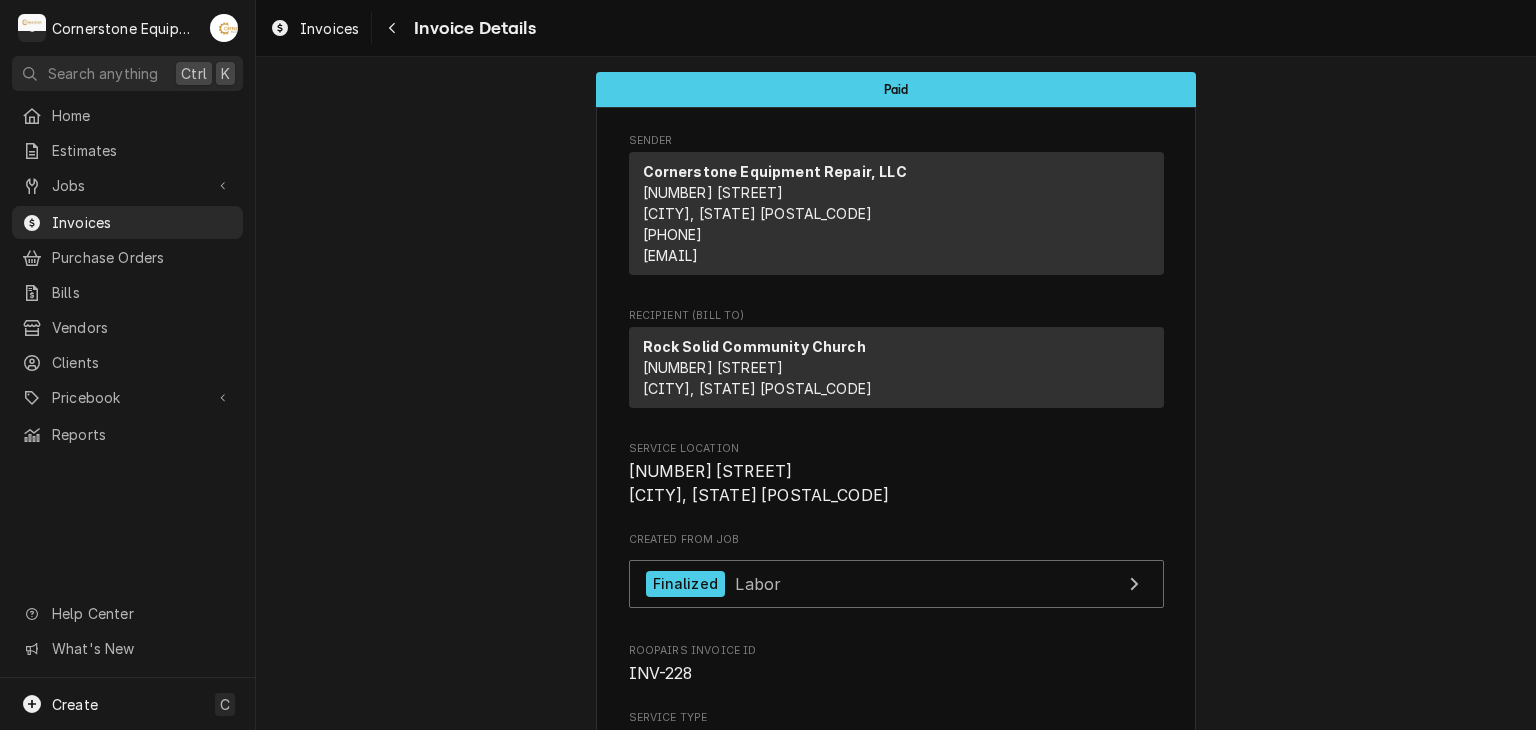 scroll, scrollTop: 0, scrollLeft: 0, axis: both 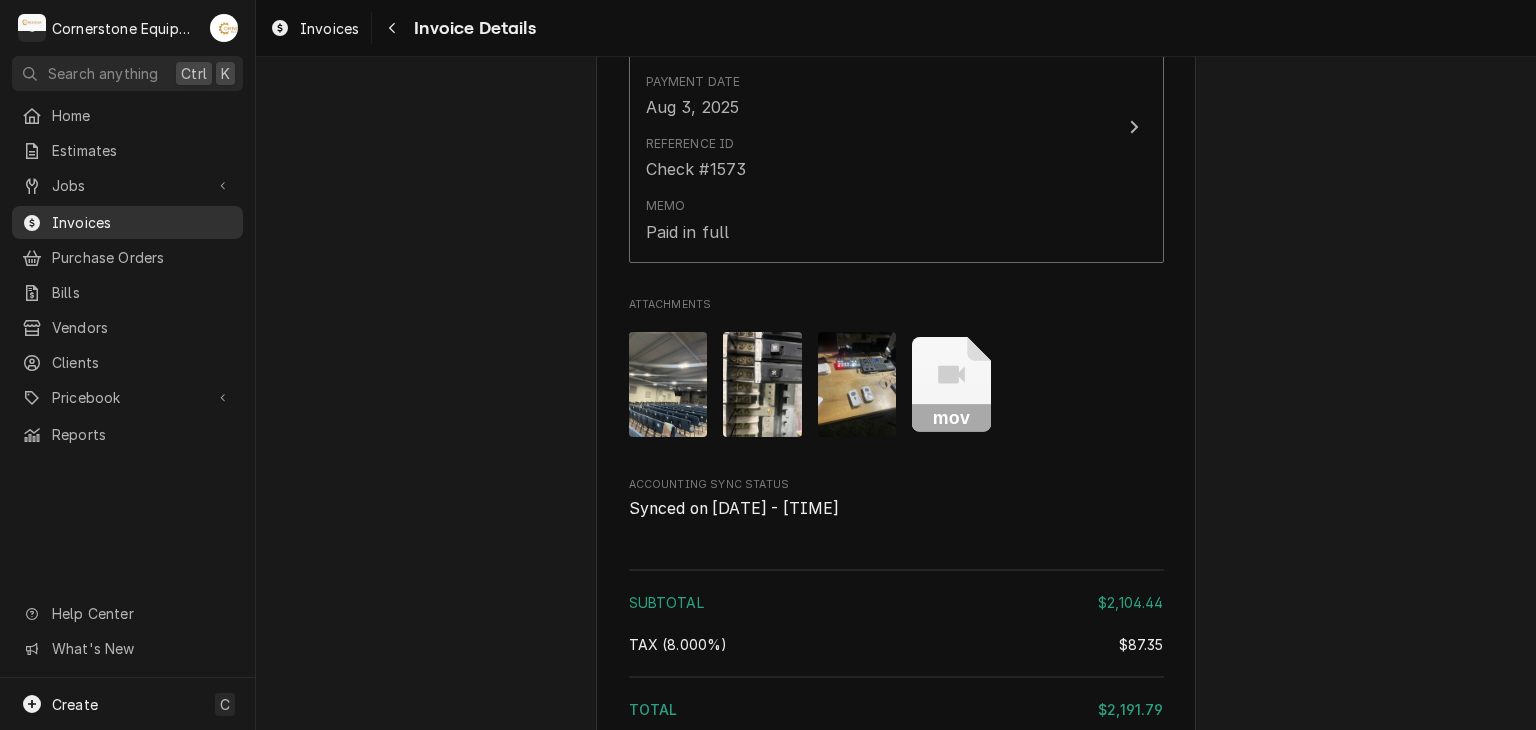 click on "Invoices" at bounding box center (142, 222) 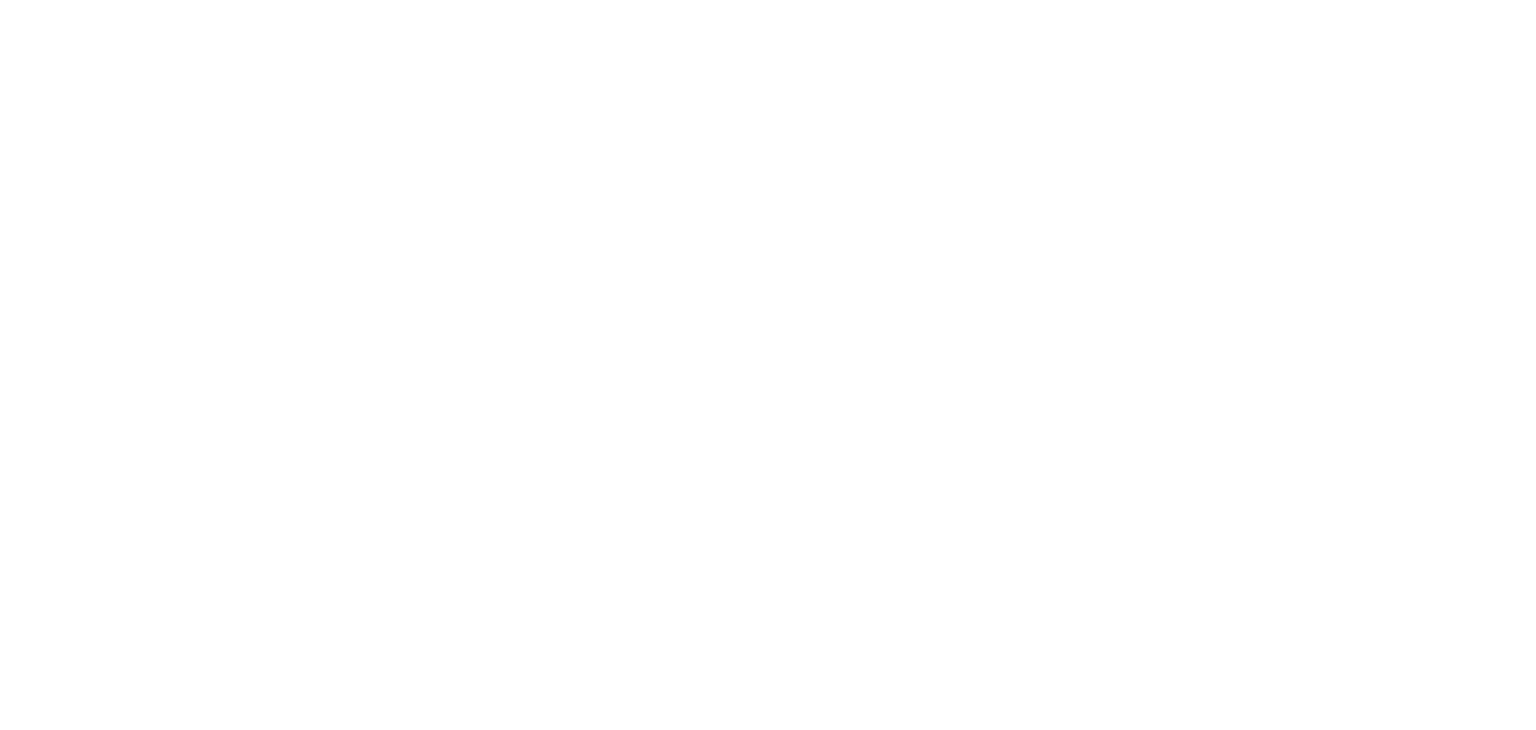 scroll, scrollTop: 0, scrollLeft: 0, axis: both 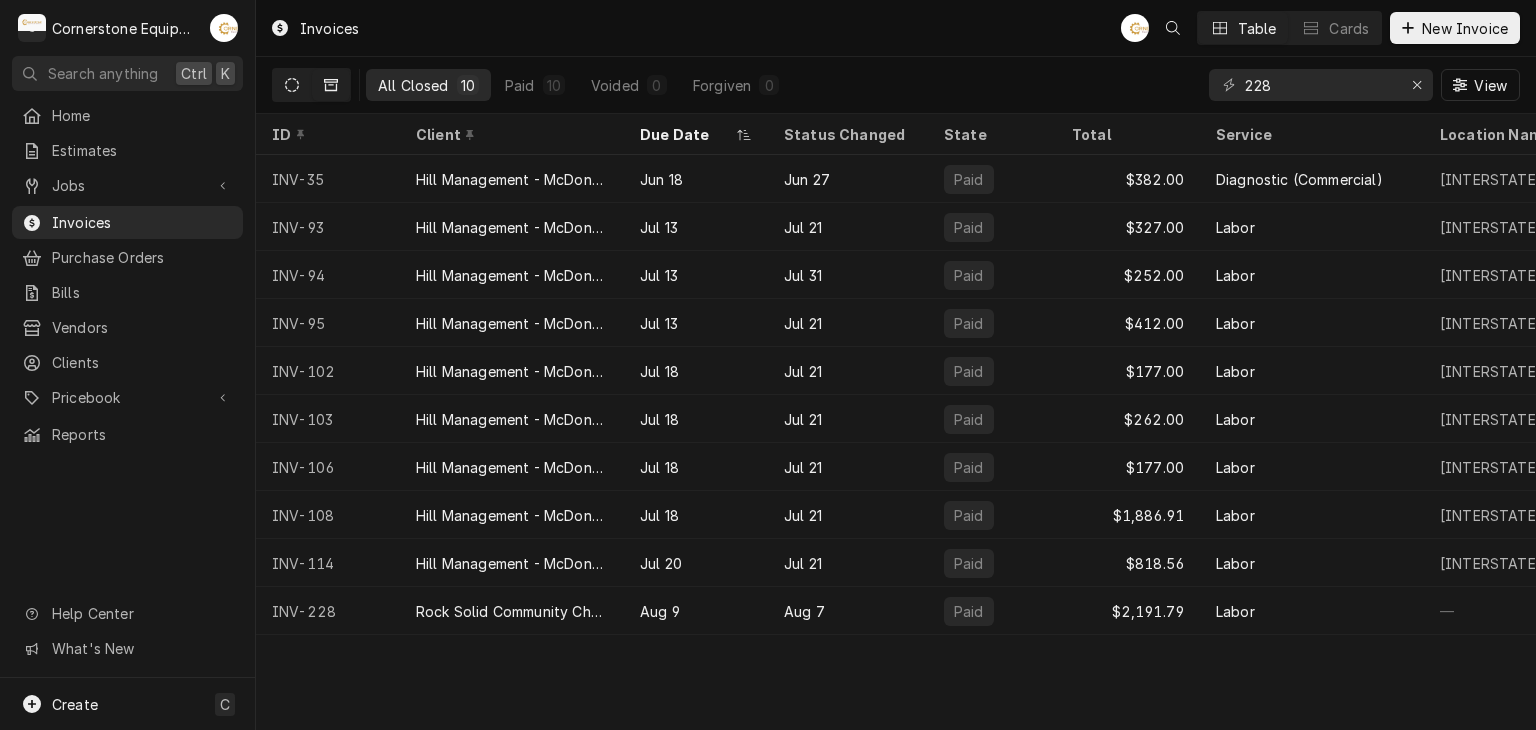 click 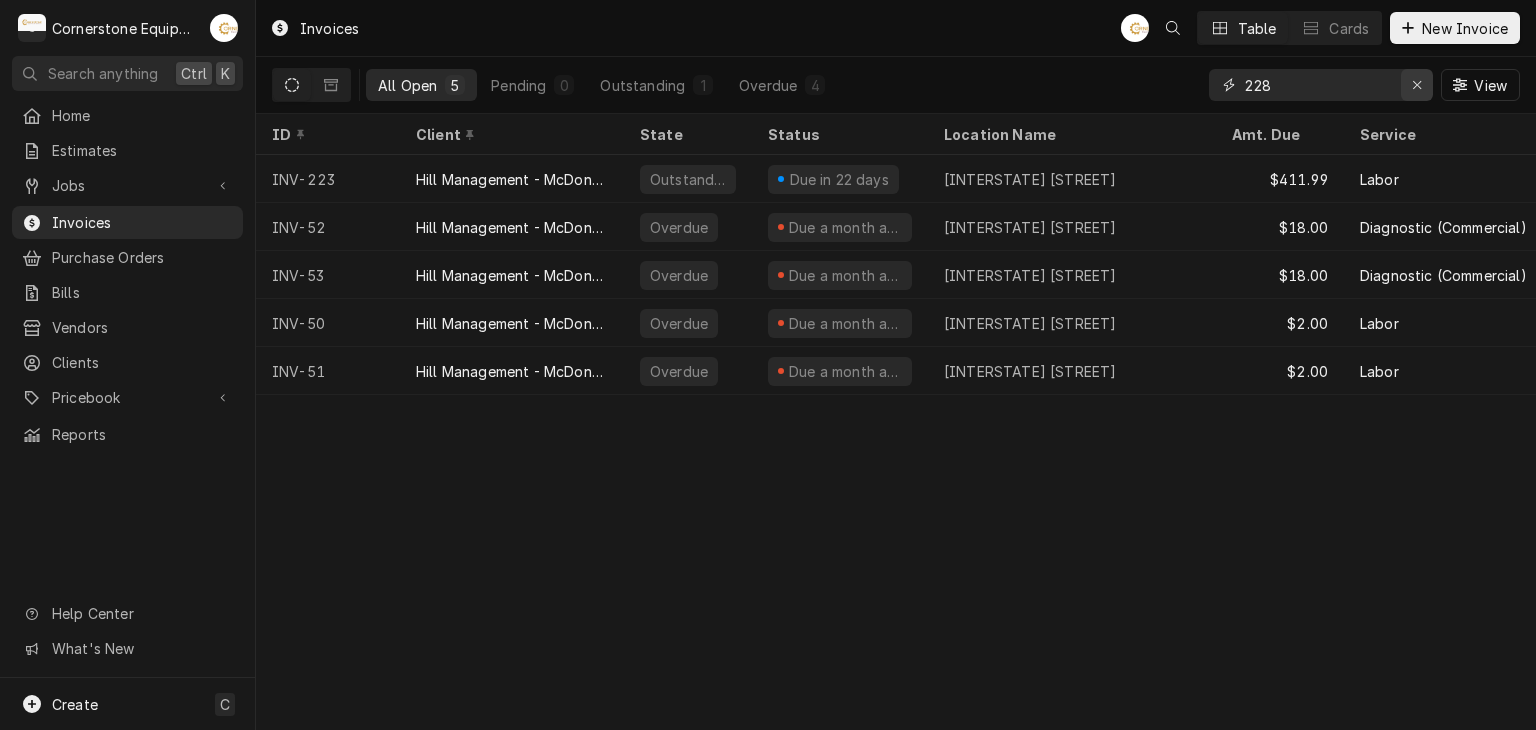 click at bounding box center (1417, 85) 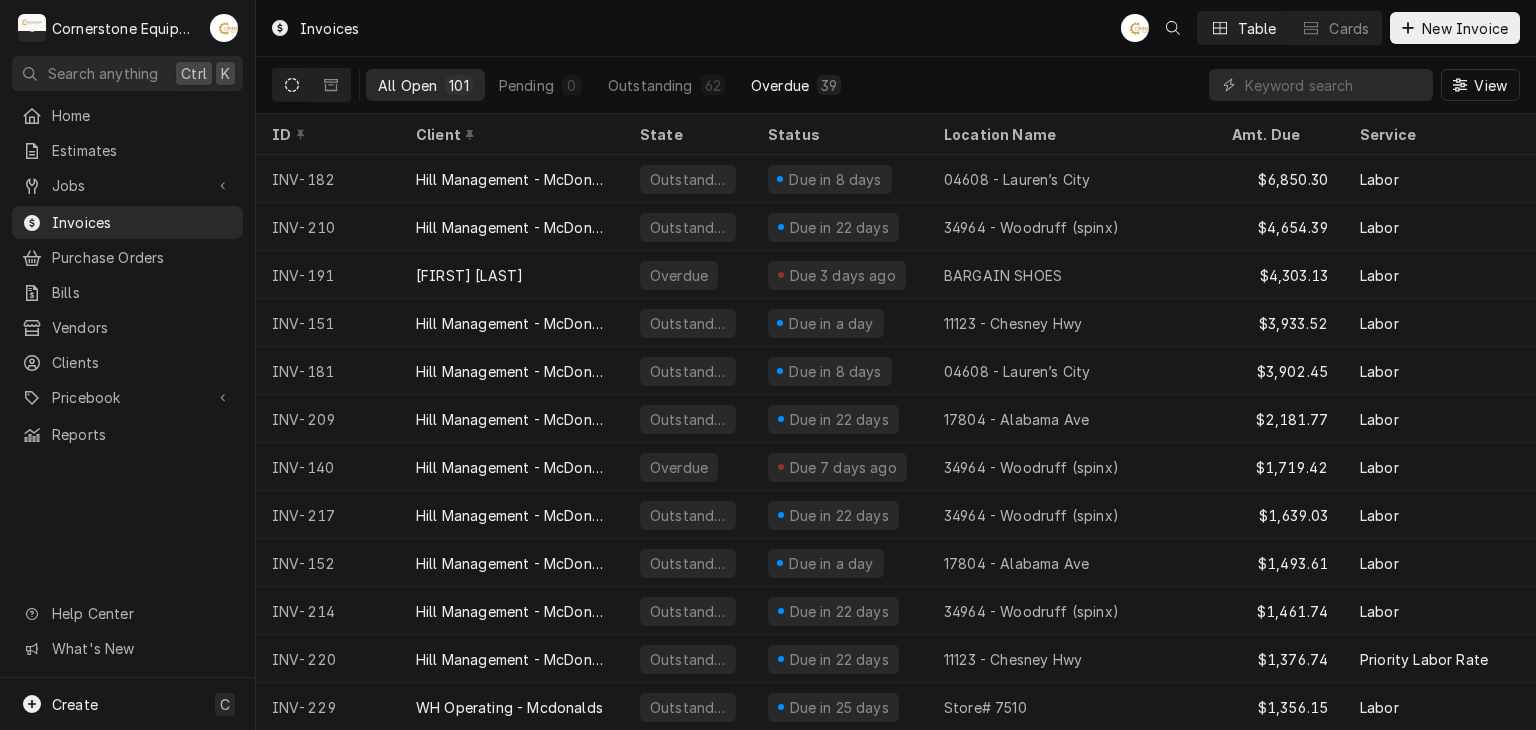 click on "Overdue" at bounding box center [780, 85] 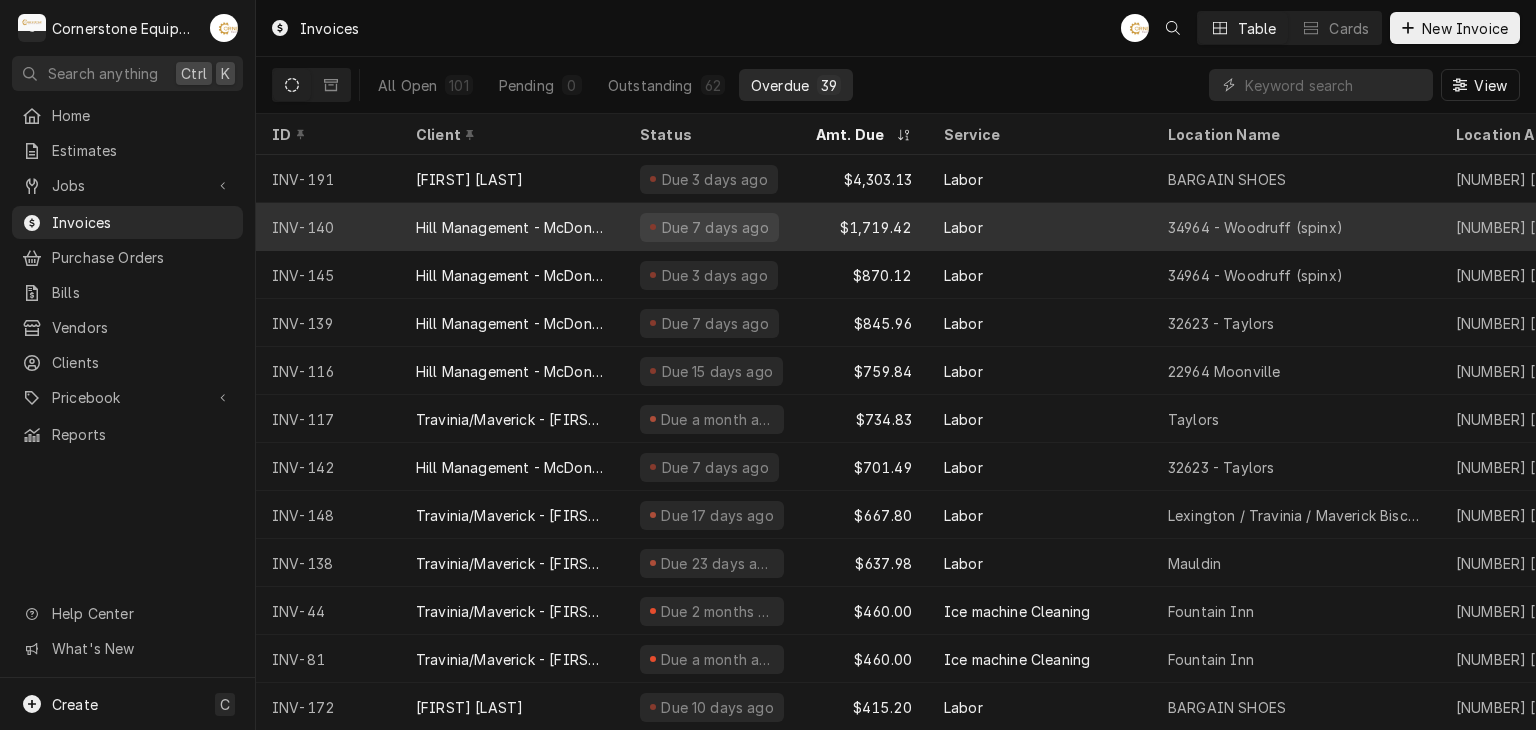 type 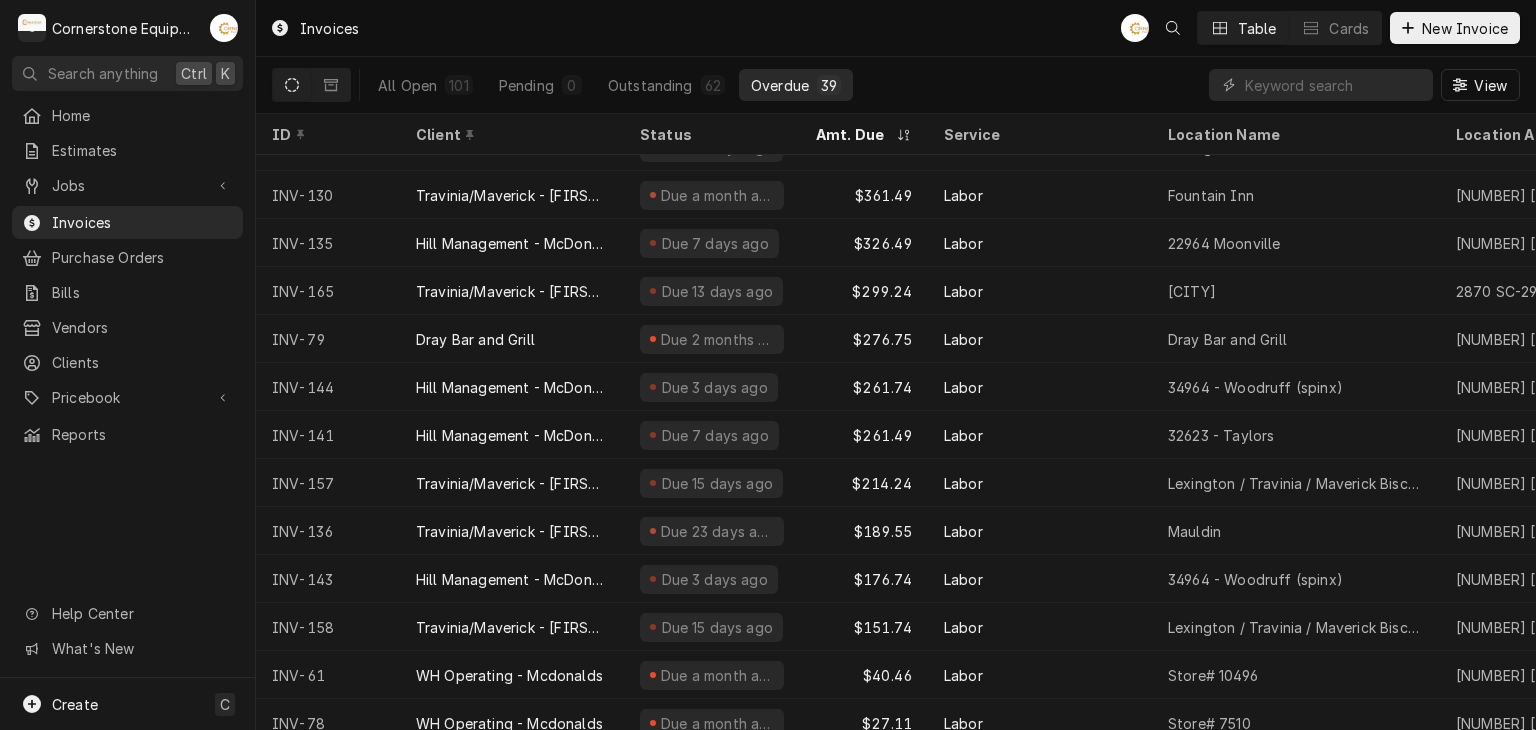 scroll, scrollTop: 628, scrollLeft: 0, axis: vertical 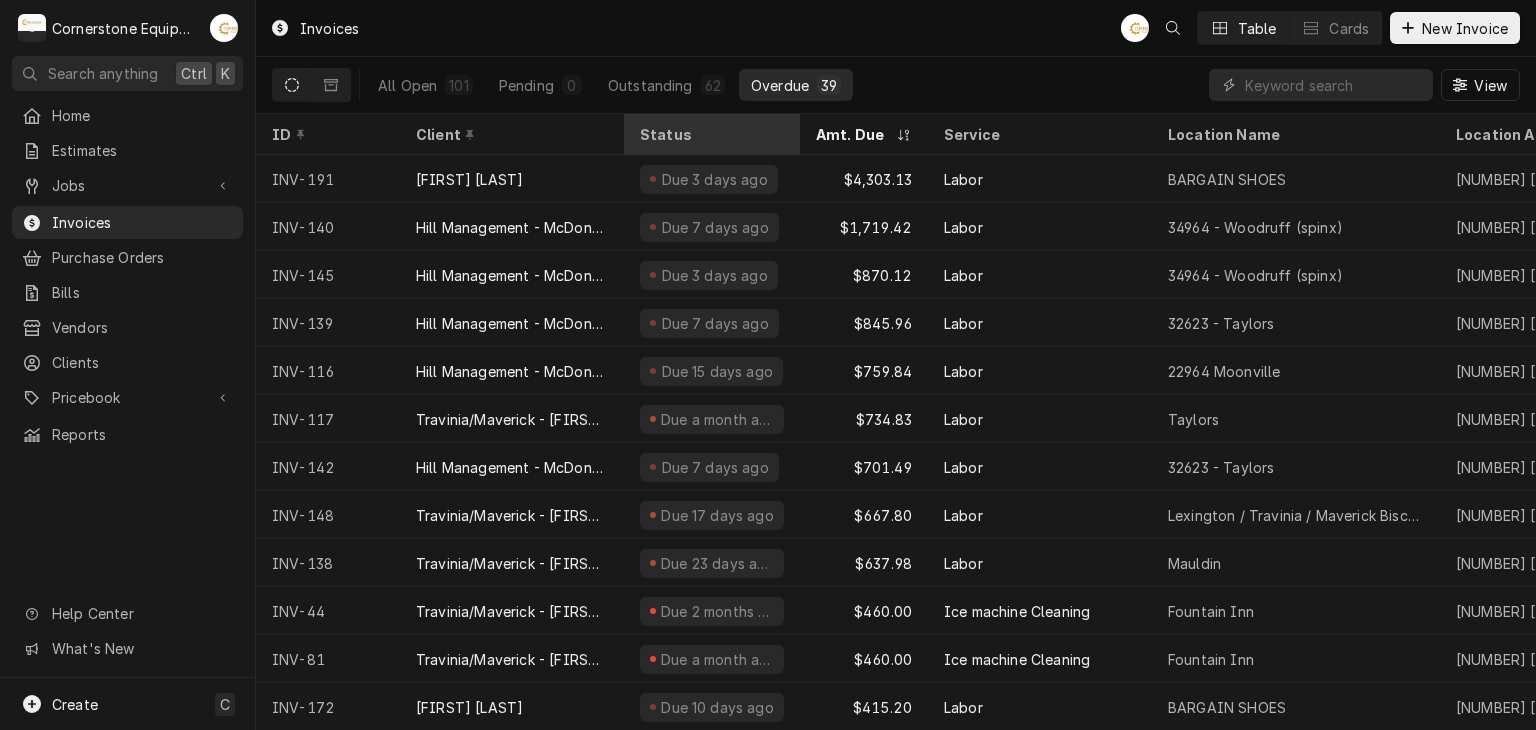 click on "Status" at bounding box center [710, 134] 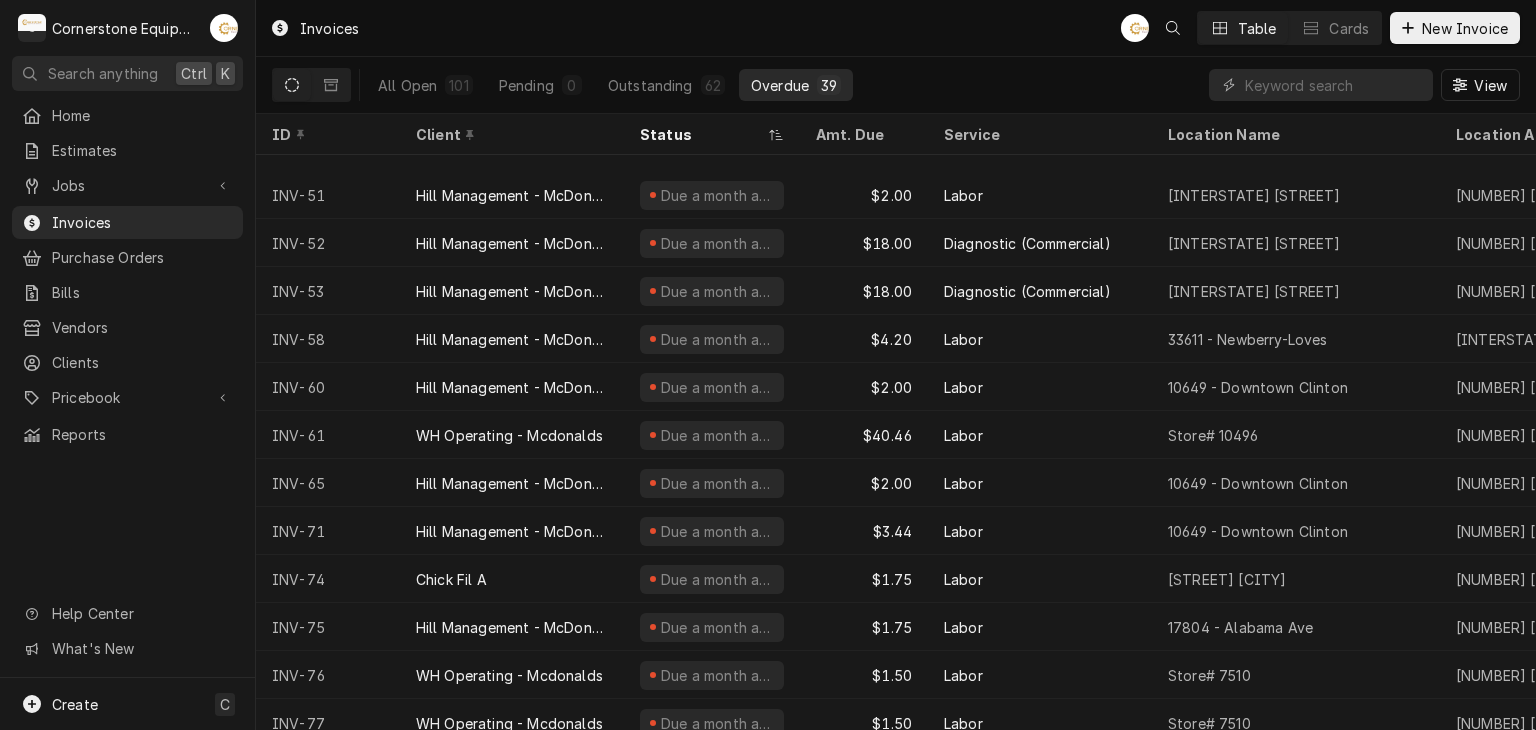 scroll, scrollTop: 270, scrollLeft: 0, axis: vertical 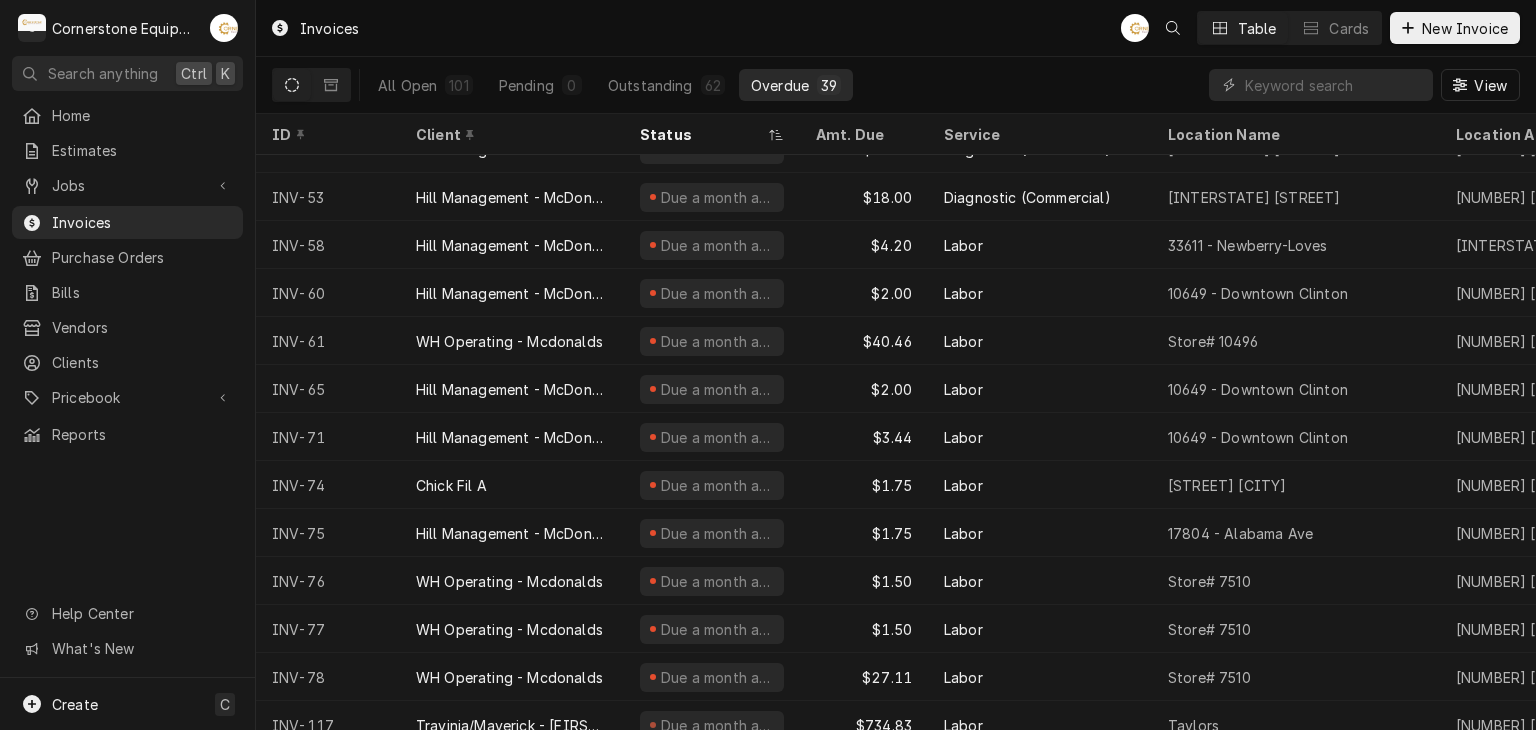 drag, startPoint x: 687, startPoint y: 254, endPoint x: 652, endPoint y: 40, distance: 216.84326 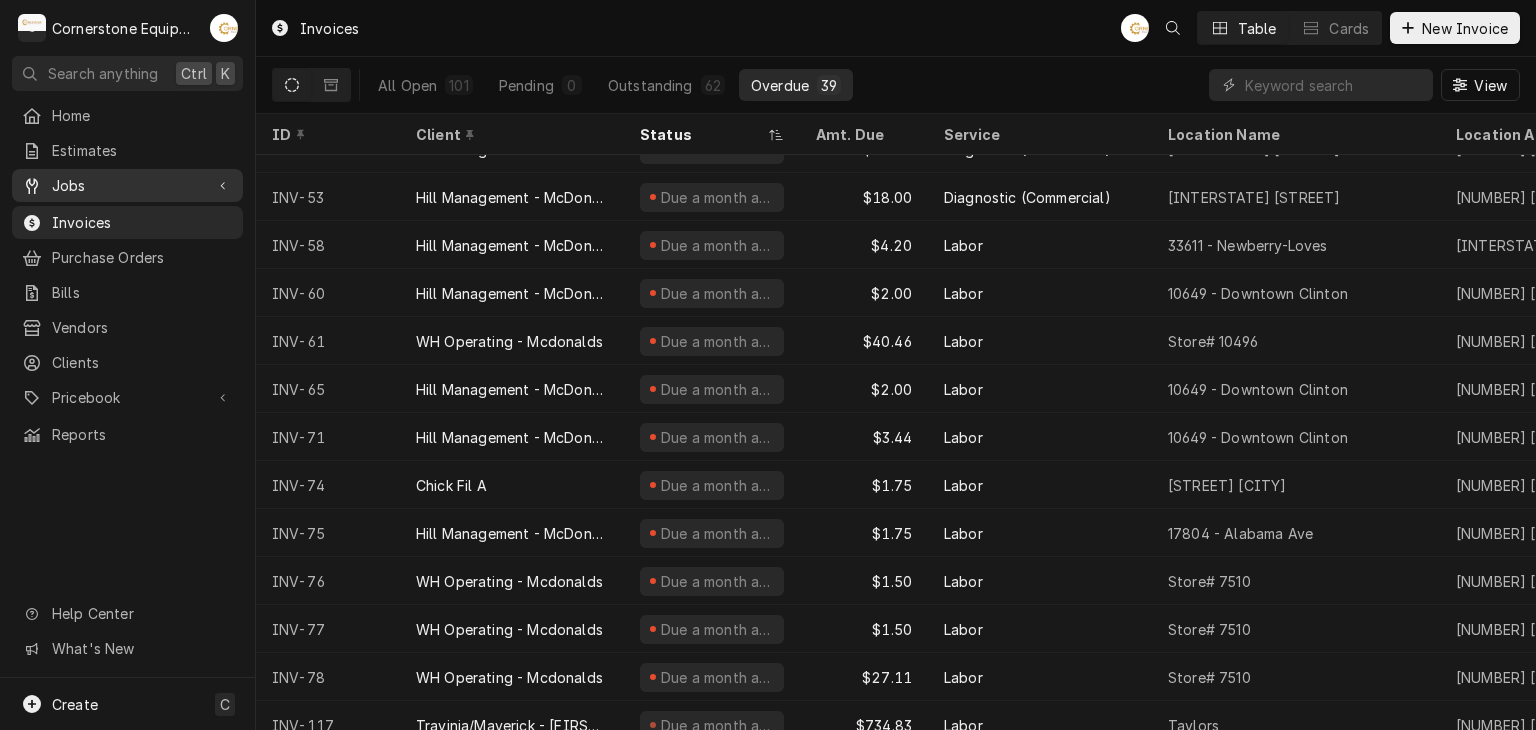 click on "Jobs" at bounding box center (127, 185) 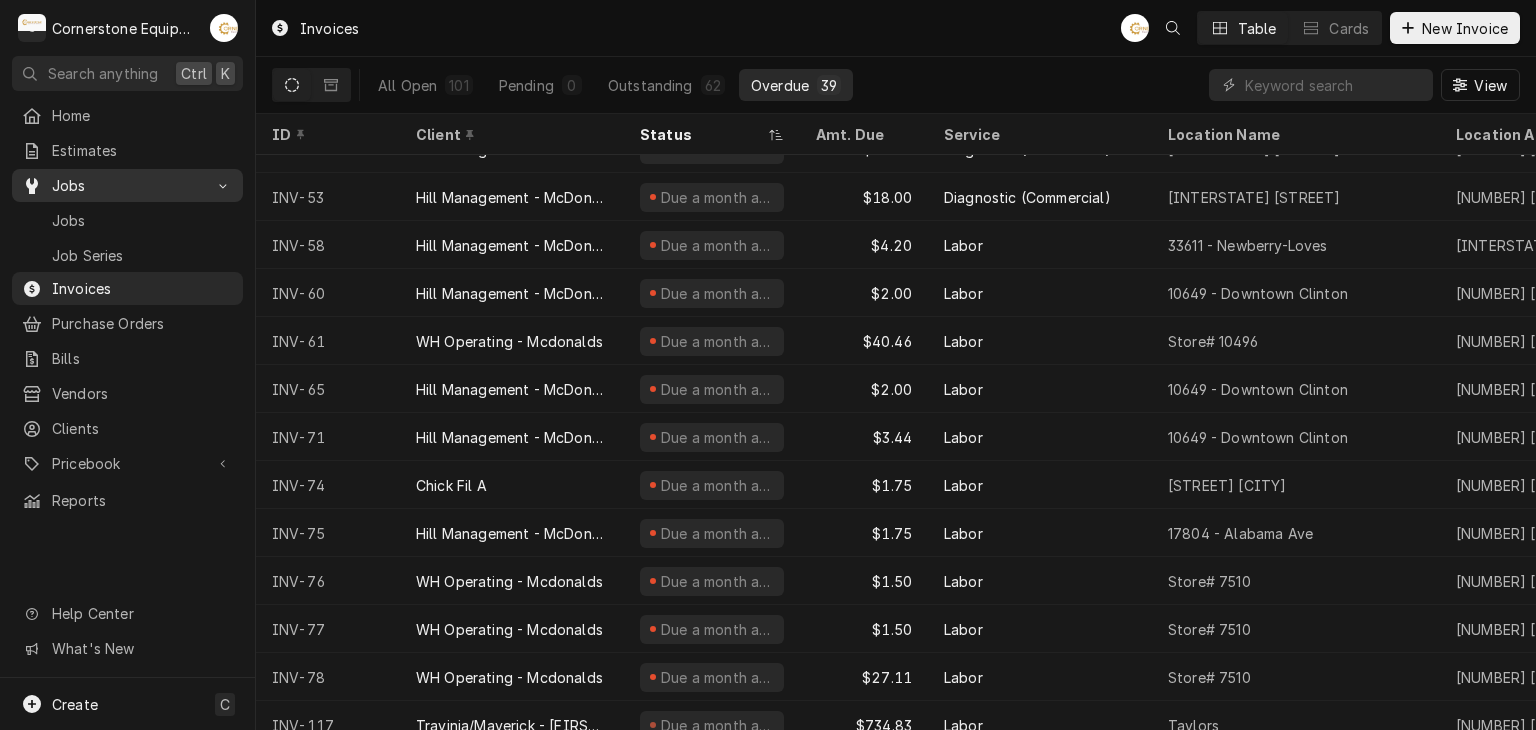 click on "Jobs" at bounding box center (127, 185) 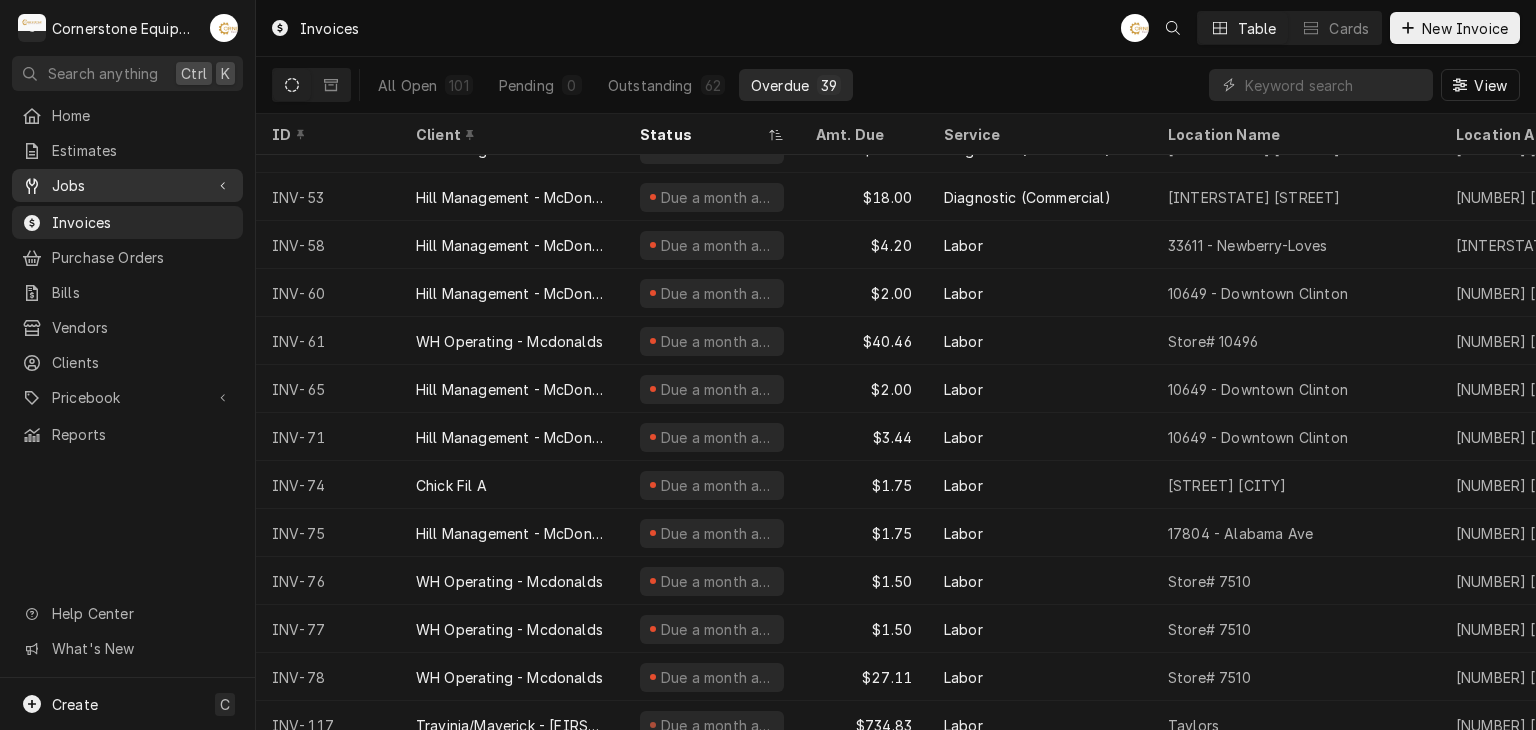click on "Jobs" at bounding box center (127, 185) 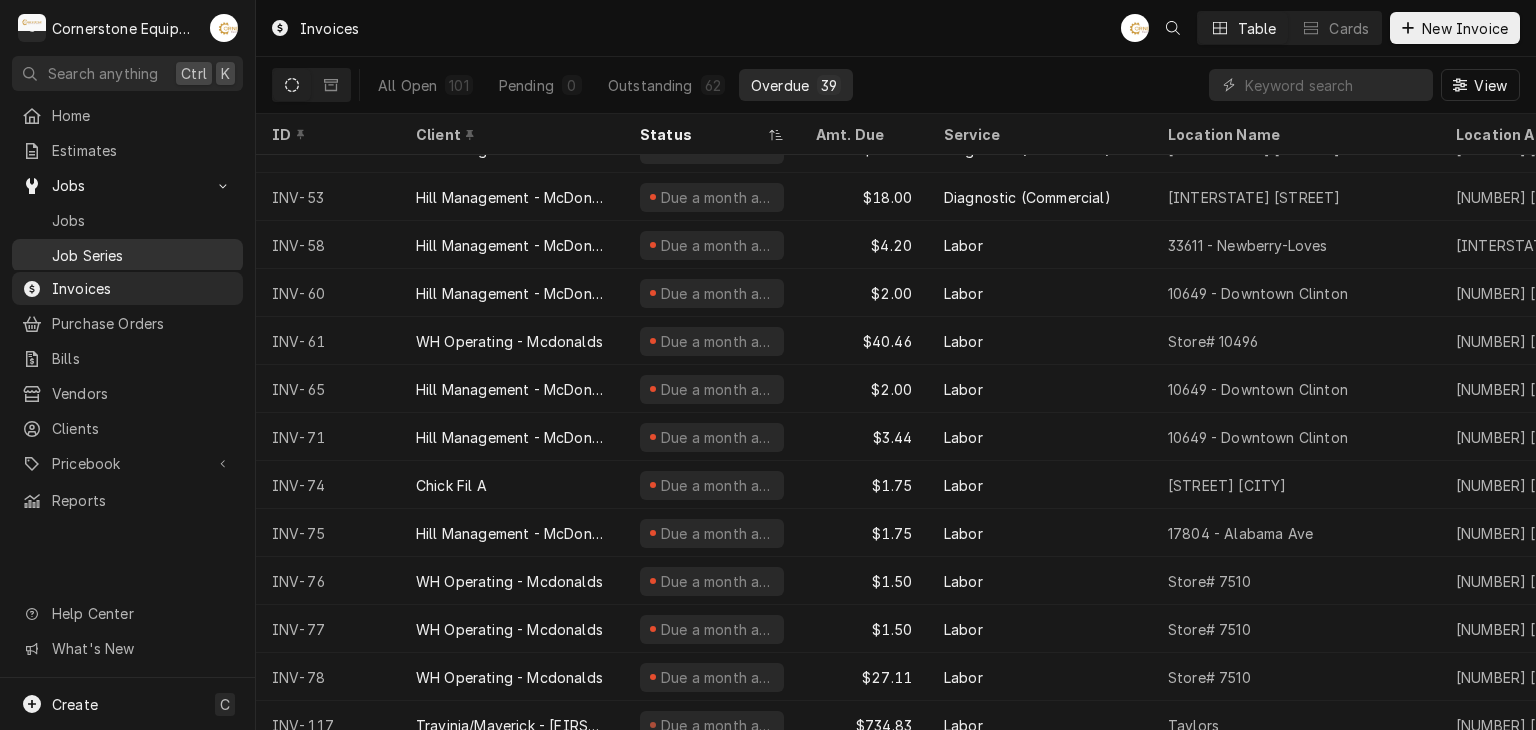 click on "Job Series" at bounding box center (142, 255) 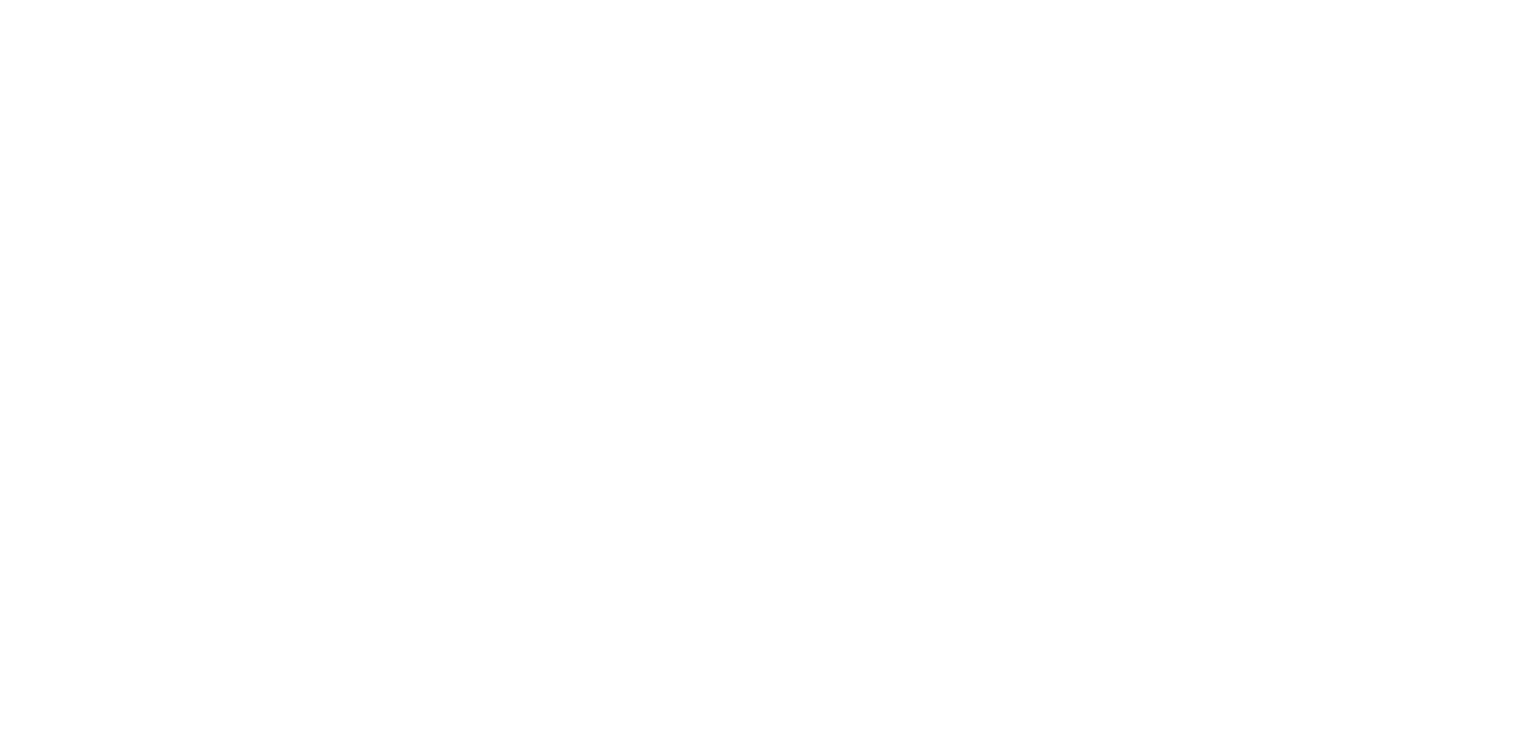 scroll, scrollTop: 0, scrollLeft: 0, axis: both 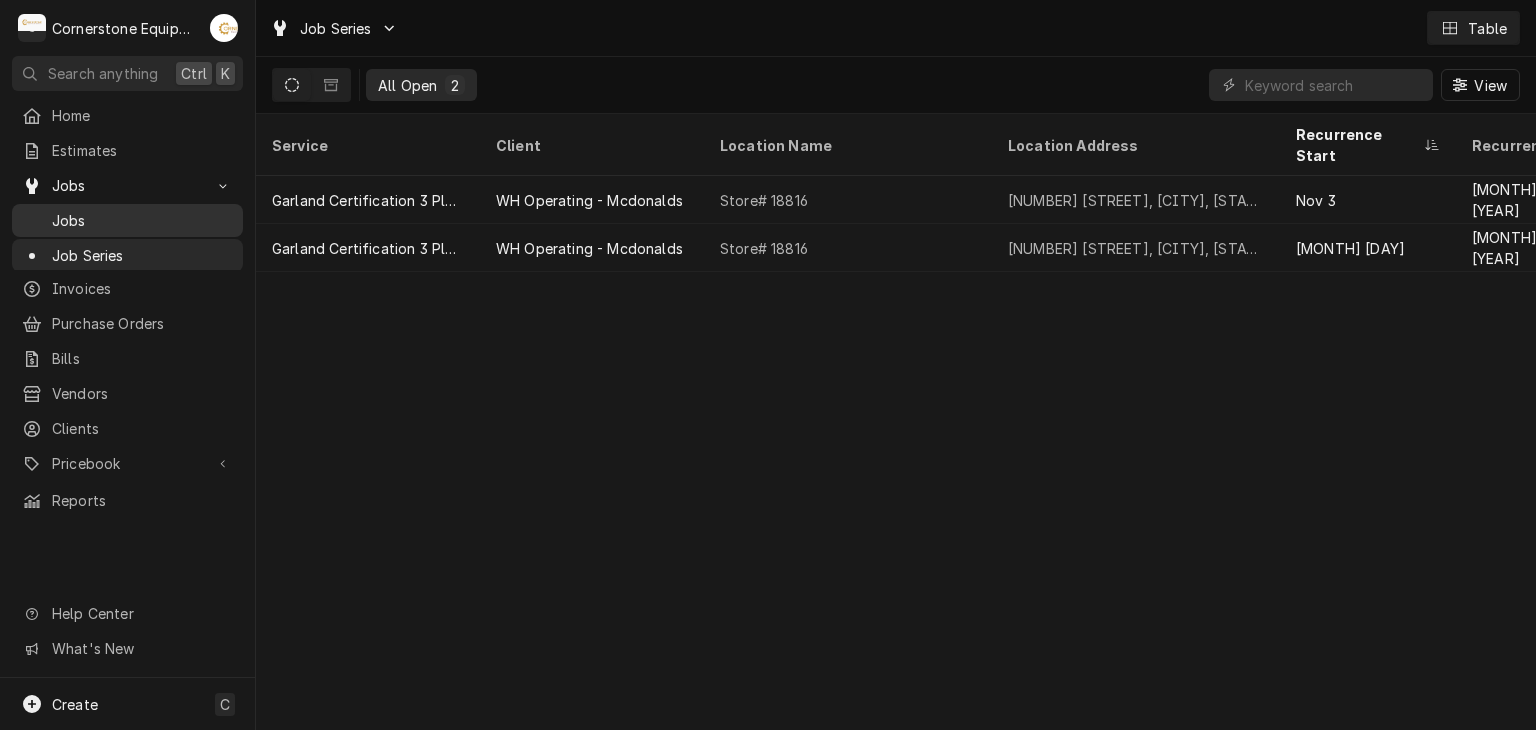 click on "Jobs" at bounding box center (142, 220) 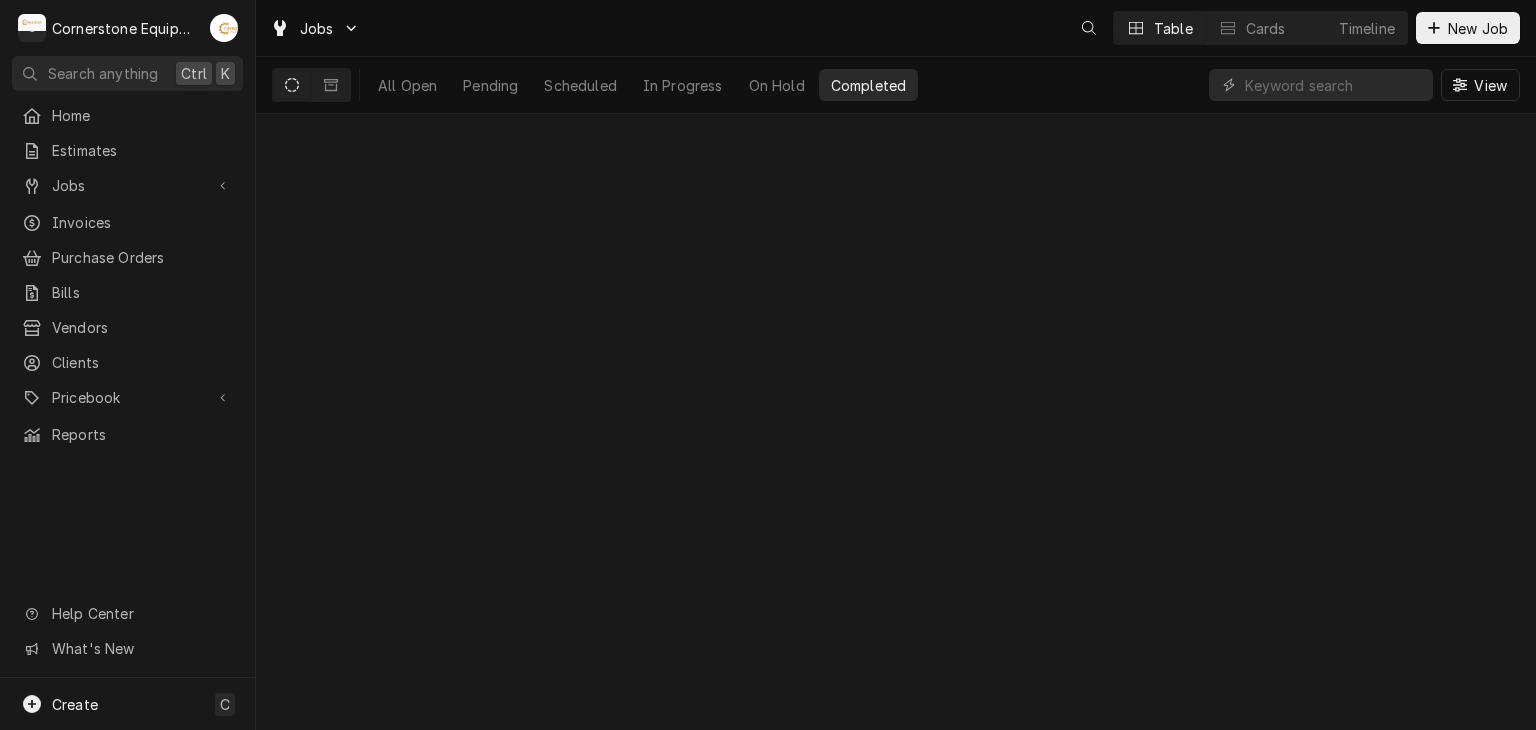 scroll, scrollTop: 0, scrollLeft: 0, axis: both 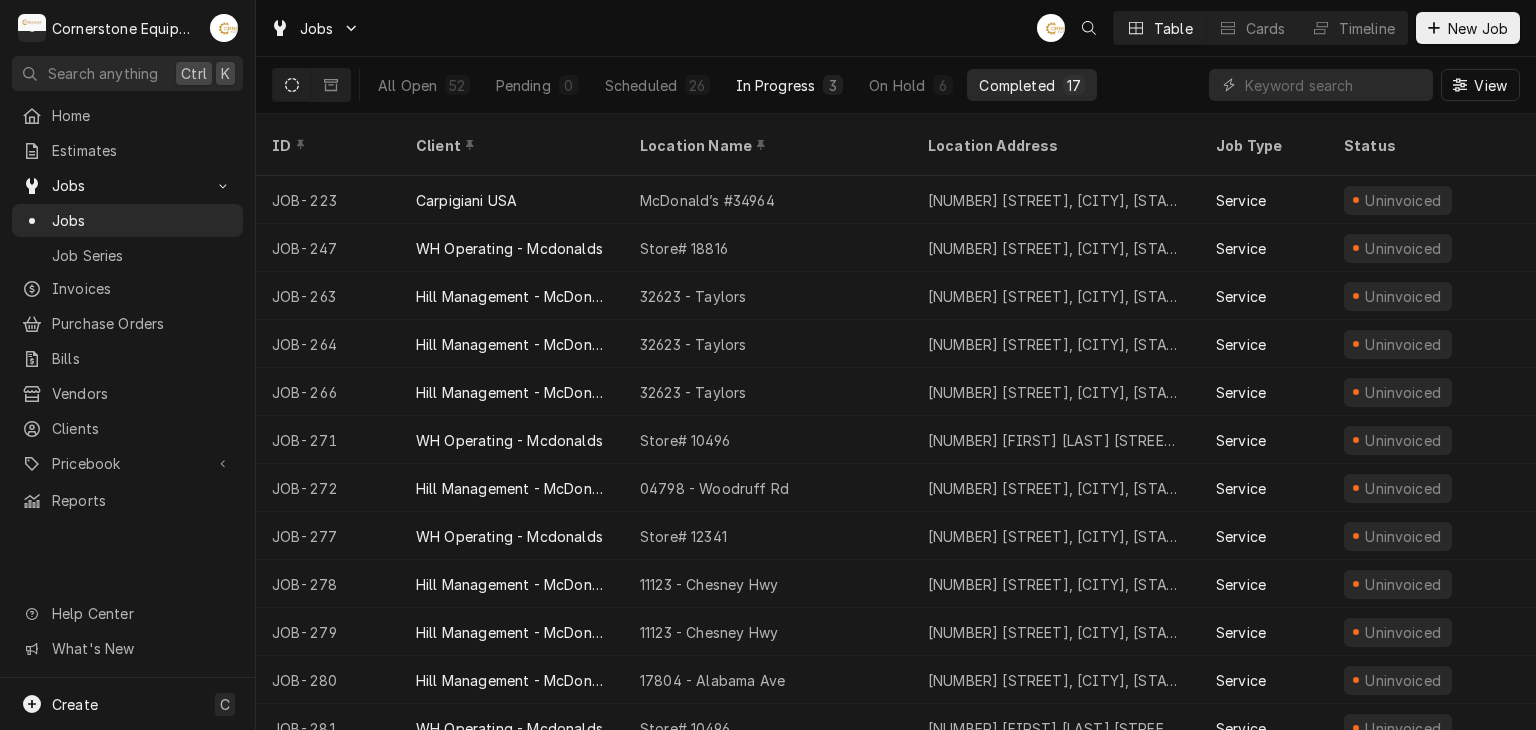 click on "In Progress" at bounding box center (776, 85) 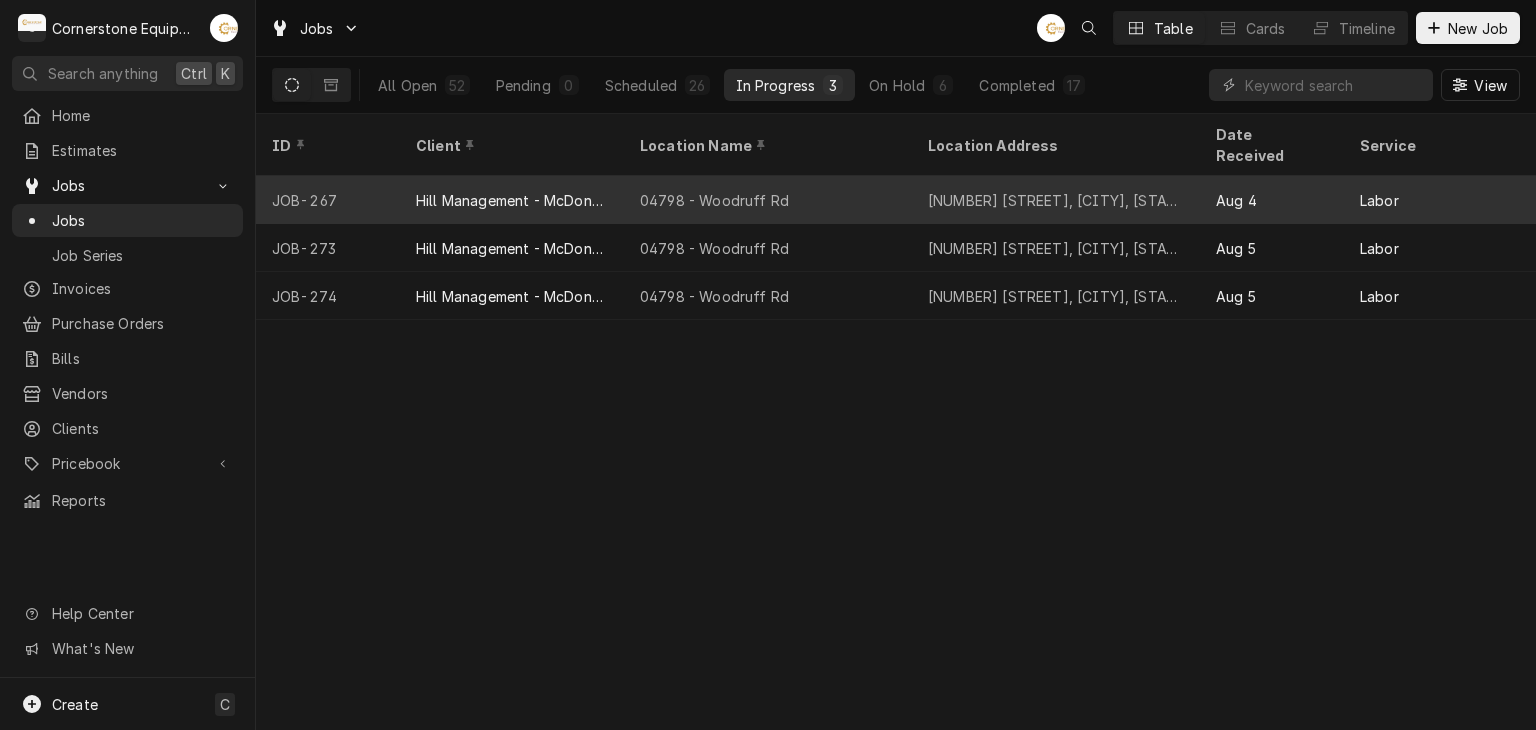 click on "04798 - Woodruff Rd" at bounding box center (714, 200) 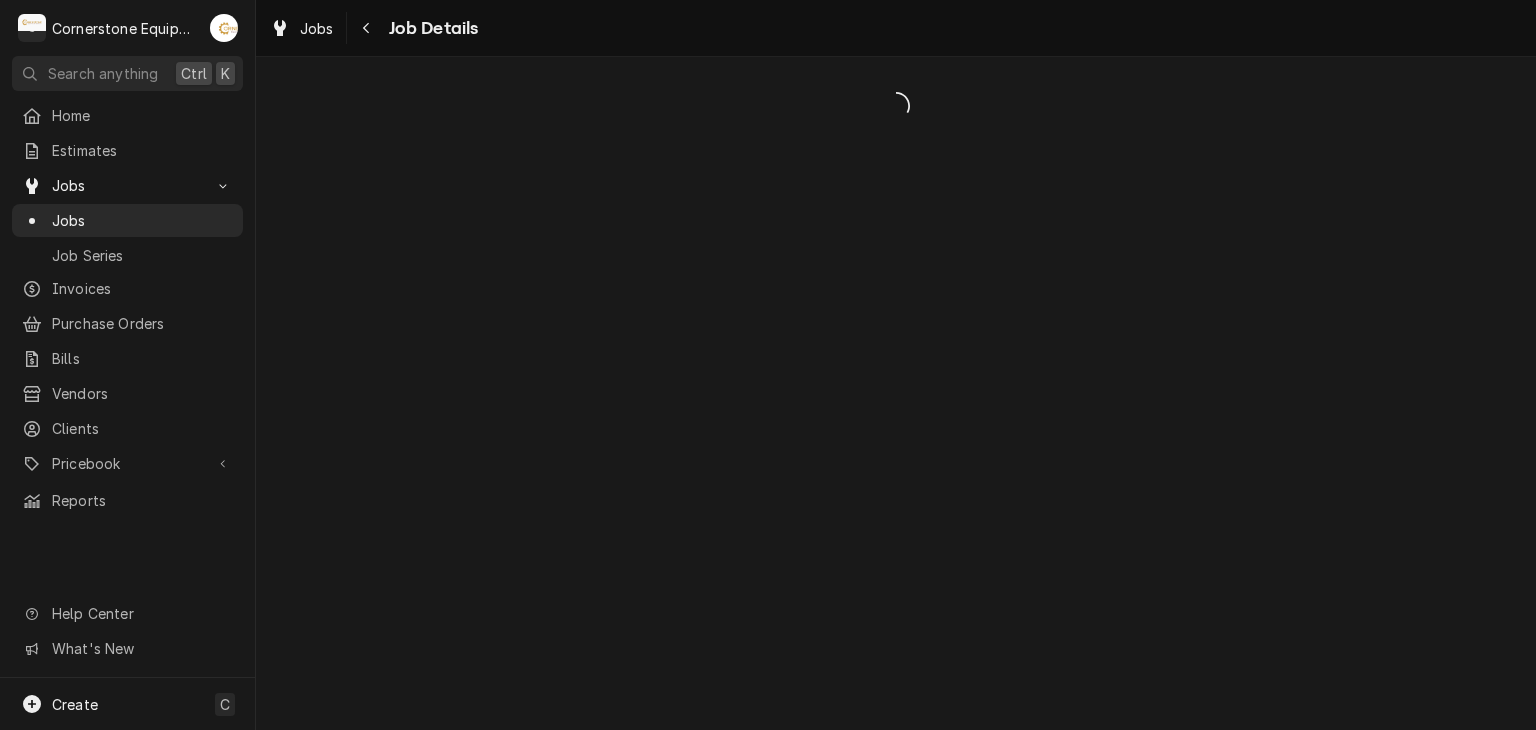 scroll, scrollTop: 0, scrollLeft: 0, axis: both 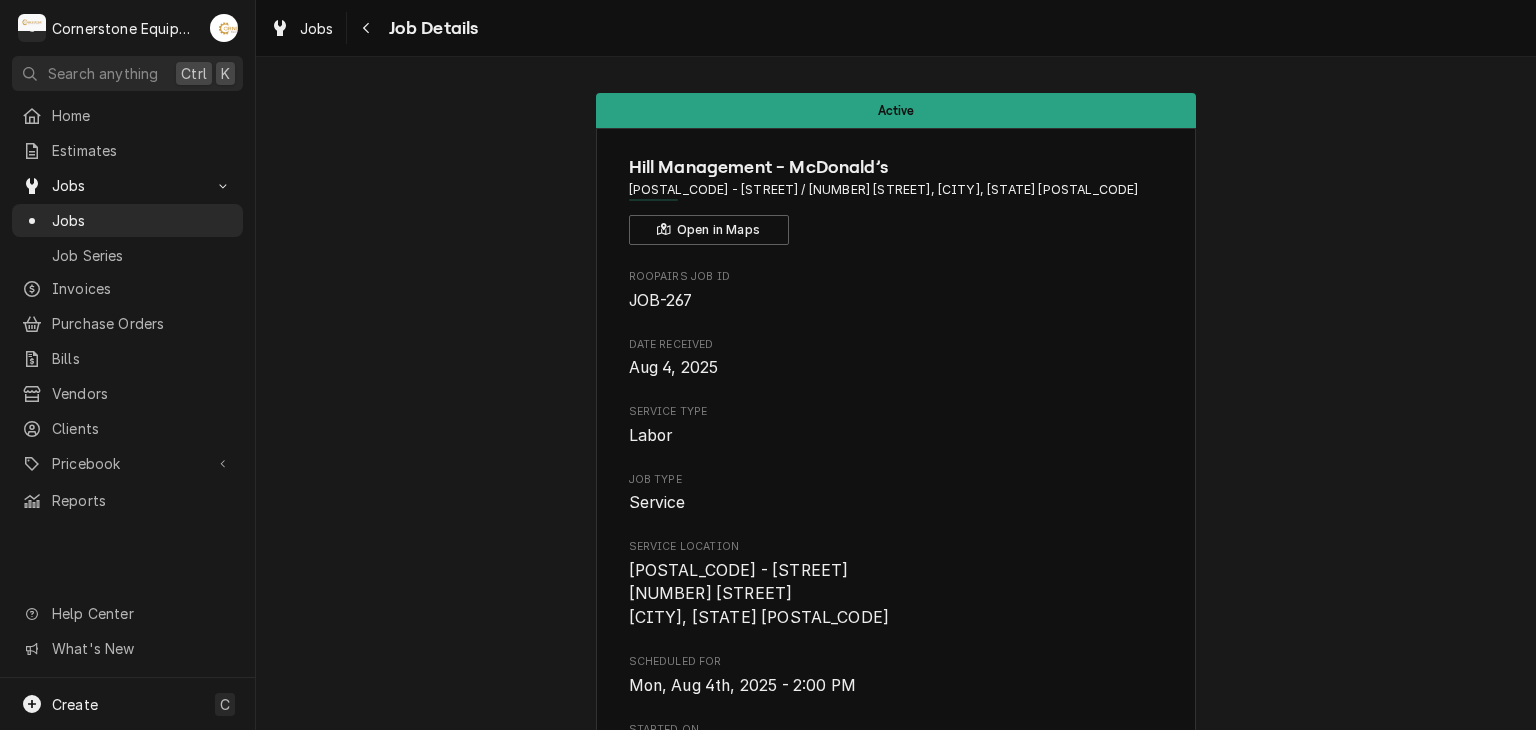 click on "Active Hill Management - McDonald’s 04798 - Woodruff Rd / 1111 Woodruff Rd, Greenville, SC 29607 Open in Maps Roopairs Job ID JOB-267 Date Received Aug 4, 2025 Service Type Labor Job Type Service Service Location 04798 - Woodruff Rd
1111 Woodruff Rd
Greenville, SC 29607 Scheduled For Mon, Aug 4th, 2025 - 2:00 PM Started On Mon, Aug 4th, 2025 - 2:51 PM Service Summary To Date Short Description Labor Service Summary Show  more   Active On Tue, Aug 5th, 2025 - 4:56 PM Last Modified Wed, Aug 6th, 2025 - 12:02 PM Estimated Job Duration 4h Assigned Technician(s) Matthew Pennington Reason For Call Return to replace wiring harness, high limit, and conduit on 9501 Technician Instructions  (Only Visible to You) MaintX 3553 Priority High Job Reporter Name Ashton Vazquez Phone (346) 249-1763 Email ashton.vazquez@us.stores.mcd.com Client Contact Name Ashton Vazquez Phone (346) 249-1763 Email ashton.vazquez@us.stores.mcd.com Reminders — Estimate reminders via Email Complete Job Reschedule Job Pause Job Edit Equipment" at bounding box center [896, 1151] 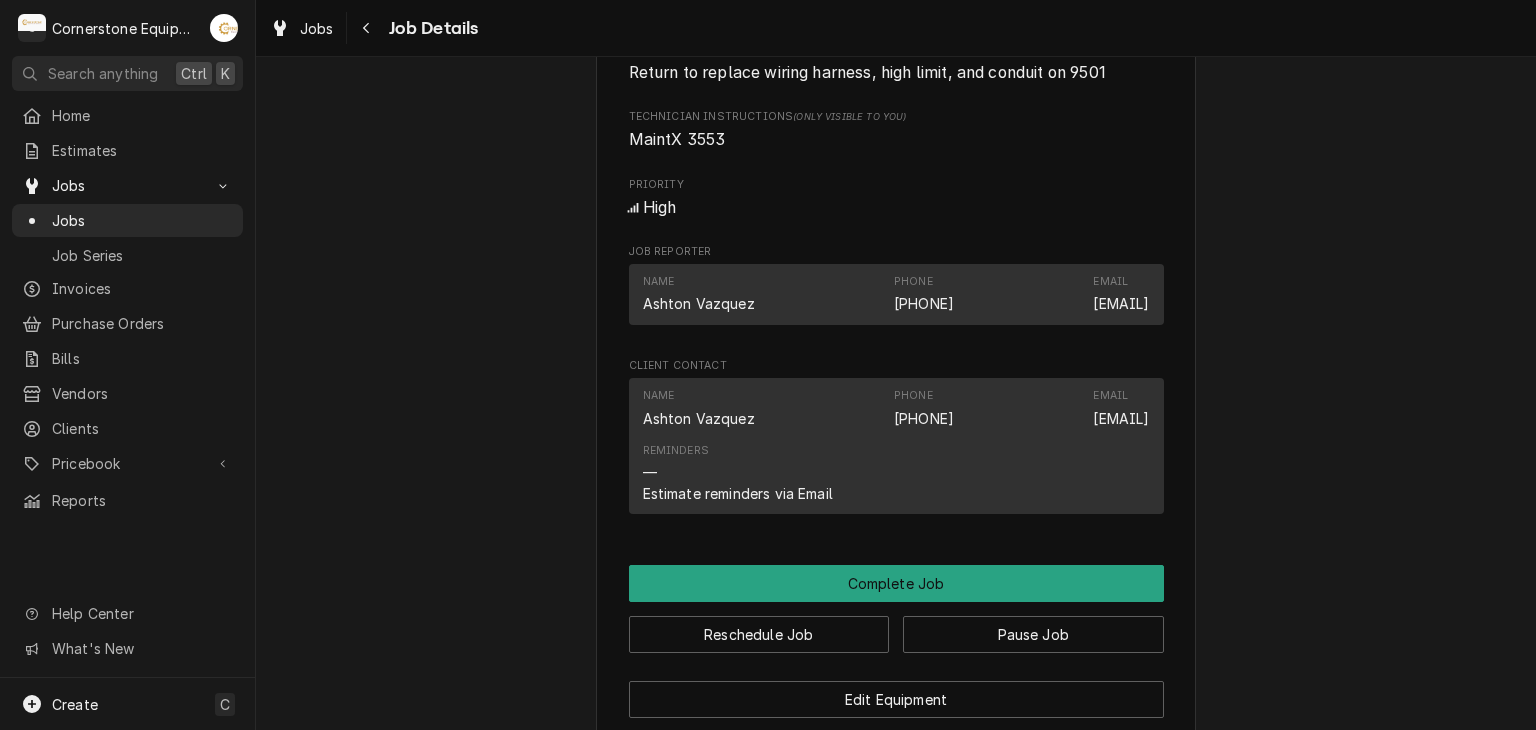 scroll, scrollTop: 1280, scrollLeft: 0, axis: vertical 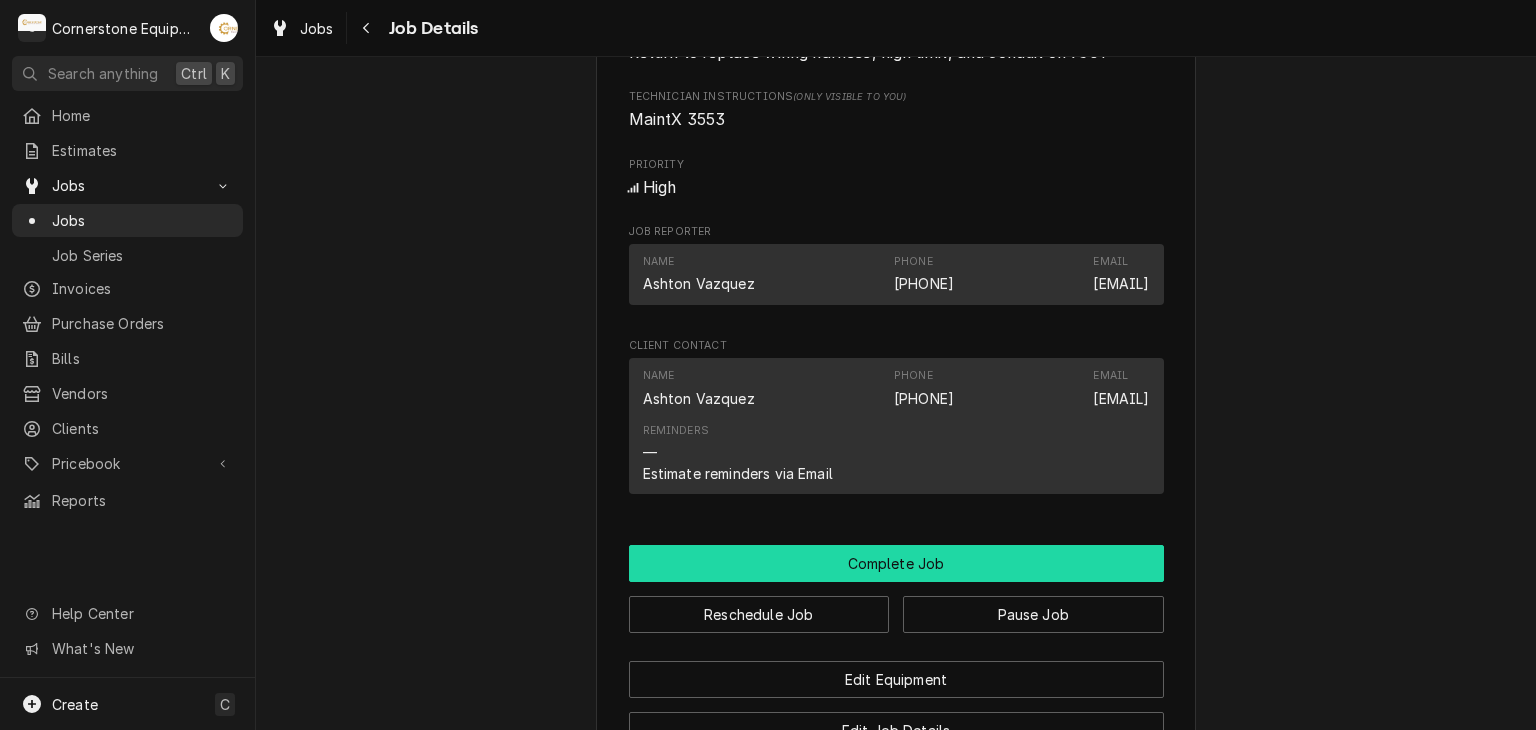 click on "Complete Job" at bounding box center (896, 563) 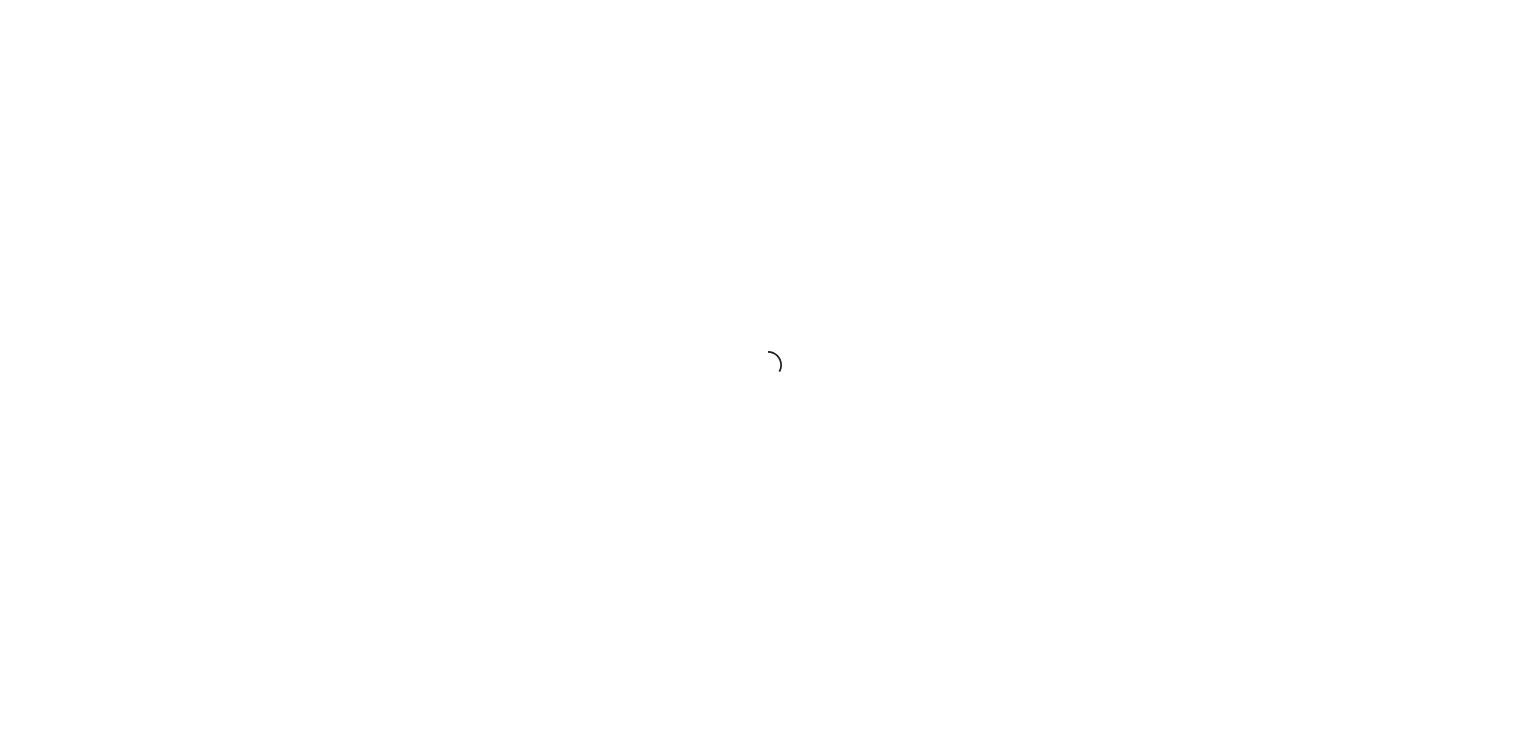 scroll, scrollTop: 0, scrollLeft: 0, axis: both 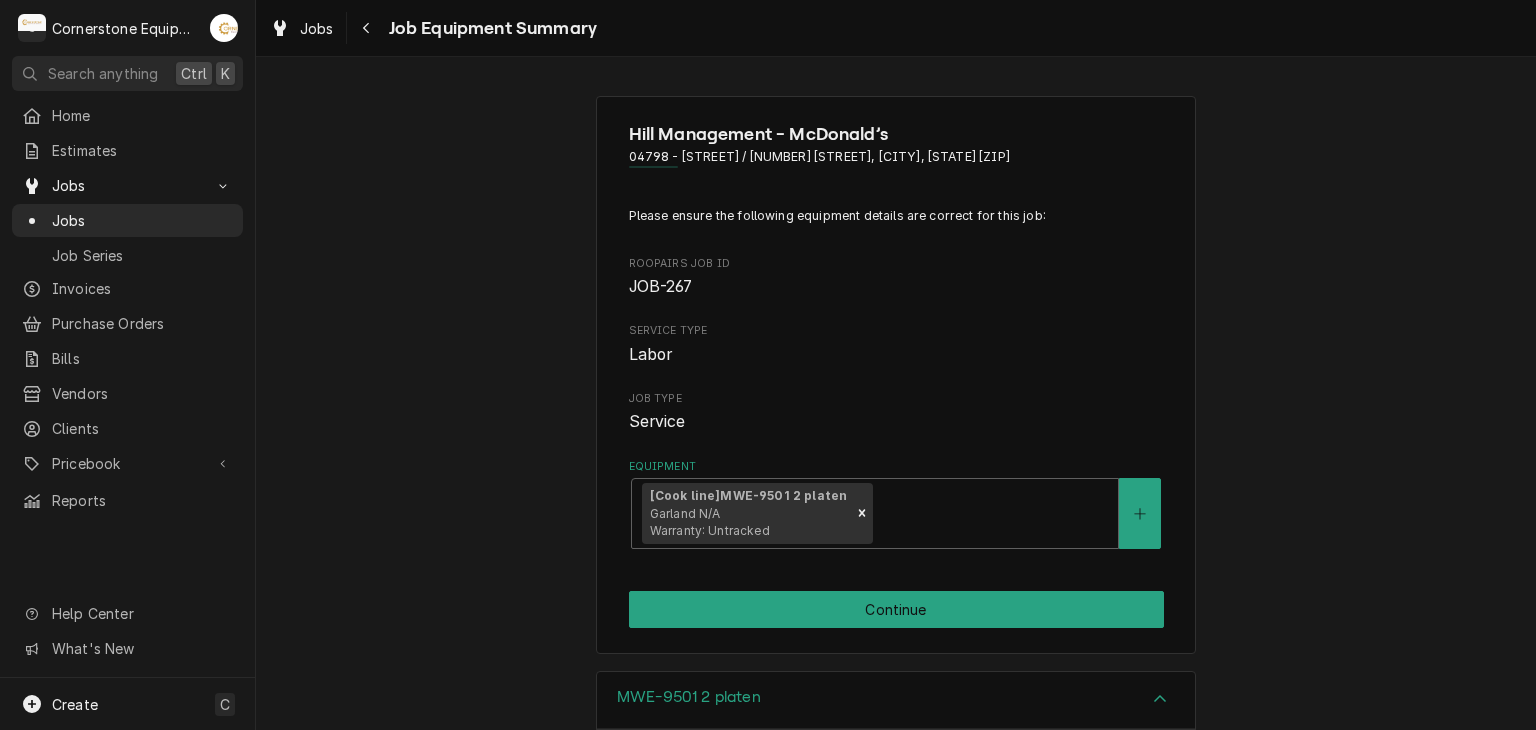 click on "Hill Management - McDonald’s 04798 - [STREET] / [NUMBER] [STREET], [CITY], [STATE] [ZIP] Please ensure the following equipment details are correct for this job: Roopairs Job ID JOB-267 Service Type Labor Job Type Service Equipment [Cook line] MWE-9501 2 platen Garland N/A Warranty: Untracked Continue" at bounding box center (896, 374) 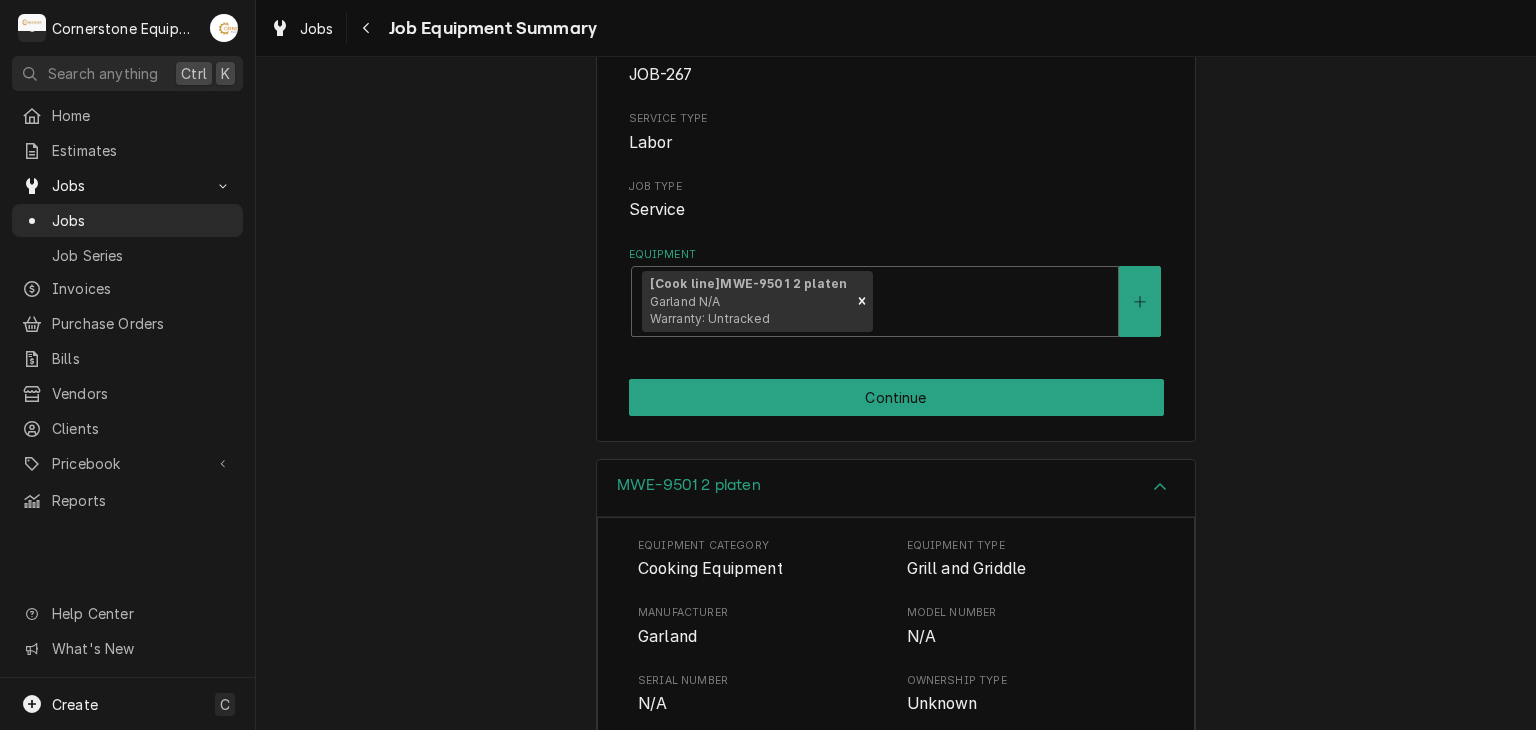 scroll, scrollTop: 208, scrollLeft: 0, axis: vertical 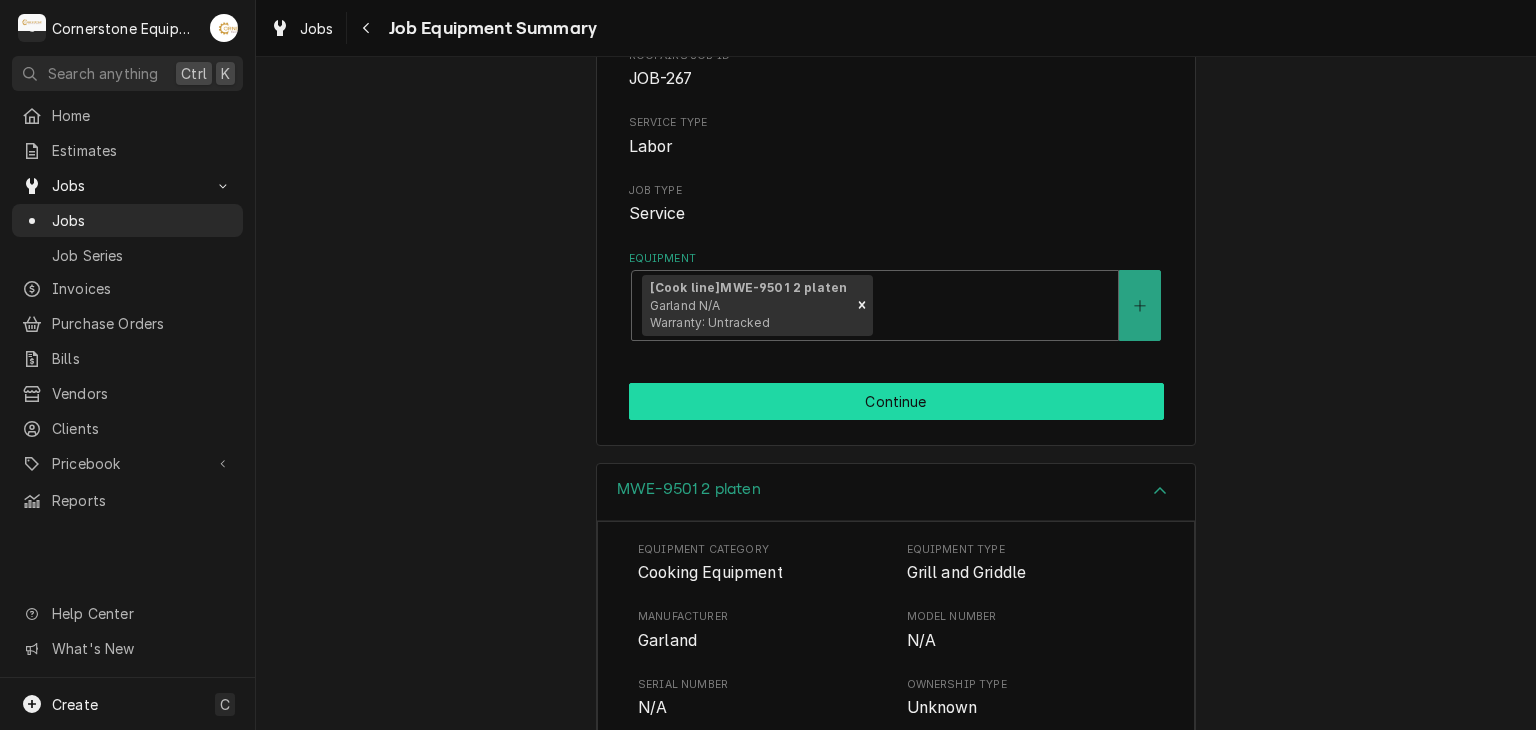 click on "Continue" at bounding box center (896, 401) 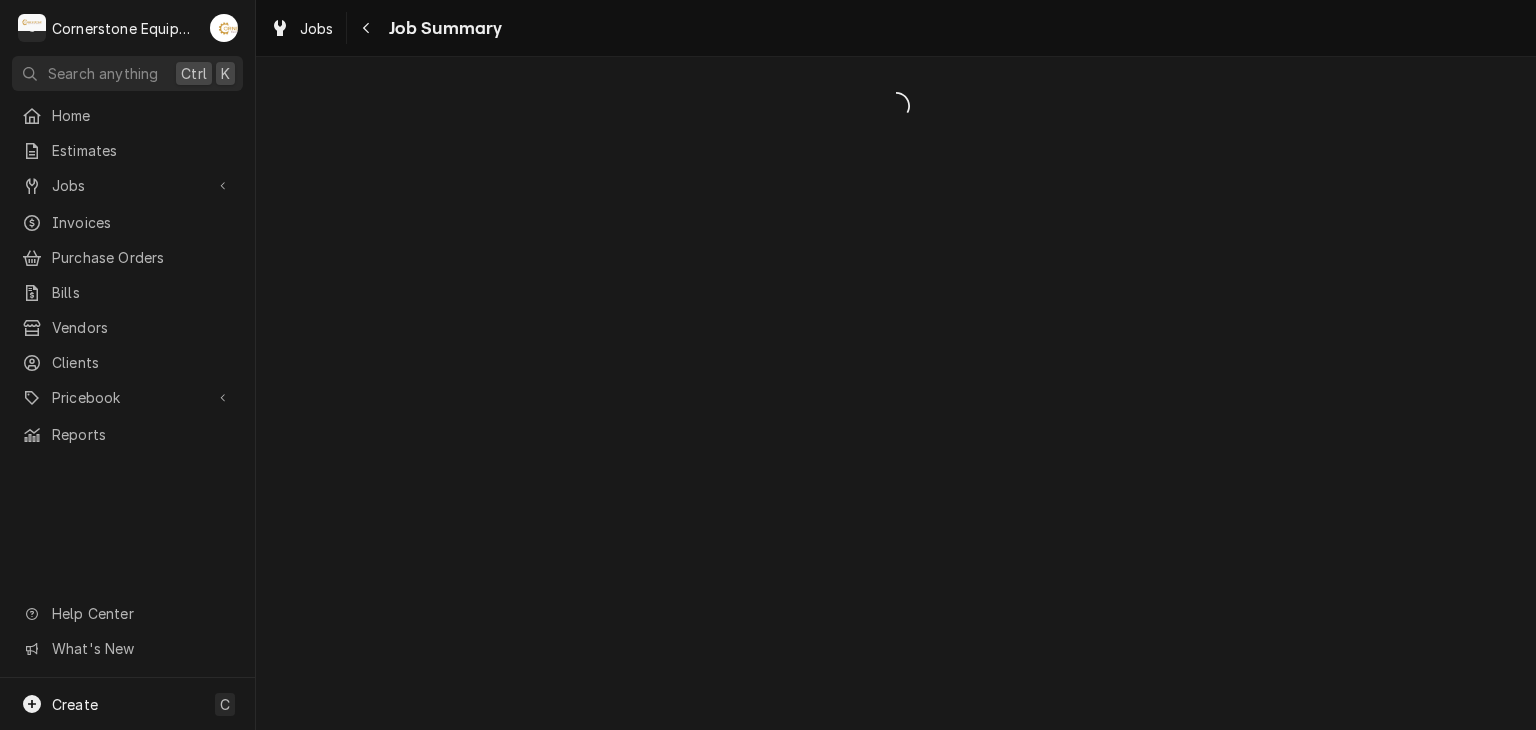 scroll, scrollTop: 0, scrollLeft: 0, axis: both 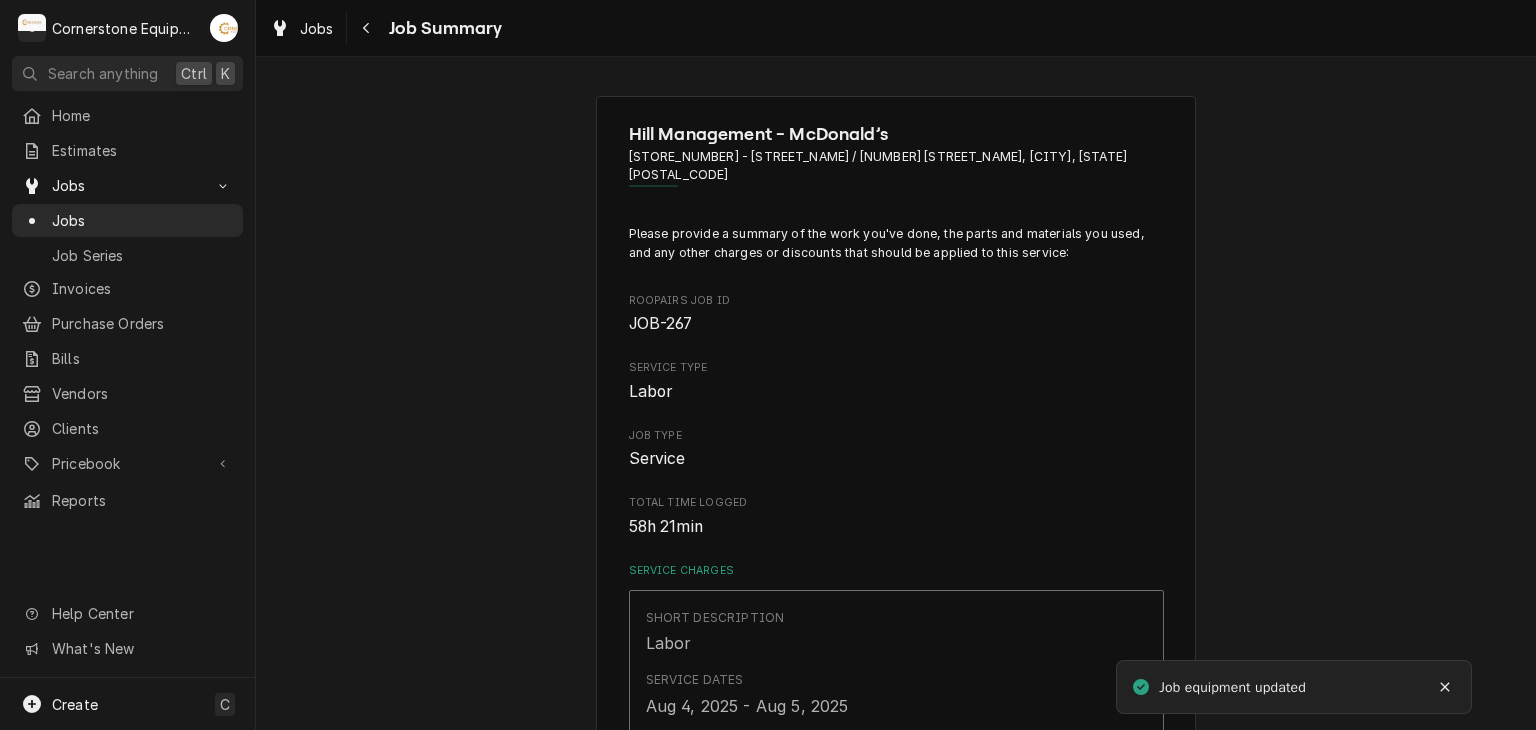 click on "[COMPANY] - [STORE_NUMBER] - [STREET_NAME] / [NUMBER] [STREET_NAME], [CITY], [STATE] [POSTAL_CODE] Please provide a summary of the work you've done, the parts and materials you used, and any other charges or discounts that should be applied to this service: [JOB_ID] [SERVICE_TYPE] [JOB_TYPE] [TOTAL_TIME] [SERVICE_CHARGES] [SHORT_DESCRIPTION] [SERVICE_DATES] [HOURLY_COST]/hr Qty. [QTY] Rate [RATE]/hr Amount [AMOUNT] [SERVICE] Summary Add [SERVICE_CHARGE] [PARTS_AND_MATERIALS] ( if any ) [SHORT_DESCRIPTION] [MANUFACTURER] — [MANUFACTURER] [PART_NUMBER] — [UNIT_COST] $0.00 Qty. [QTY] Price [PRICE] Amount [AMOUNT] Detailed Summary Misc cleaning and hardware materials Add Part or Material Trip Charges, Diagnostic Fees, etc. ( if any ) [SHORT_DESCRIPTION] [UNIT_COST] $0.00 Qty. [QTY] Price [PRICE] Amount [AMOUNT] Add Miscellaneous Charge Discounts ( if any ) Add Discount Subtotal [SUBTOTAL] Notes to Dispatcher(s) ( optional ) Attachments ( if any )" at bounding box center [896, 1214] 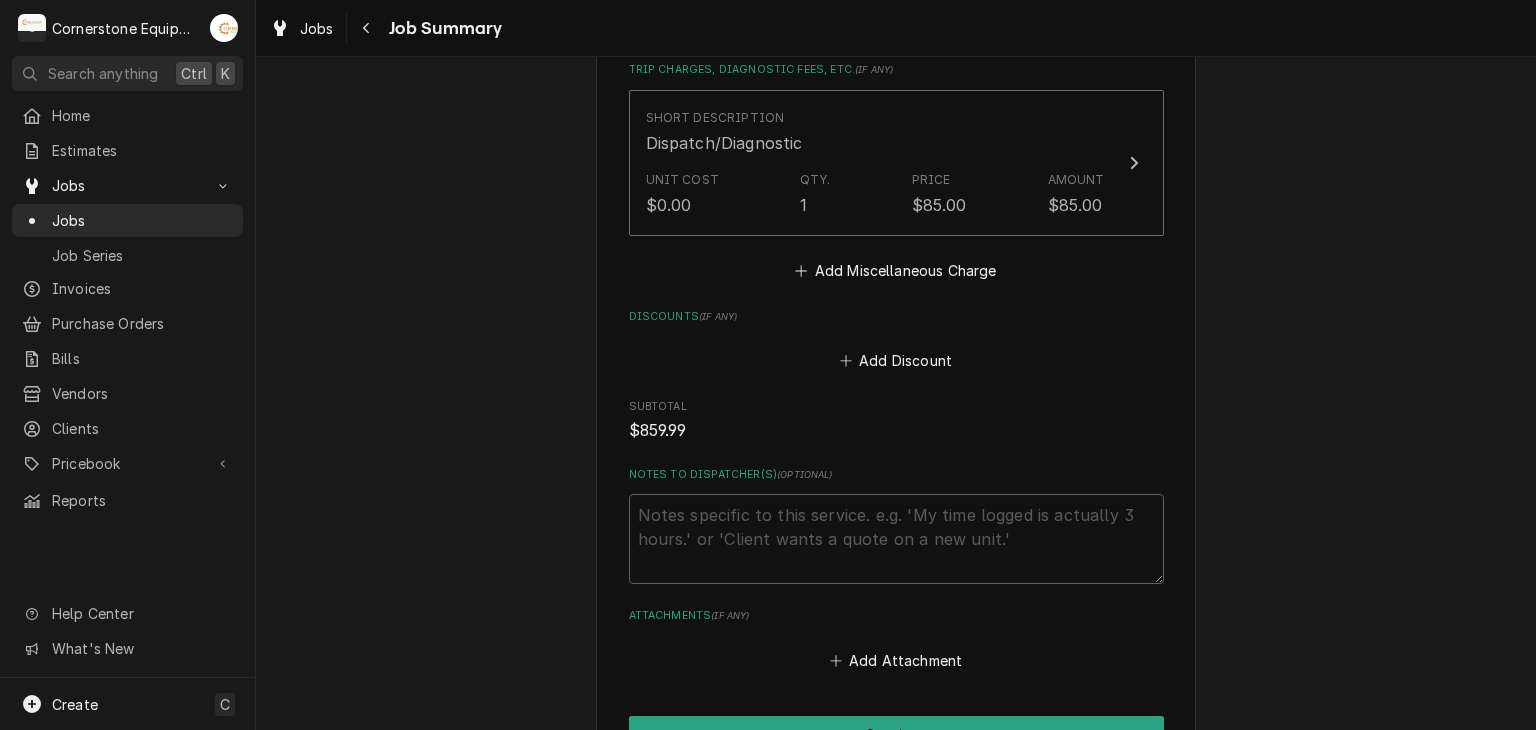 scroll, scrollTop: 1560, scrollLeft: 0, axis: vertical 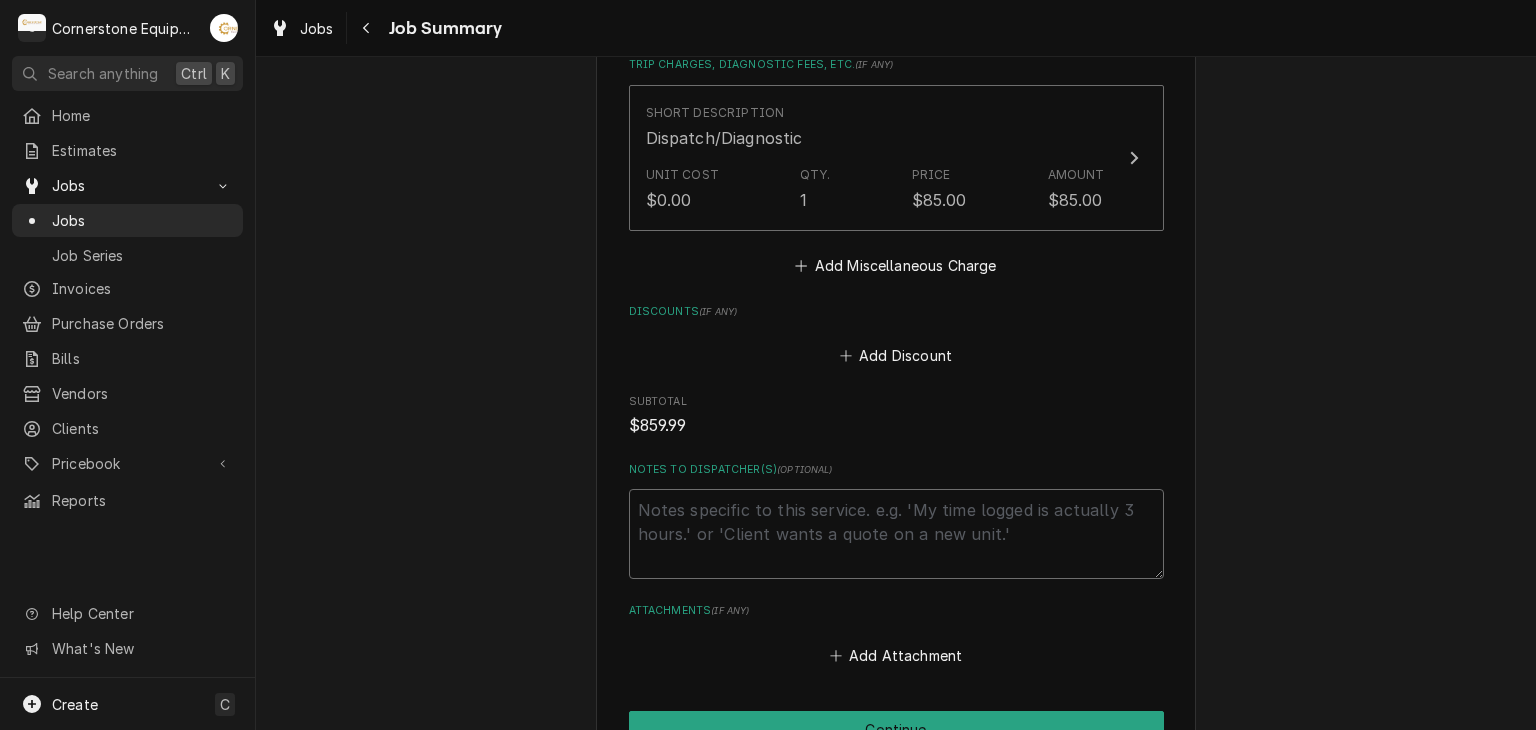 click on "Notes to Dispatcher(s)  ( optional )" at bounding box center [896, 534] 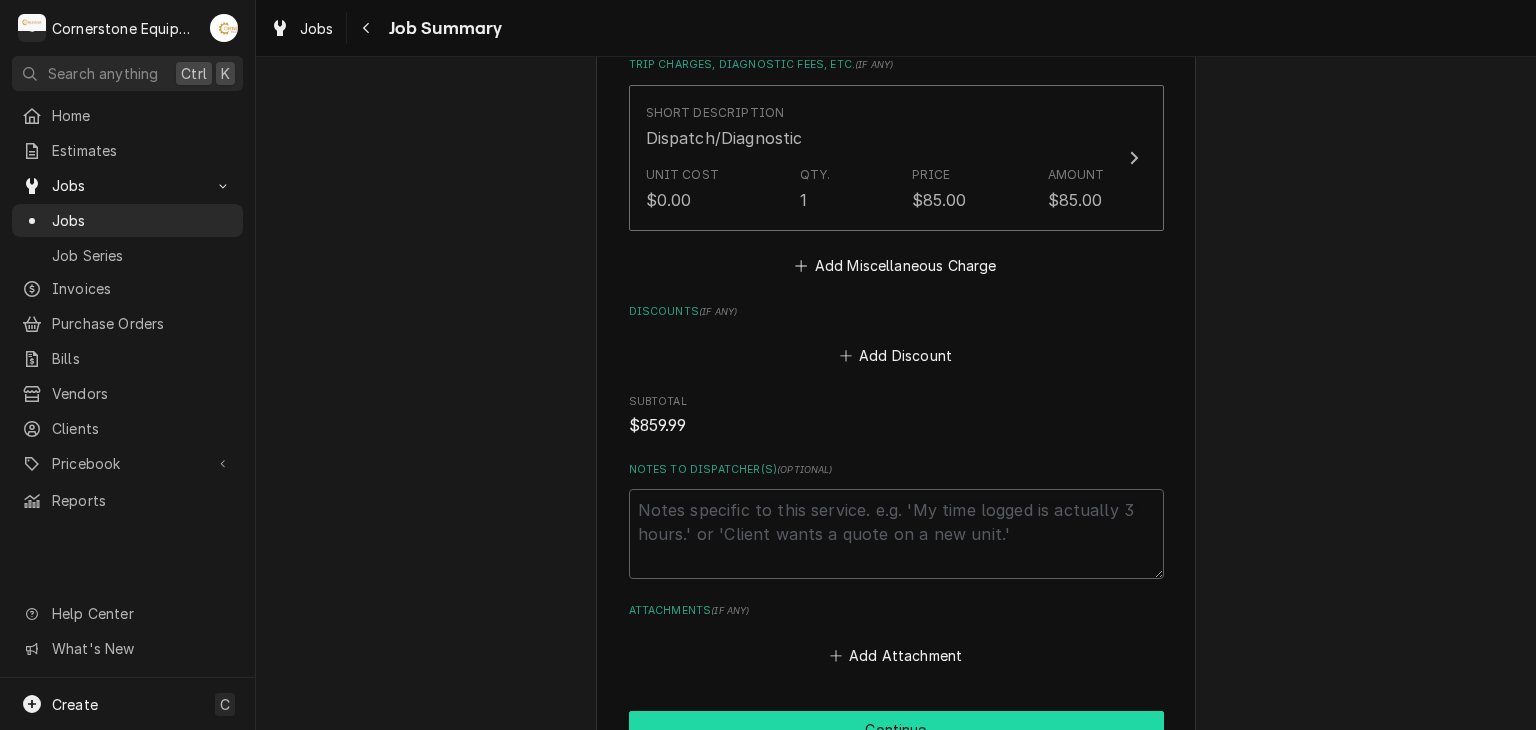 drag, startPoint x: 913, startPoint y: 679, endPoint x: 872, endPoint y: 673, distance: 41.4367 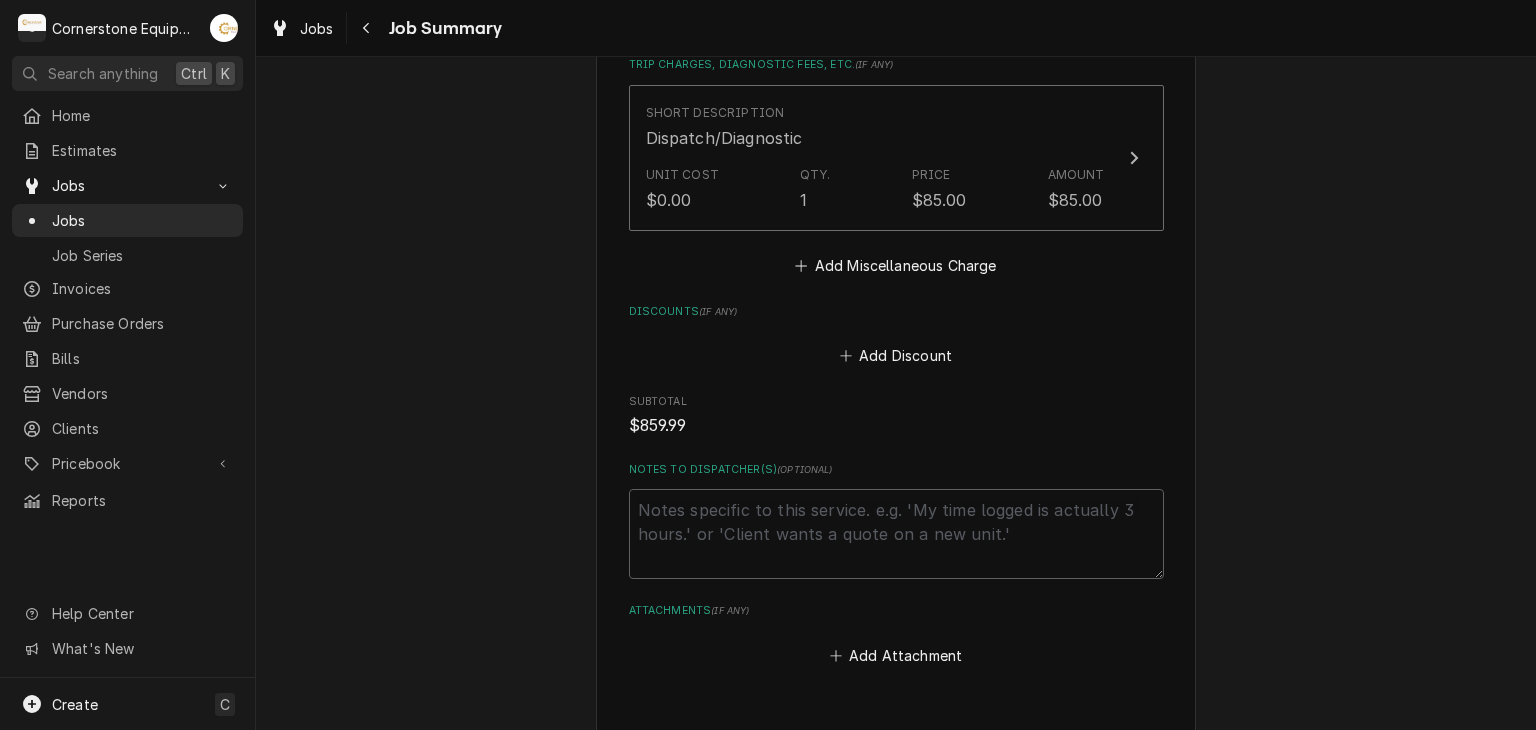 click at bounding box center [896, 749] 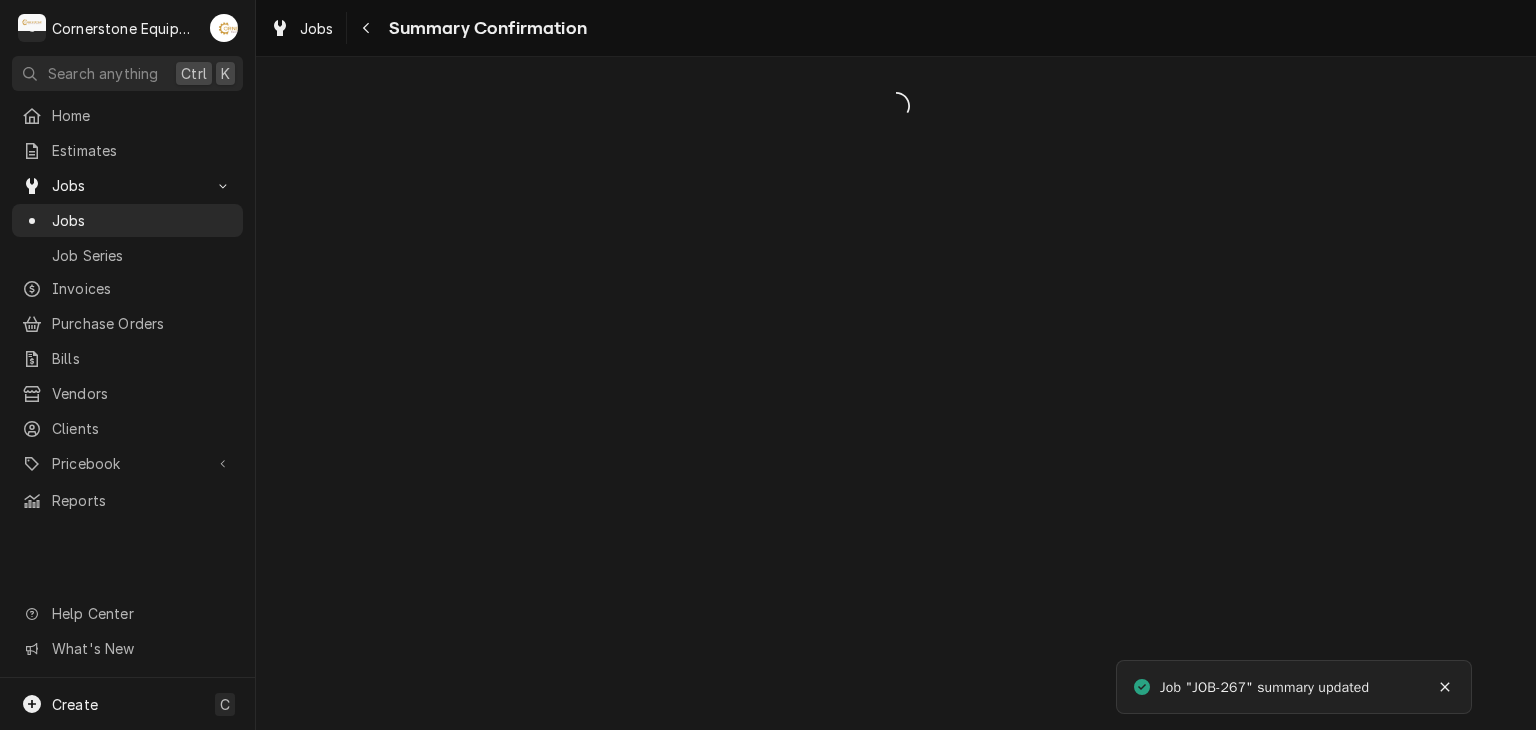 scroll, scrollTop: 0, scrollLeft: 0, axis: both 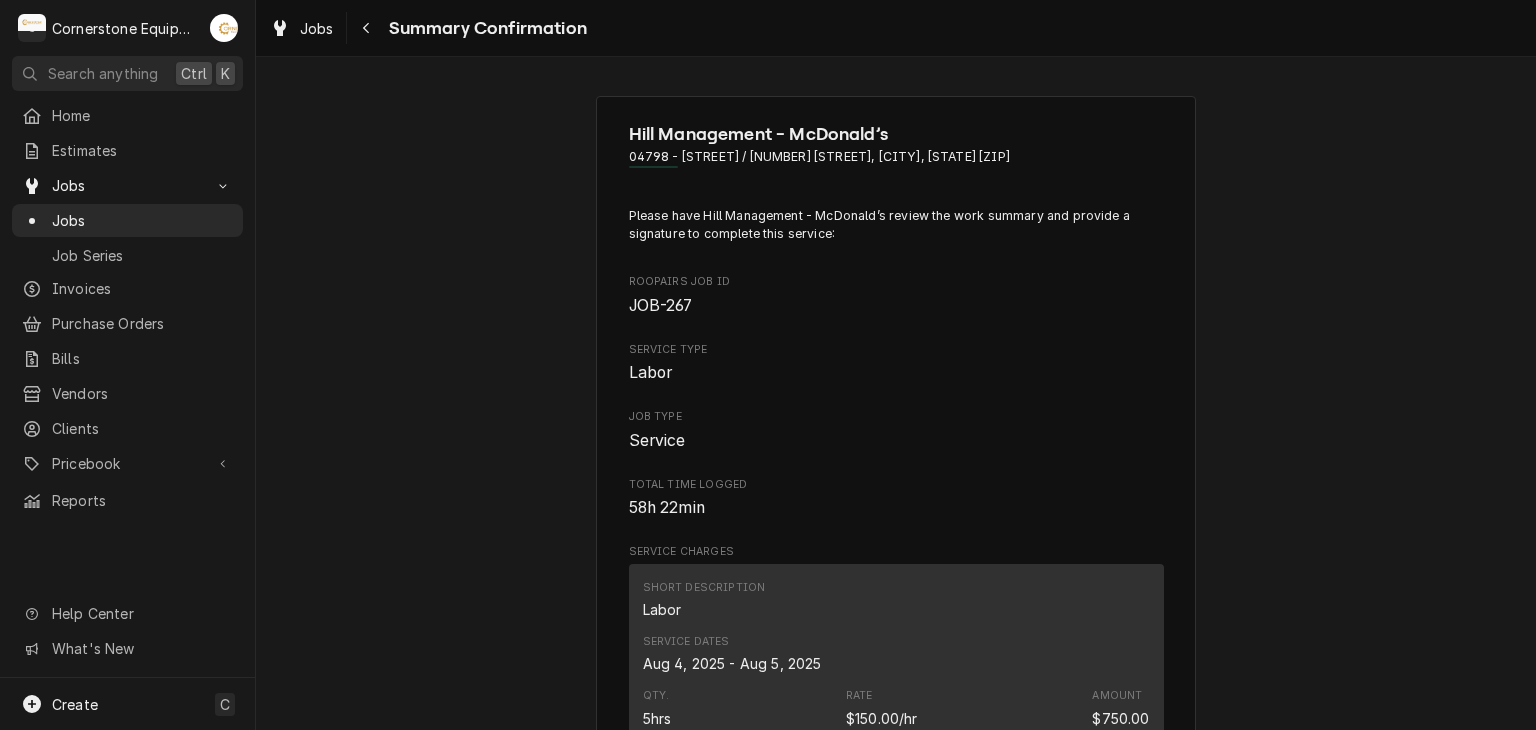click on "Hill Management - McDonald’s 04798 - [STREET] / [NUMBER] [STREET], [CITY], [STATE] [ZIP] Please have Hill Management - McDonald’s review the work summary and provide a signature to complete this service: Roopairs Job ID JOB-267 Service Type Labor Job Type Service Total Time Logged 58h 22min Service Charges Short Description Labor Service Dates [DATE] - [DATE] Qty. 5hrs Rate $150.00/hr Amount $750.00 Service  Summary Parts and Materials Short Description misc hardware Manufacturer — Manufacturer Part # — Qty. 1 Price $24.99 Amount $24.99 Detailed  Summary Misc cleaning and hardware materials Trip Charges, Diagnostic Fees, etc. Short Description Dispatch/Diagnostic Qty. 1 Price $85.00 Amount $85.00 Discounts (No discounts) Subtotal $859.99 Signature CLEAR Signed By Confirm and Complete Skip Signature Update Job Summary" at bounding box center [896, 1145] 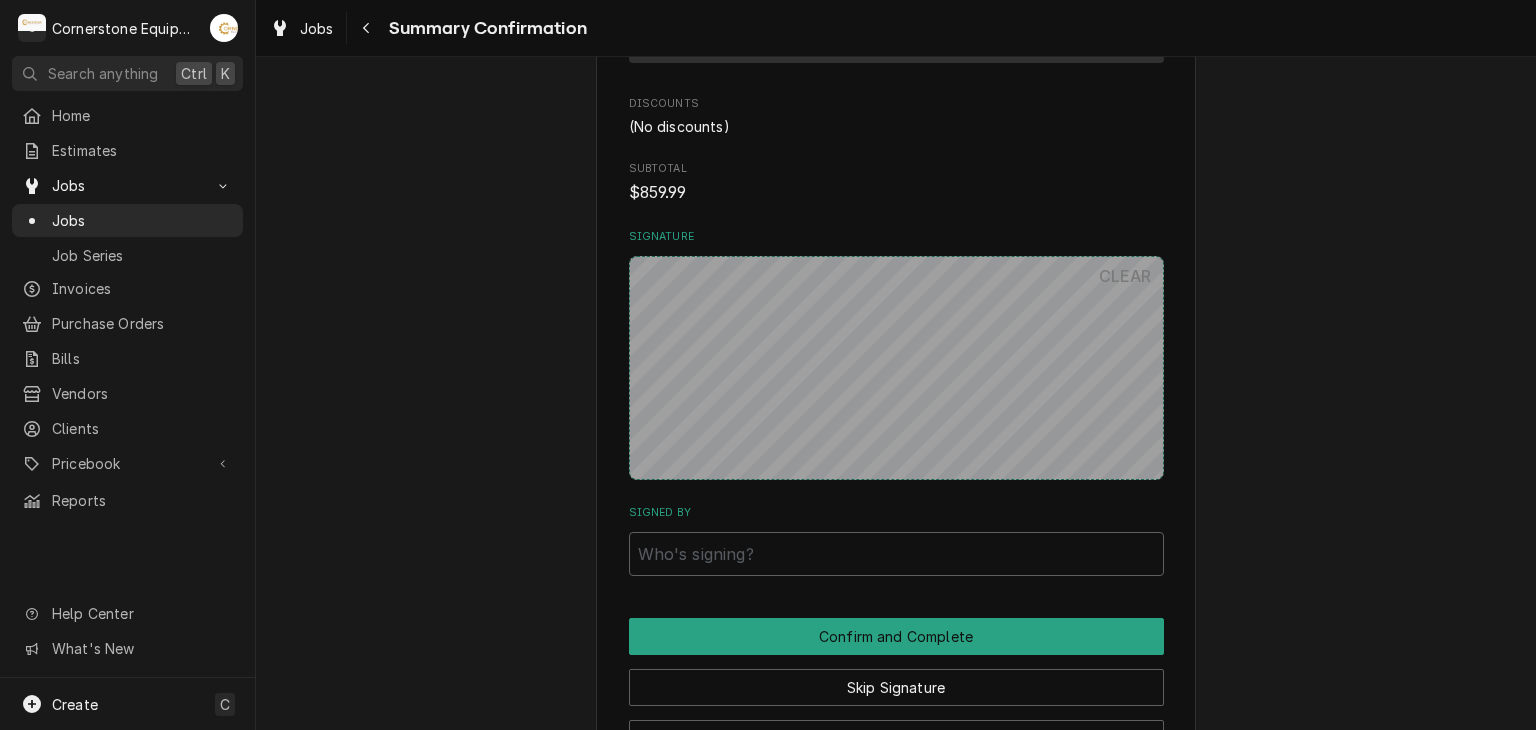 scroll, scrollTop: 1440, scrollLeft: 0, axis: vertical 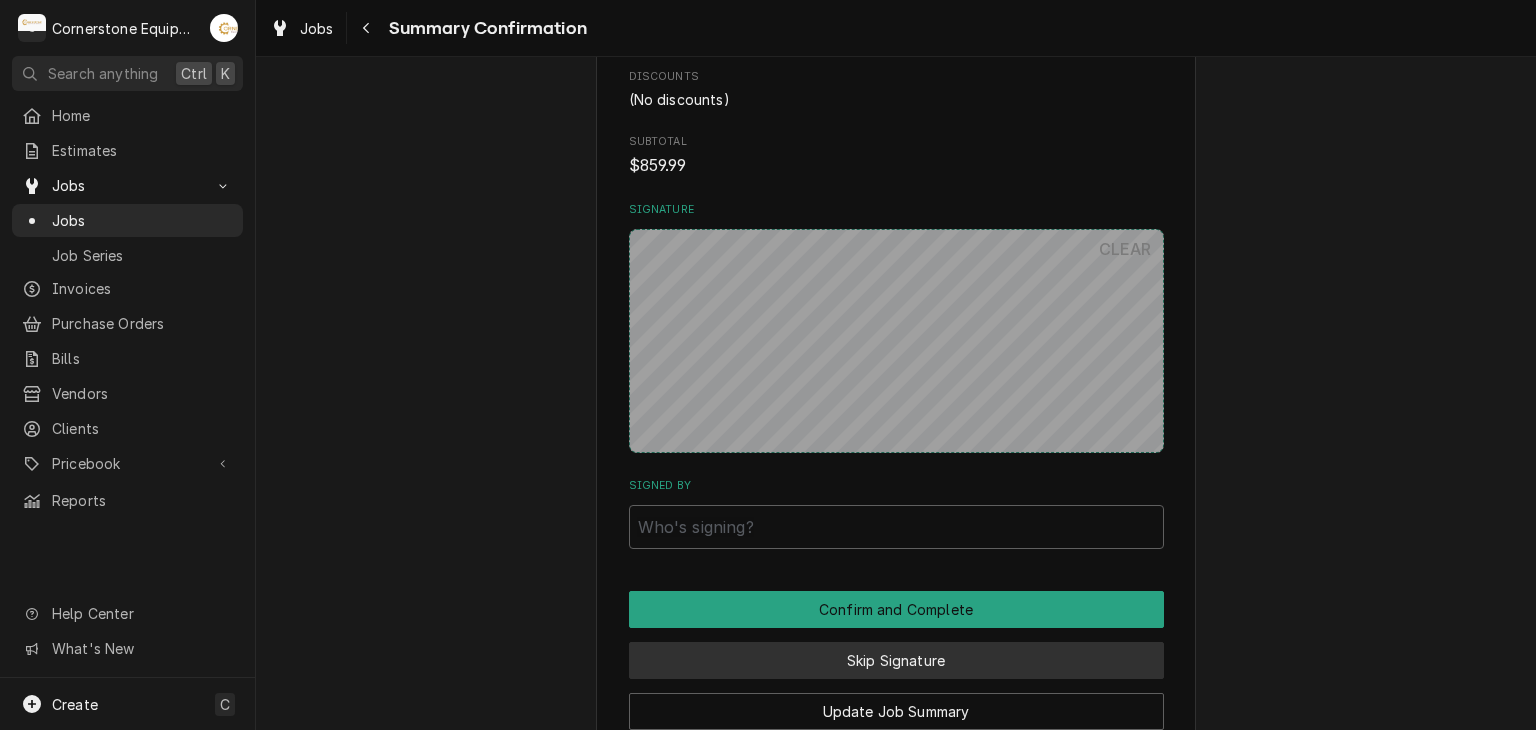 click on "Skip Signature" at bounding box center [896, 660] 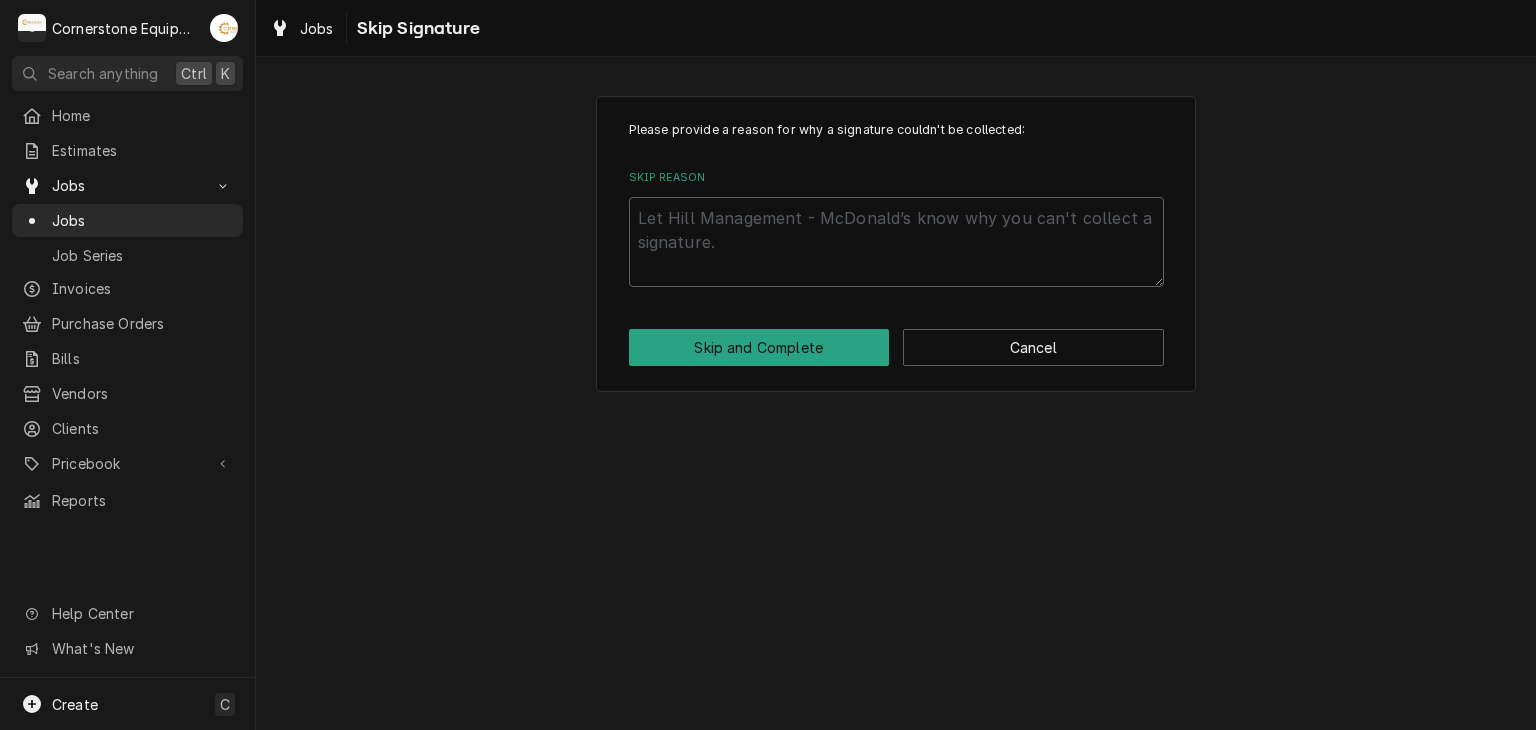 scroll, scrollTop: 0, scrollLeft: 0, axis: both 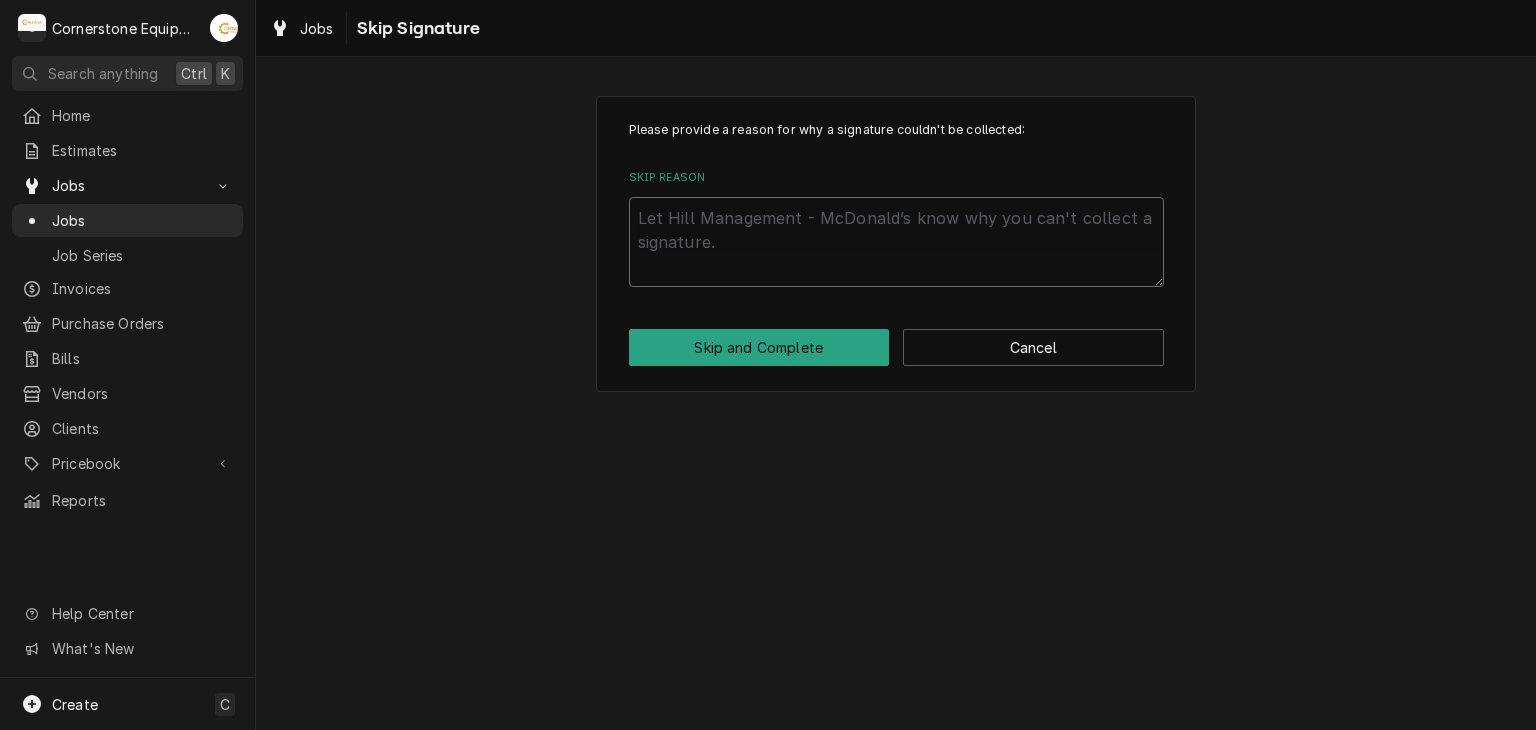 click on "Skip Reason" at bounding box center (896, 242) 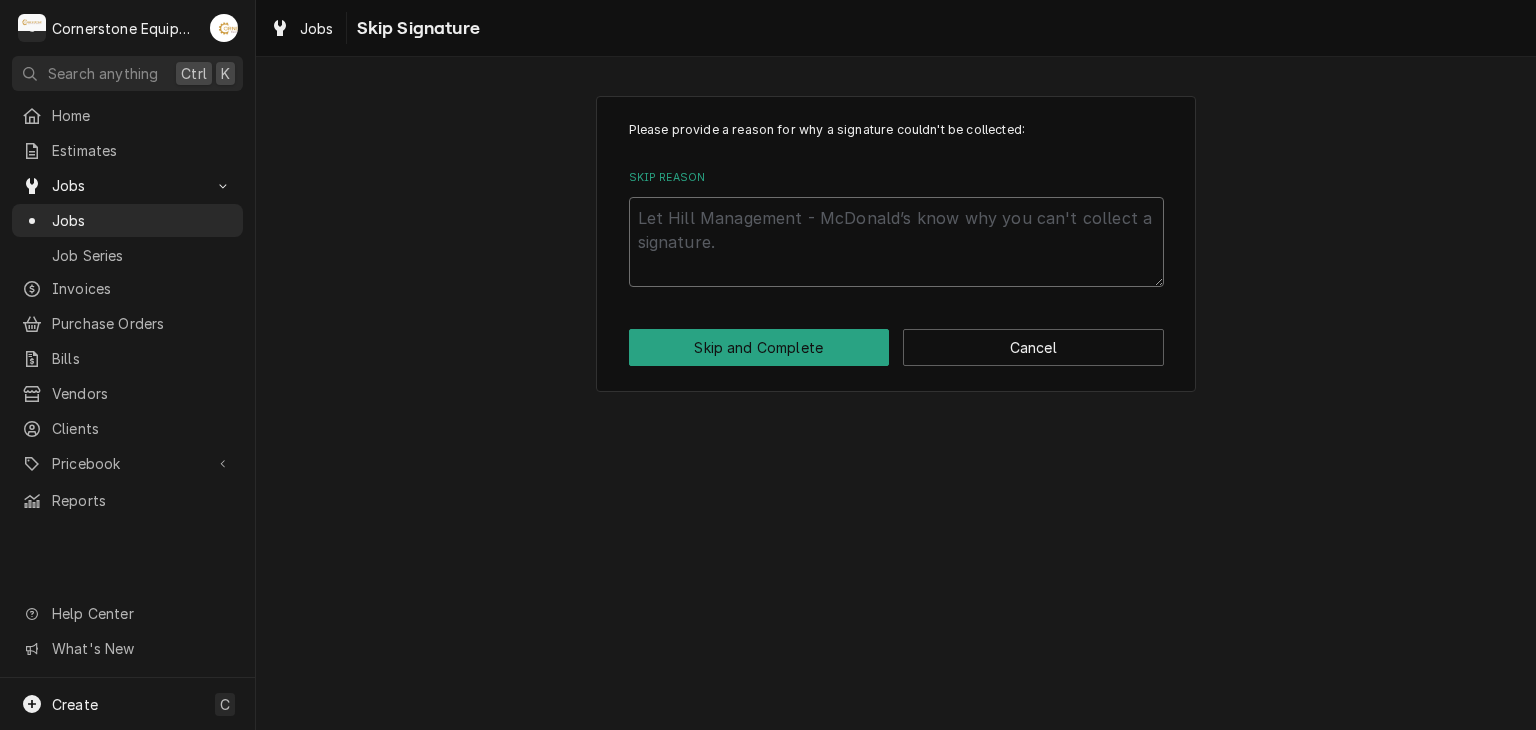 type on "x" 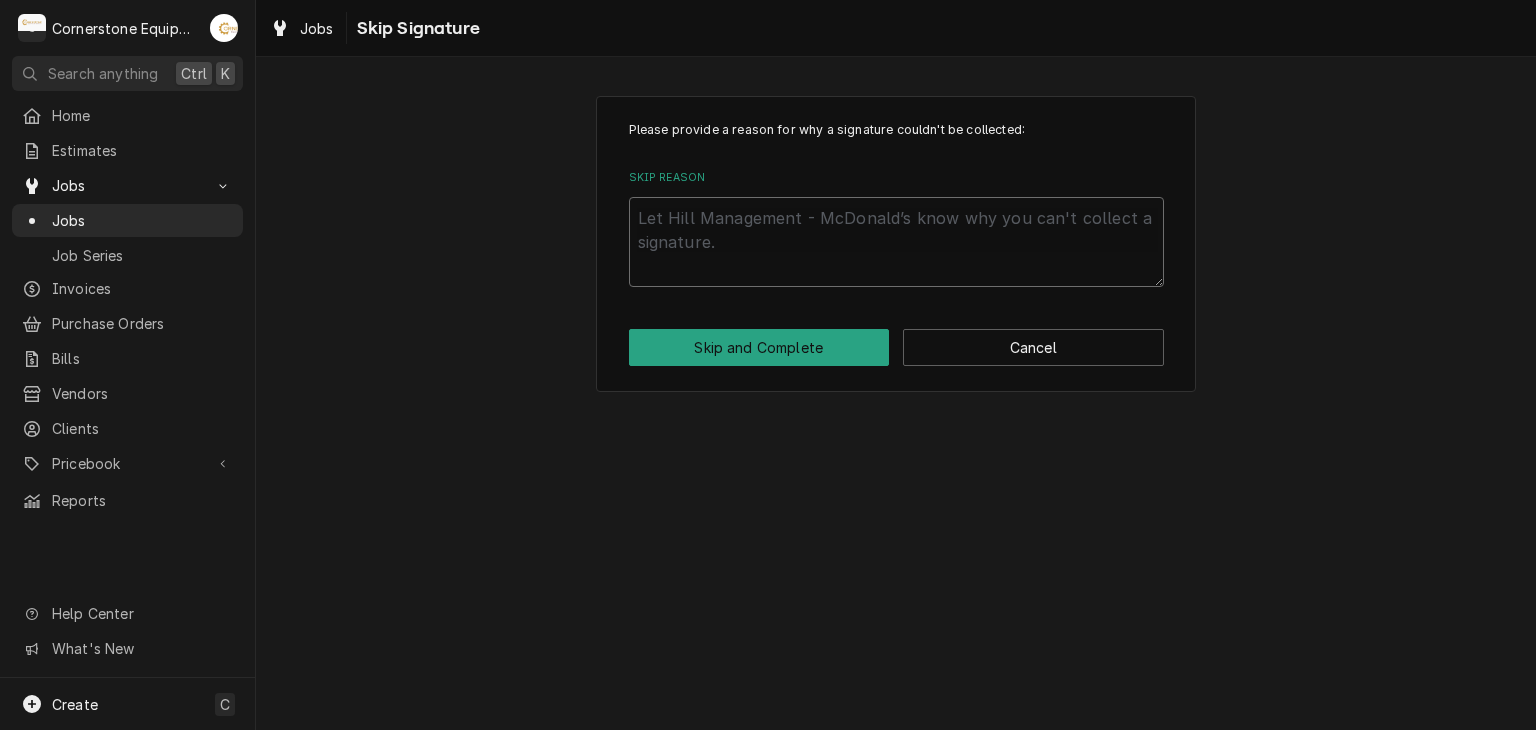 type on "A" 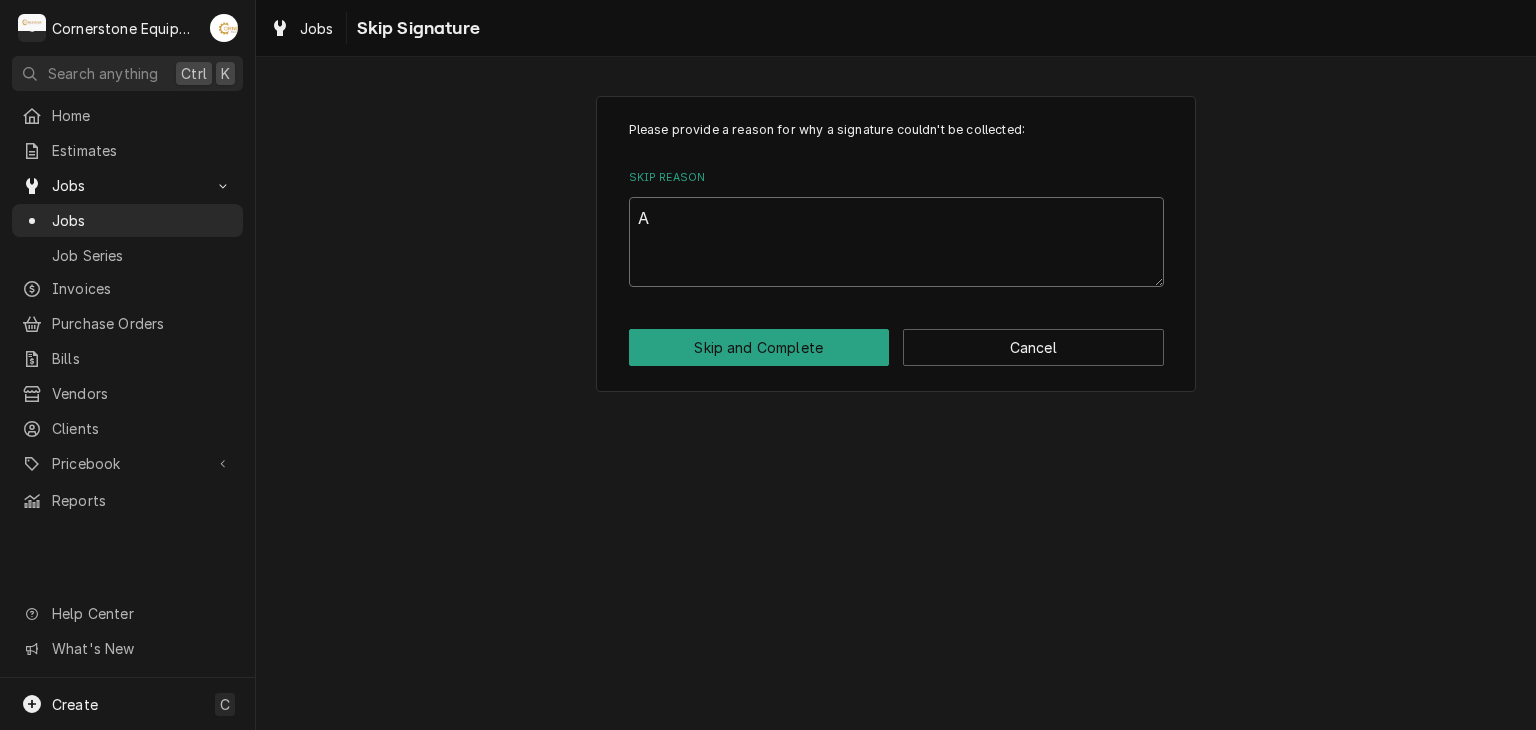 type on "x" 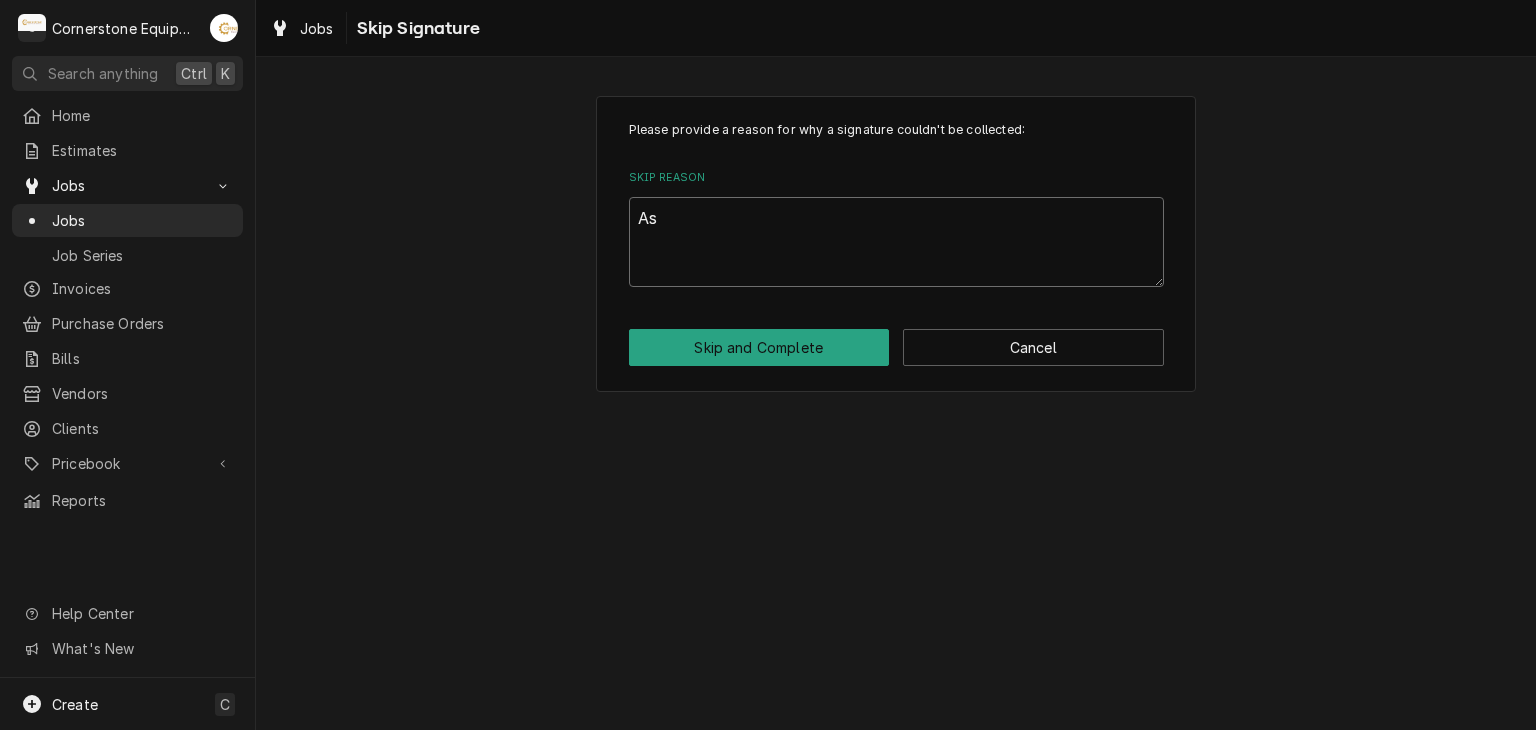 type on "x" 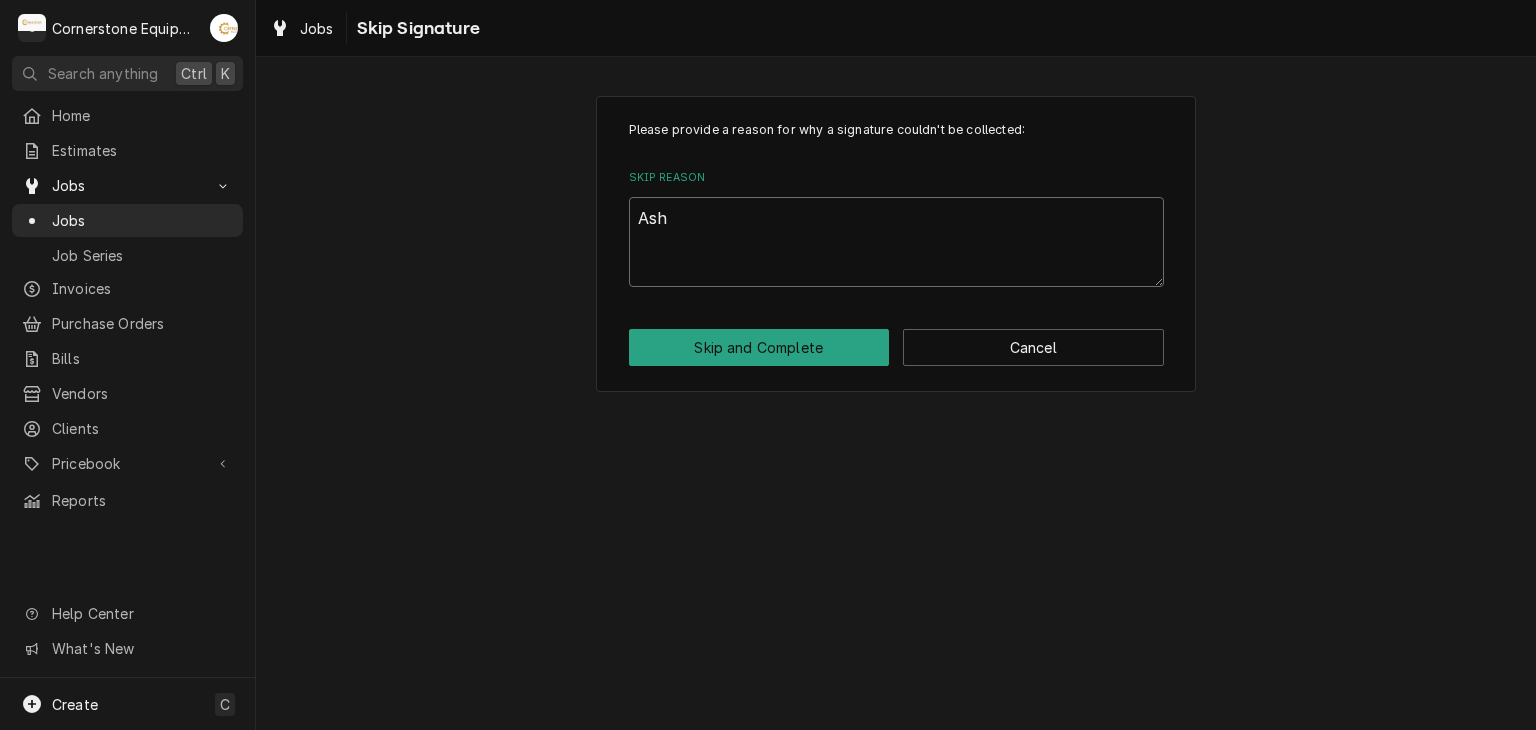 type on "x" 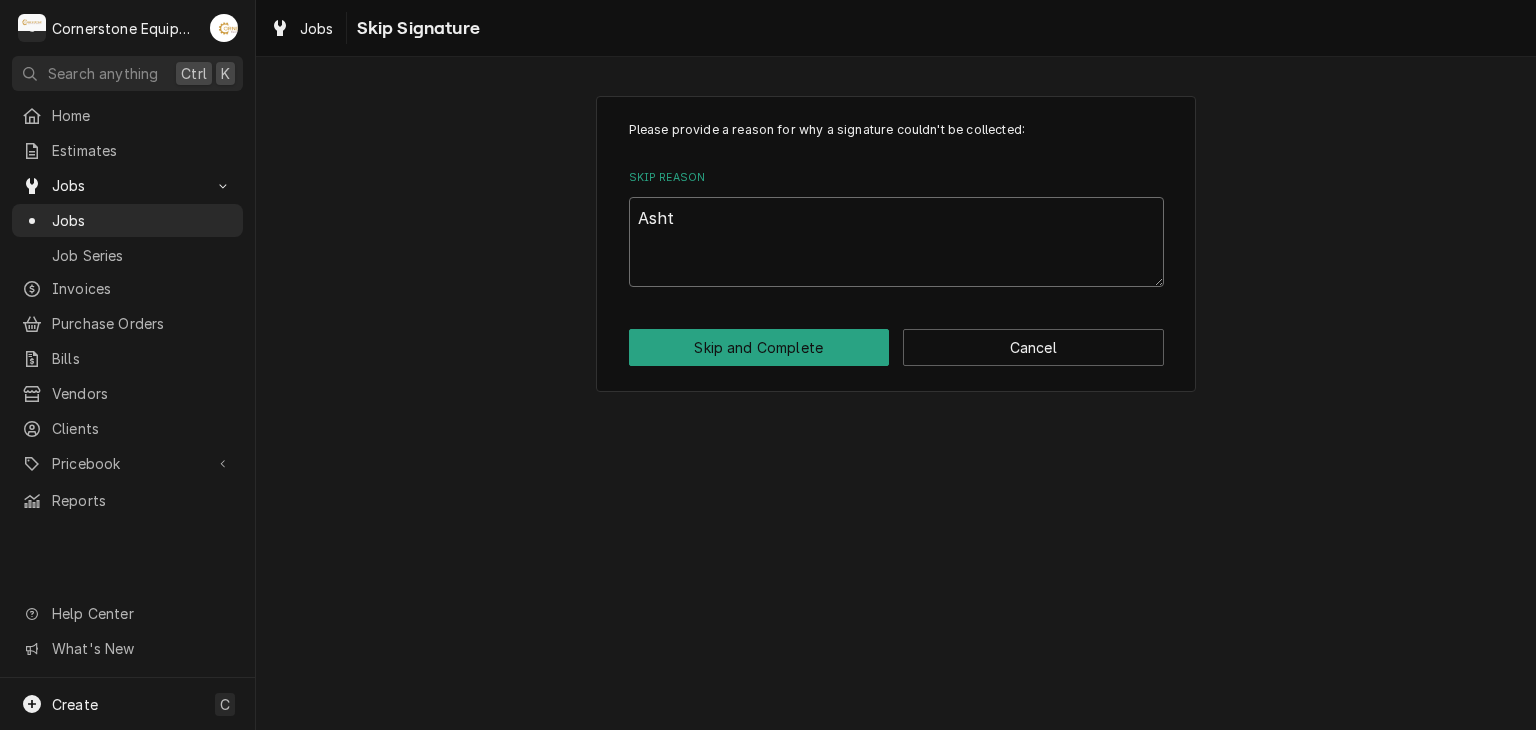 type on "x" 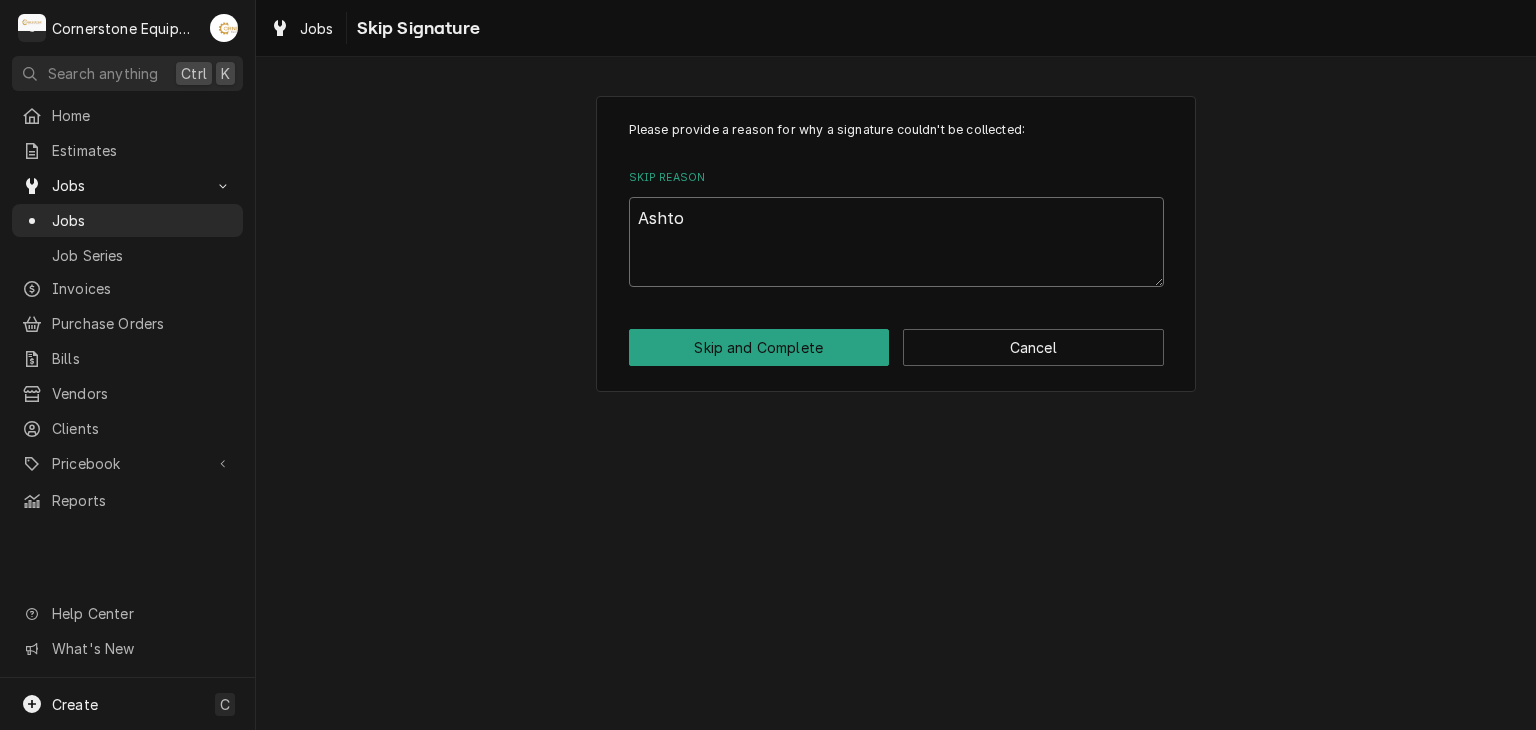 type on "x" 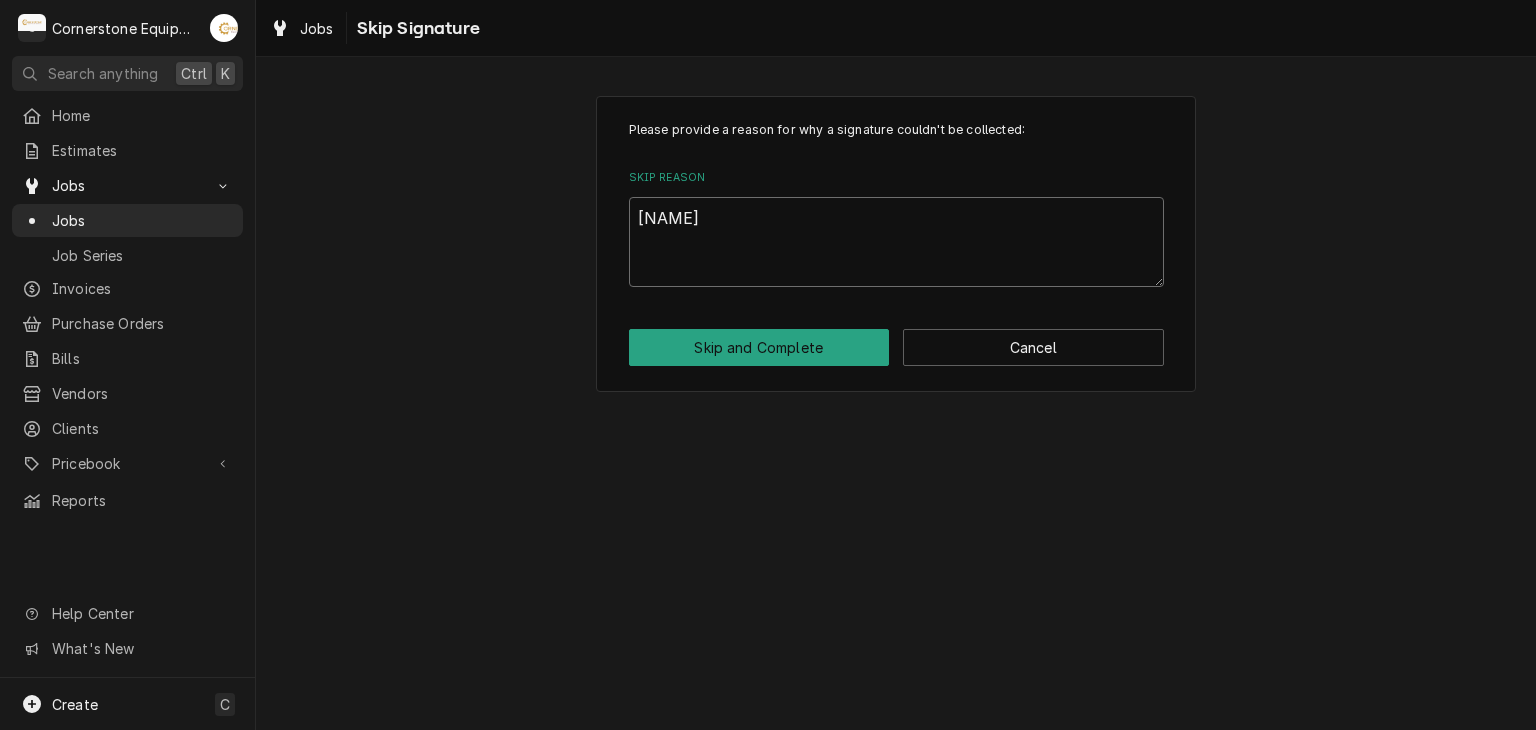 type on "x" 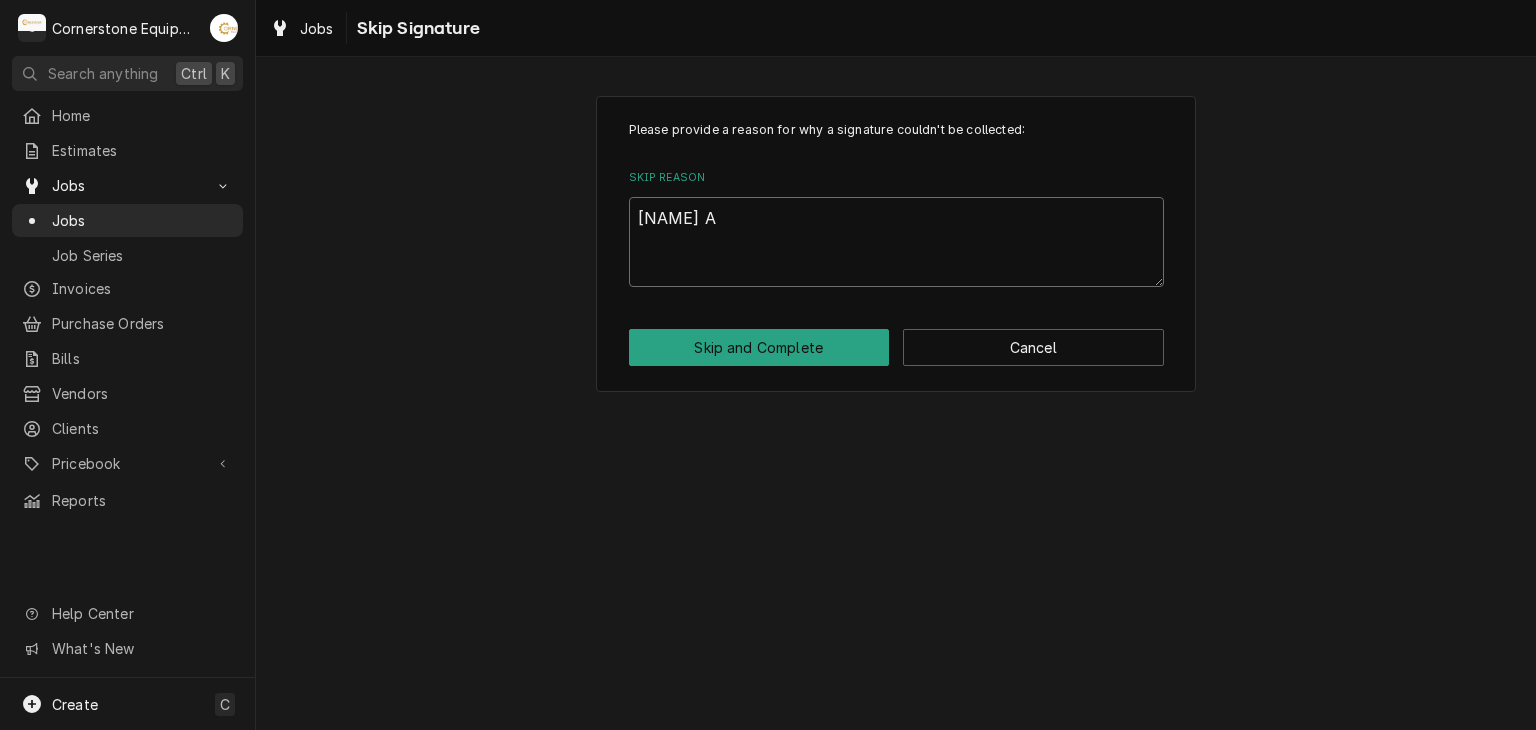 type on "x" 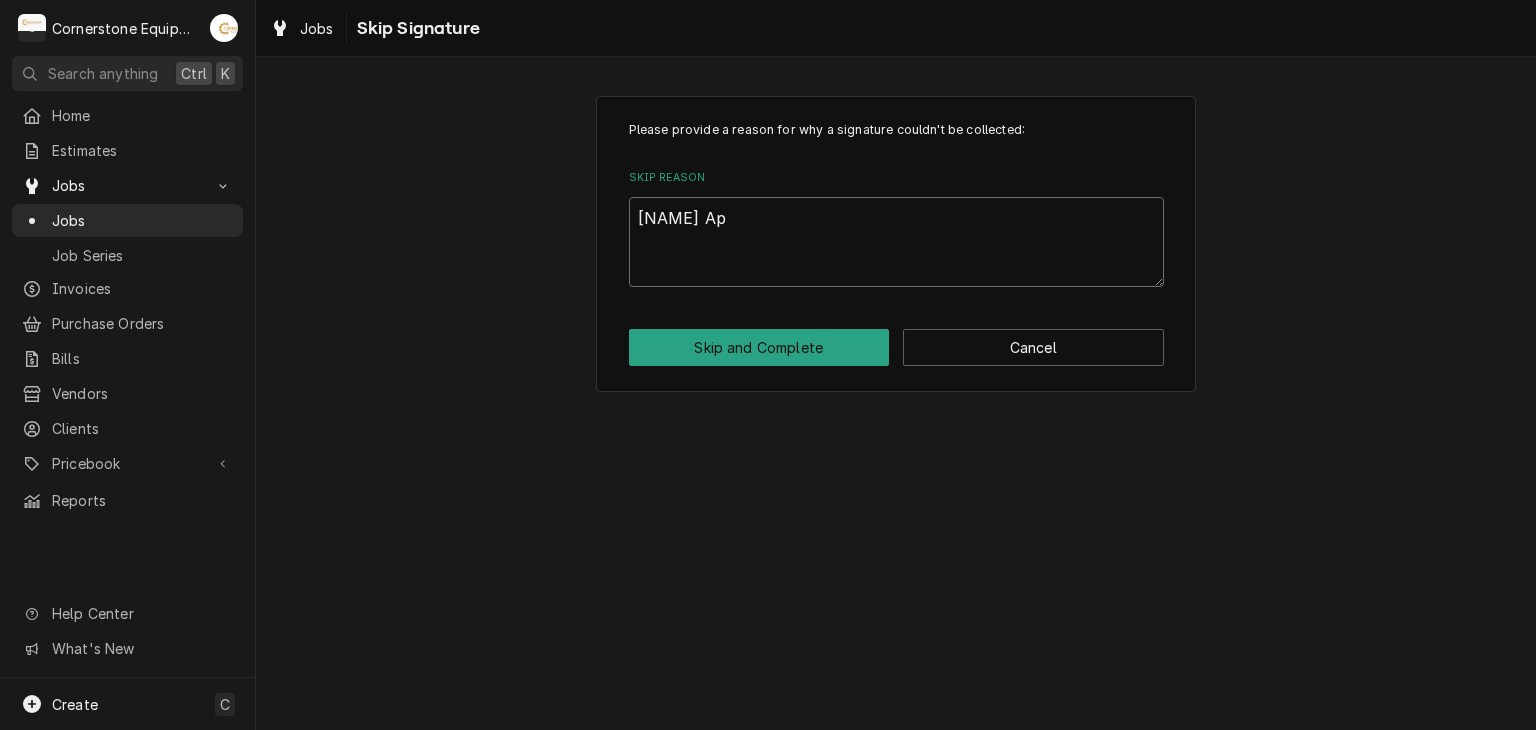 type on "x" 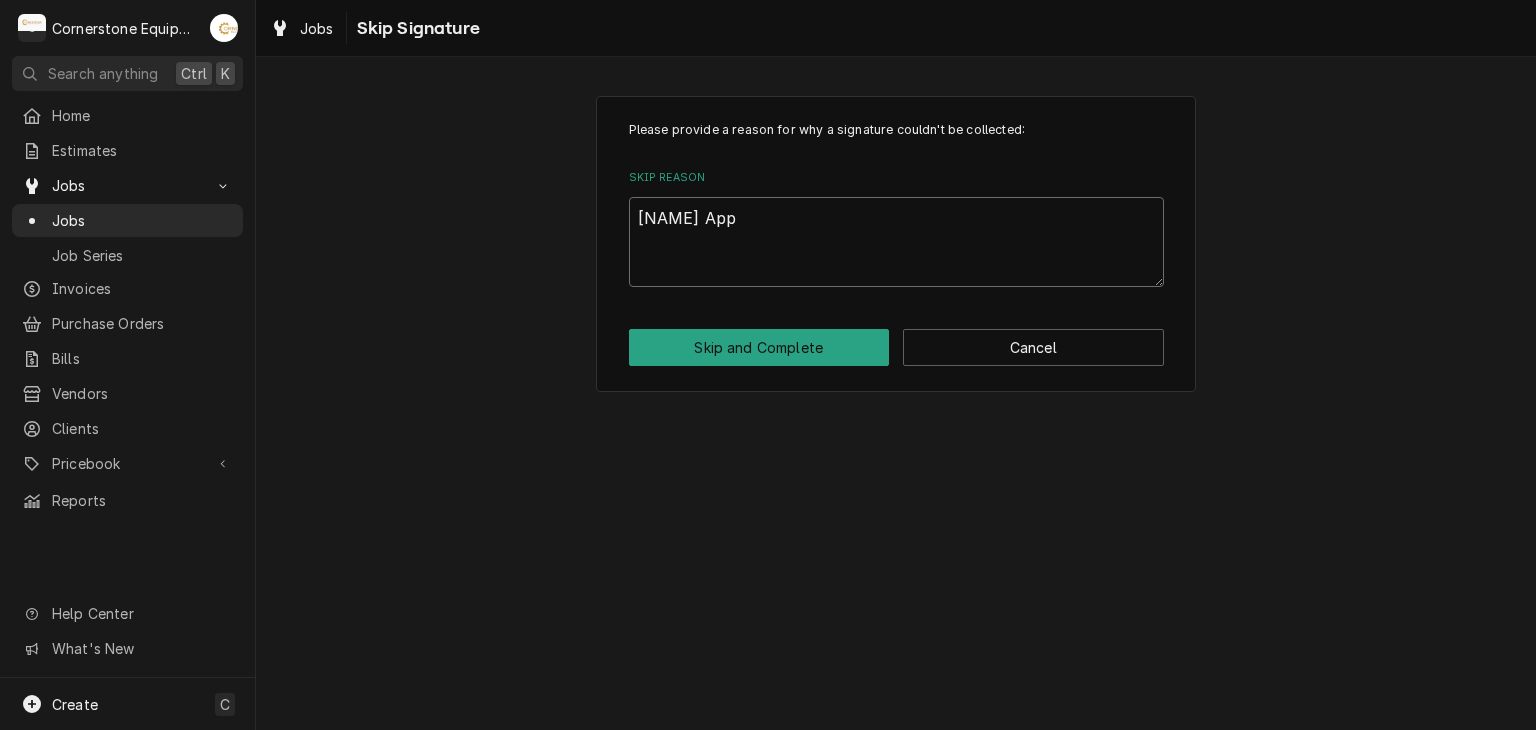 type on "x" 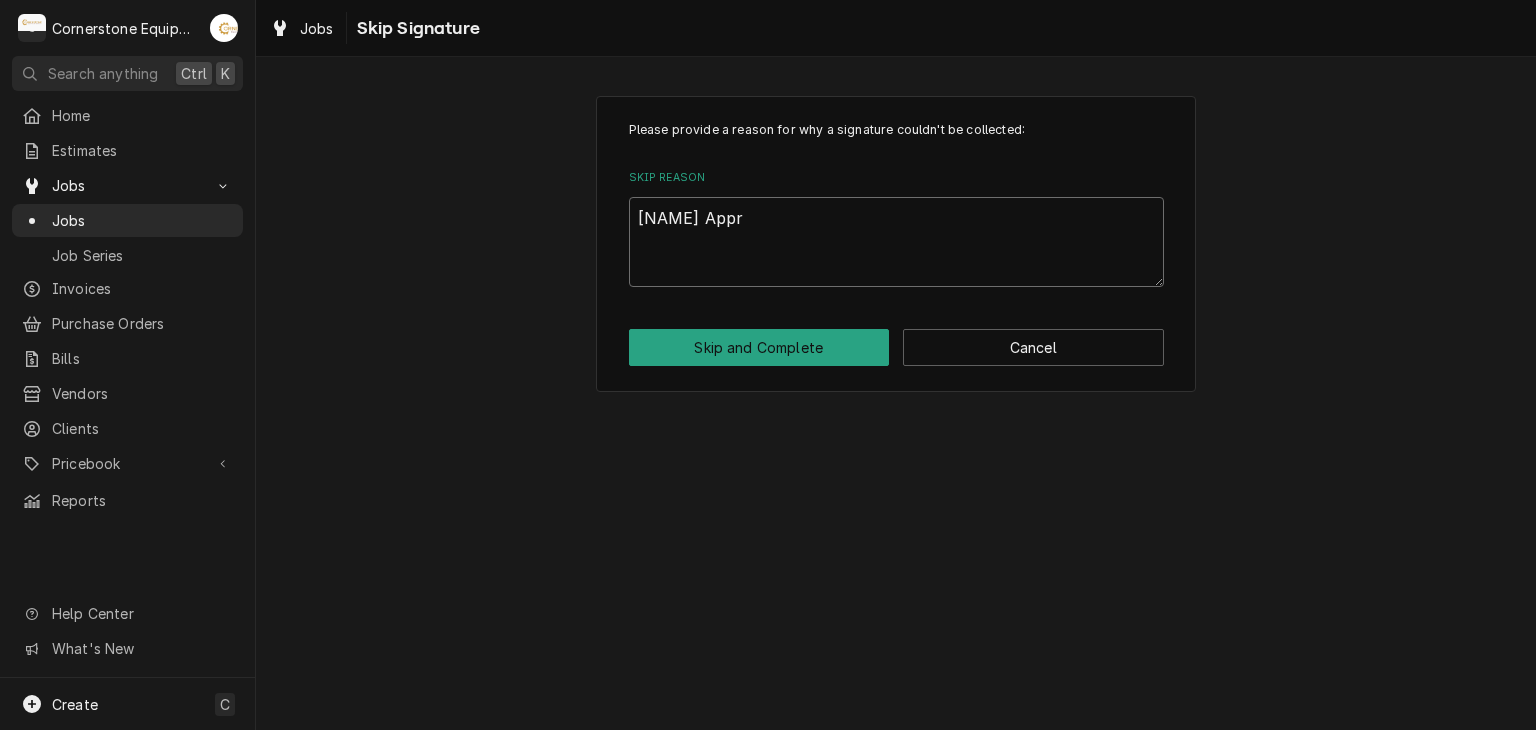 type on "x" 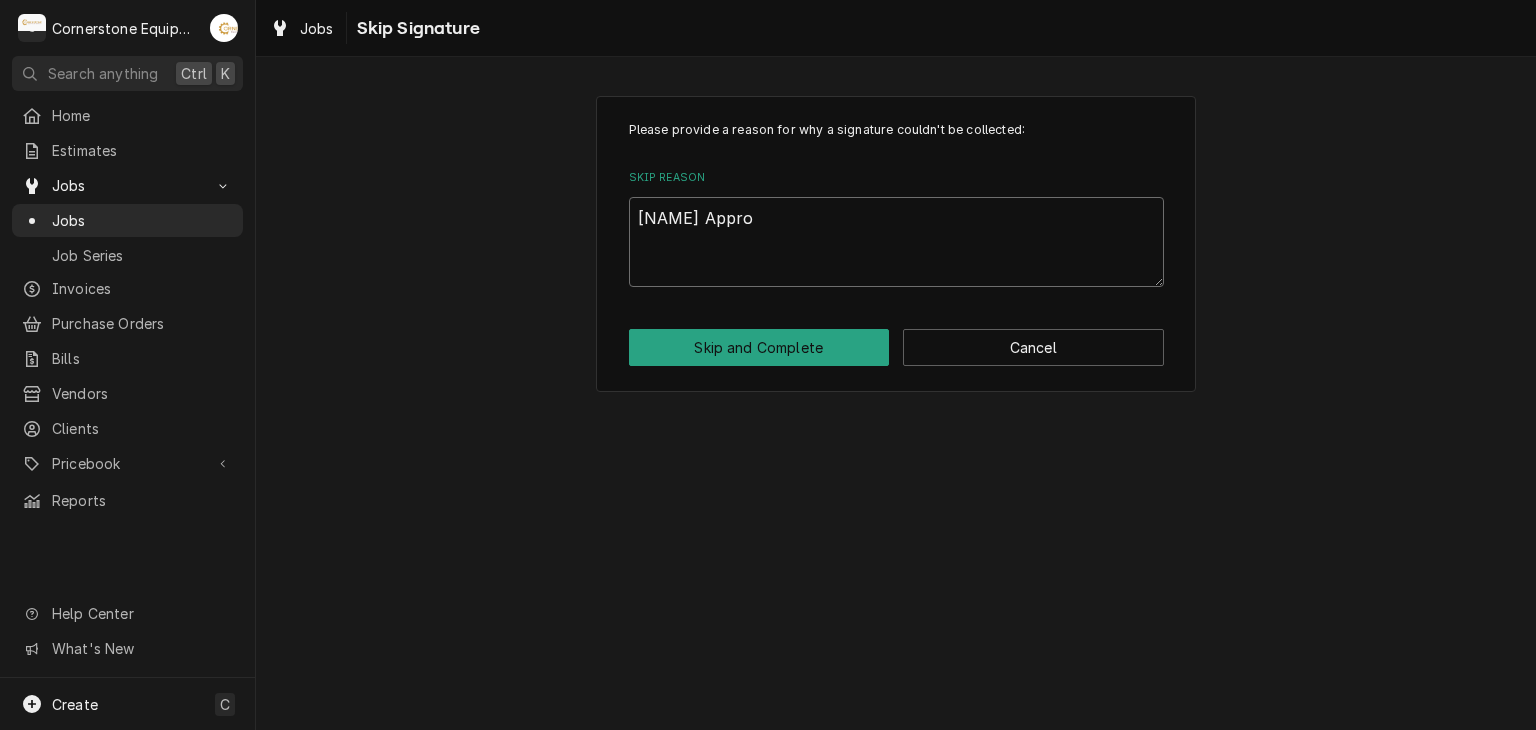 type on "x" 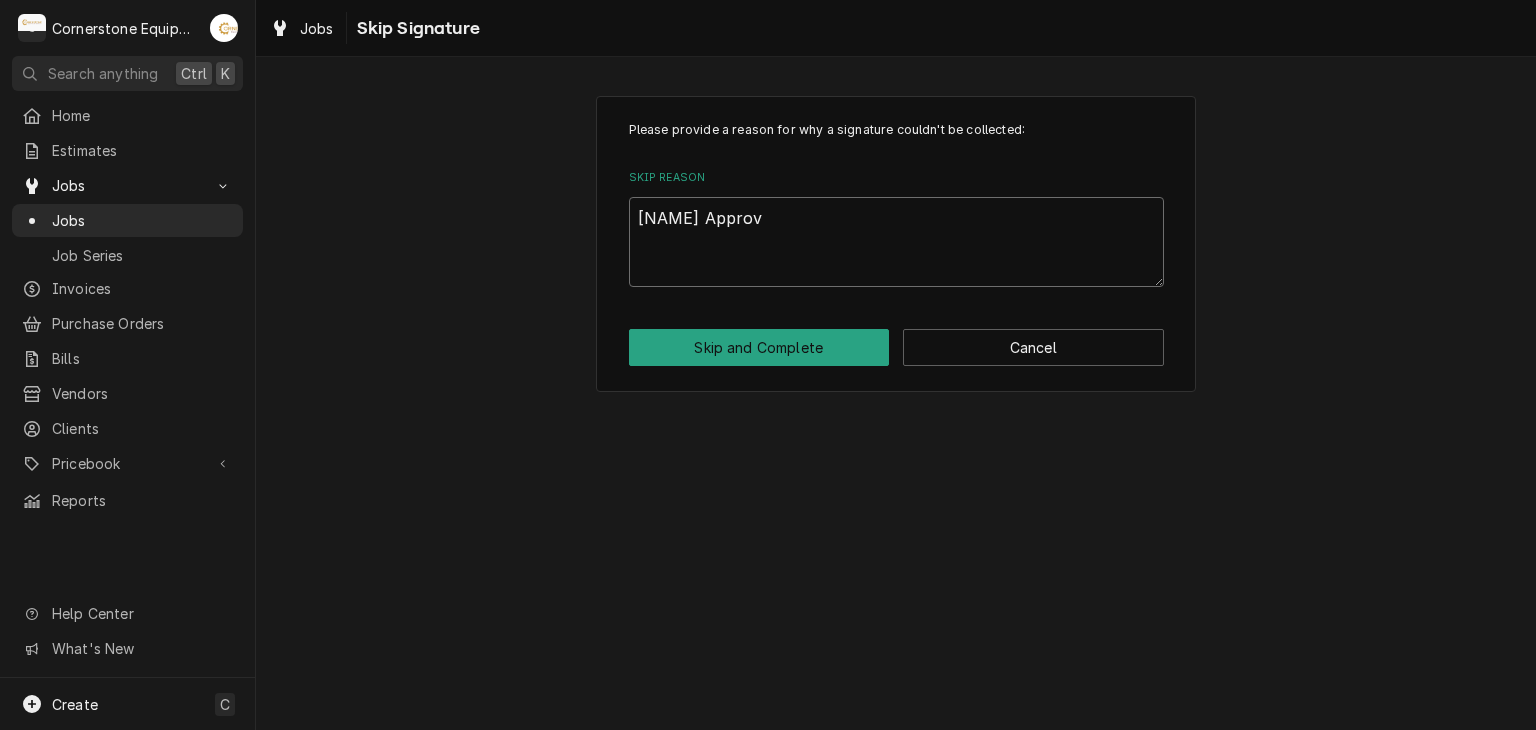 type on "x" 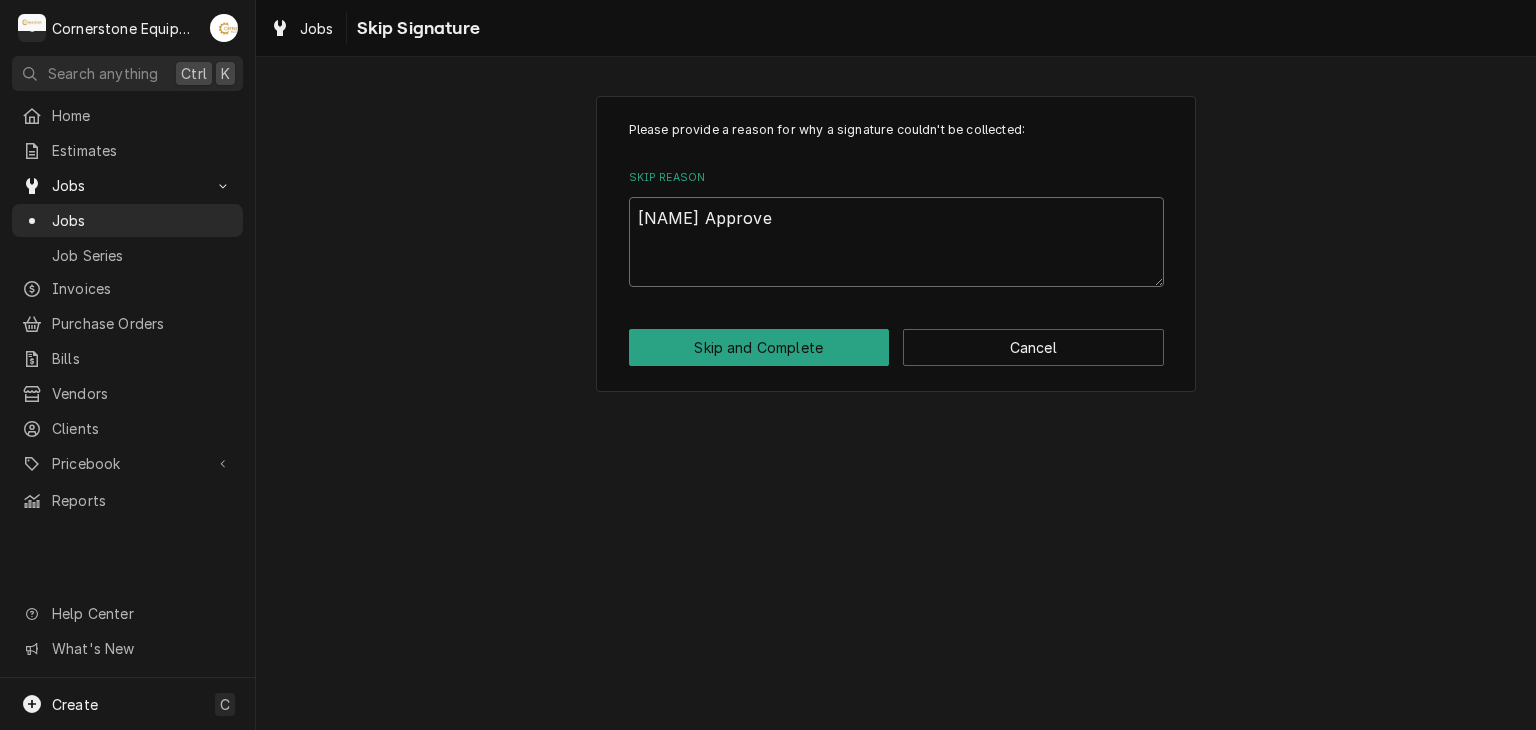 type on "x" 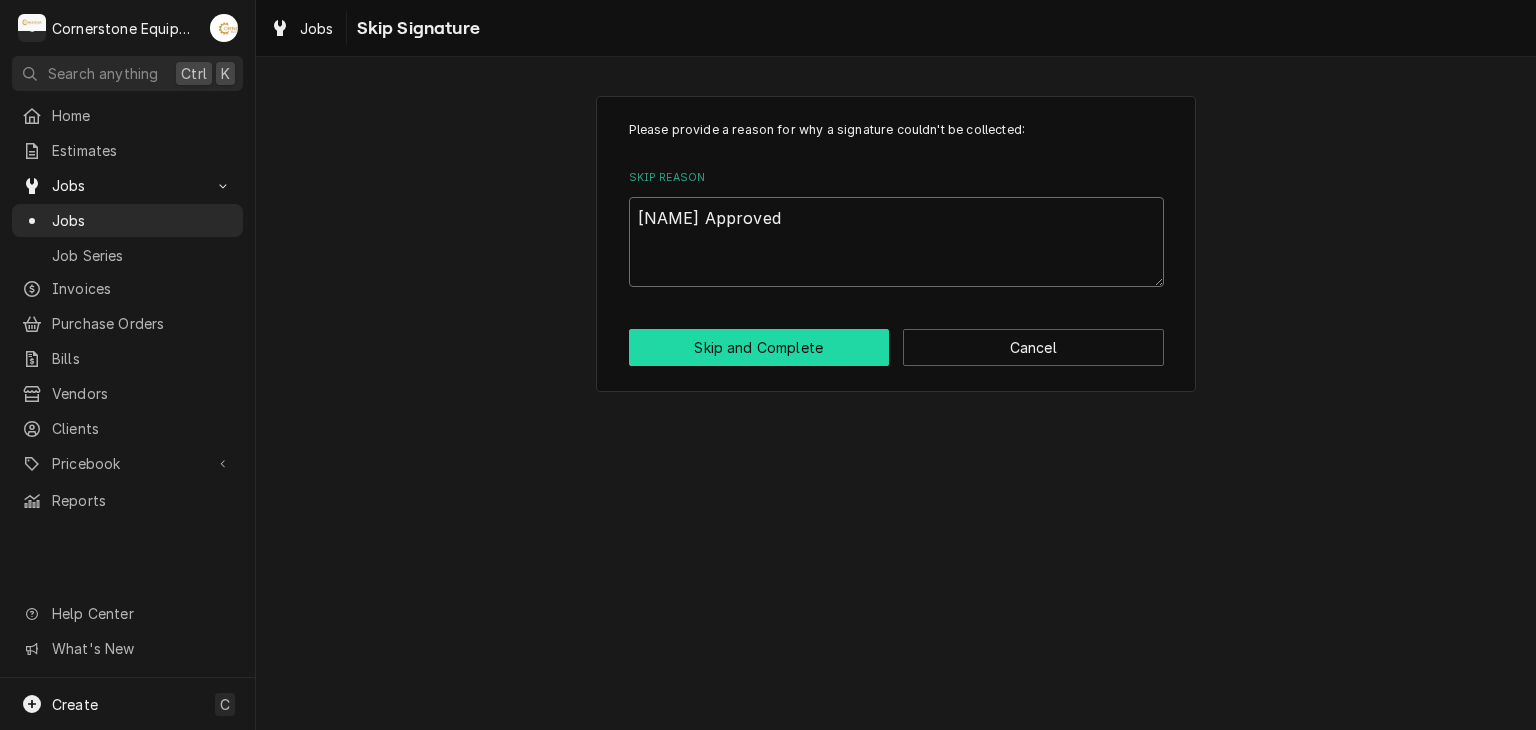 type on "Ashton Approved" 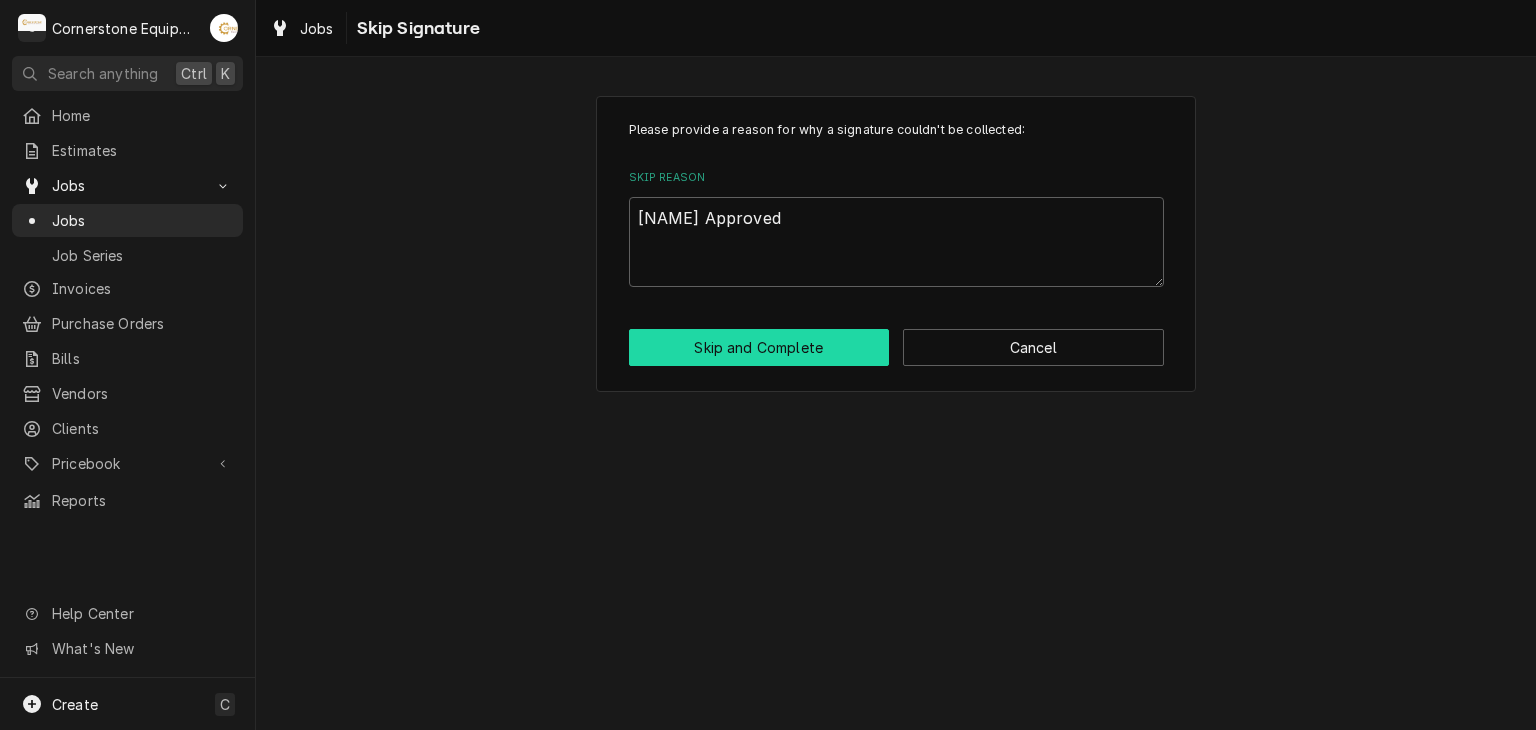 click on "Skip and Complete" at bounding box center [759, 347] 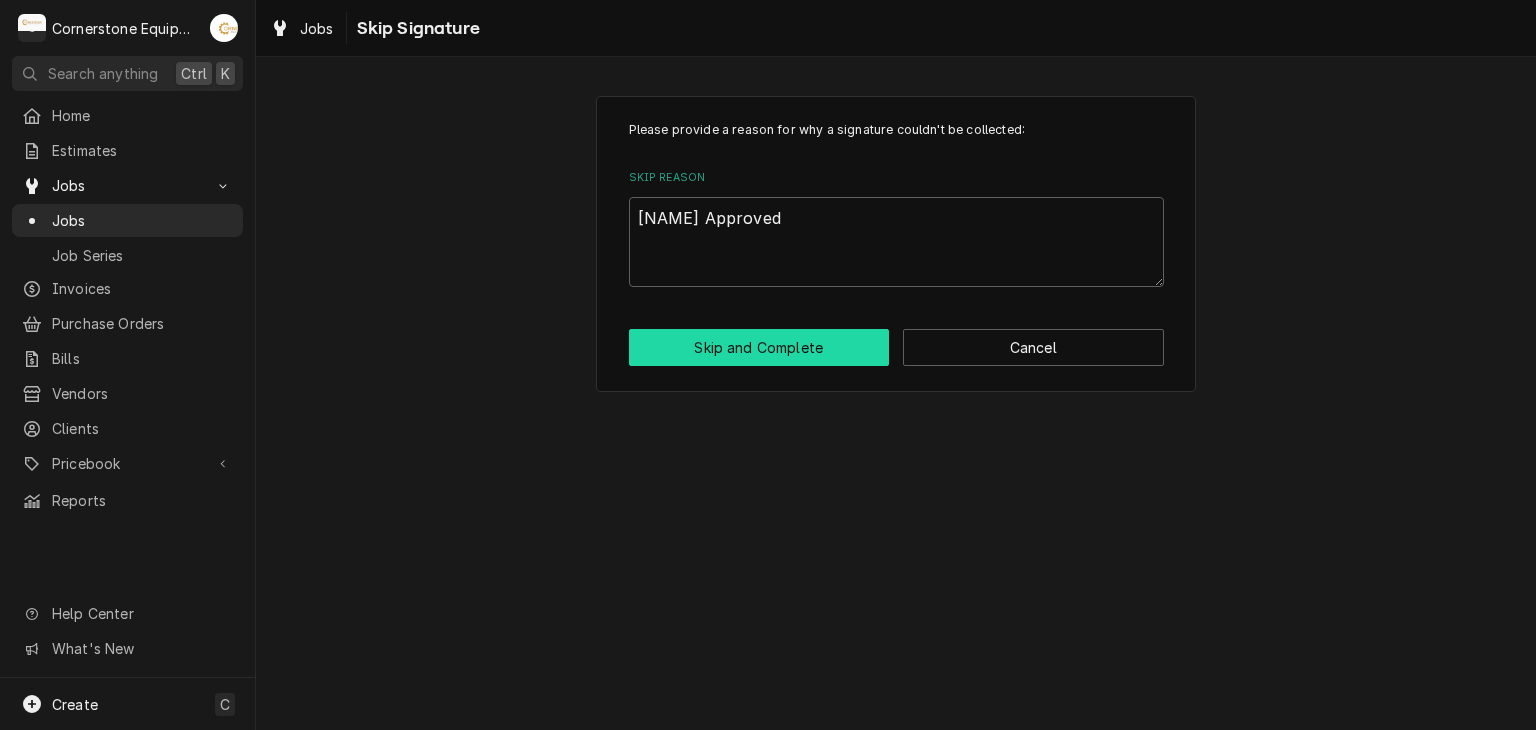 type on "x" 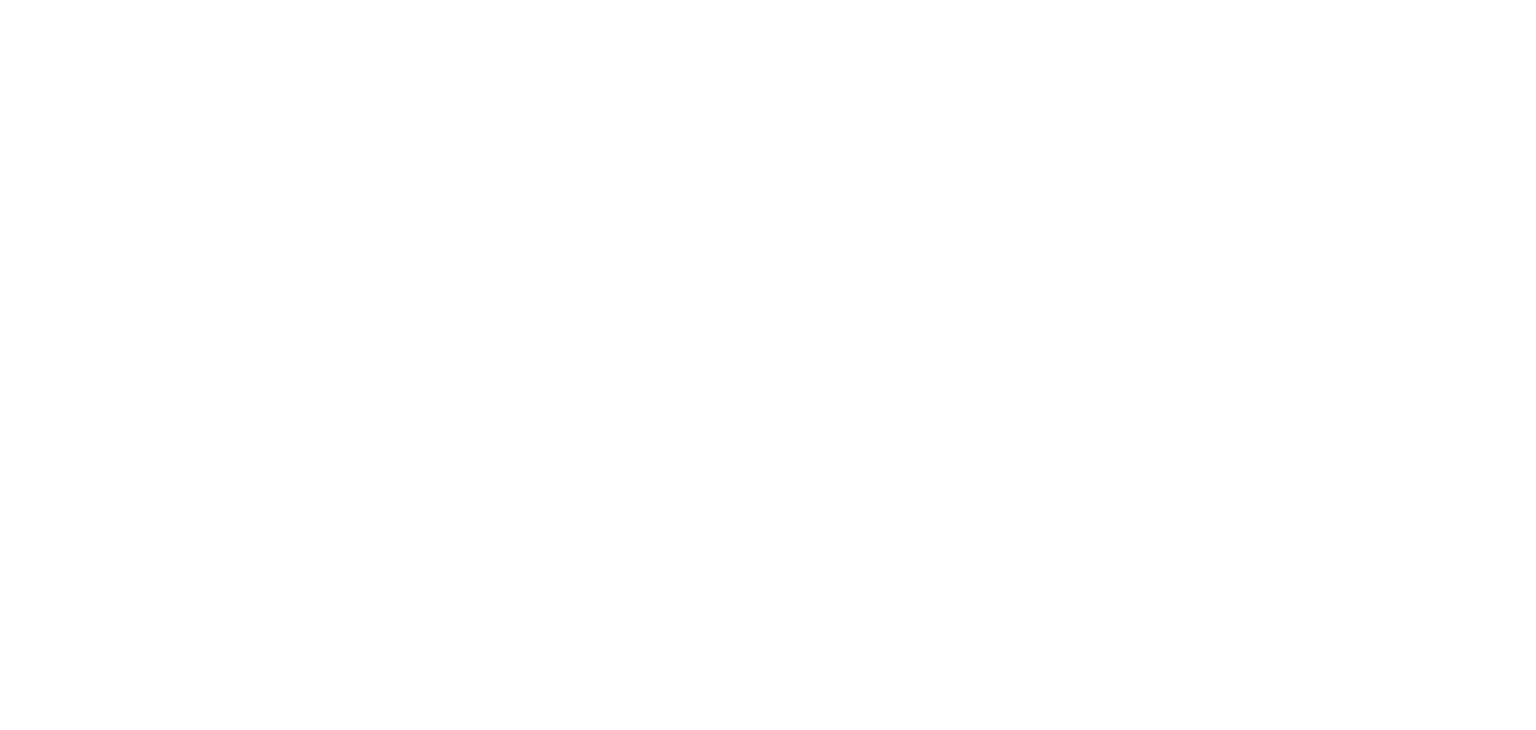 scroll, scrollTop: 0, scrollLeft: 0, axis: both 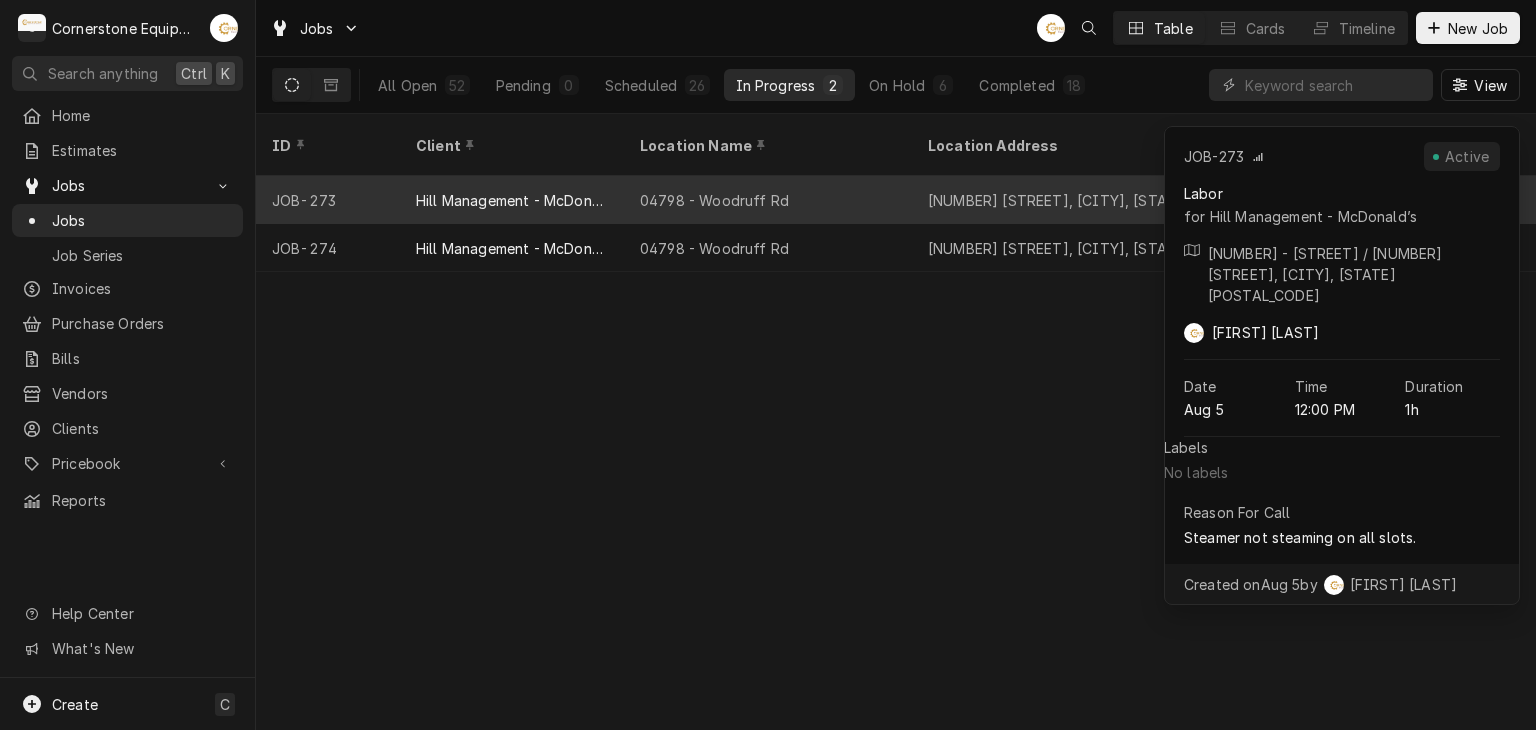 click on "04798 - Woodruff Rd" at bounding box center [768, 200] 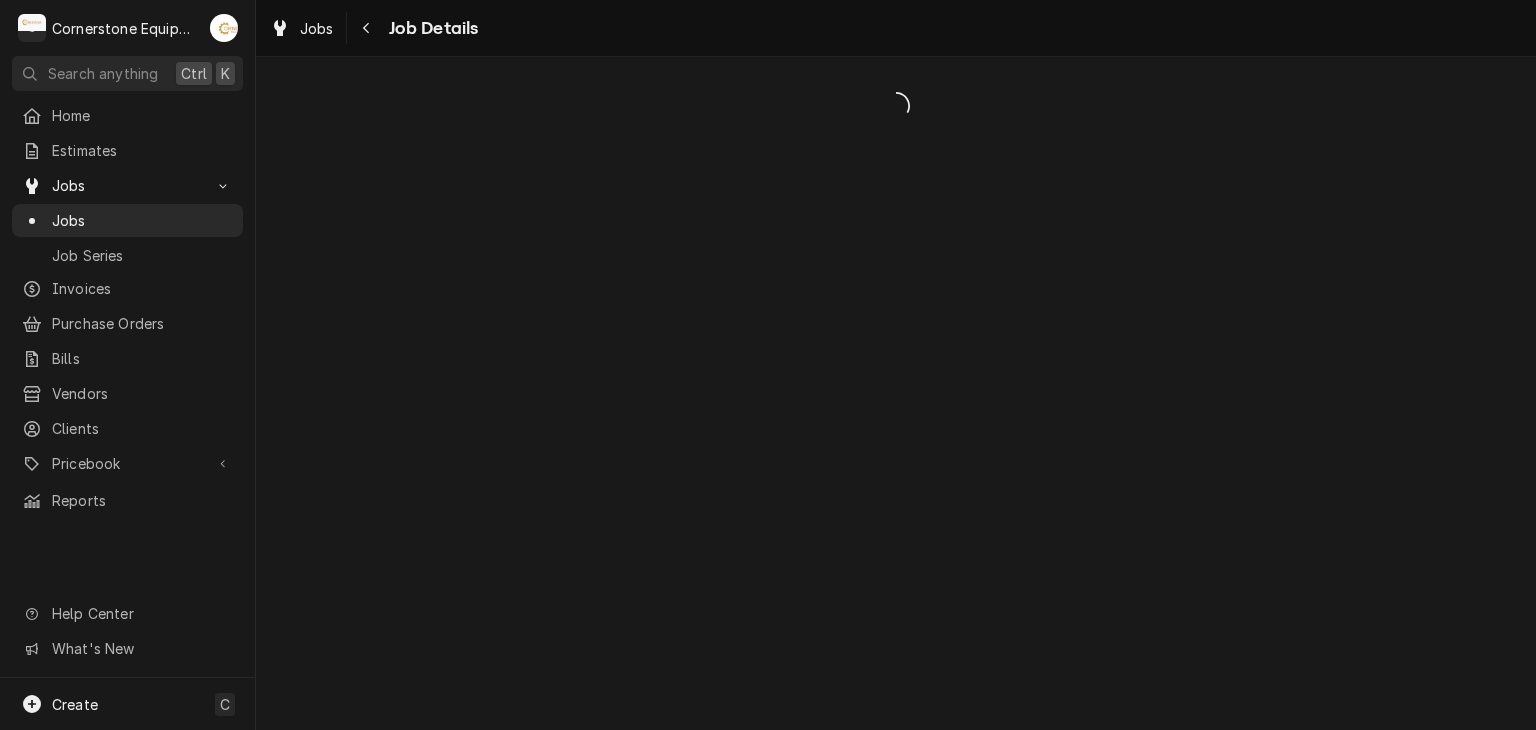scroll, scrollTop: 0, scrollLeft: 0, axis: both 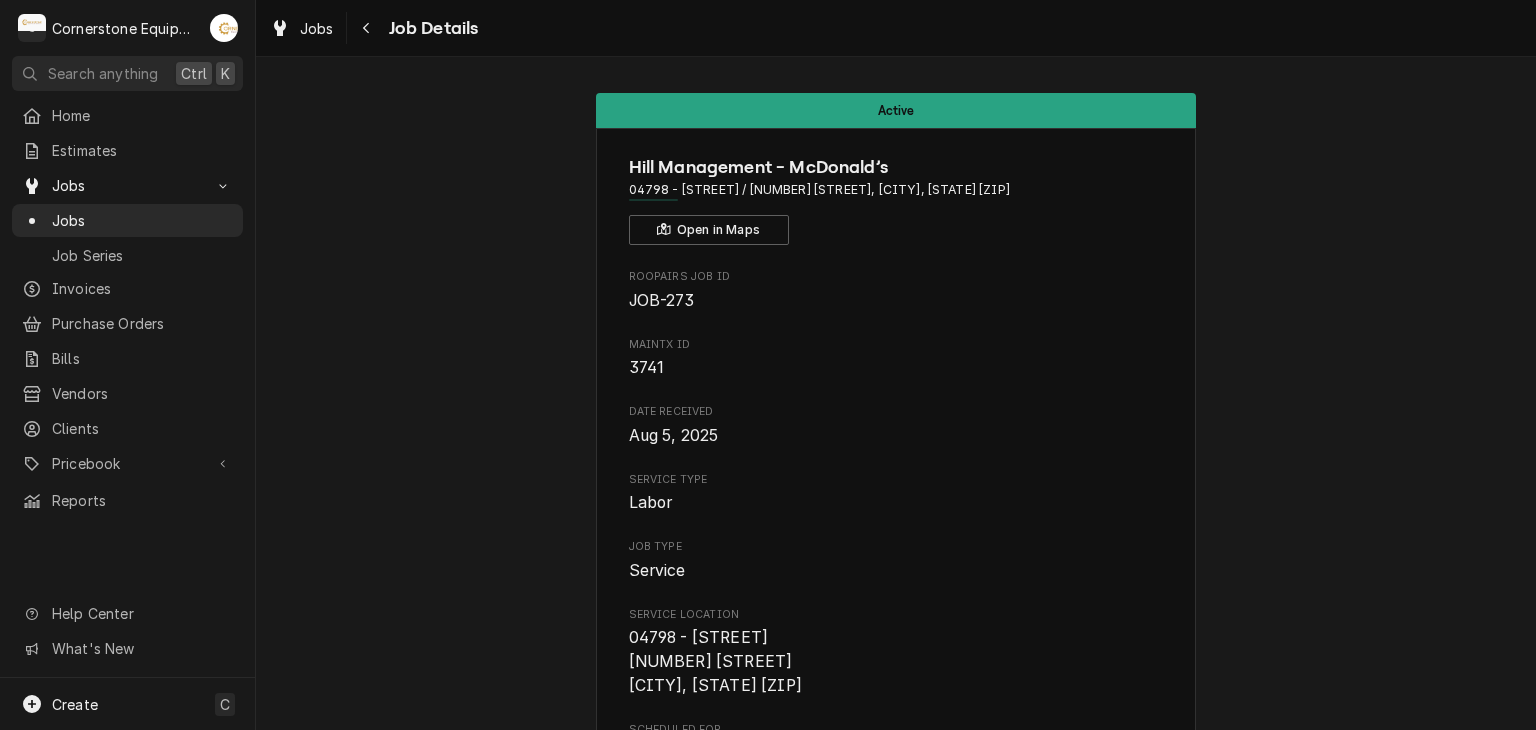 click on "Hill Management - McDonald’s 04798 - [STREET] / [NUMBER] [STREET], [CITY], [STATE] [ZIP] Open in Maps Roopairs Job ID JOB-273 MaintX ID 3741 Date Received [DATE] Service Type Labor Job Type Service Service Location 04798 - [STREET]
[NUMBER] [STREET]
[CITY], [STATE] [ZIP] Scheduled For [DATE] - [TIME] Started On [DATE] - [TIME] Service Summary To Date Short Description Labor Service Summary [DATE] ASB - While on site, I found that the steamer was not operating on two slots. Upon inspection, I discovered that the hose and orifice responsible for injecting water onto the steam plate were clogged with scale buildup. I thoroughly cleaned the orifices, and the injectors are now allowing water to flow properly. The unit is functioning as expected and has been returned to service. Show  more   Active On [DATE] - [TIME] Last Modified [DATE] - [TIME] Estimated Job Duration 1h Assigned Technician(s) [FIRST] [LAST] Reason For Call Priority High Job Reporter" at bounding box center (896, 1243) 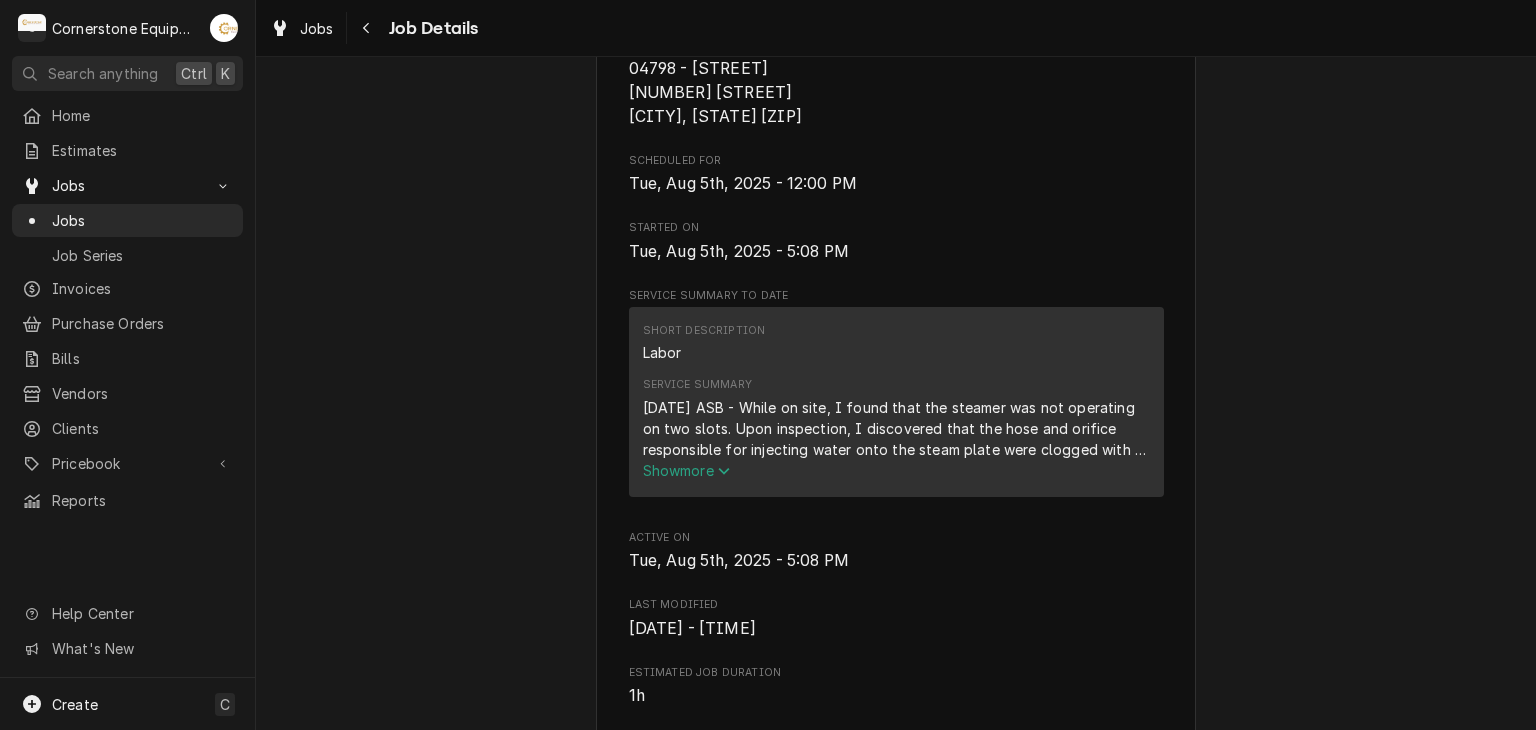 scroll, scrollTop: 680, scrollLeft: 0, axis: vertical 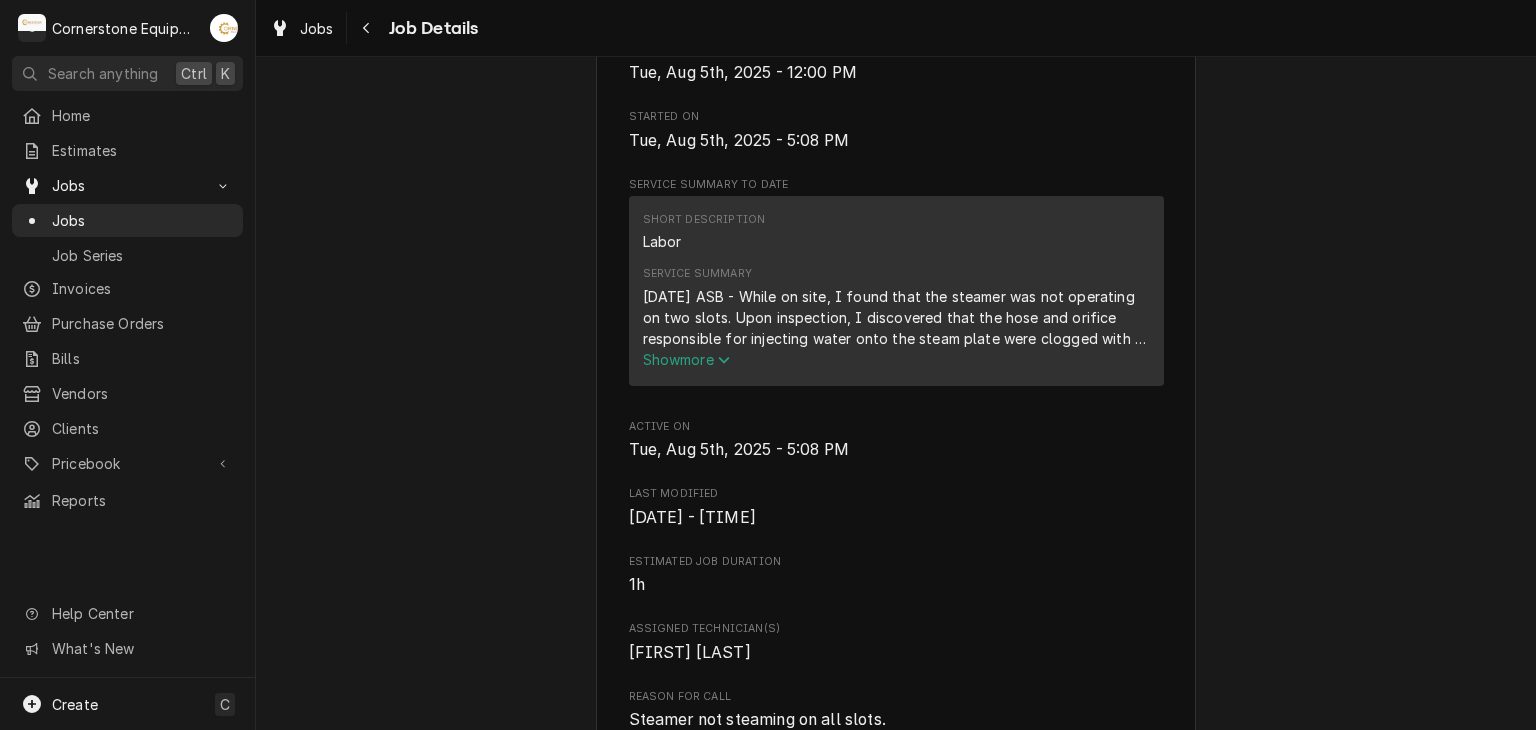 click on "Show  more" at bounding box center [687, 359] 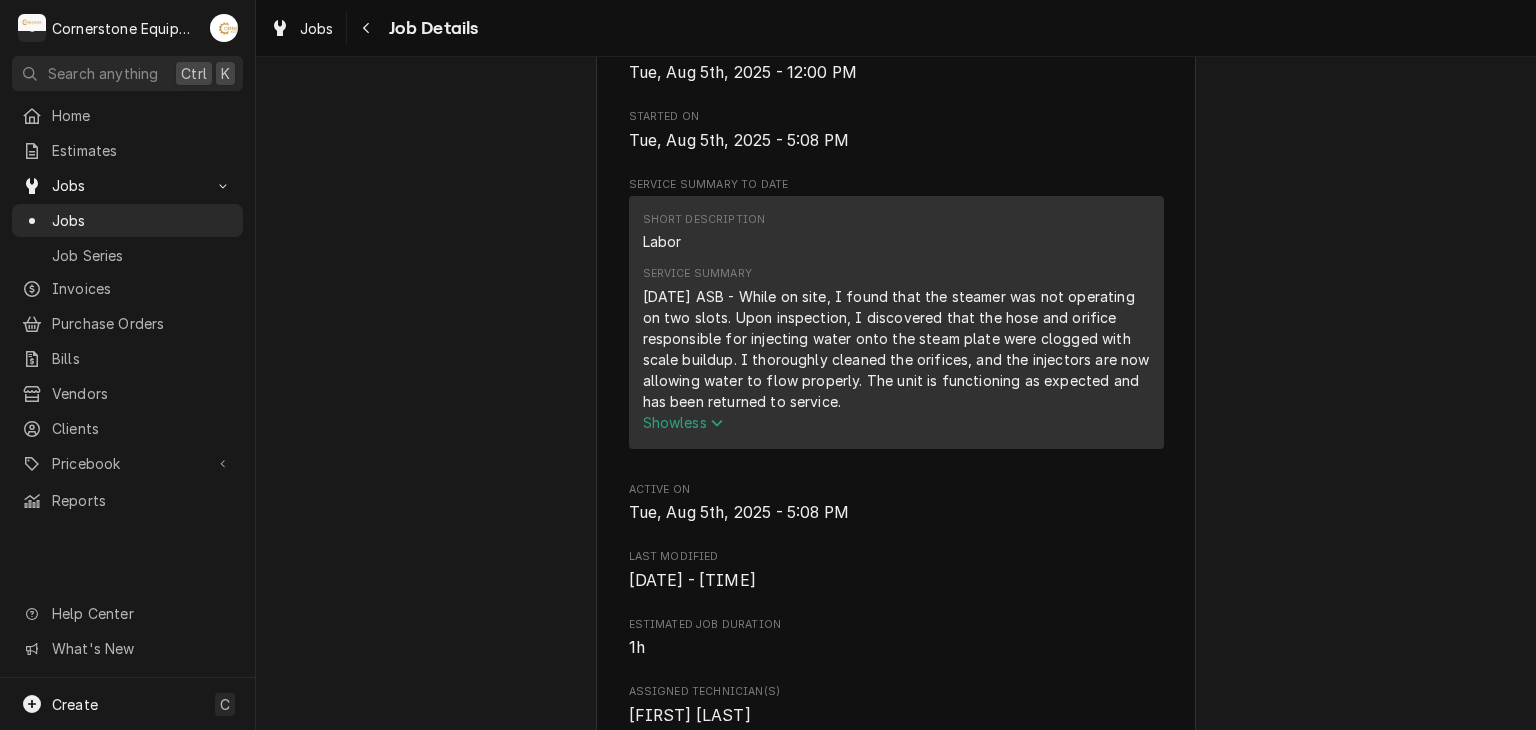 click on "Active Hill Management - McDonald’s 04798 - Woodruff Rd / 1111 Woodruff Rd, Greenville, SC 29607 Open in Maps Roopairs Job ID JOB-273 MaintX ID 3741 Date Received Aug 5, 2025 Service Type Labor Job Type Service Service Location 04798 - Woodruff Rd
1111 Woodruff Rd
Greenville, SC 29607 Scheduled For Tue, Aug 5th, 2025 - 12:00 PM Started On Tue, Aug 5th, 2025 - 5:08 PM Service Summary To Date Short Description Labor Service Summary 8/5/25 ASB - While on site, I found that the steamer was not operating on two slots. Upon inspection, I discovered that the hose and orifice responsible for injecting water onto the steam plate were clogged with scale buildup. I thoroughly cleaned the orifices, and the injectors are now allowing water to flow properly. The unit is functioning as expected and has been returned to service. Show  less   Active On Tue, Aug 5th, 2025 - 5:08 PM Last Modified Tue, Aug 5th, 2025 - 5:14 PM Estimated Job Duration 1h Assigned Technician(s) Andrew Buigues Reason For Call Priority High Name —" at bounding box center [896, 578] 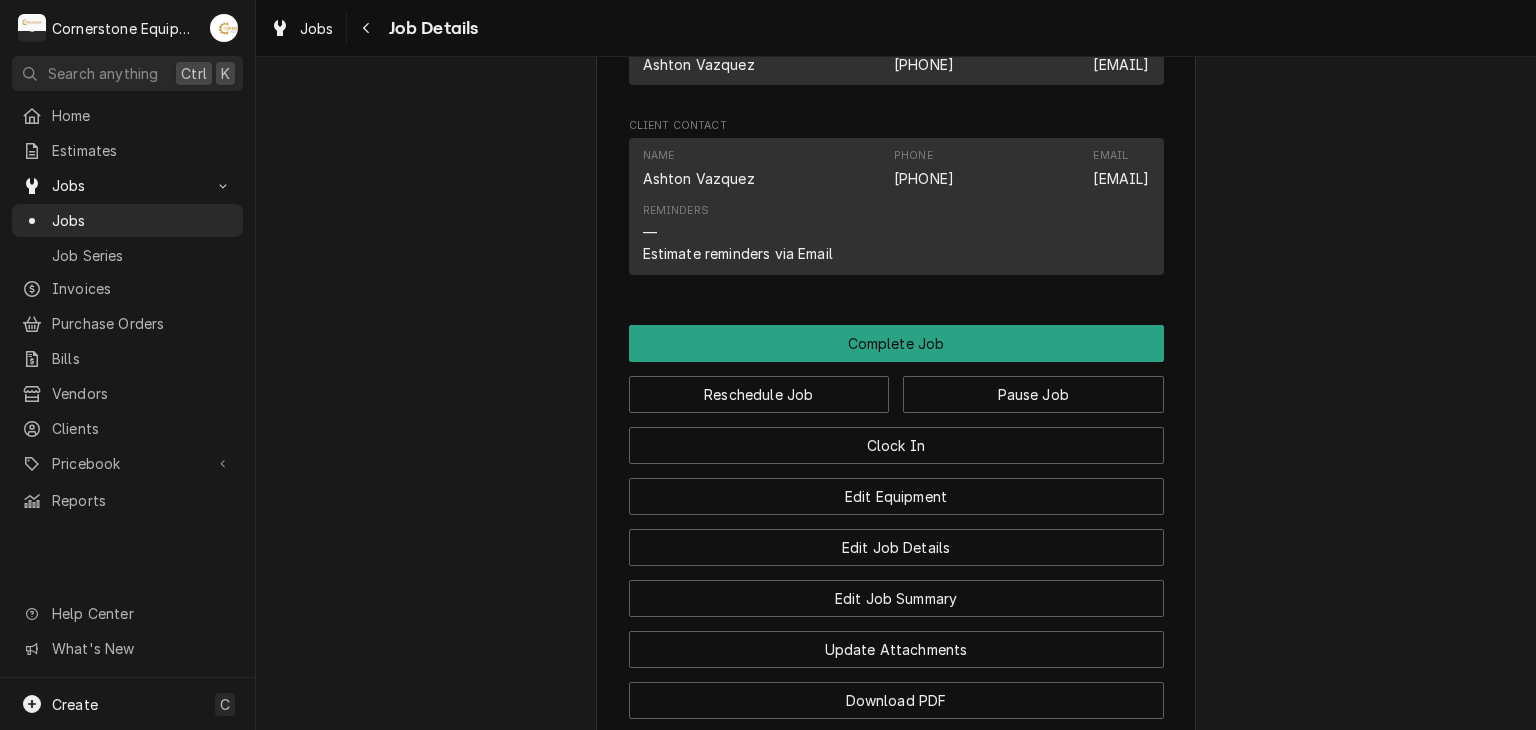 scroll, scrollTop: 1720, scrollLeft: 0, axis: vertical 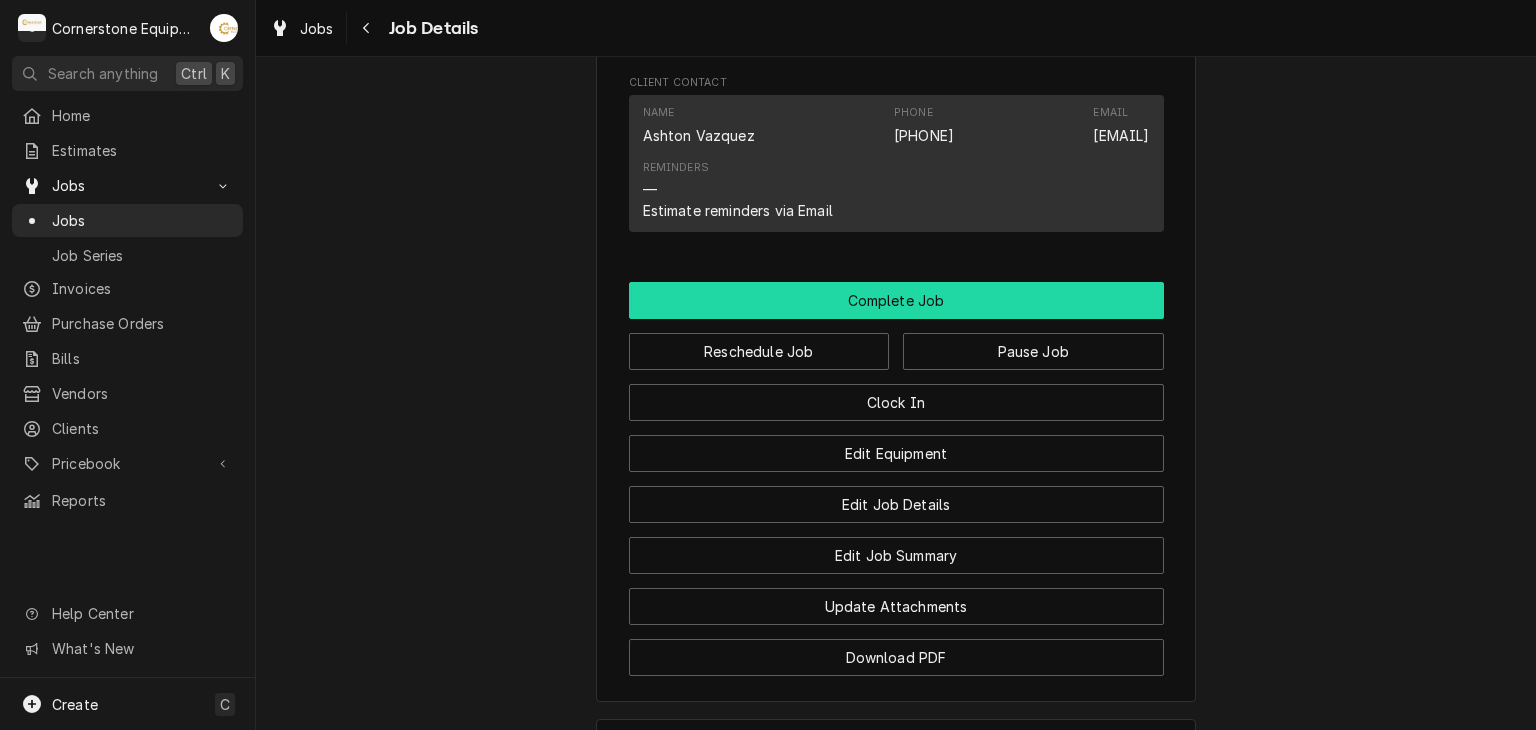click on "Complete Job" at bounding box center (896, 300) 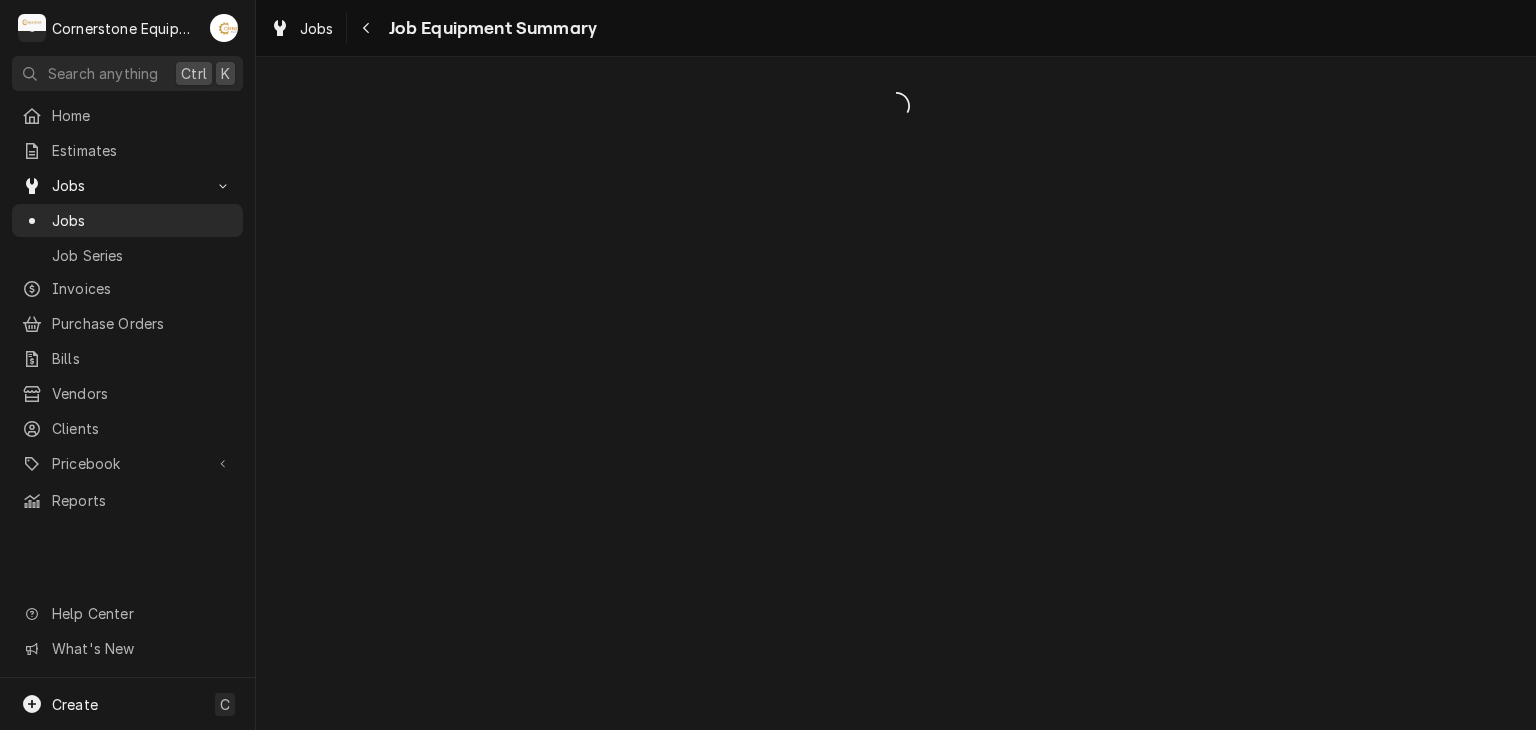 scroll, scrollTop: 0, scrollLeft: 0, axis: both 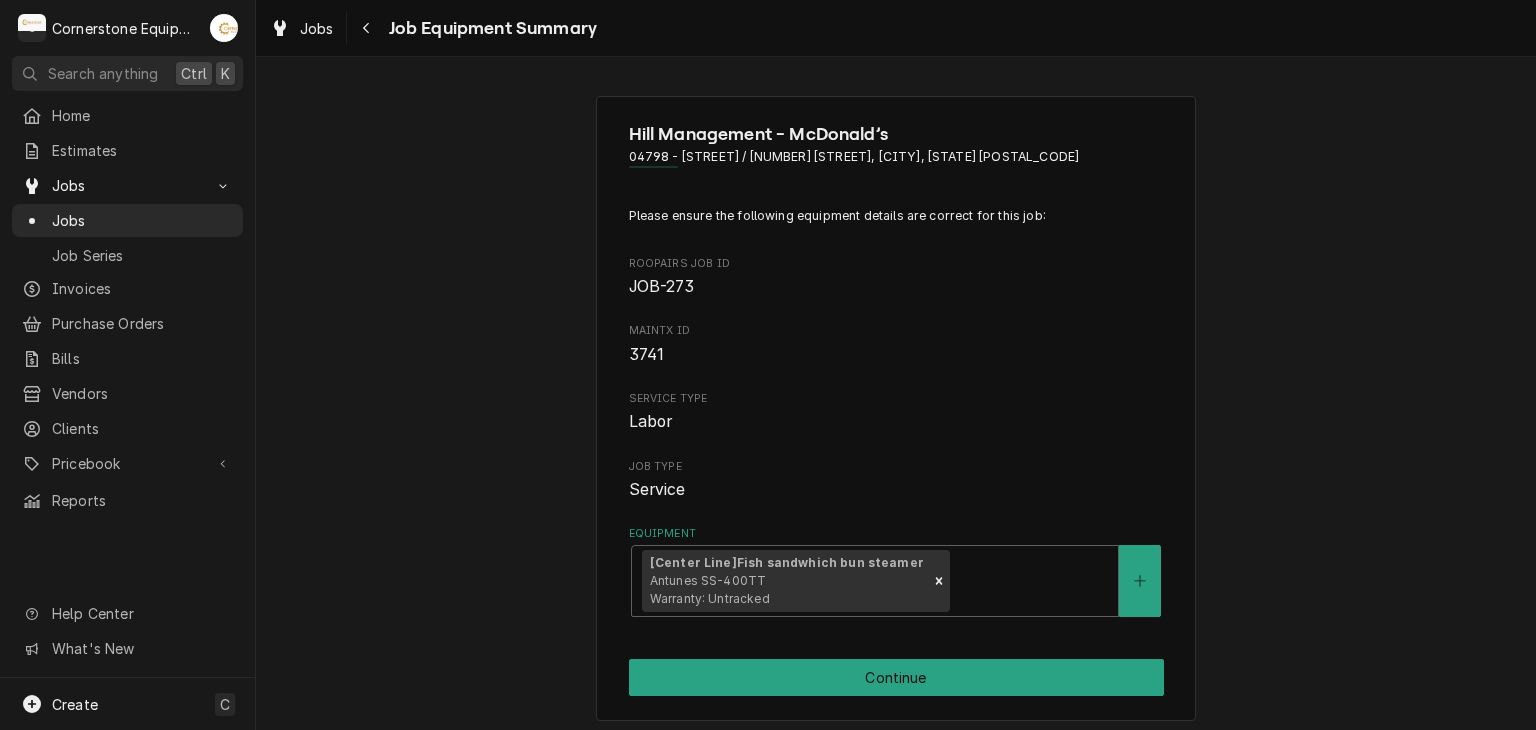 click on "Hill Management - McDonald’s 04798 - [STREET] / [NUMBER] [STREET], [CITY], [STATE] [POSTAL_CODE] Please ensure the following equipment details are correct for this job: Roopairs Job ID JOB-273 MaintX ID 3741 Service Type Labor Job Type Service Equipment [Center Line] Fish sandwhich bun steamer Antunes SS-400TT Warranty: Untracked Continue" at bounding box center (896, 408) 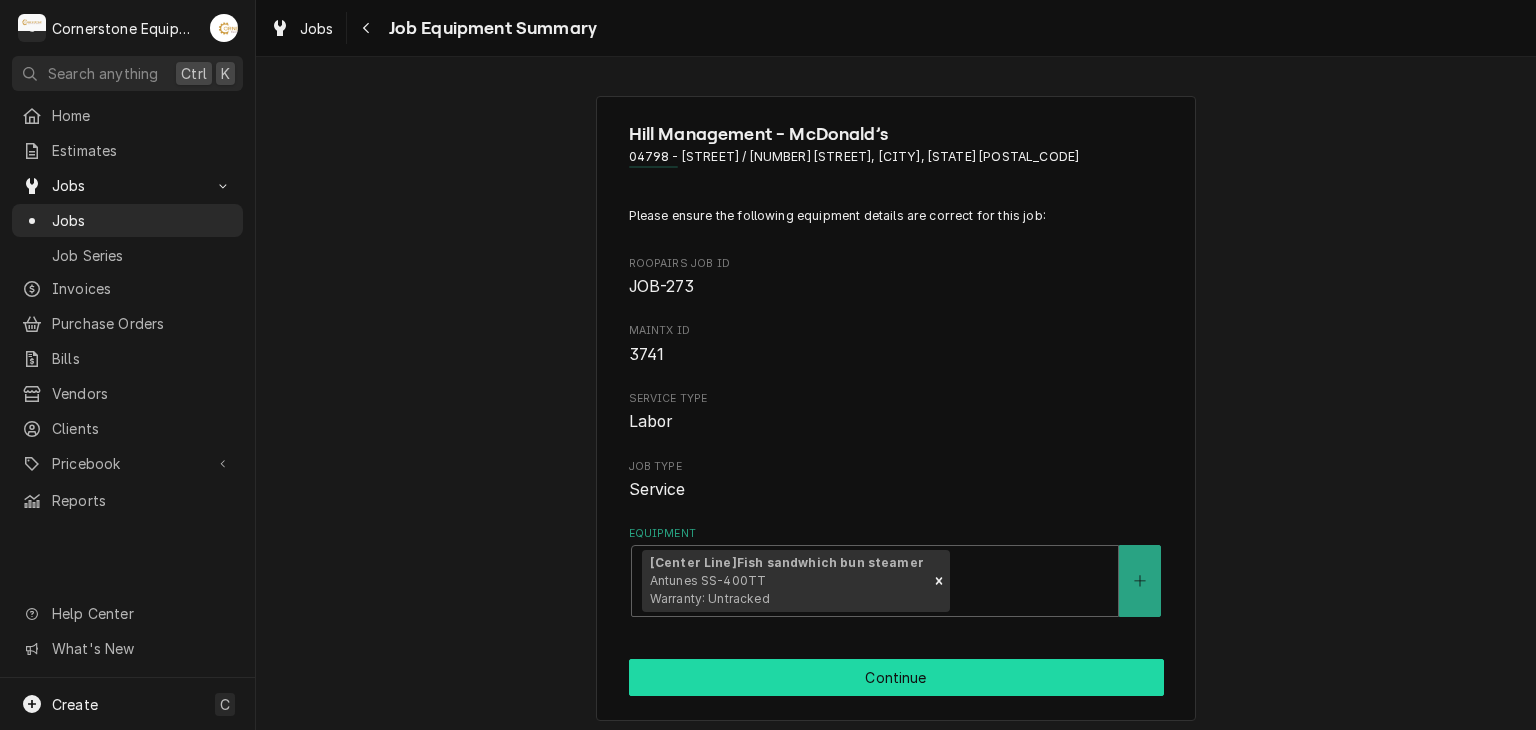 click on "Continue" at bounding box center (896, 677) 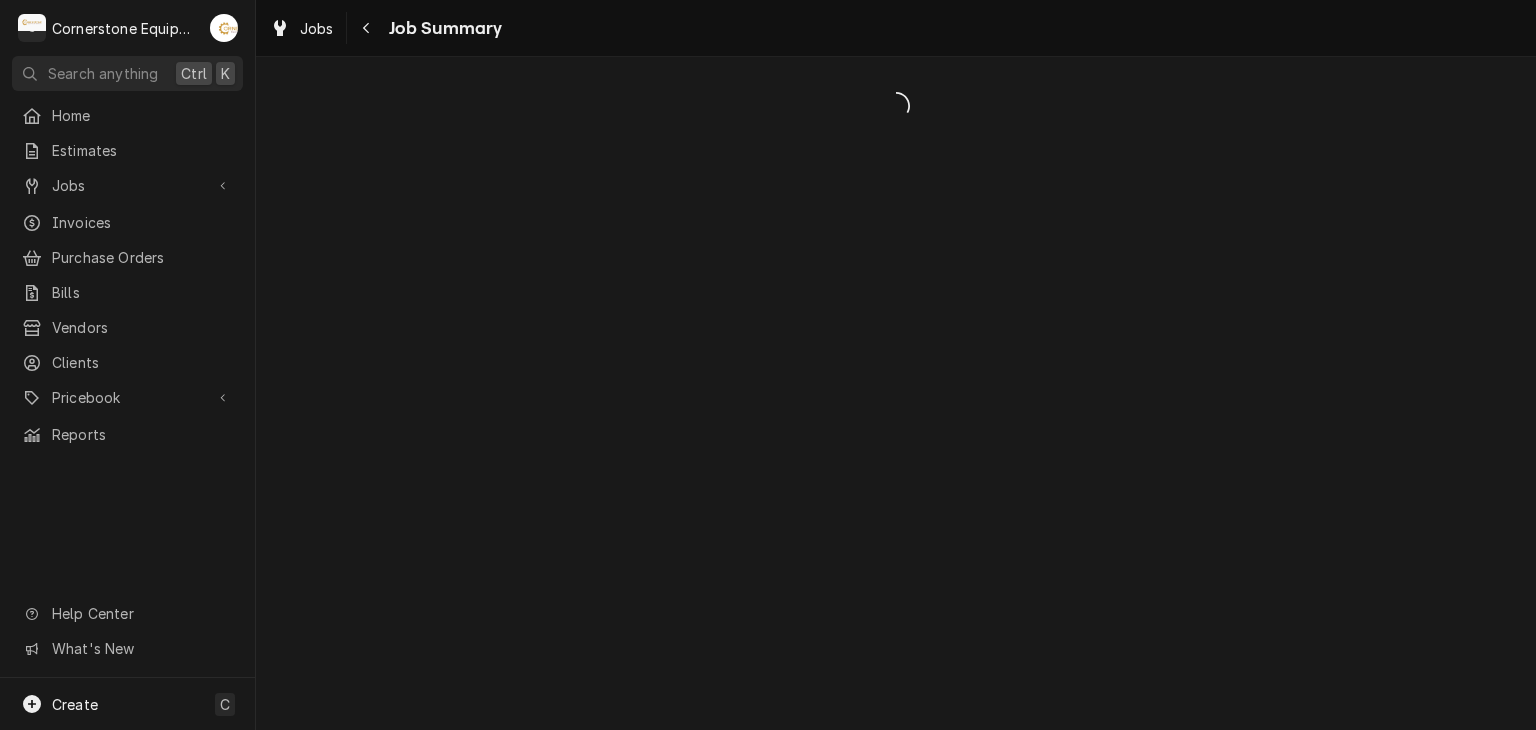 scroll, scrollTop: 0, scrollLeft: 0, axis: both 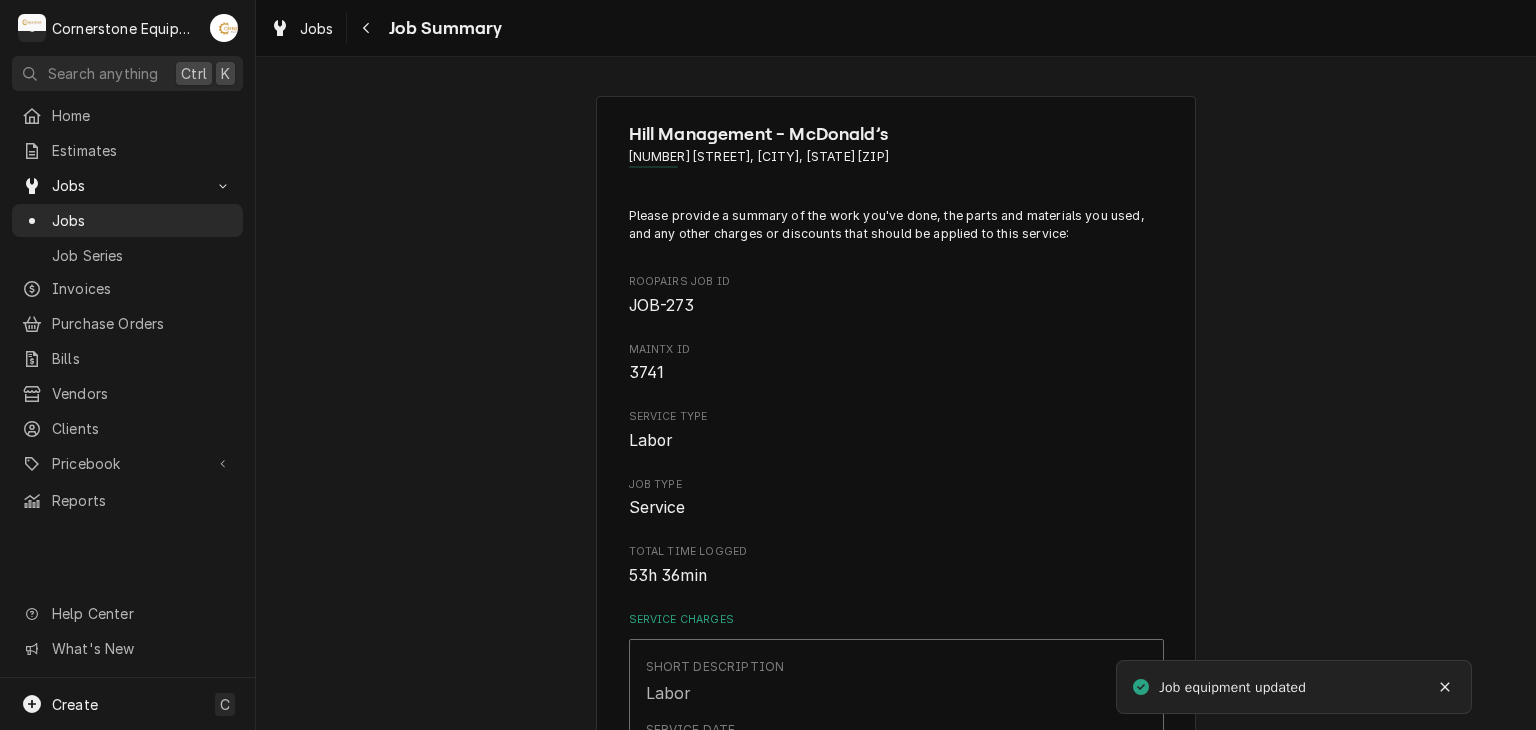 click on "Hill Management - McDonald’s 04798 - Woodruff Rd / 1111 Woodruff Rd, Greenville, SC 29607 Please provide a summary of the work you've done, the parts and materials you used, and any other charges or discounts that should be applied to this service: Roopairs Job ID JOB-273 MaintX ID 3741 Service Type Labor Job Type Service Total Time Logged 53h 36min Service Charges Short Description Labor Service Date Aug 5, 2025 Hourly Cost $60.00/hr Qty. 1hr Rate $150.00/hr Amount $150.00 Service  Summary 8/5/25 ASB - While on site, I found that the steamer was not operating on two slots. Upon inspection, I discovered that the hose and orifice responsible for injecting water onto the steam plate were clogged with scale buildup. I thoroughly cleaned the orifices, and the injectors are now allowing water to flow properly. The unit is functioning as expected and has been returned to service. Add Service Charge Parts and Materials  ( if any ) Short Description misc hardware Manufacturer — Manufacturer Part # — Unit Cost 1" at bounding box center (896, 1089) 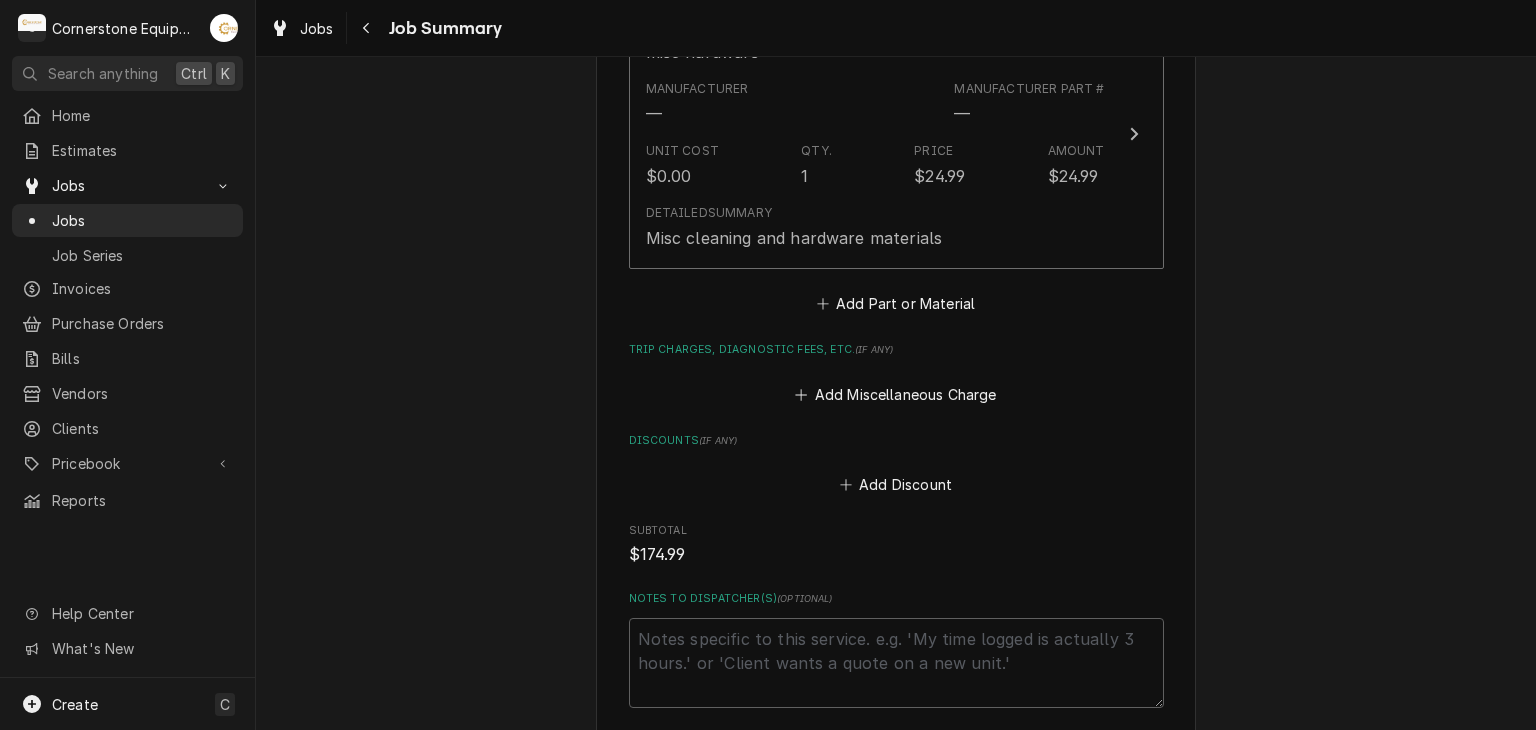 scroll, scrollTop: 1240, scrollLeft: 0, axis: vertical 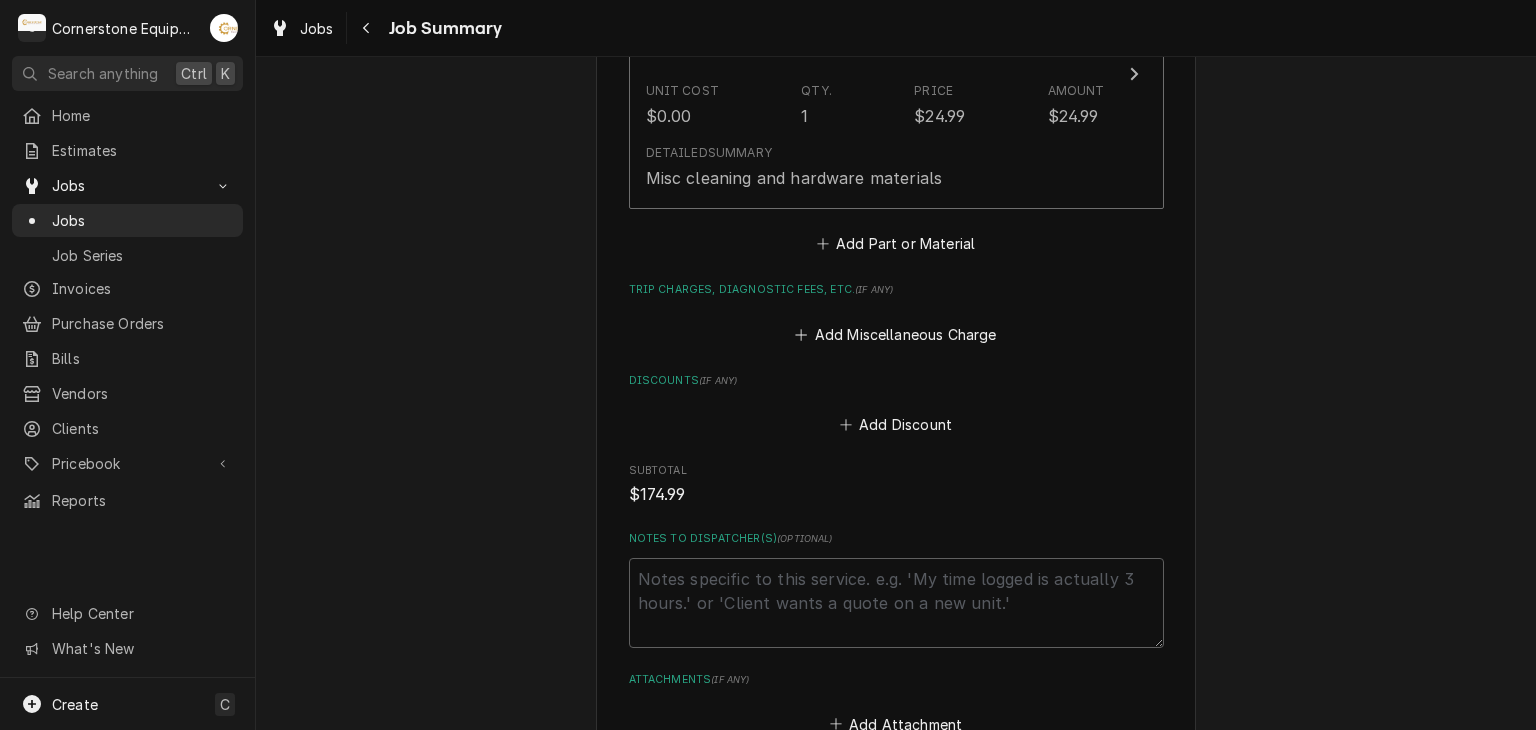 click on "Hill Management - McDonald’s 04798 - Woodruff Rd / 1111 Woodruff Rd, Greenville, SC 29607 Please provide a summary of the work you've done, the parts and materials you used, and any other charges or discounts that should be applied to this service: Roopairs Job ID JOB-273 MaintX ID 3741 Service Type Labor Job Type Service Total Time Logged 53h 36min Service Charges Short Description Labor Service Date Aug 5, 2025 Hourly Cost $60.00/hr Qty. 1hr Rate $150.00/hr Amount $150.00 Service  Summary 8/5/25 ASB - While on site, I found that the steamer was not operating on two slots. Upon inspection, I discovered that the hose and orifice responsible for injecting water onto the steam plate were clogged with scale buildup. I thoroughly cleaned the orifices, and the injectors are now allowing water to flow properly. The unit is functioning as expected and has been returned to service. Add Service Charge Parts and Materials  ( if any ) Short Description misc hardware Manufacturer — Manufacturer Part # — Unit Cost 1" at bounding box center [896, -151] 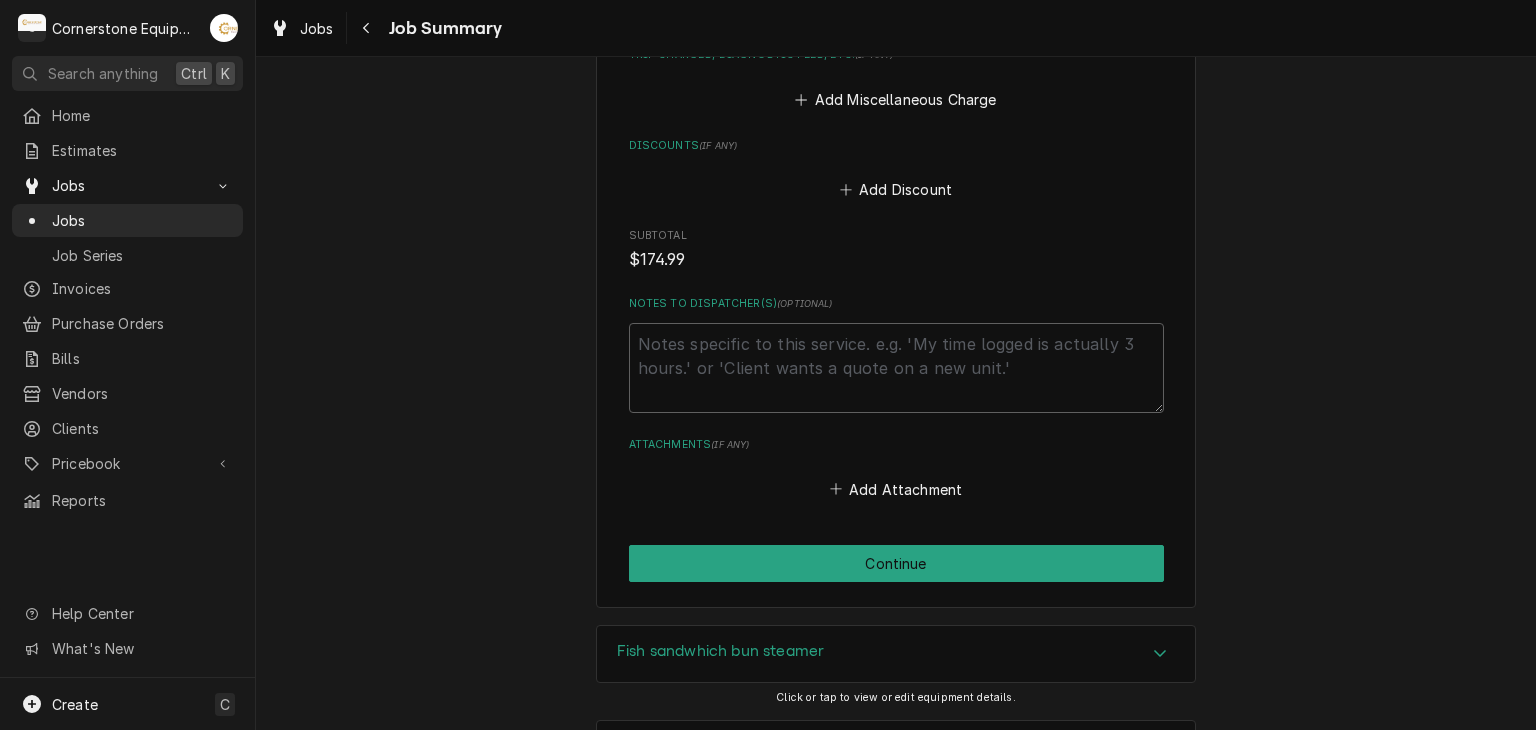 scroll, scrollTop: 1532, scrollLeft: 0, axis: vertical 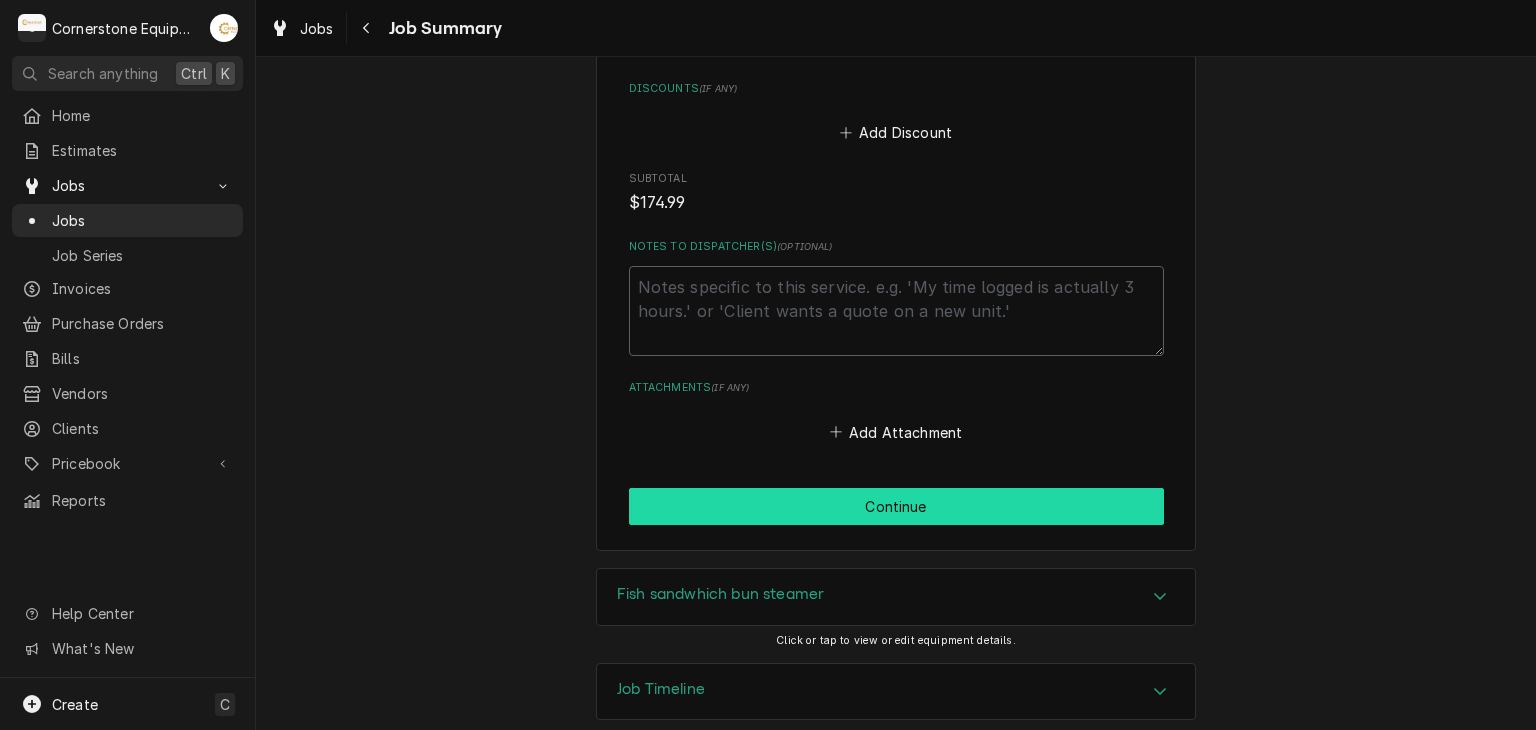 click on "Continue" at bounding box center [896, 506] 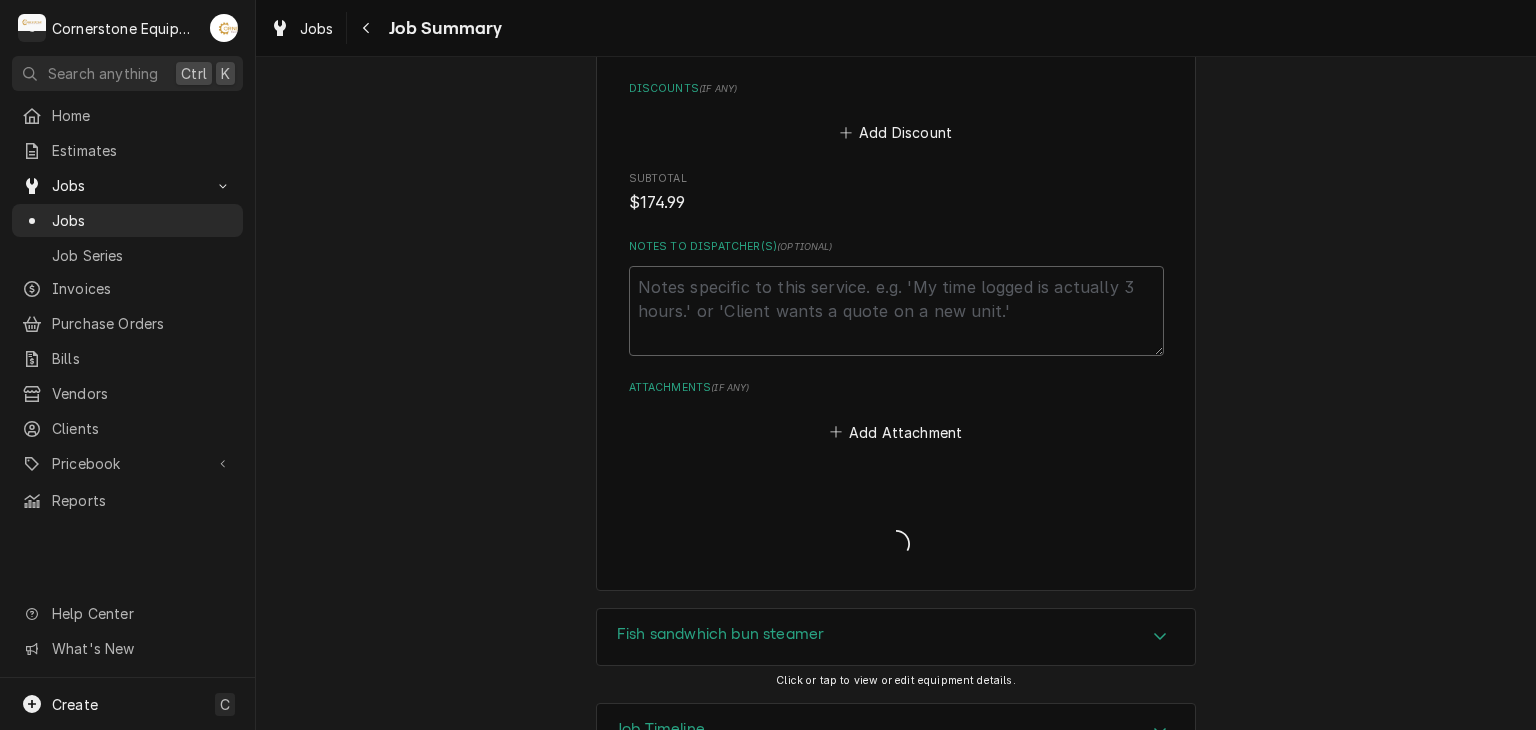 type on "x" 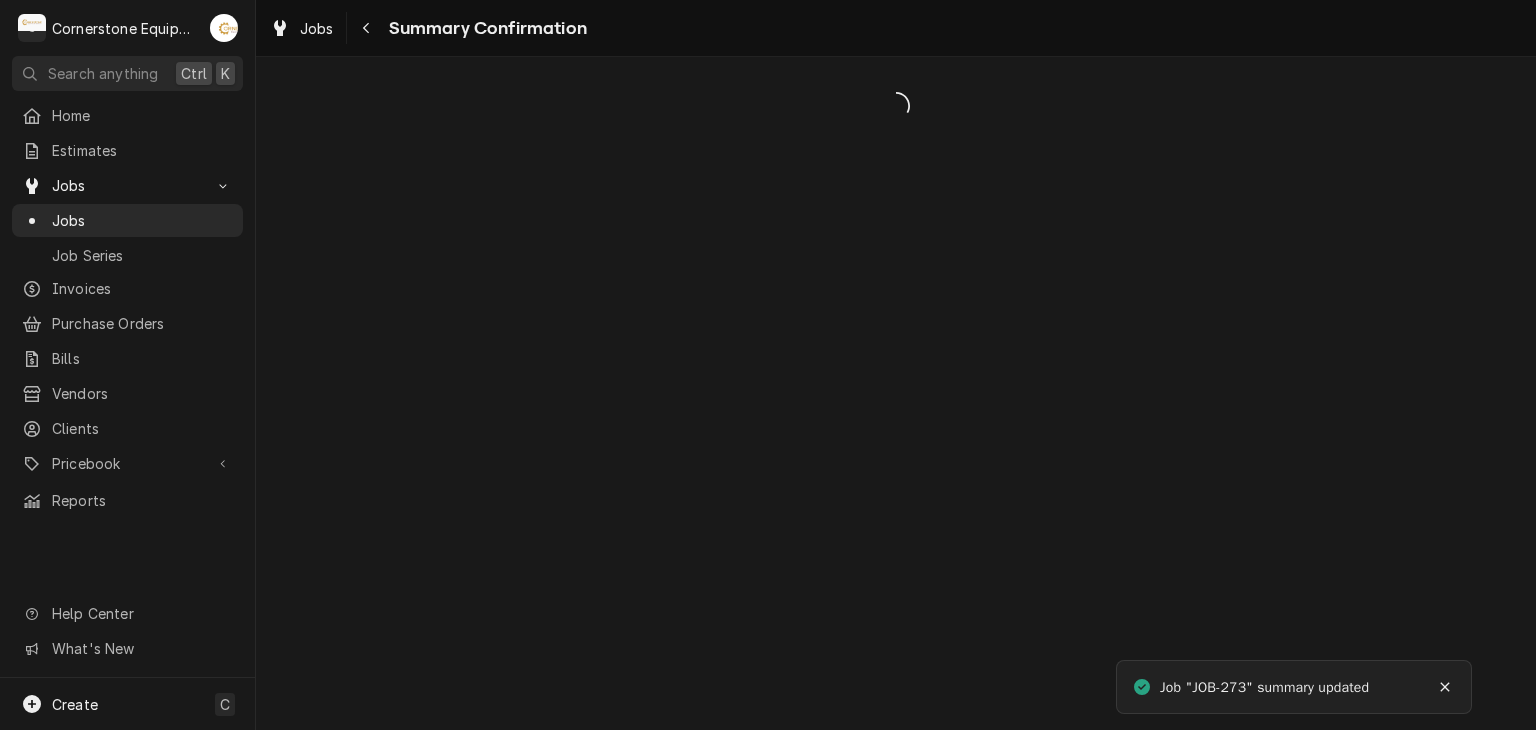 scroll, scrollTop: 0, scrollLeft: 0, axis: both 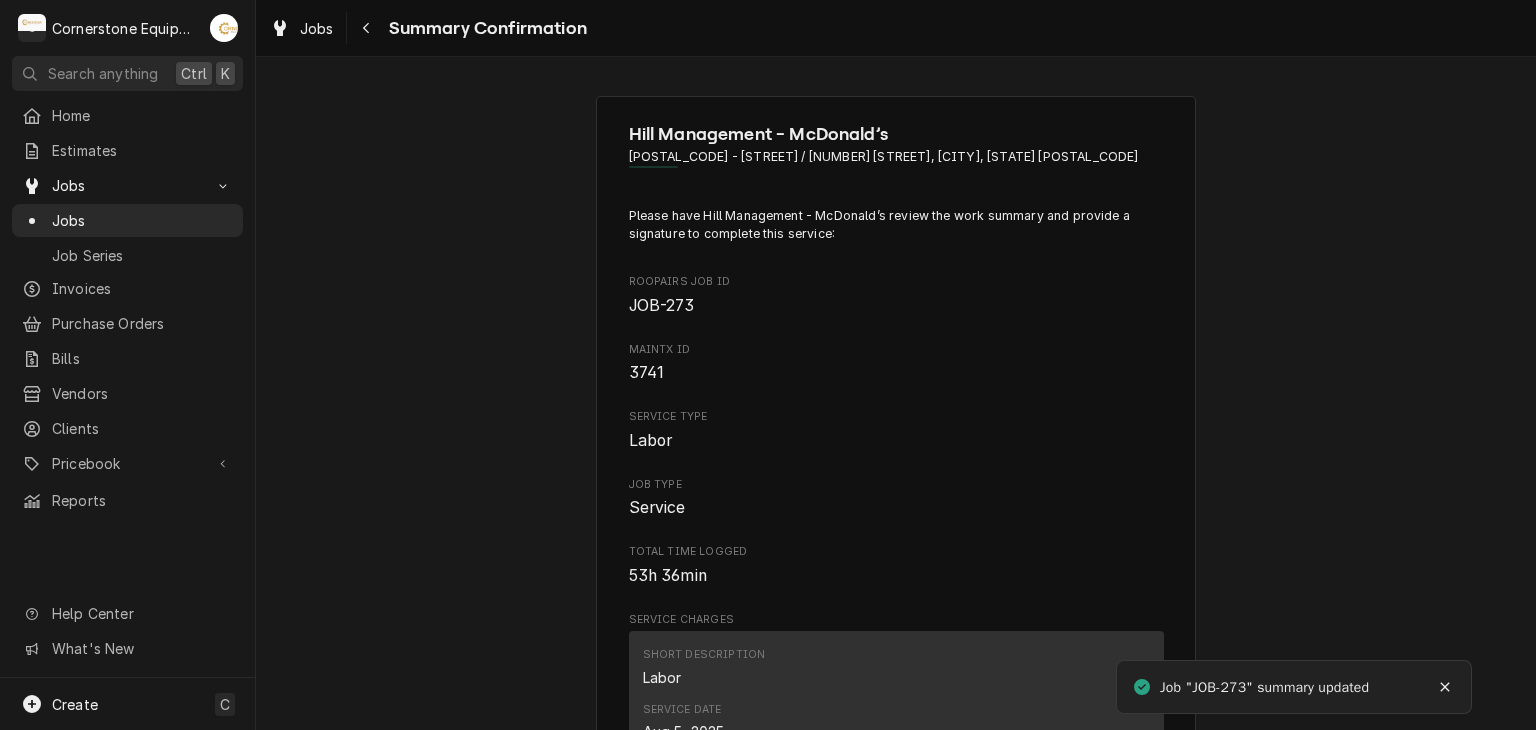 click on "[COMPANY] - McDonald’s [POSTAL_CODE] - [STREET] / [NUMBER] [STREET], [CITY], [STATE] [POSTAL_CODE] Please have [COMPANY] - McDonald’s review the work summary and provide a signature to complete this service: Roopairs Job ID JOB-273 MaintX ID 3741 Service Type Labor Job Type Service Total Time Logged 53h 36min Service Charges Short Description Labor Service Date [DATE] Qty. 1hr Rate $150.00/hr Amount $150.00 Service Summary [DATE] [INITIALS] - While on site, I found that the steamer was not operating on two slots. Upon inspection, I discovered that the hose and orifice responsible for injecting water onto the steam plate were clogged with scale buildup. I thoroughly cleaned the orifices, and the injectors are now allowing water to flow properly. The unit is functioning as expected and has been returned to service. Parts and Materials Short Description misc hardware Manufacturer — Manufacturer Part # — Qty. 1 Price $24.99 Amount $24.99 Detailed Summary Misc cleaning and hardware materials Discounts $174.99" at bounding box center (896, 1069) 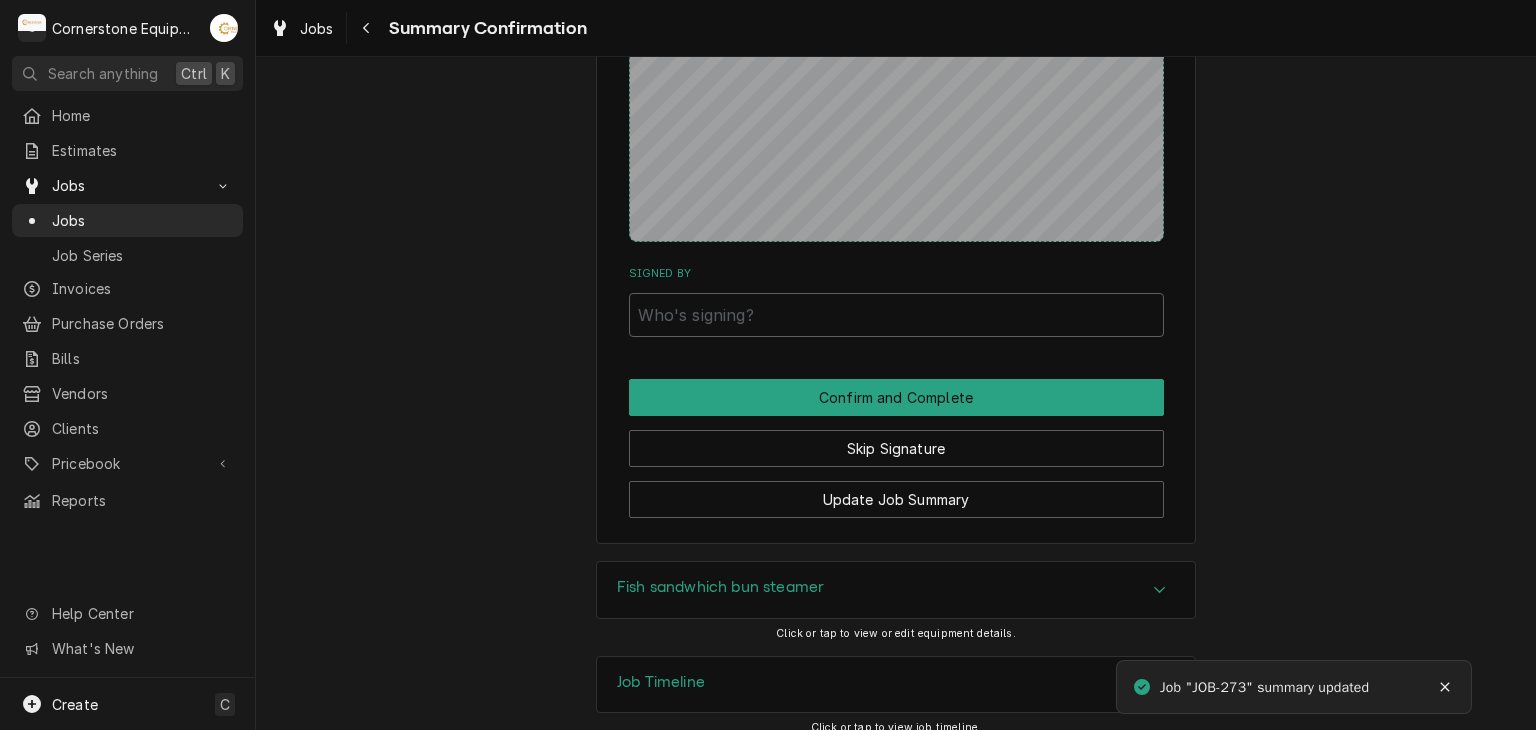 scroll, scrollTop: 1518, scrollLeft: 0, axis: vertical 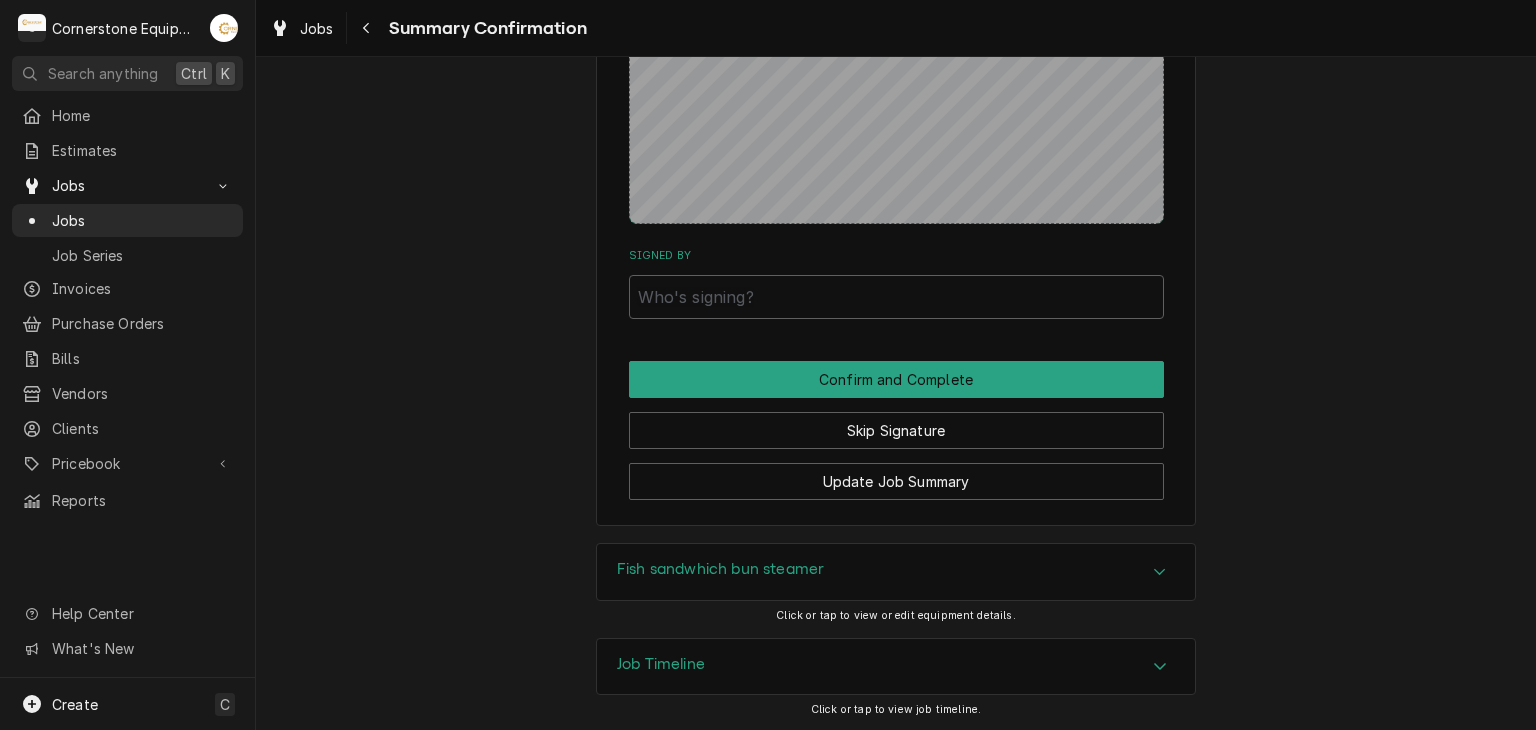 click on "Update Job Summary" at bounding box center (896, 474) 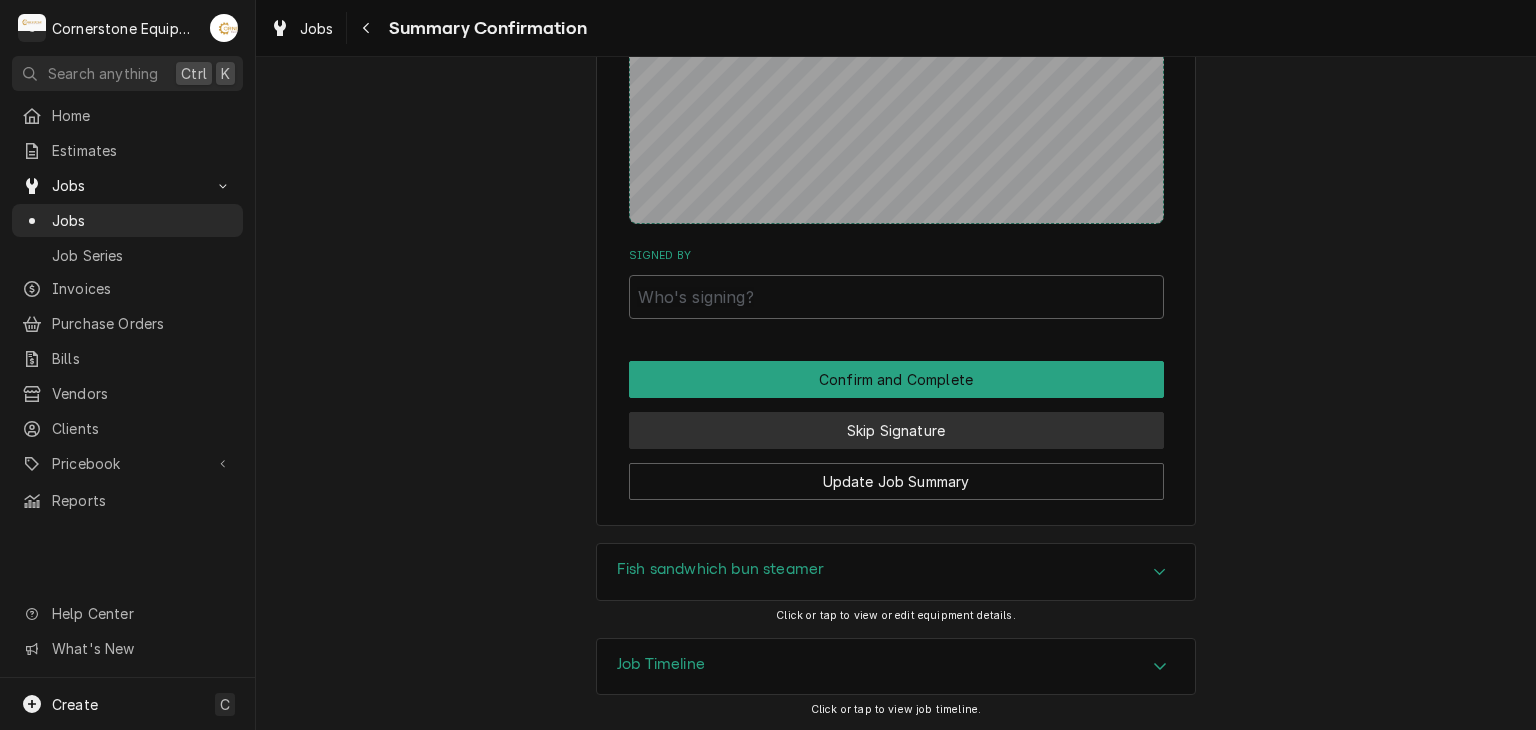 click on "Skip Signature" at bounding box center [896, 430] 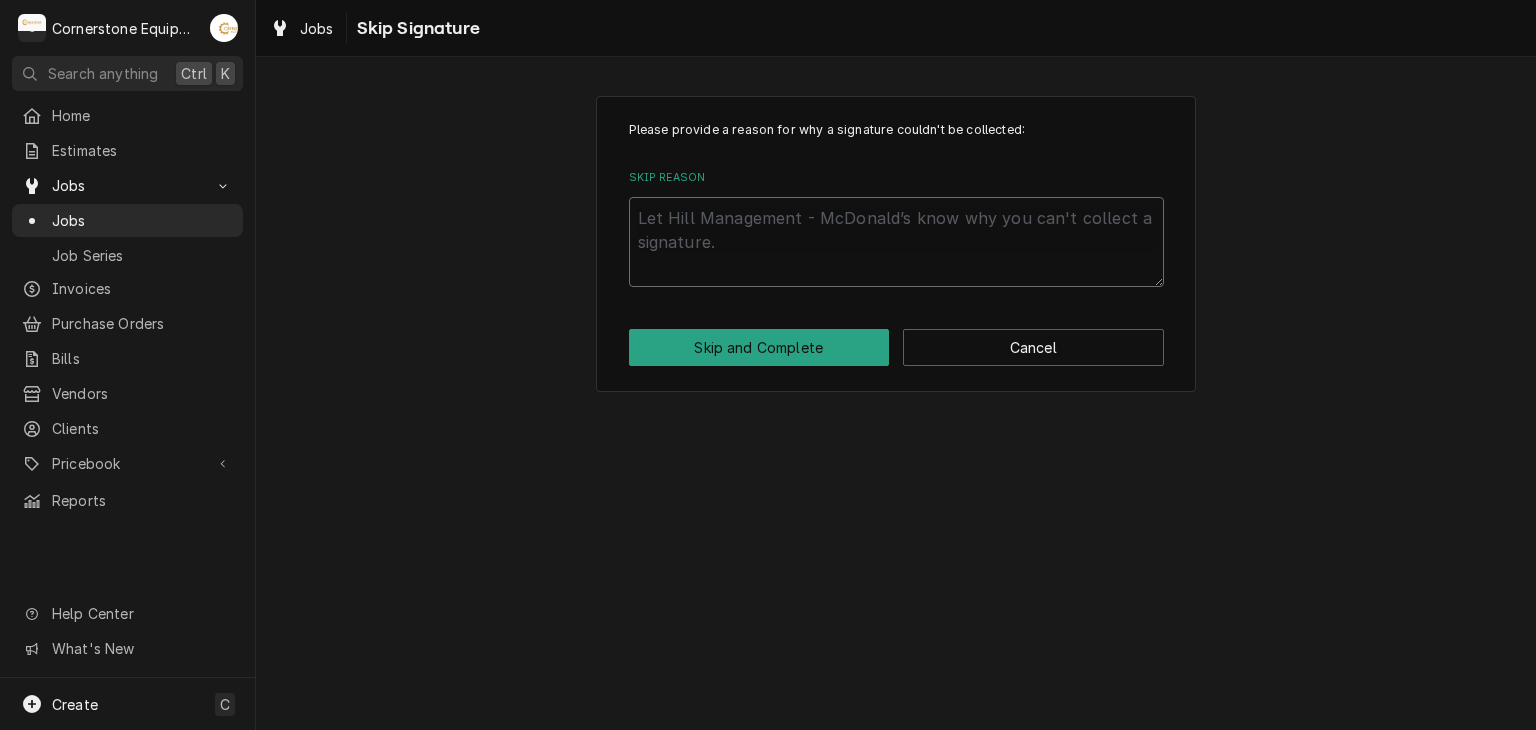 click on "Skip Reason" at bounding box center [896, 242] 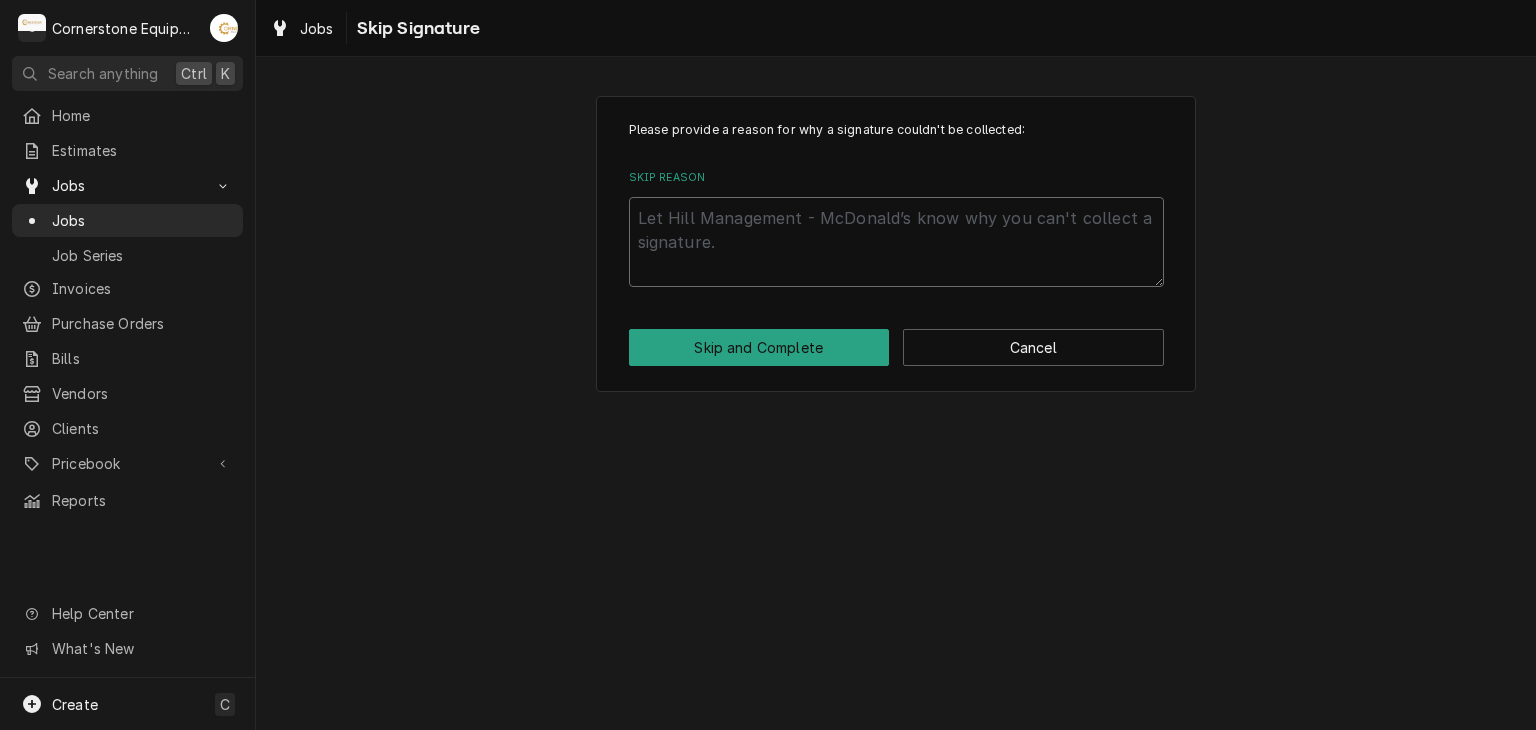 type on "x" 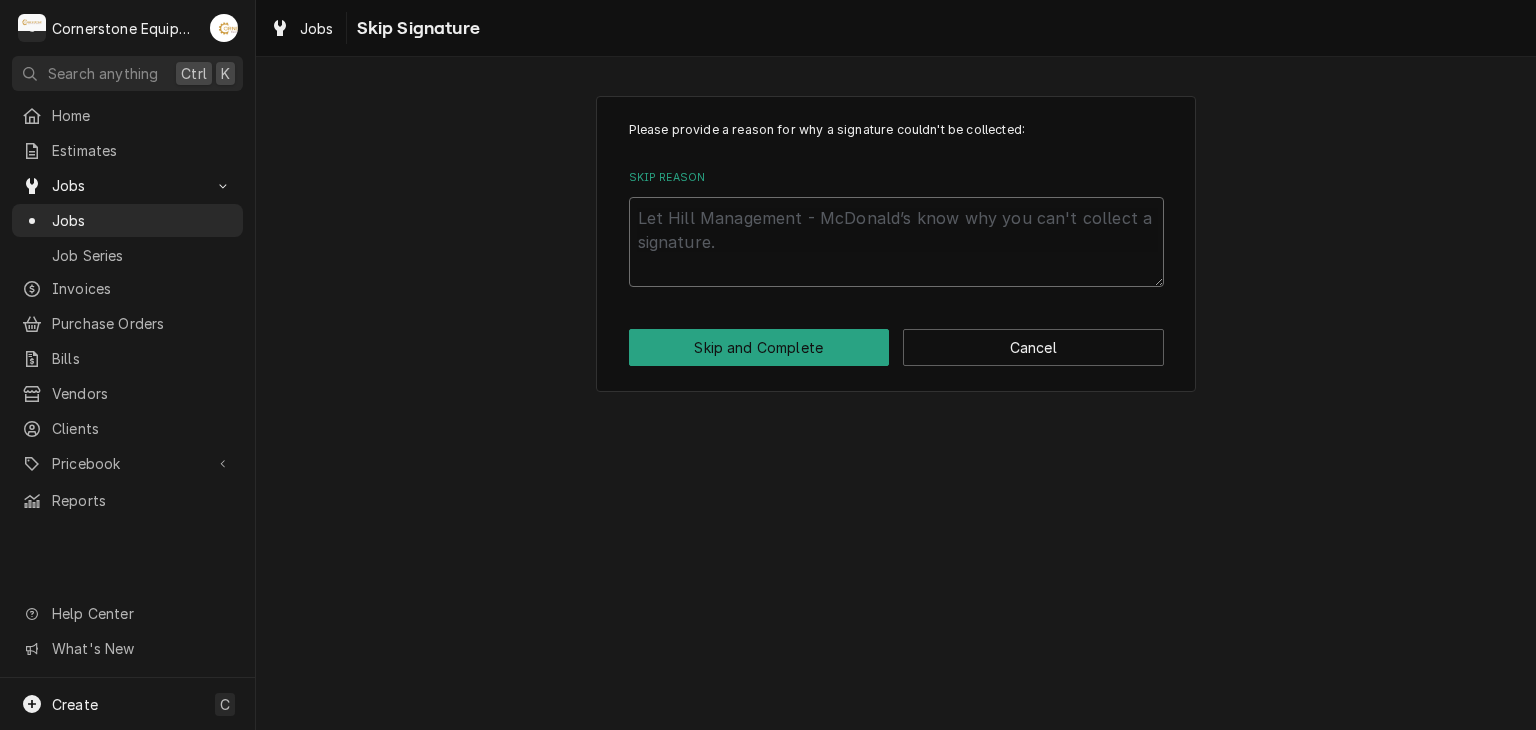 type on "A" 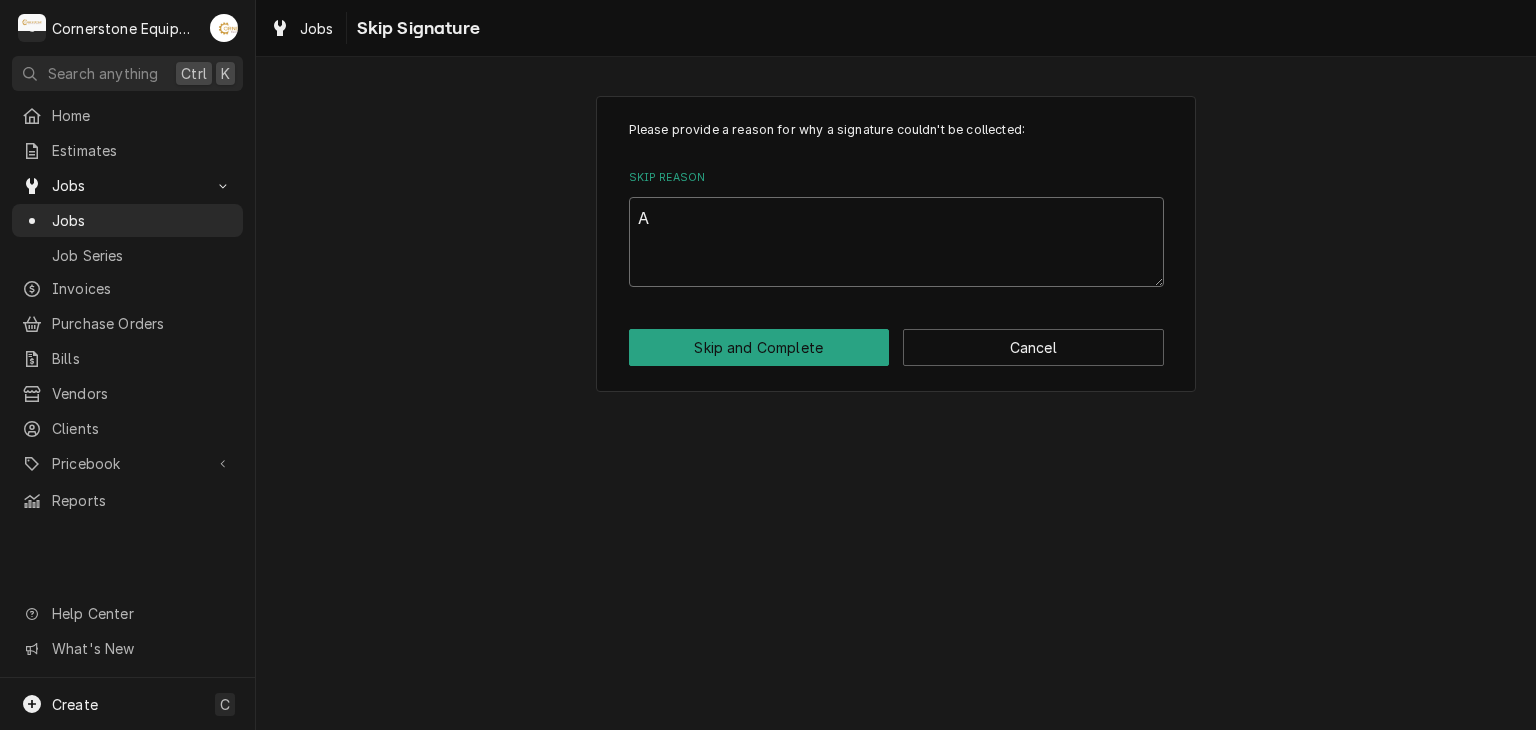 type on "x" 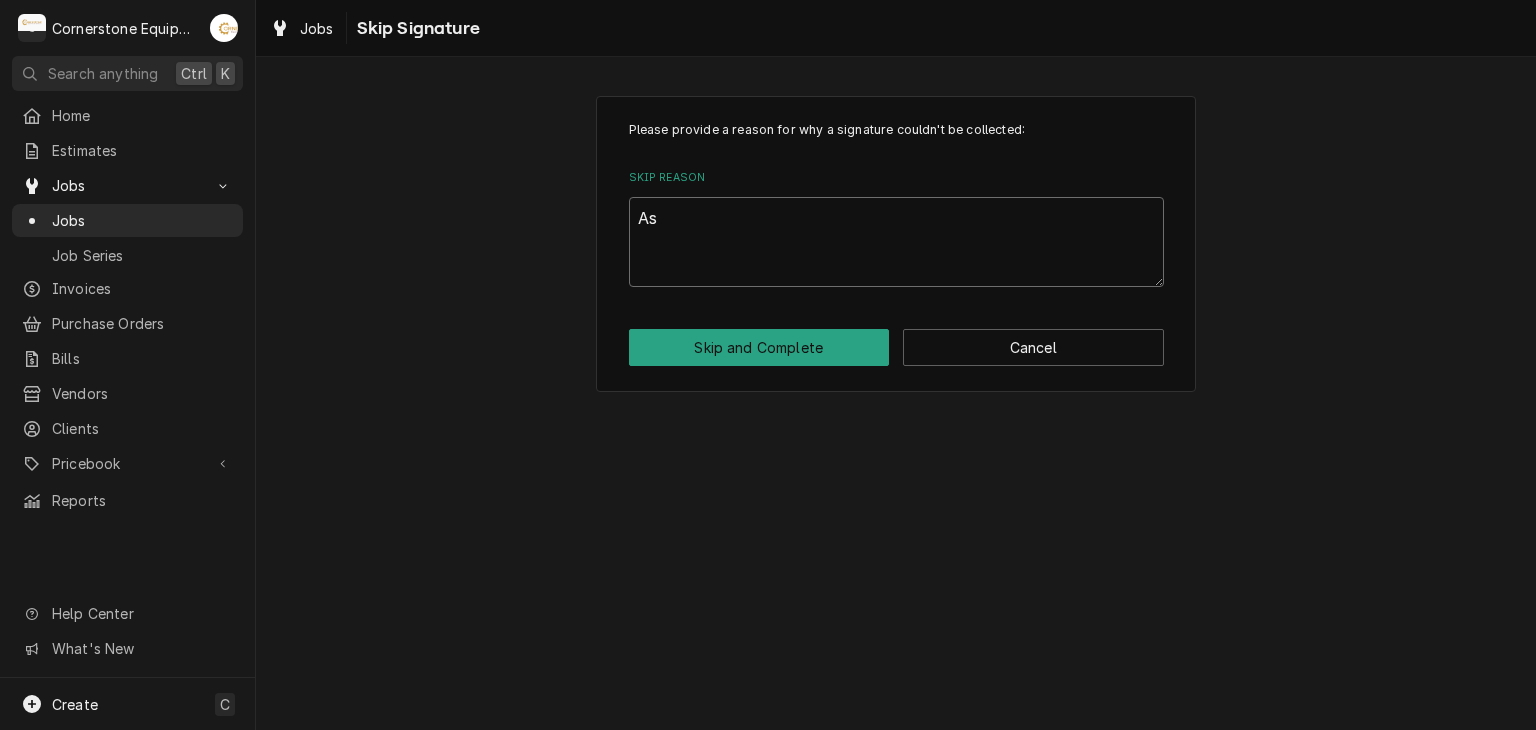 type on "x" 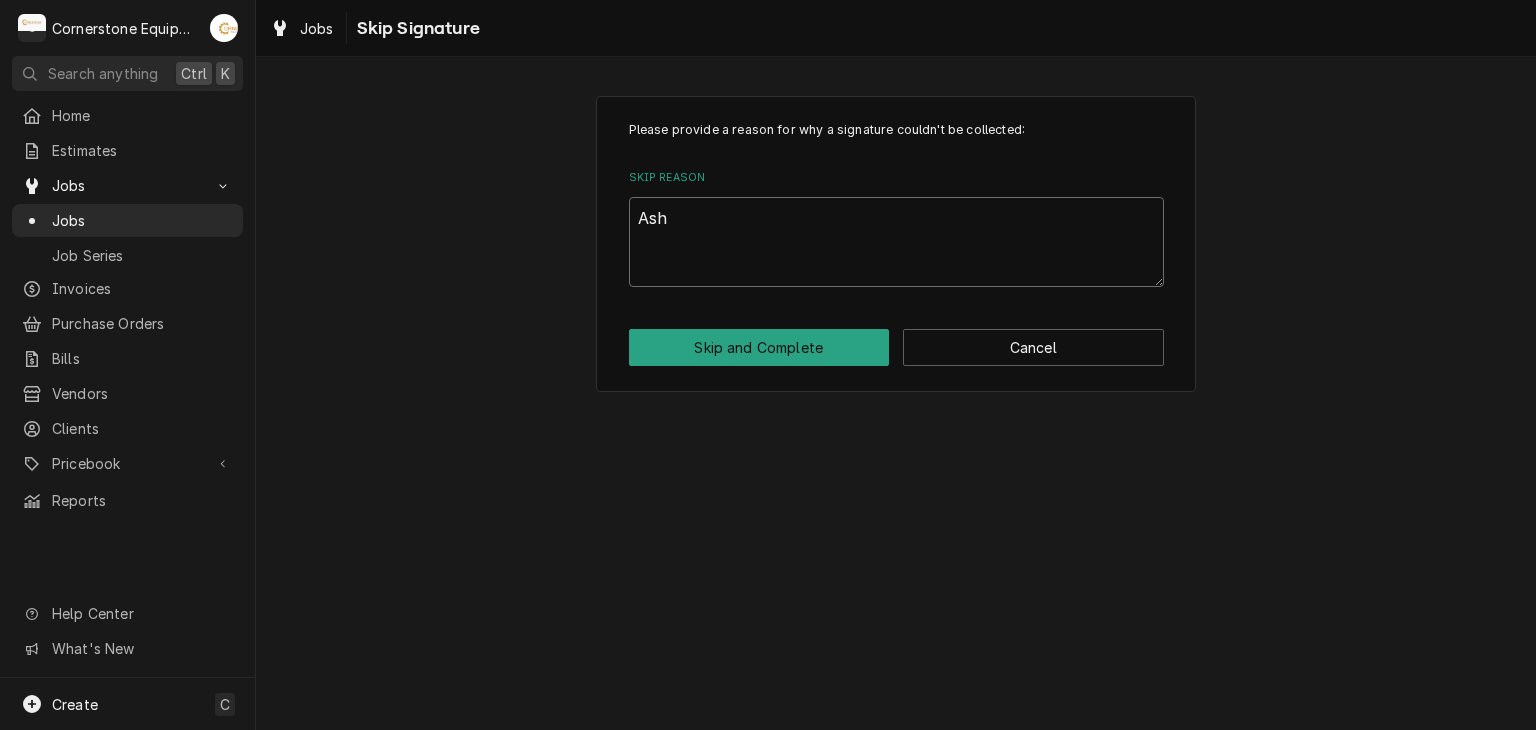 type on "x" 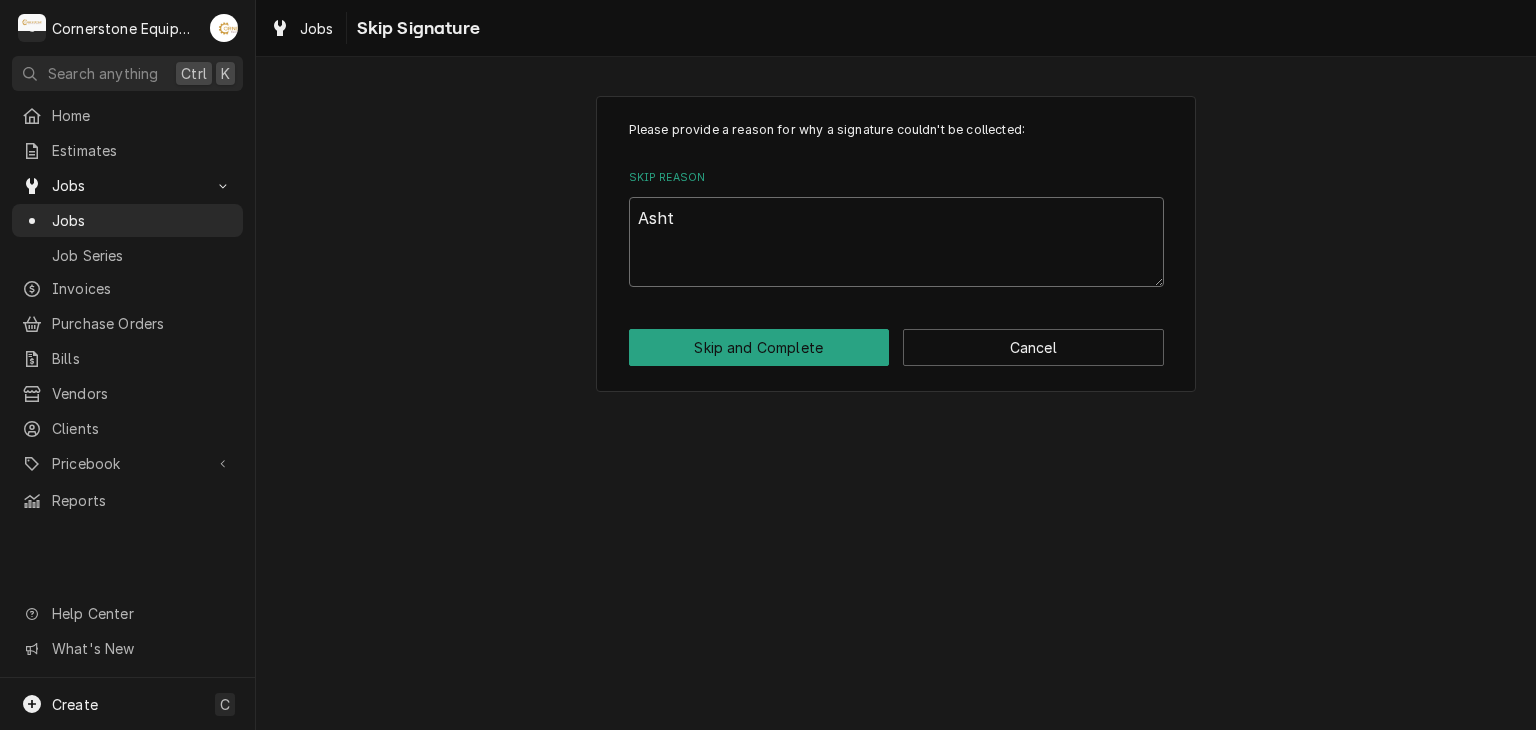 type on "x" 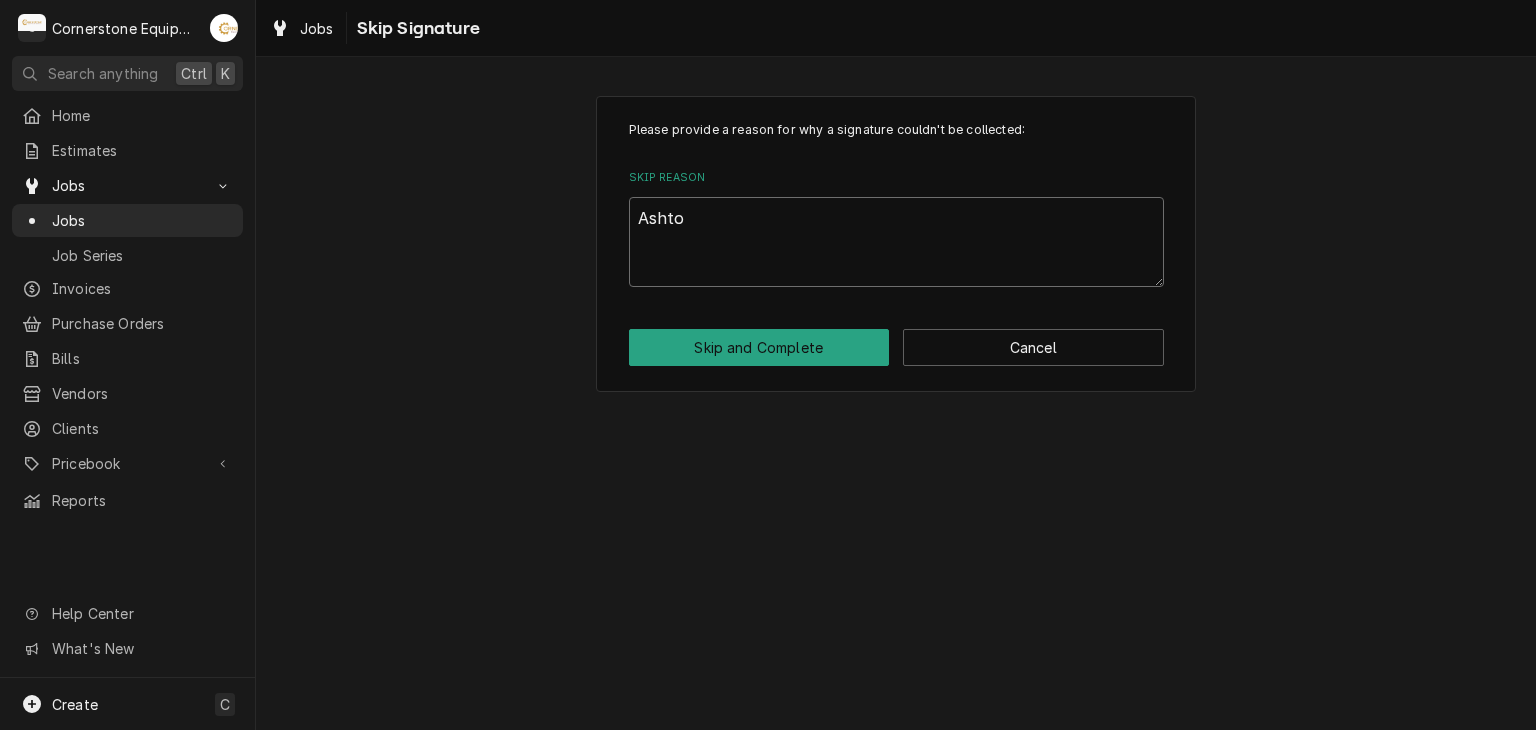 type on "x" 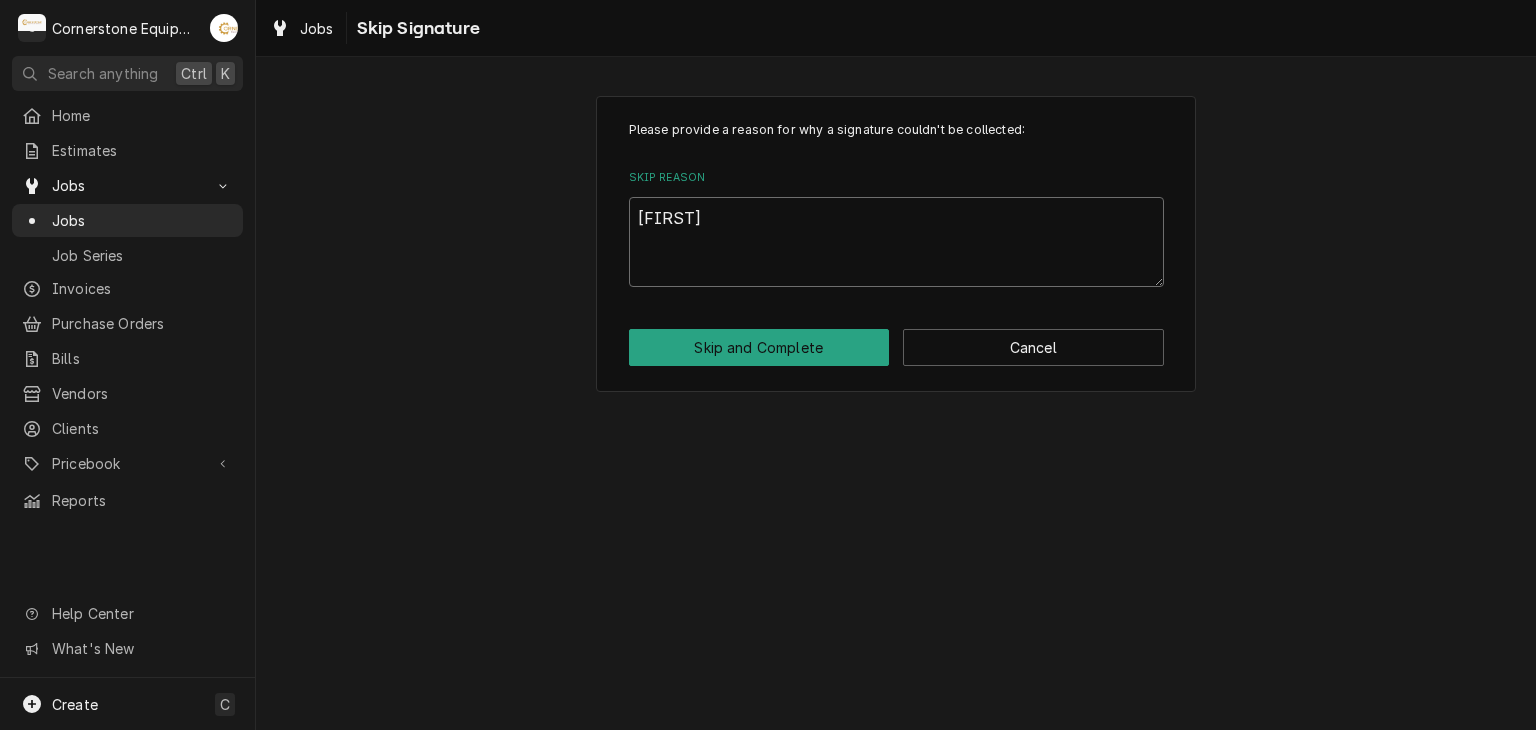 type on "x" 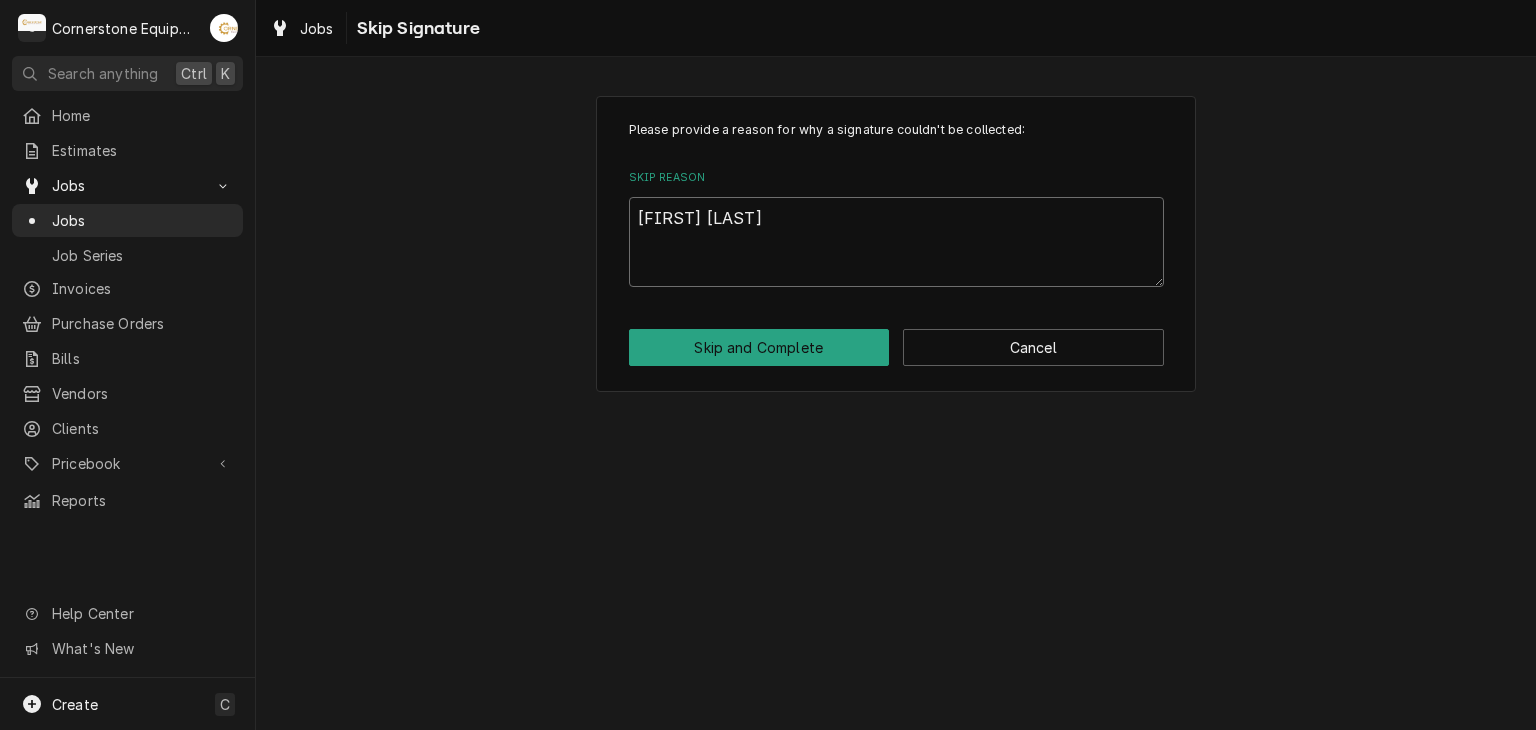 type on "x" 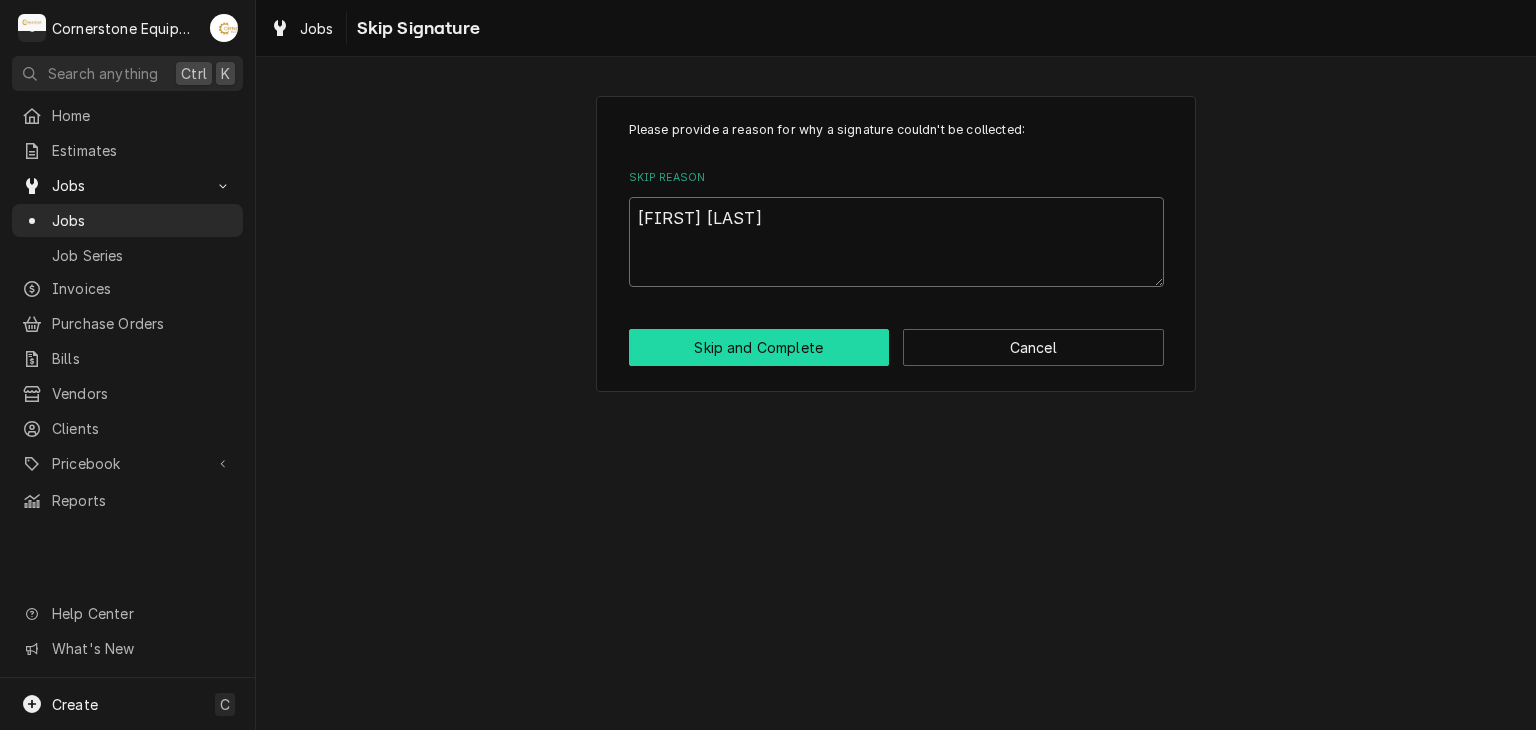 type on "[FIRST] [LAST]" 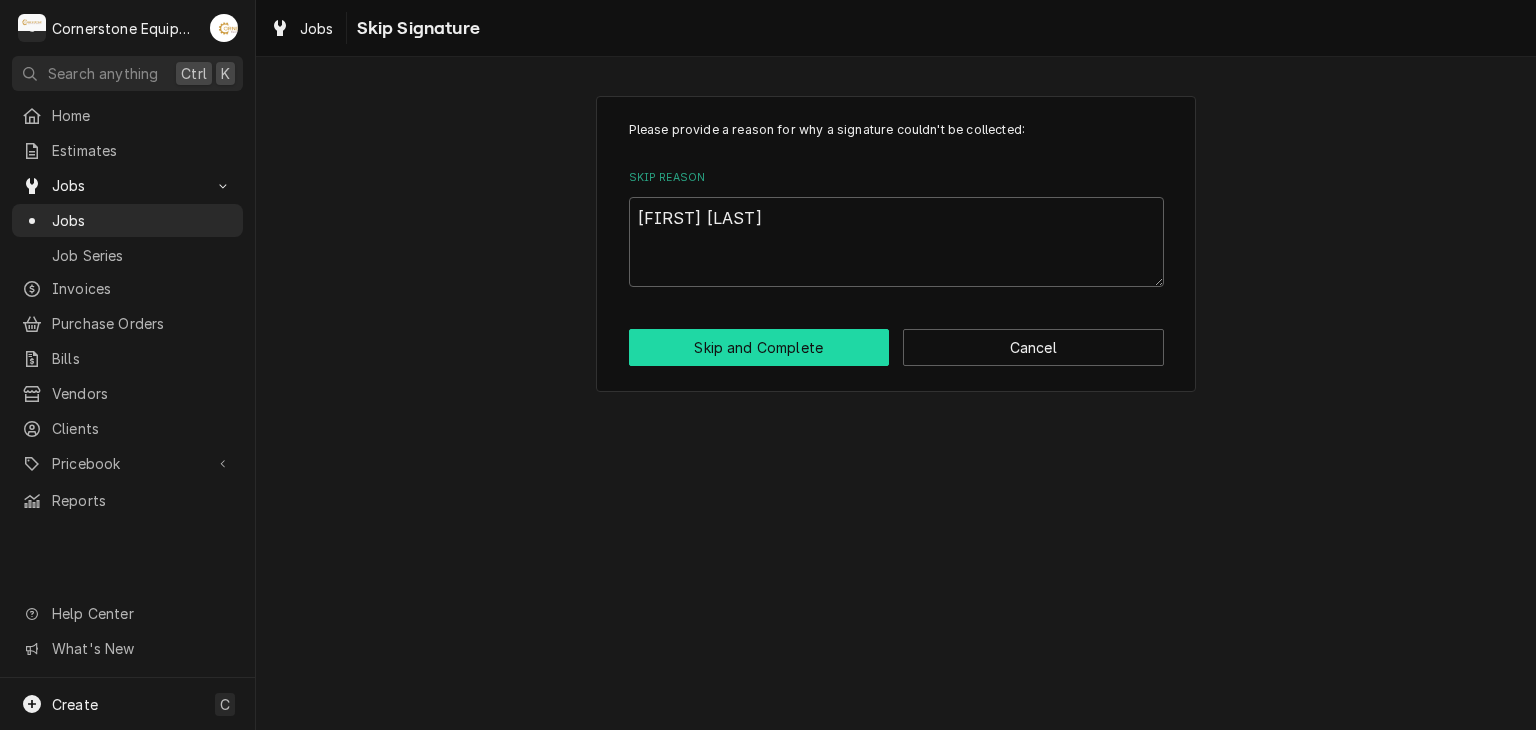 click on "Skip and Complete" at bounding box center (759, 347) 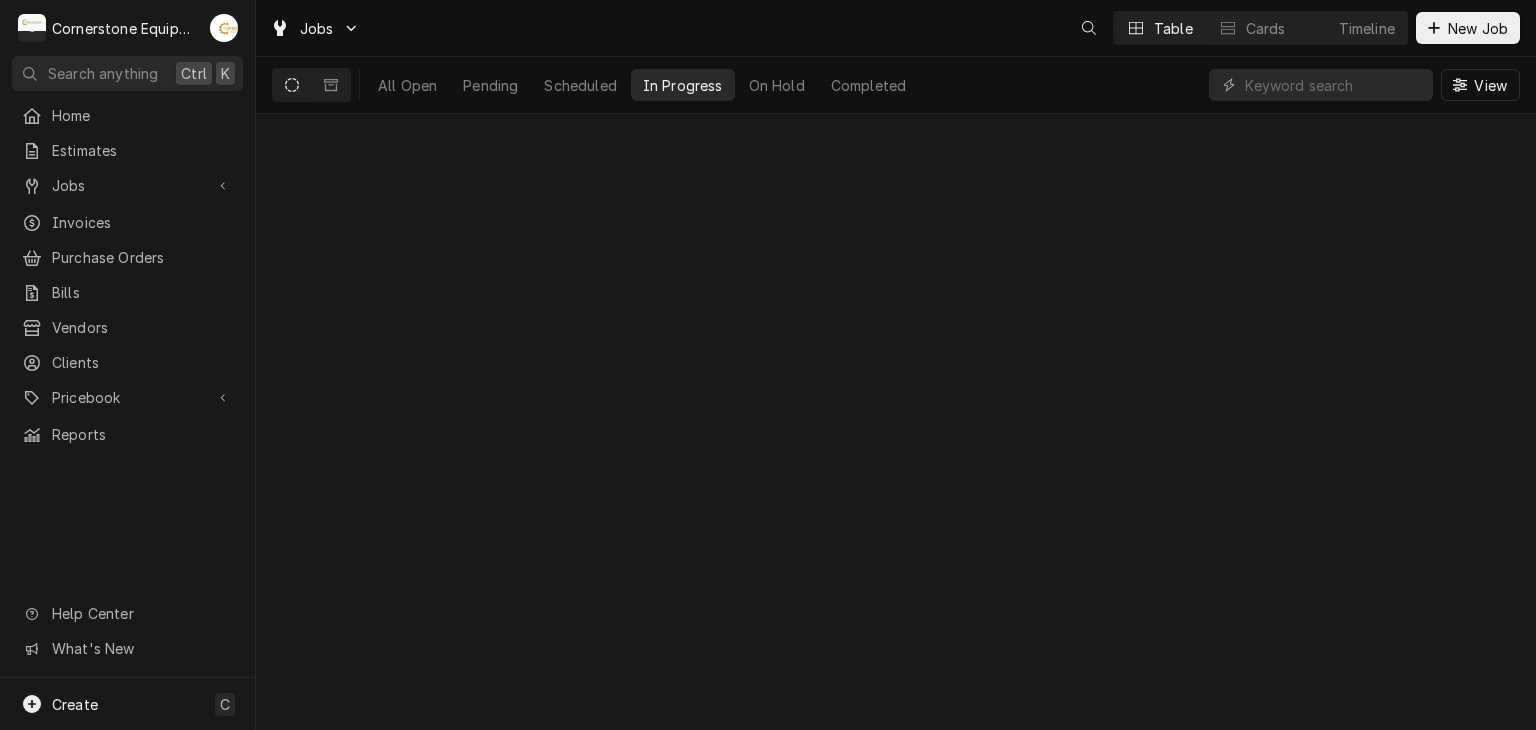 scroll, scrollTop: 0, scrollLeft: 0, axis: both 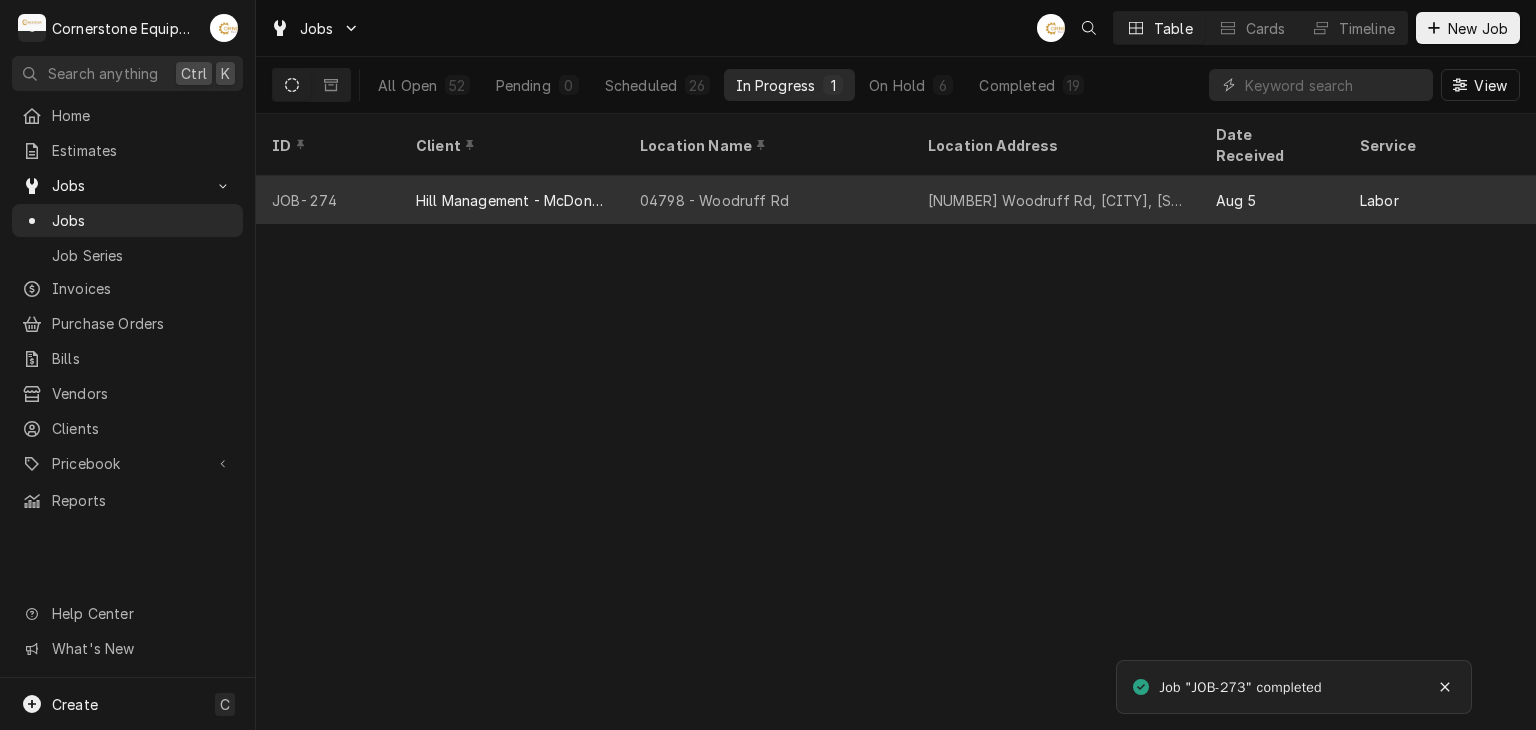 click on "04798 - Woodruff Rd" at bounding box center (714, 200) 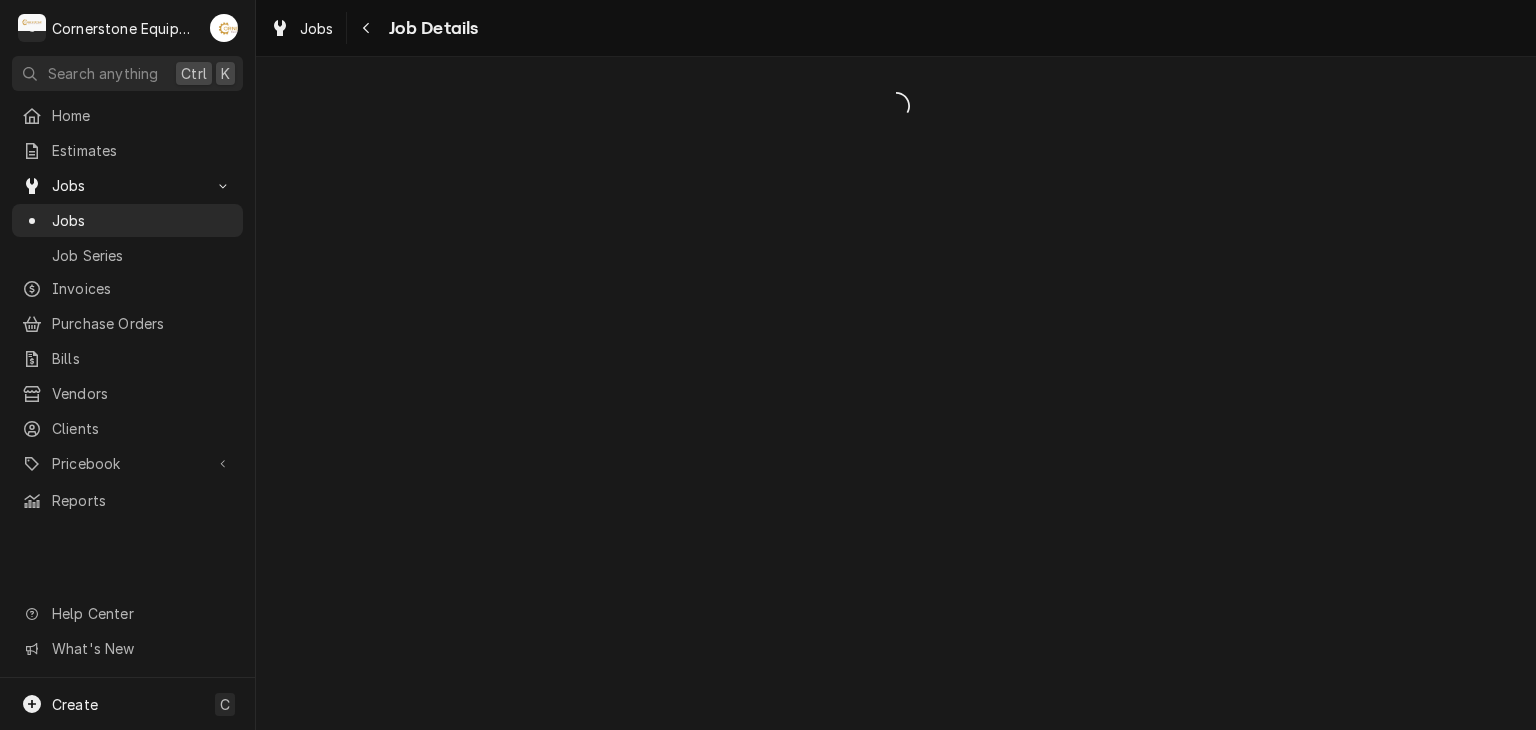 scroll, scrollTop: 0, scrollLeft: 0, axis: both 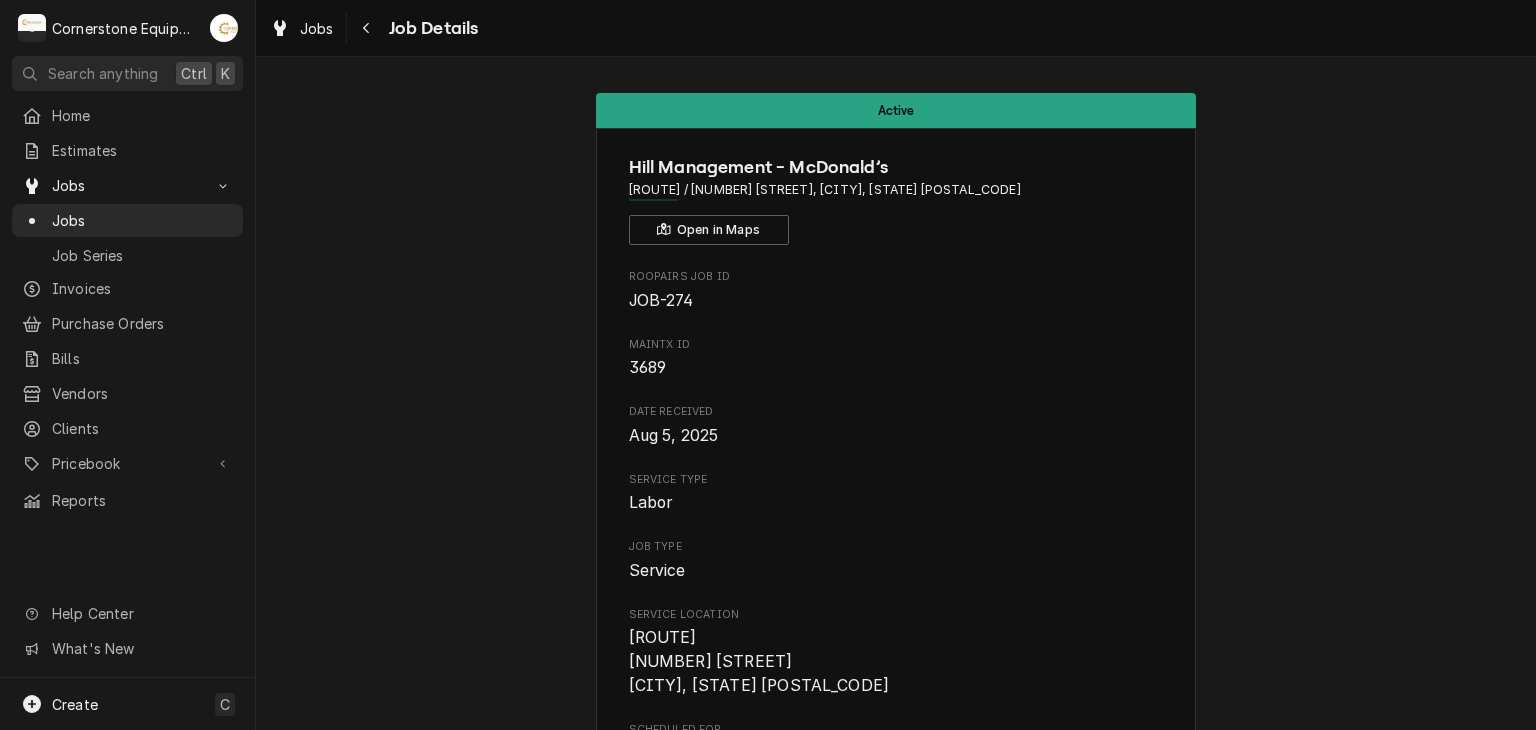 click on "Active Hill Management - McDonald’s [ROUTE] / [NUMBER] [STREET], [CITY], [STATE] Open in Maps Roopairs Job ID JOB-274 MaintX ID 3689 Date Received [DATE] Service Type Labor Job Type Service Service Location [ROUTE]
[NUMBER] [STREET]
[CITY], [STATE] [POSTAL_CODE] Scheduled For [DATE] - 1:00 PM Started On [DATE] - 5:28 PM Service Summary To Date Short Description Labor Service Summary 8/5/25 ASB - While on site, I troubleshot the unit that was not heating properly and found the issue to be a failed contactor. The failure had caused phase B and phase C to burn out from the main line feeding into the contactor. I sourced a replacement 120V coil contactor from a local supply house and returned to the location to complete the repair. After installing the new contactor, I performed a full calibration and verification test to ensure the unit was operating within McDonald’s required specifications. The unit is now functioning as intended. Show  more   Active On 2h —" at bounding box center [896, 1227] 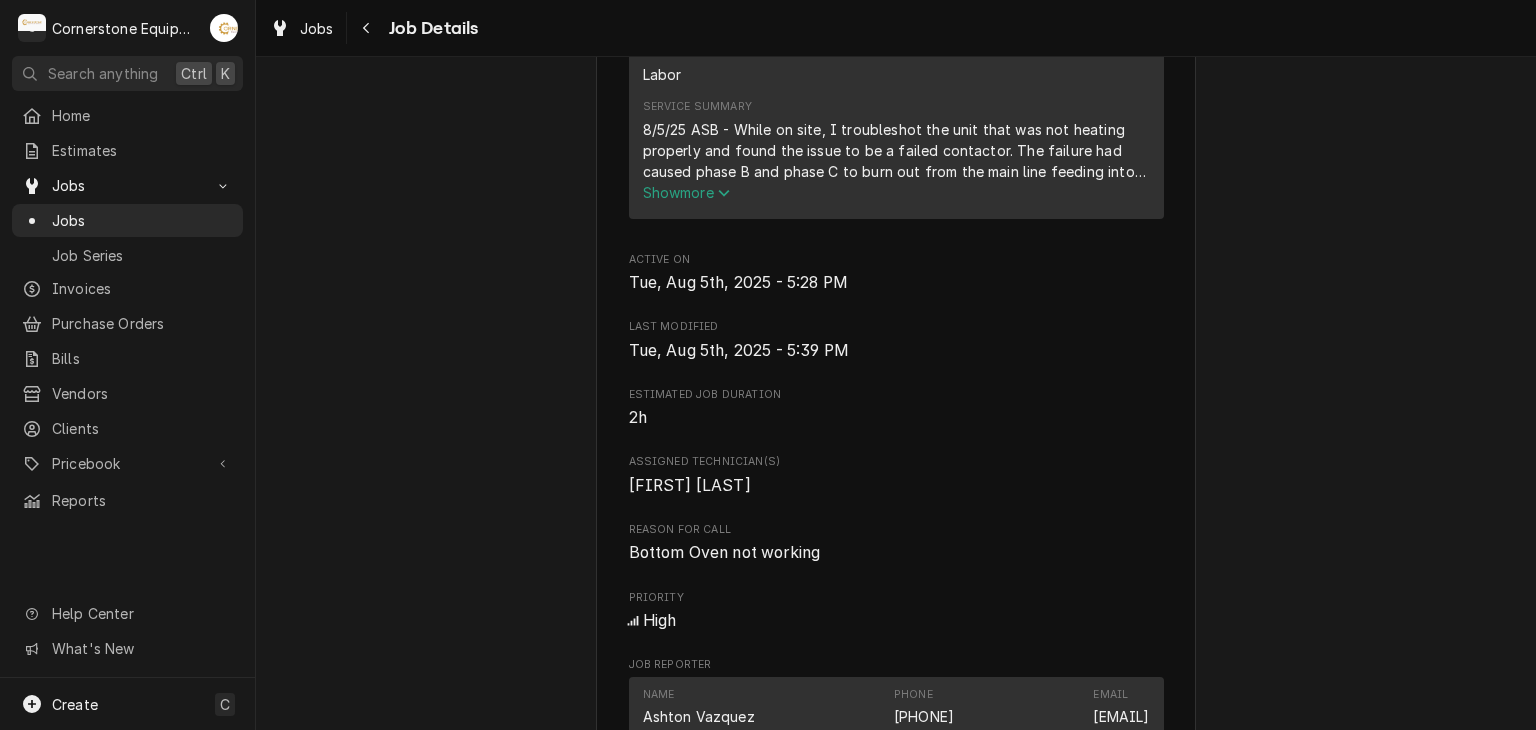 scroll, scrollTop: 844, scrollLeft: 0, axis: vertical 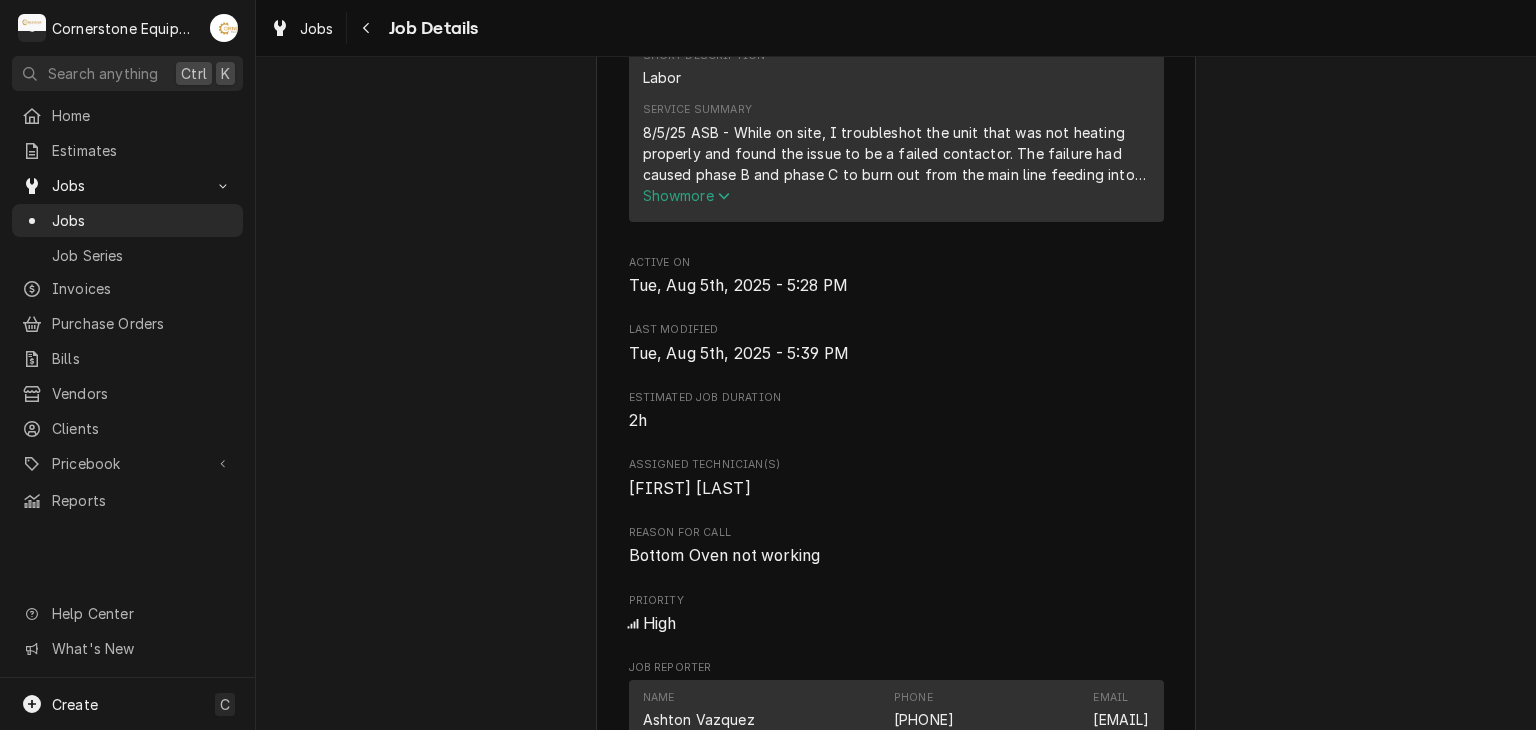click on "Show  more" at bounding box center [687, 195] 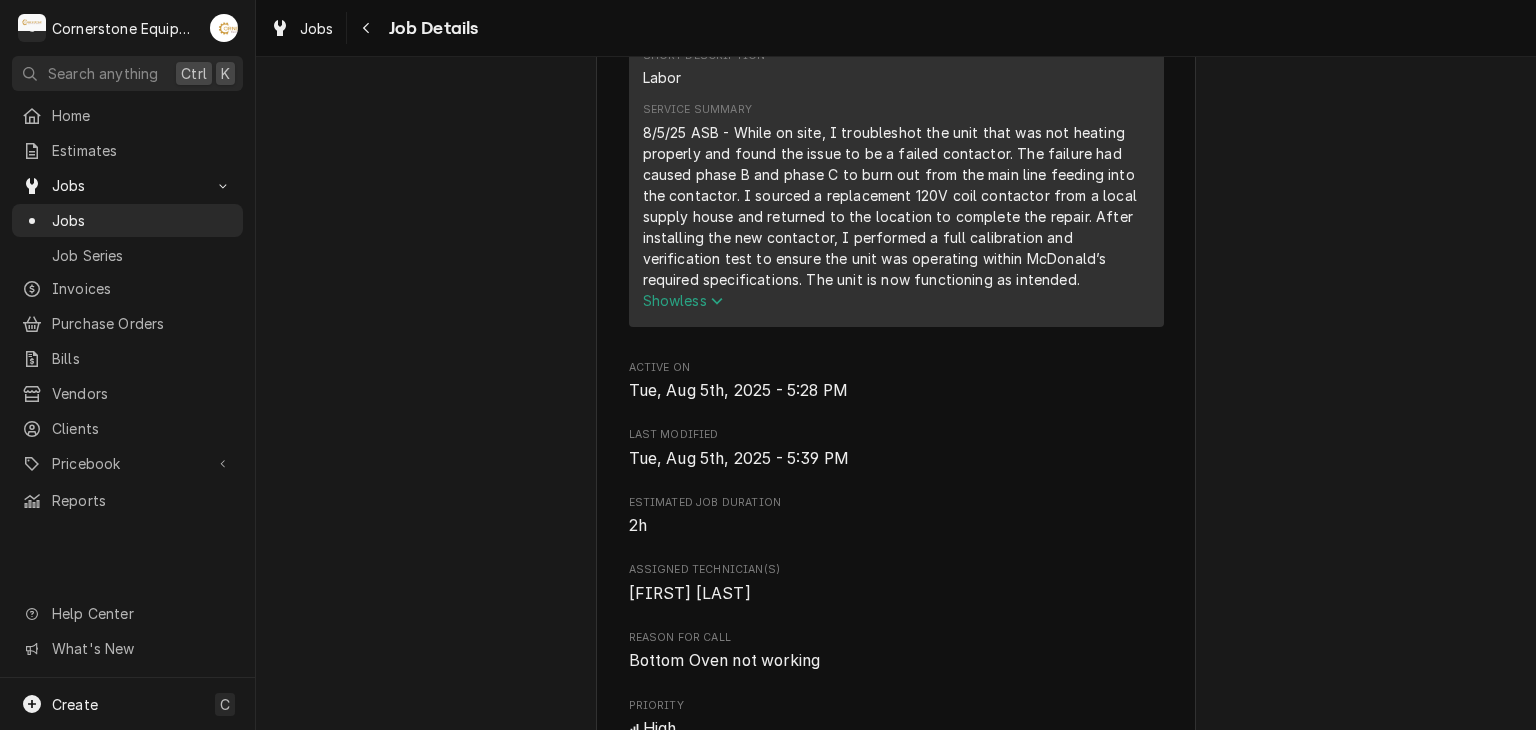 click on "Active Hill Management - McDonald’s [ROUTE] / [NUMBER] [STREET], [CITY], [STATE] Open in Maps Roopairs Job ID JOB-274 MaintX ID 3689 Date Received [DATE] Service Type Labor Job Type Service Service Location [ROUTE]
[NUMBER] [STREET]
[CITY], [STATE] [POSTAL_CODE] Scheduled For [DATE] - 1:00 PM Started On [DATE] - 5:28 PM Service Summary To Date Short Description Labor Service Summary 8/5/25 ASB - While on site, I troubleshot the unit that was not heating properly and found the issue to be a failed contactor. The failure had caused phase B and phase C to burn out from the main line feeding into the contactor. I sourced a replacement 120V coil contactor from a local supply house and returned to the location to complete the repair. After installing the new contactor, I performed a full calibration and verification test to ensure the unit was operating within McDonald’s required specifications. The unit is now functioning as intended. Show  less   Active On 2h —" at bounding box center [896, 435] 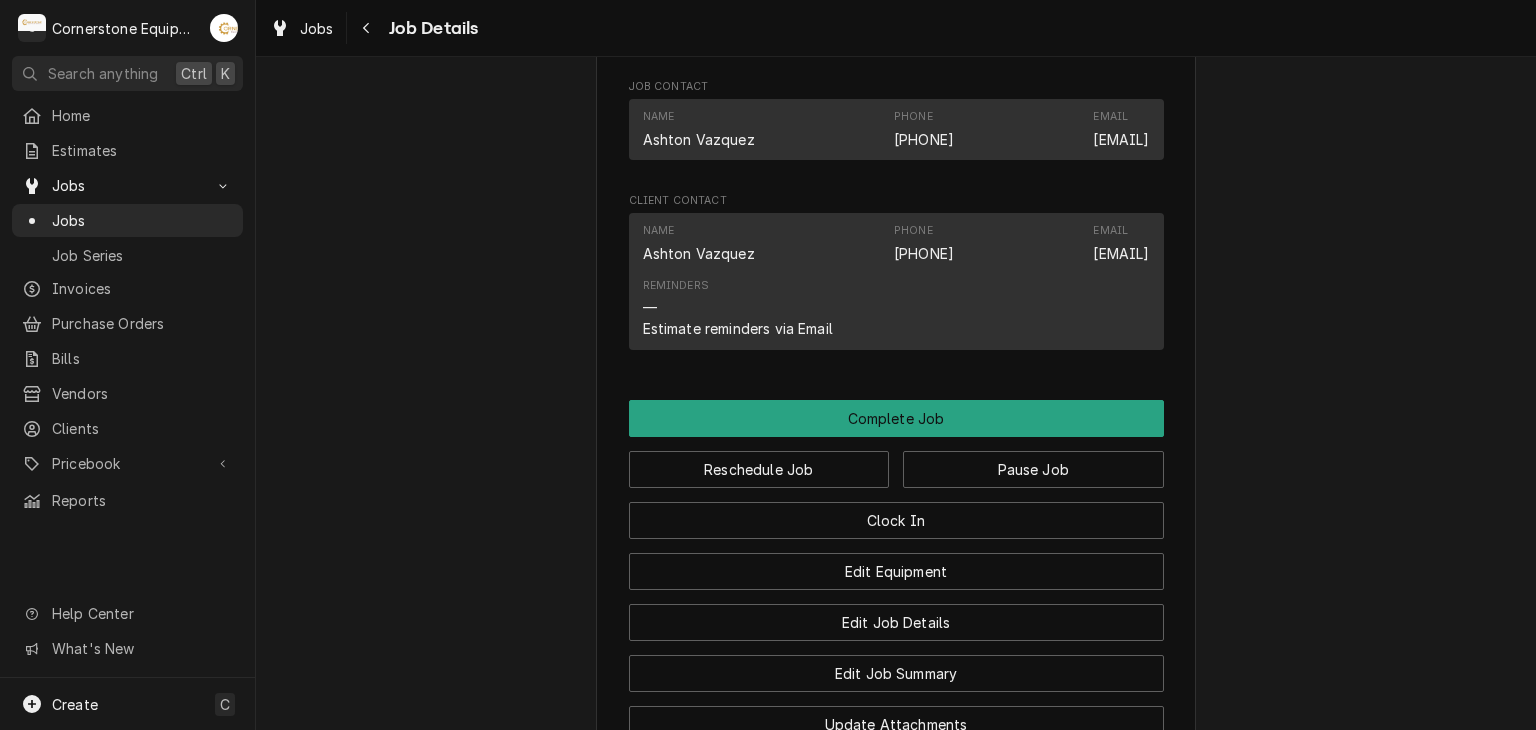 scroll, scrollTop: 1684, scrollLeft: 0, axis: vertical 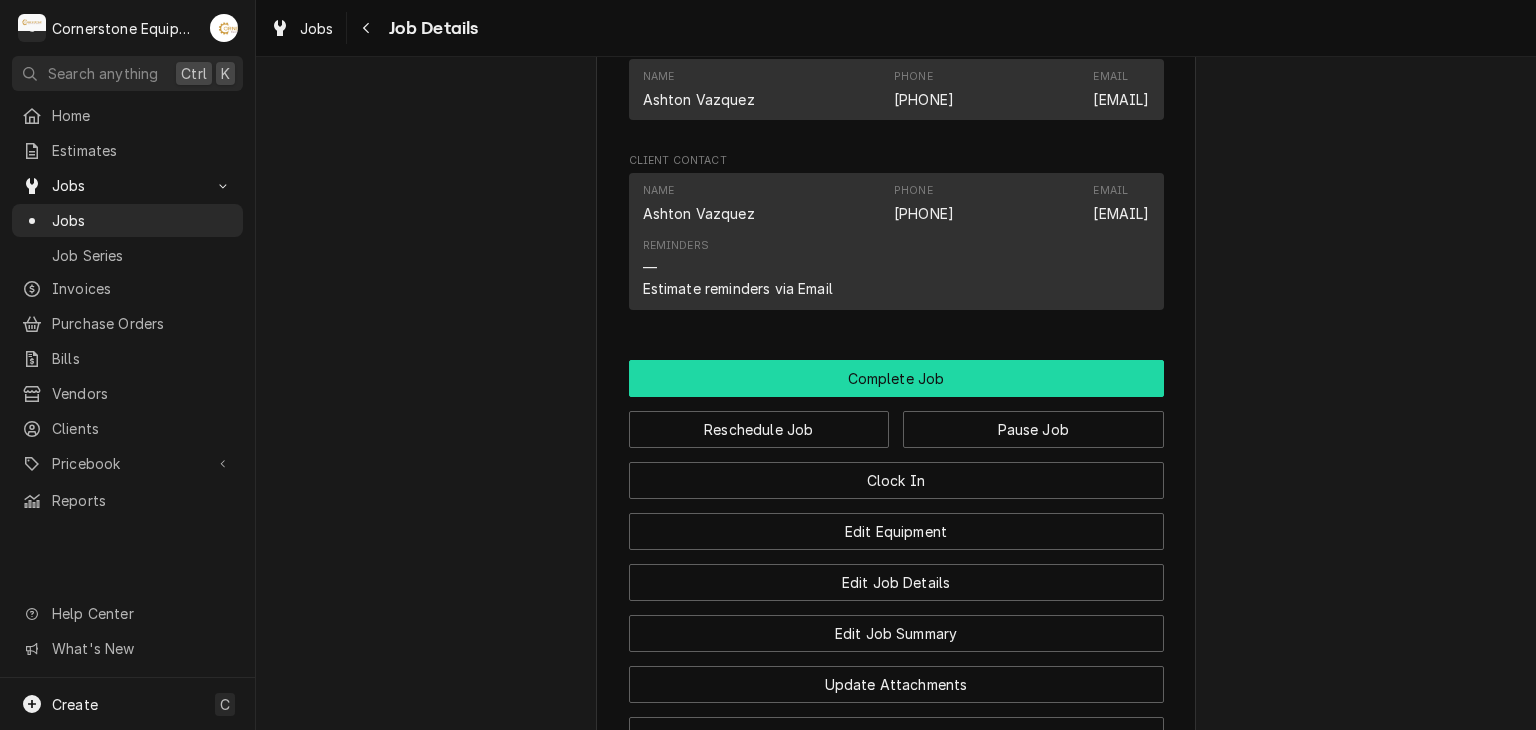 click on "Complete Job" at bounding box center (896, 378) 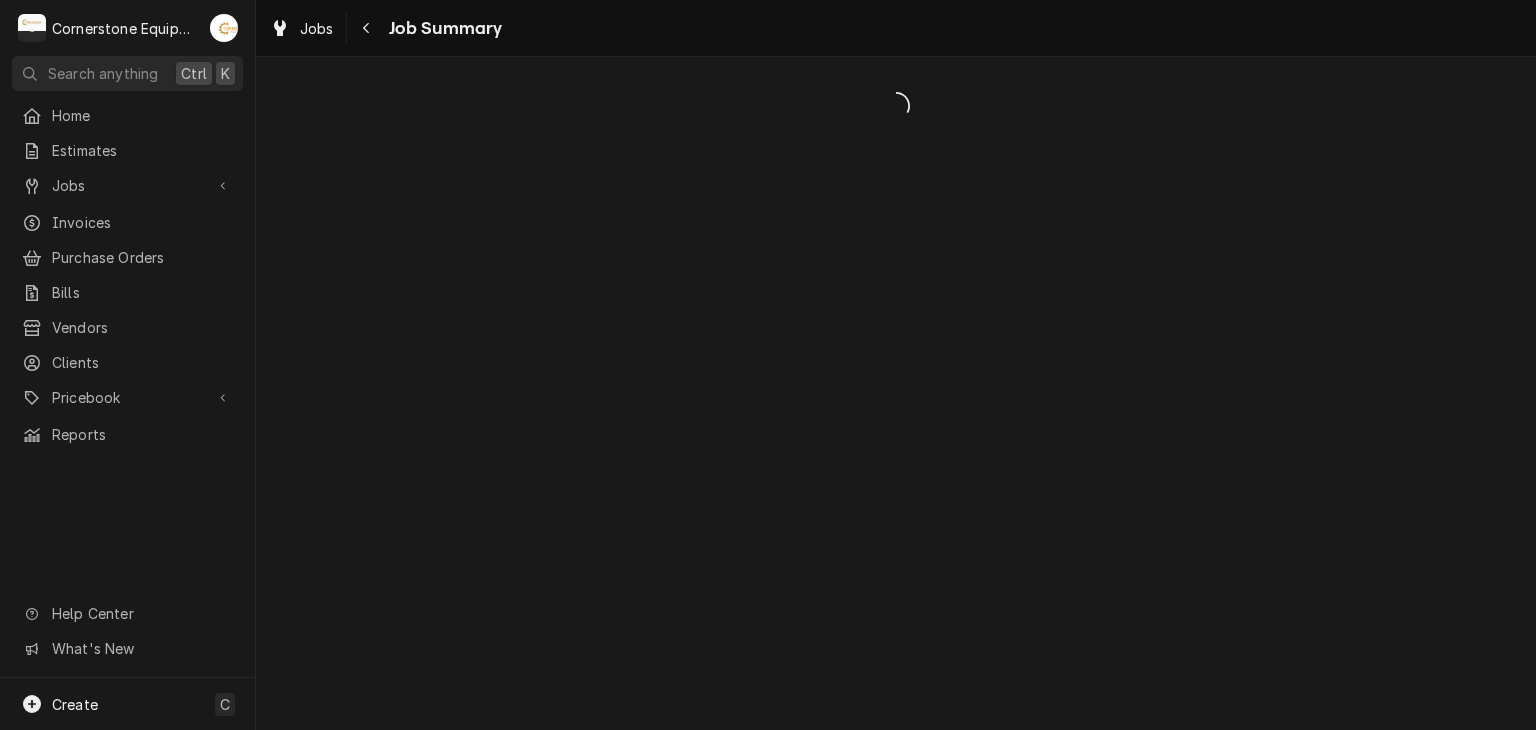 scroll, scrollTop: 0, scrollLeft: 0, axis: both 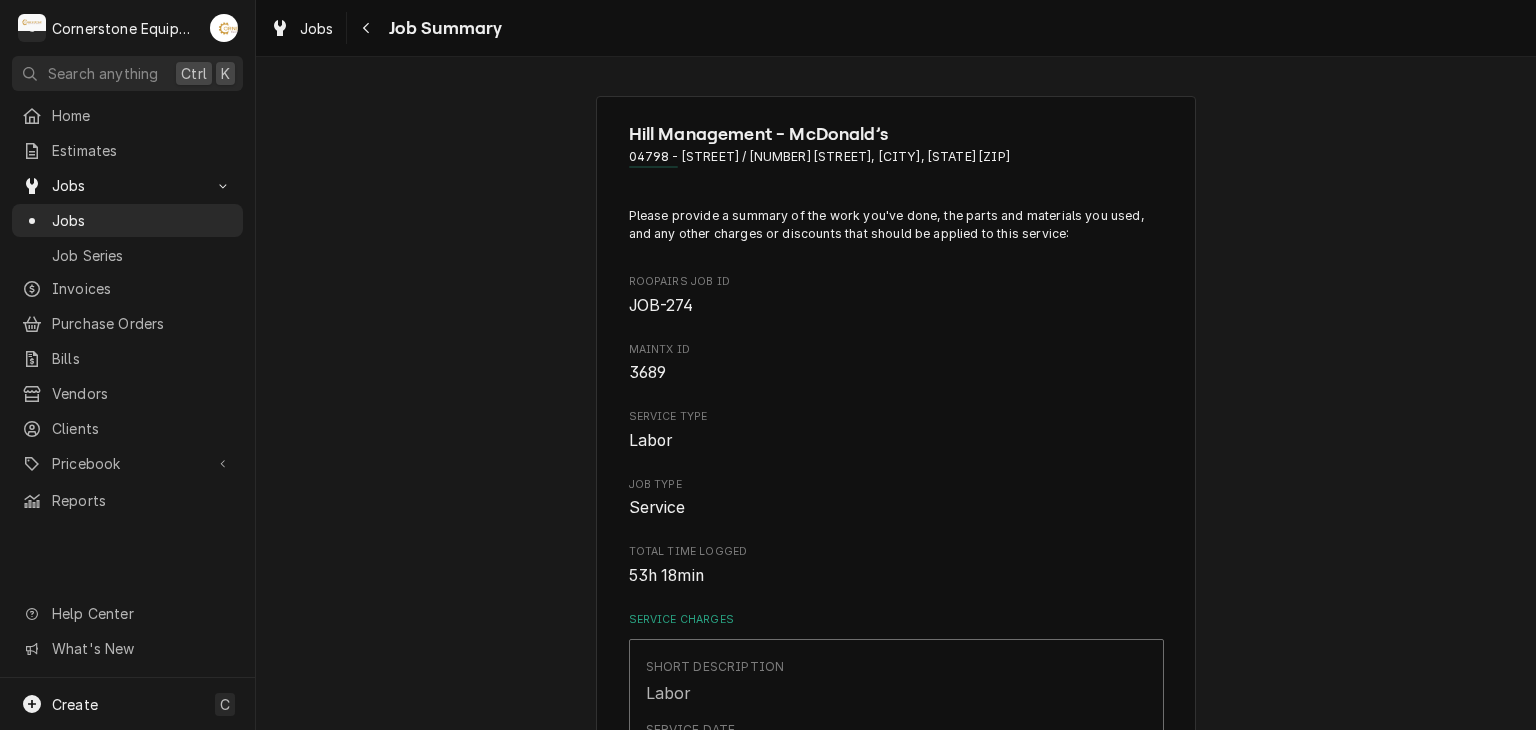 click on "Hill Management - McDonald’s 04798 - [STREET] / [NUMBER] [STREET], [CITY], [STATE] [ZIP] Please provide a summary of the work you've done, the parts and materials you used, and any other charges or discounts that should be applied to this service: Roopairs Job ID JOB-274 MaintX ID 3689 Service Type Labor Job Type Service Total Time Logged 53h 18min Service Charges Short Description Labor Service Date Aug 5, 2025 Hourly Cost $60.00/hr Qty. 2hrs Rate $150.00/hr Amount $300.00 Service Summary Add Service Charge Parts and Materials ( if any ) Add Part or Material Trip Charges, Diagnostic Fees, etc. ( if any ) Add Miscellaneous Charge Discounts ( if any ) Add Discount Subtotal $300.00 Notes to Dispatcher(s) ( optional ) Attachments ( if any ) Add Attachment Continue" at bounding box center (896, 984) 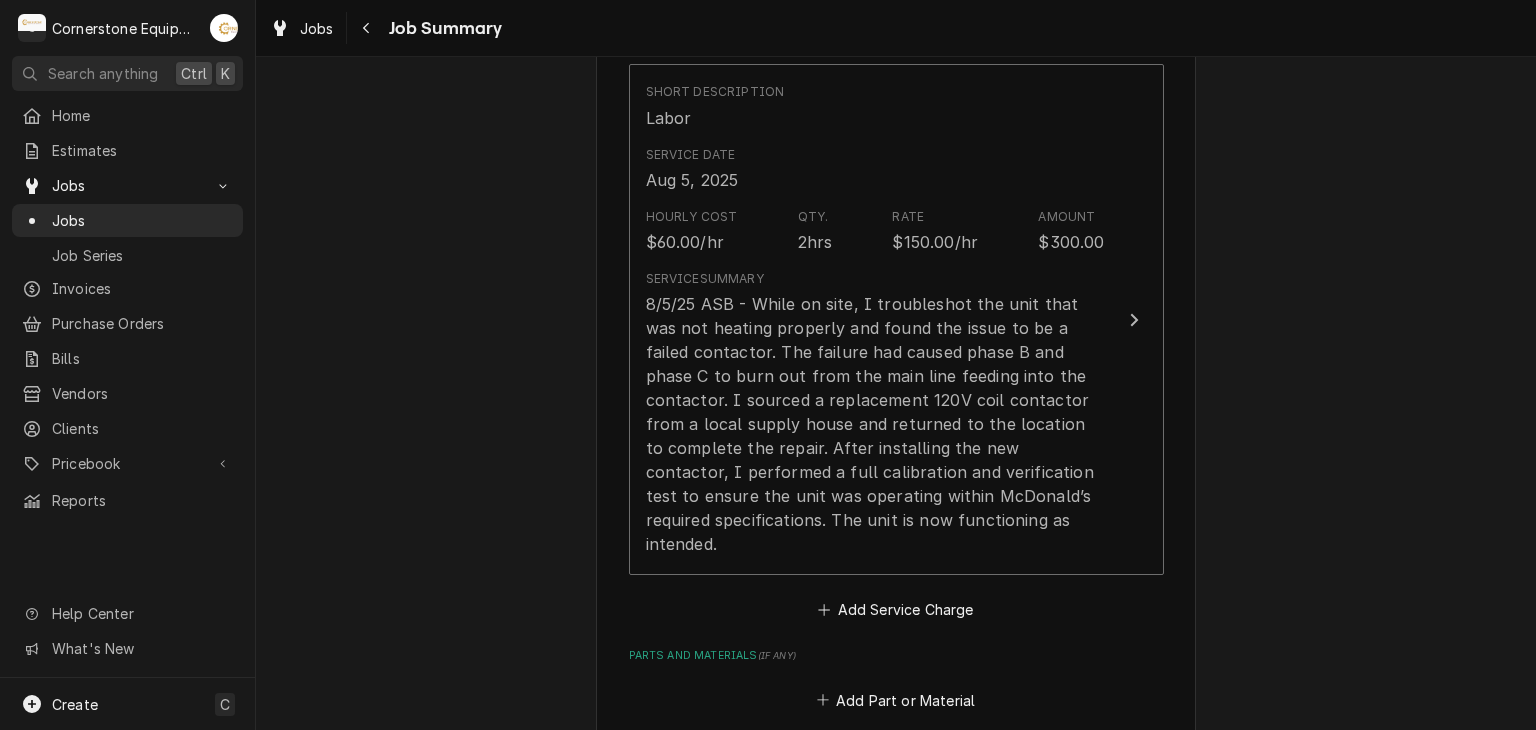 scroll, scrollTop: 760, scrollLeft: 0, axis: vertical 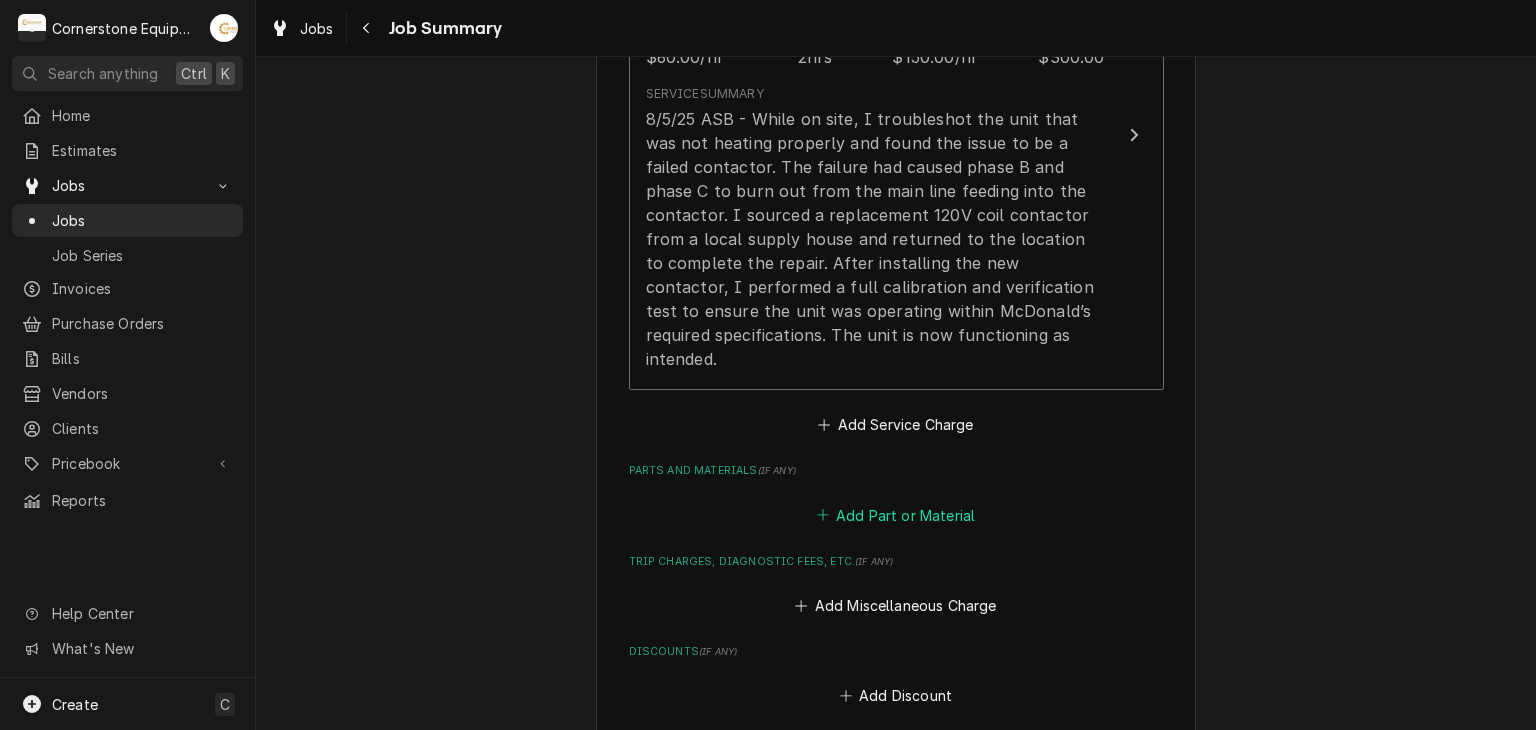 click on "Add Part or Material" at bounding box center (895, 515) 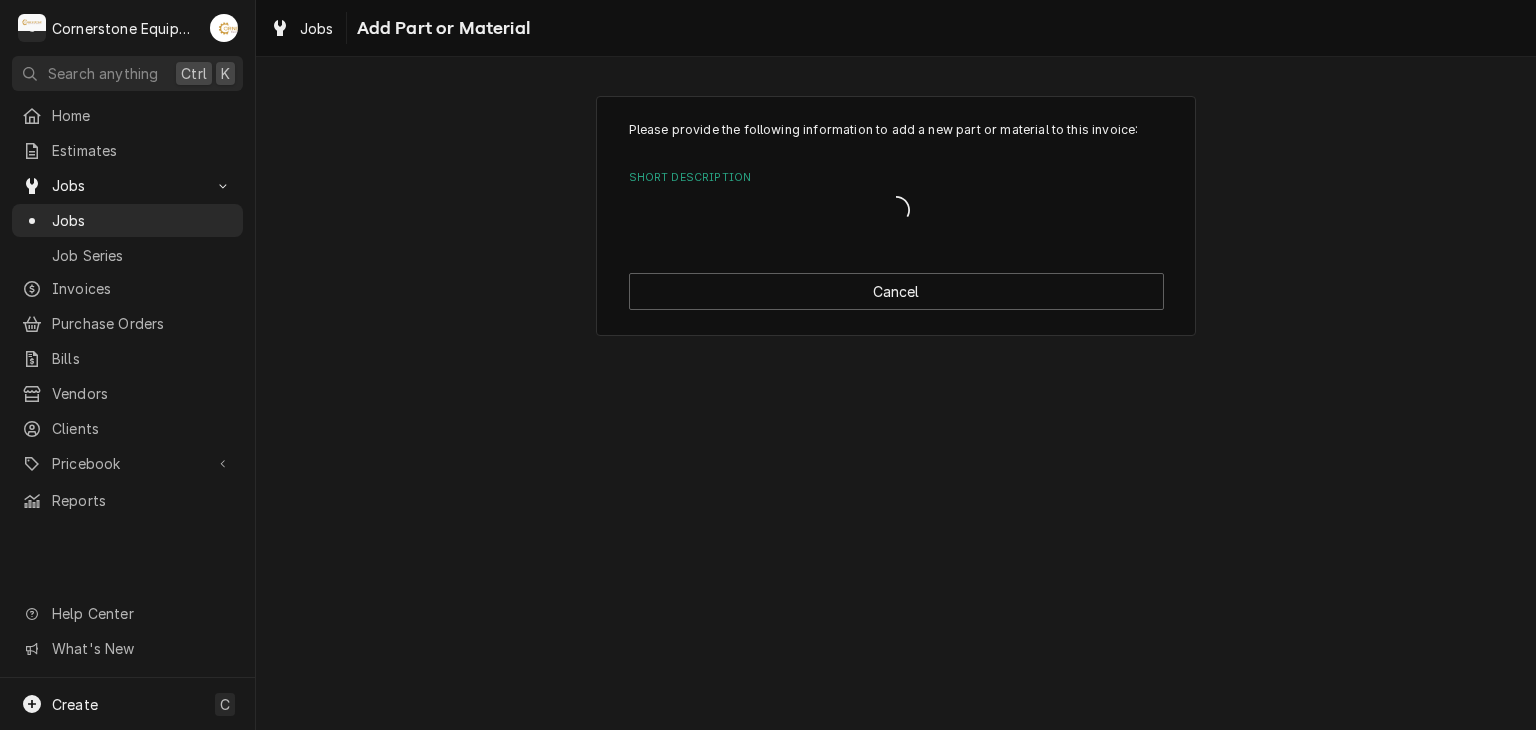 scroll, scrollTop: 0, scrollLeft: 0, axis: both 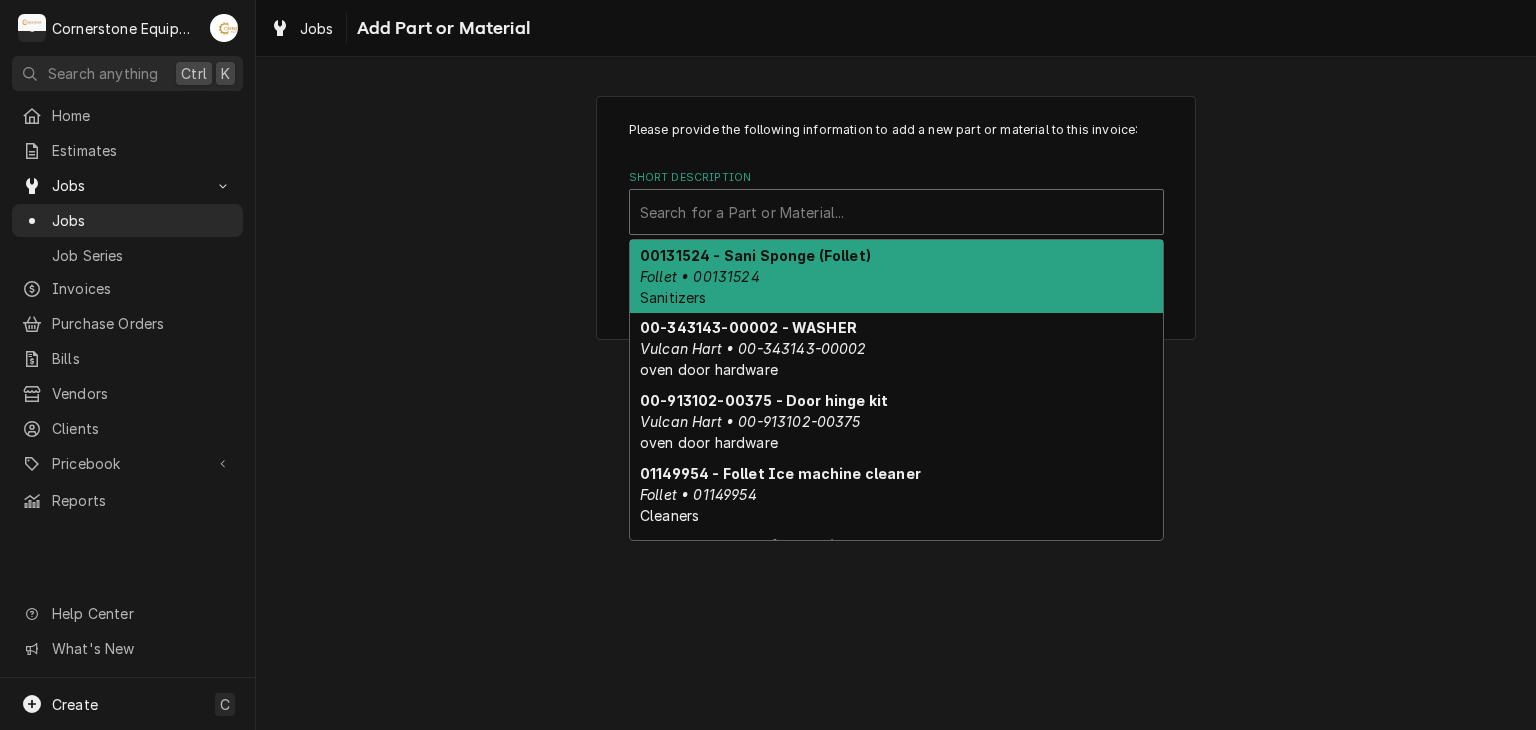click at bounding box center [896, 212] 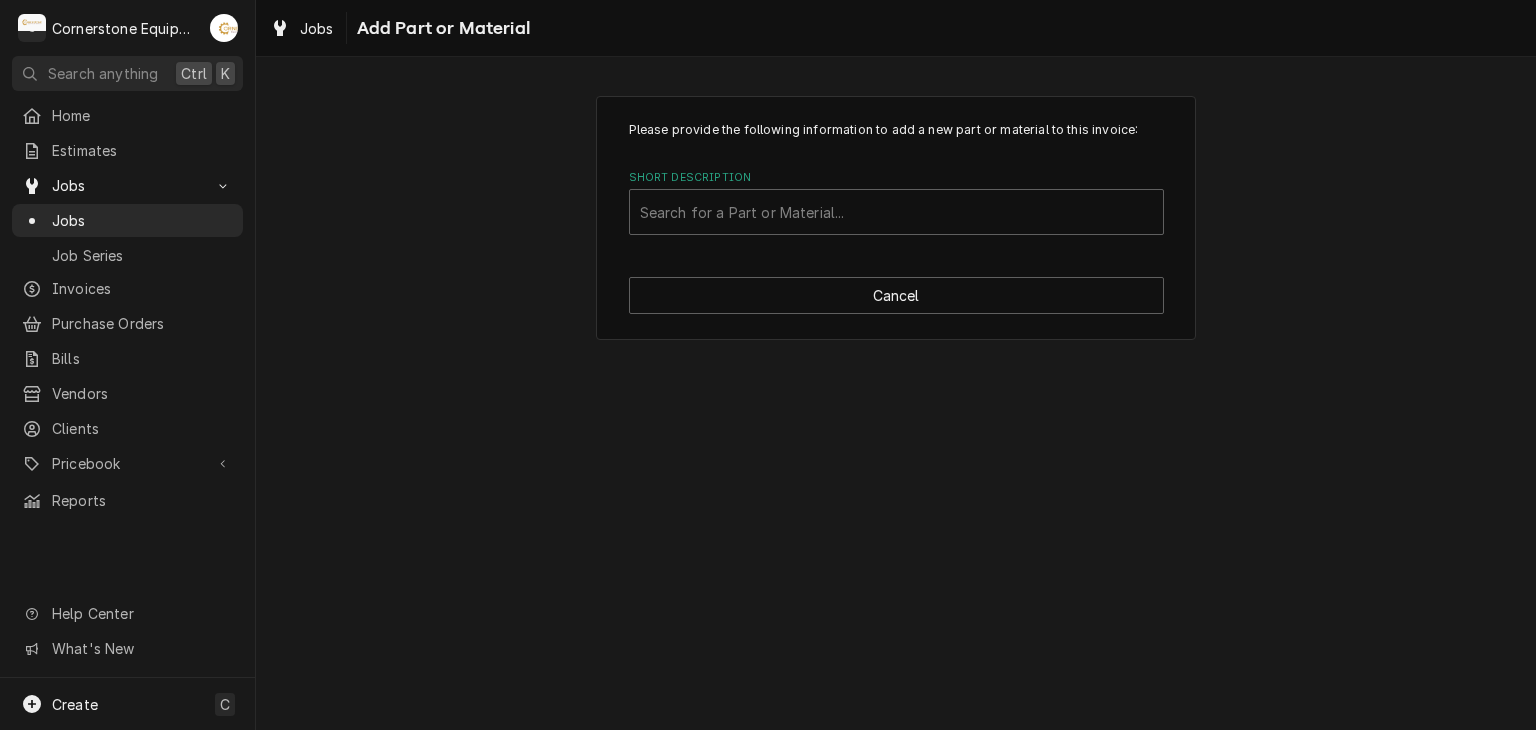 click on "Please provide the following information to add a new part or material to this invoice: Short Description Search for a Part or Material... Cancel" at bounding box center [896, 217] 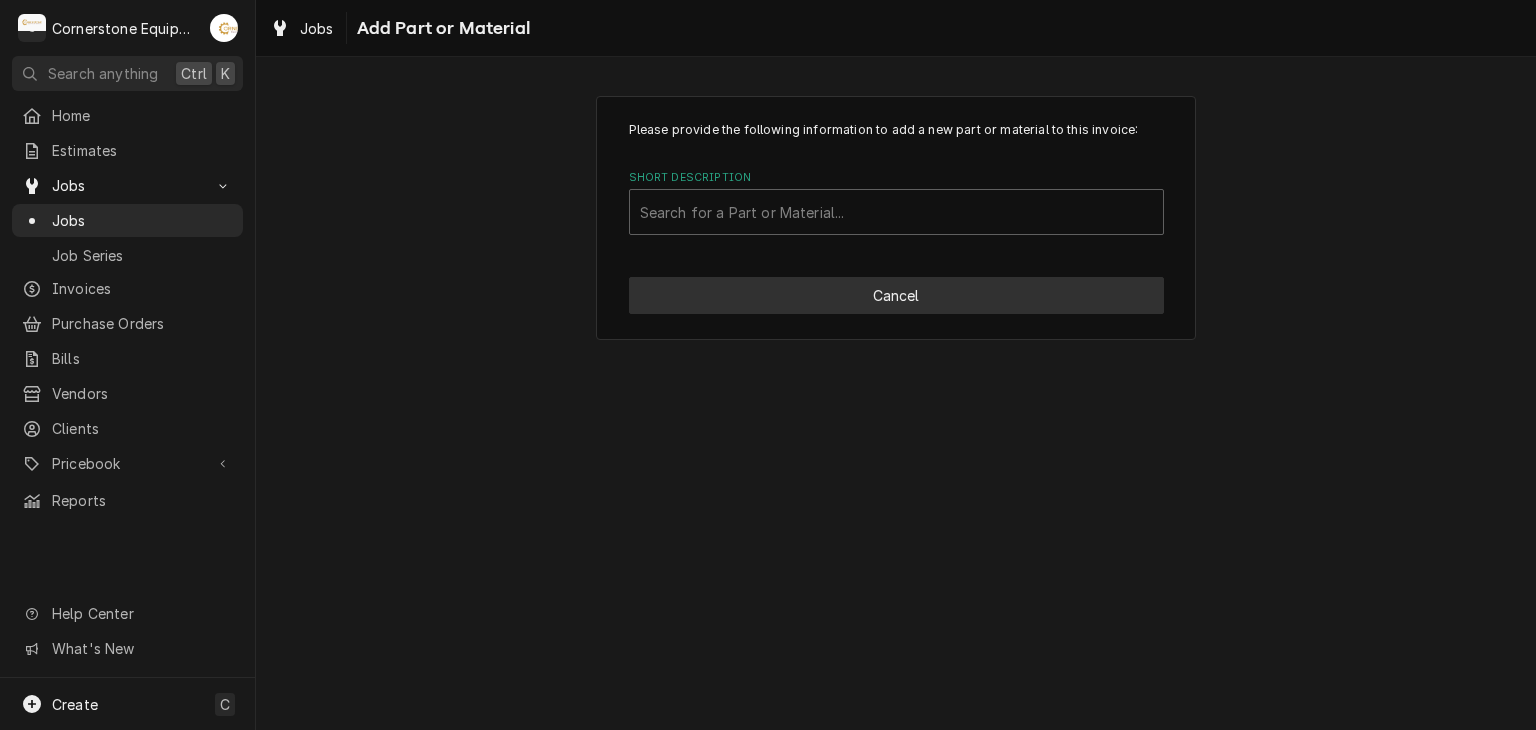 click on "Cancel" at bounding box center (896, 295) 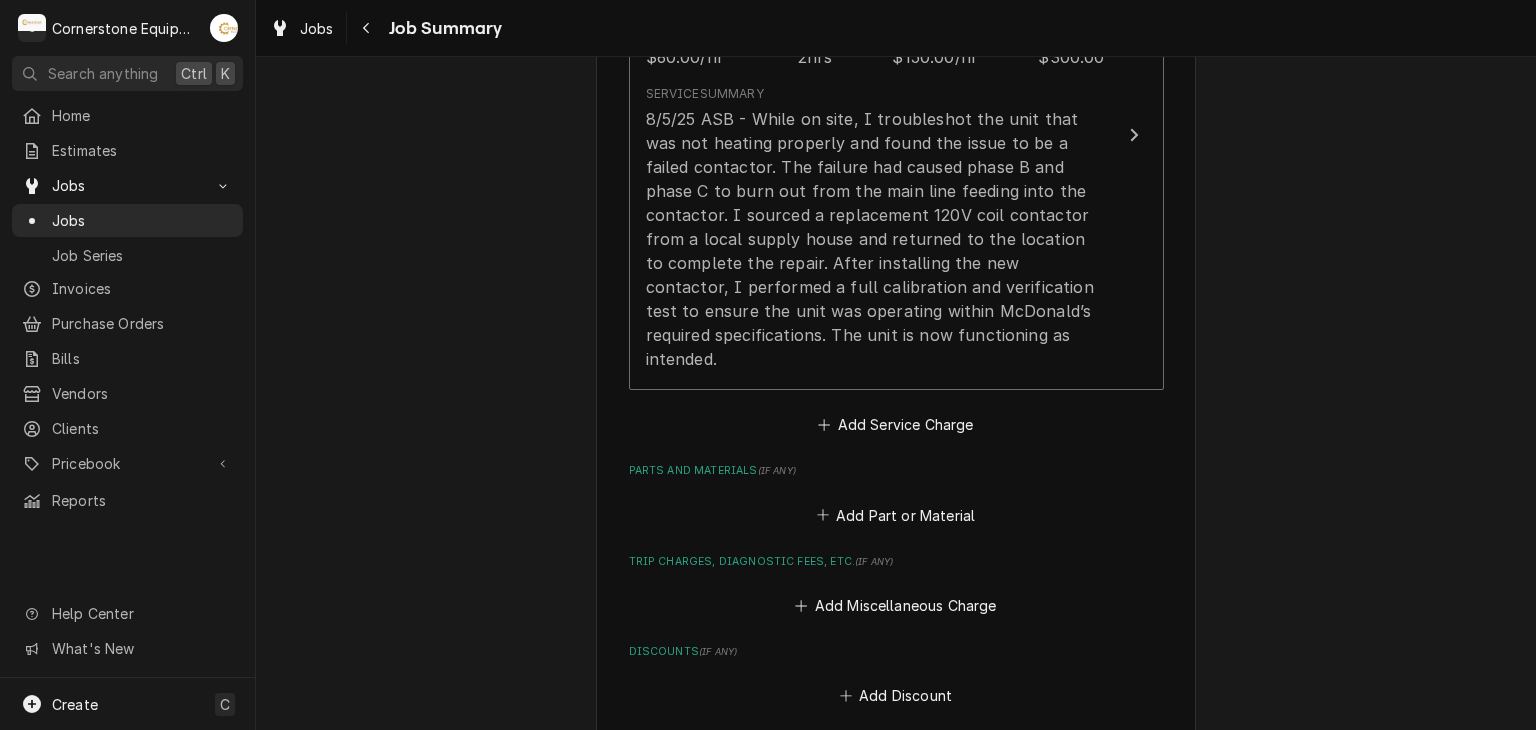 click on "Hill Management - McDonald’s 04798 - [STREET] / [NUMBER] [STREET], [CITY], [STATE] [ZIP] Please provide a summary of the work you've done, the parts and materials you used, and any other charges or discounts that should be applied to this service: Roopairs Job ID JOB-274 MaintX ID 3689 Service Type Labor Job Type Service Total Time Logged 53h 18min Service Charges Short Description Labor Service Date Aug 5, 2025 Hourly Cost $60.00/hr Qty. 2hrs Rate $150.00/hr Amount $300.00 Service Summary Add Service Charge Parts and Materials ( if any ) Add Part or Material Trip Charges, Diagnostic Fees, etc. ( if any ) Add Miscellaneous Charge Discounts ( if any ) Add Discount Subtotal $300.00 Notes to Dispatcher(s) ( optional ) Attachments ( if any ) Add Attachment Continue" at bounding box center [896, 224] 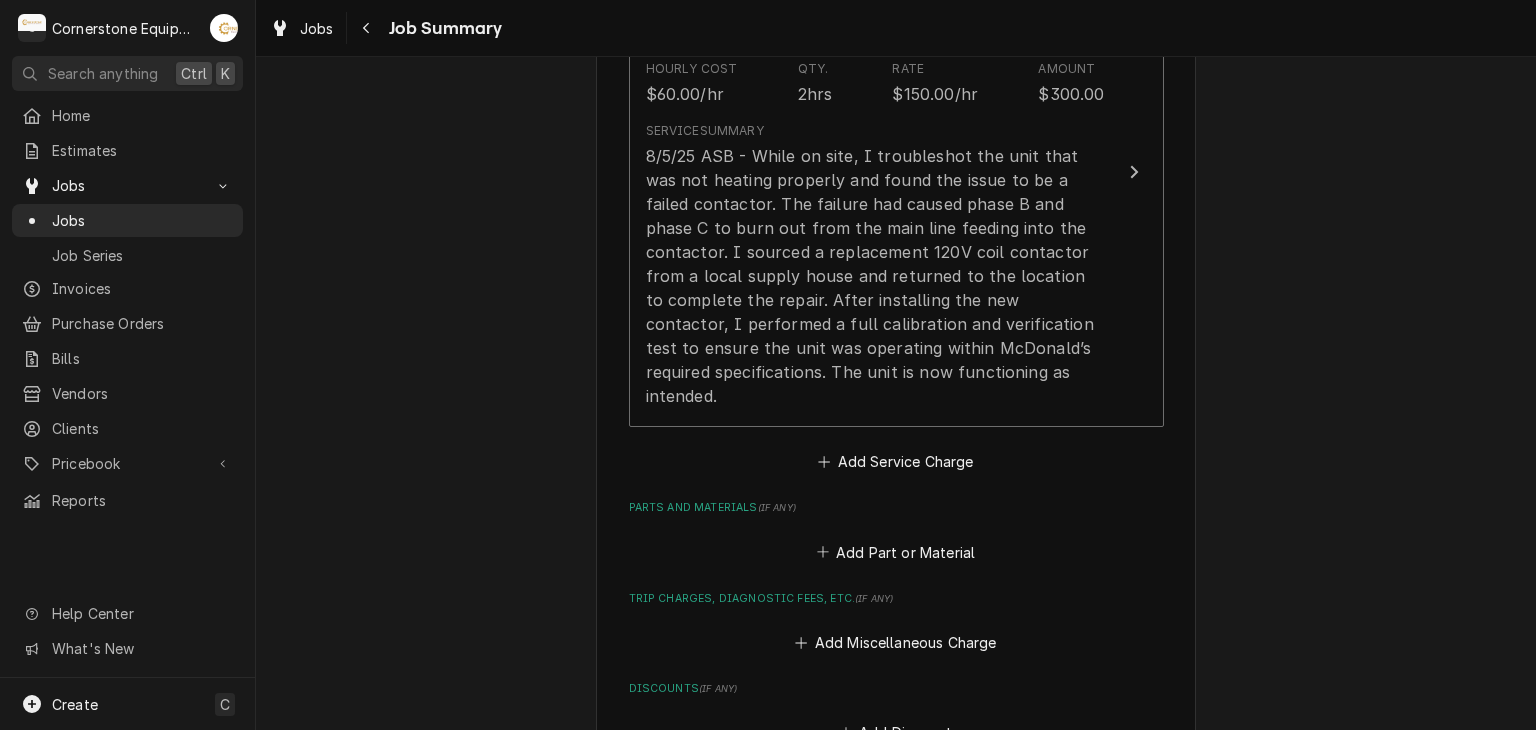 scroll, scrollTop: 720, scrollLeft: 0, axis: vertical 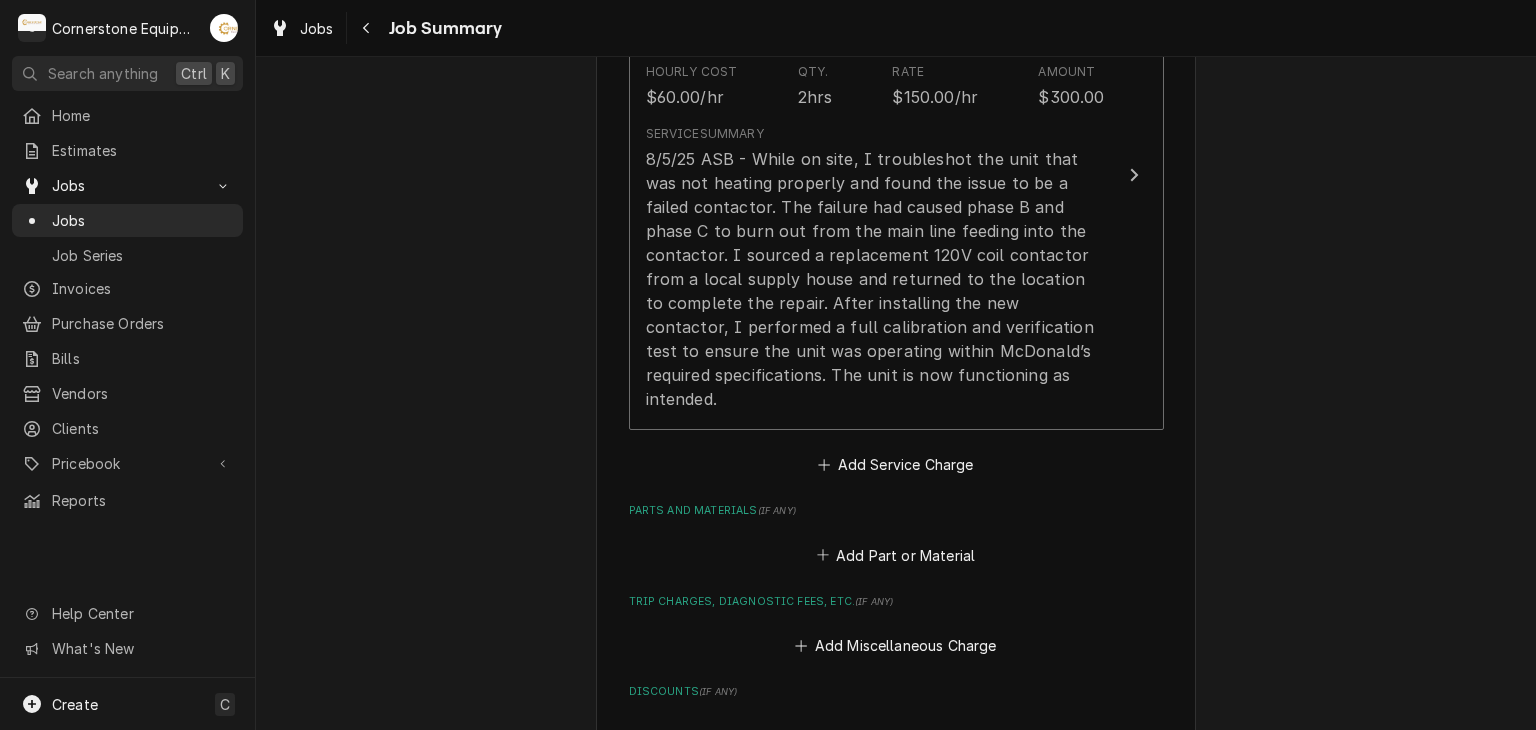 click on "Hill Management - McDonald’s 04798 - Woodruff Rd / 1111 Woodruff Rd, Greenville, SC 29607 Please provide a summary of the work you've done, the parts and materials you used, and any other charges or discounts that should be applied to this service: Roopairs Job ID JOB-274 MaintX ID 3689 Service Type Labor Job Type Service Total Time Logged 53h 18min Service Charges Short Description Labor Service Date Aug 5, 2025 Hourly Cost $60.00/hr Qty. 2hrs Rate $150.00/hr Amount $300.00 Service  Summary Add Service Charge Parts and Materials  ( if any ) Add Part or Material Trip Charges, Diagnostic Fees, etc.  ( if any ) Add Miscellaneous Charge Discounts  ( if any ) Add Discount Subtotal $300.00 Notes to Dispatcher(s)  ( optional ) Attachments  ( if any ) Add Attachment Continue" at bounding box center [896, 264] 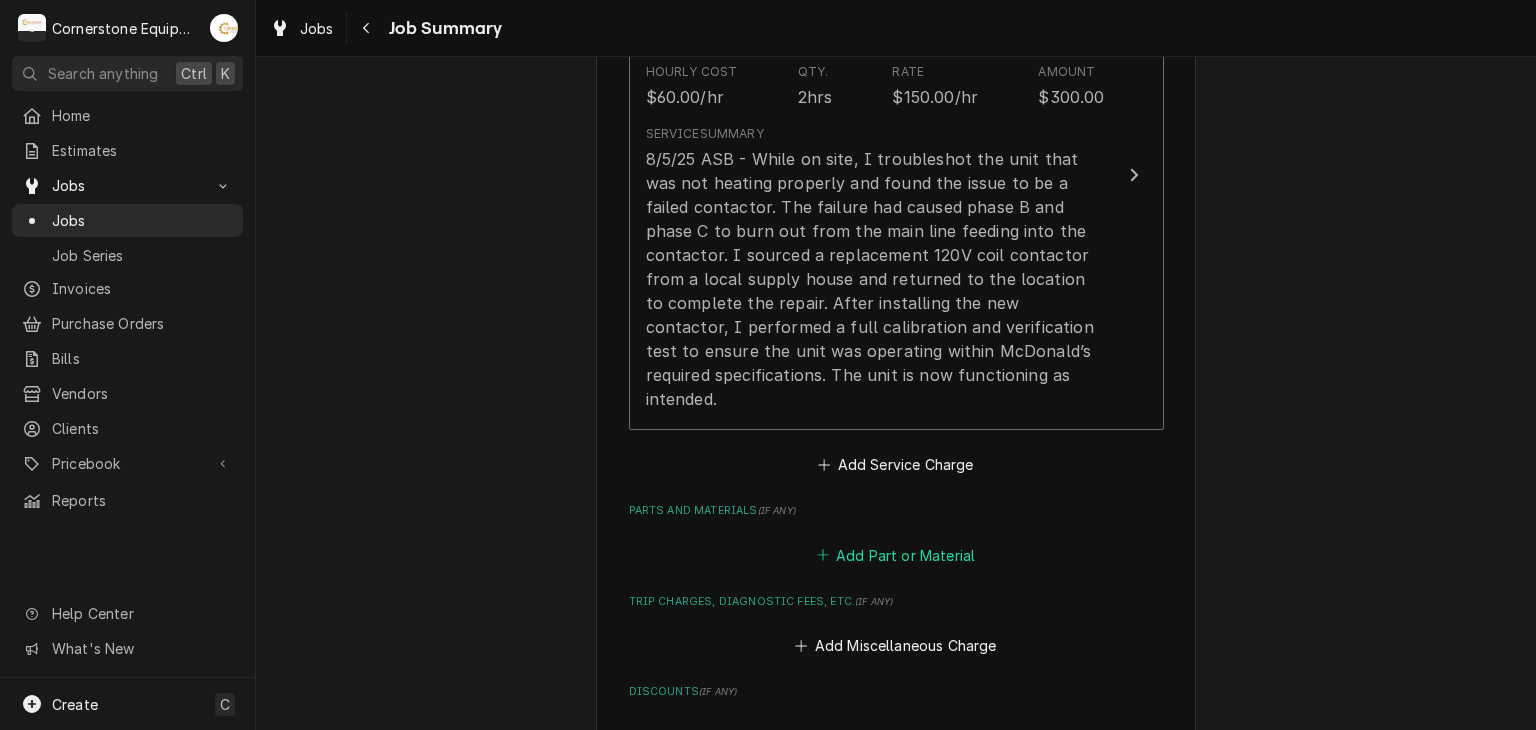 click on "Add Part or Material" at bounding box center [895, 555] 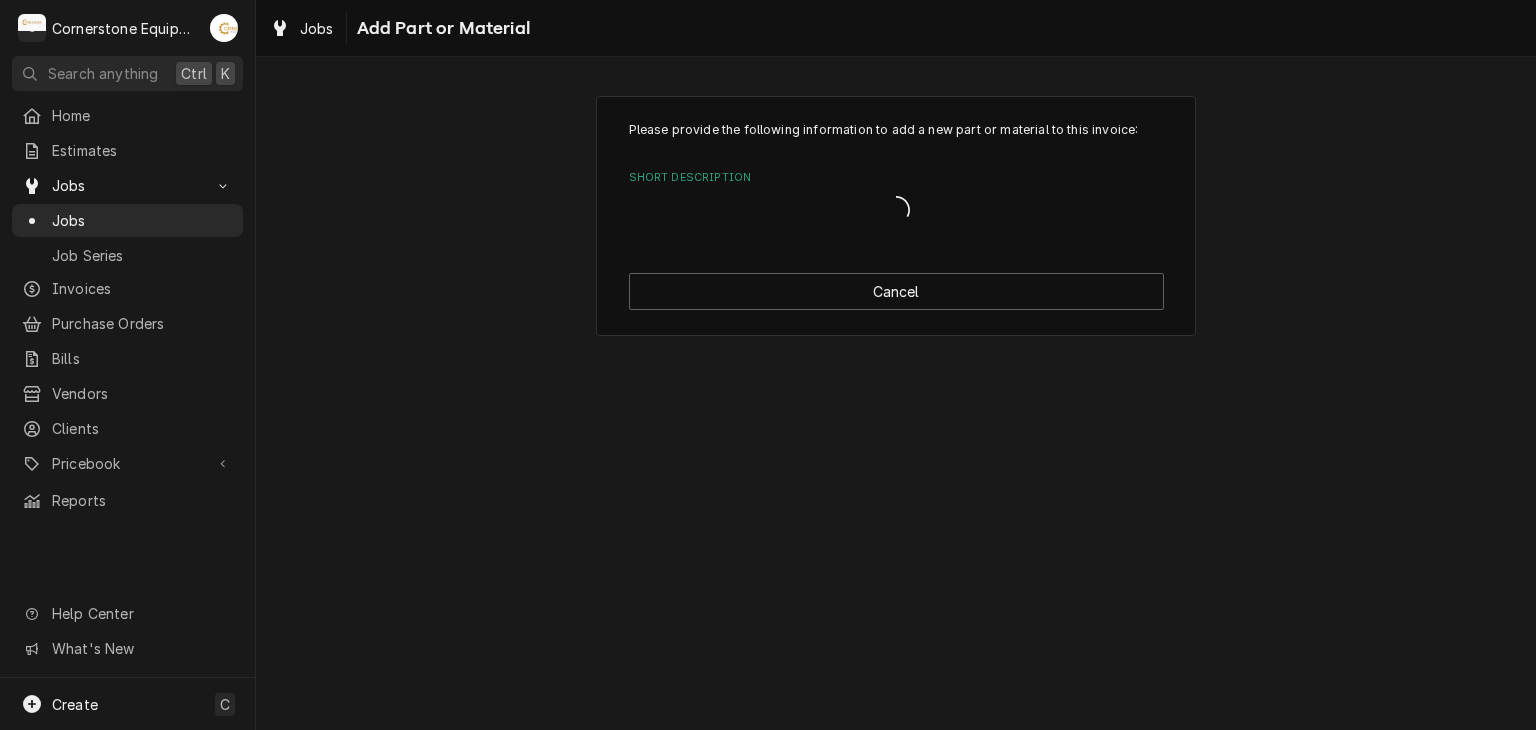 scroll, scrollTop: 0, scrollLeft: 0, axis: both 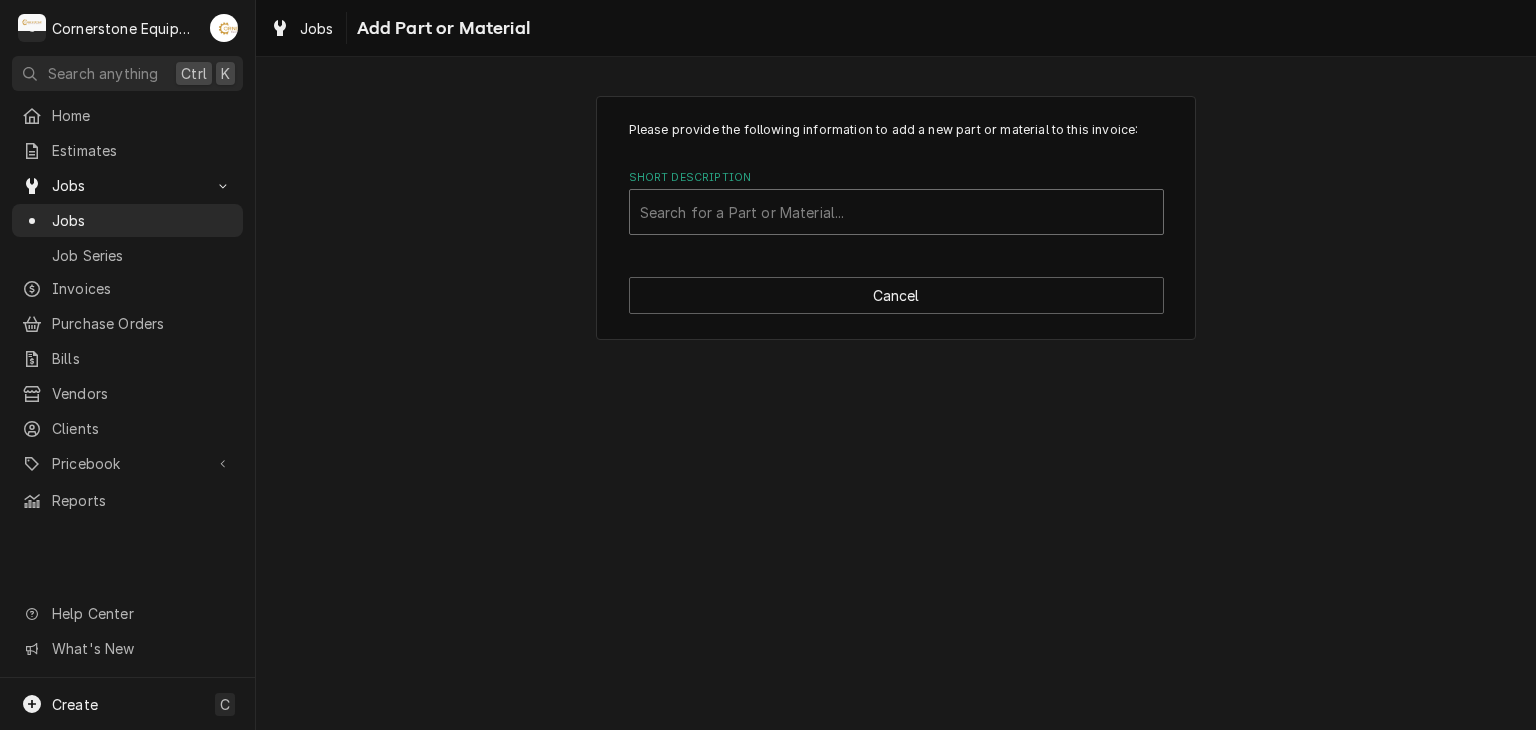 click on "Search for a Part or Material..." at bounding box center (896, 212) 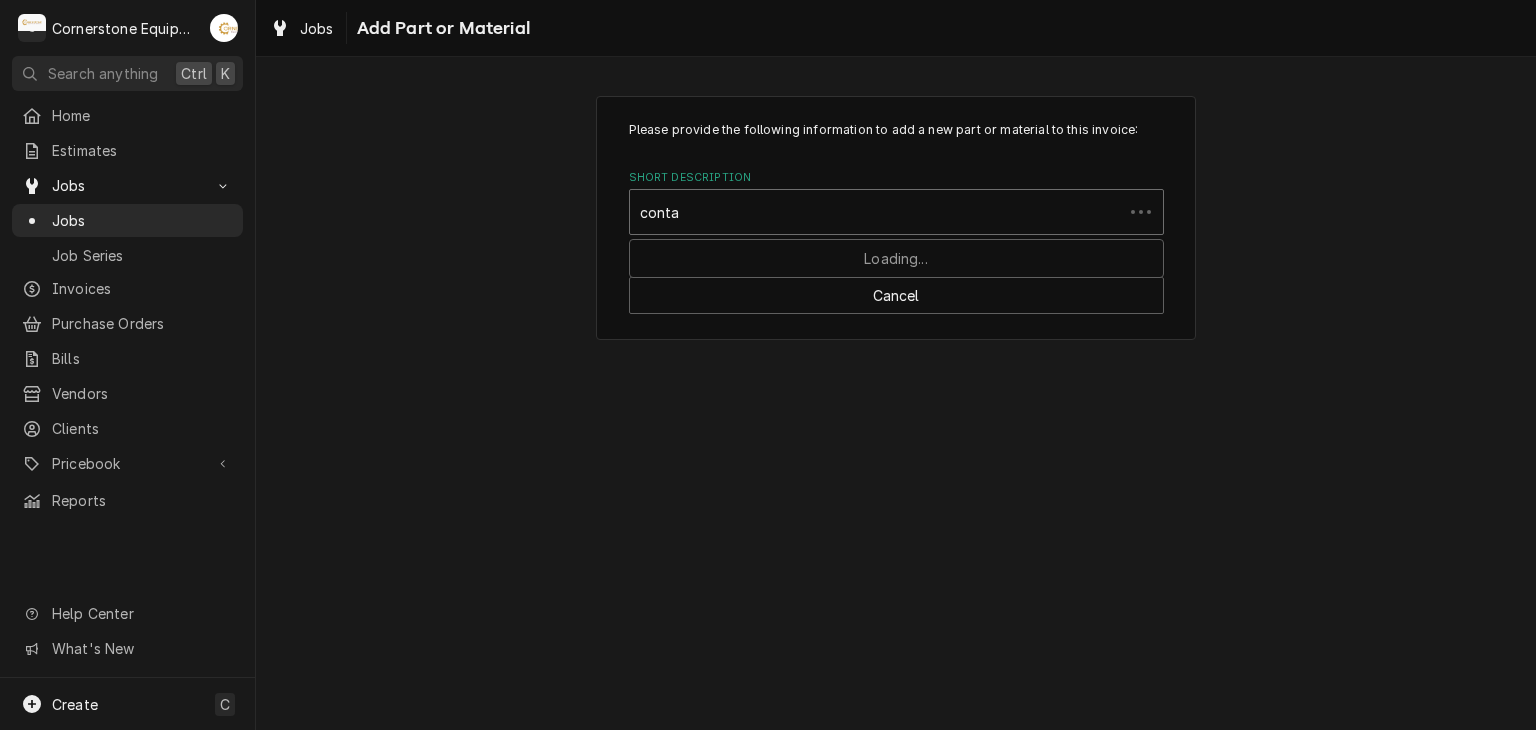 type on "contac" 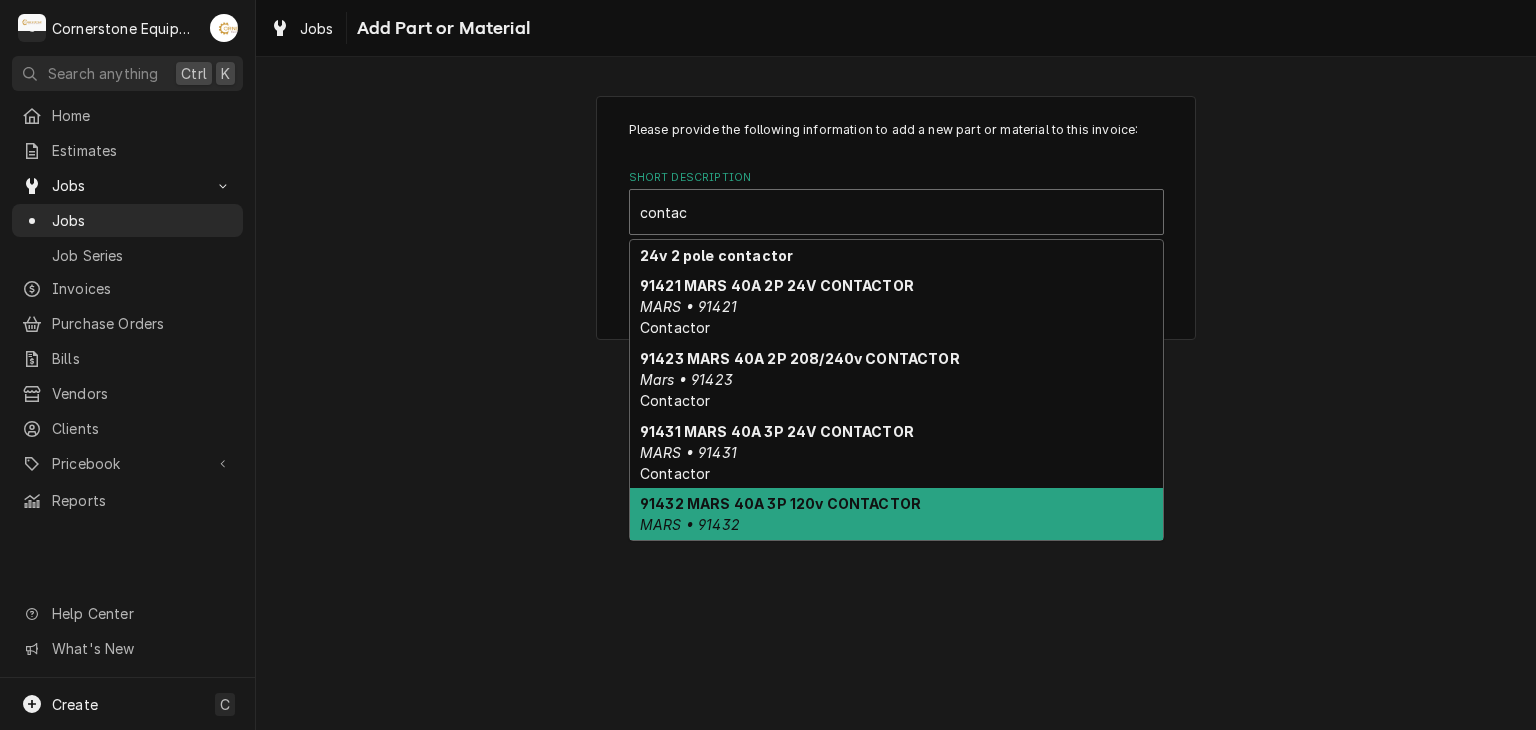 click on "91432 MARS 40A 3P 120v CONTACTOR" at bounding box center (780, 503) 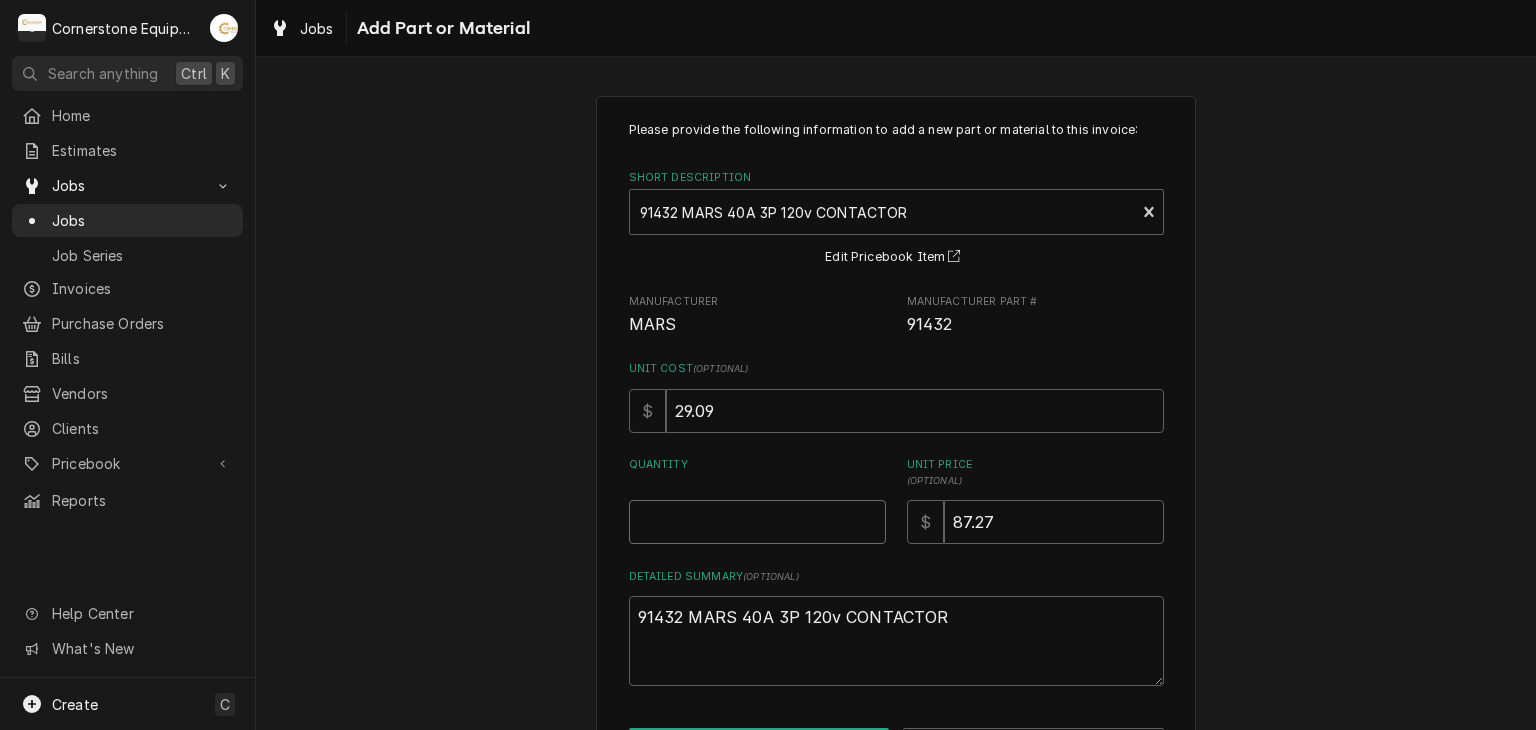 click on "Quantity" at bounding box center (757, 522) 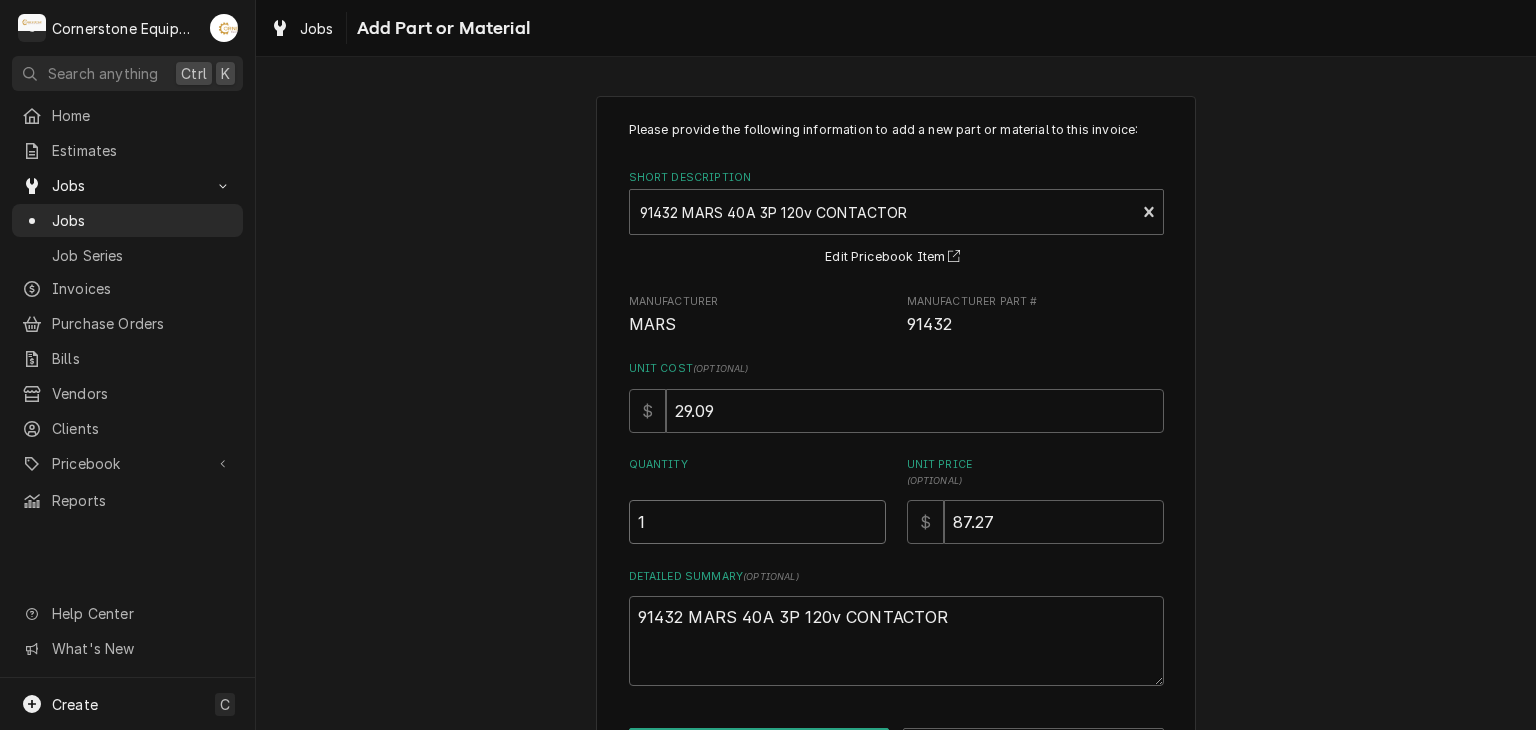 type on "1" 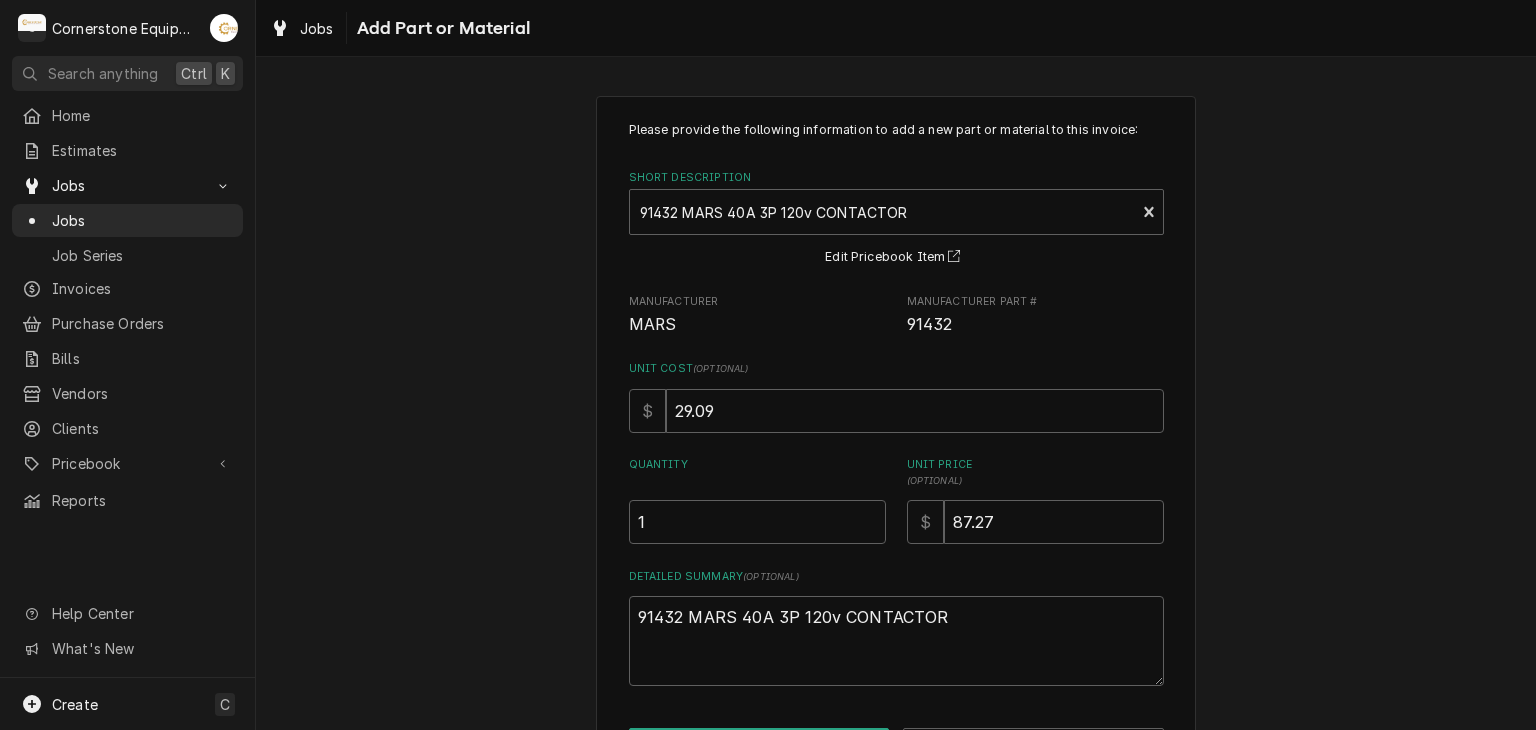 click on "Please provide the following information to add a new part or material to this invoice: Short Description 91432 MARS 40A 3P 120v CONTACTOR MARS • 91432 Contactor Edit Pricebook Item    Manufacturer MARS Manufacturer Part # 91432 Unit Cost  ( optional ) $ 29.09 Quantity 1 Unit Price  ( optional ) $ 87.27 Detailed Summary  ( optional ) 91432 MARS 40A 3P 120v CONTACTOR Add Cancel" at bounding box center [896, 443] 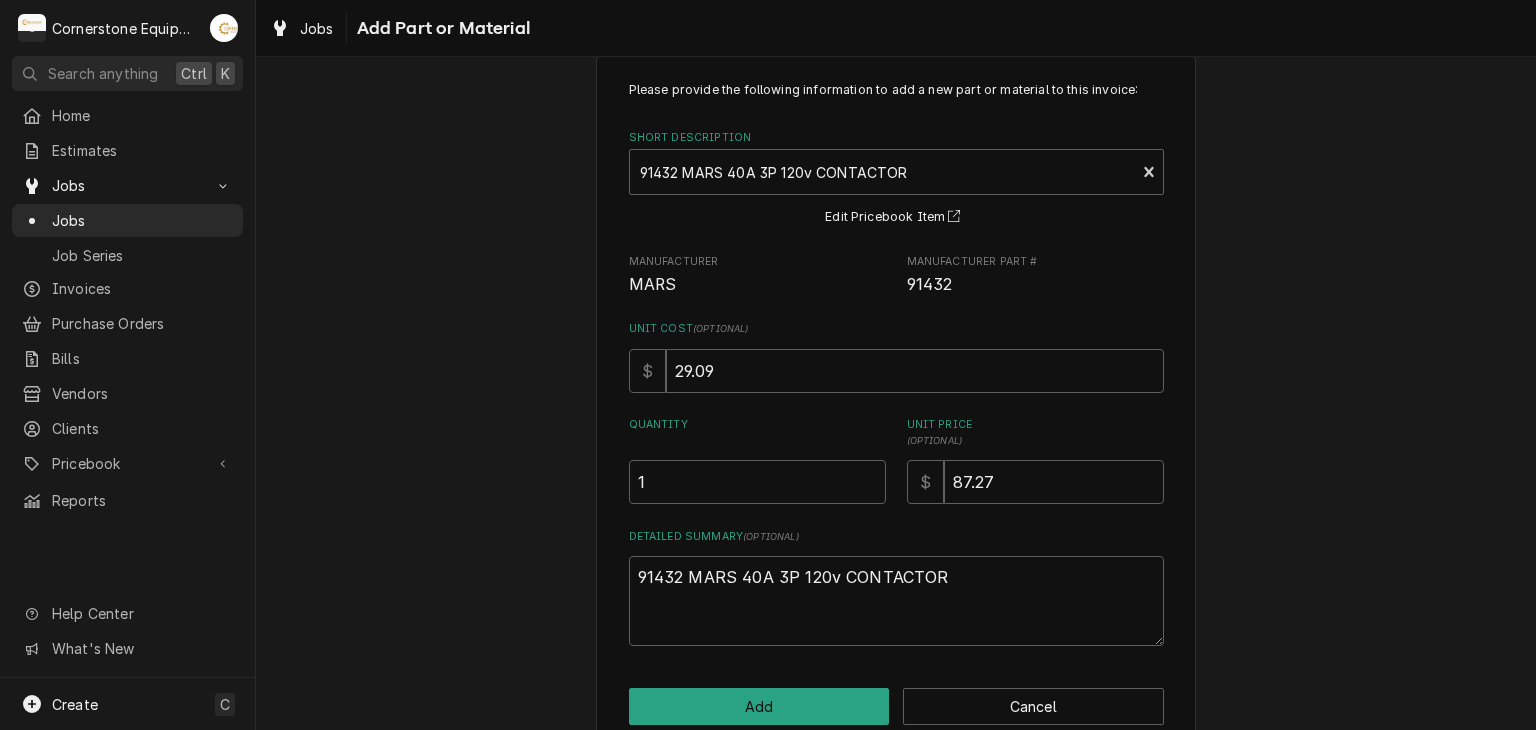scroll, scrollTop: 76, scrollLeft: 0, axis: vertical 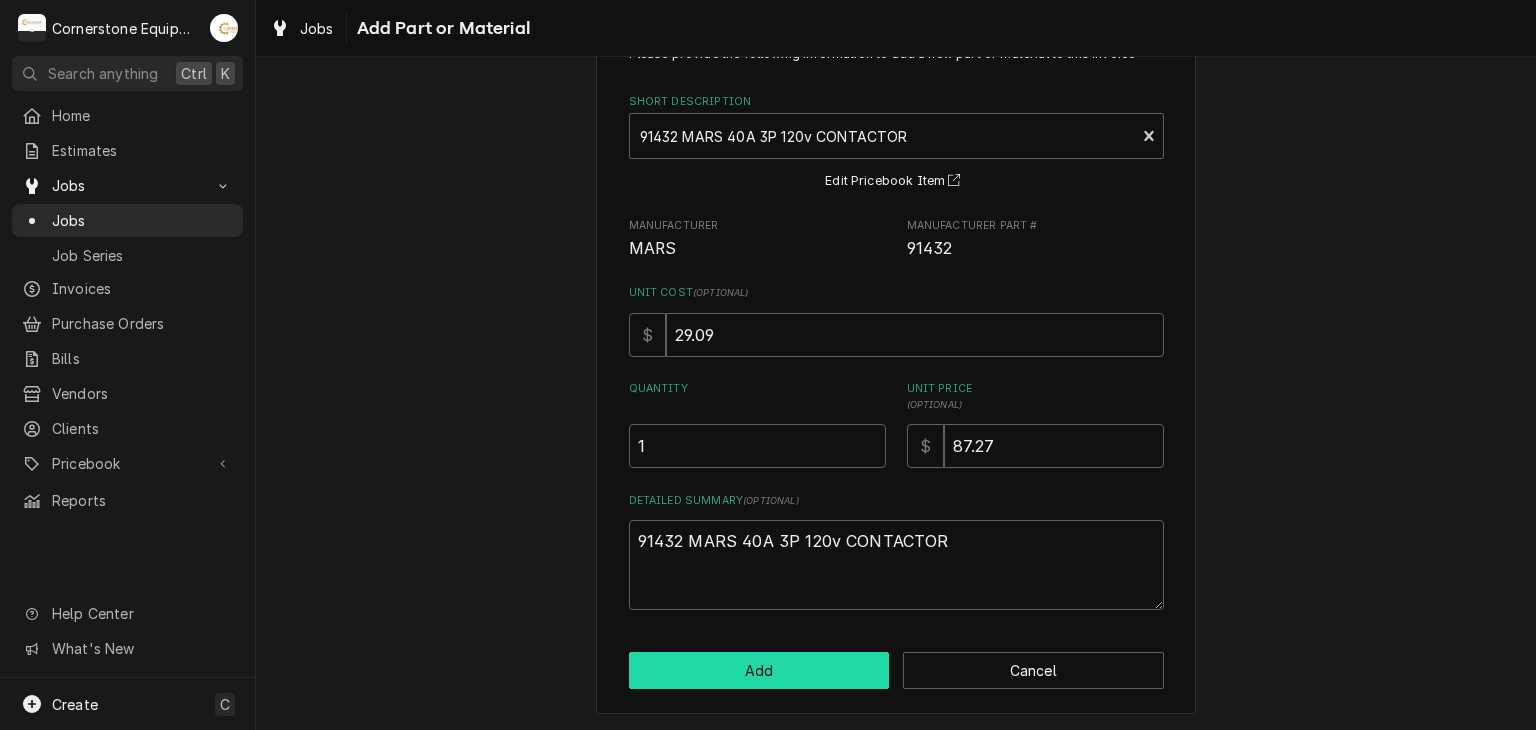 click on "Add" at bounding box center (759, 670) 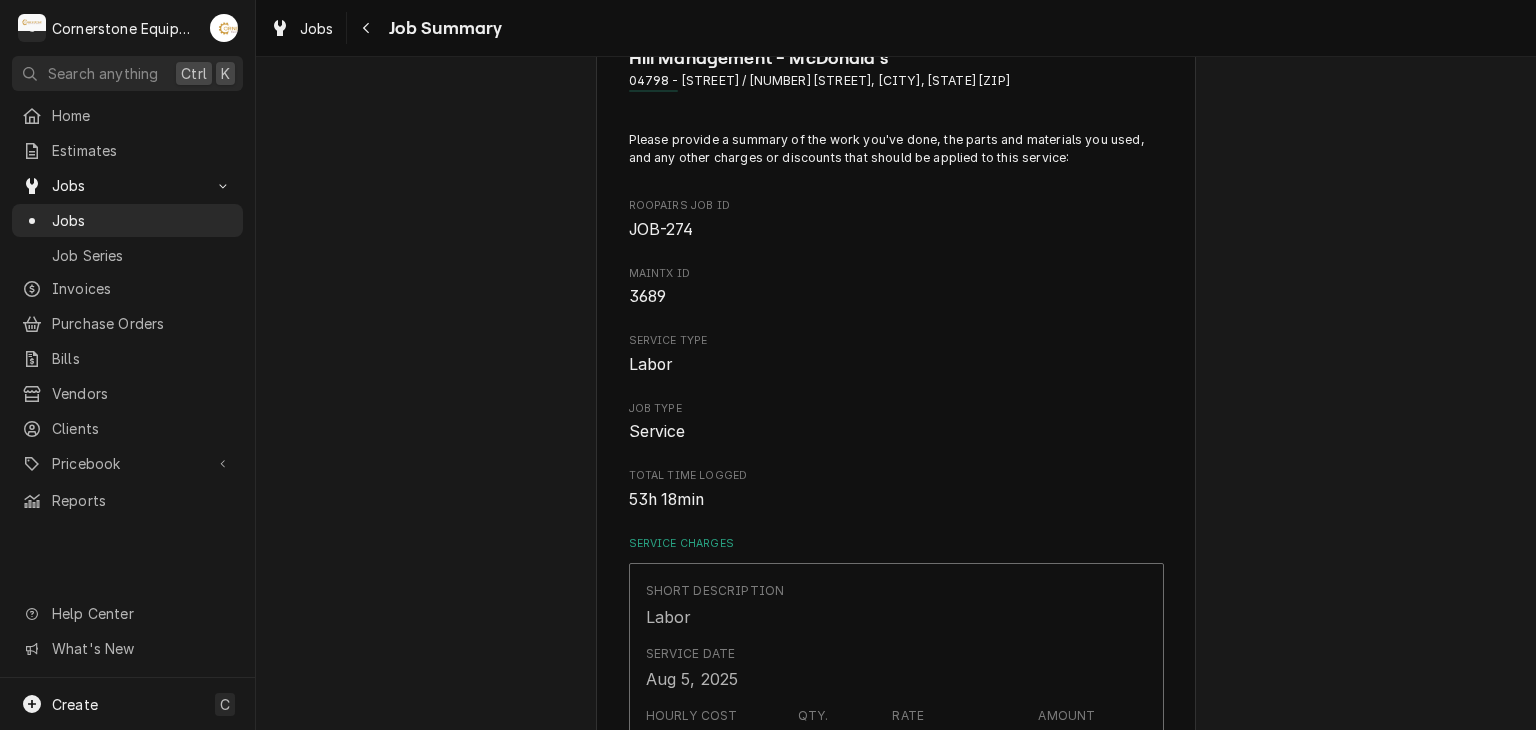 scroll, scrollTop: 720, scrollLeft: 0, axis: vertical 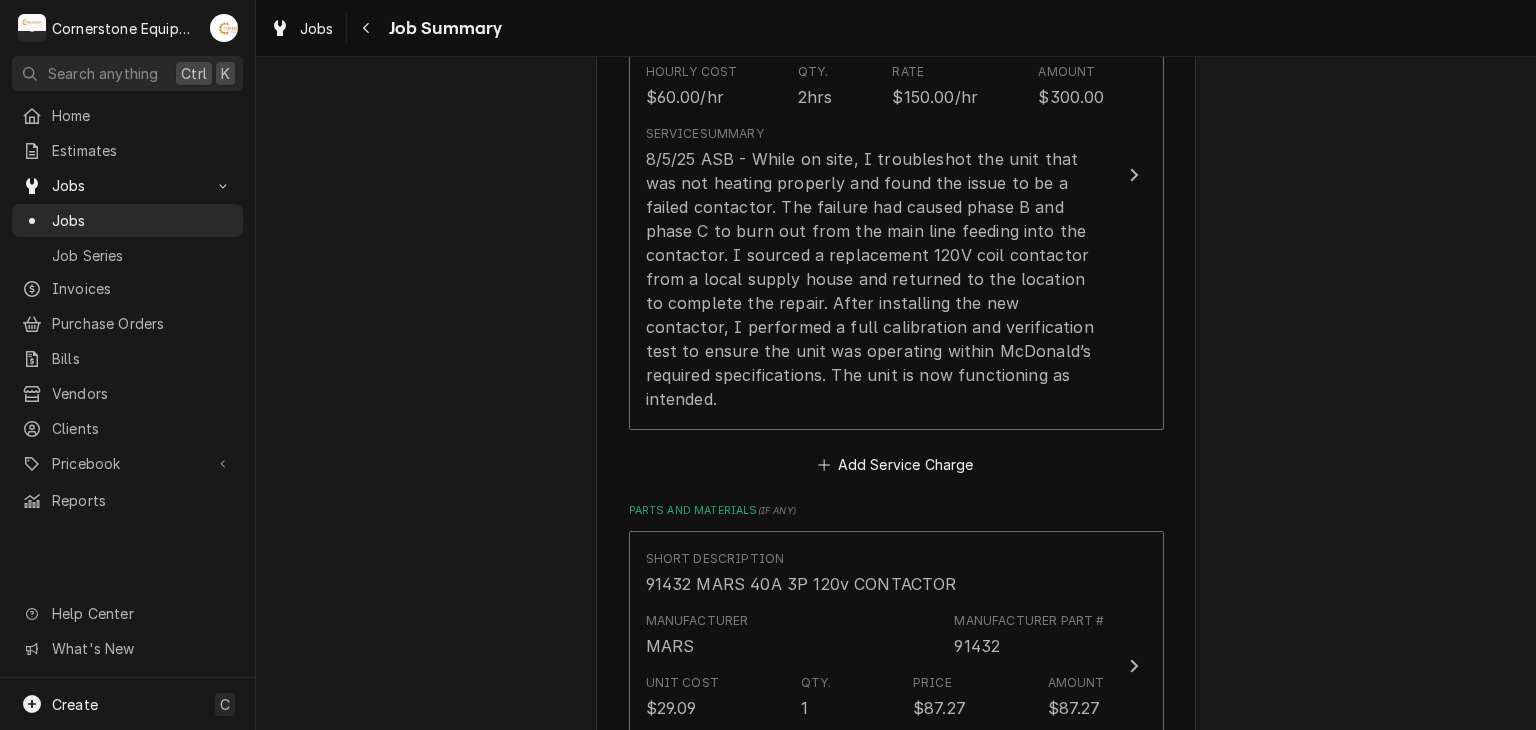 click on "Hill Management - McDonald’s 04798 - Woodruff Rd / 1111 Woodruff Rd, Greenville, SC 29607 Please provide a summary of the work you've done, the parts and materials you used, and any other charges or discounts that should be applied to this service: Roopairs Job ID JOB-274 MaintX ID 3689 Service Type Labor Job Type Service Total Time Logged 53h 18min Service Charges Short Description Labor Service Date Aug 5, 2025 Hourly Cost $60.00/hr Qty. 2hrs Rate $150.00/hr Amount $300.00 Service  Summary Add Service Charge Parts and Materials  ( if any ) Short Description 91432 MARS 40A 3P 120v CONTACTOR Manufacturer MARS Manufacturer Part # 91432 Unit Cost $29.09 Qty. 1 Price $87.27 Amount $87.27 Detailed  Summary 91432 MARS 40A 3P 120v CONTACTOR Add Part or Material Trip Charges, Diagnostic Fees, etc.  ( if any ) Add Miscellaneous Charge Discounts  ( if any ) Add Discount Subtotal $387.27 Notes to Dispatcher(s)  ( optional ) Attachments  ( if any ) Add Attachment Continue" at bounding box center (896, 405) 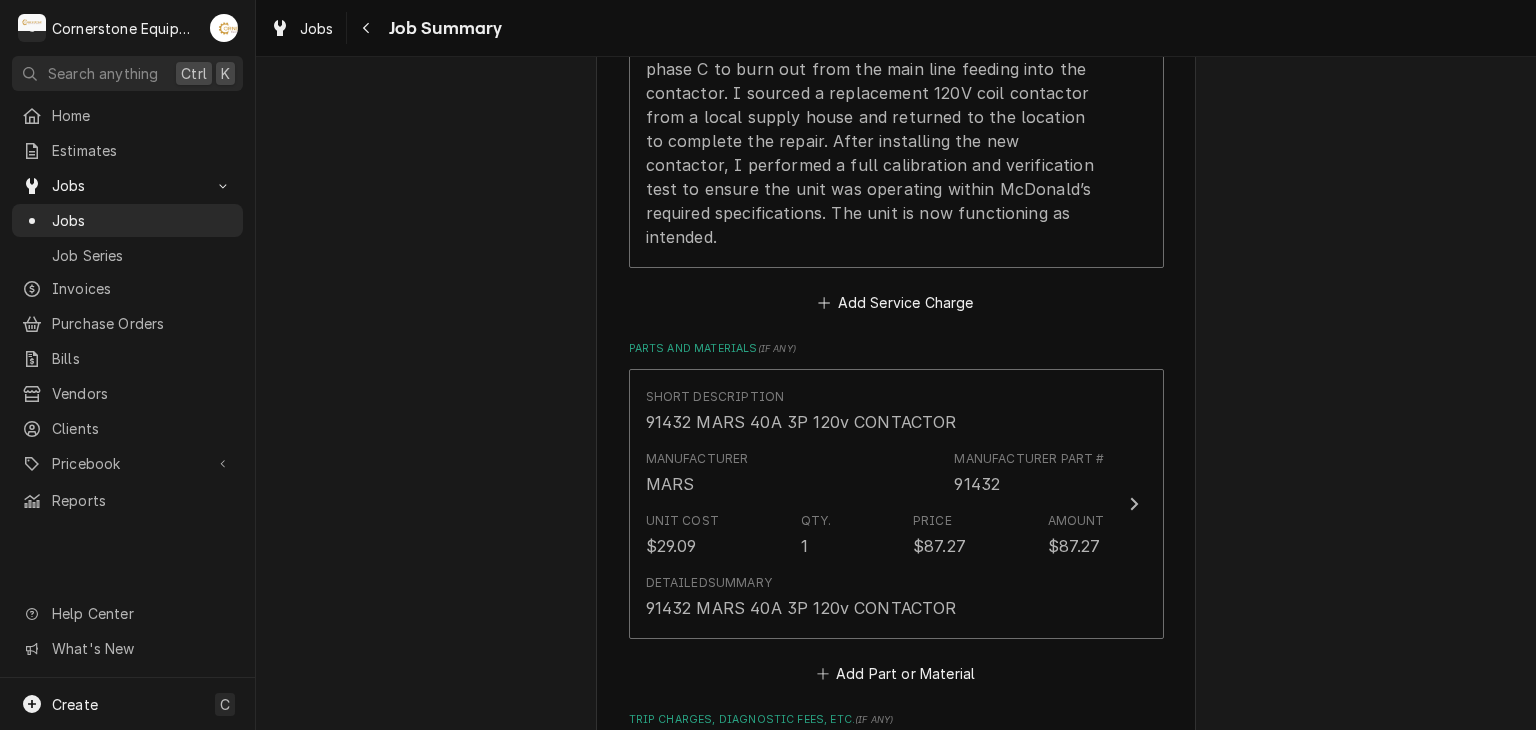 scroll, scrollTop: 920, scrollLeft: 0, axis: vertical 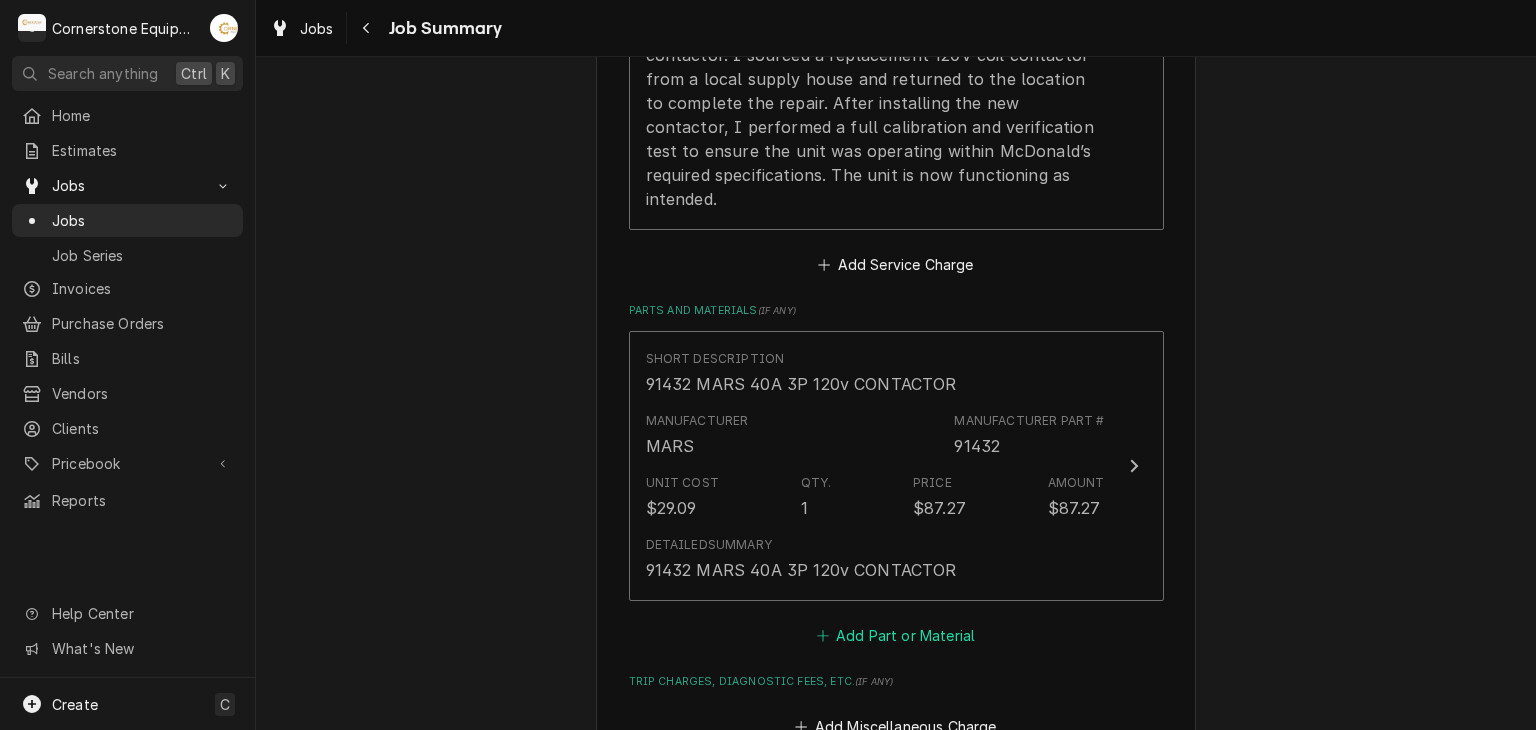 click on "Add Part or Material" at bounding box center (895, 636) 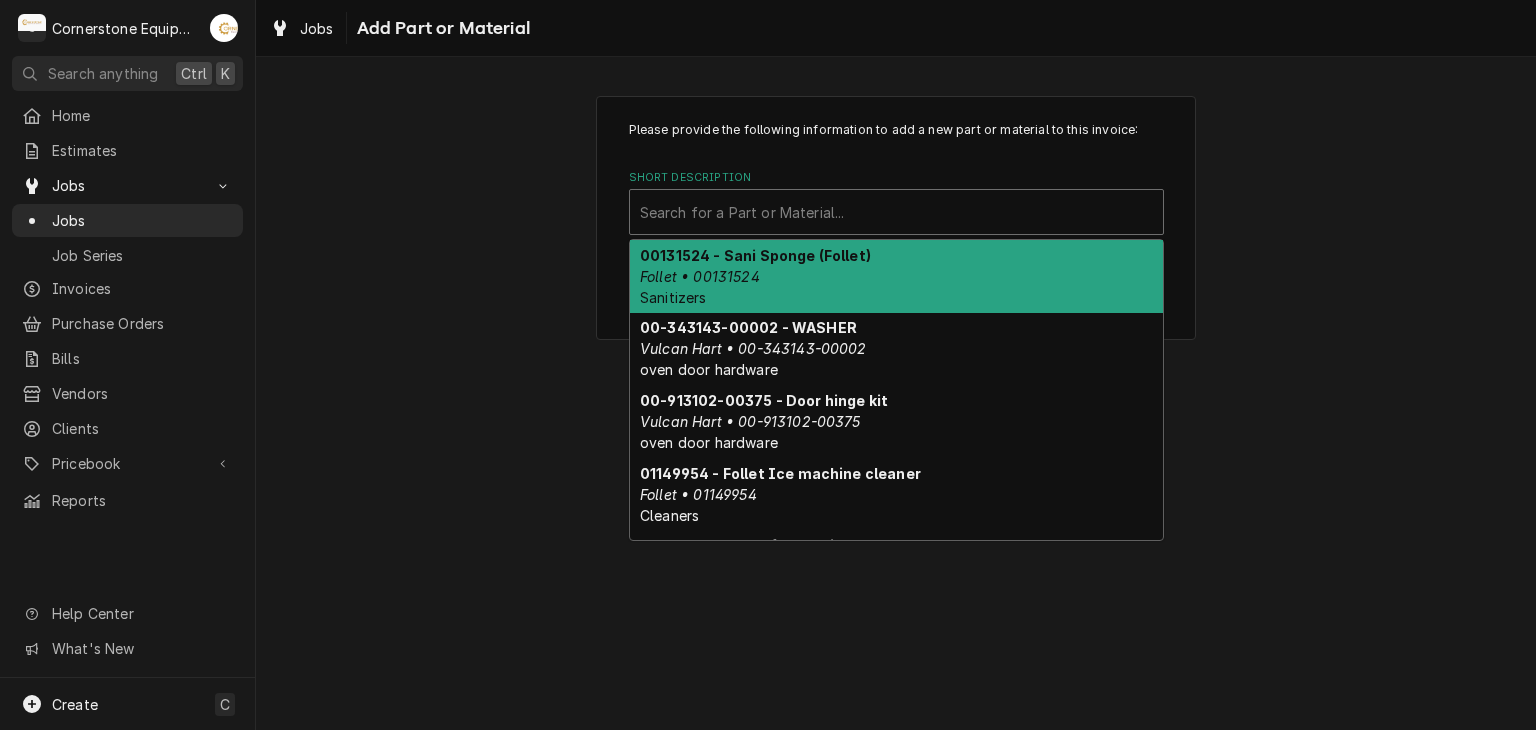 click at bounding box center (896, 212) 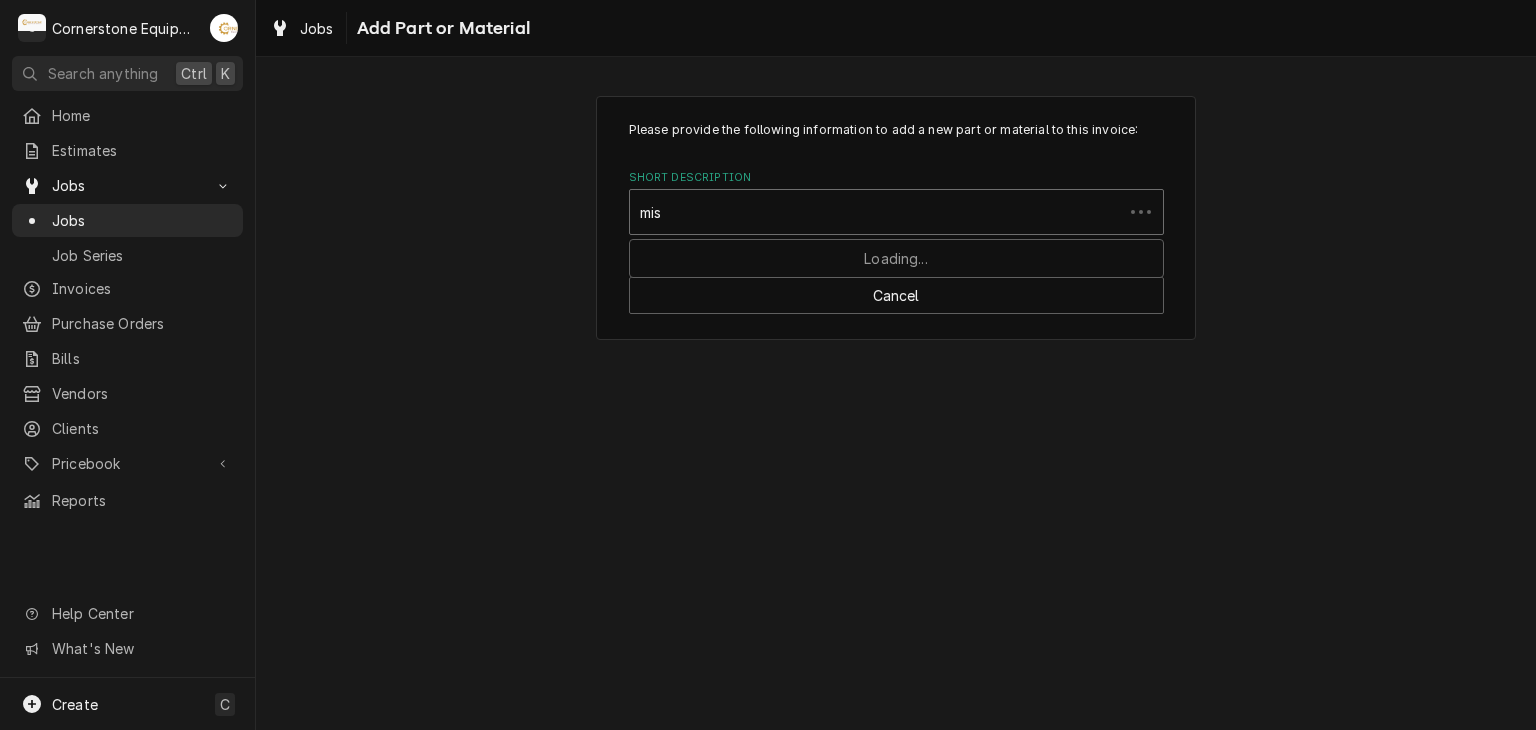 type on "misc" 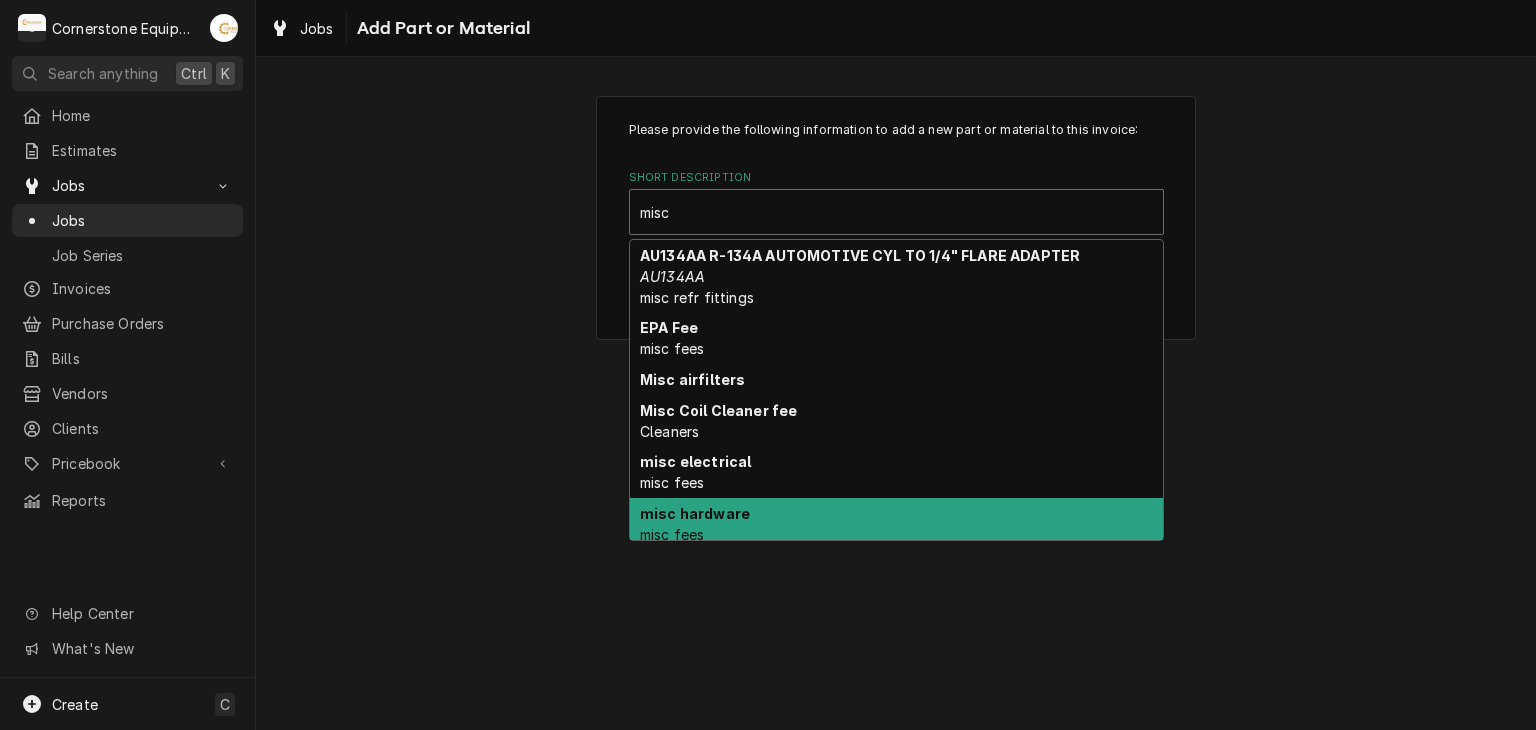 click on "misc hardware" at bounding box center (695, 513) 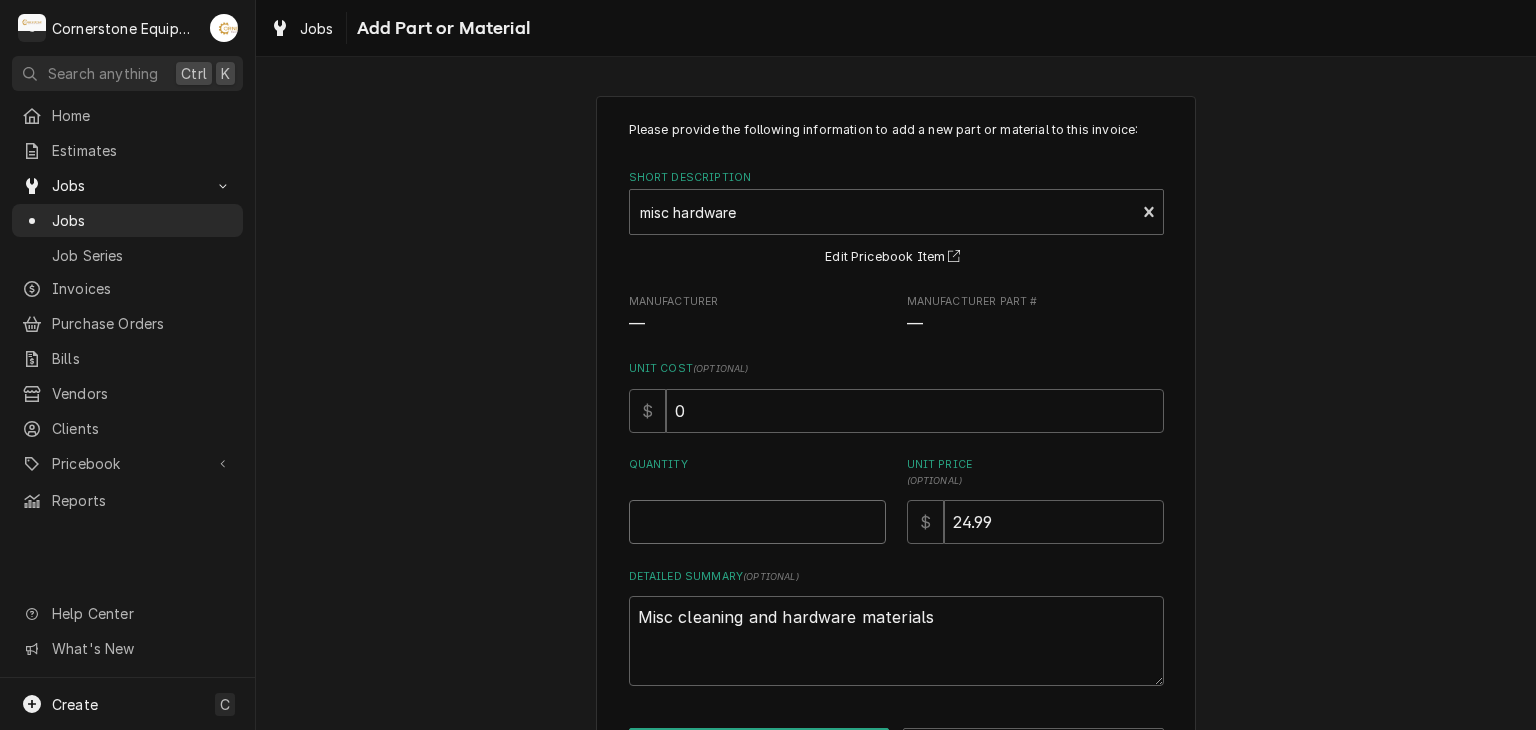 click on "Quantity" at bounding box center [757, 522] 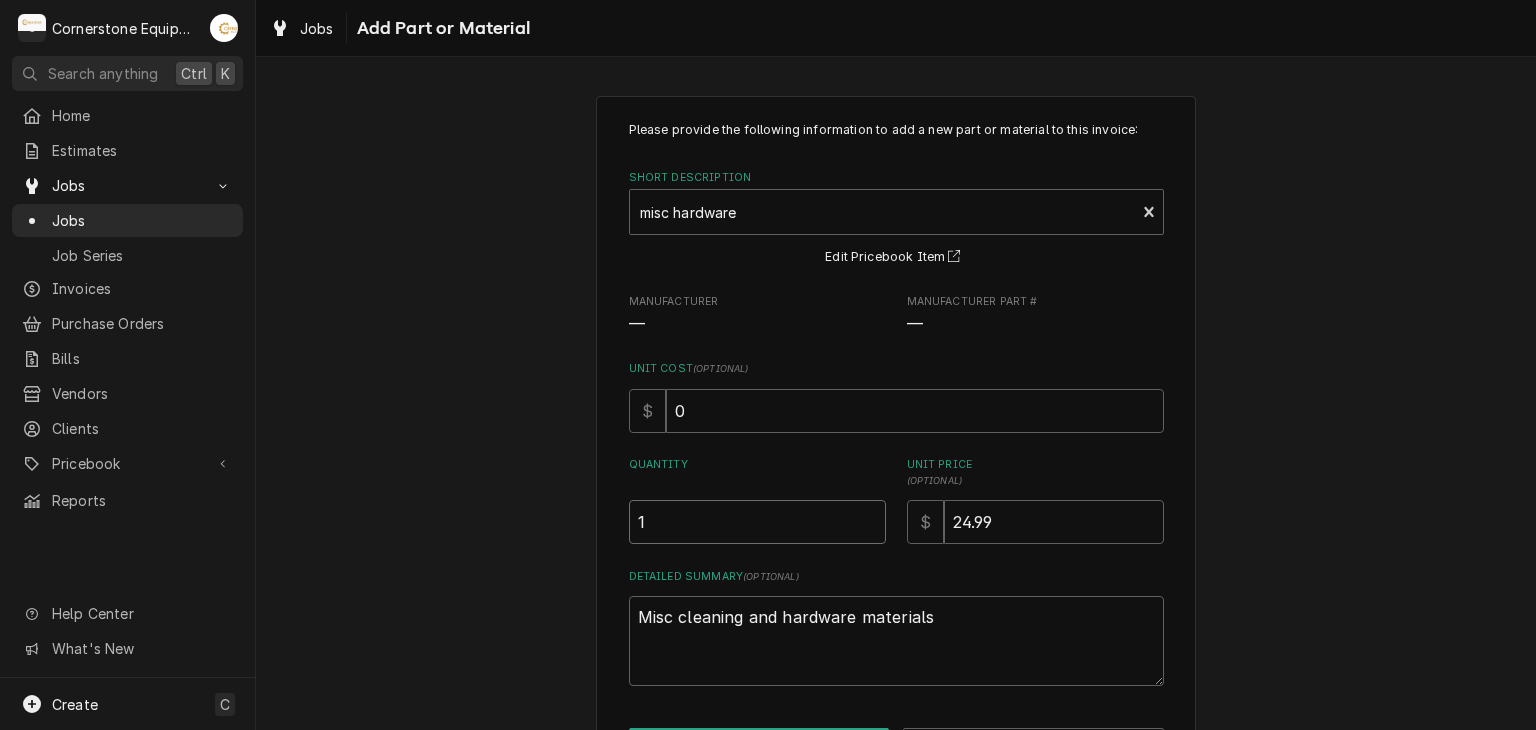 type on "1" 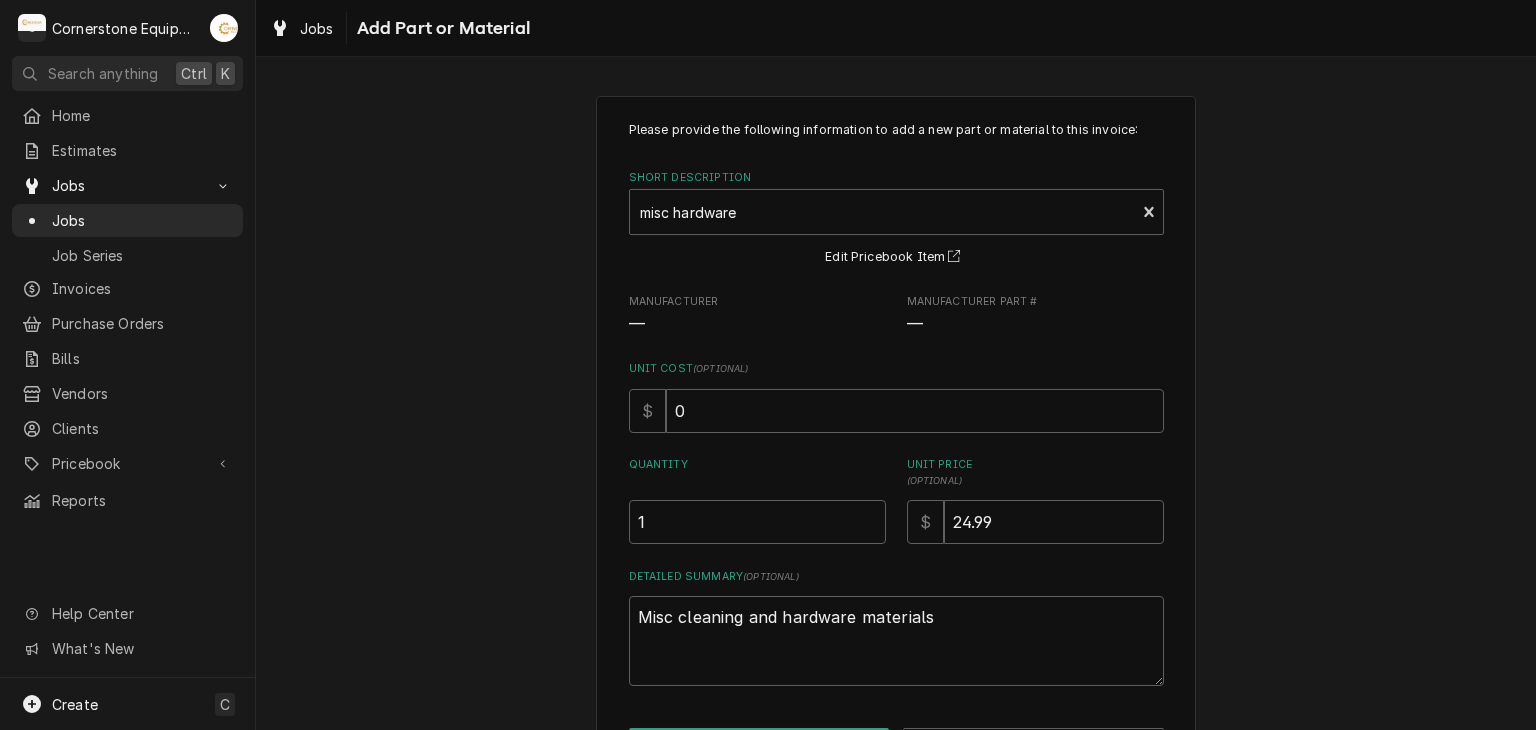 click on "Please provide the following information to add a new part or material to this invoice: Short Description misc hardware misc fees Edit Pricebook Item    Manufacturer — Manufacturer Part # — Unit Cost  ( optional ) $ 0 Quantity 1 Unit Price  ( optional ) $ 24.99 Detailed Summary  ( optional ) Misc cleaning and hardware materials Add Cancel" at bounding box center (896, 443) 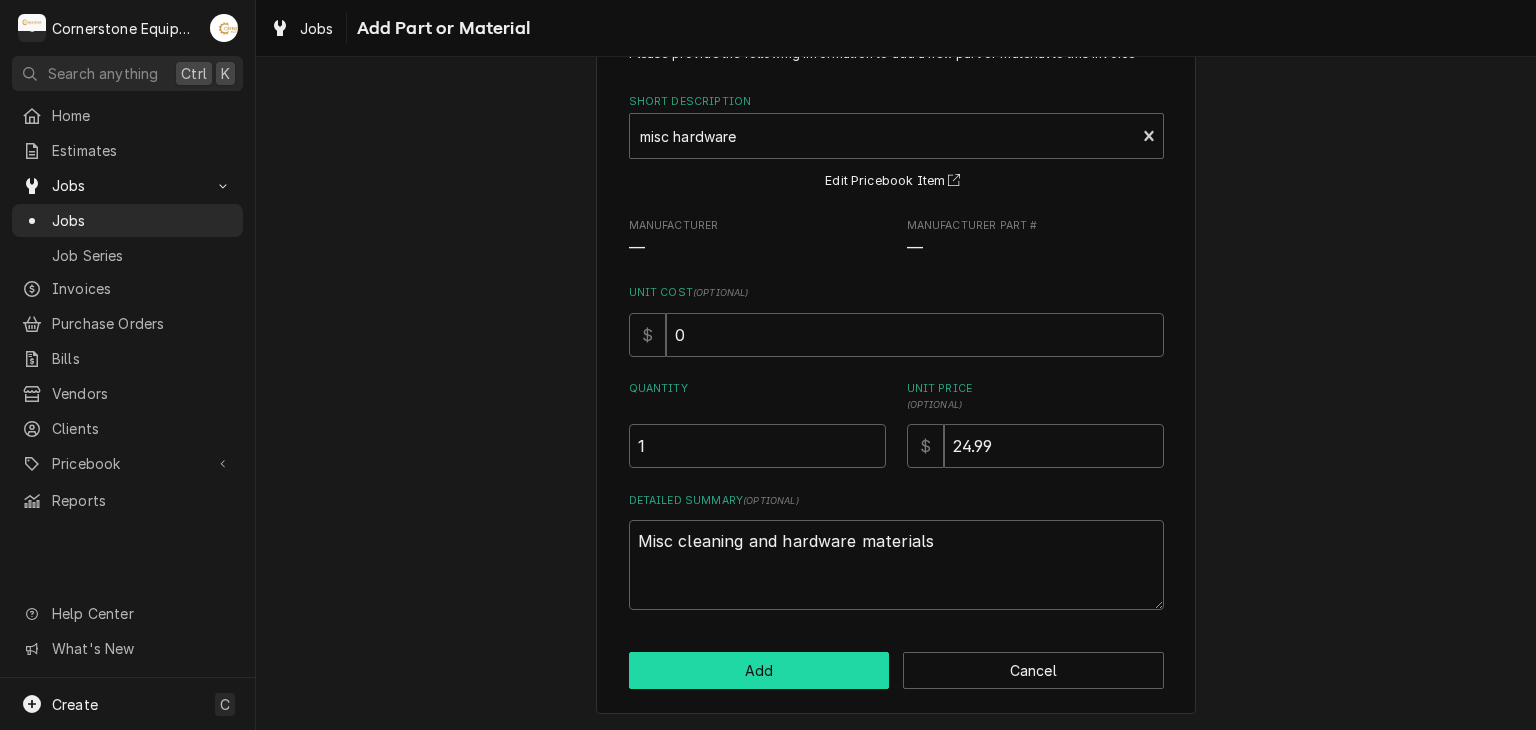 click on "Add" at bounding box center (759, 670) 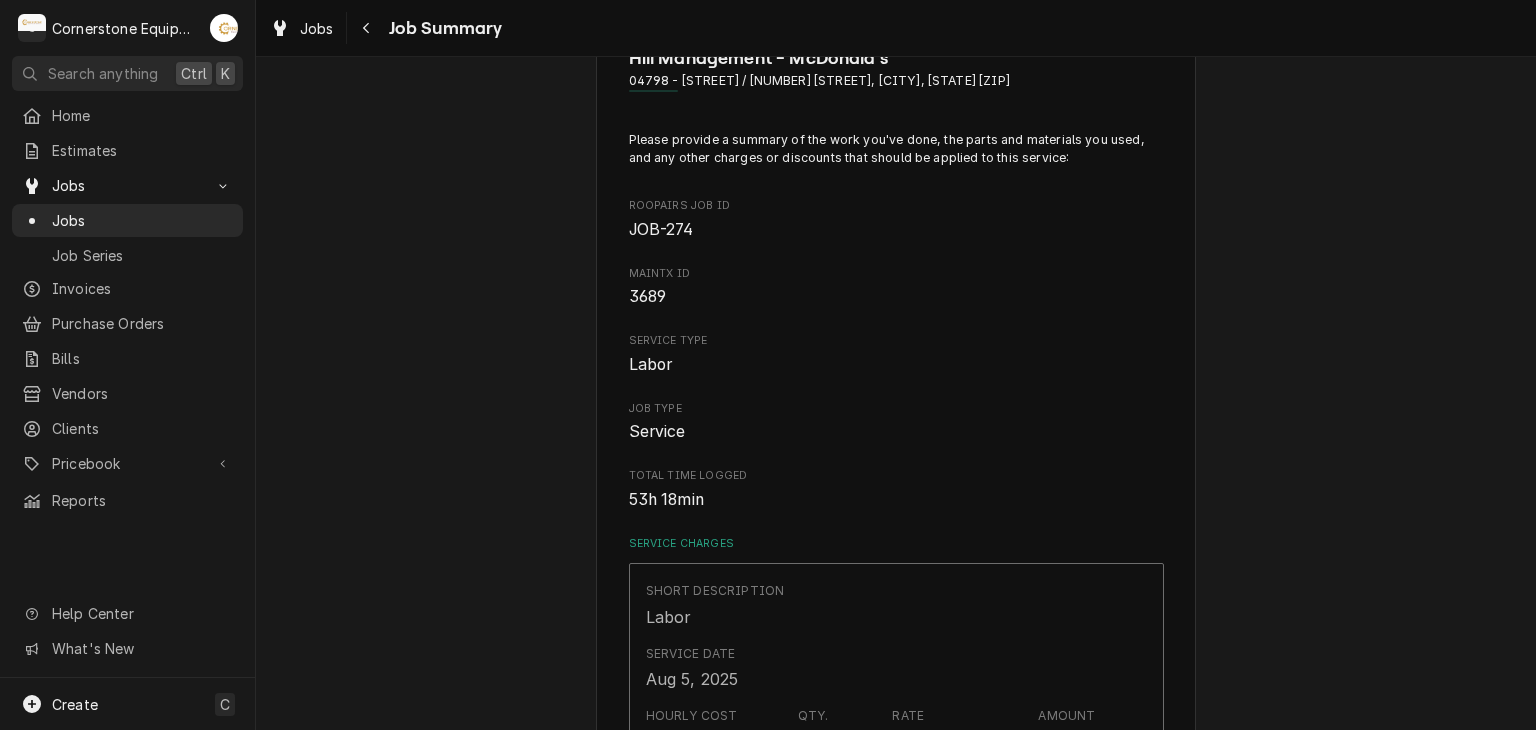 scroll, scrollTop: 920, scrollLeft: 0, axis: vertical 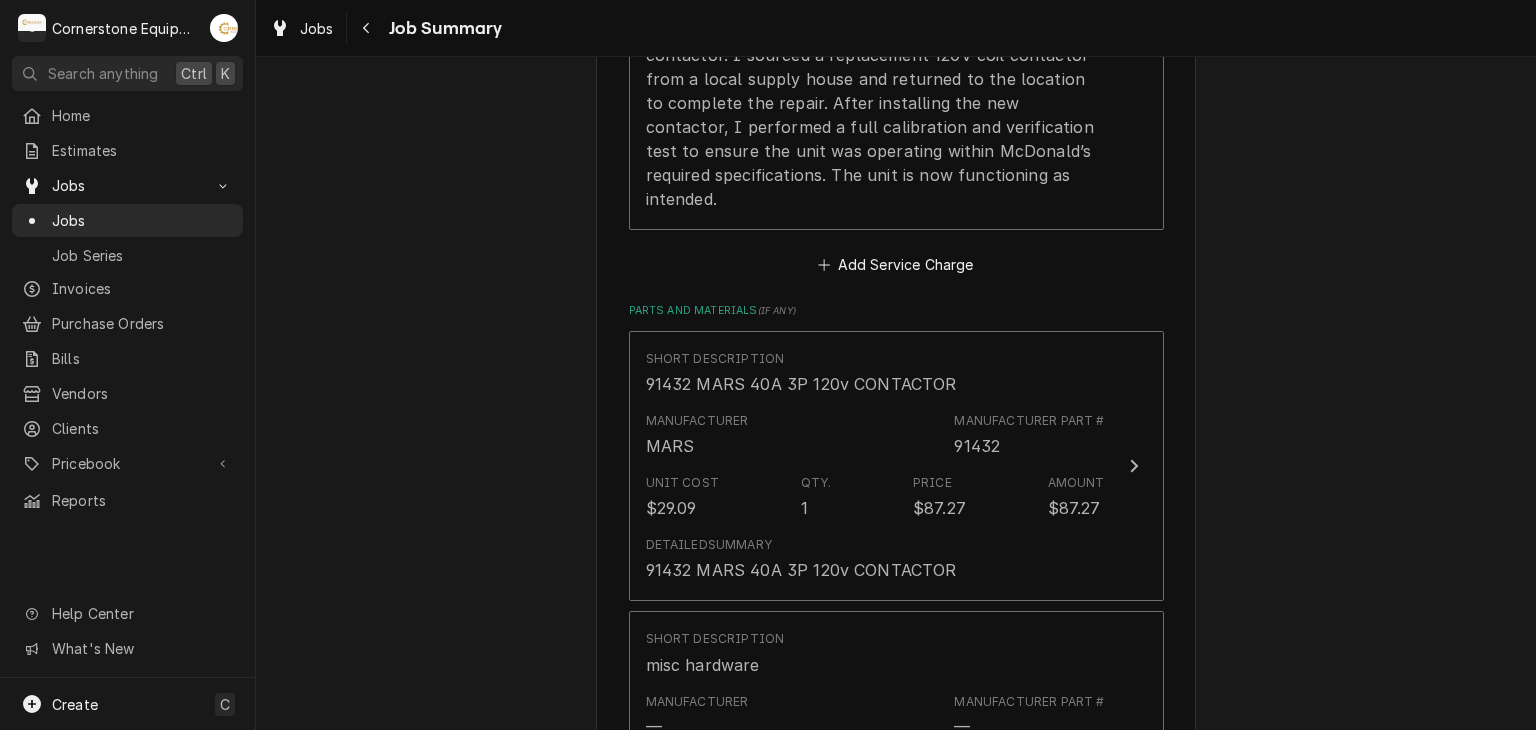 click on "Hill Management - McDonald’s 04798 - Woodruff Rd / 1111 Woodruff Rd, Greenville, SC 29607 Please provide a summary of the work you've done, the parts and materials you used, and any other charges or discounts that should be applied to this service: Roopairs Job ID JOB-274 MaintX ID 3689 Service Type Labor Job Type Service Total Time Logged 53h 18min Service Charges Short Description Labor Service Date Aug 5, 2025 Hourly Cost $60.00/hr Qty. 2hrs Rate $150.00/hr Amount $300.00 Service  Summary Add Service Charge Parts and Materials  ( if any ) Short Description 91432 MARS 40A 3P 120v CONTACTOR Manufacturer MARS Manufacturer Part # 91432 Unit Cost $29.09 Qty. 1 Price $87.27 Amount $87.27 Detailed  Summary 91432 MARS 40A 3P 120v CONTACTOR Short Description misc hardware Manufacturer — Manufacturer Part # — Unit Cost $0.00 Qty. 1 Price $24.99 Amount $24.99 Detailed  Summary Misc cleaning and hardware materials Add Part or Material Trip Charges, Diagnostic Fees, etc.  ( if any ) Add Miscellaneous Charge  ( )" at bounding box center [896, 345] 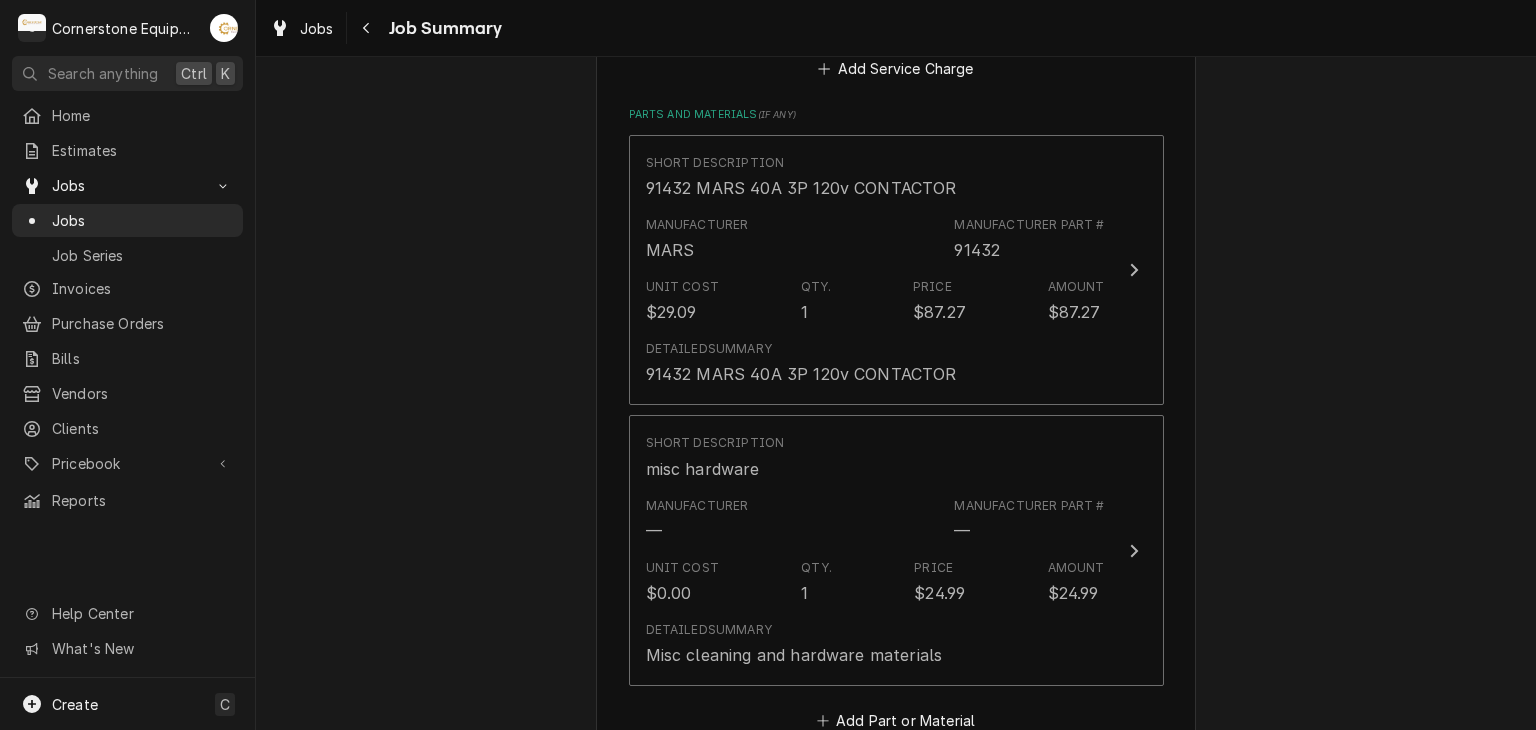 scroll, scrollTop: 1120, scrollLeft: 0, axis: vertical 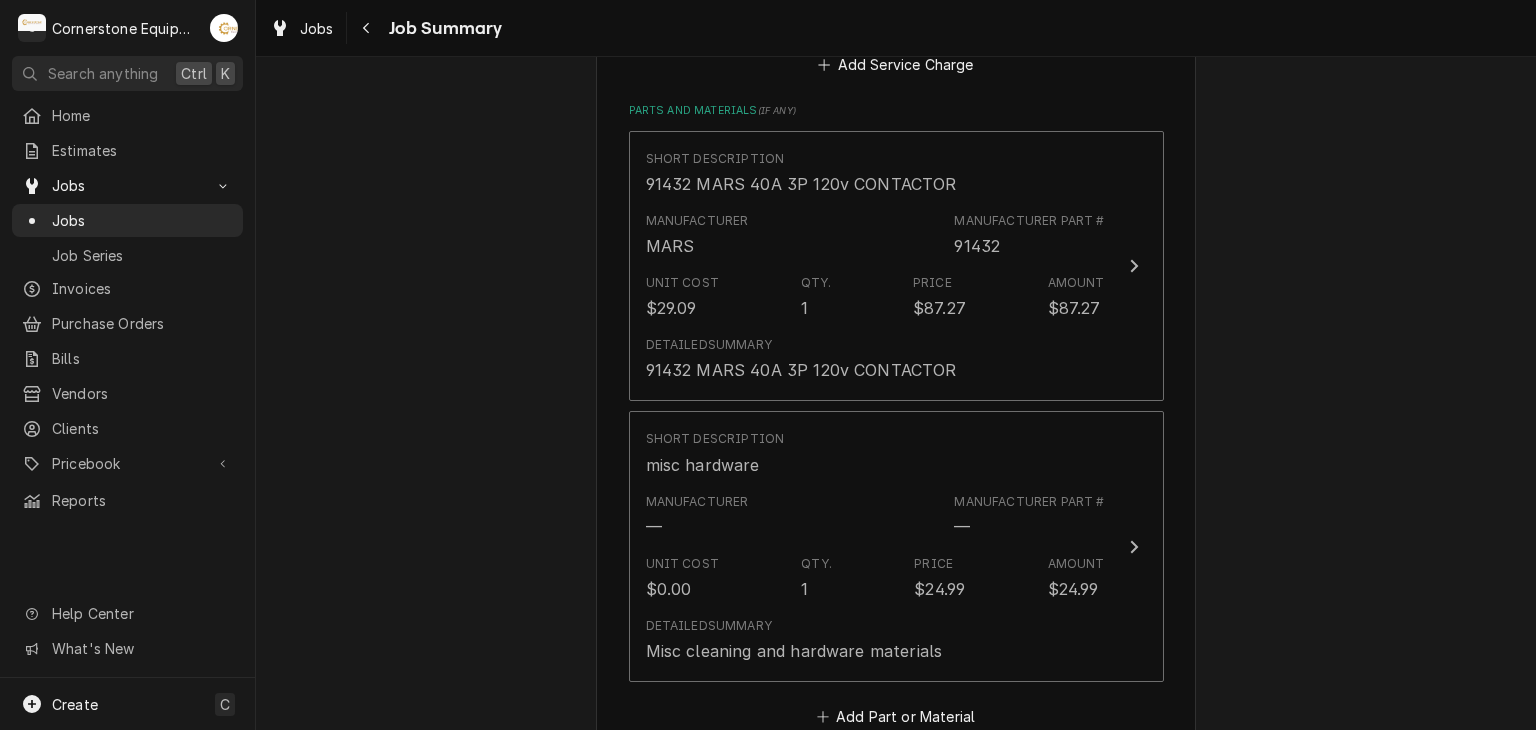 click on "Hill Management - McDonald’s 04798 - Woodruff Rd / 1111 Woodruff Rd, Greenville, SC 29607 Please provide a summary of the work you've done, the parts and materials you used, and any other charges or discounts that should be applied to this service: Roopairs Job ID JOB-274 MaintX ID 3689 Service Type Labor Job Type Service Total Time Logged 53h 18min Service Charges Short Description Labor Service Date Aug 5, 2025 Hourly Cost $60.00/hr Qty. 2hrs Rate $150.00/hr Amount $300.00 Service  Summary Add Service Charge Parts and Materials  ( if any ) Short Description 91432 MARS 40A 3P 120v CONTACTOR Manufacturer MARS Manufacturer Part # 91432 Unit Cost $29.09 Qty. 1 Price $87.27 Amount $87.27 Detailed  Summary 91432 MARS 40A 3P 120v CONTACTOR Short Description misc hardware Manufacturer — Manufacturer Part # — Unit Cost $0.00 Qty. 1 Price $24.99 Amount $24.99 Detailed  Summary Misc cleaning and hardware materials Add Part or Material Trip Charges, Diagnostic Fees, etc.  ( if any ) Add Miscellaneous Charge  ( )" at bounding box center [896, 145] 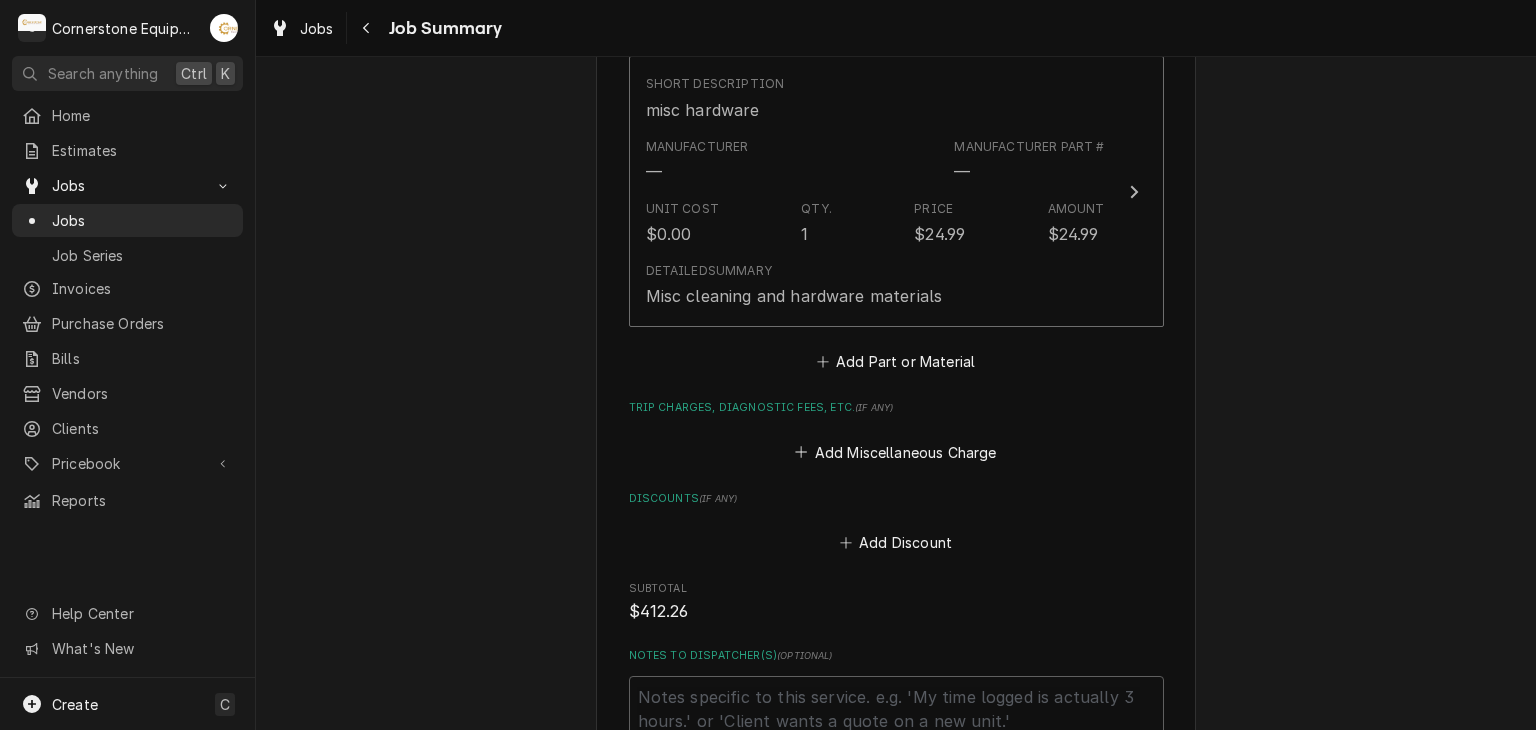 scroll, scrollTop: 1520, scrollLeft: 0, axis: vertical 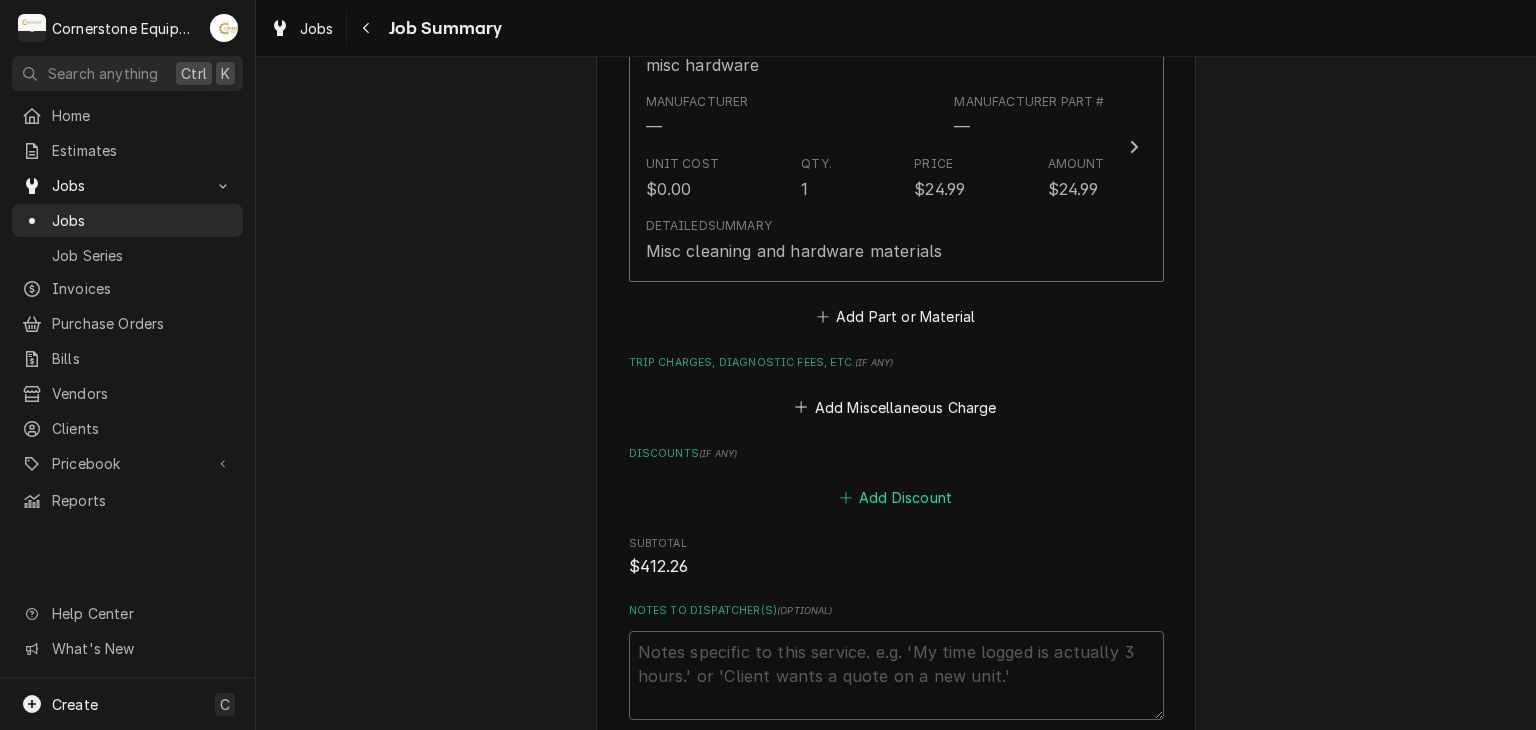 click on "Add Discount" at bounding box center [895, 497] 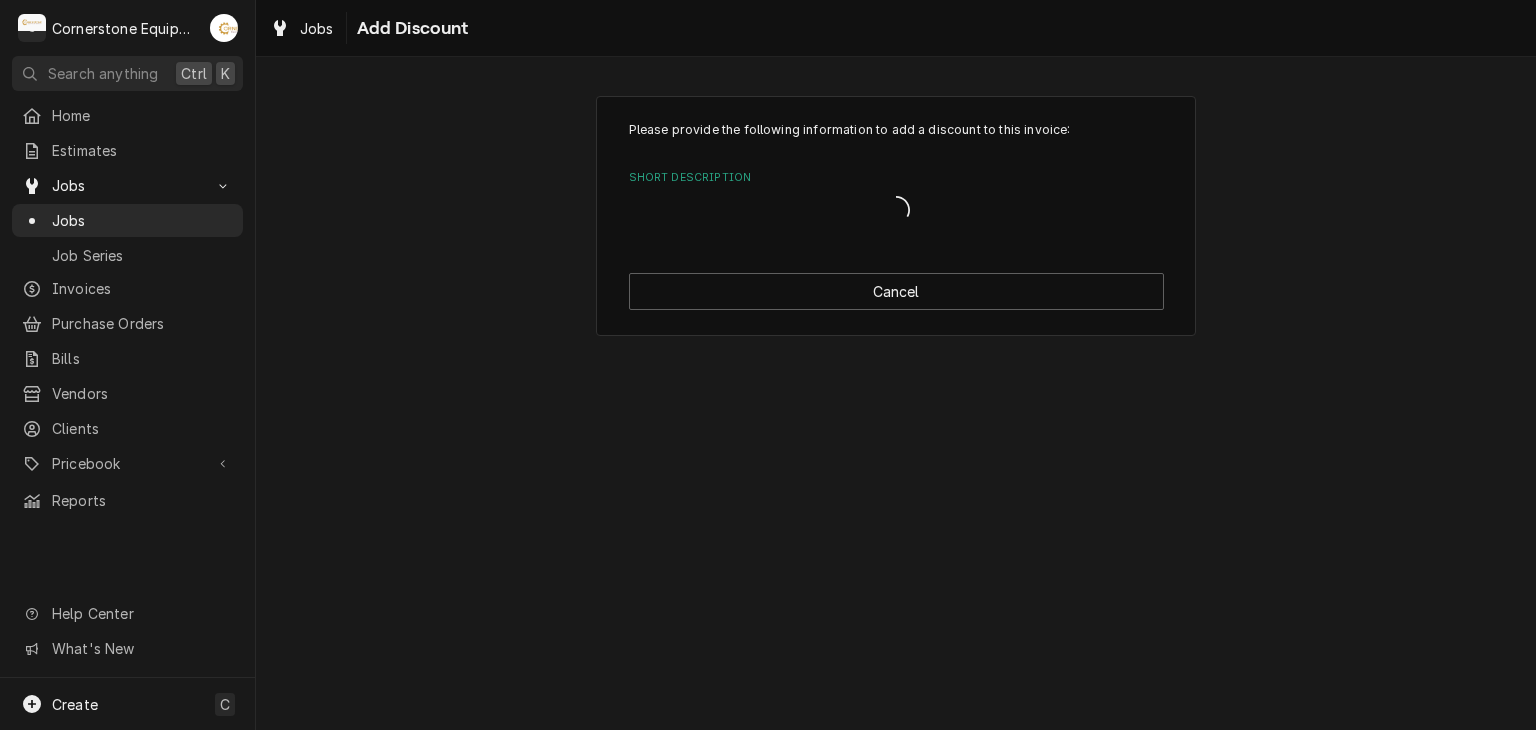 scroll, scrollTop: 0, scrollLeft: 0, axis: both 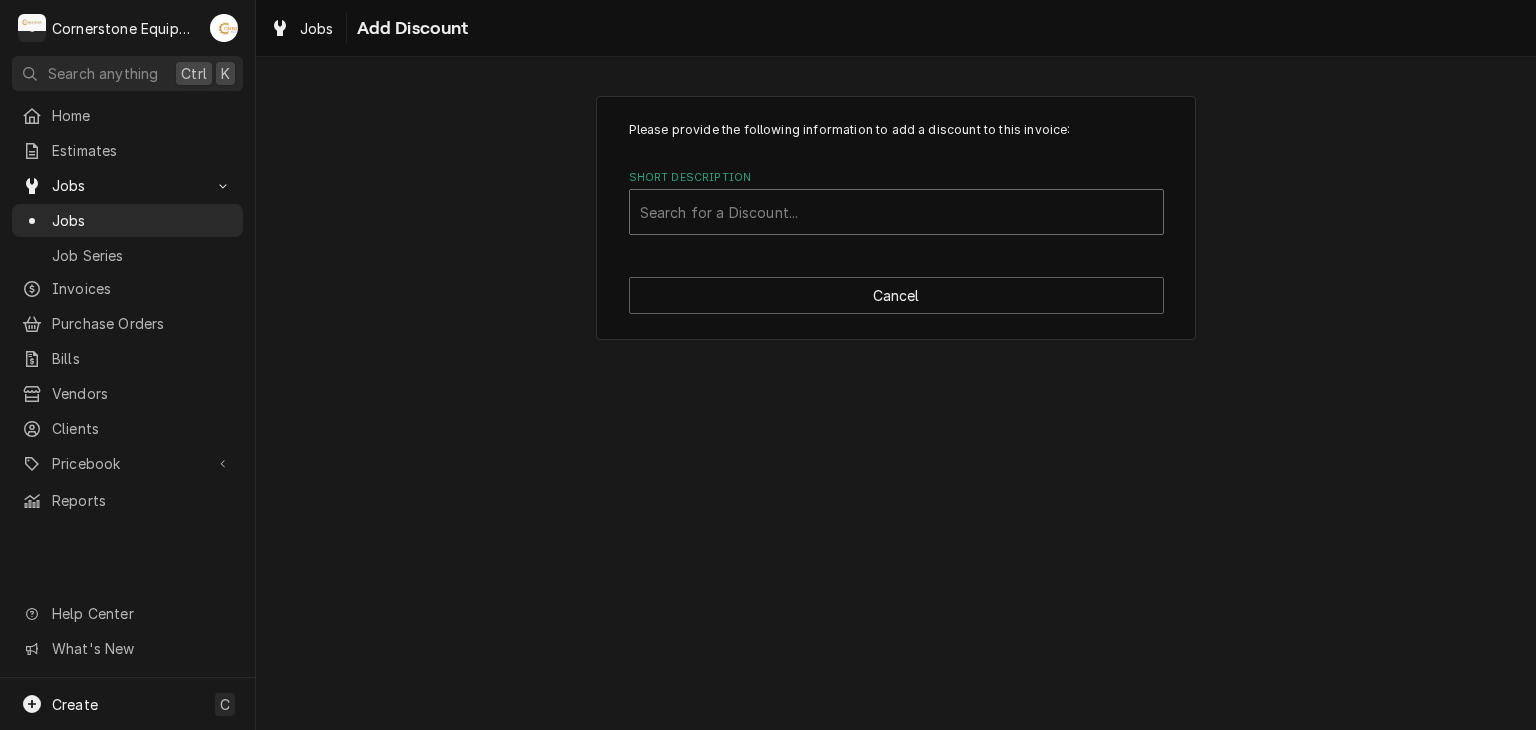 click on "Search for a Discount..." at bounding box center (896, 212) 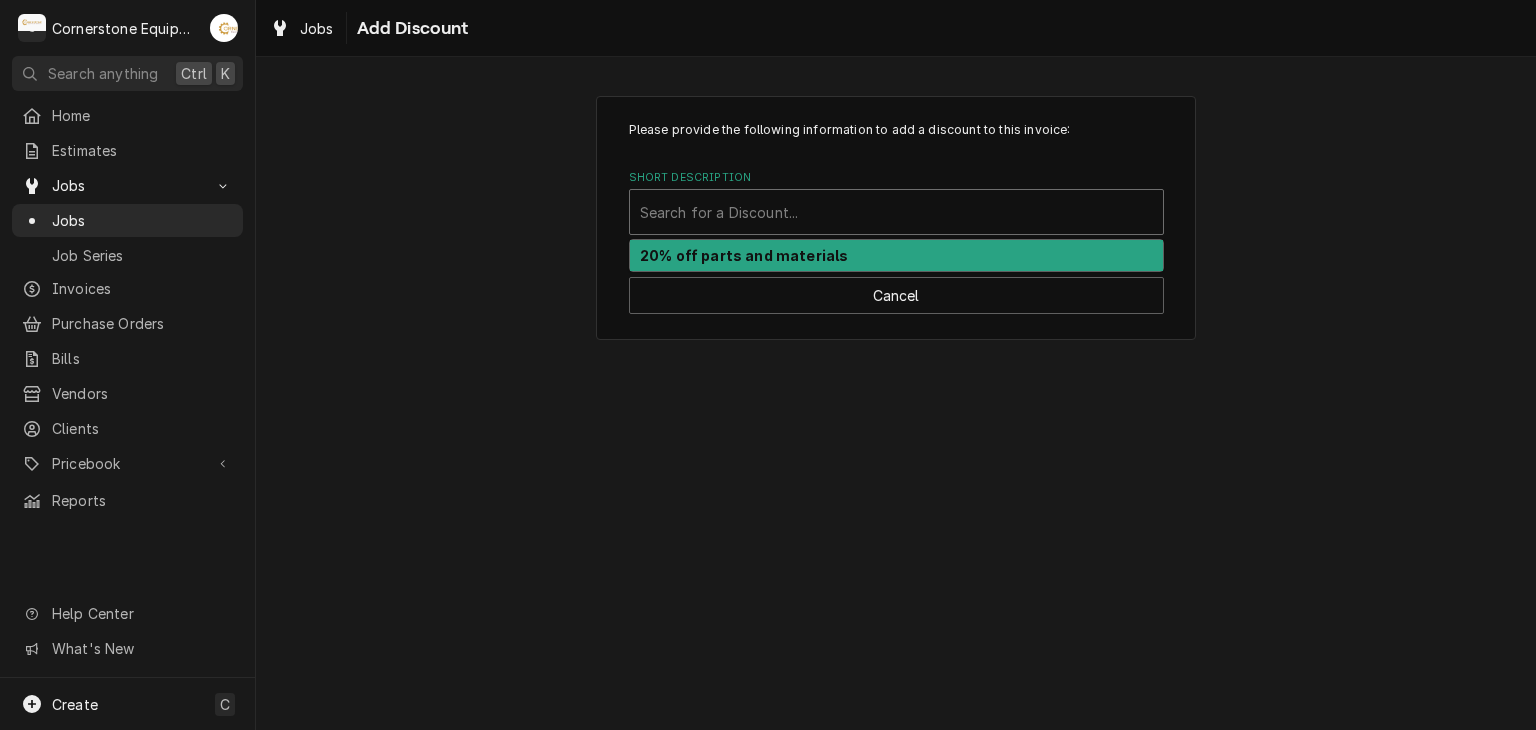 click on "20% off parts and materials" at bounding box center (896, 255) 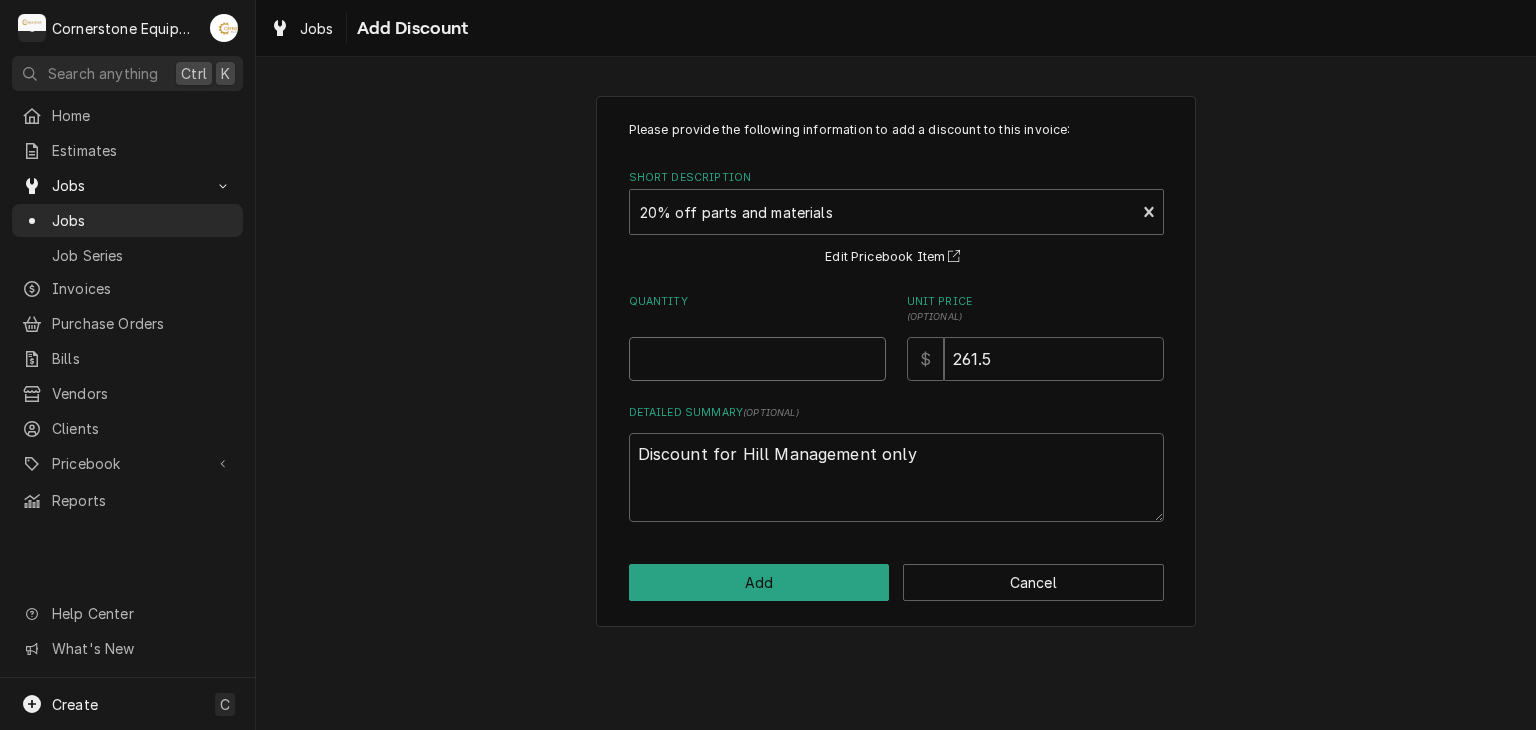 click on "Quantity" at bounding box center [757, 359] 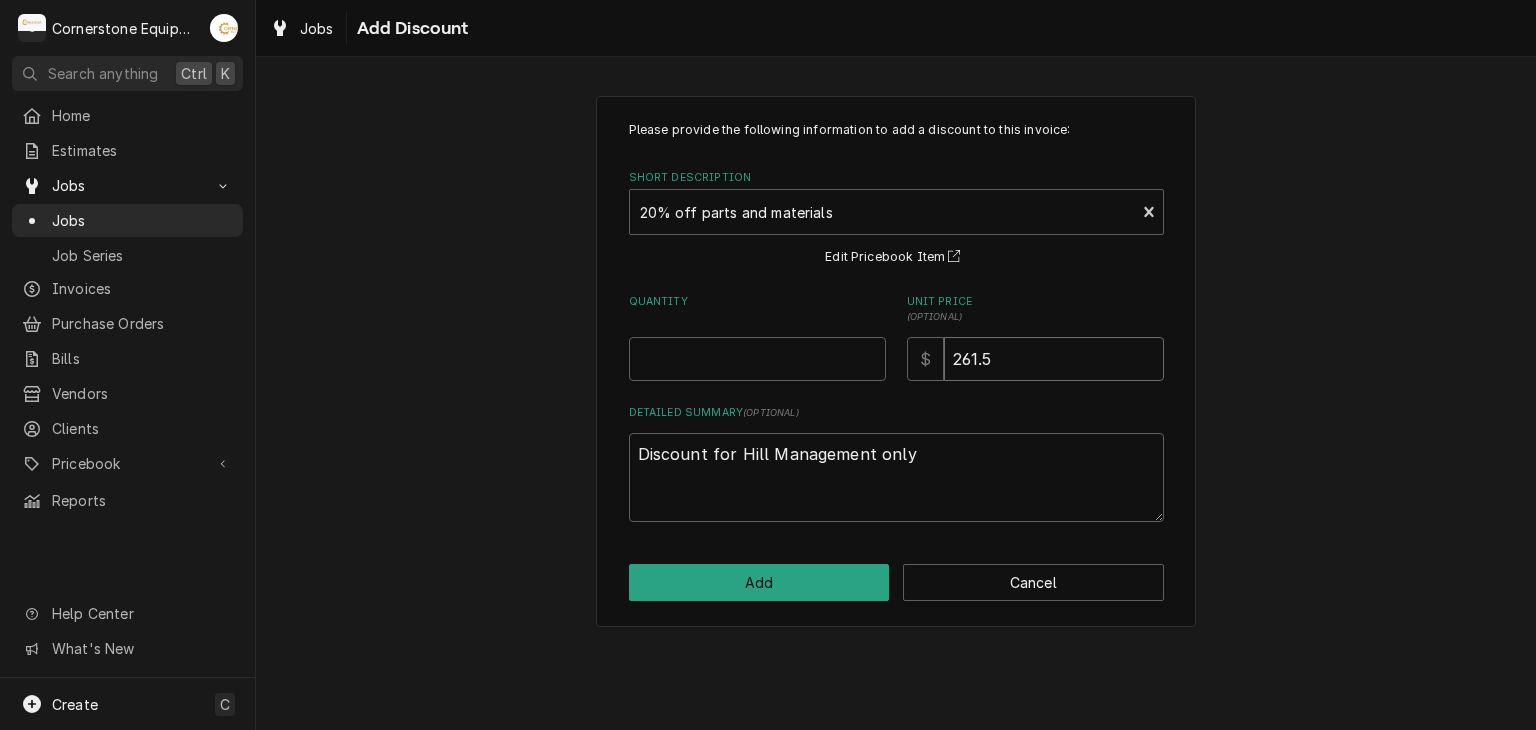 click on "261.5" at bounding box center (1054, 359) 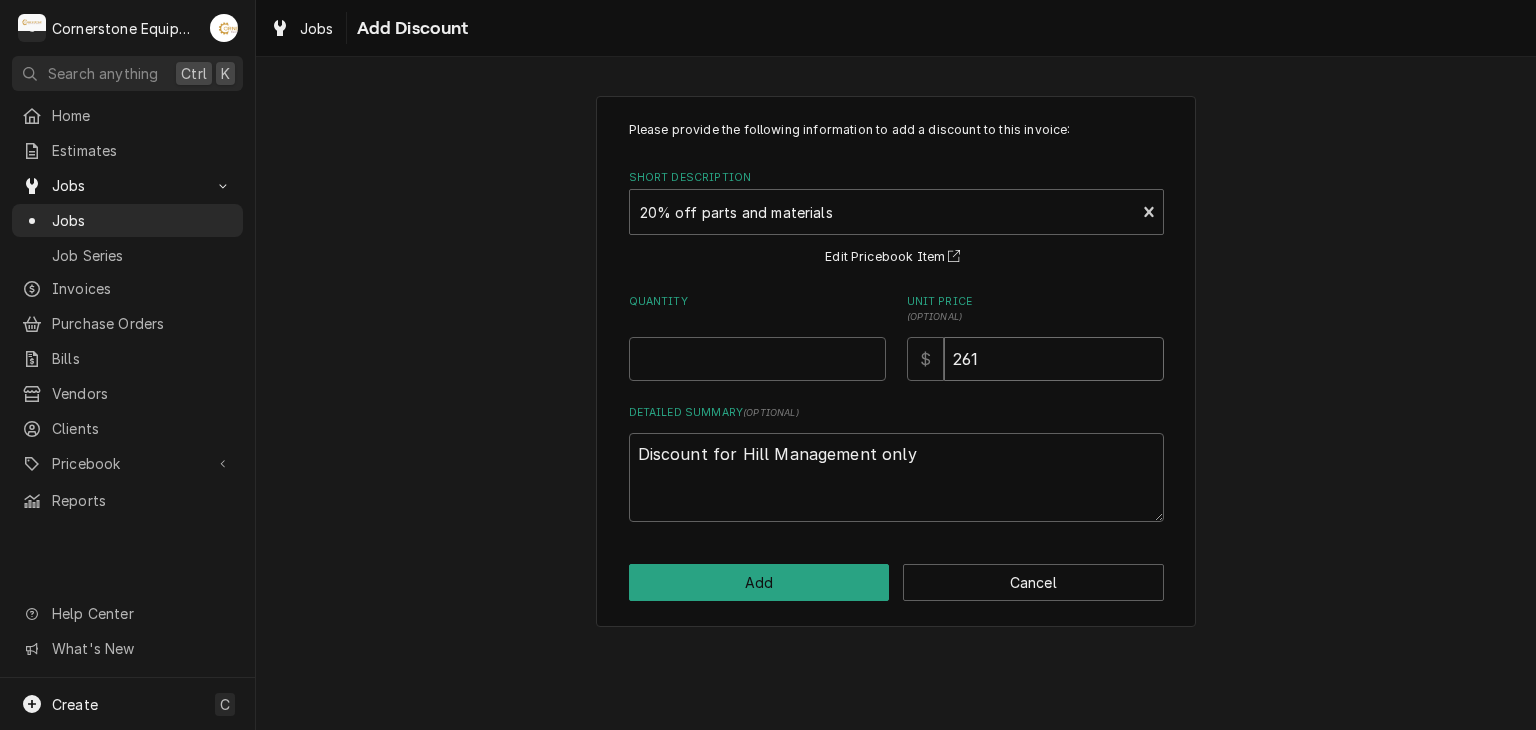 type on "x" 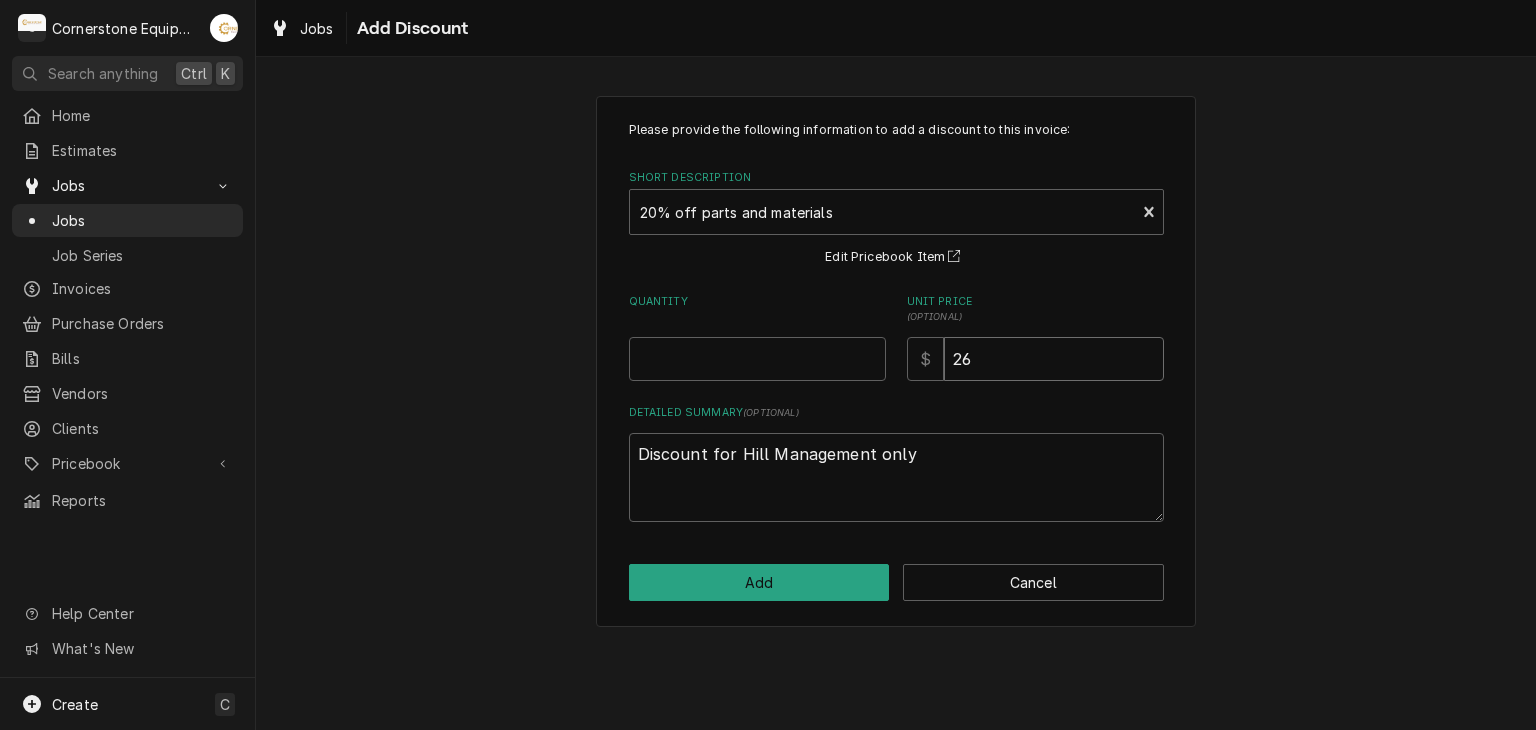 type on "x" 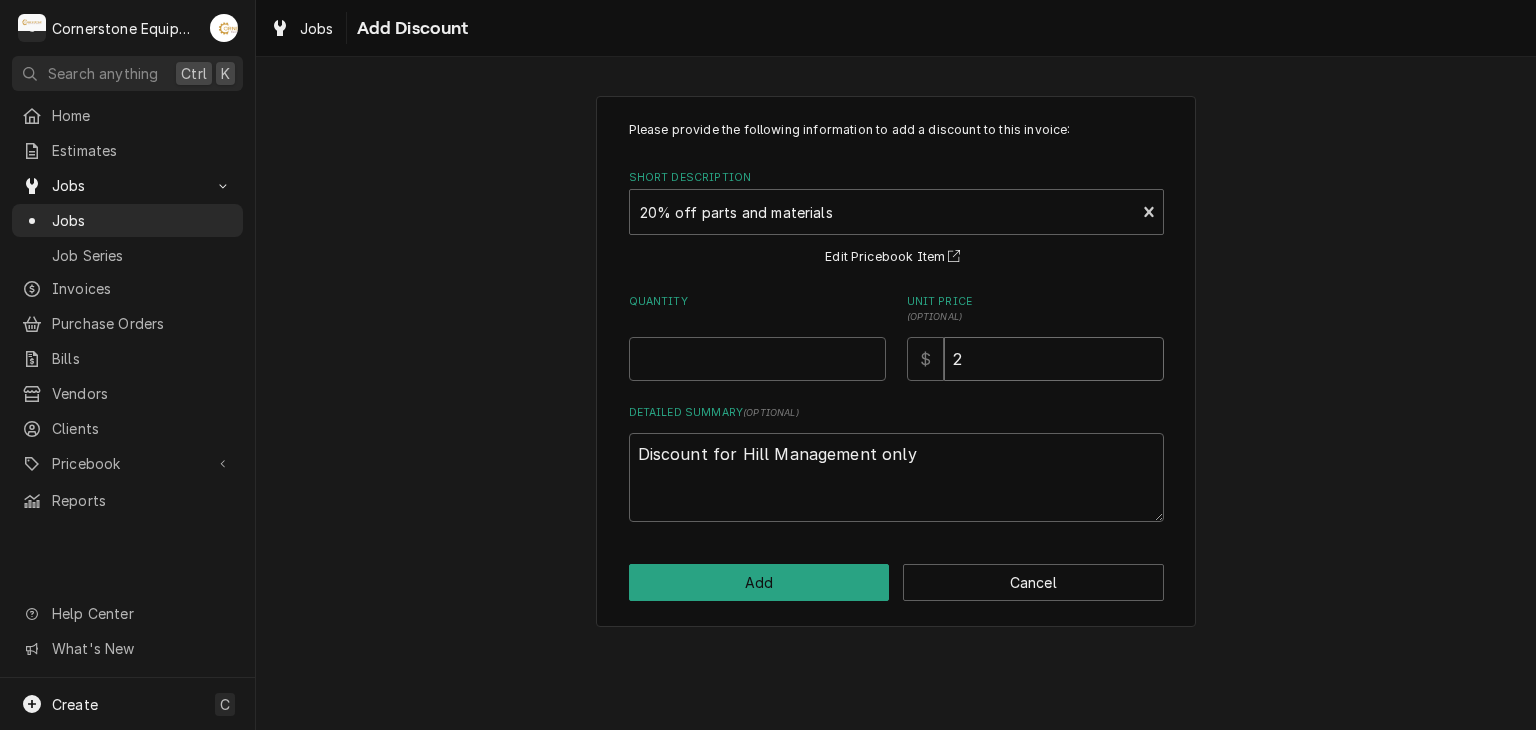 type on "x" 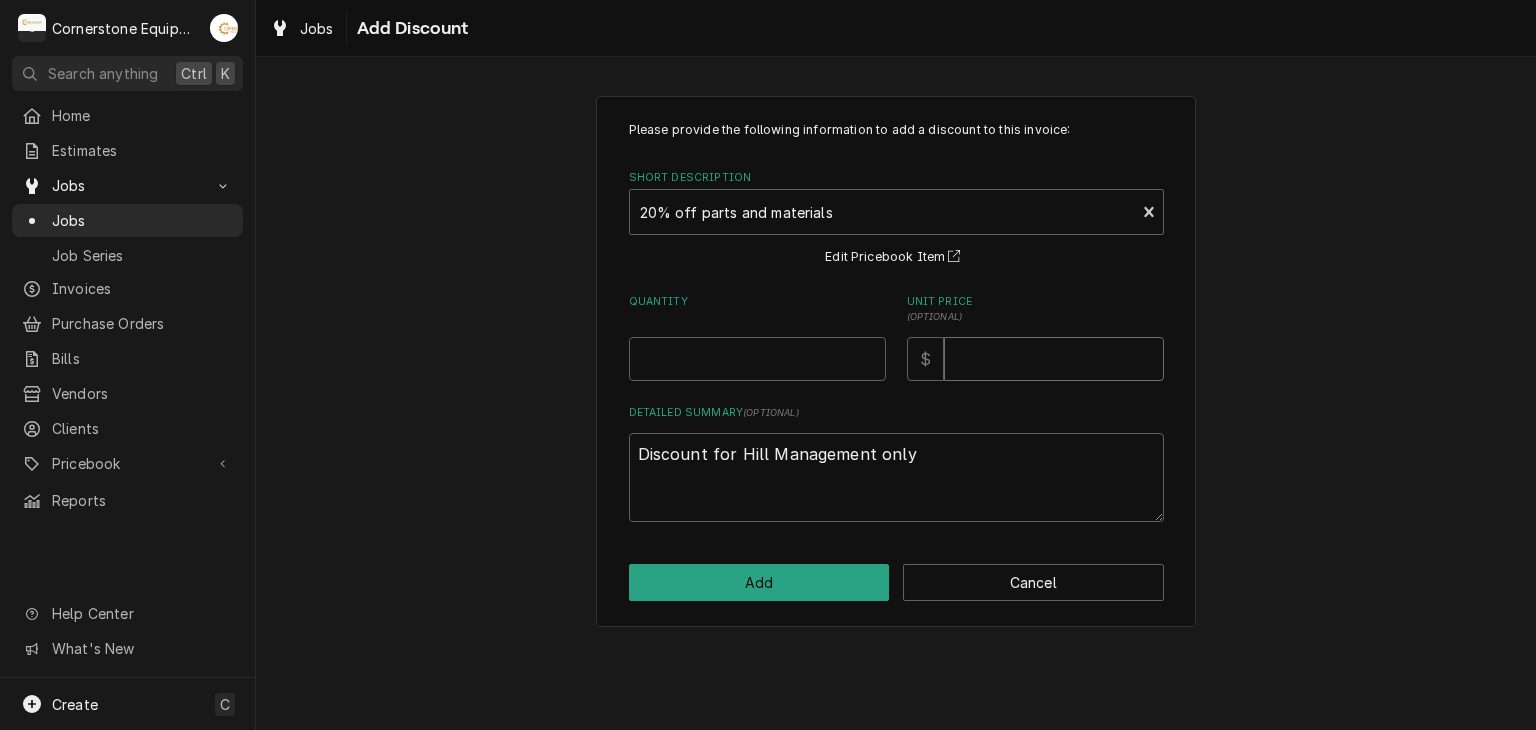 type on "x" 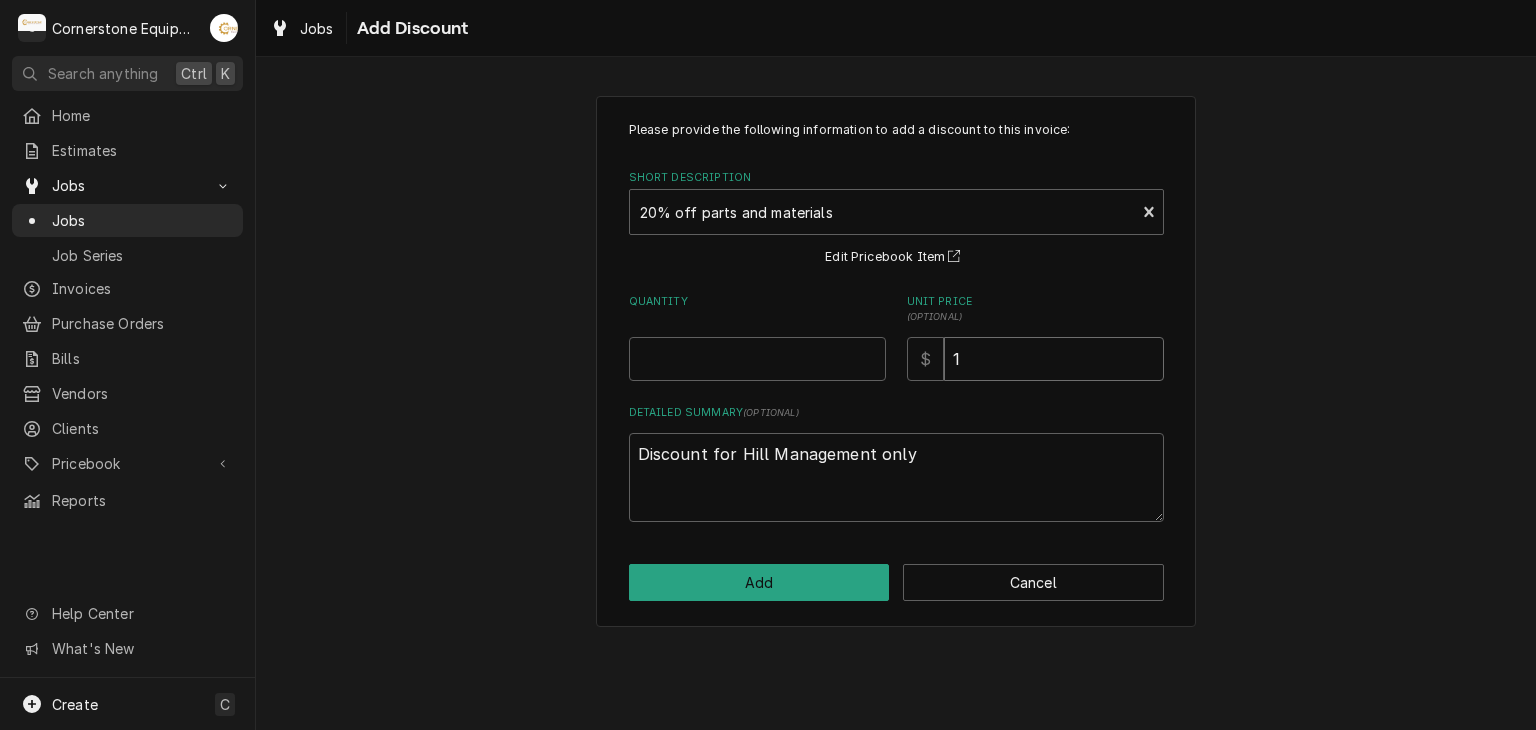 type on "x" 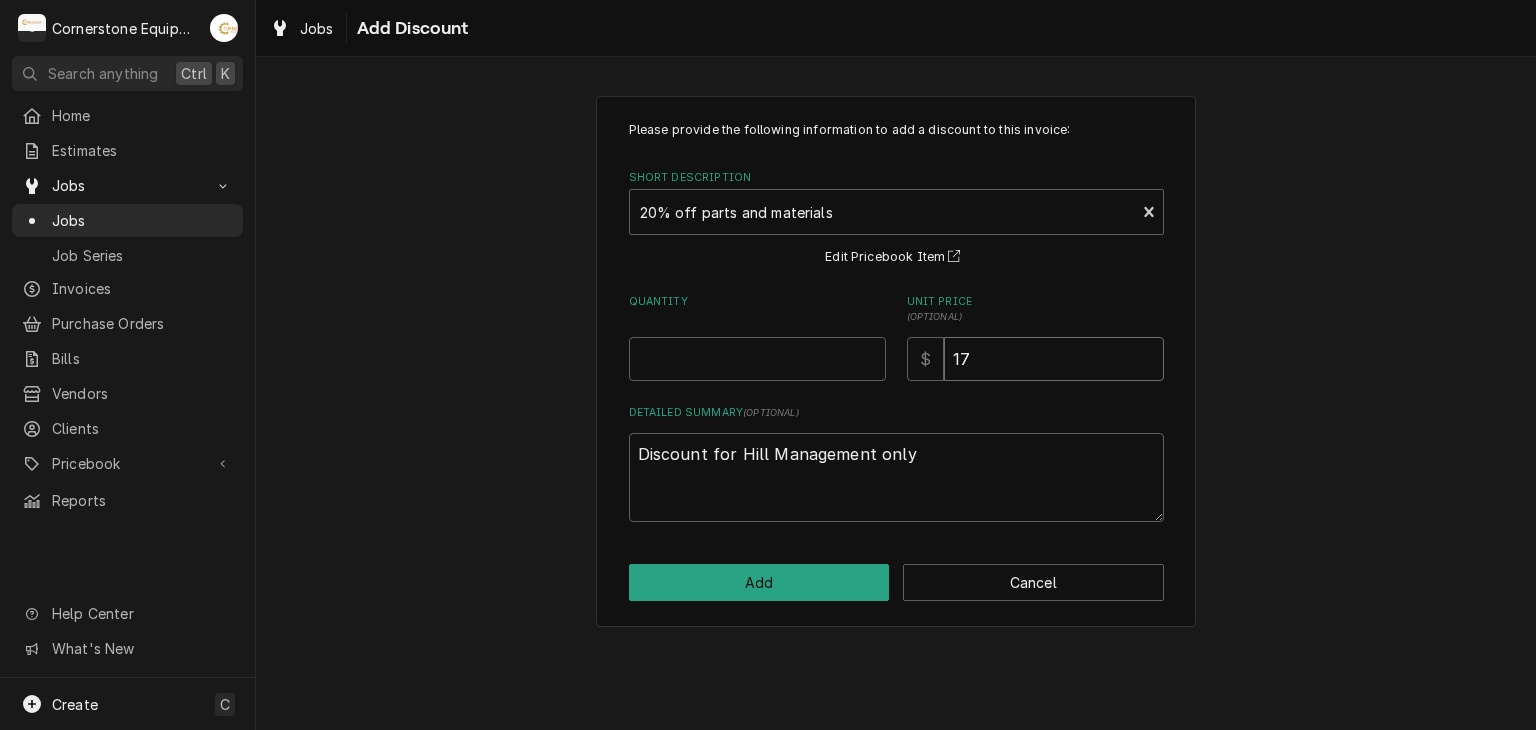 type on "x" 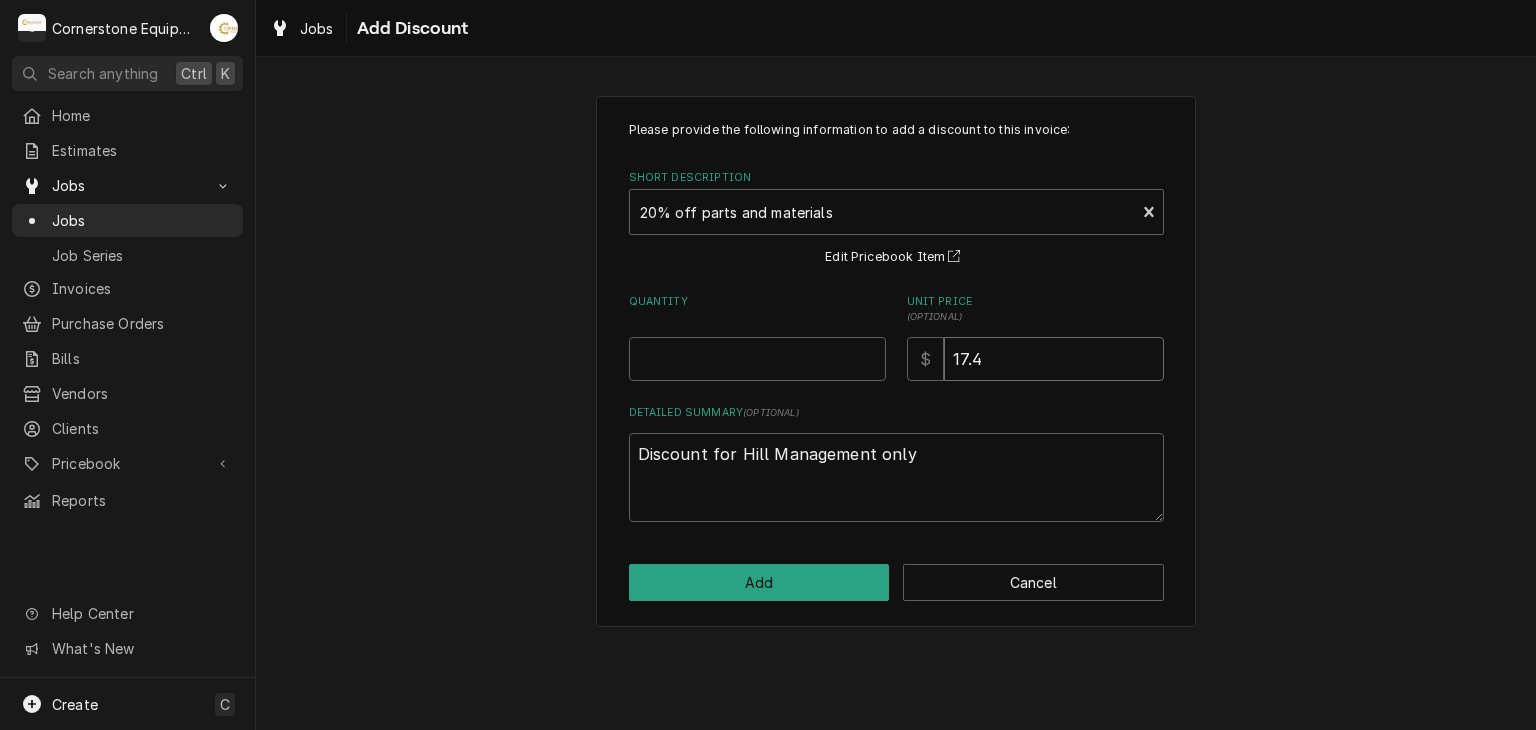 type on "x" 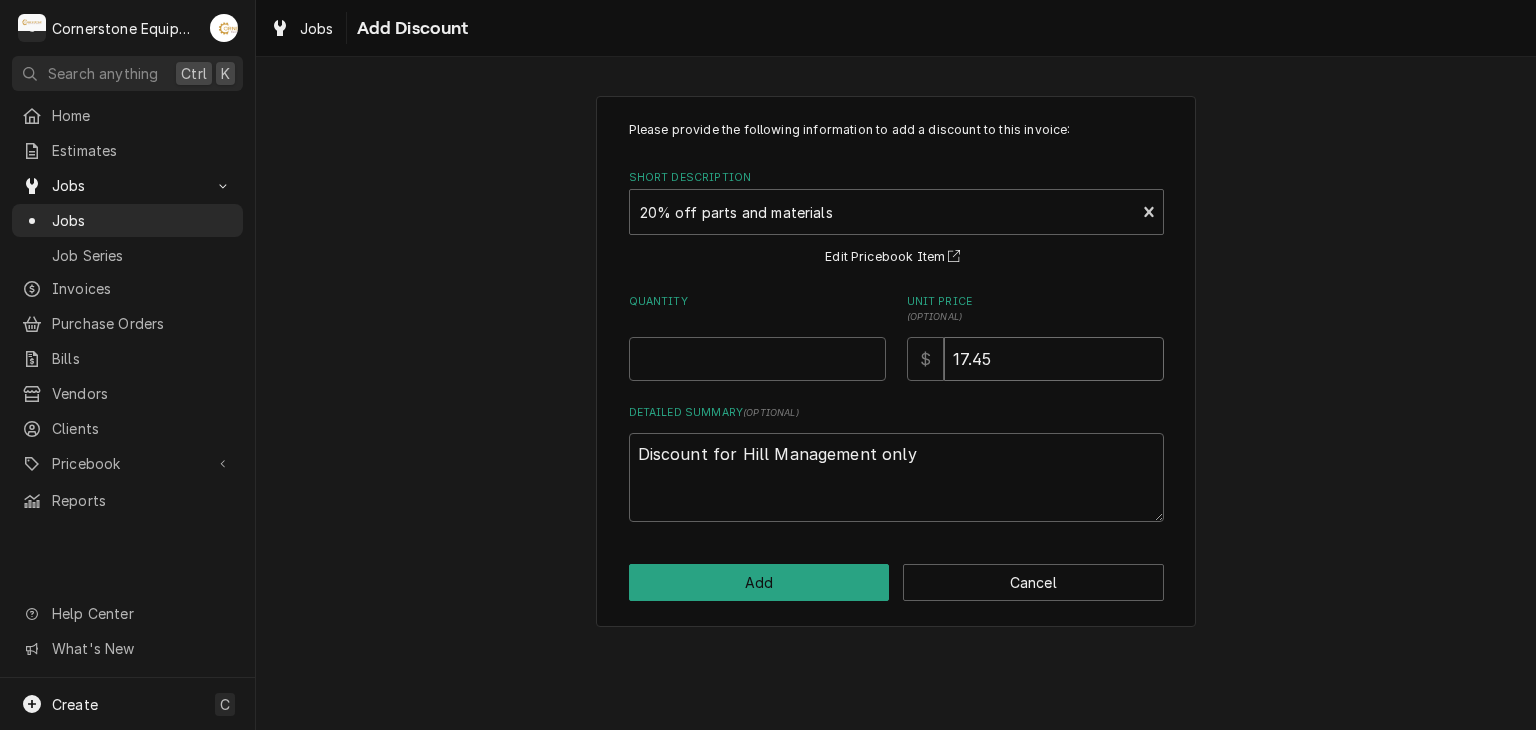 type on "17.45" 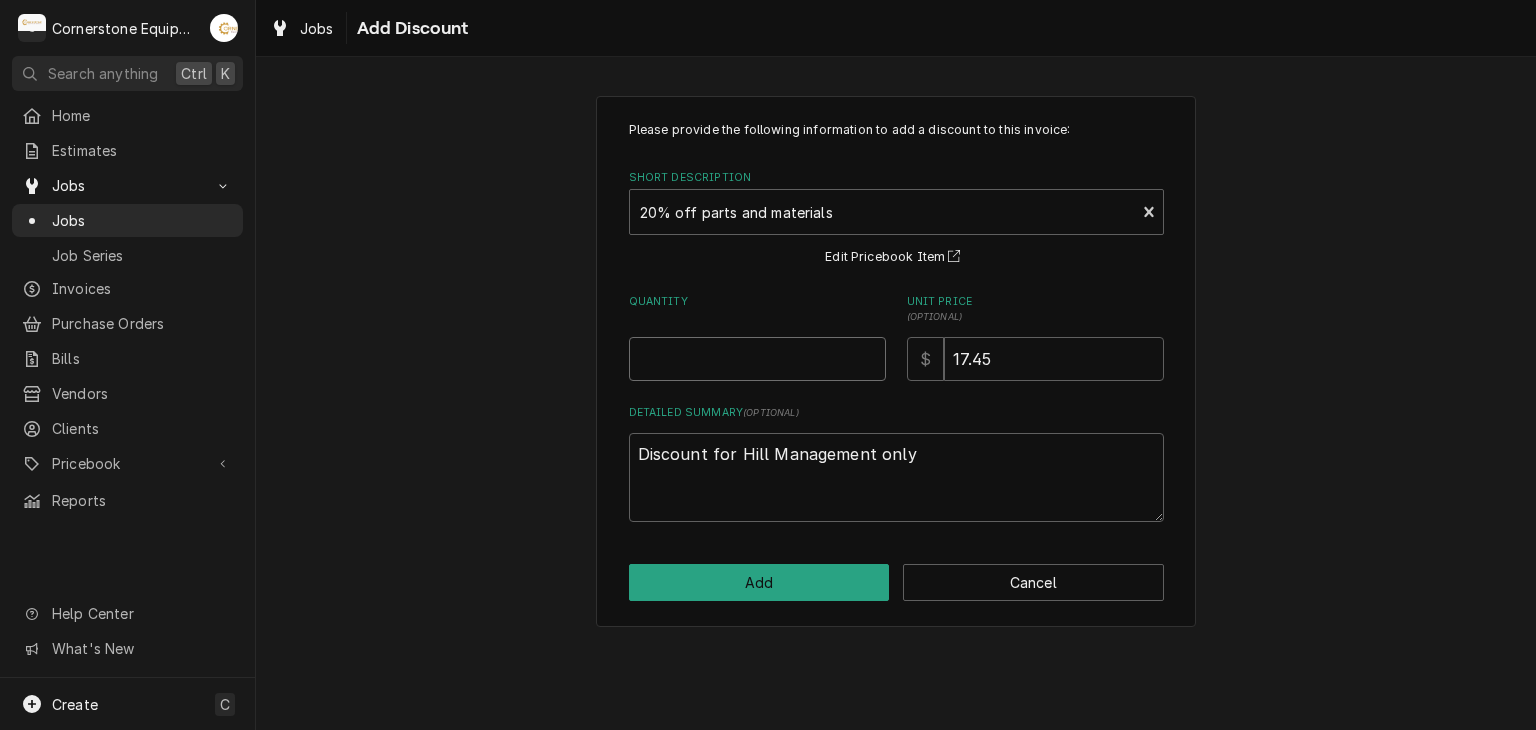 click on "Quantity" at bounding box center (757, 359) 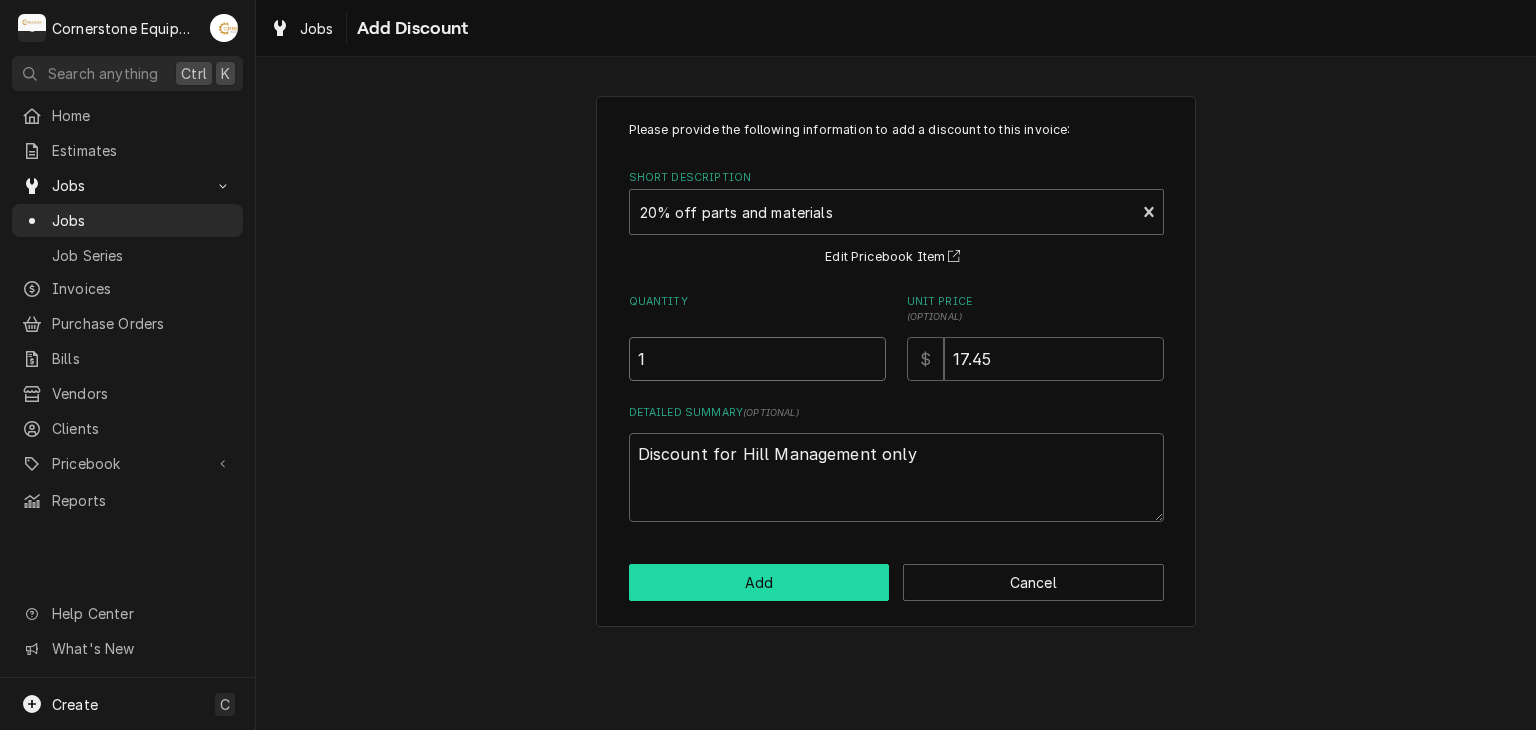 type on "1" 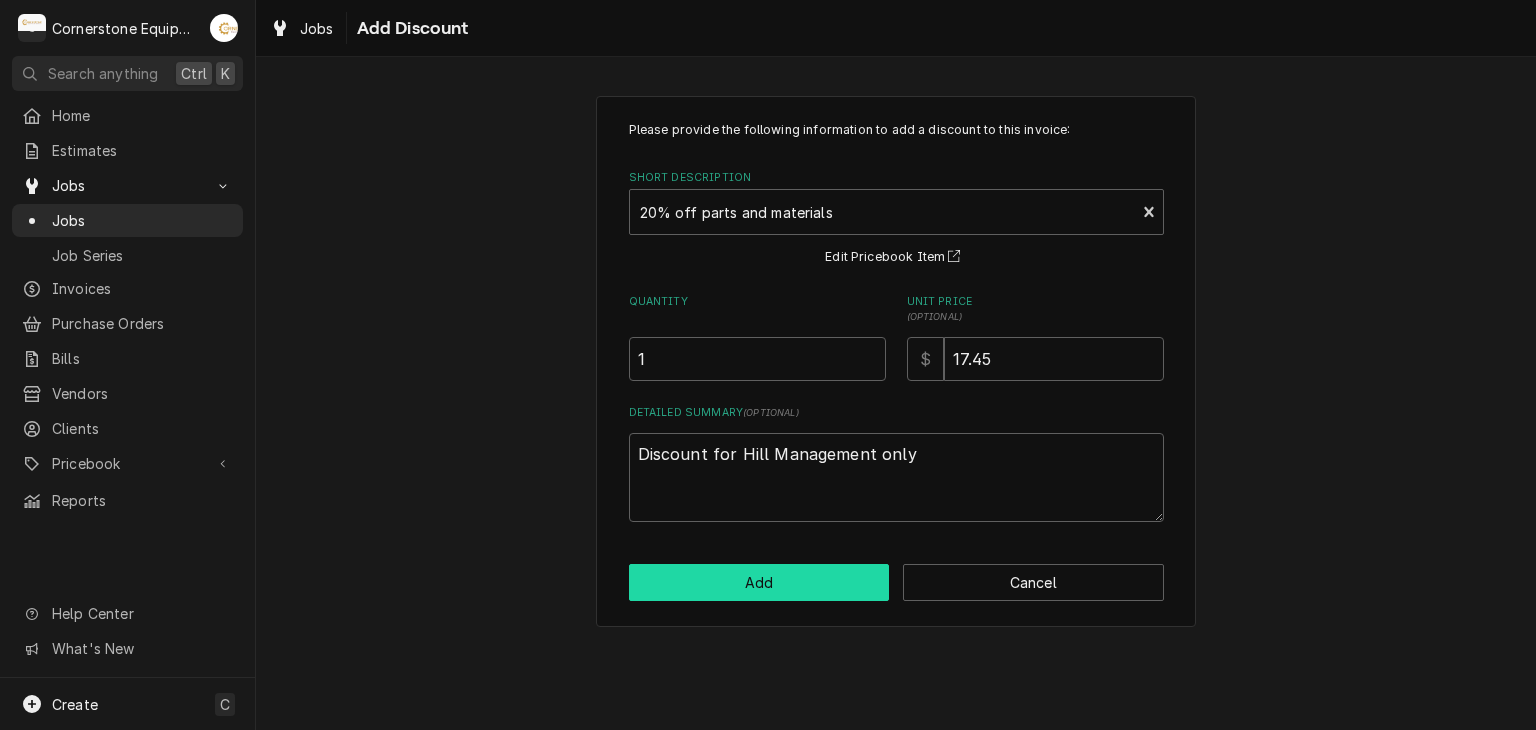 click on "Add" at bounding box center [759, 582] 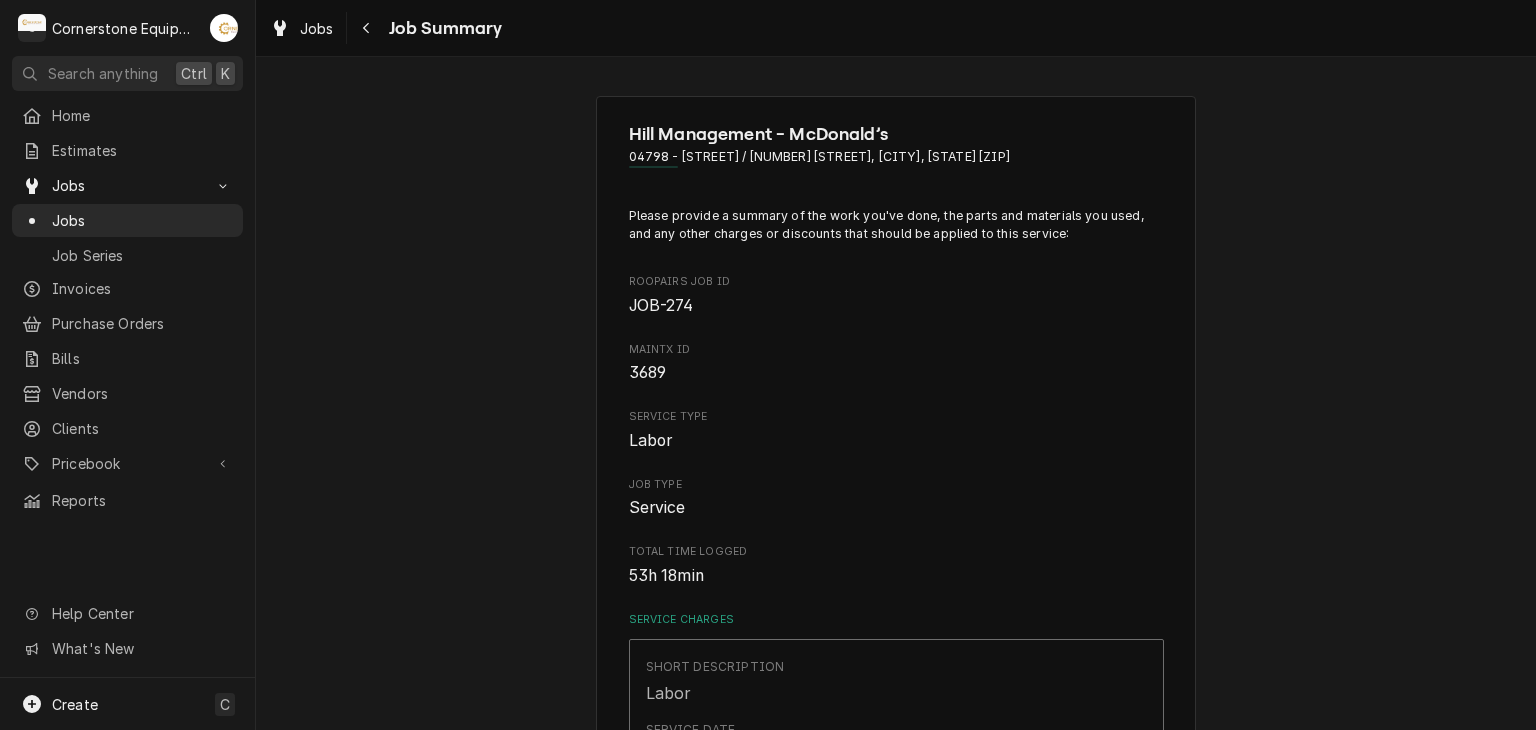 scroll, scrollTop: 1520, scrollLeft: 0, axis: vertical 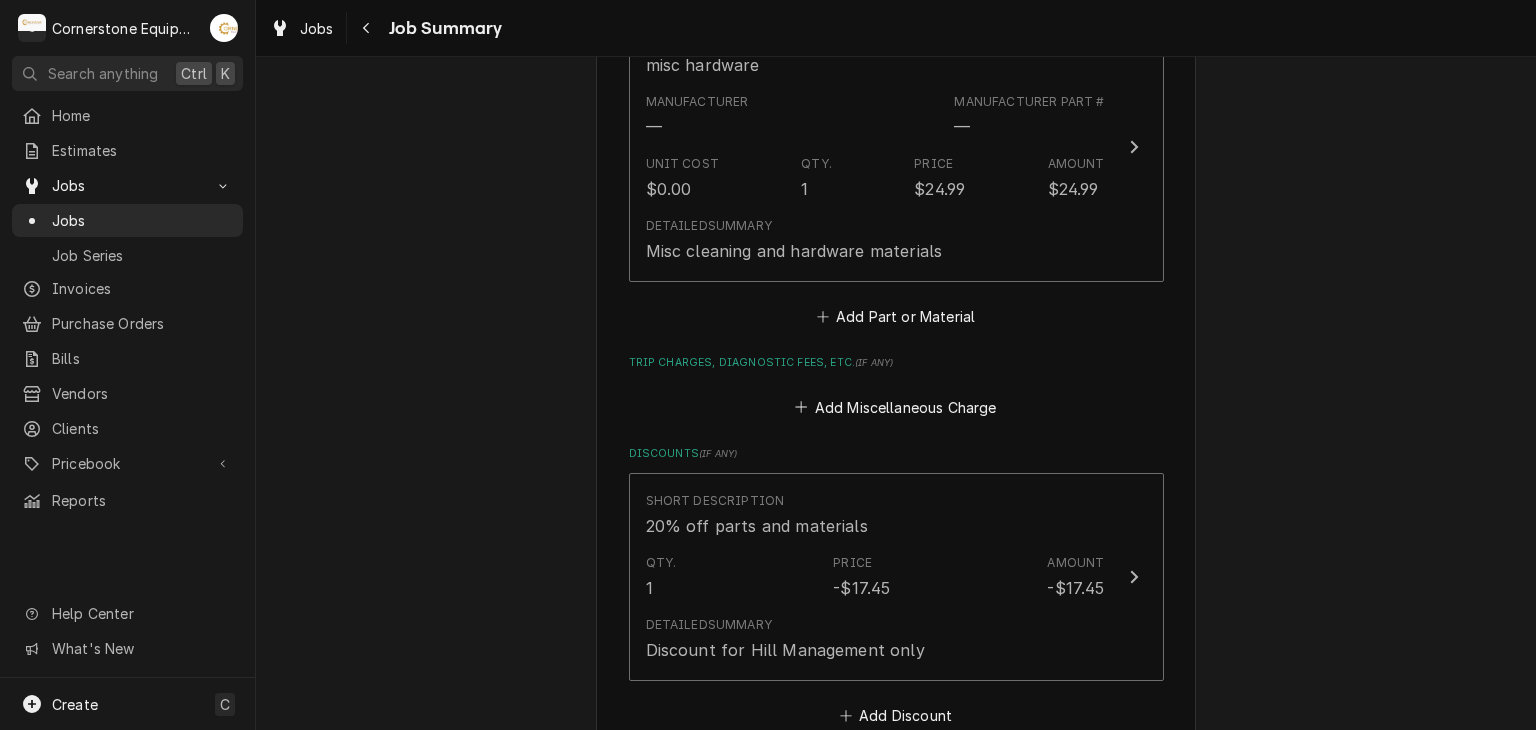 click on "Hill Management - McDonald’s 04798 - Woodruff Rd / 1111 Woodruff Rd, Greenville, SC 29607 Please provide a summary of the work you've done, the parts and materials you used, and any other charges or discounts that should be applied to this service: Roopairs Job ID JOB-274 MaintX ID 3689 Service Type Labor Job Type Service Total Time Logged 53h 18min Service Charges Short Description Labor Service Date Aug 5, 2025 Hourly Cost $60.00/hr Qty. 2hrs Rate $150.00/hr Amount $300.00 Service  Summary Add Service Charge Parts and Materials  ( if any ) Short Description 91432 MARS 40A 3P 120v CONTACTOR Manufacturer MARS Manufacturer Part # 91432 Unit Cost $29.09 Qty. 1 Price $87.27 Amount $87.27 Detailed  Summary 91432 MARS 40A 3P 120v CONTACTOR Short Description misc hardware Manufacturer — Manufacturer Part # — Unit Cost $0.00 Qty. 1 Price $24.99 Amount $24.99 Detailed  Summary Misc cleaning and hardware materials Add Part or Material Trip Charges, Diagnostic Fees, etc.  ( if any ) Add Miscellaneous Charge  ( )" at bounding box center [896, -146] 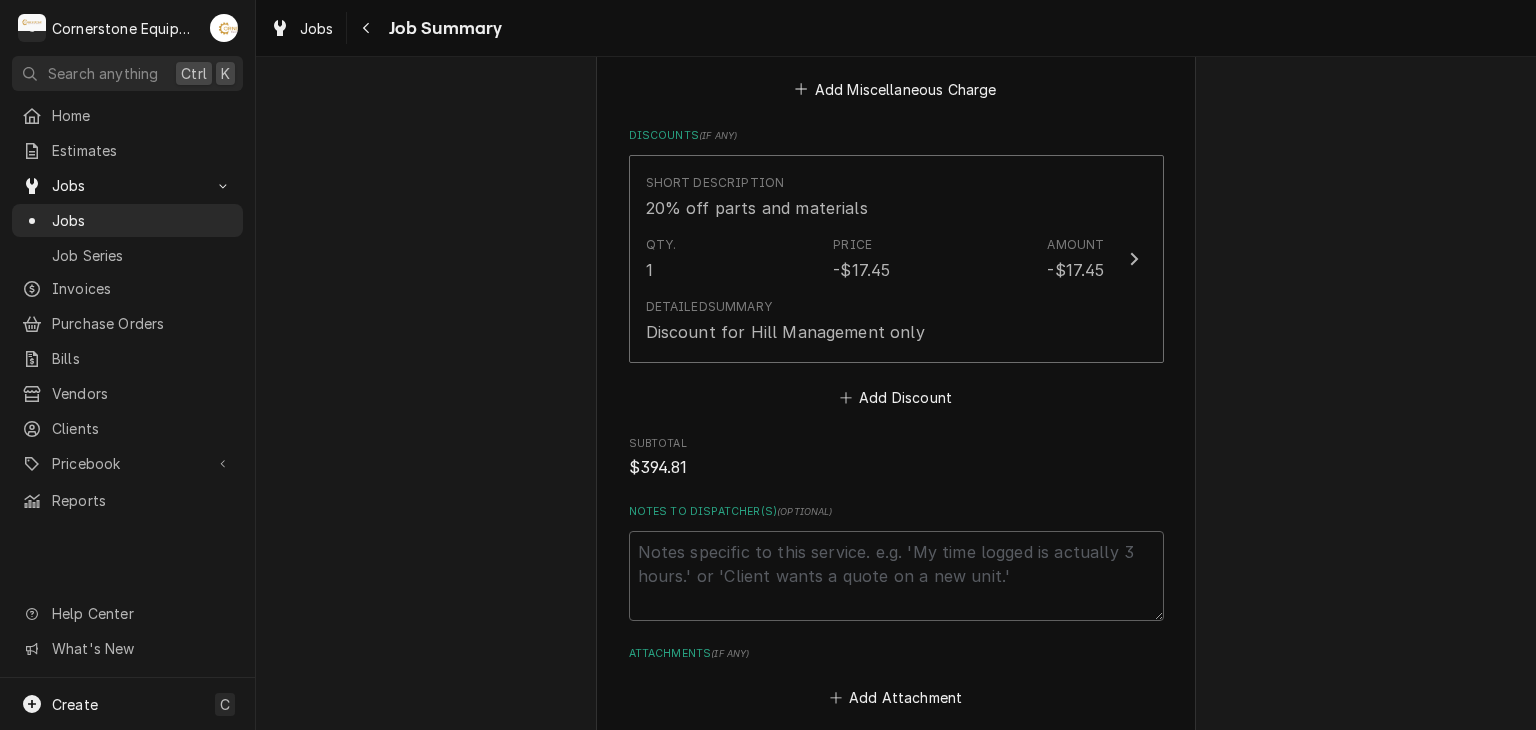 scroll, scrollTop: 2009, scrollLeft: 0, axis: vertical 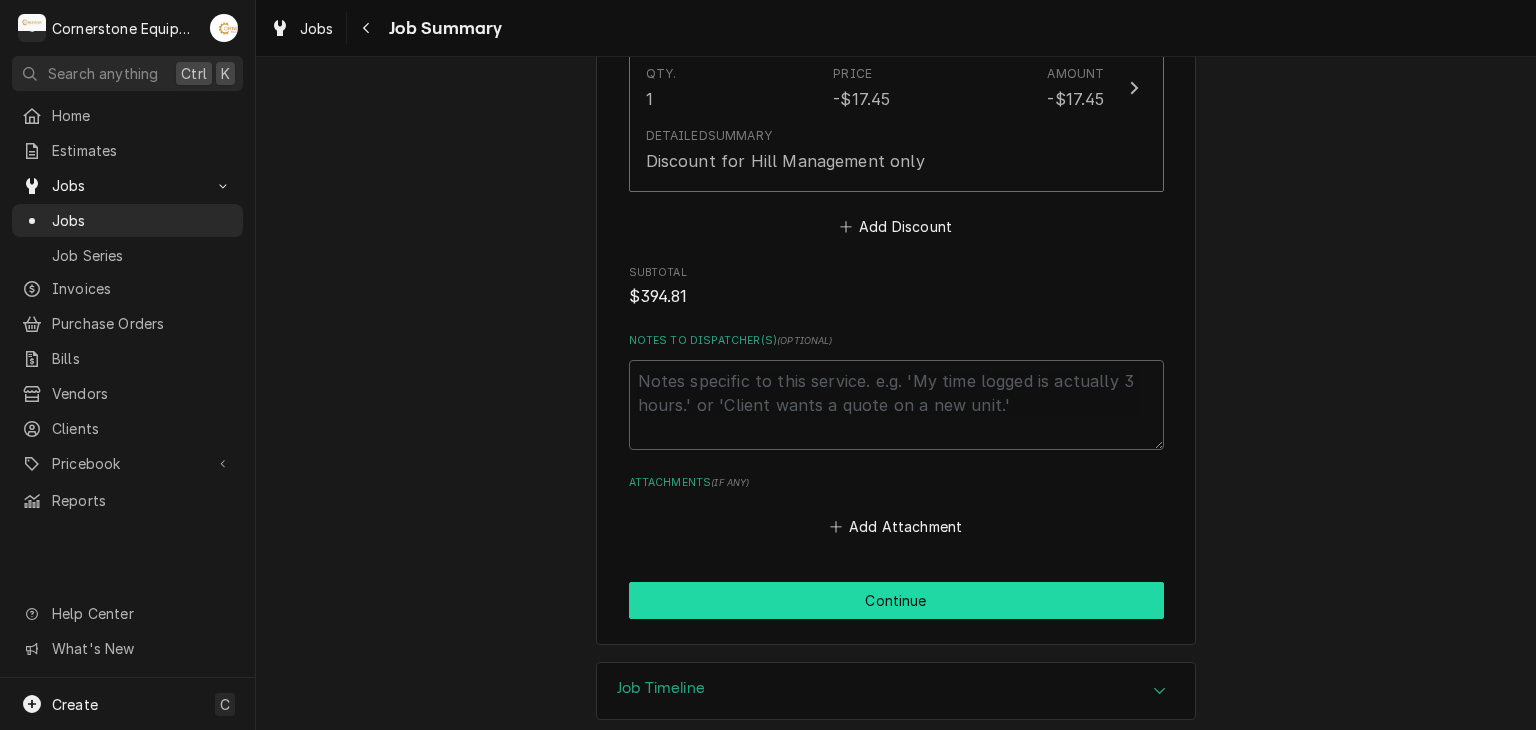 click on "Continue" at bounding box center (896, 600) 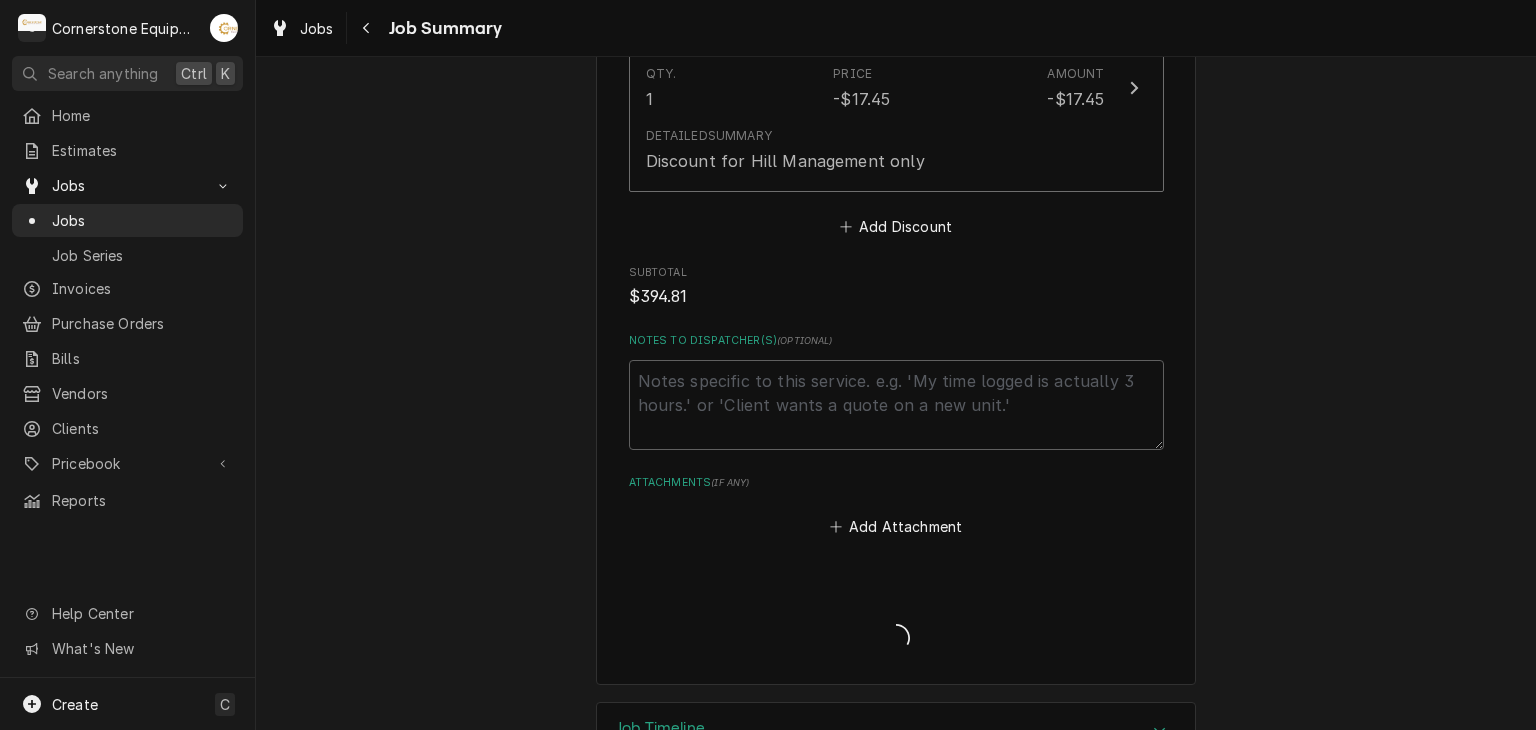 type on "x" 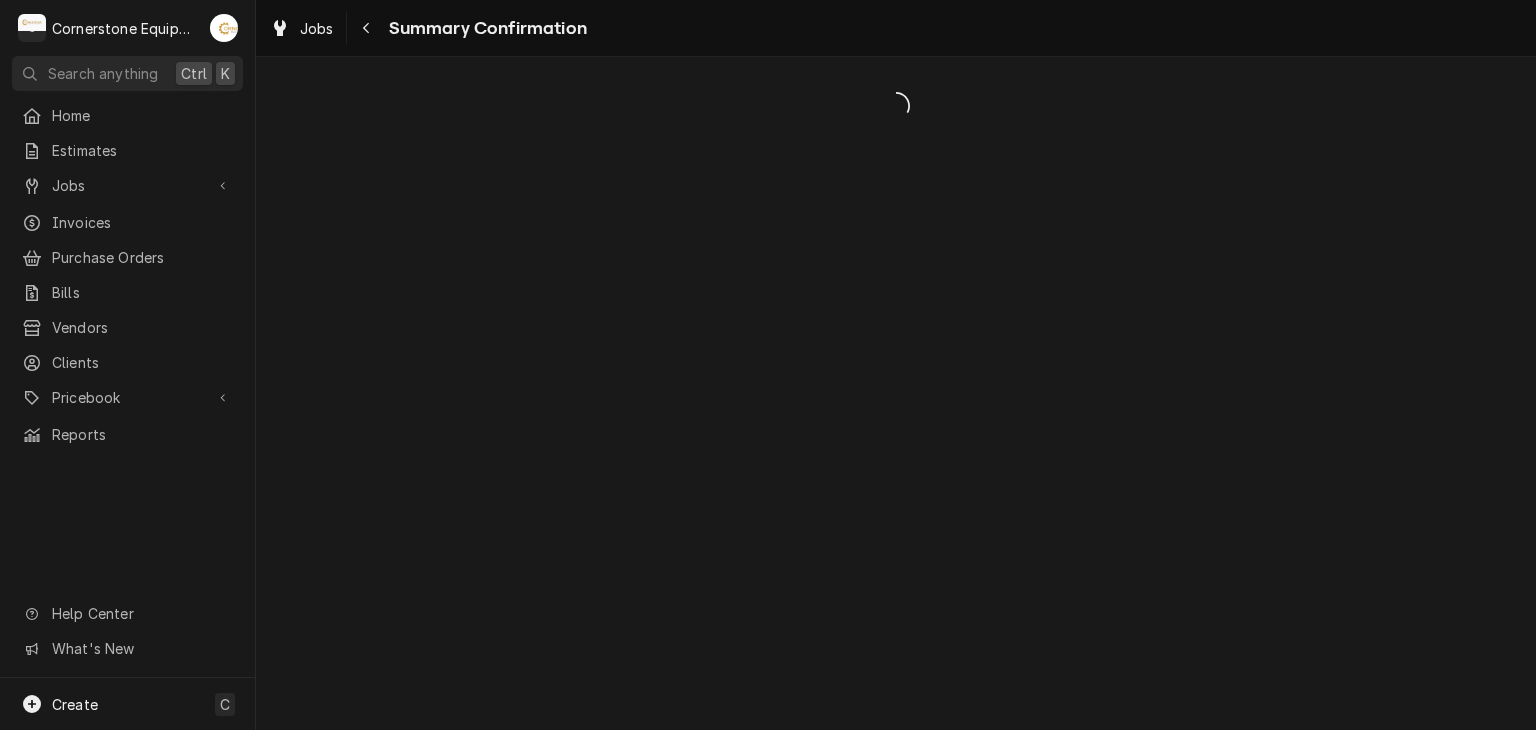 scroll, scrollTop: 0, scrollLeft: 0, axis: both 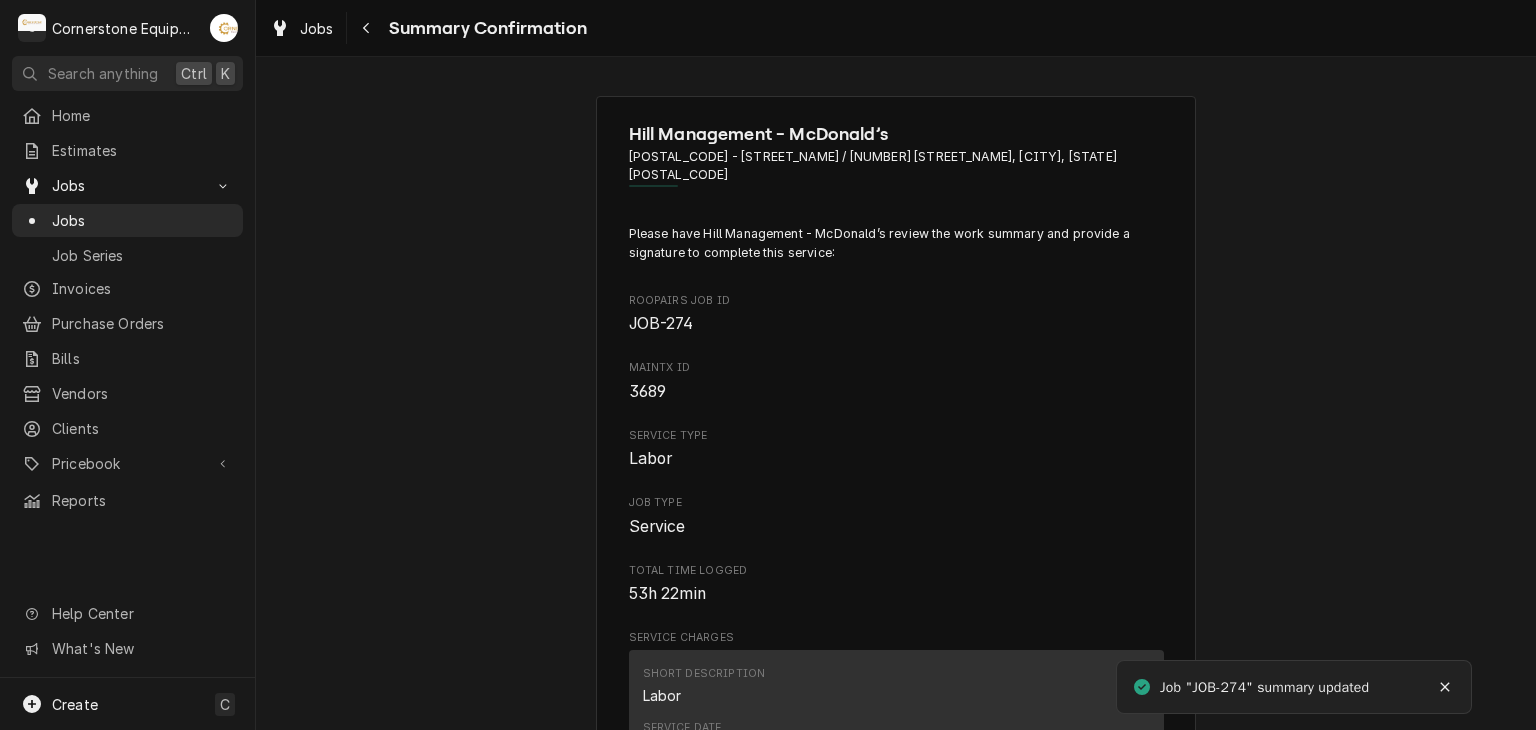 click on "[COMPANY_NAME] - [BRAND_NAME] [POSTAL_CODE] - [STREET_NAME] / [NUMBER] [STREET_NAME], [CITY], [STATE] Please have [COMPANY_NAME] - [BRAND_NAME] review the work summary and provide a signature to complete this service: [JOB_ID] [MAINTENANCE_ID] [SERVICE_TYPE] [JOB_TYPE] [SERVICE] [TOTAL_TIME] [SERVICE_CHARGES] [SHORT_DESCRIPTION] [SERVICE_DATE] [QTY] [RATE] [AMOUNT] [SERVICE] [SUMMARY] [DATE] [INITIALS] - While on site, I troubleshot the unit that was not heating properly and found the issue to be a failed contactor. The failure had caused phase B and phase C toBURN OUT from the main line feeding into the contactor. I sourced a replacement 120V coil contactor from a local supply house and returned to the location to complete the repair. After installing the new contactor, I performed a full calibration and verification test to ensure the unit was operating within [BRAND_NAME]’s required specifications. The unit is now functioning as intended. Parts and Materials [MARS] [QTY]." at bounding box center (896, 1306) 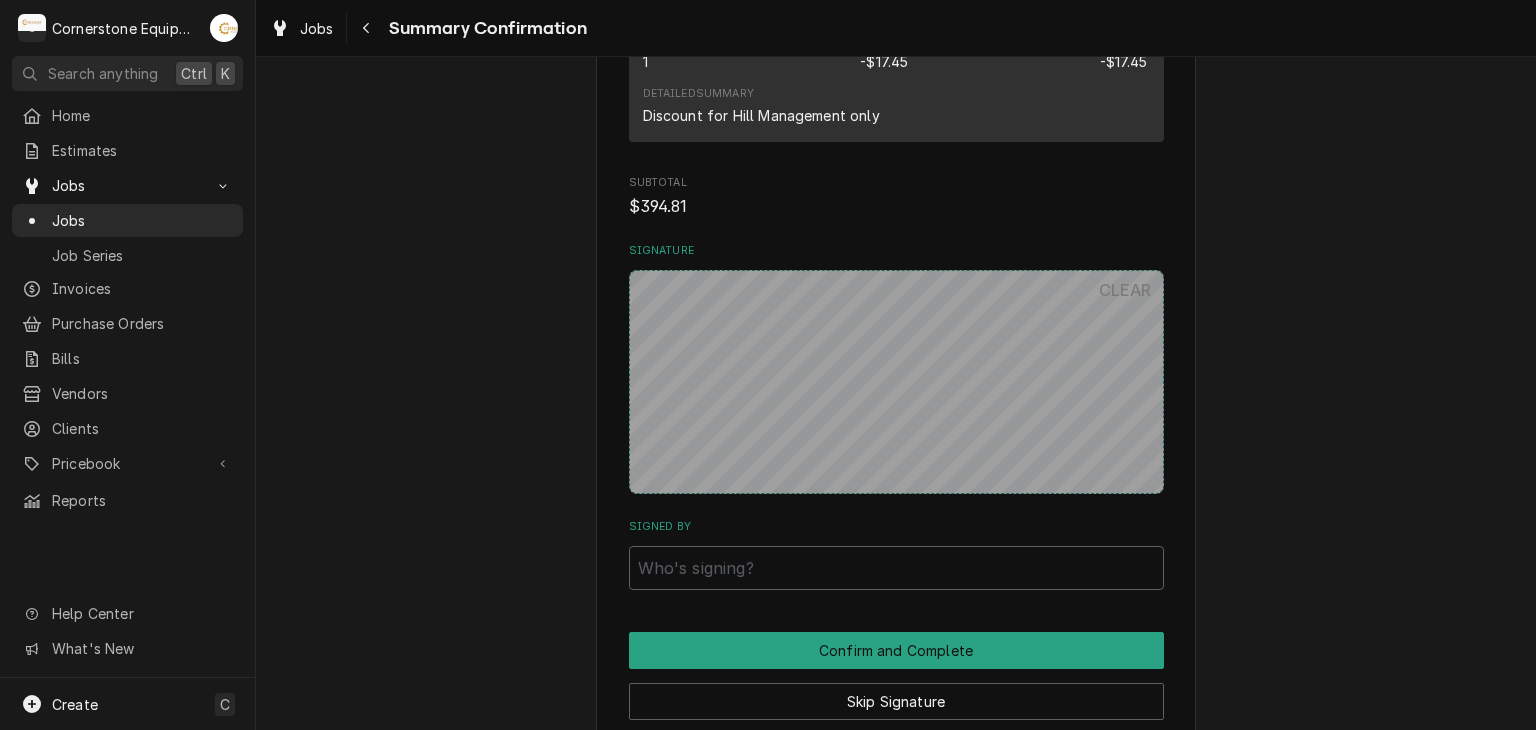 scroll, scrollTop: 1760, scrollLeft: 0, axis: vertical 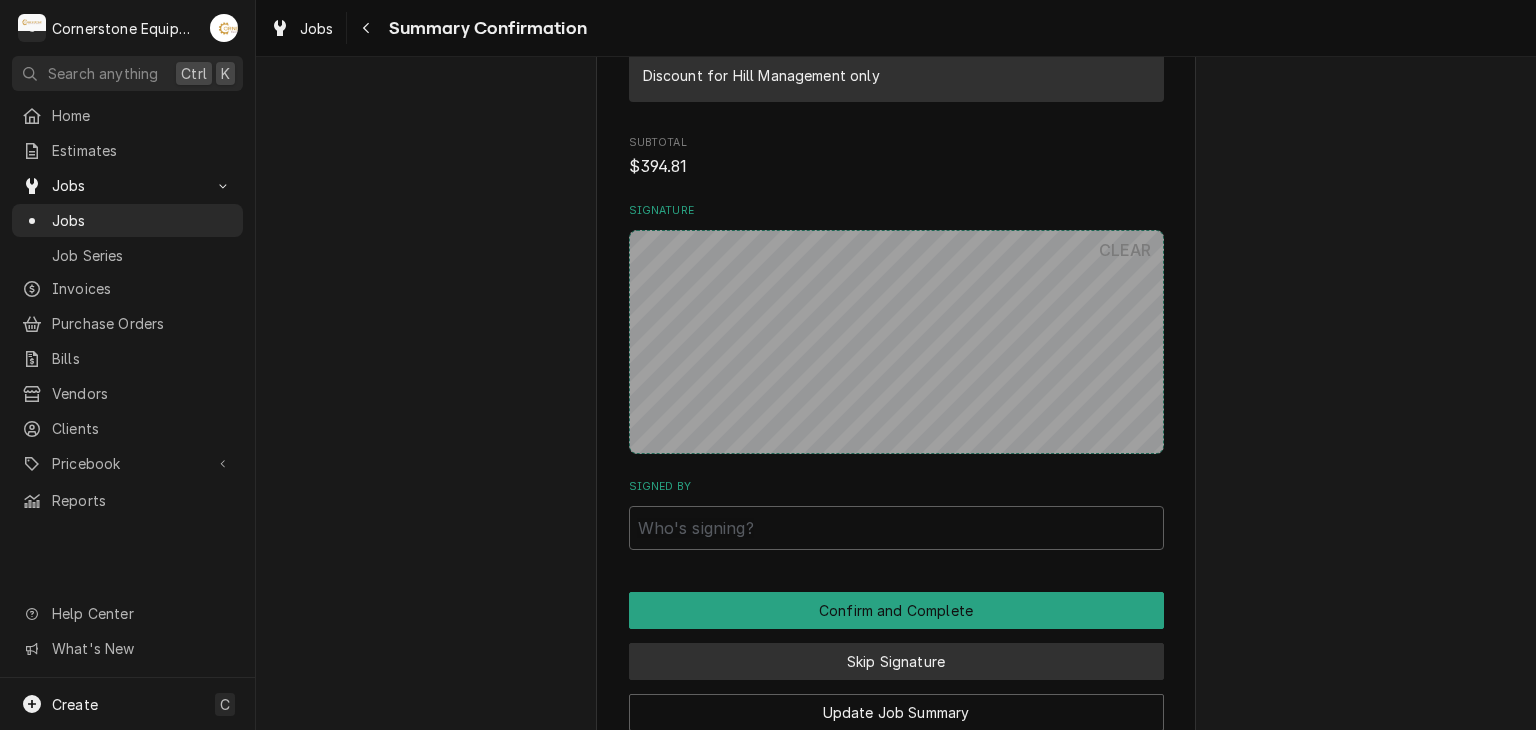 click on "Skip Signature" at bounding box center (896, 661) 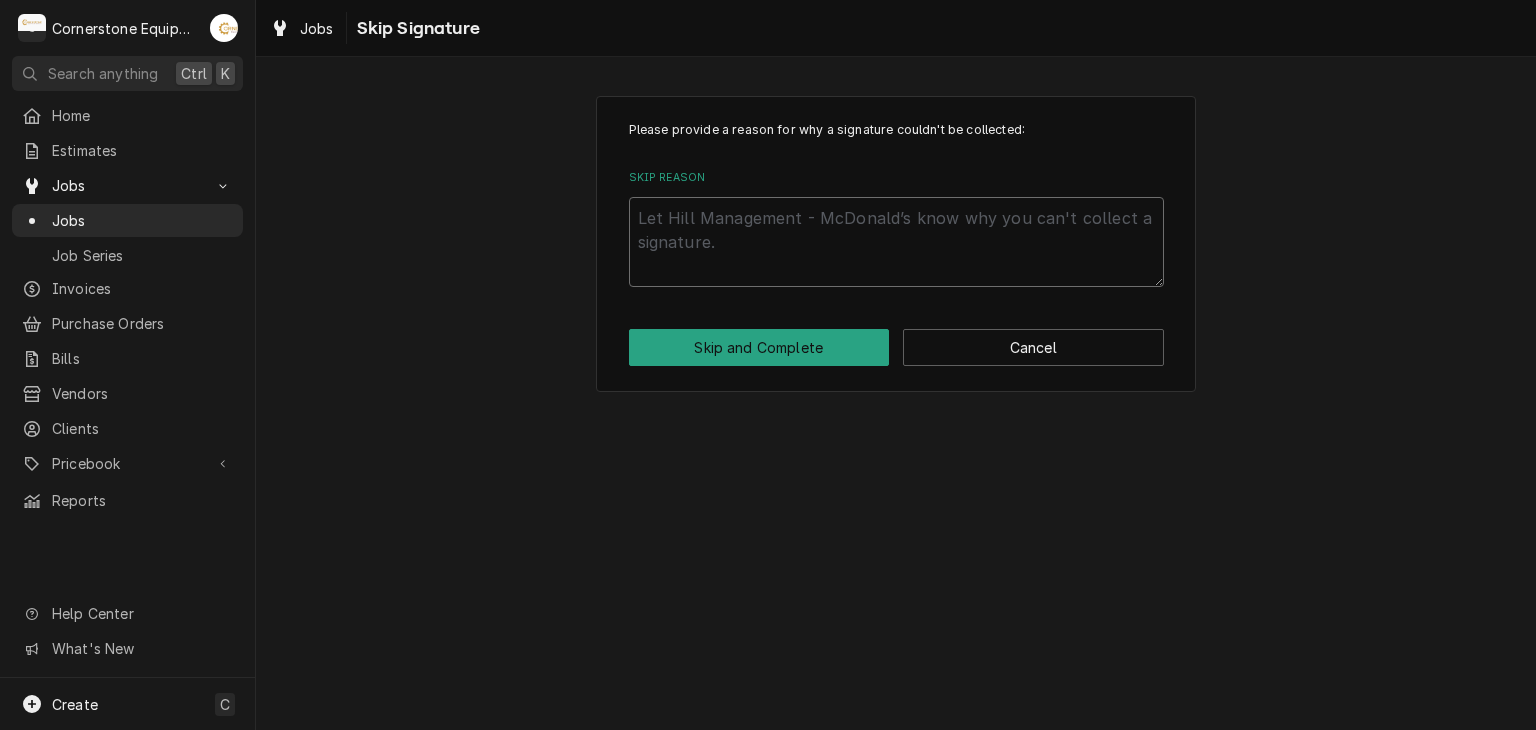 click on "Skip Reason" at bounding box center [896, 242] 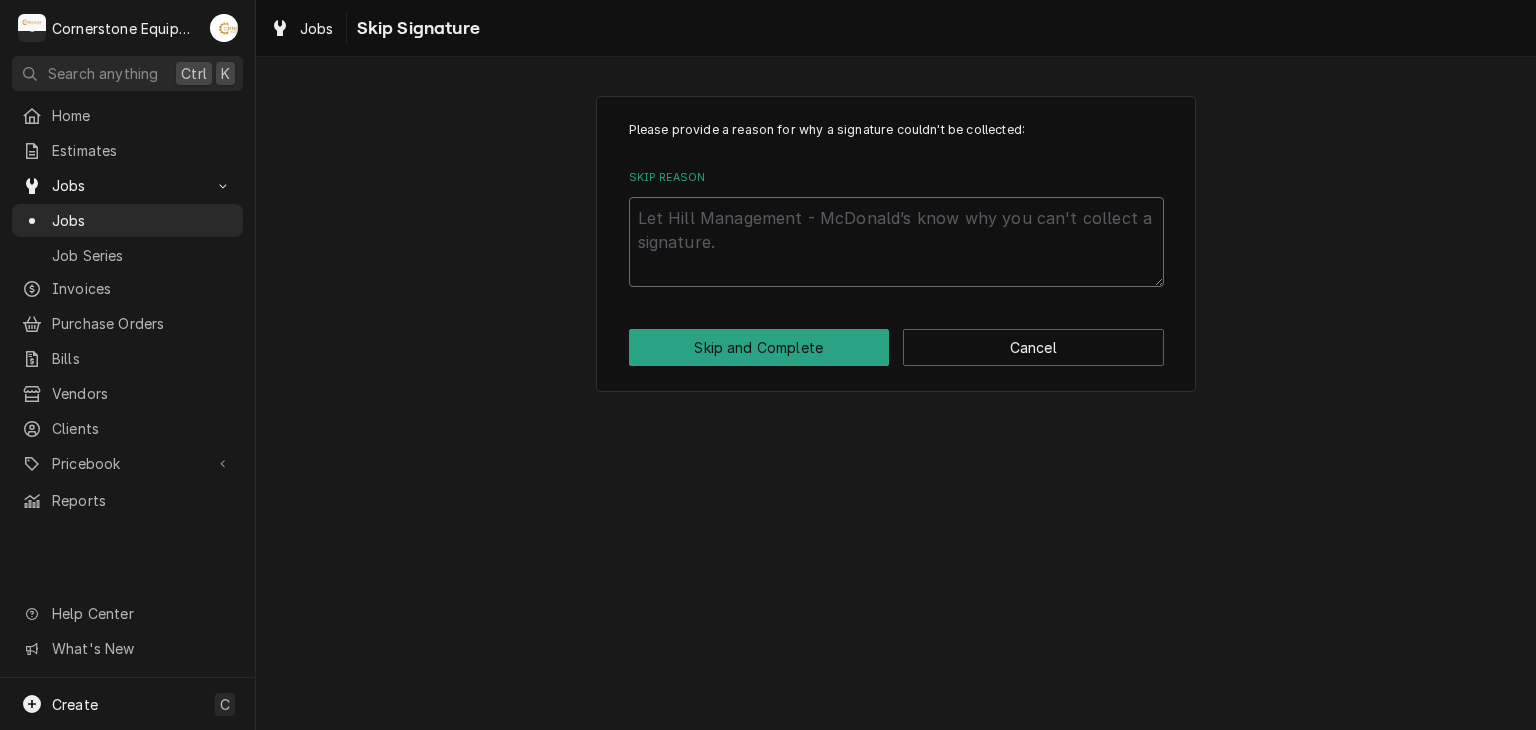 type on "x" 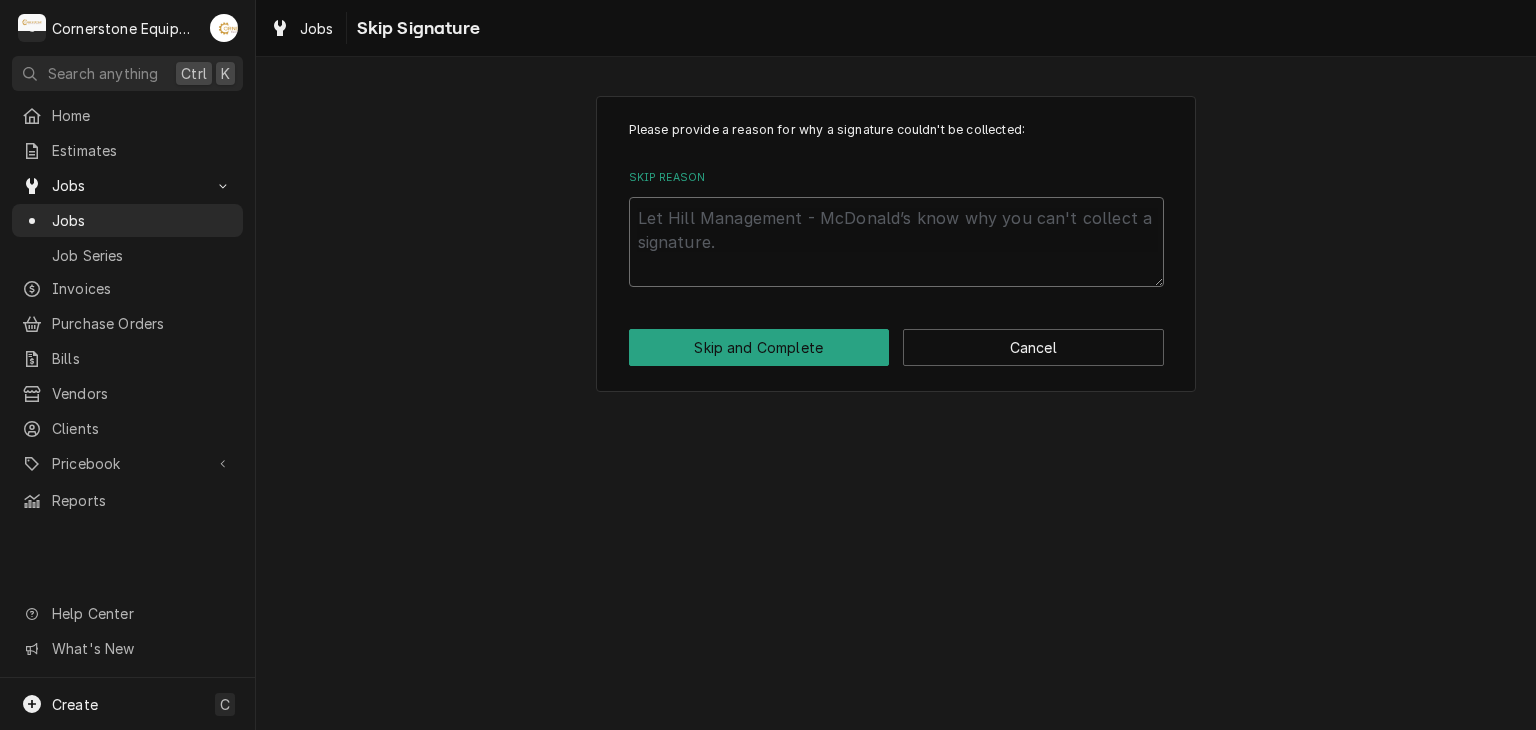 type on "A" 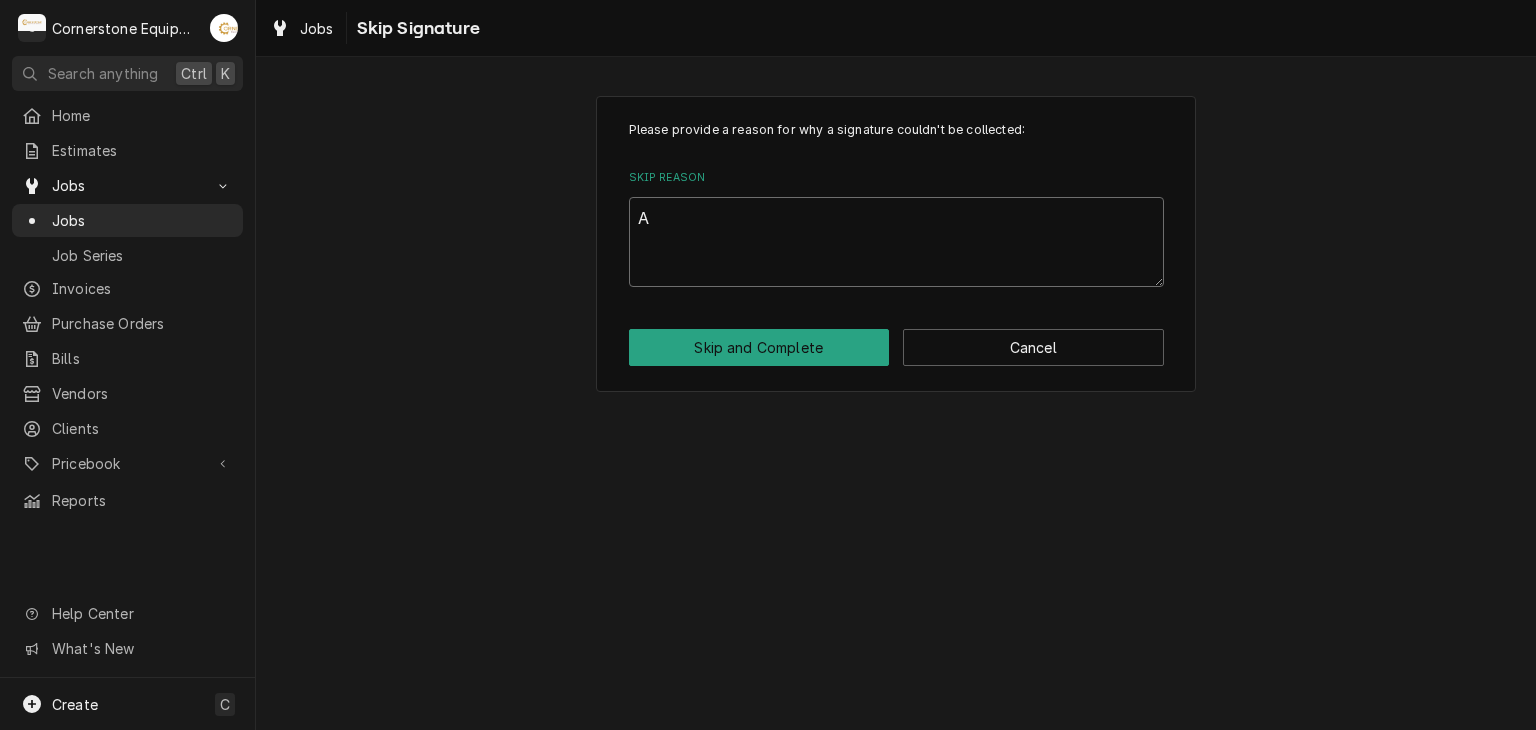 type on "x" 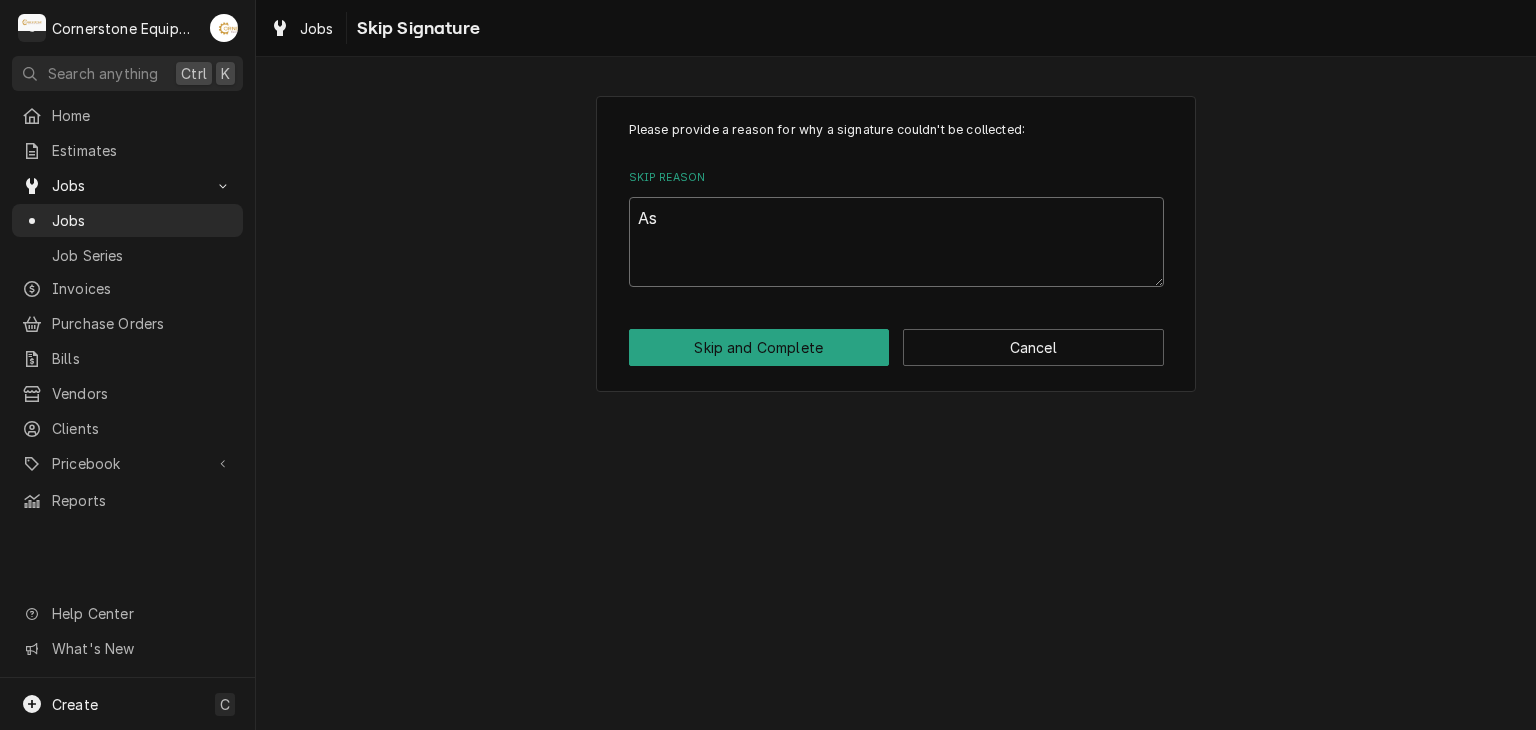 type on "x" 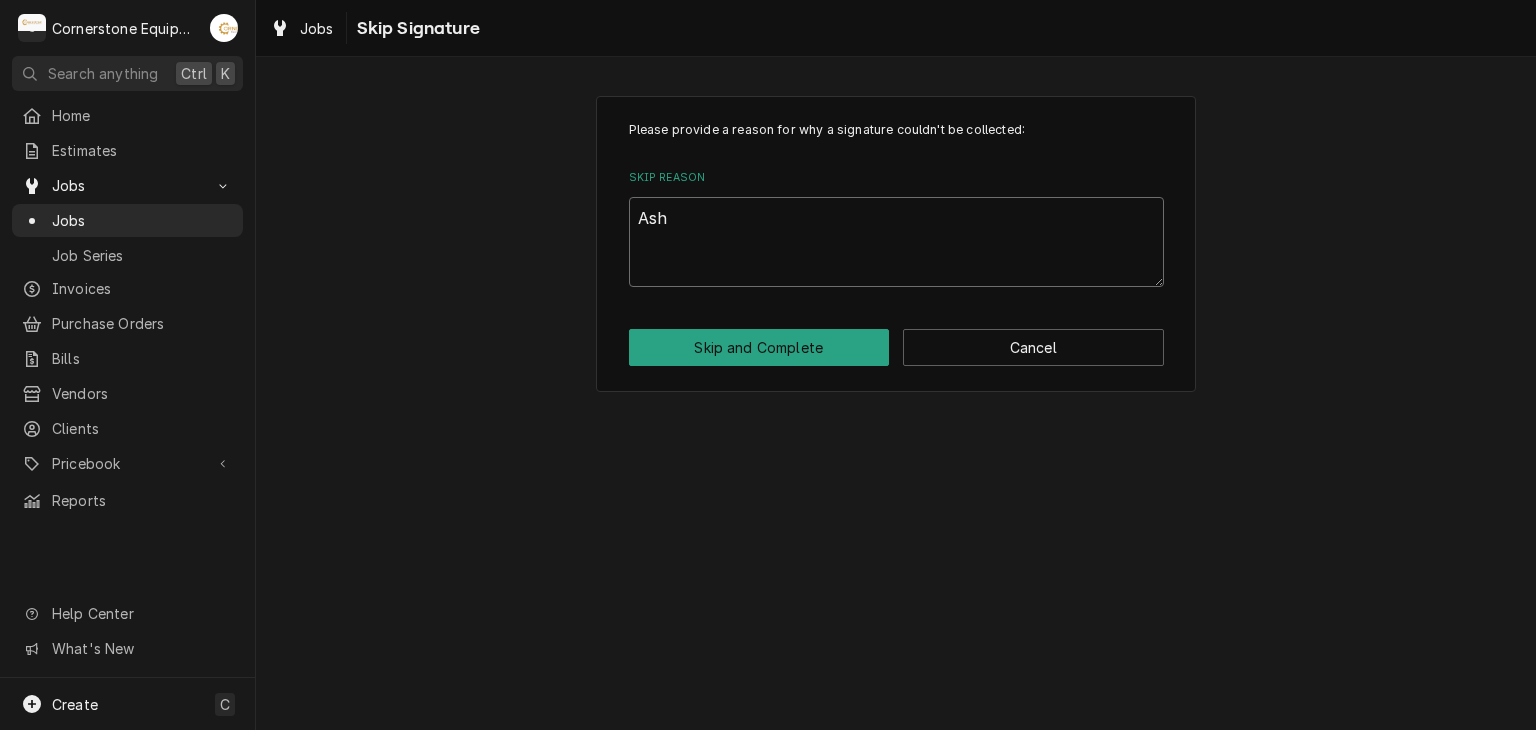 type on "x" 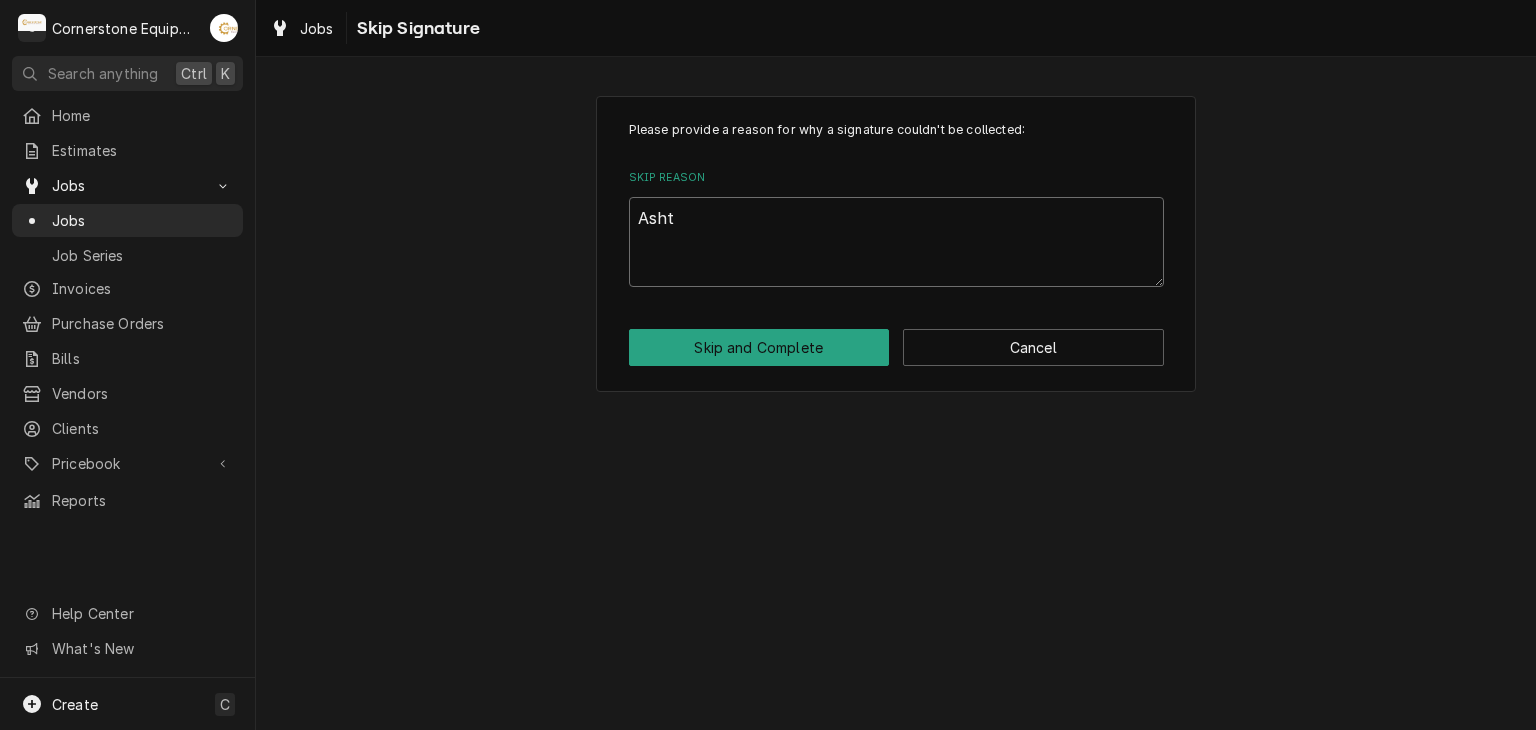 type on "x" 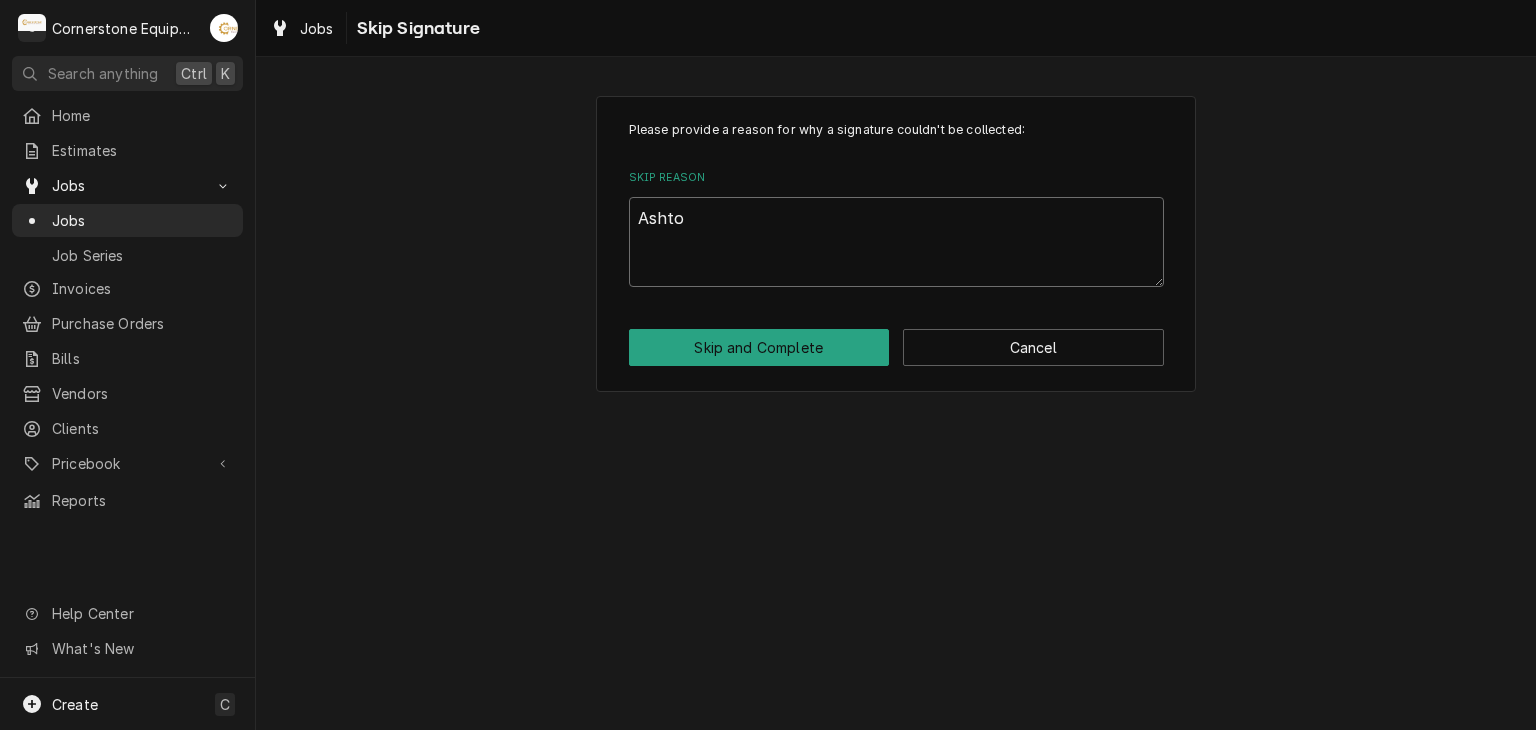 type on "x" 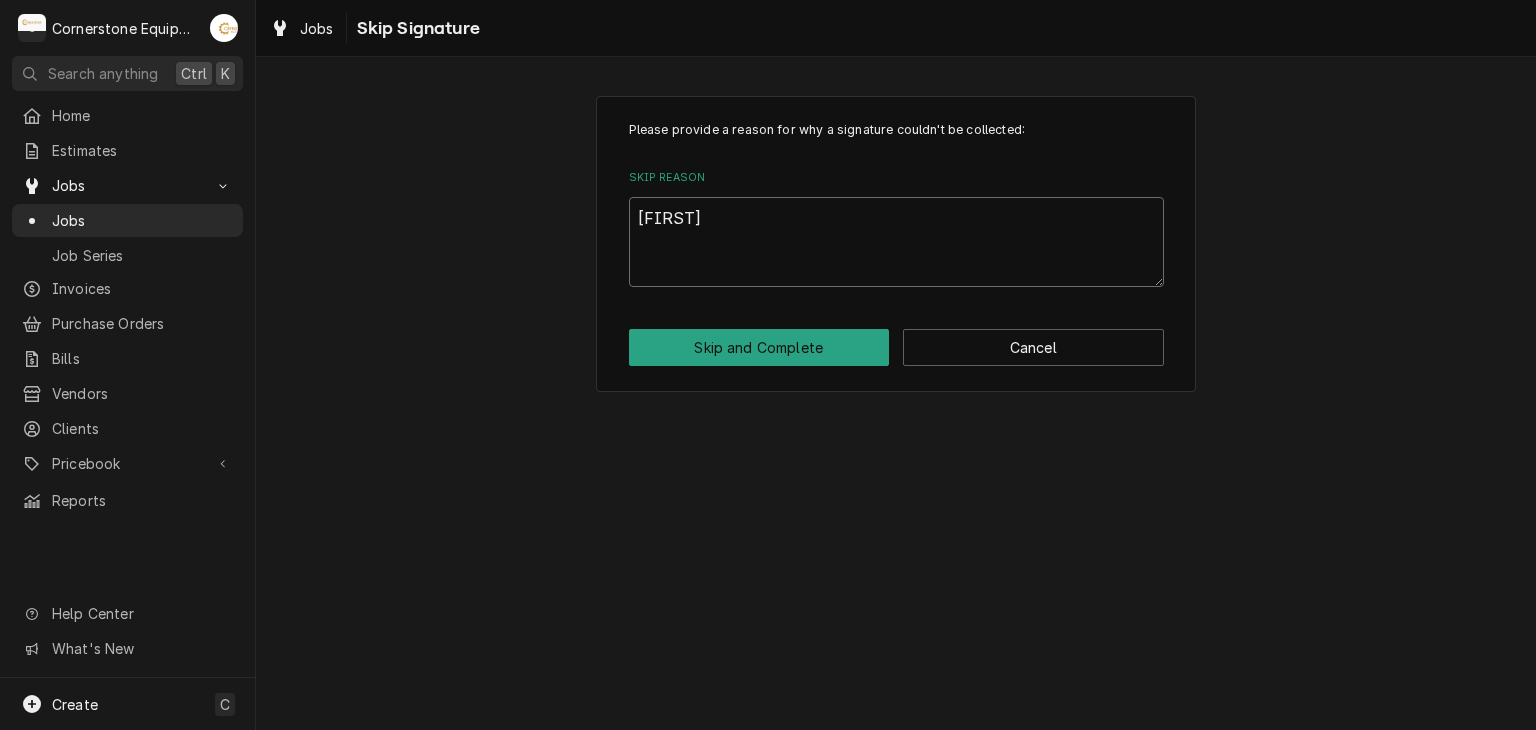type on "x" 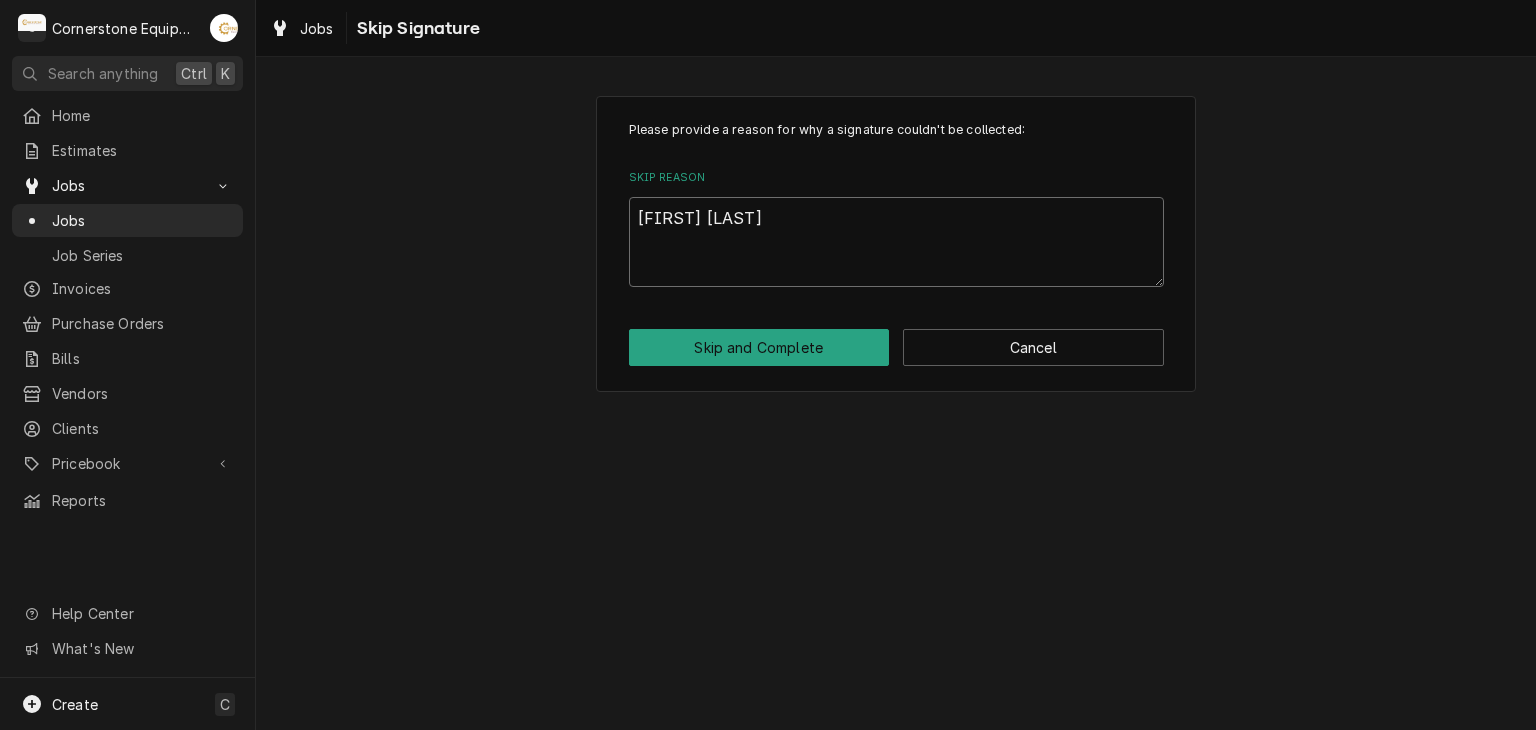 type on "x" 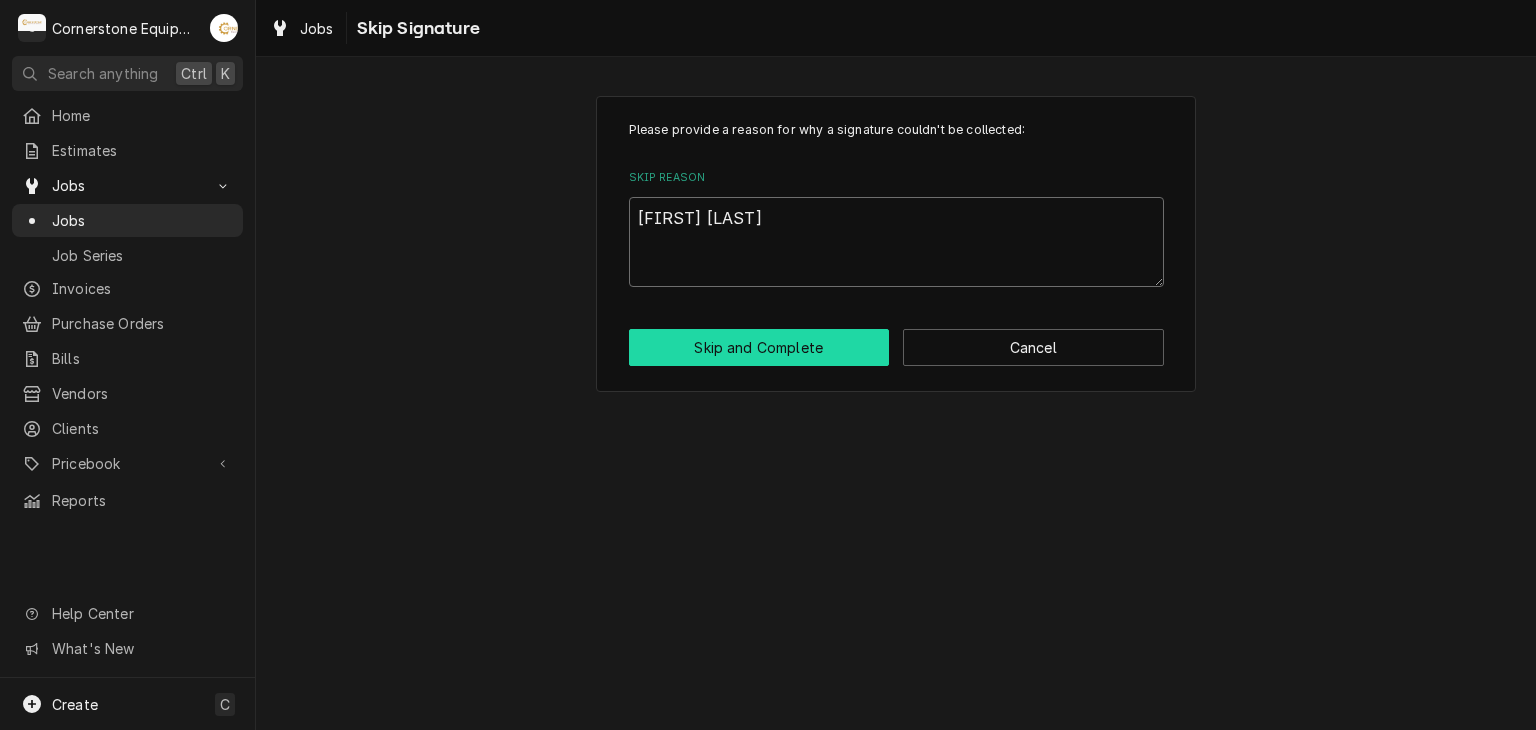 type on "Ashton Approval" 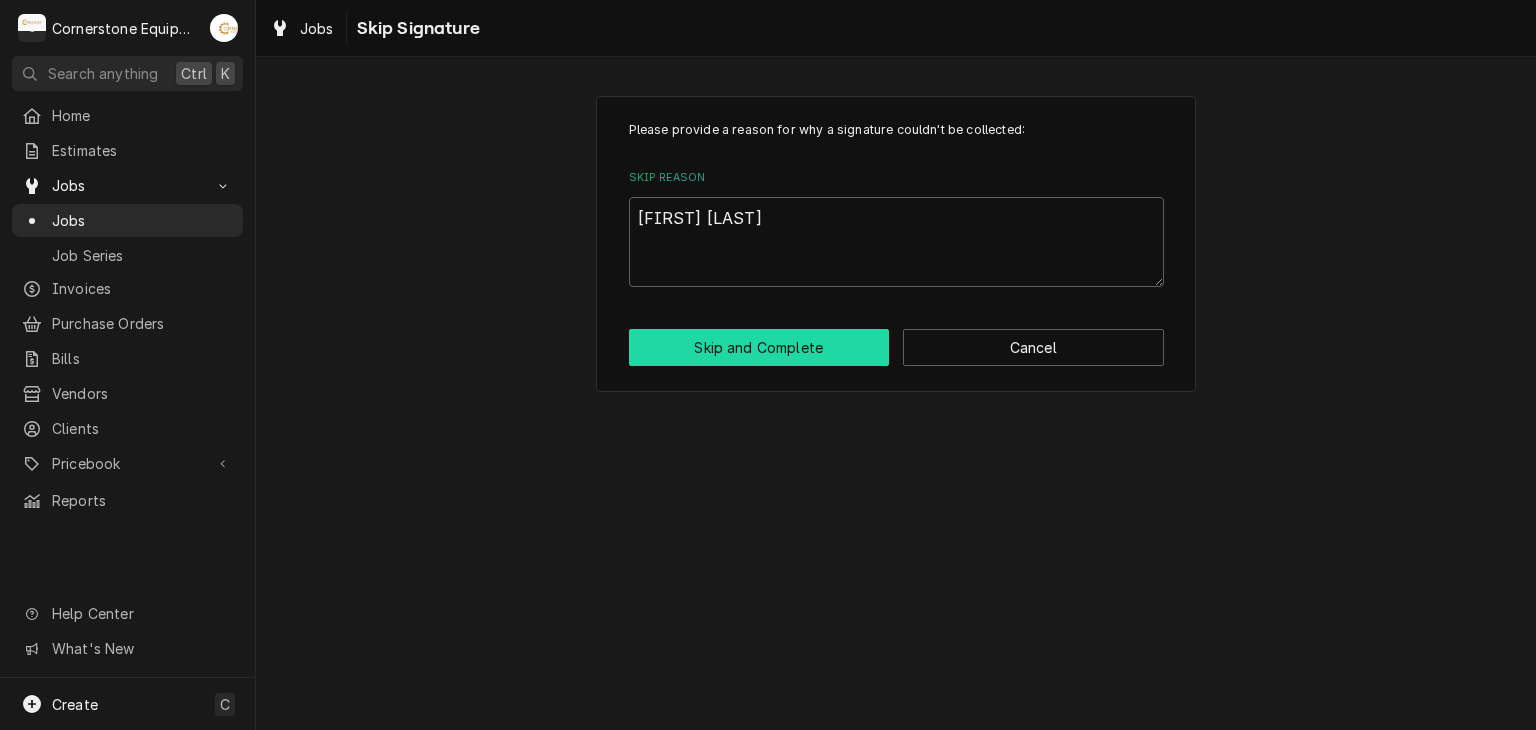click on "Skip and Complete" at bounding box center [759, 347] 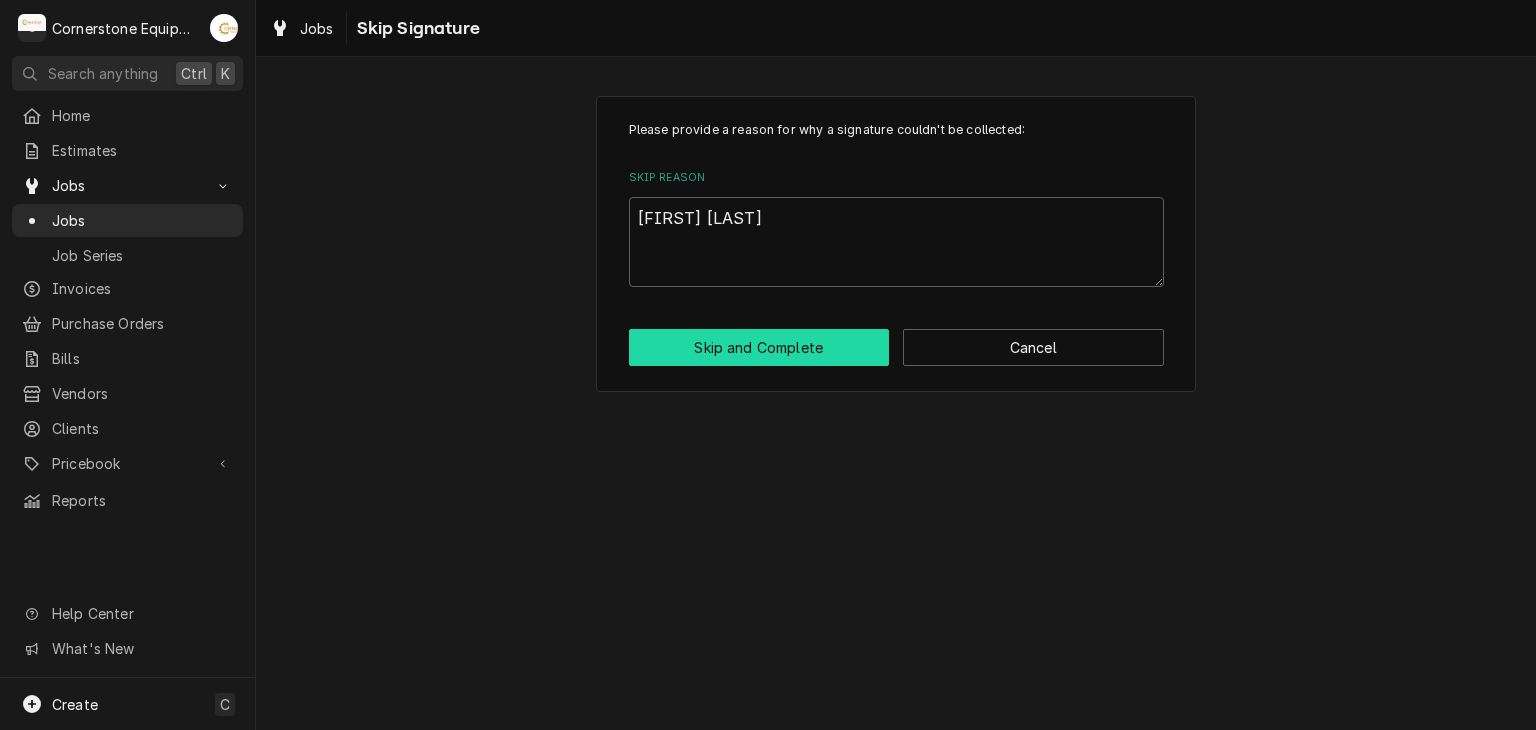 type on "x" 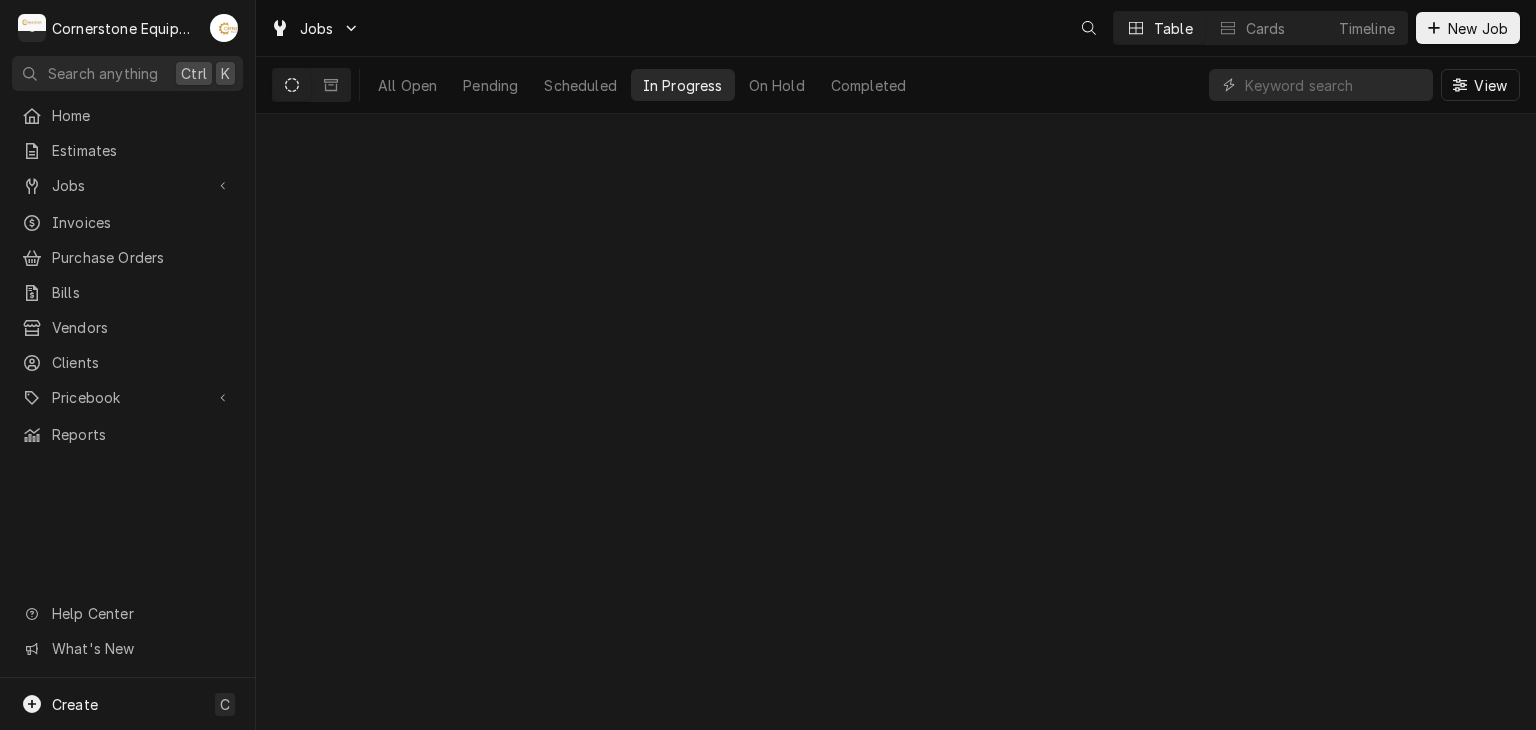 scroll, scrollTop: 0, scrollLeft: 0, axis: both 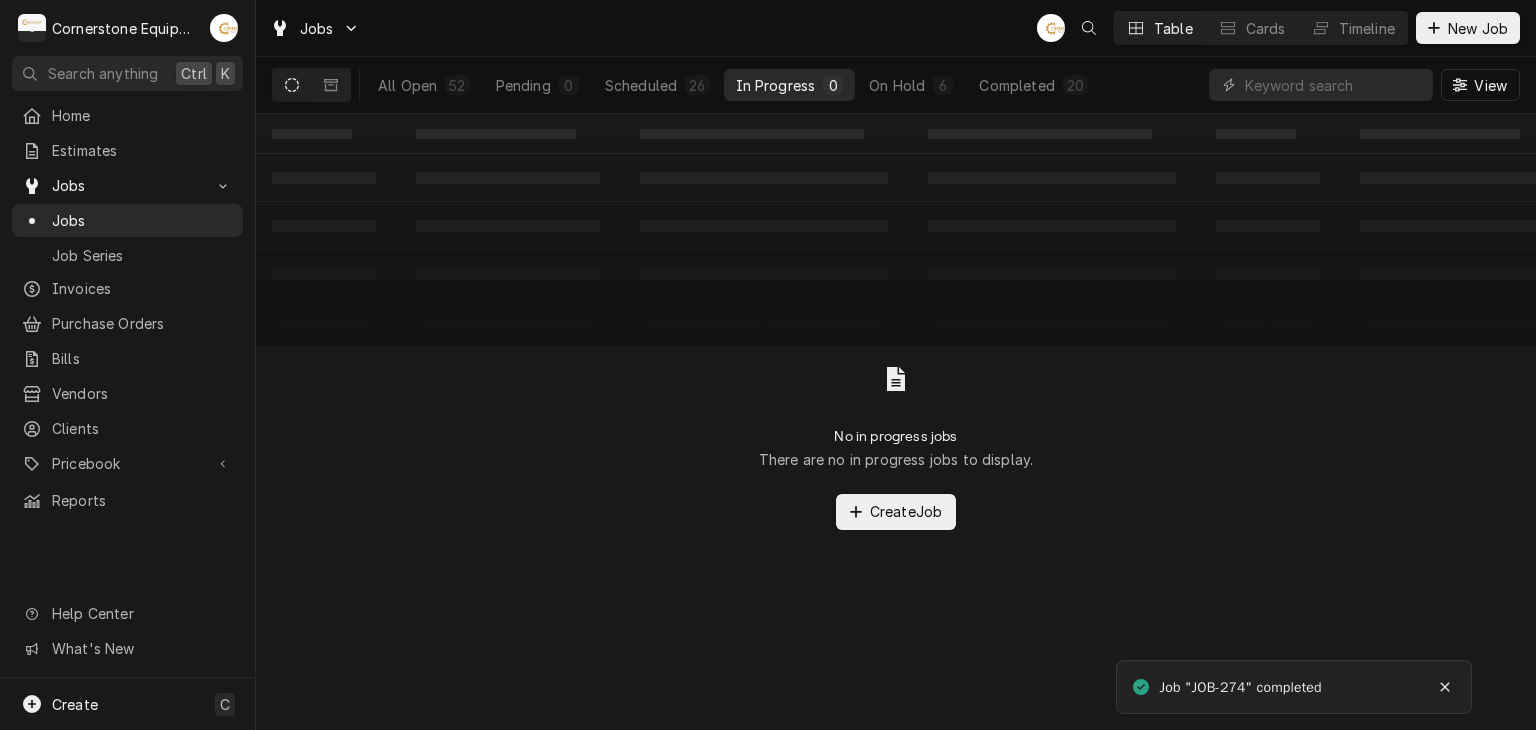 drag, startPoint x: 932, startPoint y: 212, endPoint x: 687, endPoint y: 111, distance: 265.0019 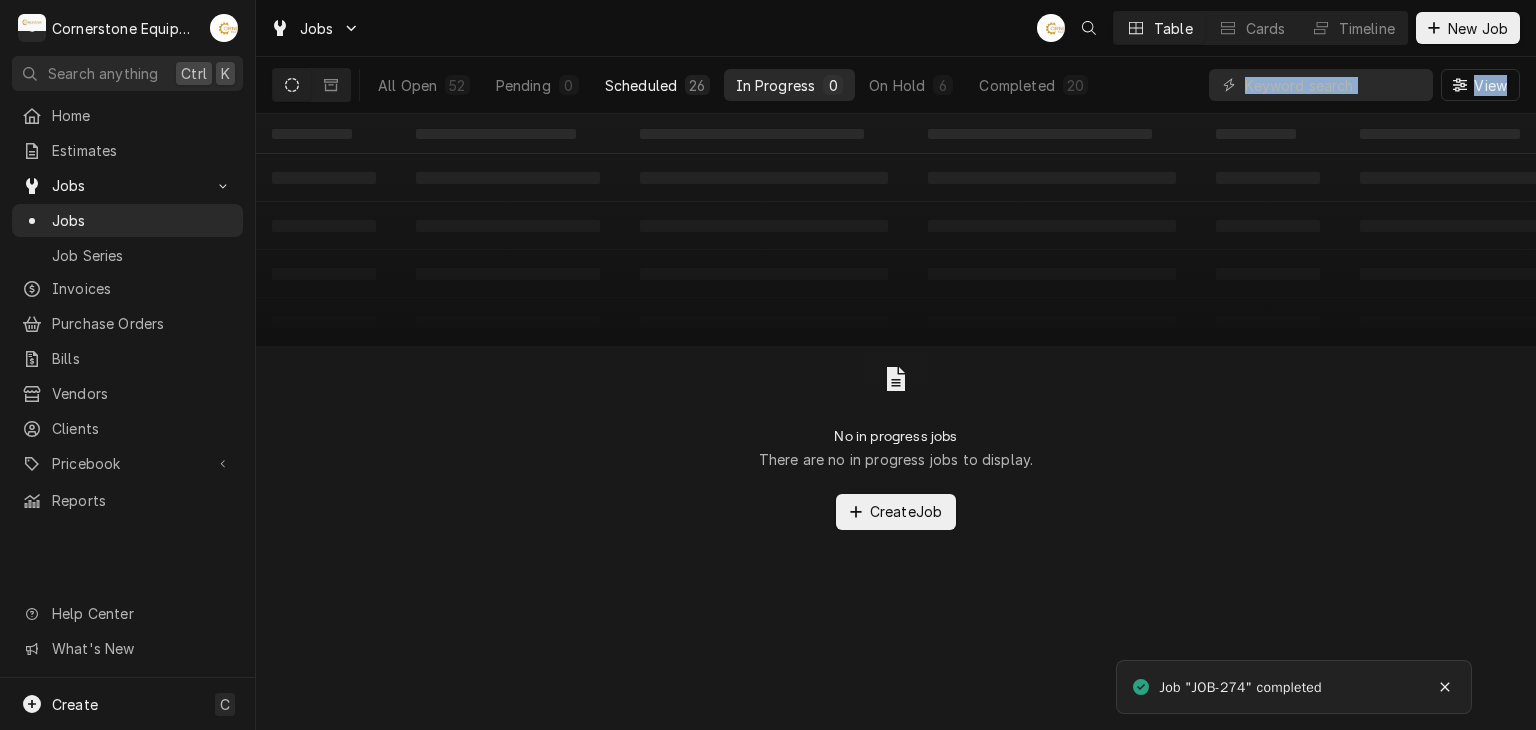 click on "Scheduled" at bounding box center [641, 85] 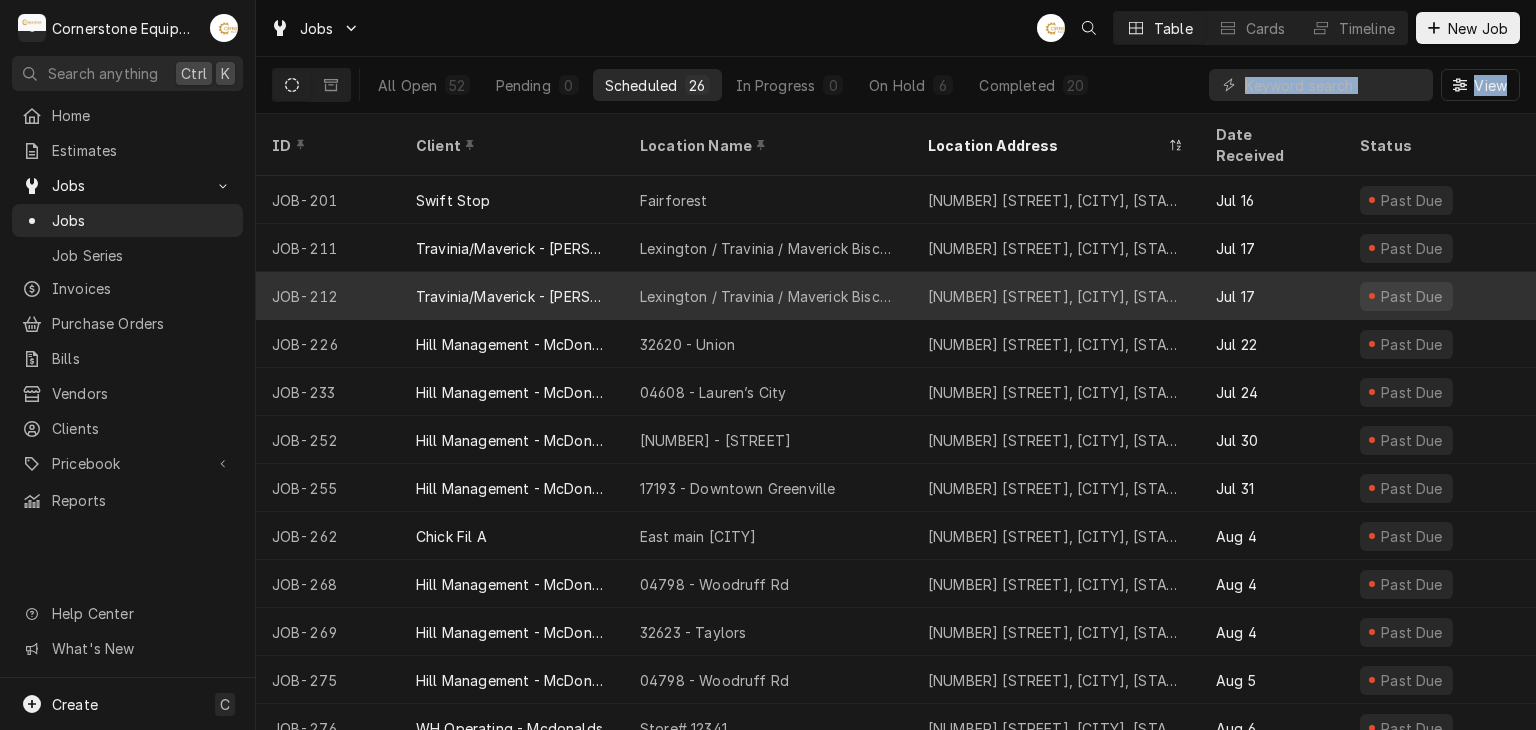 type 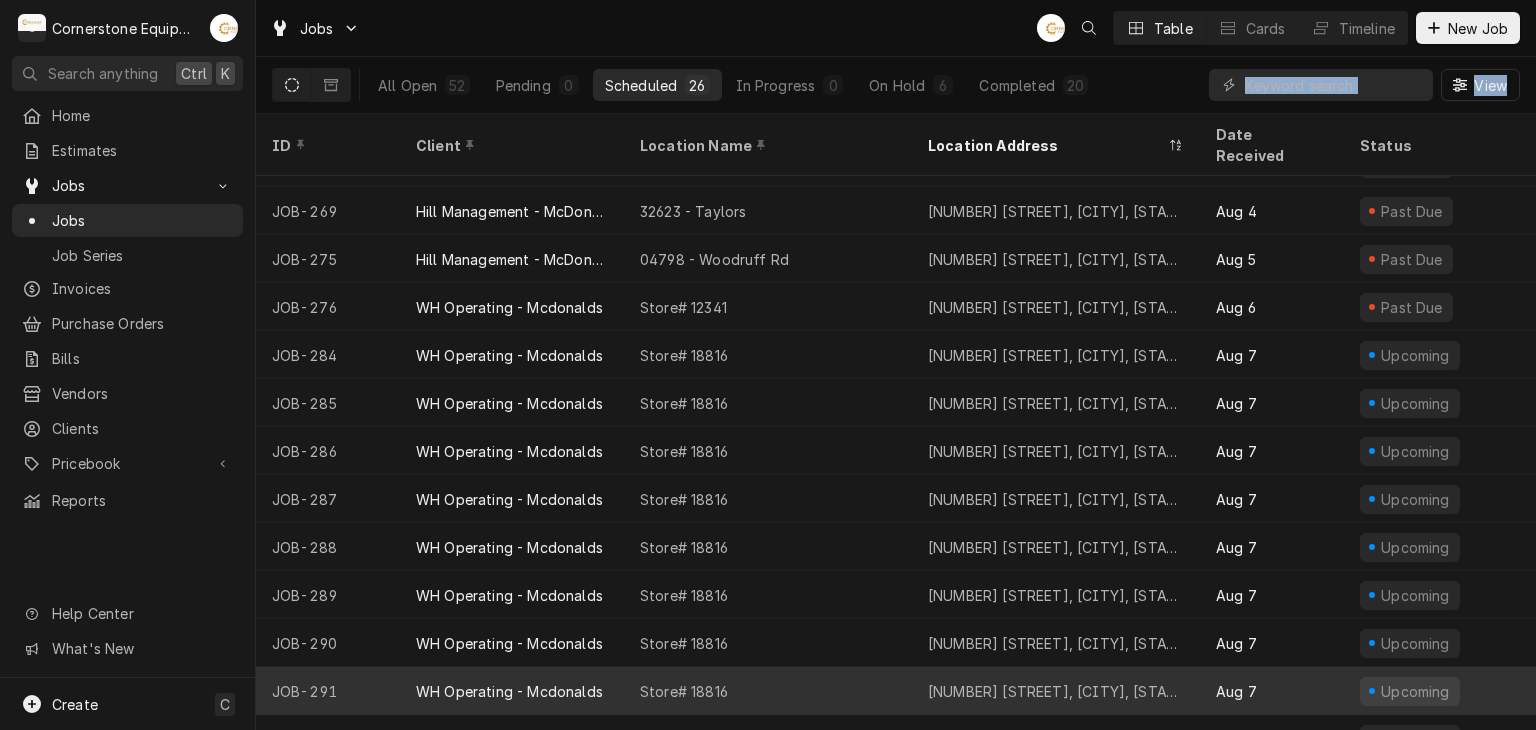 scroll, scrollTop: 445, scrollLeft: 0, axis: vertical 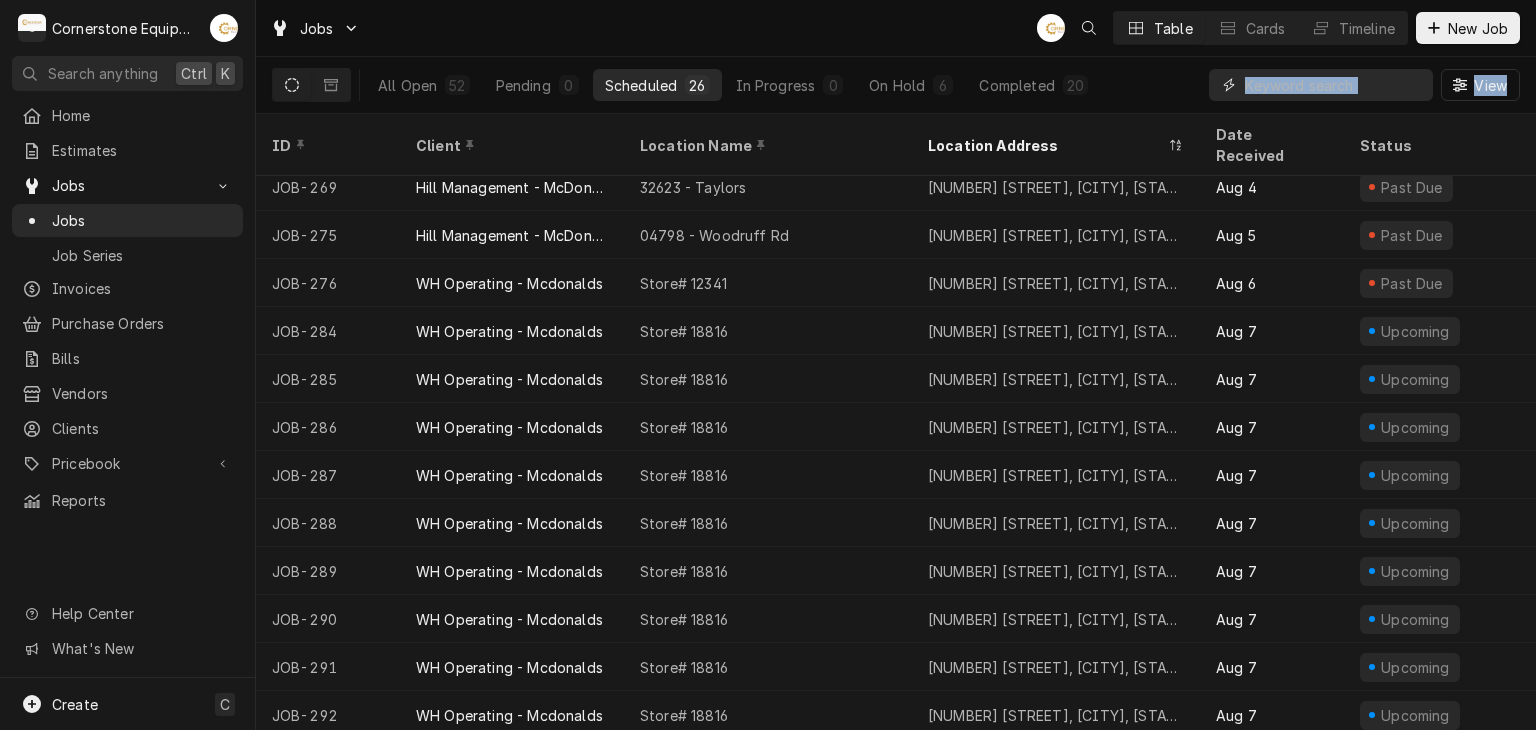 click at bounding box center (1334, 85) 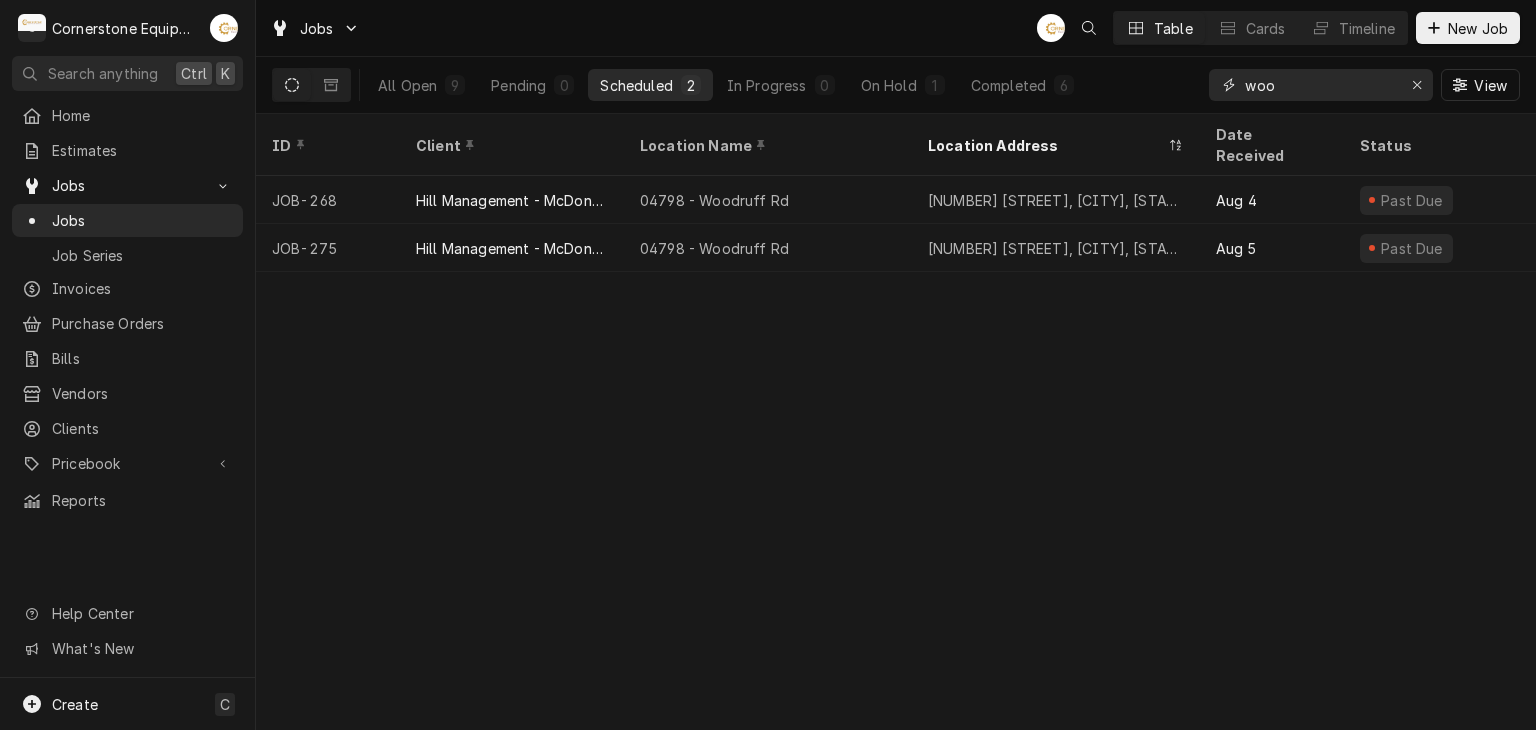 click on "woo" at bounding box center (1320, 85) 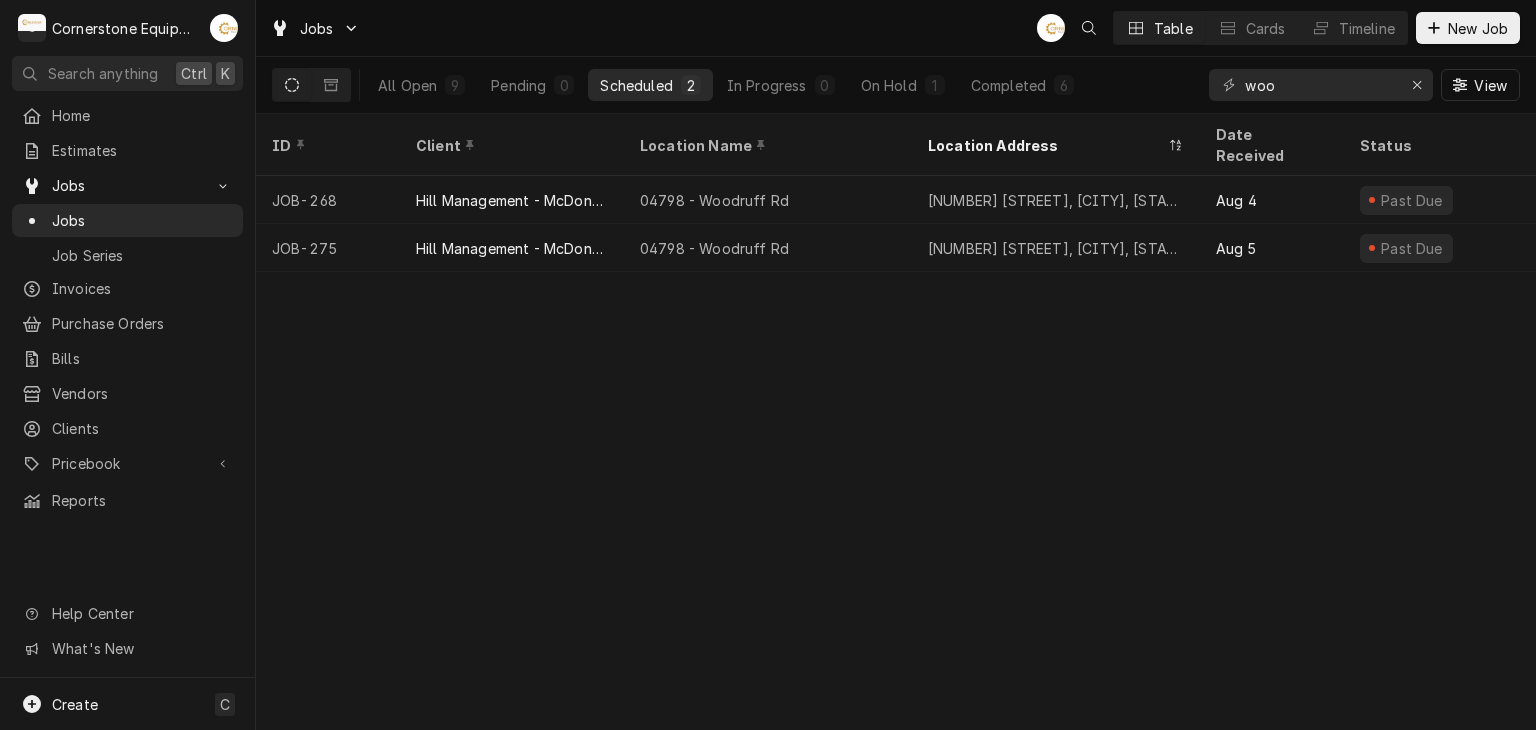 click on "ID Client Location Name Location Address Date Received Status Techs Labels Job Type Priority Scheduled For Duration Scheduled Last Modified JOB-268 Hill Management - McDonald’s 04798 - Woodruff Rd 1111 Woodruff Rd, Greenville, [STATE] [POSTAL_CODE] [MONTH] [DAY] Past Due AB — Callback High [MONTH] [DAY] • 4:00 PM 1h [MONTH] [DAY] [MONTH] [DAY] JOB-275 Hill Management - McDonald’s 04798 - Woodruff Rd 1111 Woodruff Rd, Greenville, [STATE] [POSTAL_CODE] [MONTH] [DAY] Past Due AB — Service High [MONTH] [DAY] • 5:45 PM 2h [MONTH] [DAY] [MONTH] [DAY] K9D08G1 Date — Time — Duration — Labels No labels Reason For Call Not mentioned" at bounding box center (896, 422) 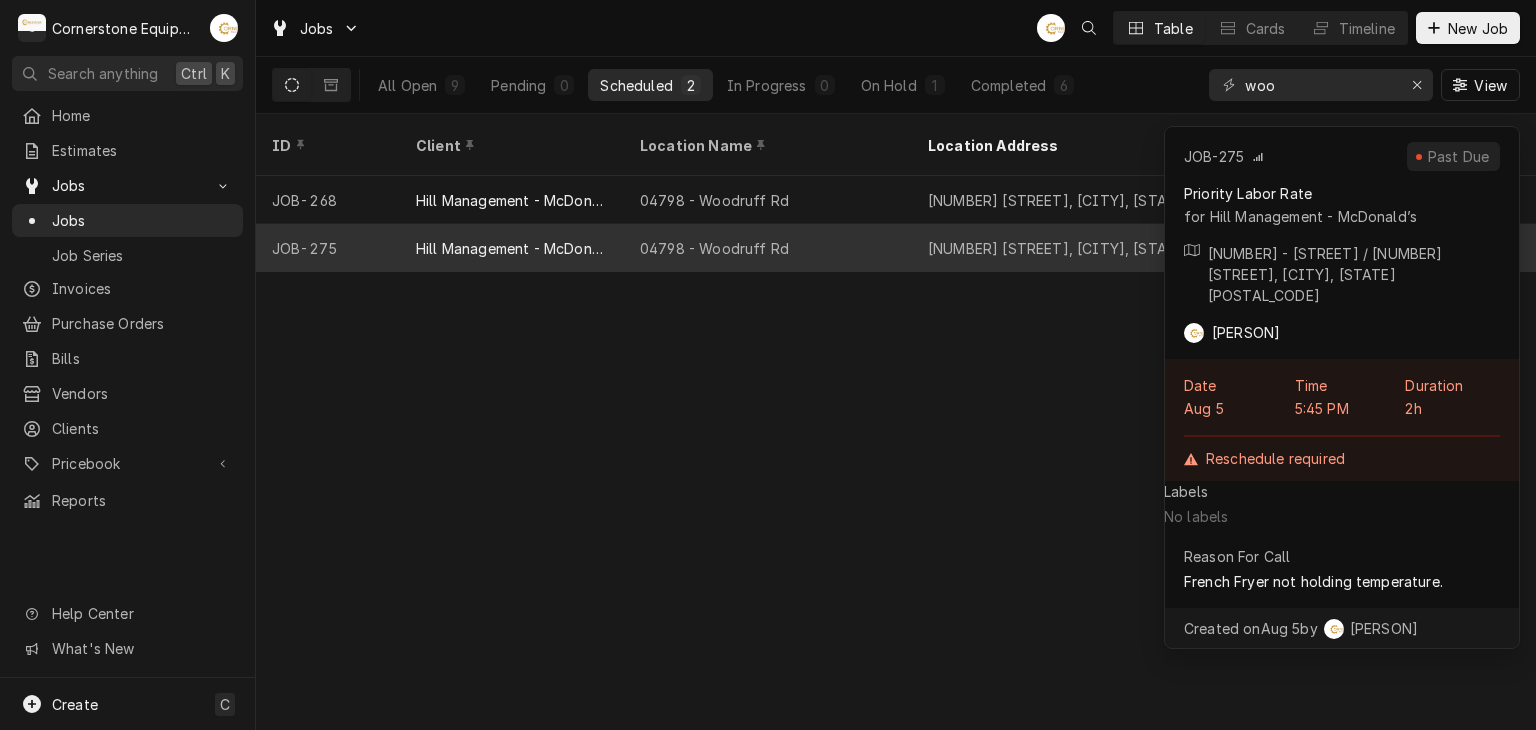 click on "[NUMBER] [STREET], [CITY], [STATE] [POSTAL_CODE]" at bounding box center (1056, 248) 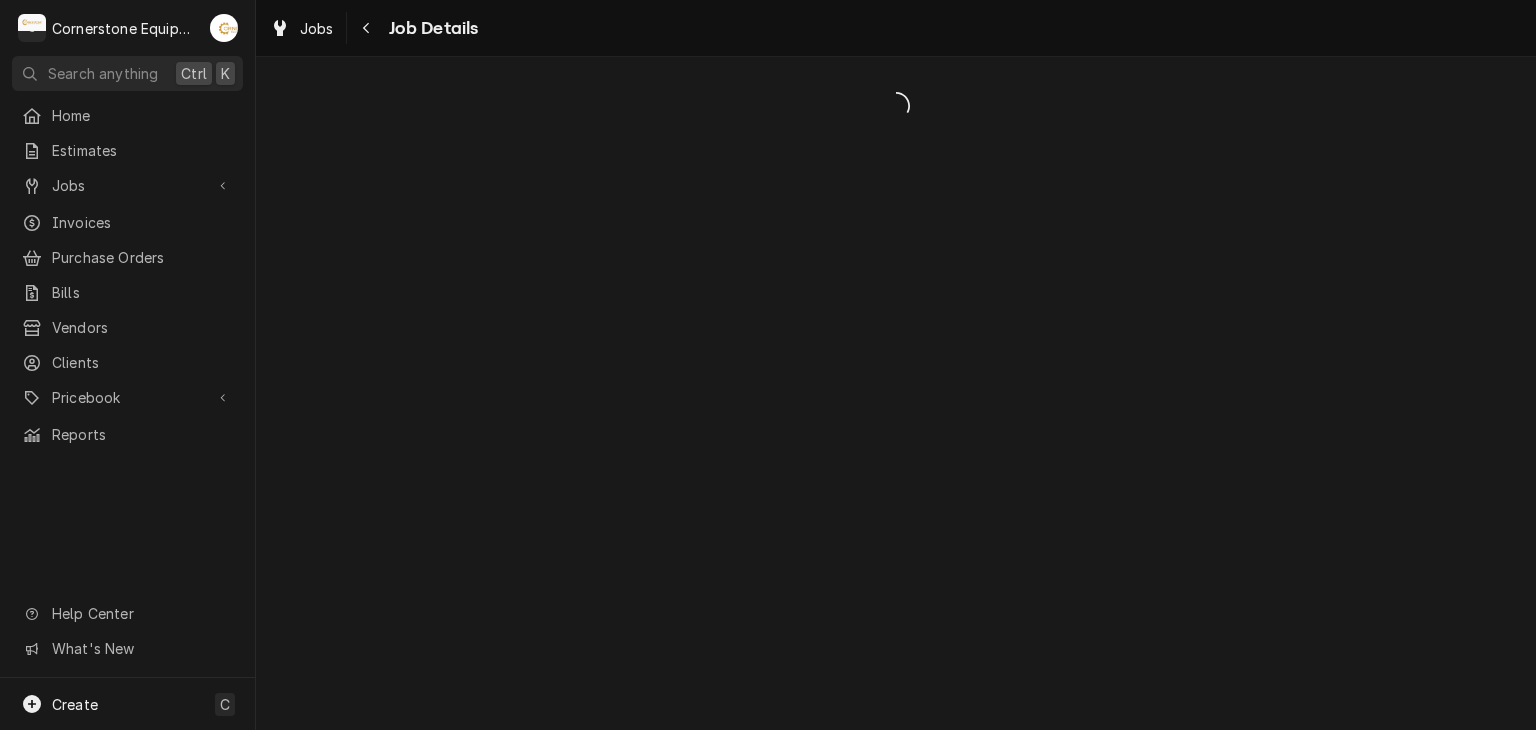 scroll, scrollTop: 0, scrollLeft: 0, axis: both 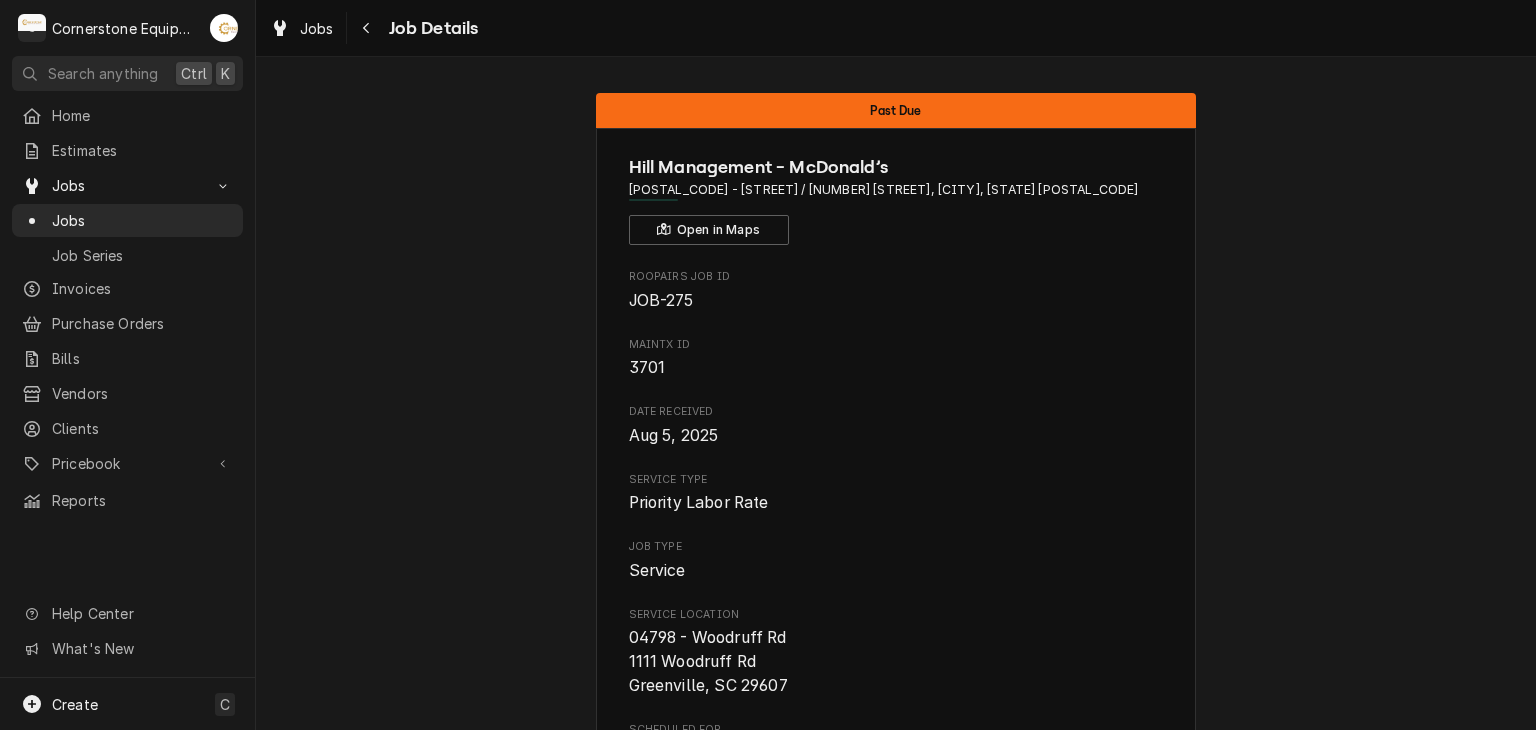 click on "Past Due Hill Management - McDonald’s 04798 - Woodruff Rd / 1111 Woodruff Rd, Greenville, SC 29607 Open in Maps Roopairs Job ID JOB-275 MaintX ID 3701 Date Received Aug 5, 2025 Service Type Priority Labor Rate Job Type Service Service Location 04798 - Woodruff Rd
1111 Woodruff Rd
Greenville, SC 29607 Scheduled For Tue, Aug 5th, 2025 - 5:45 PM Scheduled On Tue, Aug 5th, 2025 - 5:46 PM Last Modified Tue, Aug 5th, 2025 - 5:46 PM Estimated Job Duration 2h Assigned Technician(s) Andrew Buigues Reason For Call French Fryer not holding temperature. Priority High Job Reporter Name Ashton Vazquez Phone (346) 249-1763 Email ashton.vazquez@us.stores.mcd.com Job Contact Name Ashton Vazquez Phone (346) 249-1763 Email ashton.vazquez@us.stores.mcd.com Client Contact Name Ashton Vazquez Phone (346) 249-1763 Email ashton.vazquez@us.stores.mcd.com Reminders — Estimate reminders via Email Start Job Edit Job Cancel Job Update Attachments Unschedule Job Download PDF" at bounding box center [896, 996] 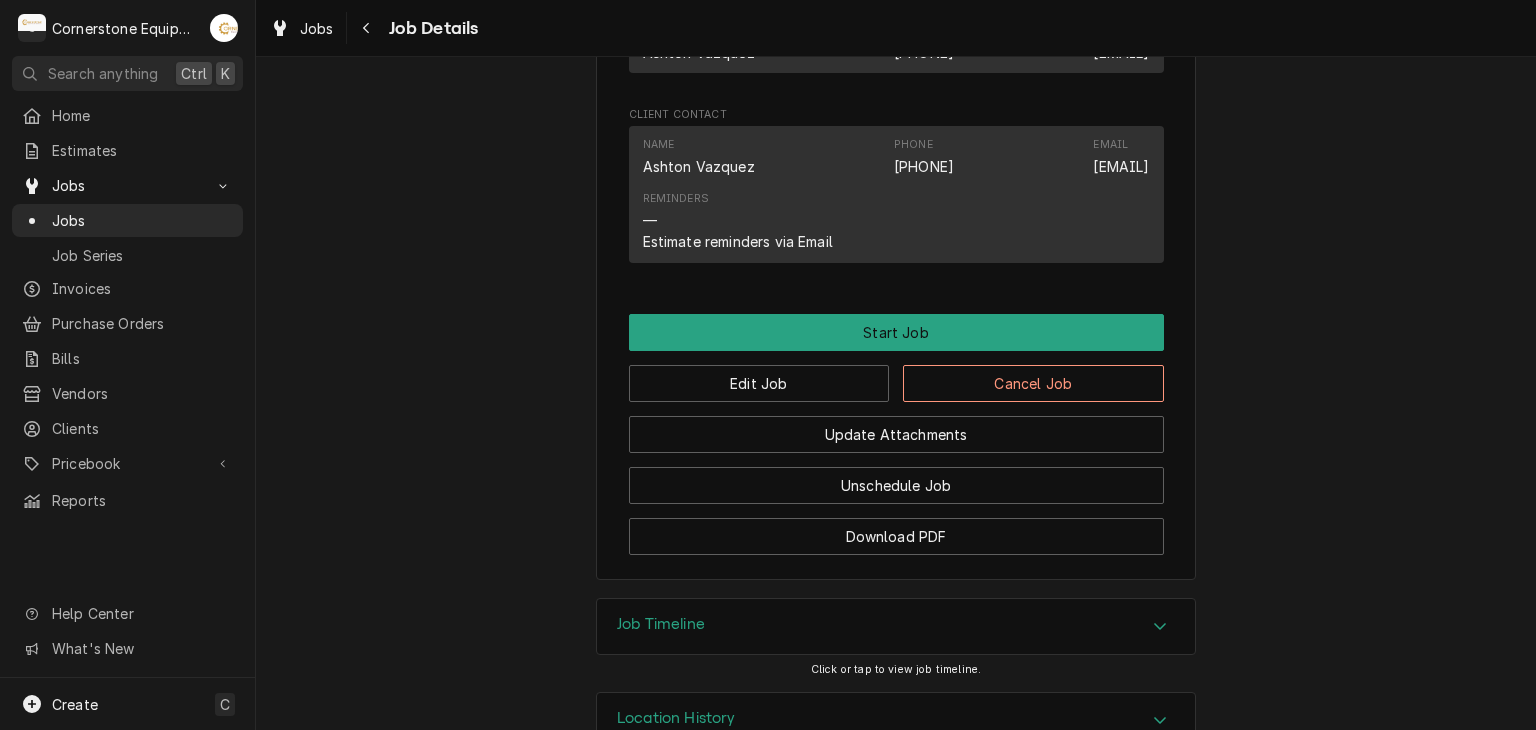 scroll, scrollTop: 1368, scrollLeft: 0, axis: vertical 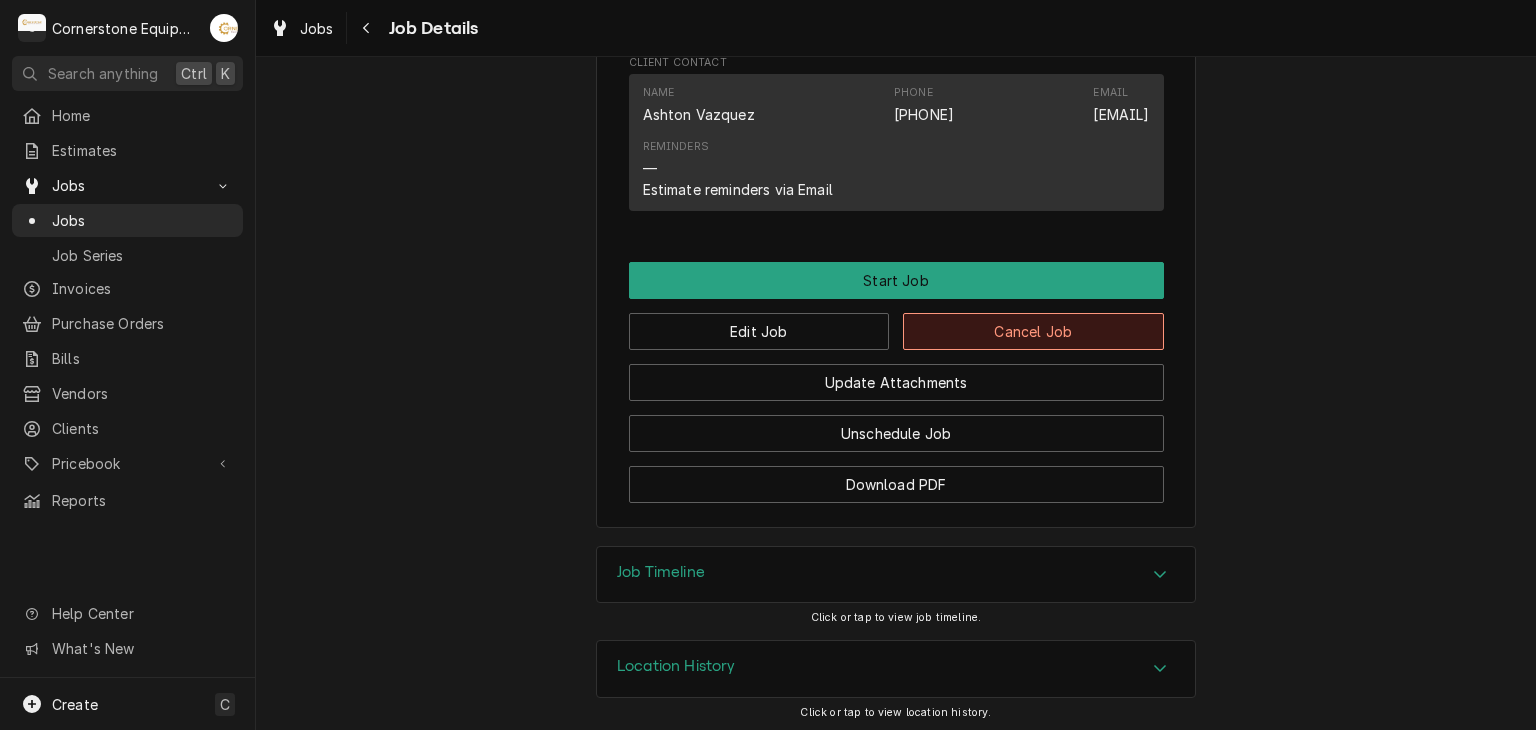 click on "Cancel Job" at bounding box center (1033, 331) 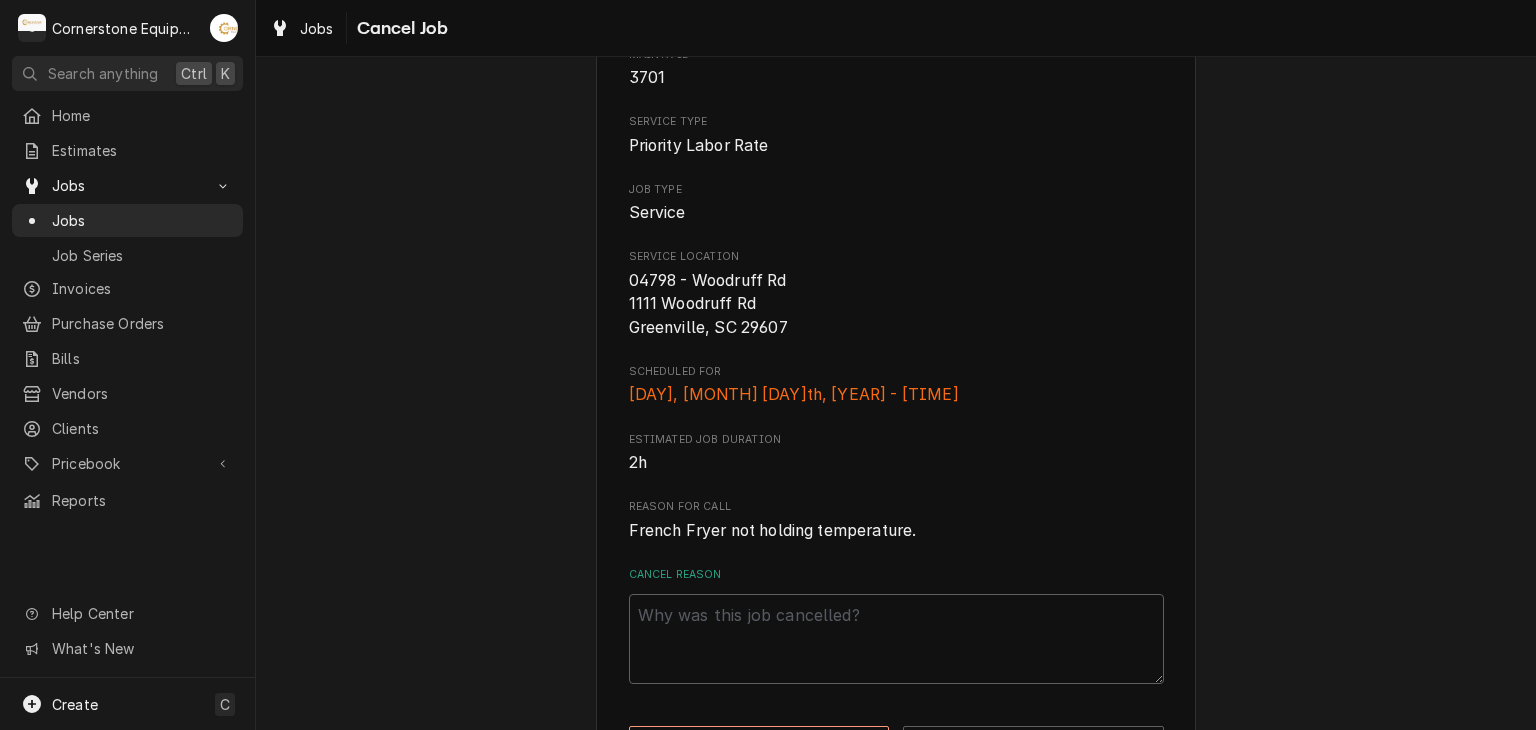 scroll, scrollTop: 266, scrollLeft: 0, axis: vertical 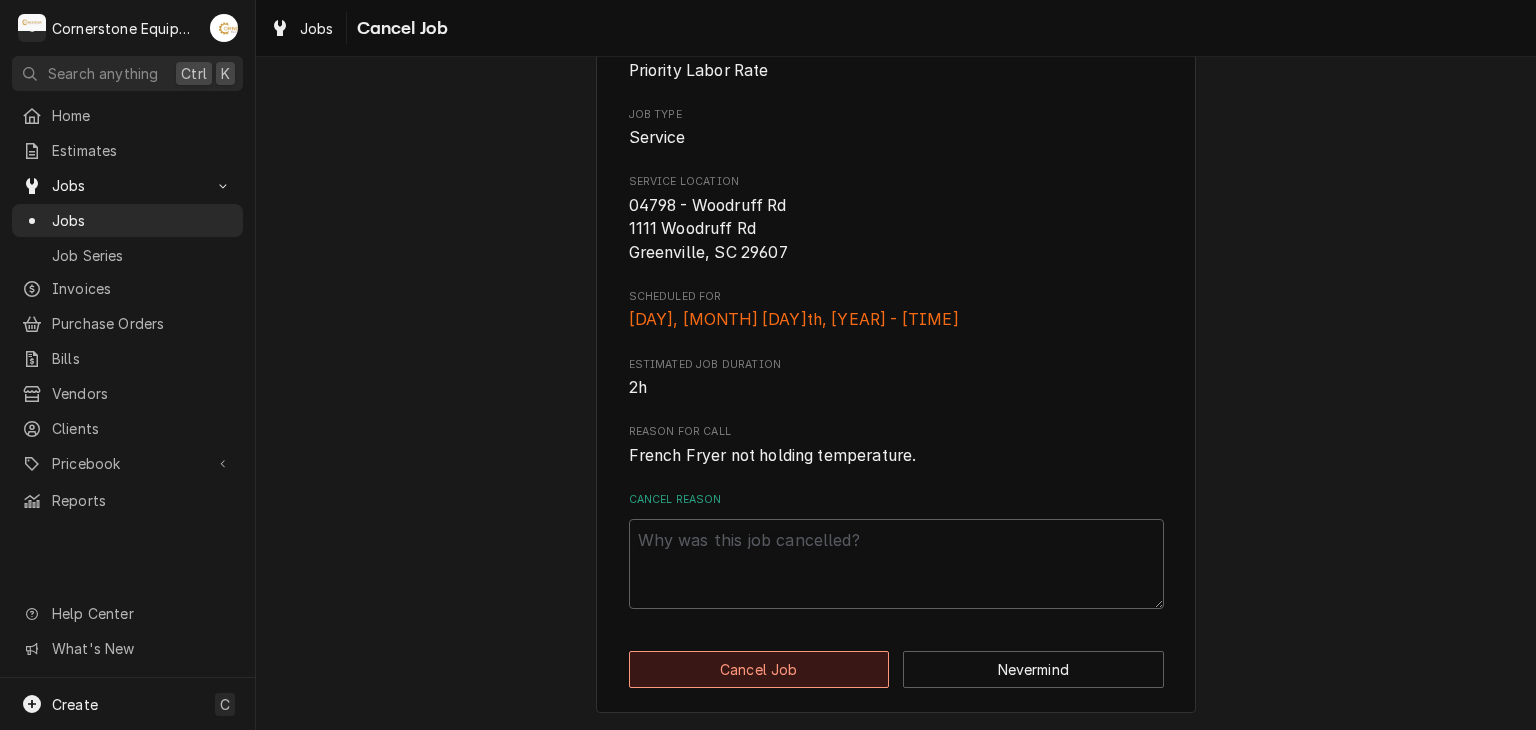 click on "Cancel Job" at bounding box center [759, 669] 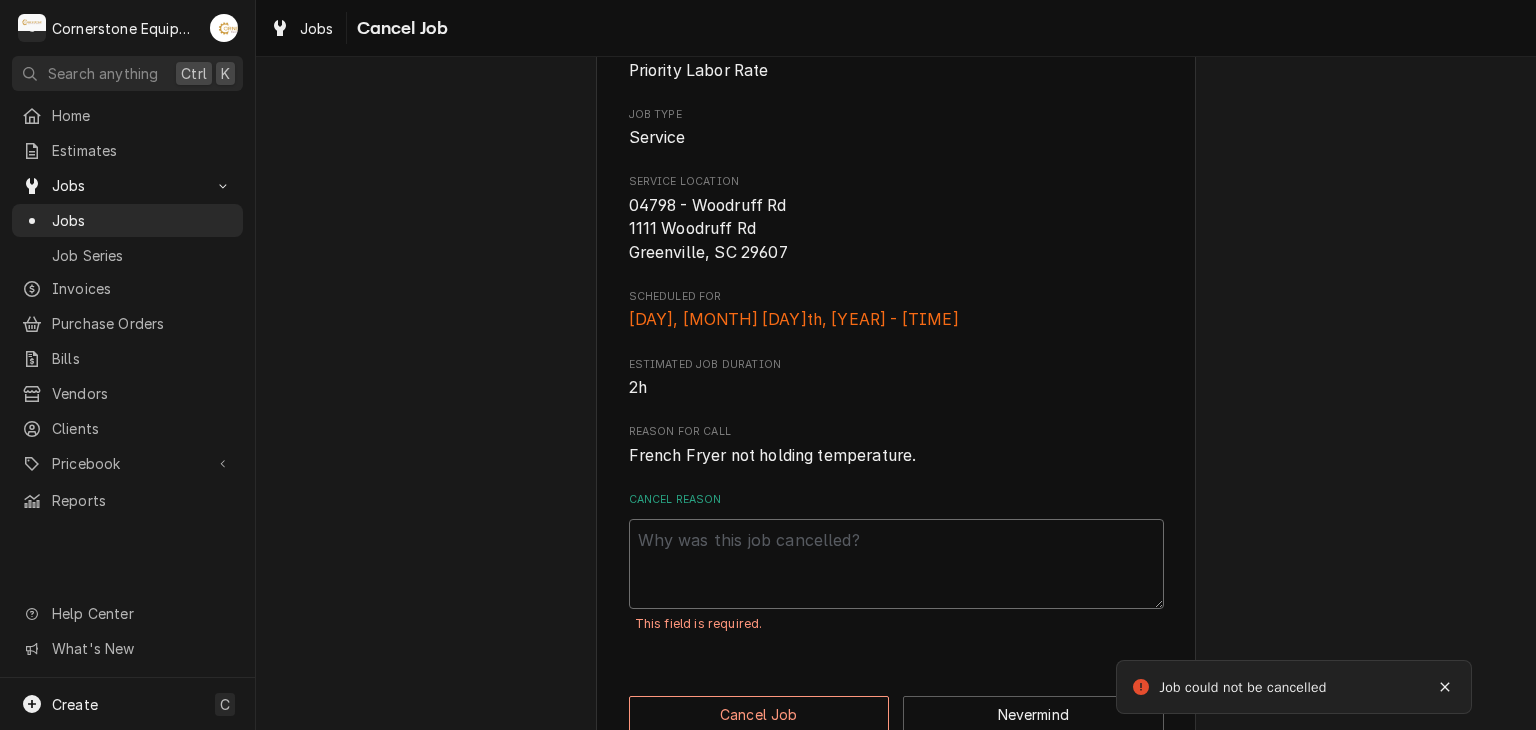 click on "Cancel Reason" at bounding box center [896, 564] 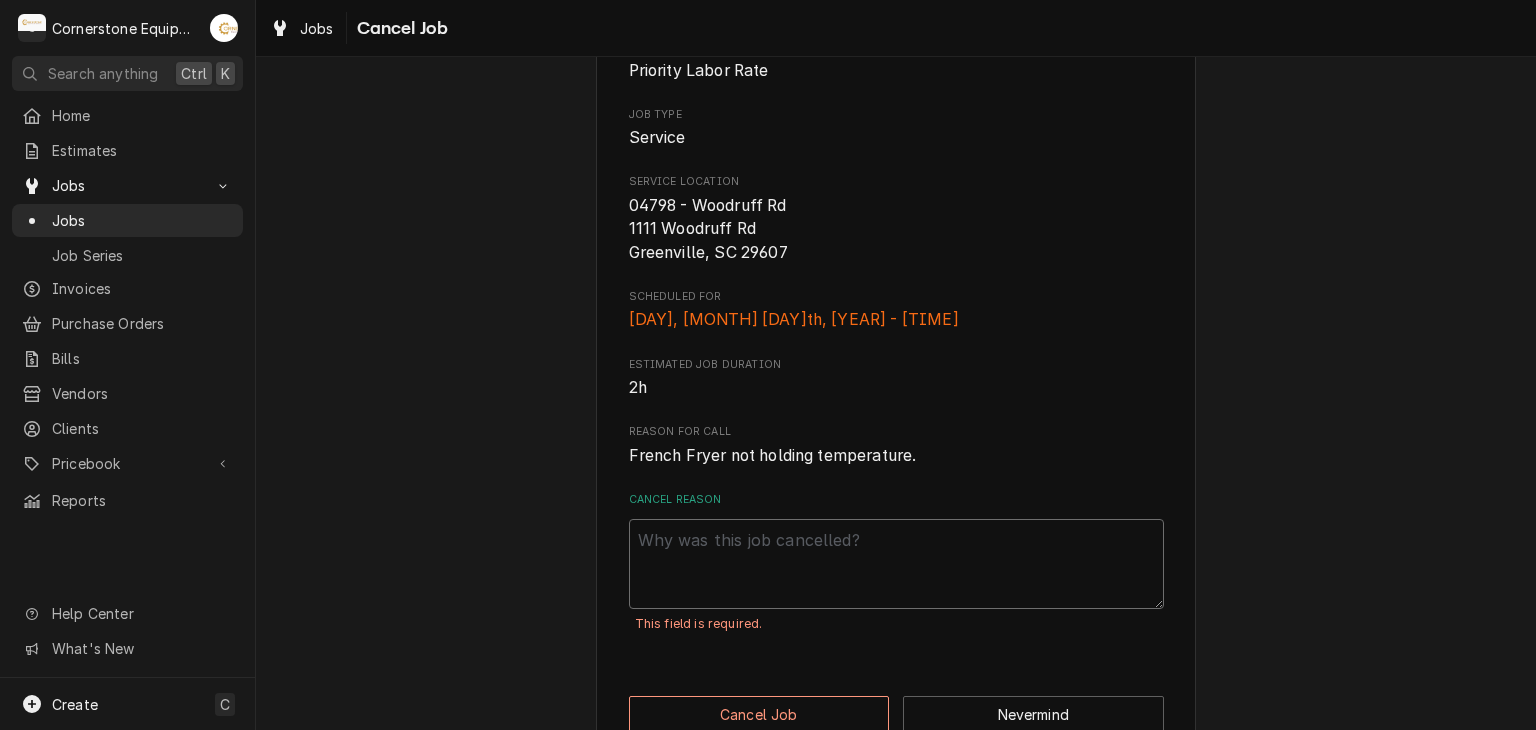 type on "x" 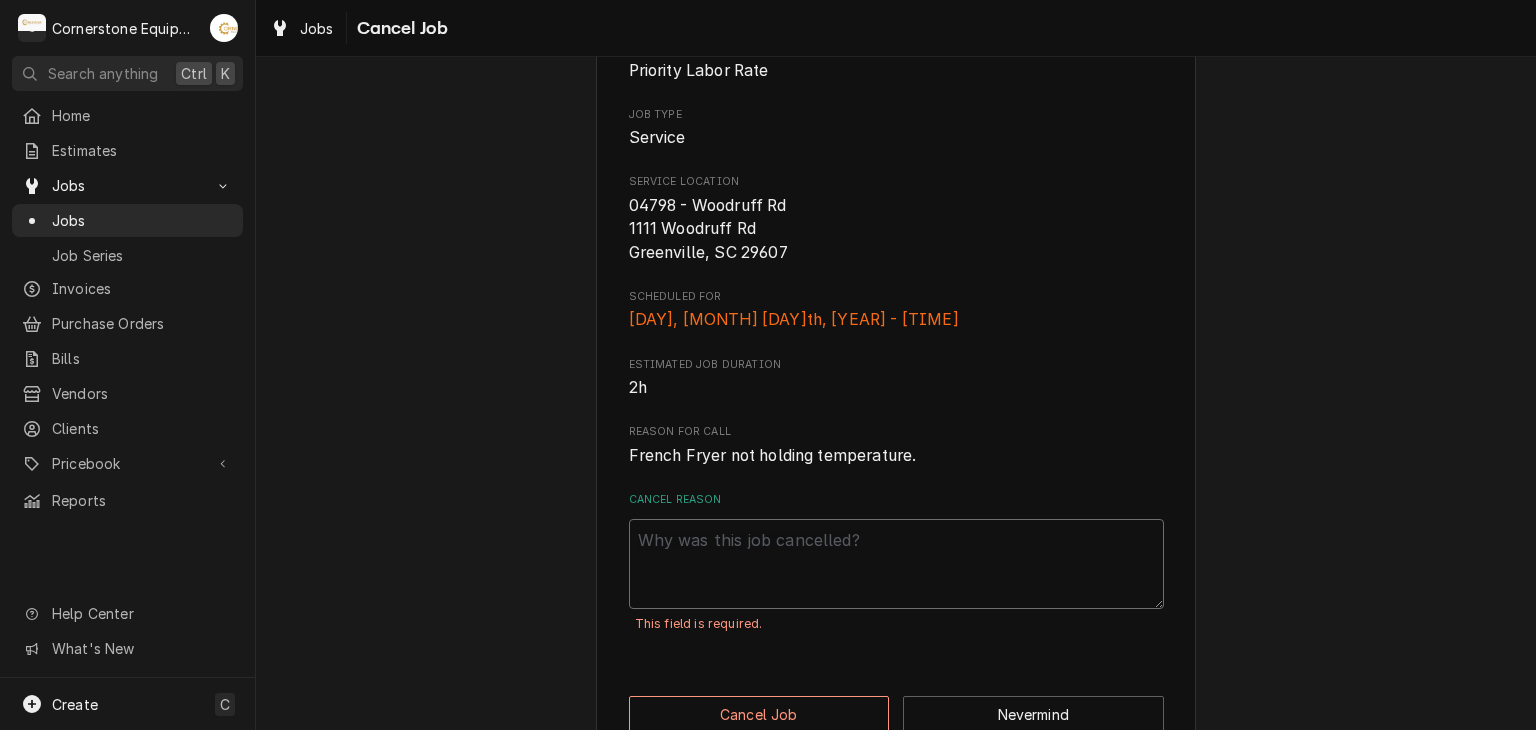 type on "e" 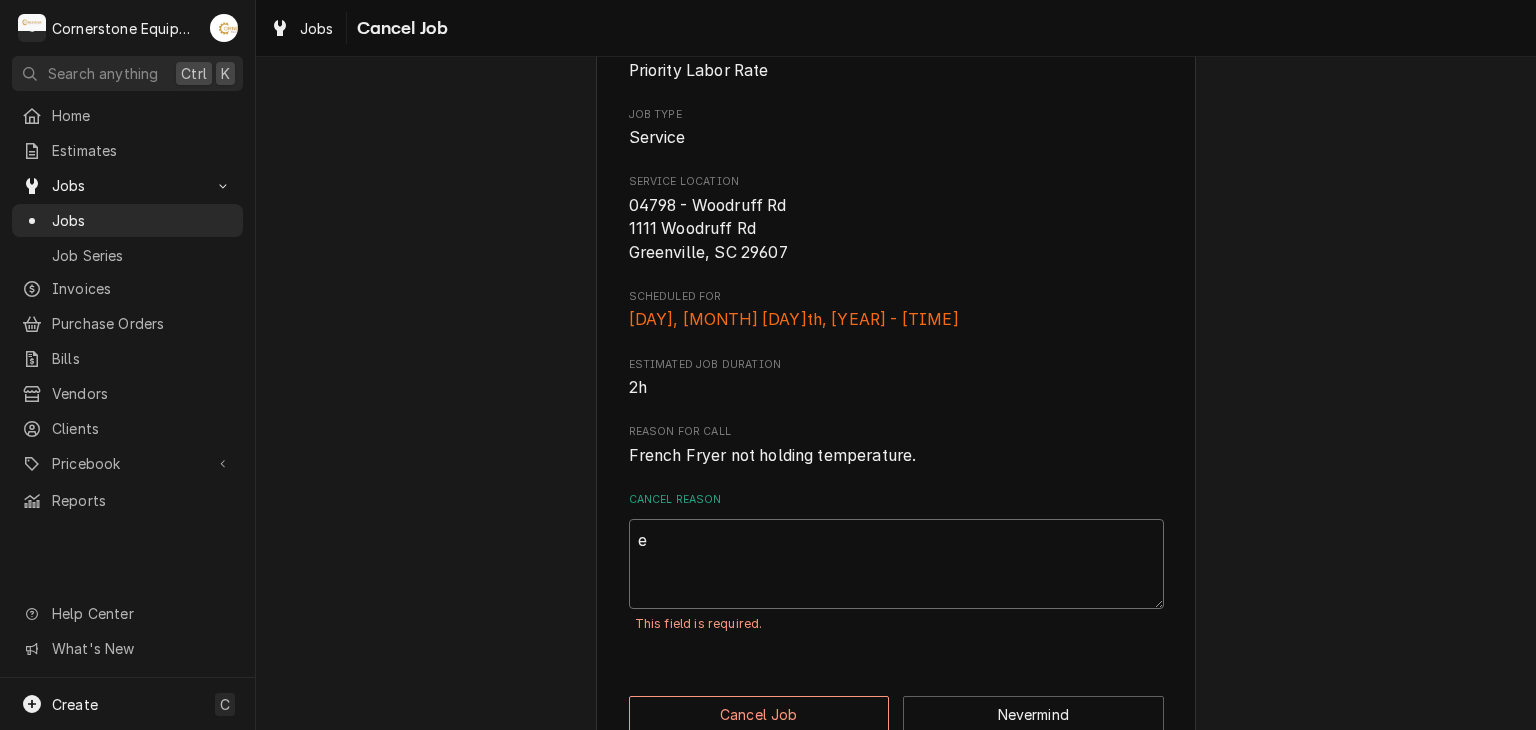 type on "x" 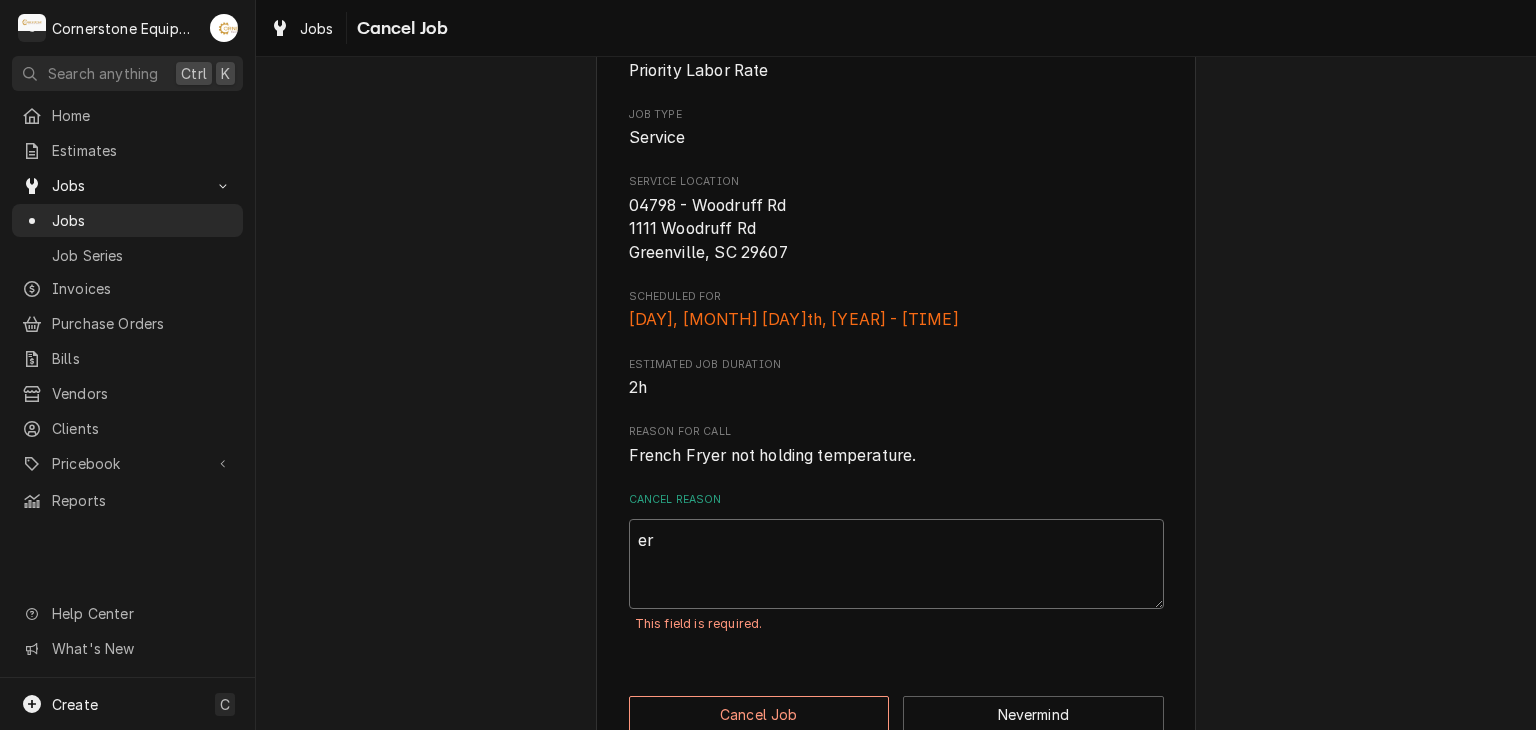 type on "x" 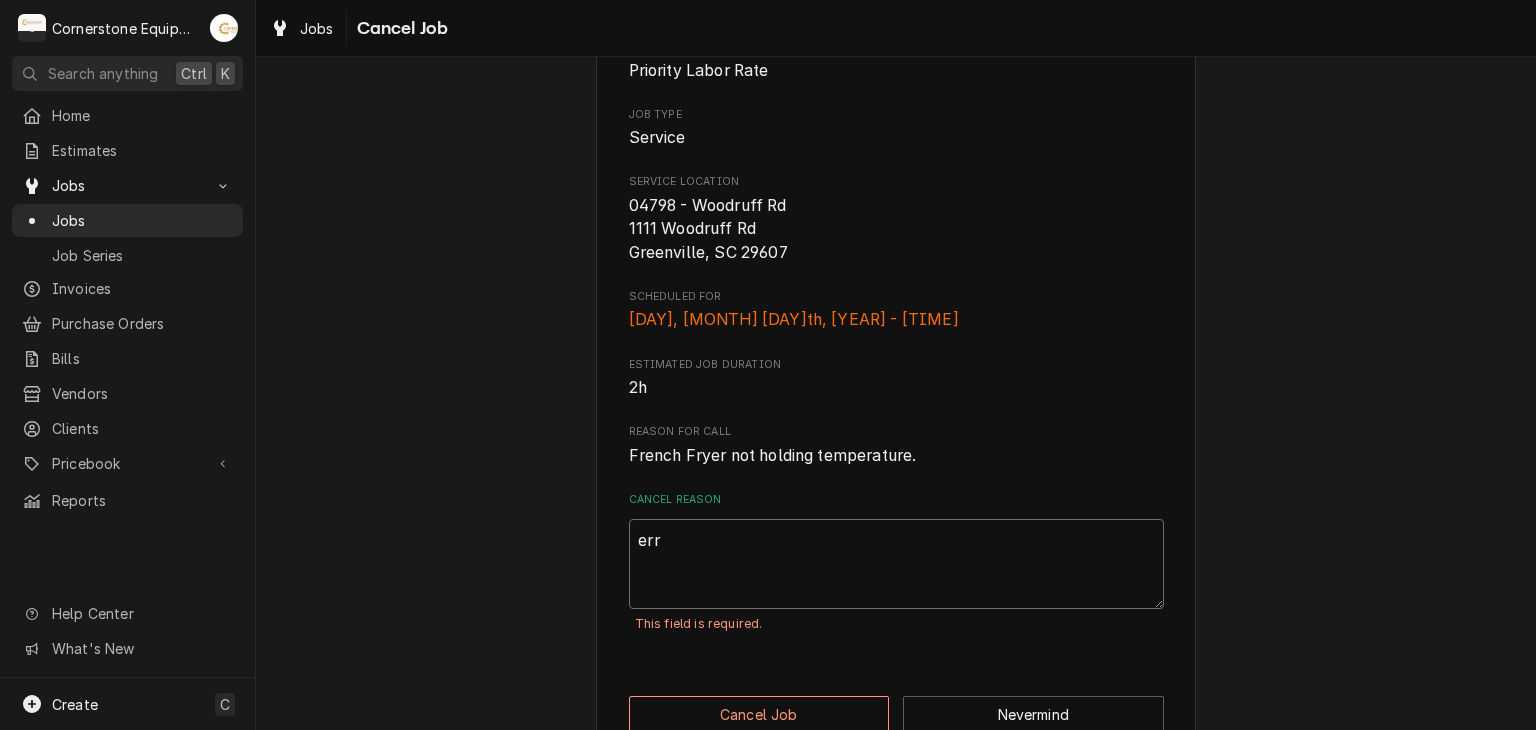 type on "x" 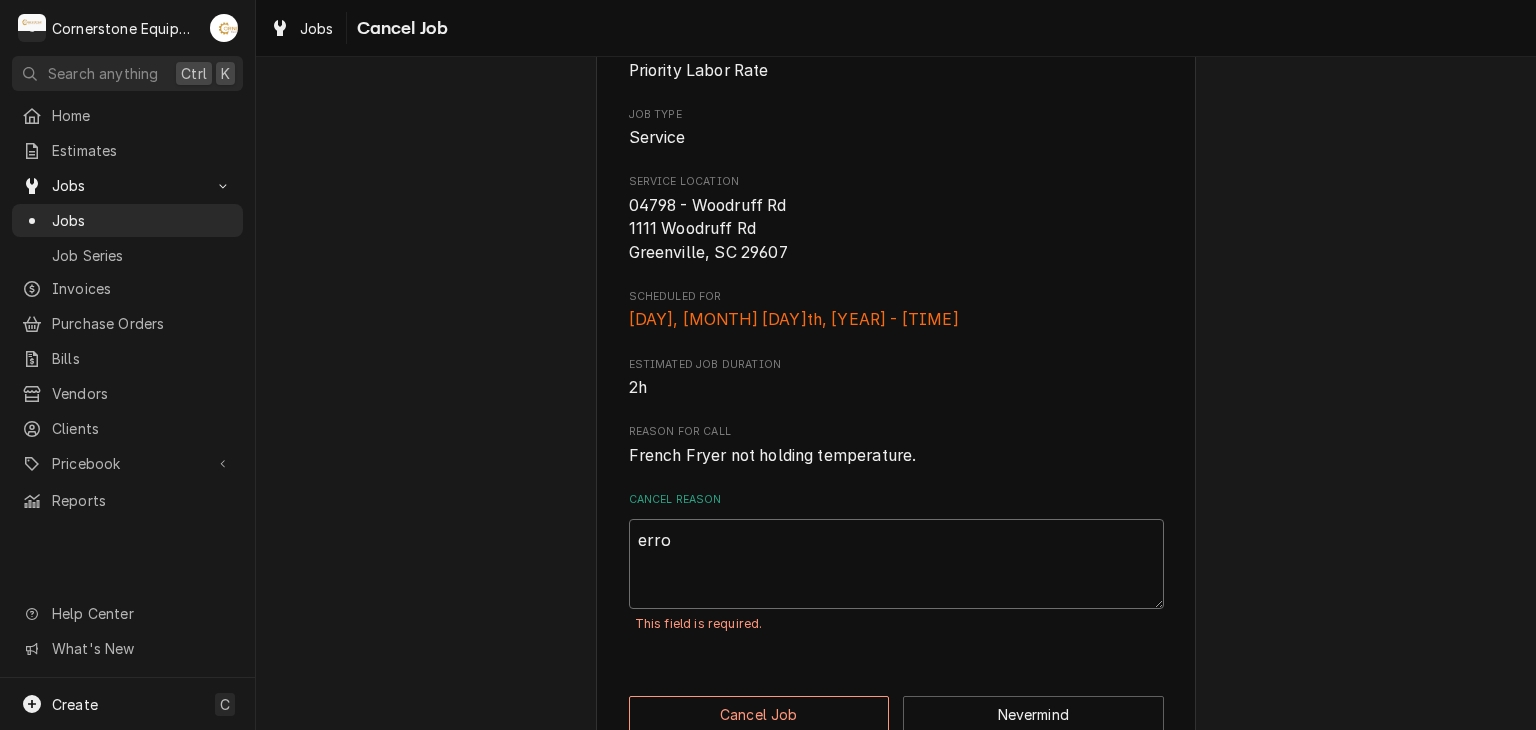 type on "x" 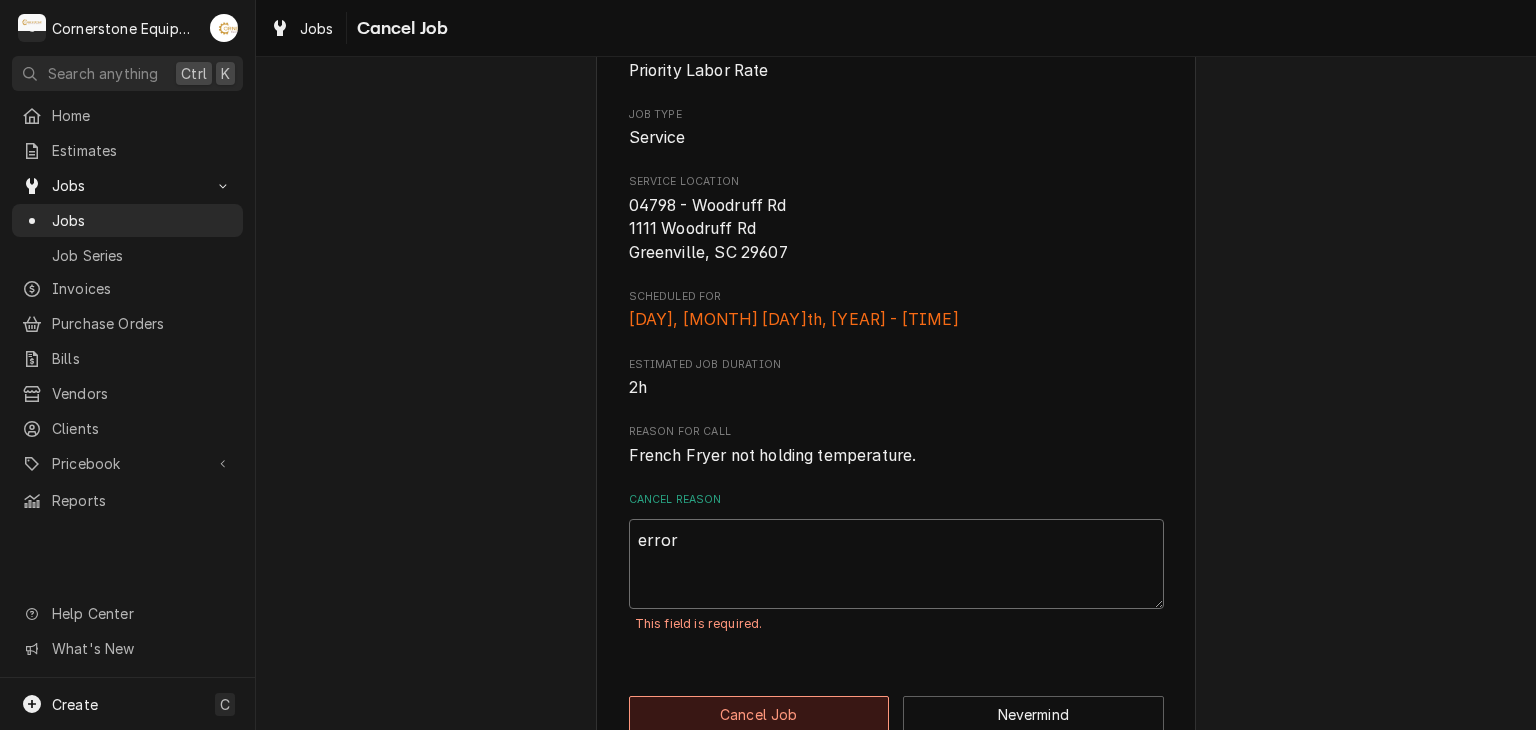 type on "error" 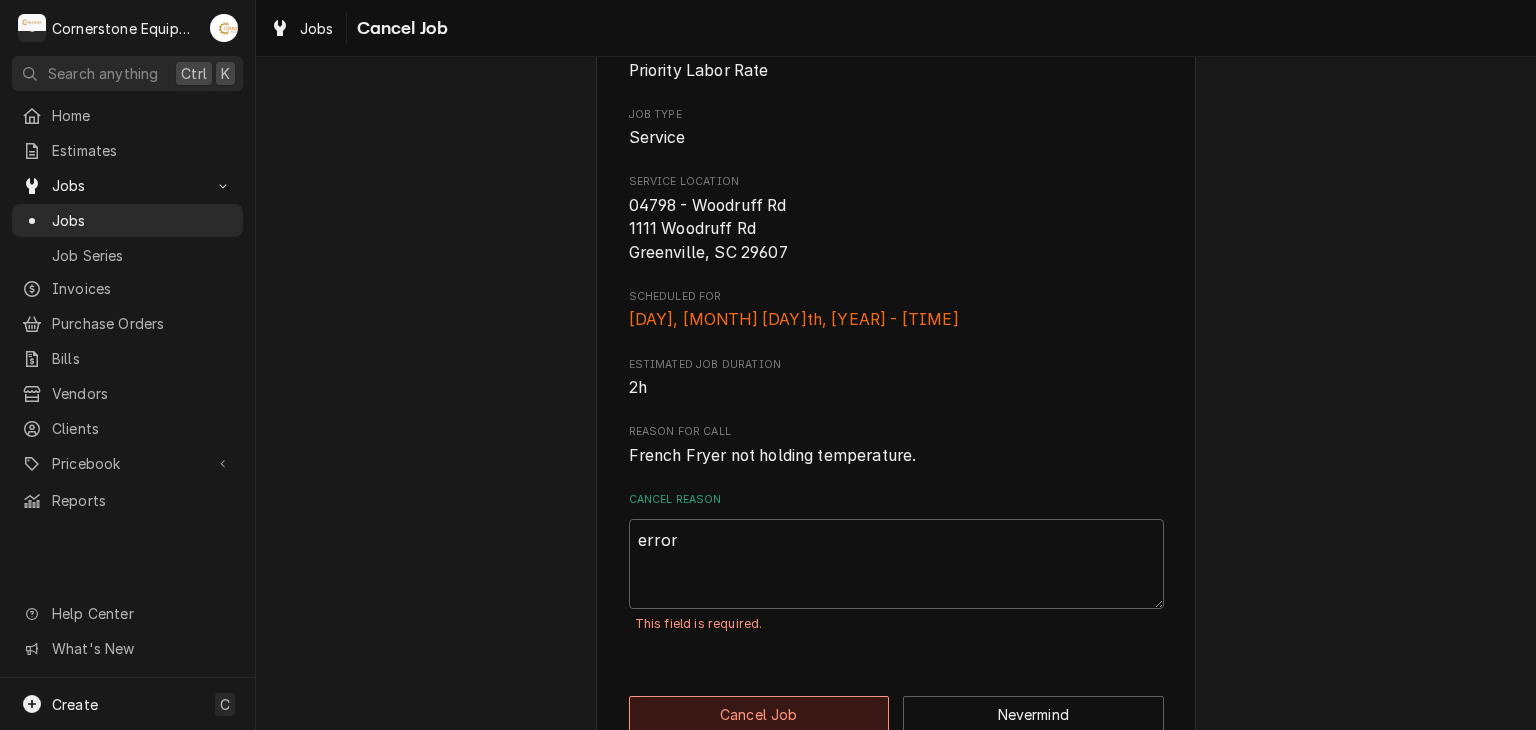 click on "Cancel Job" at bounding box center [759, 714] 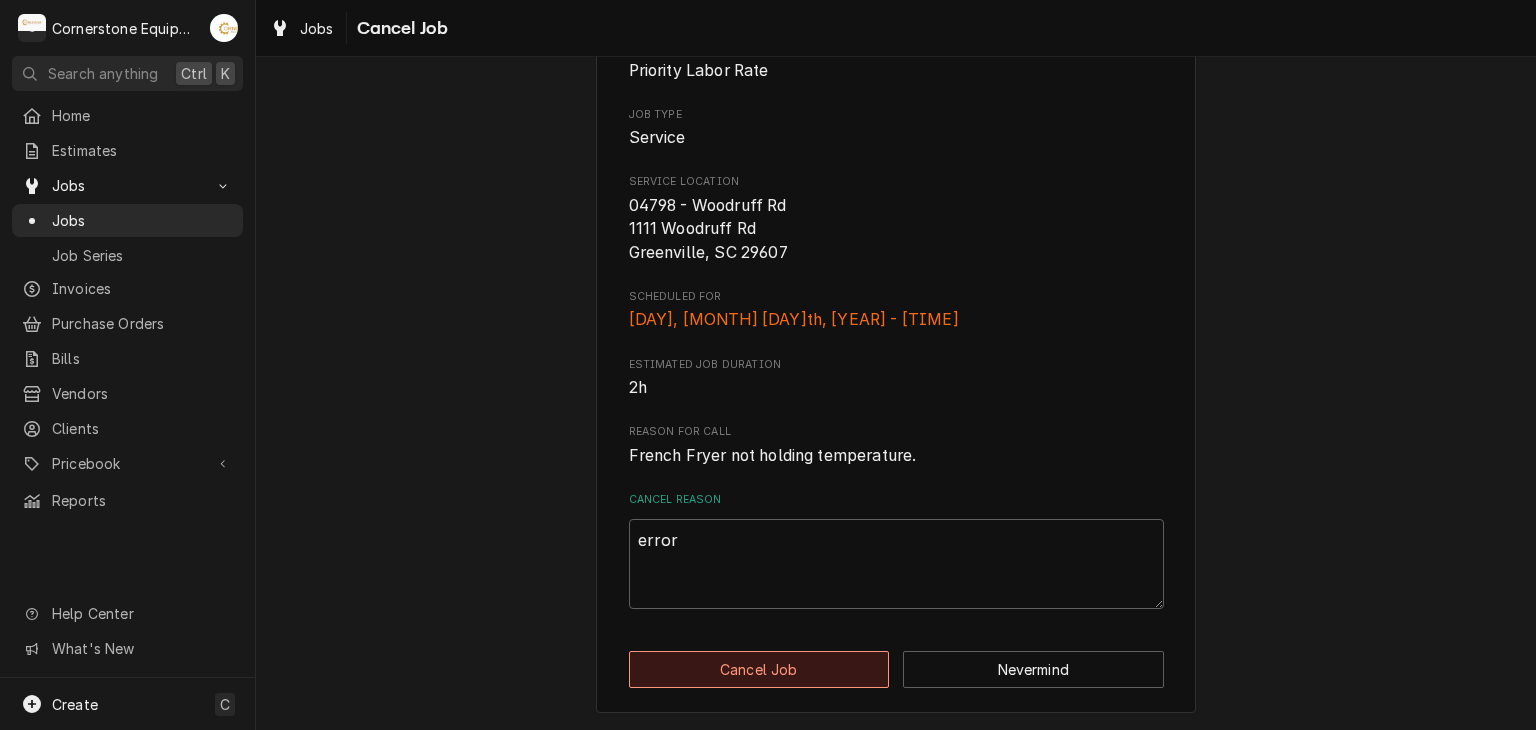 type on "x" 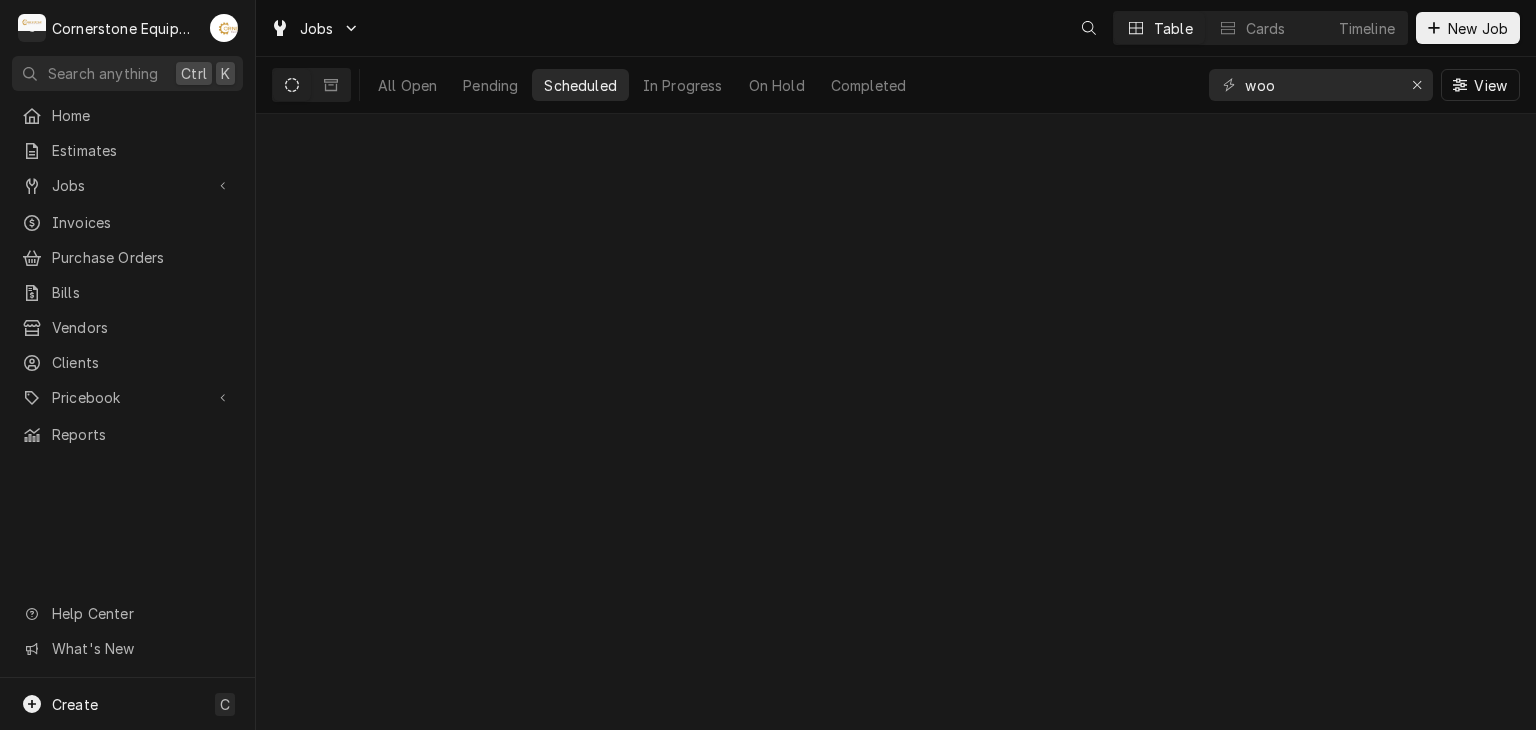 scroll, scrollTop: 0, scrollLeft: 0, axis: both 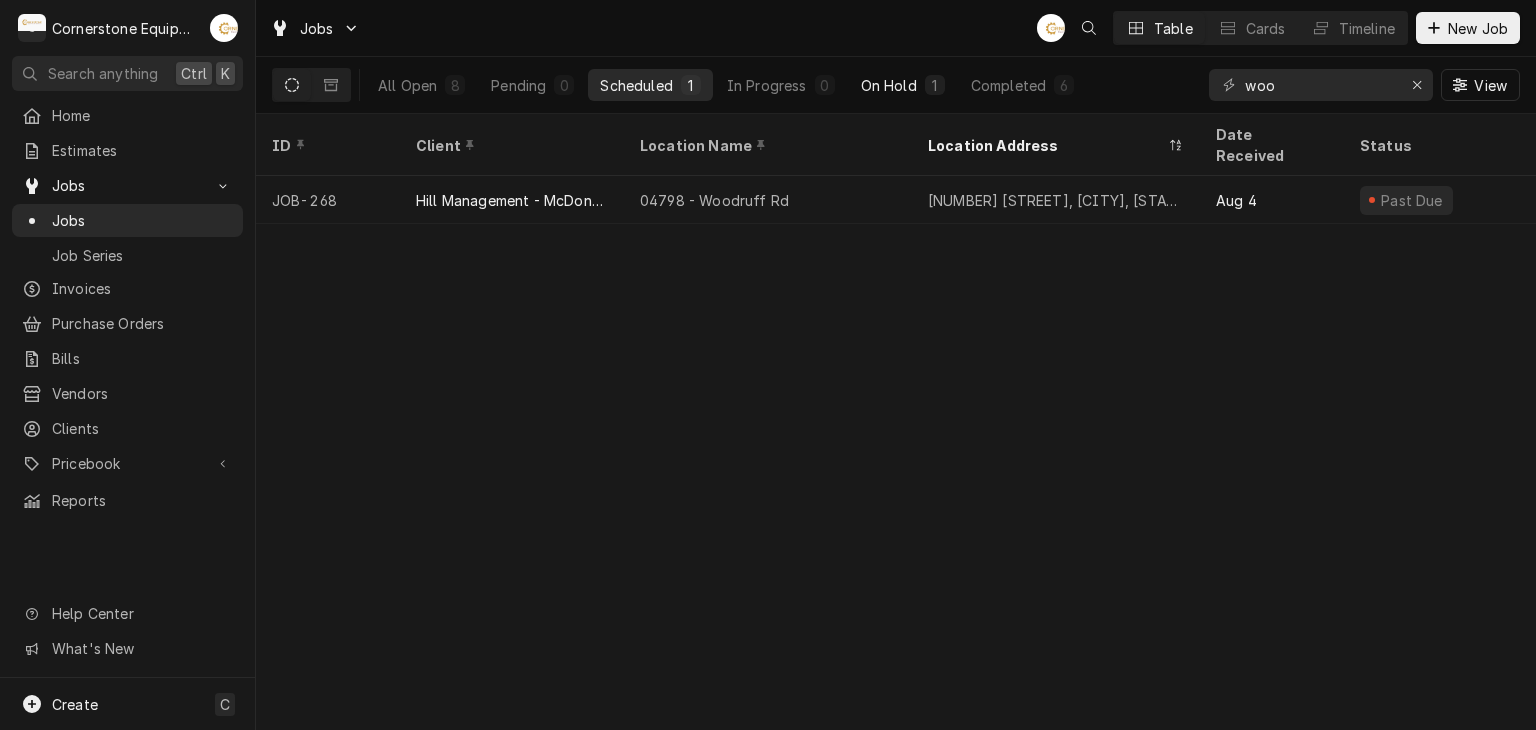 click on "On Hold 1" at bounding box center (903, 85) 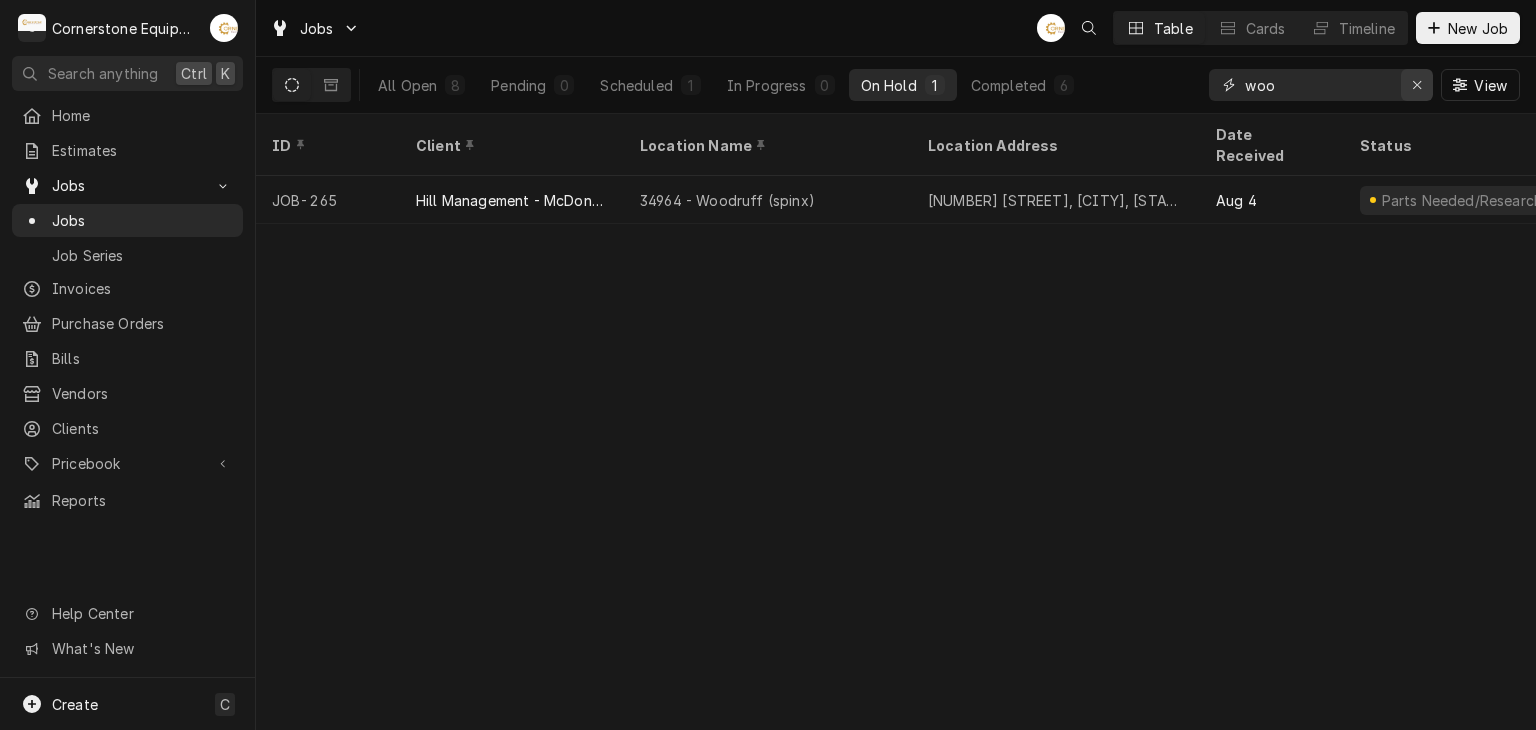 click 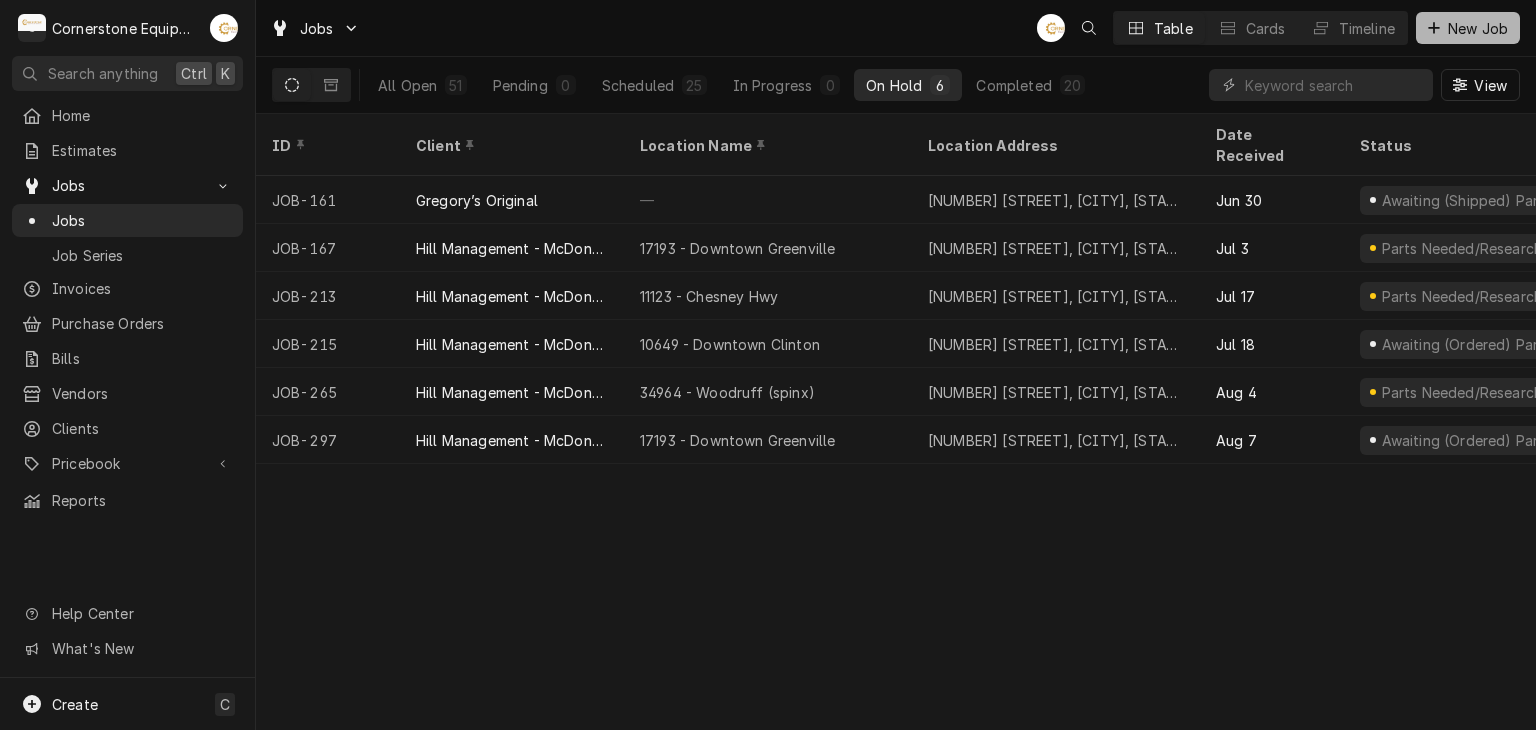 click on "New Job" at bounding box center (1478, 28) 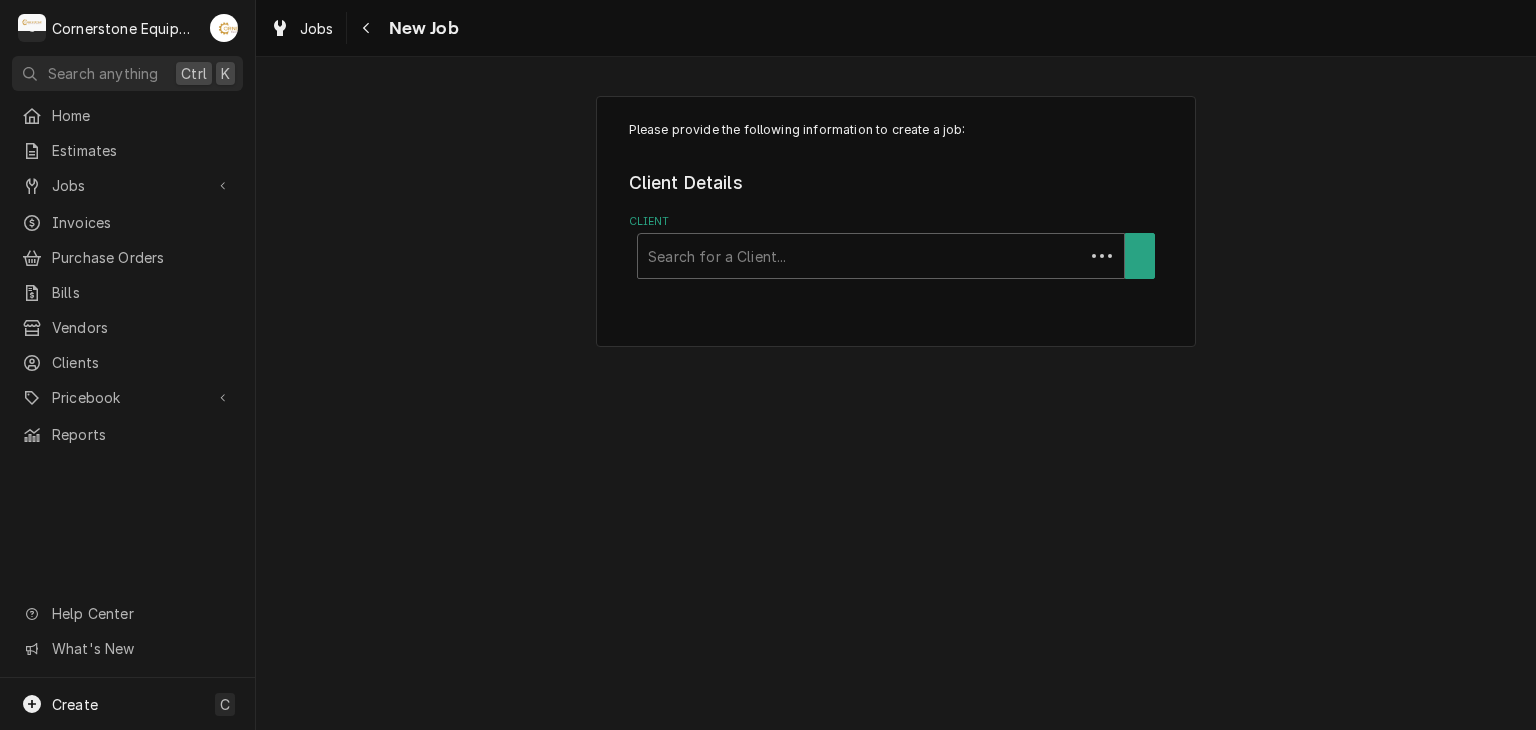 scroll, scrollTop: 0, scrollLeft: 0, axis: both 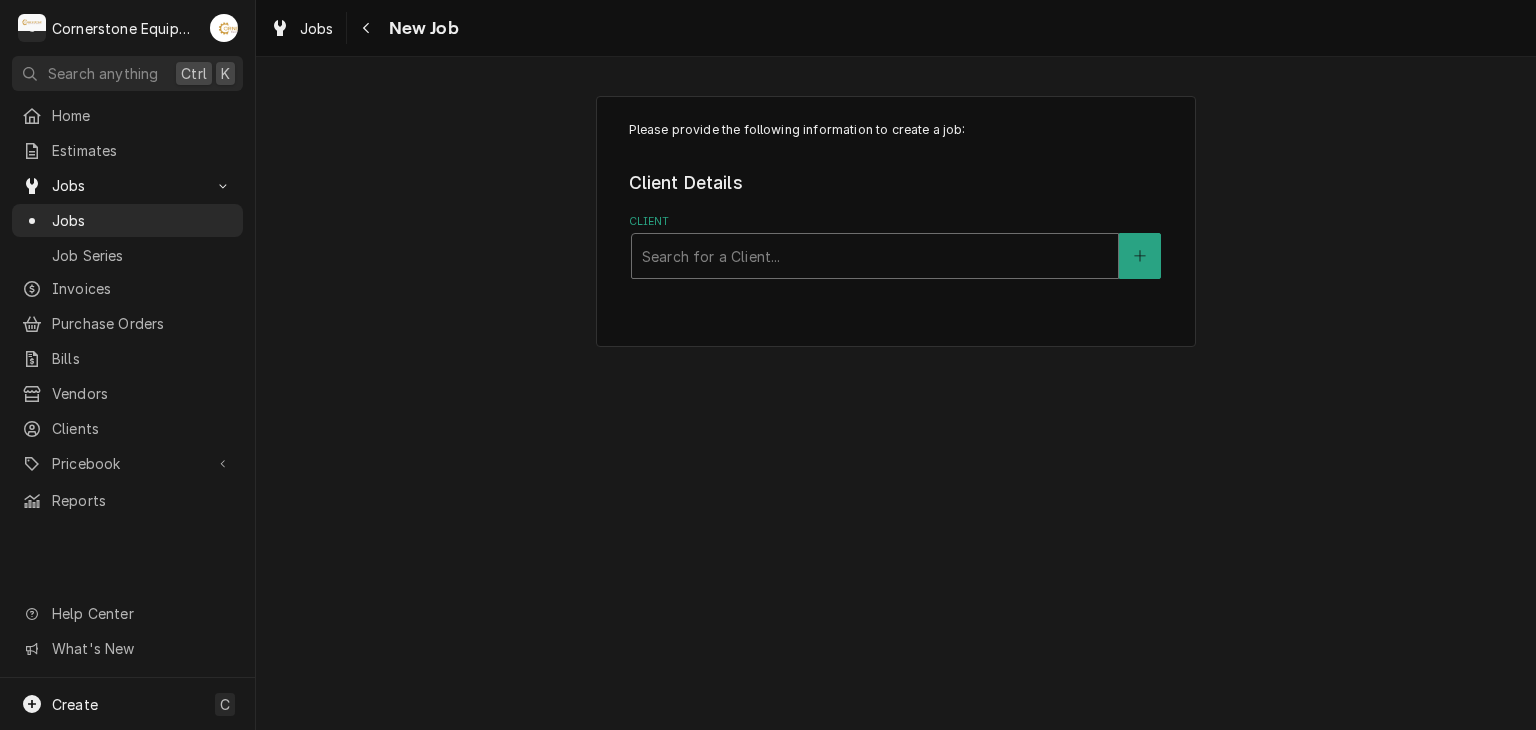 click at bounding box center (875, 256) 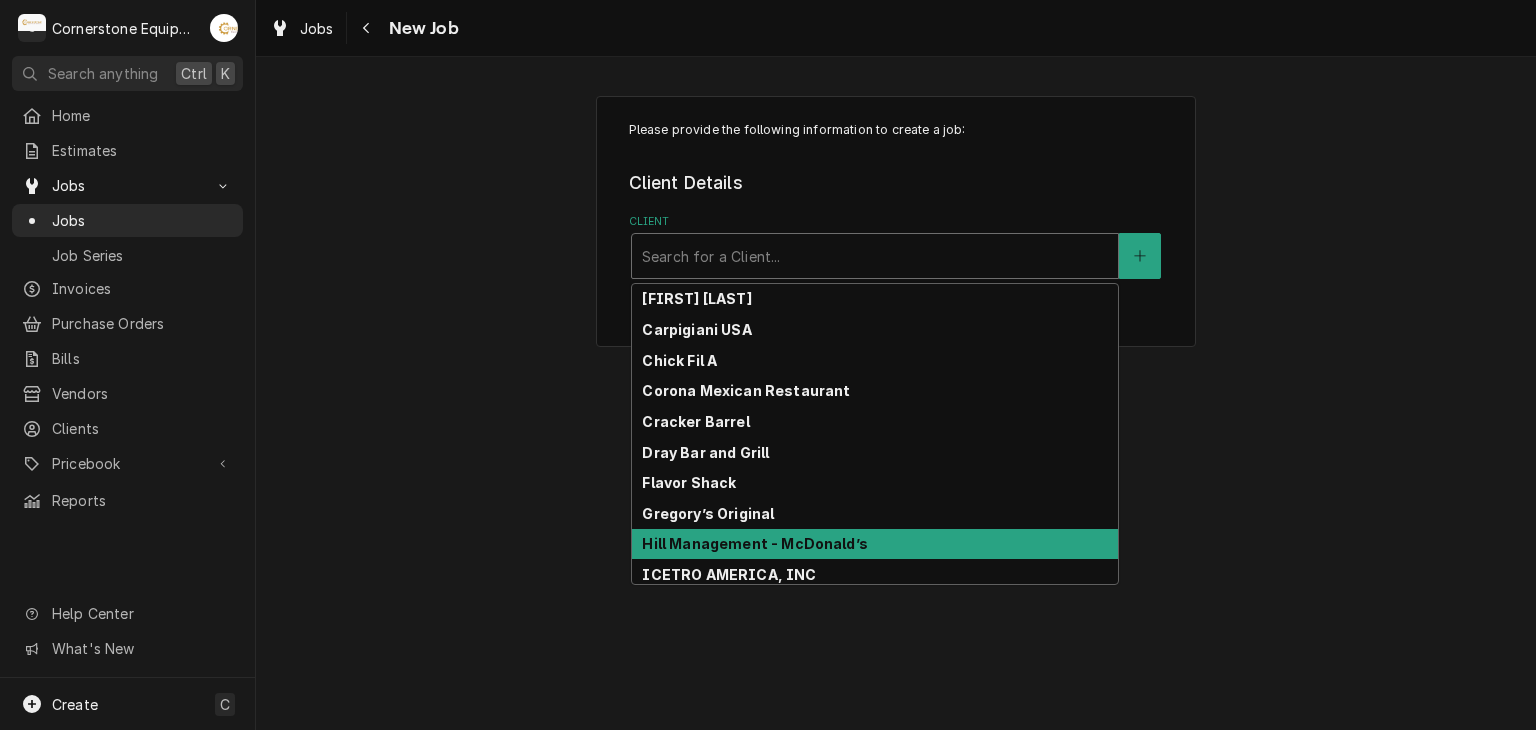 click on "Hill Management - McDonald’s" at bounding box center (875, 544) 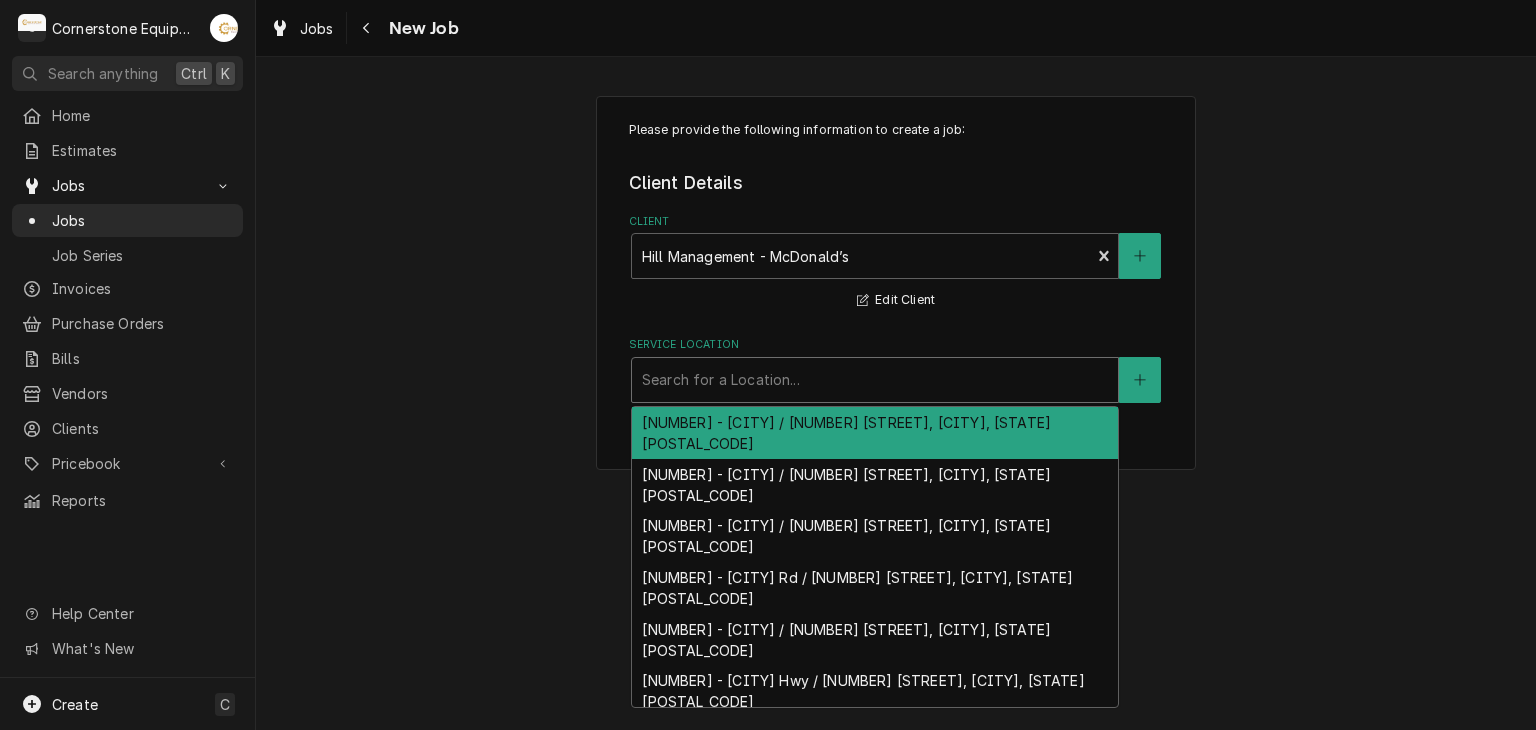 click on "Search for a Location..." at bounding box center (875, 380) 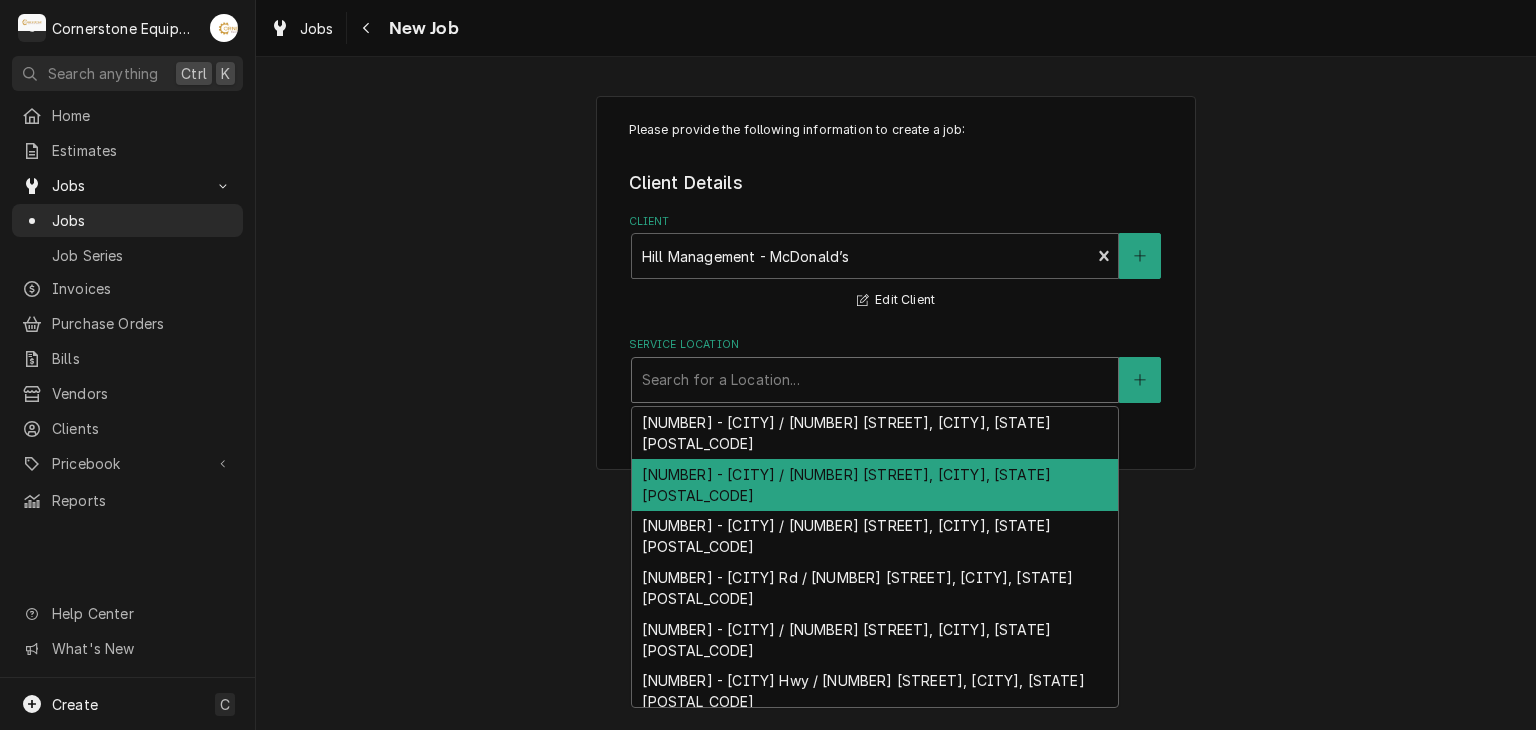 click on "[NUMBER] - [CITY] / [NUMBER] [STREET], [CITY], [STATE] [POSTAL_CODE]" at bounding box center [875, 485] 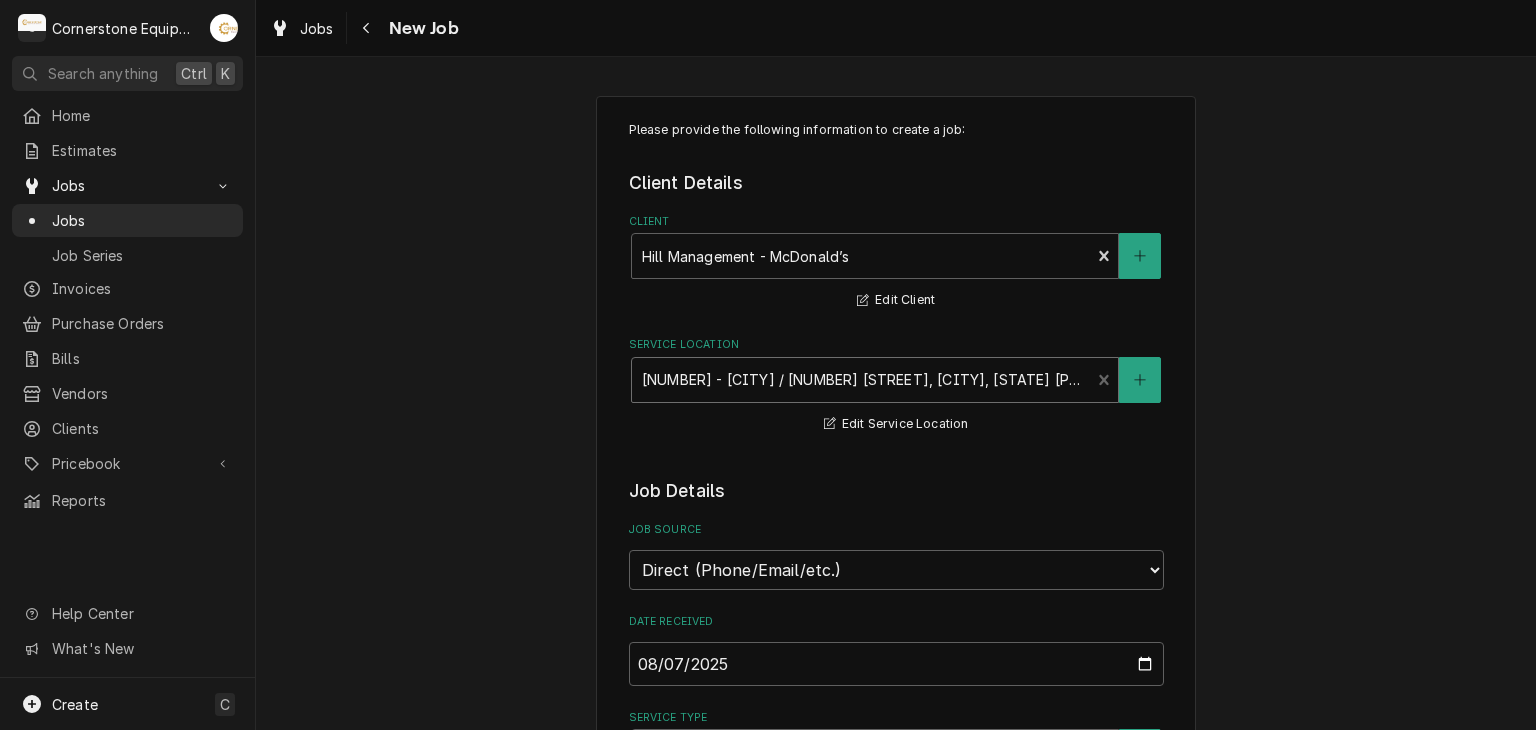click on "Job Details" at bounding box center (896, 491) 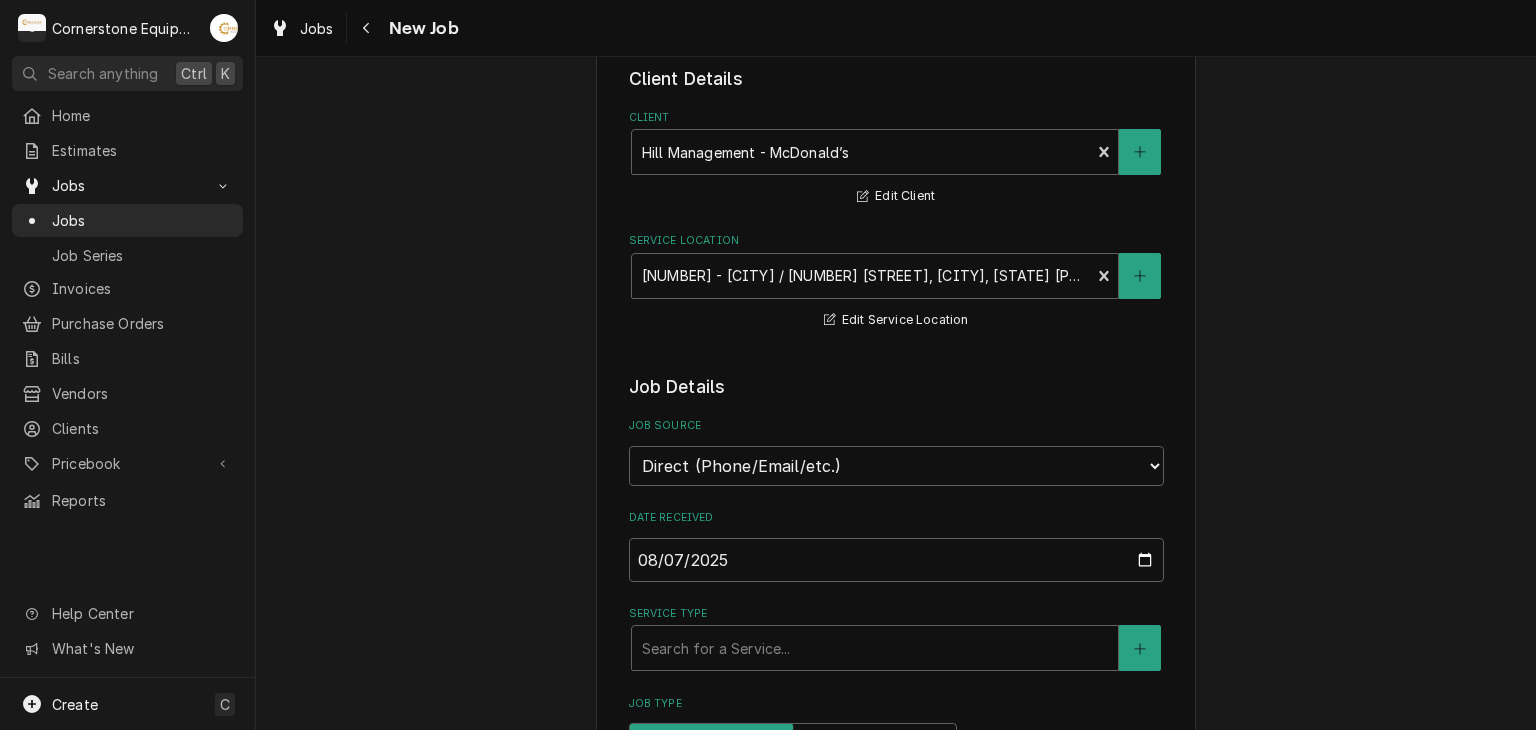 scroll, scrollTop: 120, scrollLeft: 0, axis: vertical 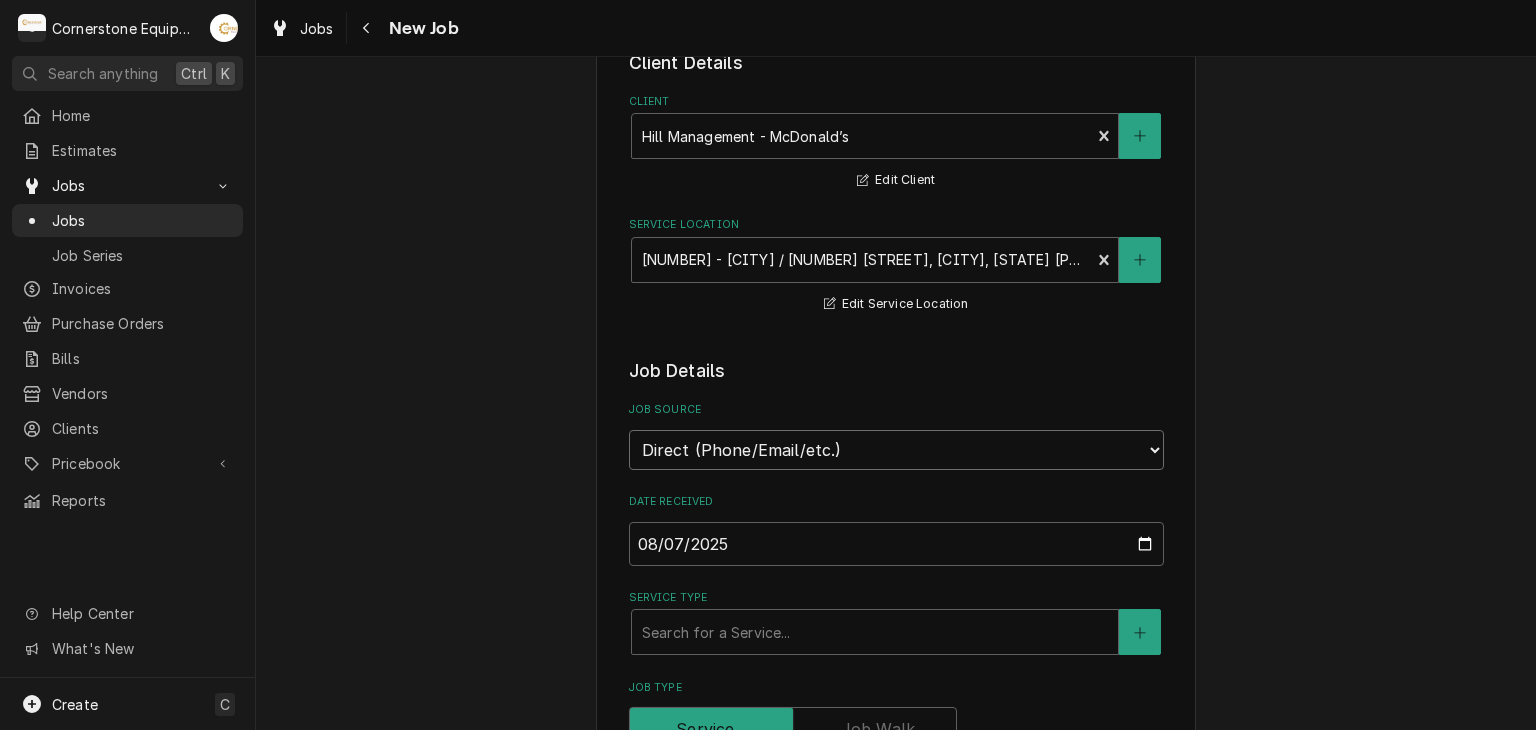 click on "Direct (Phone/Email/etc.) Other" at bounding box center [896, 450] 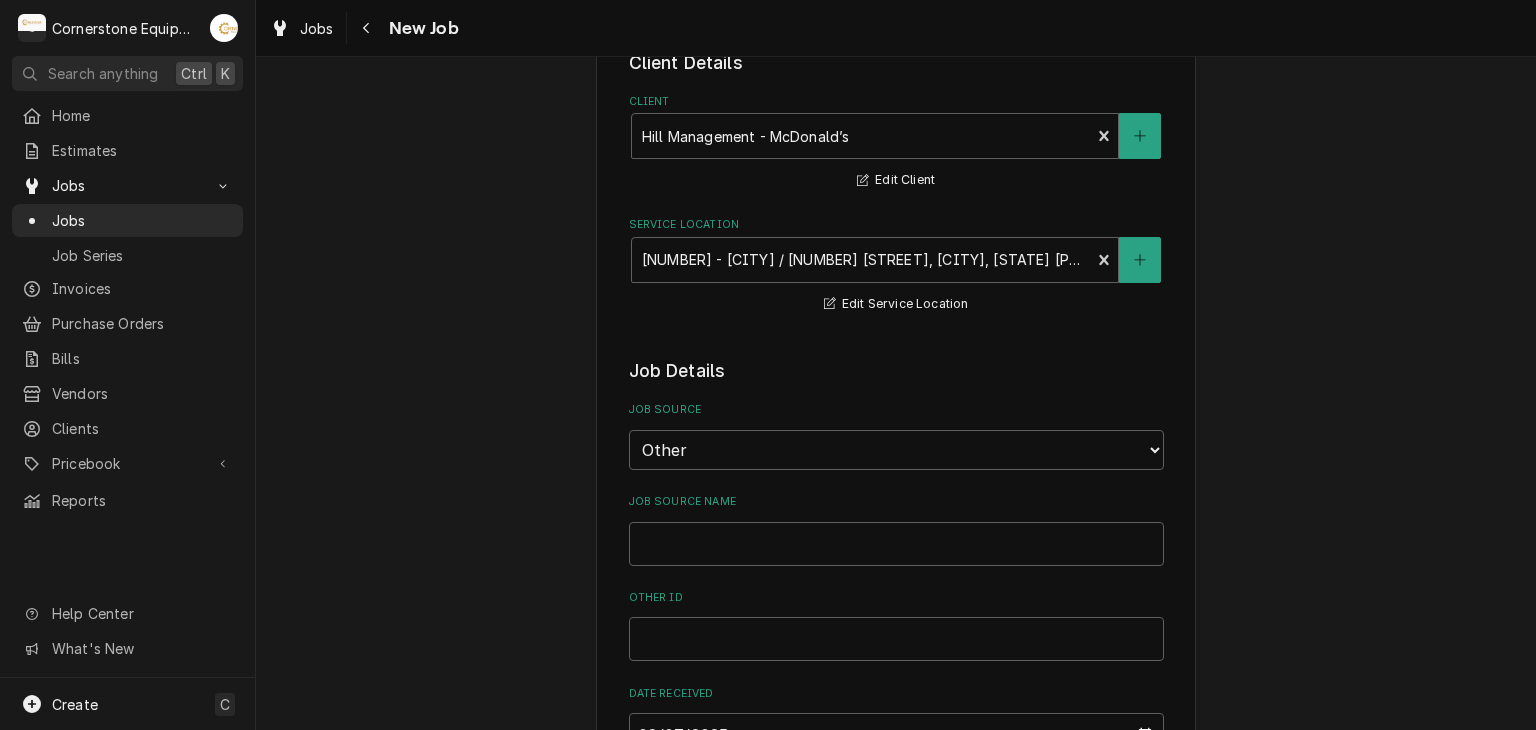 click on "Please provide the following information to create a job: Client Details Client Hill Management - McDonald’s Edit Client Service Location [NUMBER] - [STREET] / [NUMBER] [STREET], [CITY], [STATE] [POSTAL_CODE] Edit Service Location Job Details Job Source Direct (Phone/Email/etc.) Other Job Source Name Other ID Date Received 2025-08-07 Service Type Search for a Service... Job Type Reason For Call Technician Instructions  ( optional ) Priority No Priority Urgent High Medium Low Labels  ( optional ) Add Labels... Equipment Expected Is Equipment involved on this Job? Who called in this service? Search for a Contact... Who should the tech(s) ask for? Search for a Contact... Attachments  ( if any ) Add Attachment Estimated Arrival Time AM / PM 6:00 AM 6:15 AM 6:30 AM 6:45 AM 7:00 AM 7:15 AM 7:30 AM 7:45 AM 8:00 AM 8:15 AM 8:30 AM 8:45 AM 9:00 AM 9:15 AM 9:30 AM 9:45 AM 10:00 AM 10:15 AM 10:30 AM 10:45 AM 11:00 AM 11:15 AM 11:30 AM 11:45 AM 12:00 PM 12:15 PM 12:30 PM 12:45 PM 1:00 PM 1:15 PM 1:30 PM 1:45 PM 2:00 PM 2:15 PM" at bounding box center [896, 1083] 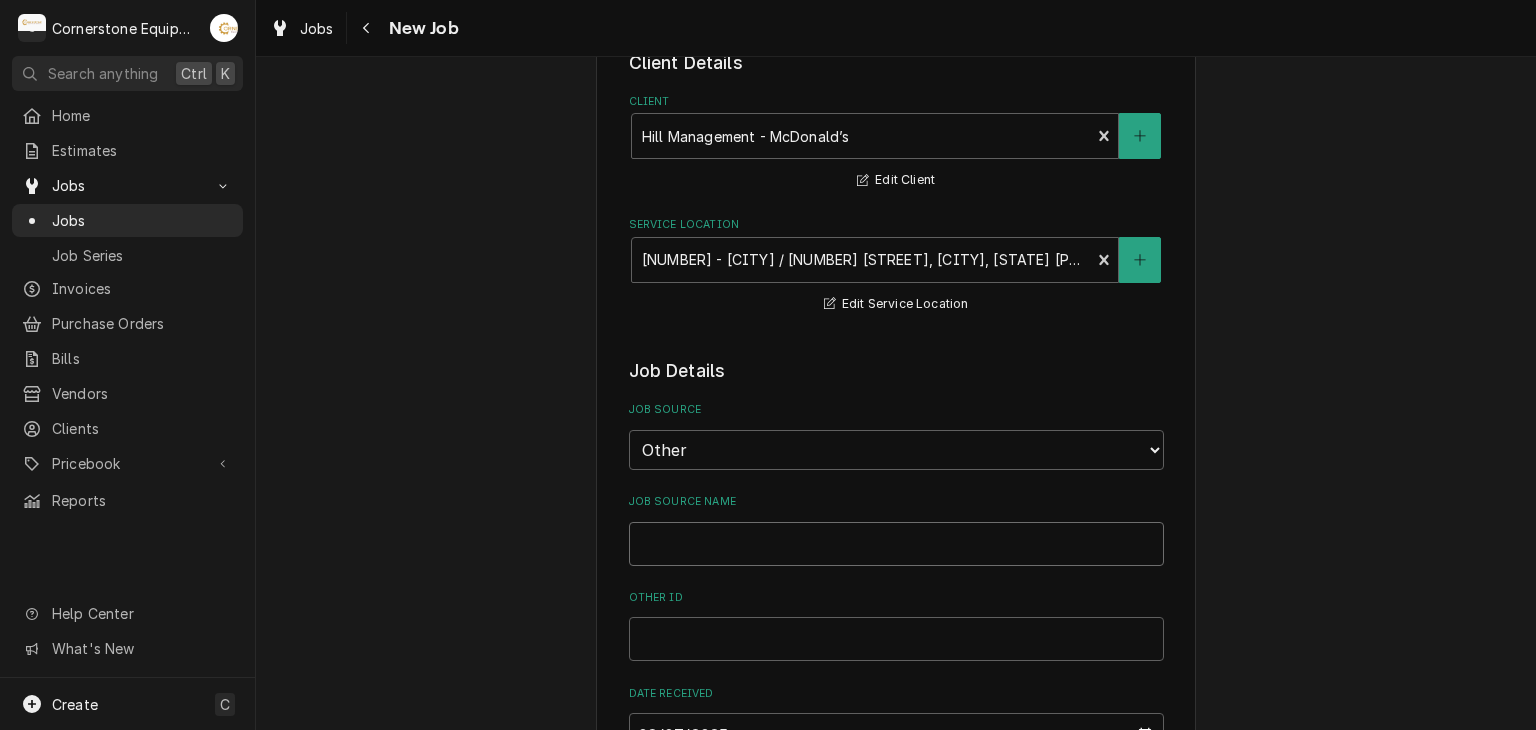 click on "Job Source Name" at bounding box center [896, 544] 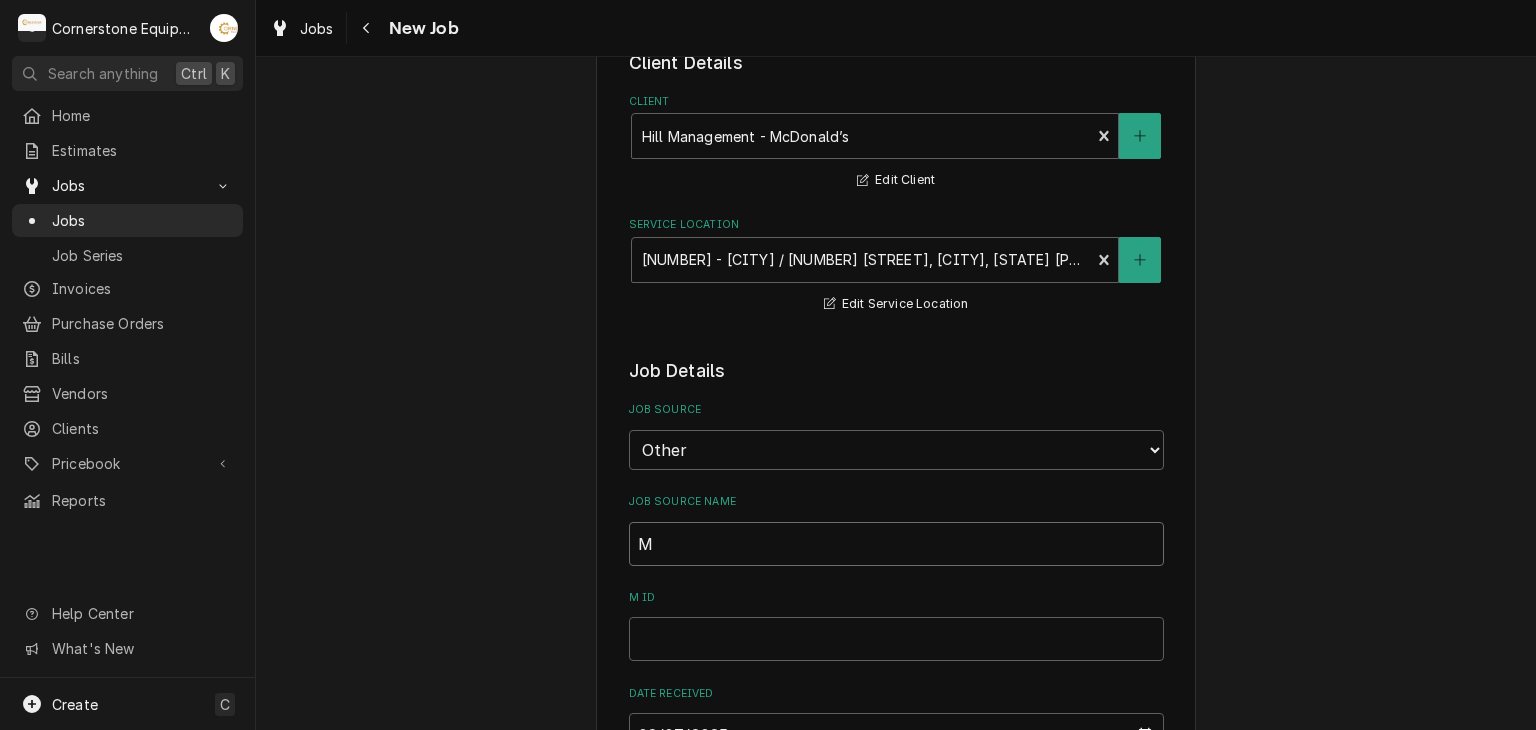 type on "x" 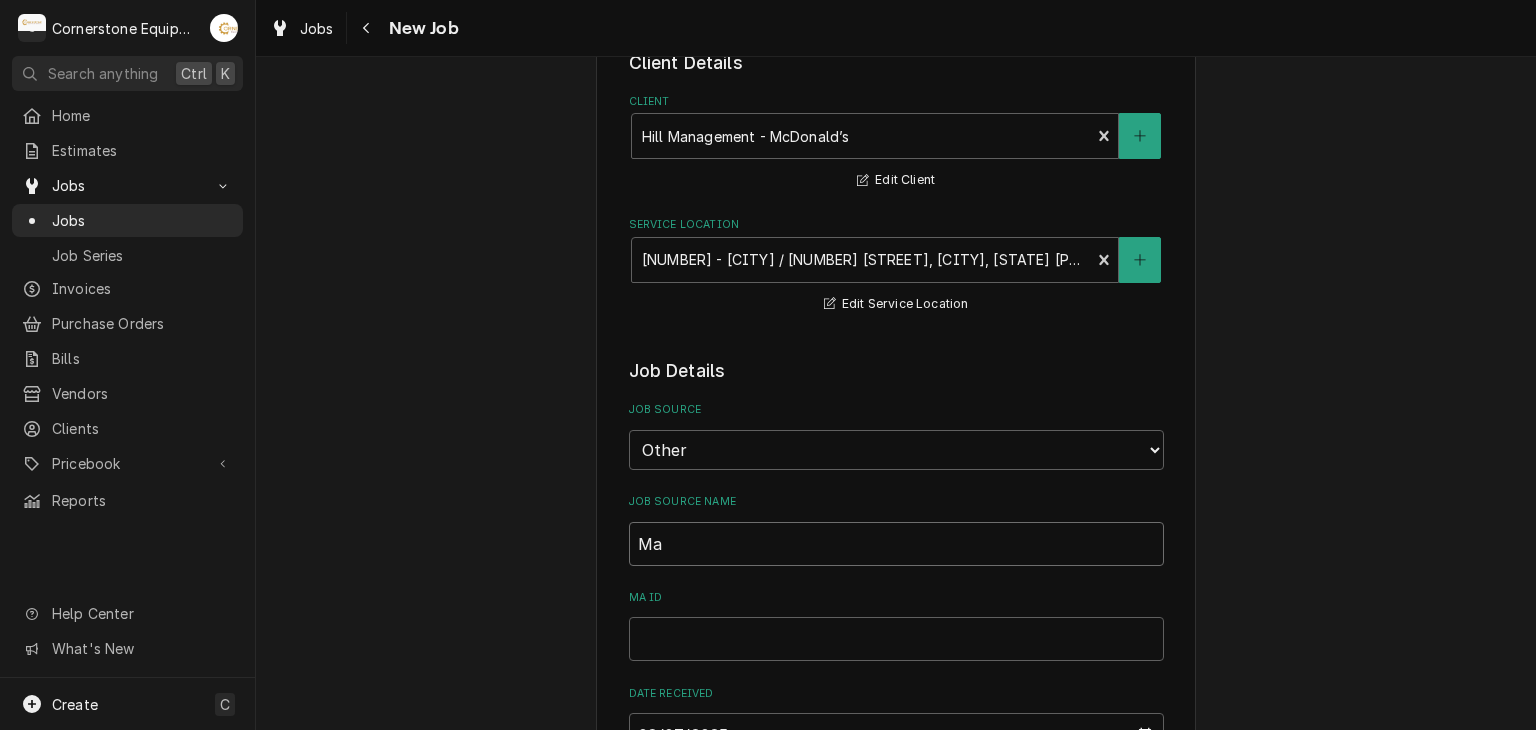 type on "x" 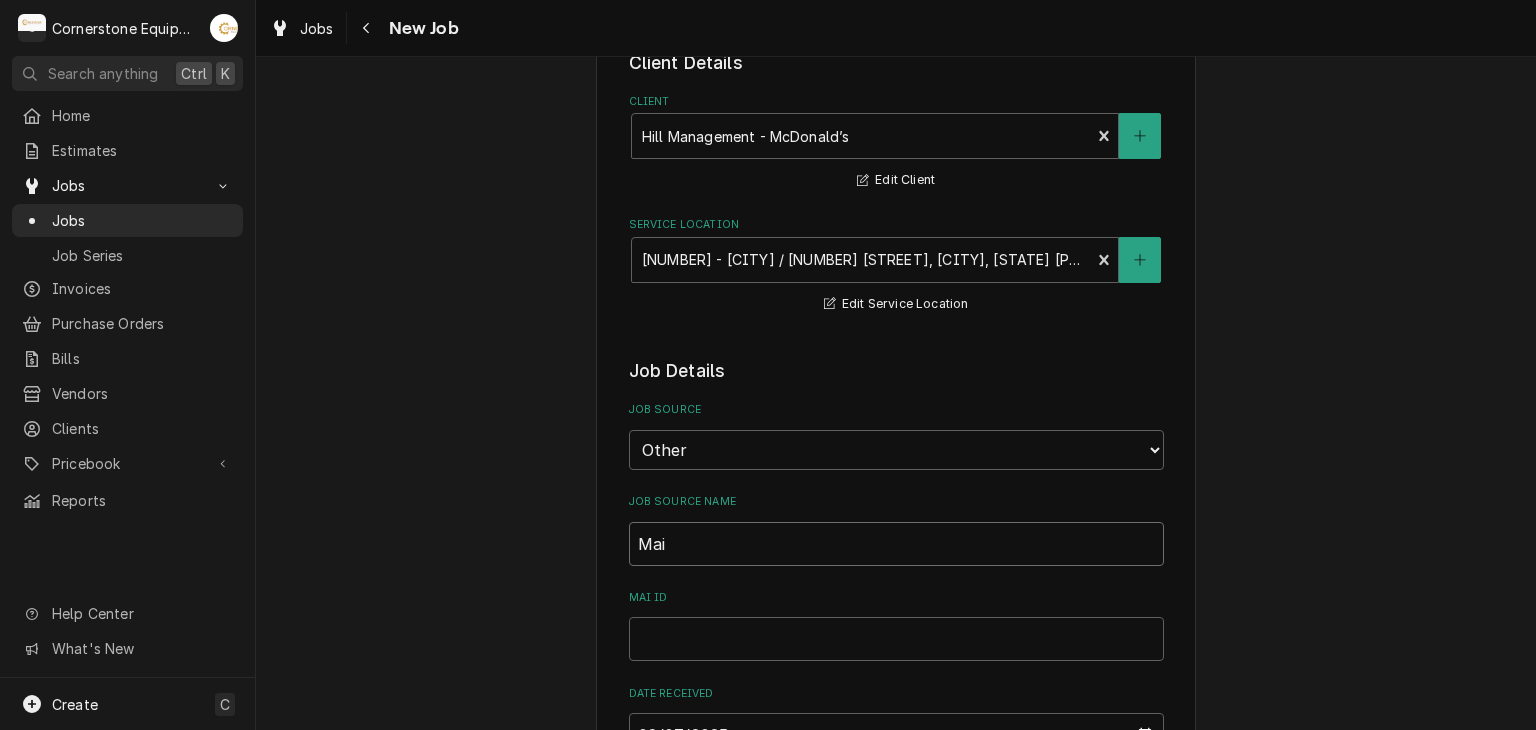type on "Main" 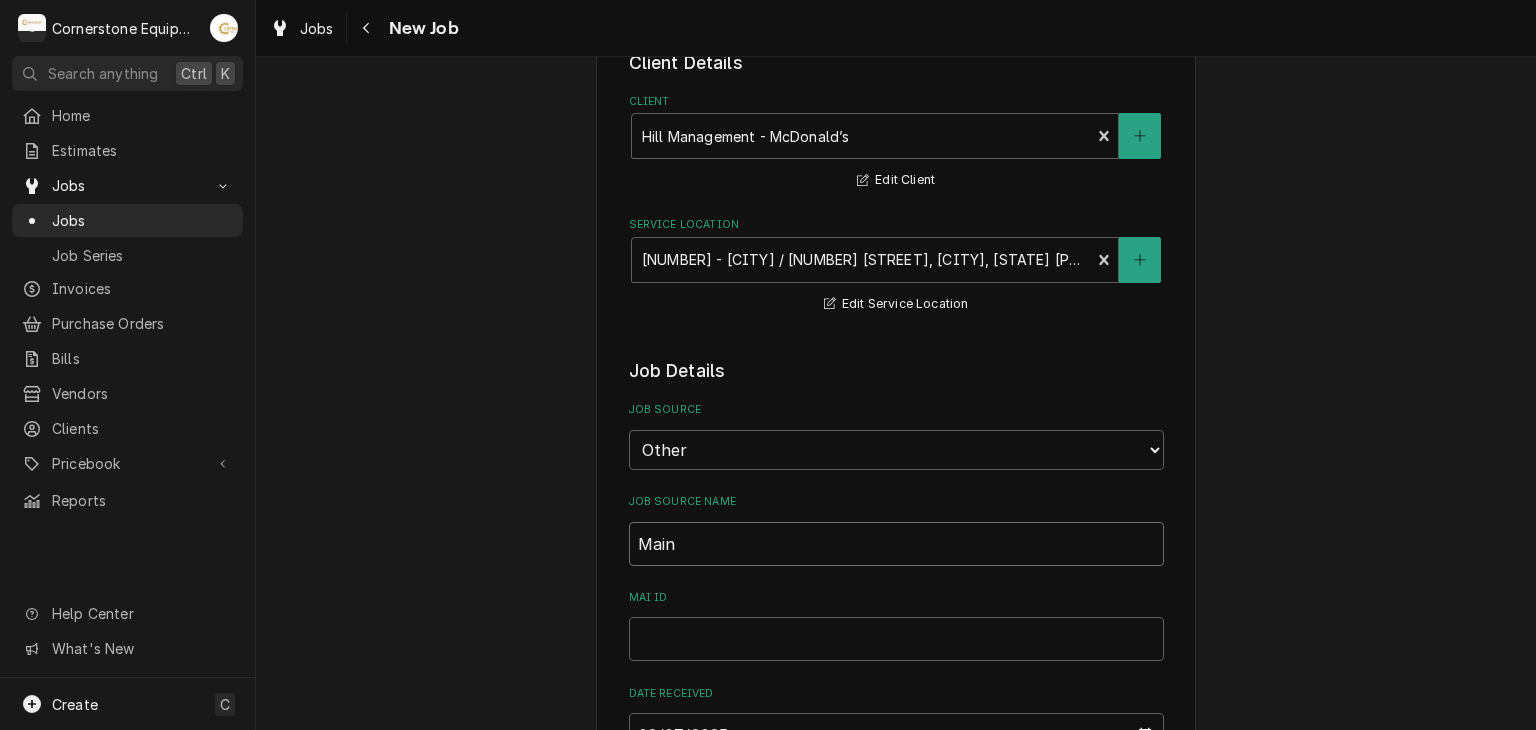 type on "x" 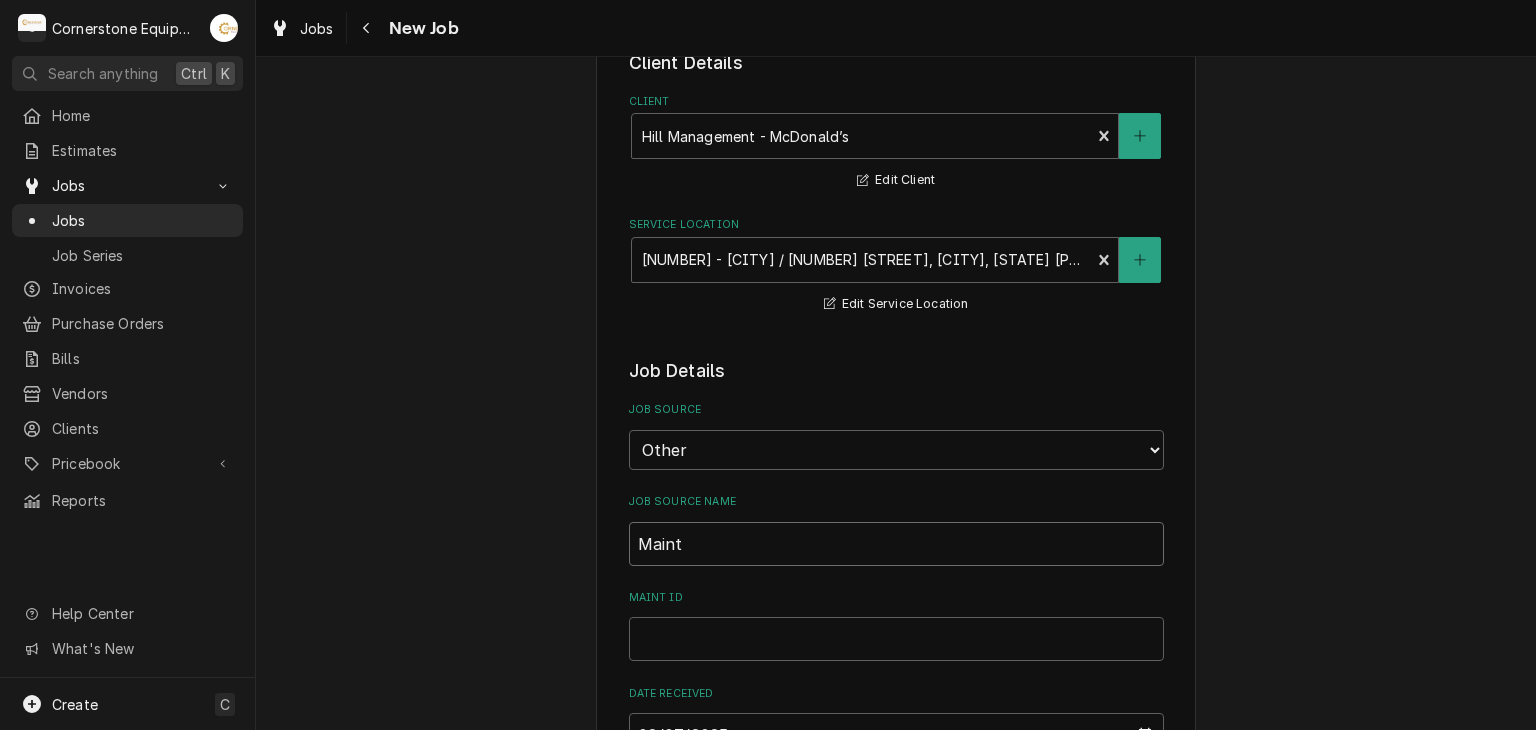 type on "x" 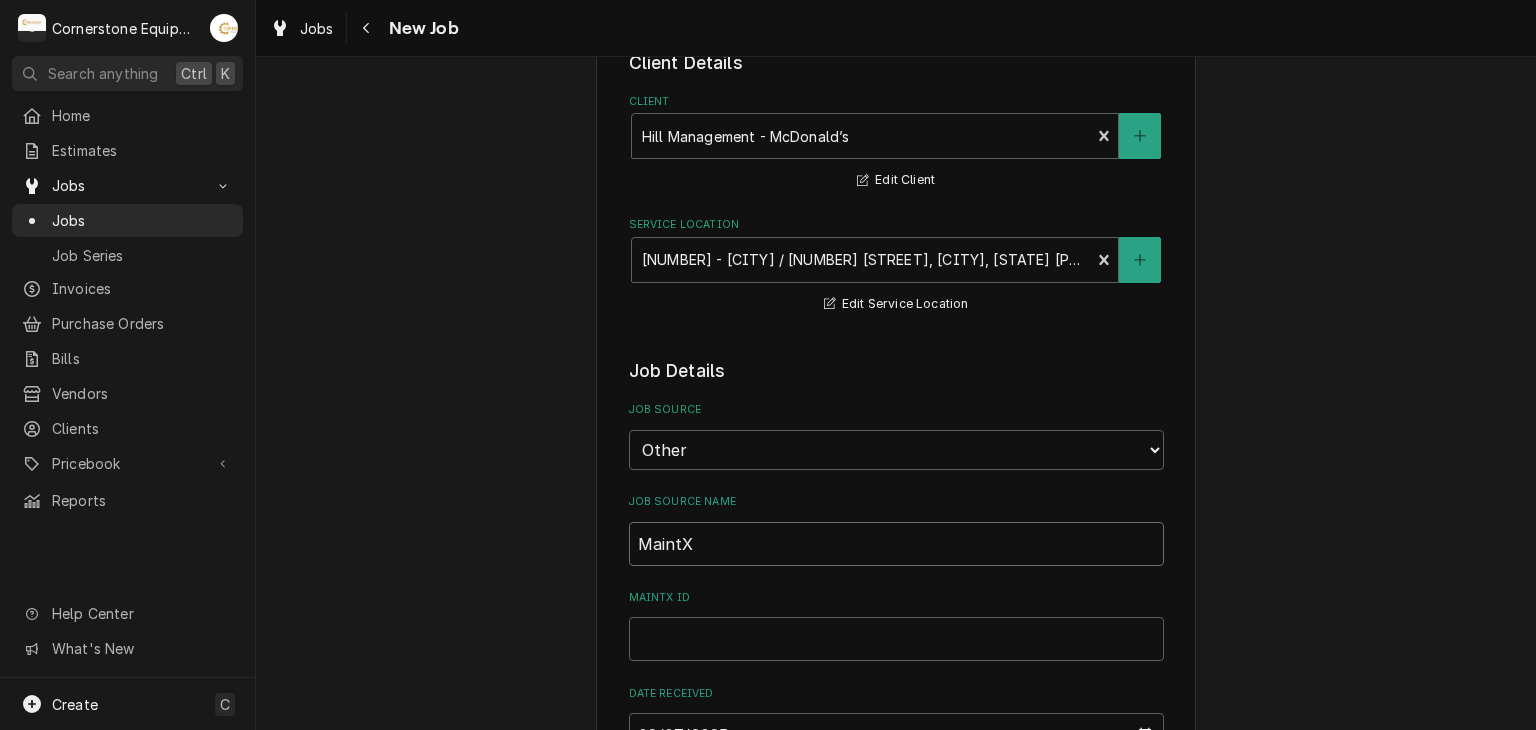 type on "x" 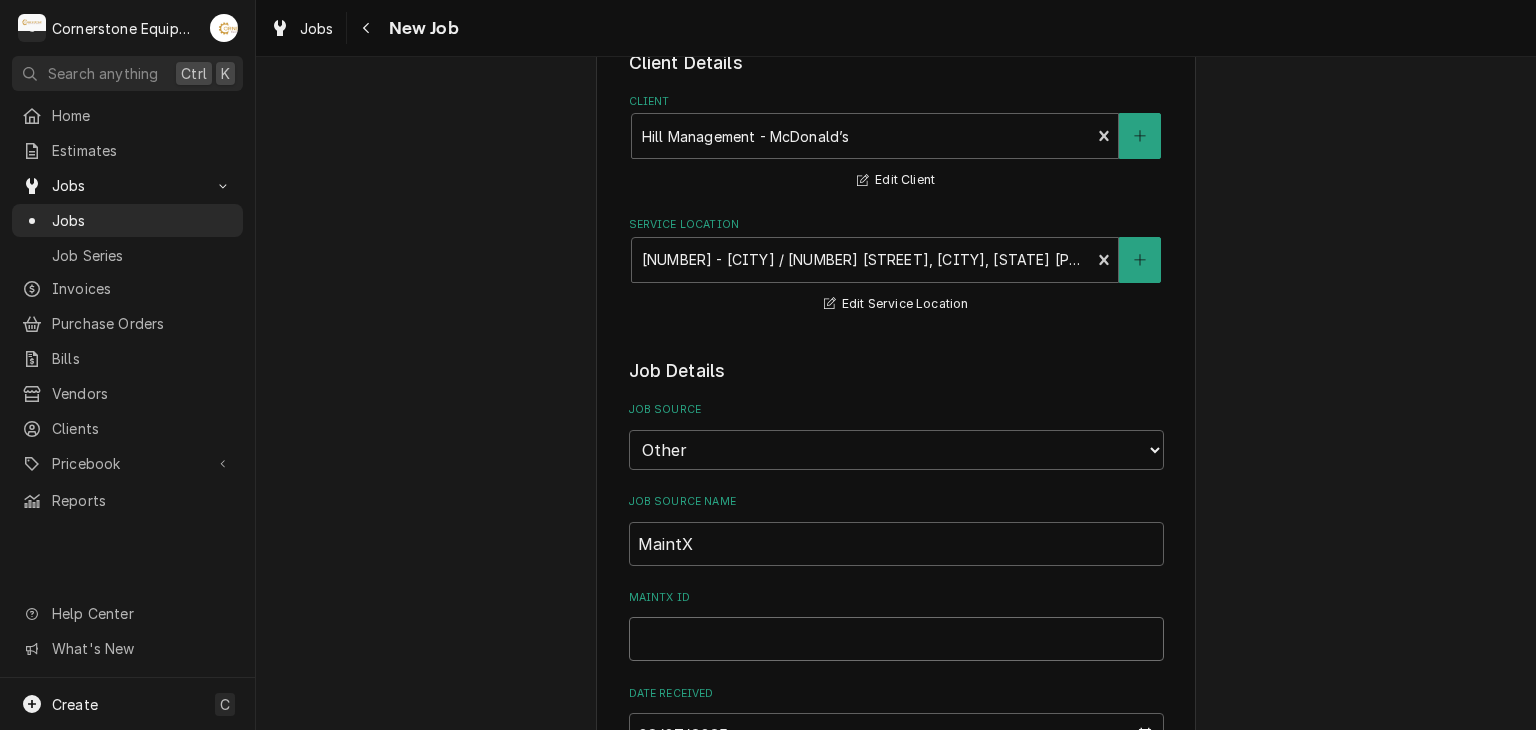 click on "MaintX ID" at bounding box center (896, 639) 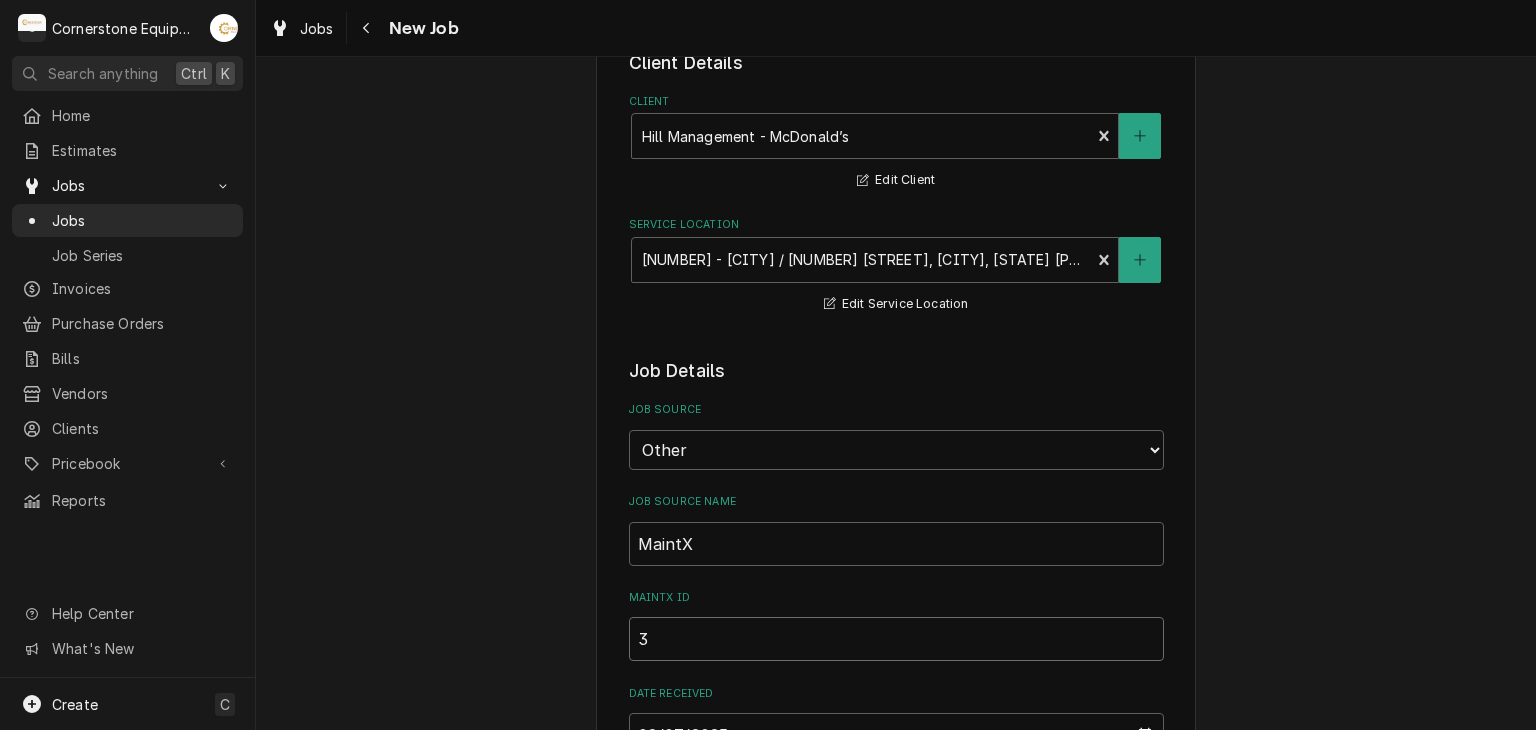 type on "x" 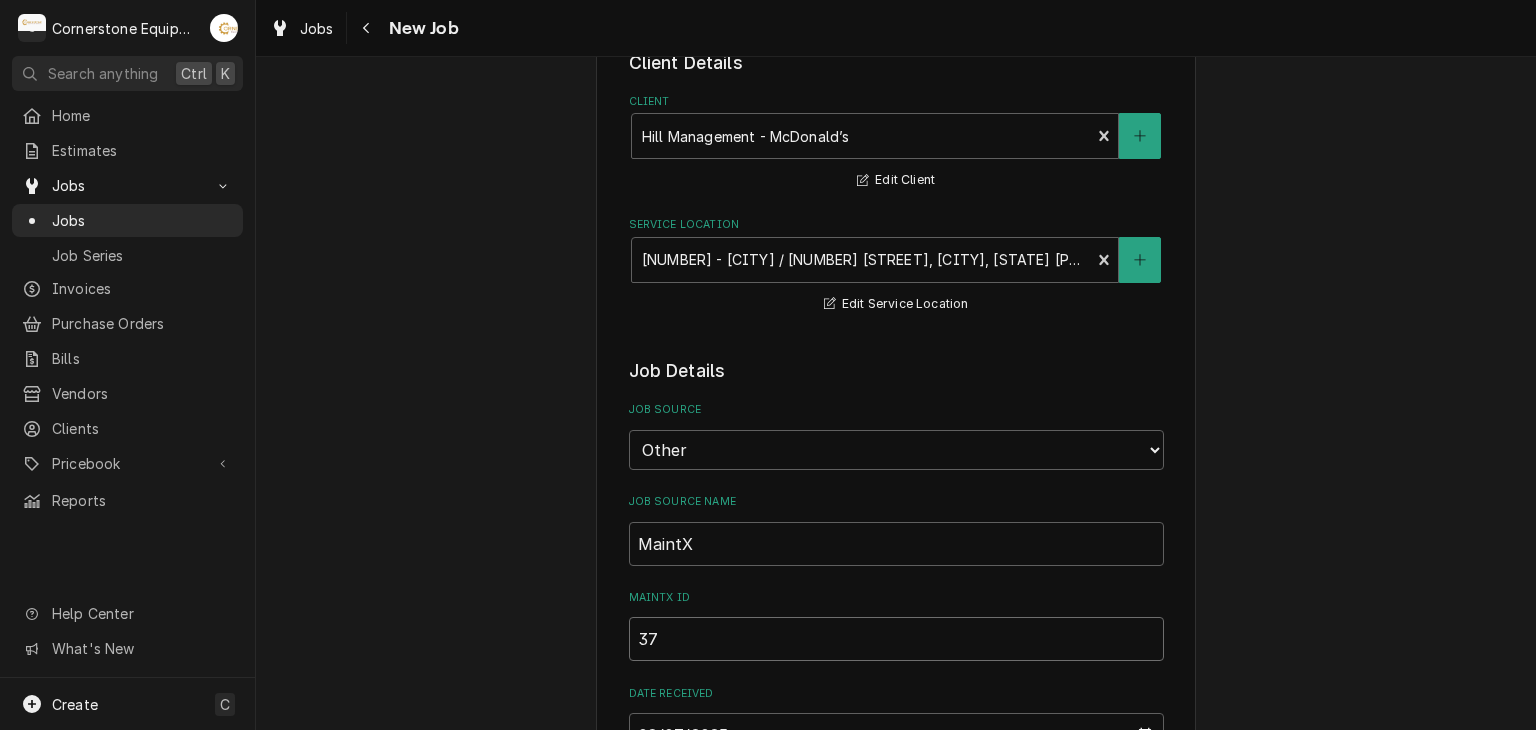 type on "x" 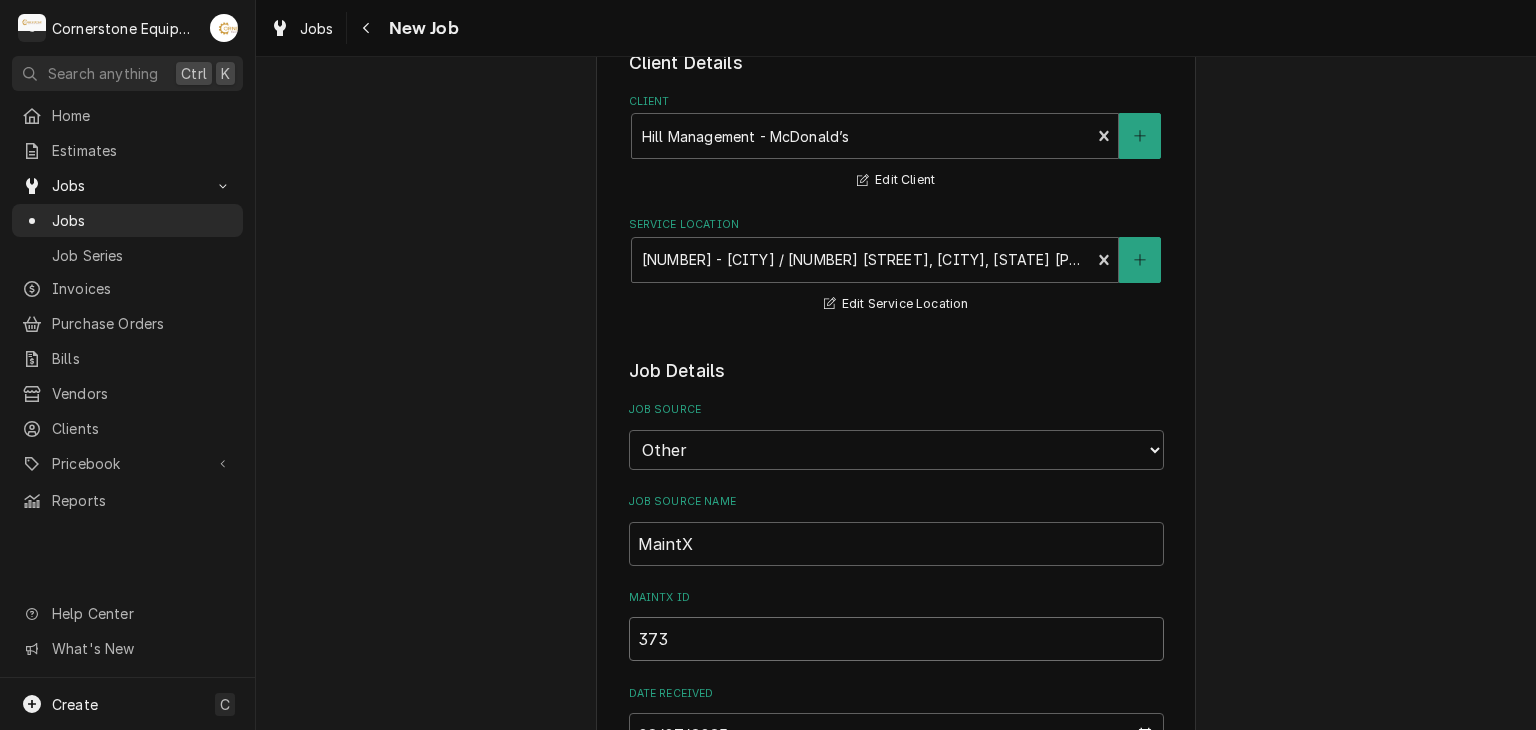 type on "x" 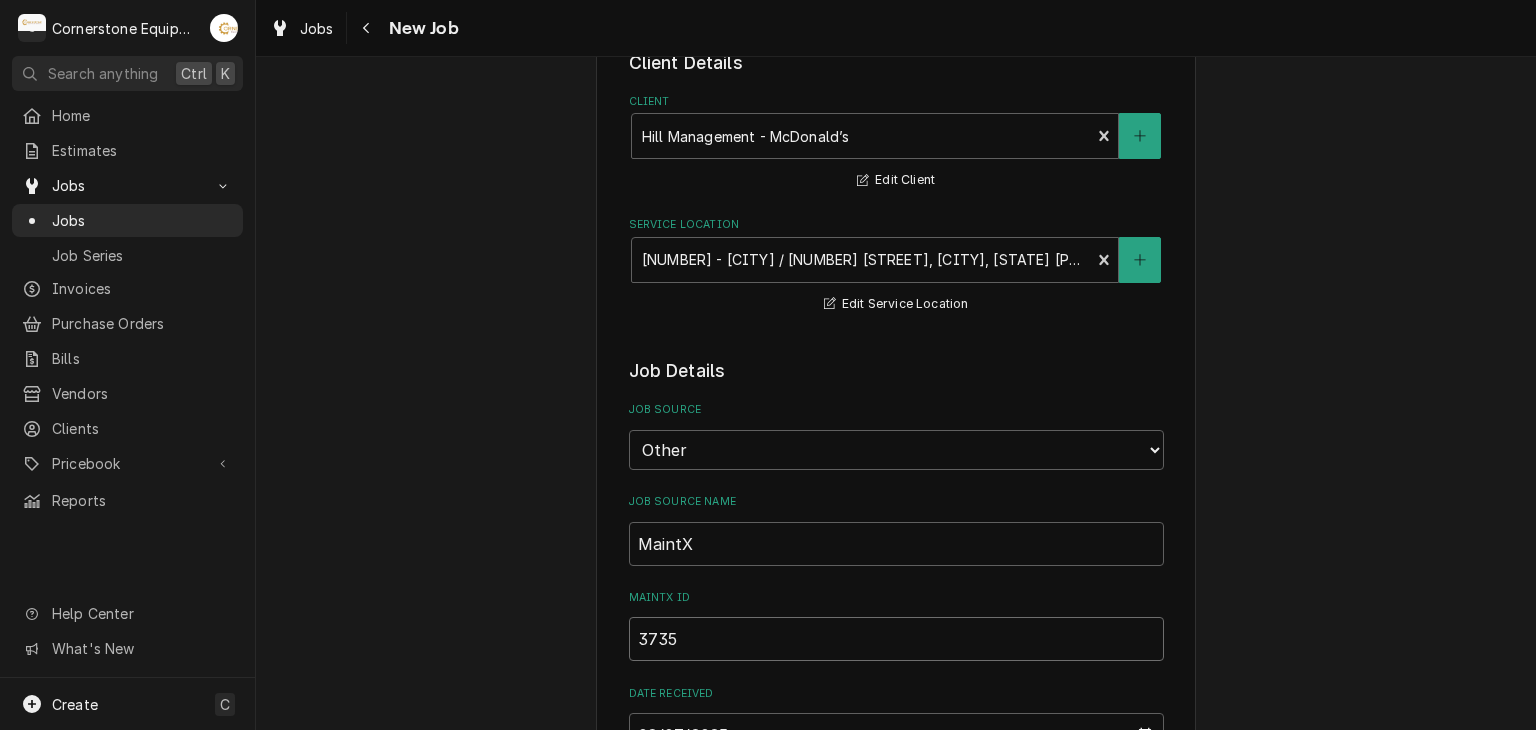 type on "x" 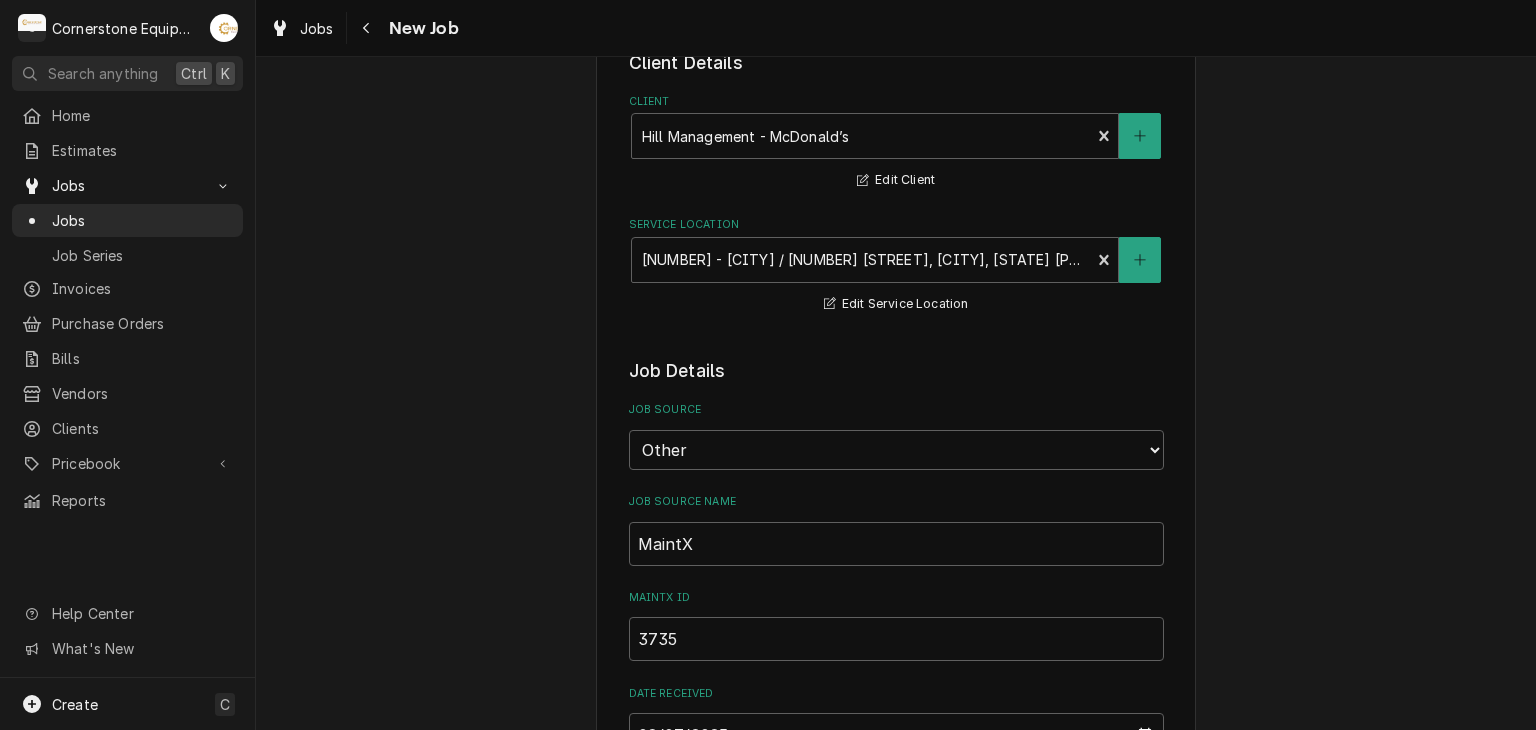 drag, startPoint x: 559, startPoint y: 619, endPoint x: 546, endPoint y: 616, distance: 13.341664 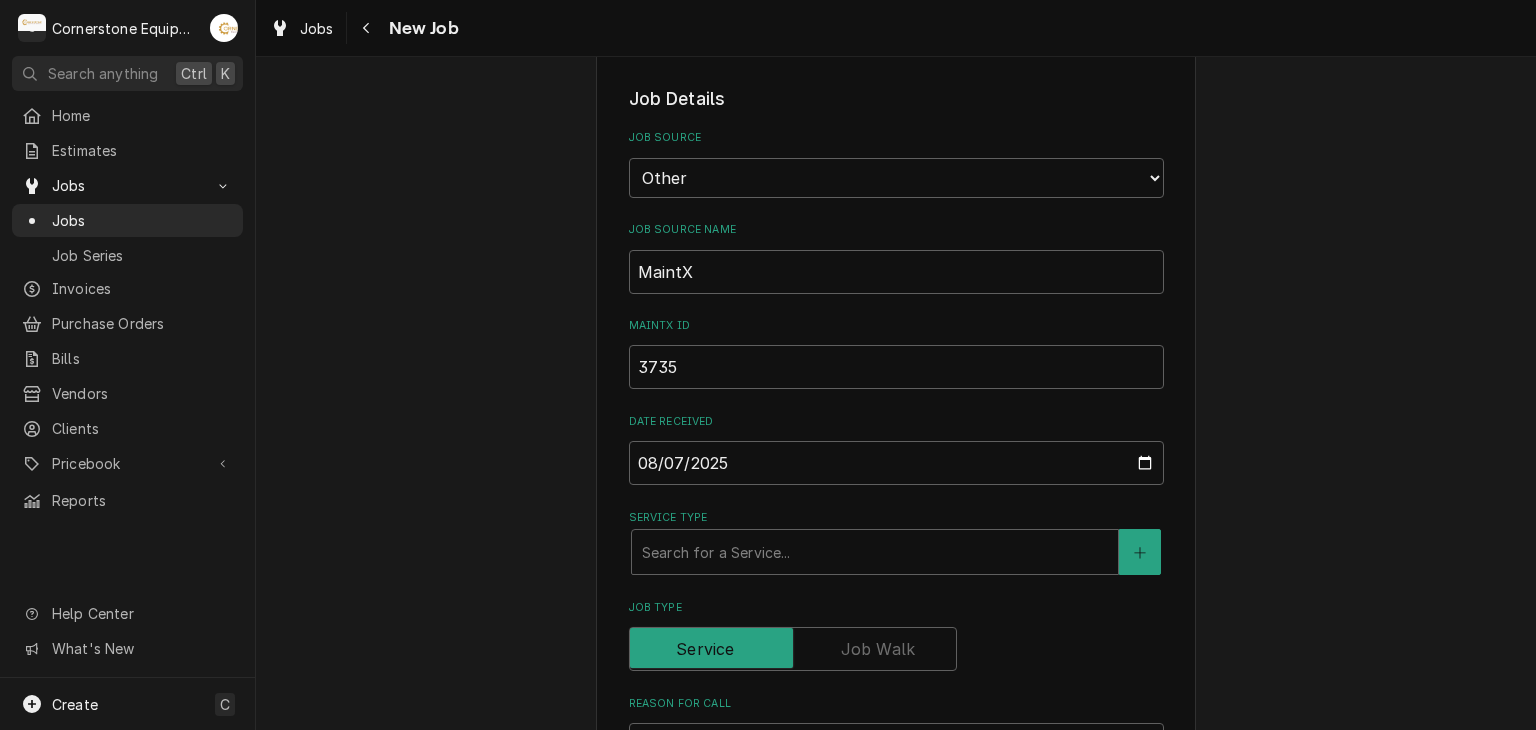 scroll, scrollTop: 440, scrollLeft: 0, axis: vertical 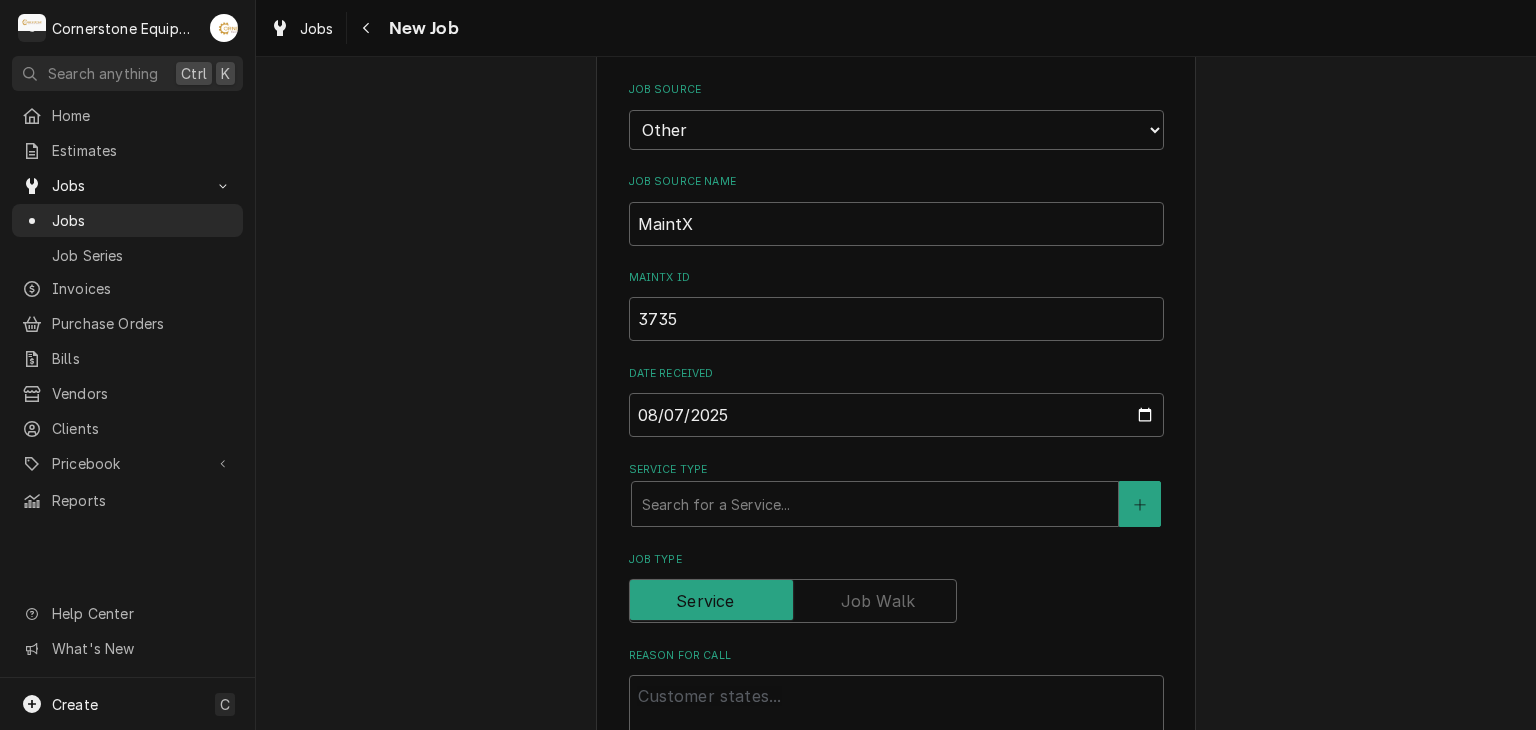 click on "Job Details Job Source Direct (Phone/Email/etc.) Other Job Source Name MaintX MaintX ID 3735 Date Received 2025-08-07 Service Type Search for a Service... Job Type Reason For Call Technician Instructions  ( optional ) Priority No Priority Urgent High Medium Low Labels  ( optional ) Add Labels... Equipment Expected Is Equipment involved on this Job? Who called in this service? Search for a Contact... Who should the tech(s) ask for? Search for a Contact... Attachments  ( if any ) Add Attachment Estimated Arrival Time AM / PM 6:00 AM 6:15 AM 6:30 AM 6:45 AM 7:00 AM 7:15 AM 7:30 AM 7:45 AM 8:00 AM 8:15 AM 8:30 AM 8:45 AM 9:00 AM 9:15 AM 9:30 AM 9:45 AM 10:00 AM 10:15 AM 10:30 AM 10:45 AM 11:00 AM 11:15 AM 11:30 AM 11:45 AM 12:00 PM 12:15 PM 12:30 PM 12:45 PM 1:00 PM 1:15 PM 1:30 PM 1:45 PM 2:00 PM 2:15 PM 2:30 PM 2:45 PM 3:00 PM 3:15 PM 3:30 PM 3:45 PM 4:00 PM 4:15 PM 4:30 PM 4:45 PM 5:00 PM 5:15 PM 5:30 PM 5:45 PM 6:00 PM 6:15 PM 6:30 PM 6:45 PM 7:00 PM 7:15 PM 7:30 PM 7:45 PM 8:00 PM 8:15 PM 8:30 PM 8:45 PM" at bounding box center [896, 877] 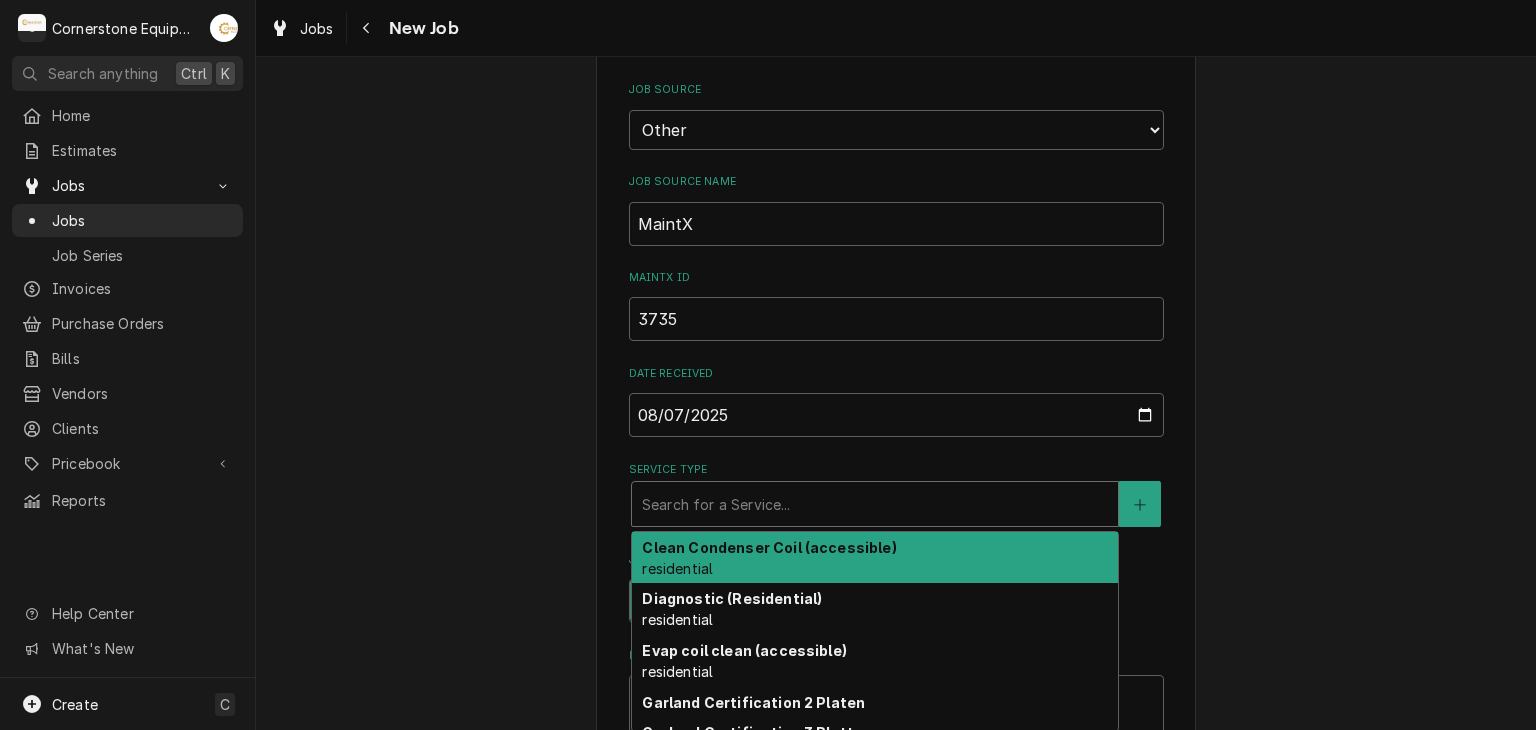 click on "Search for a Service..." at bounding box center [875, 504] 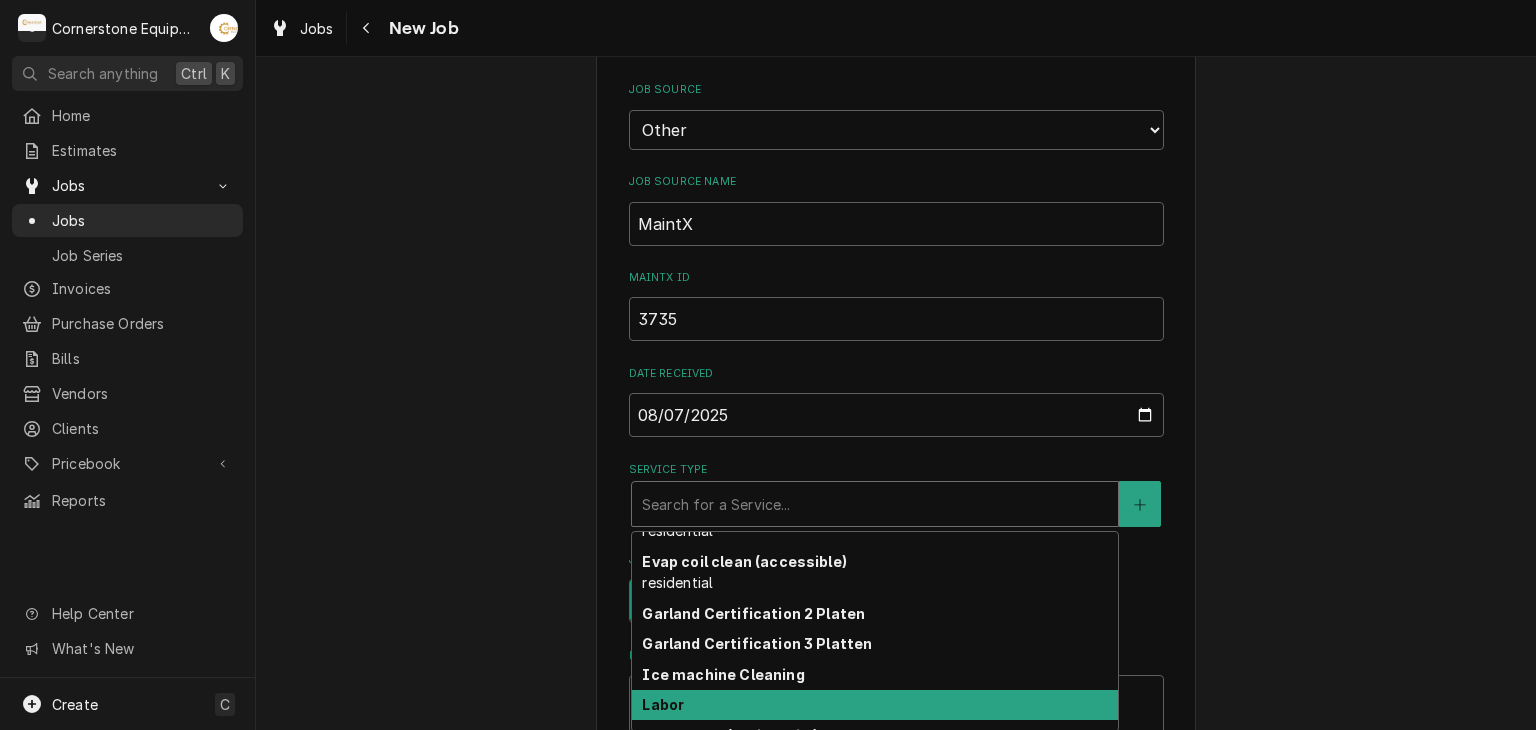 scroll, scrollTop: 147, scrollLeft: 0, axis: vertical 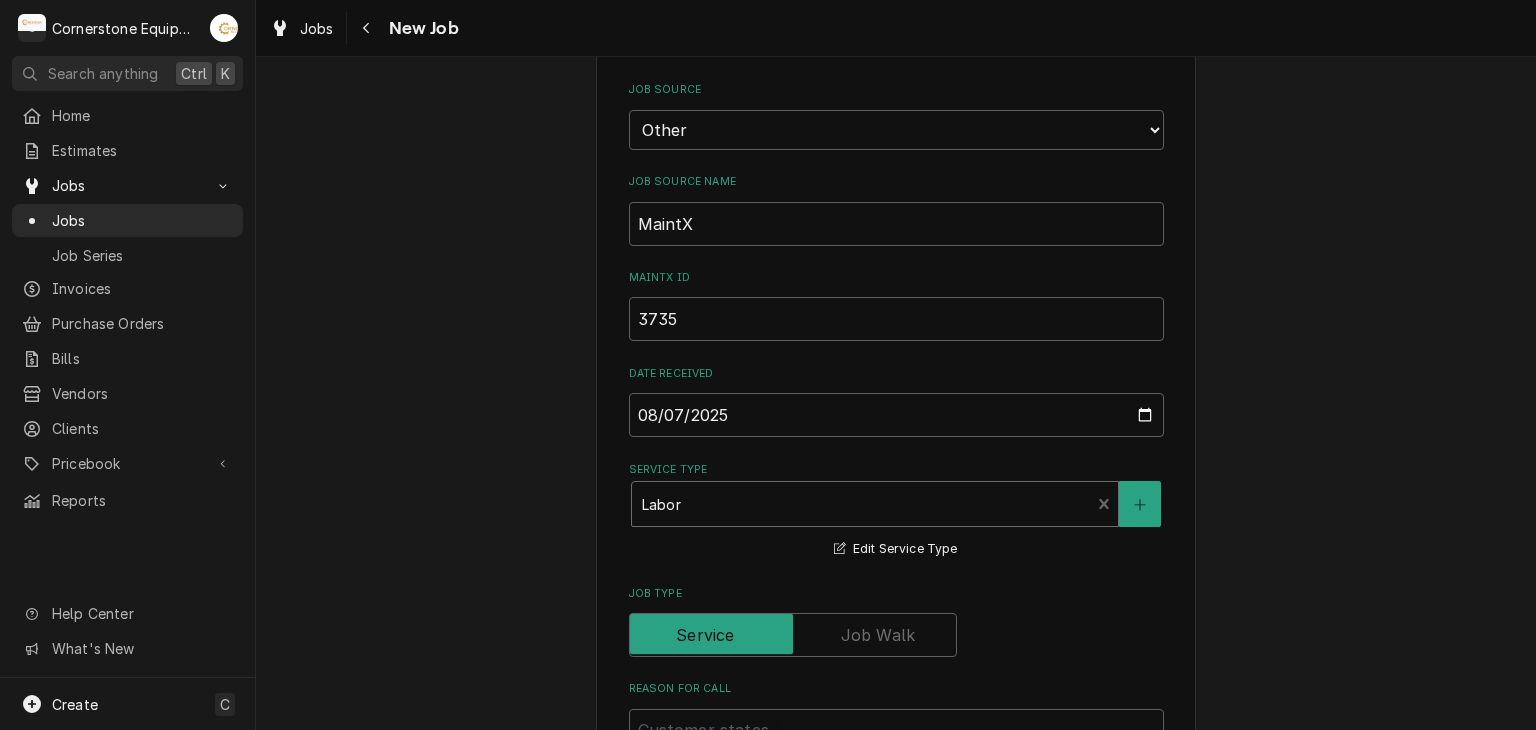 click on "Please provide the following information to create a job: Client Details Client Hill Management - McDonald’s Edit Client Service Location 04798 - Woodruff Rd / 1111 Woodruff Rd, Greenville, SC 29607 Edit Service Location Job Details Job Source Direct (Phone/Email/etc.) Other Job Source Name MaintX MaintX ID 3735 Date Received 2025-08-07 Service Type option [object Object], selected. Labor Edit Service Type Job Type Reason For Call Technician Instructions  ( optional ) Priority No Priority Urgent High Medium Low Labels  ( optional ) Add Labels... Equipment Expected Is Equipment involved on this Job? Who called in this service? Search for a Contact... Who should the tech(s) ask for? Search for a Contact... Attachments  ( if any ) Add Attachment Estimated Arrival Time AM / PM 6:00 AM 6:15 AM 6:30 AM 6:45 AM 7:00 AM 7:15 AM 7:30 AM 7:45 AM 8:00 AM 8:15 AM 8:30 AM 8:45 AM 9:00 AM 9:15 AM 9:30 AM 9:45 AM 10:00 AM 10:15 AM 10:30 AM 10:45 AM 11:00 AM 11:15 AM 11:30 AM 11:45 AM 12:00 PM 12:15 PM 12:30 PM 12:45 PM" at bounding box center [896, 780] 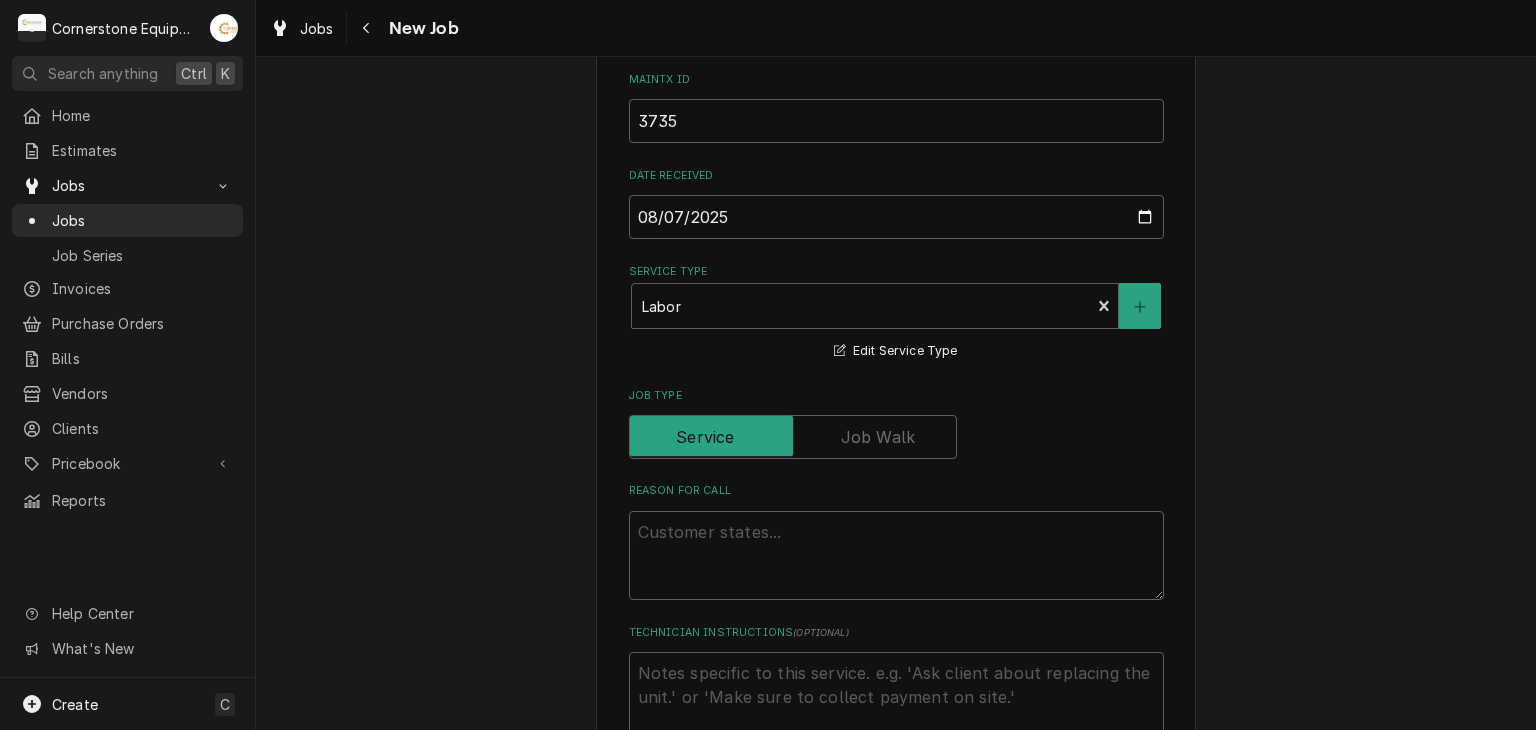 scroll, scrollTop: 640, scrollLeft: 0, axis: vertical 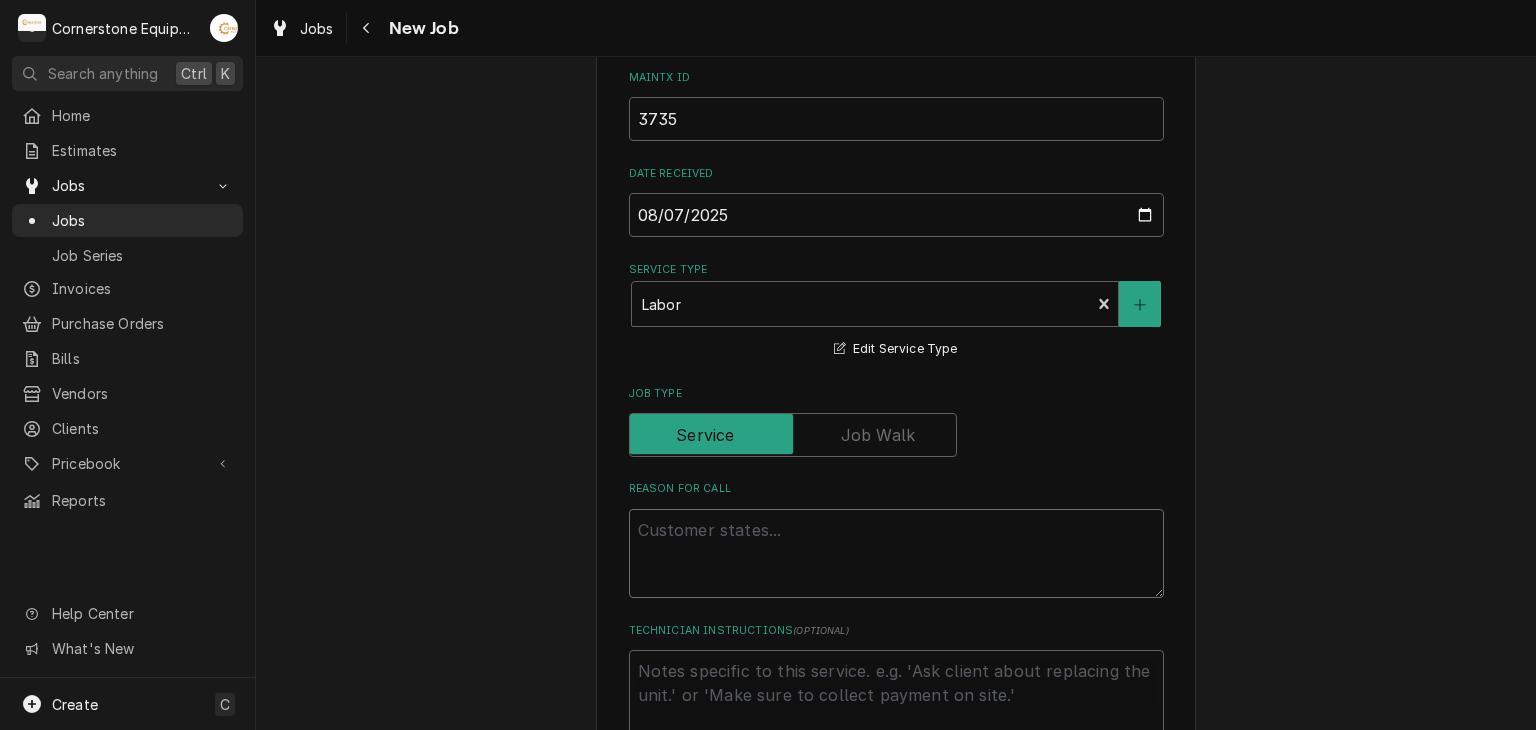 click on "Reason For Call" at bounding box center [896, 554] 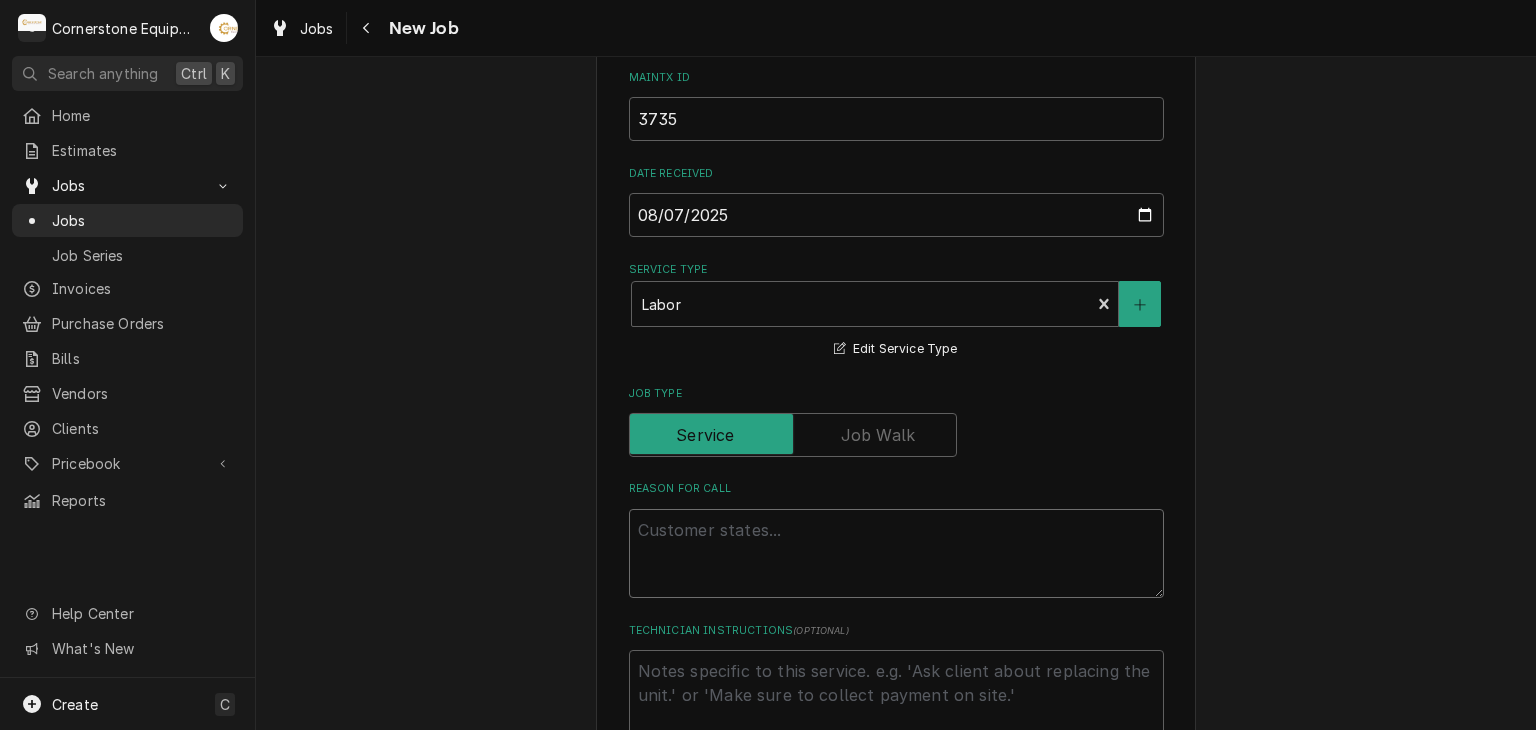 type on "x" 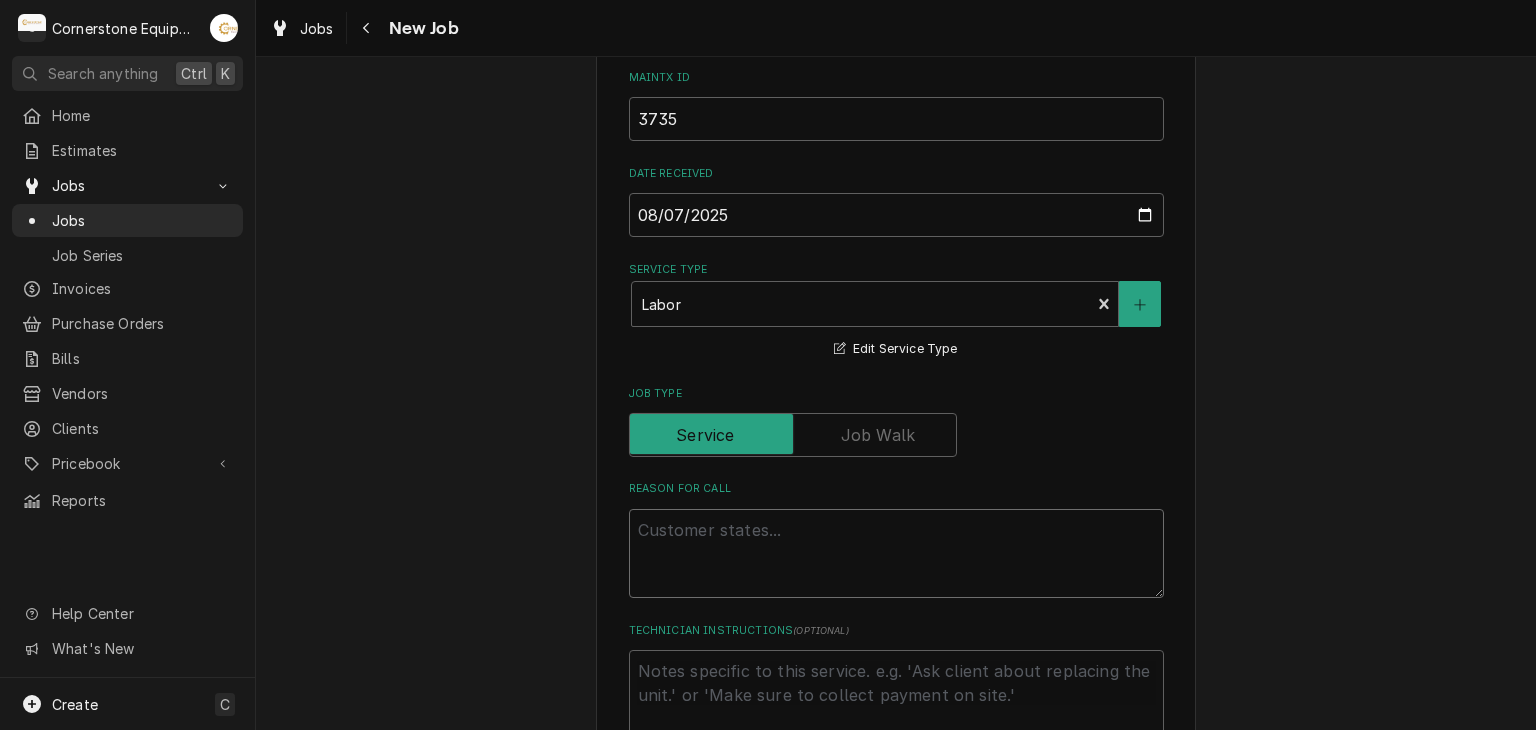 type on "T" 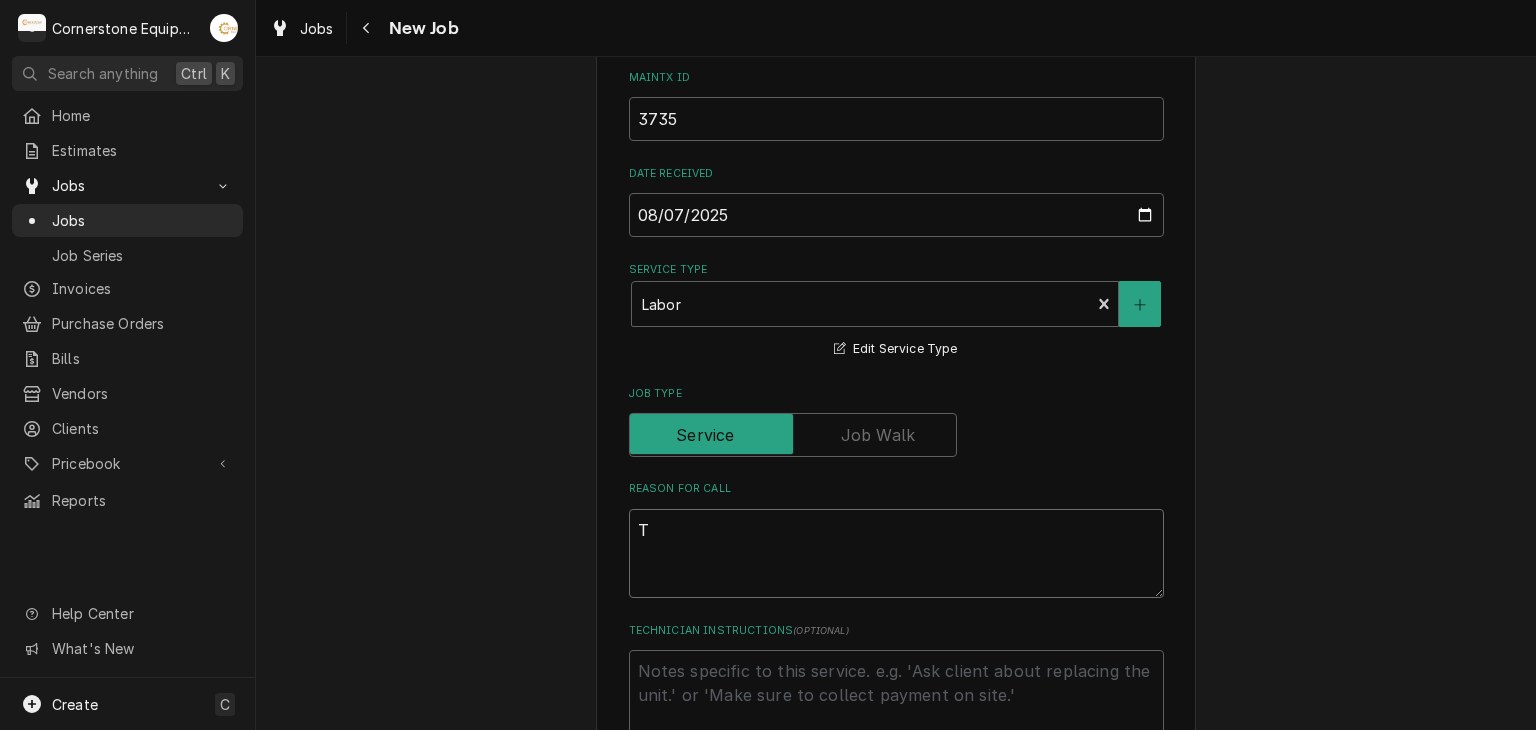 type on "x" 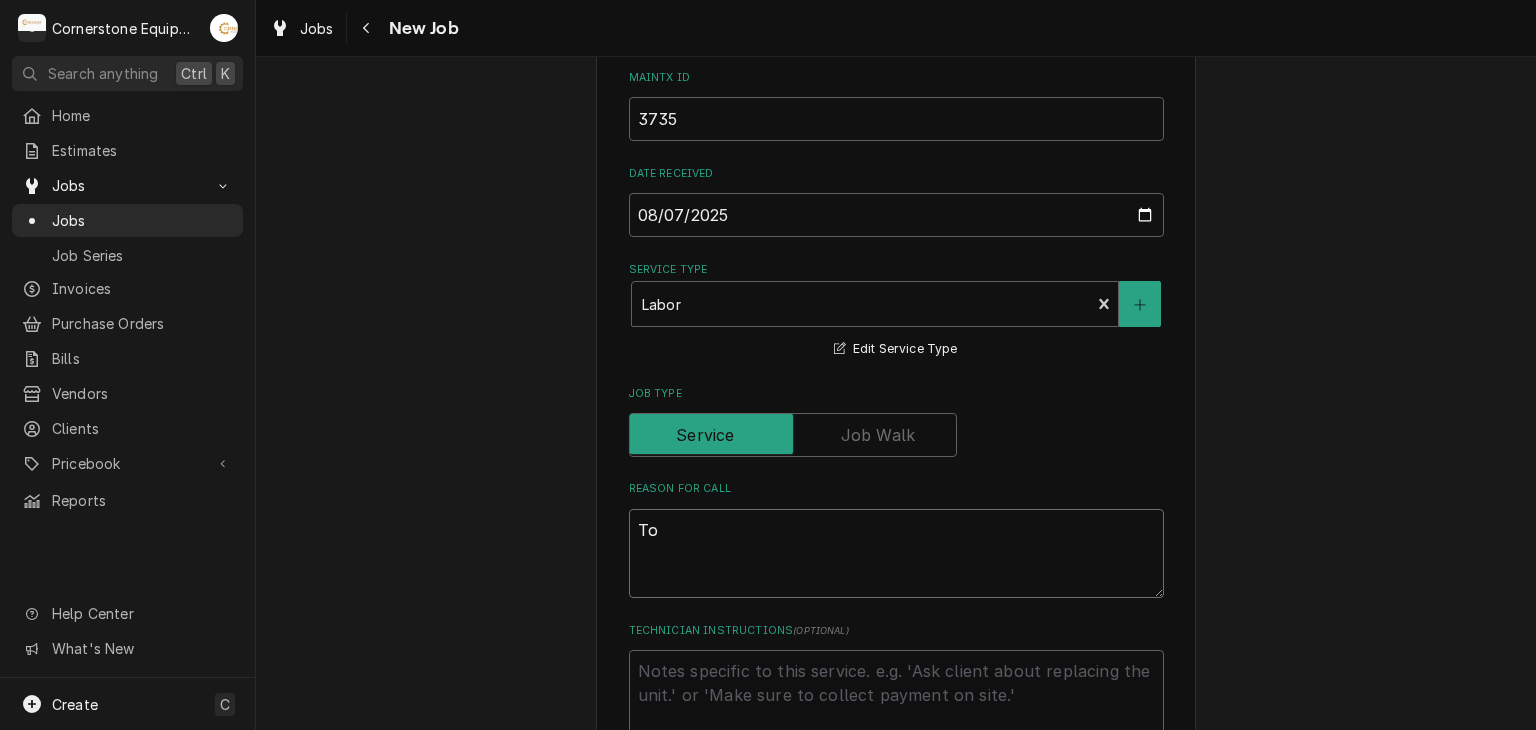 type on "Top" 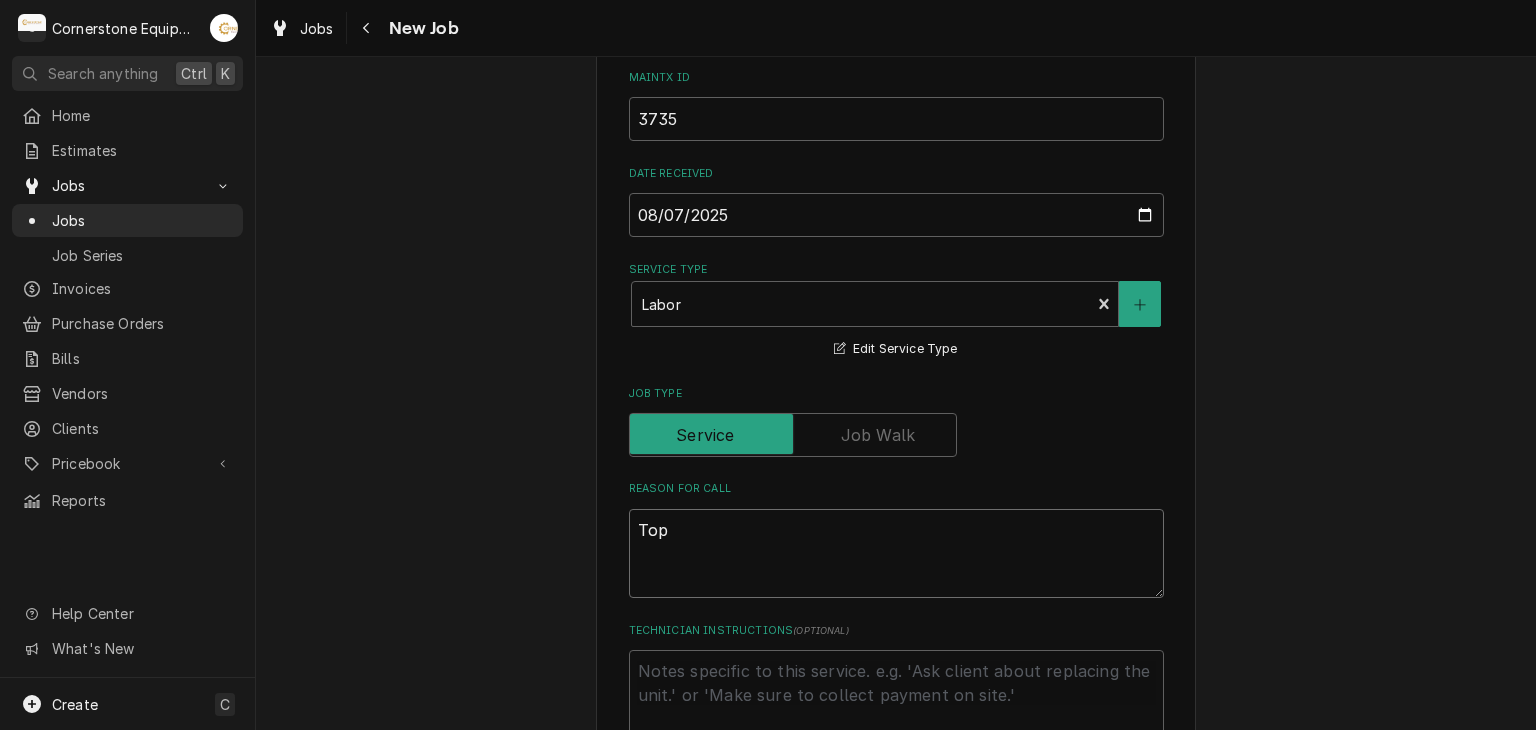 type on "x" 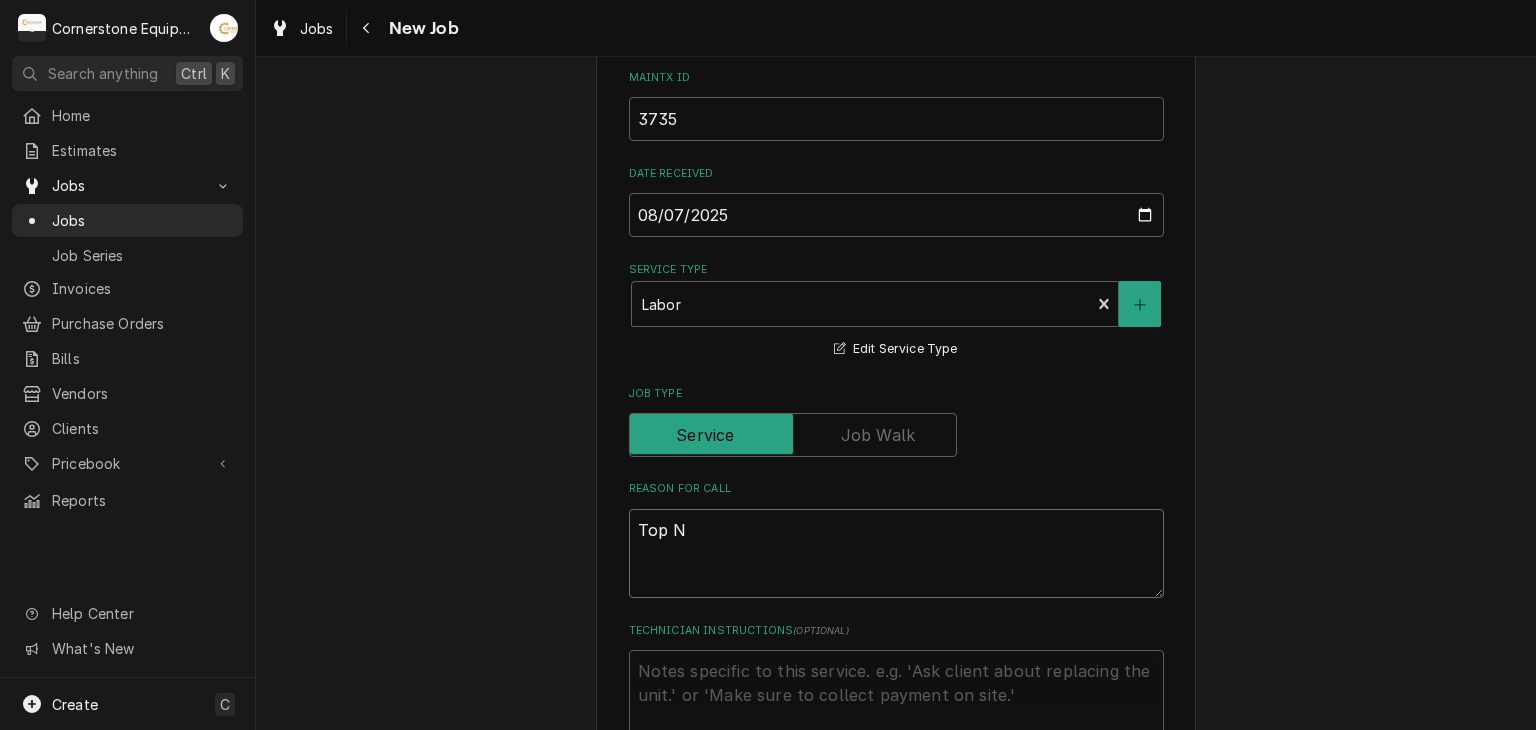 type on "x" 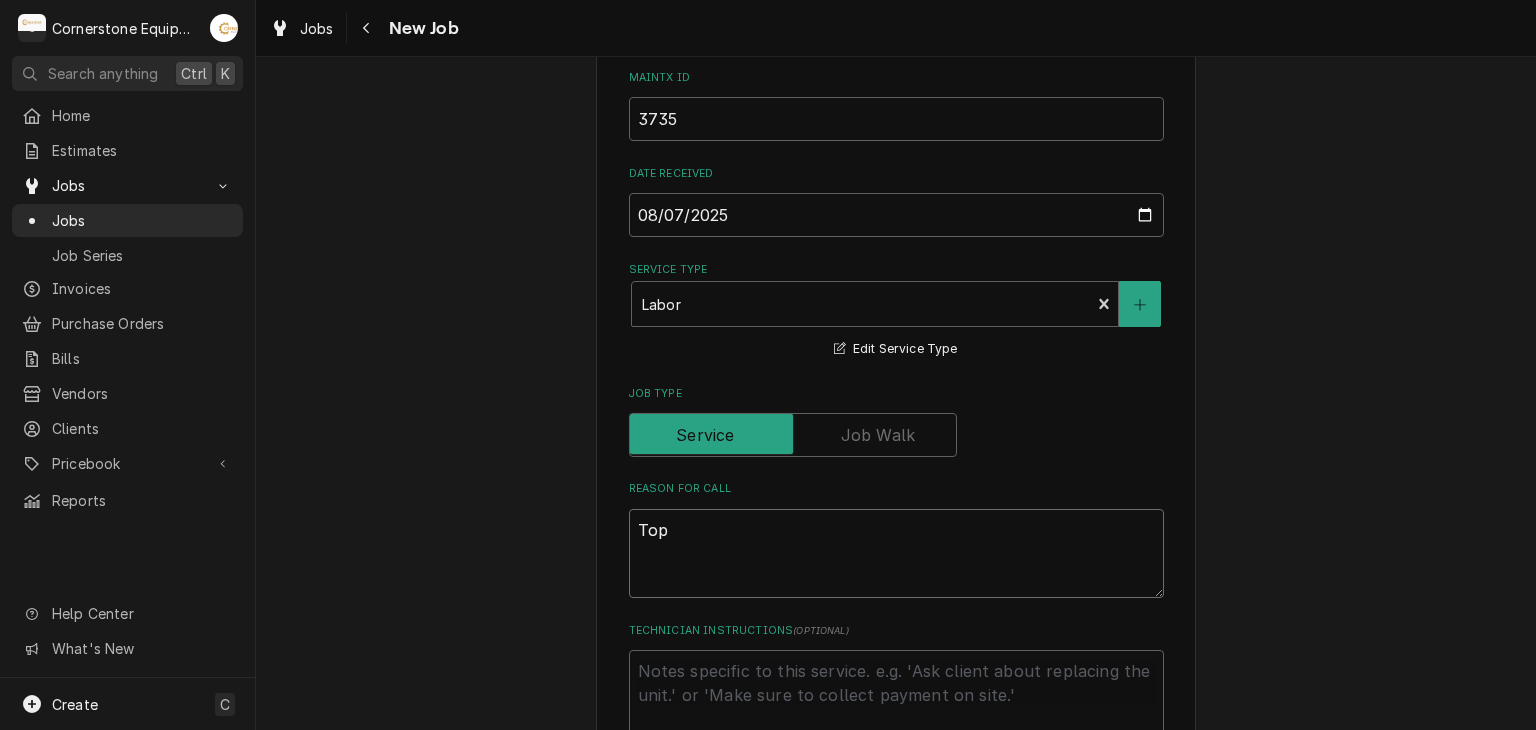 type on "x" 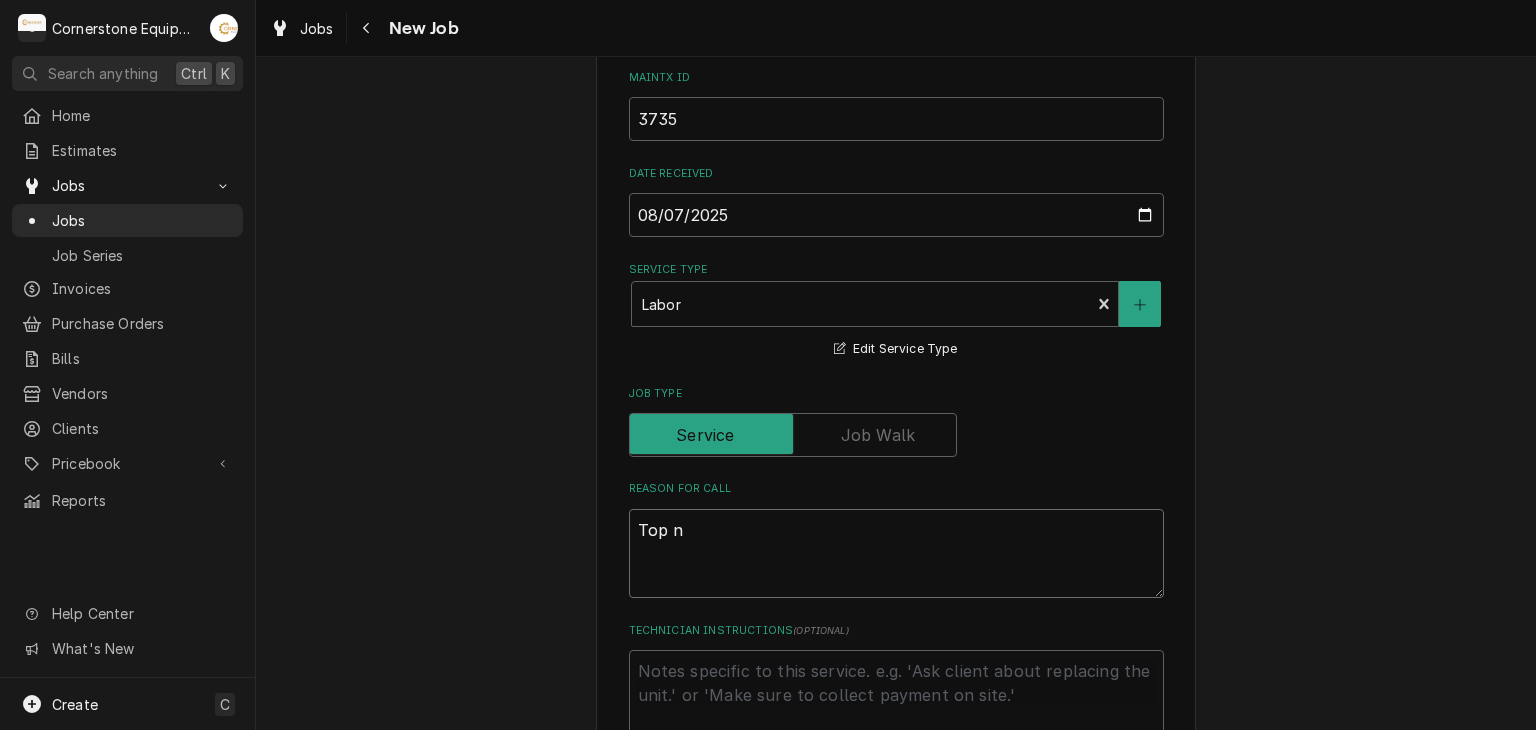 type on "x" 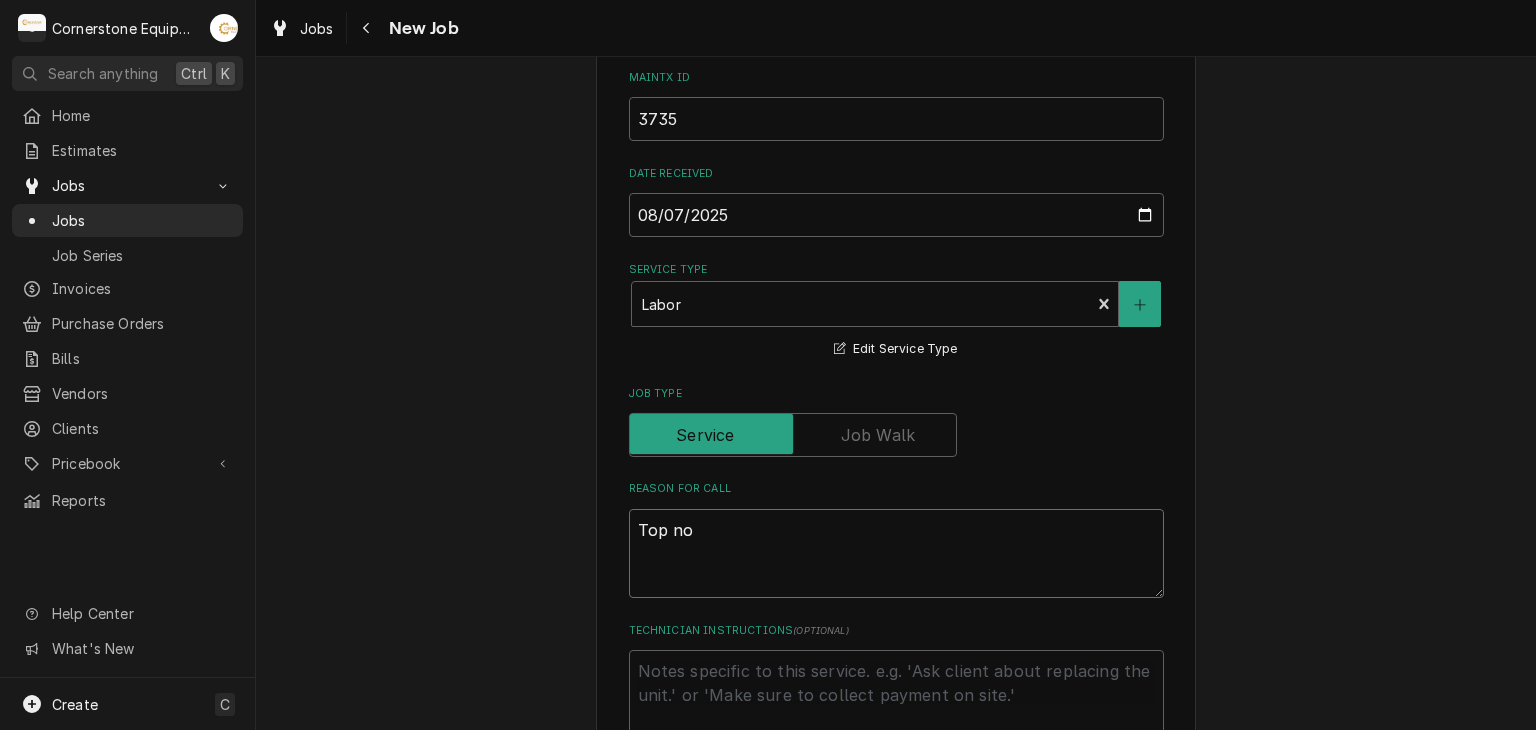 type on "x" 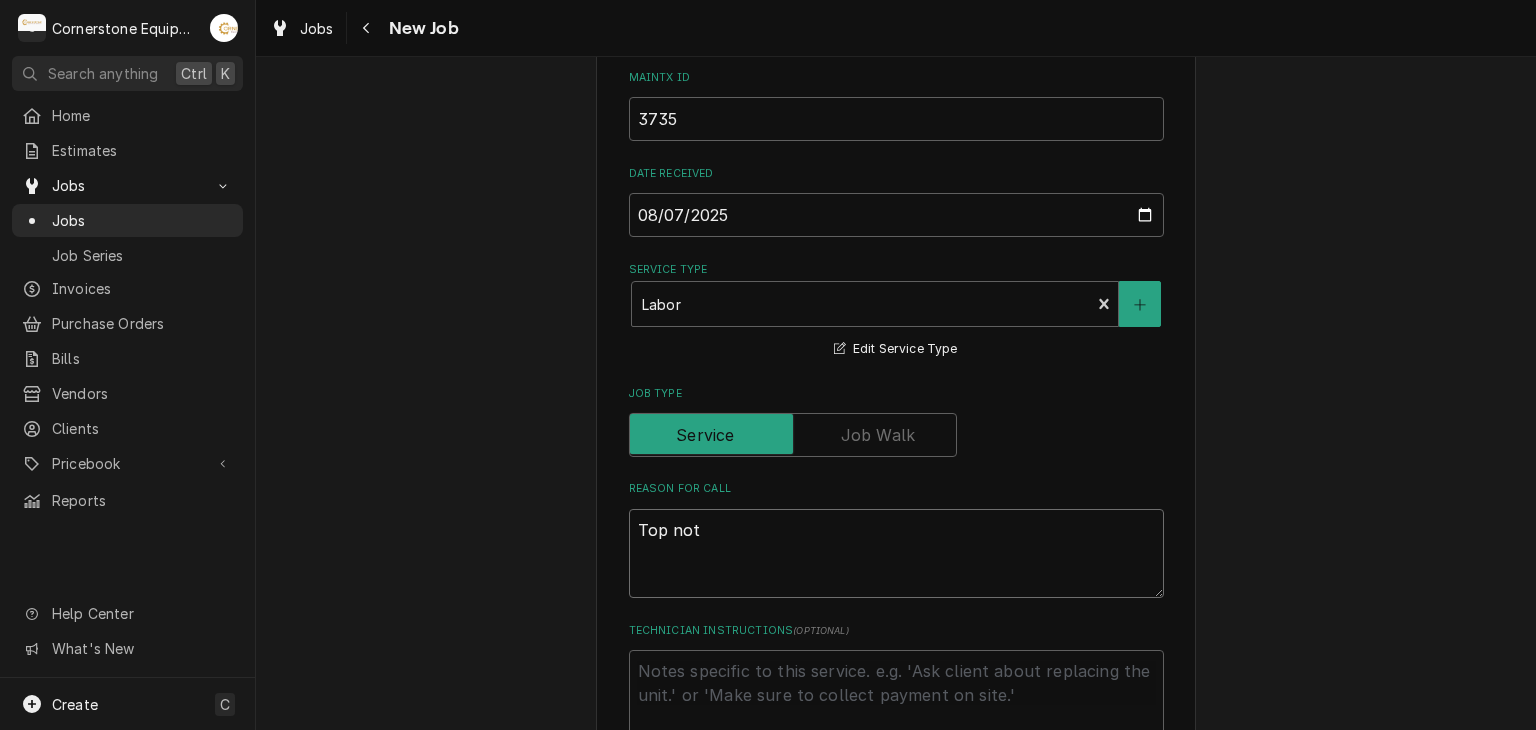 type on "x" 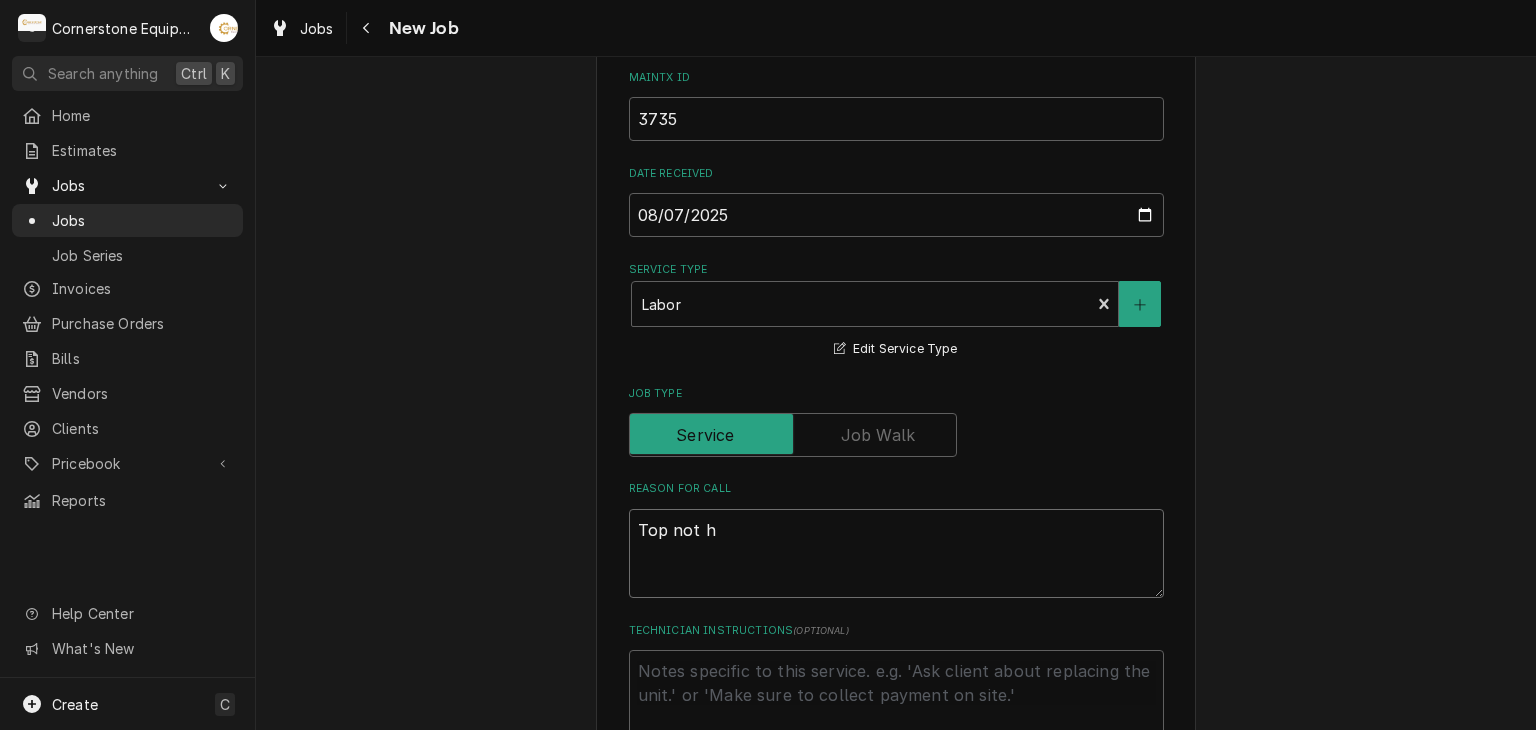 type on "x" 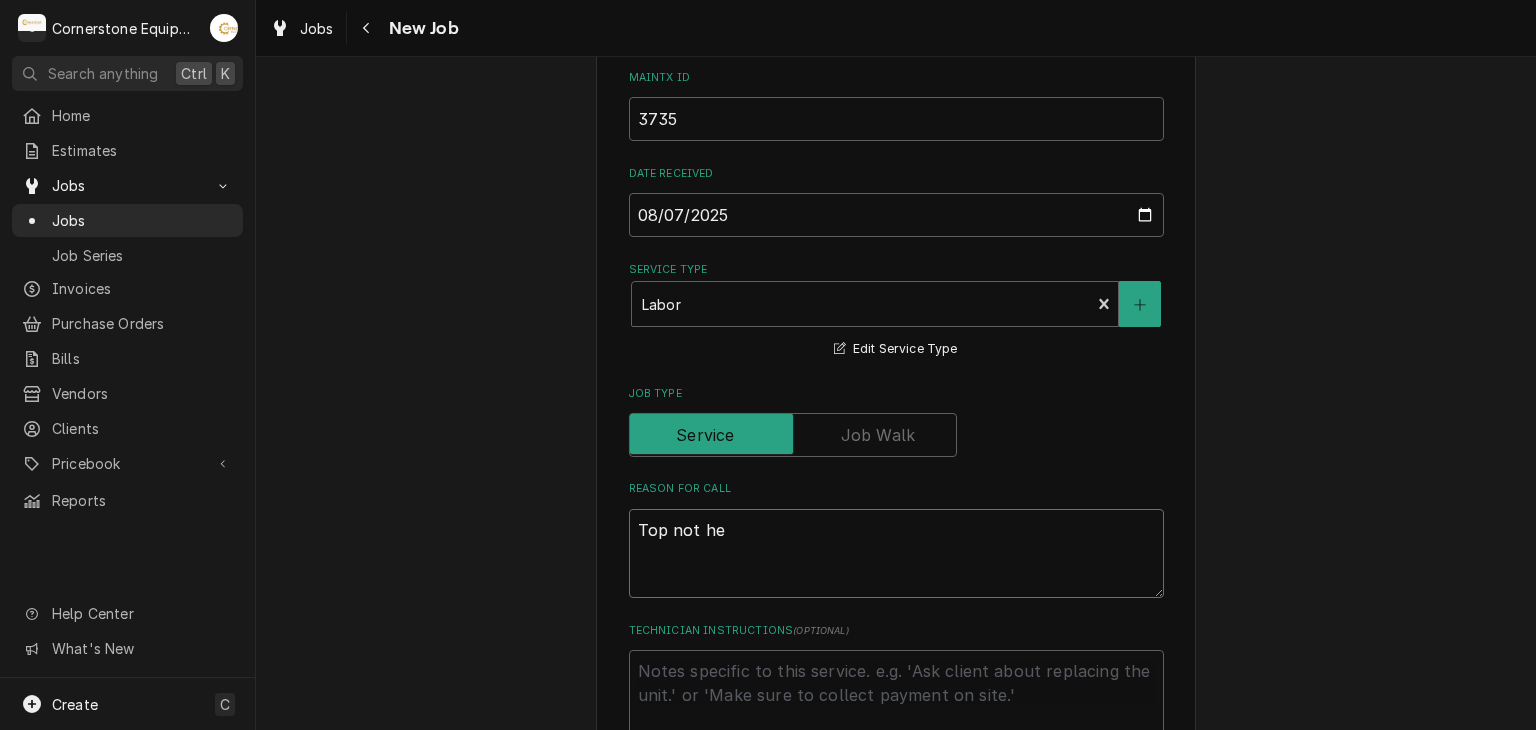 type on "x" 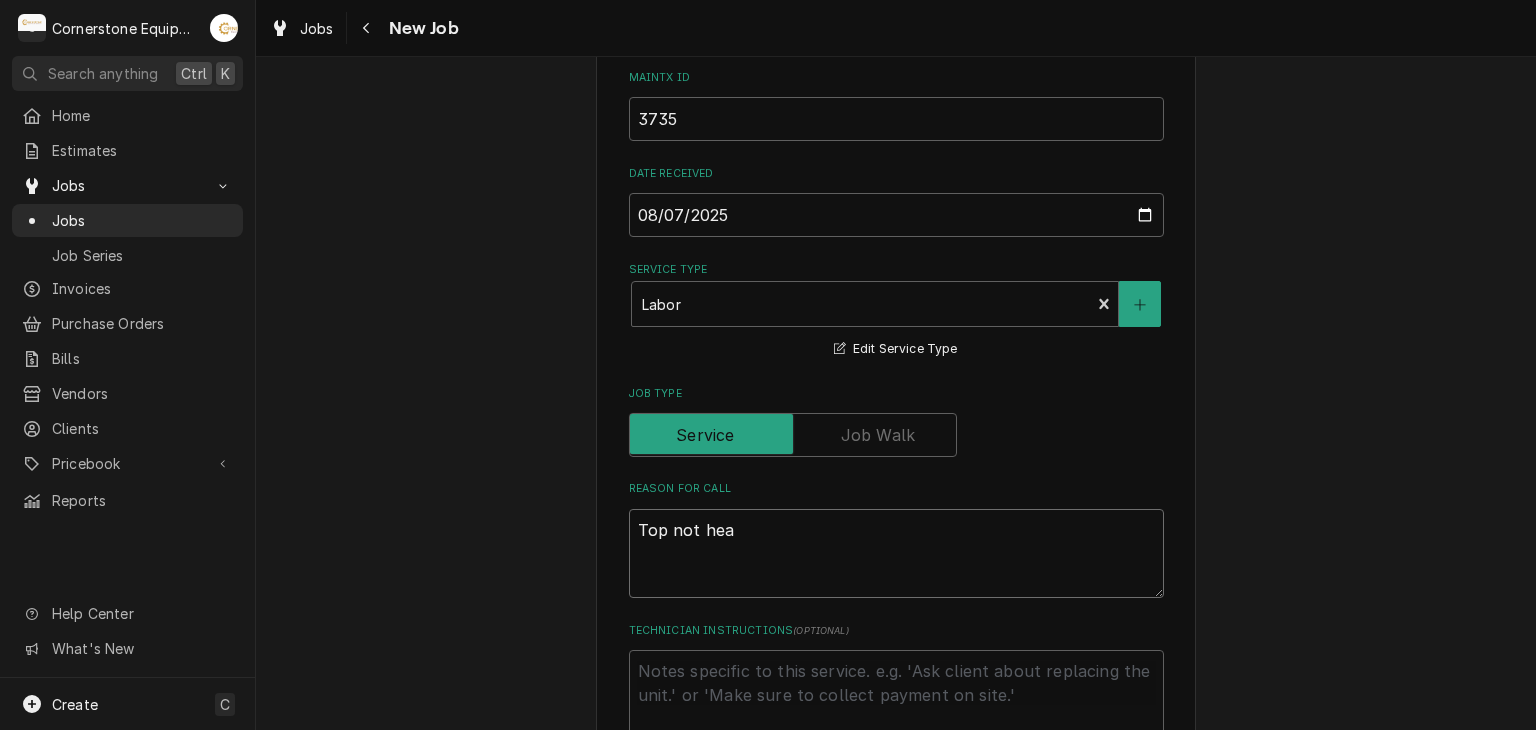type on "x" 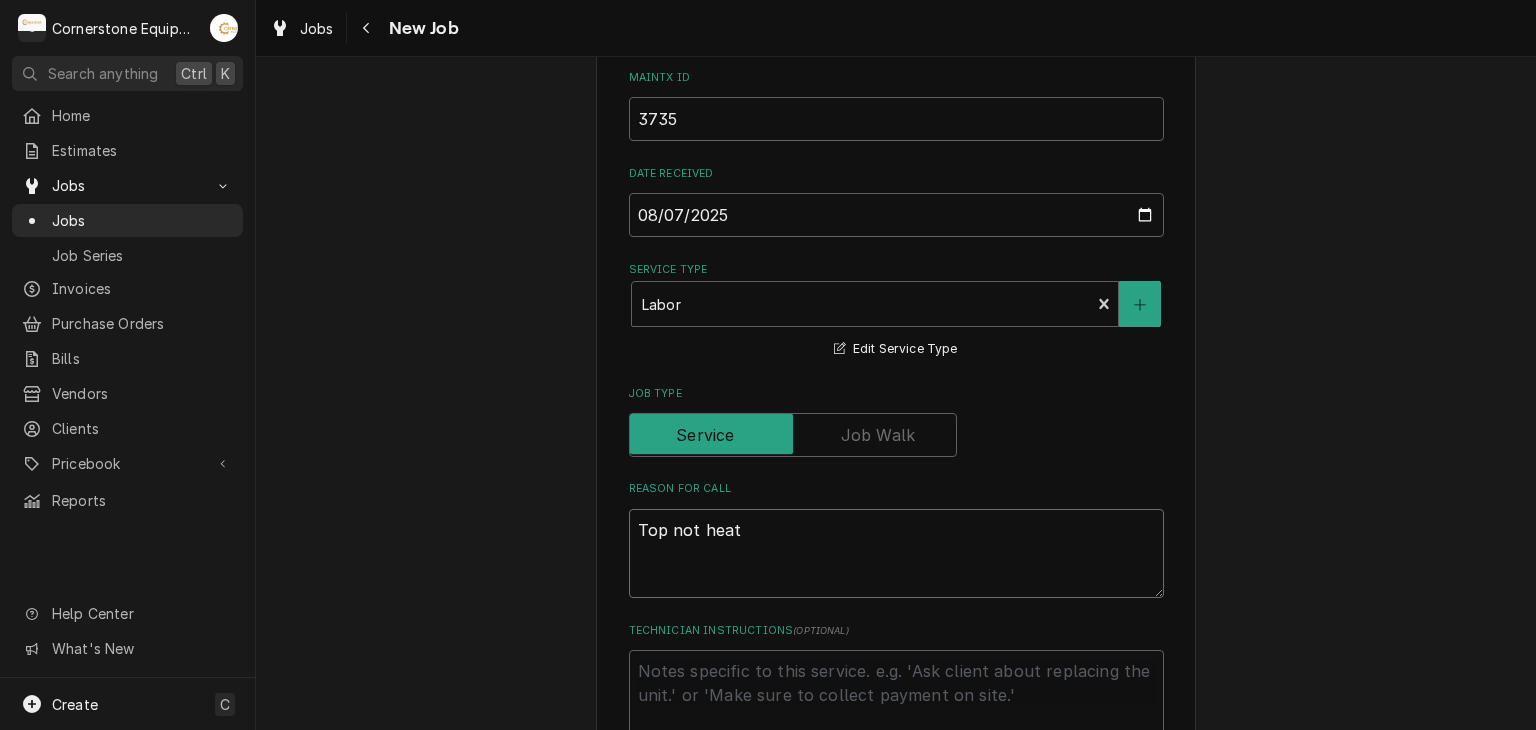 type on "x" 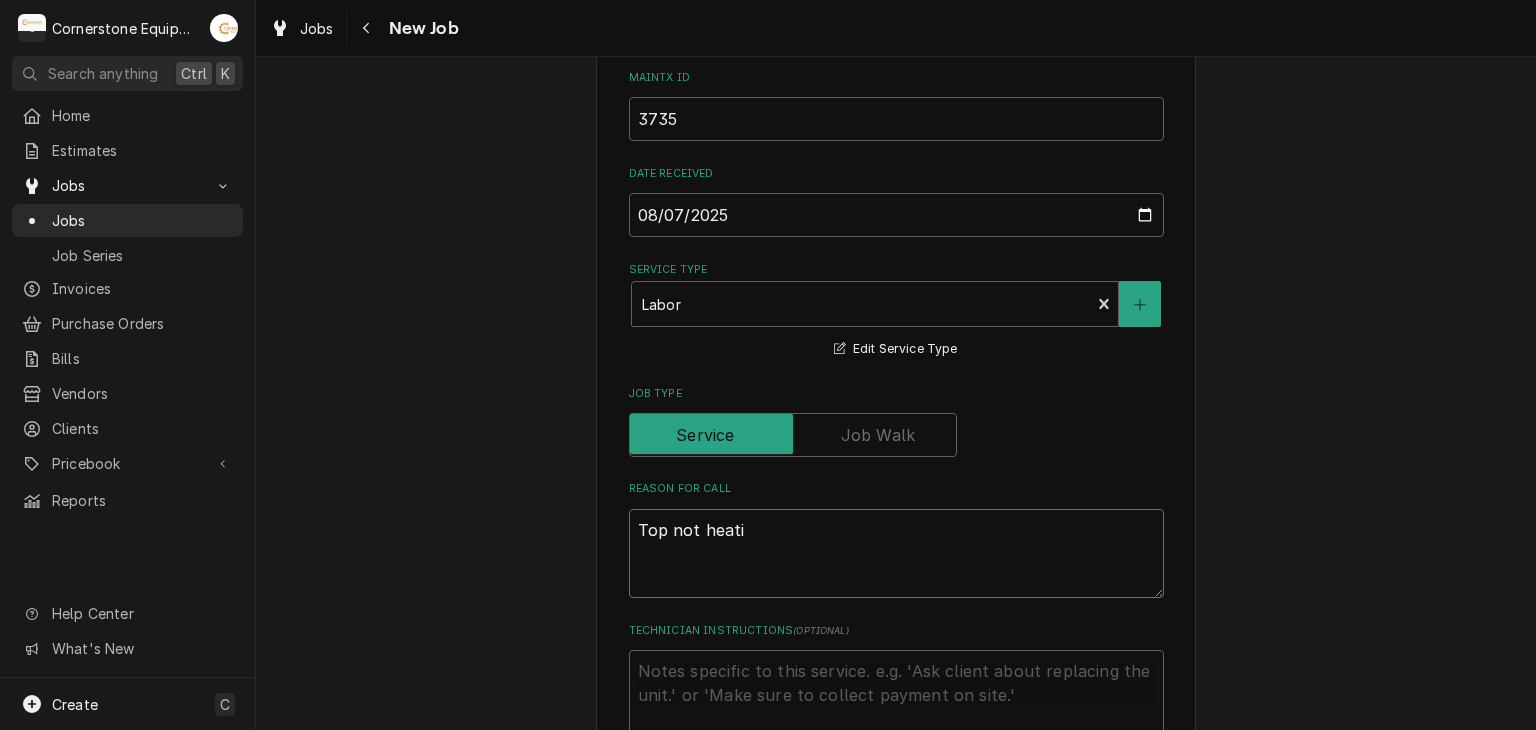 type on "x" 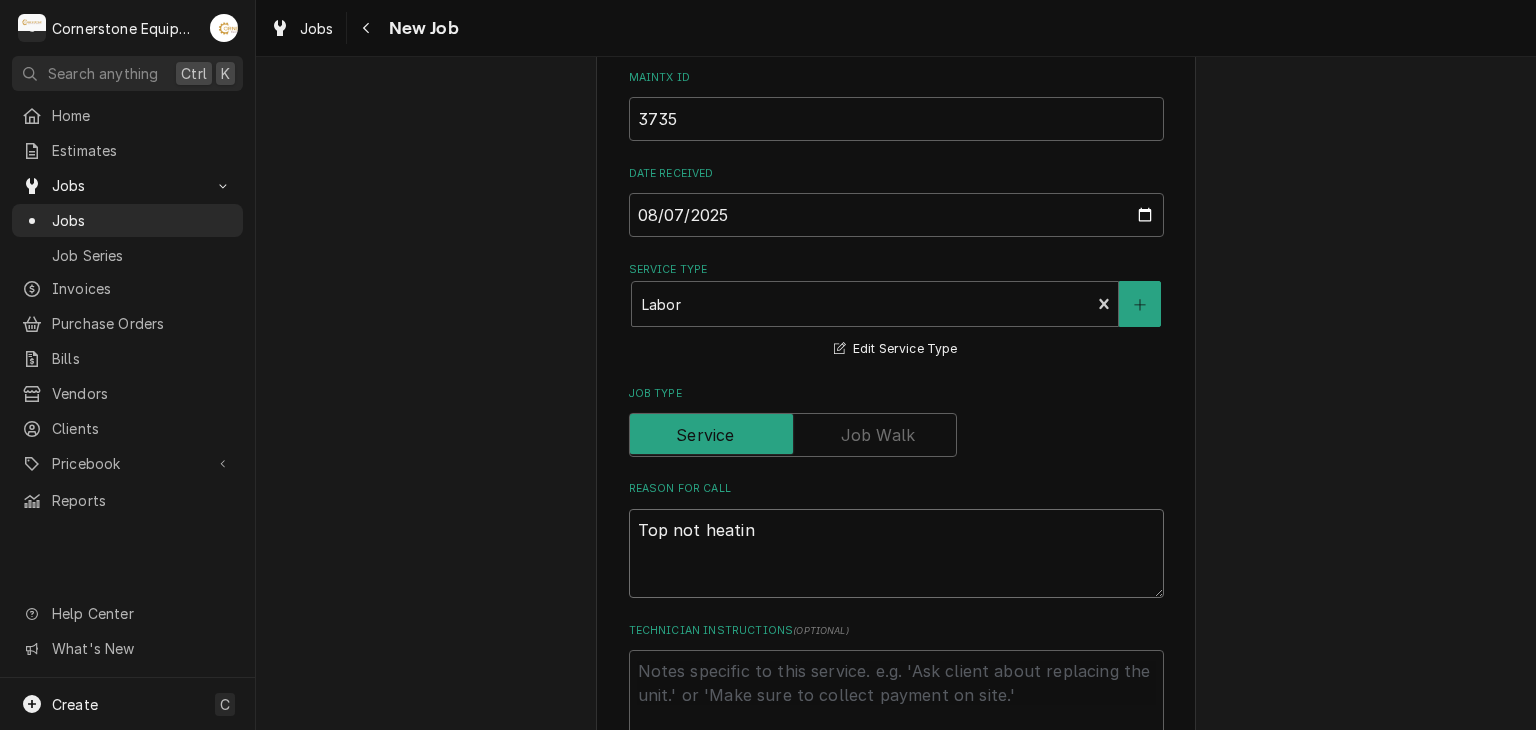 type on "x" 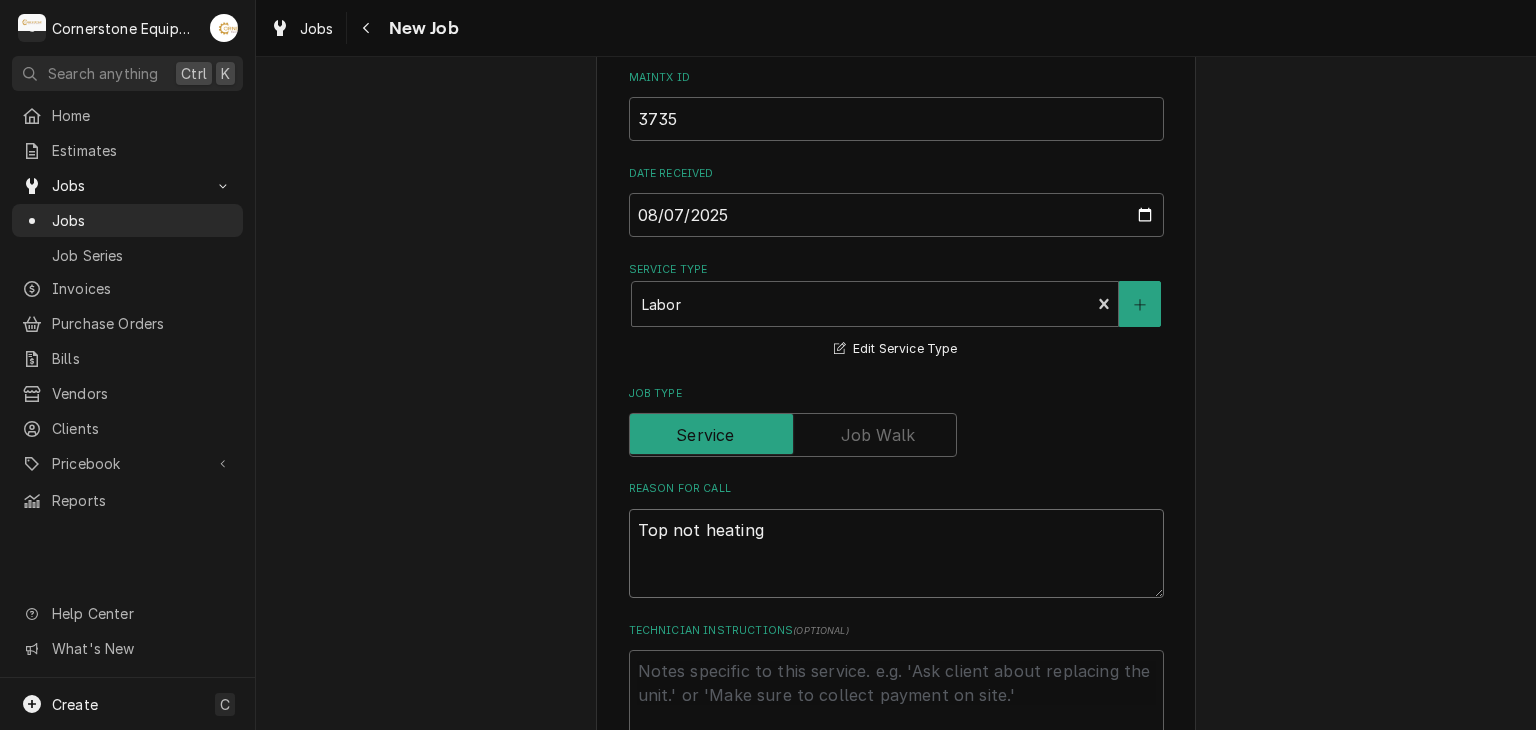 type on "x" 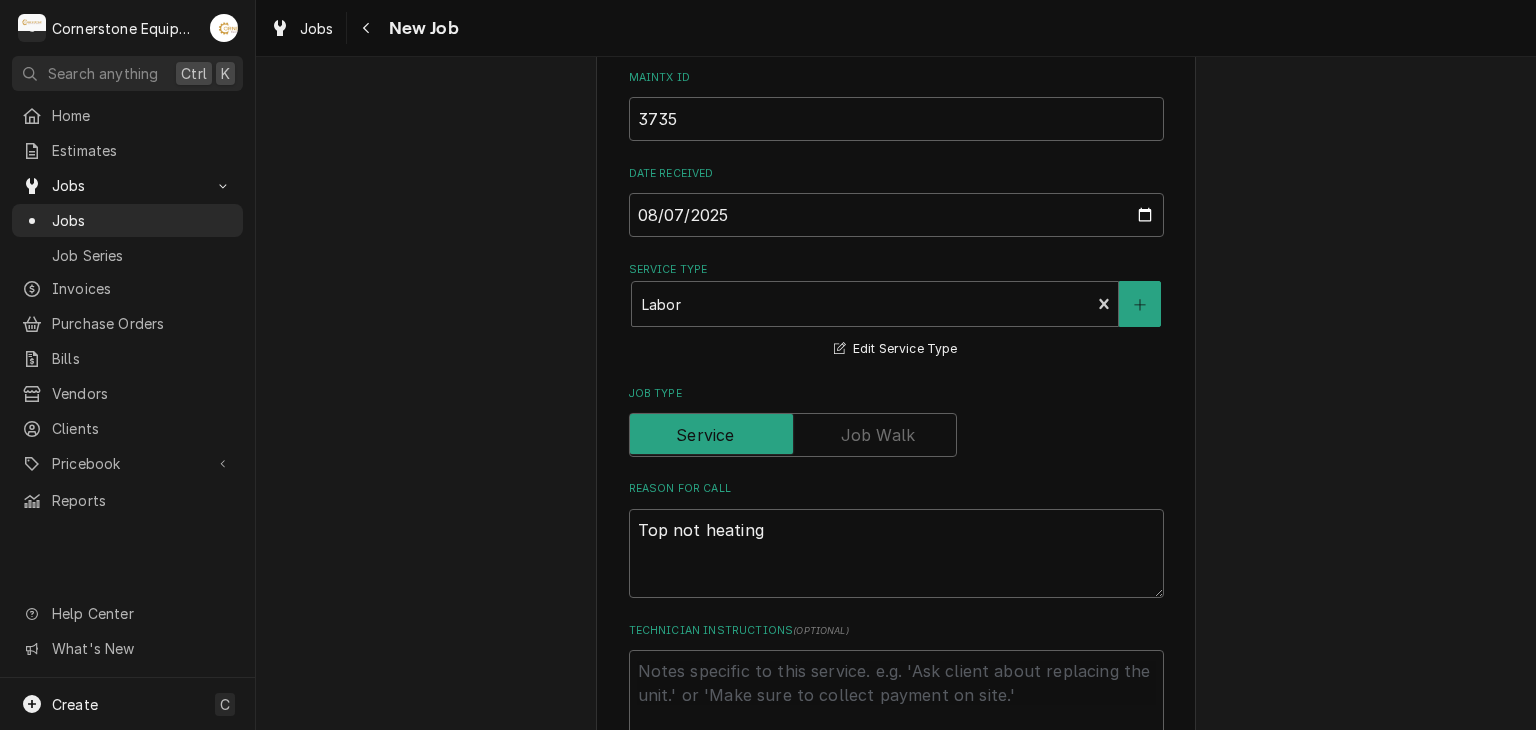 click on "Please provide the following information to create a job: Client Details Client Hill Management - McDonald’s Edit Client Service Location 04798 - Woodruff Rd / 1111 Woodruff Rd, Greenville, SC 29607 Edit Service Location Job Details Job Source Direct (Phone/Email/etc.) Other Job Source Name MaintX MaintX ID 3735 Date Received 2025-08-07 Service Type Labor Edit Service Type Job Type Reason For Call Top not heating Technician Instructions  ( optional ) Priority No Priority Urgent High Medium Low Labels  ( optional ) Add Labels... Equipment Expected Is Equipment involved on this Job? Who called in this service? Search for a Contact... Who should the tech(s) ask for? Search for a Contact... Attachments  ( if any ) Add Attachment Estimated Arrival Time AM / PM 6:00 AM 6:15 AM 6:30 AM 6:45 AM 7:00 AM 7:15 AM 7:30 AM 7:45 AM 8:00 AM 8:15 AM 8:30 AM 8:45 AM 9:00 AM 9:15 AM 9:30 AM 9:45 AM 10:00 AM 10:15 AM 10:30 AM 10:45 AM 11:00 AM 11:15 AM 11:30 AM 11:45 AM 12:00 PM 12:15 PM 12:30 PM 12:45 PM 1:00 PM 1:15 PM" at bounding box center (896, 789) 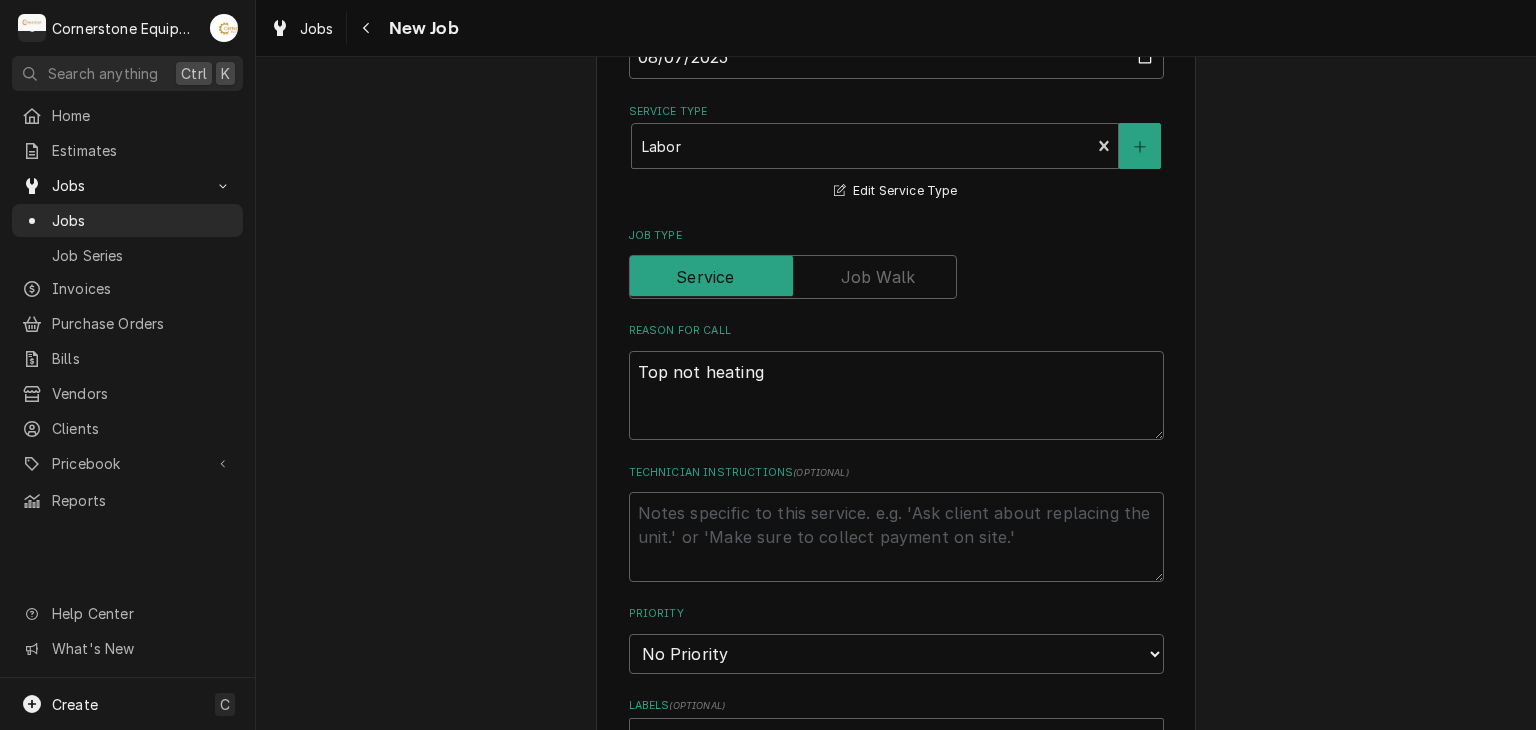 scroll, scrollTop: 800, scrollLeft: 0, axis: vertical 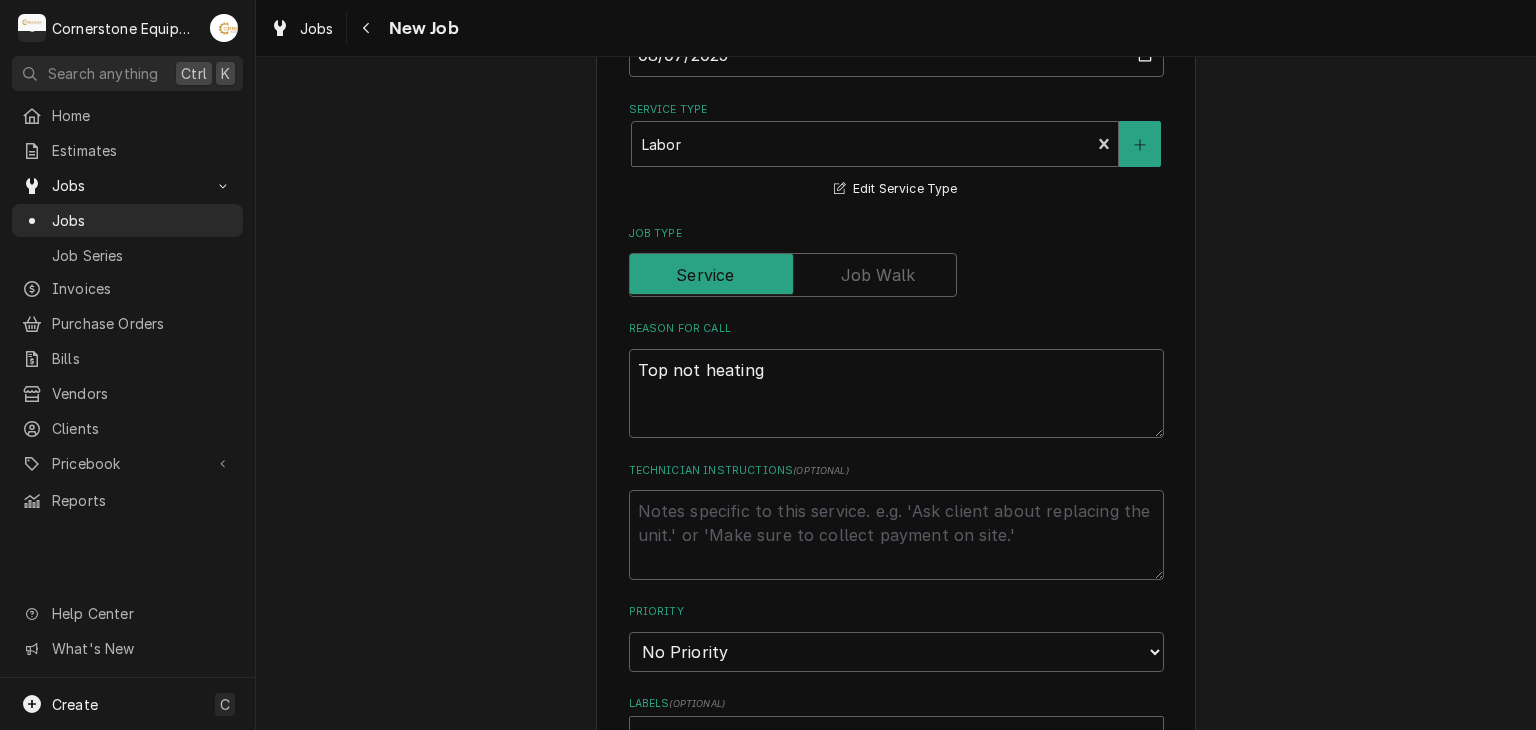 click at bounding box center [896, 535] 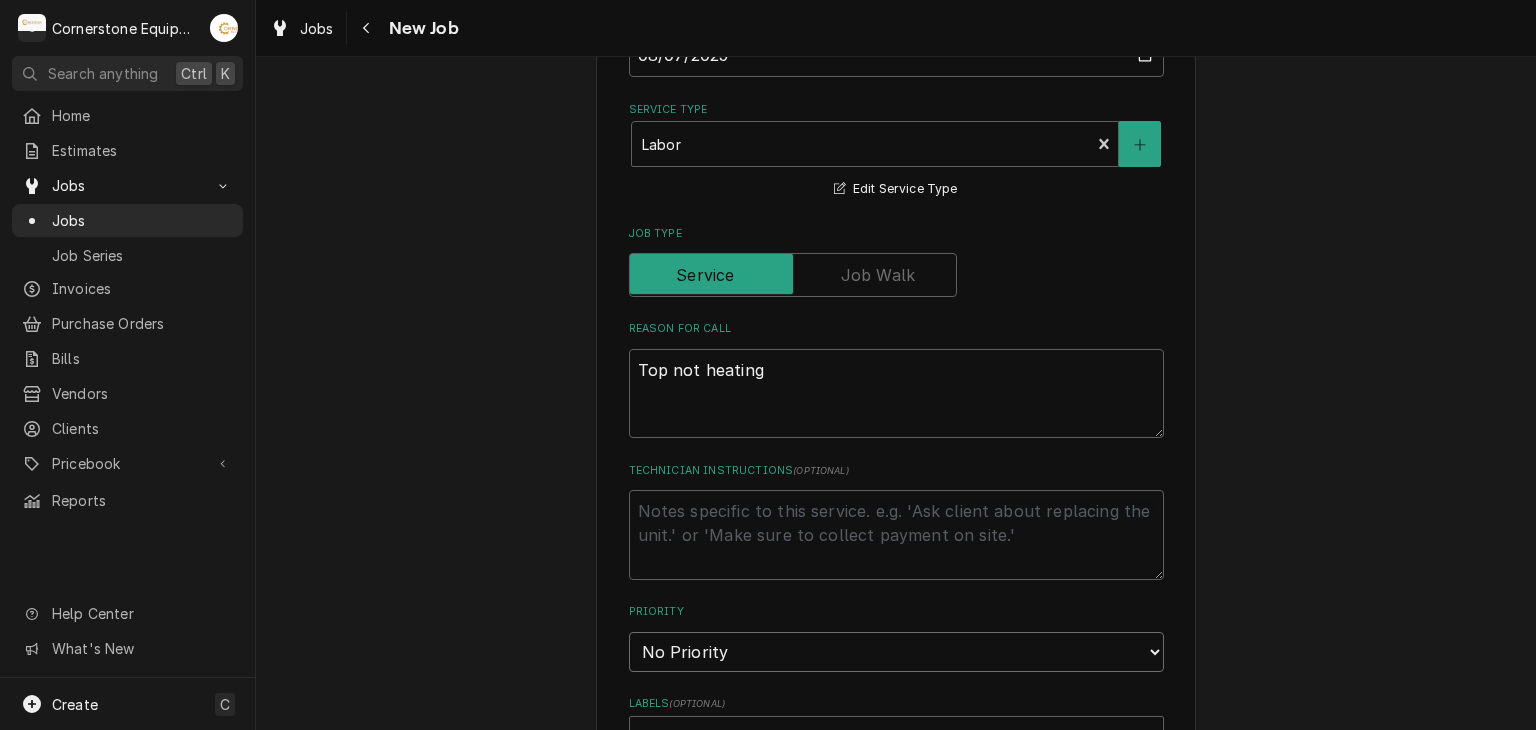 click on "No Priority Urgent High Medium Low" at bounding box center [896, 652] 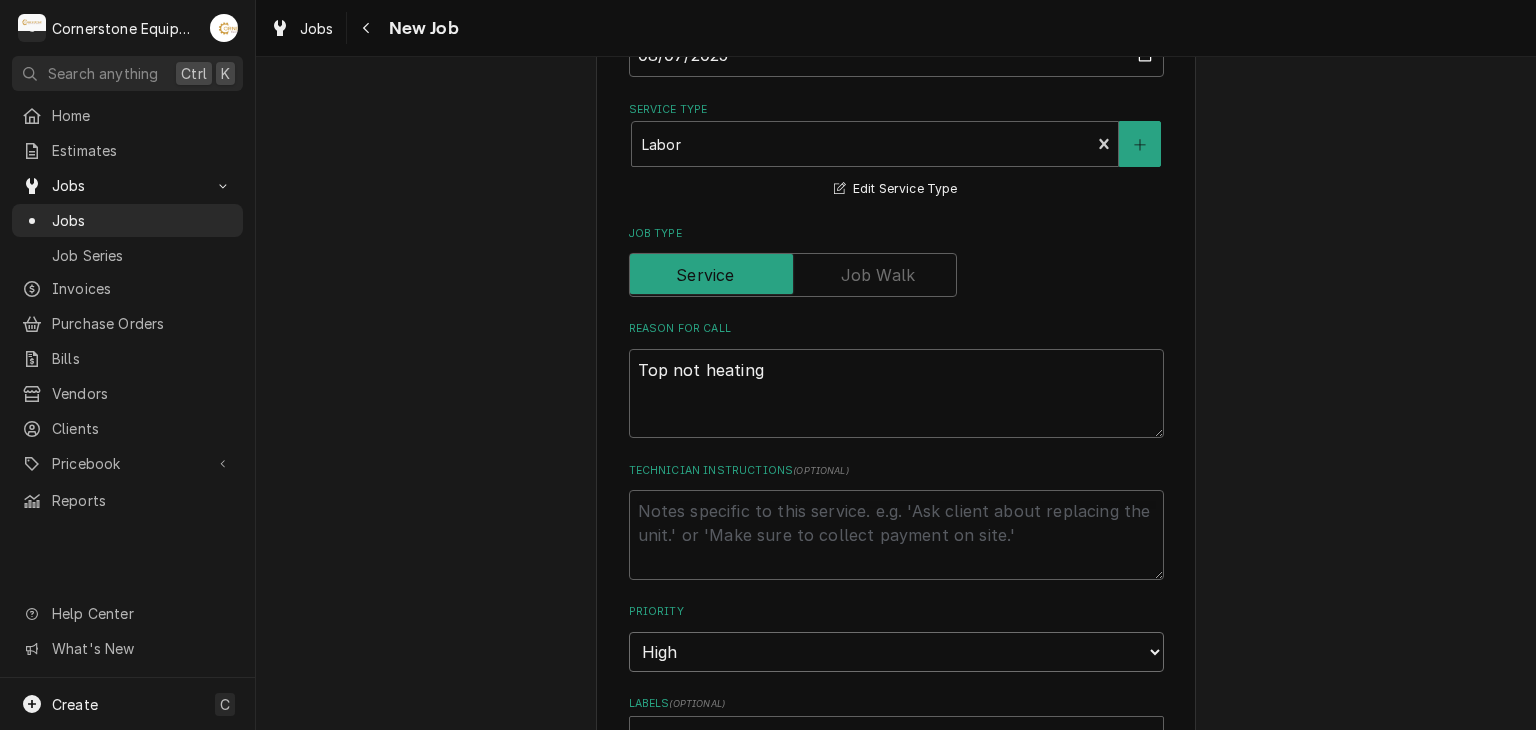 click on "No Priority Urgent High Medium Low" at bounding box center (896, 652) 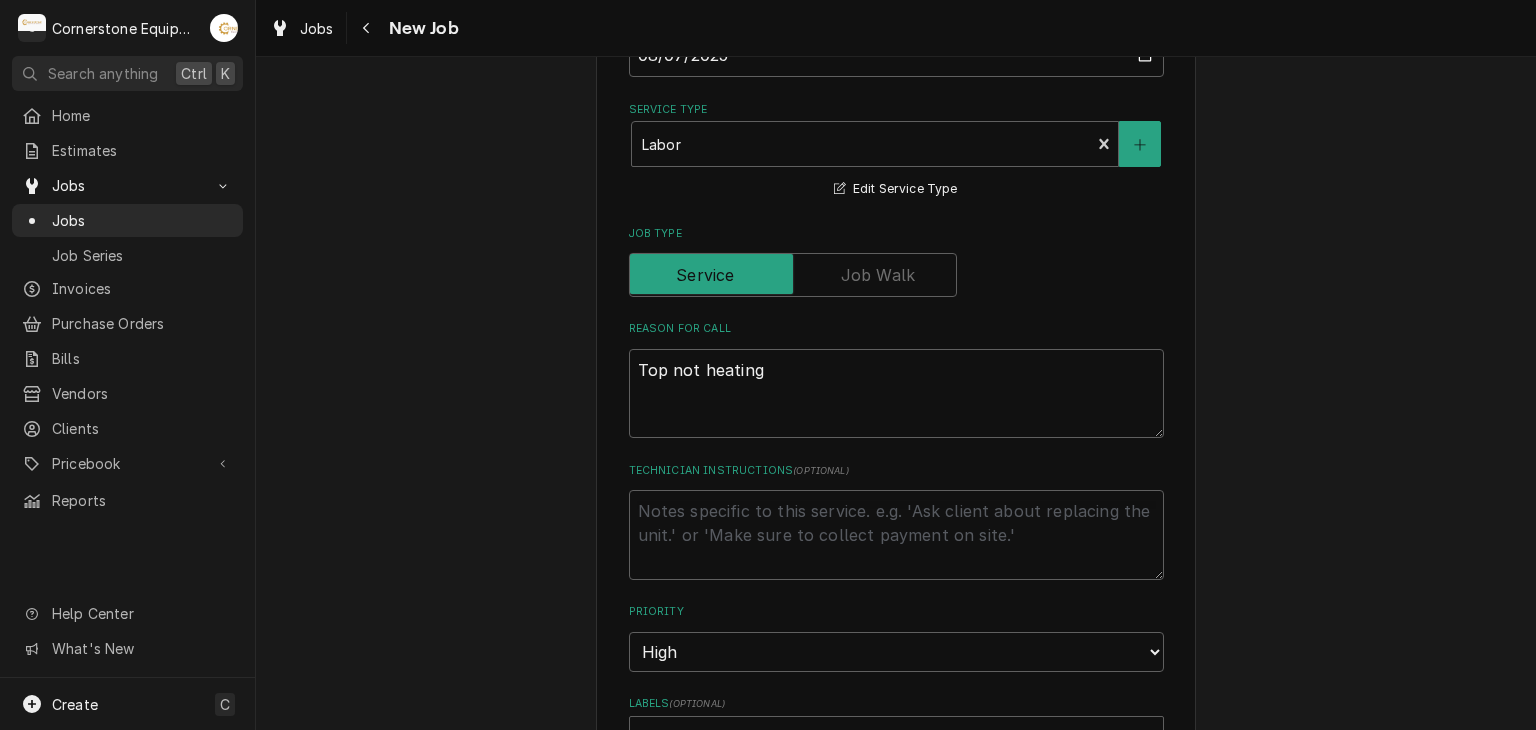 click on "Please provide the following information to create a job: Client Details Client Hill Management - McDonald’s Edit Client Service Location 04798 - Woodruff Rd / 1111 Woodruff Rd, Greenville, SC 29607 Edit Service Location Job Details Job Source Direct (Phone/Email/etc.) Other Job Source Name MaintX MaintX ID 3735 Date Received 2025-08-07 Service Type Labor Edit Service Type Job Type Reason For Call Top not heating Technician Instructions  ( optional ) Priority No Priority Urgent High Medium Low Labels  ( optional ) Add Labels... Equipment Expected Is Equipment involved on this Job? Who called in this service? Search for a Contact... Who should the tech(s) ask for? Search for a Contact... Attachments  ( if any ) Add Attachment Estimated Arrival Time AM / PM 6:00 AM 6:15 AM 6:30 AM 6:45 AM 7:00 AM 7:15 AM 7:30 AM 7:45 AM 8:00 AM 8:15 AM 8:30 AM 8:45 AM 9:00 AM 9:15 AM 9:30 AM 9:45 AM 10:00 AM 10:15 AM 10:30 AM 10:45 AM 11:00 AM 11:15 AM 11:30 AM 11:45 AM 12:00 PM 12:15 PM 12:30 PM 12:45 PM 1:00 PM 1:15 PM" at bounding box center [896, 629] 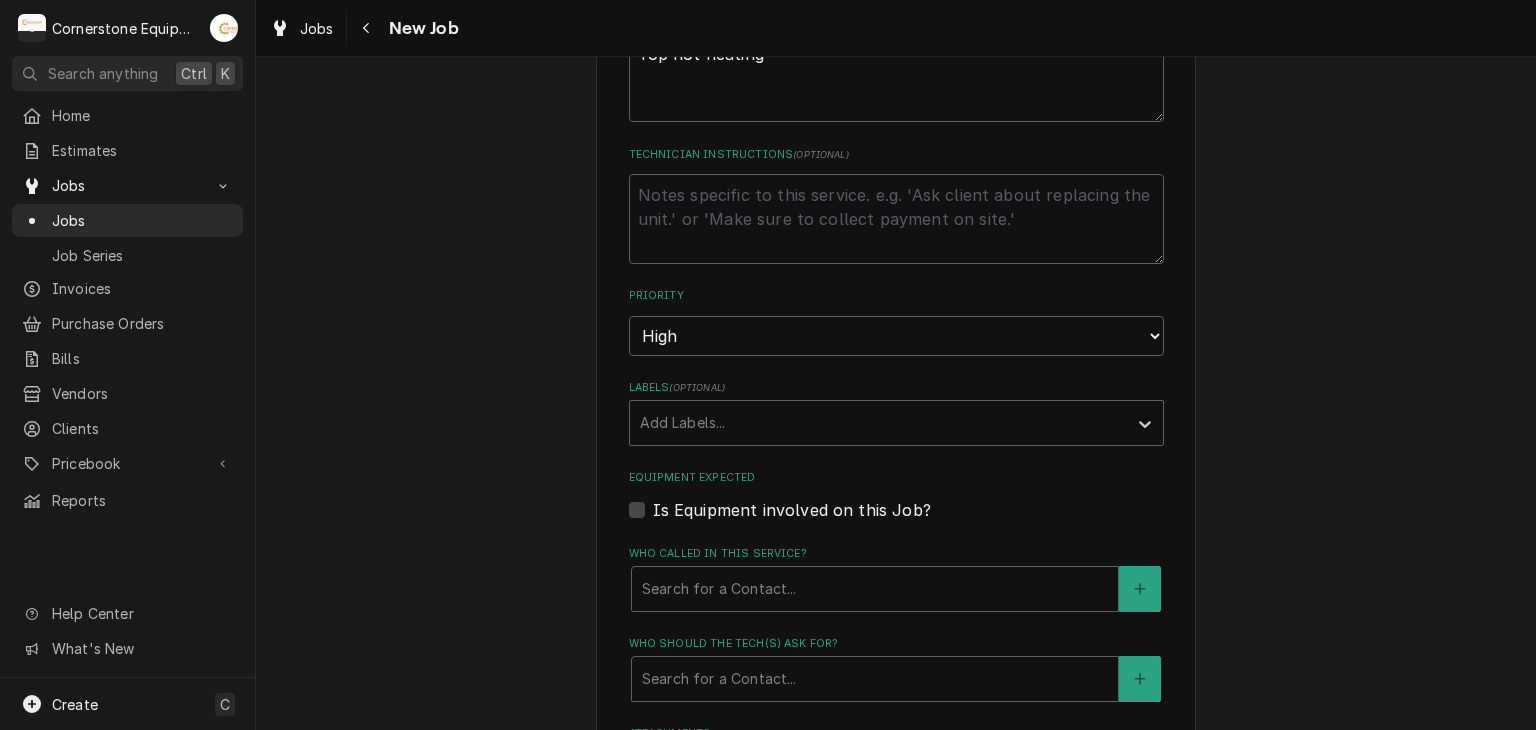 scroll, scrollTop: 1120, scrollLeft: 0, axis: vertical 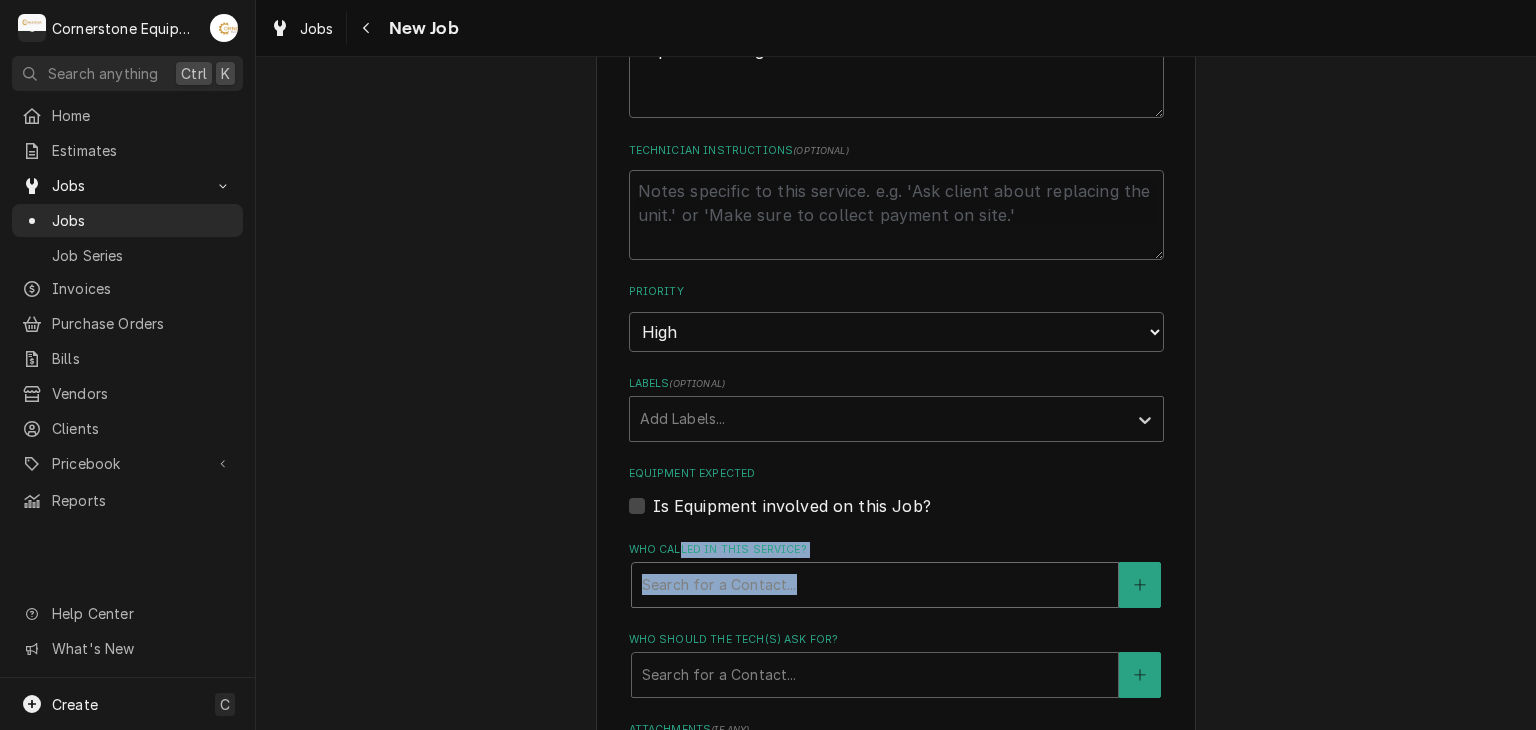 drag, startPoint x: 668, startPoint y: 514, endPoint x: 677, endPoint y: 575, distance: 61.66036 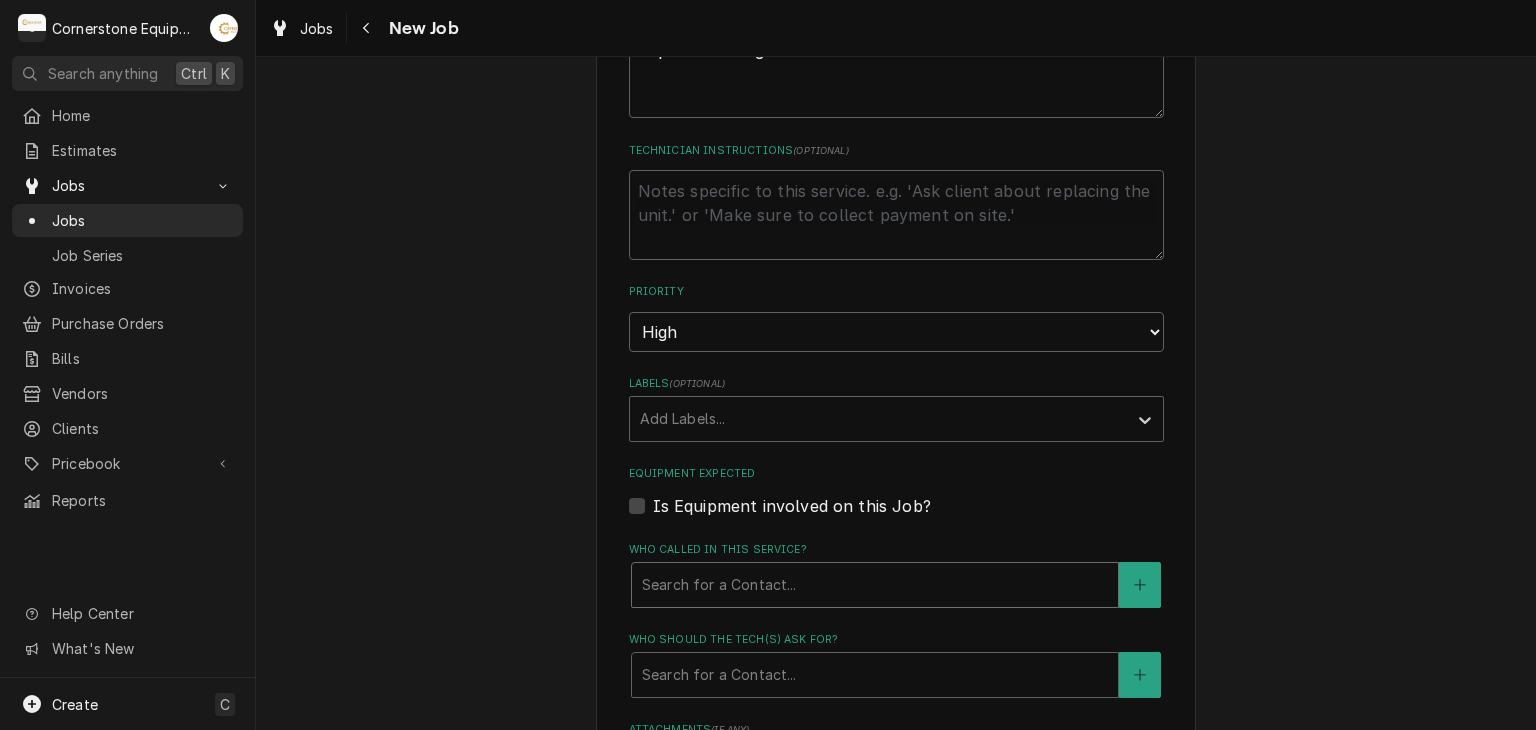 click at bounding box center [875, 585] 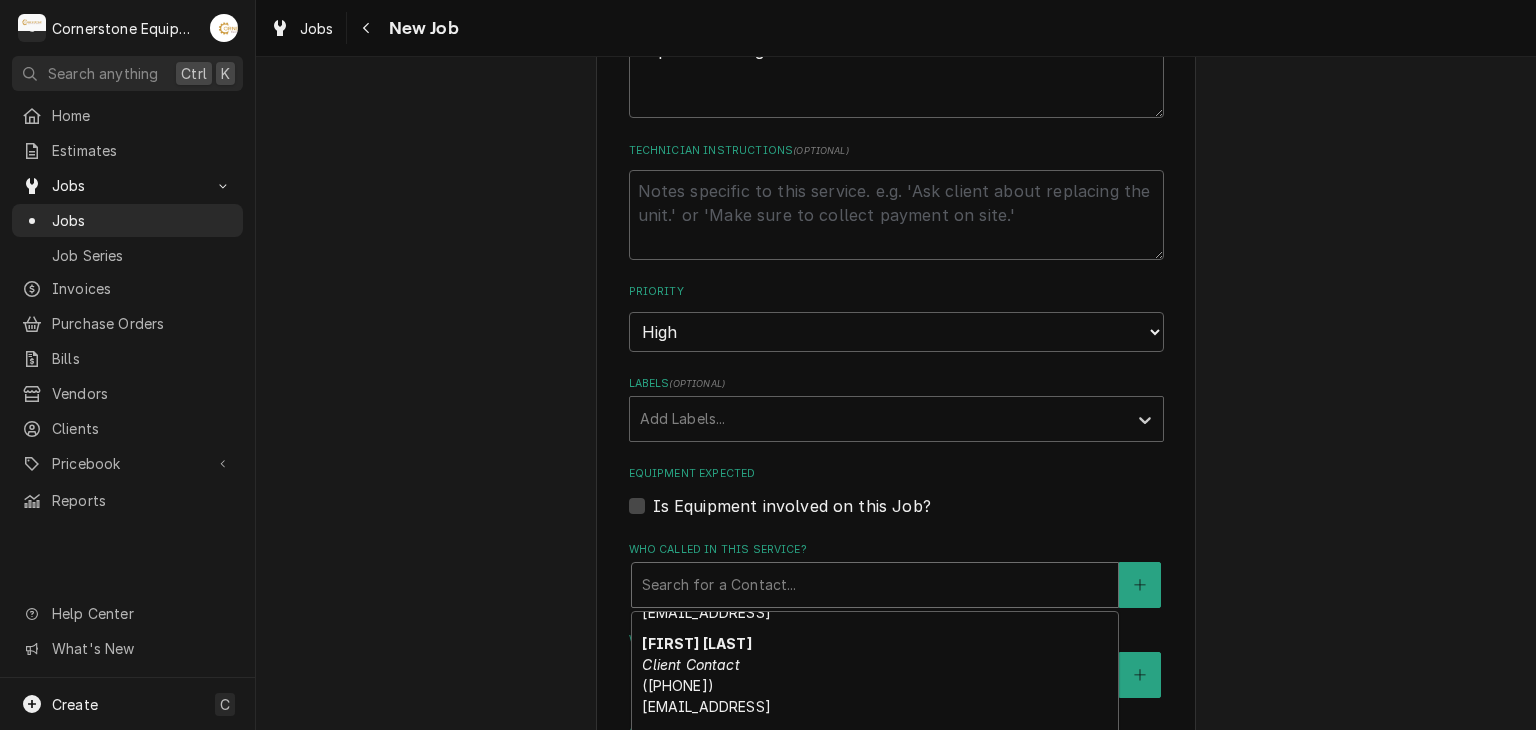 scroll, scrollTop: 126, scrollLeft: 0, axis: vertical 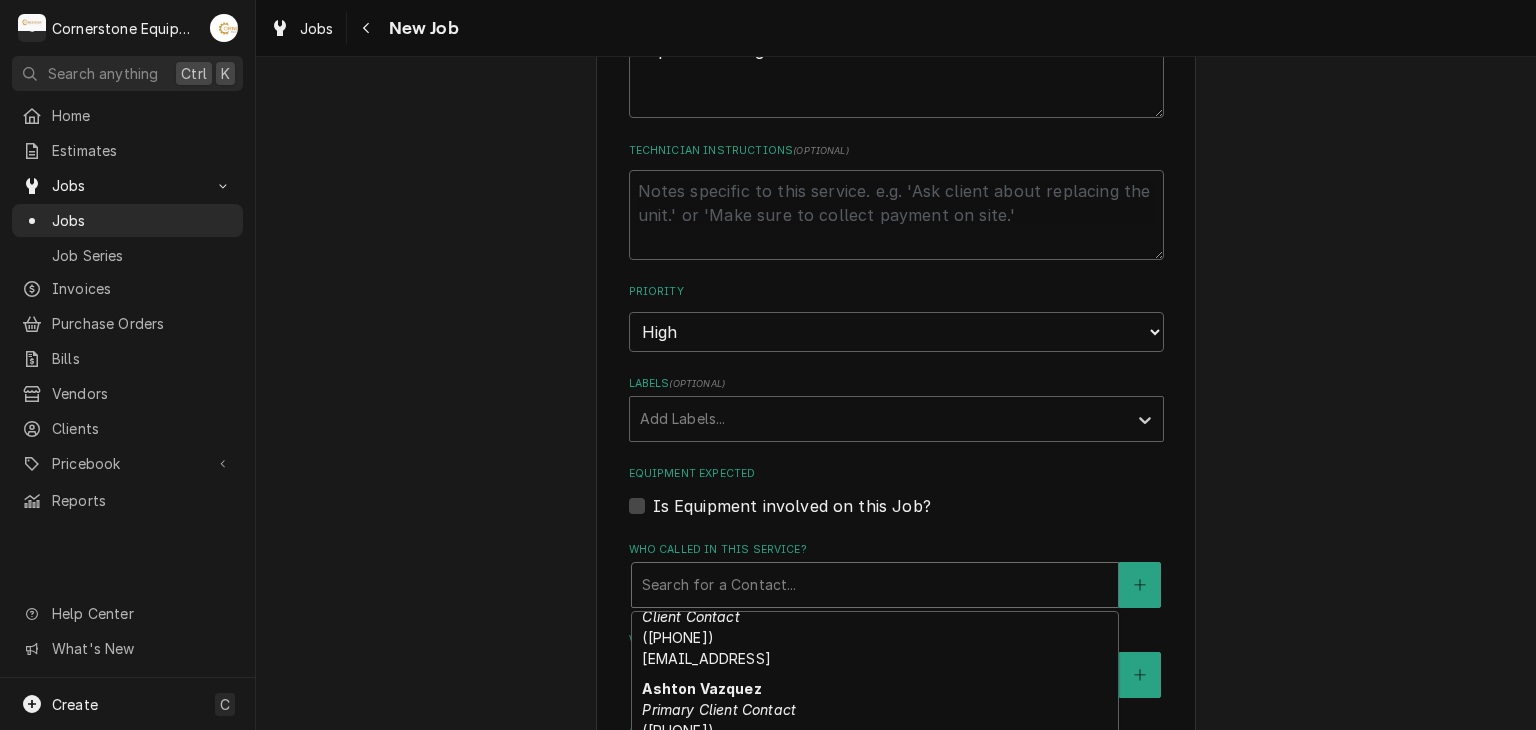 drag, startPoint x: 708, startPoint y: 691, endPoint x: 721, endPoint y: 630, distance: 62.369865 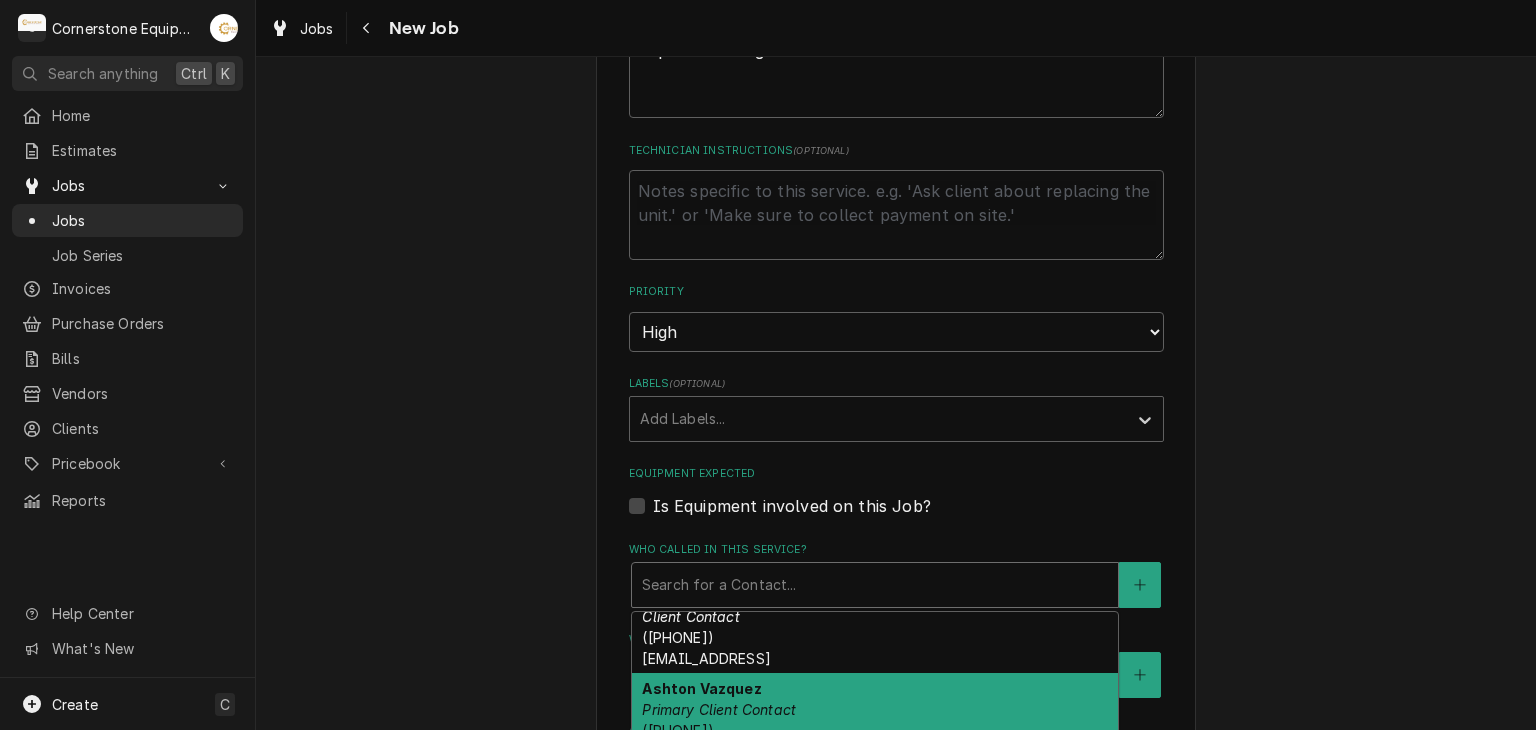 click on "Primary Client Contact" at bounding box center [719, 709] 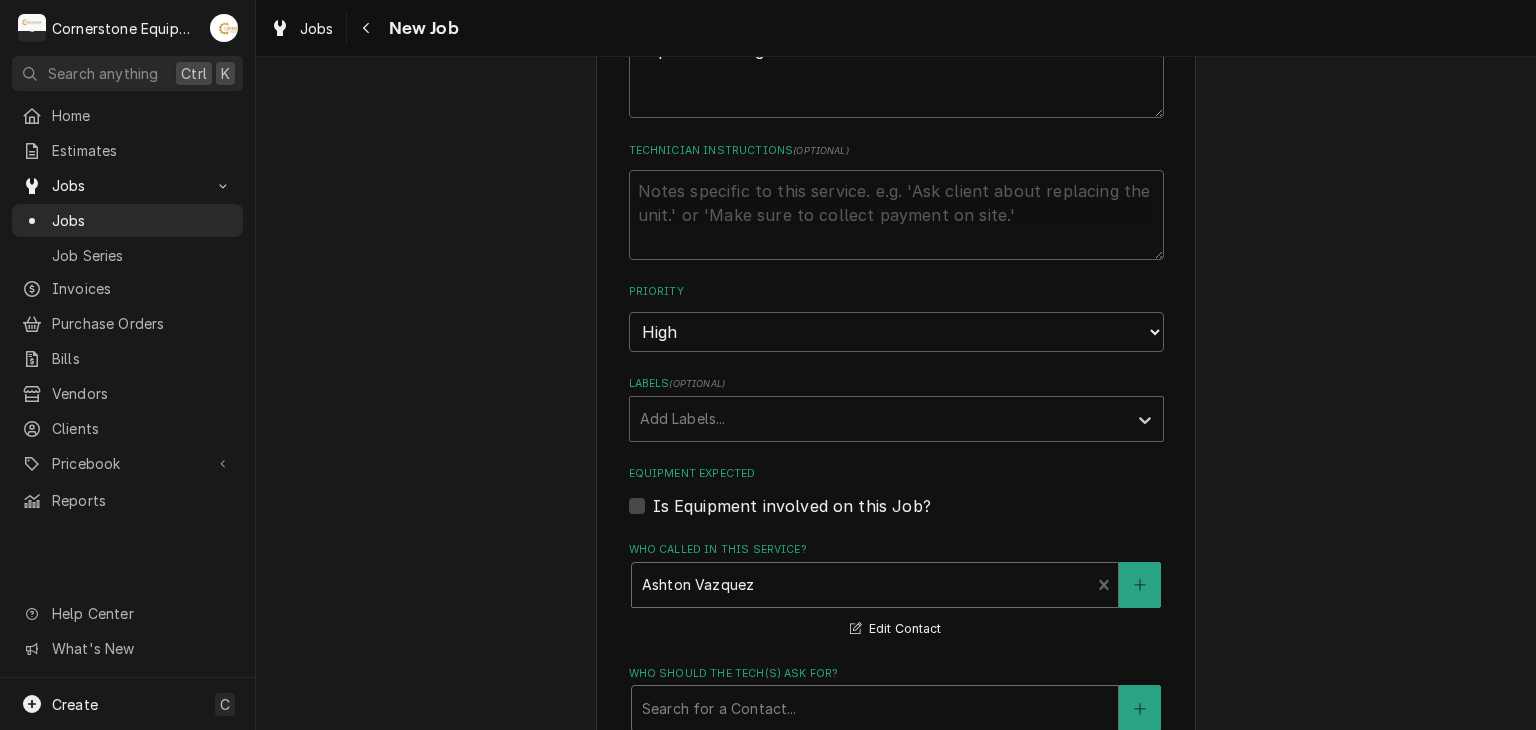 click at bounding box center [875, 708] 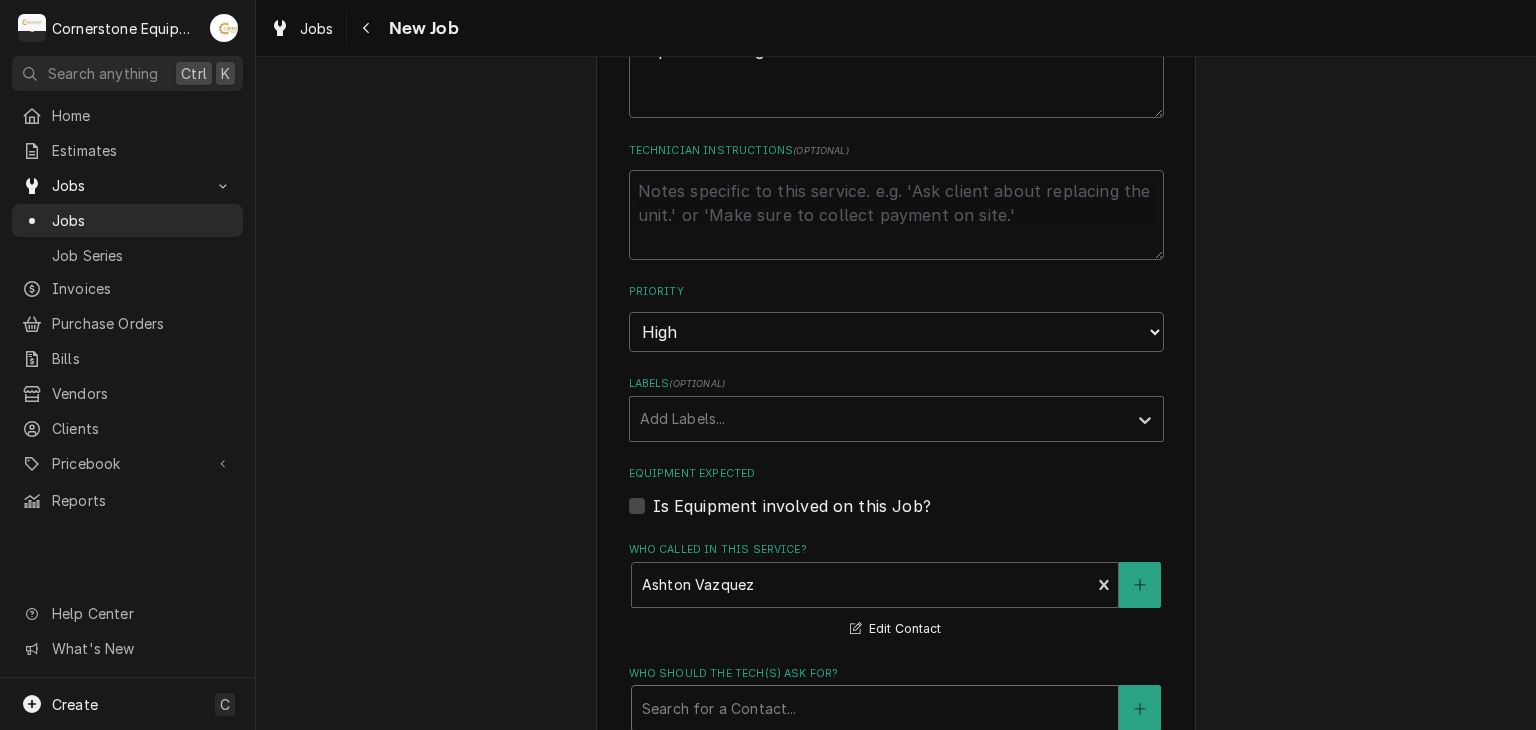 scroll, scrollTop: 78, scrollLeft: 0, axis: vertical 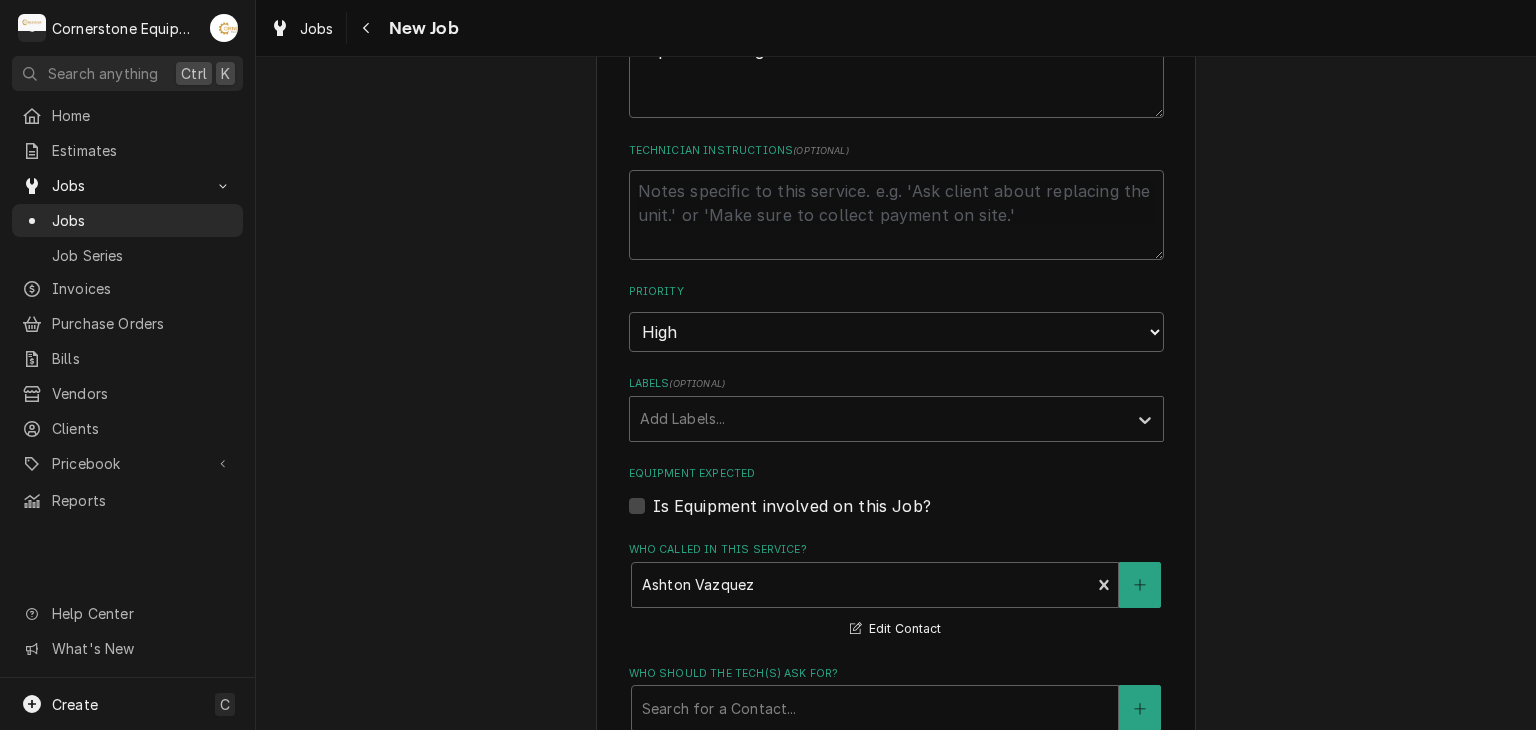click on "Please provide the following information to create a job: Client Details Client Hill Management - McDonald’s Edit Client Service Location 04798 - Woodruff Rd / 1111 Woodruff Rd, Greenville, SC 29607 Edit Service Location Job Details Job Source Direct (Phone/Email/etc.) Other Job Source Name MaintX MaintX ID 3735 Date Received 2025-08-07 Service Type Labor Edit Service Type Job Type Reason For Call Top not heating Technician Instructions  ( optional ) Priority No Priority Urgent High Medium Low Labels  ( optional ) Add Labels... Equipment Expected Is Equipment involved on this Job? Who called in this service? Ashton Vazquez Primary Client Contact (346) 249-1763 ashton.vazquez@us.stores.mcd.com Edit Contact Who should the tech(s) ask for? Search for a Contact... Attachments  ( if any ) Add Attachment Estimated Arrival Time AM / PM 6:00 AM 6:15 AM 6:30 AM 6:45 AM 7:00 AM 7:15 AM 7:30 AM 7:45 AM 8:00 AM 8:15 AM 8:30 AM 8:45 AM 9:00 AM 9:15 AM 9:30 AM 9:45 AM 10:00 AM 10:15 AM 10:30 AM 10:45 AM 11:00 AM 11:15 AM" at bounding box center [896, 326] 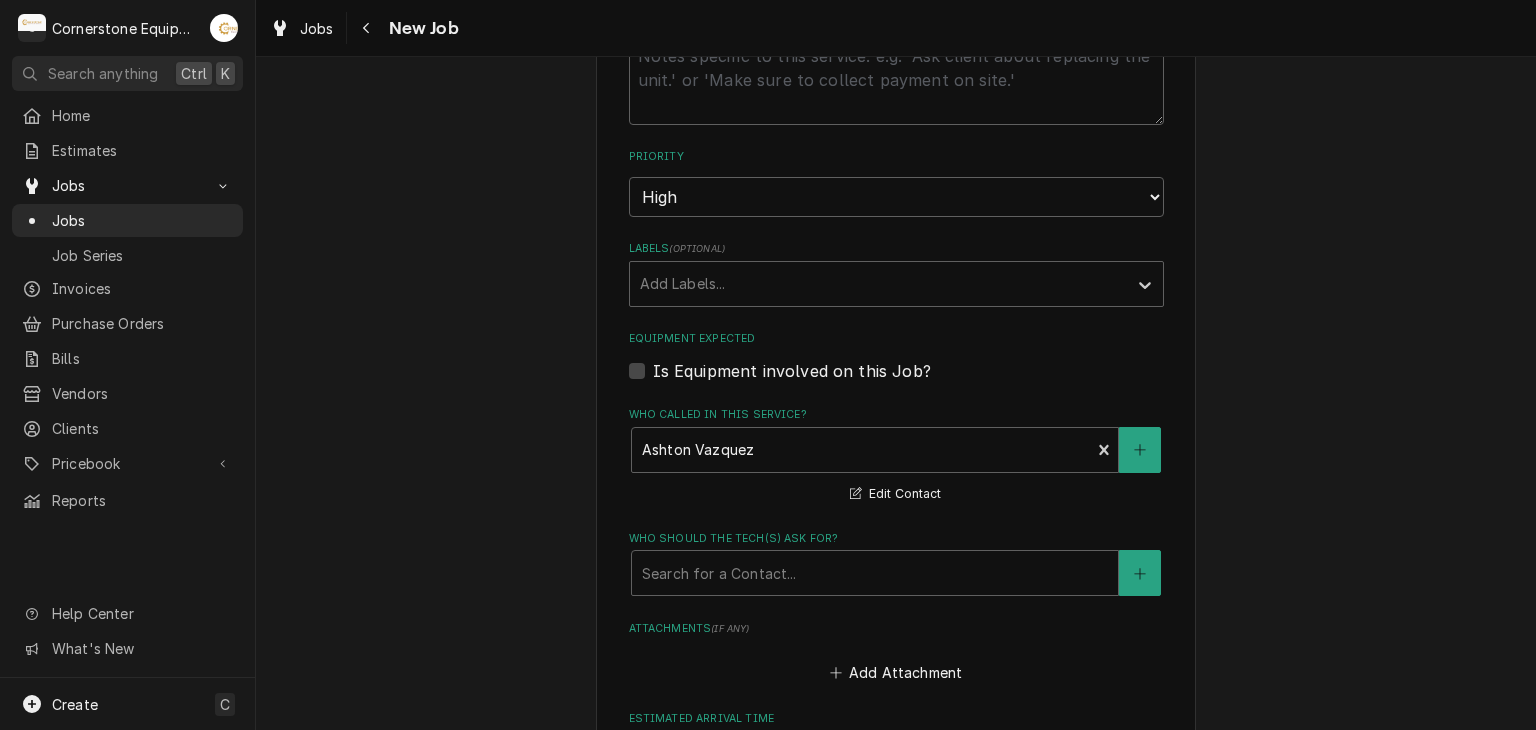 scroll, scrollTop: 1280, scrollLeft: 0, axis: vertical 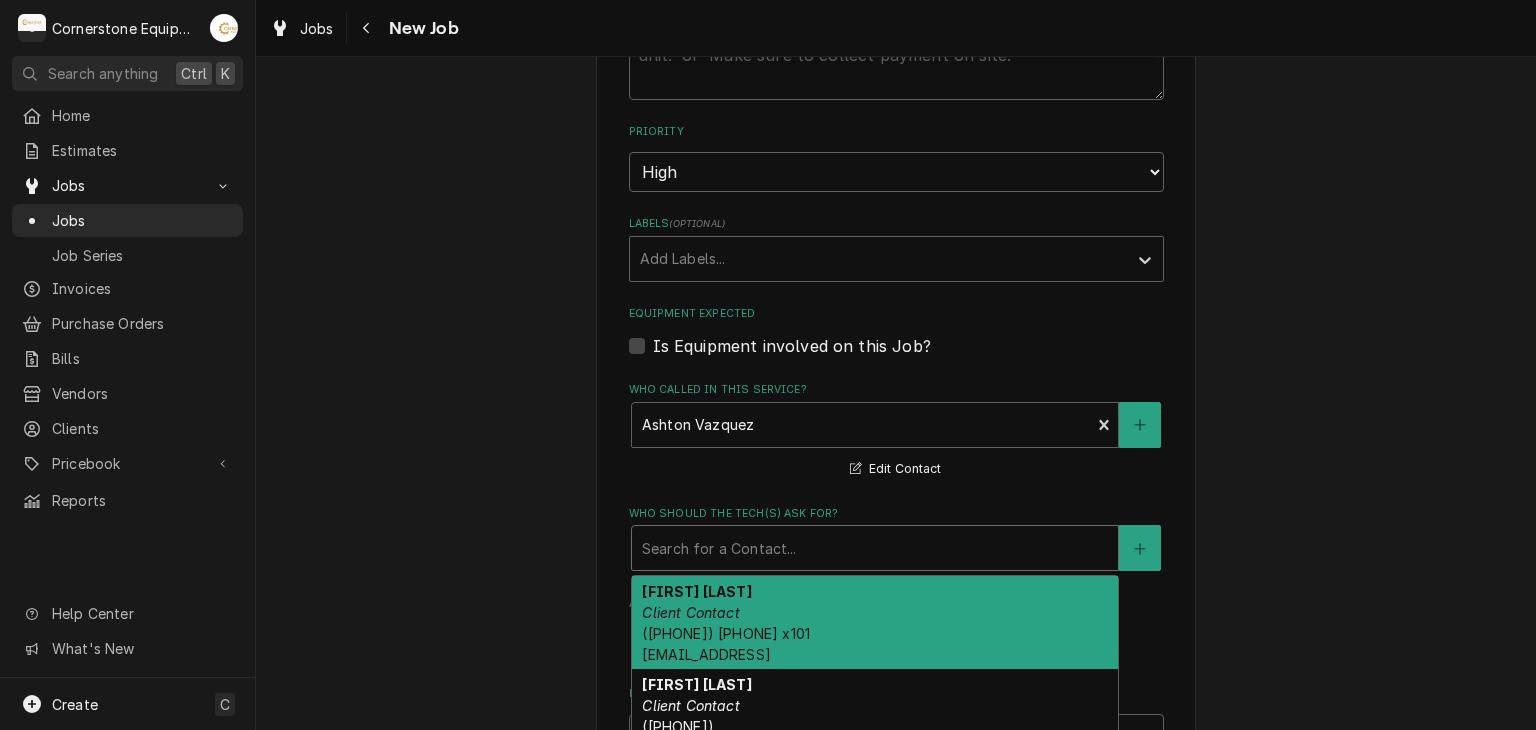 click at bounding box center [875, 548] 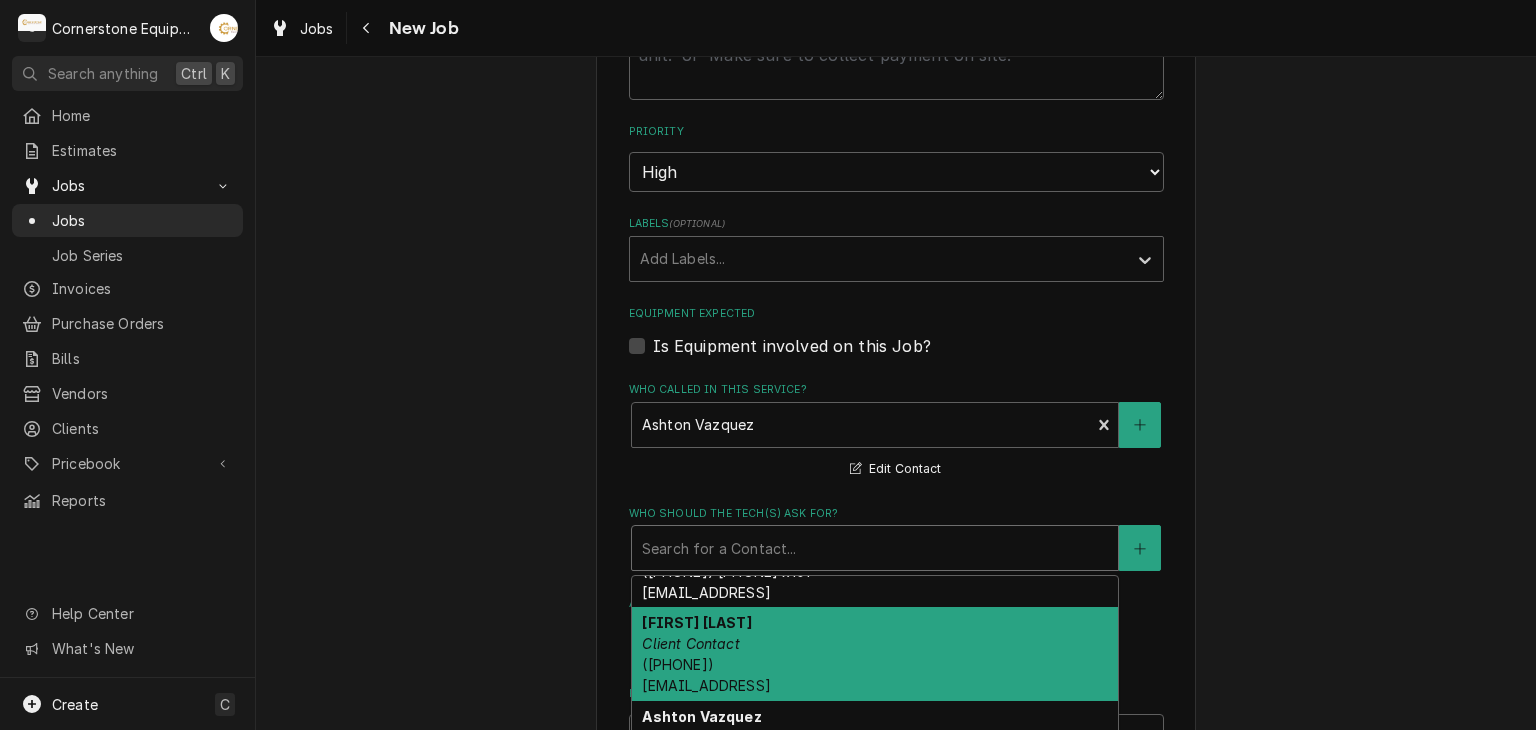 scroll, scrollTop: 154, scrollLeft: 0, axis: vertical 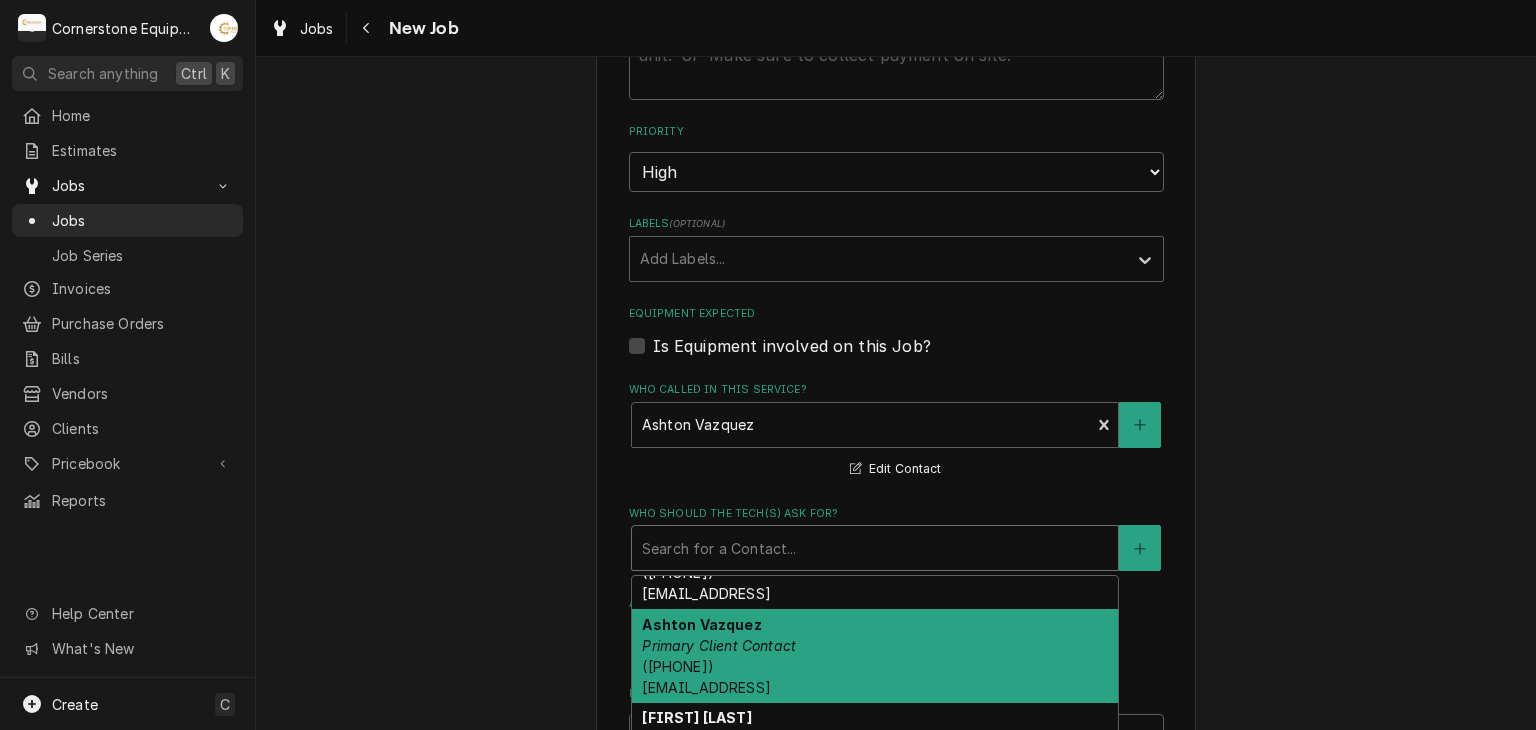 type on "x" 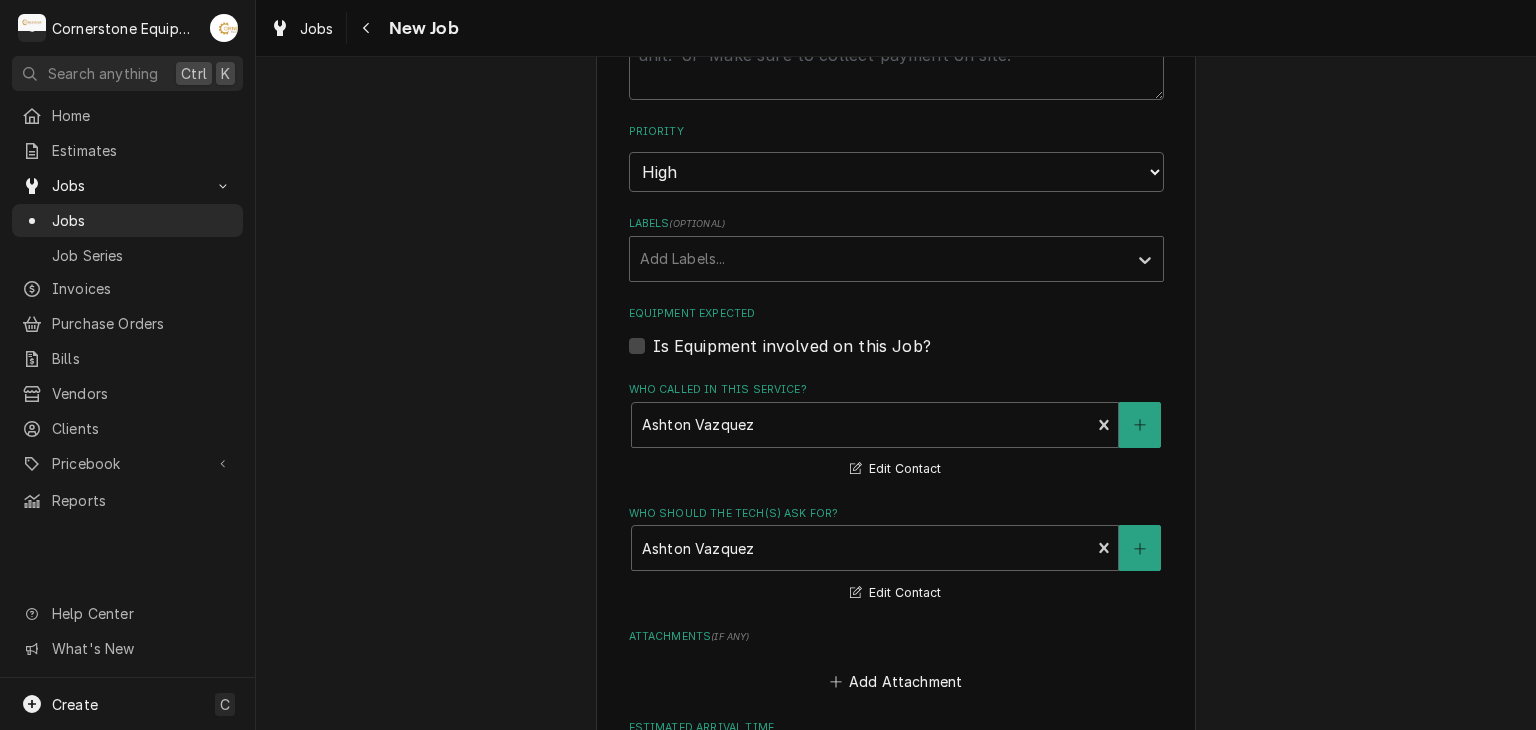 click on "Please provide the following information to create a job: Client Details Client Hill Management - McDonald’s Edit Client Service Location 04798 - Woodruff Rd / 1111 Woodruff Rd, Greenville, SC 29607 Edit Service Location Job Details Job Source Direct (Phone/Email/etc.) Other Job Source Name MaintX MaintX ID 3735 Date Received 2025-08-07 Service Type Labor Edit Service Type Job Type Reason For Call Top not heating Technician Instructions  ( optional ) Priority No Priority Urgent High Medium Low Labels  ( optional ) Add Labels... Equipment Expected Is Equipment involved on this Job? Who called in this service? Ashton Vazquez Primary Client Contact (346) 249-1763 ashton.vazquez@us.stores.mcd.com Edit Contact Who should the tech(s) ask for? Ashton Vazquez Primary Client Contact (346) 249-1763 ashton.vazquez@us.stores.mcd.com Edit Contact Attachments  ( if any ) Add Attachment Estimated Arrival Time AM / PM 6:00 AM 6:15 AM 6:30 AM 6:45 AM 7:00 AM 7:15 AM 7:30 AM 7:45 AM 8:00 AM 8:15 AM 8:30 AM 8:45 AM 9:00 AM" at bounding box center [896, 183] 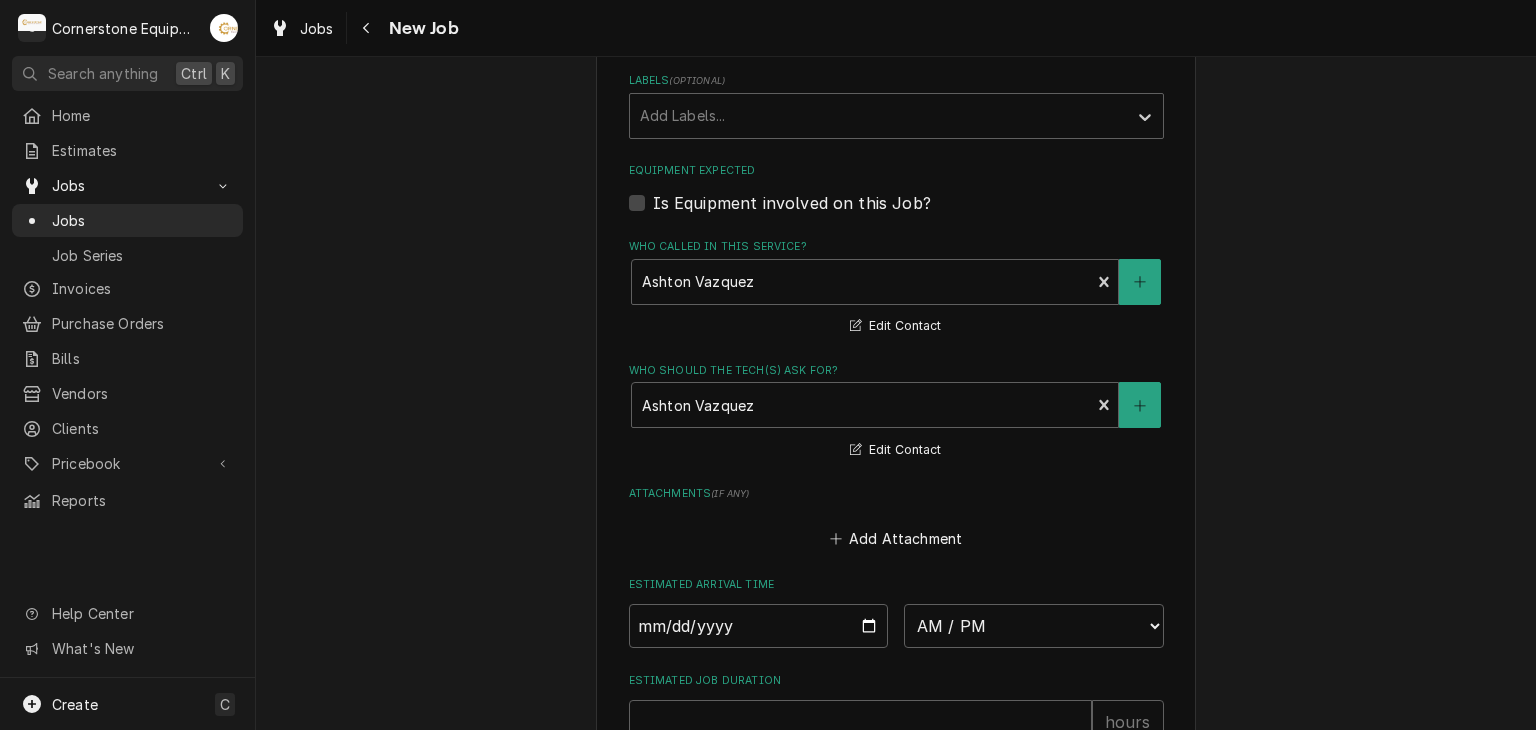 scroll, scrollTop: 1480, scrollLeft: 0, axis: vertical 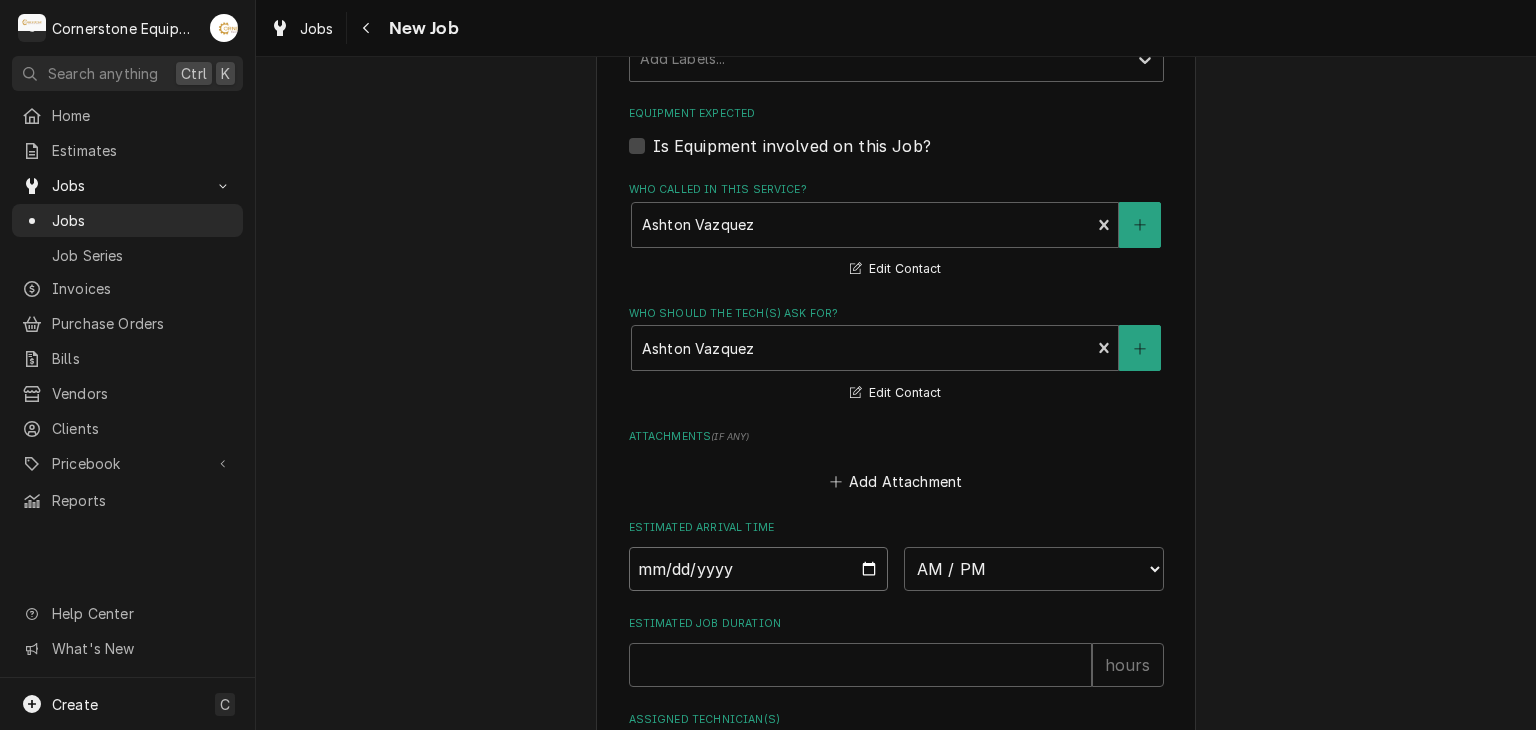 click at bounding box center [759, 569] 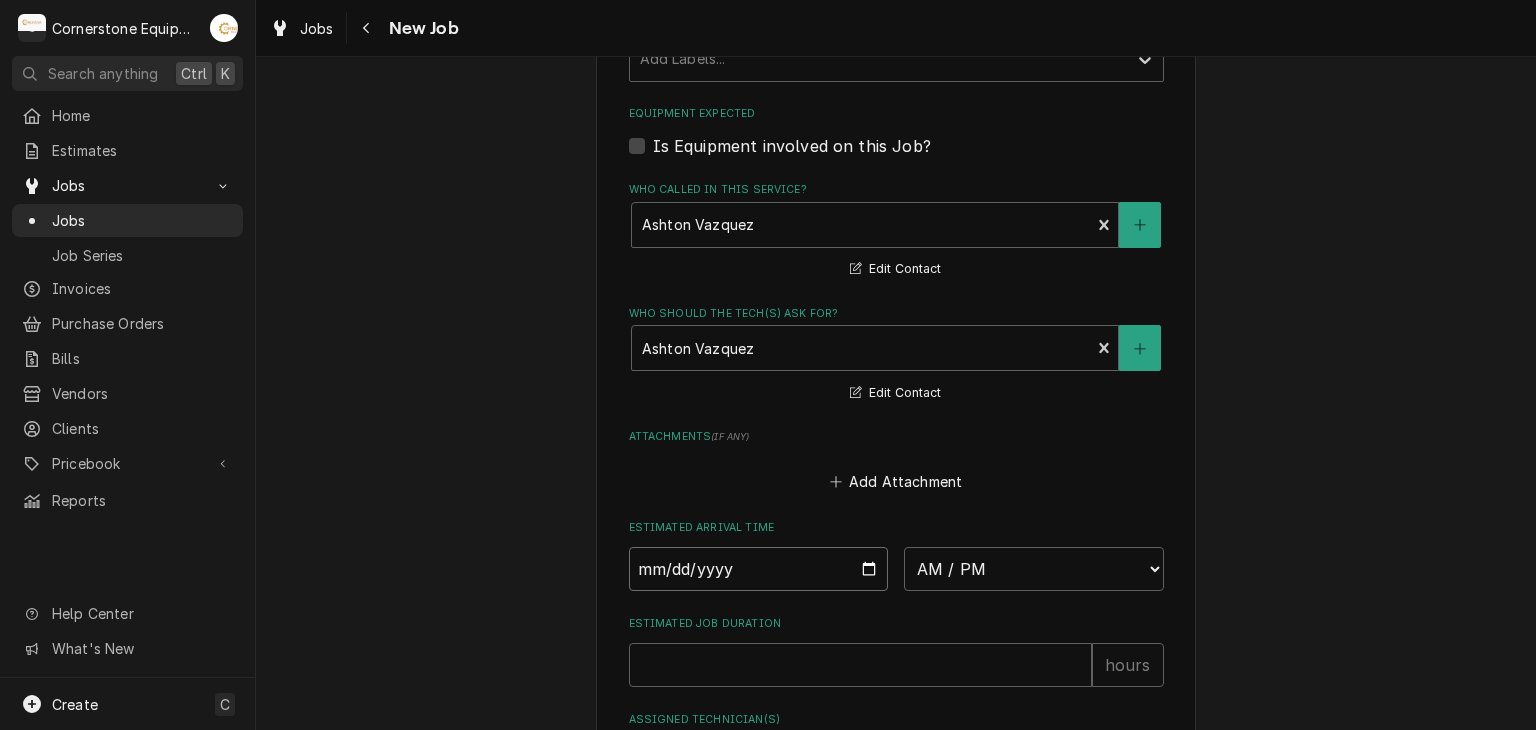 click at bounding box center [759, 569] 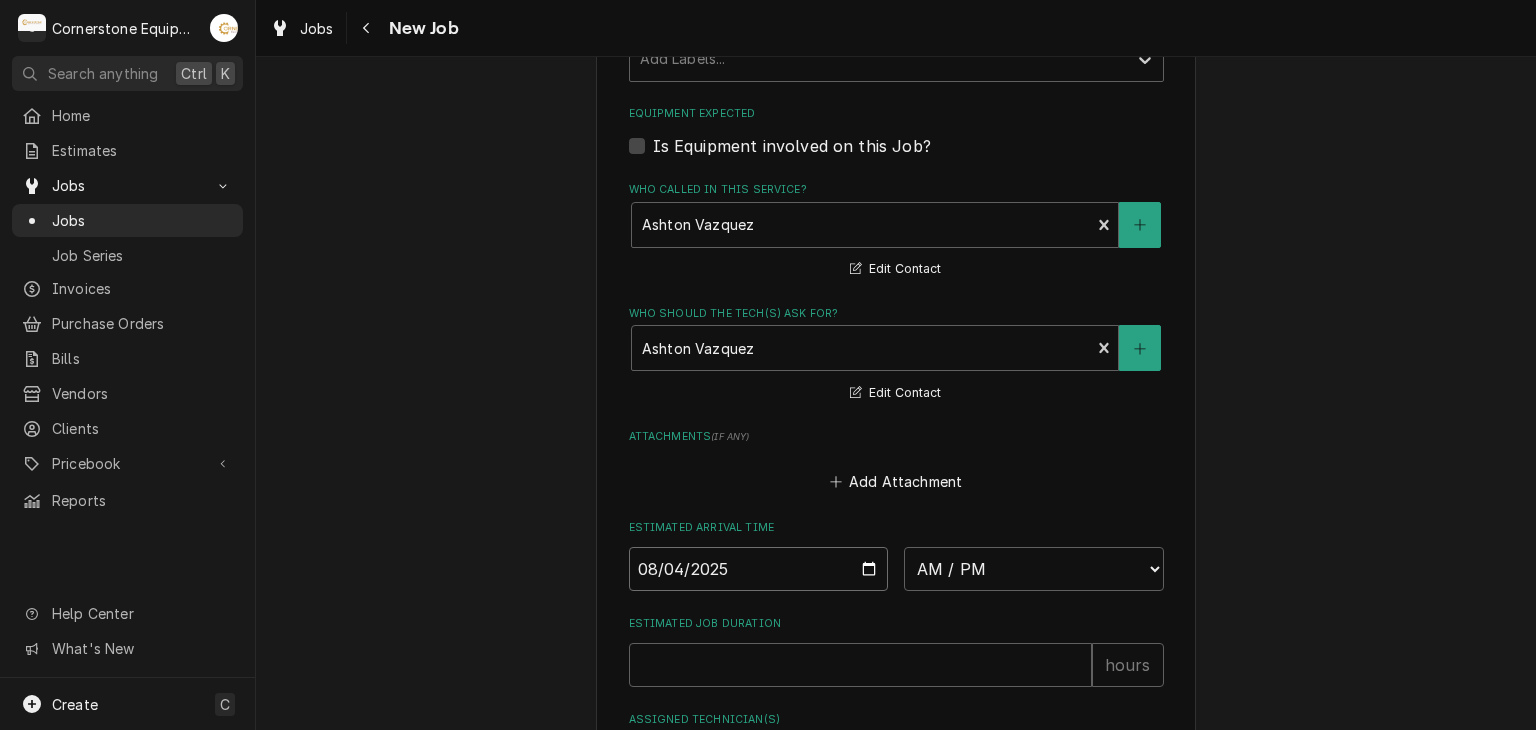type on "x" 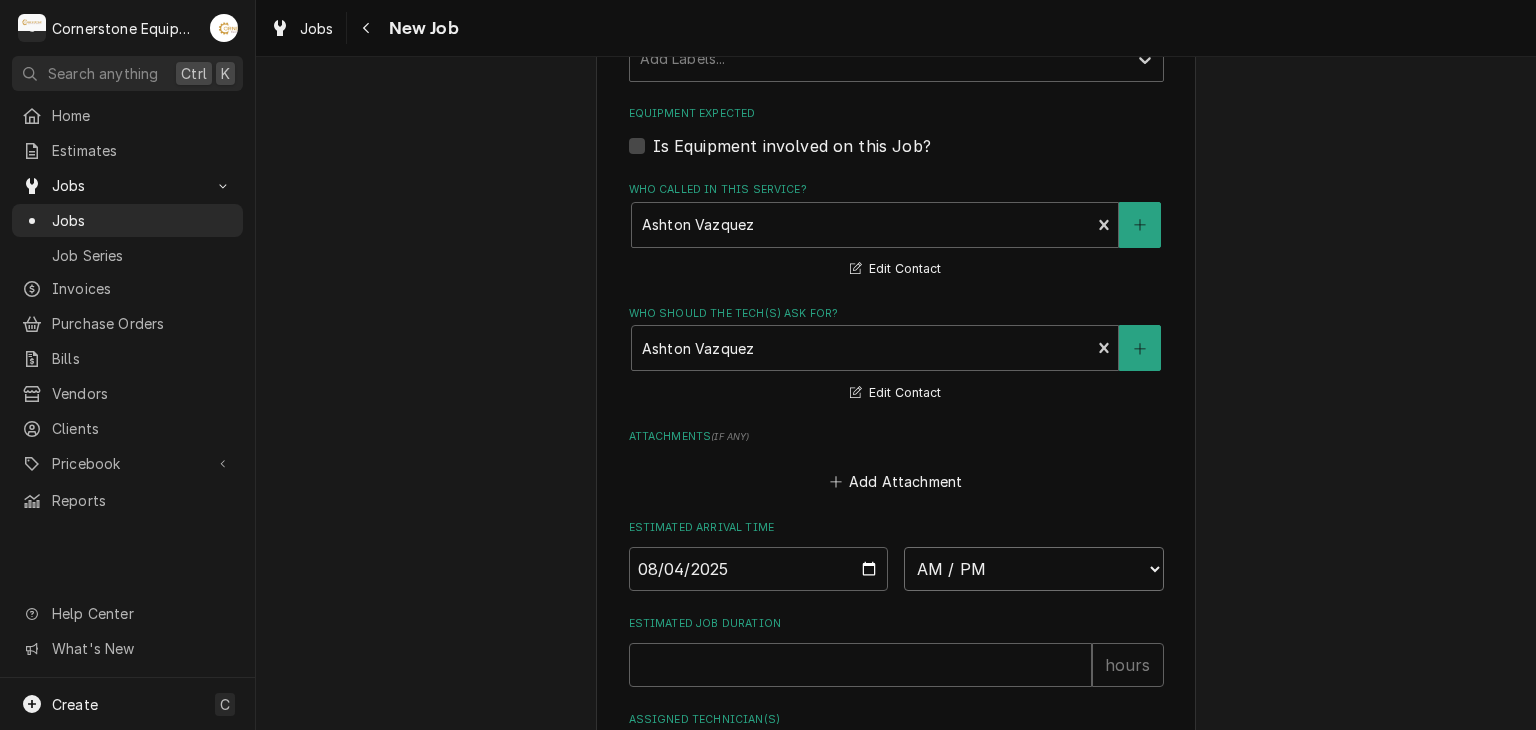 click on "AM / PM 6:00 AM 6:15 AM 6:30 AM 6:45 AM 7:00 AM 7:15 AM 7:30 AM 7:45 AM 8:00 AM 8:15 AM 8:30 AM 8:45 AM 9:00 AM 9:15 AM 9:30 AM 9:45 AM 10:00 AM 10:15 AM 10:30 AM 10:45 AM 11:00 AM 11:15 AM 11:30 AM 11:45 AM 12:00 PM 12:15 PM 12:30 PM 12:45 PM 1:00 PM 1:15 PM 1:30 PM 1:45 PM 2:00 PM 2:15 PM 2:30 PM 2:45 PM 3:00 PM 3:15 PM 3:30 PM 3:45 PM 4:00 PM 4:15 PM 4:30 PM 4:45 PM 5:00 PM 5:15 PM 5:30 PM 5:45 PM 6:00 PM 6:15 PM 6:30 PM 6:45 PM 7:00 PM 7:15 PM 7:30 PM 7:45 PM 8:00 PM 8:15 PM 8:30 PM 8:45 PM 9:00 PM 9:15 PM 9:30 PM 9:45 PM 10:00 PM 10:15 PM 10:30 PM 10:45 PM 11:00 PM 11:15 PM 11:30 PM 11:45 PM 12:00 AM 12:15 AM 12:30 AM 12:45 AM 1:00 AM 1:15 AM 1:30 AM 1:45 AM 2:00 AM 2:15 AM 2:30 AM 2:45 AM 3:00 AM 3:15 AM 3:30 AM 3:45 AM 4:00 AM 4:15 AM 4:30 AM 4:45 AM 5:00 AM 5:15 AM 5:30 AM 5:45 AM" at bounding box center (1034, 569) 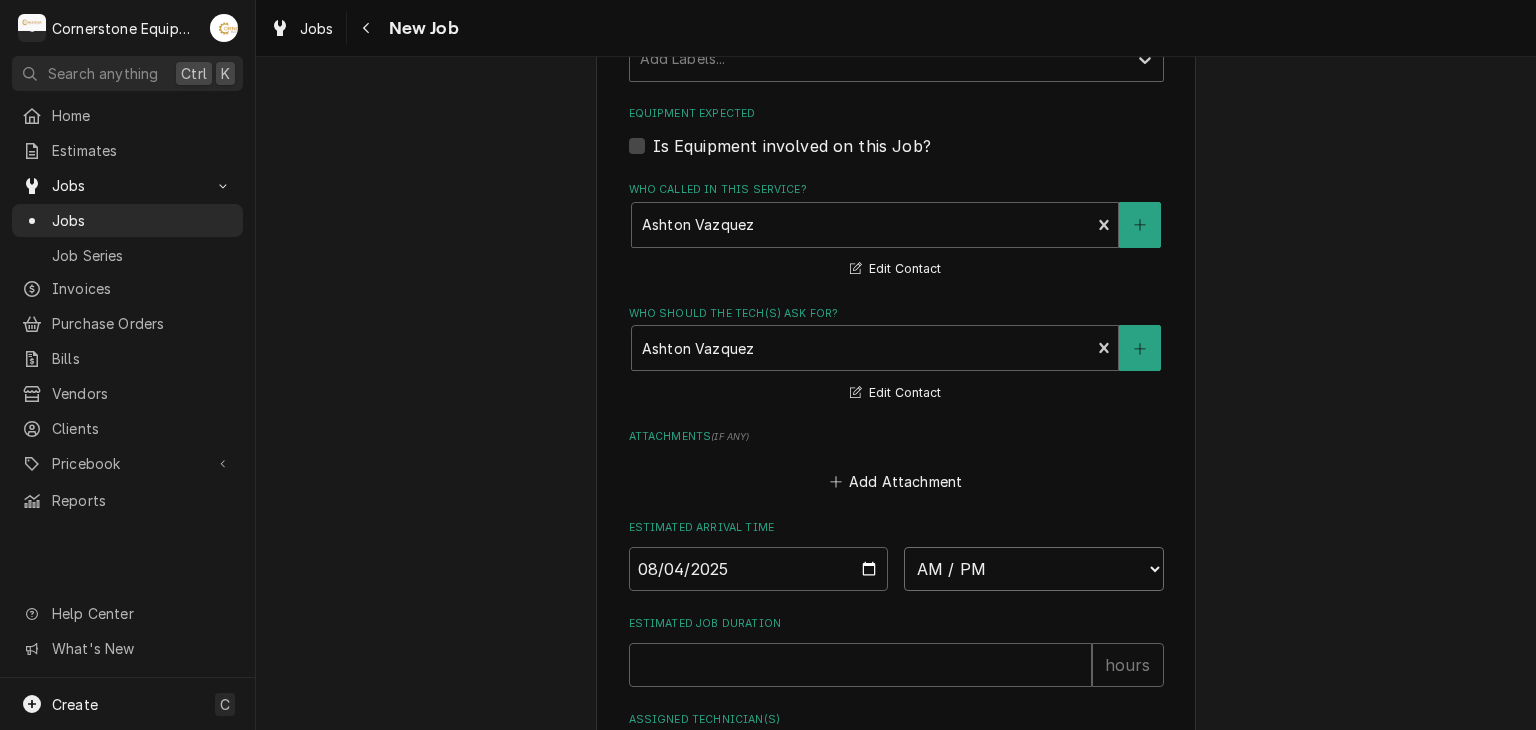 select on "09:45:00" 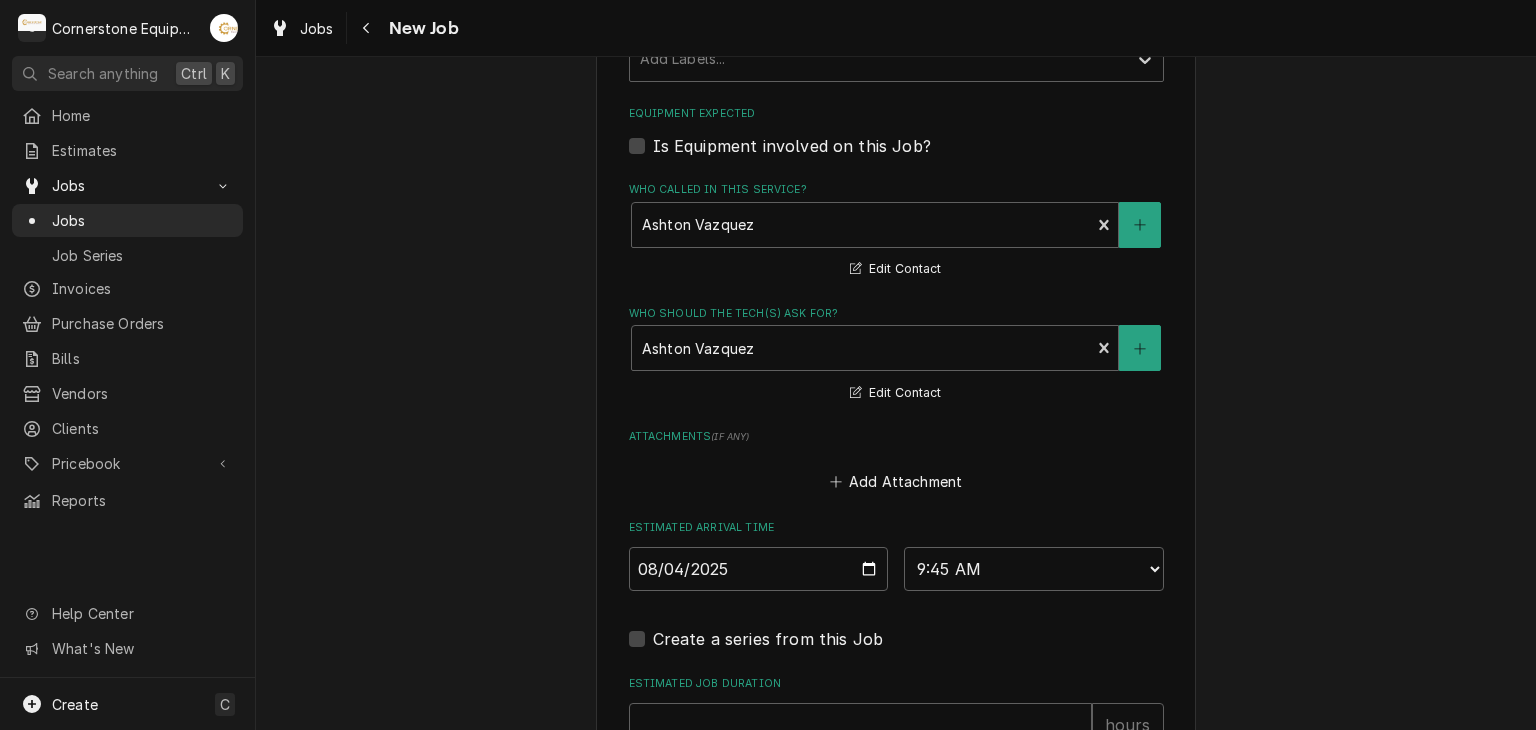 click on "Please provide the following information to create a job: Client Details Client Hill Management - McDonald’s Edit Client Service Location 04798 - Woodruff Rd / 1111 Woodruff Rd, Greenville, SC 29607 Edit Service Location Job Details Job Source Direct (Phone/Email/etc.) Other Job Source Name MaintX MaintX ID 3735 Date Received 2025-08-07 Service Type Labor Edit Service Type Job Type Reason For Call Top not heating Technician Instructions  ( optional ) Priority No Priority Urgent High Medium Low Labels  ( optional ) Add Labels... Equipment Expected Is Equipment involved on this Job? Who called in this service? Ashton Vazquez Primary Client Contact (346) 249-1763 ashton.vazquez@us.stores.mcd.com Edit Contact Who should the tech(s) ask for? Ashton Vazquez Primary Client Contact (346) 249-1763 ashton.vazquez@us.stores.mcd.com Edit Contact Attachments  ( if any ) Add Attachment Estimated Arrival Time 2025-08-04 AM / PM 6:00 AM 6:15 AM 6:30 AM 6:45 AM 7:00 AM 7:15 AM 7:30 AM 7:45 AM 8:00 AM 8:15 AM 8:30 AM 8:45 AM" at bounding box center [896, 13] 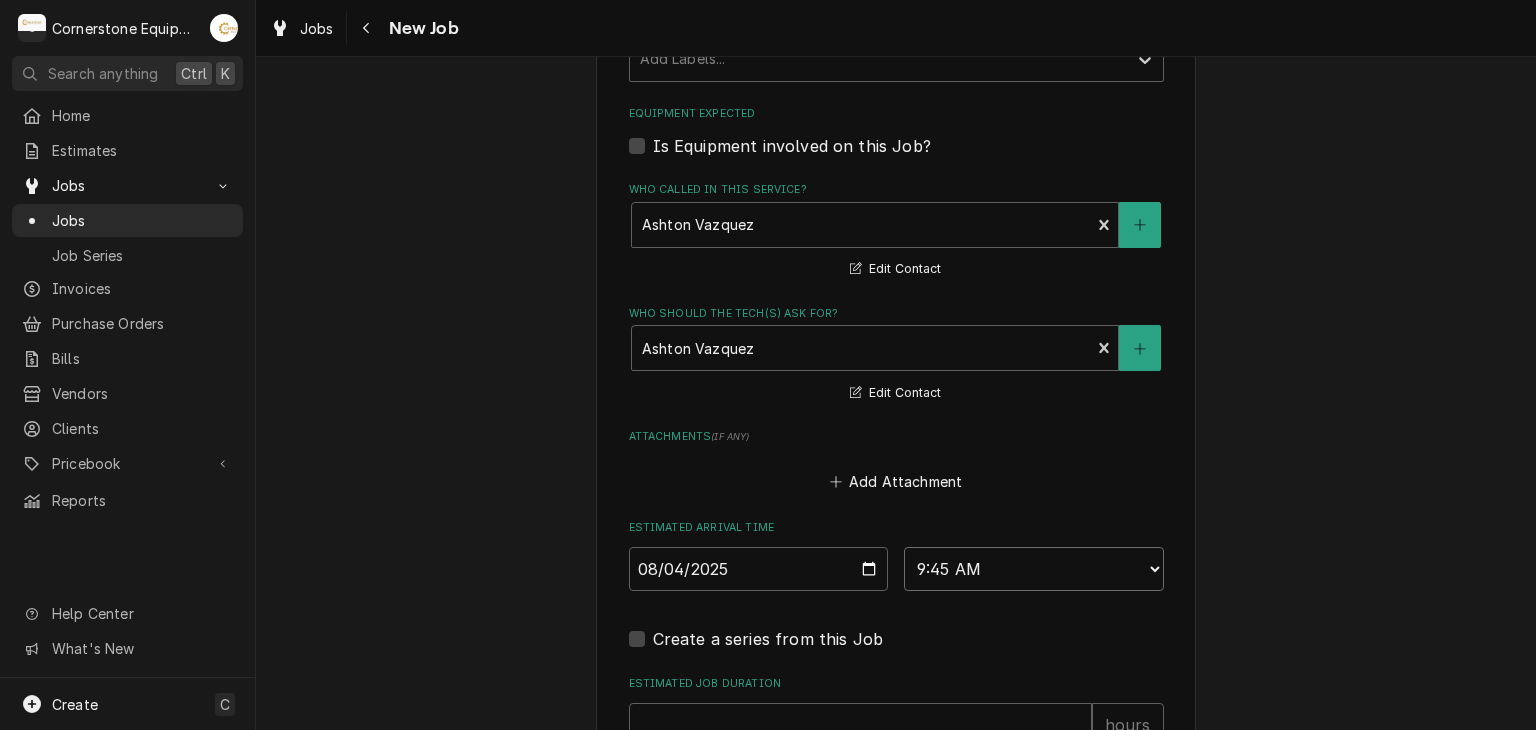 click on "AM / PM 6:00 AM 6:15 AM 6:30 AM 6:45 AM 7:00 AM 7:15 AM 7:30 AM 7:45 AM 8:00 AM 8:15 AM 8:30 AM 8:45 AM 9:00 AM 9:15 AM 9:30 AM 9:45 AM 10:00 AM 10:15 AM 10:30 AM 10:45 AM 11:00 AM 11:15 AM 11:30 AM 11:45 AM 12:00 PM 12:15 PM 12:30 PM 12:45 PM 1:00 PM 1:15 PM 1:30 PM 1:45 PM 2:00 PM 2:15 PM 2:30 PM 2:45 PM 3:00 PM 3:15 PM 3:30 PM 3:45 PM 4:00 PM 4:15 PM 4:30 PM 4:45 PM 5:00 PM 5:15 PM 5:30 PM 5:45 PM 6:00 PM 6:15 PM 6:30 PM 6:45 PM 7:00 PM 7:15 PM 7:30 PM 7:45 PM 8:00 PM 8:15 PM 8:30 PM 8:45 PM 9:00 PM 9:15 PM 9:30 PM 9:45 PM 10:00 PM 10:15 PM 10:30 PM 10:45 PM 11:00 PM 11:15 PM 11:30 PM 11:45 PM 12:00 AM 12:15 AM 12:30 AM 12:45 AM 1:00 AM 1:15 AM 1:30 AM 1:45 AM 2:00 AM 2:15 AM 2:30 AM 2:45 AM 3:00 AM 3:15 AM 3:30 AM 3:45 AM 4:00 AM 4:15 AM 4:30 AM 4:45 AM 5:00 AM 5:15 AM 5:30 AM 5:45 AM" at bounding box center [1034, 569] 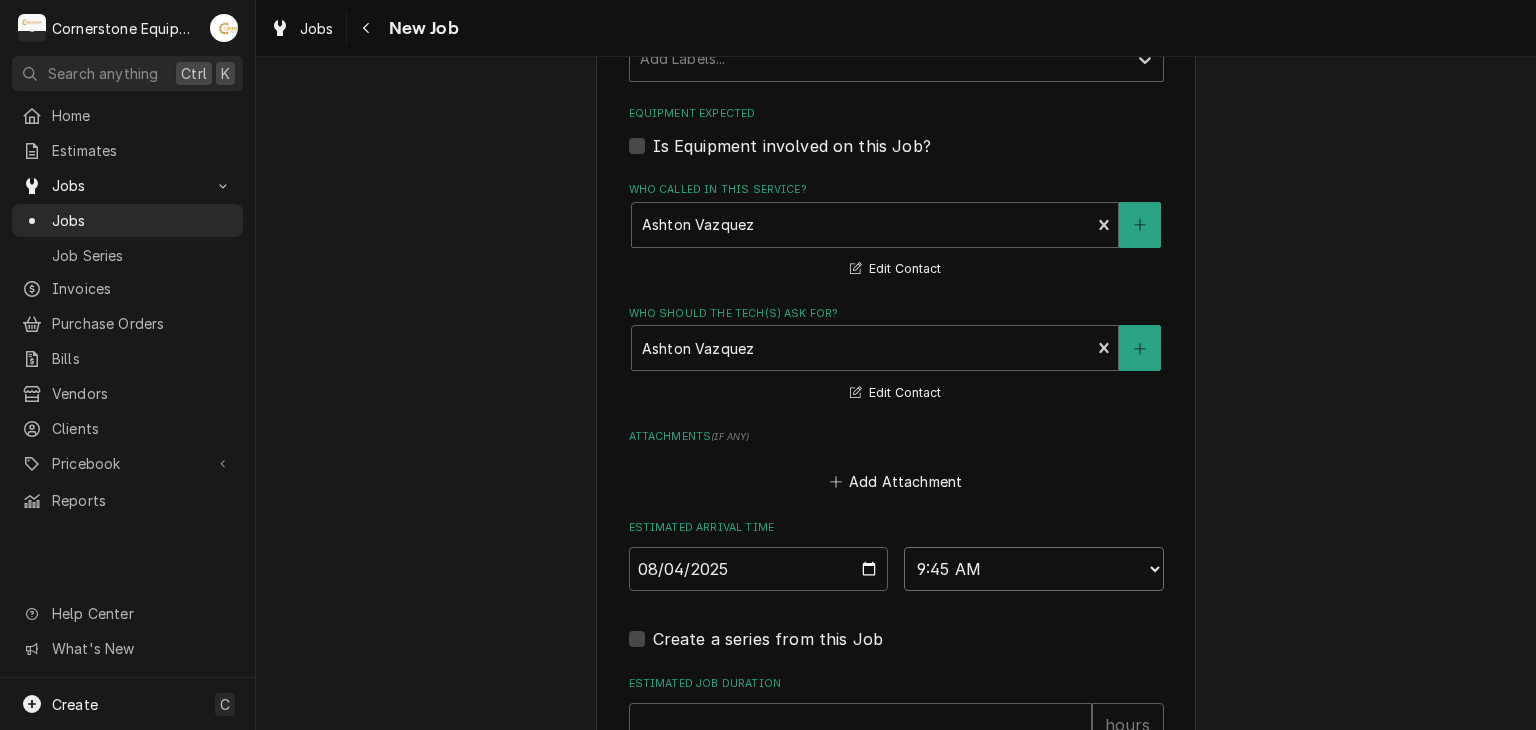 select on "03:00:00" 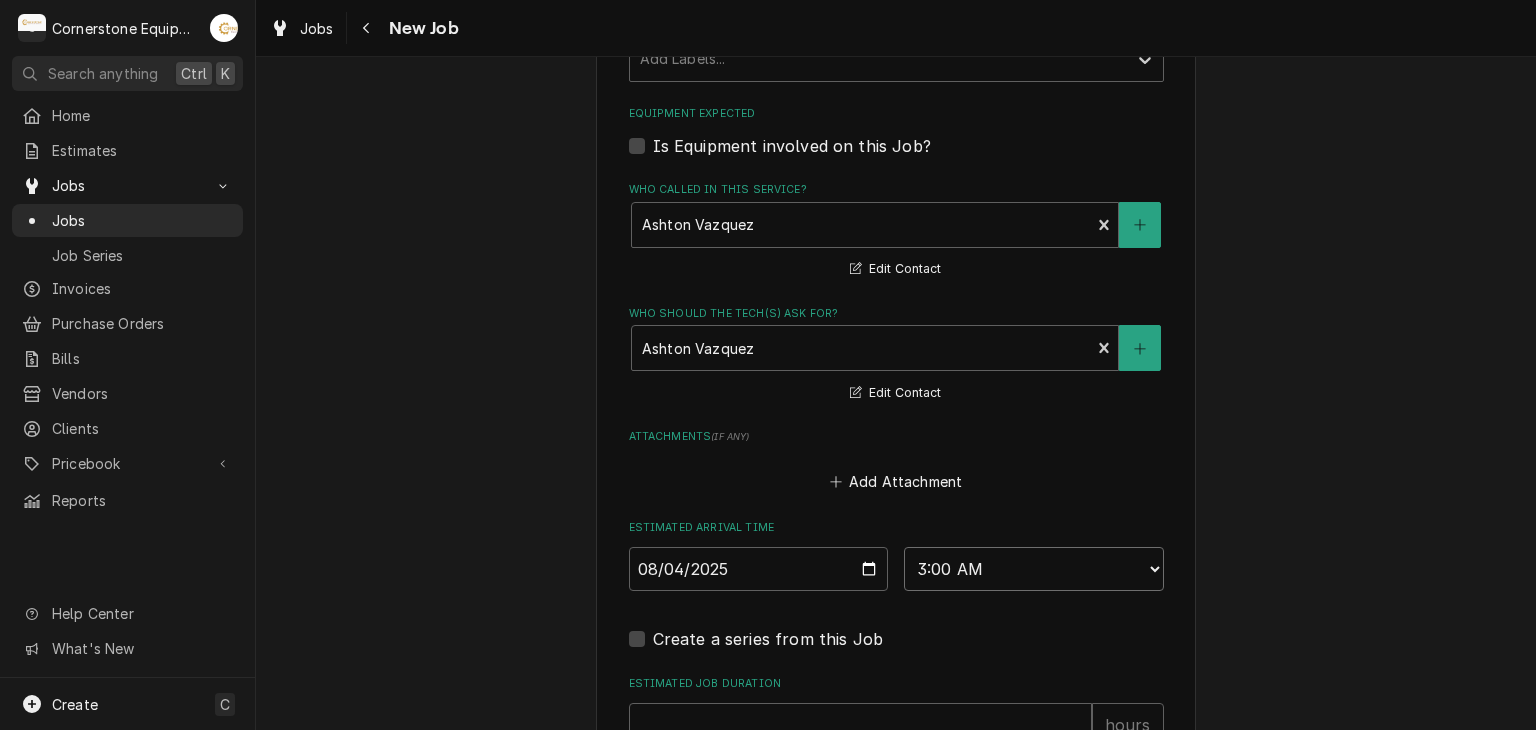 click on "AM / PM 6:00 AM 6:15 AM 6:30 AM 6:45 AM 7:00 AM 7:15 AM 7:30 AM 7:45 AM 8:00 AM 8:15 AM 8:30 AM 8:45 AM 9:00 AM 9:15 AM 9:30 AM 9:45 AM 10:00 AM 10:15 AM 10:30 AM 10:45 AM 11:00 AM 11:15 AM 11:30 AM 11:45 AM 12:00 PM 12:15 PM 12:30 PM 12:45 PM 1:00 PM 1:15 PM 1:30 PM 1:45 PM 2:00 PM 2:15 PM 2:30 PM 2:45 PM 3:00 PM 3:15 PM 3:30 PM 3:45 PM 4:00 PM 4:15 PM 4:30 PM 4:45 PM 5:00 PM 5:15 PM 5:30 PM 5:45 PM 6:00 PM 6:15 PM 6:30 PM 6:45 PM 7:00 PM 7:15 PM 7:30 PM 7:45 PM 8:00 PM 8:15 PM 8:30 PM 8:45 PM 9:00 PM 9:15 PM 9:30 PM 9:45 PM 10:00 PM 10:15 PM 10:30 PM 10:45 PM 11:00 PM 11:15 PM 11:30 PM 11:45 PM 12:00 AM 12:15 AM 12:30 AM 12:45 AM 1:00 AM 1:15 AM 1:30 AM 1:45 AM 2:00 AM 2:15 AM 2:30 AM 2:45 AM 3:00 AM 3:15 AM 3:30 AM 3:45 AM 4:00 AM 4:15 AM 4:30 AM 4:45 AM 5:00 AM 5:15 AM 5:30 AM 5:45 AM" at bounding box center [1034, 569] 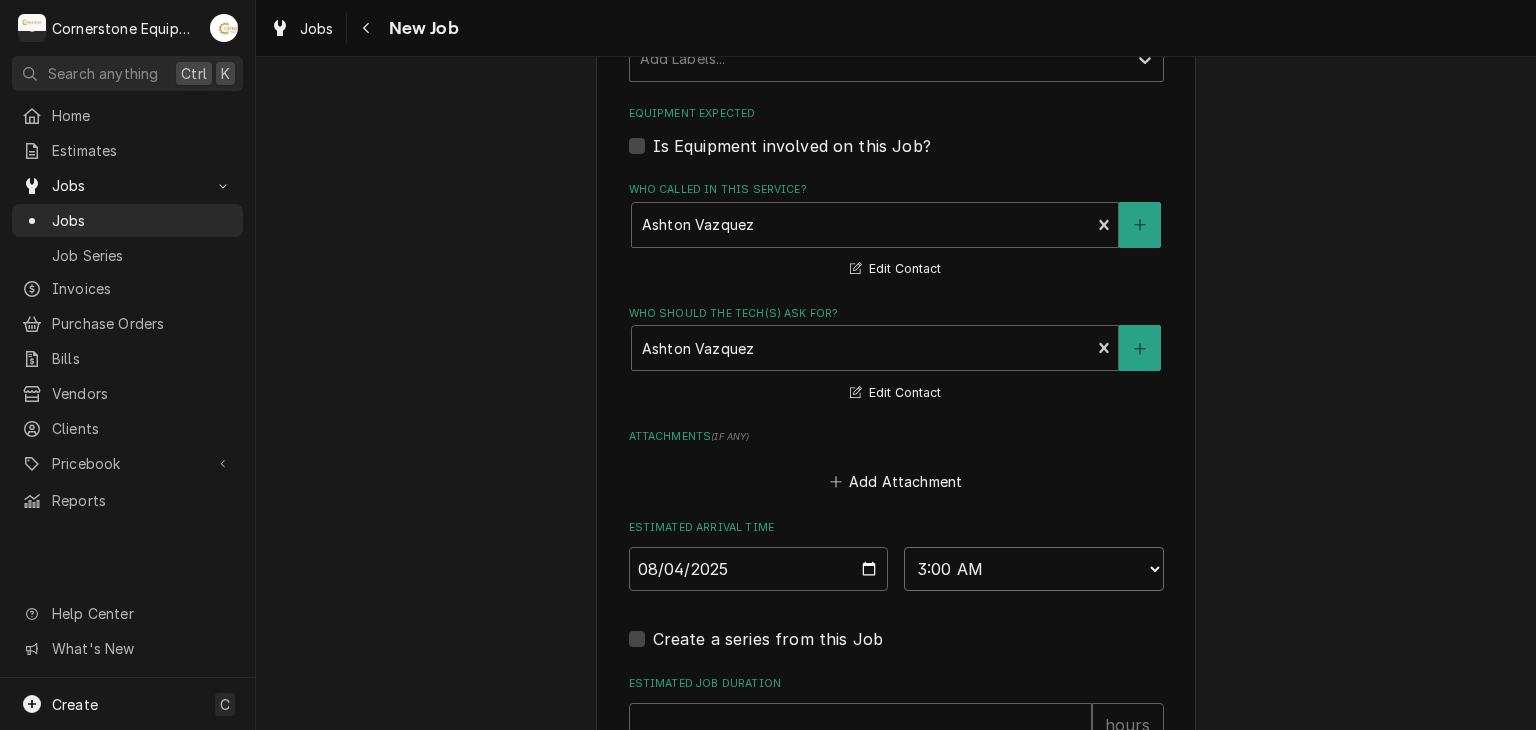type on "x" 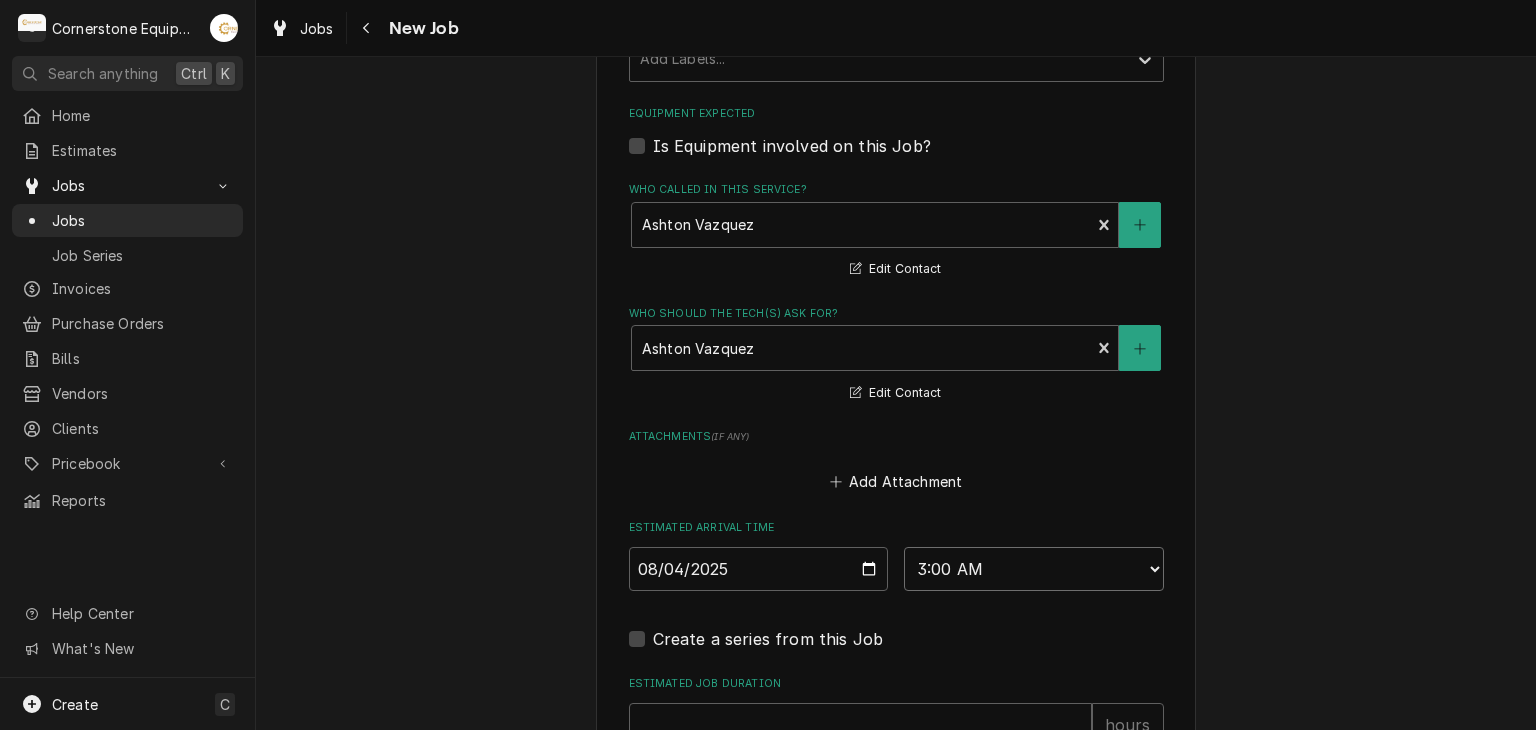 select on "15:00:00" 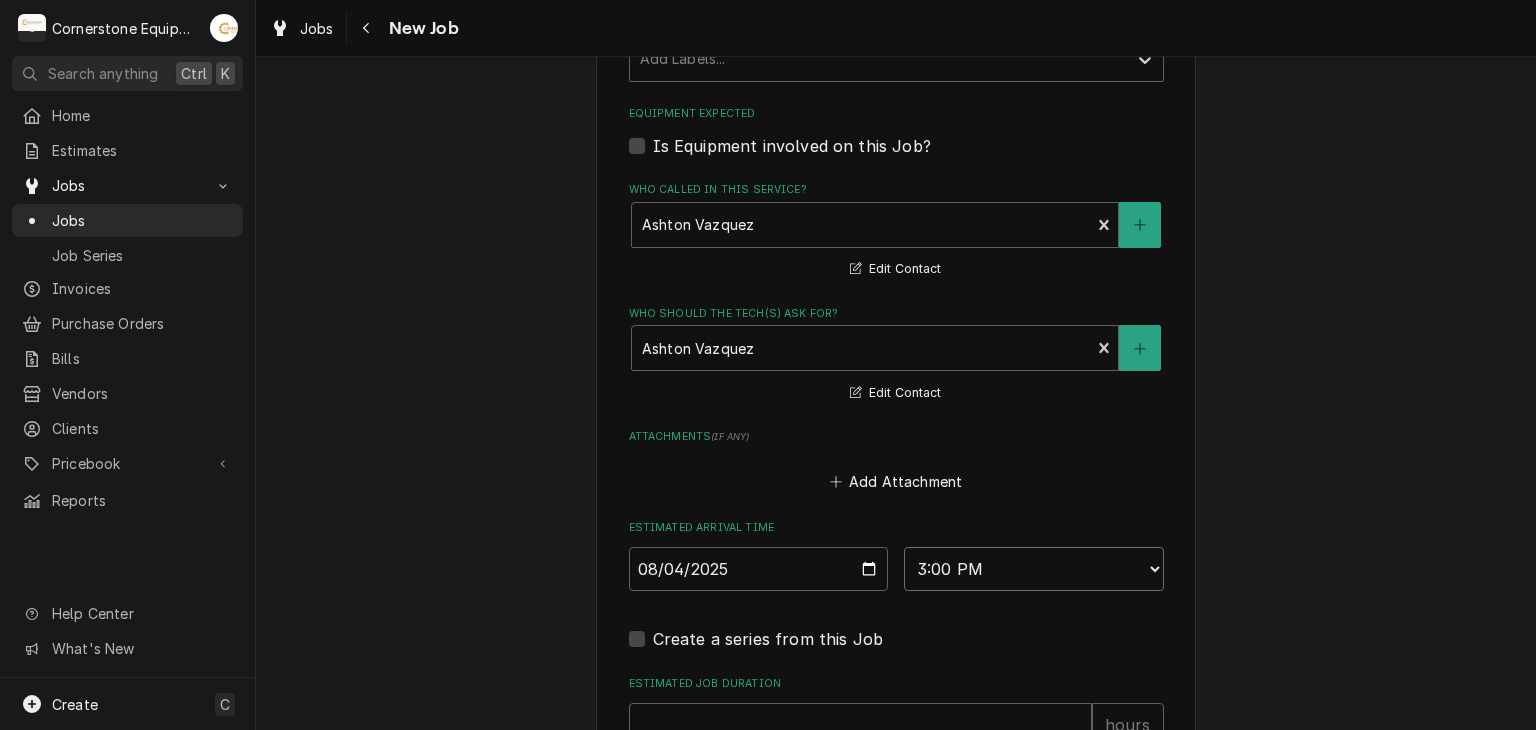 click on "AM / PM 6:00 AM 6:15 AM 6:30 AM 6:45 AM 7:00 AM 7:15 AM 7:30 AM 7:45 AM 8:00 AM 8:15 AM 8:30 AM 8:45 AM 9:00 AM 9:15 AM 9:30 AM 9:45 AM 10:00 AM 10:15 AM 10:30 AM 10:45 AM 11:00 AM 11:15 AM 11:30 AM 11:45 AM 12:00 PM 12:15 PM 12:30 PM 12:45 PM 1:00 PM 1:15 PM 1:30 PM 1:45 PM 2:00 PM 2:15 PM 2:30 PM 2:45 PM 3:00 PM 3:15 PM 3:30 PM 3:45 PM 4:00 PM 4:15 PM 4:30 PM 4:45 PM 5:00 PM 5:15 PM 5:30 PM 5:45 PM 6:00 PM 6:15 PM 6:30 PM 6:45 PM 7:00 PM 7:15 PM 7:30 PM 7:45 PM 8:00 PM 8:15 PM 8:30 PM 8:45 PM 9:00 PM 9:15 PM 9:30 PM 9:45 PM 10:00 PM 10:15 PM 10:30 PM 10:45 PM 11:00 PM 11:15 PM 11:30 PM 11:45 PM 12:00 AM 12:15 AM 12:30 AM 12:45 AM 1:00 AM 1:15 AM 1:30 AM 1:45 AM 2:00 AM 2:15 AM 2:30 AM 2:45 AM 3:00 AM 3:15 AM 3:30 AM 3:45 AM 4:00 AM 4:15 AM 4:30 AM 4:45 AM 5:00 AM 5:15 AM 5:30 AM 5:45 AM" at bounding box center [1034, 569] 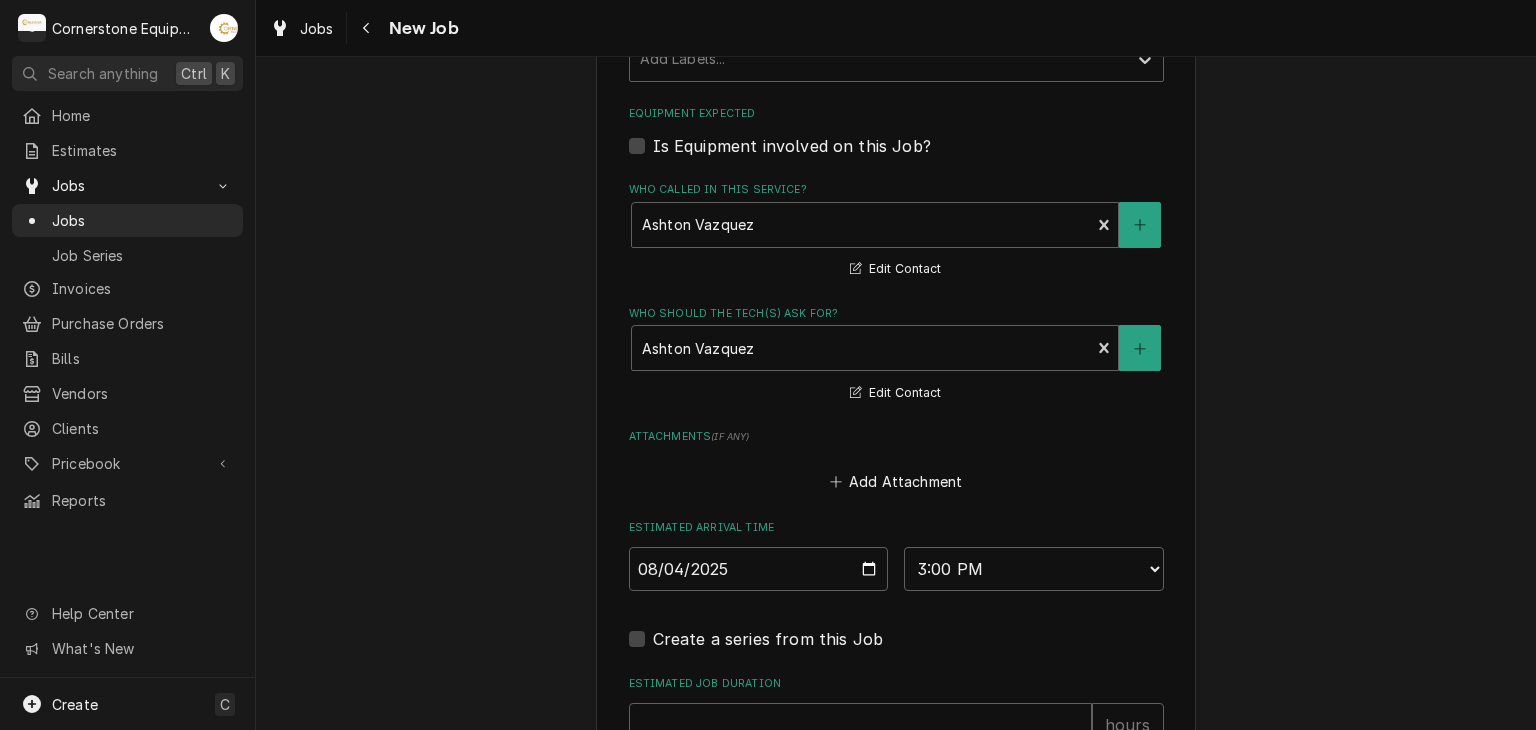 click on "Attachments  ( if any )" at bounding box center [896, 437] 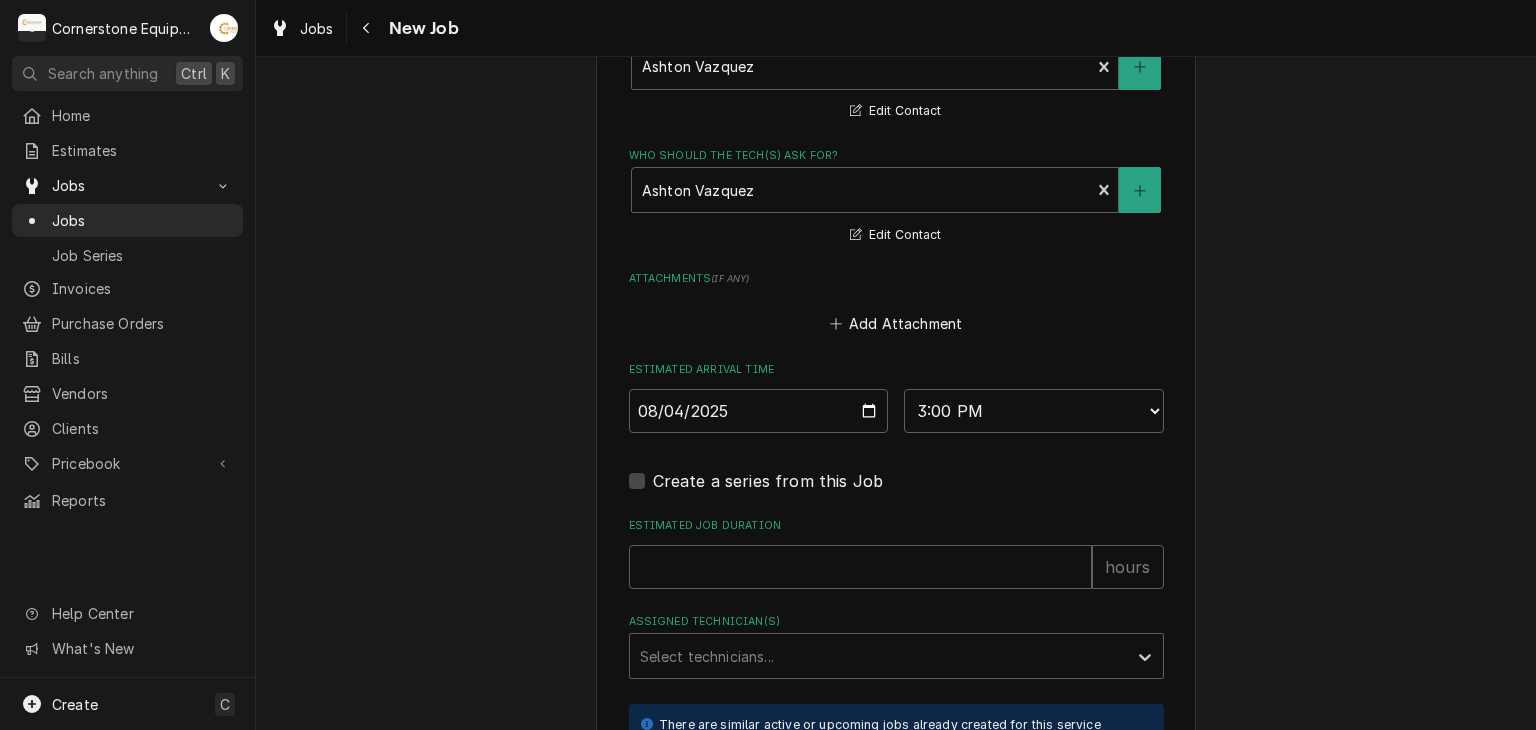 scroll, scrollTop: 1640, scrollLeft: 0, axis: vertical 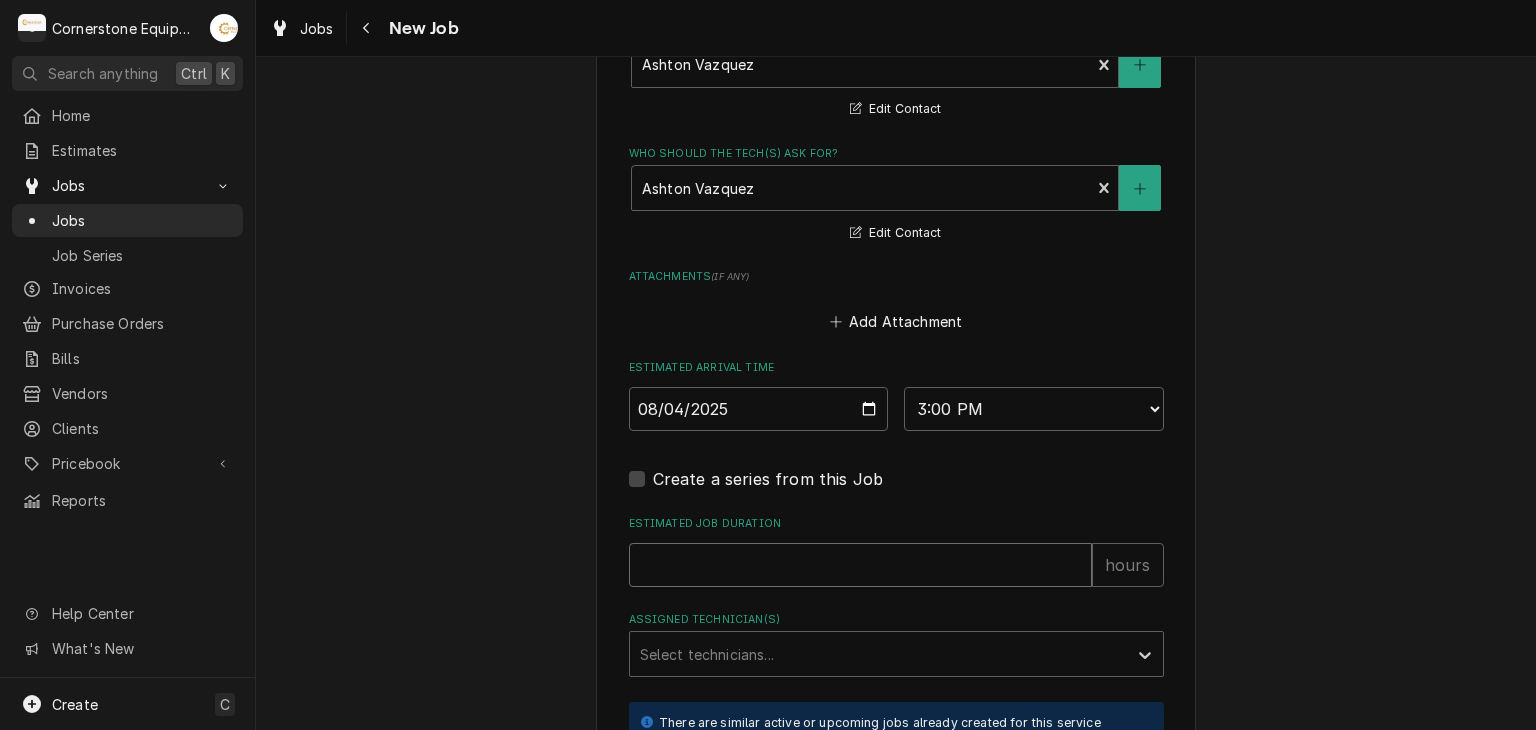 click on "Estimated Job Duration" at bounding box center [860, 565] 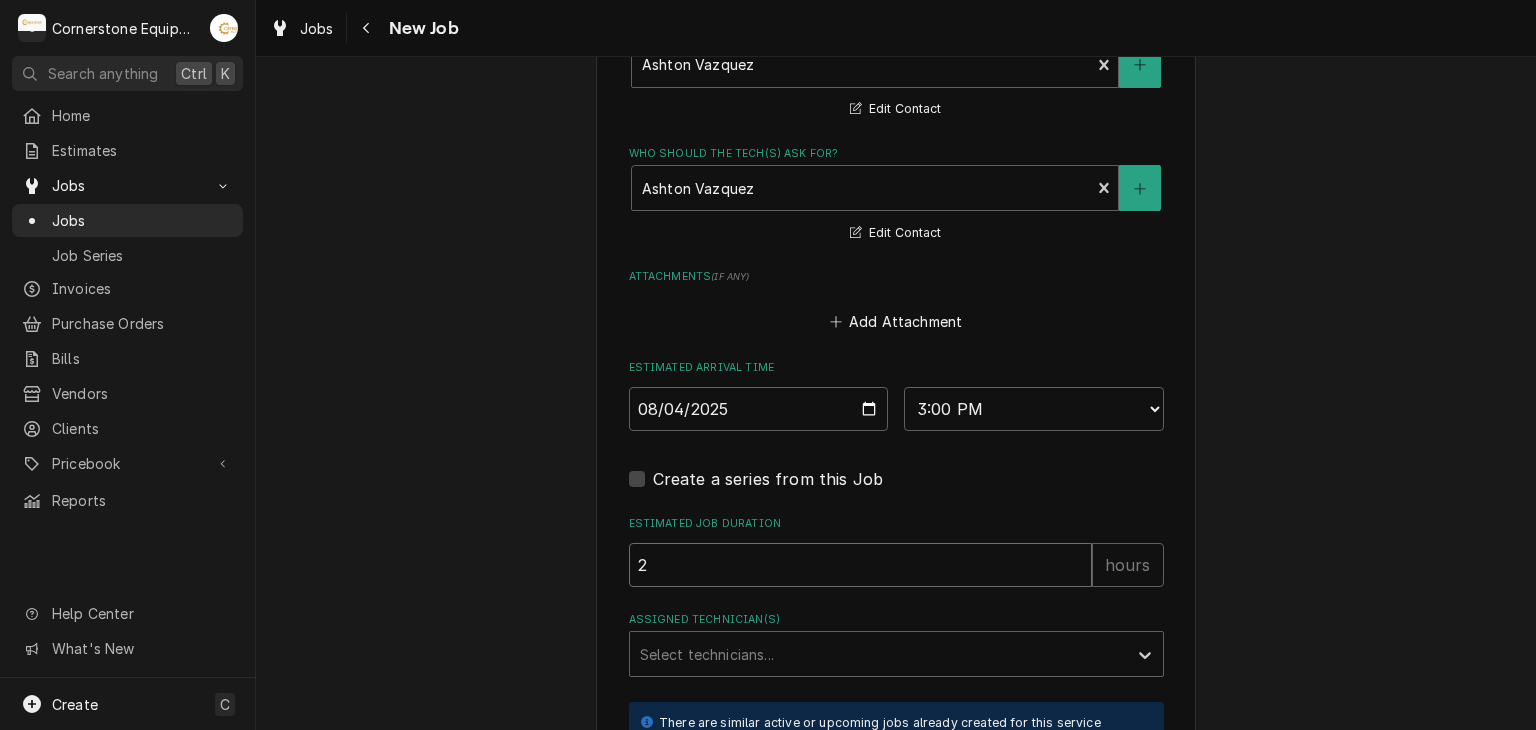 type on "x" 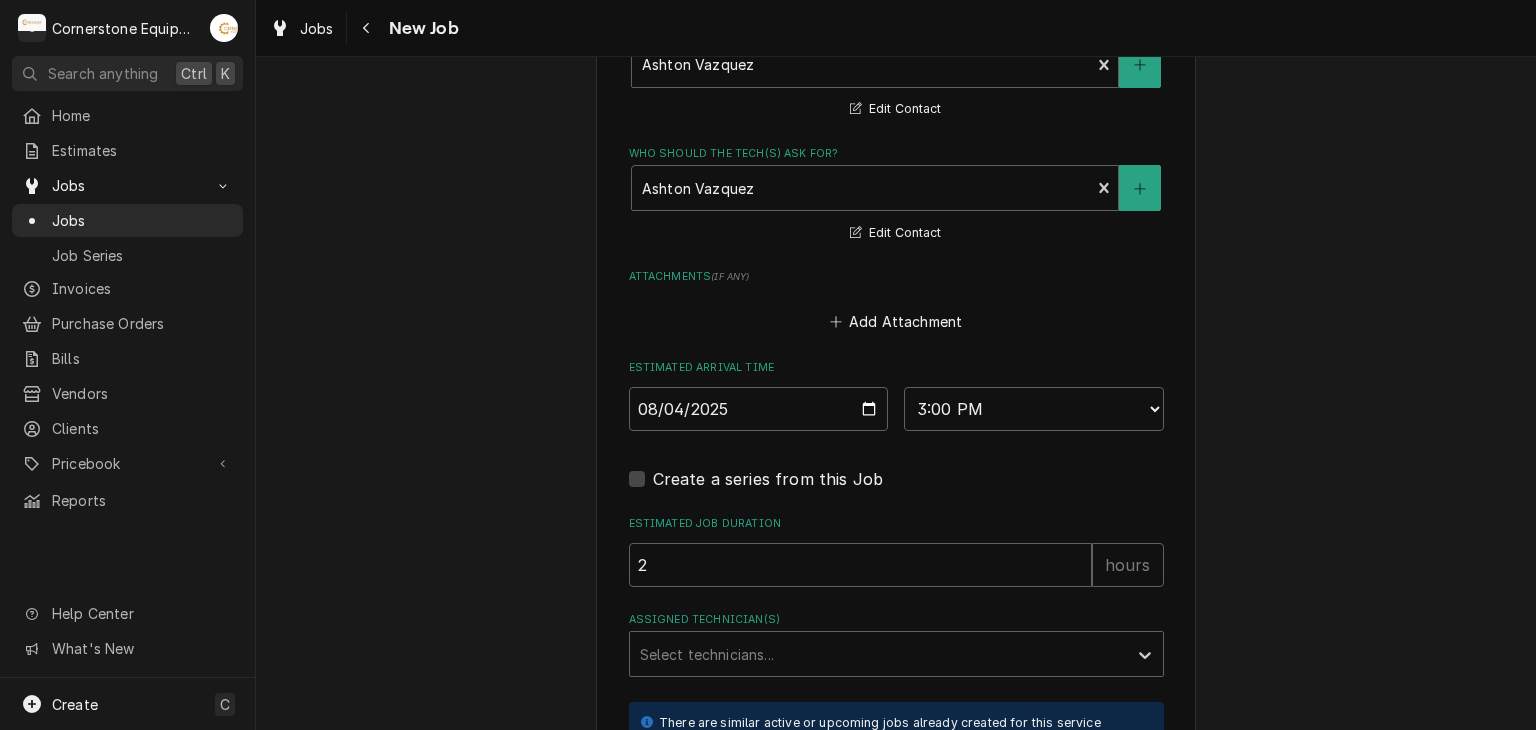 click on "Please provide the following information to create a job: Client Details Client Hill Management - McDonald’s Edit Client Service Location 04798 - Woodruff Rd / 1111 Woodruff Rd, Greenville, SC 29607 Edit Service Location Job Details Job Source Direct (Phone/Email/etc.) Other Job Source Name MaintX MaintX ID 3735 Date Received 2025-08-07 Service Type Labor Edit Service Type Job Type Reason For Call Top not heating Technician Instructions  ( optional ) Priority No Priority Urgent High Medium Low Labels  ( optional ) Add Labels... Equipment Expected Is Equipment involved on this Job? Who called in this service? Ashton Vazquez Primary Client Contact (346) 249-1763 ashton.vazquez@us.stores.mcd.com Edit Contact Who should the tech(s) ask for? Ashton Vazquez Primary Client Contact (346) 249-1763 ashton.vazquez@us.stores.mcd.com Edit Contact Attachments  ( if any ) Add Attachment Estimated Arrival Time 2025-08-04 AM / PM 6:00 AM 6:15 AM 6:30 AM 6:45 AM 7:00 AM 7:15 AM 7:30 AM 7:45 AM 8:00 AM 8:15 AM 8:30 AM 8:45 AM" at bounding box center (896, -147) 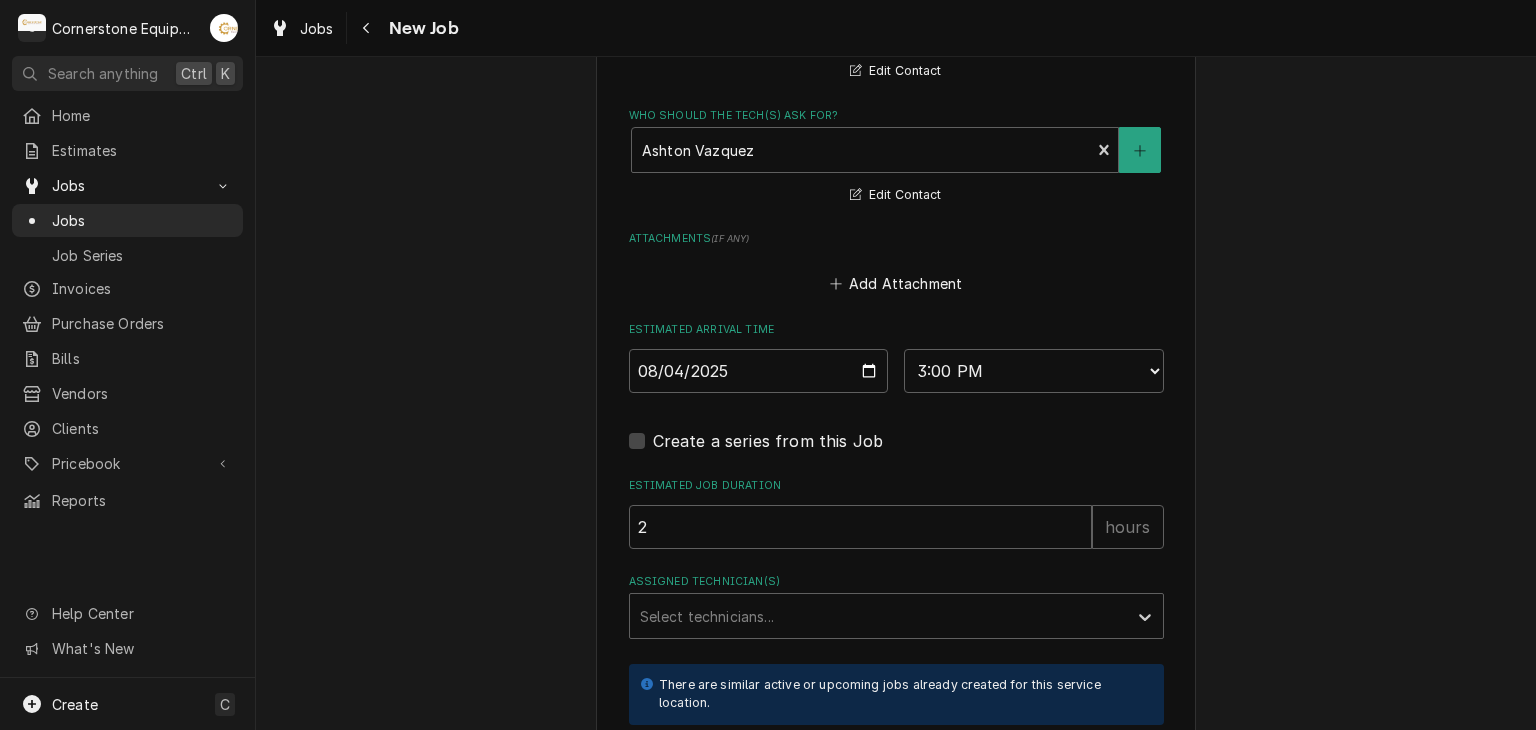 scroll, scrollTop: 1680, scrollLeft: 0, axis: vertical 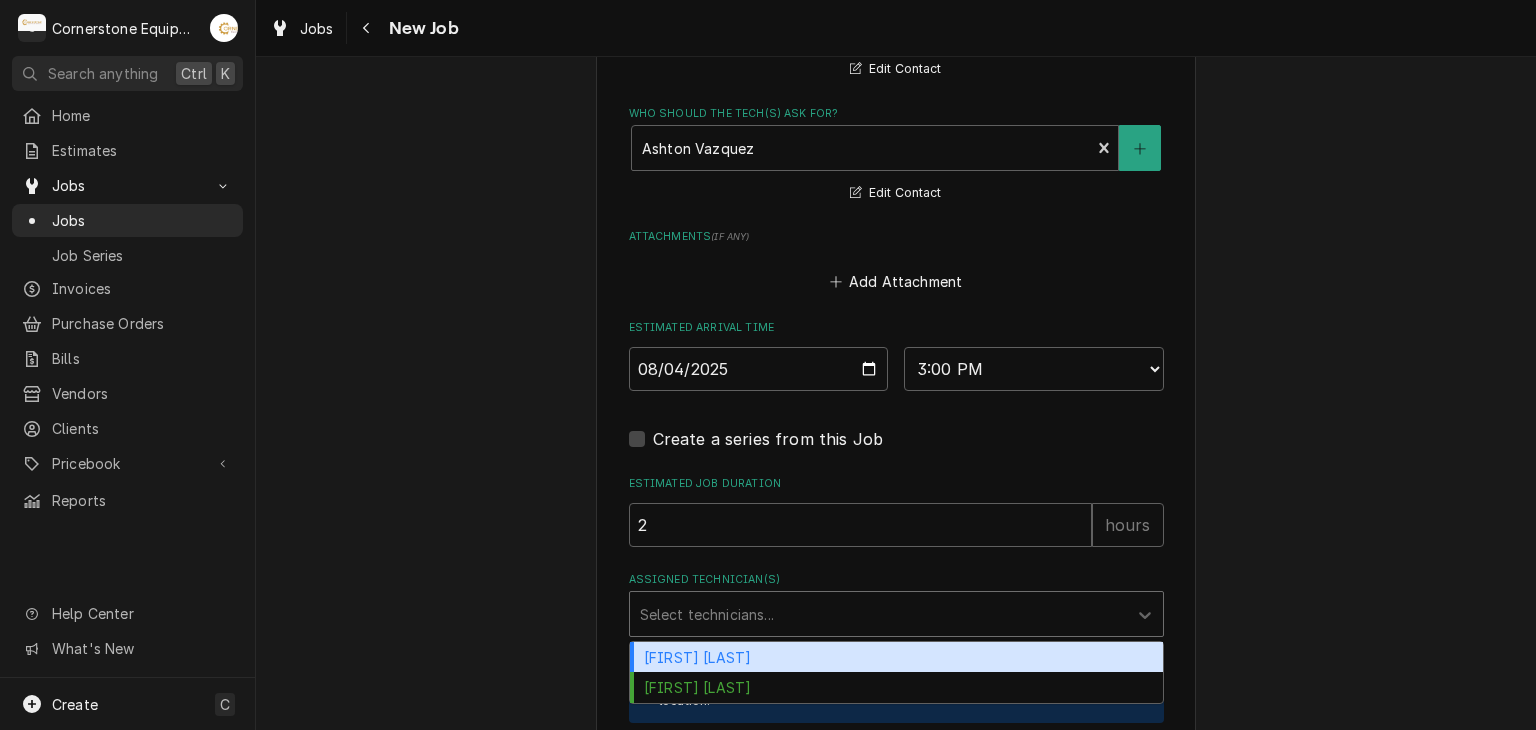 click at bounding box center [878, 614] 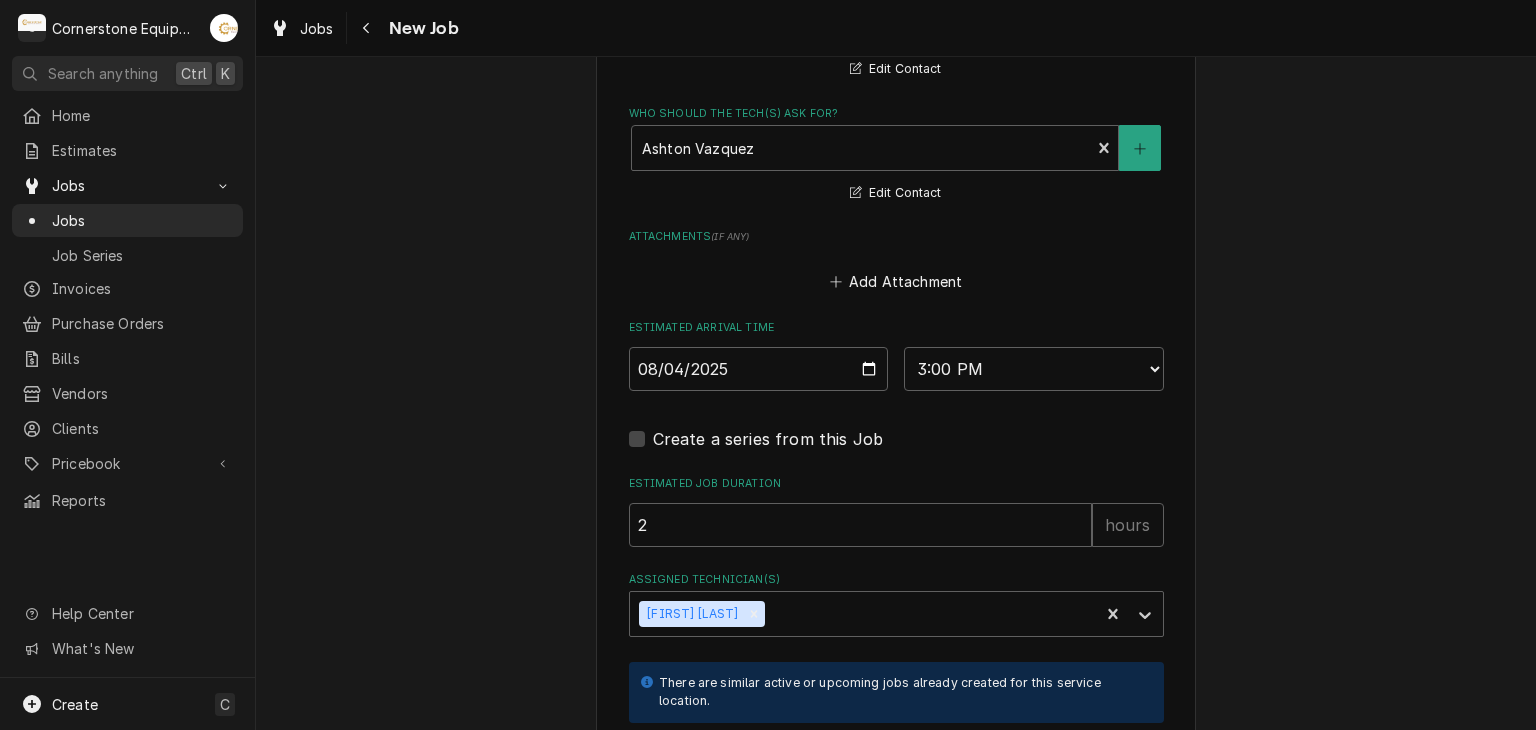 click on "Please provide the following information to create a job: Client Details Client Hill Management - McDonald’s Edit Client Service Location 04798 - Woodruff Rd / 1111 Woodruff Rd, Greenville, SC 29607 Edit Service Location Job Details Job Source Direct (Phone/Email/etc.) Other Job Source Name MaintX MaintX ID 3735 Date Received 2025-08-07 Service Type Labor Edit Service Type Job Type Reason For Call Top not heating Technician Instructions  ( optional ) Priority No Priority Urgent High Medium Low Labels  ( optional ) Add Labels... Equipment Expected Is Equipment involved on this Job? Who called in this service? Ashton Vazquez Primary Client Contact (346) 249-1763 ashton.vazquez@us.stores.mcd.com Edit Contact Who should the tech(s) ask for? Ashton Vazquez Primary Client Contact (346) 249-1763 ashton.vazquez@us.stores.mcd.com Edit Contact Attachments  ( if any ) Add Attachment Estimated Arrival Time 2025-08-04 AM / PM 6:00 AM 6:15 AM 6:30 AM 6:45 AM 7:00 AM 7:15 AM 7:30 AM 7:45 AM 8:00 AM 8:15 AM 8:30 AM 8:45 AM" at bounding box center (896, -187) 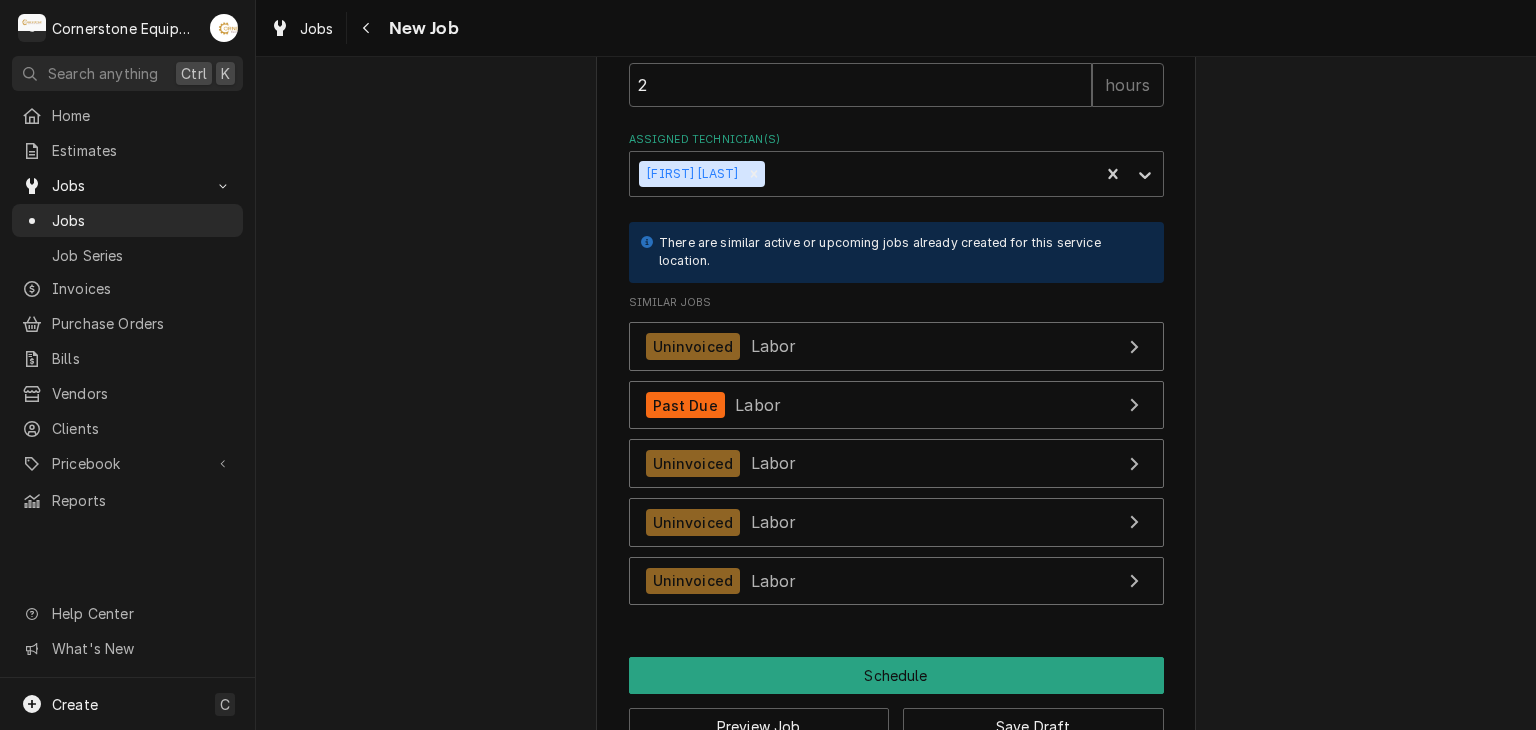 scroll, scrollTop: 2160, scrollLeft: 0, axis: vertical 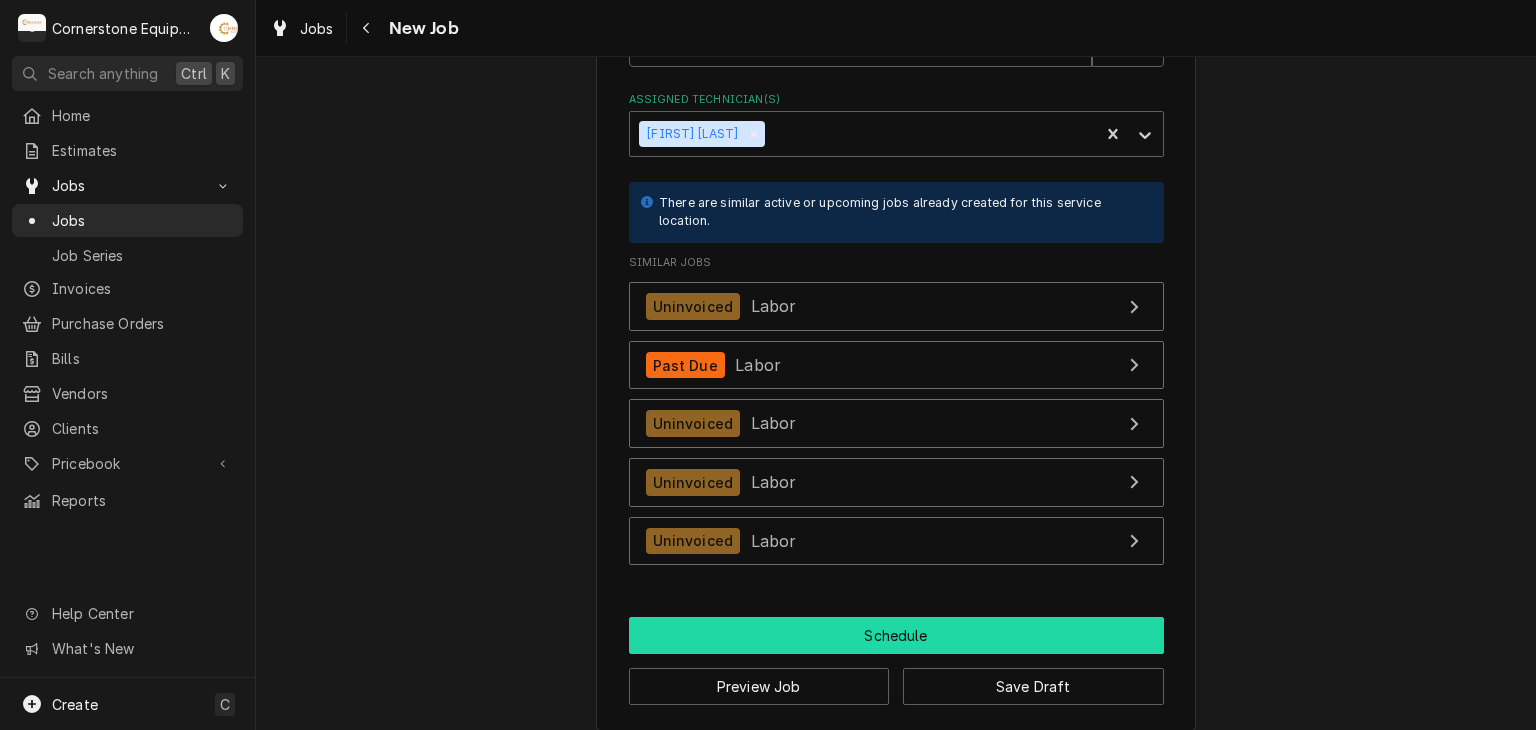 click on "Schedule" at bounding box center [896, 635] 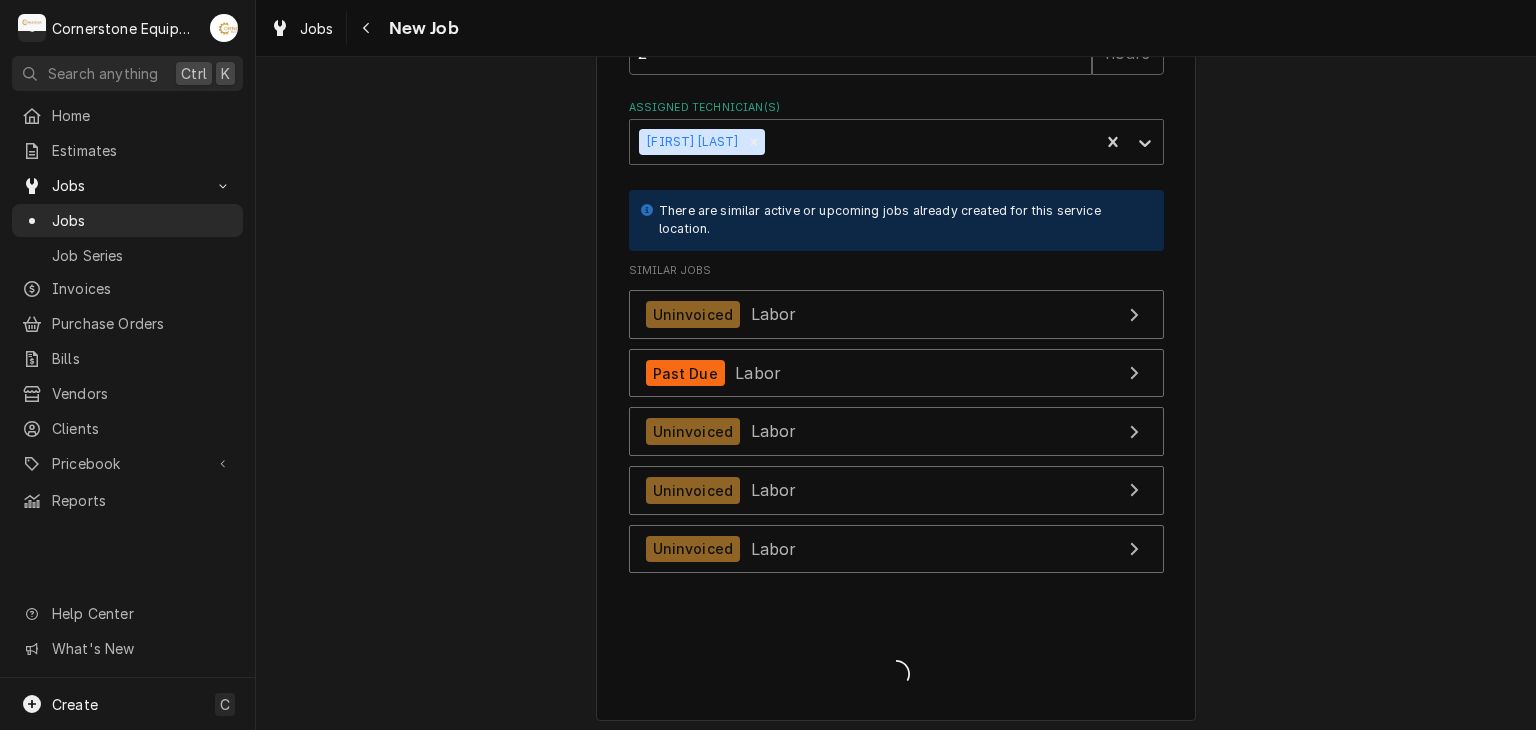 type on "x" 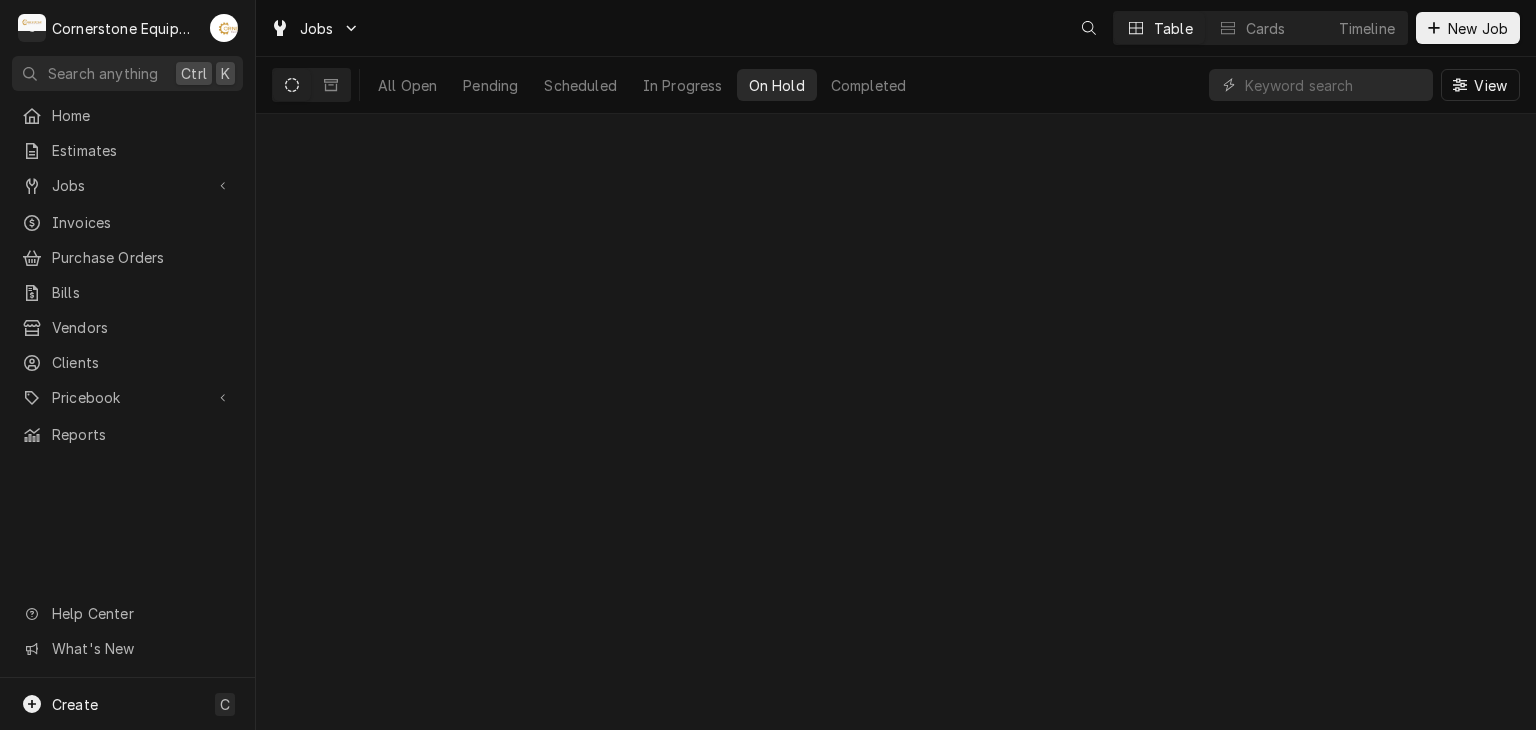 scroll, scrollTop: 0, scrollLeft: 0, axis: both 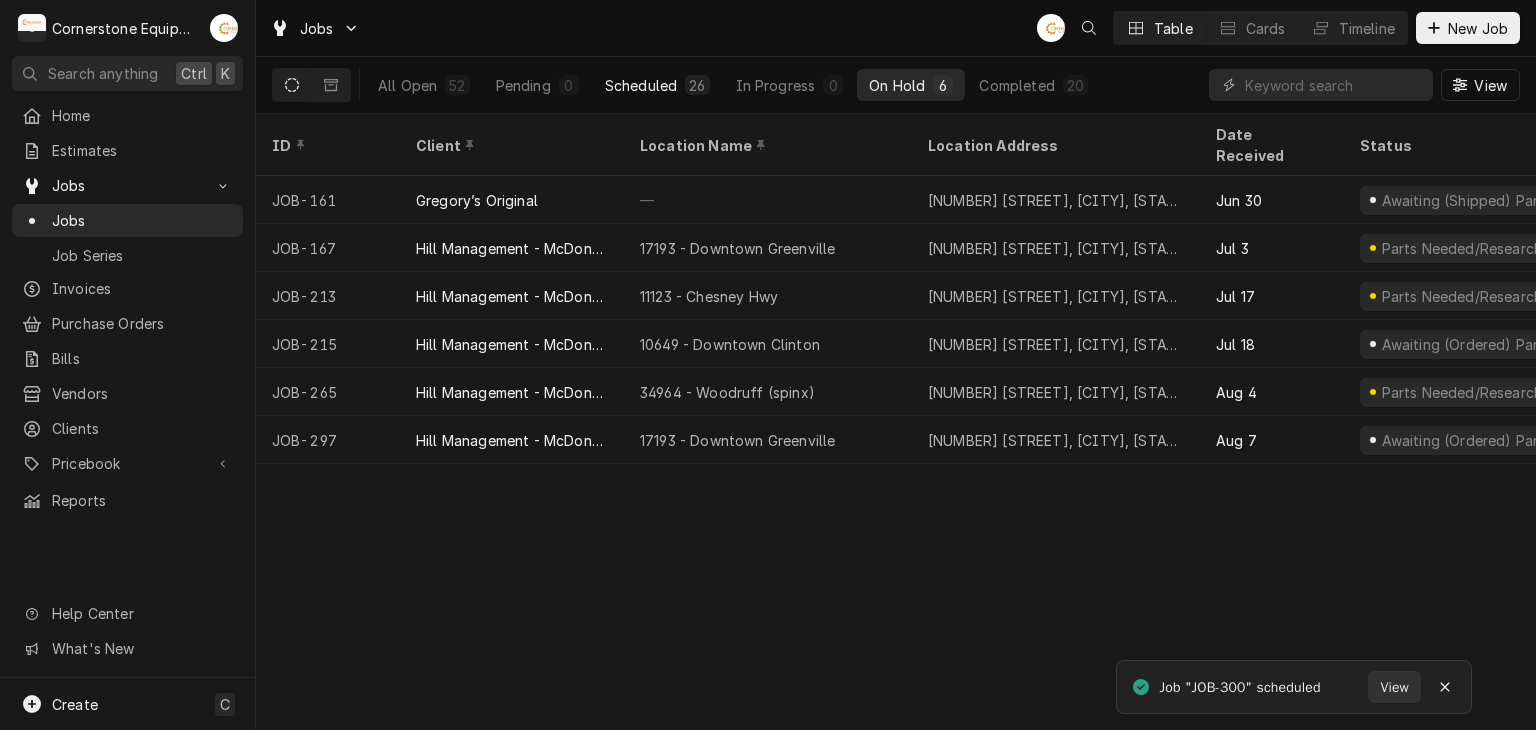 click on "Scheduled" at bounding box center [641, 85] 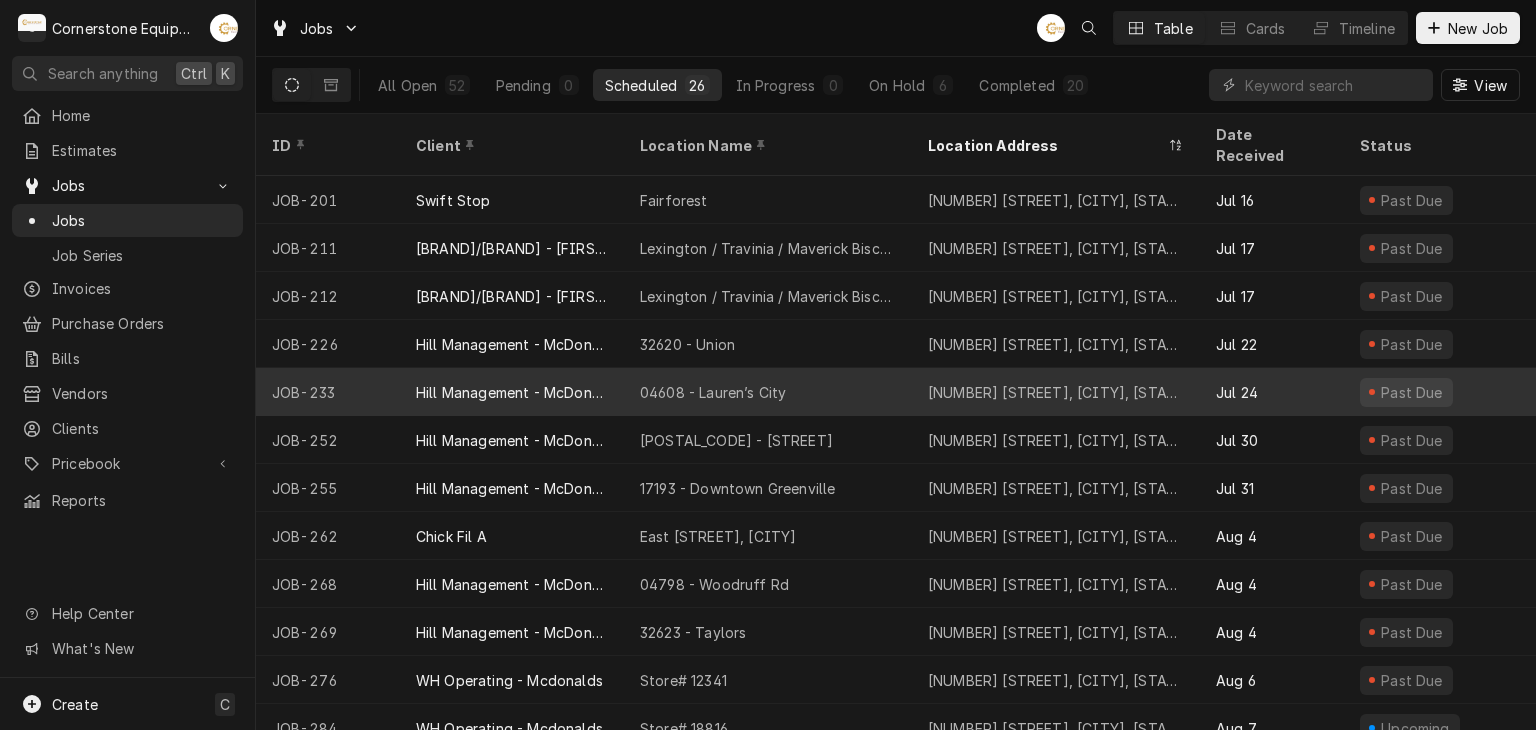 type 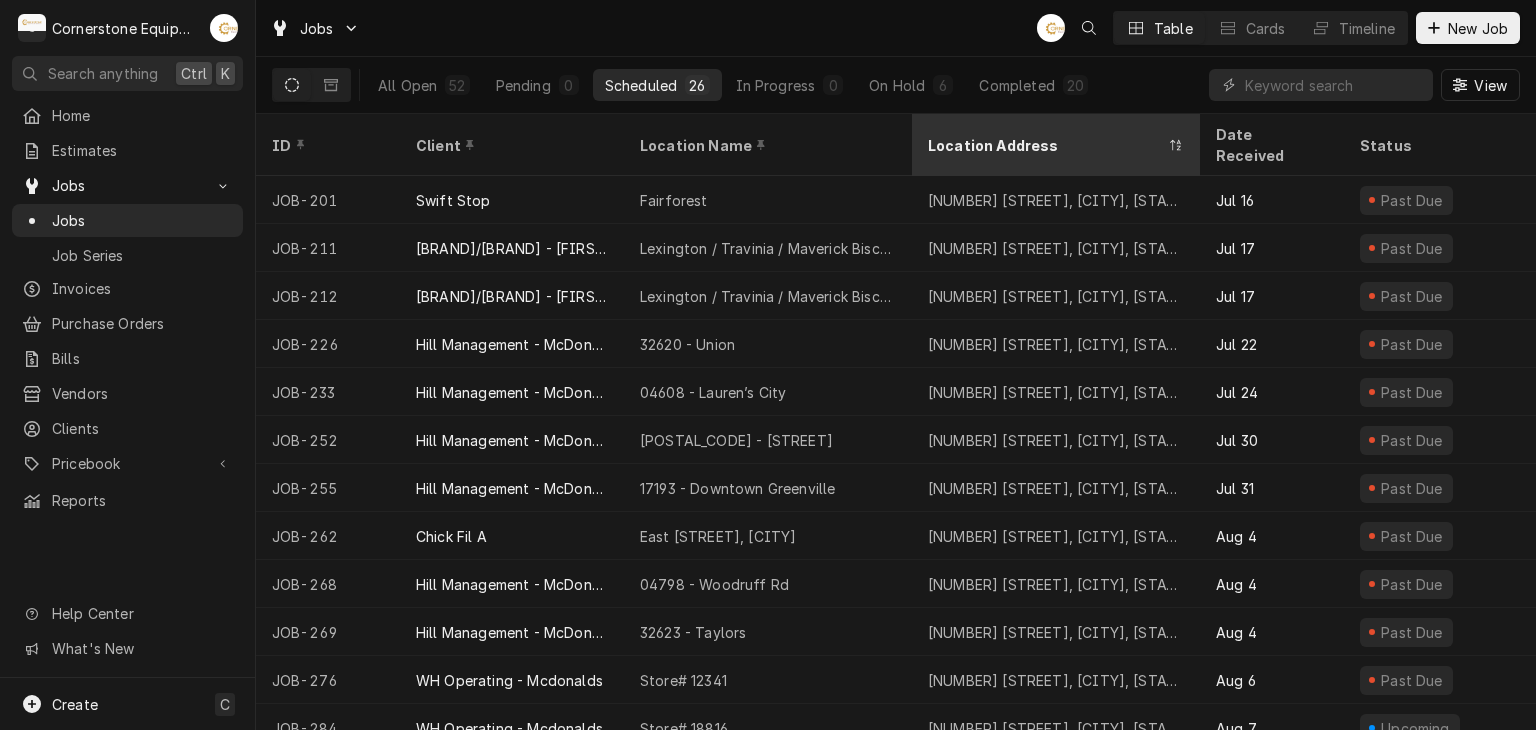 click on "Location Address" at bounding box center (1046, 145) 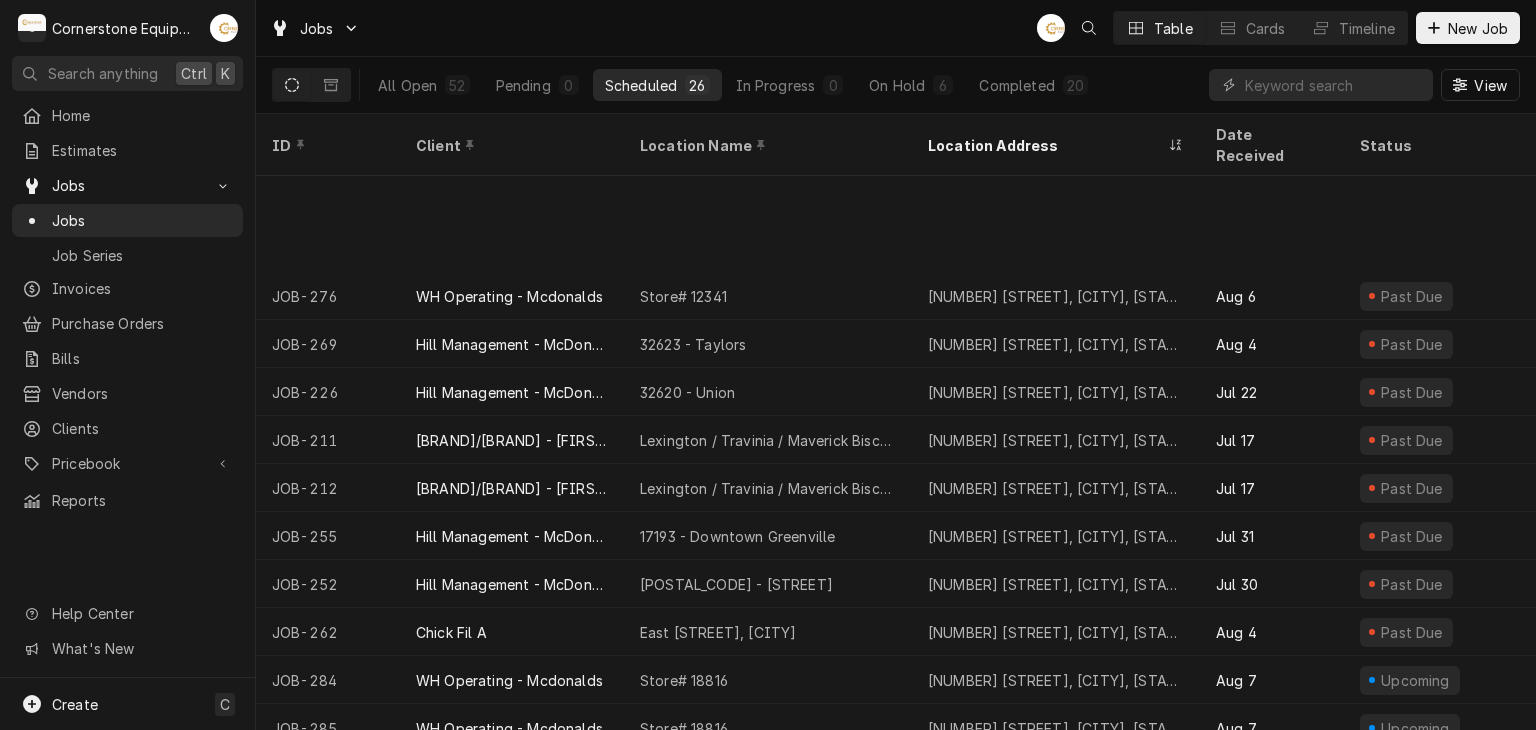 scroll, scrollTop: 211, scrollLeft: 0, axis: vertical 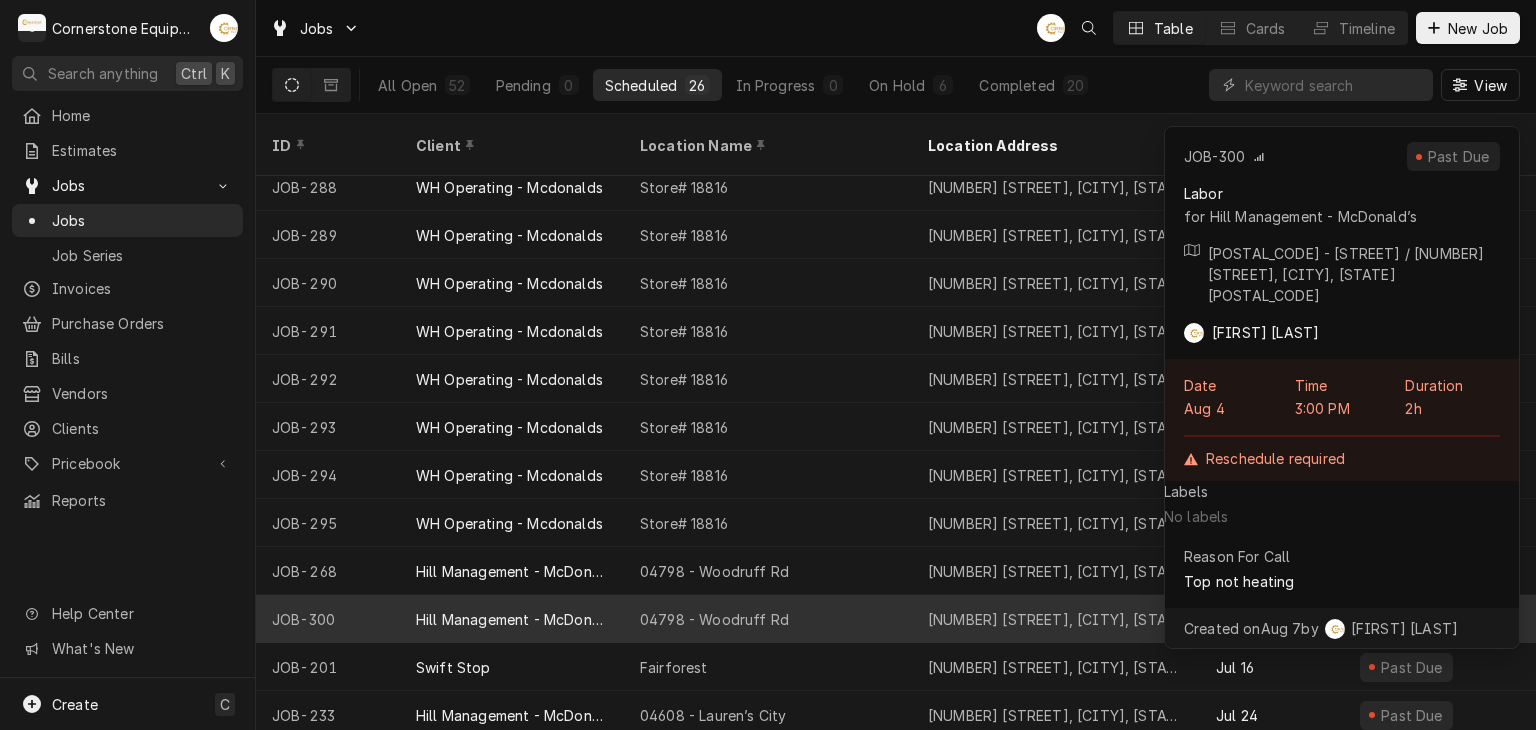 click on "1111 Woodruff Rd, Greenville, SC 29607" at bounding box center (1056, 619) 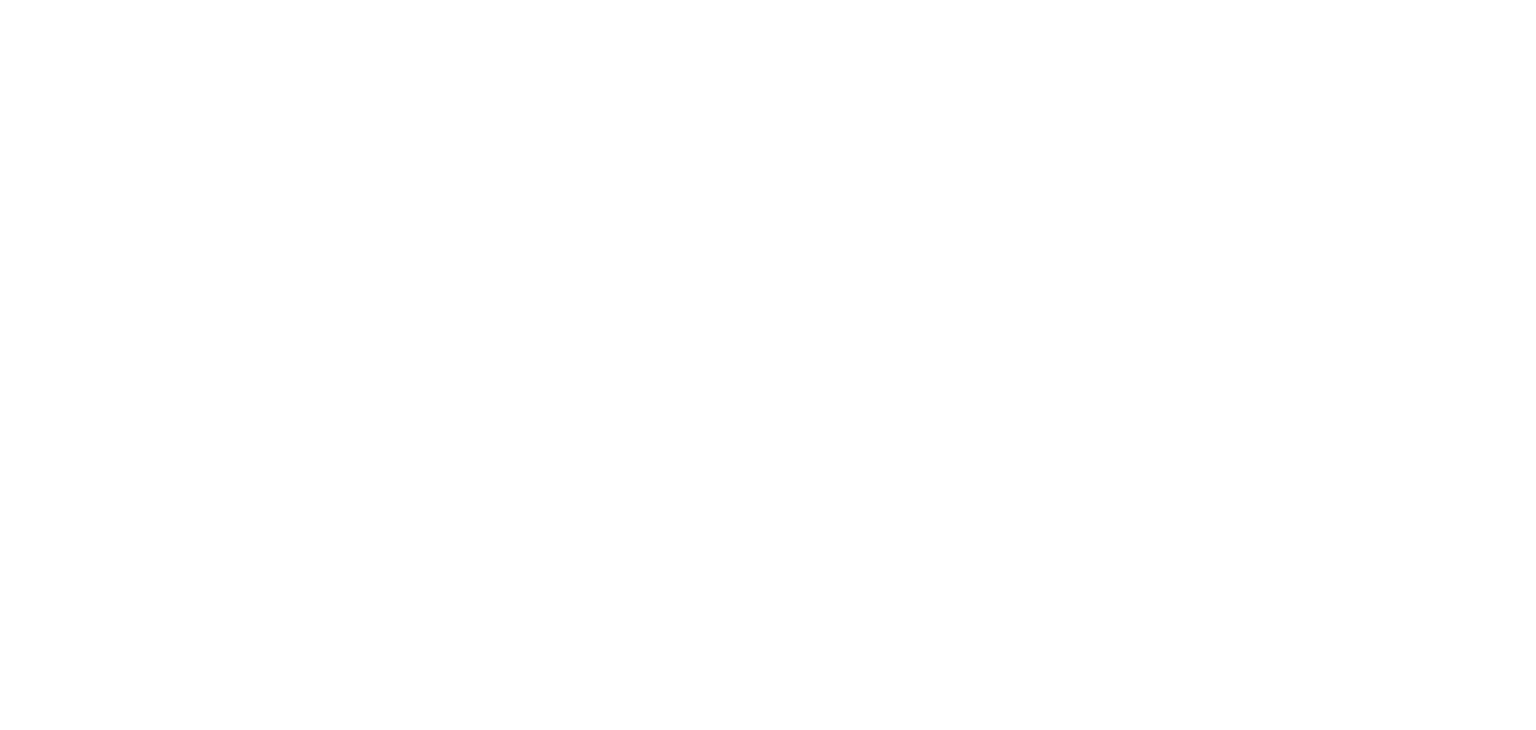 scroll, scrollTop: 0, scrollLeft: 0, axis: both 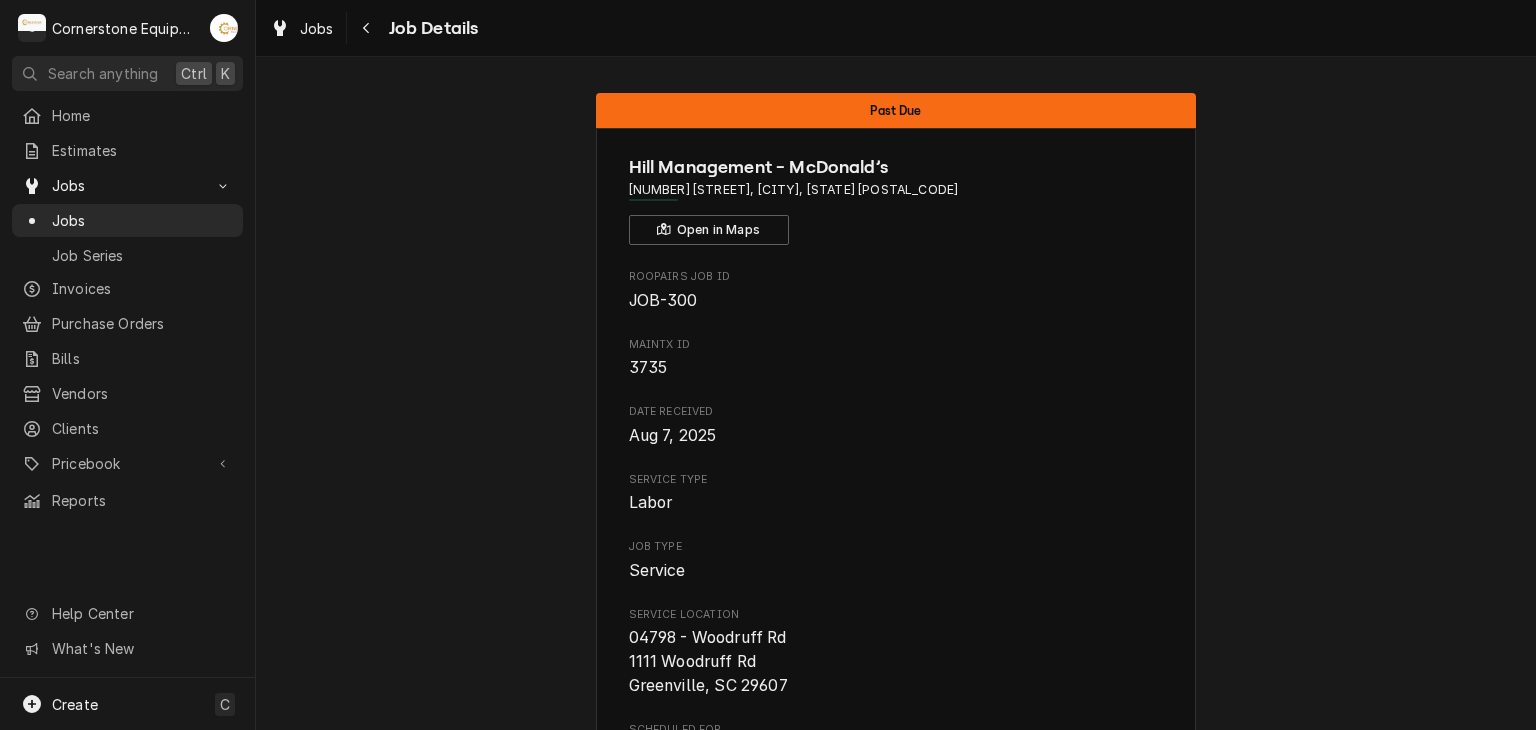 click on "Past Due Hill Management - McDonald’s 04798 - Woodruff Rd / 1111 Woodruff Rd, Greenville, SC 29607 Open in Maps Roopairs Job ID JOB-300 MaintX ID 3735 Date Received Aug 7, 2025 Service Type Labor Job Type Service Service Location 04798 - Woodruff Rd
1111 Woodruff Rd
Greenville, SC 29607 Scheduled For Mon, Aug 4th, 2025 - 3:00 PM Scheduled On Thu, Aug 7th, 2025 - 10:56 PM Last Modified Thu, Aug 7th, 2025 - 10:56 PM Estimated Job Duration 2h Assigned Technician(s) Andrew Buigues Reason For Call Top not heating Priority High Job Reporter Name Ashton Vazquez Phone (346) 249-1763 Email ashton.vazquez@us.stores.mcd.com Job Contact Name Ashton Vazquez Phone (346) 249-1763 Email ashton.vazquez@us.stores.mcd.com Client Contact Name Ashton Vazquez Phone (346) 249-1763 Email ashton.vazquez@us.stores.mcd.com Reminders — Estimate reminders via Email Start Job Edit Job Cancel Job Update Attachments Unschedule Job Download PDF" at bounding box center [896, 996] 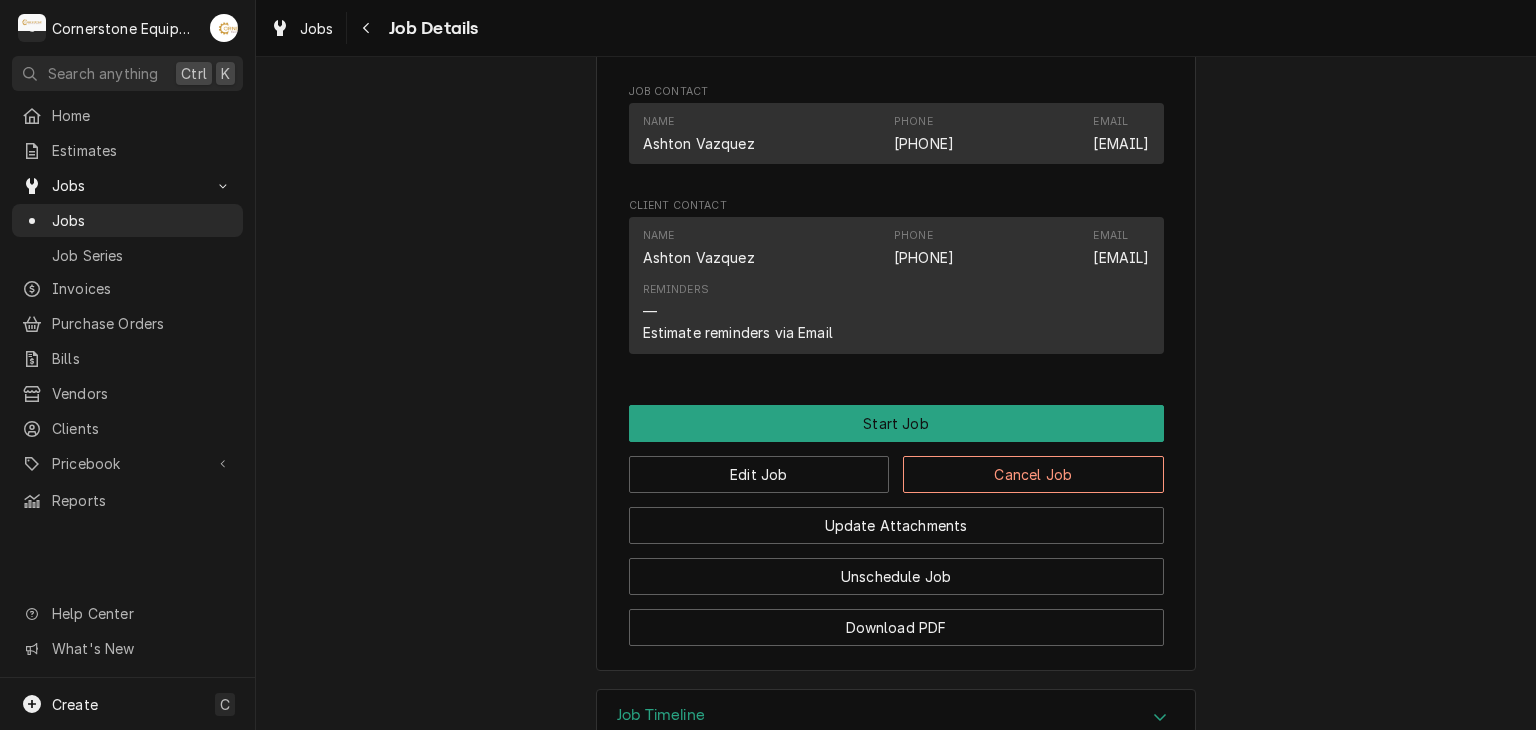 scroll, scrollTop: 1240, scrollLeft: 0, axis: vertical 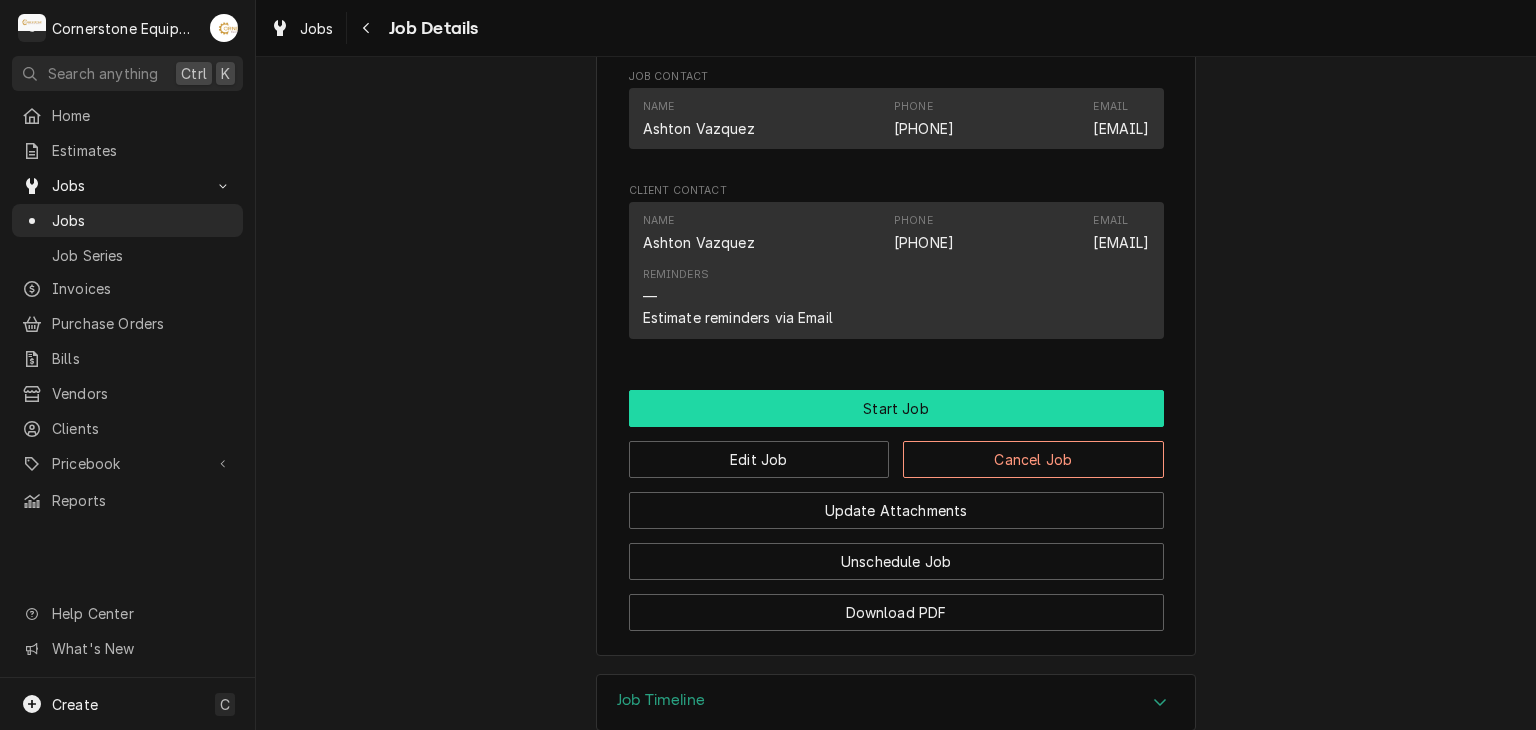 click on "Start Job" at bounding box center [896, 408] 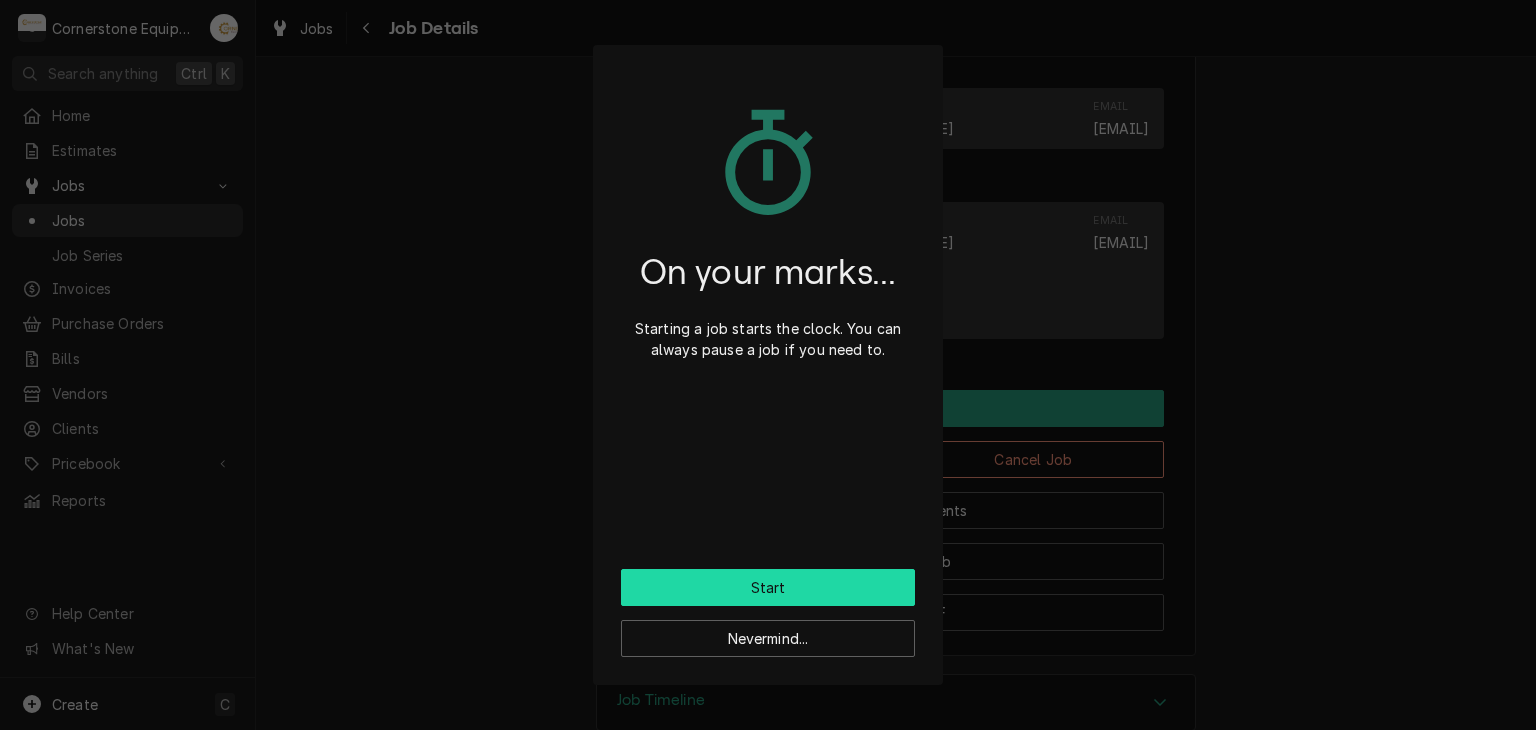 click on "Start" at bounding box center (768, 587) 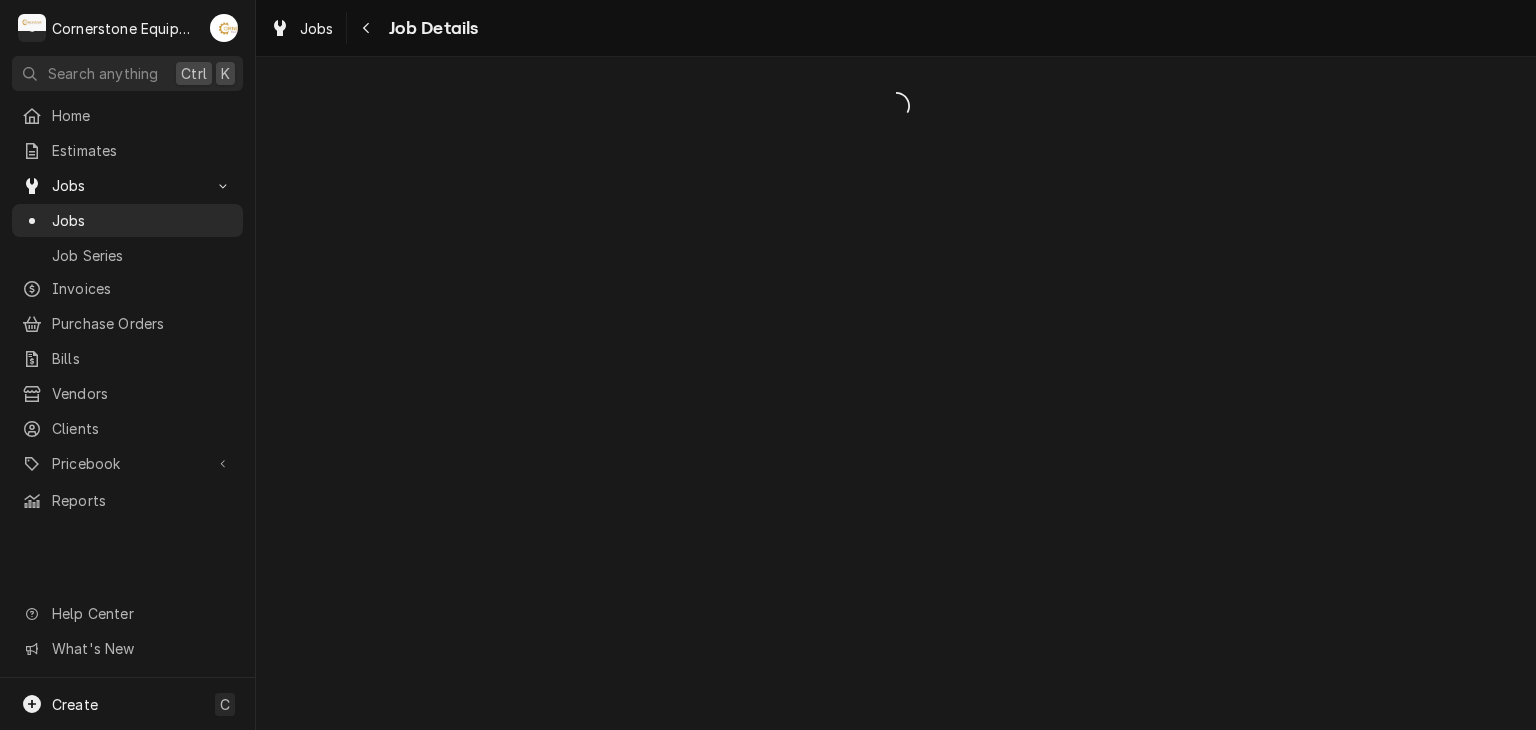 scroll, scrollTop: 0, scrollLeft: 0, axis: both 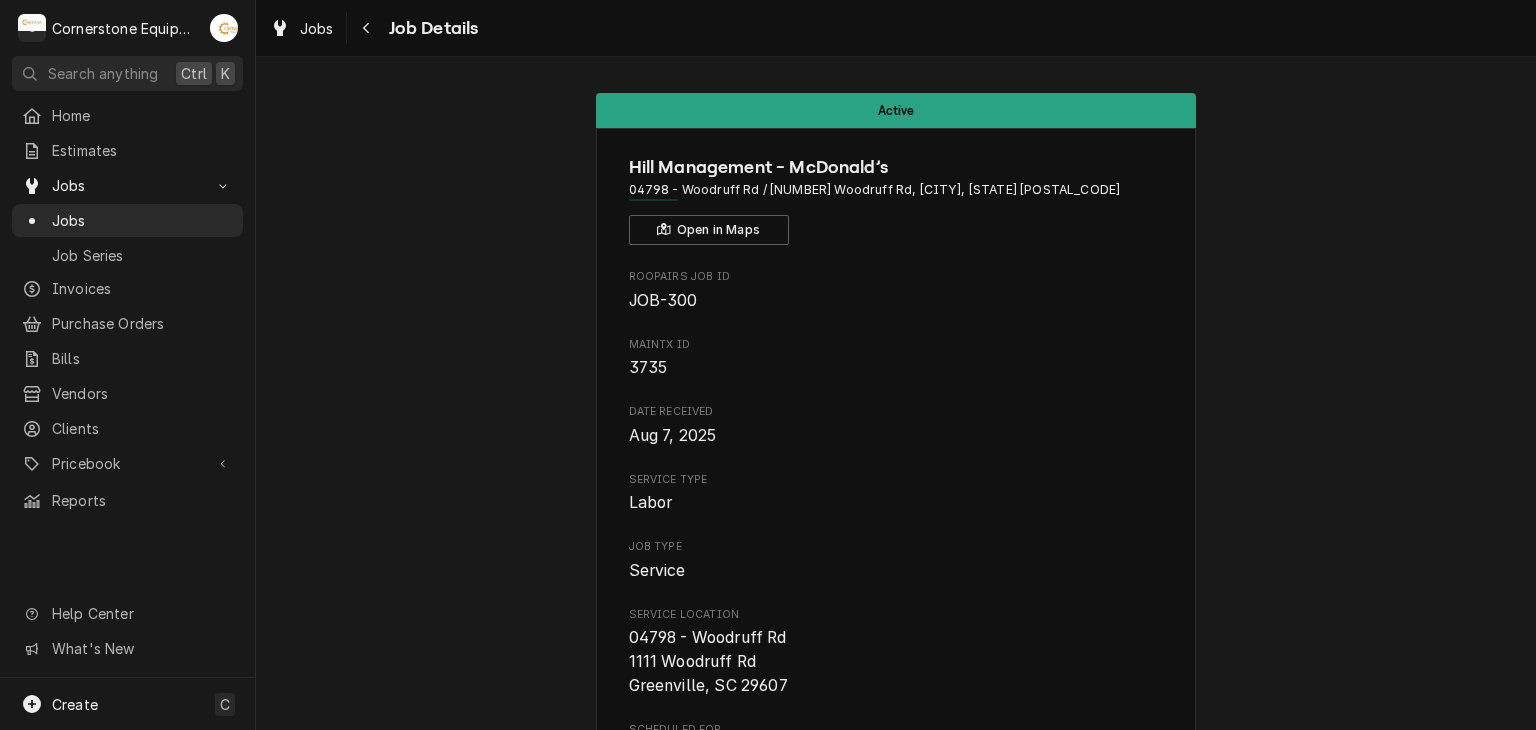 click on "Active Hill Management - McDonald’s 04798 - Woodruff Rd / [NUMBER] Woodruff Rd, [CITY], [STATE] [POSTAL_CODE] Open in Maps Roopairs Job ID JOB-300 MaintX ID 3735 Date Received [MONTH] [DAY], [YEAR] Service Type Labor Job Type Service Service Location 04798 - Woodruff Rd
[NUMBER] Woodruff Rd
[CITY], [STATE] [POSTAL_CODE] Scheduled For [DAY], [MONTH] [DAY]th, [YEAR] - [TIME] Started On [DAY], [MONTH] [DAY]th, [YEAR] - [TIME] Active On [DAY], [MONTH] [DAY]th, [YEAR] - [TIME] Last Modified [DAY], [MONTH] [DAY]th, [YEAR] - [TIME] Estimated Job Duration 2h Assigned Technician(s) [FIRST] [LAST] Reason For Call Top not heating Priority High Job Reporter Name [FIRST] [LAST] Phone [PHONE] Email [EMAIL] Job Contact Name [FIRST] [LAST] Phone [PHONE] Email [EMAIL] Client Contact Name [FIRST] [LAST] Phone [PHONE] Email [EMAIL] Reminders — Estimate reminders via Email Complete Job Reschedule Job Pause Job Clock In Edit Equipment Edit Job Details Edit Job Summary Update Attachments Download PDF" at bounding box center [896, 1106] 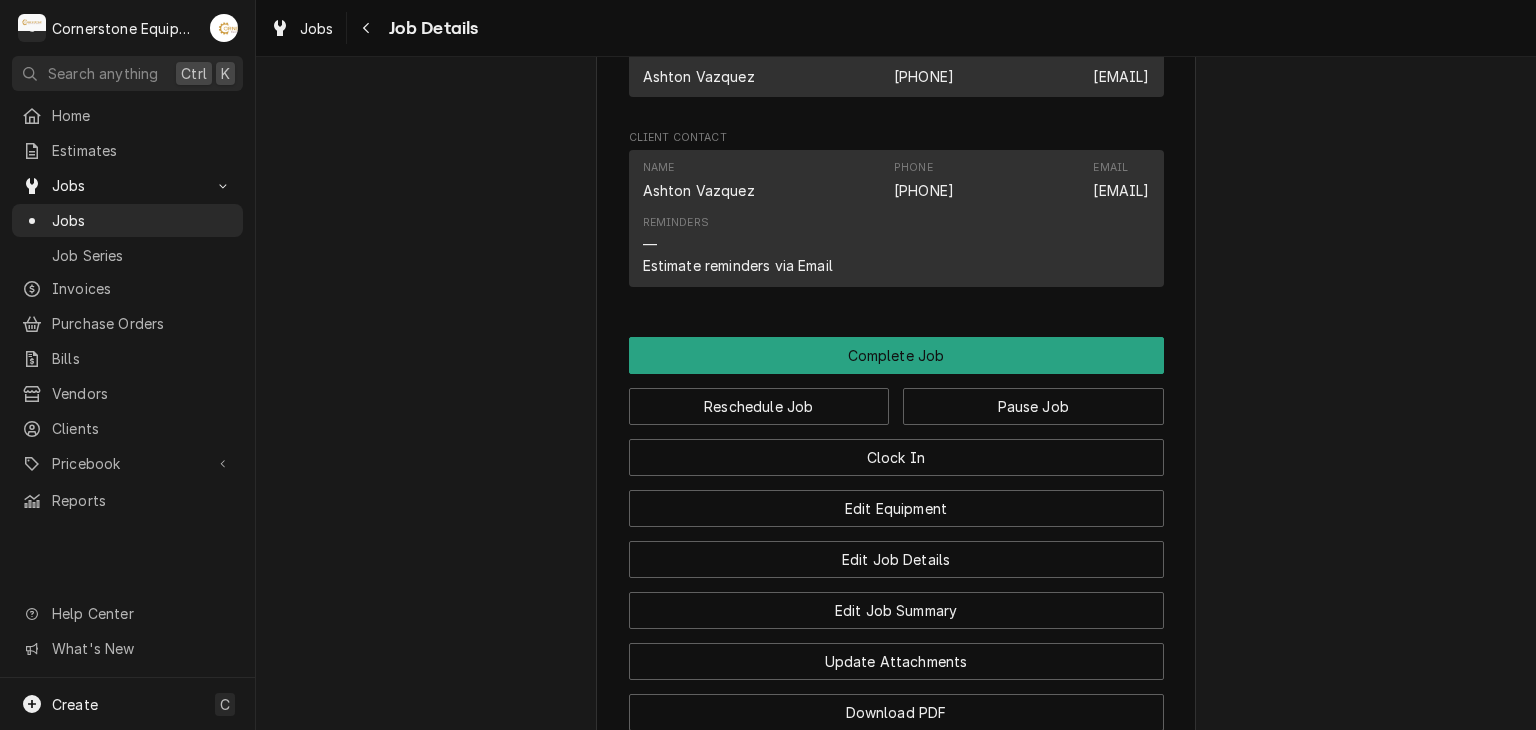 scroll, scrollTop: 1400, scrollLeft: 0, axis: vertical 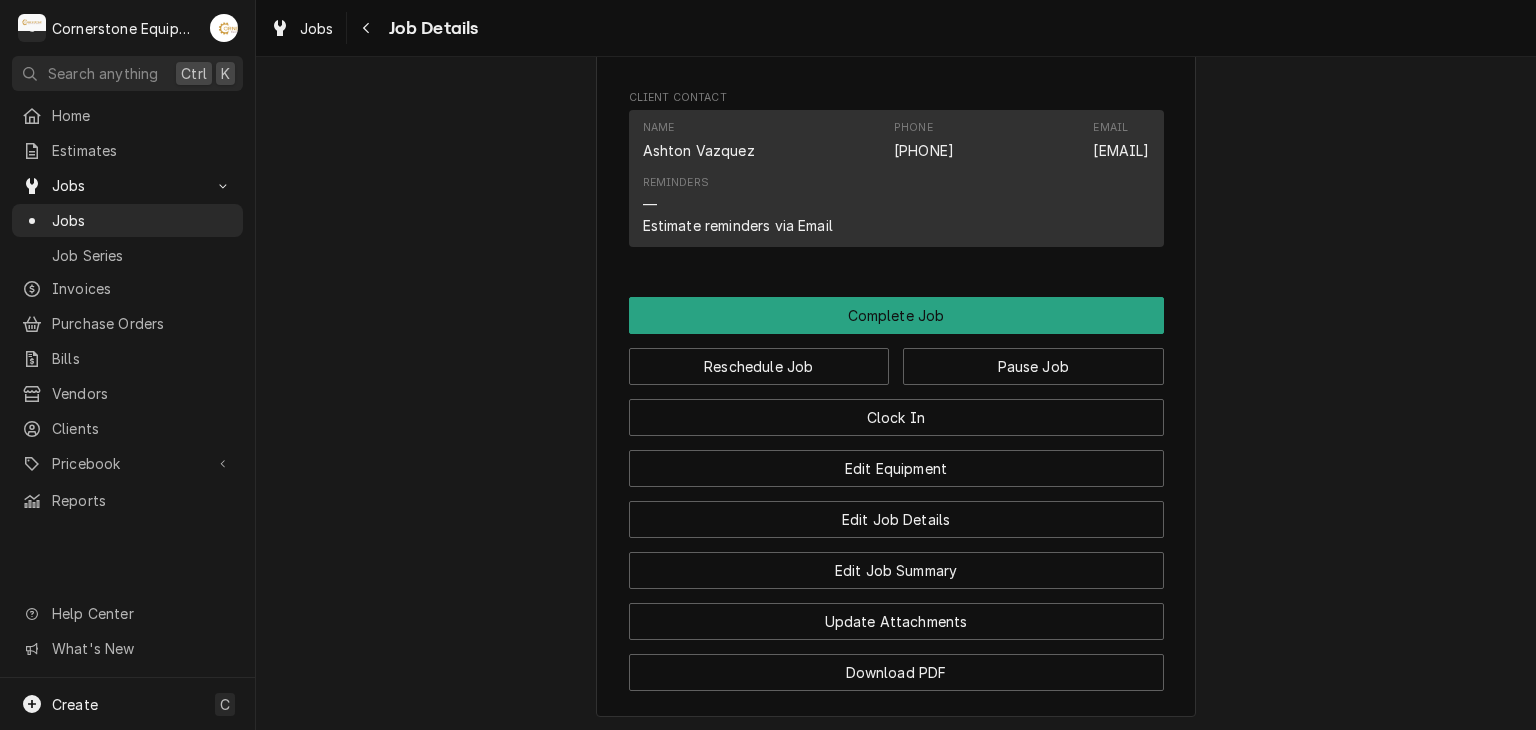 click on "Active Hill Management - McDonald’s 04798 - Woodruff Rd / [NUMBER] Woodruff Rd, [CITY], [STATE] [POSTAL_CODE] Open in Maps Roopairs Job ID JOB-300 MaintX ID 3735 Date Received [MONTH] [DAY], [YEAR] Service Type Labor Job Type Service Service Location 04798 - Woodruff Rd
[NUMBER] Woodruff Rd
[CITY], [STATE] [POSTAL_CODE] Scheduled For [DAY], [MONTH] [DAY]th, [YEAR] - [TIME] Started On [DAY], [MONTH] [DAY]th, [YEAR] - [TIME] Active On [DAY], [MONTH] [DAY]th, [YEAR] - [TIME] Last Modified [DAY], [MONTH] [DAY]th, [YEAR] - [TIME] Estimated Job Duration 2h Assigned Technician(s) [FIRST] [LAST] Reason For Call Top not heating Priority High Job Reporter Name [FIRST] [LAST] Phone [PHONE] Email [EMAIL] Job Contact Name [FIRST] [LAST] Phone [PHONE] Email [EMAIL] Client Contact Name [FIRST] [LAST] Phone [PHONE] Email [EMAIL] Reminders — Estimate reminders via Email Complete Job Reschedule Job Pause Job Clock In Edit Equipment Edit Job Details Edit Job Summary Update Attachments Download PDF" at bounding box center [896, -294] 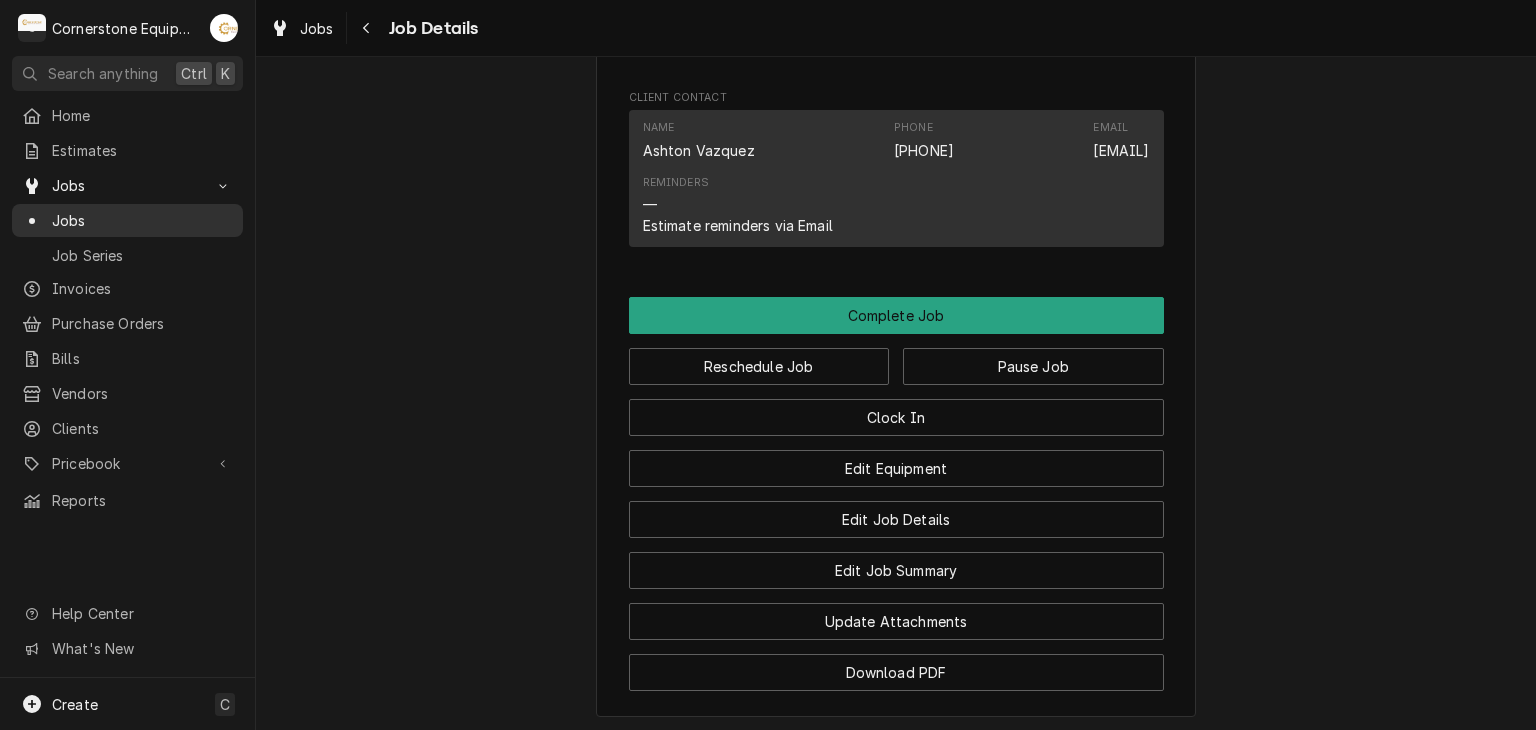 click on "Jobs" at bounding box center (142, 220) 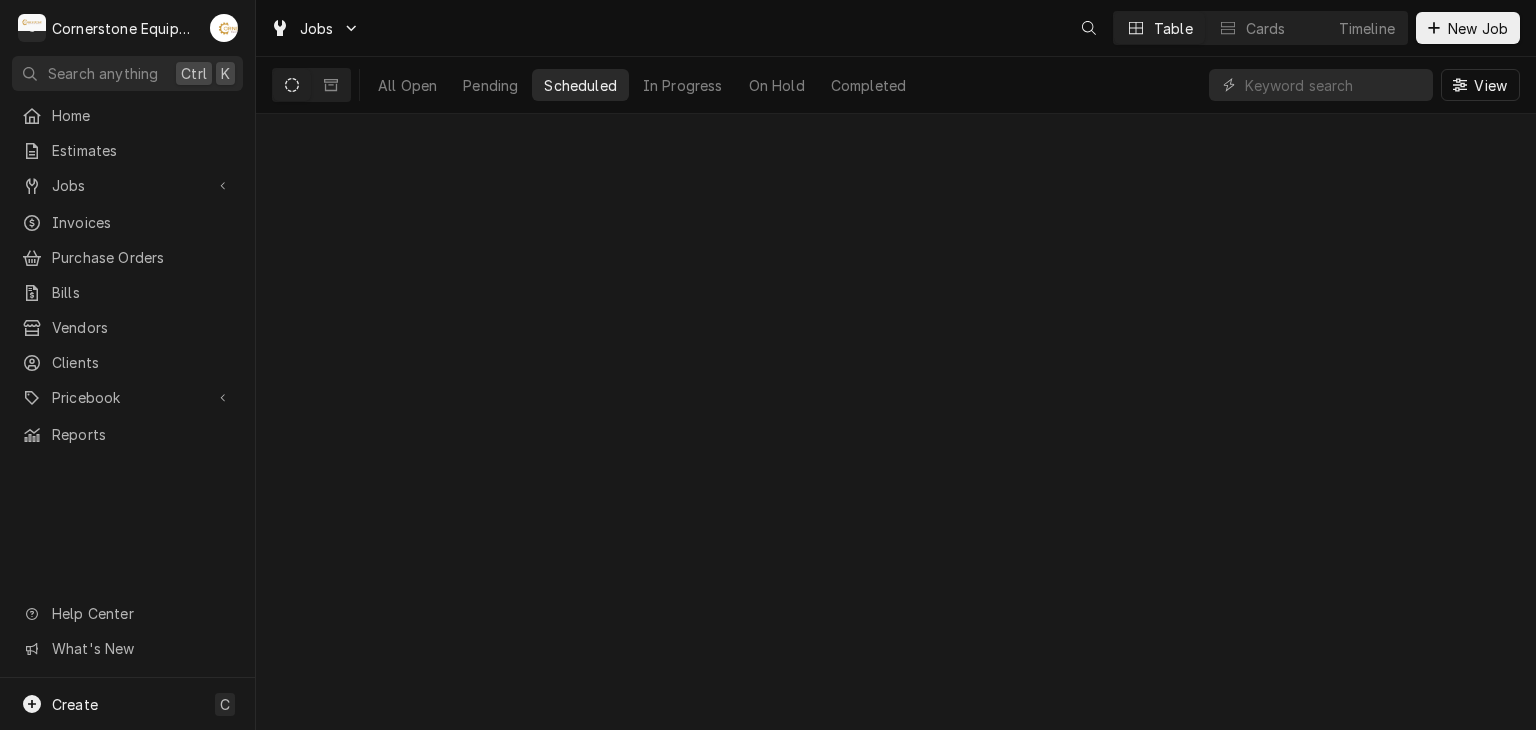 scroll, scrollTop: 0, scrollLeft: 0, axis: both 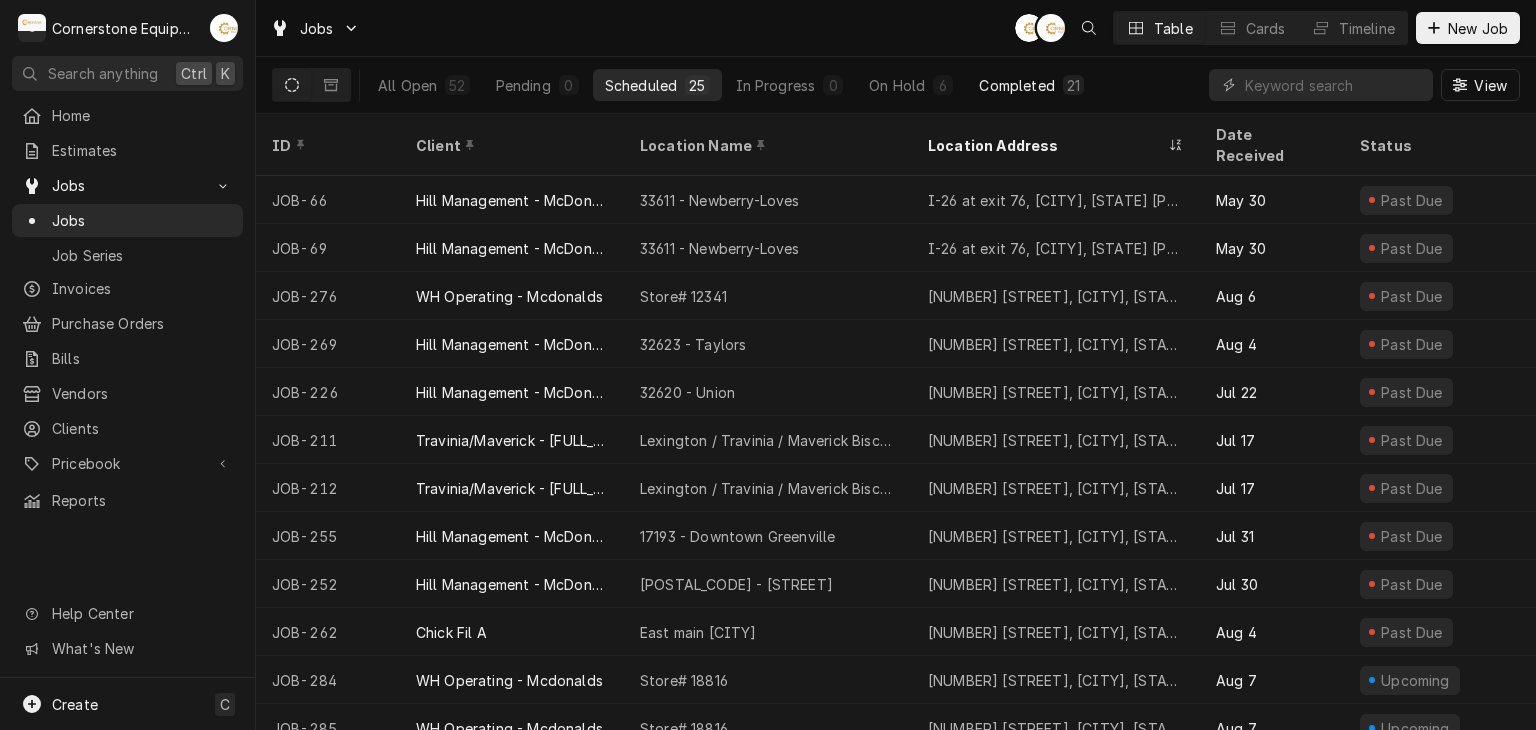 click on "21" at bounding box center (1073, 85) 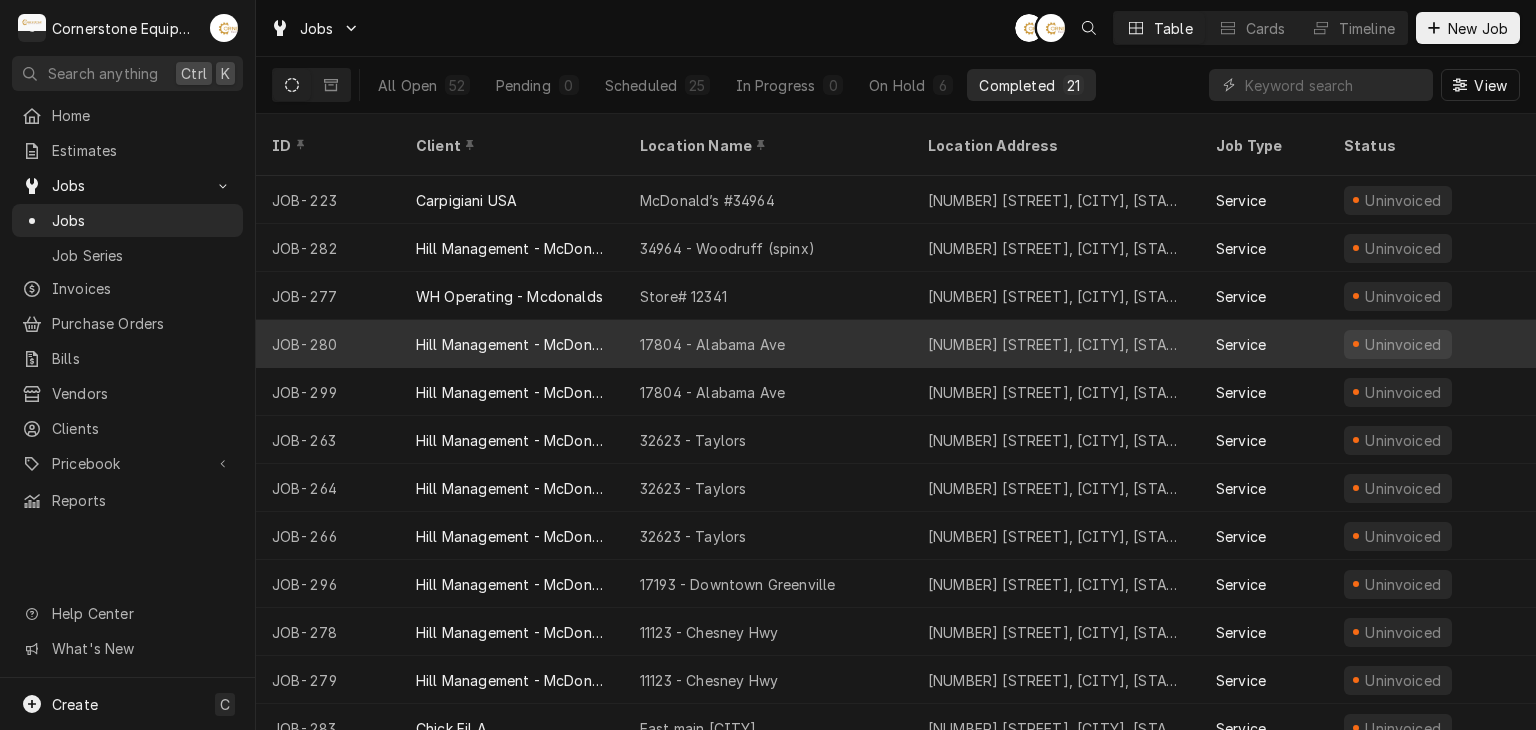 type 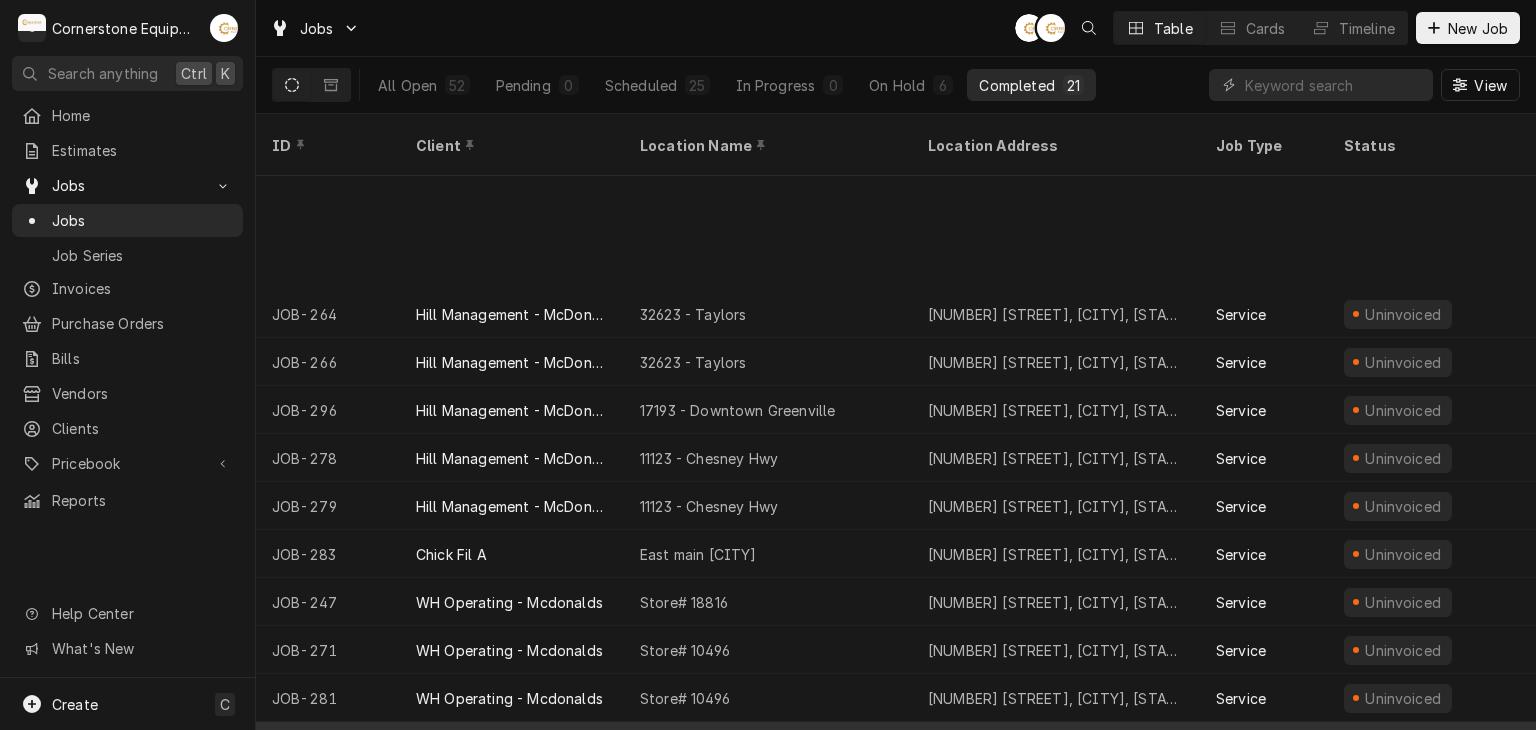 scroll, scrollTop: 346, scrollLeft: 0, axis: vertical 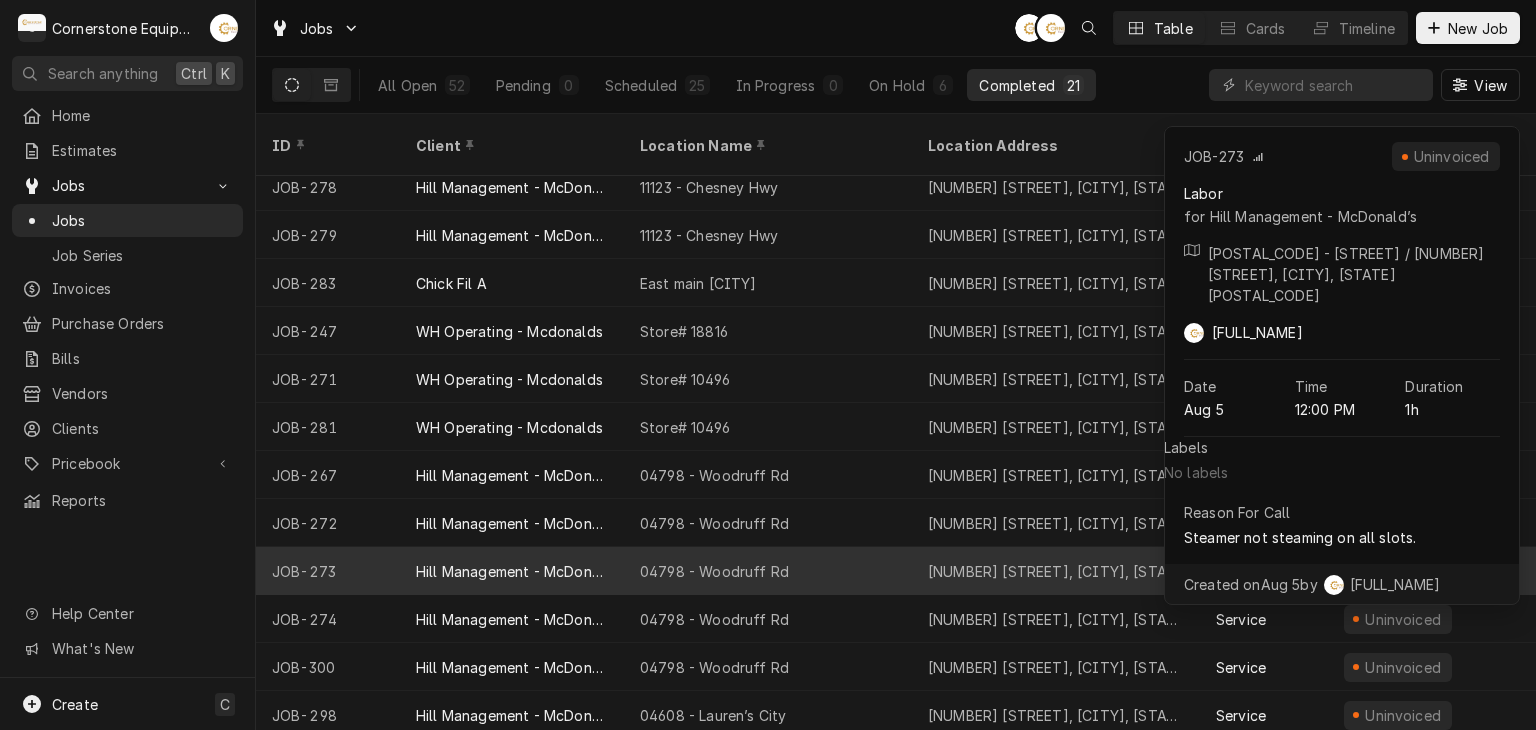 drag, startPoint x: 1082, startPoint y: 555, endPoint x: 1078, endPoint y: 565, distance: 10.770329 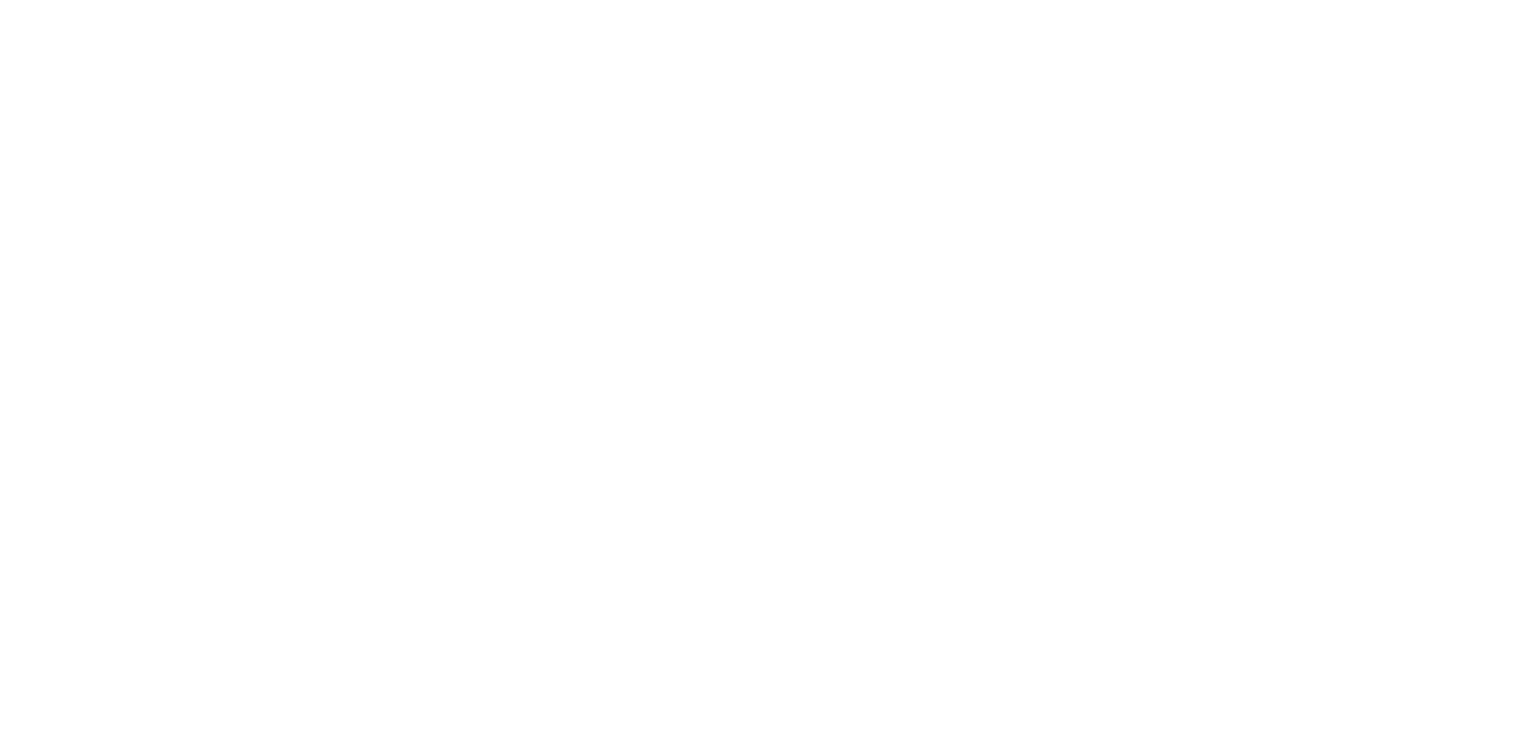 scroll, scrollTop: 0, scrollLeft: 0, axis: both 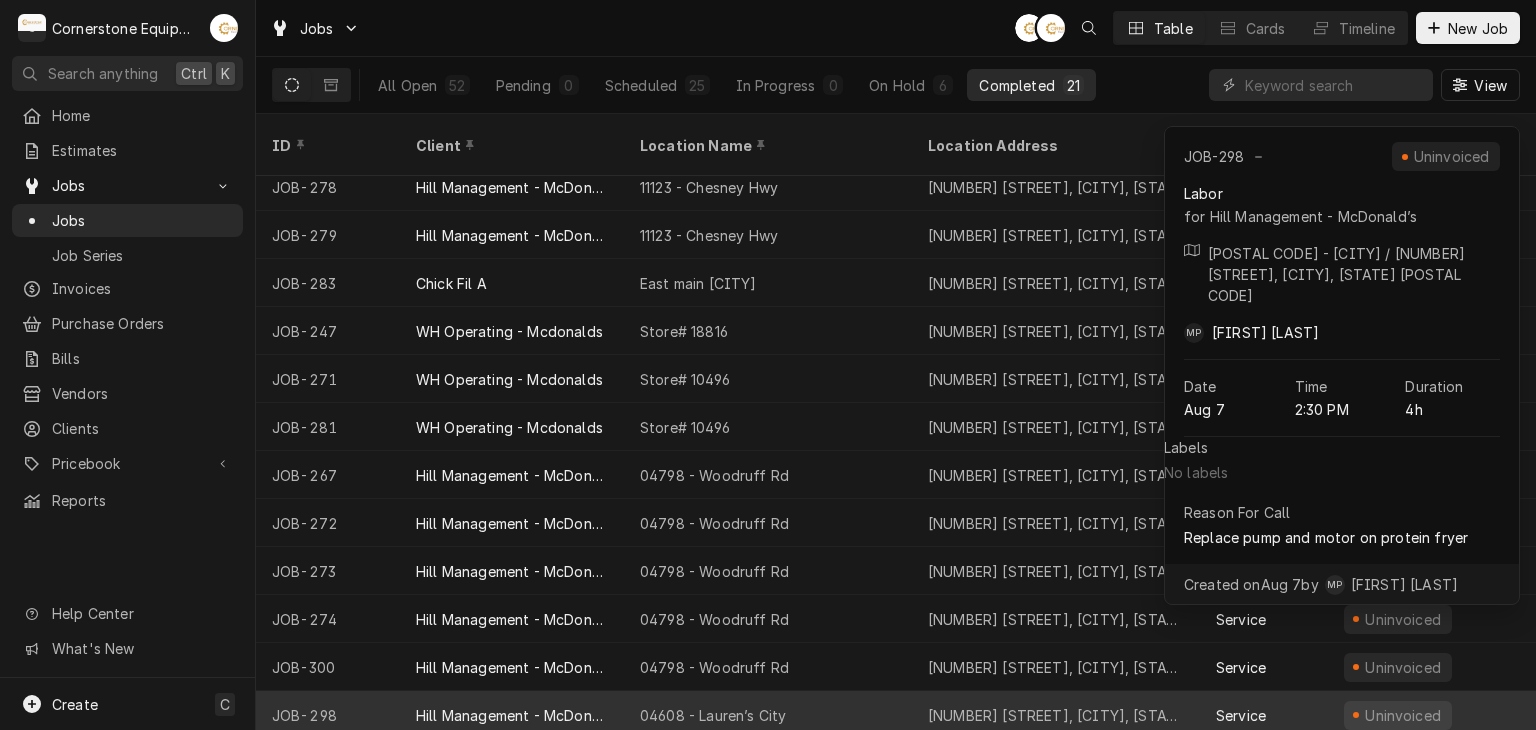click on "04608 - Lauren’s City" at bounding box center [768, 715] 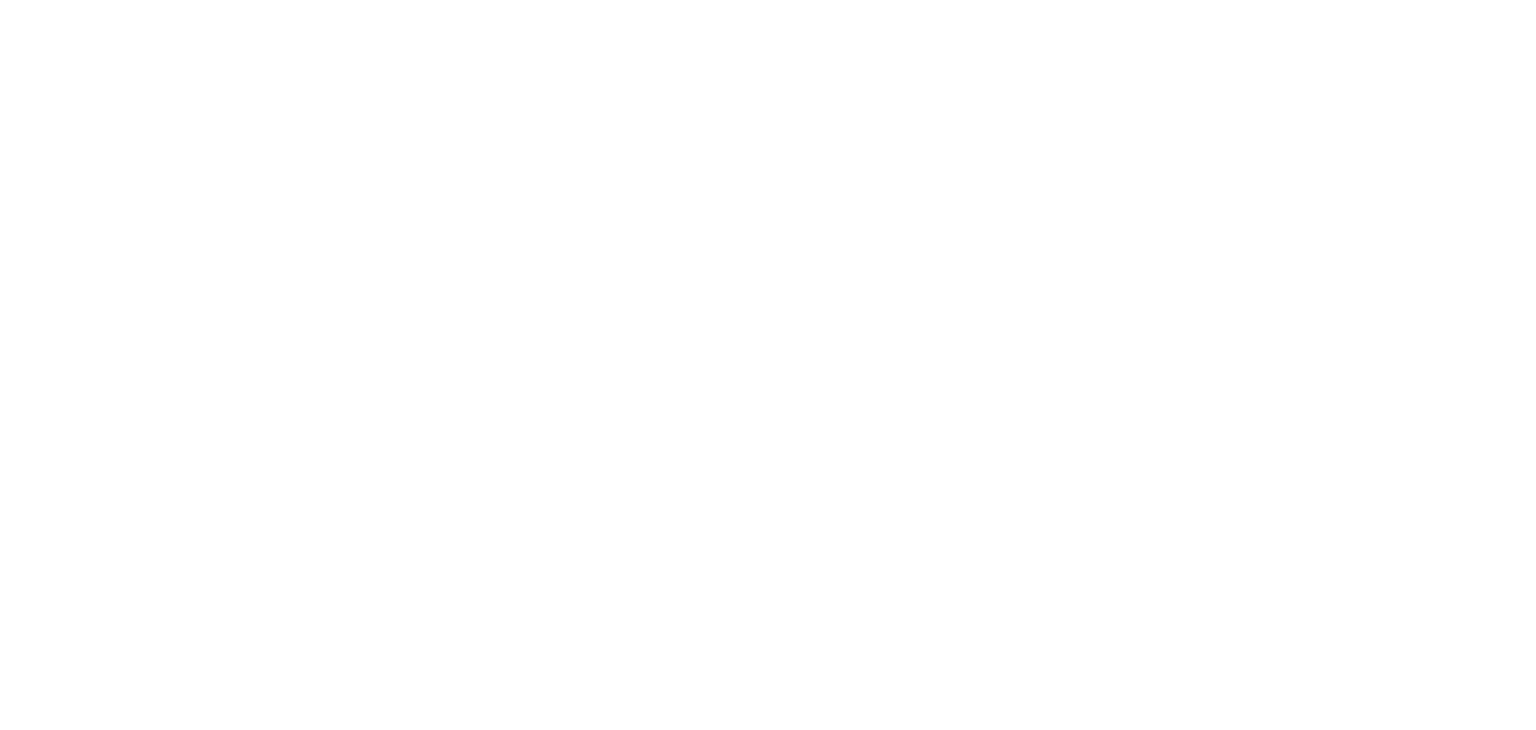 scroll, scrollTop: 0, scrollLeft: 0, axis: both 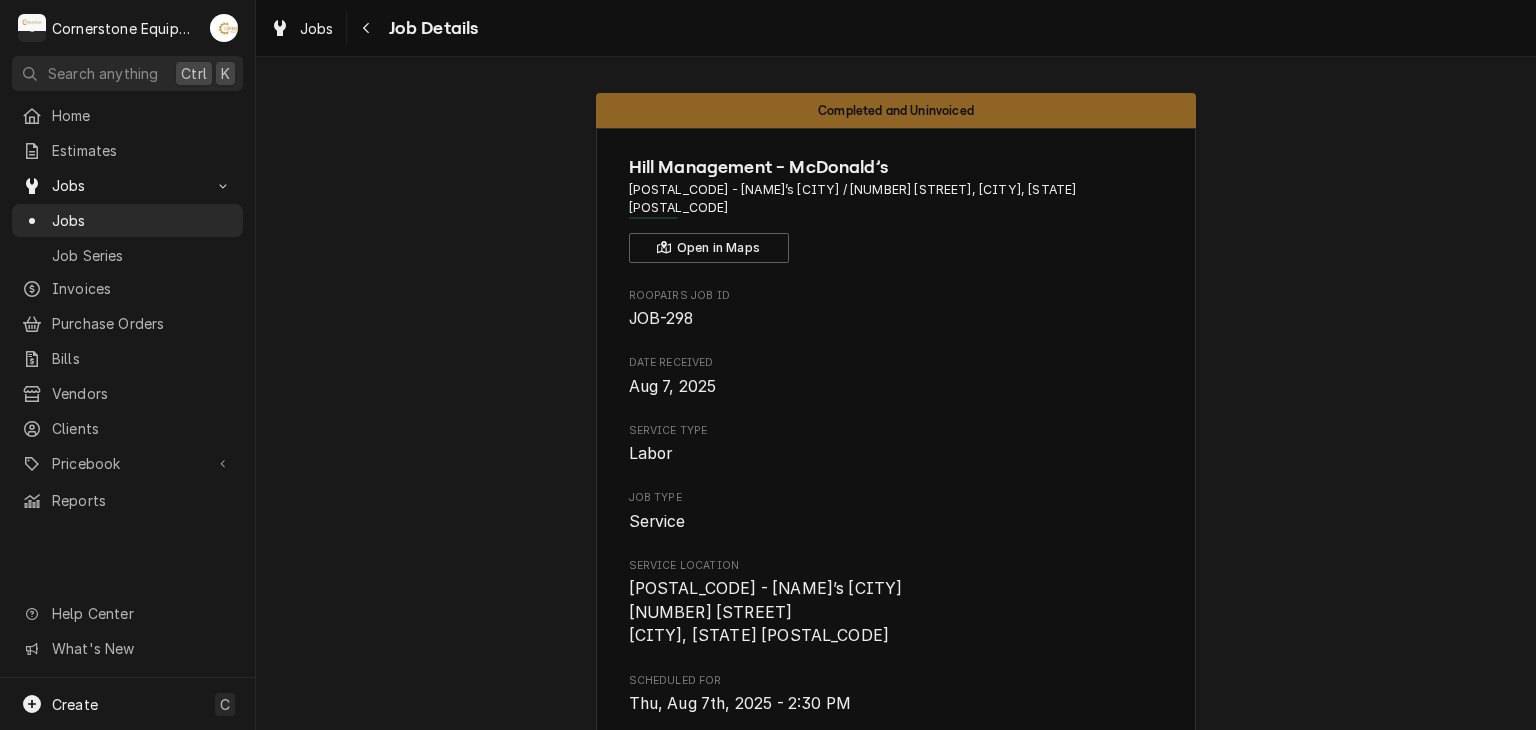 click on "Roopairs Job ID JOB-298 Date Received [MONTH] [DAY_NUM], [YEAR] Service Type Labor Job Type Service Service Location [POSTAL_CODE] - [NAME]’s [CITY]
[NUMBER] [STREET]
[CITY], [STATE] [POSTAL_CODE] Scheduled For [DAY], [MONTH] [DAY_NUM]th, [YEAR] - [TIME] Started On [DAY], [MONTH] [DAY_NUM]th, [YEAR] - [TIME] Completed On [DAY], [MONTH] [DAY_NUM]th, [YEAR] - [TIME] Last Modified [DAY], [MONTH] [DAY_NUM]th, [YEAR] - [TIME] Estimated Job Duration 4h Assigned Technician(s) [FIRST] [LAST] Reason For Call Replace pump and motor on protein fryer Priority No Priority Job Reporter Name [FIRST] [LAST] Phone [PHONE] Email [EMAIL] Client Contact Name [FIRST] [LAST] Phone [PHONE] Email [EMAIL] Reminders — Estimate reminders via Email Attachments mov" at bounding box center (896, 980) 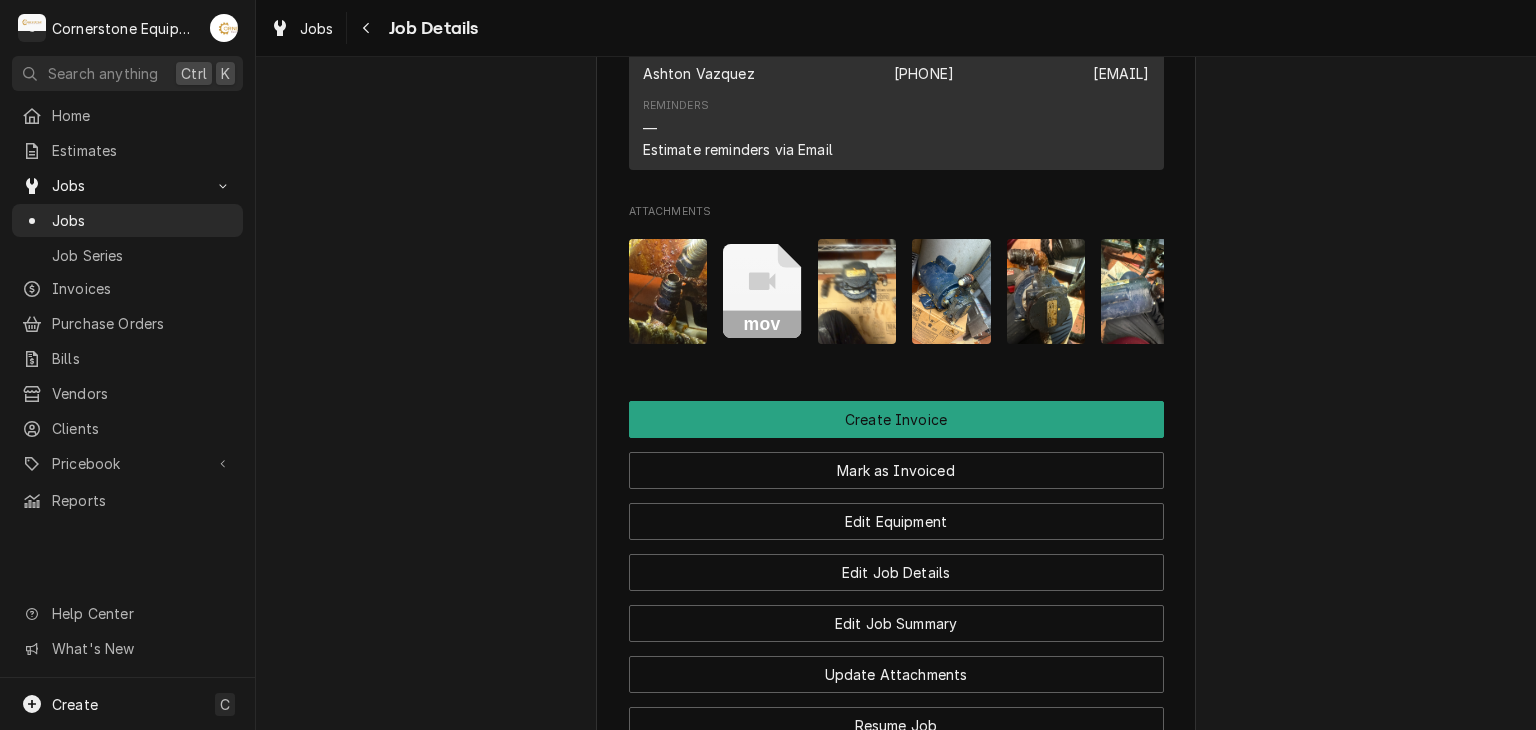 scroll, scrollTop: 1320, scrollLeft: 0, axis: vertical 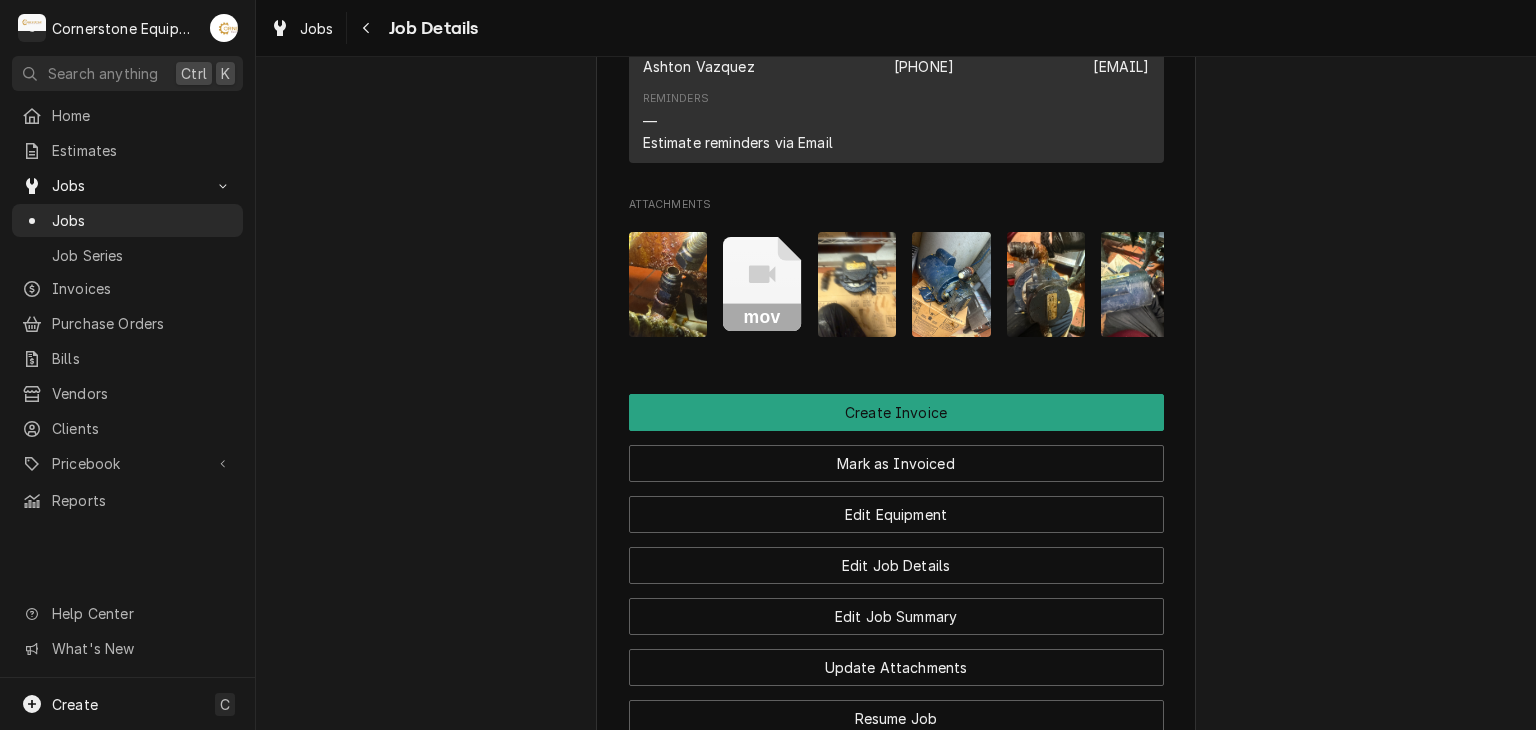 click 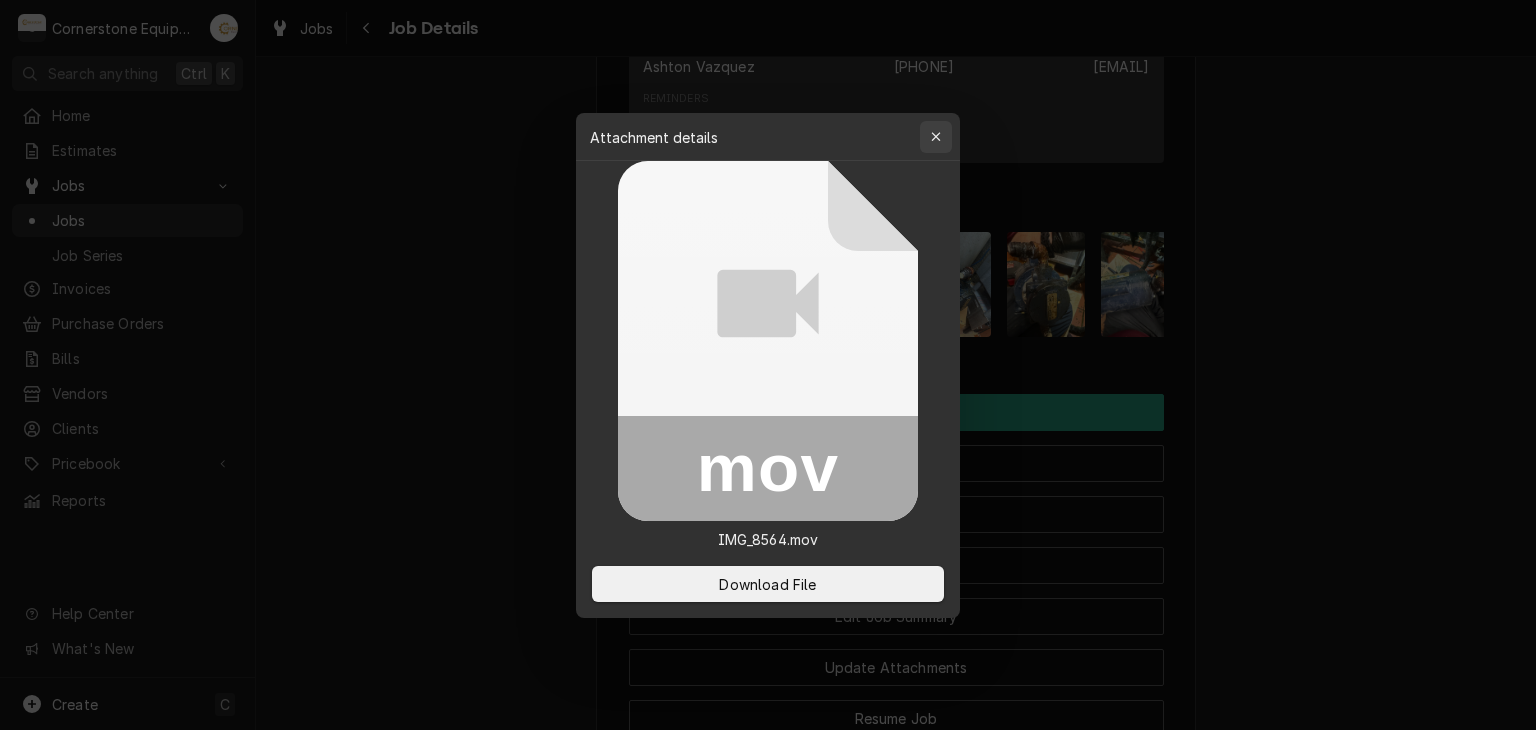 click at bounding box center [936, 137] 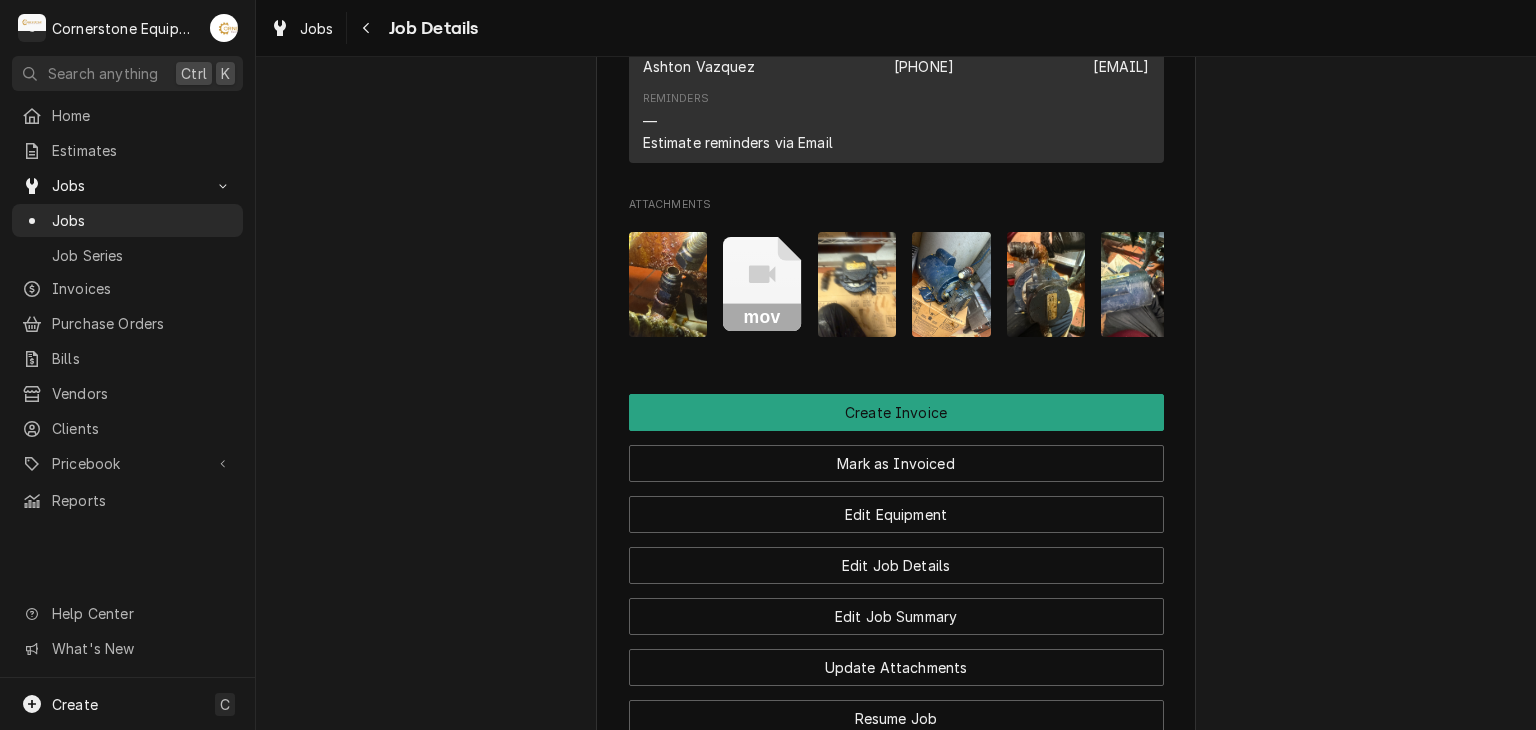click on "mov" at bounding box center (896, 284) 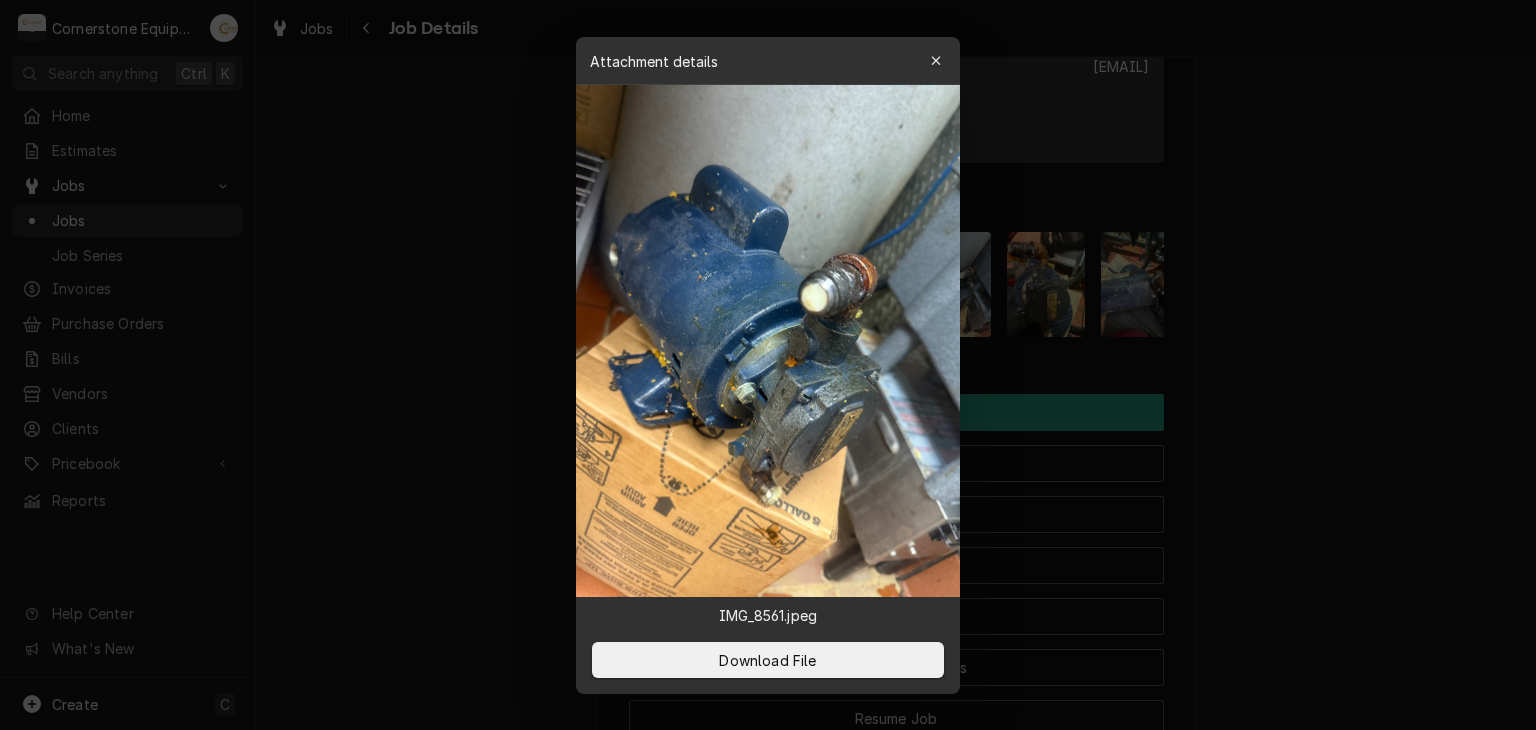 click at bounding box center (768, 341) 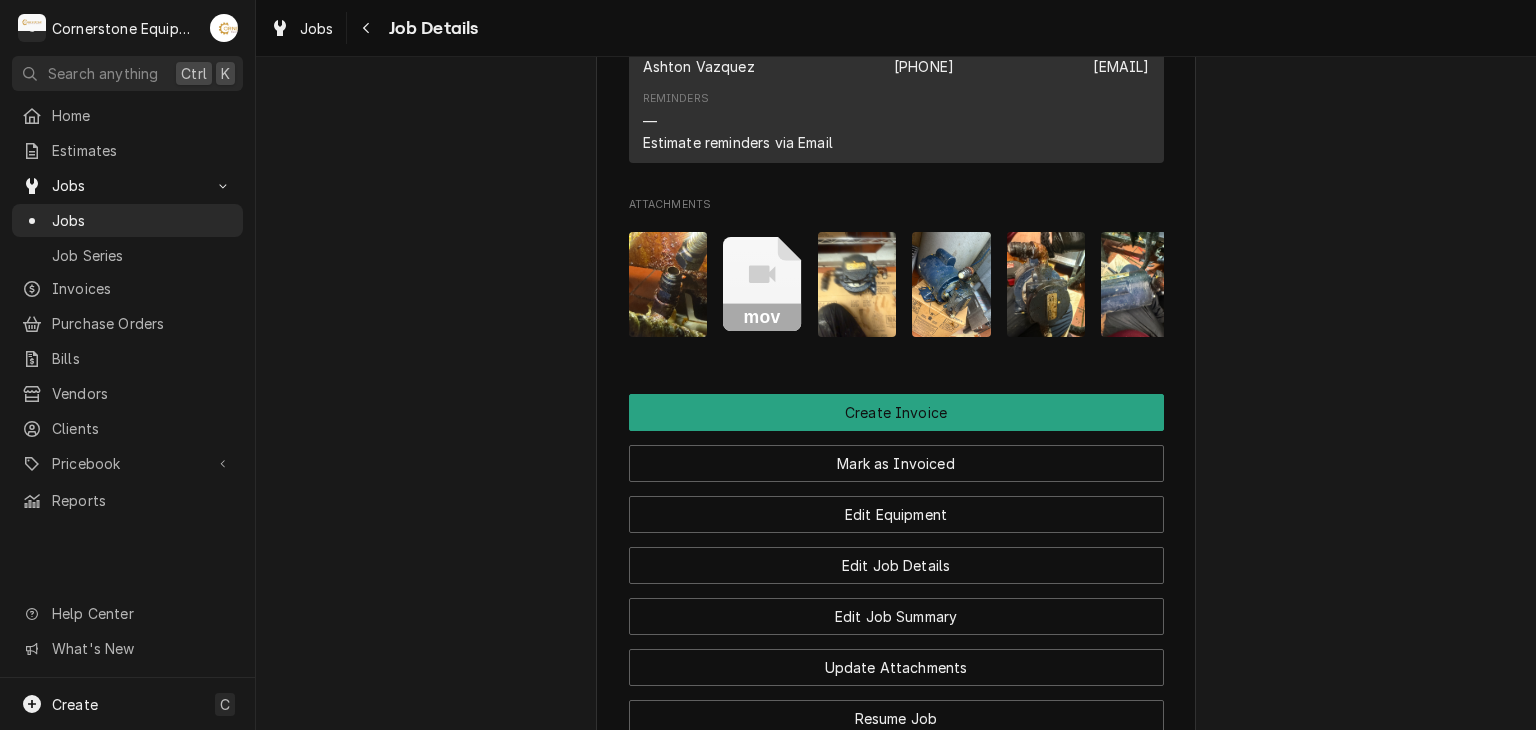 click at bounding box center (857, 284) 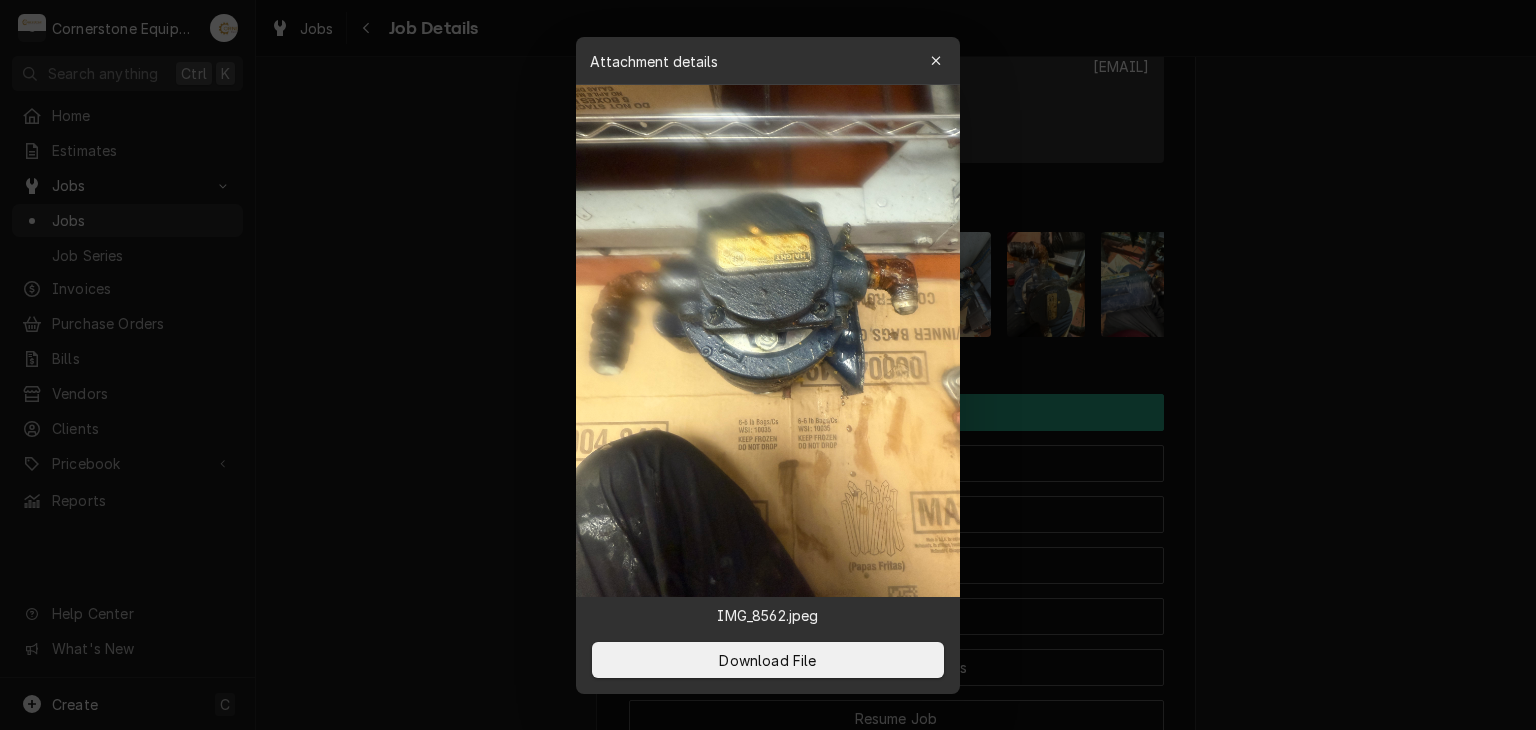 click at bounding box center (768, 365) 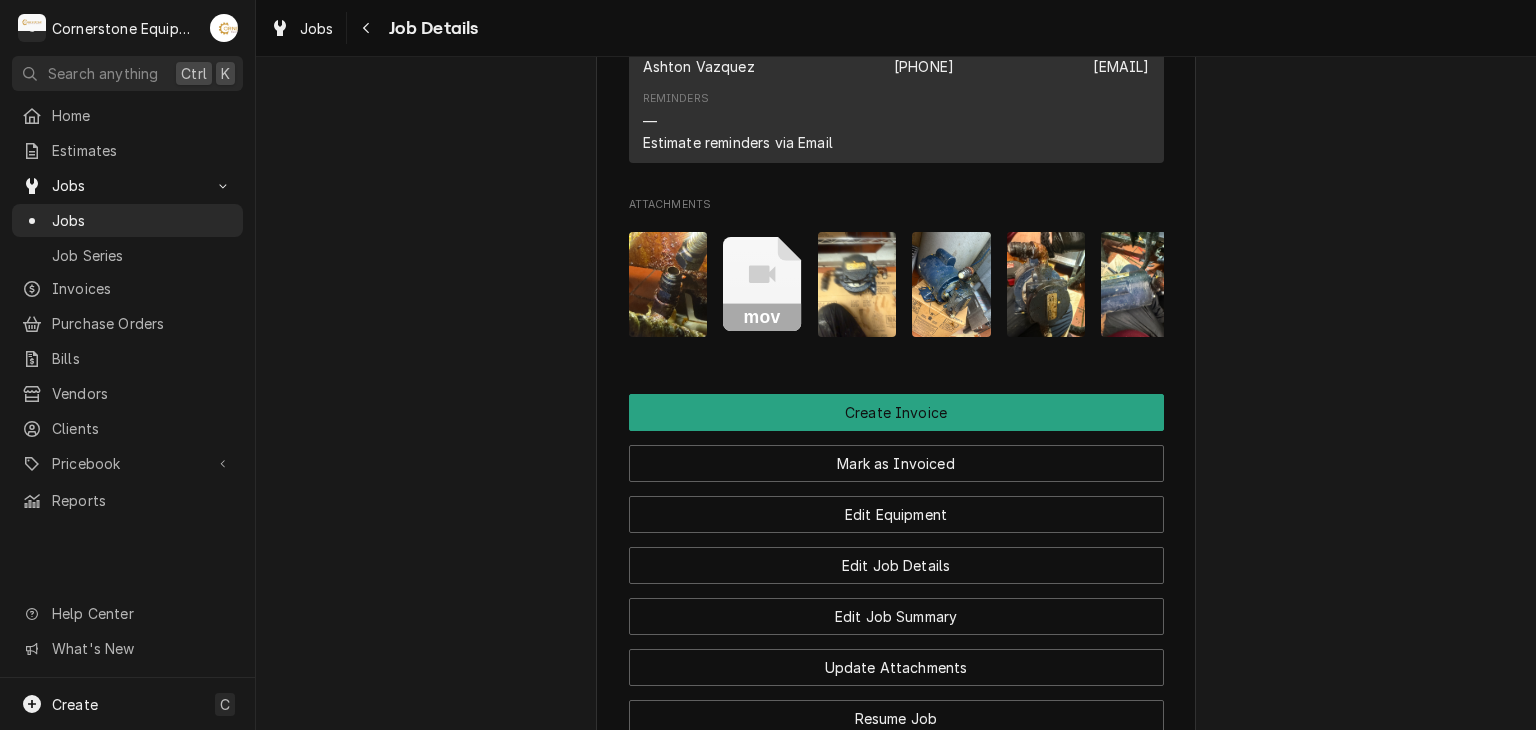 click at bounding box center (857, 284) 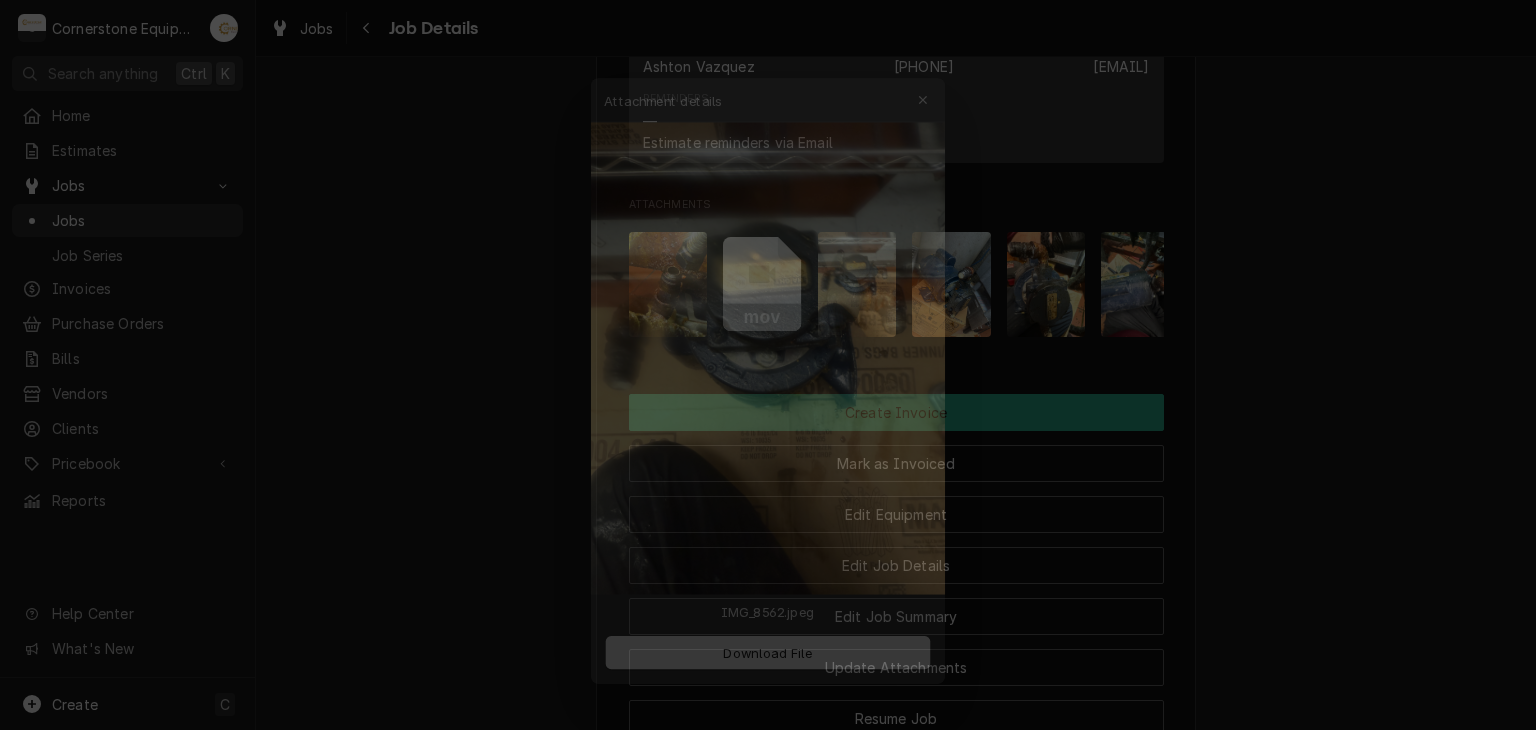 click at bounding box center [768, 365] 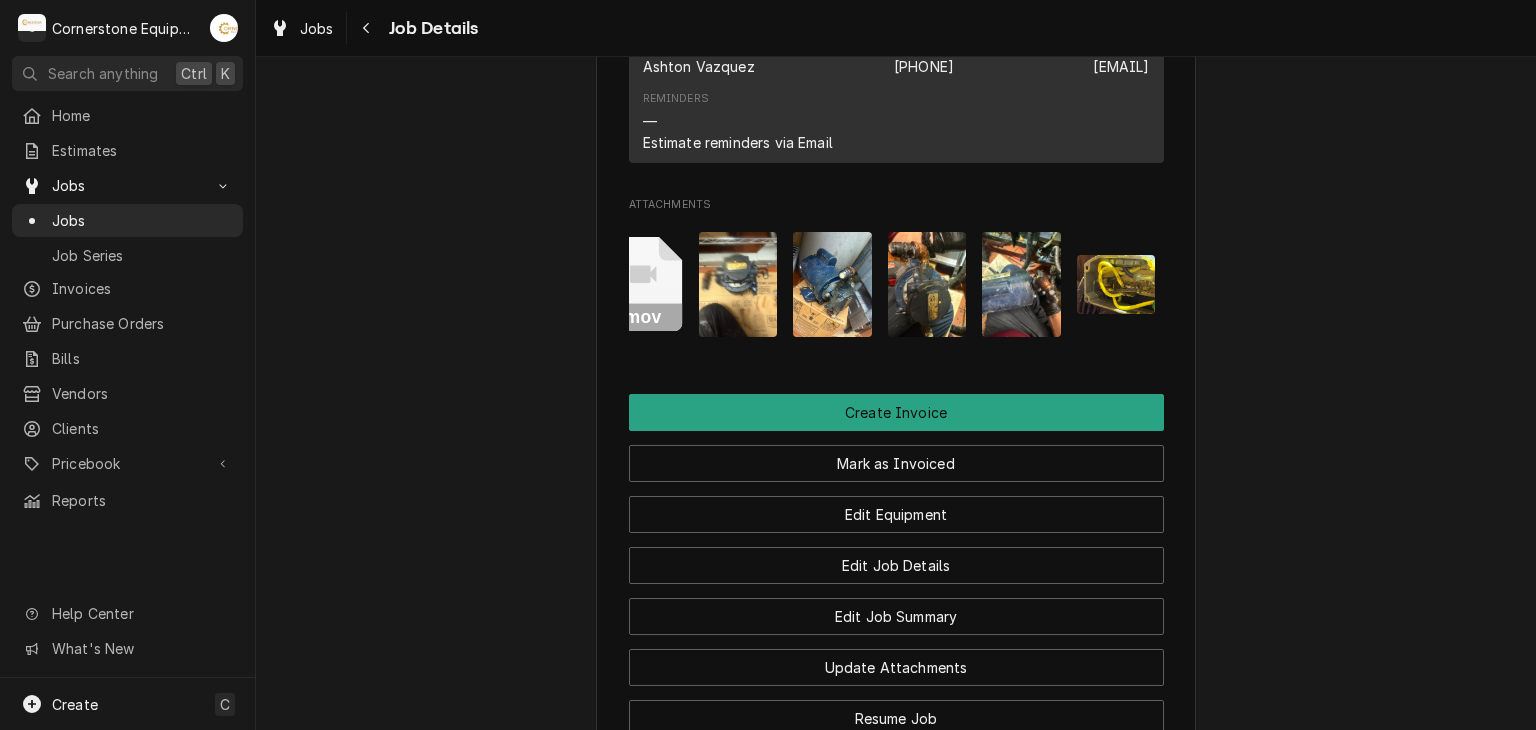 scroll, scrollTop: 0, scrollLeft: 126, axis: horizontal 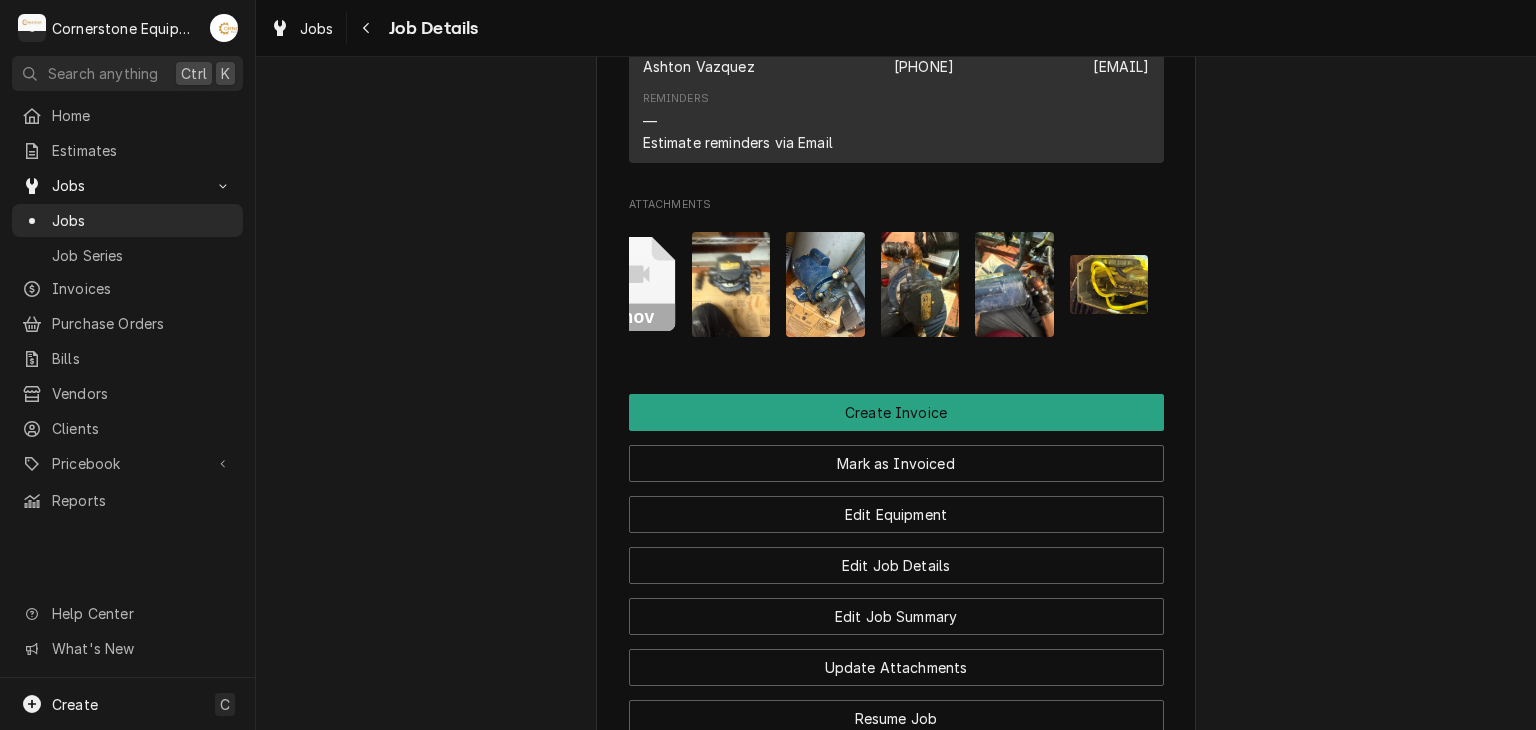 click at bounding box center [1109, 284] 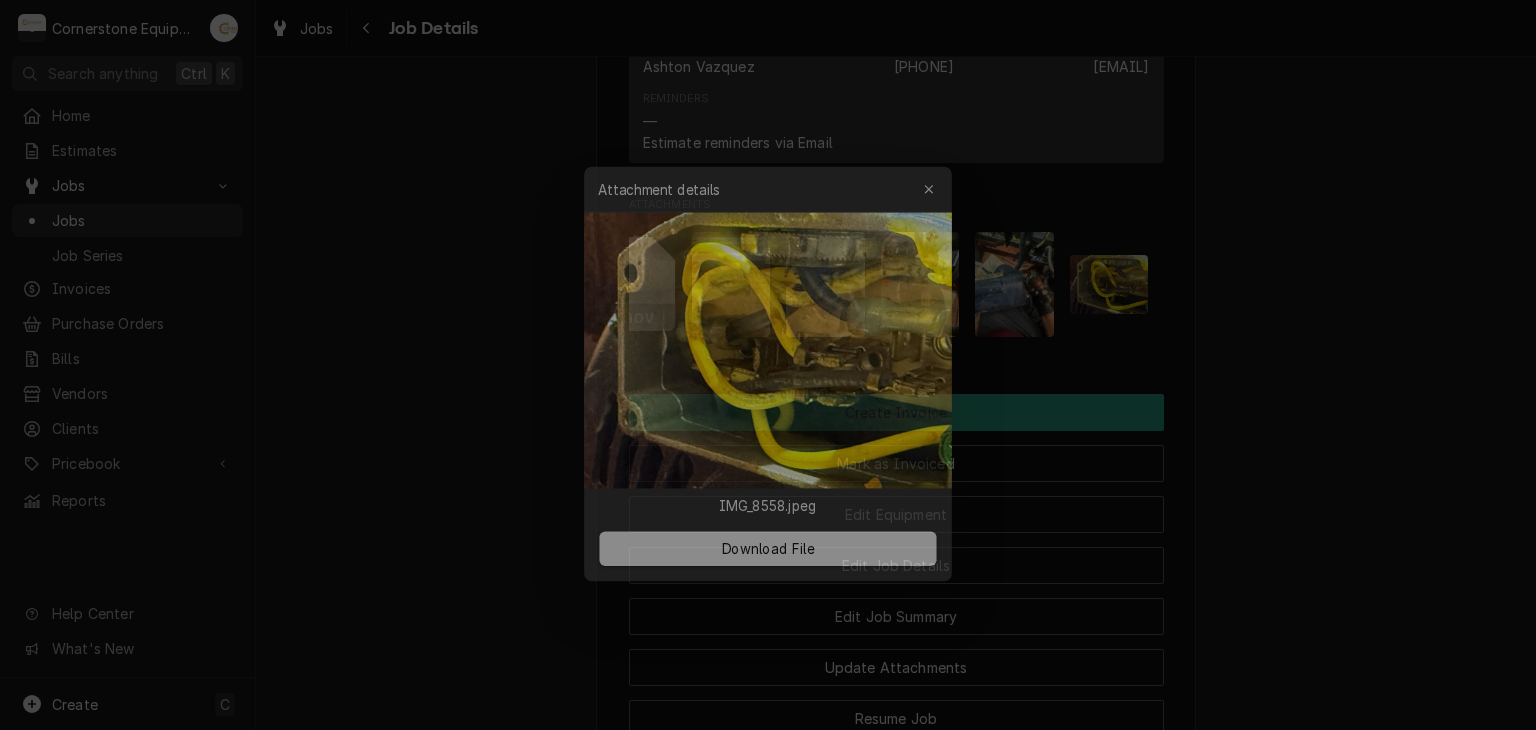 click at bounding box center [768, 365] 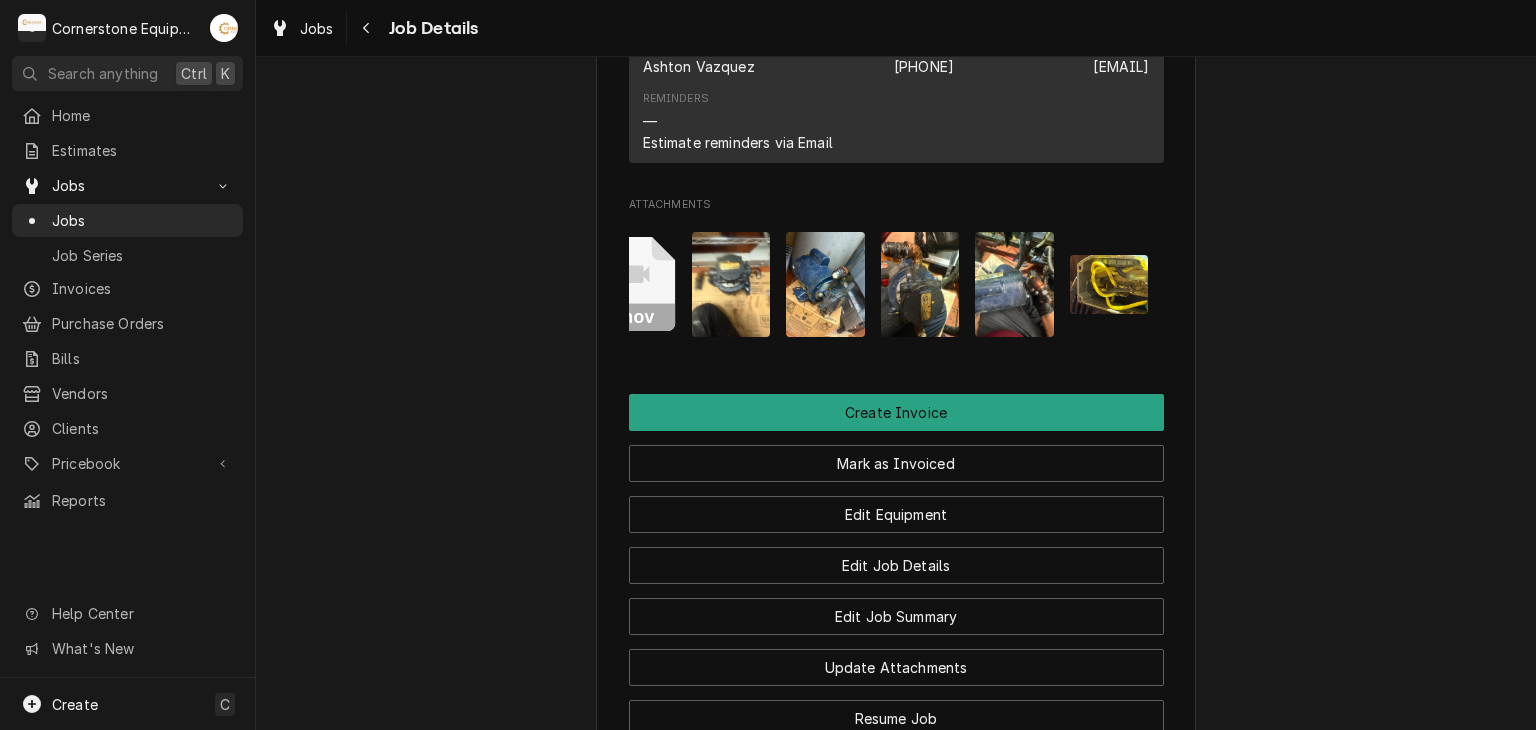 click at bounding box center (1014, 284) 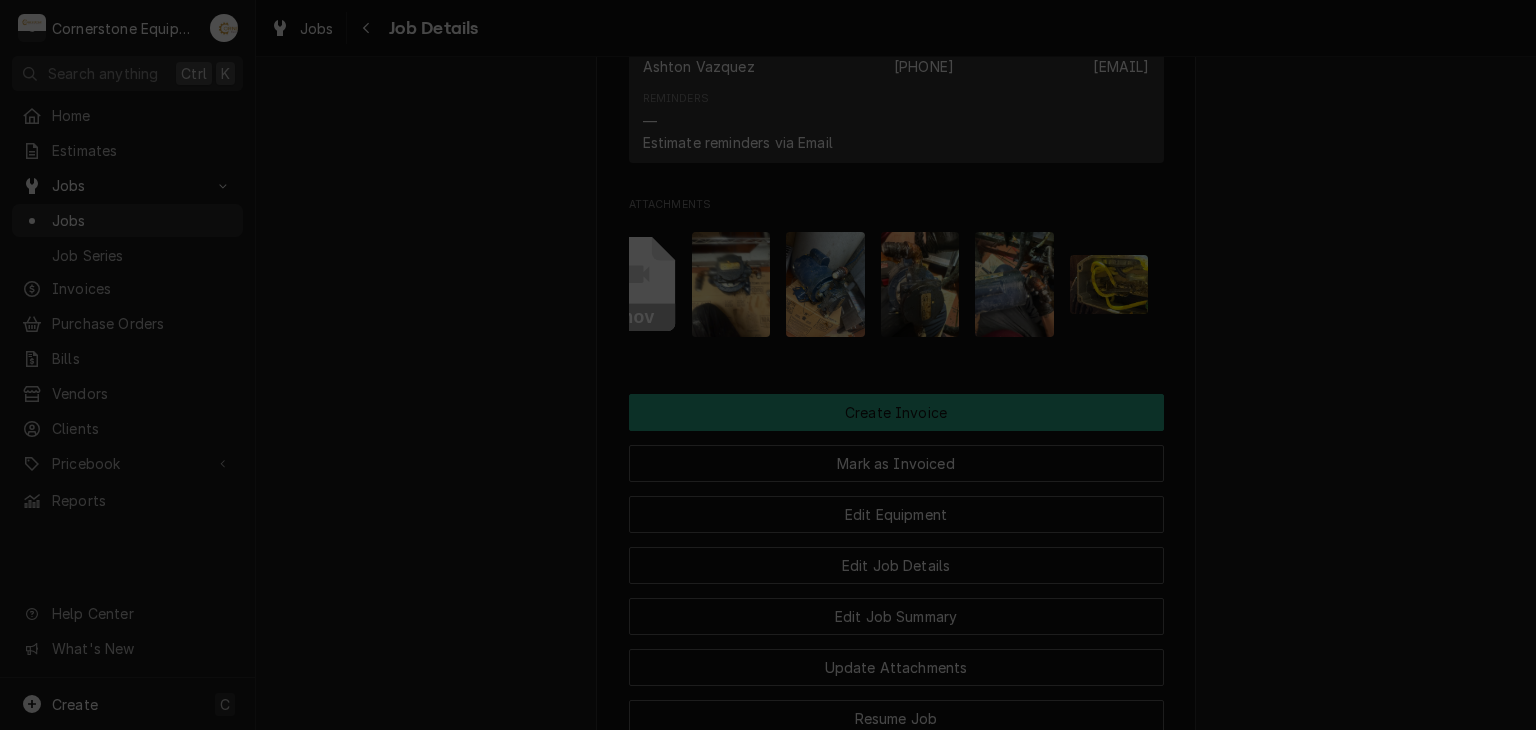 click at bounding box center [768, 365] 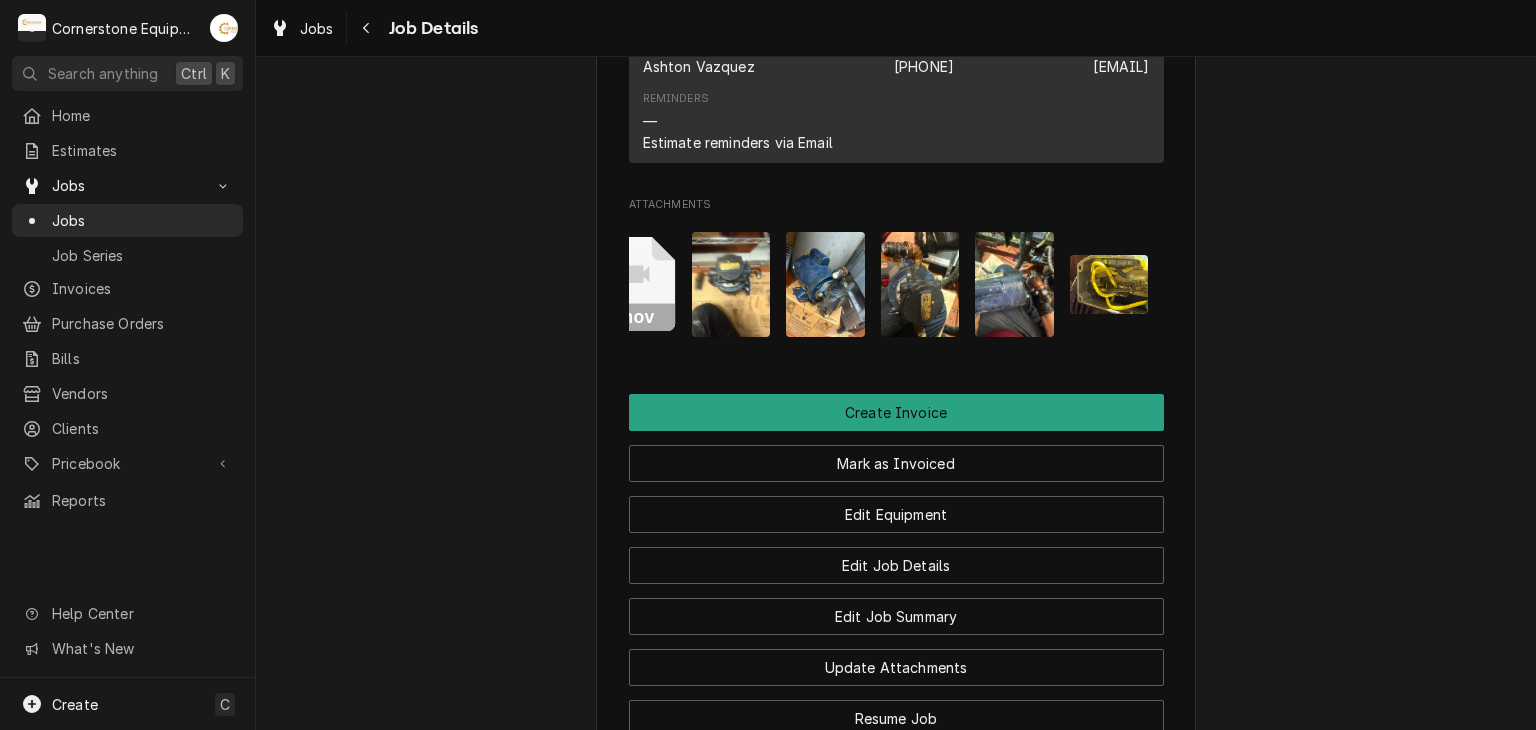 click at bounding box center (920, 284) 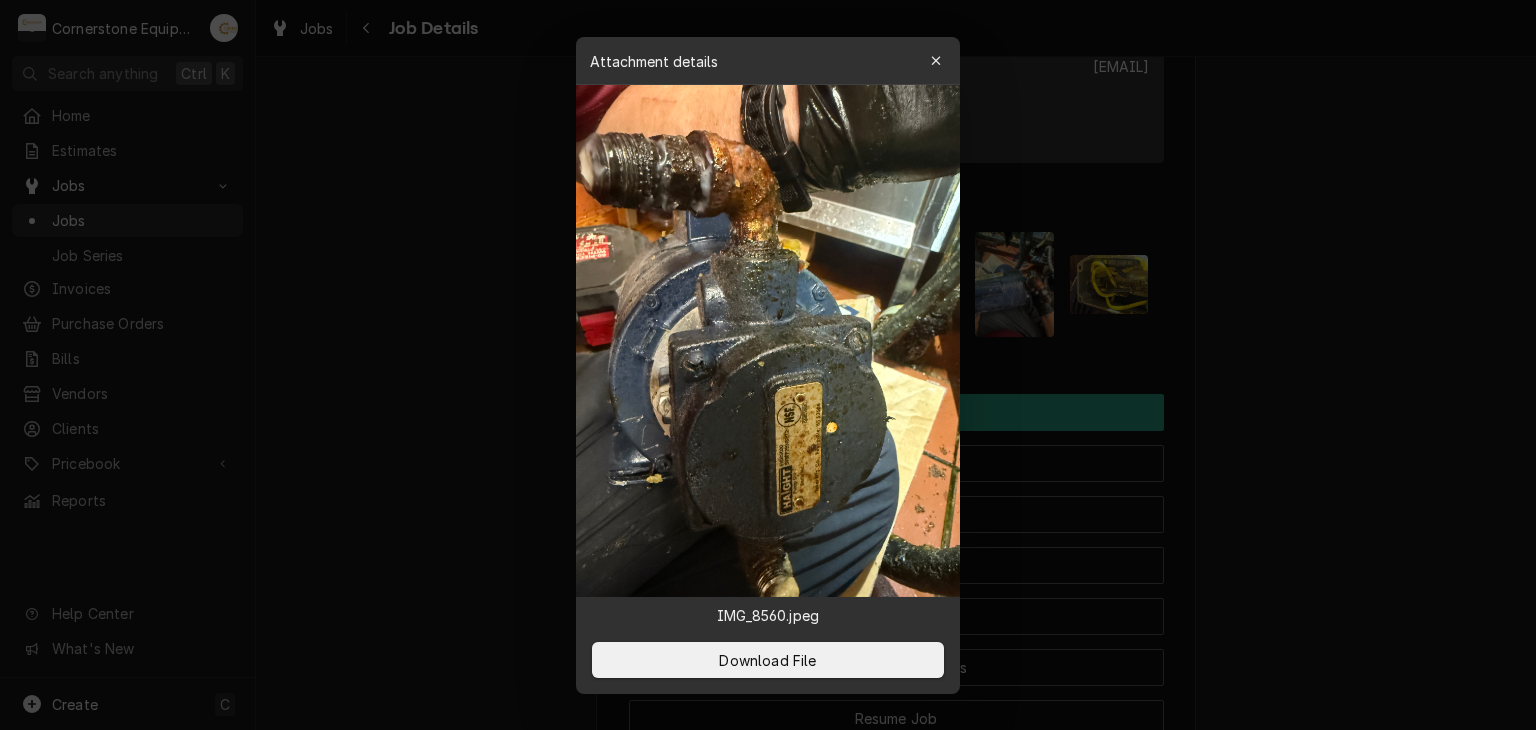 click at bounding box center (768, 365) 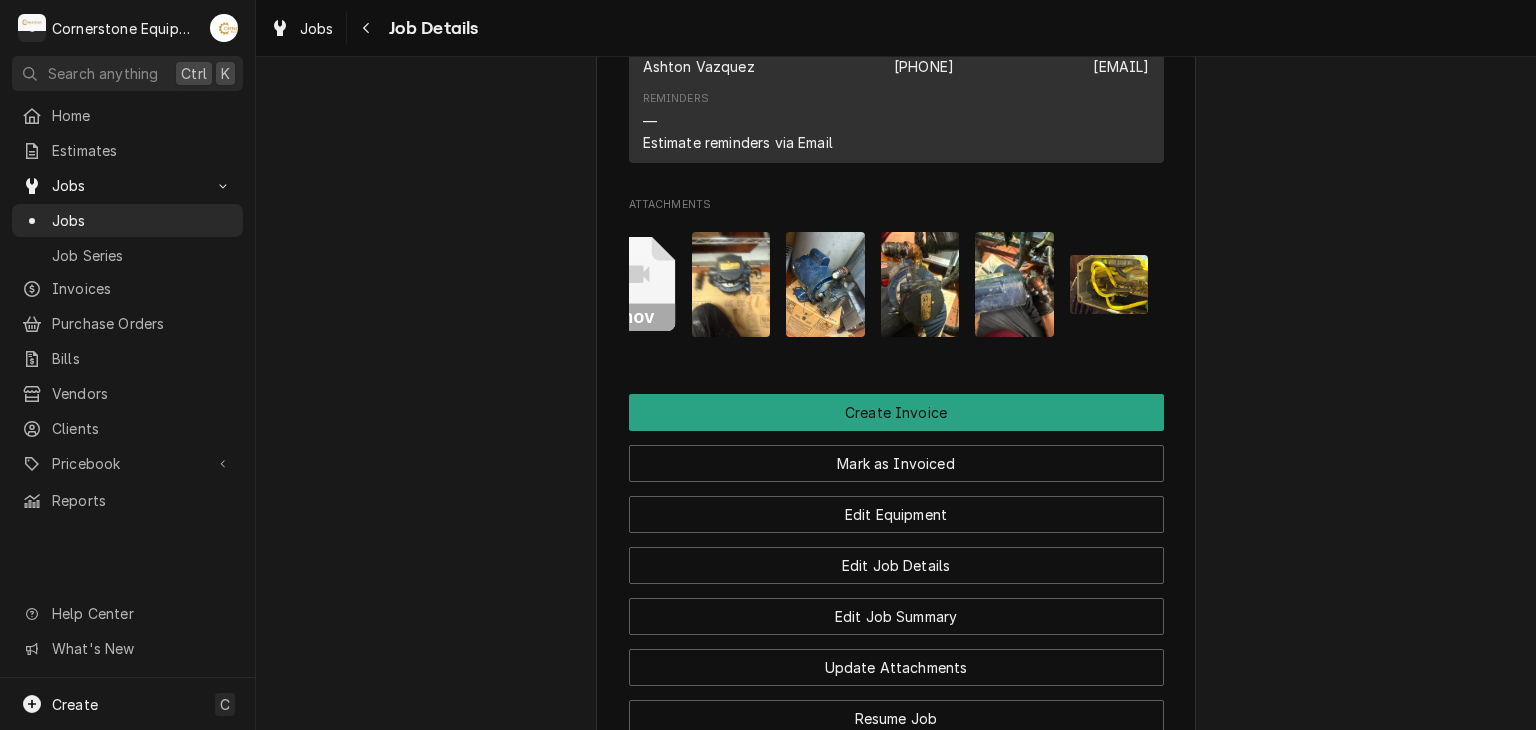 click on "Completed and Uninvoiced Hill Management - McDonald’s 04608 - Lauren’s City / 105 Fleming St, Laurens, SC 29360 Open in Maps Roopairs Job ID JOB-298 Date Received Aug 7, 2025 Service Type Labor Job Type Service Service Location 04608 - Lauren’s City
105 Fleming St
Laurens, SC 29360 Scheduled For Thu, Aug 7th, 2025 - 2:30 PM Started On Thu, Aug 7th, 2025 - 7:45 PM Completed On Thu, Aug 7th, 2025 - 8:00 PM Last Modified Thu, Aug 7th, 2025 - 8:00 PM Estimated Job Duration 4h Assigned Technician(s) Matthew Pennington Reason For Call Replace pump and motor on protein fryer Priority No Priority Job Reporter Name Ashton Vazquez Phone (346) 249-1763 Email ashton.vazquez@us.stores.mcd.com Client Contact Name Ashton Vazquez Phone (346) 249-1763 Email ashton.vazquez@us.stores.mcd.com Reminders — Estimate reminders via Email Attachments mov Create Invoice Mark as Invoiced Edit Equipment Edit Job Details Edit Job Summary Update Attachments Resume Job Download PDF" at bounding box center [896, -206] 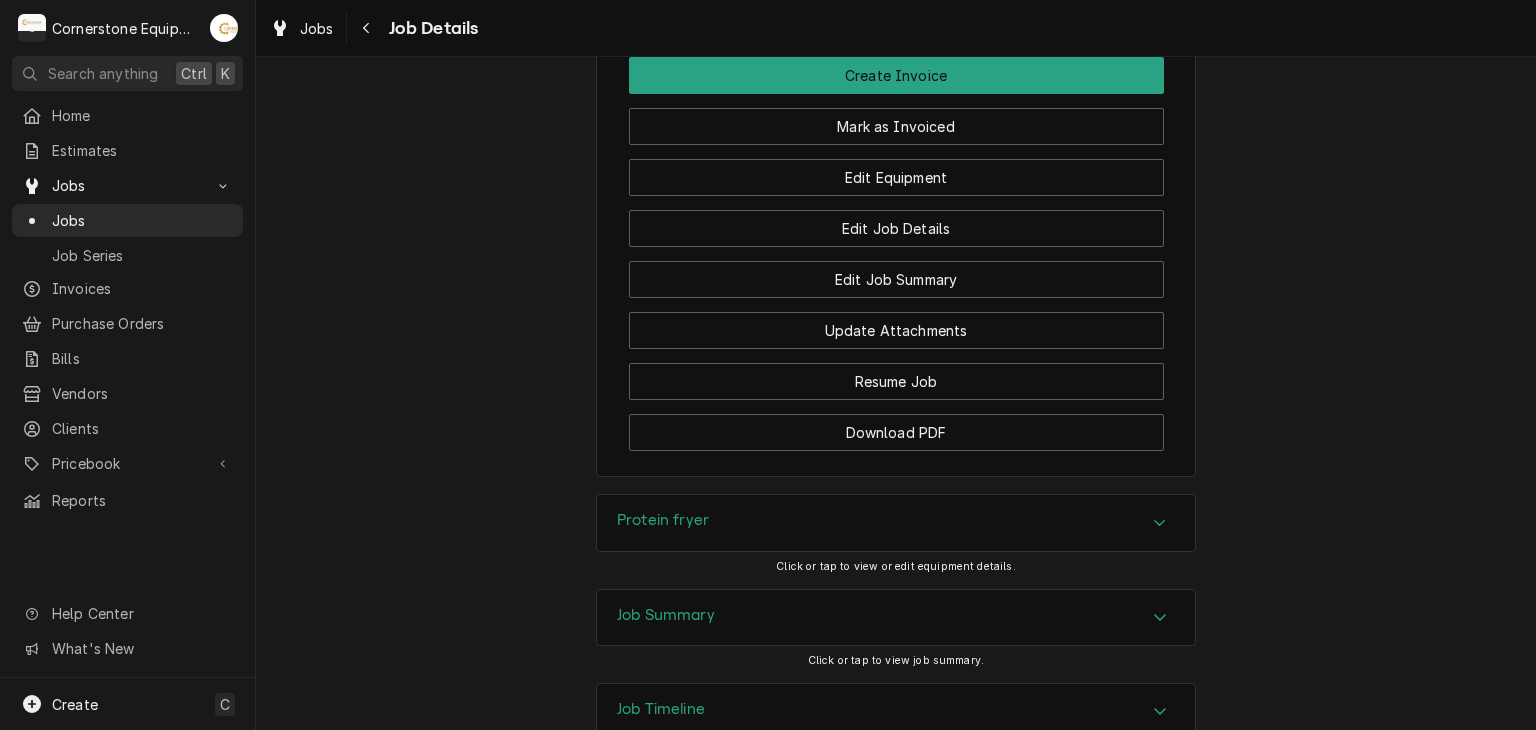 scroll, scrollTop: 1680, scrollLeft: 0, axis: vertical 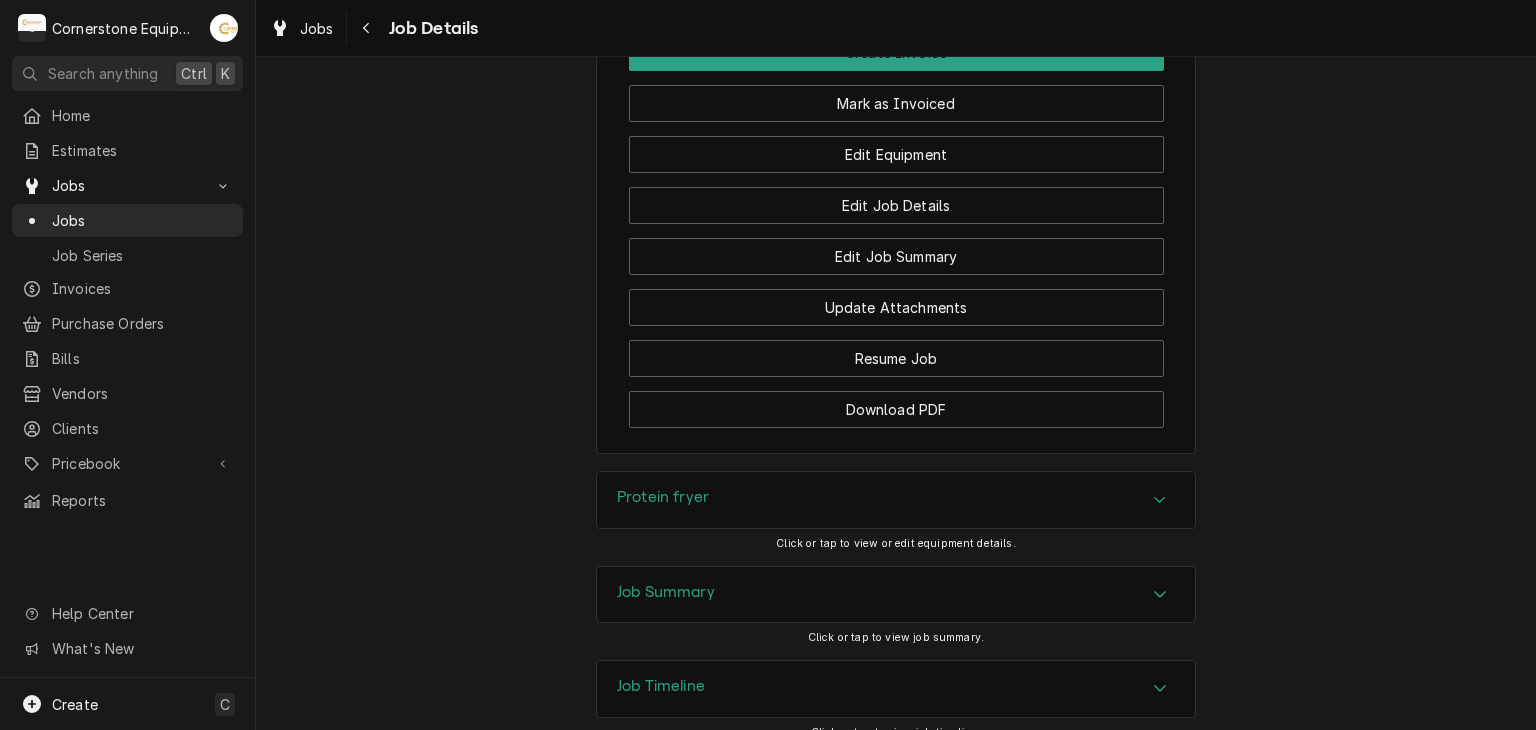 click on "Job Summary" at bounding box center [896, 595] 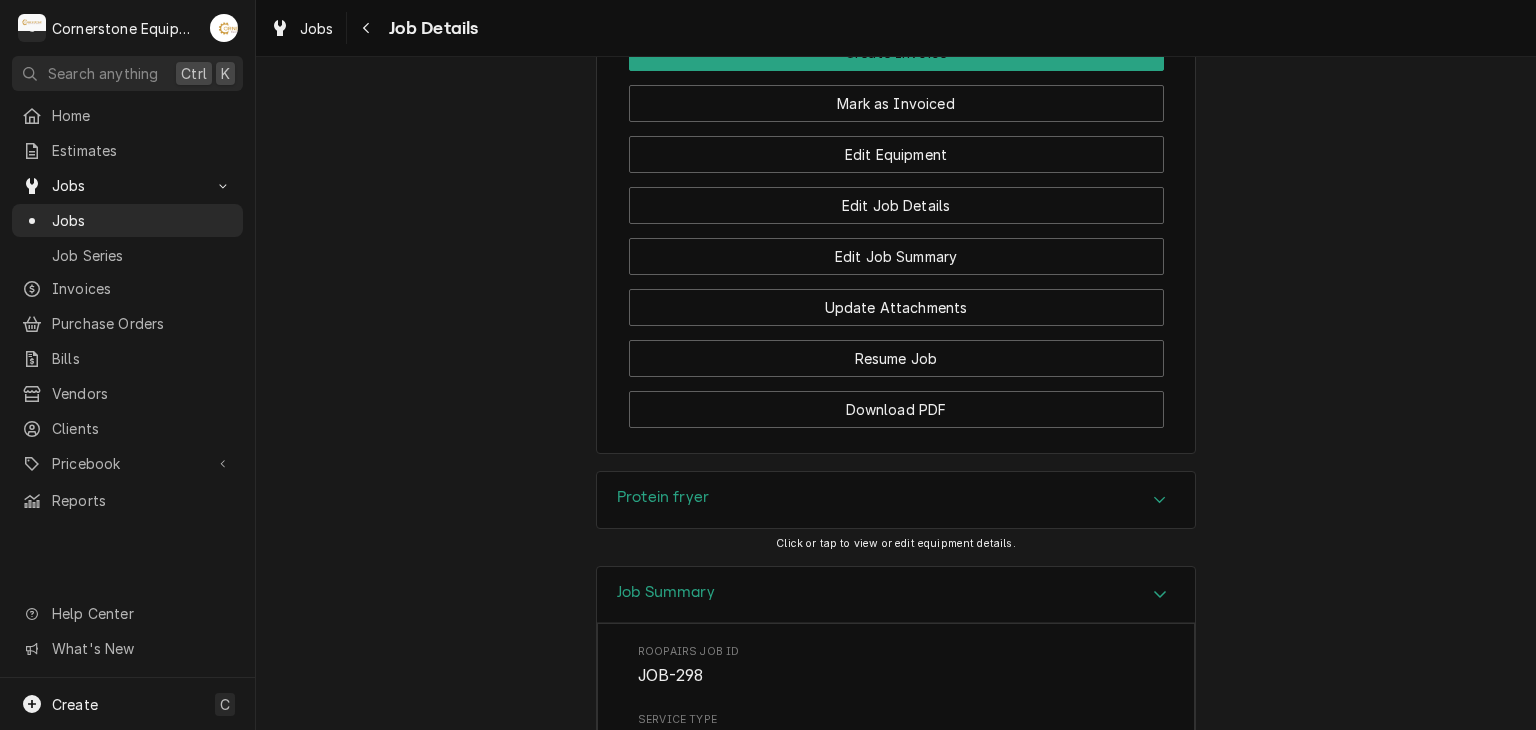 type 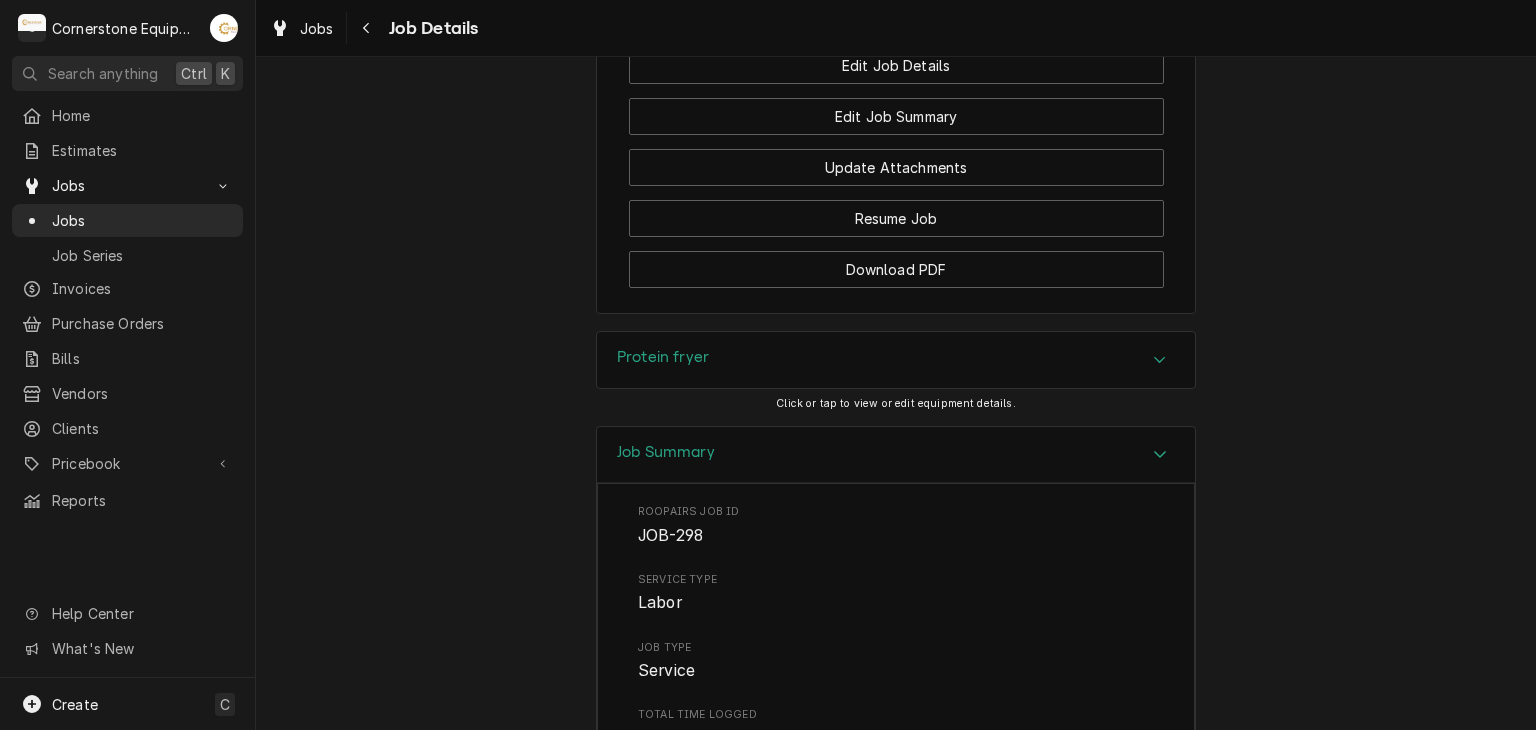 scroll, scrollTop: 1780, scrollLeft: 0, axis: vertical 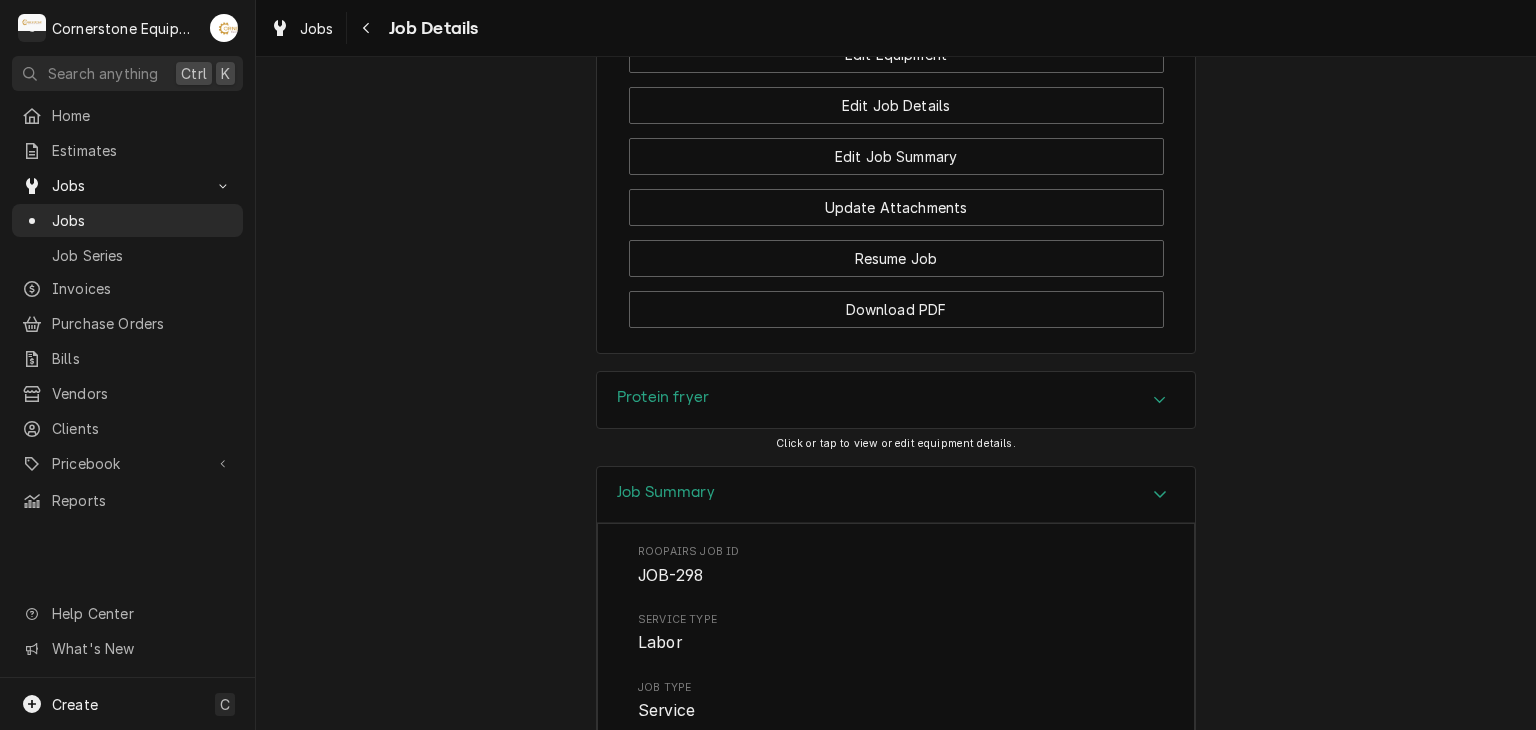 click on "Protein fryer Click or tap to view or edit equipment details." at bounding box center [896, 418] 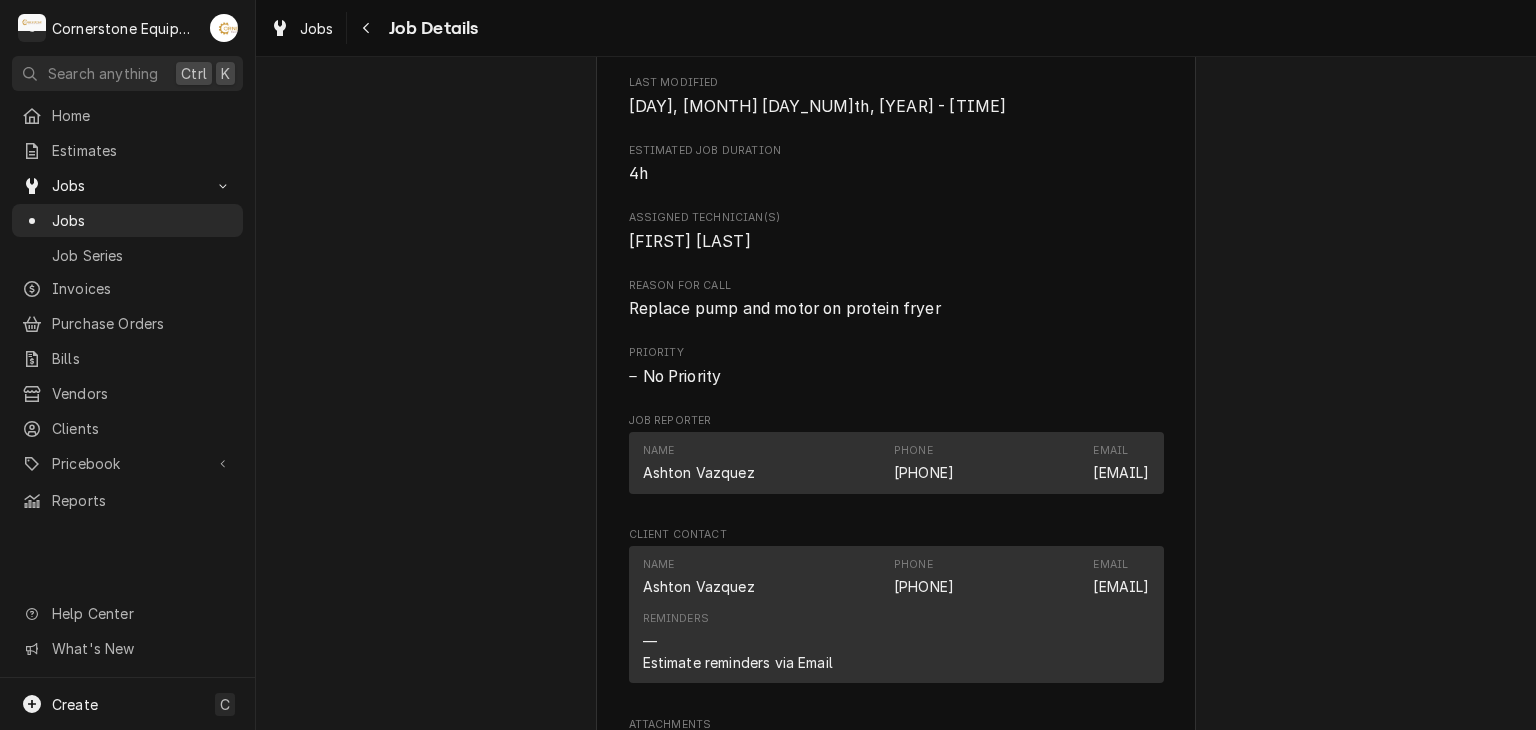 scroll, scrollTop: 604, scrollLeft: 0, axis: vertical 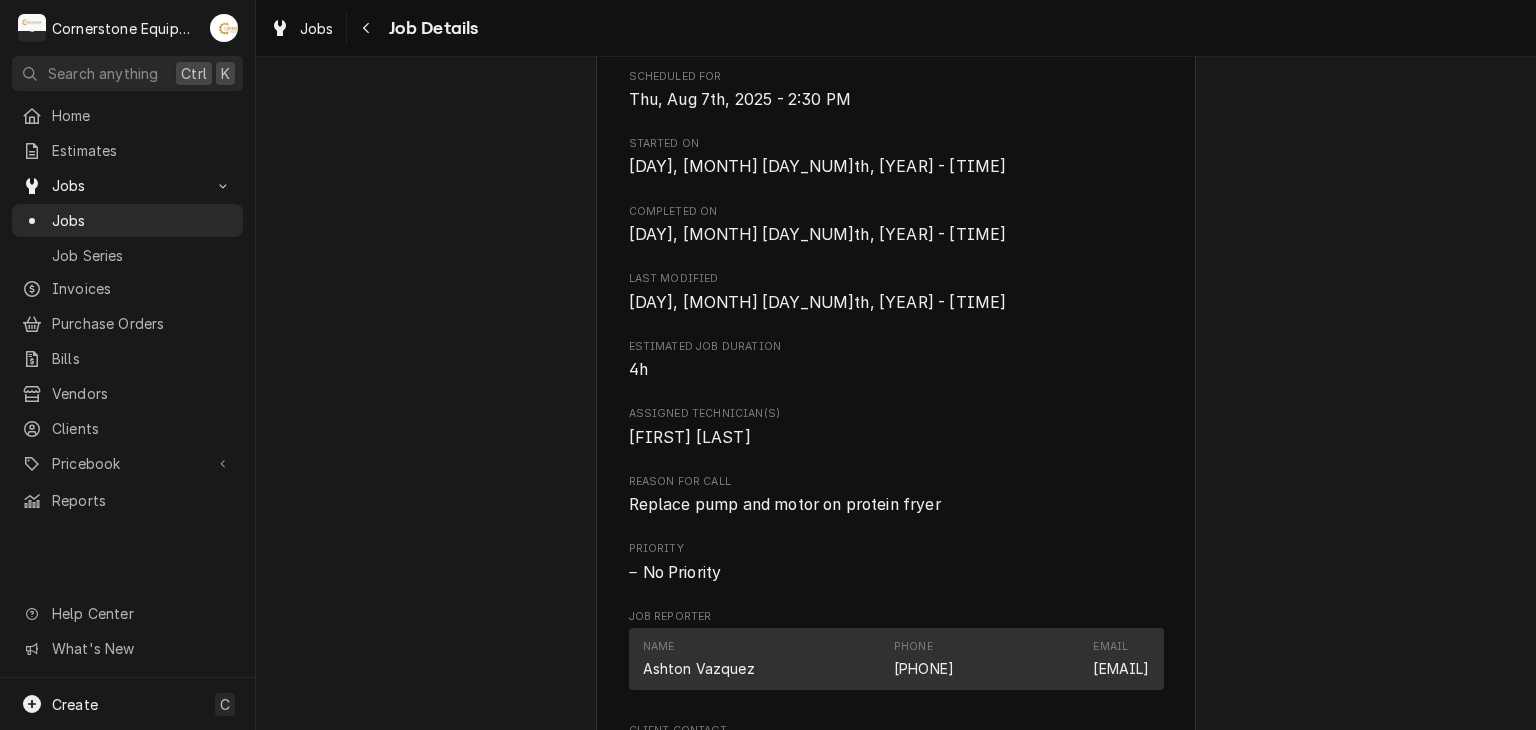 click on "Completed and Uninvoiced Hill Management - McDonald’s 04608 - Lauren’s City / 105 Fleming St, Laurens, SC 29360 Open in Maps Roopairs Job ID JOB-298 Date Received Aug 7, 2025 Service Type Labor Job Type Service Service Location 04608 - Lauren’s City
105 Fleming St
Laurens, SC 29360 Scheduled For Thu, Aug 7th, 2025 - 2:30 PM Started On Thu, Aug 7th, 2025 - 7:45 PM Completed On Thu, Aug 7th, 2025 - 8:00 PM Last Modified Thu, Aug 7th, 2025 - 8:00 PM Estimated Job Duration 4h Assigned Technician(s) Matthew Pennington Reason For Call Replace pump and motor on protein fryer Priority No Priority Job Reporter Name Ashton Vazquez Phone (346) 249-1763 Email ashton.vazquez@us.stores.mcd.com Client Contact Name Ashton Vazquez Phone (346) 249-1763 Email ashton.vazquez@us.stores.mcd.com Reminders — Estimate reminders via Email Attachments mov Create Invoice Mark as Invoiced Edit Equipment Edit Job Details Edit Job Summary Update Attachments Resume Job Download PDF" at bounding box center (896, 510) 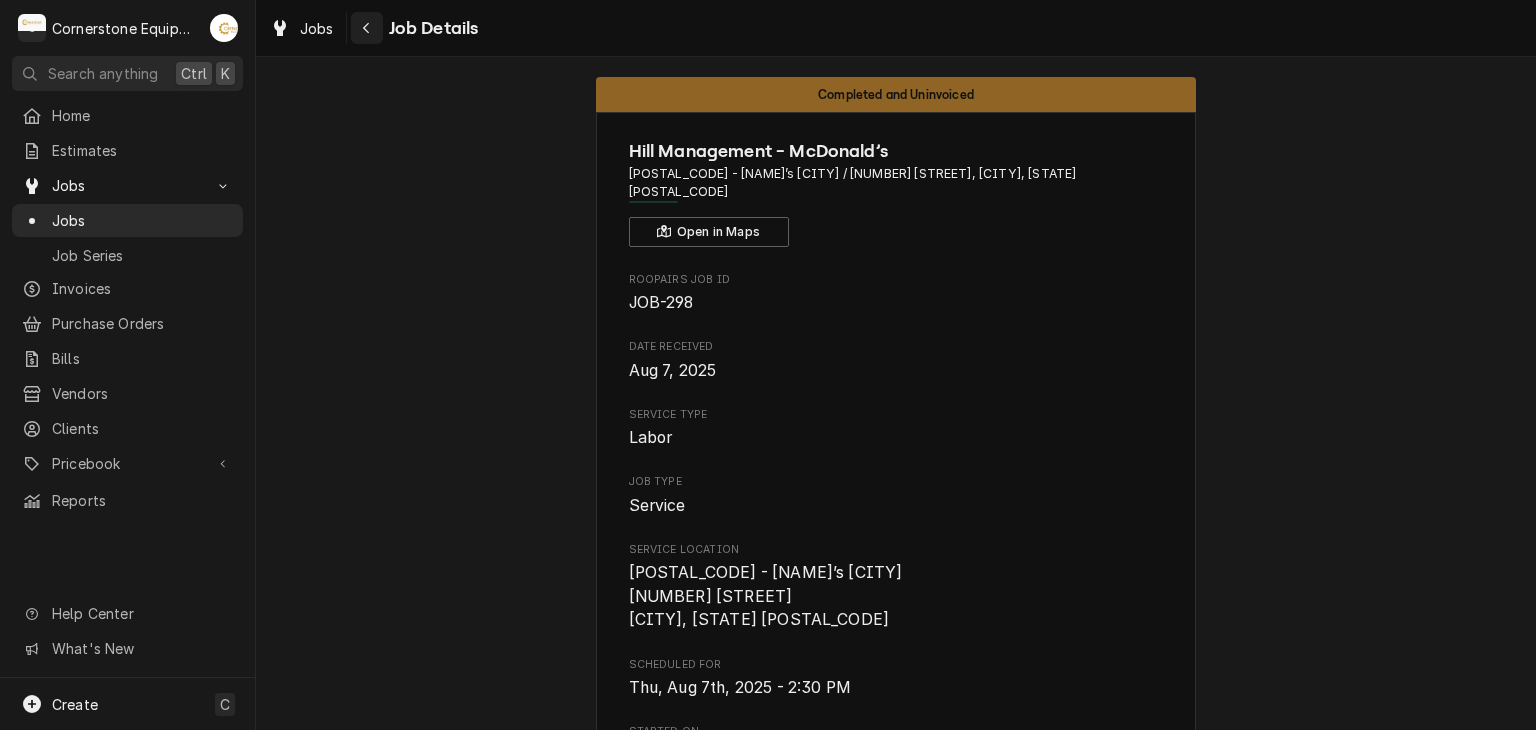 click at bounding box center (367, 28) 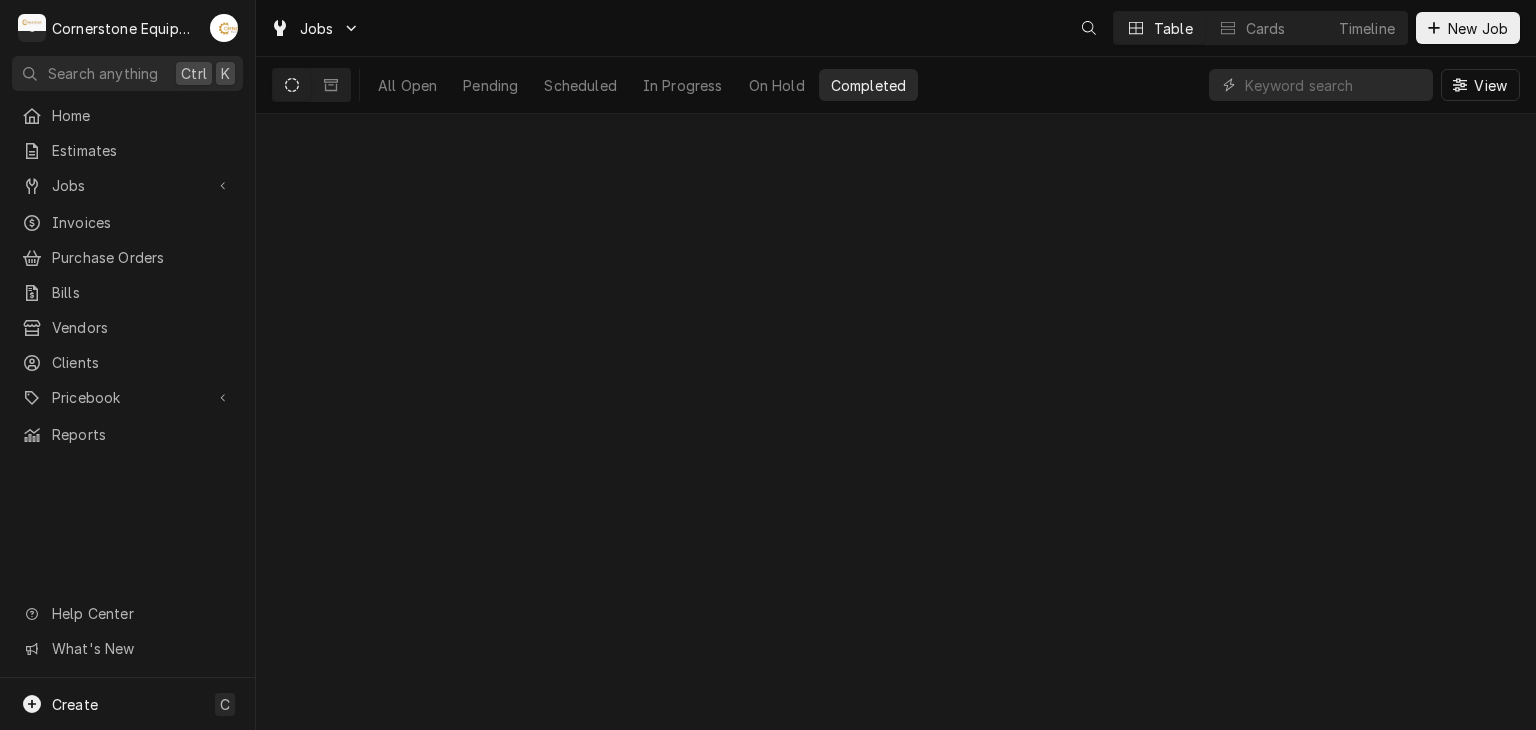 scroll, scrollTop: 0, scrollLeft: 0, axis: both 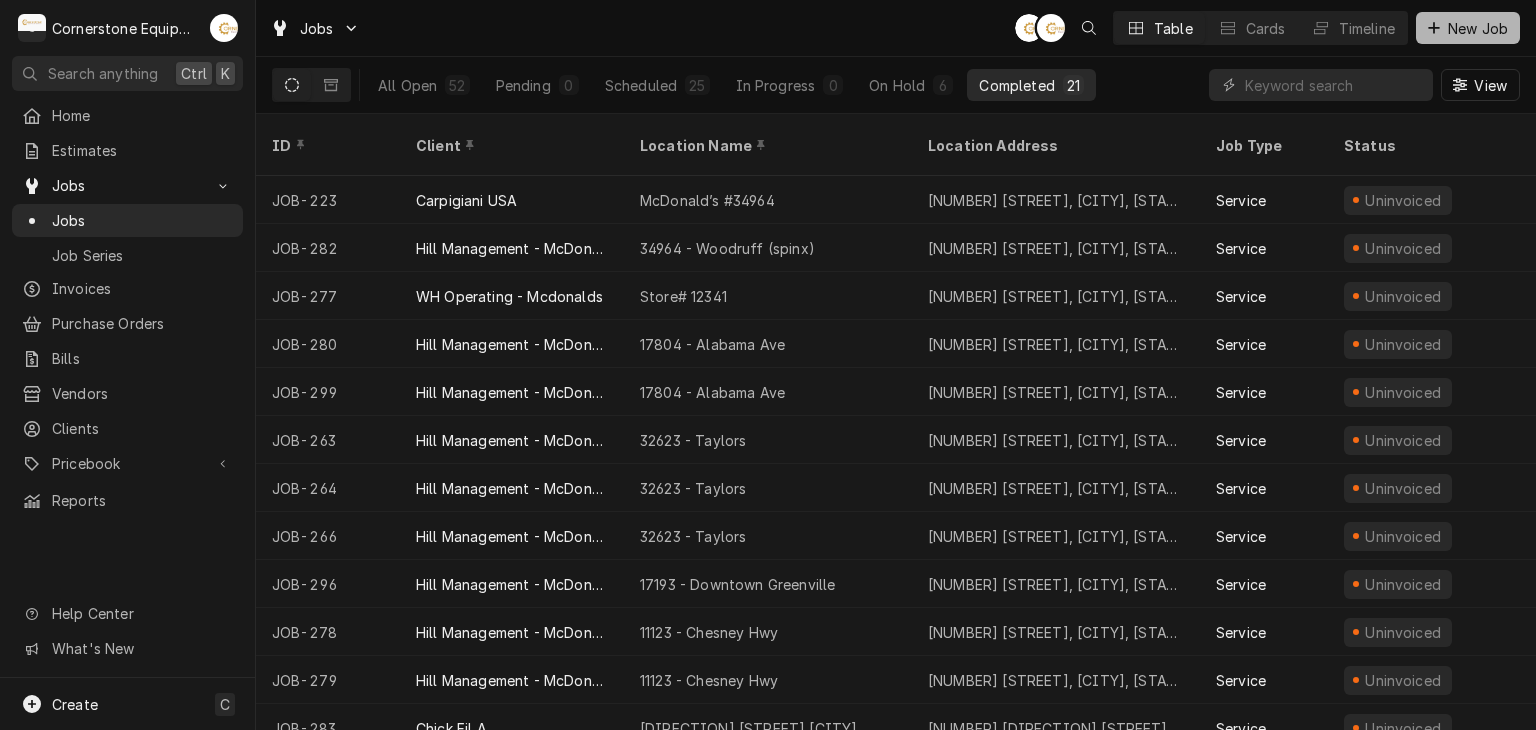 click on "New Job" at bounding box center [1468, 28] 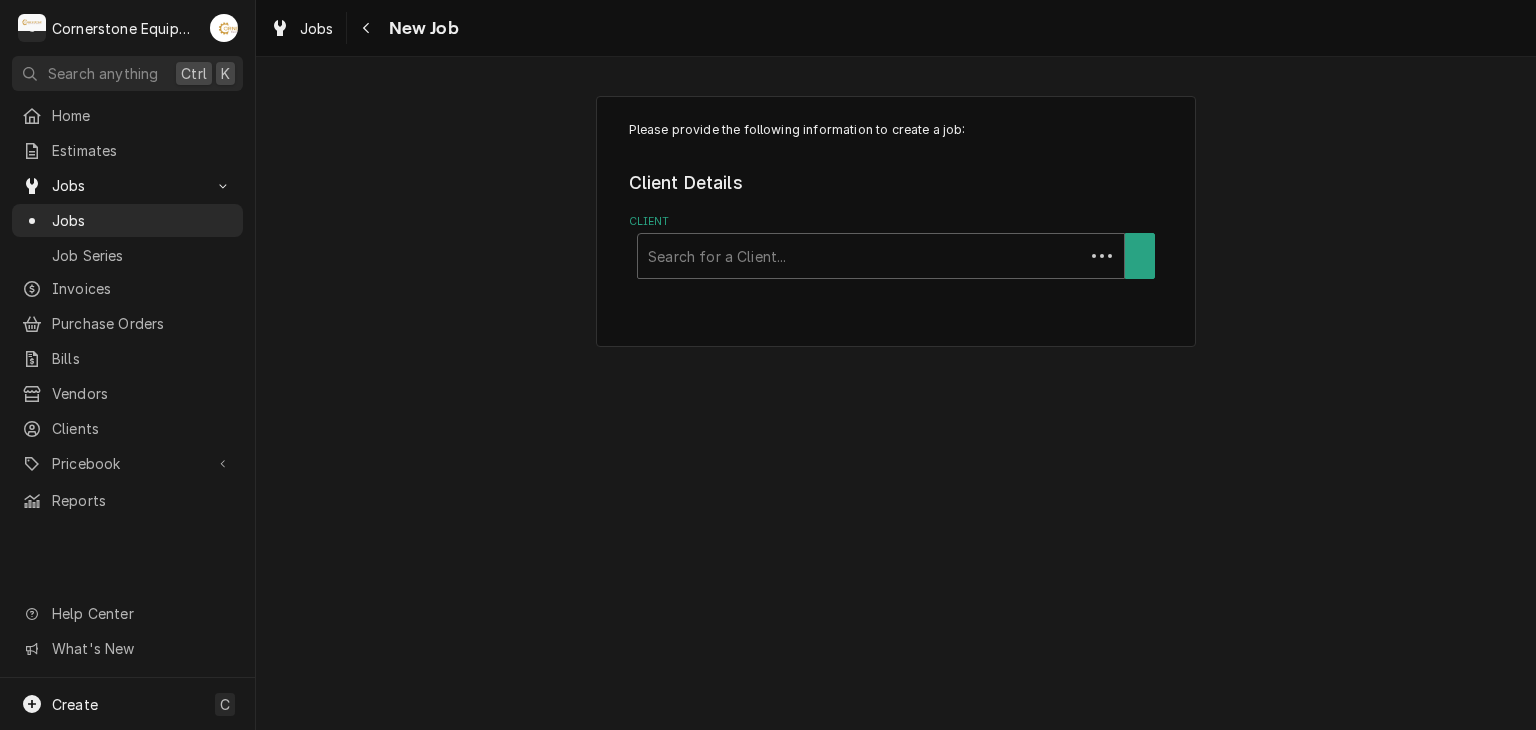 scroll, scrollTop: 0, scrollLeft: 0, axis: both 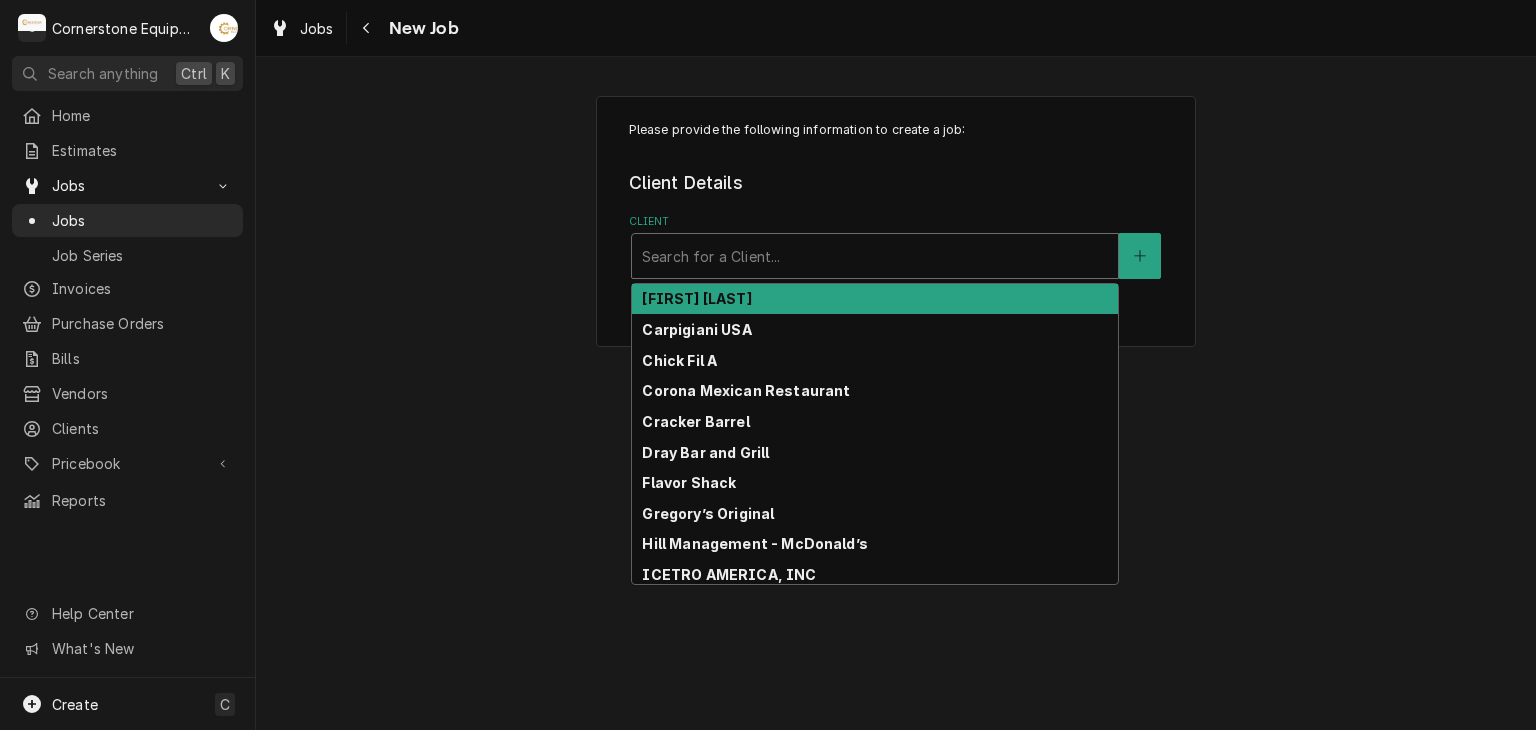 click at bounding box center (875, 256) 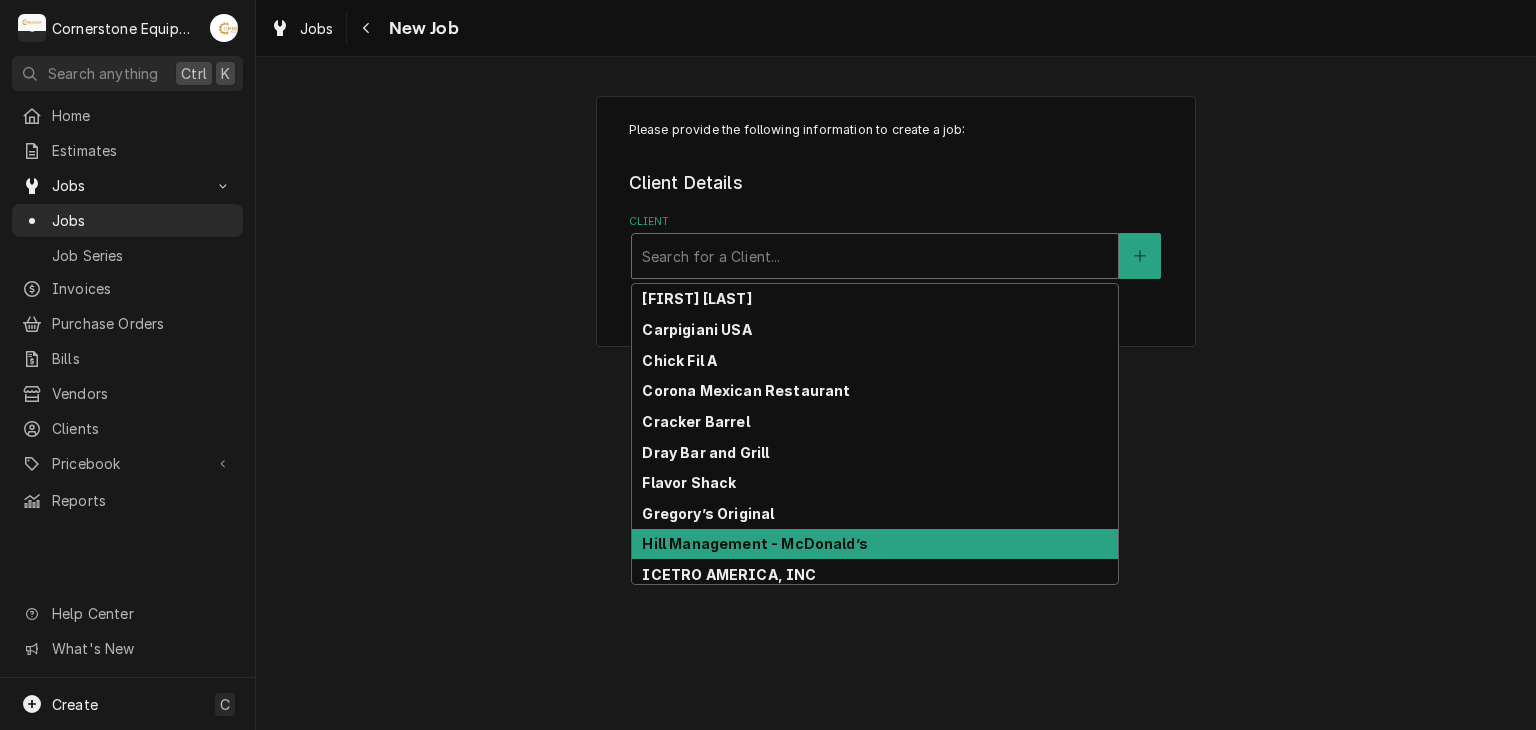 click on "Hill Management - McDonald’s" at bounding box center (875, 544) 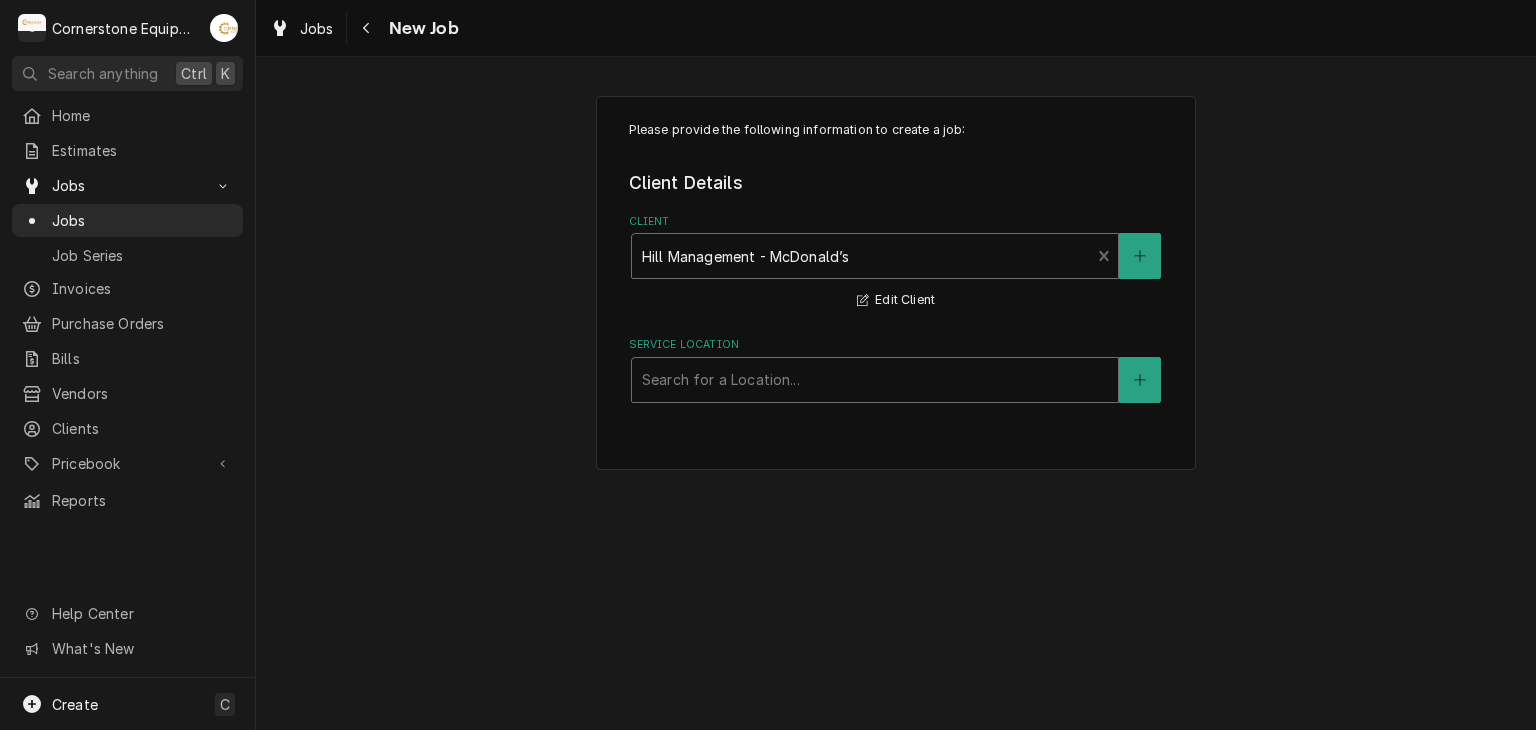 click on "Search for a Location..." at bounding box center [875, 380] 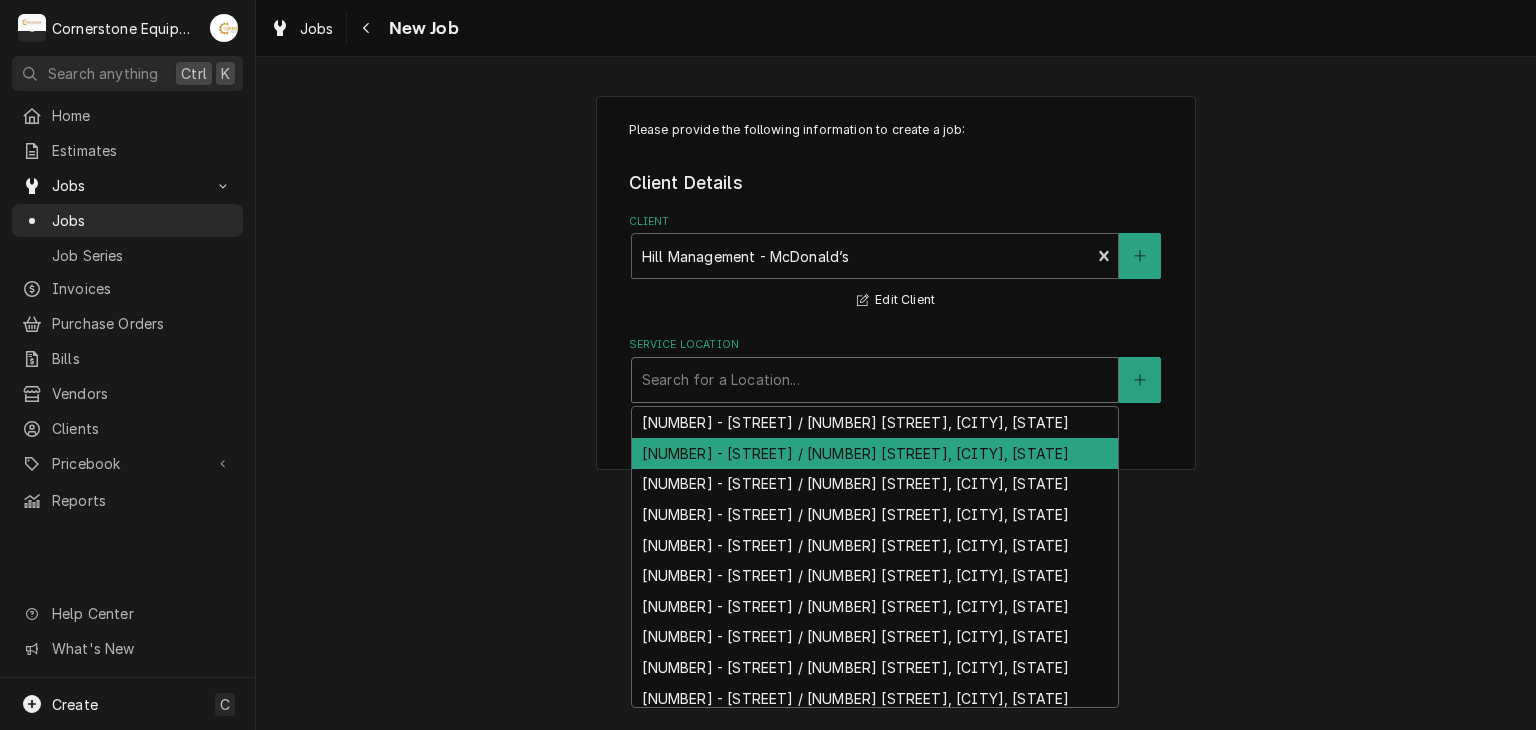 click on "04798 - Woodruff Rd
1111 Woodruff Rd
[CITY], [STATE]" at bounding box center [875, 453] 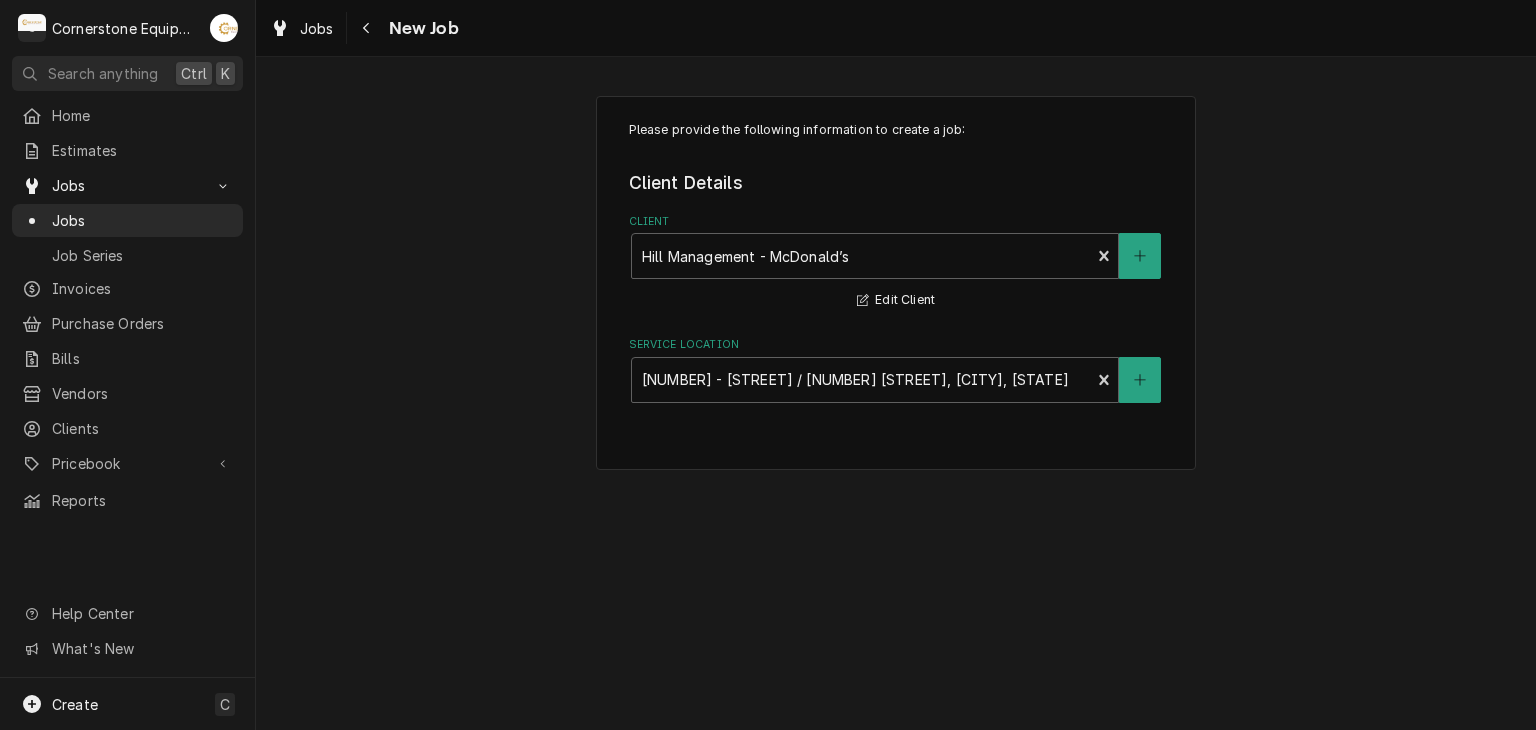 click on "Please provide the following information to create a job: Client Details Client Hill Management - McDonald’s Edit Client Service Location 04798 - Woodruff Rd / 1111 Woodruff Rd, Greenville, SC 29607" at bounding box center (896, 283) 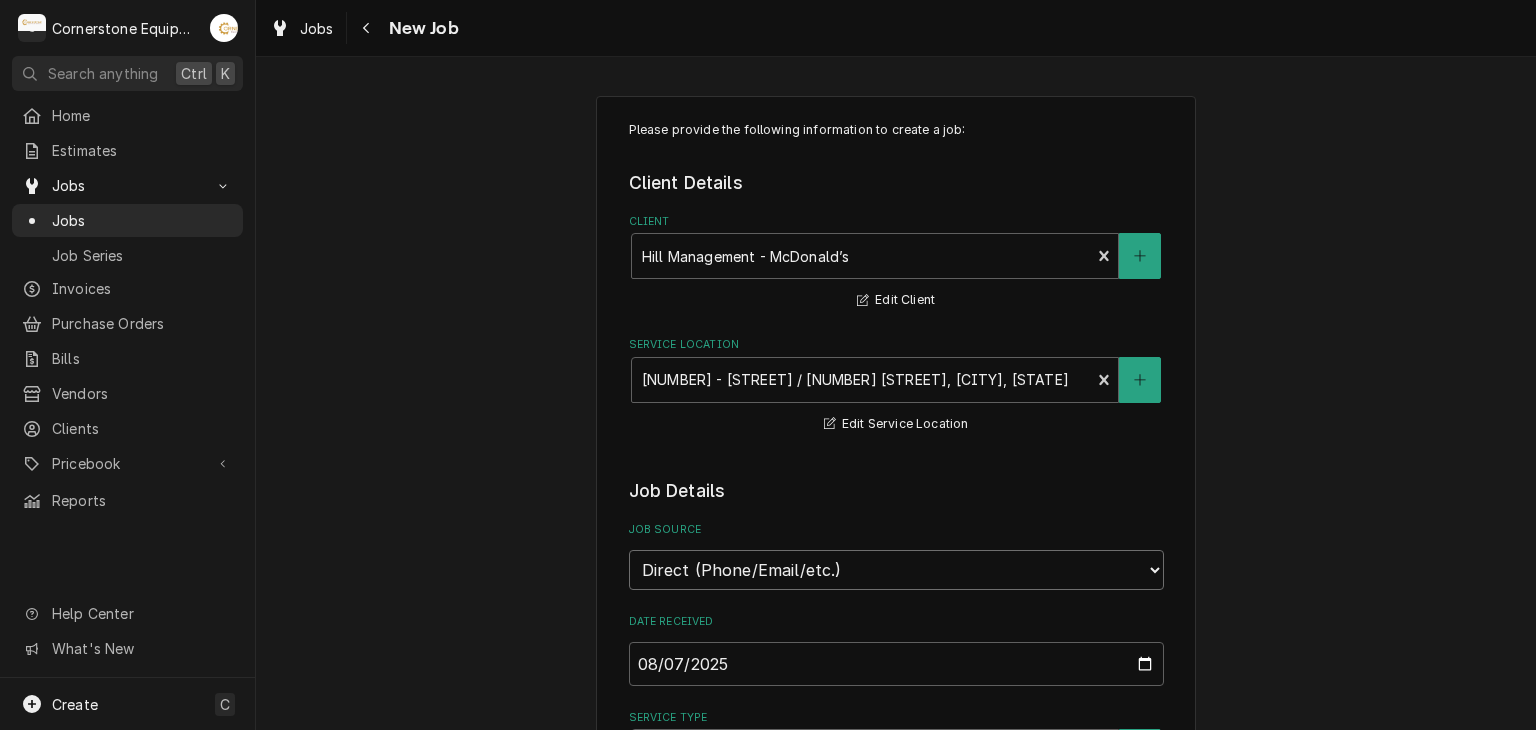 click on "Direct (Phone/Email/etc.) Other" at bounding box center [896, 570] 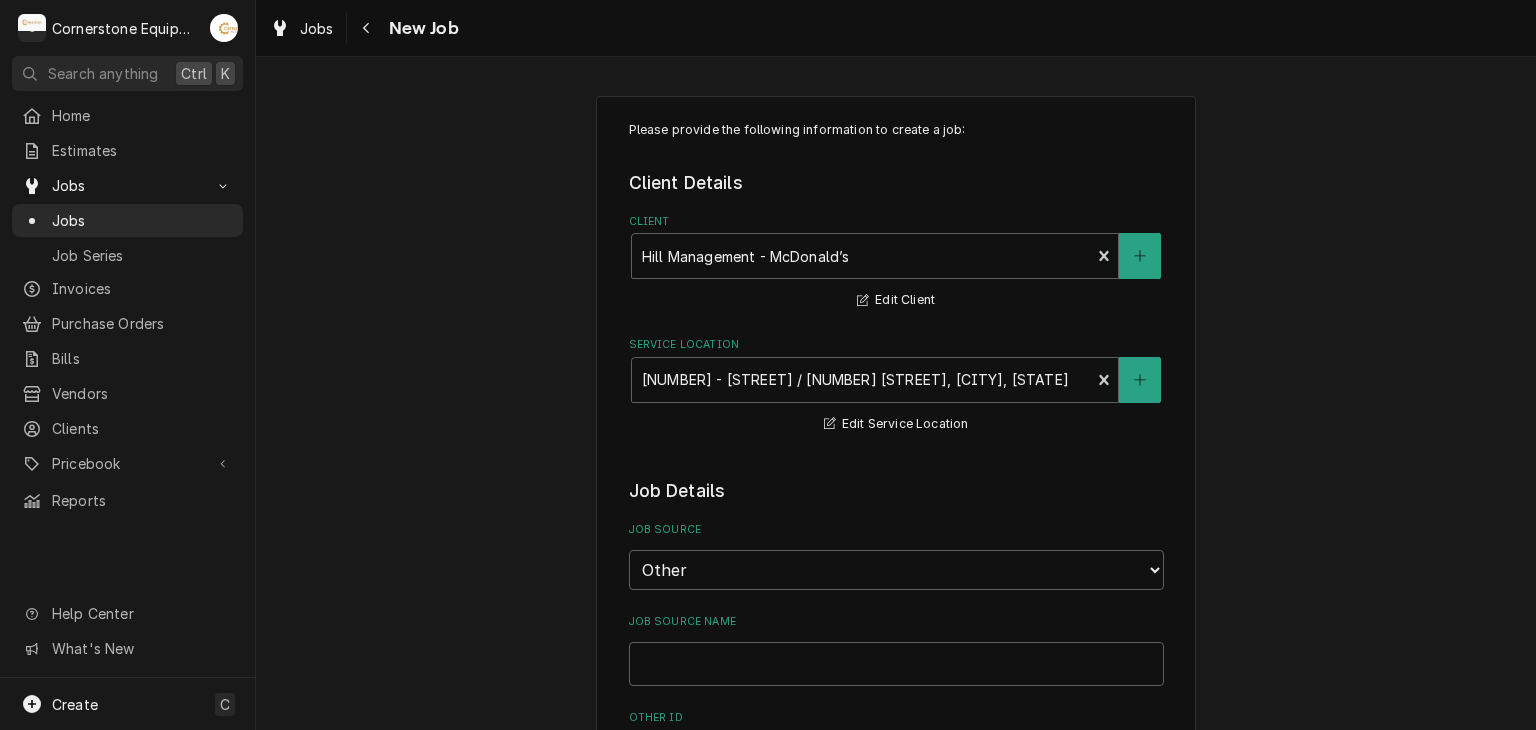 click on "Please provide the following information to create a job: Client Details Client Hill Management - McDonald’s Edit Client Service Location 04798 - Woodruff Rd / 1111 Woodruff Rd, Greenville, SC 29607 Edit Service Location Job Details Job Source Direct (Phone/Email/etc.) Other Job Source Name Other ID Date Received 2025-08-07 Service Type Search for a Service... Job Type Reason For Call Technician Instructions  ( optional ) Priority No Priority Urgent High Medium Low Labels  ( optional ) Add Labels... Equipment Expected Is Equipment involved on this Job? Who called in this service? Search for a Contact... Who should the tech(s) ask for? Search for a Contact... Attachments  ( if any ) Add Attachment Estimated Arrival Time AM / PM 6:00 AM 6:15 AM 6:30 AM 6:45 AM 7:00 AM 7:15 AM 7:30 AM 7:45 AM 8:00 AM 8:15 AM 8:30 AM 8:45 AM 9:00 AM 9:15 AM 9:30 AM 9:45 AM 10:00 AM 10:15 AM 10:30 AM 10:45 AM 11:00 AM 11:15 AM 11:30 AM 11:45 AM 12:00 PM 12:15 PM 12:30 PM 12:45 PM 1:00 PM 1:15 PM 1:30 PM 1:45 PM 2:00 PM 2:15 PM" at bounding box center [896, 1203] 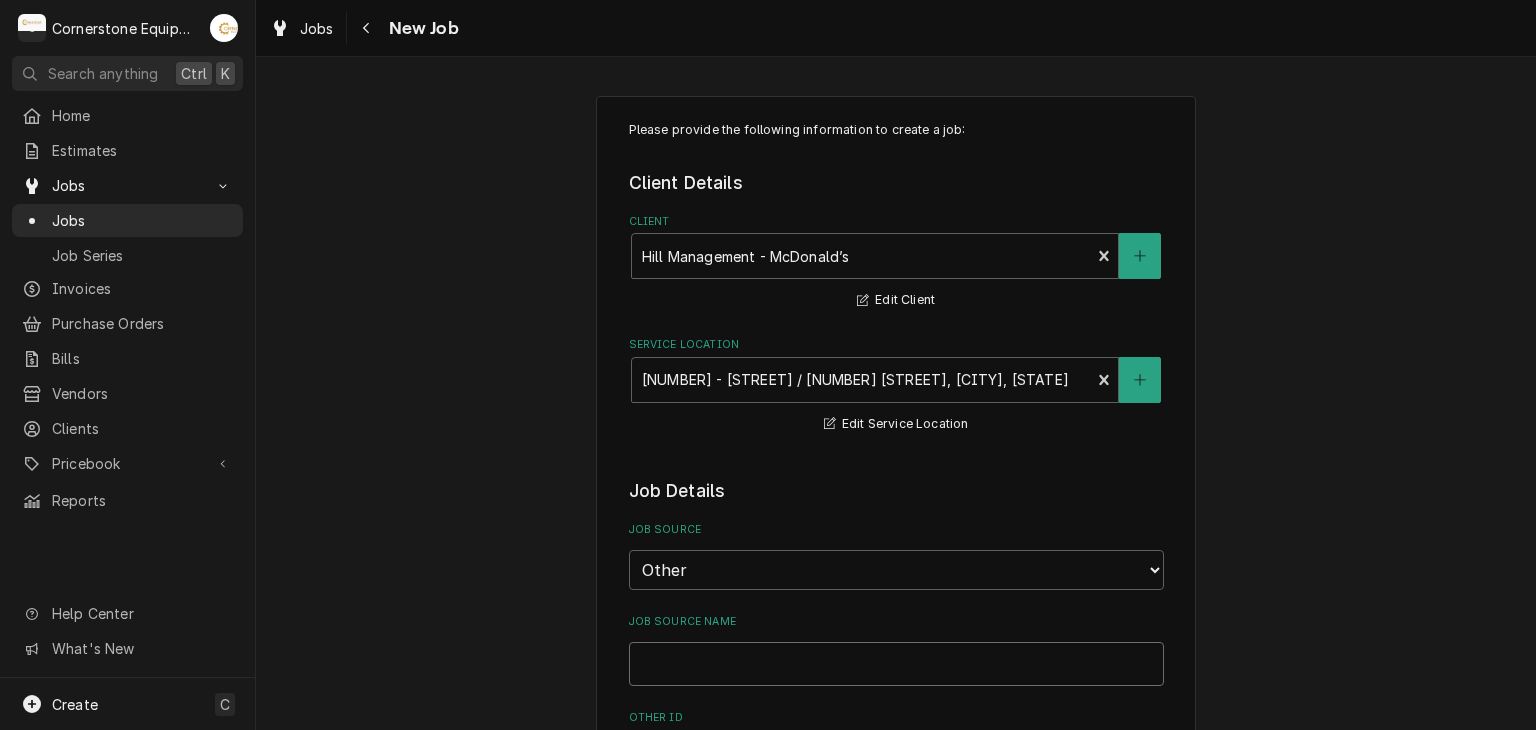 click on "Job Source Name" at bounding box center (896, 664) 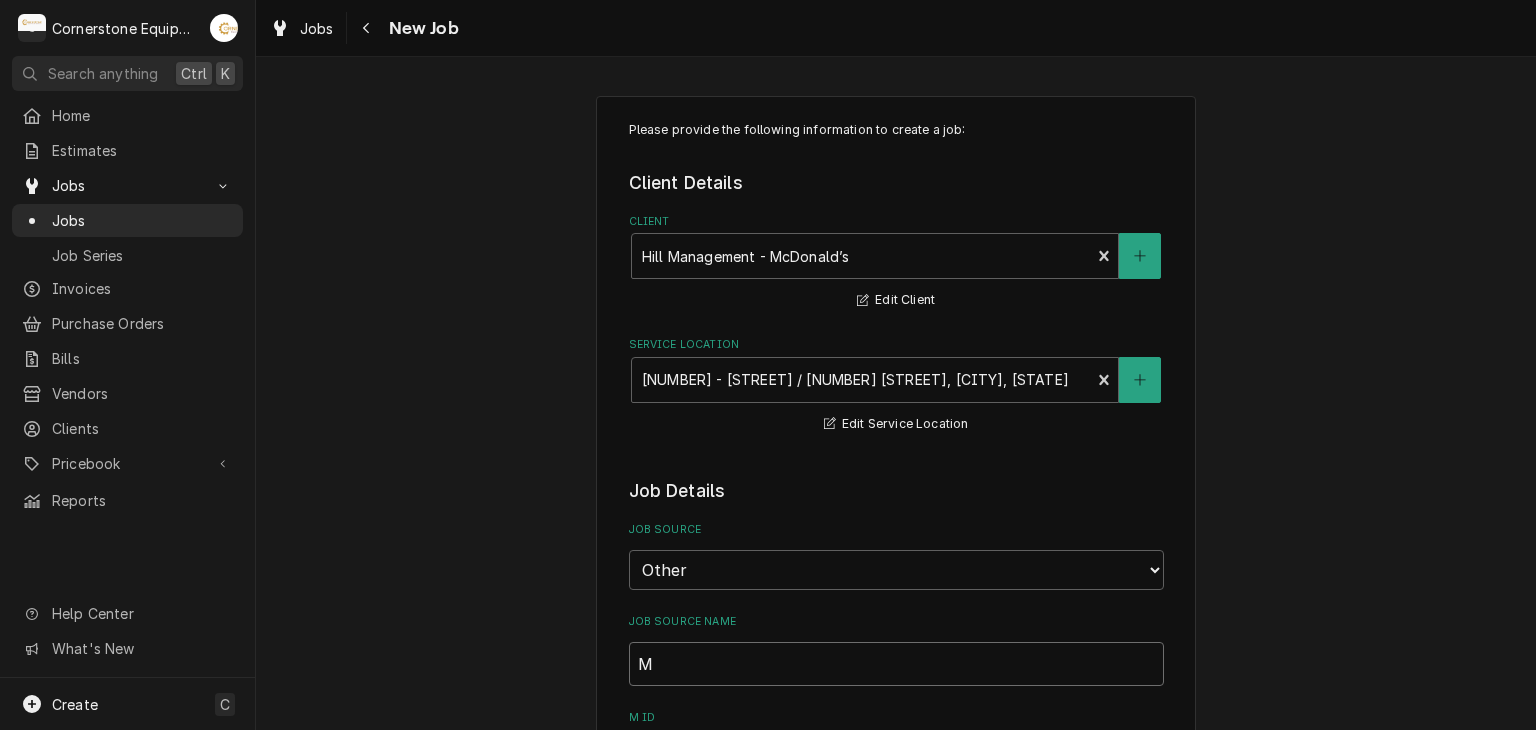 type on "x" 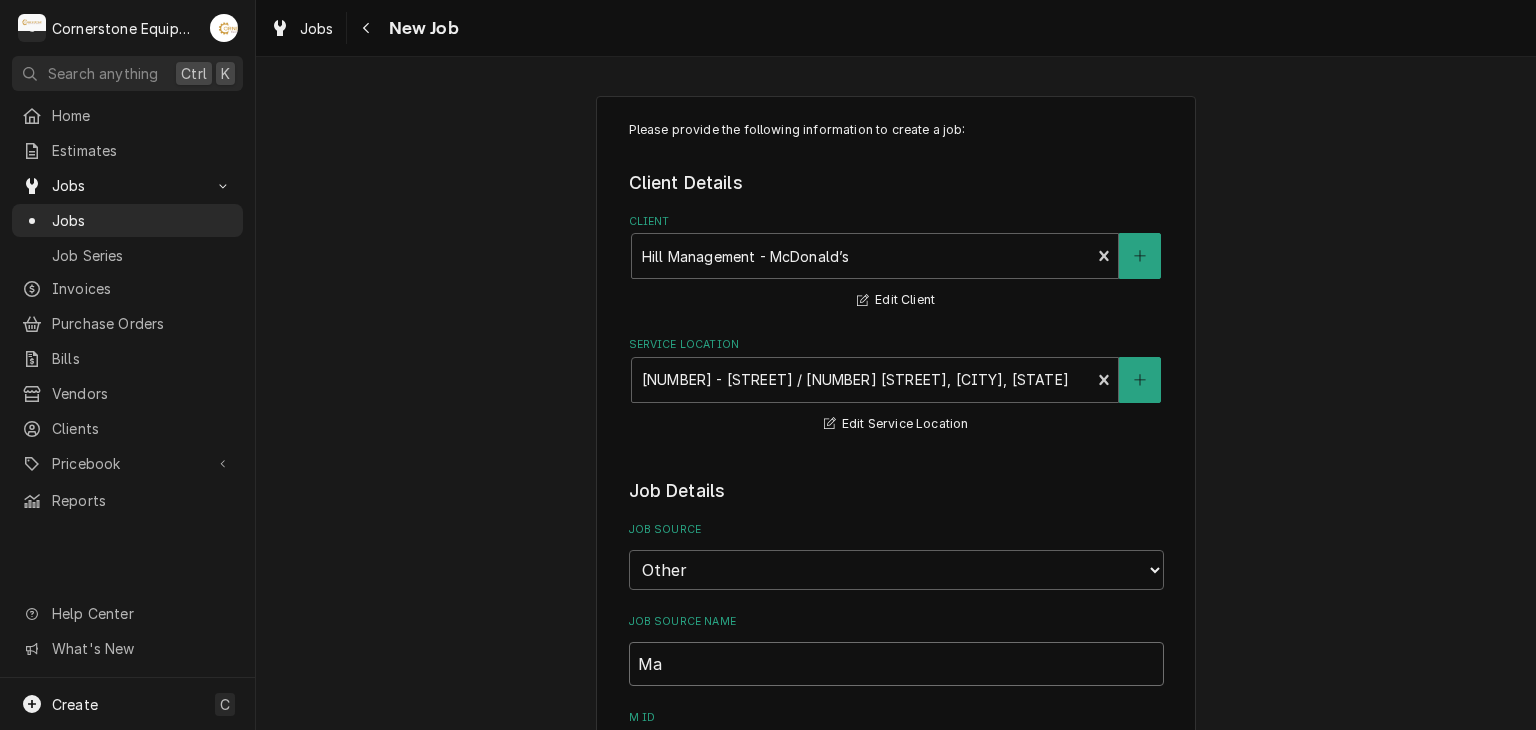 type on "Mai" 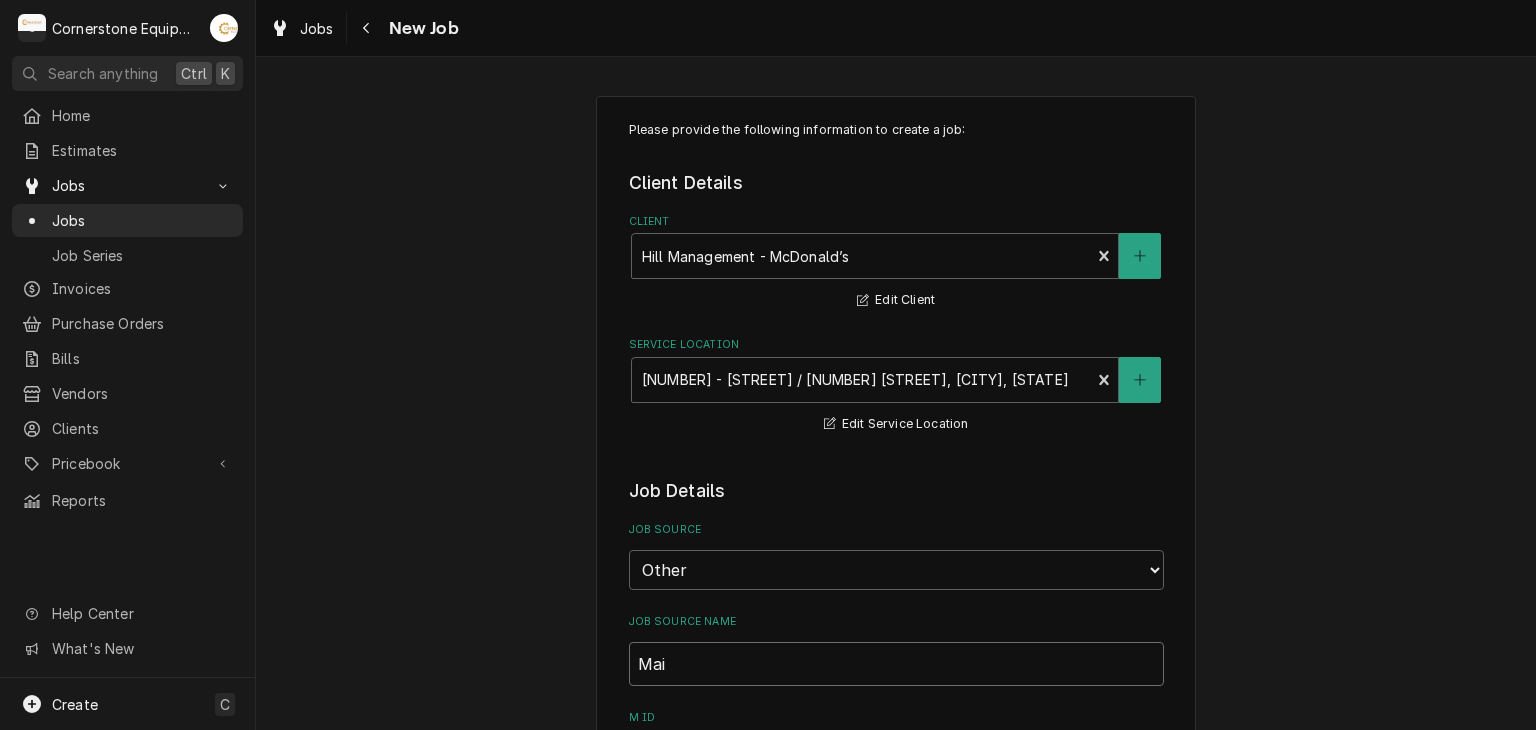 type on "x" 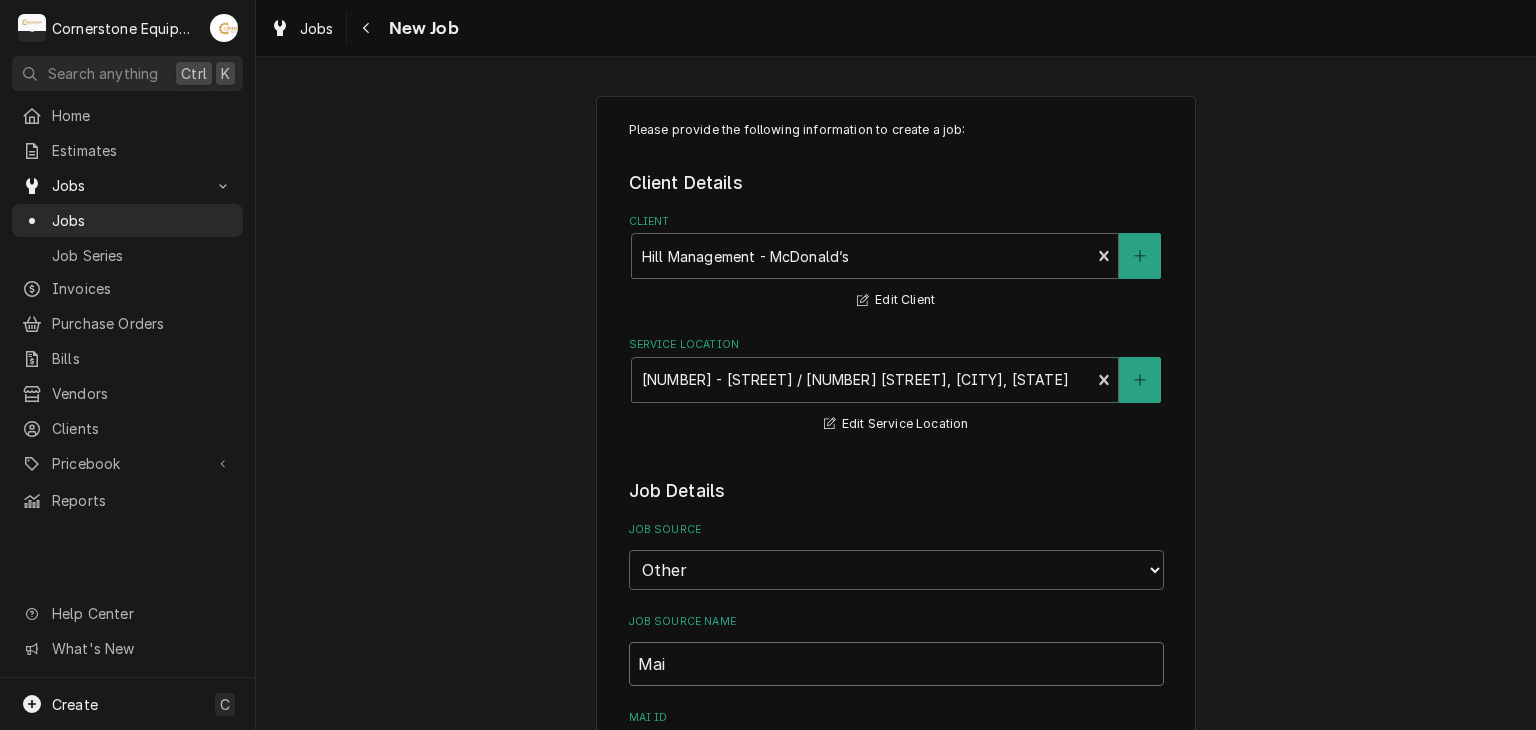 type on "Main" 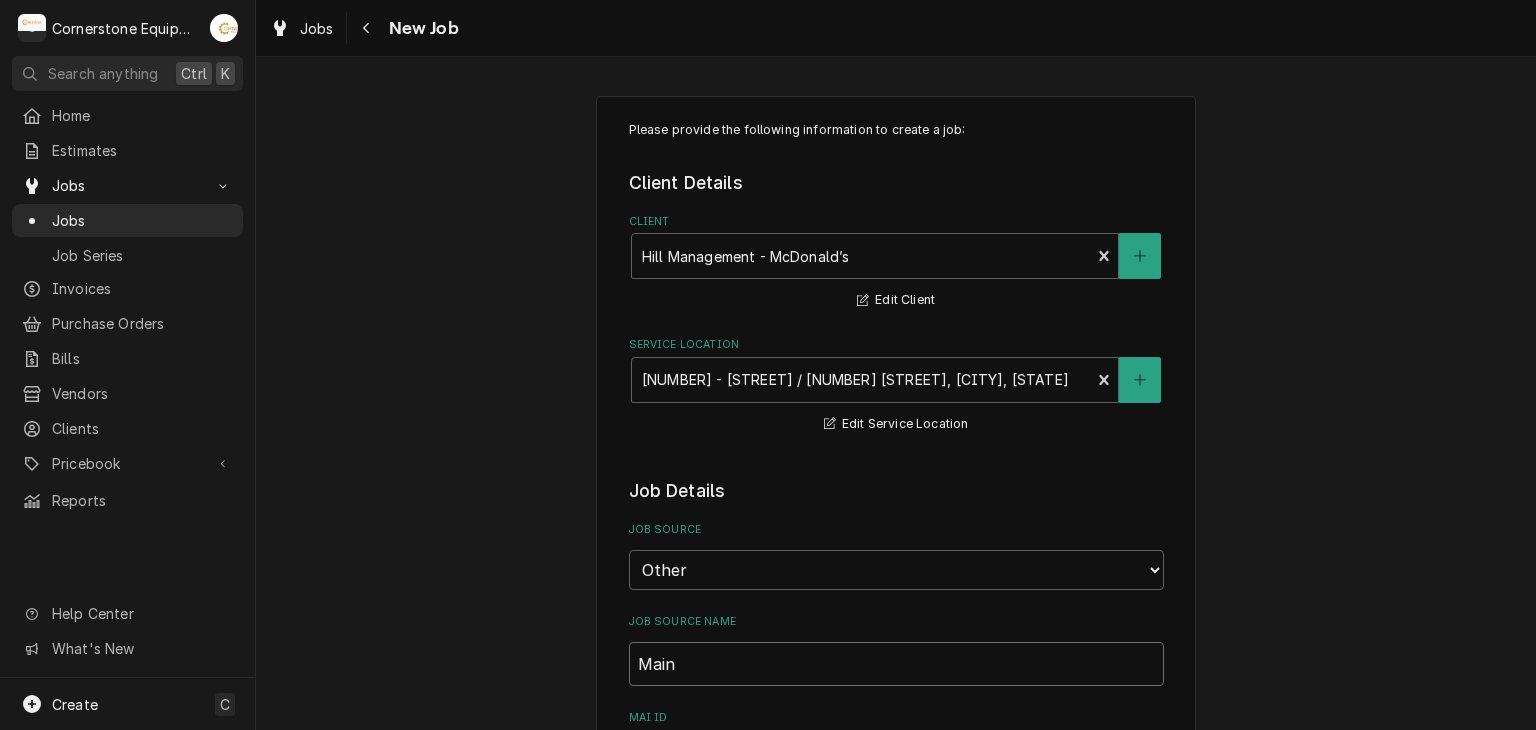 type on "x" 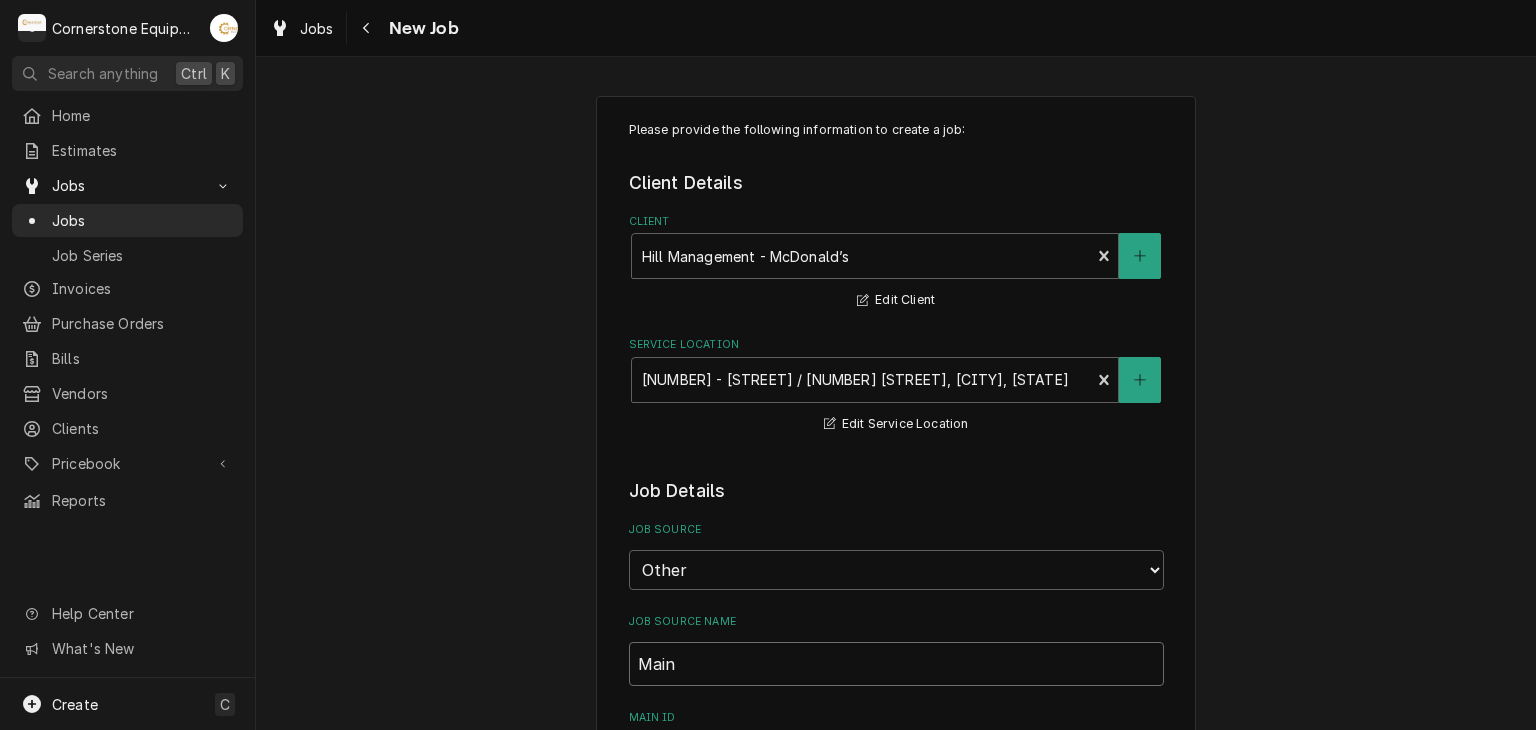 type on "Maint" 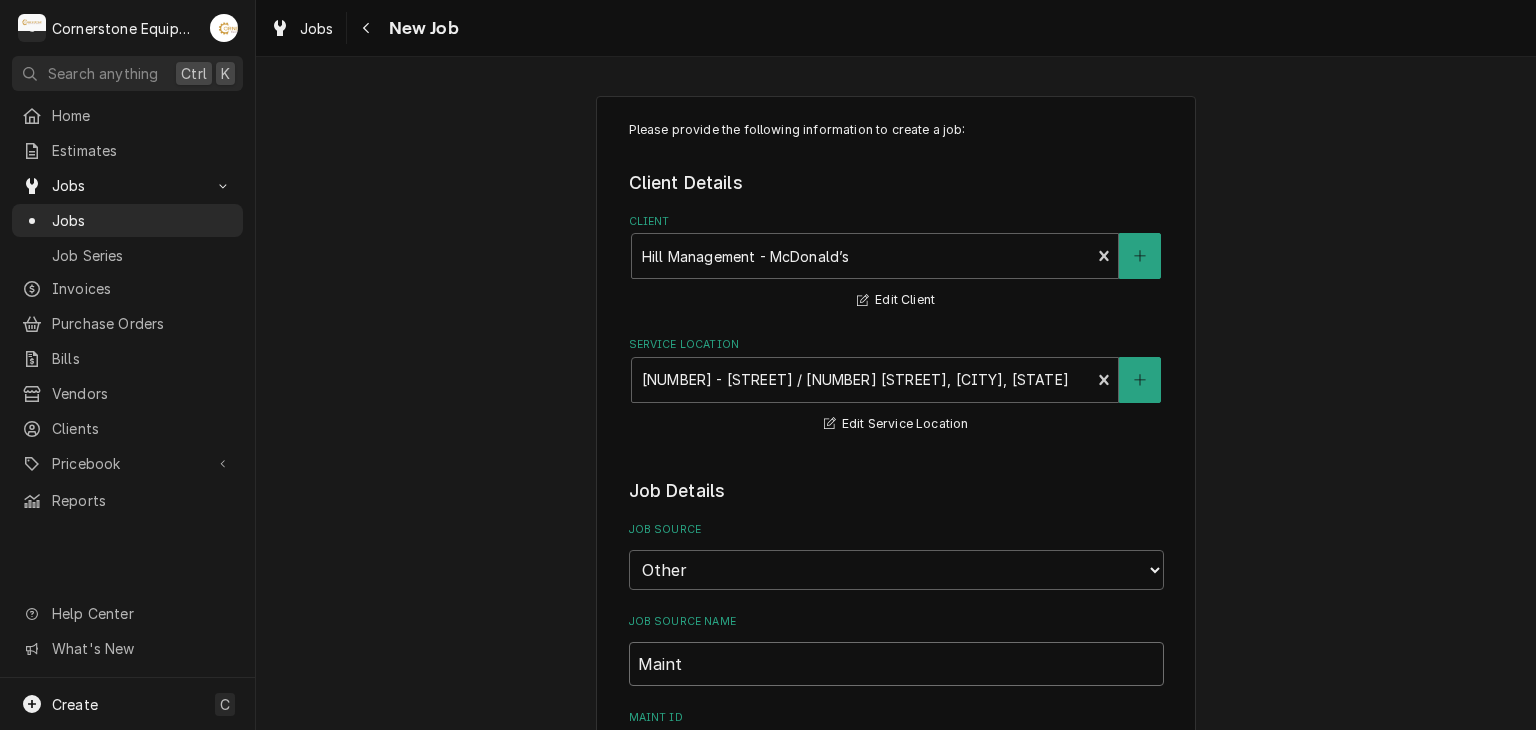 type on "x" 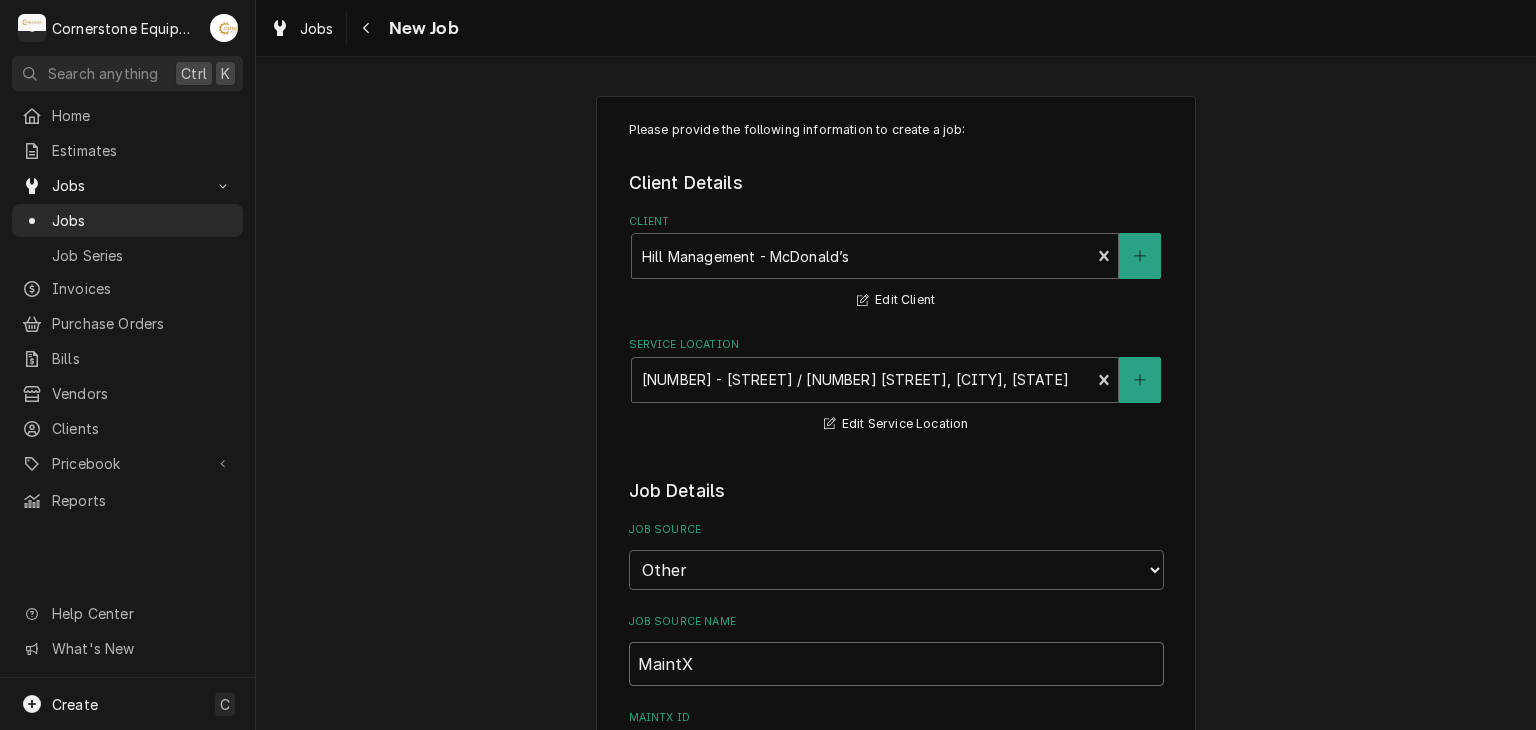 type on "x" 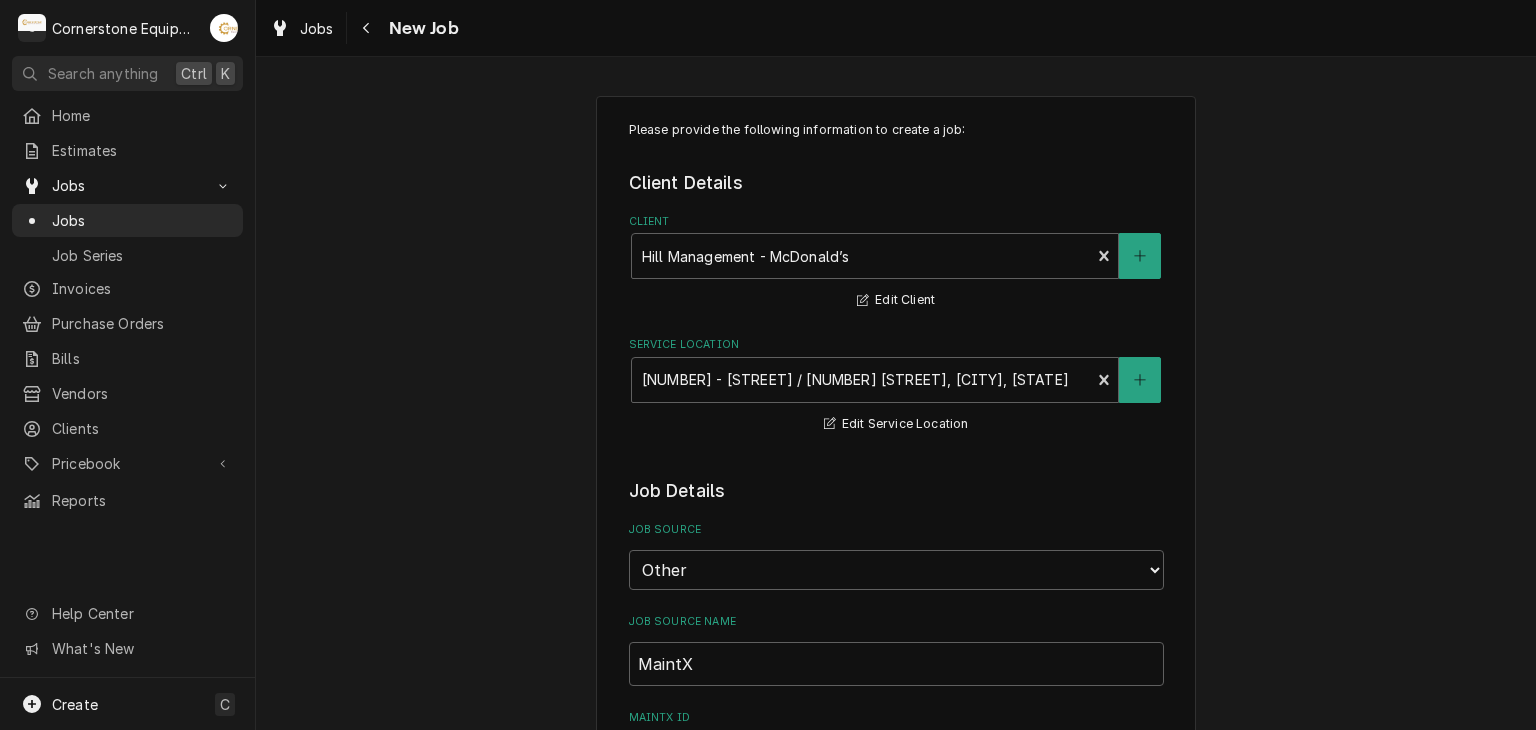 click on "Please provide the following information to create a job: Client Details Client Hill Management - McDonald’s Edit Client Service Location 04798 - Woodruff Rd / 1111 Woodruff Rd, Greenville, SC 29607 Edit Service Location Job Details Job Source Direct (Phone/Email/etc.) Other Job Source Name MaintX MaintX ID Date Received 2025-08-07 Service Type Search for a Service... Job Type Reason For Call Technician Instructions  ( optional ) Priority No Priority Urgent High Medium Low Labels  ( optional ) Add Labels... Equipment Expected Is Equipment involved on this Job? Who called in this service? Search for a Contact... Who should the tech(s) ask for? Search for a Contact... Attachments  ( if any ) Add Attachment Estimated Arrival Time AM / PM 6:00 AM 6:15 AM 6:30 AM 6:45 AM 7:00 AM 7:15 AM 7:30 AM 7:45 AM 8:00 AM 8:15 AM 8:30 AM 8:45 AM 9:00 AM 9:15 AM 9:30 AM 9:45 AM 10:00 AM 10:15 AM 10:30 AM 10:45 AM 11:00 AM 11:15 AM 11:30 AM 11:45 AM 12:00 PM 12:15 PM 12:30 PM 12:45 PM 1:00 PM 1:15 PM 1:30 PM 1:45 PM 2:00 PM" at bounding box center [896, 1203] 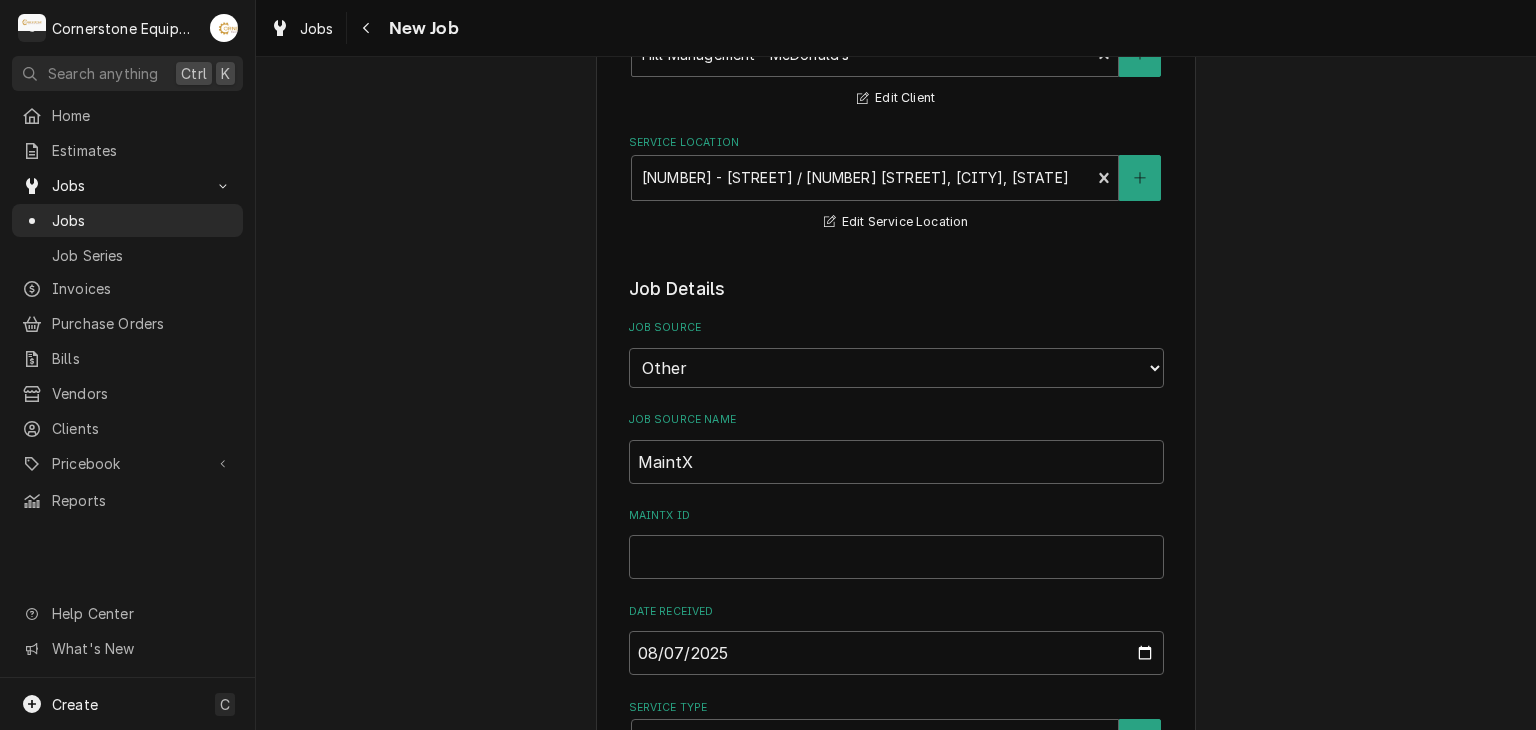 scroll, scrollTop: 360, scrollLeft: 0, axis: vertical 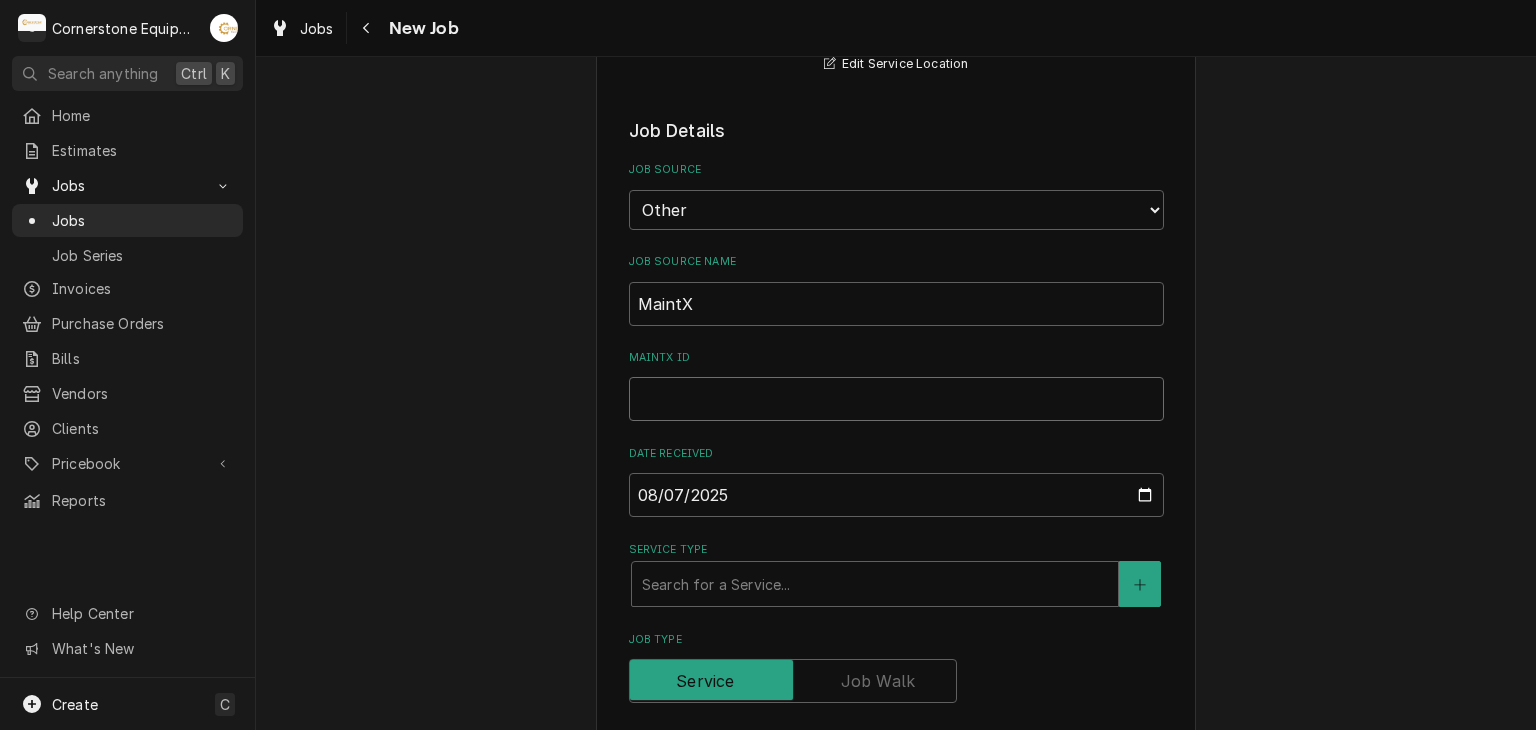 click on "MaintX ID" at bounding box center [896, 399] 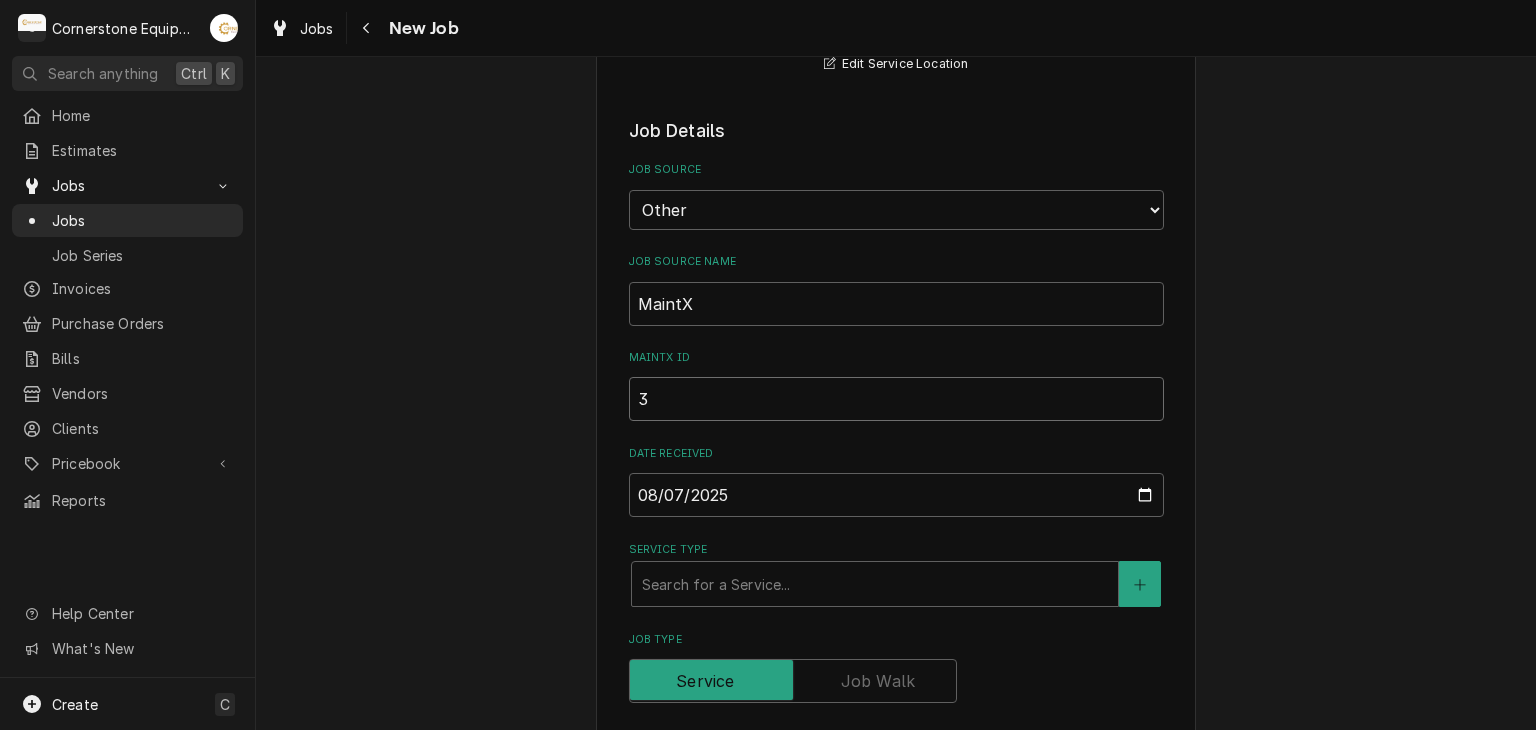 type on "x" 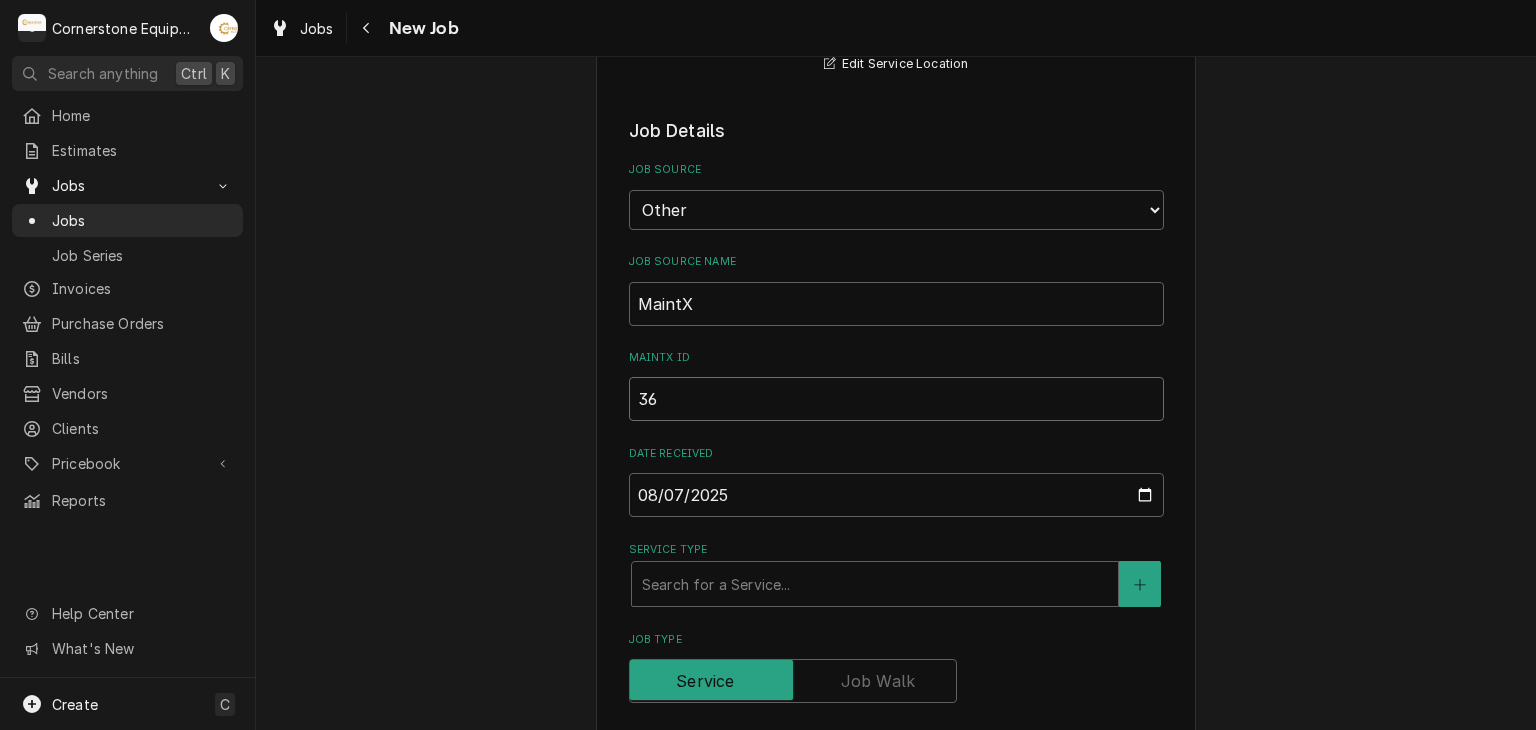 type on "x" 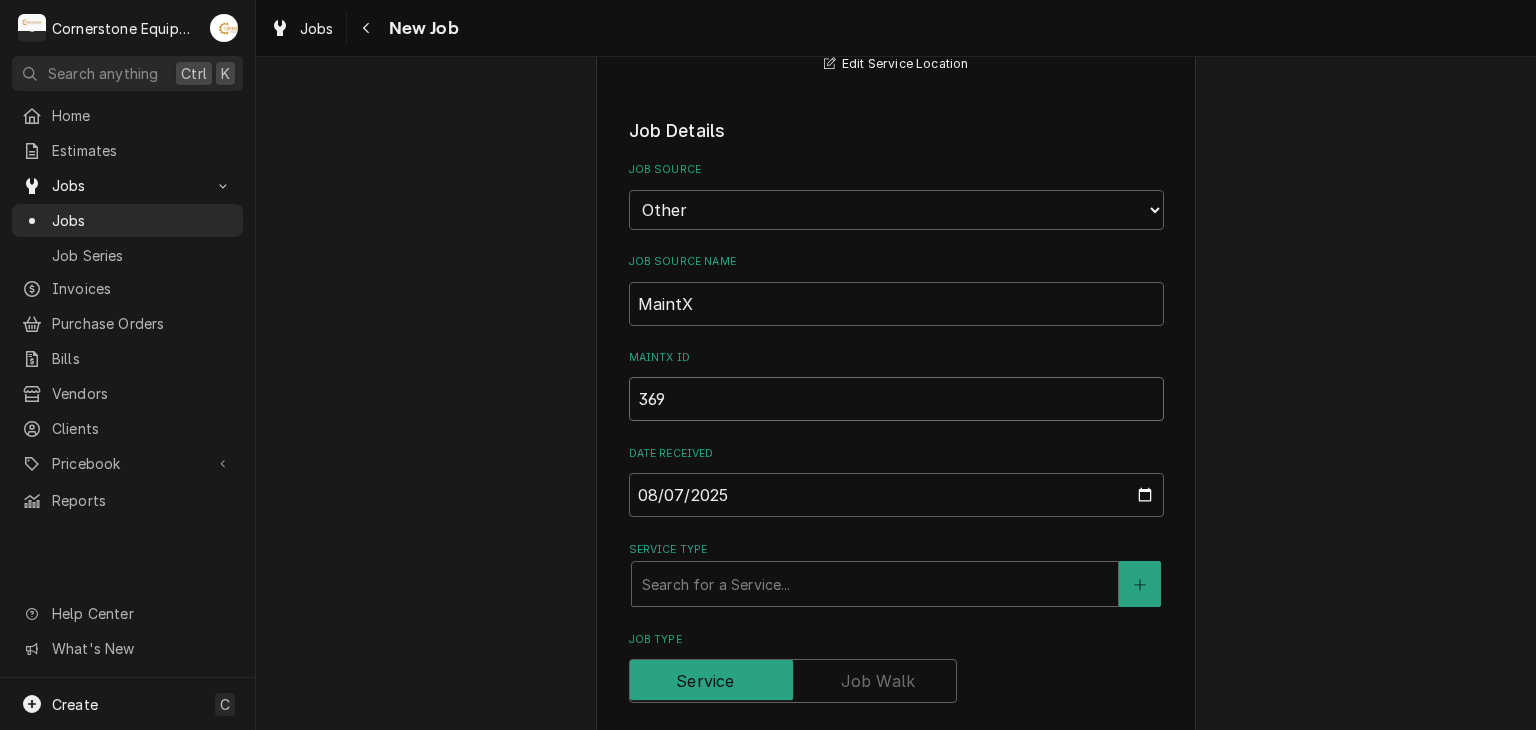 type on "x" 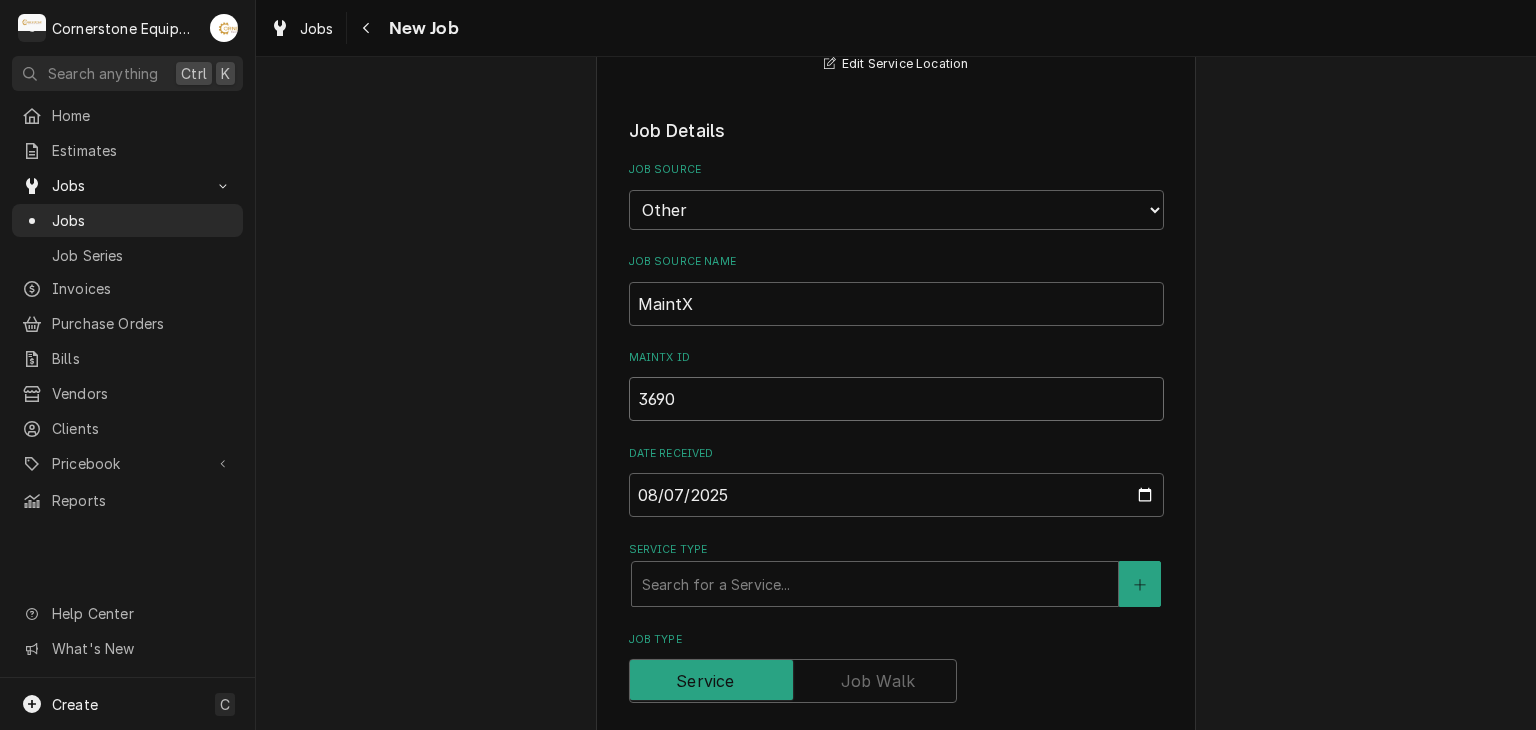 type on "x" 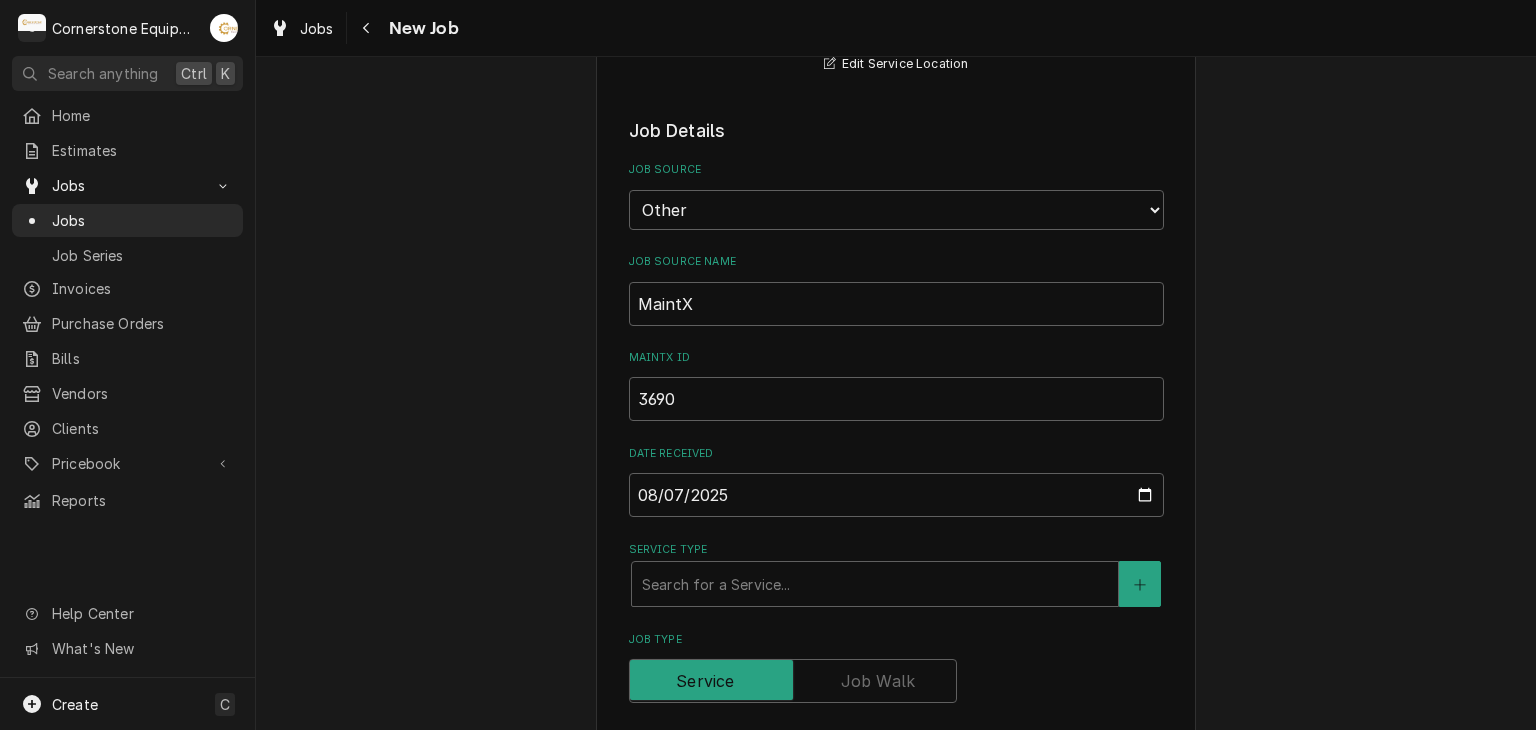 click on "Job Details Job Source Direct (Phone/Email/etc.) Other Job Source Name MaintX MaintX ID 3690 Date Received 2025-08-07 Service Type Search for a Service... Job Type Reason For Call Technician Instructions  ( optional ) Priority No Priority Urgent High Medium Low Labels  ( optional ) Add Labels... Equipment Expected Is Equipment involved on this Job? Who called in this service? Search for a Contact... Who should the tech(s) ask for? Search for a Contact... Attachments  ( if any ) Add Attachment Estimated Arrival Time AM / PM 6:00 AM 6:15 AM 6:30 AM 6:45 AM 7:00 AM 7:15 AM 7:30 AM 7:45 AM 8:00 AM 8:15 AM 8:30 AM 8:45 AM 9:00 AM 9:15 AM 9:30 AM 9:45 AM 10:00 AM 10:15 AM 10:30 AM 10:45 AM 11:00 AM 11:15 AM 11:30 AM 11:45 AM 12:00 PM 12:15 PM 12:30 PM 12:45 PM 1:00 PM 1:15 PM 1:30 PM 1:45 PM 2:00 PM 2:15 PM 2:30 PM 2:45 PM 3:00 PM 3:15 PM 3:30 PM 3:45 PM 4:00 PM 4:15 PM 4:30 PM 4:45 PM 5:00 PM 5:15 PM 5:30 PM 5:45 PM 6:00 PM 6:15 PM 6:30 PM 6:45 PM 7:00 PM 7:15 PM 7:30 PM 7:45 PM 8:00 PM 8:15 PM 8:30 PM 8:45 PM" at bounding box center (896, 957) 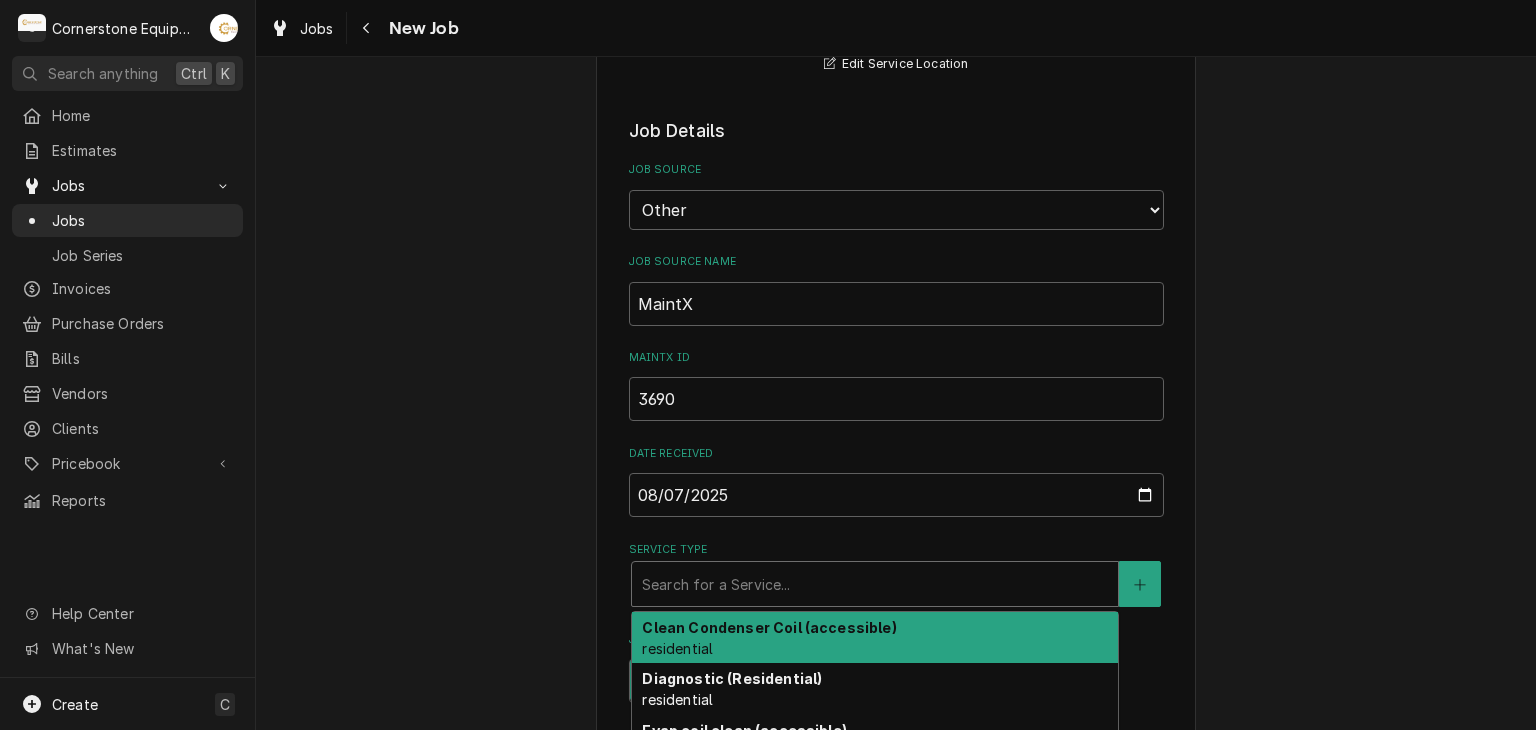 click at bounding box center (875, 584) 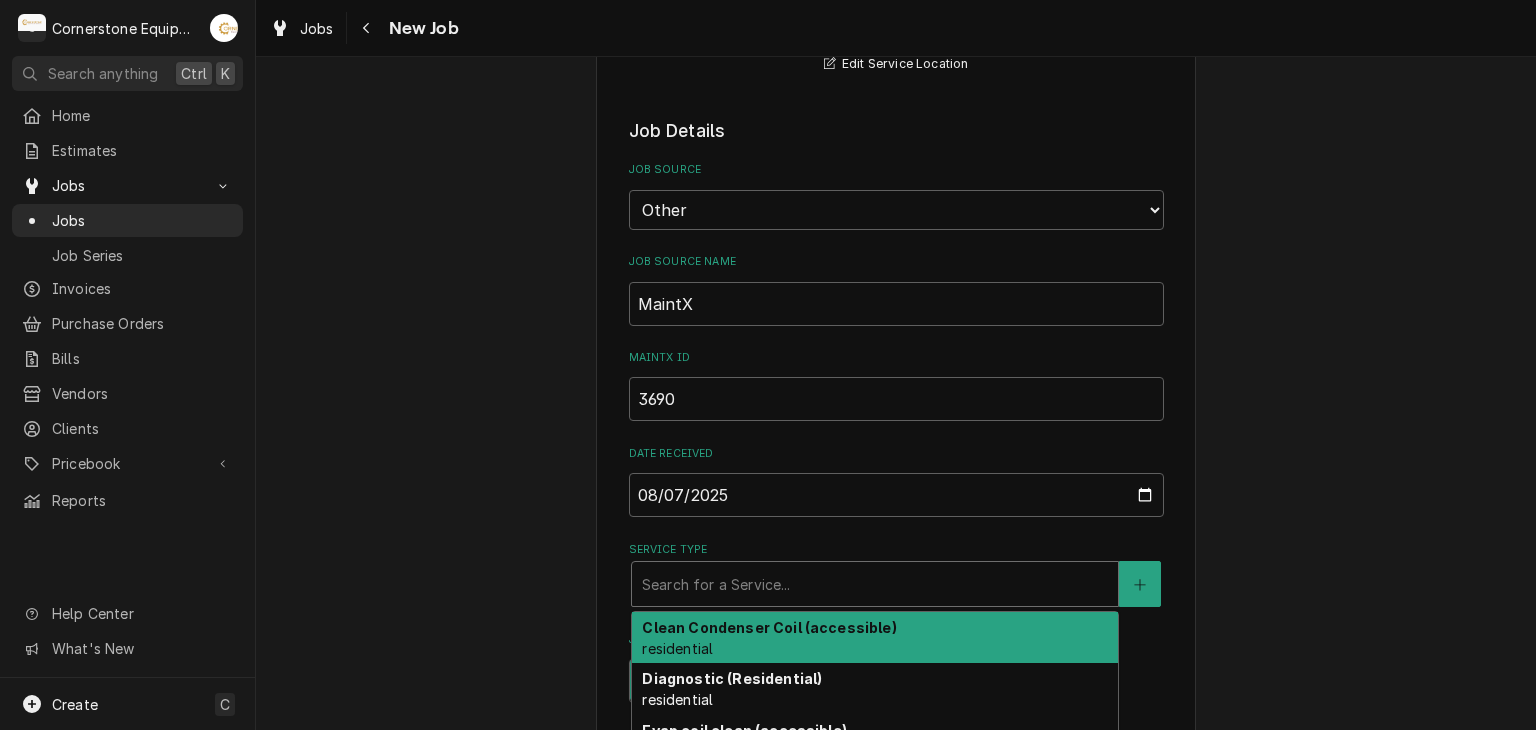click on "Please provide the following information to create a job: Client Details Client Hill Management - McDonald’s Edit Client Service Location 04798 - Woodruff Rd / 1111 Woodruff Rd, Greenville, SC 29607 Edit Service Location Job Details Job Source Direct (Phone/Email/etc.) Other Job Source Name MaintX MaintX ID 3690 Date Received 2025-08-07 Service Type 10 results available. Use Up and Down to choose options, press Enter to select the currently focused option, press Escape to exit the menu, press Tab to select the option and exit the menu. Search for a Service... Clean Condenser Coil (accessible) residential Diagnostic (Residential) residential Evap coil clean (accessible) residential Garland Certification 2 Platen Garland Certification 3 Platten Ice machine Cleaning Labor Labor total (residential) residential Minor Repair level 1 residential Non-billable Job Type Reason For Call Technician Instructions  ( optional ) Priority No Priority Urgent High Medium Low Labels  ( optional ) Add Labels... Attachments  ( )" at bounding box center (896, 843) 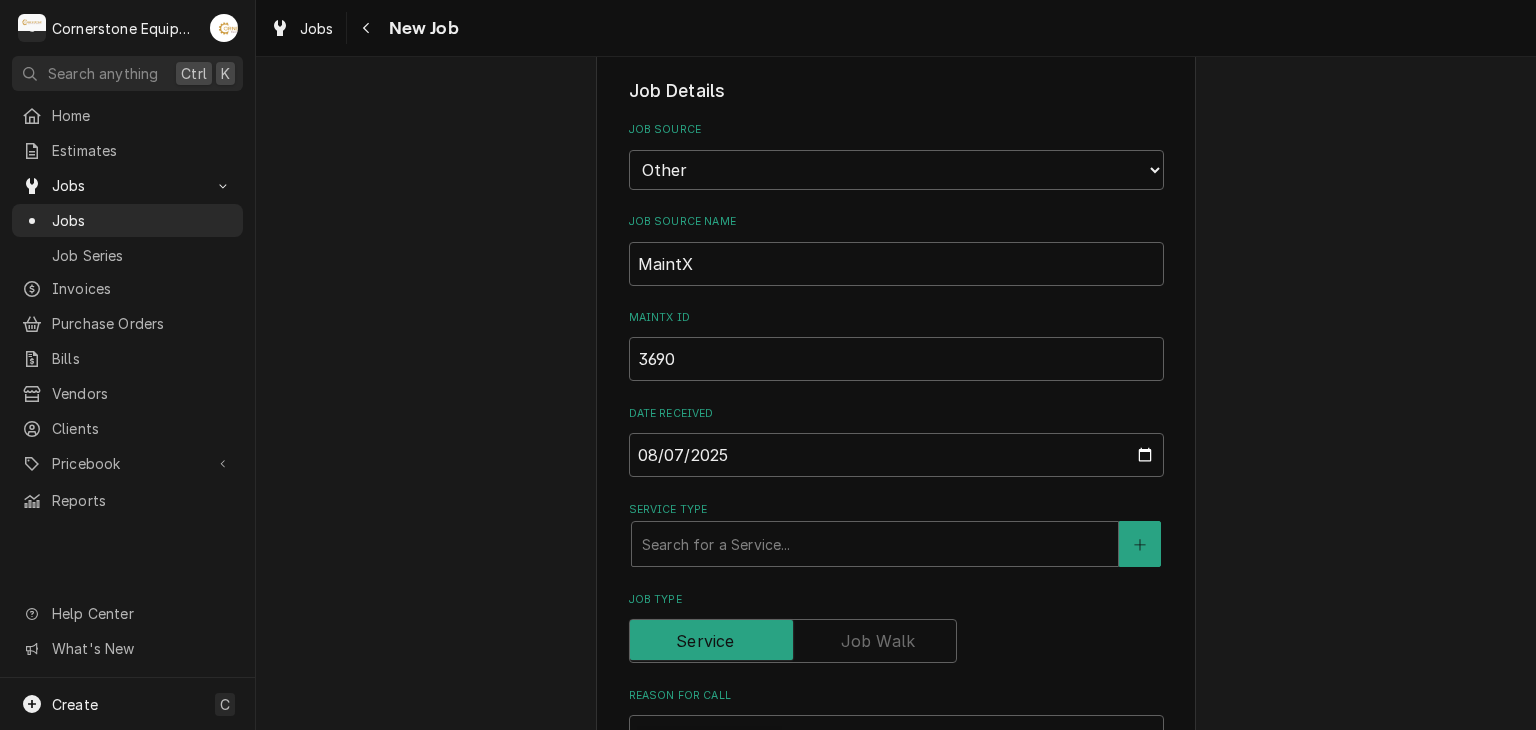 scroll, scrollTop: 560, scrollLeft: 0, axis: vertical 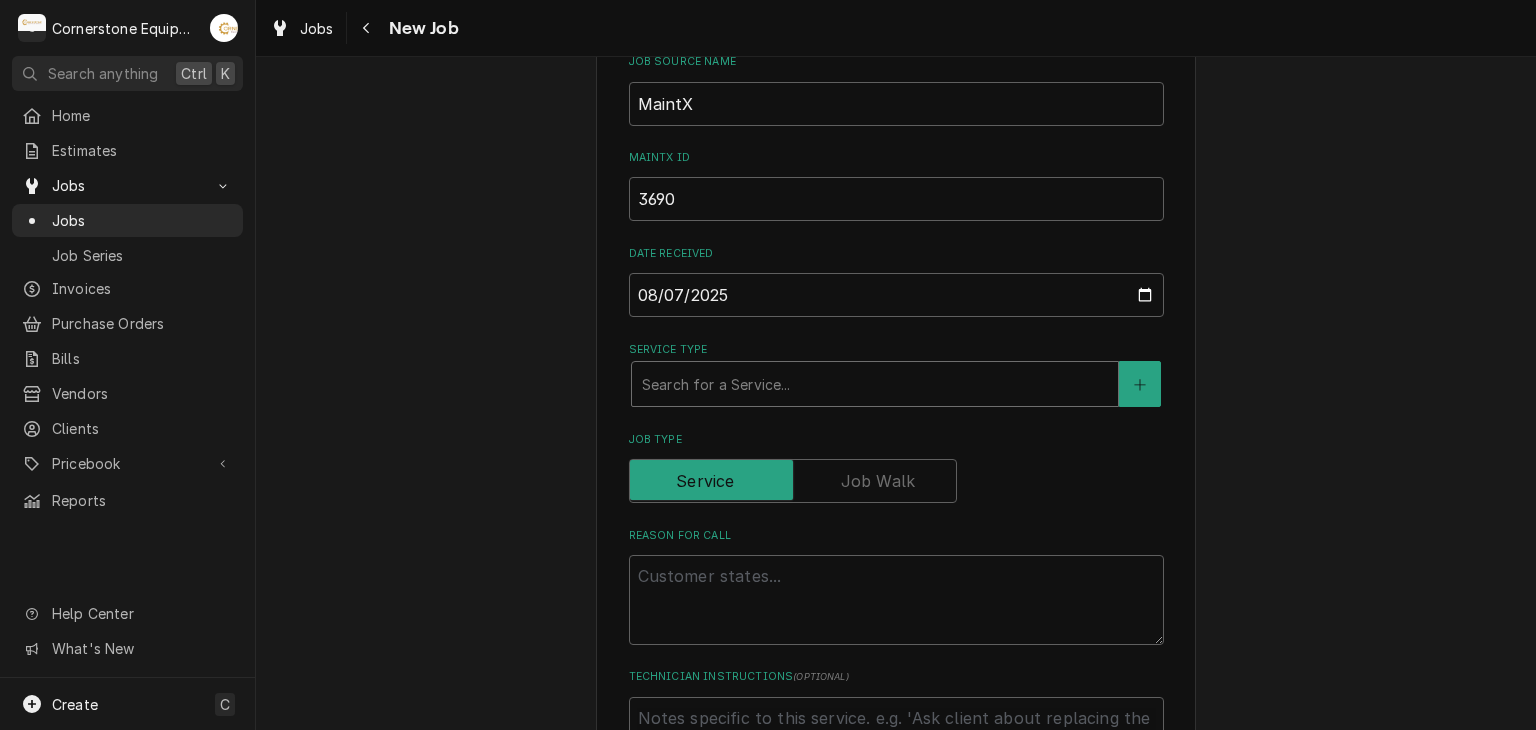 click at bounding box center [875, 384] 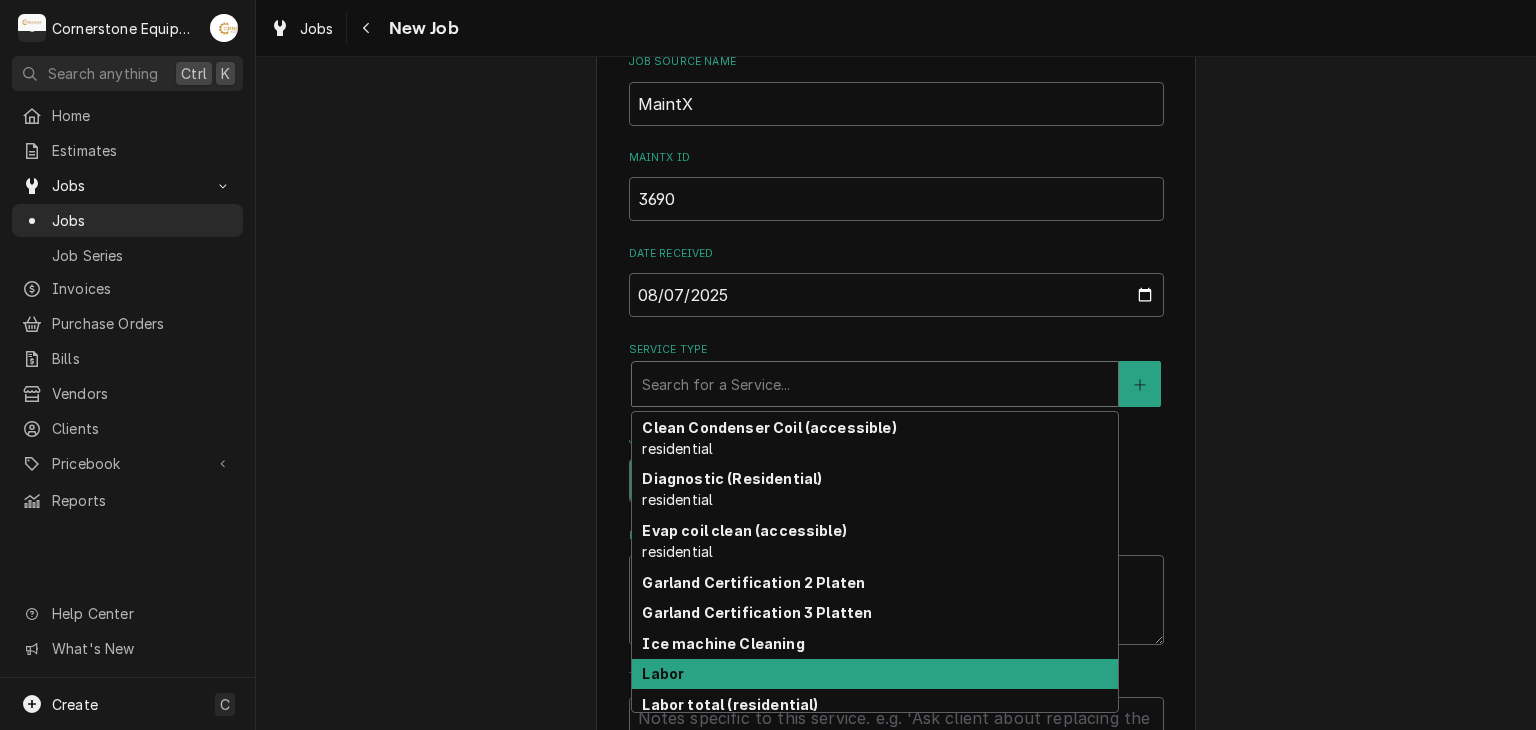 click on "Labor" at bounding box center (663, 673) 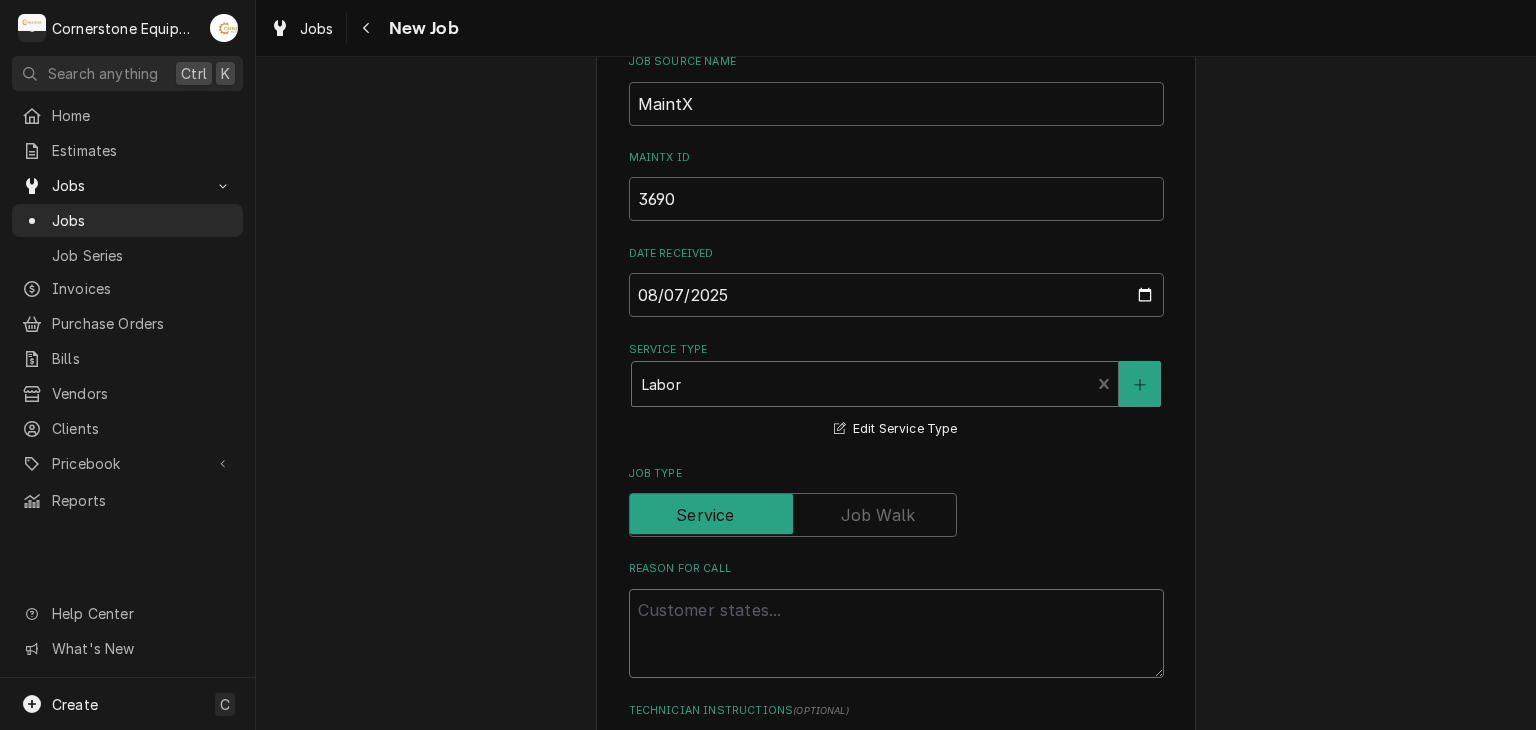 click on "Reason For Call" at bounding box center (896, 634) 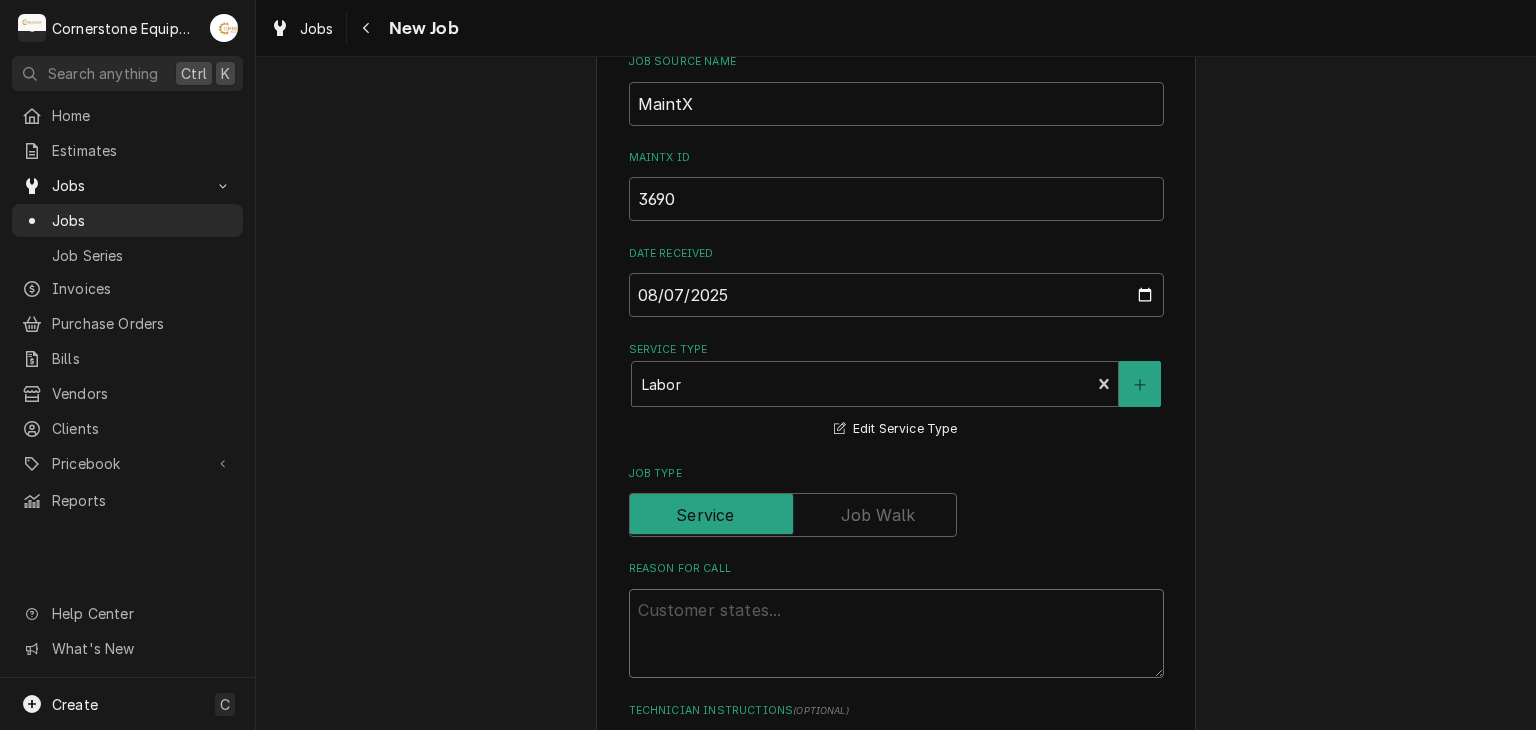 type on "x" 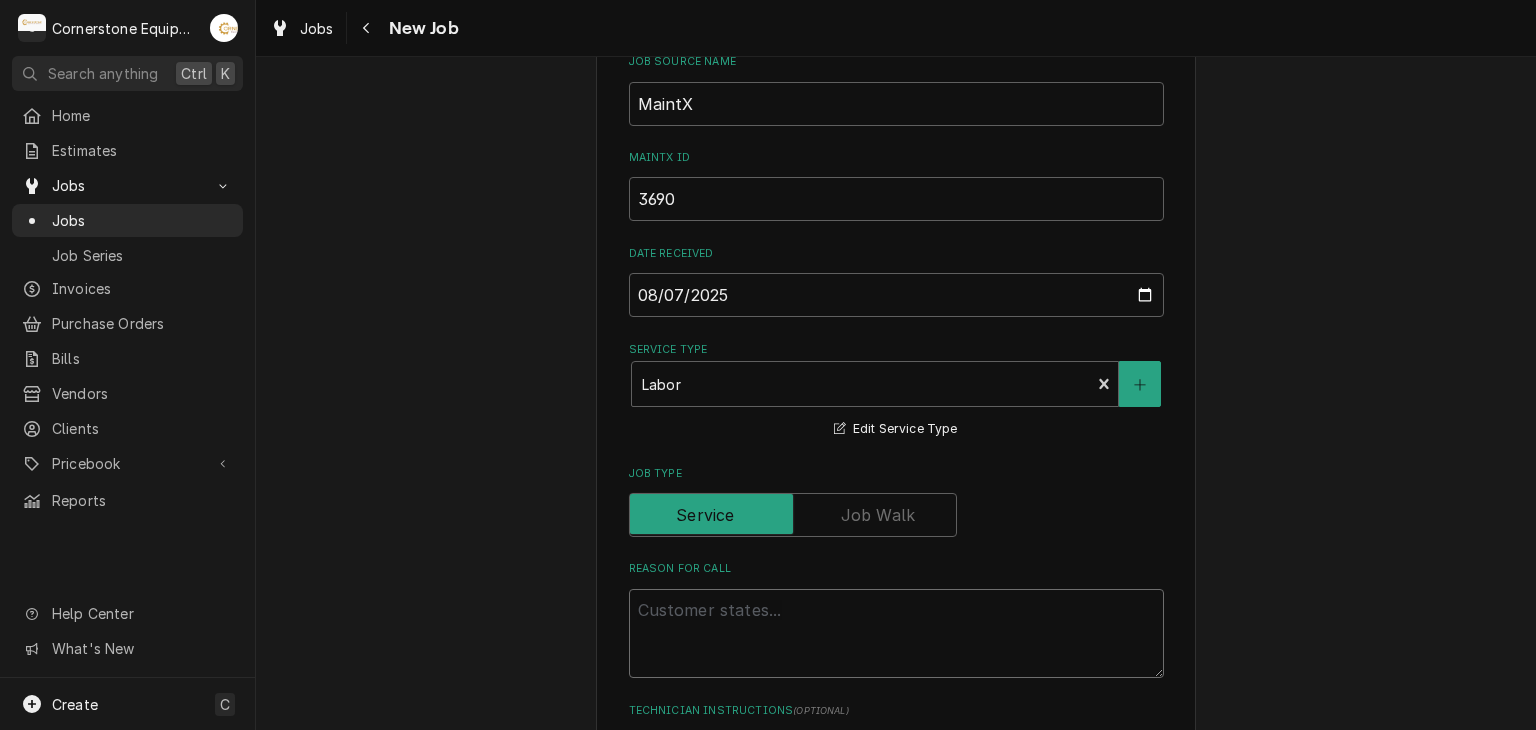 type on "W" 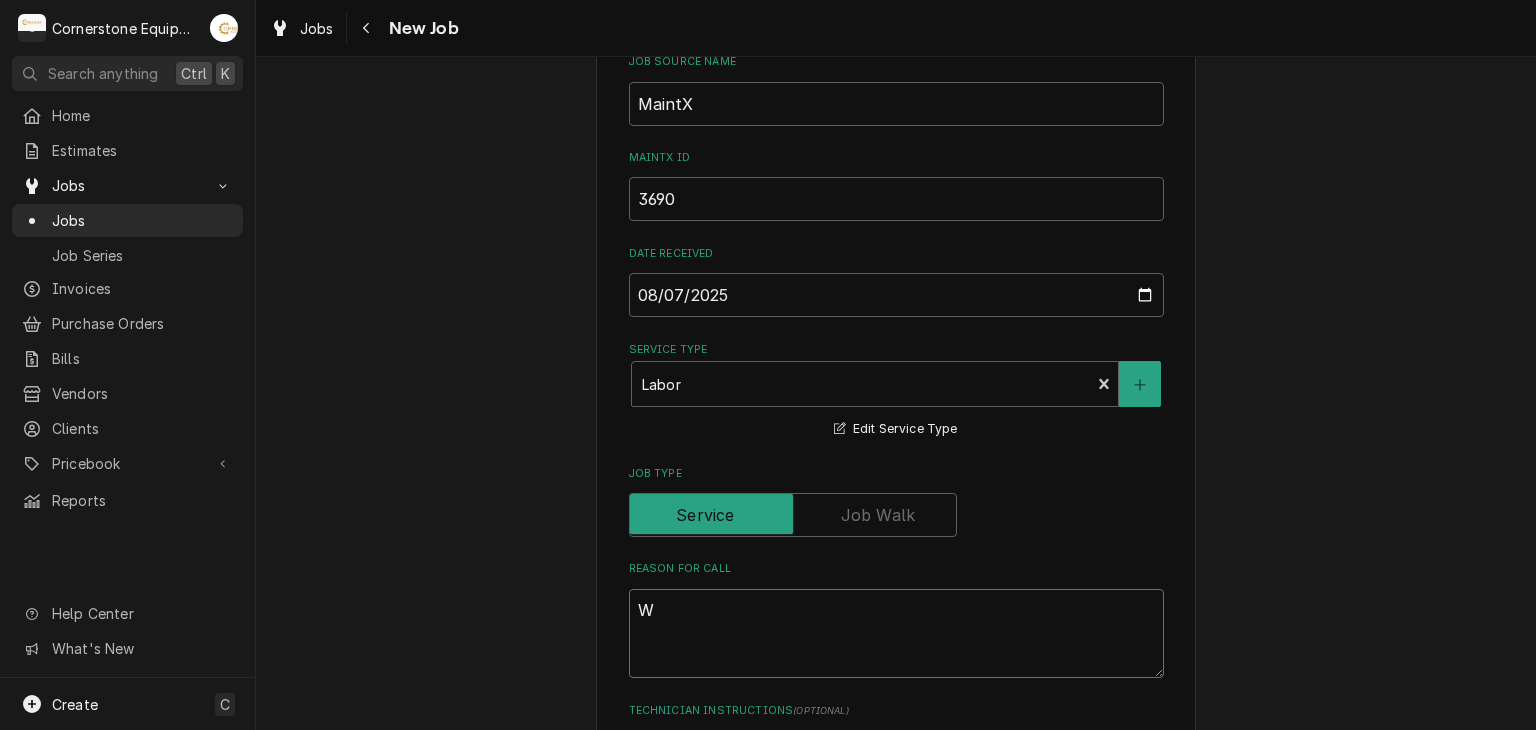 type on "x" 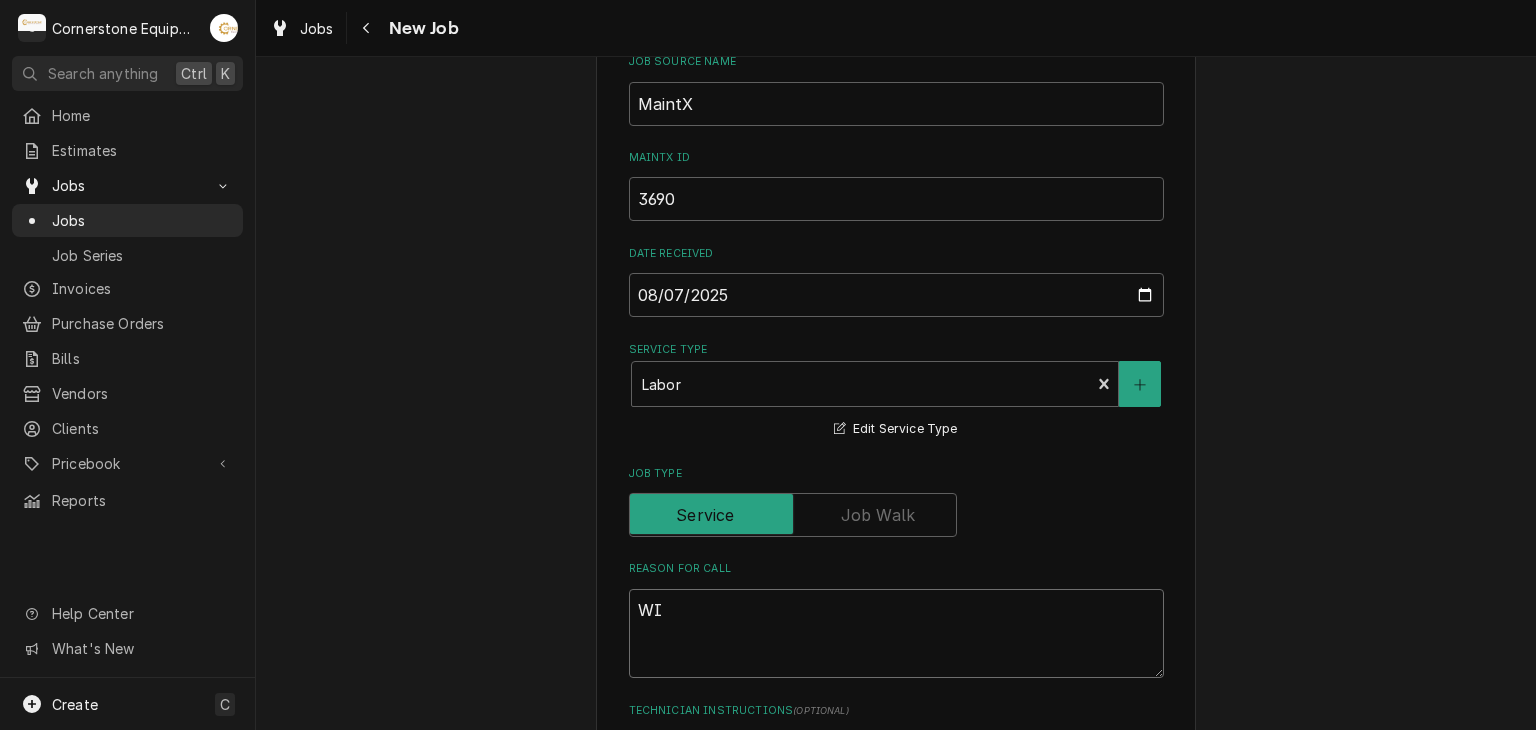 type on "x" 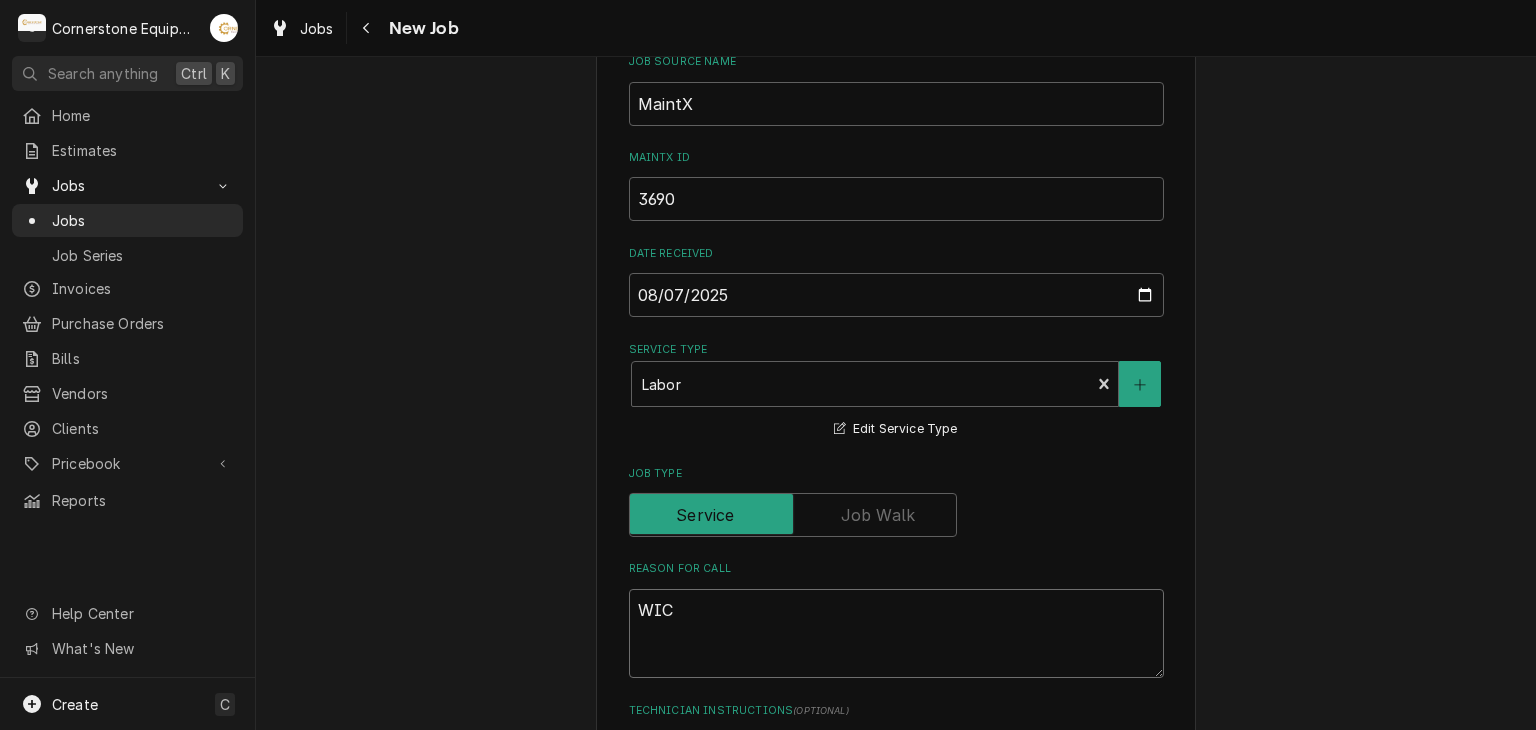 type on "WIC" 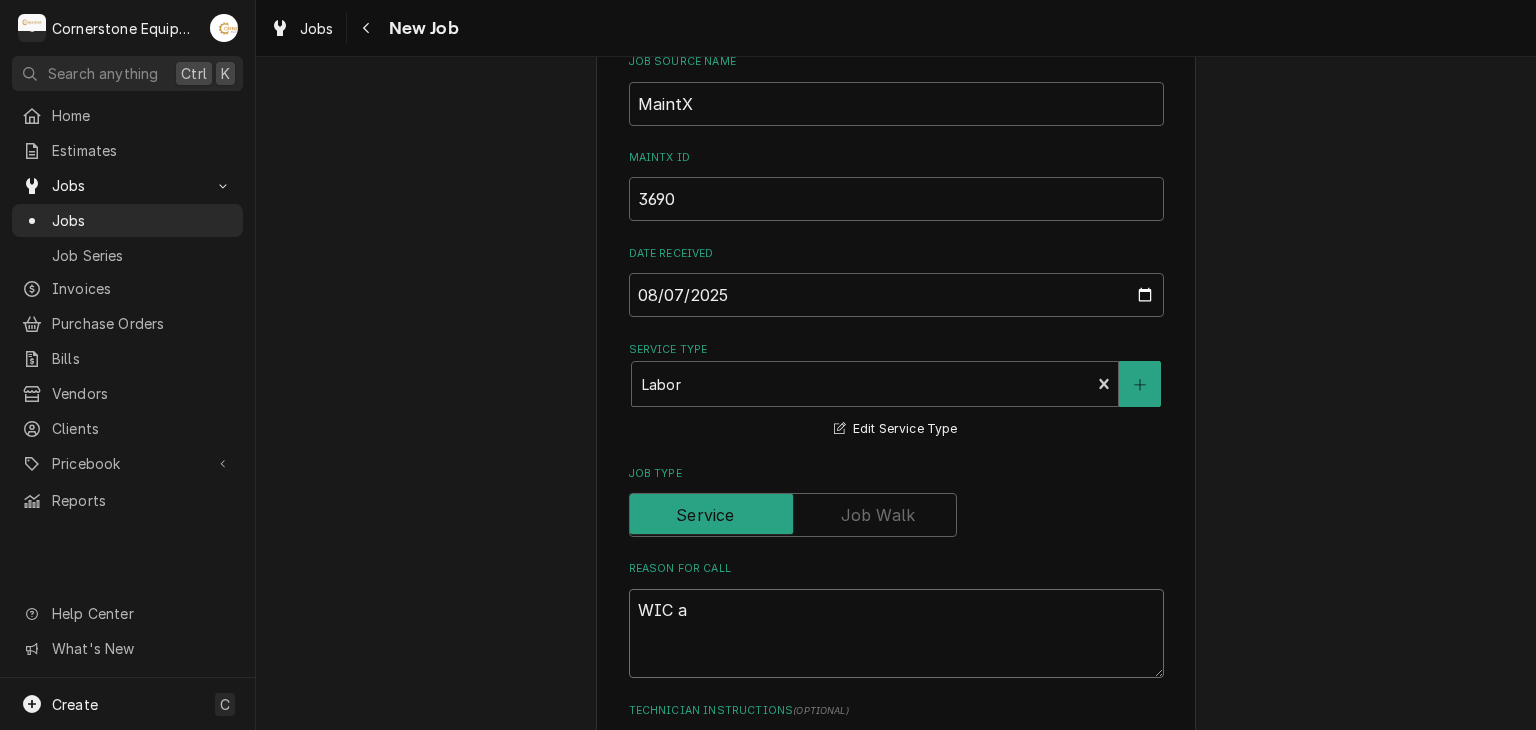 type on "x" 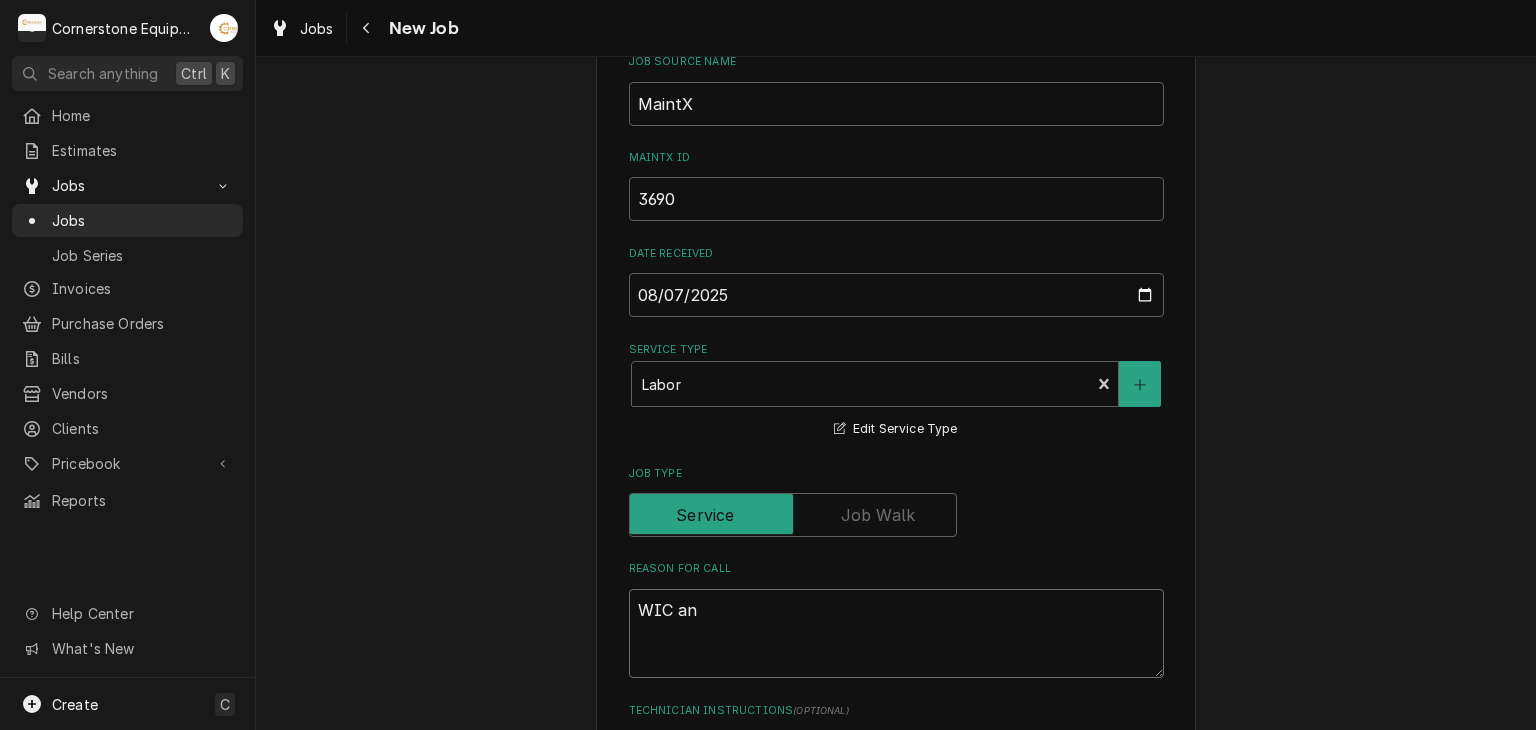 type on "x" 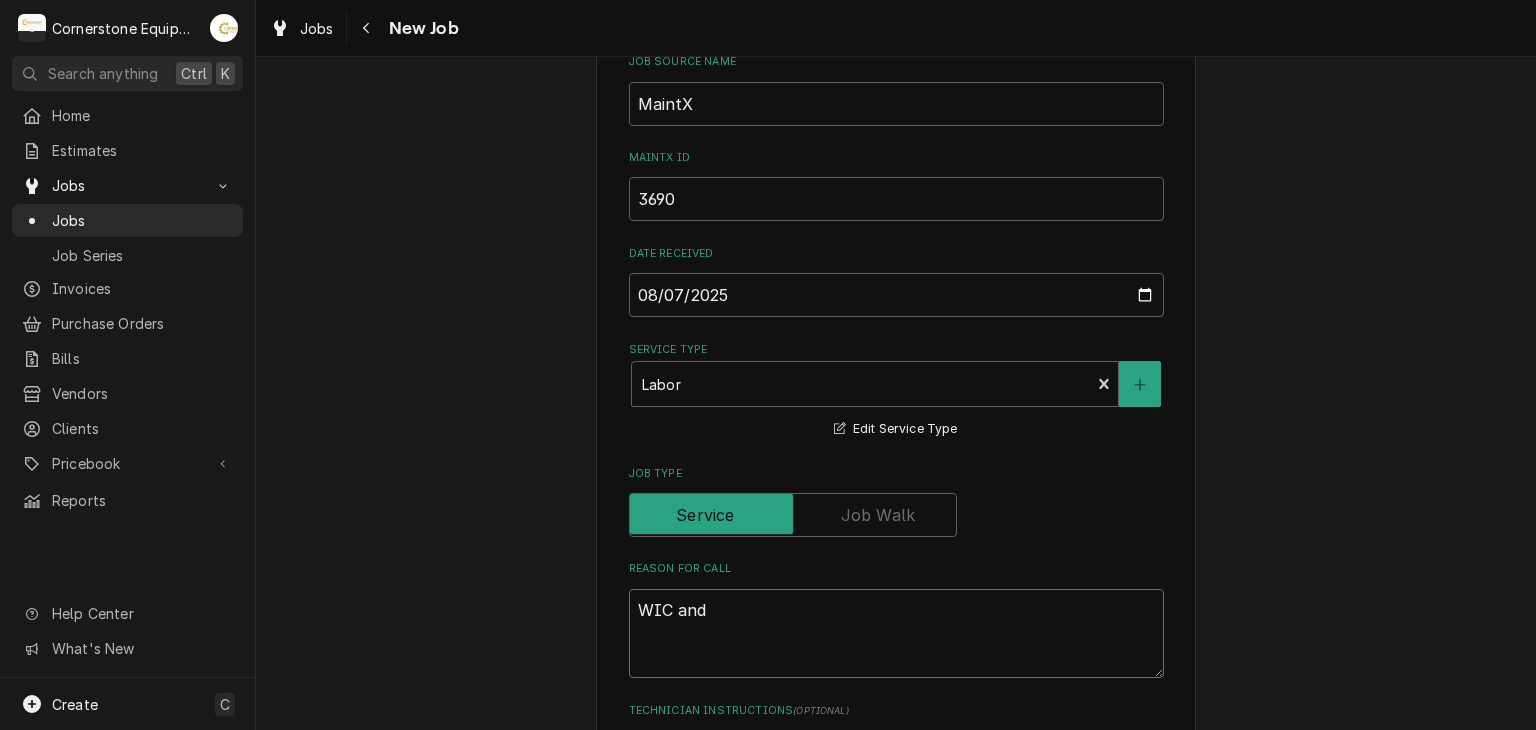 type on "x" 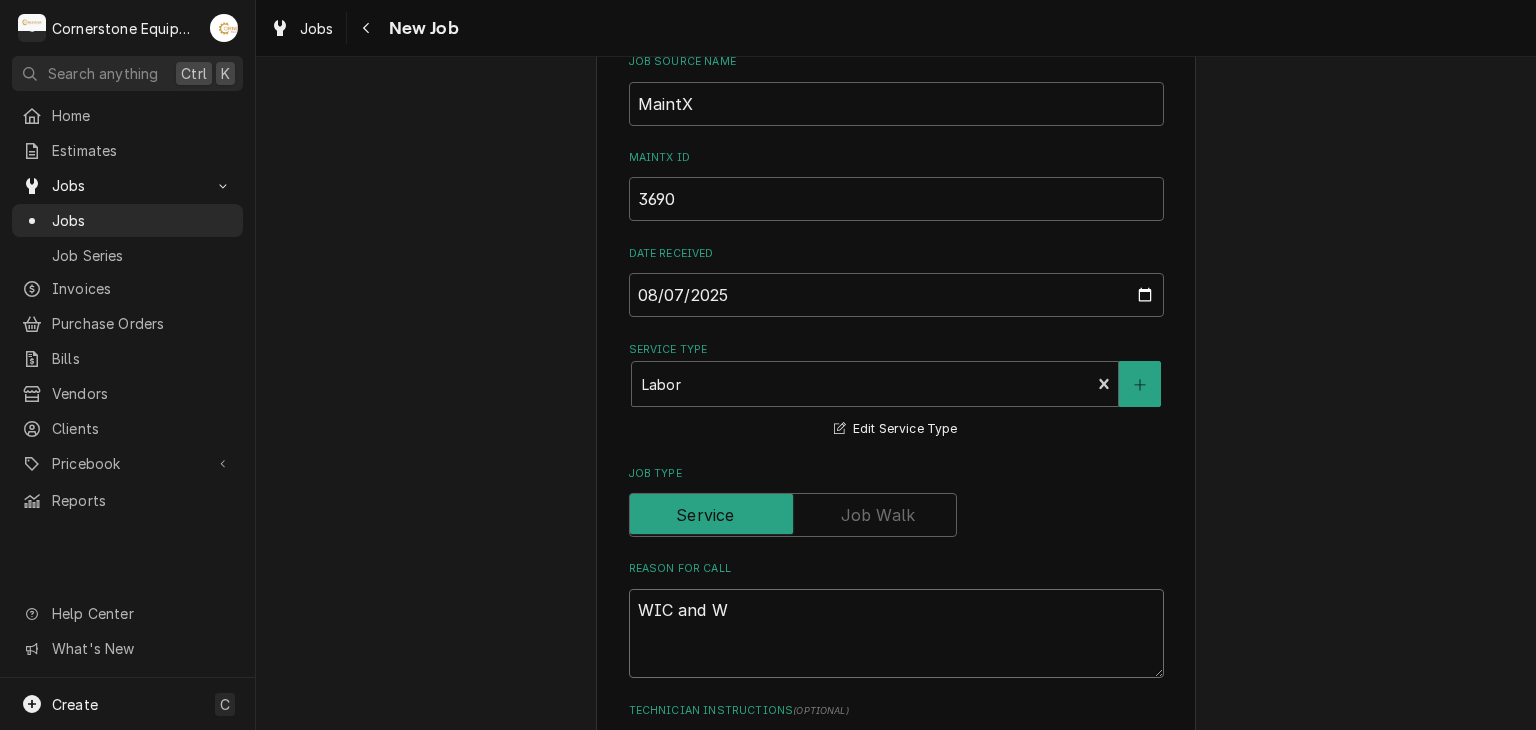 type on "x" 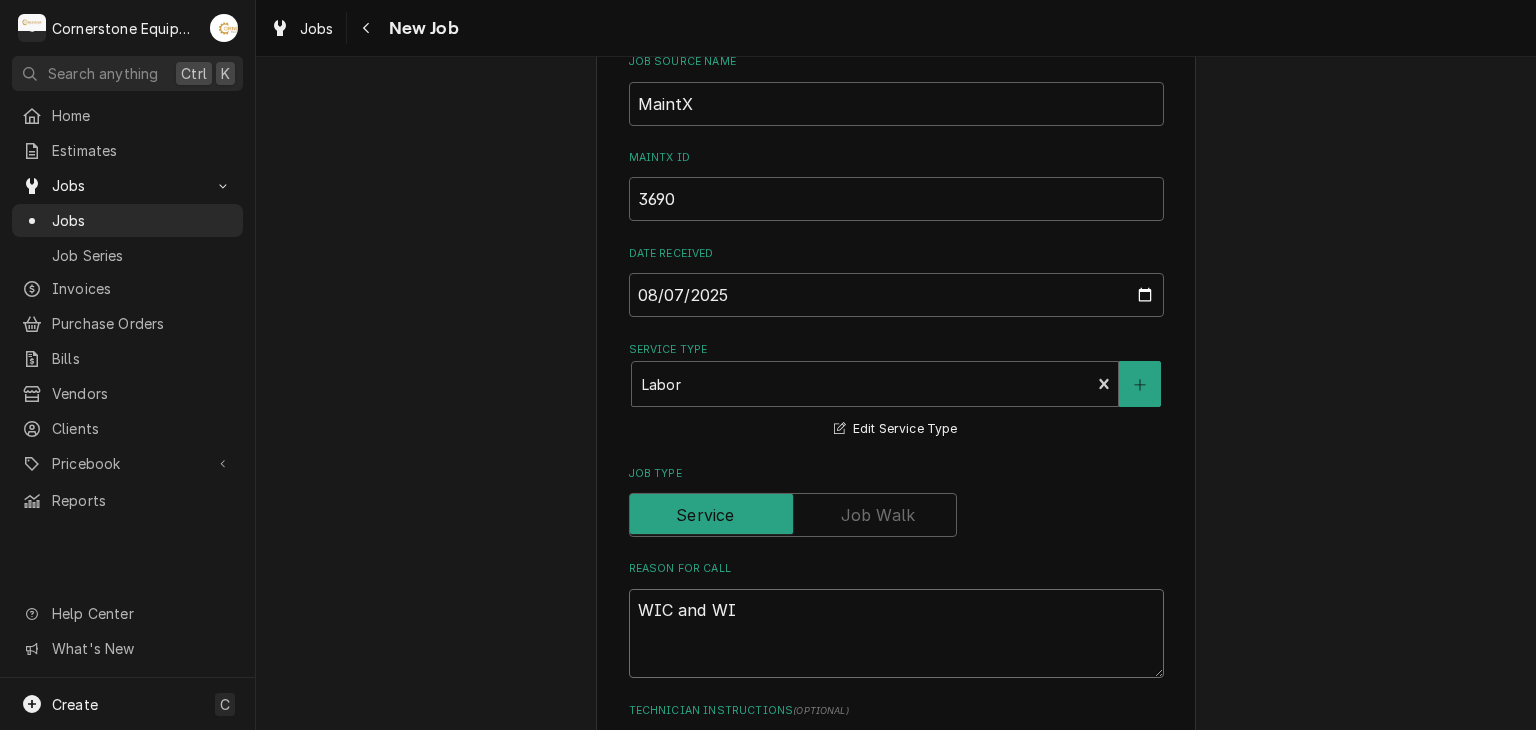 type on "x" 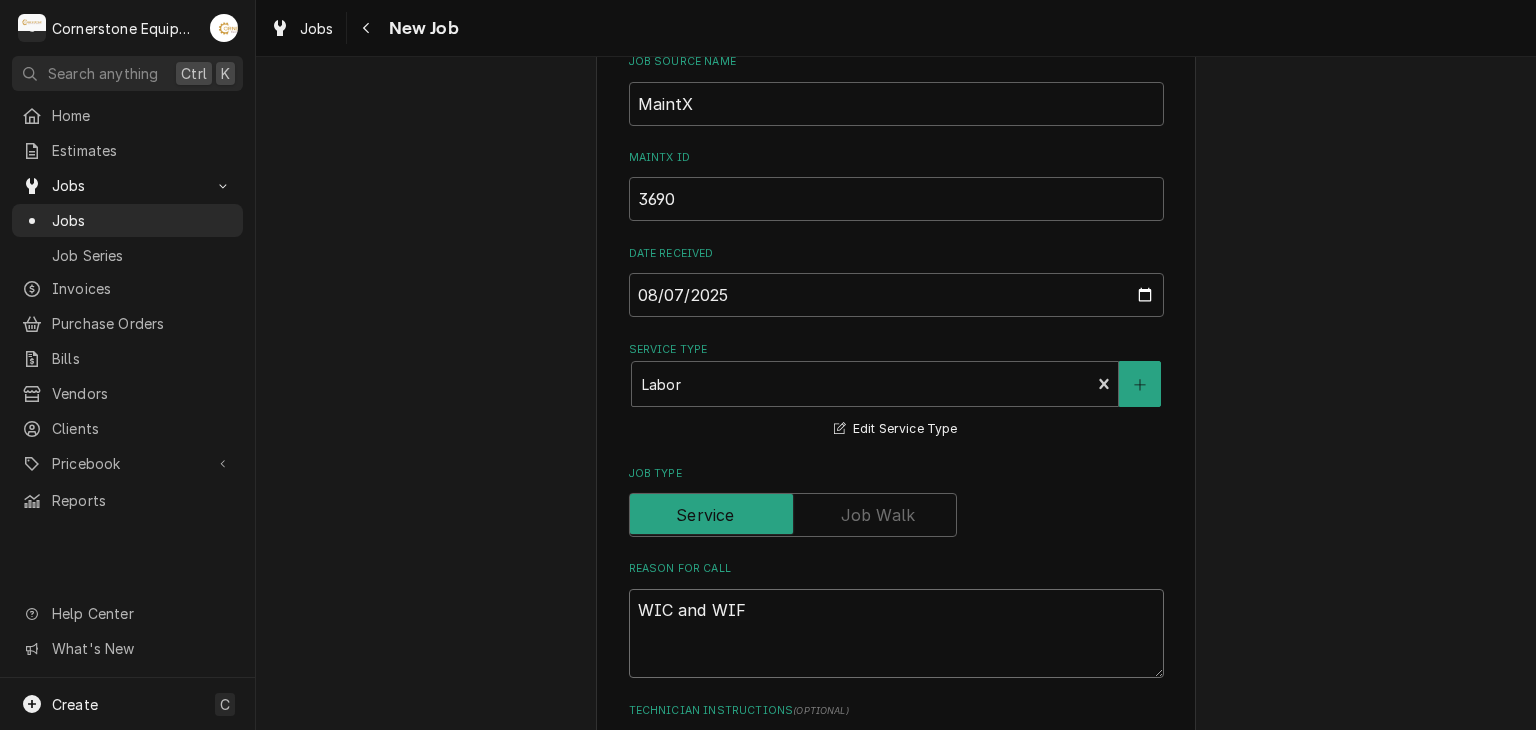 type on "x" 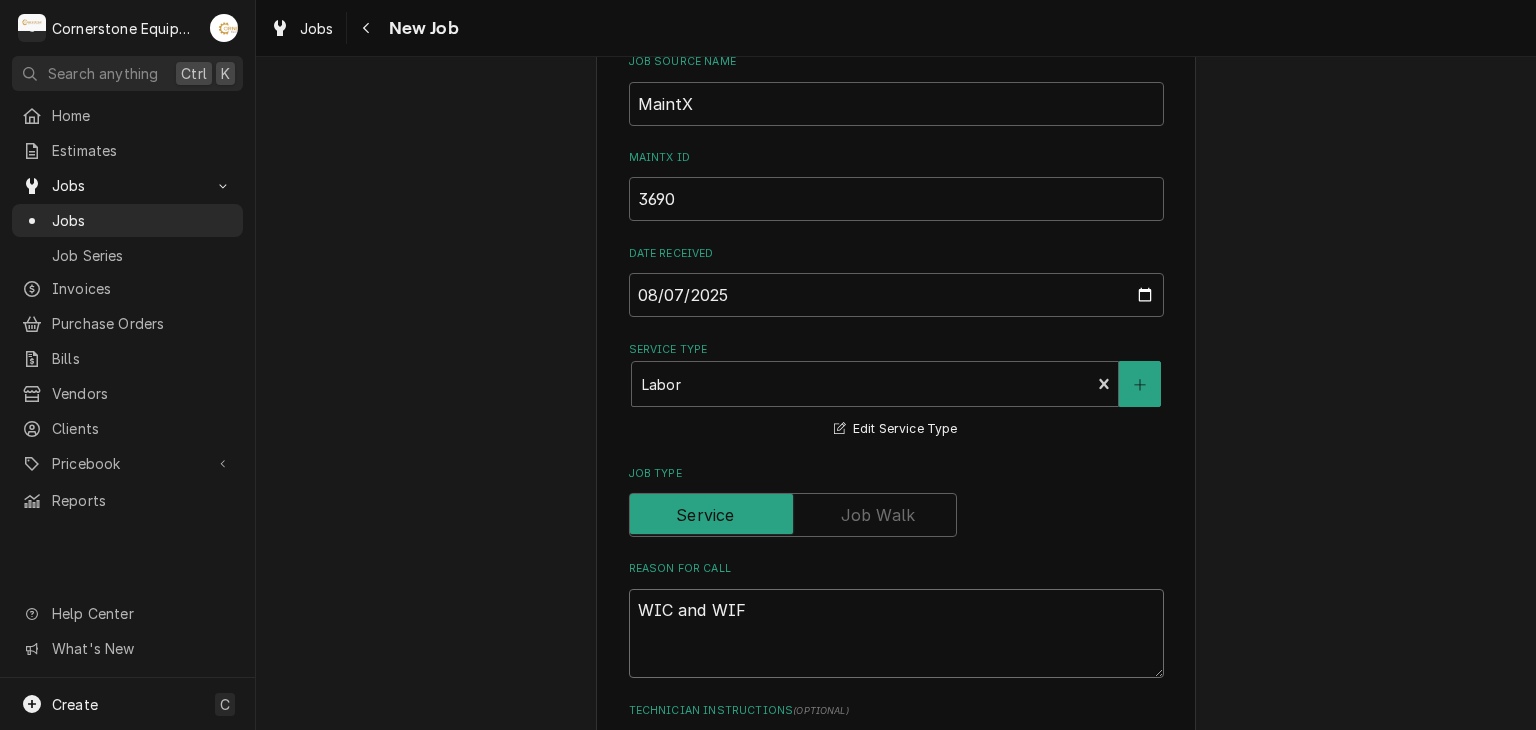 type on "x" 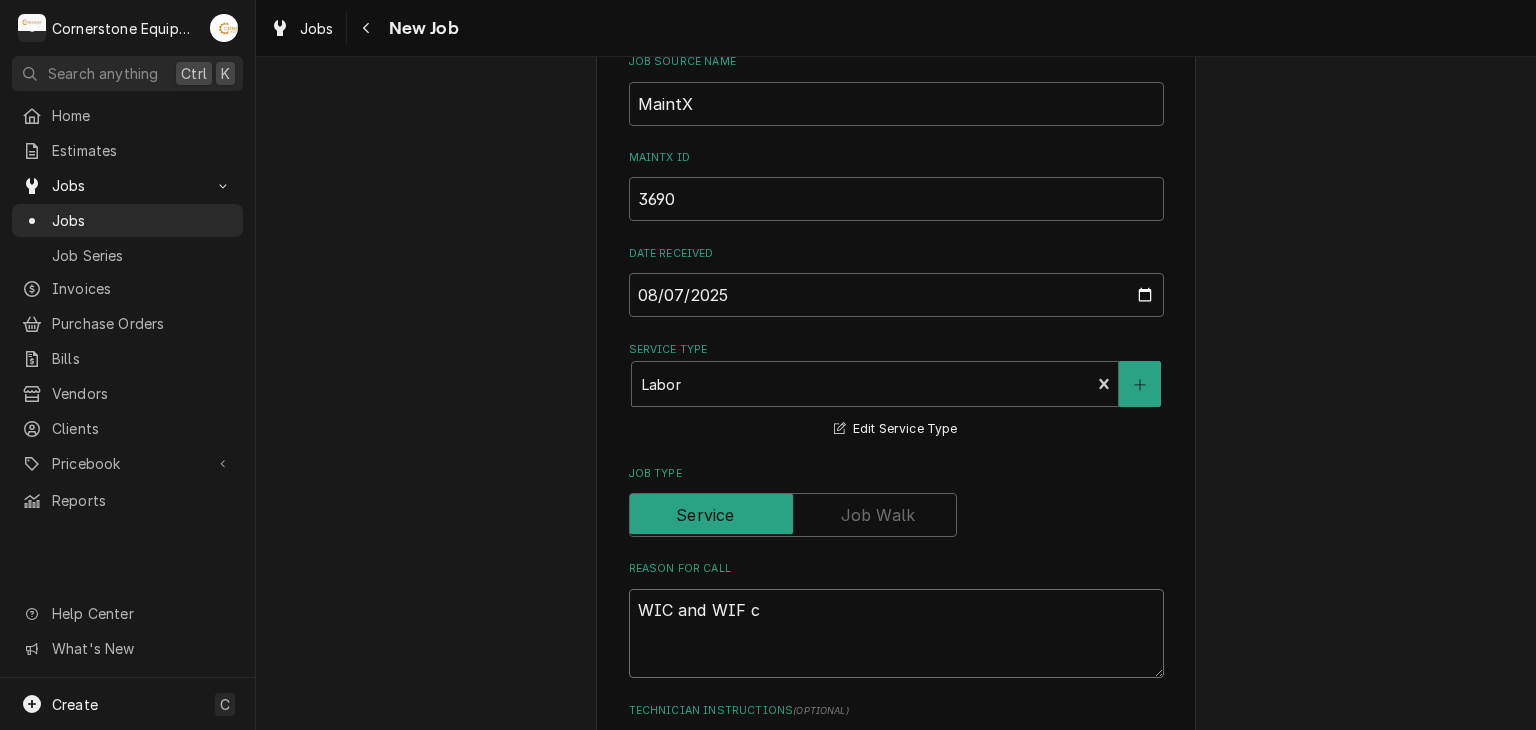 type on "x" 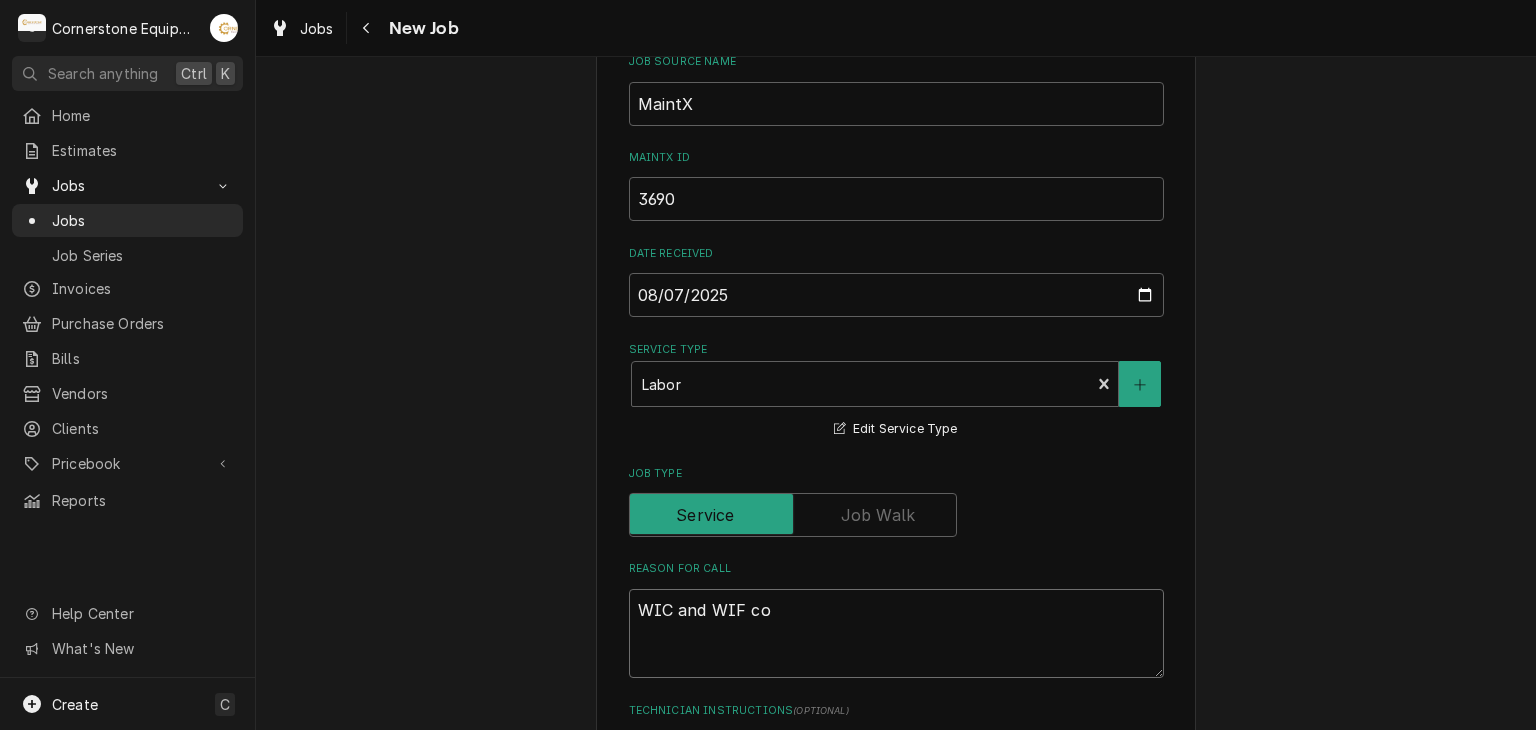 type on "x" 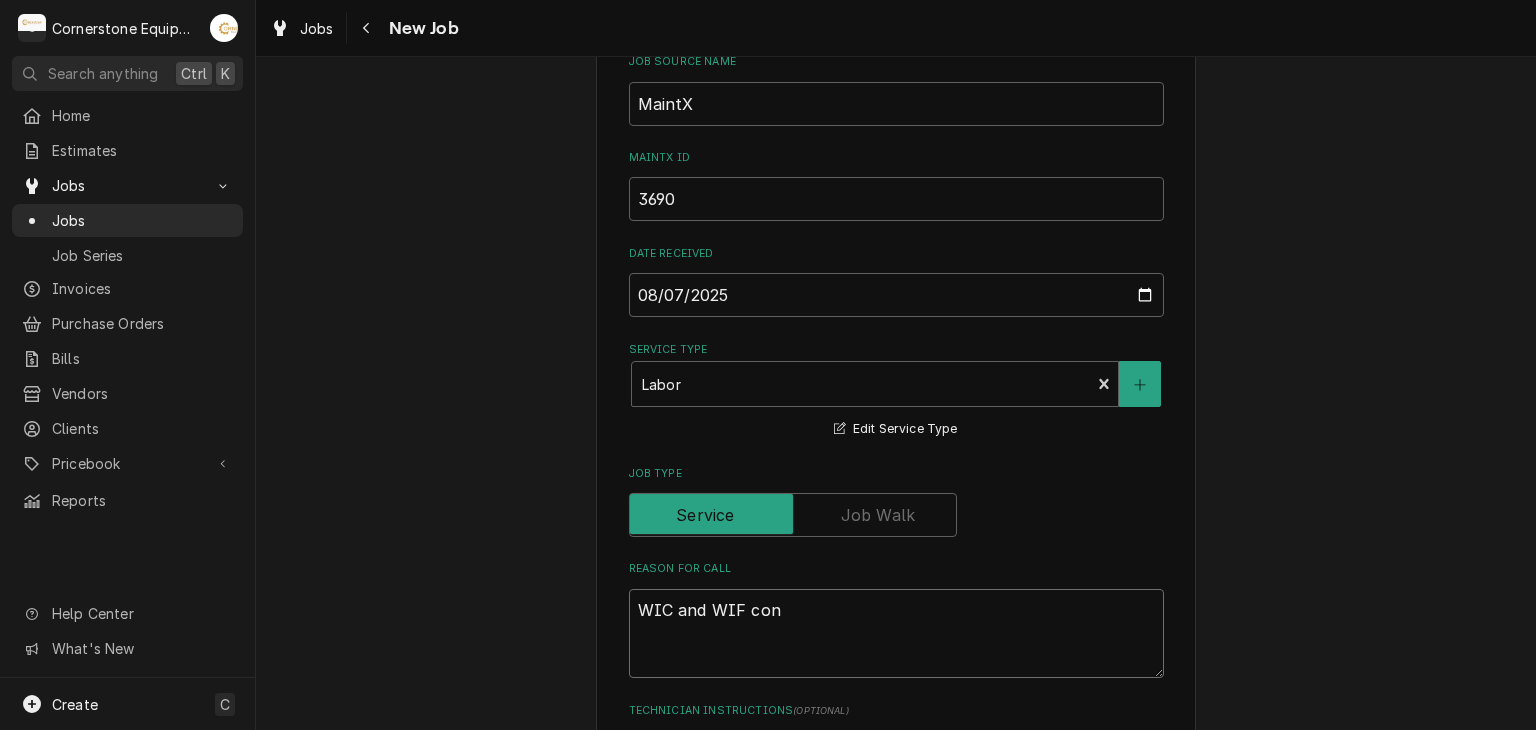 type on "x" 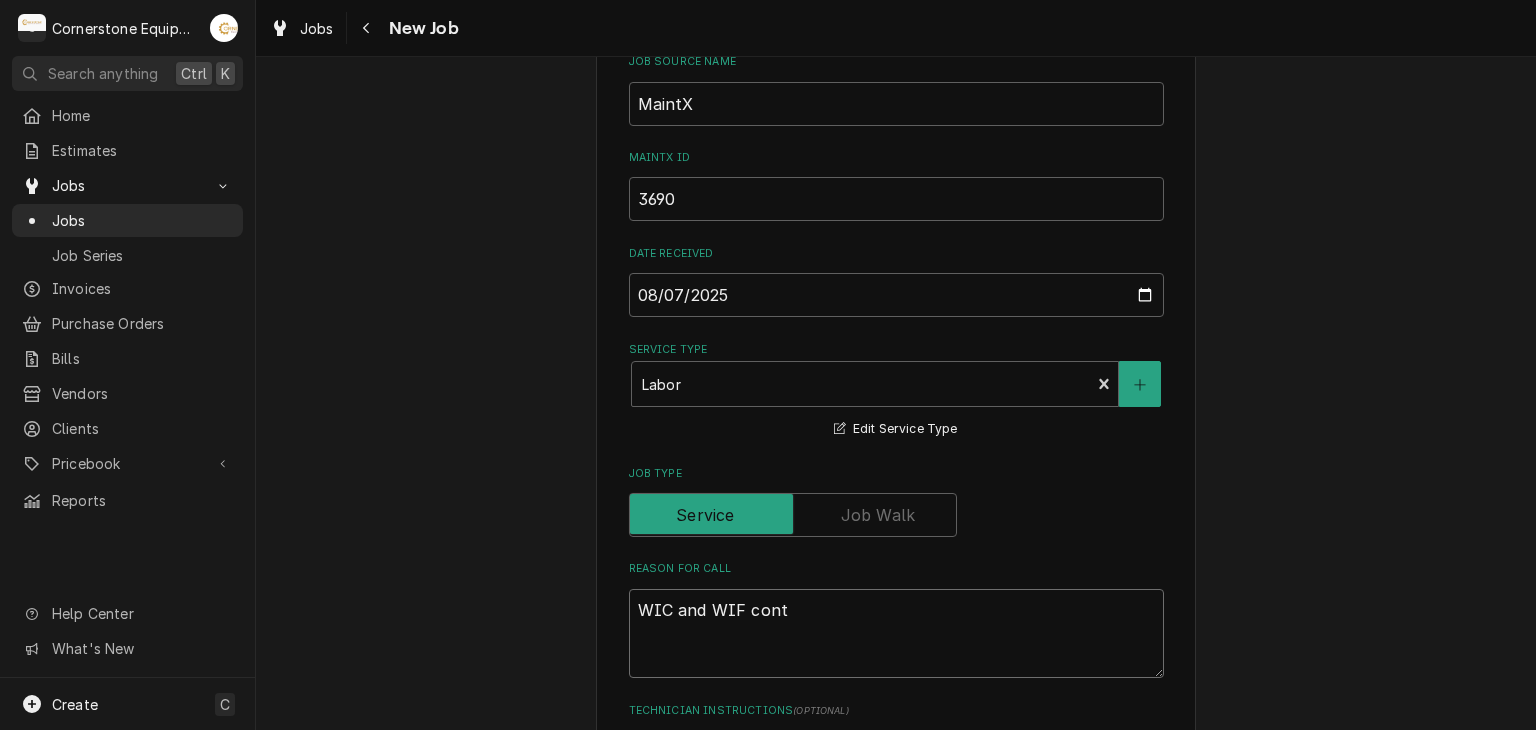 type on "x" 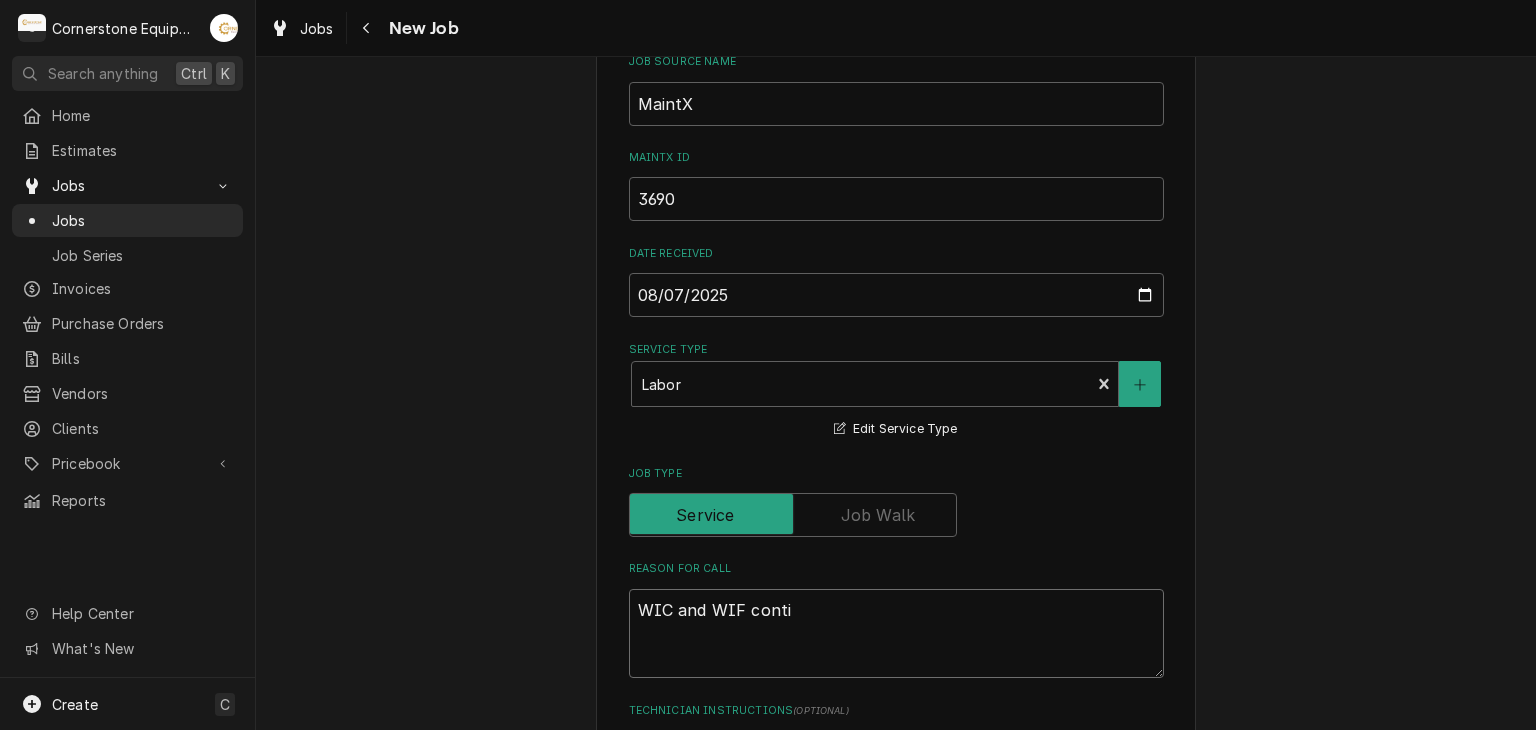 type on "x" 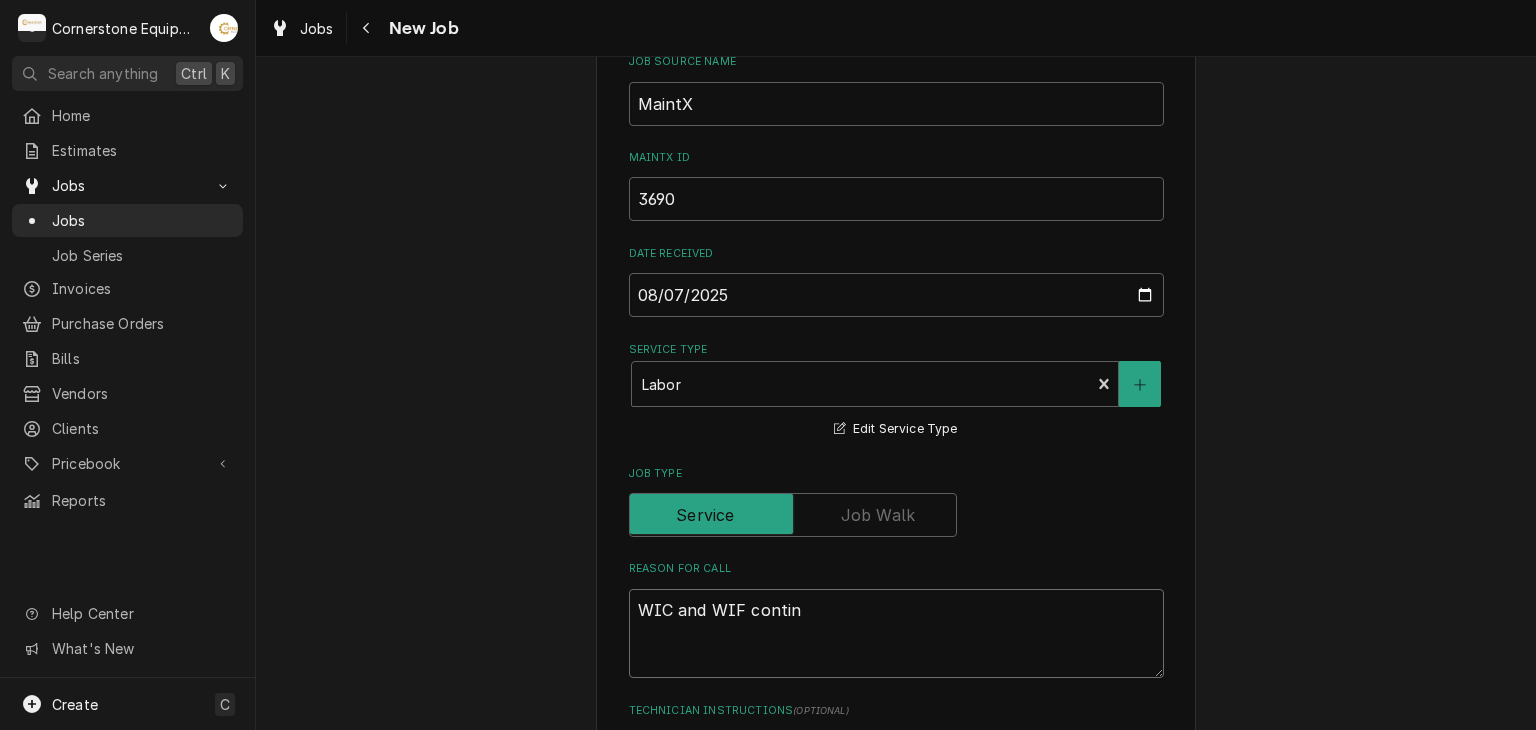type on "x" 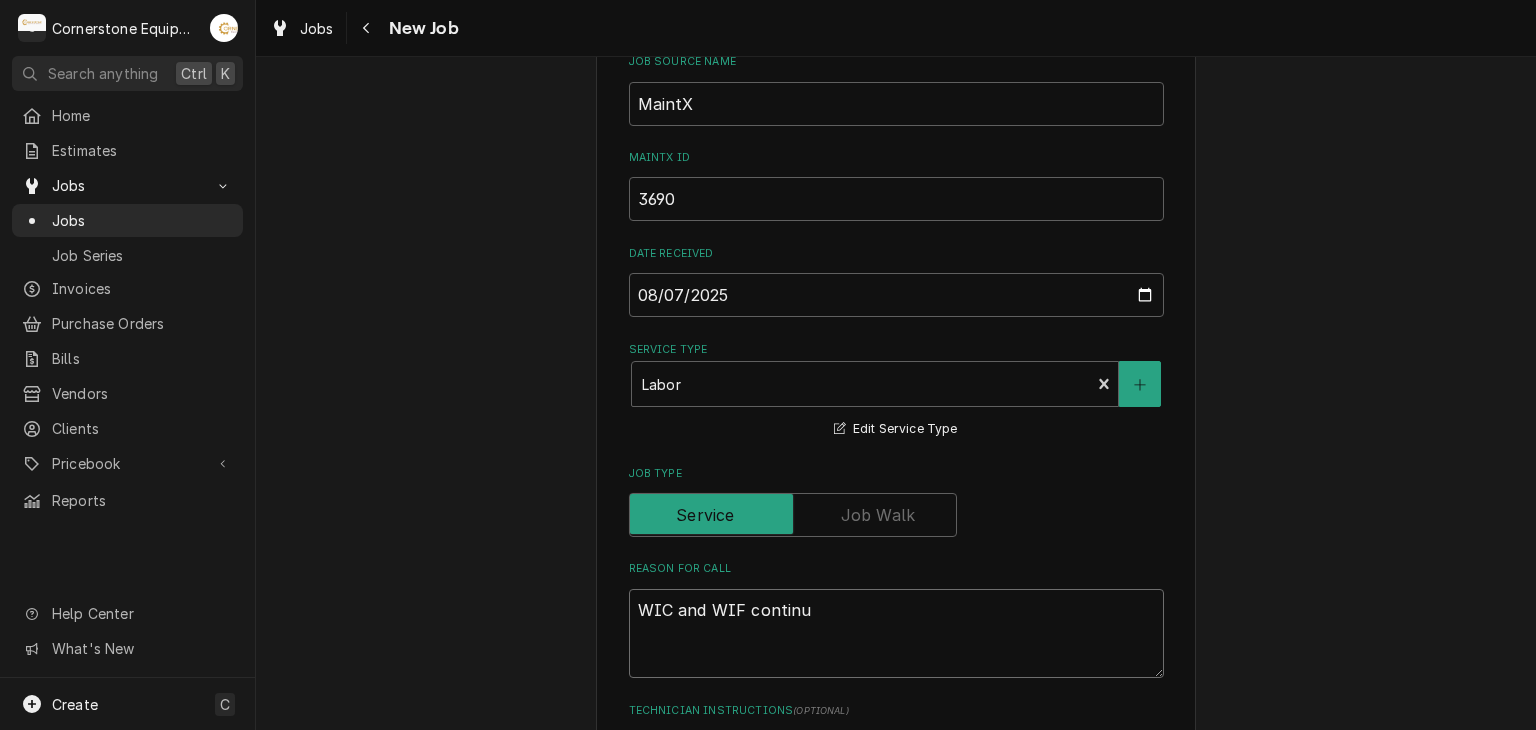 type on "x" 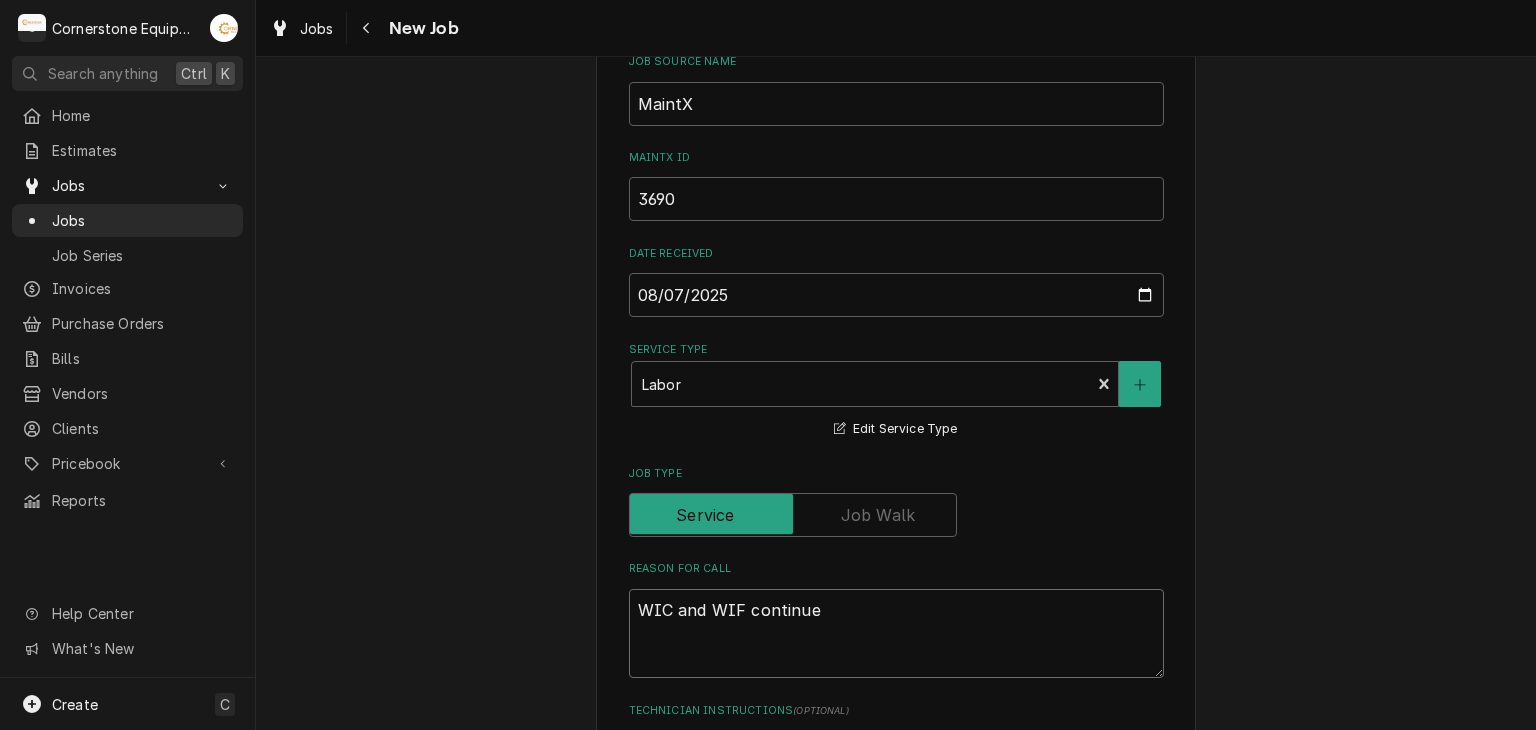 type on "x" 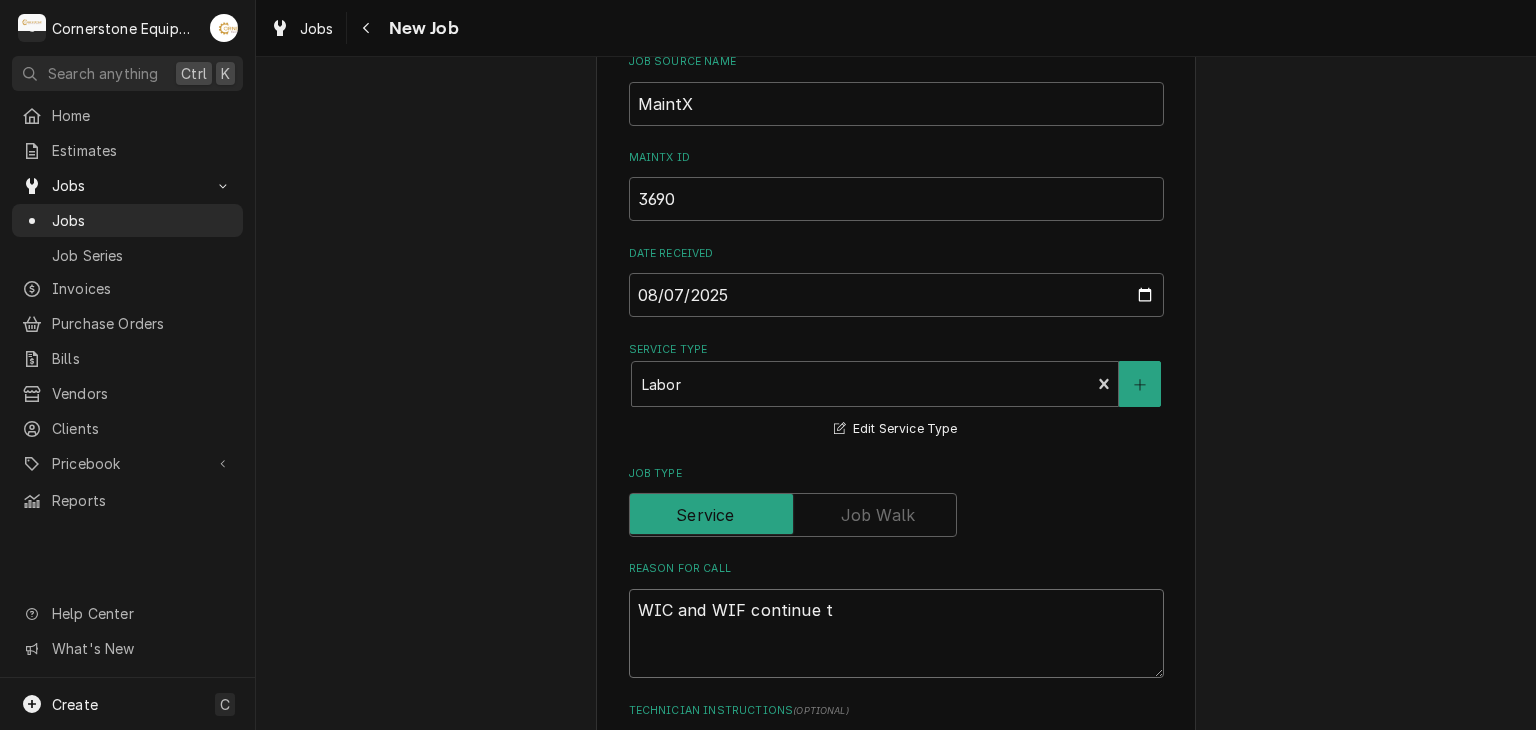 type on "x" 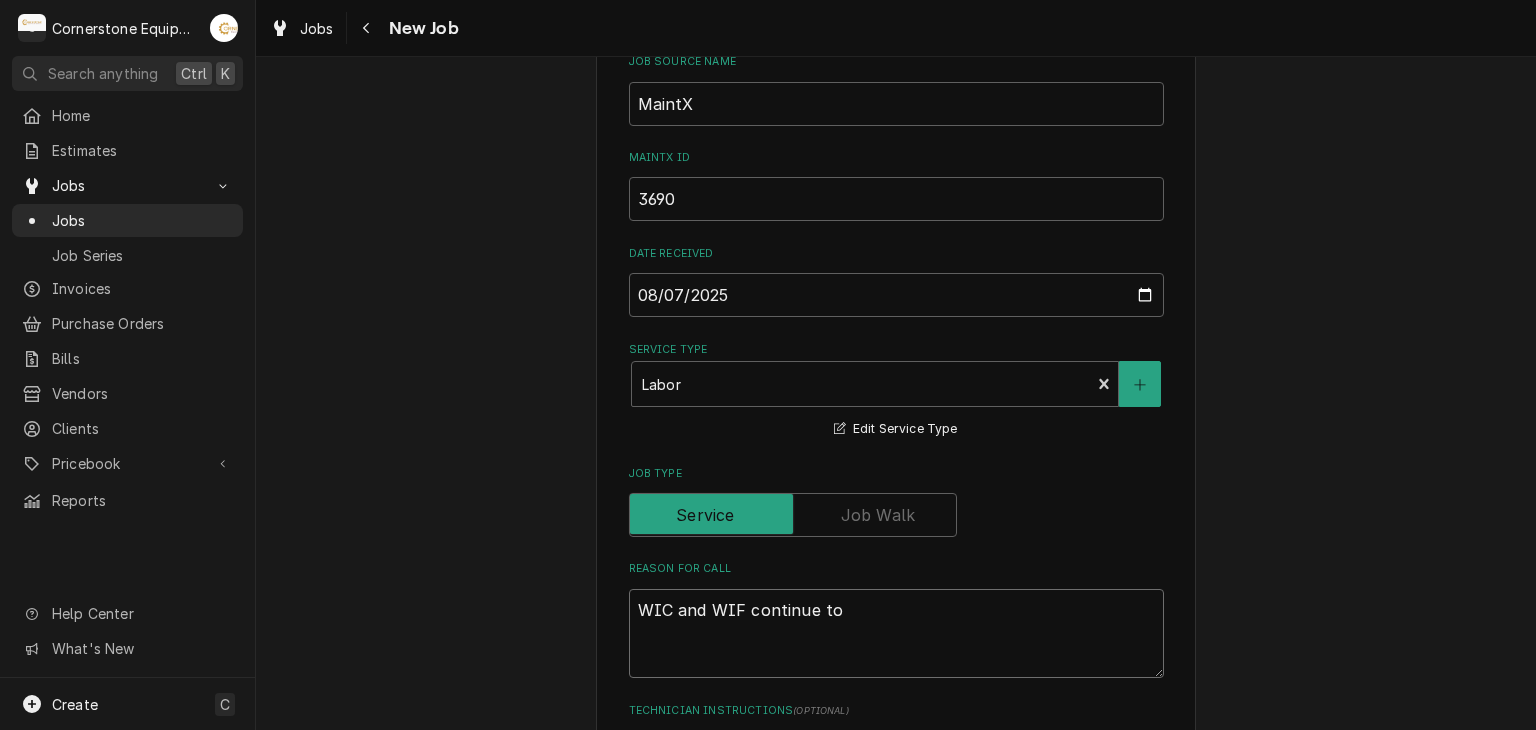 type on "x" 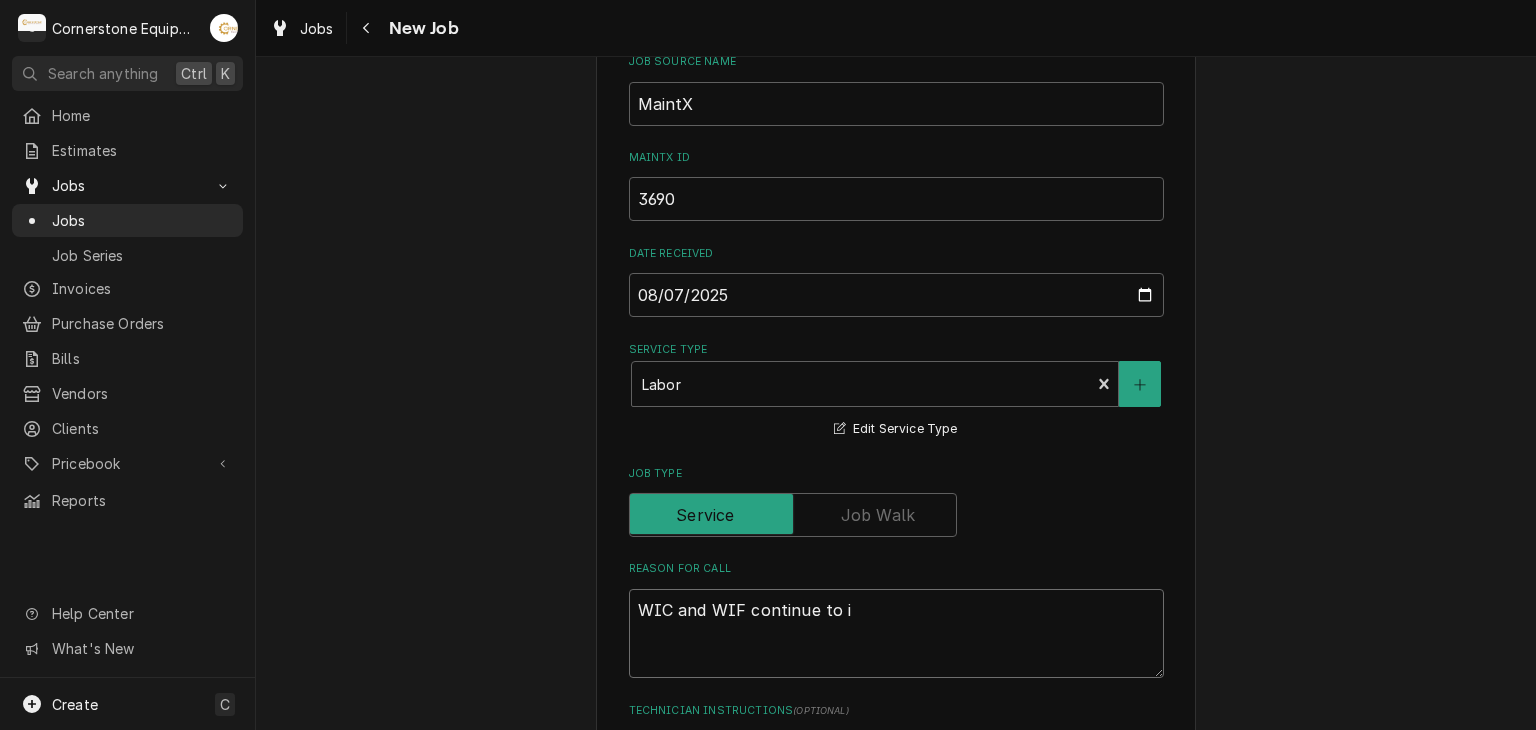 type on "x" 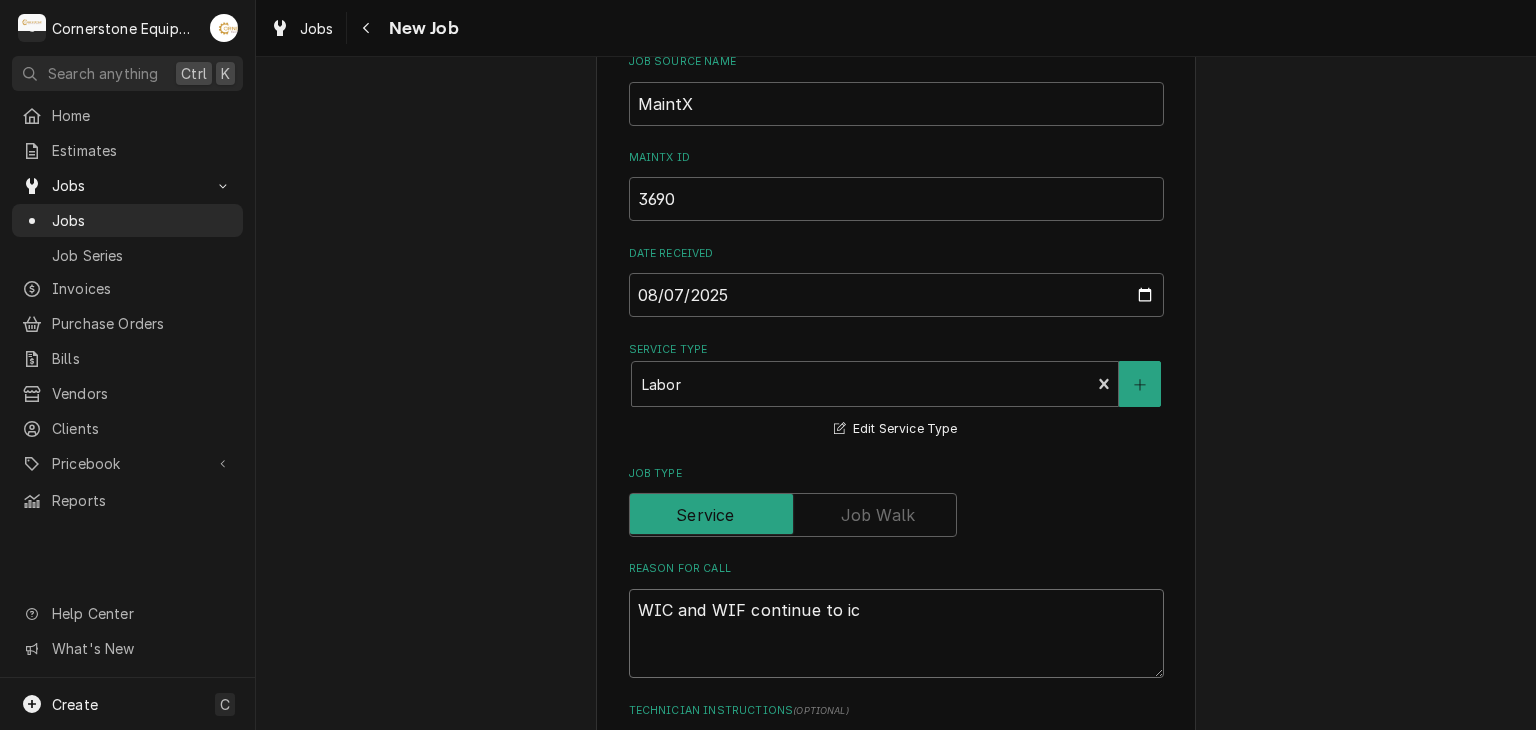 type on "x" 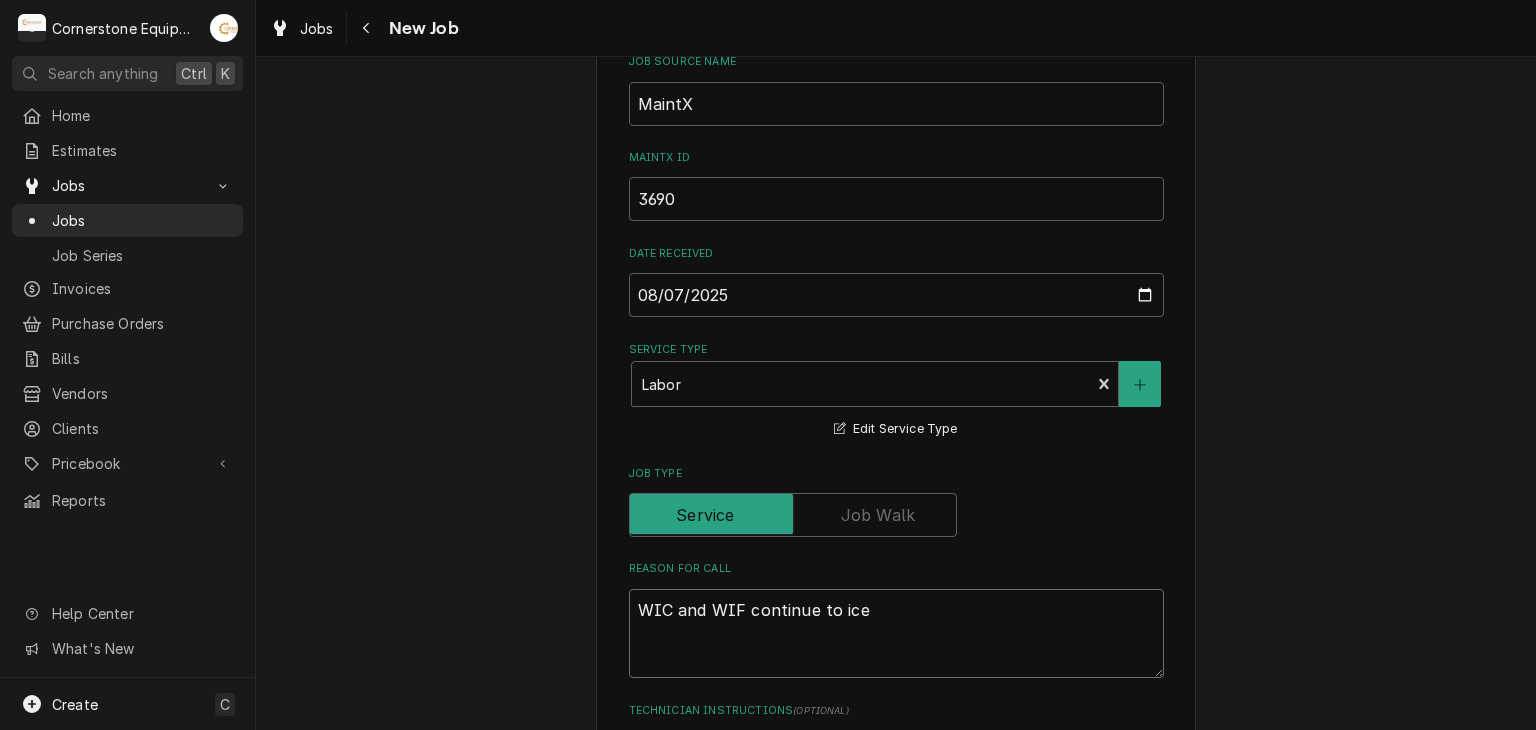 type on "x" 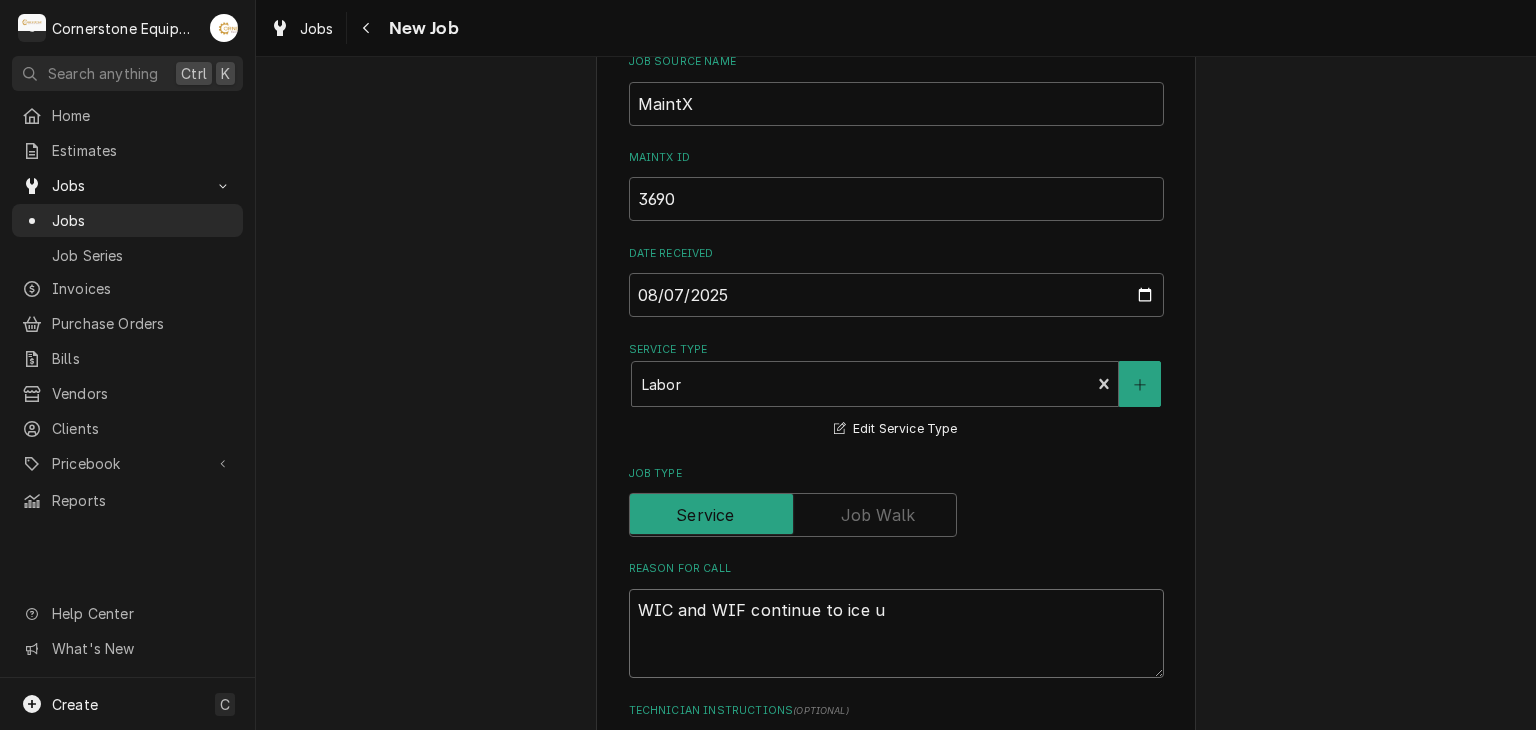 type on "x" 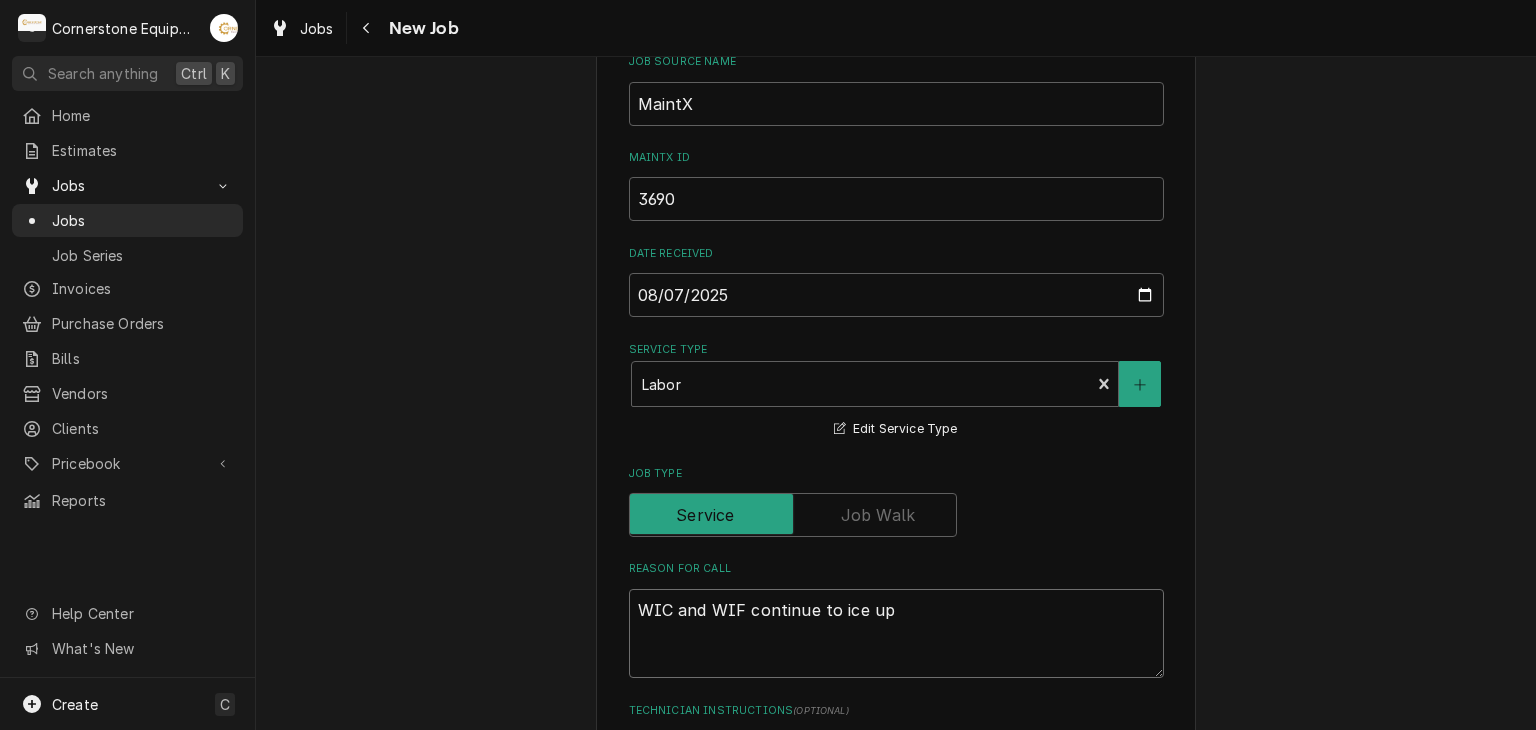 type on "x" 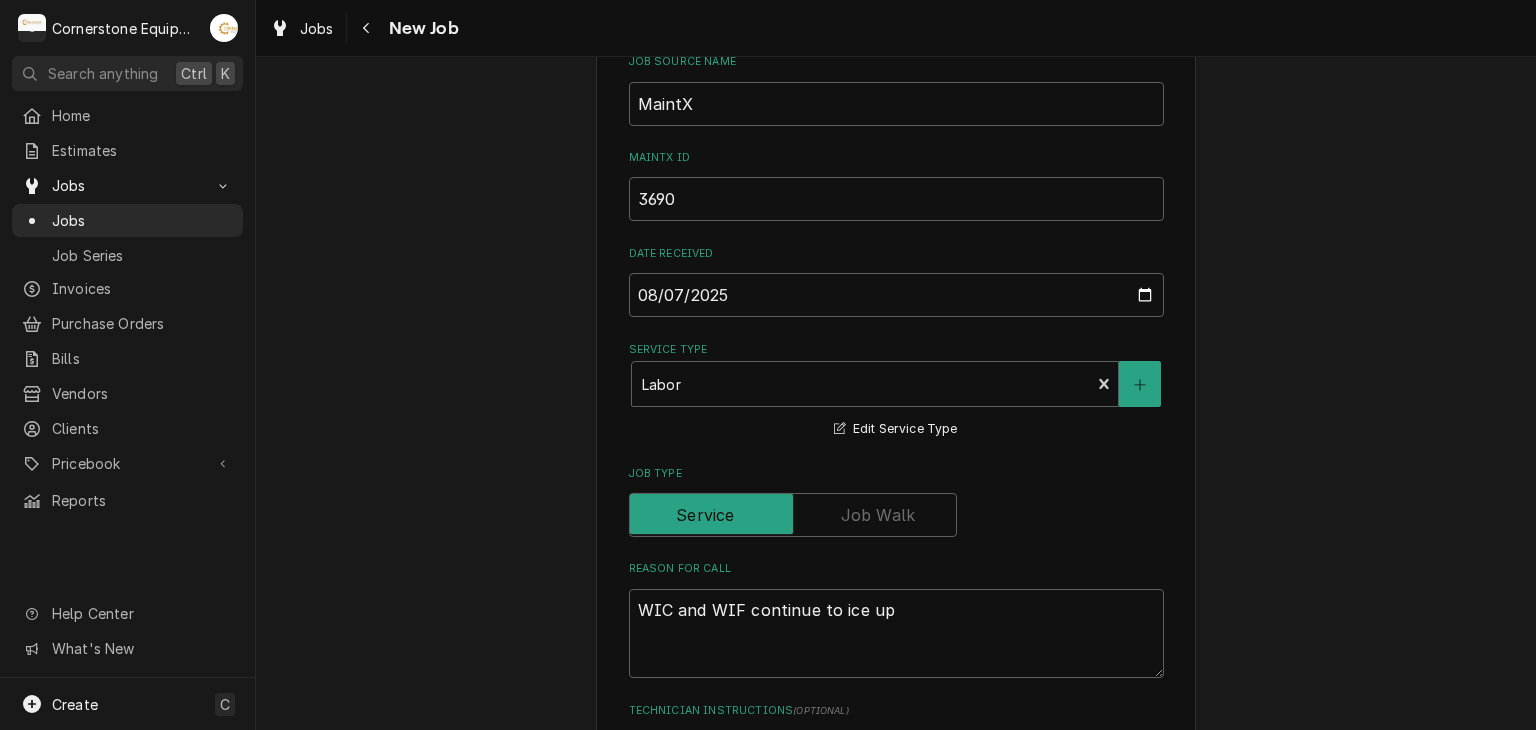 click on "Please provide the following information to create a job: Client Details Client Hill Management - McDonald’s Edit Client Service Location 04798 - Woodruff Rd / 1111 Woodruff Rd, Greenville, SC 29607 Edit Service Location Job Details Job Source Direct (Phone/Email/etc.) Other Job Source Name MaintX MaintX ID 3690 Date Received 2025-08-07 Service Type Labor Edit Service Type Job Type Reason For Call WIC and WIF continue to ice up Technician Instructions  ( optional ) Priority No Priority Urgent High Medium Low Labels  ( optional ) Add Labels... Equipment Expected Is Equipment involved on this Job? Who called in this service? Search for a Contact... Who should the tech(s) ask for? Search for a Contact... Attachments  ( if any ) Add Attachment Estimated Arrival Time AM / PM 6:00 AM 6:15 AM 6:30 AM 6:45 AM 7:00 AM 7:15 AM 7:30 AM 7:45 AM 8:00 AM 8:15 AM 8:30 AM 8:45 AM 9:00 AM 9:15 AM 9:30 AM 9:45 AM 10:00 AM 10:15 AM 10:30 AM 10:45 AM 11:00 AM 11:15 AM 11:30 AM 11:45 AM 12:00 PM 12:15 PM 12:30 PM 12:45 PM hours" at bounding box center (896, 899) 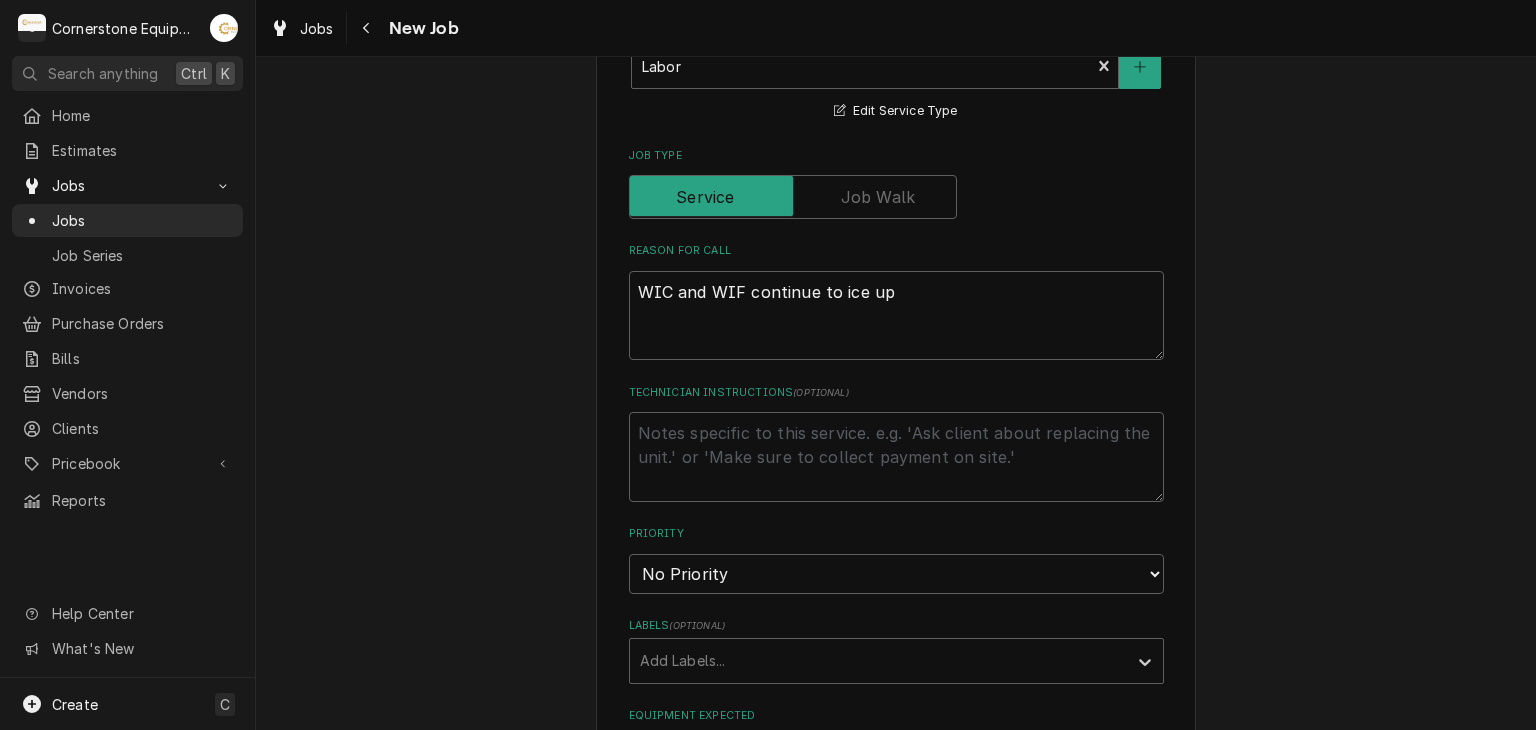 scroll, scrollTop: 920, scrollLeft: 0, axis: vertical 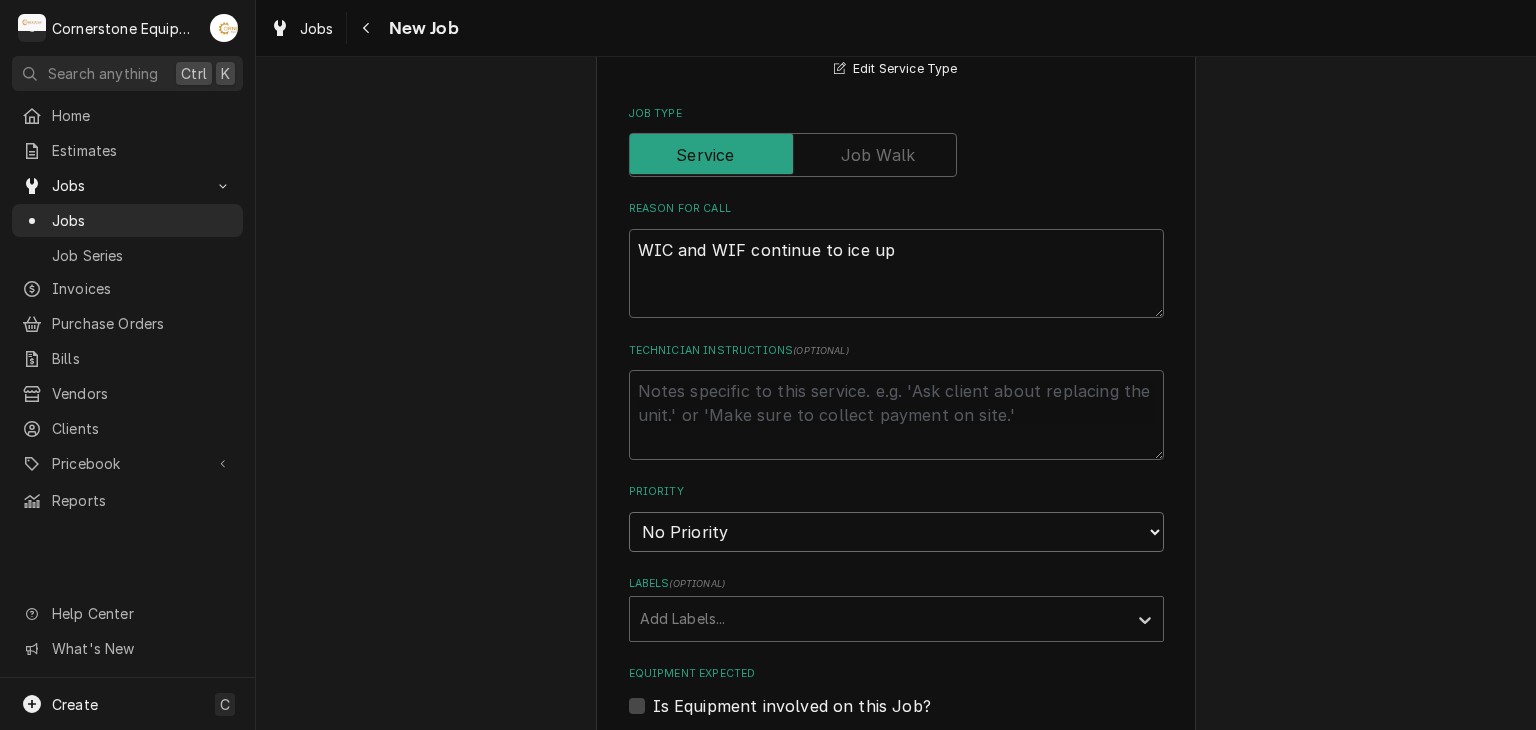 click on "No Priority Urgent High Medium Low" at bounding box center (896, 532) 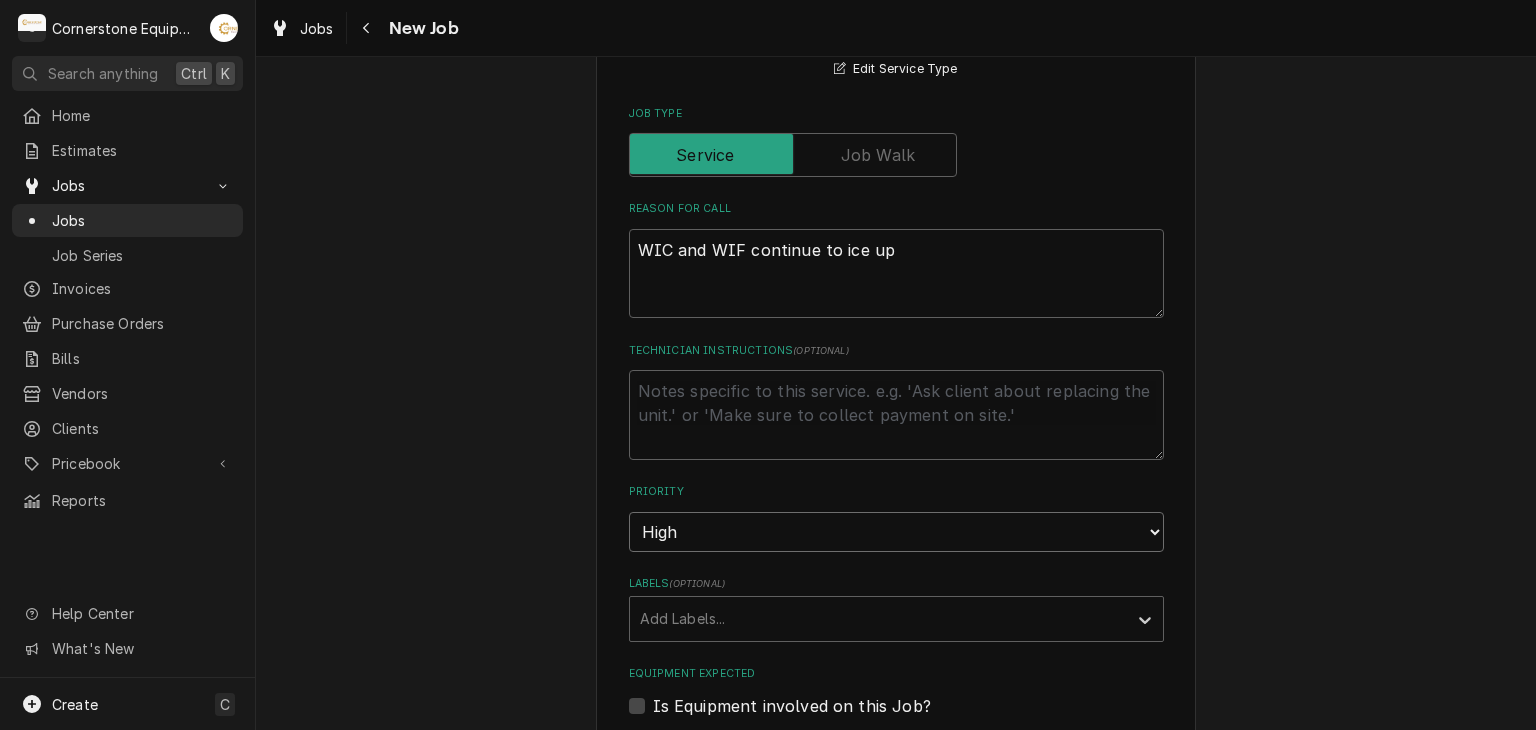 click on "No Priority Urgent High Medium Low" at bounding box center (896, 532) 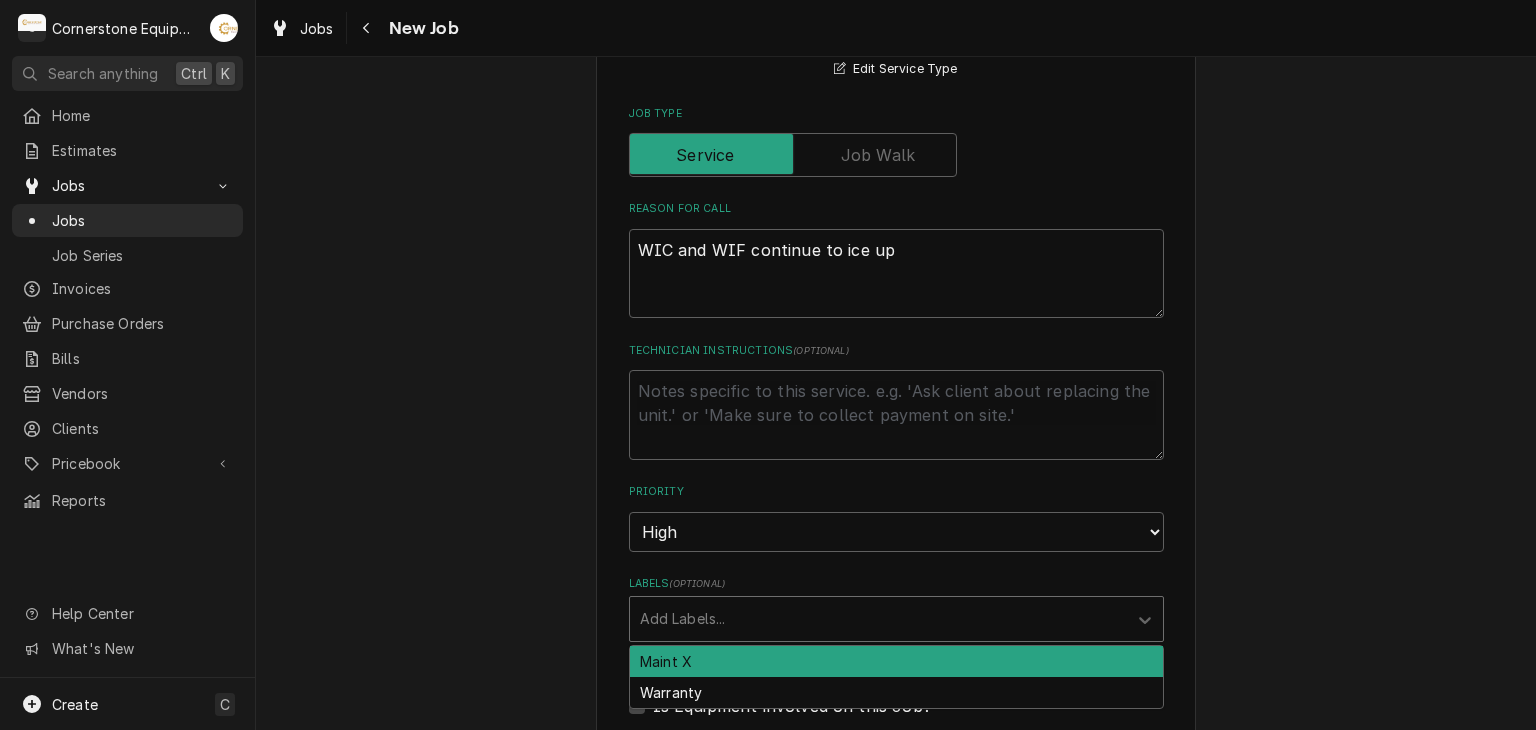 click at bounding box center [878, 619] 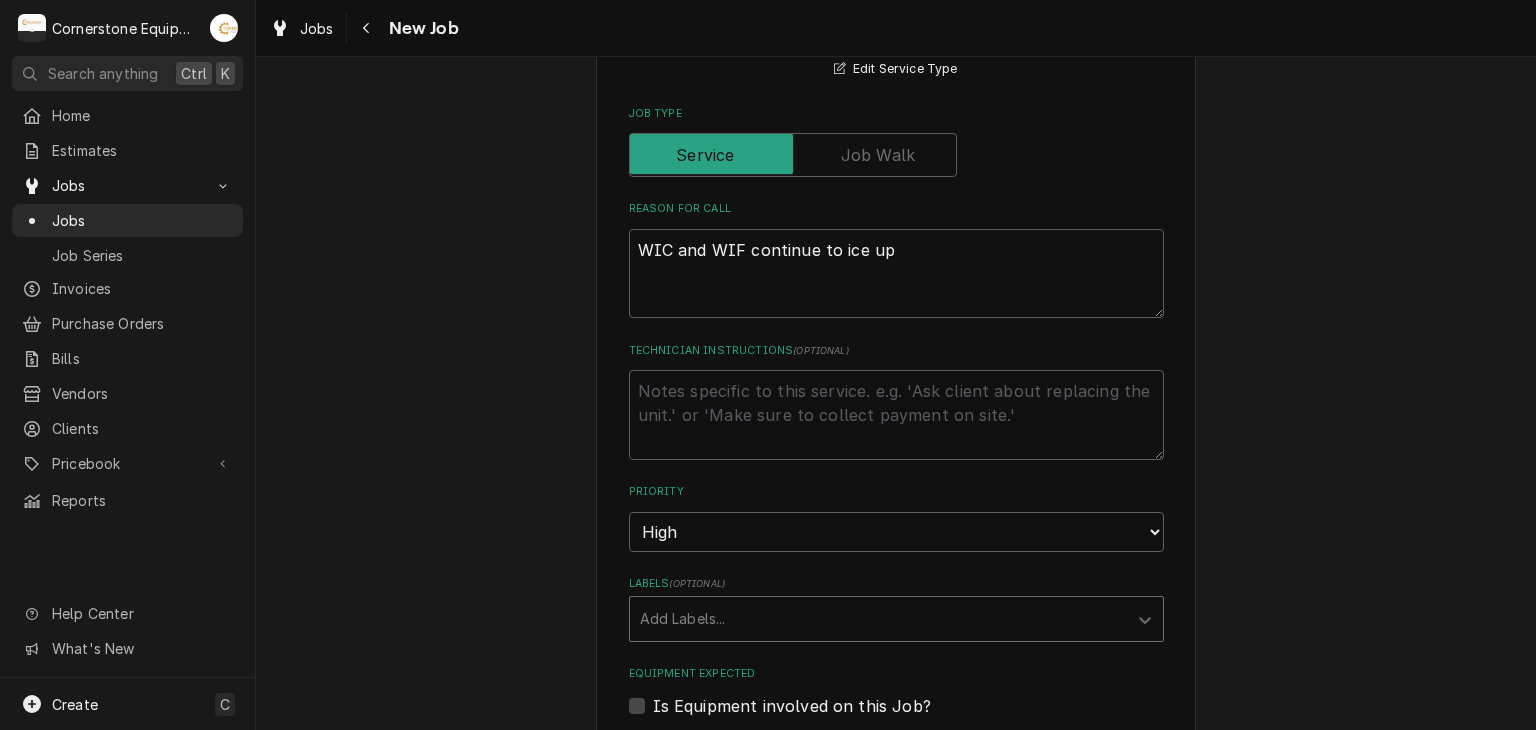 click on "Please provide the following information to create a job: Client Details Client Hill Management - McDonald’s Edit Client Service Location 04798 - Woodruff Rd / 1111 Woodruff Rd, Greenville, SC 29607 Edit Service Location Job Details Job Source Direct (Phone/Email/etc.) Other Job Source Name MaintX MaintX ID 3690 Date Received 2025-08-07 Service Type Labor Edit Service Type Job Type Reason For Call WIC and WIF continue to ice up Technician Instructions  ( optional ) Priority No Priority Urgent High Medium Low Labels  ( optional ) Add Labels... Equipment Expected Is Equipment involved on this Job? Who called in this service? Search for a Contact... Who should the tech(s) ask for? Search for a Contact... Attachments  ( if any ) Add Attachment Estimated Arrival Time AM / PM 6:00 AM 6:15 AM 6:30 AM 6:45 AM 7:00 AM 7:15 AM 7:30 AM 7:45 AM 8:00 AM 8:15 AM 8:30 AM 8:45 AM 9:00 AM 9:15 AM 9:30 AM 9:45 AM 10:00 AM 10:15 AM 10:30 AM 10:45 AM 11:00 AM 11:15 AM 11:30 AM 11:45 AM 12:00 PM 12:15 PM 12:30 PM 12:45 PM hours" at bounding box center [896, 538] 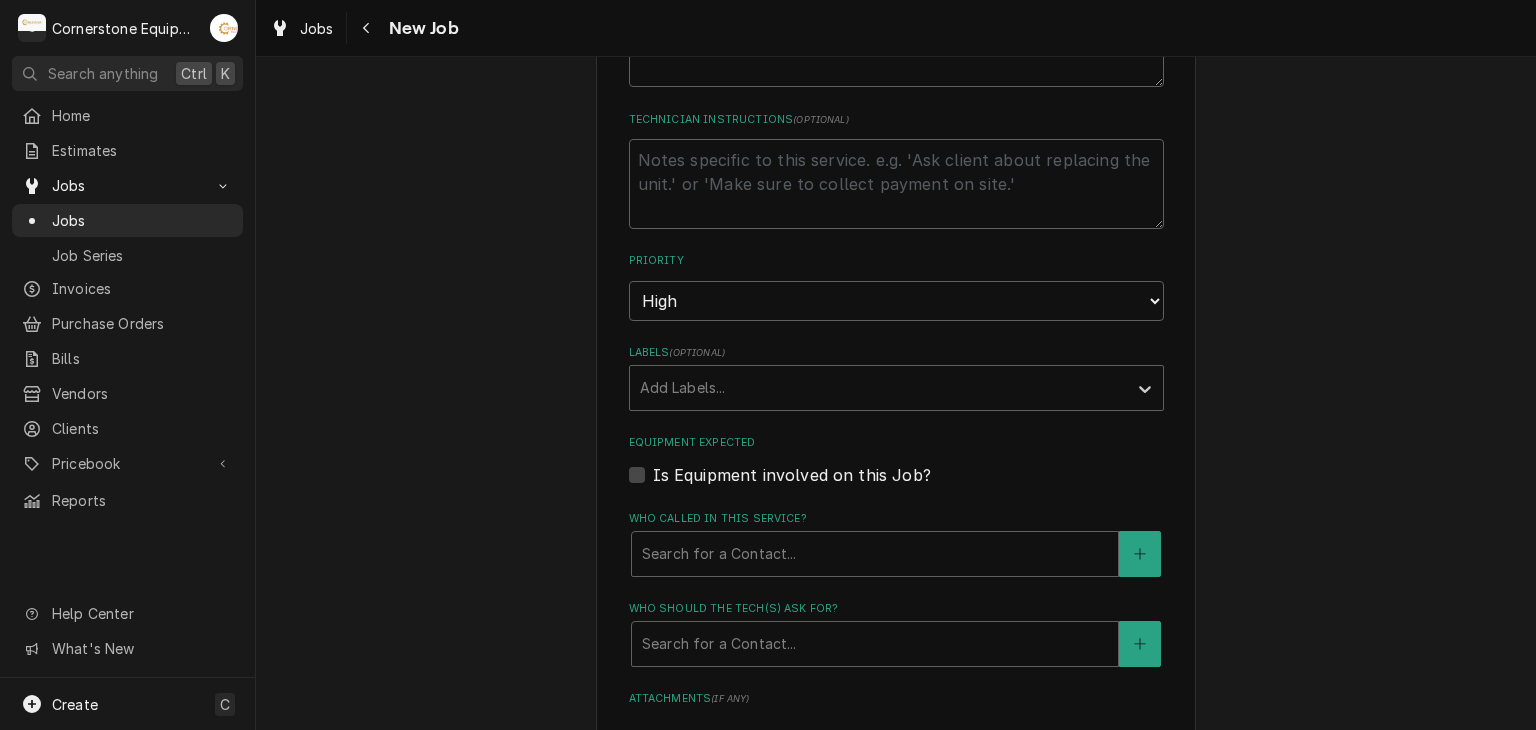 scroll, scrollTop: 1200, scrollLeft: 0, axis: vertical 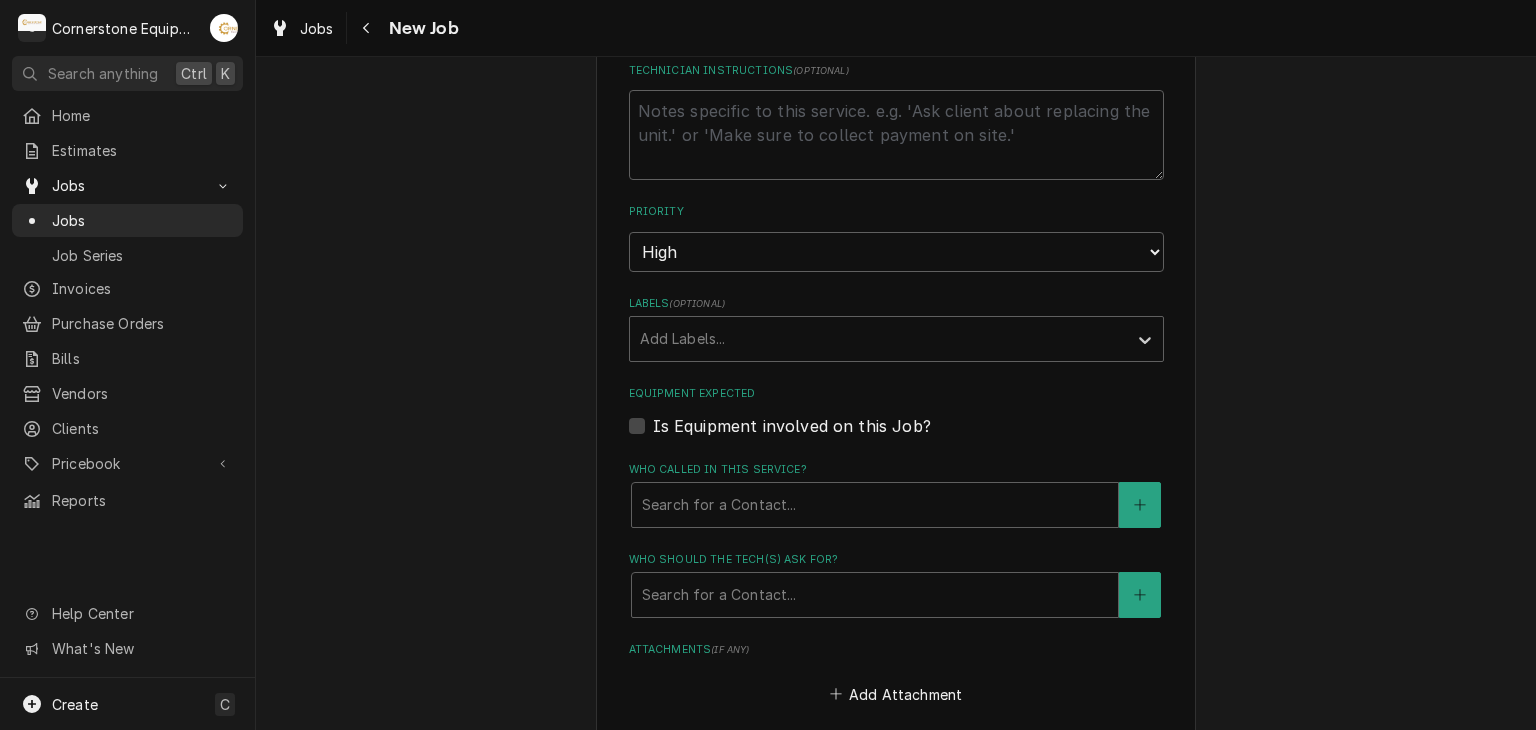 click on "Equipment Expected Is Equipment involved on this Job?" at bounding box center (896, 411) 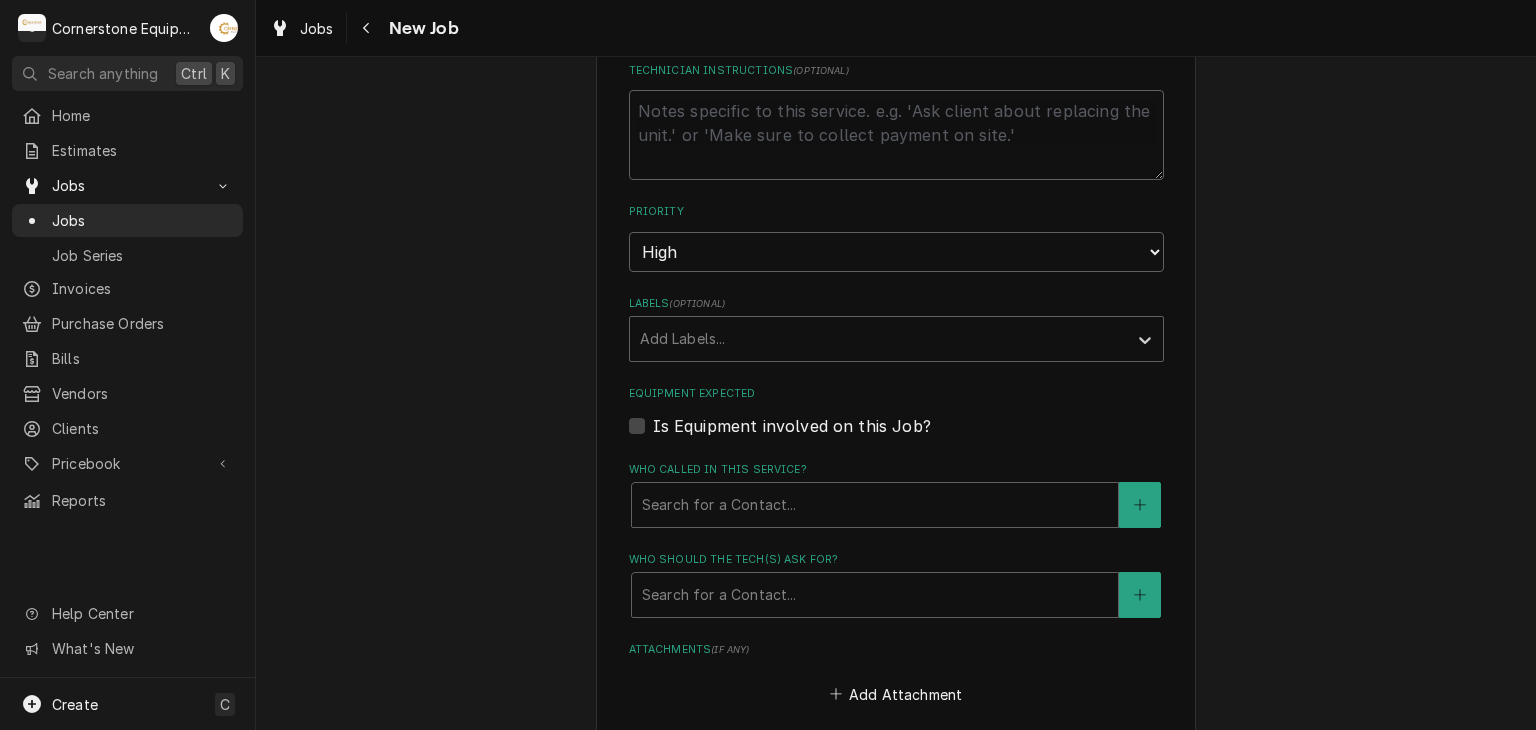 click on "Is Equipment involved on this Job?" at bounding box center [792, 426] 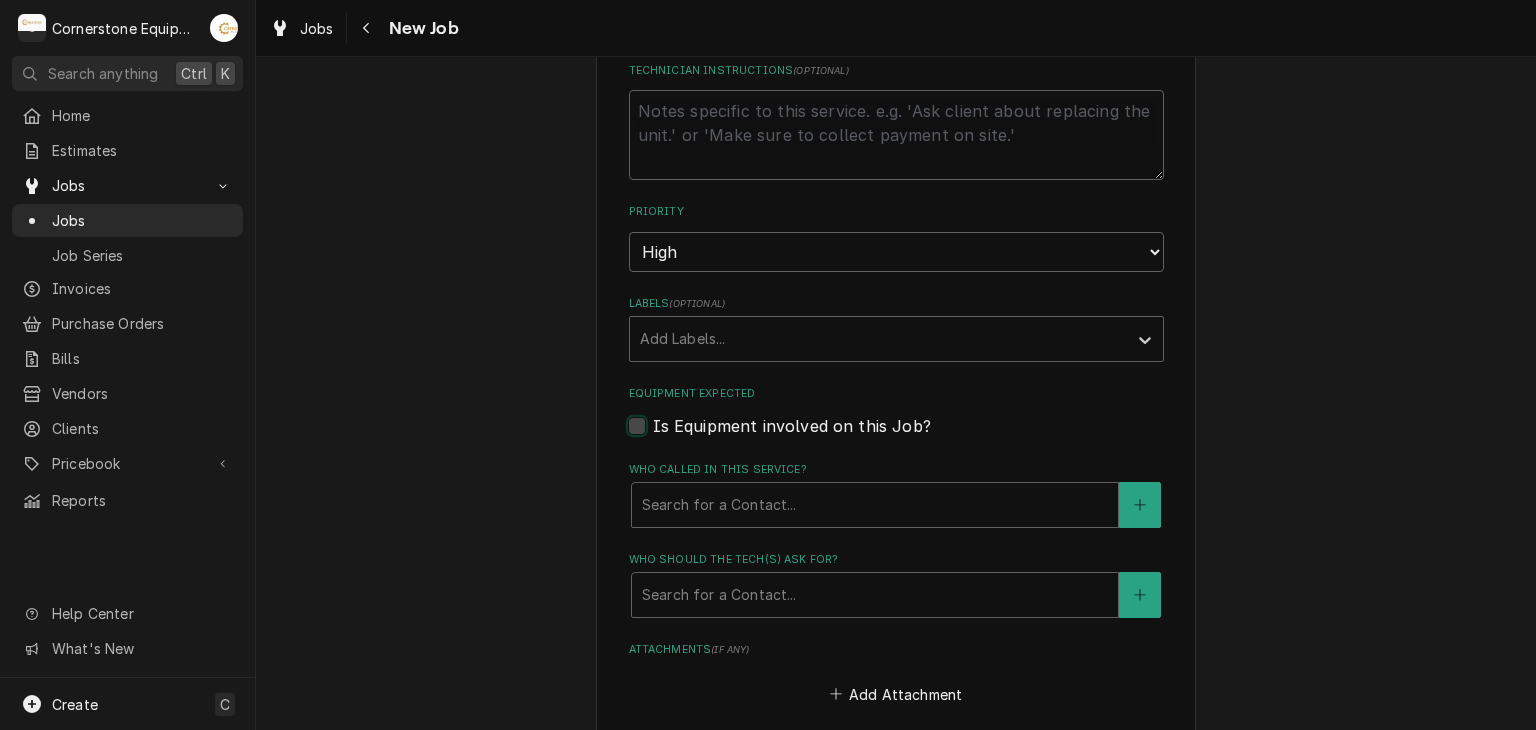 click on "Equipment Expected" at bounding box center [920, 436] 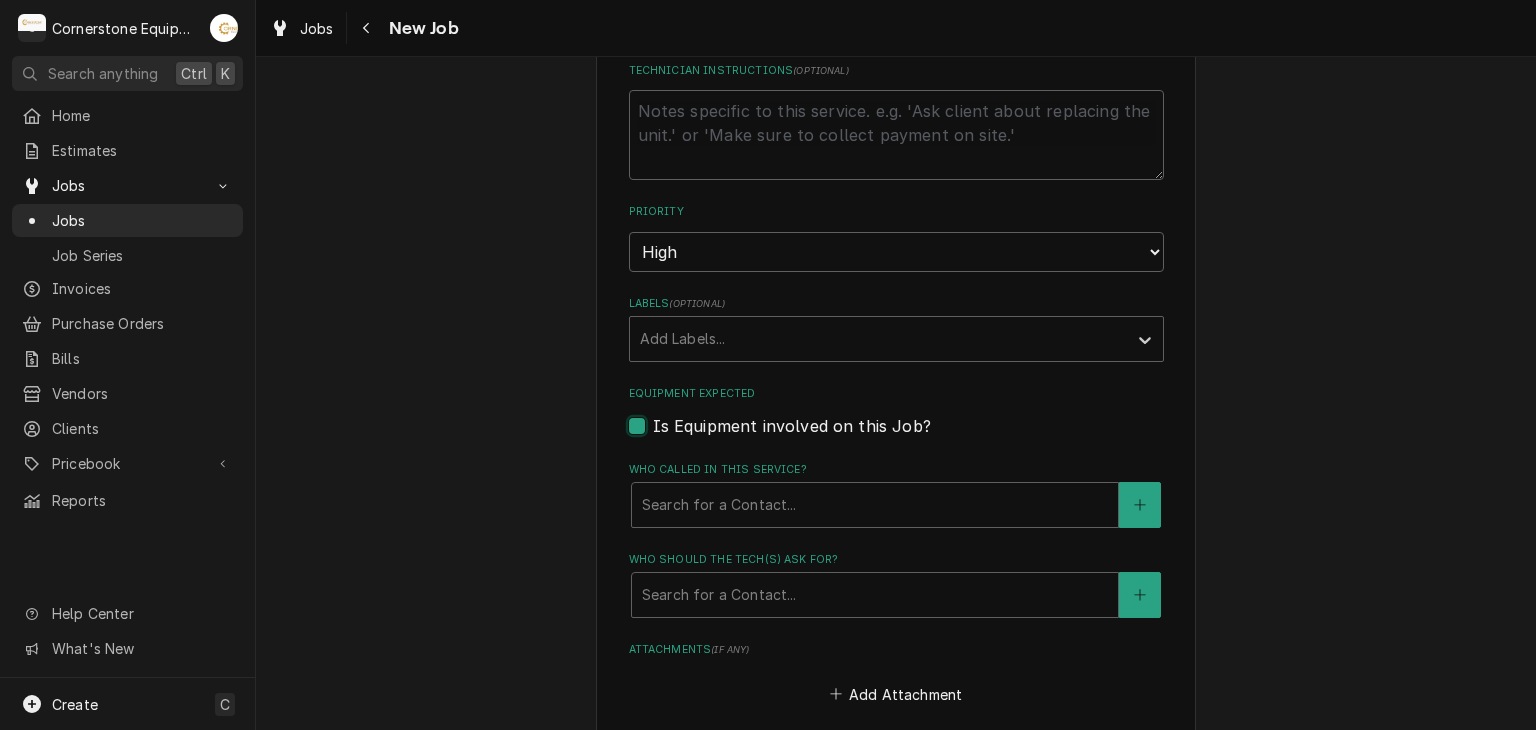 checkbox on "true" 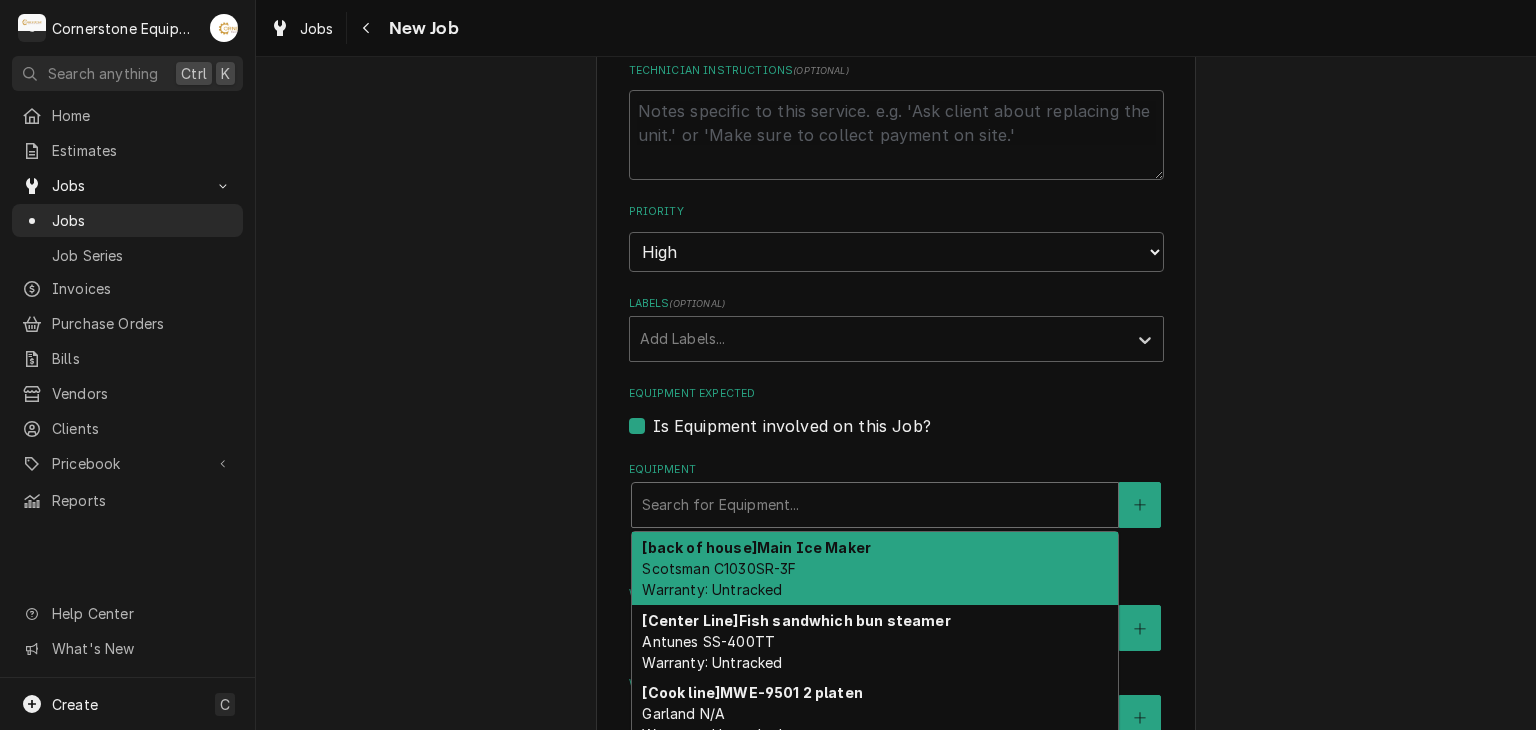 click at bounding box center [875, 505] 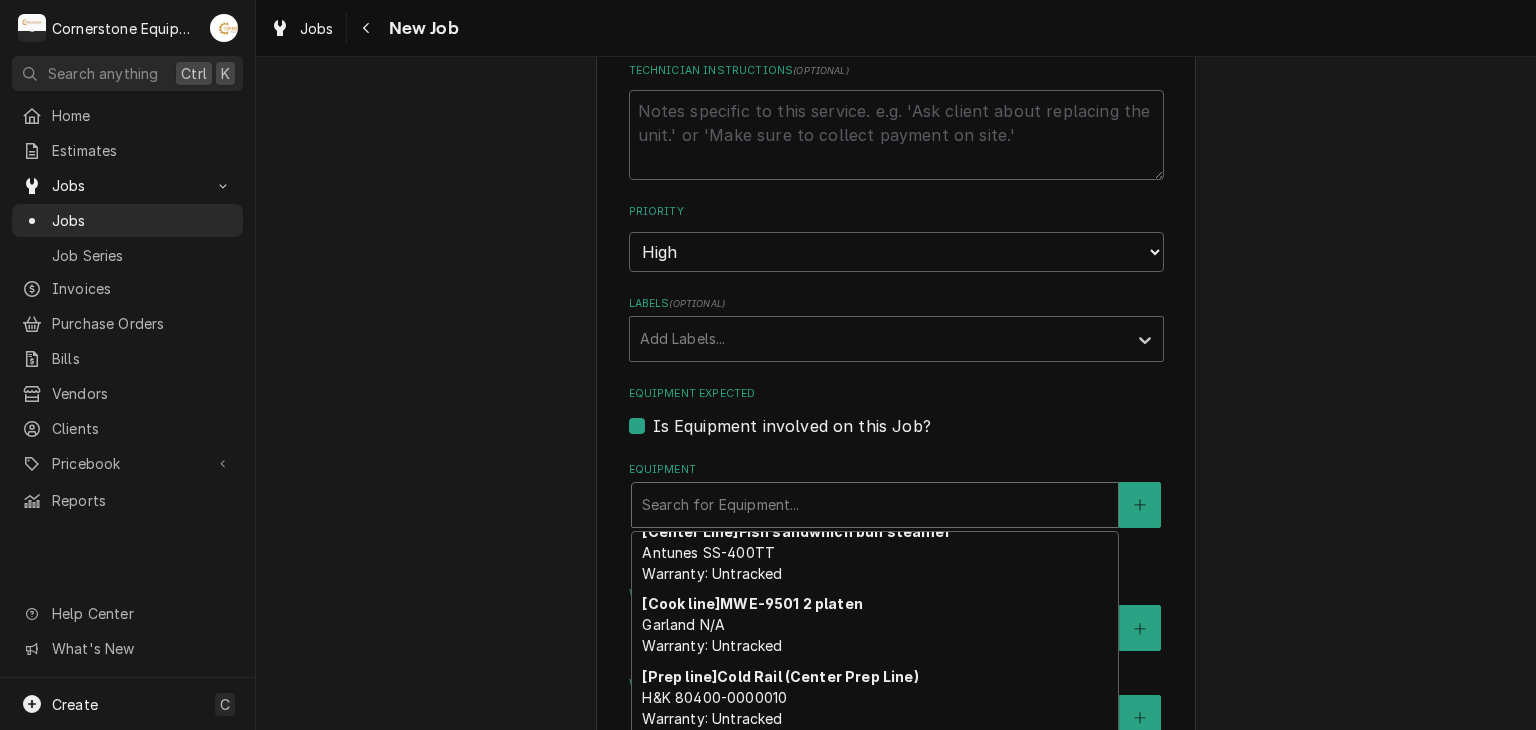 scroll, scrollTop: 0, scrollLeft: 0, axis: both 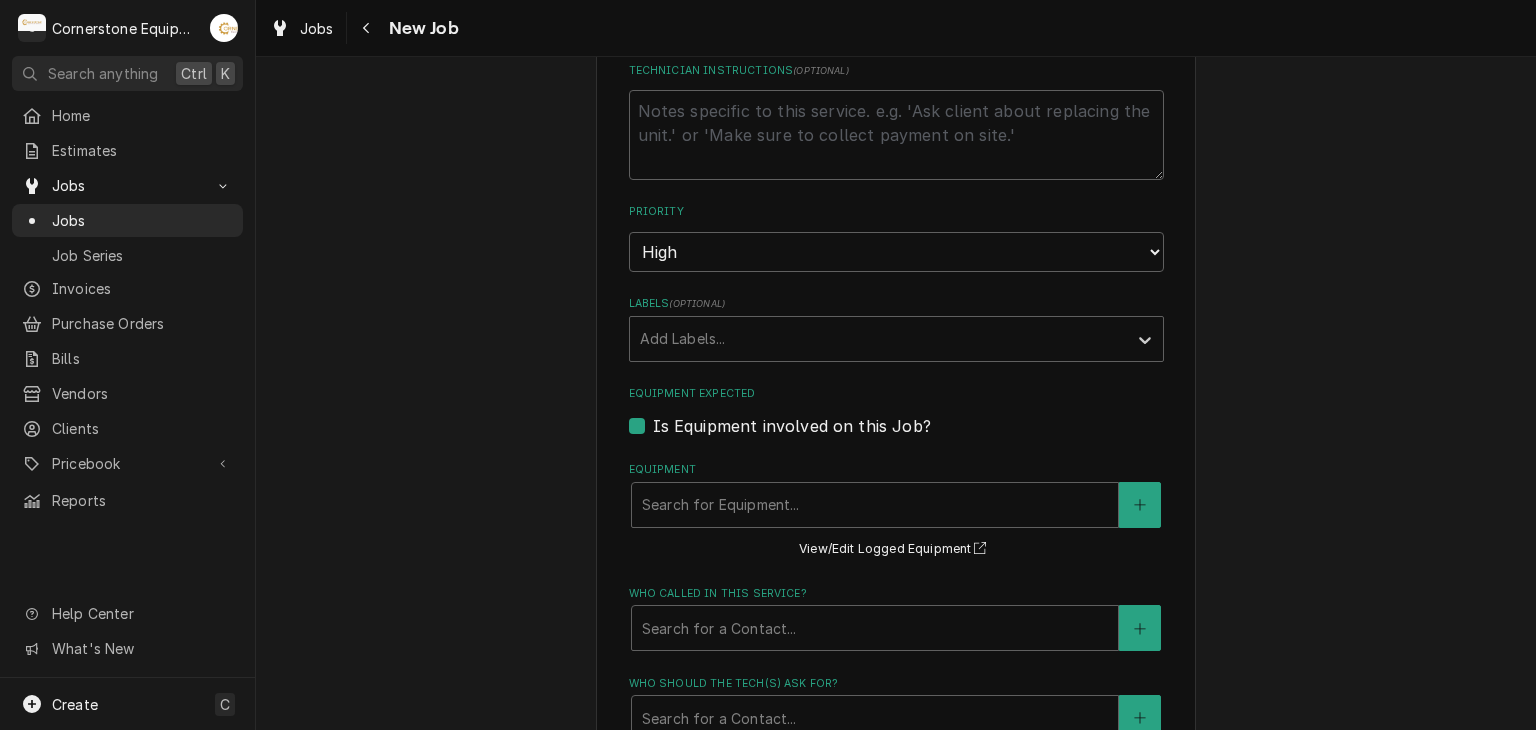 click on "Please provide the following information to create a job: Client Details Client Hill Management - McDonald’s Edit Client Service Location 04798 - Woodruff Rd / 1111 Woodruff Rd, Greenville, SC 29607 Edit Service Location Job Details Job Source Direct (Phone/Email/etc.) Other Job Source Name MaintX MaintX ID 3690 Date Received 2025-08-07 Service Type Labor Edit Service Type Job Type Reason For Call WIC and WIF continue to ice up Technician Instructions  ( optional ) Priority No Priority Urgent High Medium Low Labels  ( optional ) Add Labels... Equipment Expected Is Equipment involved on this Job? Equipment Search for Equipment... View/Edit Logged Equipment    Who called in this service? Search for a Contact... Who should the tech(s) ask for? Search for a Contact... Attachments  ( if any ) Add Attachment Estimated Arrival Time AM / PM 6:00 AM 6:15 AM 6:30 AM 6:45 AM 7:00 AM 7:15 AM 7:30 AM 7:45 AM 8:00 AM 8:15 AM 8:30 AM 8:45 AM 9:00 AM 9:15 AM 9:30 AM 9:45 AM 10:00 AM 10:15 AM 10:30 AM 10:45 AM 11:00 AM" at bounding box center (896, 320) 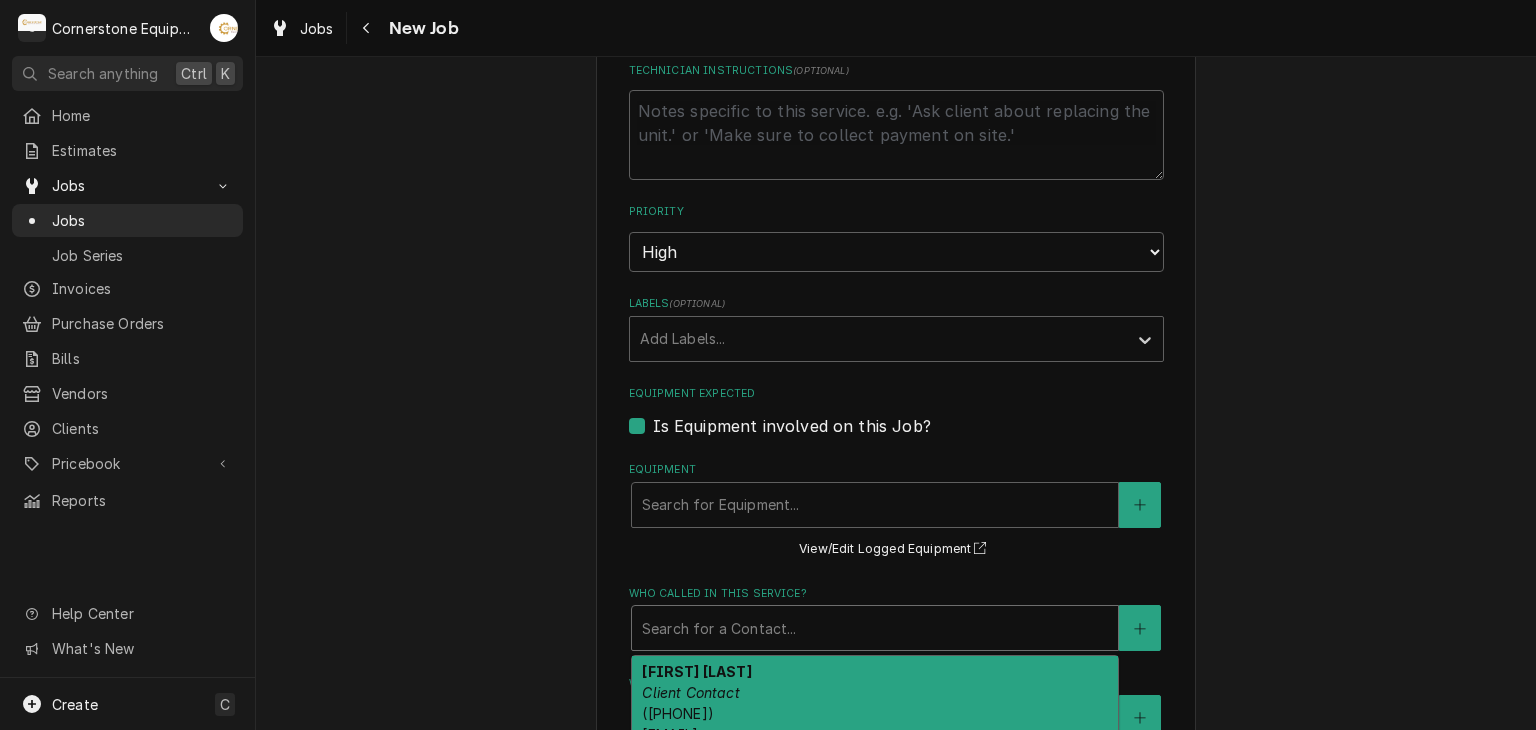 click at bounding box center (875, 628) 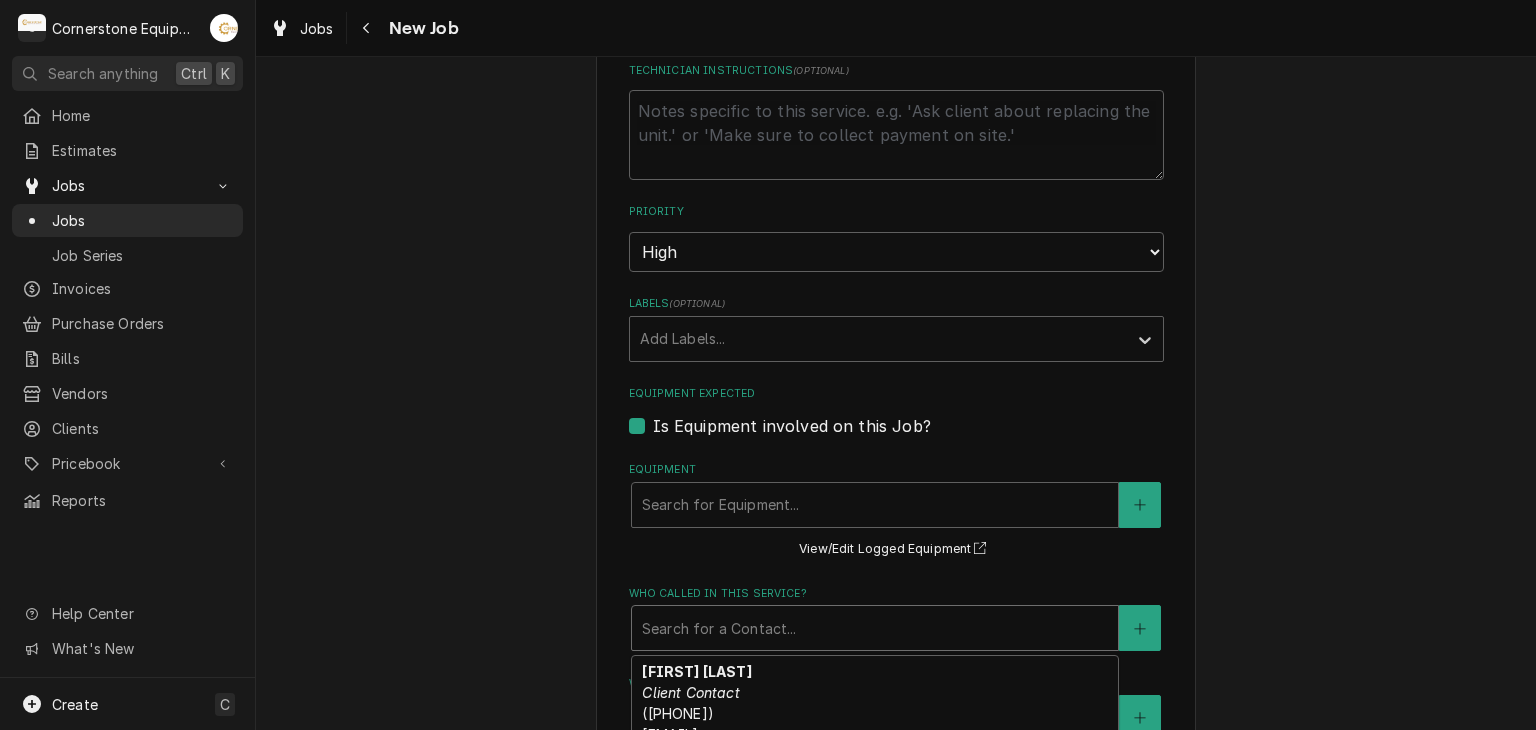 scroll, scrollTop: 78, scrollLeft: 0, axis: vertical 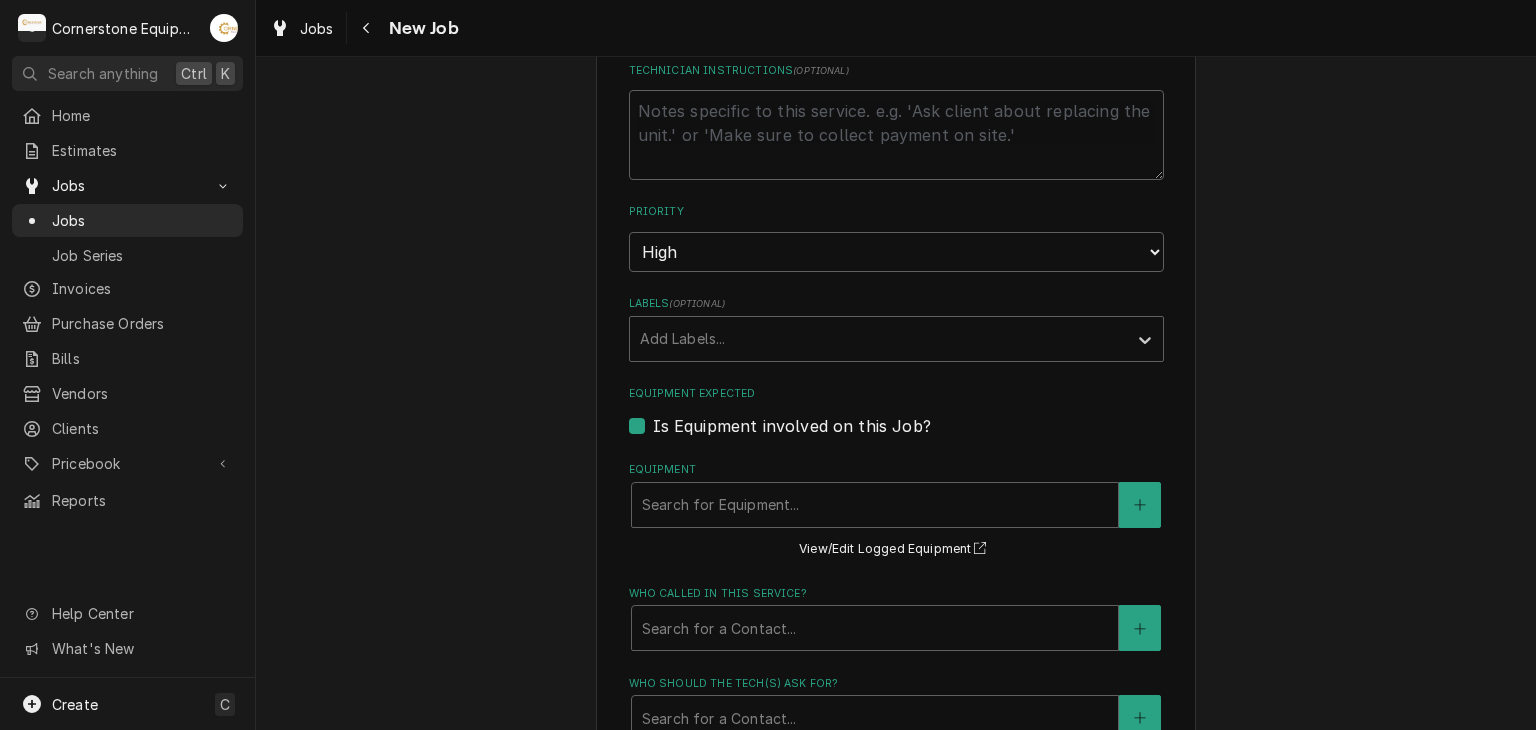 click on "Please provide the following information to create a job: Client Details Client Hill Management - McDonald’s Edit Client Service Location 04798 - Woodruff Rd / 1111 Woodruff Rd, Greenville, SC 29607 Edit Service Location Job Details Job Source Direct (Phone/Email/etc.) Other Job Source Name MaintX MaintX ID 3690 Date Received 2025-08-07 Service Type Labor Edit Service Type Job Type Reason For Call WIC and WIF continue to ice up Technician Instructions  ( optional ) Priority No Priority Urgent High Medium Low Labels  ( optional ) Add Labels... Equipment Expected Is Equipment involved on this Job? Equipment Search for Equipment... View/Edit Logged Equipment    Who called in this service? Search for a Contact... Who should the tech(s) ask for? Search for a Contact... Attachments  ( if any ) Add Attachment Estimated Arrival Time AM / PM 6:00 AM 6:15 AM 6:30 AM 6:45 AM 7:00 AM 7:15 AM 7:30 AM 7:45 AM 8:00 AM 8:15 AM 8:30 AM 8:45 AM 9:00 AM 9:15 AM 9:30 AM 9:45 AM 10:00 AM 10:15 AM 10:30 AM 10:45 AM 11:00 AM" at bounding box center (896, 320) 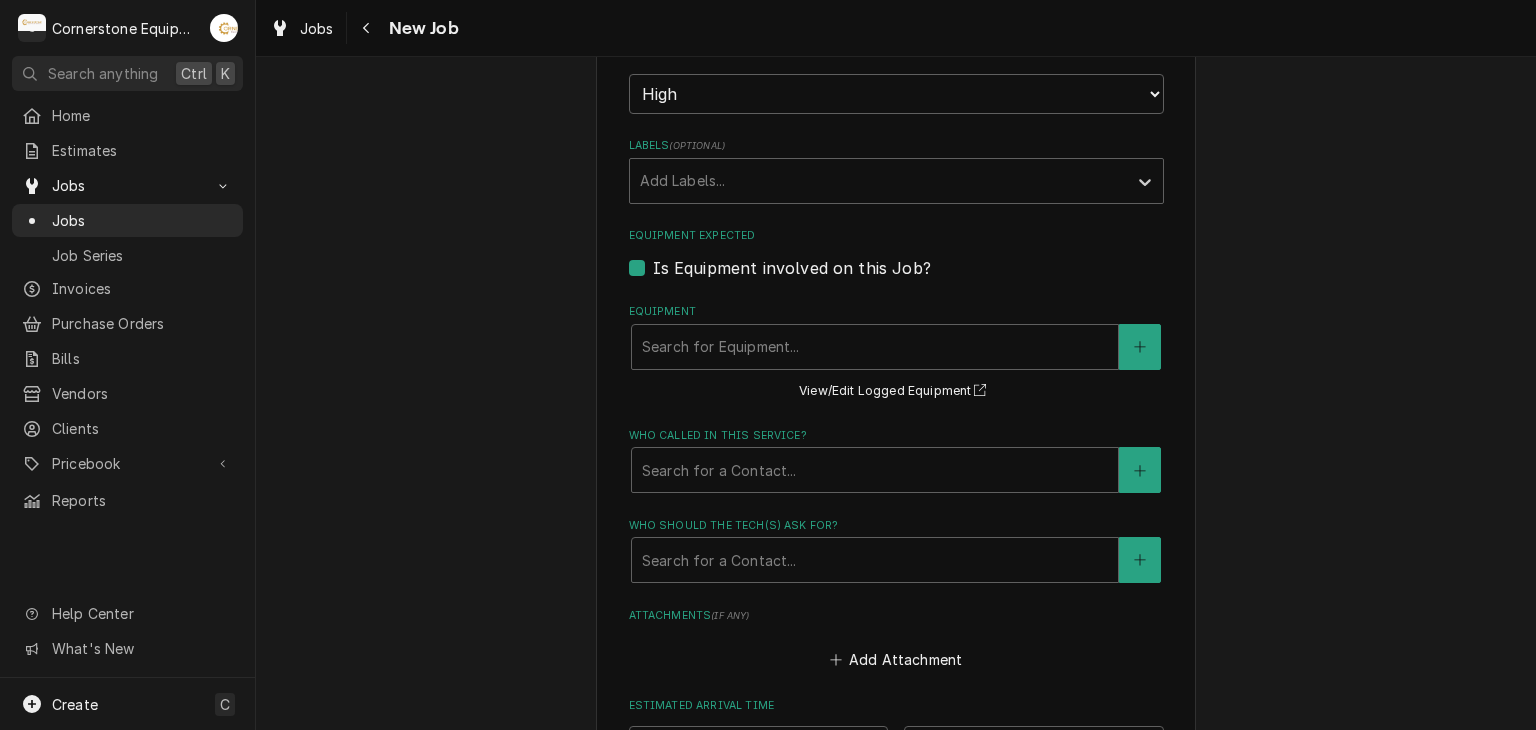scroll, scrollTop: 1360, scrollLeft: 0, axis: vertical 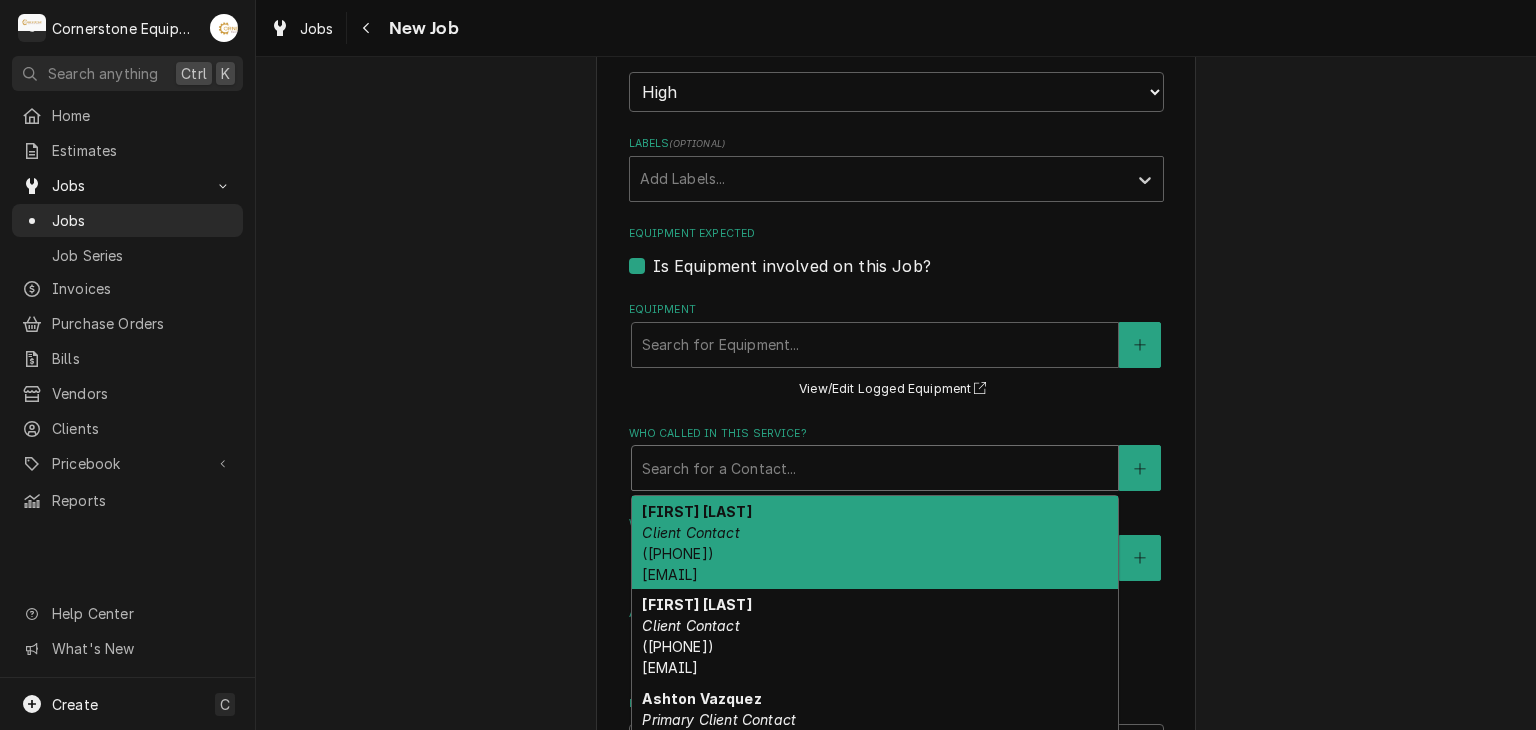 click at bounding box center [875, 468] 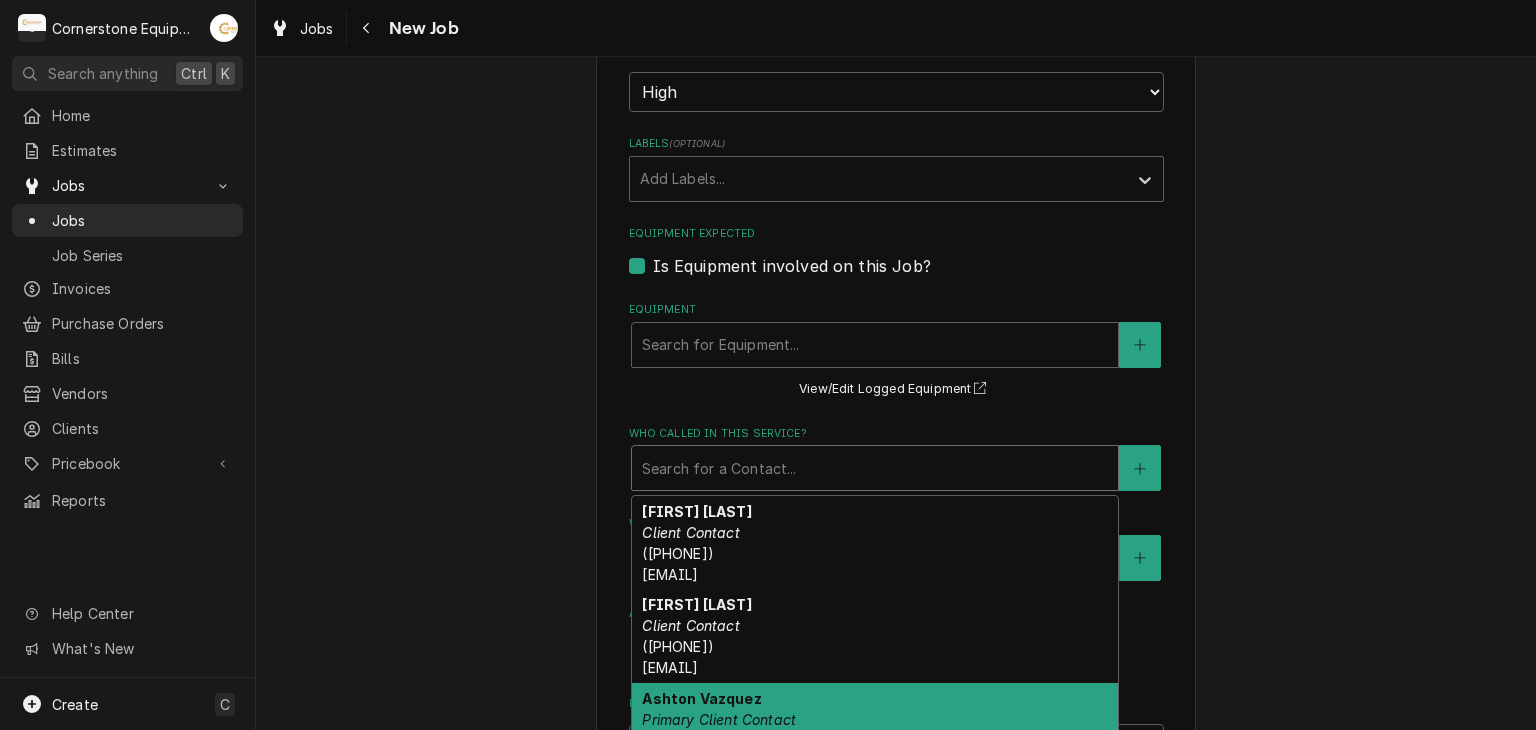 click on "Ashton Vazquez Primary Client Contact (346) 249-1763 ashton.vazquez@us.stores.mcd.com" at bounding box center (875, 730) 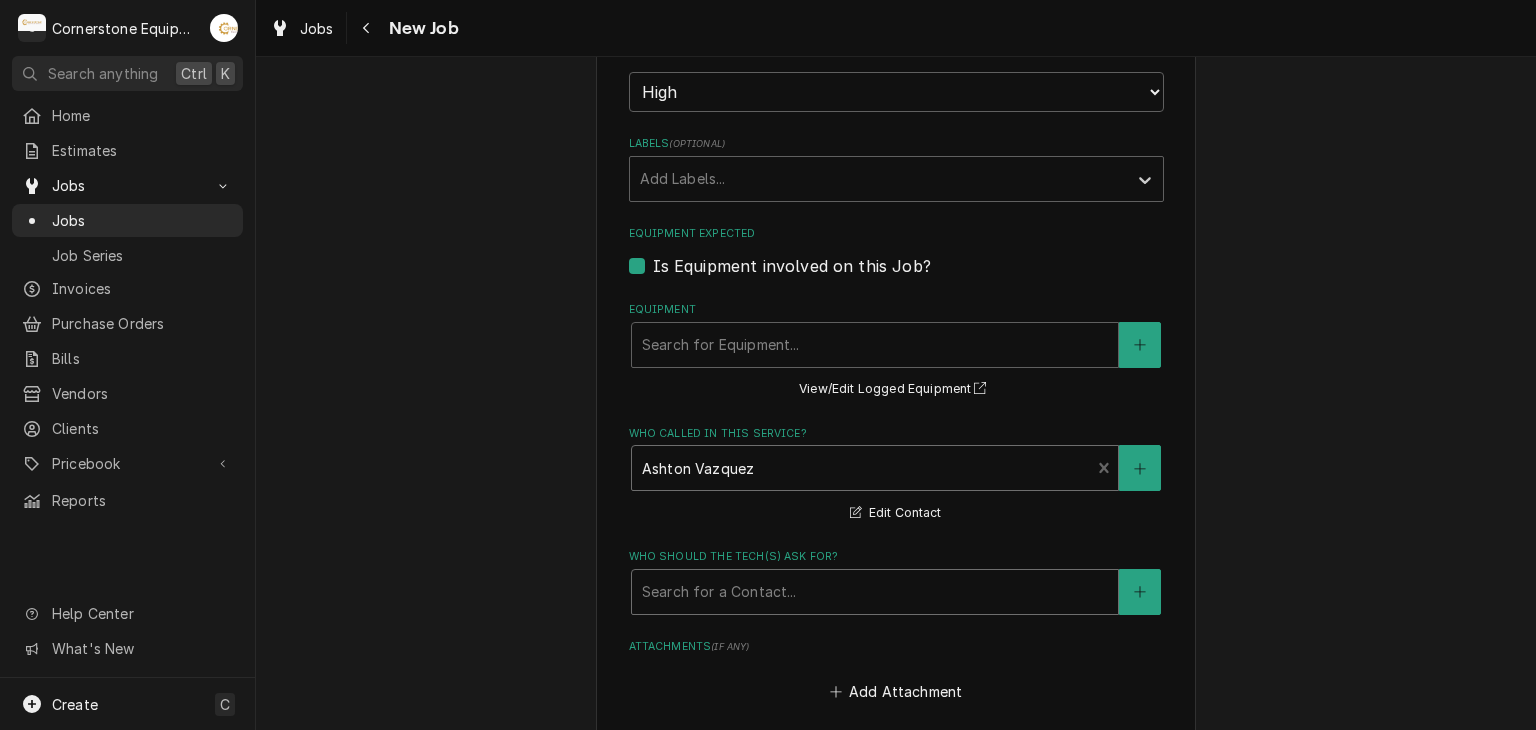 click at bounding box center [875, 592] 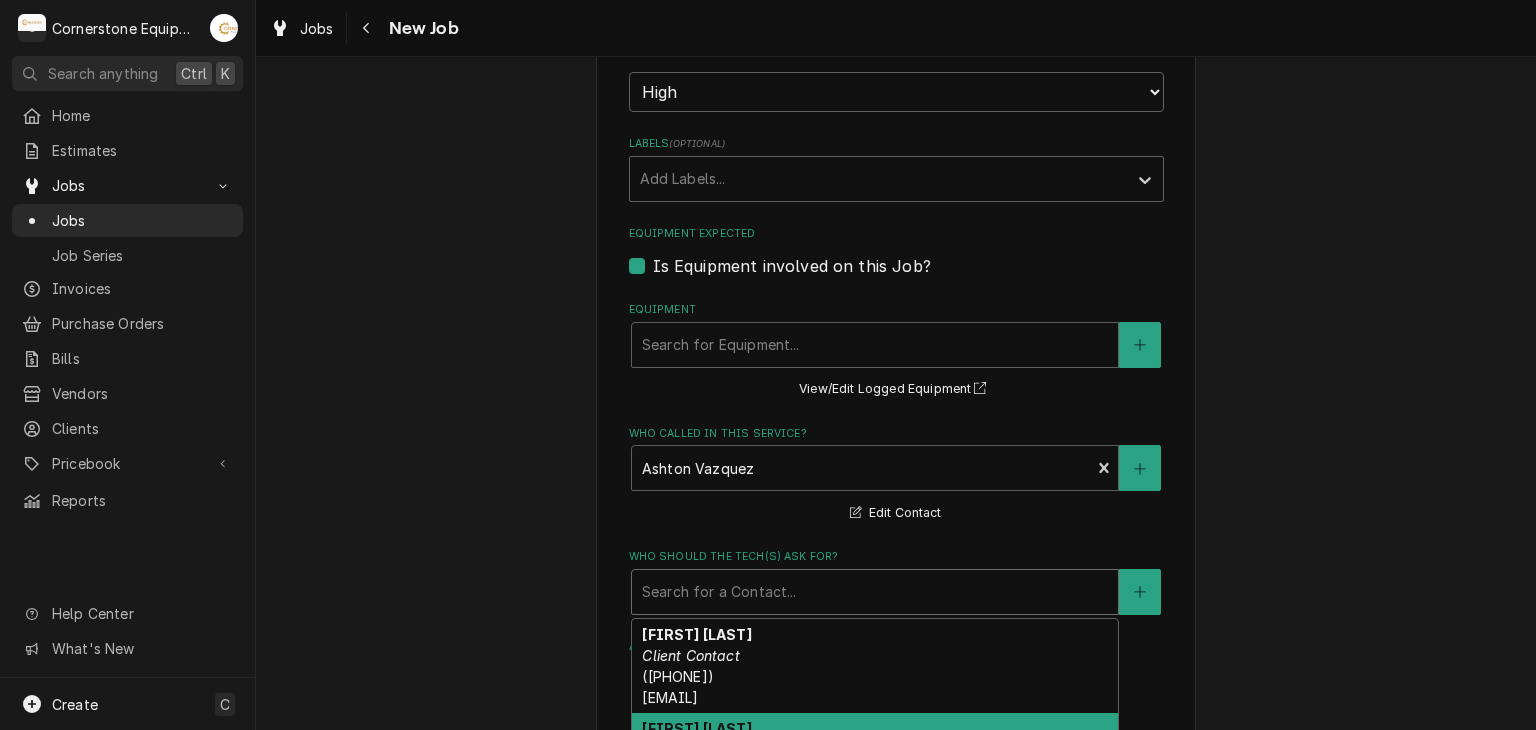 click on "Please provide the following information to create a job: Client Details Client Hill Management - McDonald’s Edit Client Service Location 04798 - Woodruff Rd / 1111 Woodruff Rd, Greenville, SC 29607 Edit Service Location Job Details Job Source Direct (Phone/Email/etc.) Other Job Source Name MaintX MaintX ID 3690 Date Received 2025-08-07 Service Type Labor Edit Service Type Job Type Reason For Call WIC and WIF continue to ice up Technician Instructions  ( optional ) Priority No Priority Urgent High Medium Low Labels  ( optional ) Add Labels... Equipment Expected Is Equipment involved on this Job? Equipment Search for Equipment... View/Edit Logged Equipment    Who called in this service? Ashton Vazquez Primary Client Contact (346) 249-1763 ashton.vazquez@us.stores.mcd.com Edit Contact Who should the tech(s) ask for? 5 results available. Use Up and Down to choose options, press Enter to select the currently focused option, press Escape to exit the menu, press Tab to select the option and exit the menu. Maria )" at bounding box center [896, 177] 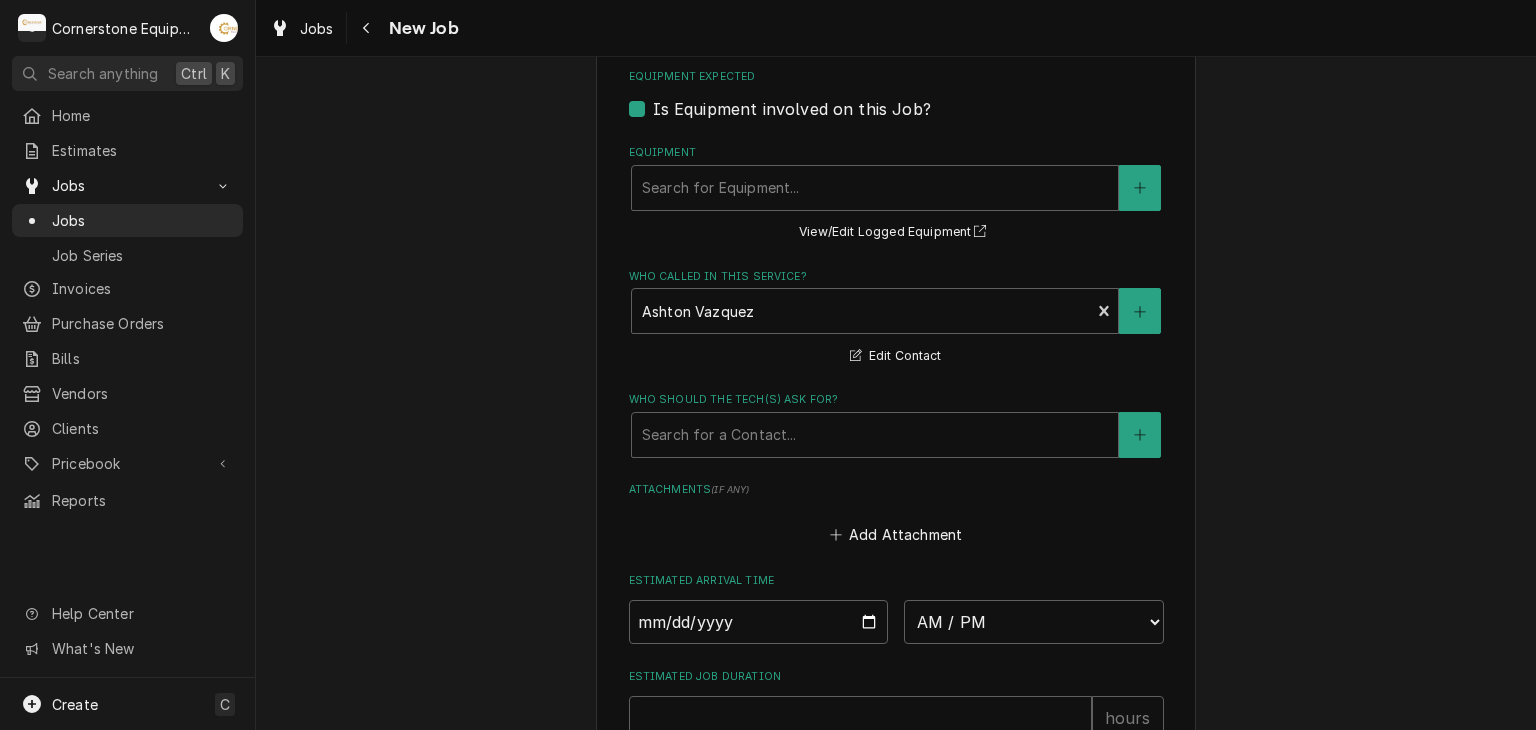 scroll, scrollTop: 1520, scrollLeft: 0, axis: vertical 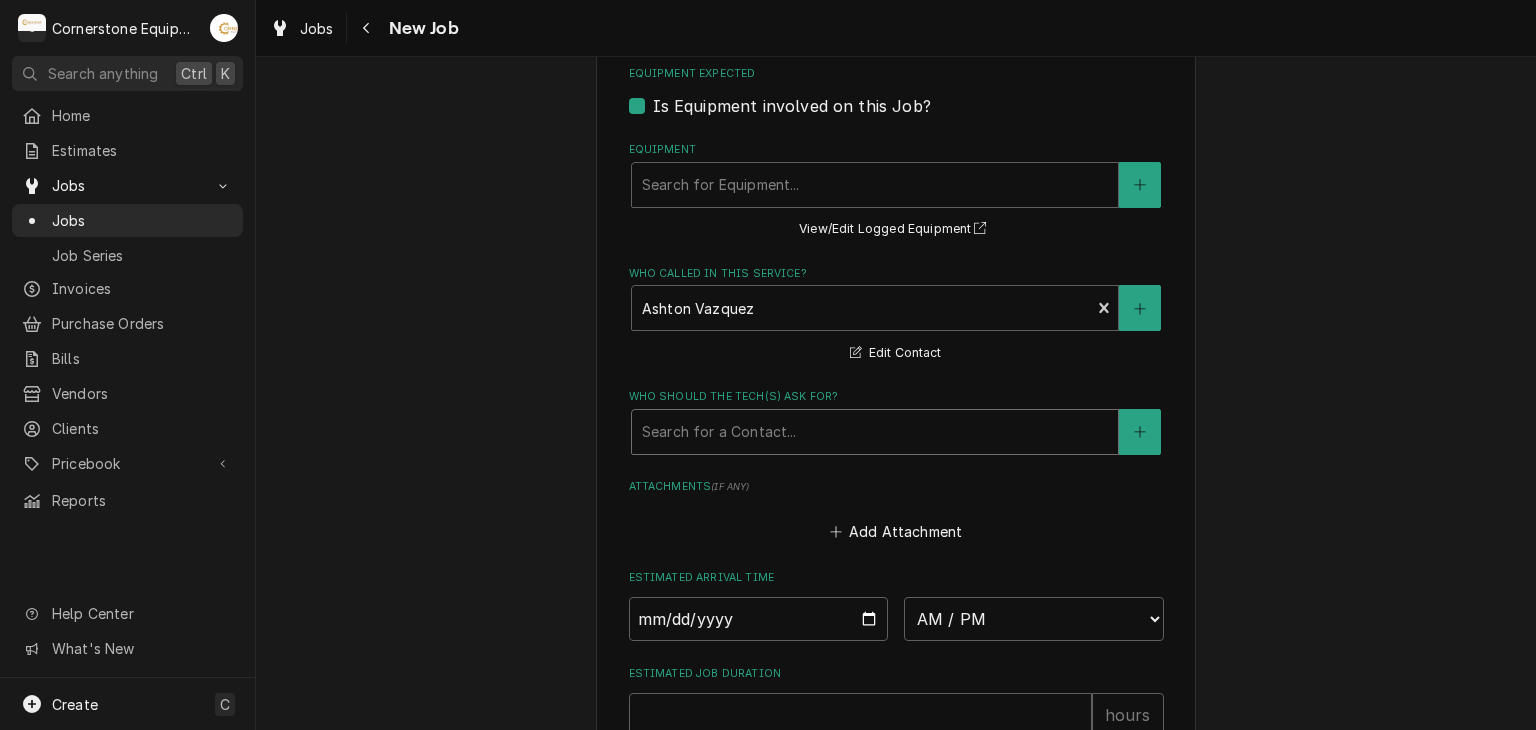click at bounding box center (875, 432) 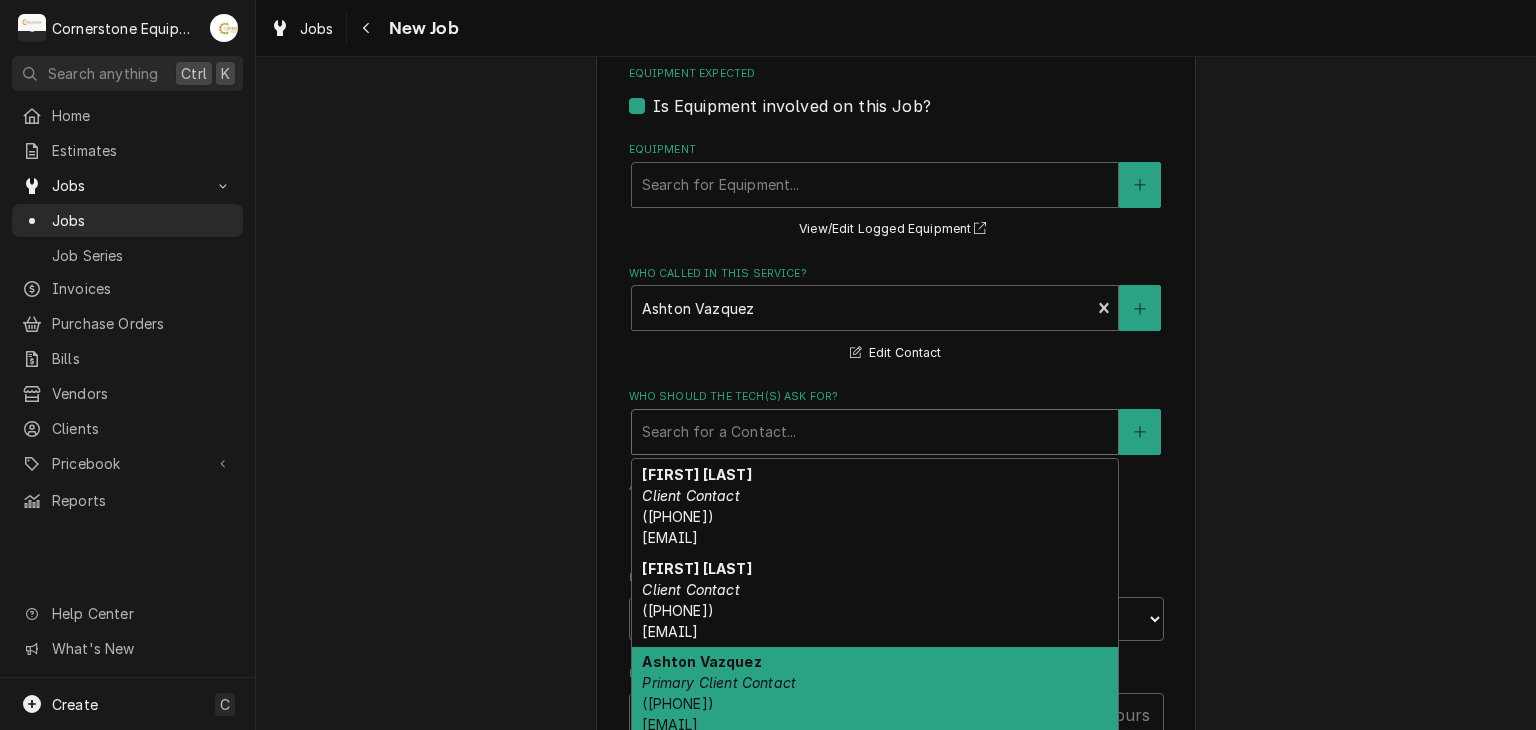 click on "Ashton Vazquez" at bounding box center (701, 661) 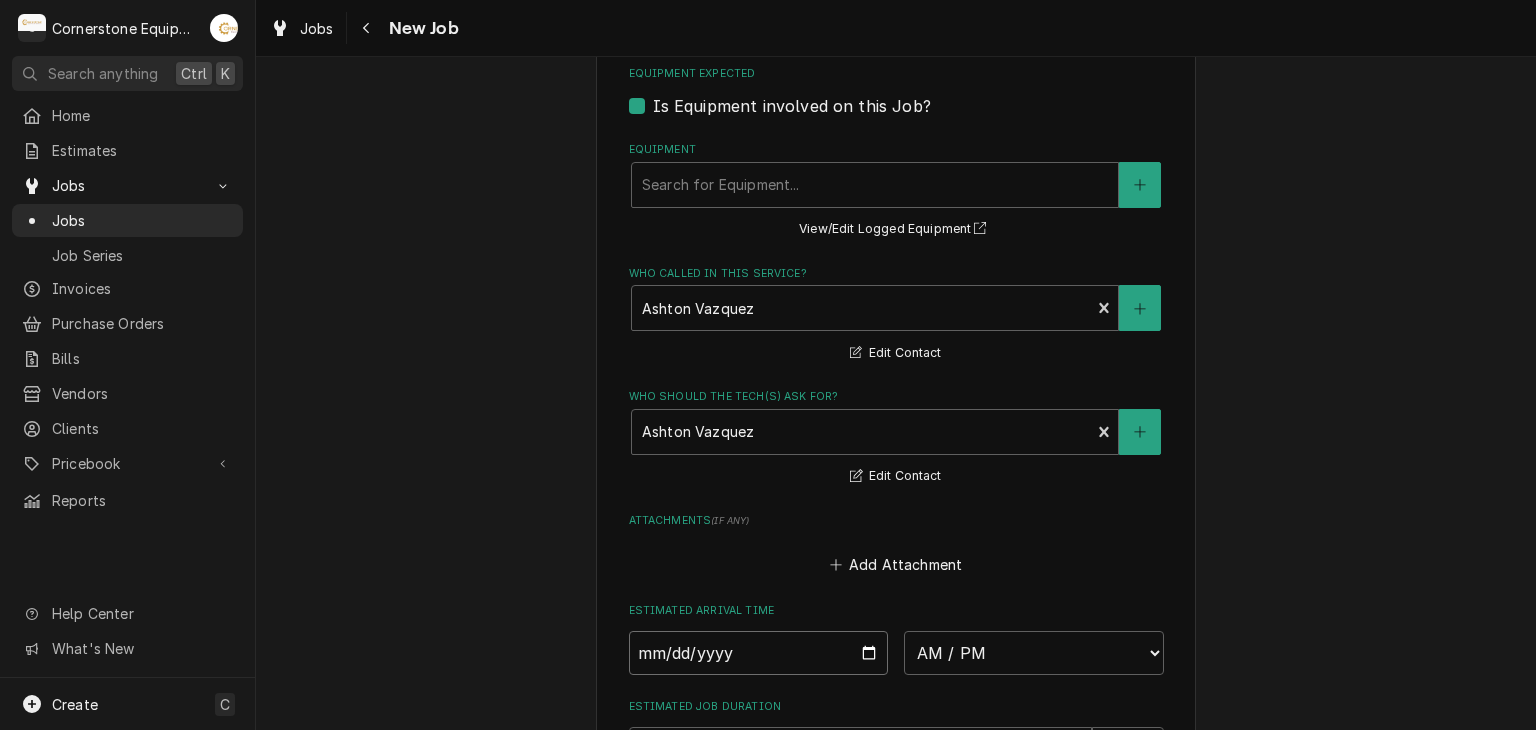 click at bounding box center (759, 653) 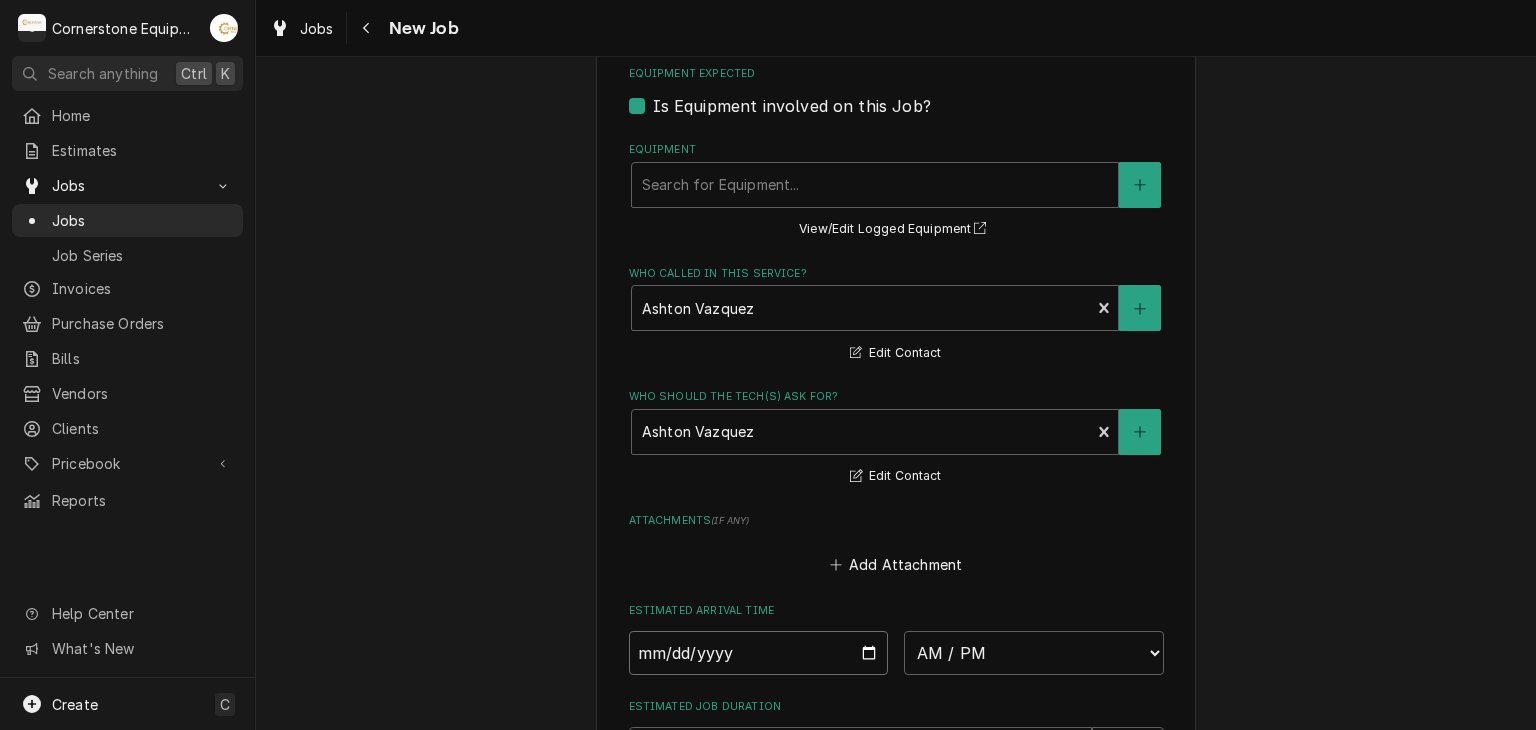 click at bounding box center (759, 653) 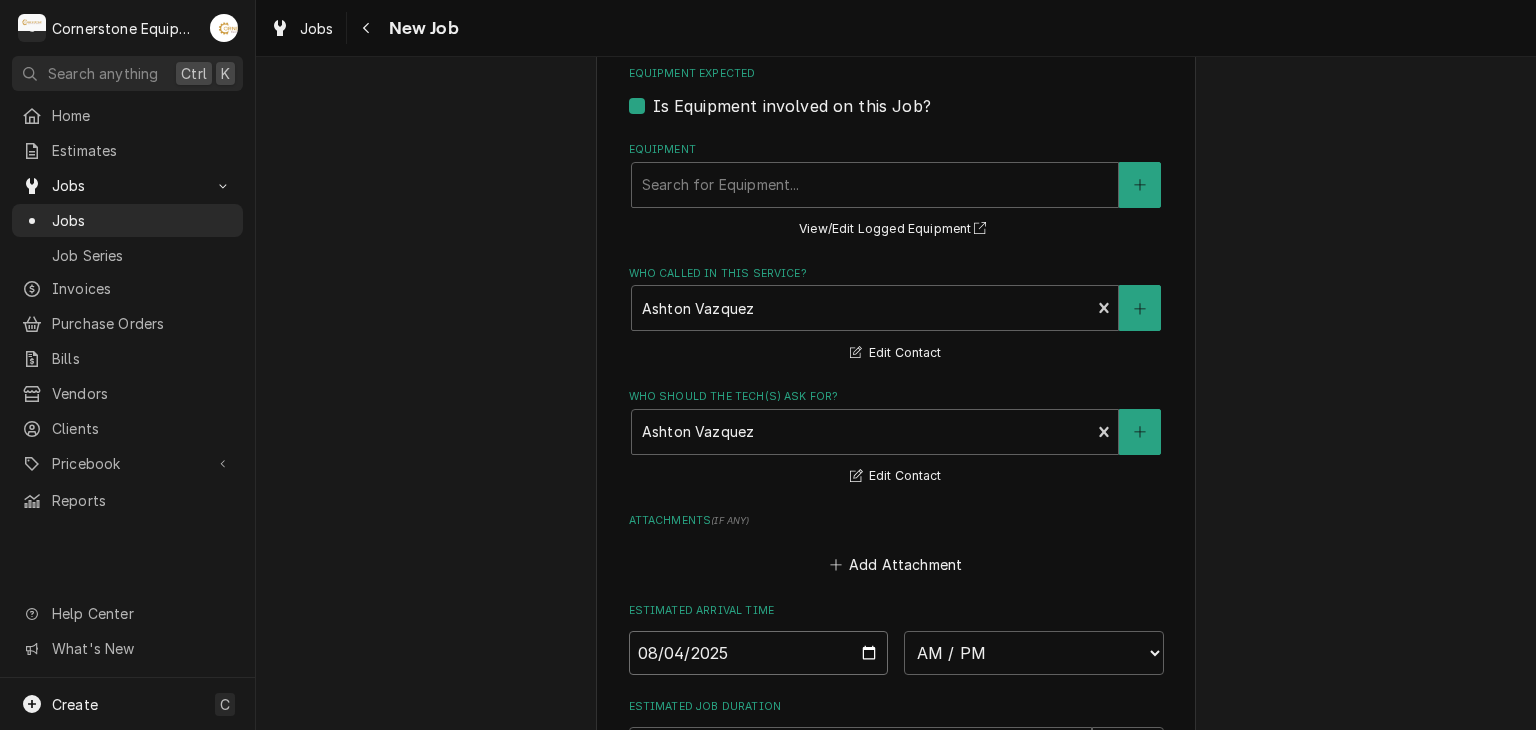 type on "2025-08-04" 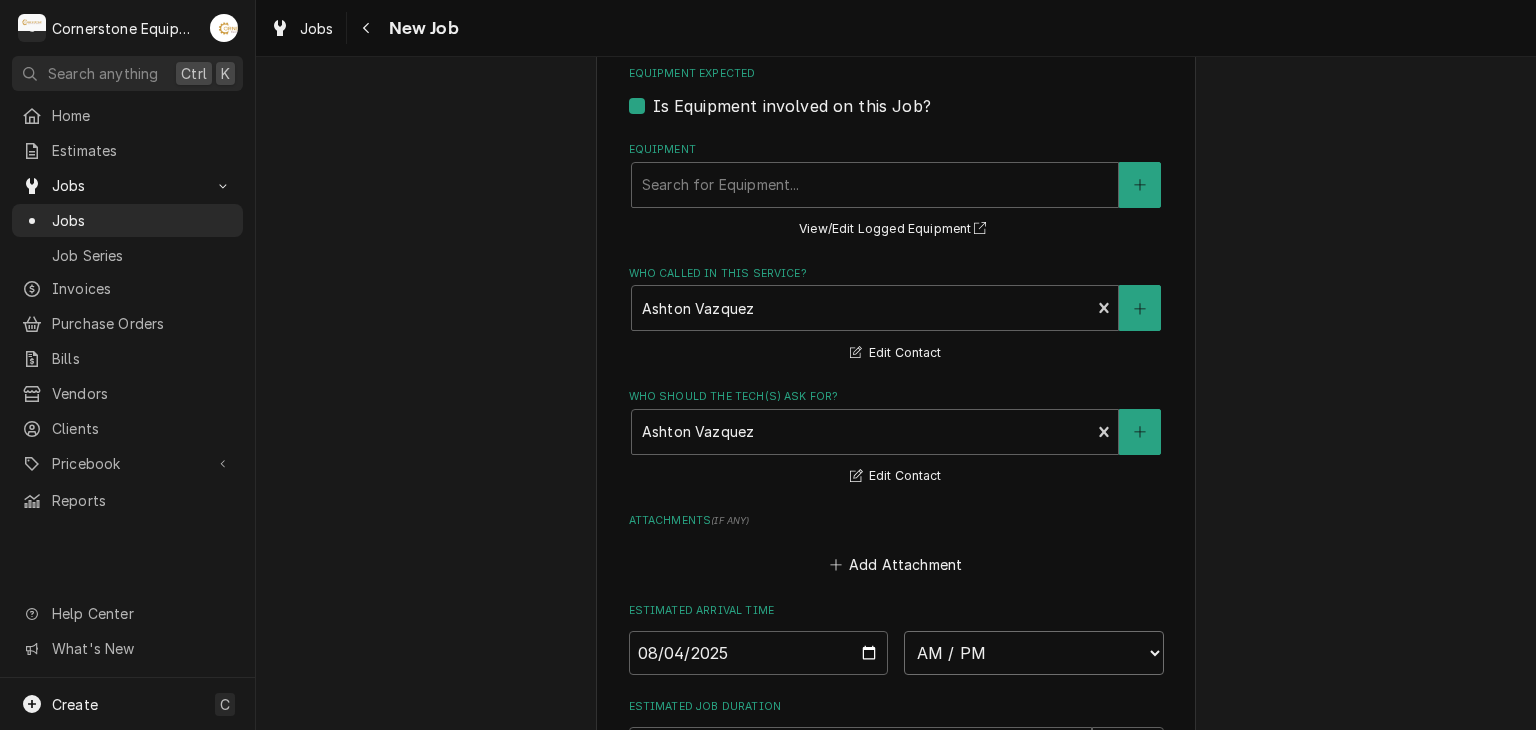 click on "AM / PM 6:00 AM 6:15 AM 6:30 AM 6:45 AM 7:00 AM 7:15 AM 7:30 AM 7:45 AM 8:00 AM 8:15 AM 8:30 AM 8:45 AM 9:00 AM 9:15 AM 9:30 AM 9:45 AM 10:00 AM 10:15 AM 10:30 AM 10:45 AM 11:00 AM 11:15 AM 11:30 AM 11:45 AM 12:00 PM 12:15 PM 12:30 PM 12:45 PM 1:00 PM 1:15 PM 1:30 PM 1:45 PM 2:00 PM 2:15 PM 2:30 PM 2:45 PM 3:00 PM 3:15 PM 3:30 PM 3:45 PM 4:00 PM 4:15 PM 4:30 PM 4:45 PM 5:00 PM 5:15 PM 5:30 PM 5:45 PM 6:00 PM 6:15 PM 6:30 PM 6:45 PM 7:00 PM 7:15 PM 7:30 PM 7:45 PM 8:00 PM 8:15 PM 8:30 PM 8:45 PM 9:00 PM 9:15 PM 9:30 PM 9:45 PM 10:00 PM 10:15 PM 10:30 PM 10:45 PM 11:00 PM 11:15 PM 11:30 PM 11:45 PM 12:00 AM 12:15 AM 12:30 AM 12:45 AM 1:00 AM 1:15 AM 1:30 AM 1:45 AM 2:00 AM 2:15 AM 2:30 AM 2:45 AM 3:00 AM 3:15 AM 3:30 AM 3:45 AM 4:00 AM 4:15 AM 4:30 AM 4:45 AM 5:00 AM 5:15 AM 5:30 AM 5:45 AM" at bounding box center [1034, 653] 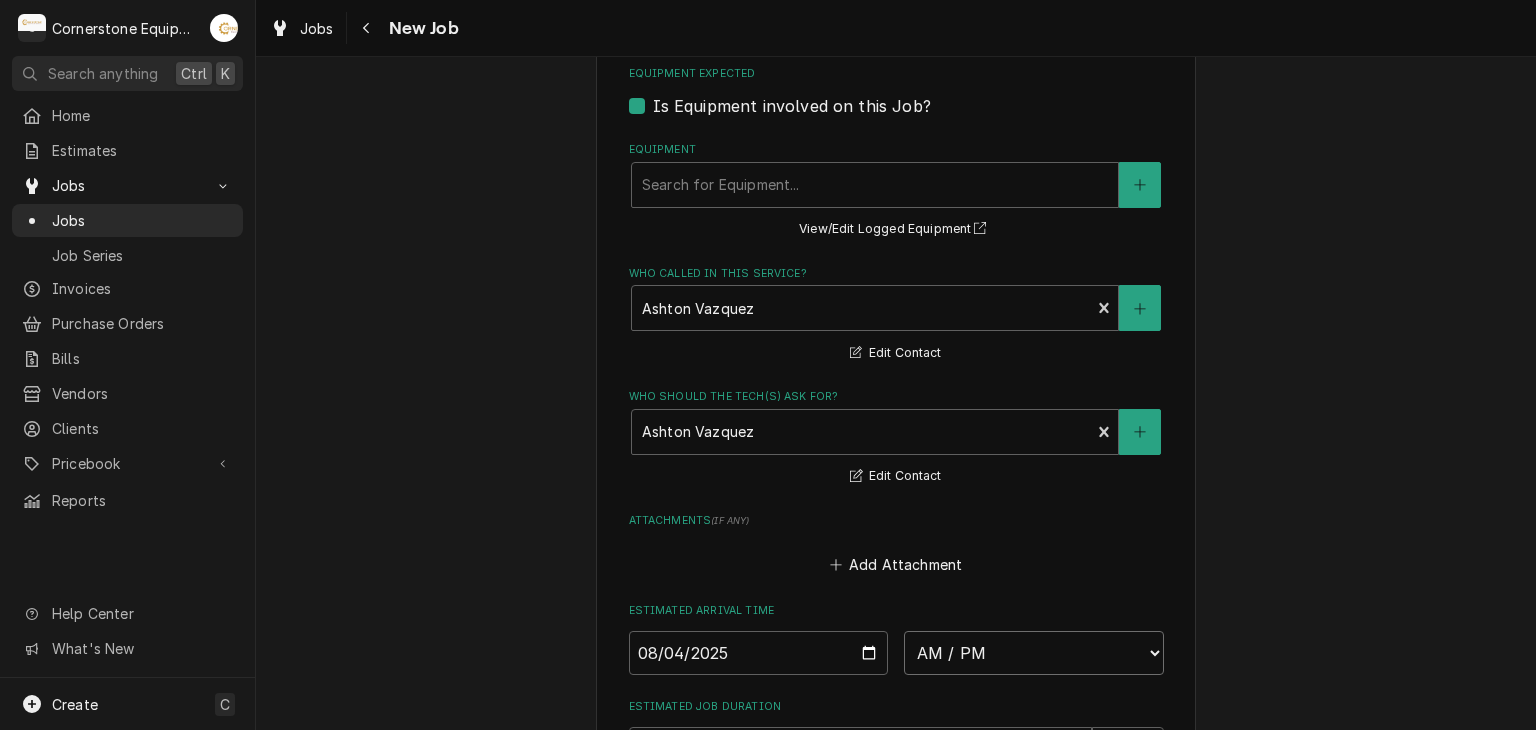 select on "17:00:00" 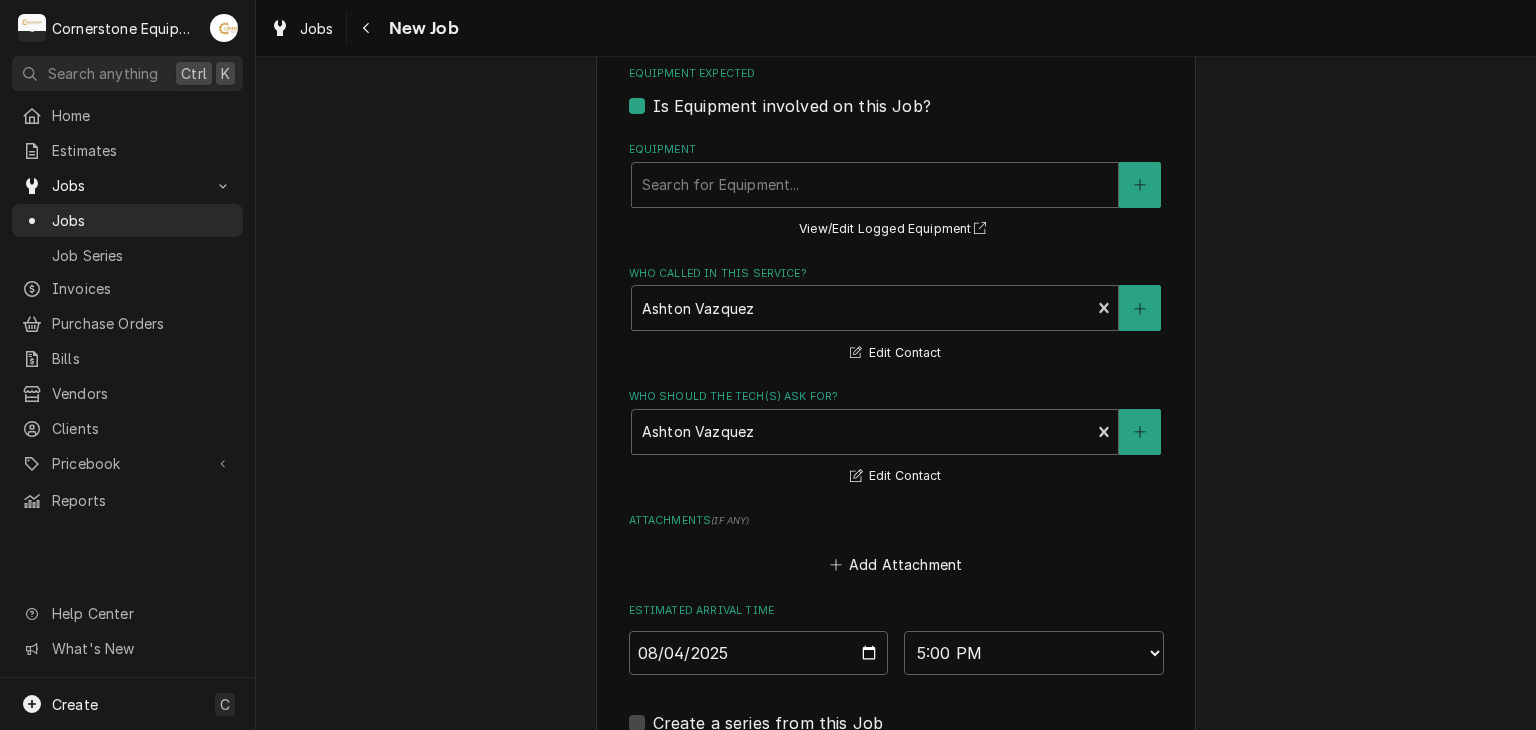 click on "Please provide the following information to create a job: Client Details Client Hill Management - McDonald’s Edit Client Service Location 04798 - Woodruff Rd / 1111 Woodruff Rd, Greenville, SC 29607 Edit Service Location Job Details Job Source Direct (Phone/Email/etc.) Other Job Source Name MaintX MaintX ID 3690 Date Received 2025-08-07 Service Type Labor Edit Service Type Job Type Reason For Call WIC and WIF continue to ice up Technician Instructions  ( optional ) Priority No Priority Urgent High Medium Low Labels  ( optional ) Add Labels... Equipment Expected Is Equipment involved on this Job? Equipment Search for Equipment... View/Edit Logged Equipment    Who called in this service? Ashton Vazquez Primary Client Contact (346) 249-1763 ashton.vazquez@us.stores.mcd.com Edit Contact Who should the tech(s) ask for? Ashton Vazquez Primary Client Contact (346) 249-1763 ashton.vazquez@us.stores.mcd.com Edit Contact Attachments  ( if any ) Add Attachment Estimated Arrival Time 2025-08-04 AM / PM 6:00 AM 6:15 AM" at bounding box center (896, 64) 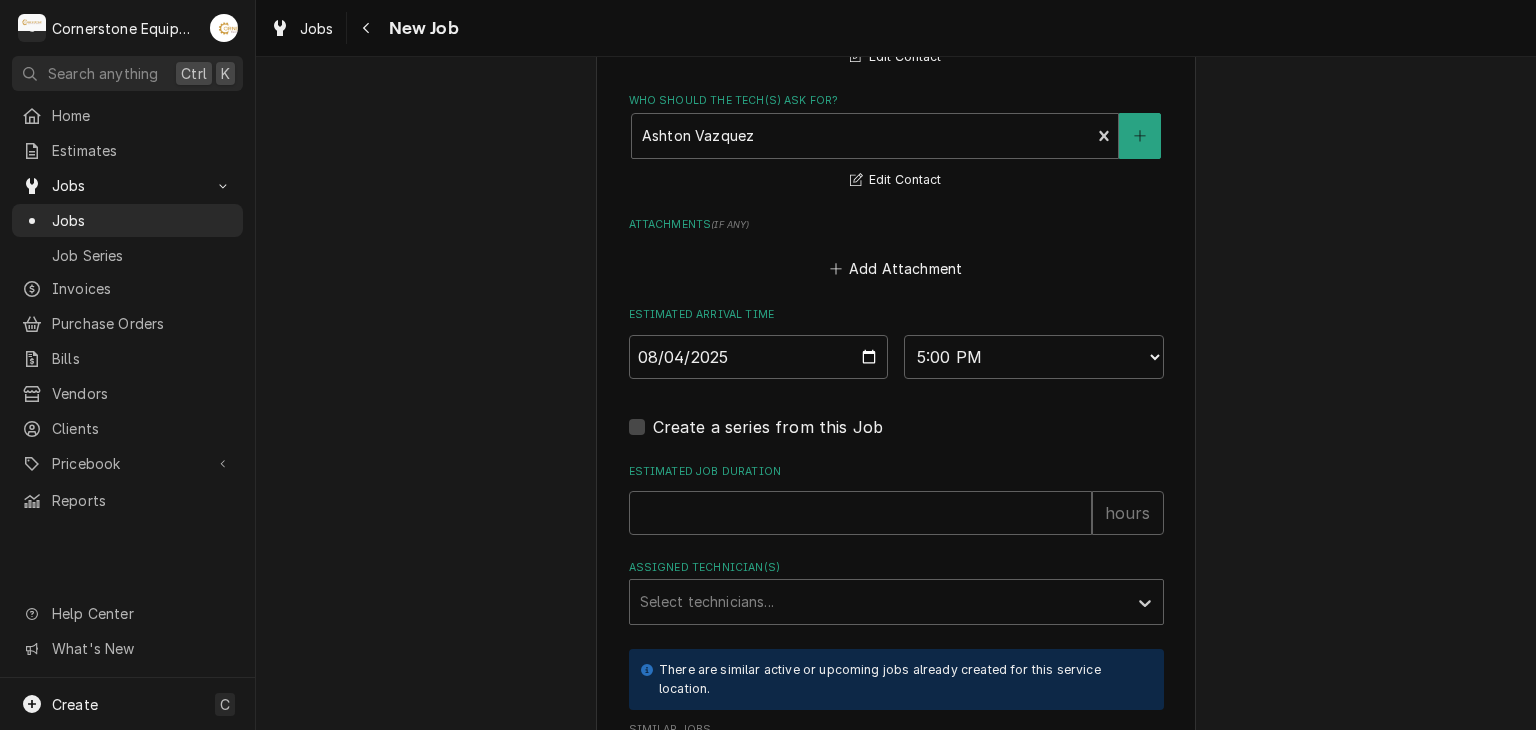 scroll, scrollTop: 1840, scrollLeft: 0, axis: vertical 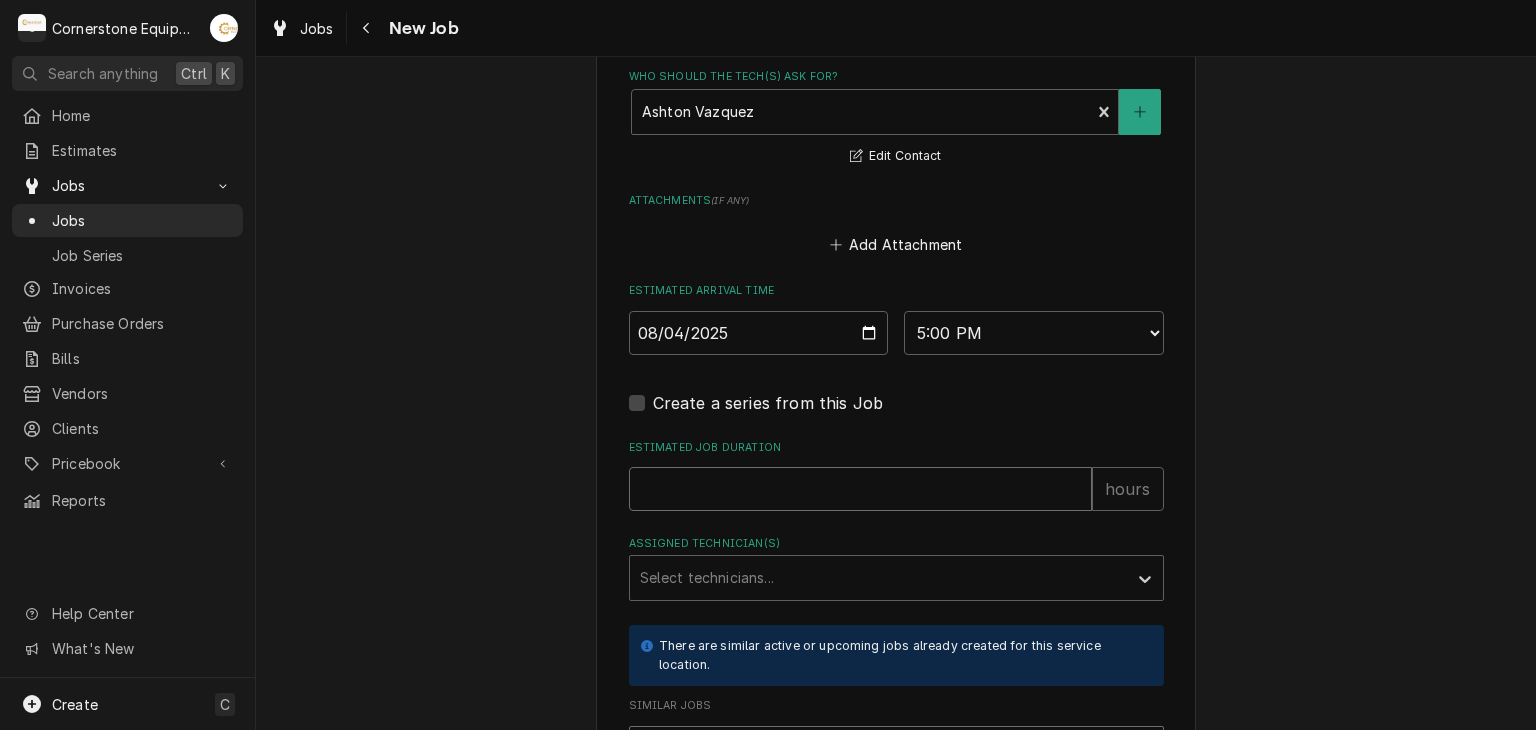 click on "Estimated Job Duration" at bounding box center (860, 489) 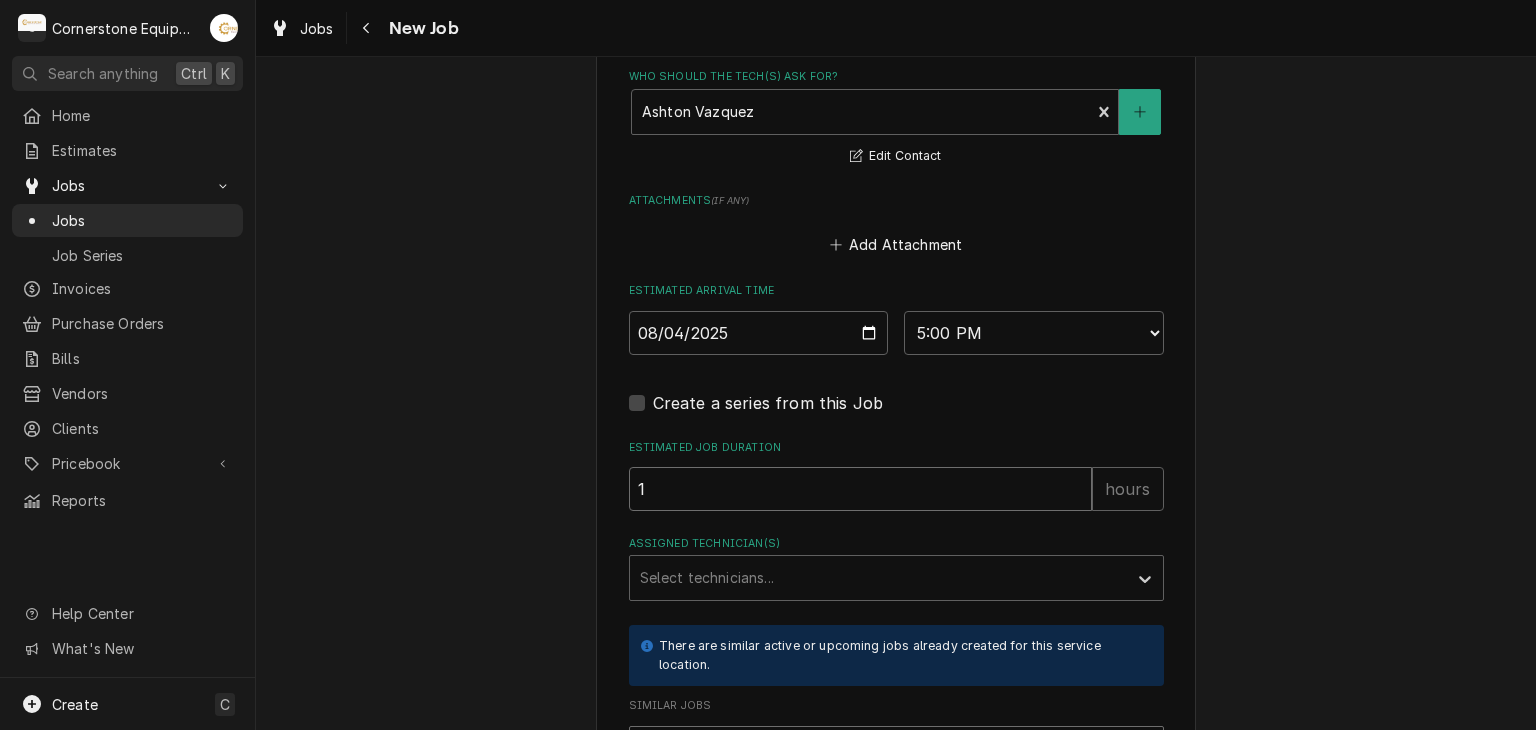 type on "x" 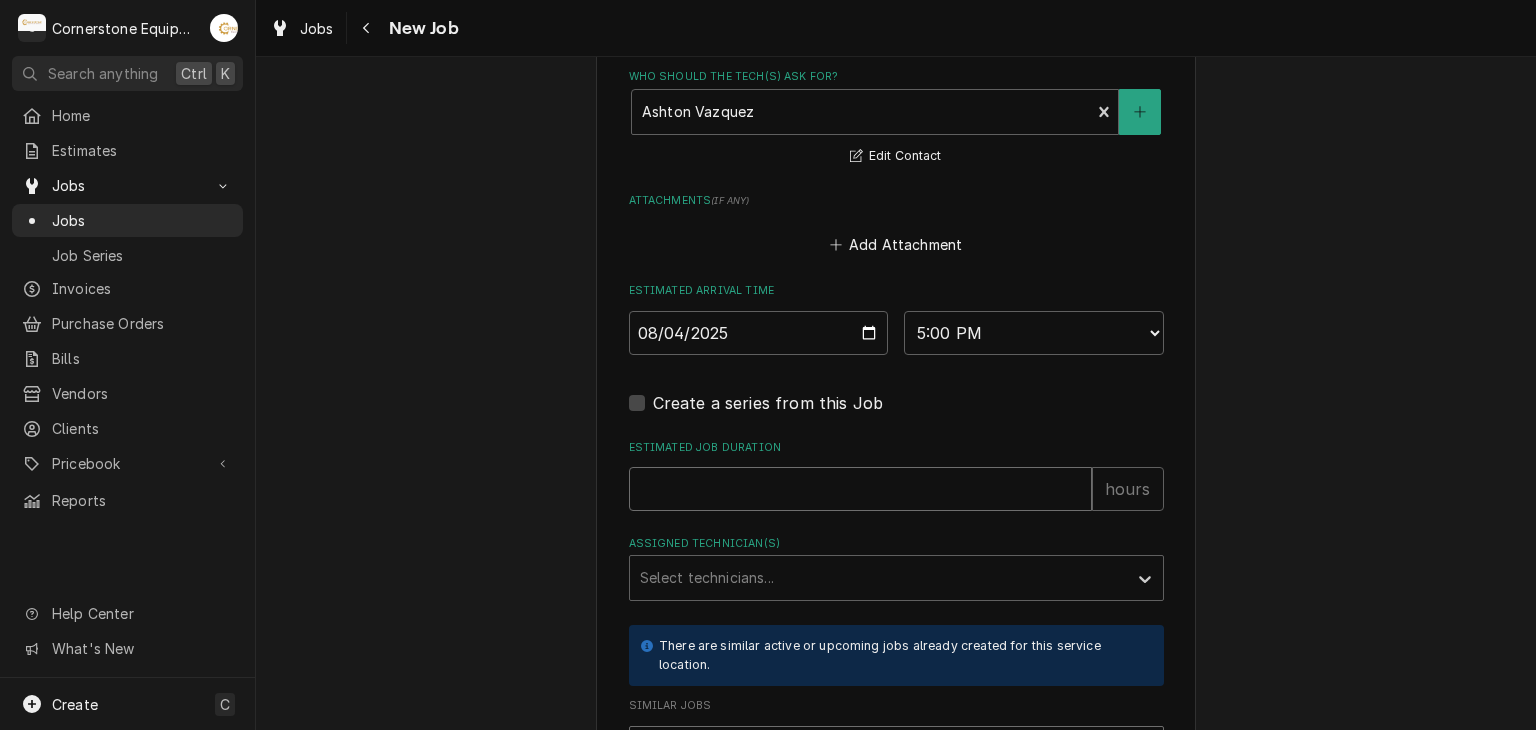 type on "x" 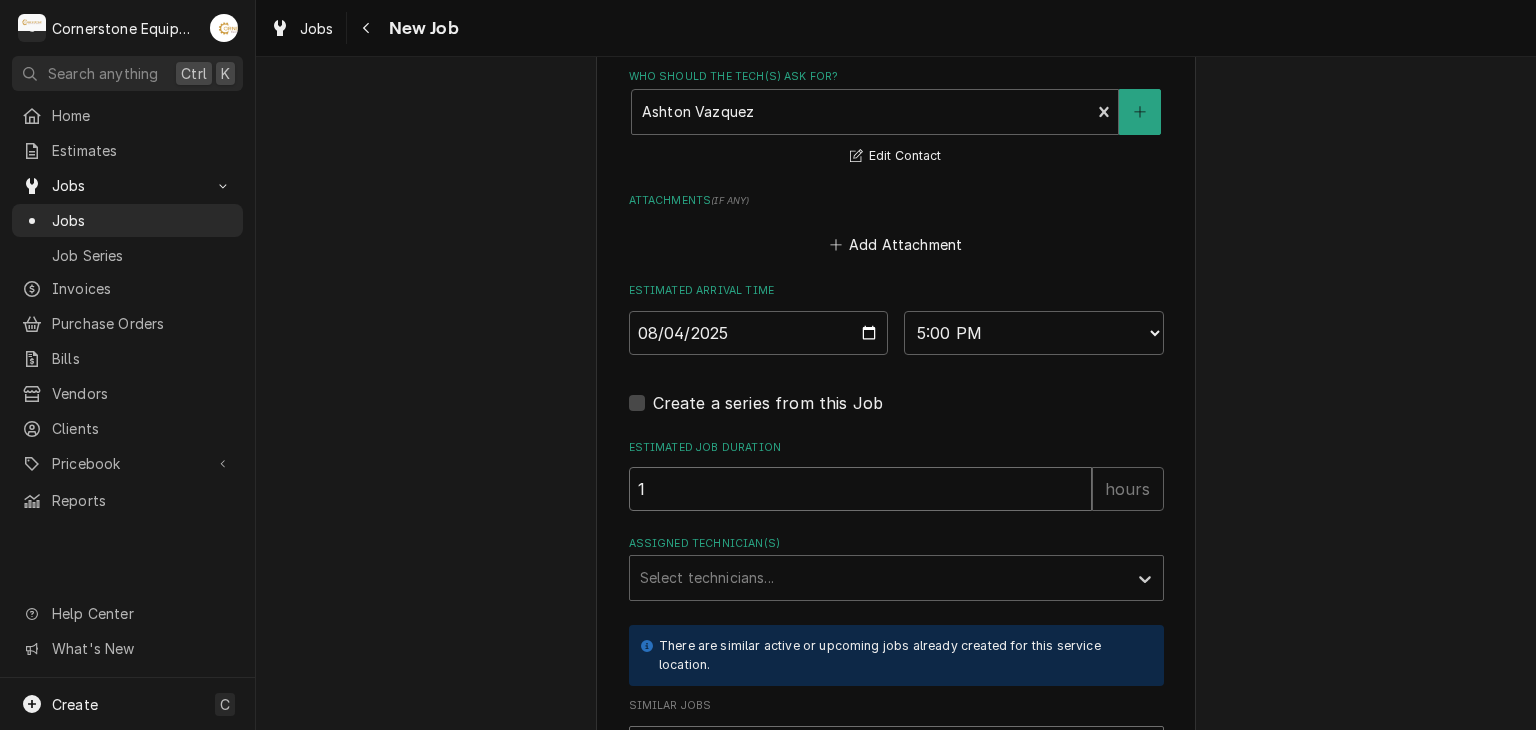 type on "x" 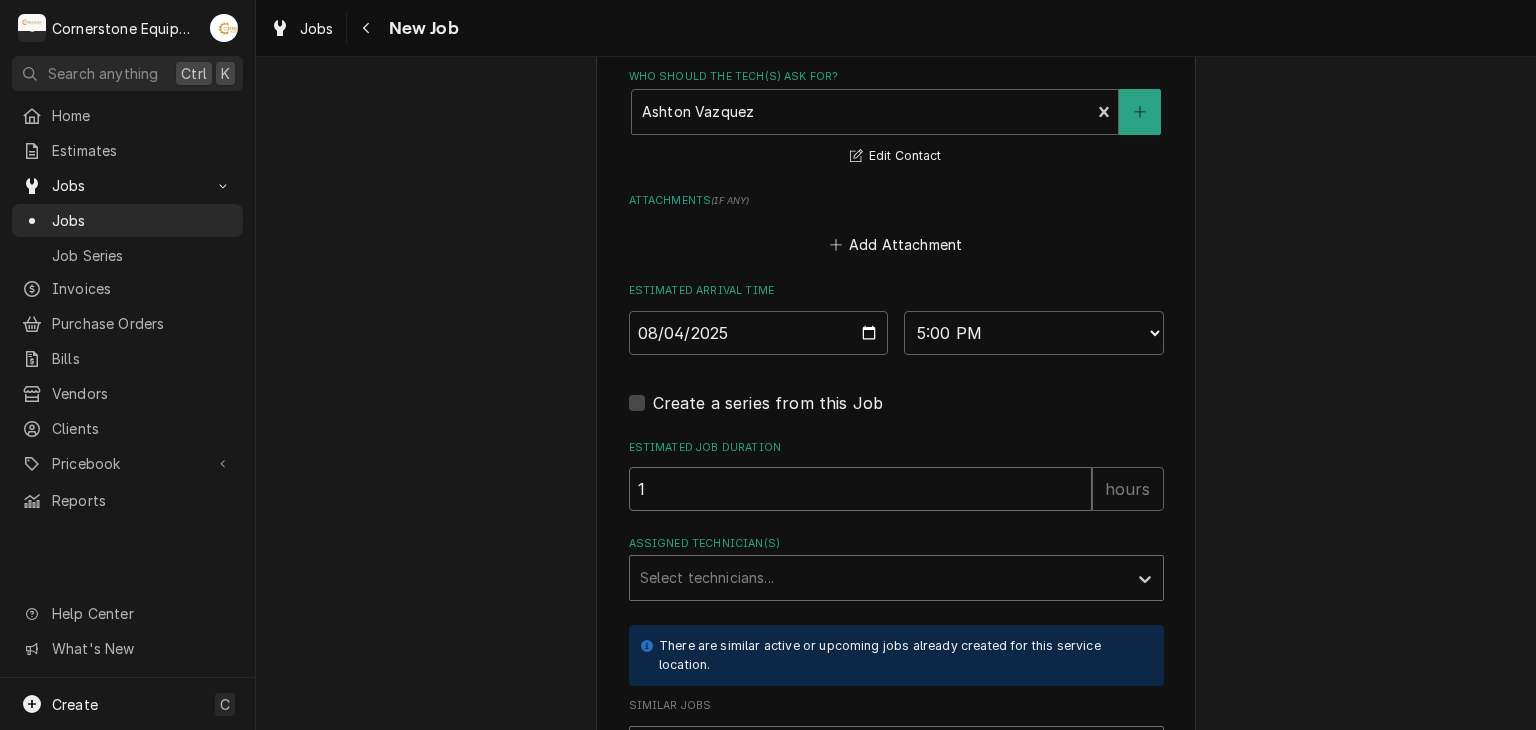 type on "1" 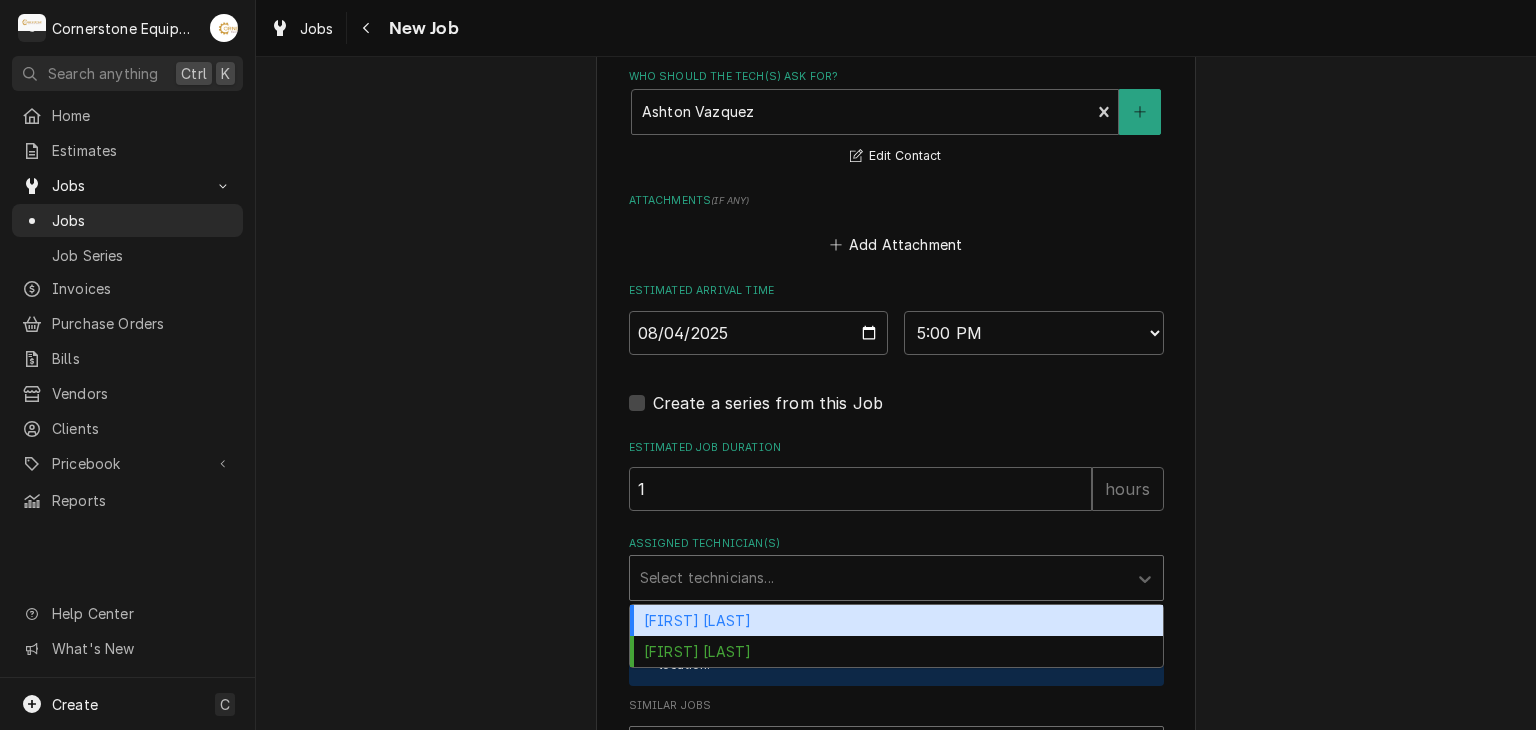 click at bounding box center (878, 578) 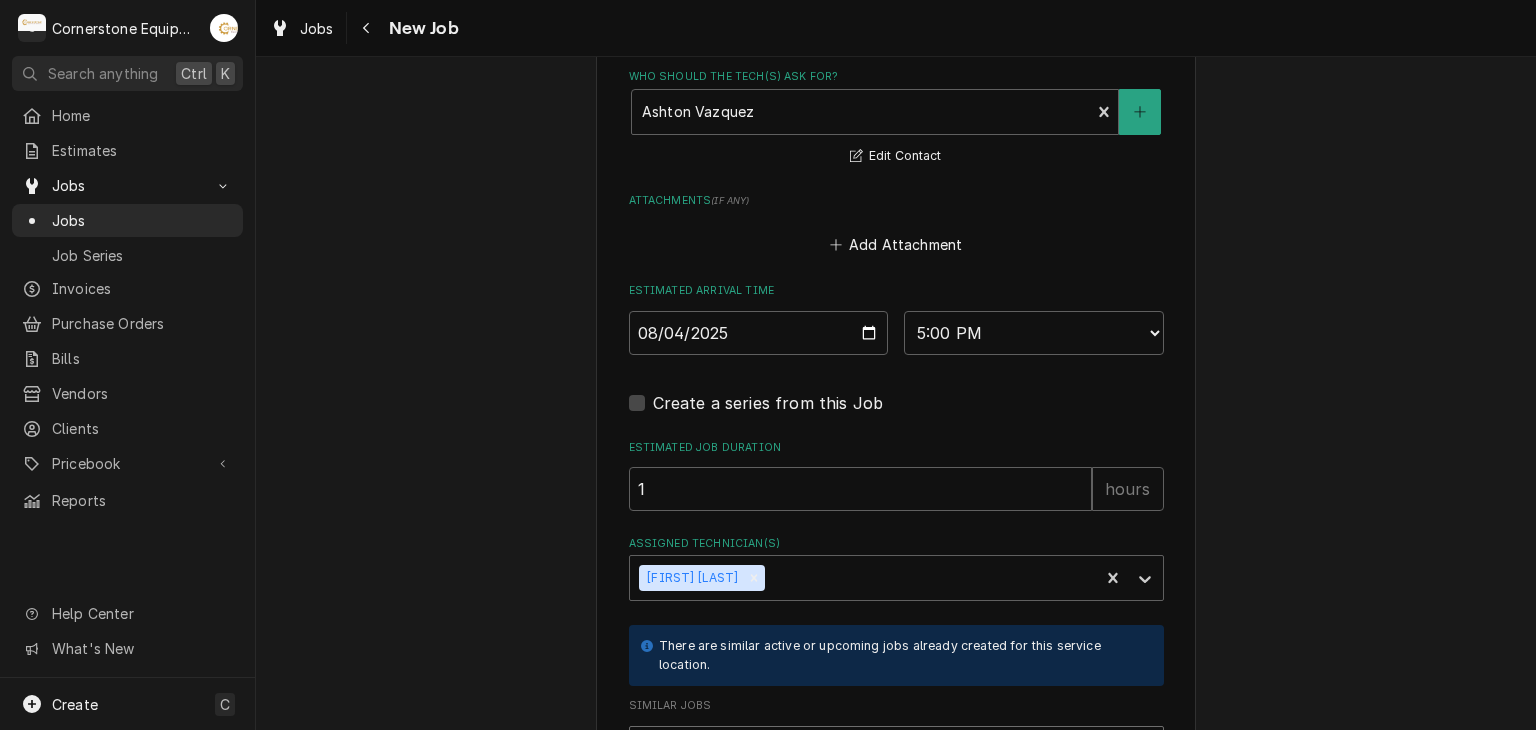 click on "Please provide the following information to create a job: Client Details Client Hill Management - McDonald’s Edit Client Service Location 04798 - Woodruff Rd / 1111 Woodruff Rd, Greenville, SC 29607 Edit Service Location Job Details Job Source Direct (Phone/Email/etc.) Other Job Source Name MaintX MaintX ID 3690 Date Received 2025-08-07 Service Type Labor Edit Service Type Job Type Reason For Call WIC and WIF continue to ice up Technician Instructions  ( optional ) Priority No Priority Urgent High Medium Low Labels  ( optional ) Add Labels... Equipment Expected Is Equipment involved on this Job? Equipment Search for Equipment... View/Edit Logged Equipment    Who called in this service? Ashton Vazquez Primary Client Contact (346) 249-1763 ashton.vazquez@us.stores.mcd.com Edit Contact Who should the tech(s) ask for? Ashton Vazquez Primary Client Contact (346) 249-1763 ashton.vazquez@us.stores.mcd.com Edit Contact Attachments  ( if any ) Add Attachment Estimated Arrival Time 2025-08-04 AM / PM 6:00 AM 6:15 AM" at bounding box center (896, -256) 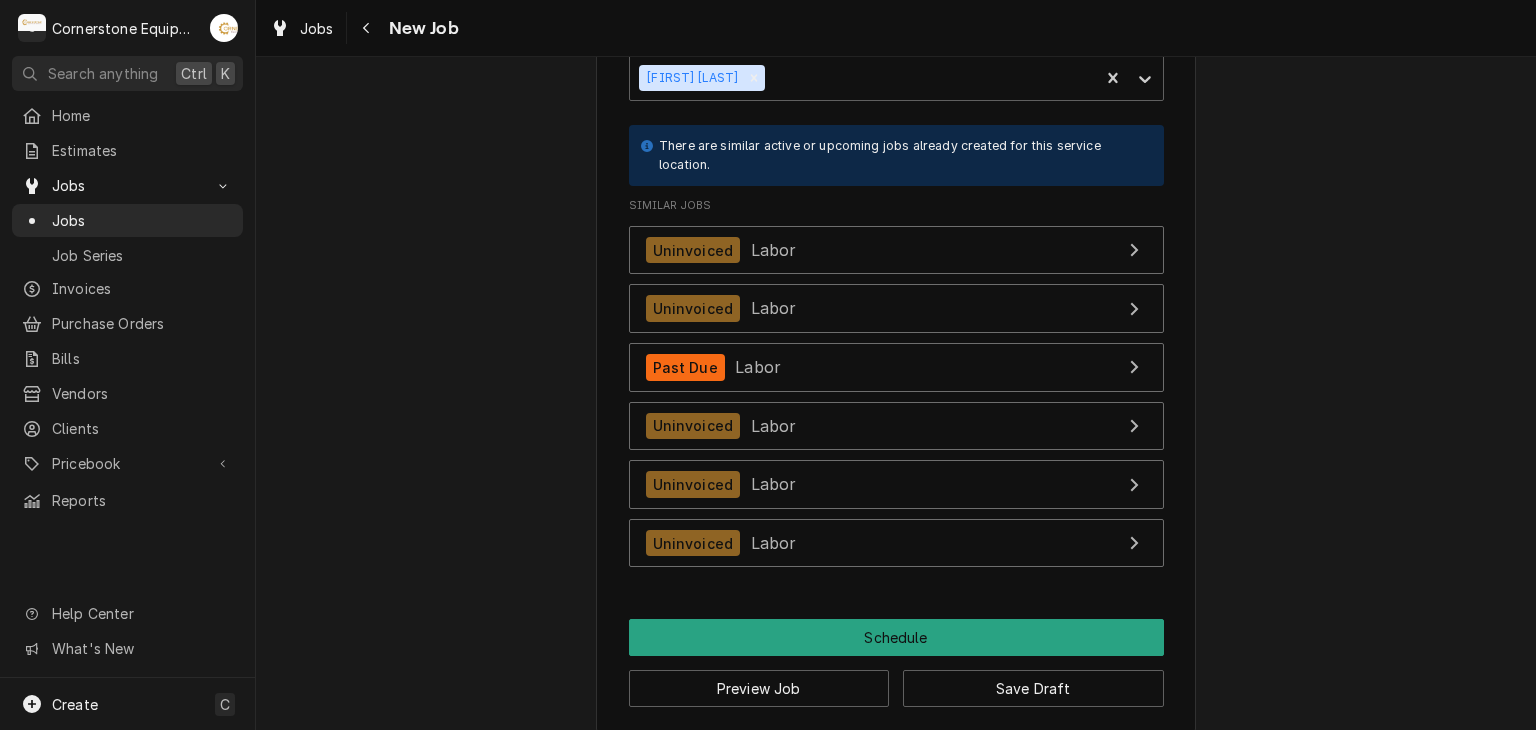 scroll, scrollTop: 2350, scrollLeft: 0, axis: vertical 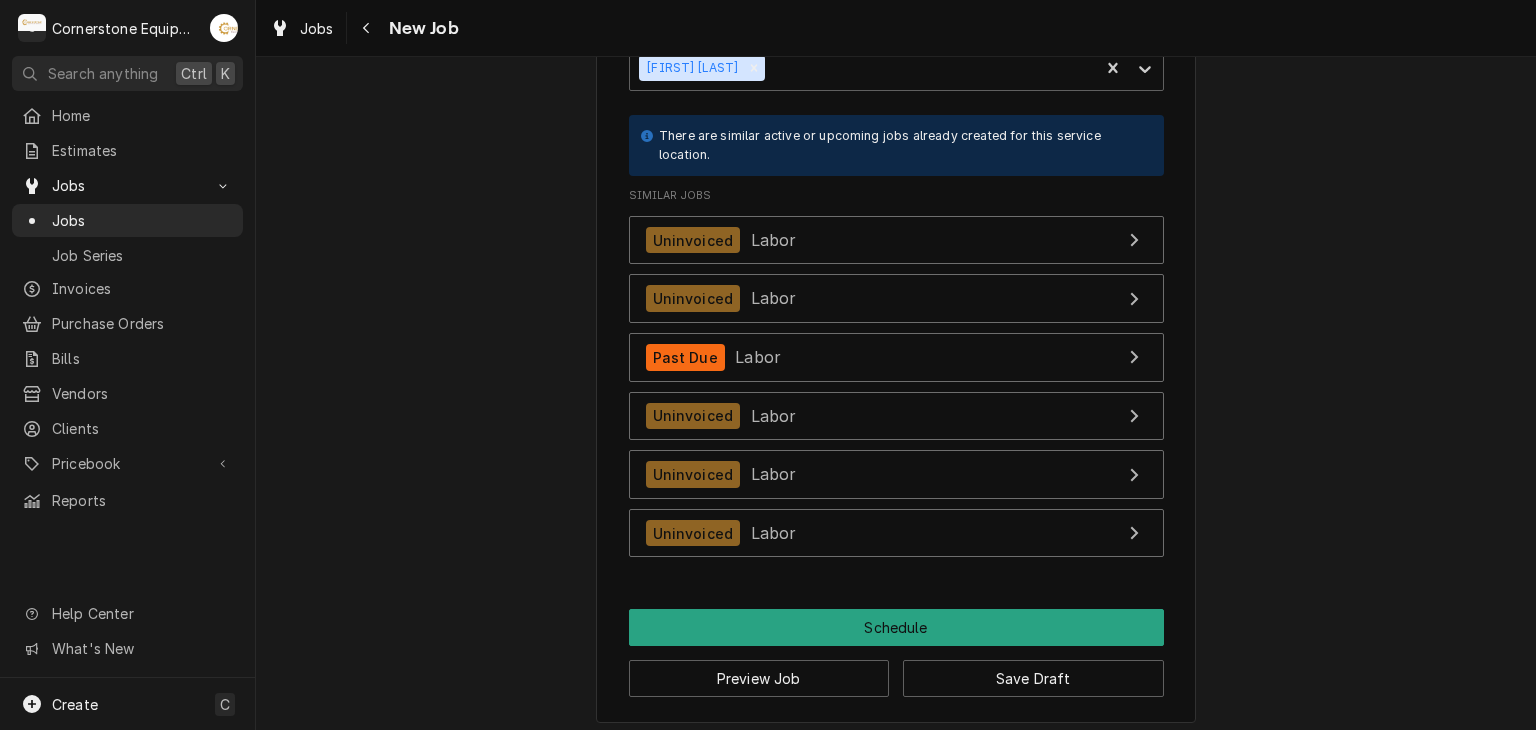 click on "Preview Job Save Draft" at bounding box center [896, 671] 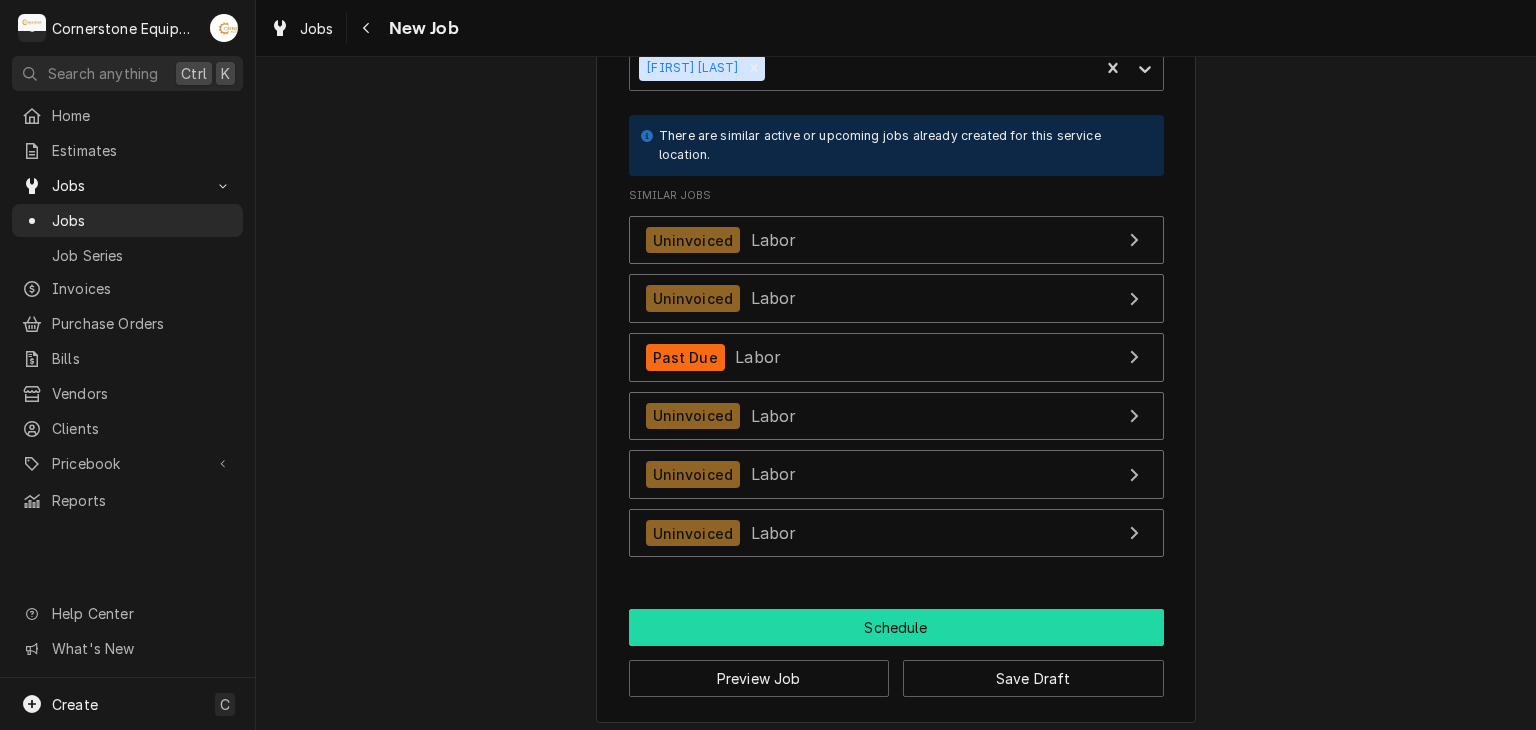 click on "Schedule" at bounding box center (896, 627) 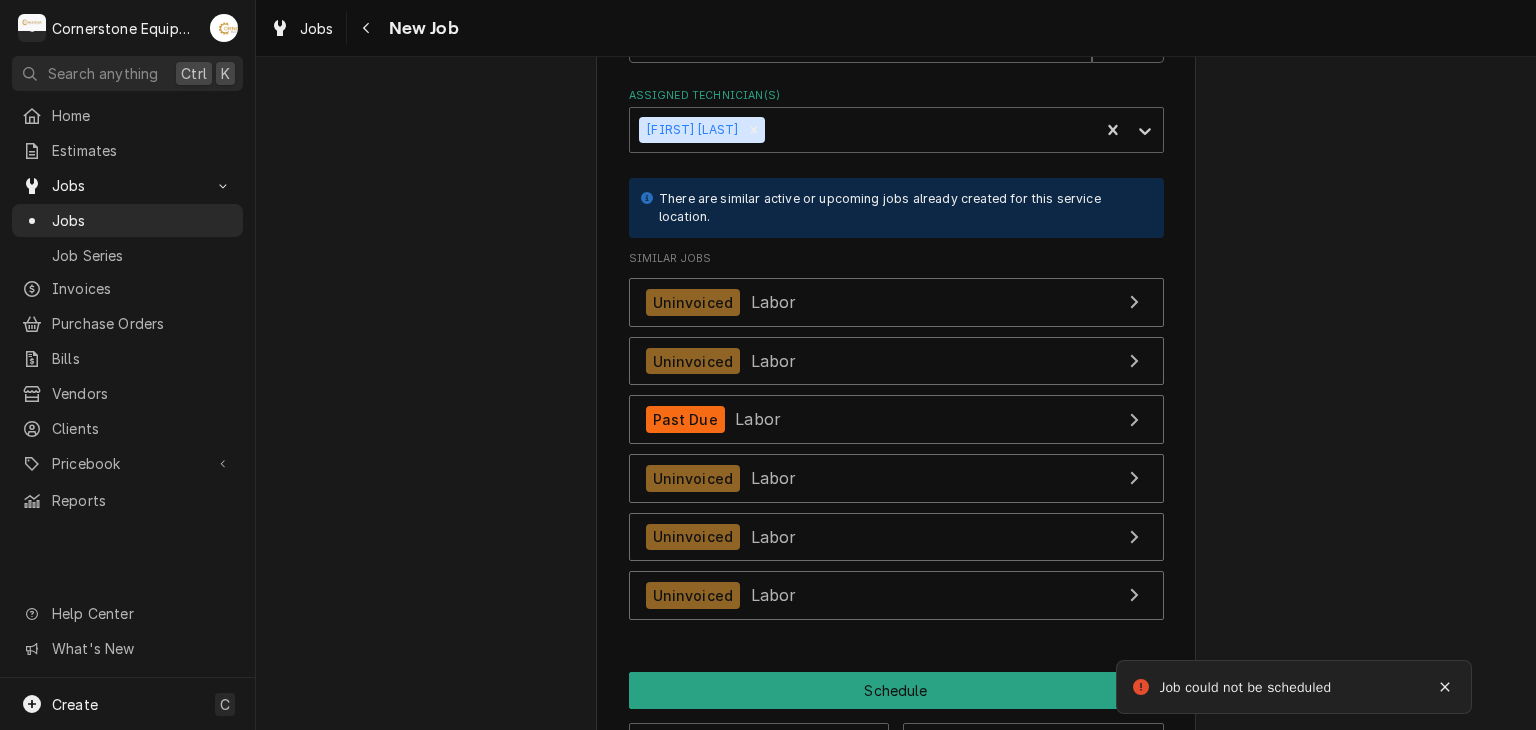 type on "x" 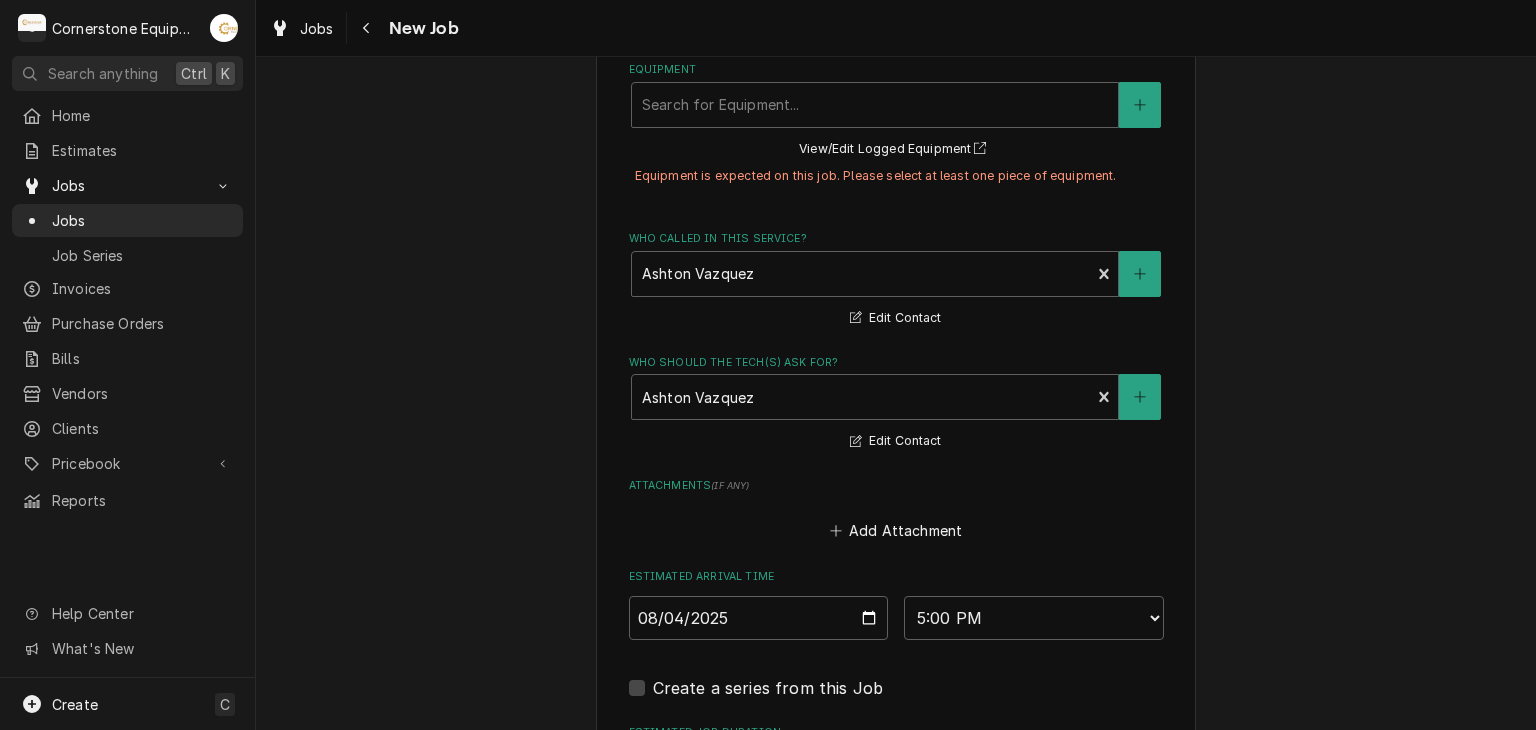 drag, startPoint x: 1329, startPoint y: 4, endPoint x: 417, endPoint y: 197, distance: 932.19794 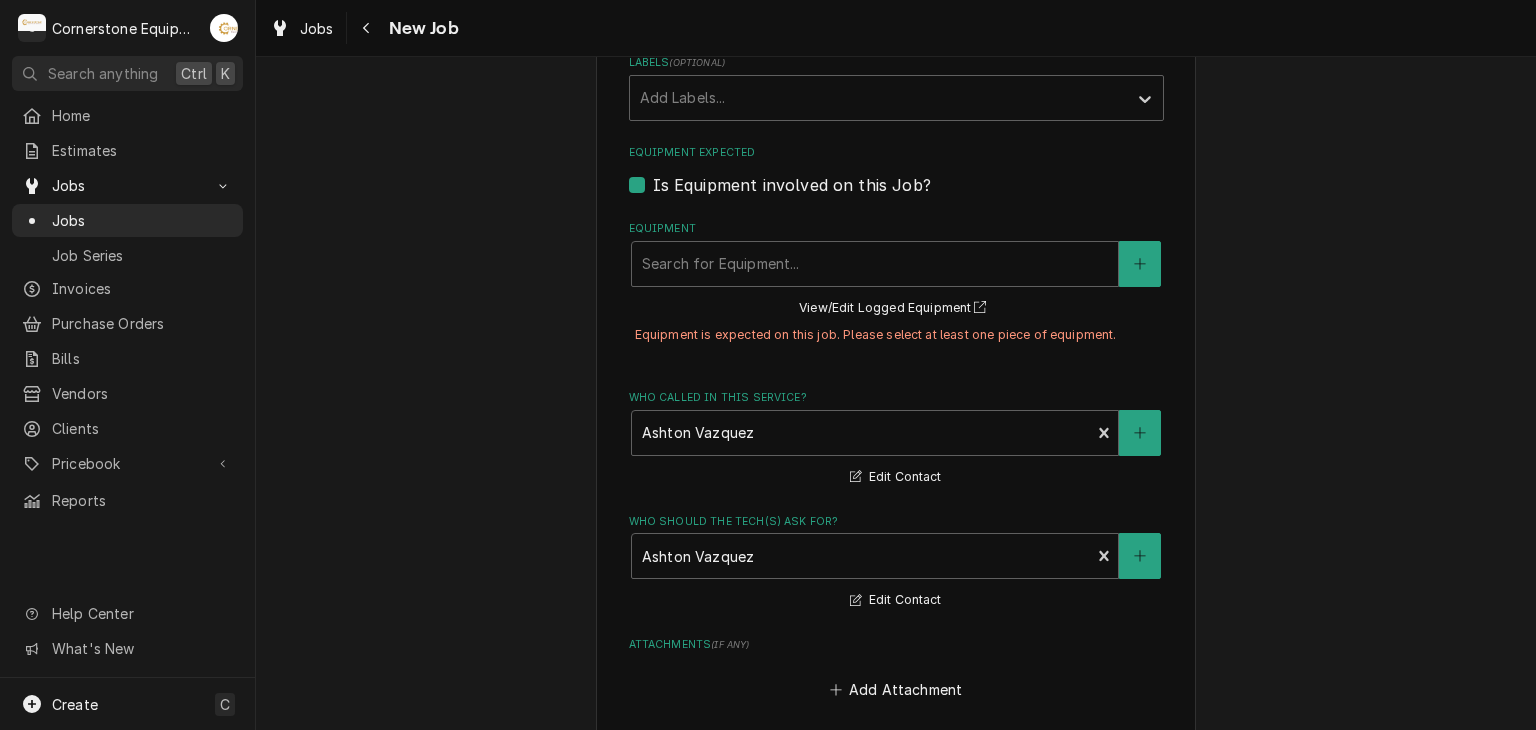 scroll, scrollTop: 1440, scrollLeft: 0, axis: vertical 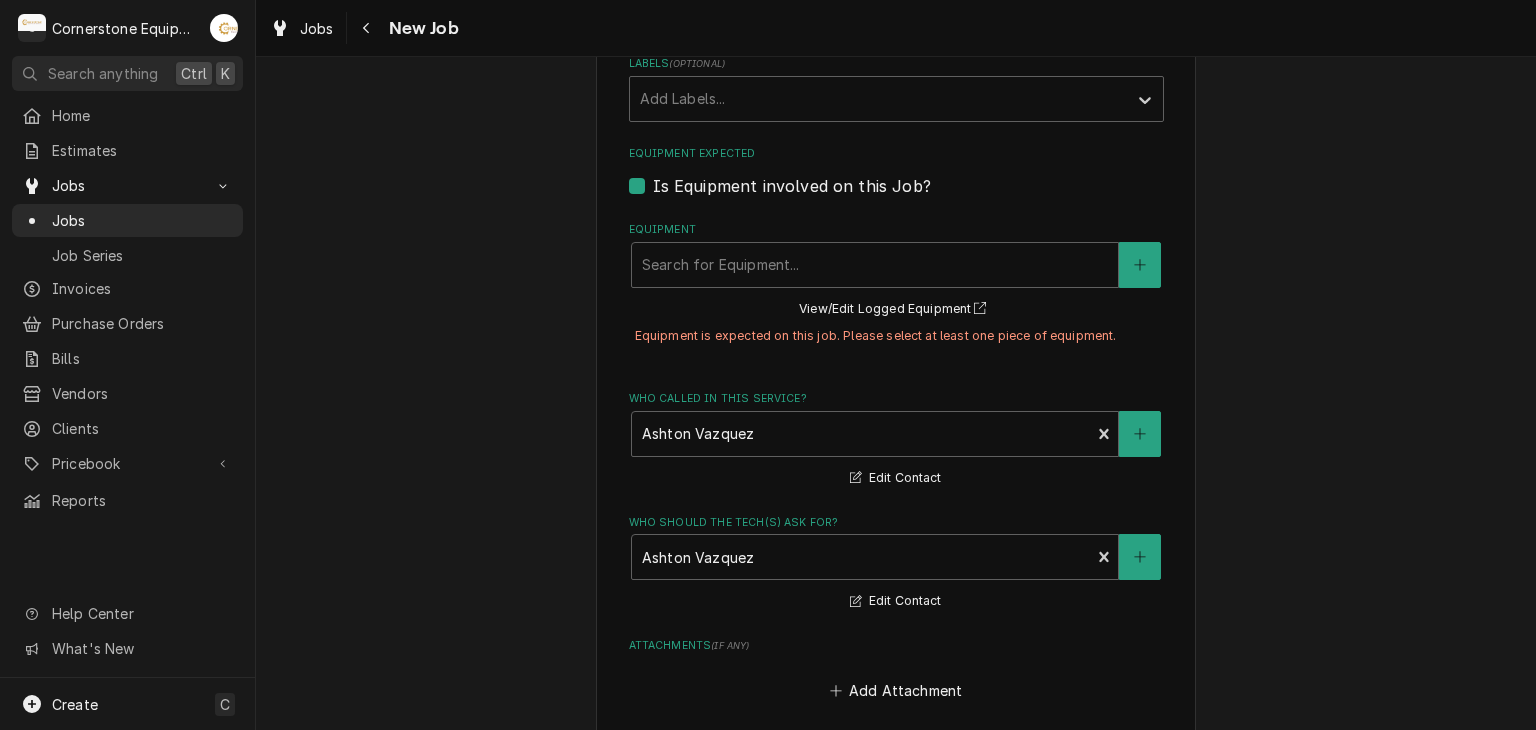 click on "Please provide the following information to create a job: Client Details Client Hill Management - McDonald’s Edit Client Service Location 04798 - Woodruff Rd / 1111 Woodruff Rd, Greenville, SC 29607 Edit Service Location Job Details Job Source Direct (Phone/Email/etc.) Other Job Source Name MaintX MaintX ID 3690 Date Received 2025-08-07 Service Type Labor Edit Service Type Job Type Reason For Call WIC and WIF continue to ice up Technician Instructions  ( optional ) Priority No Priority Urgent High Medium Low Labels  ( optional ) Add Labels... Equipment Expected Is Equipment involved on this Job? Equipment Search for Equipment... View/Edit Logged Equipment    Equipment is expected on this job. Please select at least one piece of equipment. Who called in this service? Ashton Vazquez Primary Client Contact (346) 249-1763 ashton.vazquez@us.stores.mcd.com Edit Contact Who should the tech(s) ask for? Ashton Vazquez Primary Client Contact (346) 249-1763 ashton.vazquez@us.stores.mcd.com Edit Contact Attachments  (" at bounding box center [896, 167] 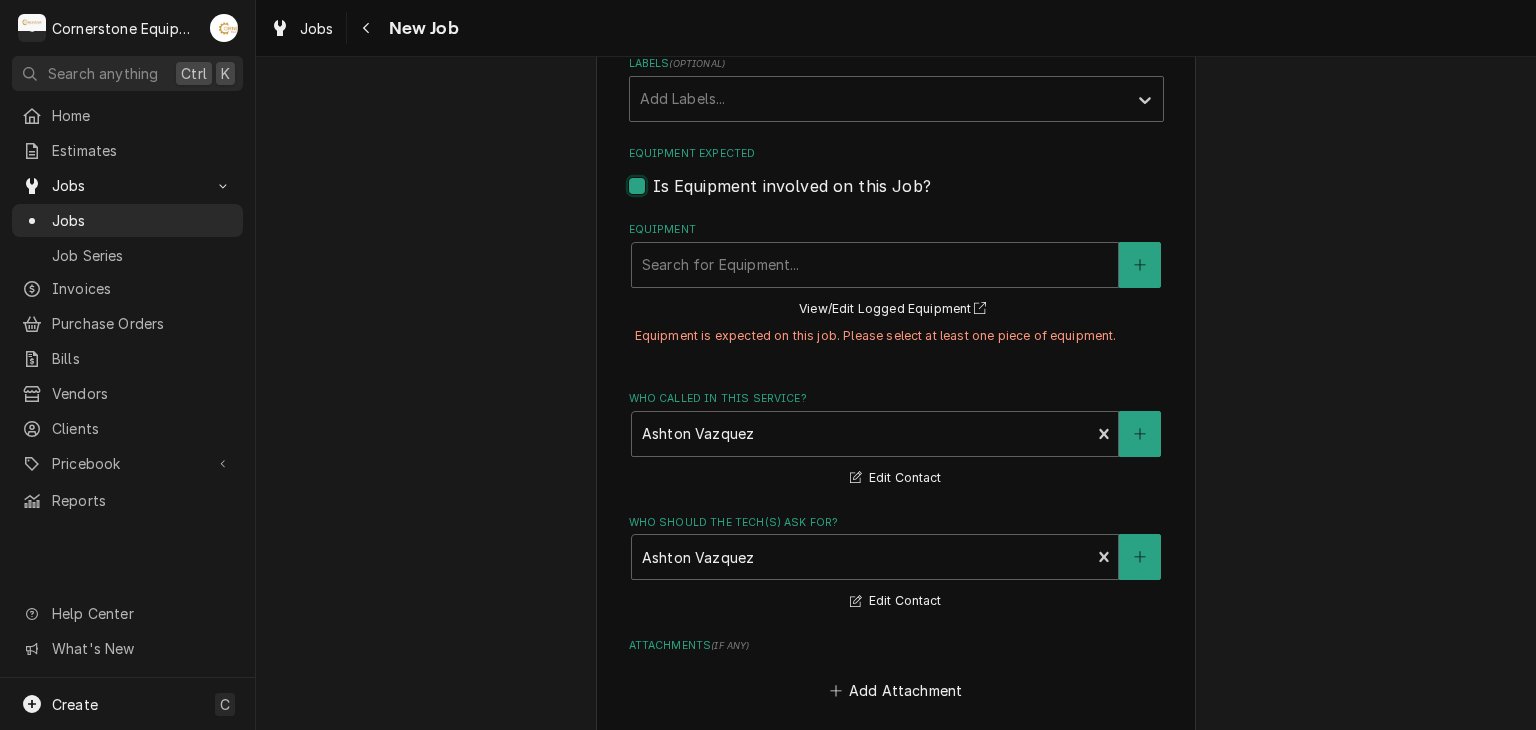 click on "Equipment Expected" at bounding box center (920, 196) 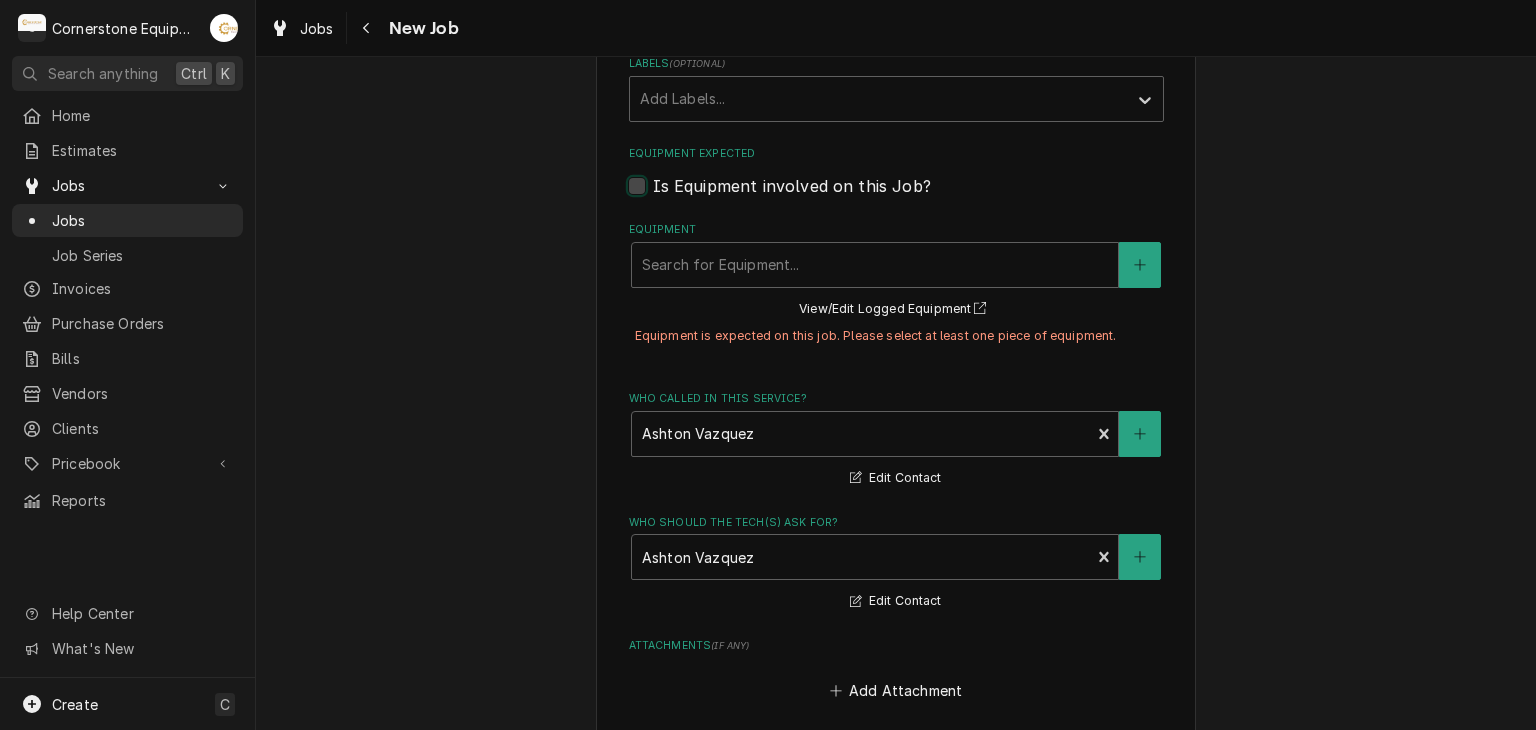checkbox on "false" 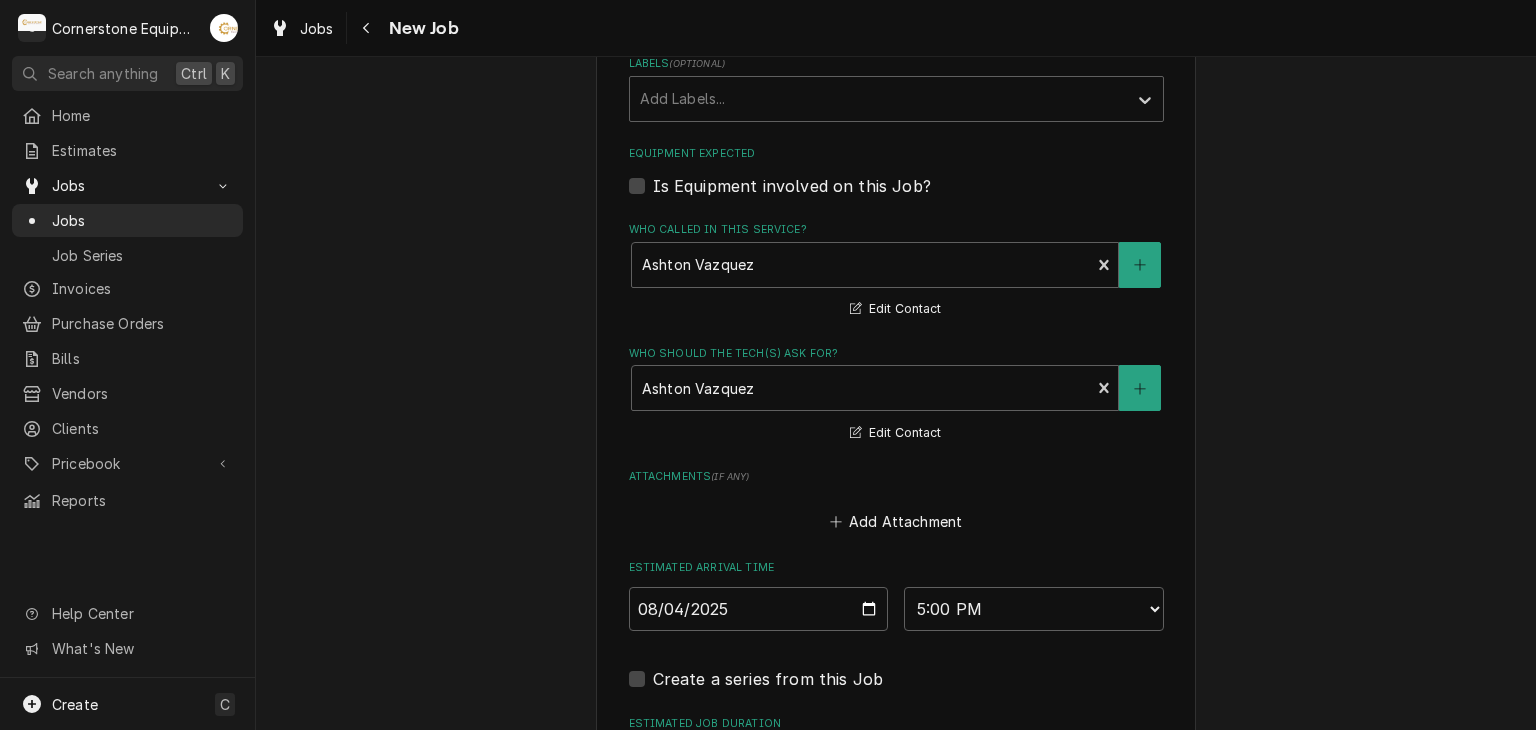 click on "Please provide the following information to create a job: Client Details Client Hill Management - McDonald’s Edit Client Service Location 04798 - Woodruff Rd / 1111 Woodruff Rd, Greenville, SC 29607 Edit Service Location Job Details Job Source Direct (Phone/Email/etc.) Other Job Source Name MaintX MaintX ID 3690 Date Received 2025-08-07 Service Type Labor Edit Service Type Job Type Reason For Call WIC and WIF continue to ice up Technician Instructions  ( optional ) Priority No Priority Urgent High Medium Low Labels  ( optional ) Add Labels... Equipment Expected Is Equipment involved on this Job? Who called in this service? Ashton Vazquez Primary Client Contact (346) 249-1763 ashton.vazquez@us.stores.mcd.com Edit Contact Who should the tech(s) ask for? Ashton Vazquez Primary Client Contact (346) 249-1763 ashton.vazquez@us.stores.mcd.com Edit Contact Attachments  ( if any ) Add Attachment Estimated Arrival Time 2025-08-04 AM / PM 6:00 AM 6:15 AM 6:30 AM 6:45 AM 7:00 AM 7:15 AM 7:30 AM 7:45 AM 8:00 AM 8:15 AM" at bounding box center (896, 82) 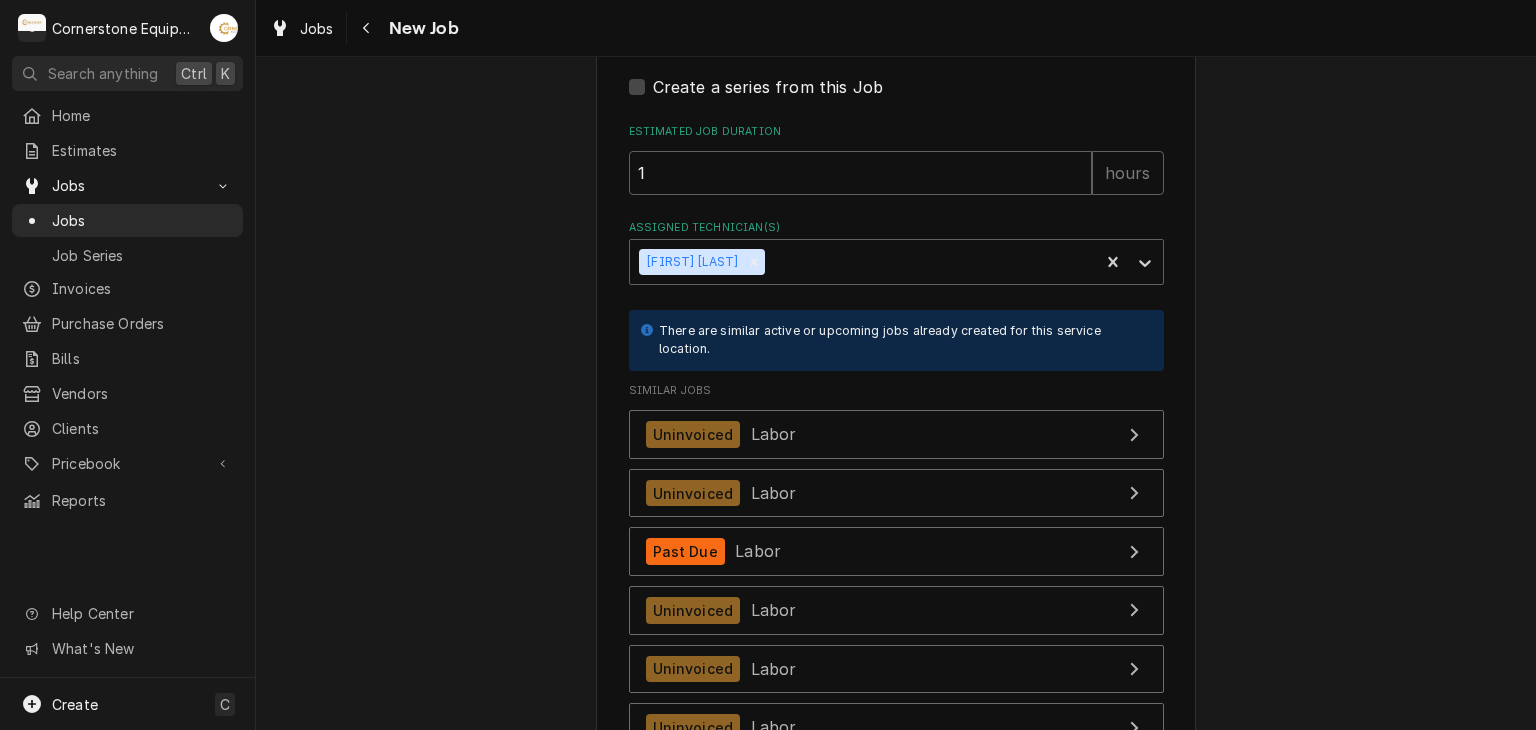 scroll, scrollTop: 2040, scrollLeft: 0, axis: vertical 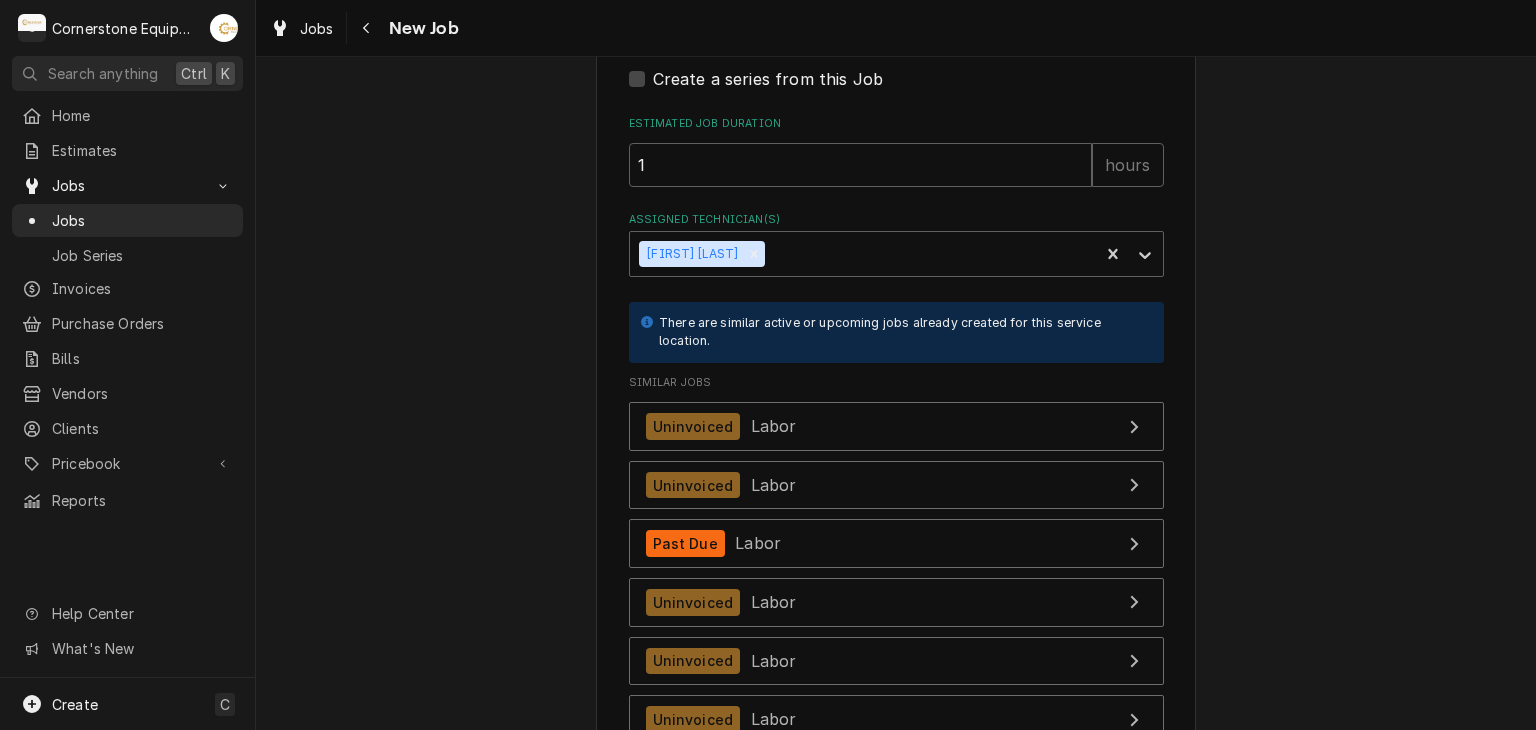 click on "Please provide the following information to create a job: Client Details Client Hill Management - McDonald’s Edit Client Service Location 04798 - Woodruff Rd / 1111 Woodruff Rd, Greenville, SC 29607 Edit Service Location Job Details Job Source Direct (Phone/Email/etc.) Other Job Source Name MaintX MaintX ID 3690 Date Received 2025-08-07 Service Type Labor Edit Service Type Job Type Reason For Call WIC and WIF continue to ice up Technician Instructions  ( optional ) Priority No Priority Urgent High Medium Low Labels  ( optional ) Add Labels... Equipment Expected Is Equipment involved on this Job? Who called in this service? Ashton Vazquez Primary Client Contact (346) 249-1763 ashton.vazquez@us.stores.mcd.com Edit Contact Who should the tech(s) ask for? Ashton Vazquez Primary Client Contact (346) 249-1763 ashton.vazquez@us.stores.mcd.com Edit Contact Attachments  ( if any ) Add Attachment Estimated Arrival Time 2025-08-04 AM / PM 6:00 AM 6:15 AM 6:30 AM 6:45 AM 7:00 AM 7:15 AM 7:30 AM 7:45 AM 8:00 AM 8:15 AM" at bounding box center [896, -518] 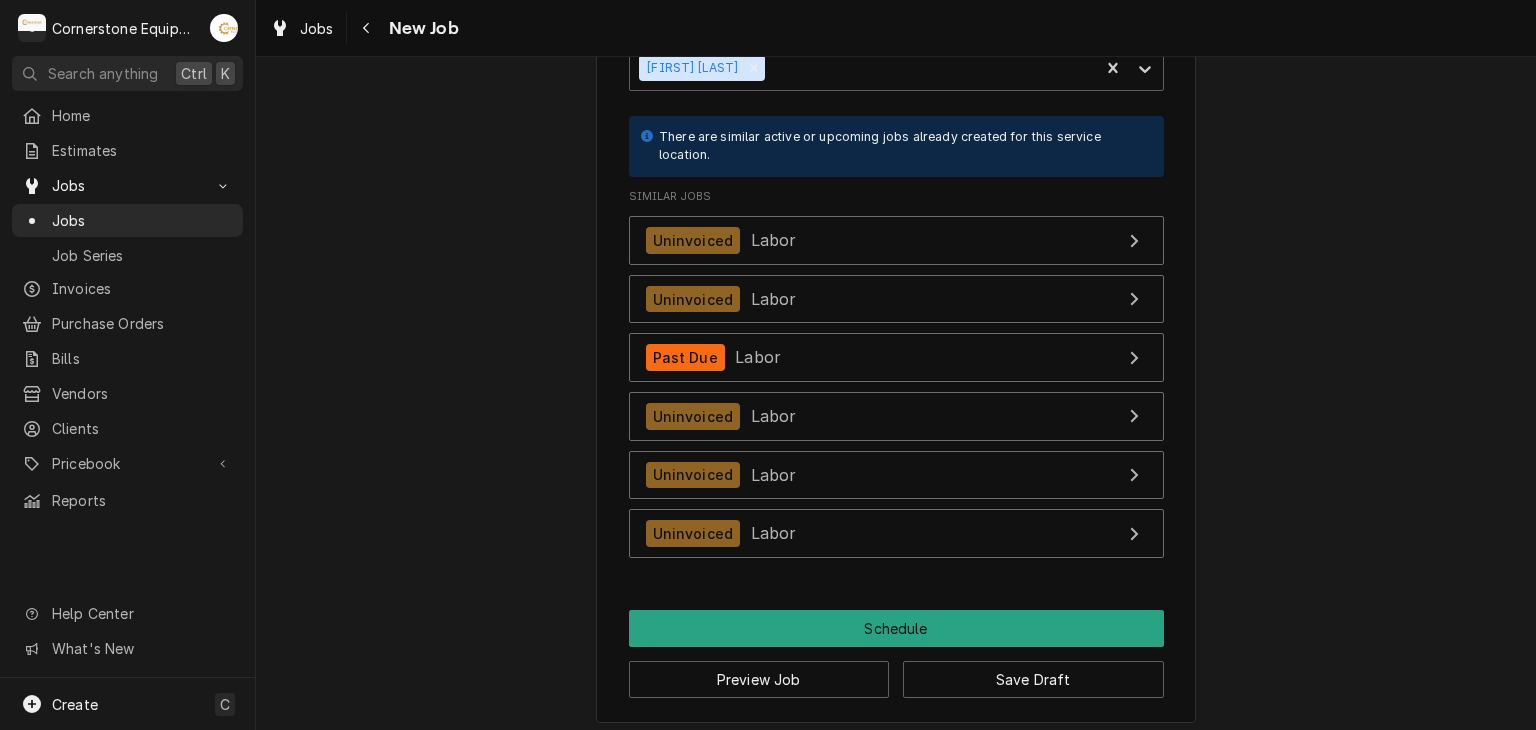 scroll, scrollTop: 2227, scrollLeft: 0, axis: vertical 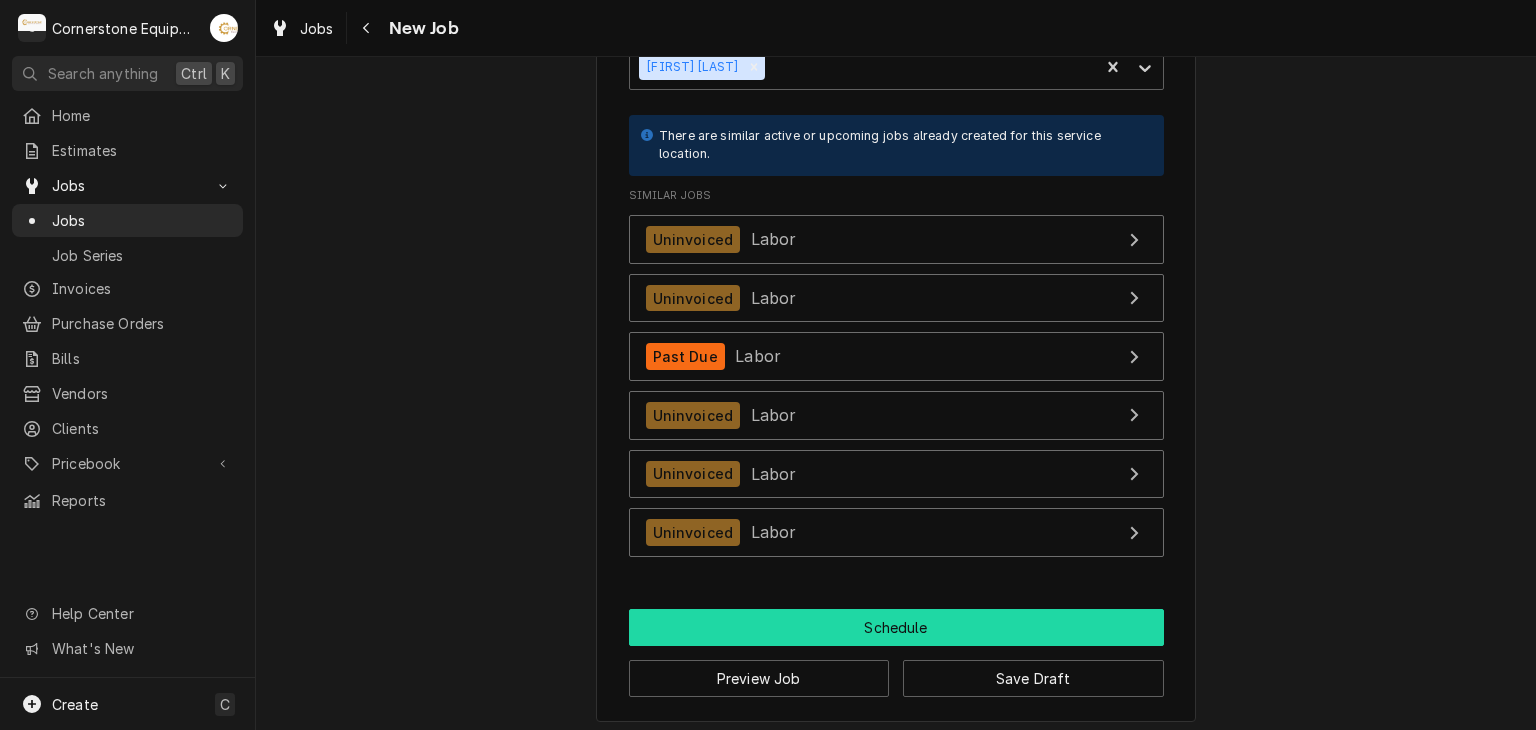 click on "Schedule" at bounding box center (896, 627) 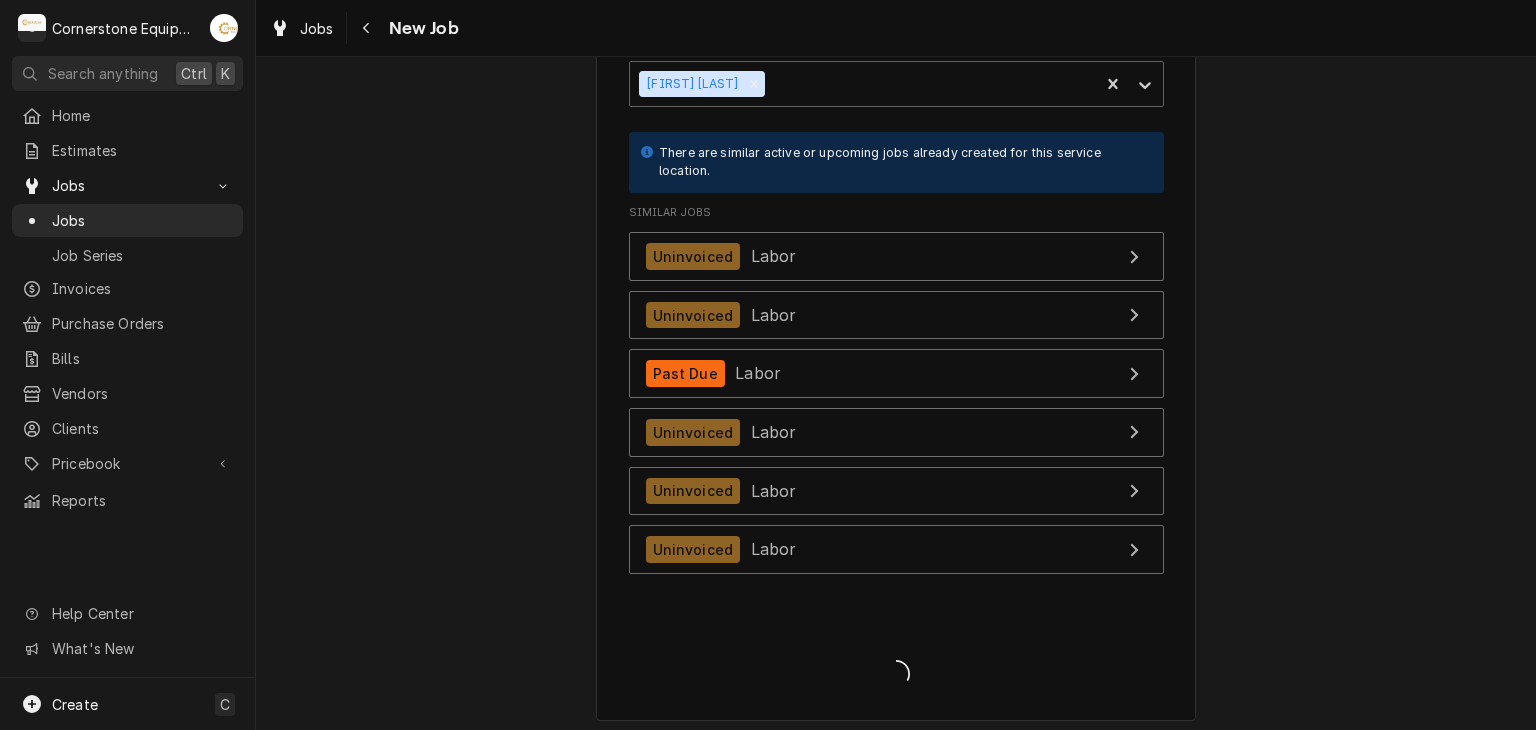 type on "x" 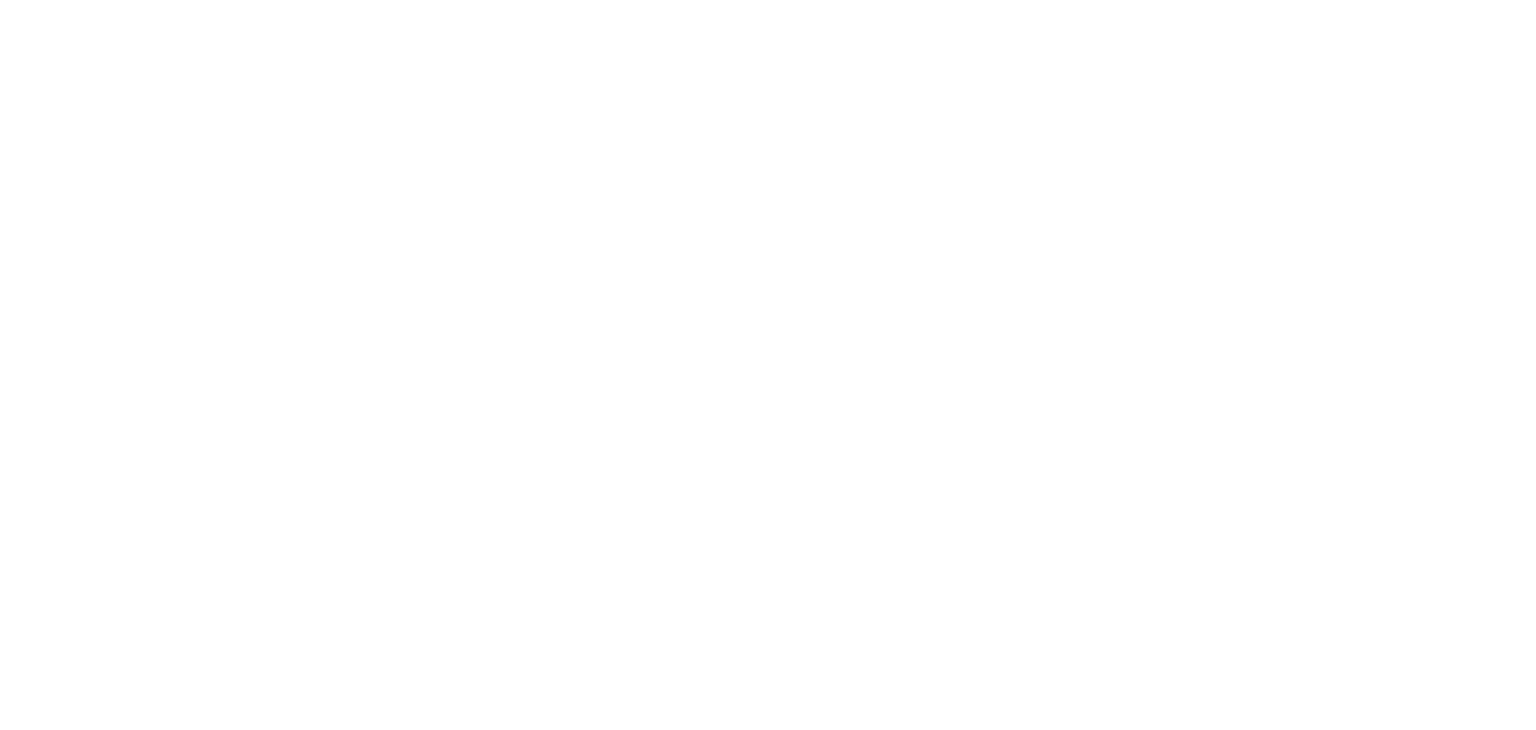 scroll, scrollTop: 0, scrollLeft: 0, axis: both 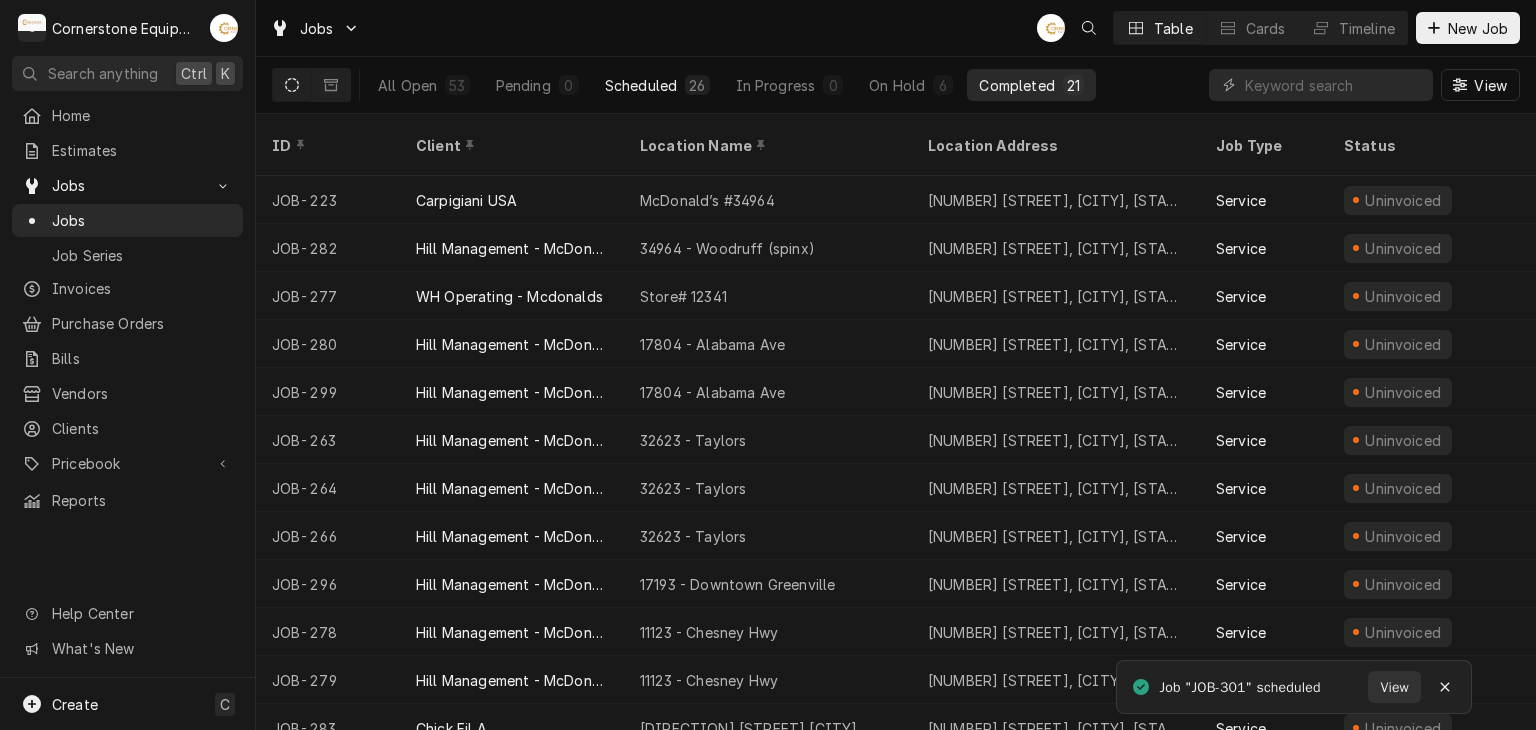 click on "Scheduled 26" at bounding box center [657, 85] 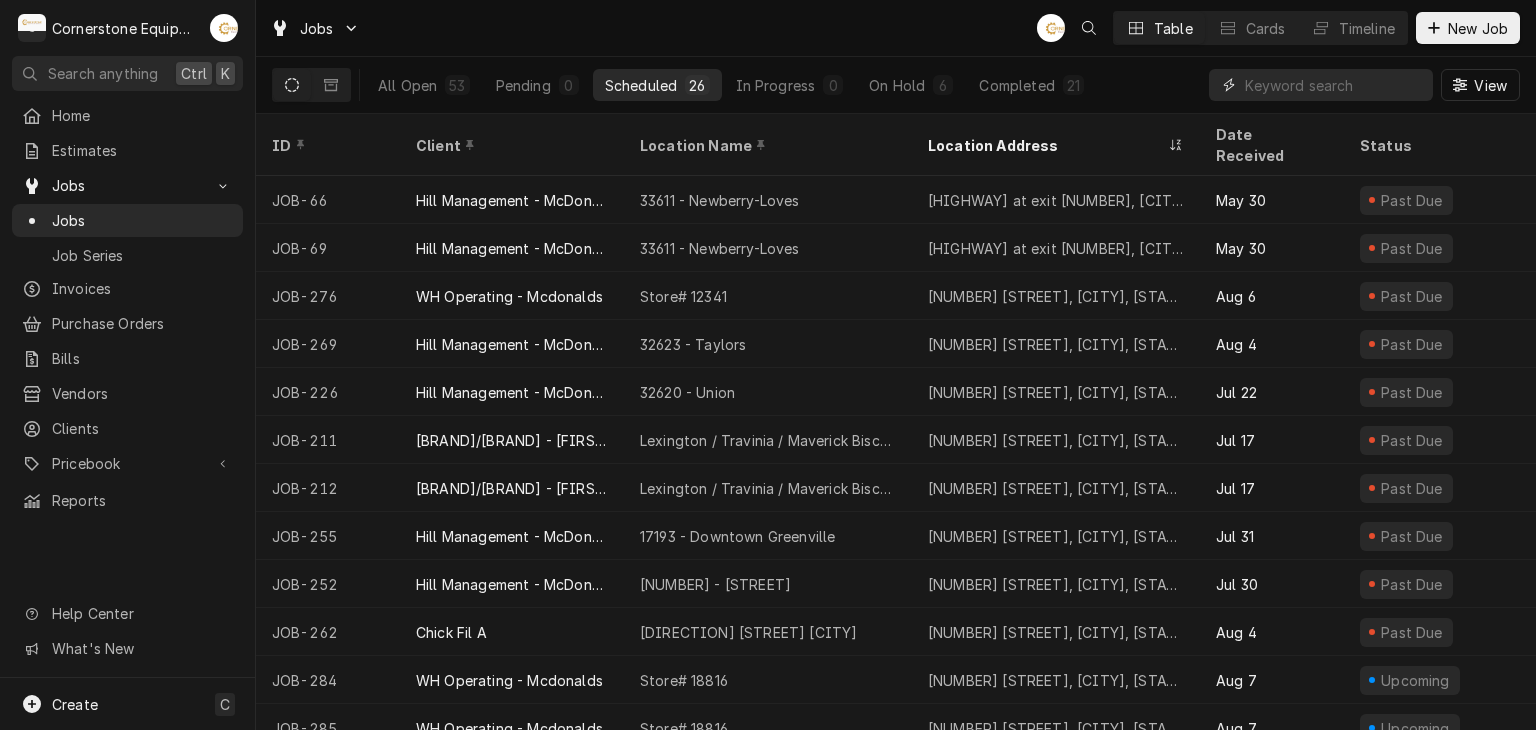 click at bounding box center [1334, 85] 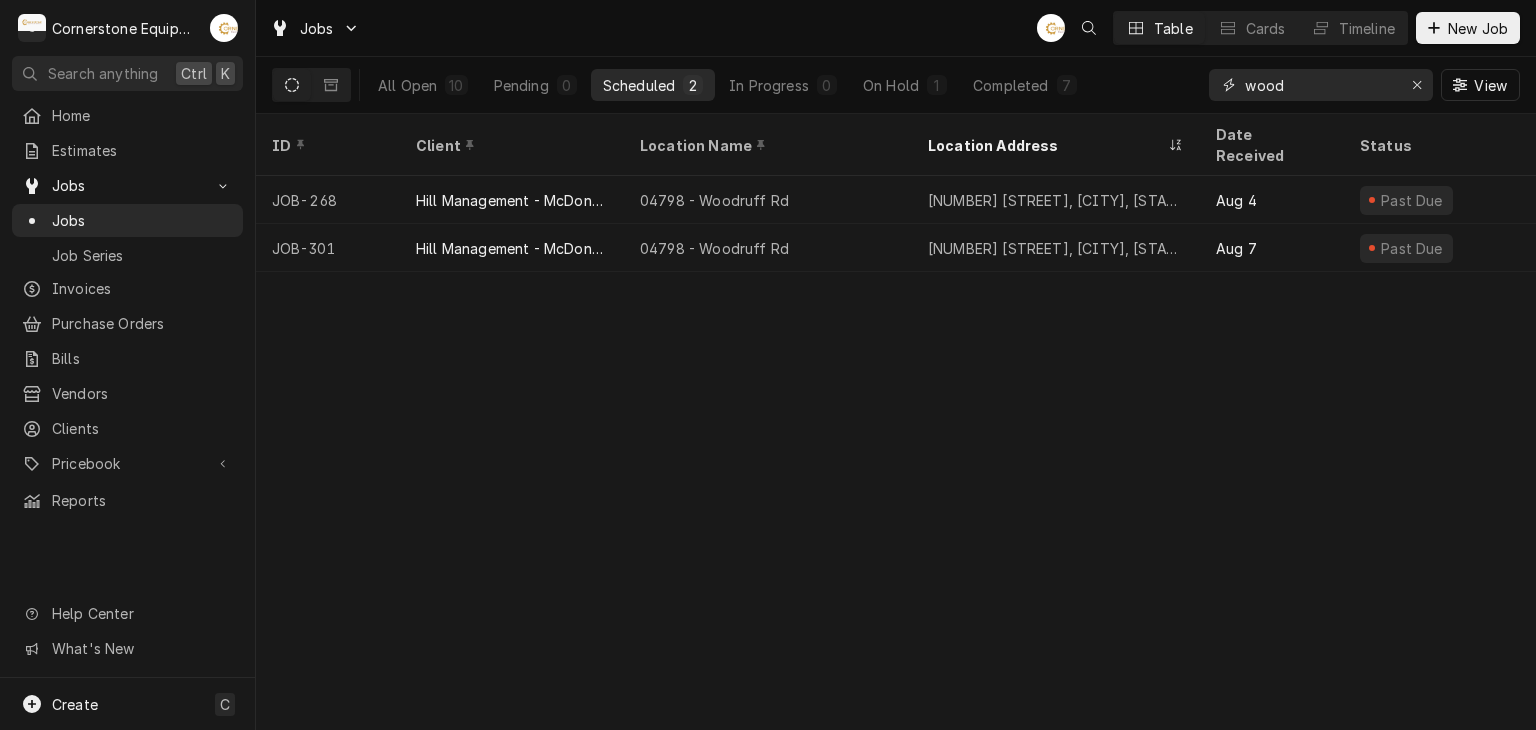 type on "wood" 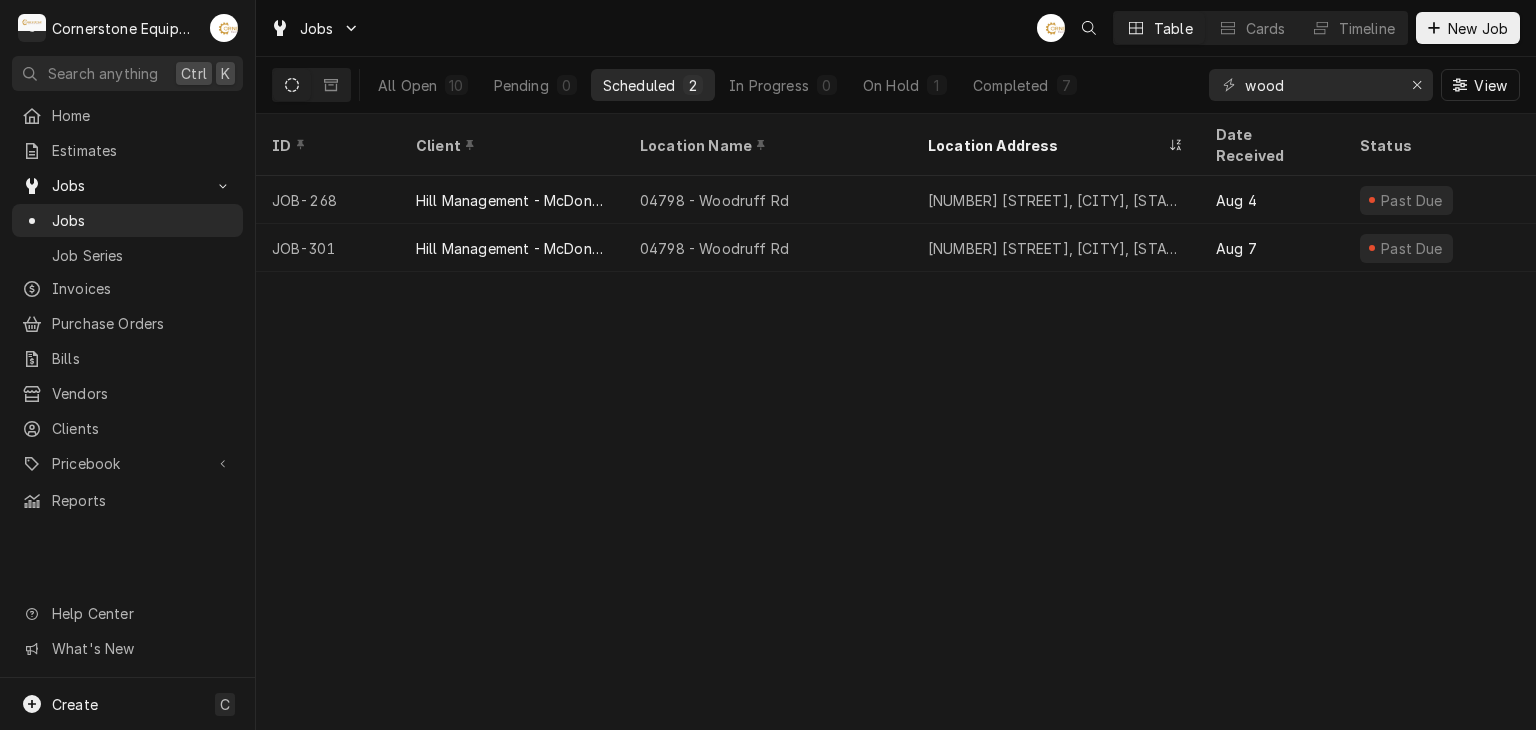 click on "ID Client Location Name Location Address Date Received Status Techs Labels Job Type Priority Scheduled For Duration Scheduled Last Modified JOB-268 Hill Management - McDonald’s 04798 - Woodruff Rd 1111 Woodruff Rd, Greenville, SC 29607 Aug 4   Past Due AB — Callback High Aug 4   • 4:00 PM 1h Aug 4   Aug 5   JOB-301 Hill Management - McDonald’s 04798 - Woodruff Rd 1111 Woodruff Rd, Greenville, SC 29607 Aug 7   Past Due AB — Service High Aug 4   • 5:00 PM 1h Aug 7   Aug 7   KnD6B6x Date — Time — Duration — Labels No labels Reason For Call Not mentioned" at bounding box center [896, 422] 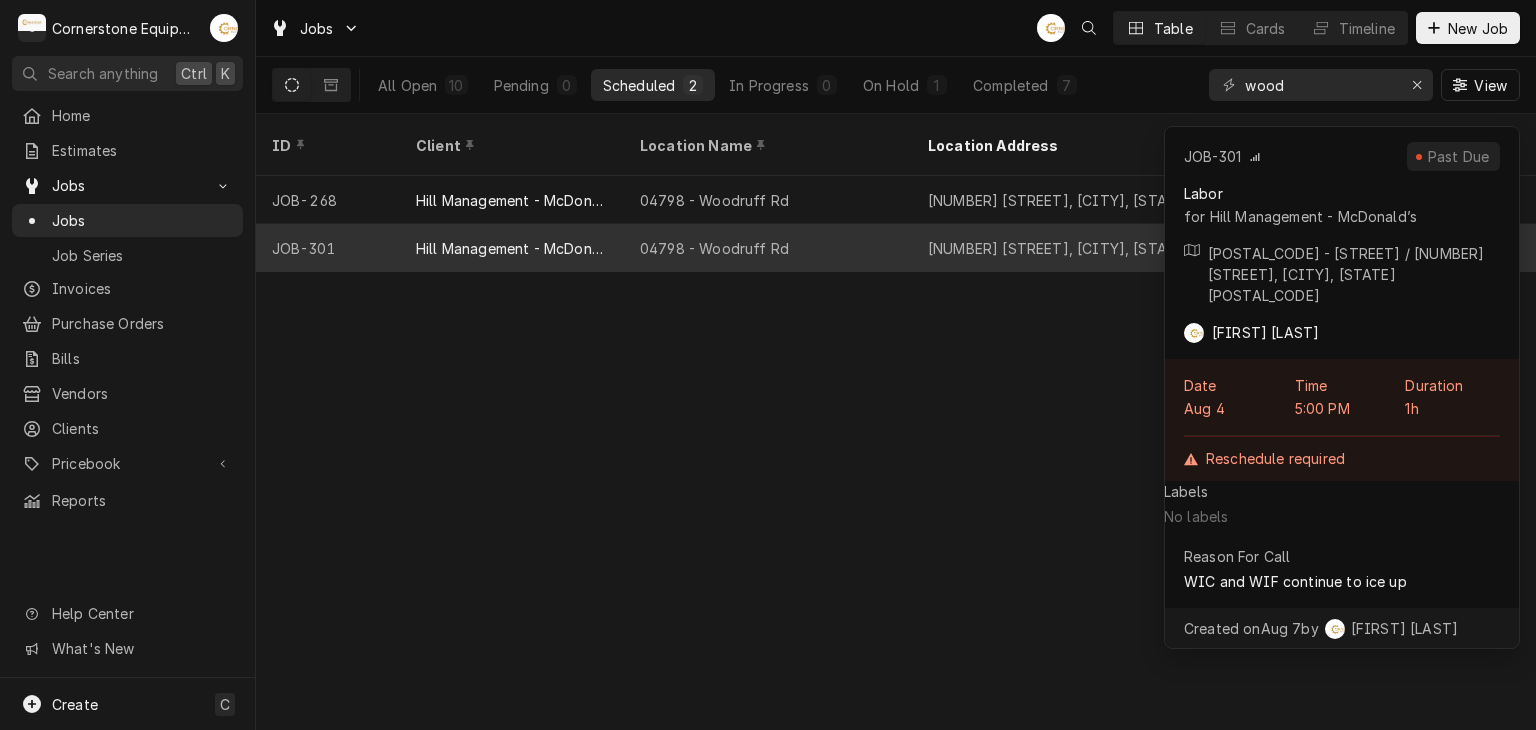 click on "1111 Woodruff Rd, Greenville, SC 29607" at bounding box center [1056, 248] 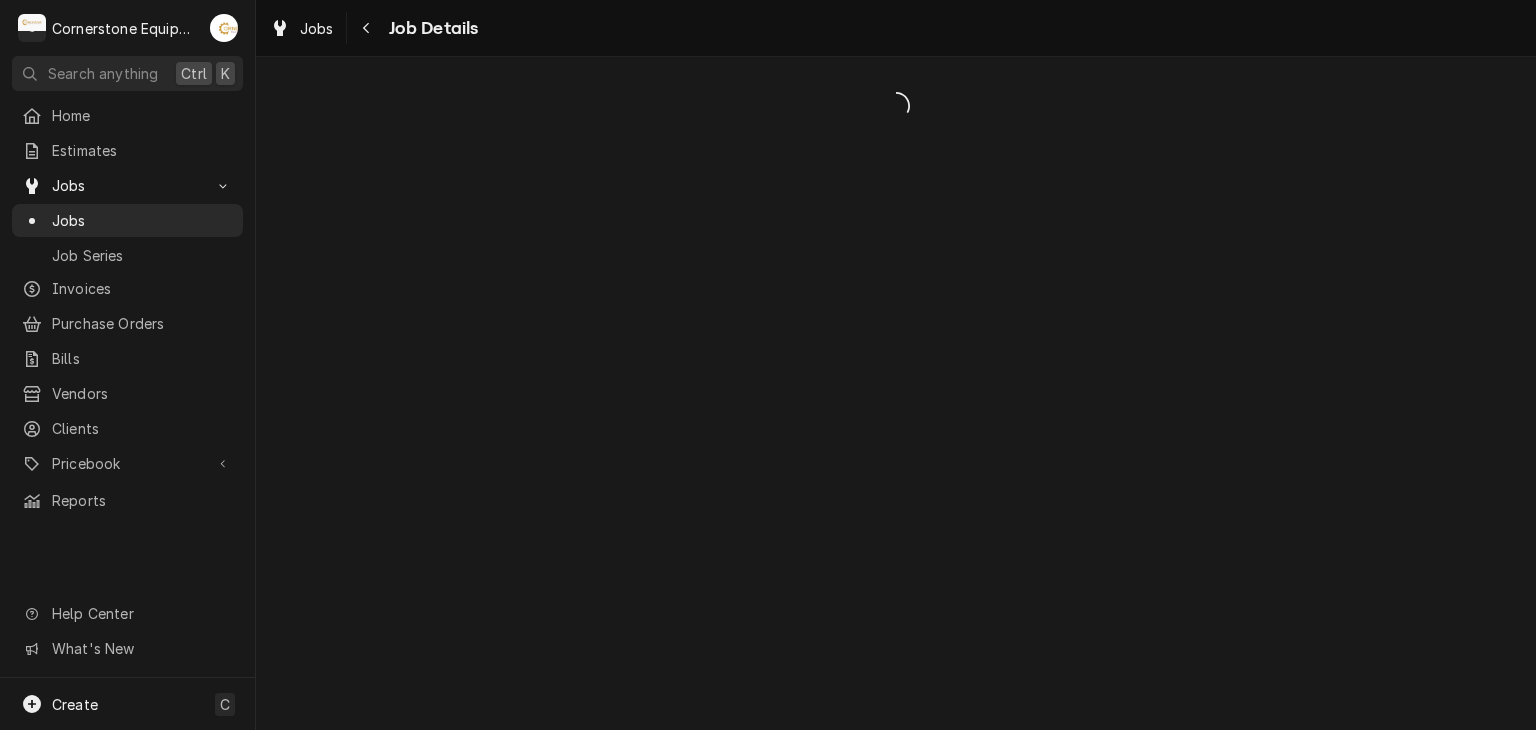 scroll, scrollTop: 0, scrollLeft: 0, axis: both 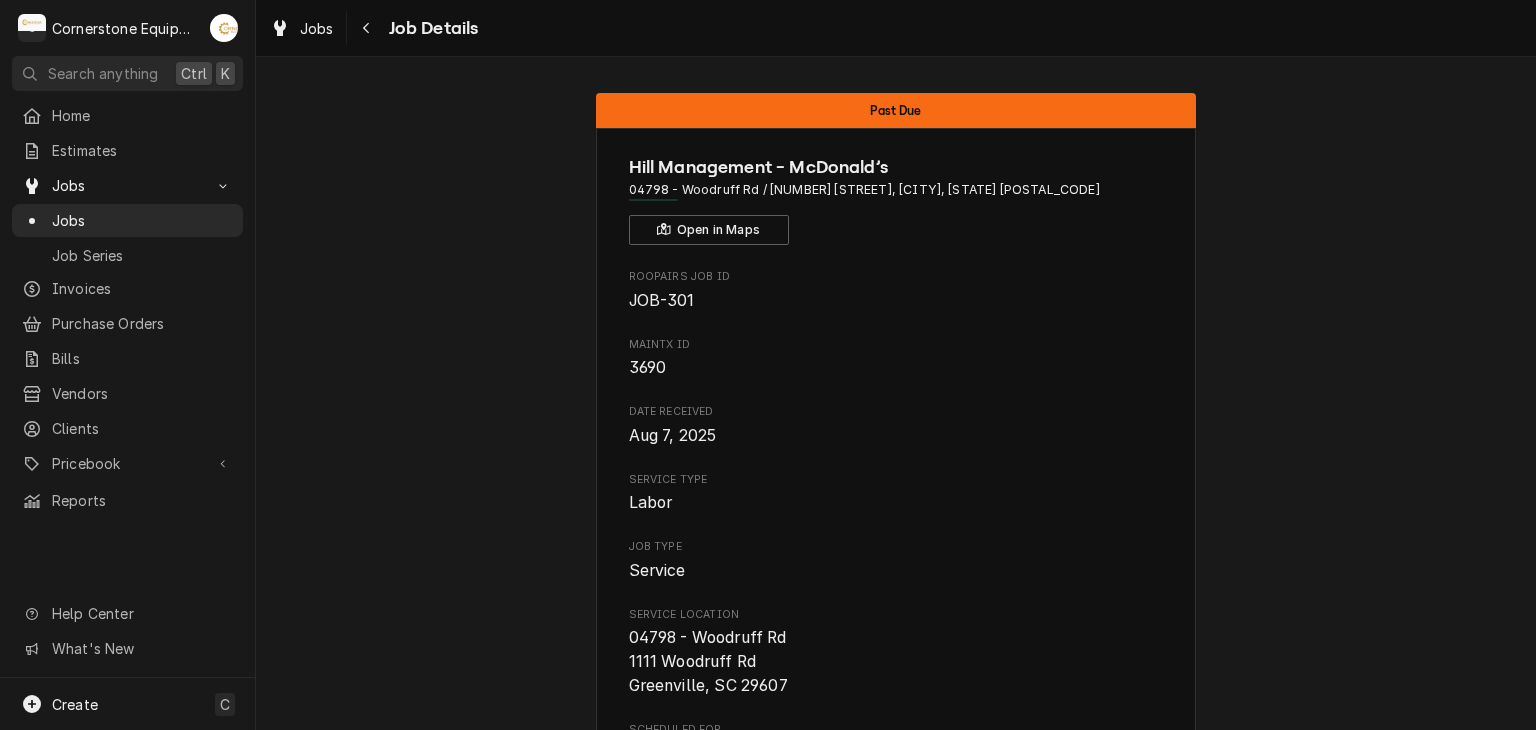 click on "Past Due Hill Management - McDonald’s 04798 - Woodruff Rd / [NUMBER] [STREET], [CITY], [STATE] [POSTAL_CODE] Open in Maps Roopairs Job ID JOB-301 MaintX ID 3690 Date Received [DATE] Service Type Labor Job Type Service Service Location 04798 - Woodruff Rd
[NUMBER] [STREET]
[CITY], [STATE] [POSTAL_CODE] Scheduled For [DATE] - [TIME] Scheduled On [DATE] - [TIME] Last Modified [DATE] - [TIME] Estimated Job Duration 1h Assigned Technician(s) [FIRST] [LAST] Reason For Call WIC and WIF continue to ice up Priority High Job Reporter Name [FIRST] [LAST] Phone [PHONE] Email [EMAIL] Job Contact Name [FIRST] [LAST] Phone [PHONE] Email [EMAIL] Client Contact Name [FIRST] [LAST] Phone [PHONE] Email [EMAIL] Reminders — Estimate reminders via Email Start Job Edit Job Cancel Job Update Attachments Unschedule Job Download PDF" at bounding box center (896, 996) 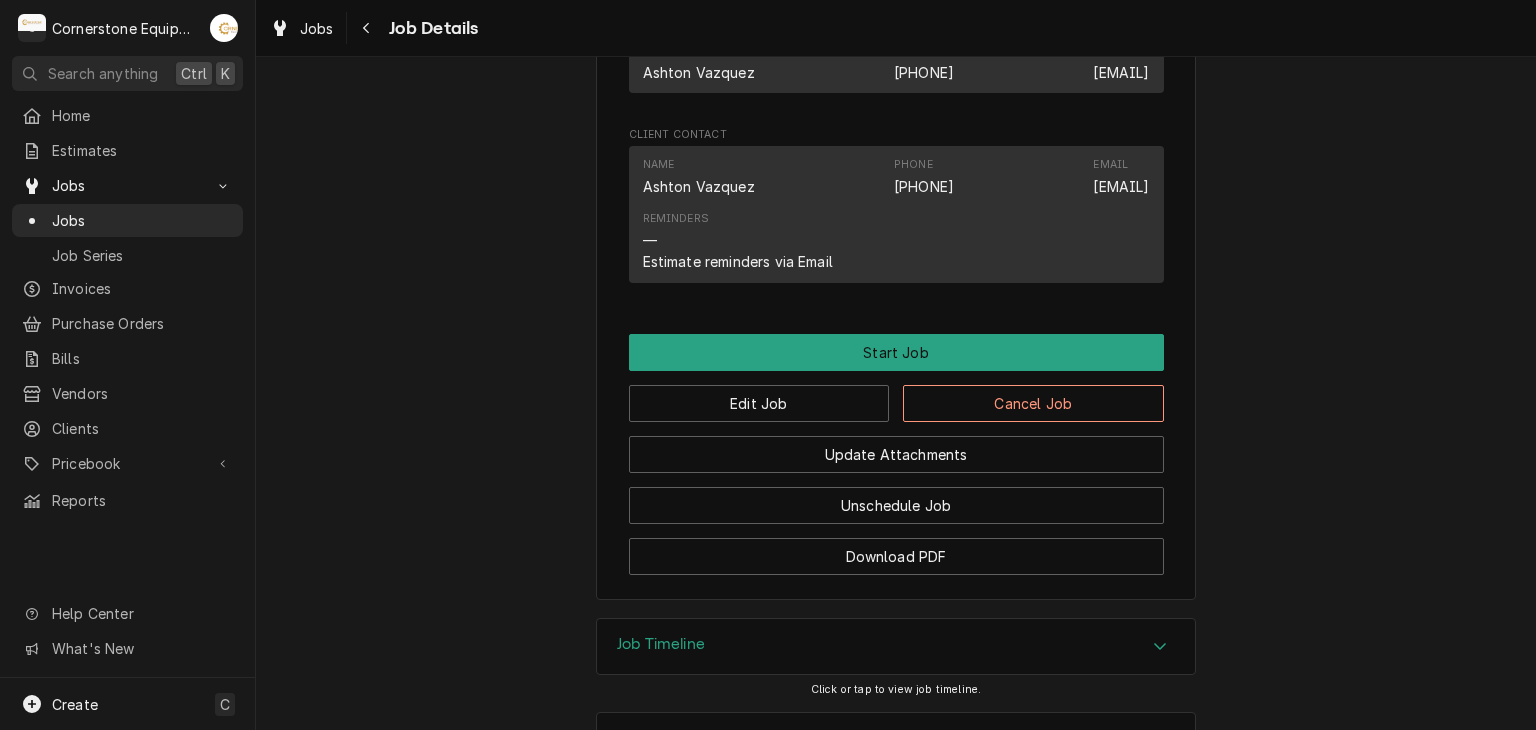 scroll, scrollTop: 1320, scrollLeft: 0, axis: vertical 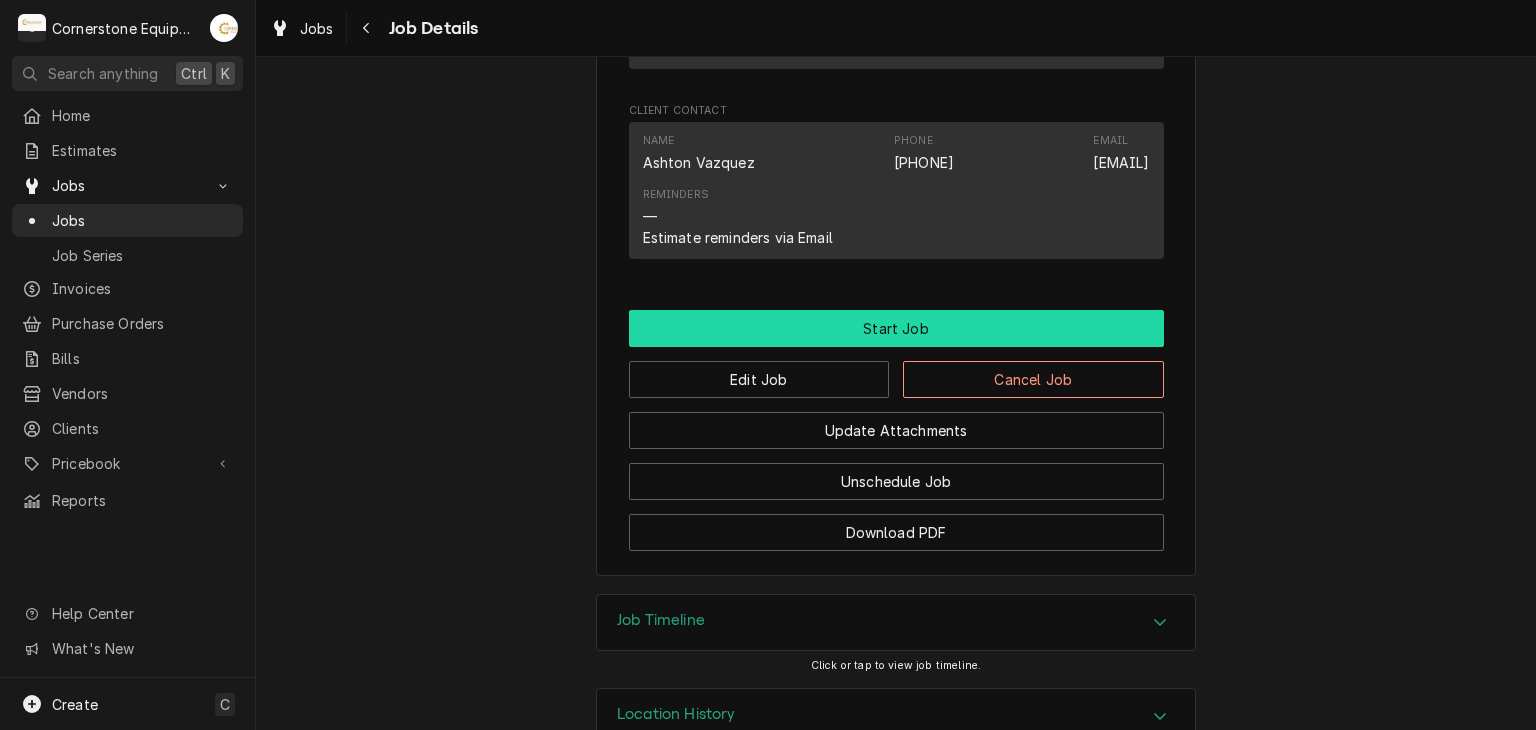 click on "Start Job" at bounding box center (896, 328) 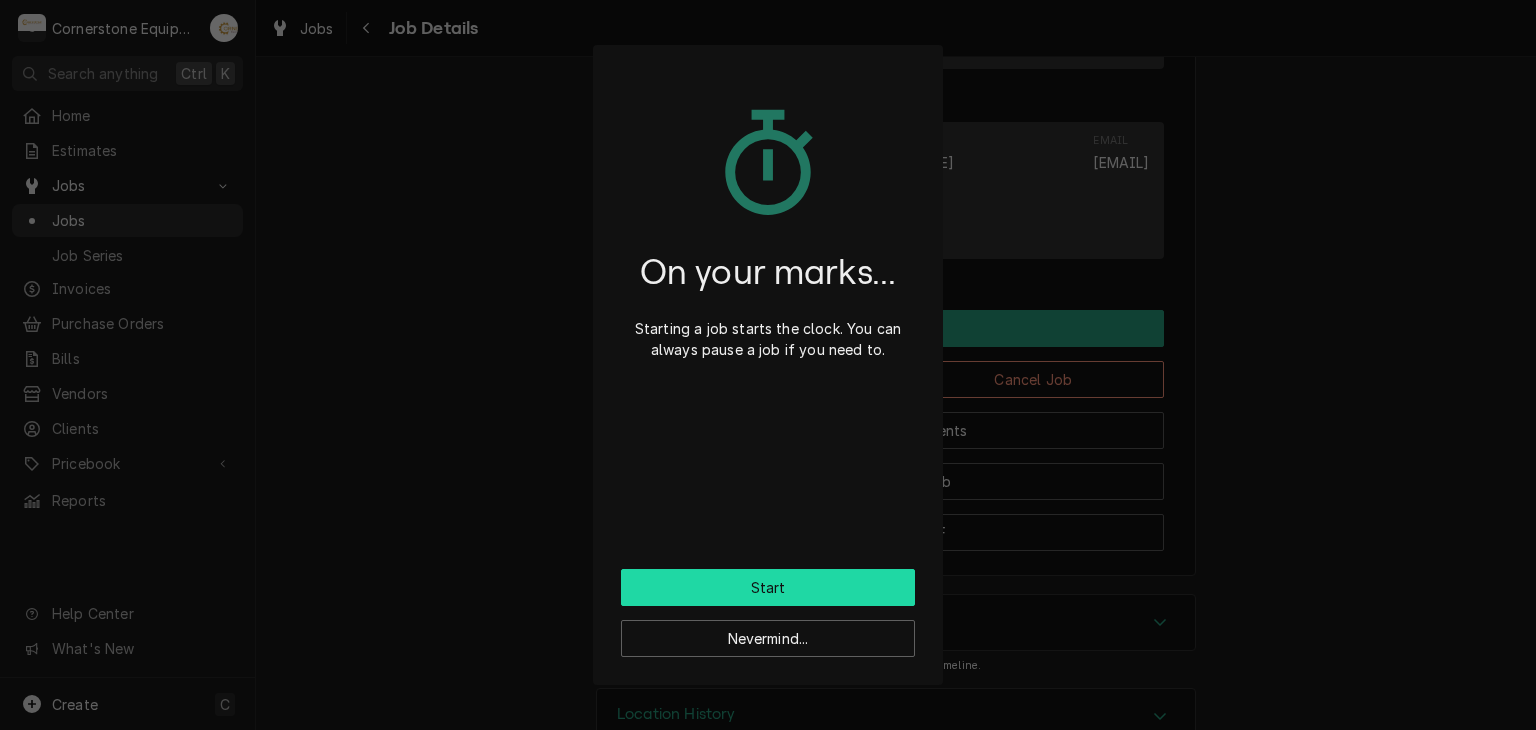 click on "Start" at bounding box center [768, 587] 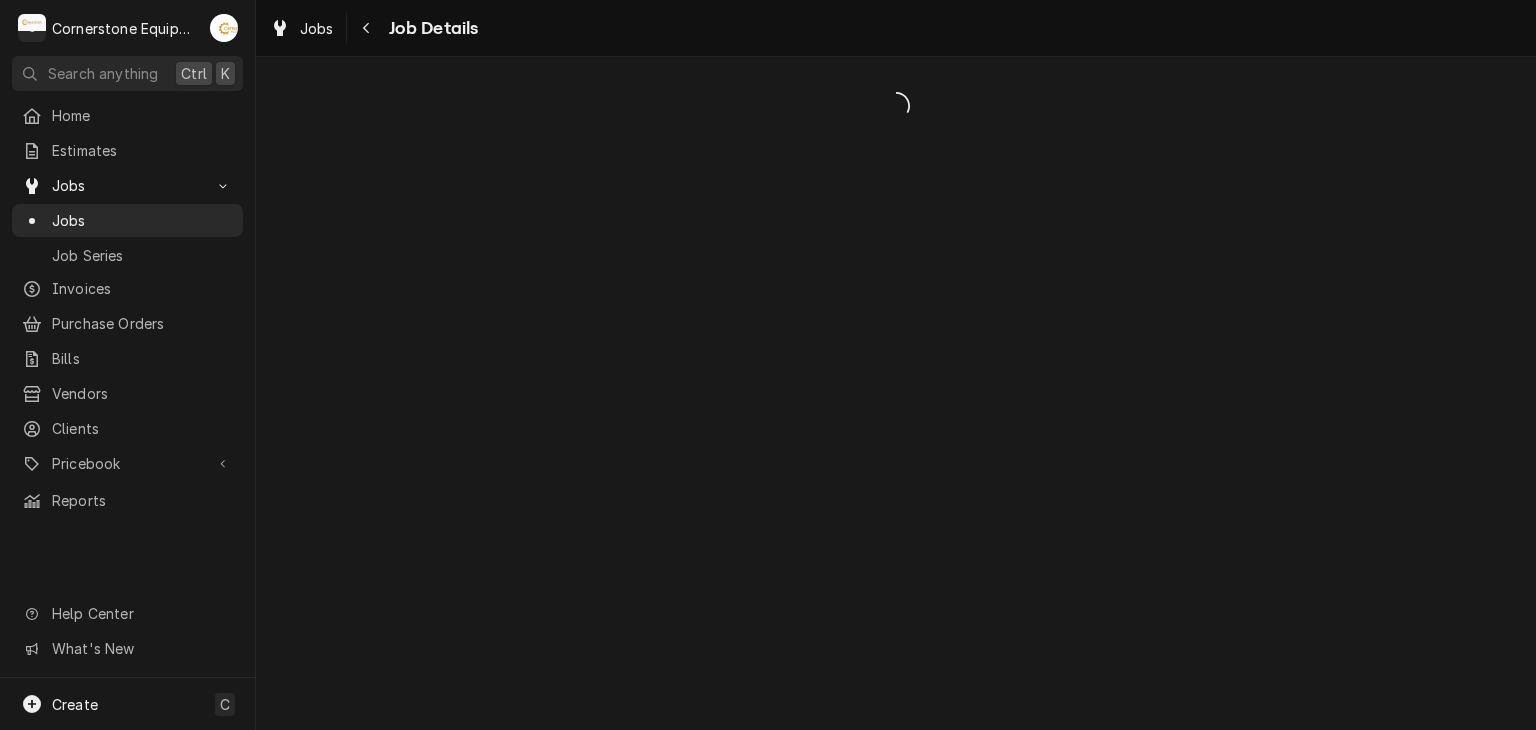 scroll, scrollTop: 0, scrollLeft: 0, axis: both 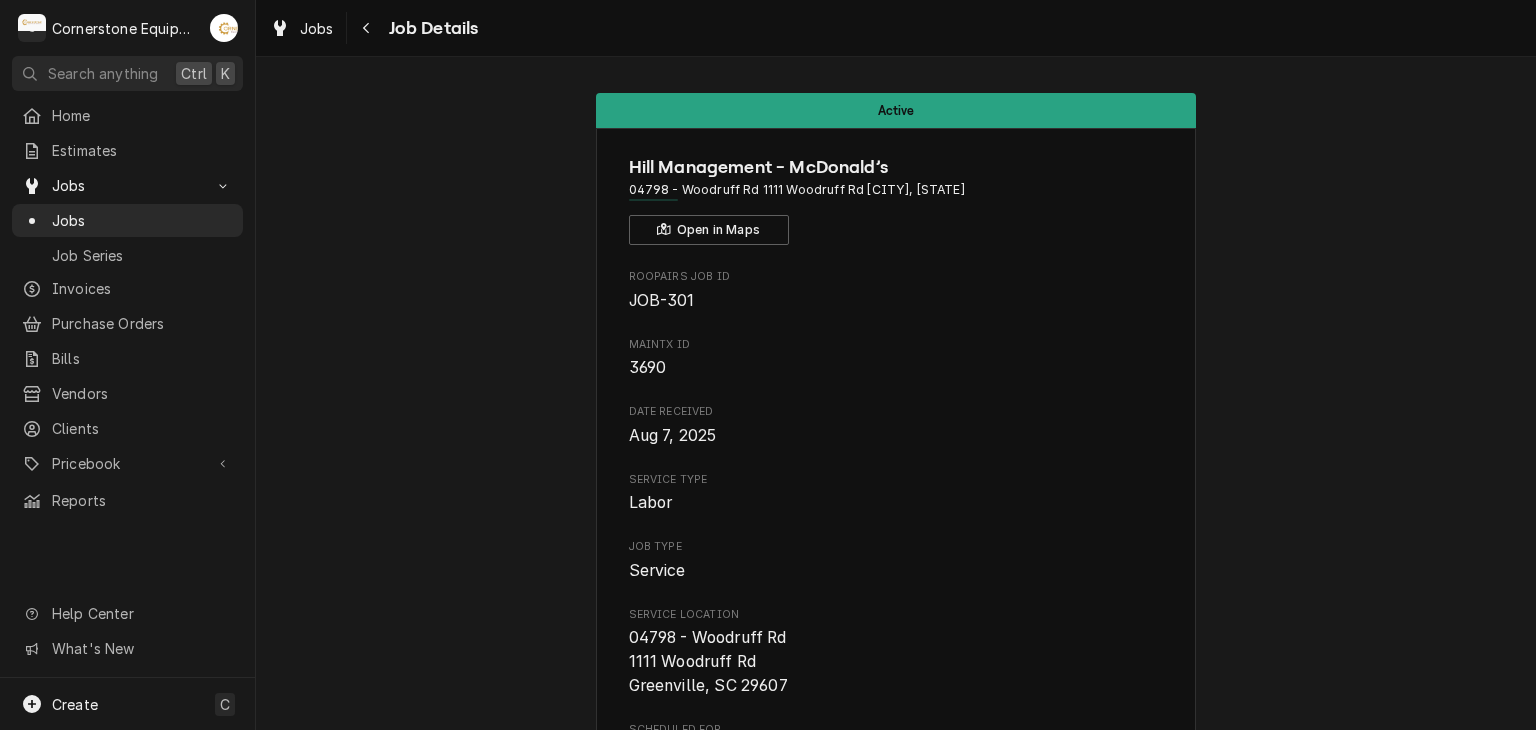 click on "Active Hill Management - McDonald’s 04798 - Woodruff Rd / 1111 Woodruff Rd, [CITY], [STATE] Open in Maps Roopairs Job ID JOB-301 MaintX ID 3690 Date Received [DATE] Service Type Labor Job Type Service Service Location 04798 - Woodruff Rd
1111 Woodruff Rd
[CITY], [STATE] Scheduled For [DATE] - [TIME] Started On [DATE] - [TIME] Active On [DATE] - [TIME] Last Modified [DATE] - [TIME] Estimated Job Duration 1h Assigned Technician(s) [FIRST] [LAST] Reason For Call WIC and WIF continue to ice up Priority High Job Reporter Name [FIRST] [LAST] Phone [PHONE] Email [EMAIL] Job Contact Name [FIRST] [LAST] Phone [PHONE] Email [EMAIL] Client Contact Name [FIRST] [LAST] Phone [PHONE] Email [EMAIL] Reminders — Estimate reminders via Email Complete Job Reschedule Job Pause Job Clock In Edit Equipment Edit Job Details Edit Job Summary Update Attachments" at bounding box center [896, 1106] 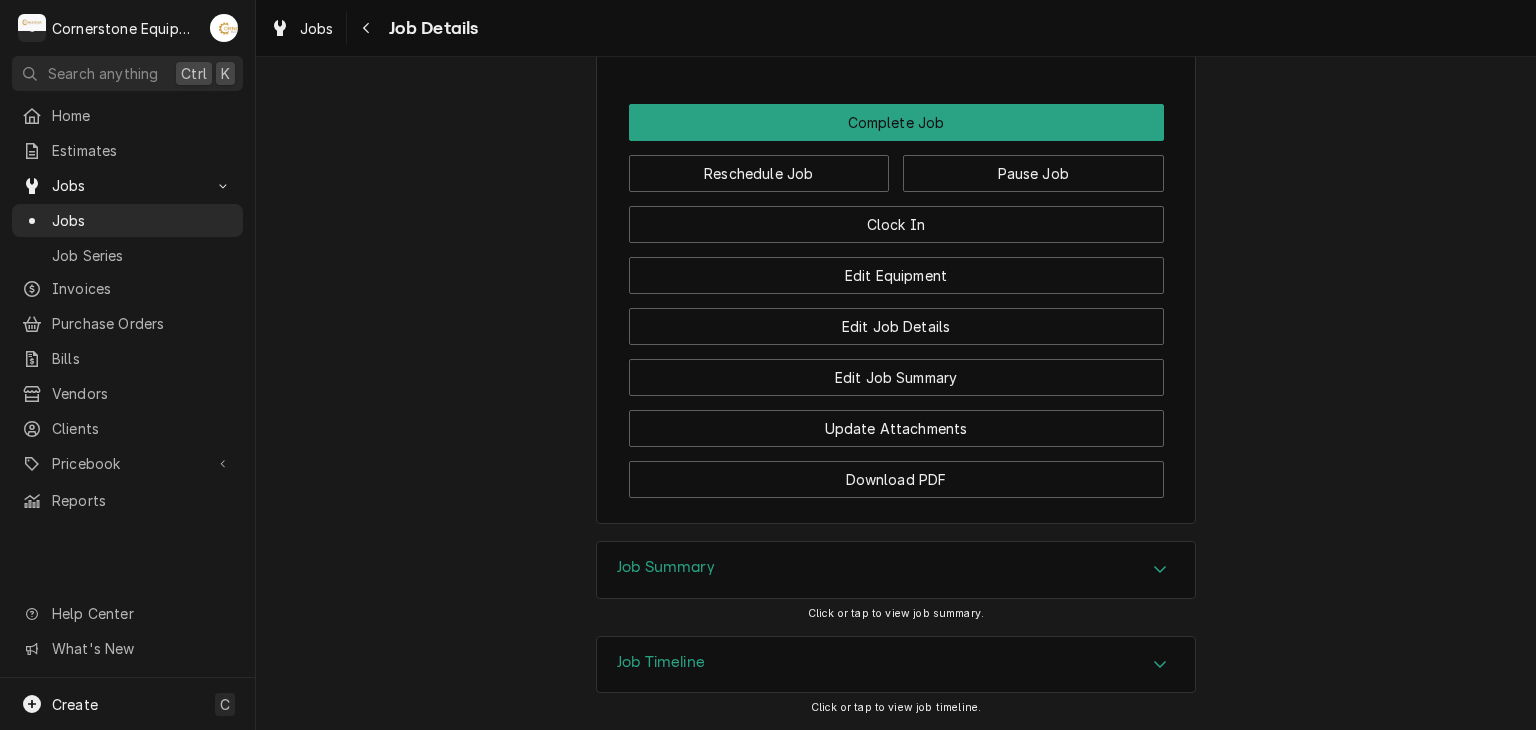 scroll, scrollTop: 1600, scrollLeft: 0, axis: vertical 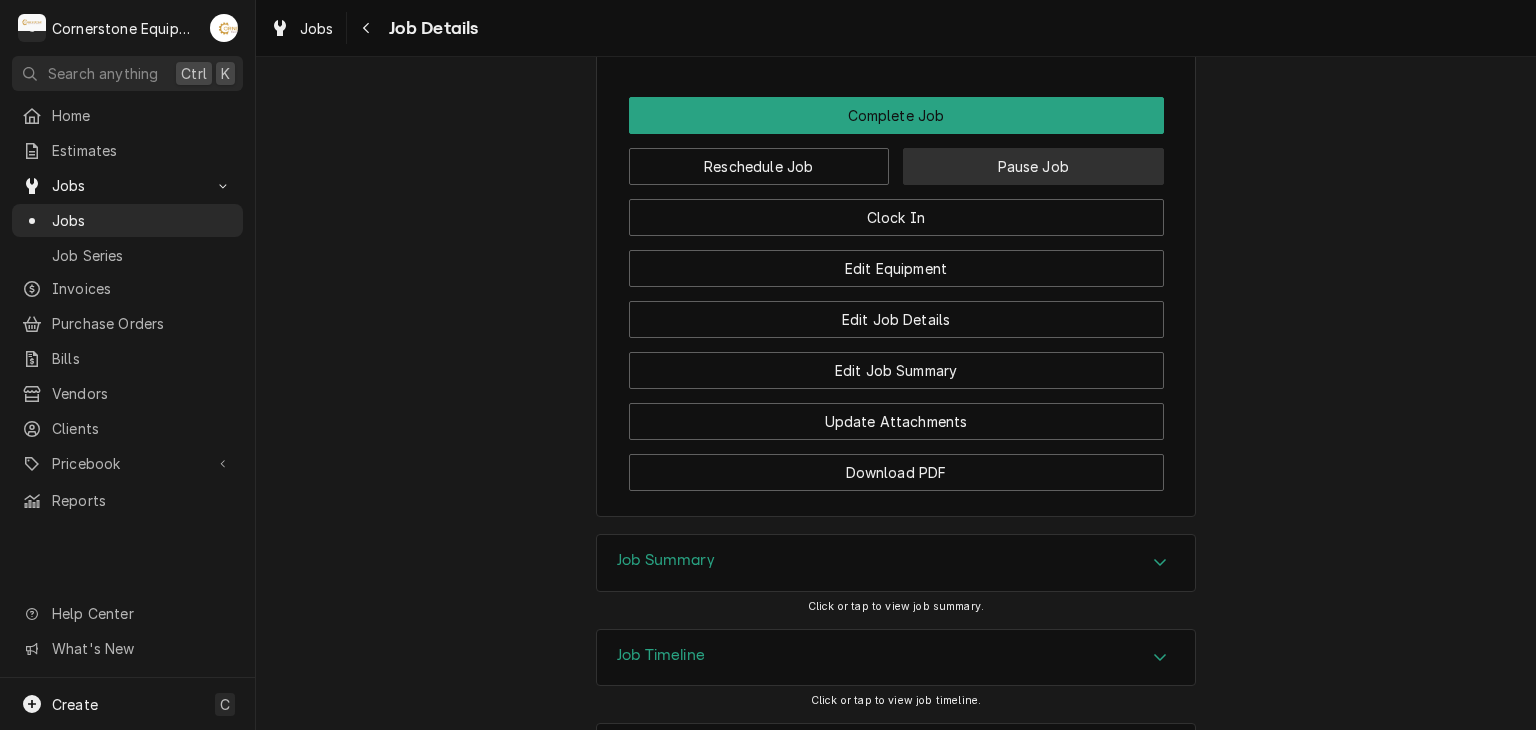 click on "Pause Job" at bounding box center (1033, 166) 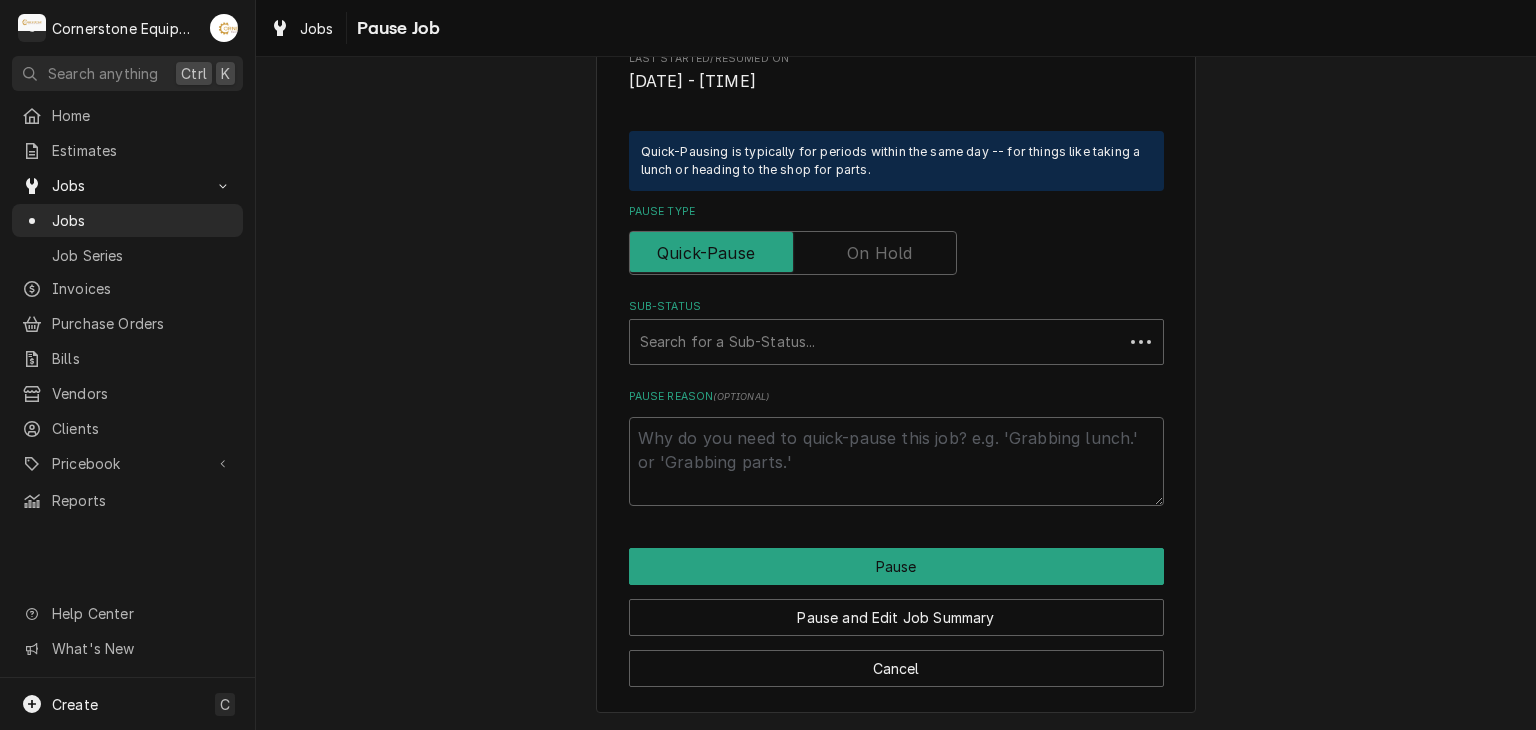 scroll, scrollTop: 0, scrollLeft: 0, axis: both 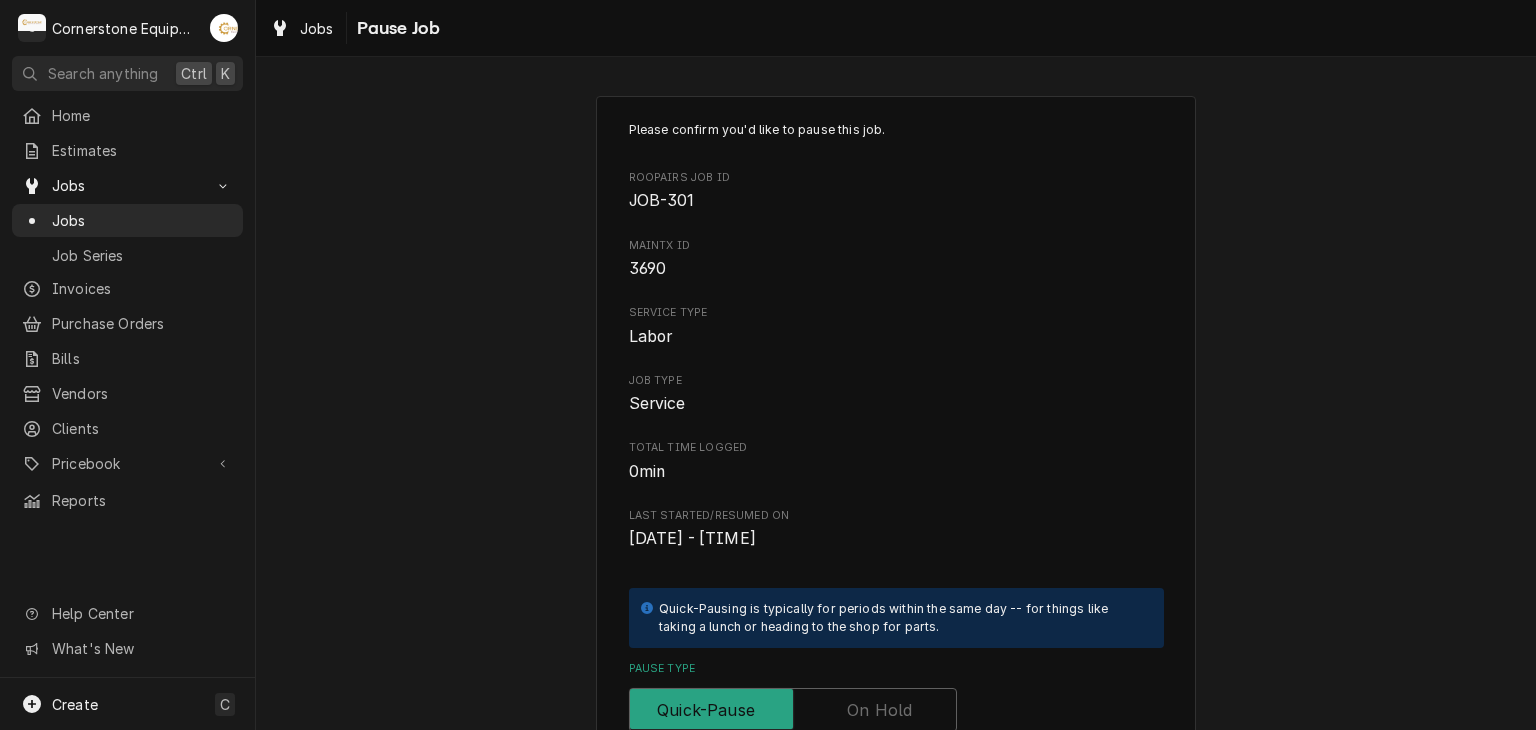 click on "Please confirm you'd like to pause this job. Roopairs Job ID JOB-301 MaintX ID 3690 Service Type Labor Job Type Service Total Time Logged 0min Last Started/Resumed On [DATE] - [TIME] Quick-Pausing is typically for periods within the same day -- for things like taking a lunch or heading to the shop for parts. Pause Type Sub-Status Search for a Sub-Status... Pause Reason  ( optional ) Pause Pause and Edit Job Summary Cancel" at bounding box center (896, 632) 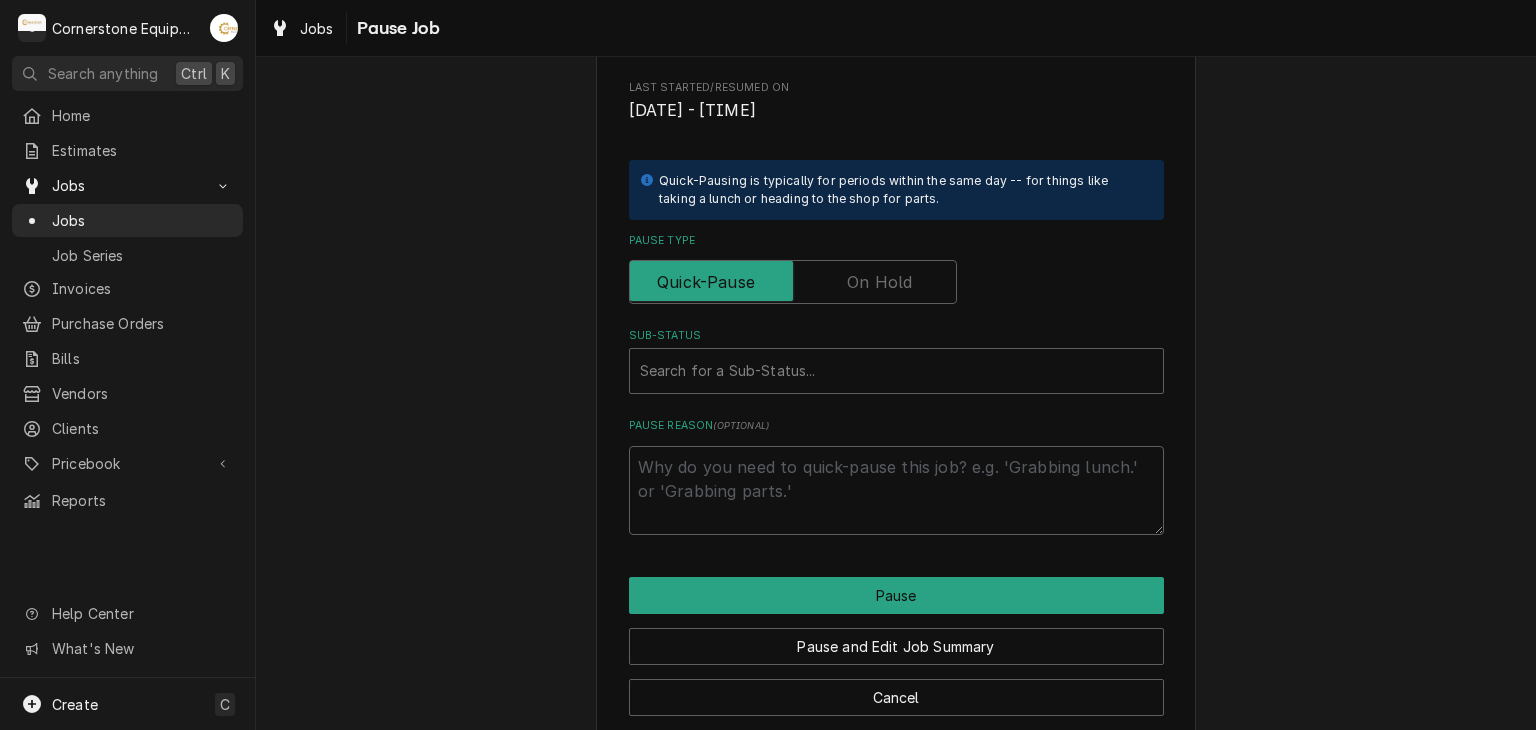 scroll, scrollTop: 440, scrollLeft: 0, axis: vertical 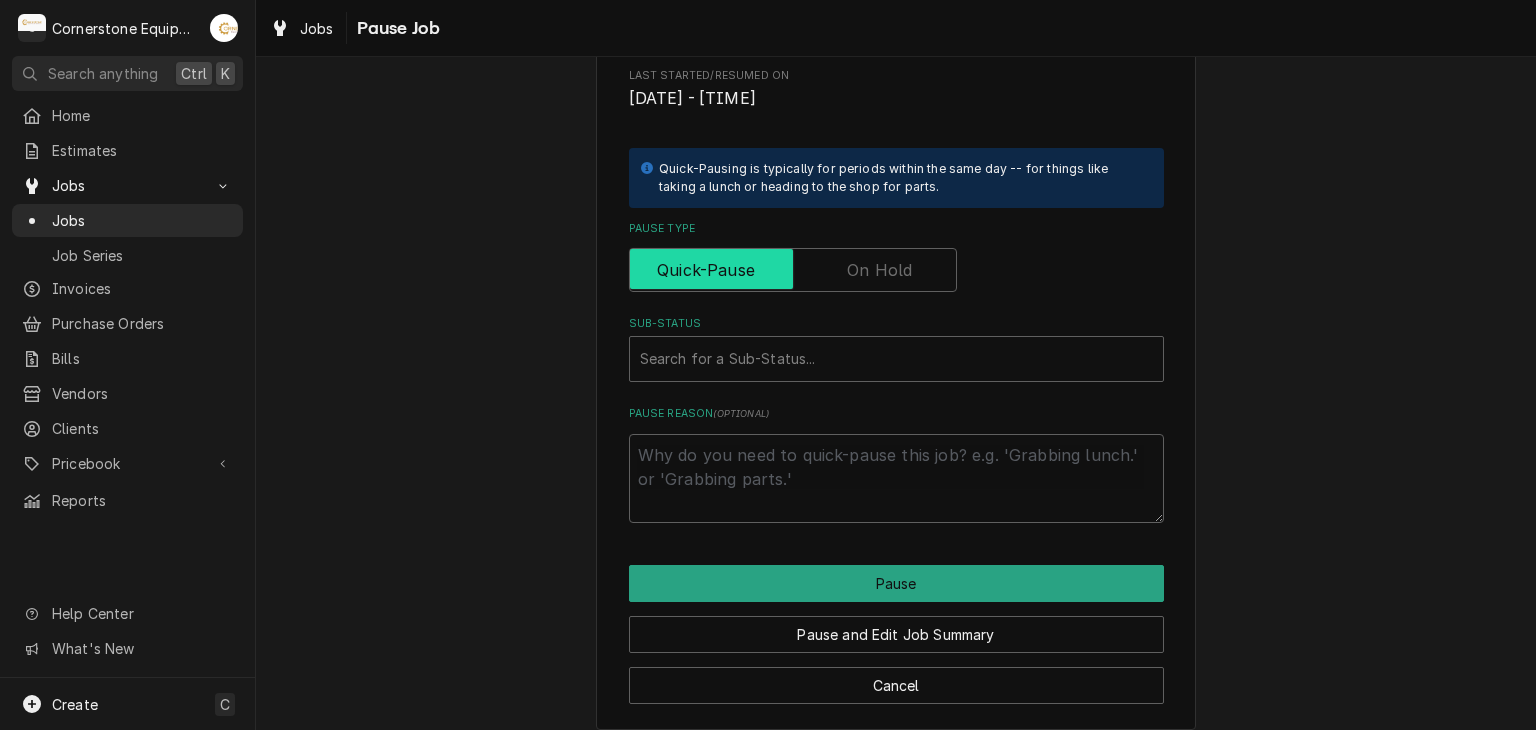 click at bounding box center [793, 270] 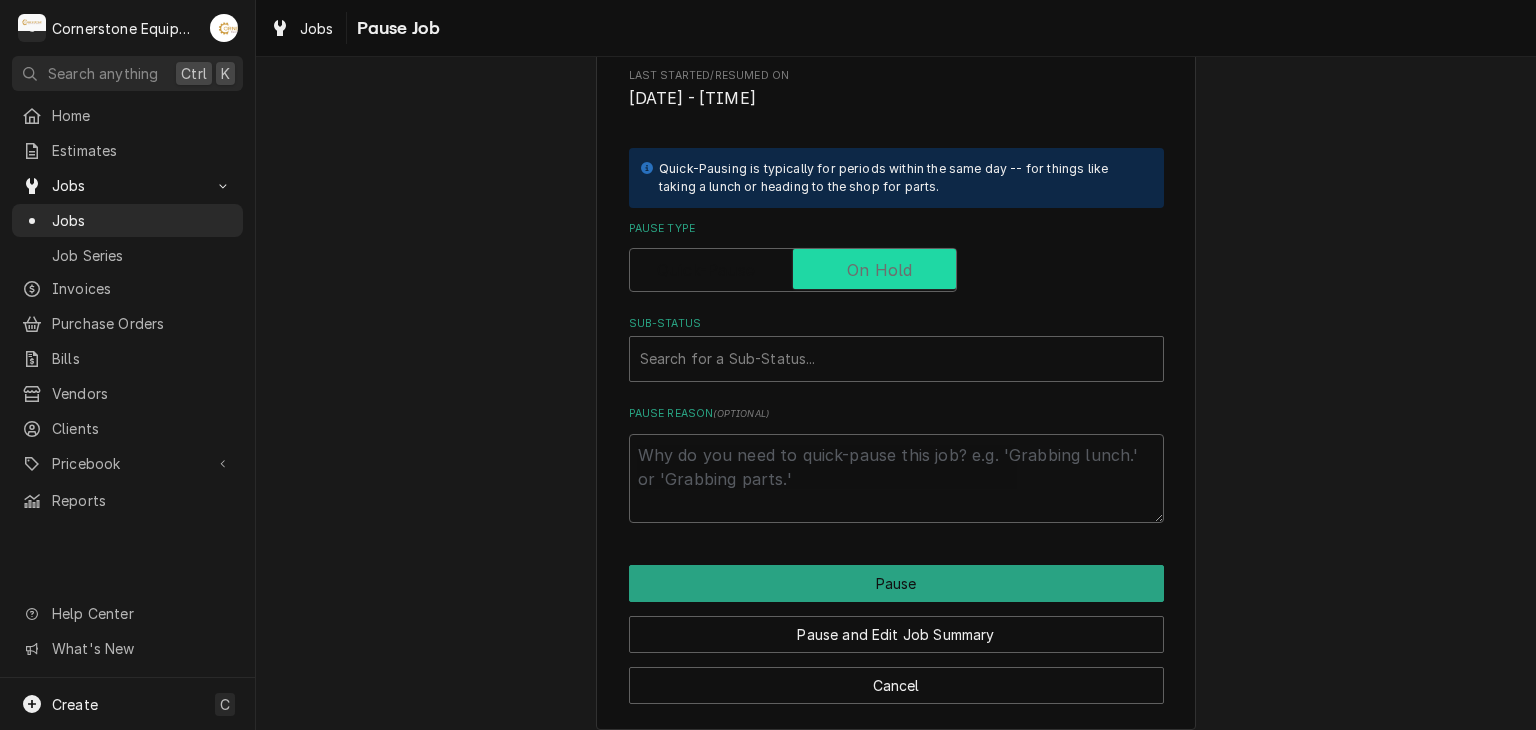 checkbox on "true" 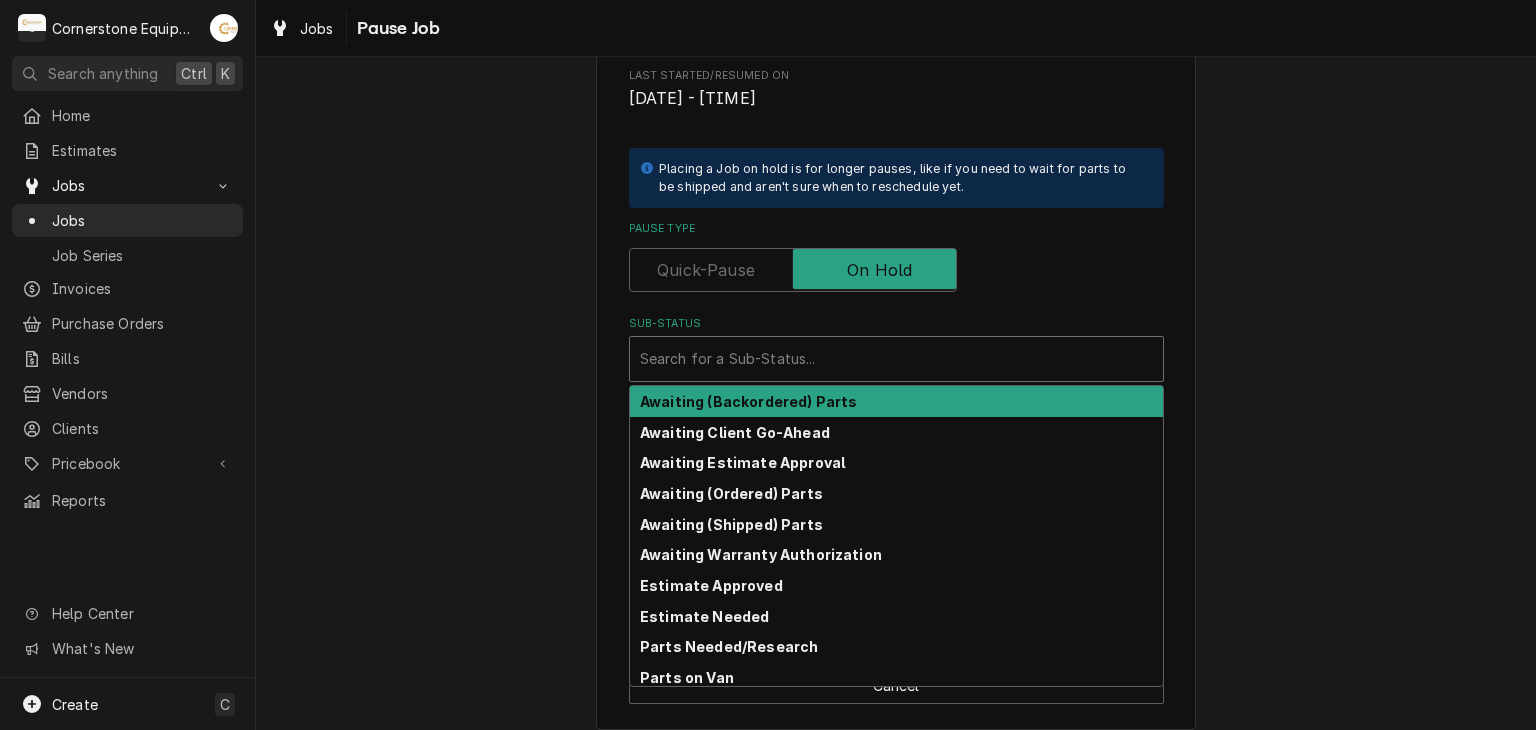 click at bounding box center (896, 359) 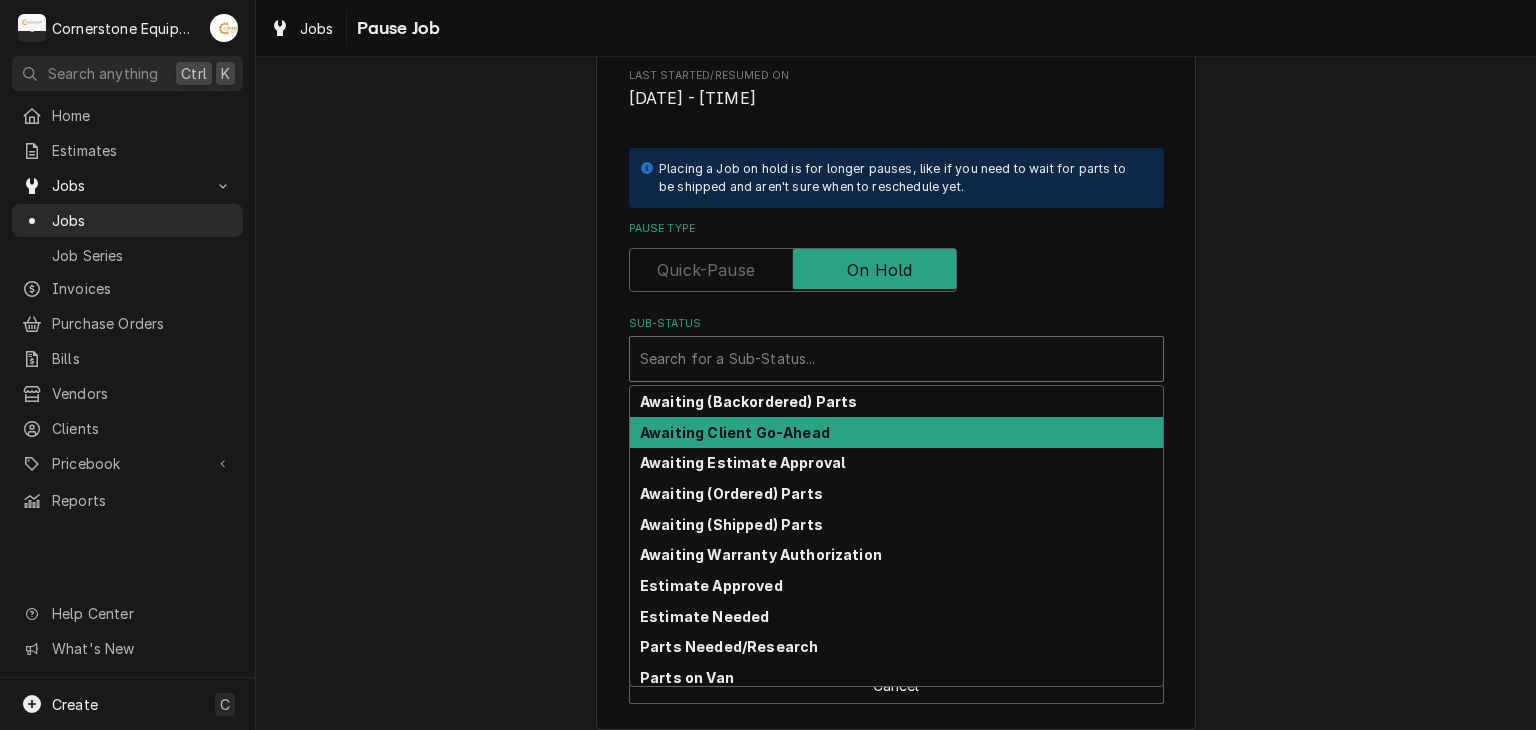 click on "Awaiting Client Go-Ahead" at bounding box center (735, 432) 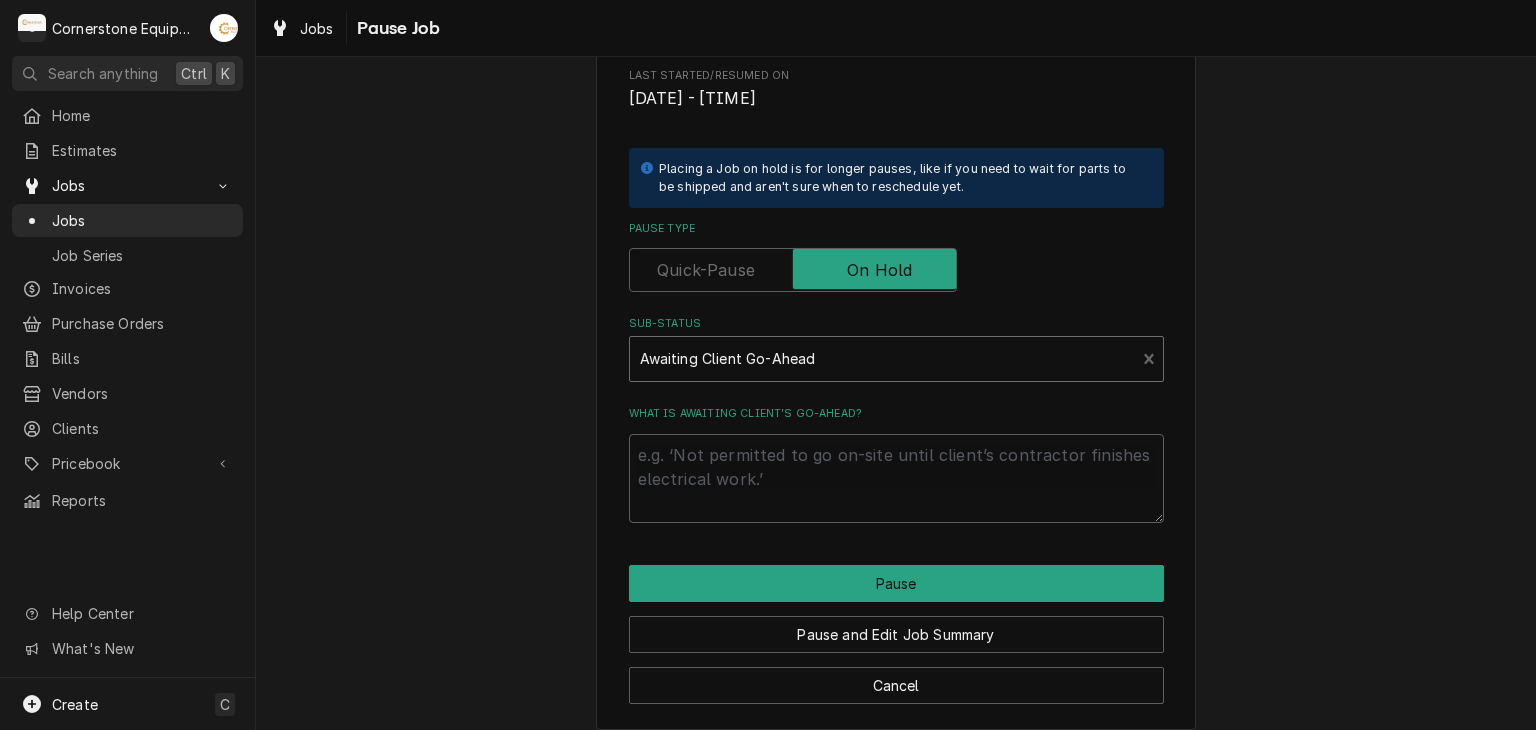 click on "Please confirm you'd like to pause this job. Roopairs Job ID JOB-301 MaintX ID 3690 Service Type Labor Job Type Service Total Time Logged 0min Last Started/Resumed On Thu, Aug 7th, 2025 - 11:09 PM Placing a Job on hold is for longer pauses, like if you need to wait for parts to be shipped and aren't sure when to reschedule yet. Pause Type Sub-Status option [object Object], selected. Awaiting Client Go-Ahead What is awaiting client’s go-ahead? Pause Pause and Edit Job Summary Cancel" at bounding box center (896, 192) 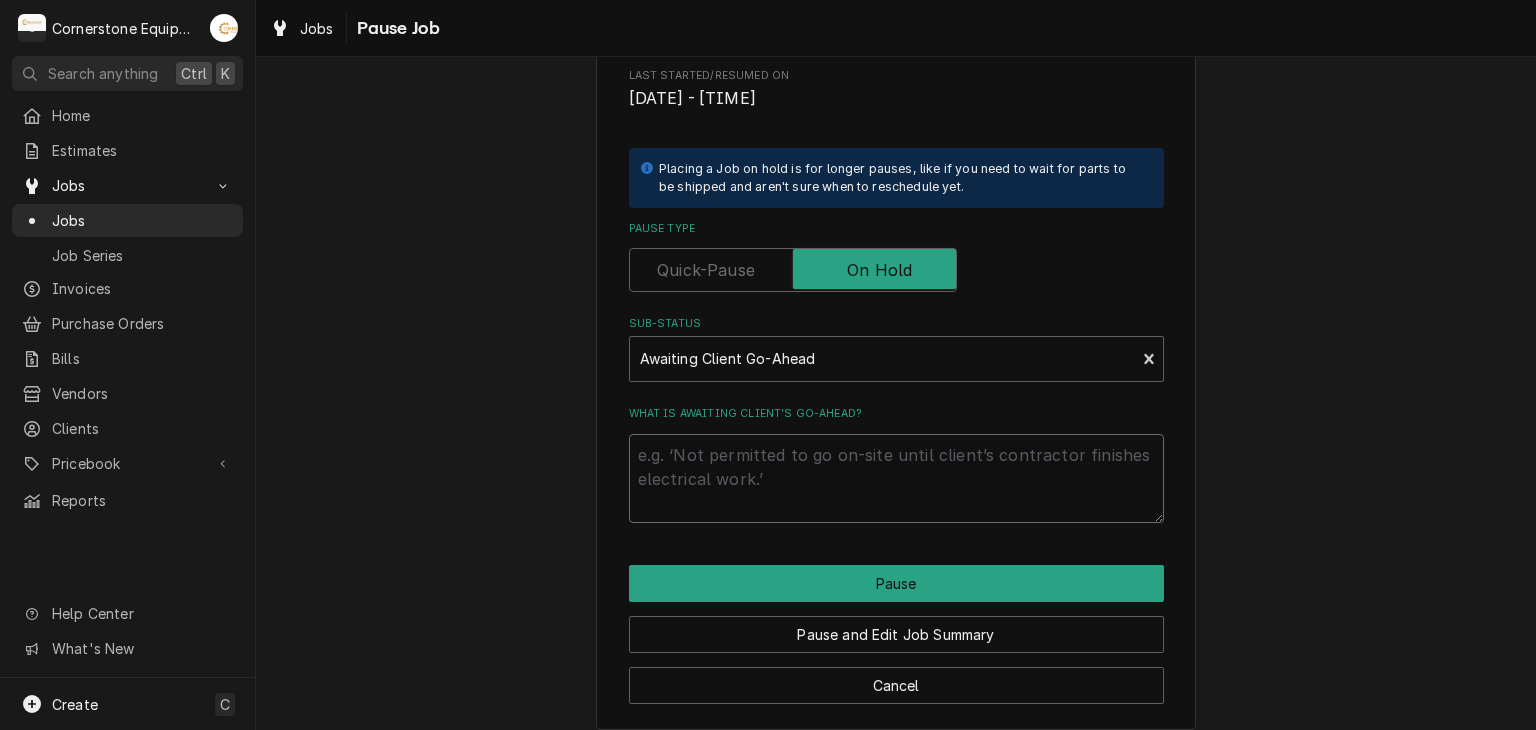 click on "What is awaiting client’s go-ahead?" at bounding box center (896, 479) 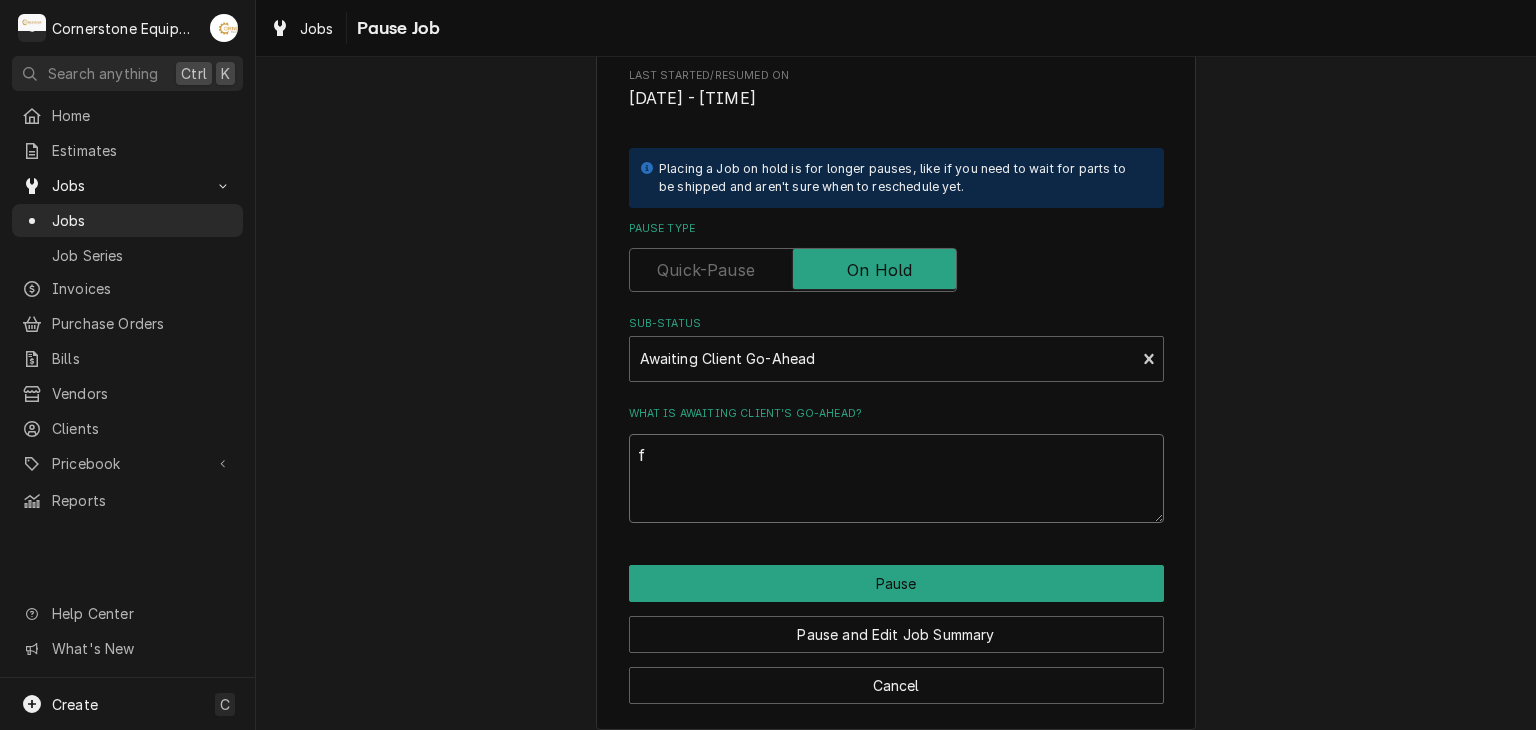 type on "x" 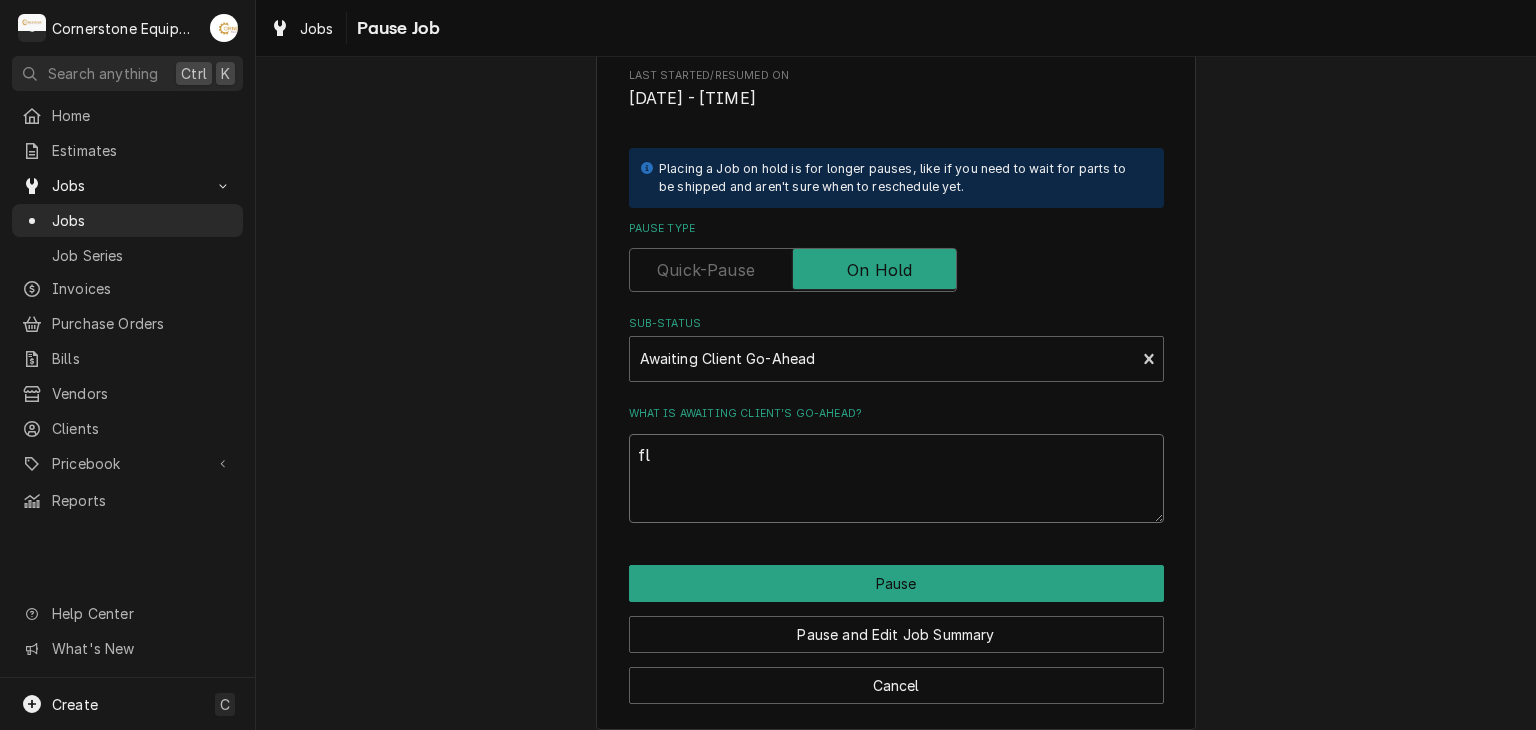 type on "x" 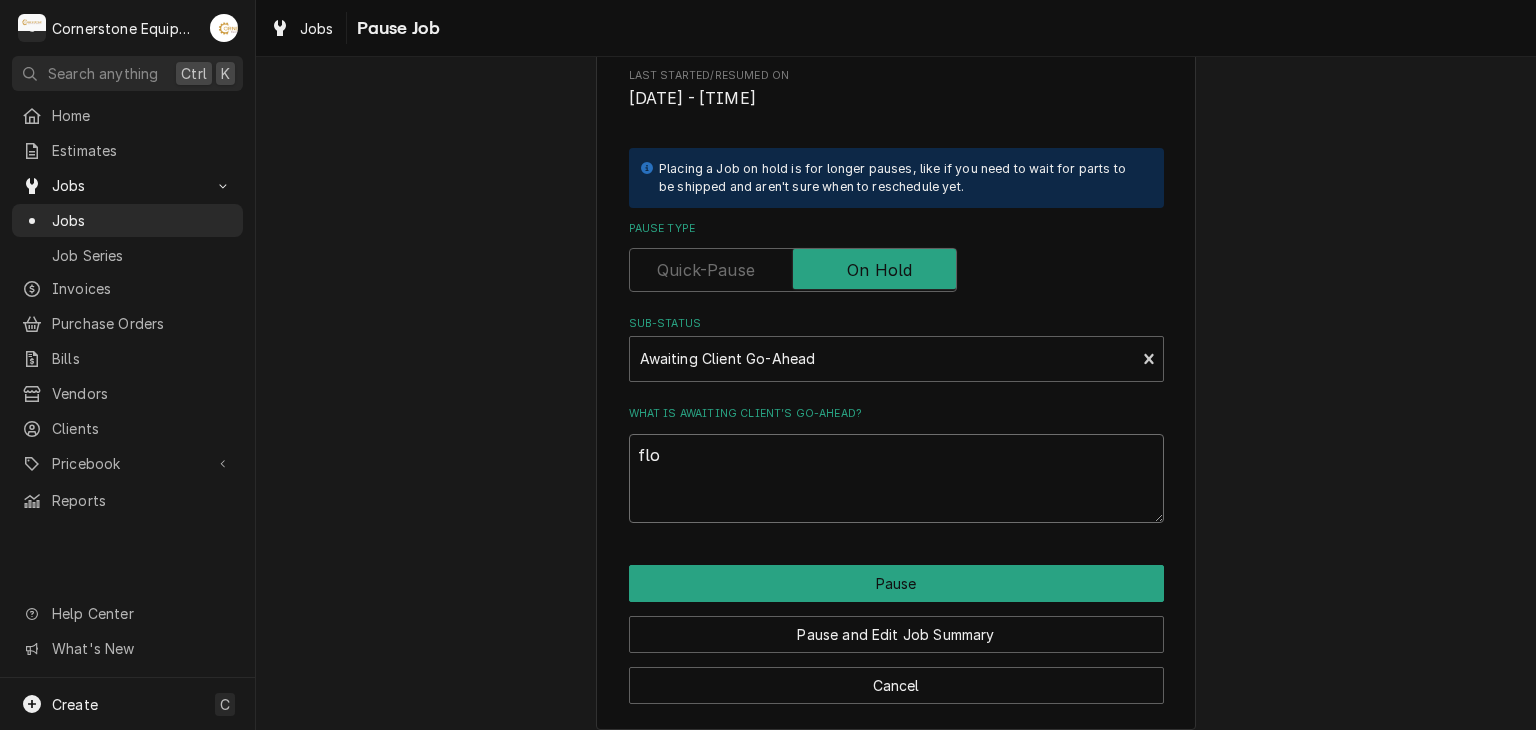 type on "x" 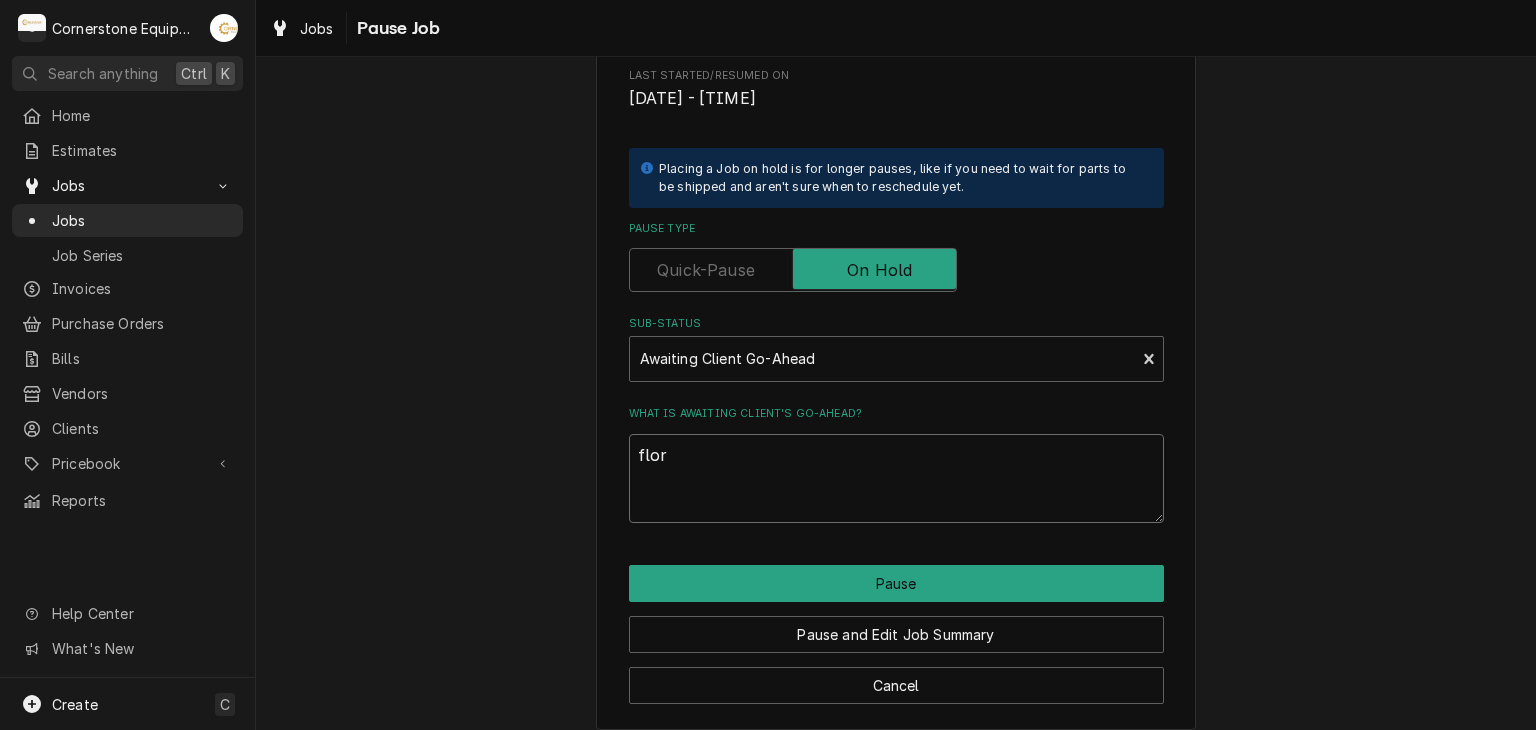 type on "x" 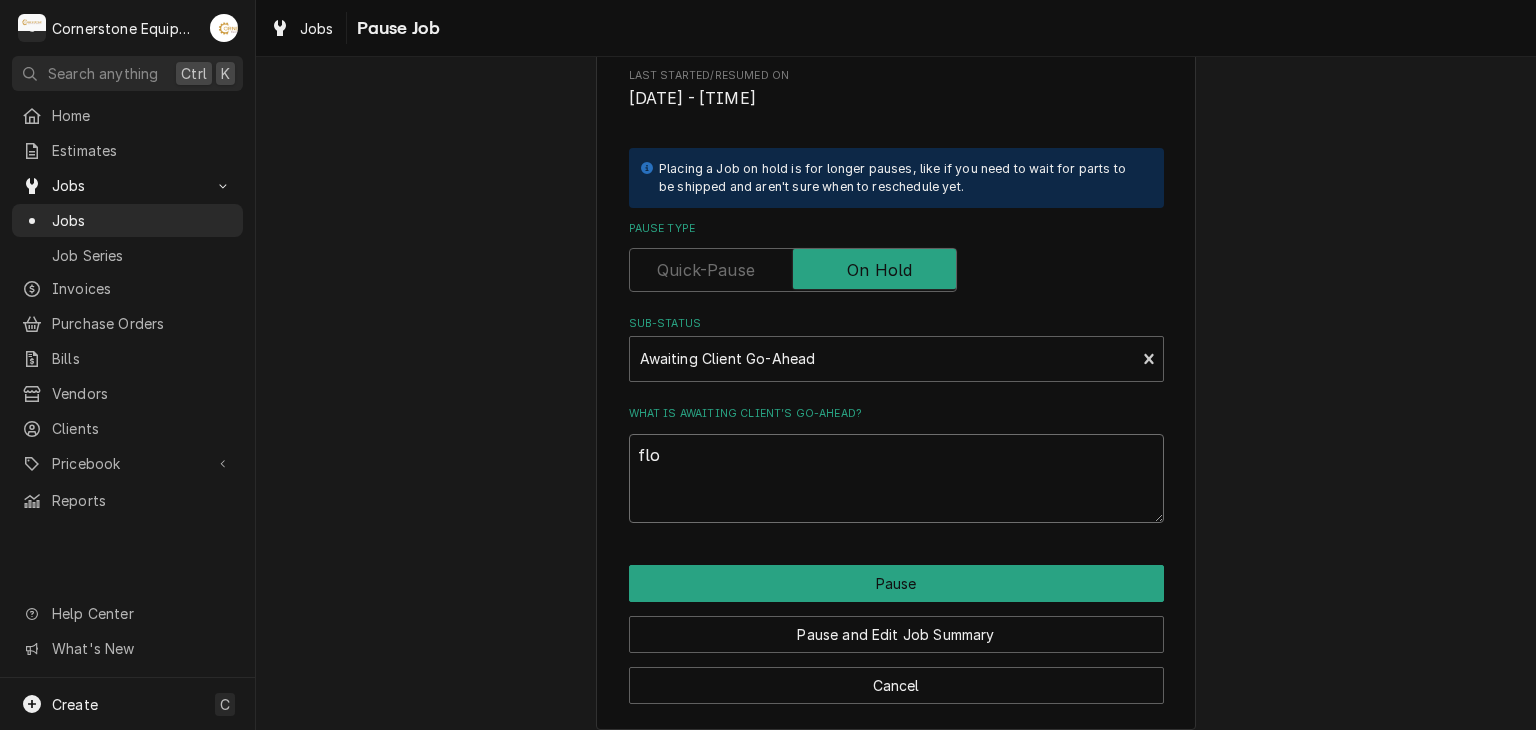 type on "x" 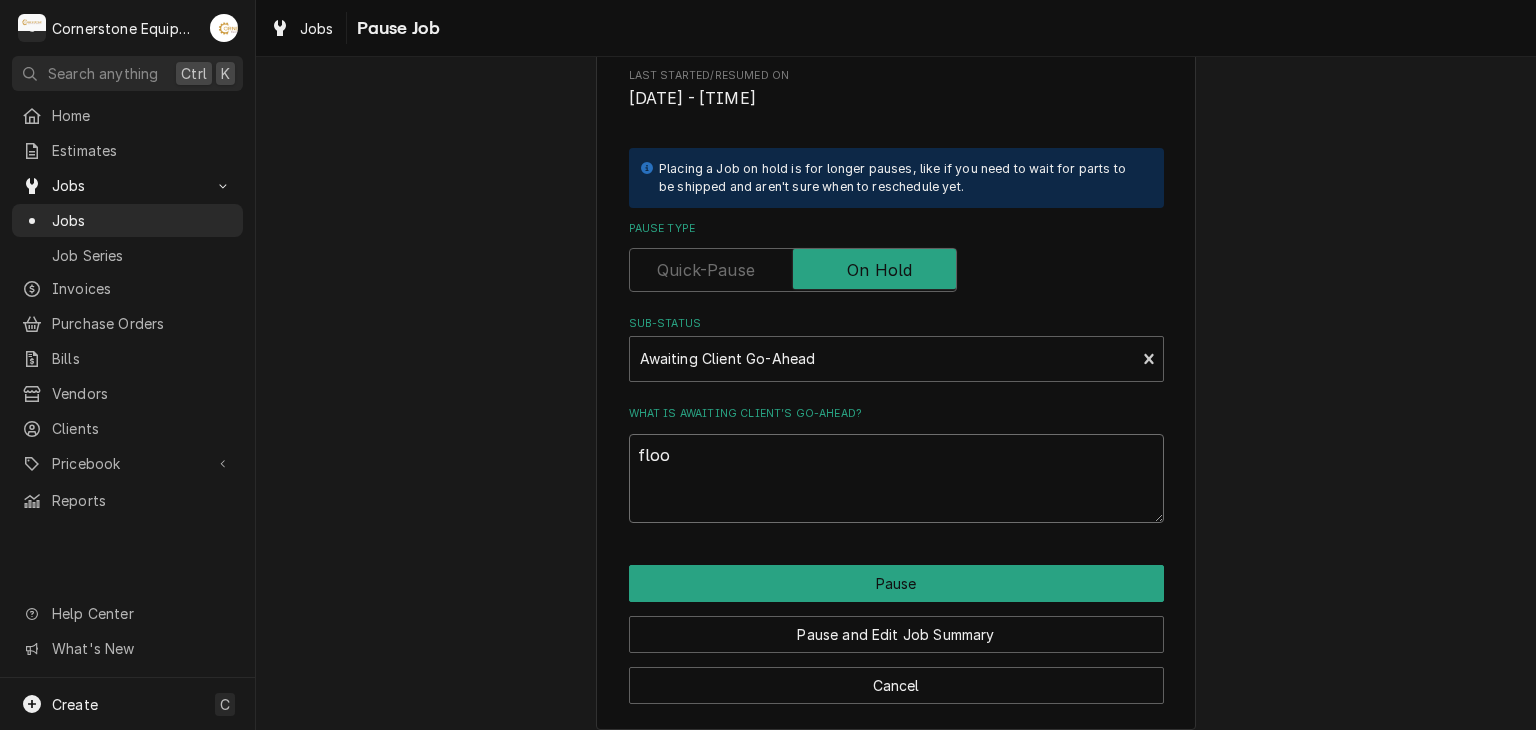 type on "x" 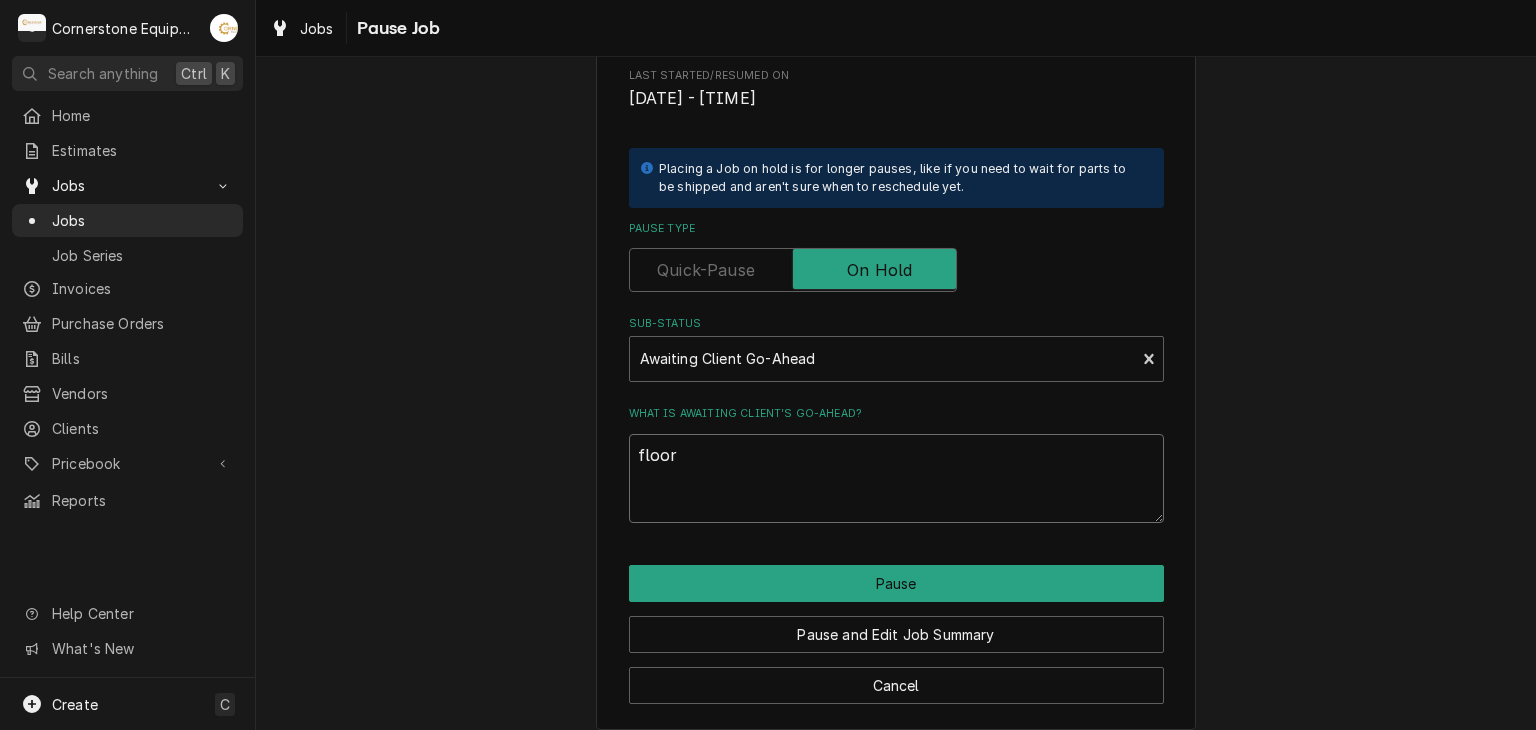 type on "x" 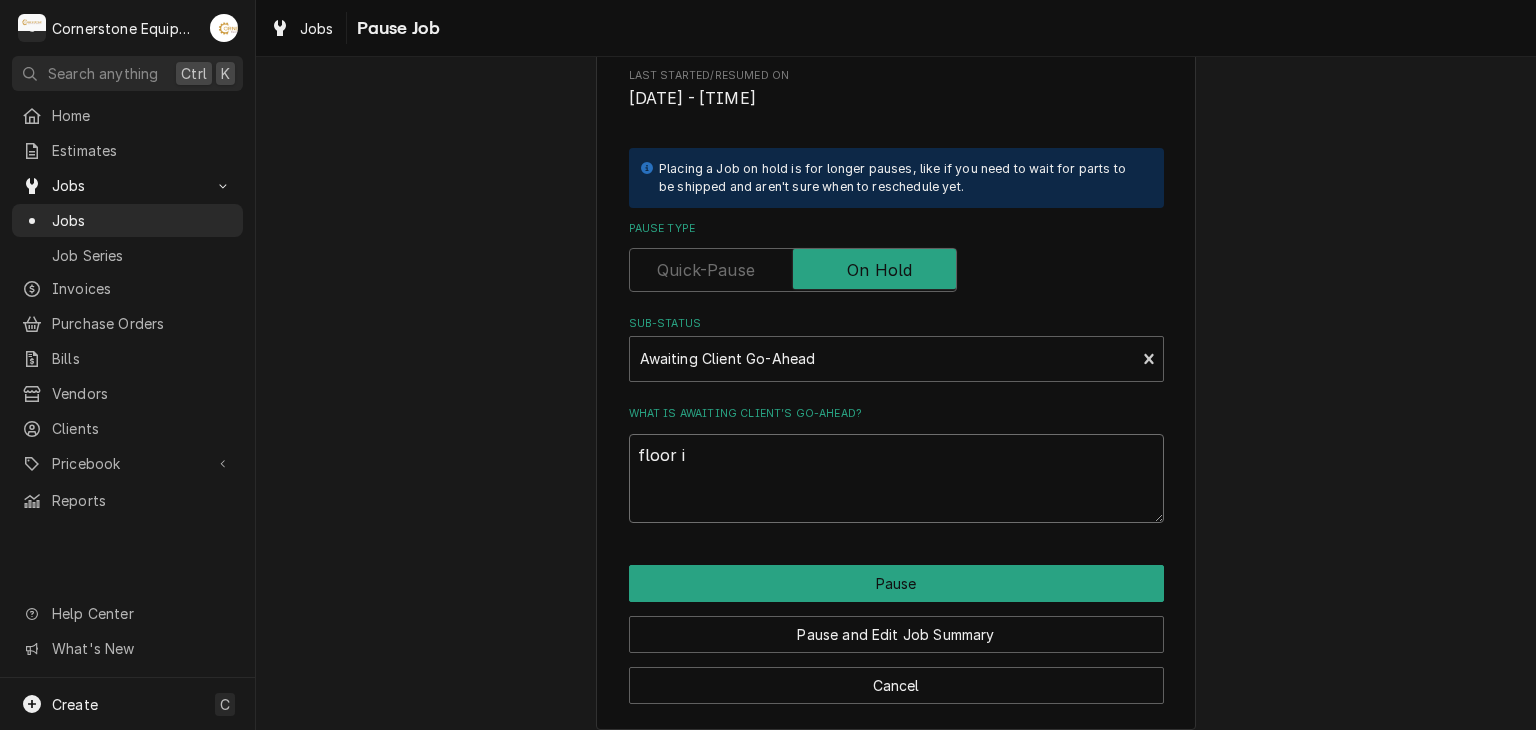 type on "x" 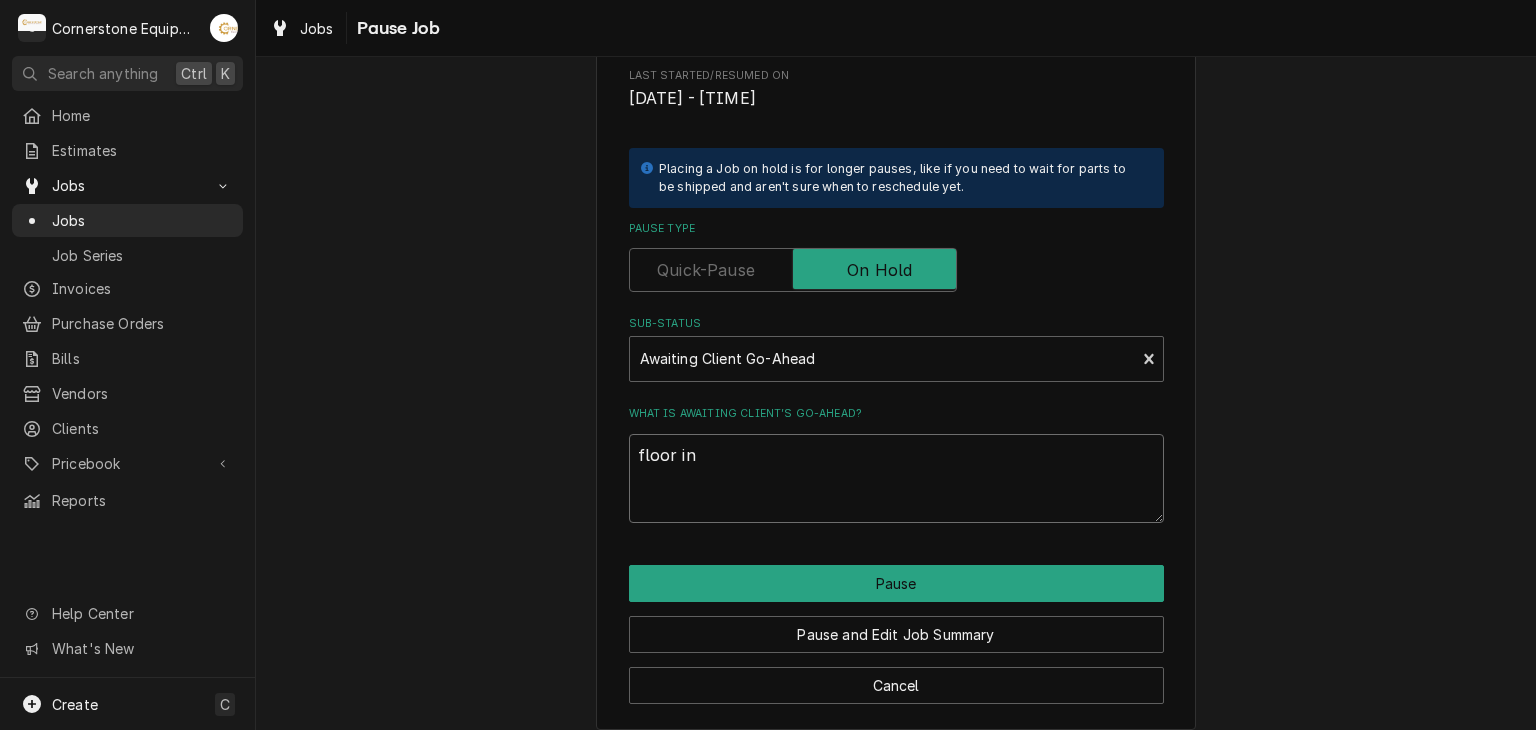type on "x" 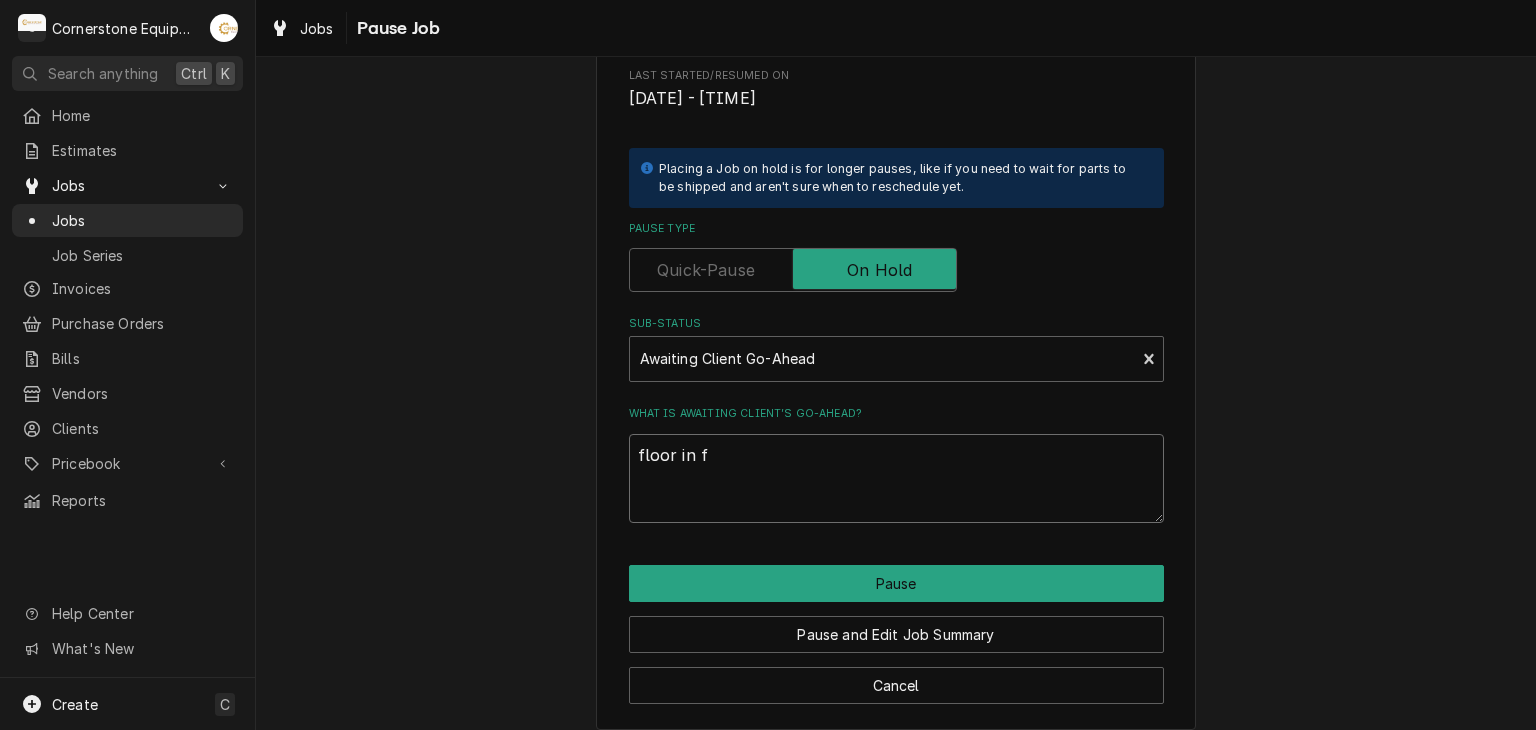 type on "x" 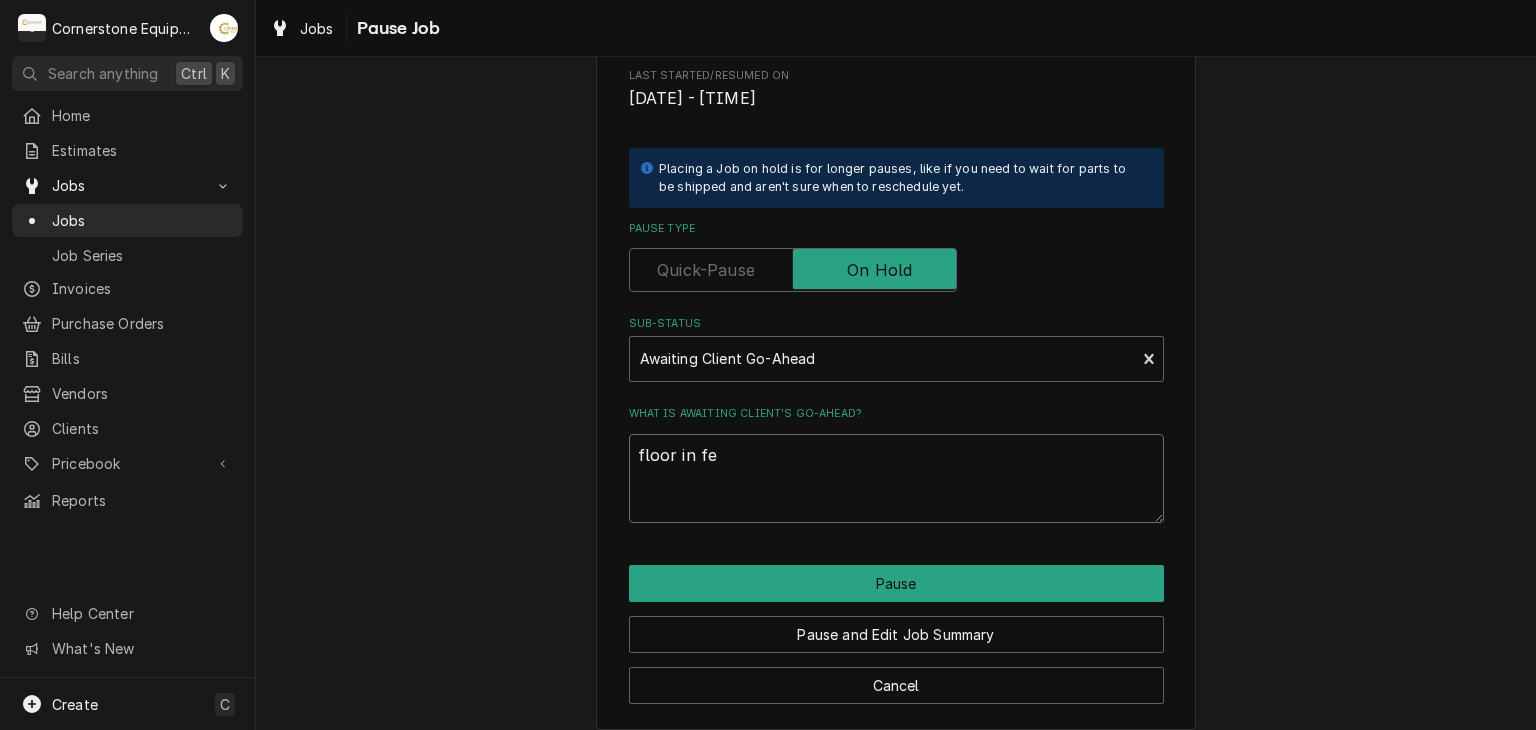 type on "x" 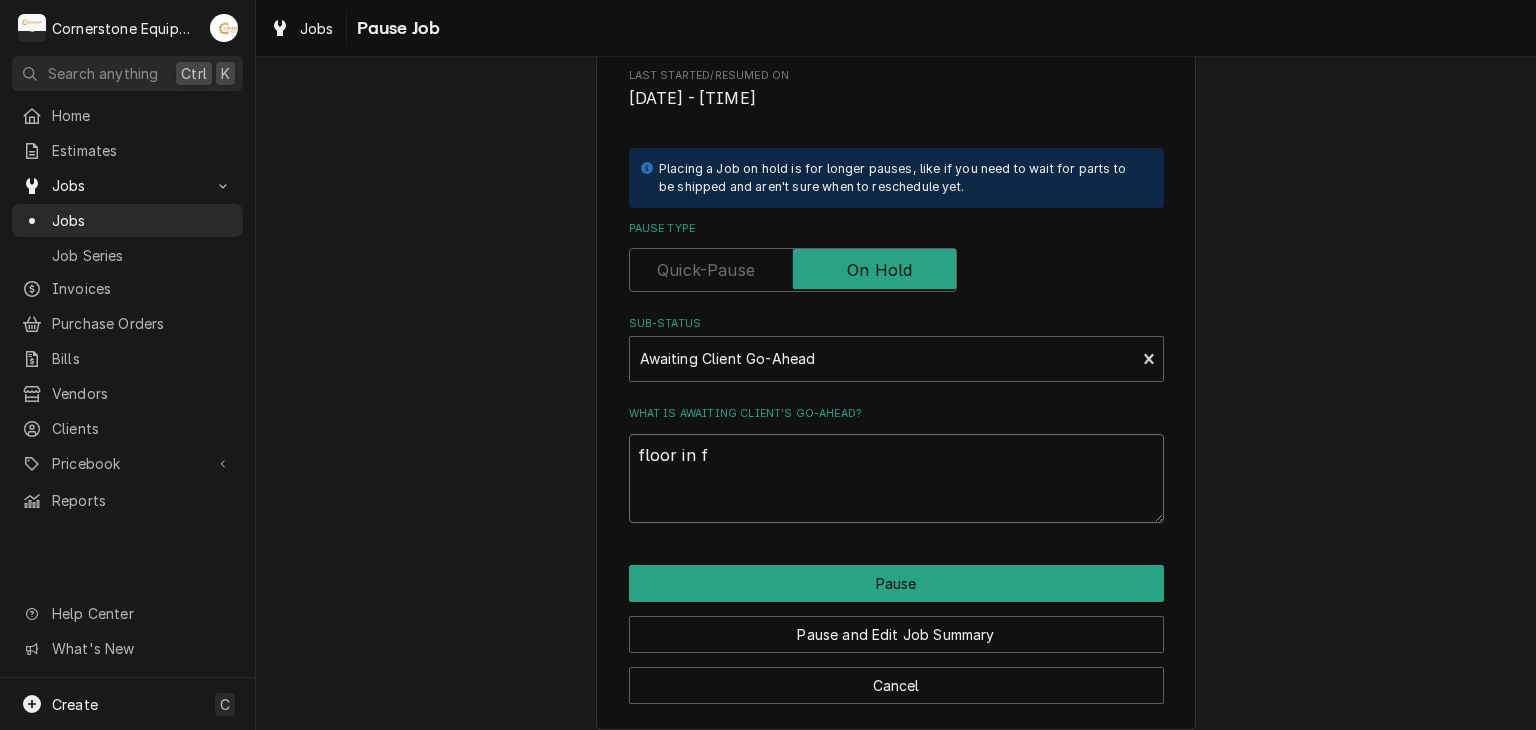 type on "x" 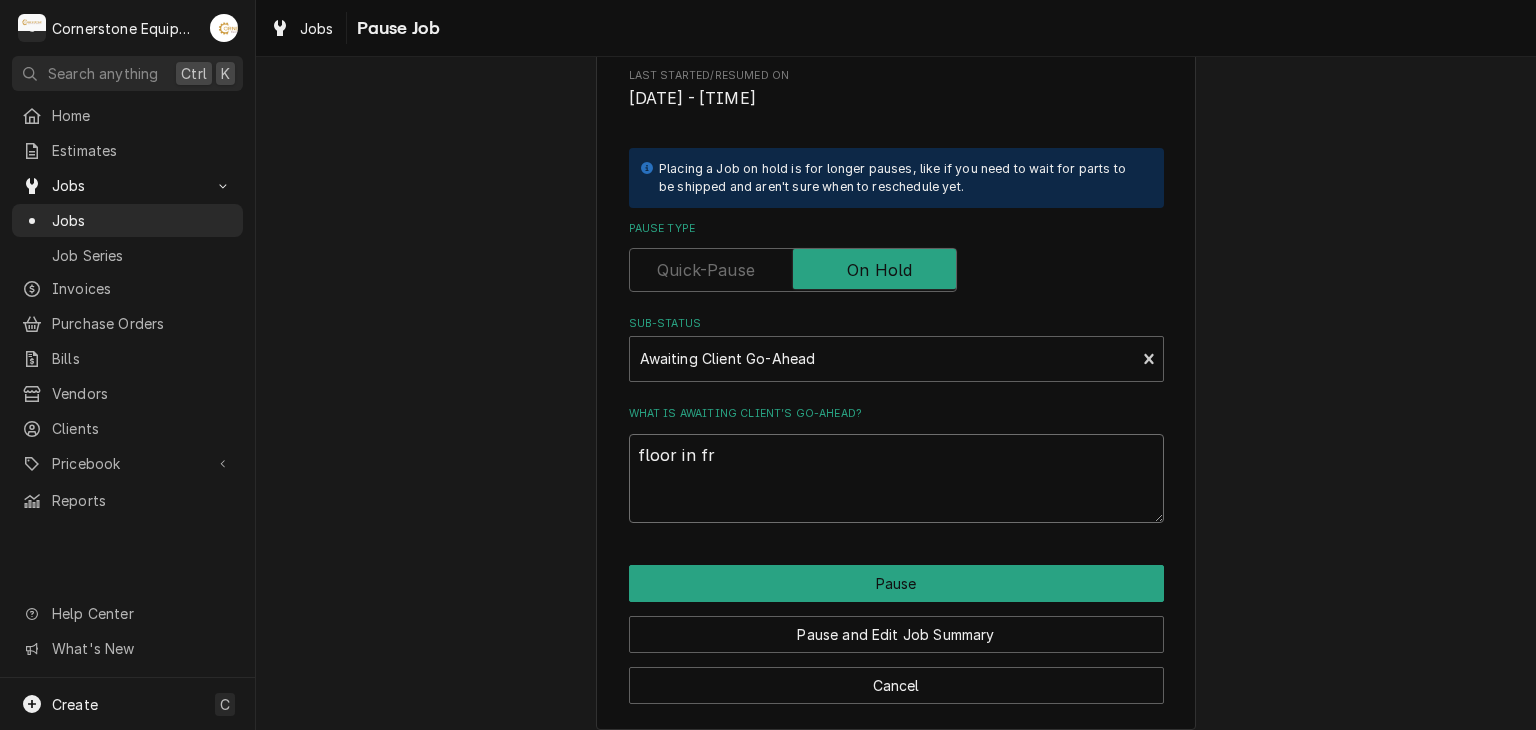 type on "x" 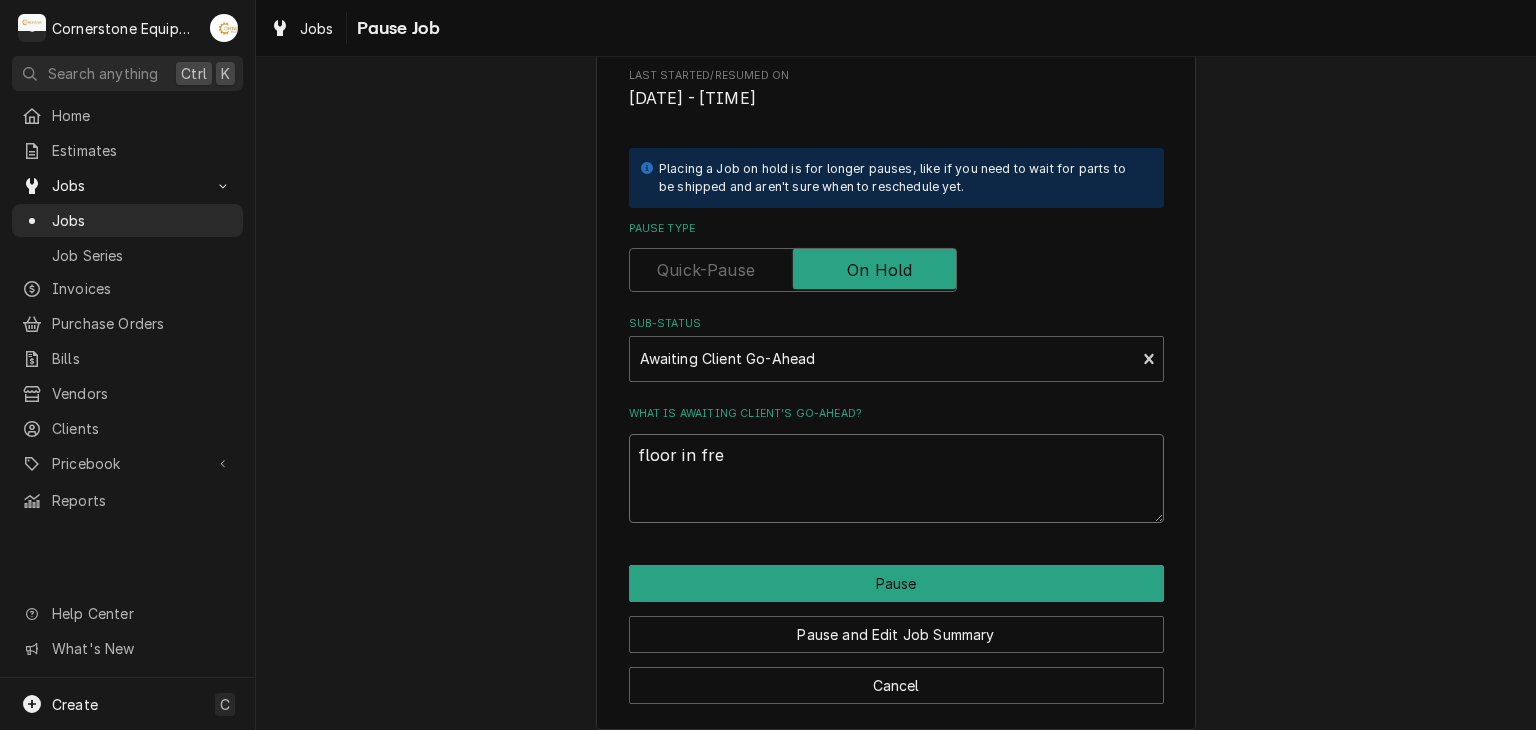 type on "x" 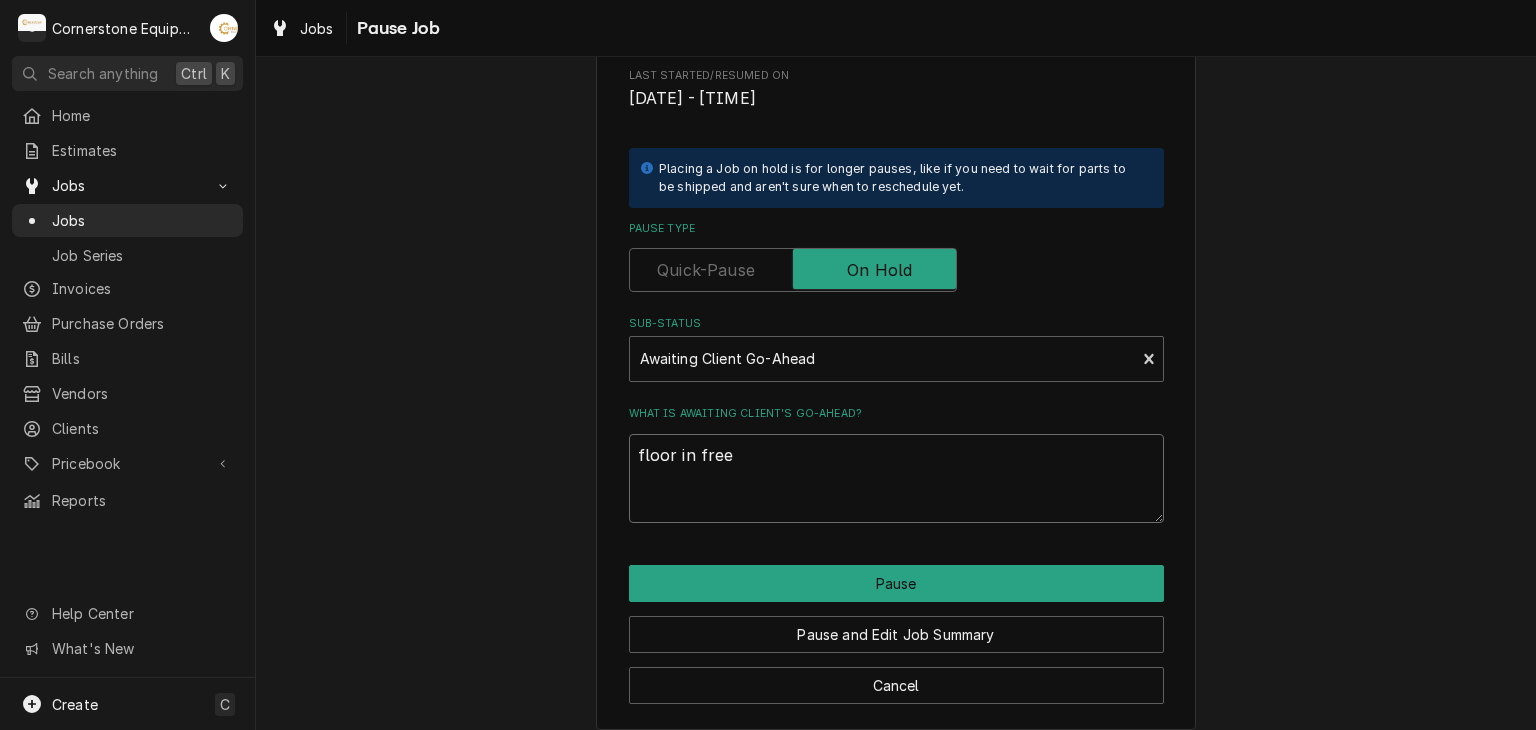 type on "x" 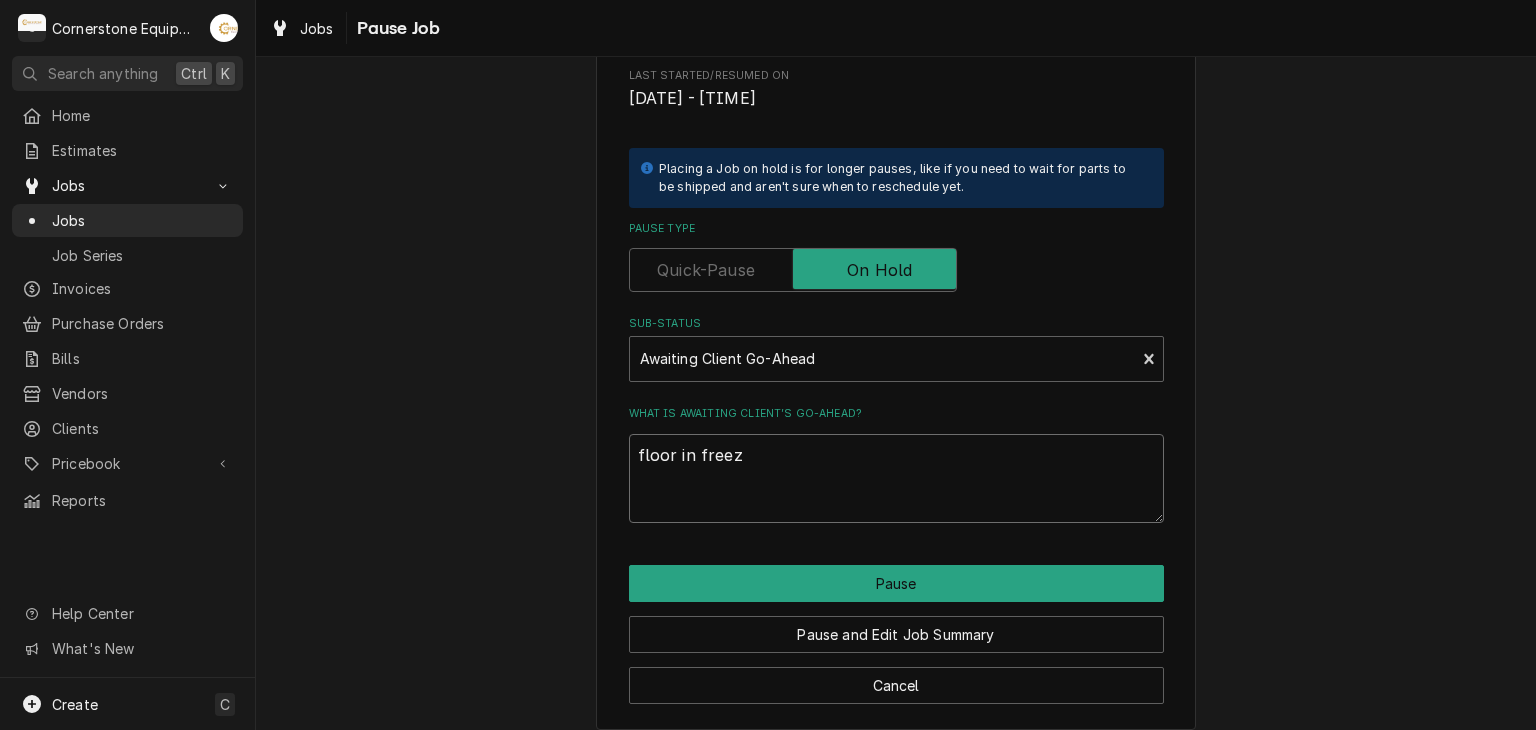 type on "x" 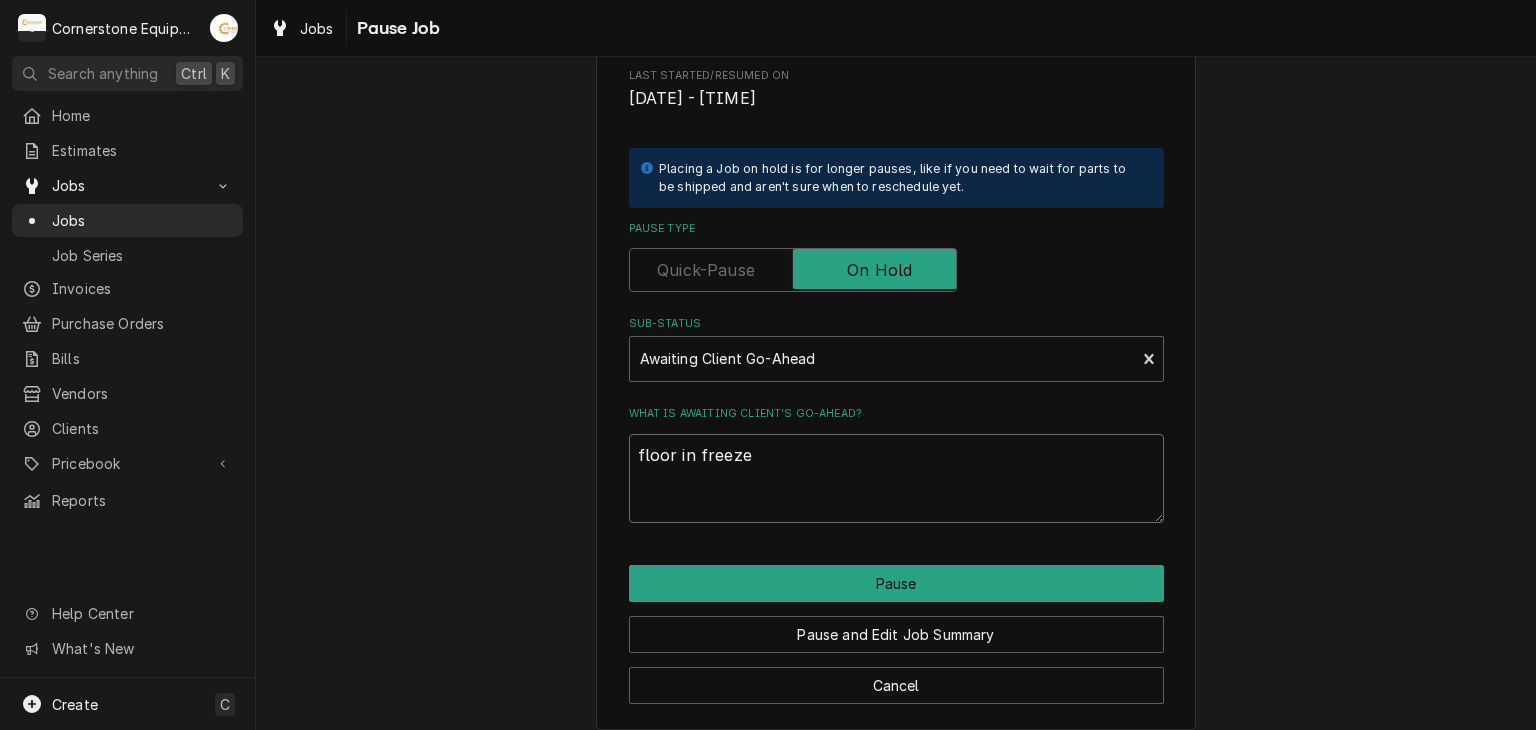 type on "x" 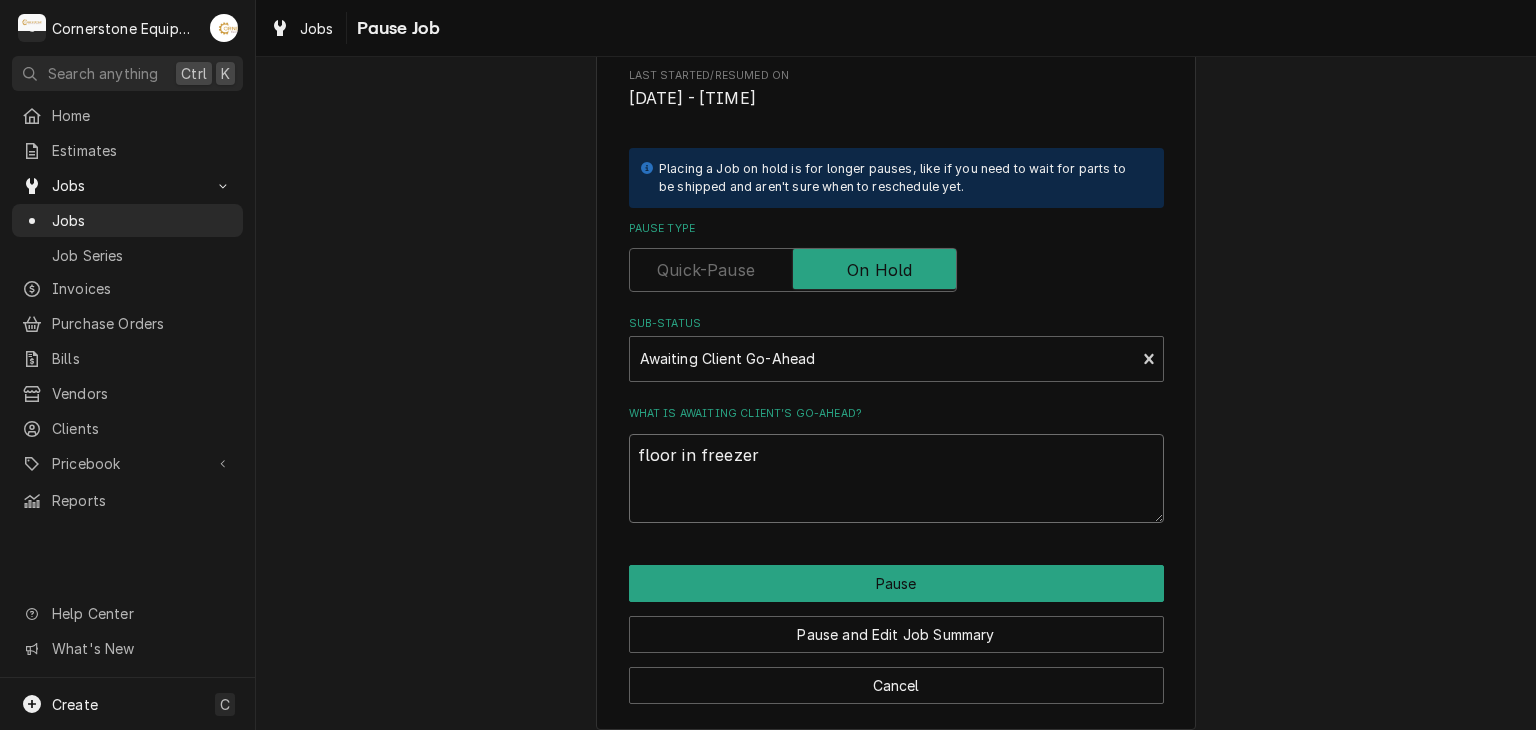 type on "x" 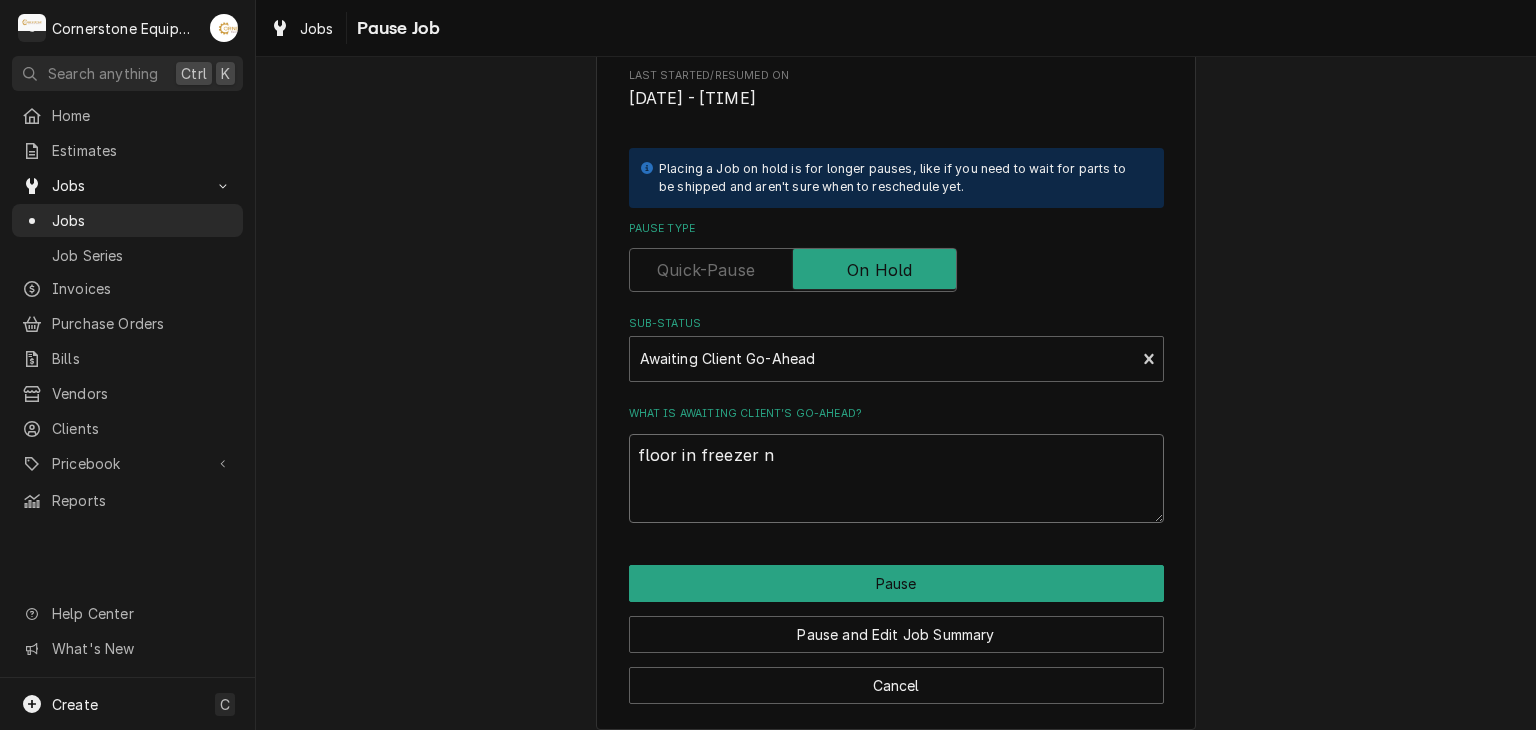 type on "x" 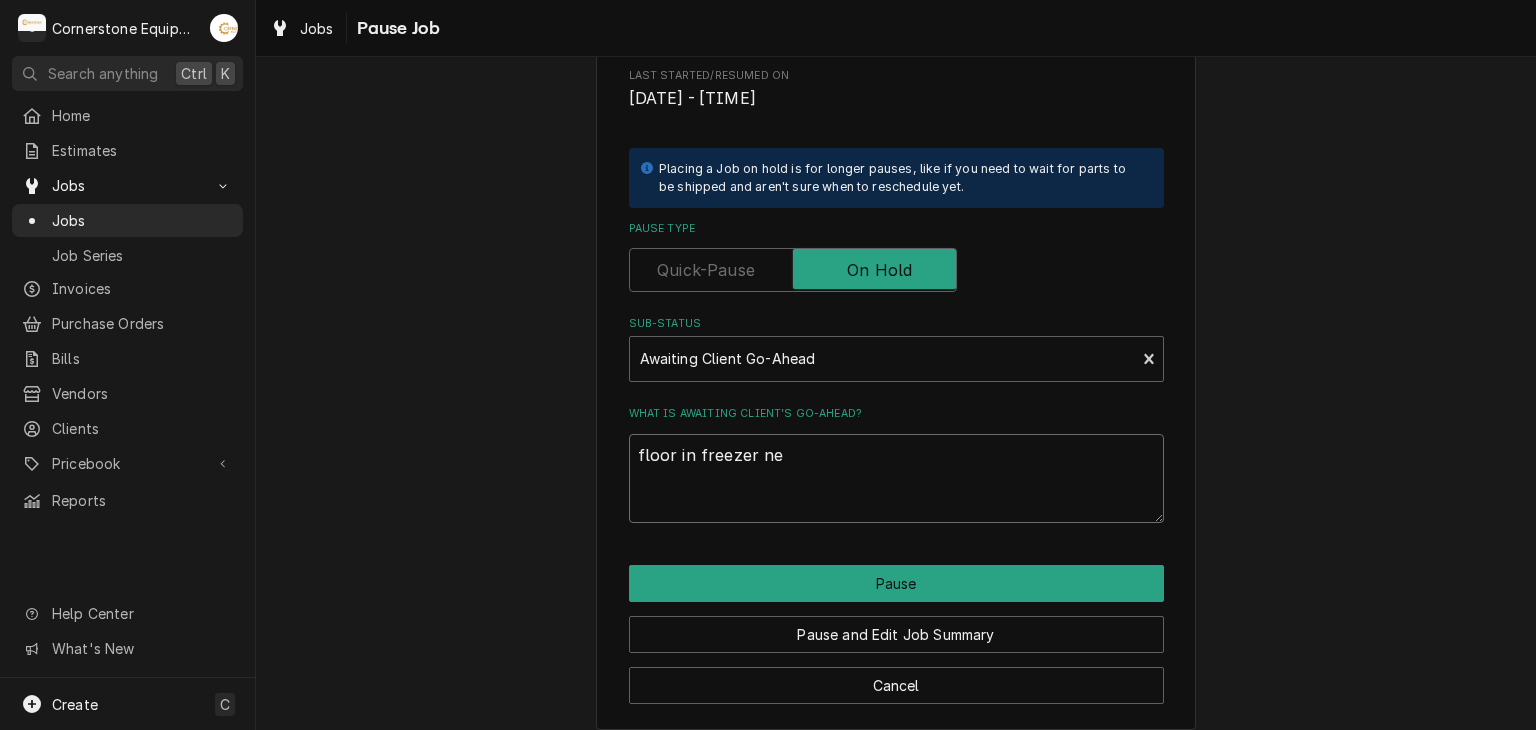 type on "x" 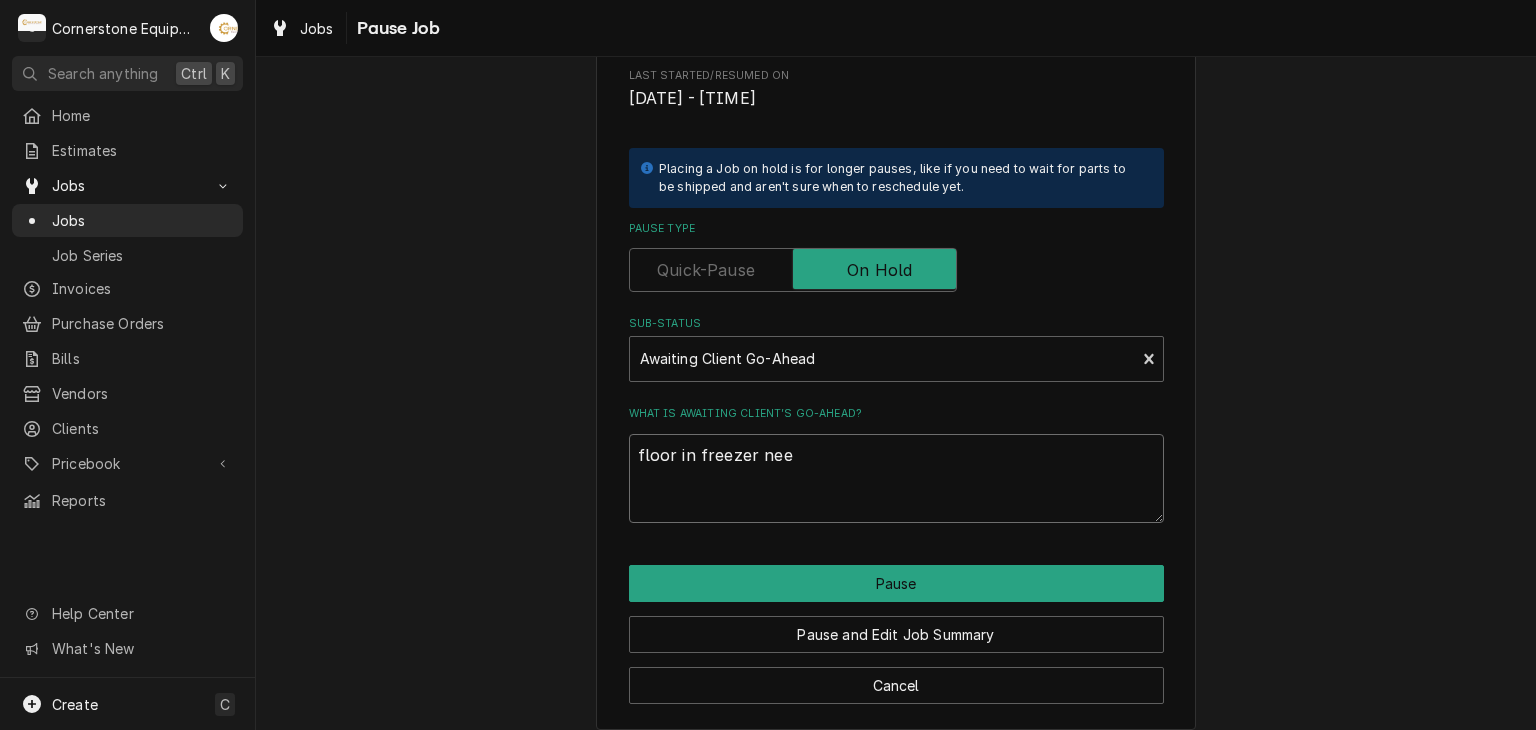 type on "x" 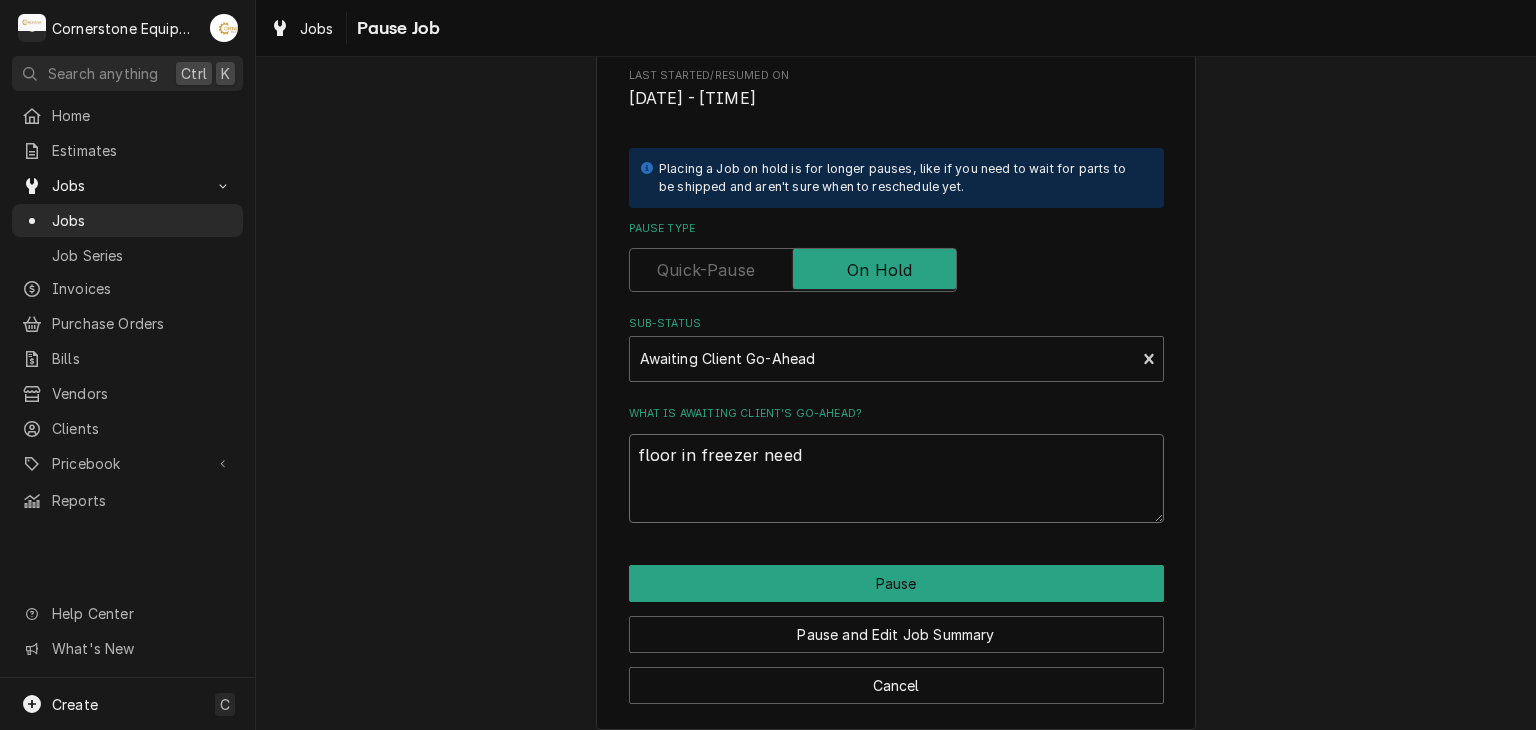 type on "x" 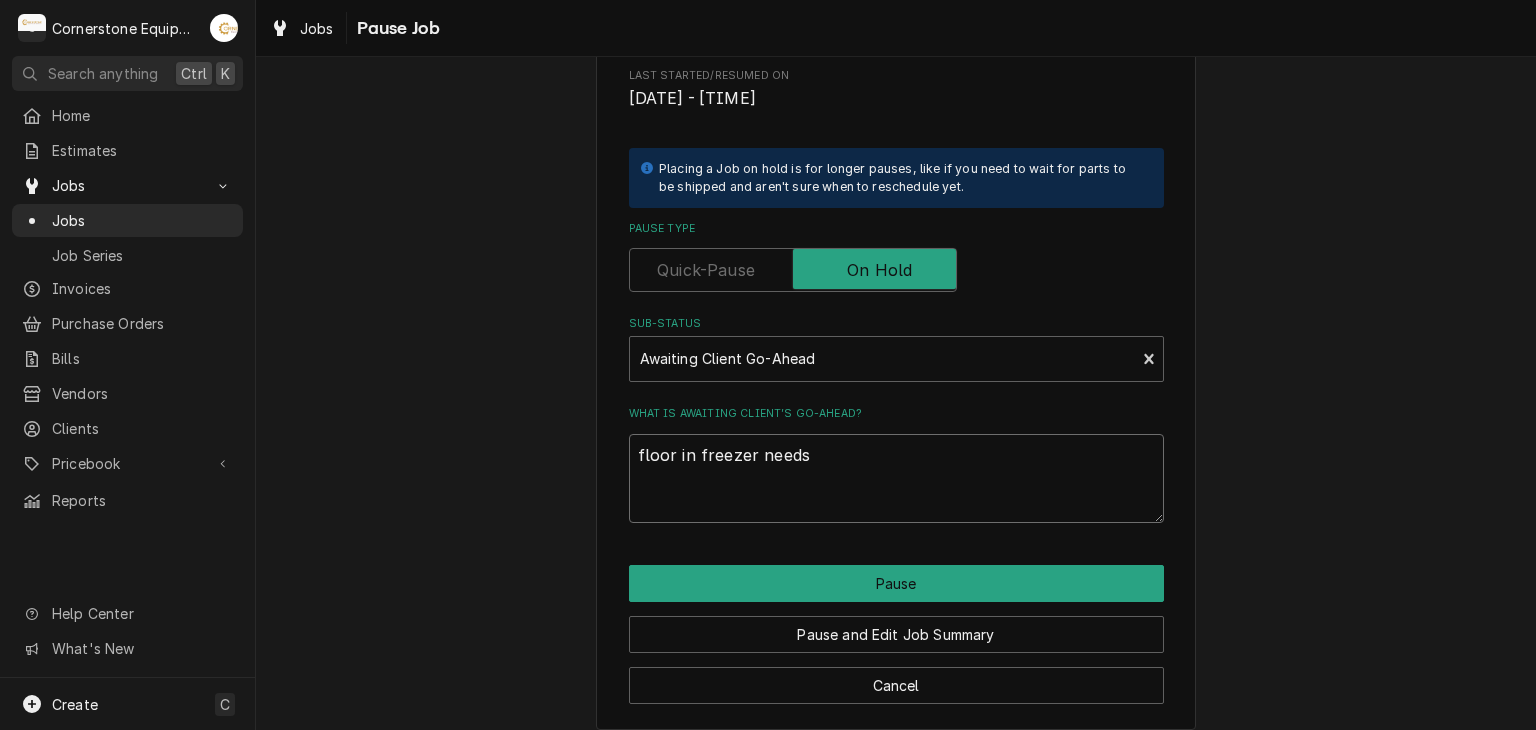 type on "floor in freezer needs" 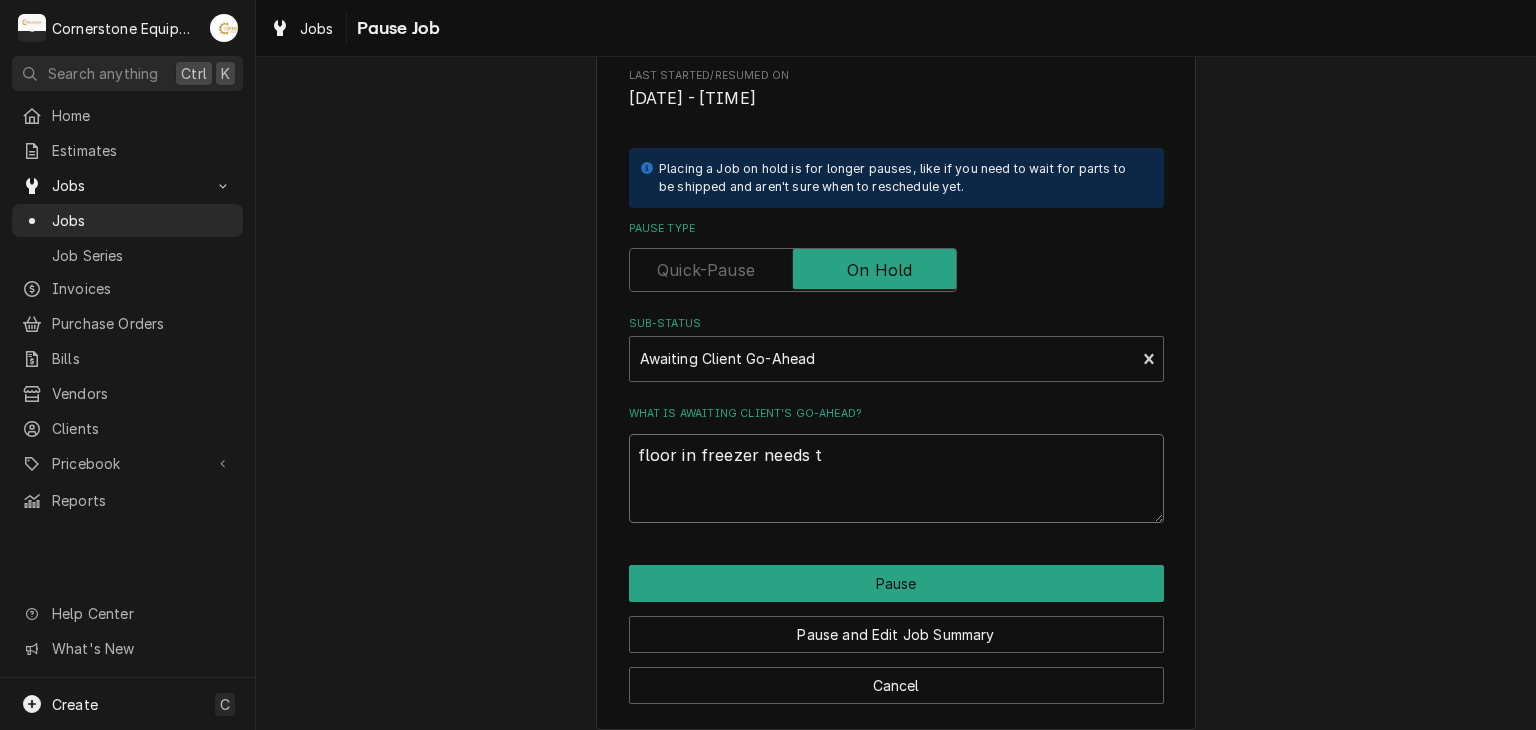 type on "x" 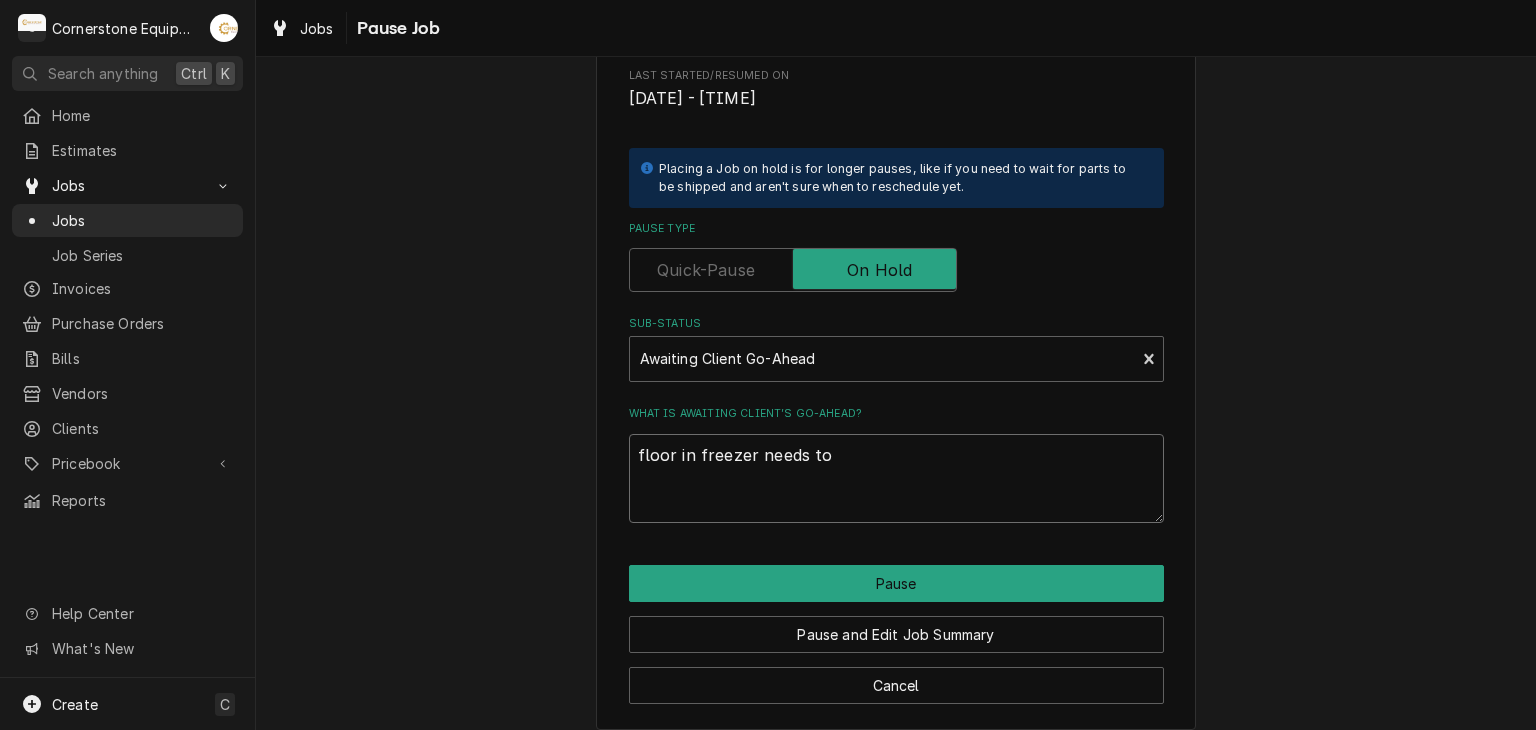 type on "x" 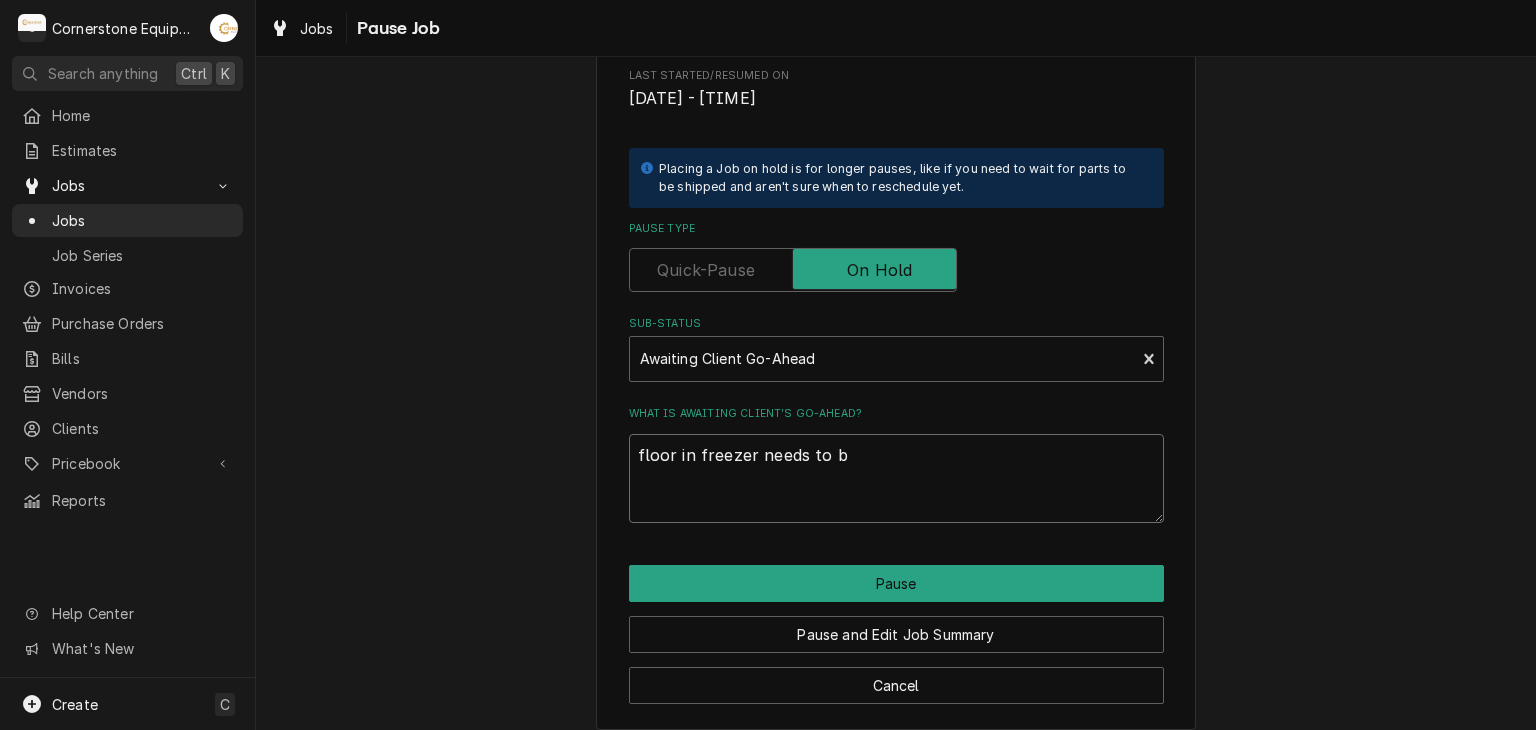 type on "x" 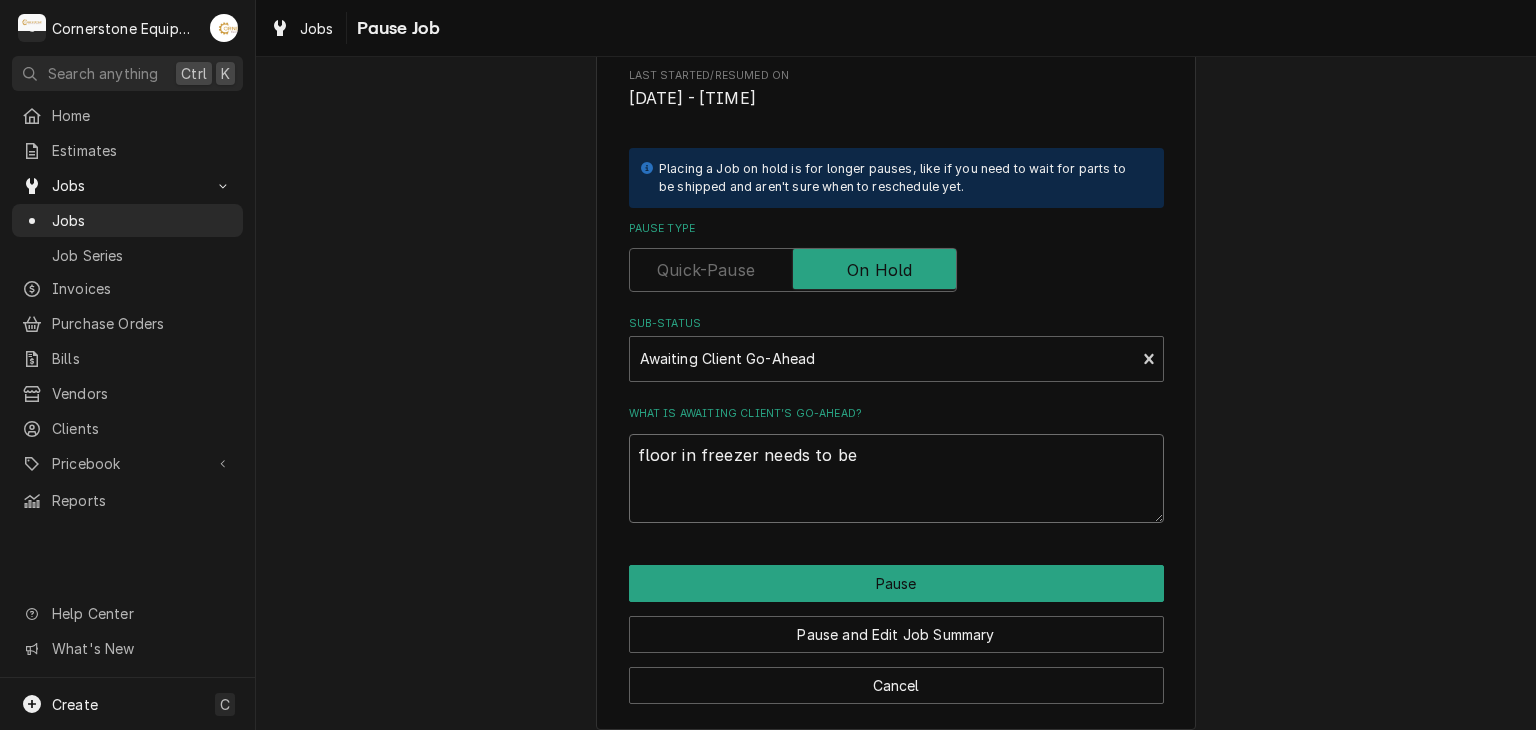 type on "x" 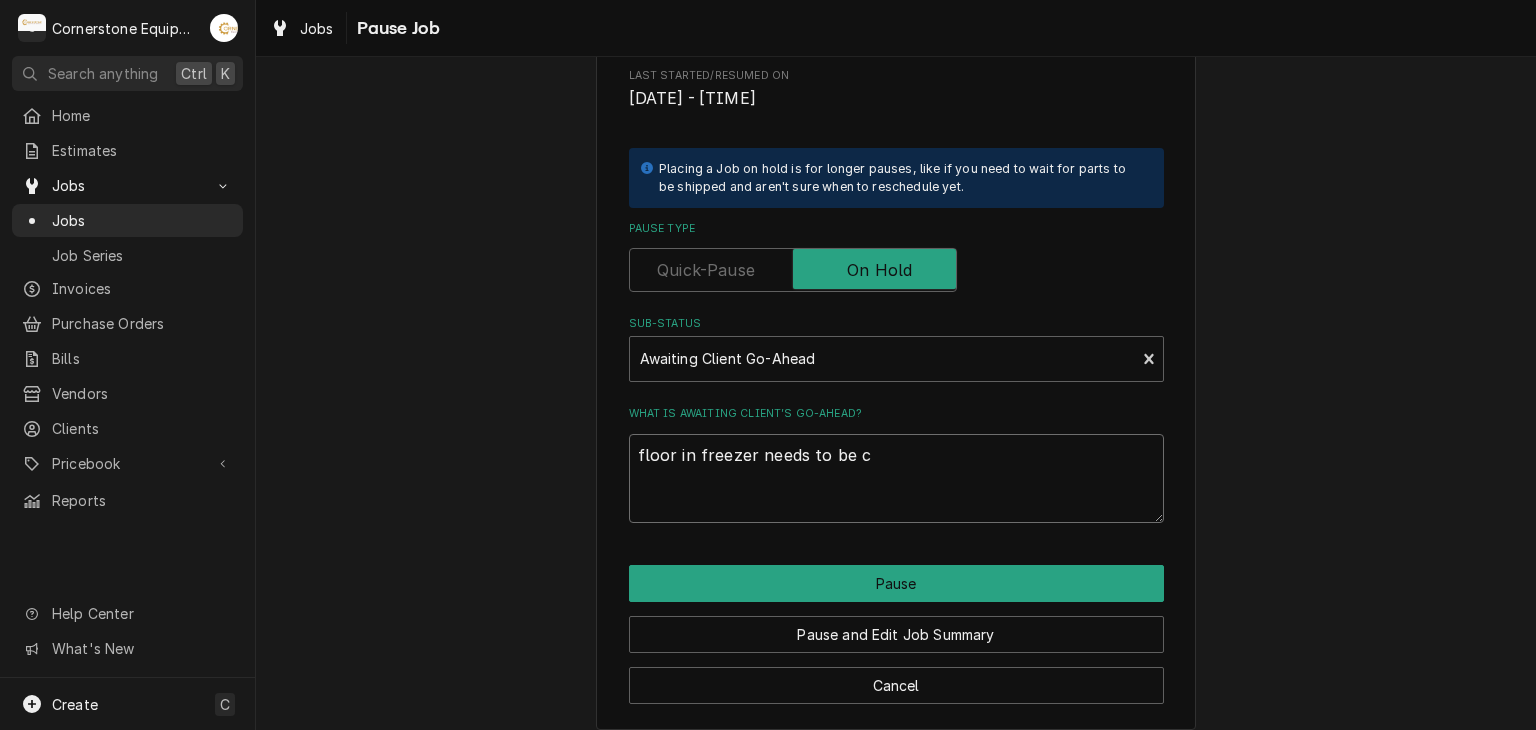 type on "x" 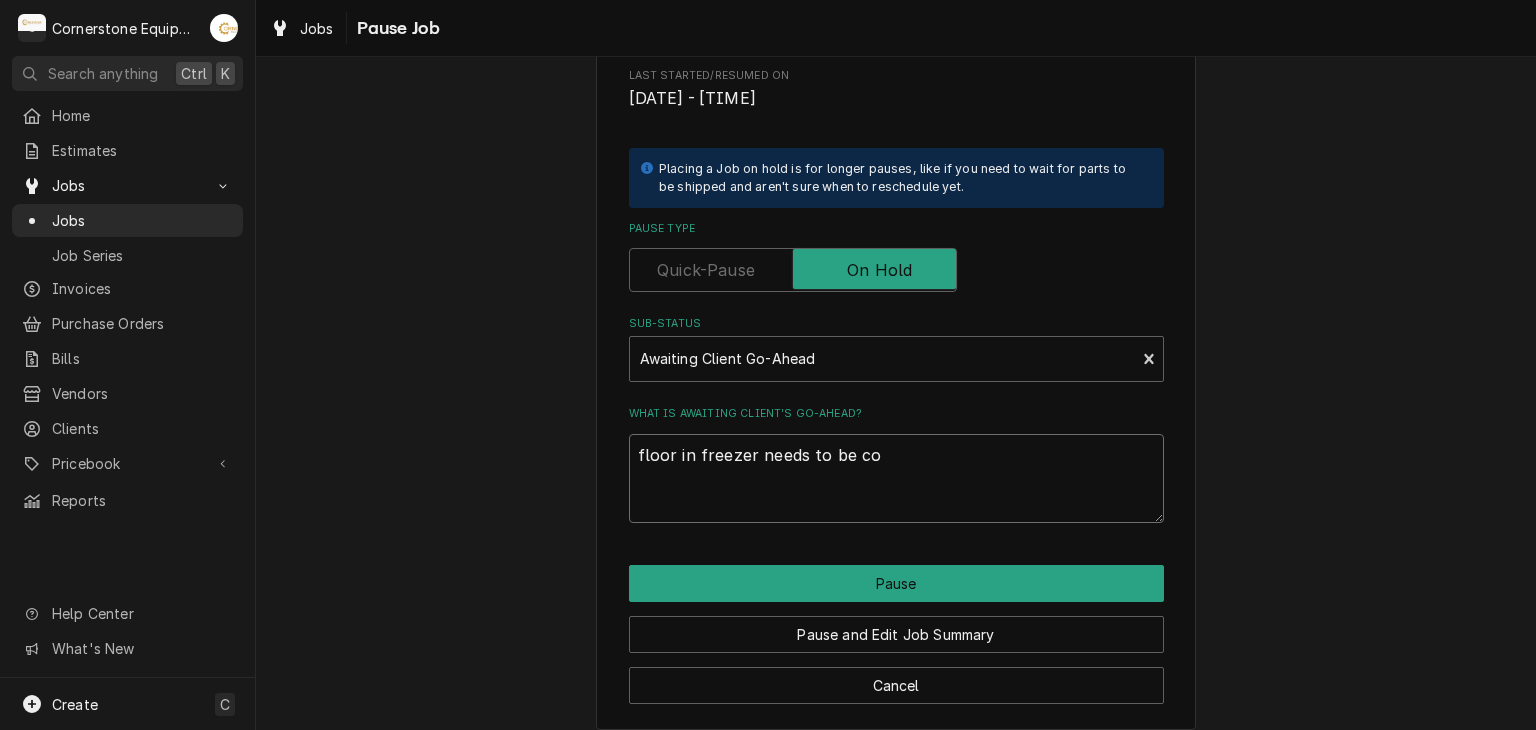 type on "x" 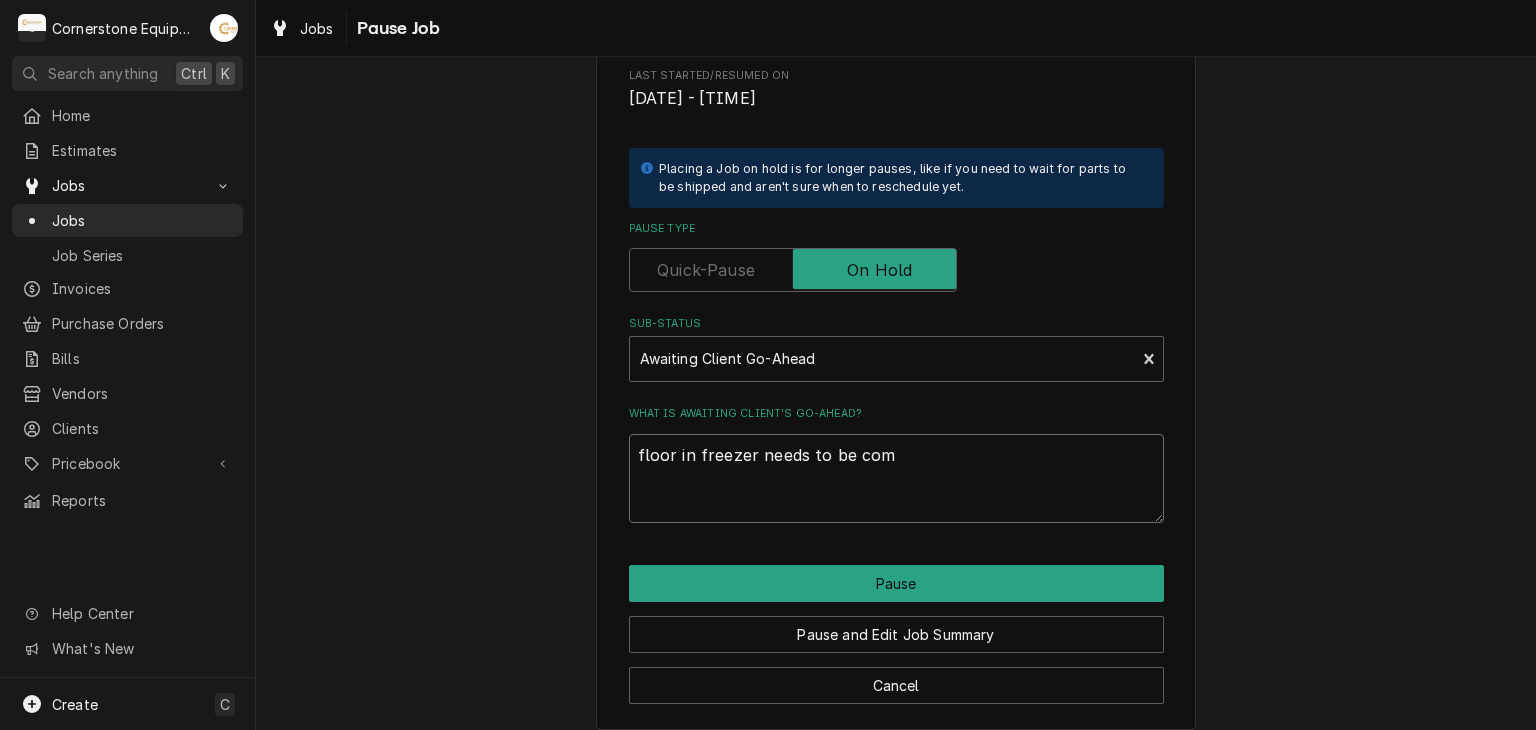 type on "x" 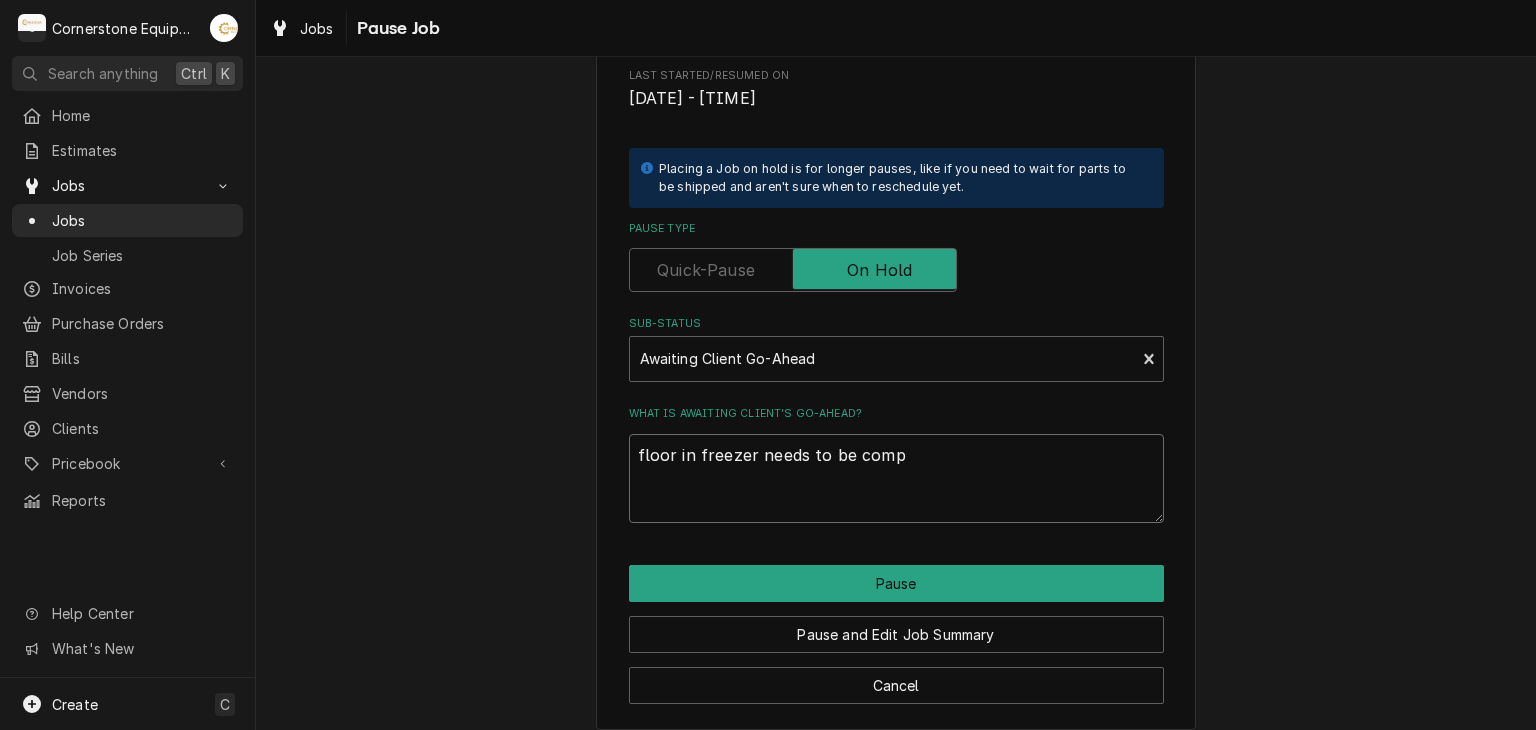 type on "x" 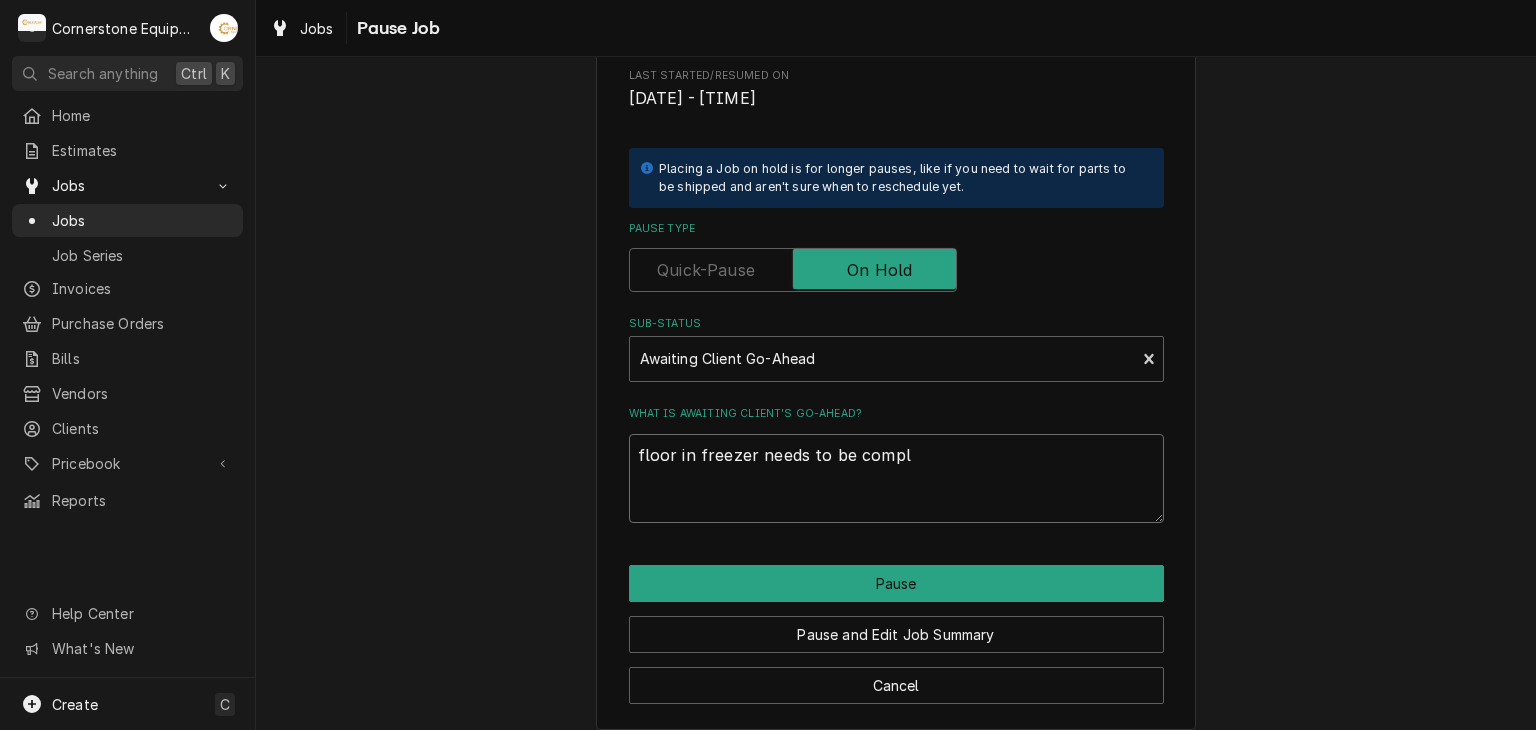 type on "x" 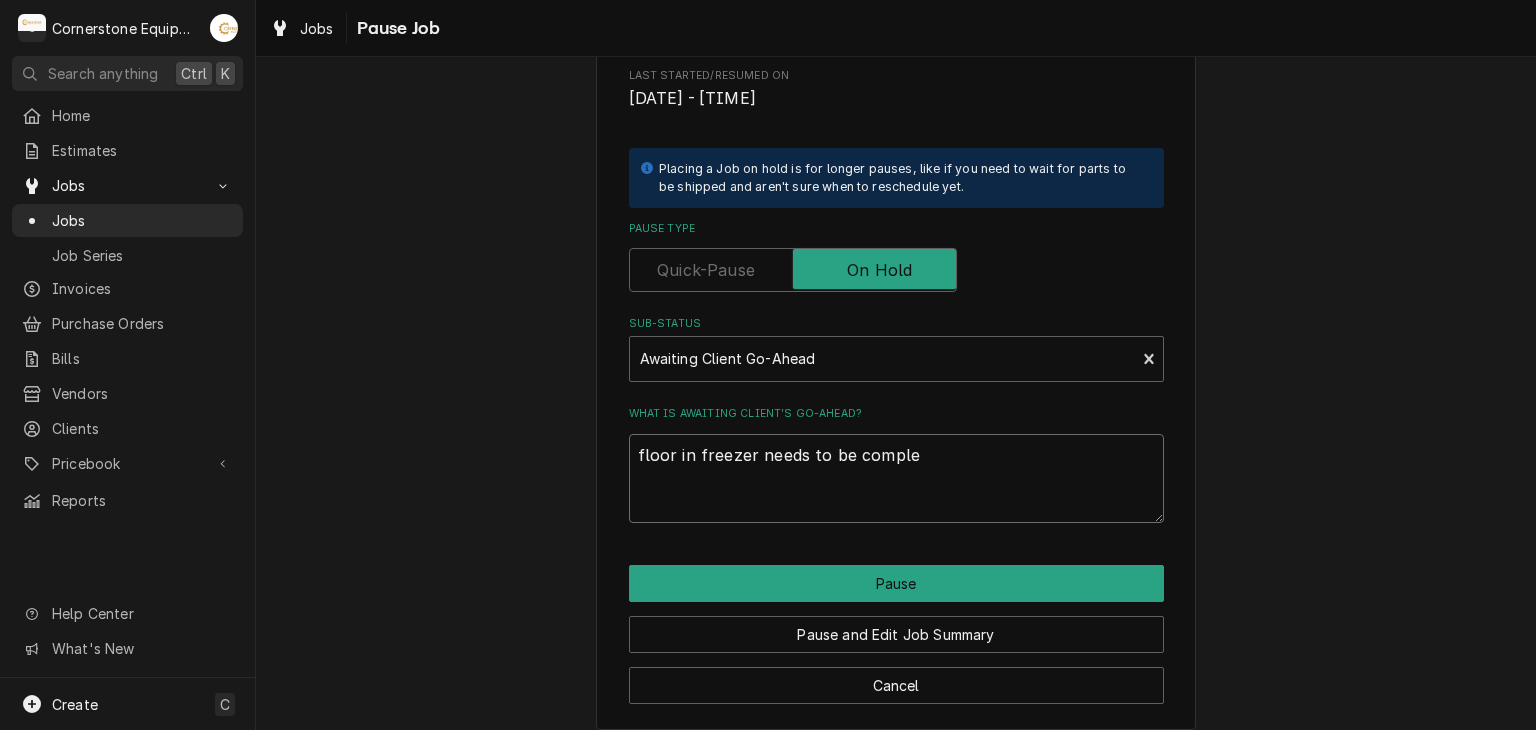 type on "x" 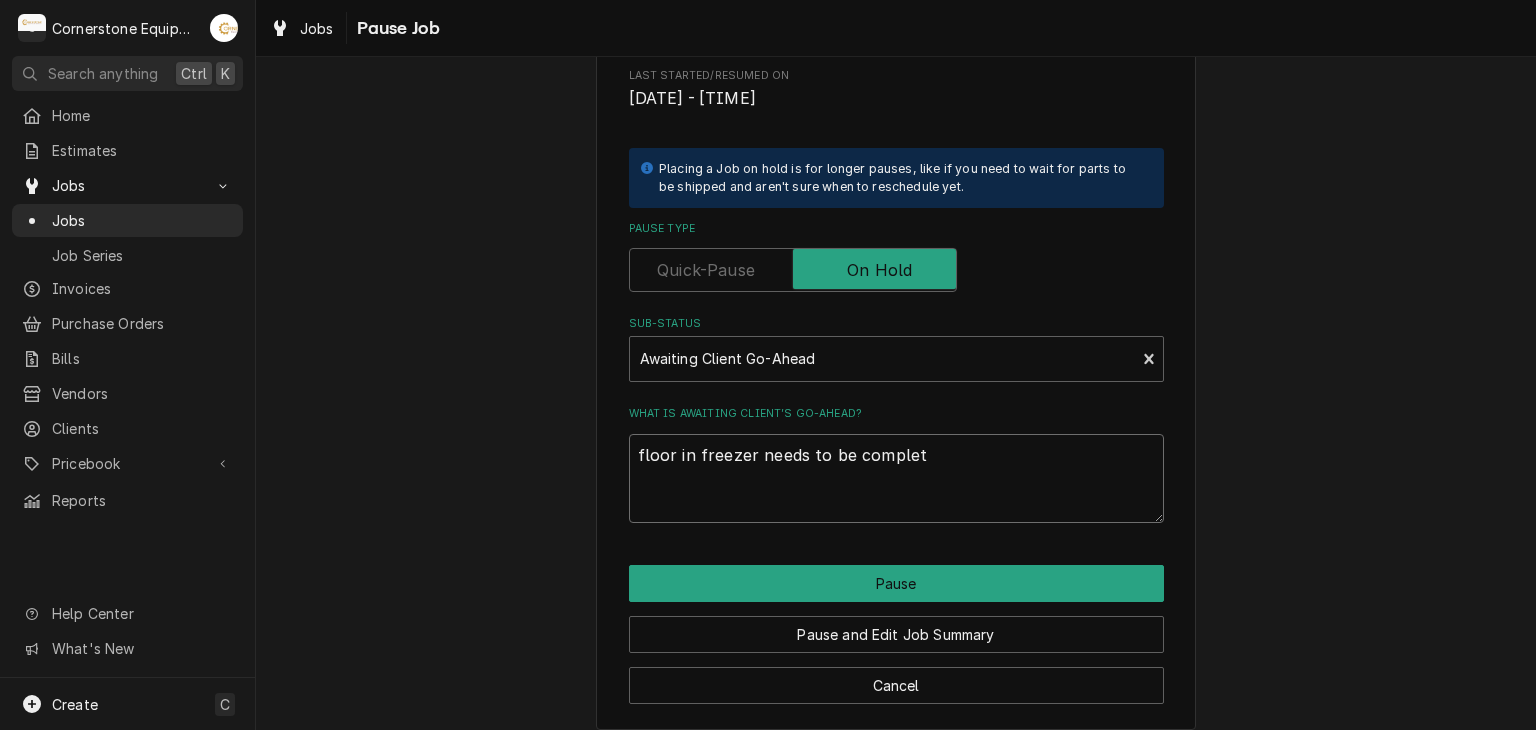 type on "x" 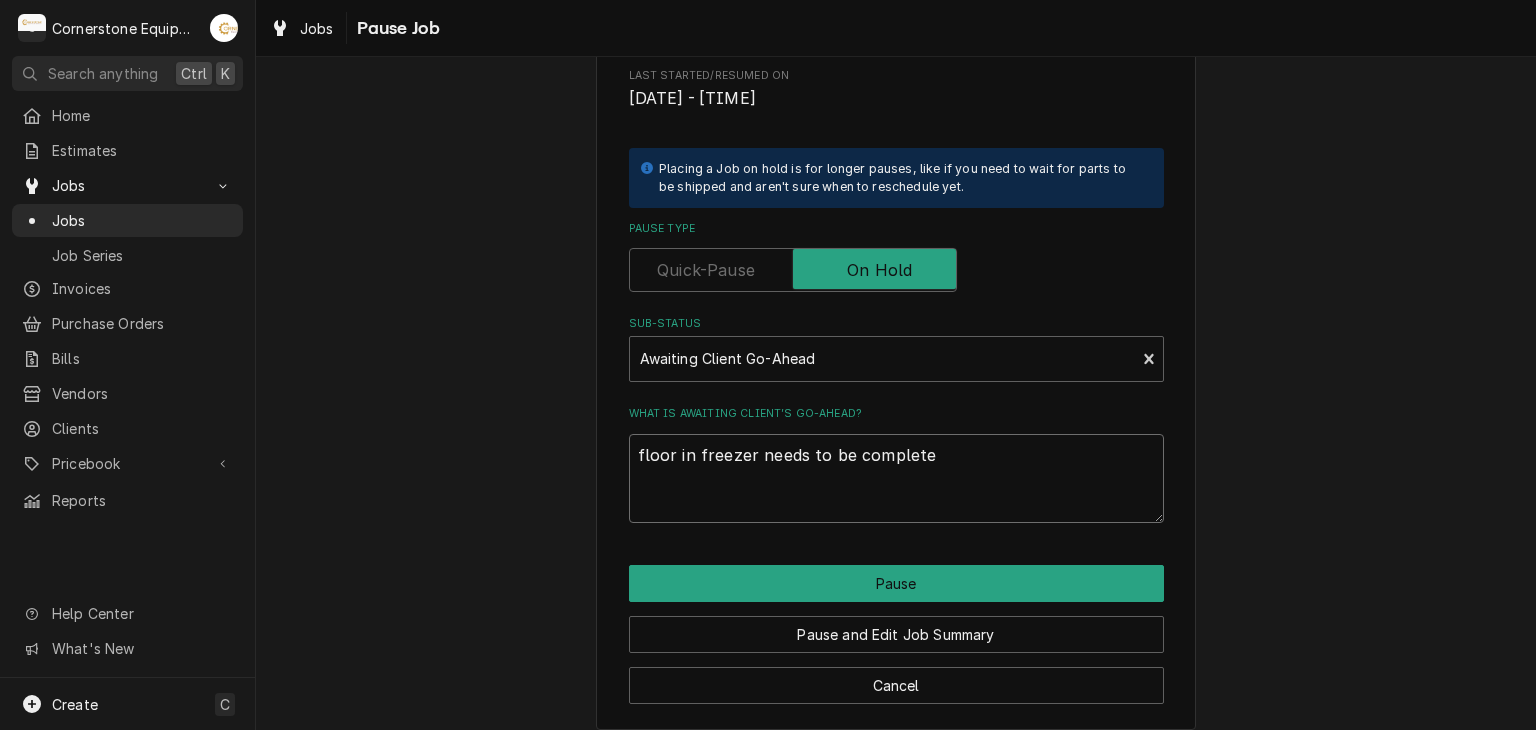 type on "x" 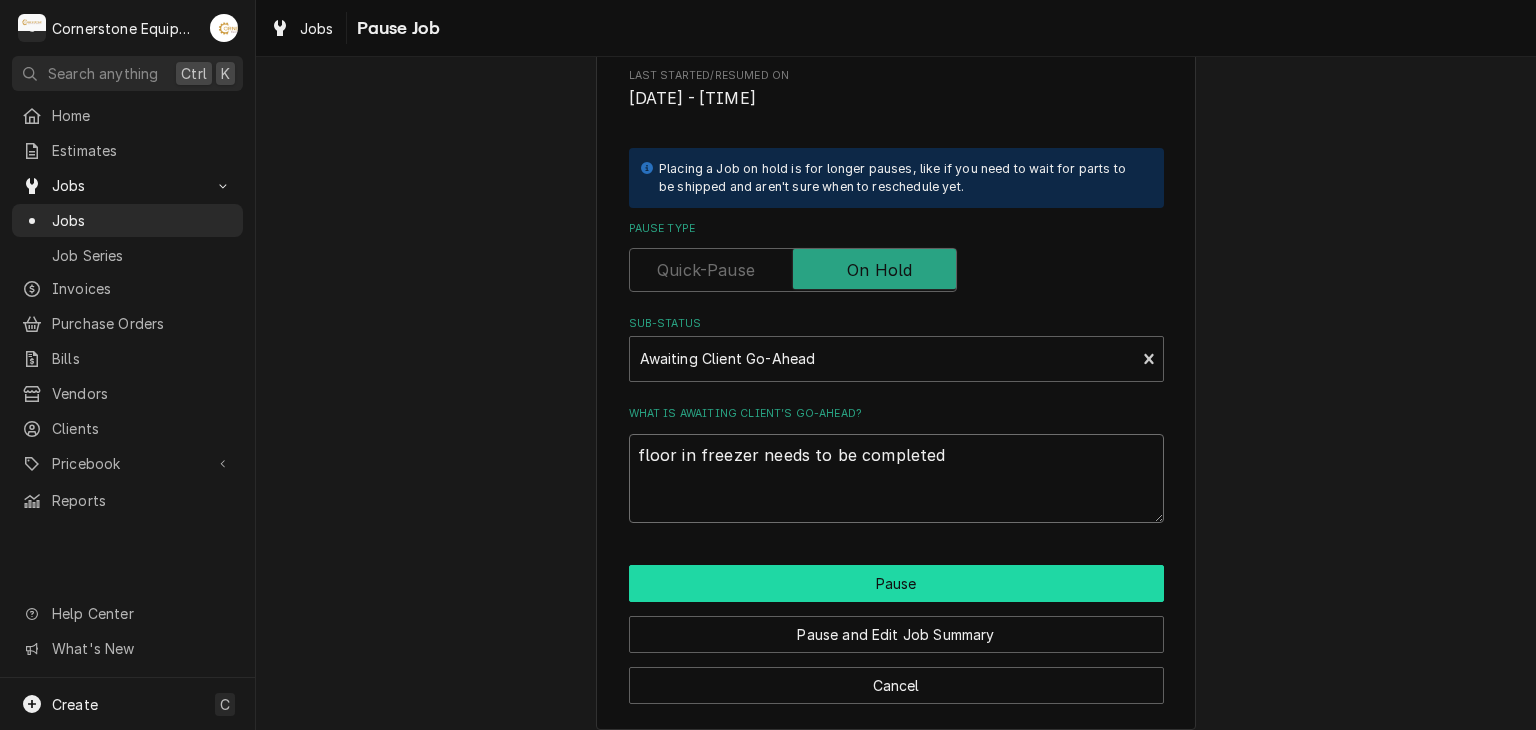 type on "floor in freezer needs to be completed" 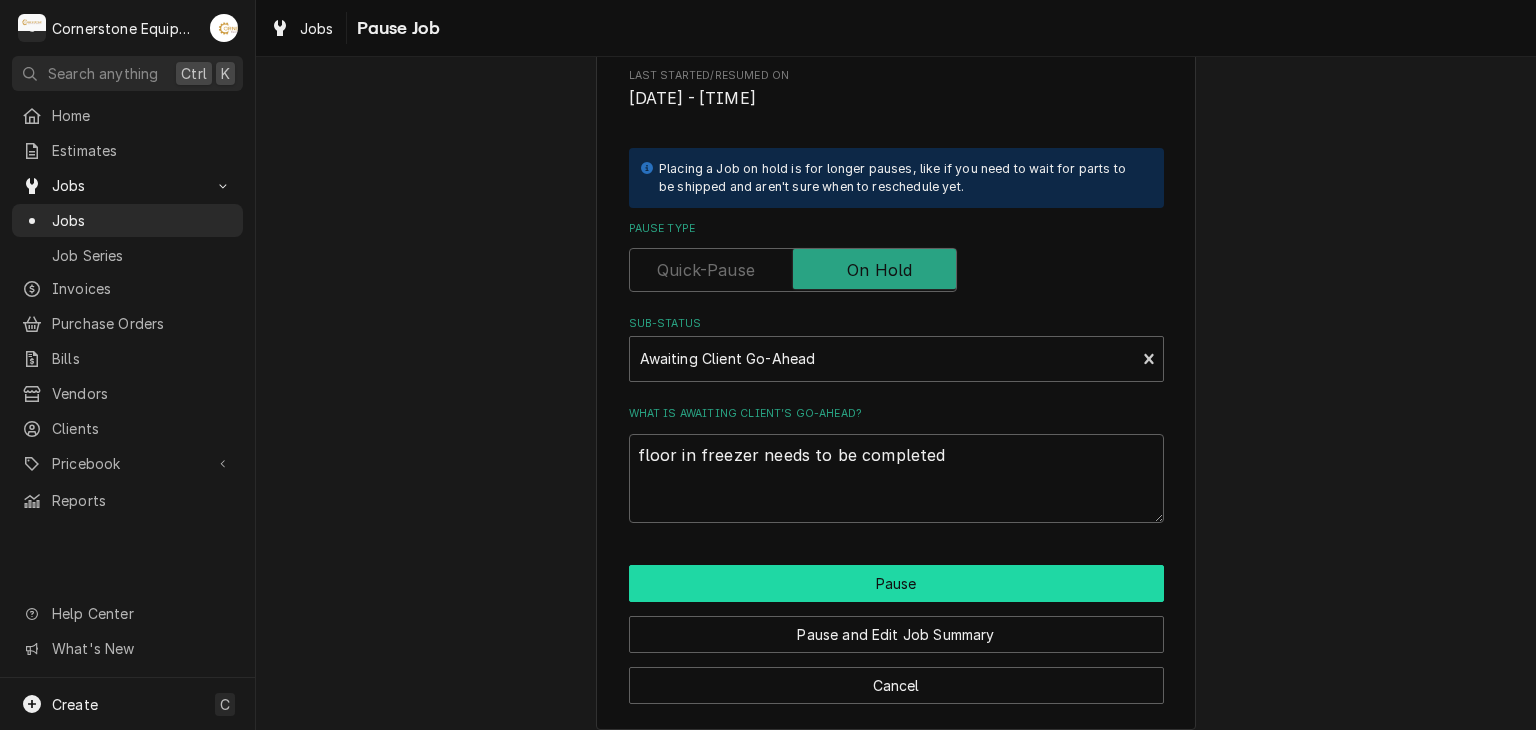 click on "Pause" at bounding box center (896, 583) 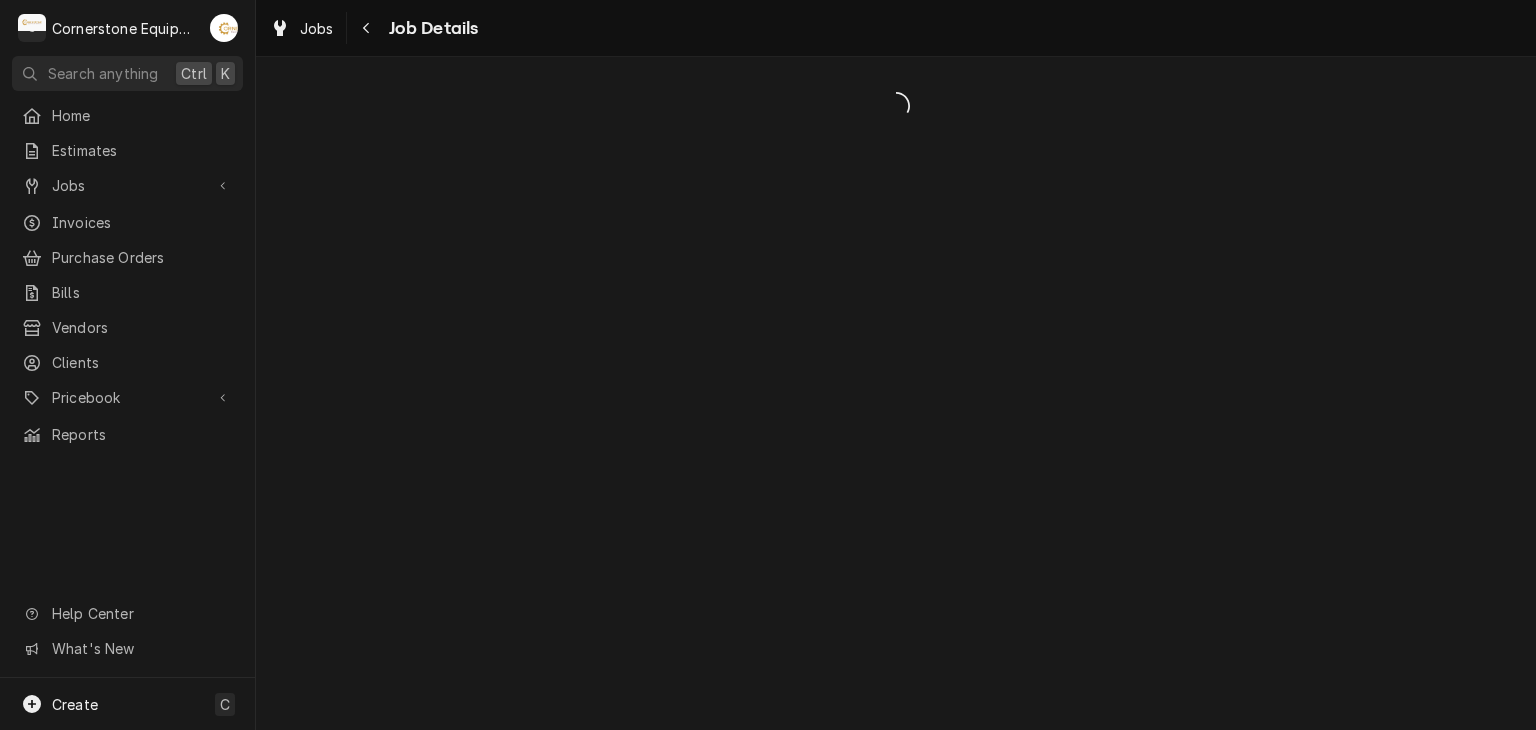 scroll, scrollTop: 0, scrollLeft: 0, axis: both 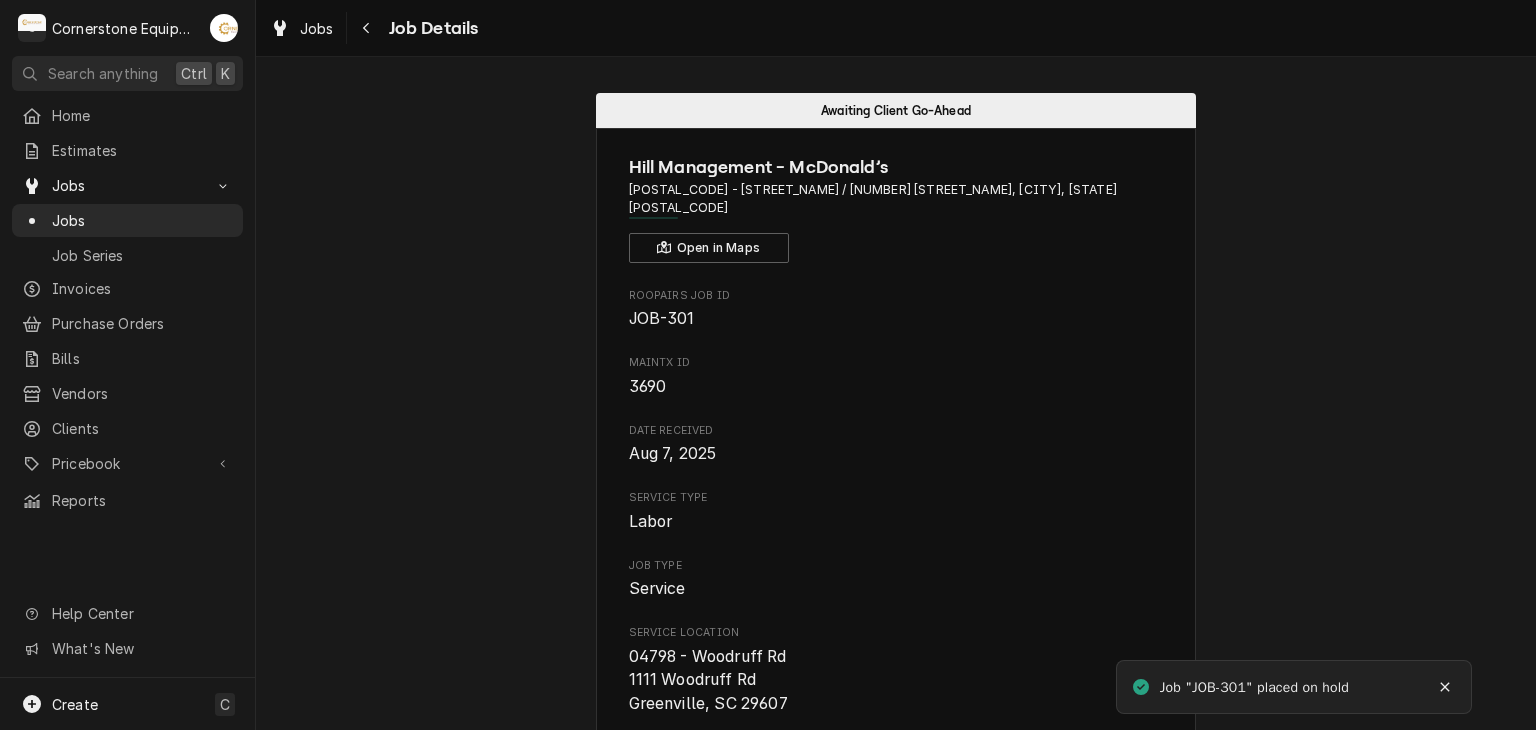 click on "Awaiting Client Go-Ahead Hill Management - McDonald’s [POSTAL_CODE] - [STREET_NAME] / [NUMBER] [STREET_NAME], [CITY], [STATE] Open in Maps Roopairs Job ID JOB-301 MaintX ID 3690 Date Received Aug 7, 2025 Service Type Labor Job Type Service Service Location [POSTAL_CODE] - [STREET_NAME]
[NUMBER] [STREET_NAME]
[CITY], [STATE] [POSTAL_CODE] Scheduled For Mon, Aug 4th, 2025 - 5:00 PM Started On Thu, Aug 7th, 2025 - 11:09 PM On Hold On Thu, Aug 7th, 2025 - 11:09 PM On Hold SubStatus Awaiting Client Go-Ahead On Hold Message What is awaiting client’s go-ahead? floor in freezer needs to be completed Last Modified Thu, Aug 7th, 2025 - 11:09 PM Estimated Job Duration 1h Assigned Technician(s) [FIRST] [LAST] Reason For Call WIC and WIF continue to ice up Priority High Job Reporter Name [FIRST] [LAST] Phone [PHONE] Email [EMAIL] Job Contact Name [FIRST] [LAST] Phone [PHONE] Email [EMAIL] Client Contact Name [FIRST] [LAST] Phone [PHONE] Email [EMAIL] —" at bounding box center [896, 1220] 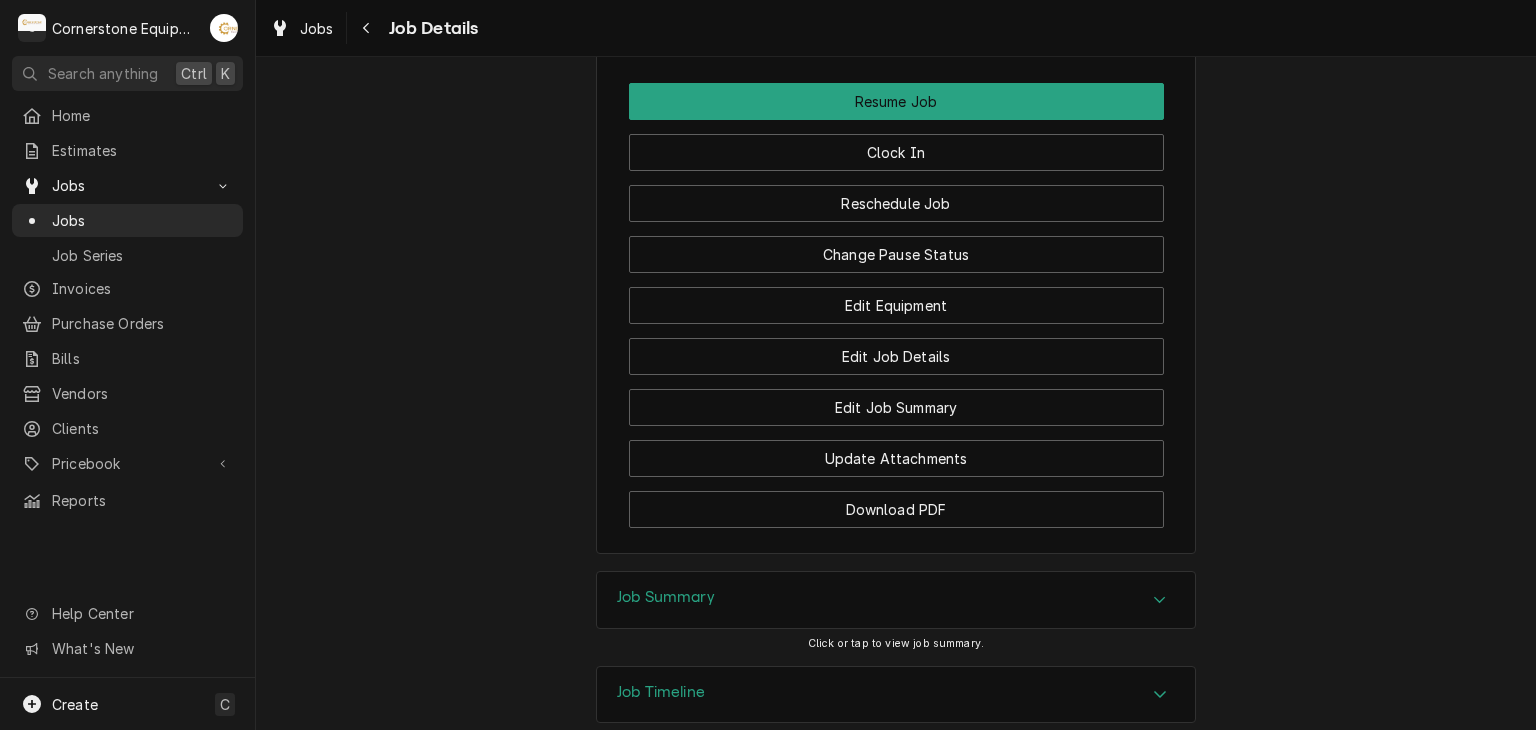 scroll, scrollTop: 1892, scrollLeft: 0, axis: vertical 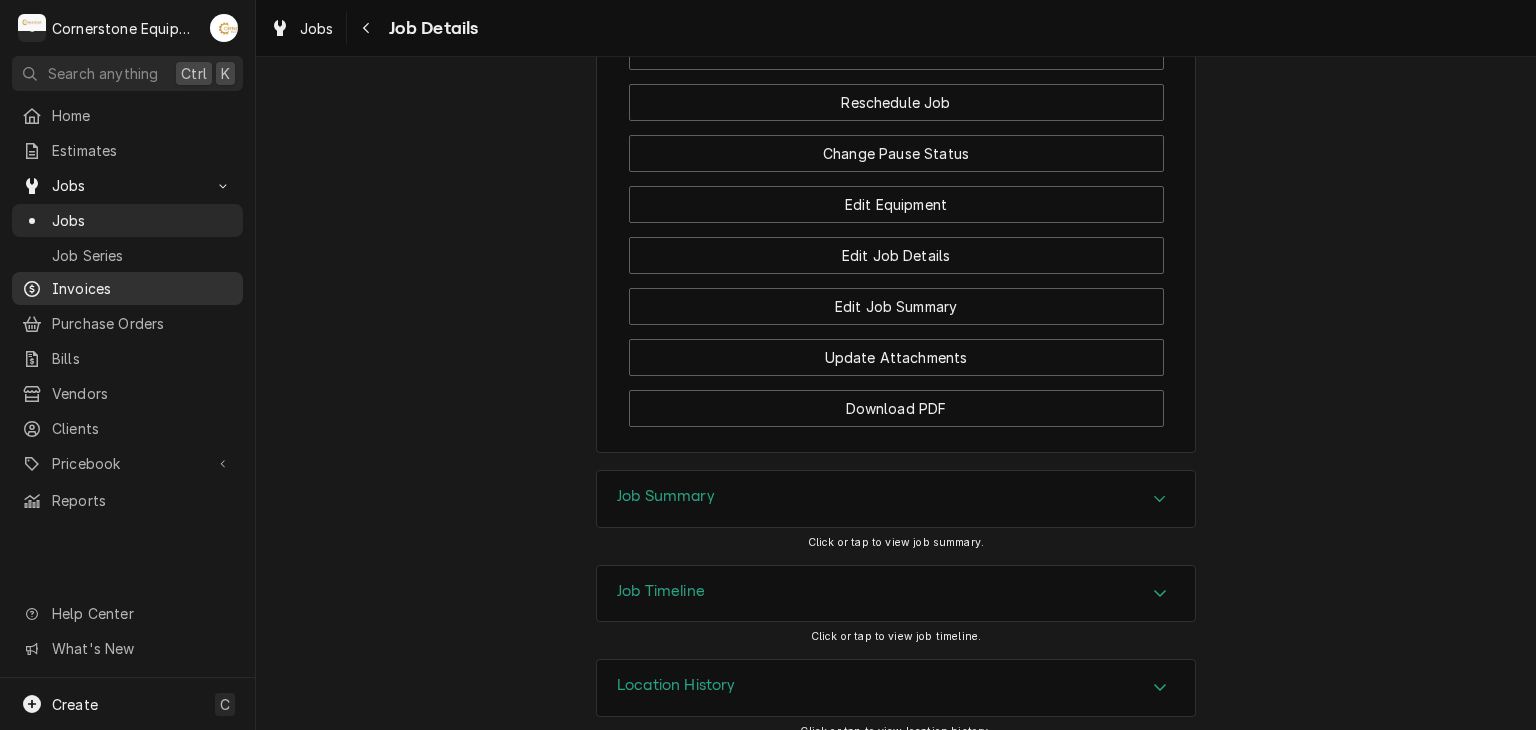 click on "Invoices" at bounding box center [142, 288] 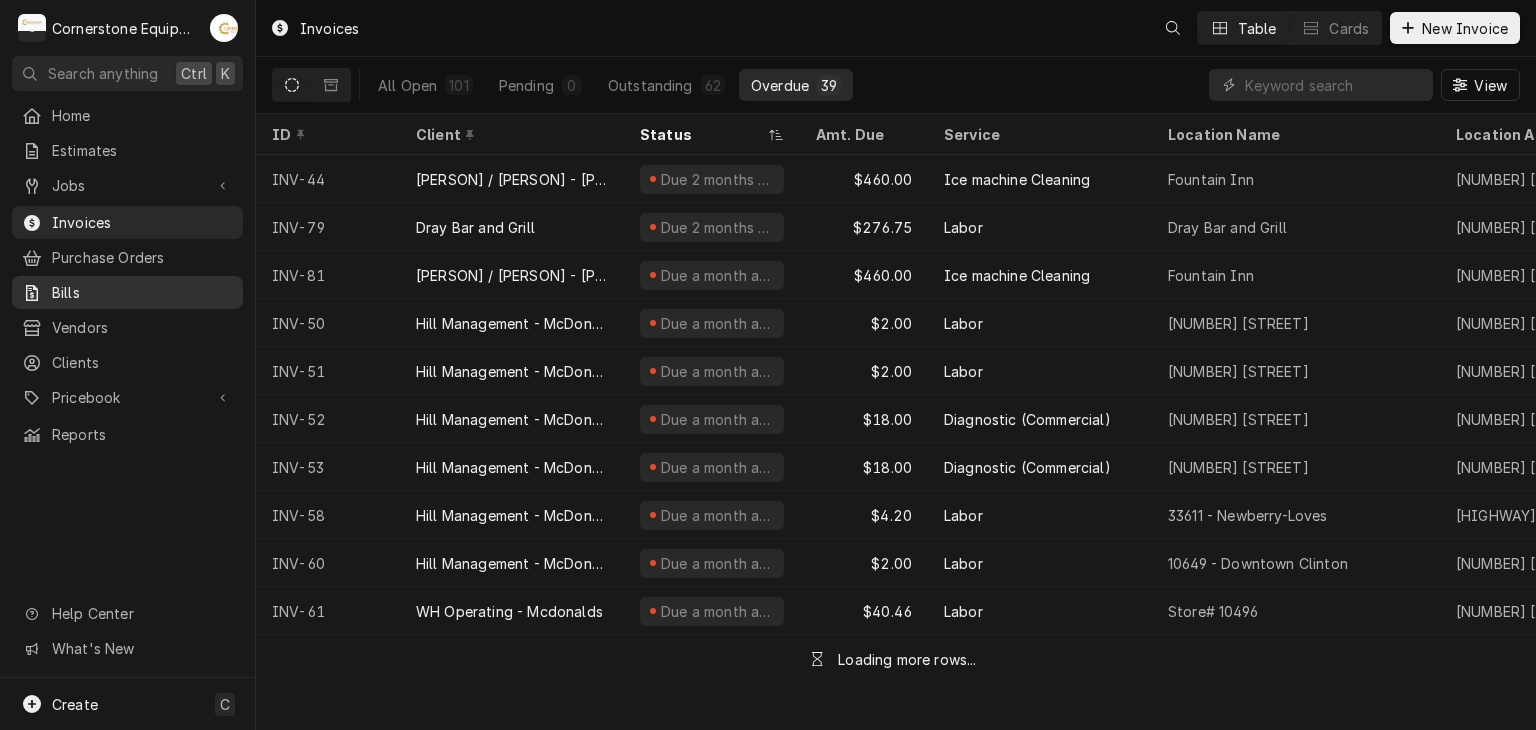 scroll, scrollTop: 0, scrollLeft: 0, axis: both 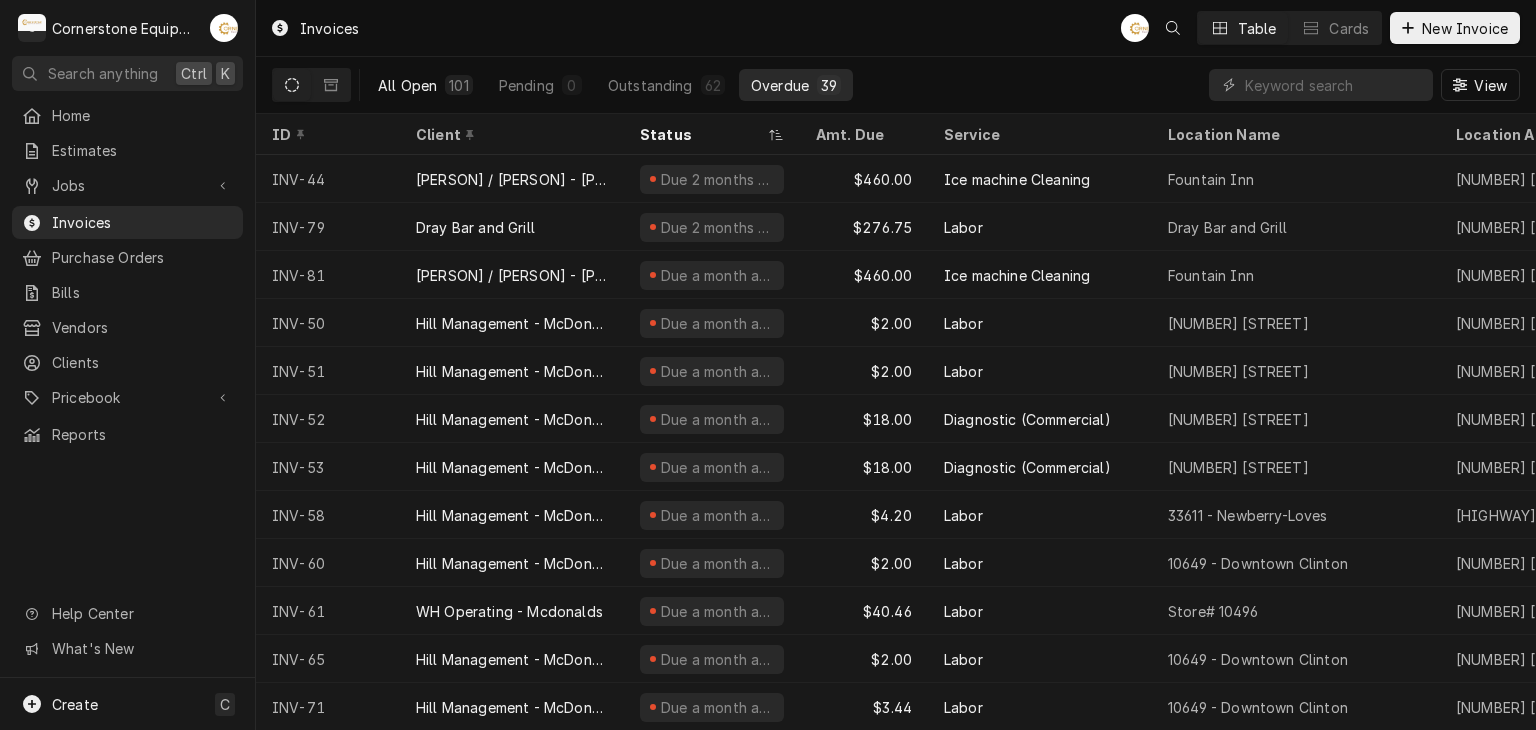 click on "All Open" at bounding box center [407, 85] 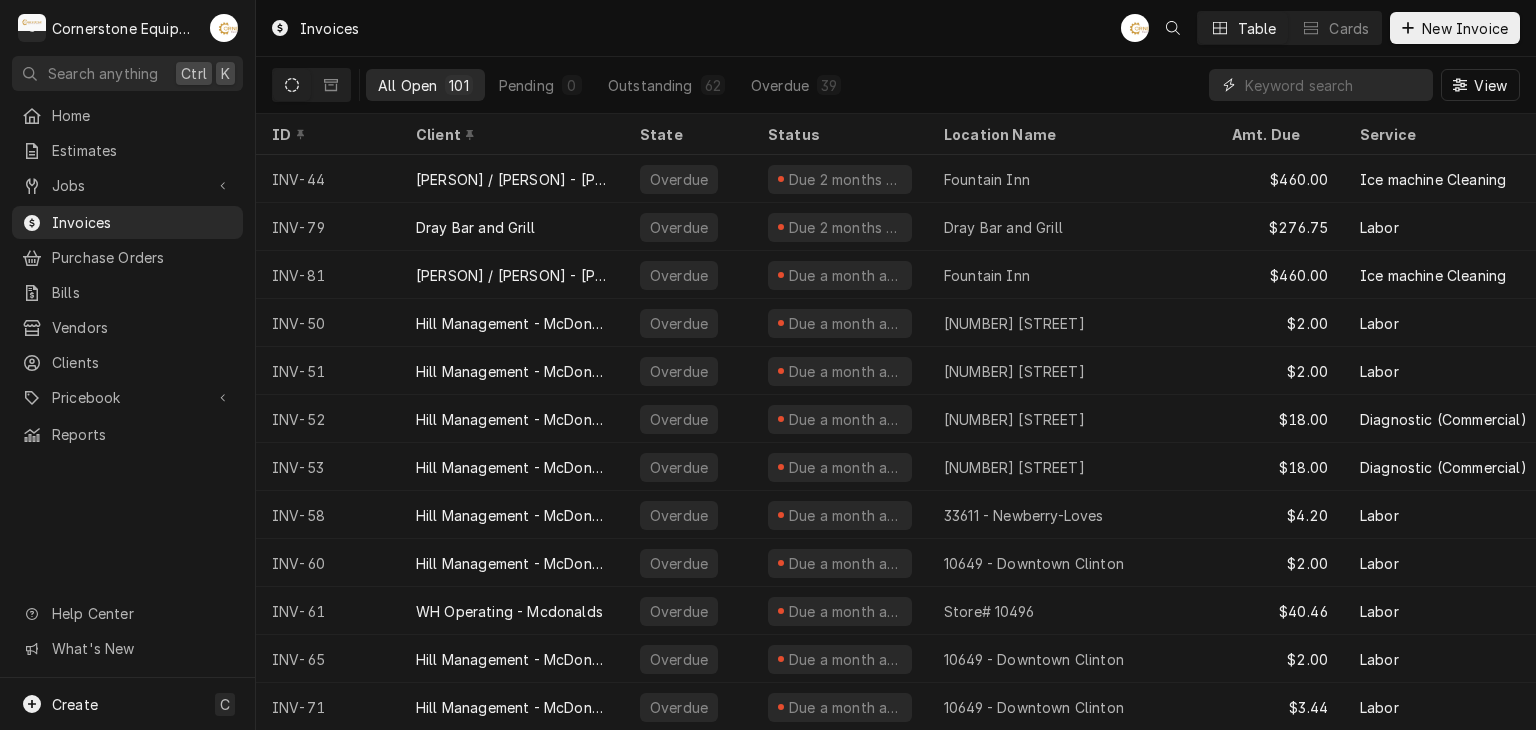 click at bounding box center (1334, 85) 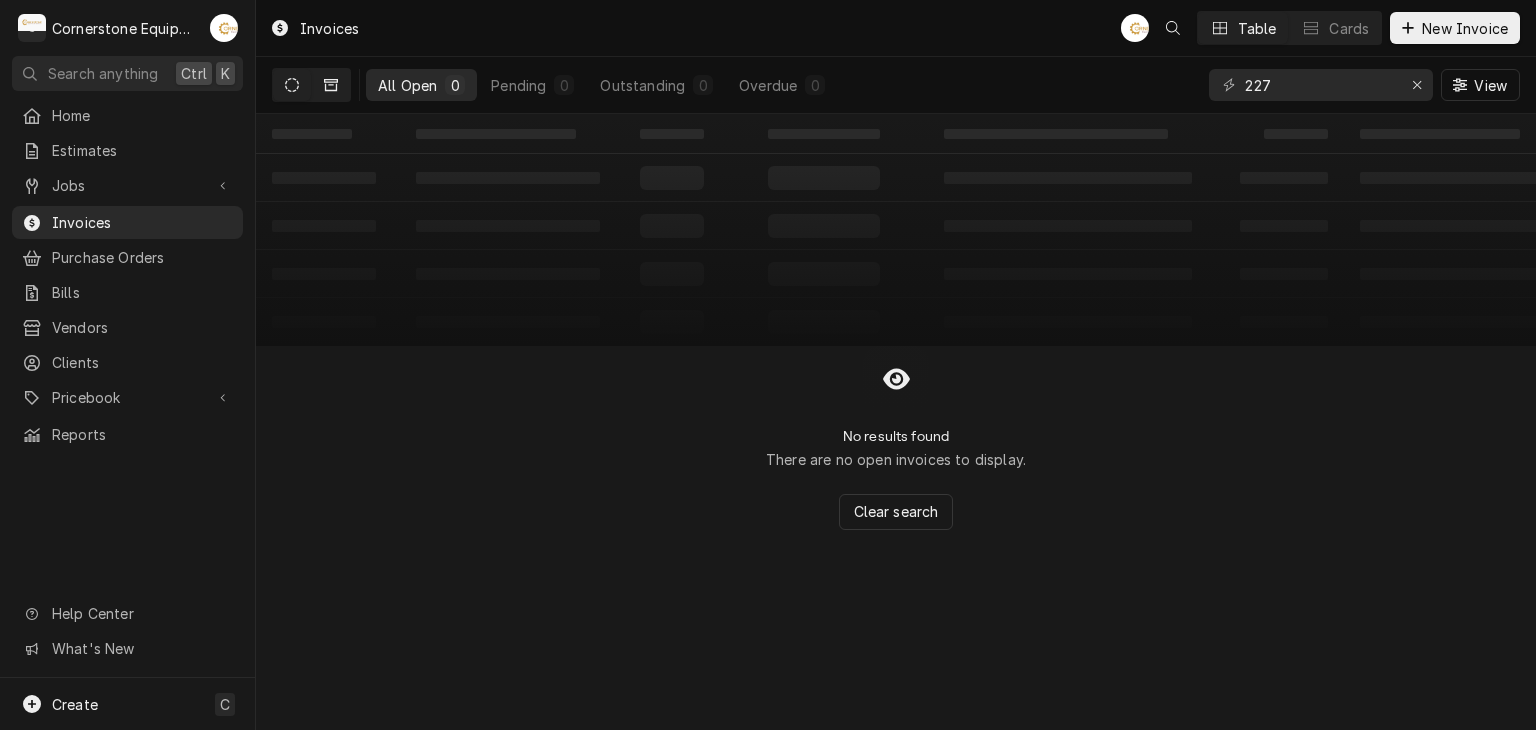 click 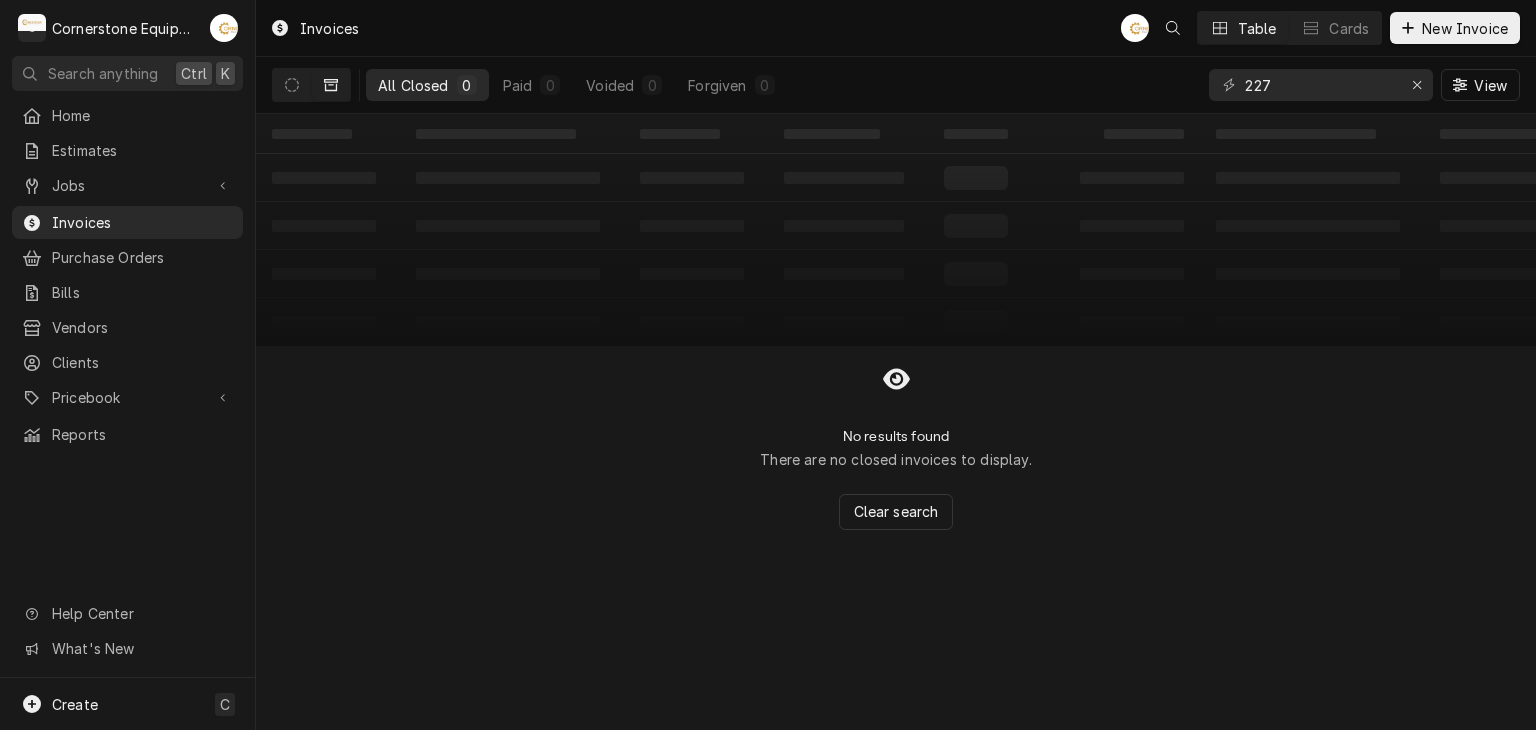 click at bounding box center (331, 85) 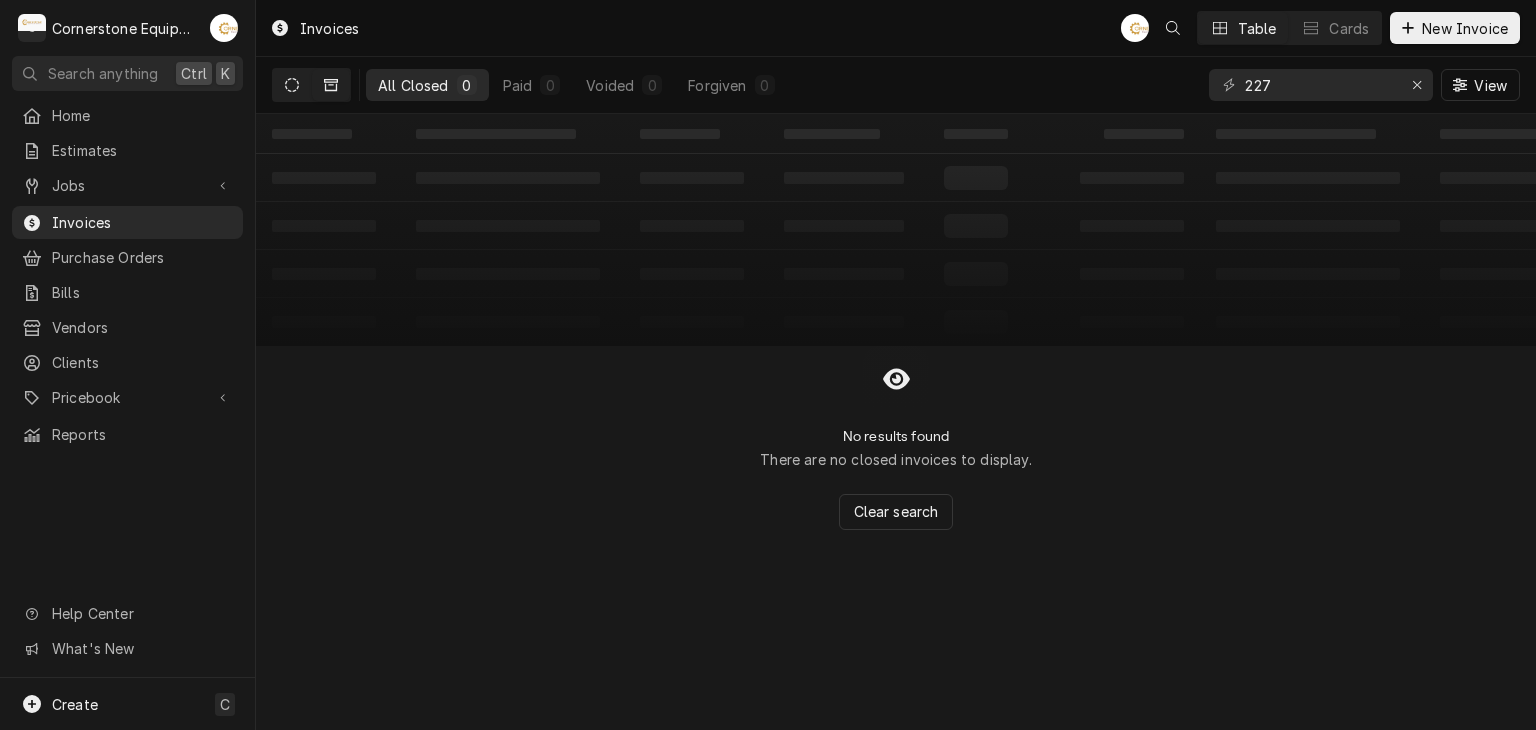 click at bounding box center (292, 85) 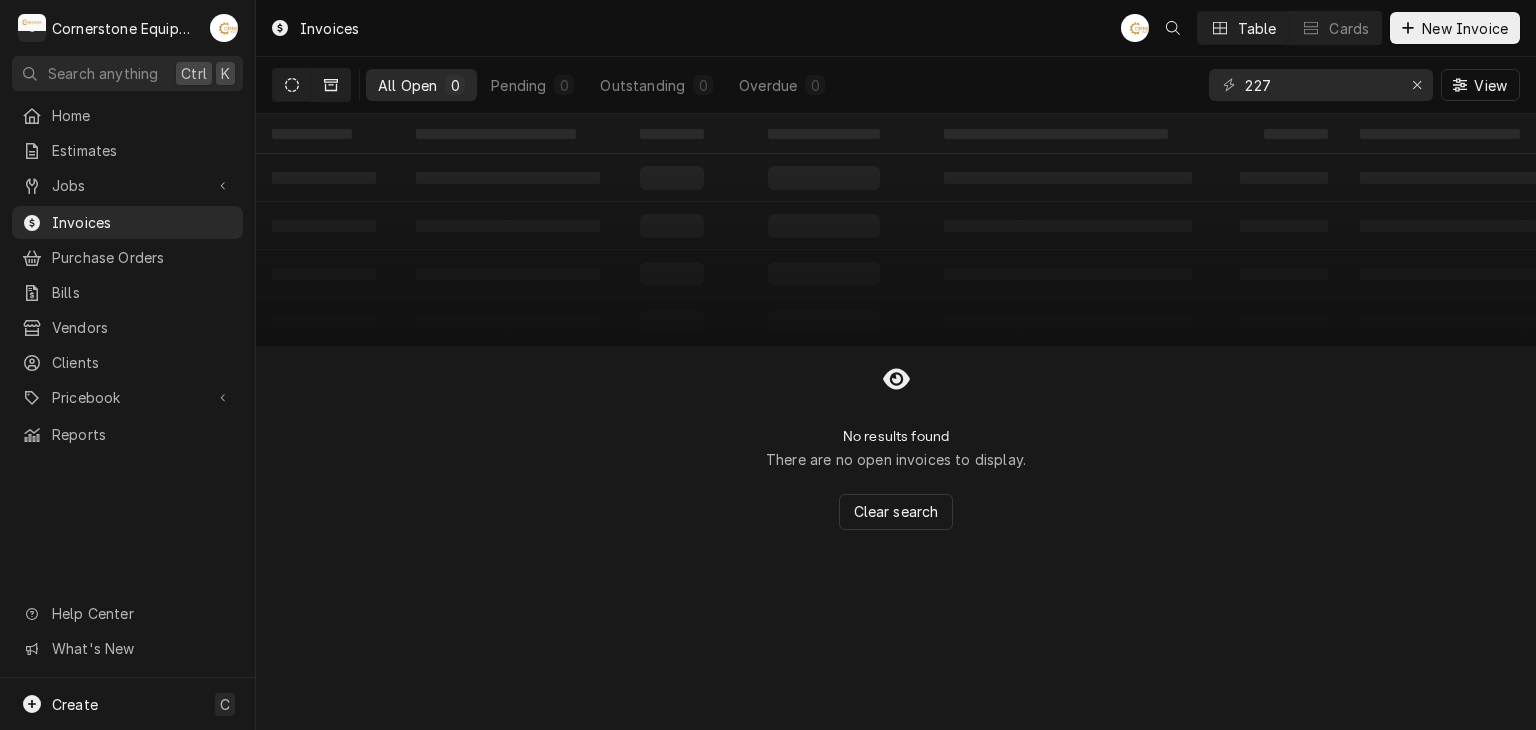 click 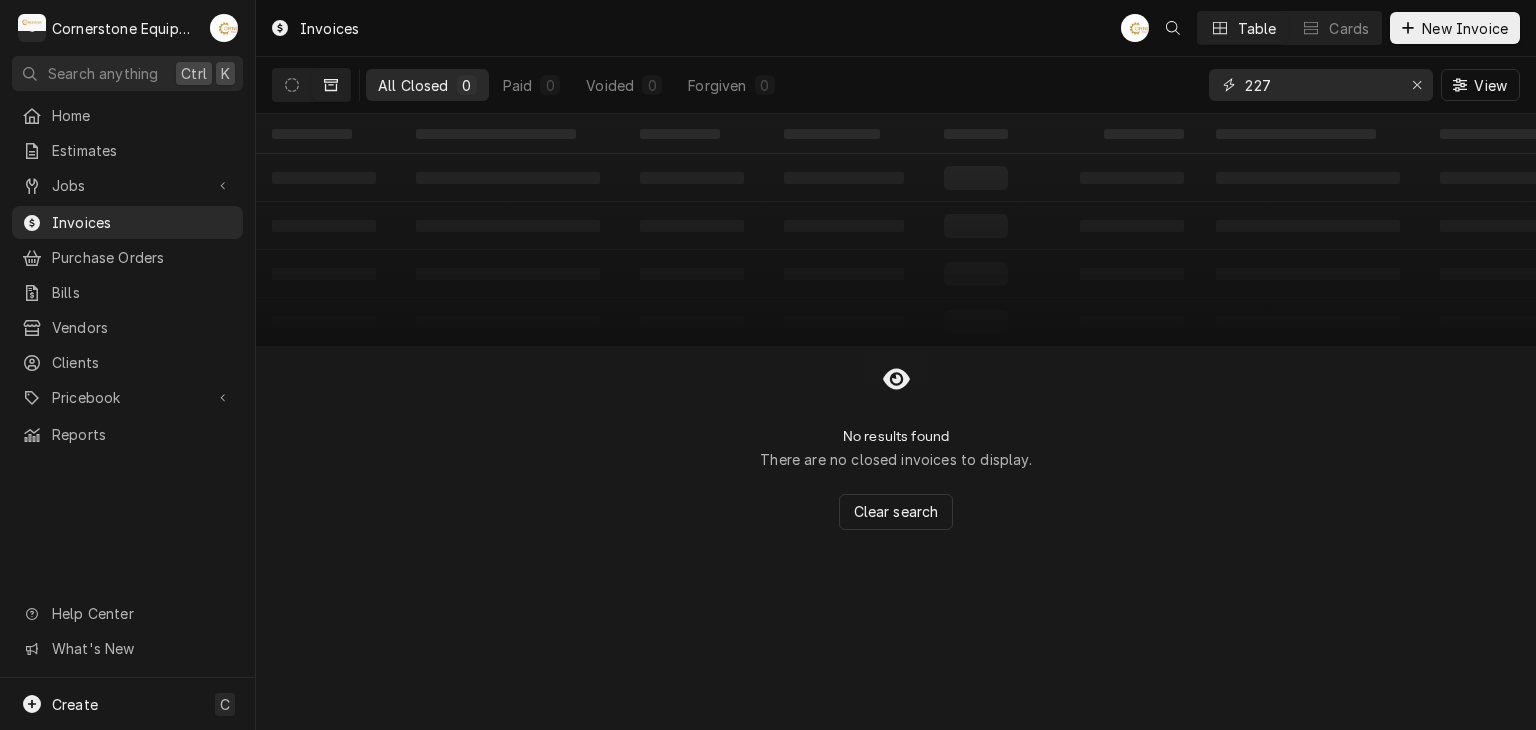 click on "227" at bounding box center [1320, 85] 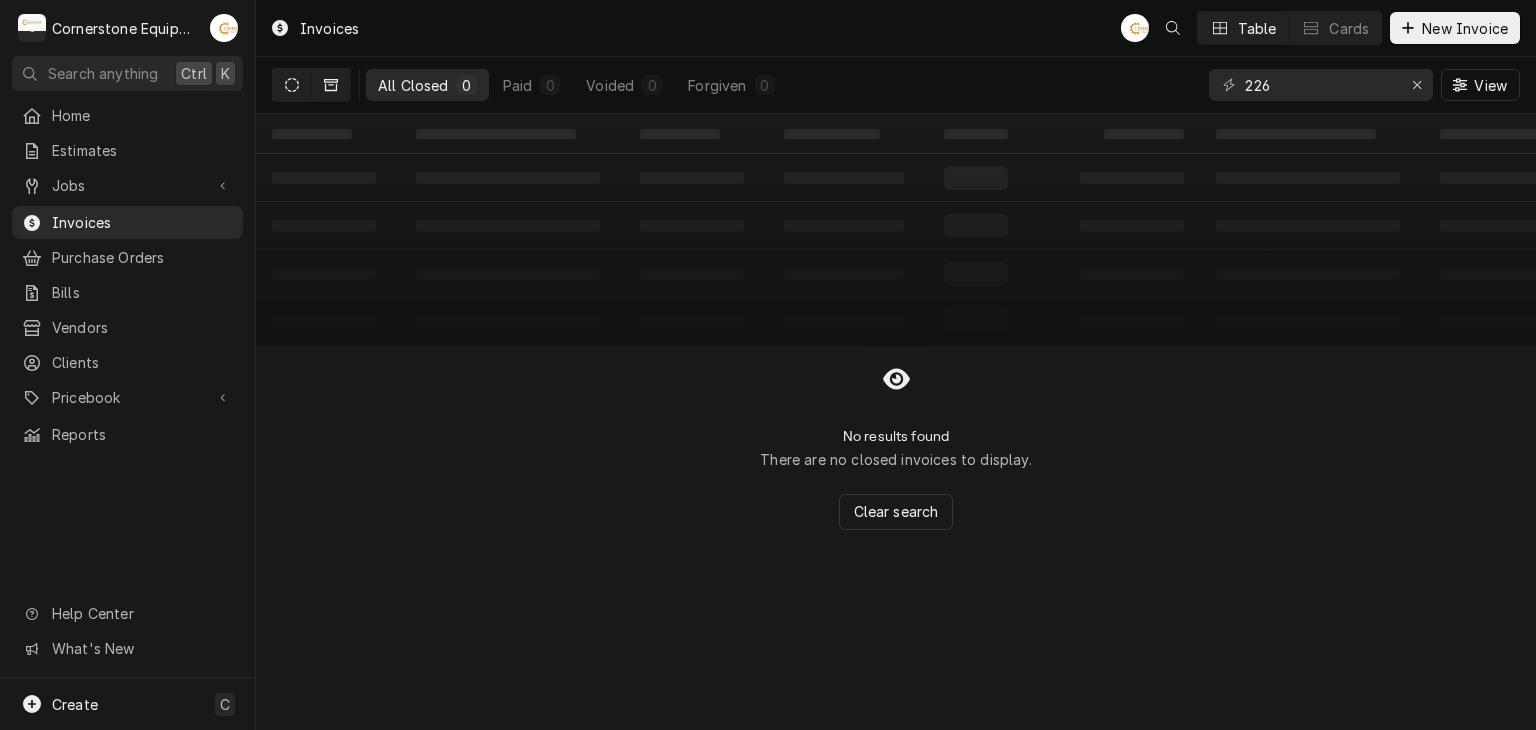 click at bounding box center [292, 85] 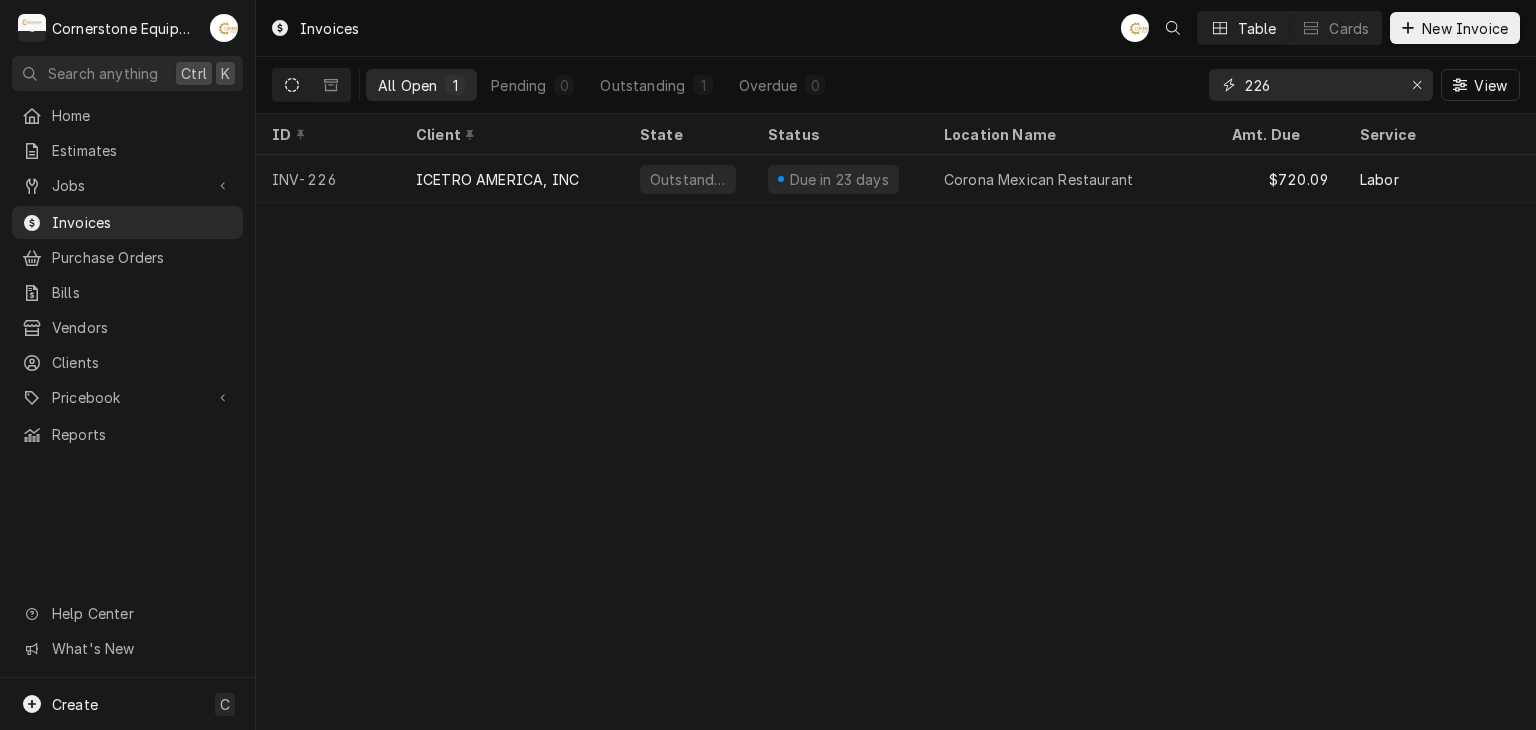 click on "226" at bounding box center (1320, 85) 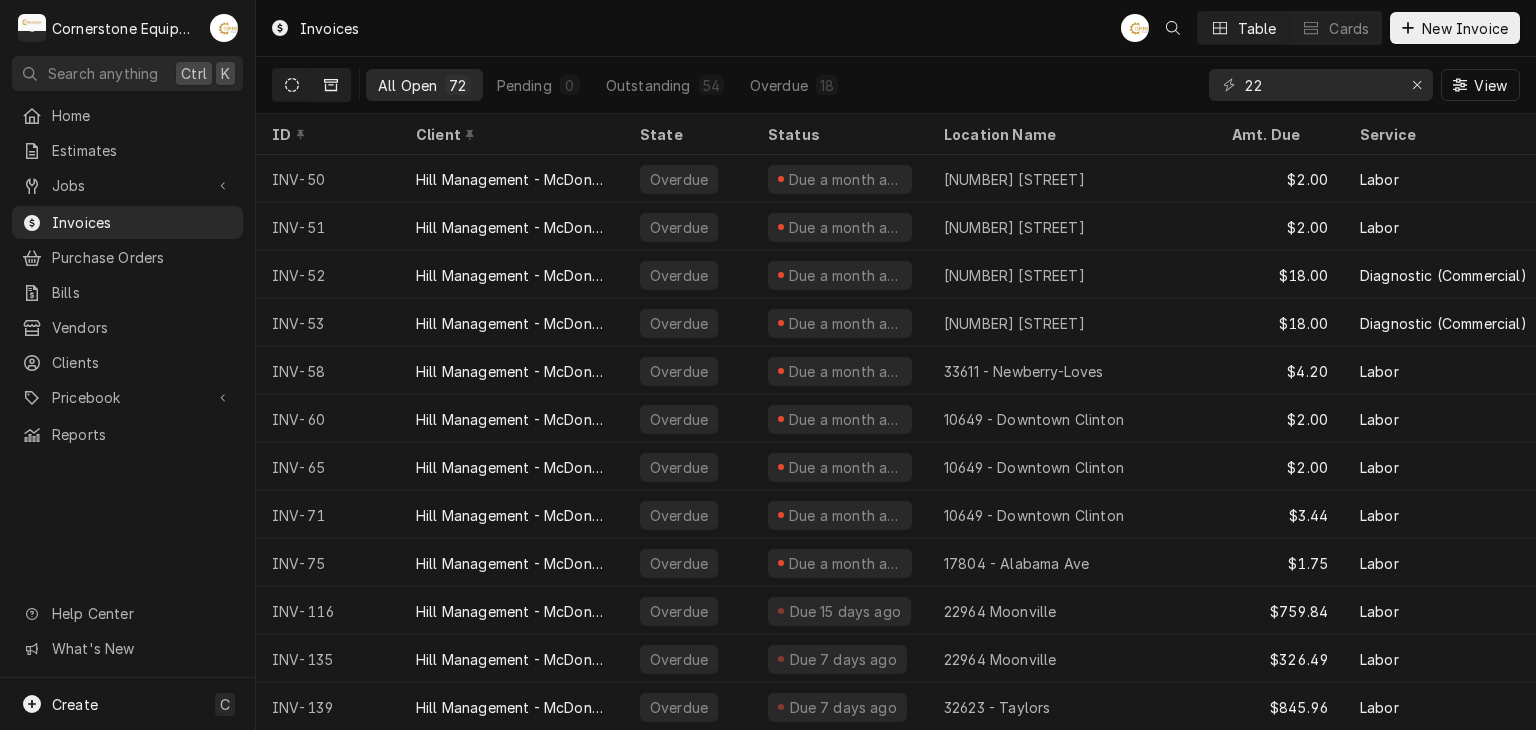 click at bounding box center (331, 85) 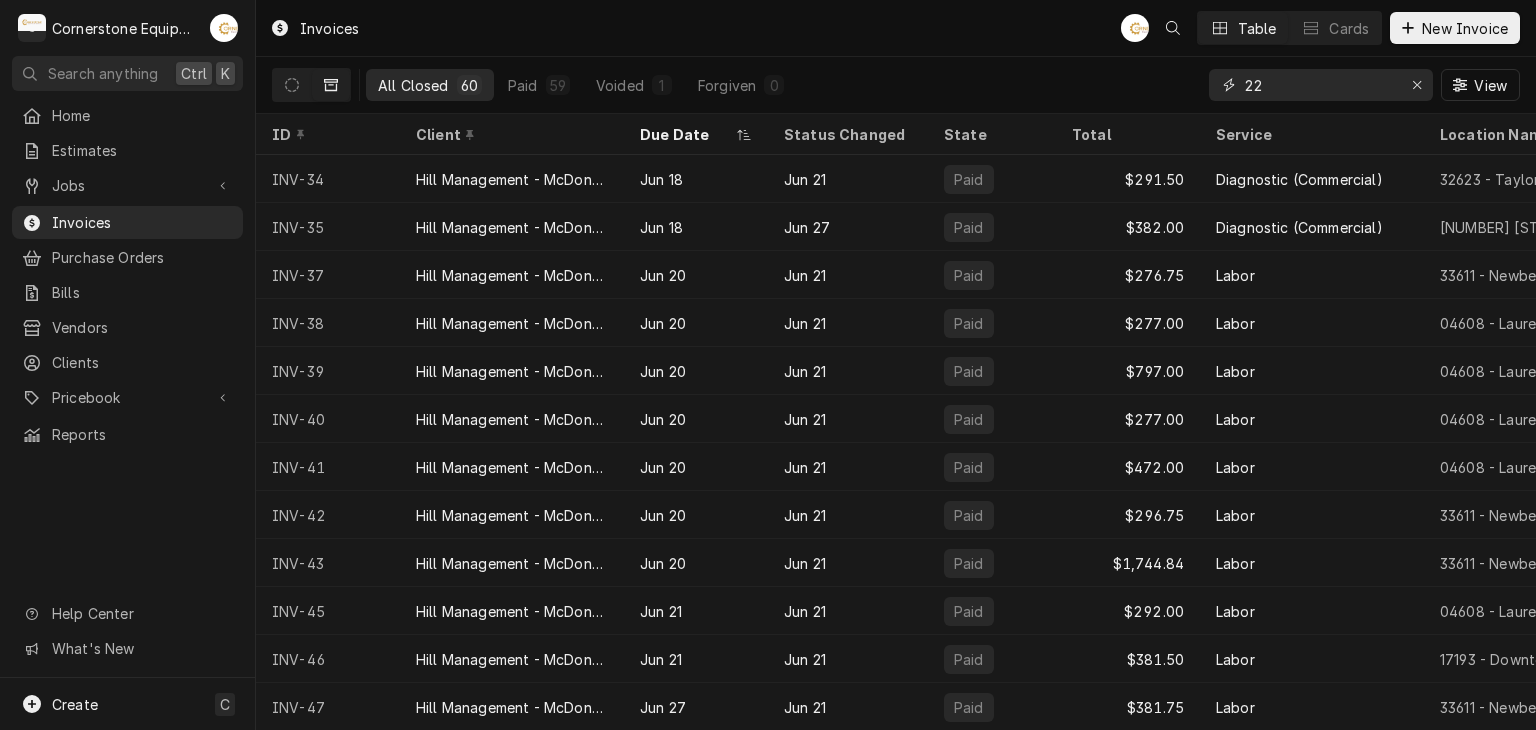 click on "22" at bounding box center [1320, 85] 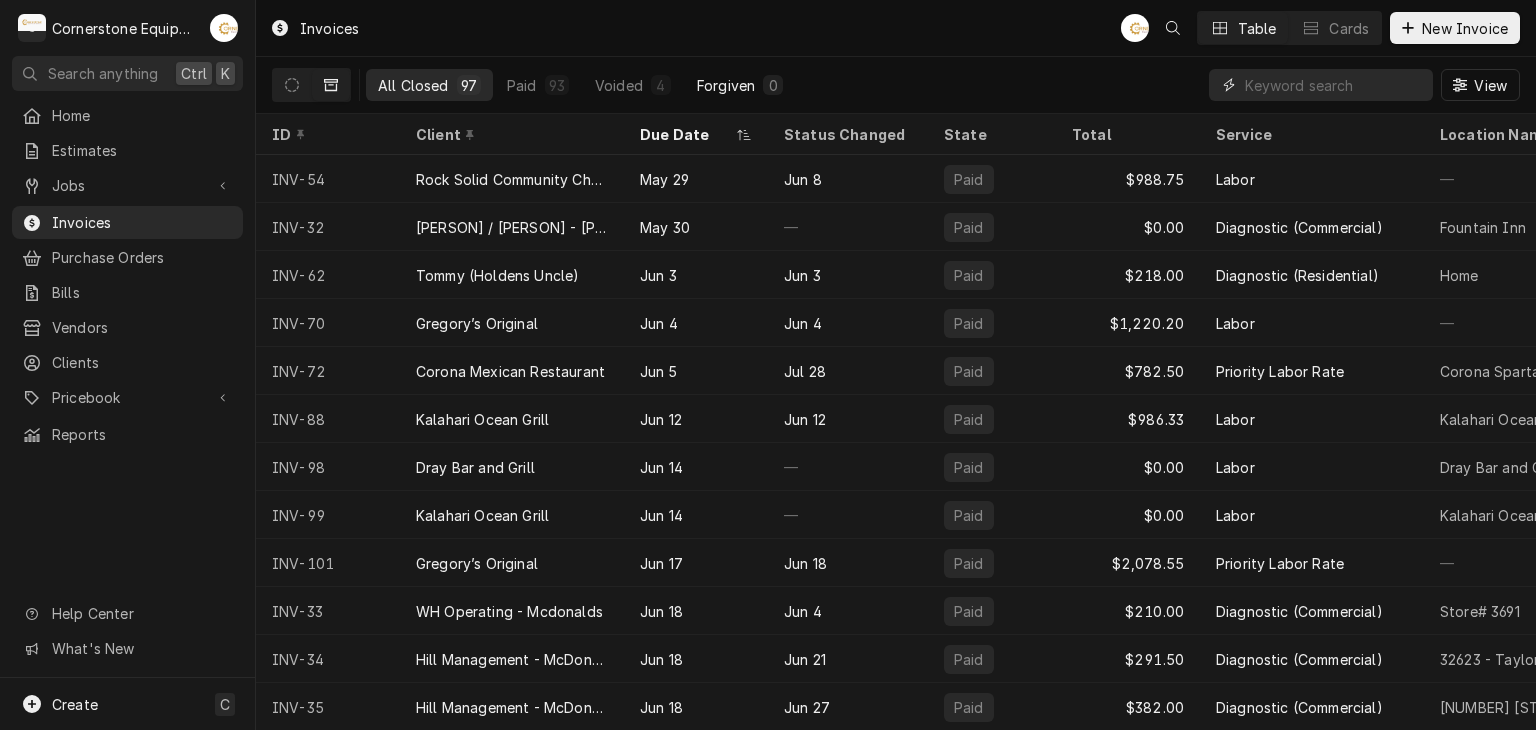 type 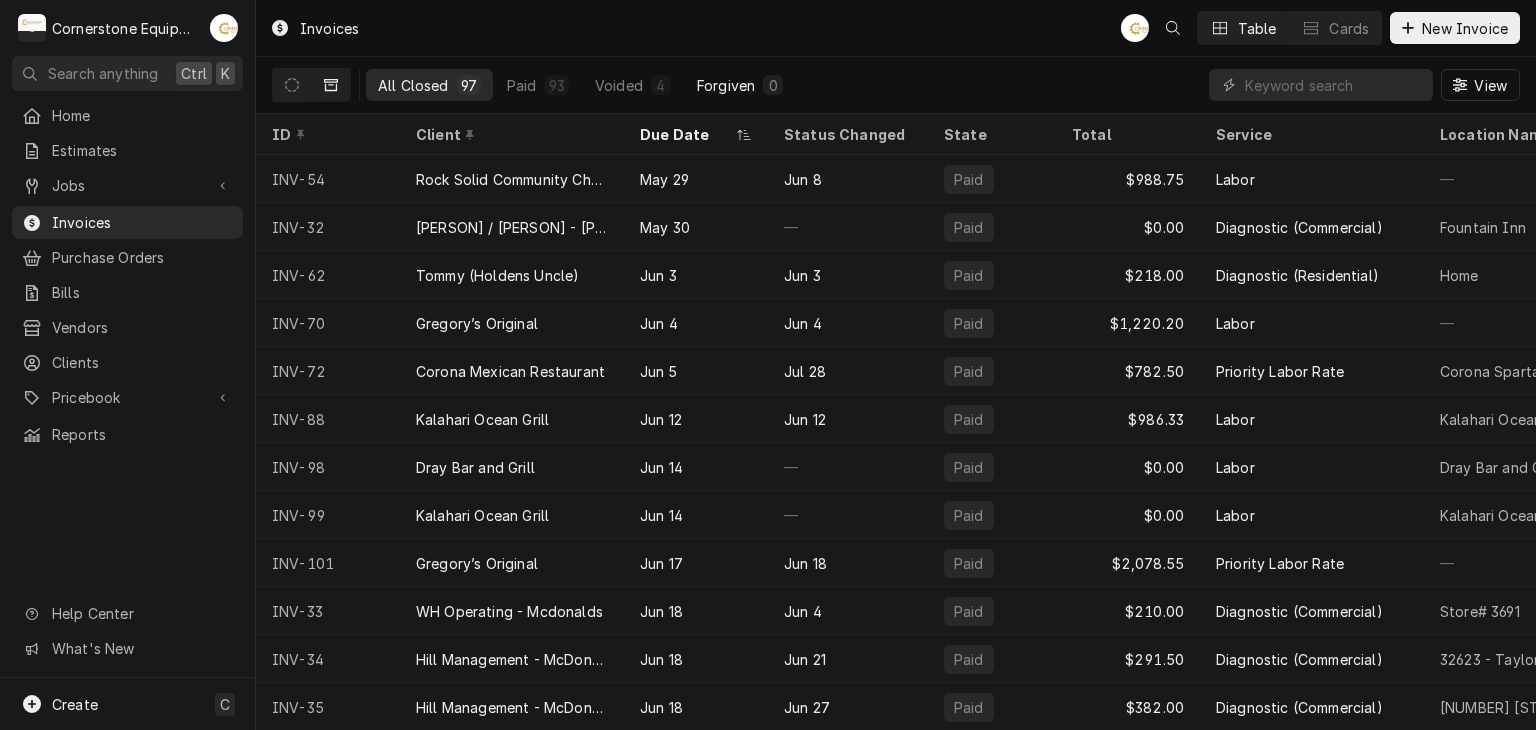 click on "Forgiven" at bounding box center (726, 85) 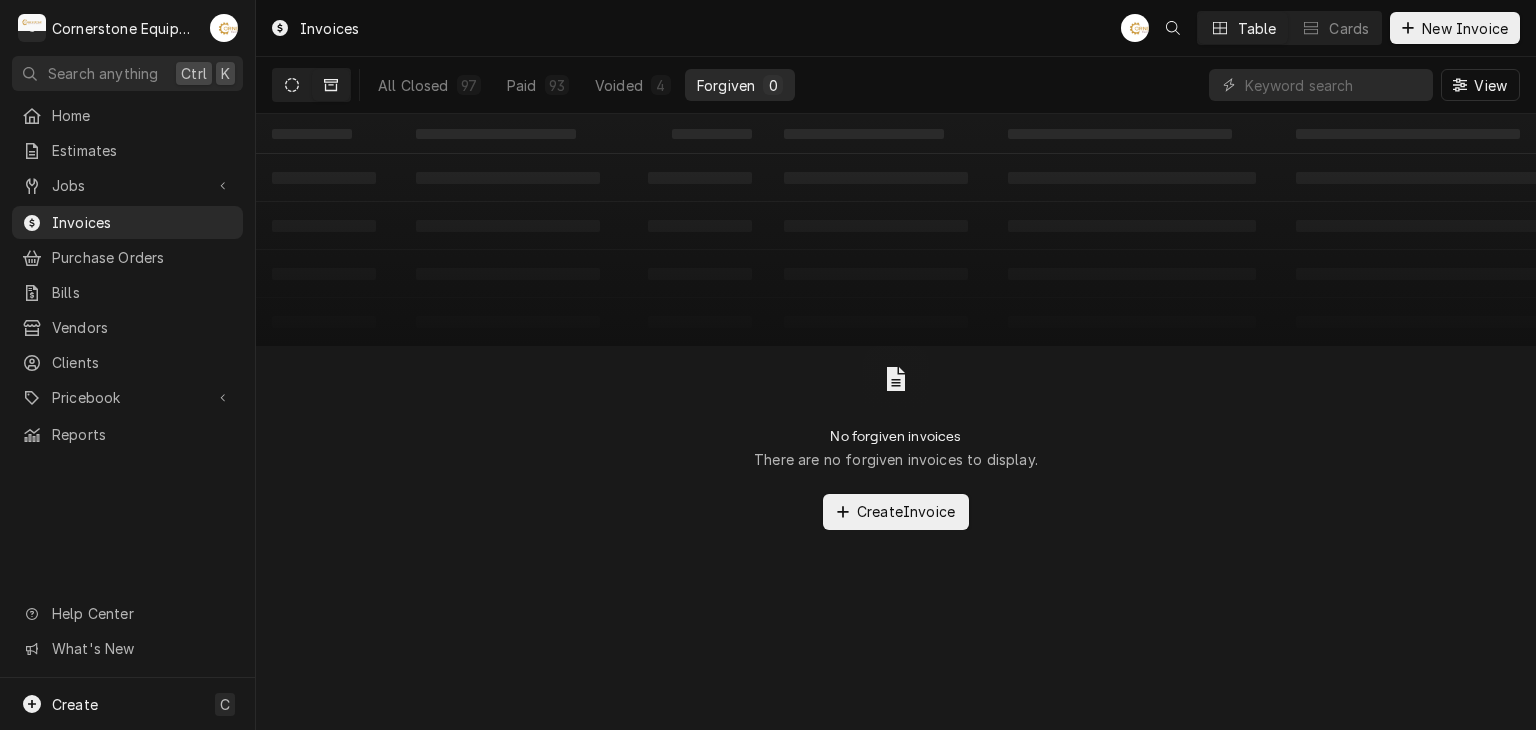 click at bounding box center (292, 85) 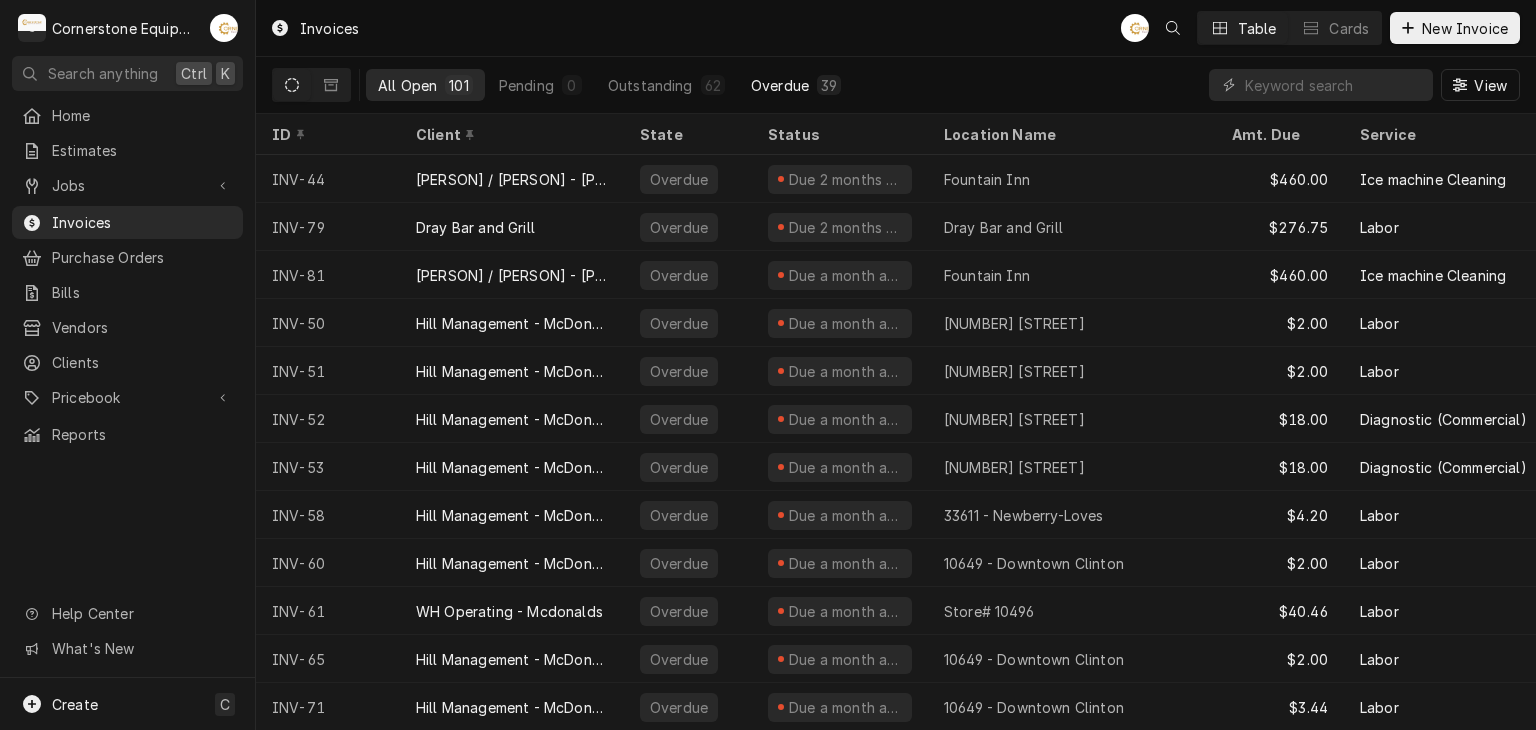 click on "Overdue 39" at bounding box center [796, 85] 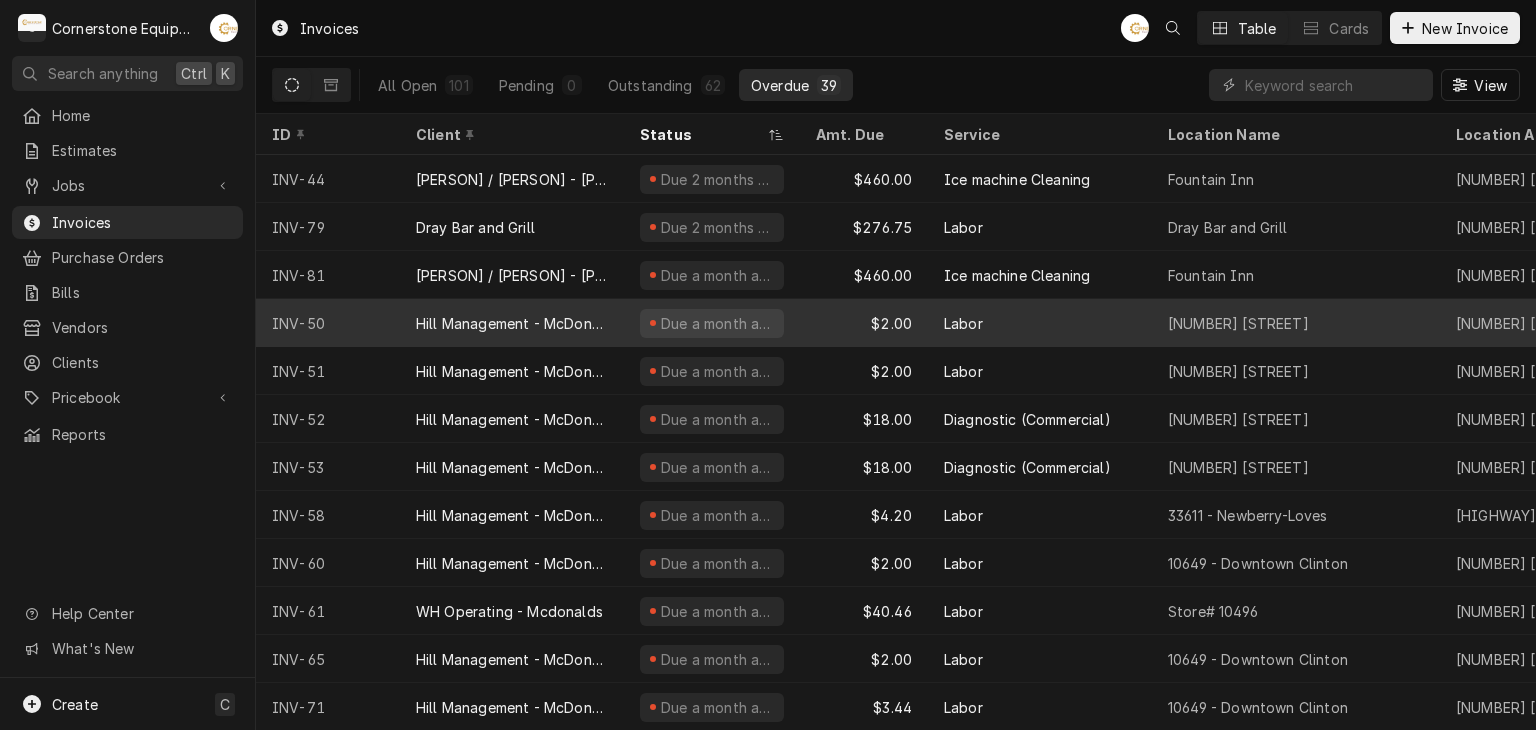click on "INV-50 Hill Management - McDonald’s Due a month ago $2.00 Labor 11228- Interstate Clinton 12774 SC-56, Clinton, SC 29325 — Jun 28   May 29   Jun 27   —" at bounding box center [1376, 323] 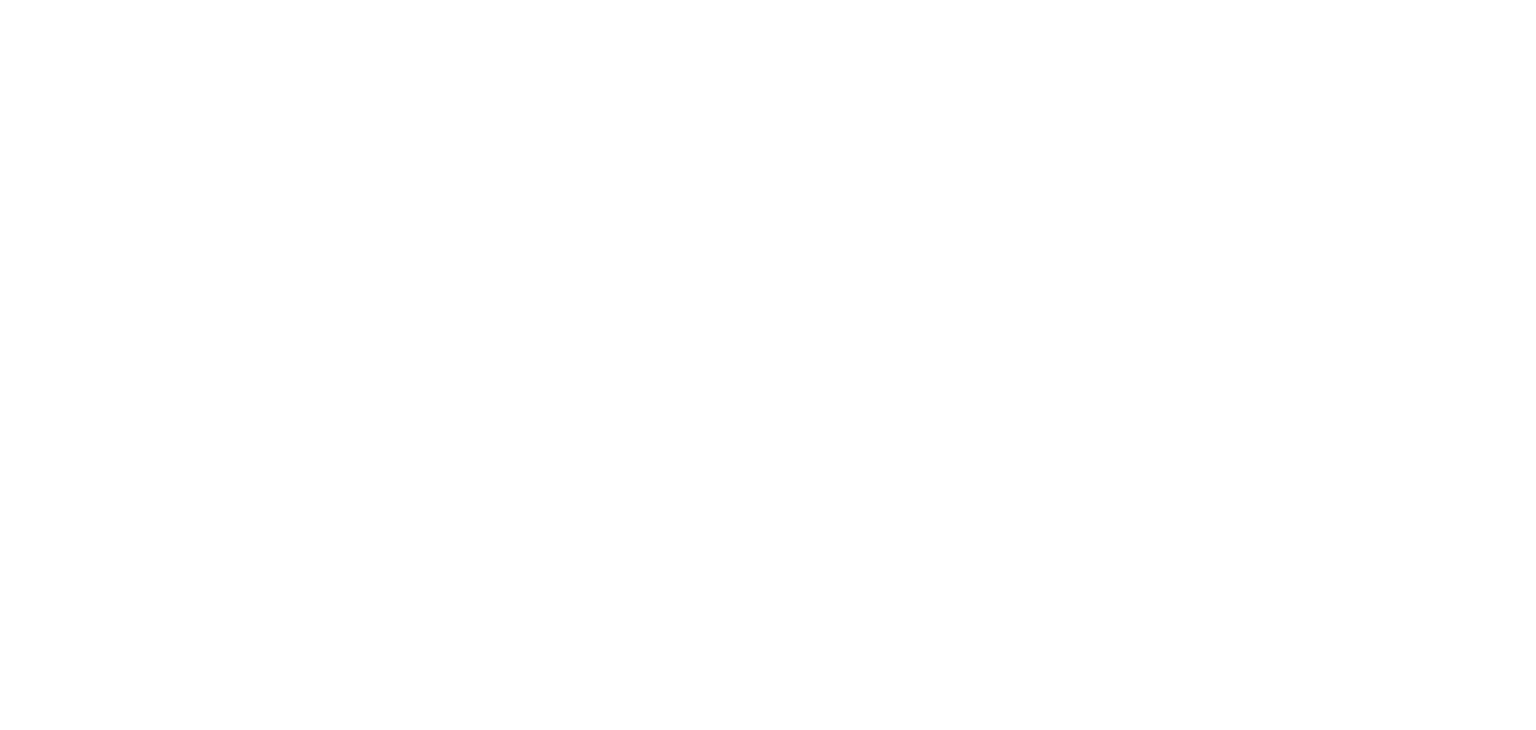 scroll, scrollTop: 0, scrollLeft: 0, axis: both 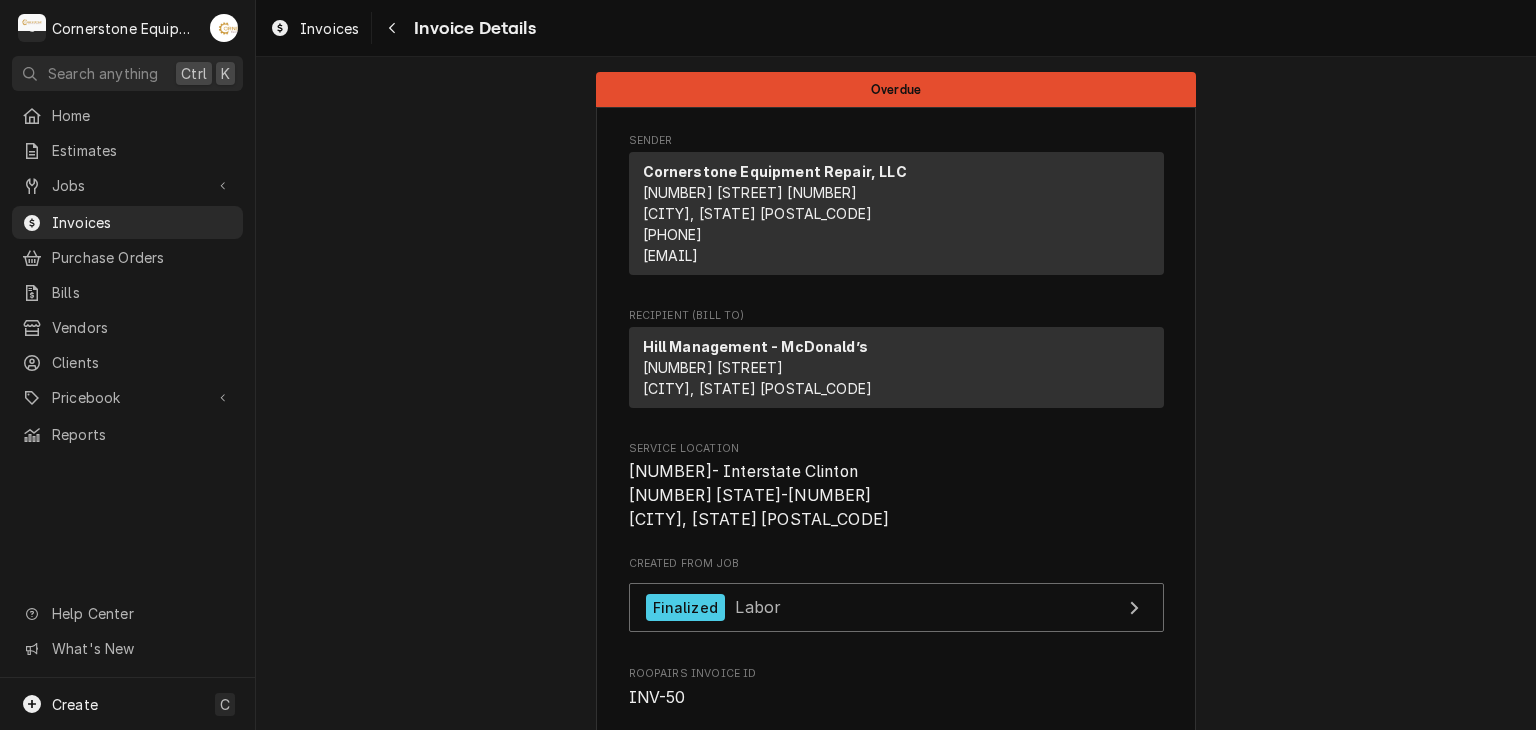 click on "Overdue Sender Cornerstone Equipment Repair, LLC [NUMBER] [STREET] [NUMBER]
[CITY], [STATE] [POSTAL_CODE] [PHONE] [EMAIL] Recipient (Bill To) Hill Management - McDonald’s [NUMBER] [STREET]
[CITY], [STATE] [POSTAL_CODE] Service Location [NUMBER]- Interstate Clinton
[NUMBER] [STATE]-[NUMBER]
[CITY], [STATE] [POSTAL_CODE] Created From Job Finalized Labor Roopairs Invoice ID INV-50 Service Type Labor Date Issued [MONTH] [DAY], [YEAR] Terms Net 30 Date Due [MONTH] [DAY], [YEAR] Sent On [DAY_OF_WEEK], [MONTH] [DAY]th, [YEAR] - [TIME] Last Modified [DAY_OF_WEEK], [MONTH] [DAY]th, [YEAR] - [TIME] Service Charges Short Description Priority Labor Rate Service Date [MONTH] [DAY], [YEAR] Hourly Cost $[NUMBER]/hr Qty. 1hr Rate $[NUMBER]/hr Amount $[NUMBER] Tax Non-Taxable Service  Summary Priority and Urgent Service
[MM]/[DD]/[YYYY] - while on site, found parts in office for this unit. Took rear panel off unit and removed gear assembly. Installed new pulley and belt. Once installed, tested operation. Unit is now operating as designed. Unit is returned to service. Parts and Materials Short Description misc hardware 1" at bounding box center (896, 1540) 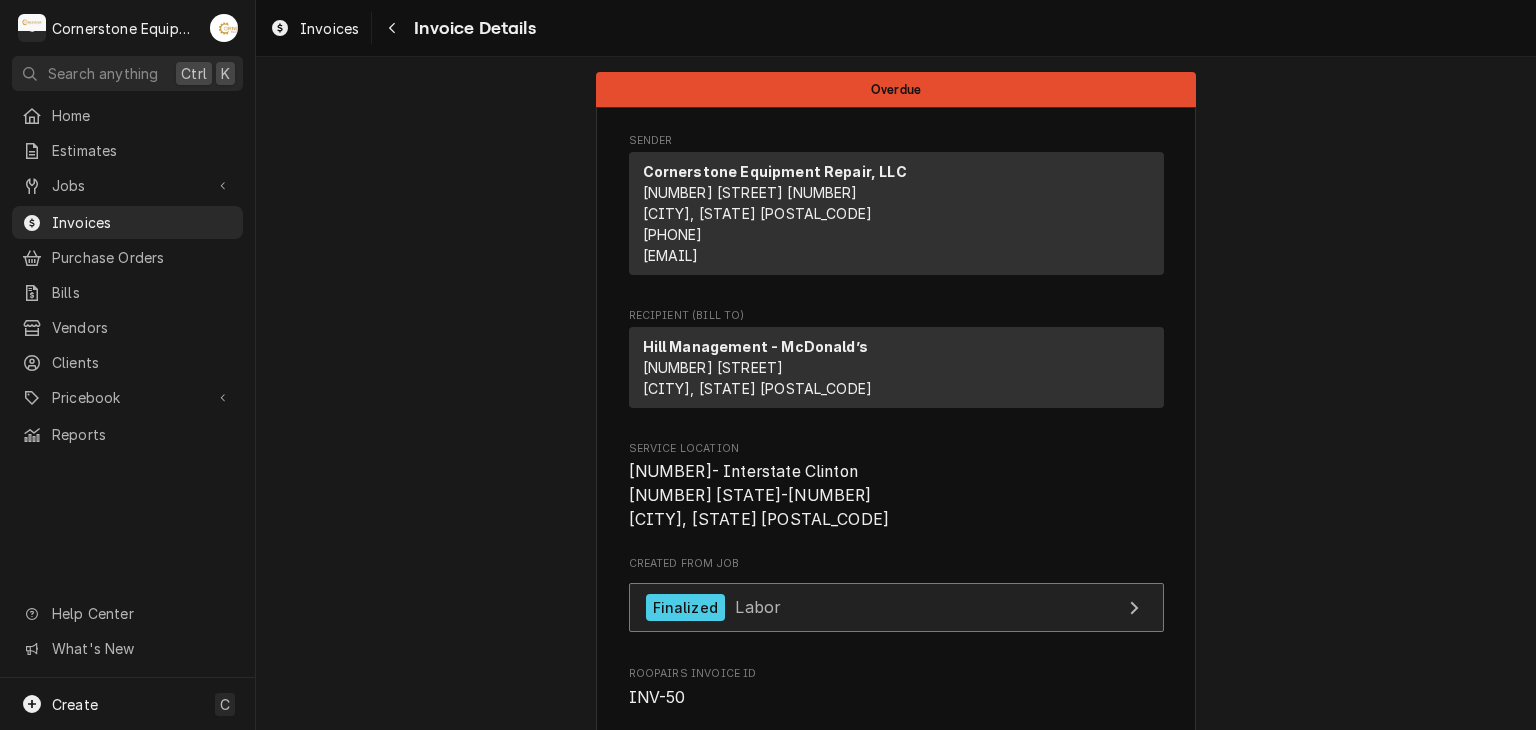 click on "Finalized" at bounding box center [685, 607] 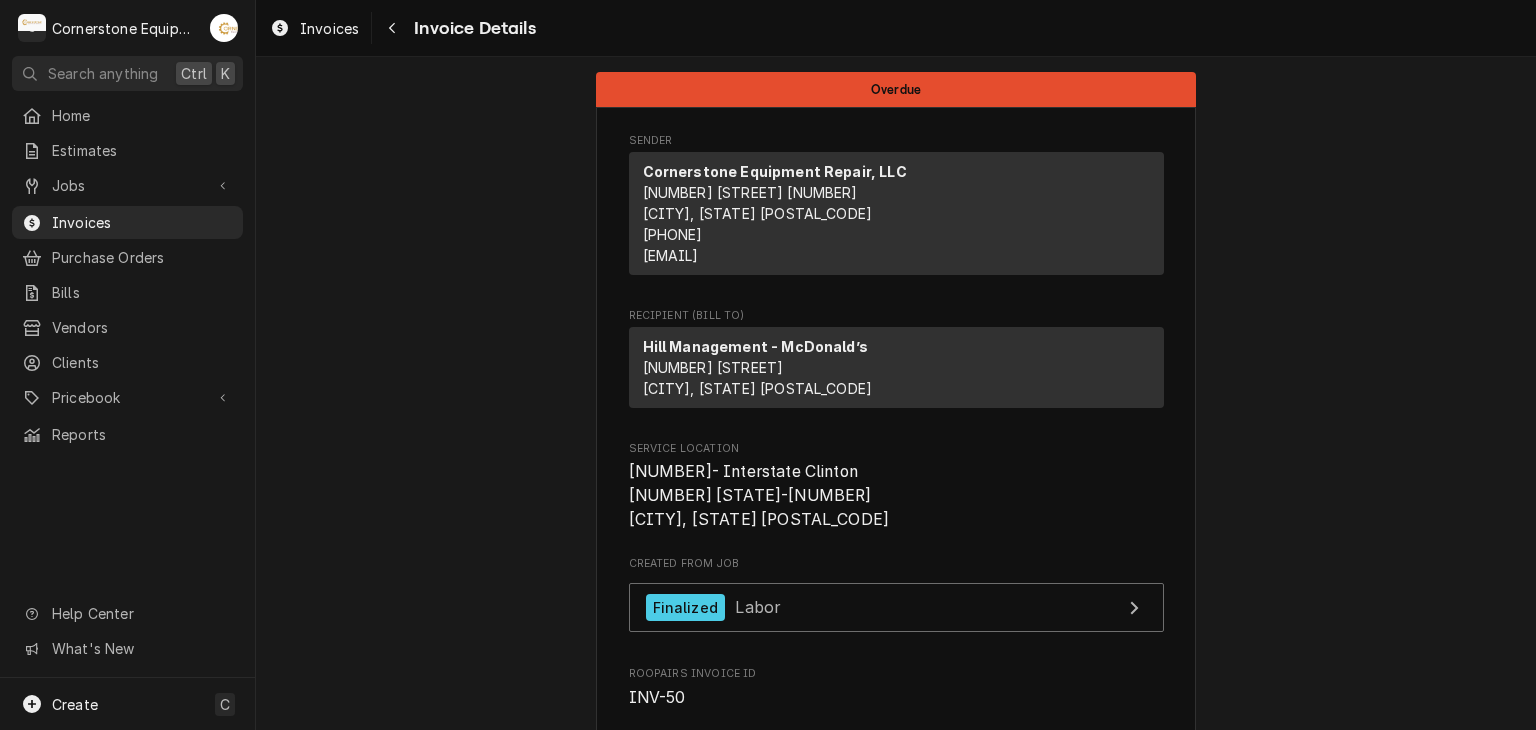 click on "Overdue Sender Cornerstone Equipment Repair, LLC [NUMBER] [STREET] [NUMBER]
[CITY], [STATE] [POSTAL_CODE] [PHONE] [EMAIL] Recipient (Bill To) Hill Management - McDonald’s [NUMBER] [STREET]
[CITY], [STATE] [POSTAL_CODE] Service Location [NUMBER]- Interstate Clinton
[NUMBER] [STATE]-[NUMBER]
[CITY], [STATE] [POSTAL_CODE] Created From Job Finalized Labor Roopairs Invoice ID INV-50 Service Type Labor Date Issued [MONTH] [DAY], [YEAR] Terms Net 30 Date Due [MONTH] [DAY], [YEAR] Sent On [DAY_OF_WEEK], [MONTH] [DAY]th, [YEAR] - [TIME] Last Modified [DAY_OF_WEEK], [MONTH] [DAY]th, [YEAR] - [TIME] Service Charges Short Description Priority Labor Rate Service Date [MONTH] [DAY], [YEAR] Hourly Cost $[NUMBER]/hr Qty. 1hr Rate $[NUMBER]/hr Amount $[NUMBER] Tax Non-Taxable Service  Summary Priority and Urgent Service
[MM]/[DD]/[YYYY] - while on site, found parts in office for this unit. Took rear panel off unit and removed gear assembly. Installed new pulley and belt. Once installed, tested operation. Unit is now operating as designed. Unit is returned to service. Parts and Materials Short Description misc hardware 1" at bounding box center [896, 1540] 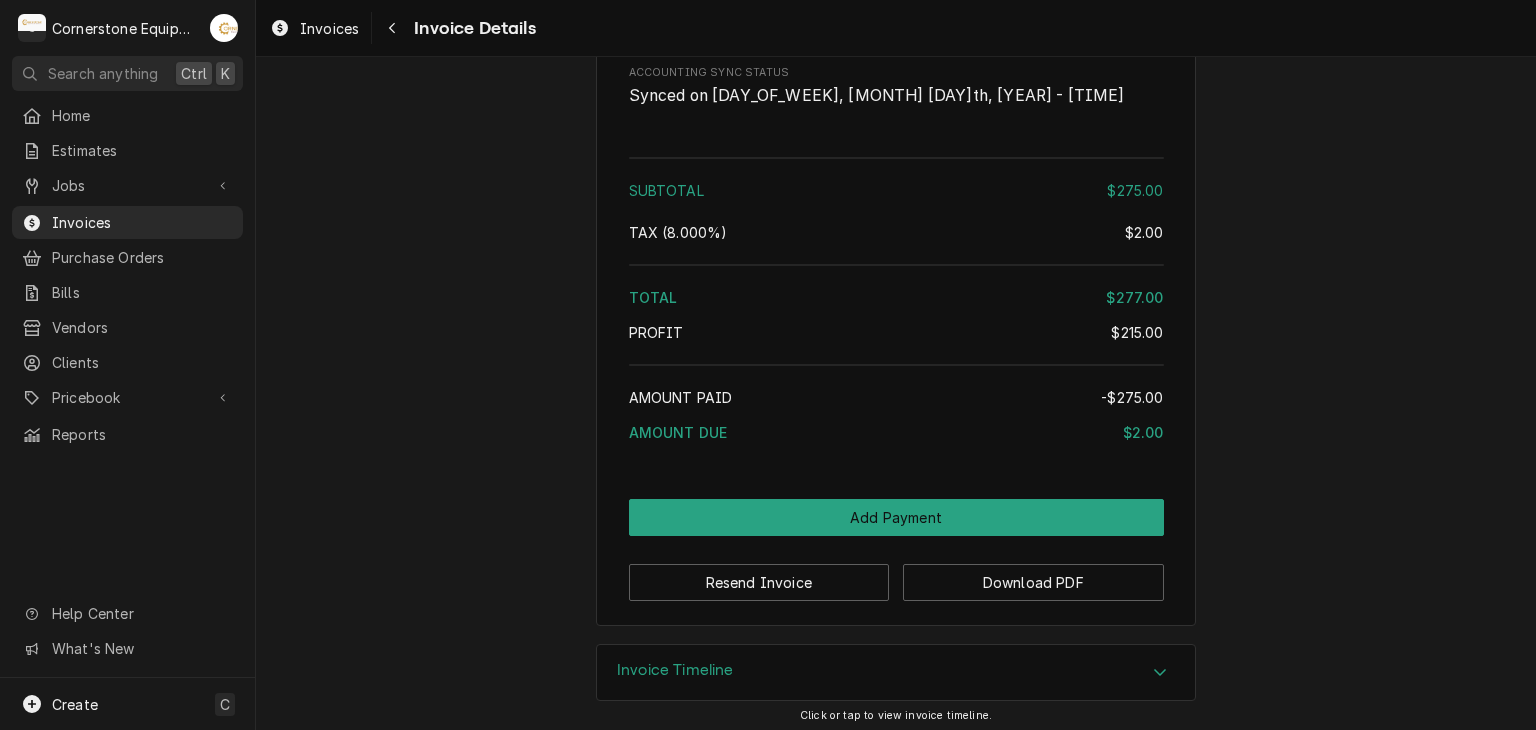 scroll, scrollTop: 2383, scrollLeft: 0, axis: vertical 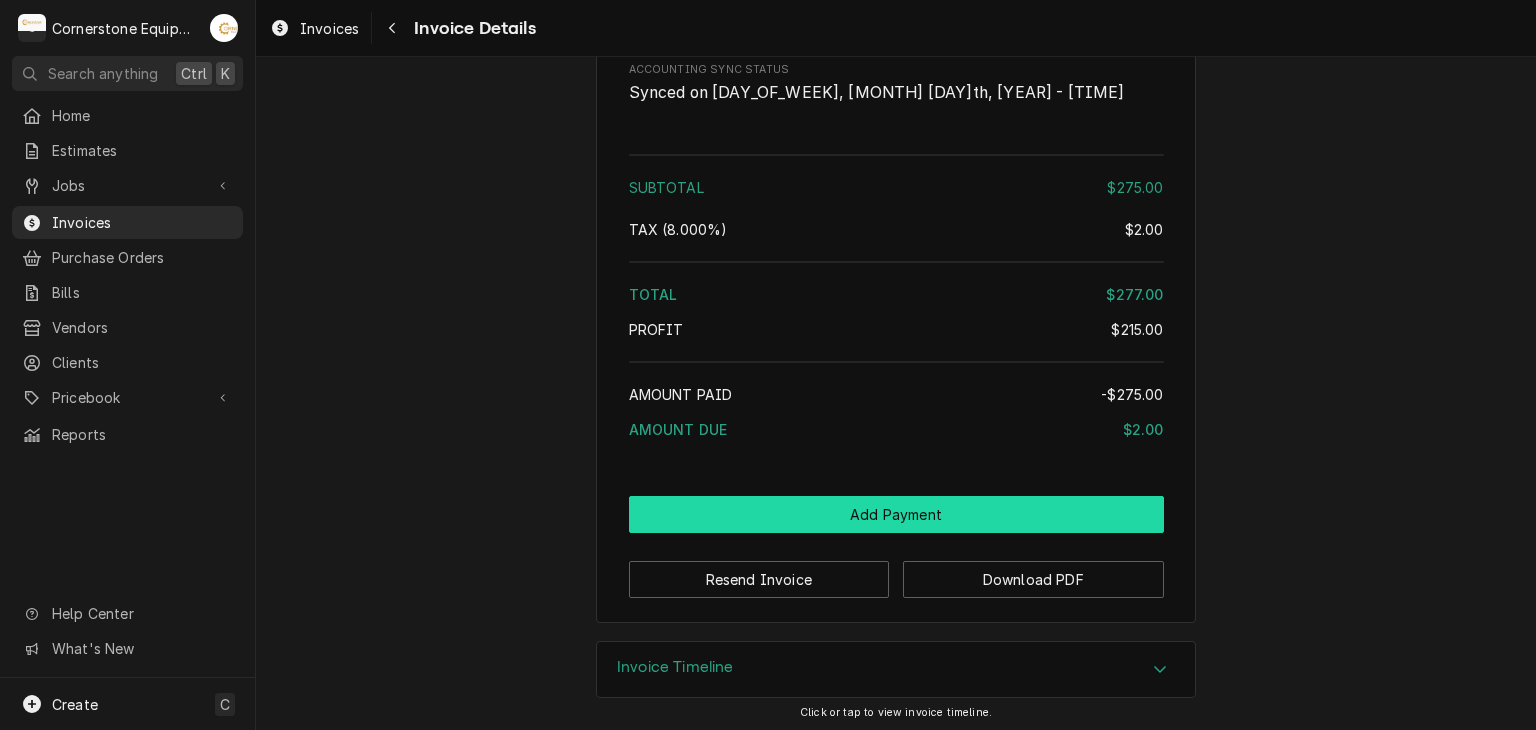 click on "Add Payment" at bounding box center [896, 514] 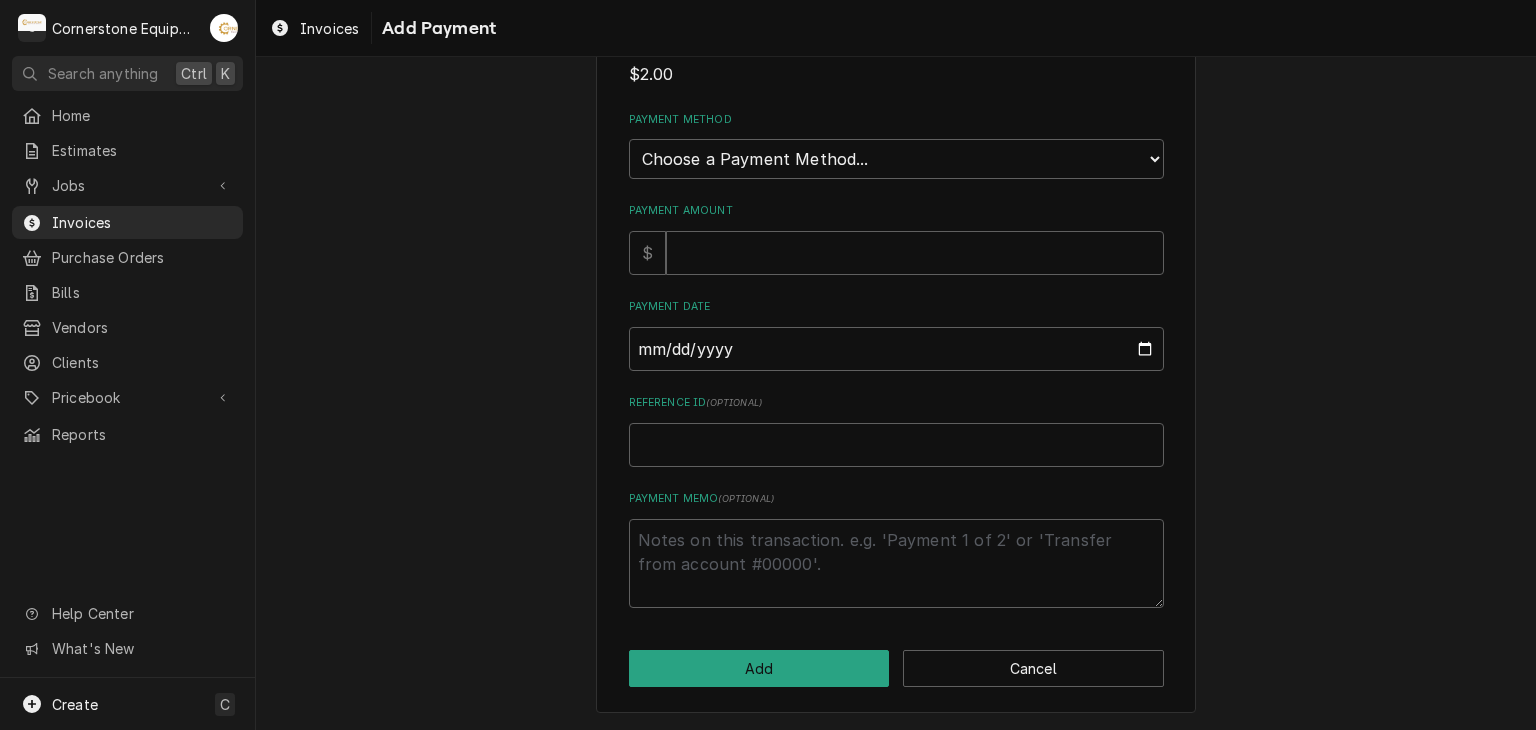 scroll, scrollTop: 0, scrollLeft: 0, axis: both 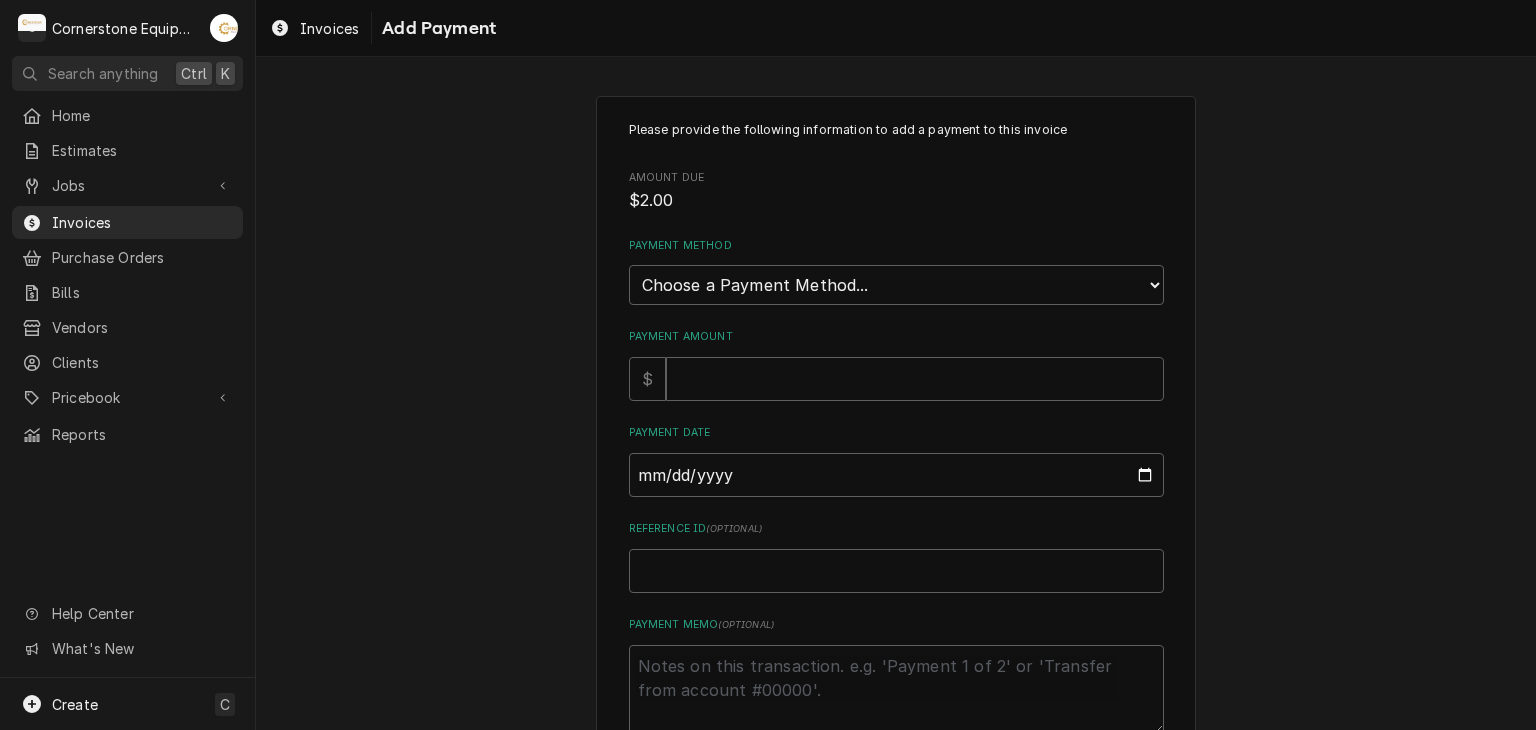click on "Please provide the following information to add a payment to this invoice Amount Due $2.00 Payment Method Choose a Payment Method... Cash Check Credit/Debit Card ACH/eCheck Other Payment Amount $ Payment Date Reference ID  ( optional ) Payment Memo  ( optional ) Add Cancel" at bounding box center [896, 467] 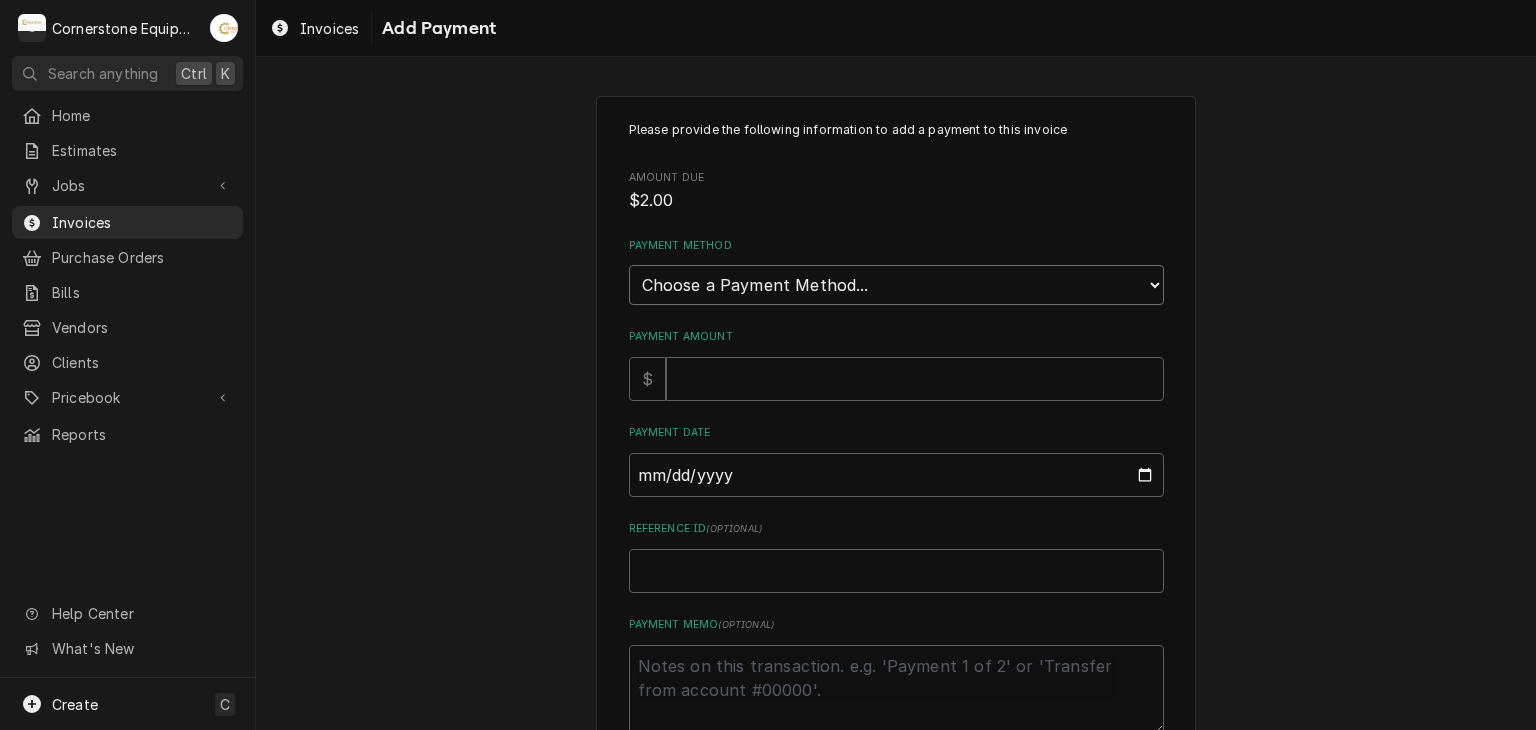 click on "Choose a Payment Method... Cash Check Credit/Debit Card ACH/eCheck Other" at bounding box center (896, 285) 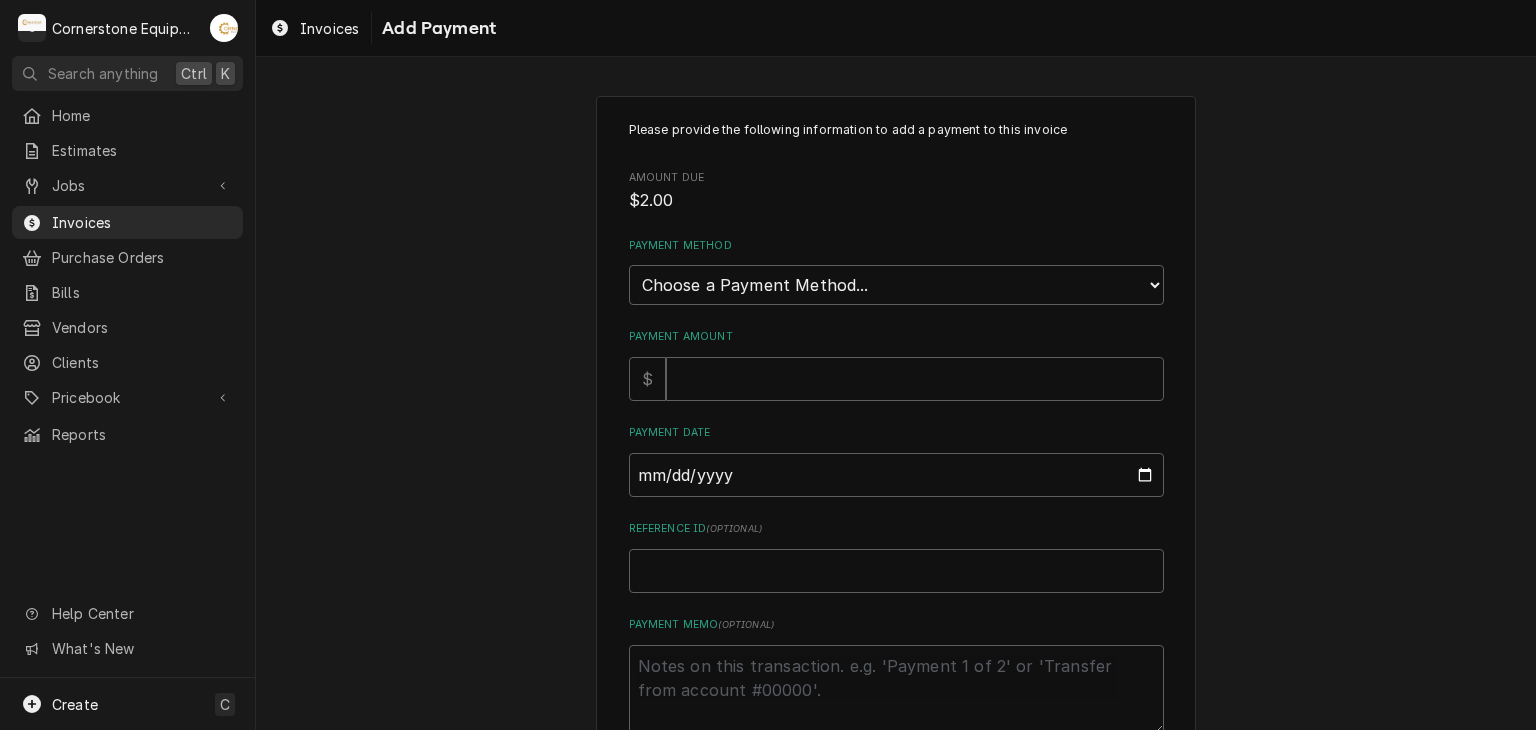 click on "Please provide the following information to add a payment to this invoice Amount Due $2.00 Payment Method Choose a Payment Method... Cash Check Credit/Debit Card ACH/eCheck Other Payment Amount $ Payment Date Reference ID  ( optional ) Payment Memo  ( optional ) Add Cancel" at bounding box center [896, 467] 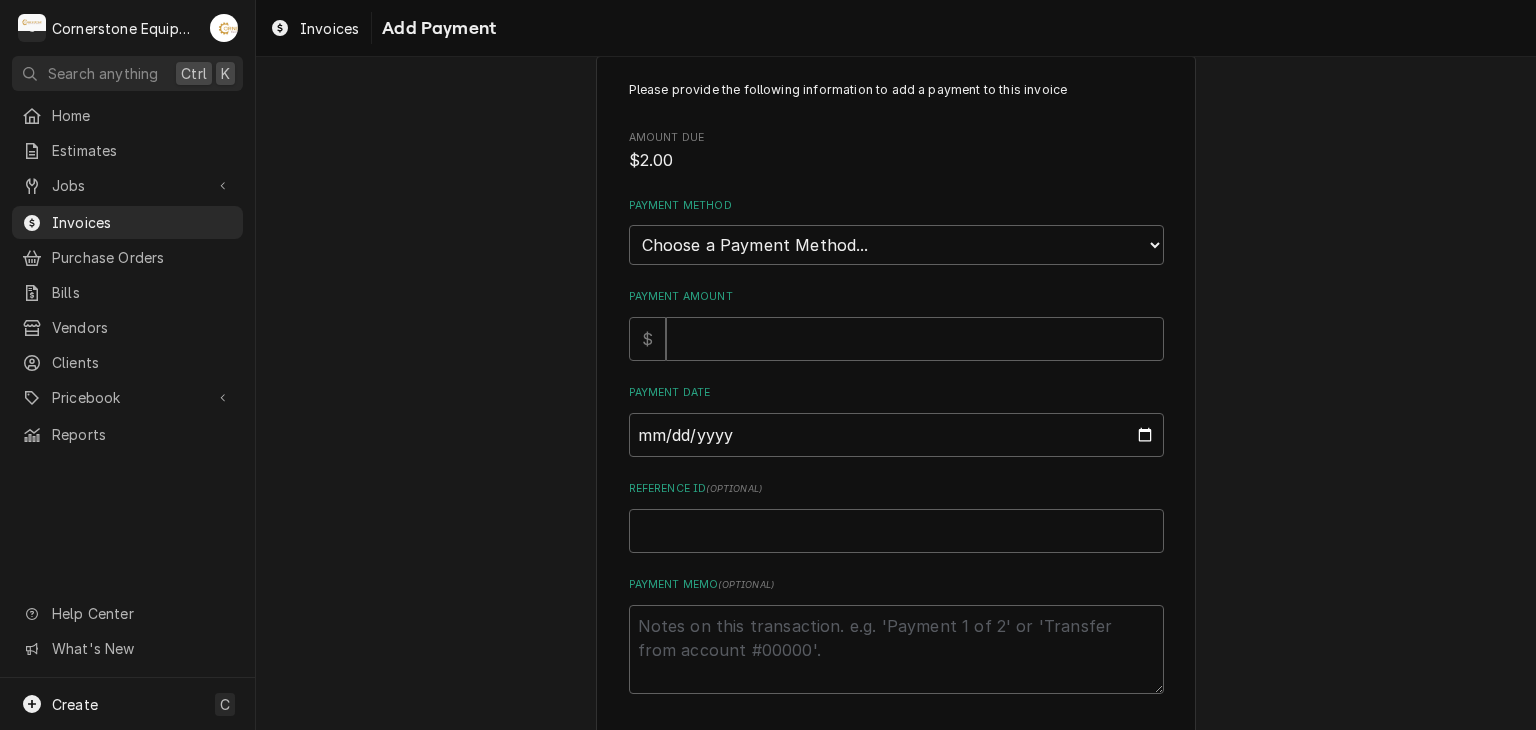 scroll, scrollTop: 124, scrollLeft: 0, axis: vertical 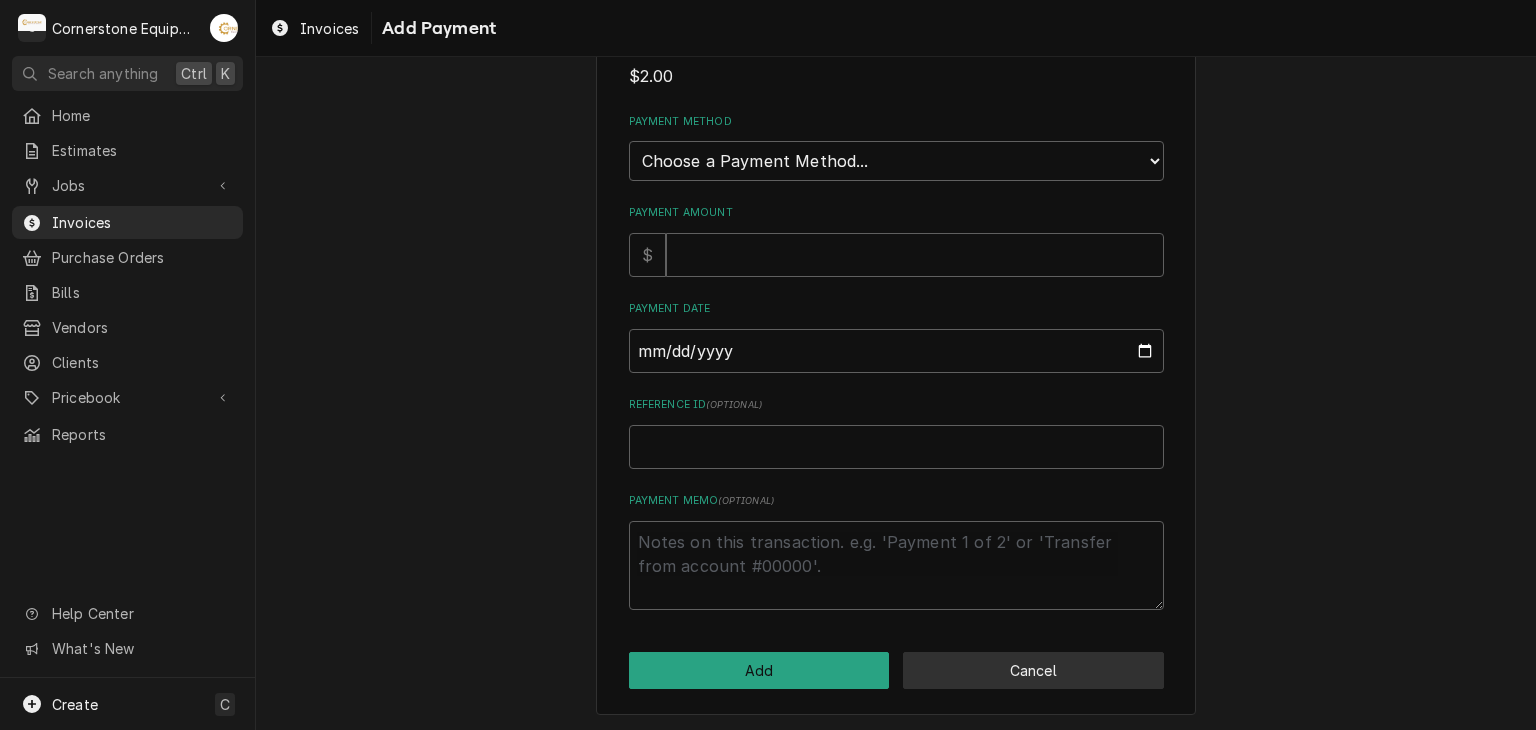 click on "Cancel" at bounding box center (1033, 670) 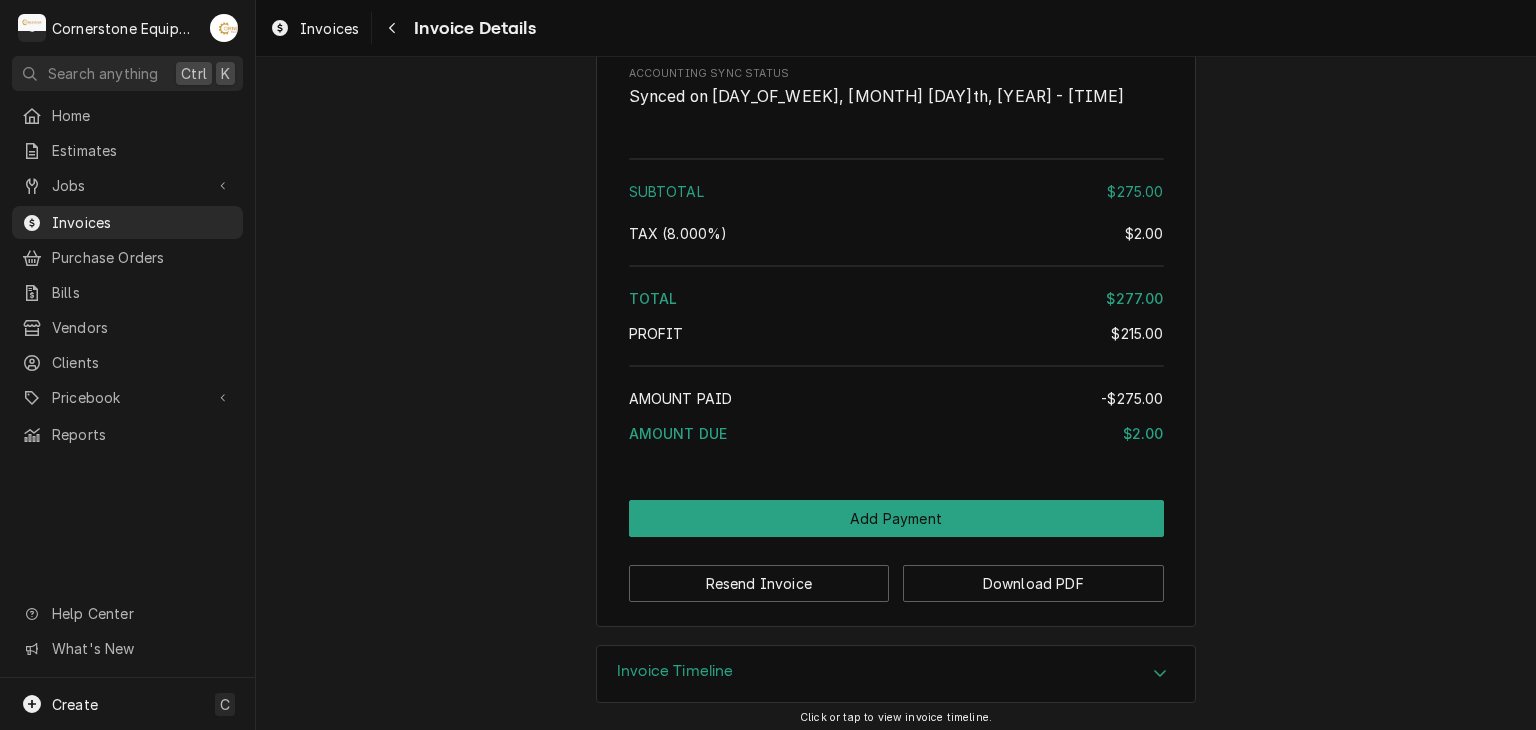 scroll, scrollTop: 2378, scrollLeft: 0, axis: vertical 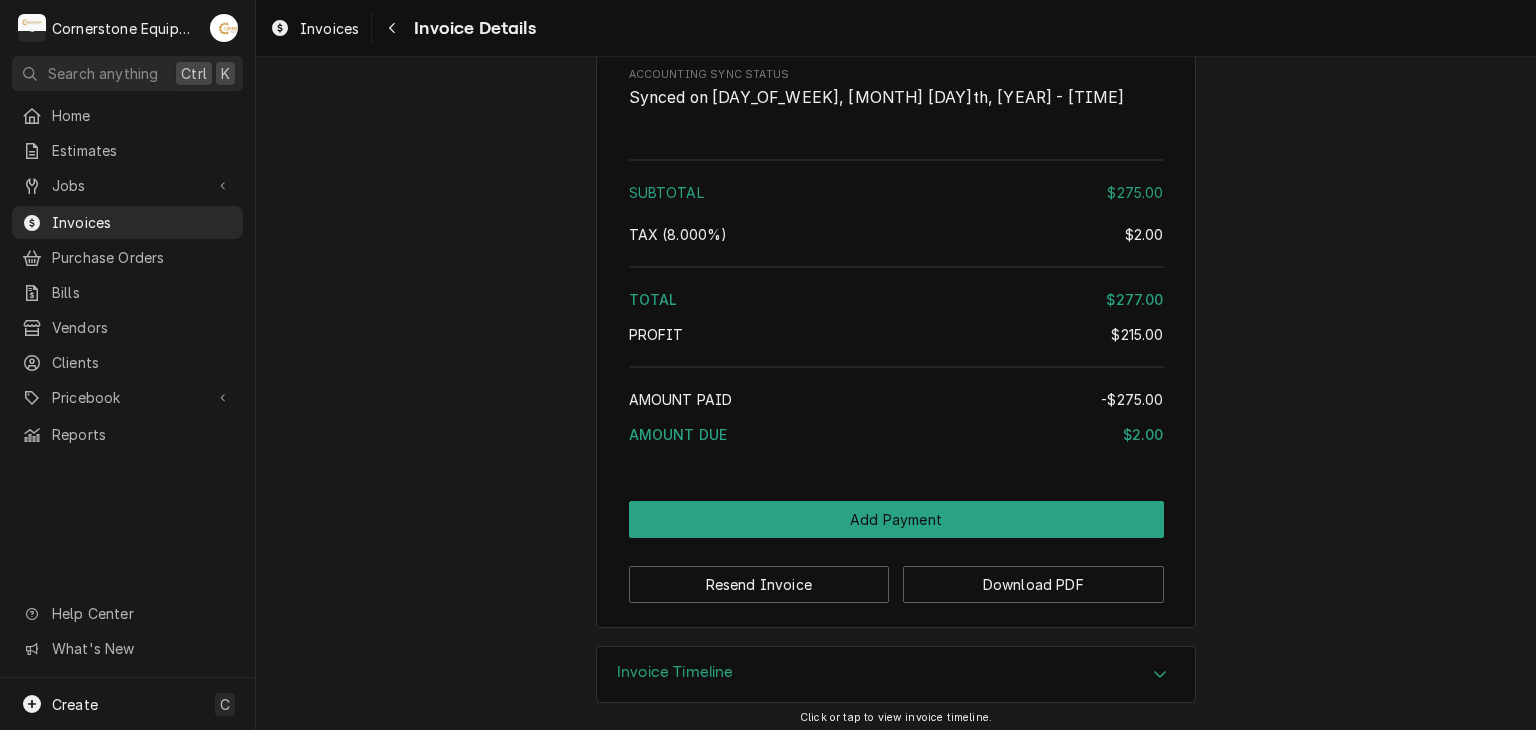 click on "Overdue Sender Cornerstone Equipment Repair, LLC 1429 W Floyd Baker Blvd 234
Gaffney, SC 29341 (864) 335-8867 admin@cornerstoneequipmentrepair.com Recipient (Bill To) Hill Management - McDonald’s 2259 River Rd
Greer, SC 29650 Service Location 11228- Interstate Clinton
12774 SC-56
Clinton, SC 29325 Created From Job Finalized Labor Roopairs Invoice ID INV-50 Service Type Labor Date Issued May 29, 2025 Terms Net 30 Date Due Jun 28, 2025 Sent On Thu, May 29th, 2025 - 5:39 AM Last Modified Fri, Jun 27th, 2025 - 9:53 AM Service Charges Short Description Priority Labor Rate Service Date May 28, 2025 Hourly Cost $60.00/hr Qty. 1hr Rate $250.00/hr Amount $250.00 Tax Non-Taxable Service  Summary Priority and Urgent Service
05/28/2025 - while on site, found parts in office for this unit. Took rear panel off unit and removed gear assembly. Installed new pulley and belt. Once installed, tested operation. Unit is now operating as designed. Unit is returned to service. Parts and Materials Short Description misc hardware 1" at bounding box center [896, -838] 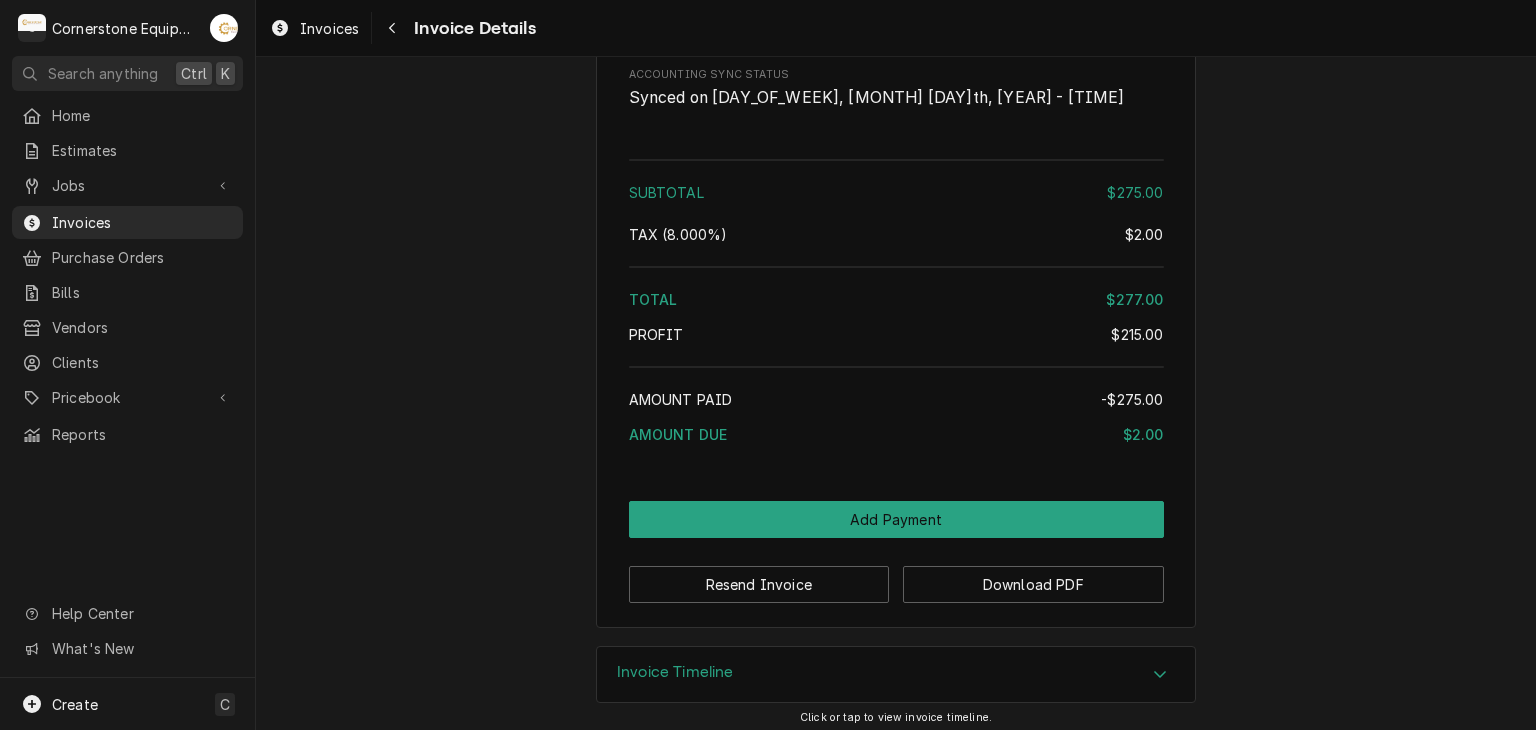 scroll, scrollTop: 2383, scrollLeft: 0, axis: vertical 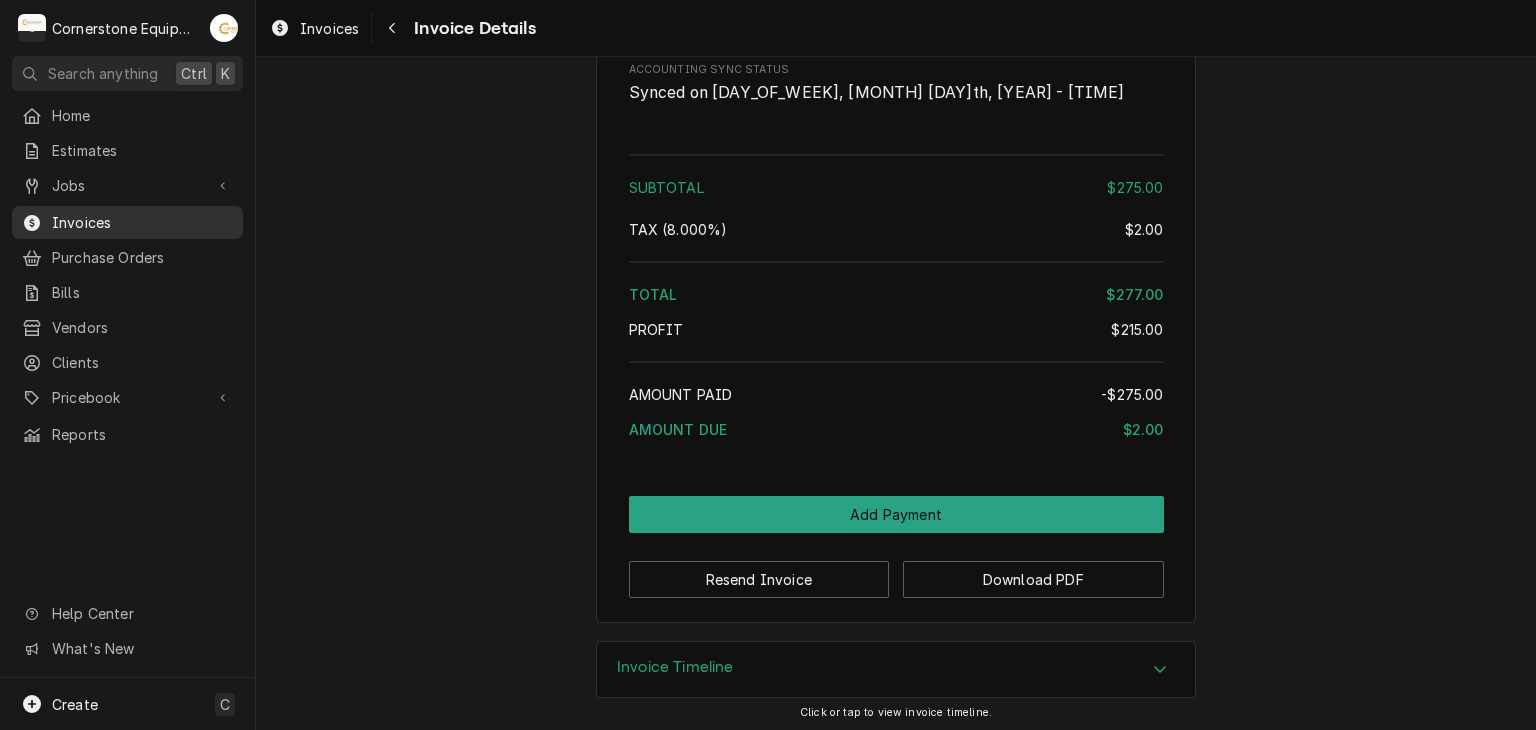 click on "Invoices" at bounding box center [127, 222] 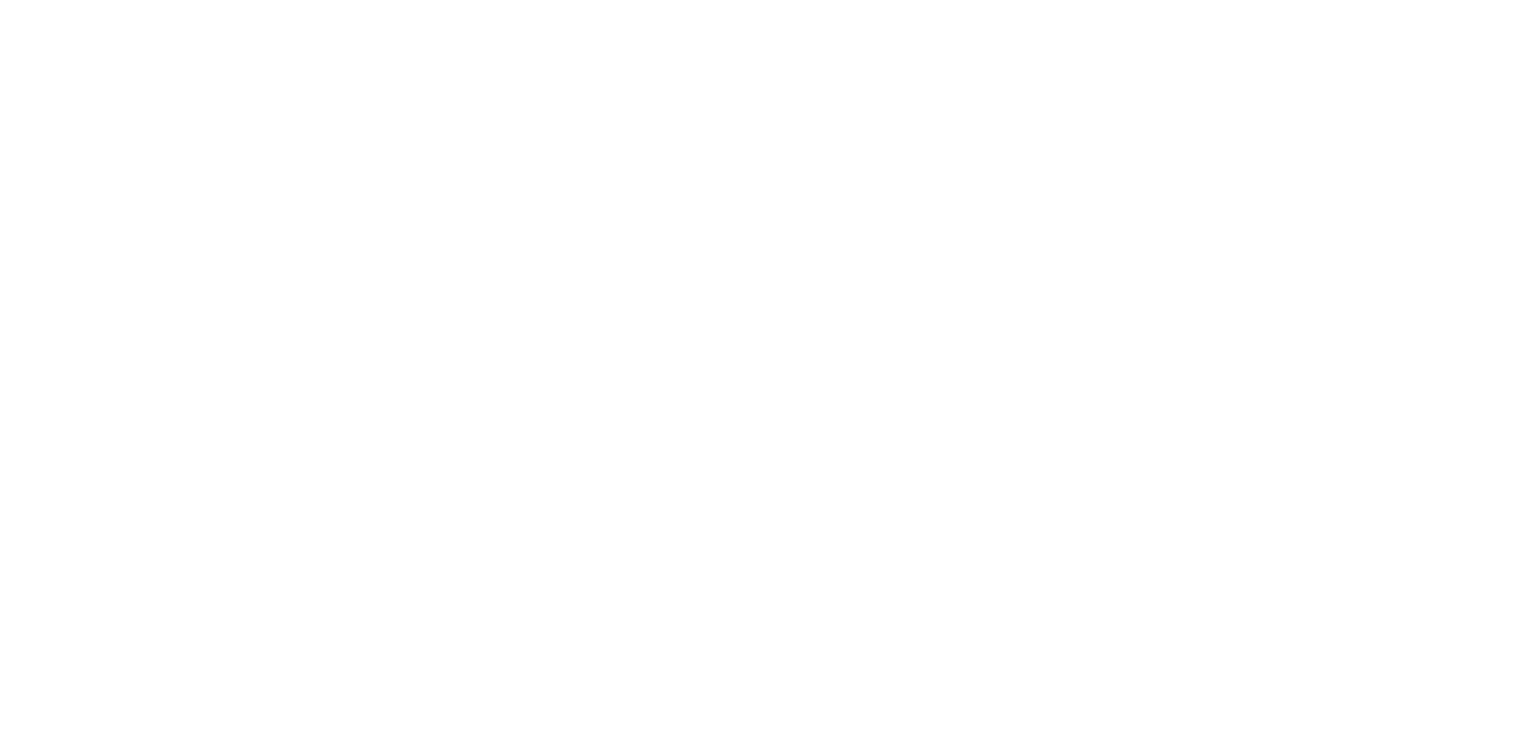 scroll, scrollTop: 0, scrollLeft: 0, axis: both 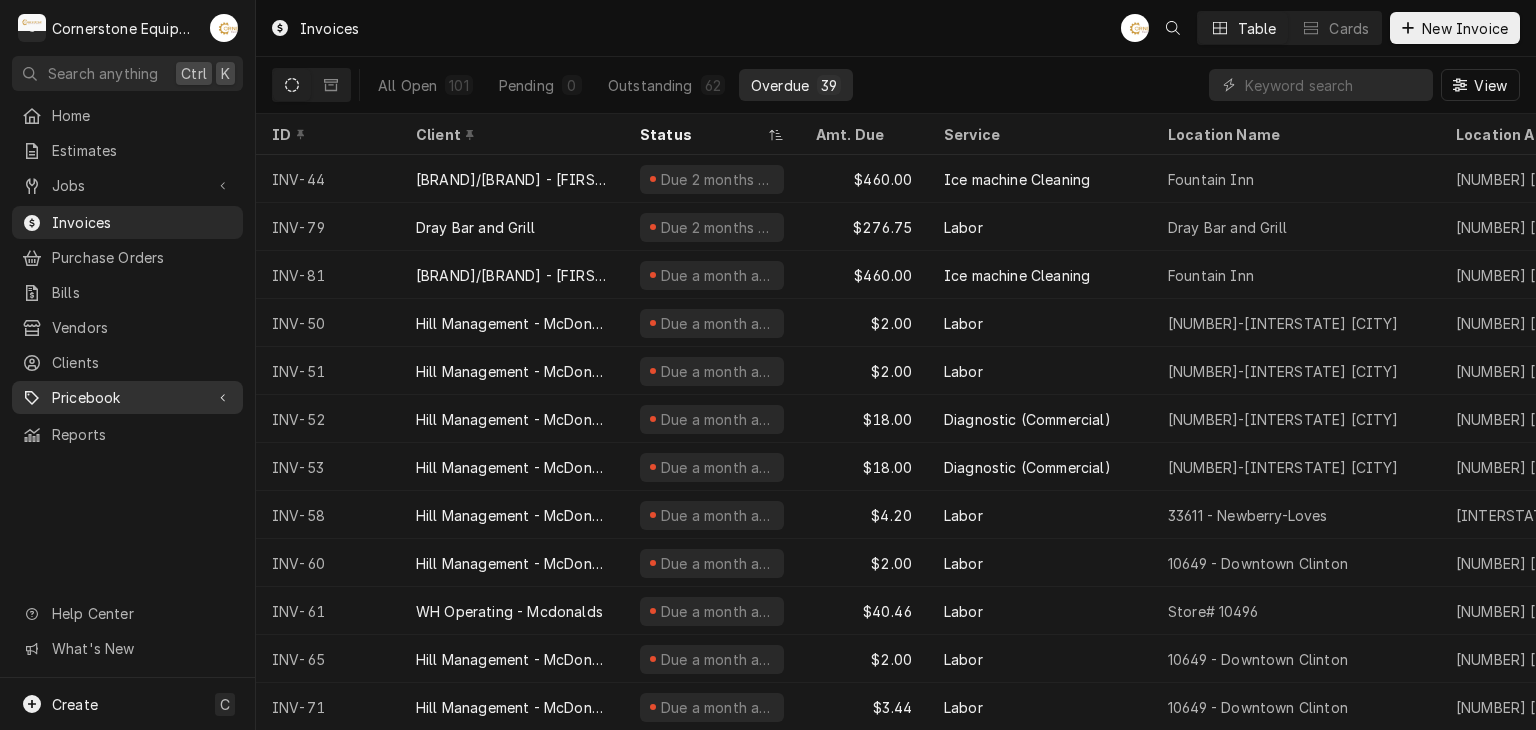 click on "Pricebook" at bounding box center [127, 397] 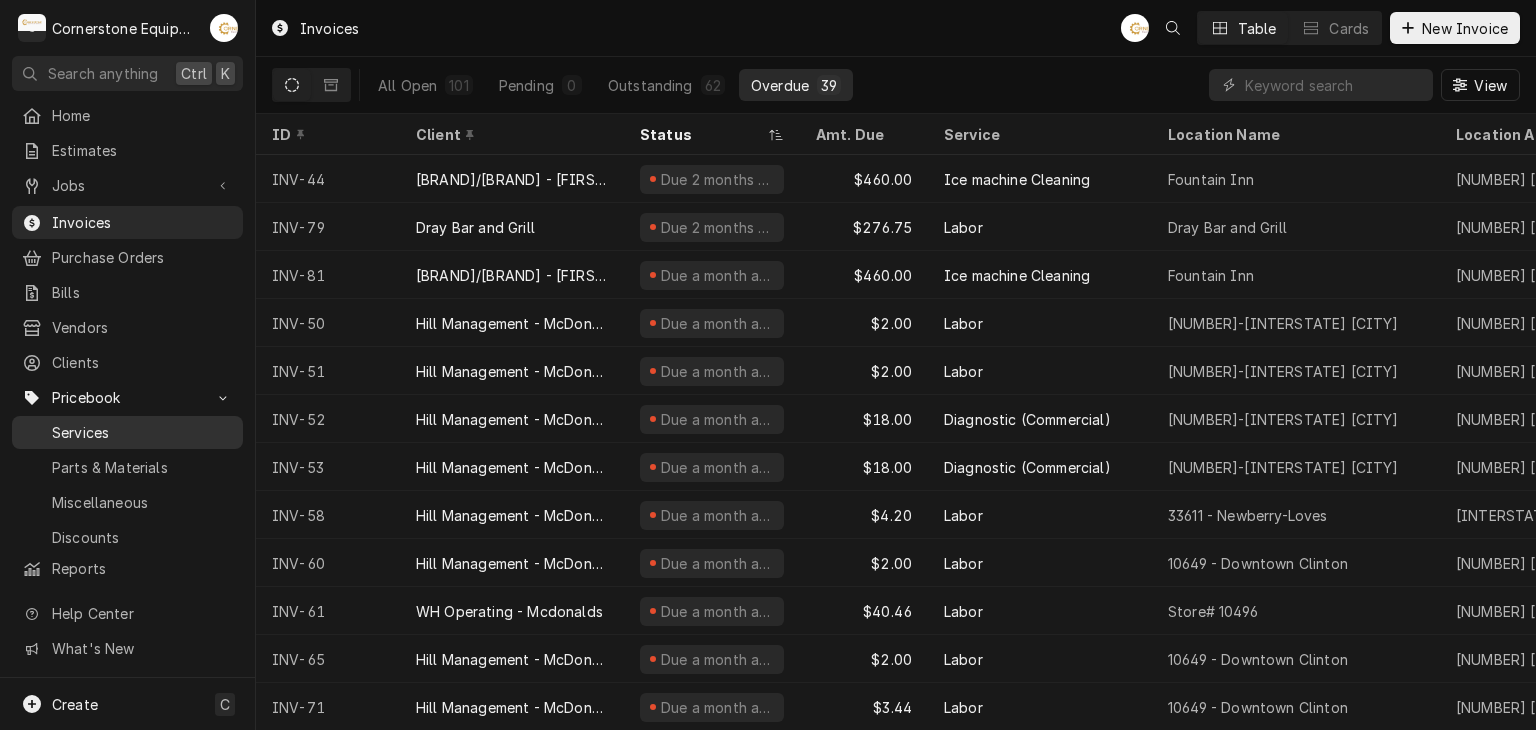 click on "Services" at bounding box center (142, 432) 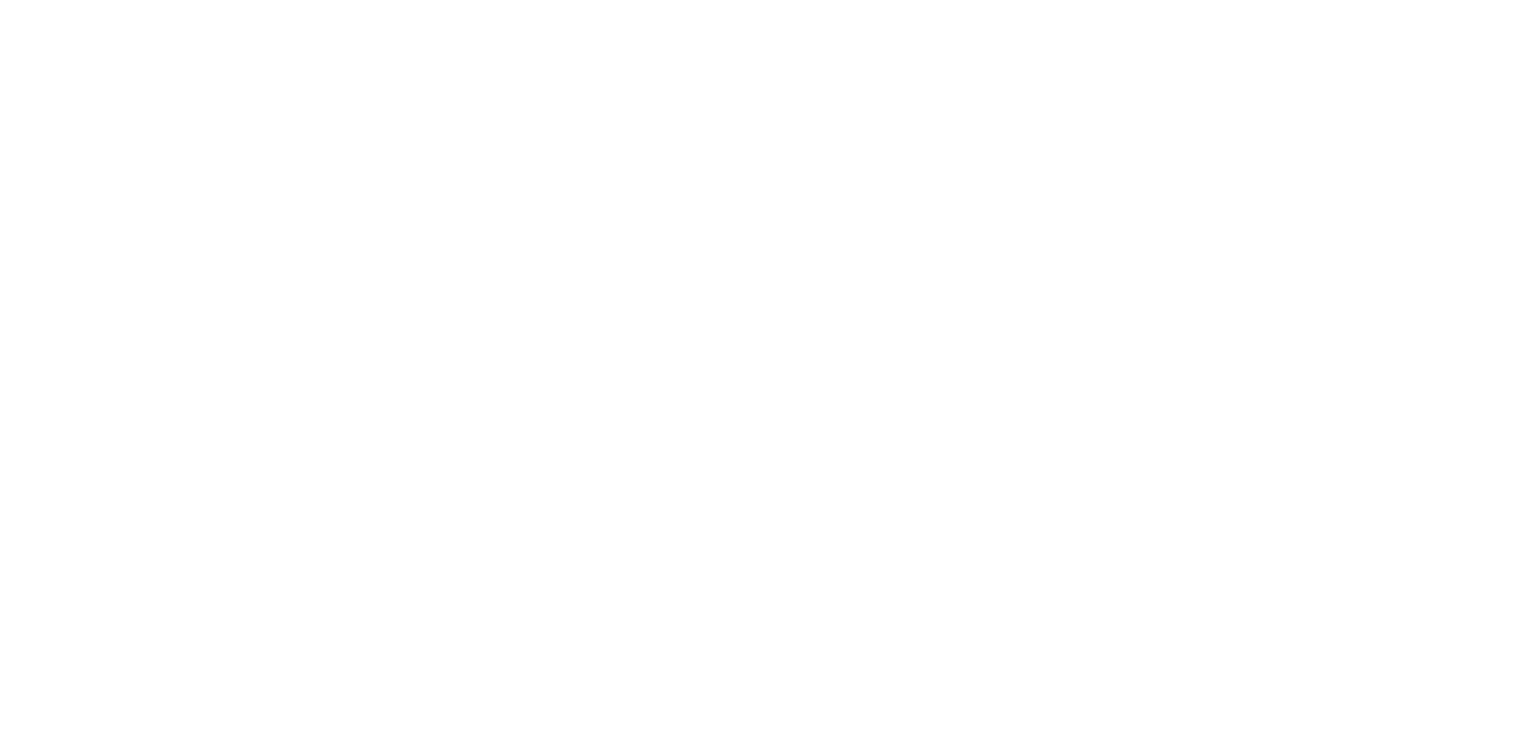 scroll, scrollTop: 0, scrollLeft: 0, axis: both 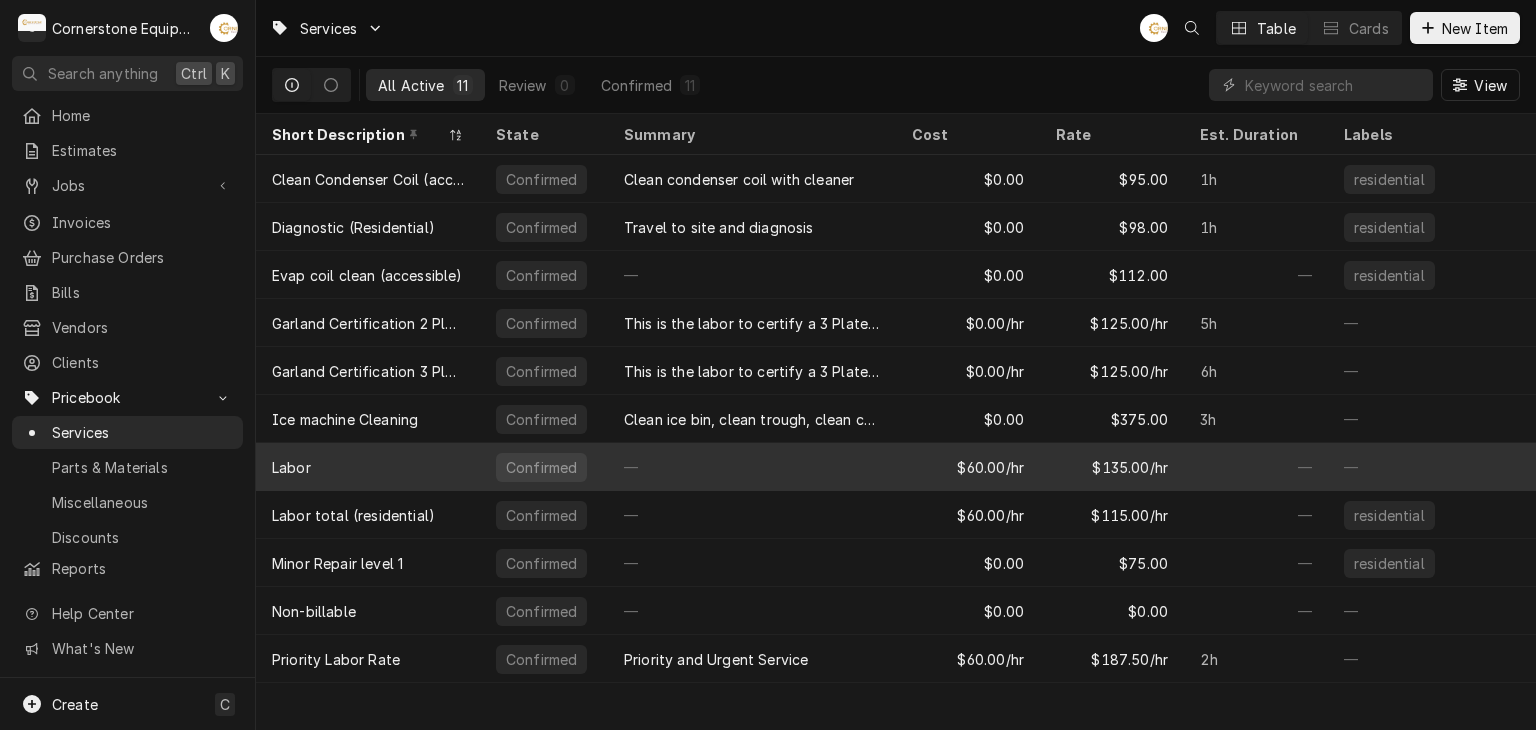 click on "—" at bounding box center [752, 467] 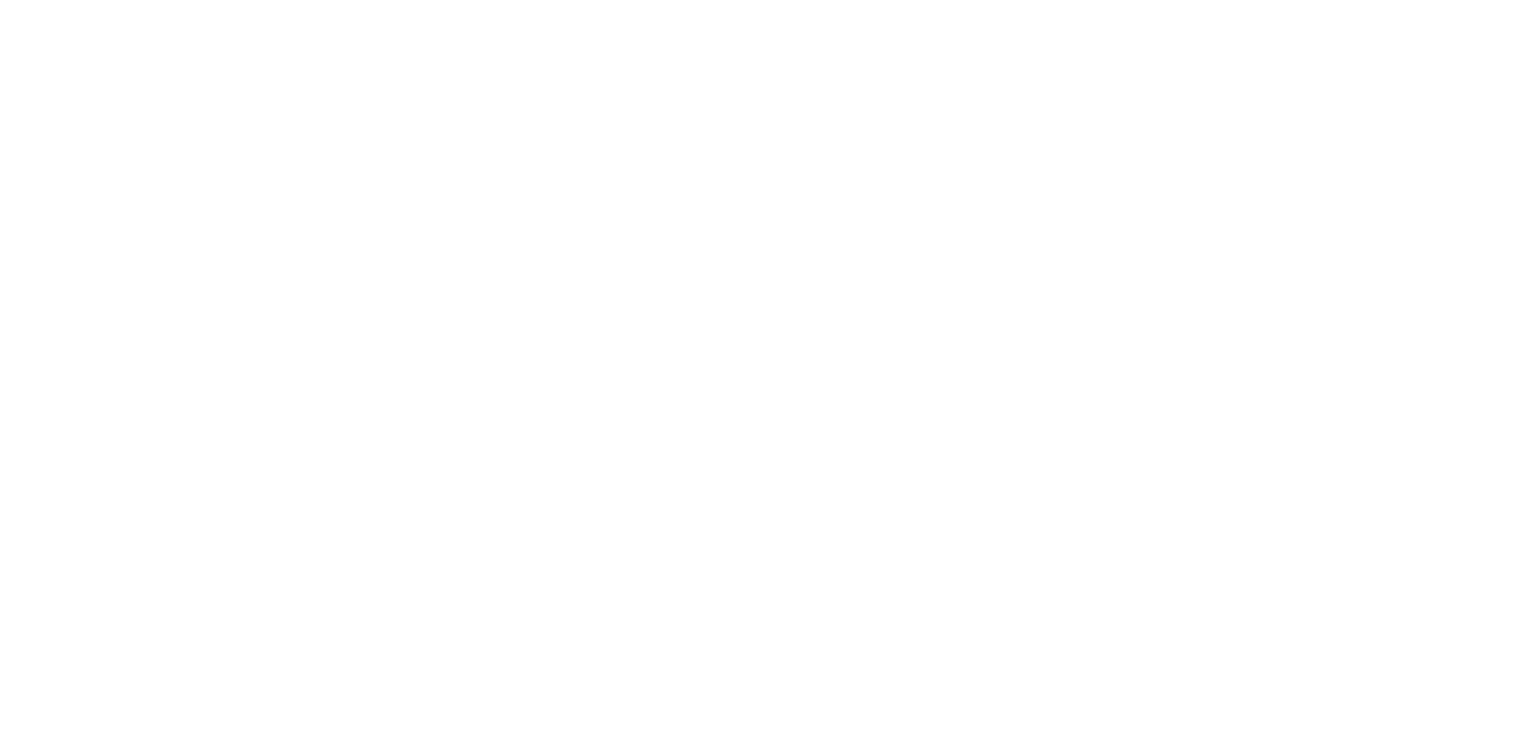 scroll, scrollTop: 0, scrollLeft: 0, axis: both 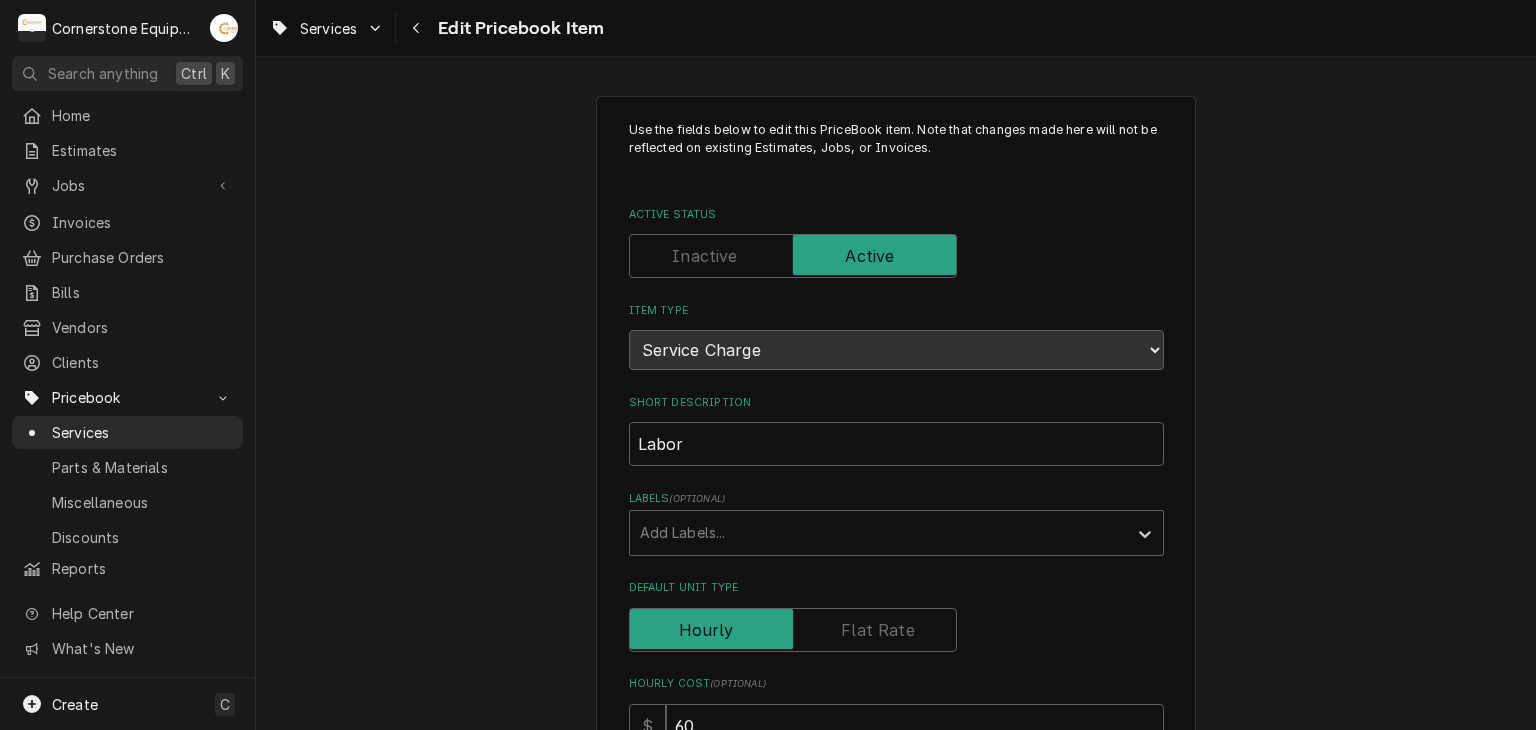 click on "Use the fields below to edit this PriceBook item. Note that changes made here will not be reflected on existing Estimates, Jobs, or Invoices. Active Status Item Type Choose PriceBook item type... Service Charge Part or Material Miscellaneous Charge Discount Tax Short Description Labor Labels  ( optional ) Add Labels... Default Unit Type Hourly Cost  ( optional ) $ 60 Default Rate $ 135 Tax Estimated Job Duration  ( optional ) hours Service Summary Template  ( optional ) Internal Notes  ( optional ) Accounting Sync Status Synced on [DATE] - [TIME] Save Cancel" at bounding box center (896, 818) 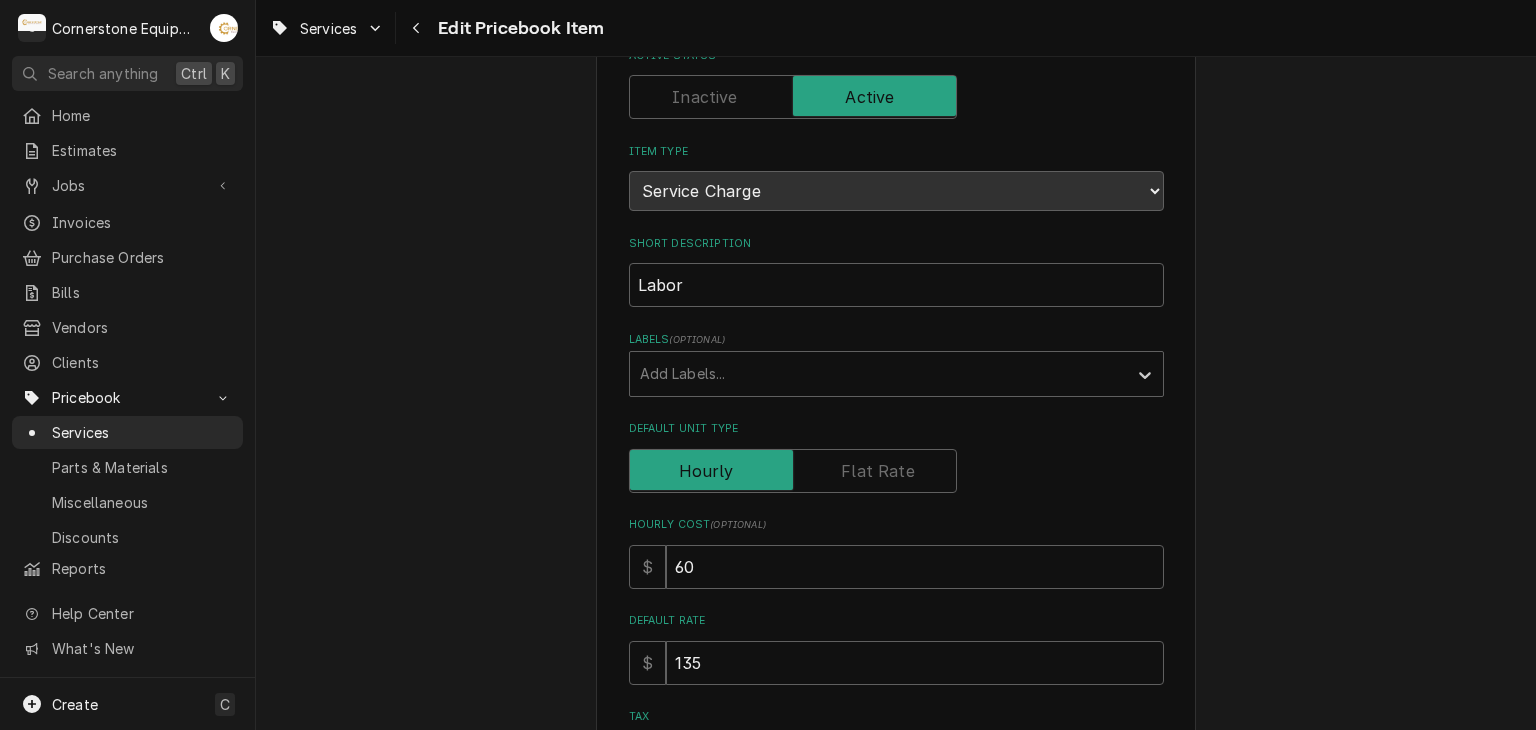 scroll, scrollTop: 160, scrollLeft: 0, axis: vertical 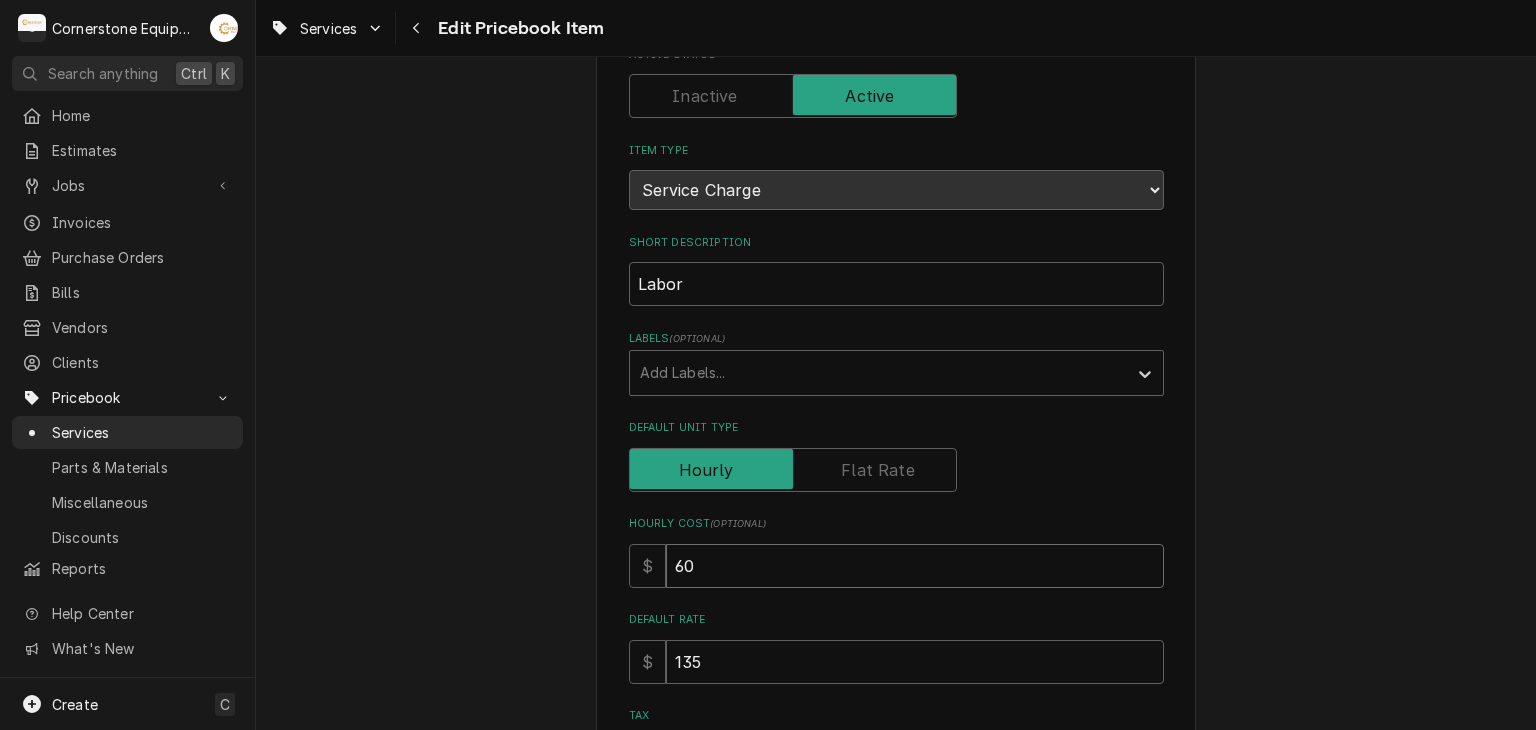 click on "60" at bounding box center [915, 566] 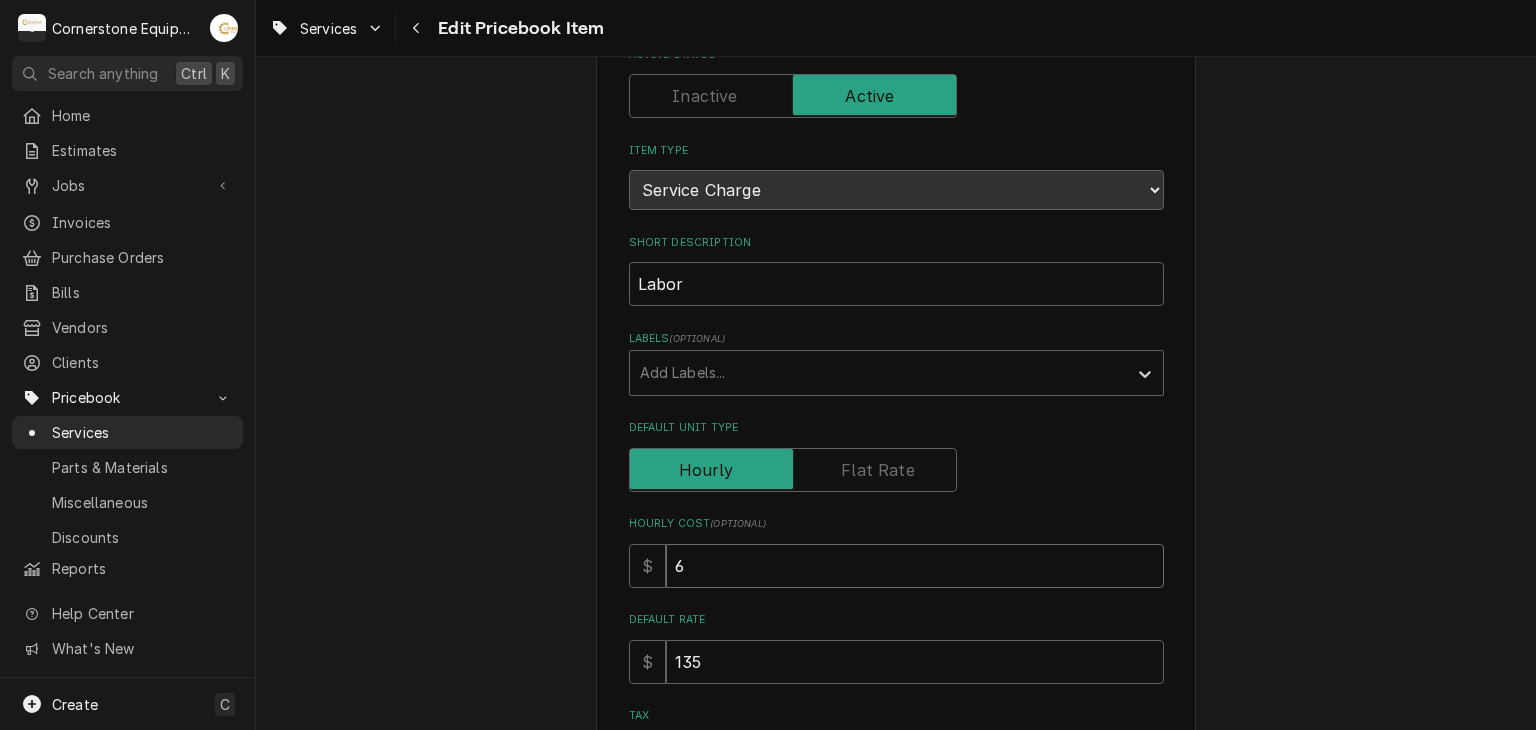 type on "x" 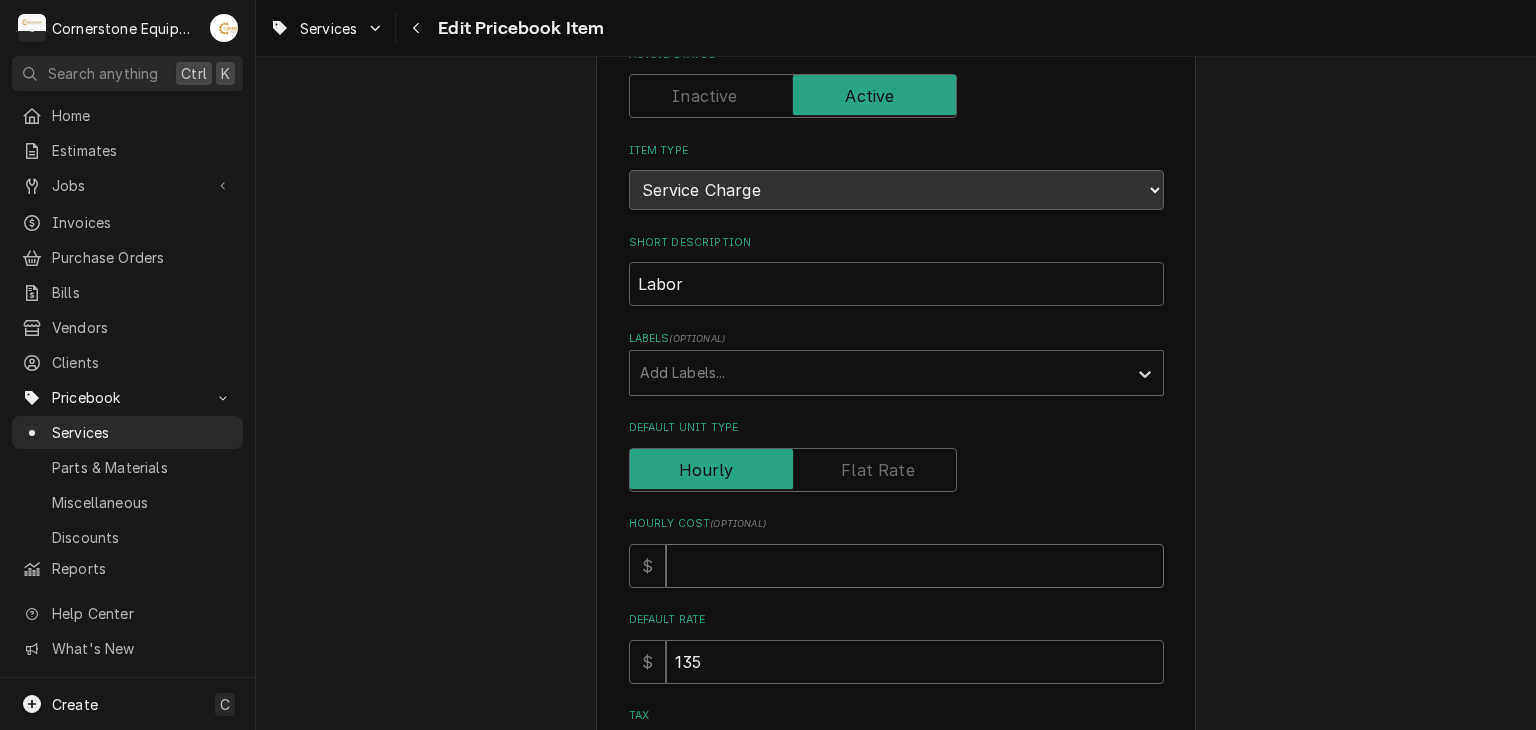 type on "x" 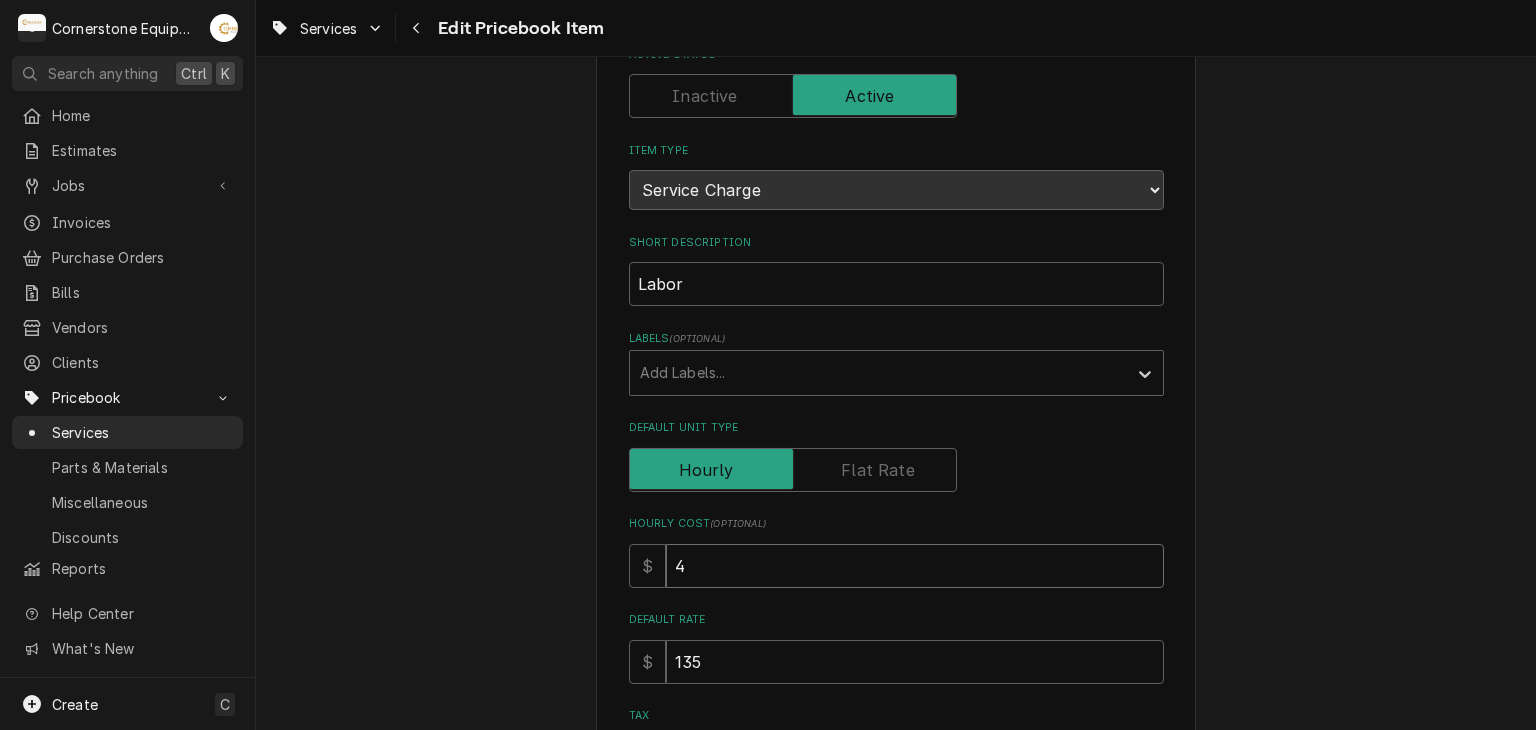 type on "x" 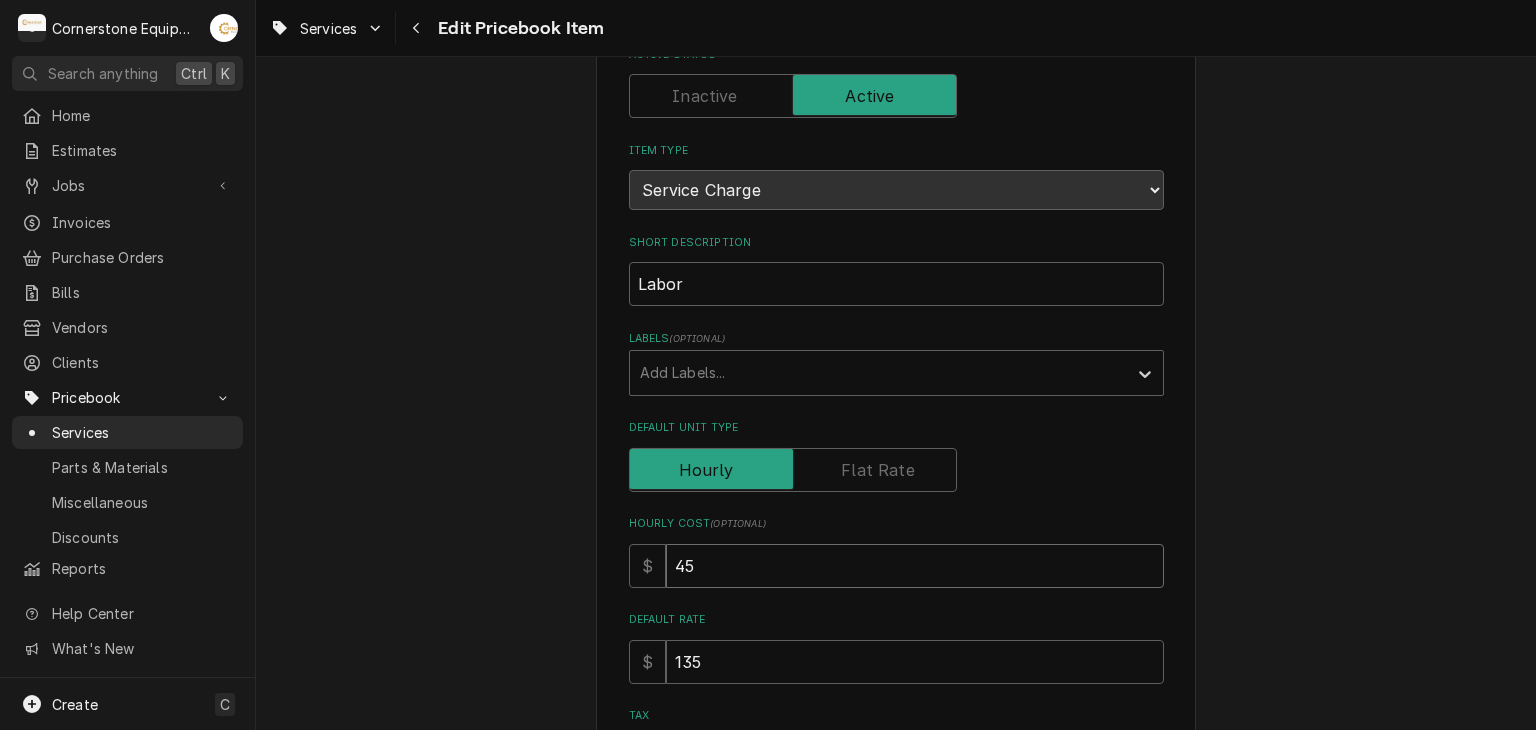 type on "45" 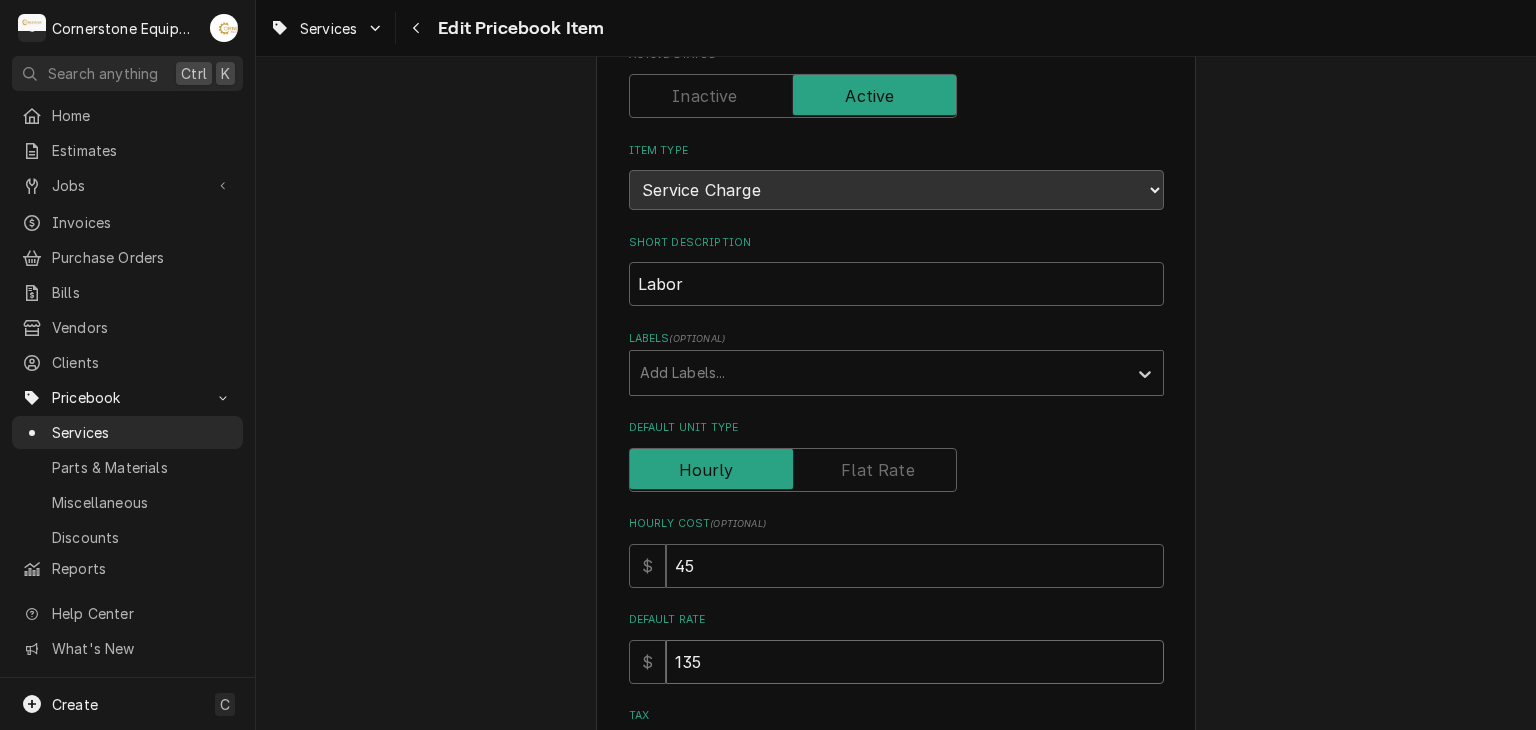 click on "135" at bounding box center [915, 662] 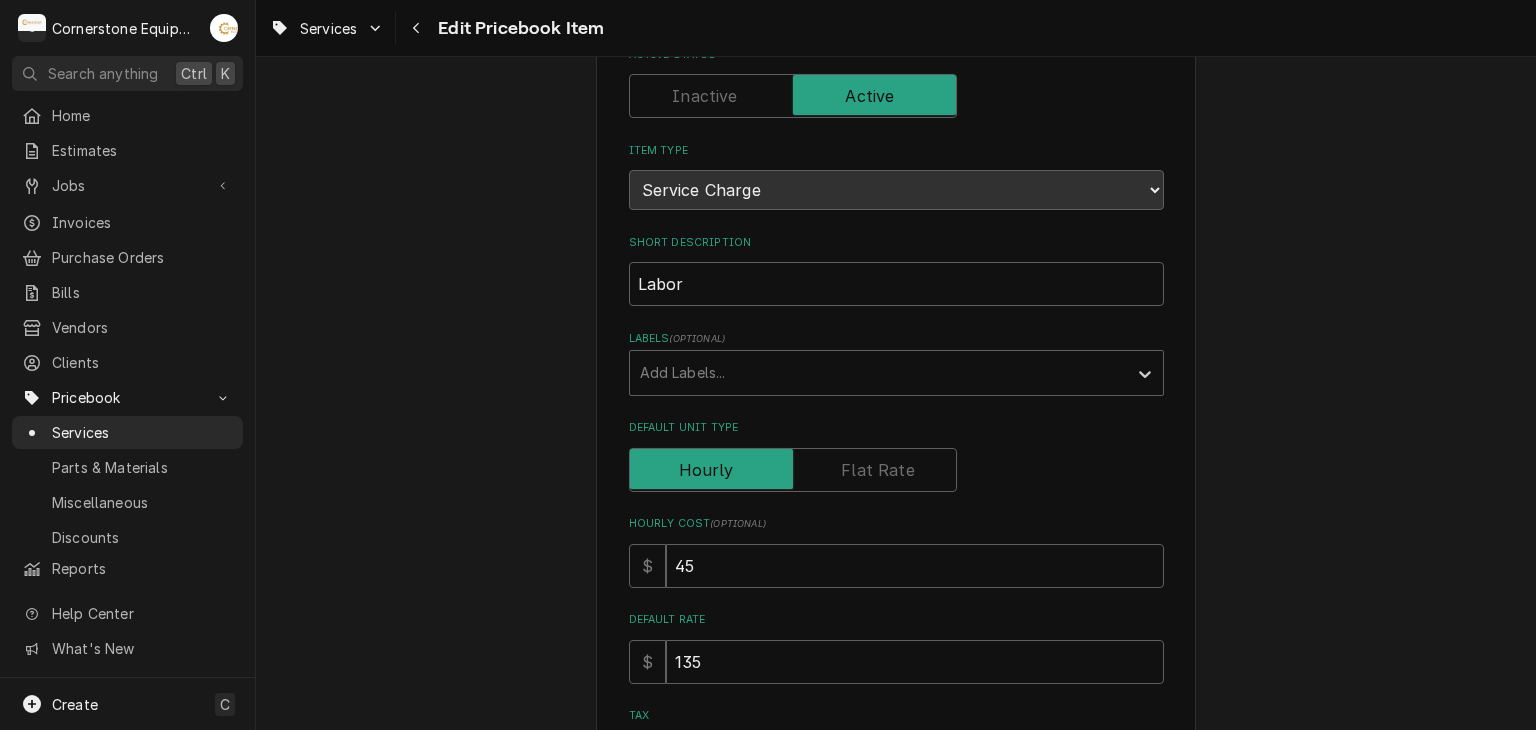 click on "Use the fields below to edit this PriceBook item. Note that changes made here will not be reflected on existing Estimates, Jobs, or Invoices. Active Status Item Type Choose PriceBook item type... Service Charge Part or Material Miscellaneous Charge Discount Tax Short Description Labor Labels  ( optional ) Add Labels... Default Unit Type Hourly Cost  ( optional ) $ 45 Default Rate $ 135 Tax Estimated Job Duration  ( optional ) hours Service Summary Template  ( optional ) Internal Notes  ( optional ) Accounting Sync Status Synced on Thu, Jul 24th, 2025 - 6:33 AM Save Cancel" at bounding box center [896, 658] 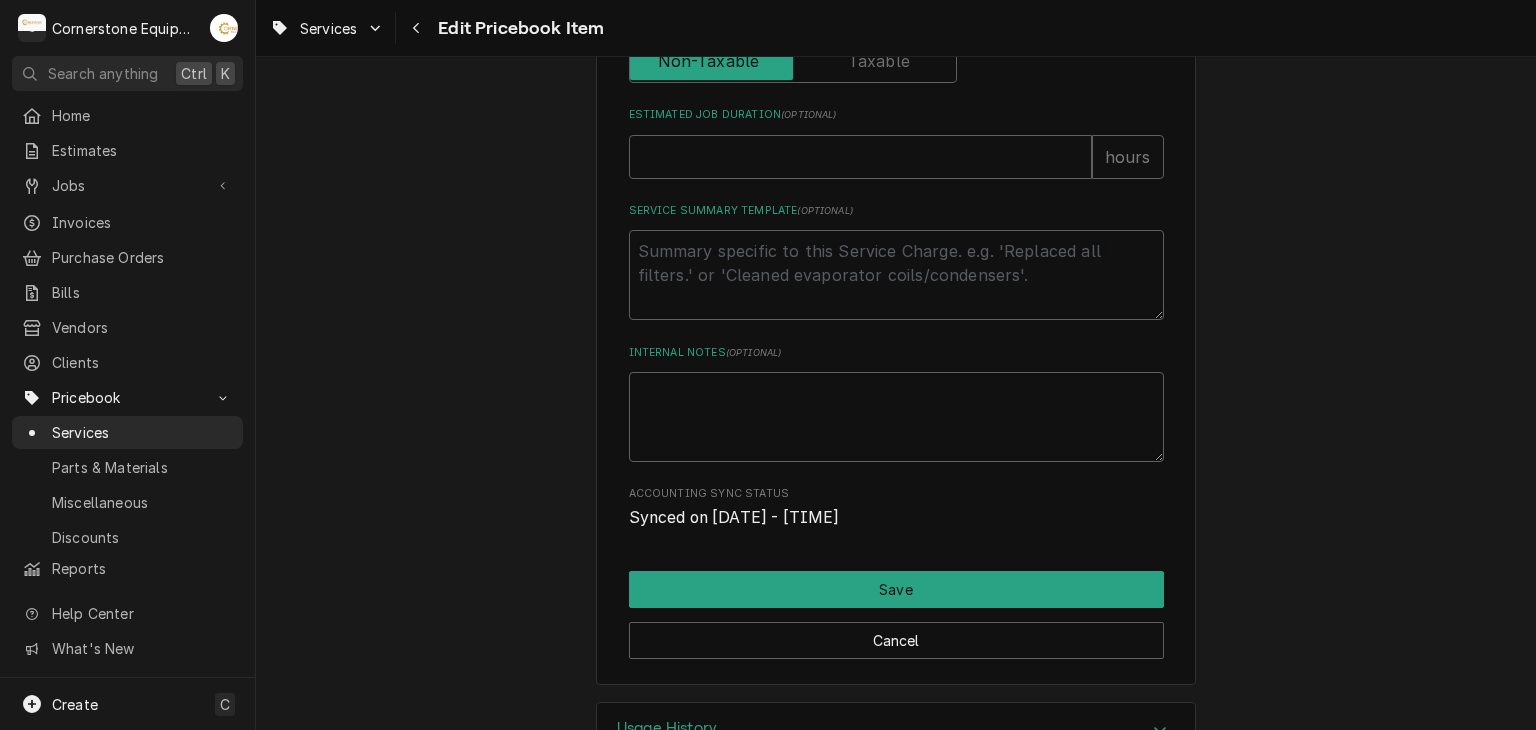 scroll, scrollTop: 880, scrollLeft: 0, axis: vertical 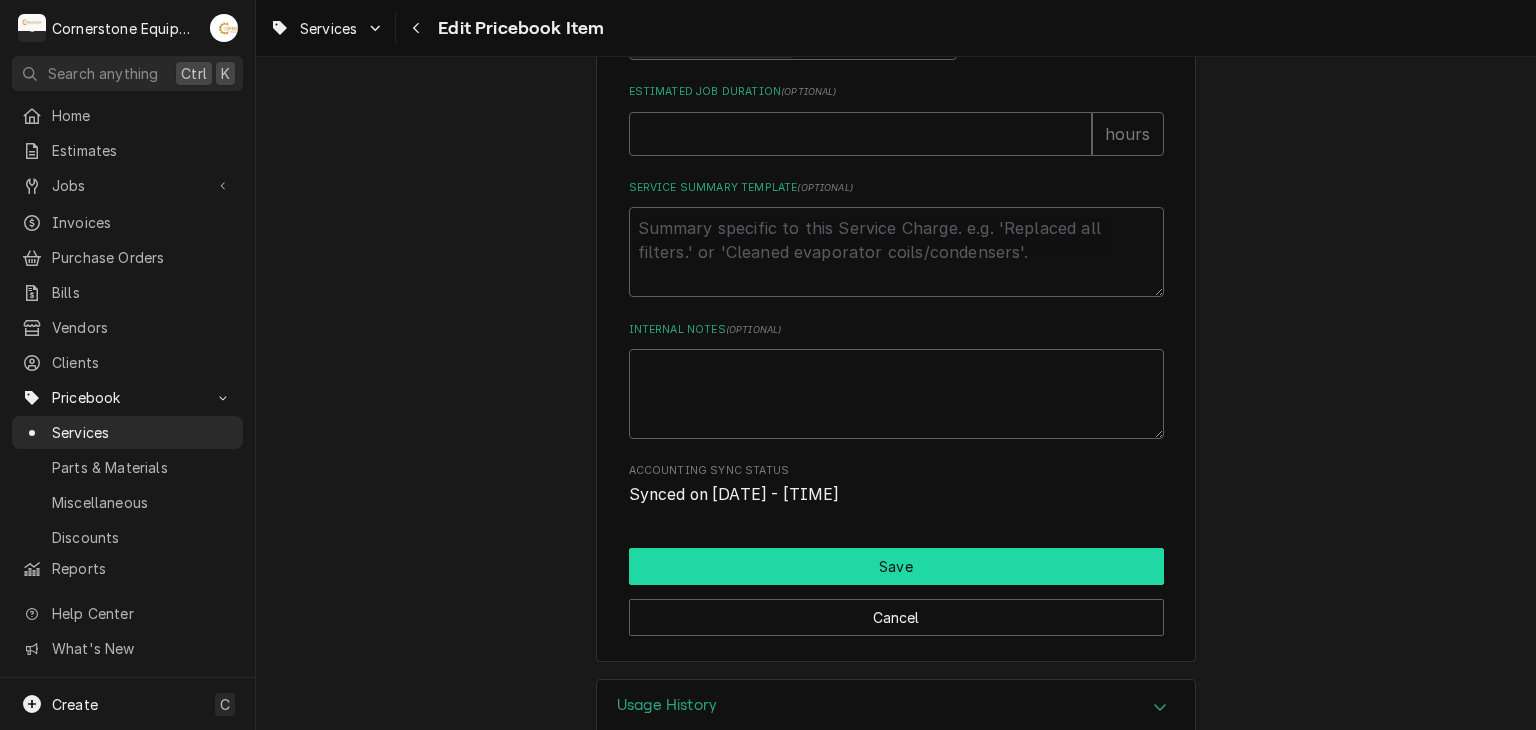 click on "Save" at bounding box center (896, 566) 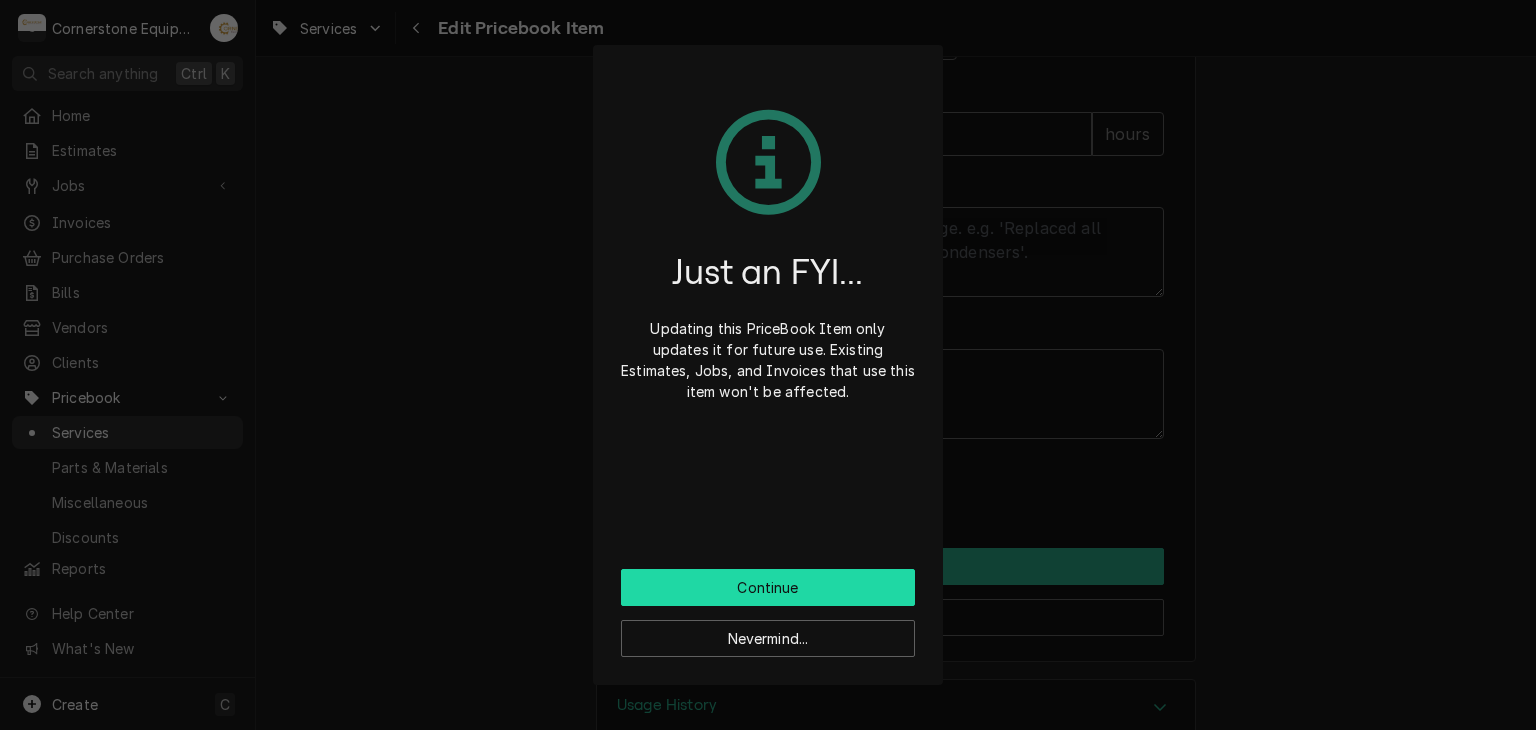 click on "Continue" at bounding box center [768, 587] 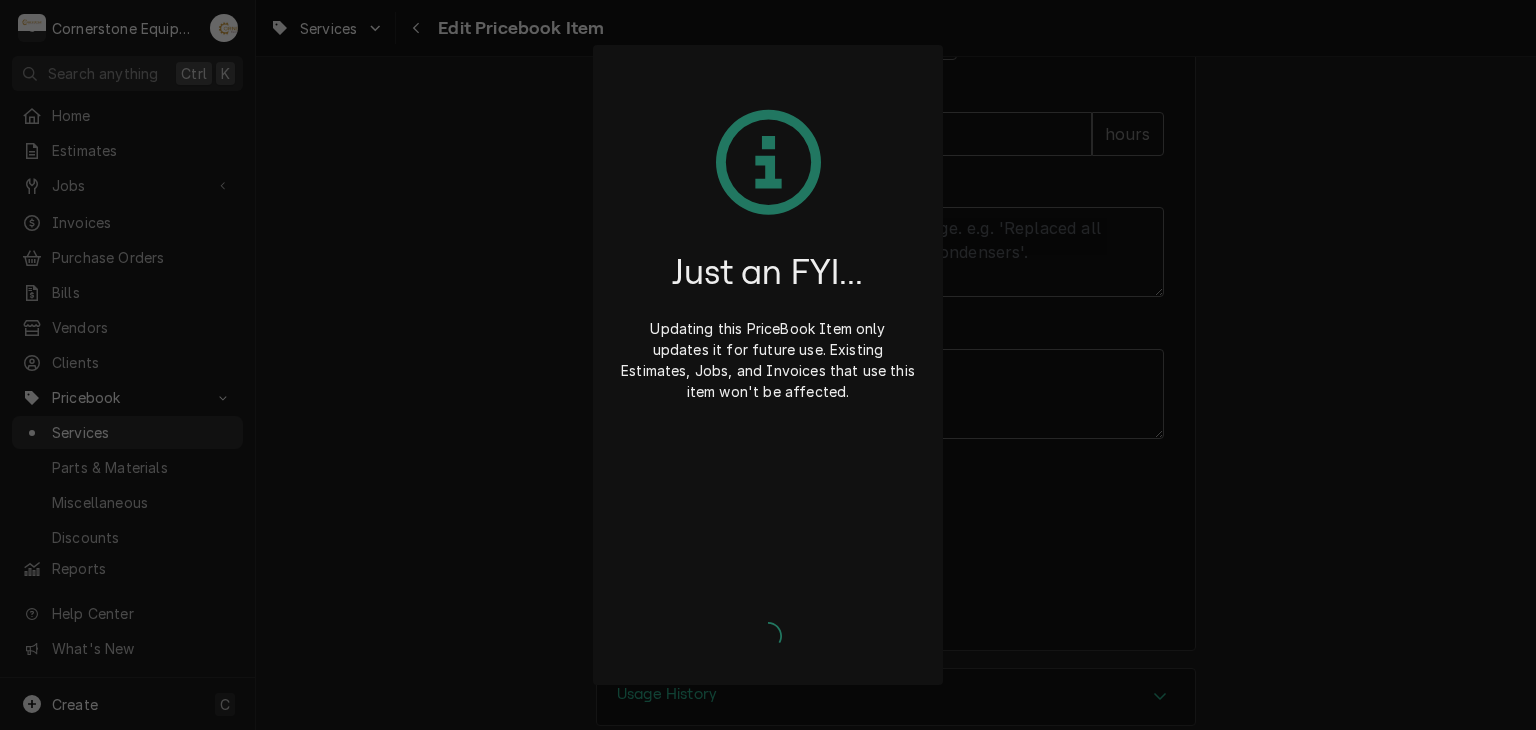 type on "x" 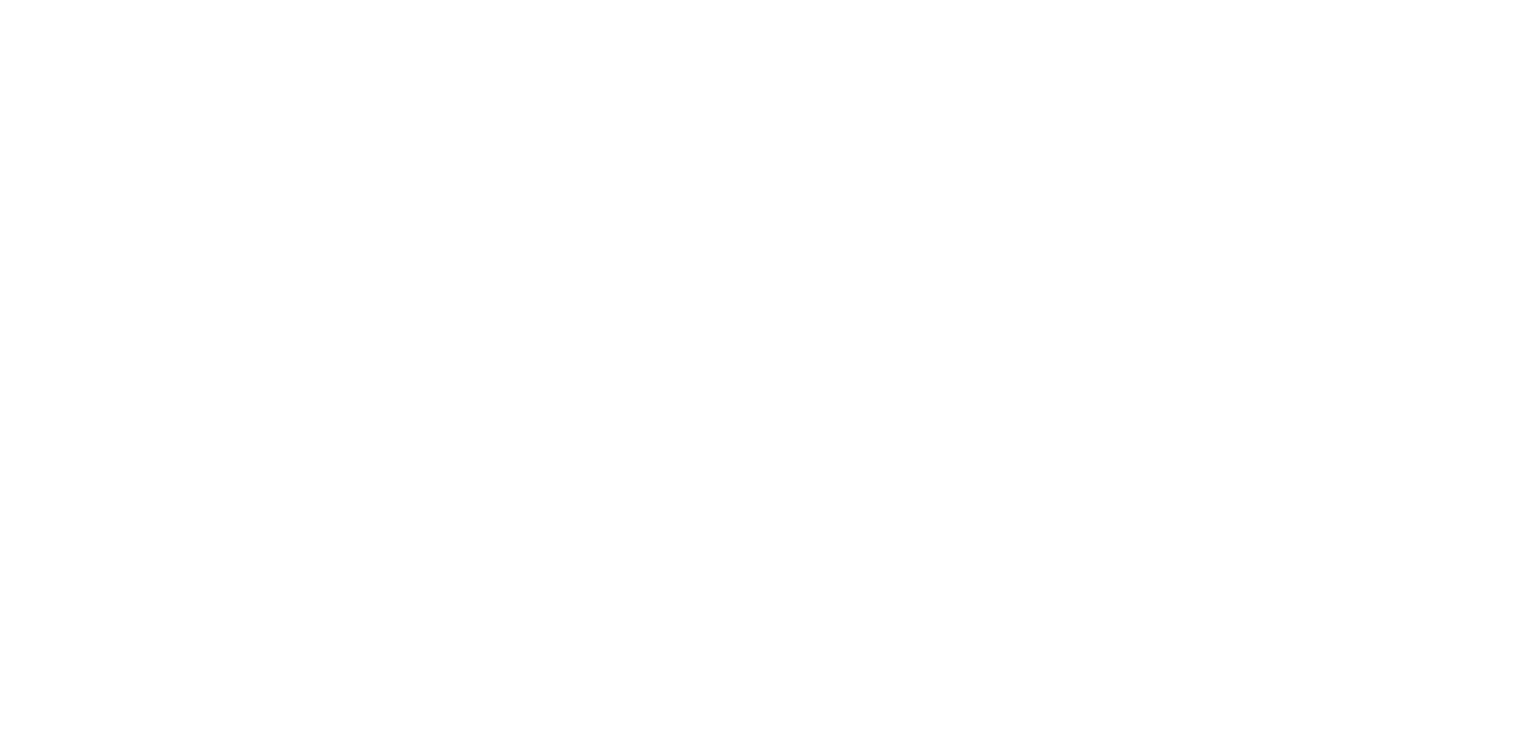 scroll, scrollTop: 0, scrollLeft: 0, axis: both 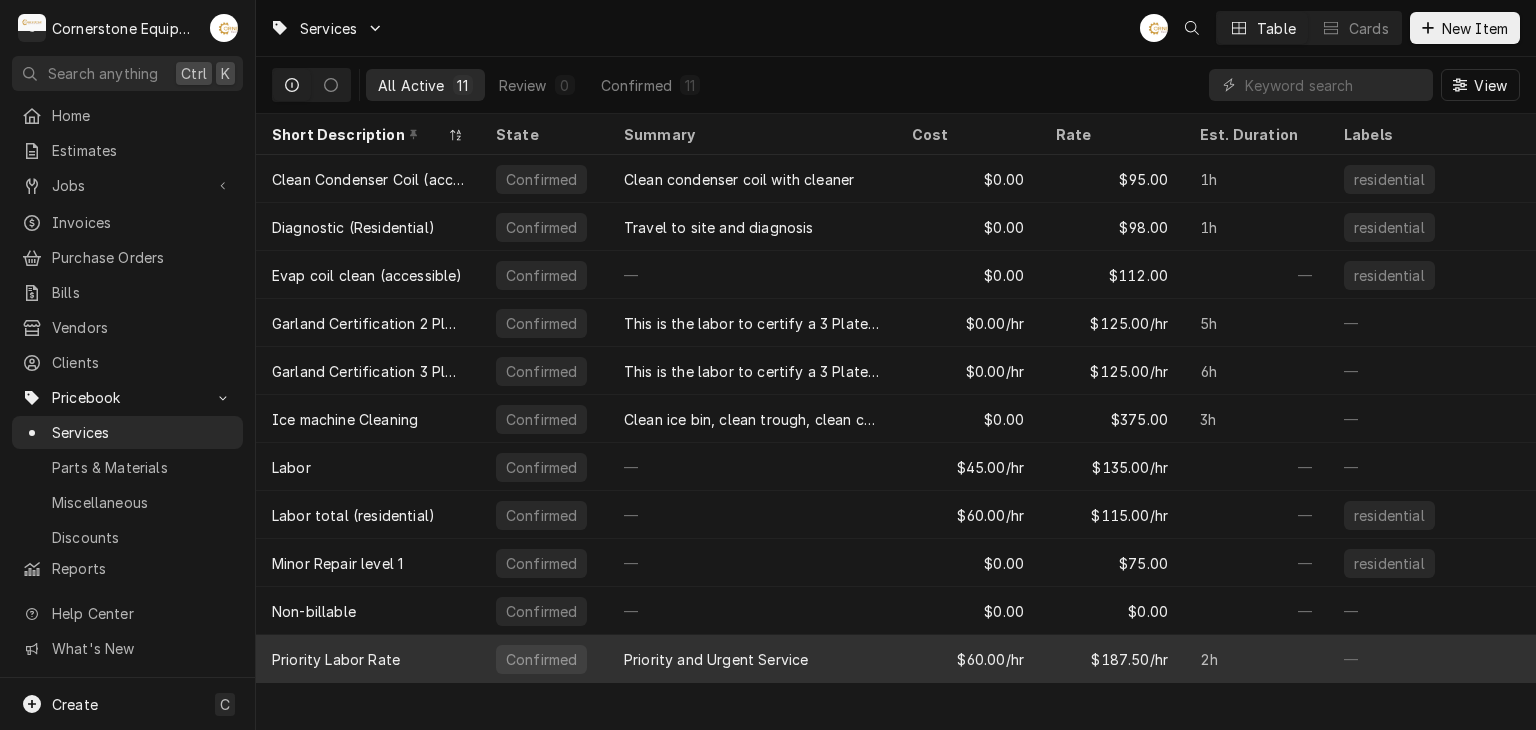 click on "Priority and Urgent Service" at bounding box center (716, 659) 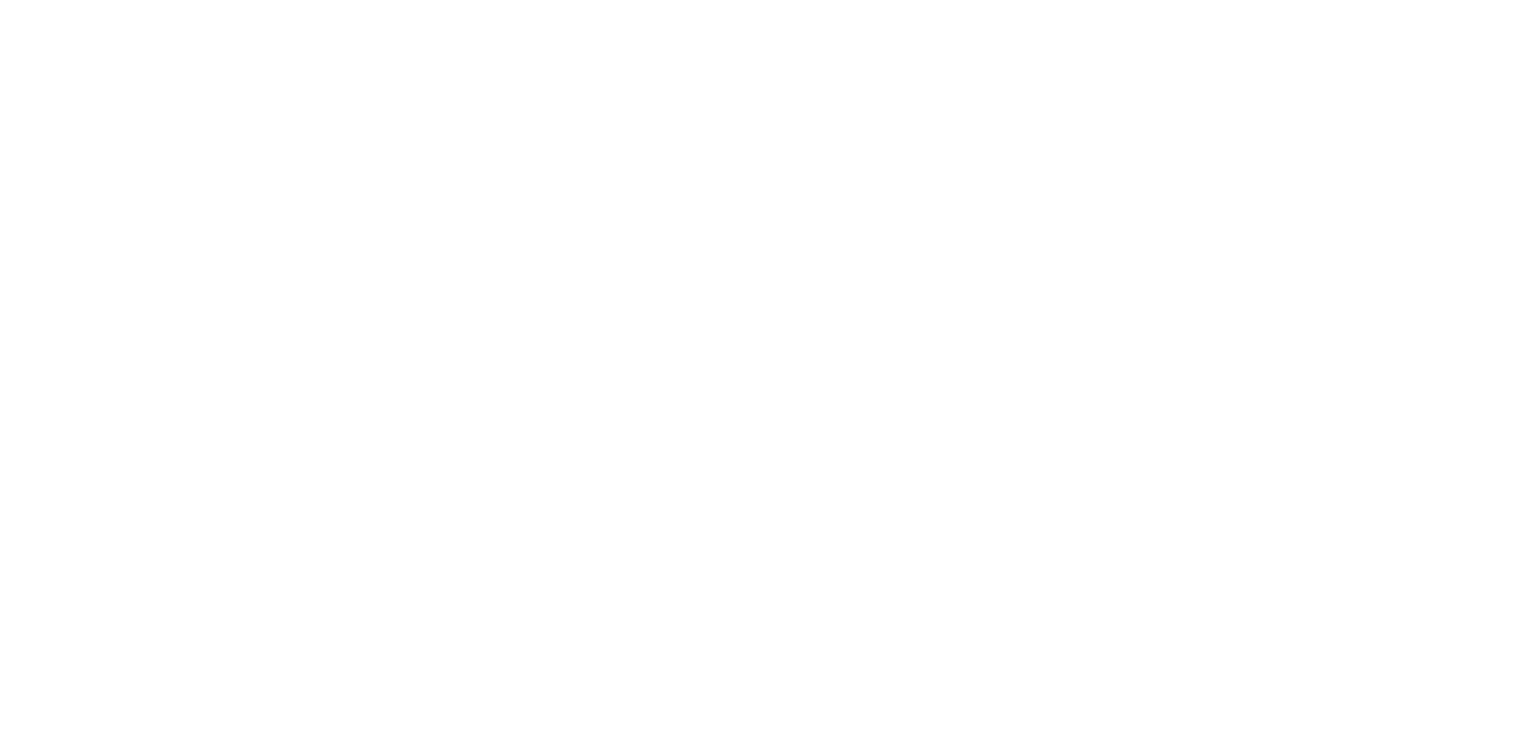 scroll, scrollTop: 0, scrollLeft: 0, axis: both 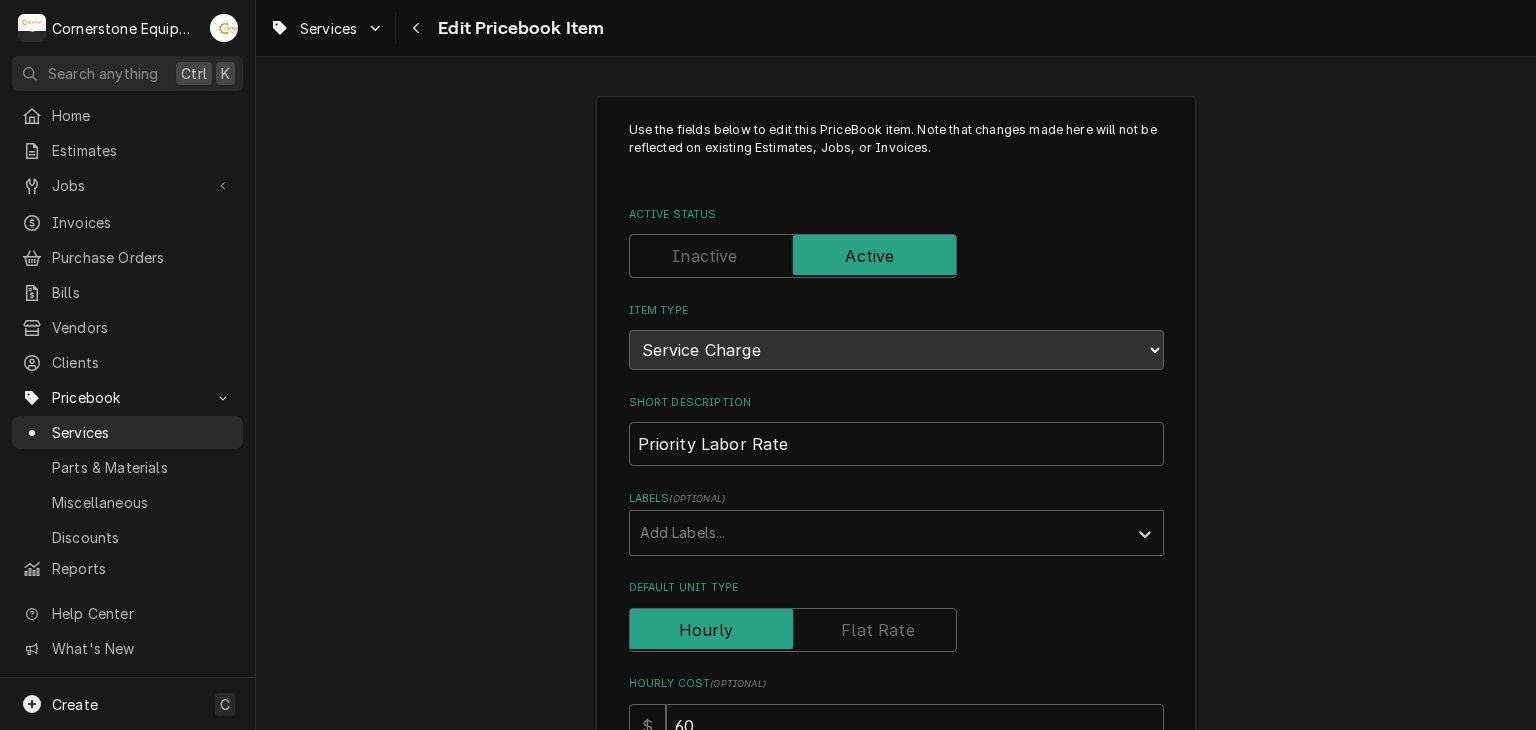 click on "Use the fields below to edit this PriceBook item. Note that changes made here will not be reflected on existing Estimates, Jobs, or Invoices. Active Status Item Type Choose PriceBook item type... Service Charge Part or Material Miscellaneous Charge Discount Tax Short Description Priority Labor Rate Labels  ( optional ) Add Labels... Default Unit Type Hourly Cost  ( optional ) $ 60 Default Rate $ 187.5 Tax Estimated Job Duration  ( optional ) 2 hours Service Summary Template  ( optional ) Priority and Urgent Service Internal Notes  ( optional ) Accounting Sync Status Synced on [DATE] - [TIME] Save Cancel" at bounding box center (896, 818) 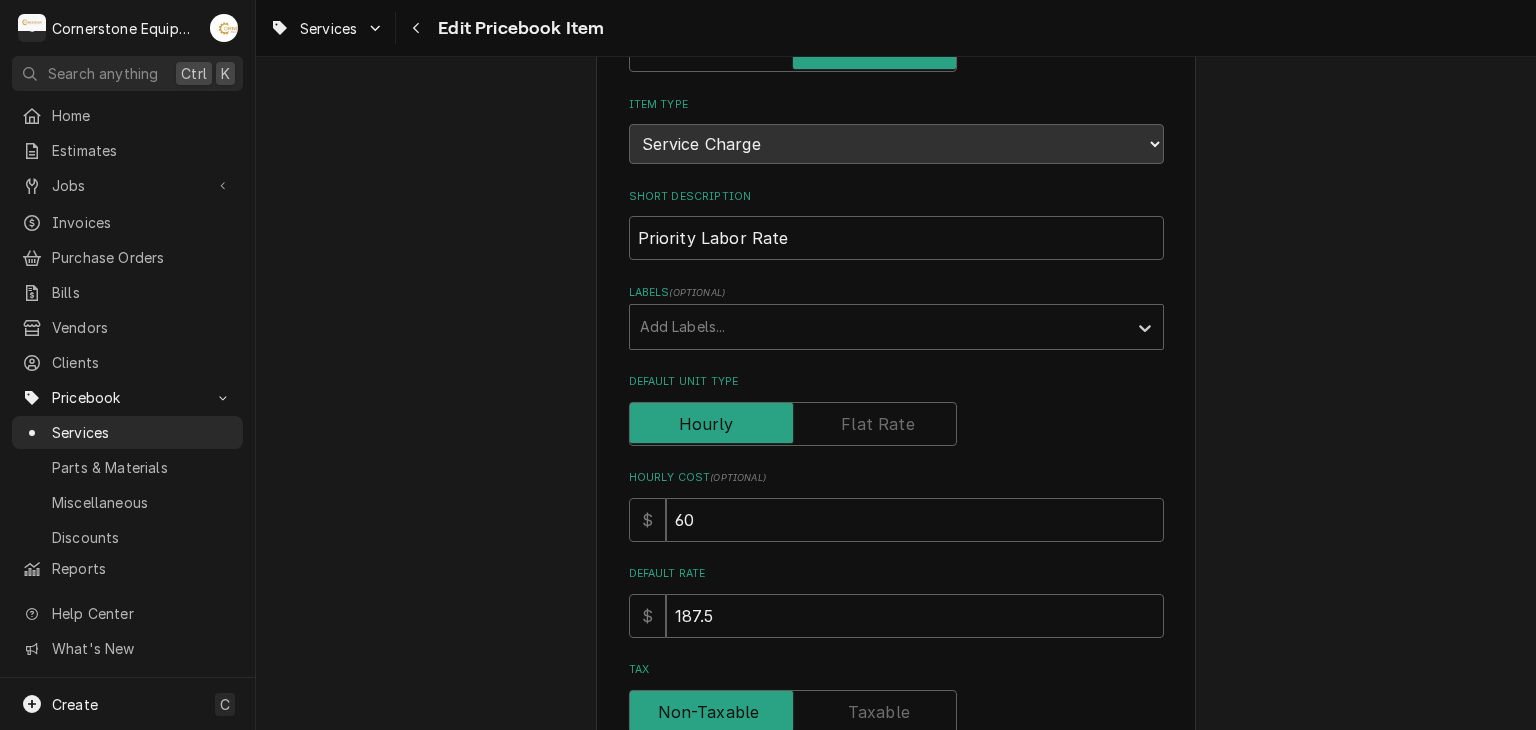 scroll, scrollTop: 240, scrollLeft: 0, axis: vertical 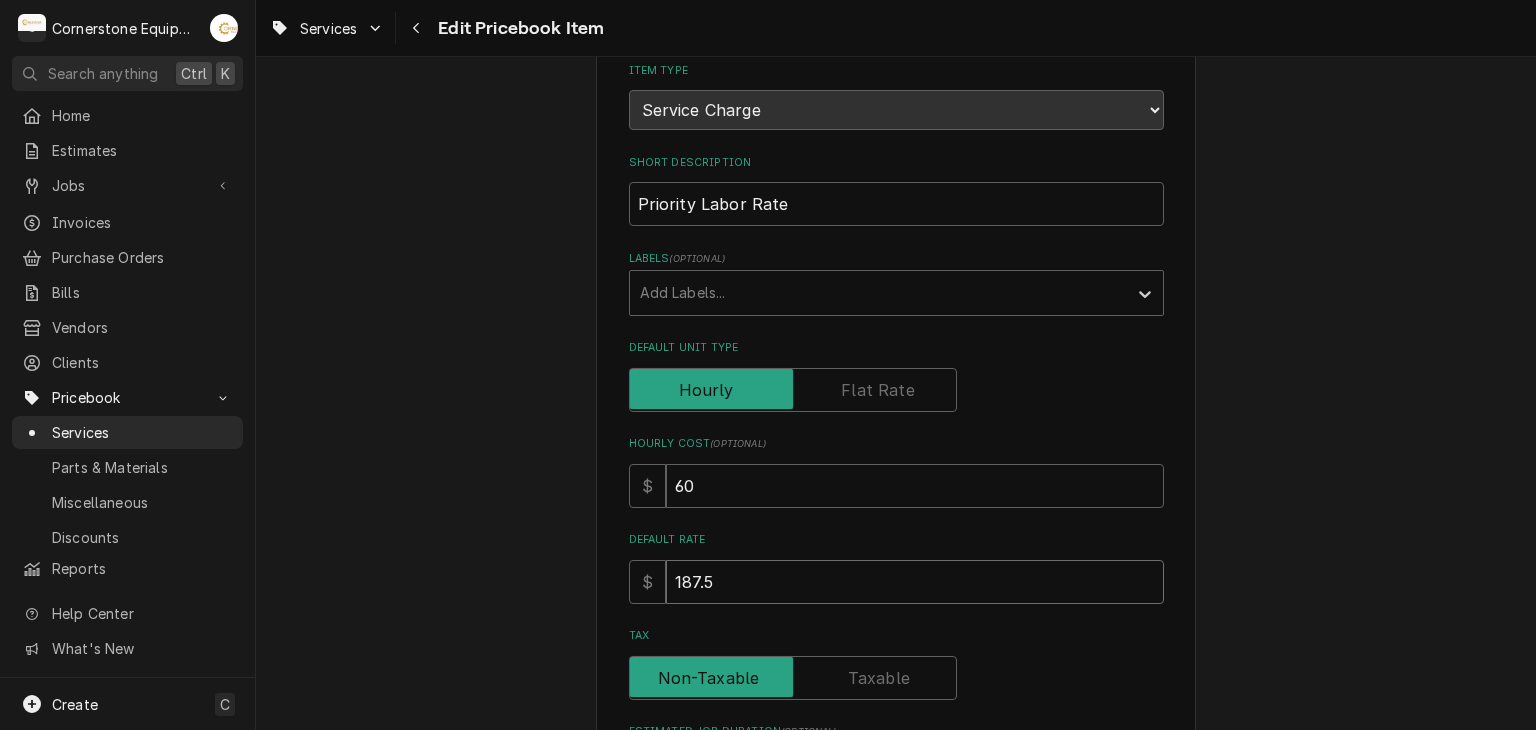 click on "187.5" at bounding box center [915, 582] 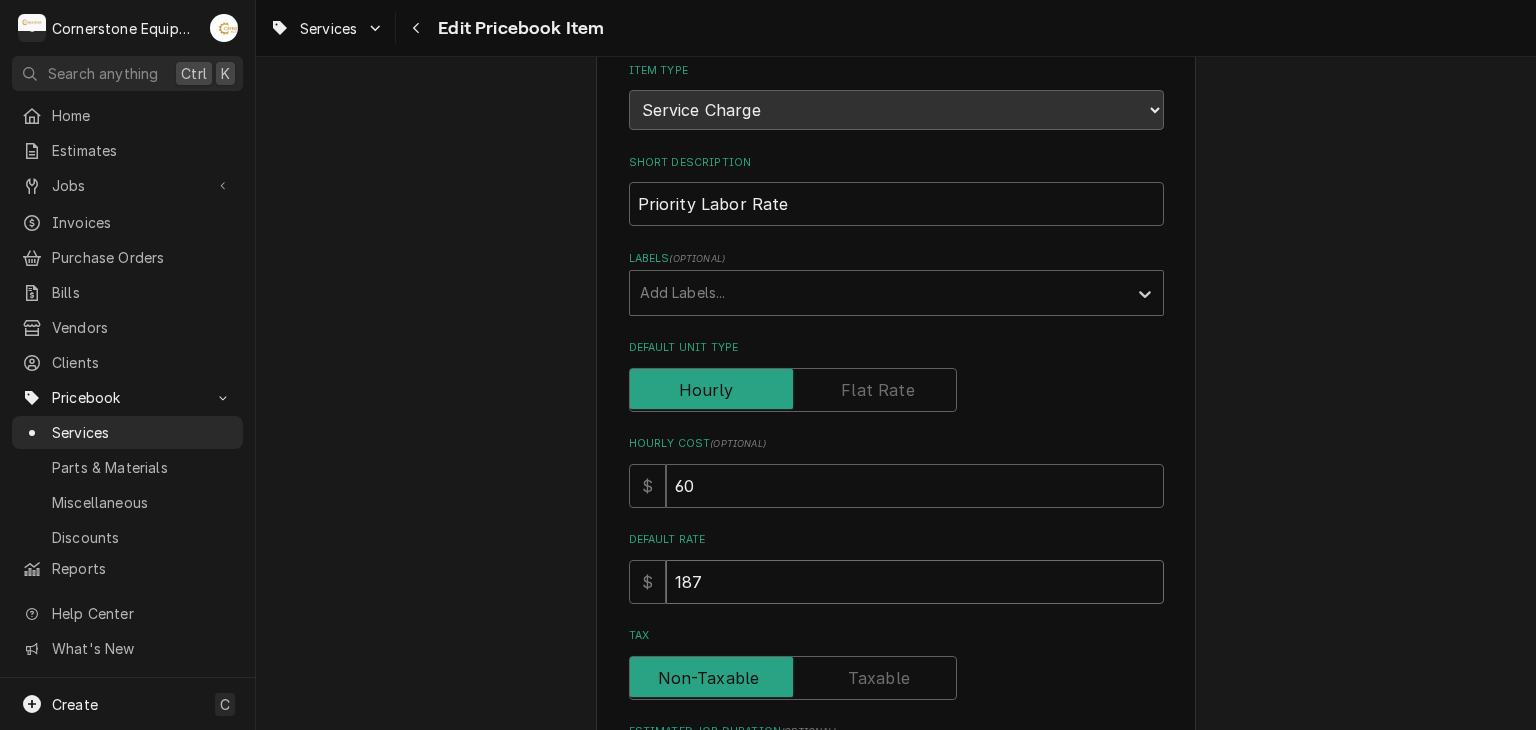 type on "x" 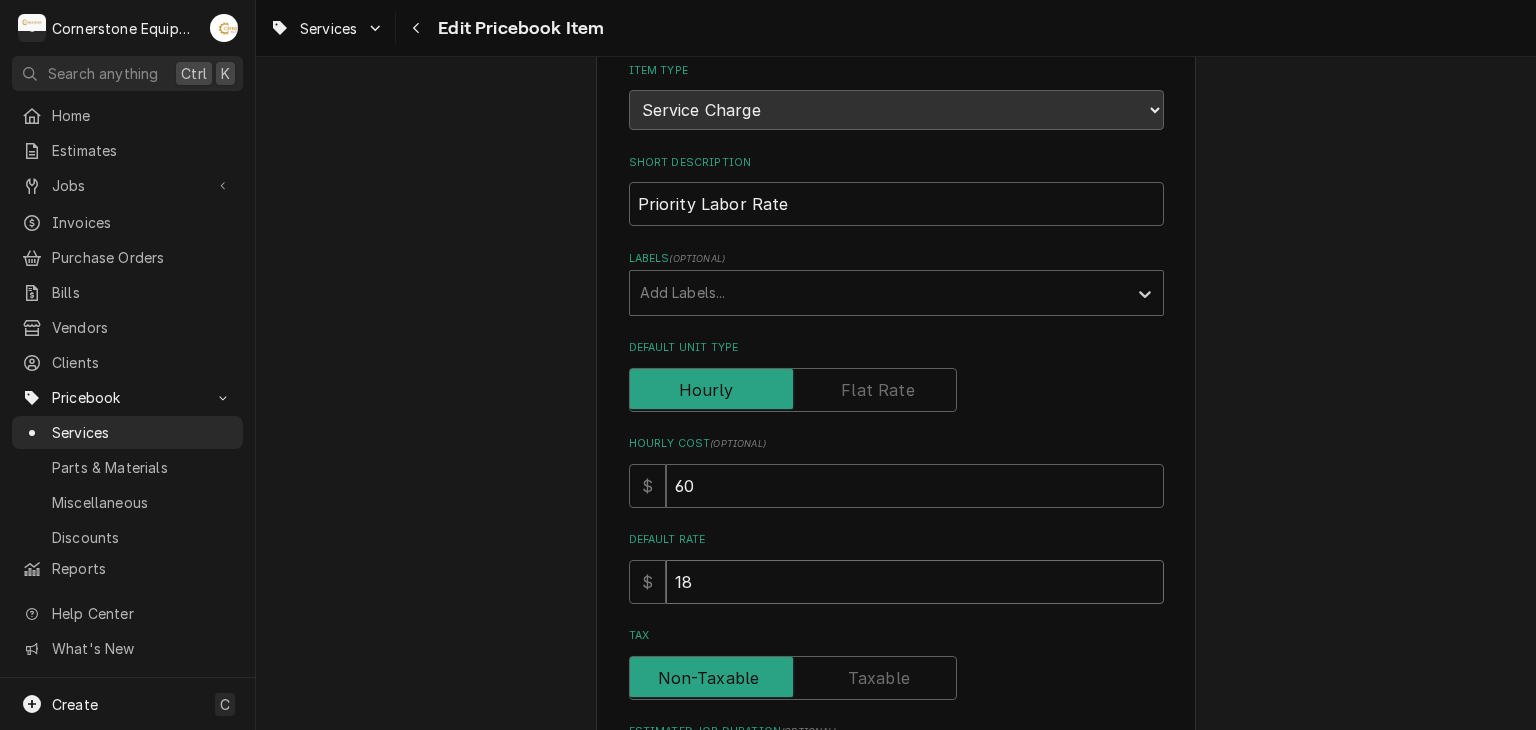 type on "x" 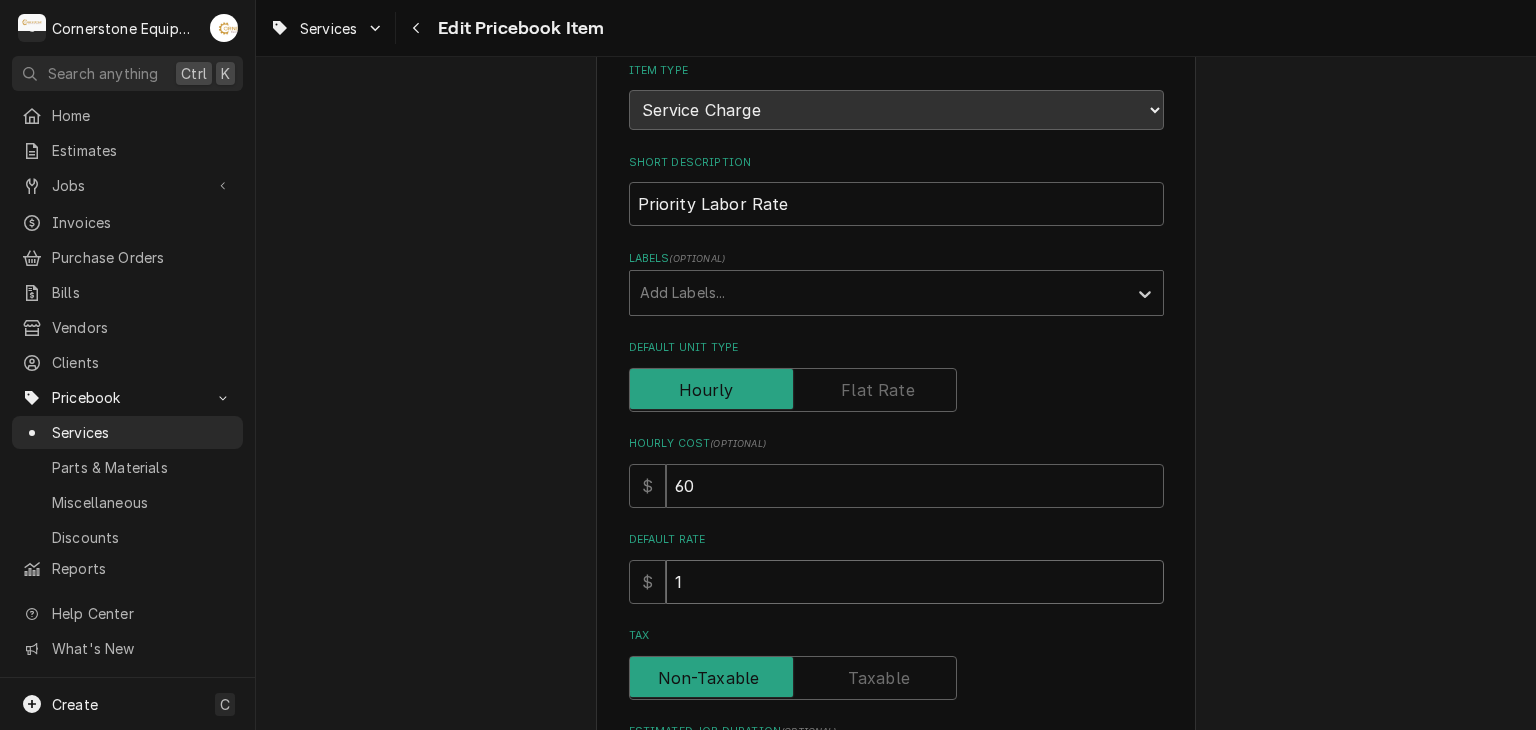 type on "x" 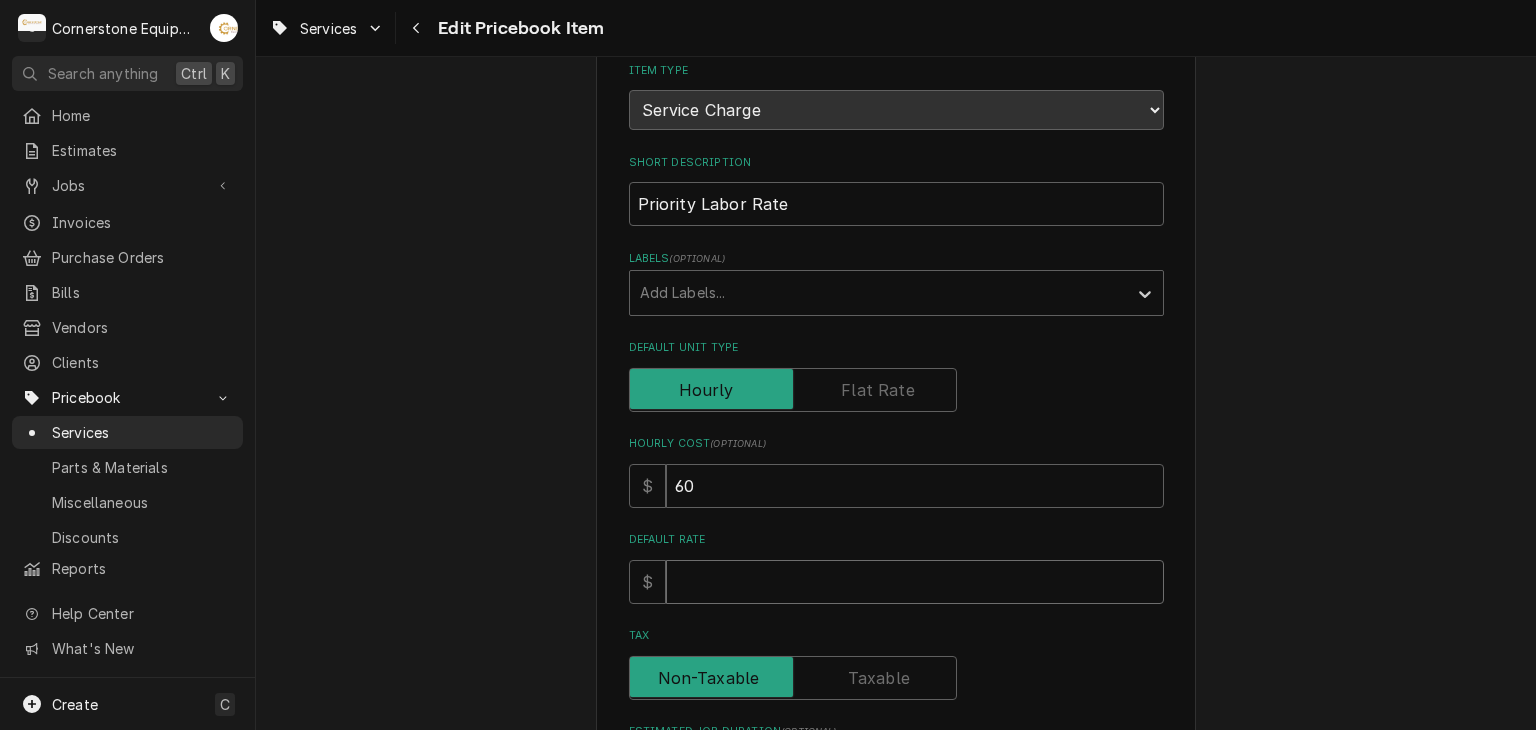 type on "x" 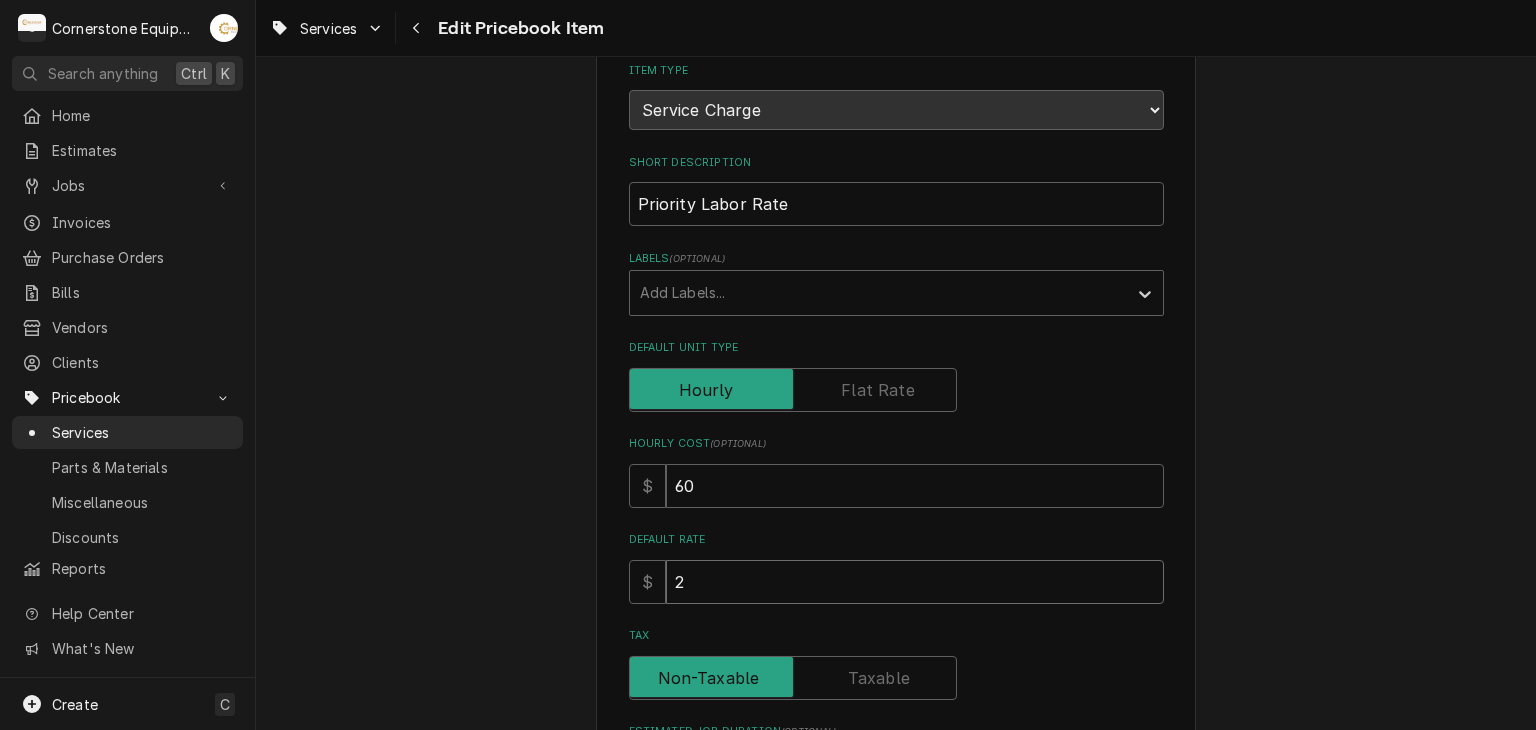 type on "x" 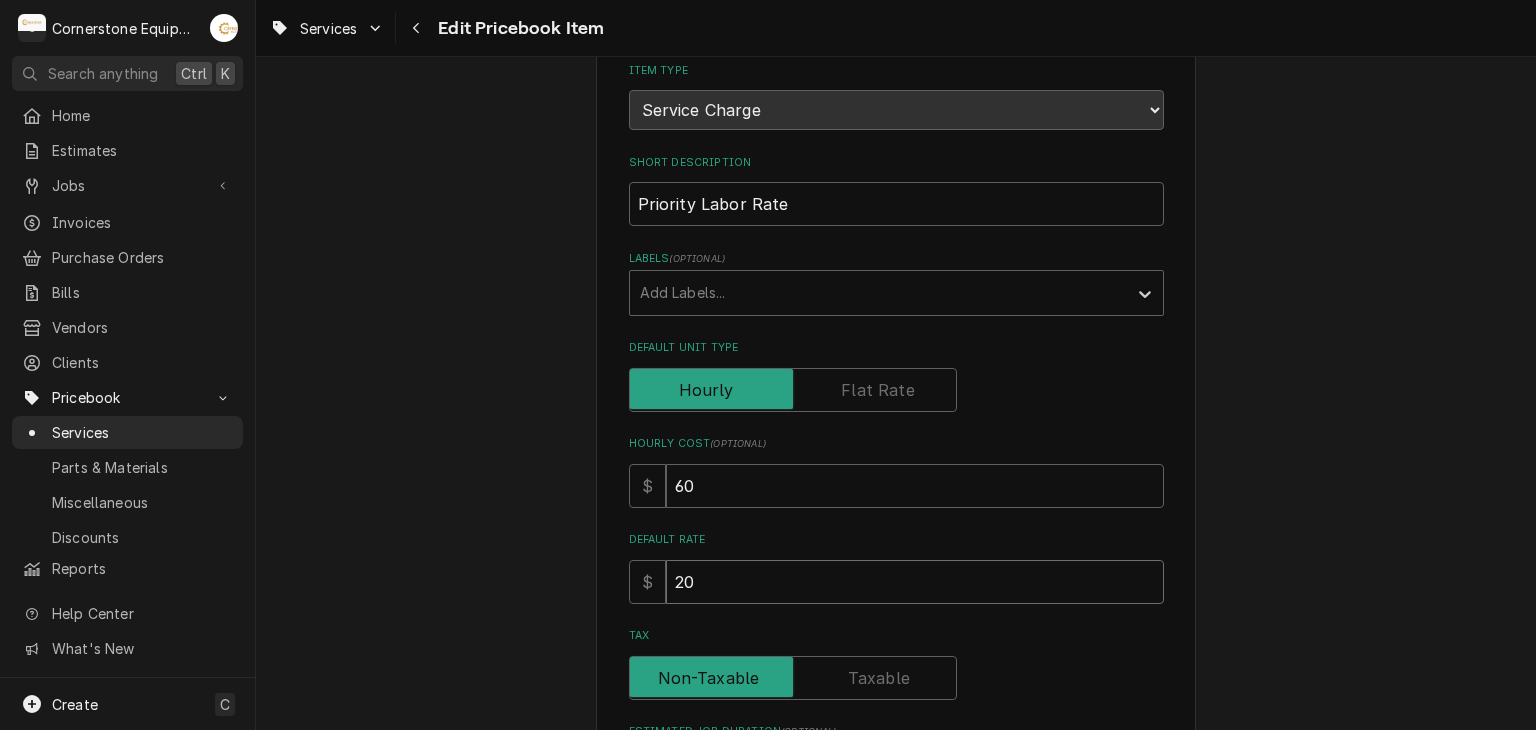 type on "x" 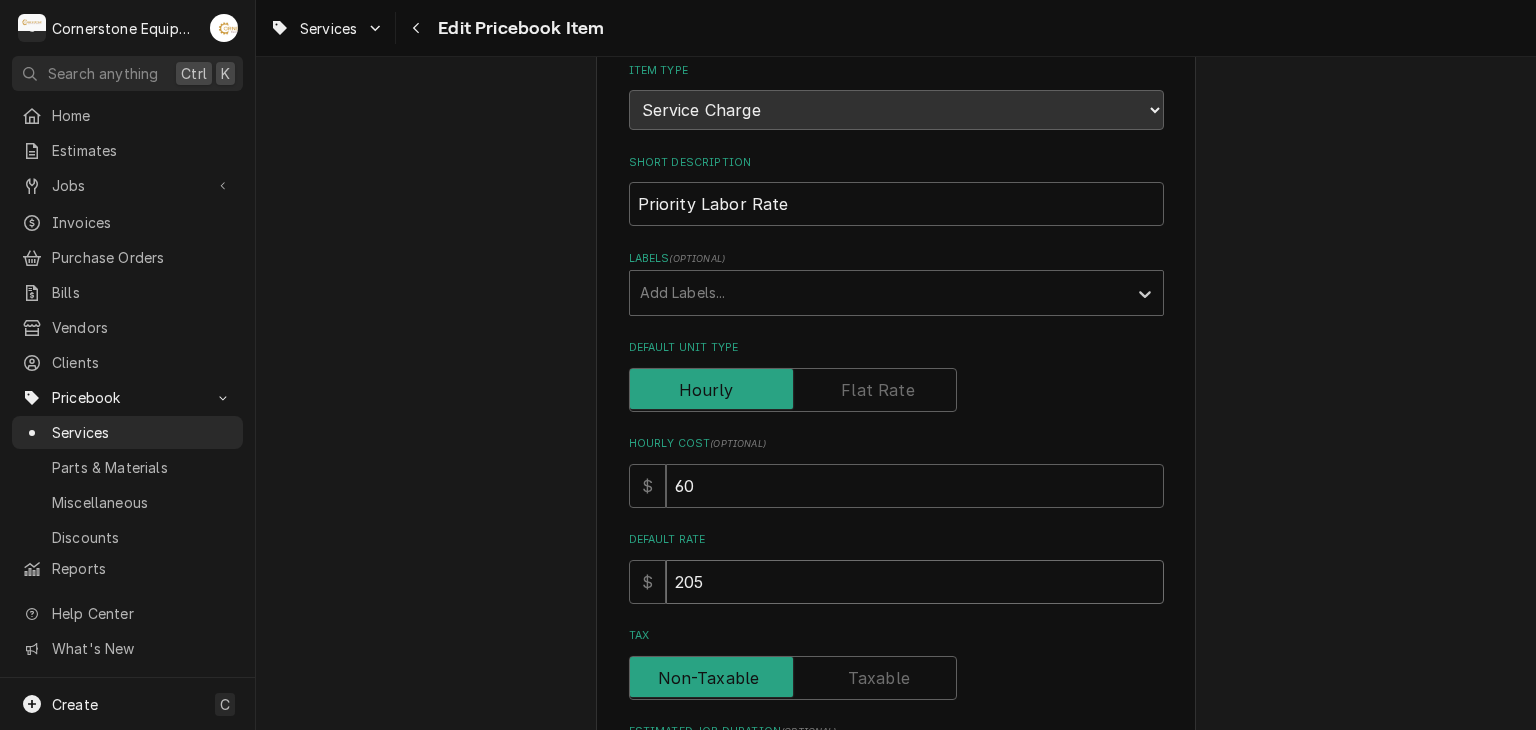 type on "205" 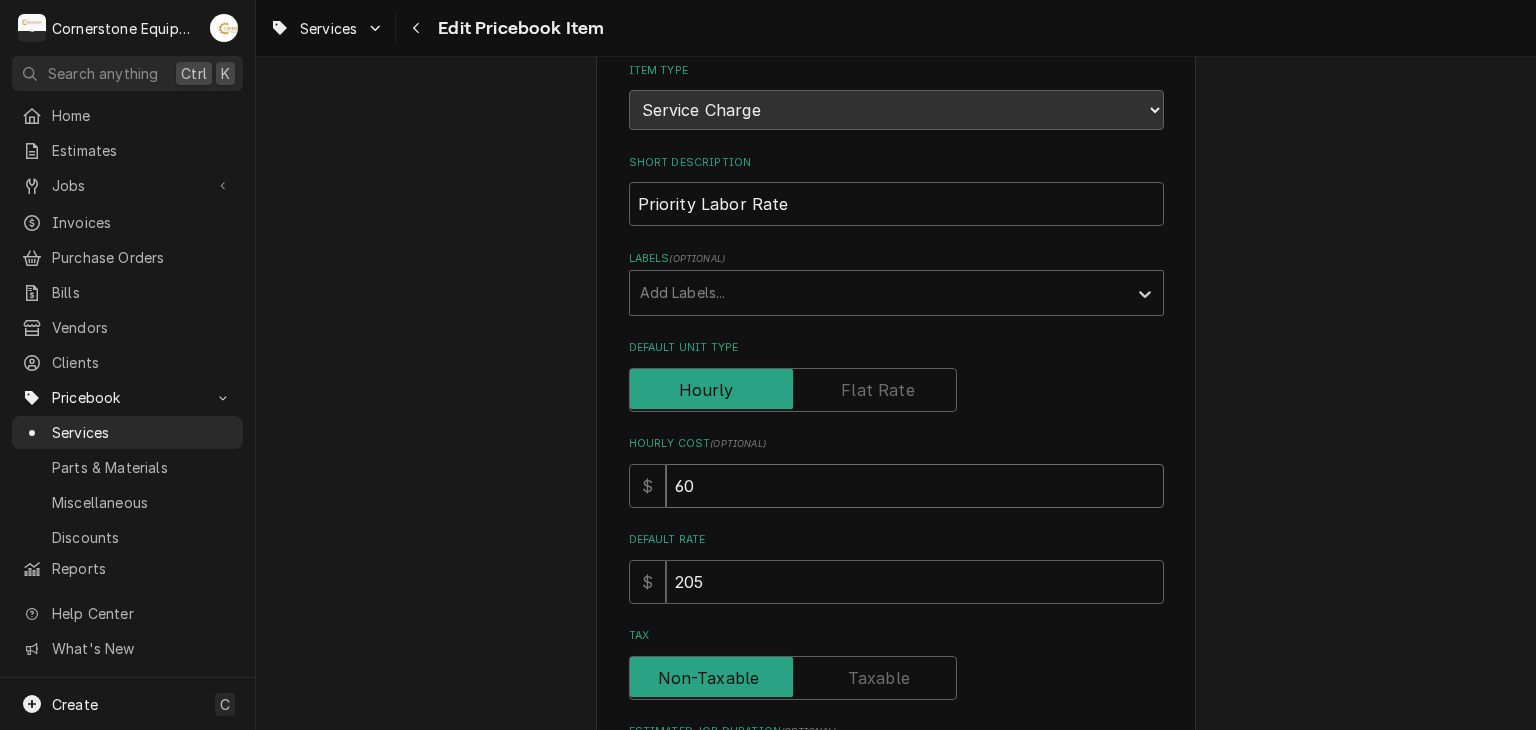 click on "60" at bounding box center (915, 486) 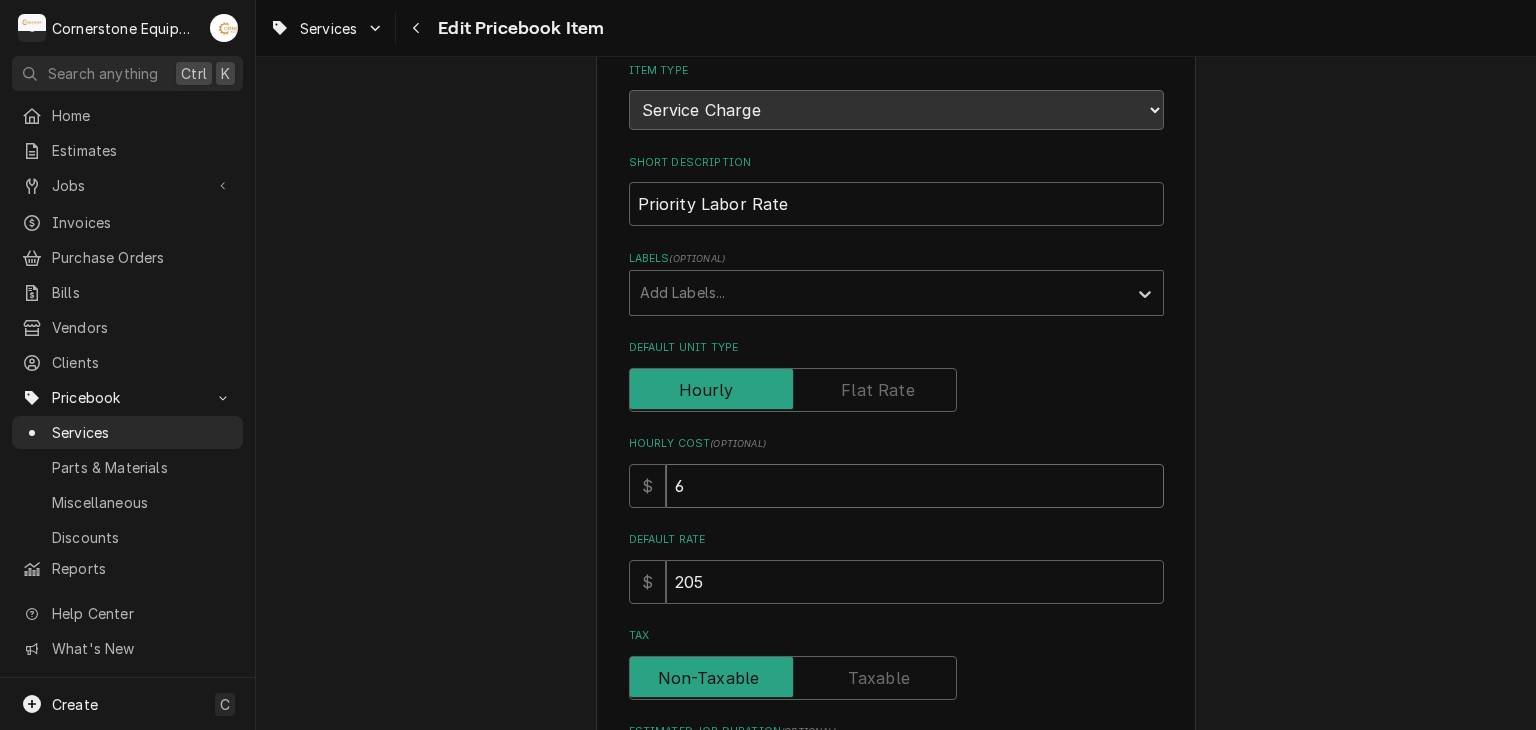 type on "x" 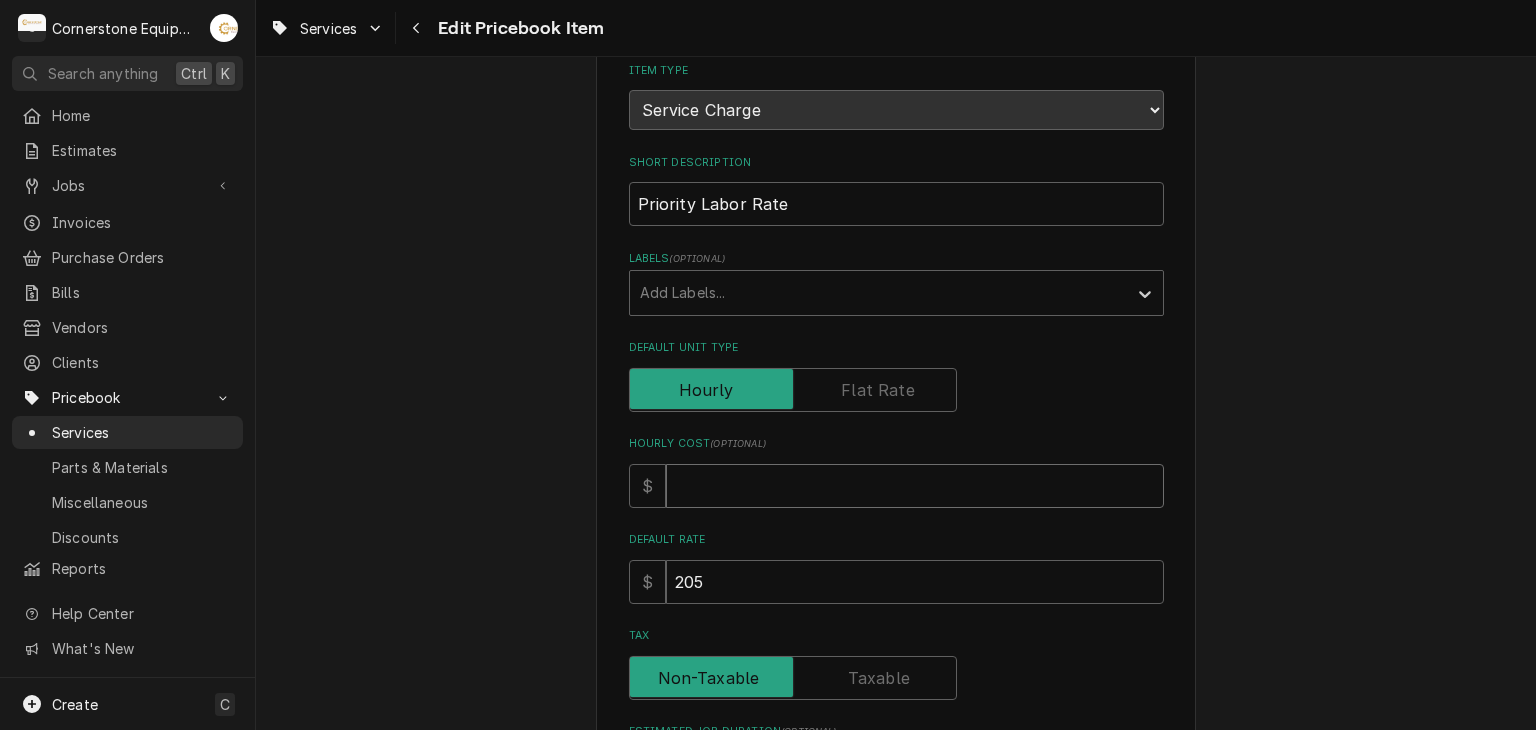 type on "x" 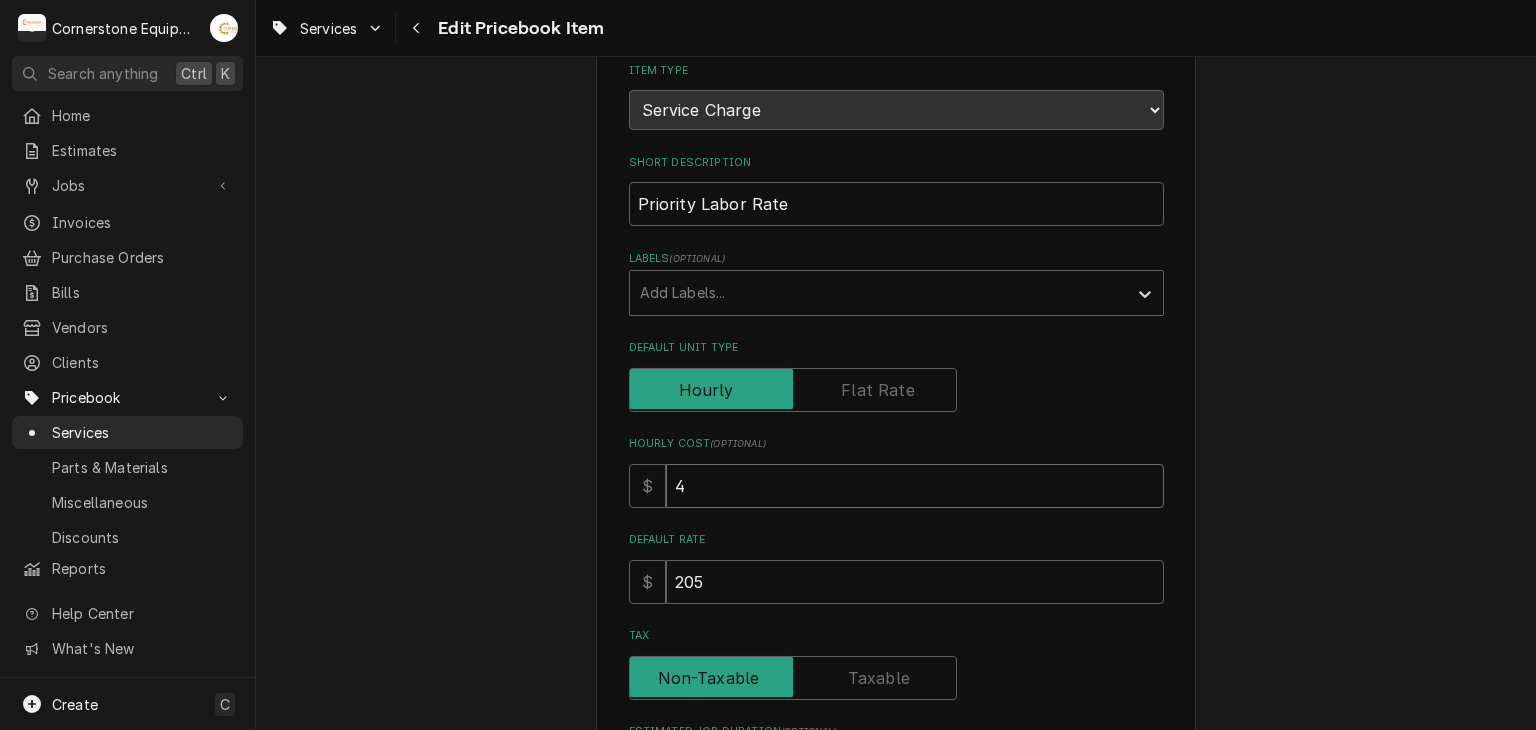 type on "45" 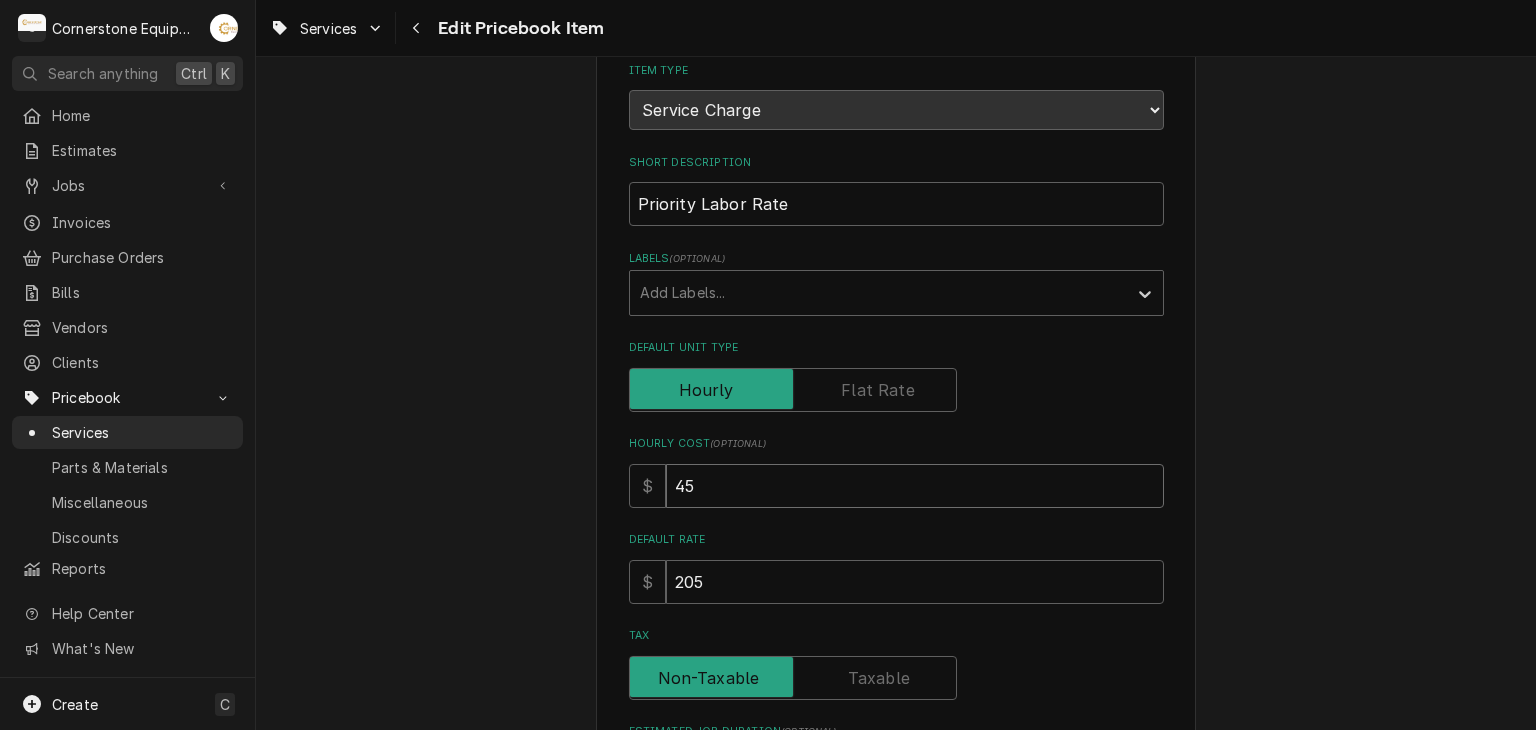 type on "x" 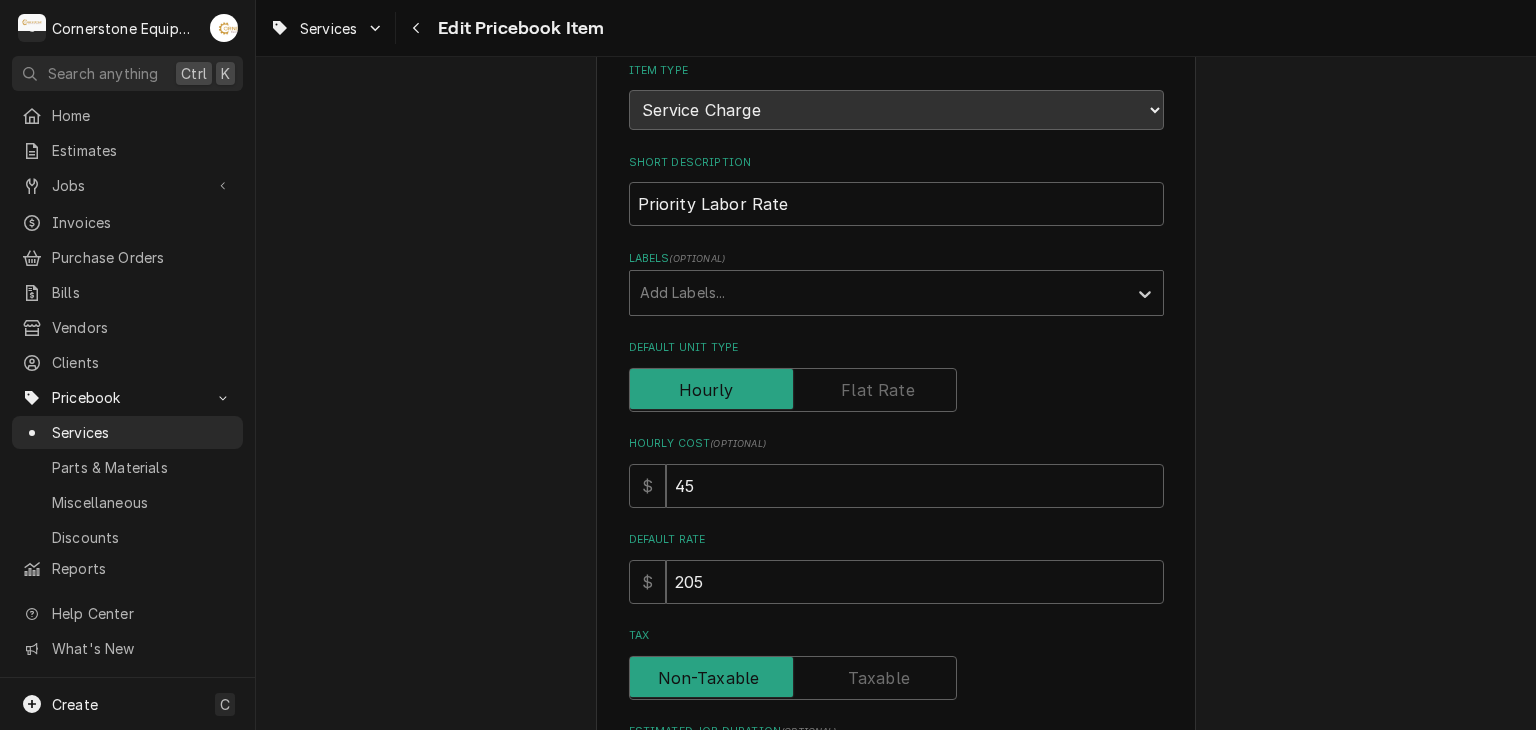 click on "Use the fields below to edit this PriceBook item. Note that changes made here will not be reflected on existing Estimates, Jobs, or Invoices. Active Status Item Type Choose PriceBook item type... Service Charge Part or Material Miscellaneous Charge Discount Tax Short Description Priority Labor Rate Labels  ( optional ) Add Labels... Default Unit Type Hourly Cost  ( optional ) $ 45 Default Rate $ 205 Tax Estimated Job Duration  ( optional ) 2 hours Service Summary Template  ( optional ) Priority and Urgent Service Internal Notes  ( optional ) Accounting Sync Status Synced on [DATE] - [TIME] Save Cancel" at bounding box center (896, 578) 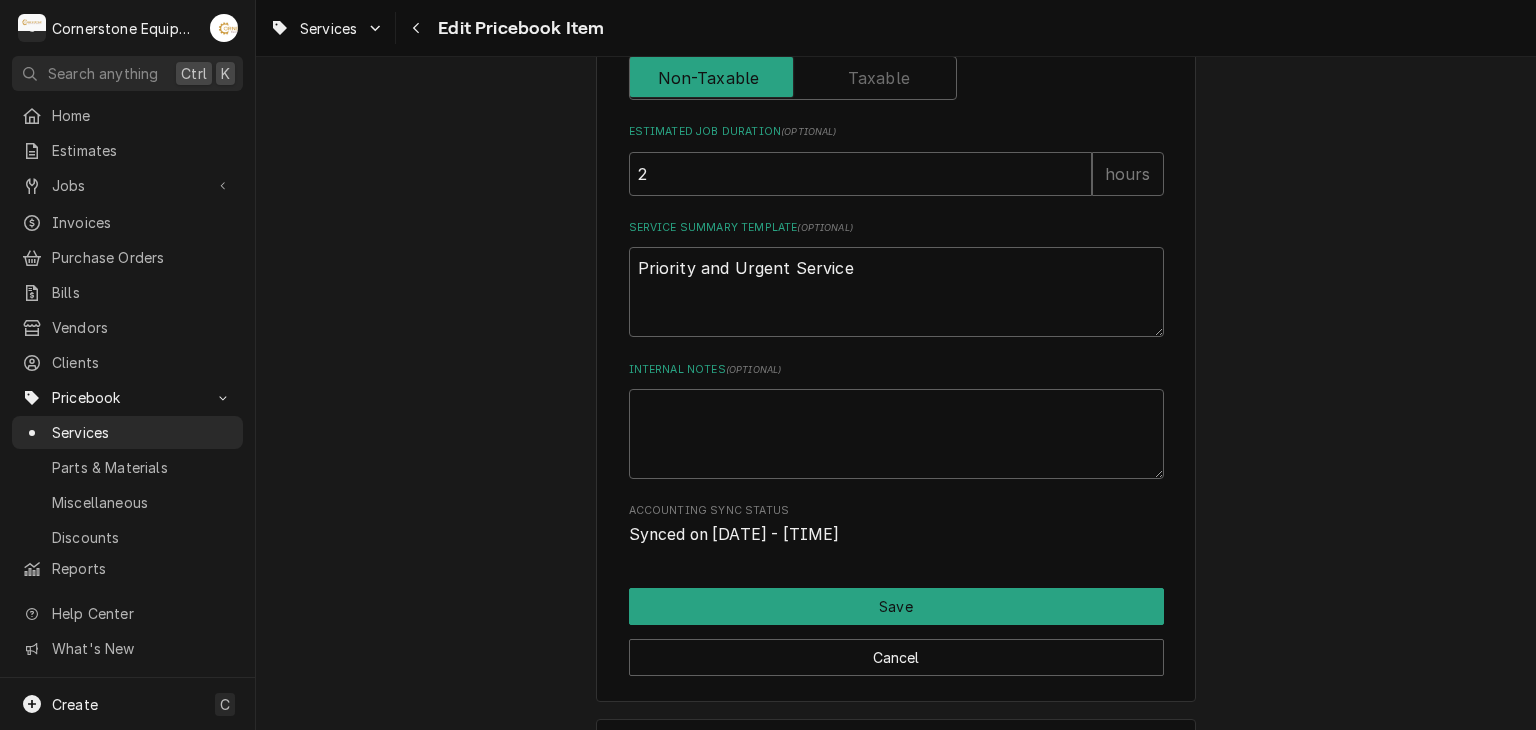 scroll, scrollTop: 880, scrollLeft: 0, axis: vertical 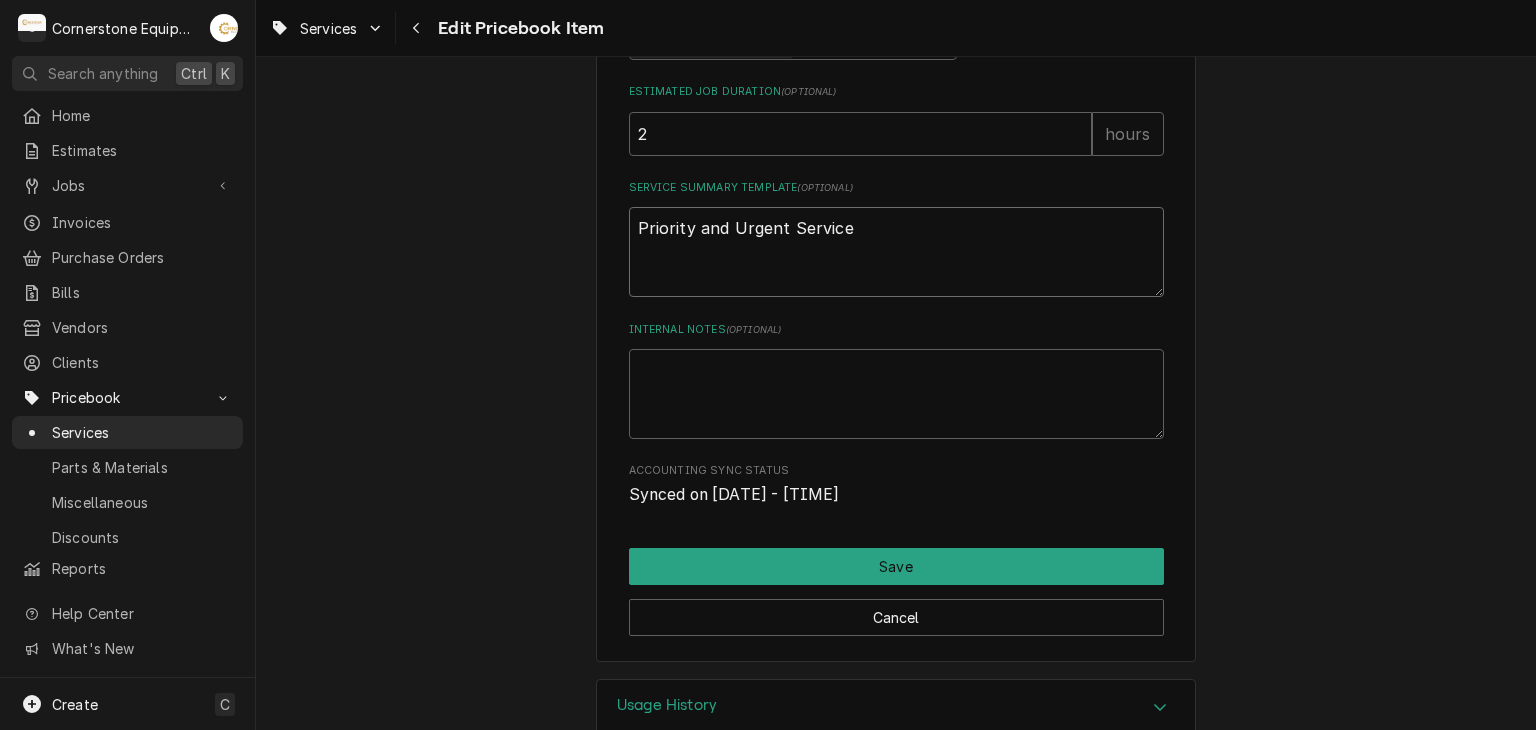 drag, startPoint x: 999, startPoint y: 234, endPoint x: 977, endPoint y: 327, distance: 95.566734 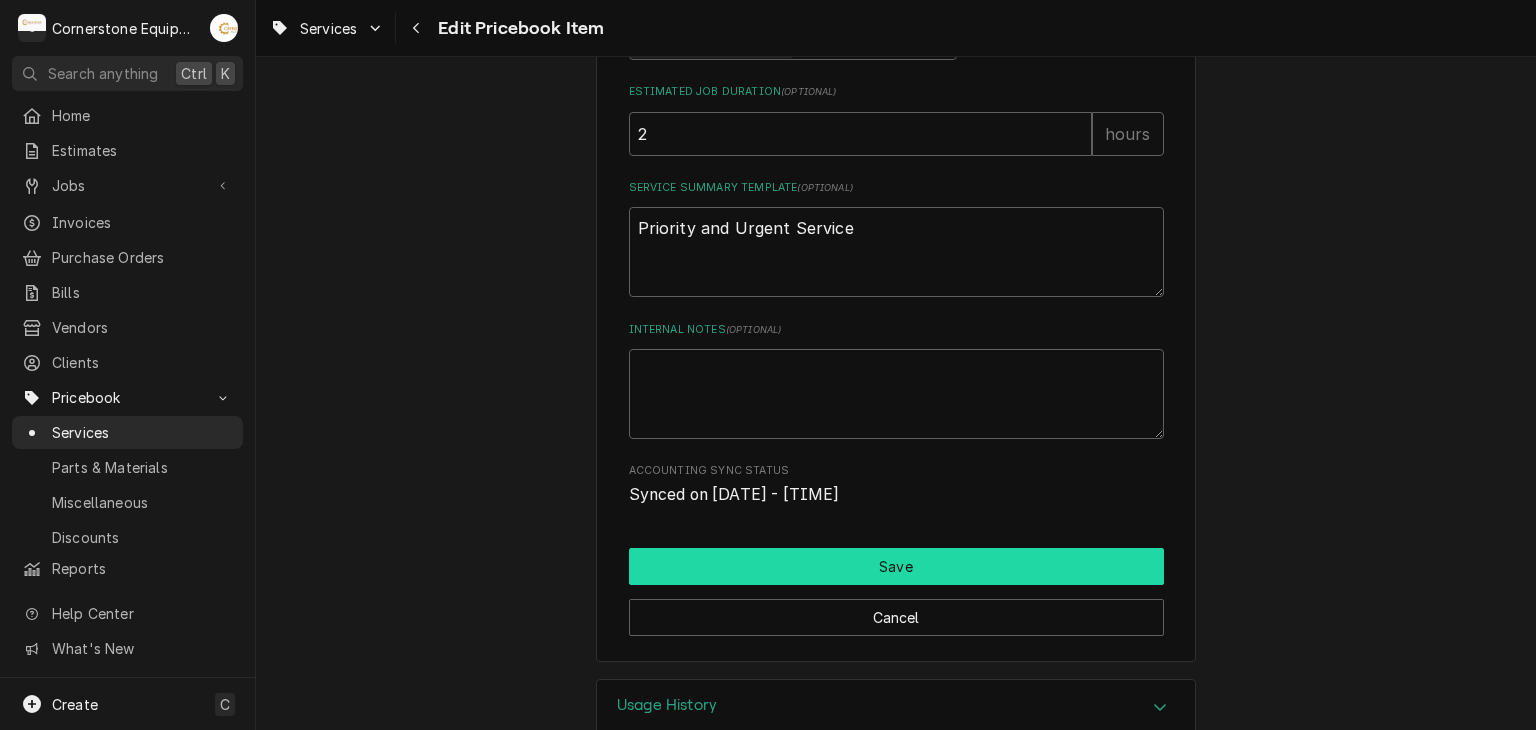 click on "Save" at bounding box center [896, 566] 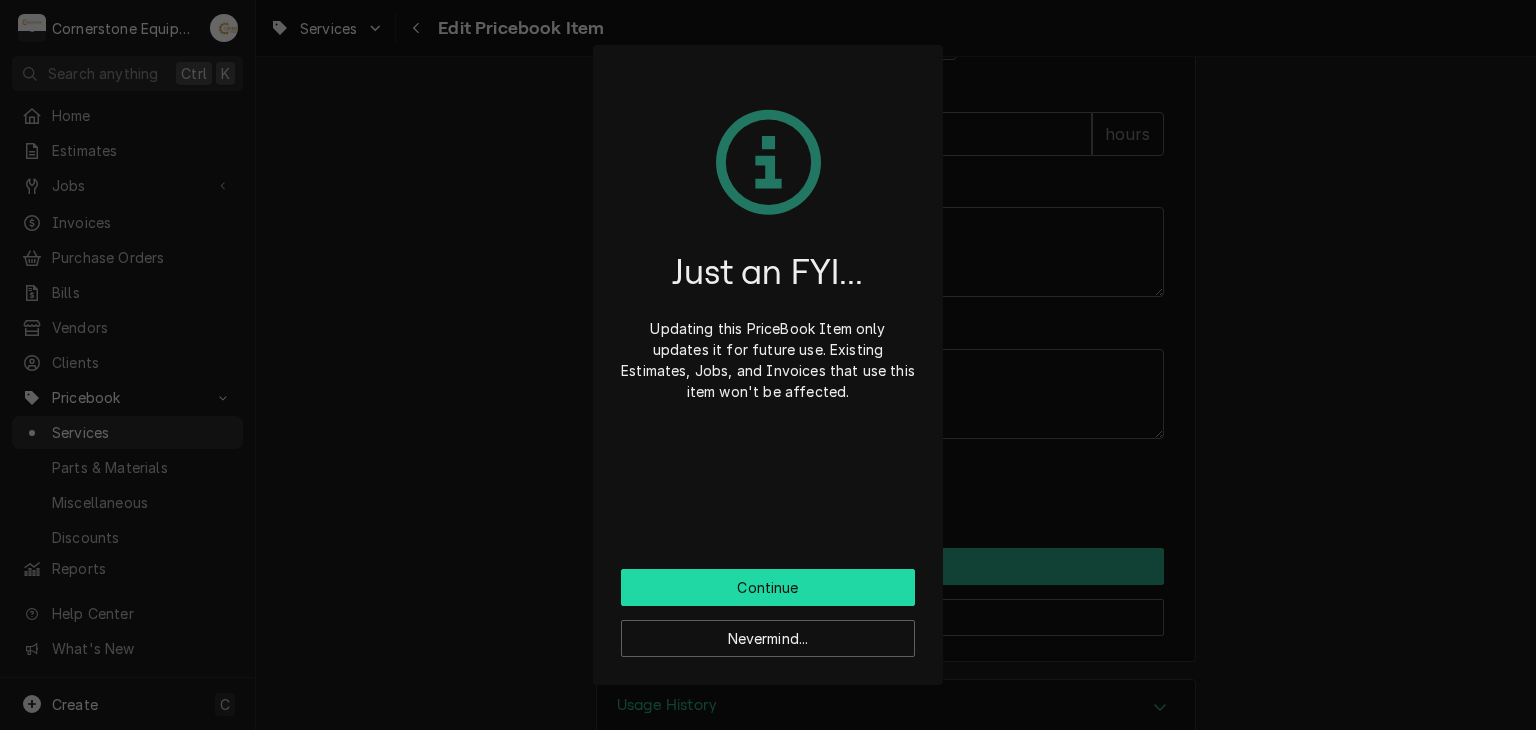 click on "Continue" at bounding box center [768, 587] 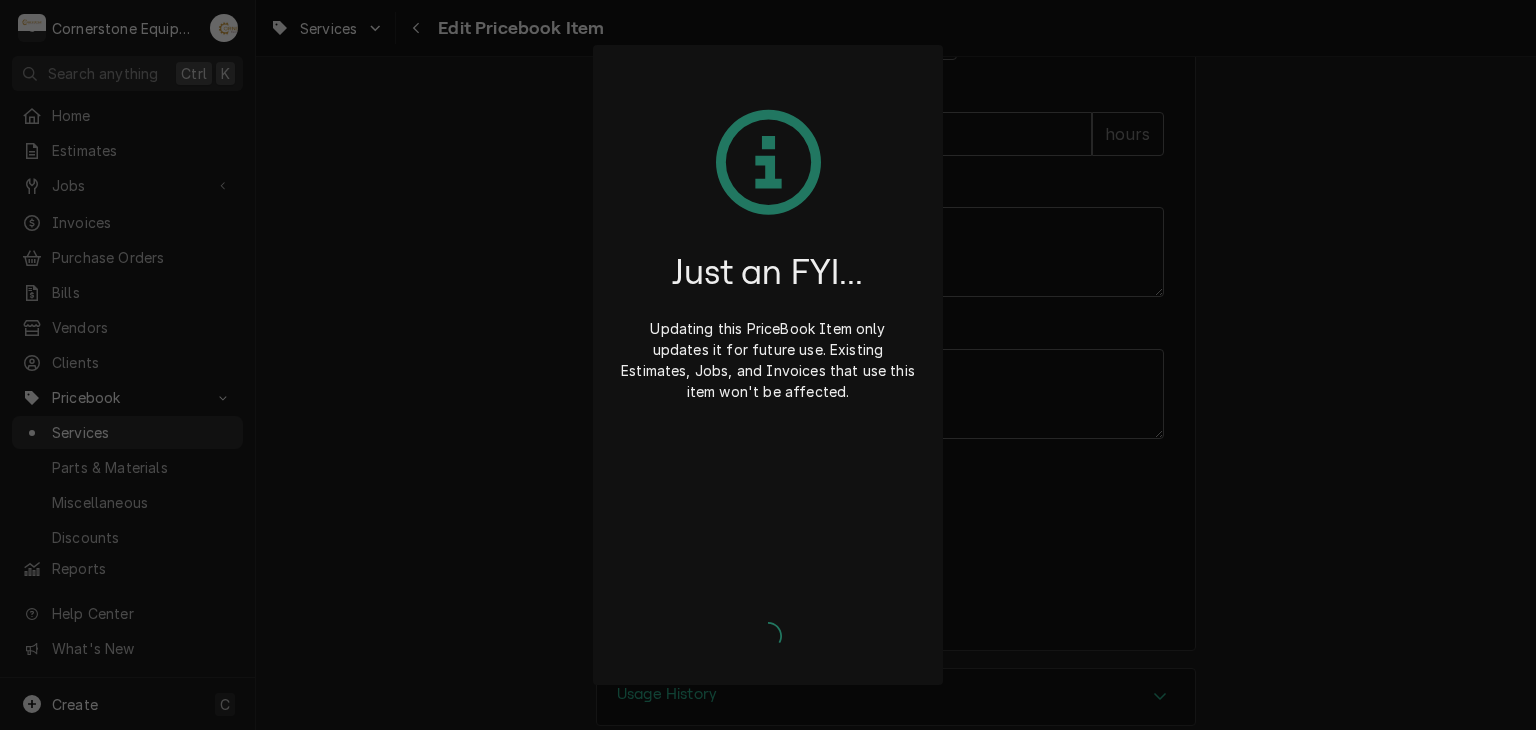 type on "x" 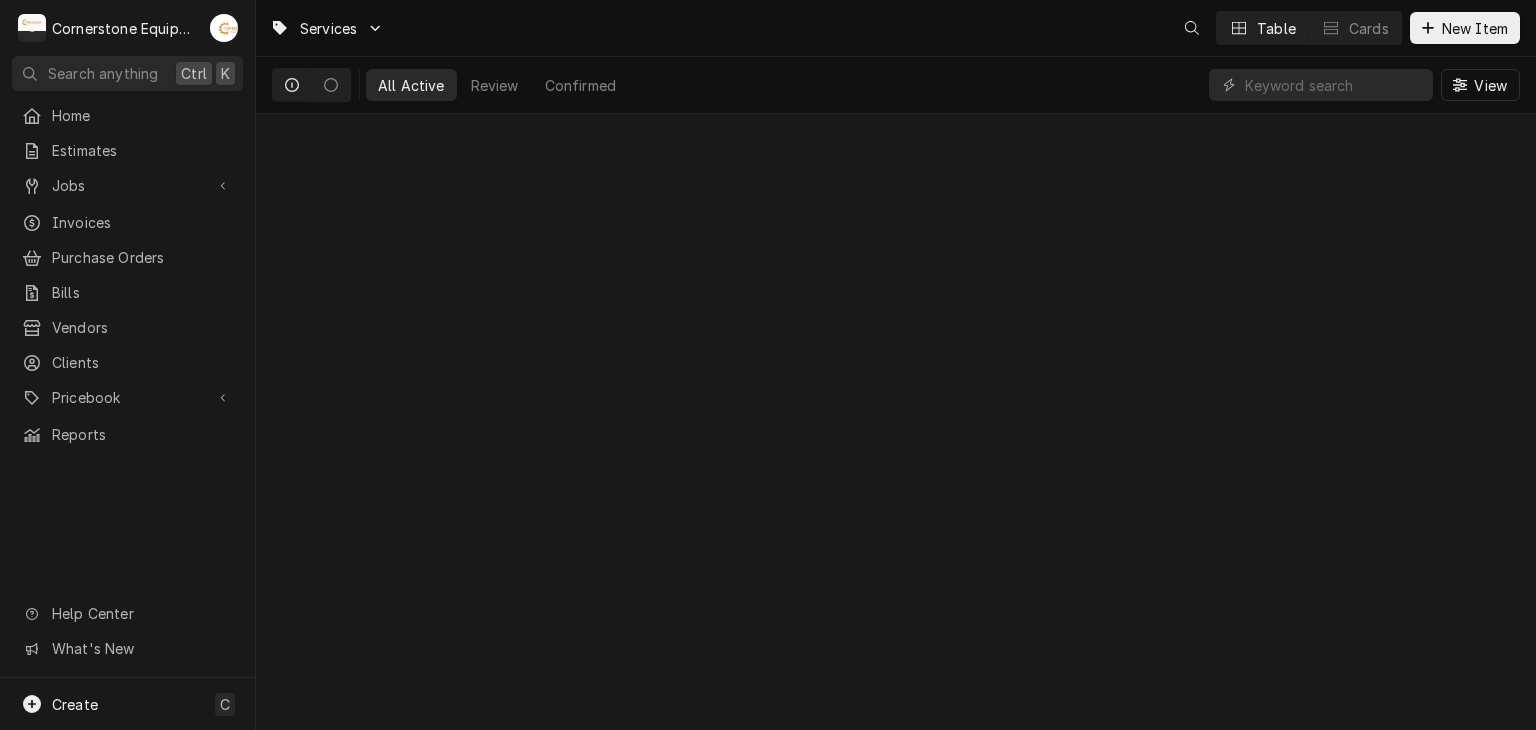 scroll, scrollTop: 0, scrollLeft: 0, axis: both 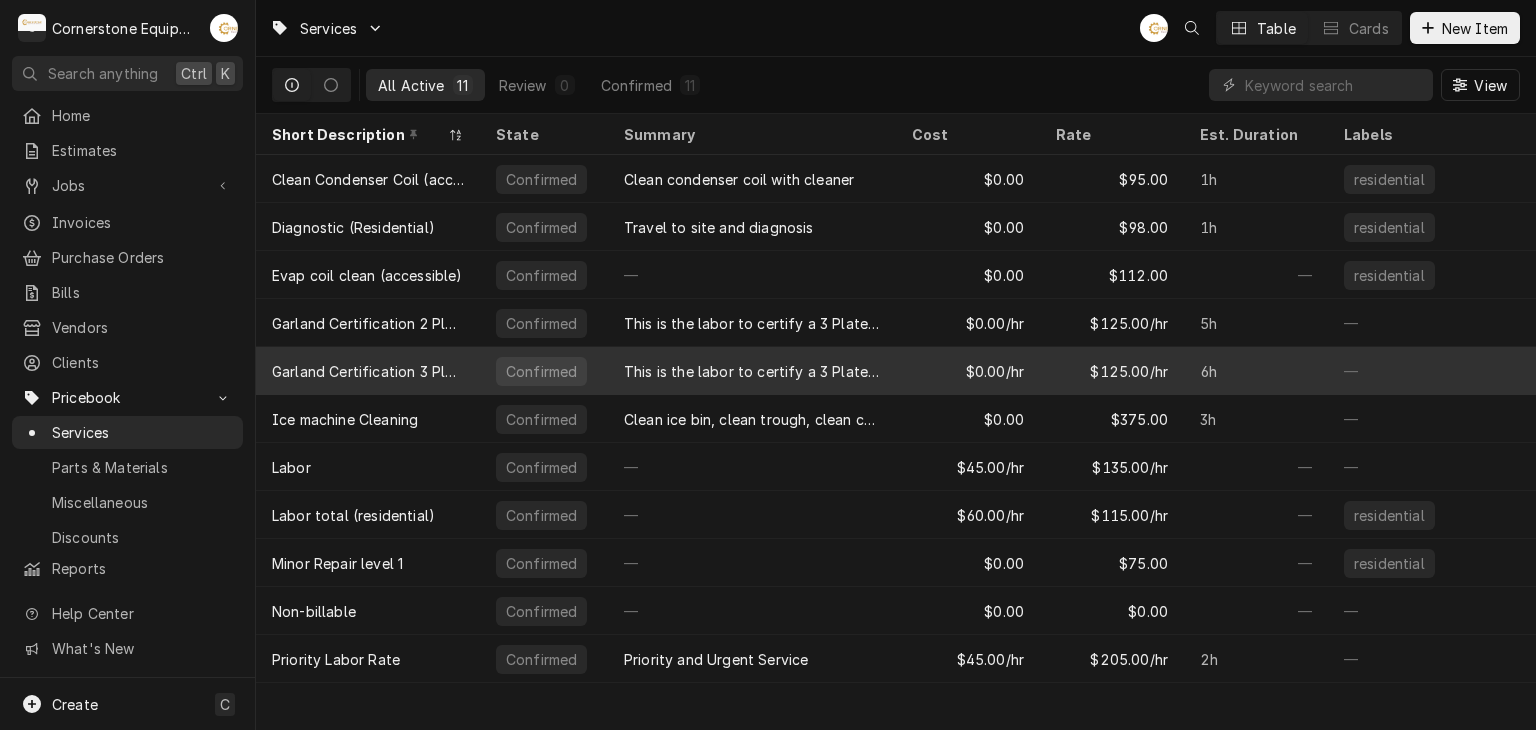 click on "$0.00/hr" at bounding box center [968, 371] 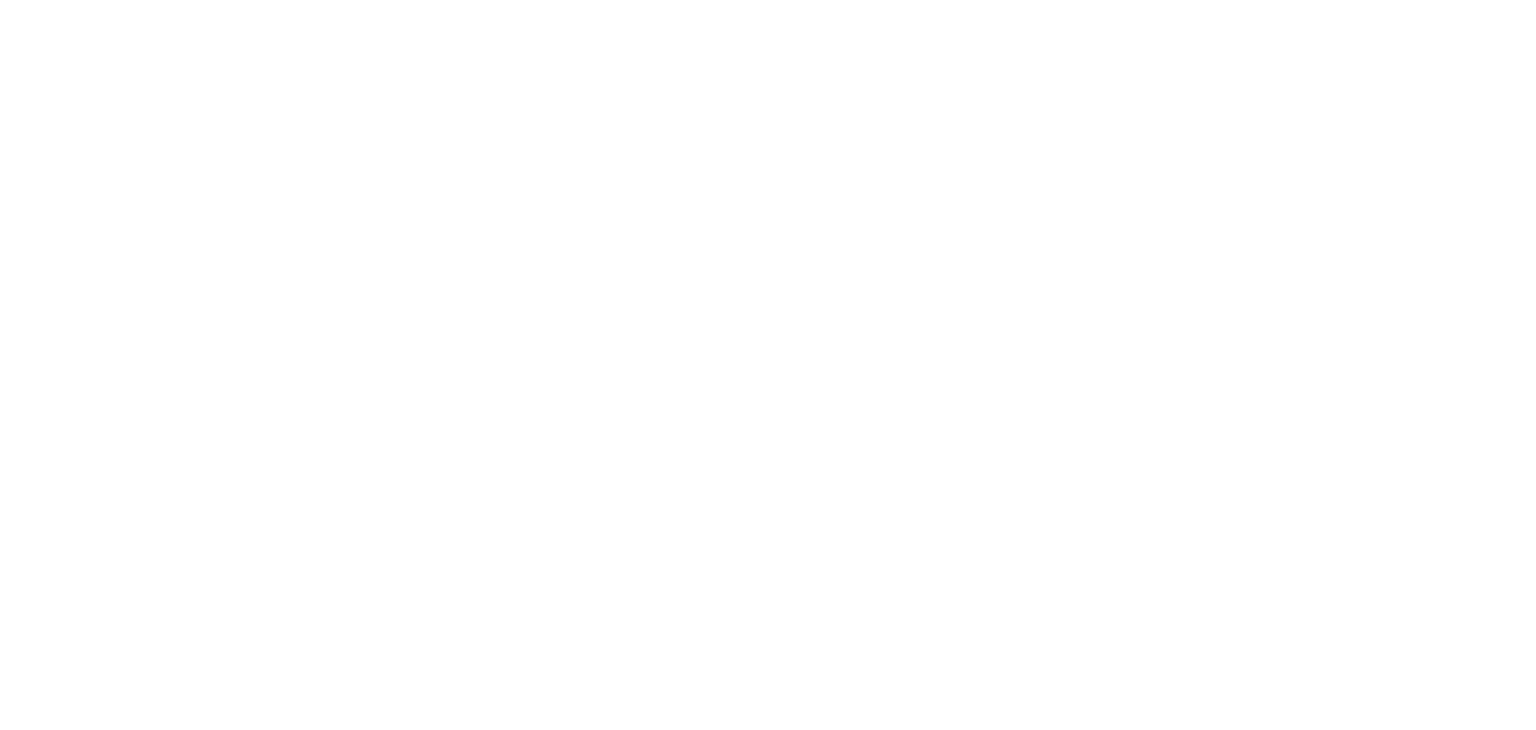 scroll, scrollTop: 0, scrollLeft: 0, axis: both 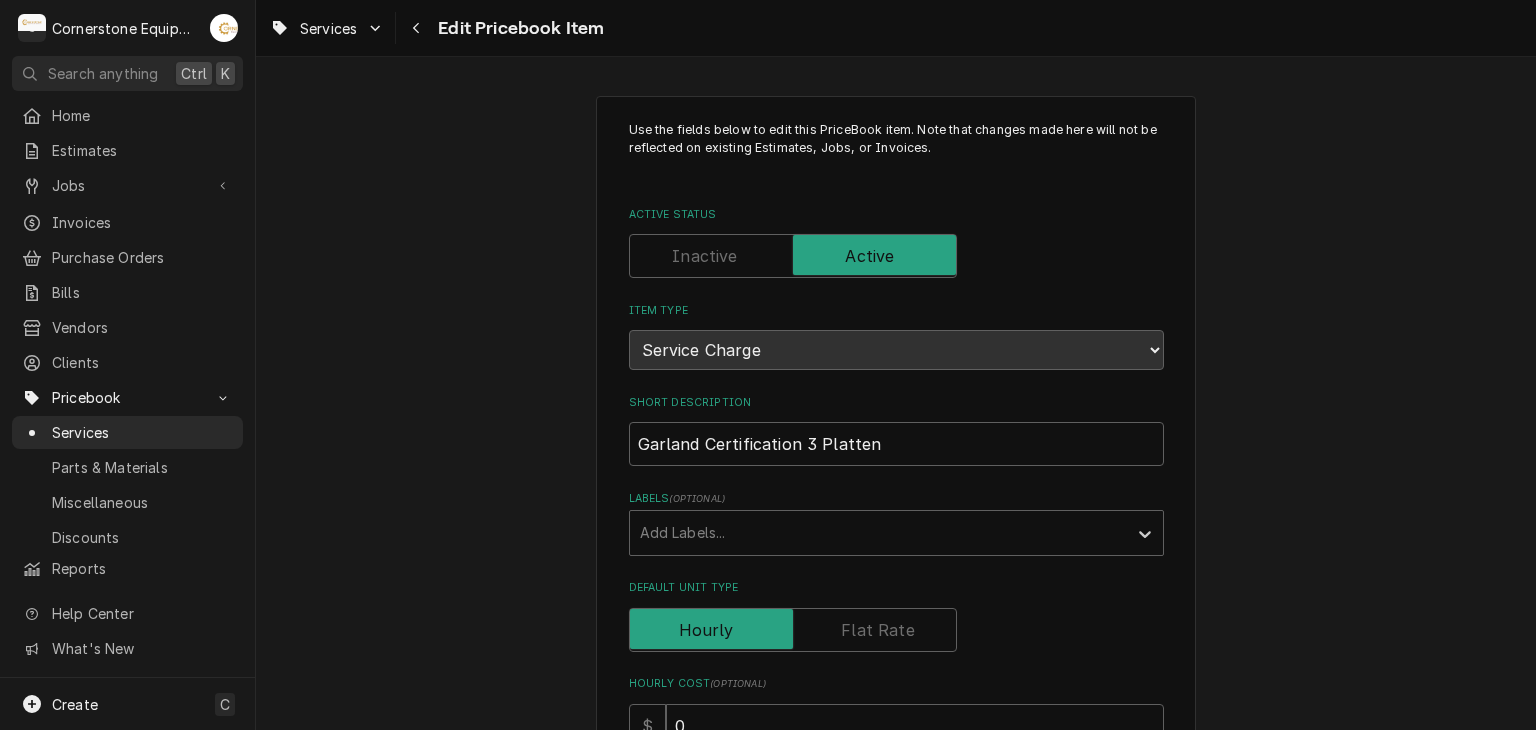 click on "Use the fields below to edit this PriceBook item. Note that changes made here will not be reflected on existing Estimates, Jobs, or Invoices. Active Status Item Type Choose PriceBook item type... Service Charge Part or Material Miscellaneous Charge Discount Tax Short Description Garland Certification 3 Platten Labels  ( optional ) Add Labels... Default Unit Type Hourly Cost  ( optional ) $ 0 Default Rate $ 125 Tax Estimated Job Duration  ( optional ) 6 hours Service Summary Template  ( optional ) This is the labor to certify a 3 Platen Grill Internal Notes  ( optional ) Accounting Sync Status Not Synced Save Cancel" at bounding box center [896, 818] 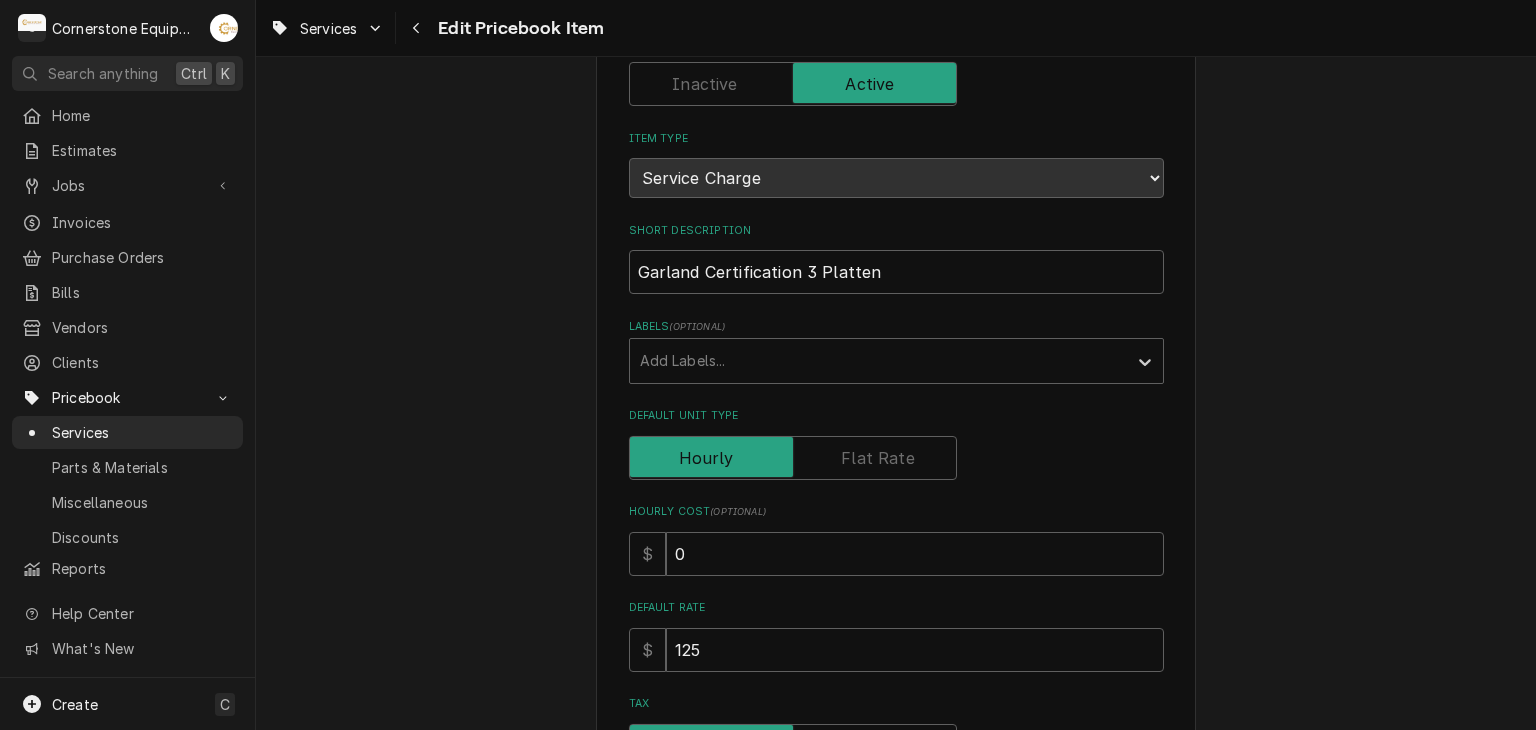 scroll, scrollTop: 200, scrollLeft: 0, axis: vertical 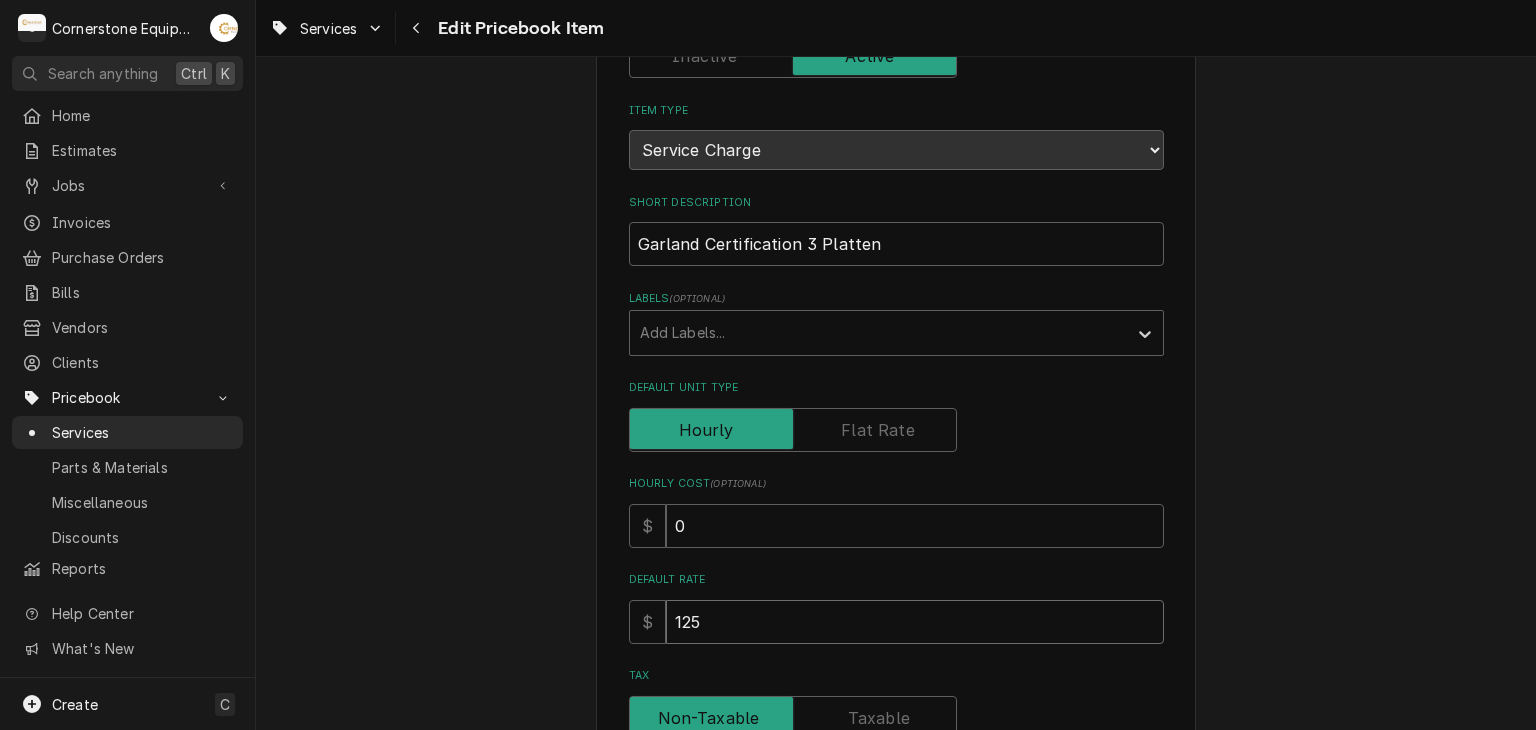 click on "125" at bounding box center (915, 622) 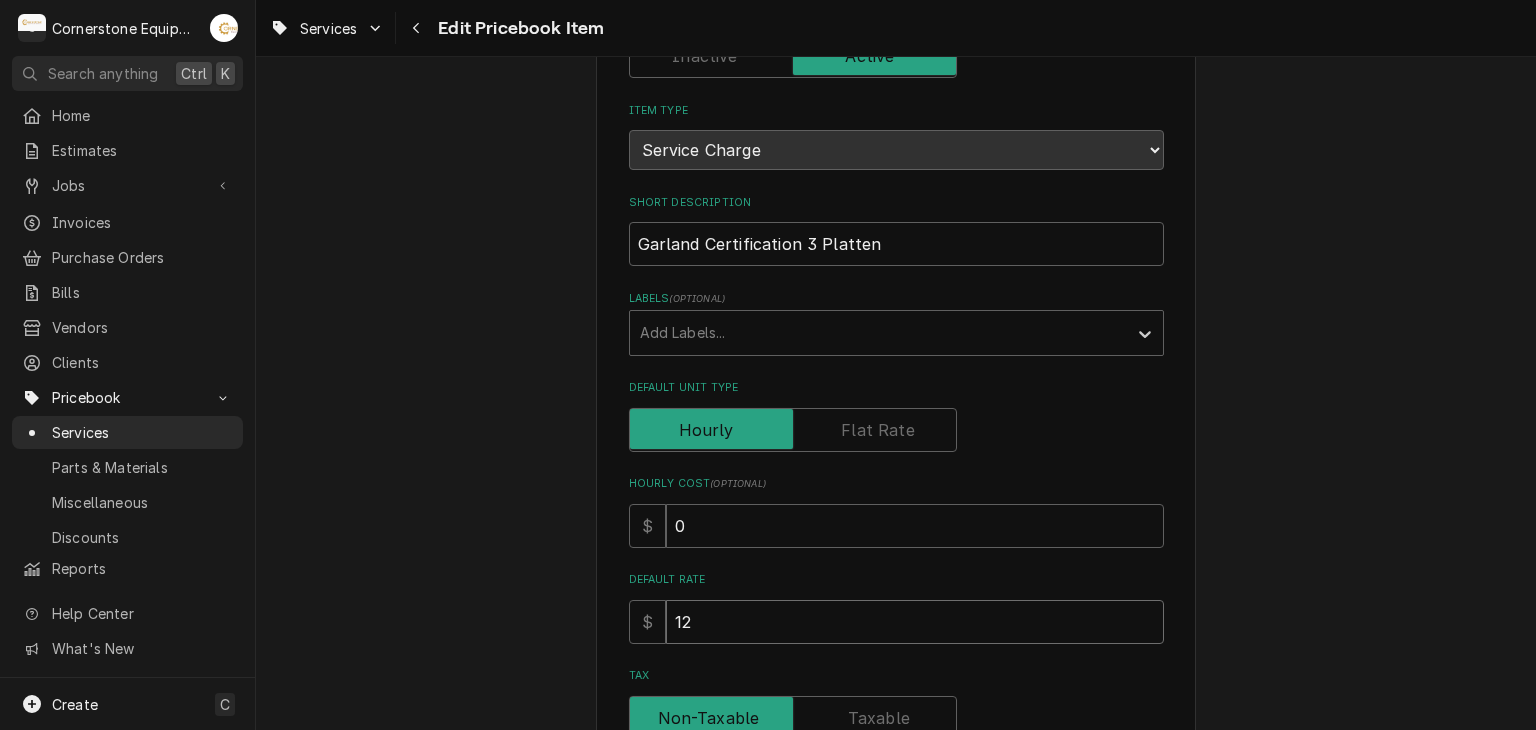 type on "x" 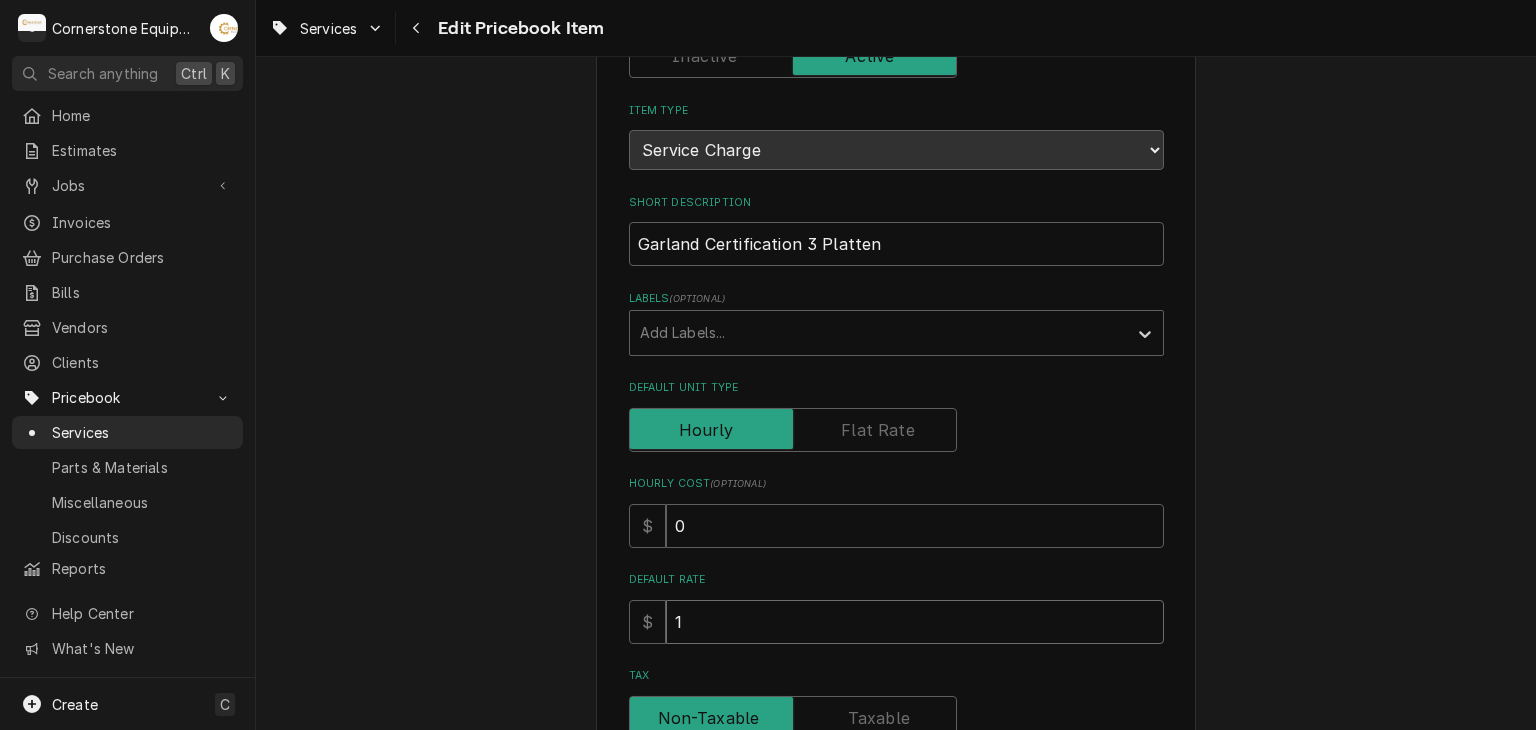 type on "x" 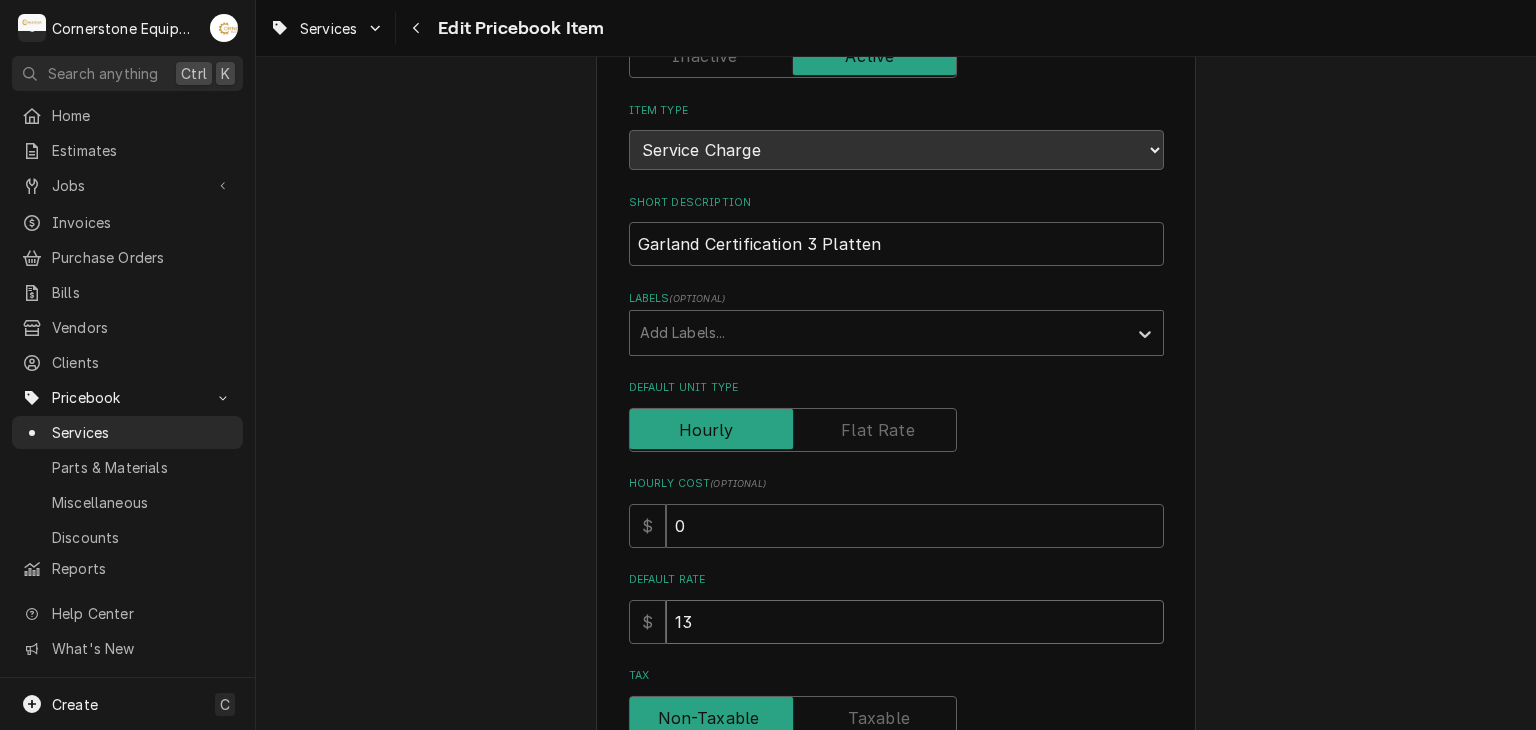 type on "x" 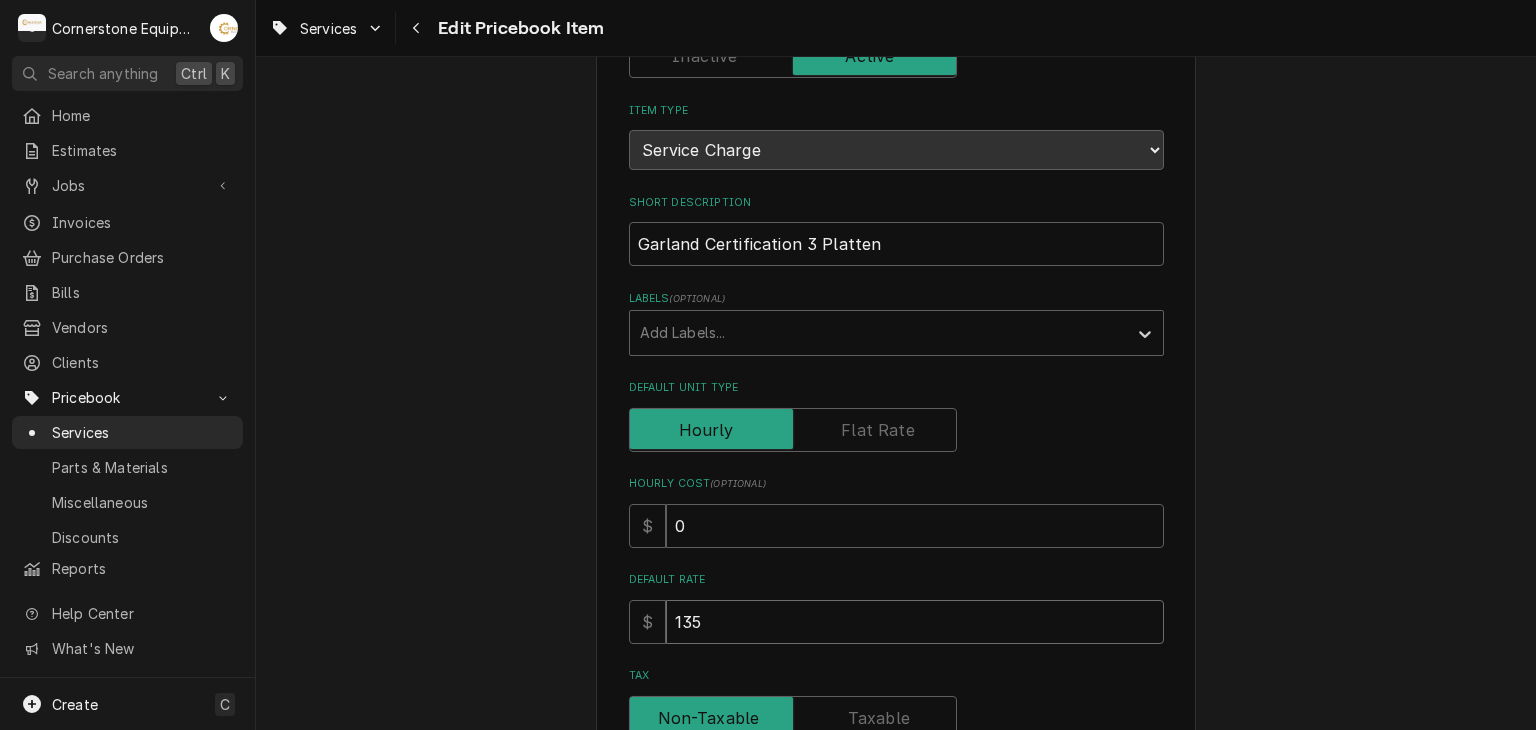 type on "135" 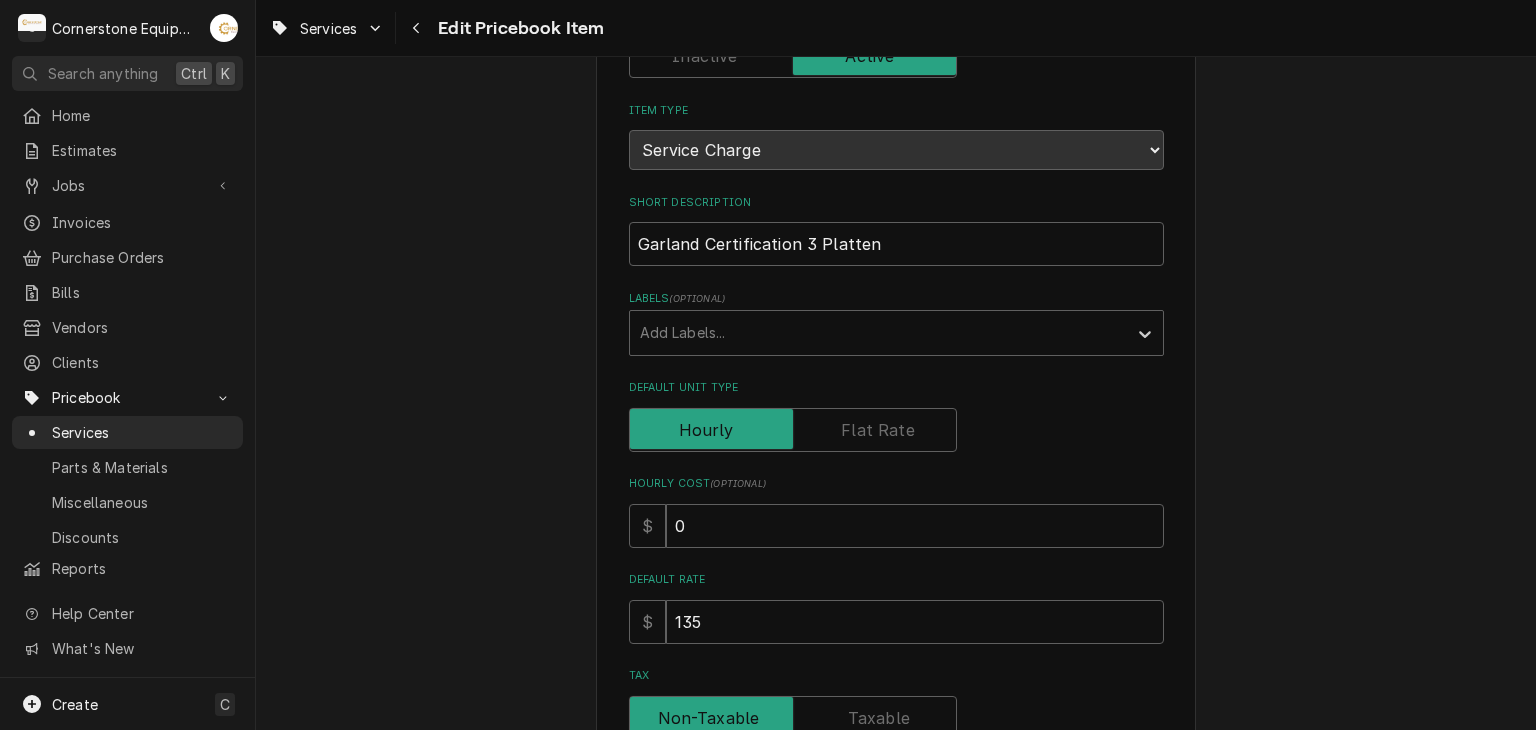 click on "Use the fields below to edit this PriceBook item. Note that changes made here will not be reflected on existing Estimates, Jobs, or Invoices. Active Status Item Type Choose PriceBook item type... Service Charge Part or Material Miscellaneous Charge Discount Tax Short Description Garland Certification 3 Platten Labels  ( optional ) Add Labels... Default Unit Type Hourly Cost  ( optional ) $ 0 Default Rate $ 135 Tax Estimated Job Duration  ( optional ) 6 hours Service Summary Template  ( optional ) This is the labor to certify a 3 Platen Grill Internal Notes  ( optional ) Accounting Sync Status Not Synced Save Cancel" at bounding box center (896, 618) 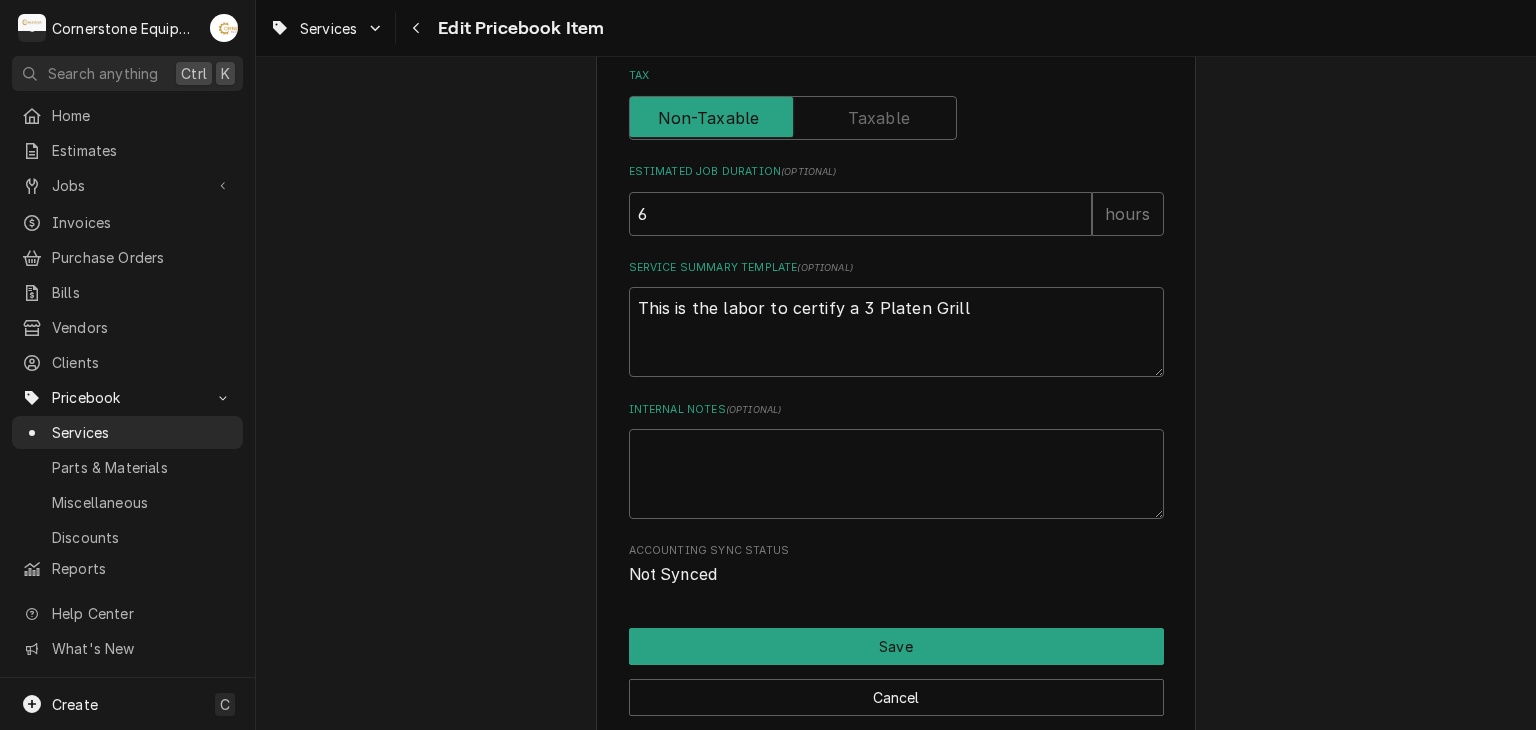 scroll, scrollTop: 840, scrollLeft: 0, axis: vertical 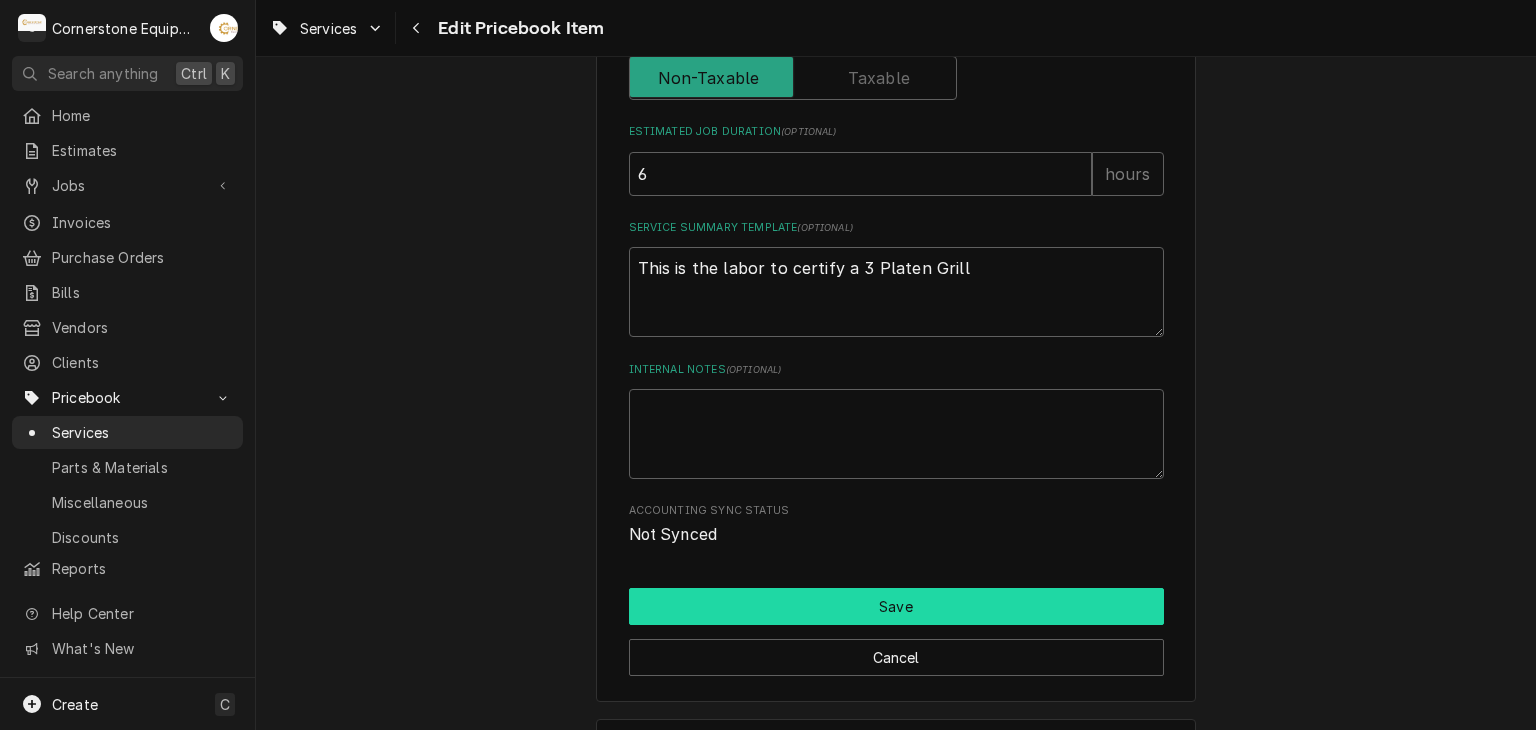 click on "Save" at bounding box center [896, 606] 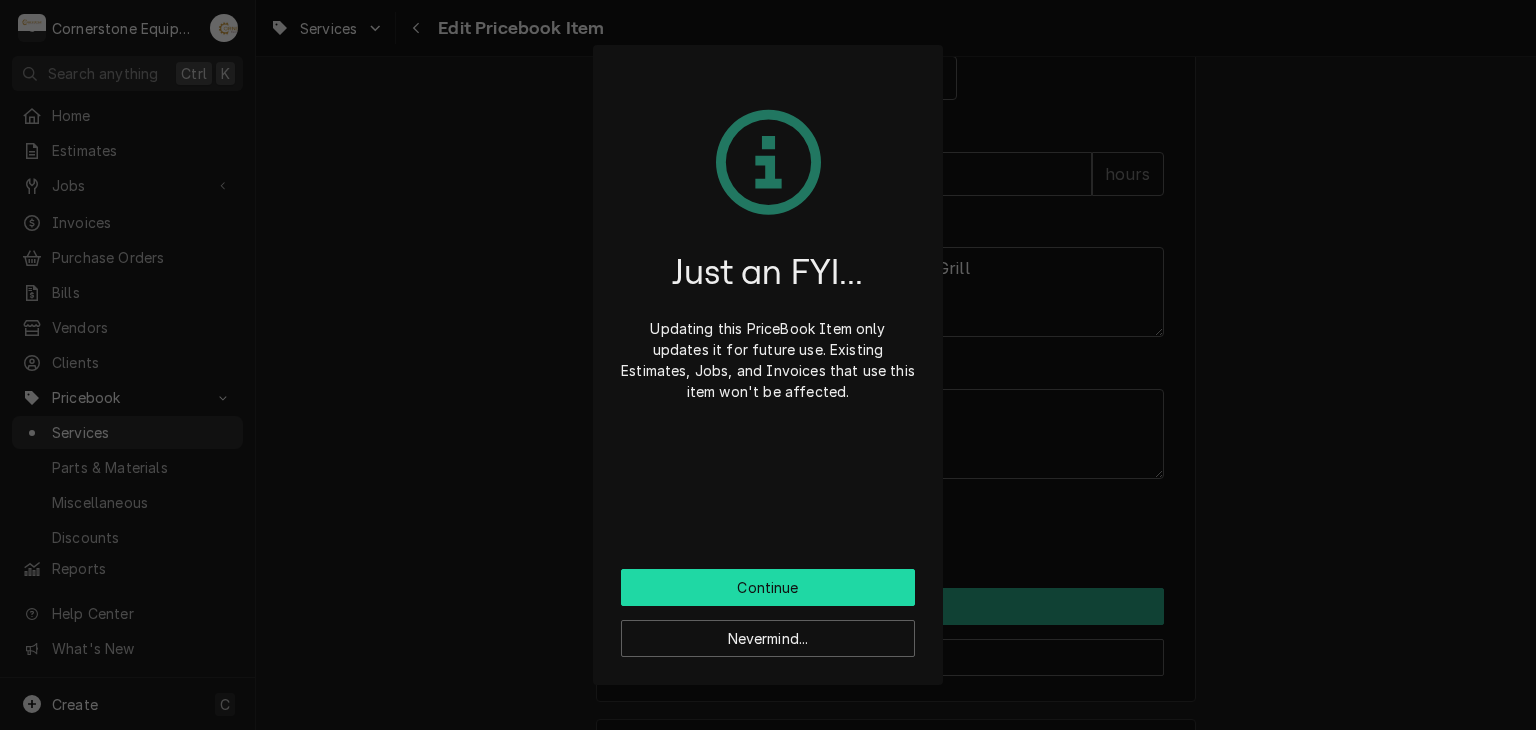 click on "Continue" at bounding box center [768, 587] 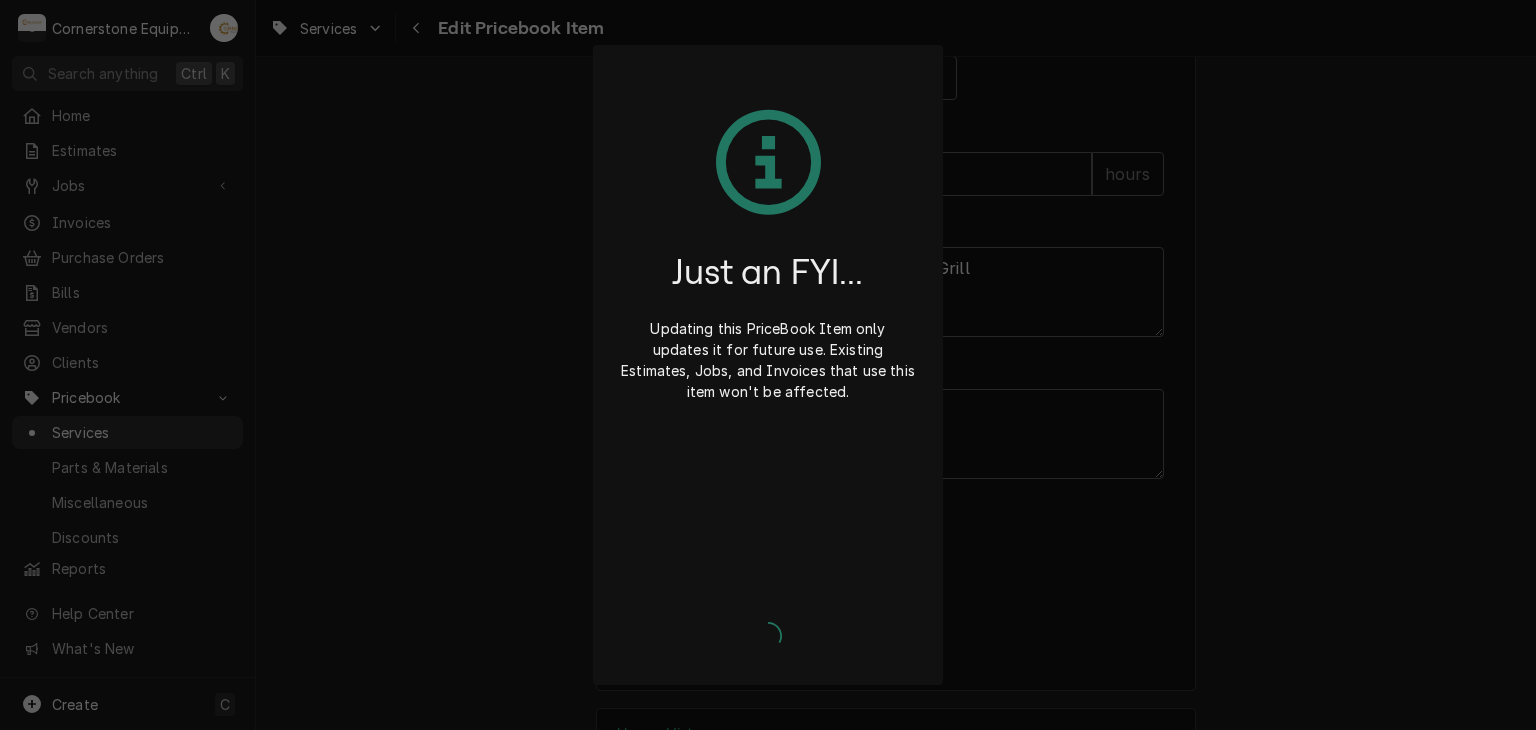 type on "x" 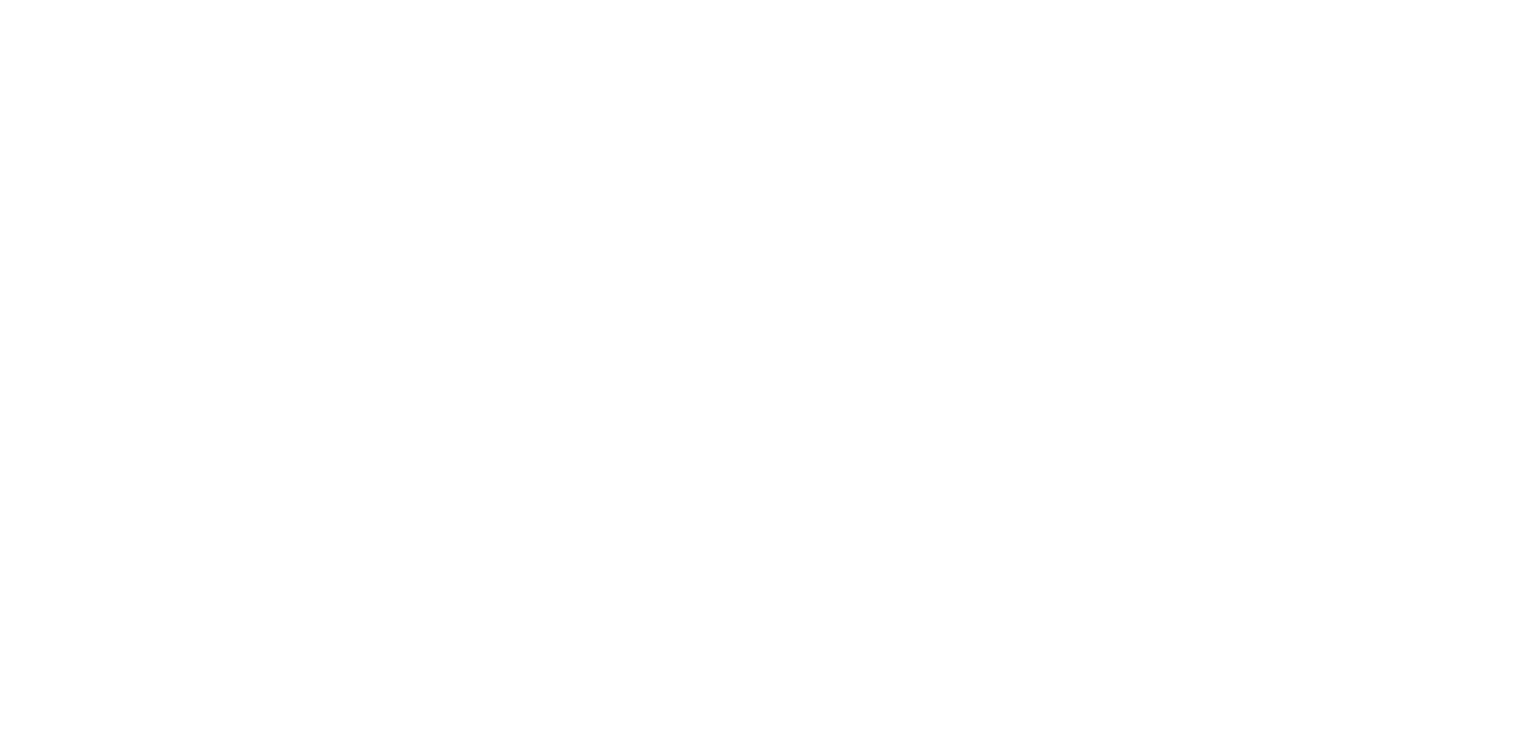 scroll, scrollTop: 0, scrollLeft: 0, axis: both 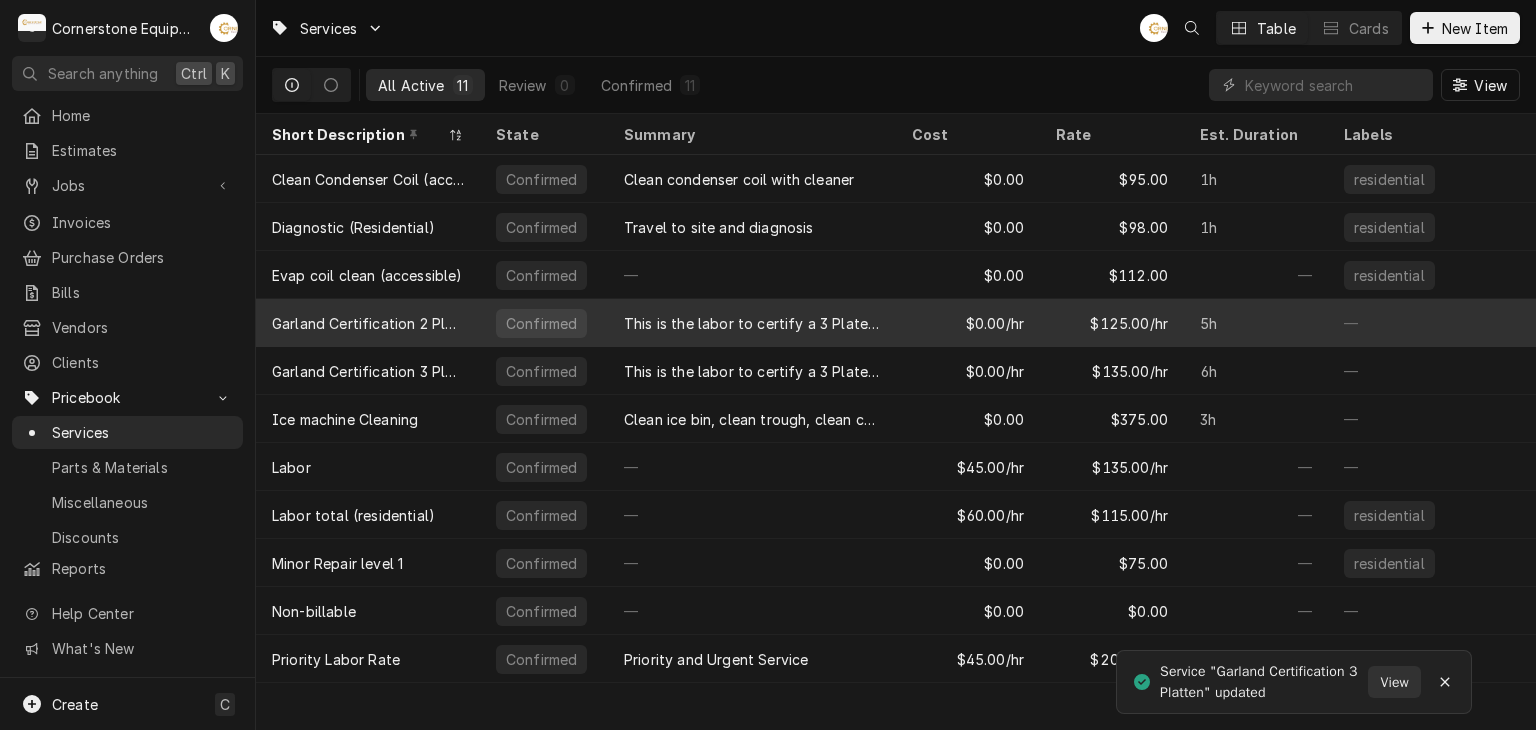click on "This is the labor to certify a 3 Platen Grill" at bounding box center [752, 323] 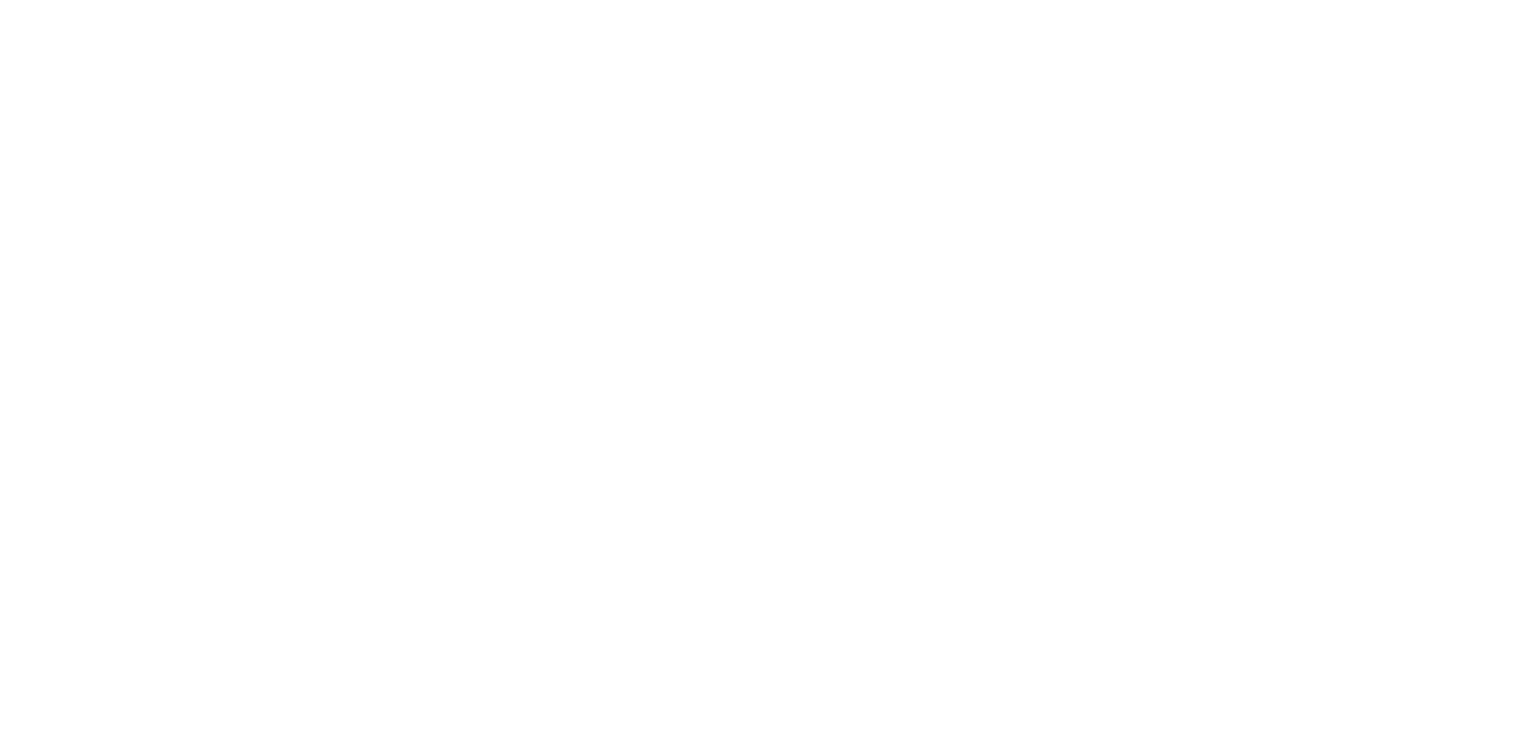 scroll, scrollTop: 0, scrollLeft: 0, axis: both 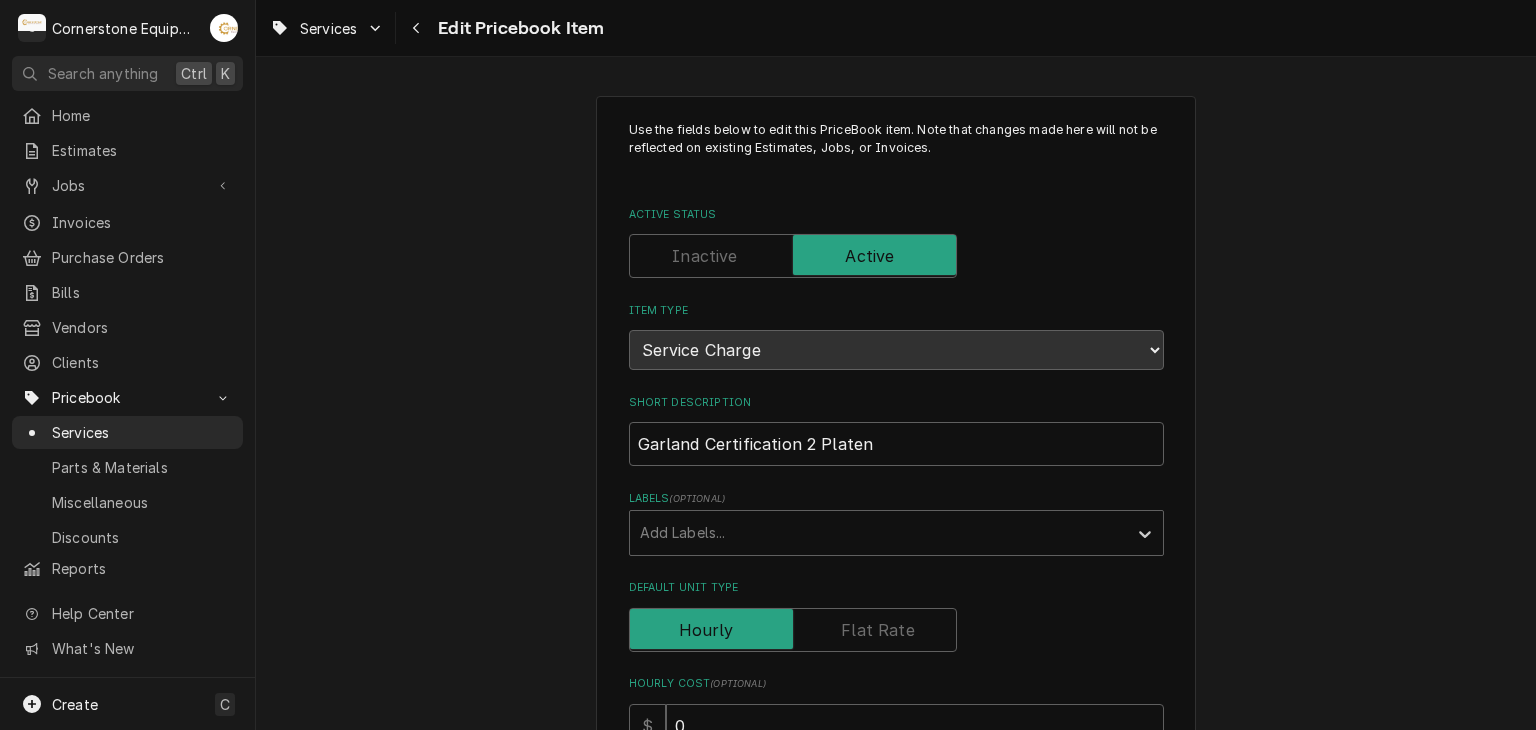 click on "Use the fields below to edit this PriceBook item. Note that changes made here will not be reflected on existing Estimates, Jobs, or Invoices. Active Status Item Type Choose PriceBook item type... Service Charge Part or Material Miscellaneous Charge Discount Tax Short Description Garland Certification 2 Platen Labels  ( optional ) Add Labels... Default Unit Type Hourly Cost  ( optional ) $ 0 Default Rate $ 125 Tax Estimated Job Duration  ( optional ) 5 hours Service Summary Template  ( optional ) This is the labor to certify a 3 Platen Grill Internal Notes  ( optional ) Accounting Sync Status Not Synced Save Cancel" at bounding box center [896, 818] 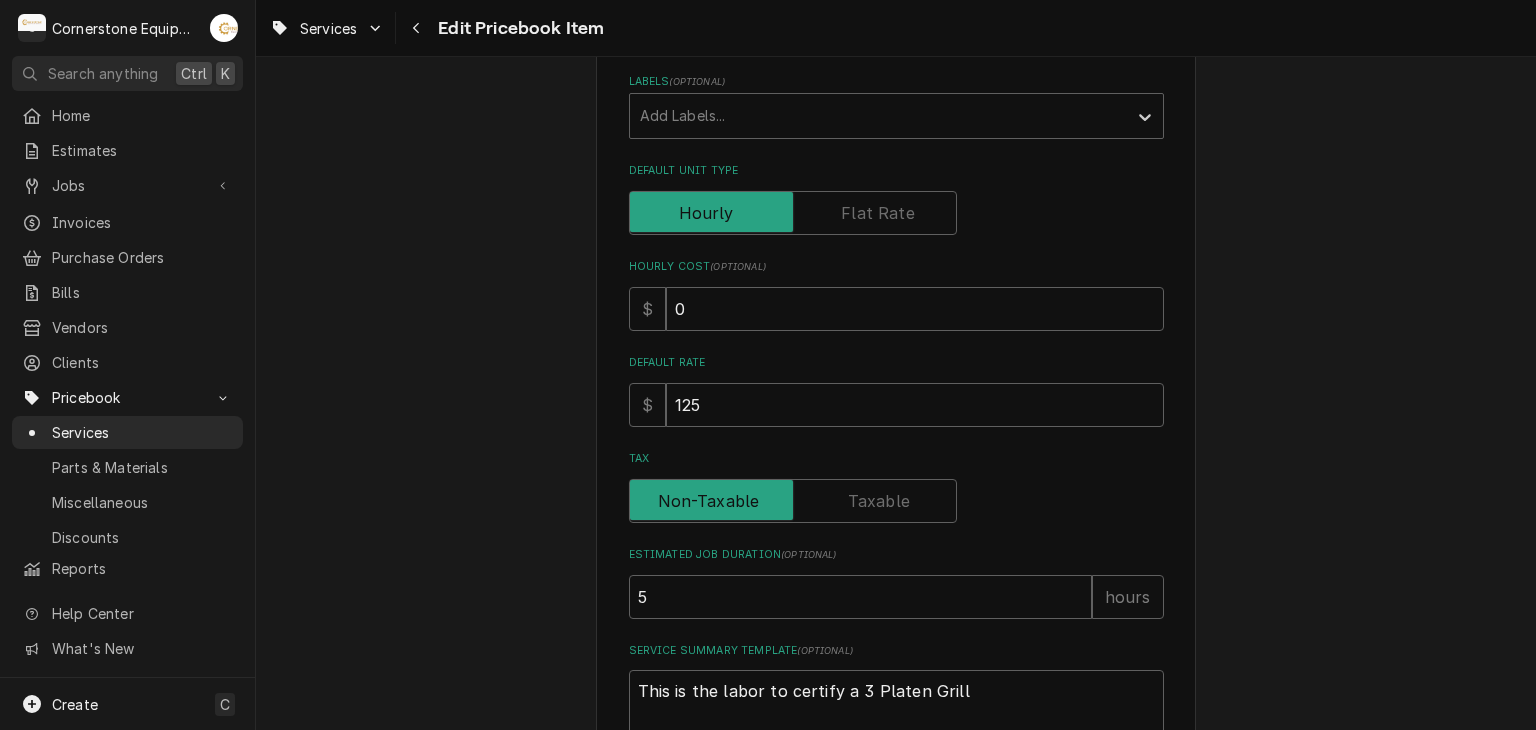 scroll, scrollTop: 440, scrollLeft: 0, axis: vertical 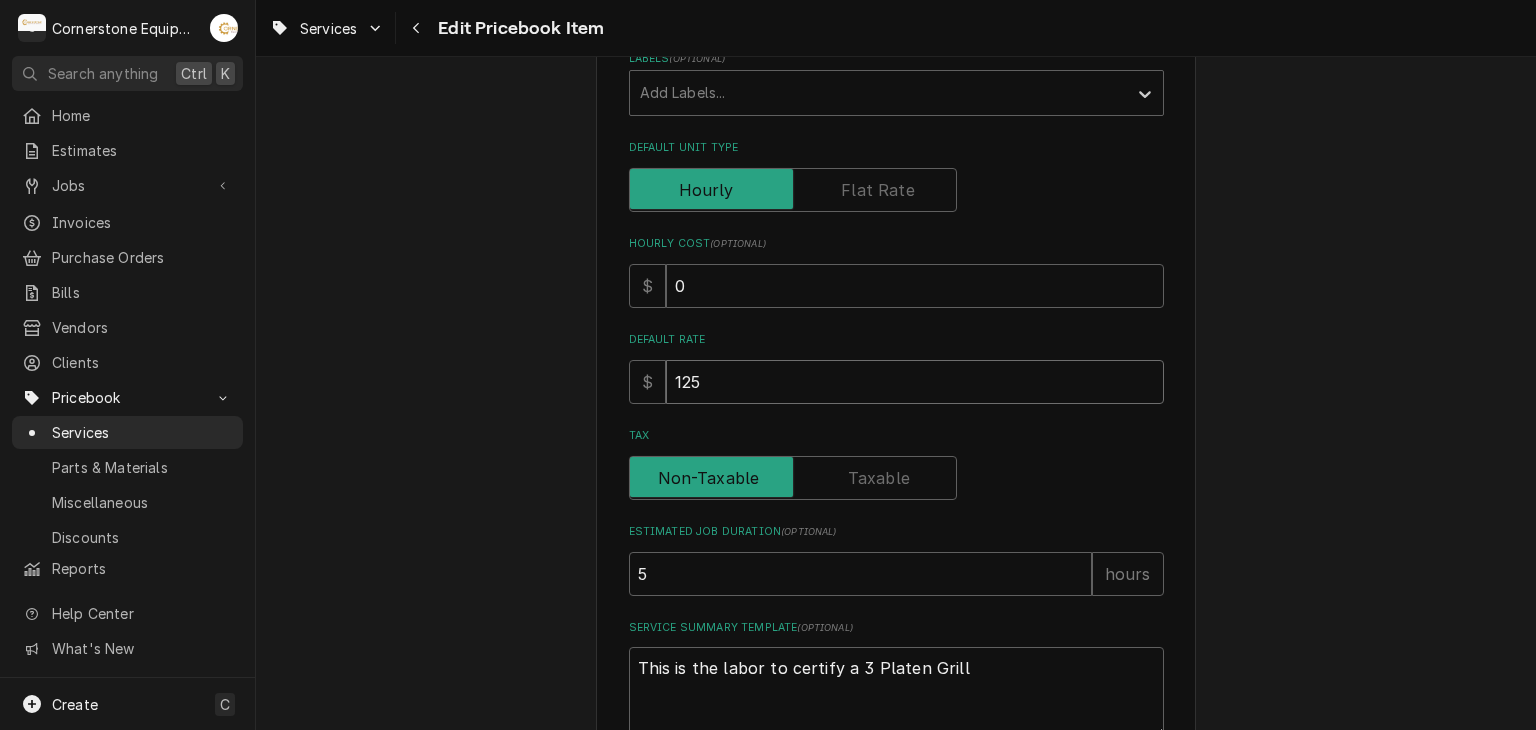click on "125" at bounding box center [915, 382] 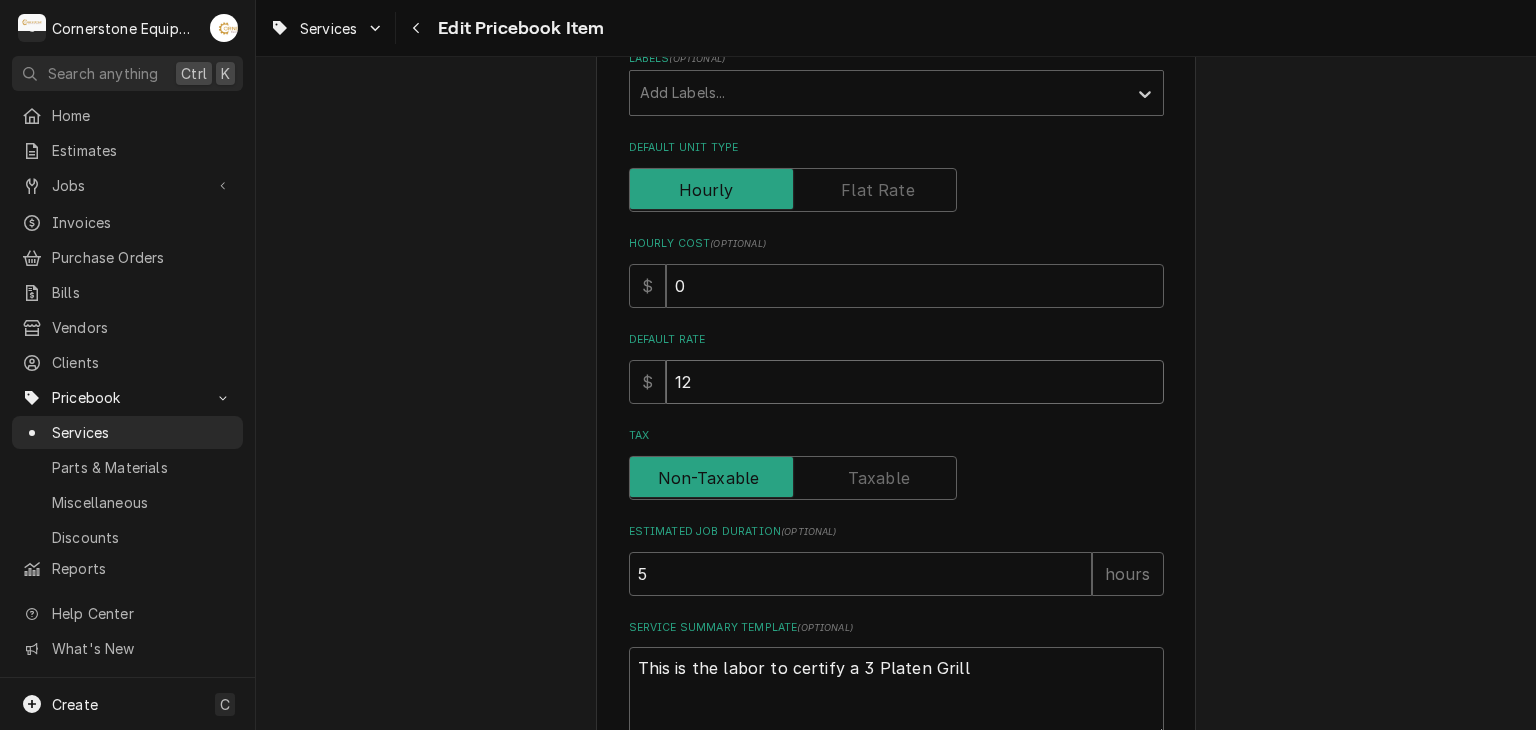type on "x" 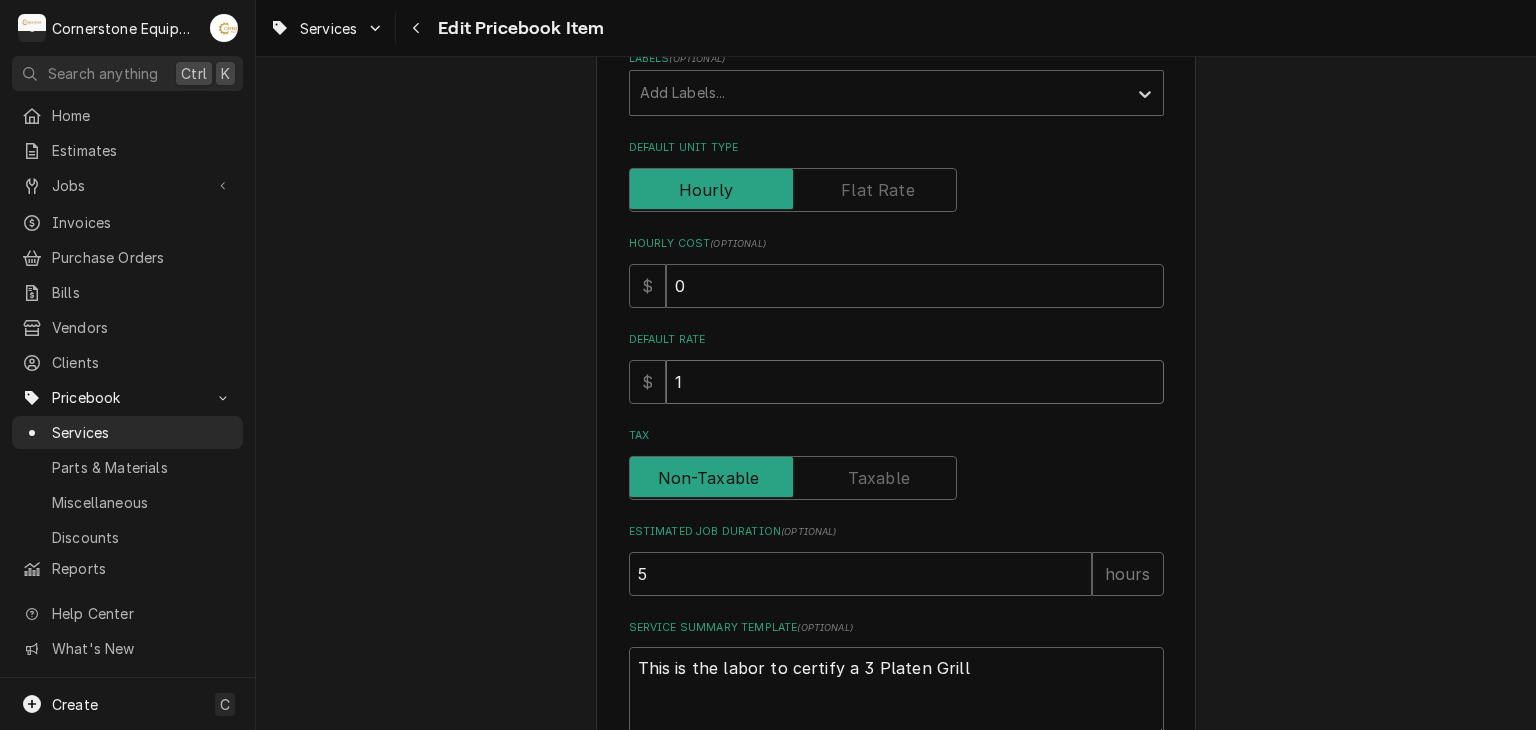 type on "x" 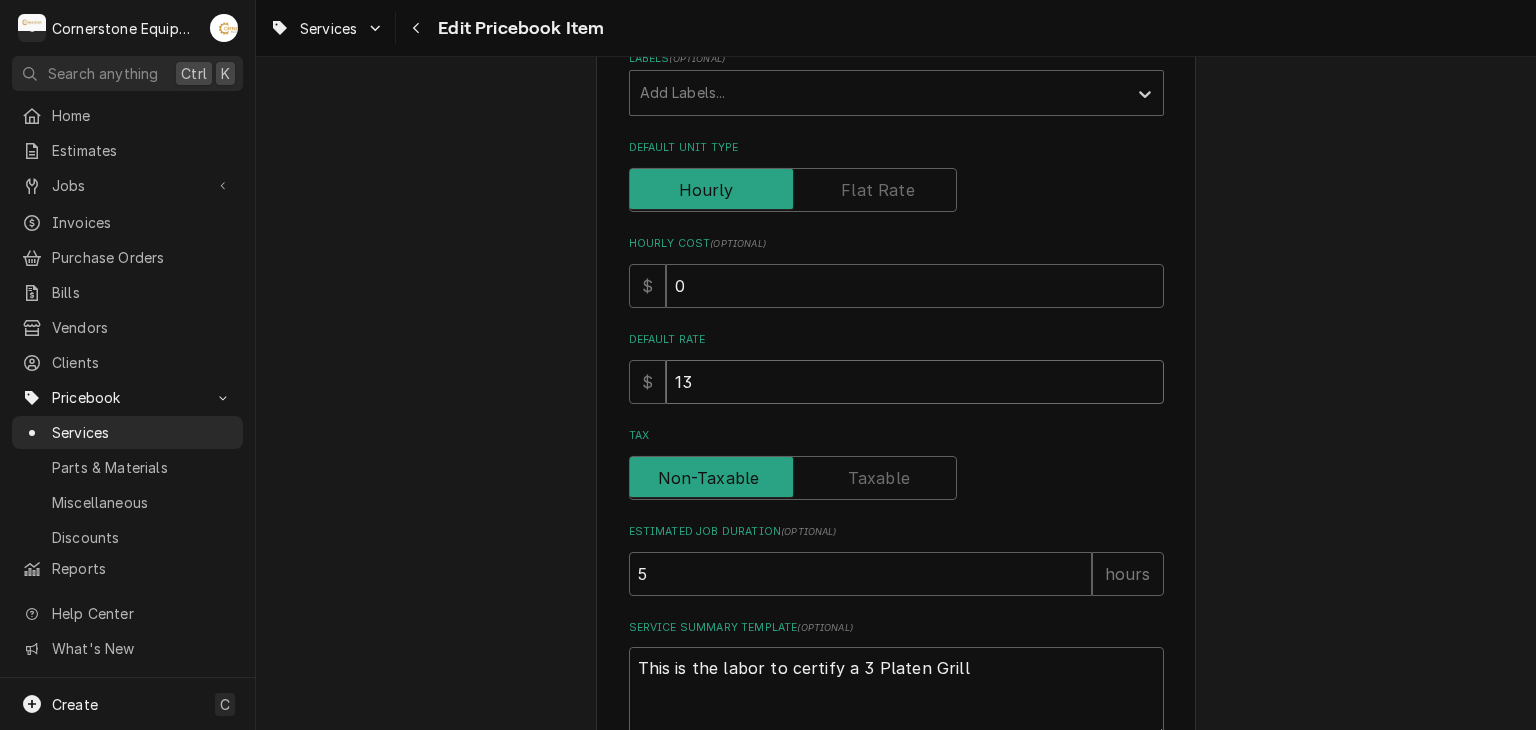 type on "x" 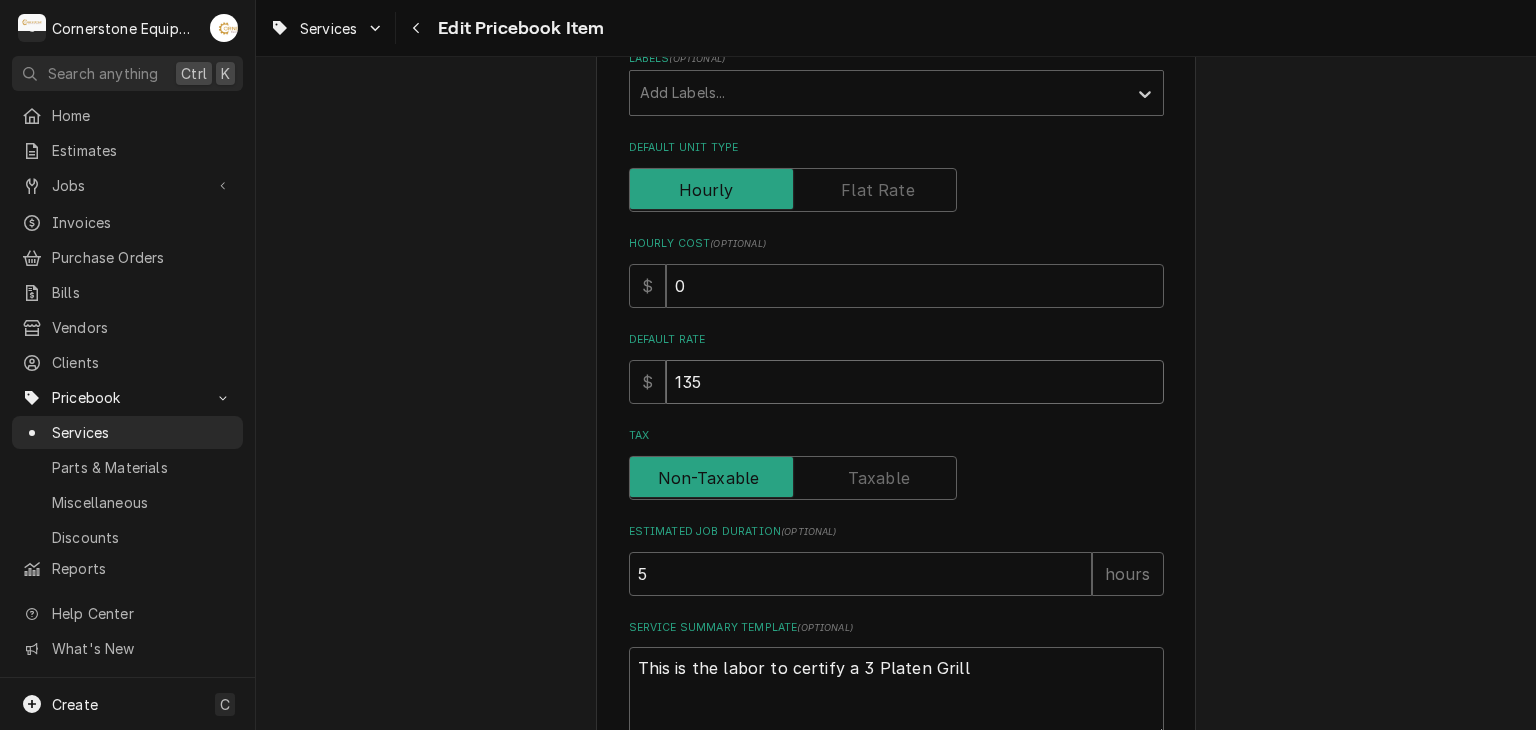 type on "135" 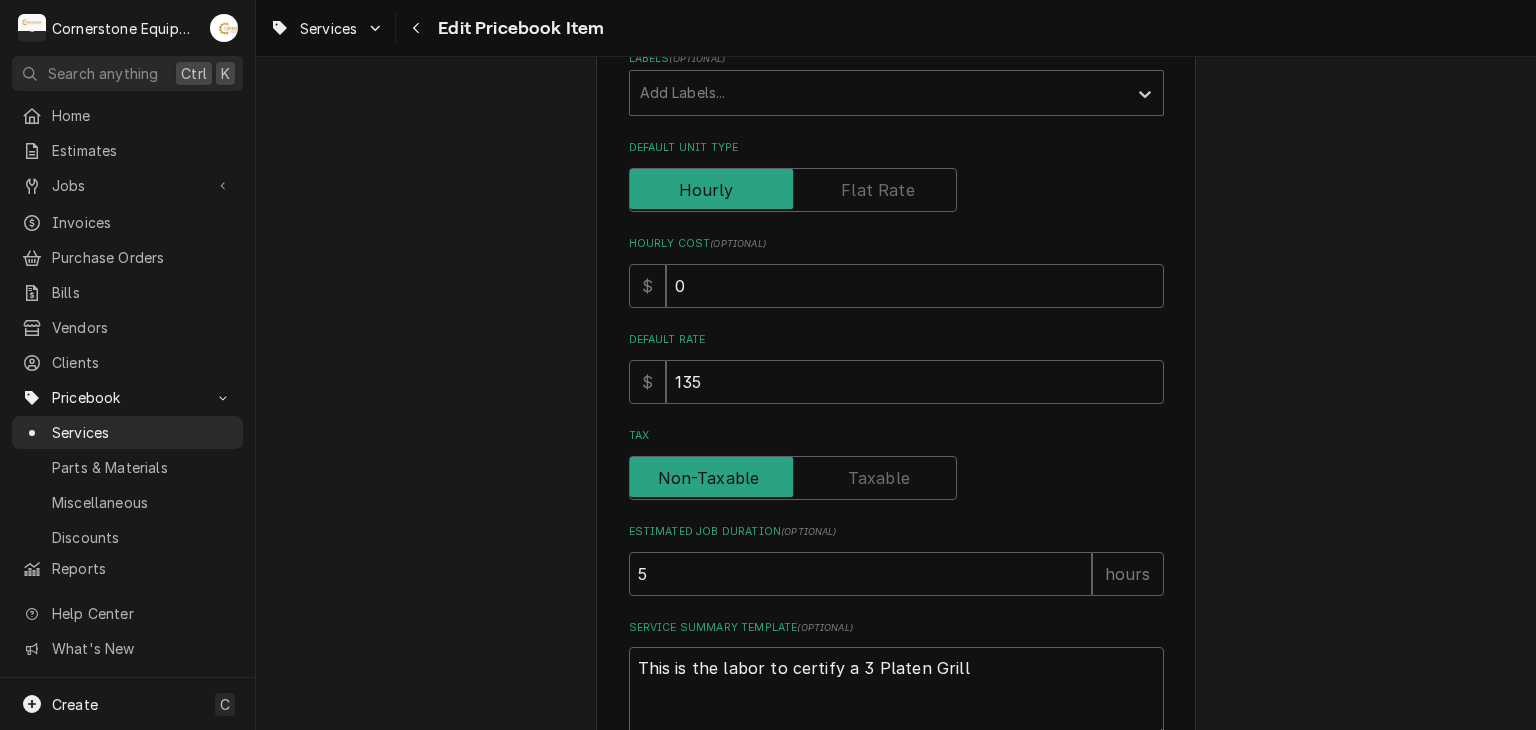 click on "Use the fields below to edit this PriceBook item. Note that changes made here will not be reflected on existing Estimates, Jobs, or Invoices. Active Status Item Type Choose PriceBook item type... Service Charge Part or Material Miscellaneous Charge Discount Tax Short Description Garland Certification 2 Platen Labels  ( optional ) Add Labels... Default Unit Type Hourly Cost  ( optional ) $ 0 Default Rate $ 135 Tax Estimated Job Duration  ( optional ) 5 hours Service Summary Template  ( optional ) This is the labor to certify a 3 Platen Grill Internal Notes  ( optional ) Accounting Sync Status Not Synced Save Cancel" at bounding box center (896, 378) 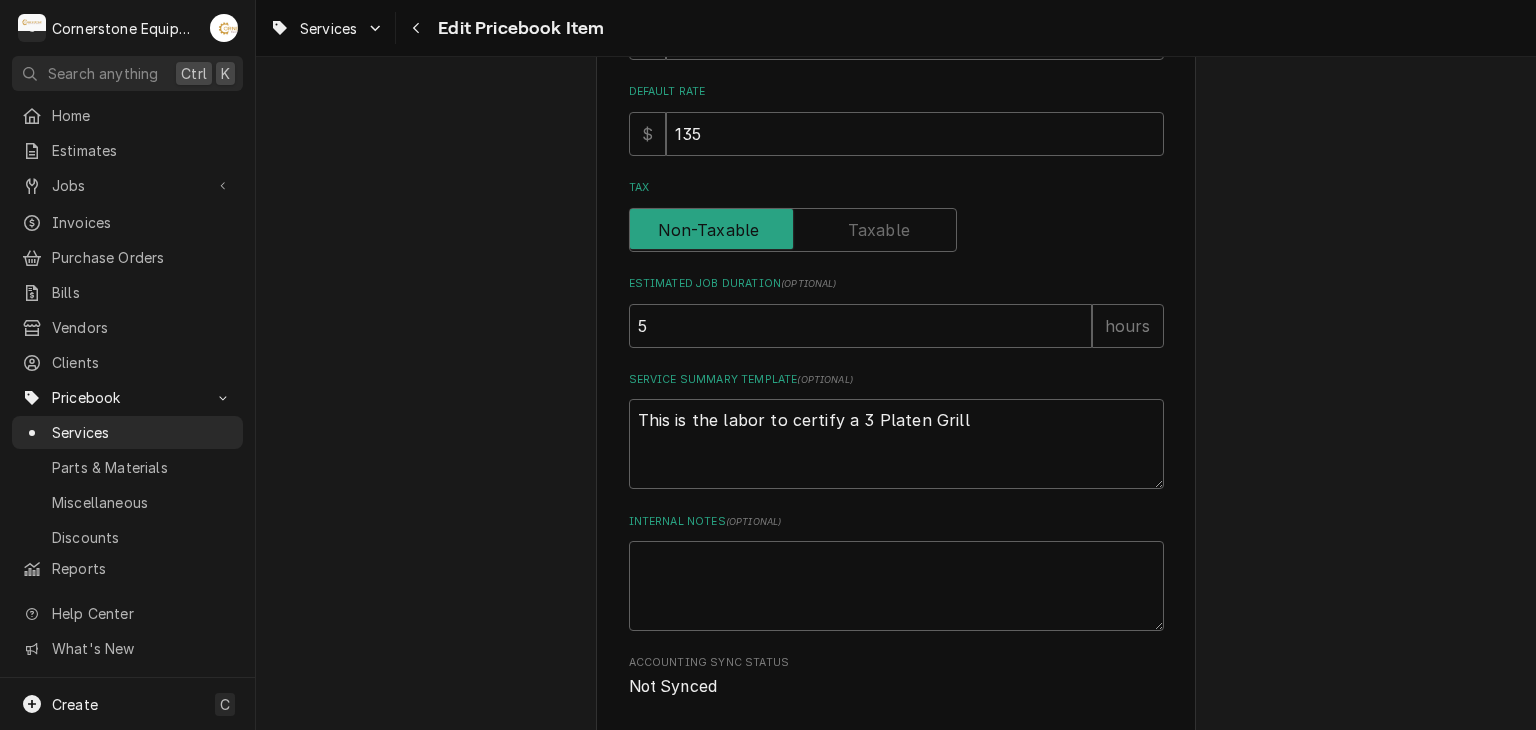 scroll, scrollTop: 920, scrollLeft: 0, axis: vertical 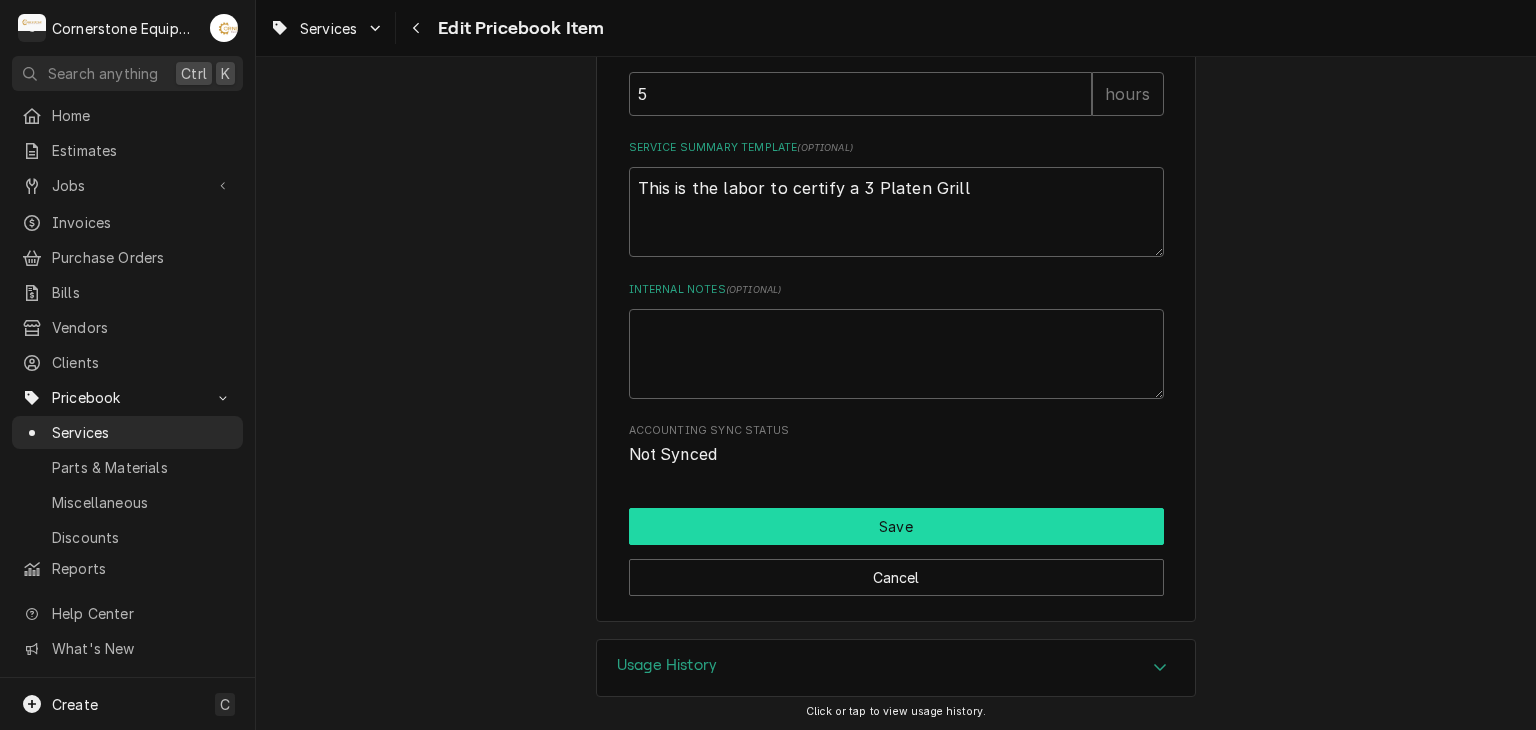 click on "Save" at bounding box center (896, 526) 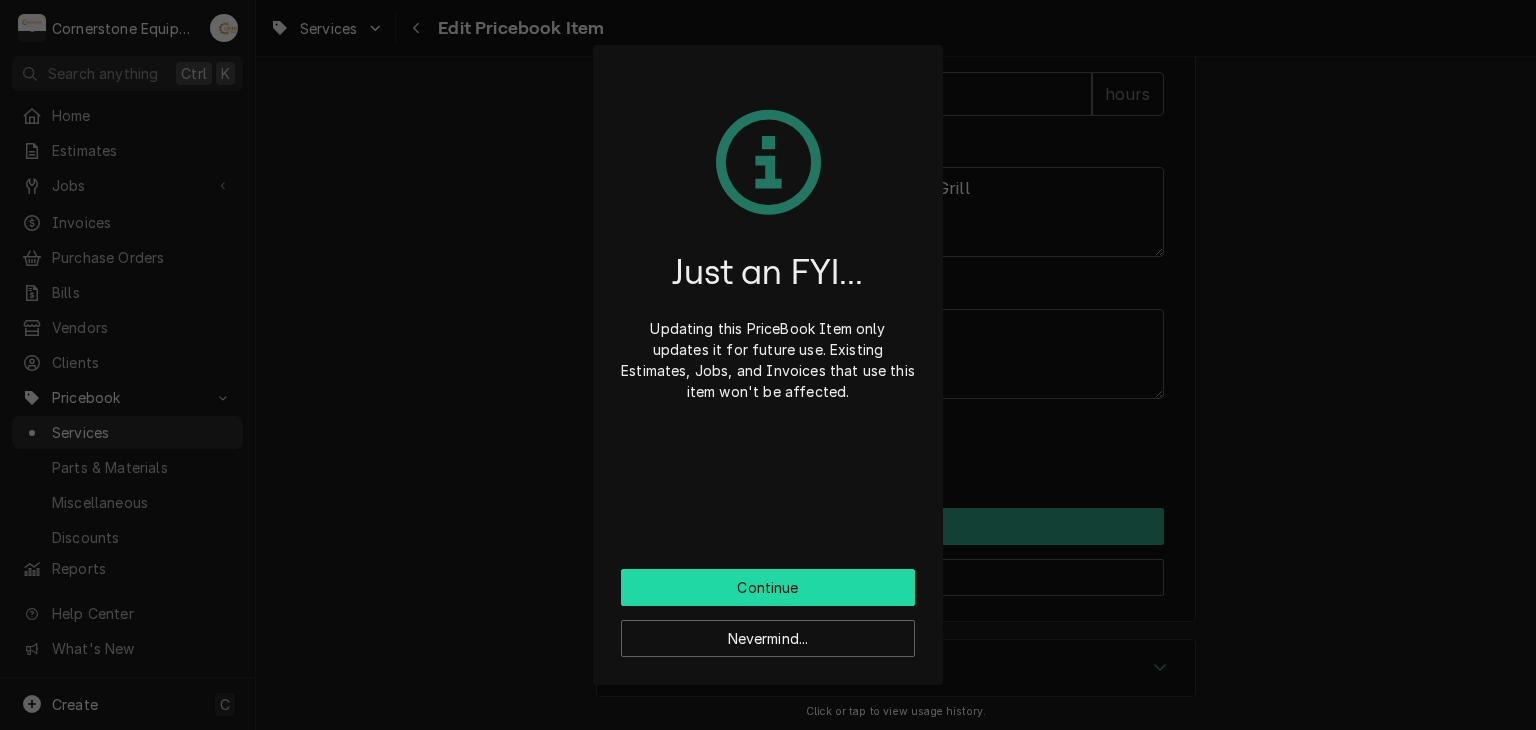 click on "Continue" at bounding box center (768, 587) 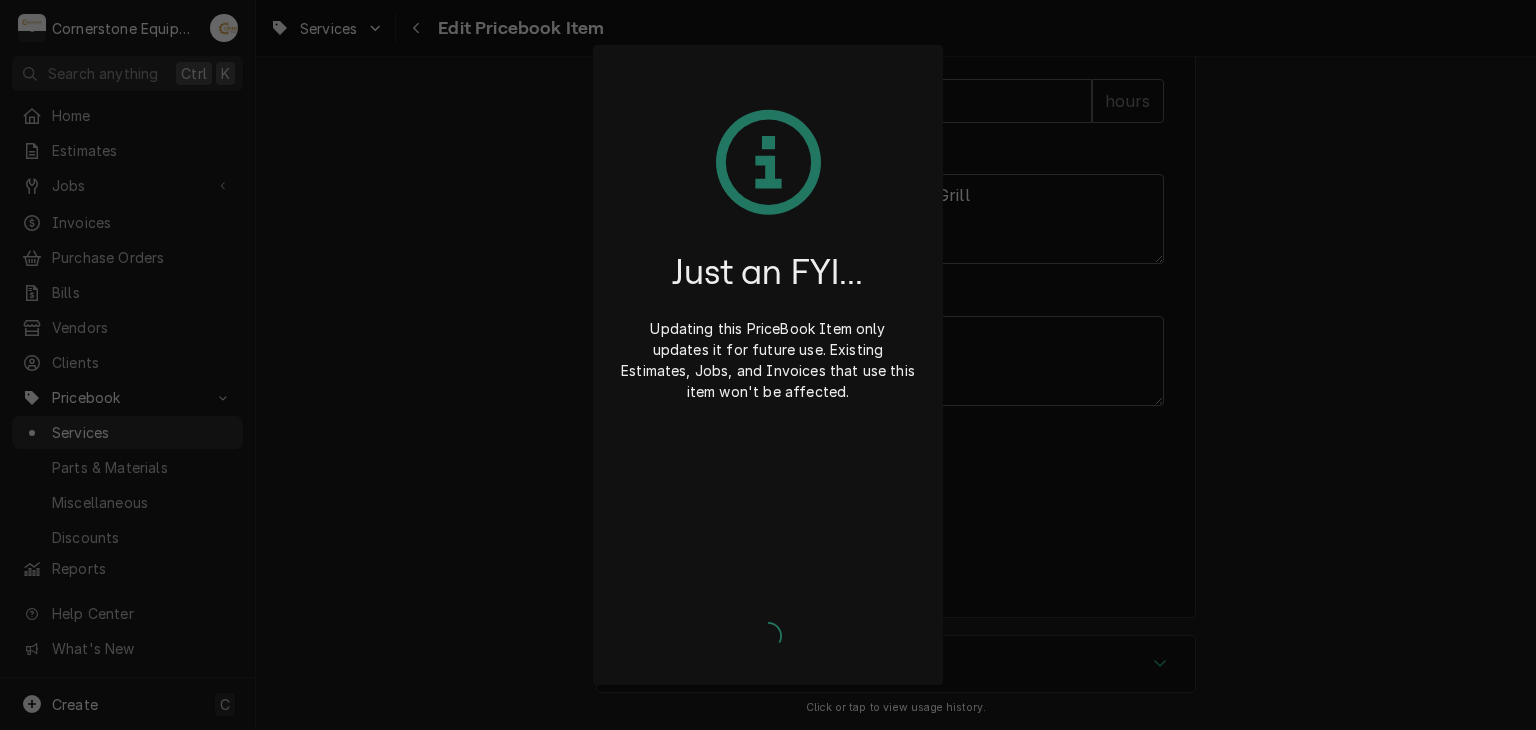 scroll, scrollTop: 909, scrollLeft: 0, axis: vertical 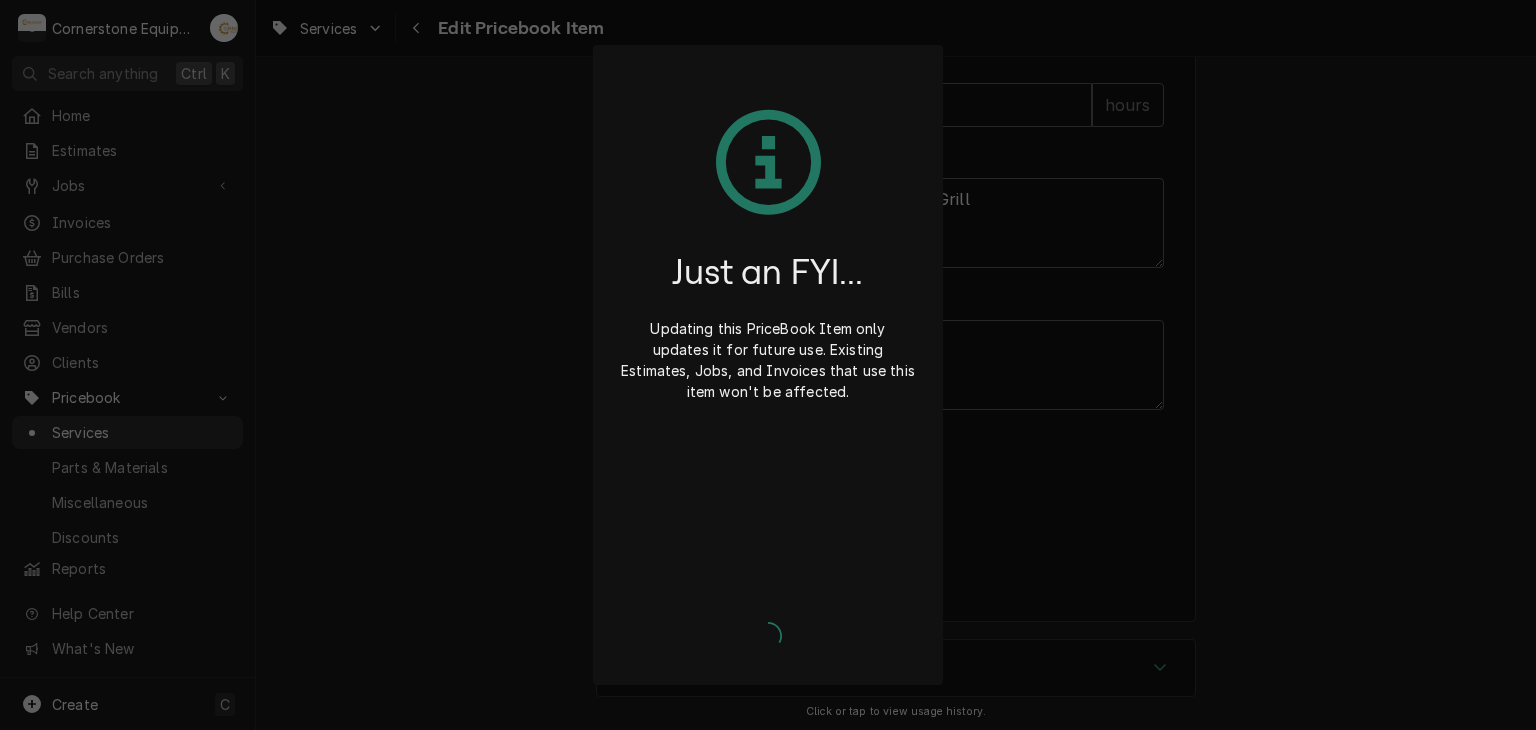 type on "x" 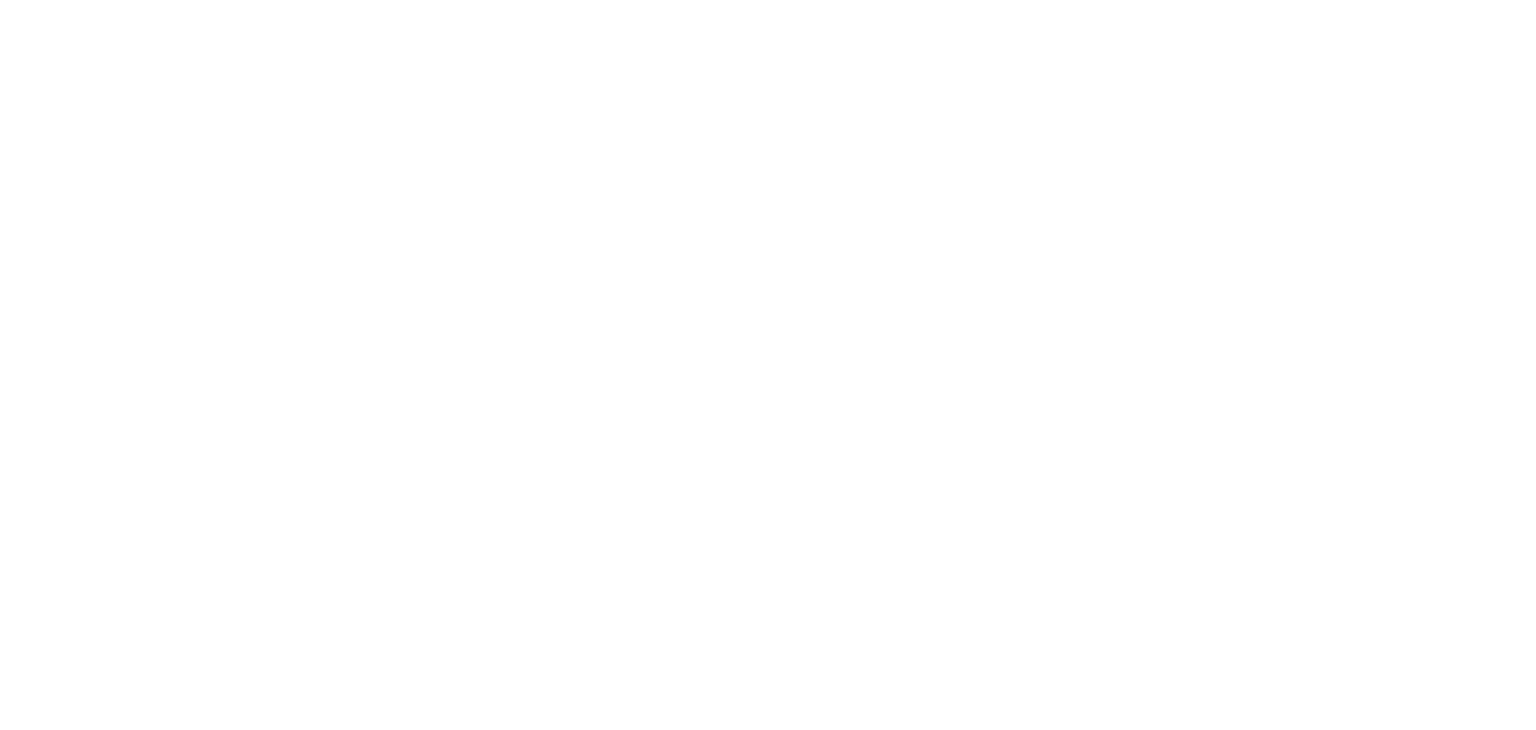 scroll, scrollTop: 0, scrollLeft: 0, axis: both 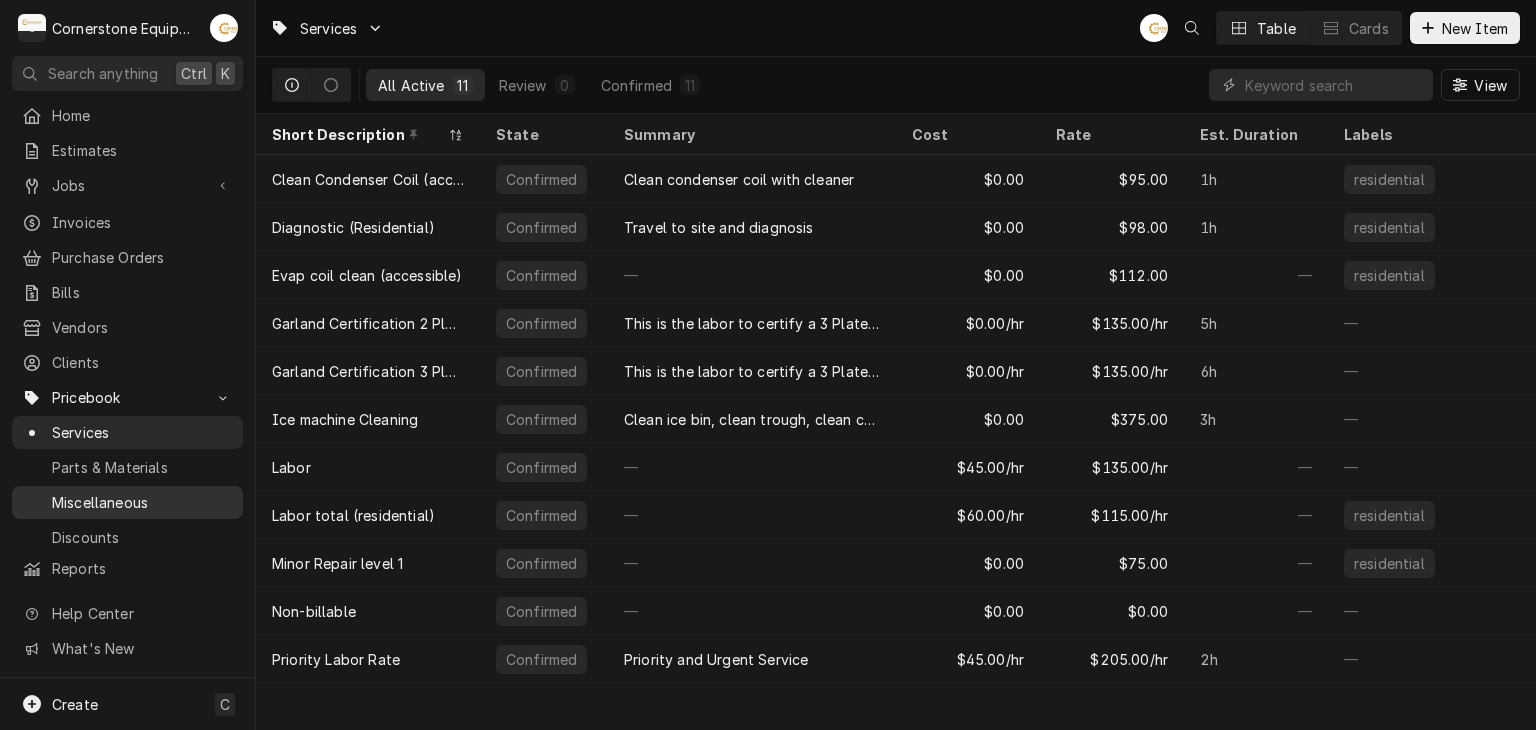 click on "Miscellaneous" at bounding box center (142, 502) 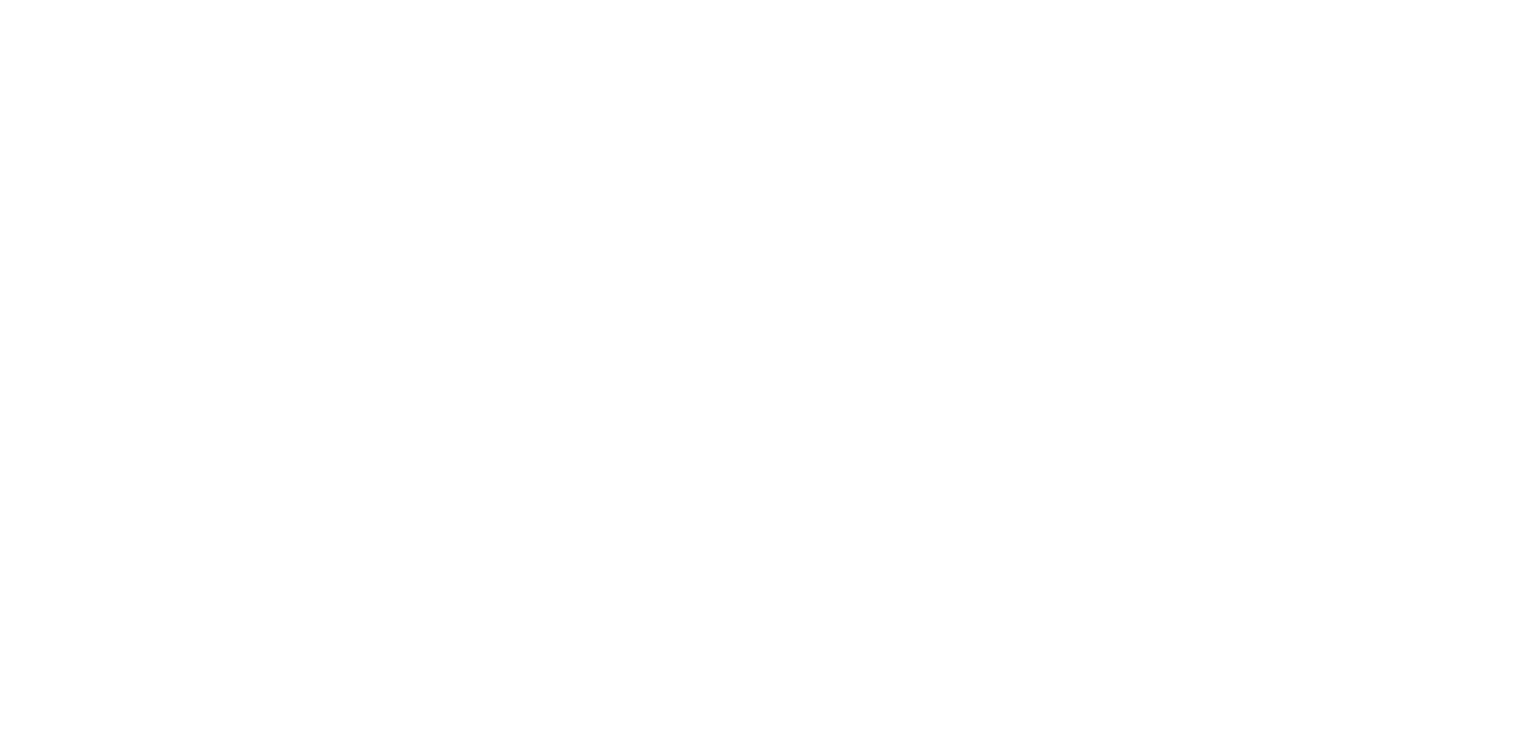 scroll, scrollTop: 0, scrollLeft: 0, axis: both 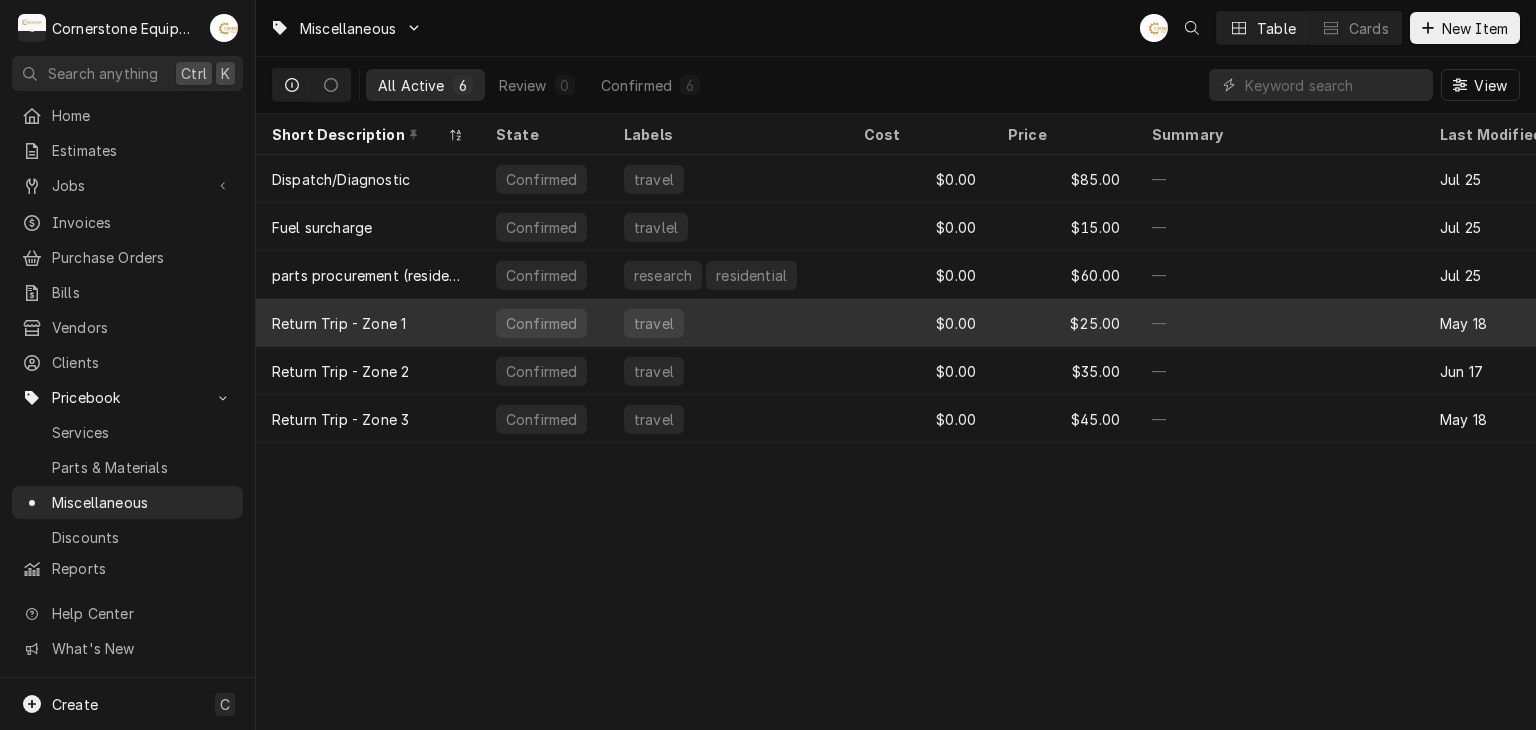 click on "Return Trip - Zone 1" at bounding box center [339, 323] 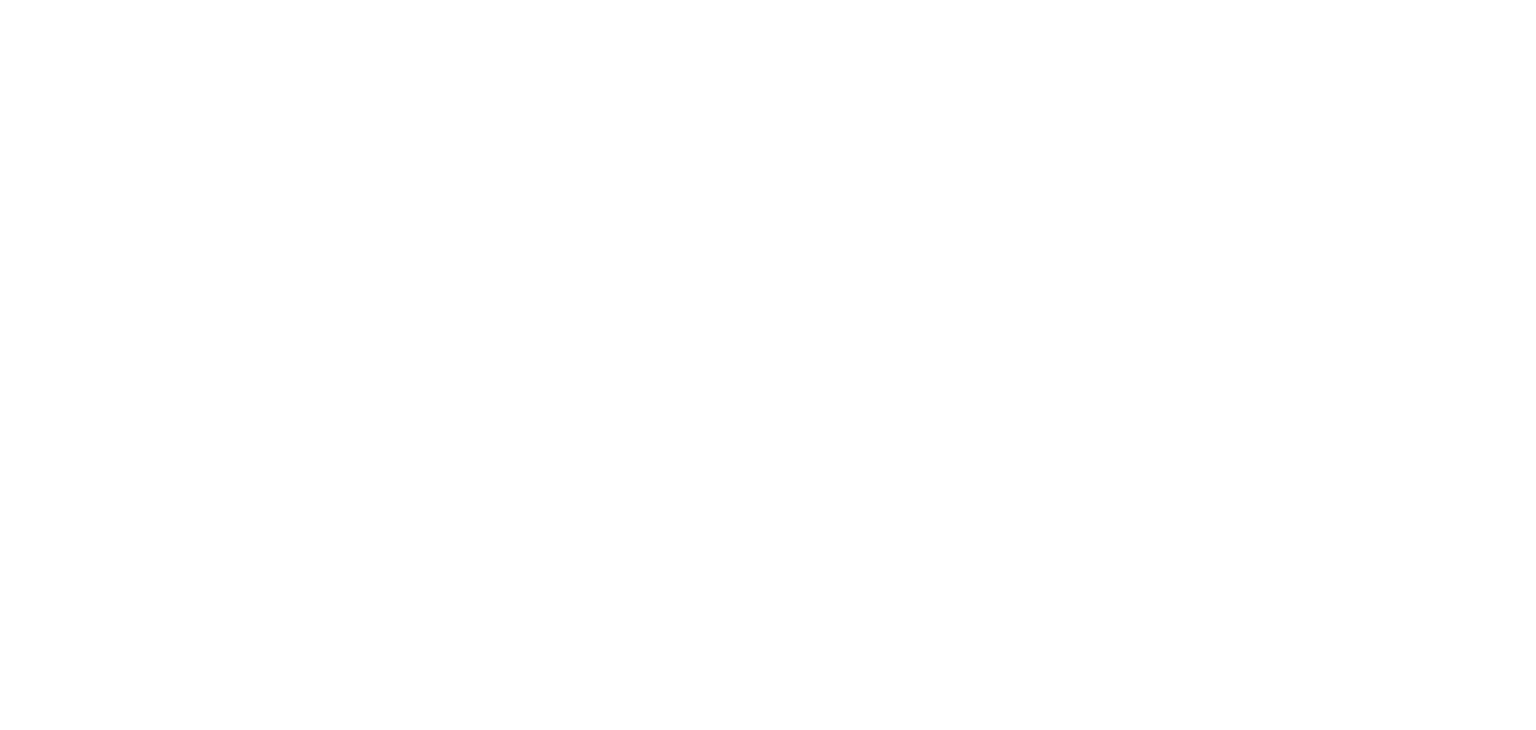 scroll, scrollTop: 0, scrollLeft: 0, axis: both 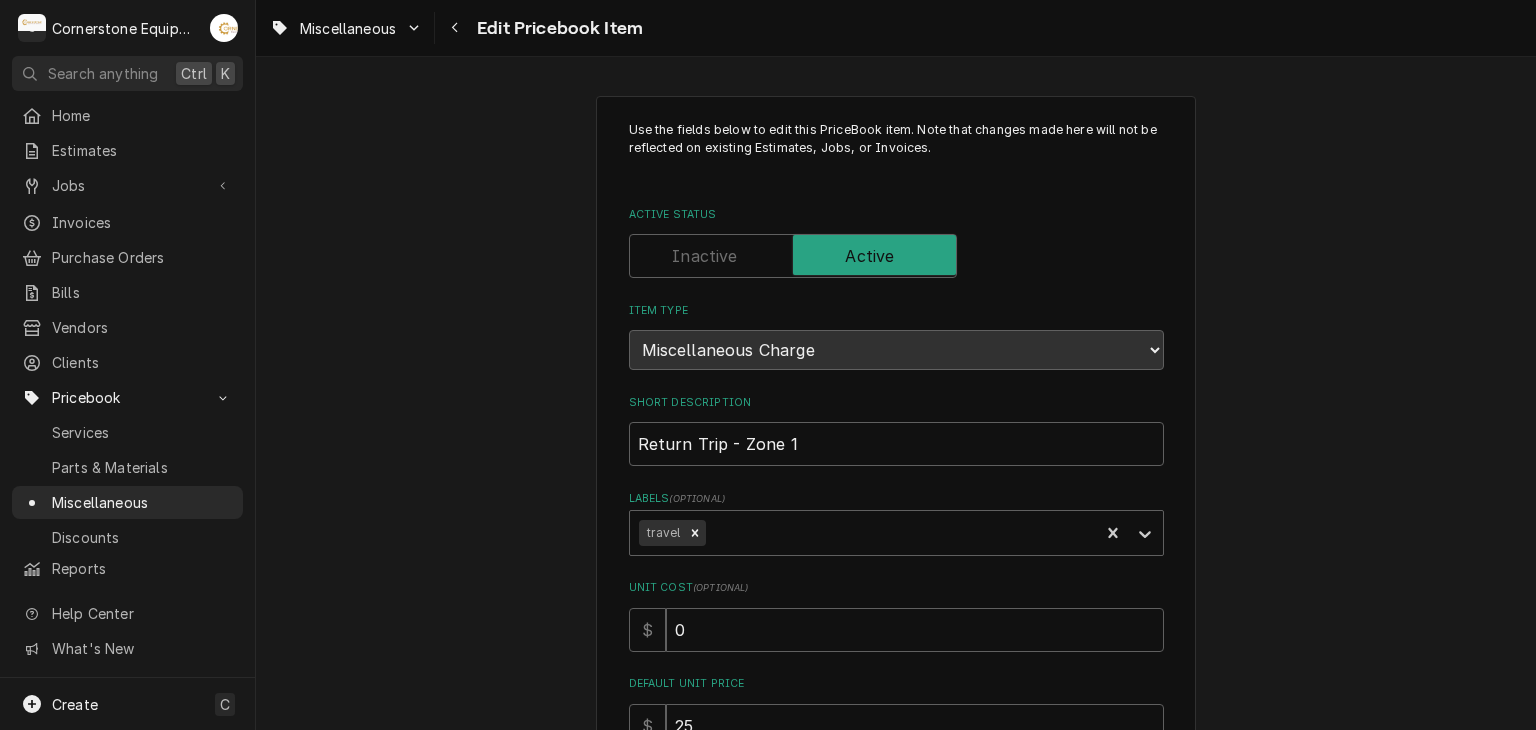 click on "Use the fields below to edit this PriceBook item. Note that changes made here will not be reflected on existing Estimates, Jobs, or Invoices. Active Status Item Type Choose PriceBook item type... Service Charge Part or Material Miscellaneous Charge Discount Tax Short Description Return Trip - Zone 1 Labels  ( optional ) travel Unit Cost  ( optional ) $ 0 Default Unit Price $ 25 Tax Detailed Summary Template  ( optional ) Internal Notes  ( optional ) beyond 40 miles of Gaffney Accounting Sync Status Synced on Sun, May 18th, 2025 - 10:48 PM Save Cancel" at bounding box center (896, 722) 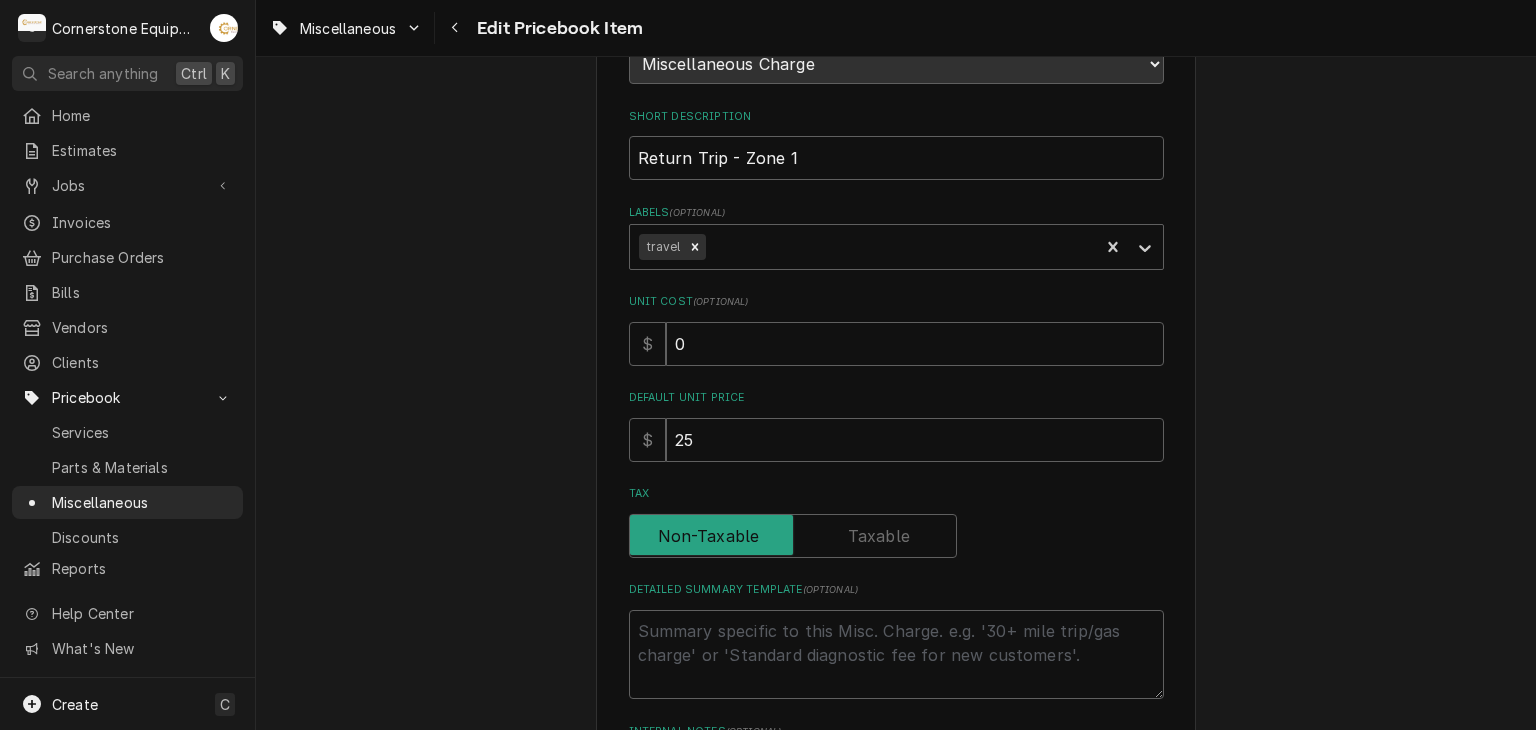 scroll, scrollTop: 400, scrollLeft: 0, axis: vertical 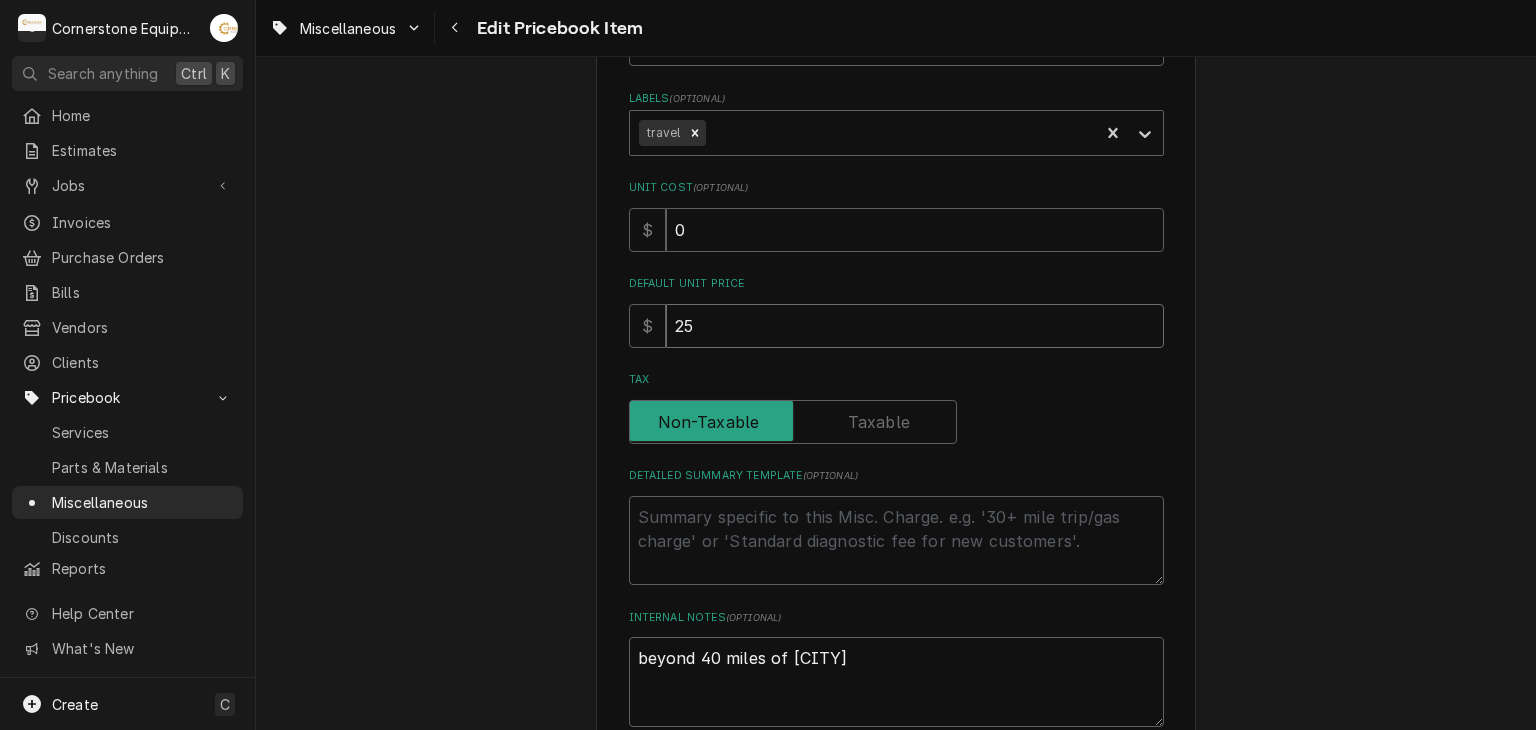 click on "25" at bounding box center [915, 326] 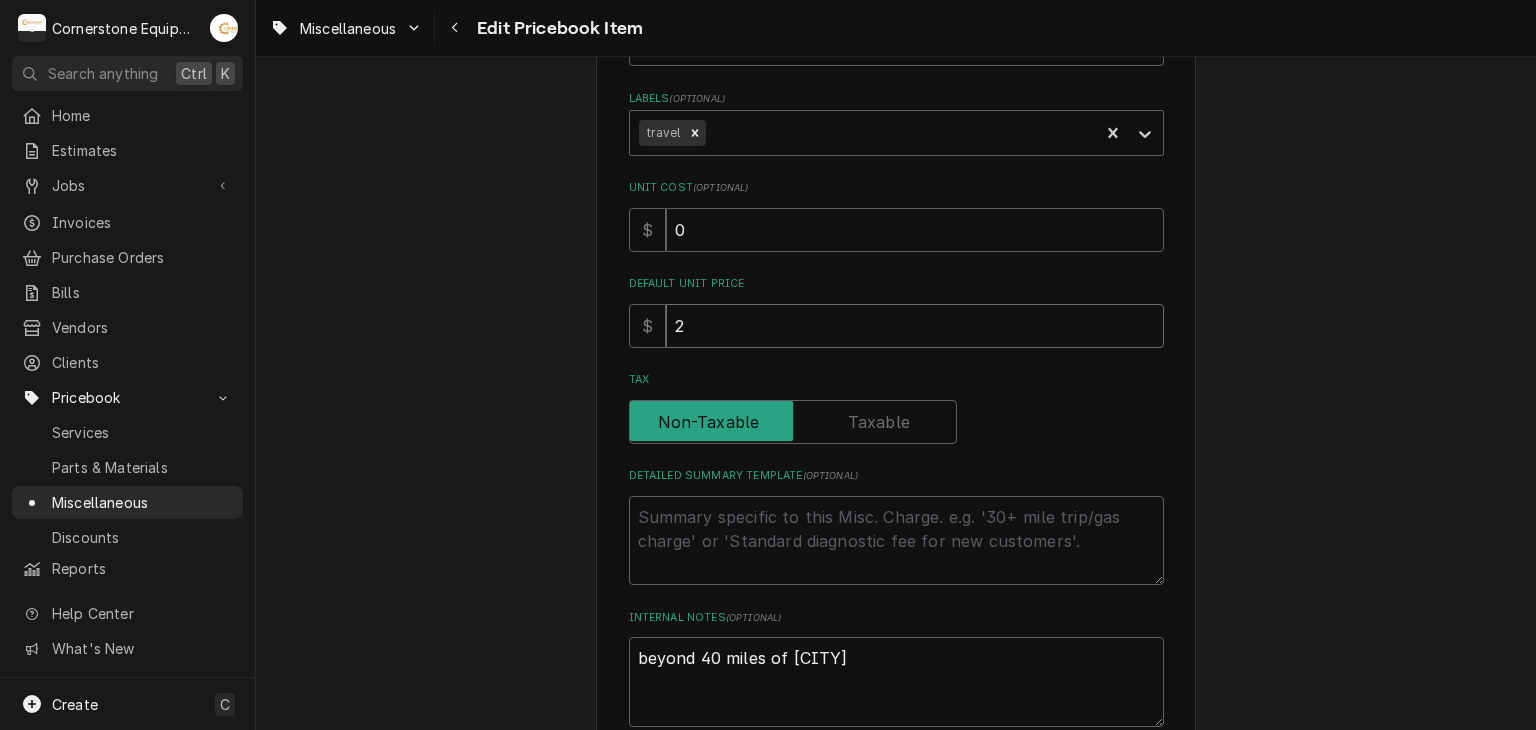 type on "x" 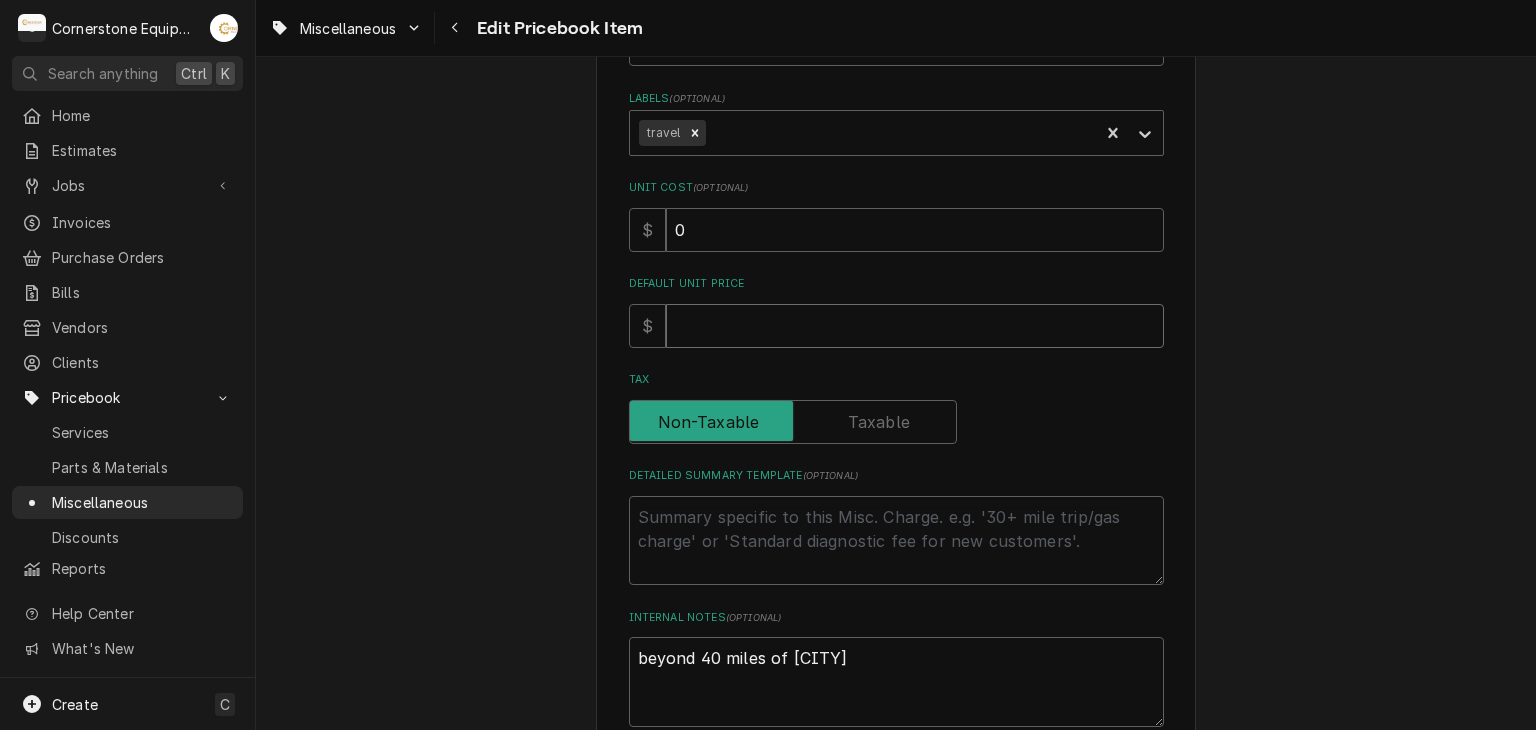 type on "x" 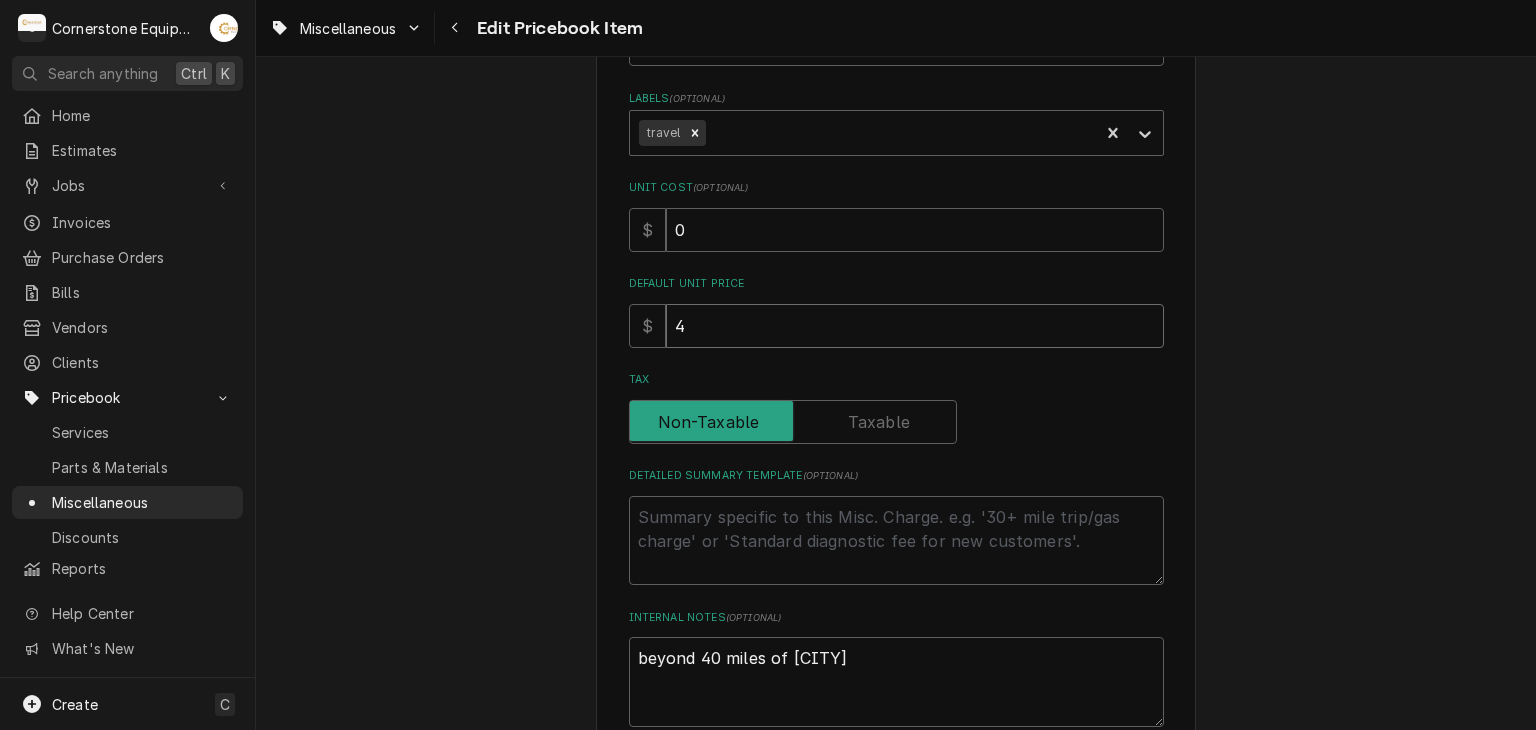 type on "x" 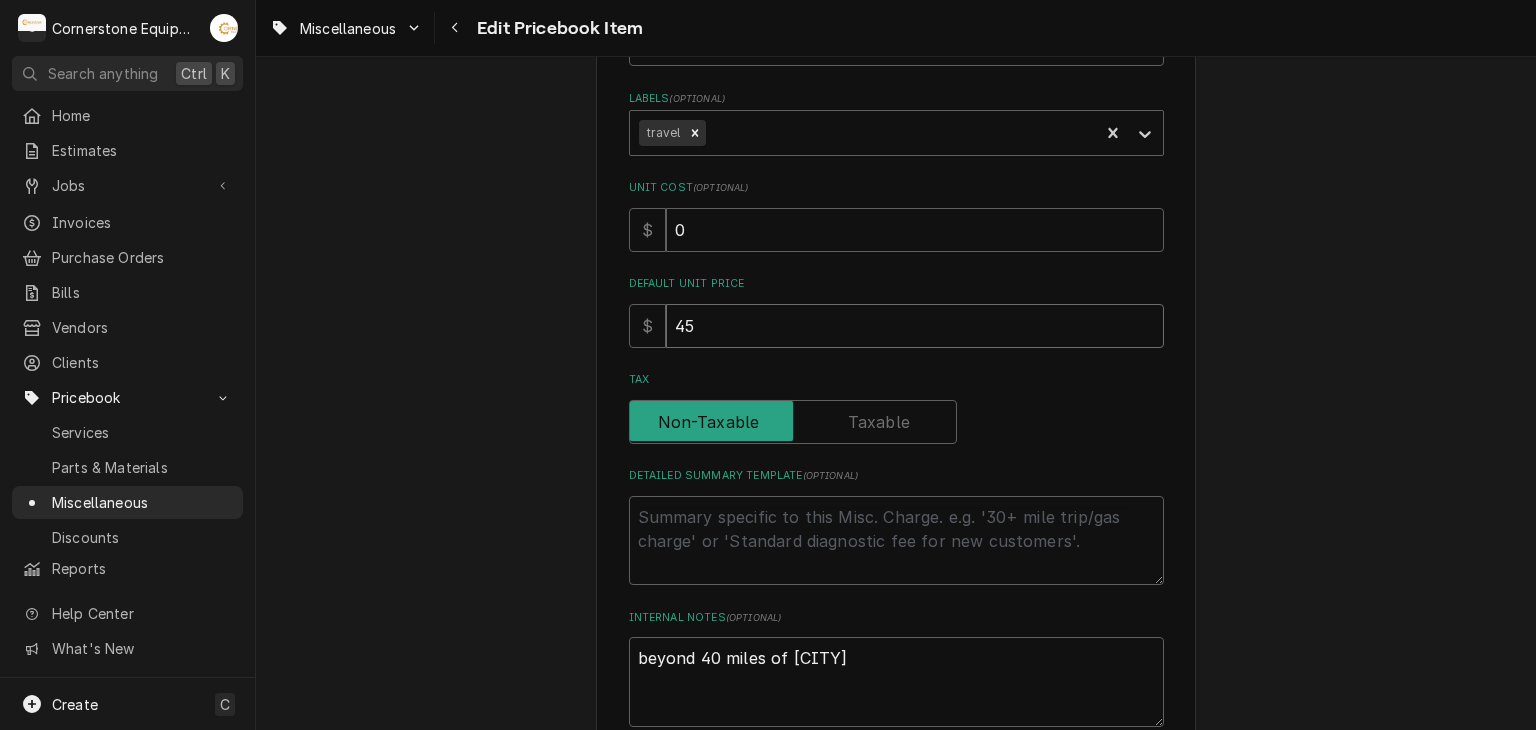 type on "45" 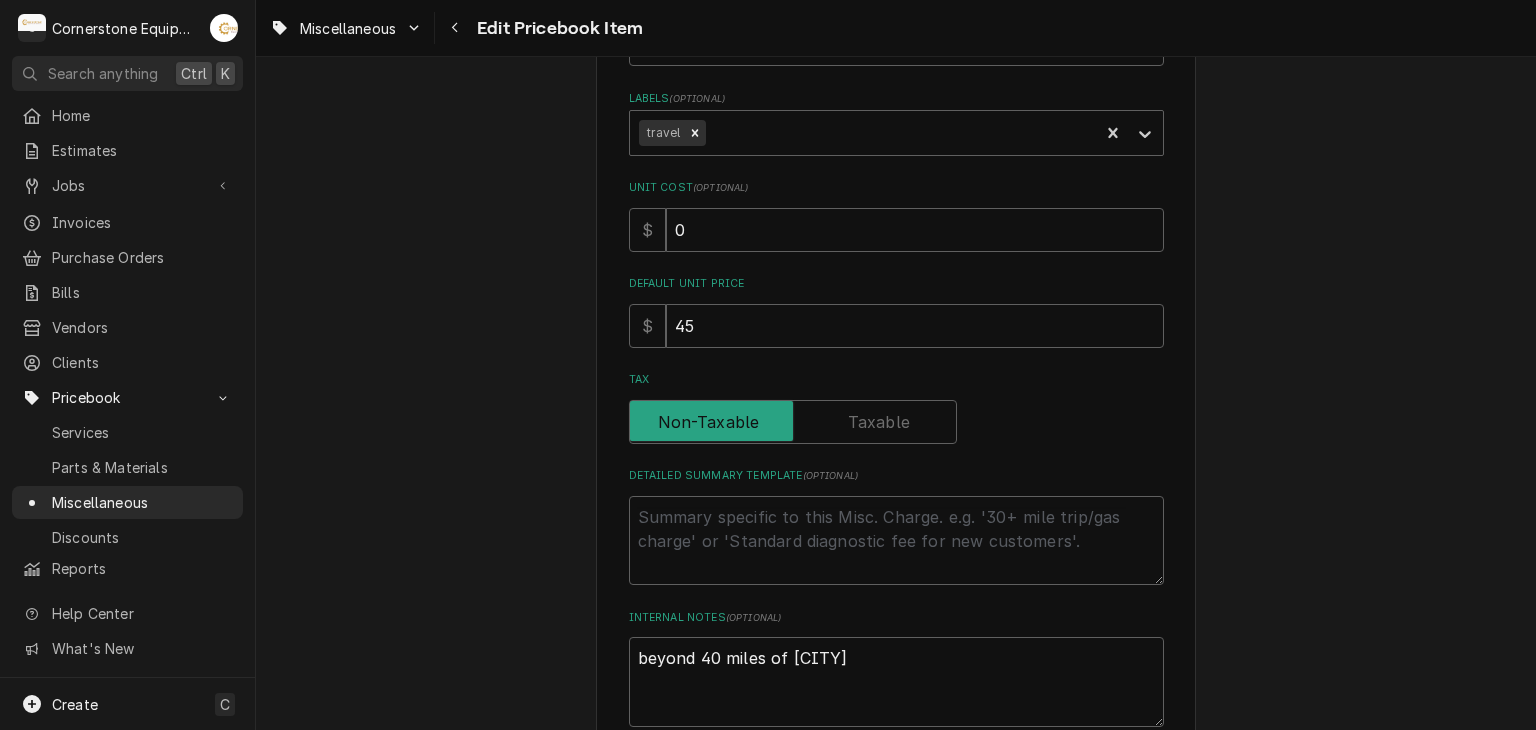 click on "Use the fields below to edit this PriceBook item. Note that changes made here will not be reflected on existing Estimates, Jobs, or Invoices. Active Status Item Type Choose PriceBook item type... Service Charge Part or Material Miscellaneous Charge Discount Tax Short Description Return Trip - Zone 1 Labels  ( optional ) travel Unit Cost  ( optional ) $ 0 Default Unit Price $ 45 Tax Detailed Summary Template  ( optional ) Internal Notes  ( optional ) beyond 40 miles of Gaffney Accounting Sync Status Synced on Sun, May 18th, 2025 - 10:48 PM Save Cancel" at bounding box center [896, 322] 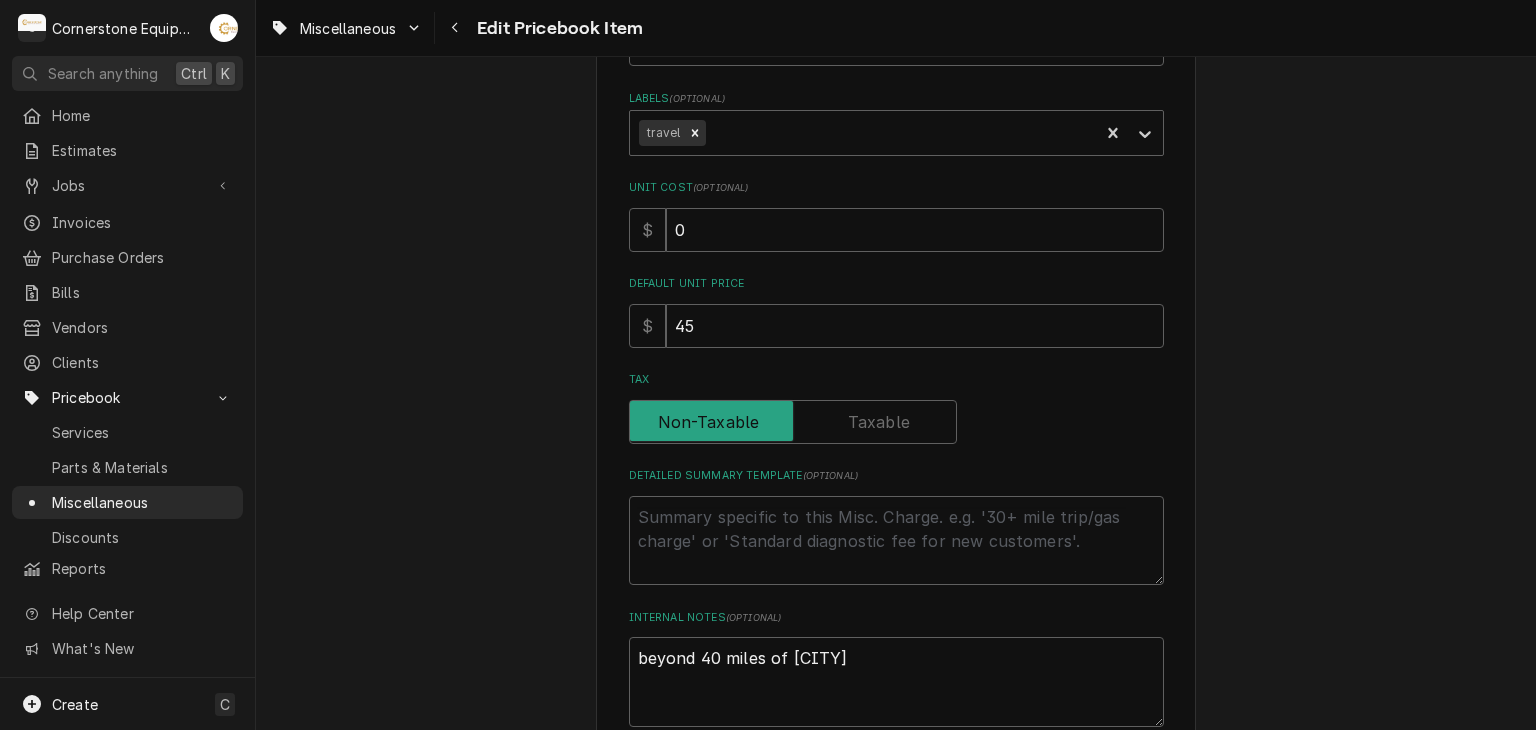 click on "Use the fields below to edit this PriceBook item. Note that changes made here will not be reflected on existing Estimates, Jobs, or Invoices. Active Status Item Type Choose PriceBook item type... Service Charge Part or Material Miscellaneous Charge Discount Tax Short Description Return Trip - Zone 1 Labels  ( optional ) travel Unit Cost  ( optional ) $ 0 Default Unit Price $ 45 Tax Detailed Summary Template  ( optional ) Internal Notes  ( optional ) beyond 40 miles of Gaffney Accounting Sync Status Synced on Sun, May 18th, 2025 - 10:48 PM Save Cancel" at bounding box center [896, 322] 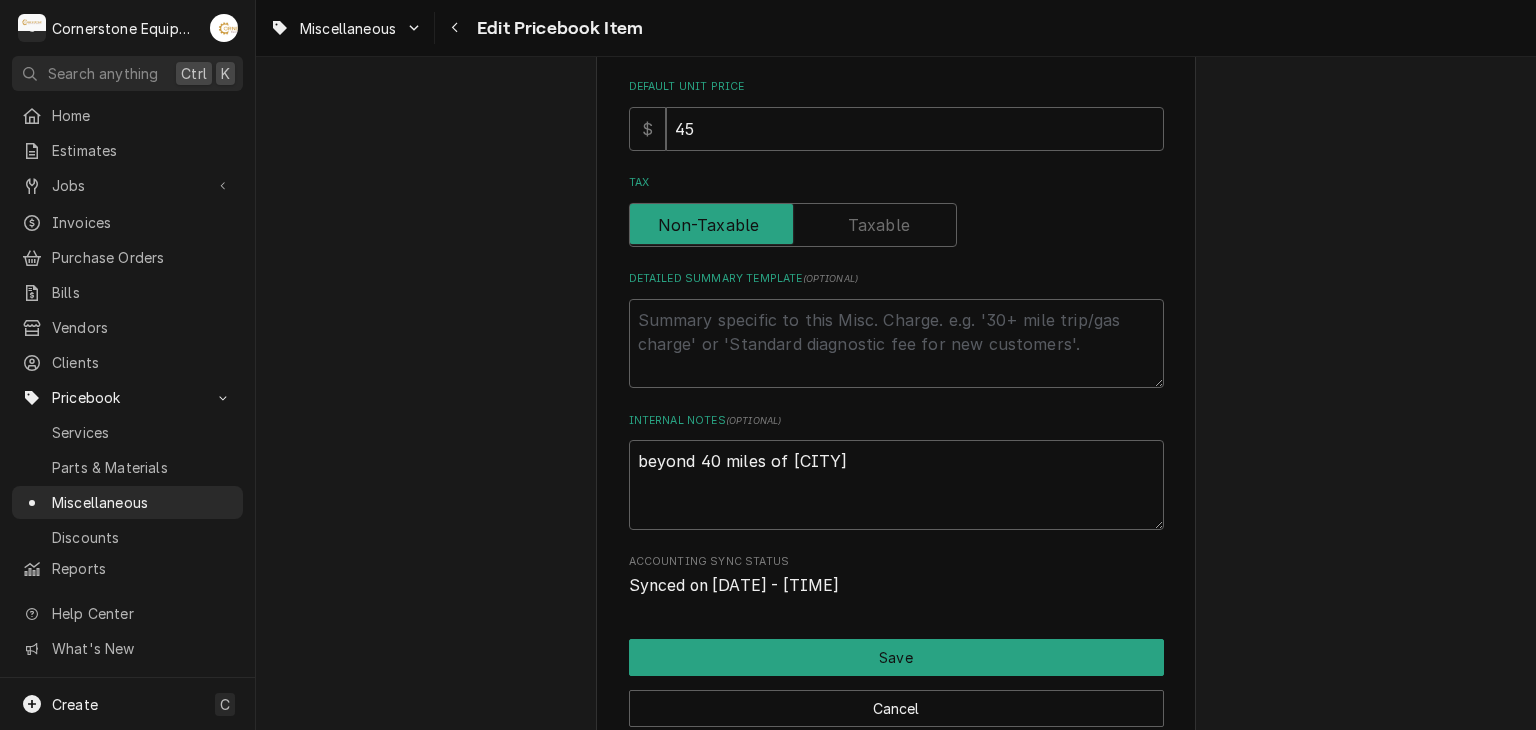 scroll, scrollTop: 640, scrollLeft: 0, axis: vertical 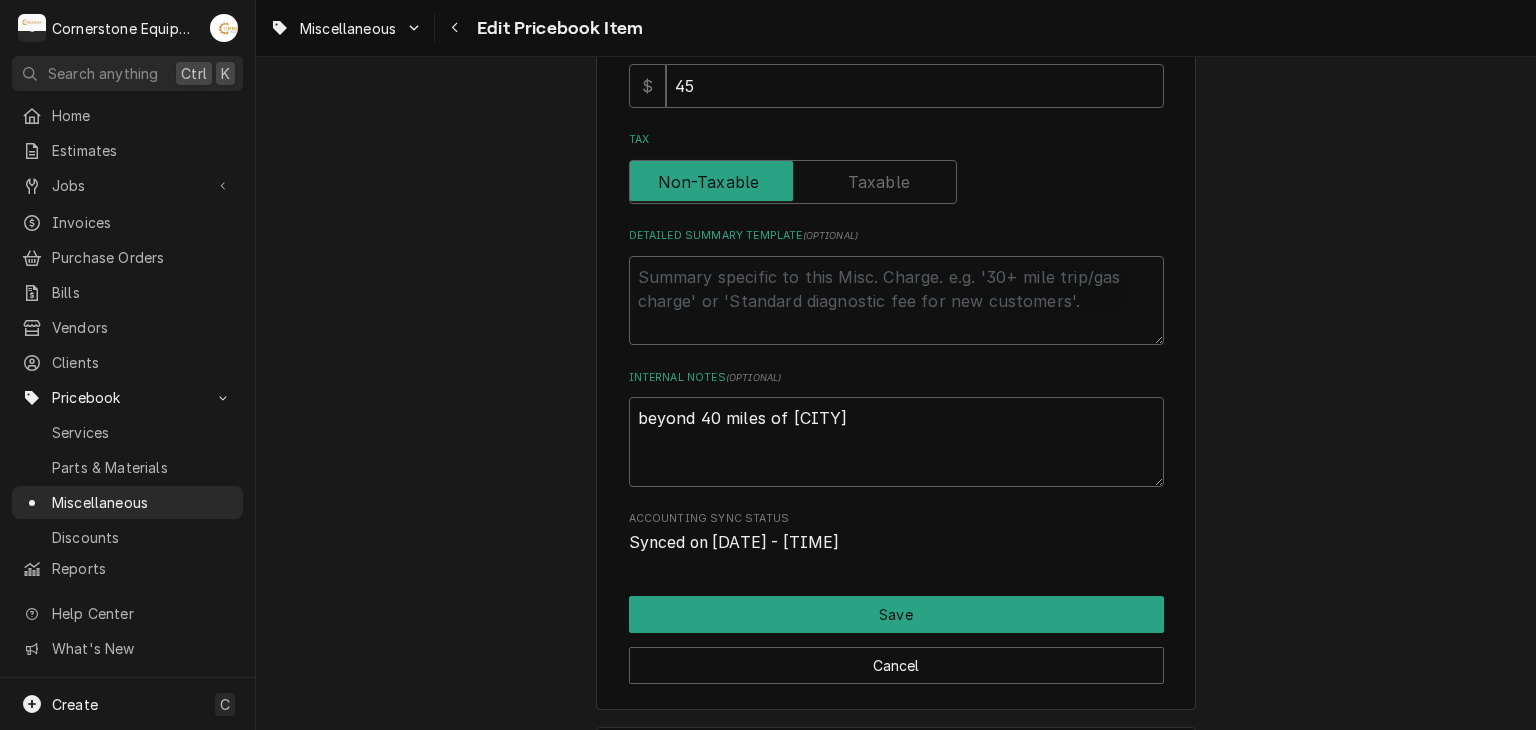click on "Use the fields below to edit this PriceBook item. Note that changes made here will not be reflected on existing Estimates, Jobs, or Invoices. Active Status Item Type Choose PriceBook item type... Service Charge Part or Material Miscellaneous Charge Discount Tax Short Description Return Trip - Zone 1 Labels  ( optional ) travel Unit Cost  ( optional ) $ 0 Default Unit Price $ 45 Tax Detailed Summary Template  ( optional ) Internal Notes  ( optional ) beyond 40 miles of Gaffney Accounting Sync Status Synced on Sun, May 18th, 2025 - 10:48 PM Save Cancel" at bounding box center [896, 83] 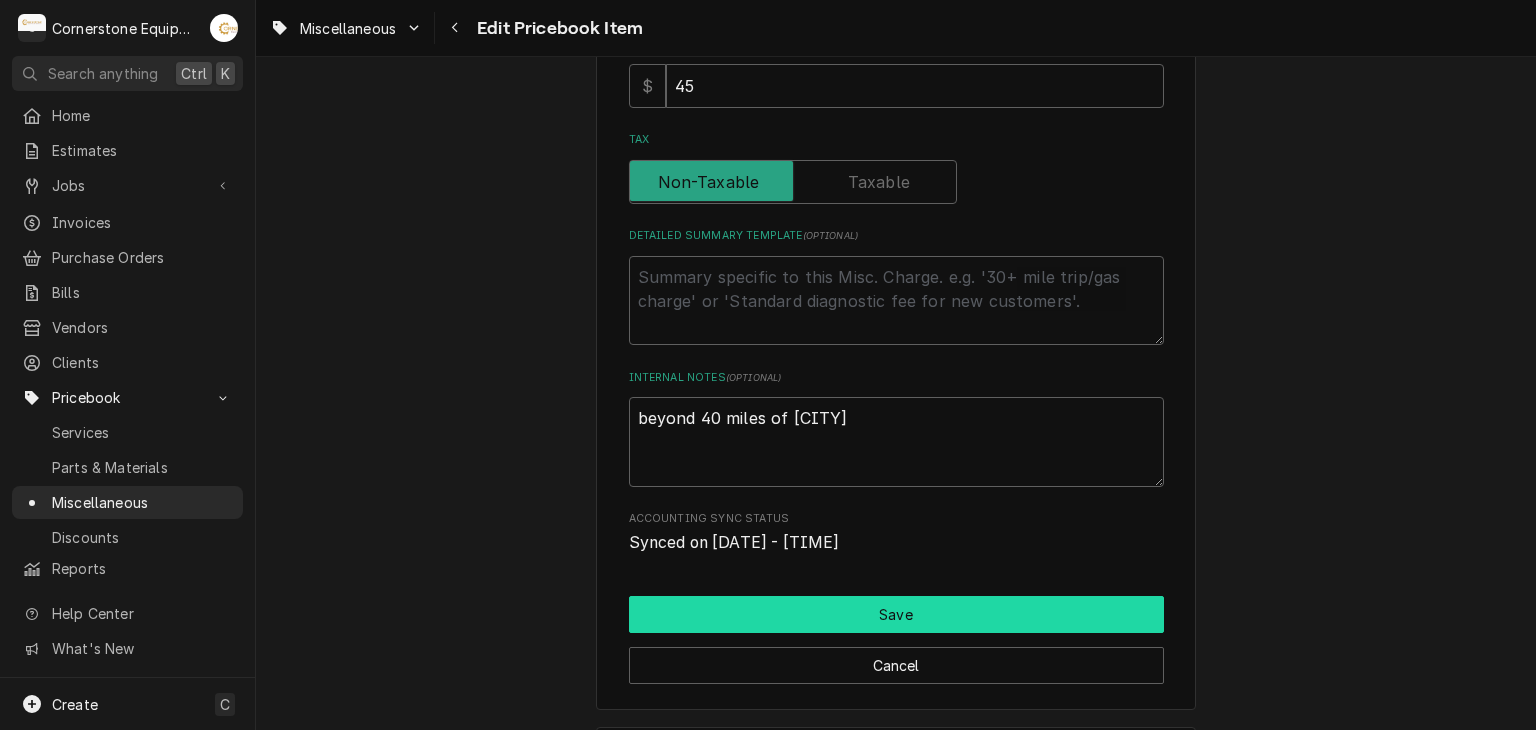 click on "Save" at bounding box center (896, 614) 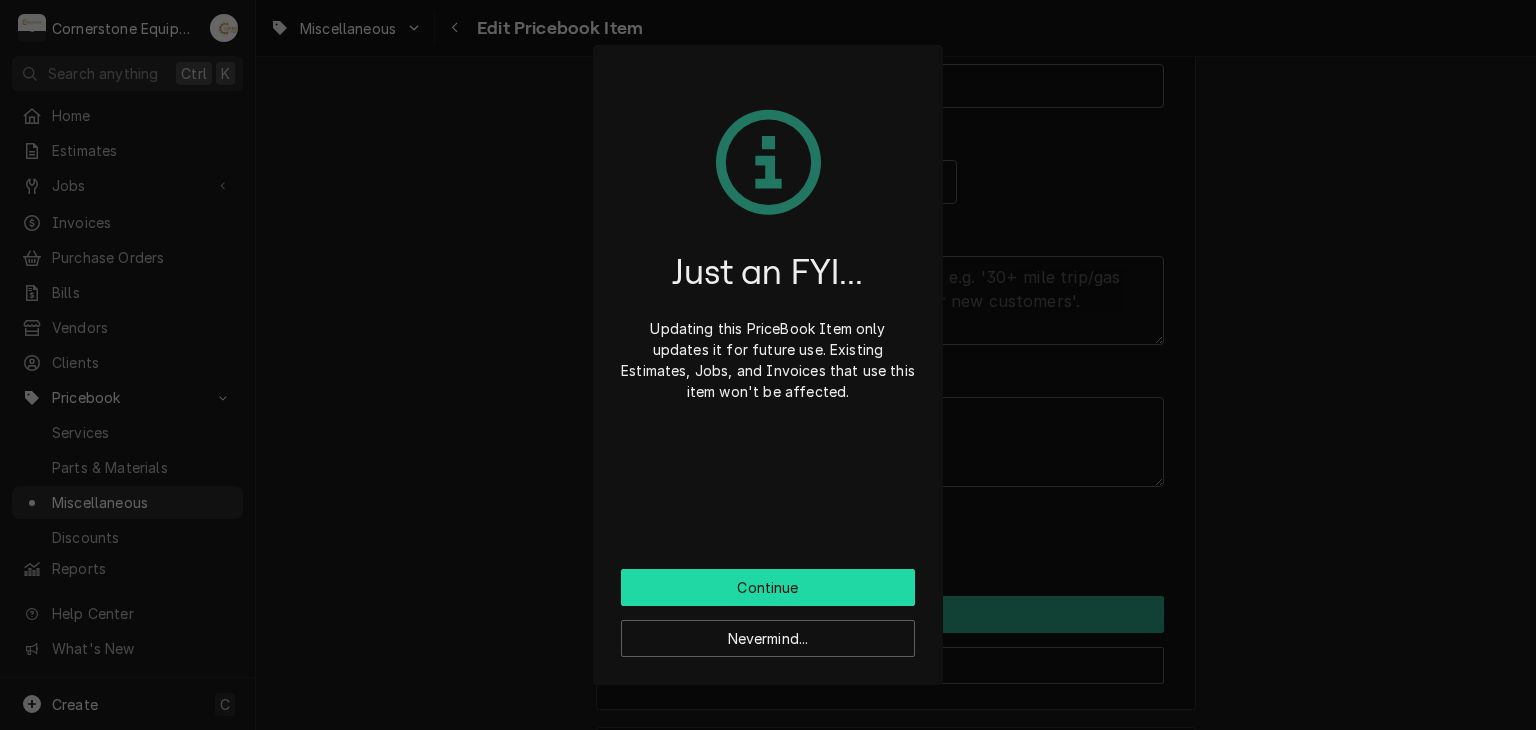 click on "Continue" at bounding box center [768, 587] 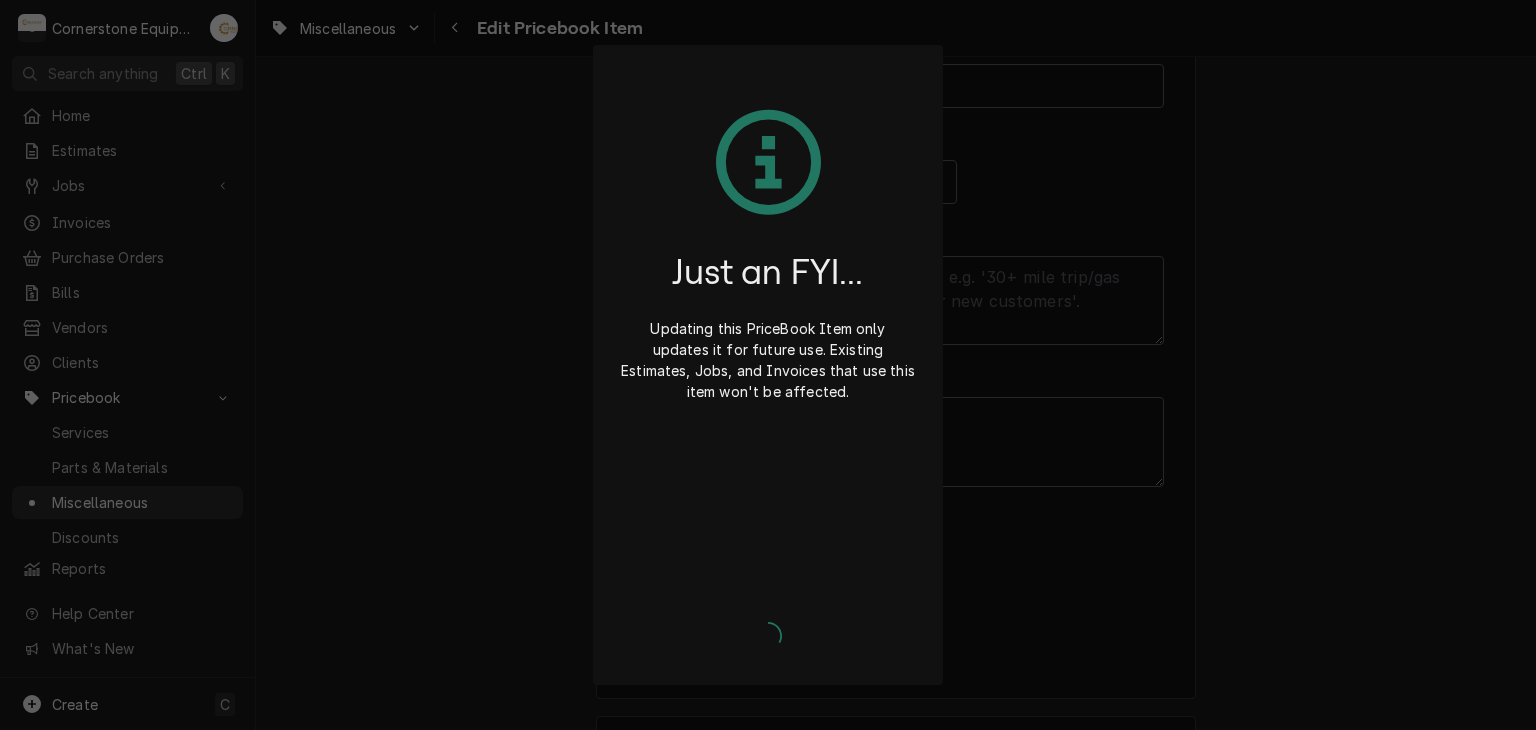 type on "x" 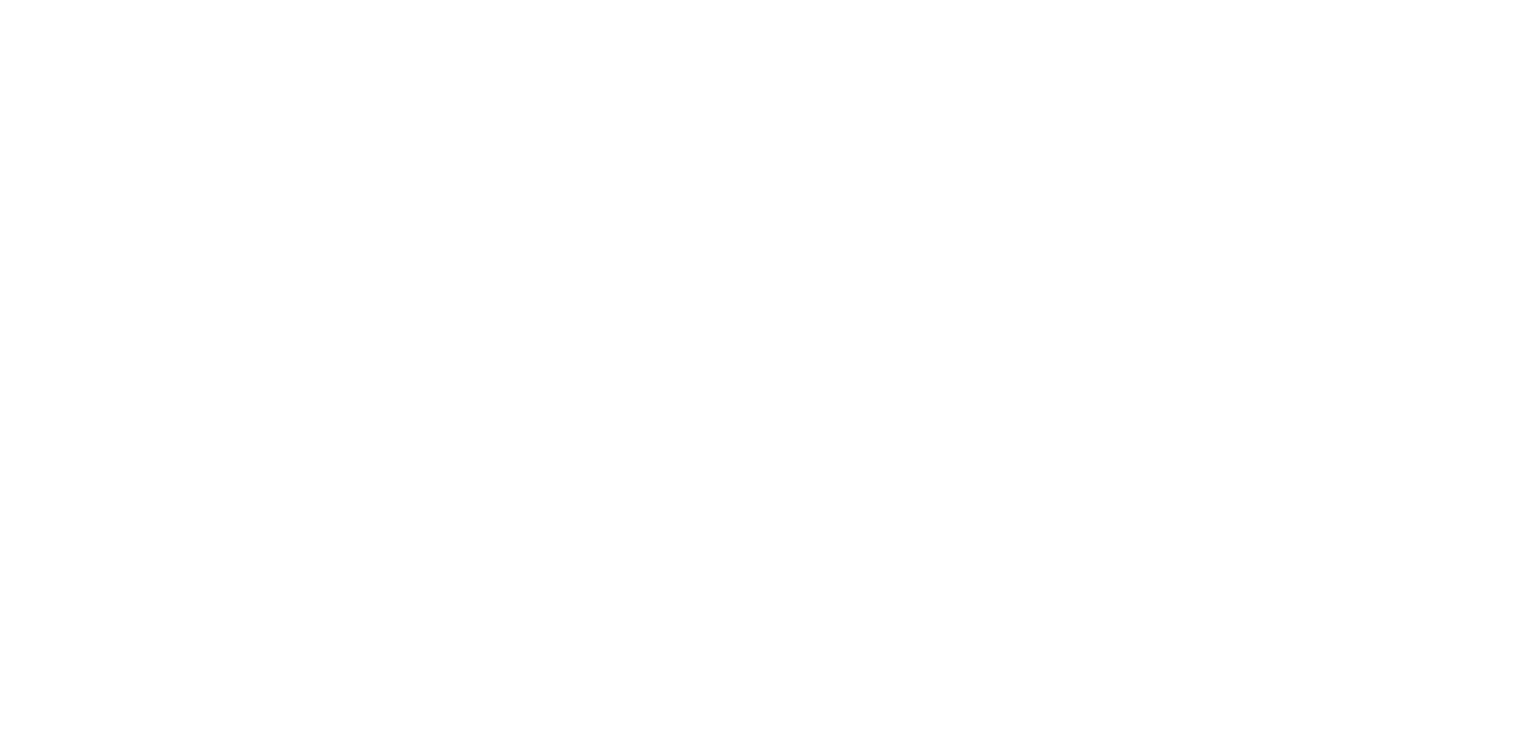 scroll, scrollTop: 0, scrollLeft: 0, axis: both 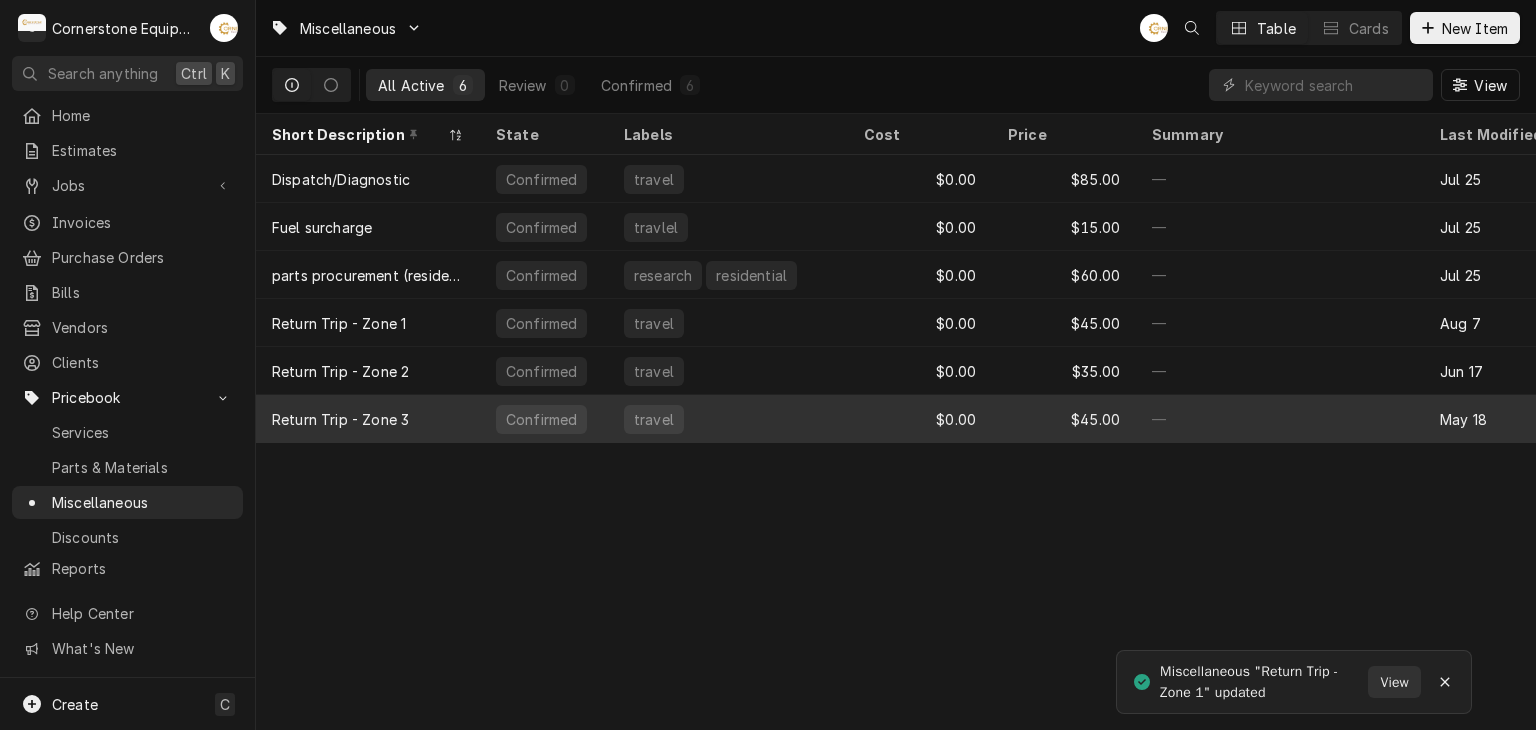 click on "travel" at bounding box center [728, 419] 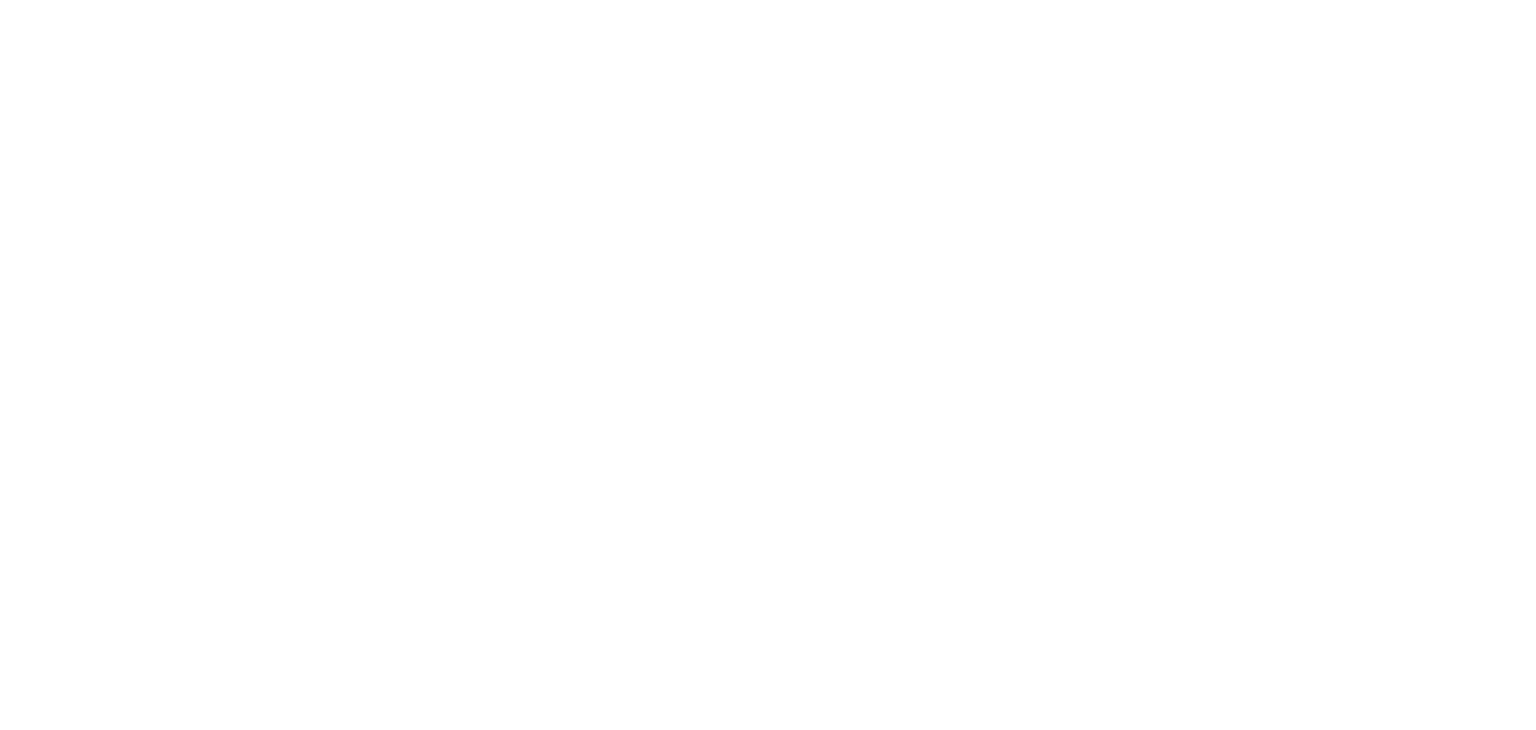 scroll, scrollTop: 0, scrollLeft: 0, axis: both 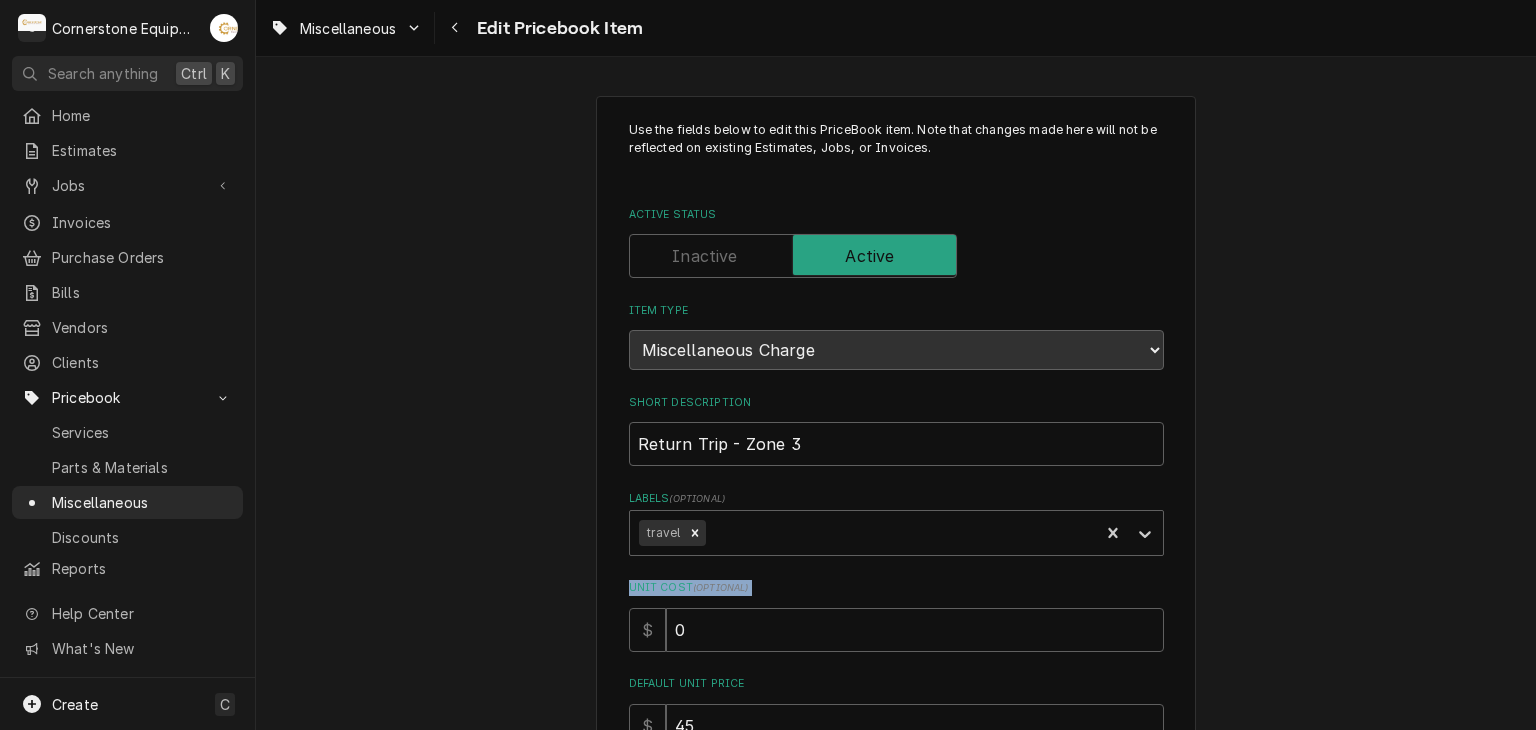 drag, startPoint x: 491, startPoint y: 578, endPoint x: 568, endPoint y: 618, distance: 86.76981 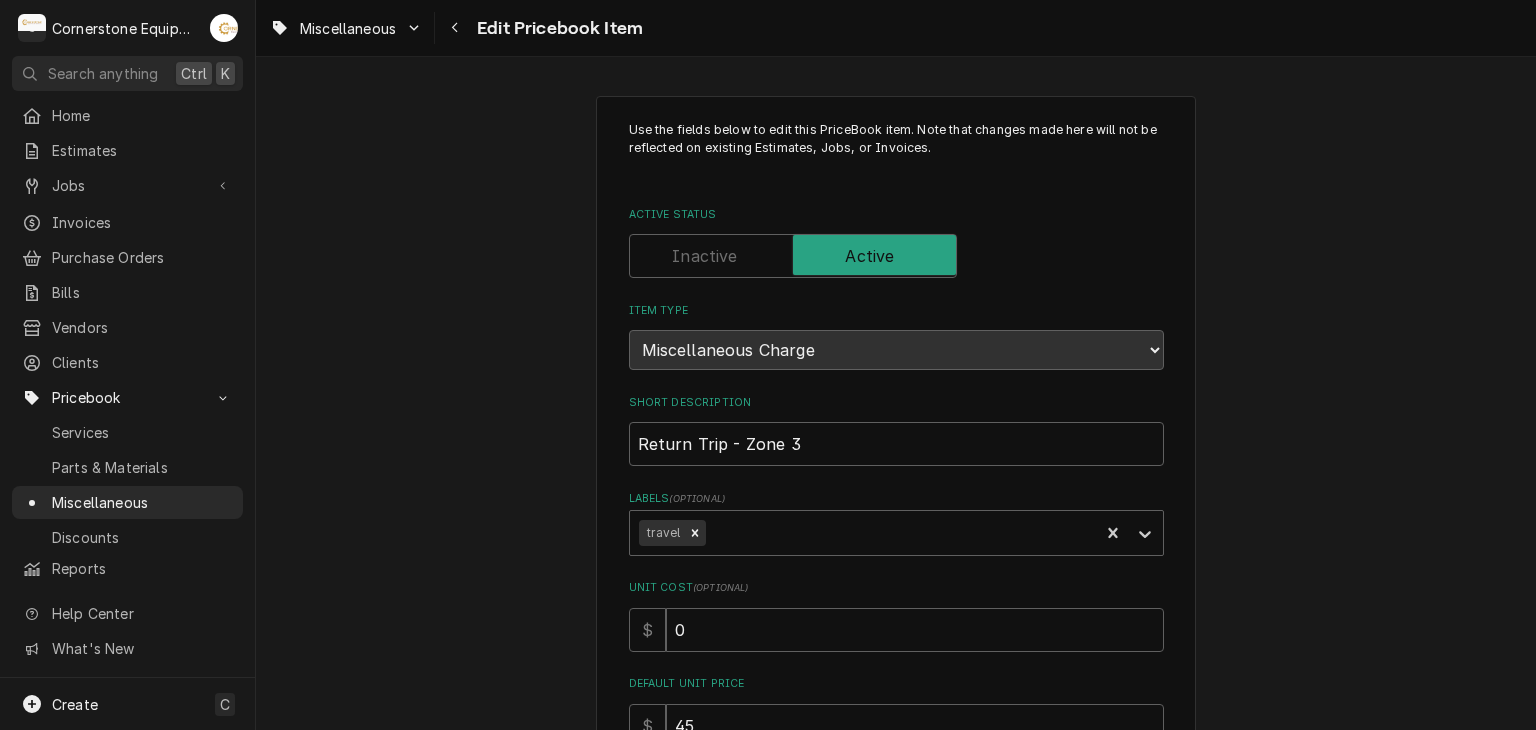 click on "Default Unit Price $ 45" at bounding box center (896, 711) 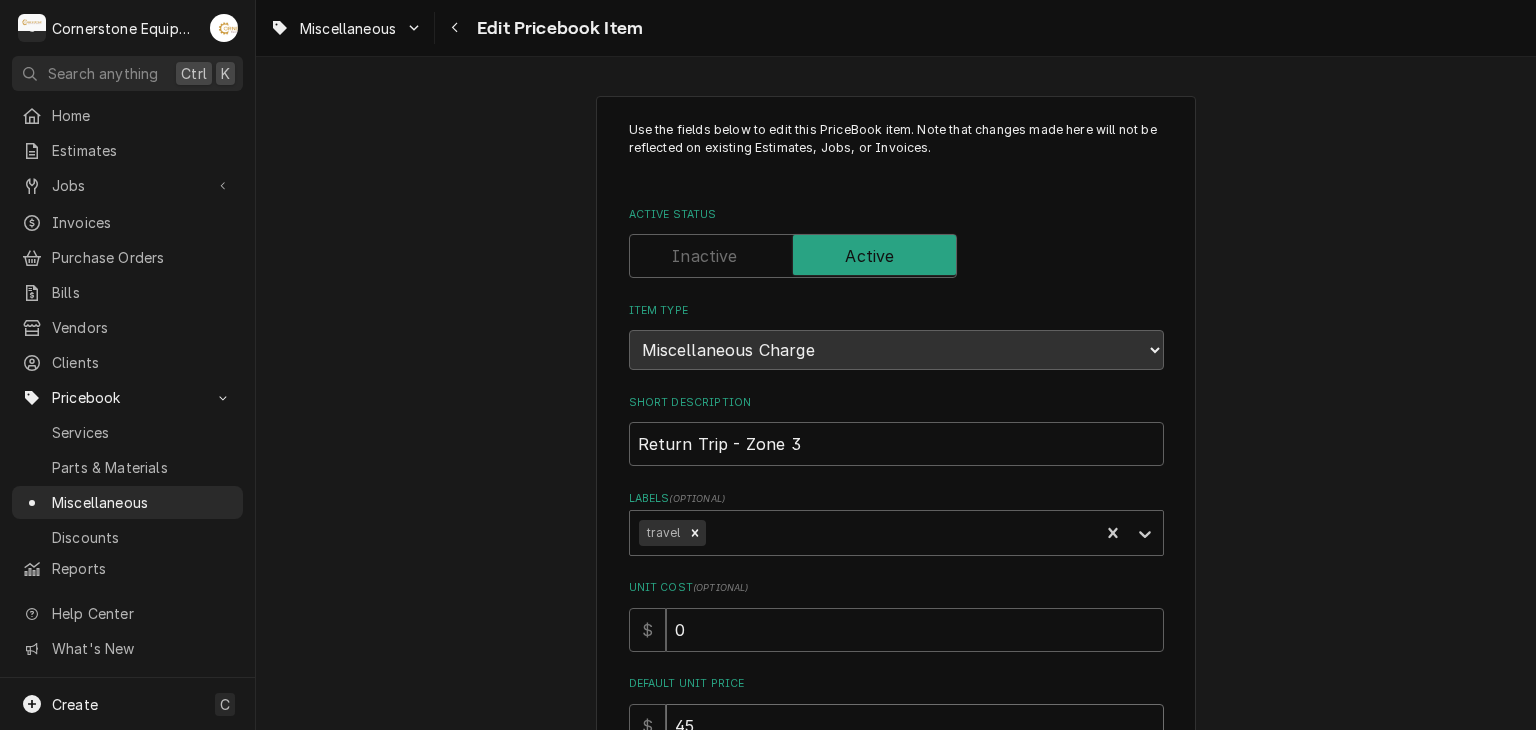 click on "45" at bounding box center [915, 726] 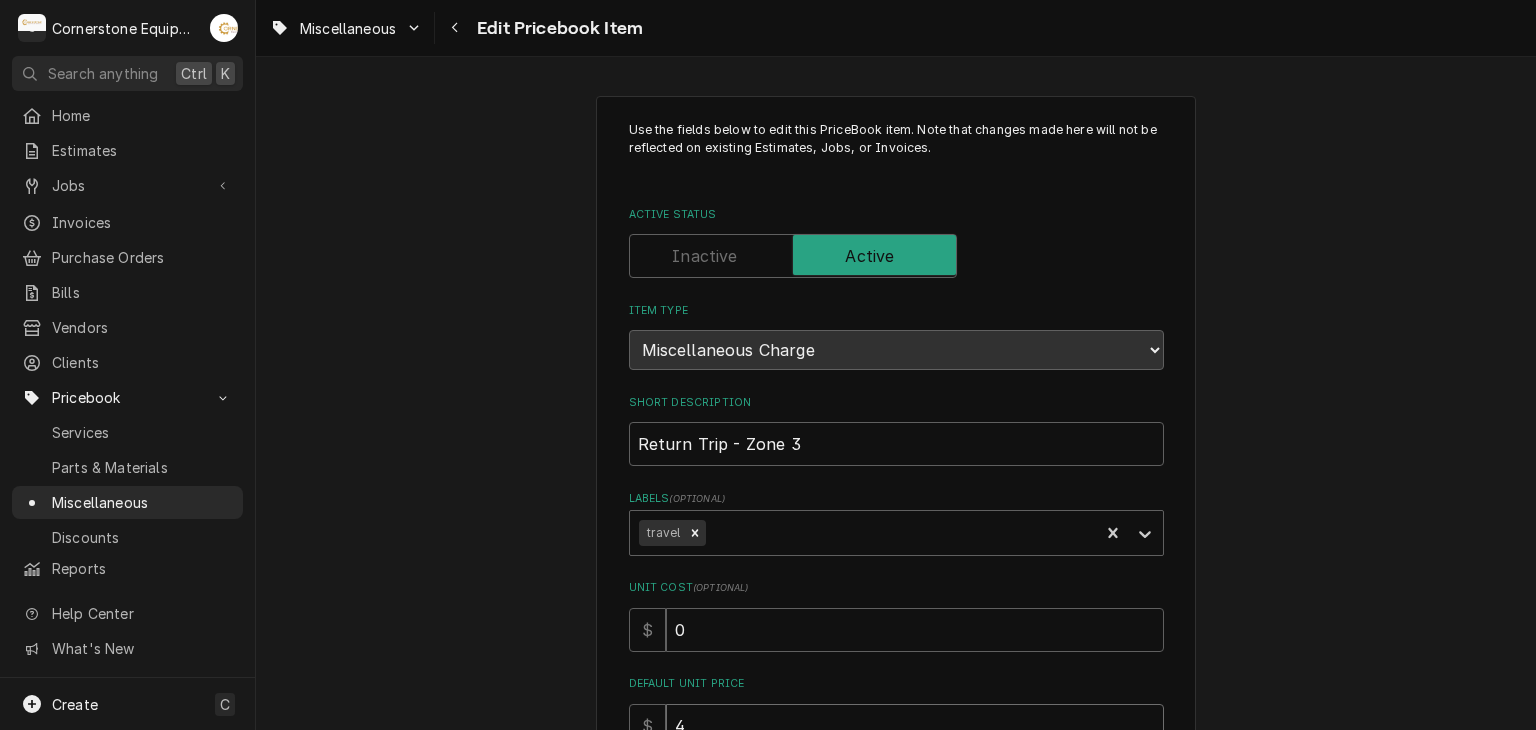 scroll, scrollTop: 3, scrollLeft: 0, axis: vertical 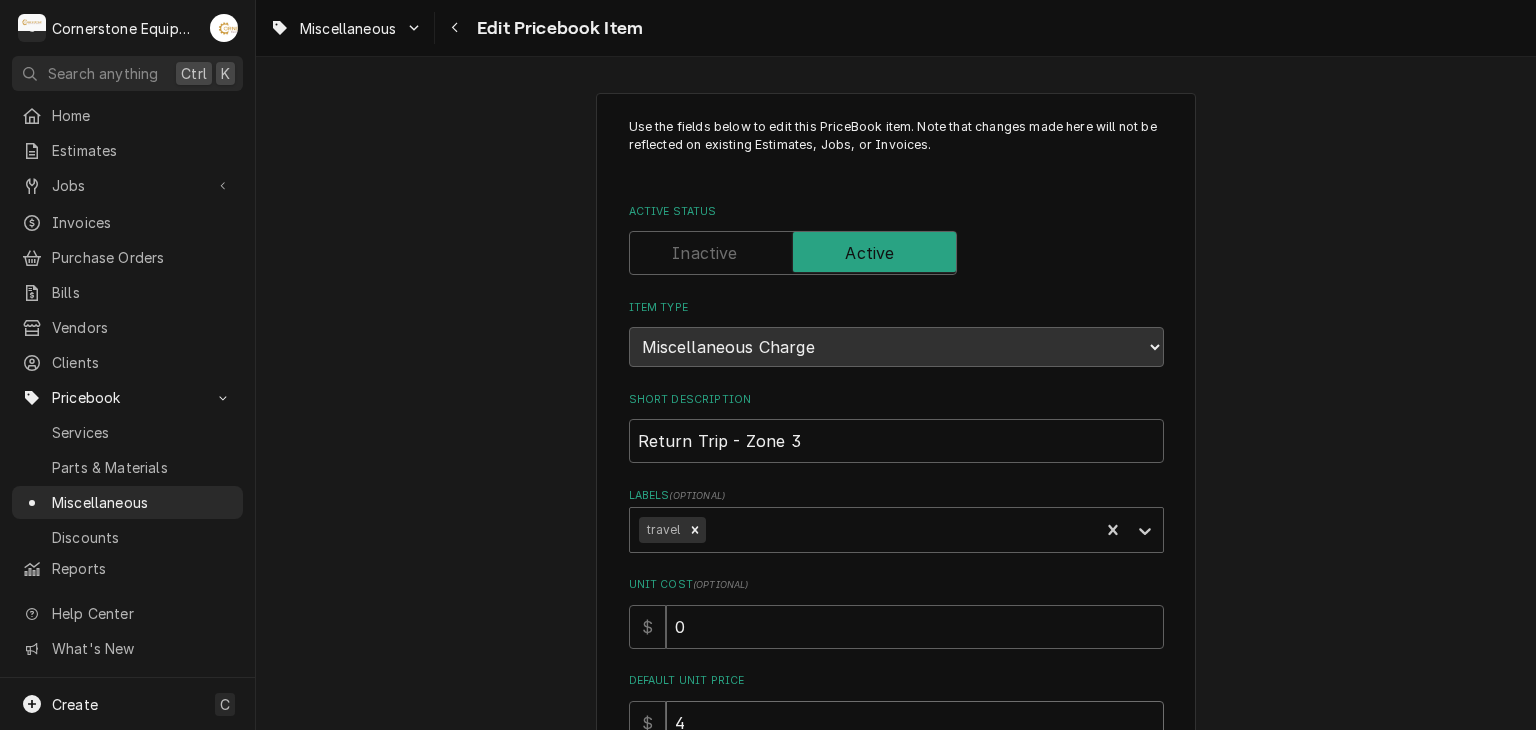 type on "x" 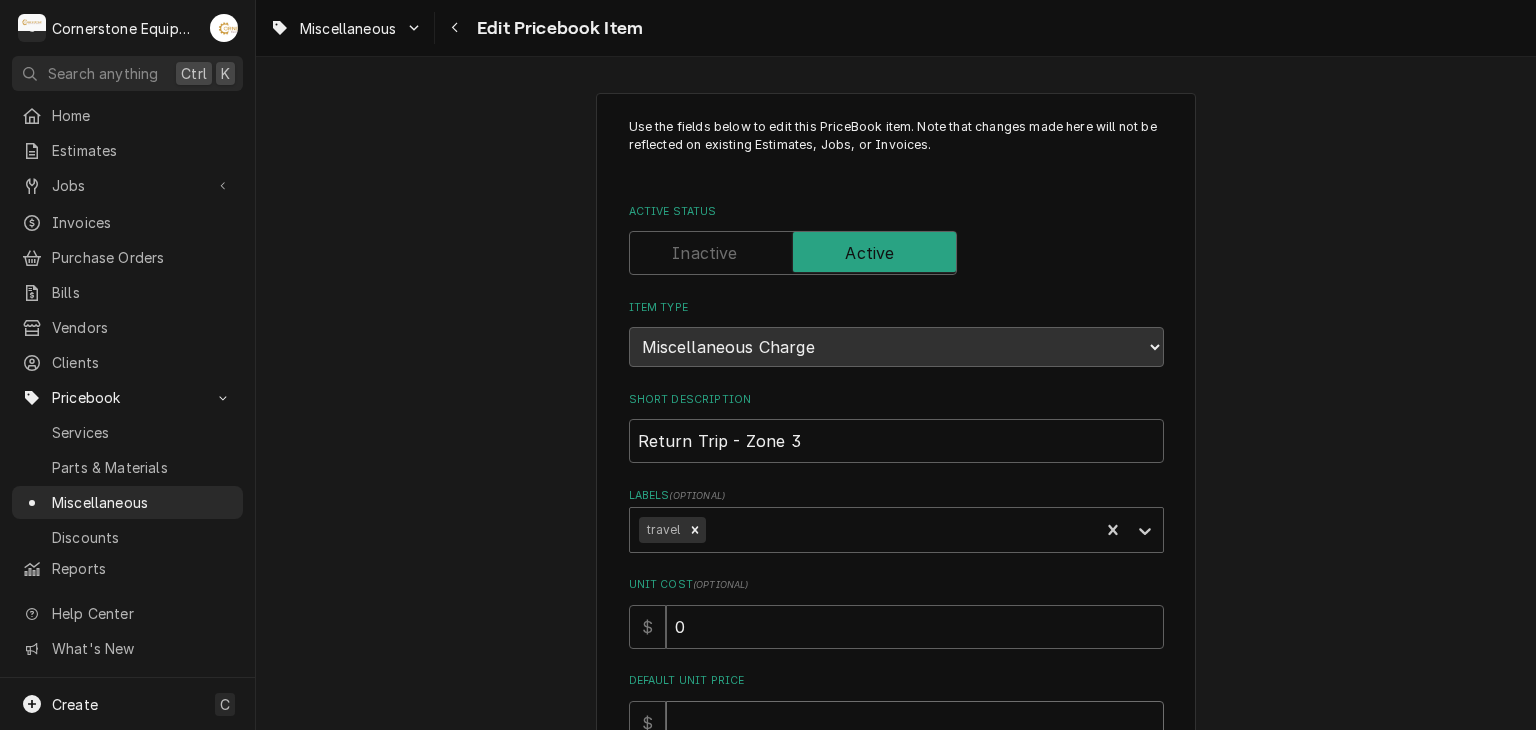 type on "x" 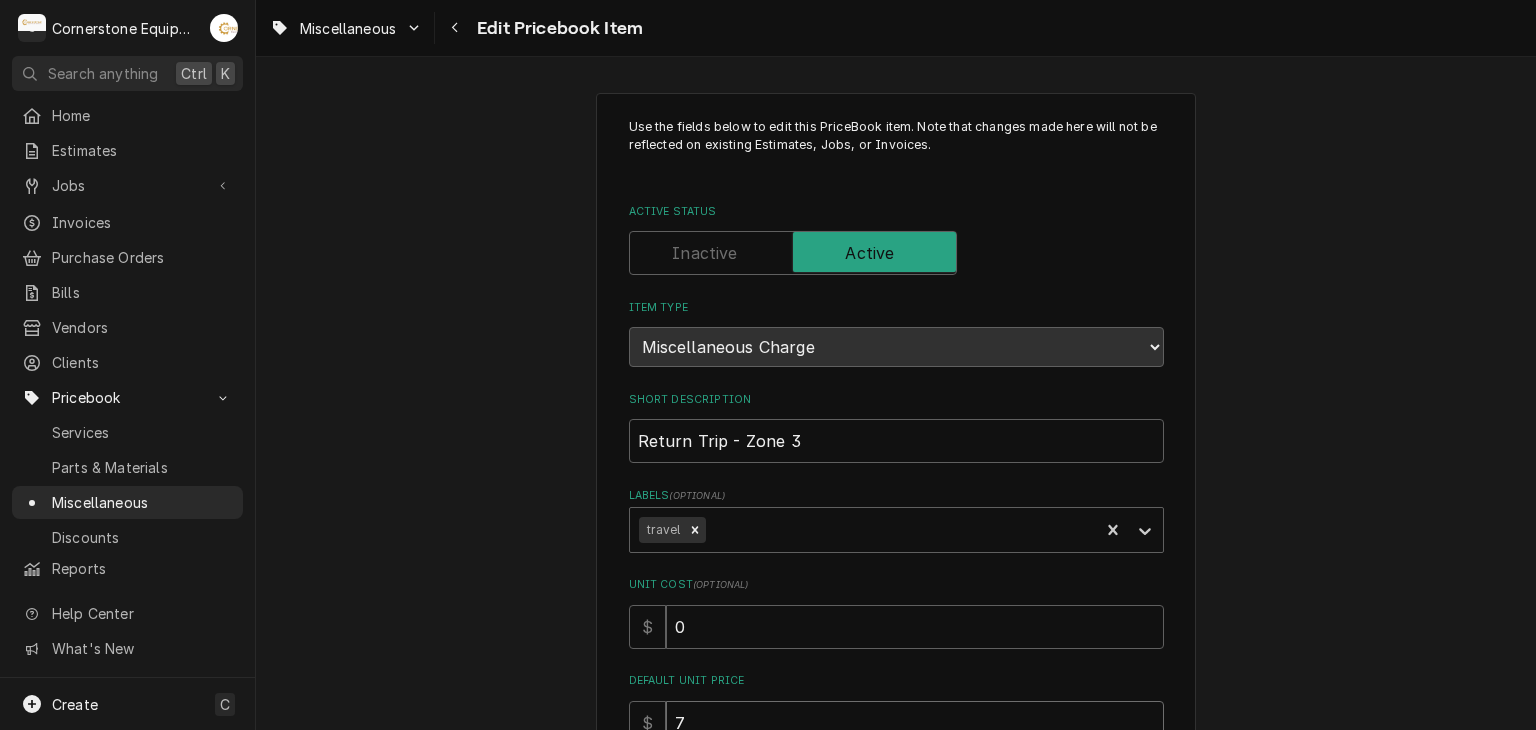 type on "x" 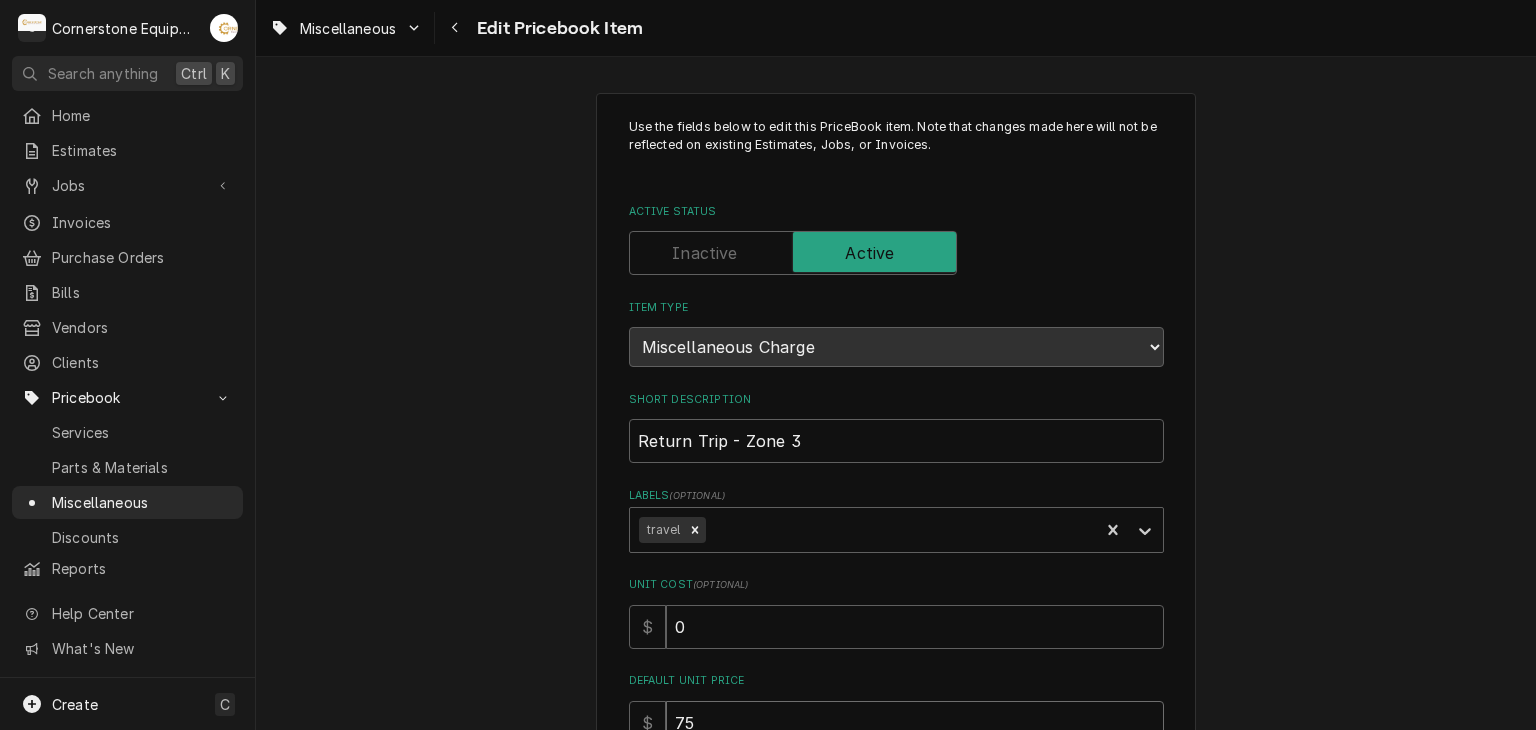 type on "75" 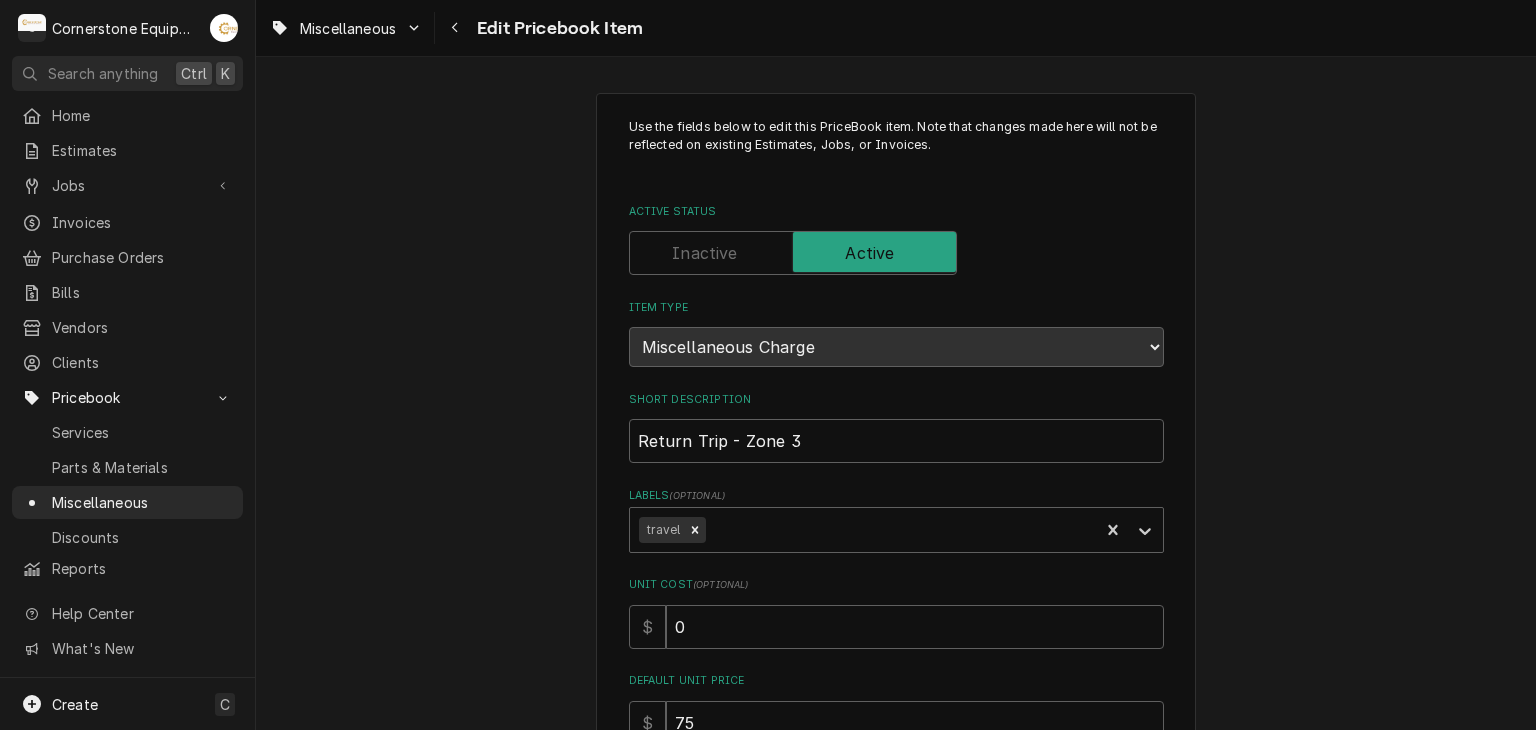 click on "Use the fields below to edit this PriceBook item. Note that changes made here will not be reflected on existing Estimates, Jobs, or Invoices. Active Status Item Type Choose PriceBook item type... Service Charge Part or Material Miscellaneous Charge Discount Tax Short Description Return Trip - Zone 3 Labels  ( optional ) travel Unit Cost  ( optional ) $ 0 Default Unit Price $ 75 Tax Detailed Summary Template  ( optional ) Internal Notes  ( optional ) beyond 60 miles of gaffney Accounting Sync Status Synced on Sun, May 18th, 2025 - 10:51 PM Save Cancel" at bounding box center [896, 719] 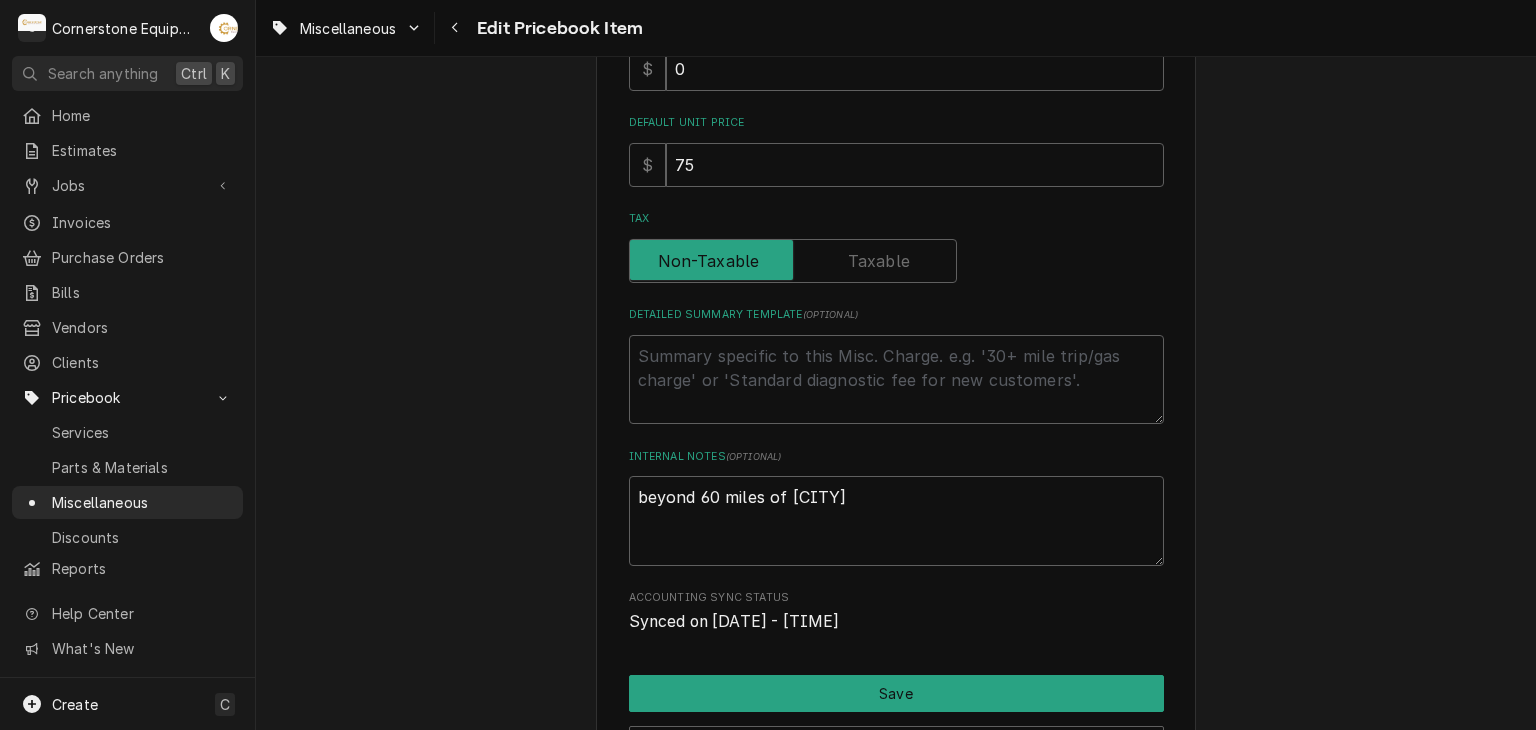 scroll, scrollTop: 603, scrollLeft: 0, axis: vertical 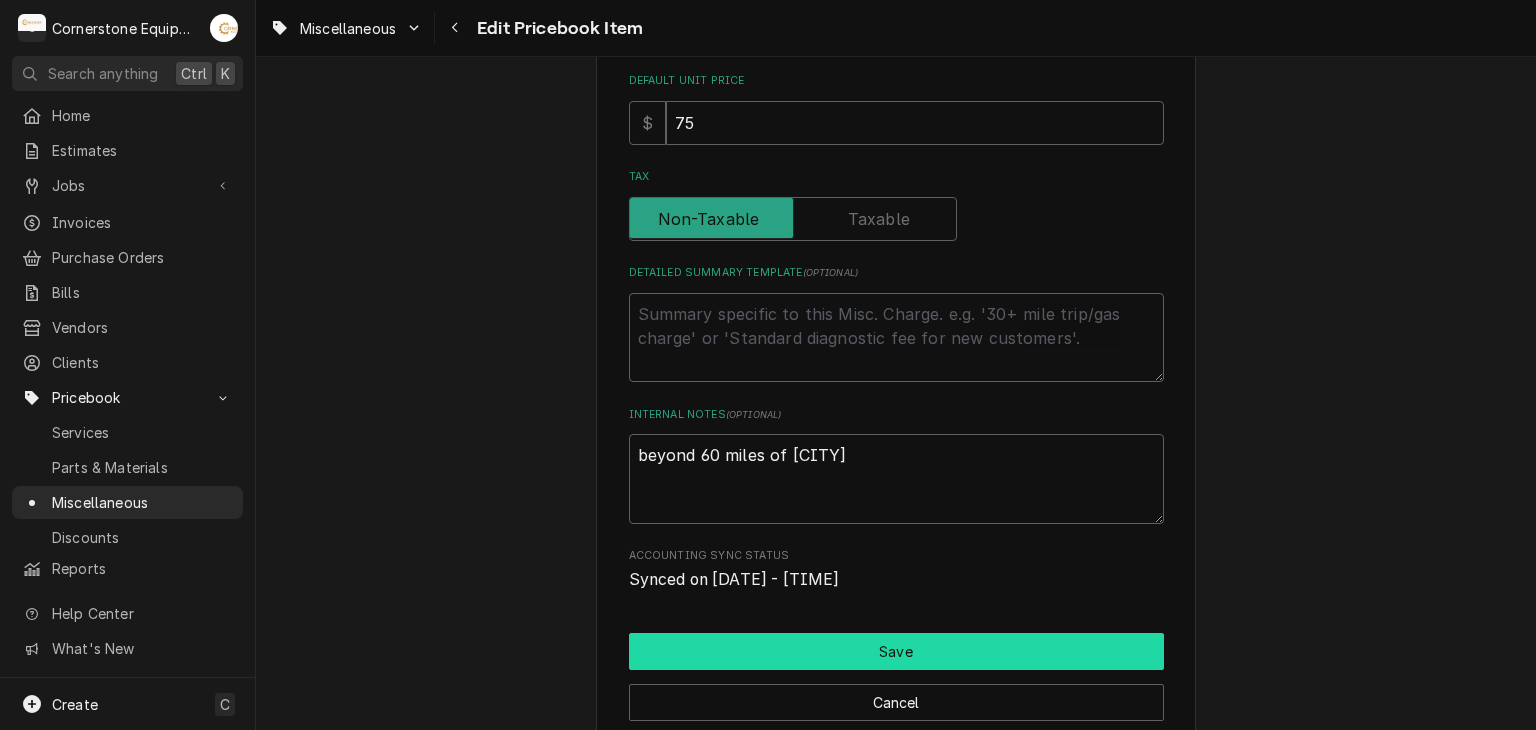 click on "Save" at bounding box center [896, 651] 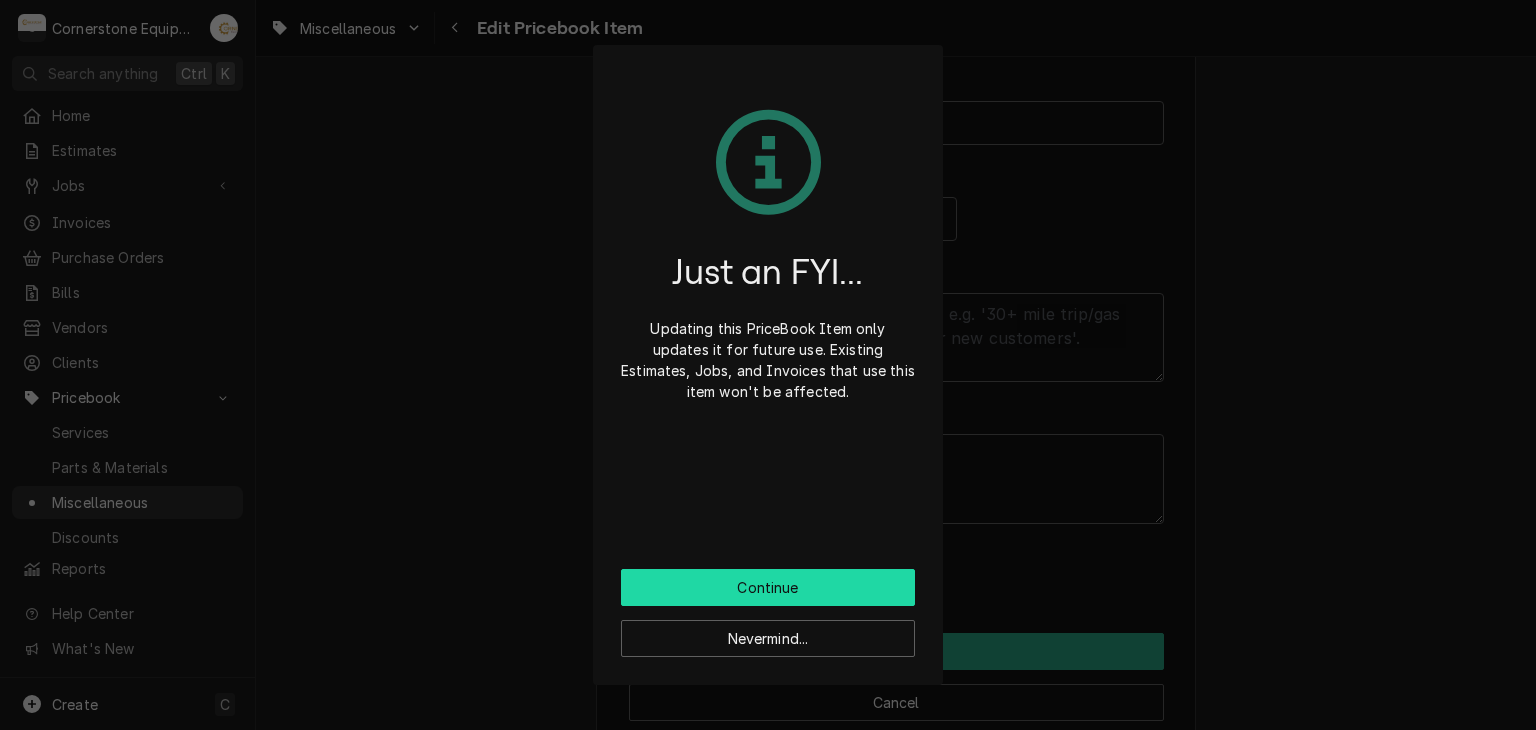 click on "Continue" at bounding box center [768, 587] 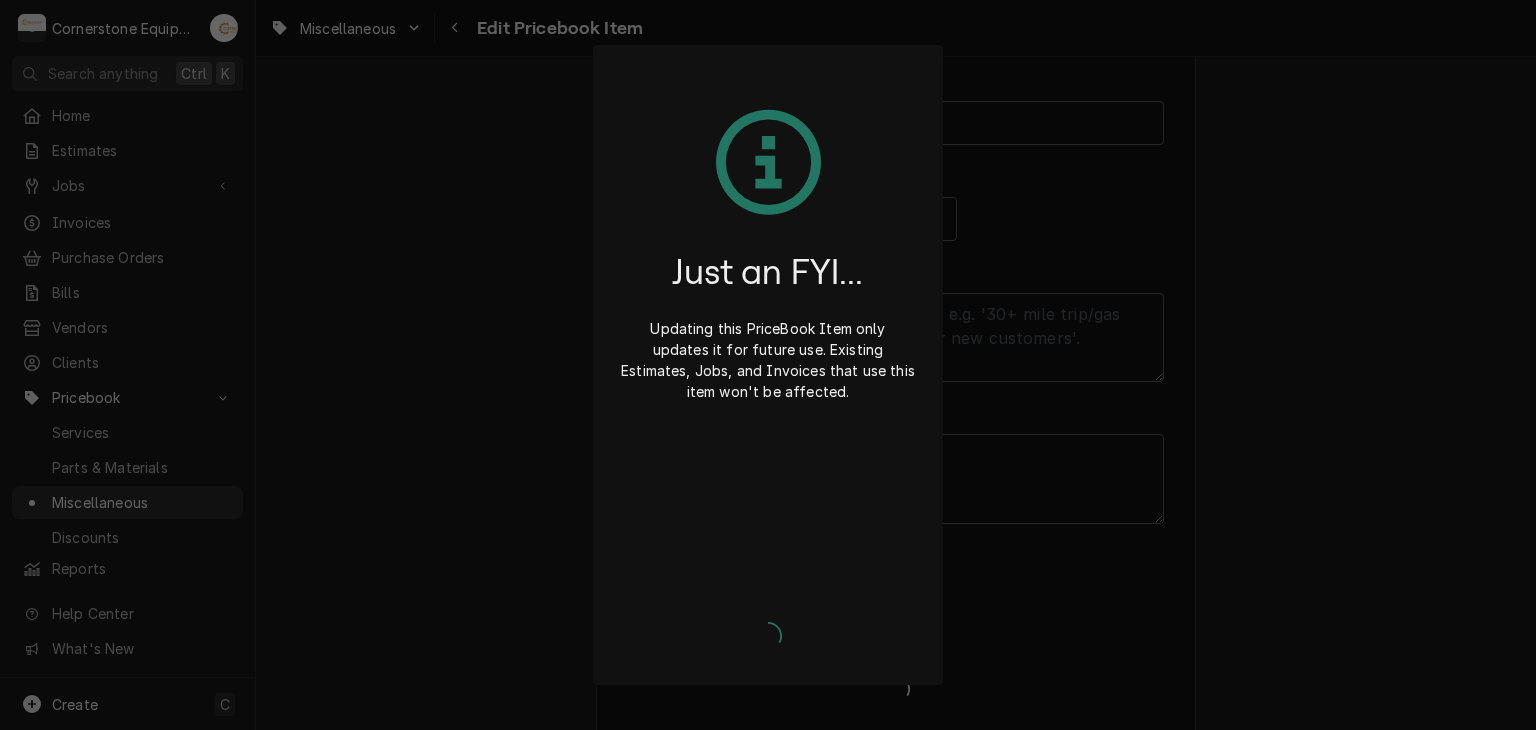 type on "x" 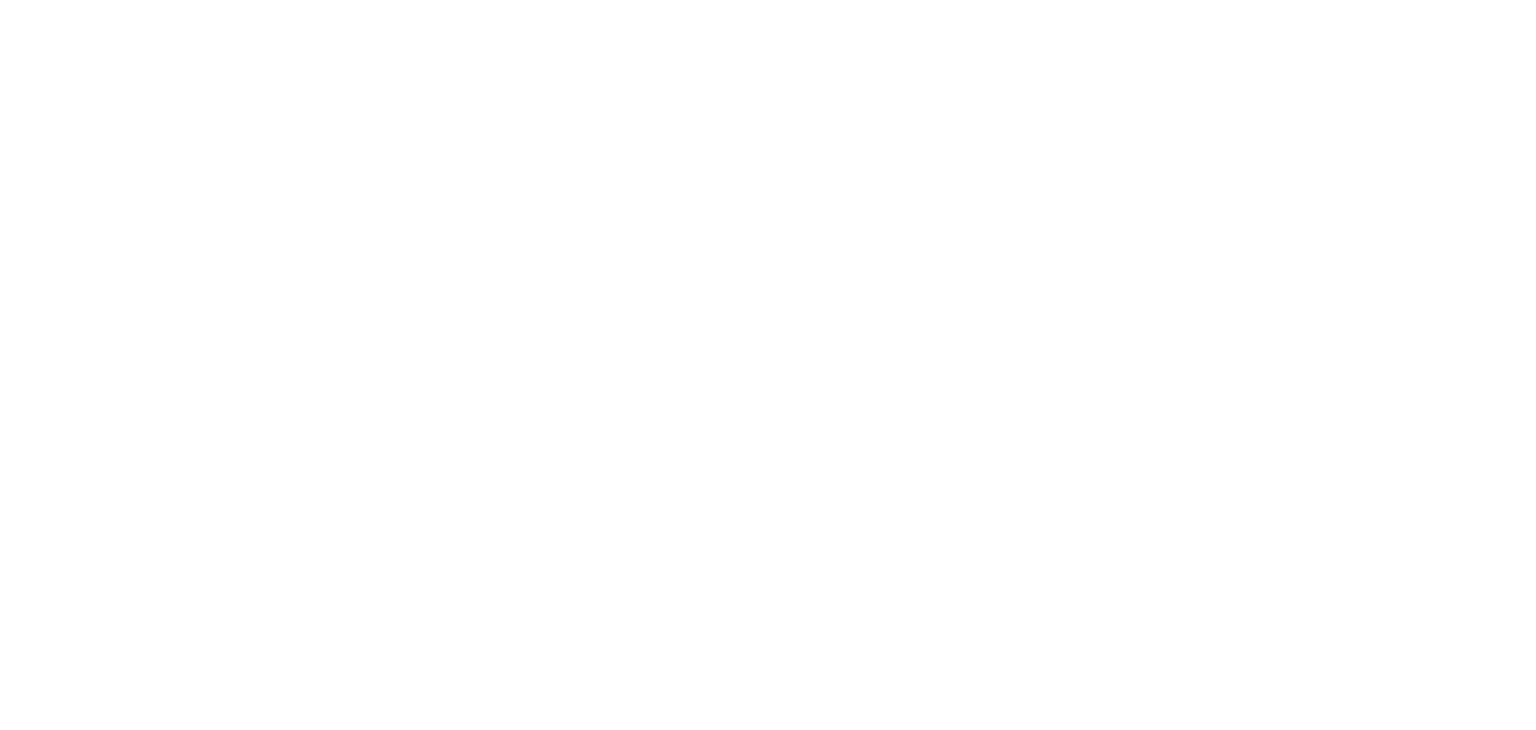 scroll, scrollTop: 0, scrollLeft: 0, axis: both 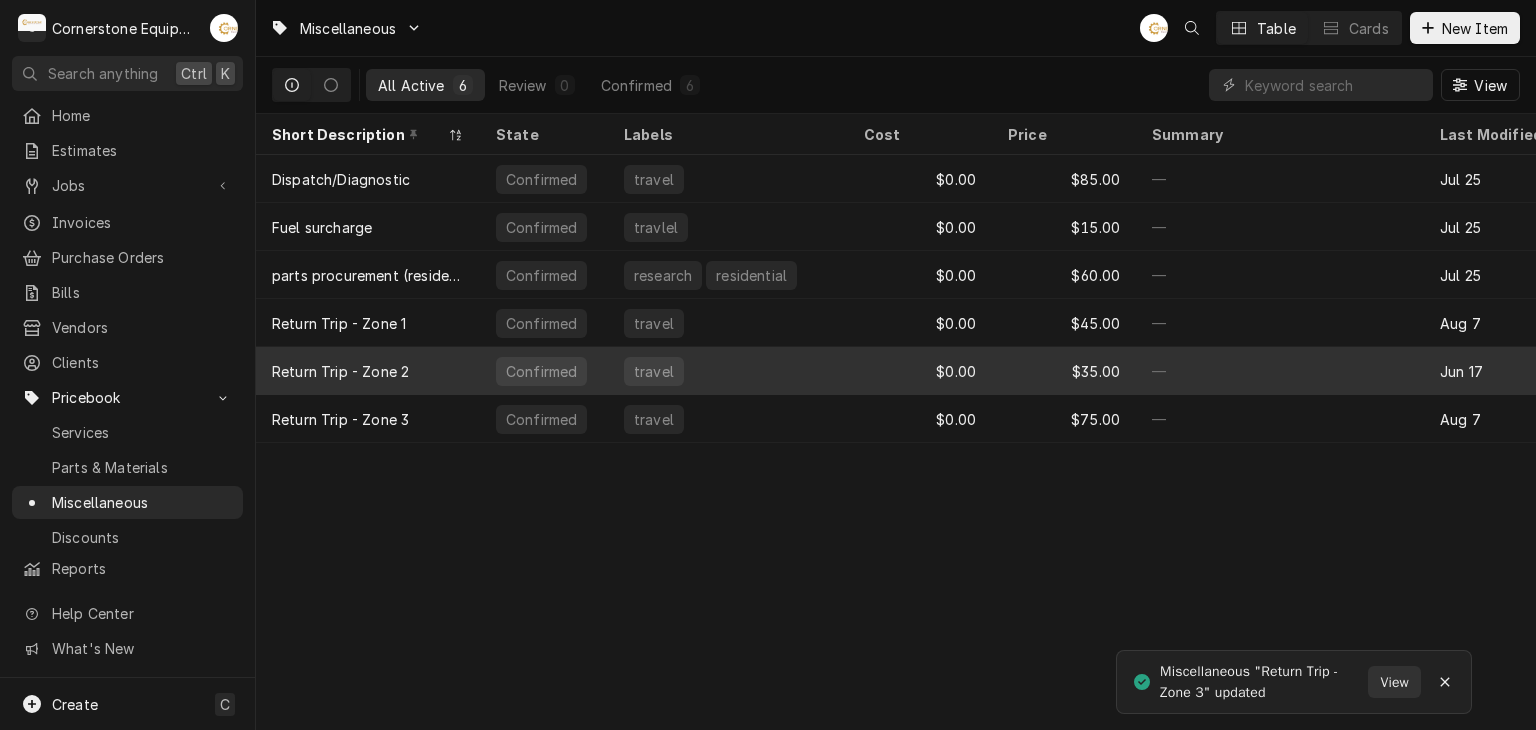 click on "Confirmed" at bounding box center [544, 371] 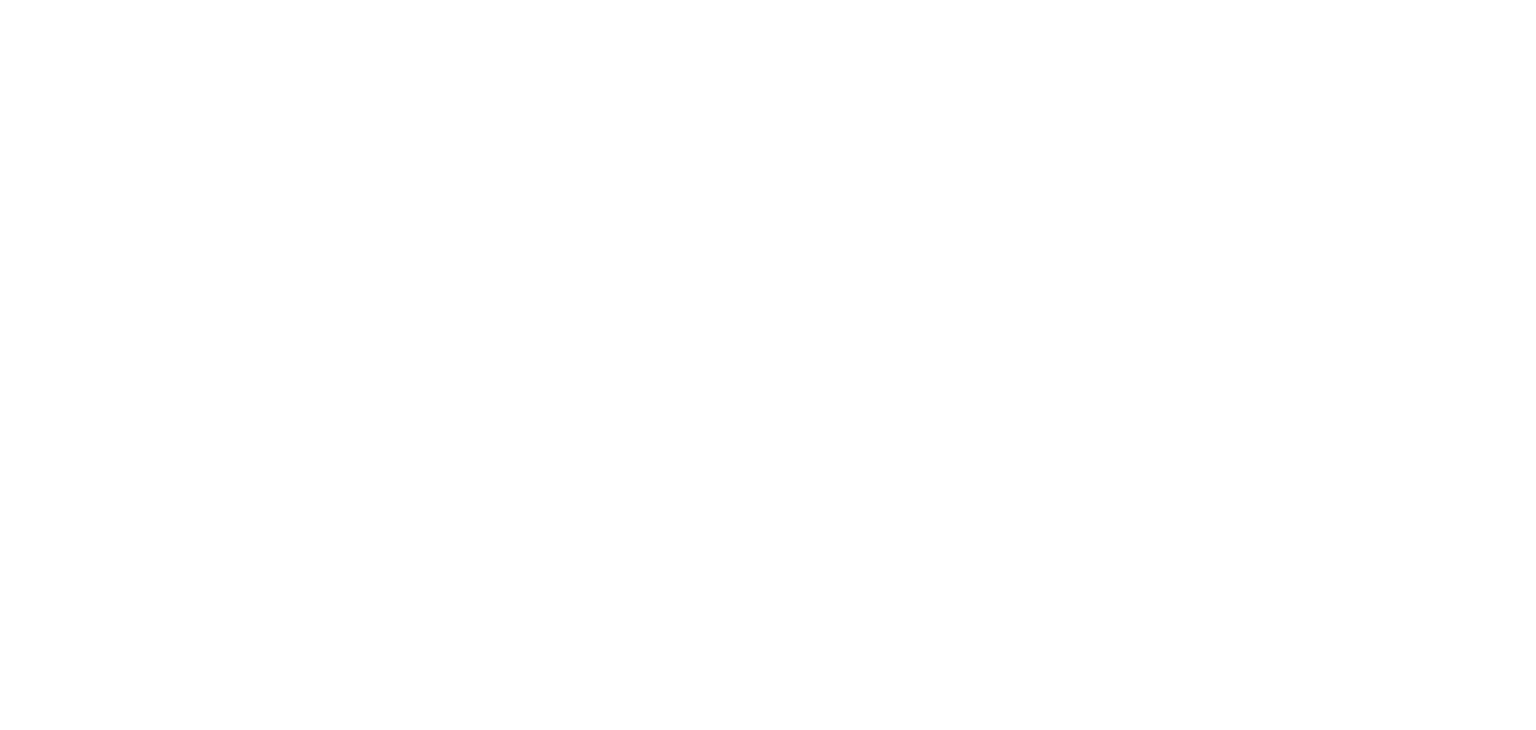 scroll, scrollTop: 0, scrollLeft: 0, axis: both 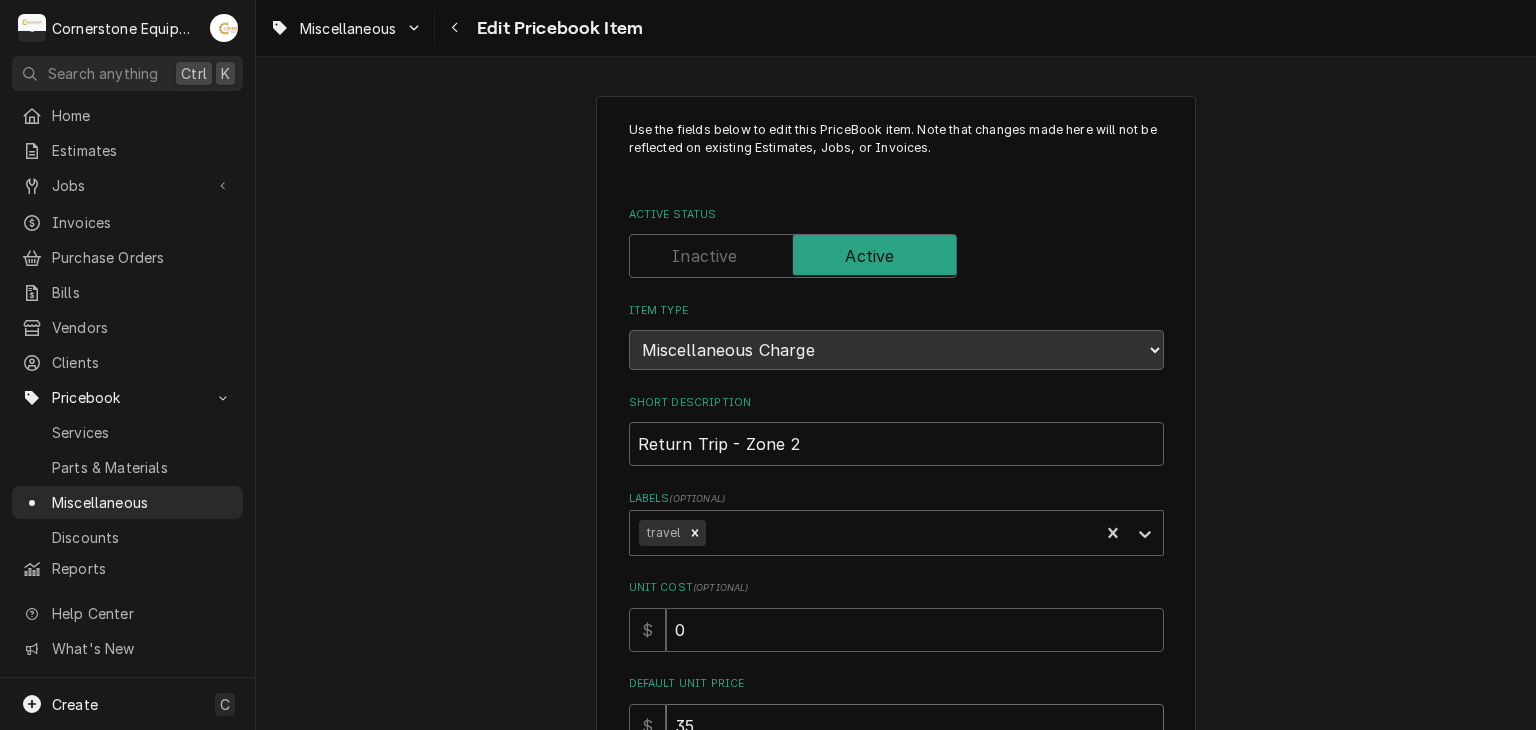 click on "35" at bounding box center (915, 726) 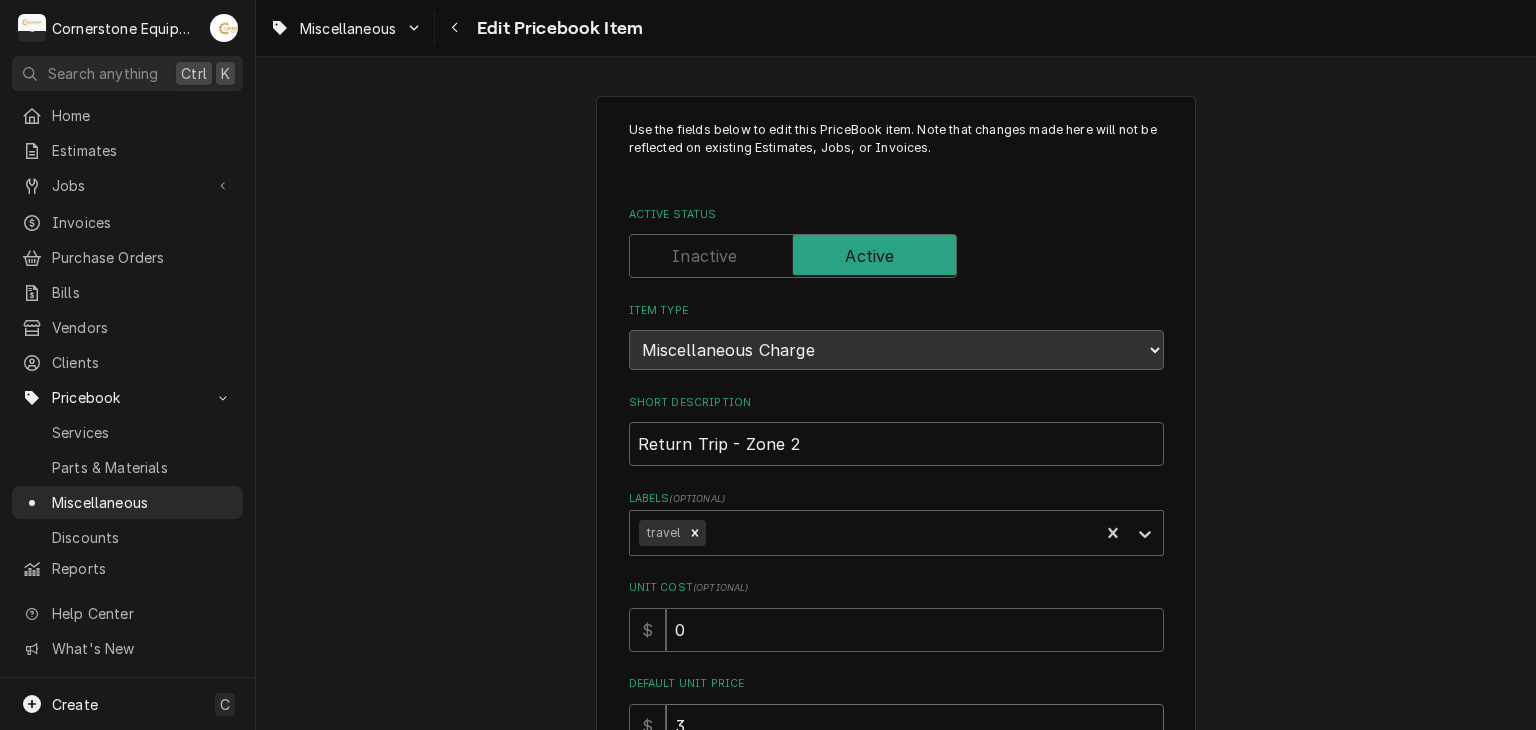 scroll, scrollTop: 3, scrollLeft: 0, axis: vertical 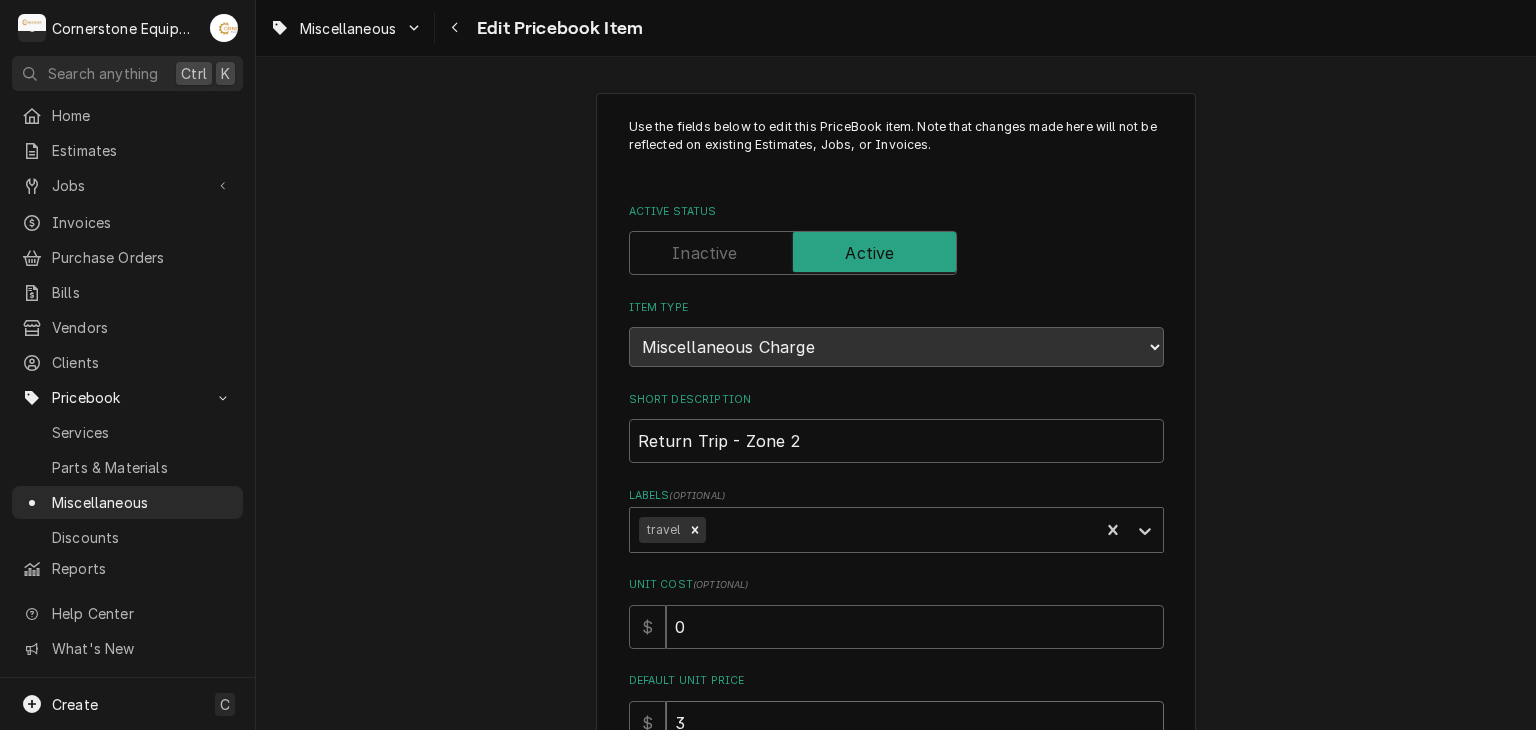 type on "x" 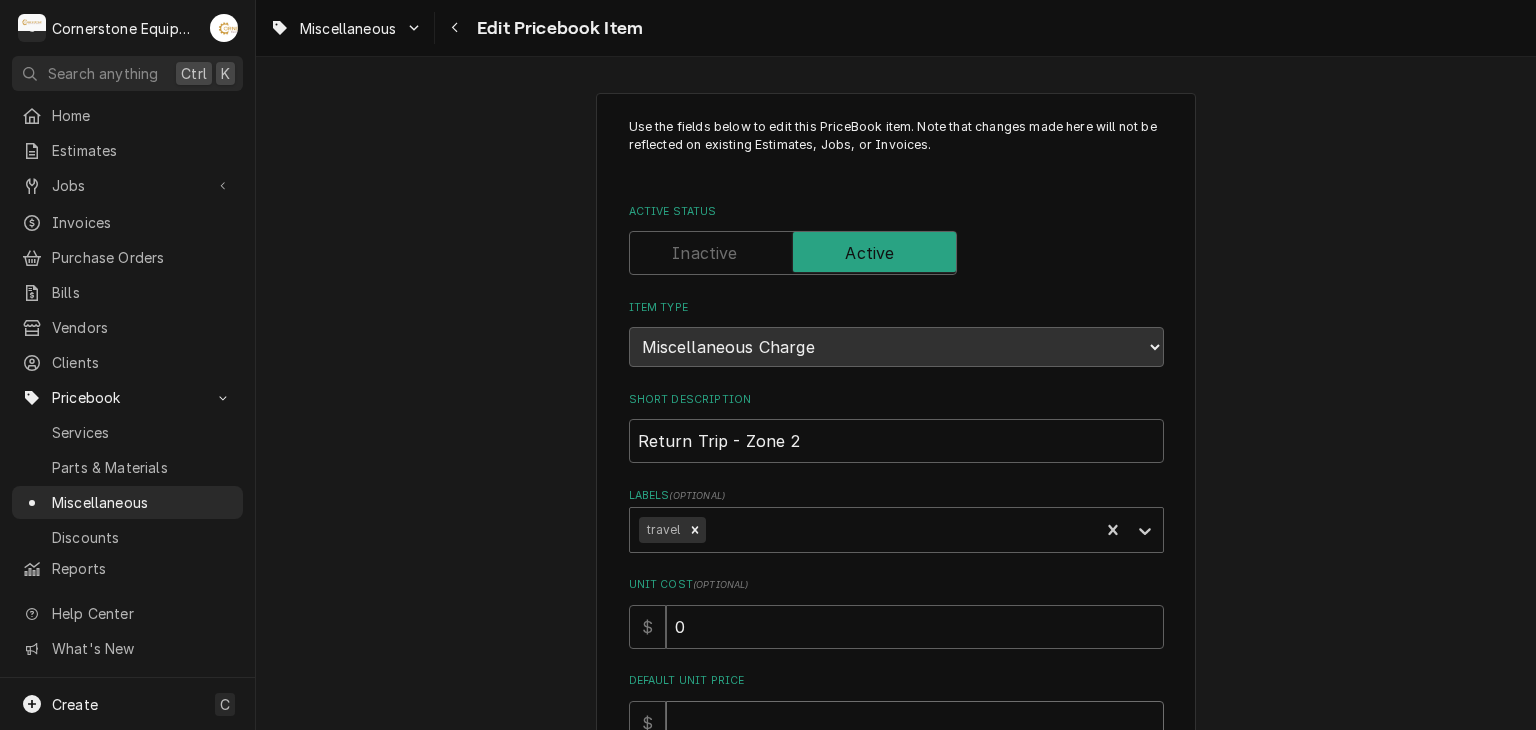 type on "x" 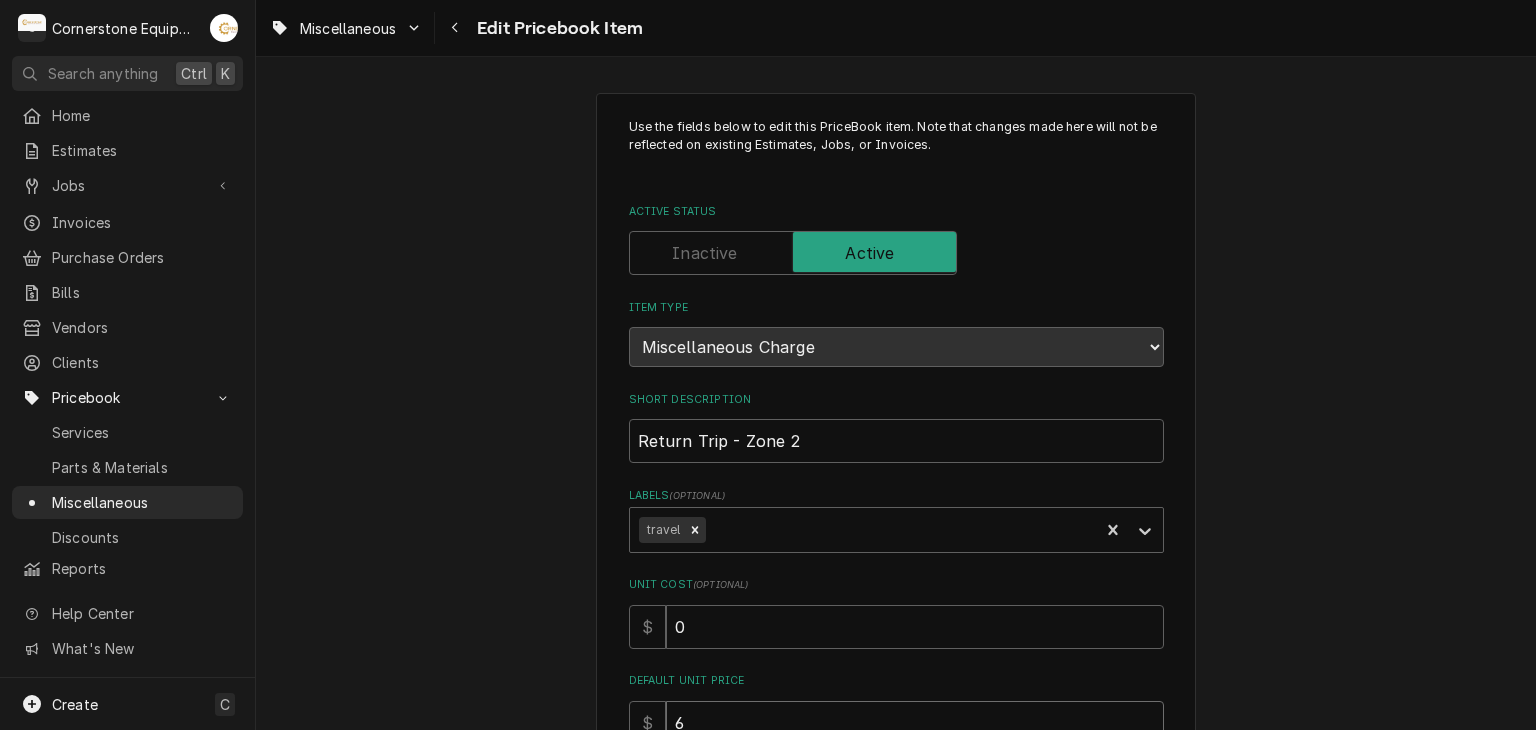 type on "x" 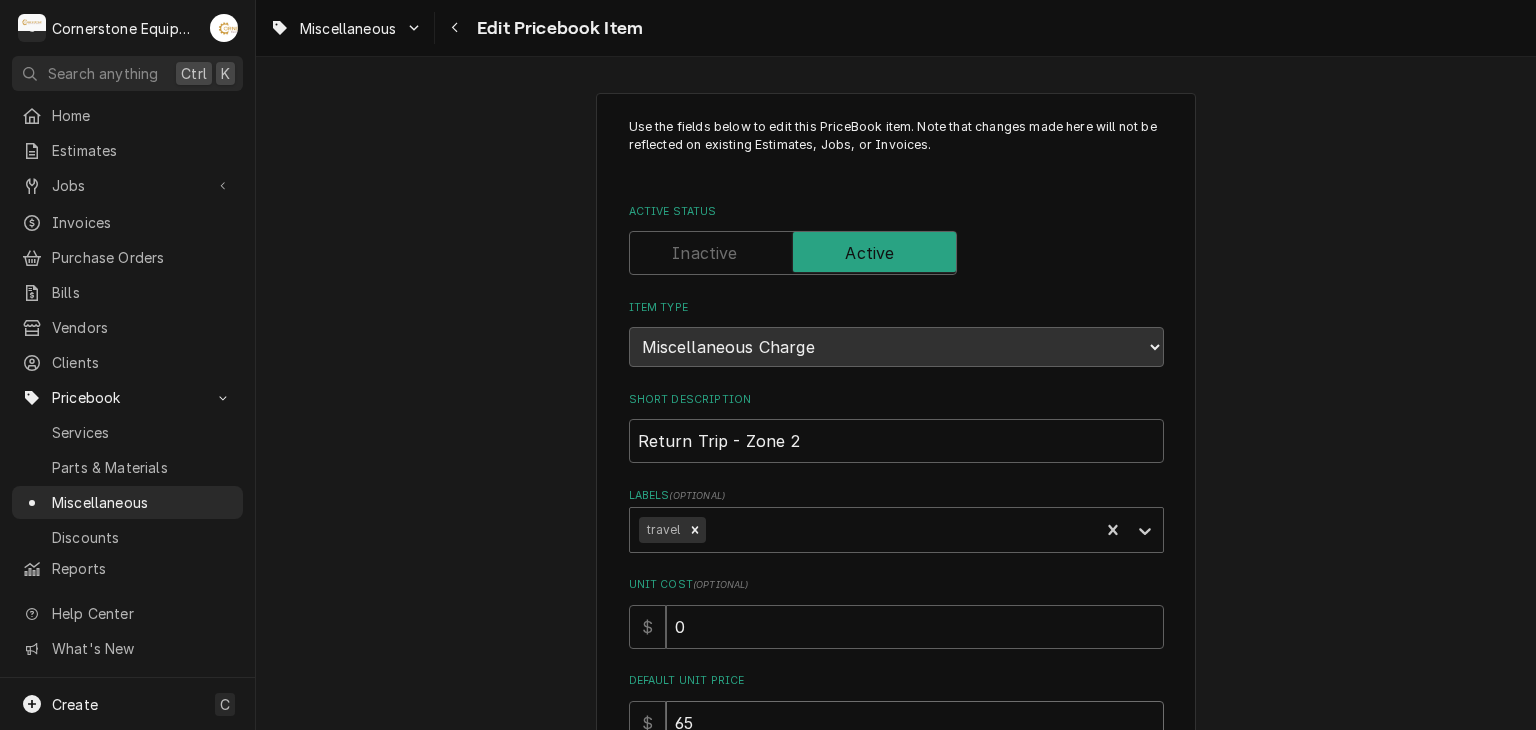 type on "64.5" 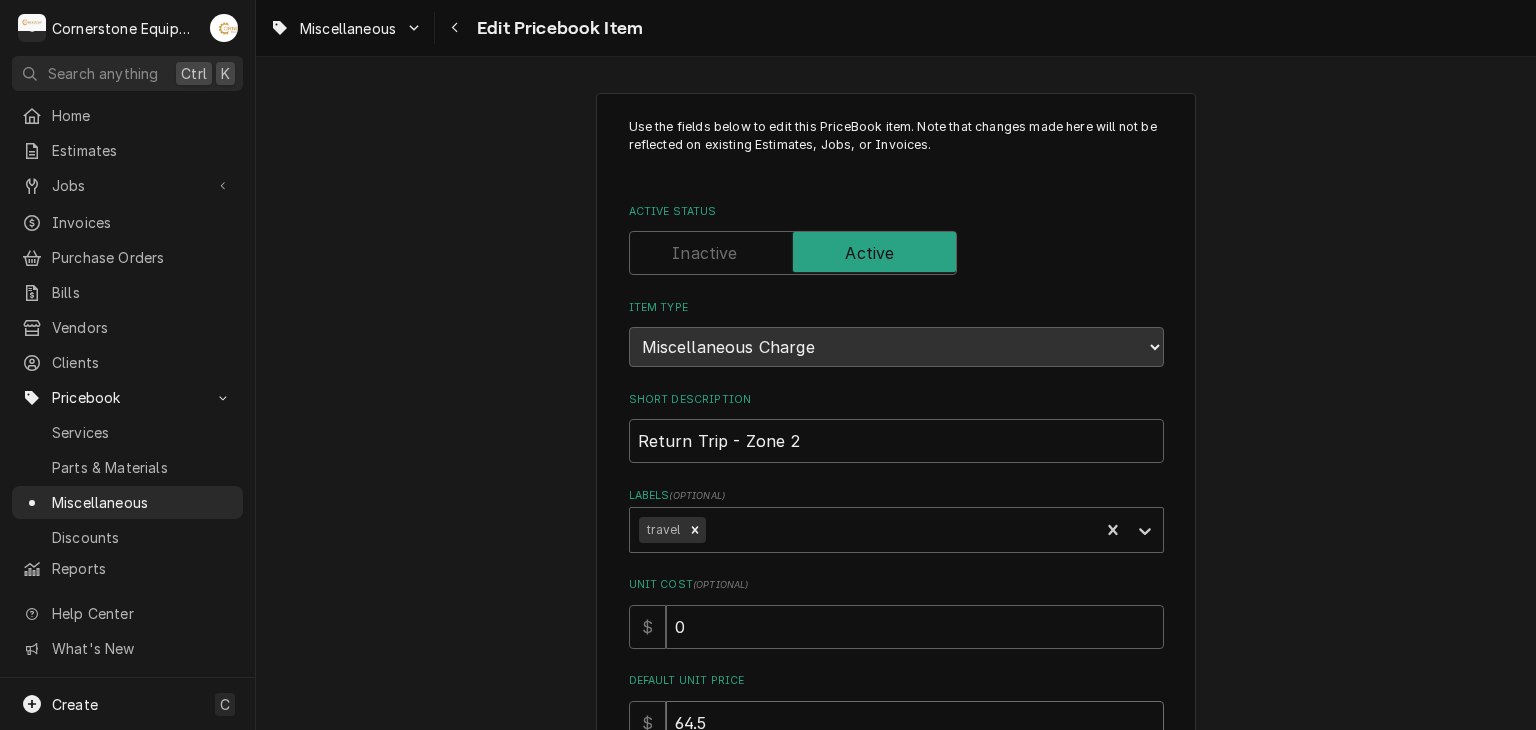type on "x" 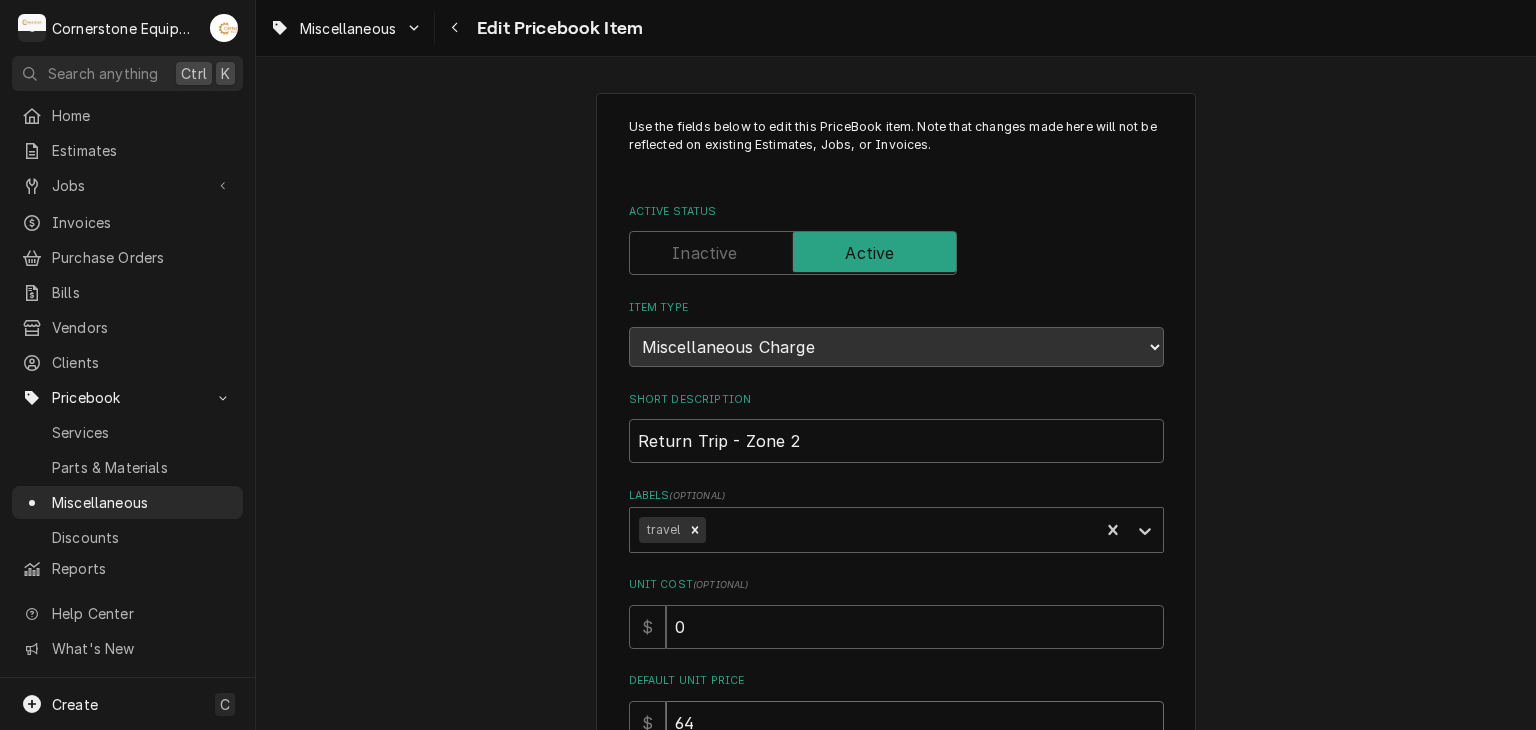 type on "x" 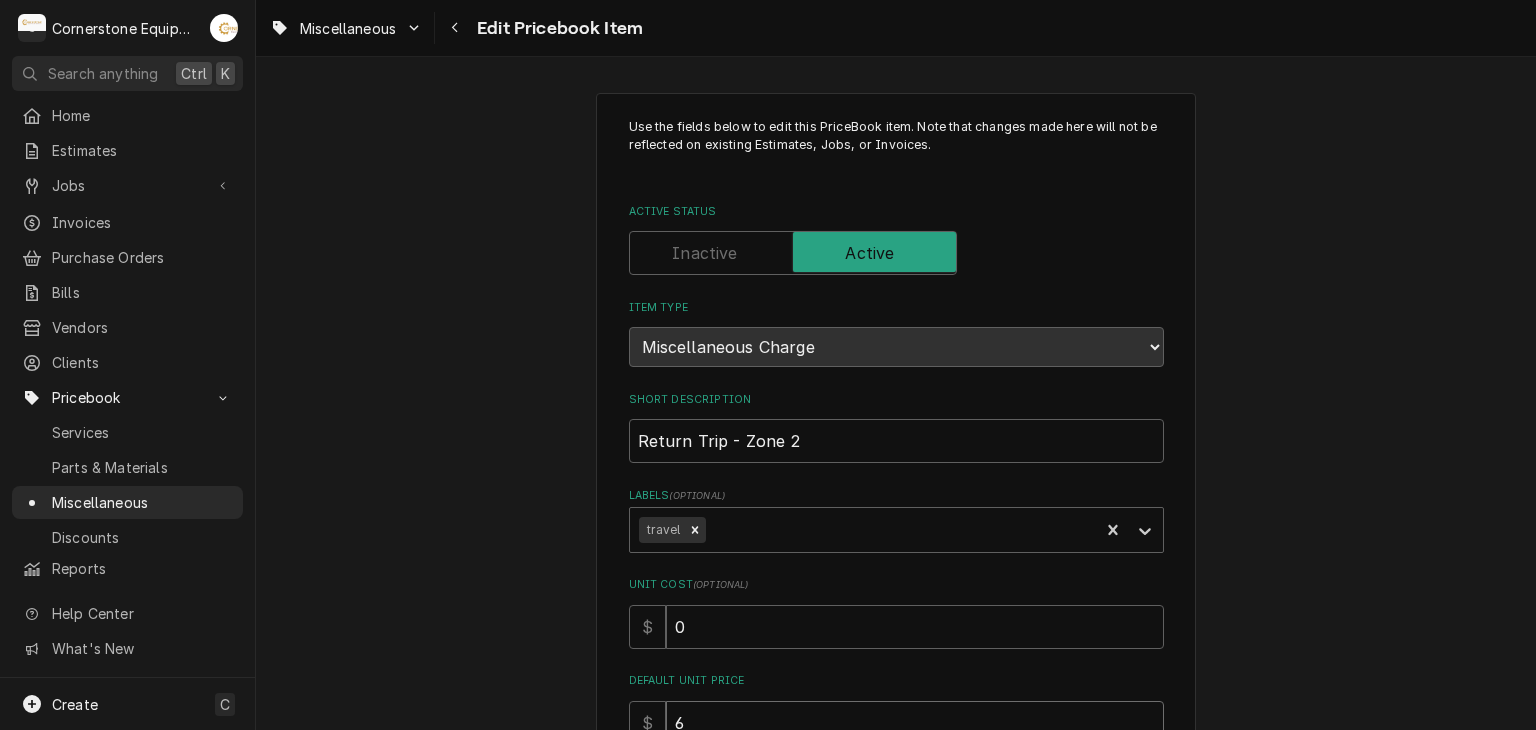 type on "x" 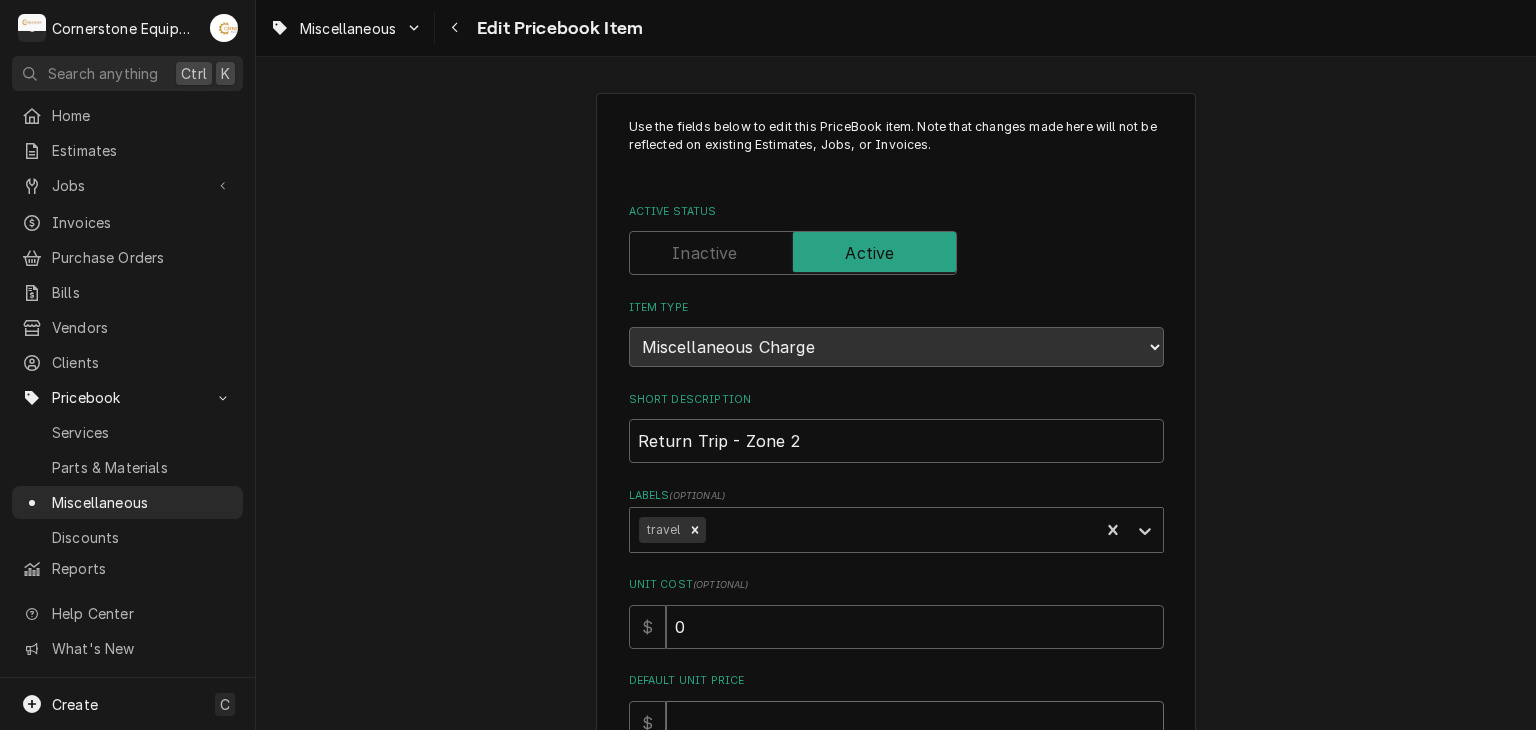 type on "x" 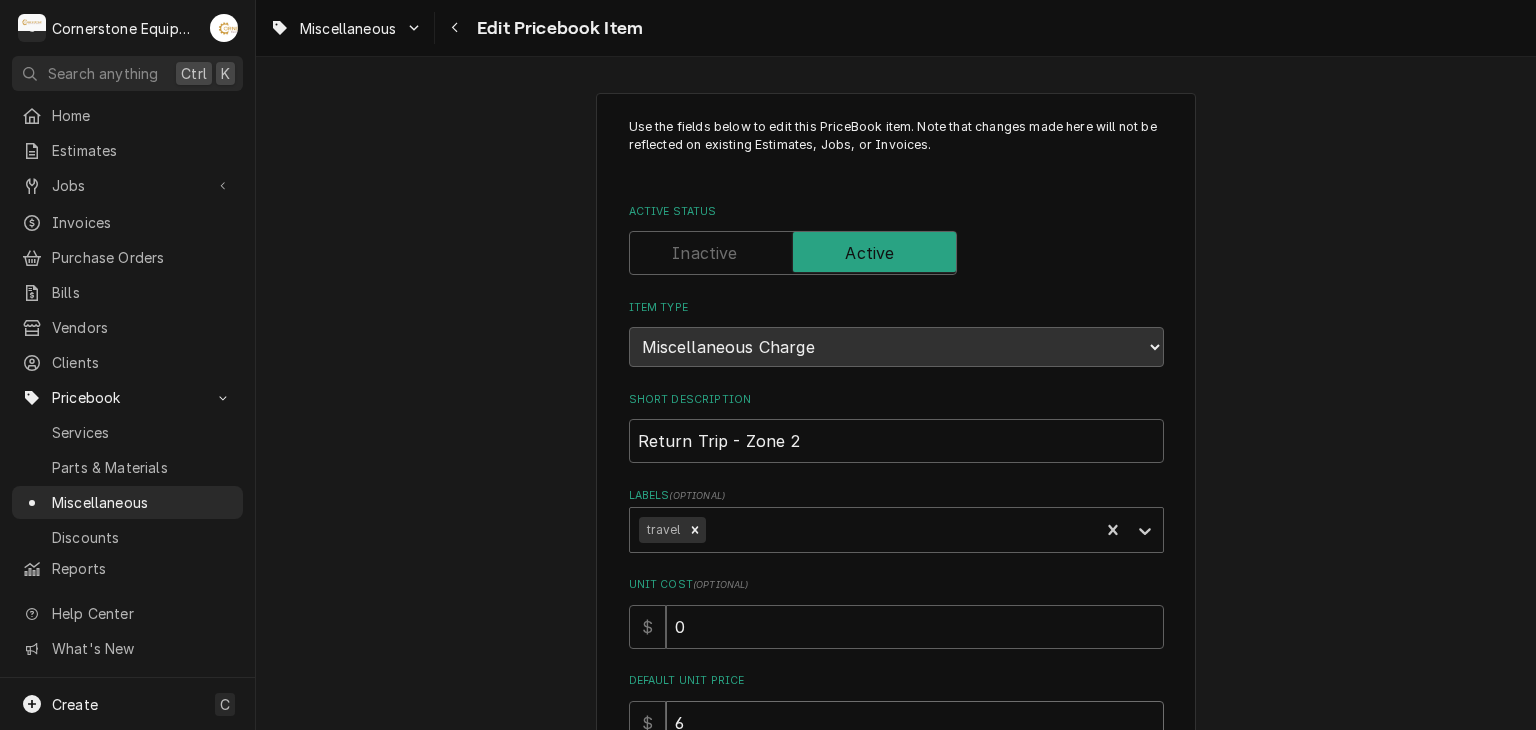 type on "x" 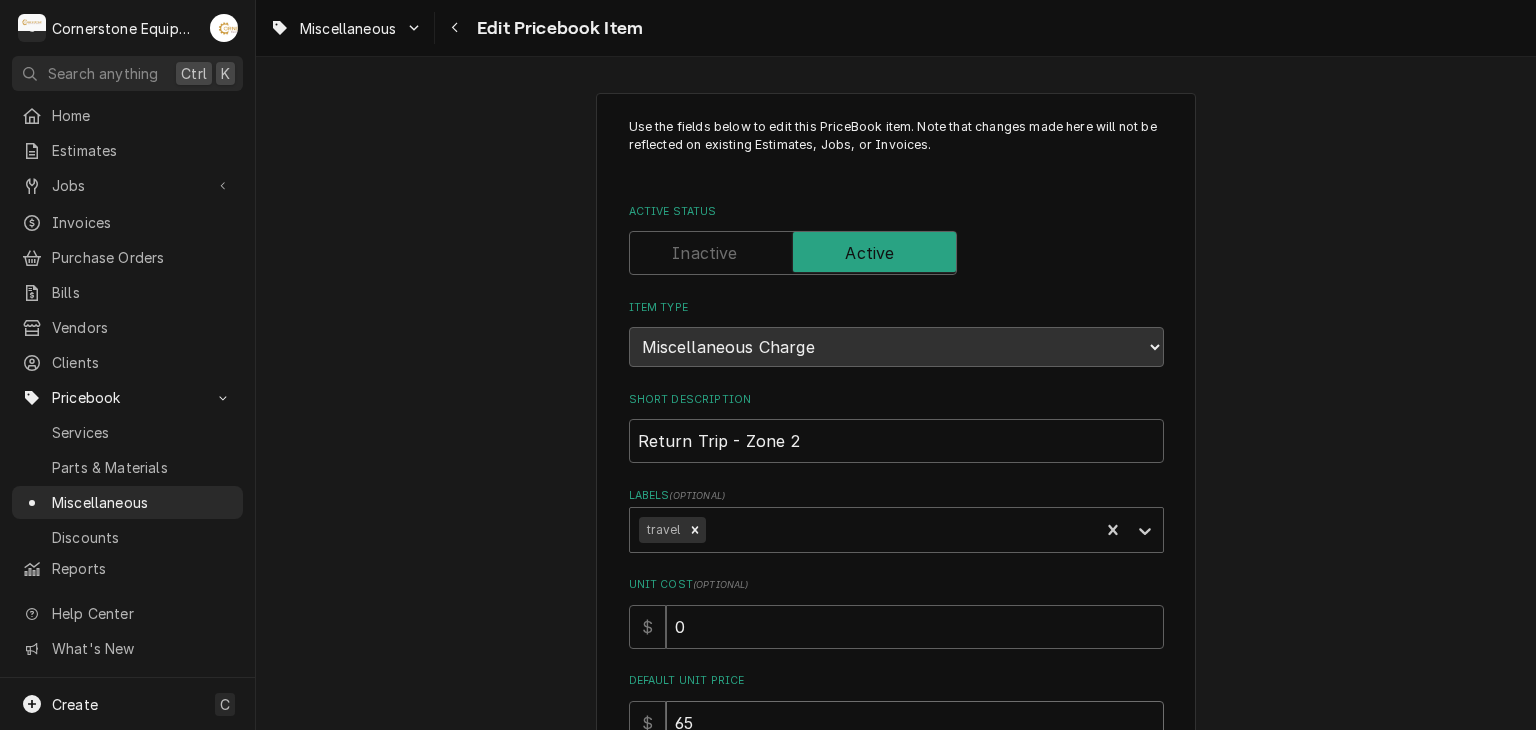 type on "65" 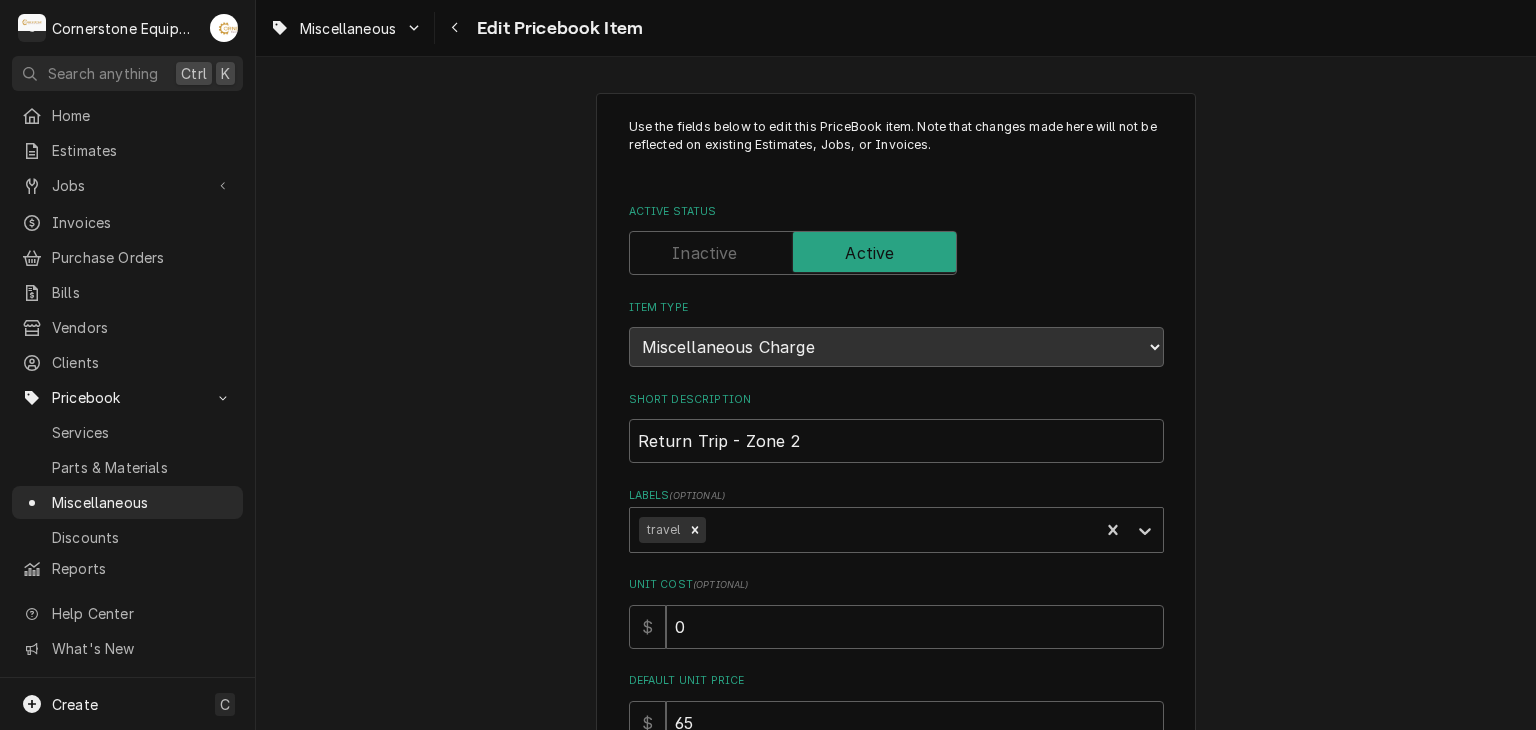 click on "Use the fields below to edit this PriceBook item. Note that changes made here will not be reflected on existing Estimates, Jobs, or Invoices. Active Status Item Type Choose PriceBook item type... Service Charge Part or Material Miscellaneous Charge Discount Tax Short Description Return Trip - Zone 2 Labels  ( optional ) travel Unit Cost  ( optional ) $ 0 Default Unit Price $ 65 Tax Detailed Summary Template  ( optional ) Internal Notes  ( optional ) beyond 50 miles of [CITY] Accounting Sync Status Synced on [DATE] - [TIME] Save Cancel" at bounding box center (896, 719) 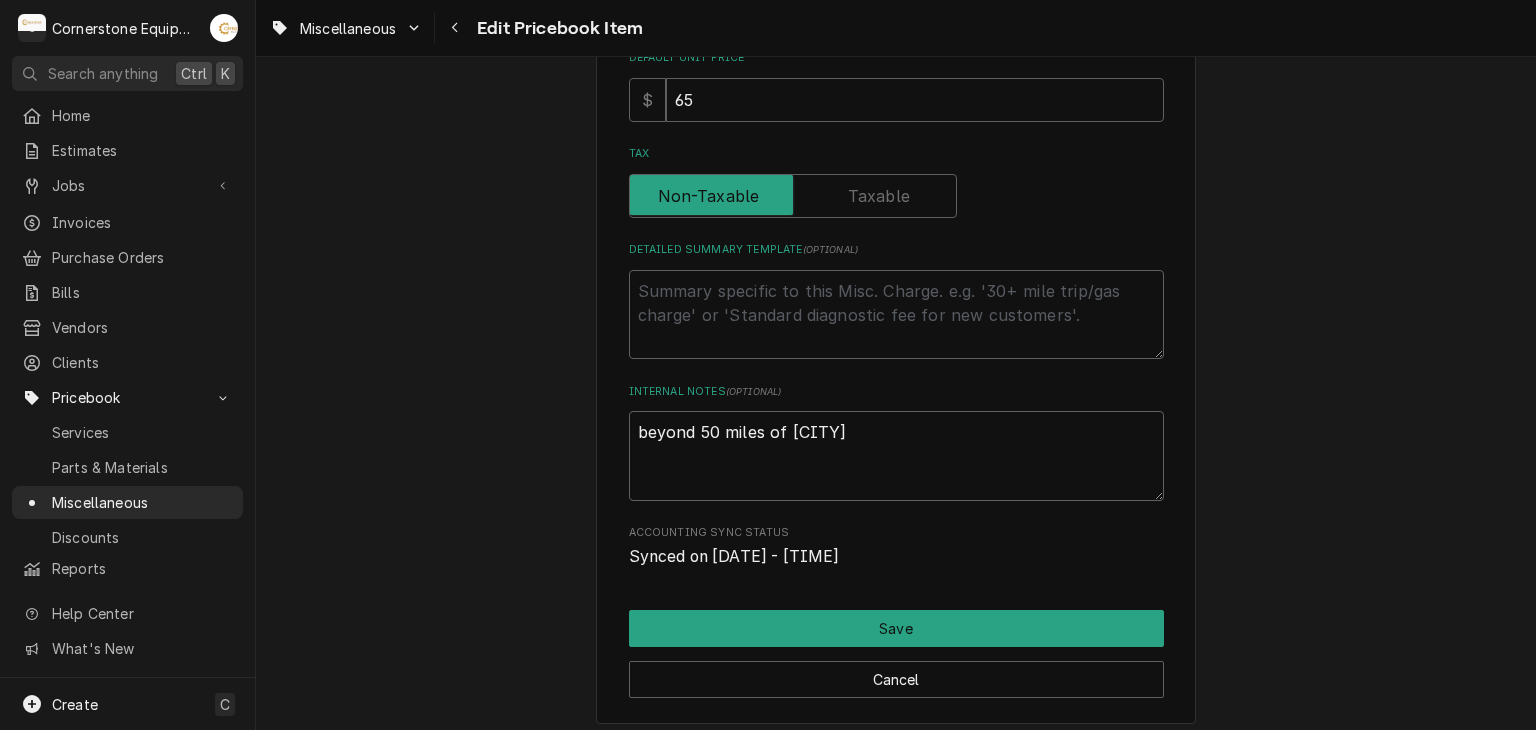 scroll, scrollTop: 728, scrollLeft: 0, axis: vertical 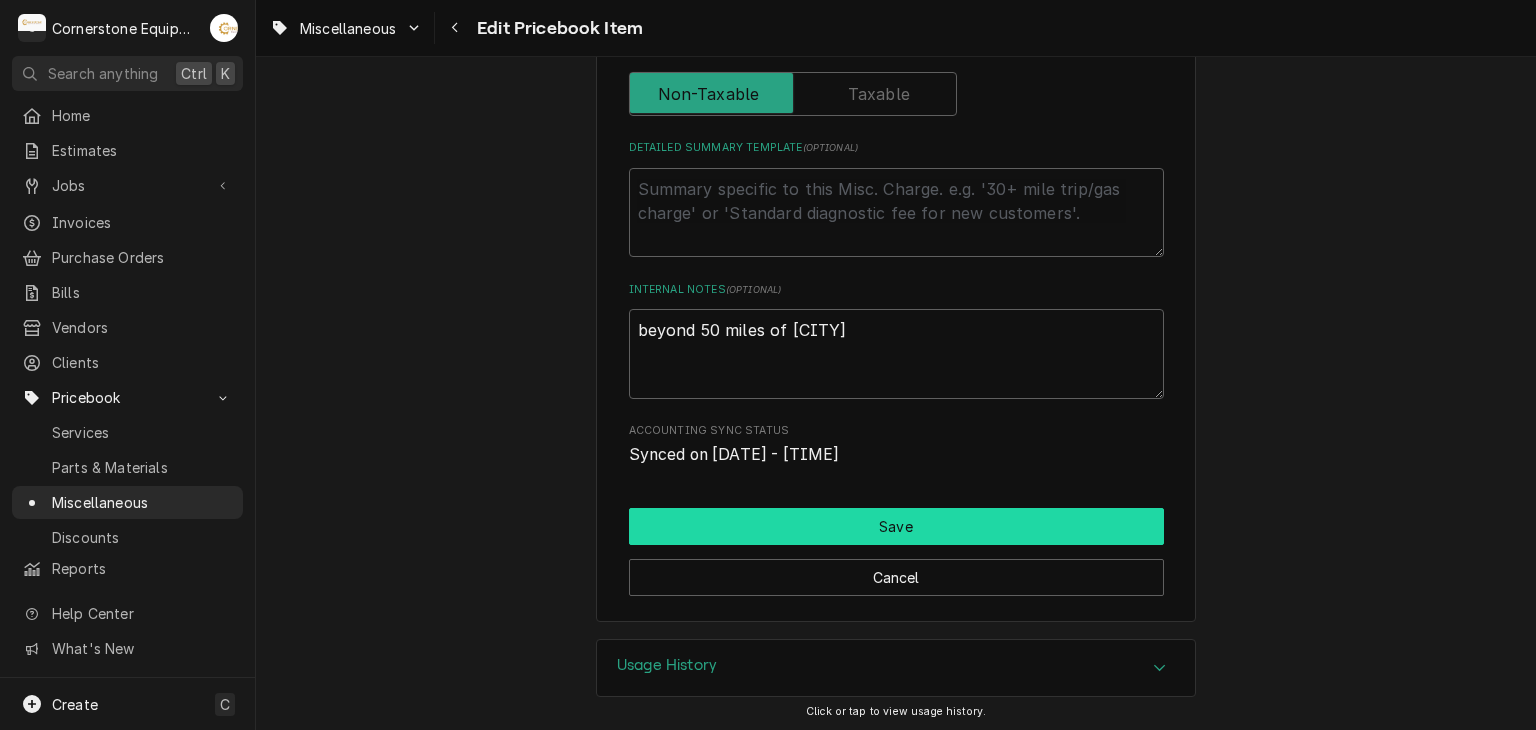 click on "Save" at bounding box center (896, 526) 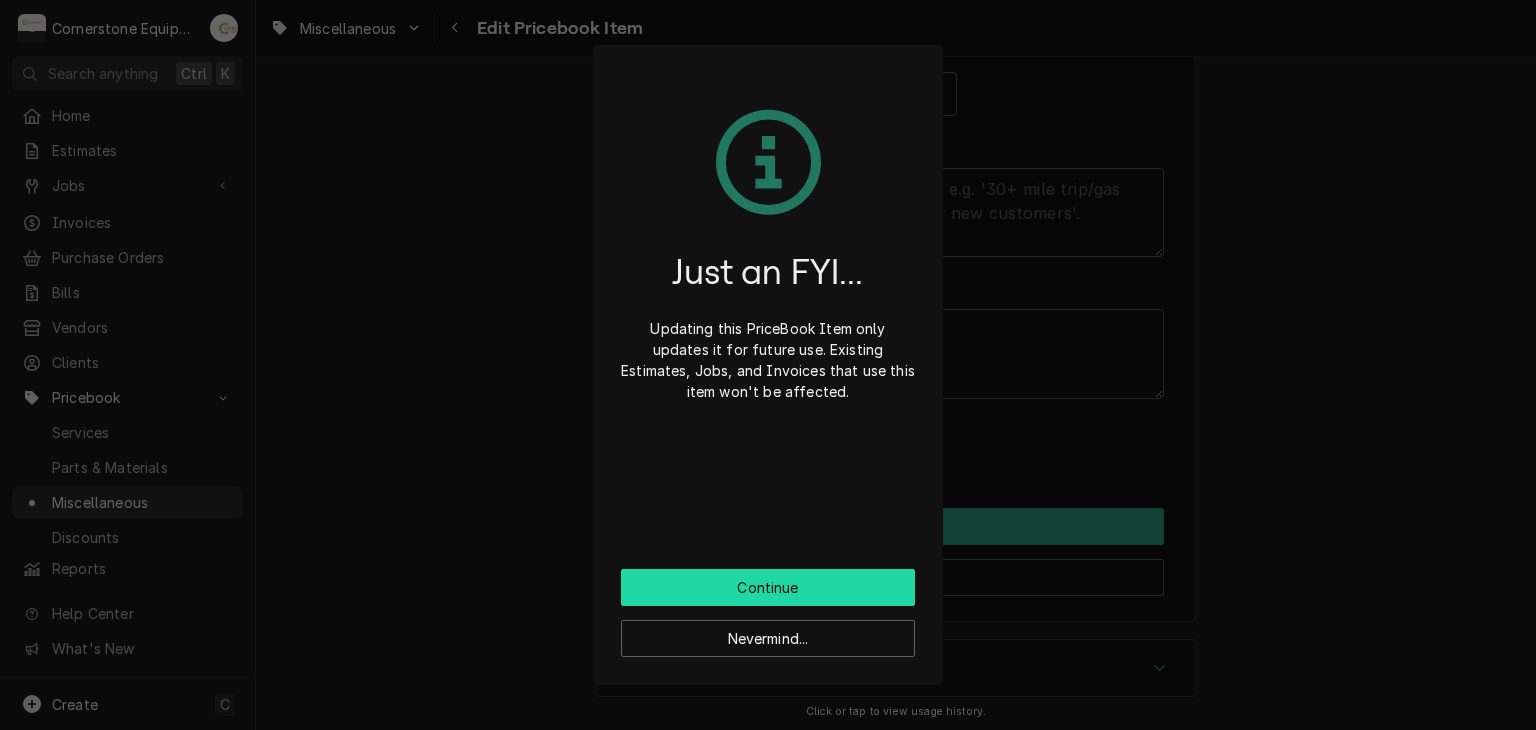 click on "Continue" at bounding box center [768, 587] 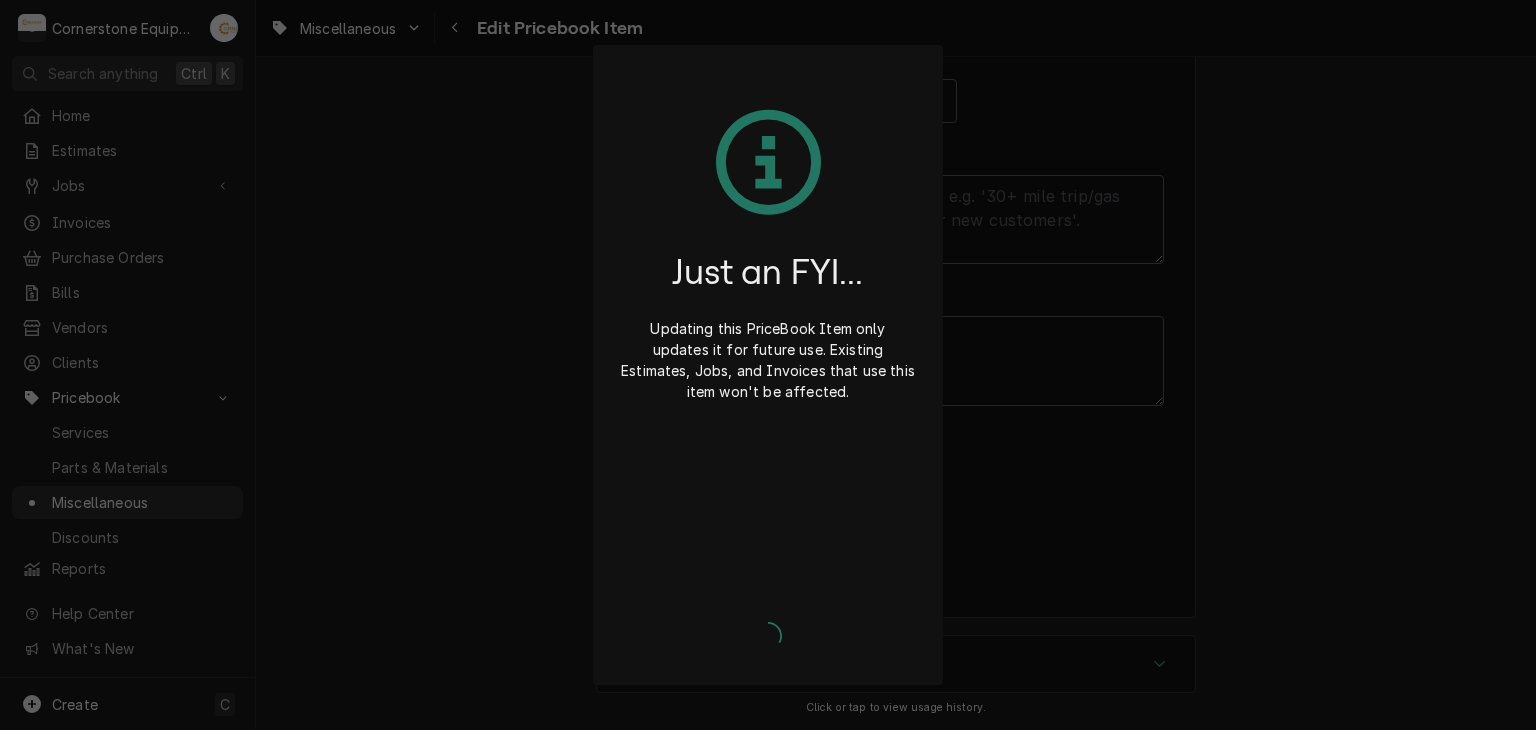 scroll, scrollTop: 718, scrollLeft: 0, axis: vertical 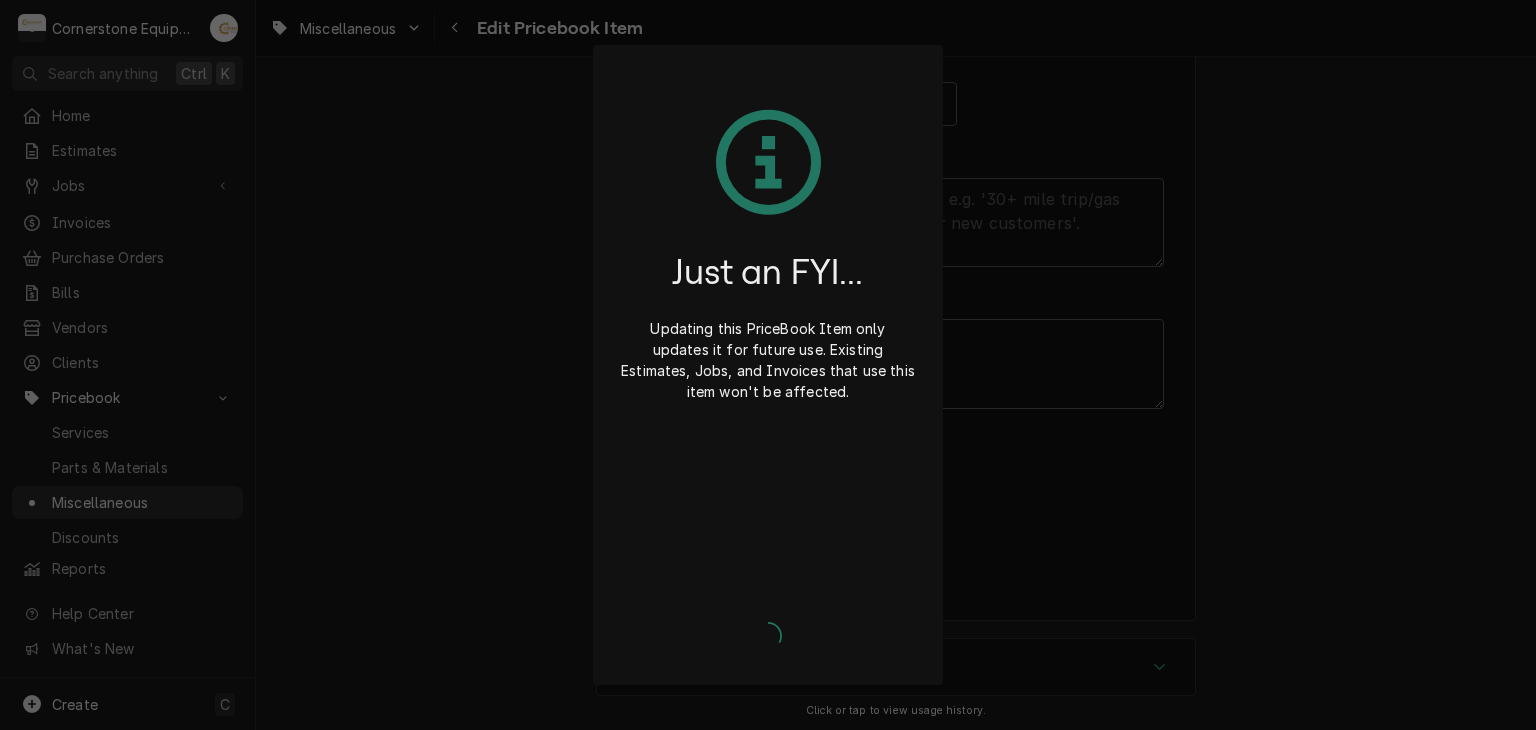 type on "x" 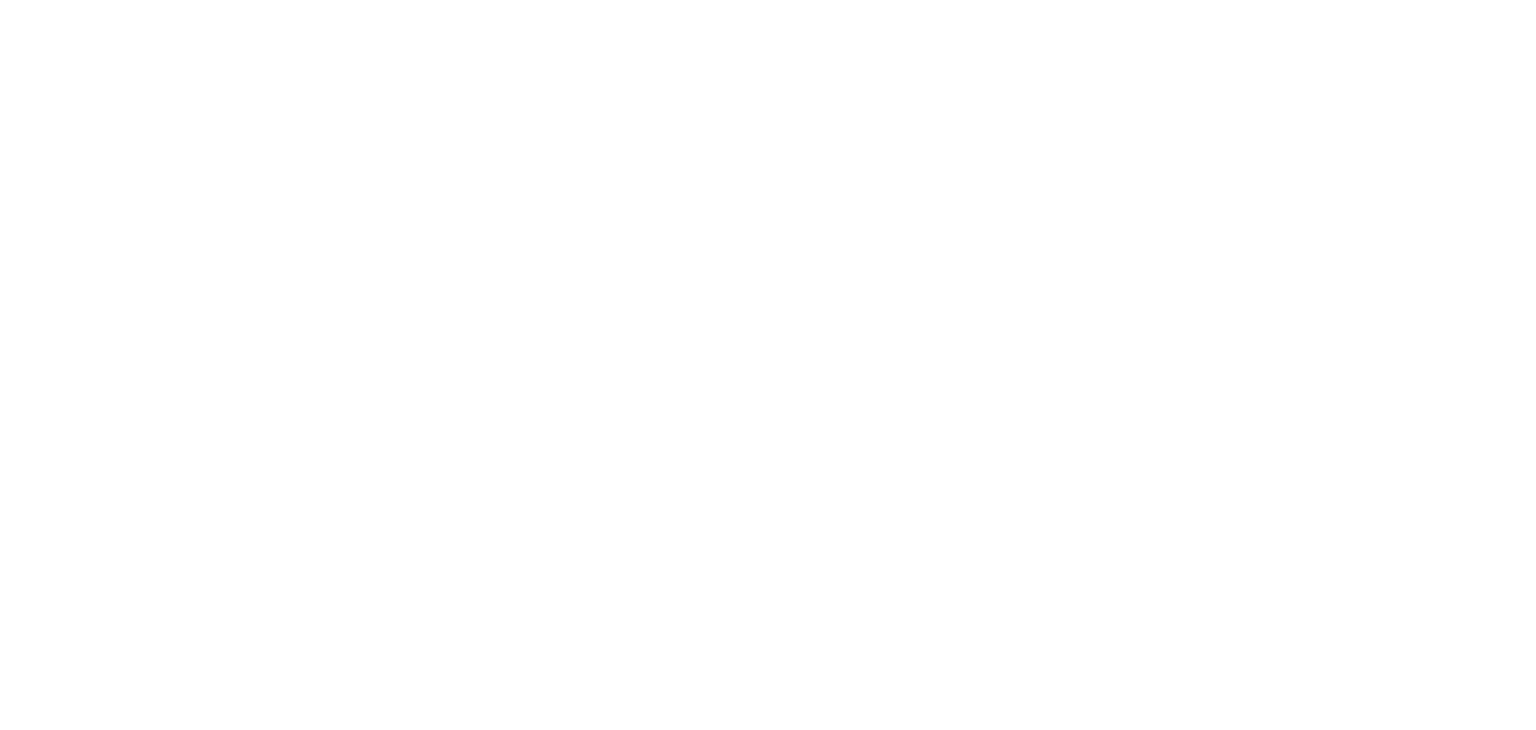 scroll, scrollTop: 0, scrollLeft: 0, axis: both 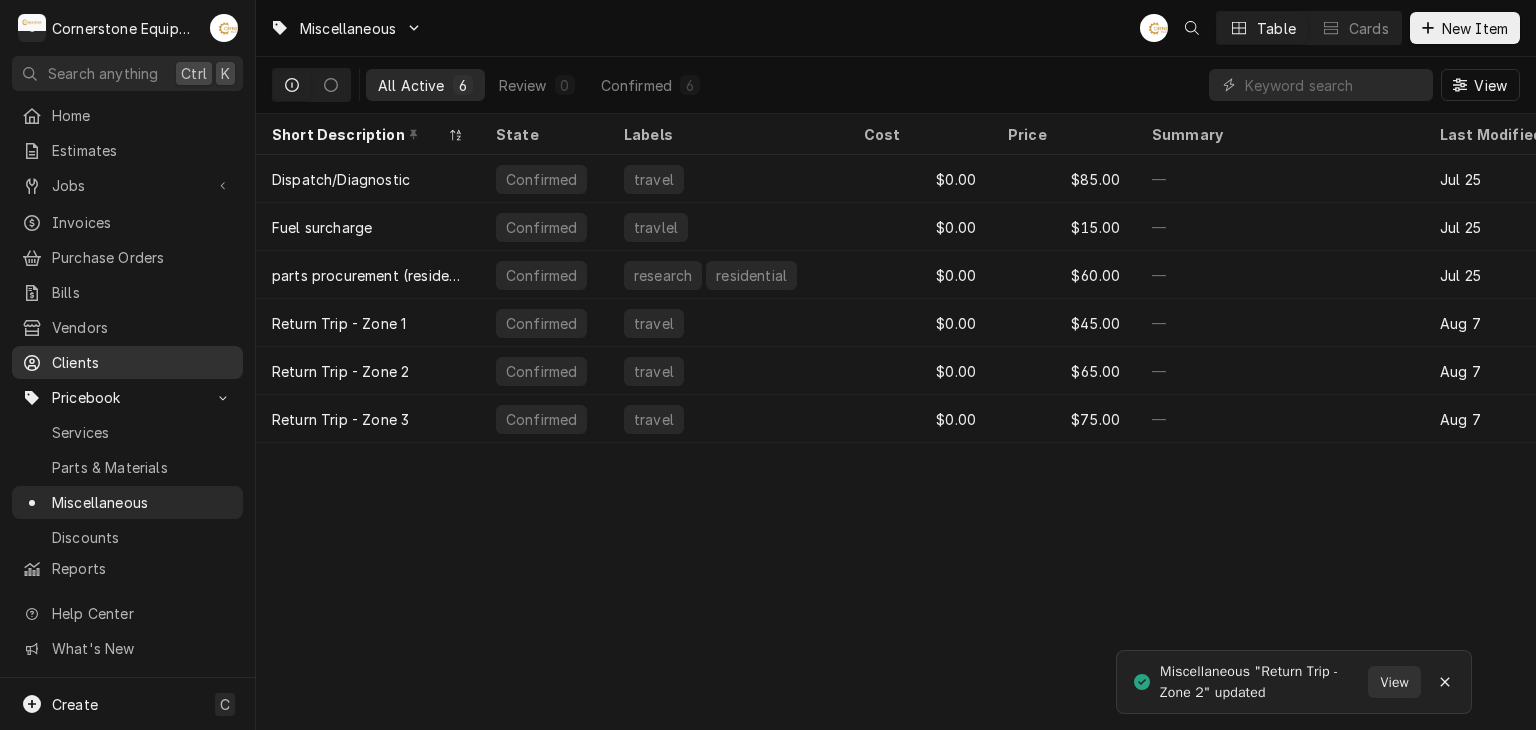 click on "Clients" at bounding box center [127, 362] 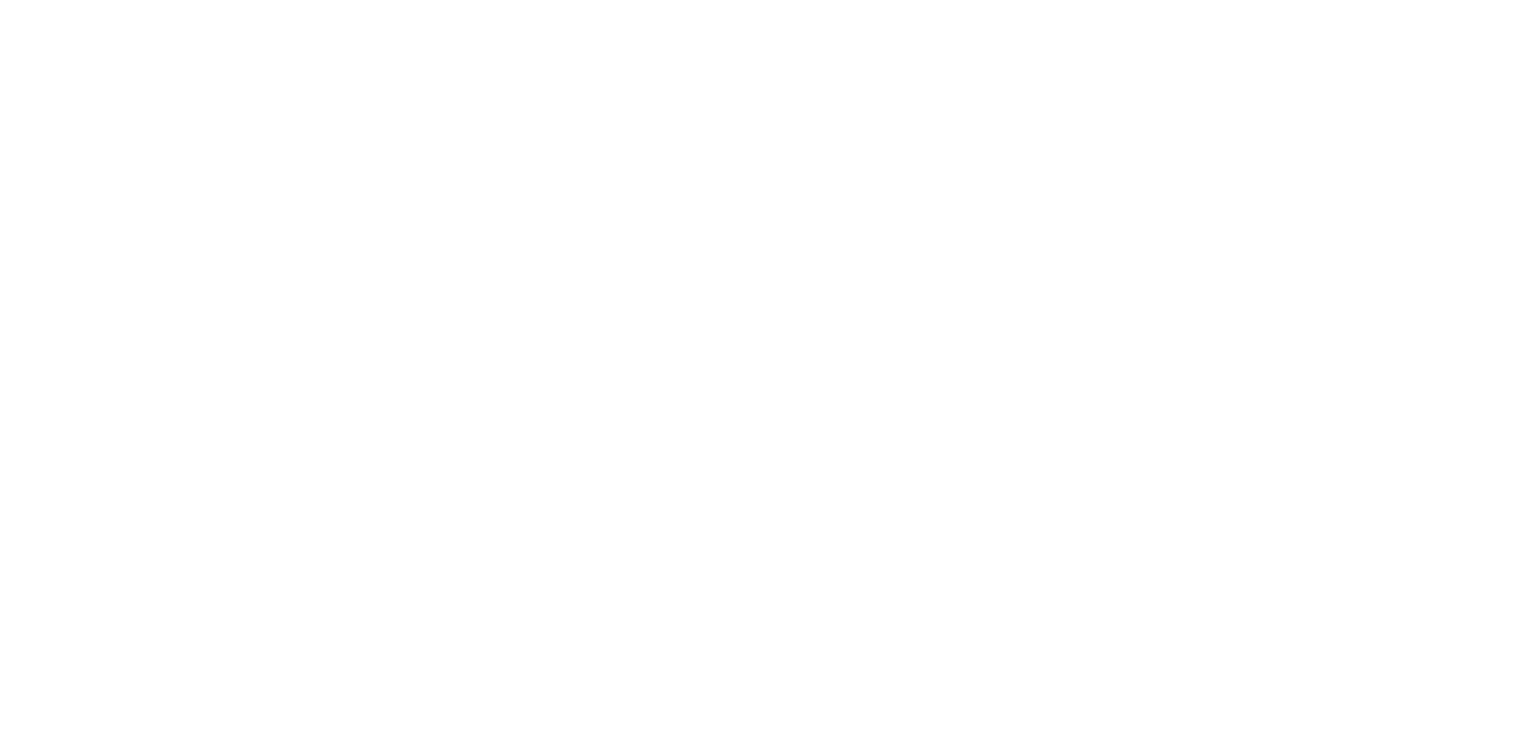 scroll, scrollTop: 0, scrollLeft: 0, axis: both 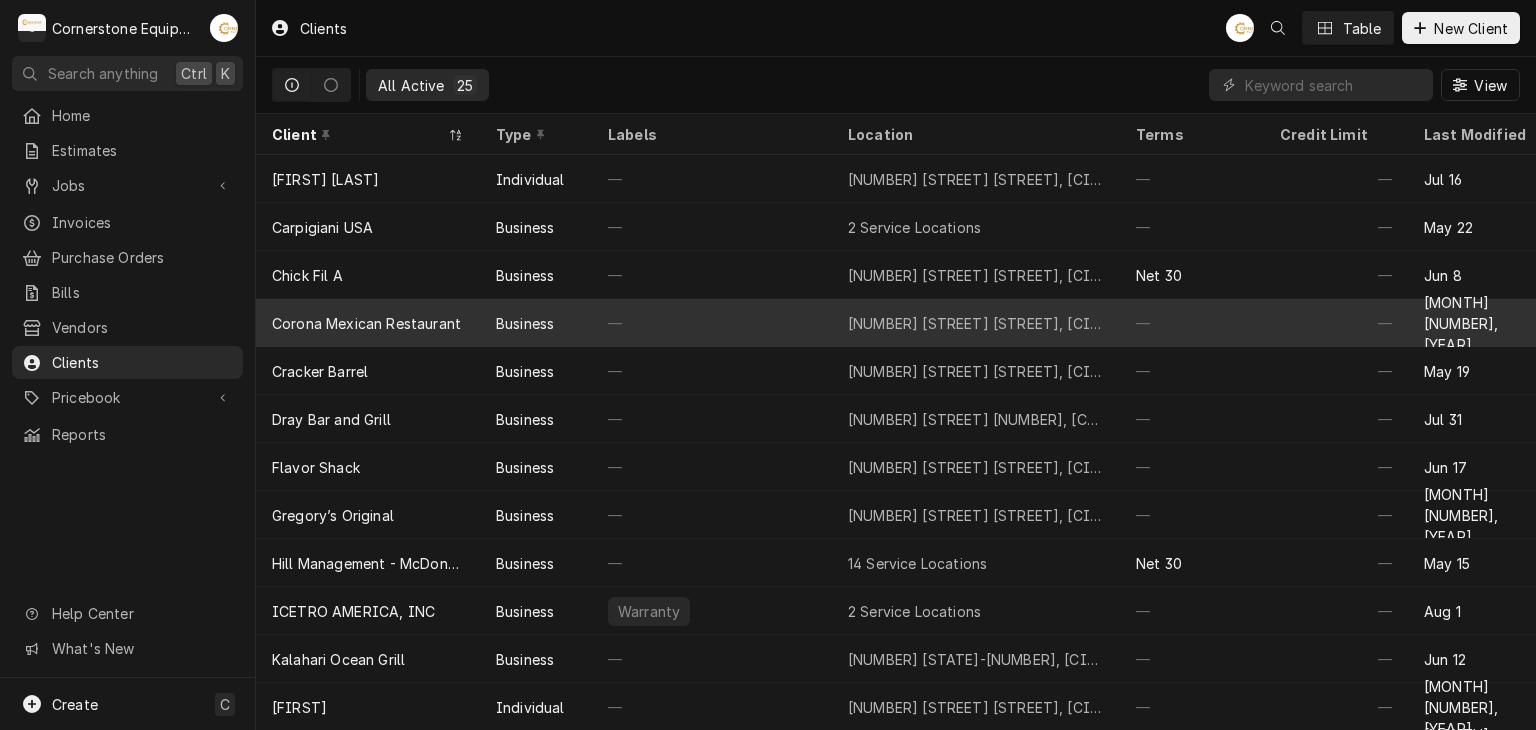 click on "Corona Mexican Restaurant" at bounding box center (366, 323) 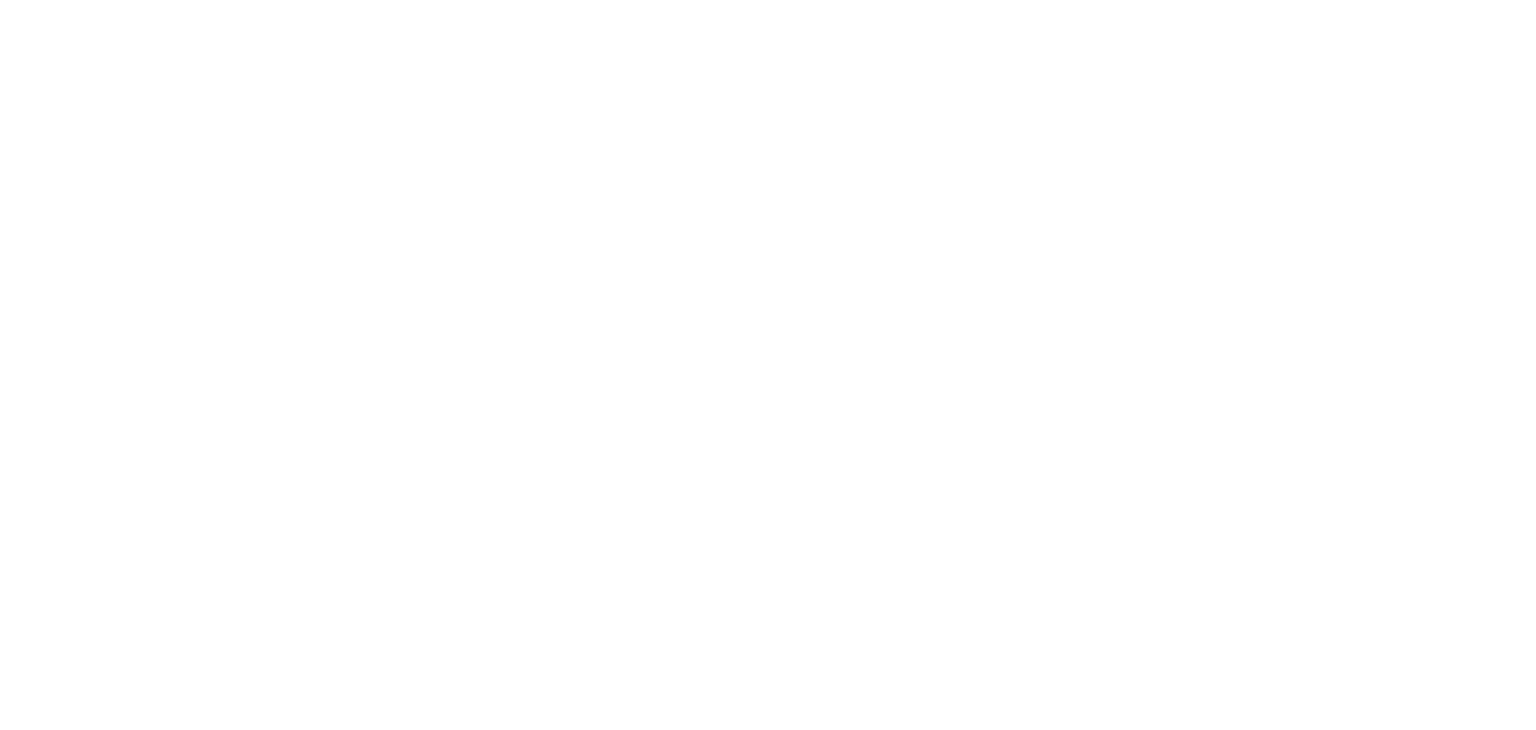 scroll, scrollTop: 0, scrollLeft: 0, axis: both 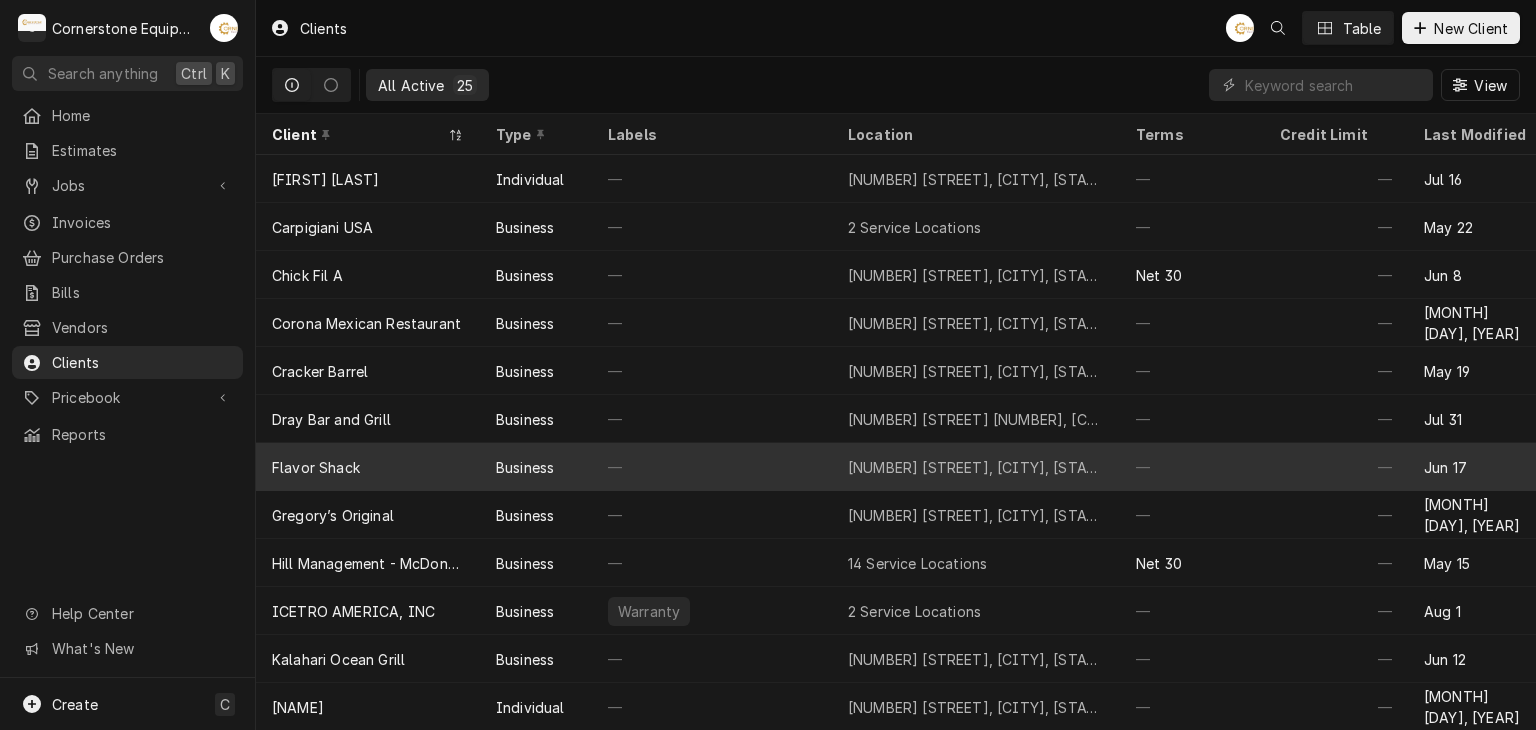 click on "Flavor Shack" at bounding box center (368, 467) 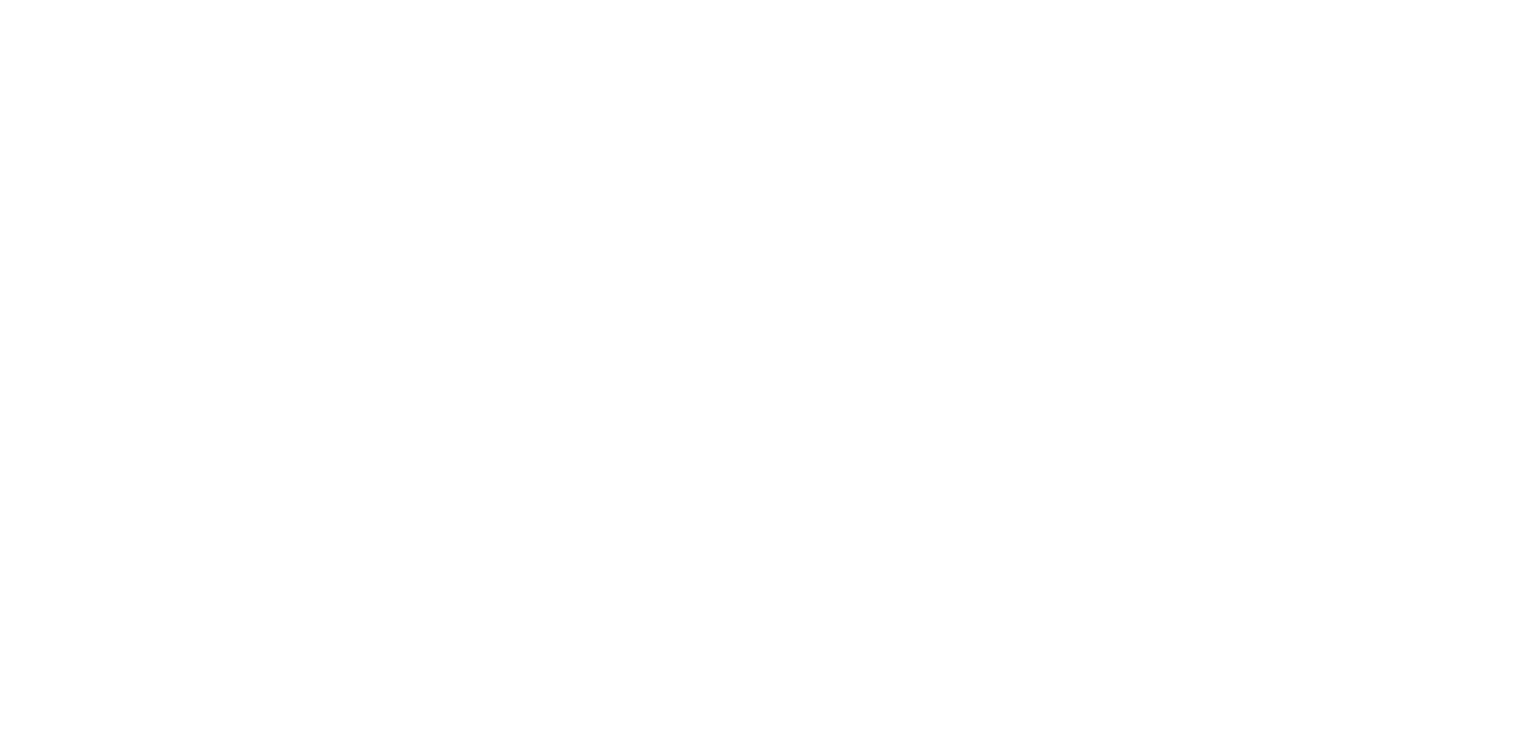 scroll, scrollTop: 0, scrollLeft: 0, axis: both 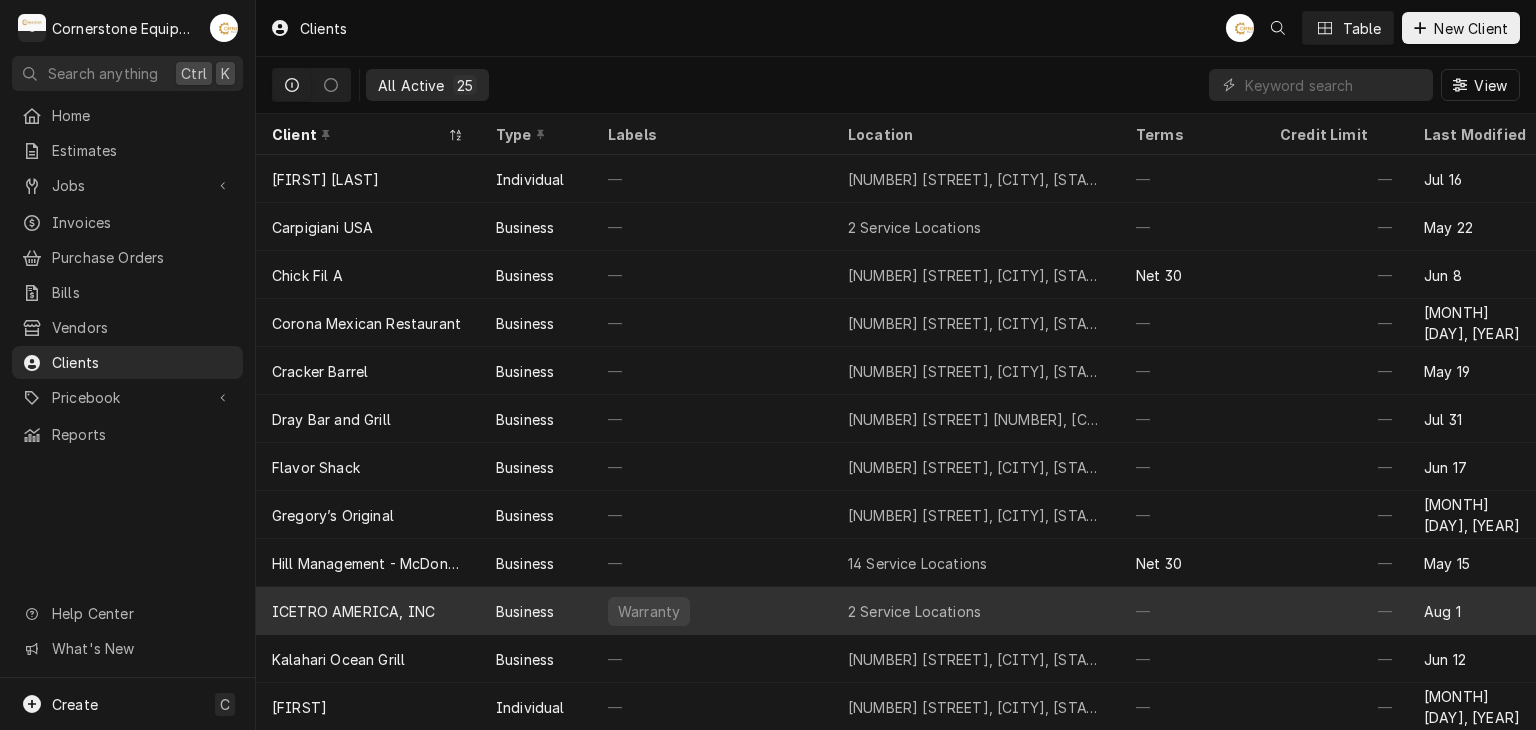click on "ICETRO AMERICA, INC" at bounding box center [353, 611] 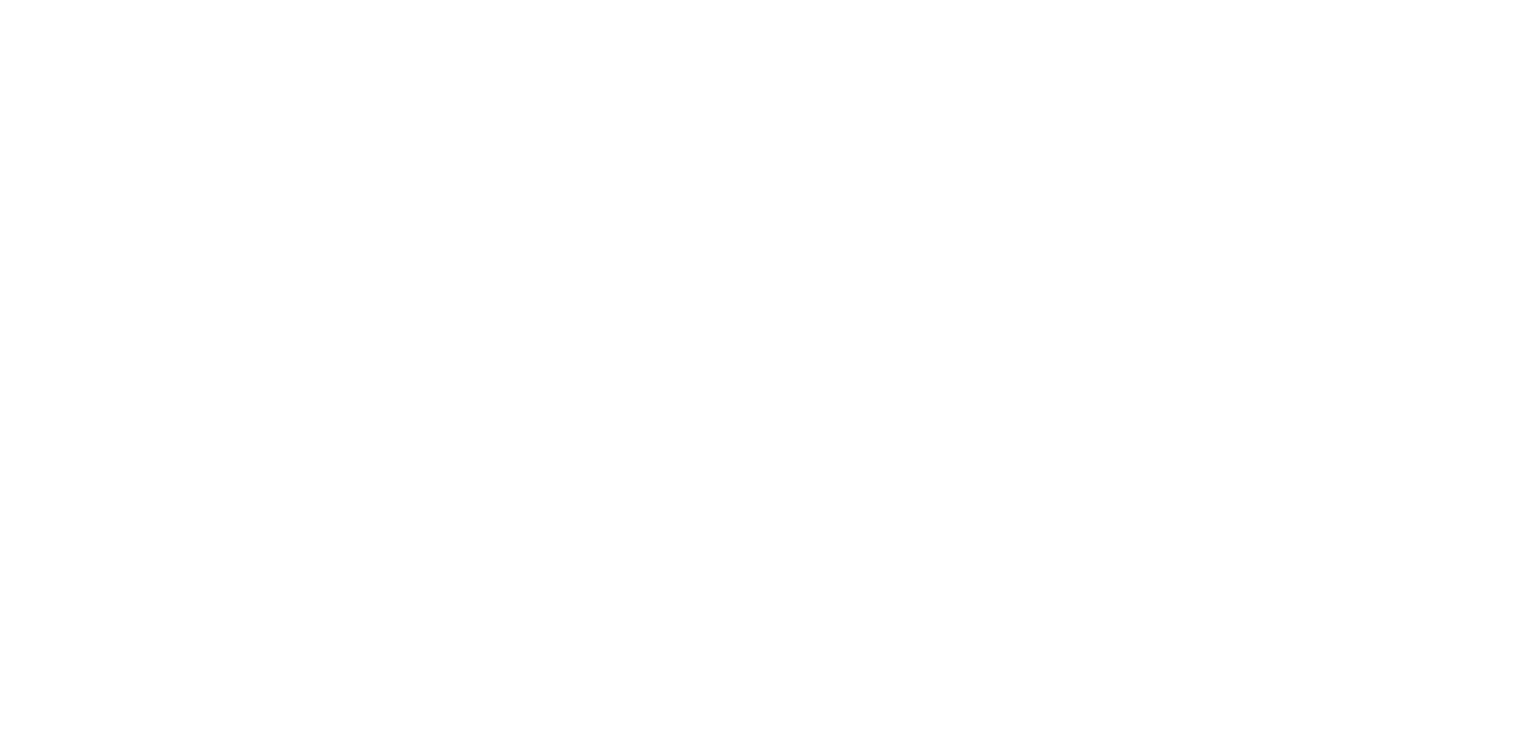 scroll, scrollTop: 0, scrollLeft: 0, axis: both 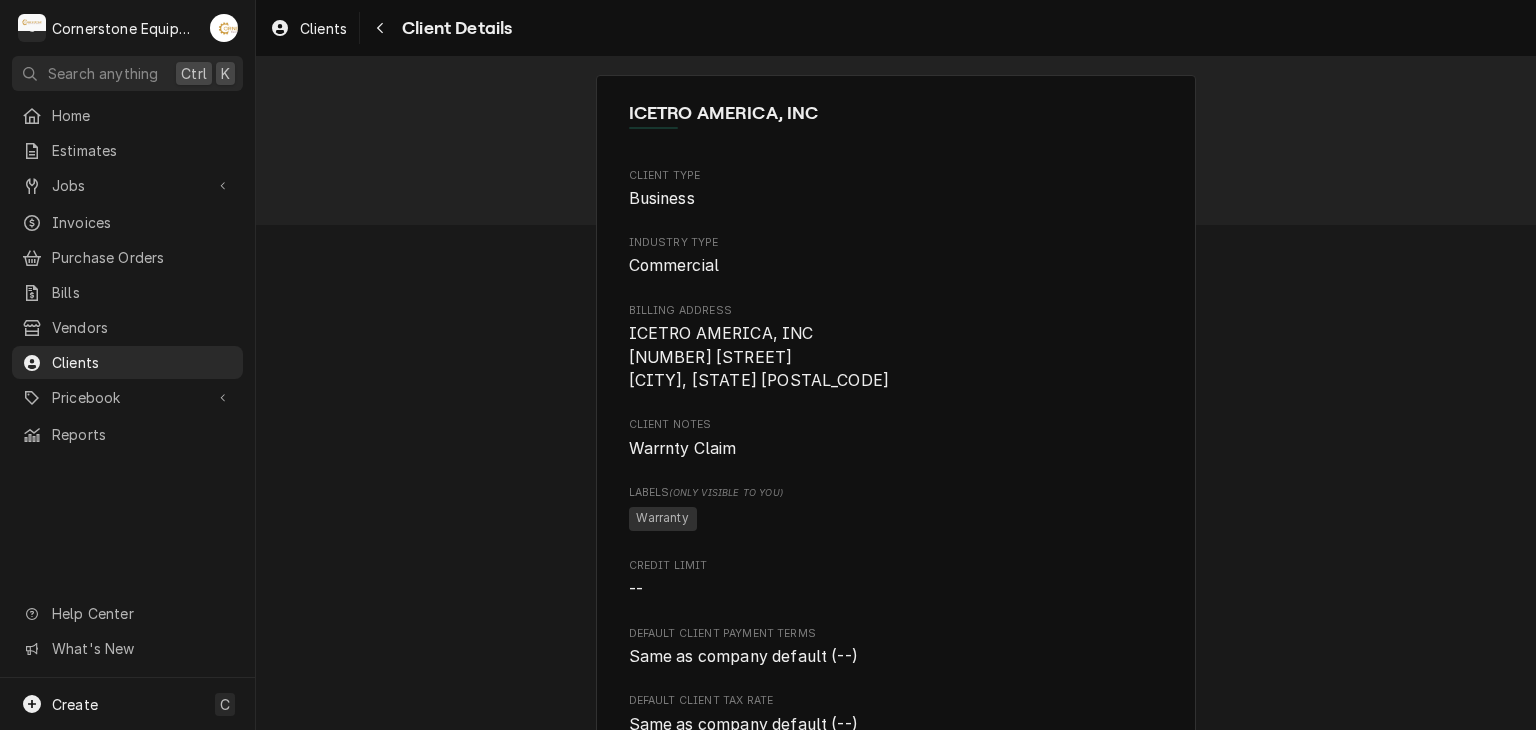 click on "ICETRO AMERICA, INC Client Type Business Industry Type Commercial Billing Address ICETRO AMERICA, INC
[NUMBER] [STREET]
[CITY], [STATE] [POSTAL_CODE] Client Notes Warrnty Claim Labels  (Only Visible to You) Warranty Credit Limit -- Default Client Payment Terms Same as company default (--) Default Client Tax Rate Same as company default (--) Last Modified [DATE] - [TIME] Client Contacts Primary Contact Name [FIRST] [LAST] Phone [PHONE] Email [EMAIL] Reminders — — Service Locations Corona Mexican Restaurant / [NUMBER] [STREET], [CITY], [STATE] [POSTAL_CODE] ICETRO AMERICA, INC / [NUMBER] [STREET], [CITY], [STATE] [POSTAL_CODE] Accounting Sync Status Synced on [DATE] - [TIME] Edit Client Deactivate Client View Logged Equipment Price Overrides Payment Methods" at bounding box center [896, 831] 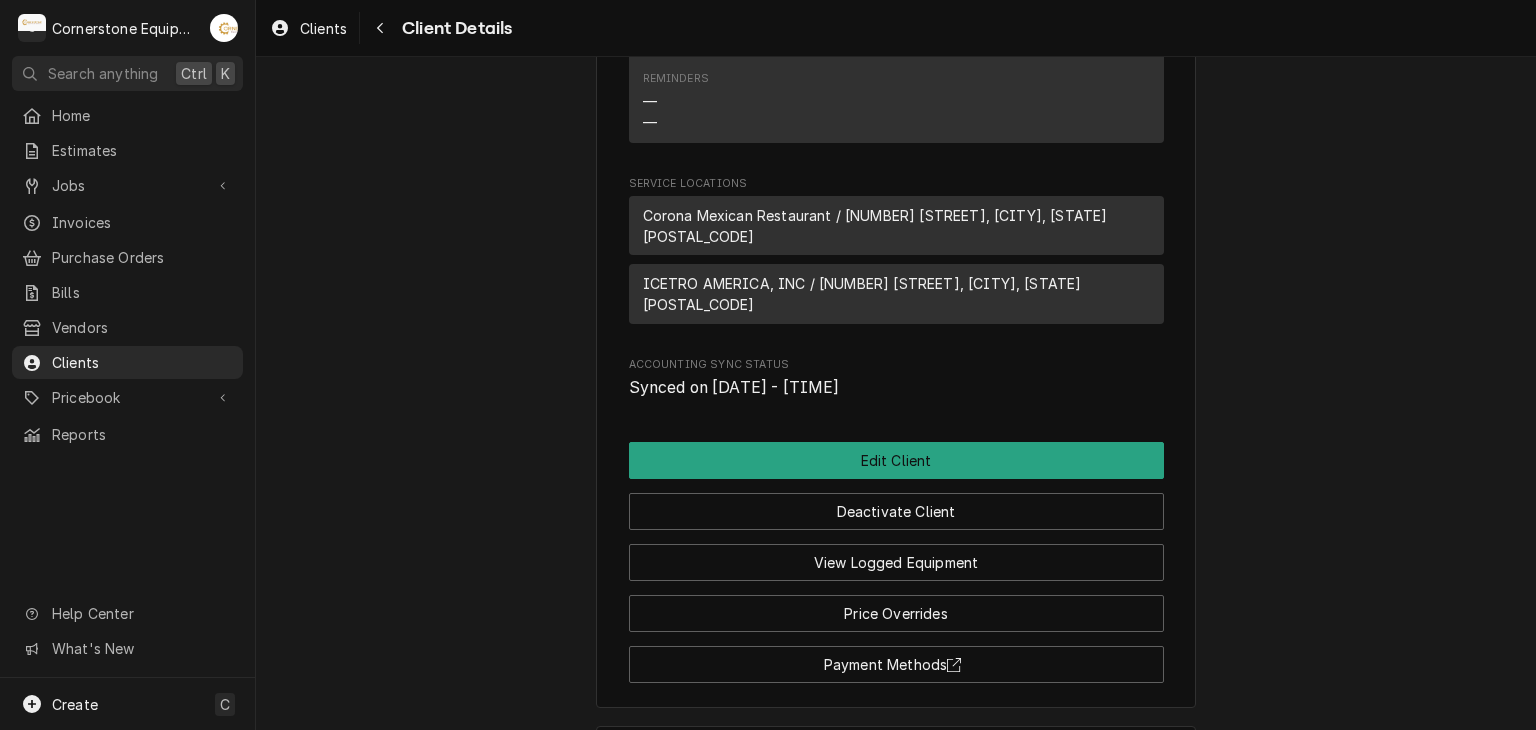 scroll, scrollTop: 920, scrollLeft: 0, axis: vertical 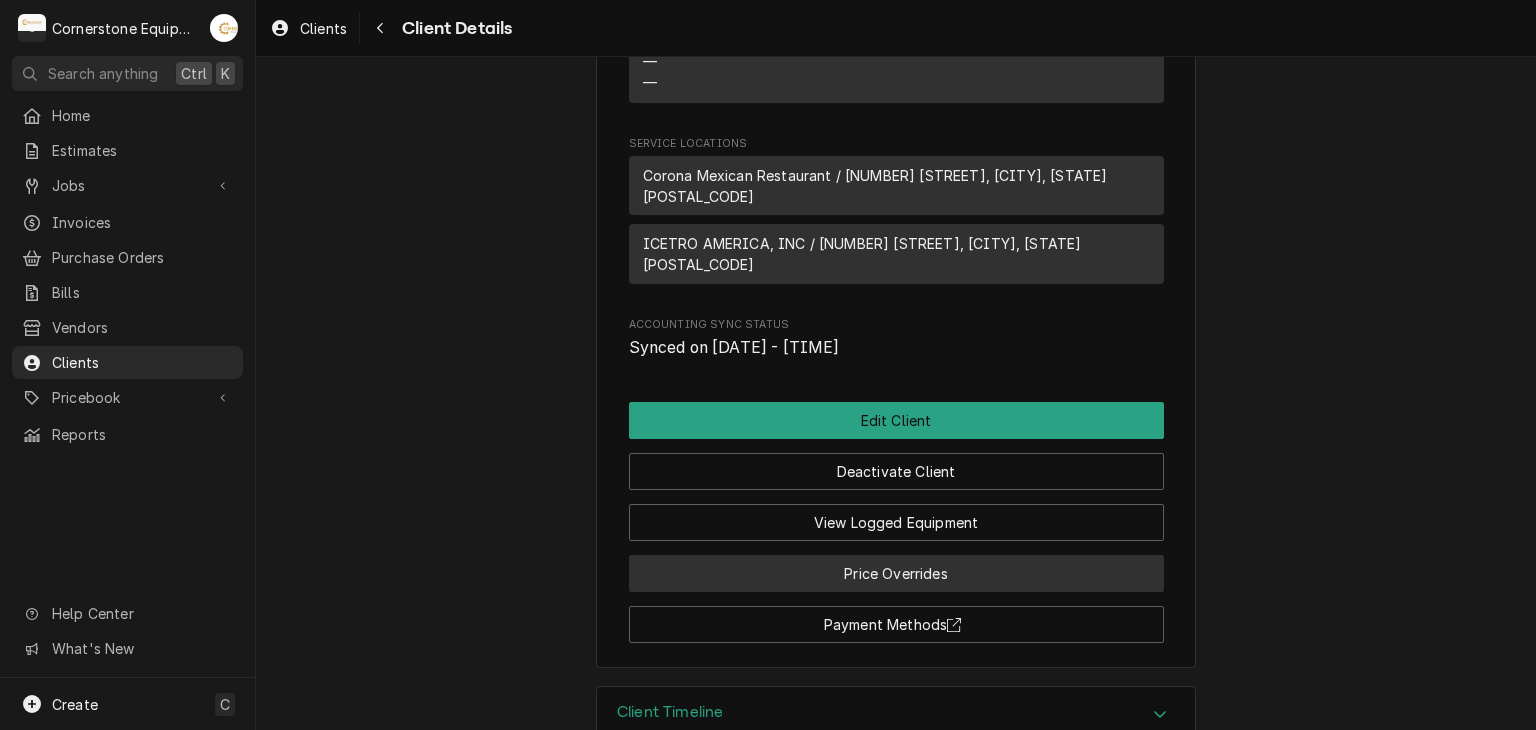 click on "Price Overrides" at bounding box center (896, 573) 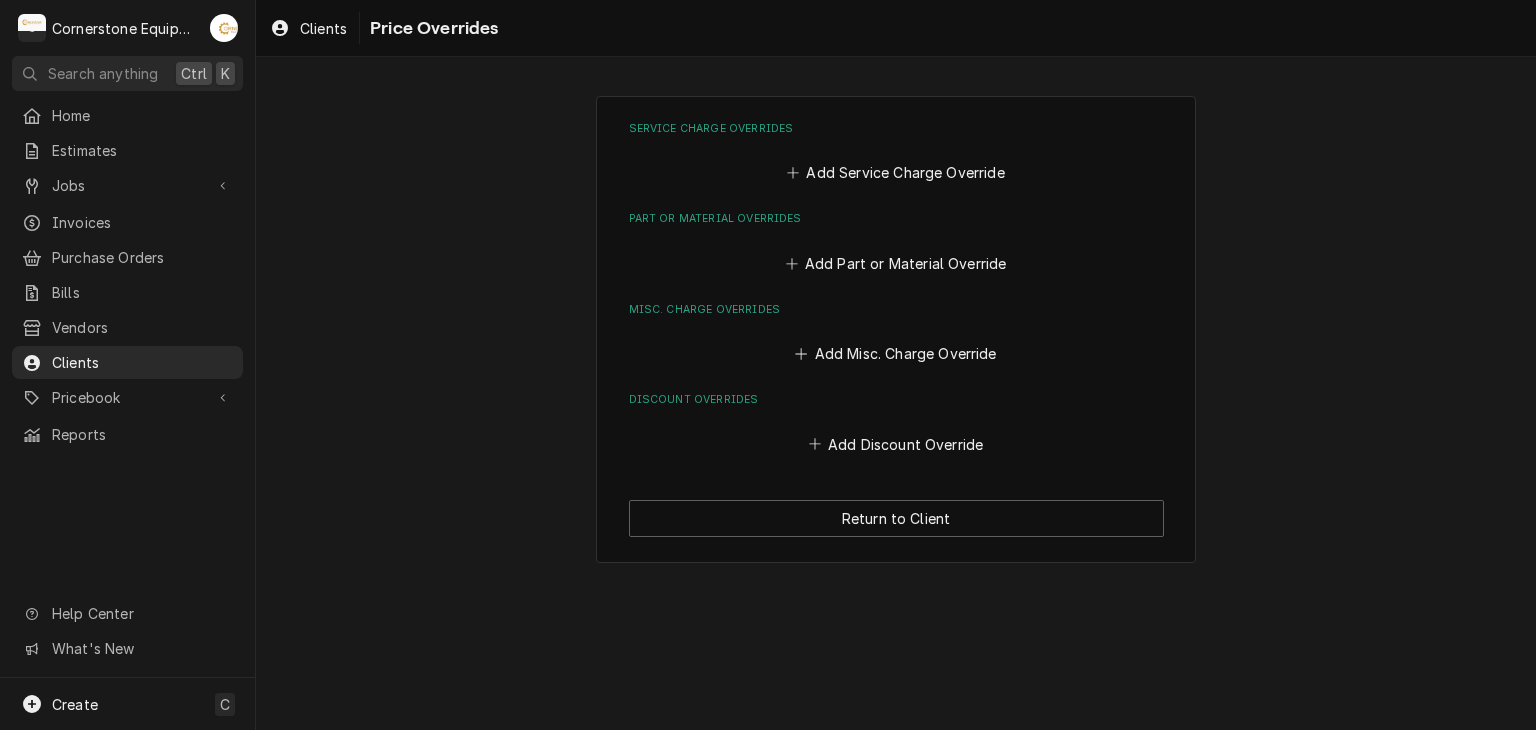 scroll, scrollTop: 0, scrollLeft: 0, axis: both 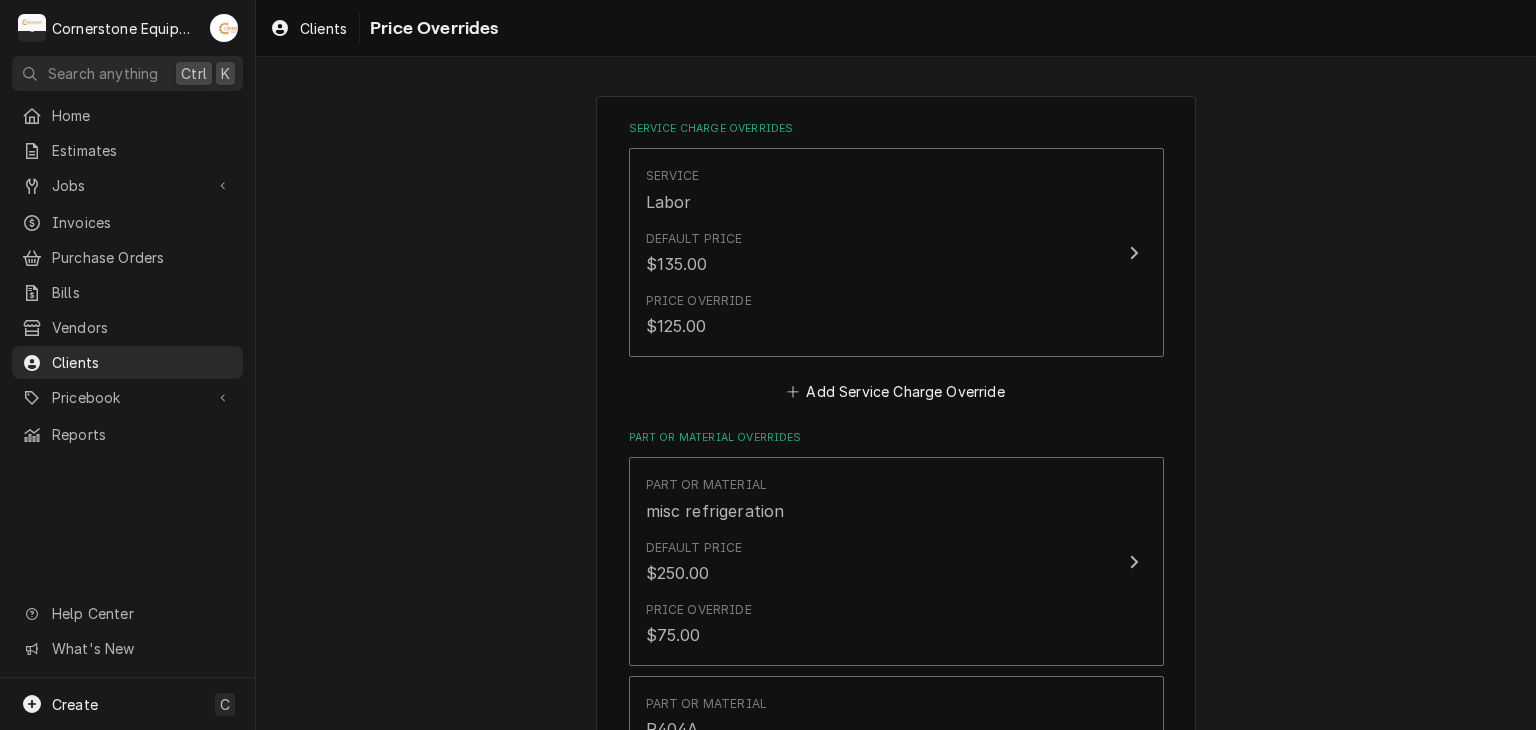 click on "Service Charge Overrides Service Labor Default Price $135.00 Price Override $125.00 Add Service Charge Override Part or Material Overrides Part or Material misc refrigeration Default Price $250.00 Price Override $75.00 Part or Material R404A Default Price $79.99 Price Override $1.75 Add Part or Material Override Misc. Charge Overrides Miscellaneous Dispatch/Diagnostic Default Price $85.00 Price Override $125.00 Add Misc. Charge Override Discount Overrides Add Discount Override Return to Client" at bounding box center (896, 766) 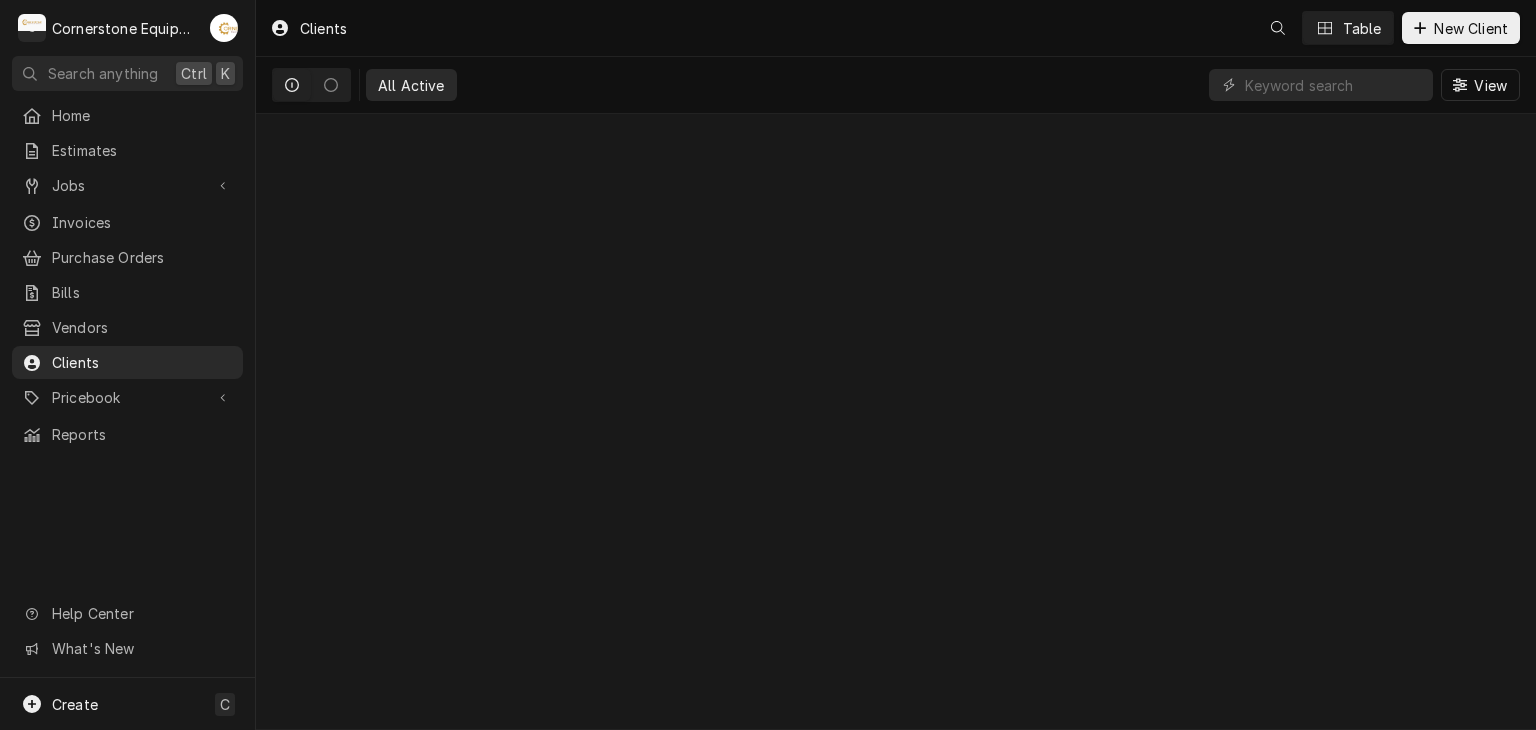 scroll, scrollTop: 0, scrollLeft: 0, axis: both 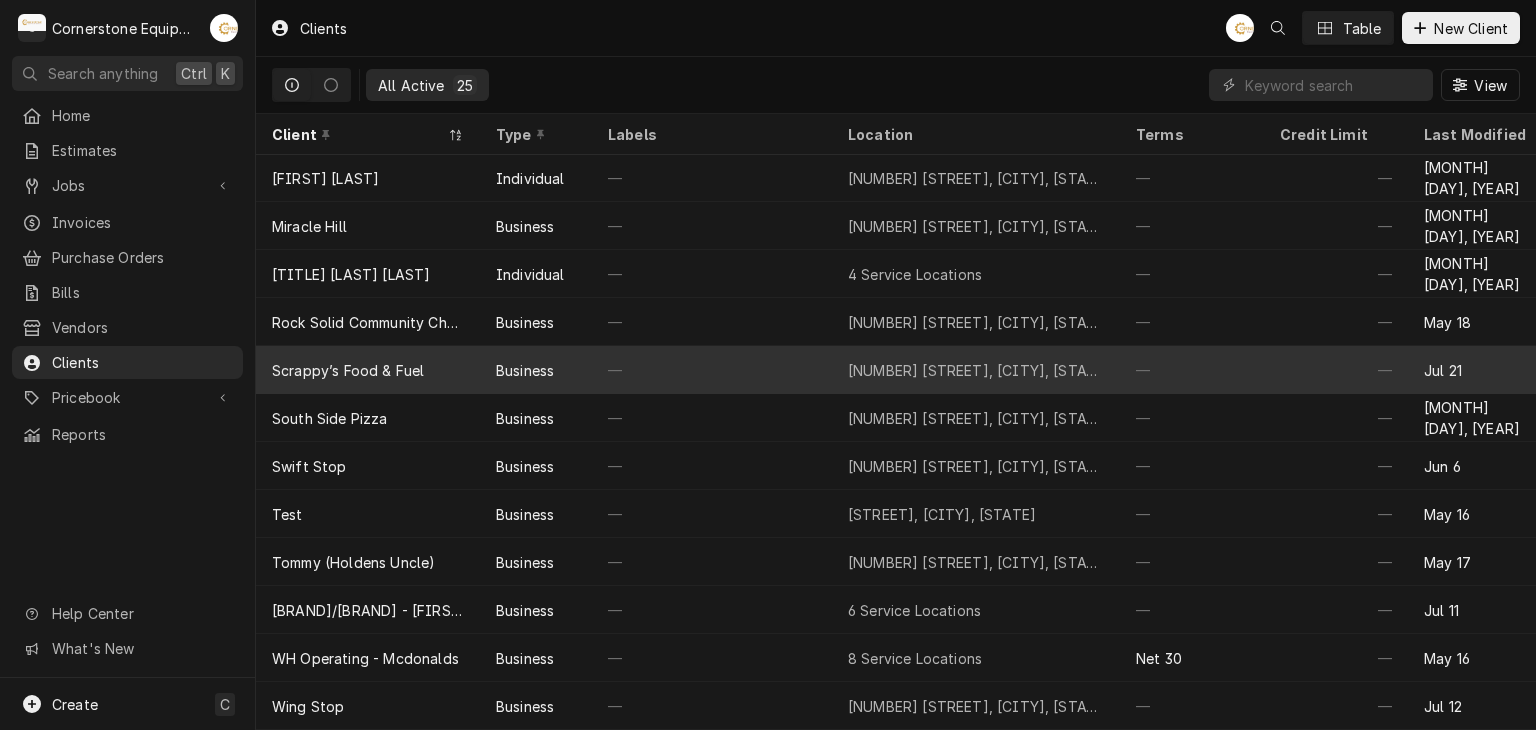 click on "—" at bounding box center (1336, 370) 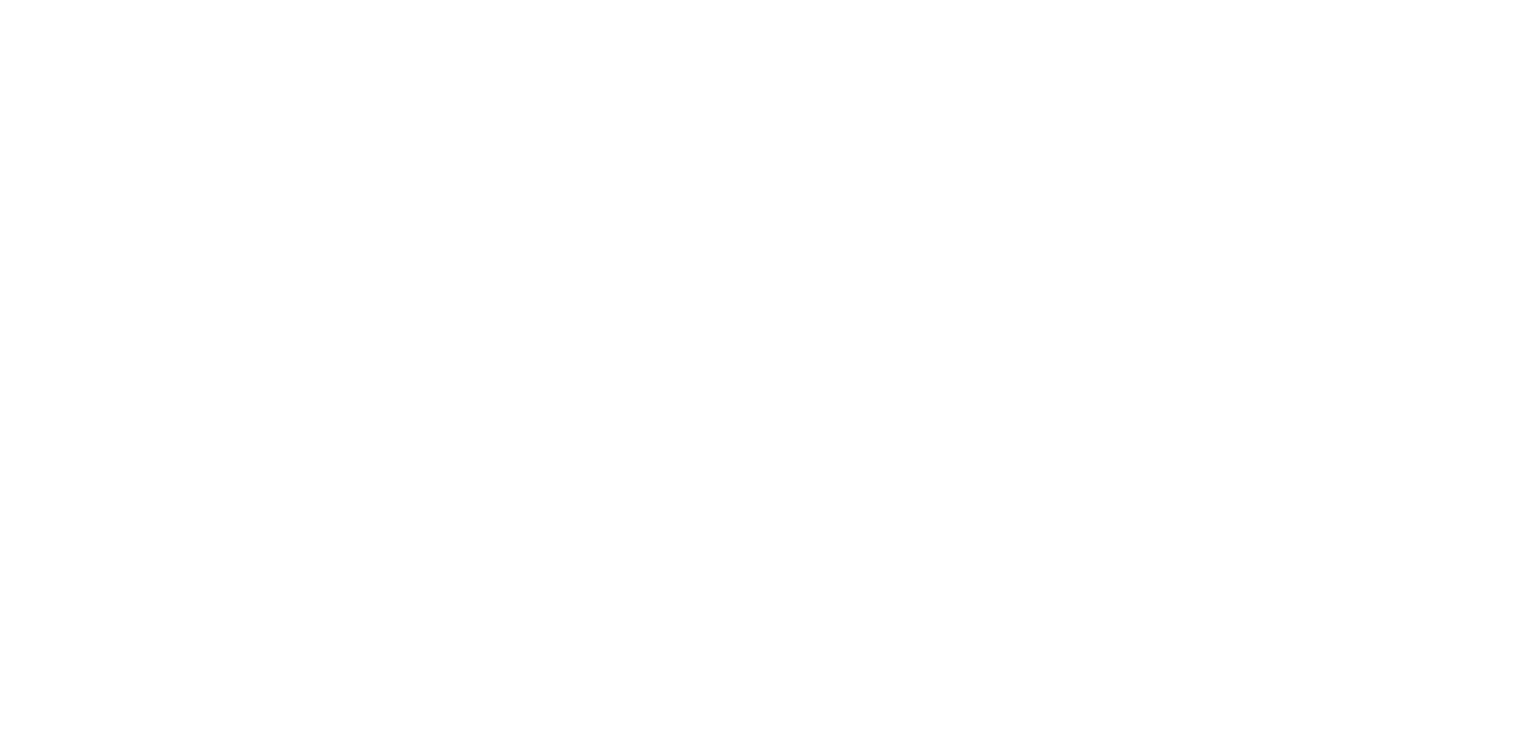 scroll, scrollTop: 0, scrollLeft: 0, axis: both 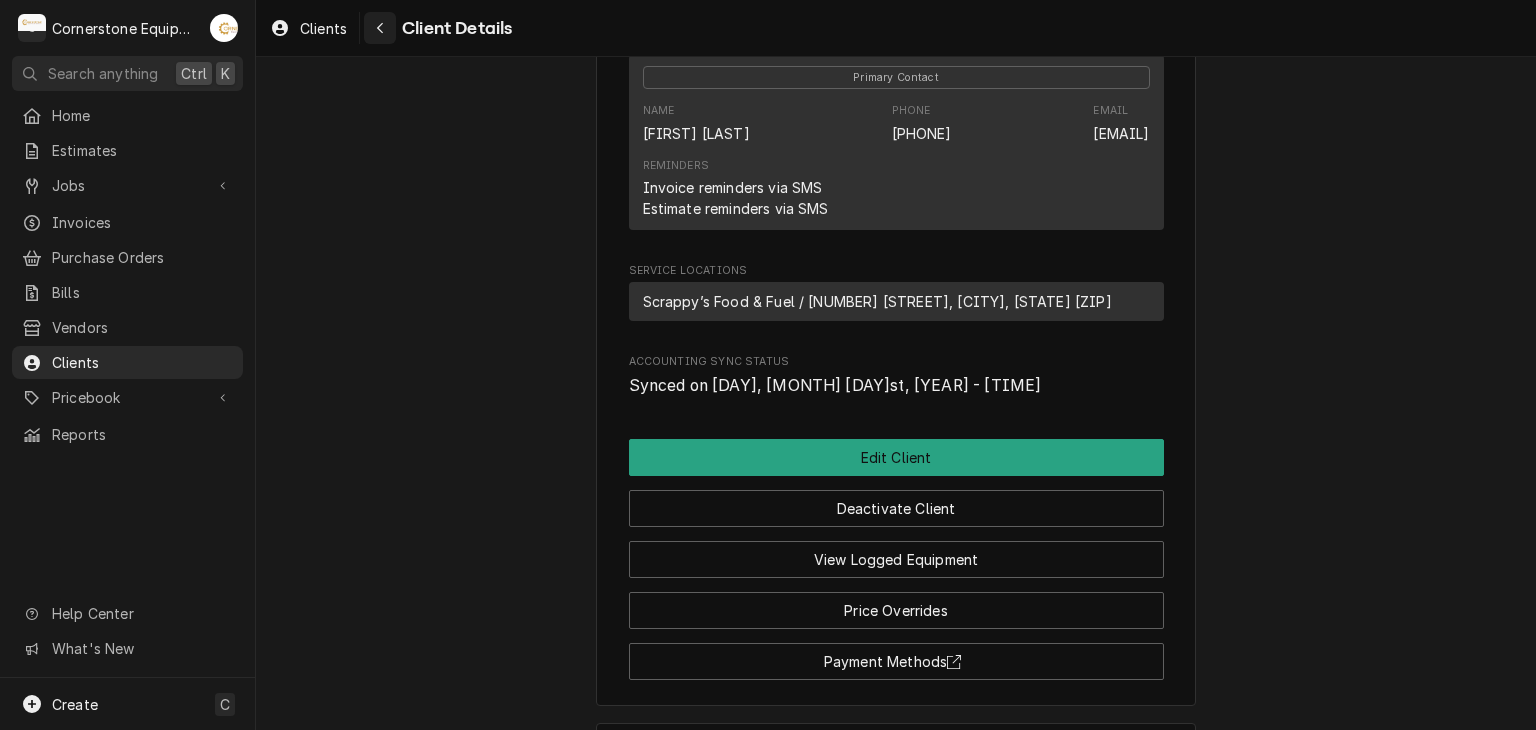 click at bounding box center [380, 28] 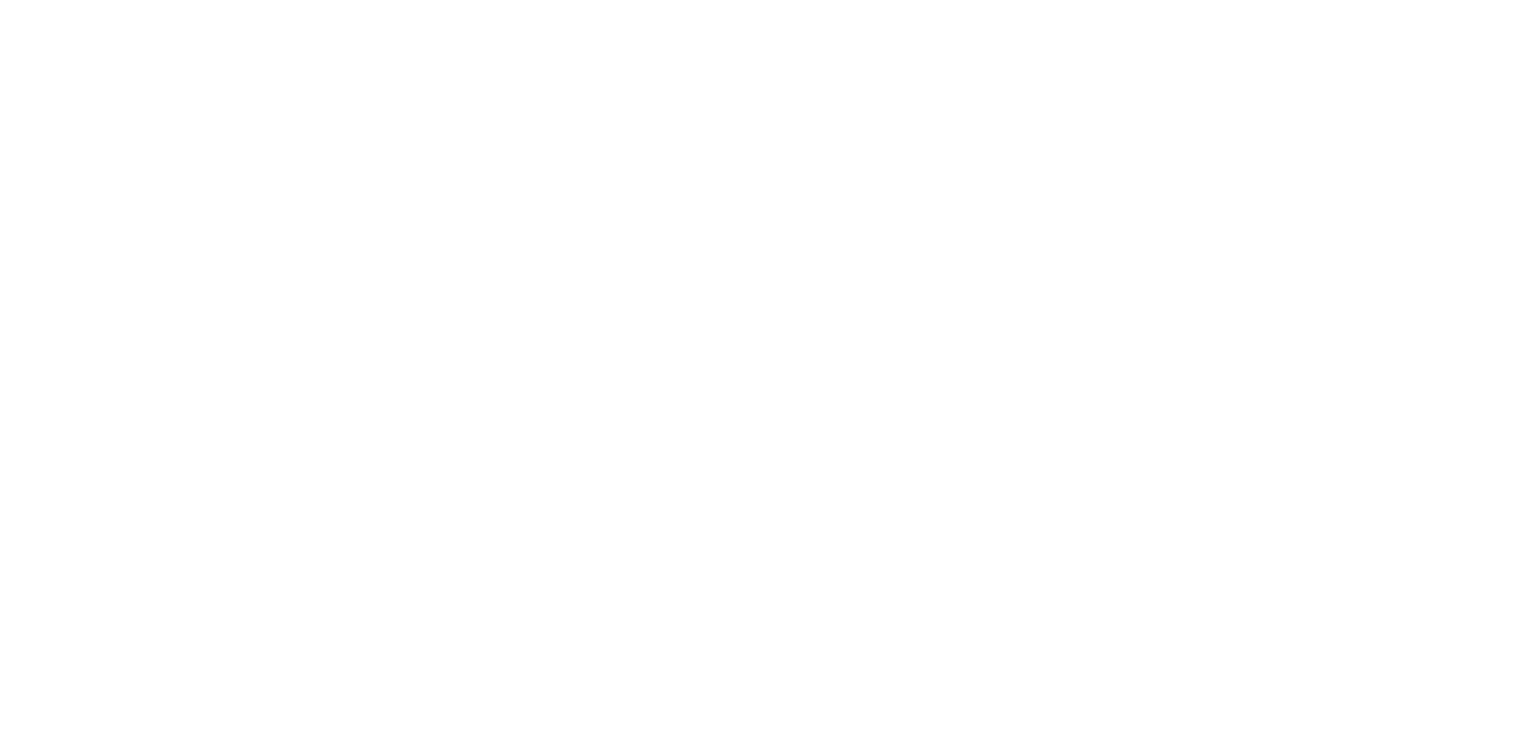 scroll, scrollTop: 0, scrollLeft: 0, axis: both 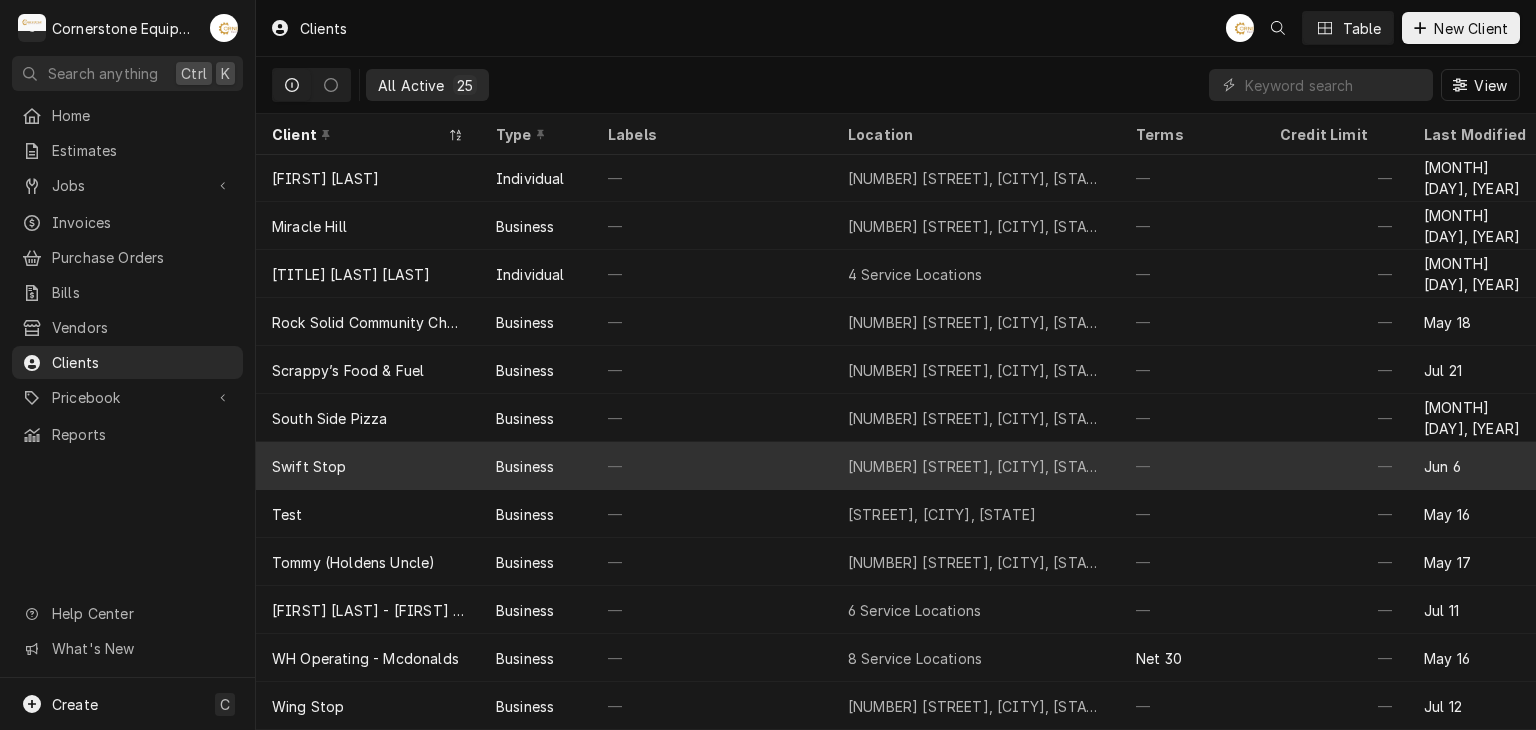 click on "—" at bounding box center [1336, 466] 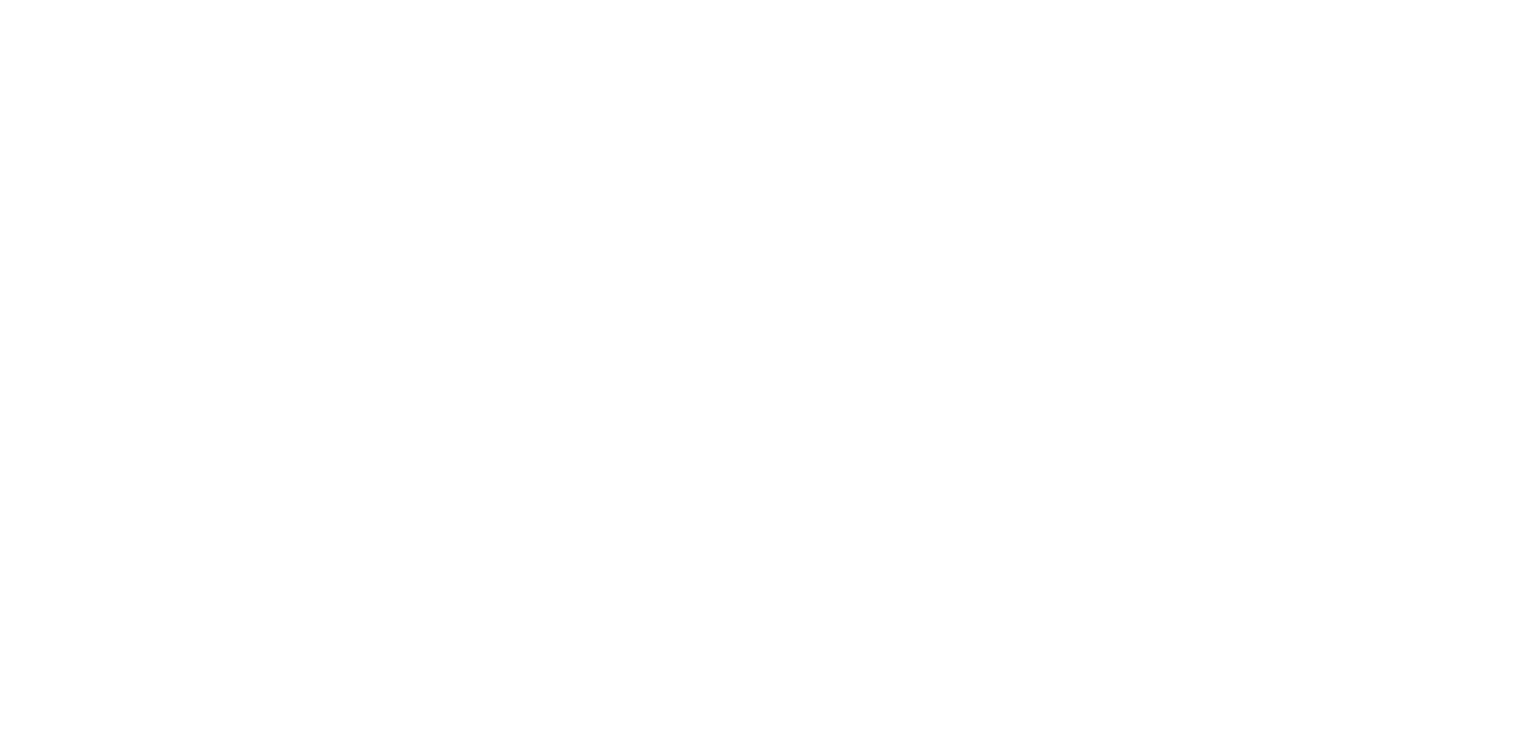 scroll, scrollTop: 0, scrollLeft: 0, axis: both 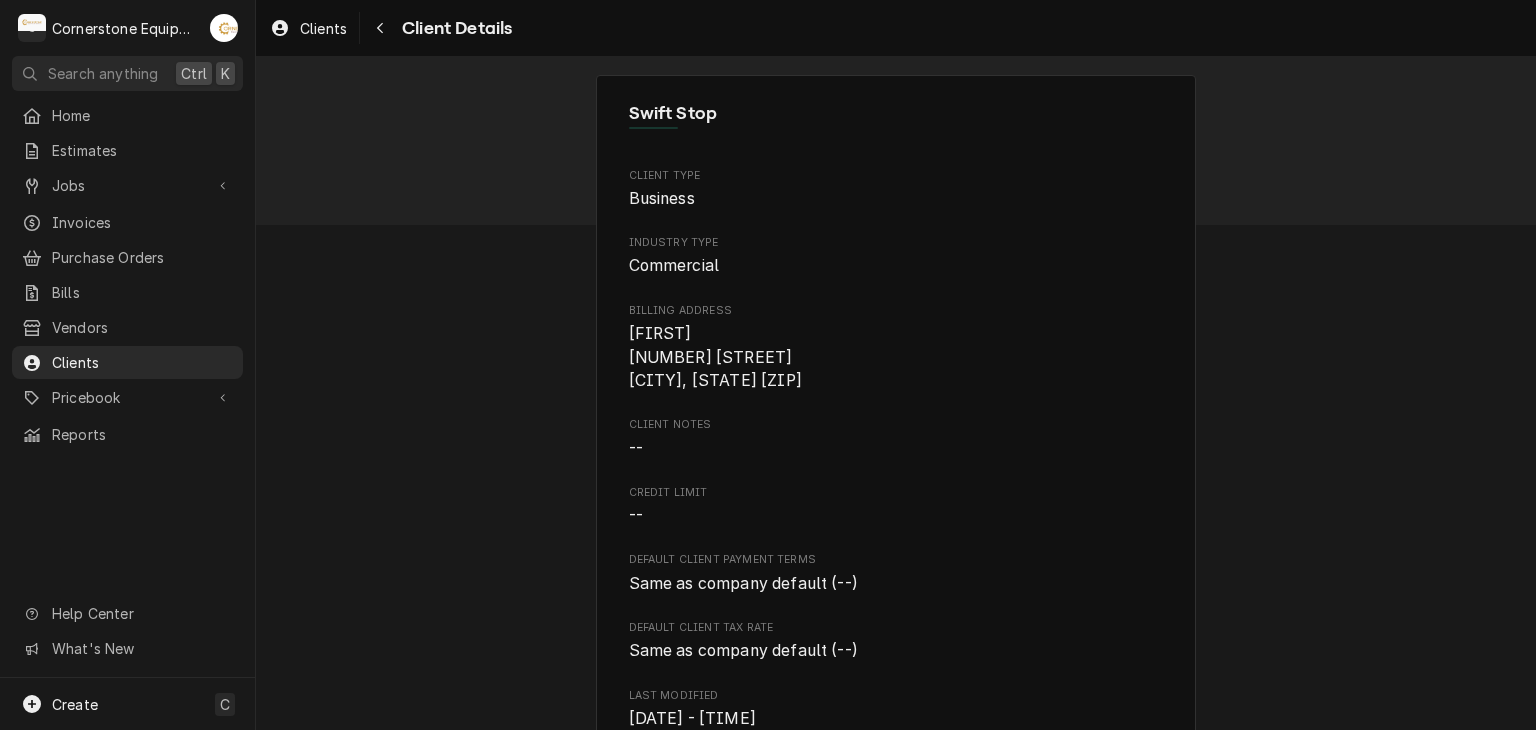 click on "Swift Stop Client Type Business Industry Type Commercial Billing Address Bryan
1110 Simuel Rd
Spartanburg, SC 29301 Client Notes -- Credit Limit -- Default Client Payment Terms Same as company default (--) Default Client Tax Rate Same as company default (--) Last Modified Fri, Jun 6th, 2025 - 12:38 PM Client Contacts Primary Contact Name Brian Phone (630) 795-9586 Reminders Invoice reminders via SMS Estimate reminders via SMS Service Locations Fairforest / 1110 Simuel Rd, Spartanburg, SC 29301 Accounting Sync Status Synced on Fri, Jun 6th, 2025 - 12:38 PM Edit Client Deactivate Client View Logged Equipment Price Overrides Payment Methods" at bounding box center [896, 750] 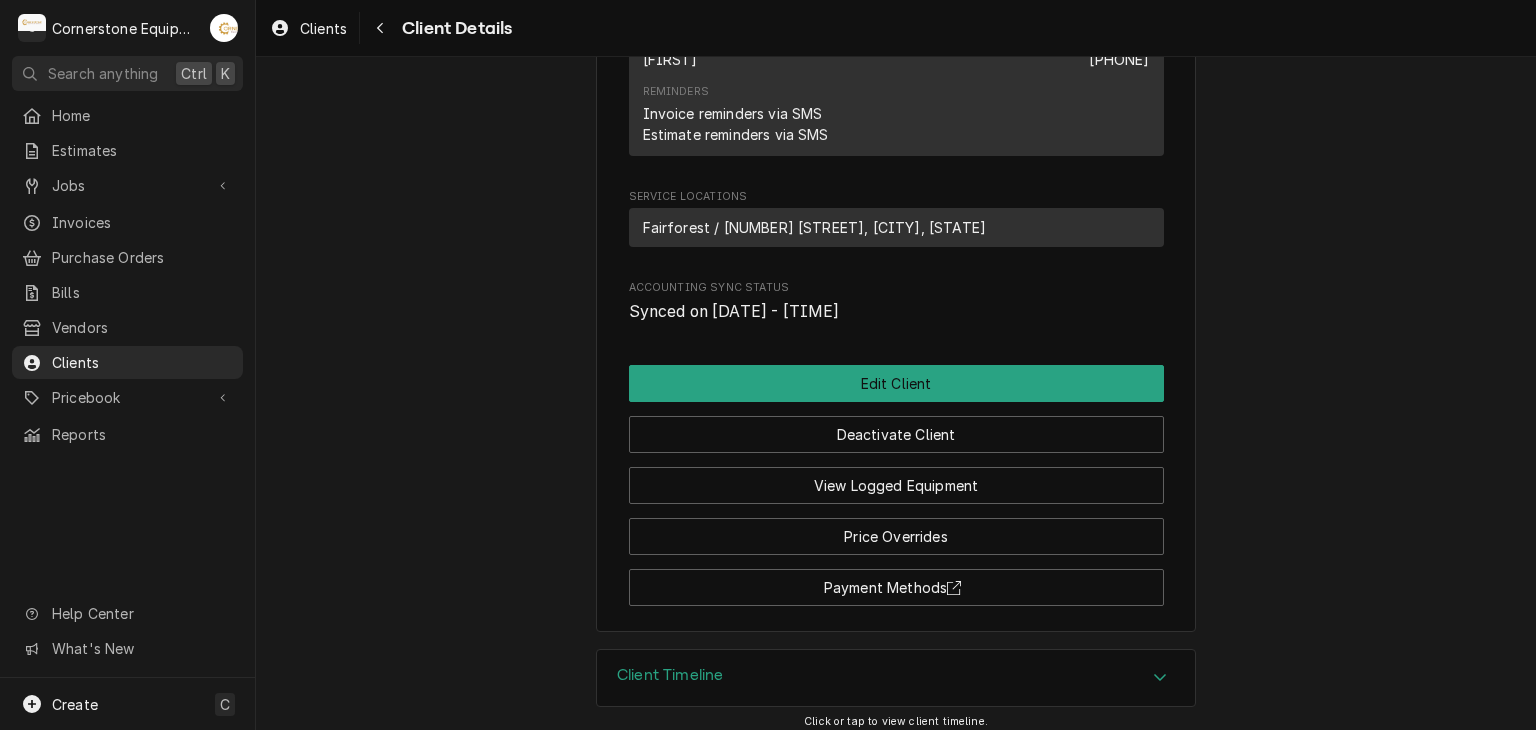 scroll, scrollTop: 804, scrollLeft: 0, axis: vertical 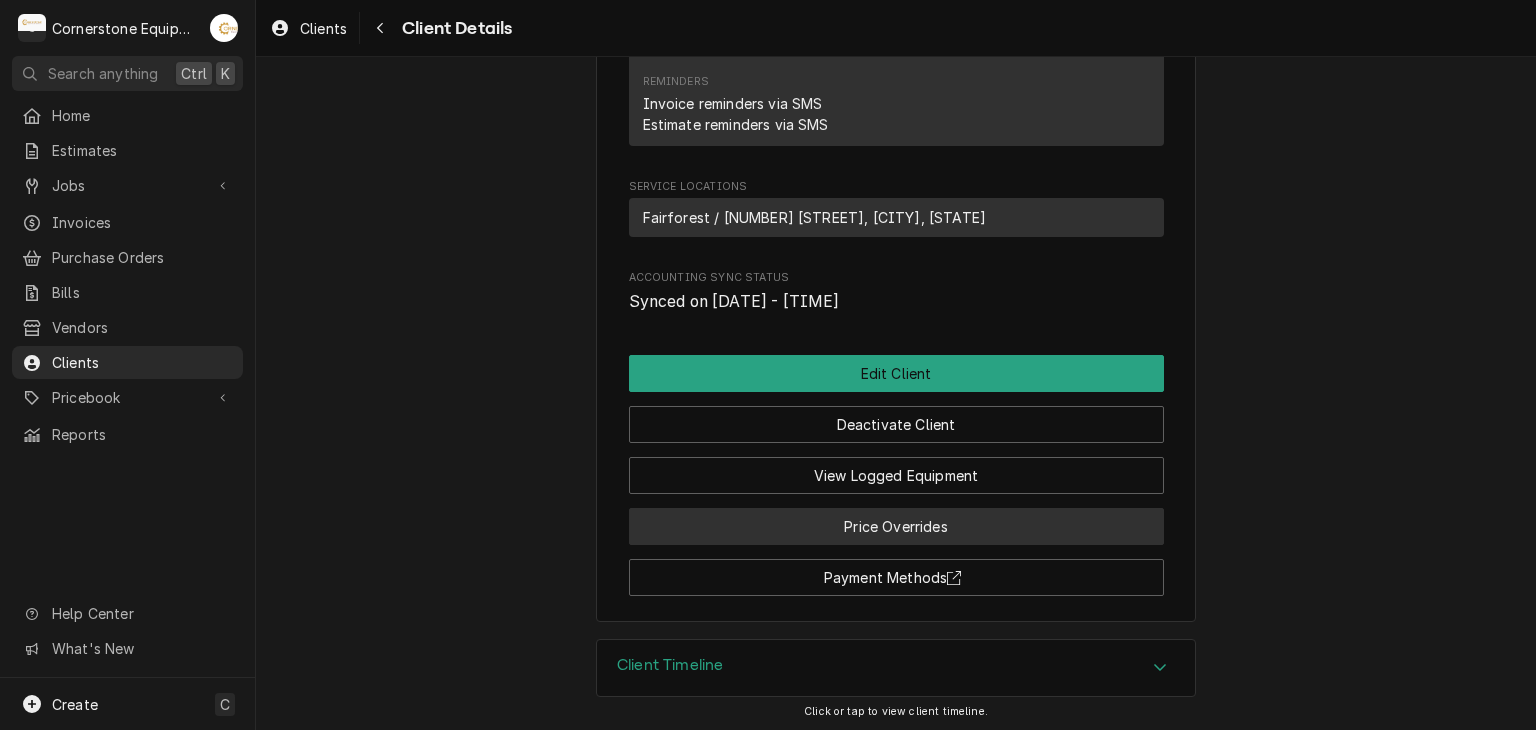 click on "Price Overrides" at bounding box center [896, 526] 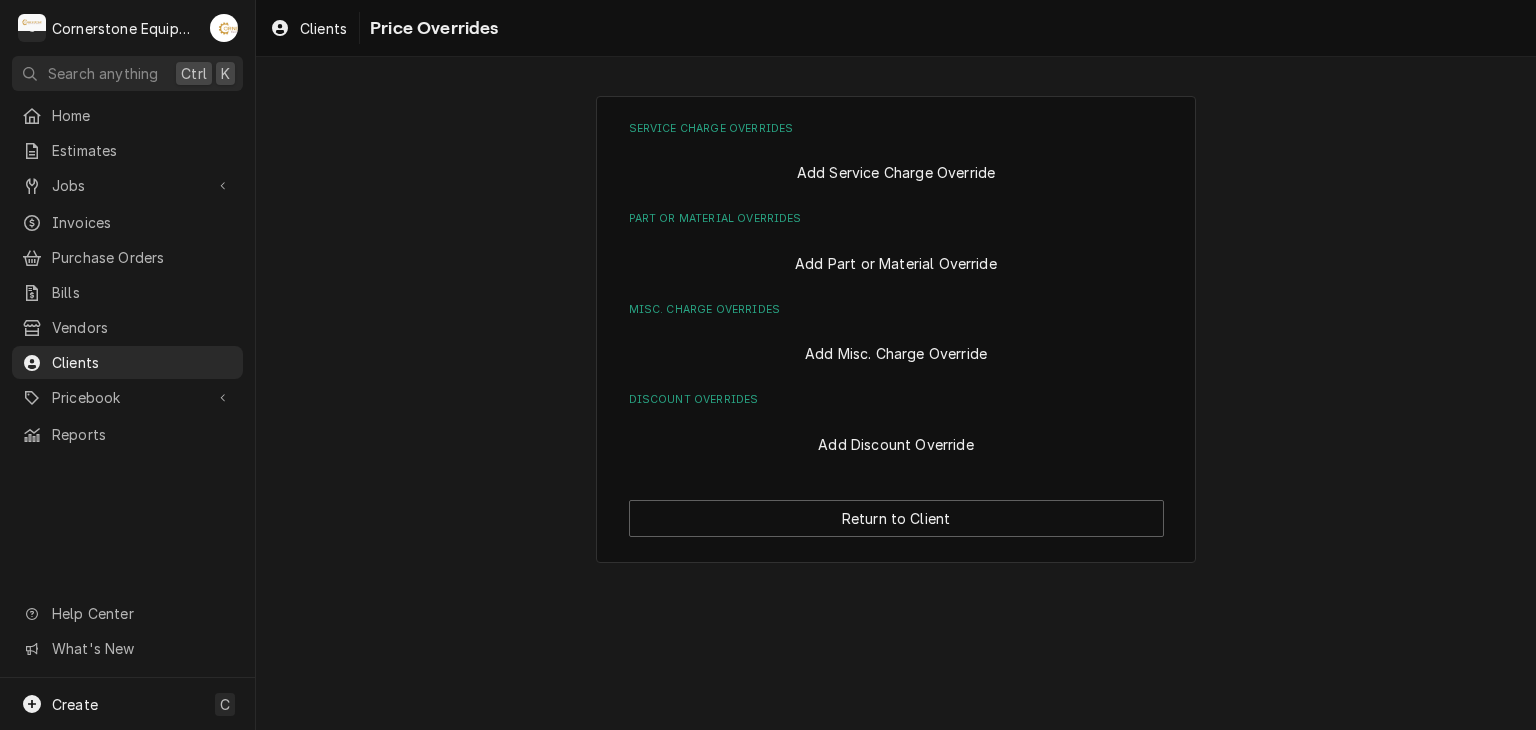 scroll, scrollTop: 0, scrollLeft: 0, axis: both 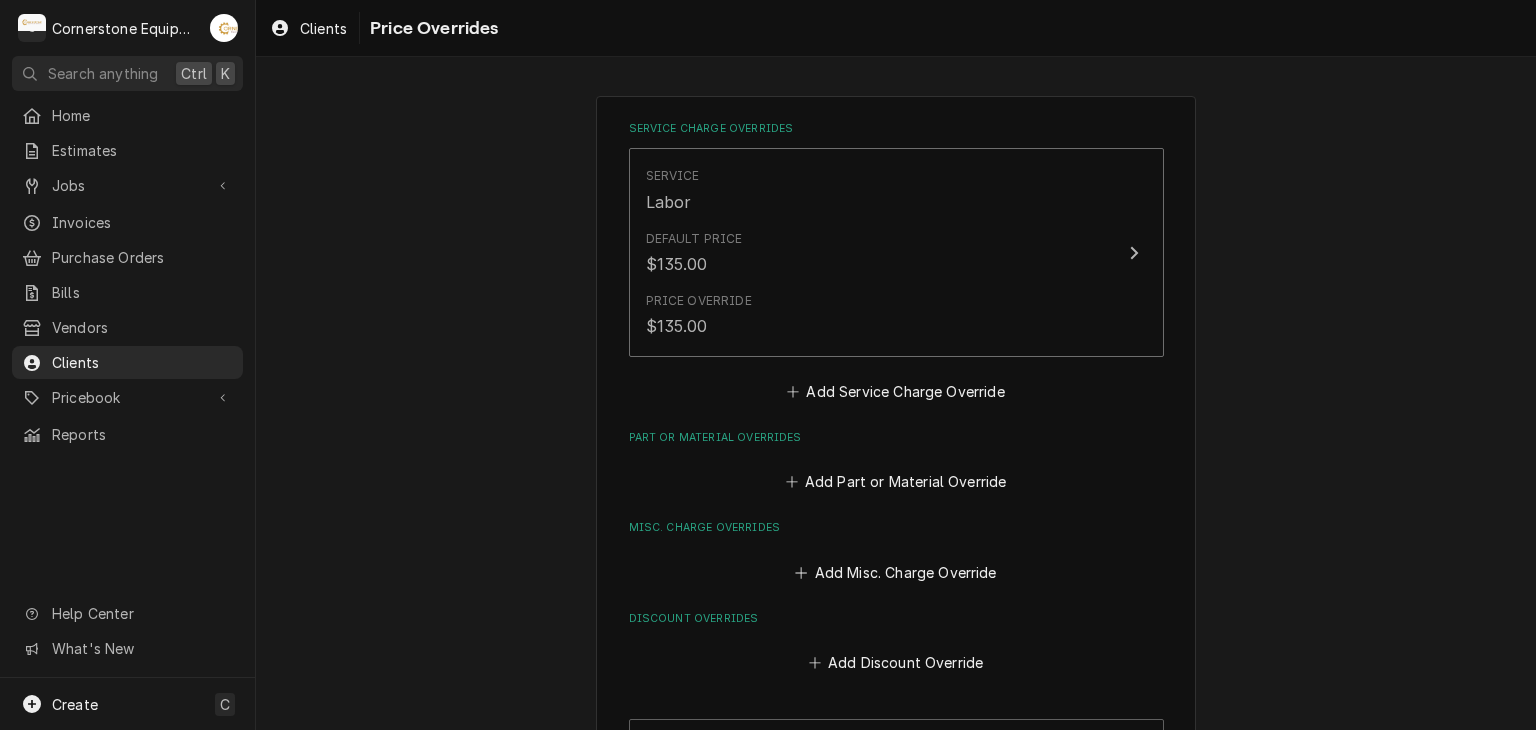 click on "Service Labor Default Price $135.00 Price Override $135.00" at bounding box center (896, 257) 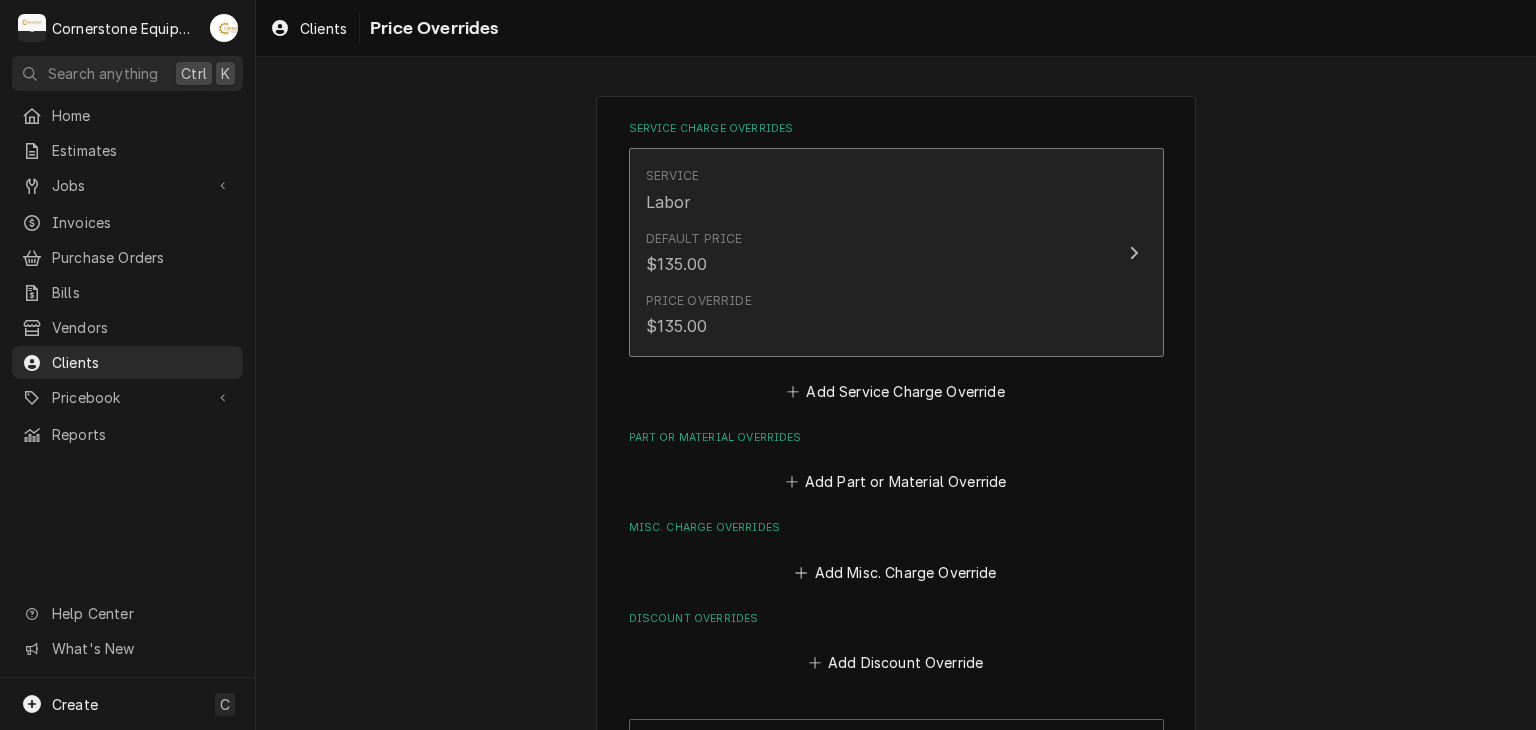 click on "Price Override $135.00" at bounding box center [875, 315] 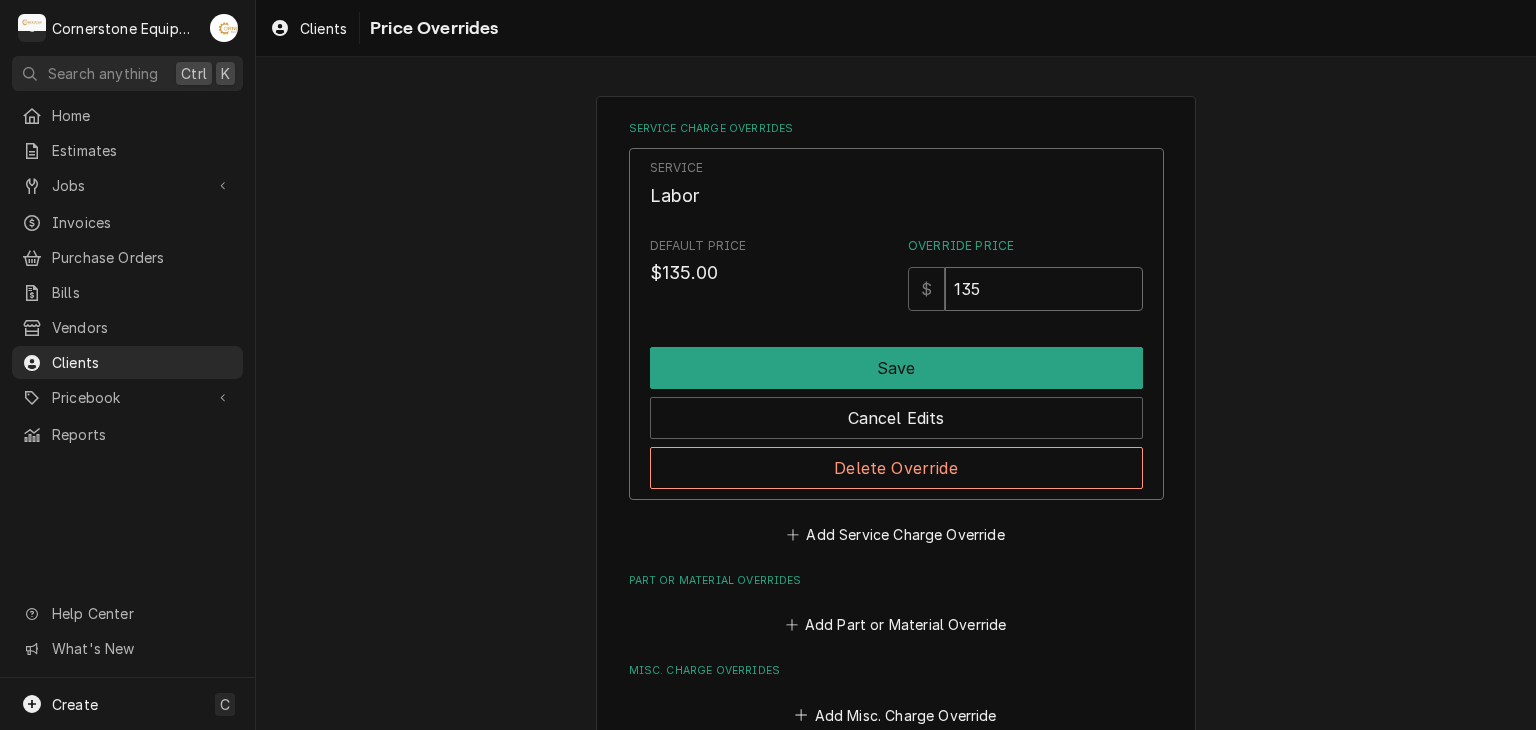 click on "135" at bounding box center (1043, 289) 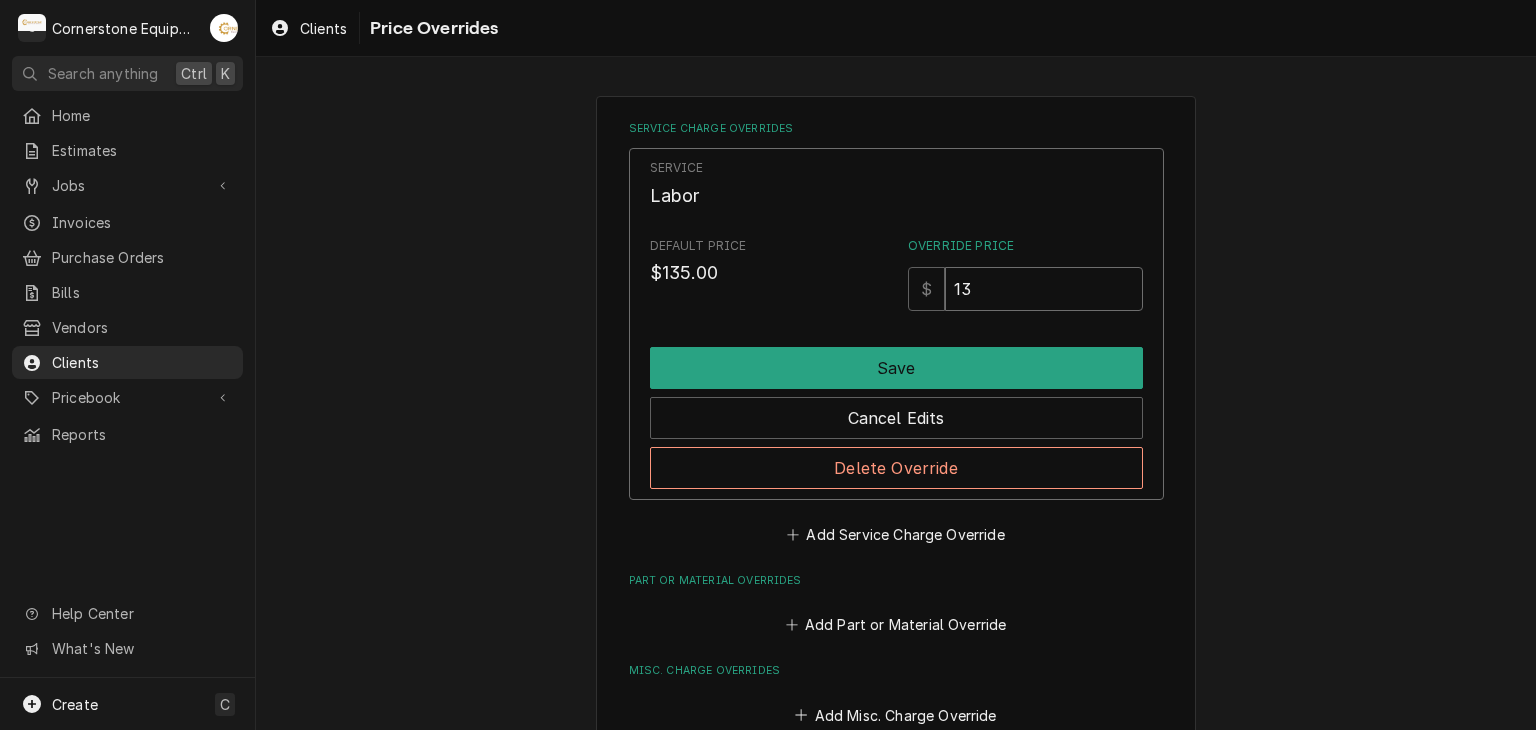 type on "1" 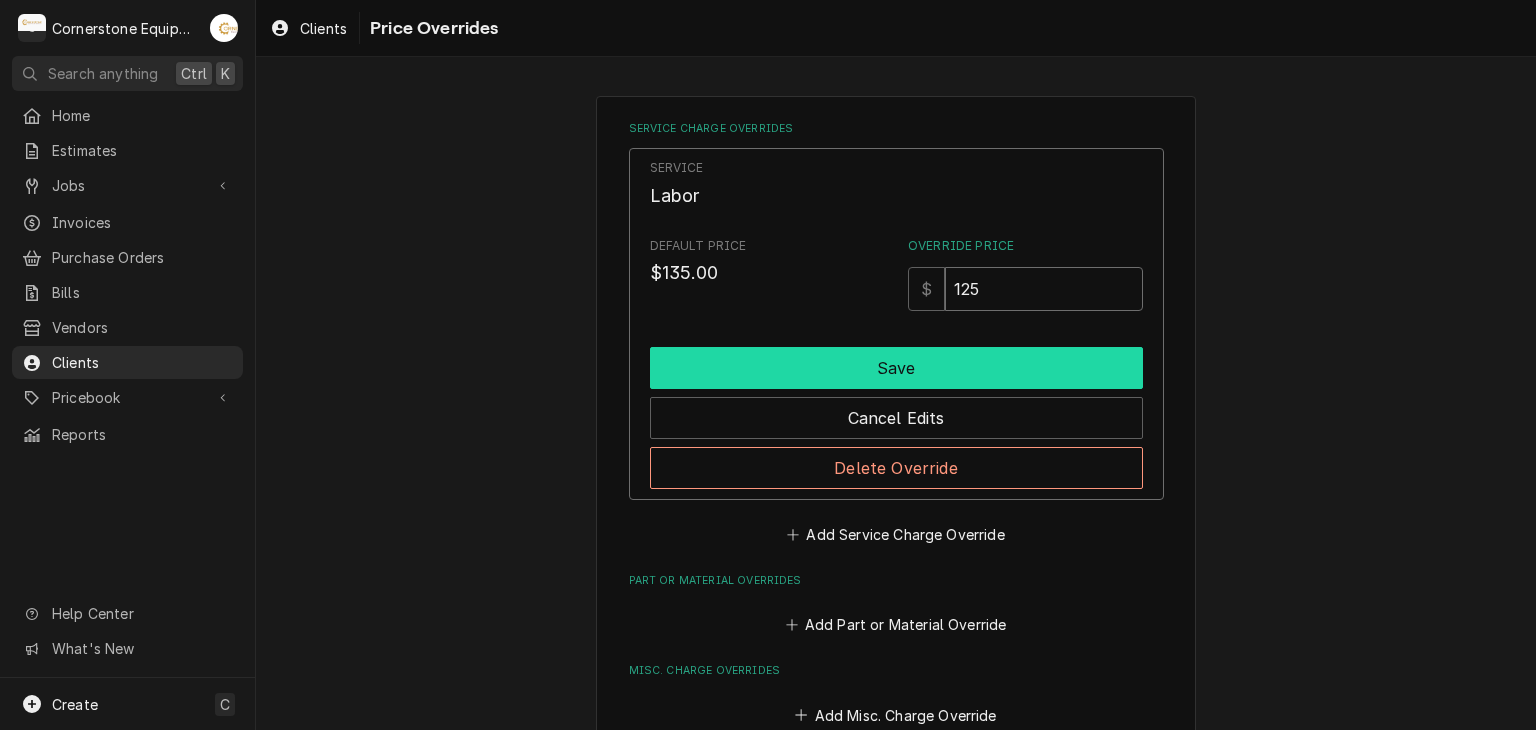 type on "125" 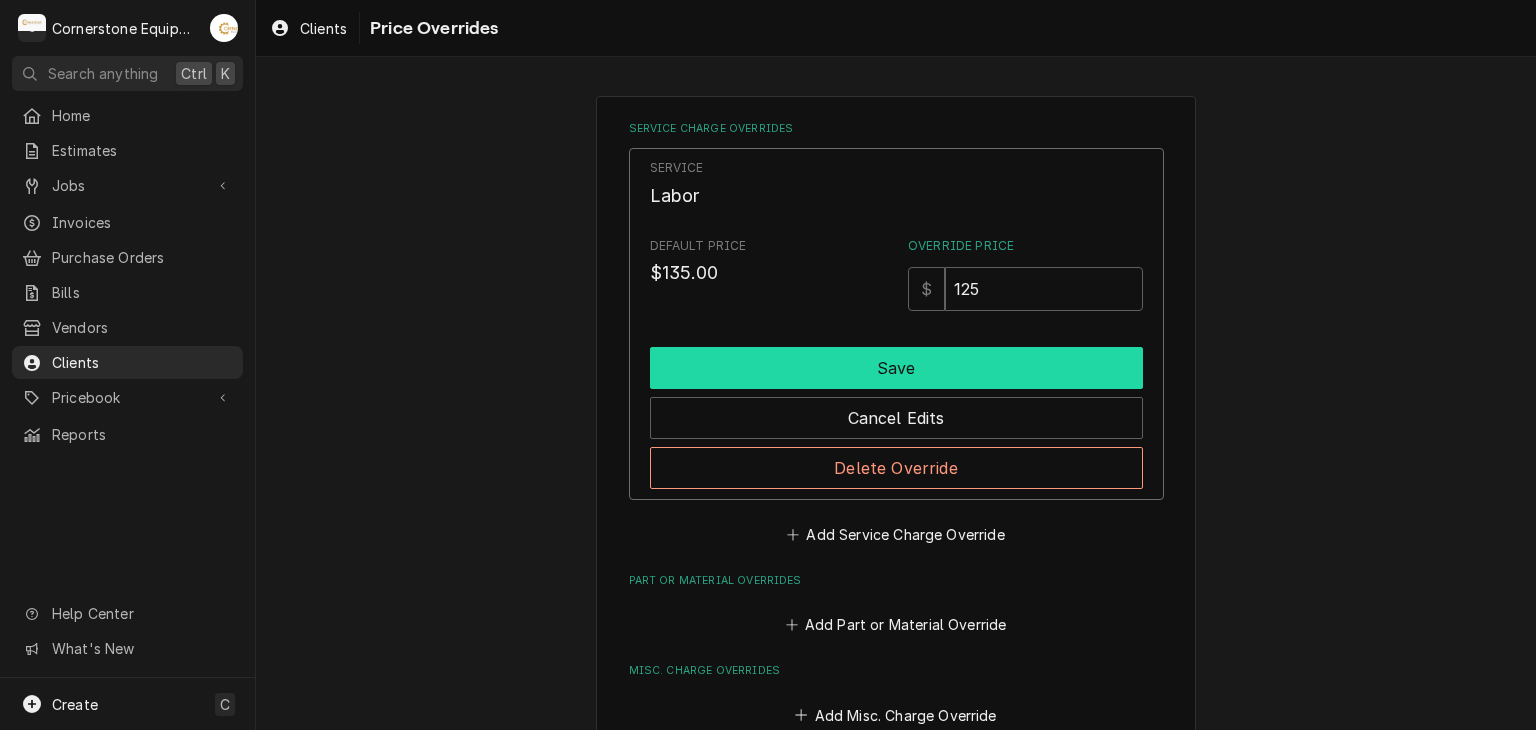 click on "Save" at bounding box center (896, 368) 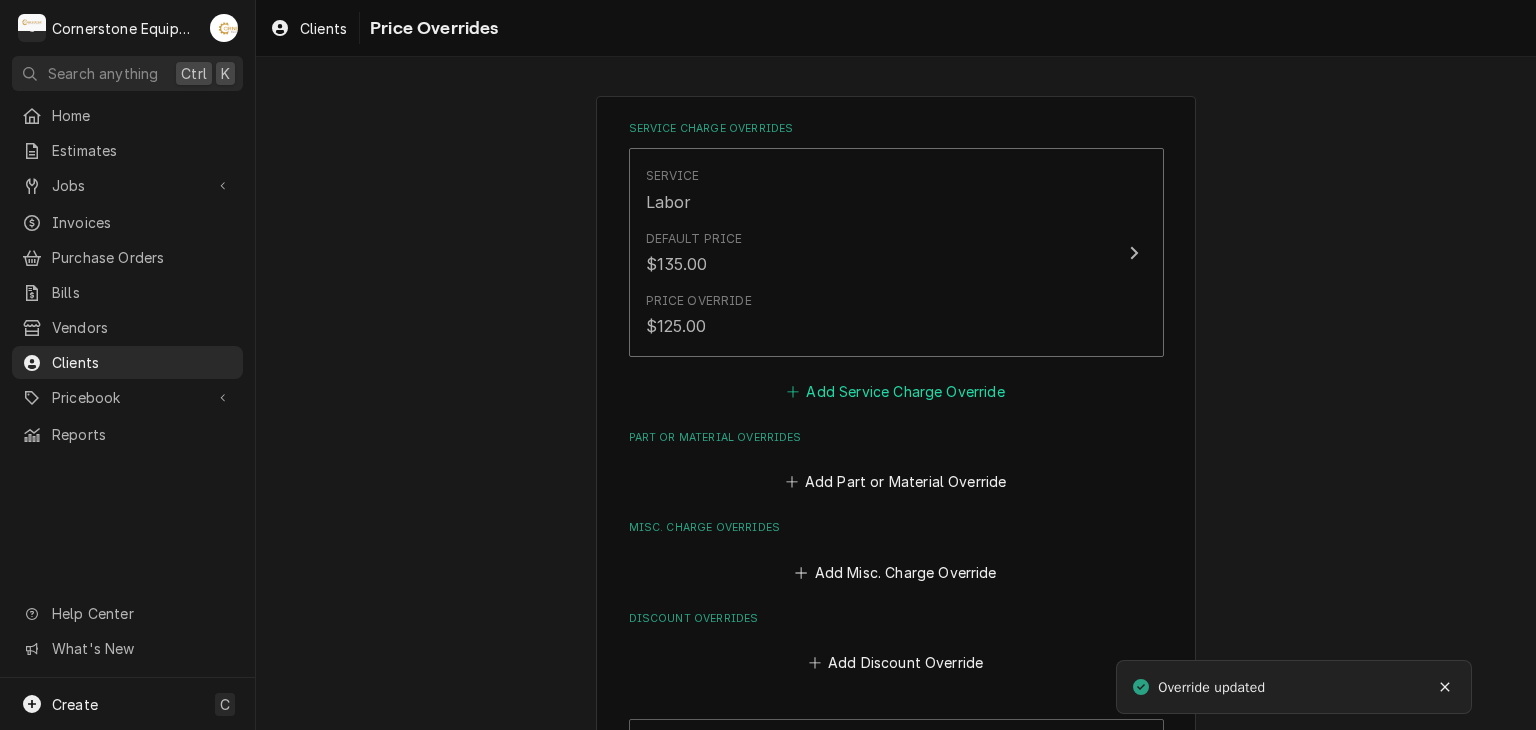 click on "Add Service Charge Override" at bounding box center (896, 391) 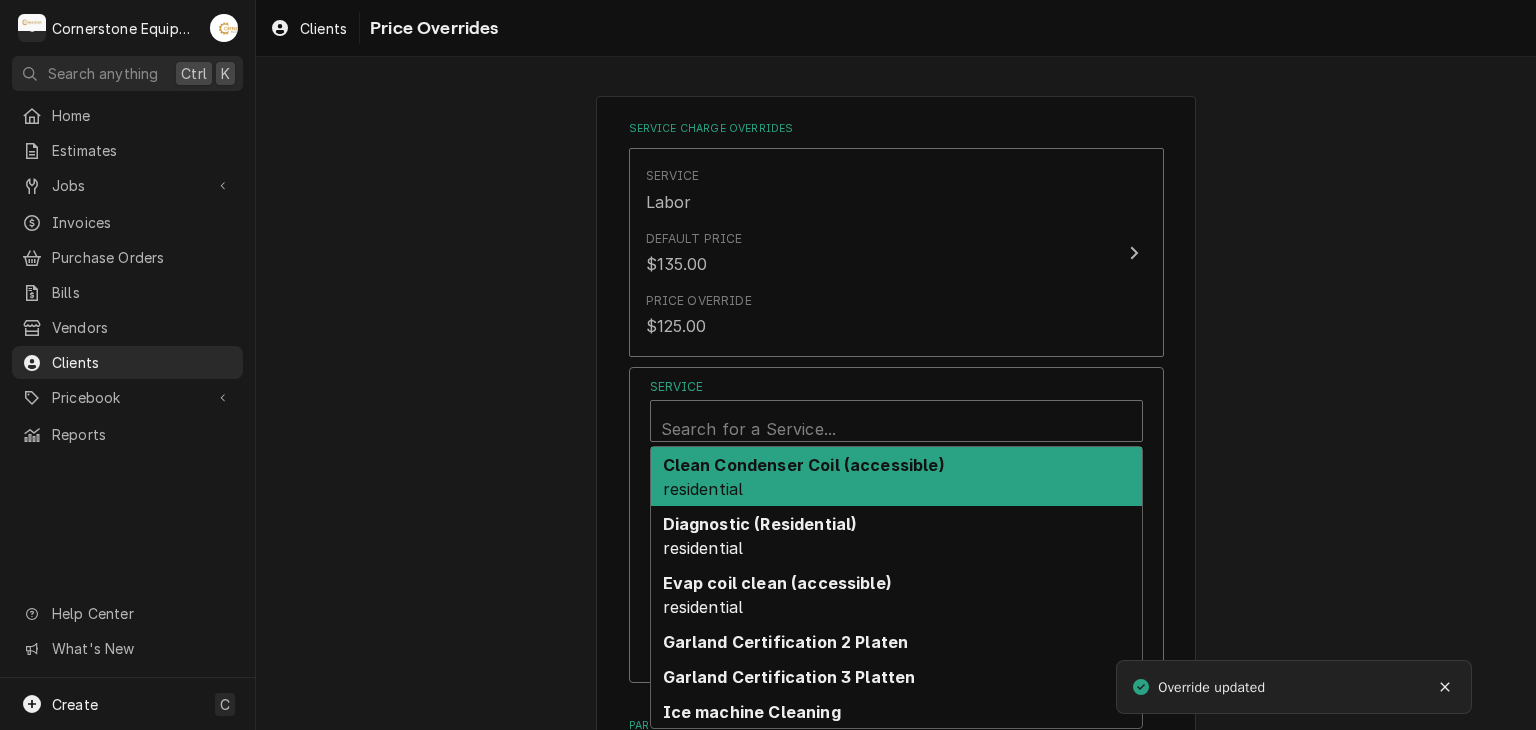 scroll, scrollTop: 6, scrollLeft: 0, axis: vertical 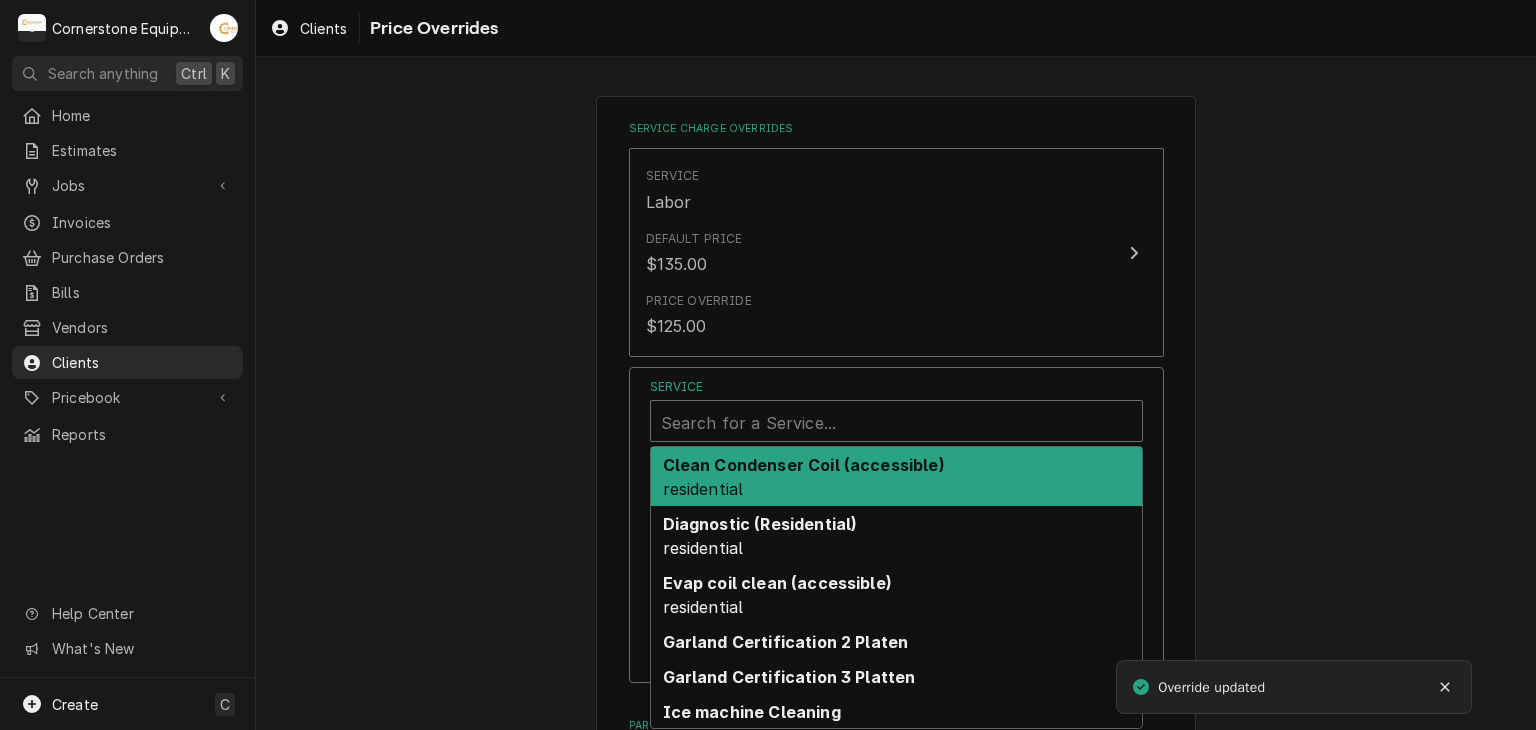 click at bounding box center (896, 423) 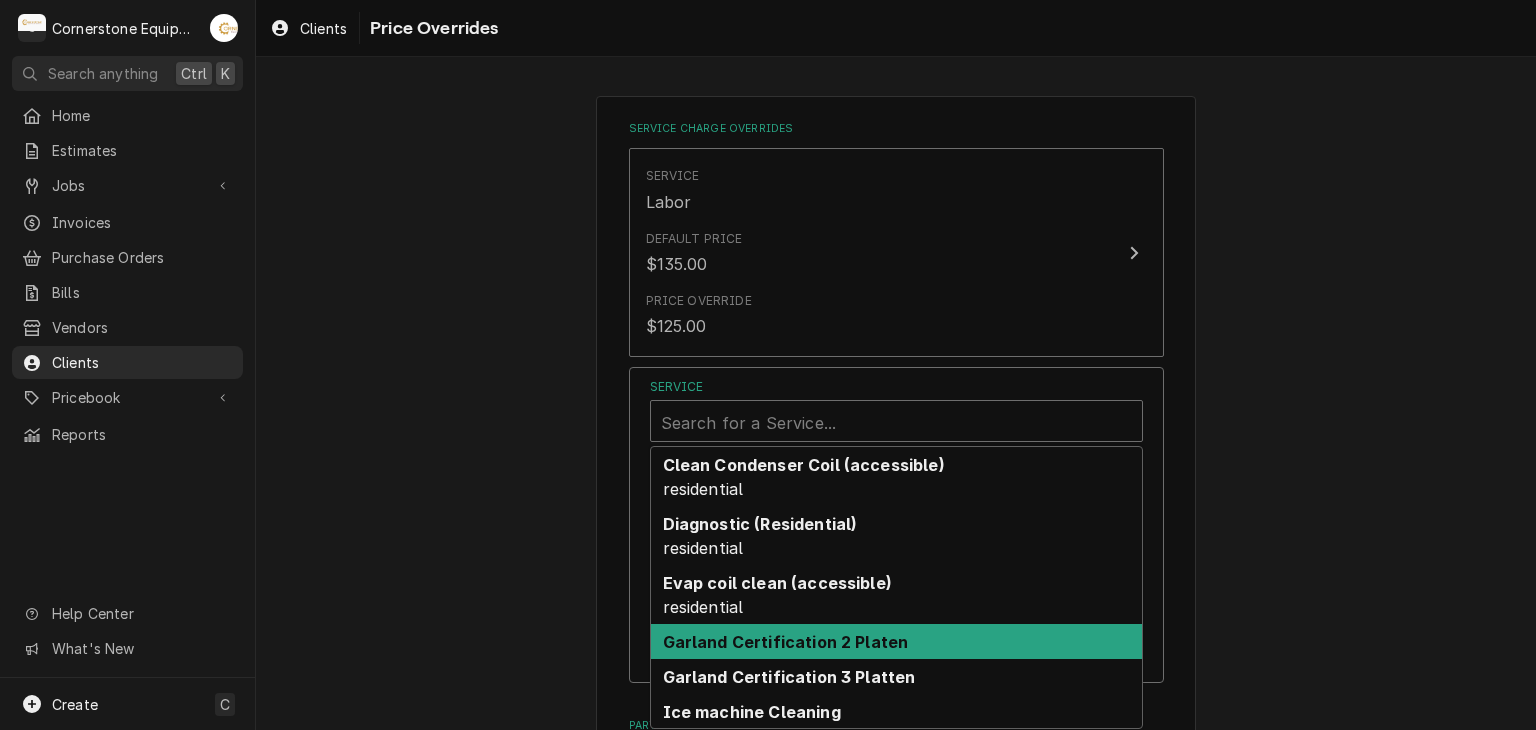scroll, scrollTop: 189, scrollLeft: 0, axis: vertical 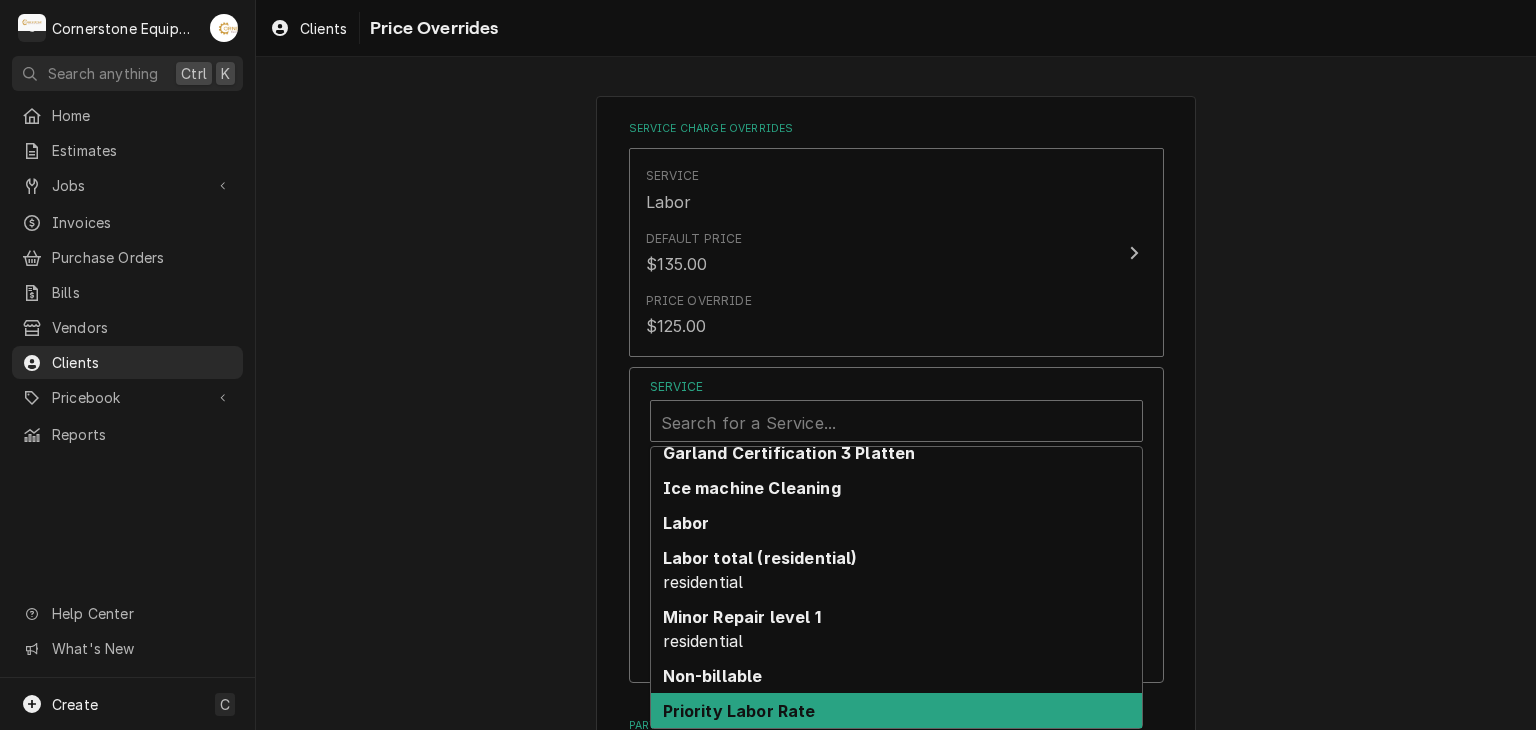 click on "Priority Labor Rate" at bounding box center [896, 710] 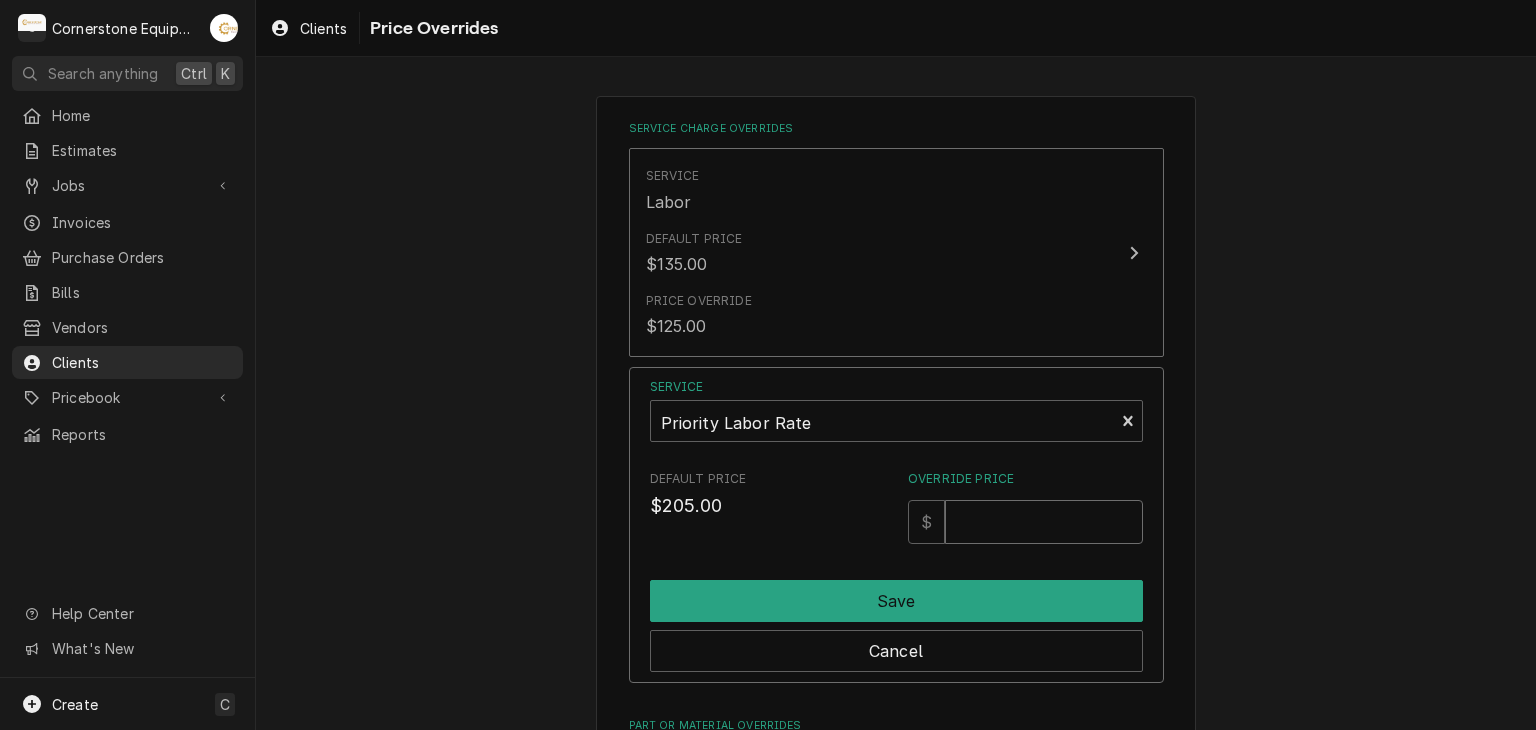 click on "Override Price" at bounding box center [1043, 522] 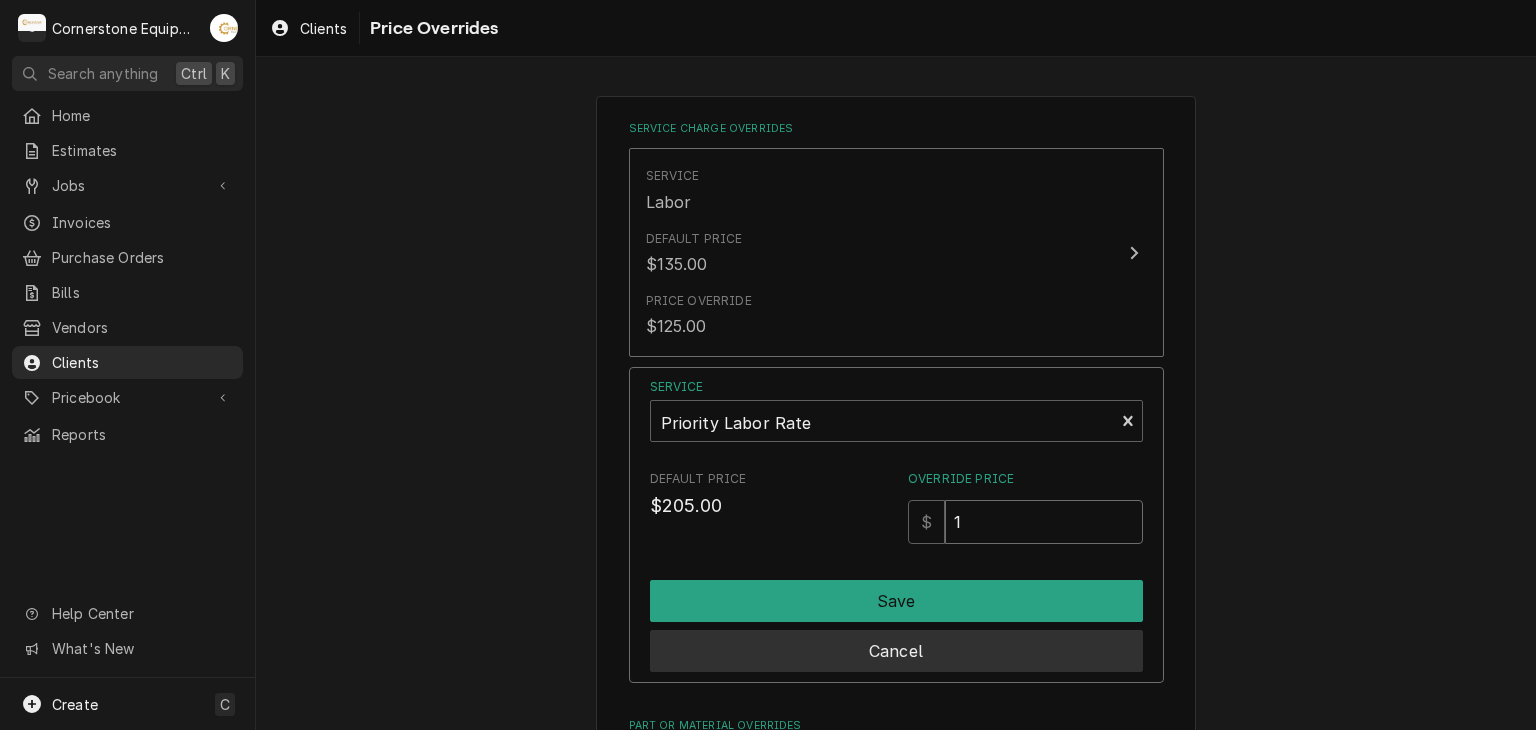 type on "1" 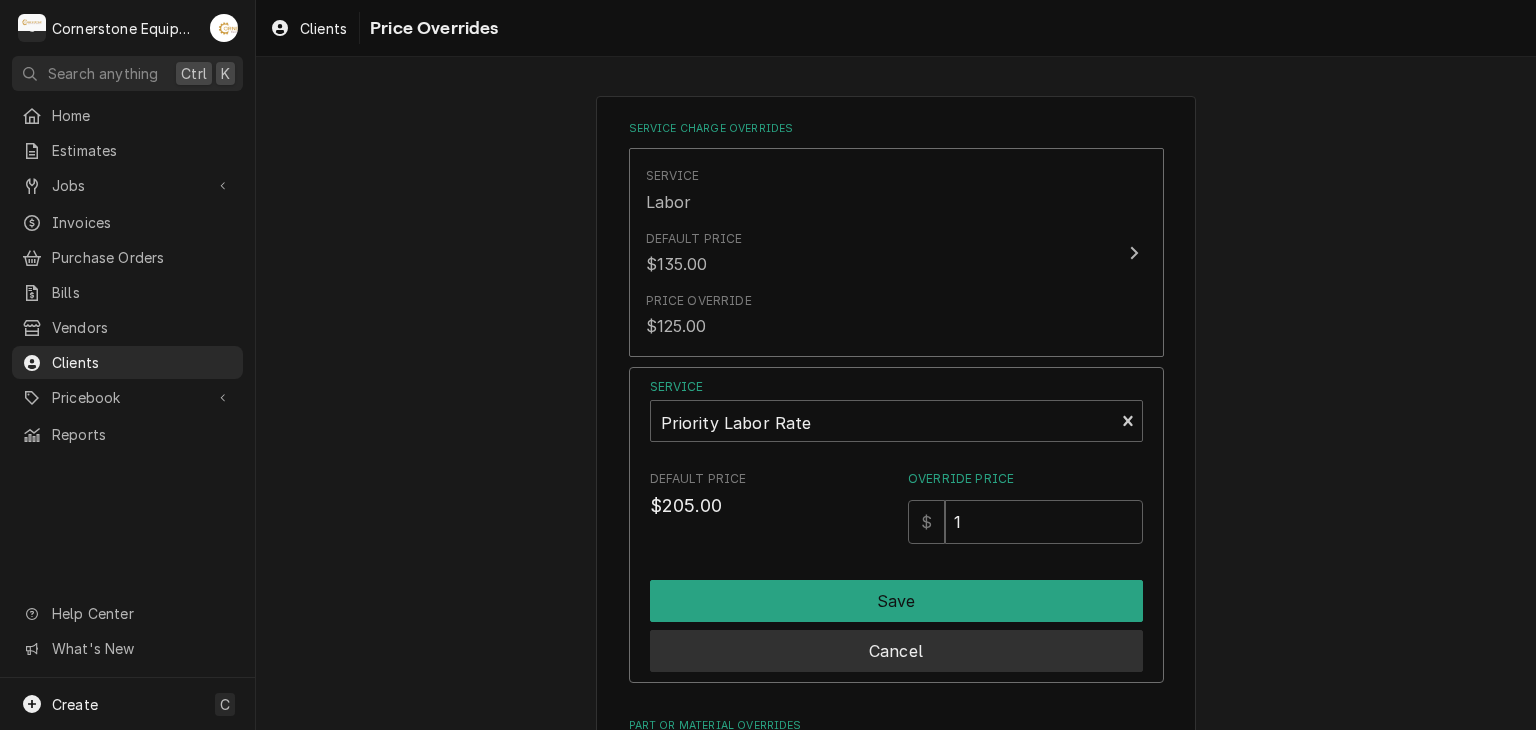 click on "Cancel" at bounding box center [896, 651] 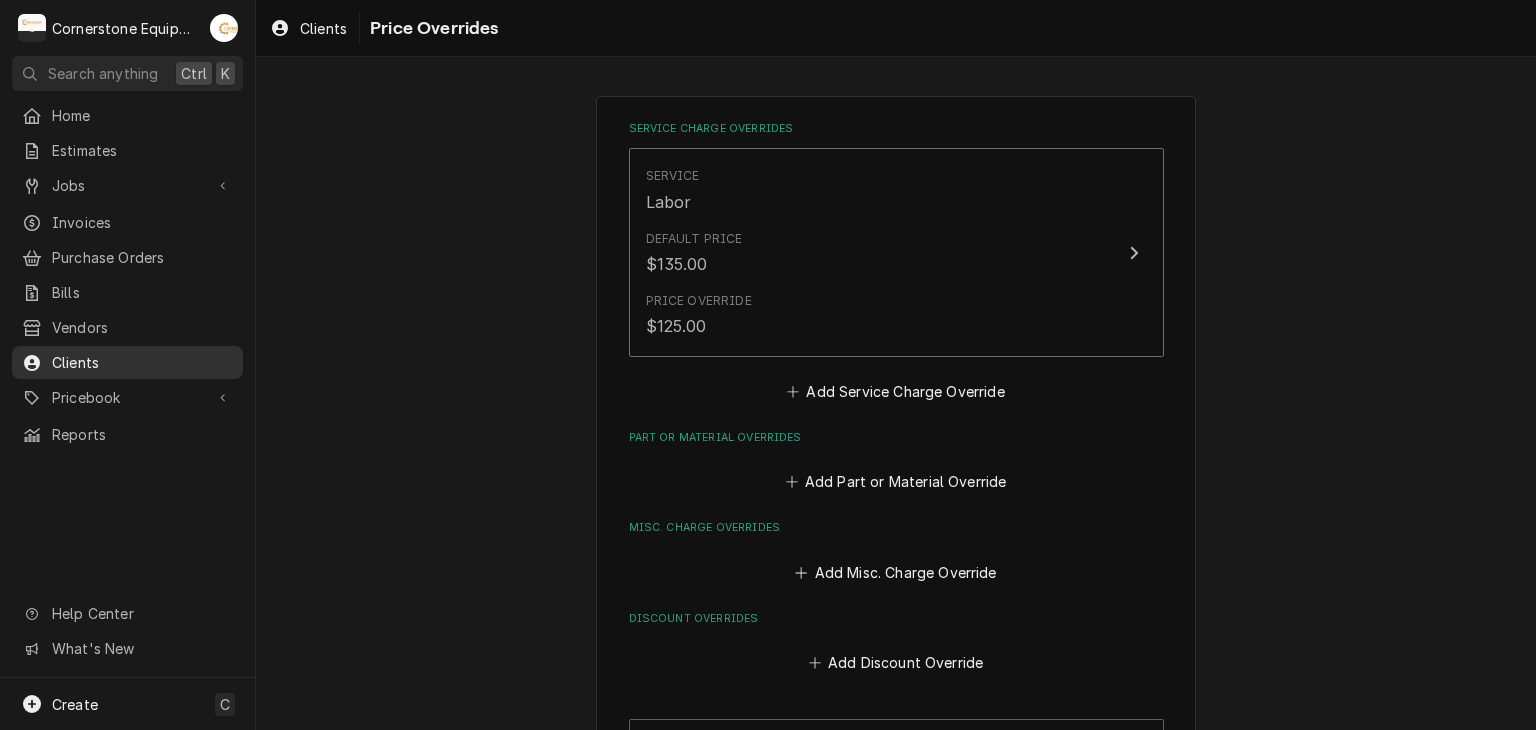 click on "Clients" at bounding box center [142, 362] 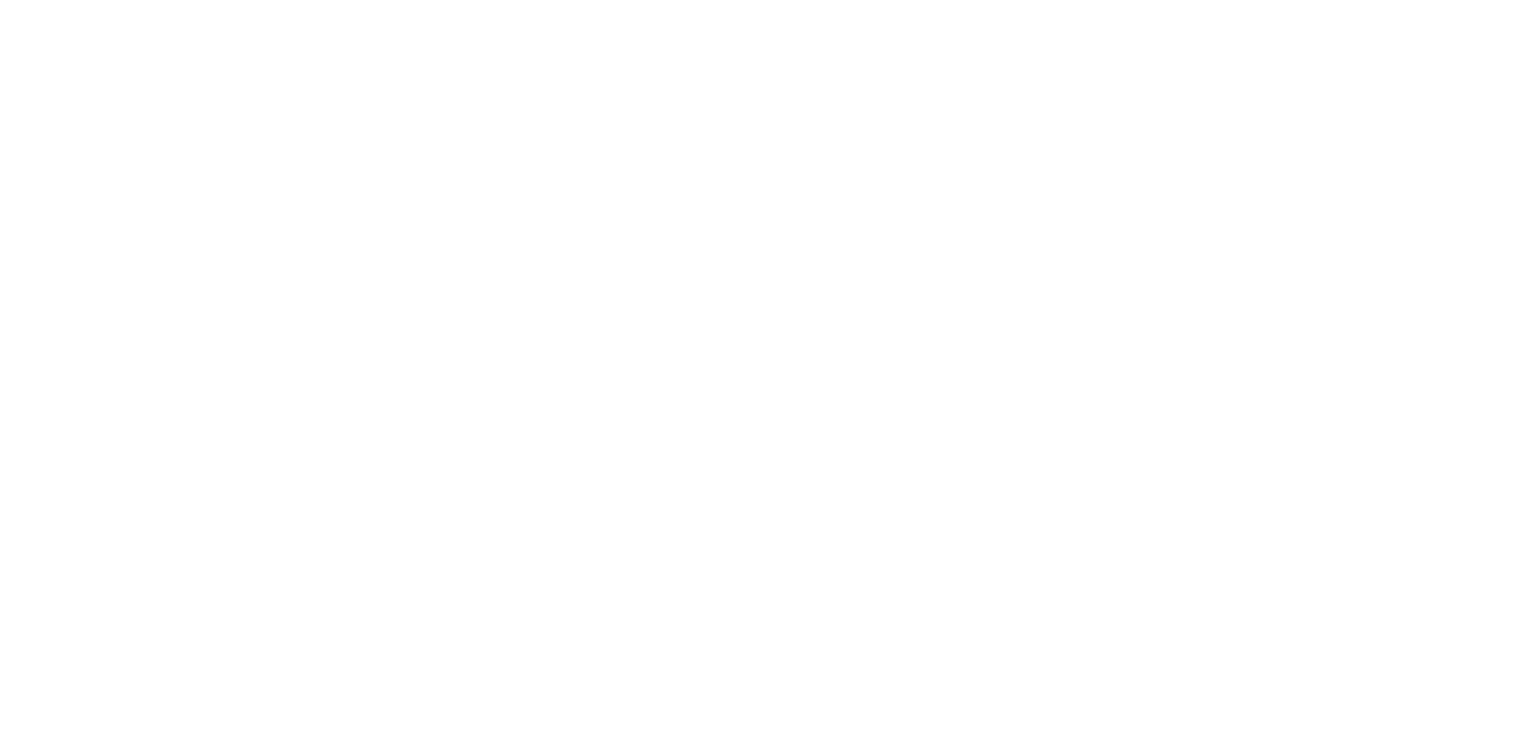 scroll, scrollTop: 0, scrollLeft: 0, axis: both 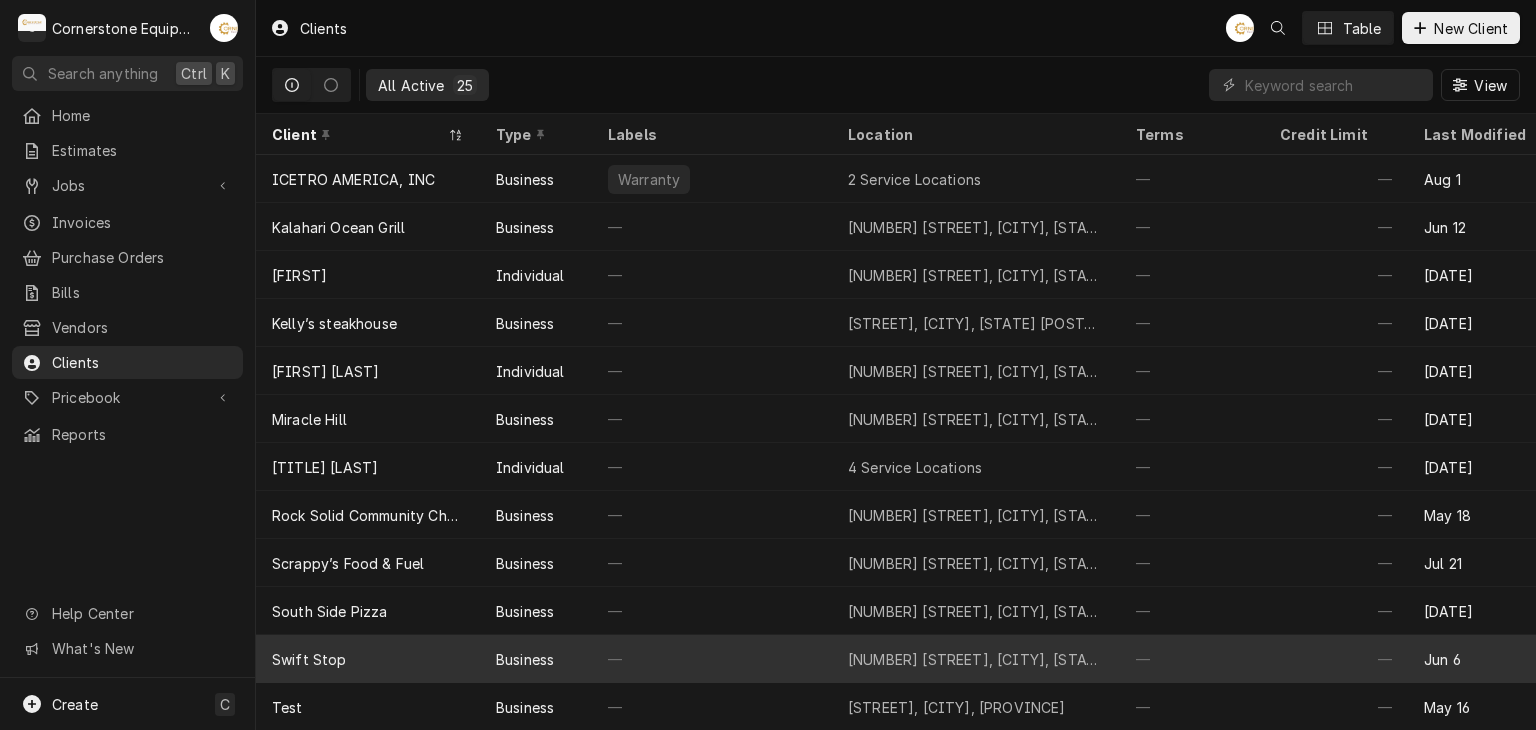 click on "[NUMBER] [STREET], [CITY], [STATE] [POSTAL_CODE]" at bounding box center (976, 659) 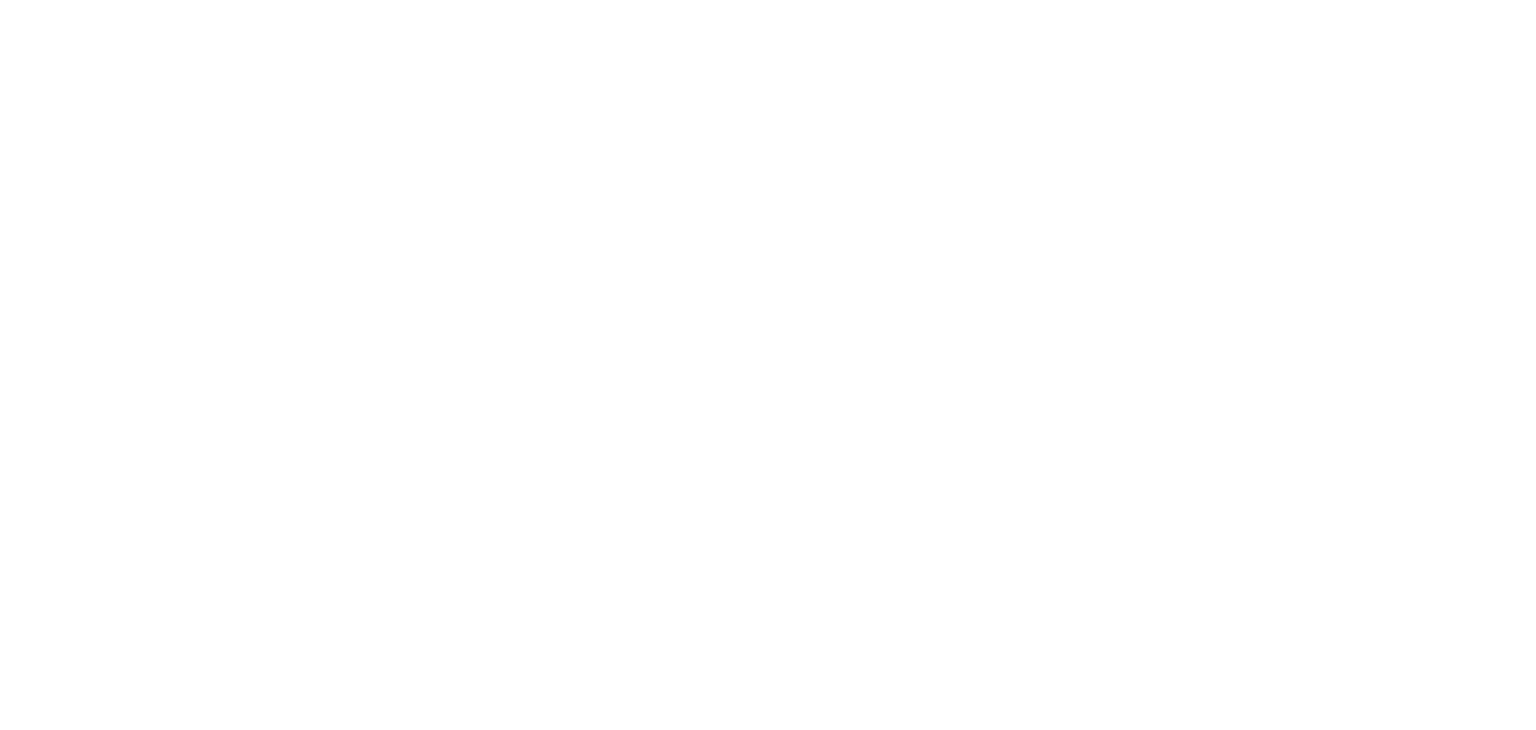 scroll, scrollTop: 0, scrollLeft: 0, axis: both 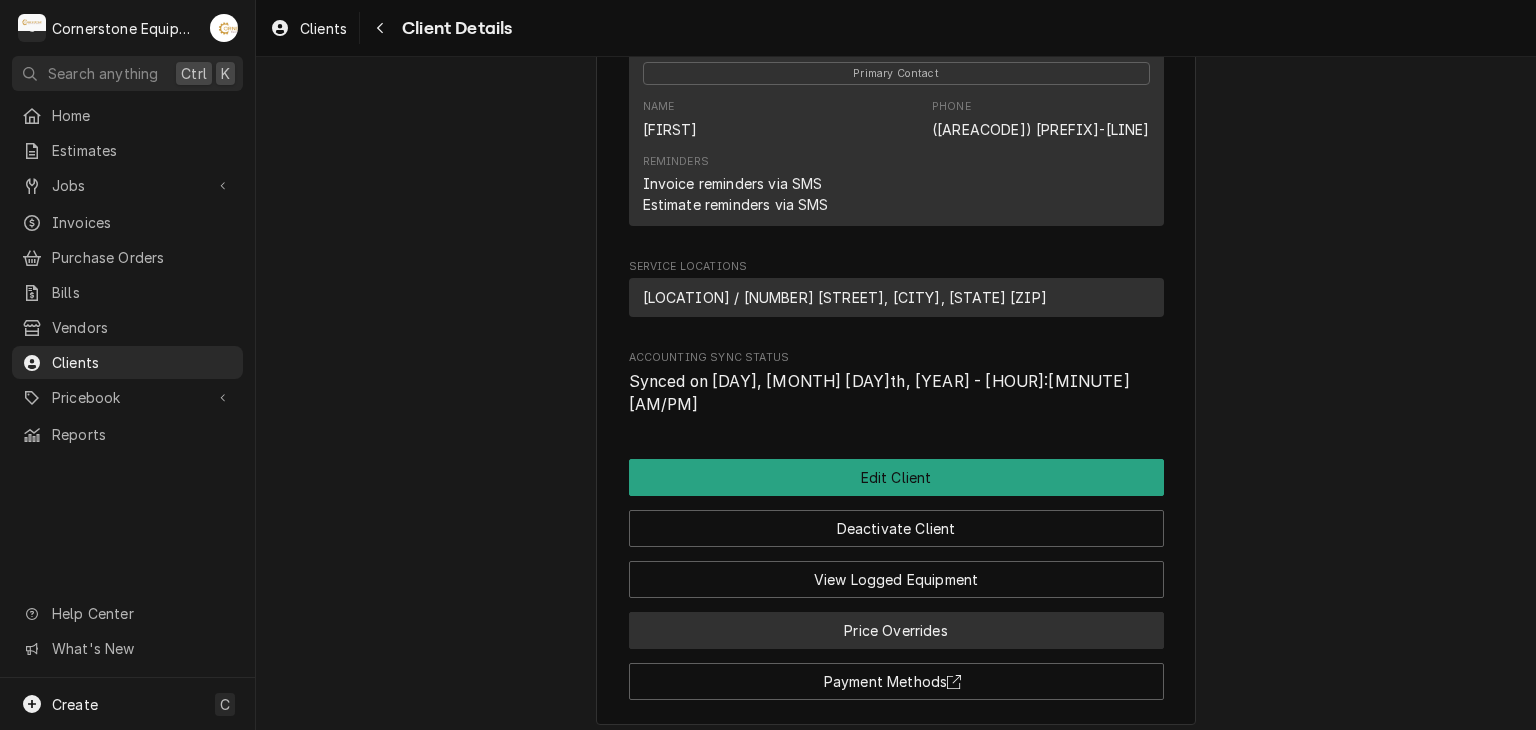 click on "Price Overrides" at bounding box center (896, 630) 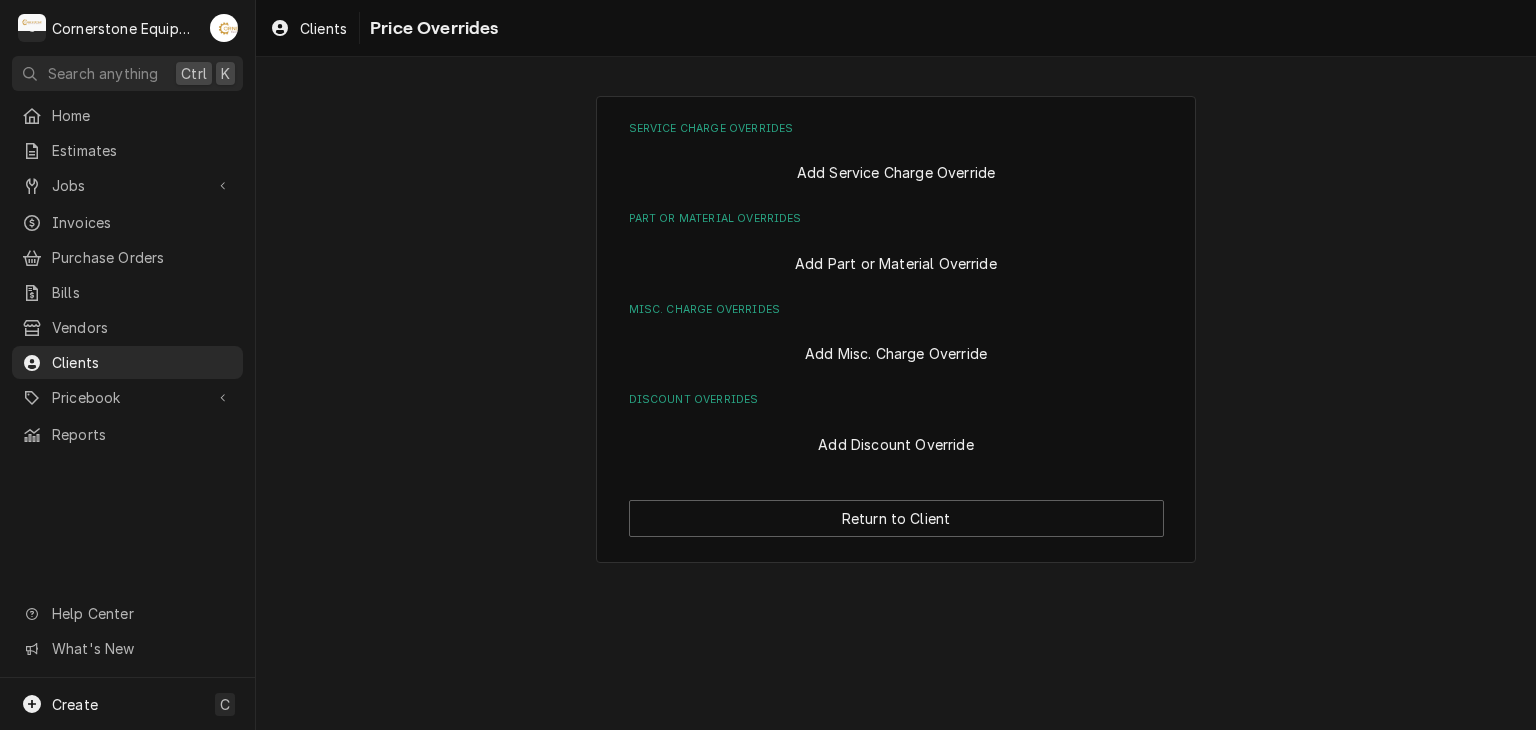 scroll, scrollTop: 0, scrollLeft: 0, axis: both 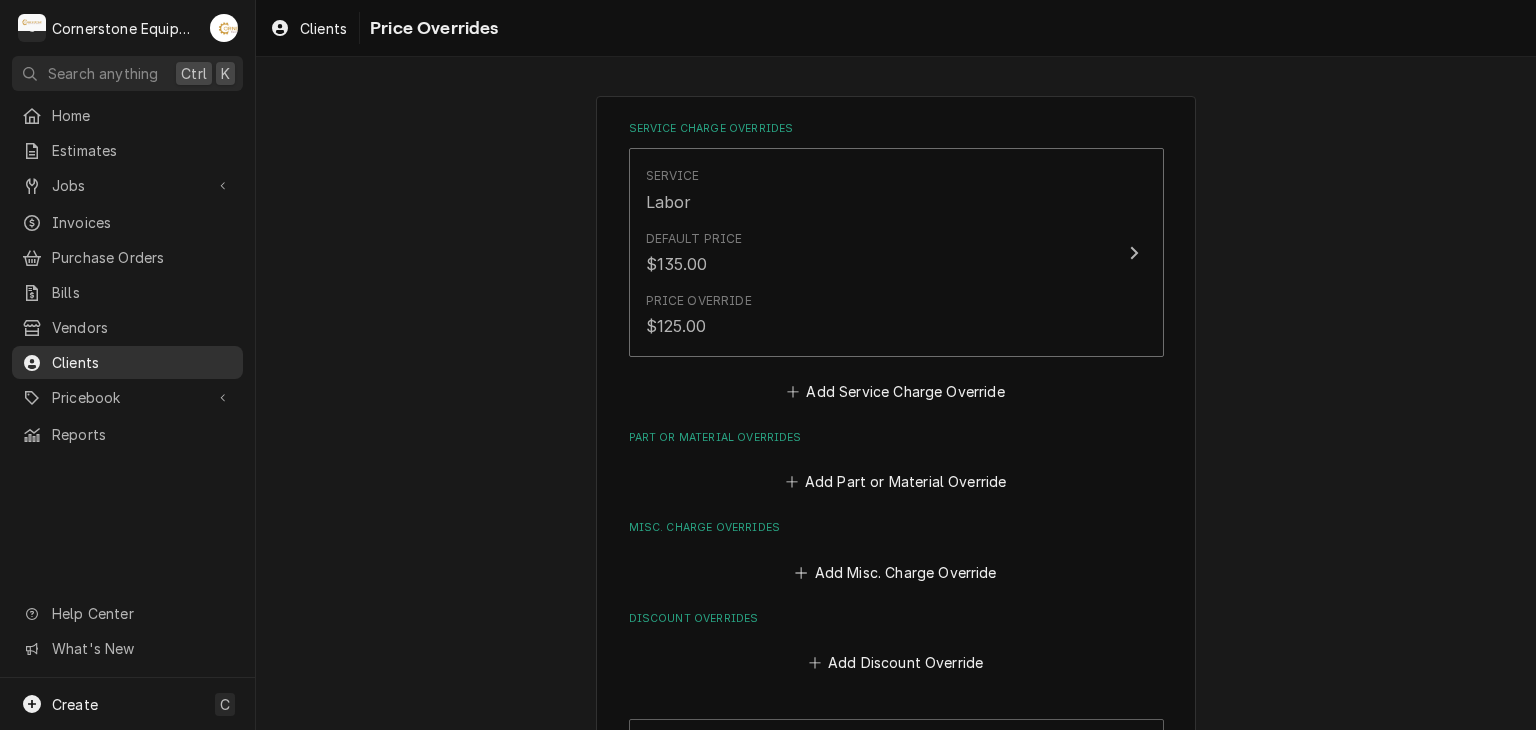 click on "Clients" at bounding box center [127, 362] 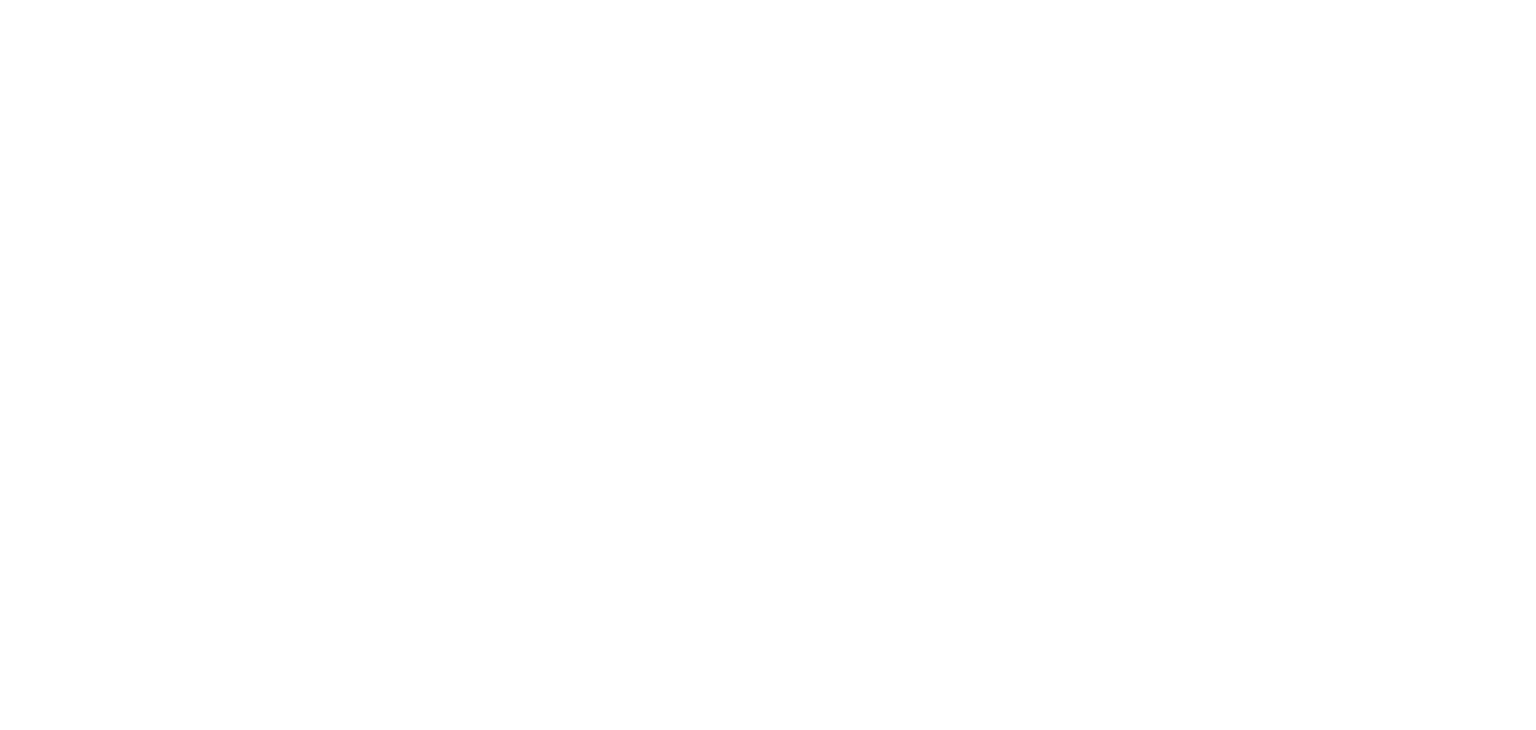 scroll, scrollTop: 0, scrollLeft: 0, axis: both 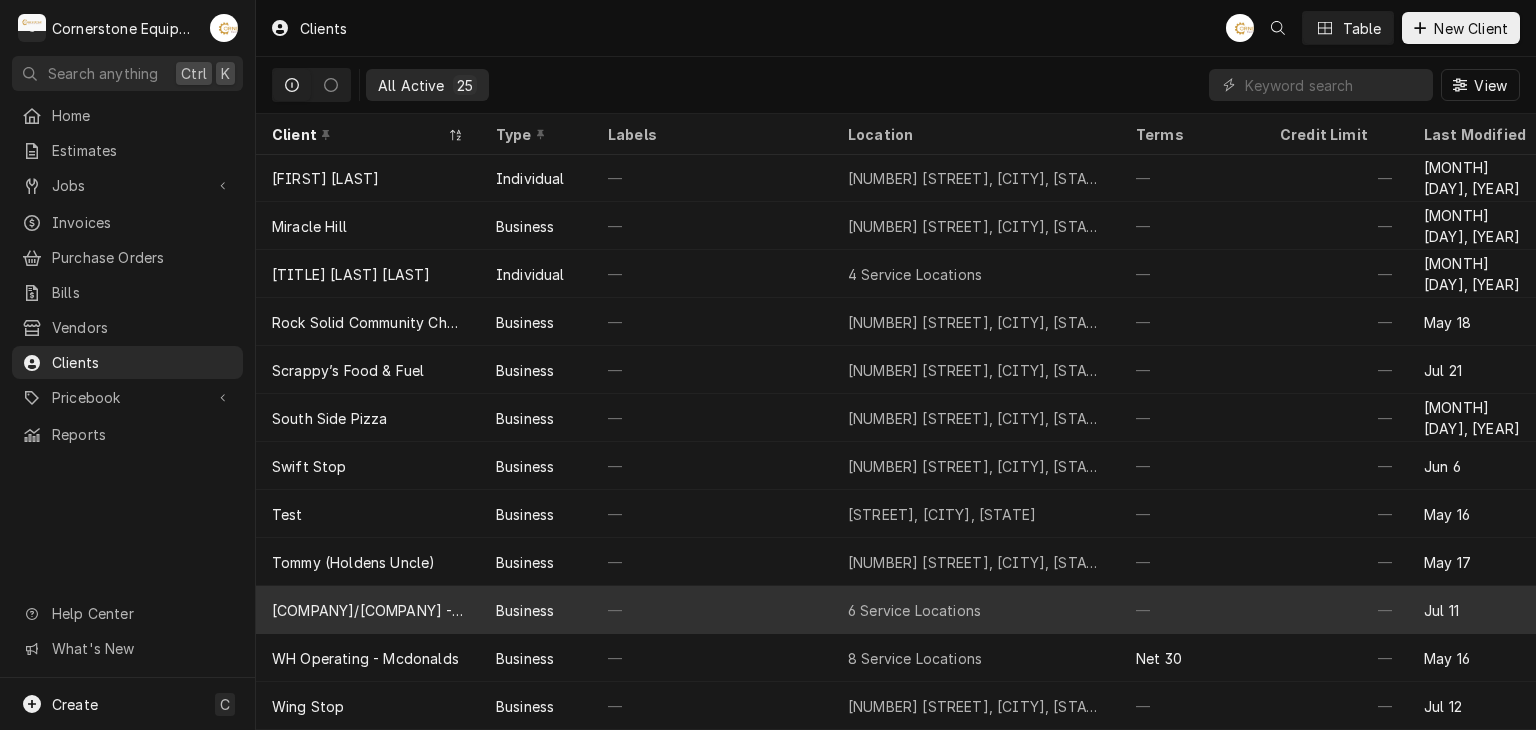 click on "Business" at bounding box center [536, 610] 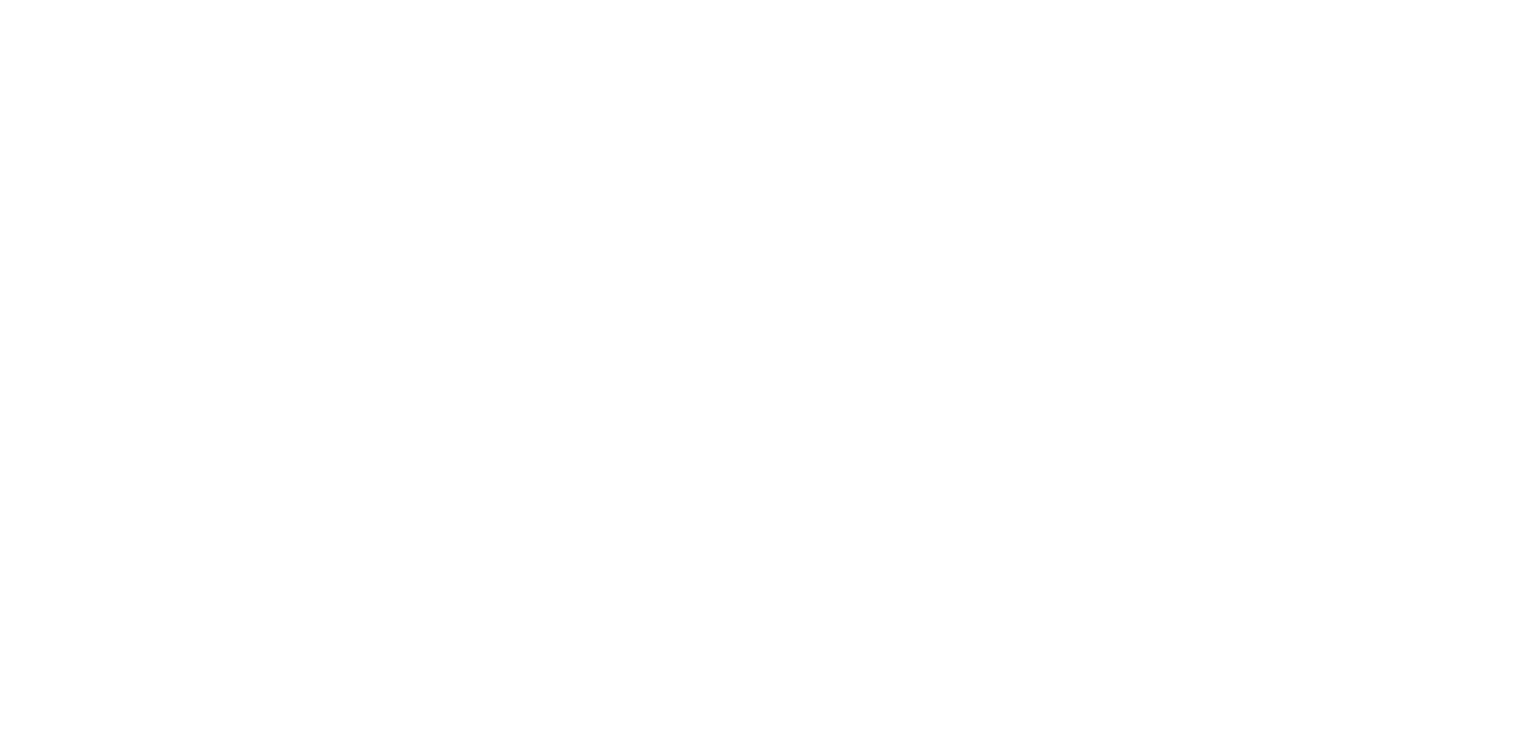 scroll, scrollTop: 0, scrollLeft: 0, axis: both 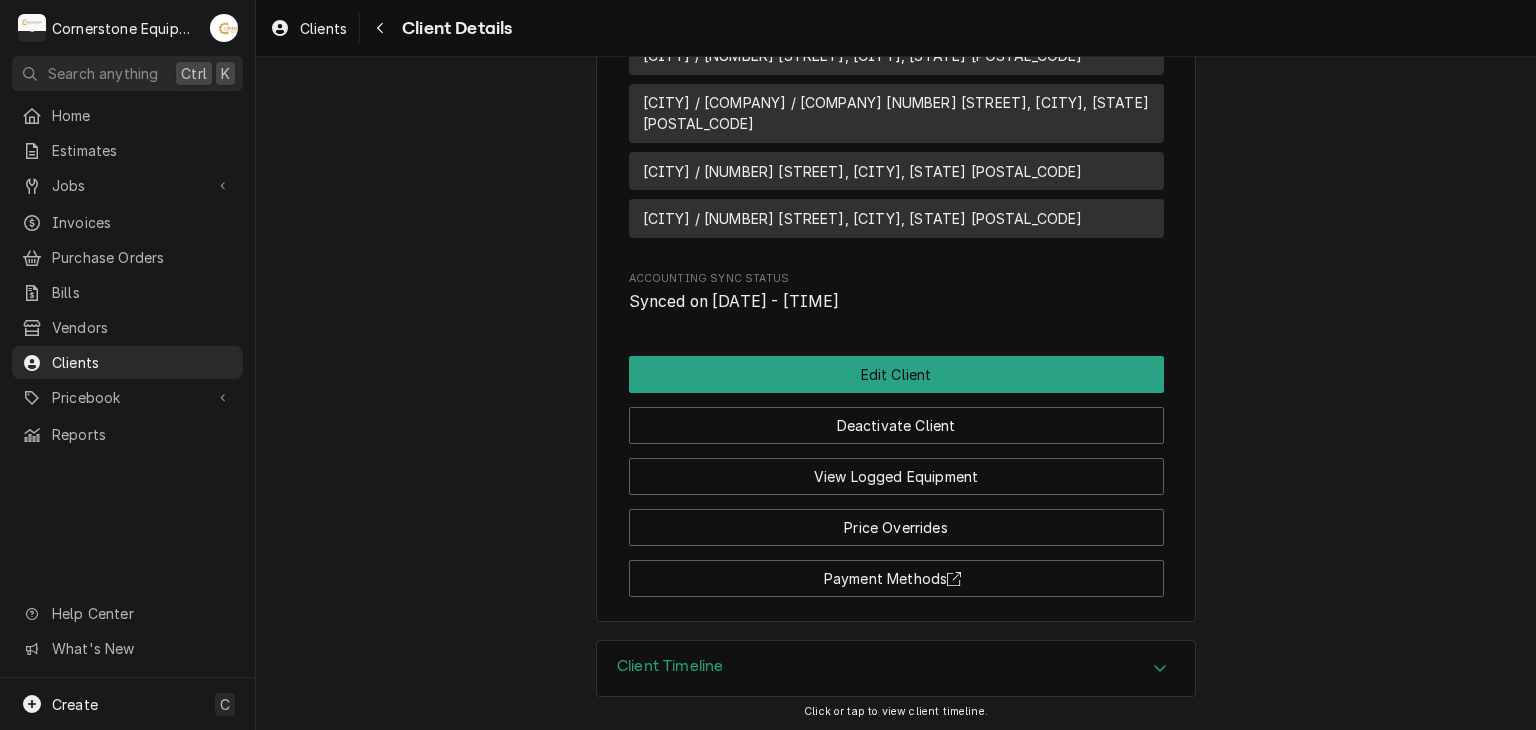 click on "[COMPANY]/[COMPANY] - [FIRST] [LAST] Client Type Business Industry Type Commercial Billing Address -- Client Notes -- Credit Limit -- Default Client Payment Terms Same as company default (--) Default Client Tax Rate Same as company default (--) Last Modified [DATE] - [TIME] Client Contacts Primary Contact Name [FIRST] [LAST] Phone [PHONE] Email [EMAIL] Reminders Invoice reminders via Email and SMS Estimate reminders via Email and SMS Name [FIRST] [LAST] Phone [PHONE] Reminders Invoice reminders via SMS Estimate reminders via SMS Service Locations [CITY] / [NUMBER] [STREET] [SUITE], [CITY], [STATE] [POSTAL_CODE] [CITY] / [NUMBER] [STREET], [CITY], [STATE] [POSTAL_CODE] [CITY] / [NUMBER] [STREET], [CITY], [STATE] [POSTAL_CODE] [CITY] / [COMPANY] / [COMPANY] [NUMBER] [STREET], [CITY], [STATE] [POSTAL_CODE] [CITY] / [NUMBER] [STREET], [CITY], [STATE] [POSTAL_CODE] [CITY] / [NUMBER] [STREET], [CITY], [STATE] [POSTAL_CODE] Accounting Sync Status Synced on [DATE] - [TIME] Edit Client Deactivate Client" at bounding box center [896, -231] 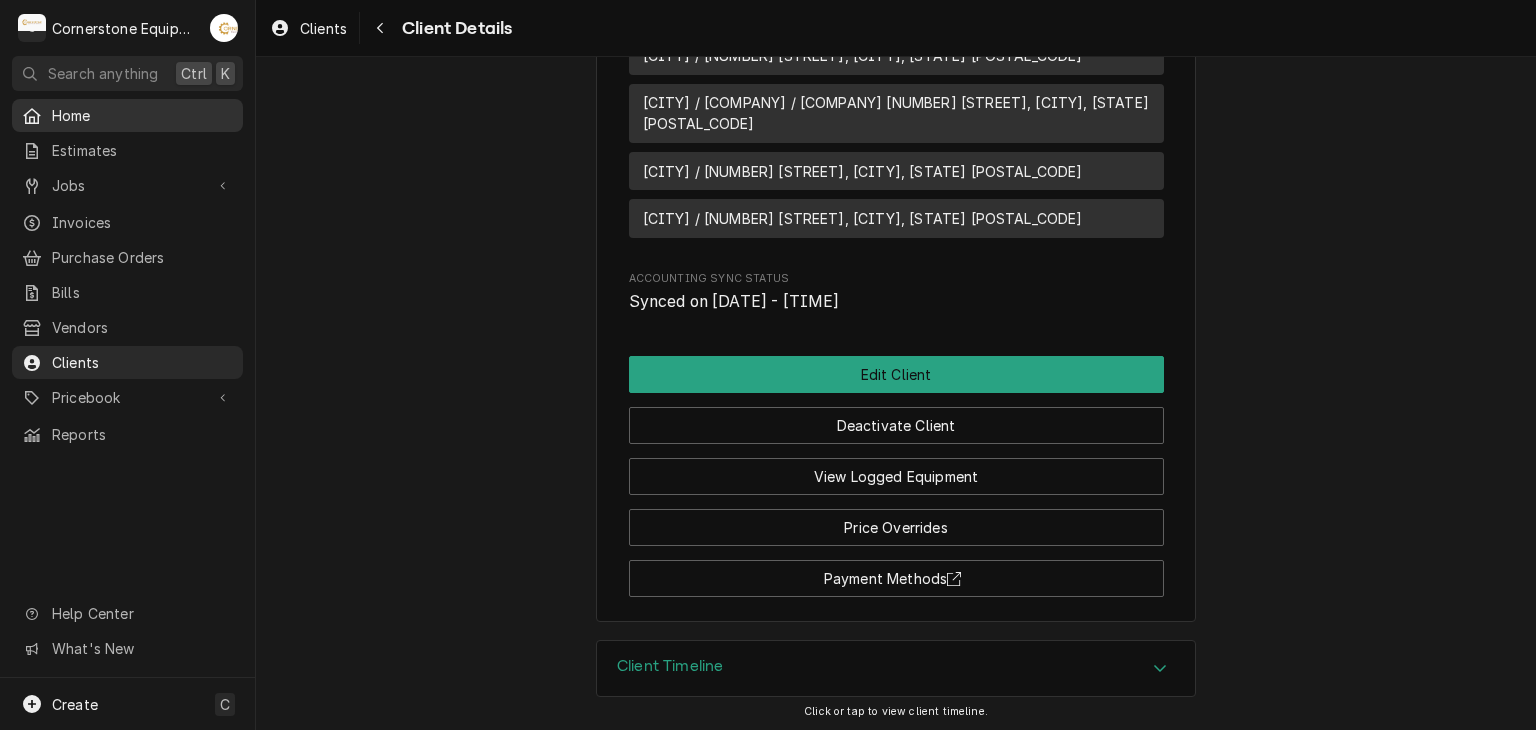 click on "Home" at bounding box center [142, 115] 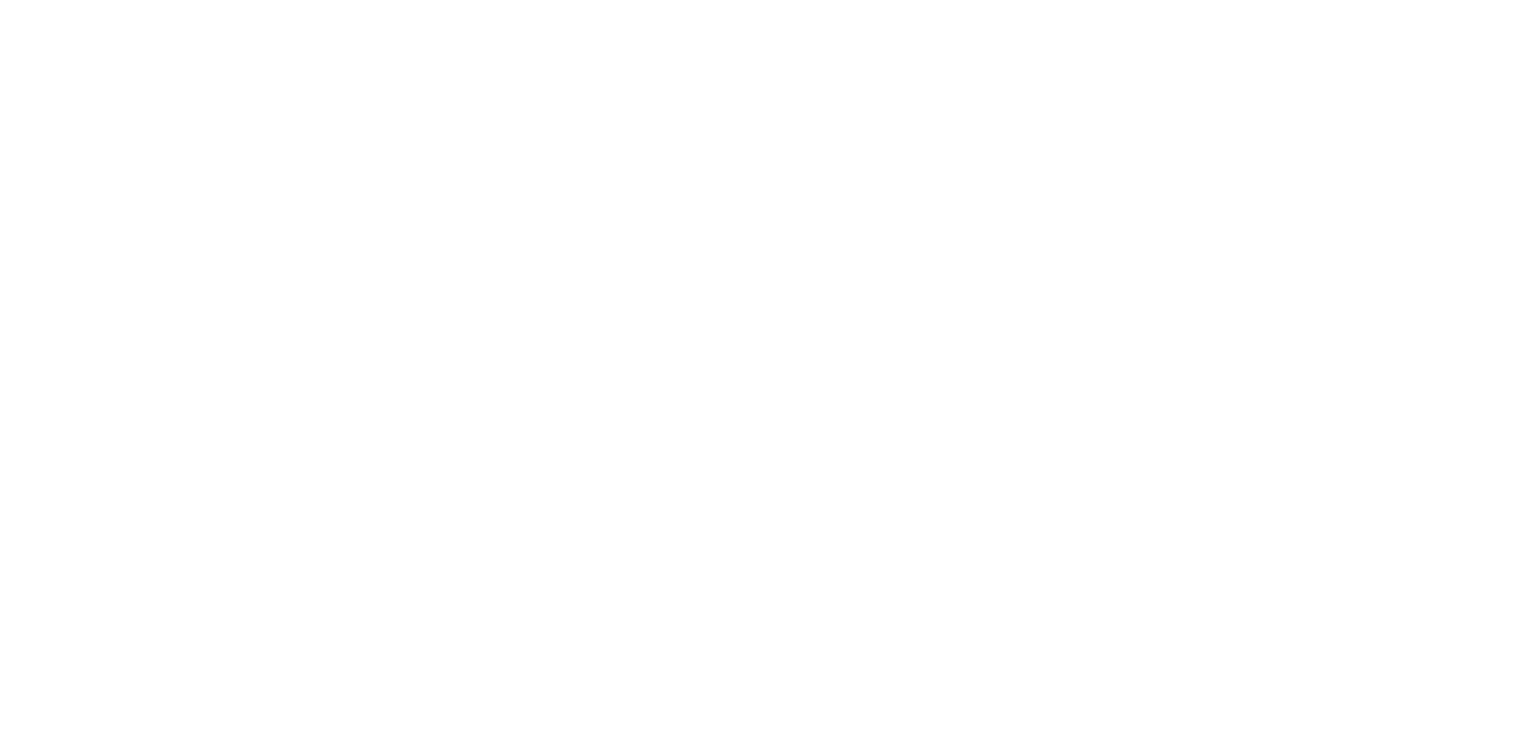 scroll, scrollTop: 0, scrollLeft: 0, axis: both 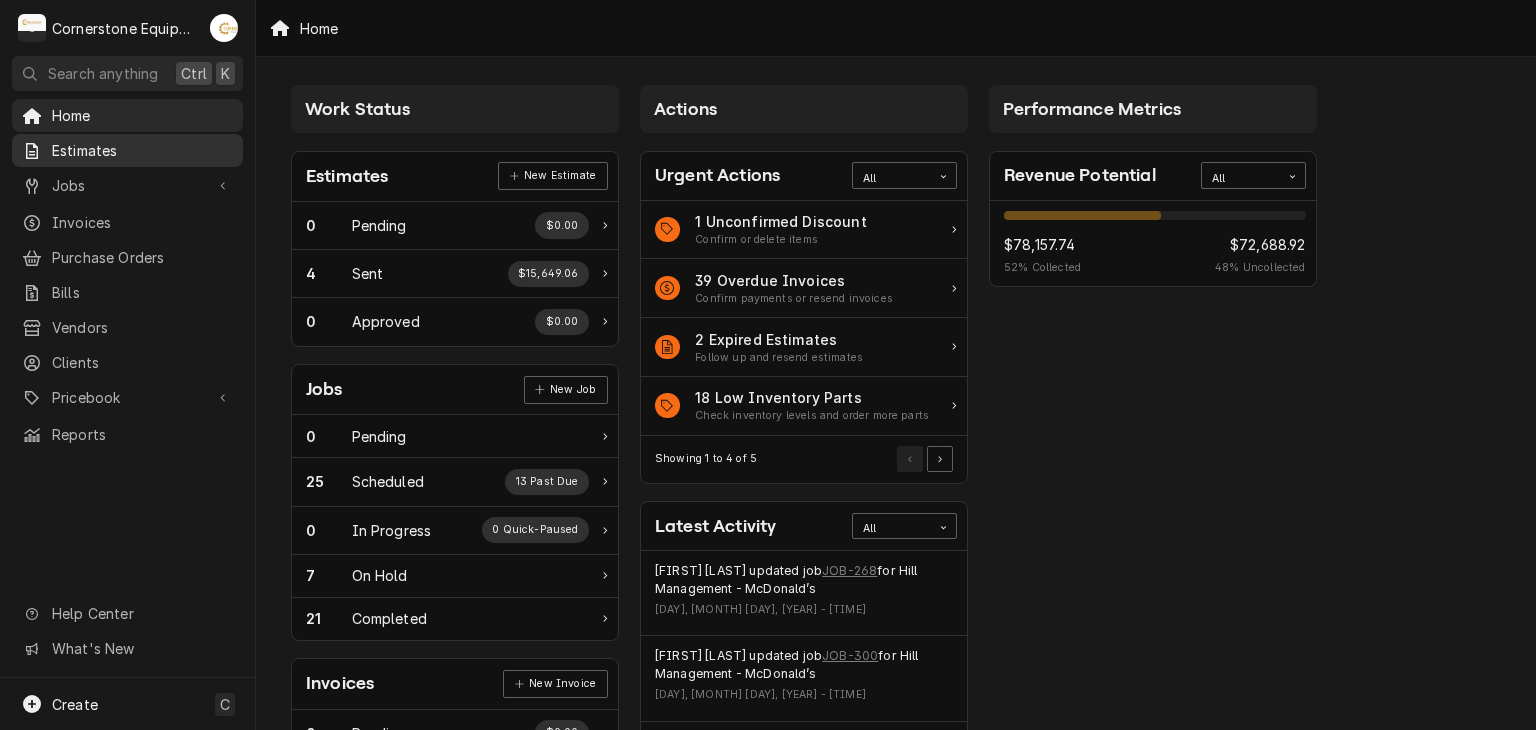 click on "Estimates" at bounding box center [142, 150] 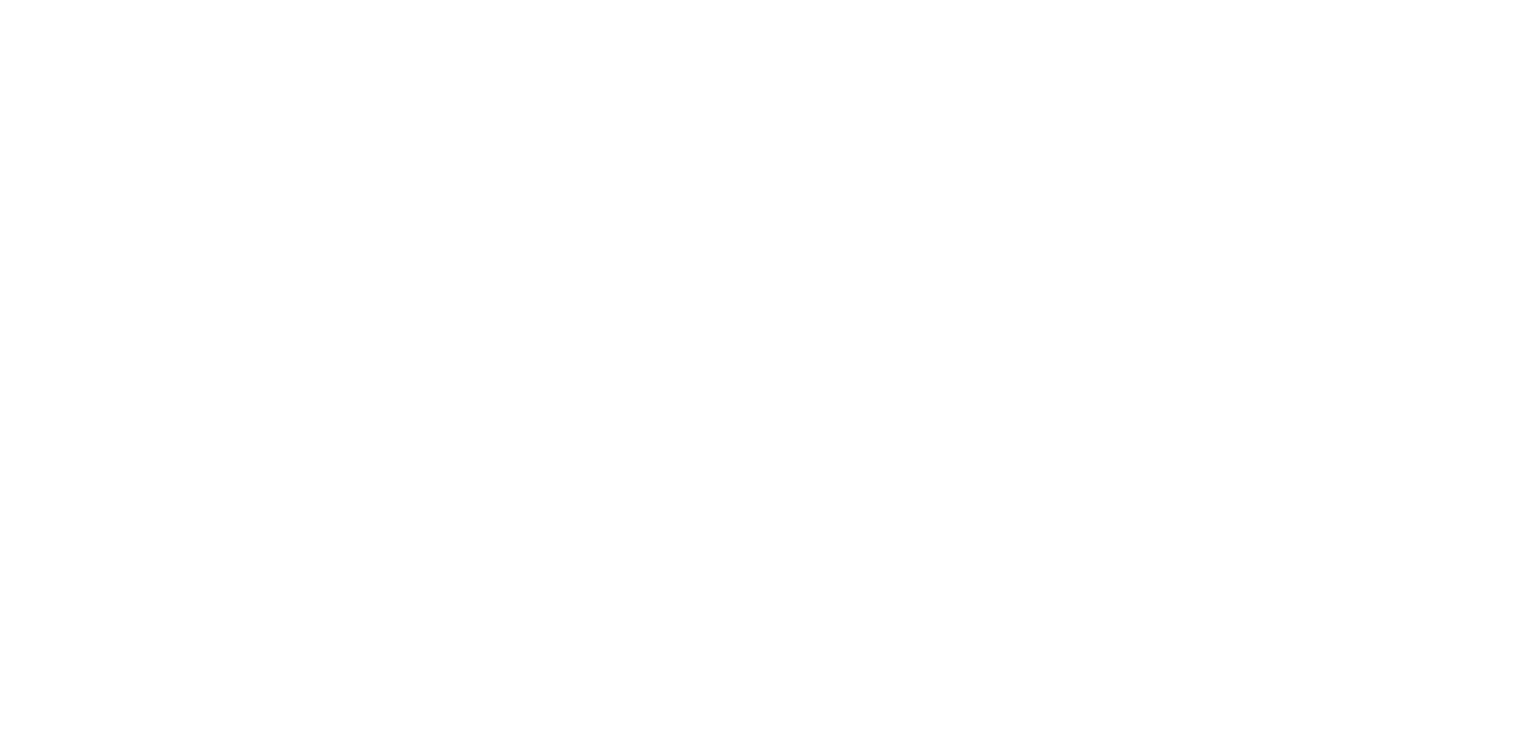 scroll, scrollTop: 0, scrollLeft: 0, axis: both 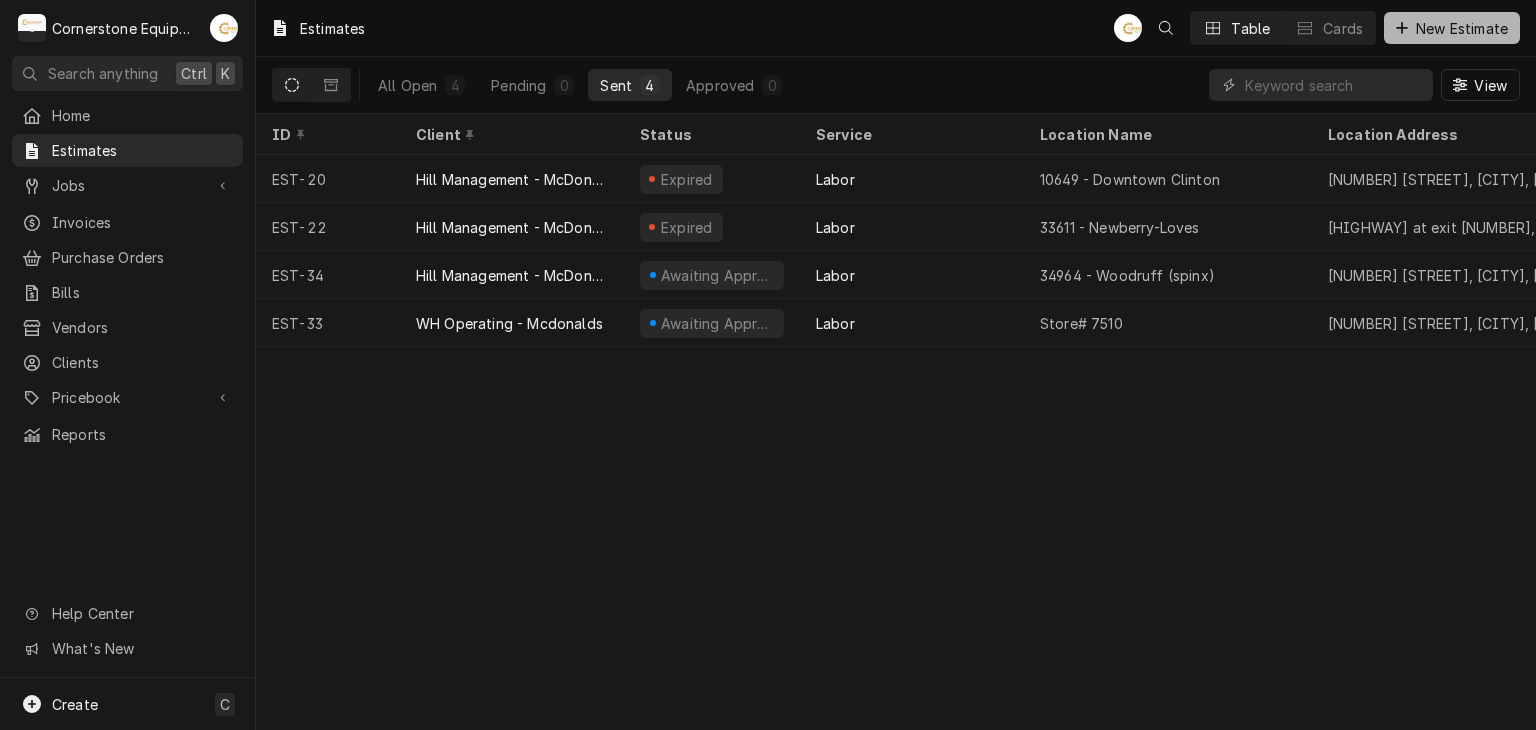 click on "New Estimate" at bounding box center [1462, 28] 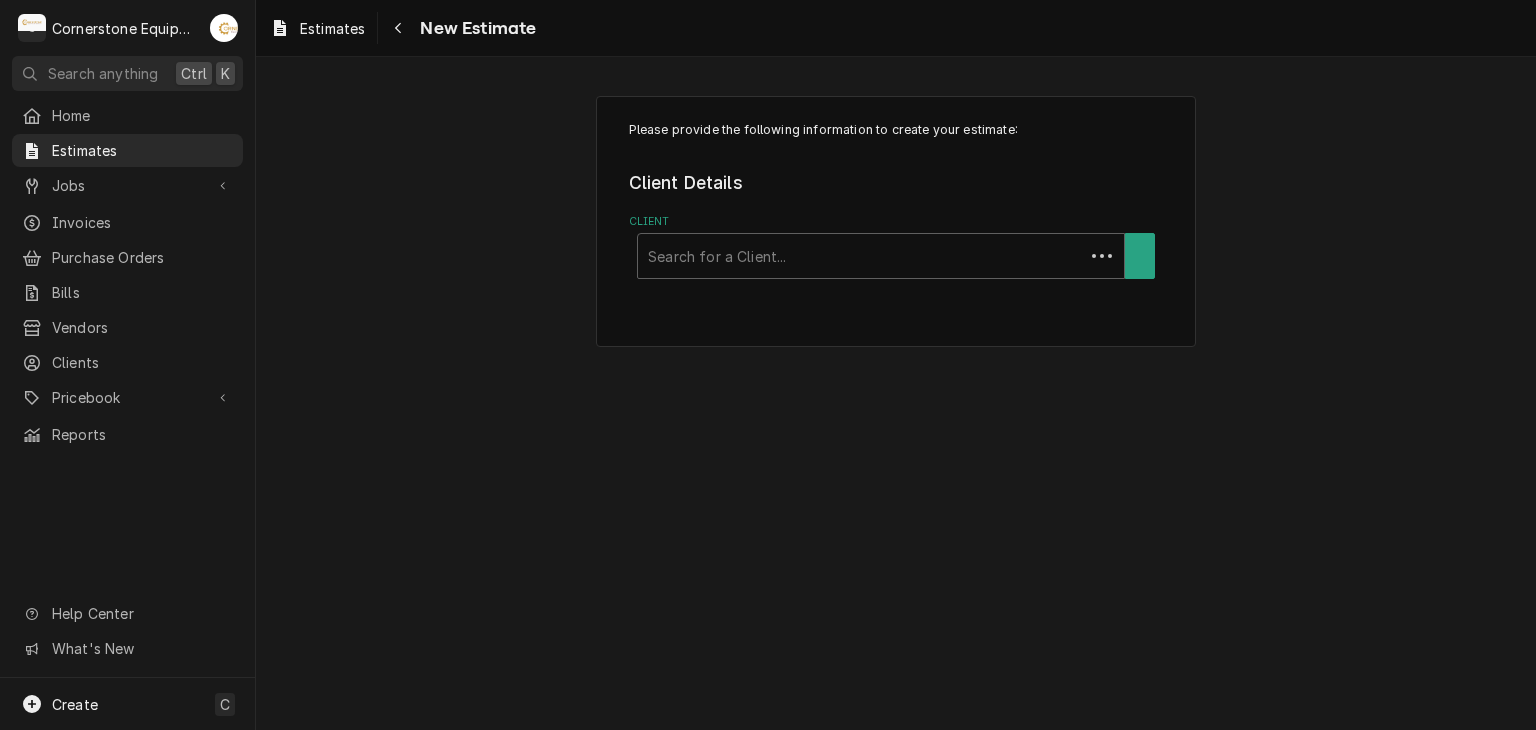 scroll, scrollTop: 0, scrollLeft: 0, axis: both 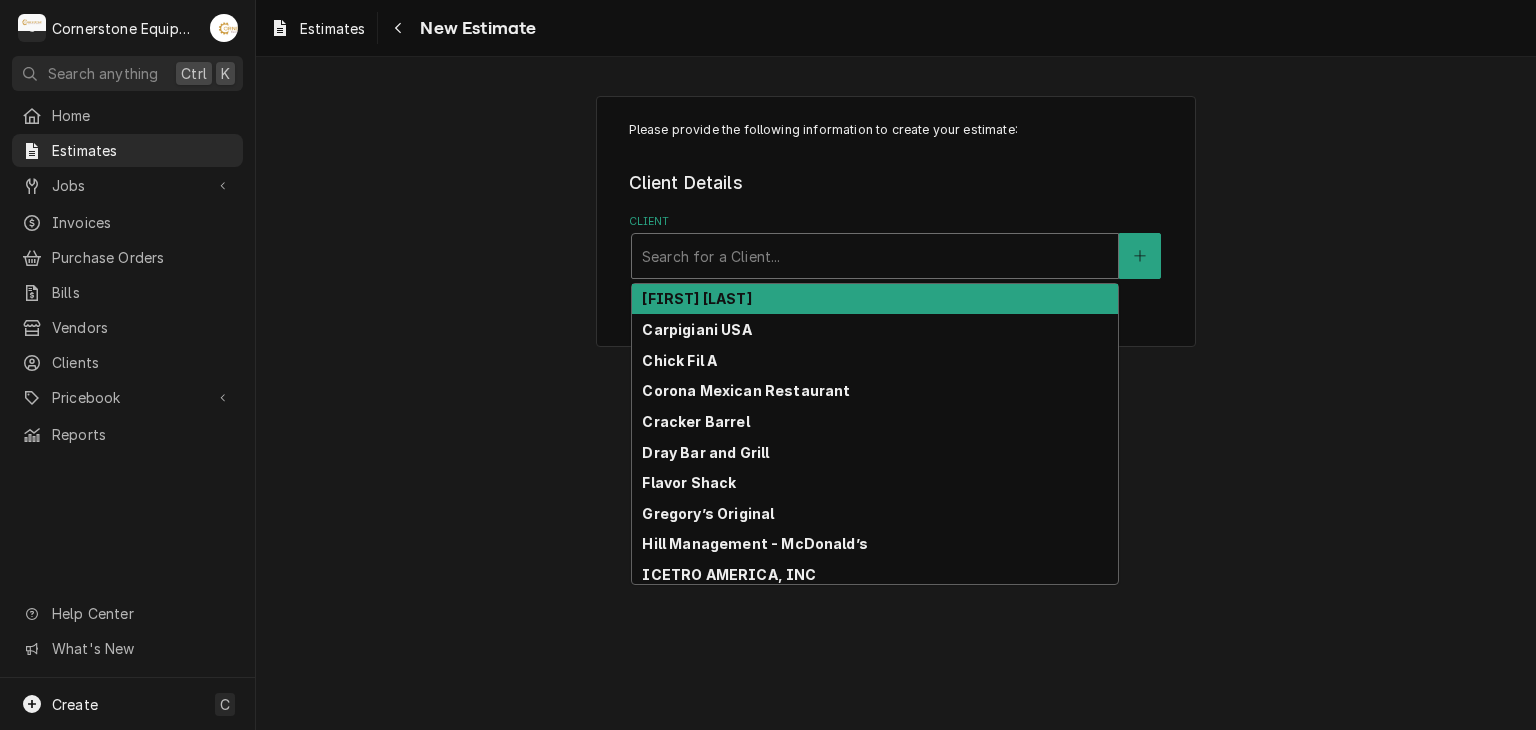click at bounding box center (875, 256) 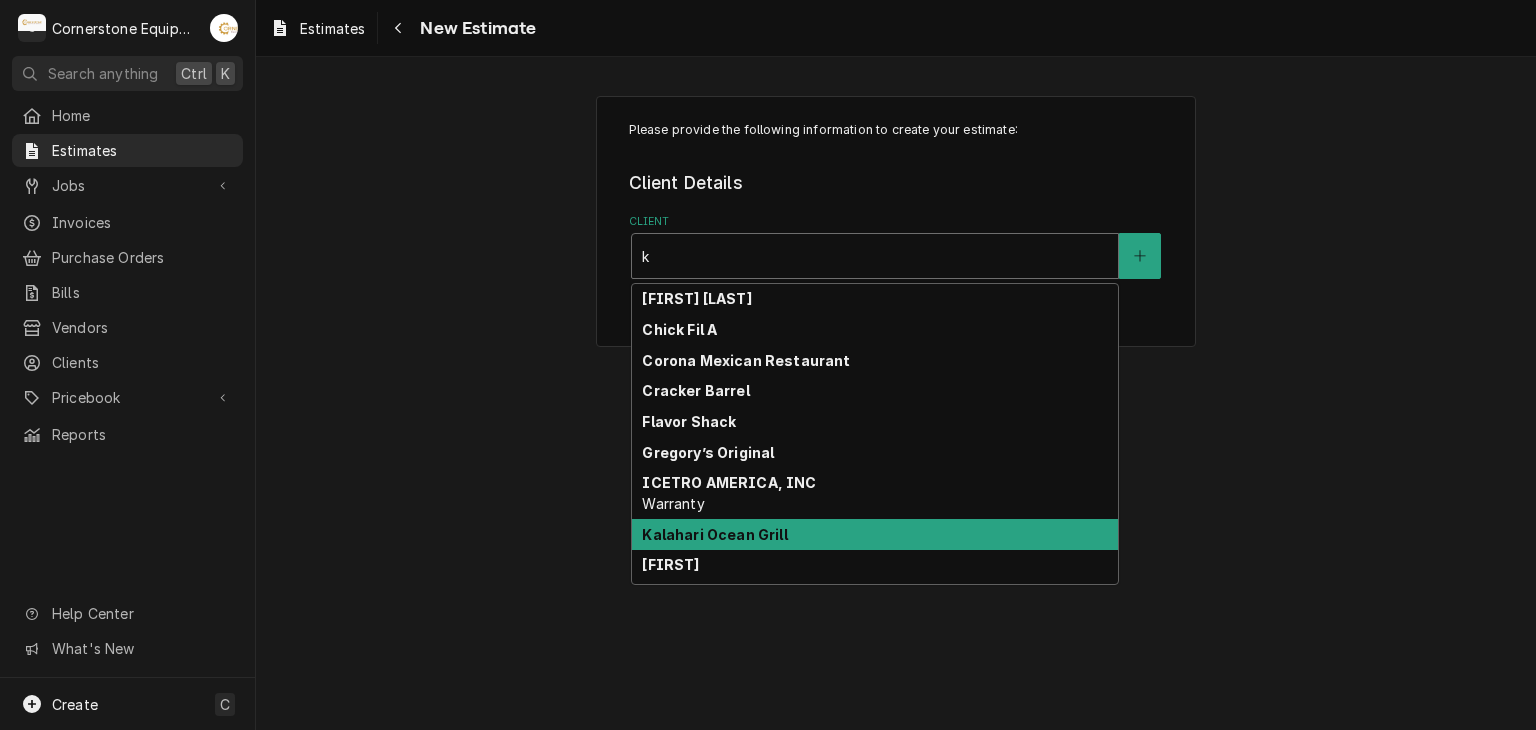 type on "ke" 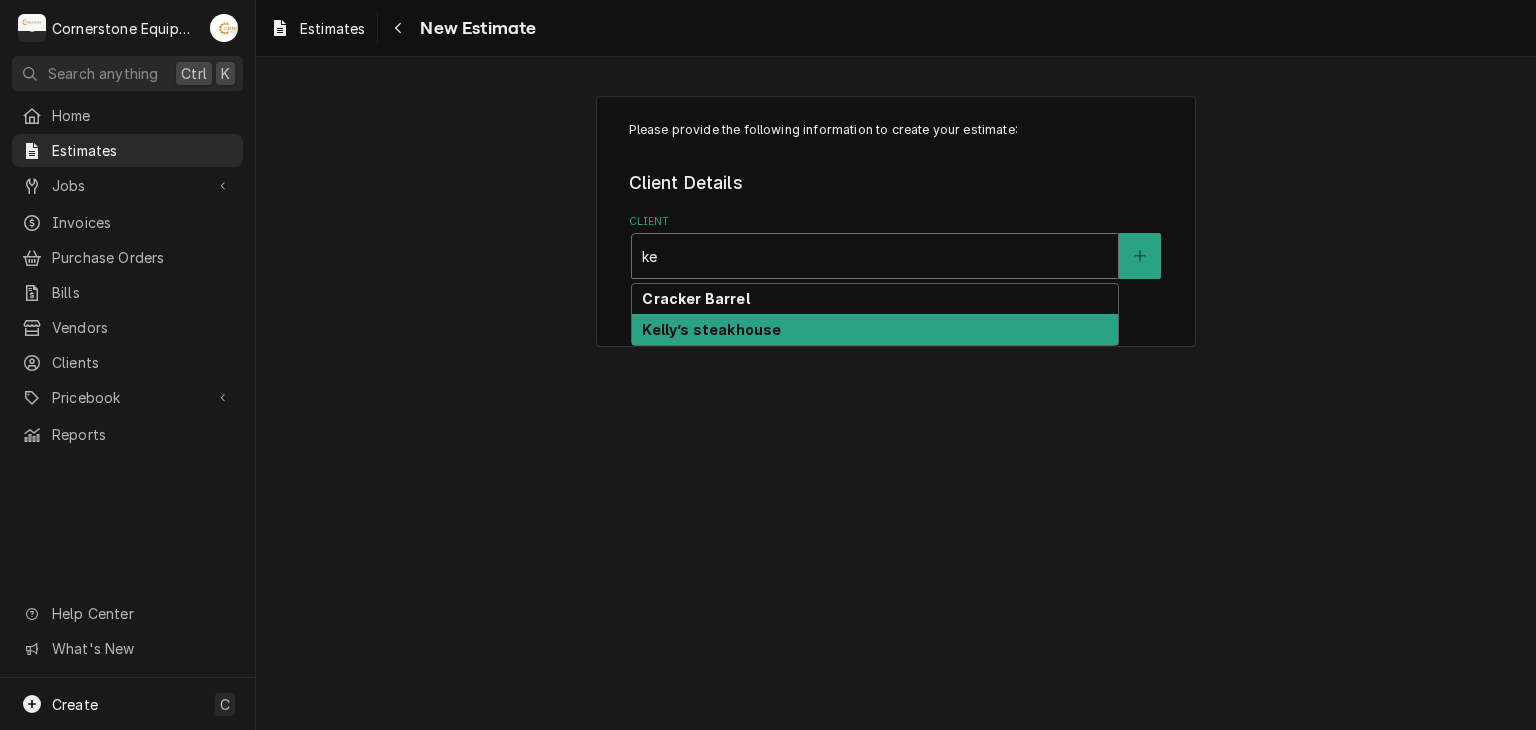 click on "Kelly’s steakhouse" at bounding box center [711, 329] 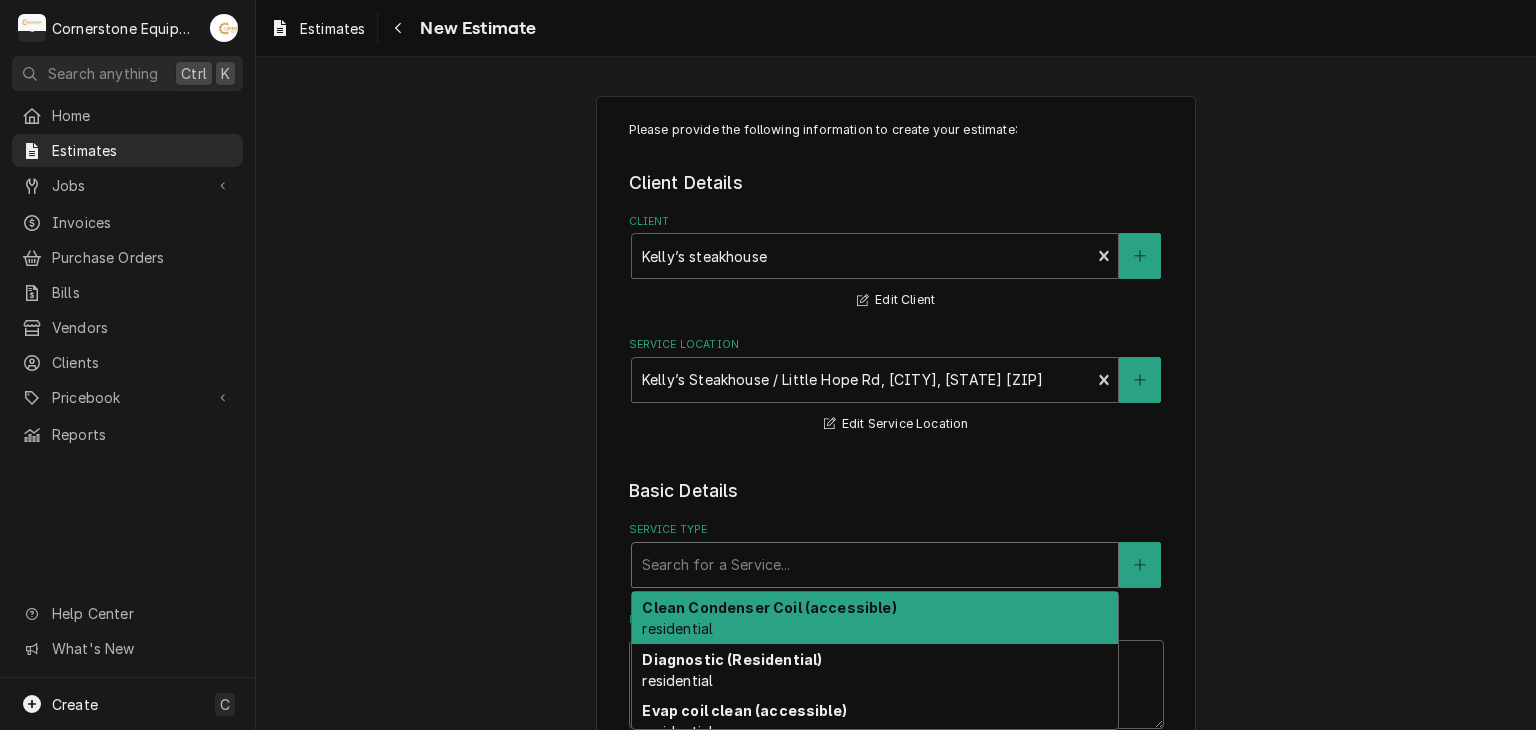 click on "Search for a Service..." at bounding box center [875, 565] 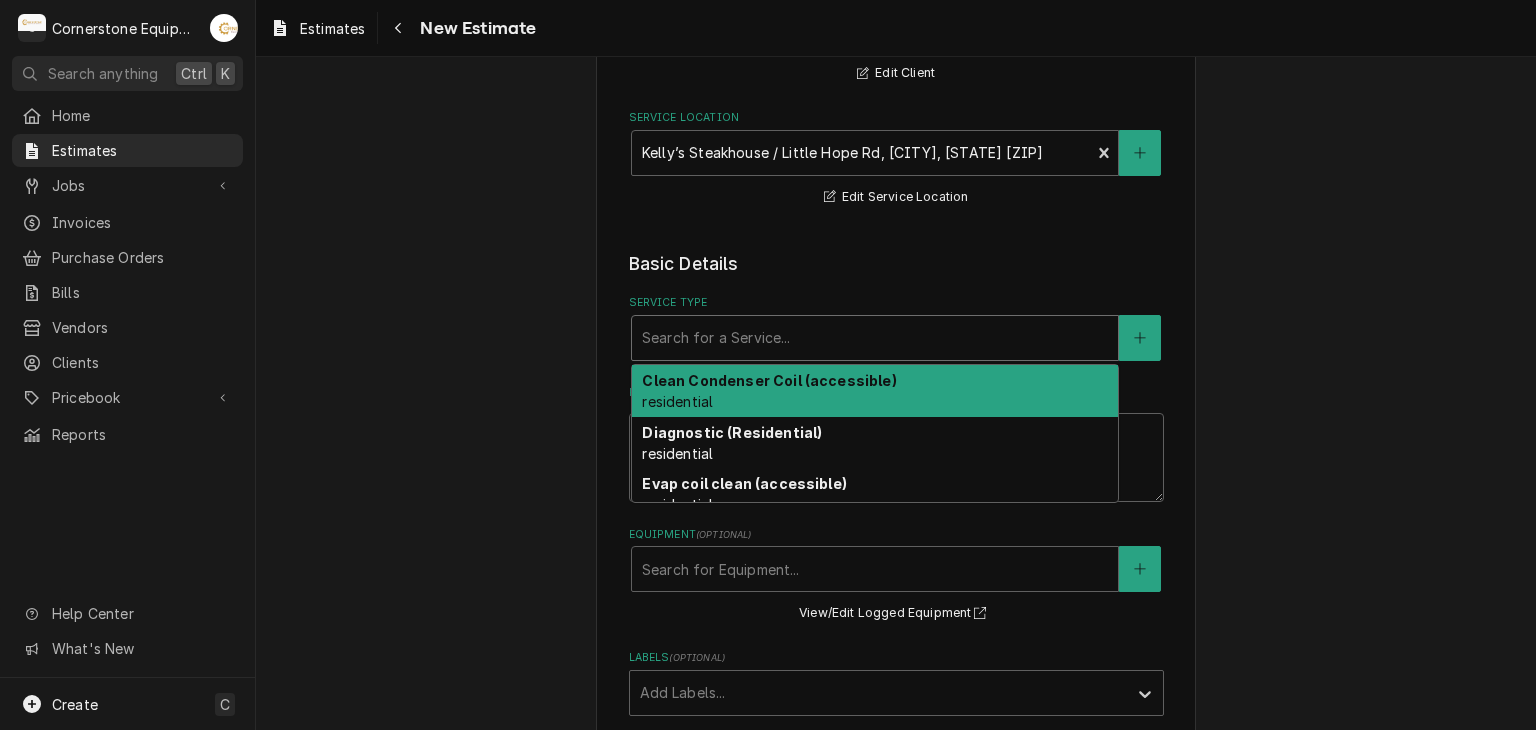 scroll, scrollTop: 296, scrollLeft: 0, axis: vertical 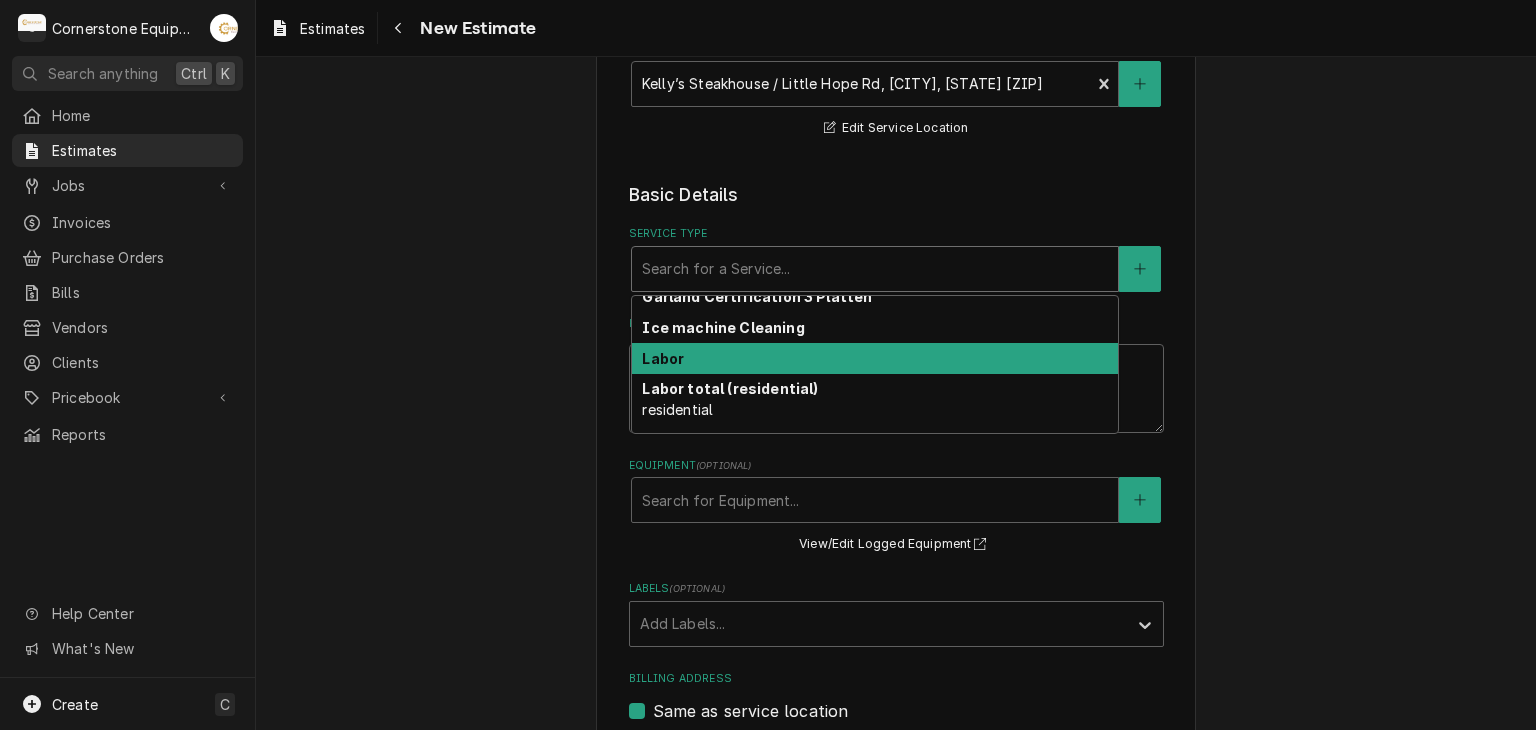 click on "Labor" at bounding box center (875, 358) 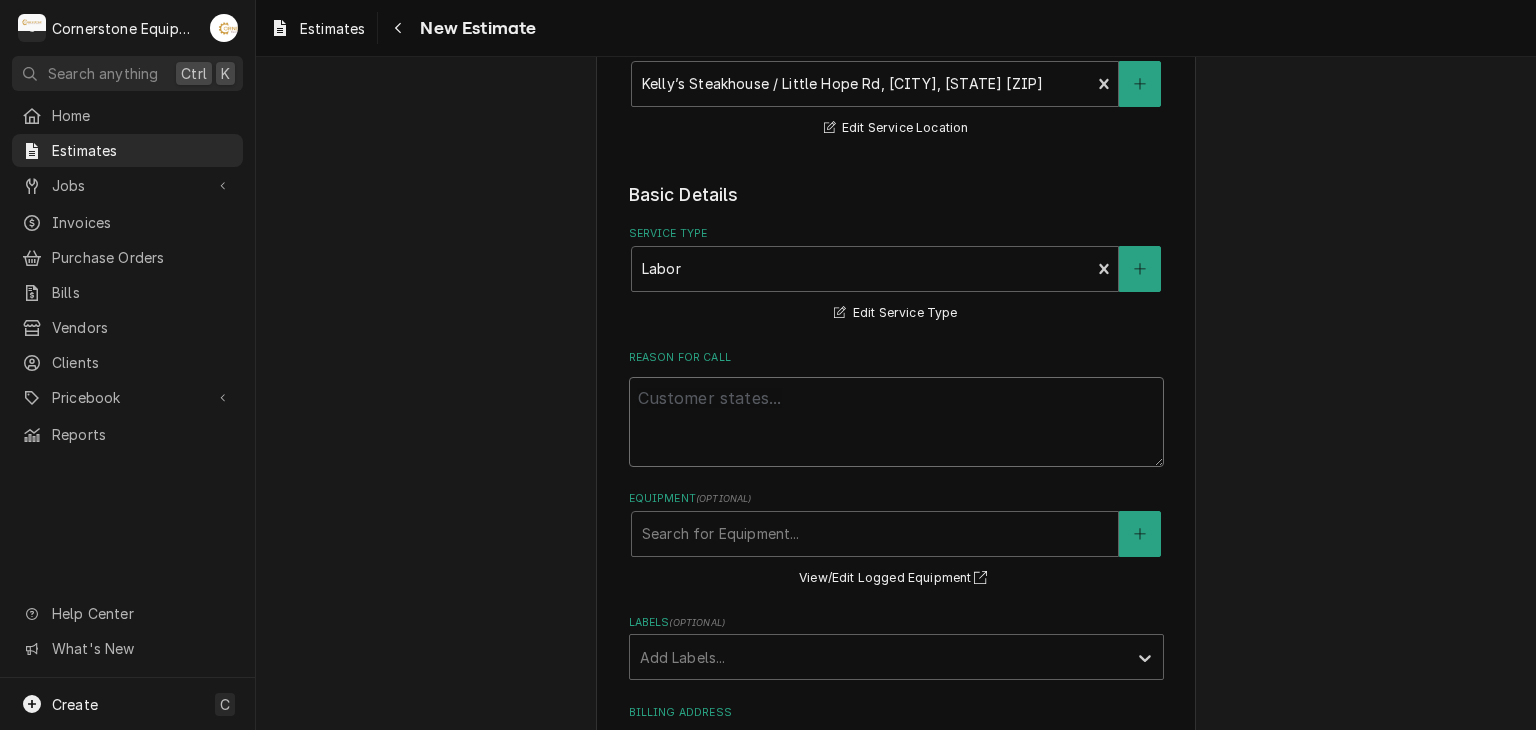 click on "Reason For Call" at bounding box center (896, 422) 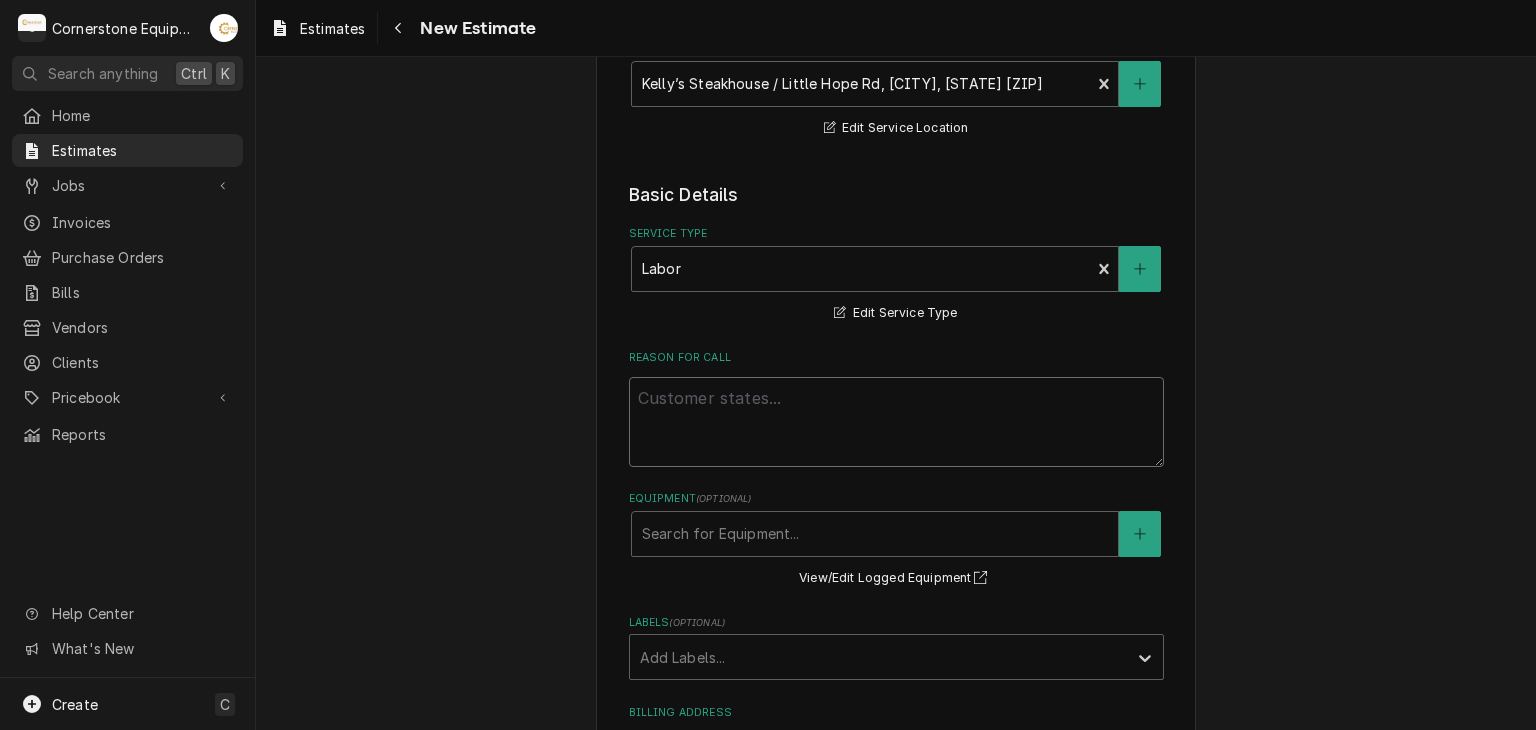 type on "x" 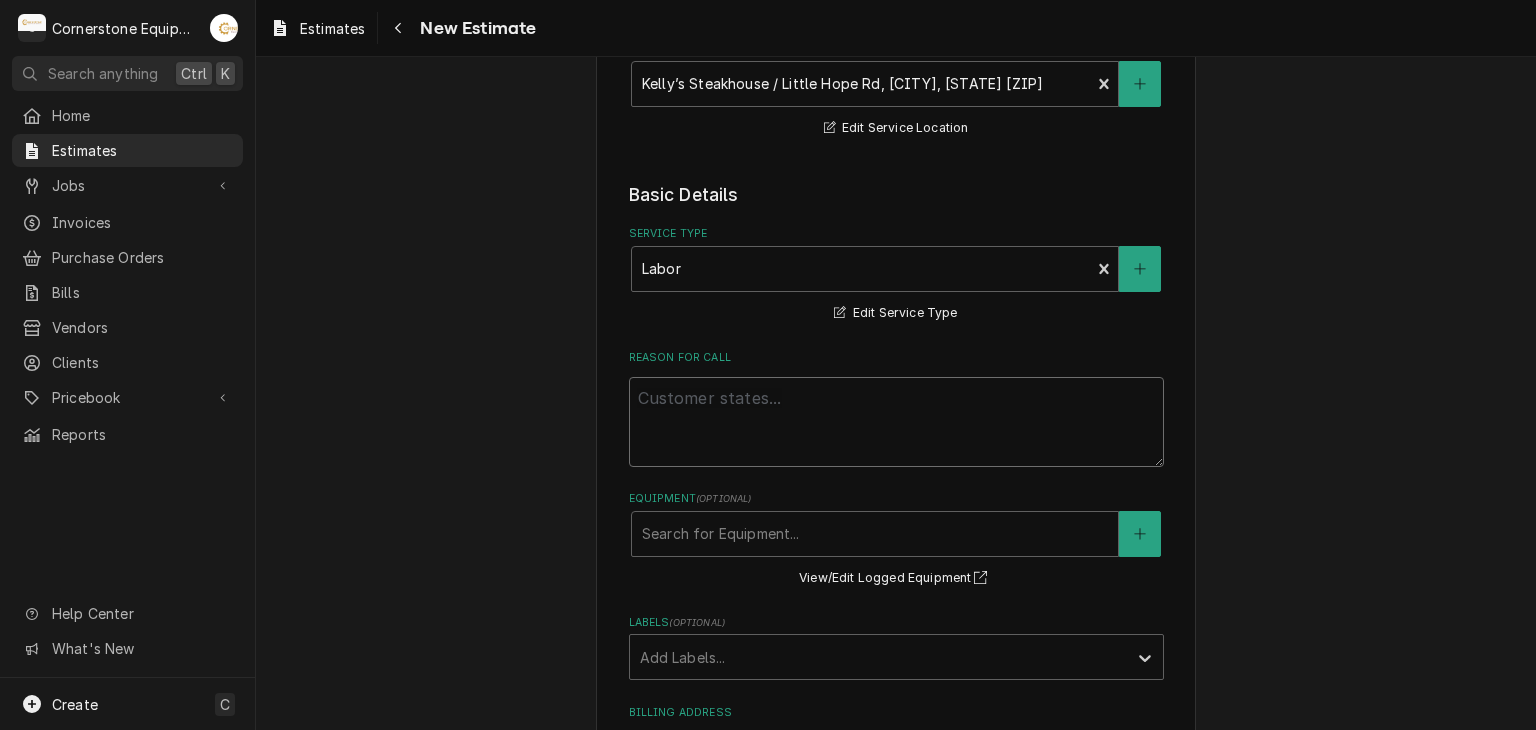 type on "e" 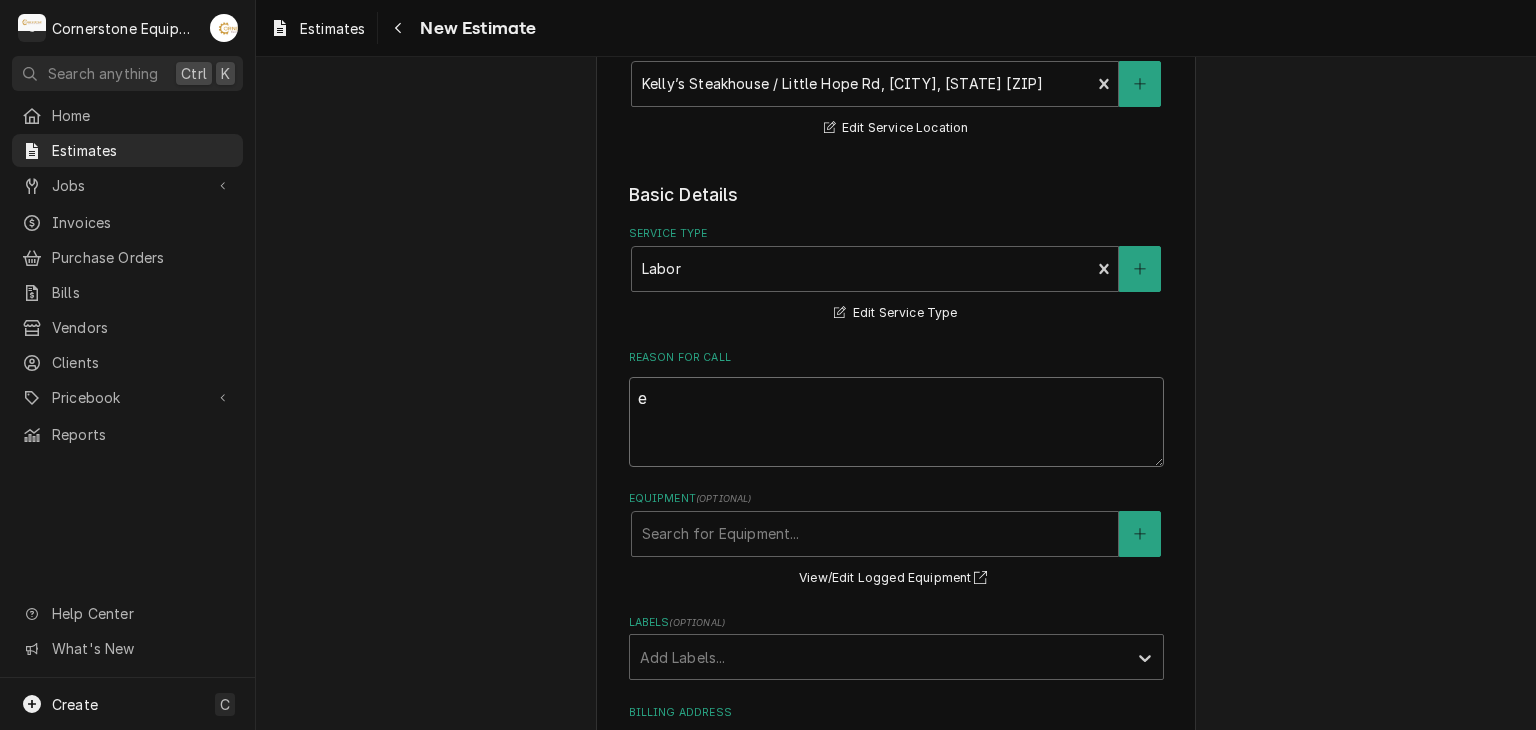 type on "x" 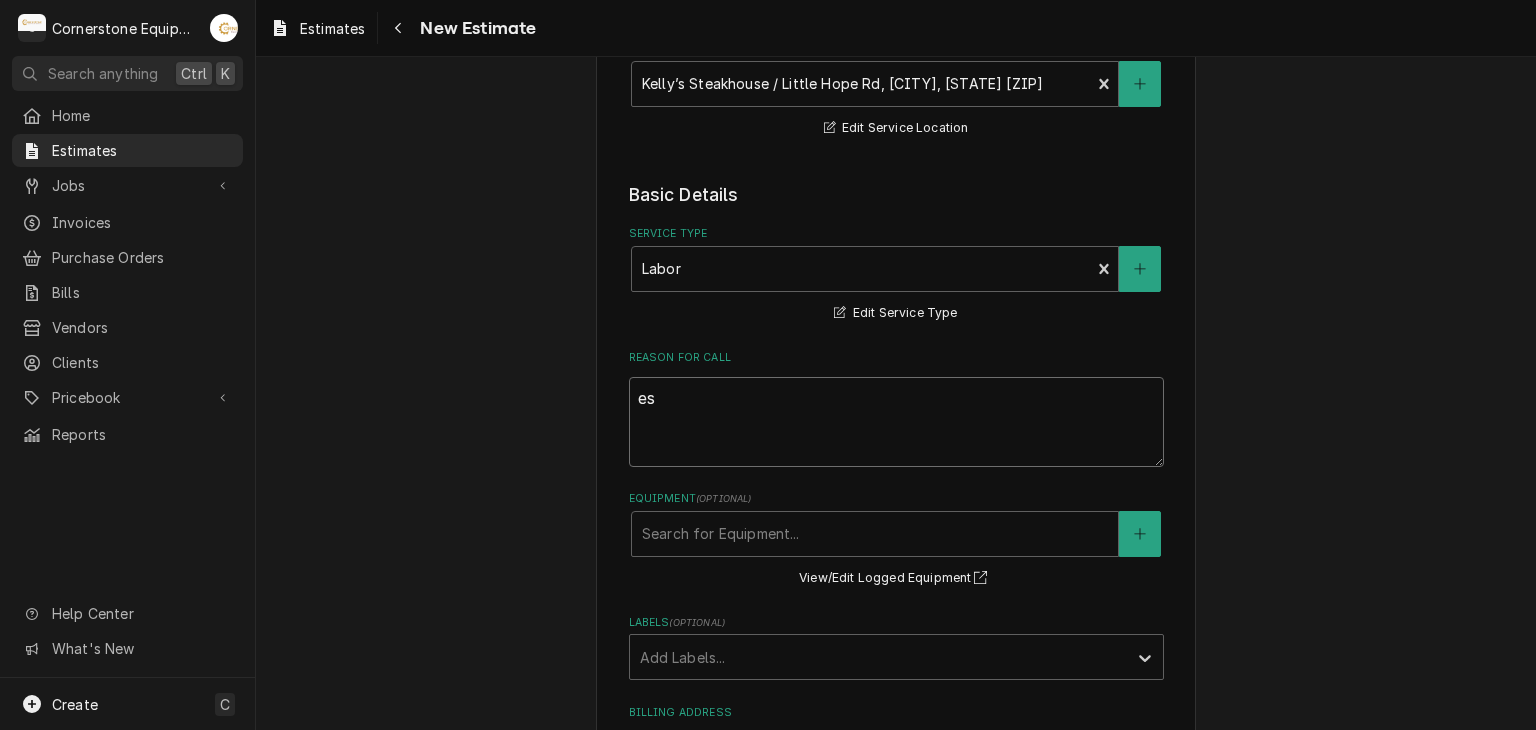 type on "x" 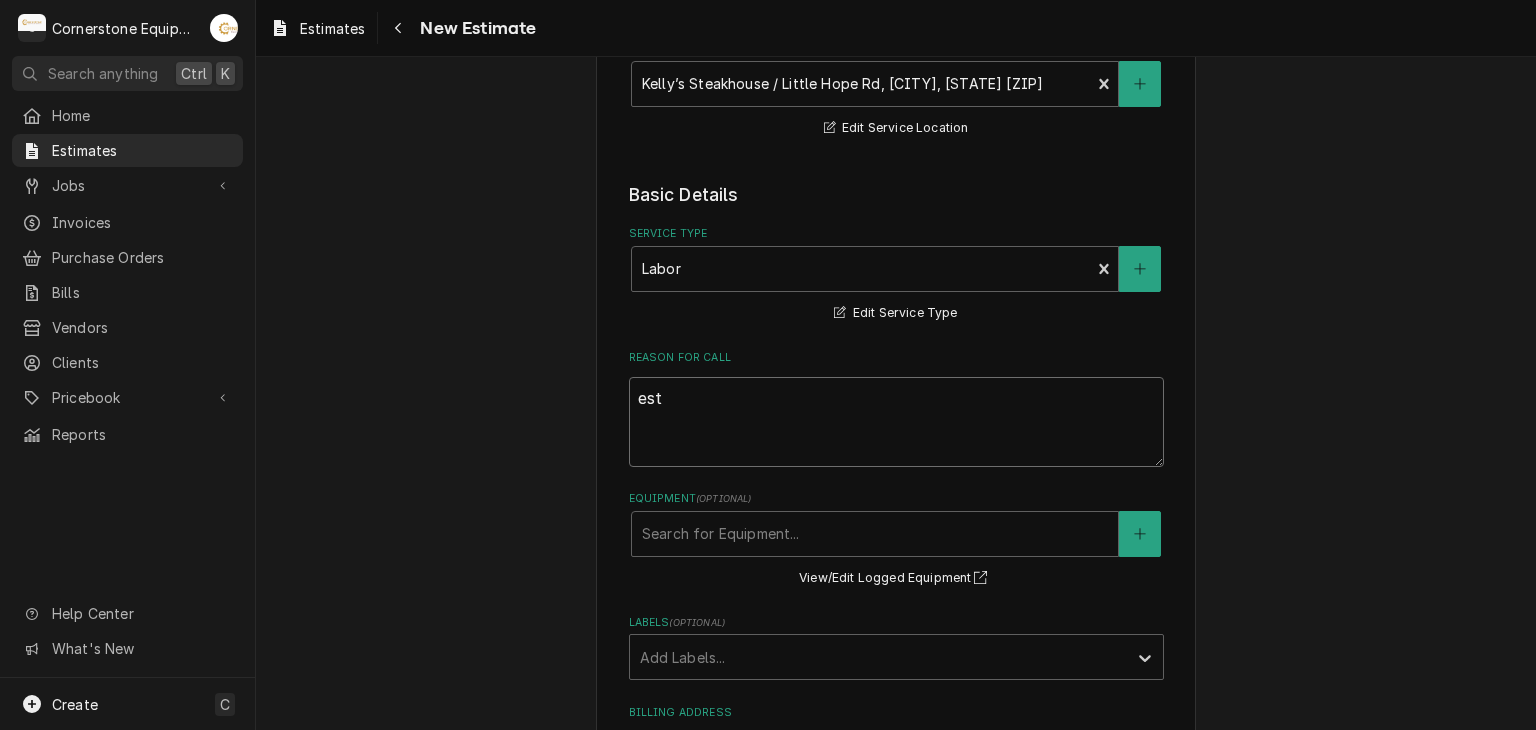 type on "x" 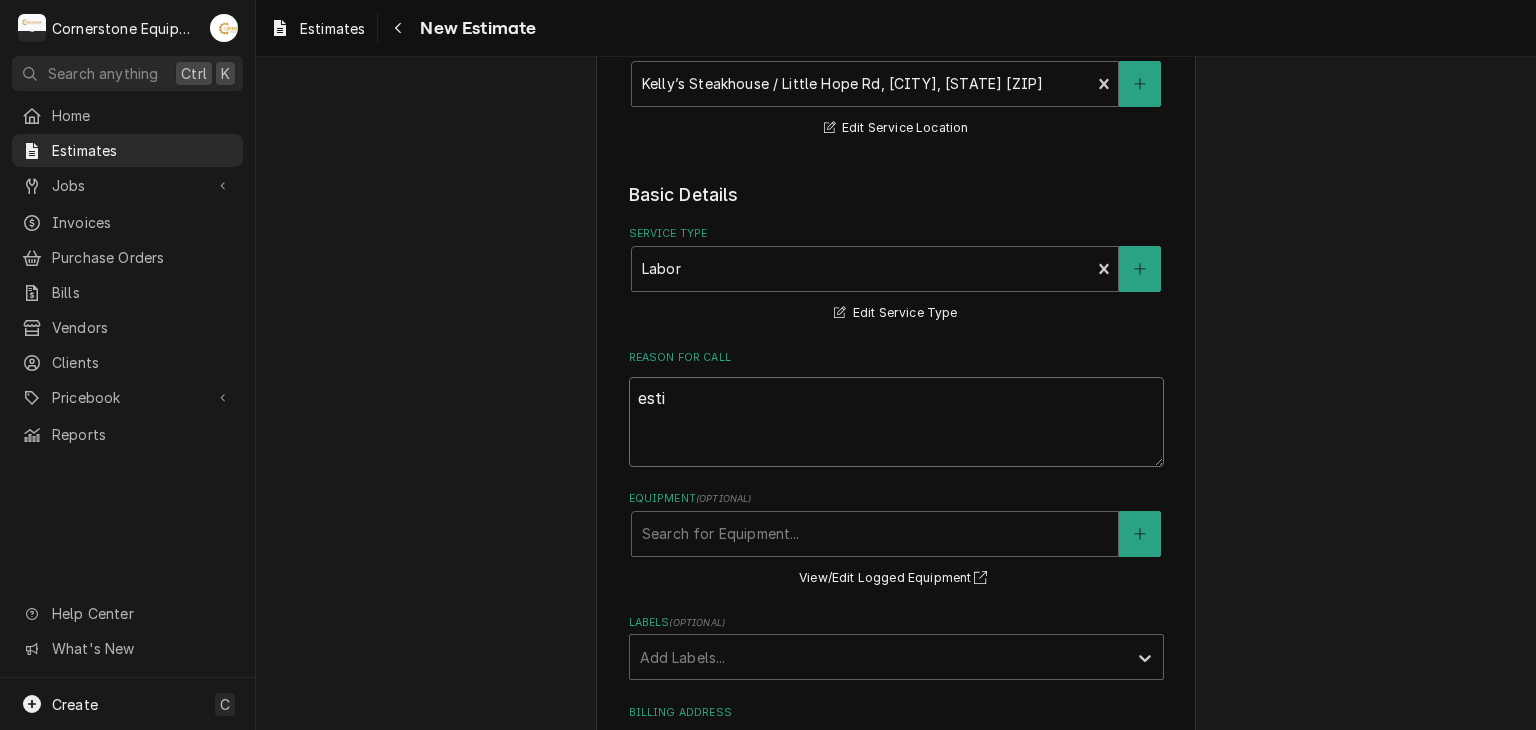 type on "x" 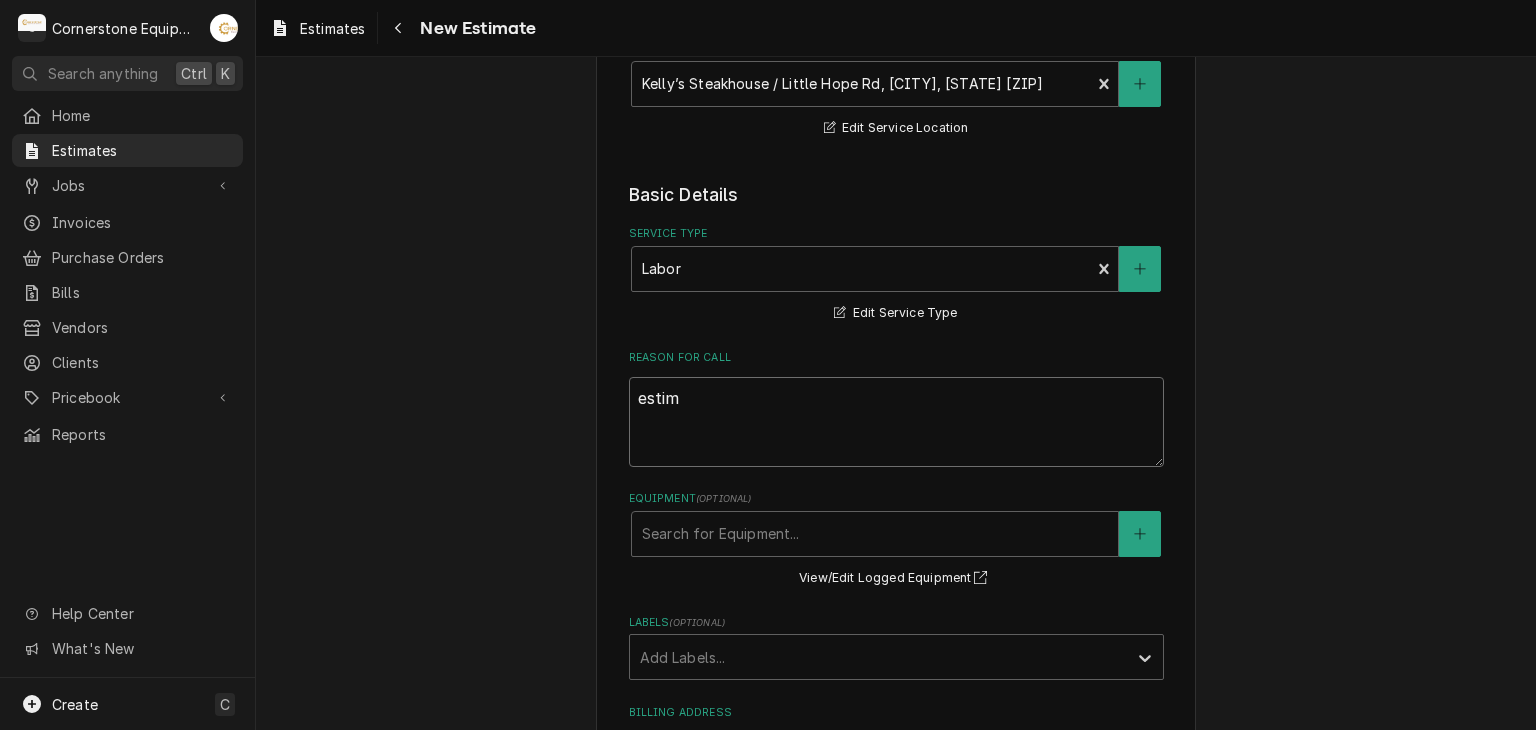 type on "x" 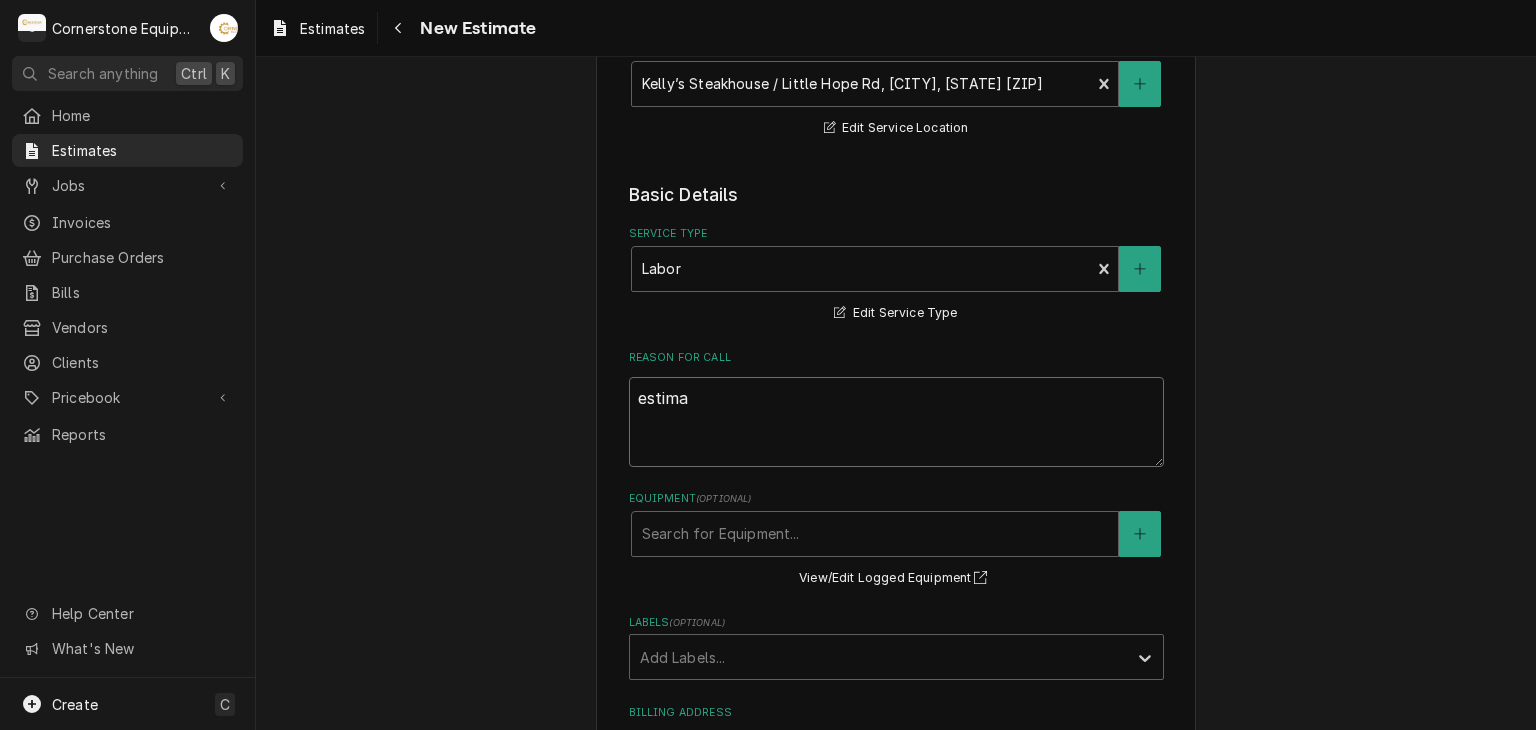 type on "x" 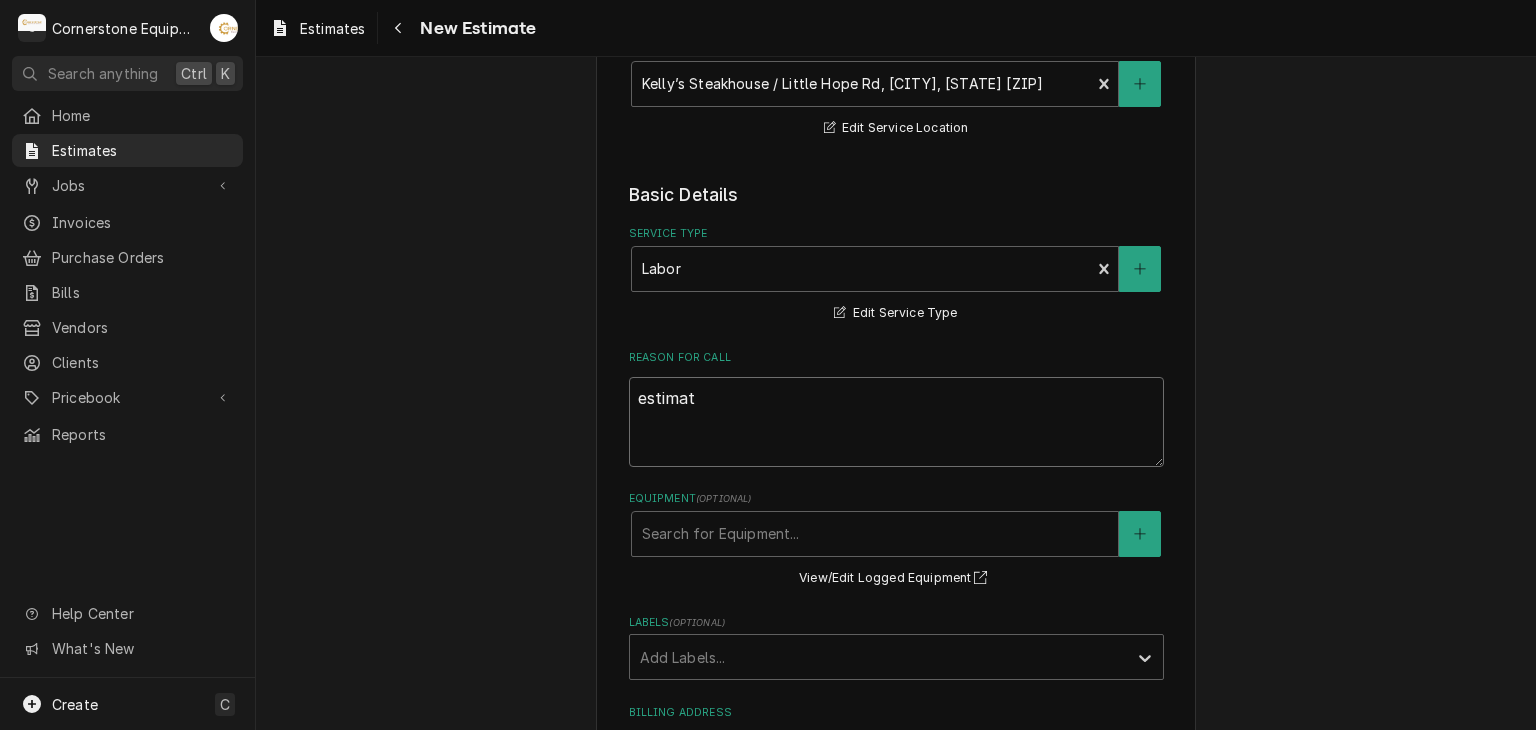 type on "x" 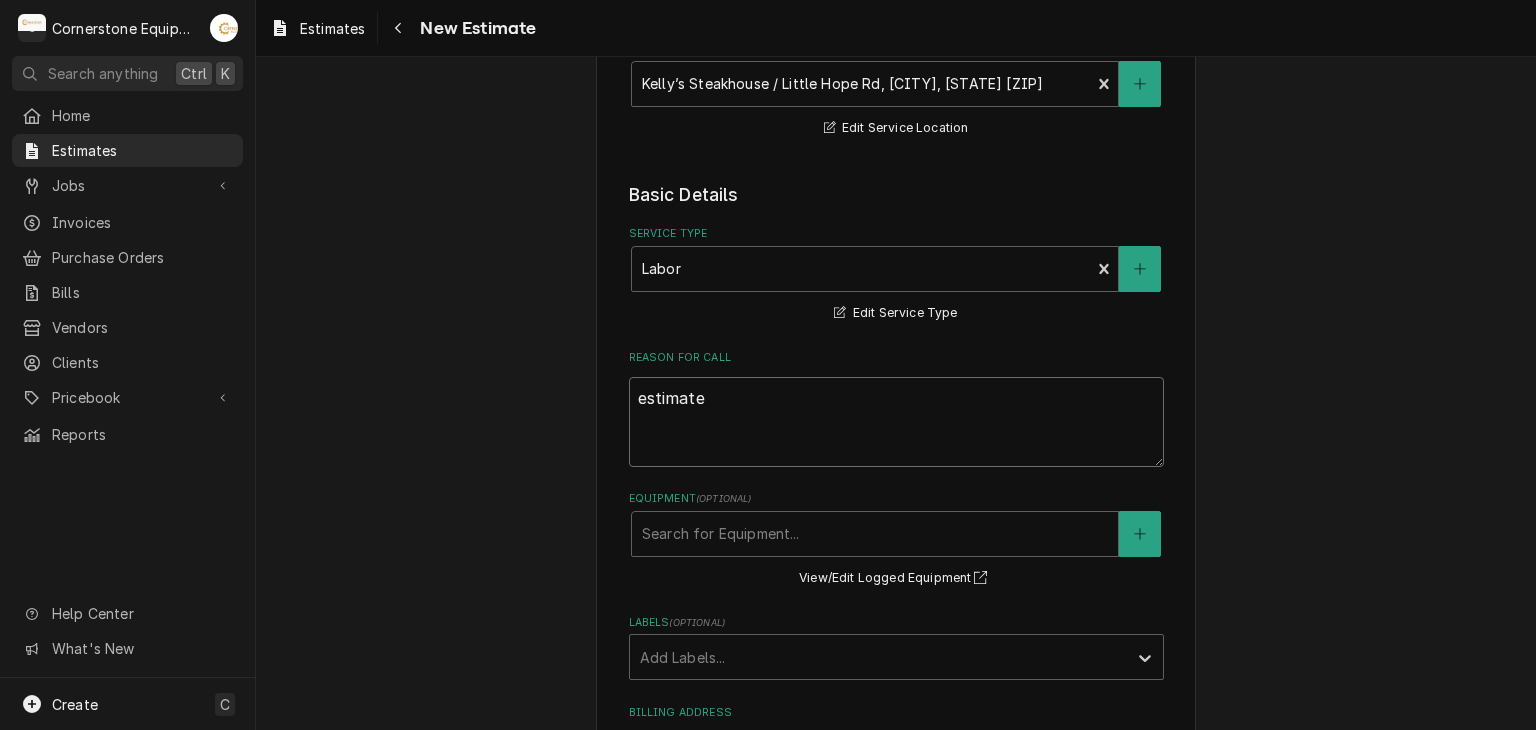 type on "x" 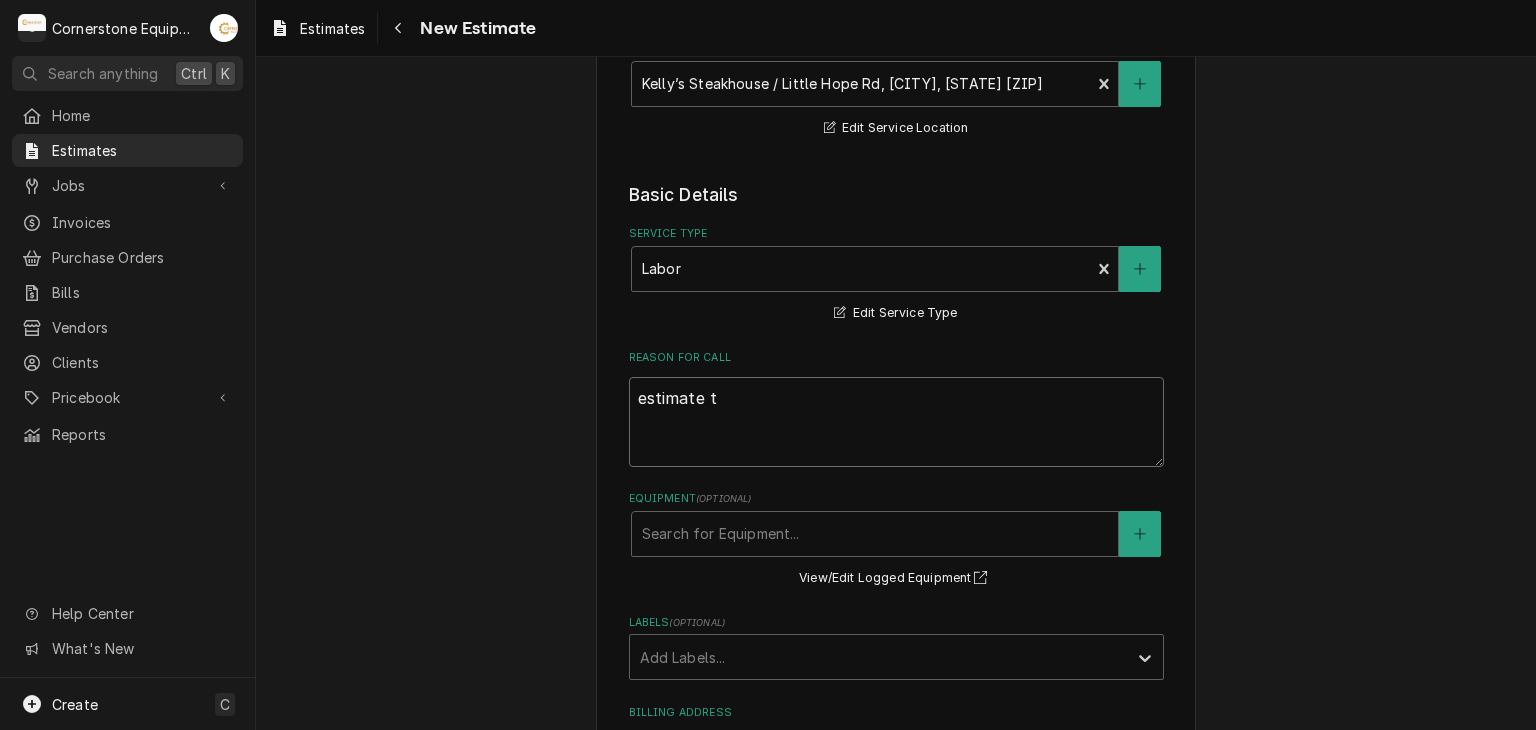 type on "x" 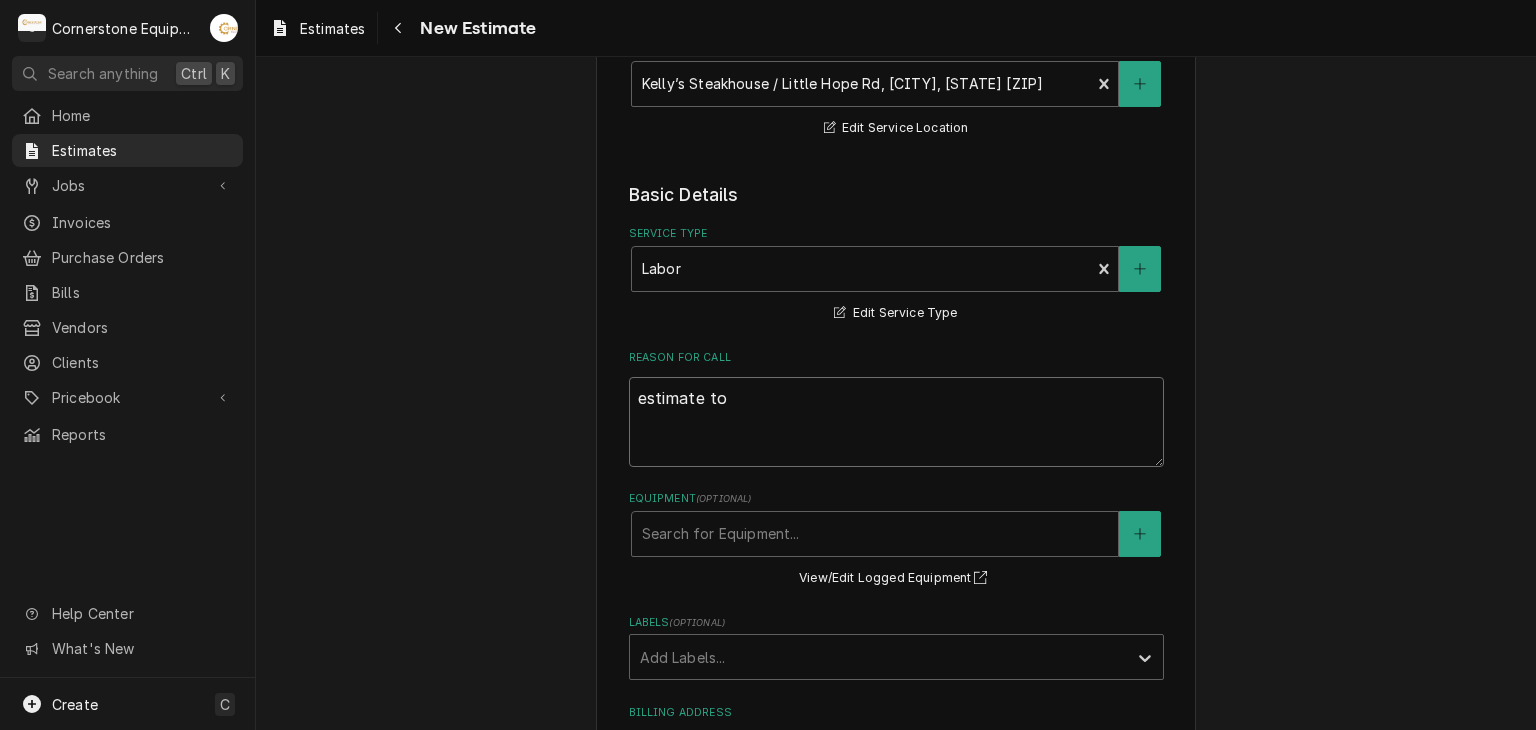 type on "x" 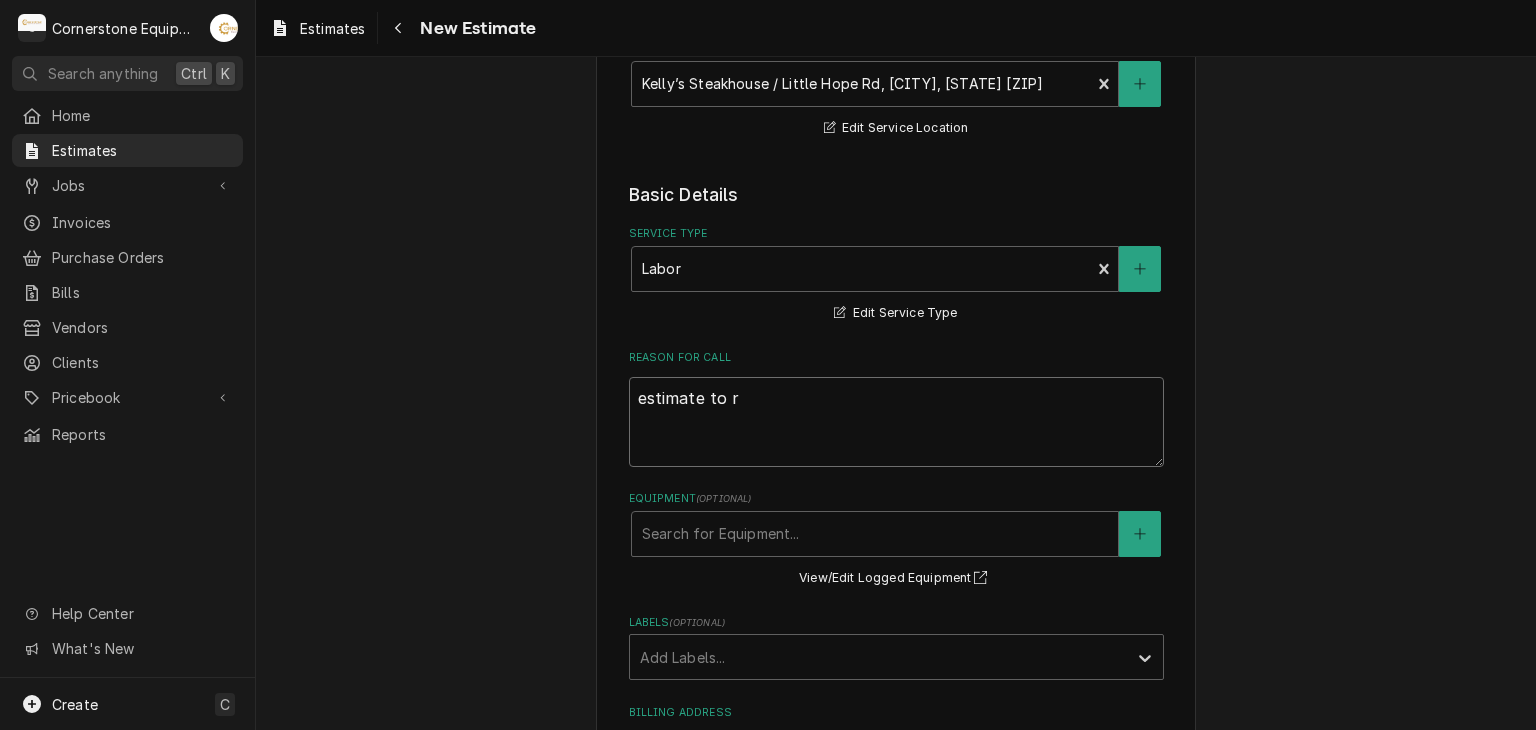 type on "x" 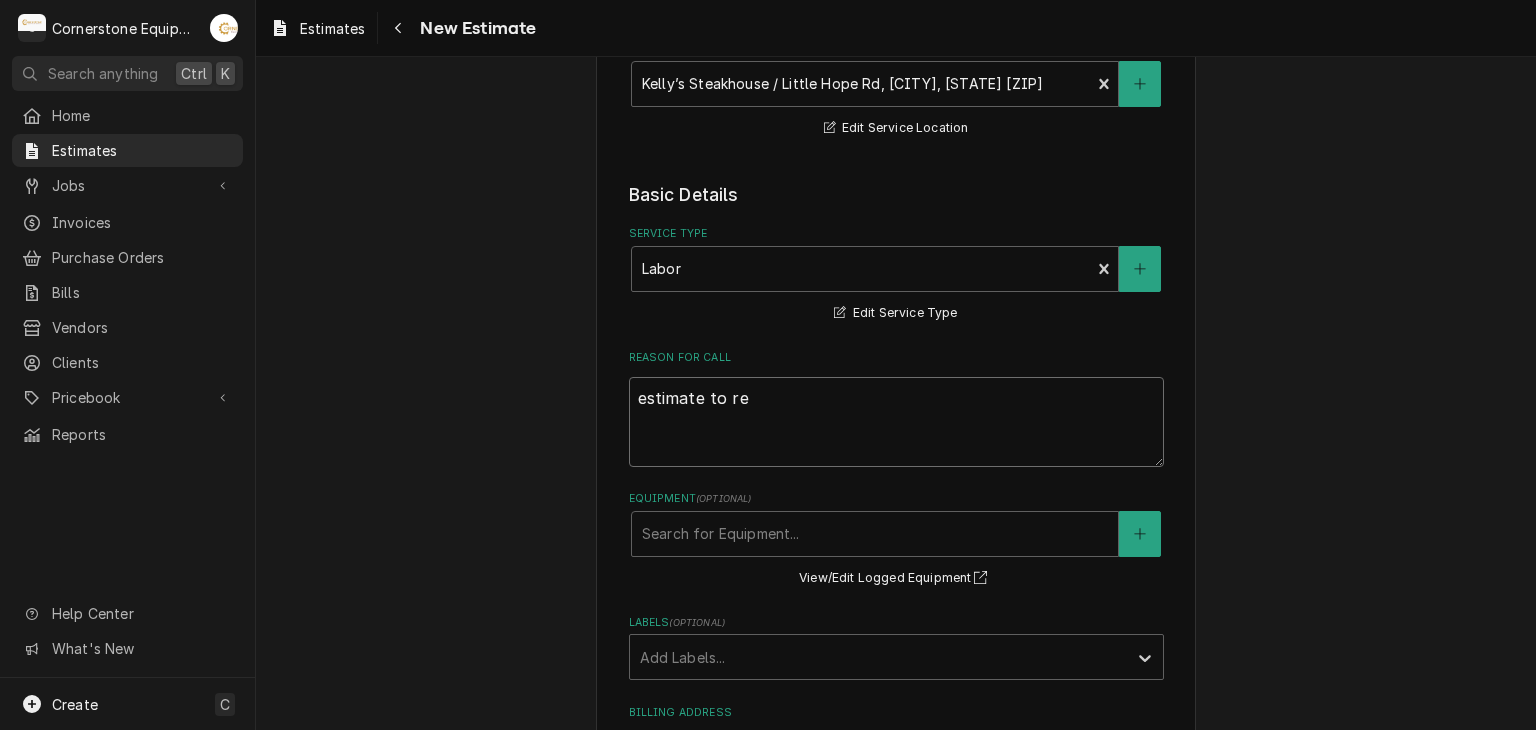 type on "x" 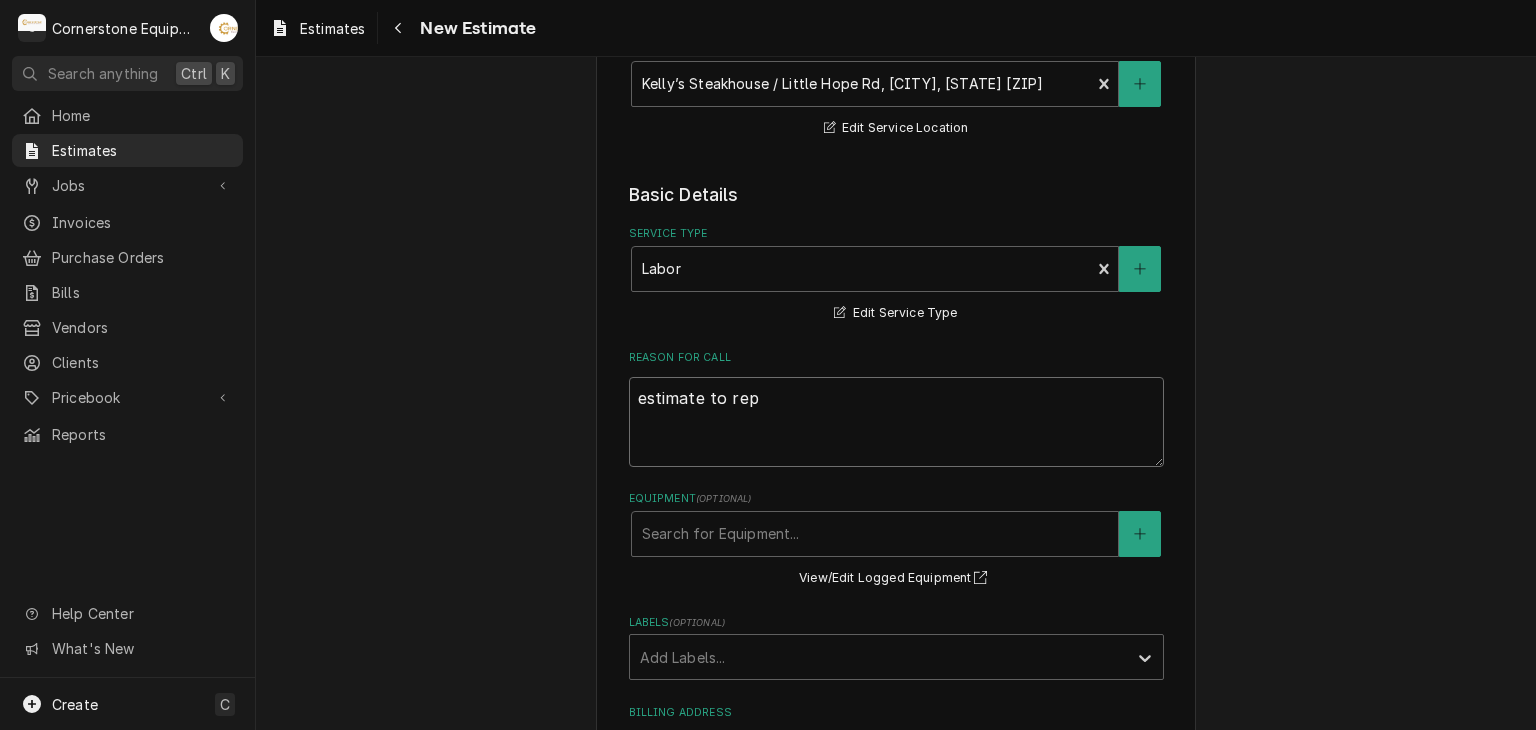 type on "x" 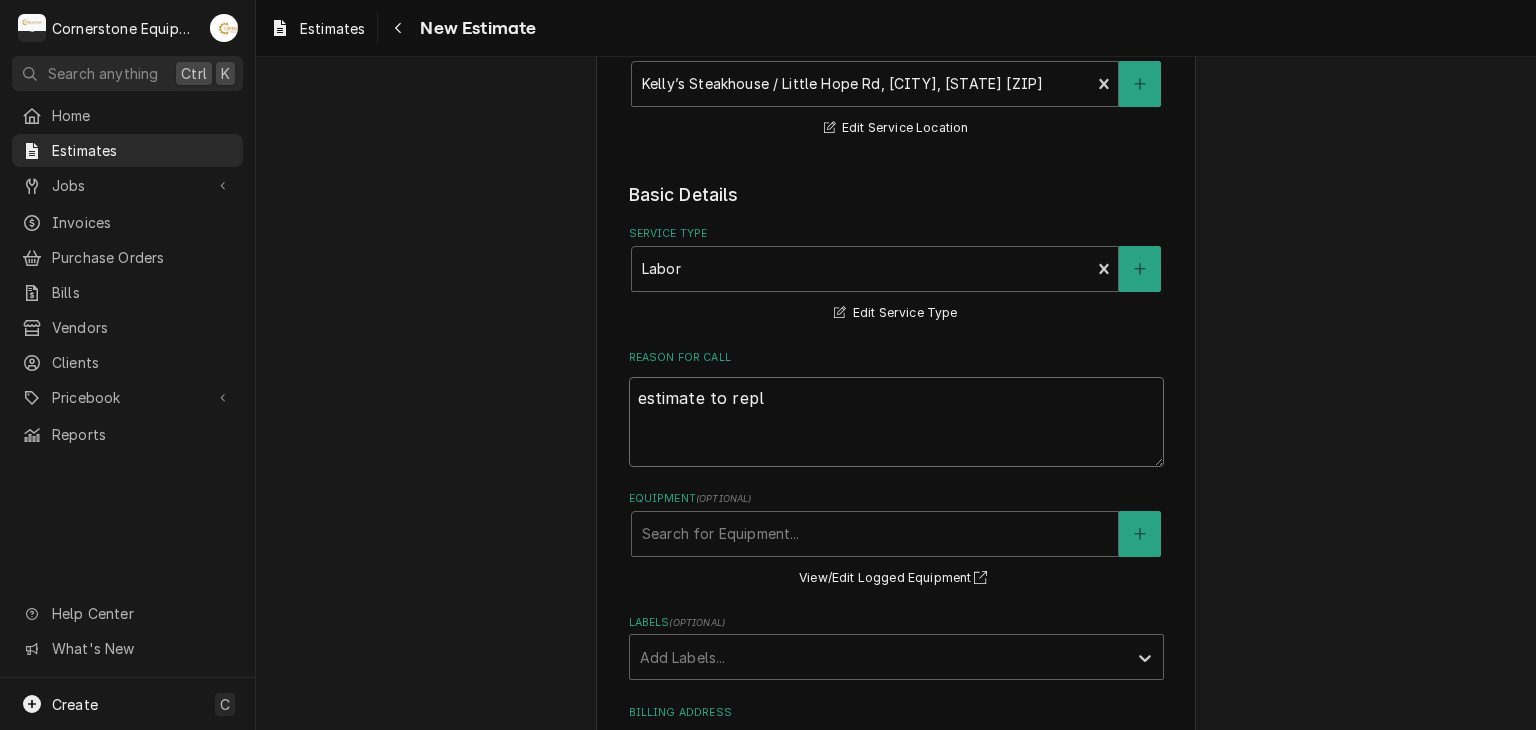 type on "x" 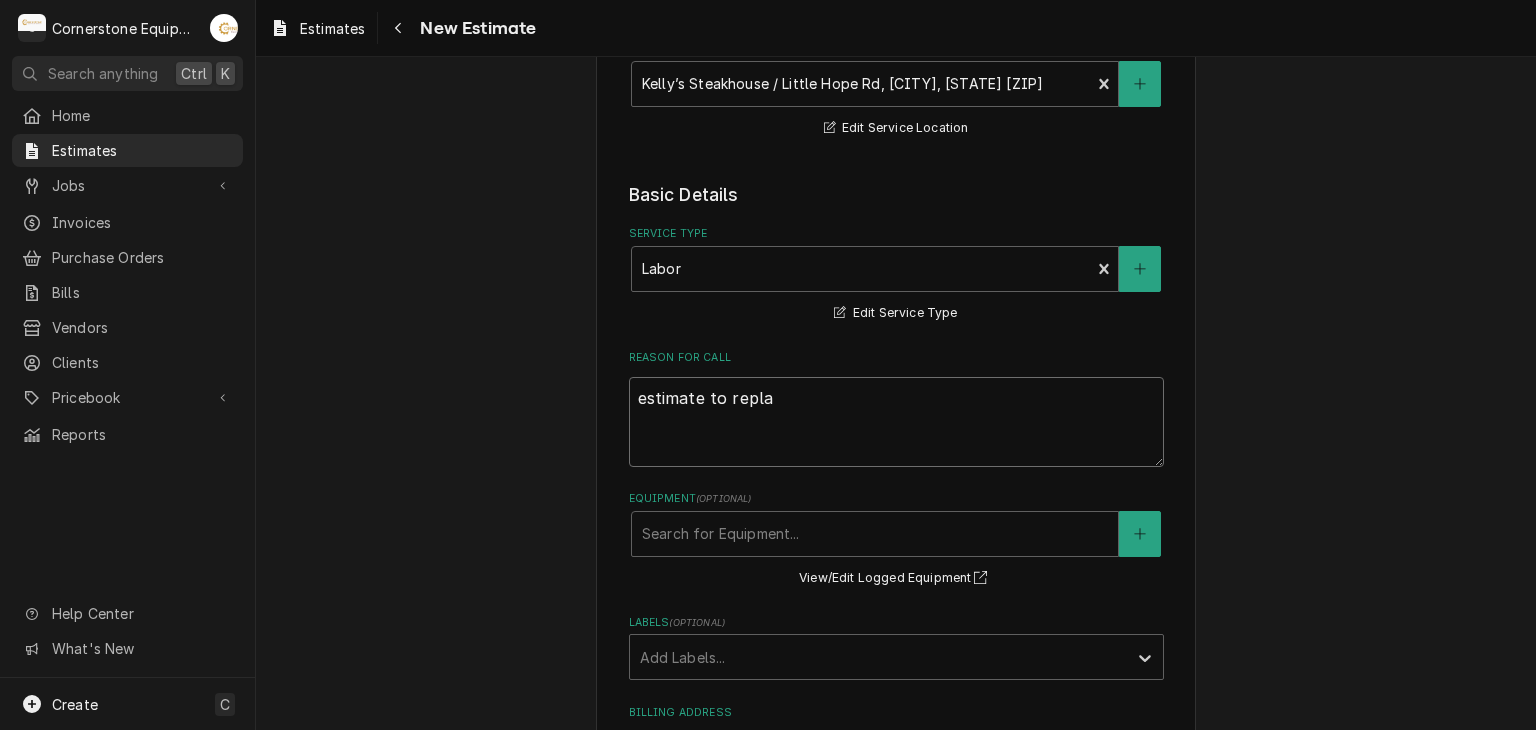 type on "x" 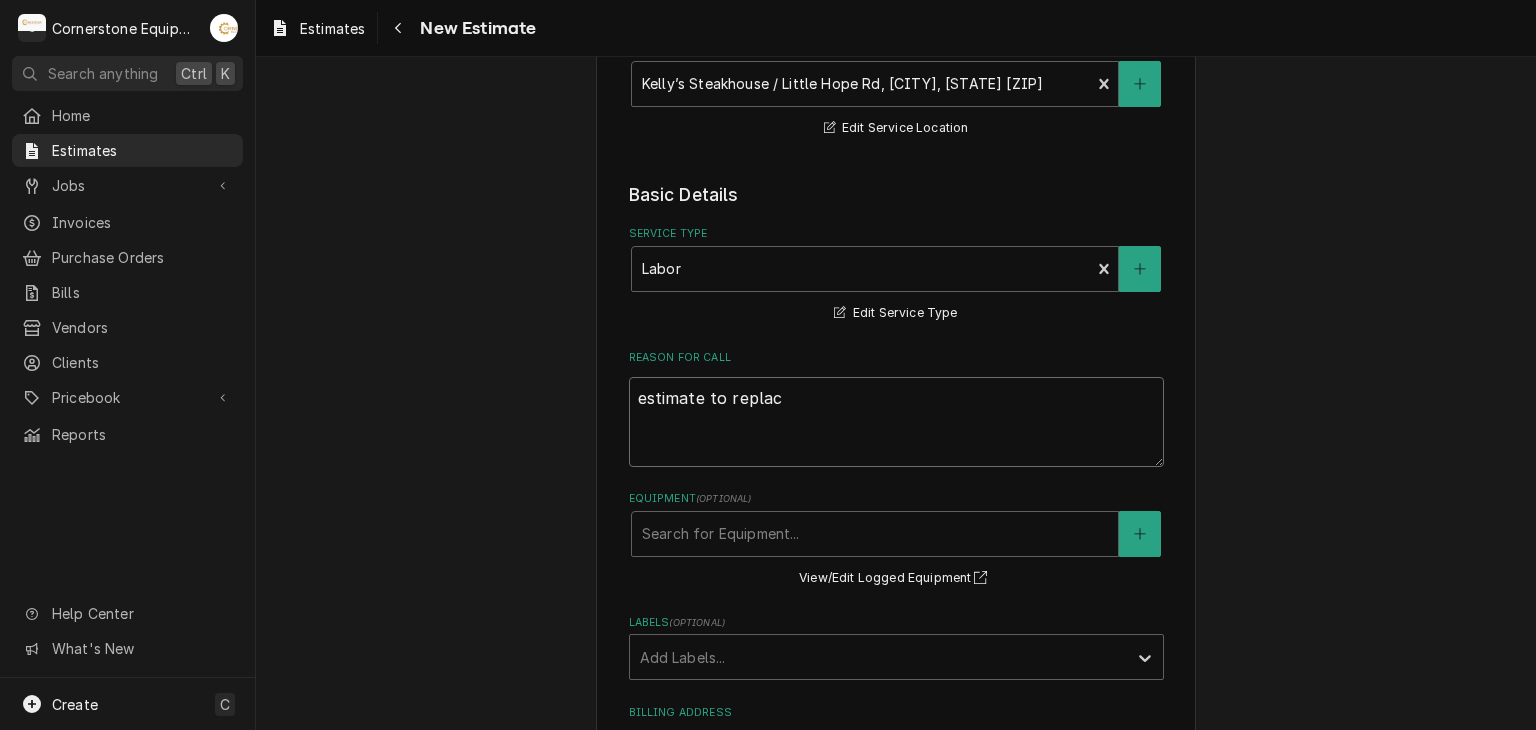 type on "x" 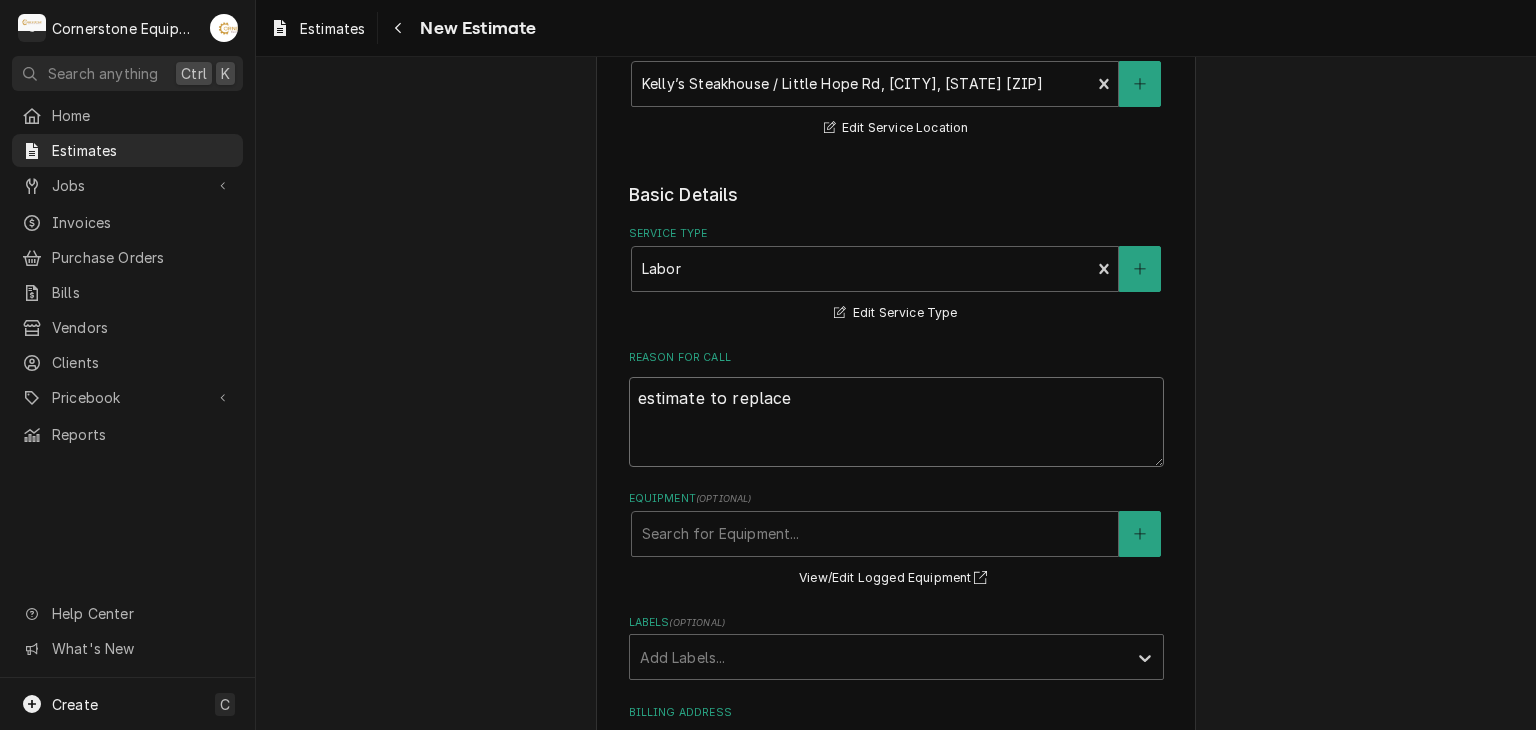 type on "x" 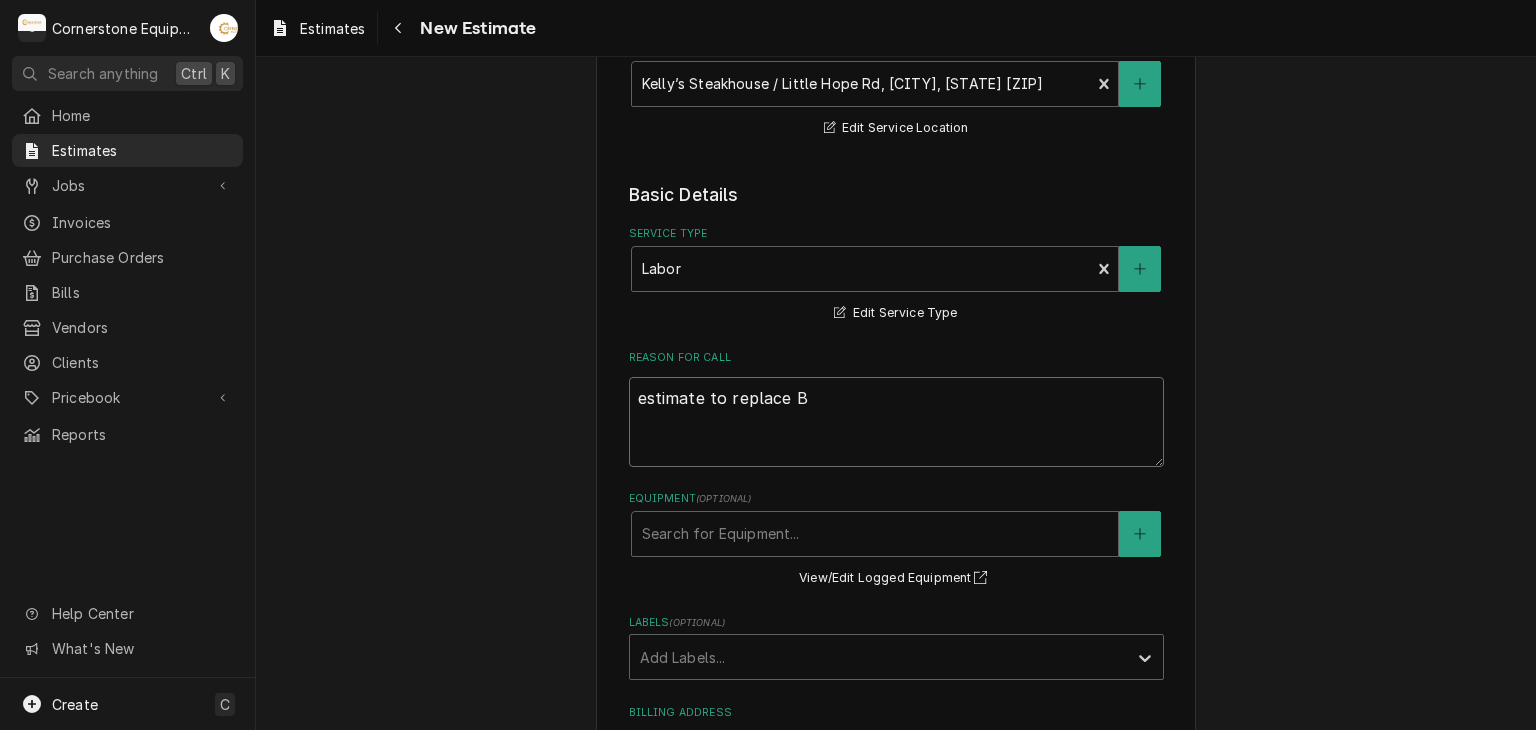 type on "x" 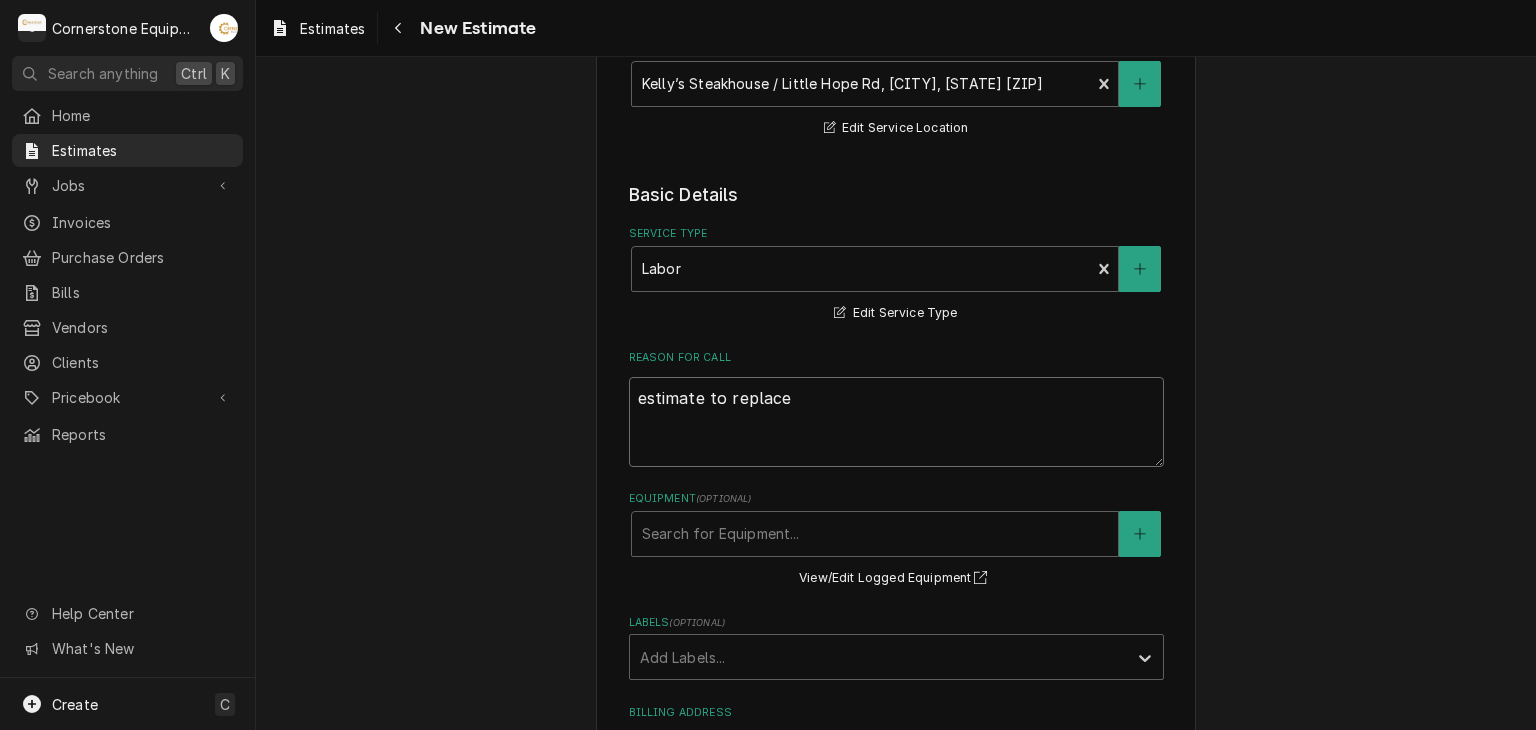type on "x" 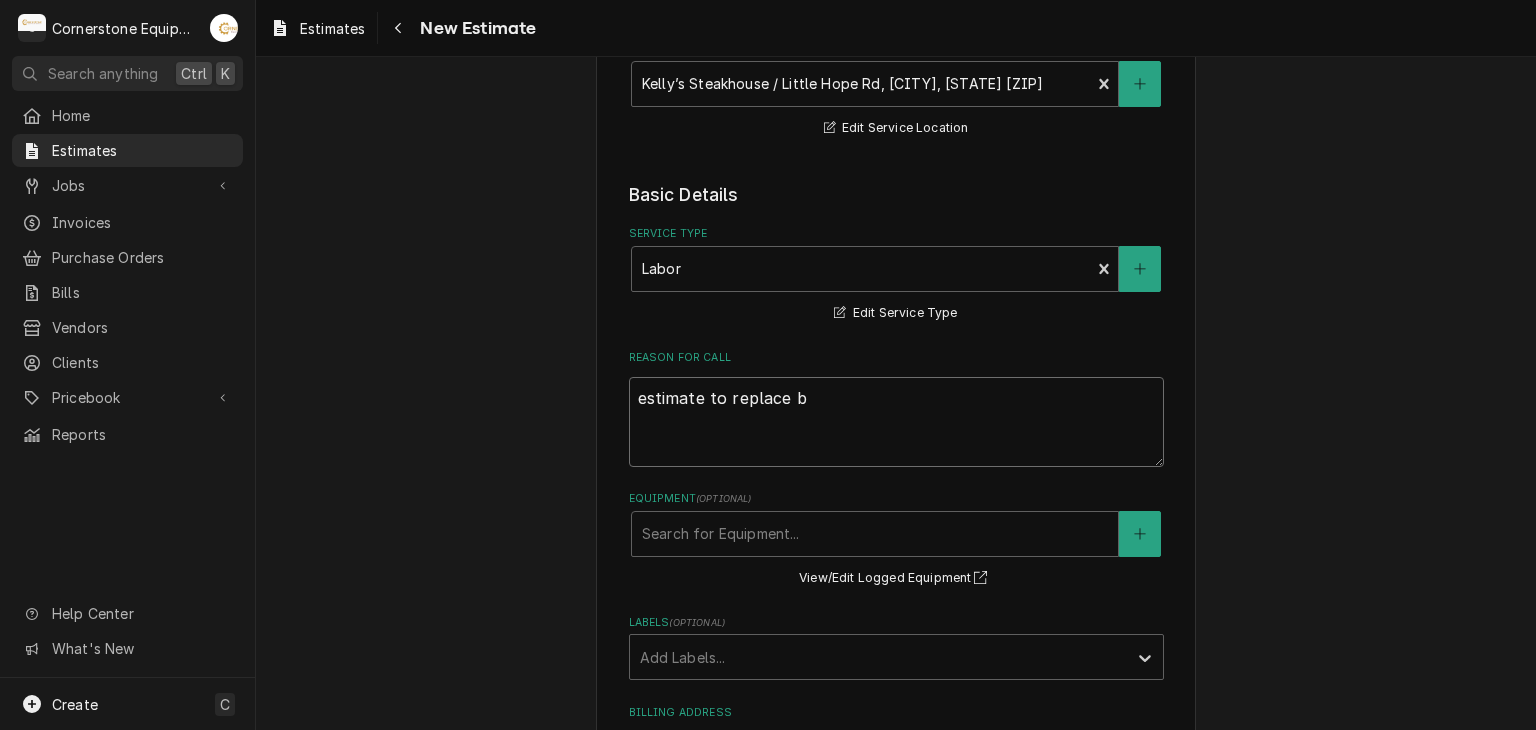 type on "x" 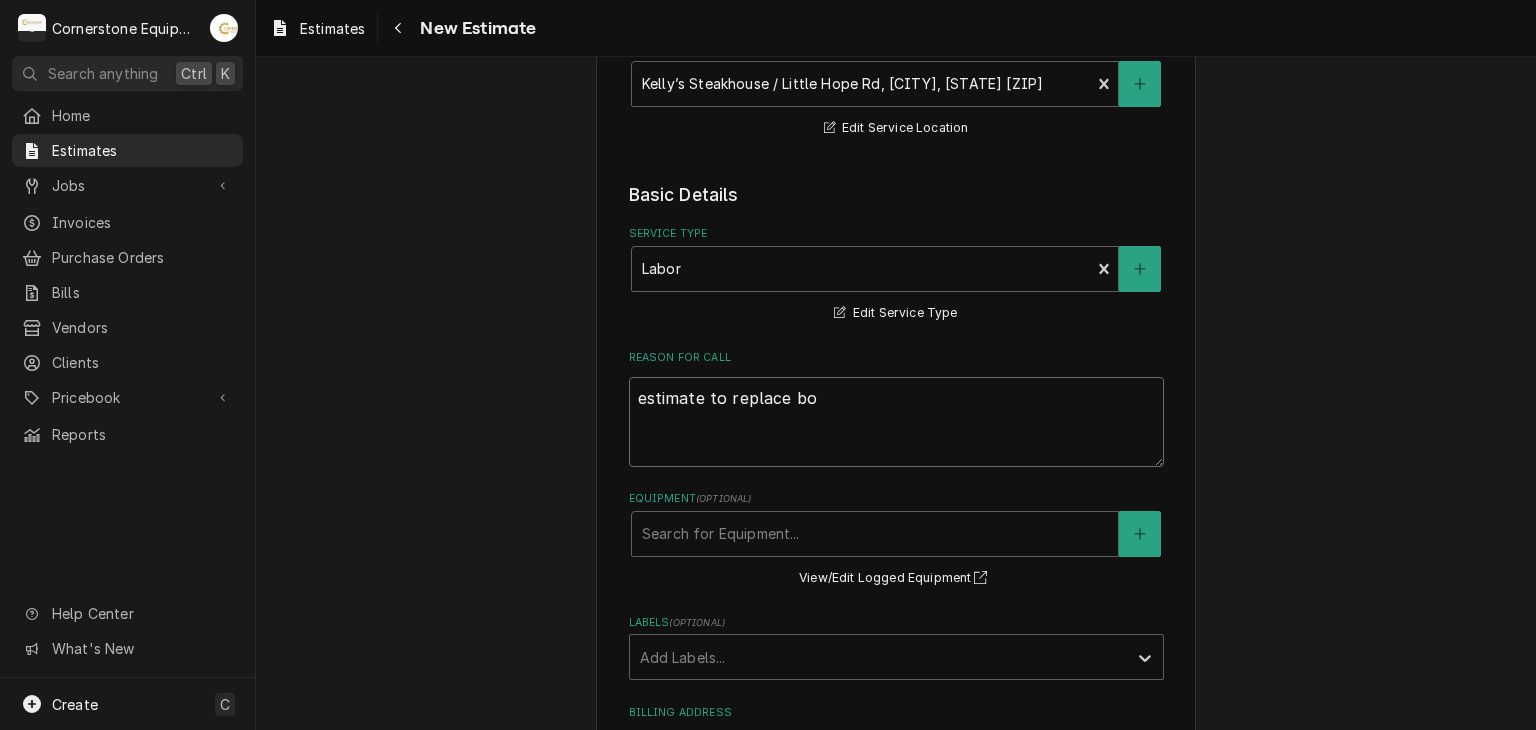 type on "x" 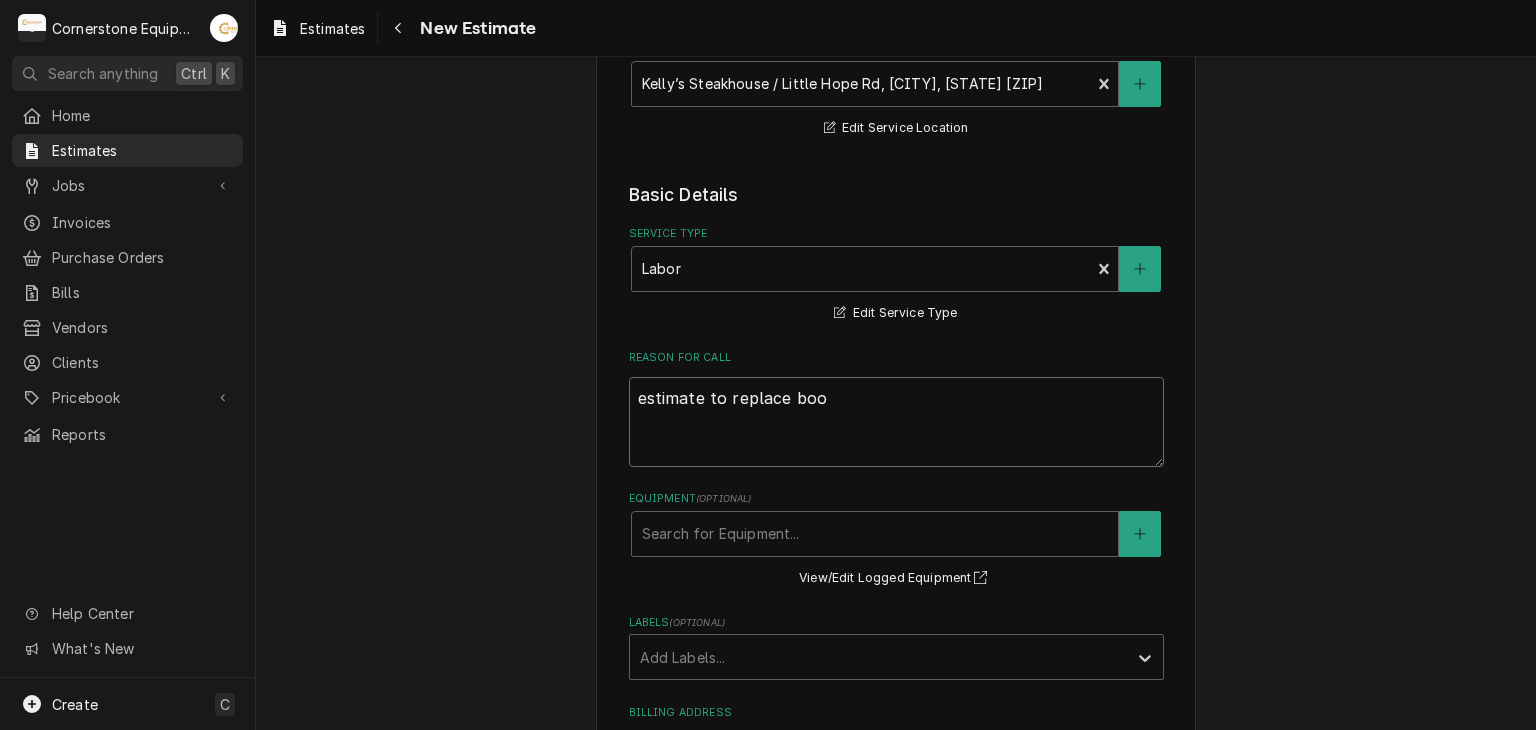 type on "x" 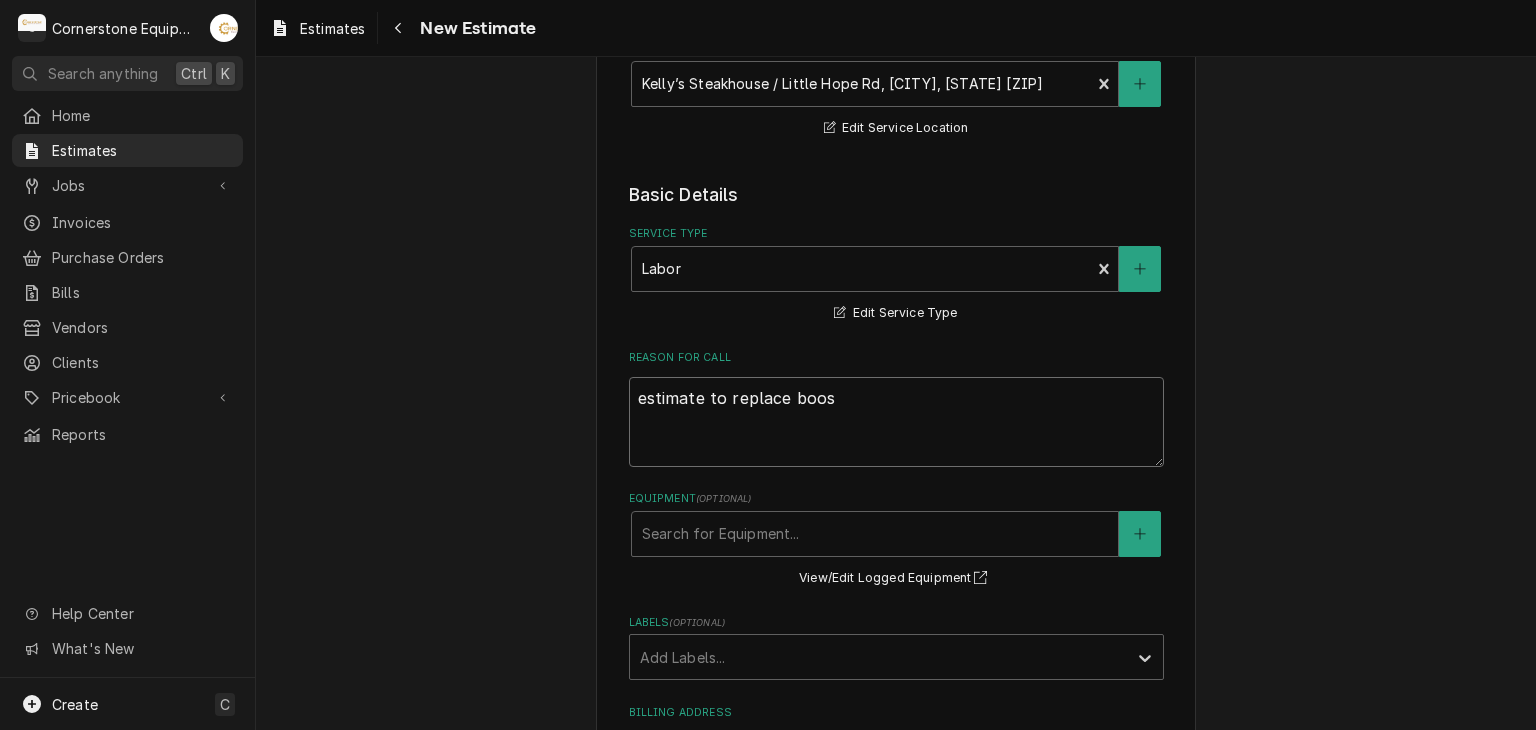 type on "x" 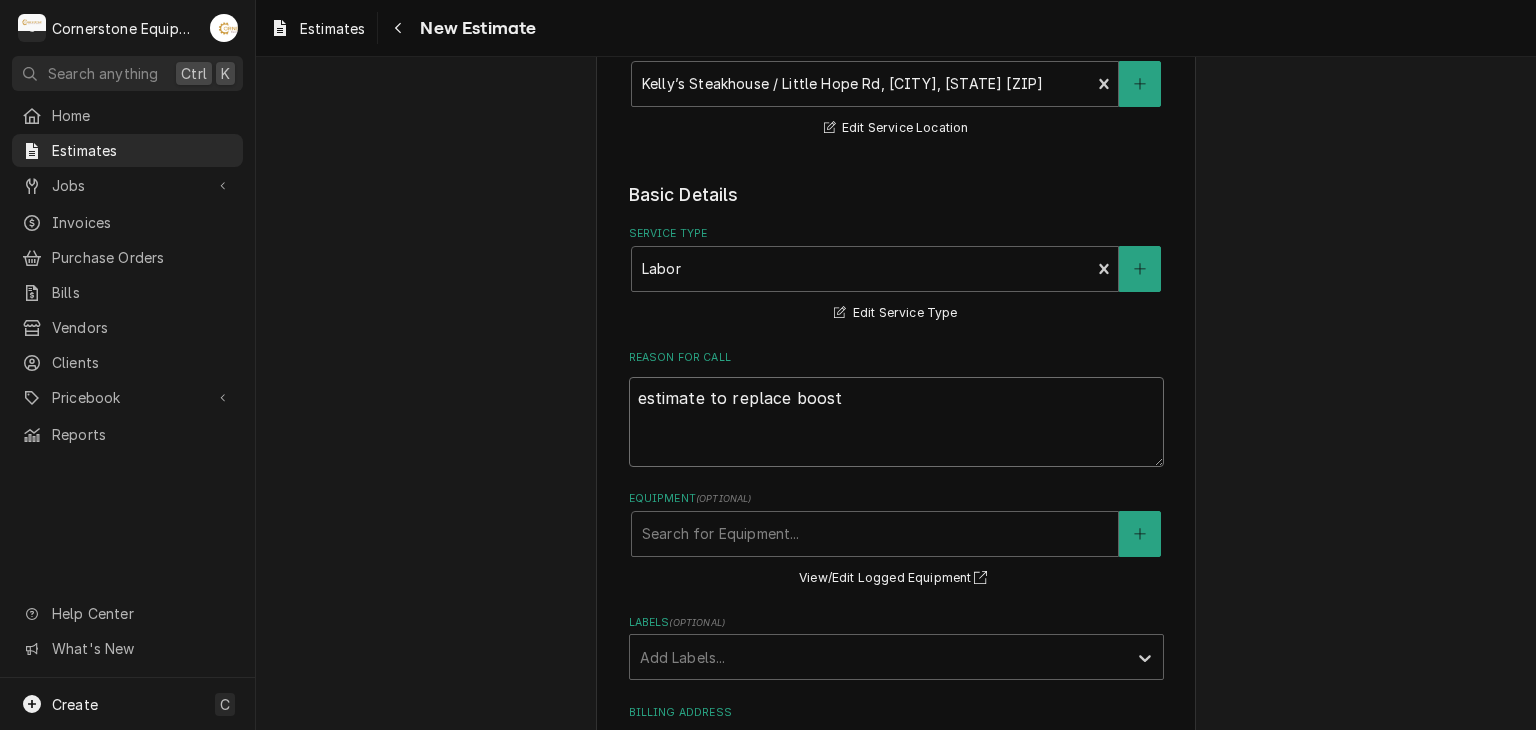 type on "x" 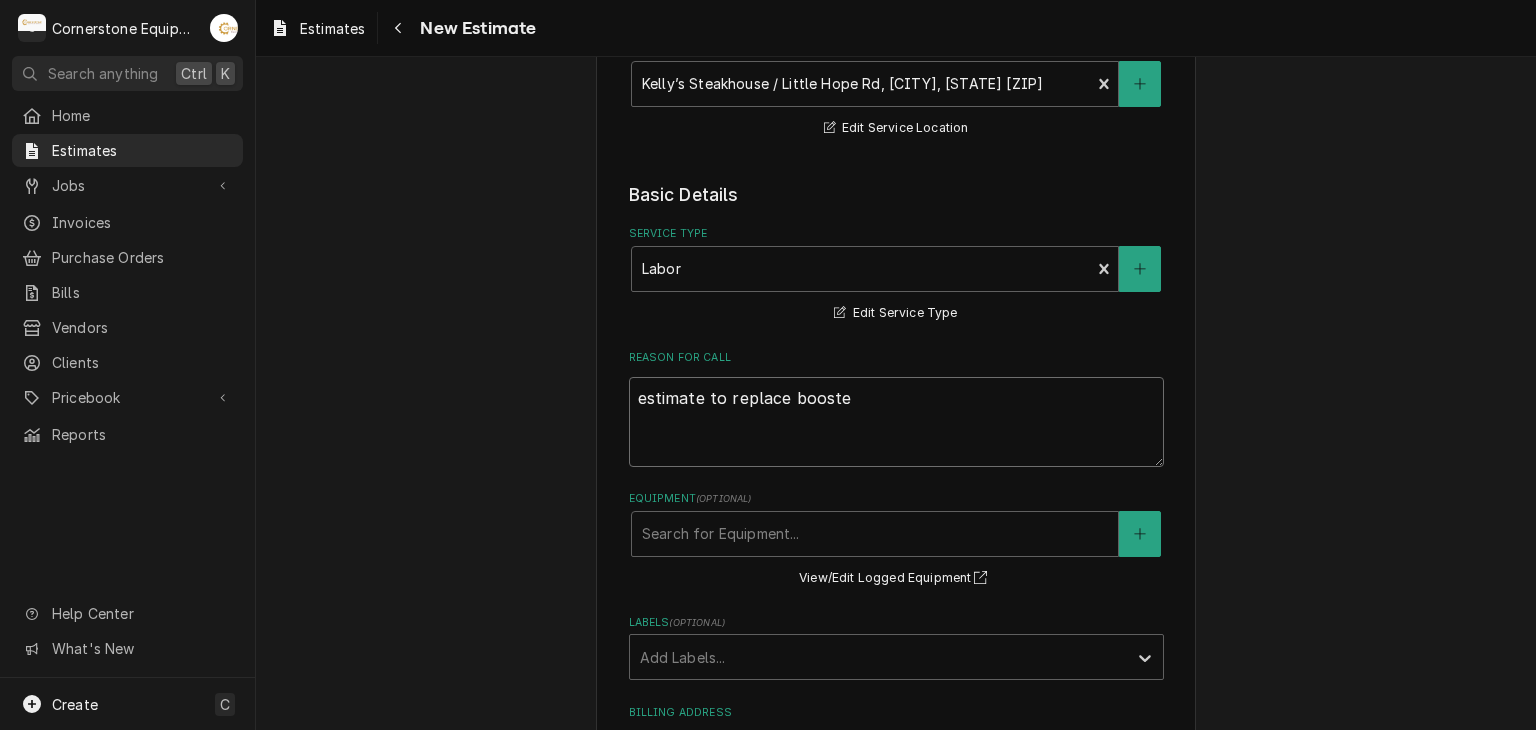 type on "x" 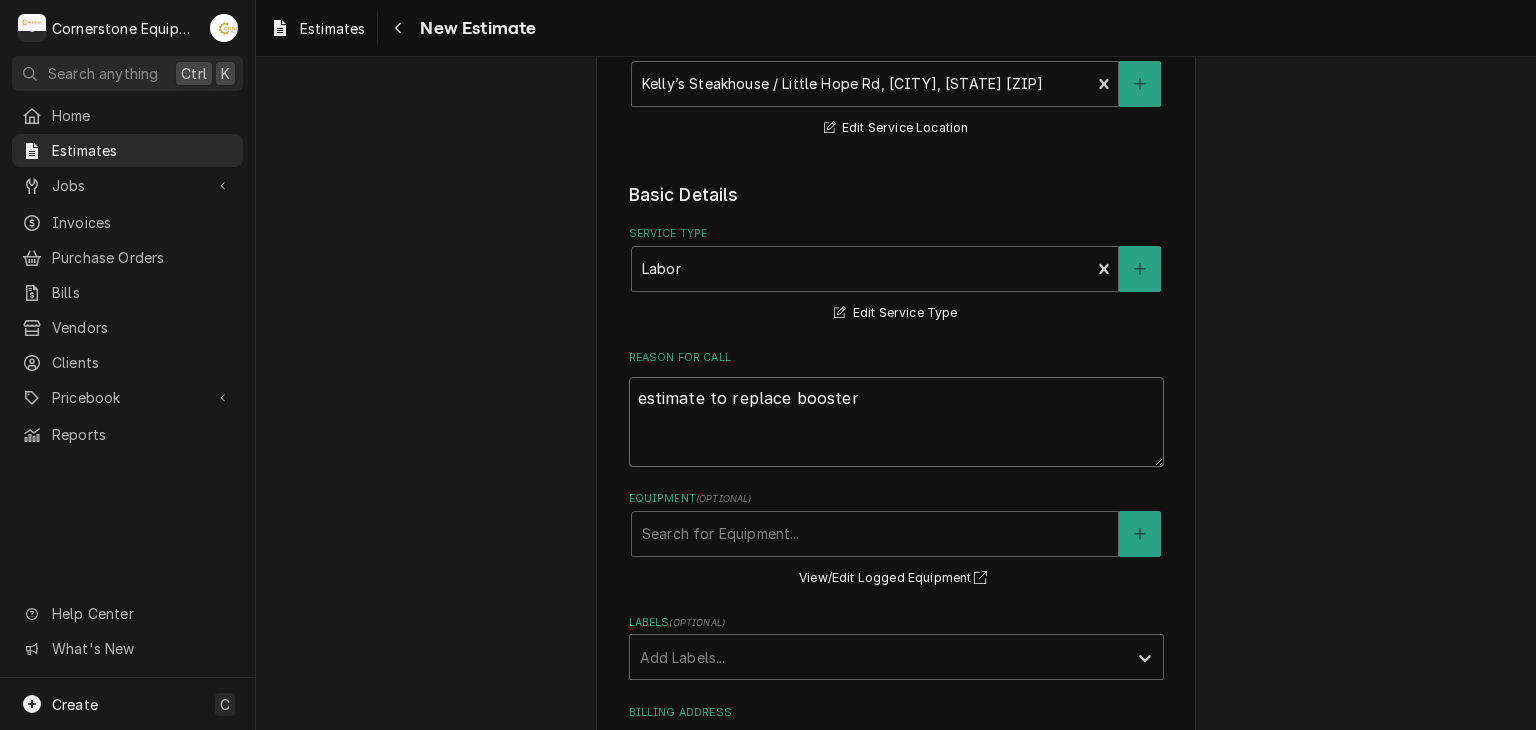 type on "x" 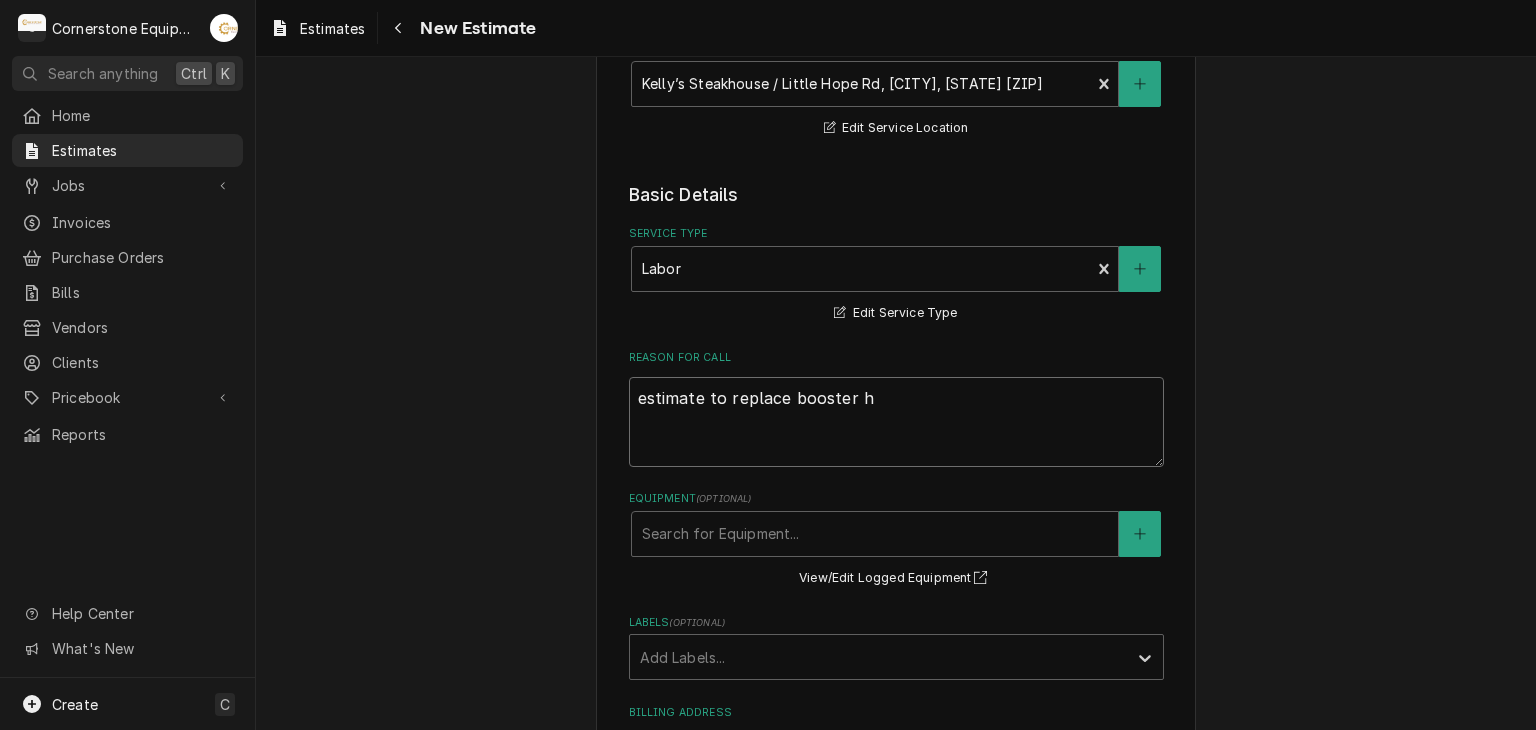 type on "x" 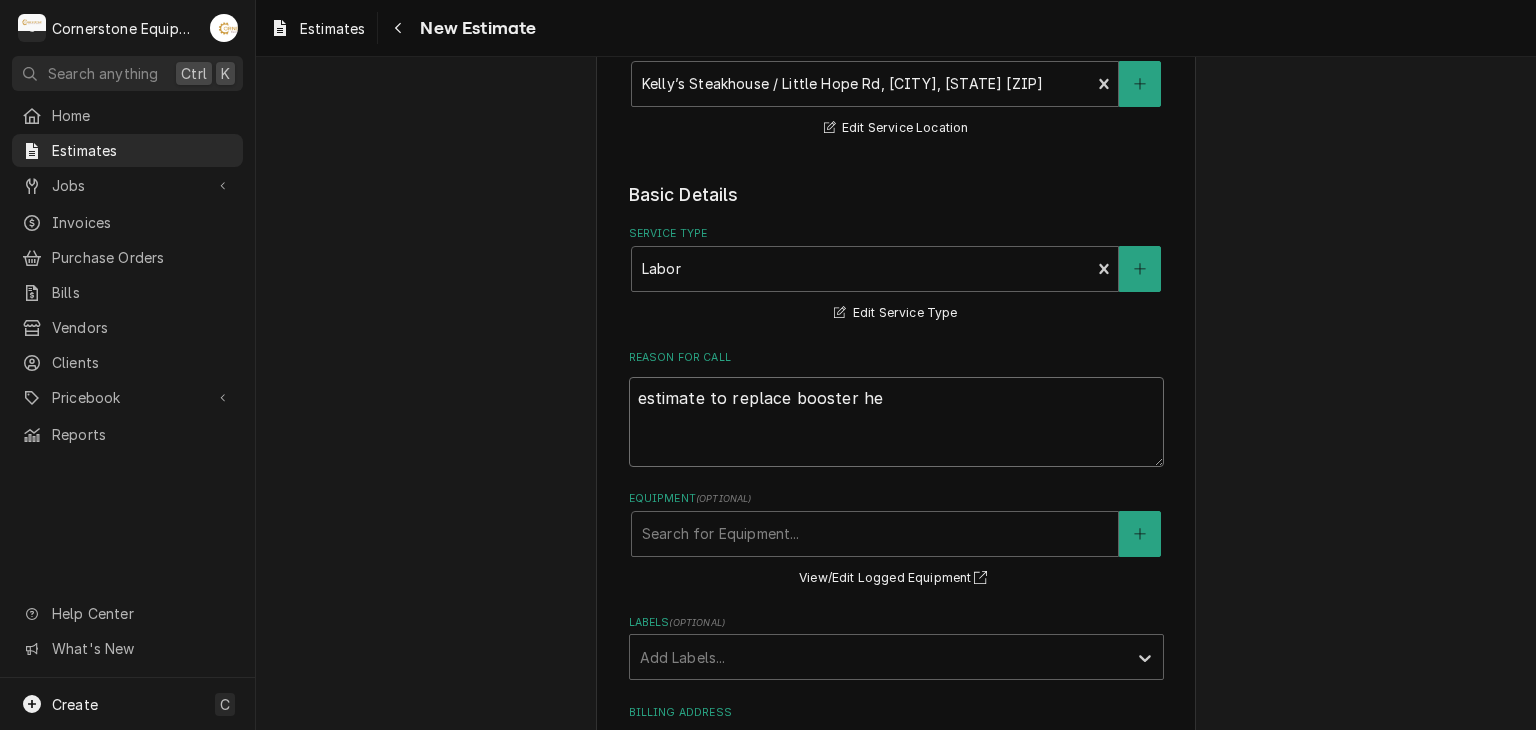 type on "x" 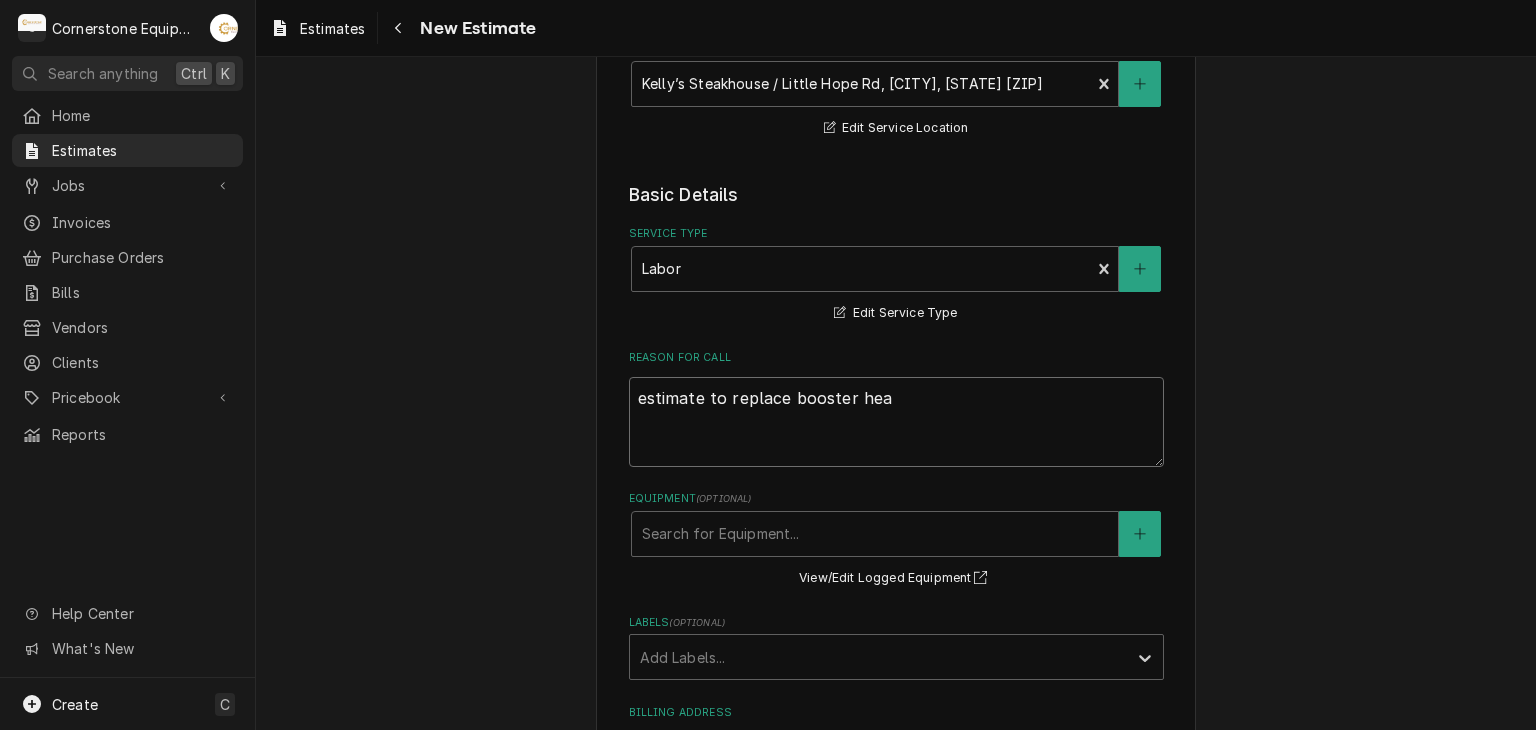 type on "x" 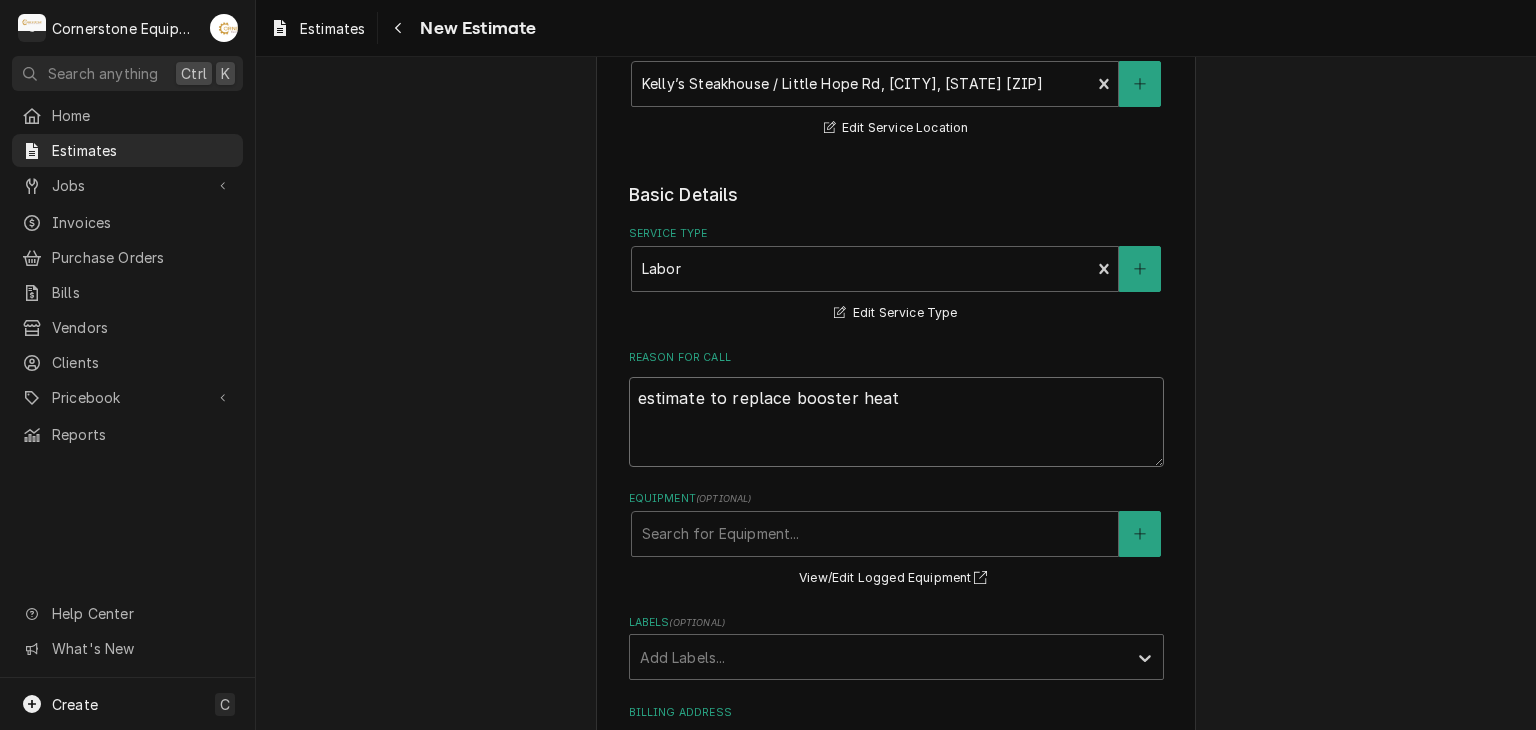 type on "x" 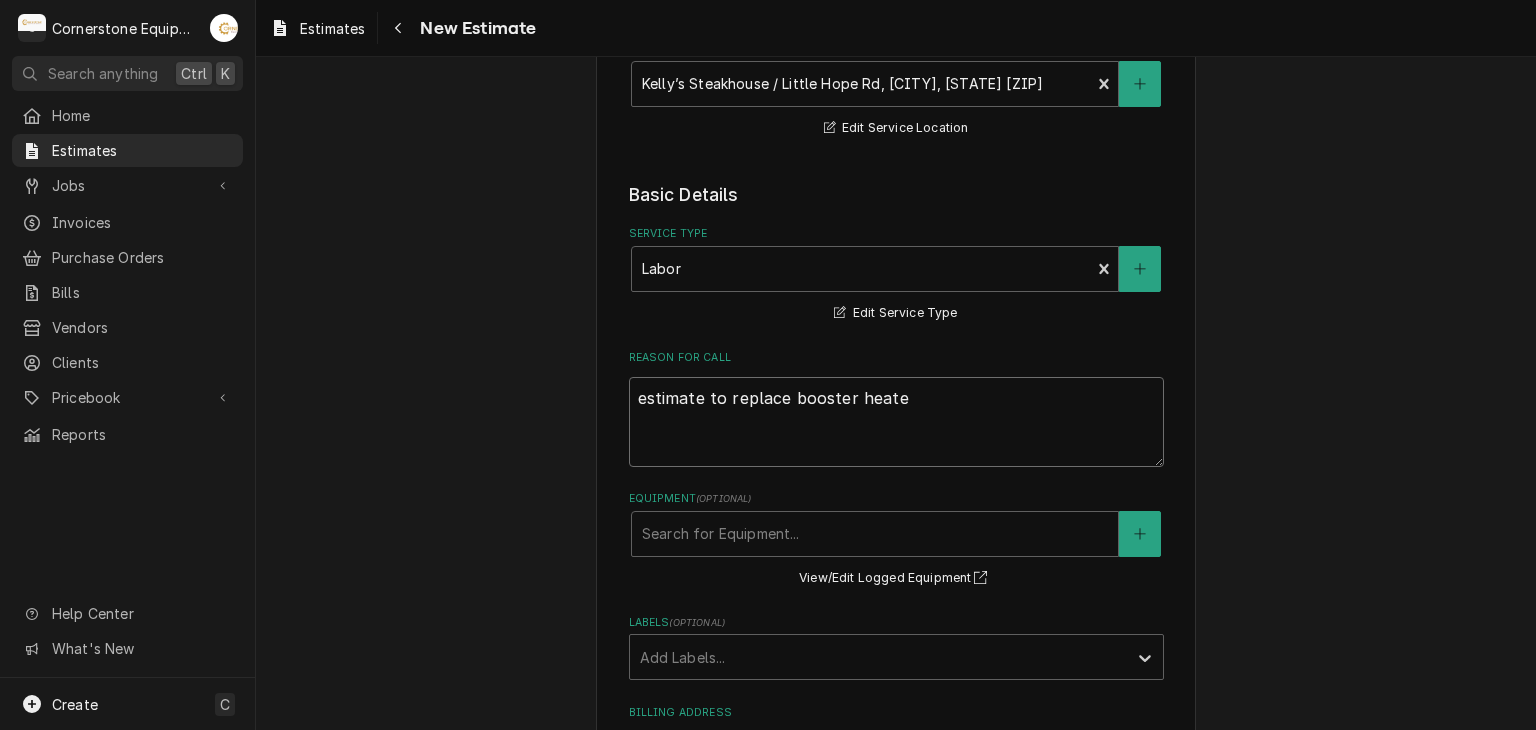 type on "x" 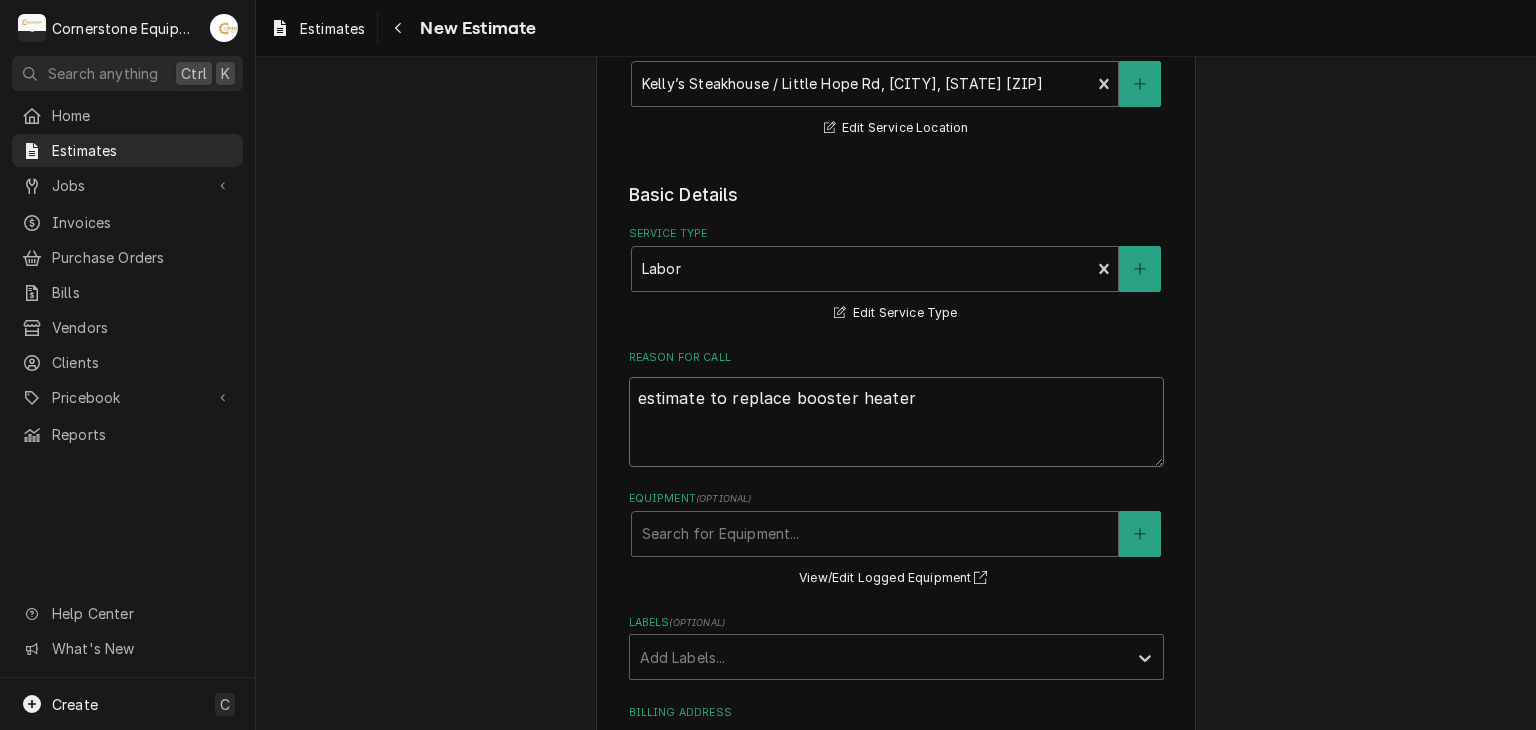 type on "x" 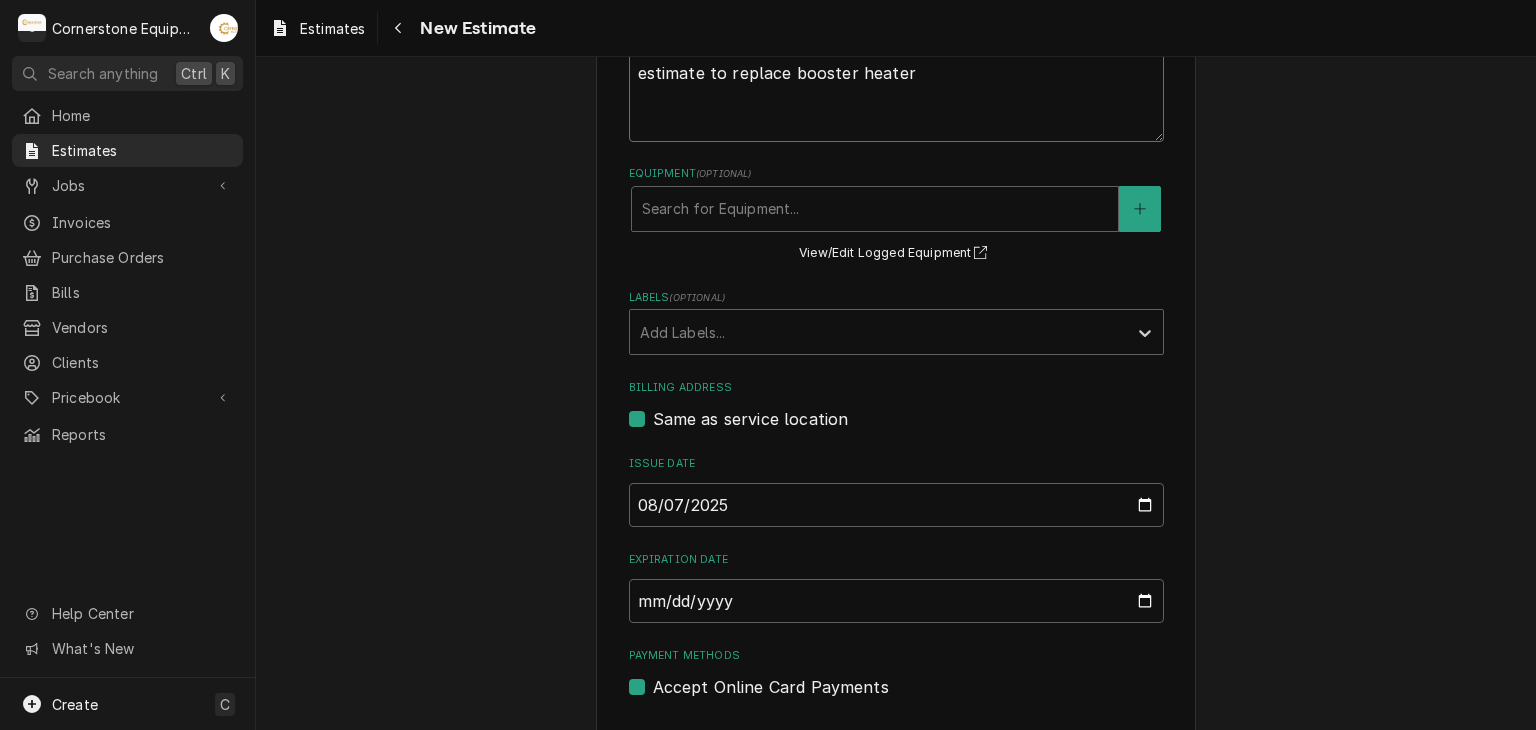 scroll, scrollTop: 644, scrollLeft: 0, axis: vertical 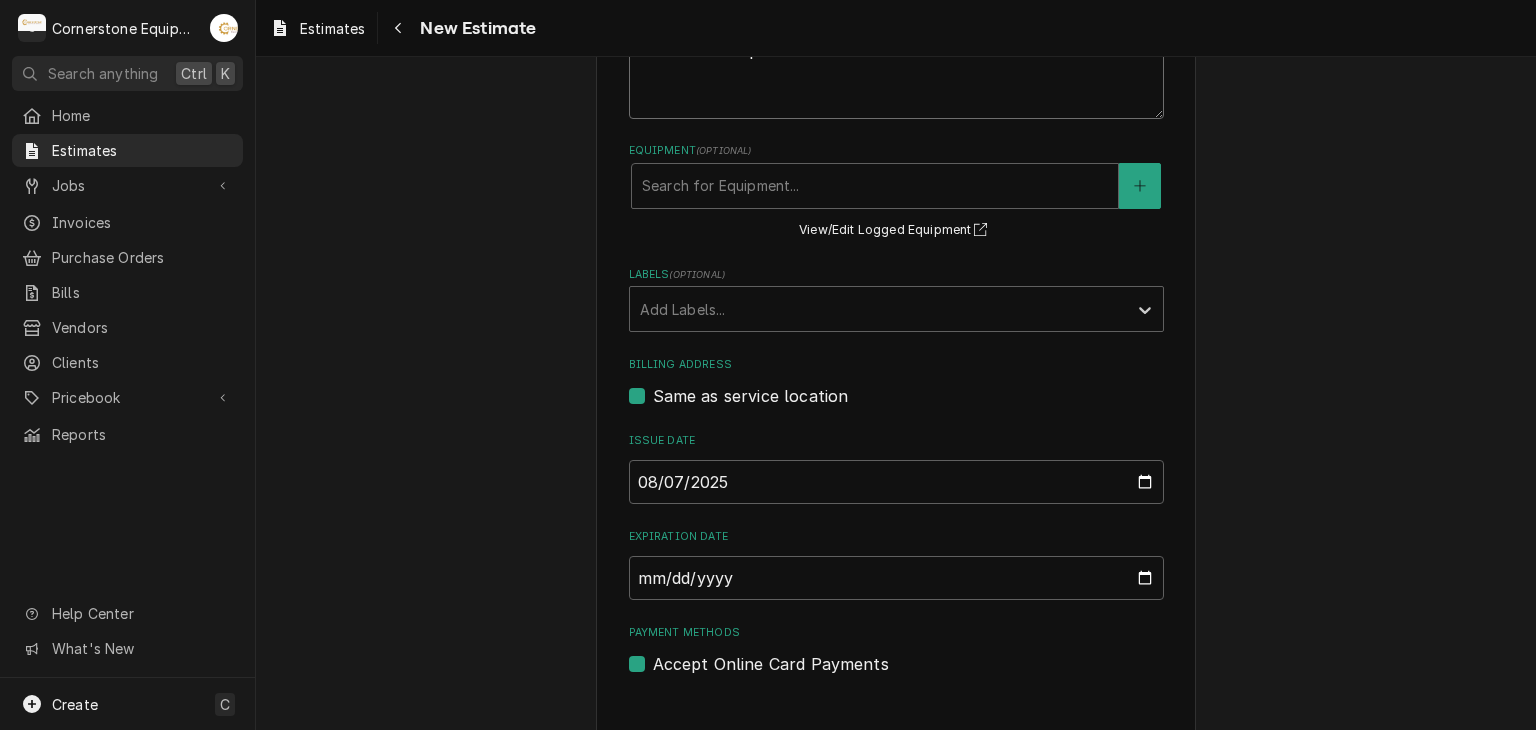 type on "estimate to replace booster heater" 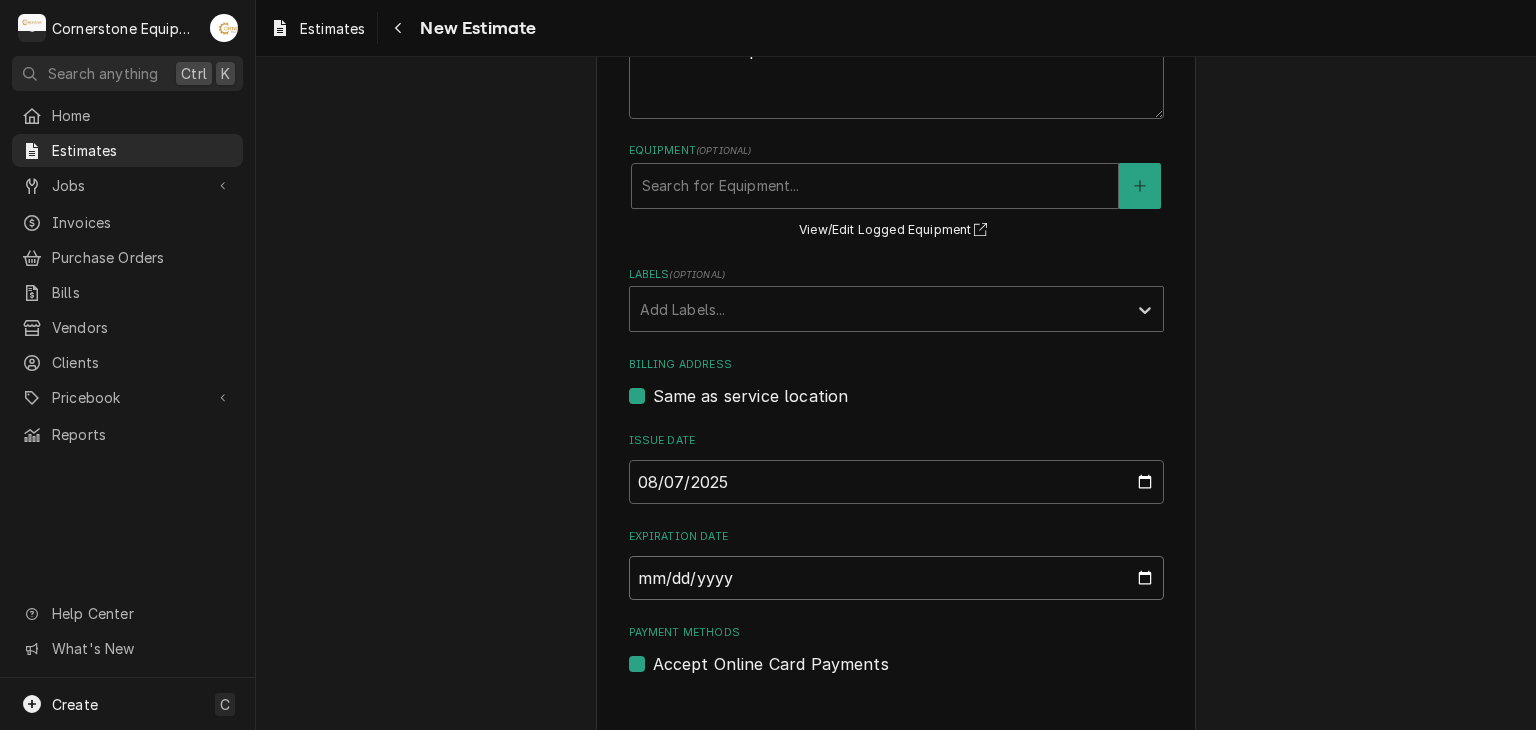 click on "Expiration Date" at bounding box center (896, 578) 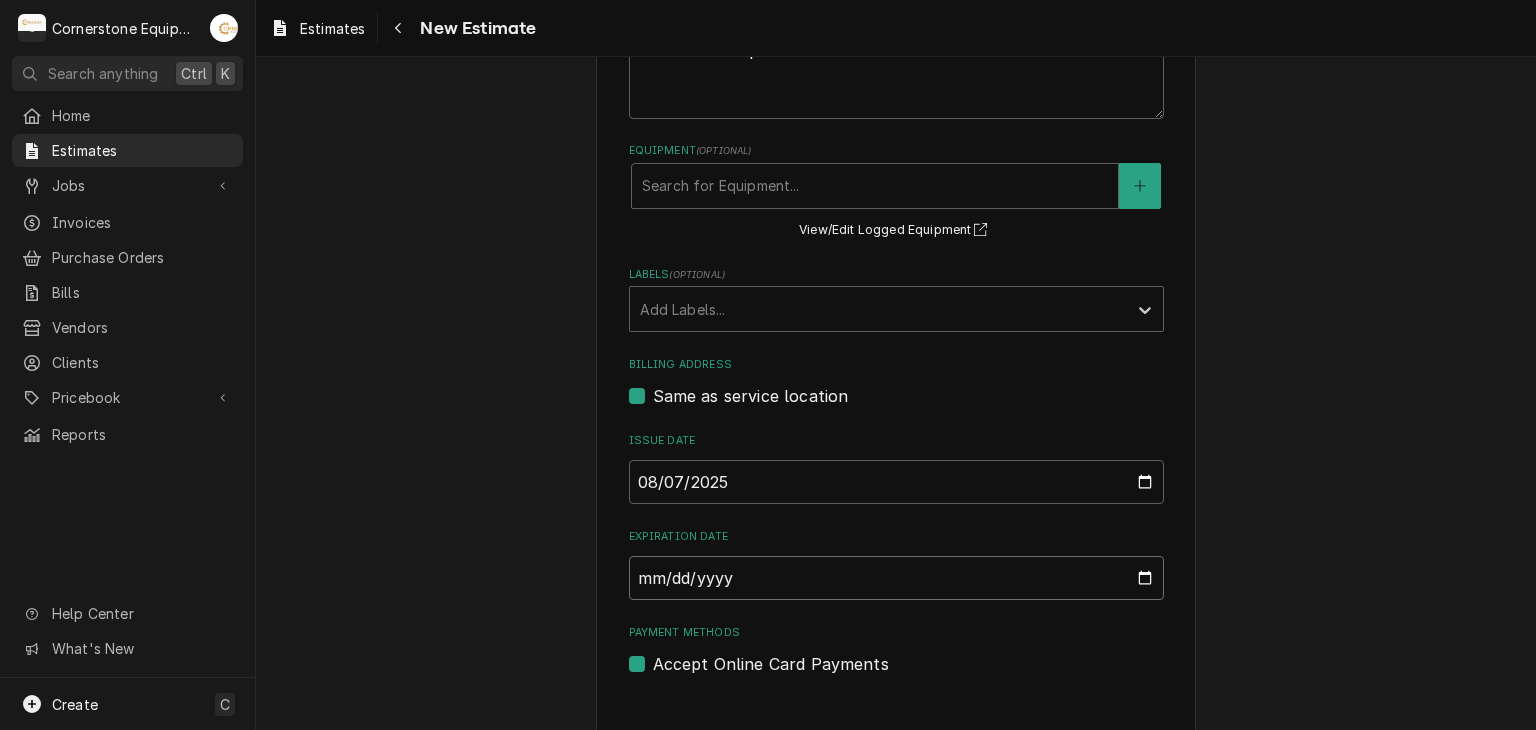 click on "Expiration Date" at bounding box center [896, 578] 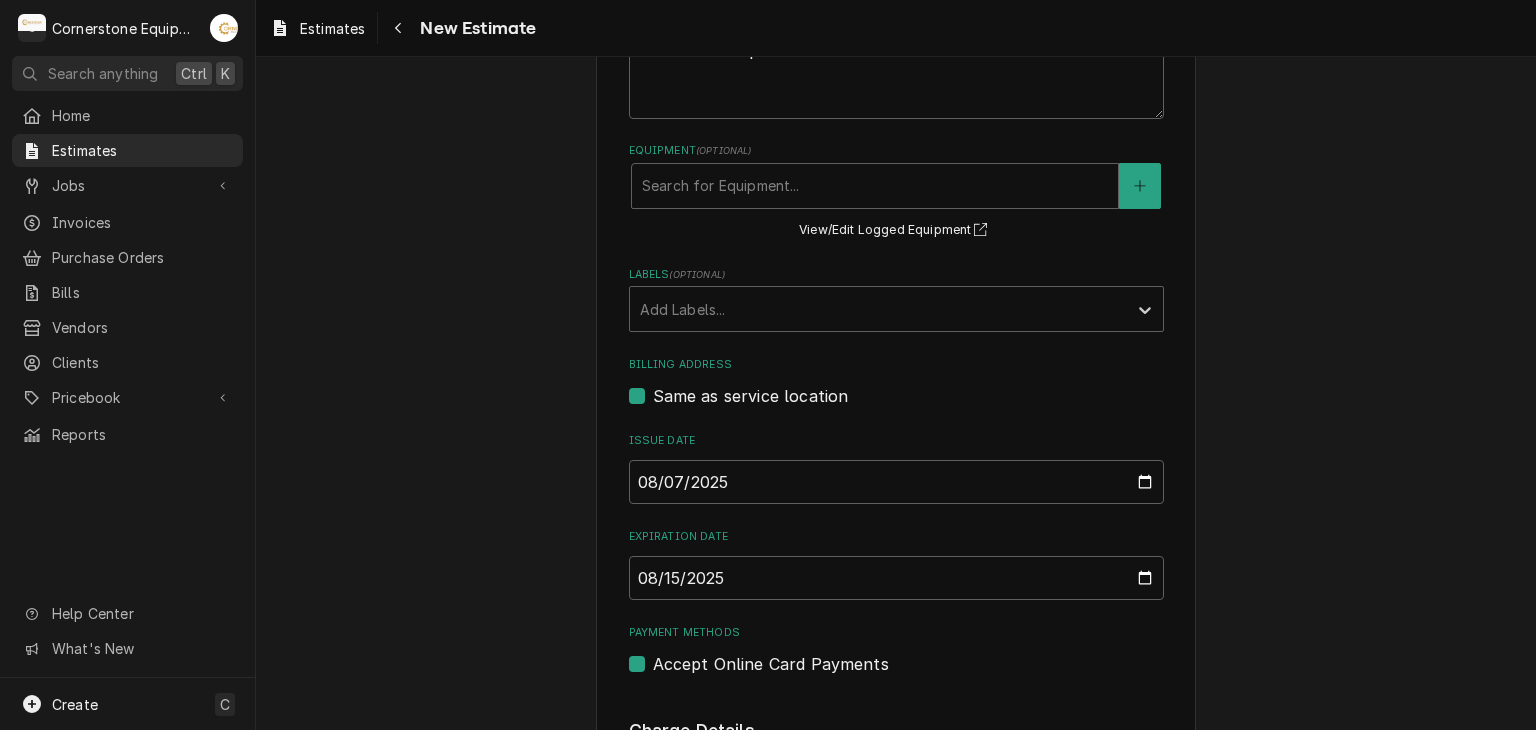click on "Please provide the following information to create your estimate: Client Details Client Kelly’s steakhouse Edit Client Service Location Kelly’s Steakhouse / Little Hope Rd, Blacksburg, SC 29702 Edit Service Location Basic Details Service Type Labor Edit Service Type Reason For Call estimate to replace booster heater Equipment  ( optional ) Search for Equipment... View/Edit Logged Equipment    Labels  ( optional ) Add Labels... Billing Address Same as service location Issue Date 2025-08-07 Expiration Date 2025-08-15 Payment Methods Accept Online Card Payments Charge Details Estimated Service Charges Add Service Charge Estimated Parts and Materials  ( if any ) Add Part or Material Estimated Trip Charges, Diagnostic Fees, etc.  ( if any ) Add Miscellaneous Charge Estimated Discounts  ( if any ) Add Discount Tax Rate [0%] Tax Not Estimated Automatic Tax Rate calculation isn't supported on estimates. Notes to Client  ( optional ) Attachments  ( if any ) Add Attachment Estimated Subtotal $0.00 Estimated Tax ( )" at bounding box center (896, 695) 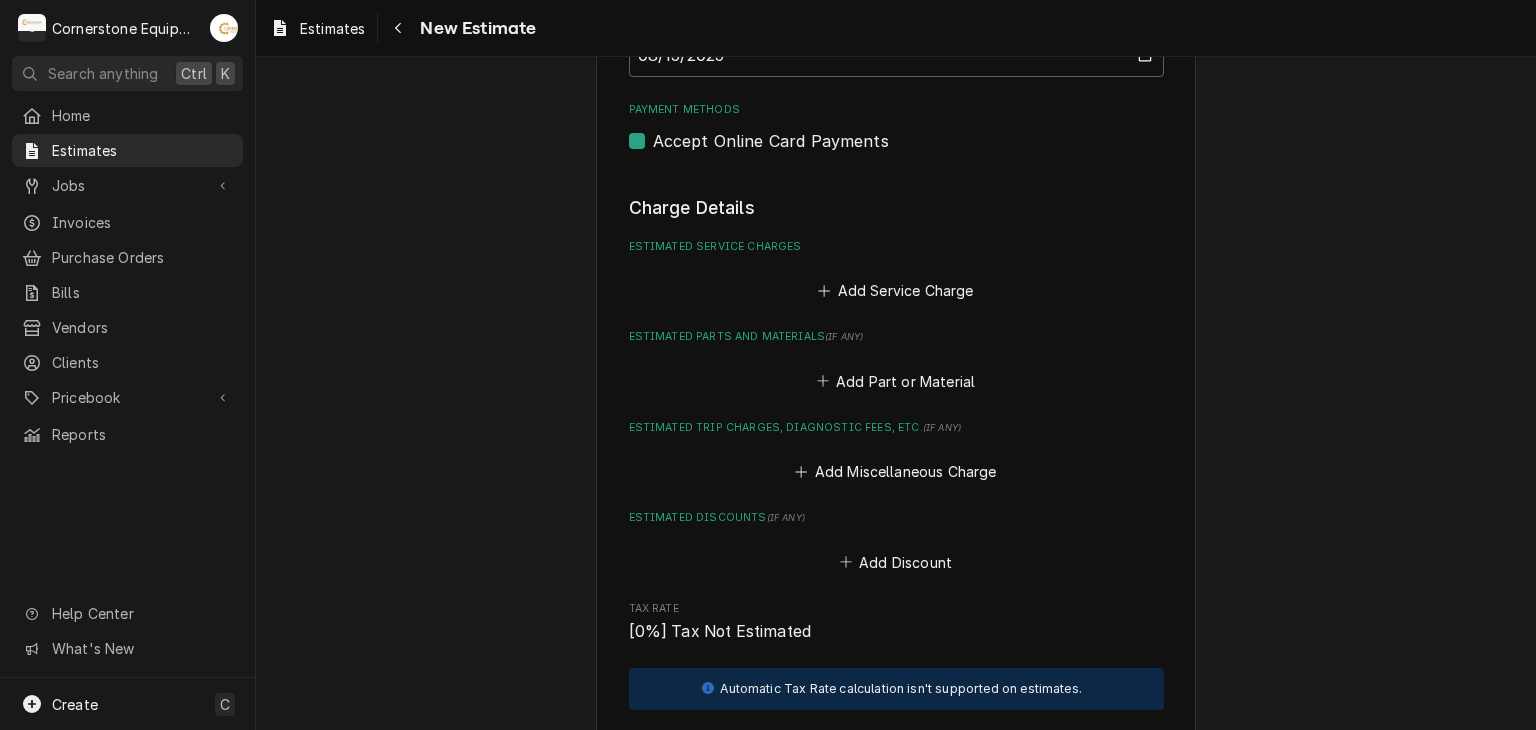 scroll, scrollTop: 1164, scrollLeft: 0, axis: vertical 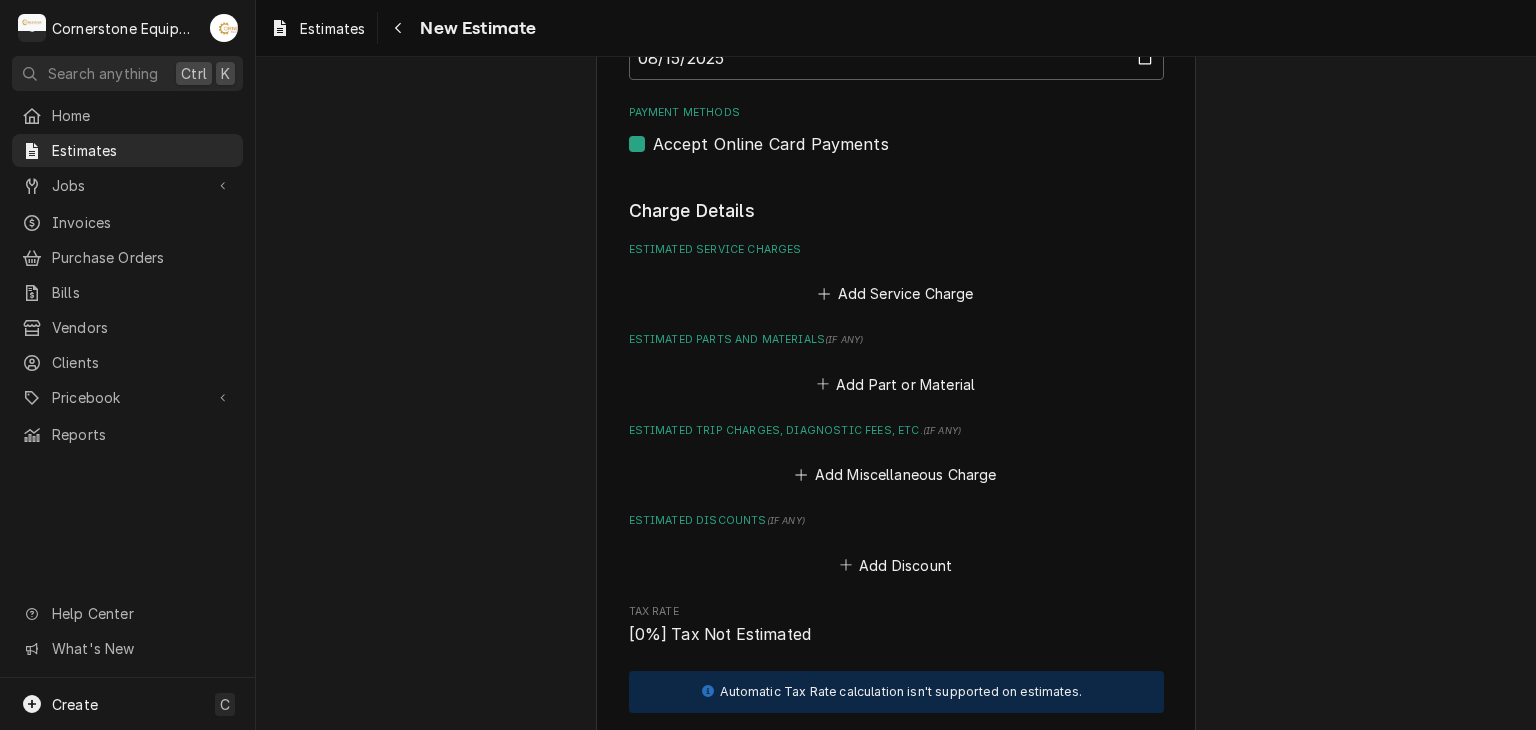 click on "Add Service Charge" at bounding box center (896, 288) 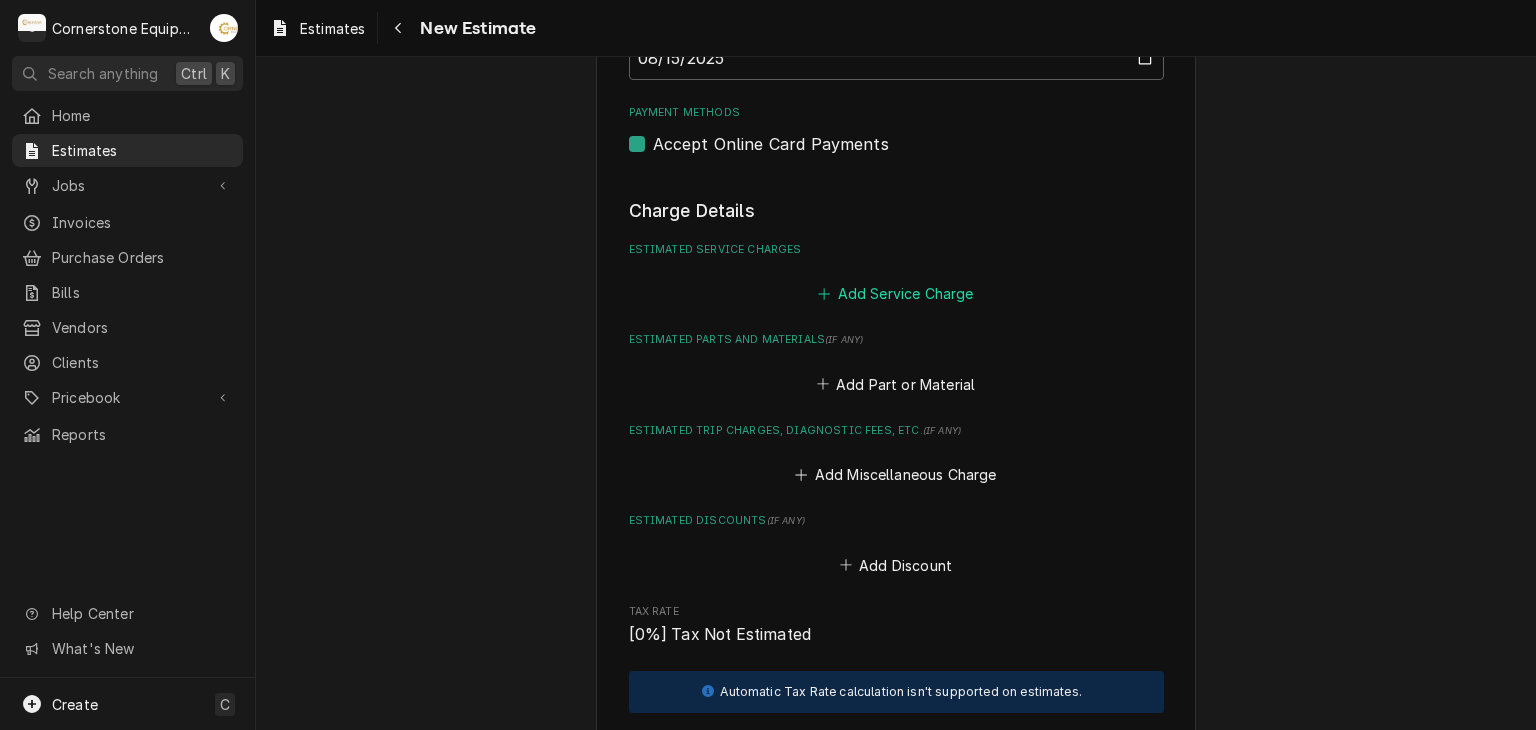 click on "Add Service Charge" at bounding box center (896, 294) 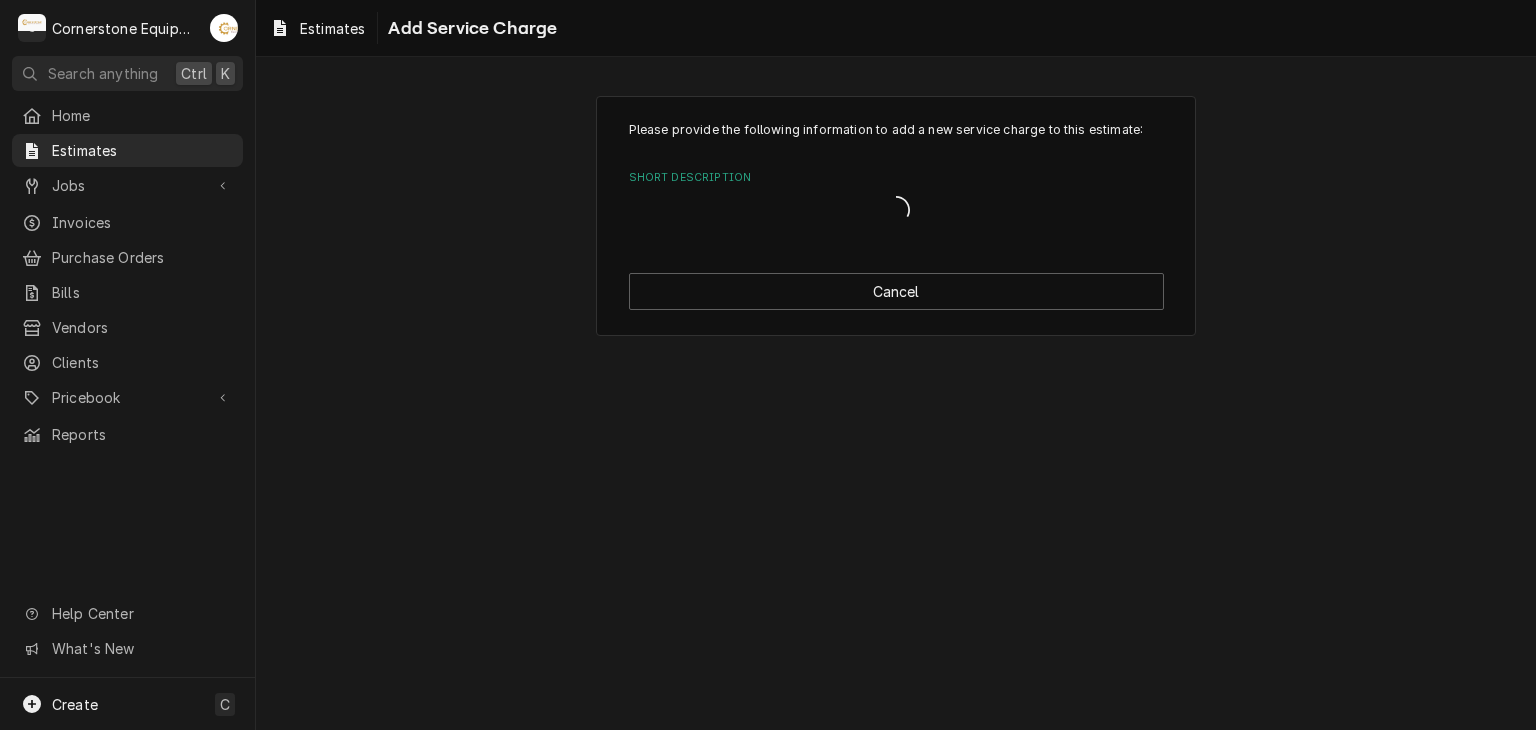 scroll, scrollTop: 0, scrollLeft: 0, axis: both 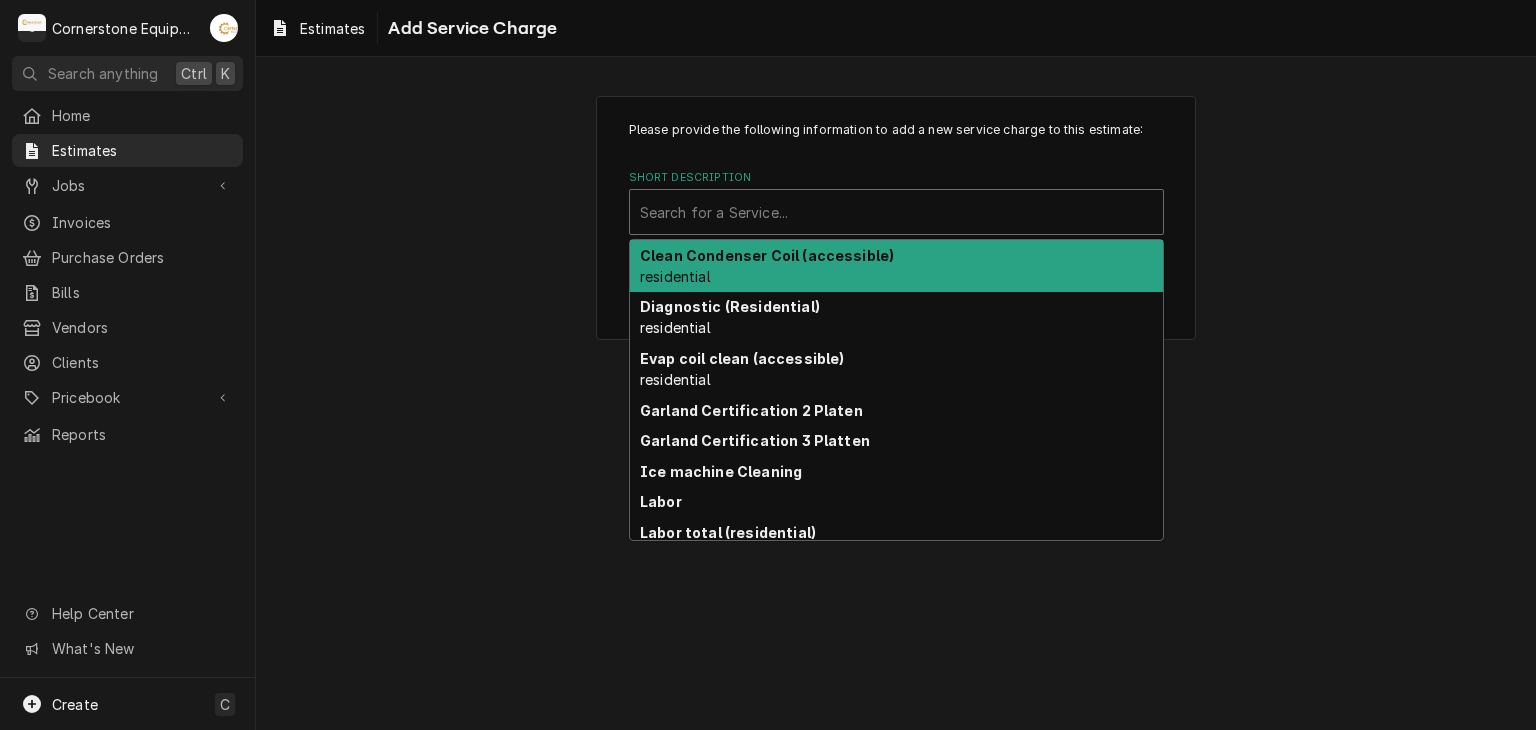click at bounding box center (896, 212) 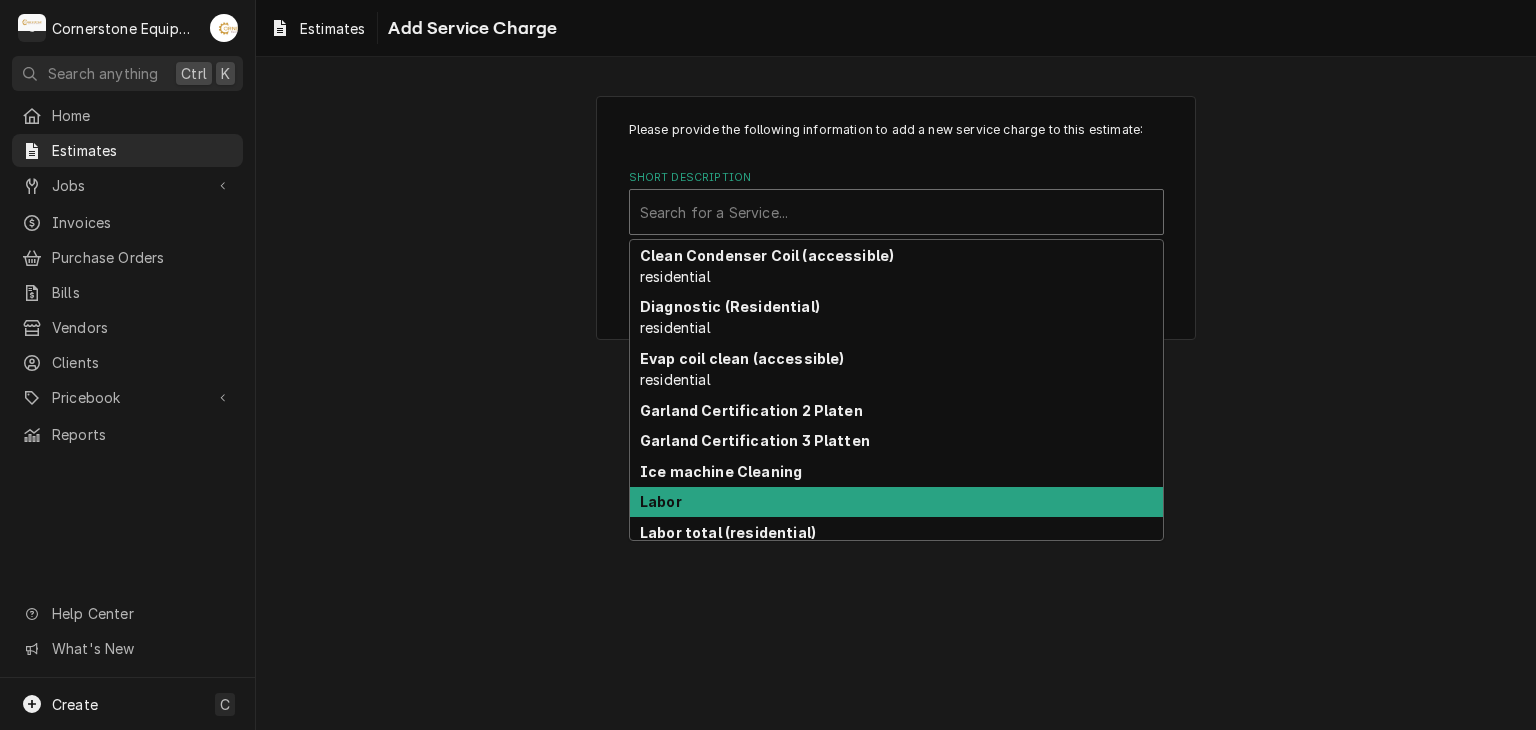 click on "Labor" at bounding box center (896, 502) 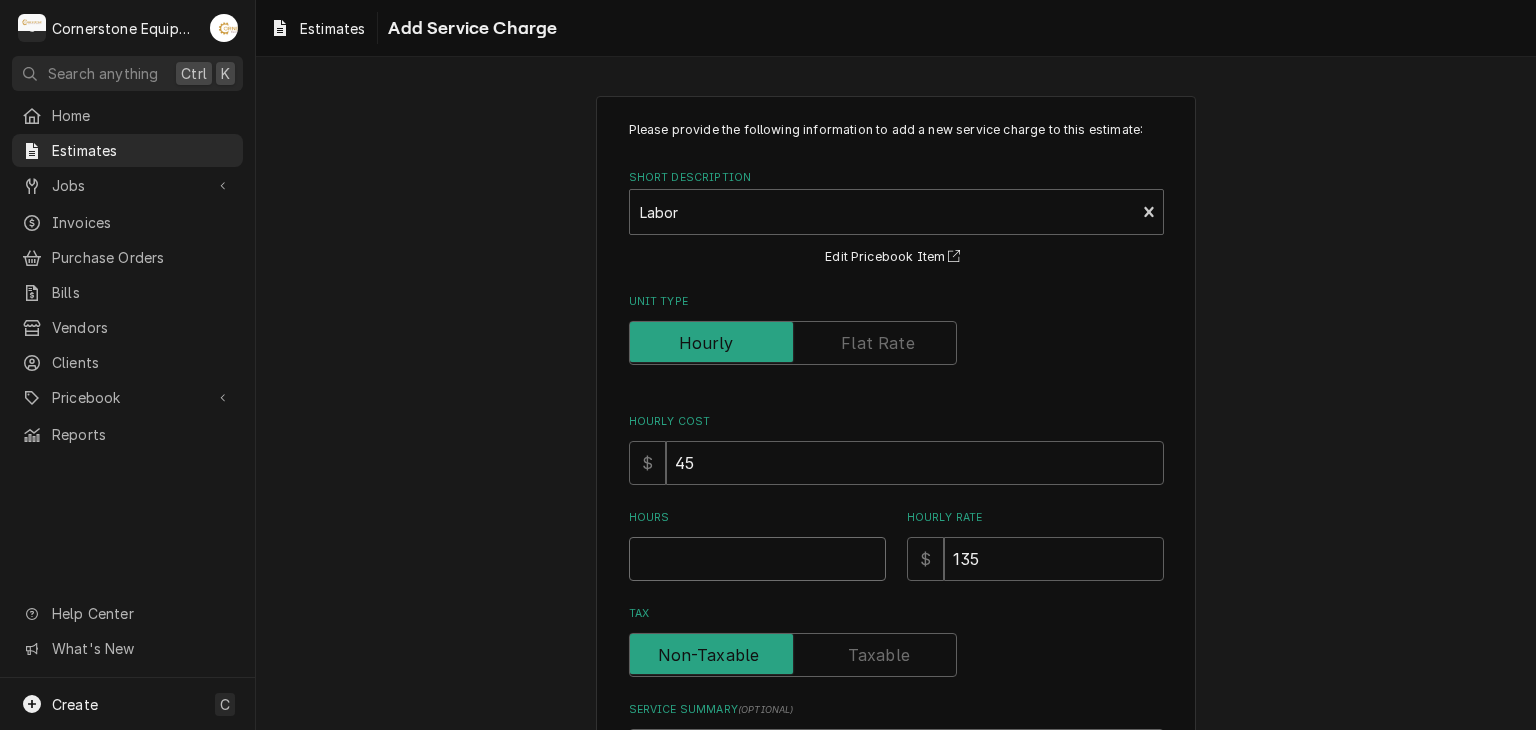 click on "Hours" at bounding box center [757, 559] 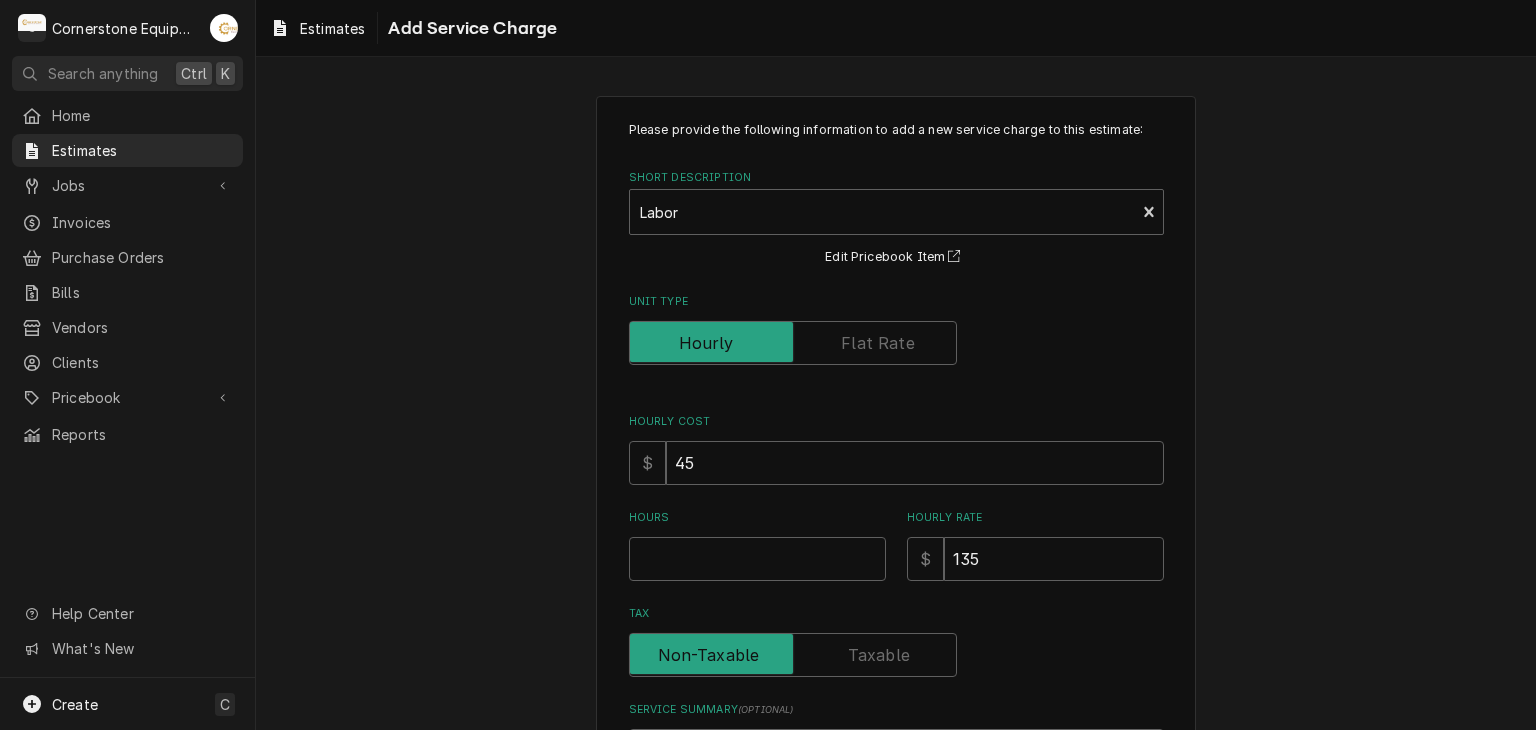 click on "Please provide the following information to add a new service charge to this estimate: Short Description Labor Edit Pricebook Item    Unit Type Hourly Cost $ 45 Hours Hourly Rate $ 135 Tax Service Summary  ( optional ) Add Cancel" at bounding box center (896, 509) 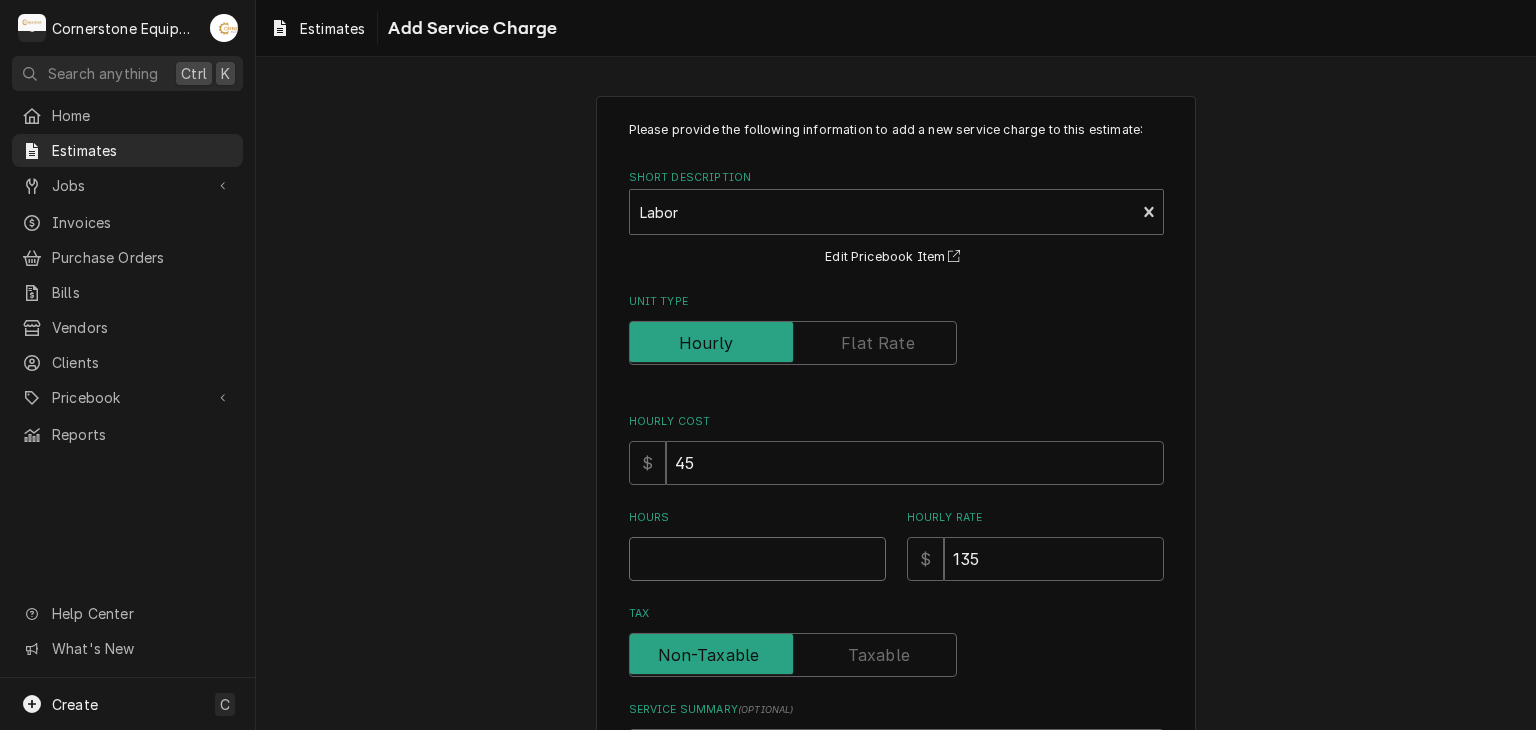 type on "x" 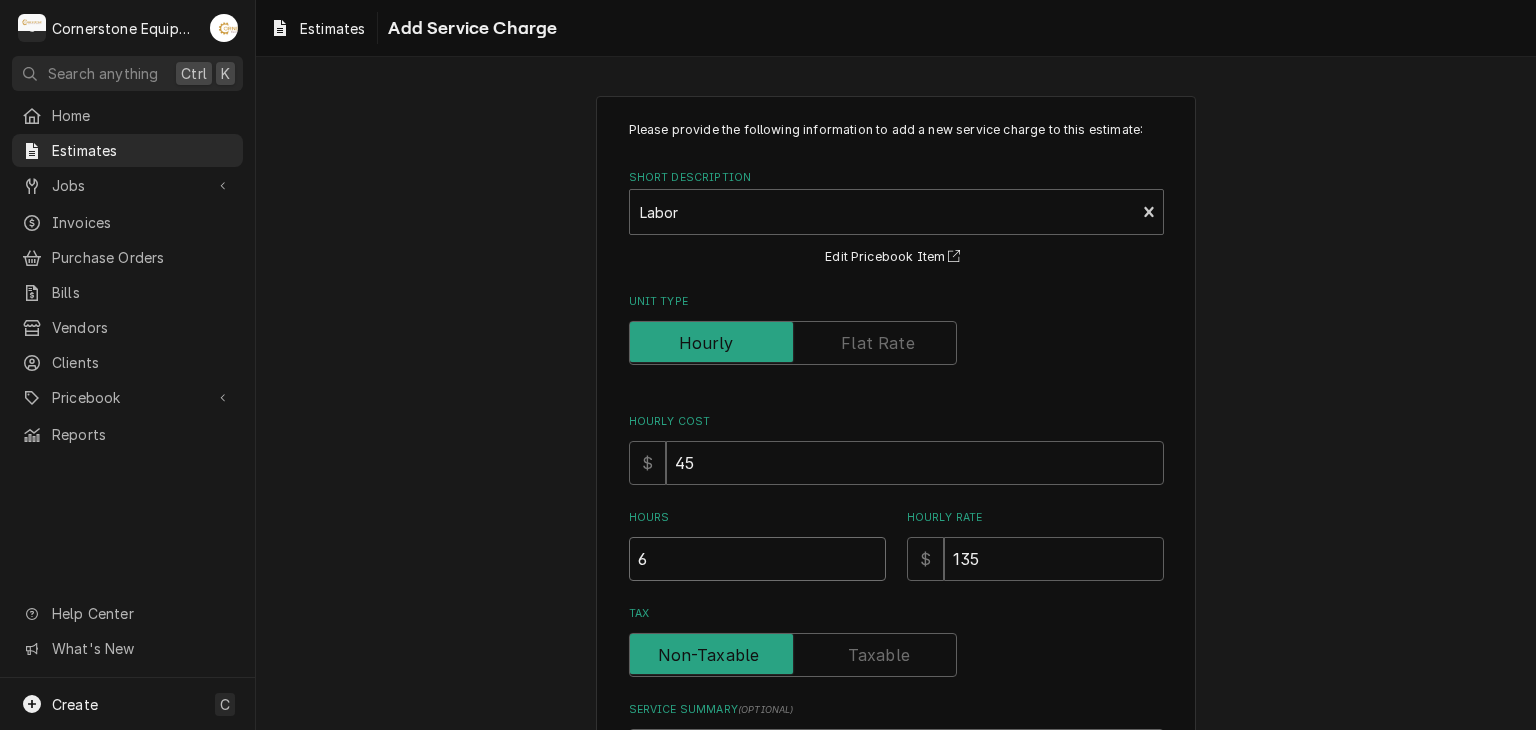 click on "6" at bounding box center [757, 559] 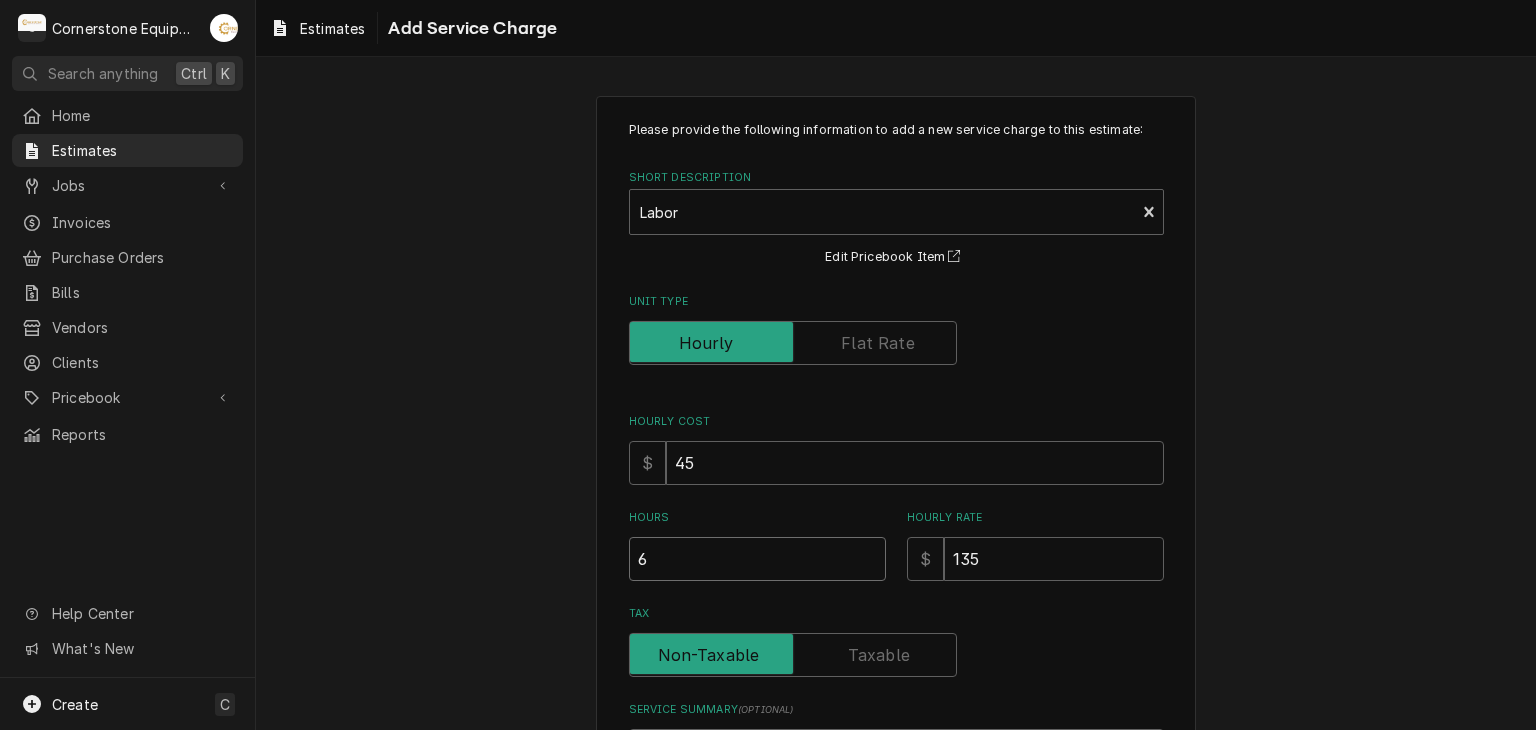 type on "6" 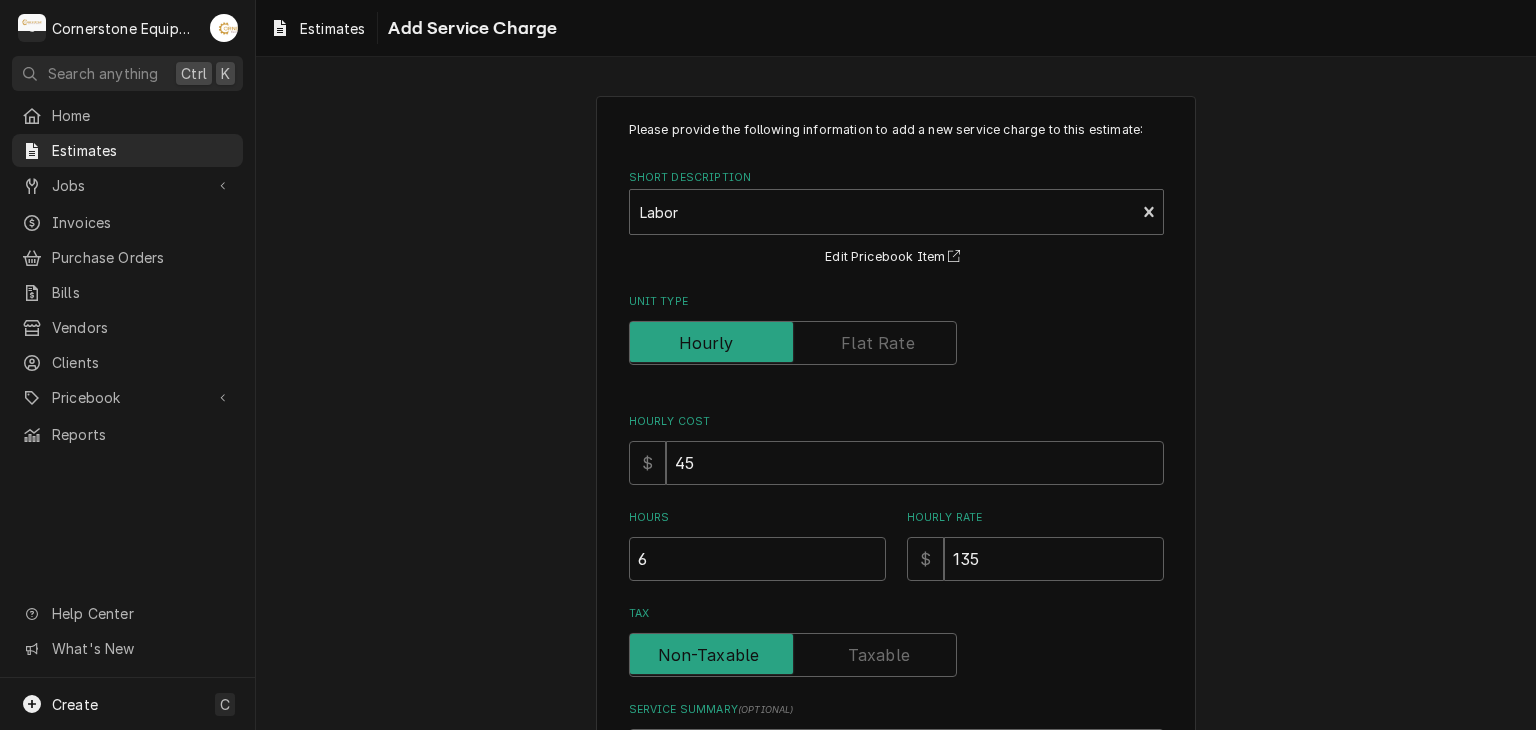 click at bounding box center [896, 655] 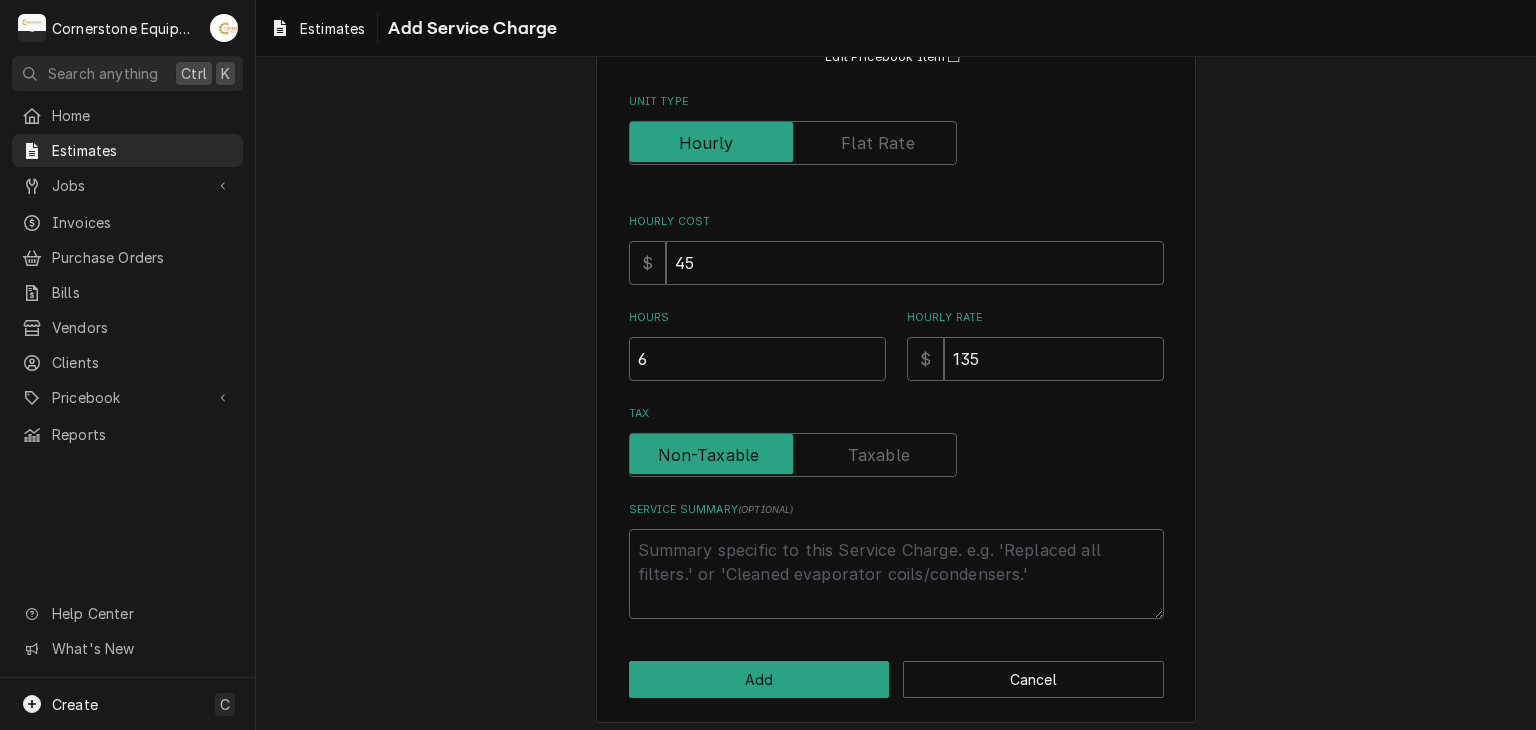 scroll, scrollTop: 209, scrollLeft: 0, axis: vertical 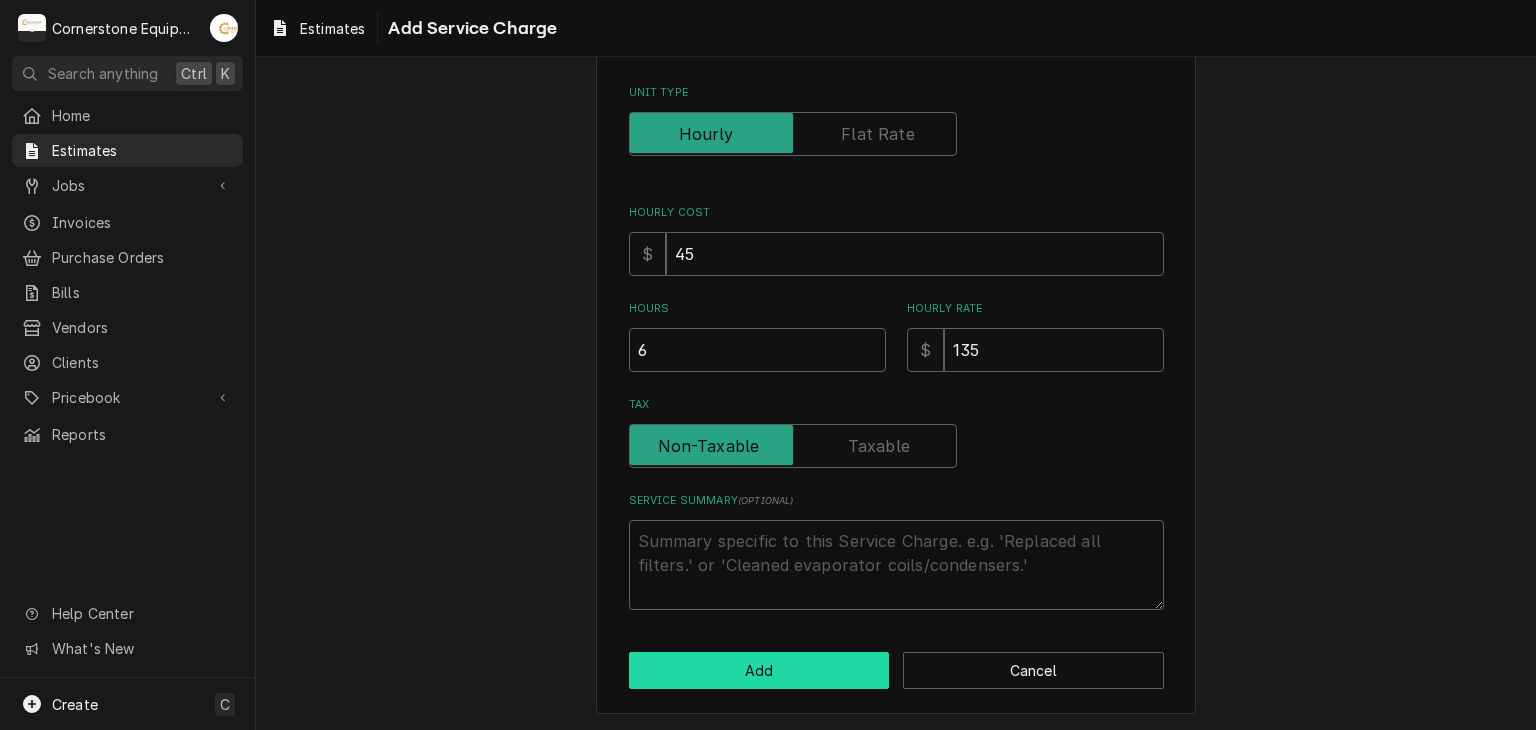 click on "Add" at bounding box center (759, 670) 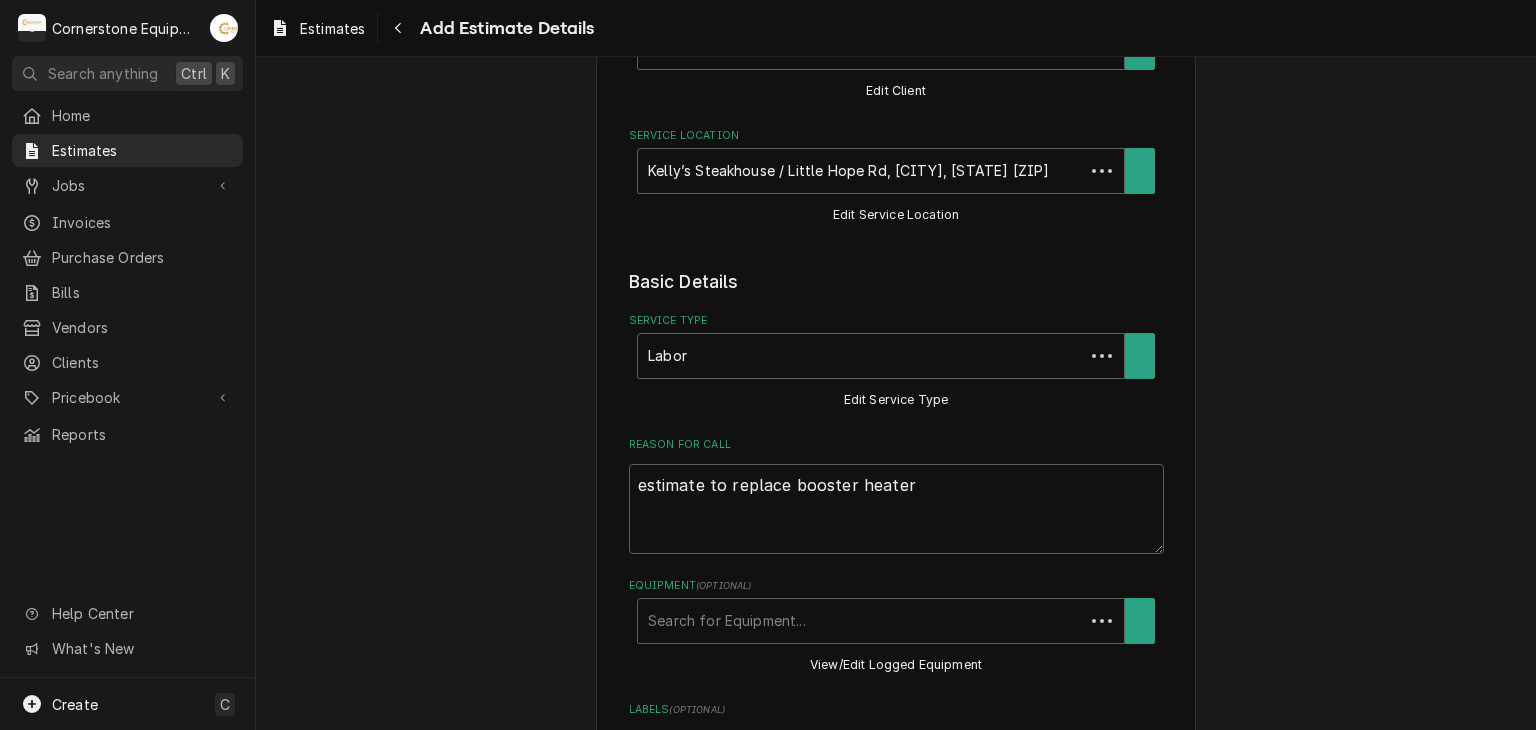 scroll, scrollTop: 1139, scrollLeft: 0, axis: vertical 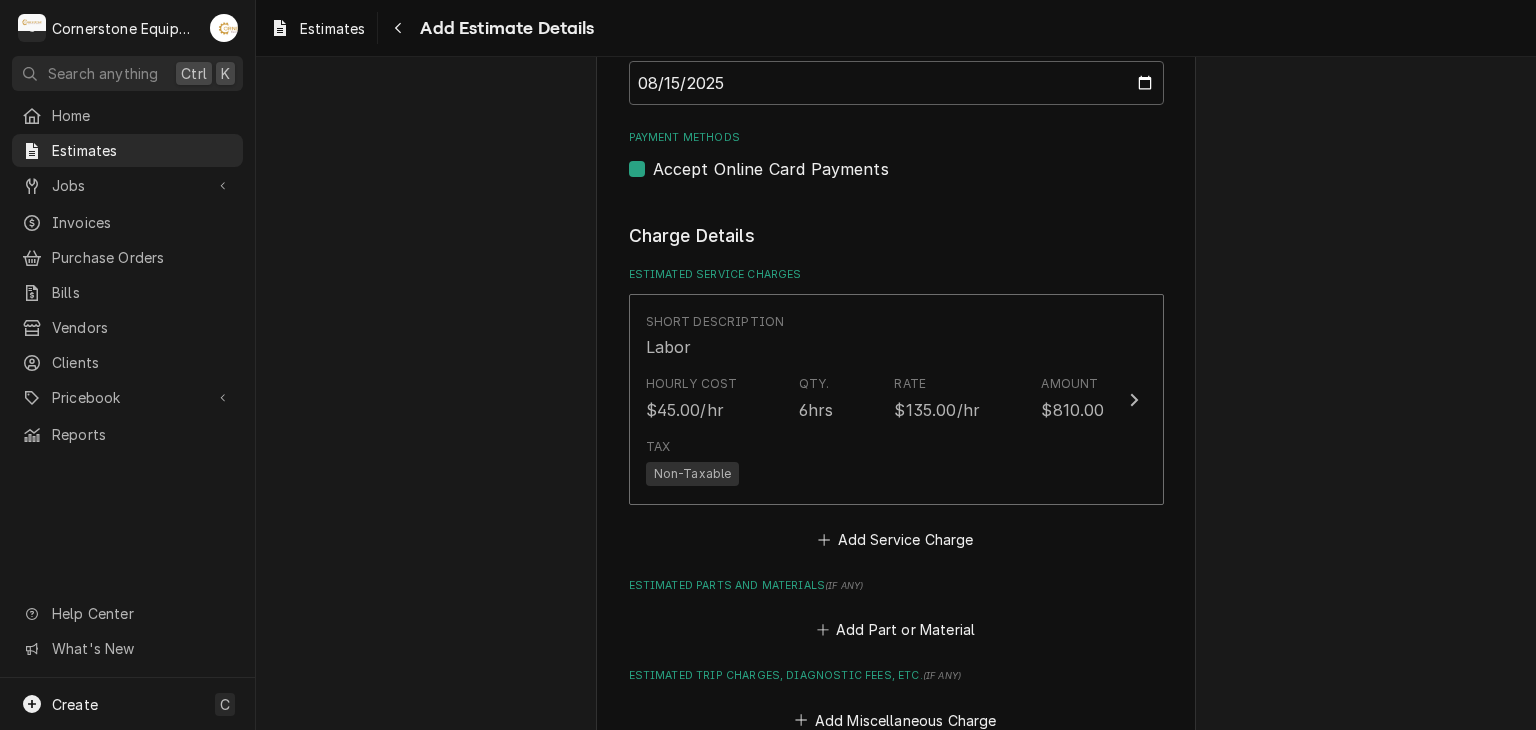 type on "x" 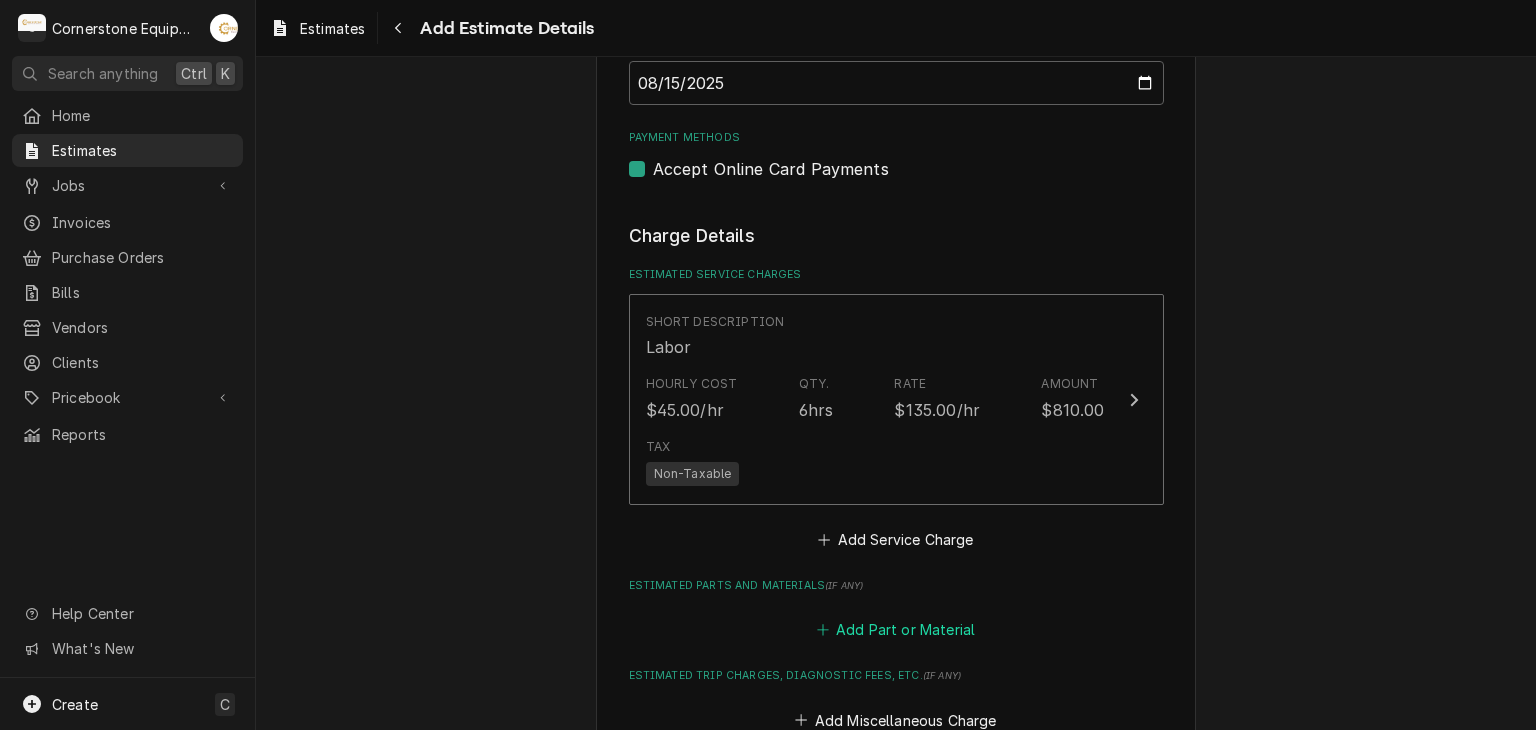 click on "Add Part or Material" at bounding box center (895, 630) 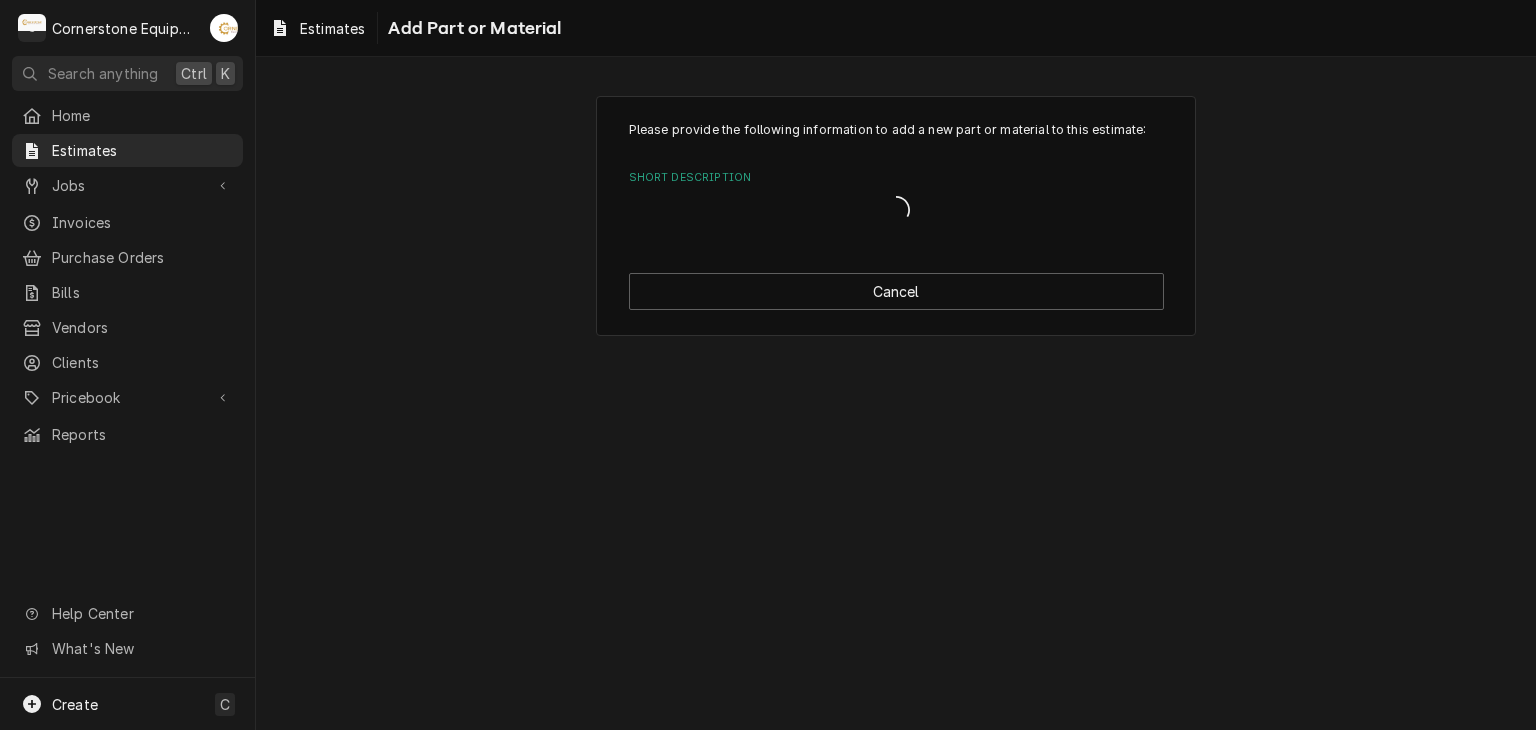 scroll, scrollTop: 0, scrollLeft: 0, axis: both 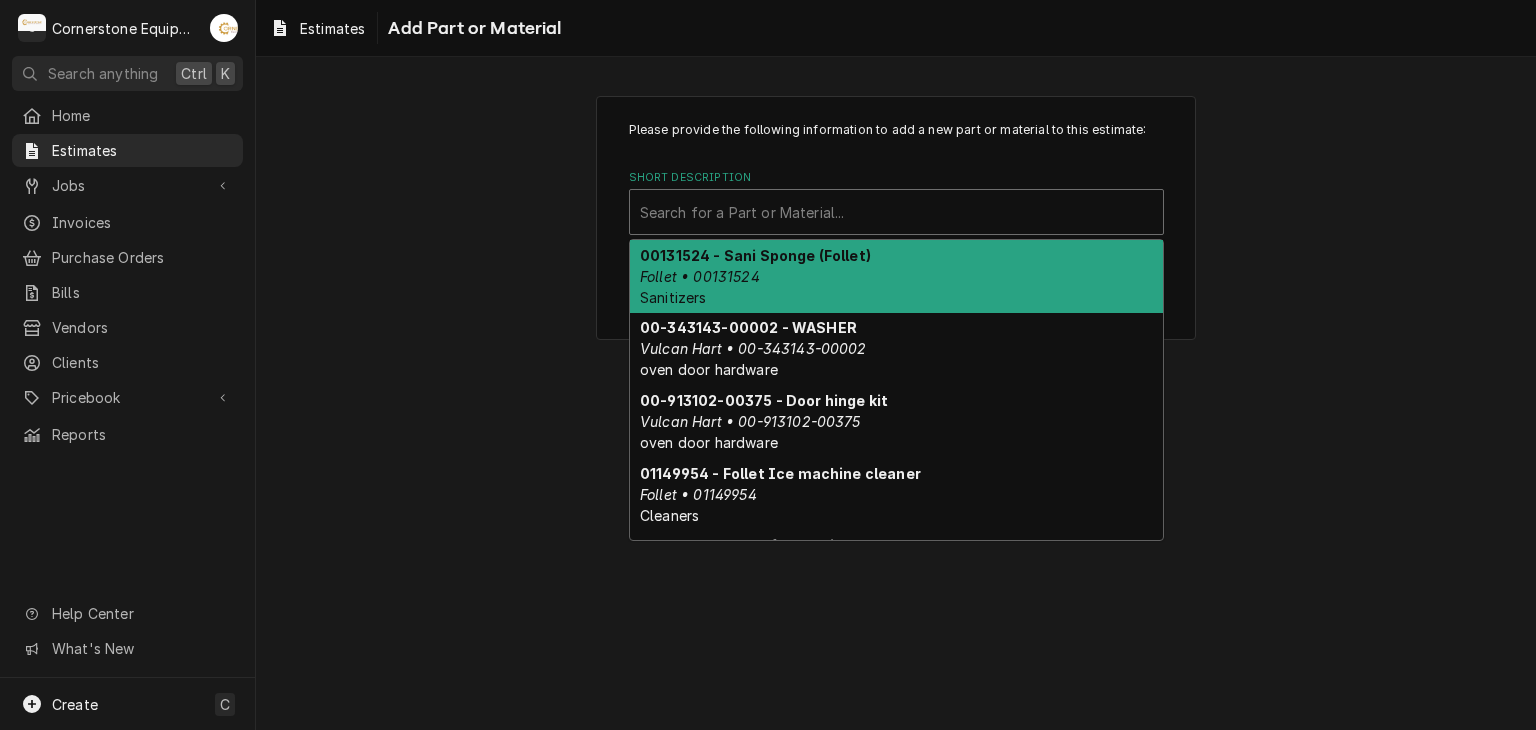 click at bounding box center (896, 212) 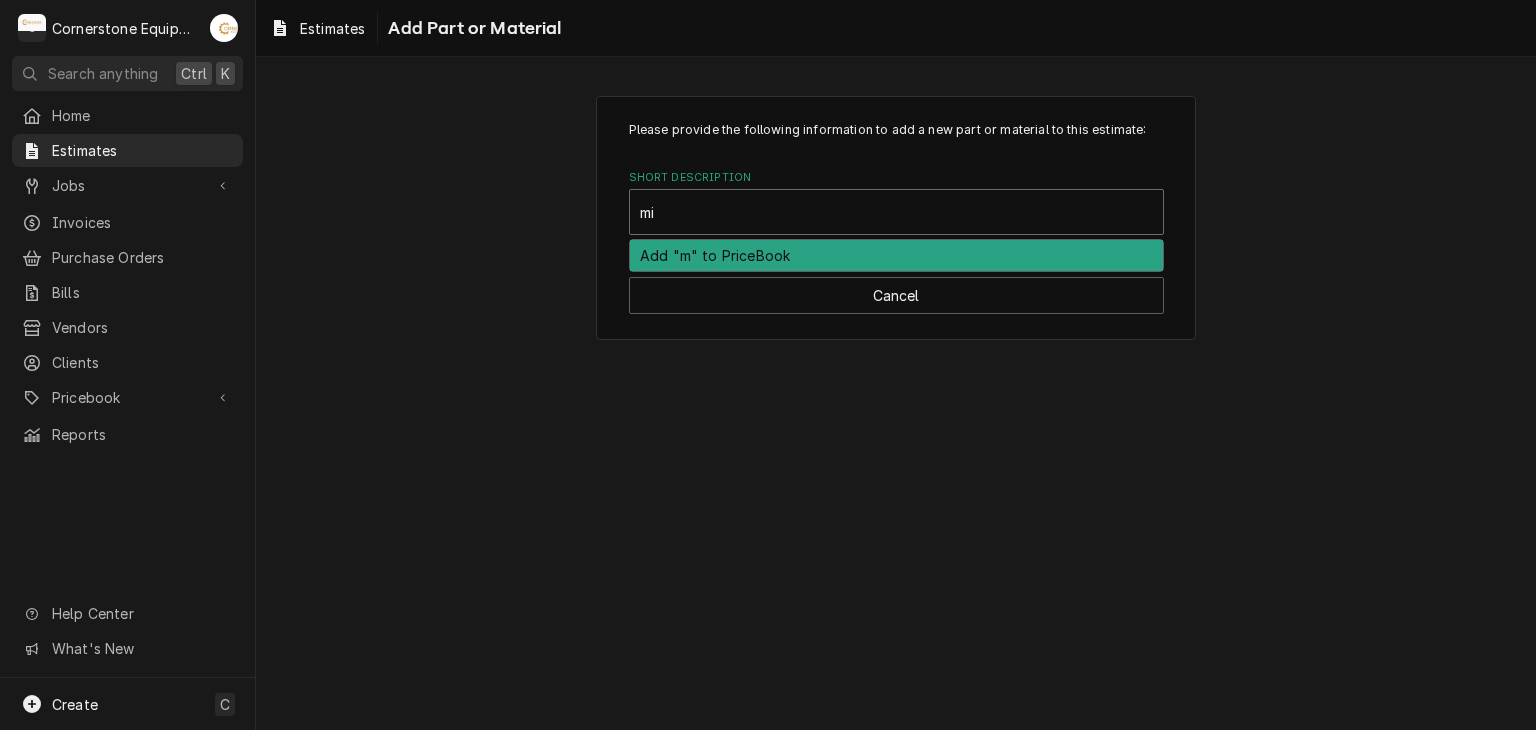 type on "m" 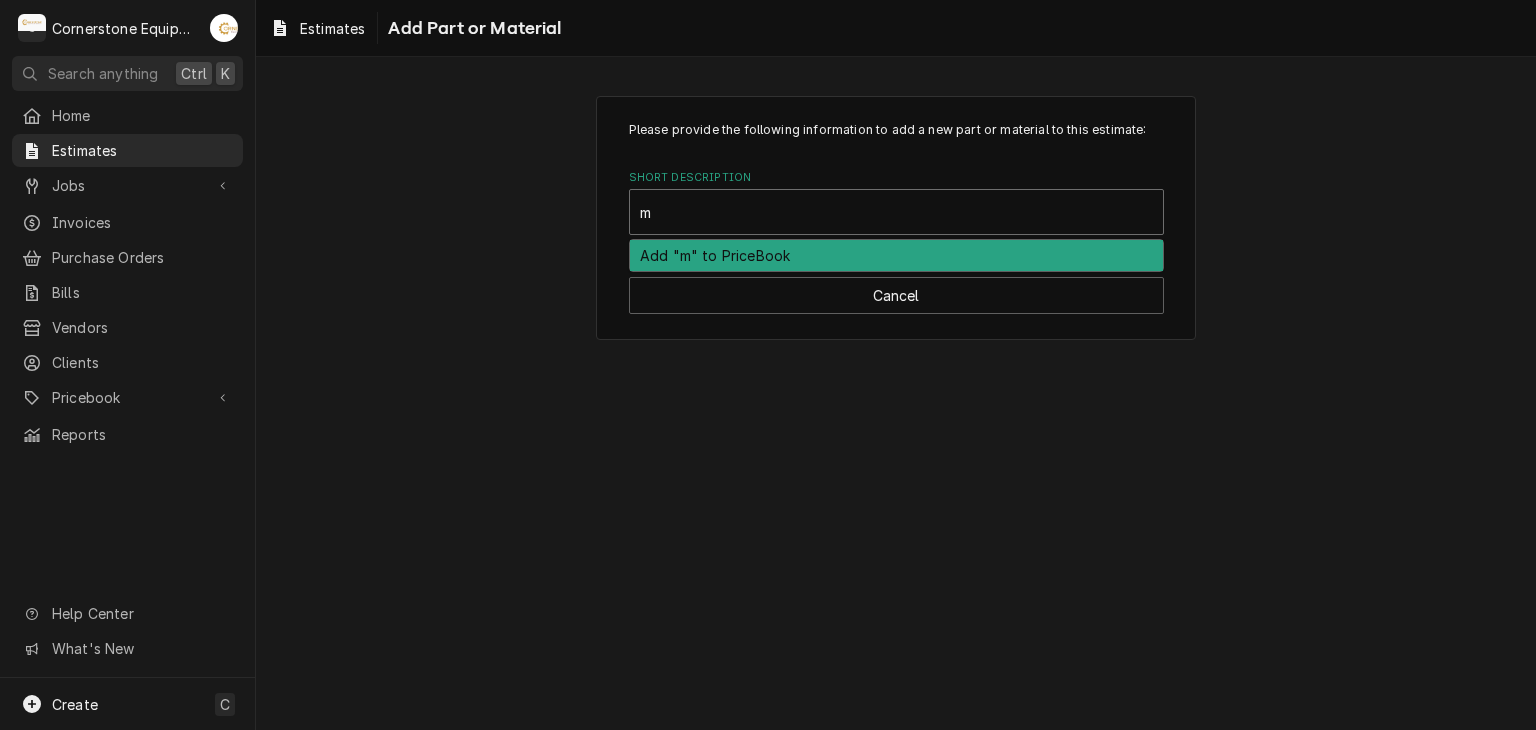 type 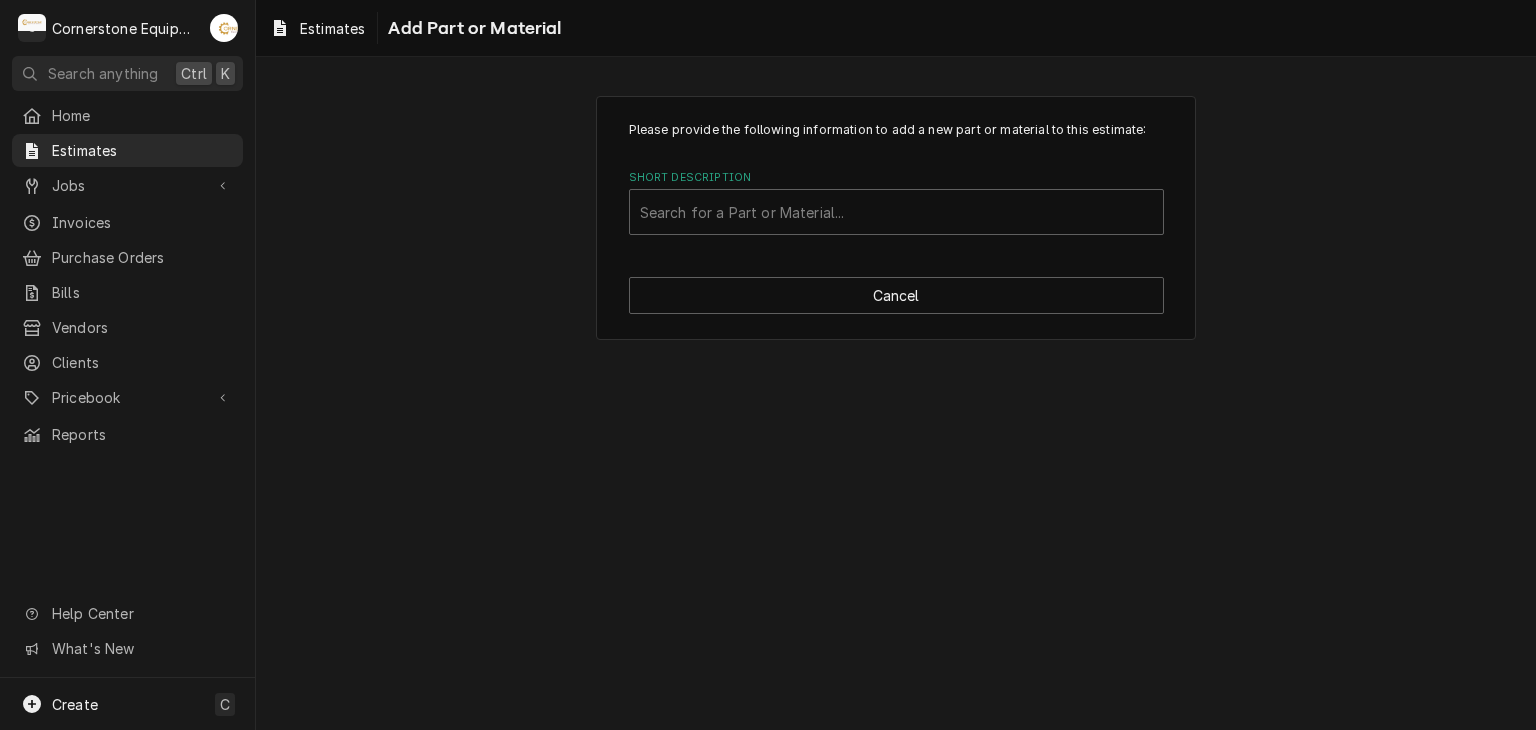 click on "Please provide the following information to add a new part or material to this estimate: Short Description Search for a Part or Material... Cancel" at bounding box center [896, 393] 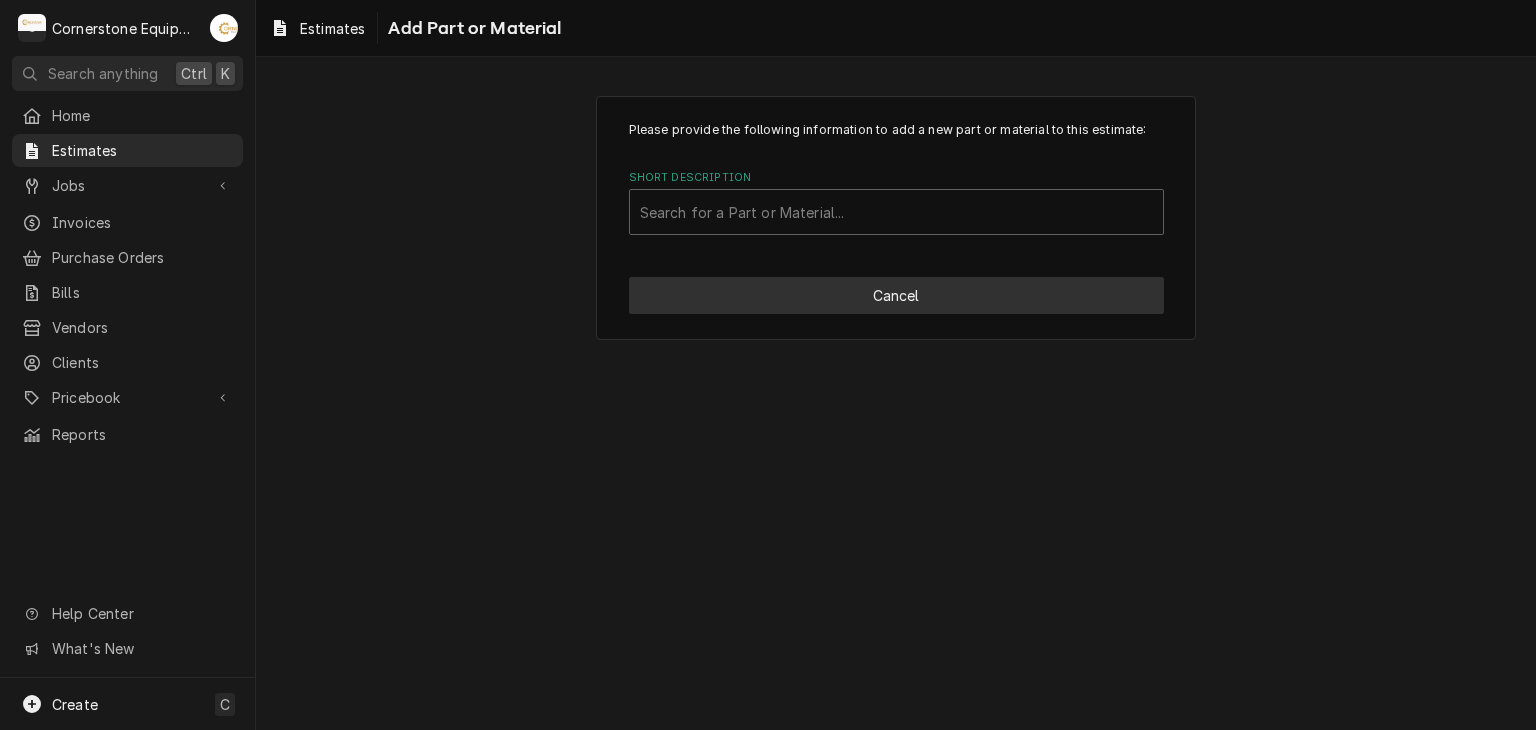 click on "Cancel" at bounding box center [896, 295] 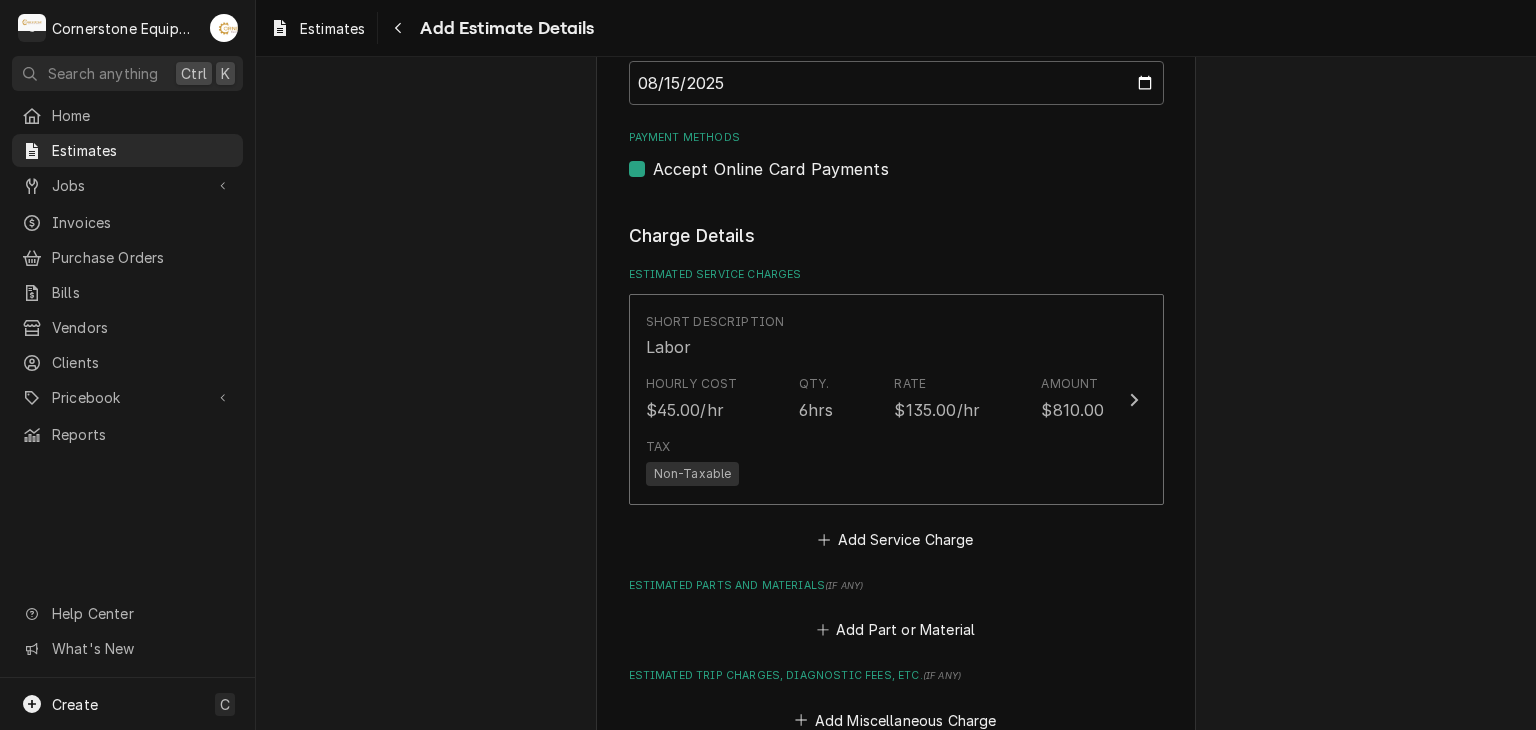 scroll, scrollTop: 1115, scrollLeft: 0, axis: vertical 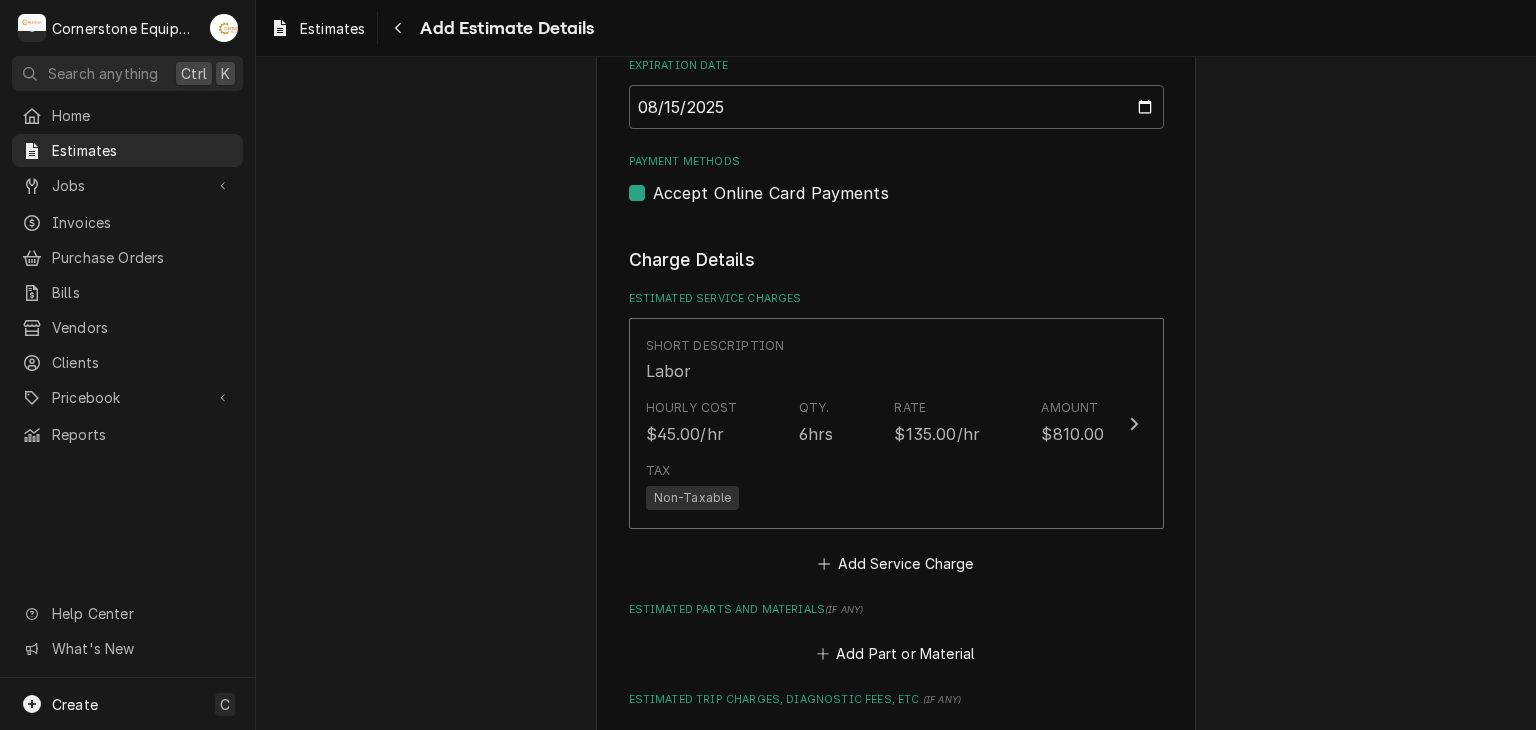 click on "Please provide the following information to create your estimate: Client Details Client [BUSINESS_NAME] Edit Client Service Location [BUSINESS_NAME] / [STREET_NAME], [CITY], [STATE] Edit Service Location Basic Details Service Type Labor Edit Service Type Reason For Call estimate to replace booster heater Equipment  ( optional ) Search for Equipment... View/Edit Logged Equipment    Labels  ( optional ) Add Labels... Billing Address Same as service location Issue Date [DATE] Expiration Date [DATE] Payment Methods Accept Online Card Payments Charge Details Estimated Service Charges Short Description Labor Hourly Cost $45.00/hr Qty. 6hrs Rate $135.00/hr Amount $810.00 Tax Non-Taxable Add Service Charge Estimated Parts and Materials  ( if any ) Add Part or Material Estimated Trip Charges, Diagnostic Fees, etc.  ( if any ) Add Miscellaneous Charge Estimated Discounts  ( if any ) Add Discount Tax Rate [0%] Tax Not Estimated Automatic Tax Rate calculation isn't supported on estimates.  ( )  (" at bounding box center [896, 335] 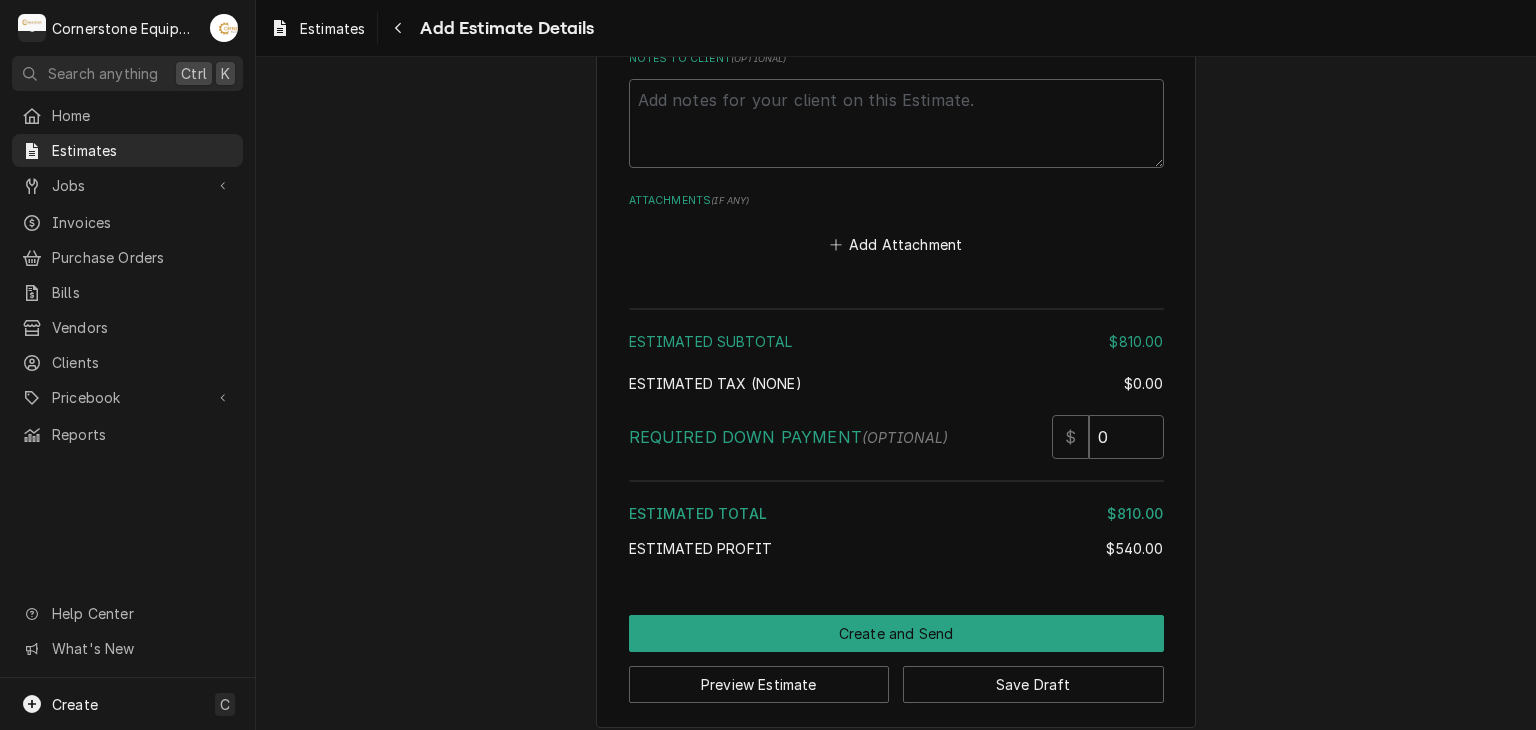 scroll, scrollTop: 2088, scrollLeft: 0, axis: vertical 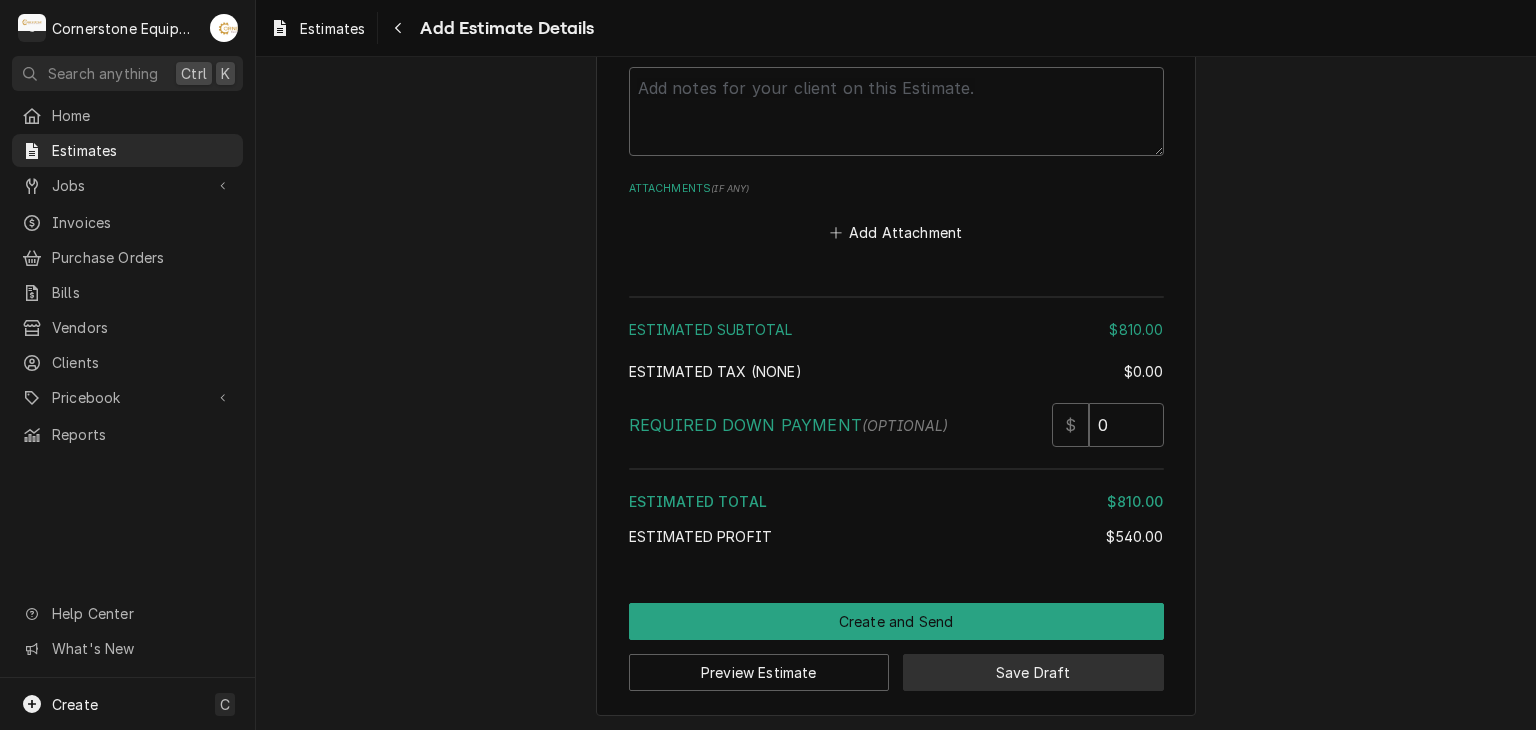 click on "Save Draft" at bounding box center (1033, 672) 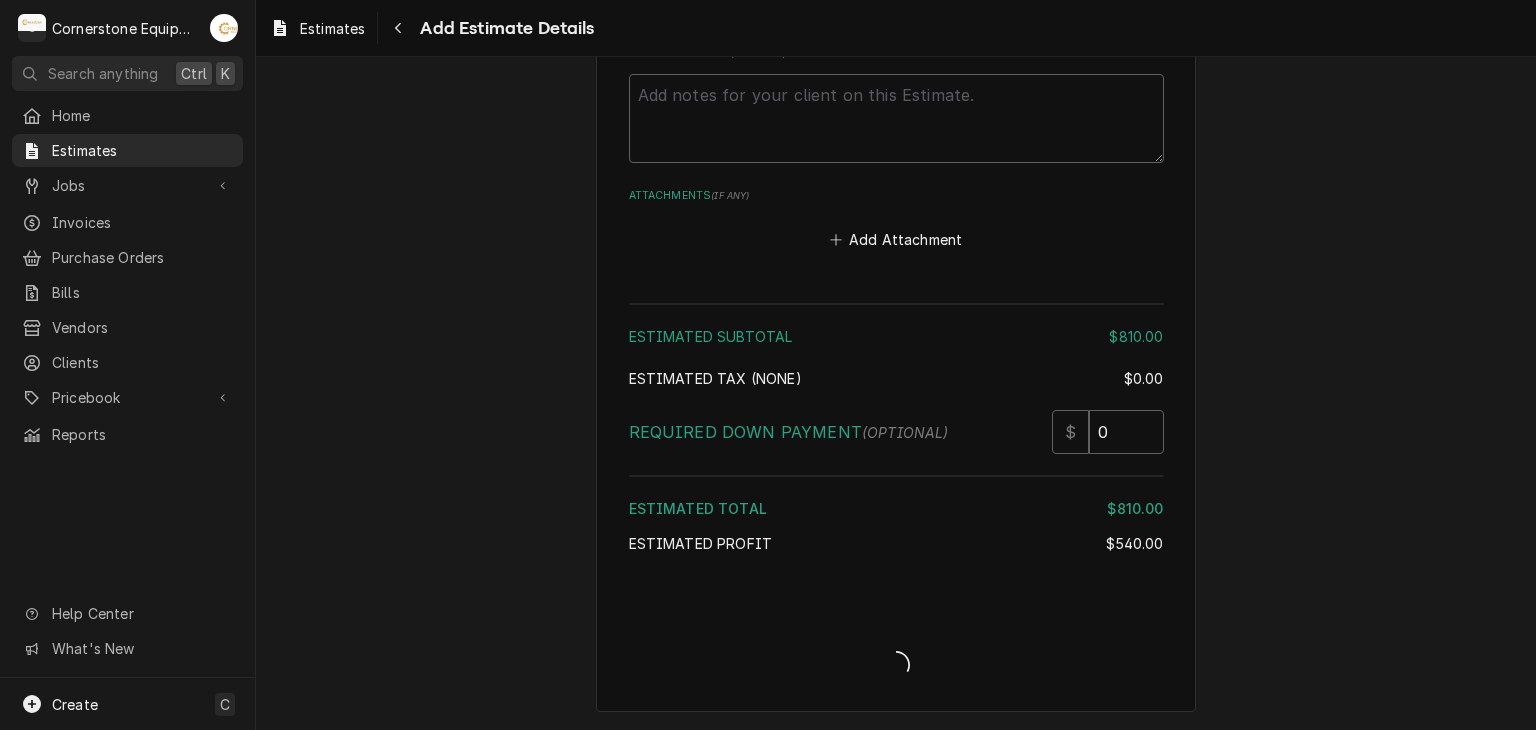 scroll, scrollTop: 2077, scrollLeft: 0, axis: vertical 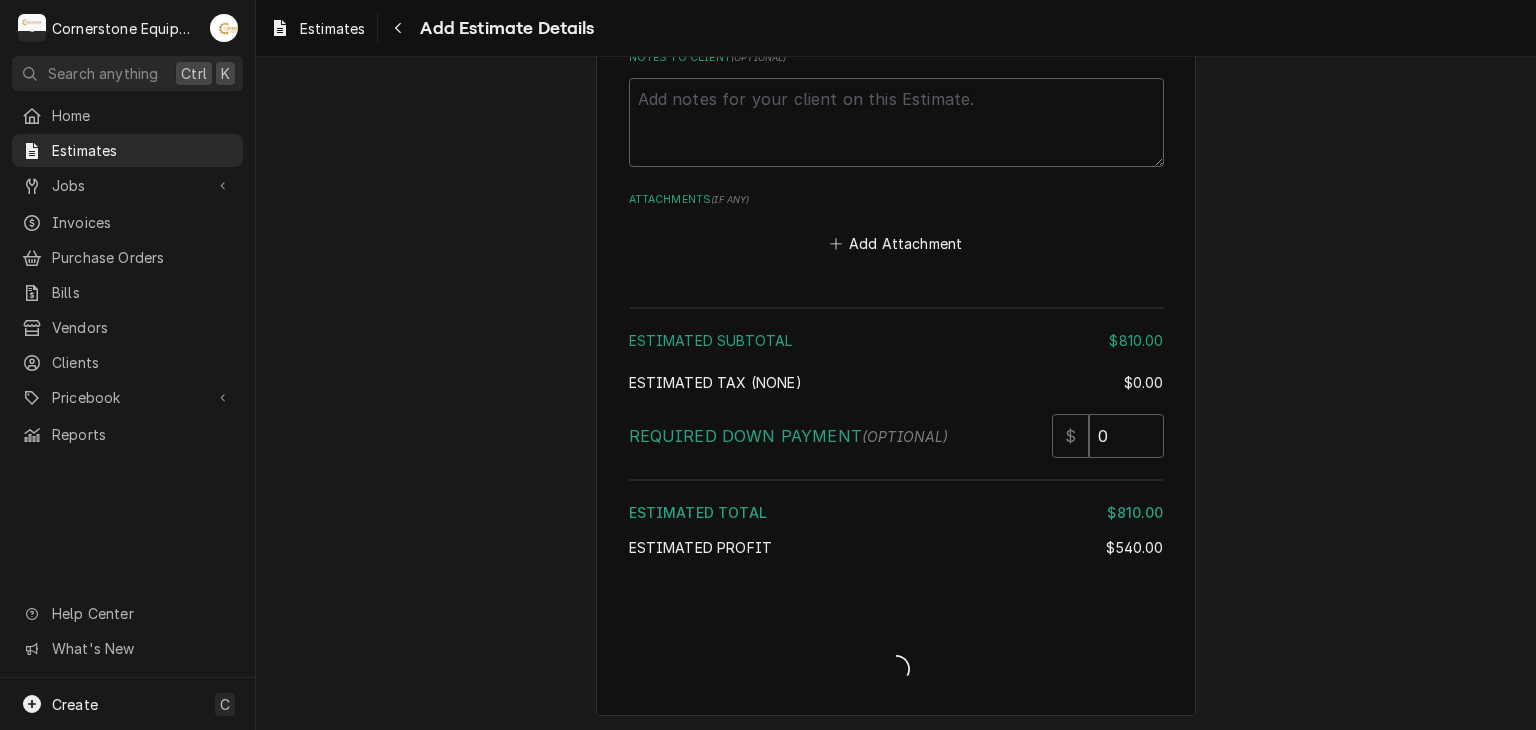 type on "x" 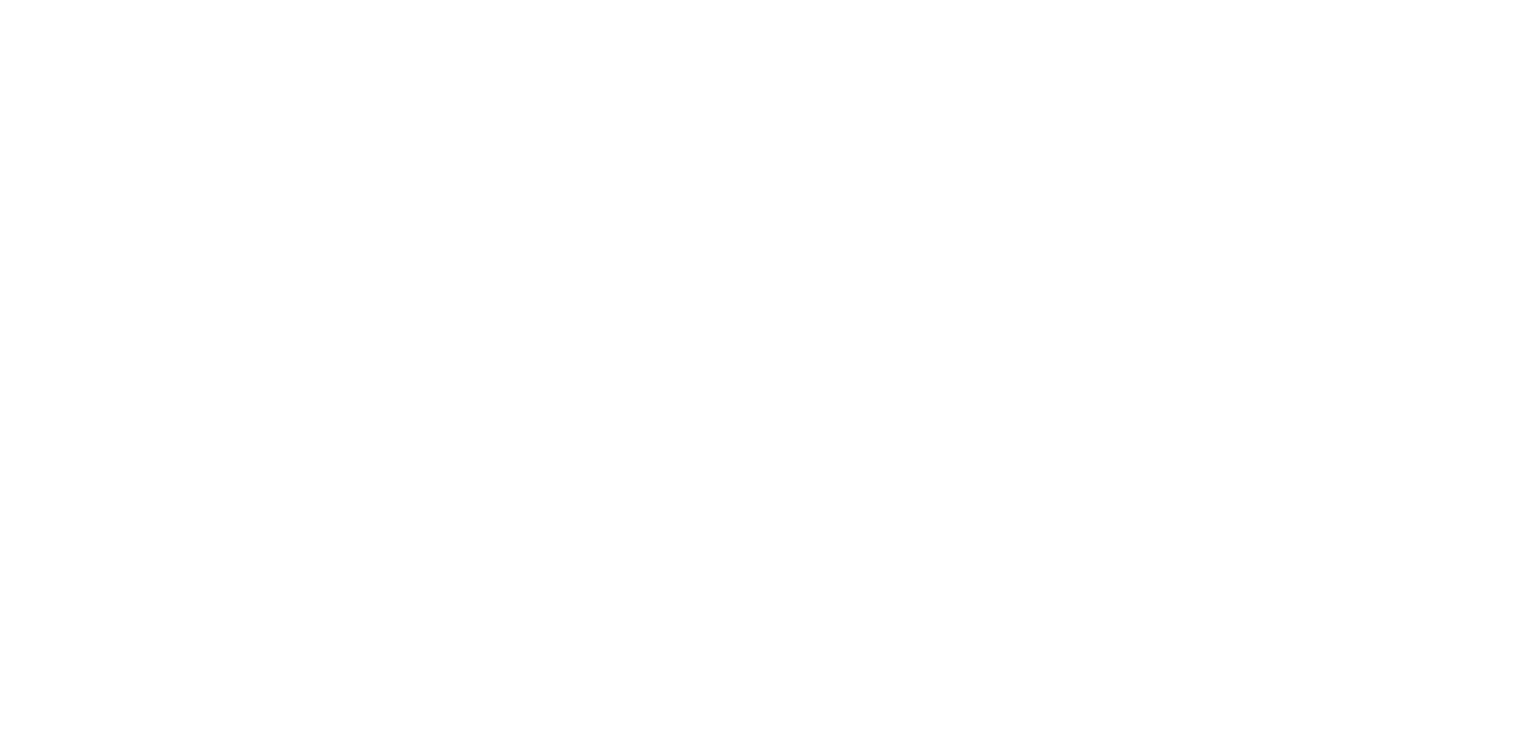 scroll, scrollTop: 0, scrollLeft: 0, axis: both 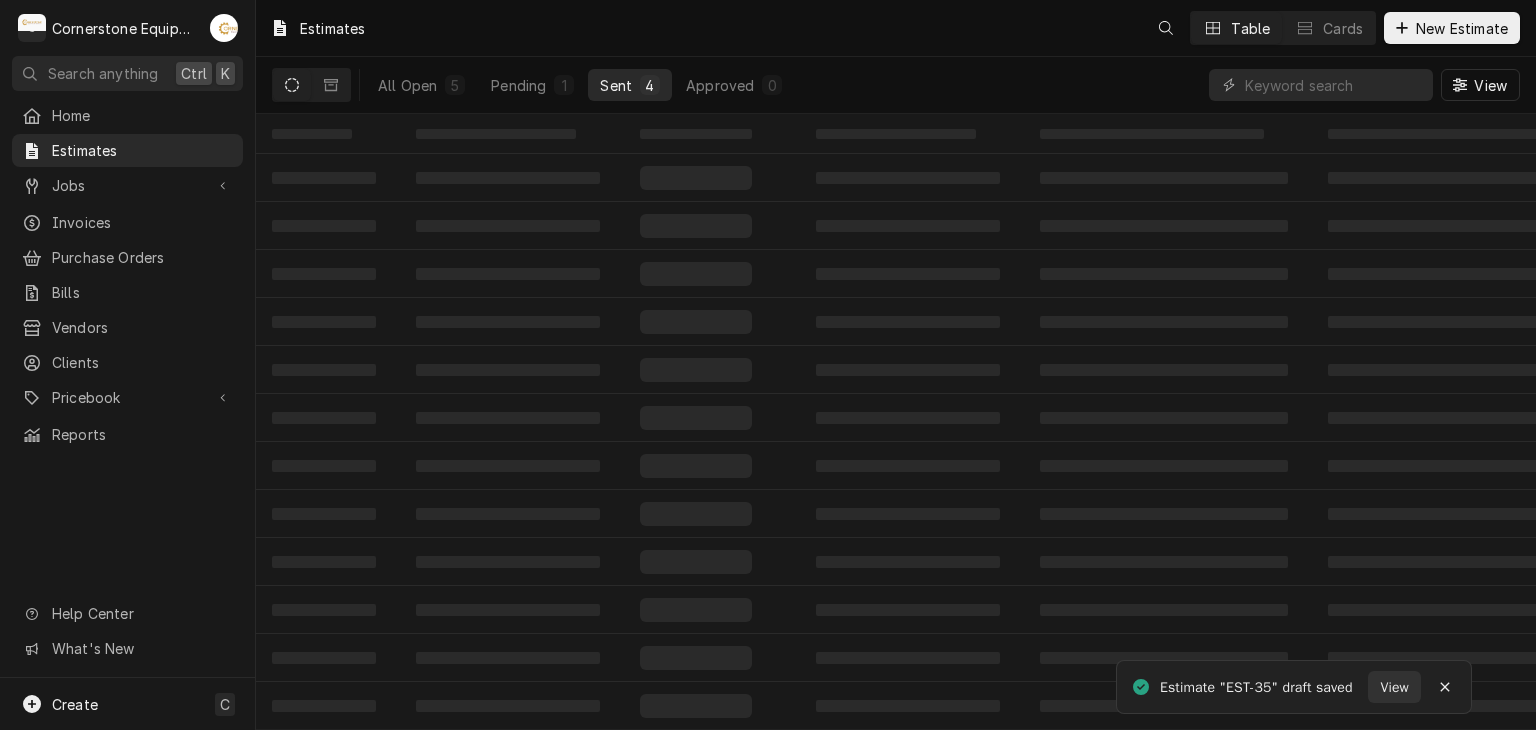 click on "Pricebook" at bounding box center (127, 397) 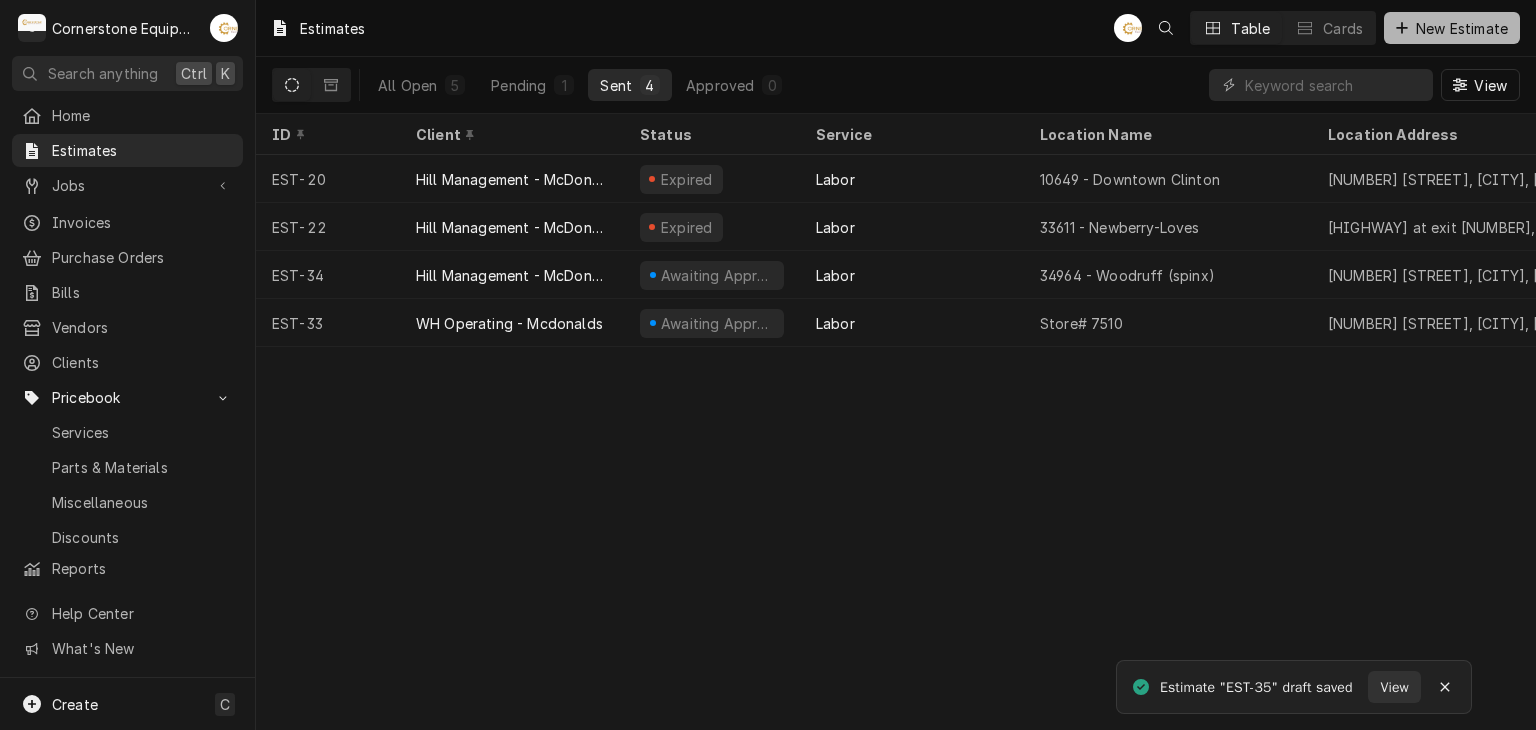 click on "New Estimate" at bounding box center (1462, 28) 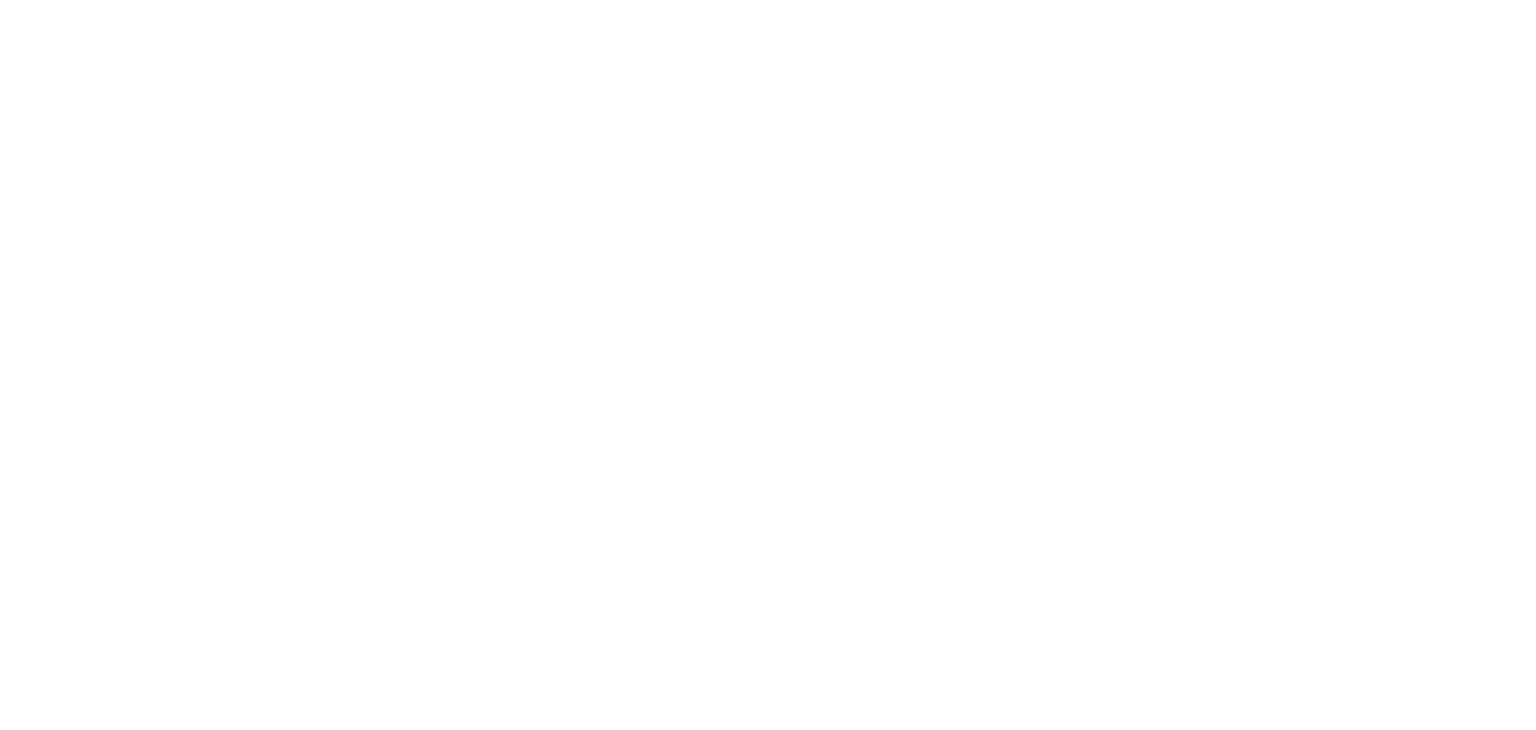 scroll, scrollTop: 0, scrollLeft: 0, axis: both 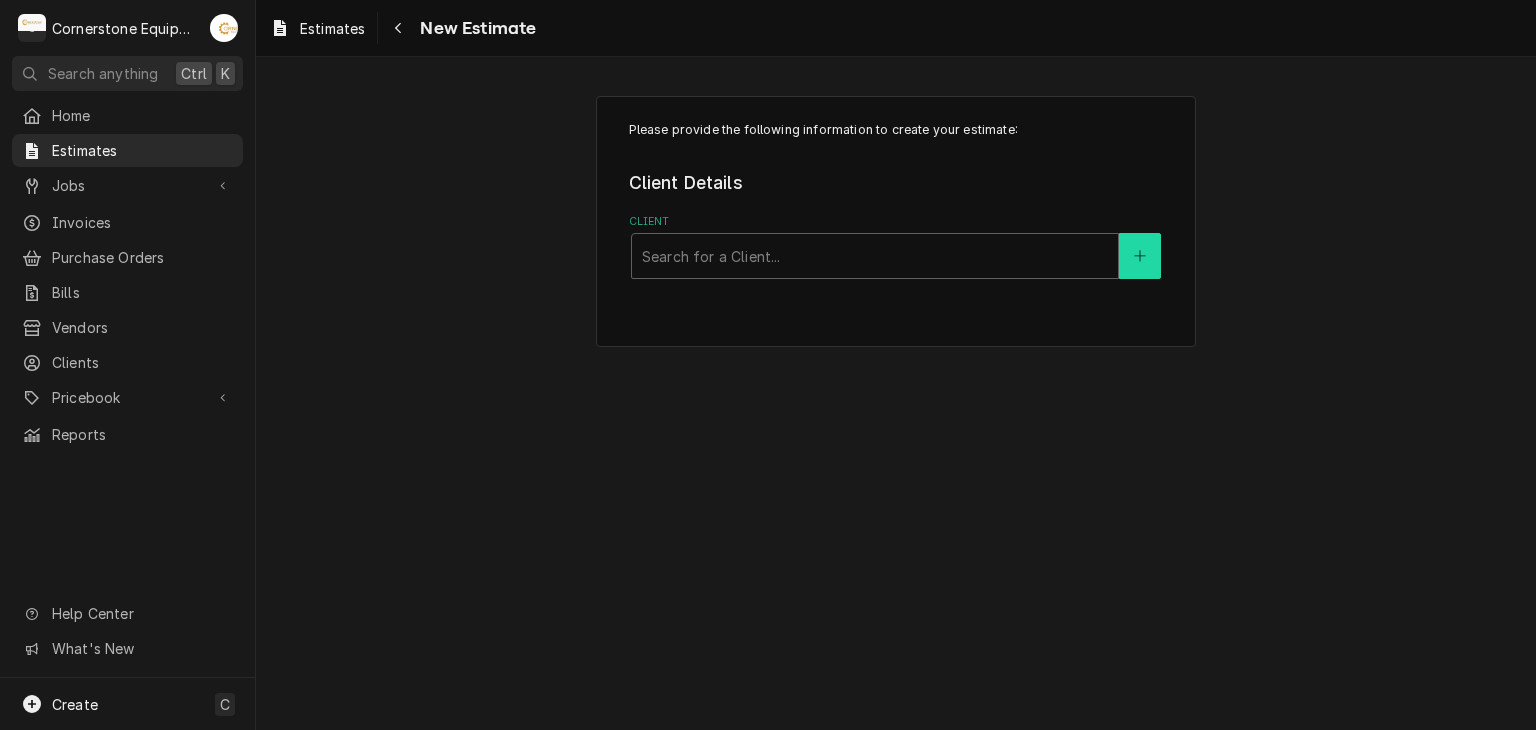 click 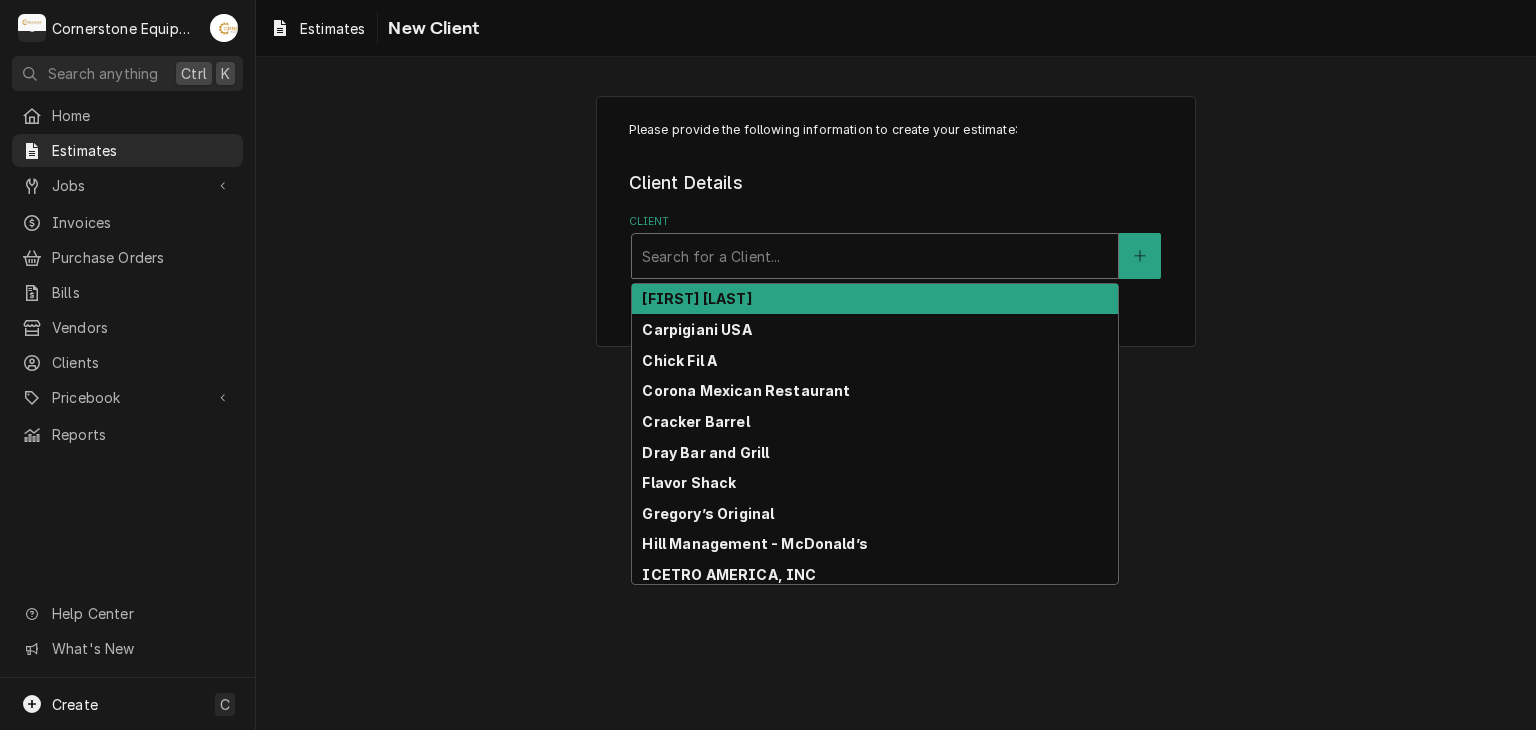 click at bounding box center [875, 256] 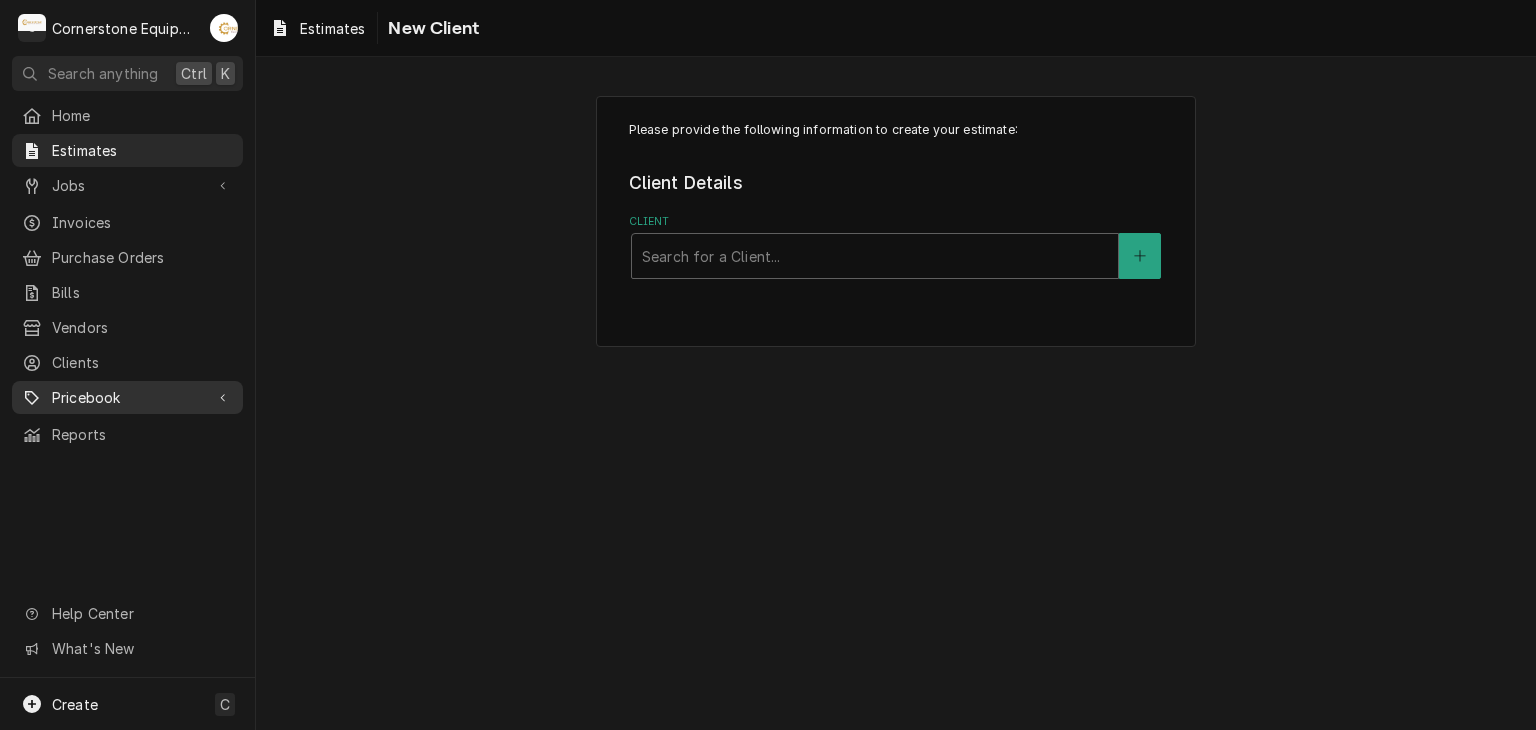 click on "Pricebook Services Parts & Materials Miscellaneous Discounts" at bounding box center [127, 398] 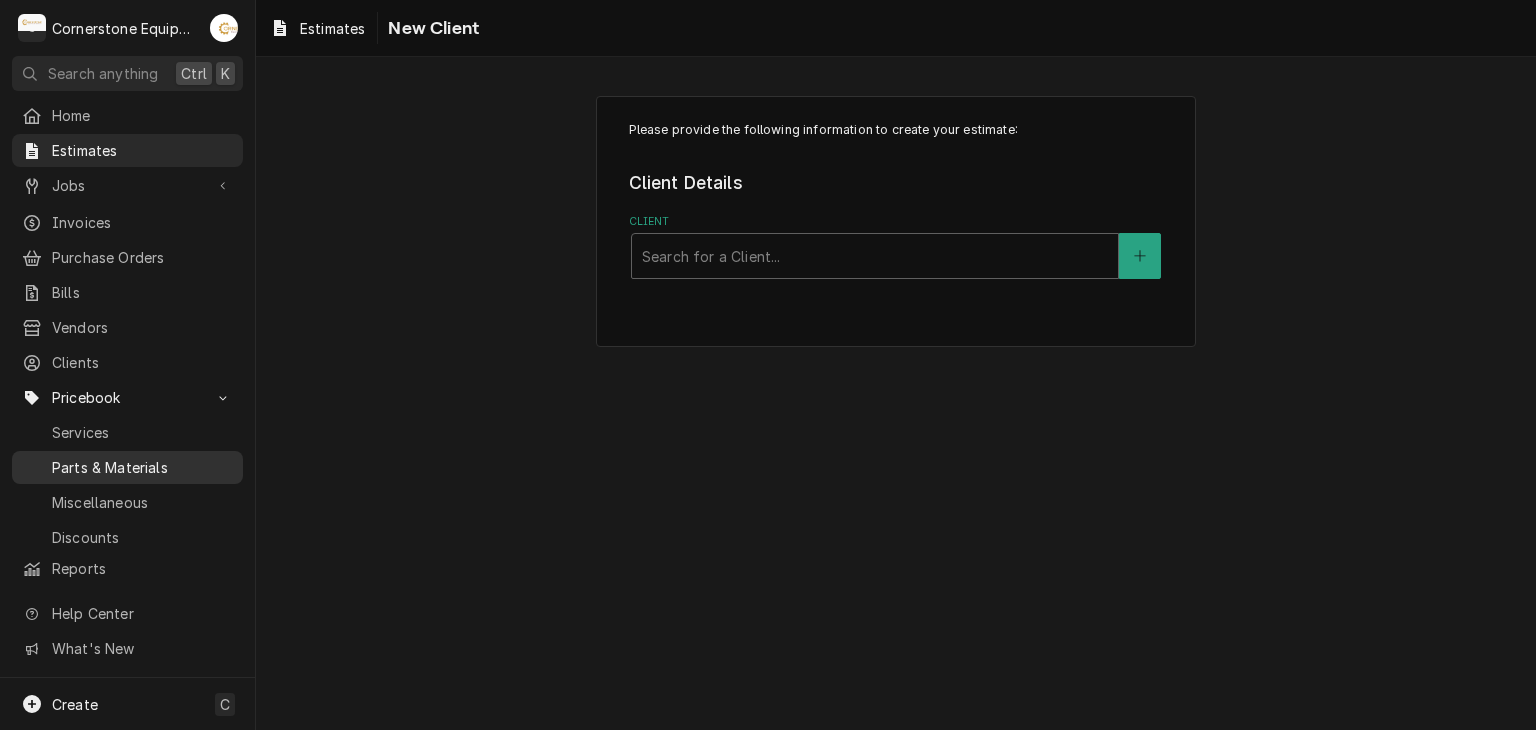 click on "Parts & Materials" at bounding box center [142, 467] 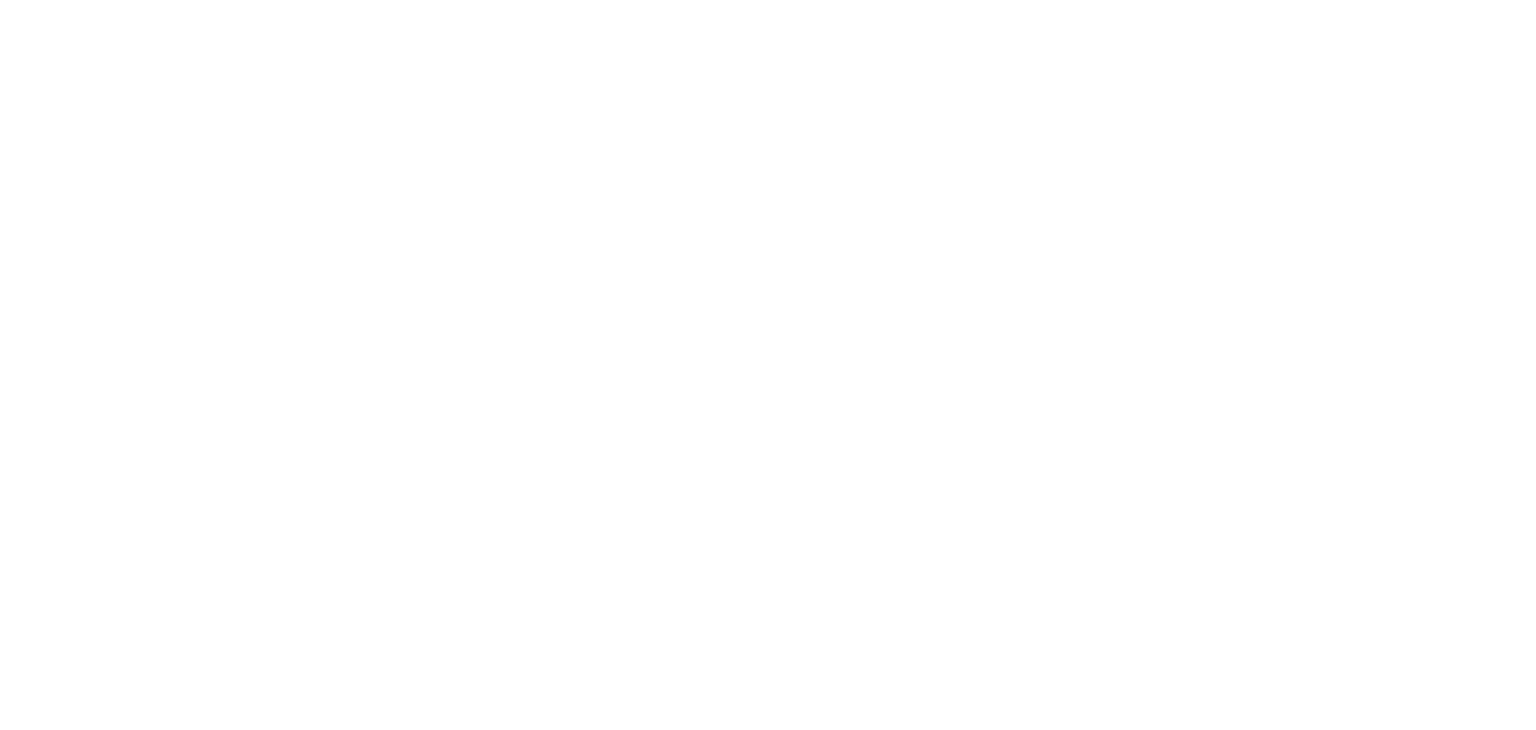 scroll, scrollTop: 0, scrollLeft: 0, axis: both 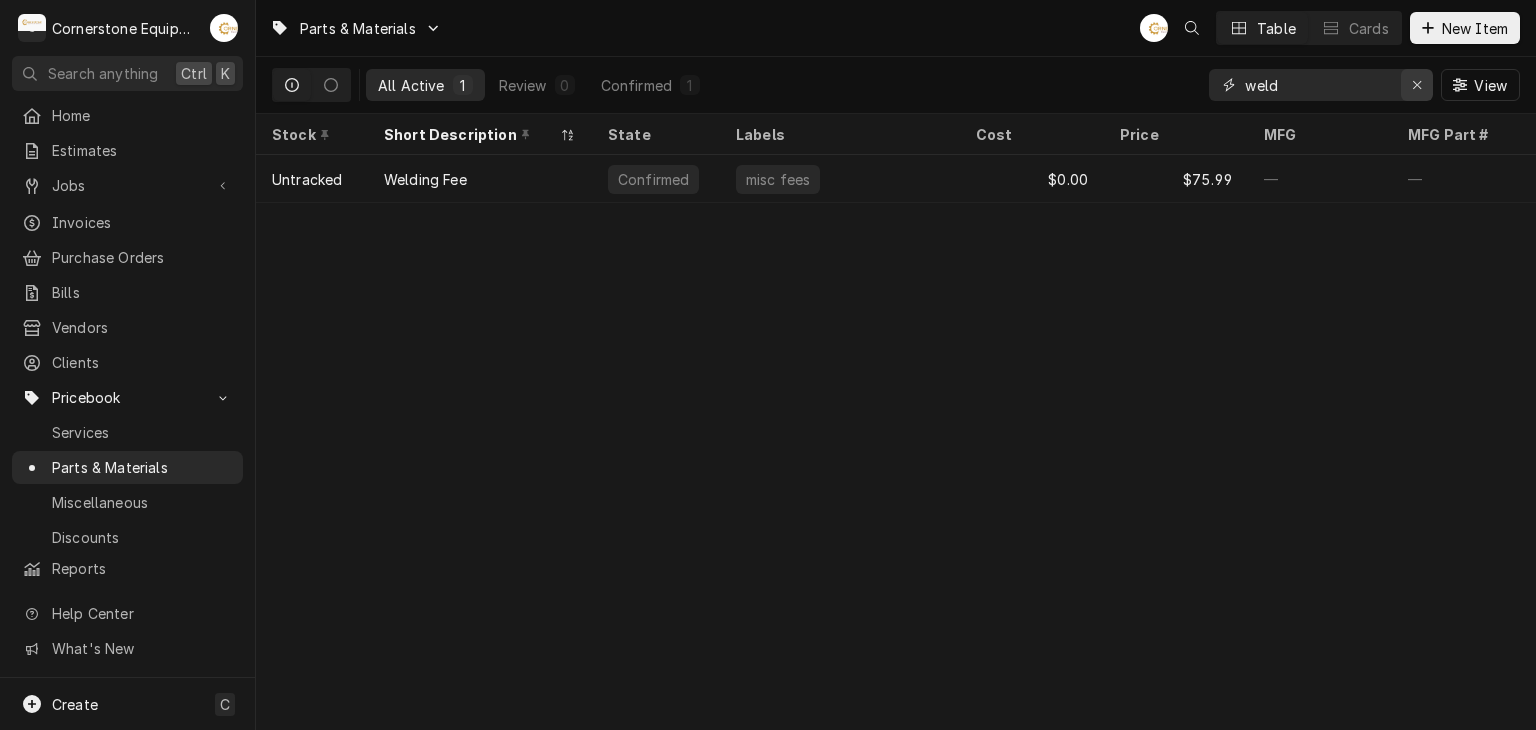 click 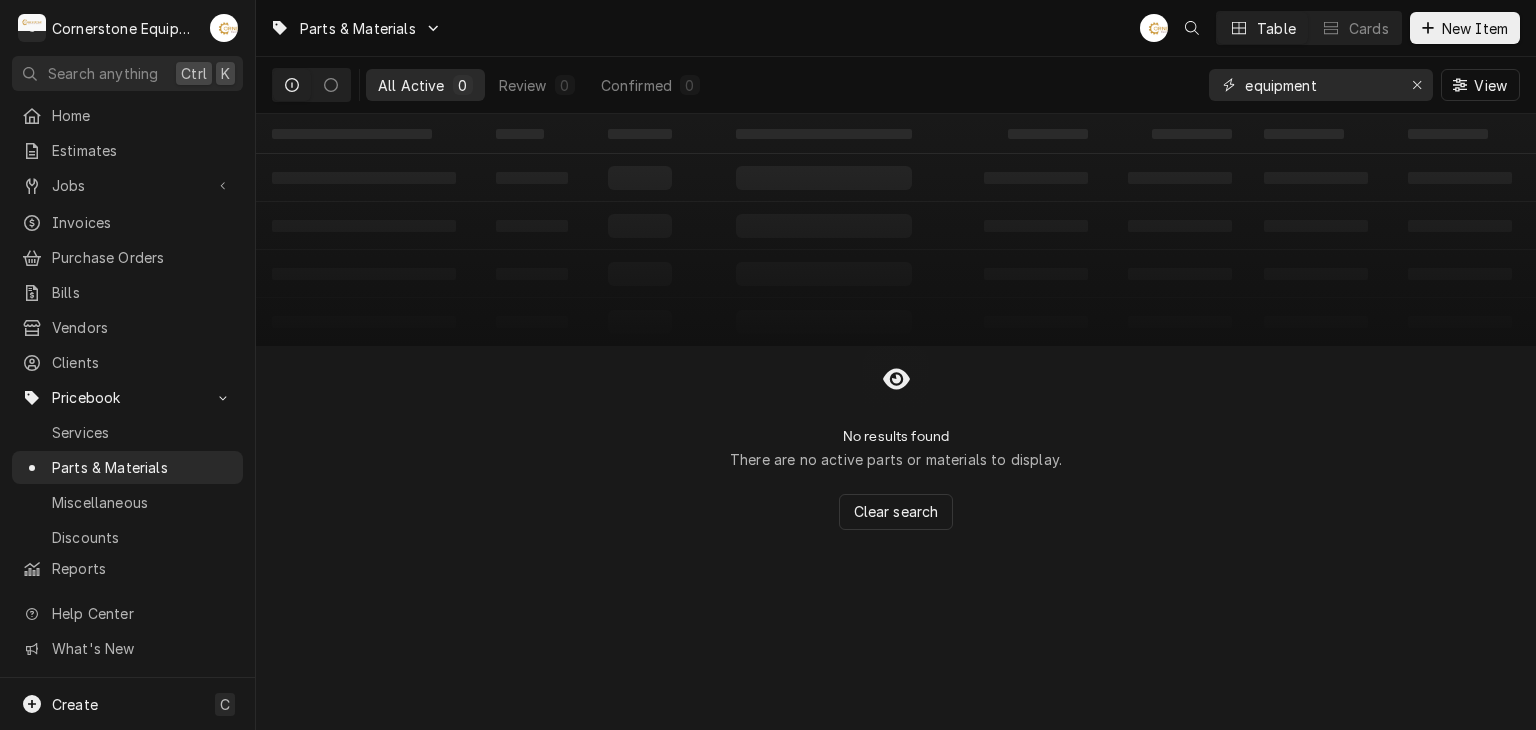 click on "equipment" at bounding box center [1320, 85] 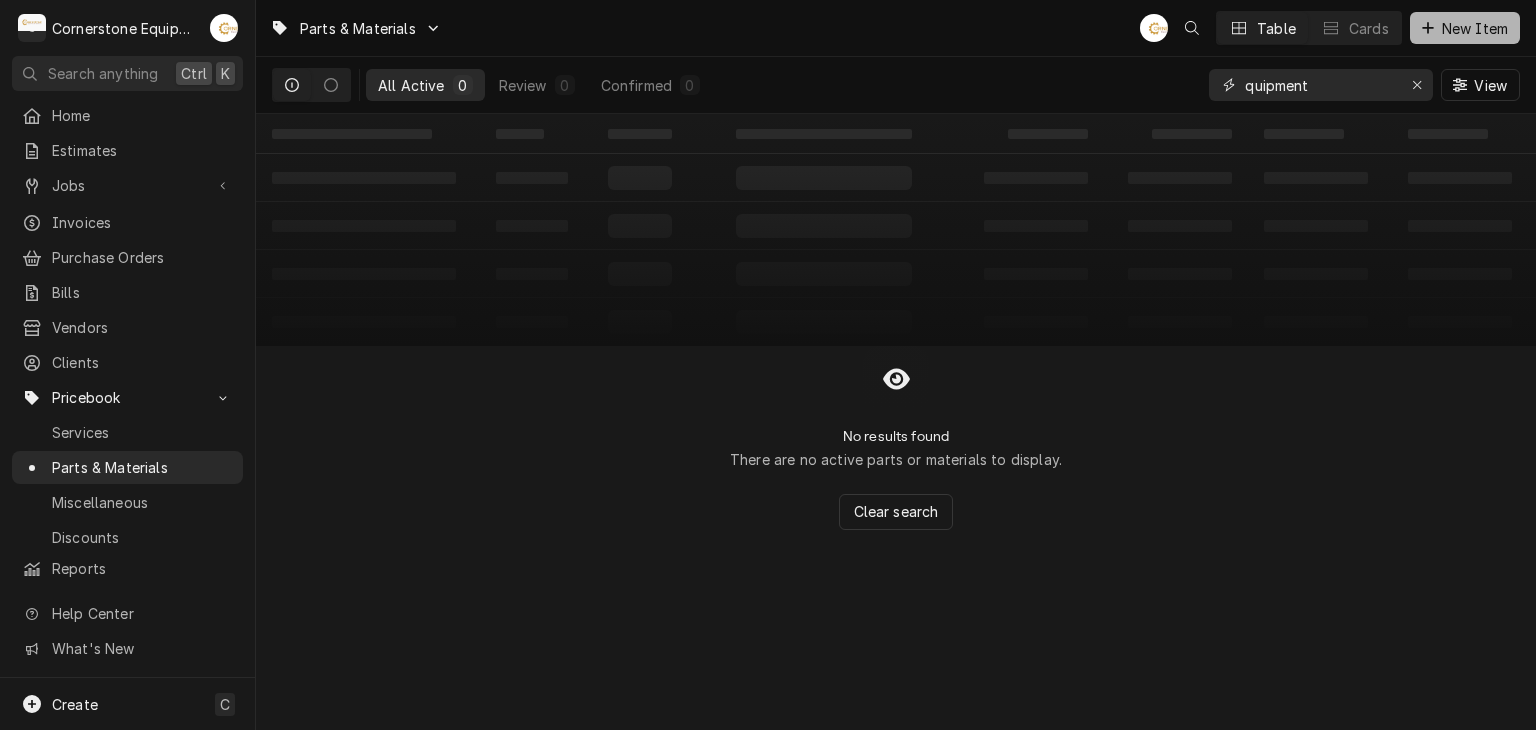 type on "quipment" 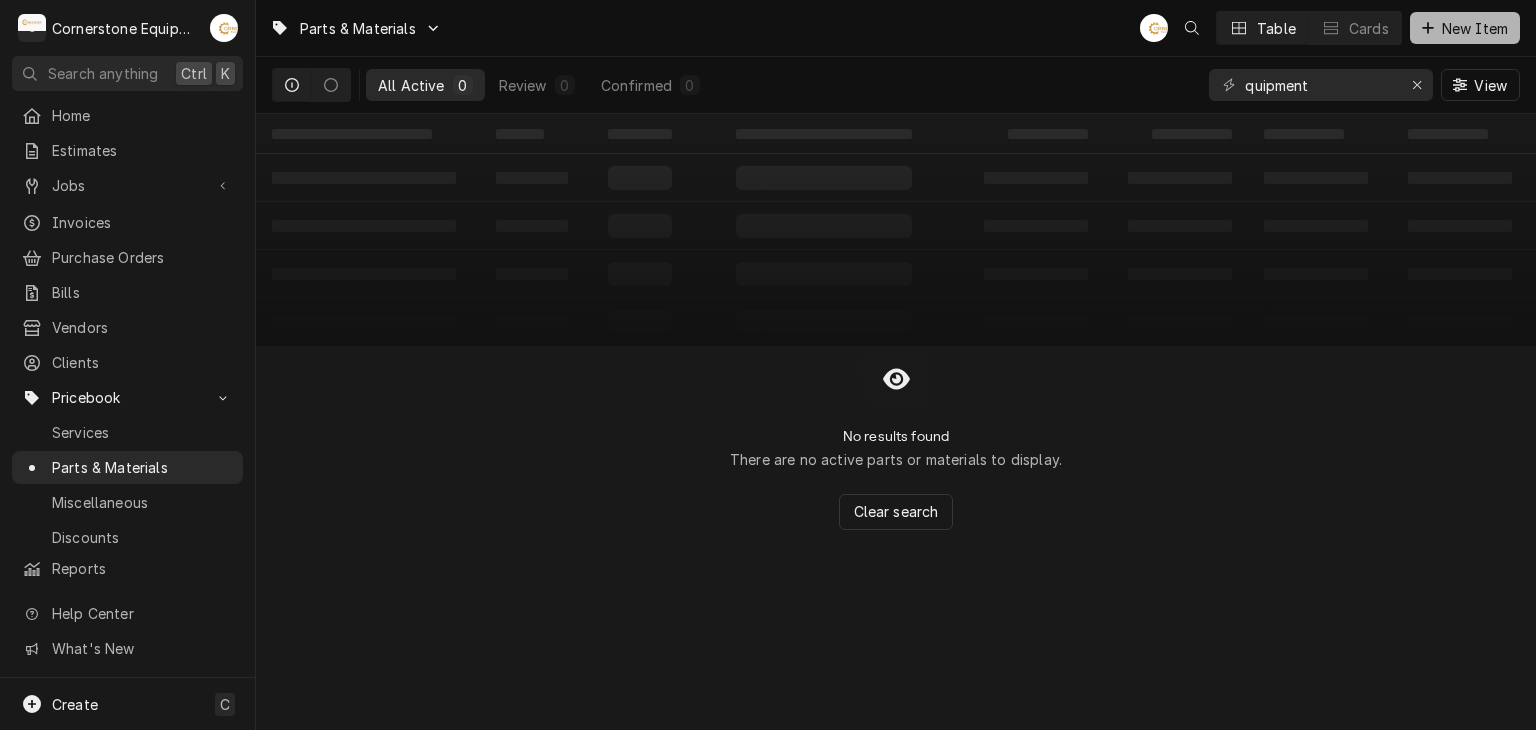 click 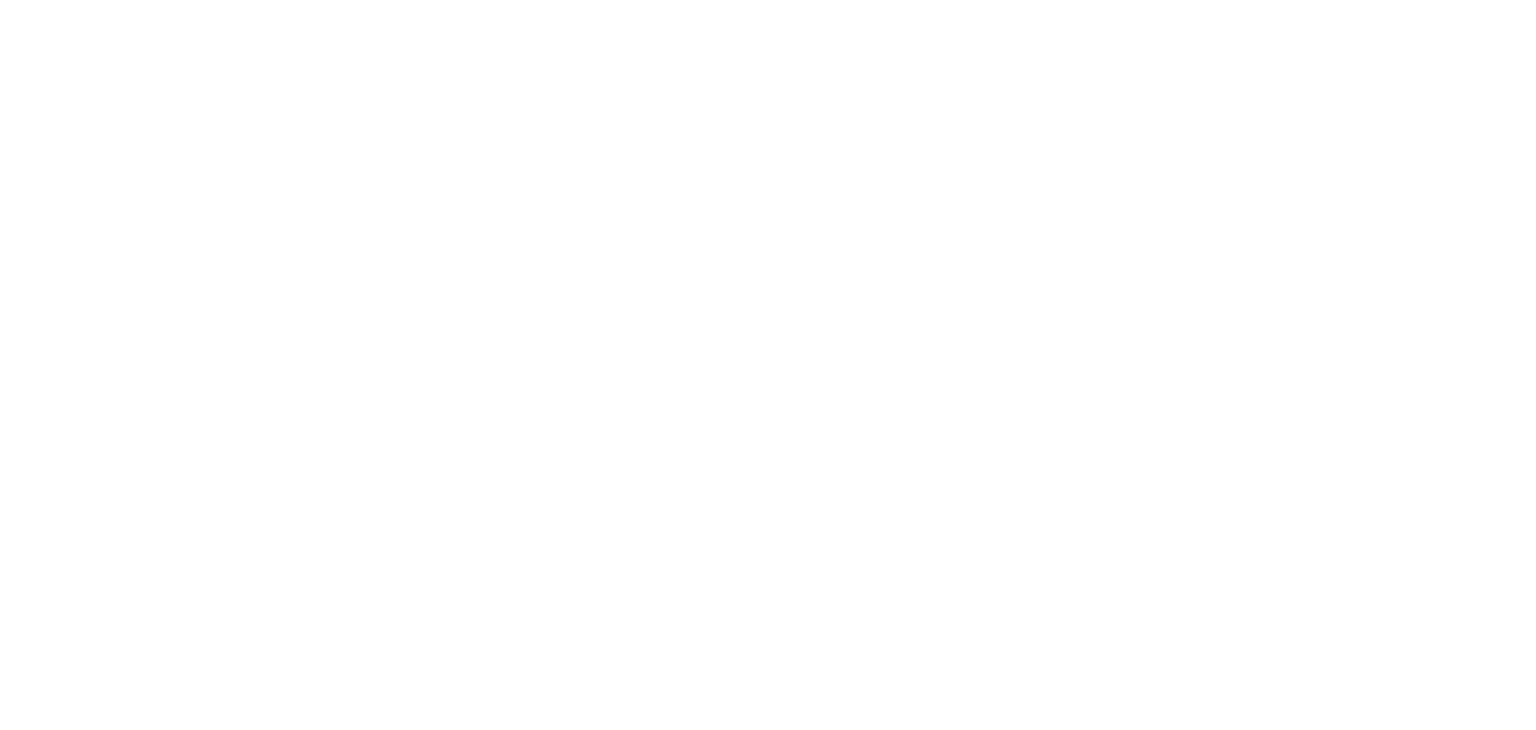 scroll, scrollTop: 0, scrollLeft: 0, axis: both 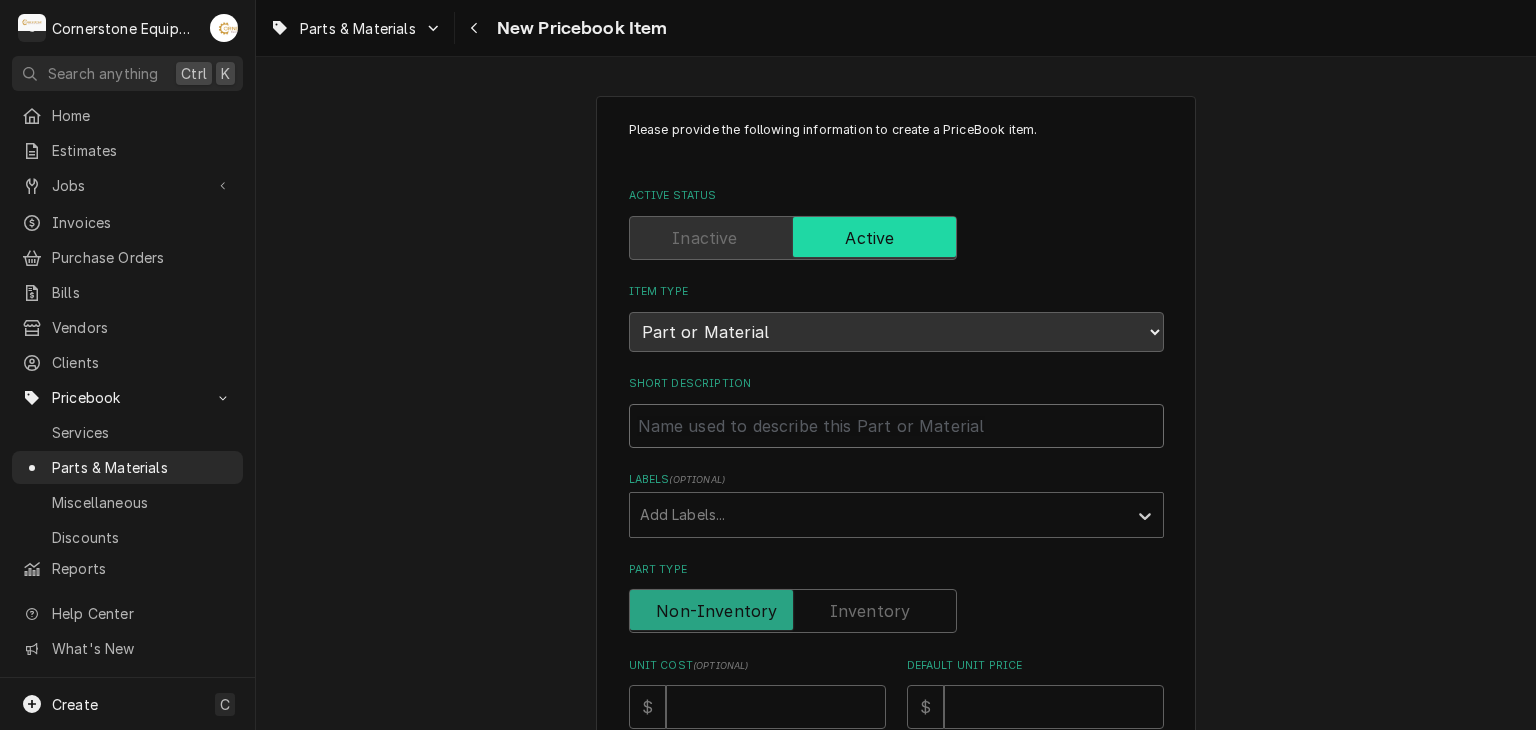 click on "Short Description" at bounding box center (896, 426) 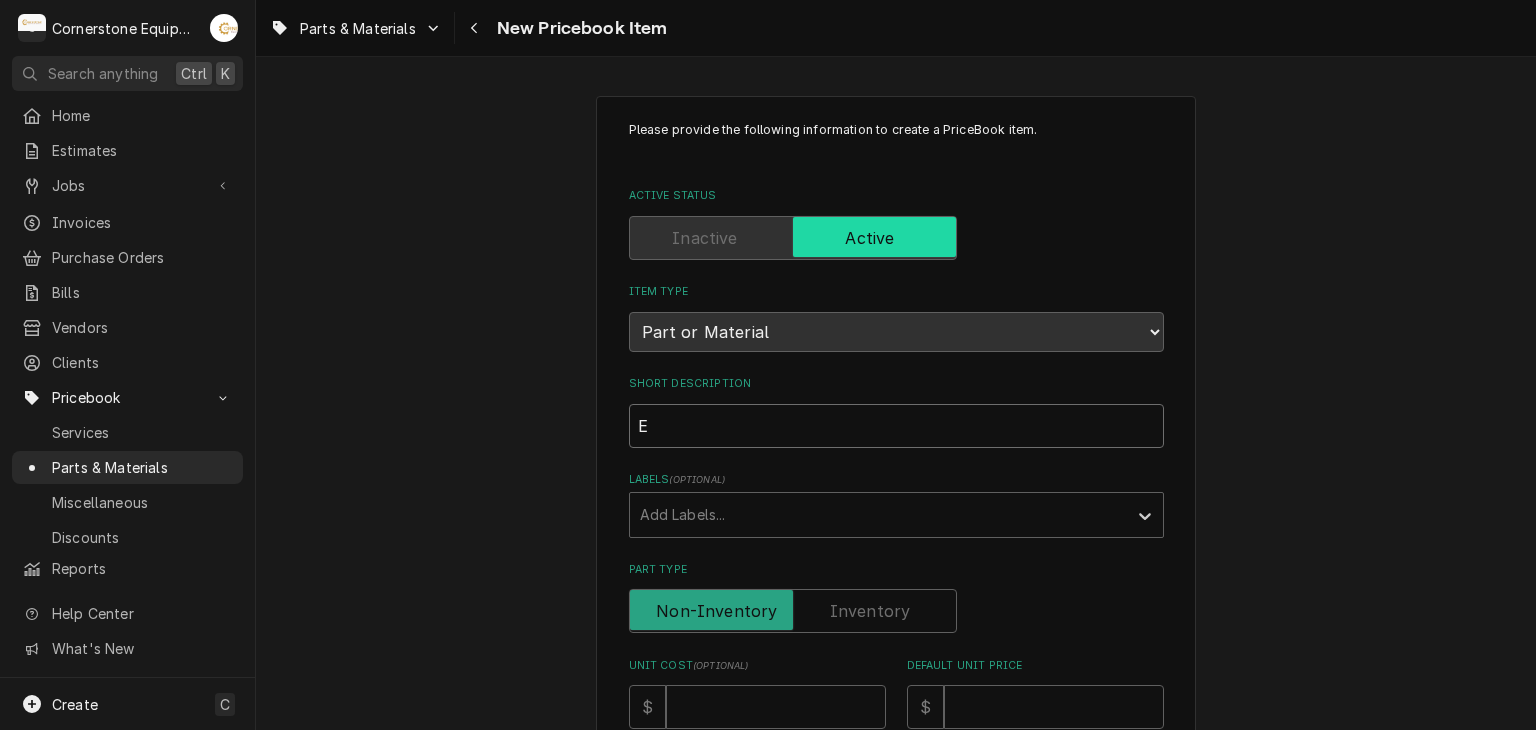 type on "x" 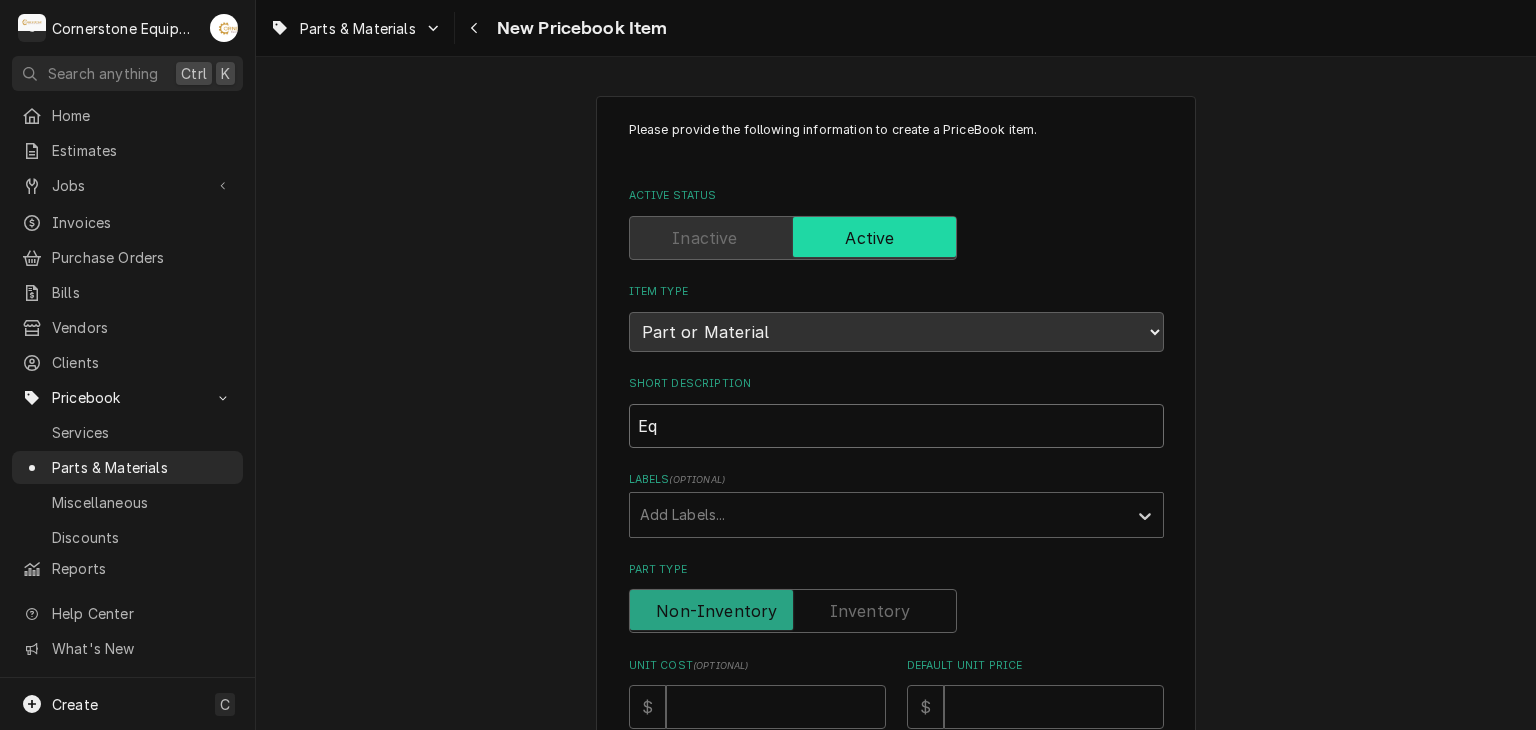 type on "x" 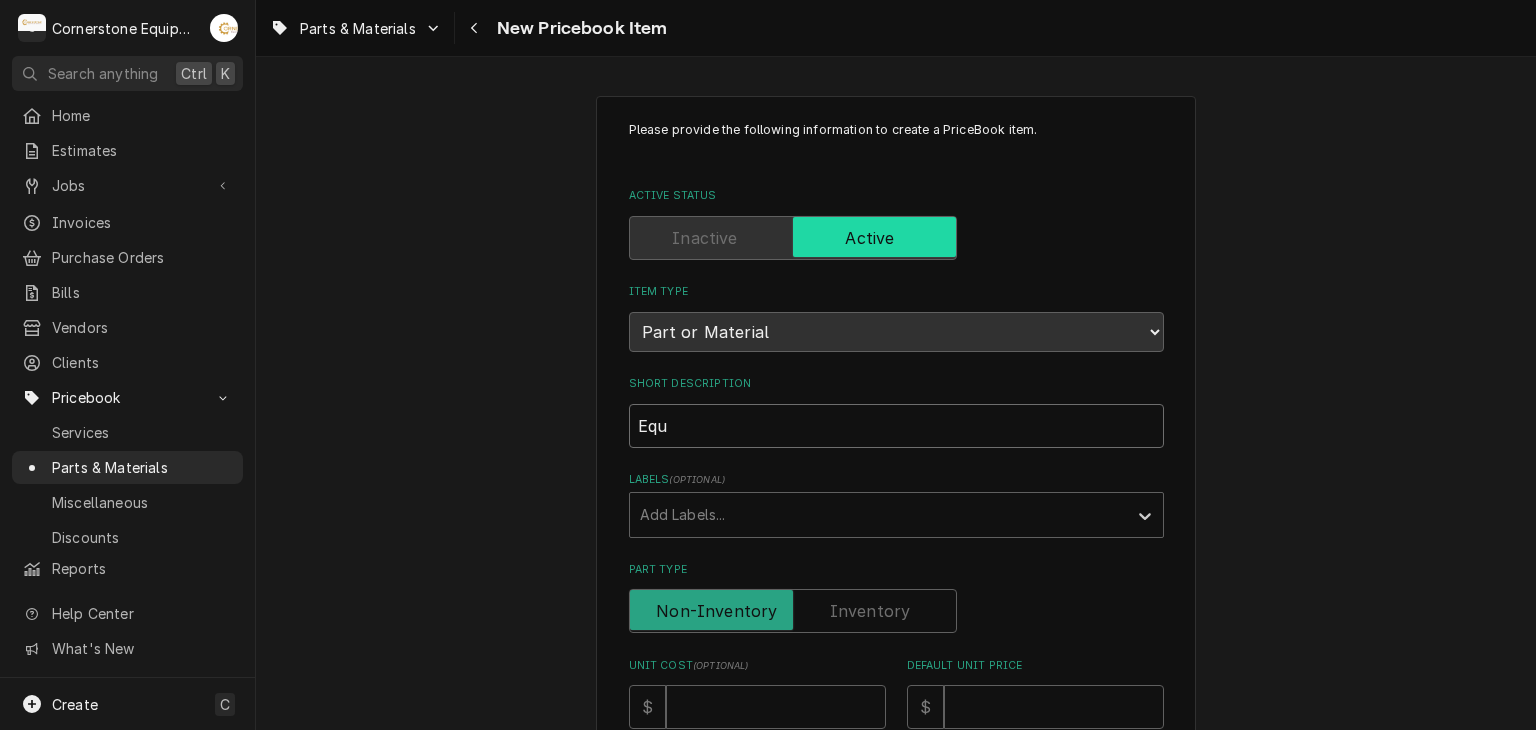 type on "x" 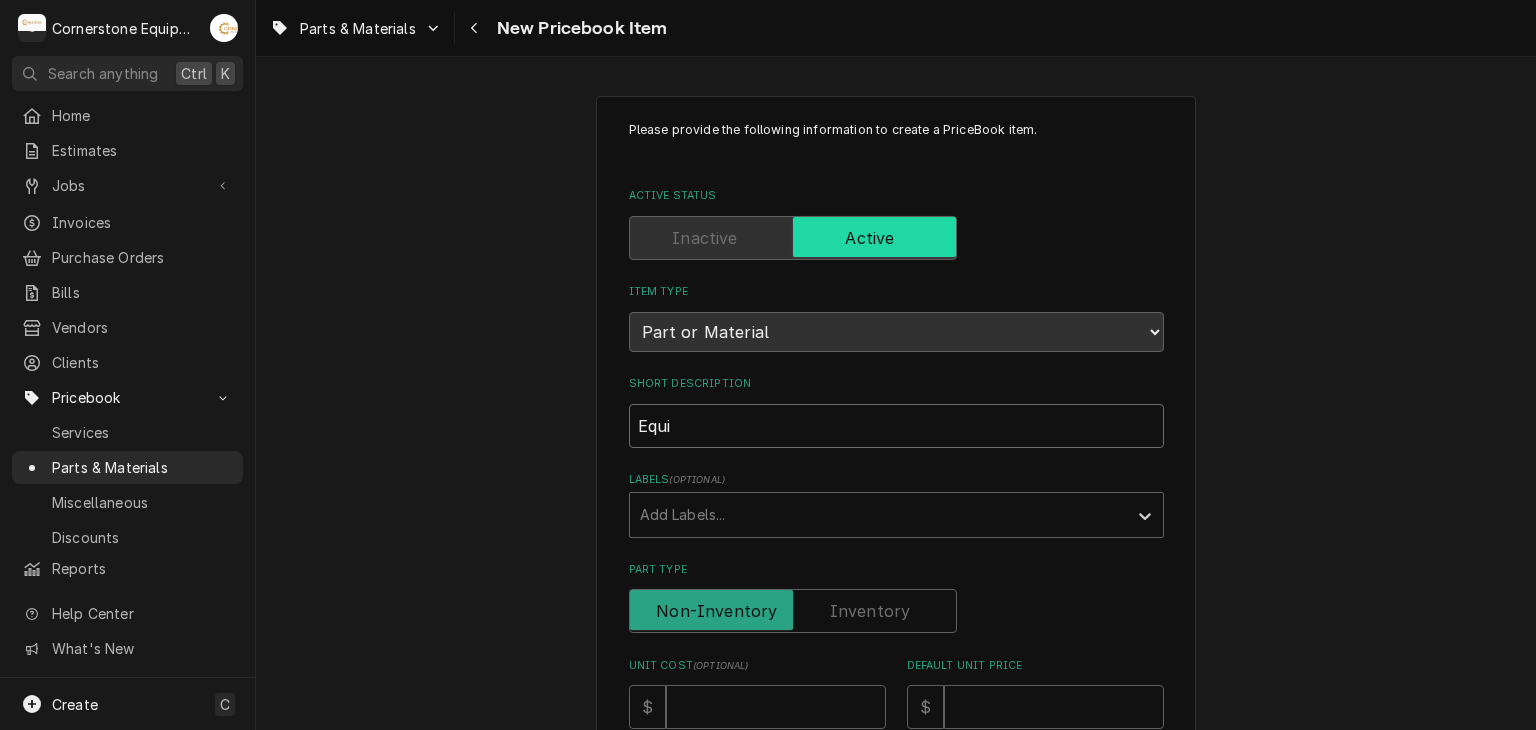 type on "x" 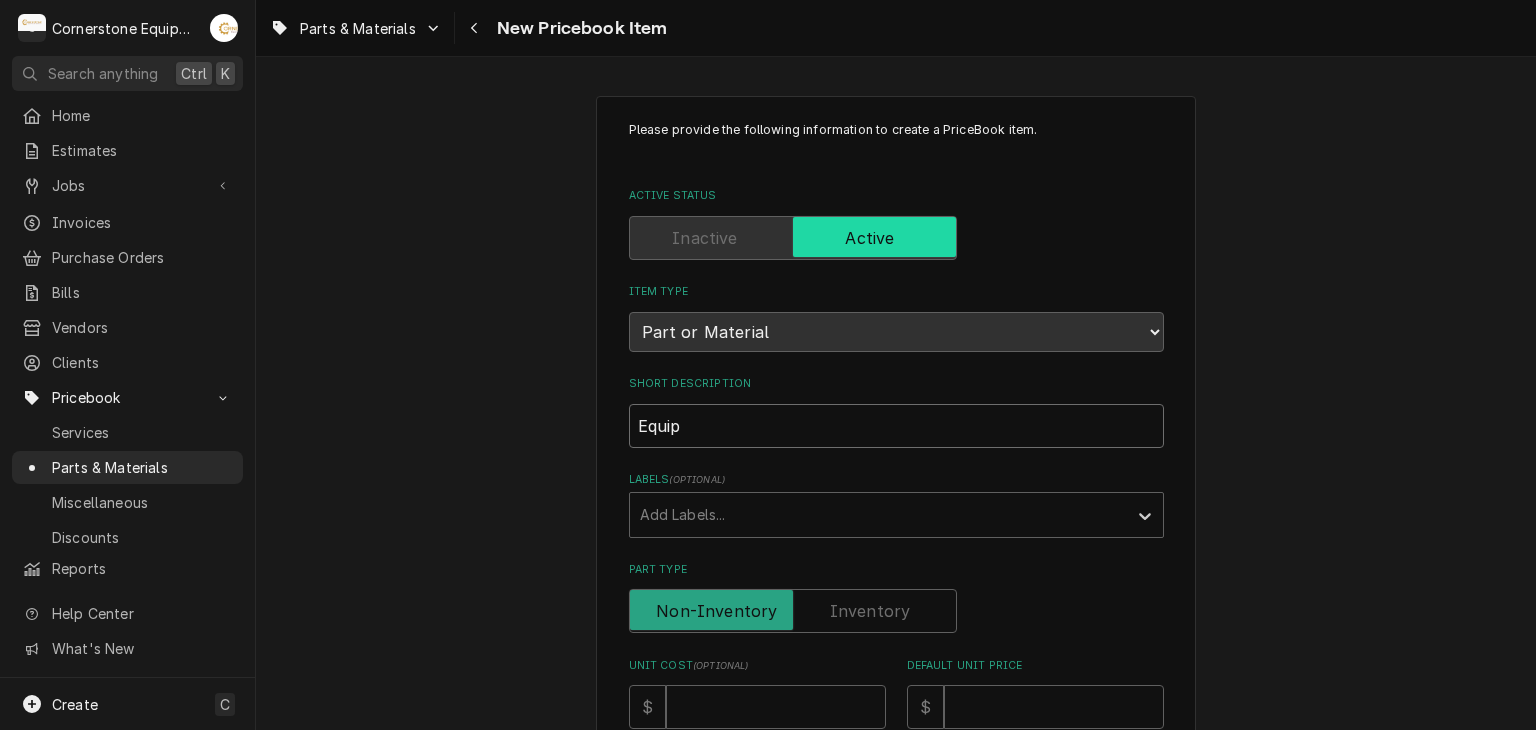 type on "x" 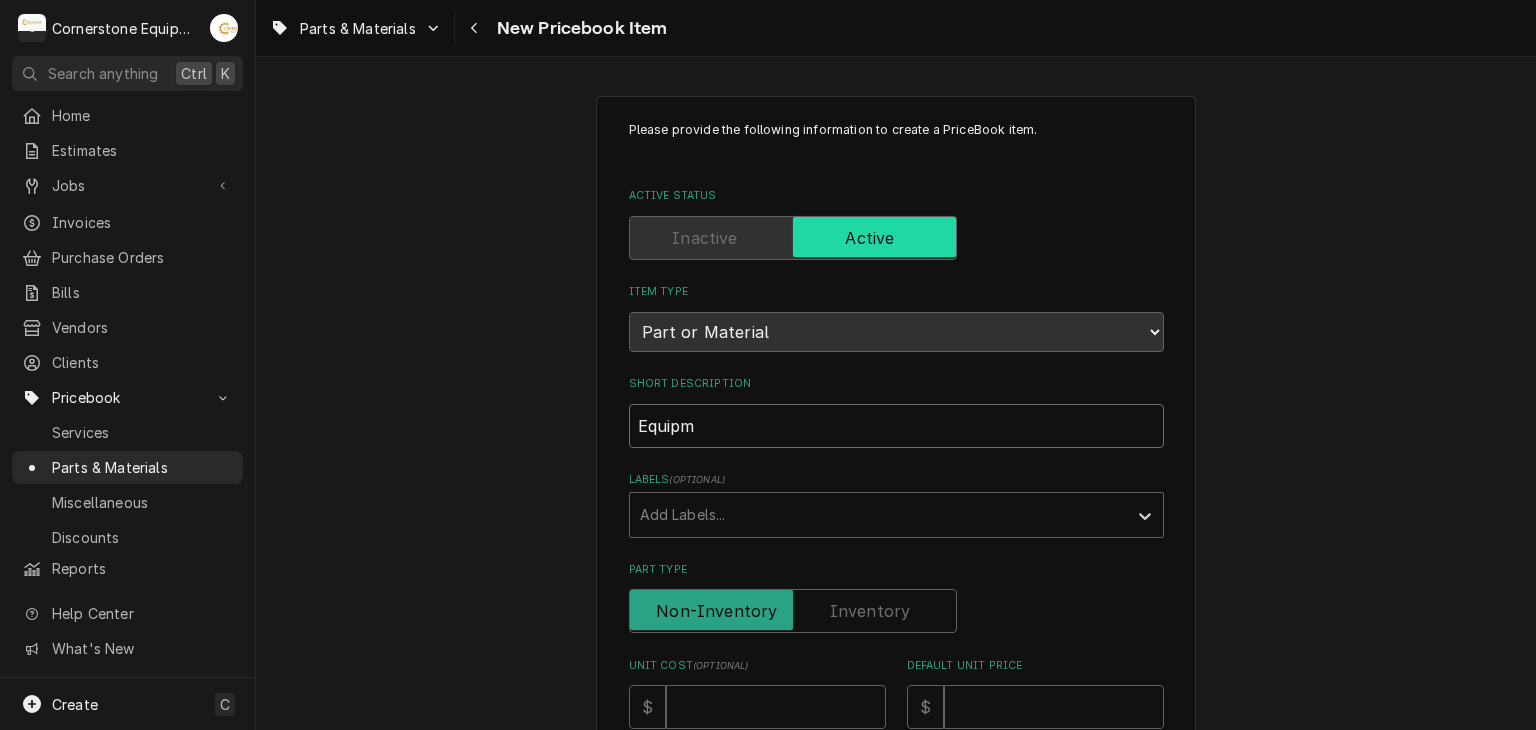 type on "x" 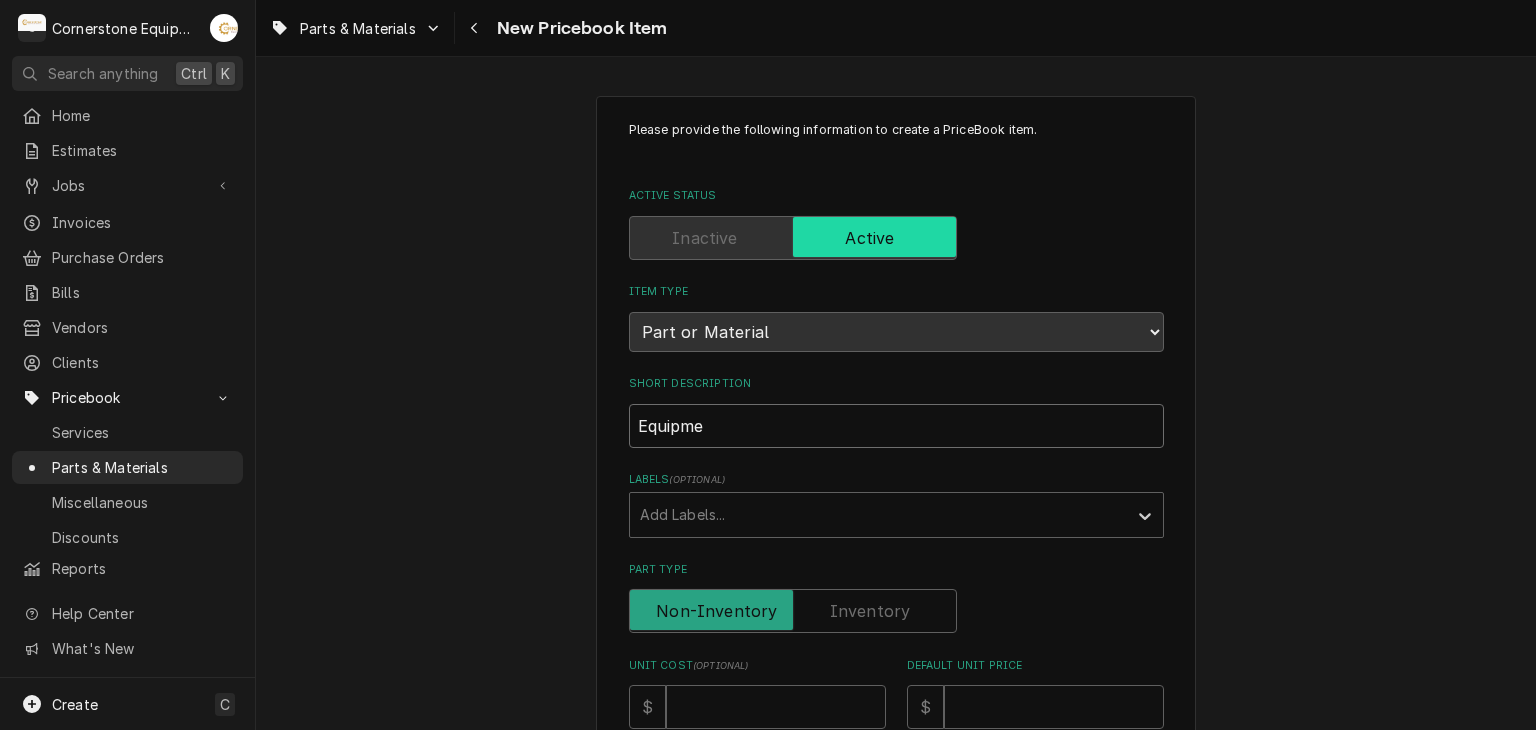 type on "x" 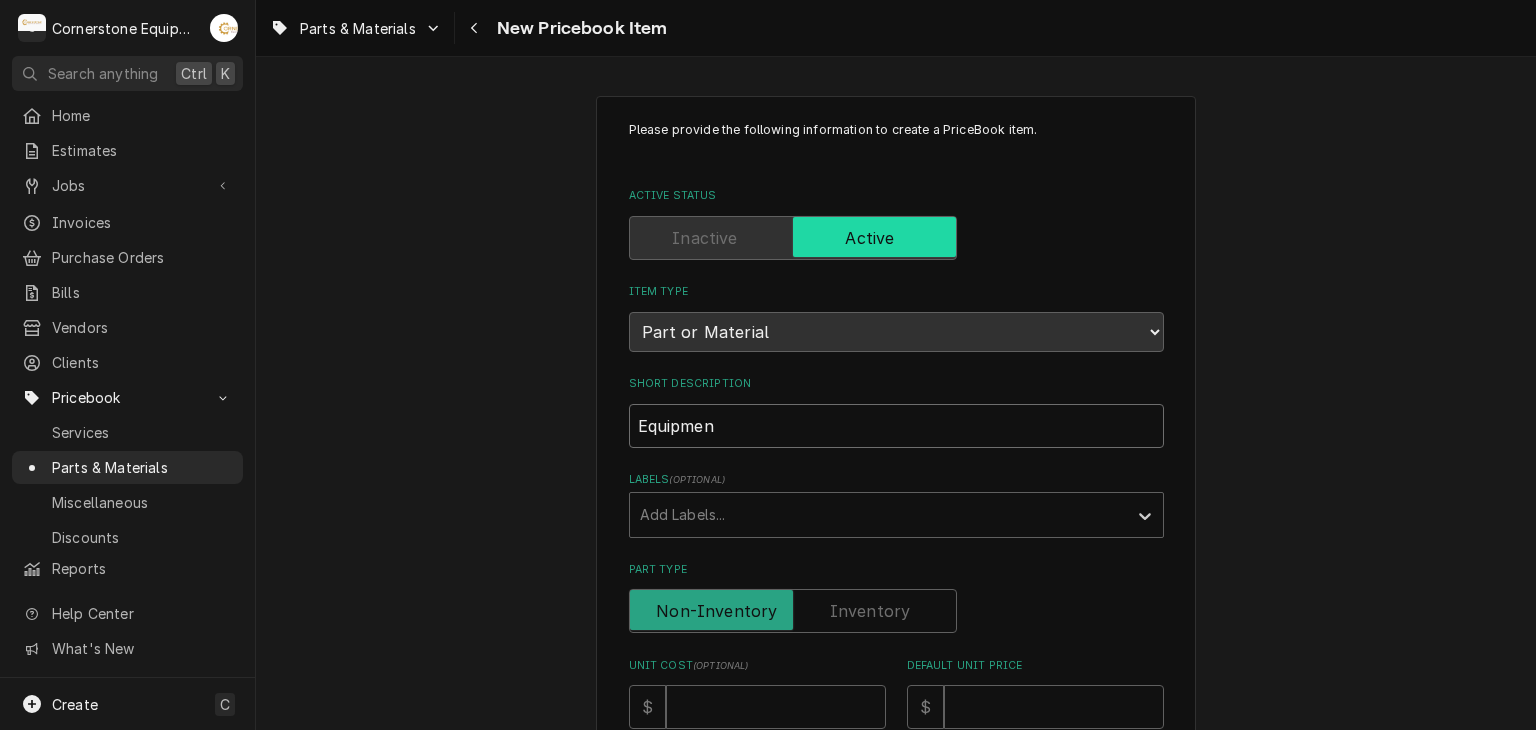 type on "x" 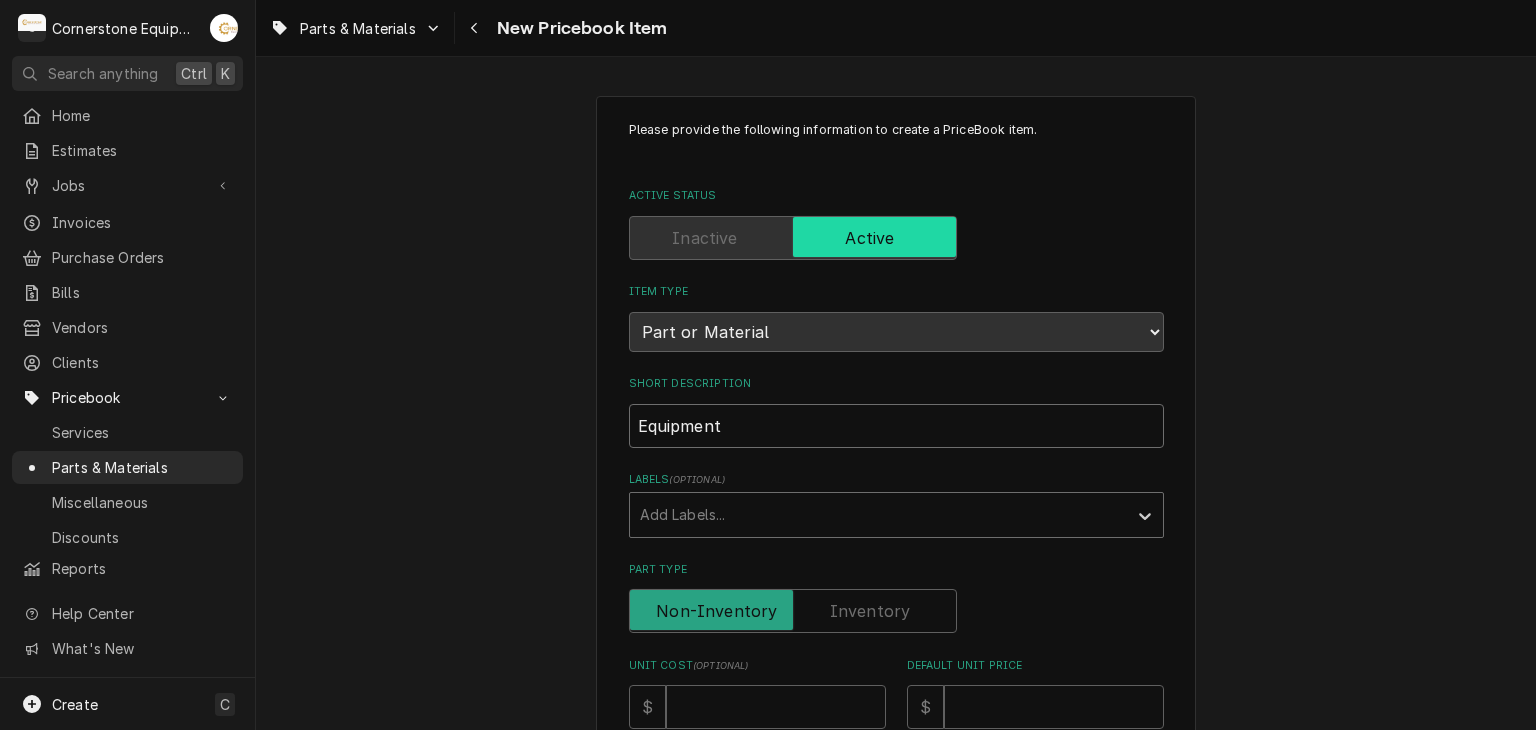 type on "Equipment" 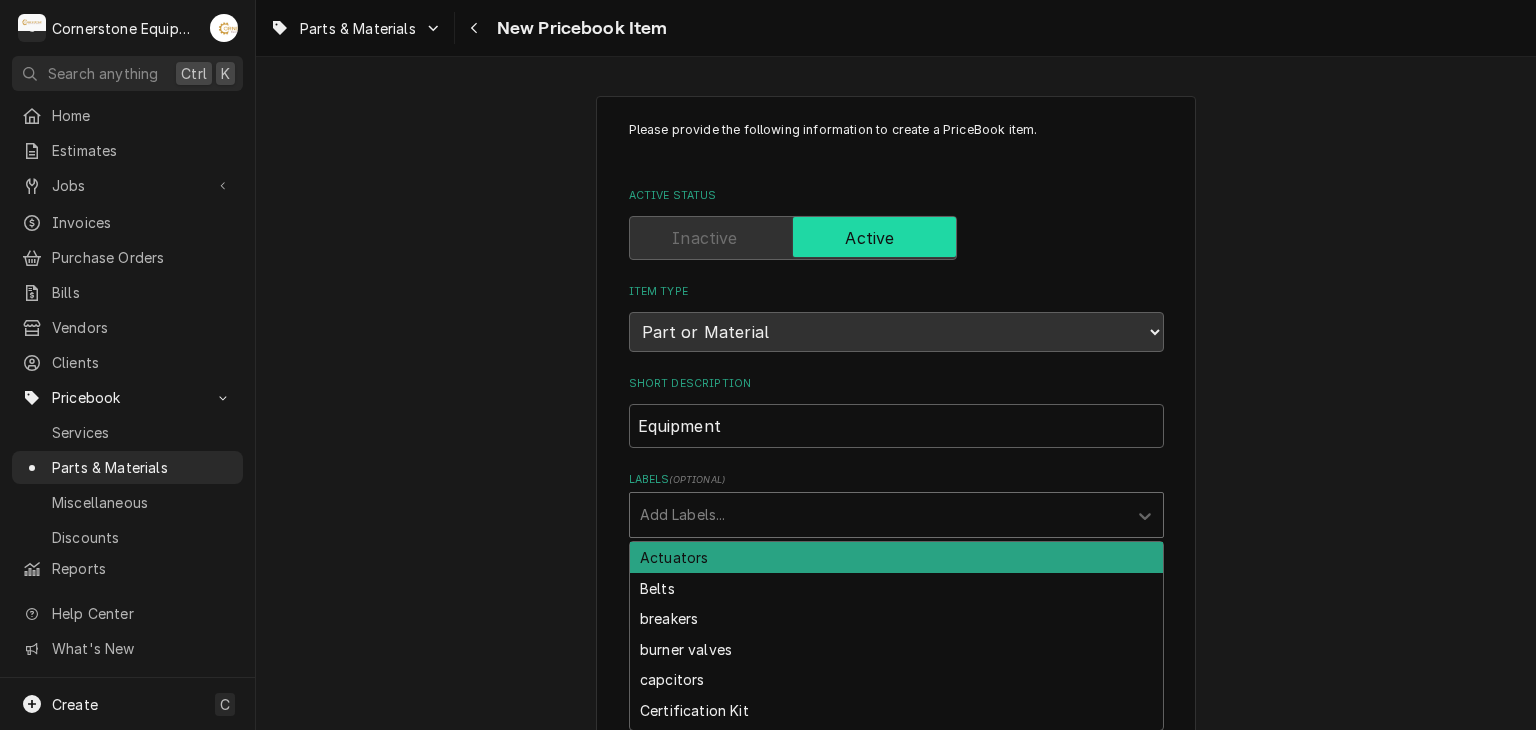 click at bounding box center [878, 515] 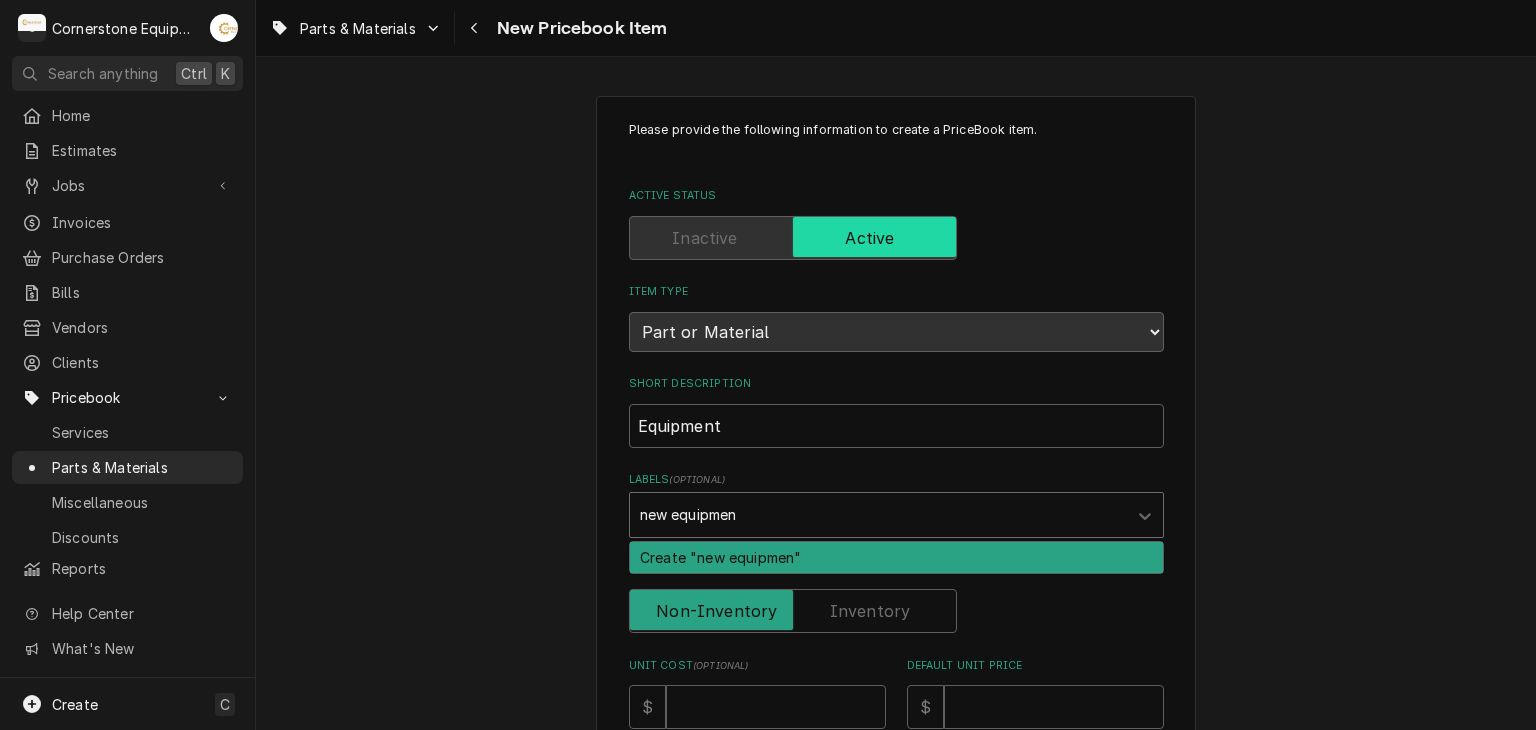 type on "new equipment" 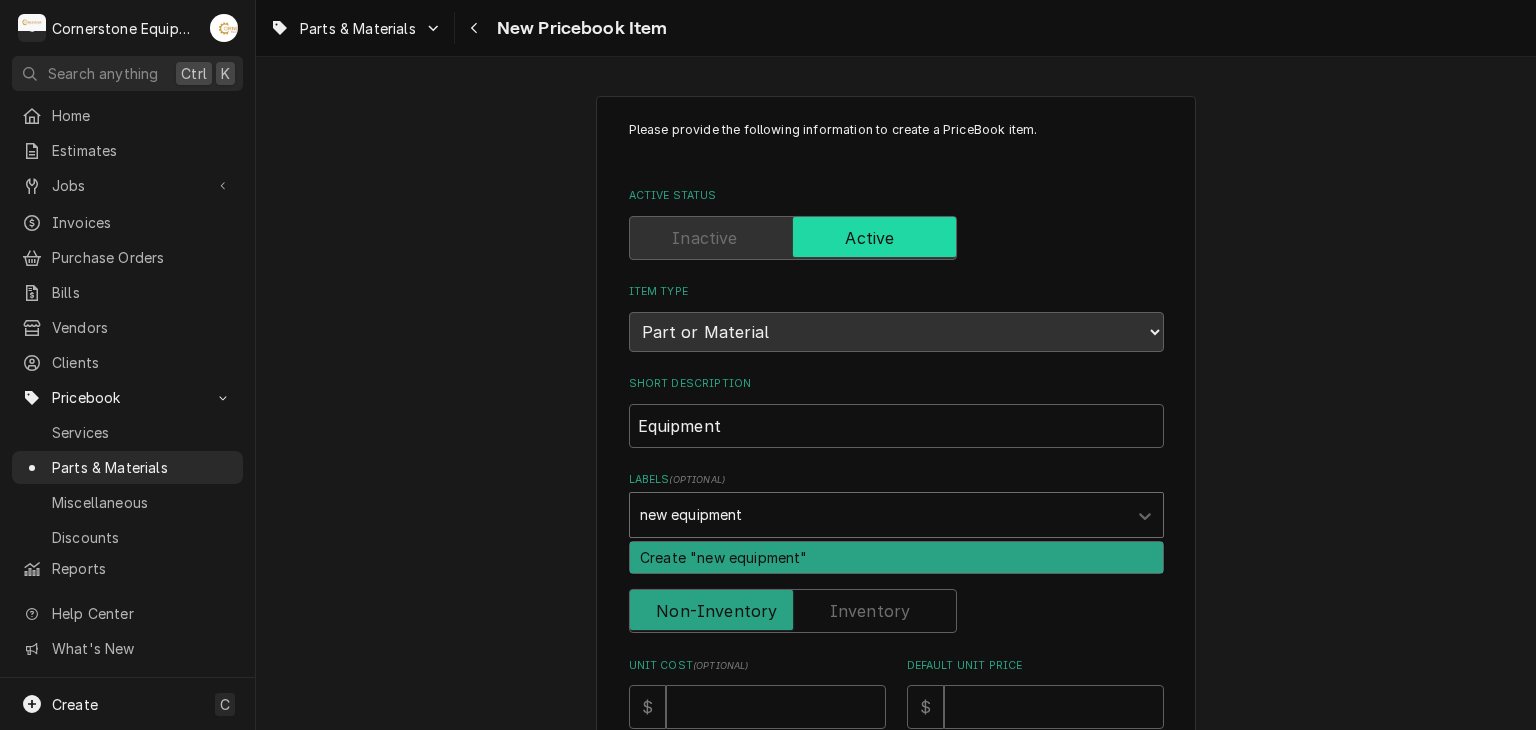 click on "Create "new equipment"" at bounding box center [896, 557] 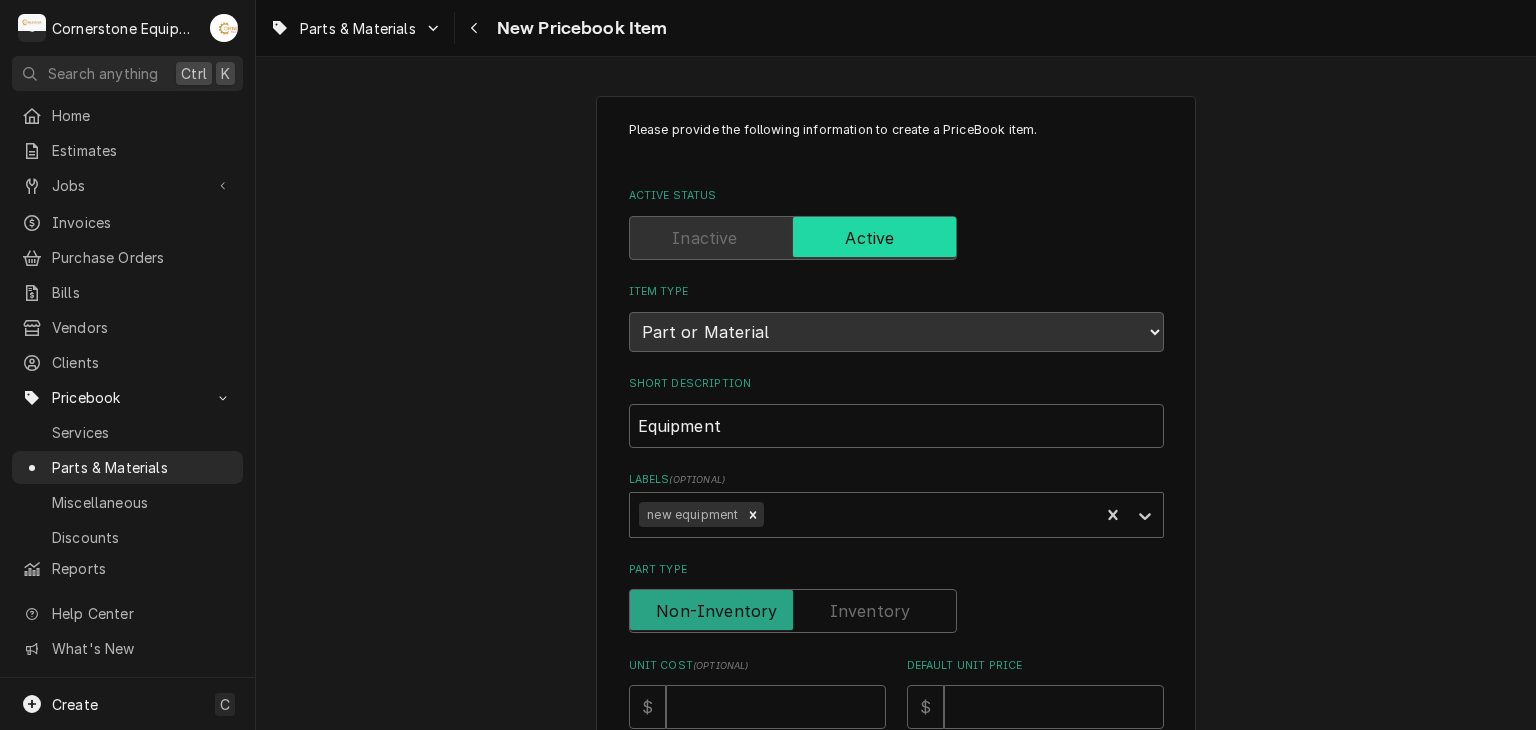 click on "Please provide the following information to create a PriceBook item. Active Status Item Type Choose PriceBook item type... Service Charge Part or Material Miscellaneous Charge Discount Tax Short Description Equipment Labels  ( optional ) new equipment Part Type Unit Cost  ( optional ) $ Default Unit Price $ Tax Manufacturer  ( optional ) Manufacturer Part #  ( optional ) Detailed Summary Template  ( optional ) Internal Notes  ( optional ) Vendor Part Information Add Vendor Cost" at bounding box center [896, 756] 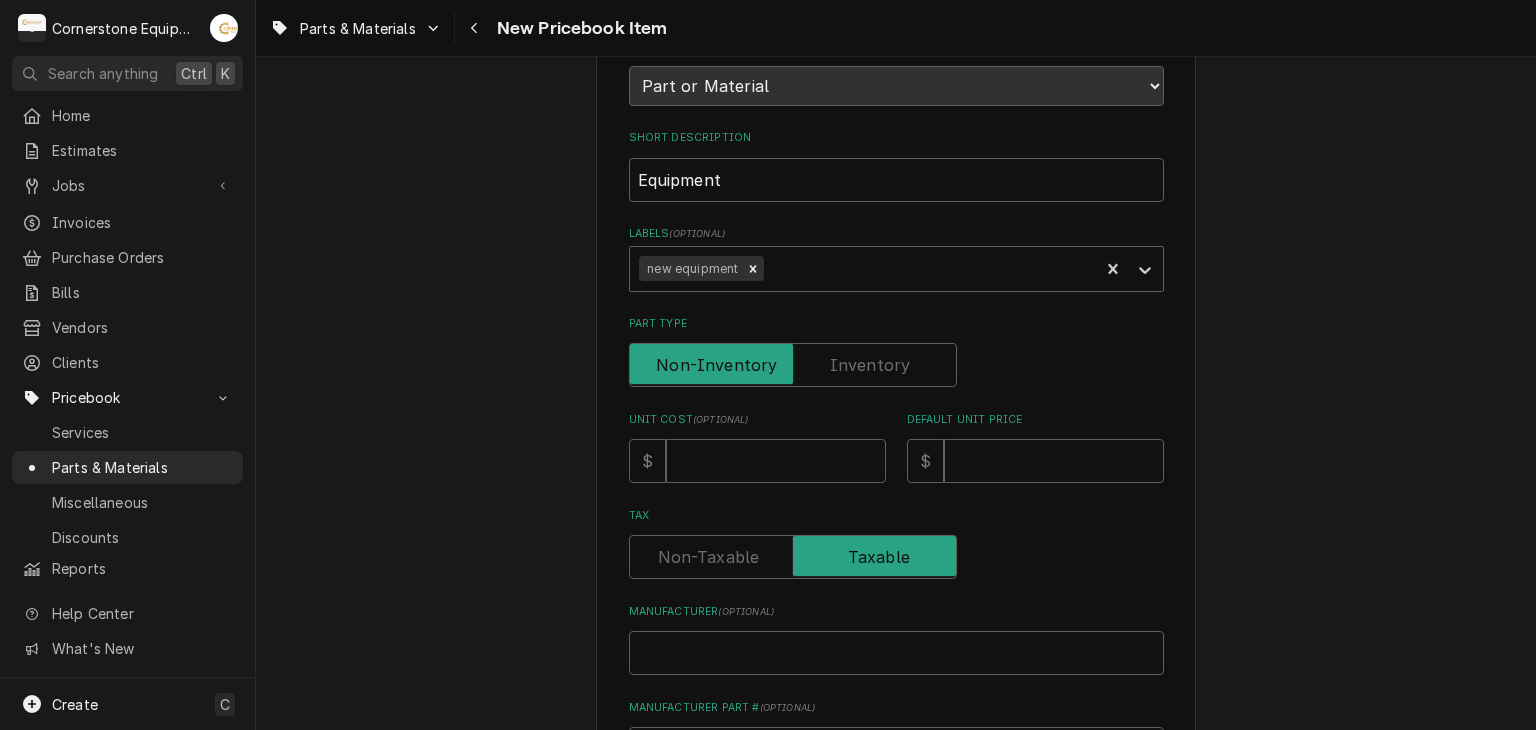 scroll, scrollTop: 275, scrollLeft: 0, axis: vertical 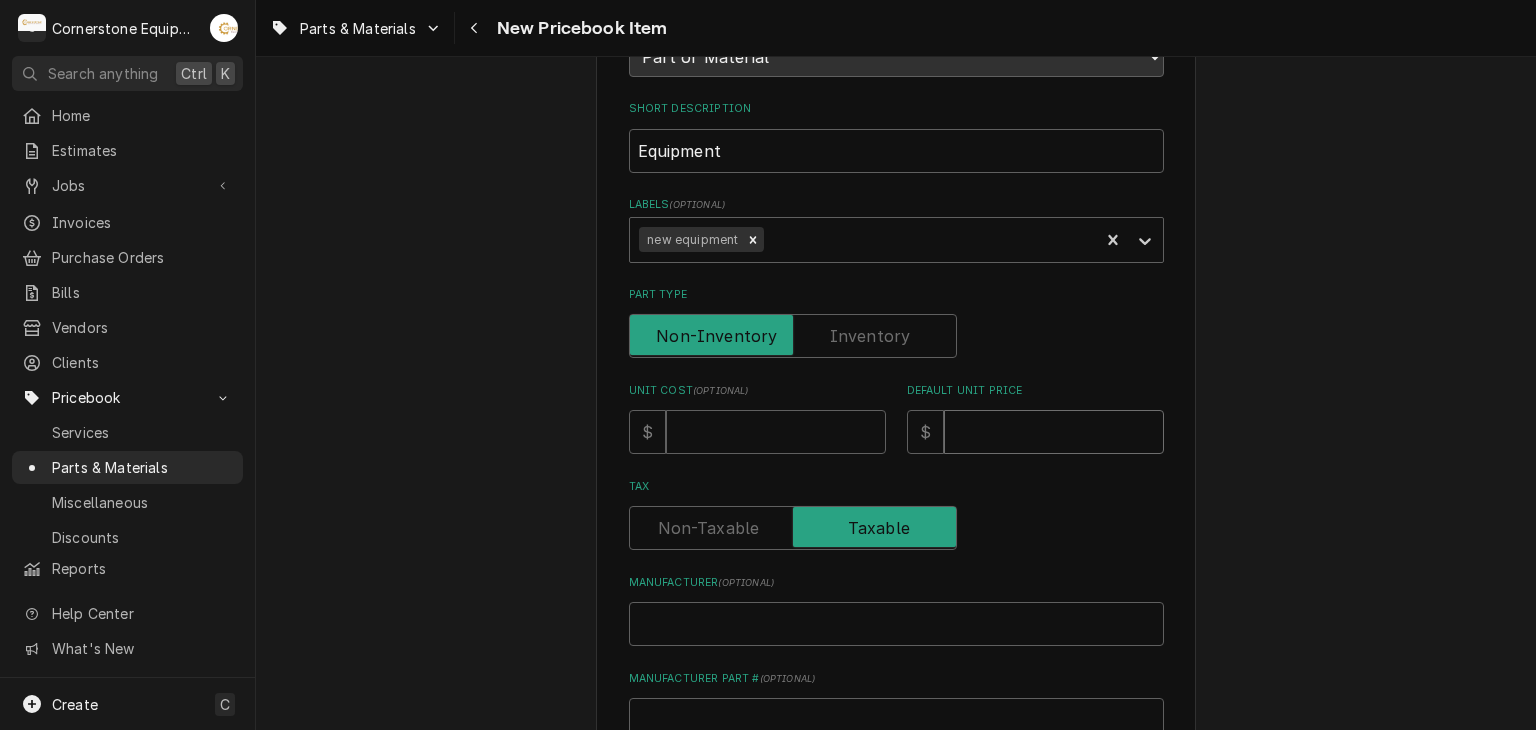 click on "Default Unit Price" at bounding box center [1054, 432] 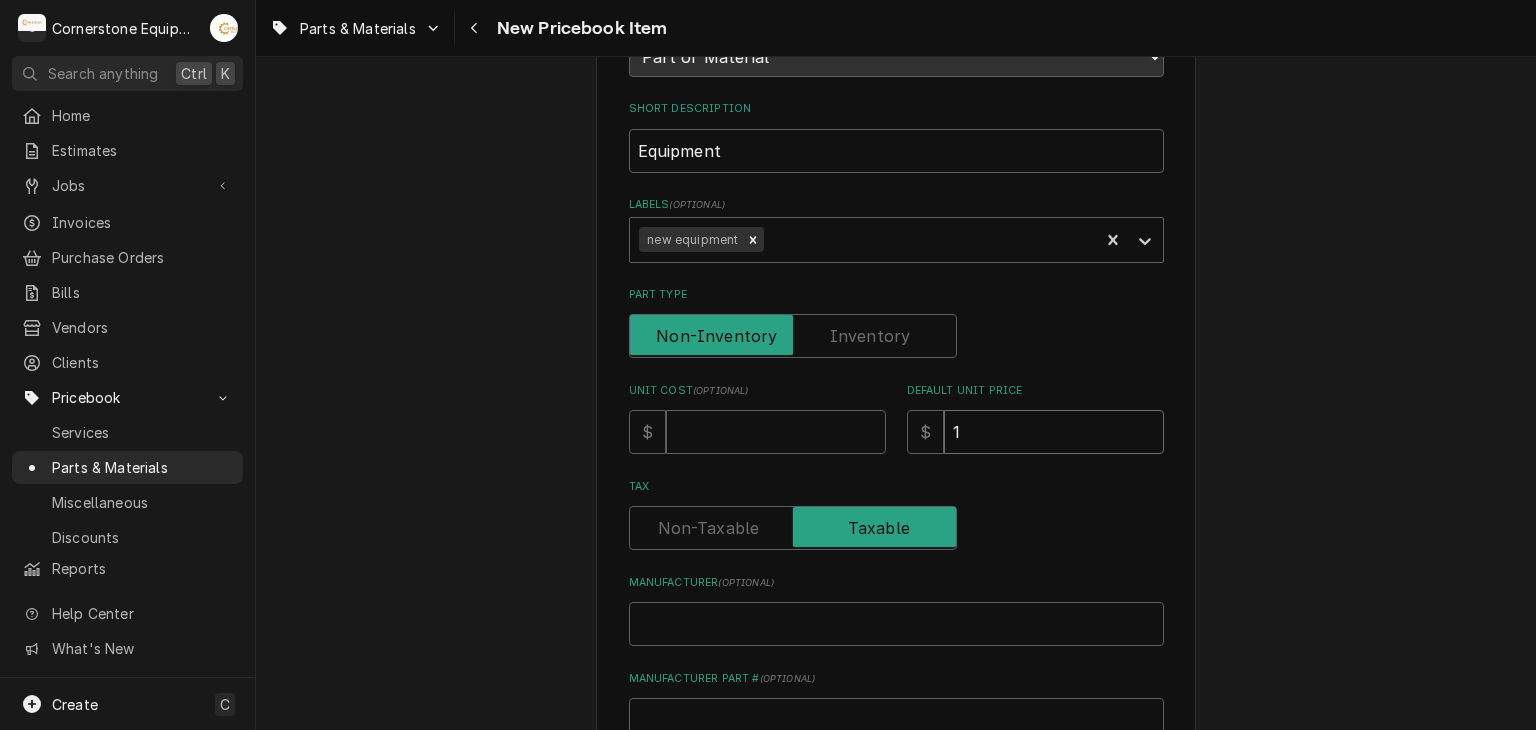 type on "x" 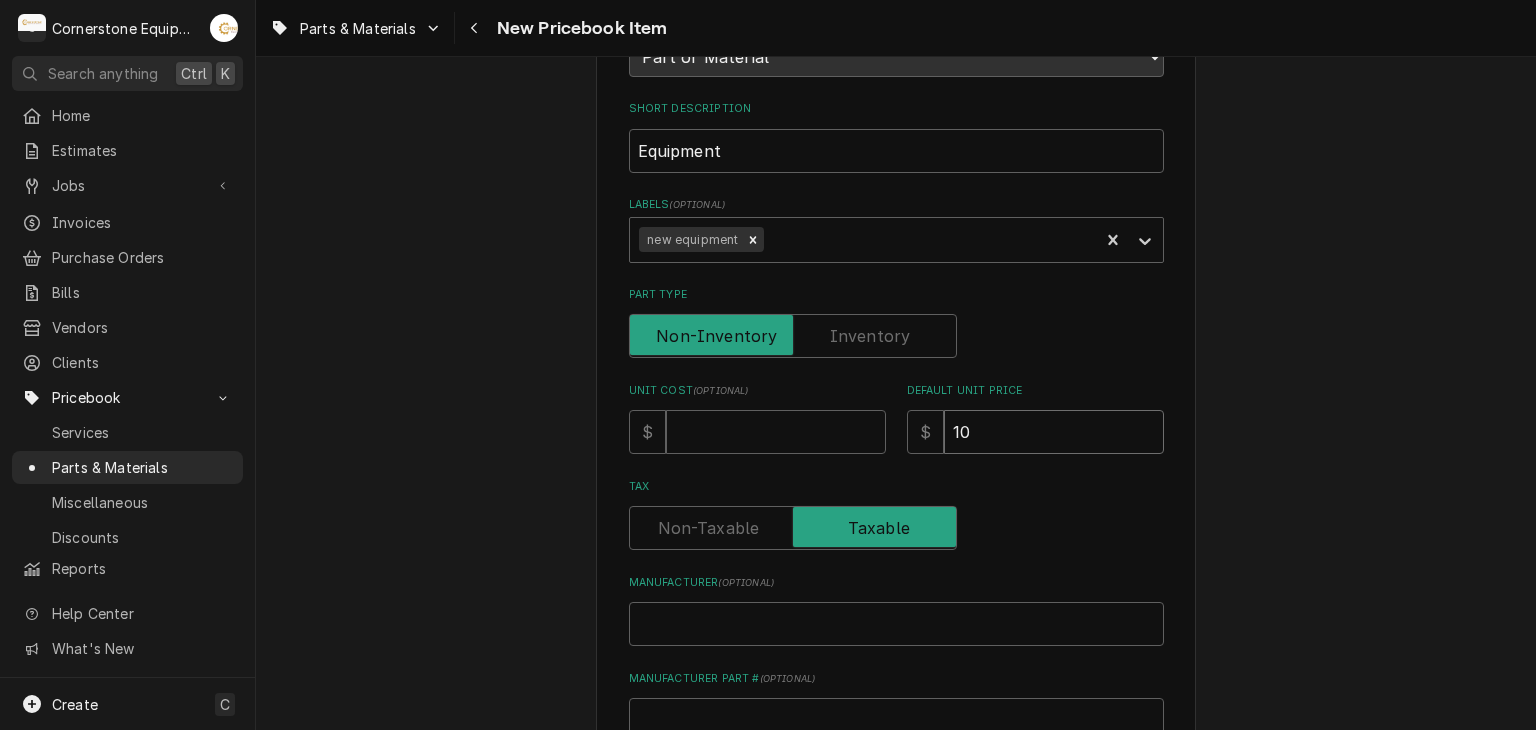 type on "x" 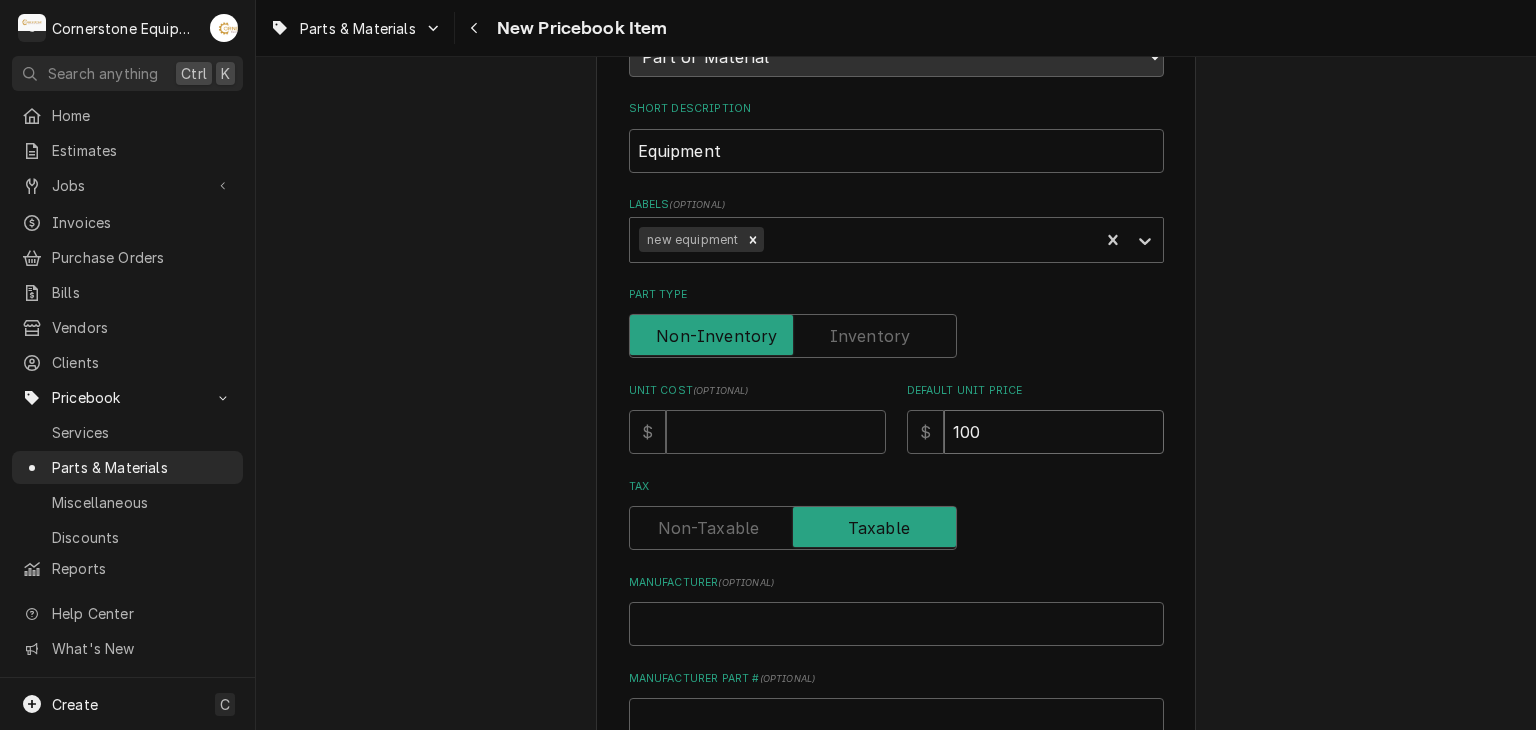 type on "x" 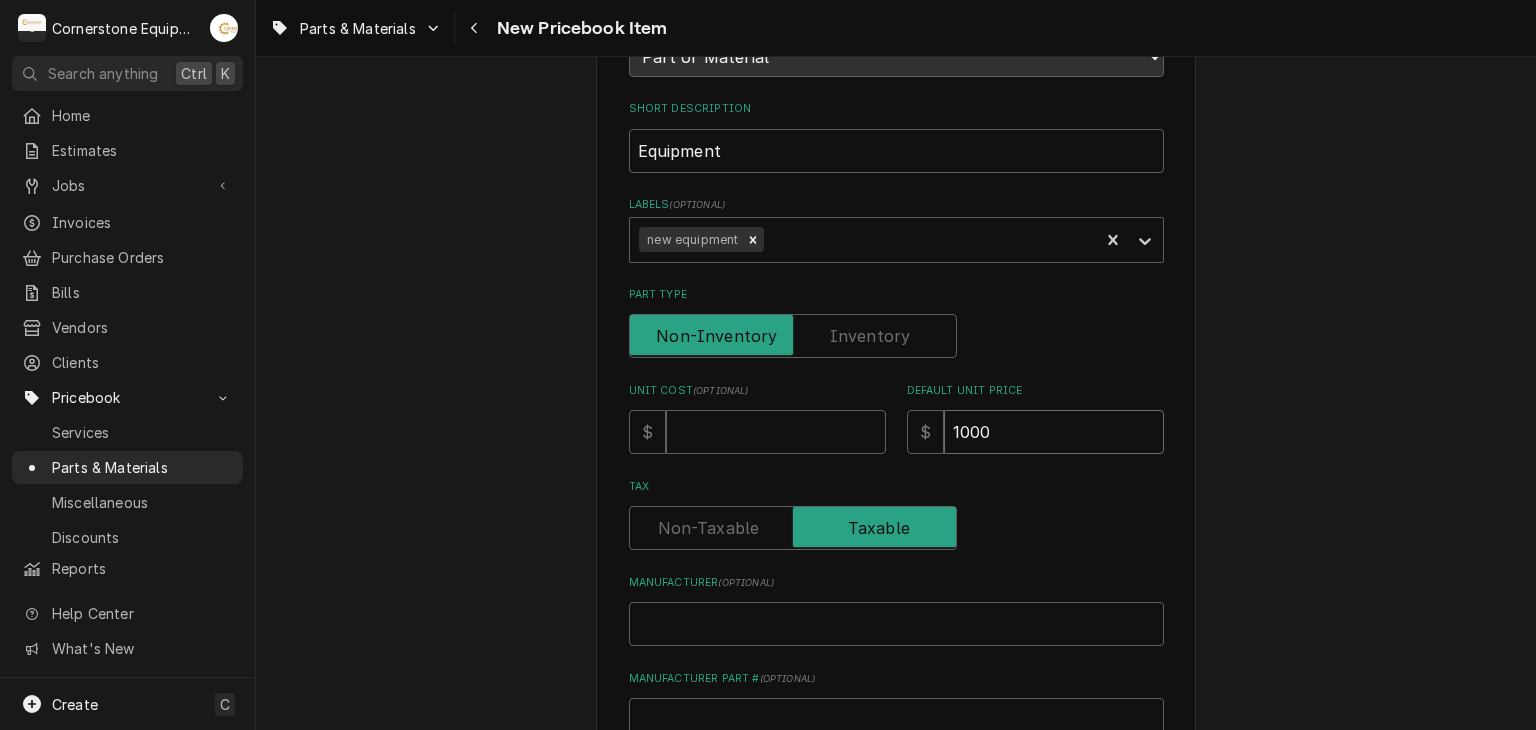 type on "1000" 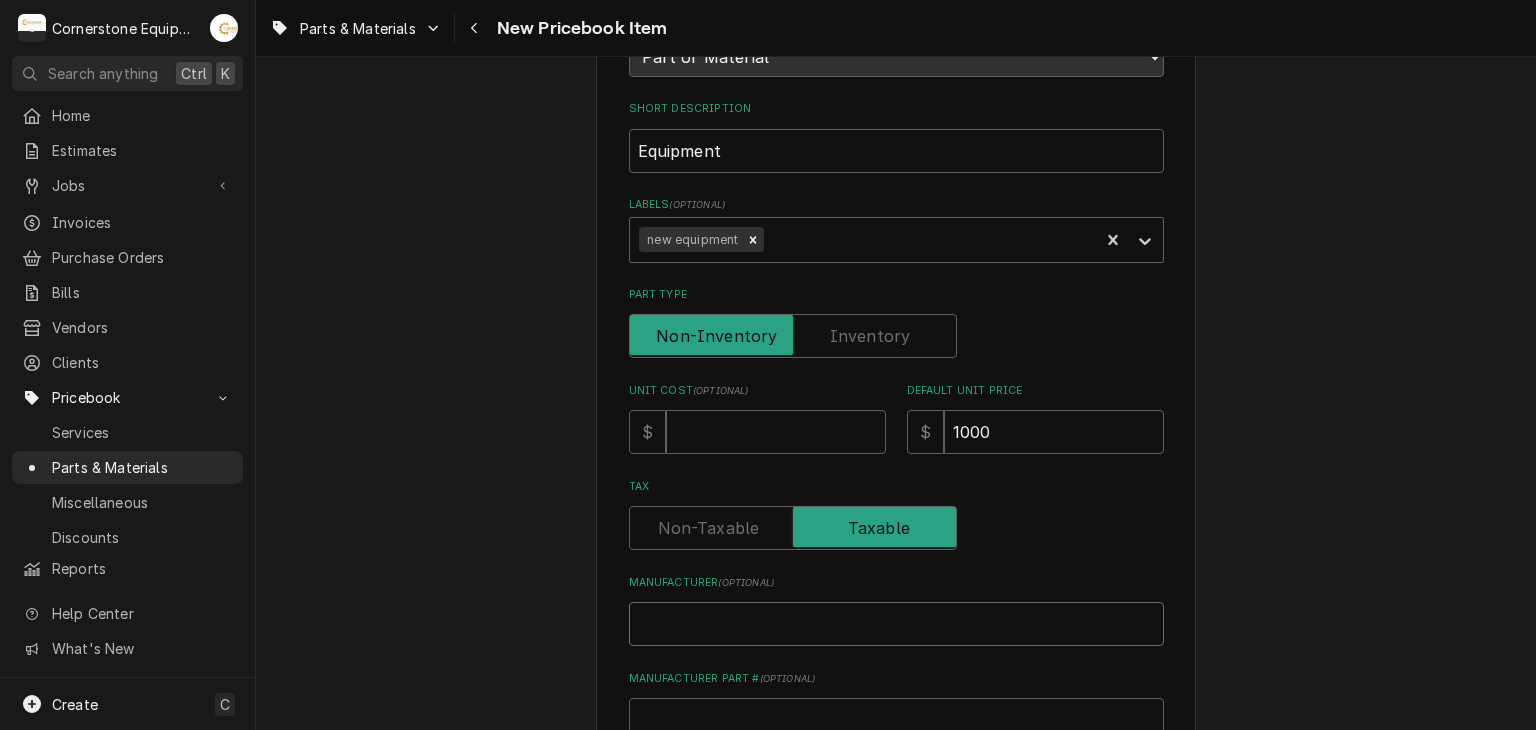 click on "Manufacturer  ( optional )" at bounding box center (896, 624) 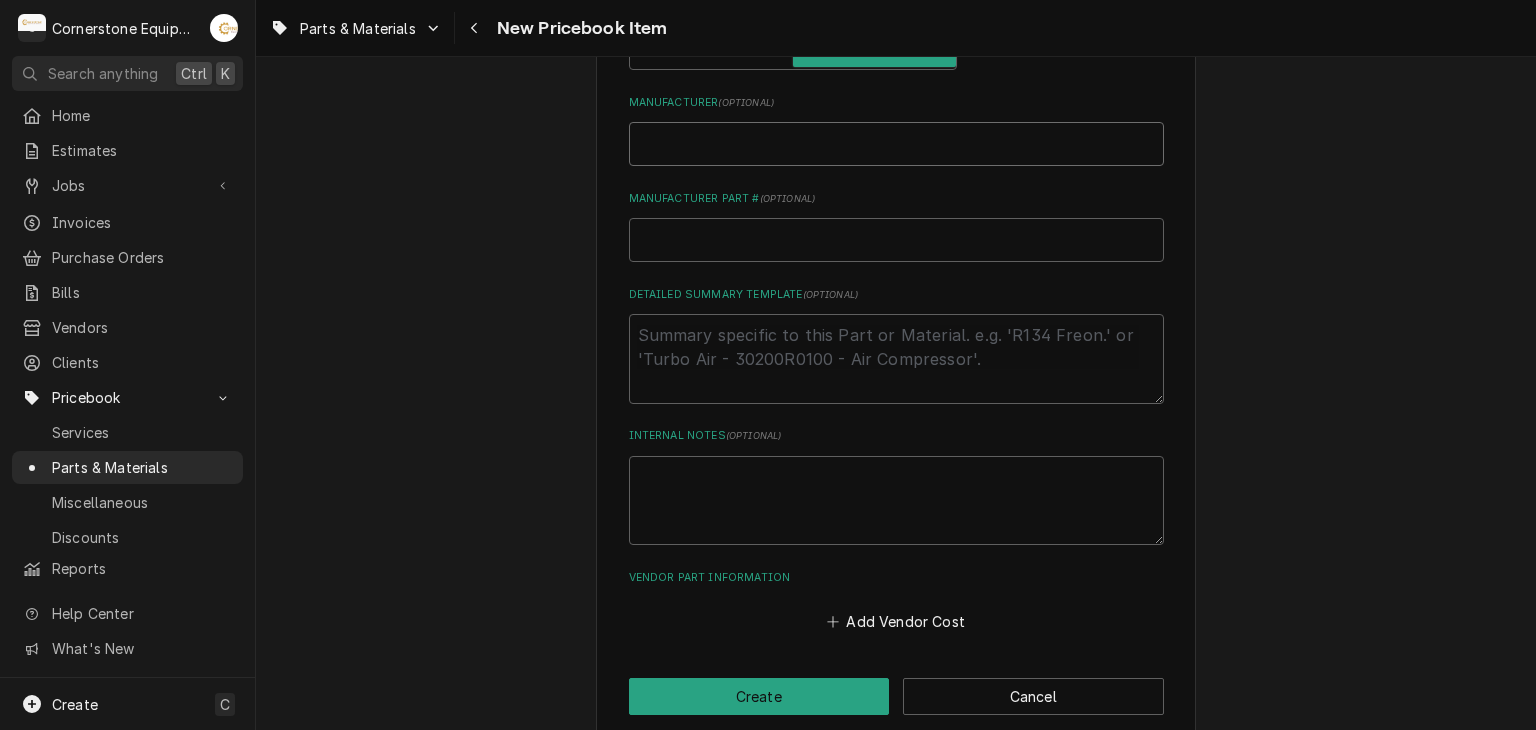 scroll, scrollTop: 780, scrollLeft: 0, axis: vertical 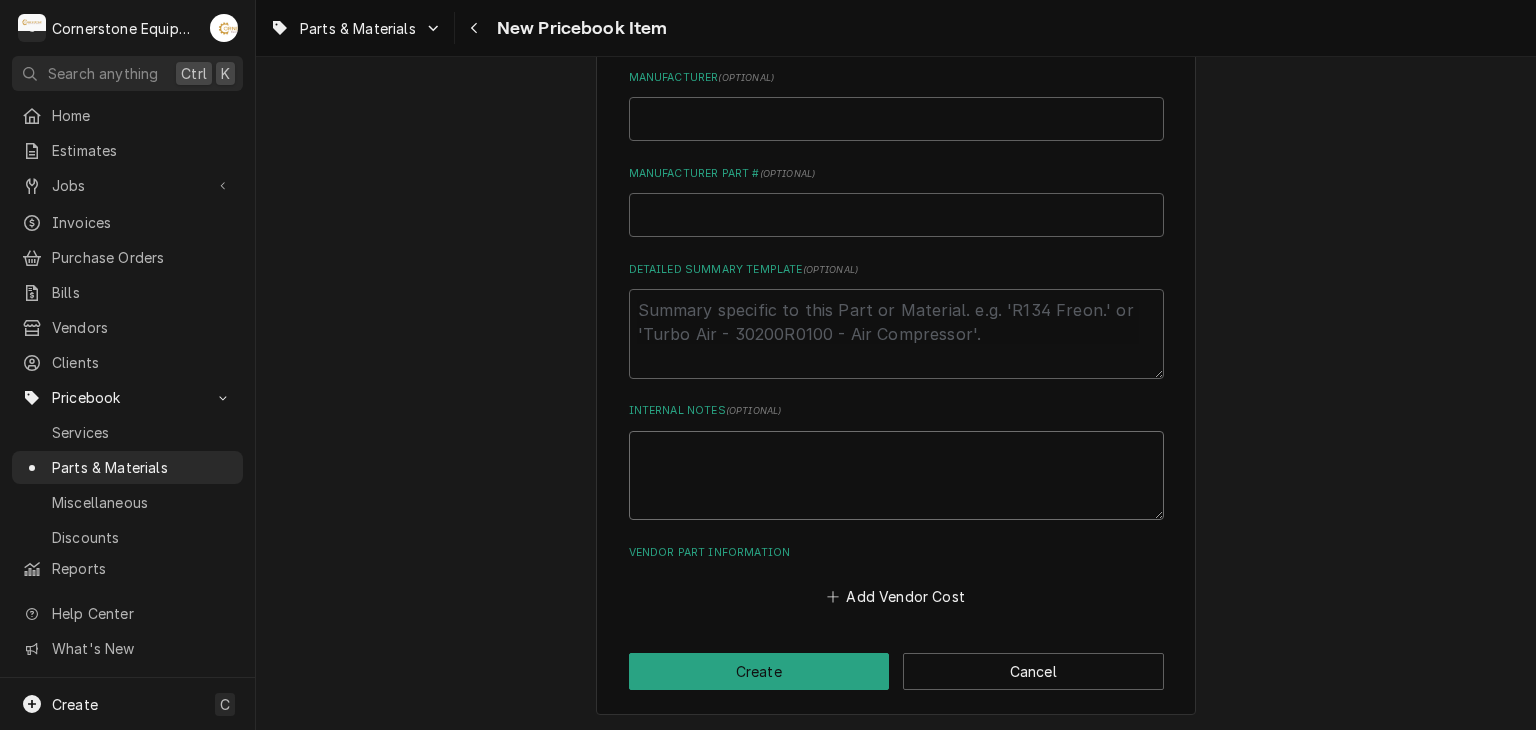 click on "Internal Notes  ( optional )" at bounding box center [896, 476] 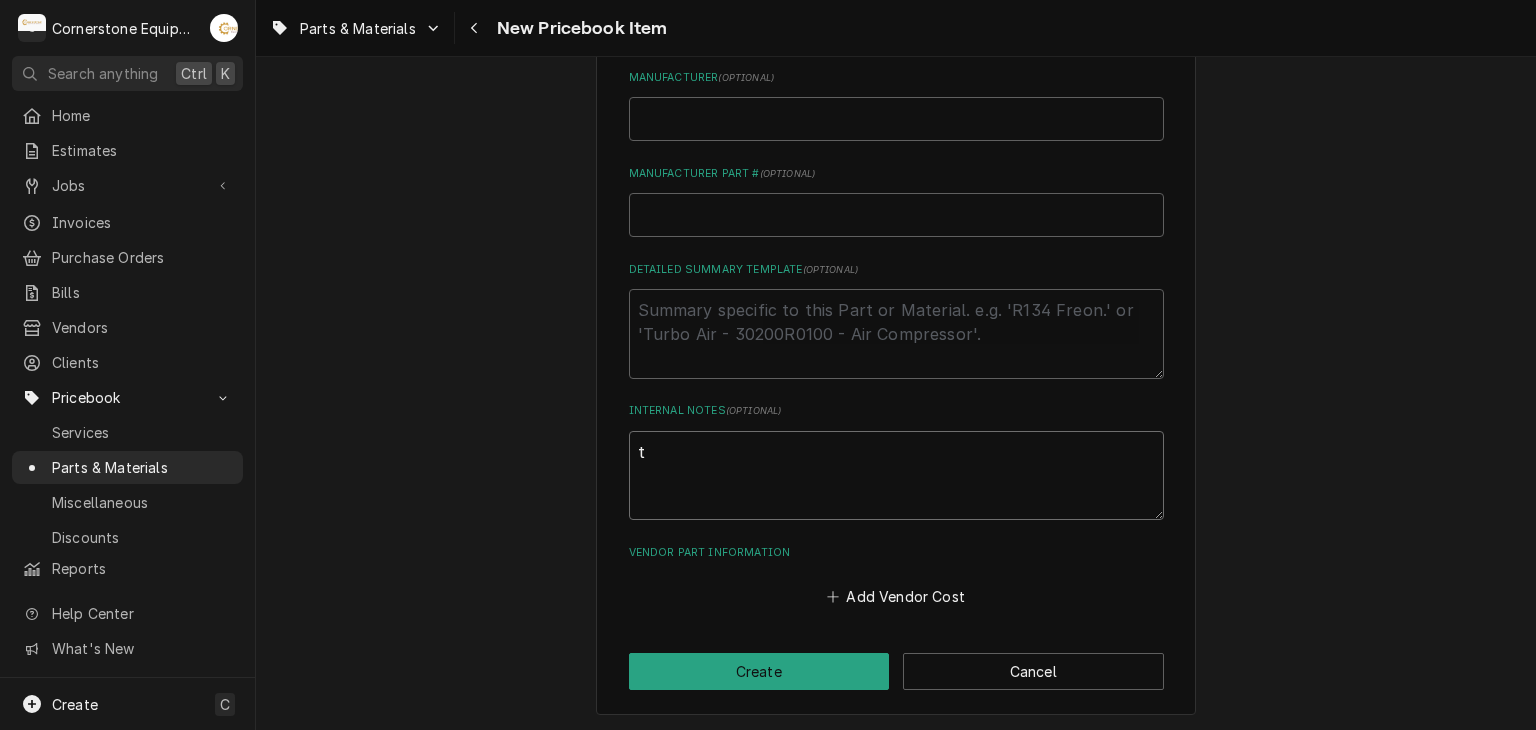 type on "x" 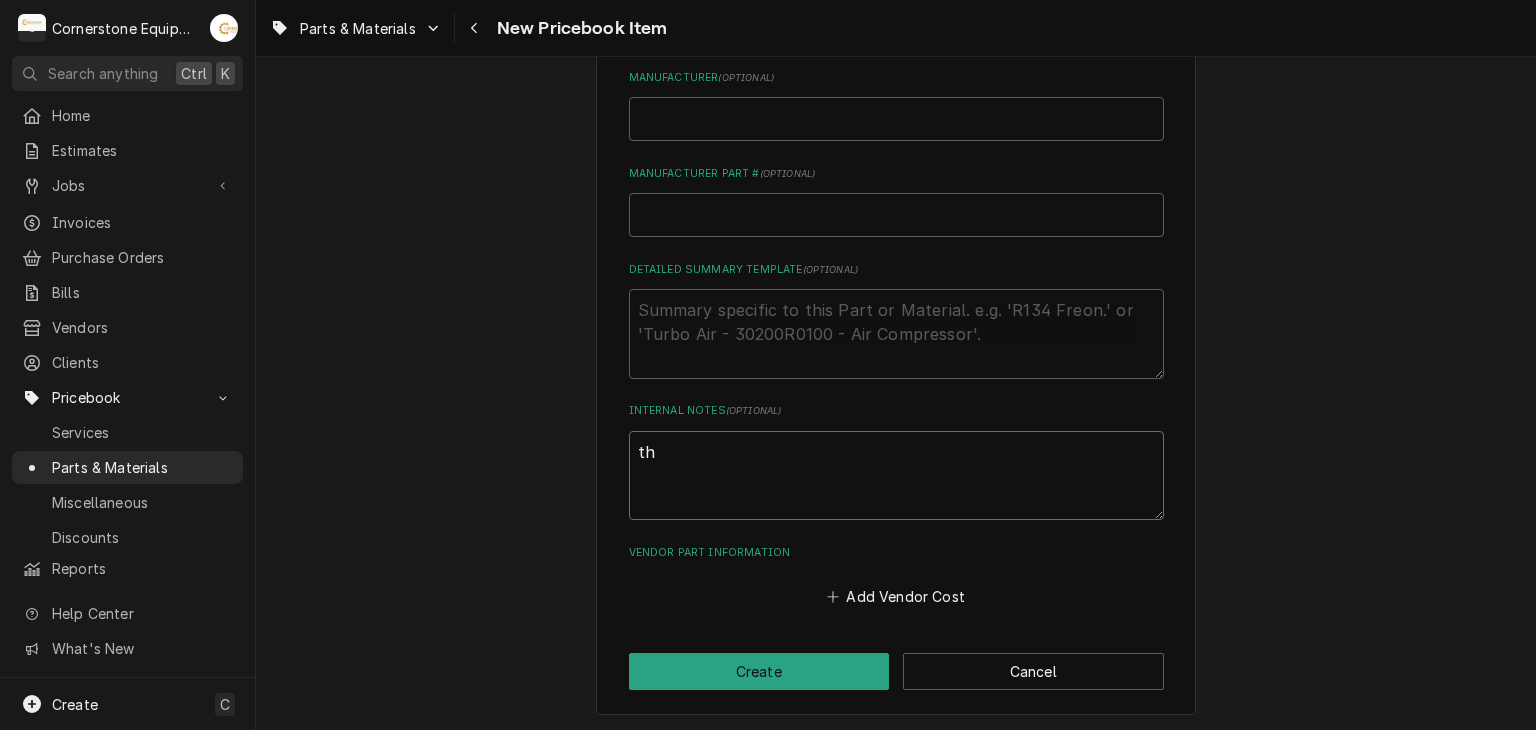 type on "x" 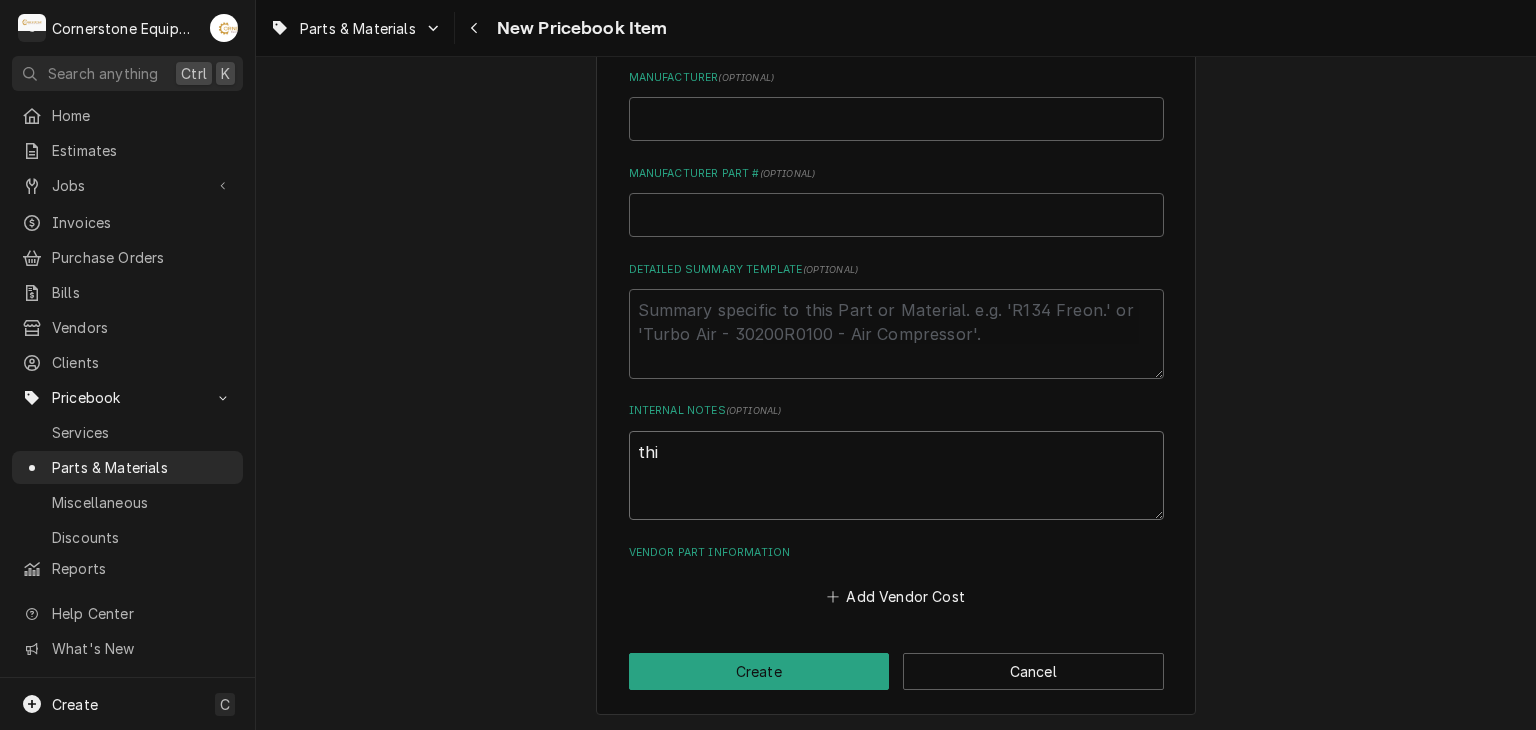 type on "x" 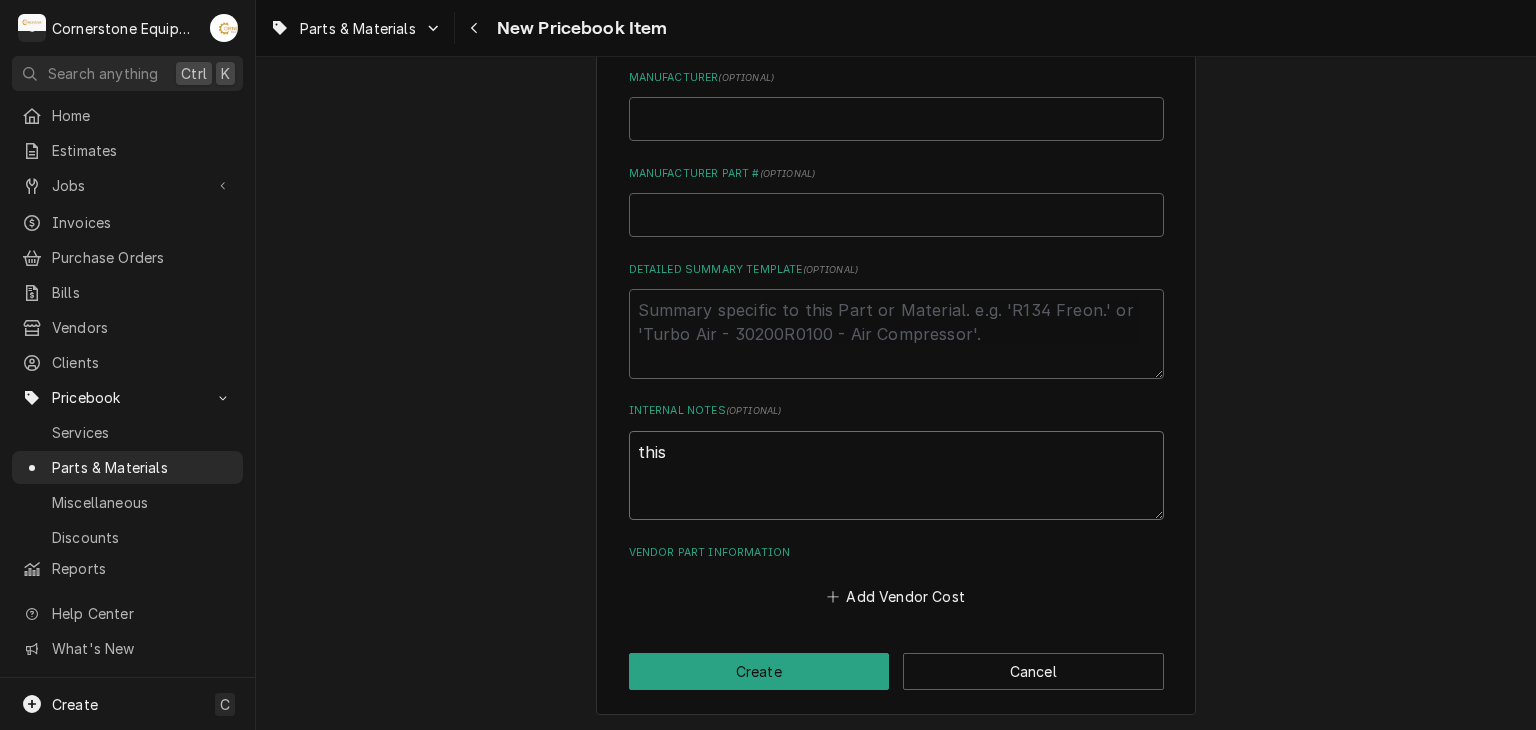 type on "x" 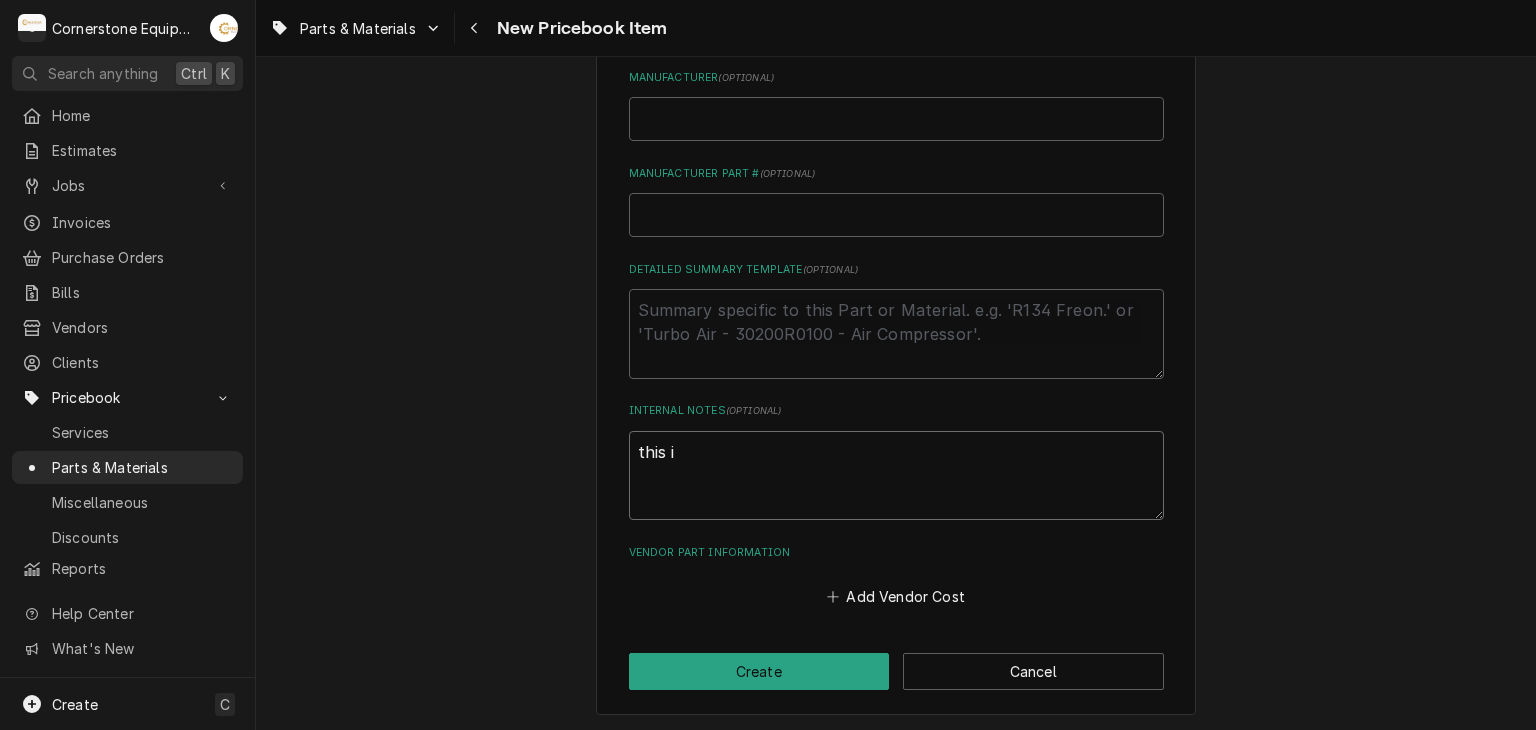 type on "x" 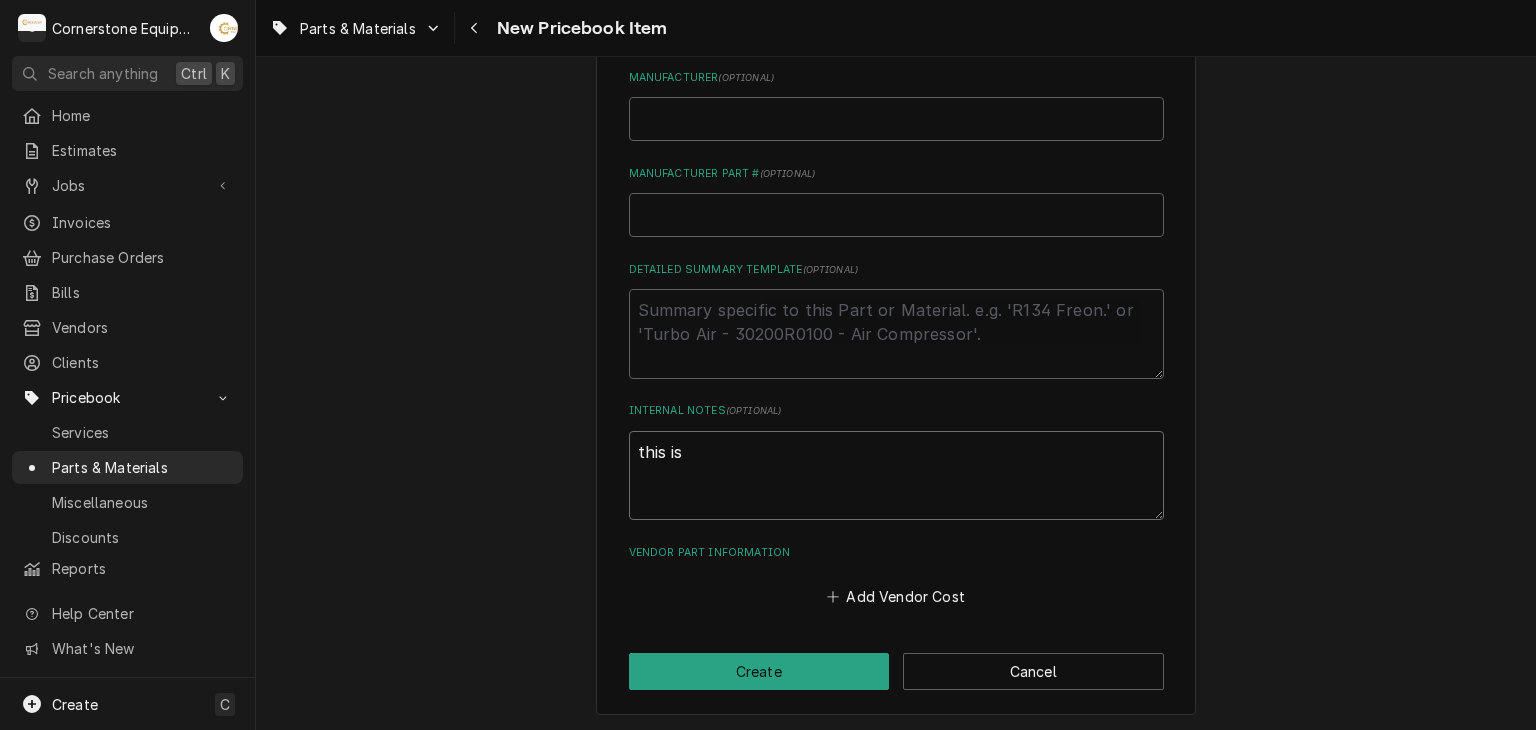 type on "x" 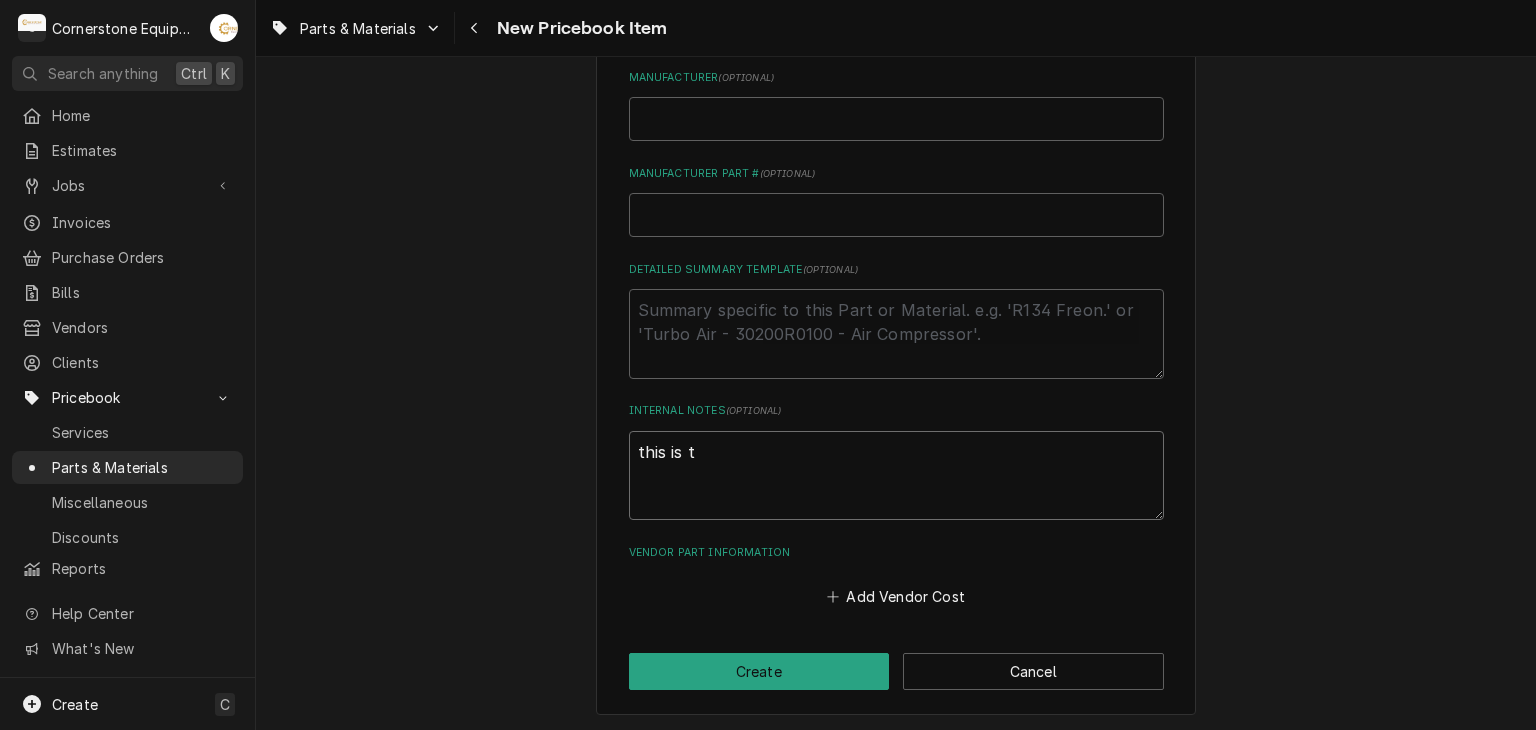 type on "x" 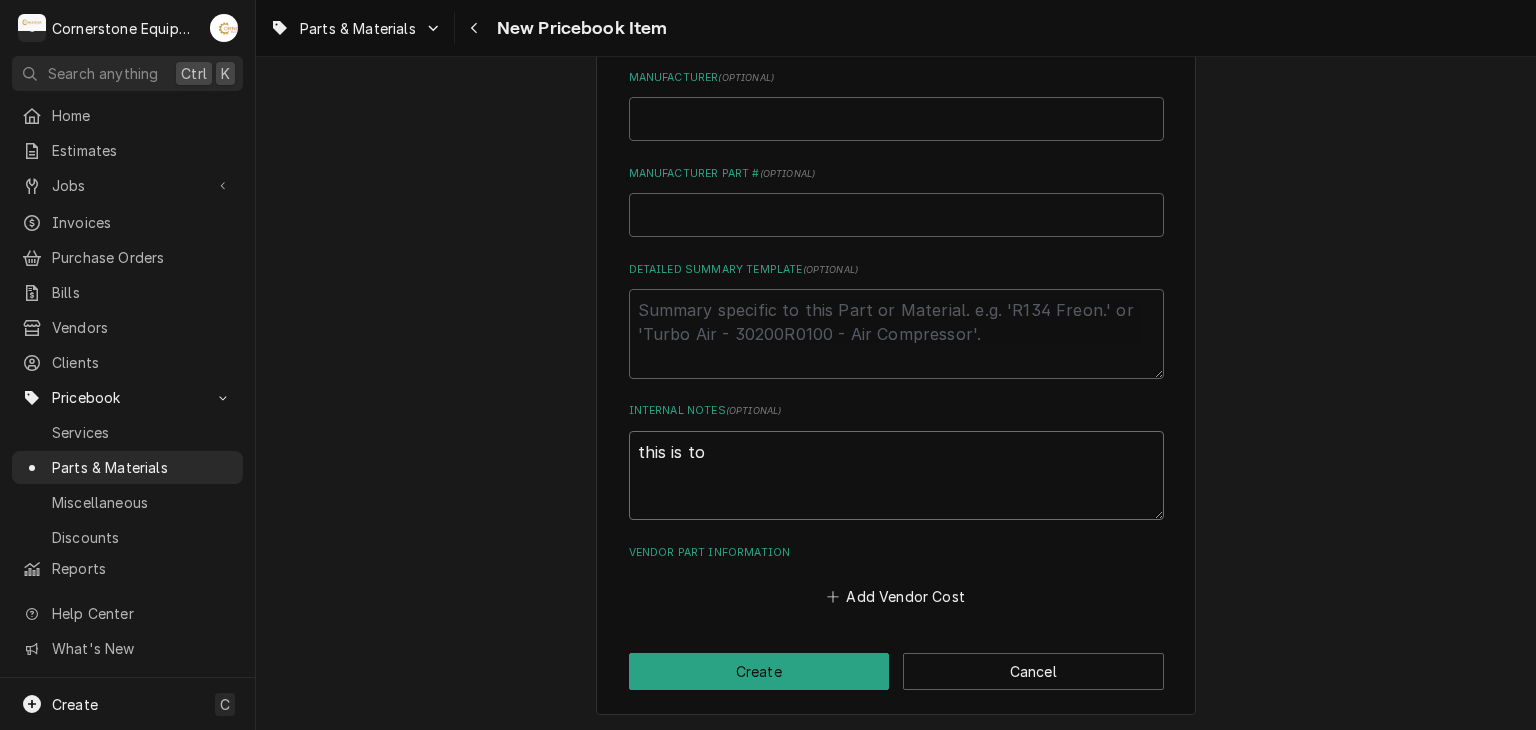 type on "x" 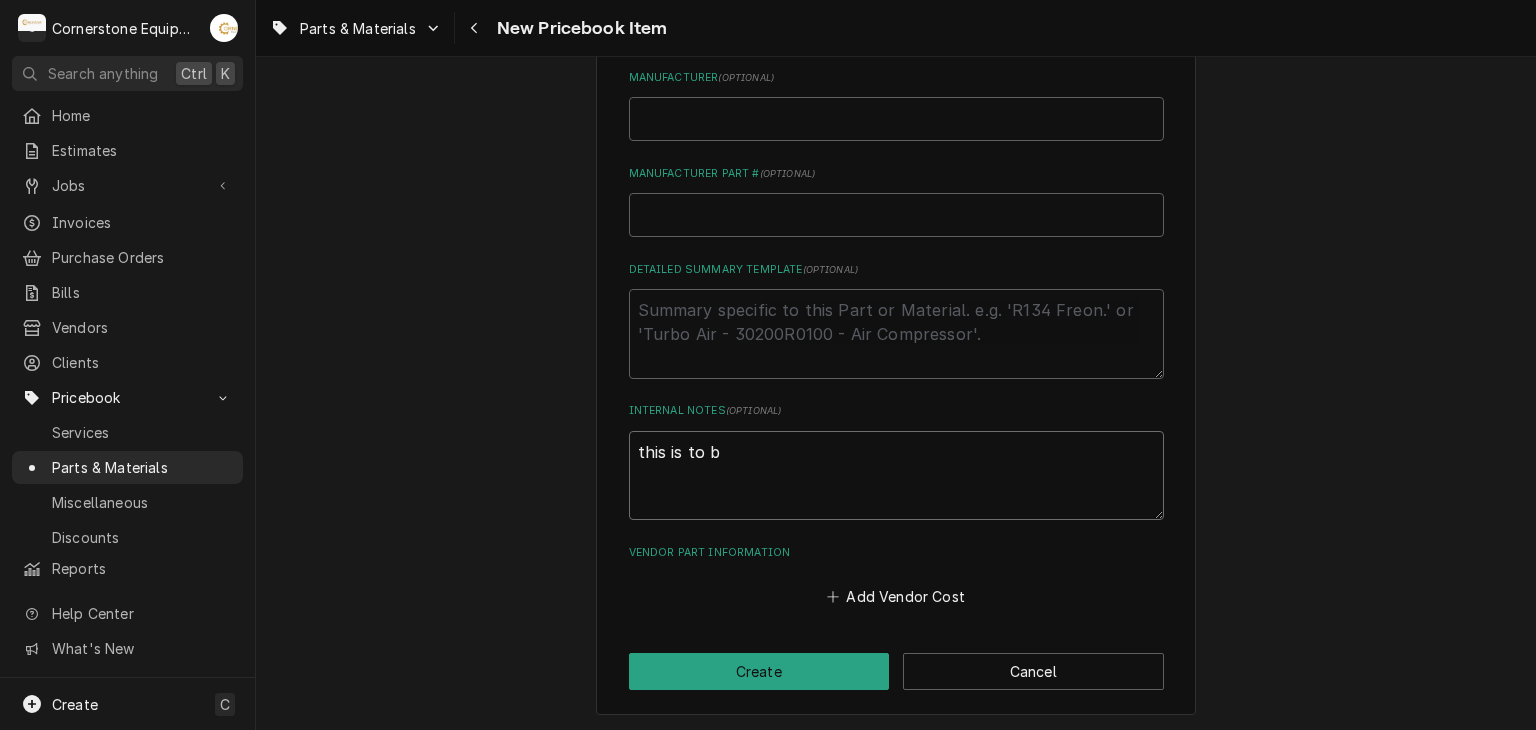 type on "x" 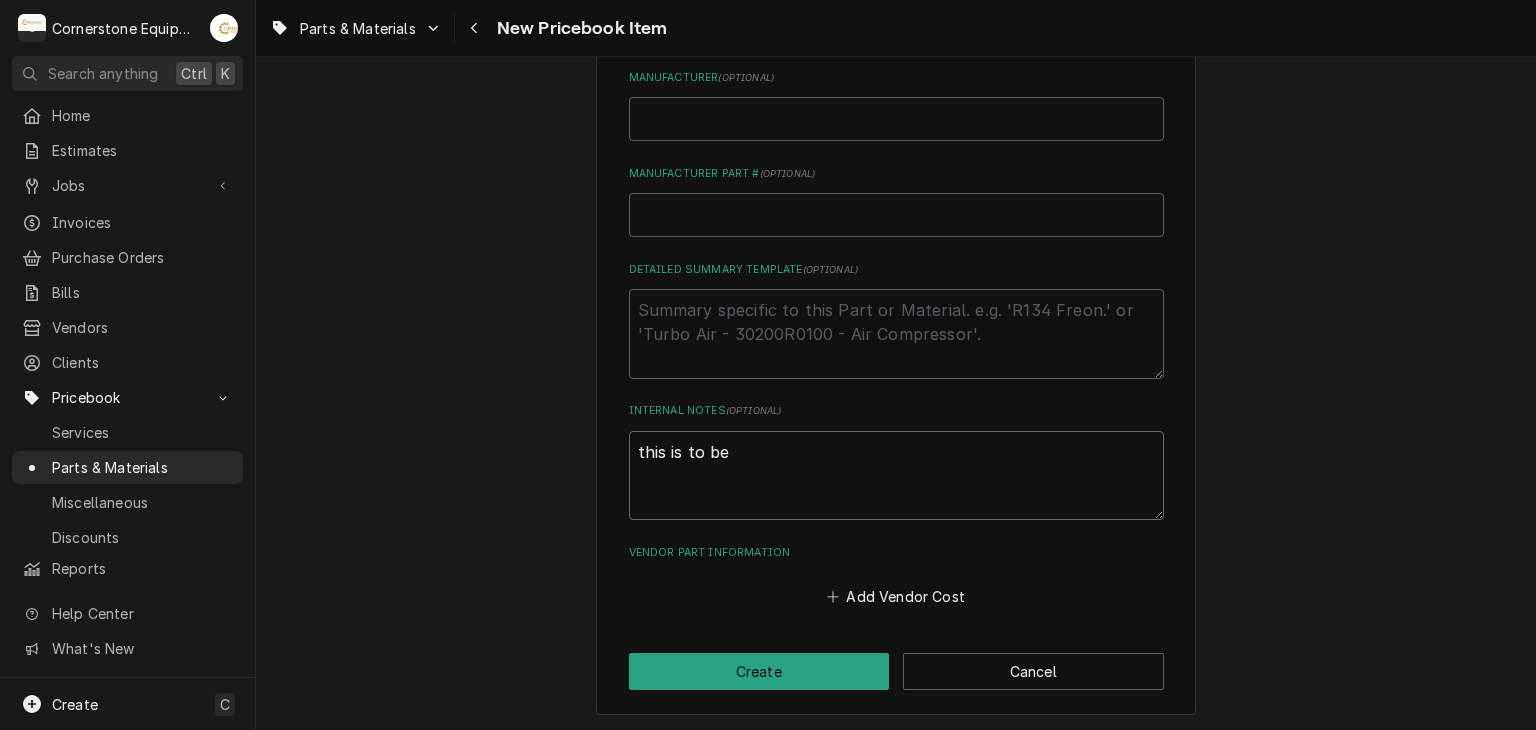 type on "x" 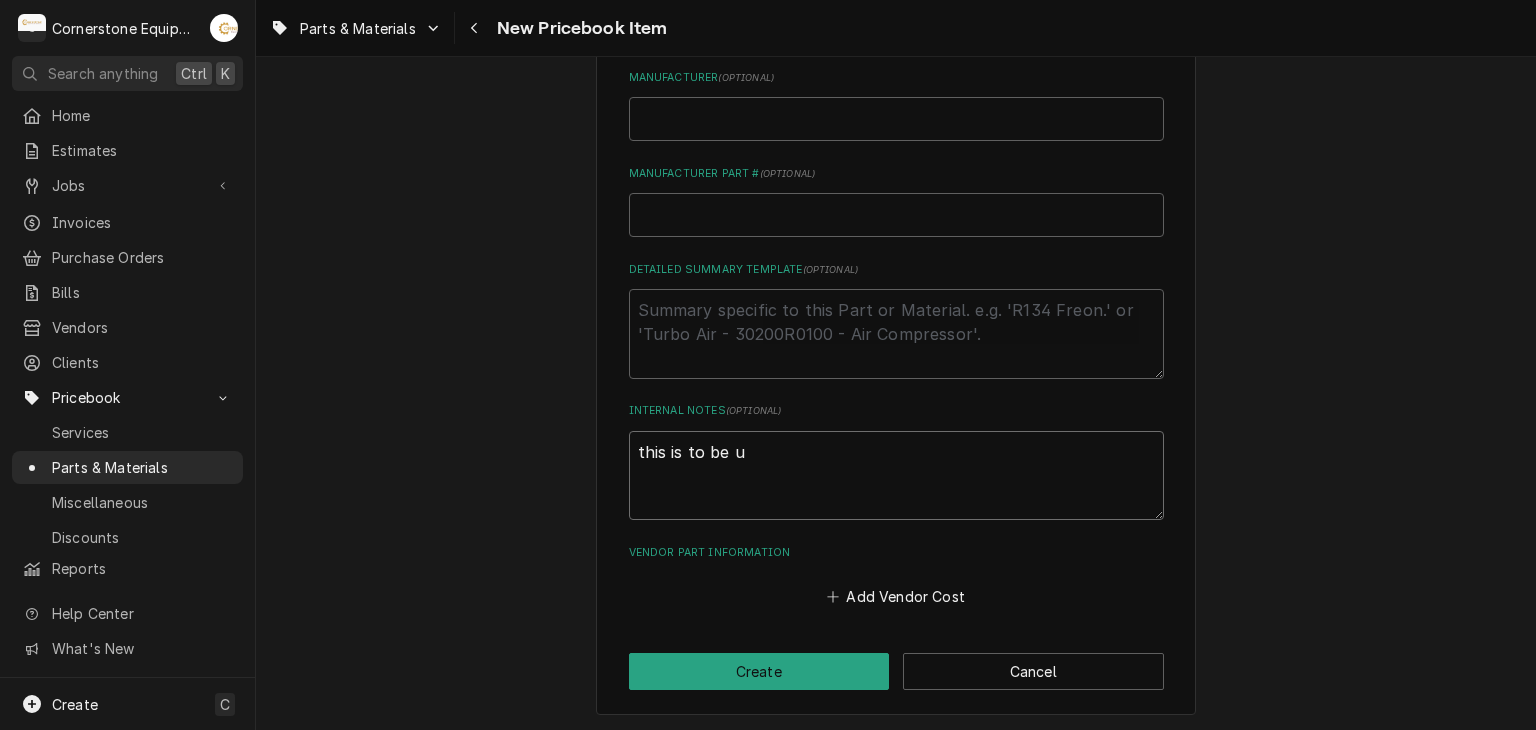 type on "x" 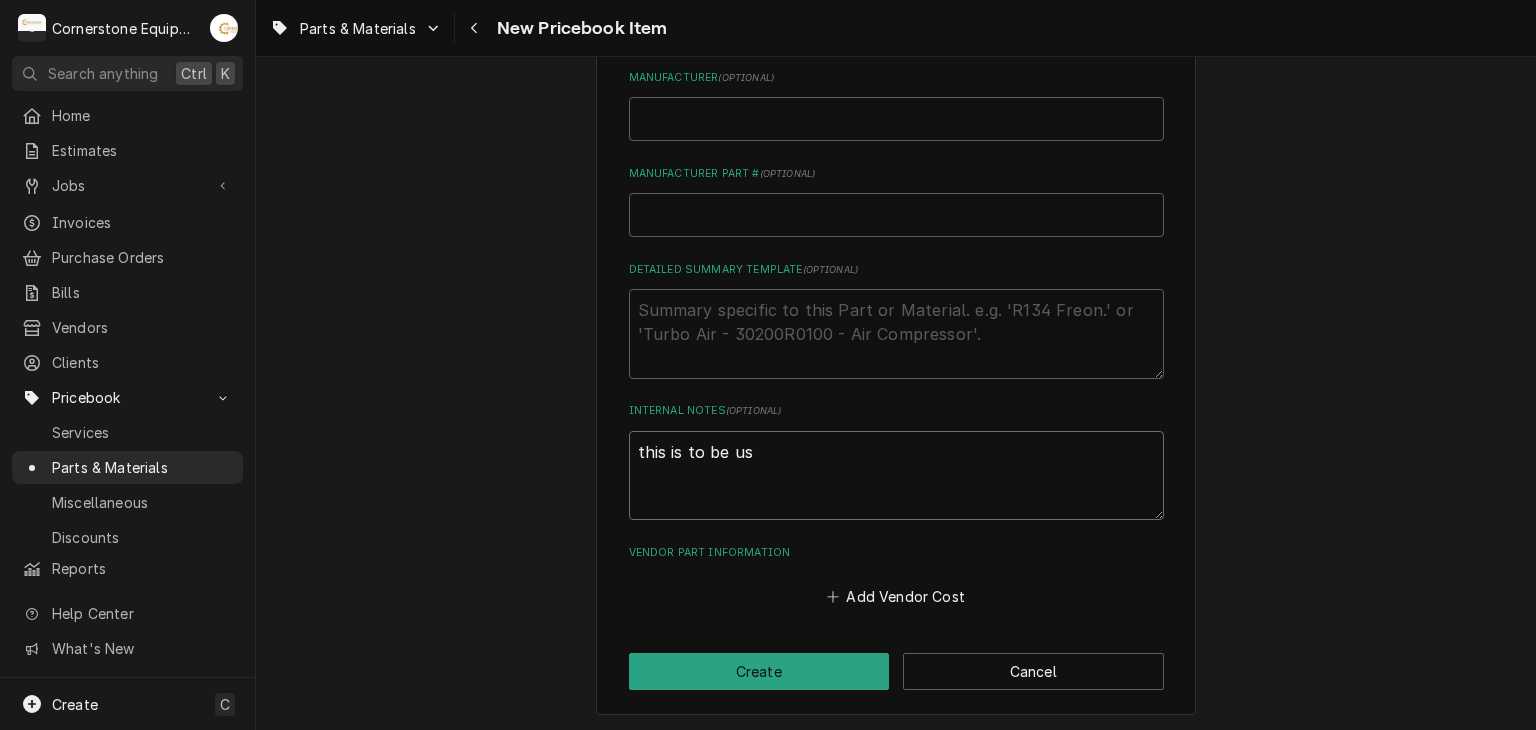 type on "x" 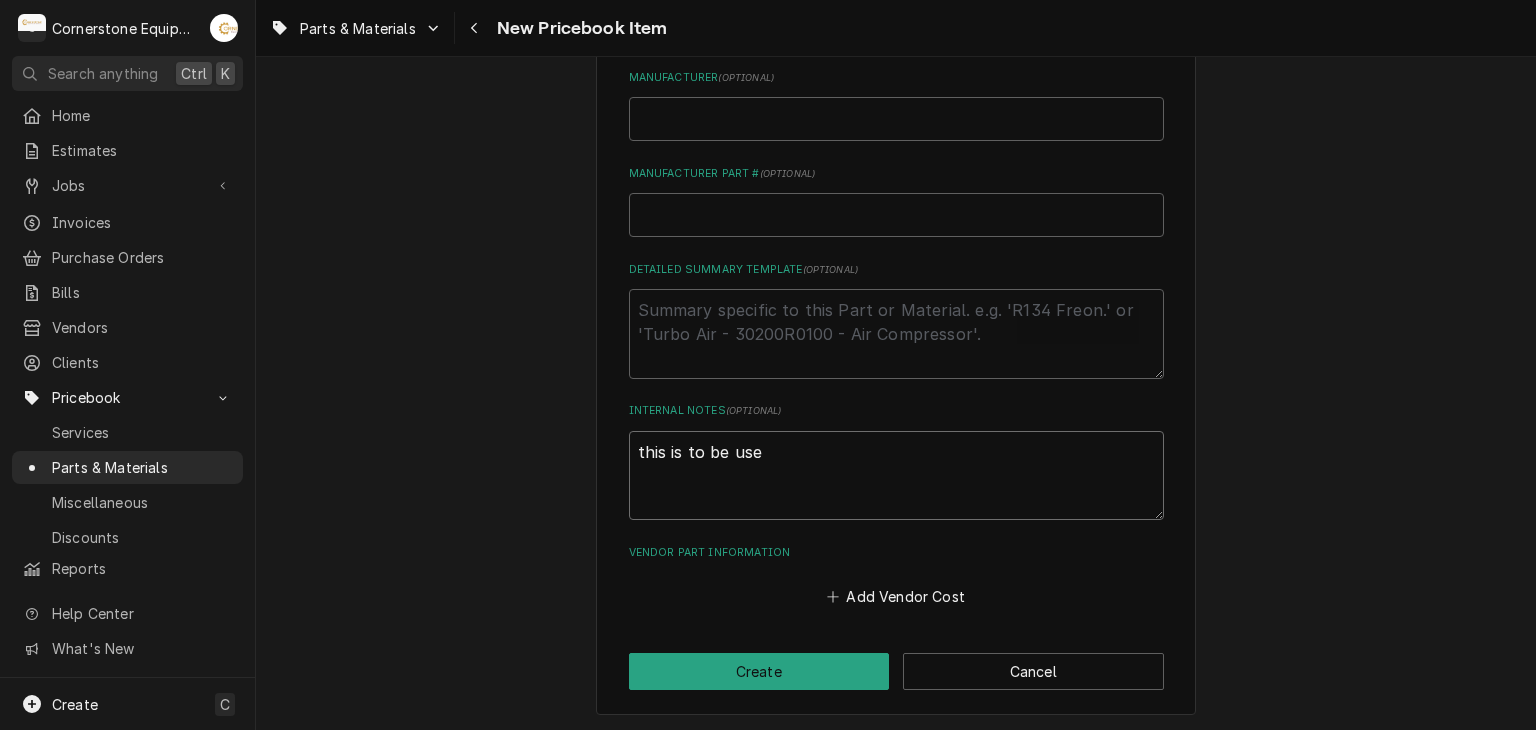 type on "x" 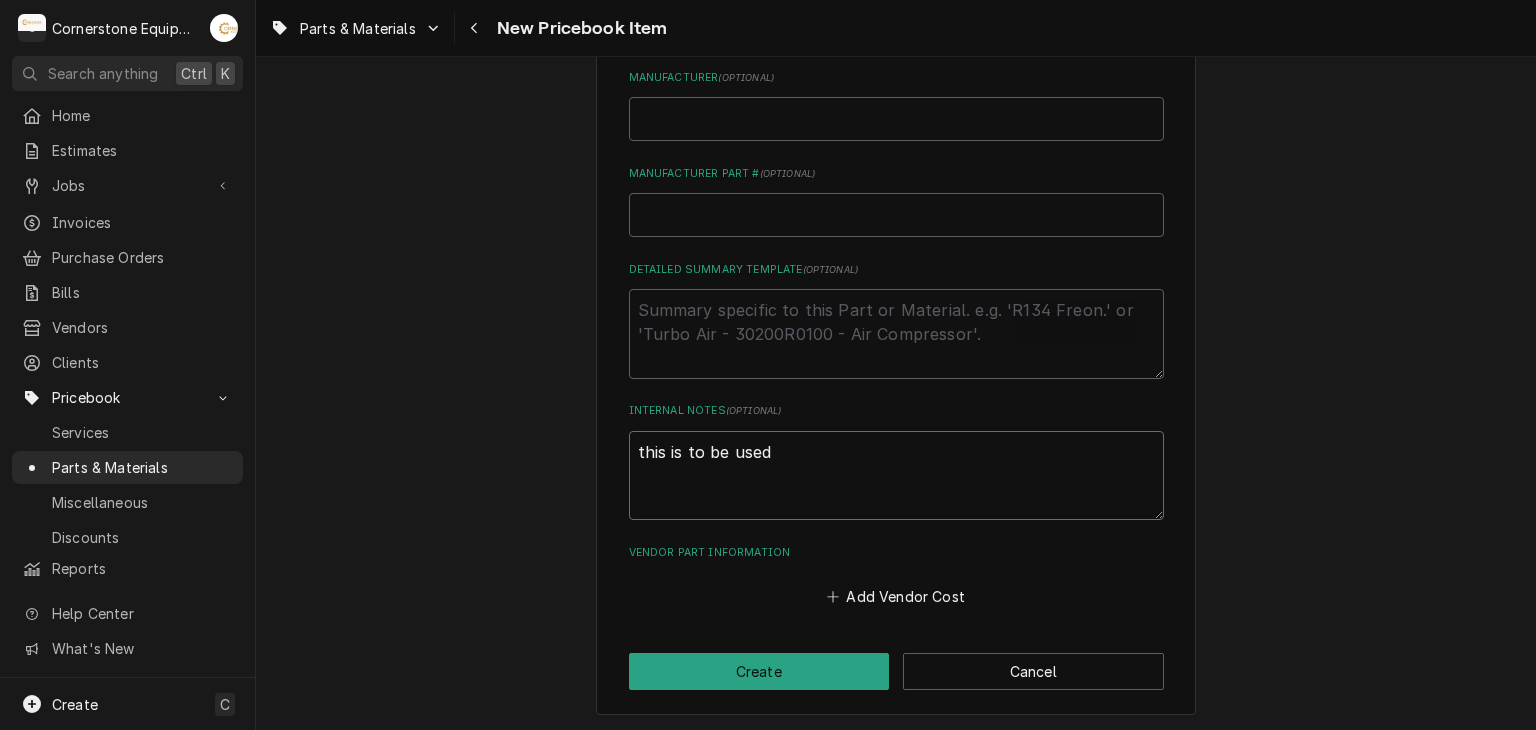 type on "x" 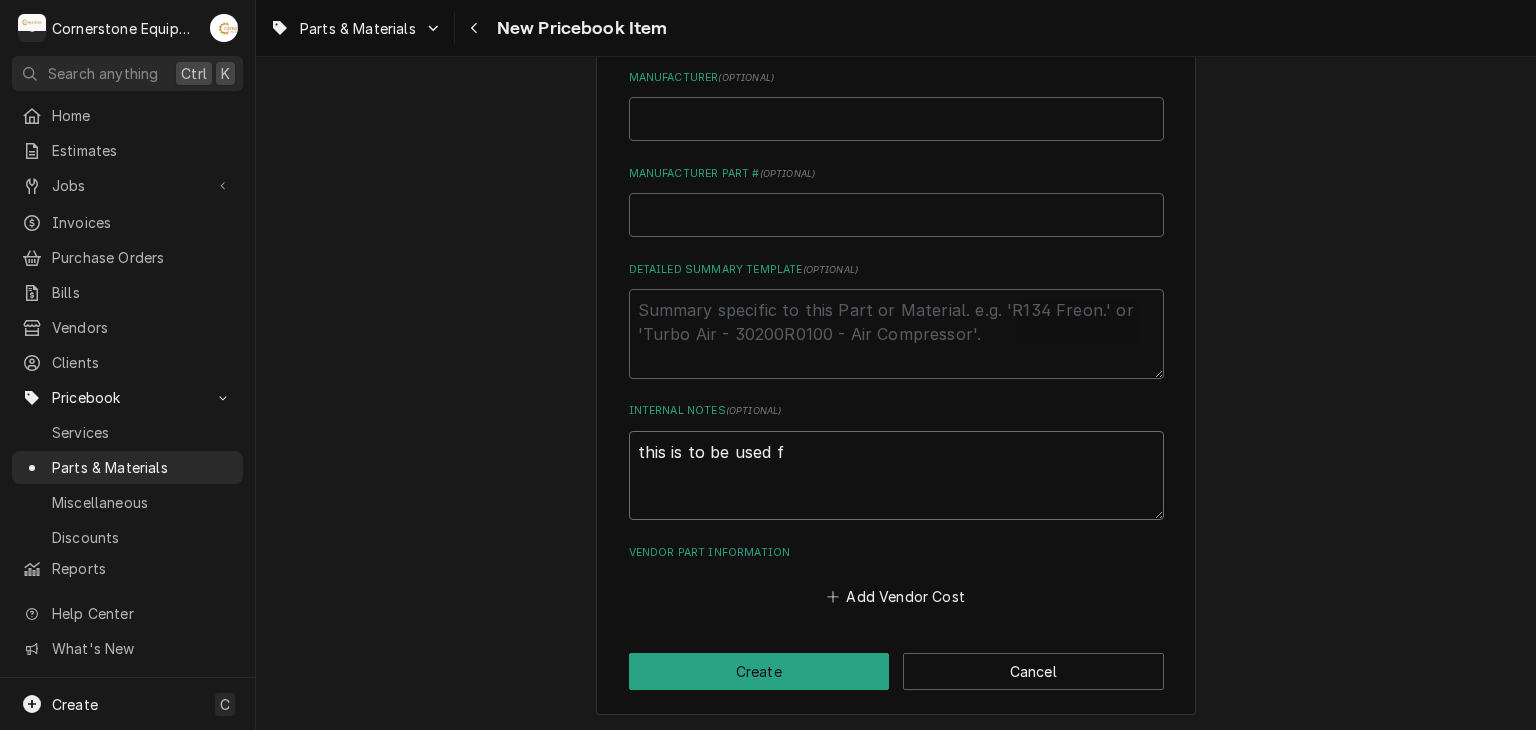 type on "x" 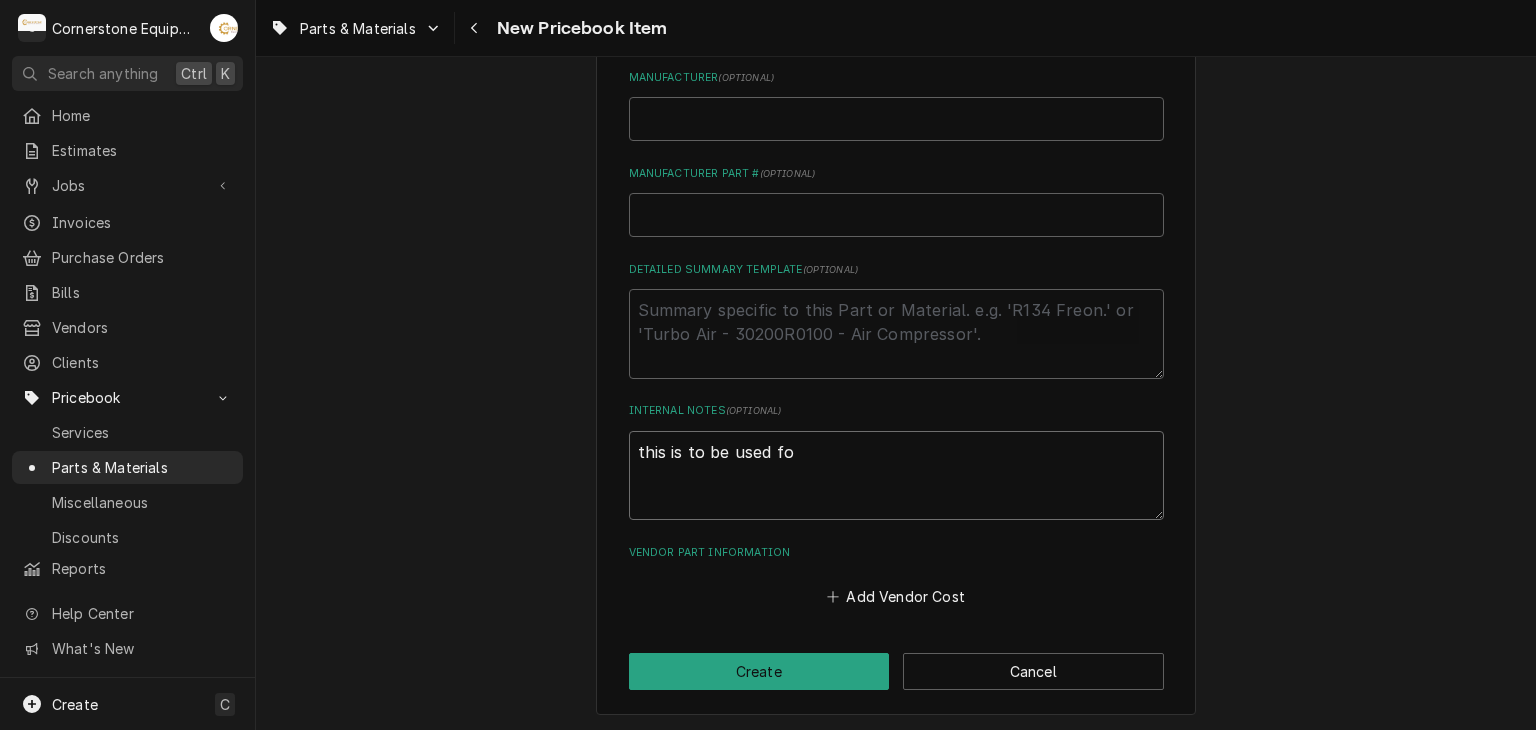 type on "x" 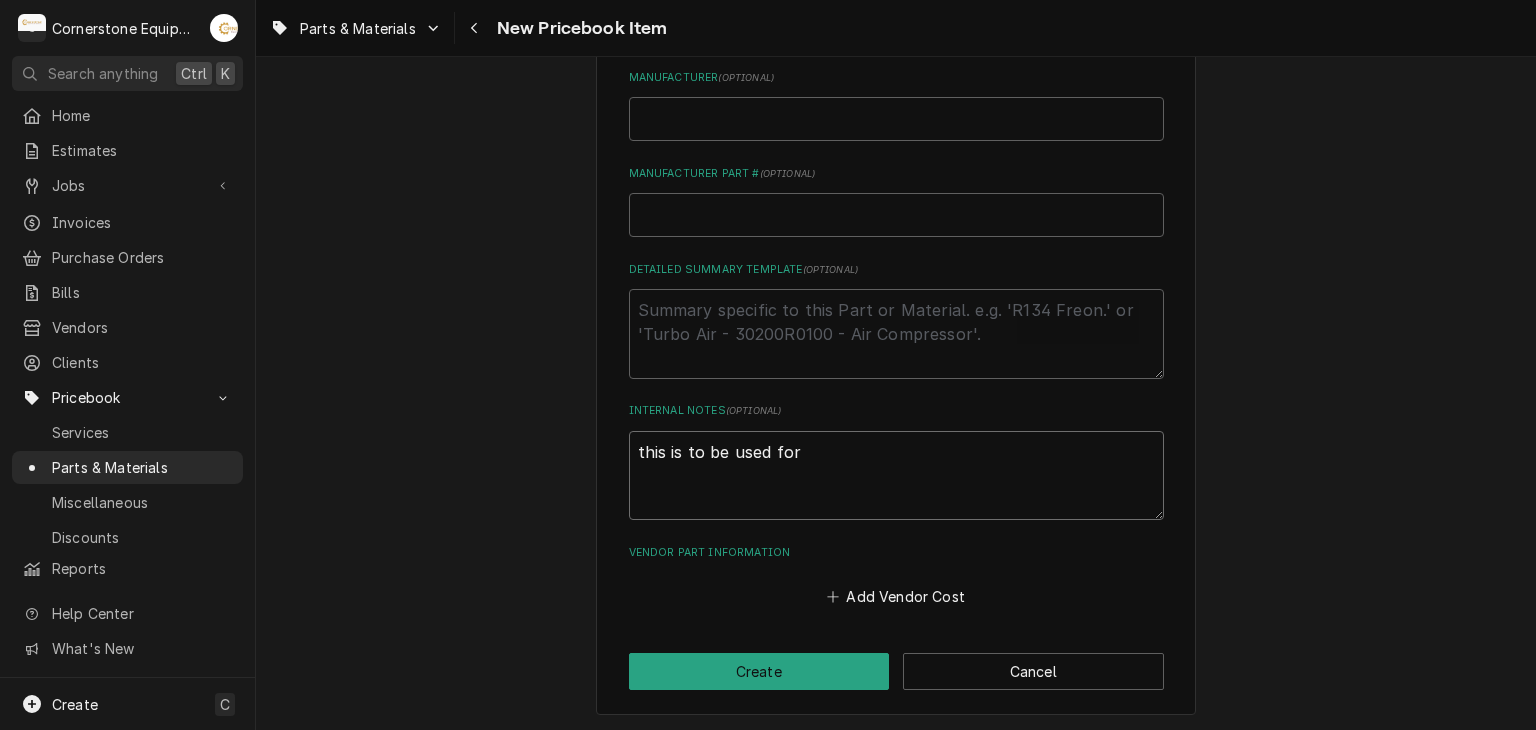 type on "x" 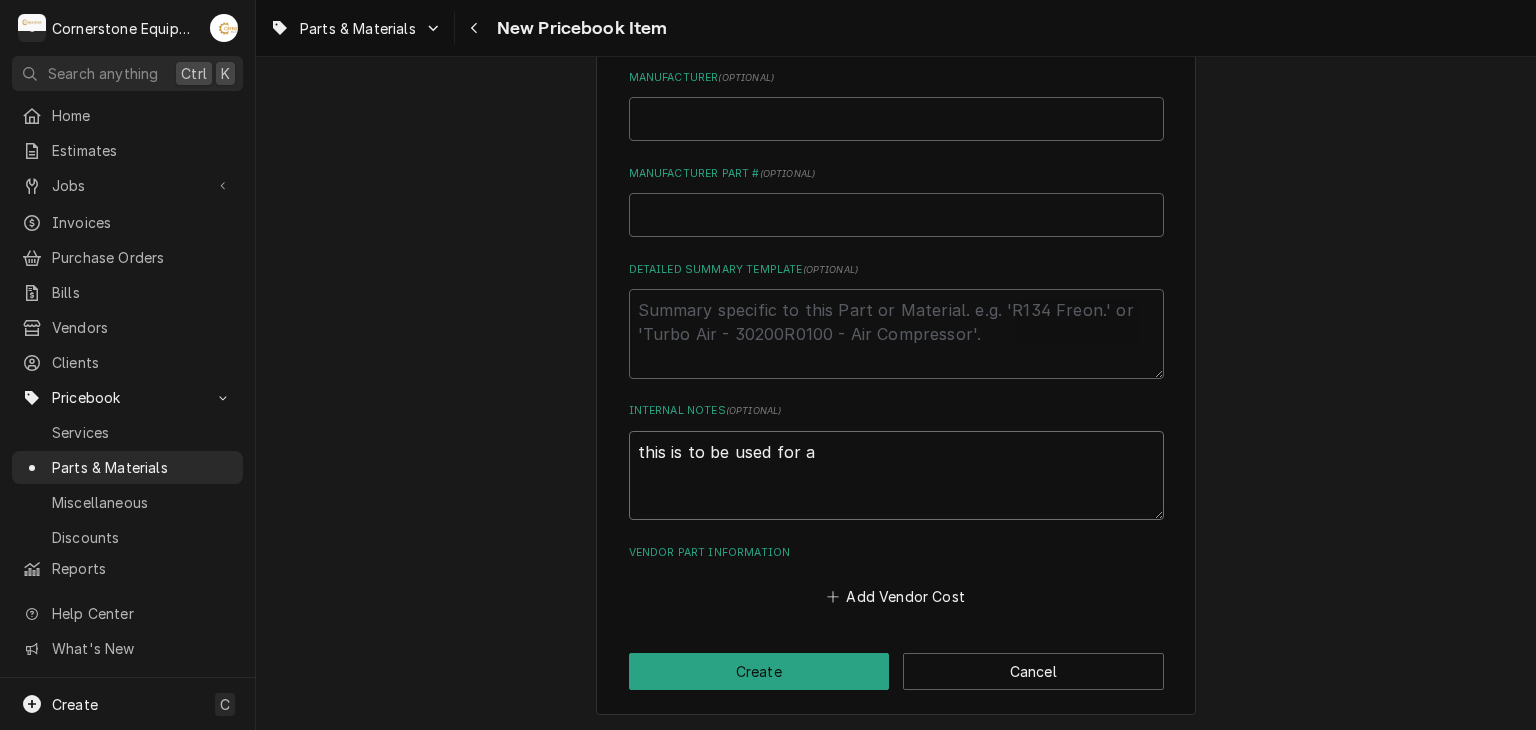 type on "x" 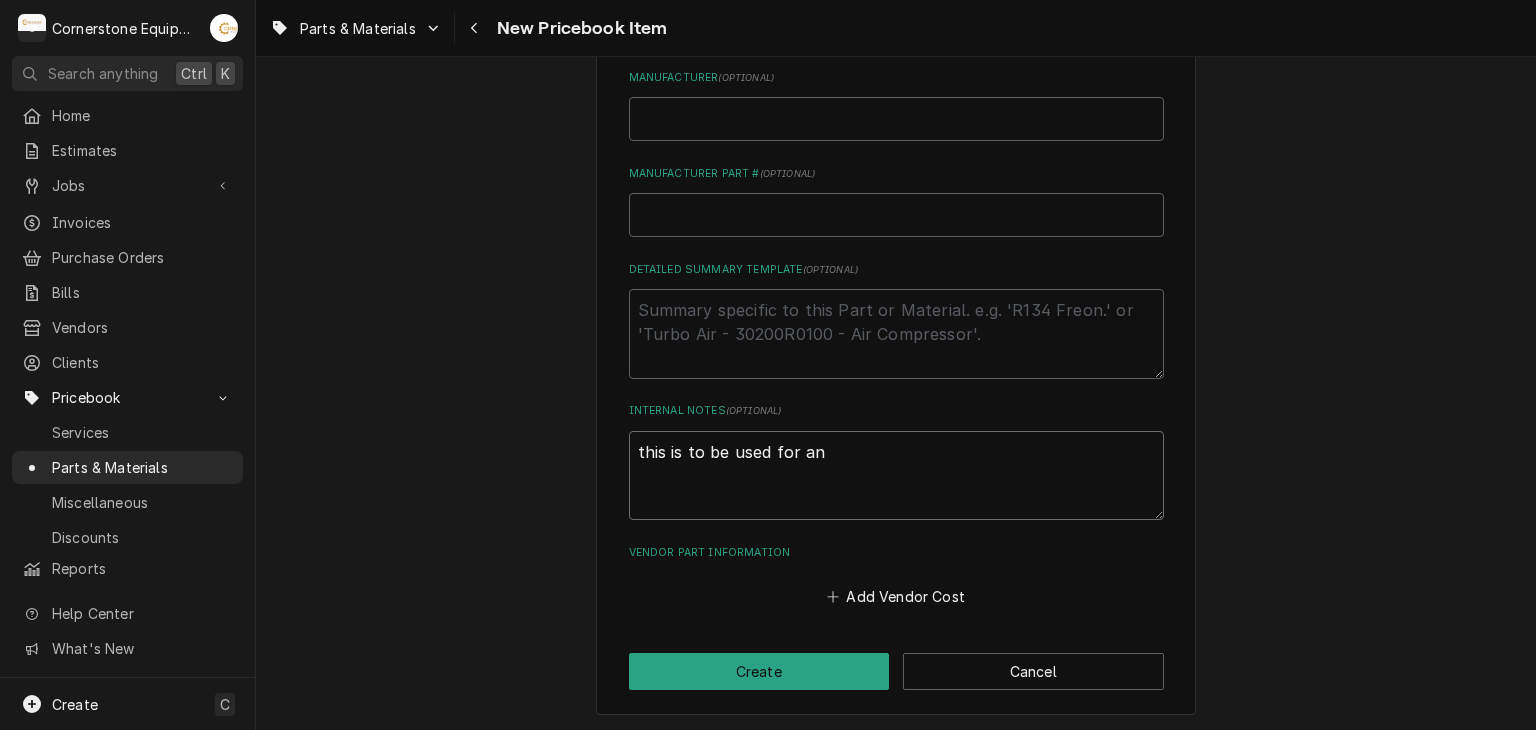 type on "x" 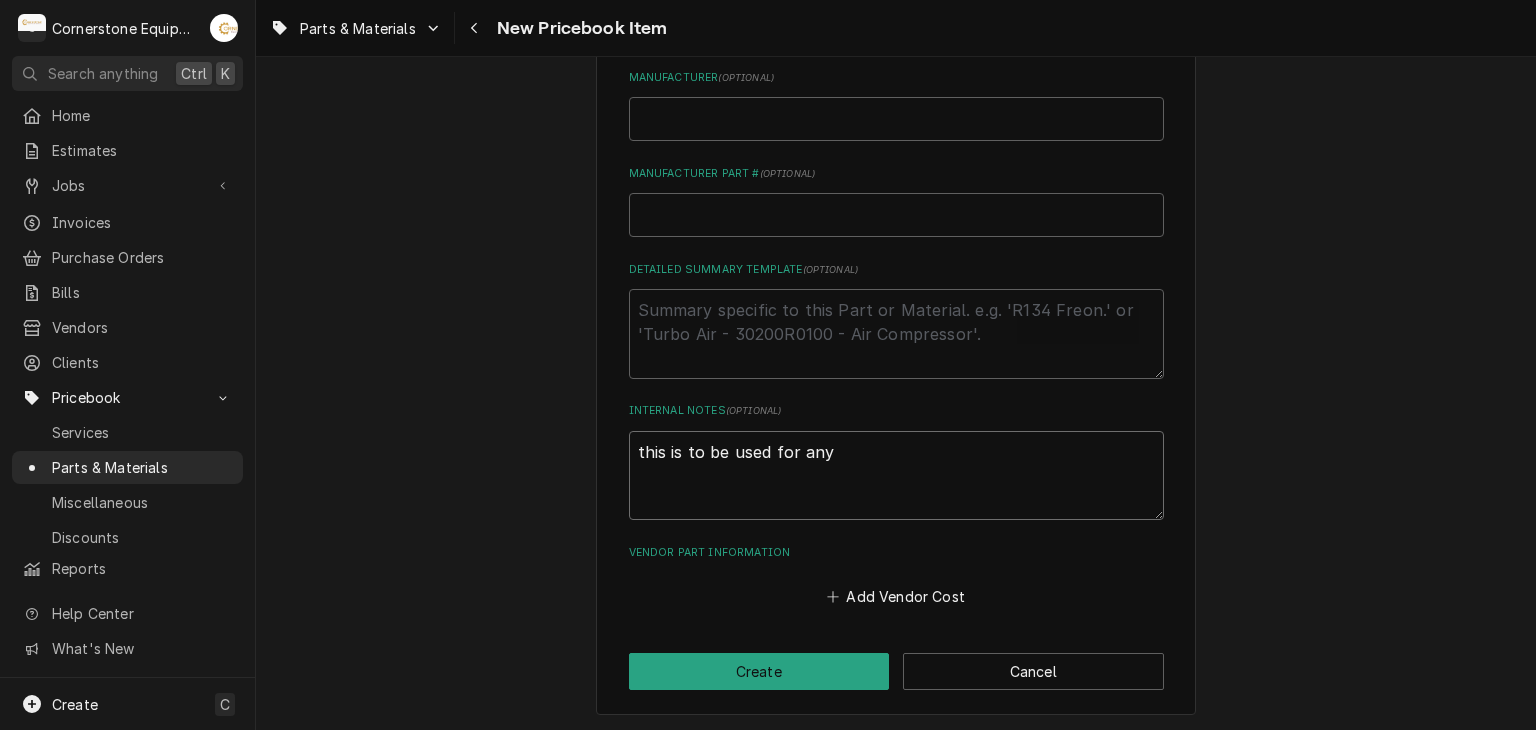 type on "x" 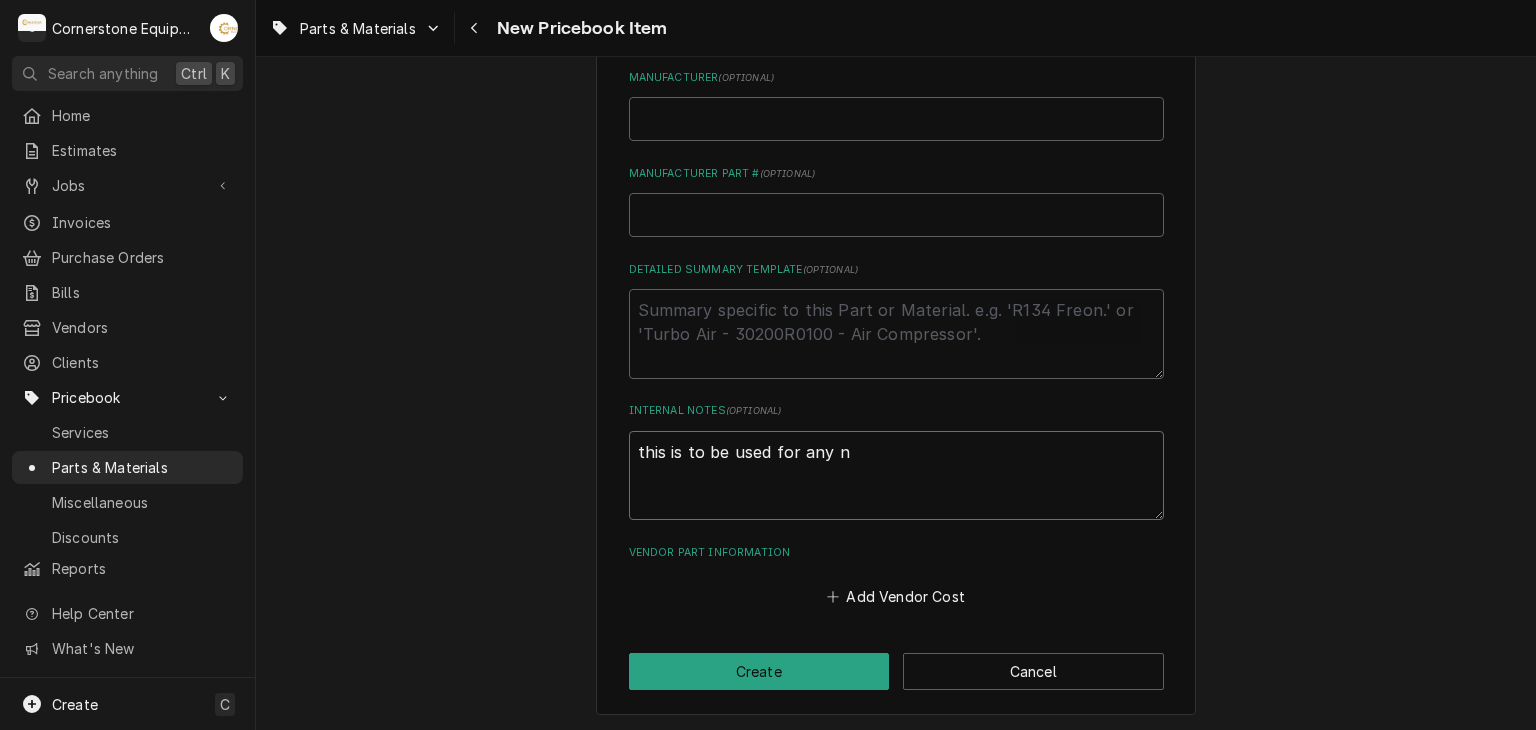 type on "x" 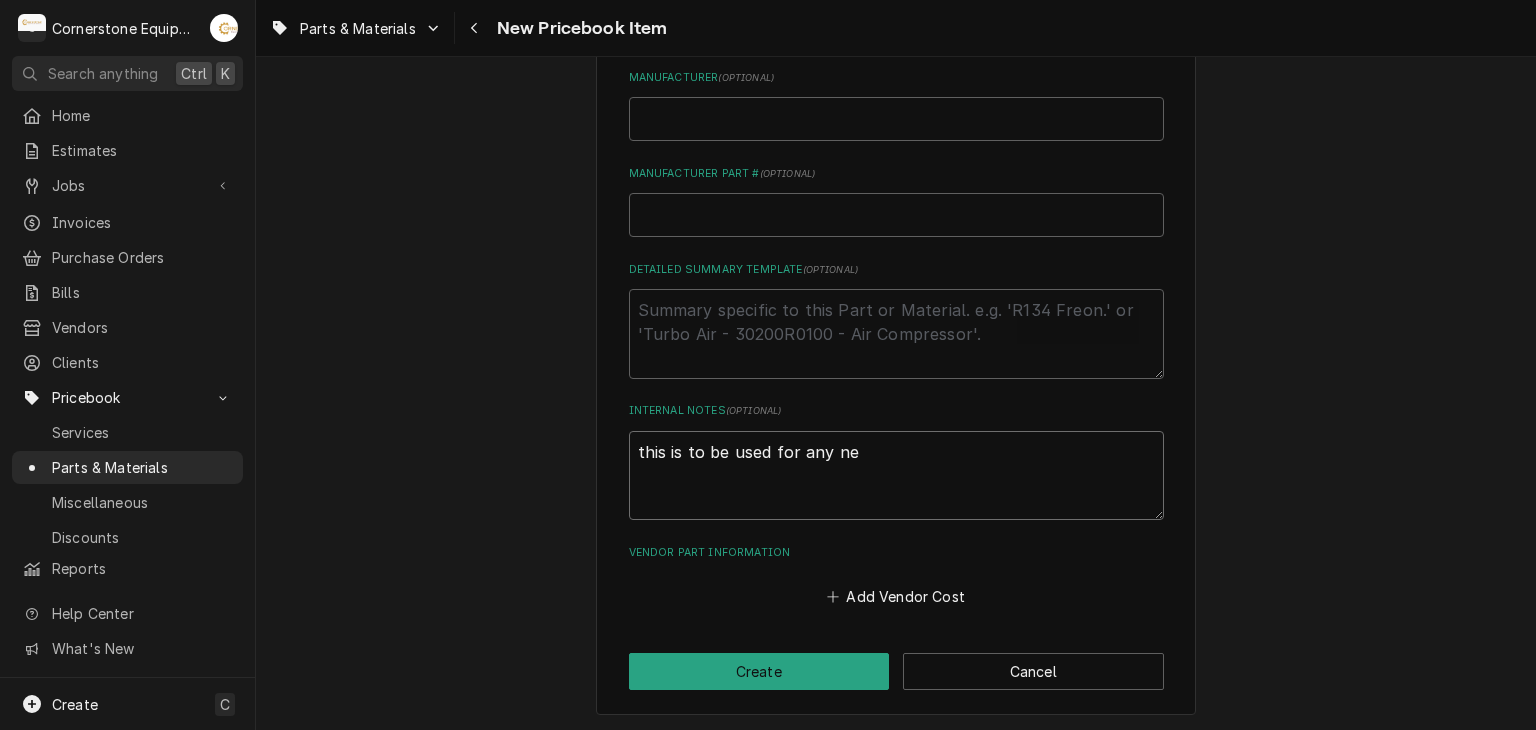 type on "x" 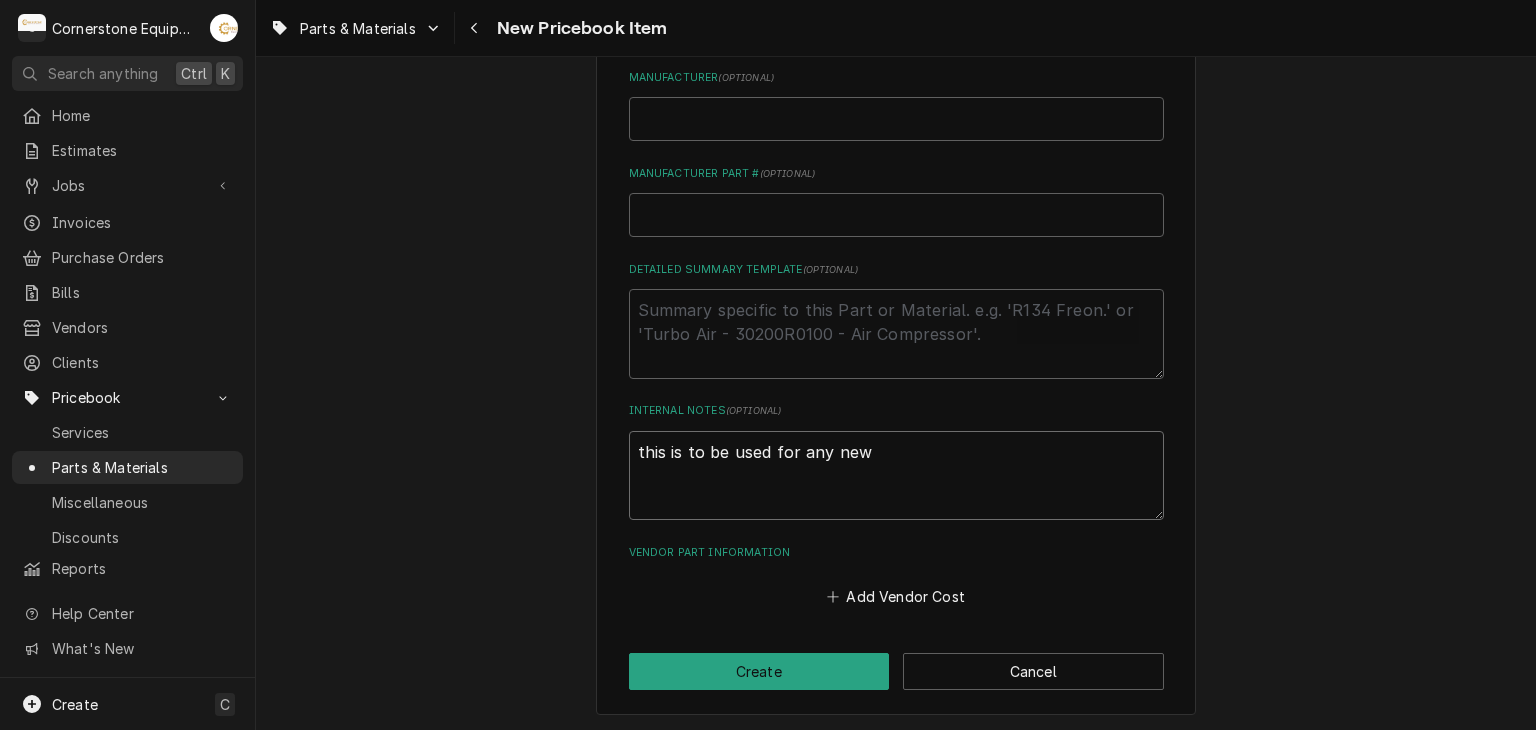 type on "x" 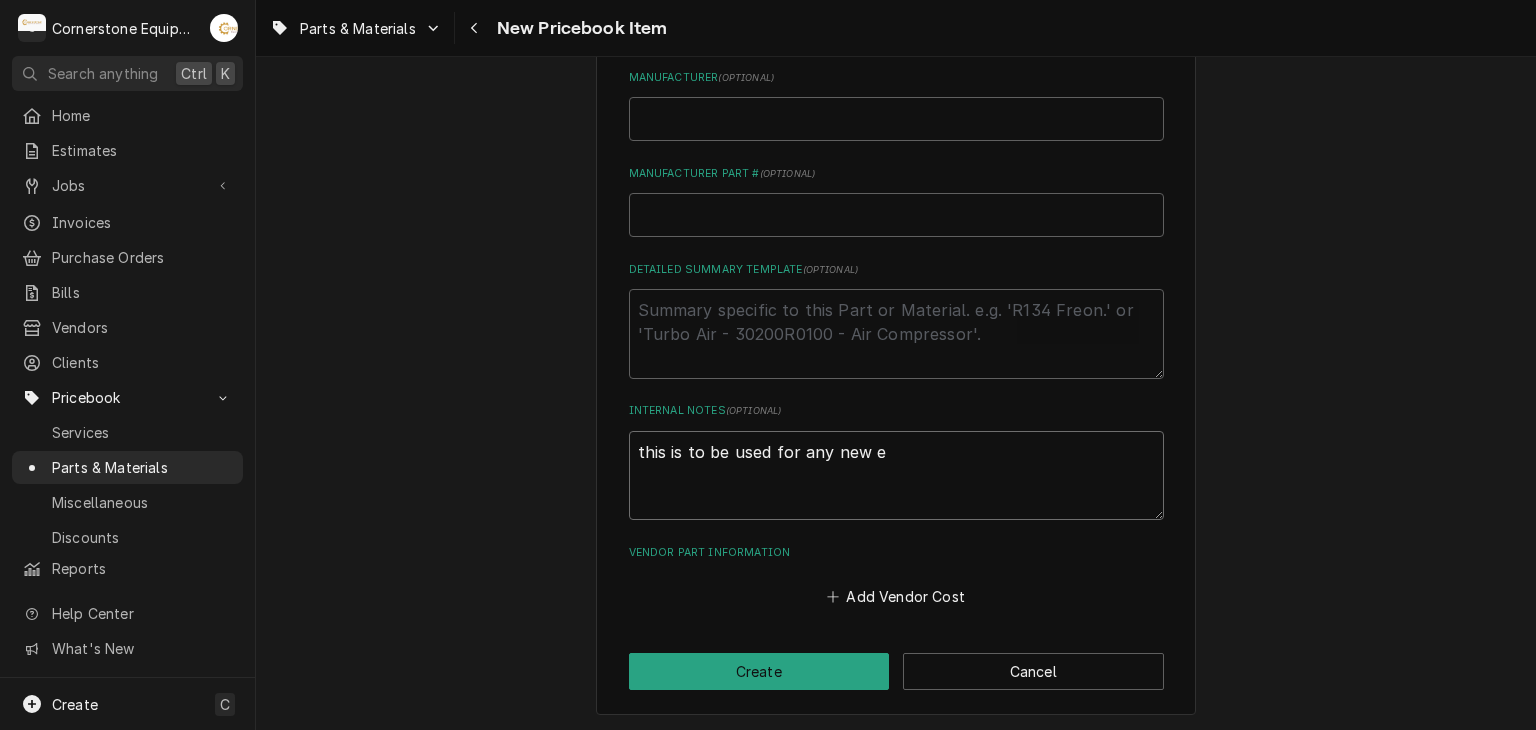 type on "x" 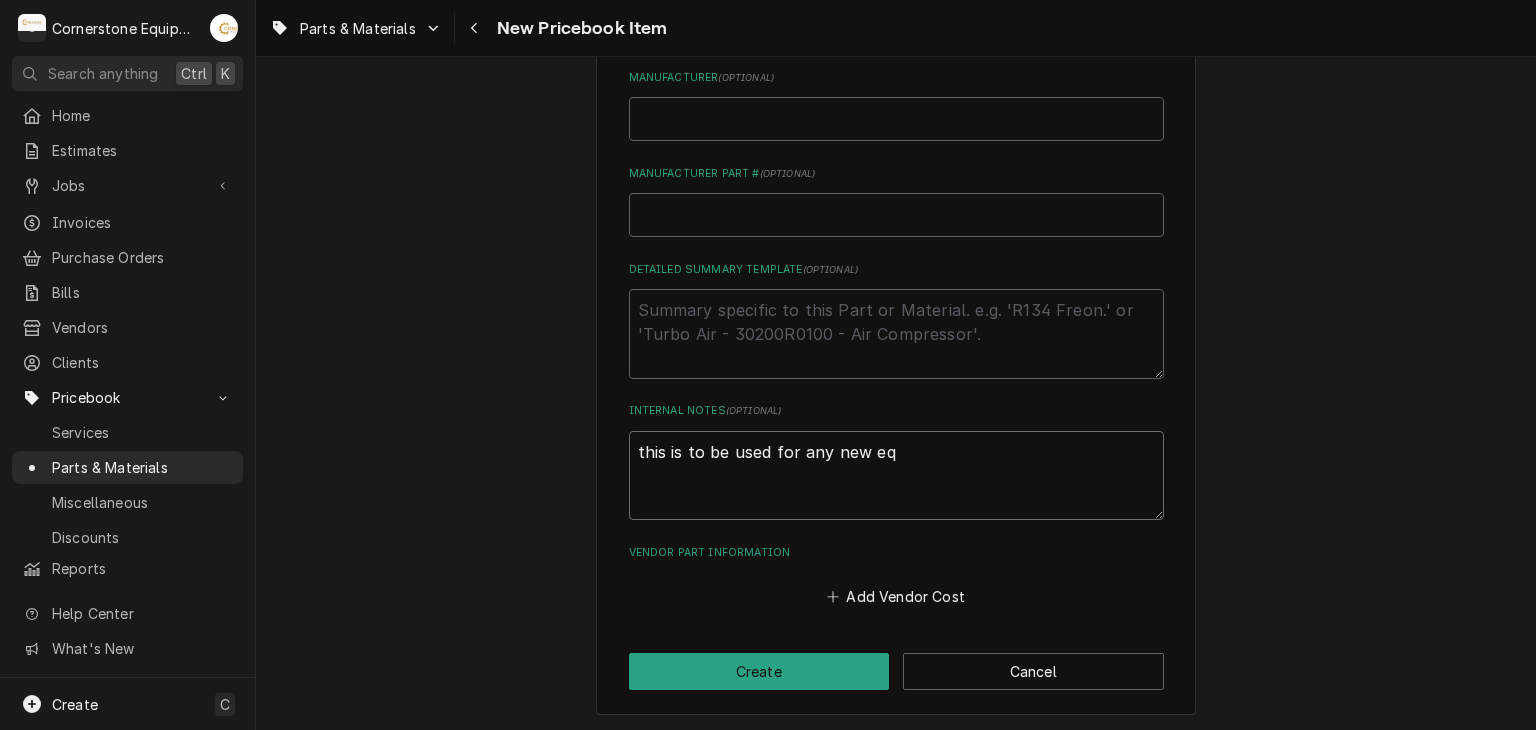 type on "this is to be used for any new equ" 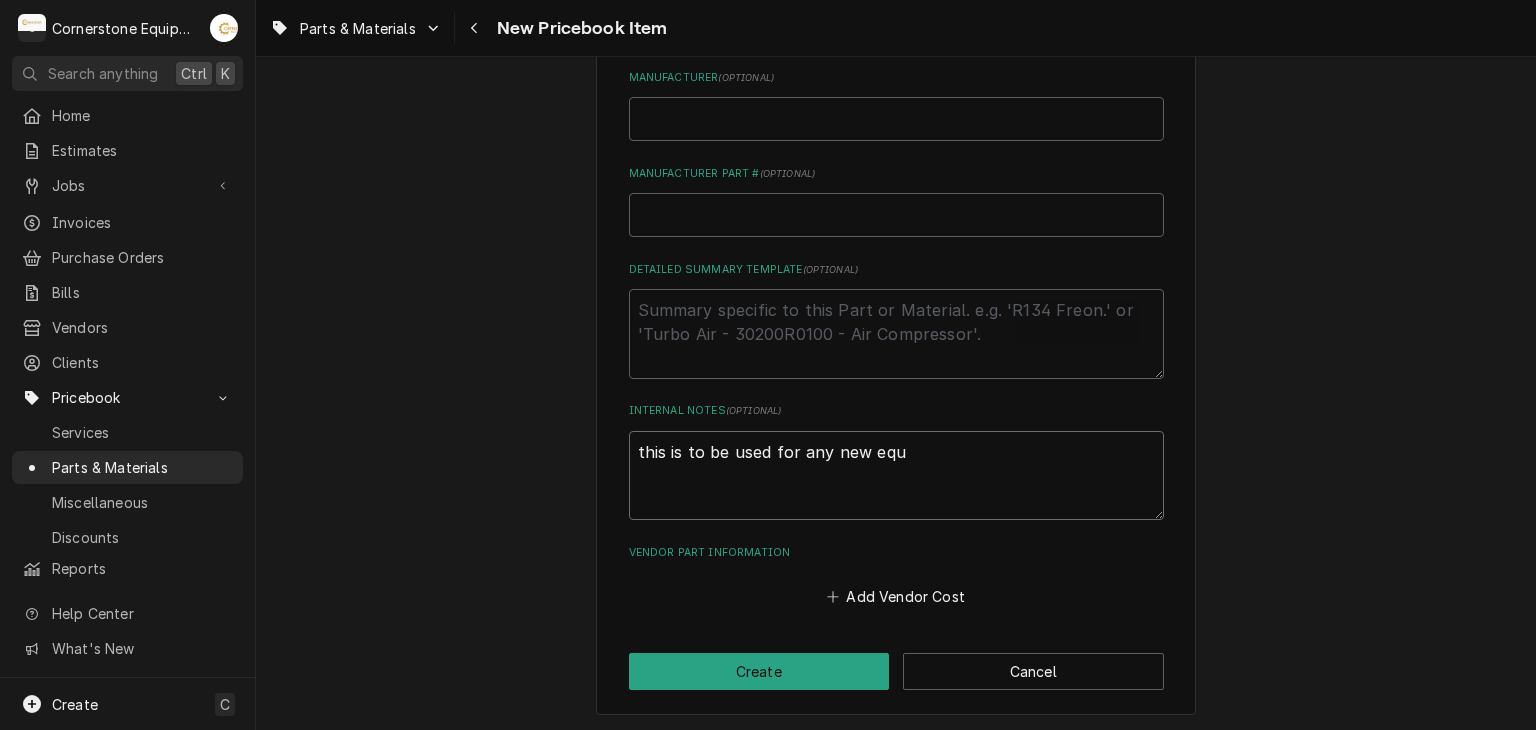 type on "x" 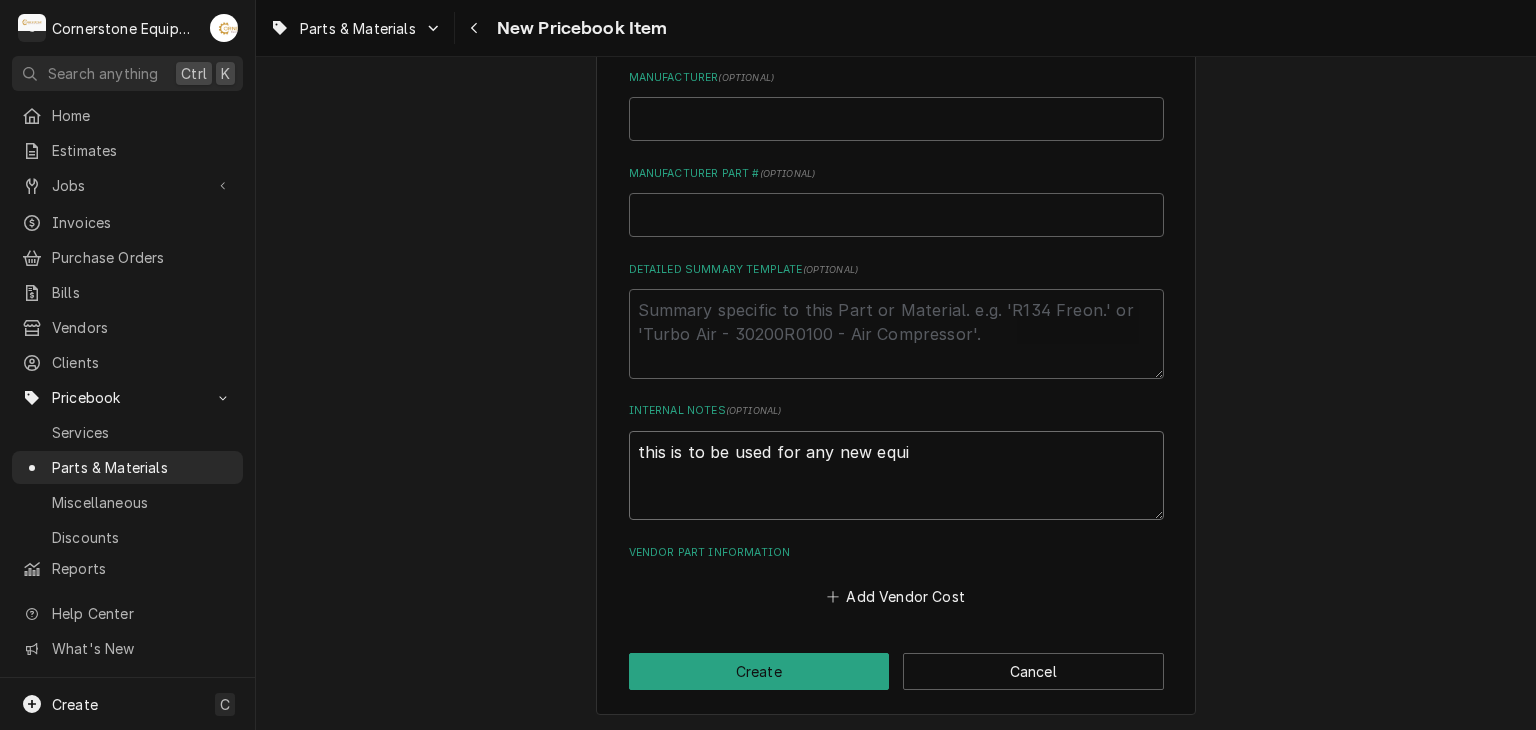 type on "x" 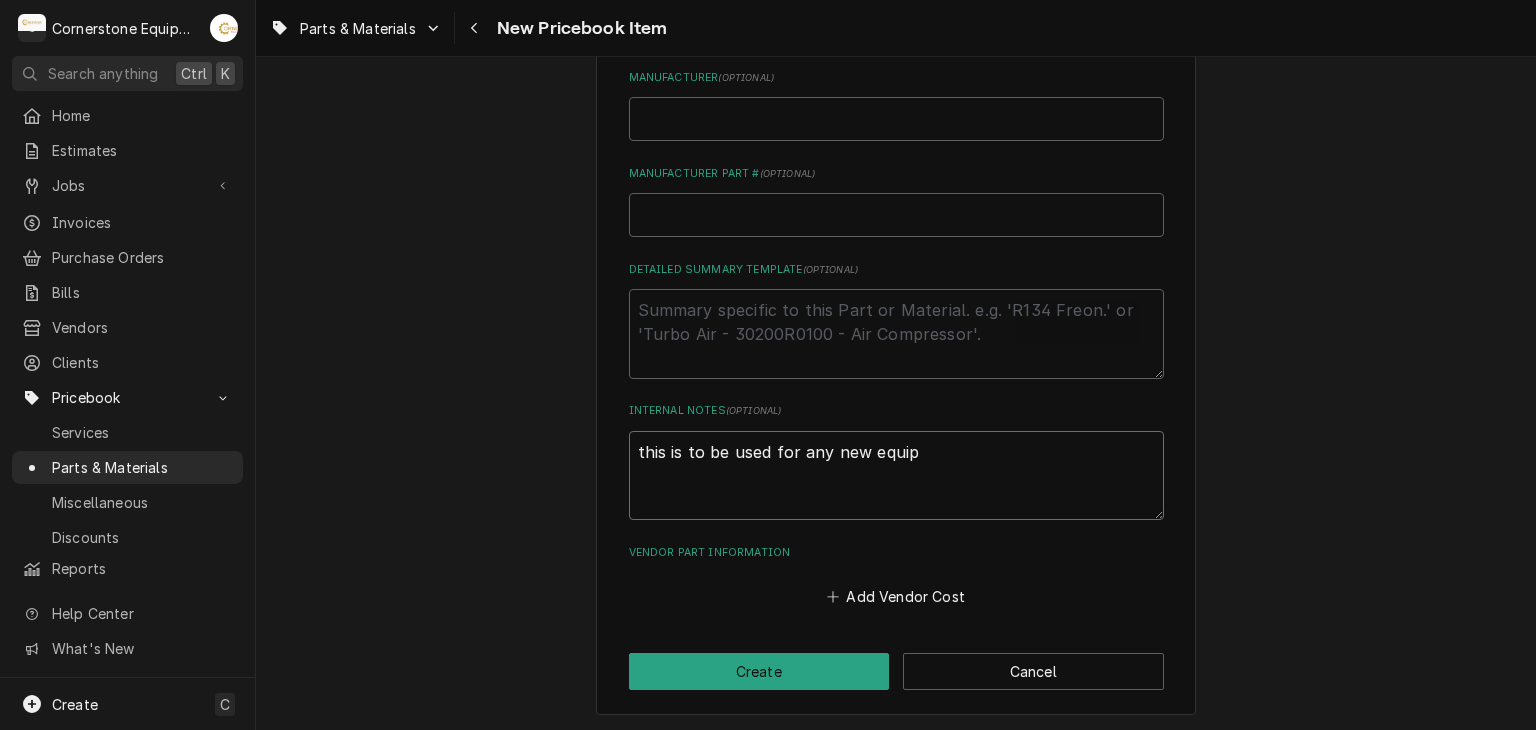 type on "x" 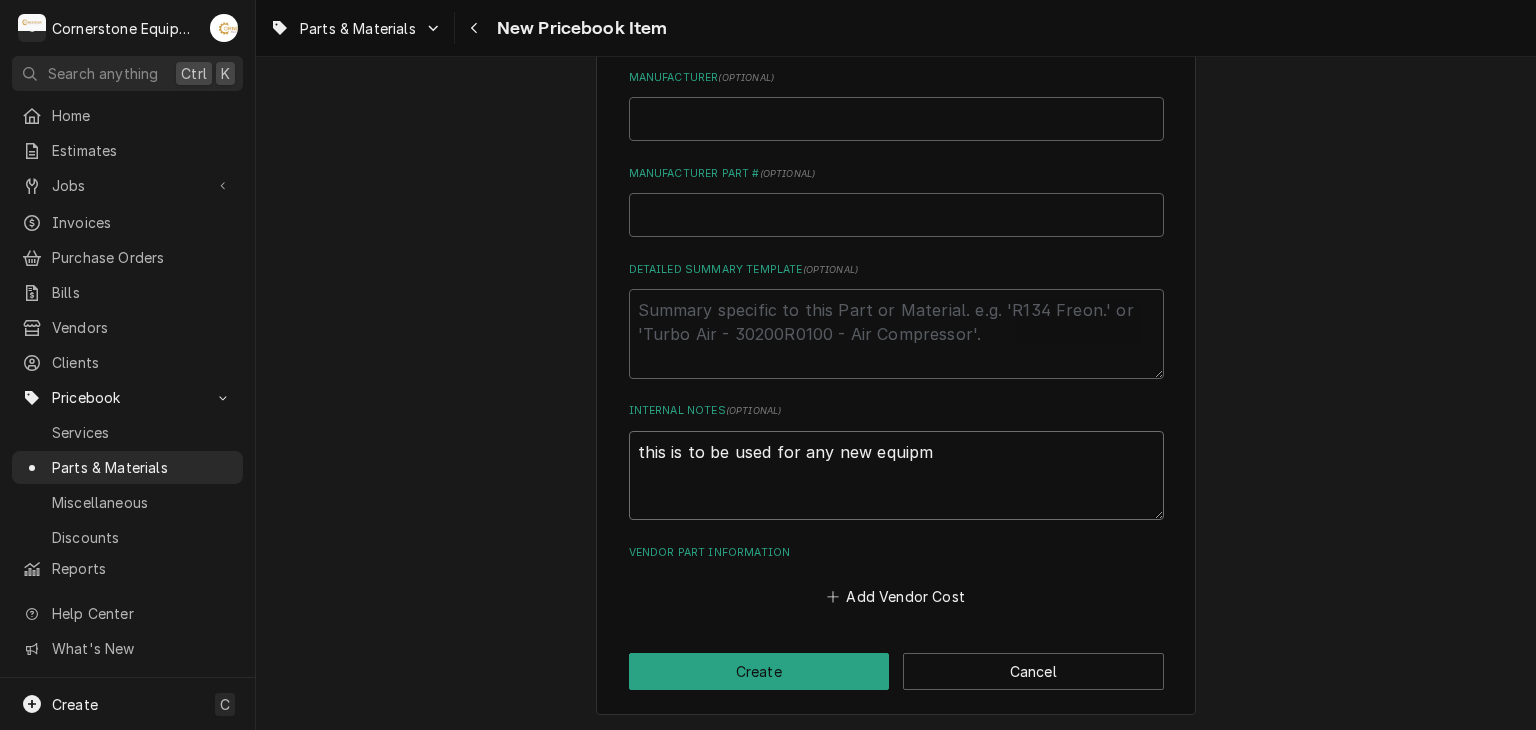 type on "x" 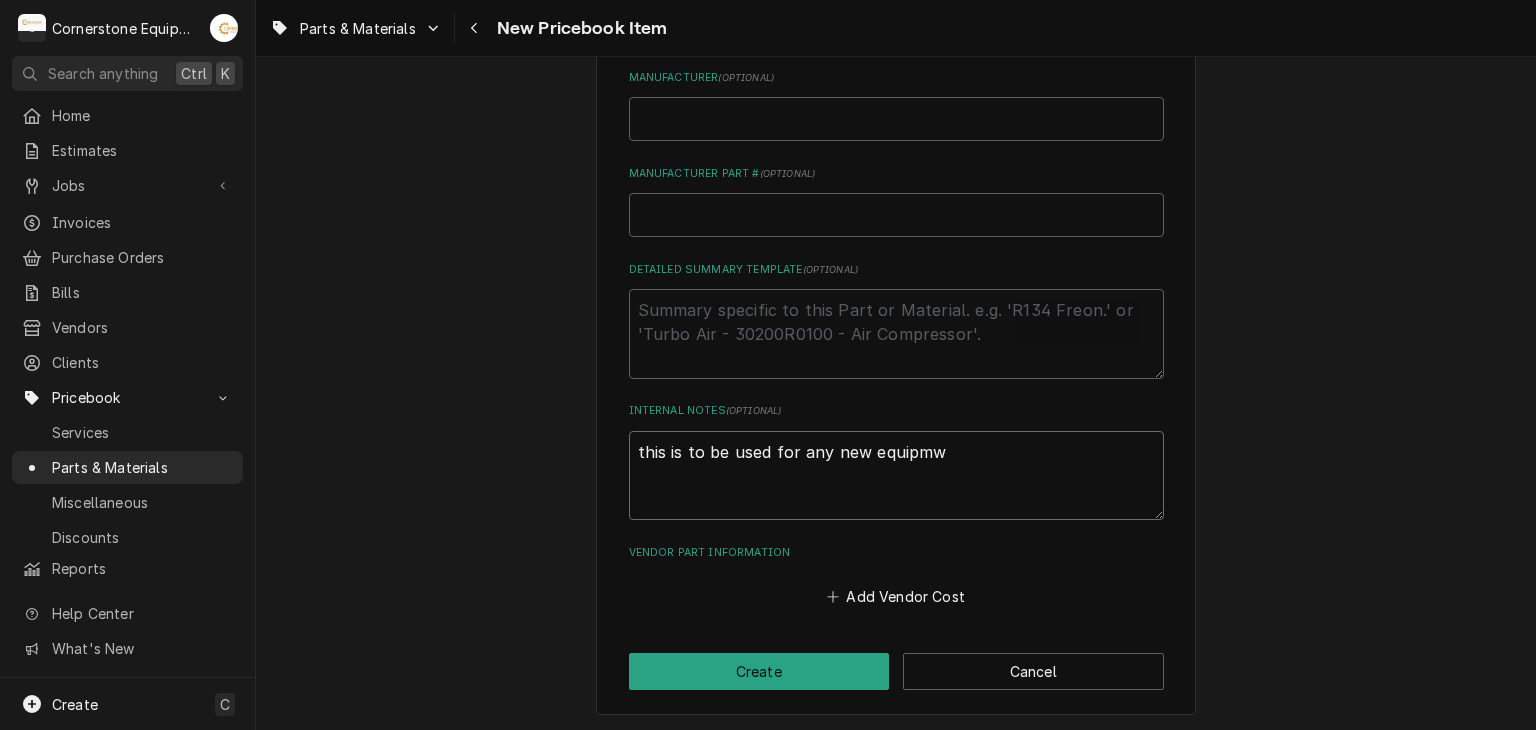 type on "x" 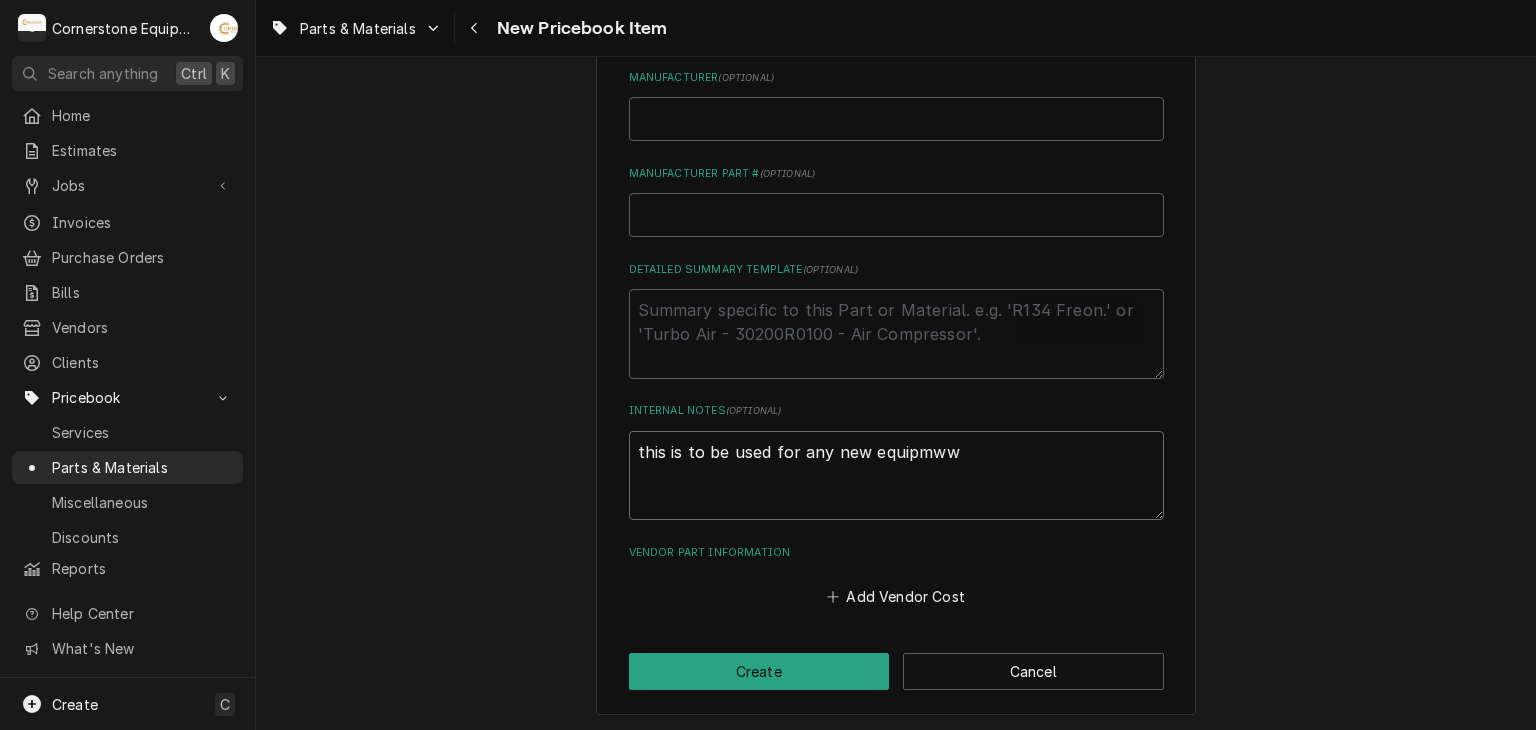 type on "x" 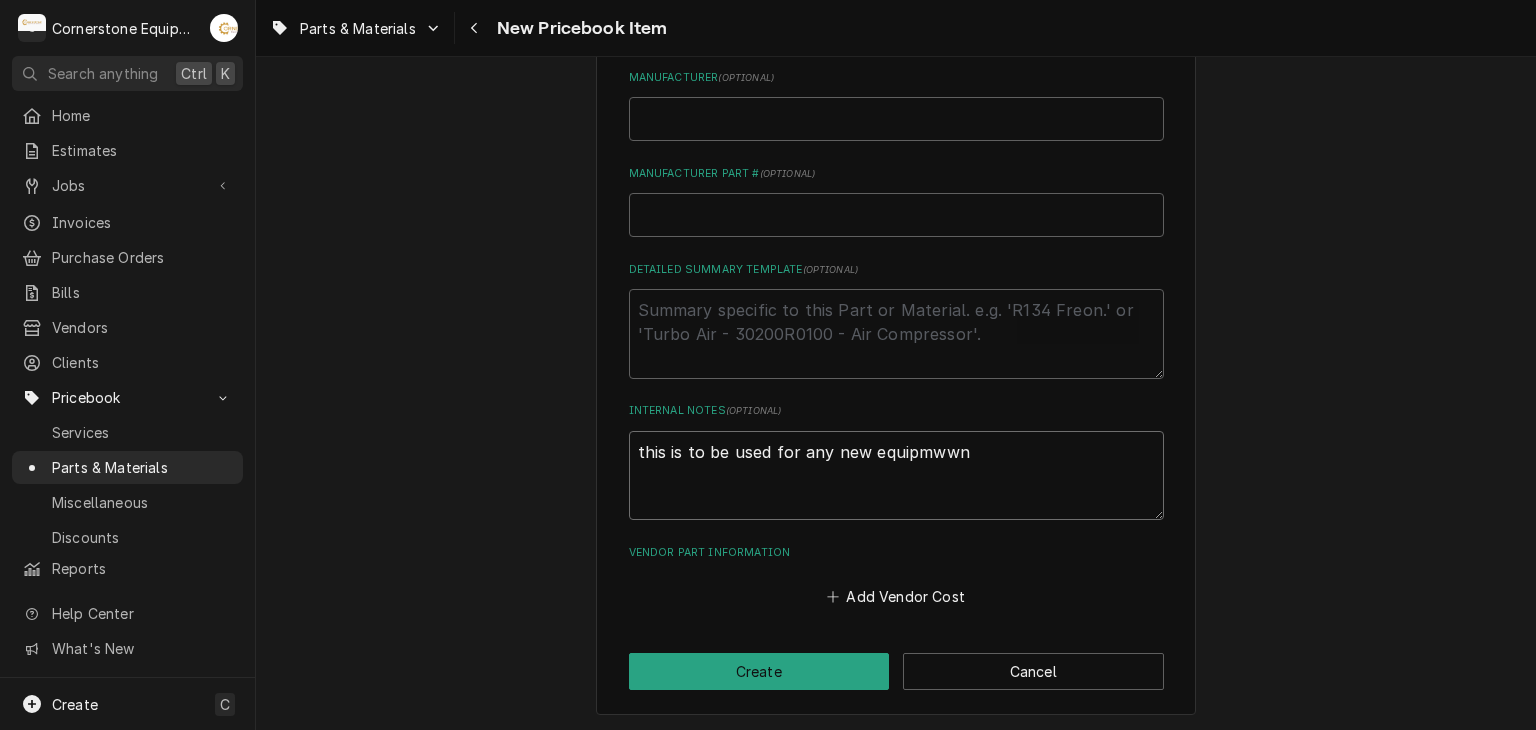 type on "x" 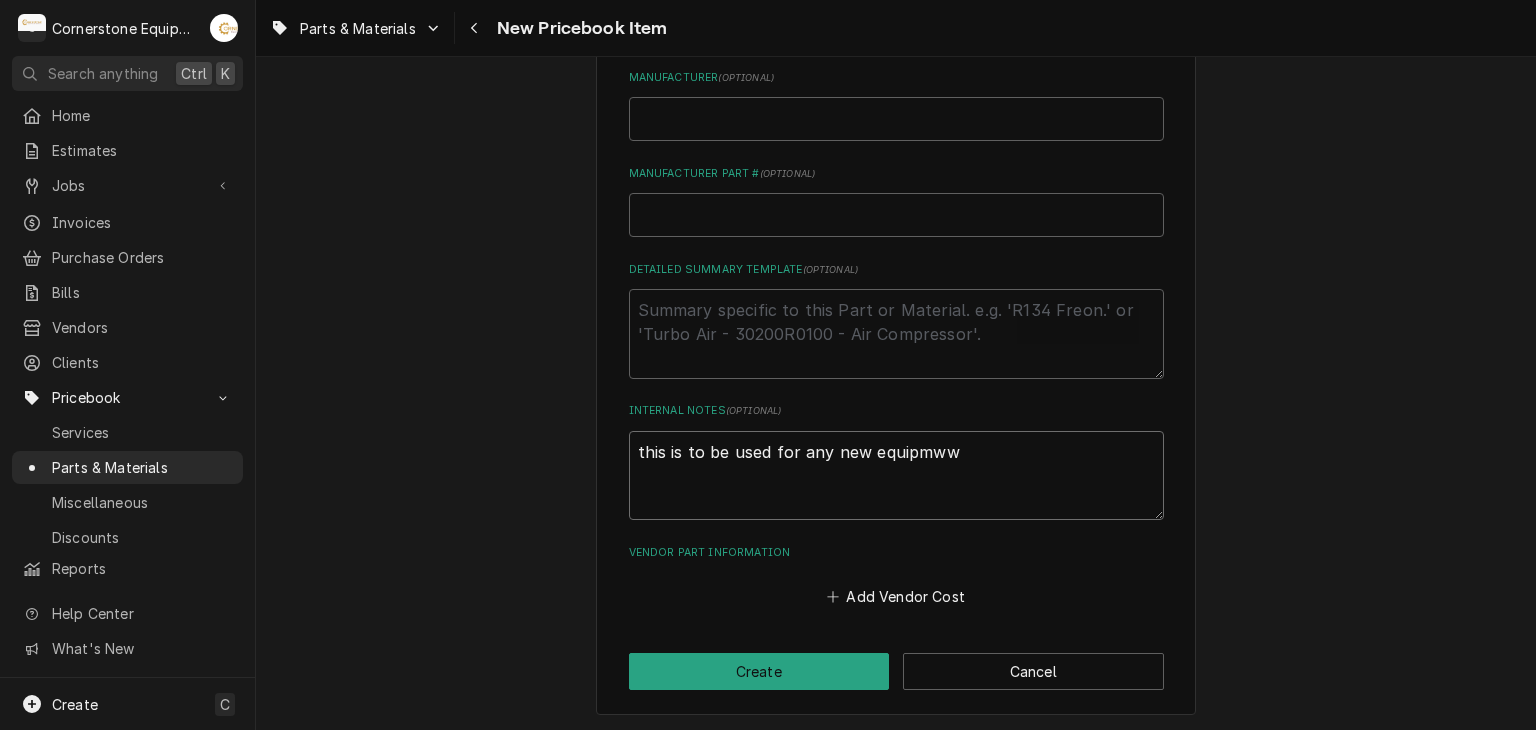 type on "x" 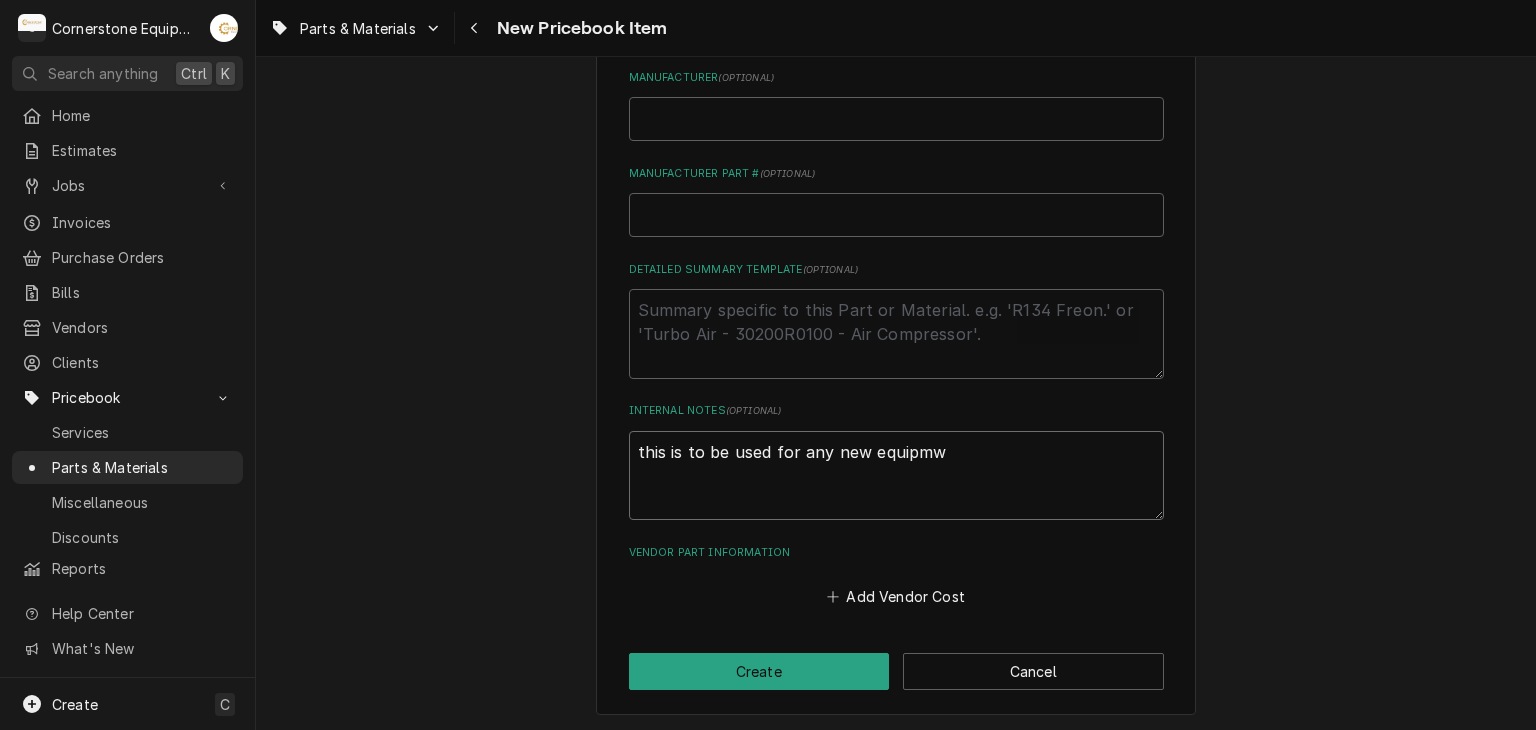 type on "x" 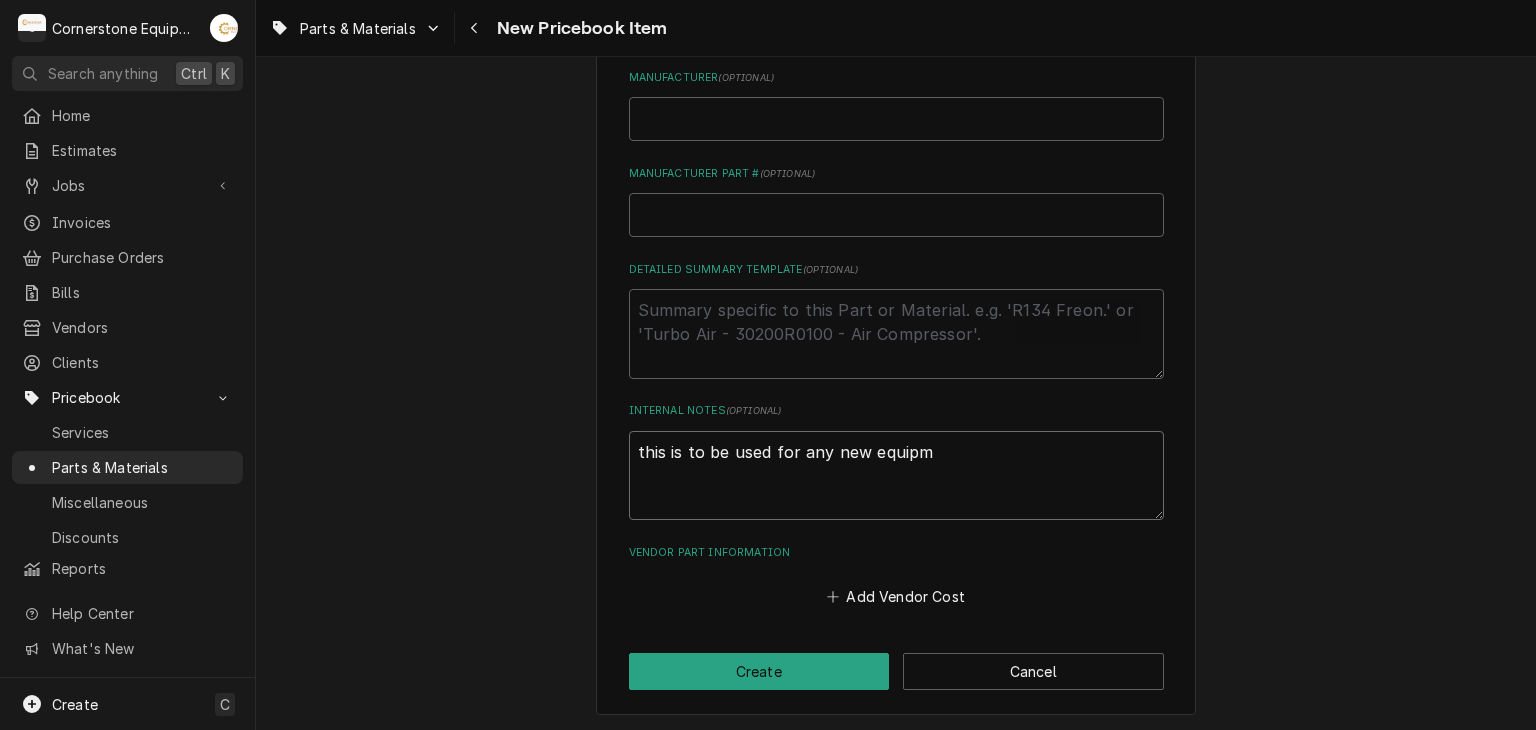 type on "x" 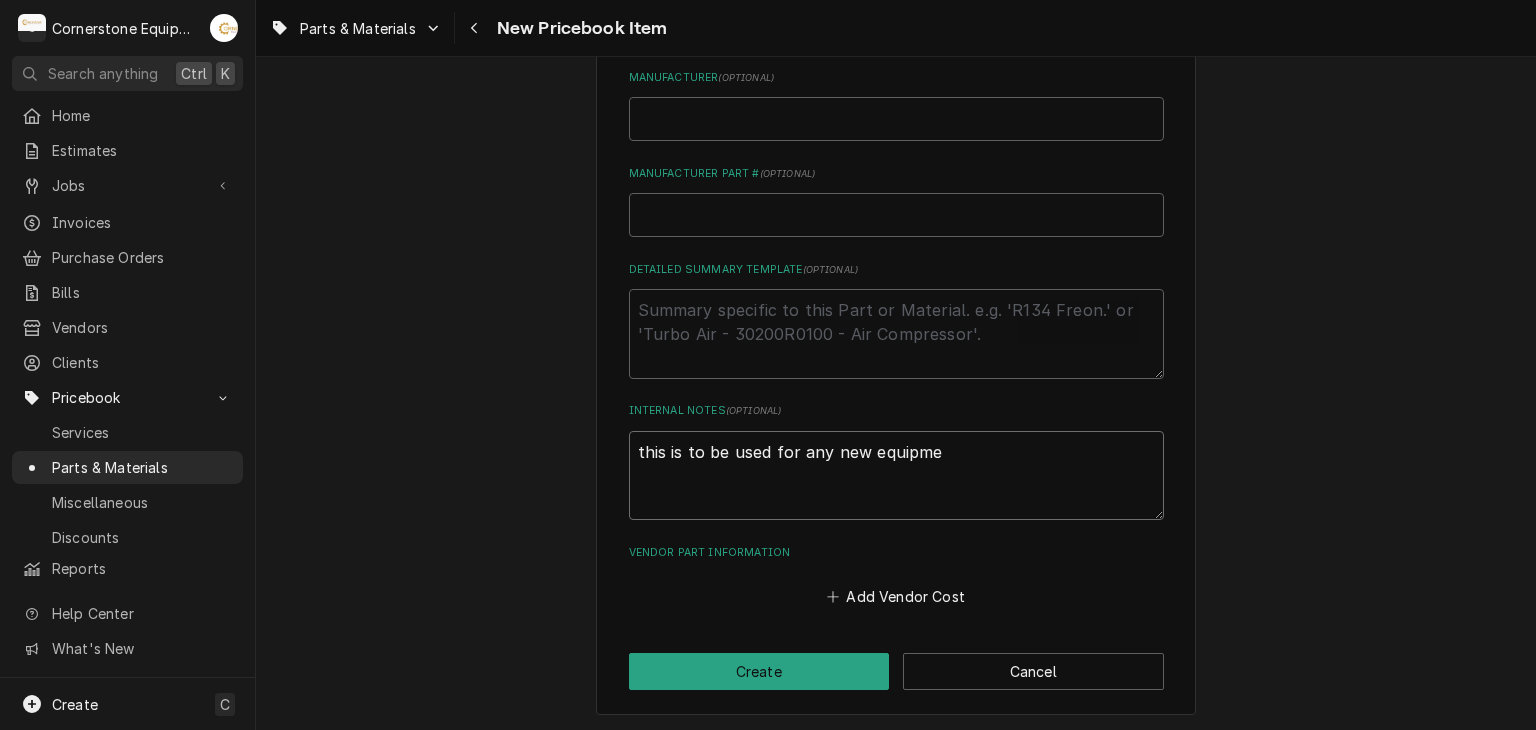 type on "x" 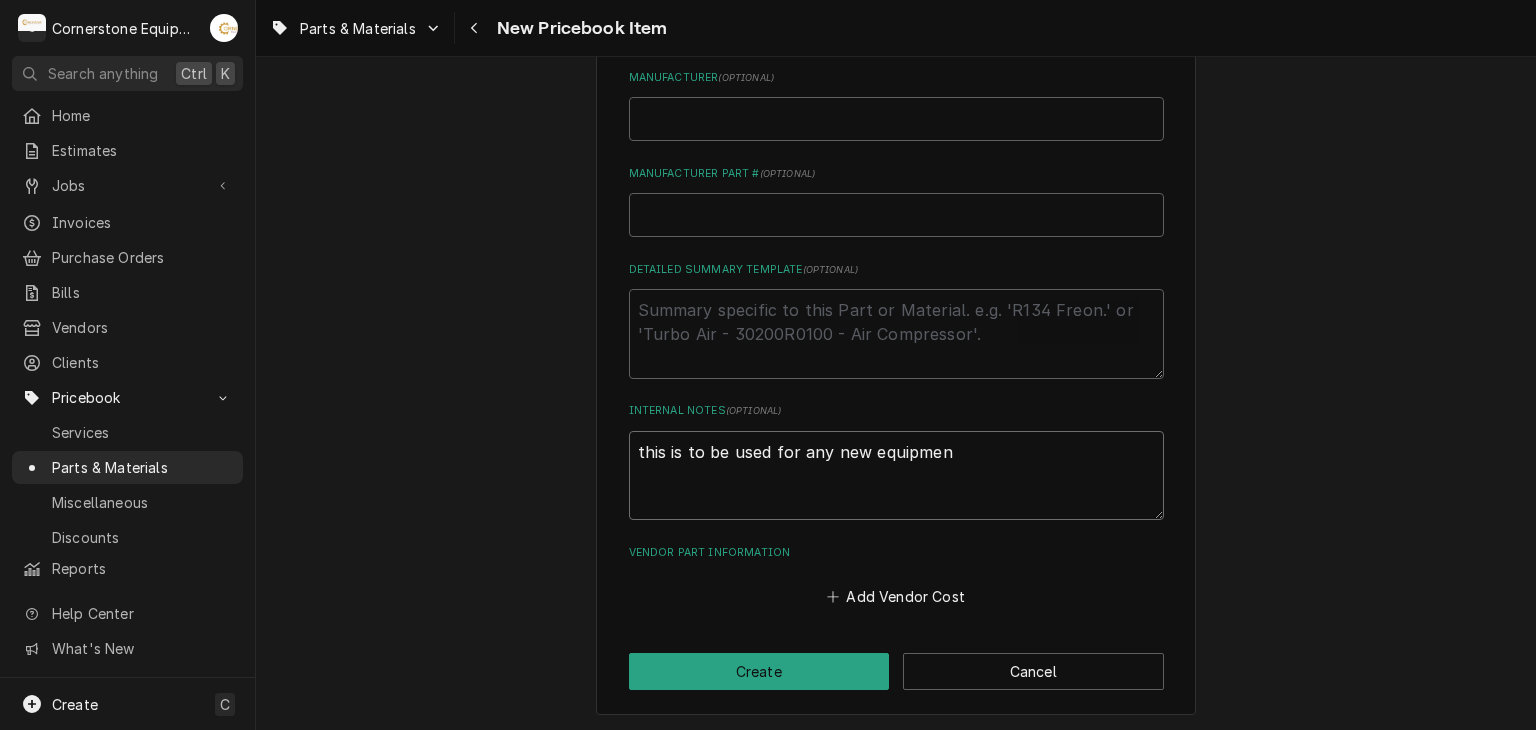 type on "x" 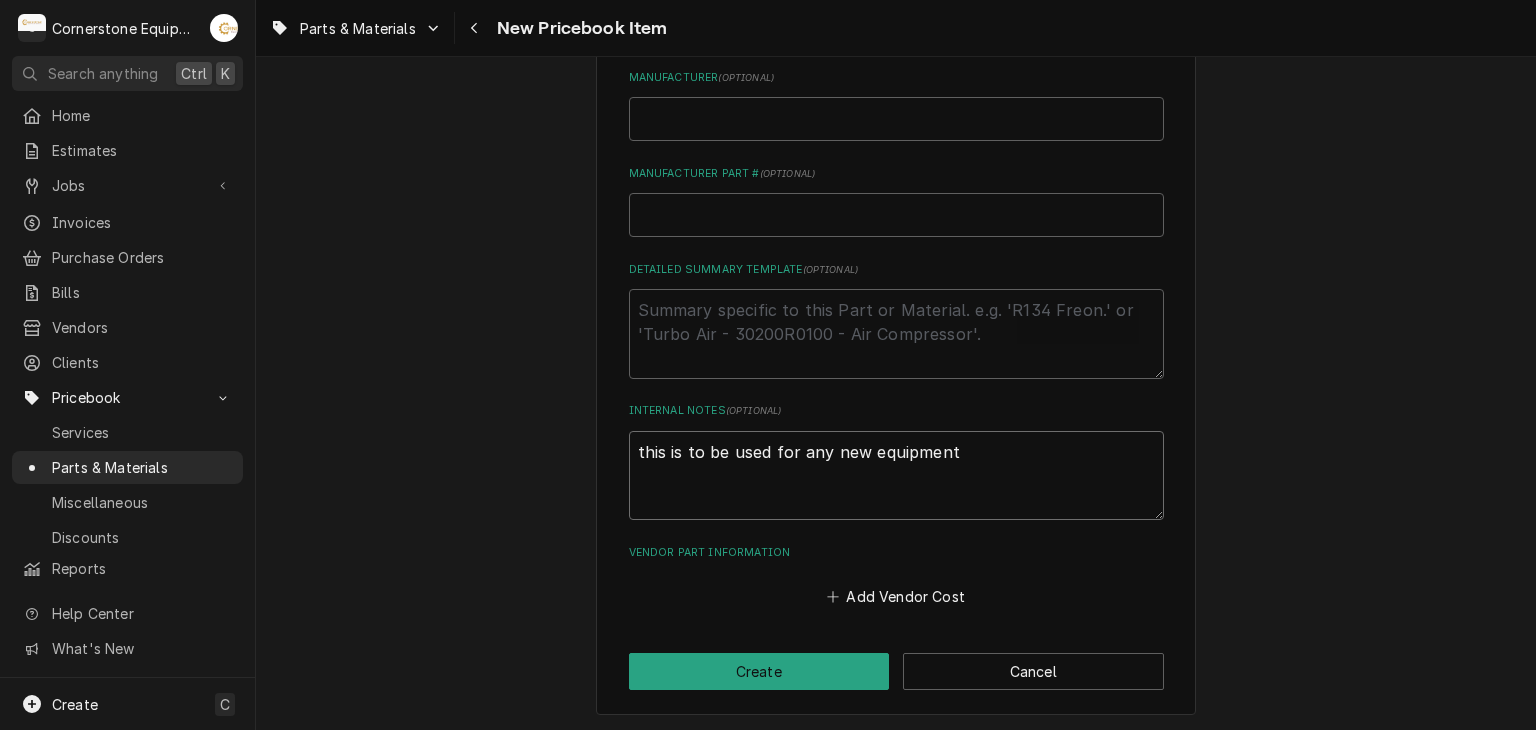 type on "x" 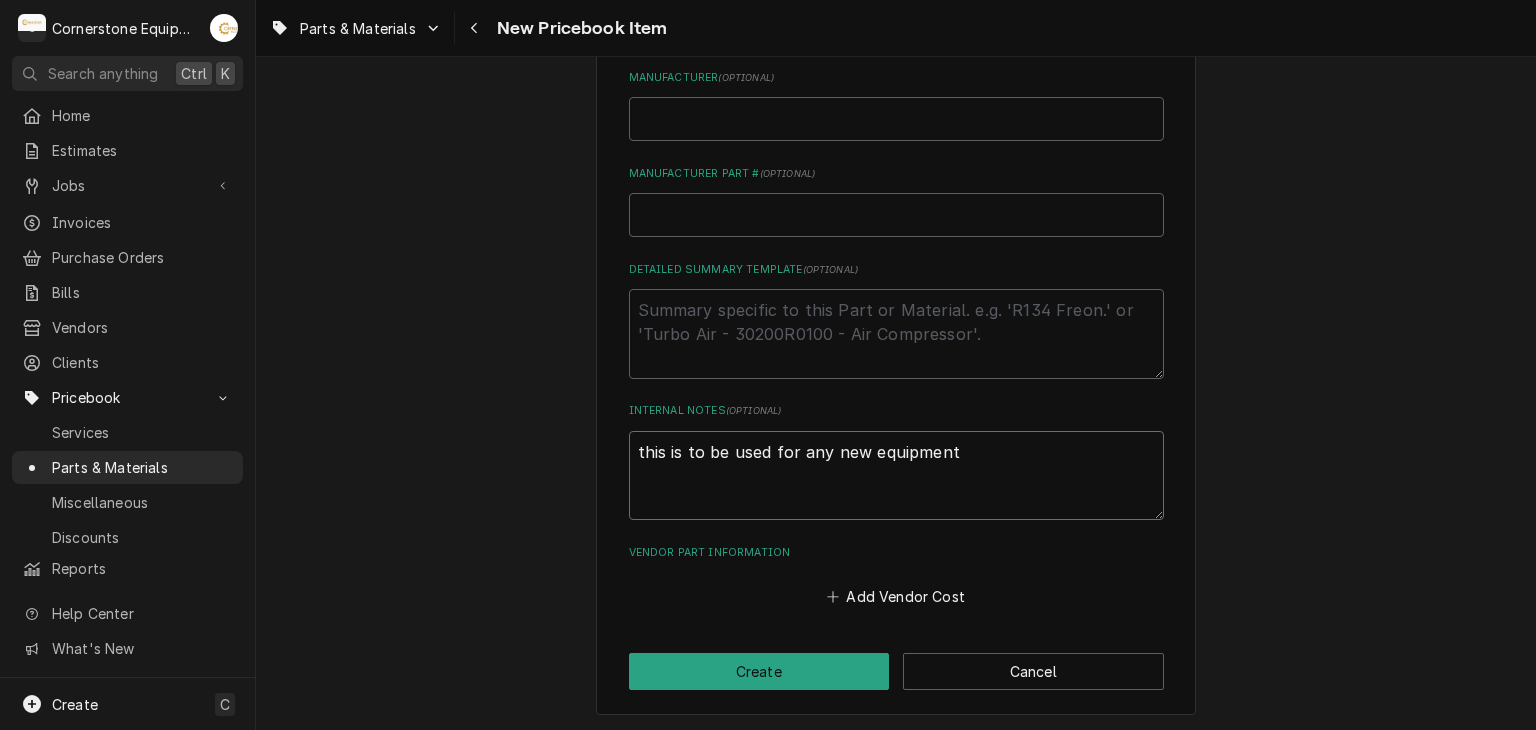 type on "x" 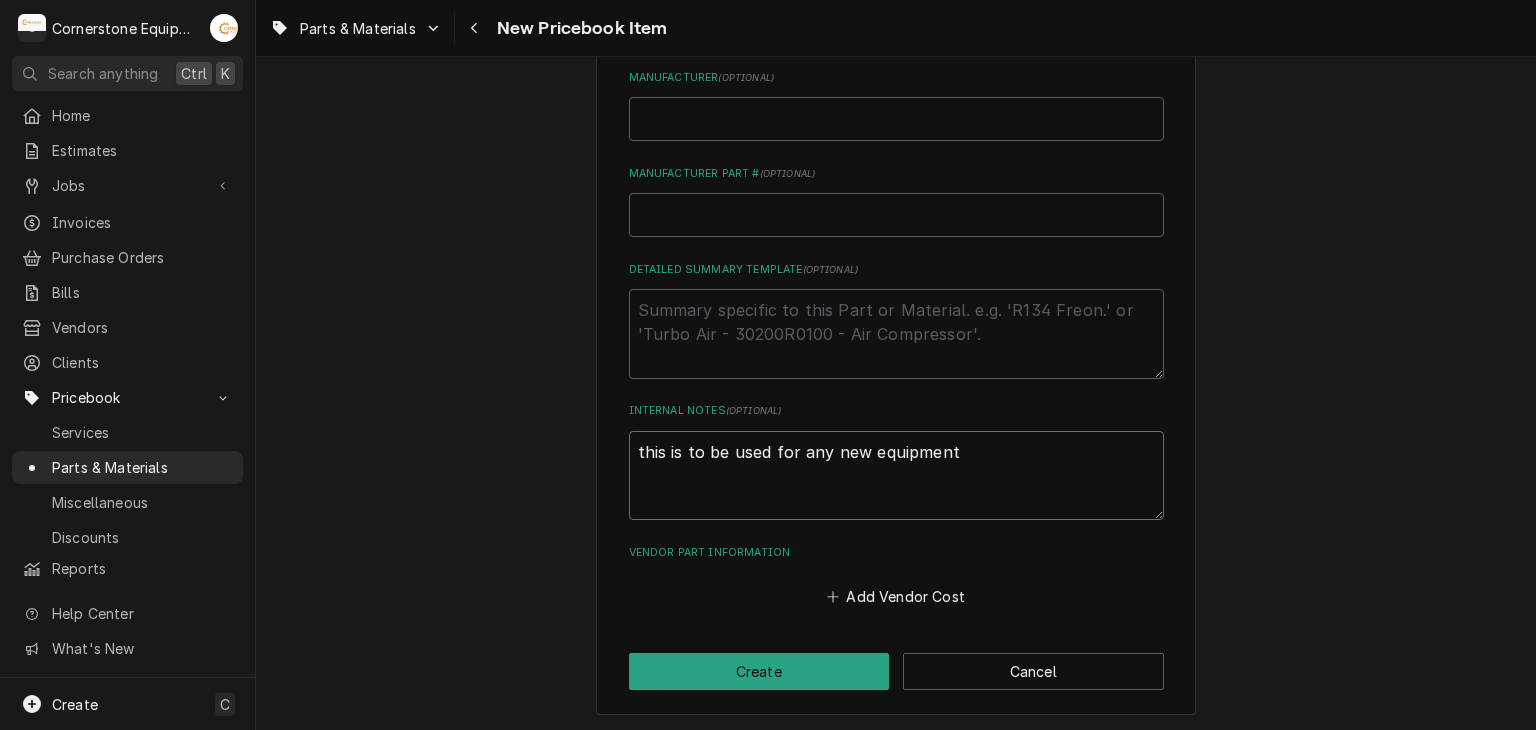 type on "this is to be used for any new equipment e" 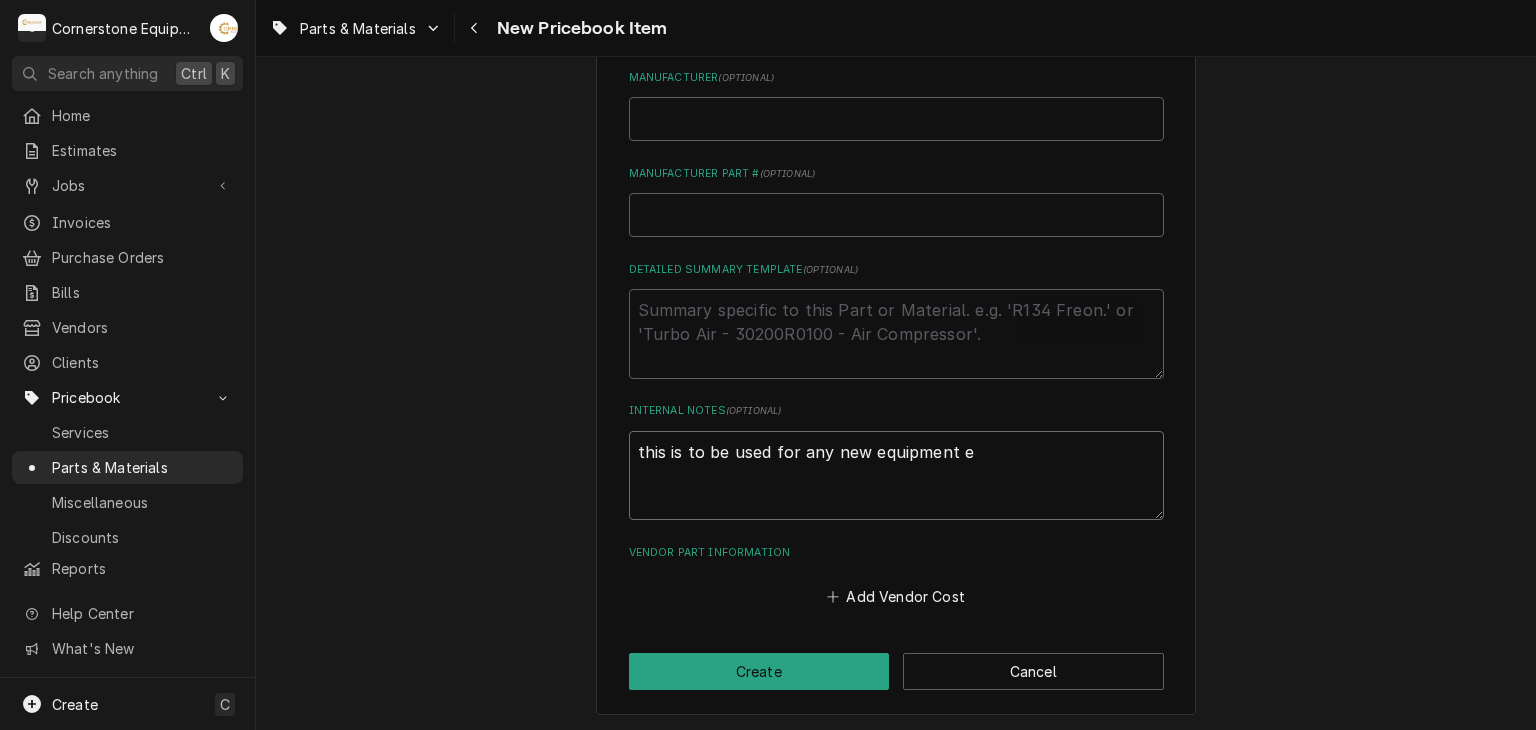 type on "x" 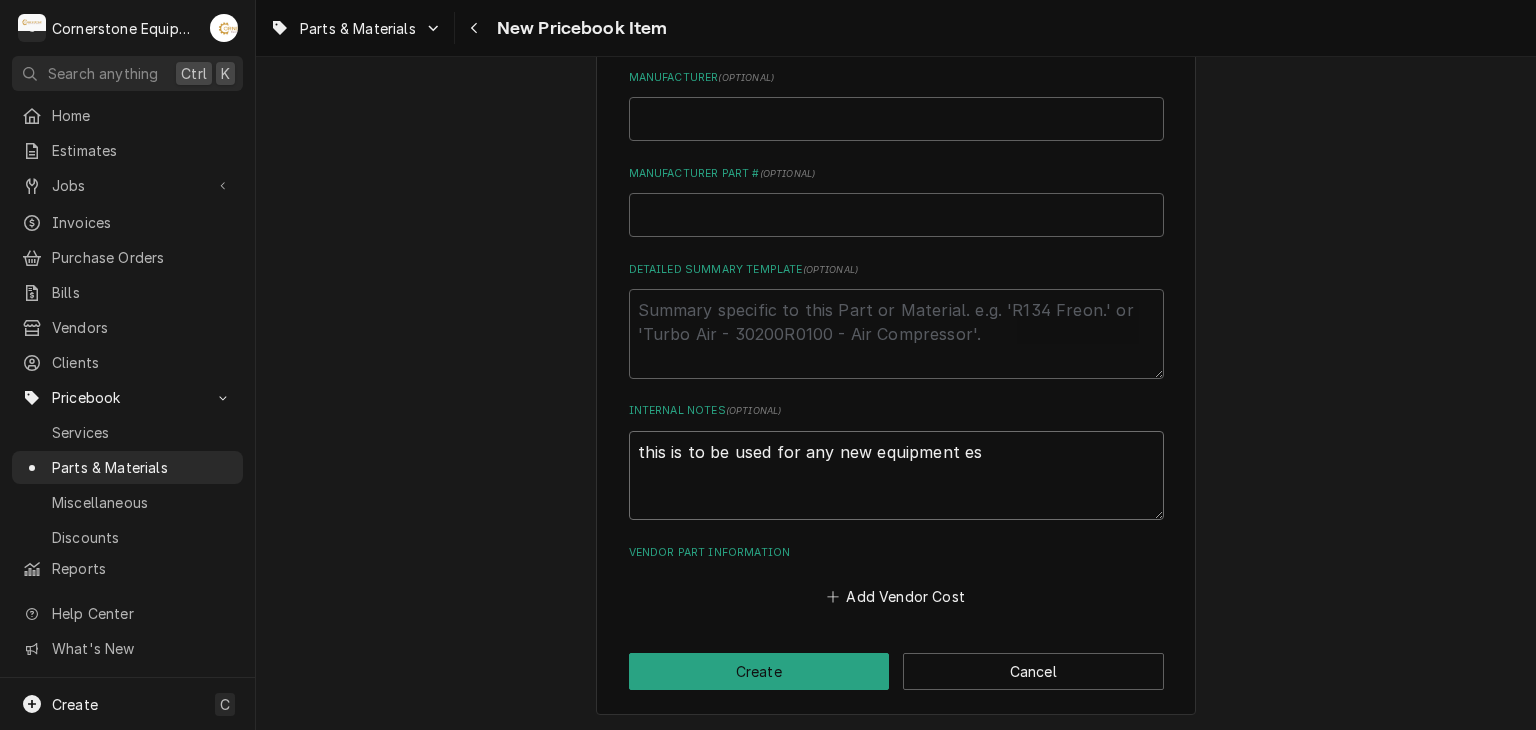 type on "x" 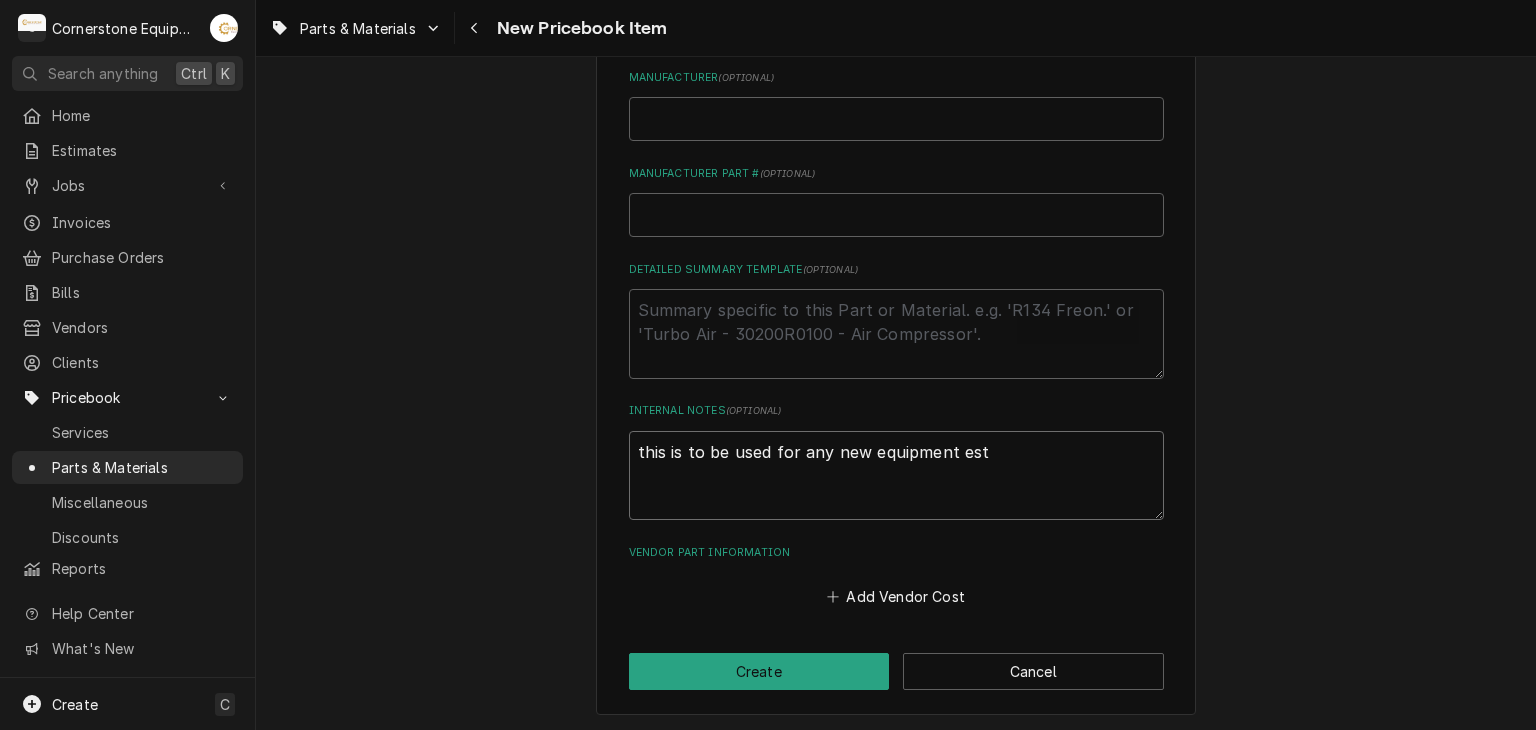type on "x" 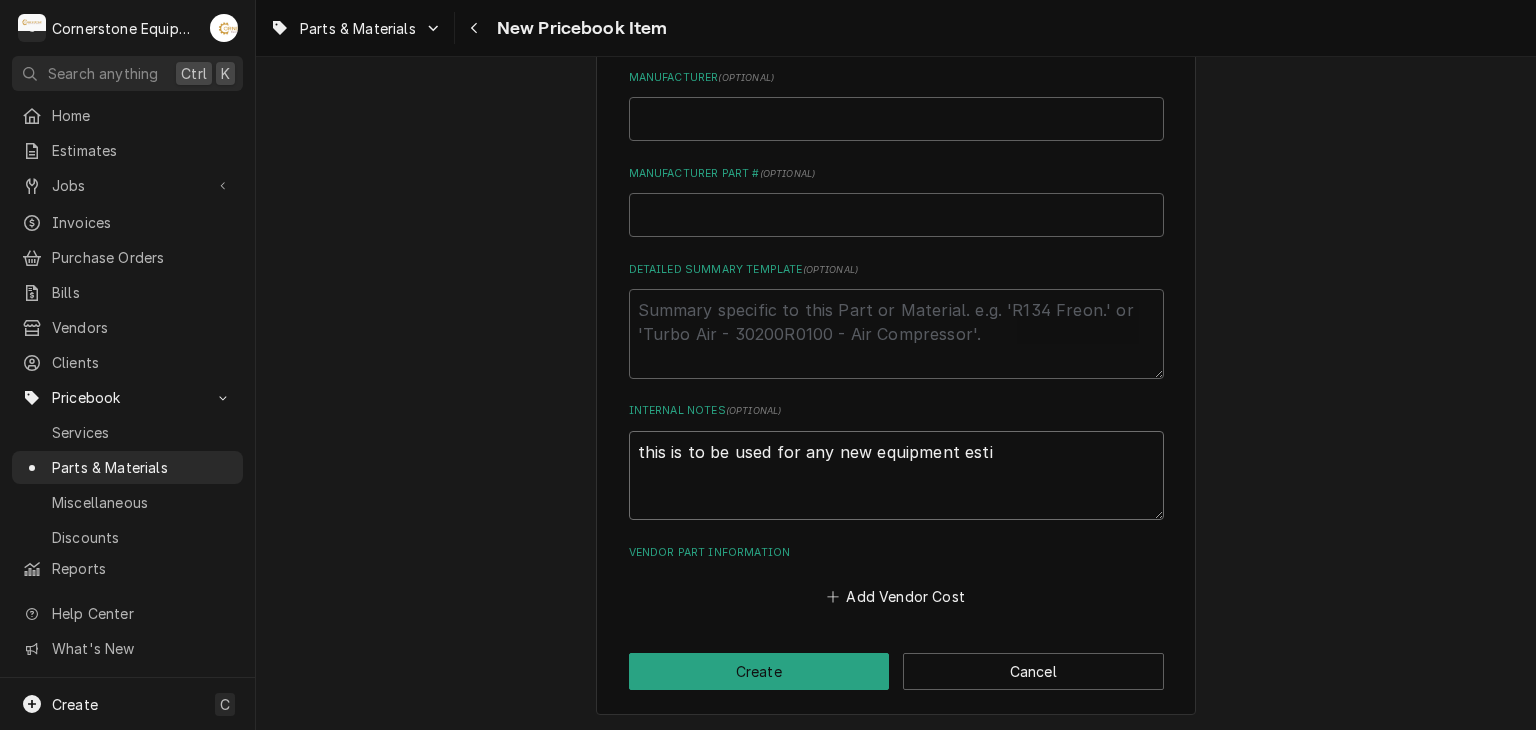 type on "x" 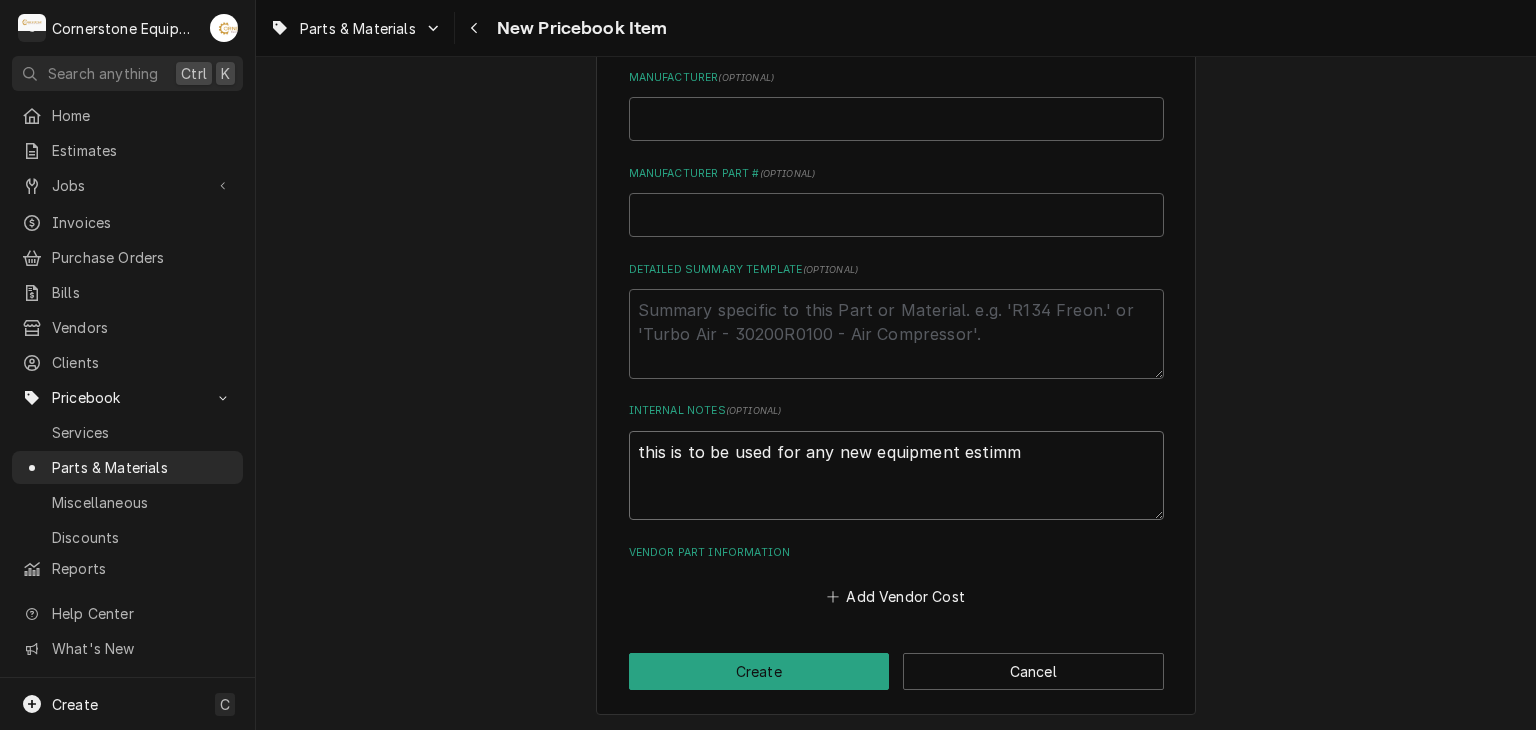 type on "this is to be used for any new equipment estimma" 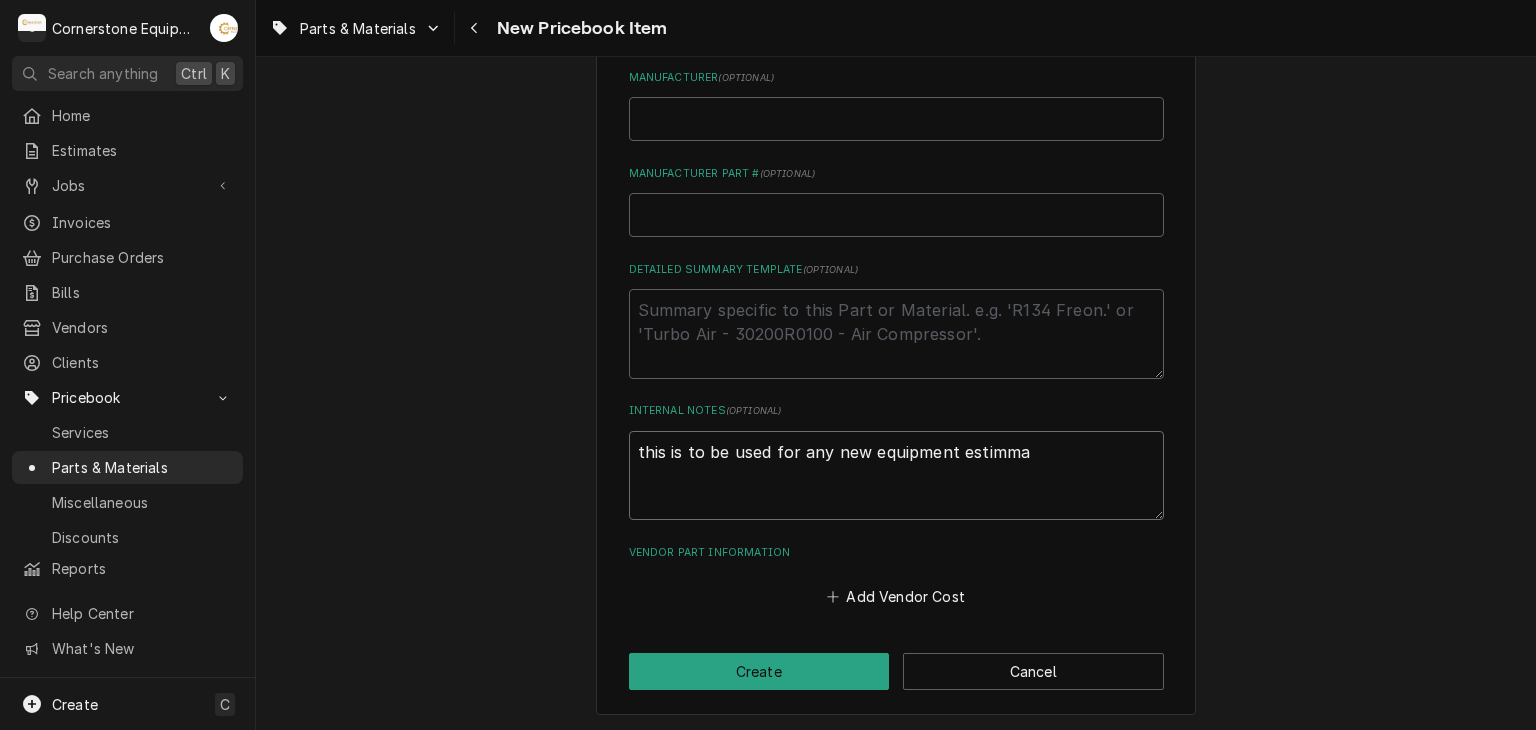 type on "x" 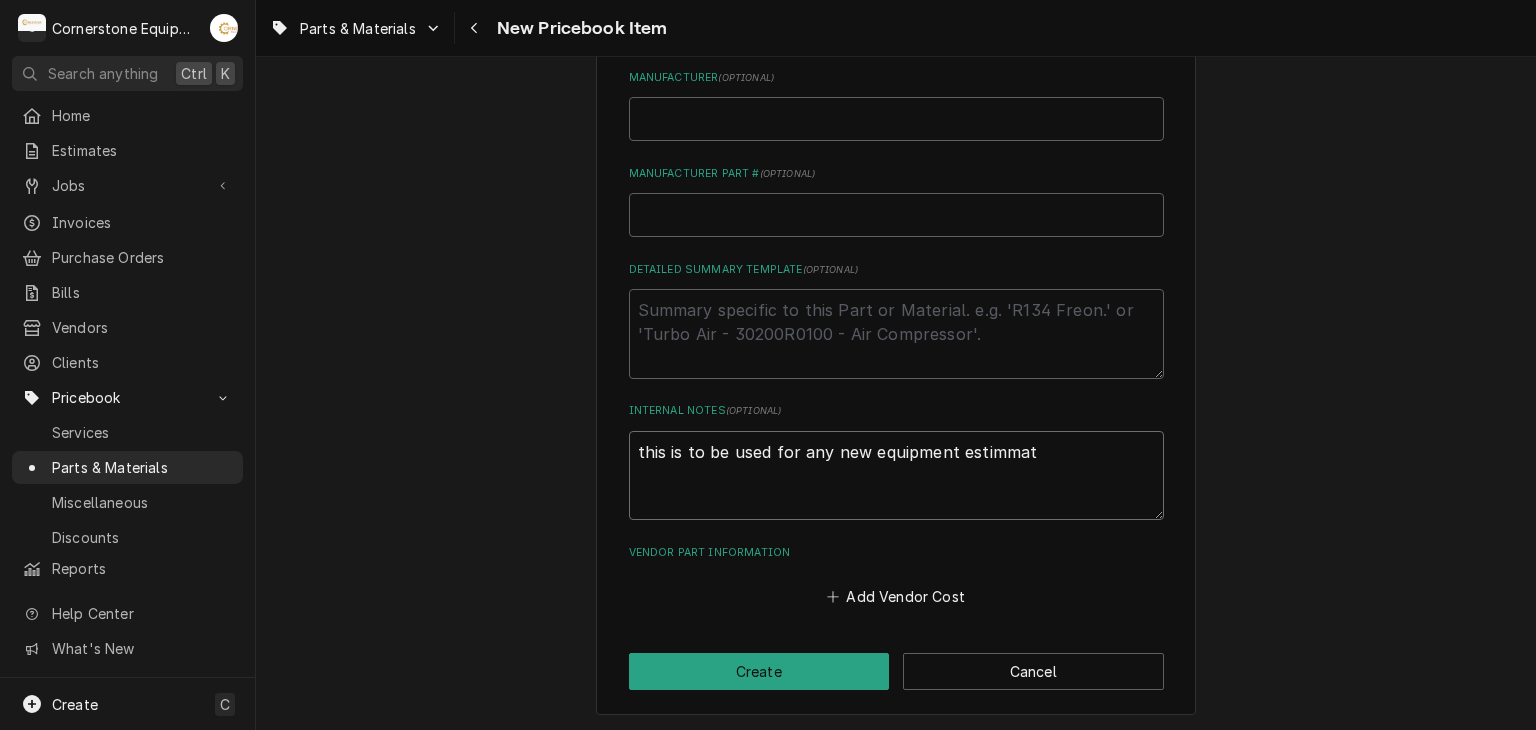 type on "x" 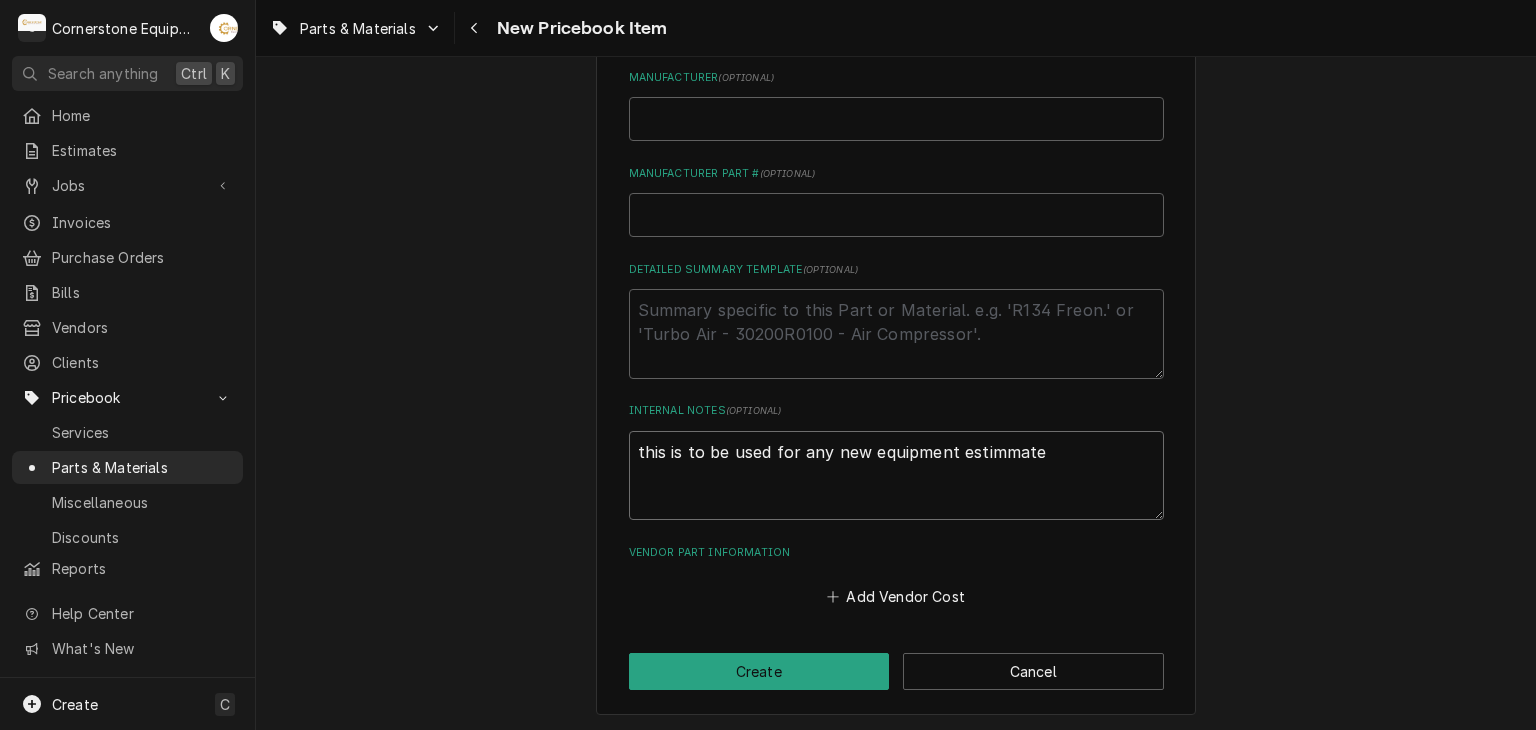 type on "x" 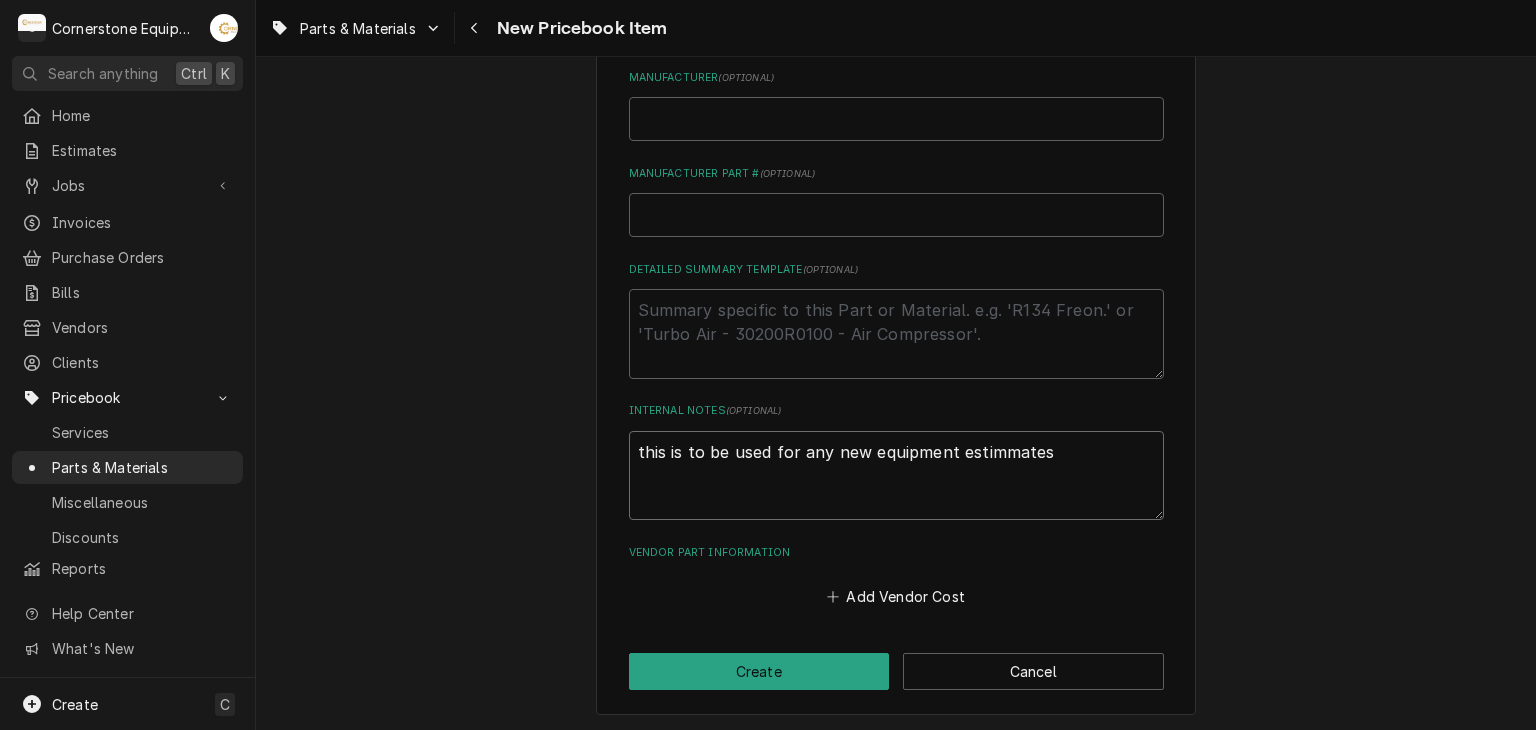 type on "x" 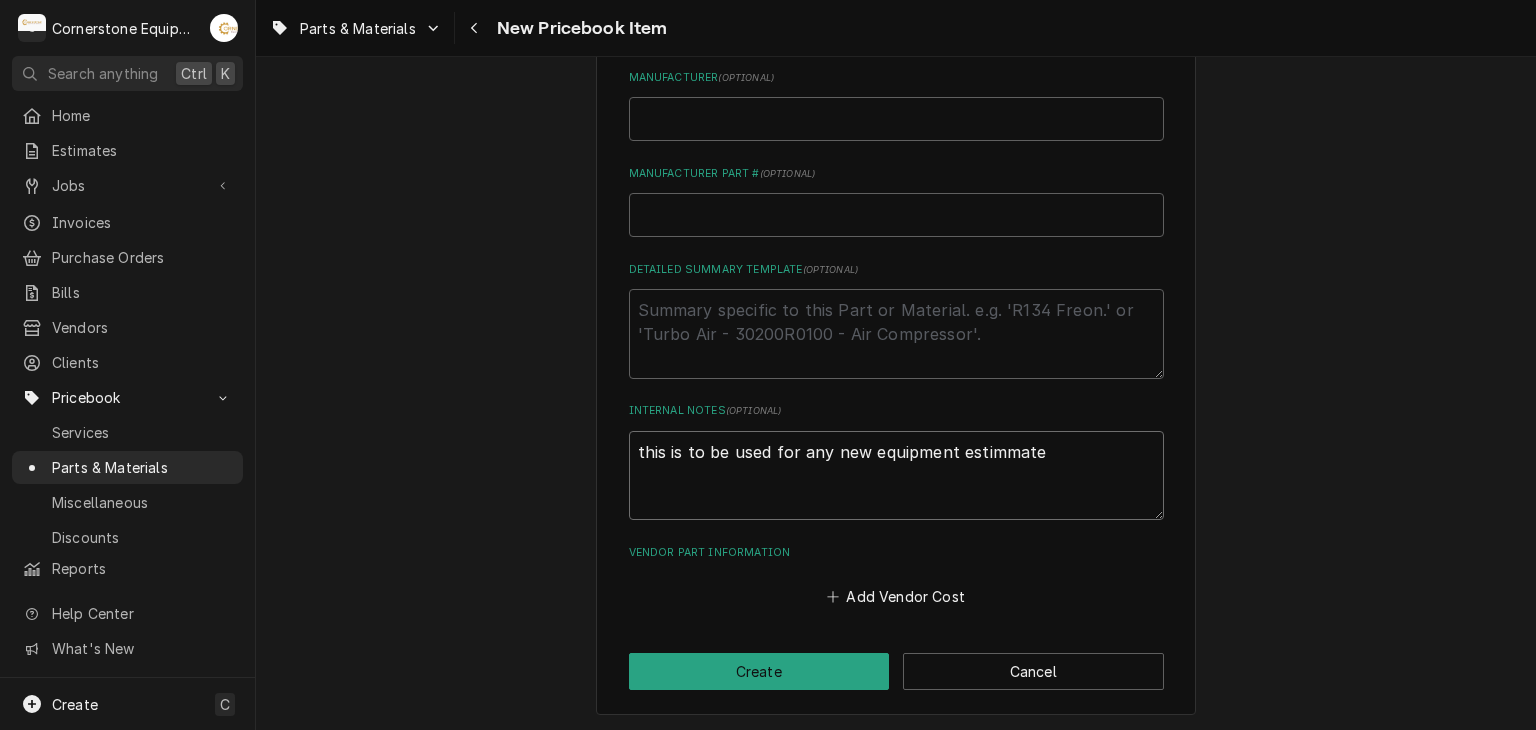 type on "x" 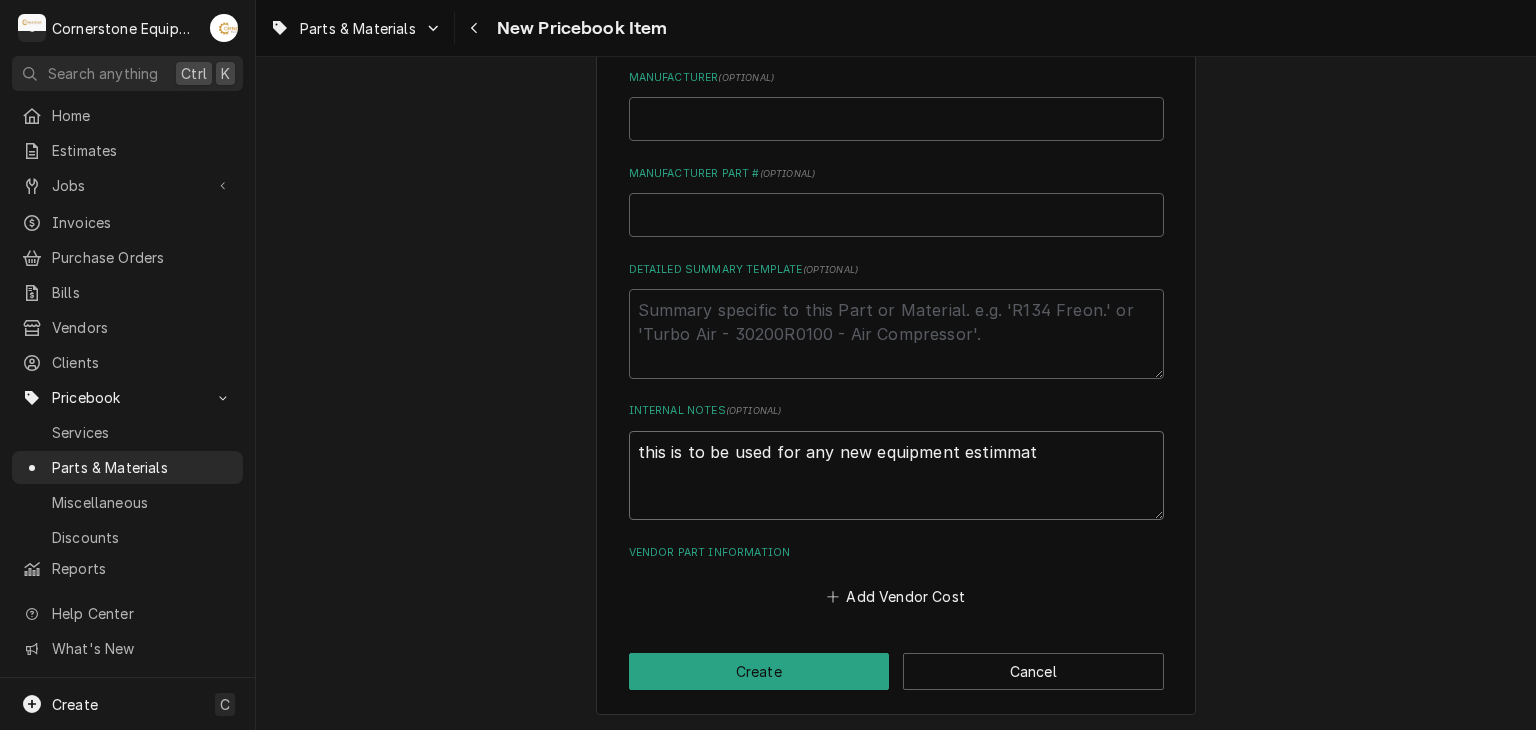 type on "x" 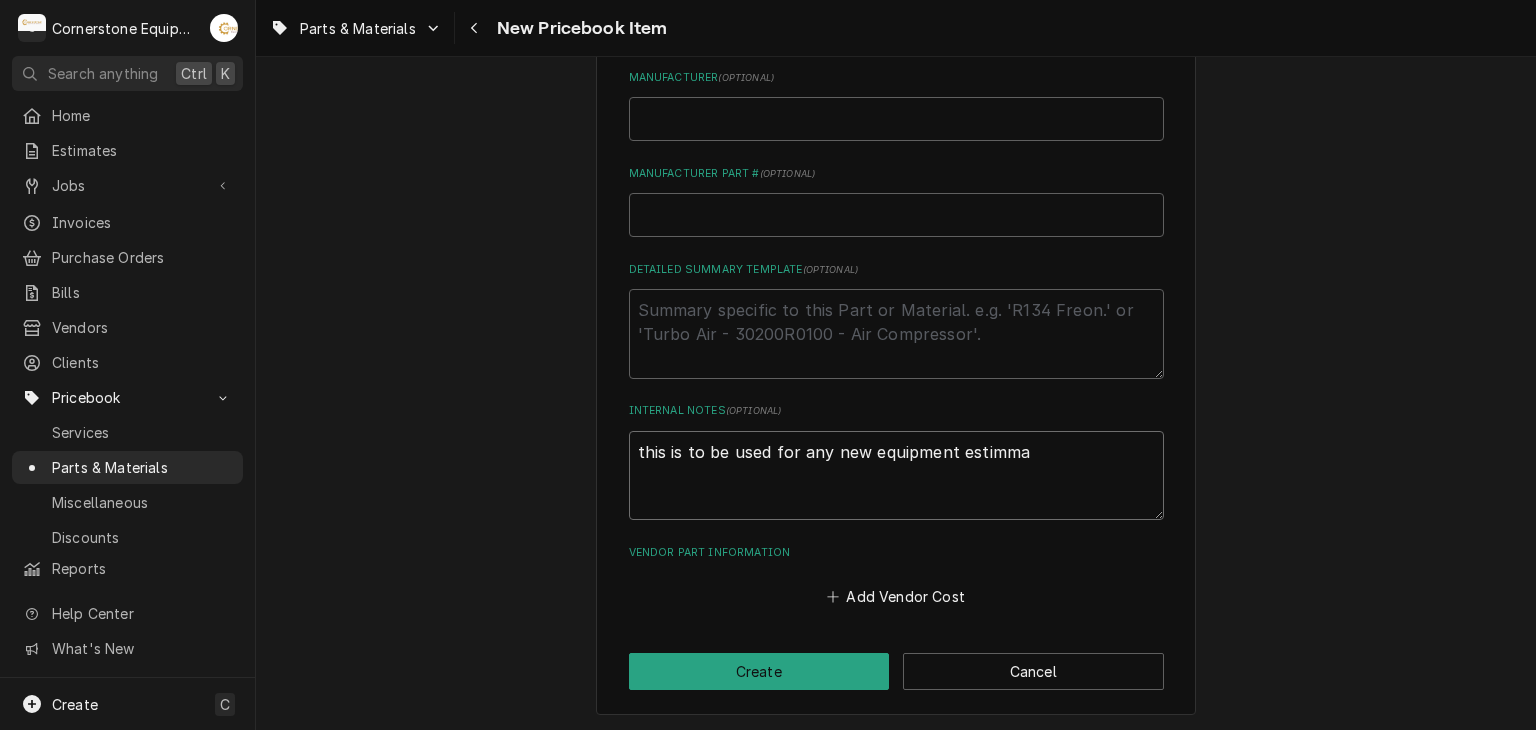 type on "x" 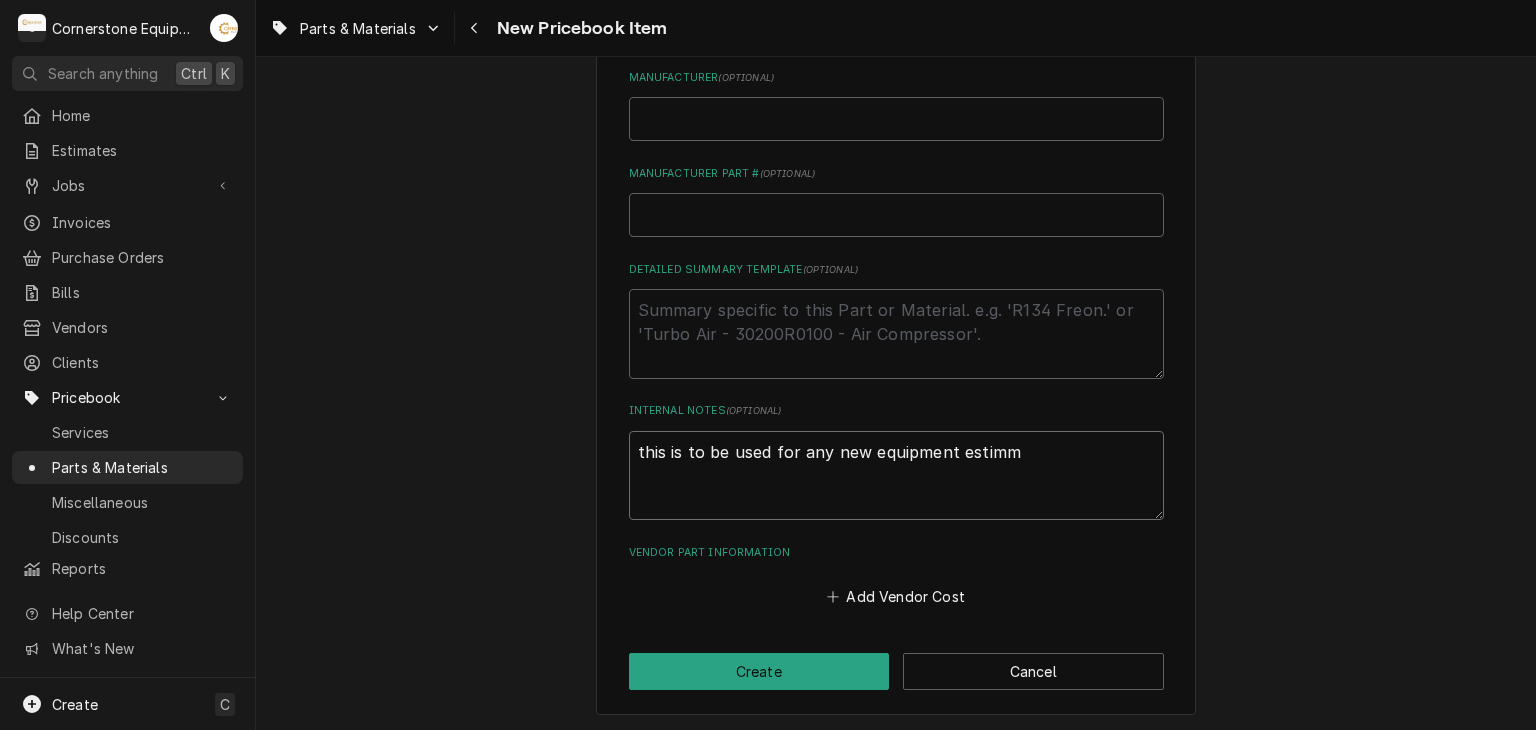 type on "x" 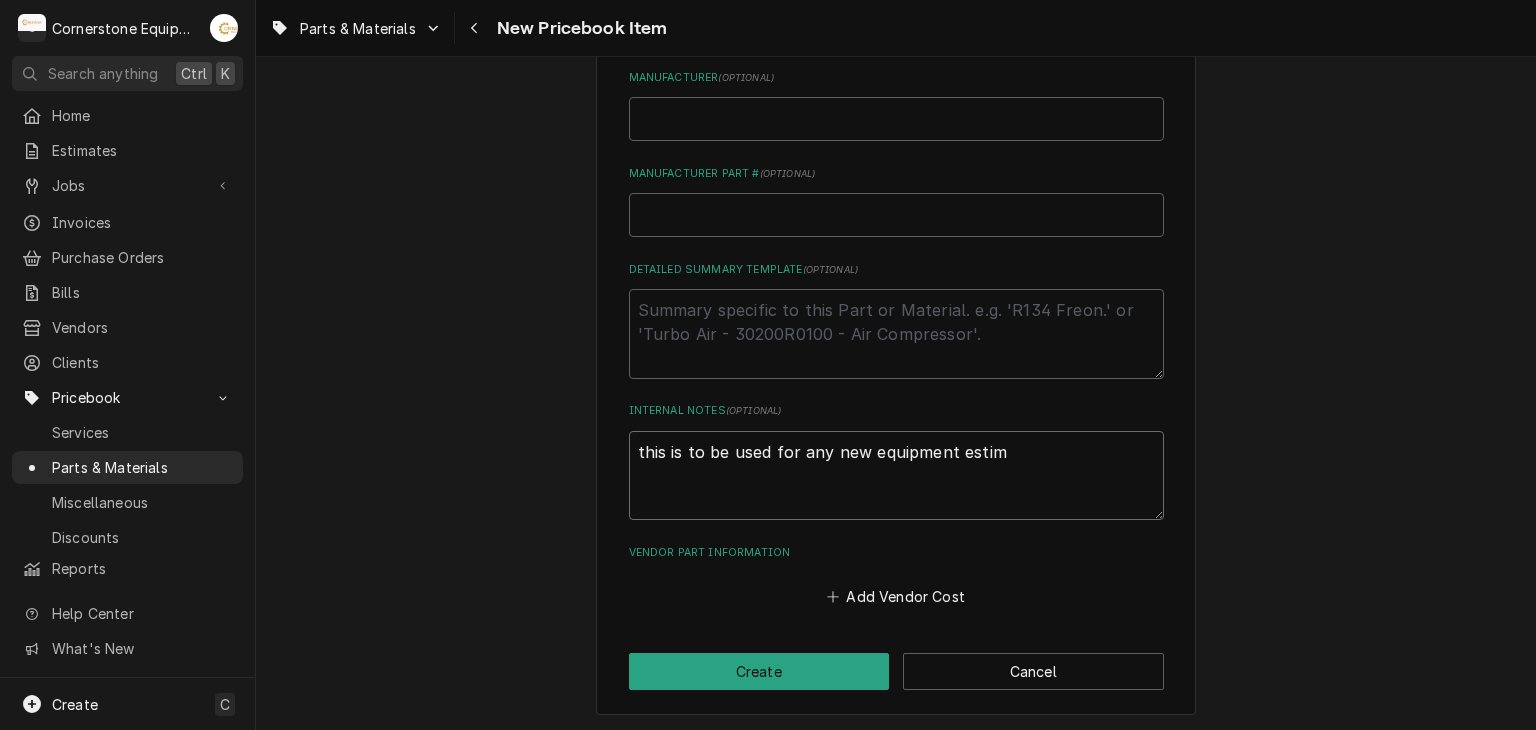 type on "x" 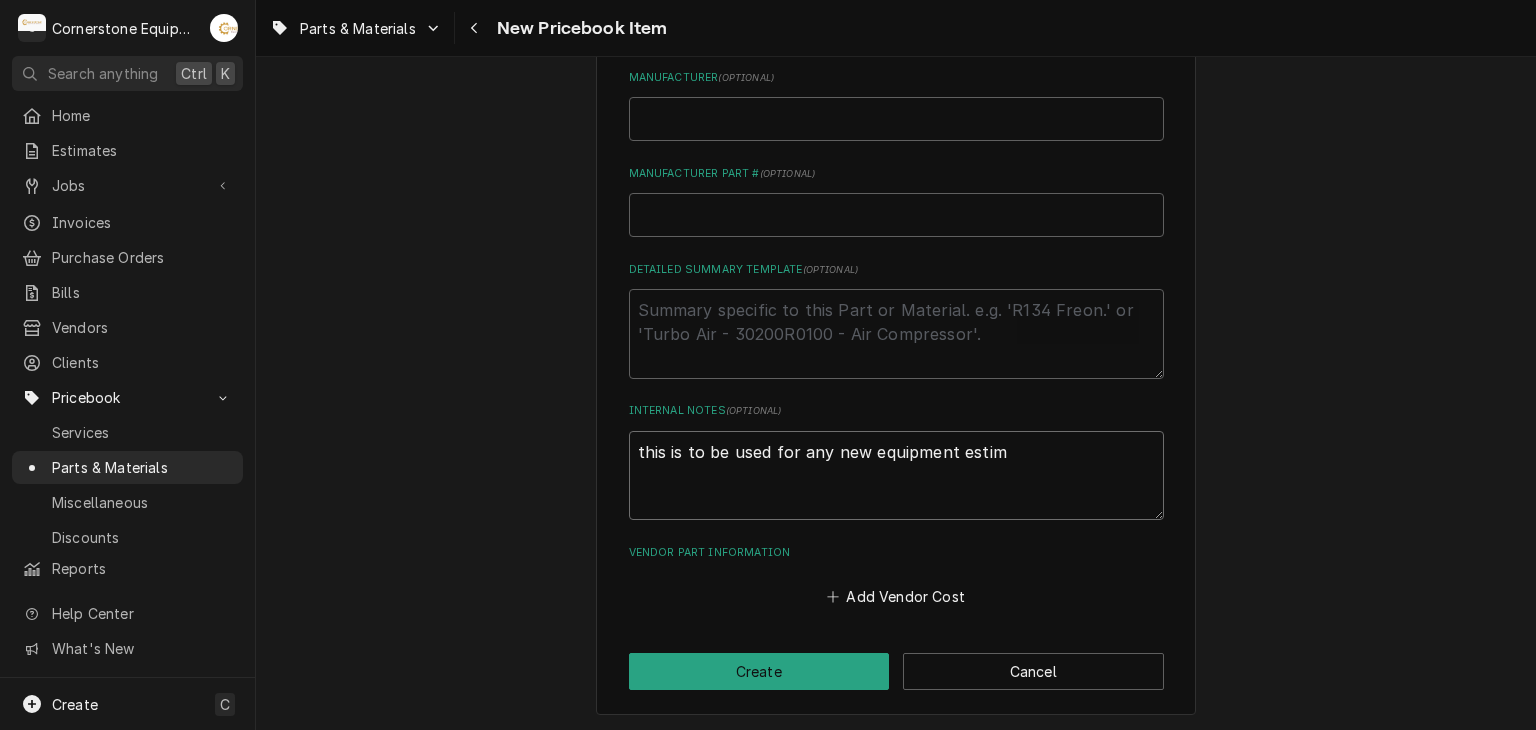 type on "this is to be used for any new equipment esti" 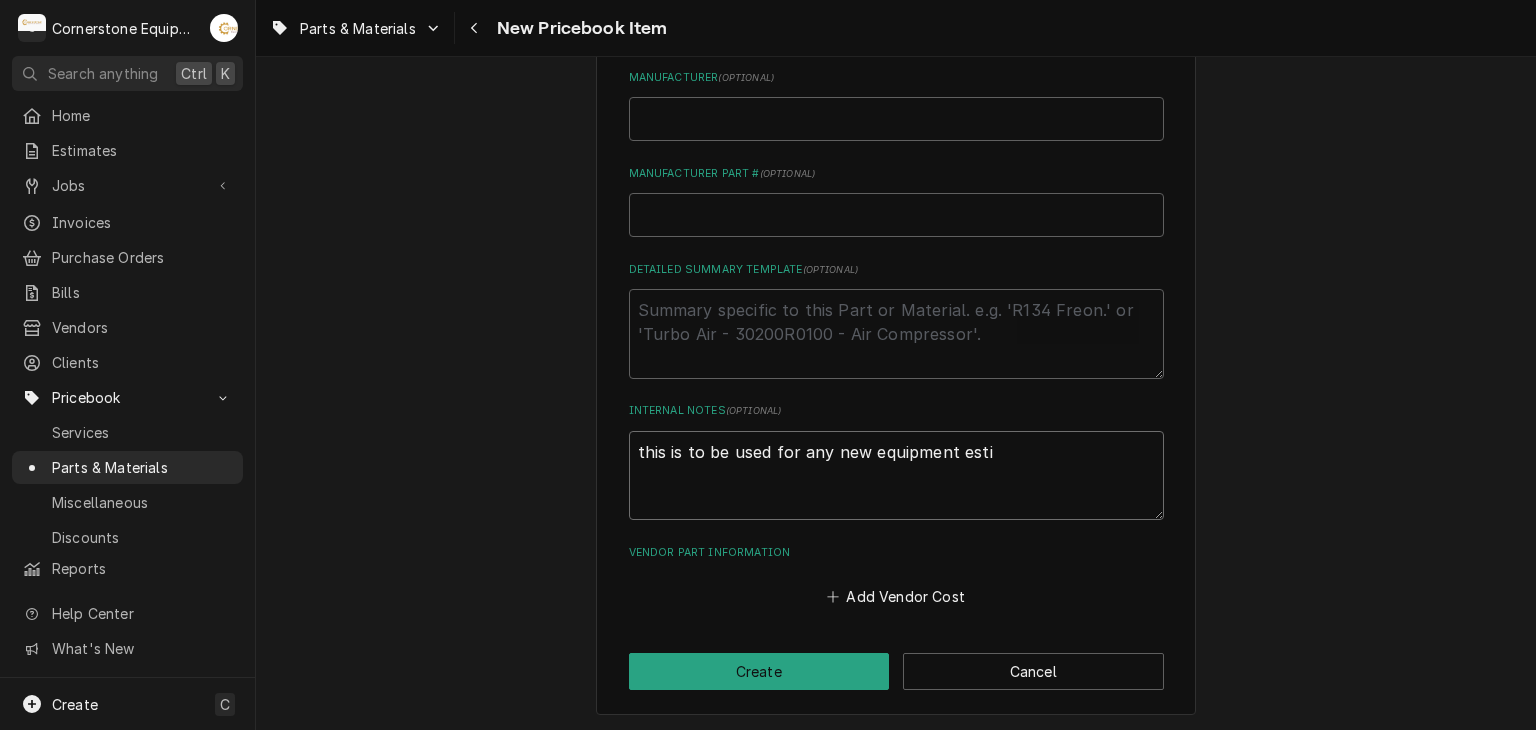 type on "x" 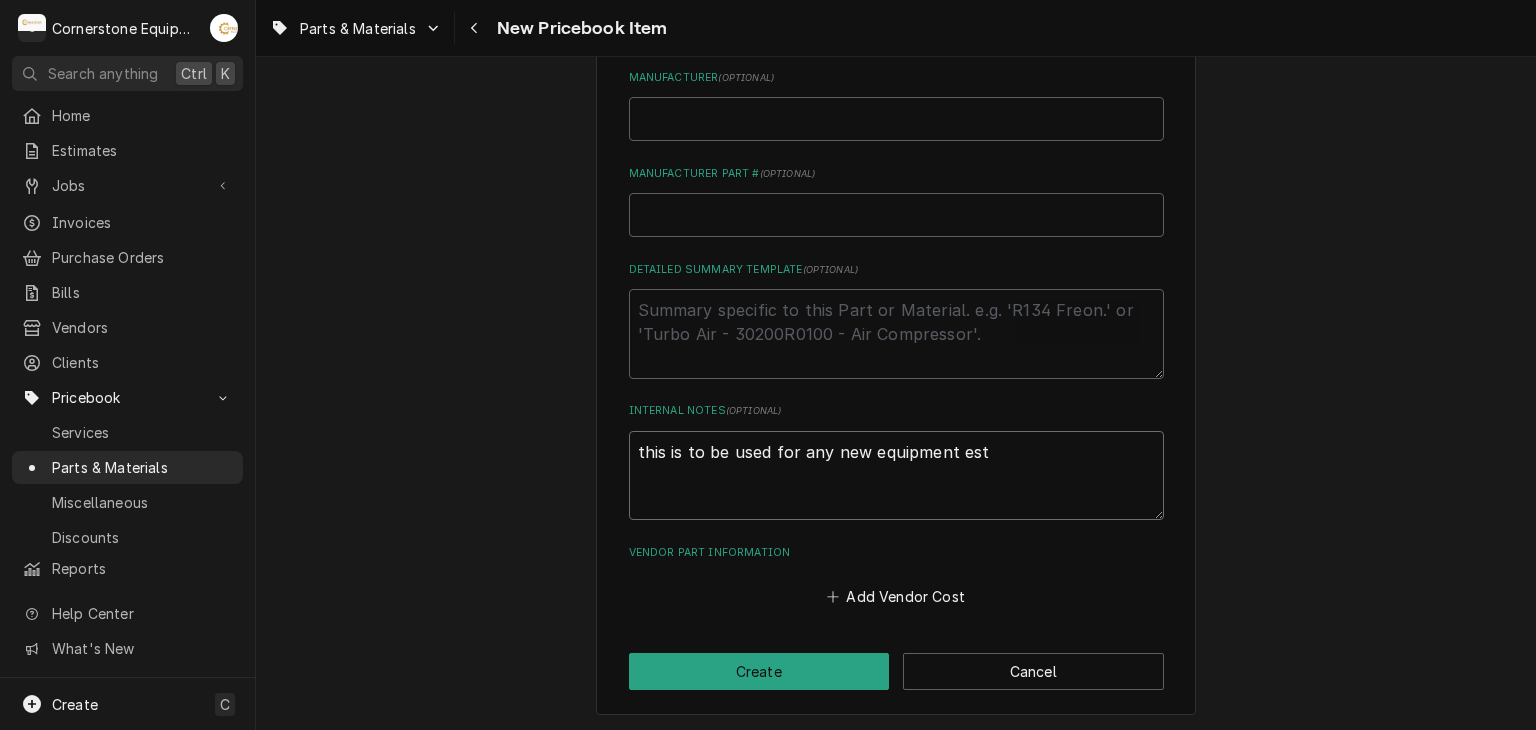 type on "x" 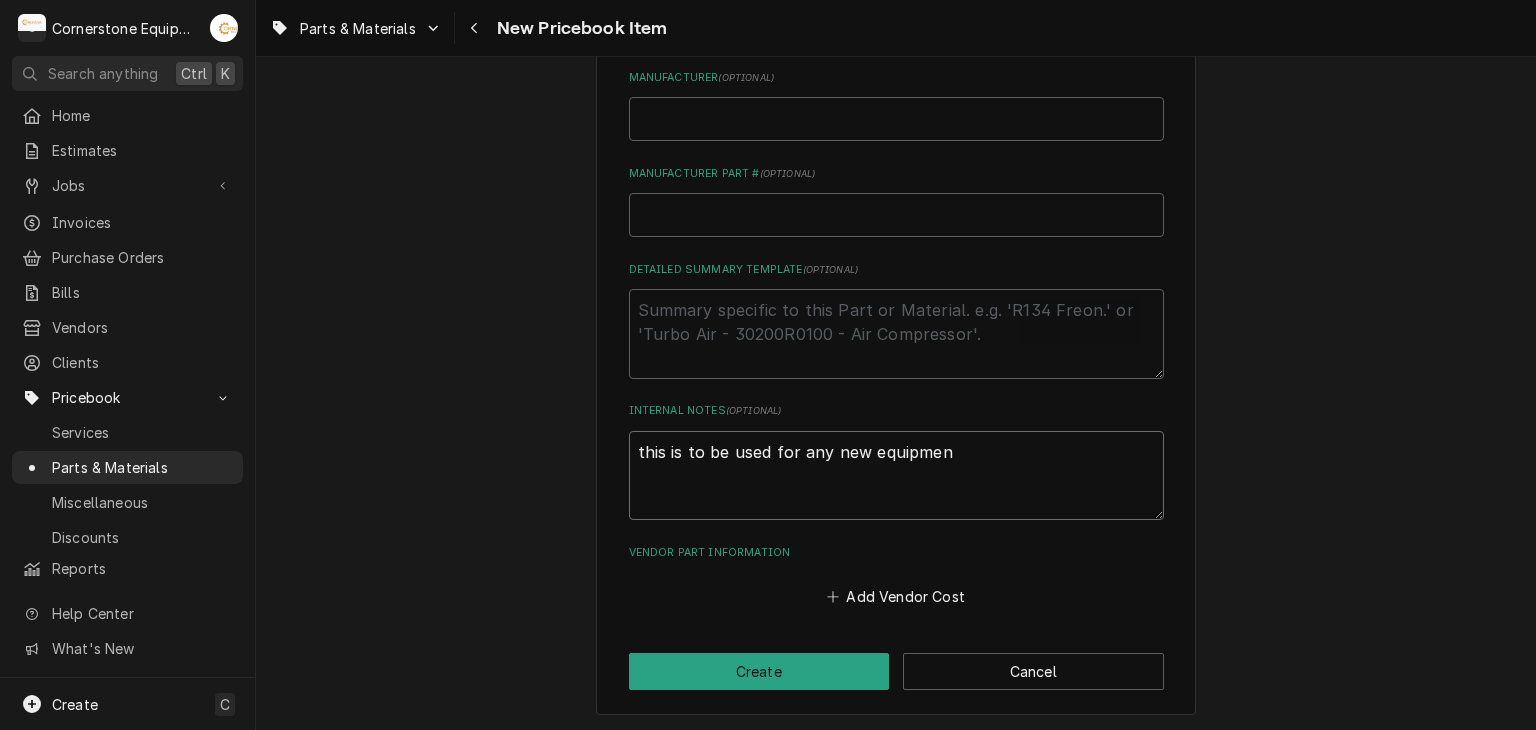 type on "this is to be used for any new equipme" 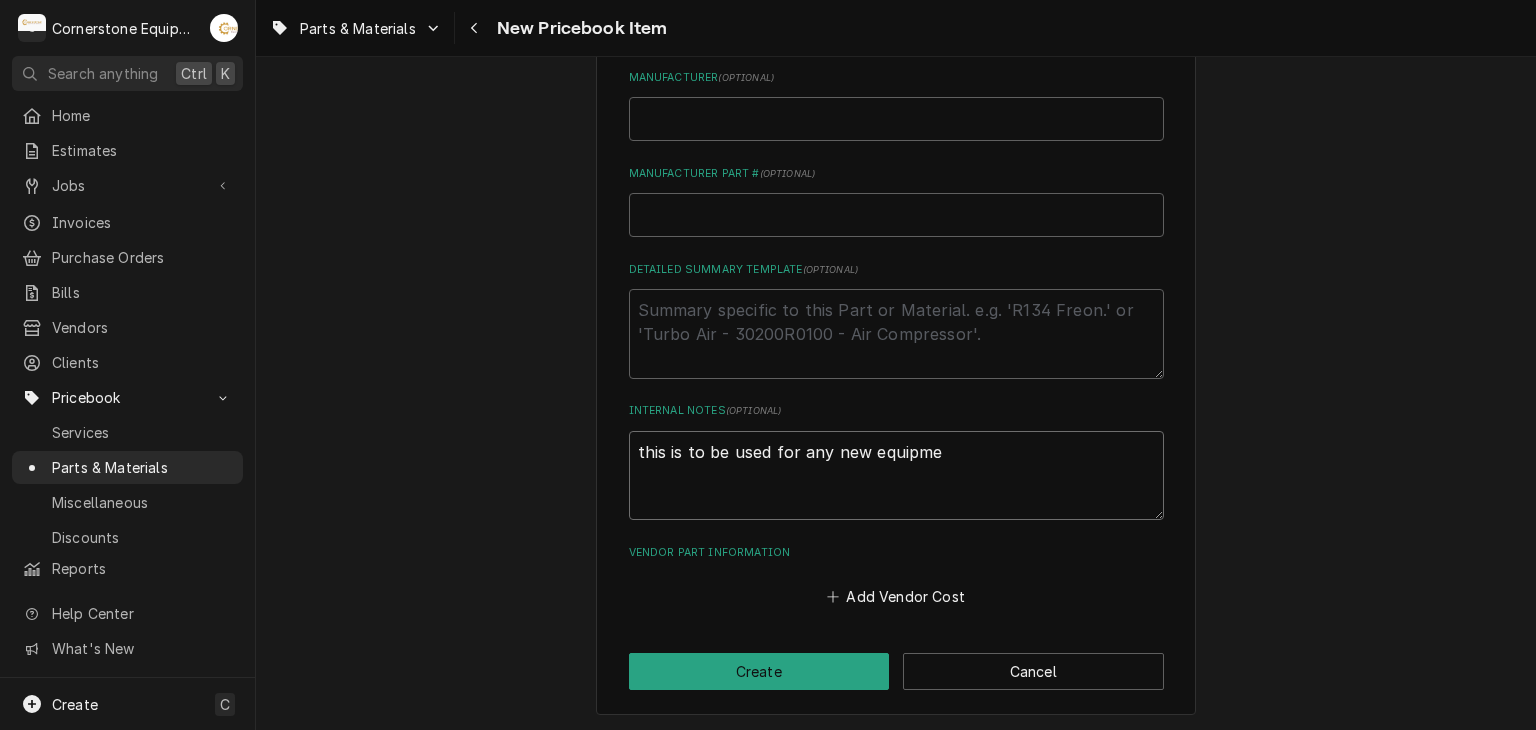 type on "x" 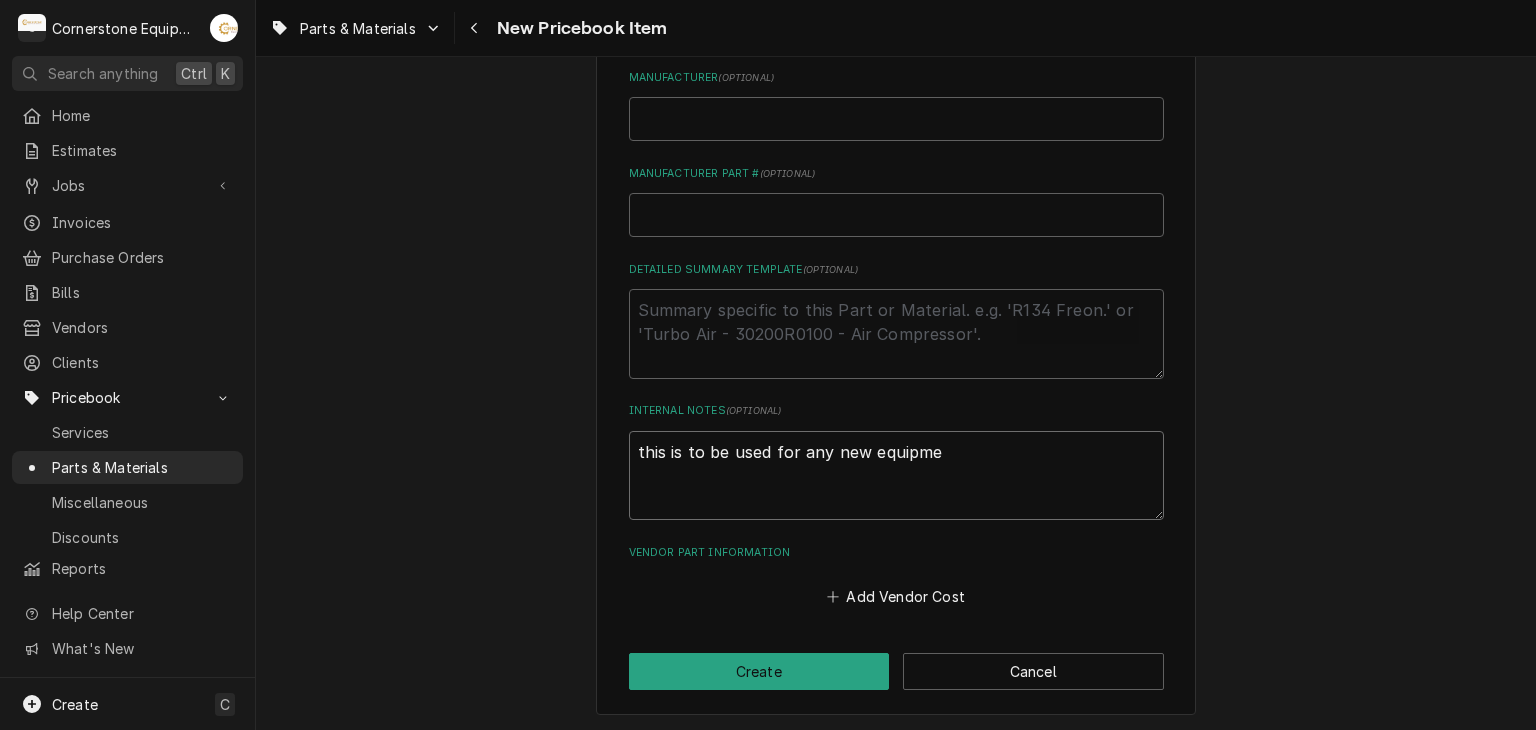 type on "this is to be used for any new equipmen" 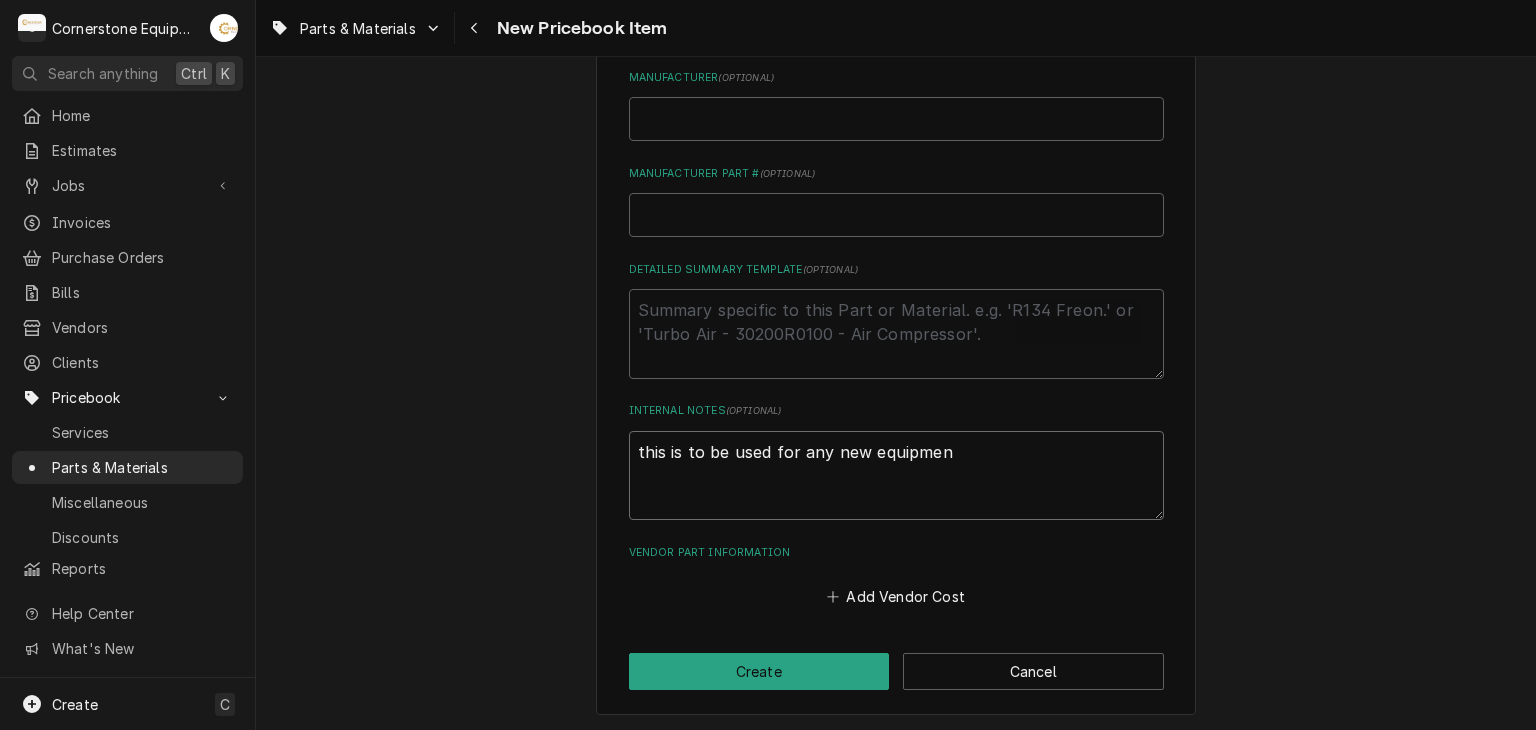 type on "x" 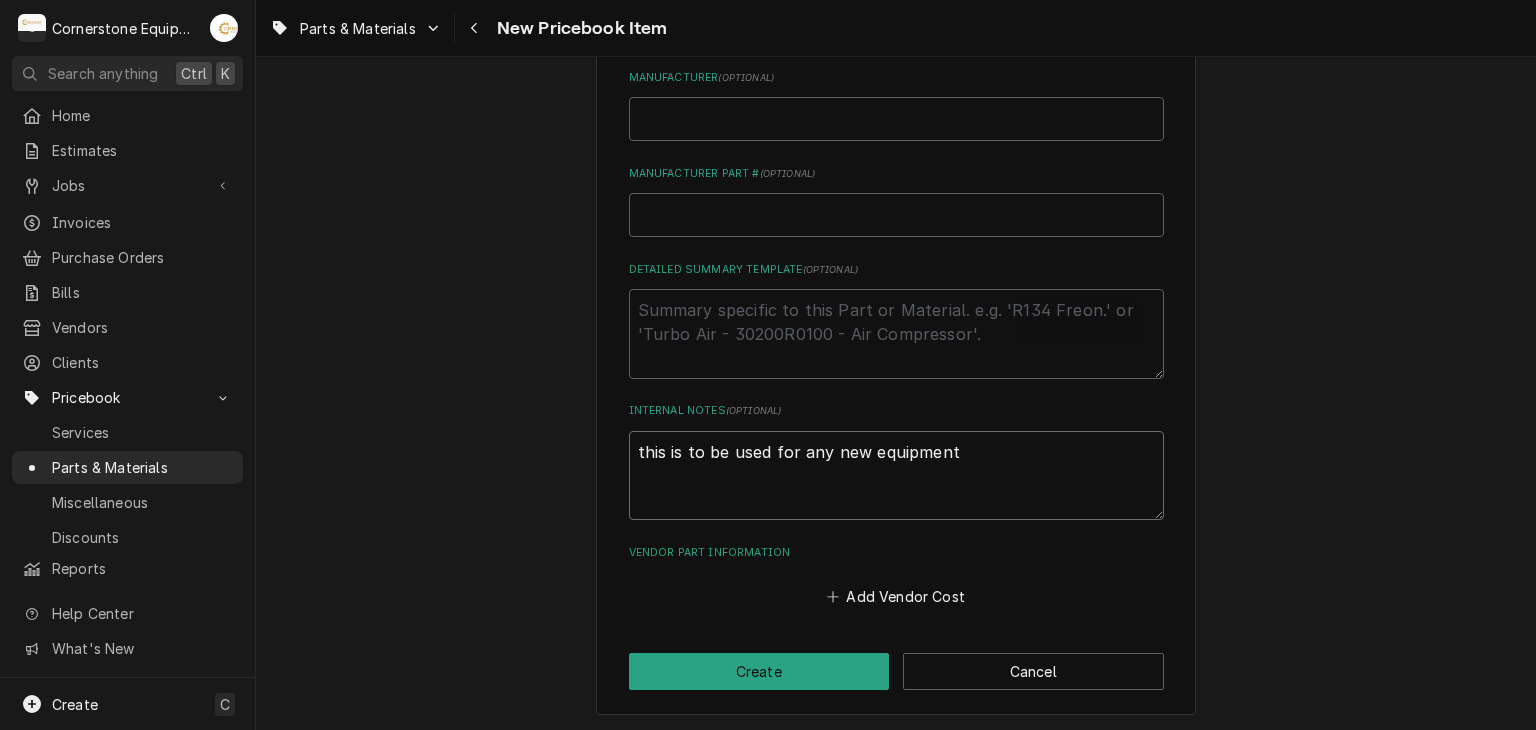 type on "x" 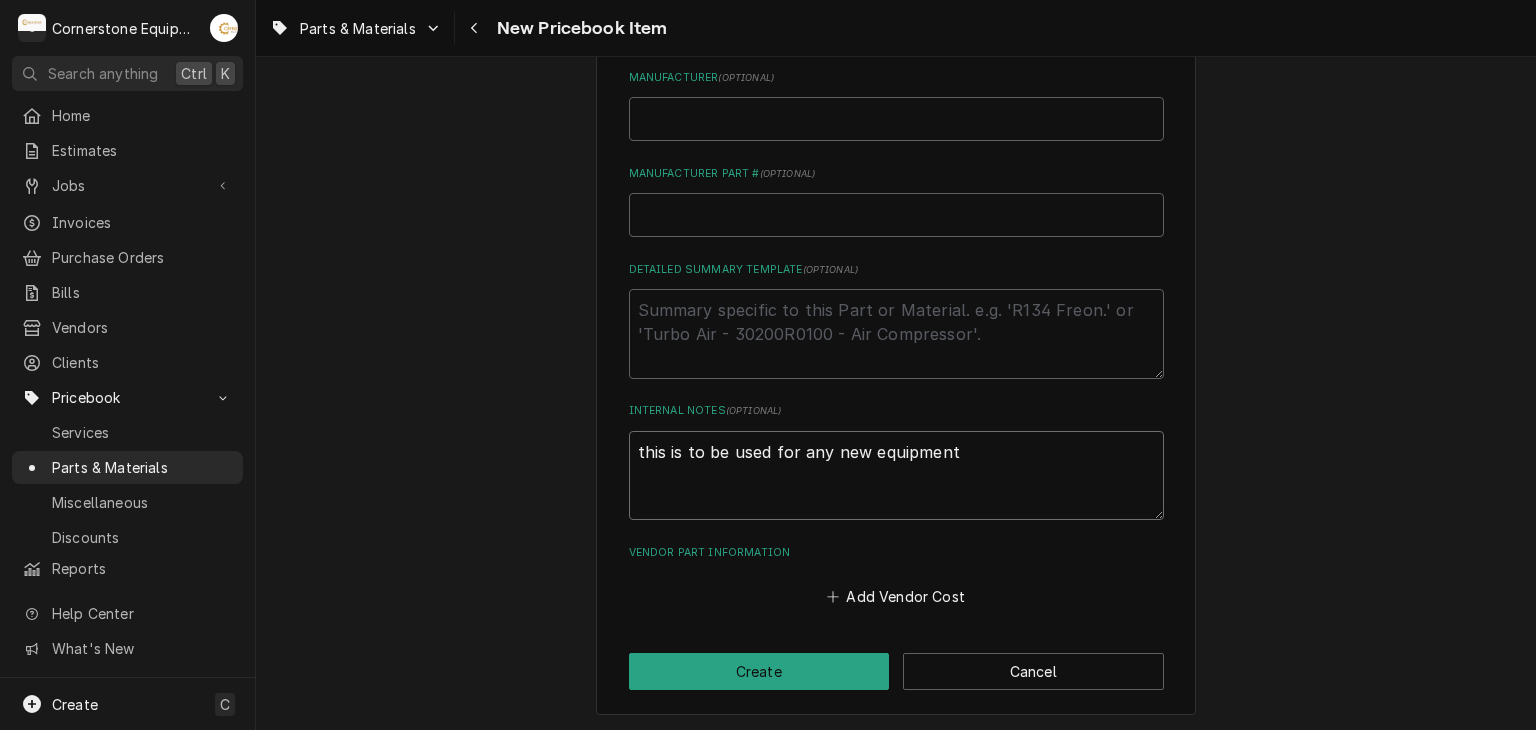 type on "x" 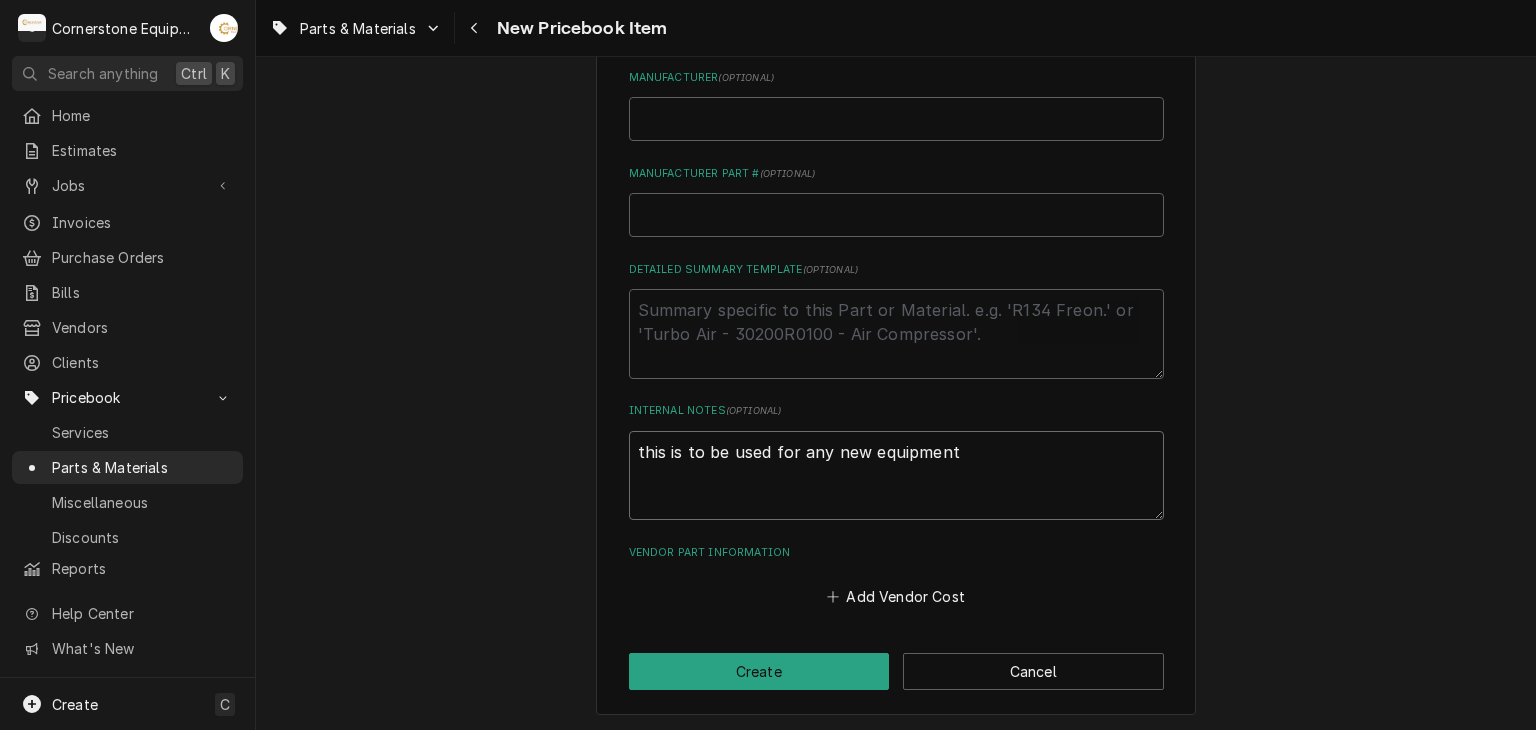type on "this is to be used for any new equipment p" 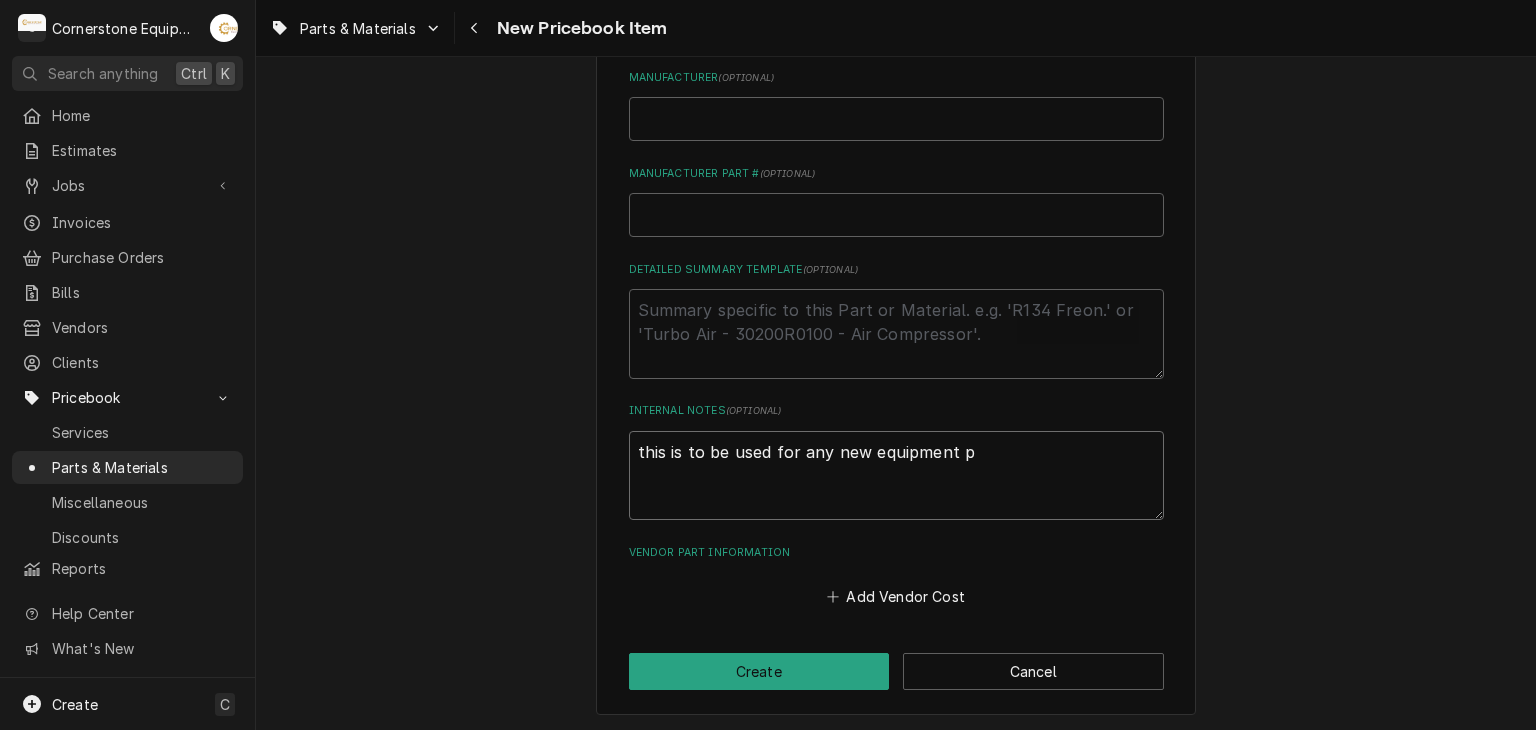 type on "x" 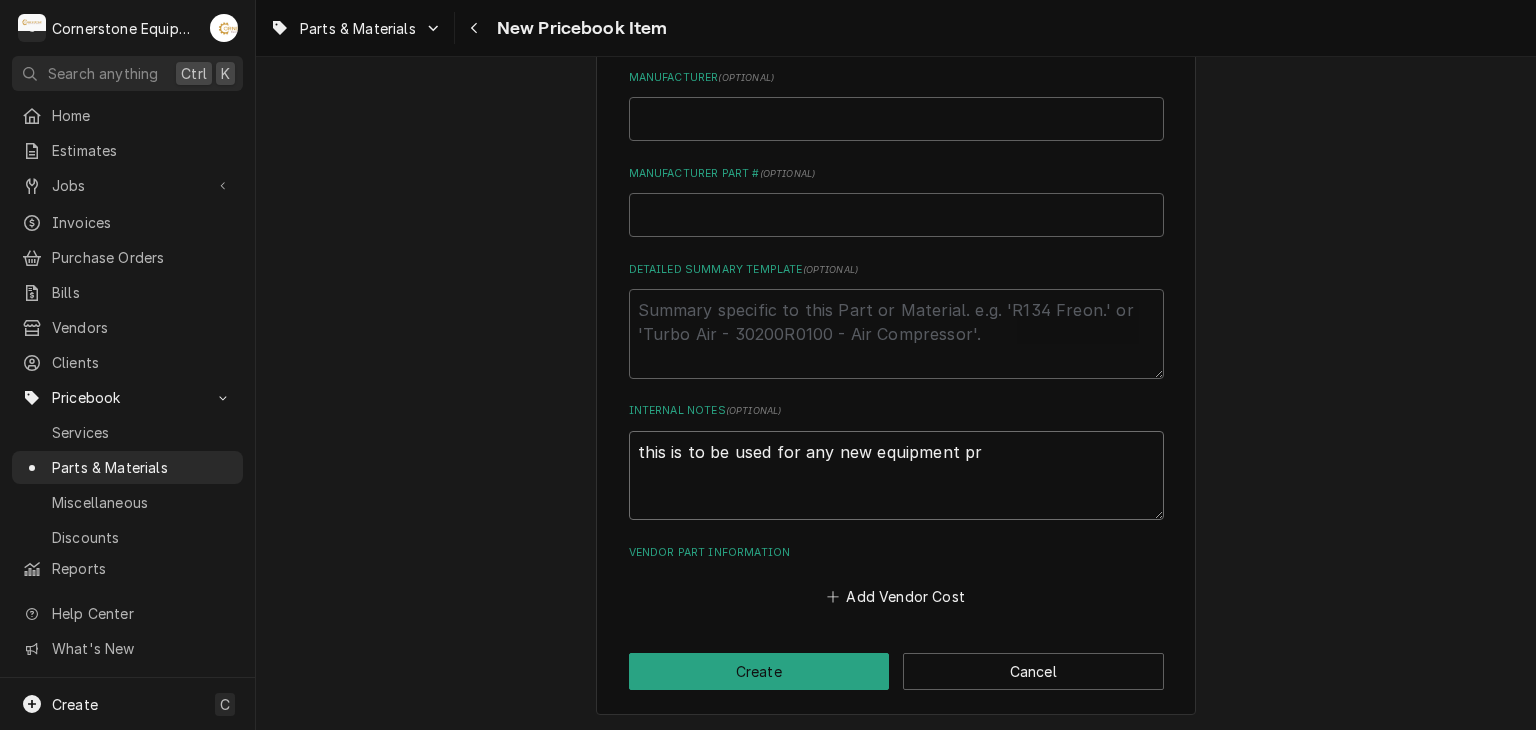 type on "x" 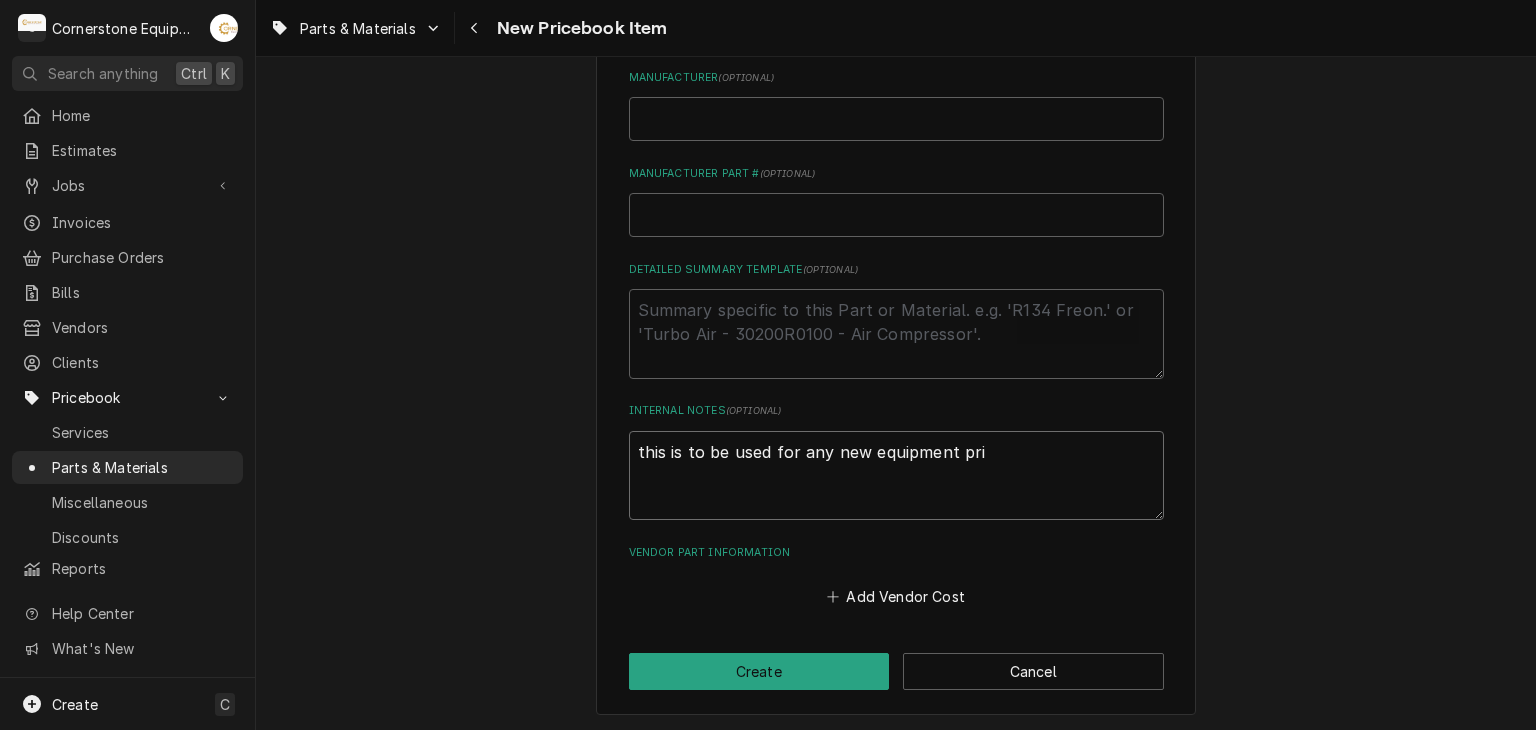 type on "x" 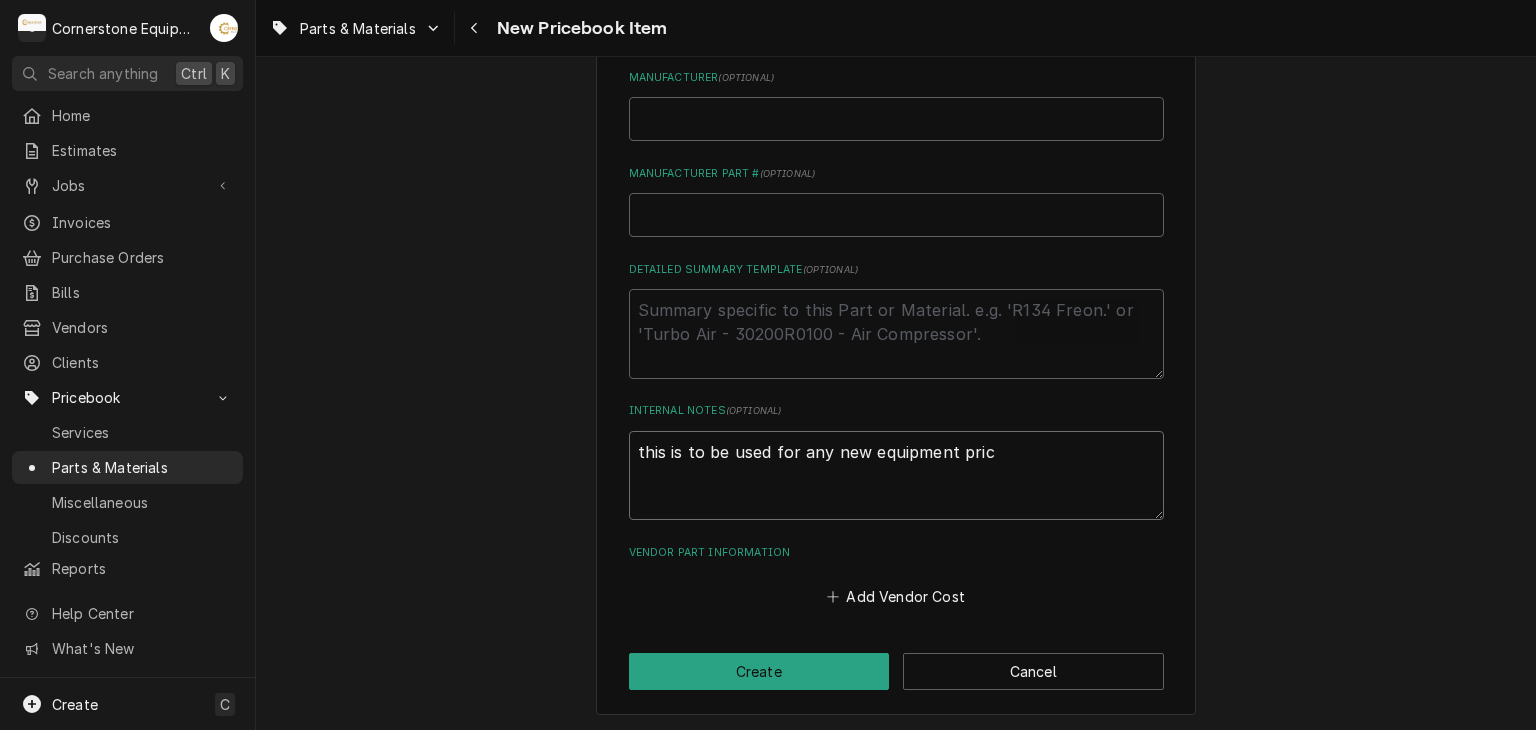 type on "x" 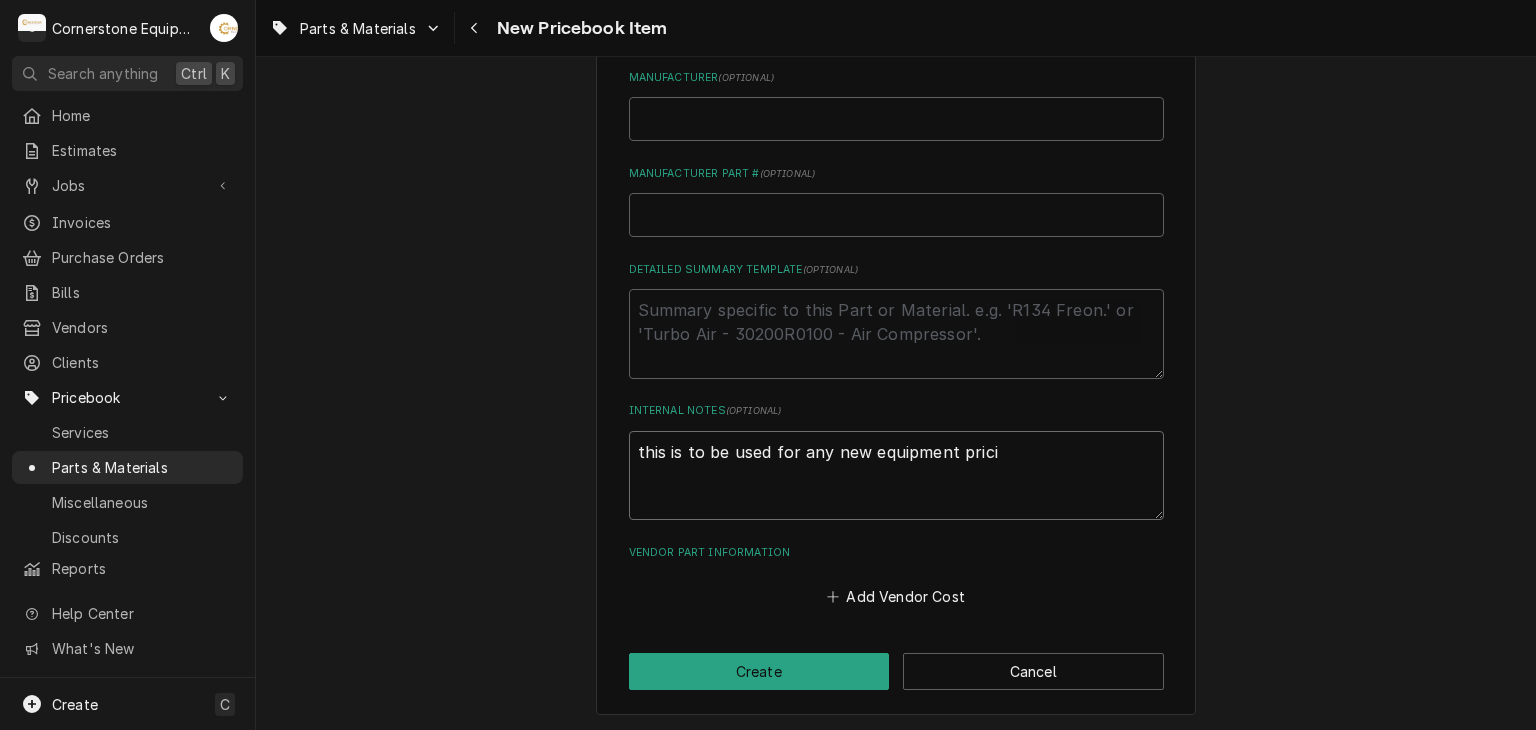 type on "x" 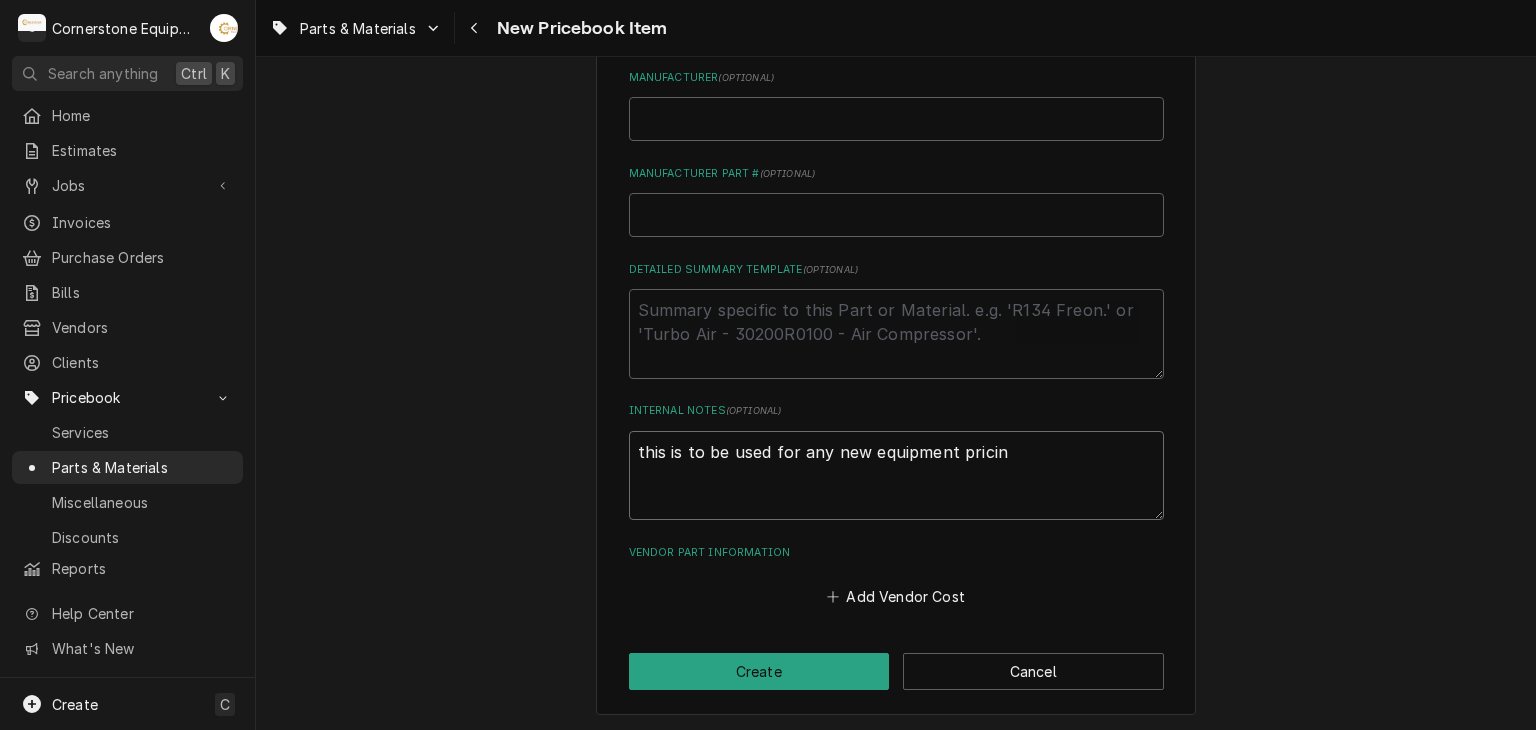 type on "x" 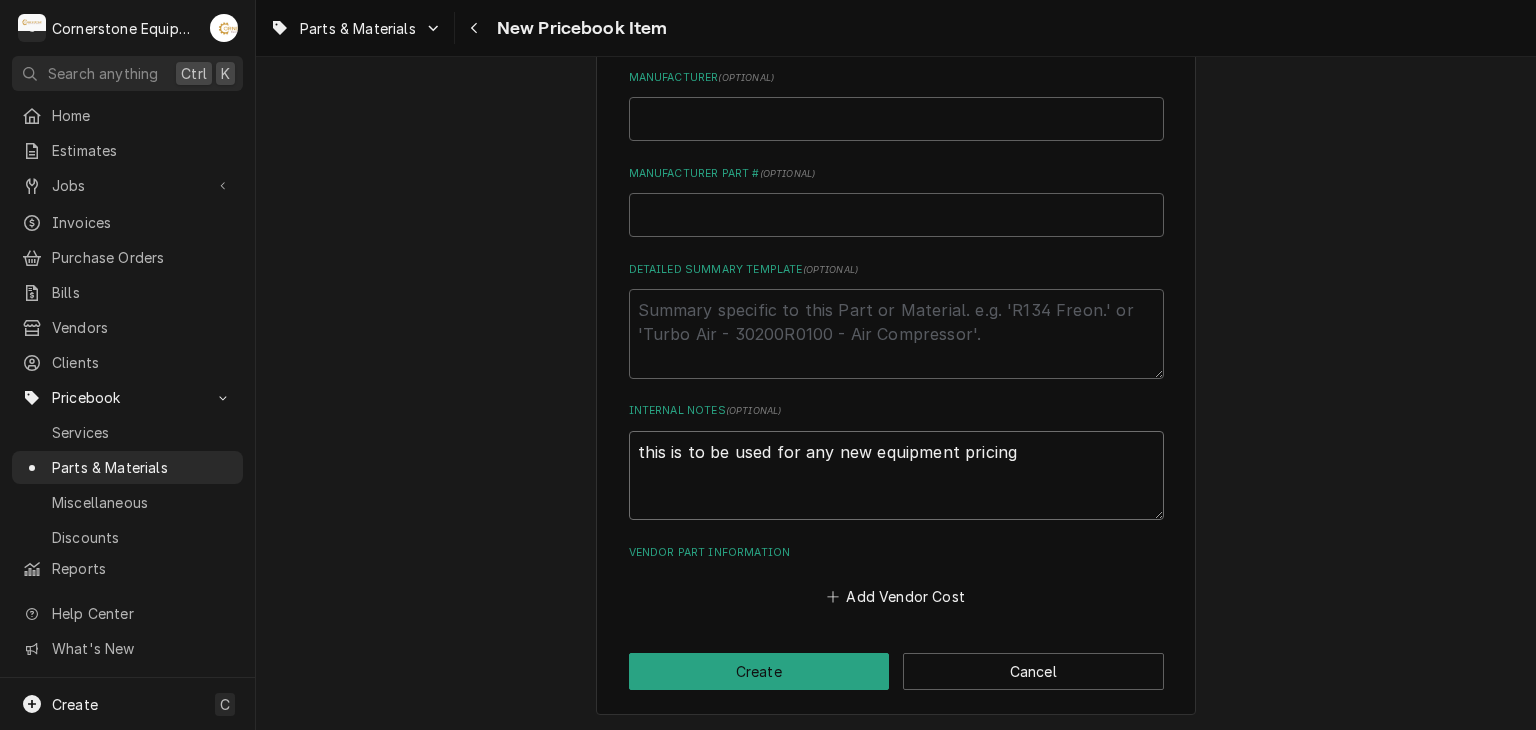type on "x" 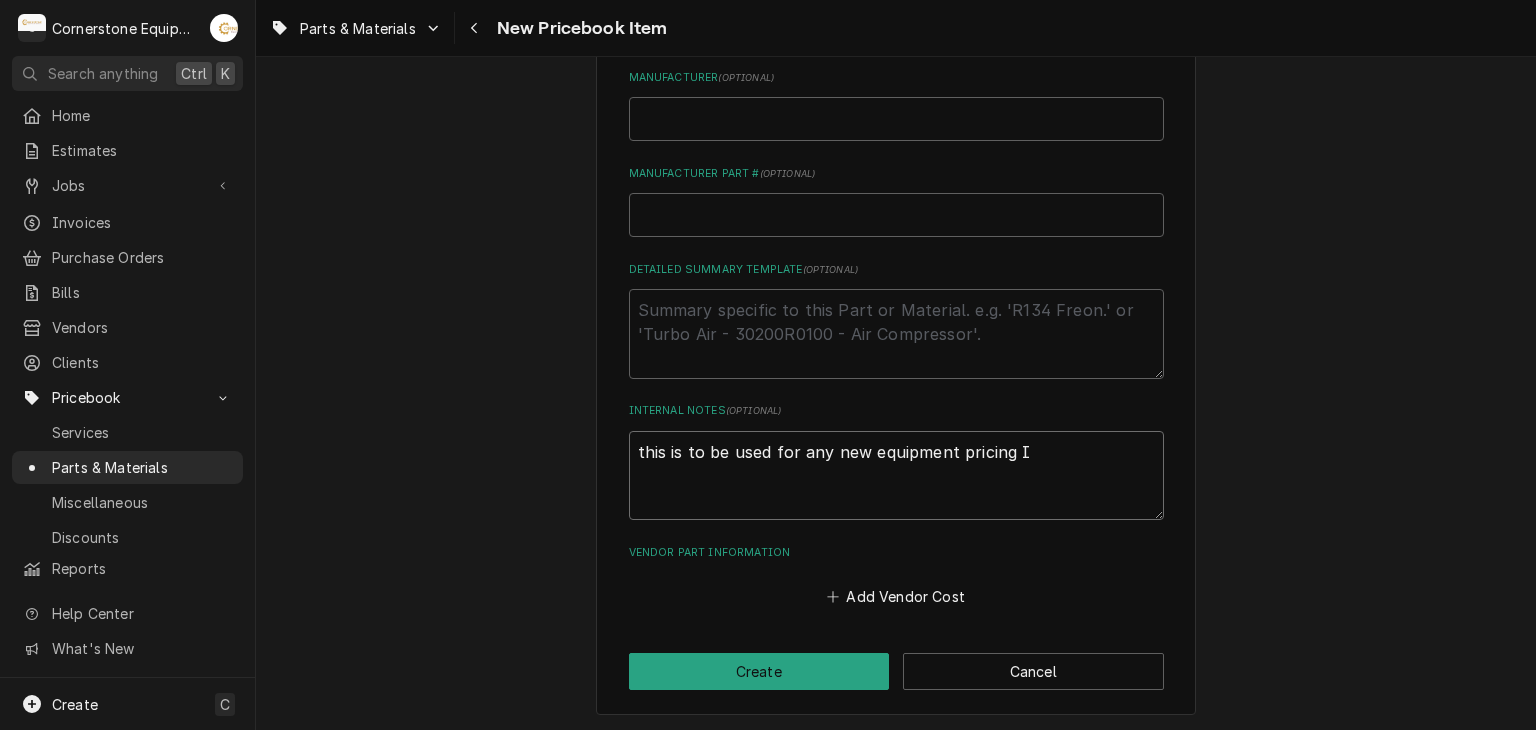 type on "x" 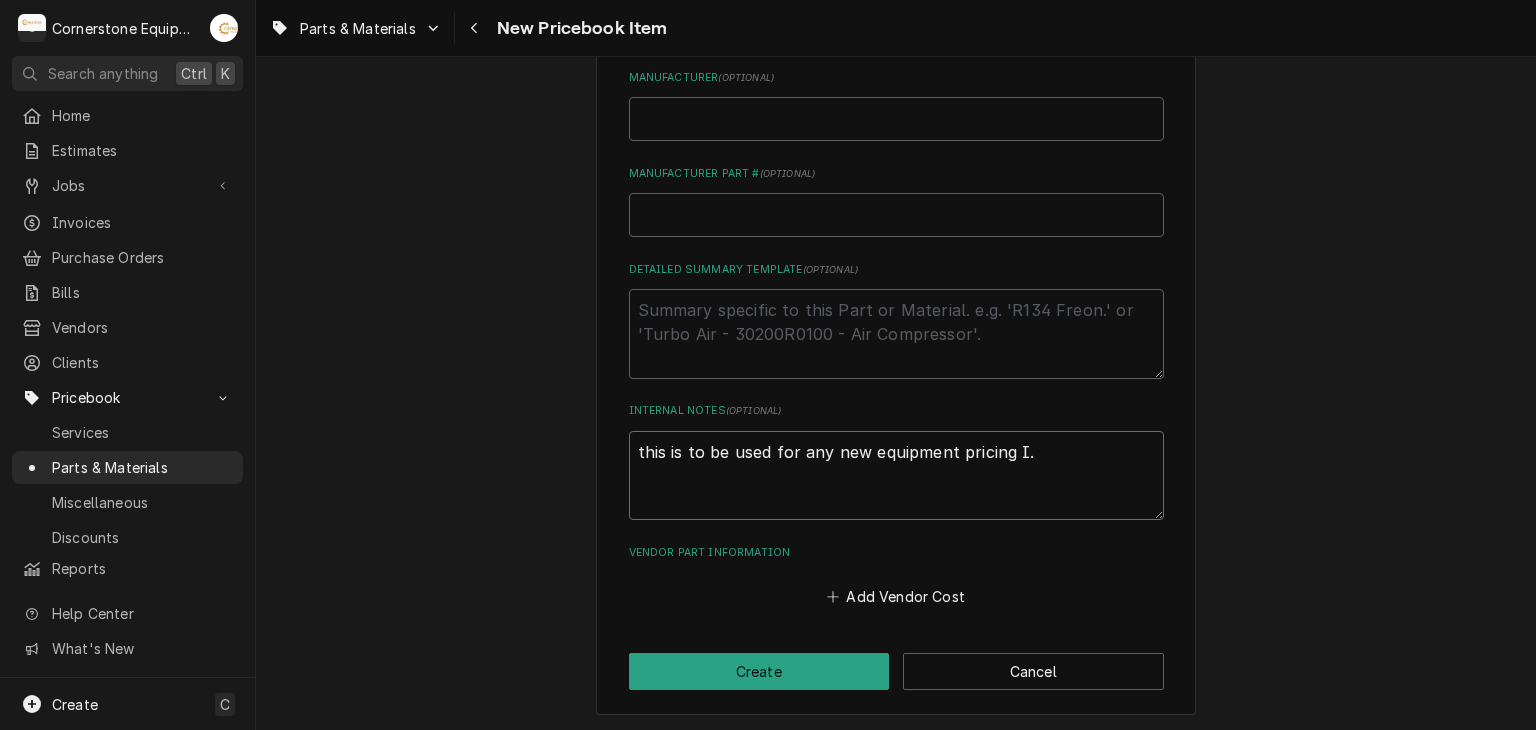 type on "x" 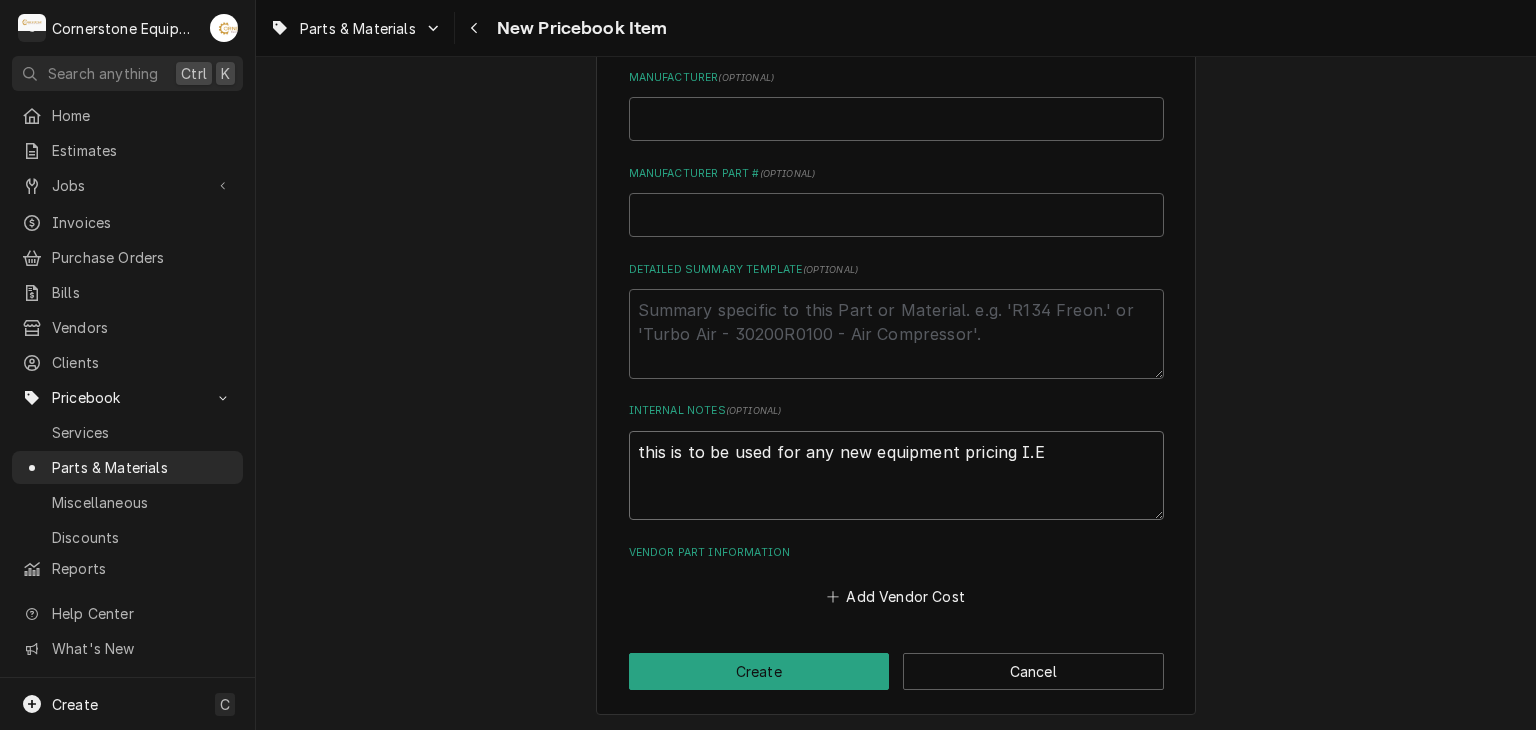 type on "x" 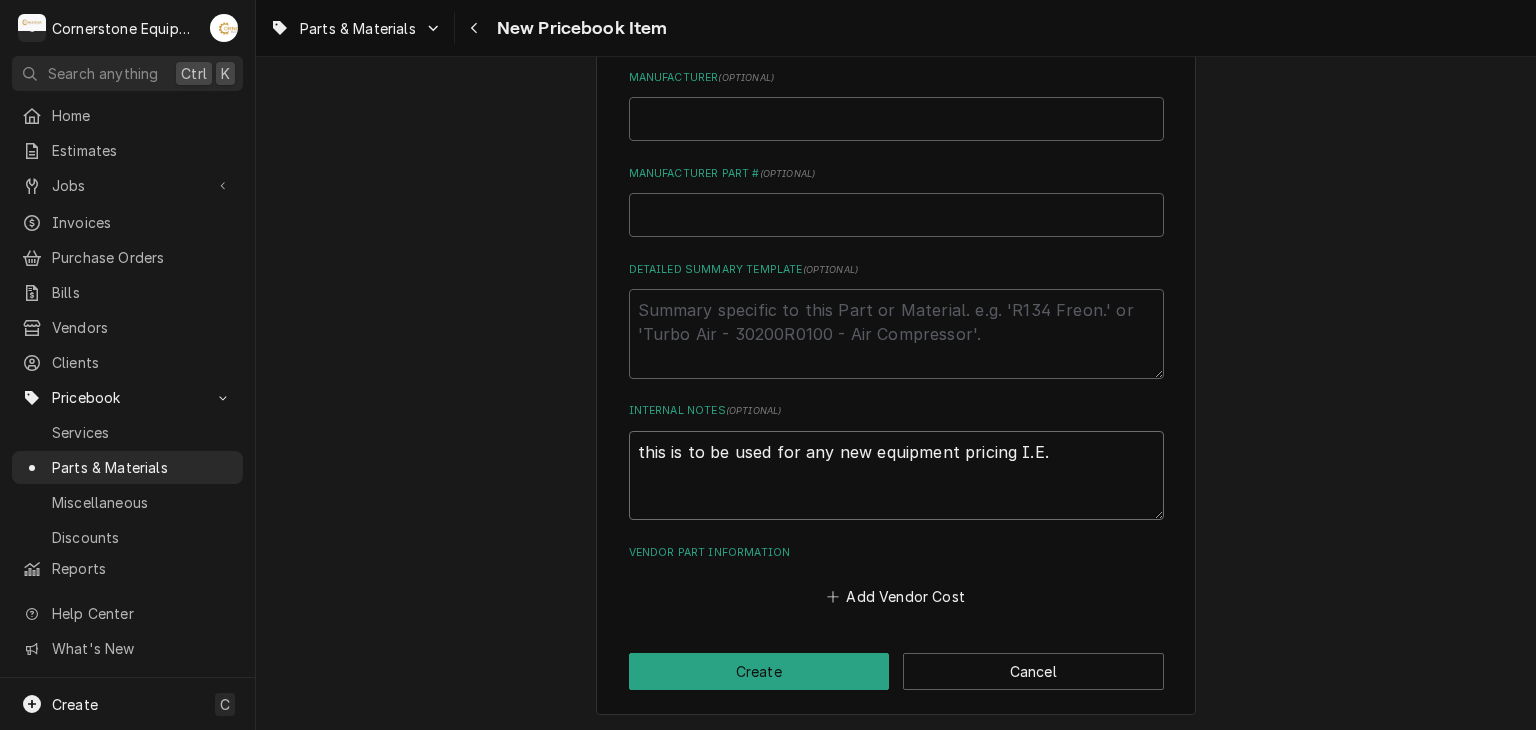 type on "x" 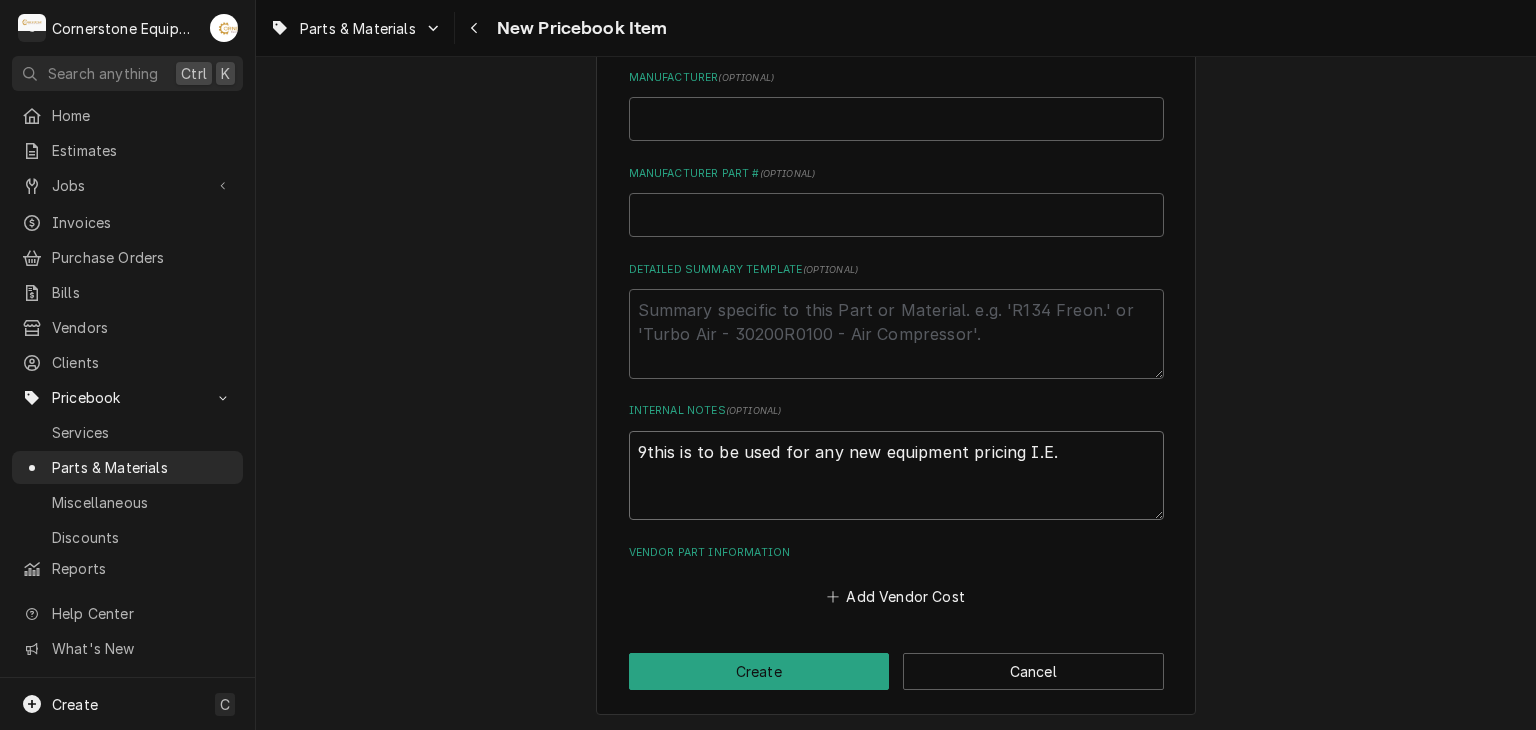 type on "x" 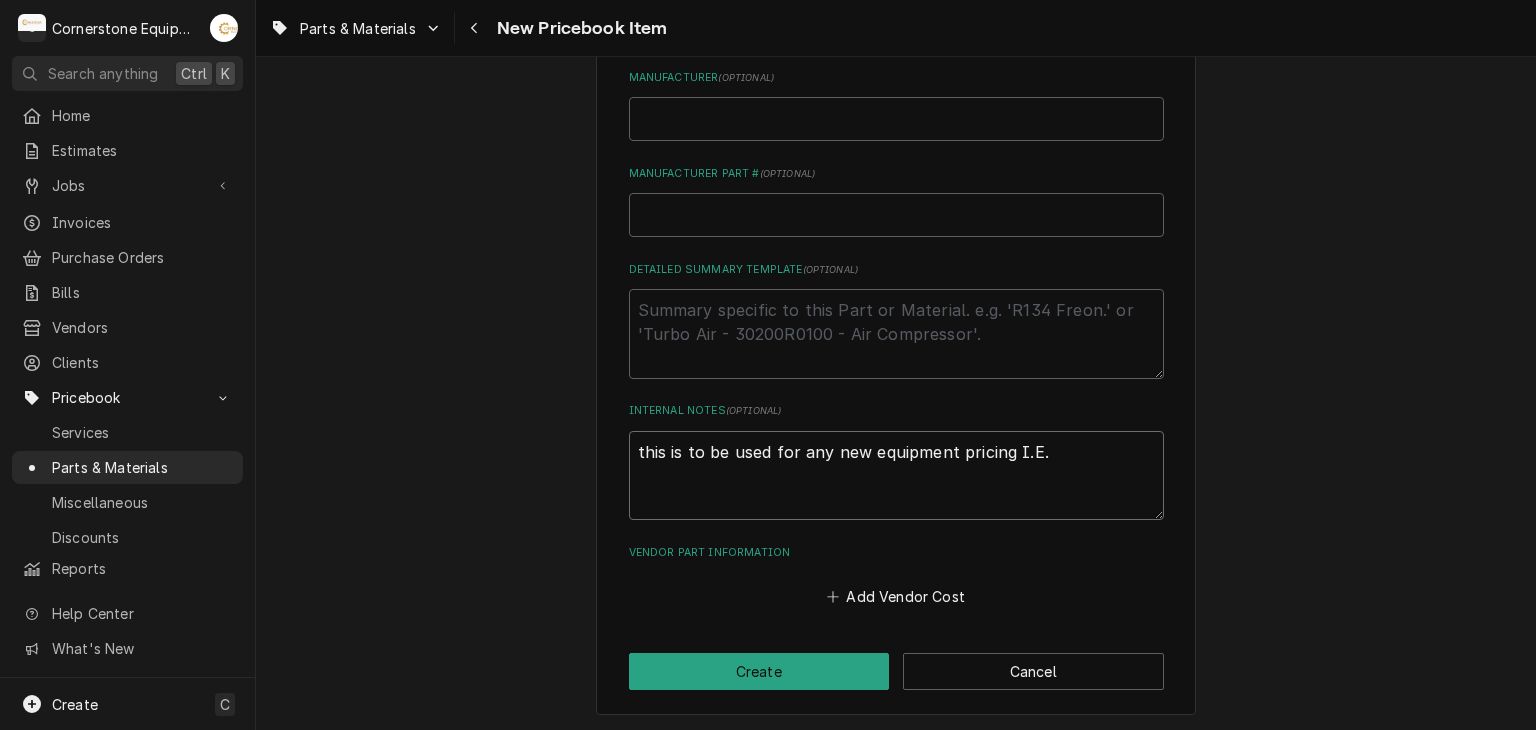type on "x" 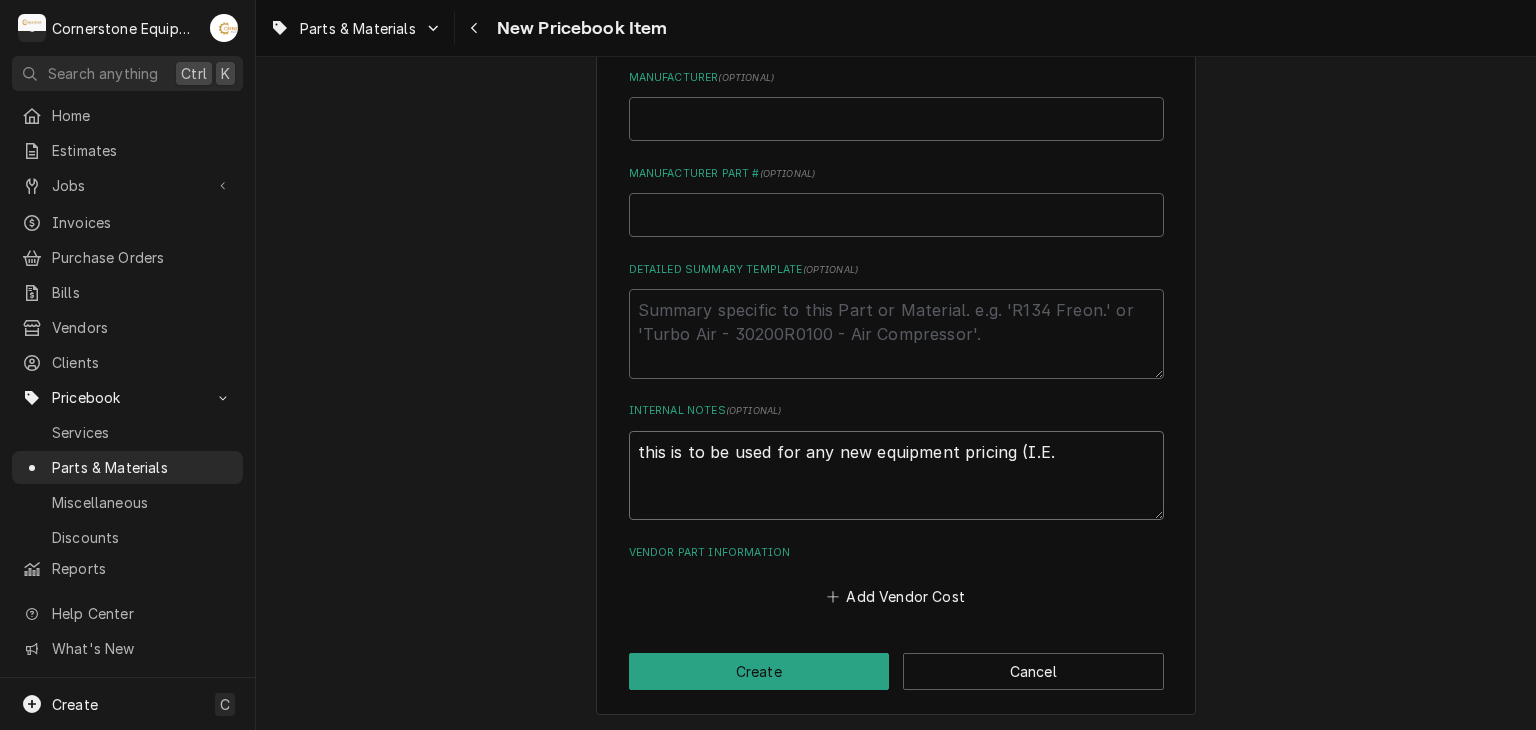 type on "x" 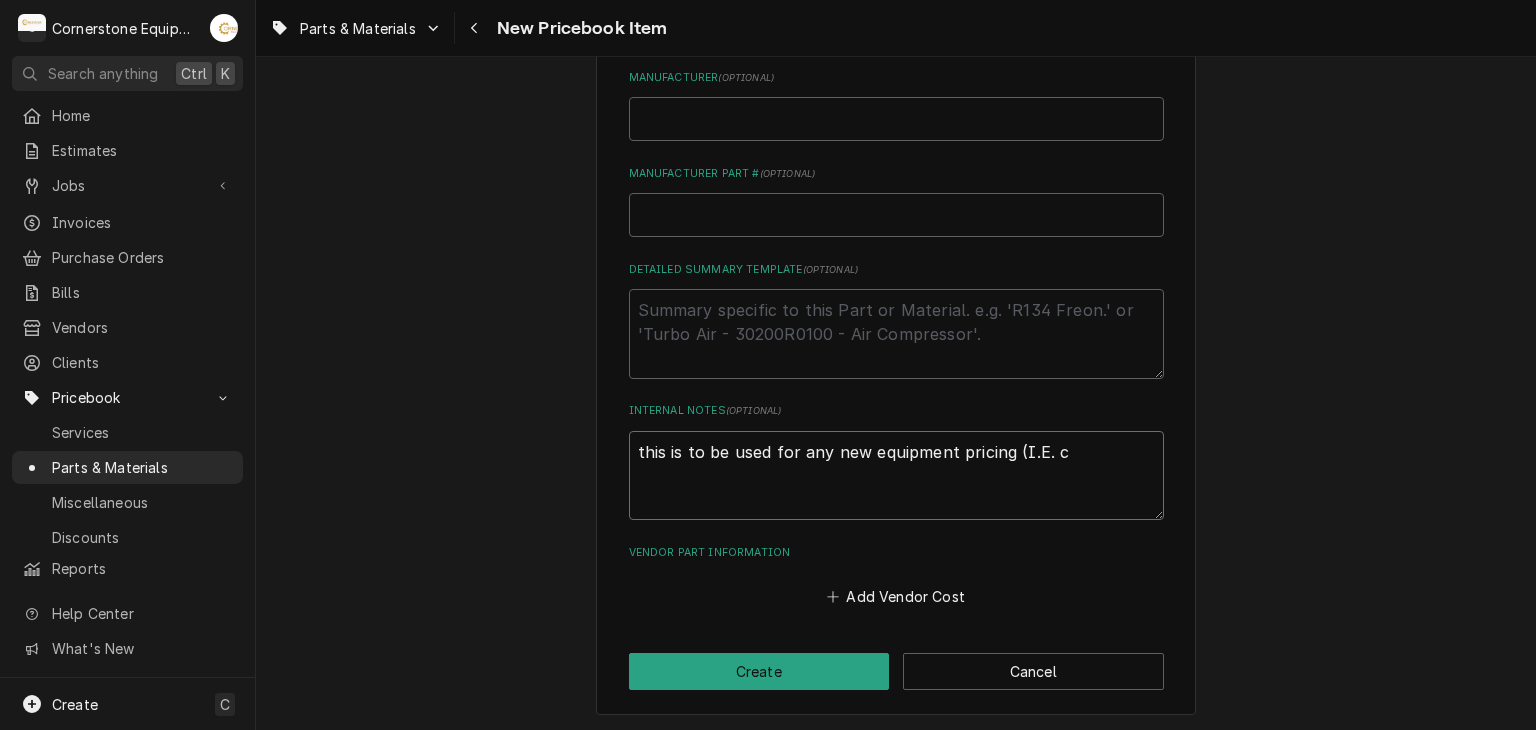 type on "x" 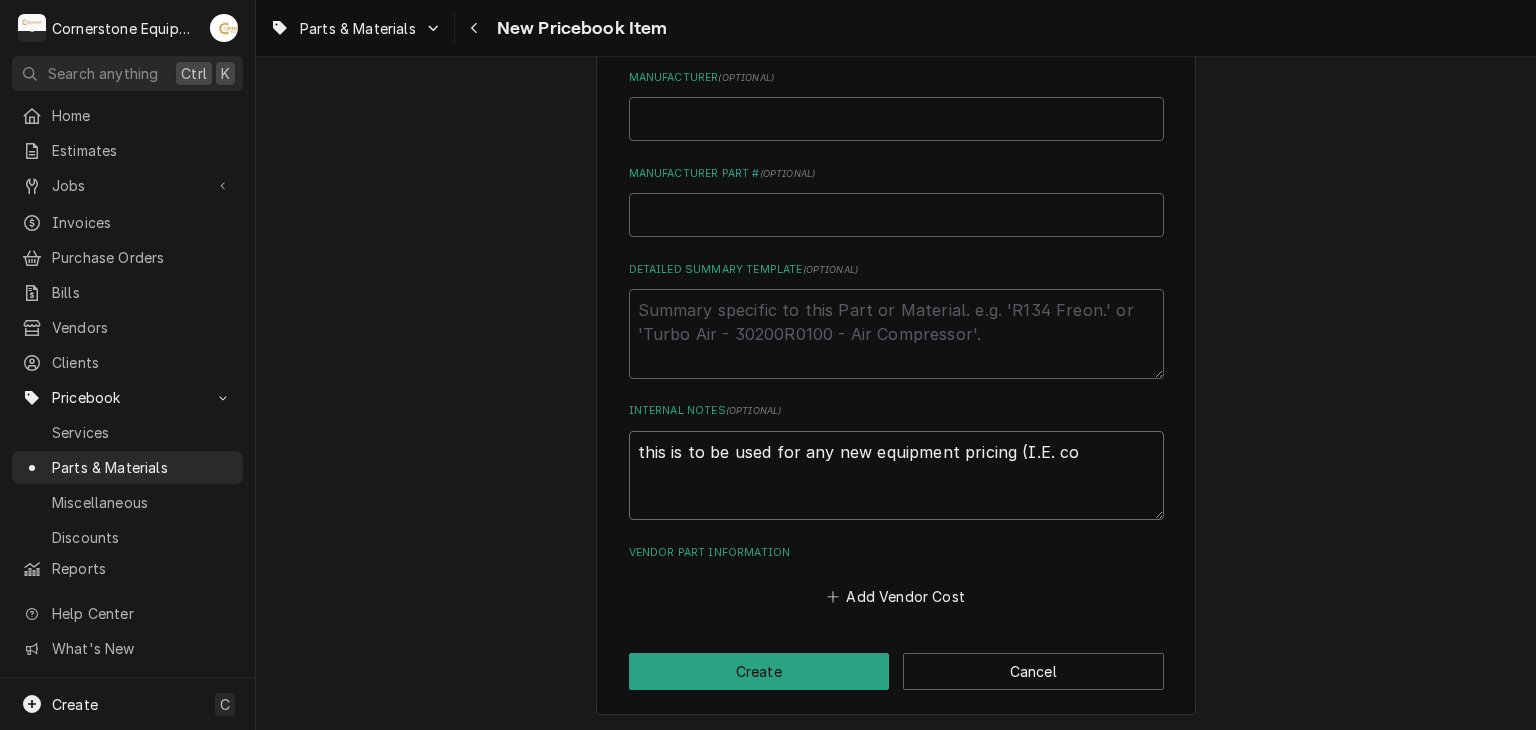 type on "x" 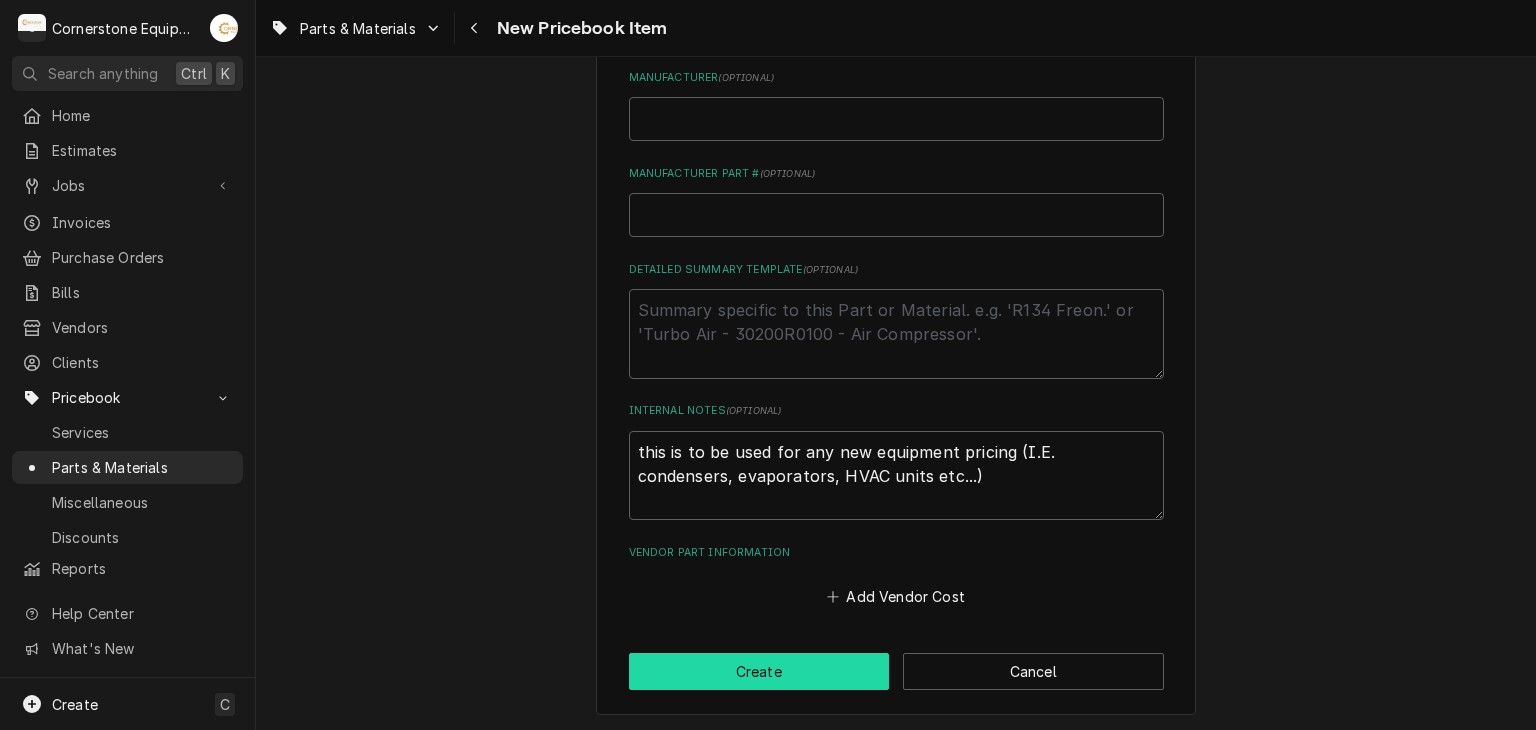 click on "Create" at bounding box center (759, 671) 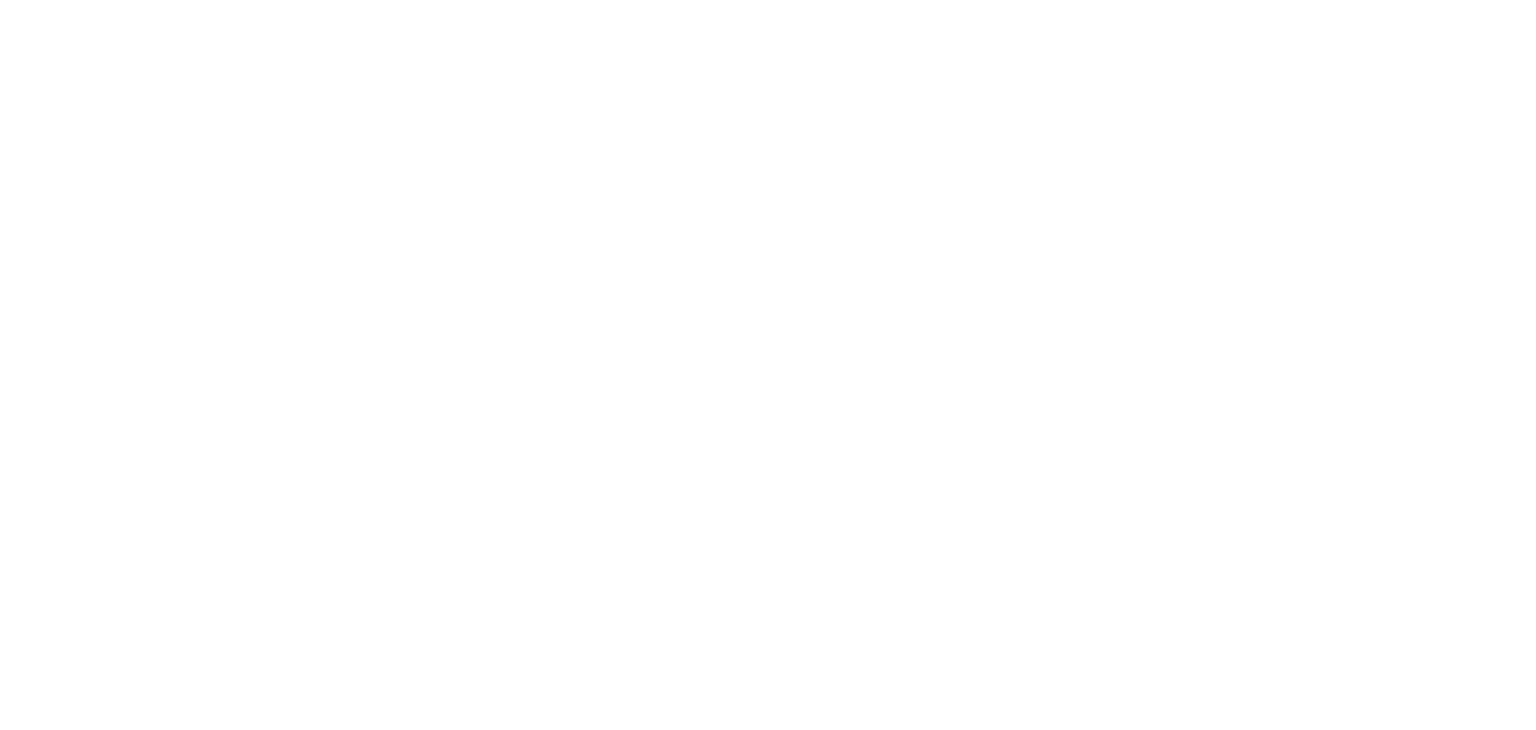 scroll, scrollTop: 0, scrollLeft: 0, axis: both 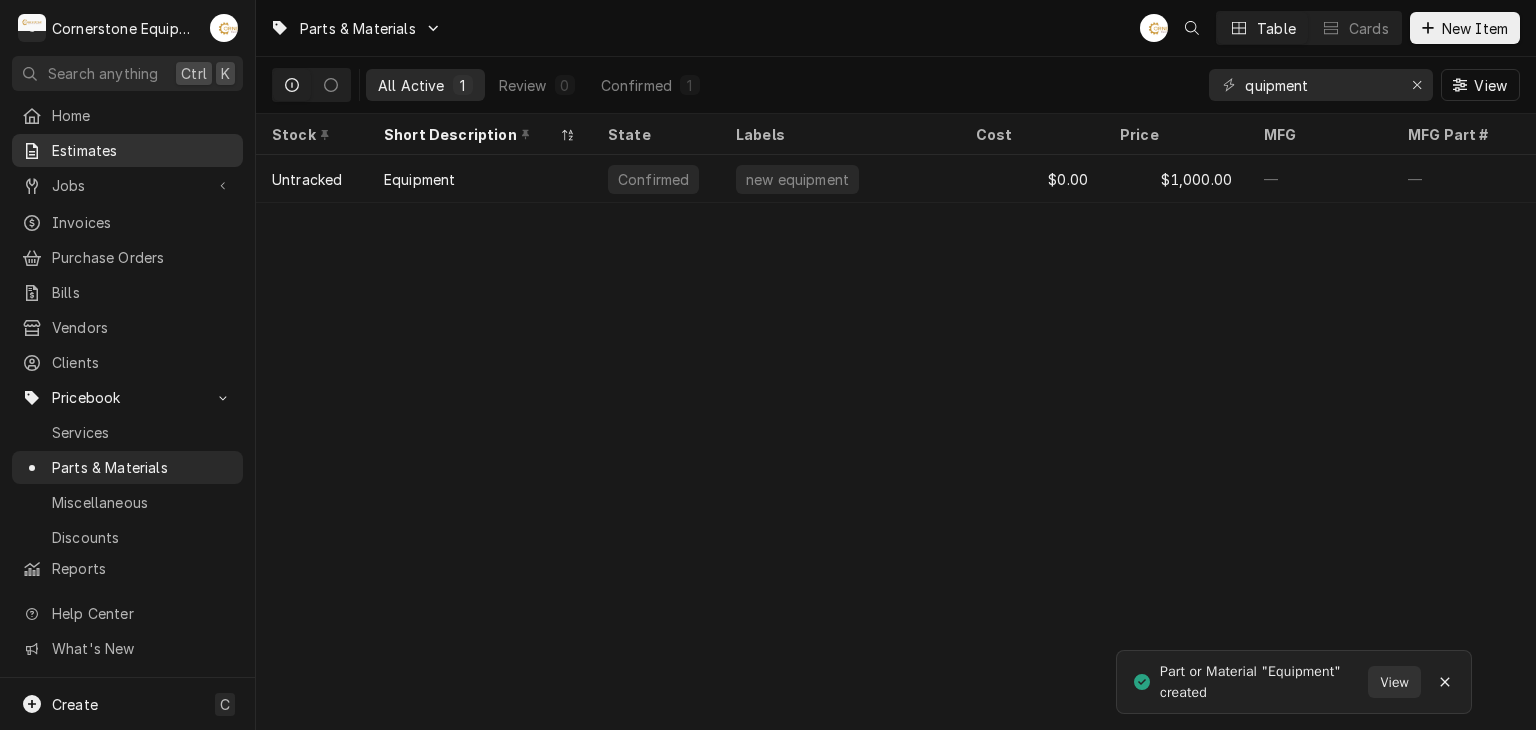 click on "Estimates" at bounding box center [142, 150] 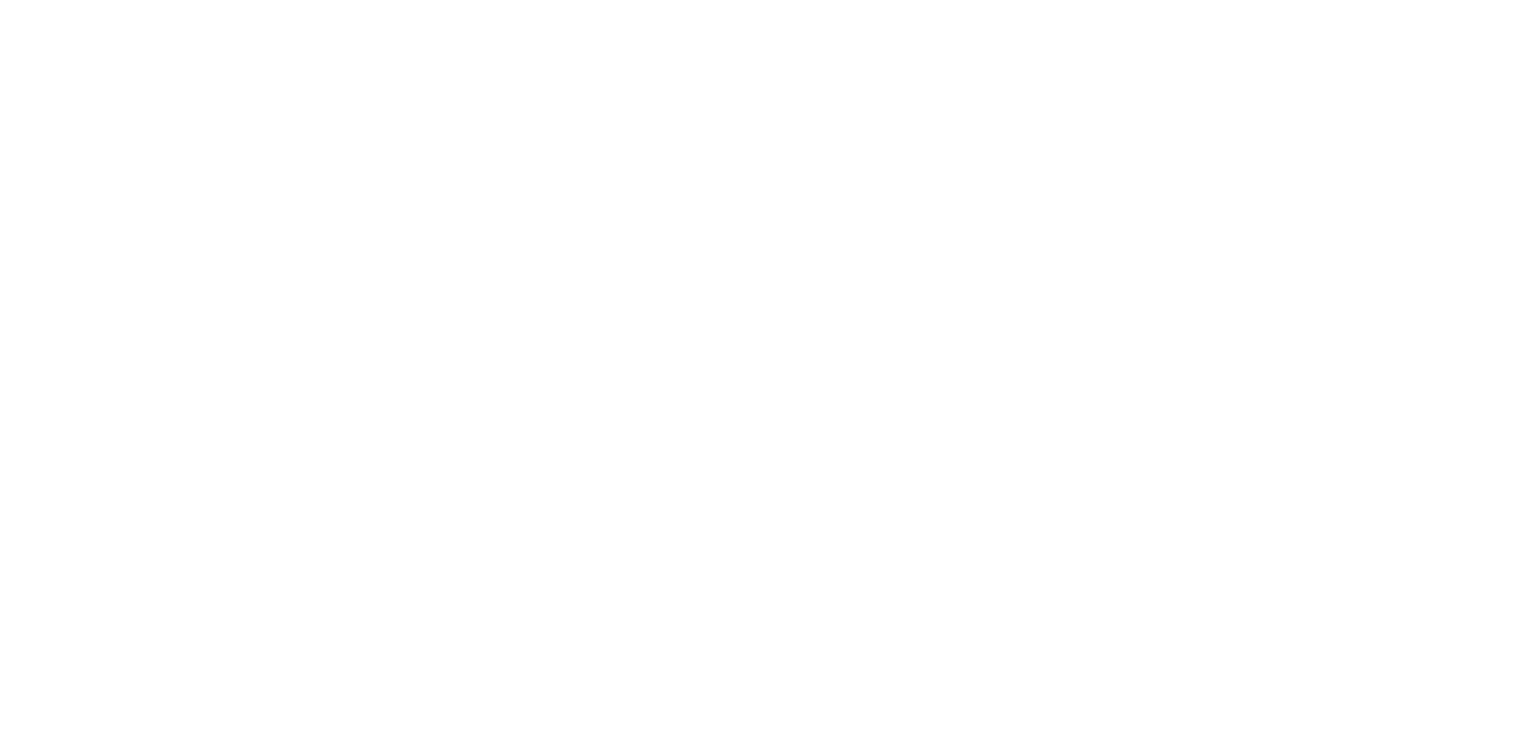 scroll, scrollTop: 0, scrollLeft: 0, axis: both 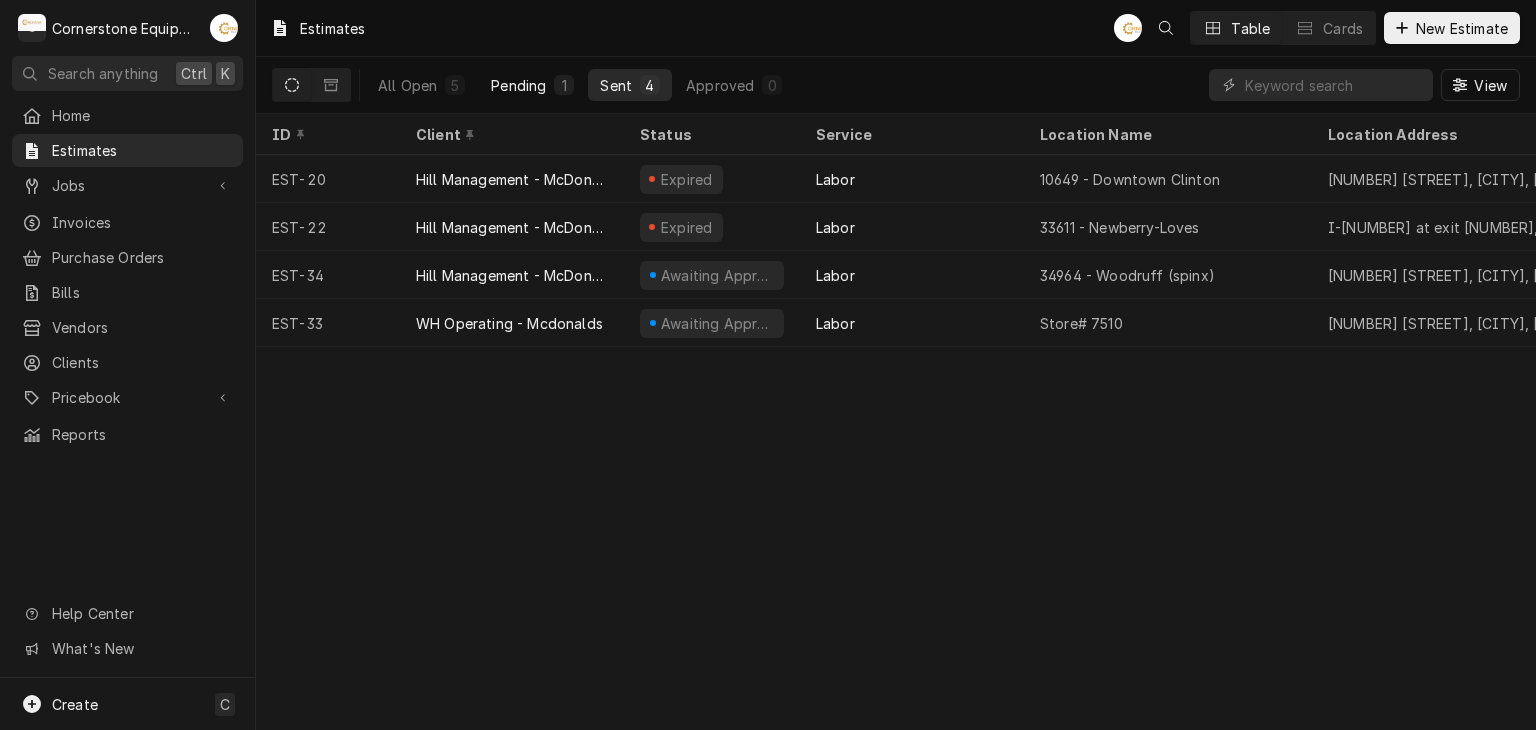 click on "Pending 1" at bounding box center (532, 85) 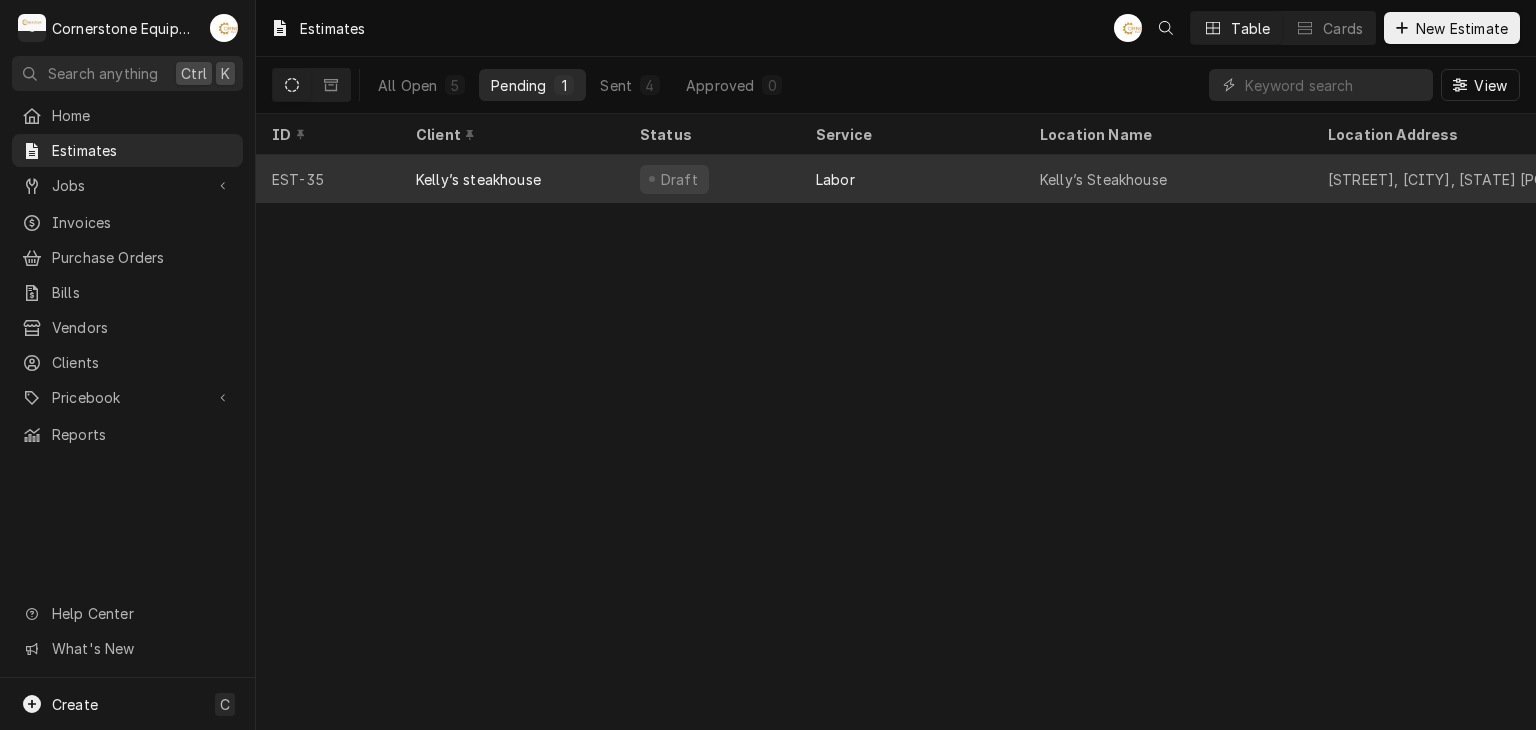 click on "Kelly’s steakhouse" at bounding box center (478, 179) 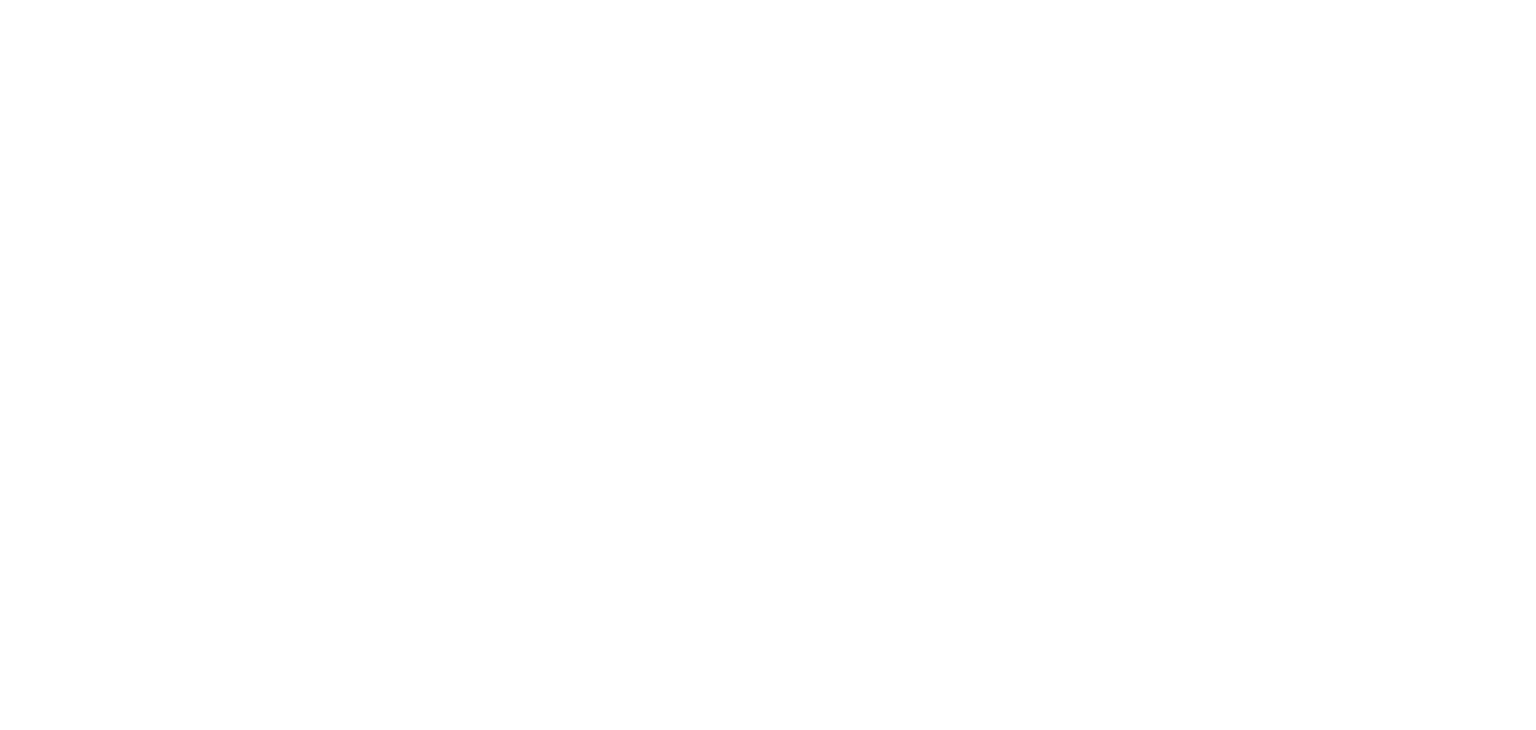 scroll, scrollTop: 0, scrollLeft: 0, axis: both 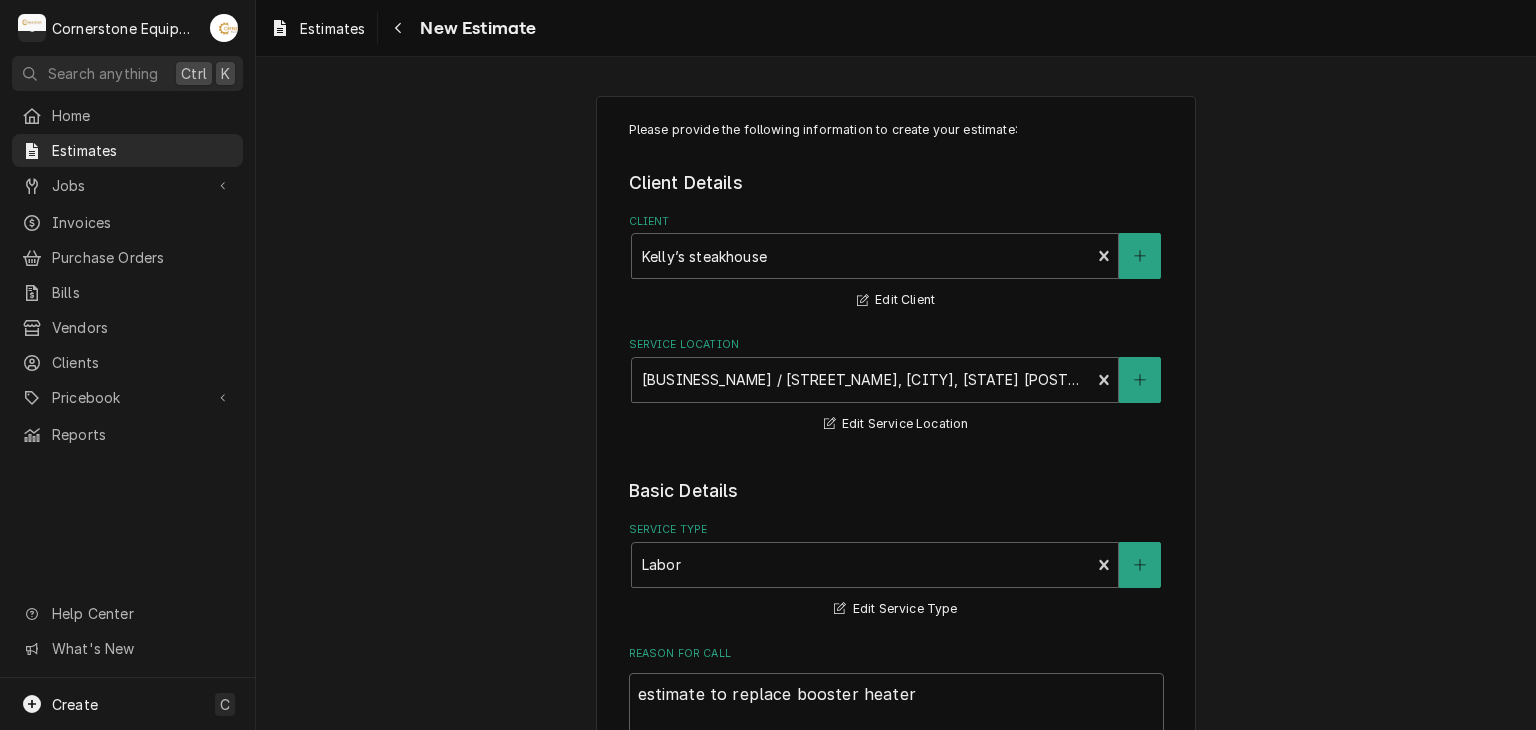 type on "x" 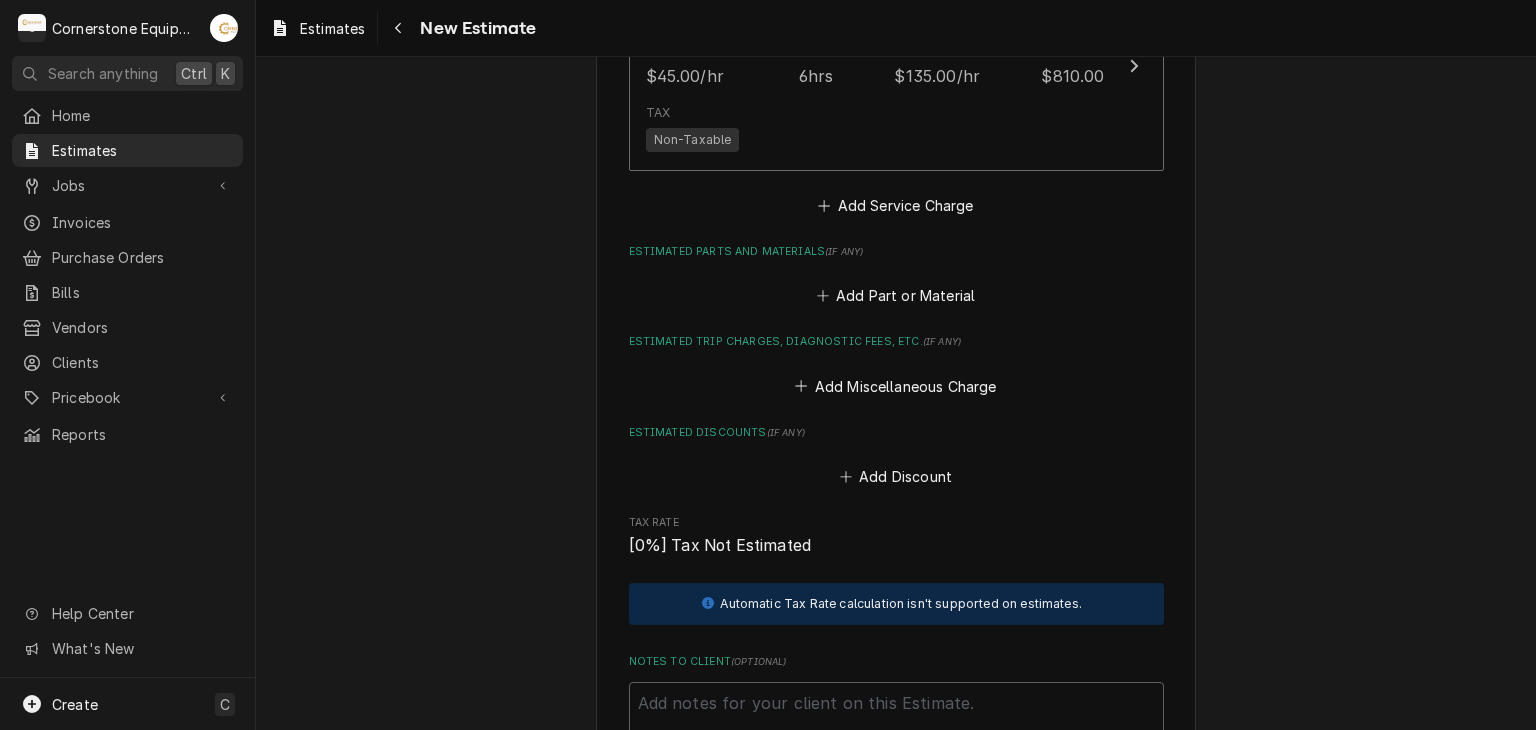 scroll, scrollTop: 1480, scrollLeft: 0, axis: vertical 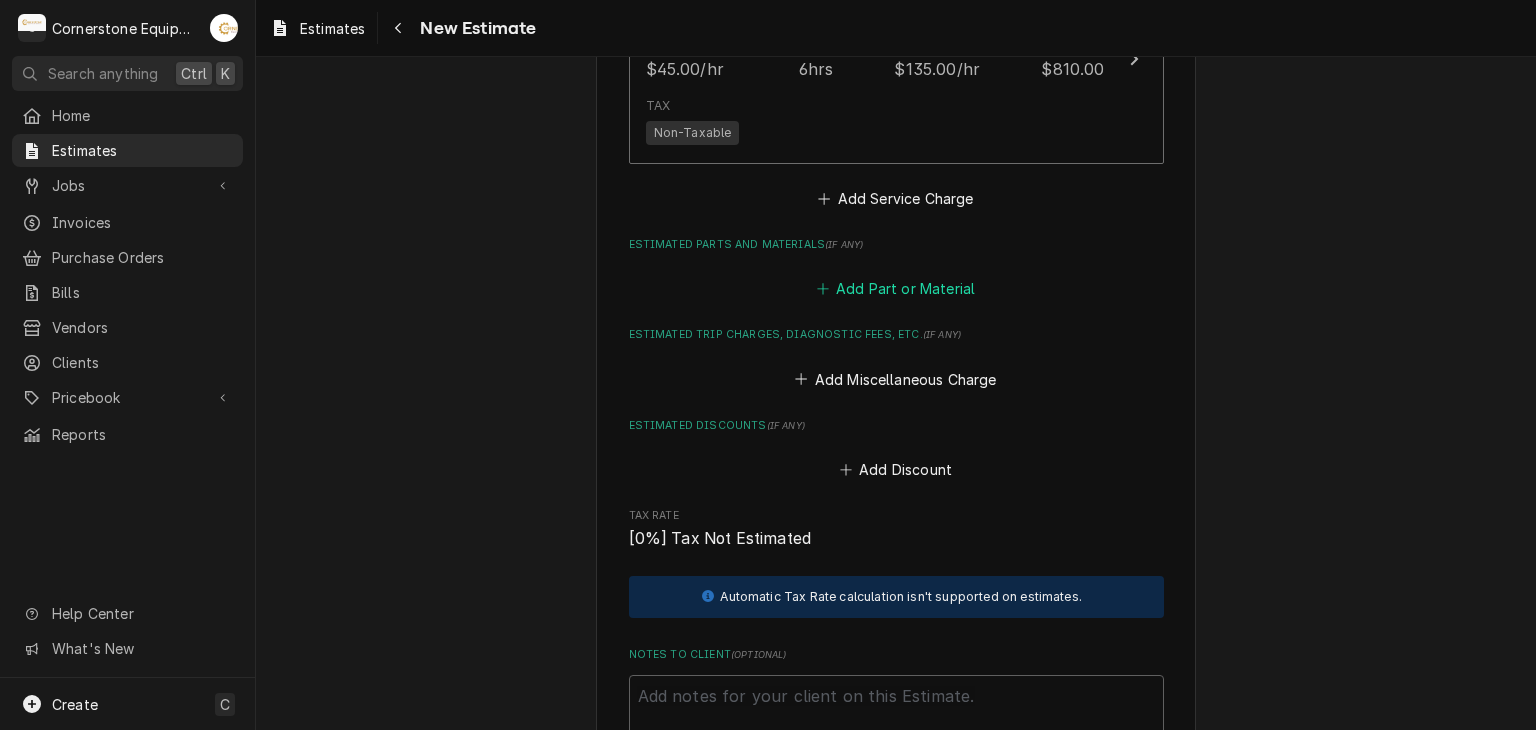 click on "Add Part or Material" at bounding box center [895, 289] 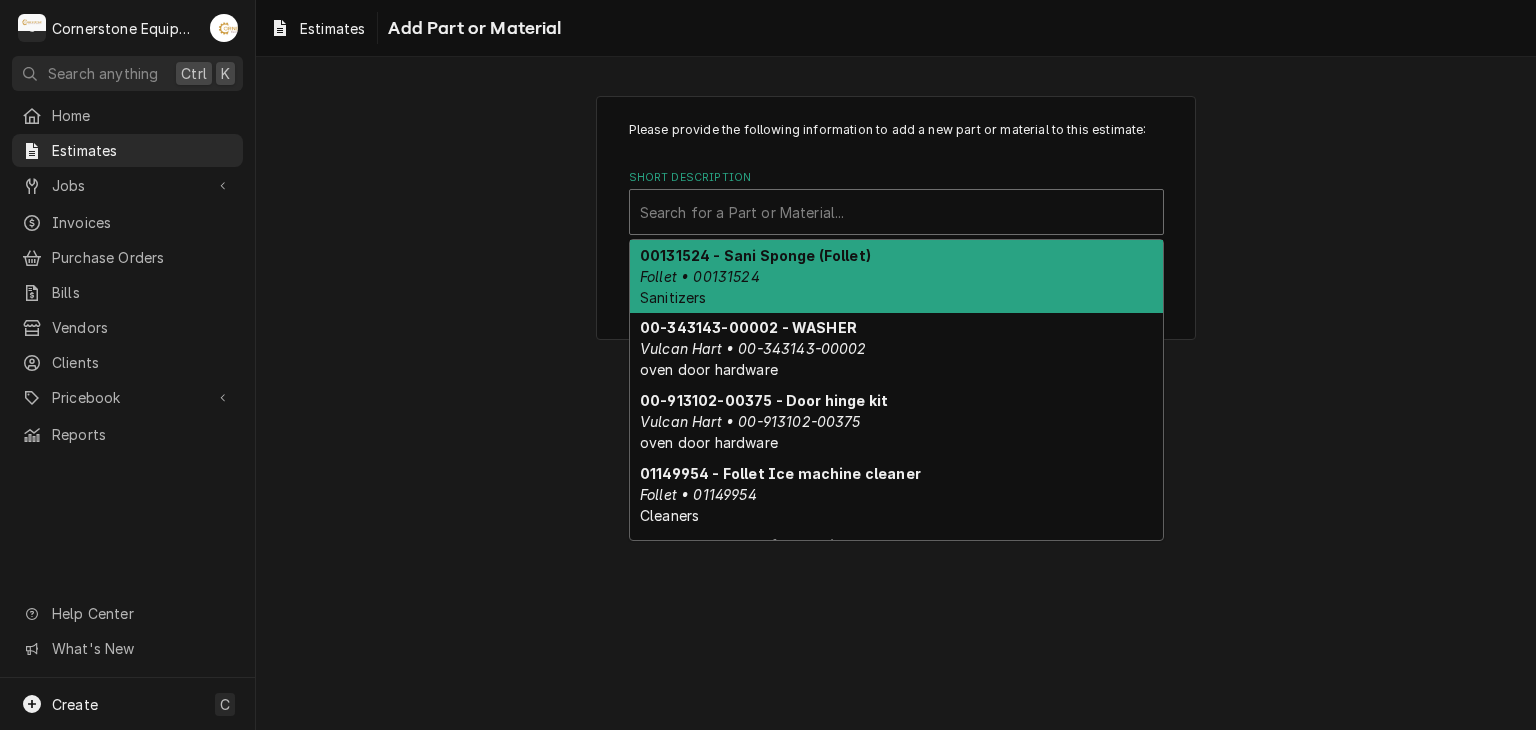 click at bounding box center [896, 212] 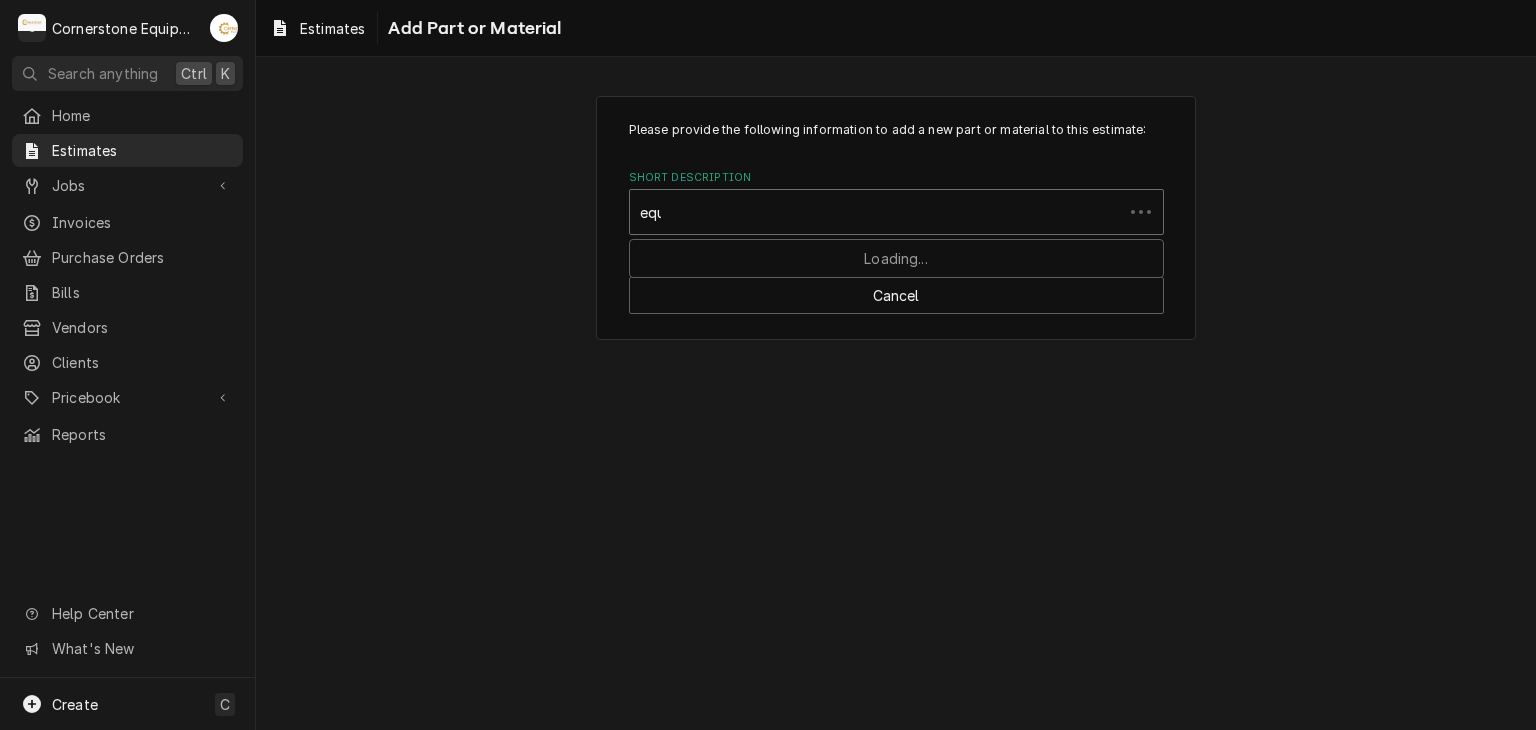 type on "equi" 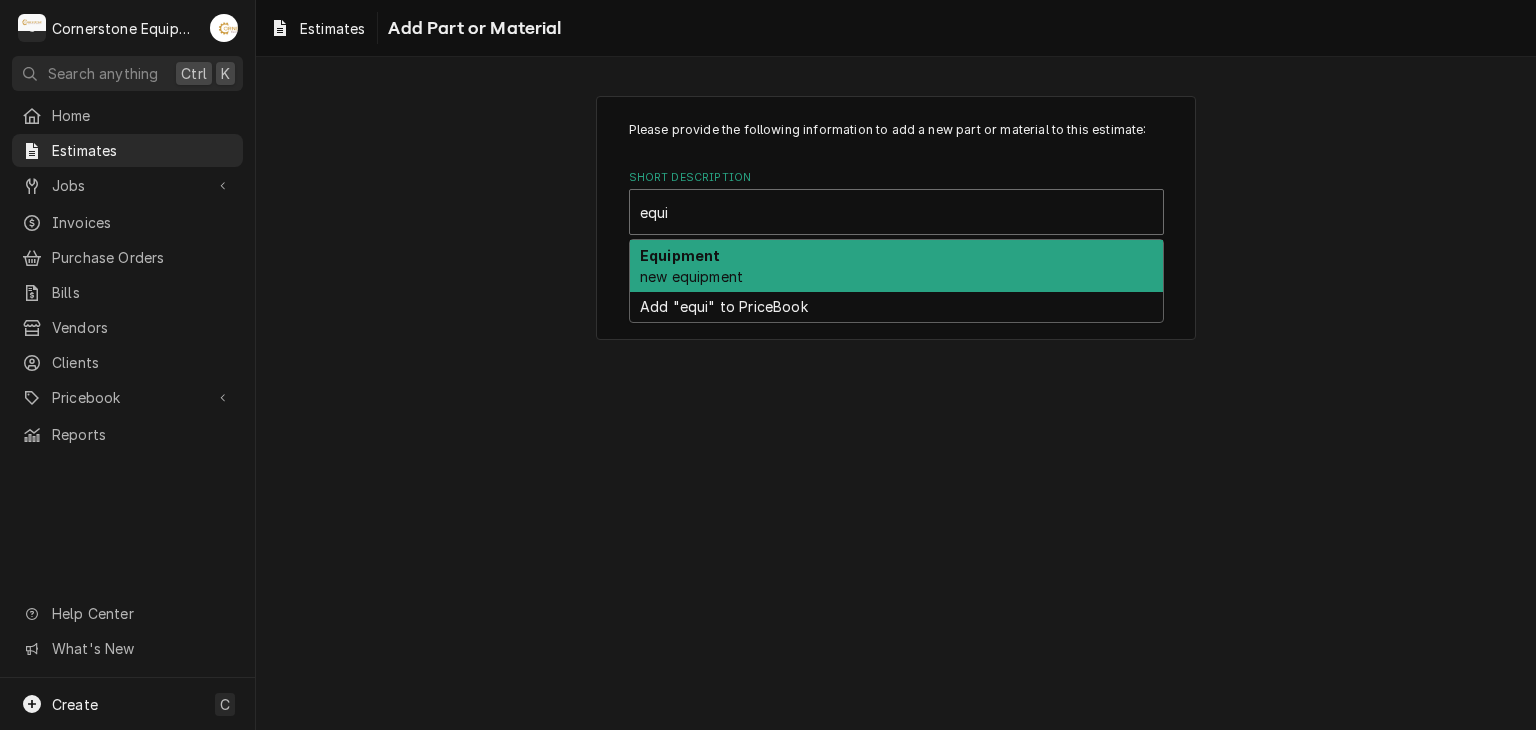 click on "Equipment new equipment" at bounding box center [896, 266] 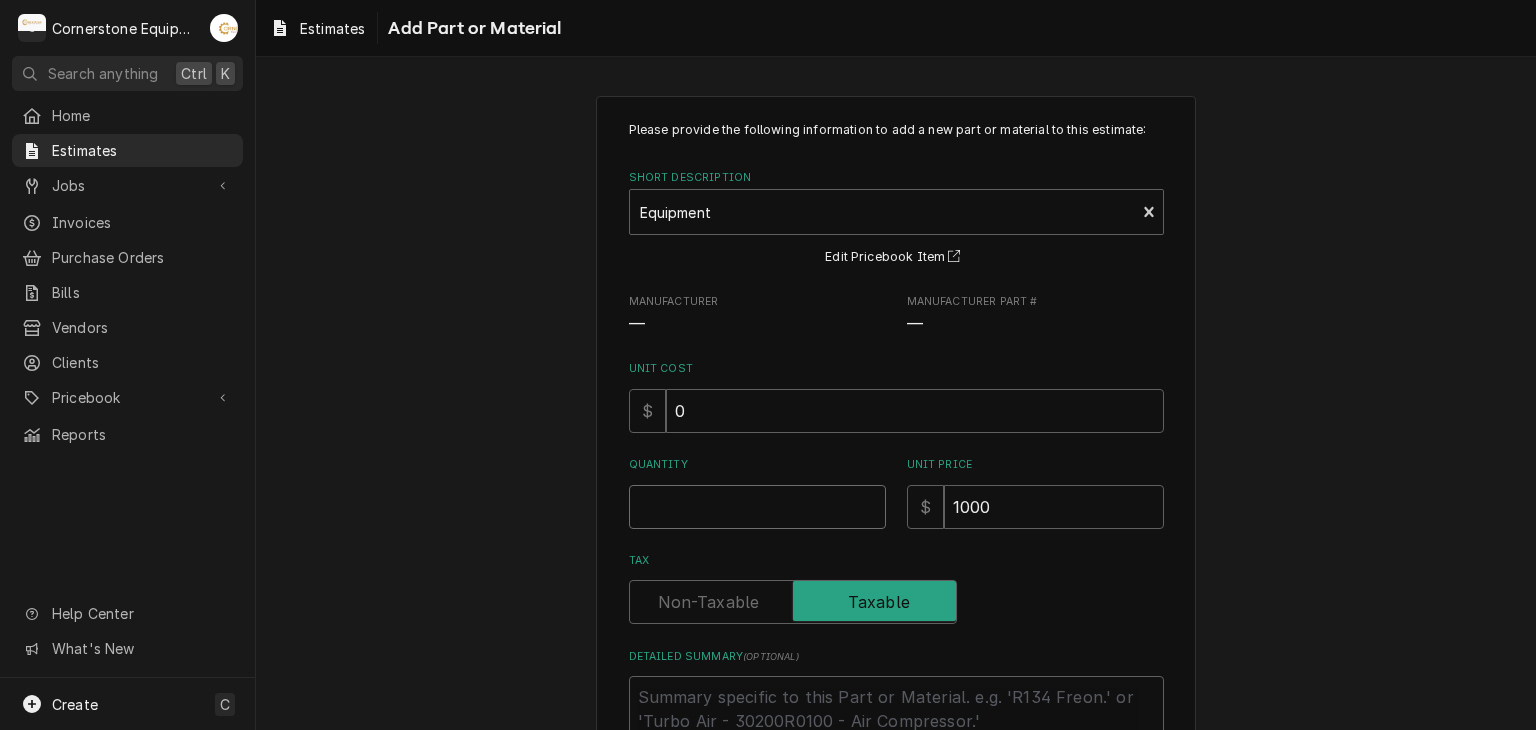 click on "Quantity" at bounding box center [757, 507] 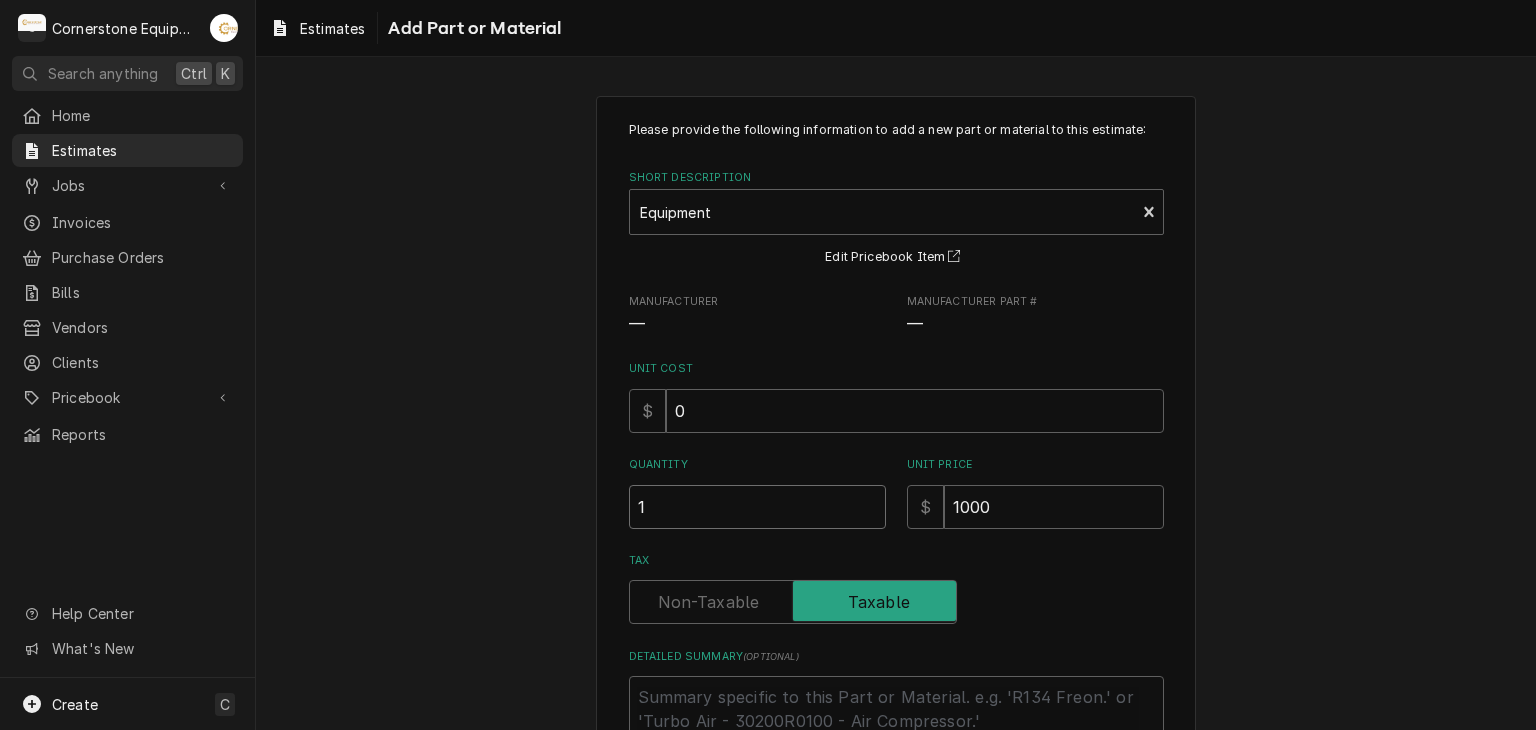 type on "x" 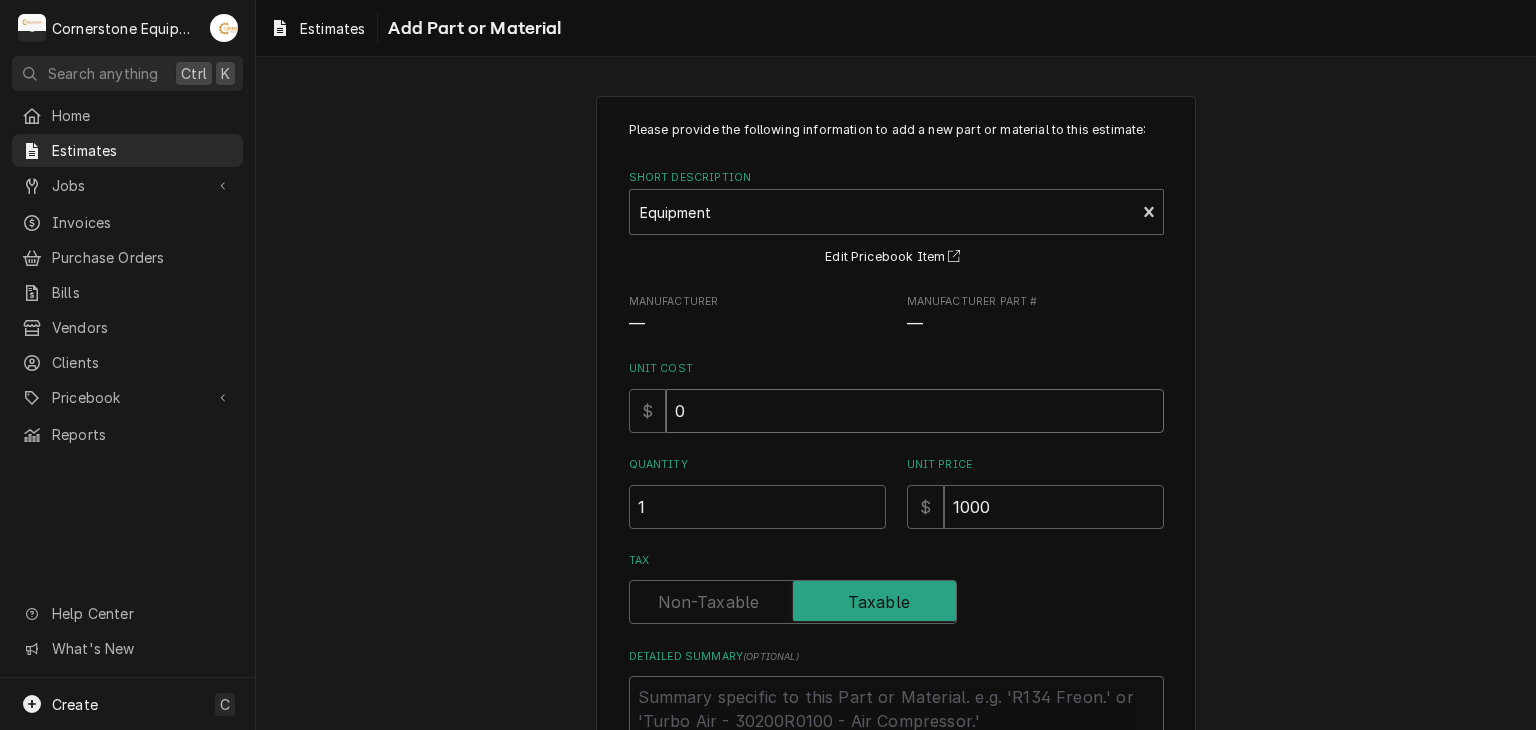 click on "0" at bounding box center (915, 411) 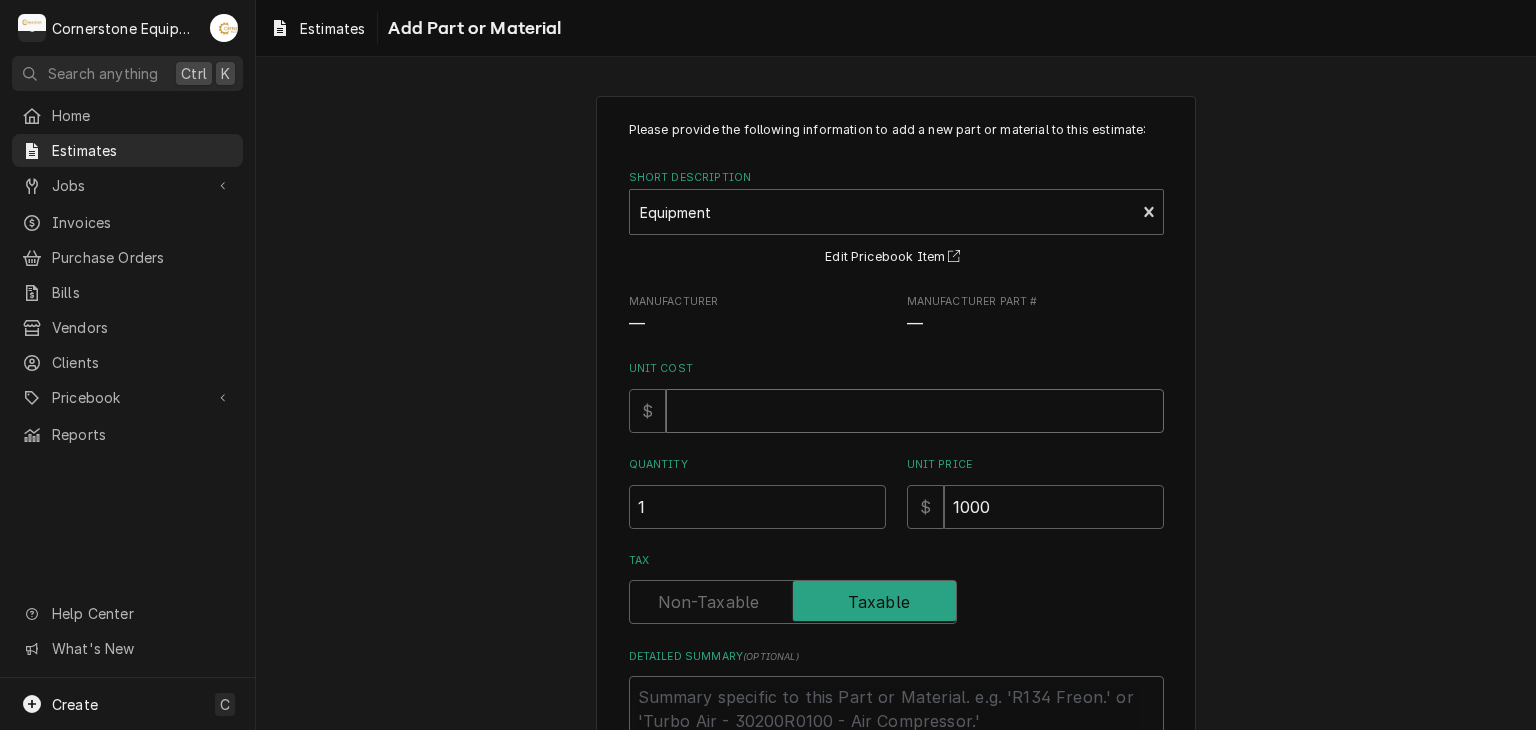 type on "x" 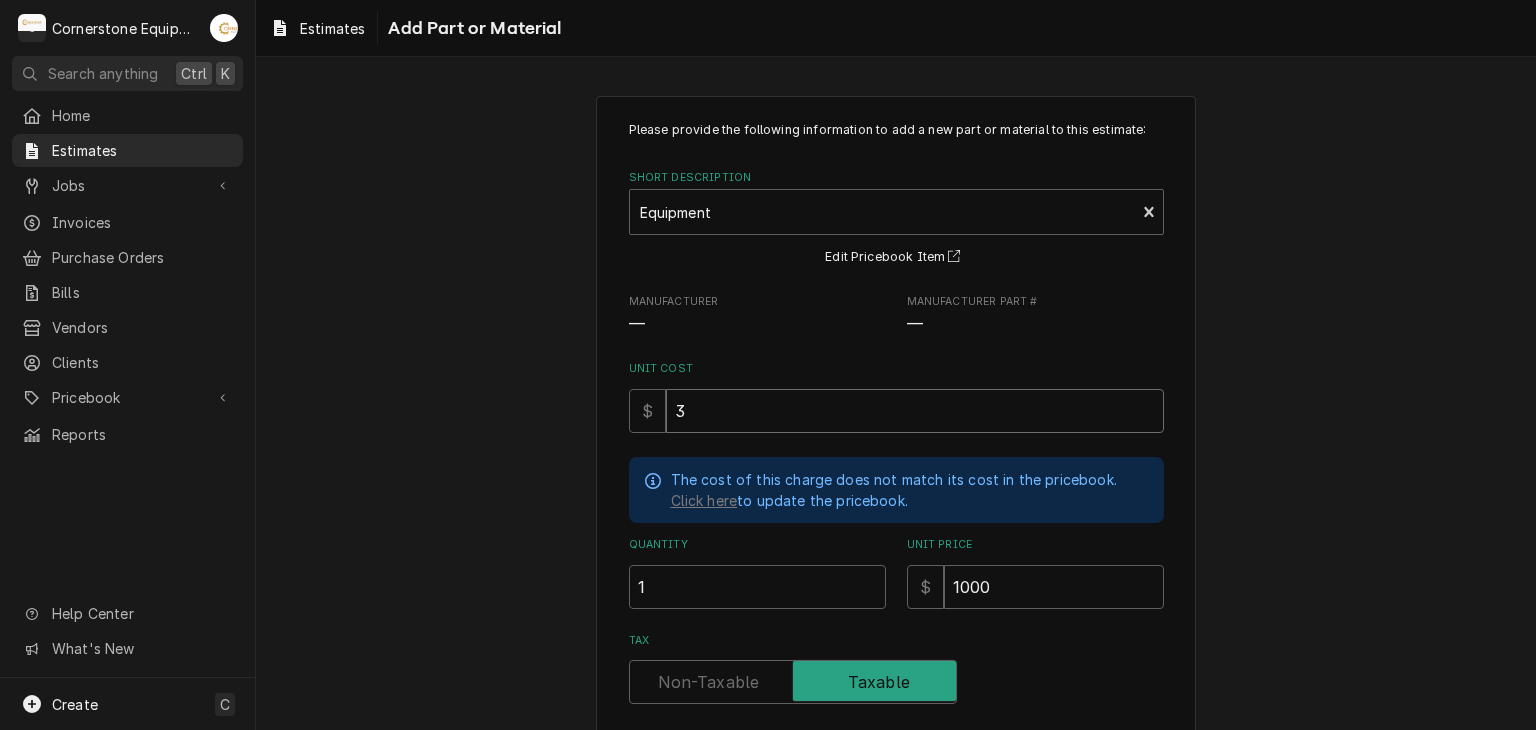 type on "x" 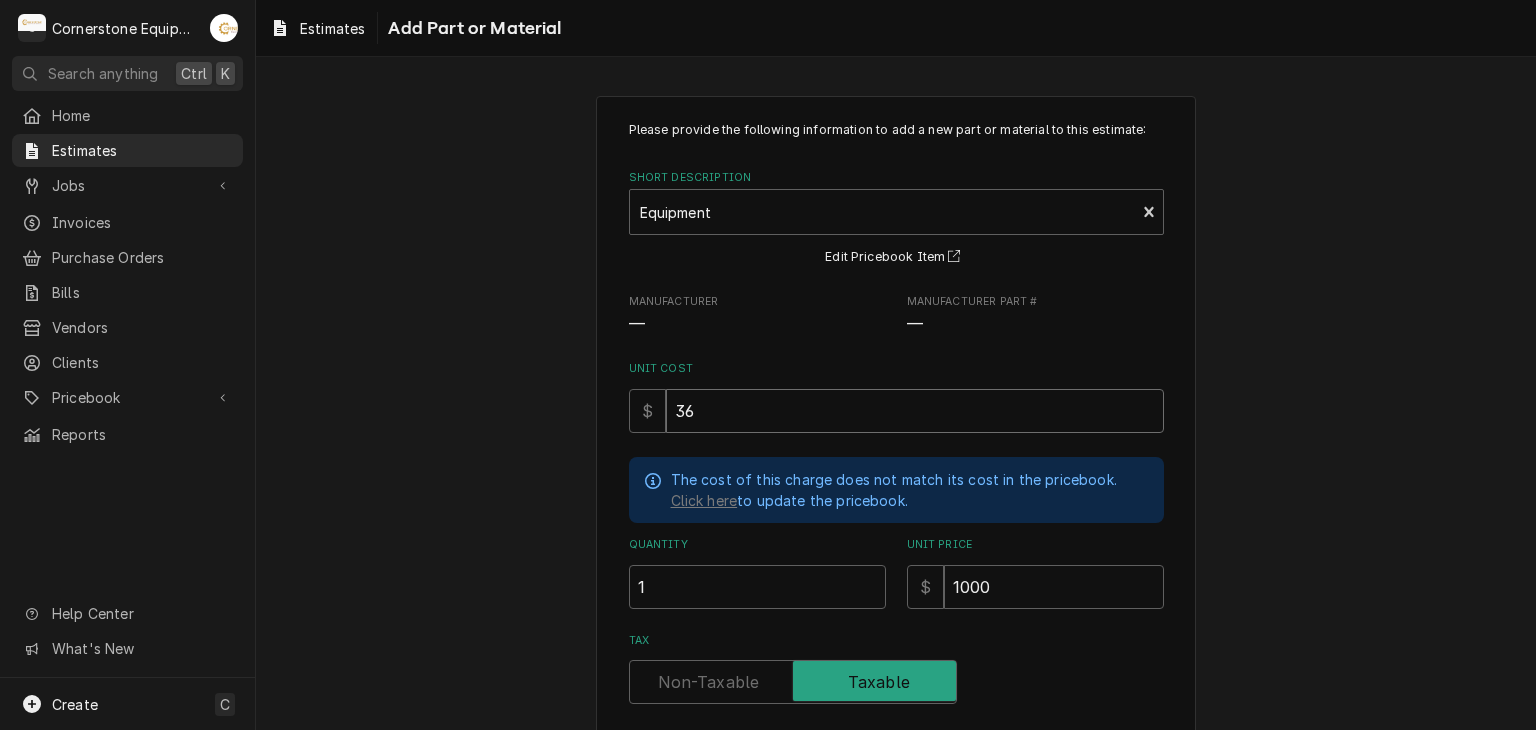 type on "x" 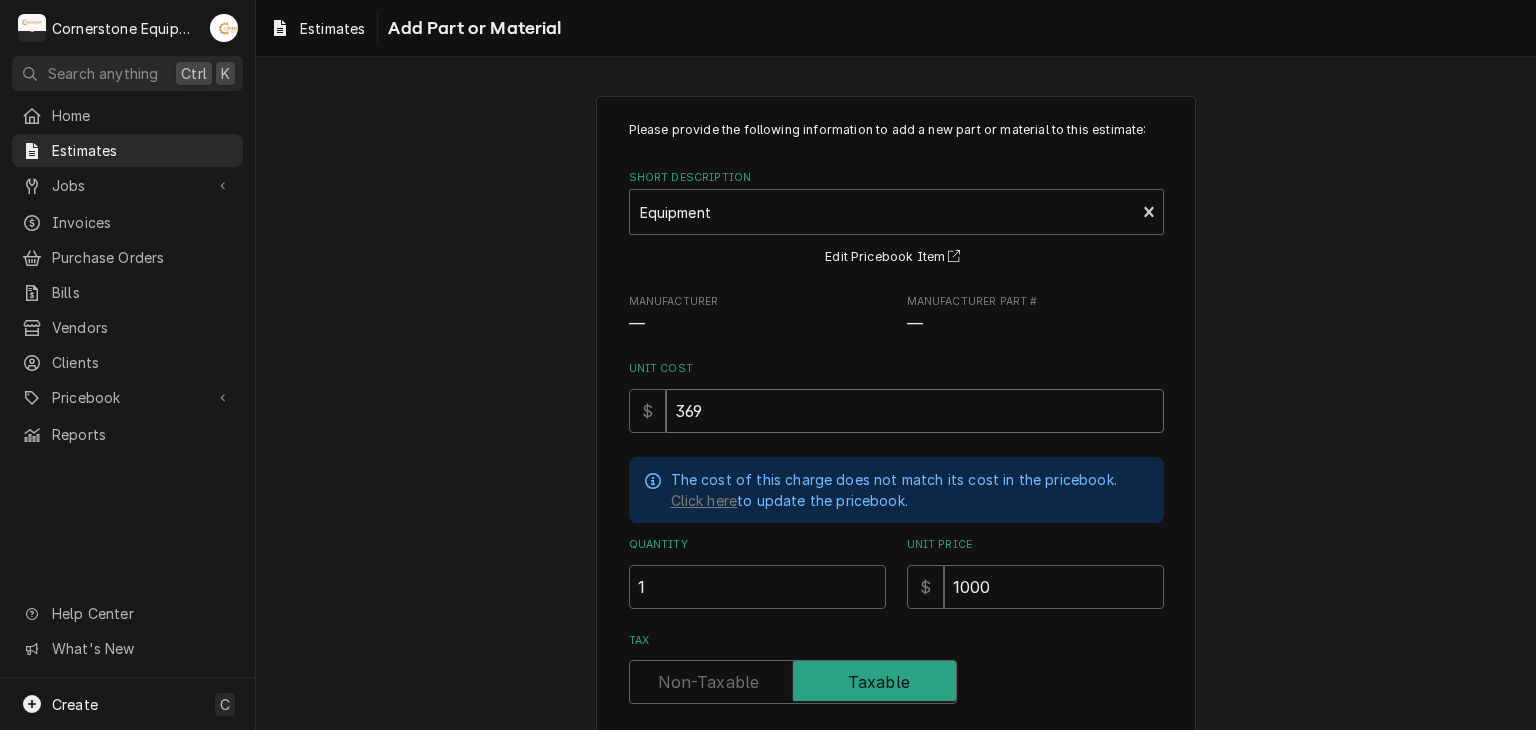 type on "x" 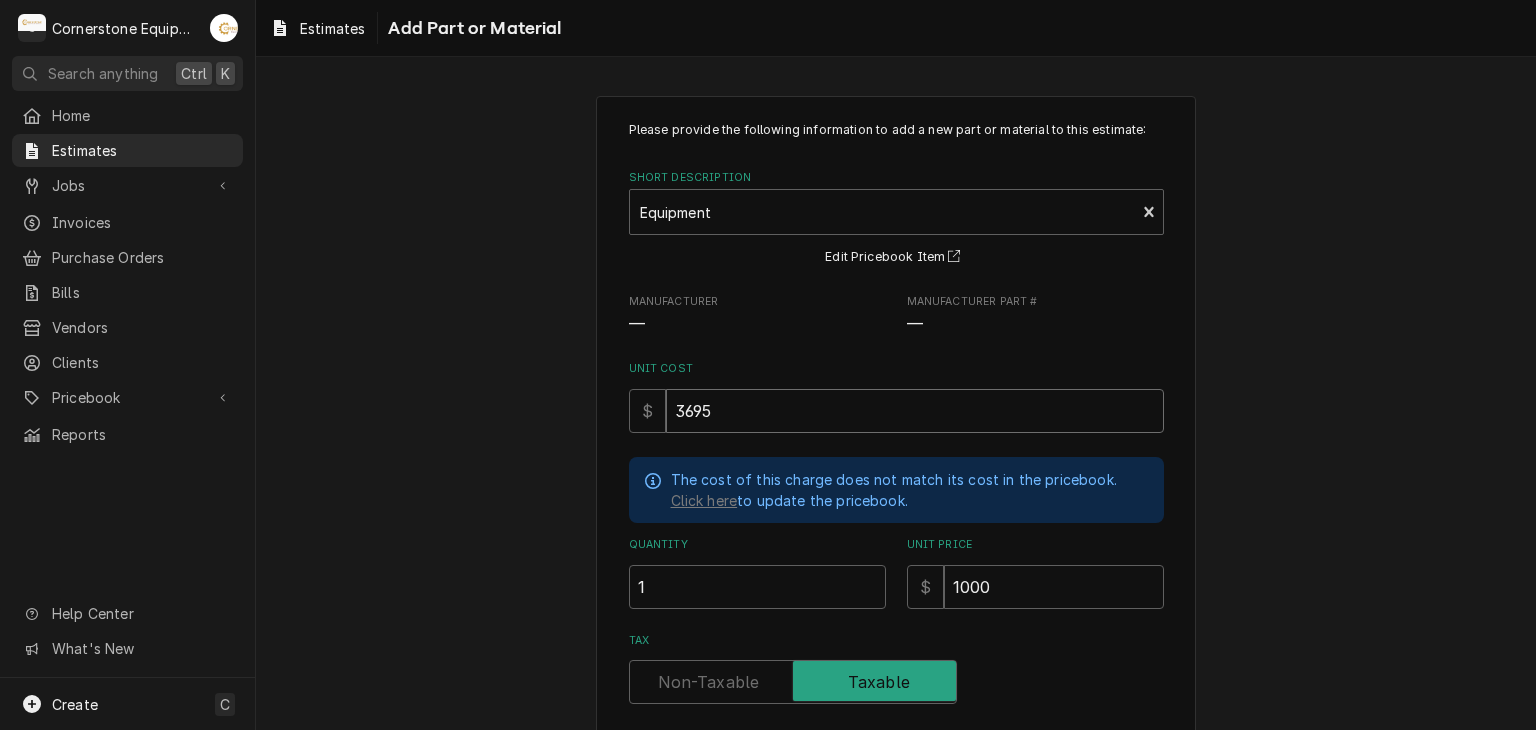 type on "x" 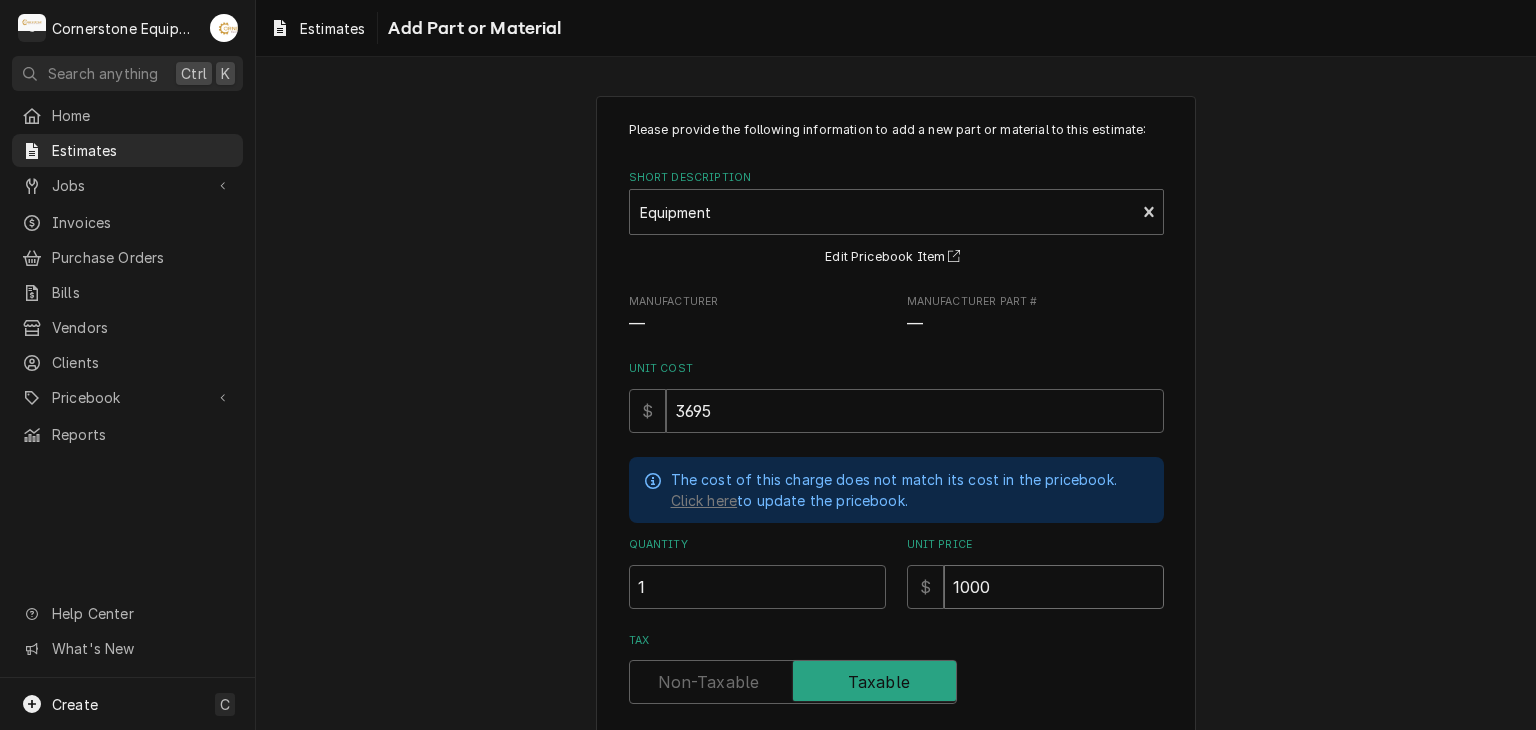 click on "1000" at bounding box center [1054, 587] 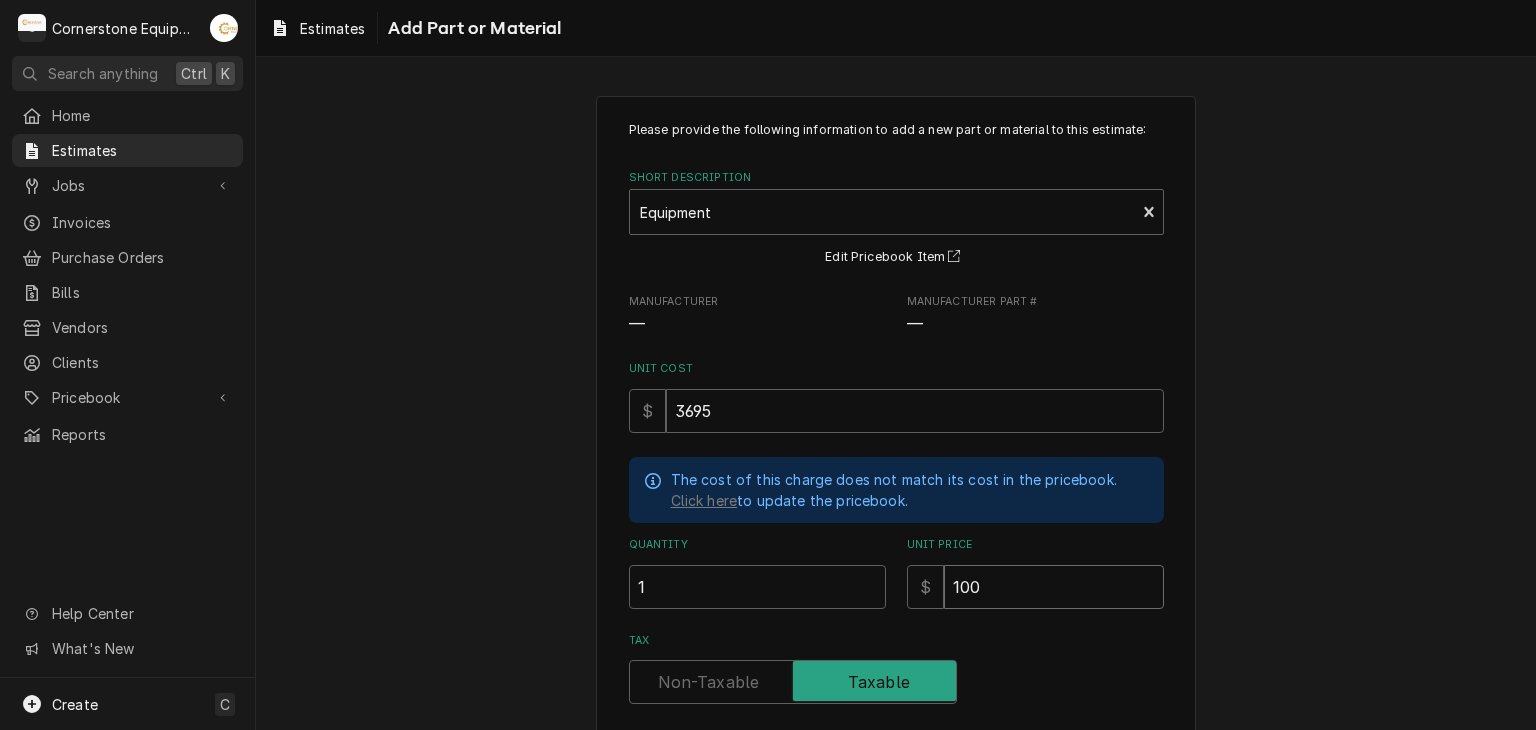 type on "x" 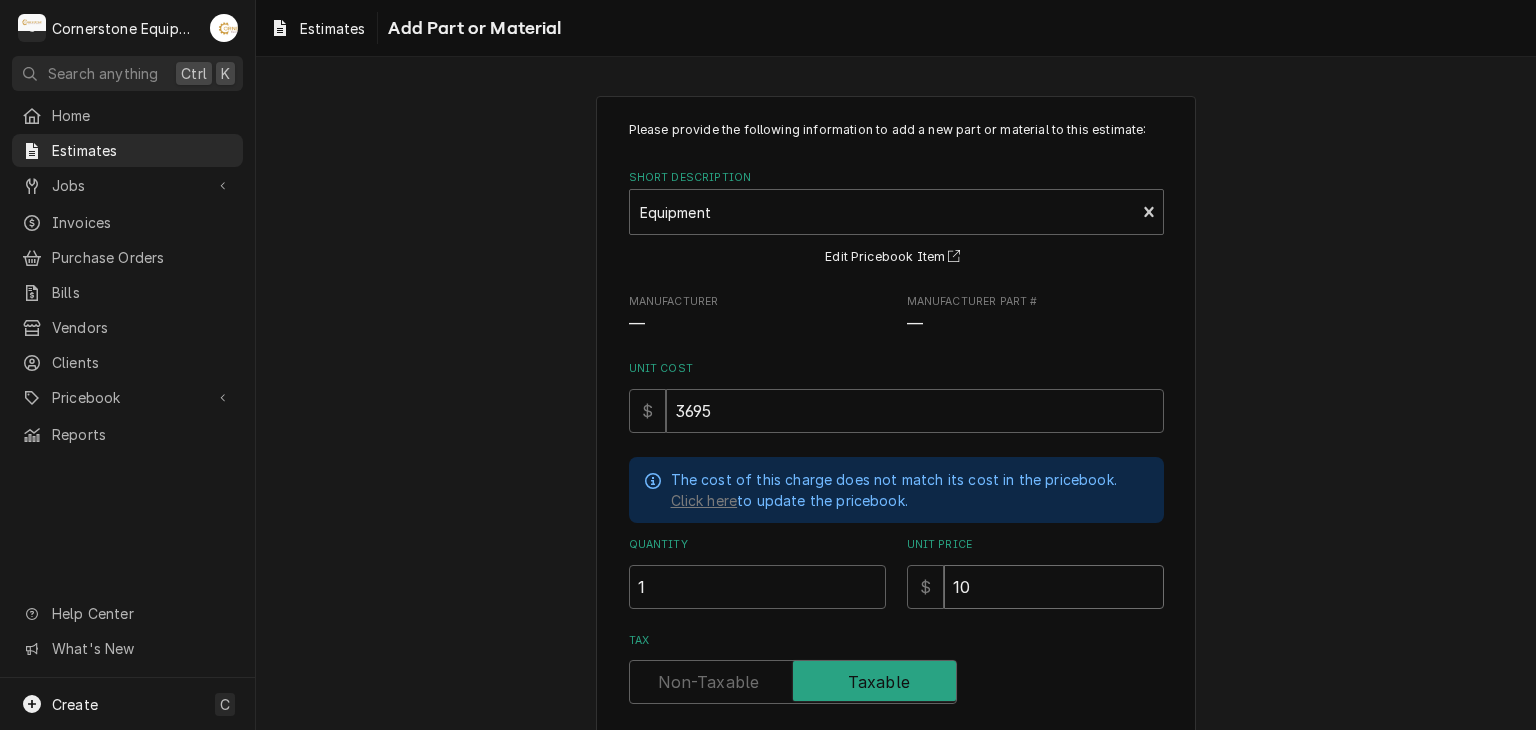 type on "x" 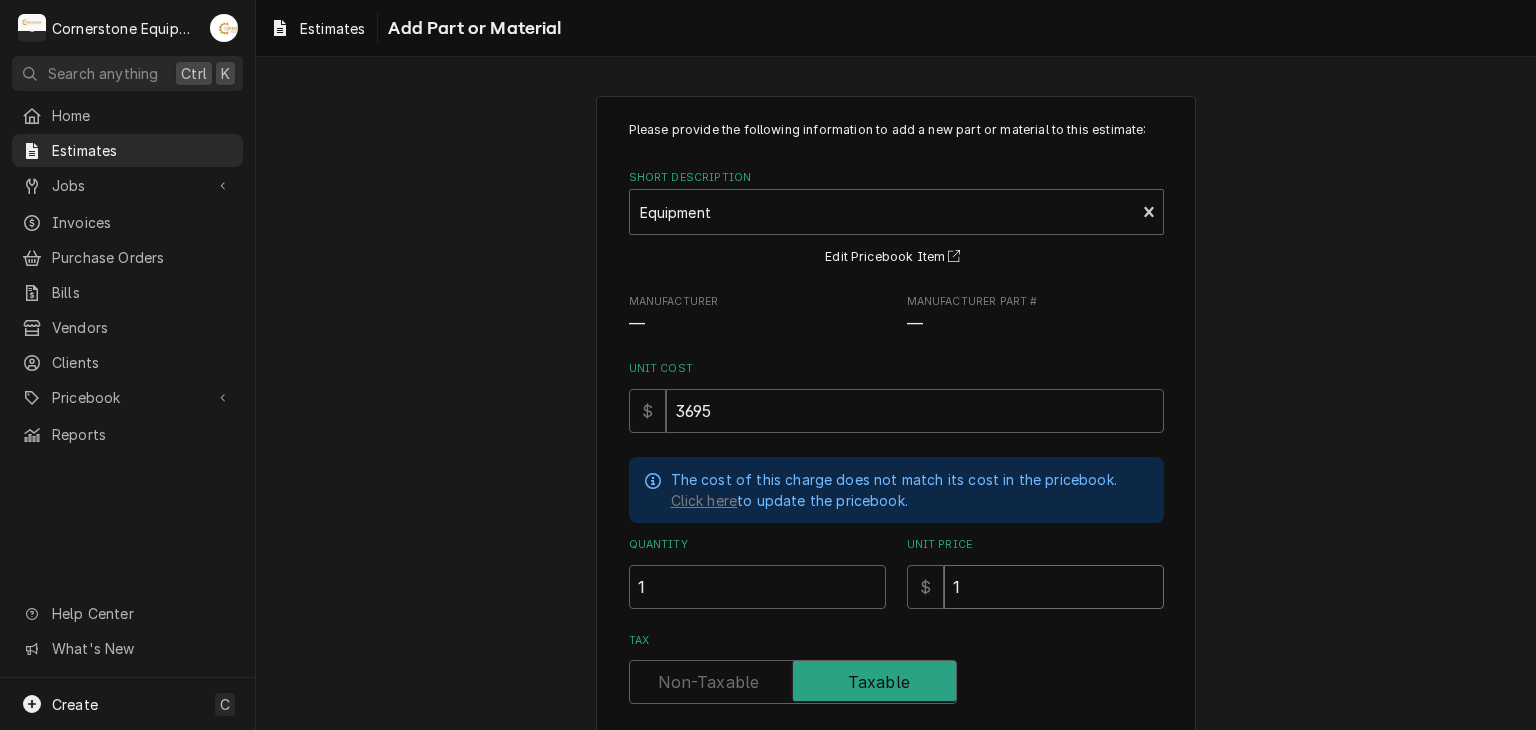 type on "x" 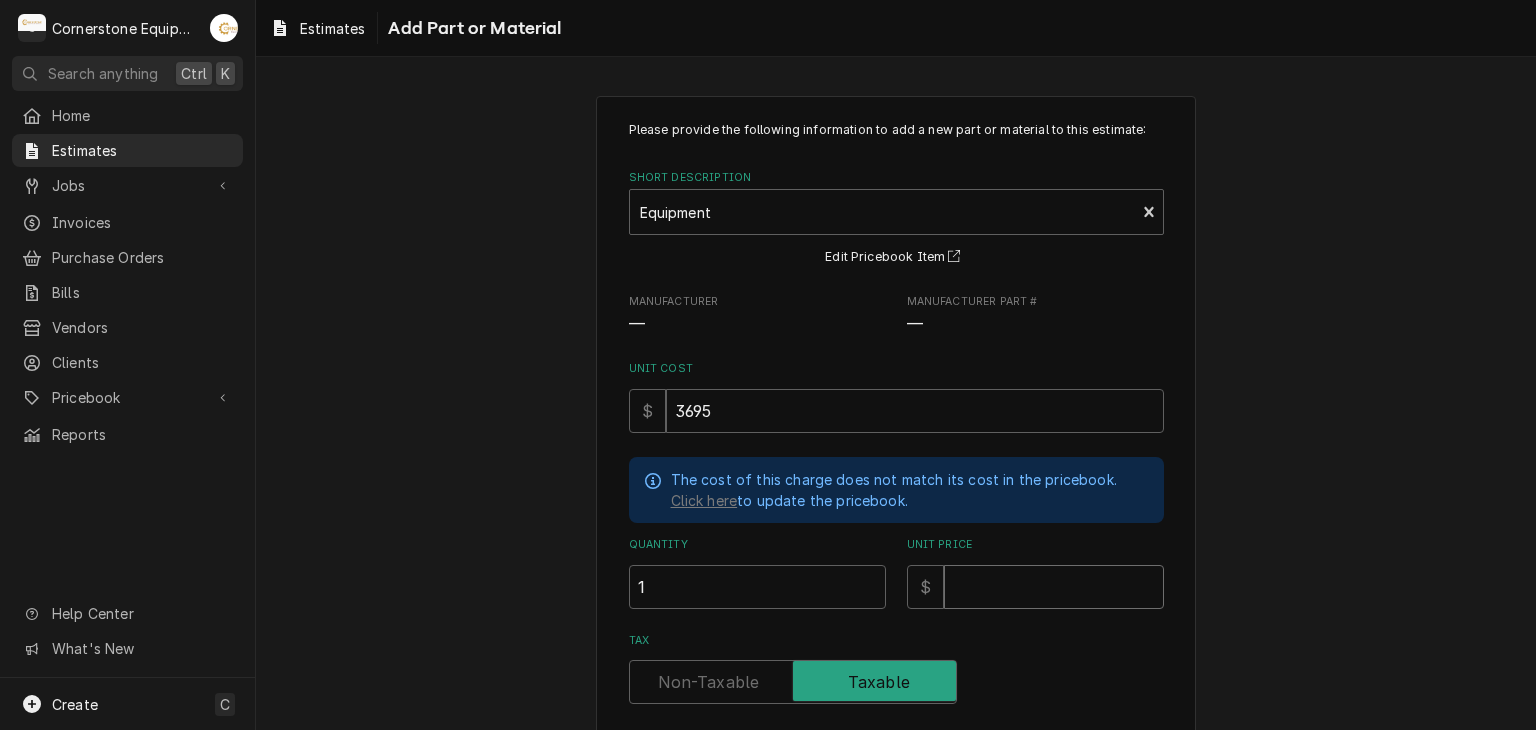 type on "x" 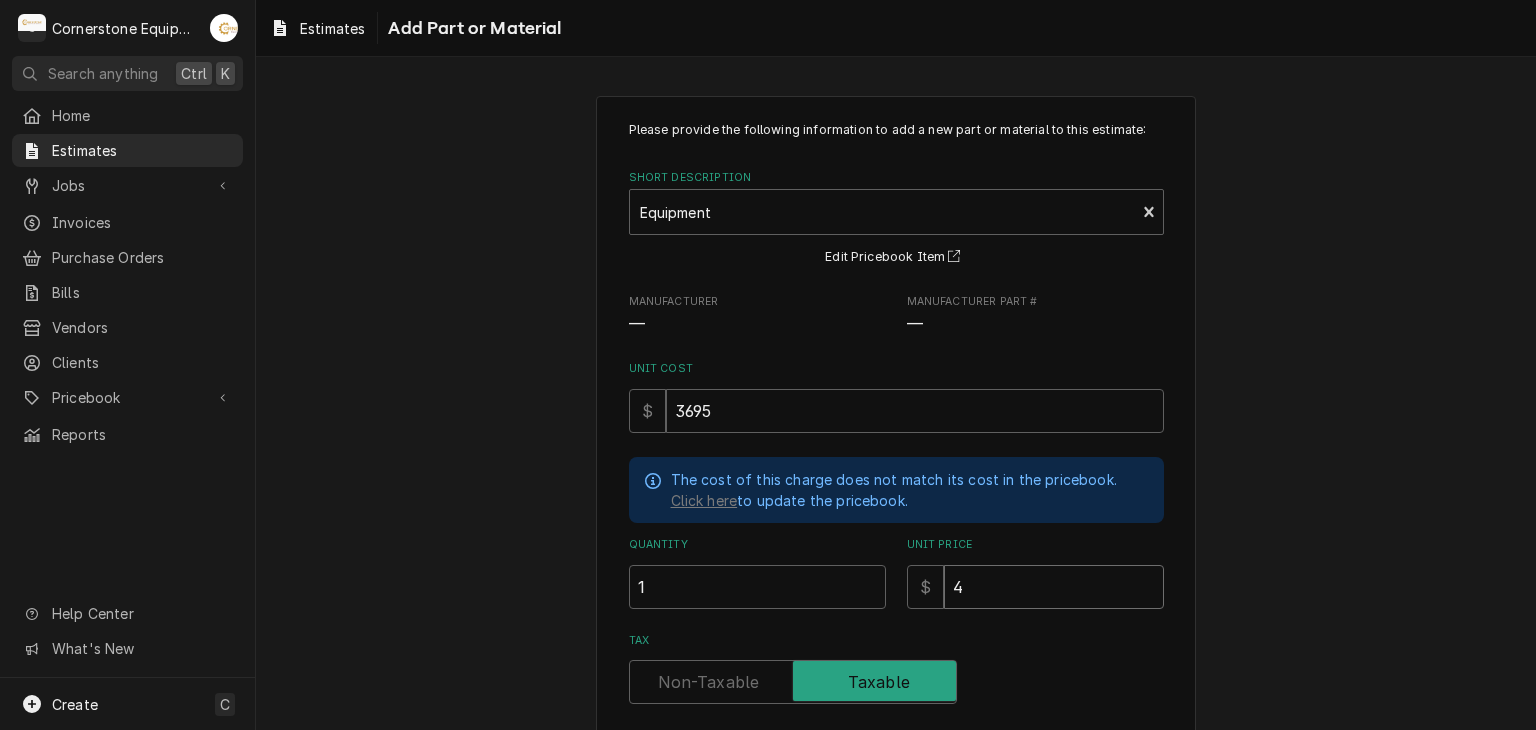 type on "x" 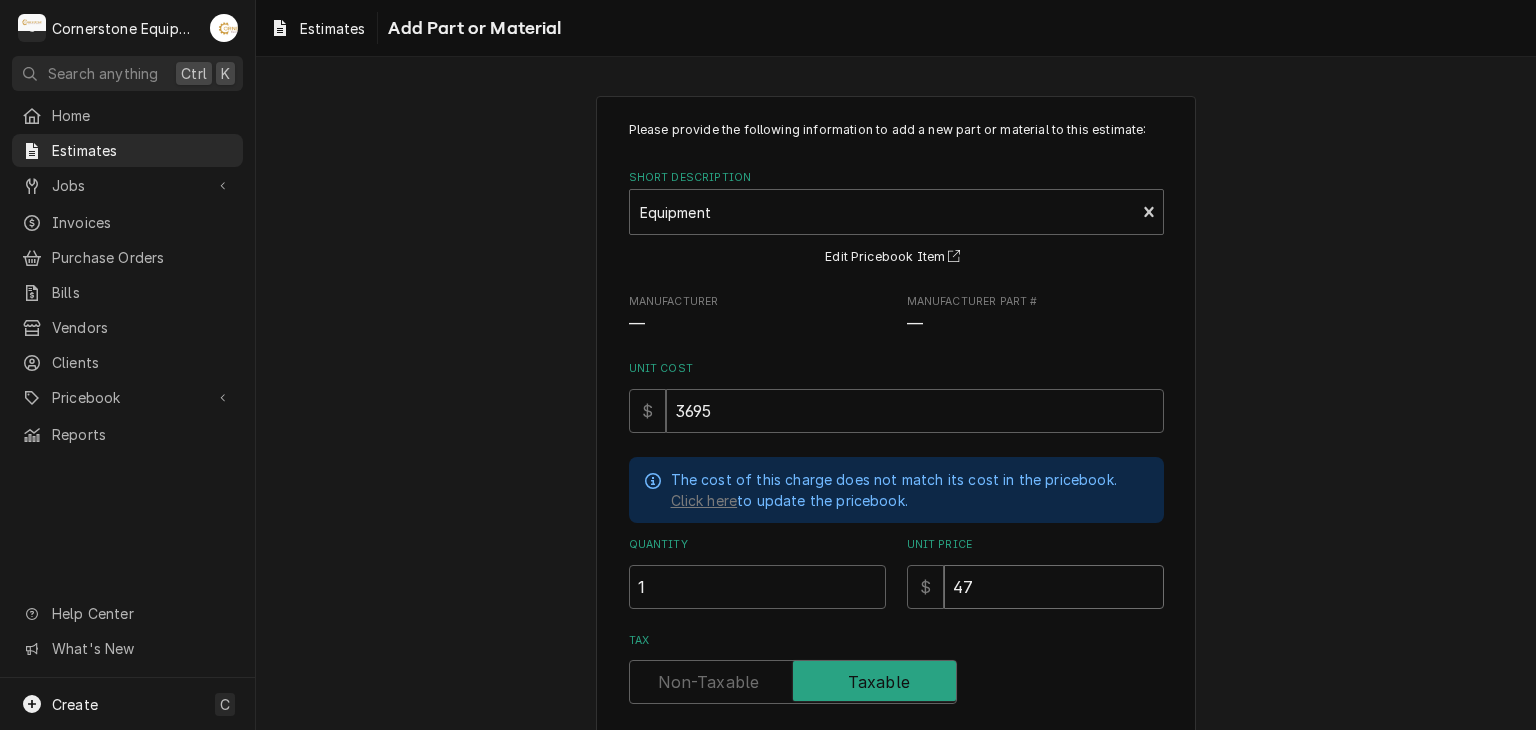 type on "x" 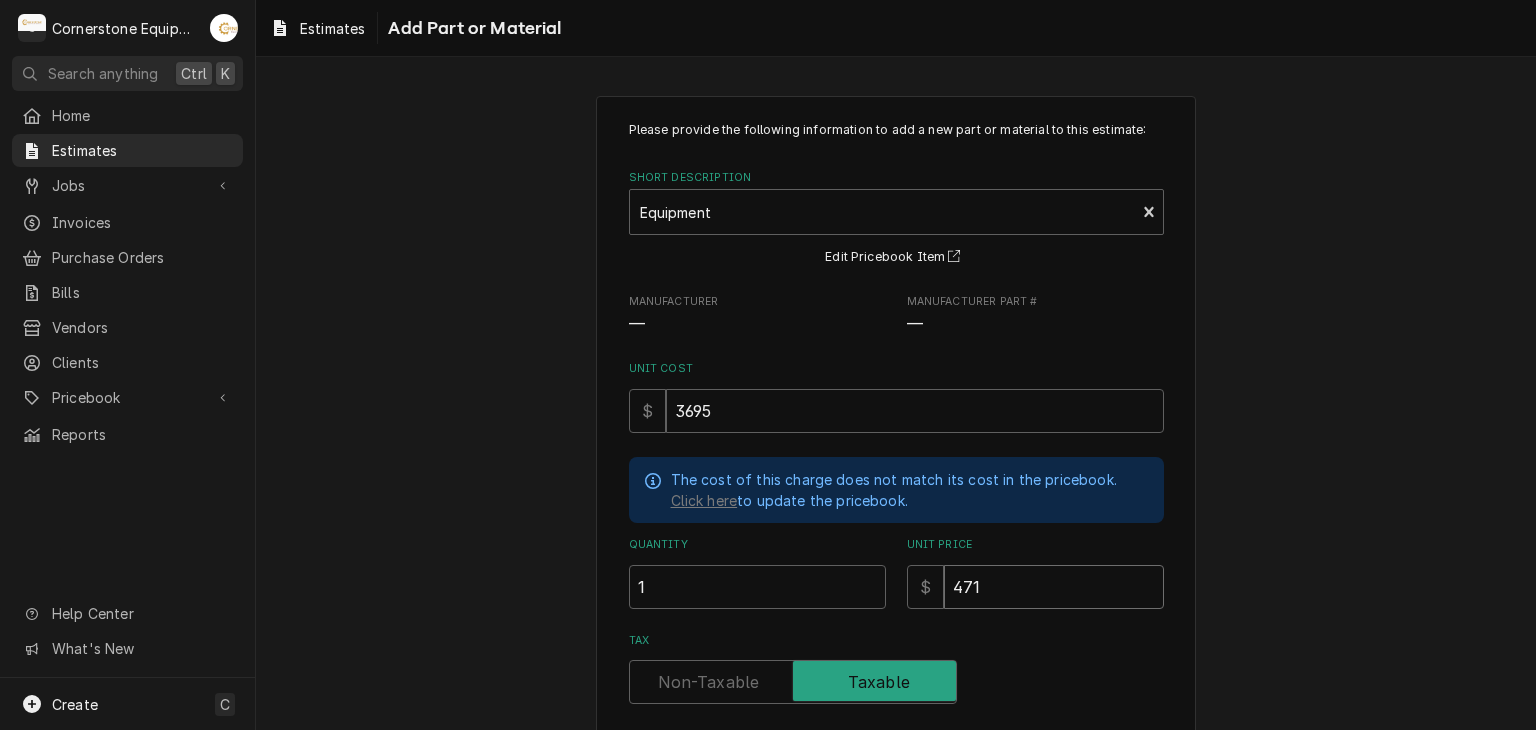 type on "x" 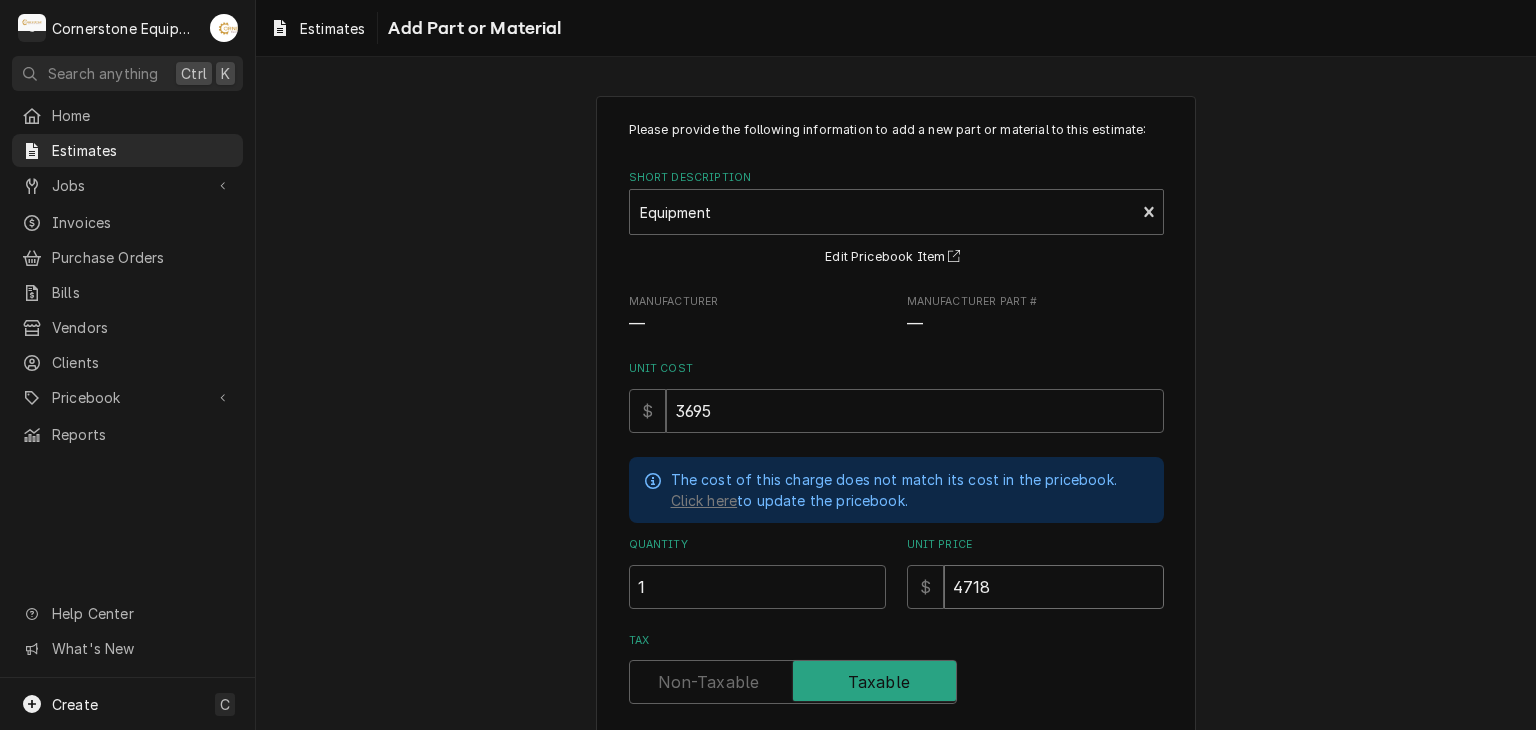 type on "x" 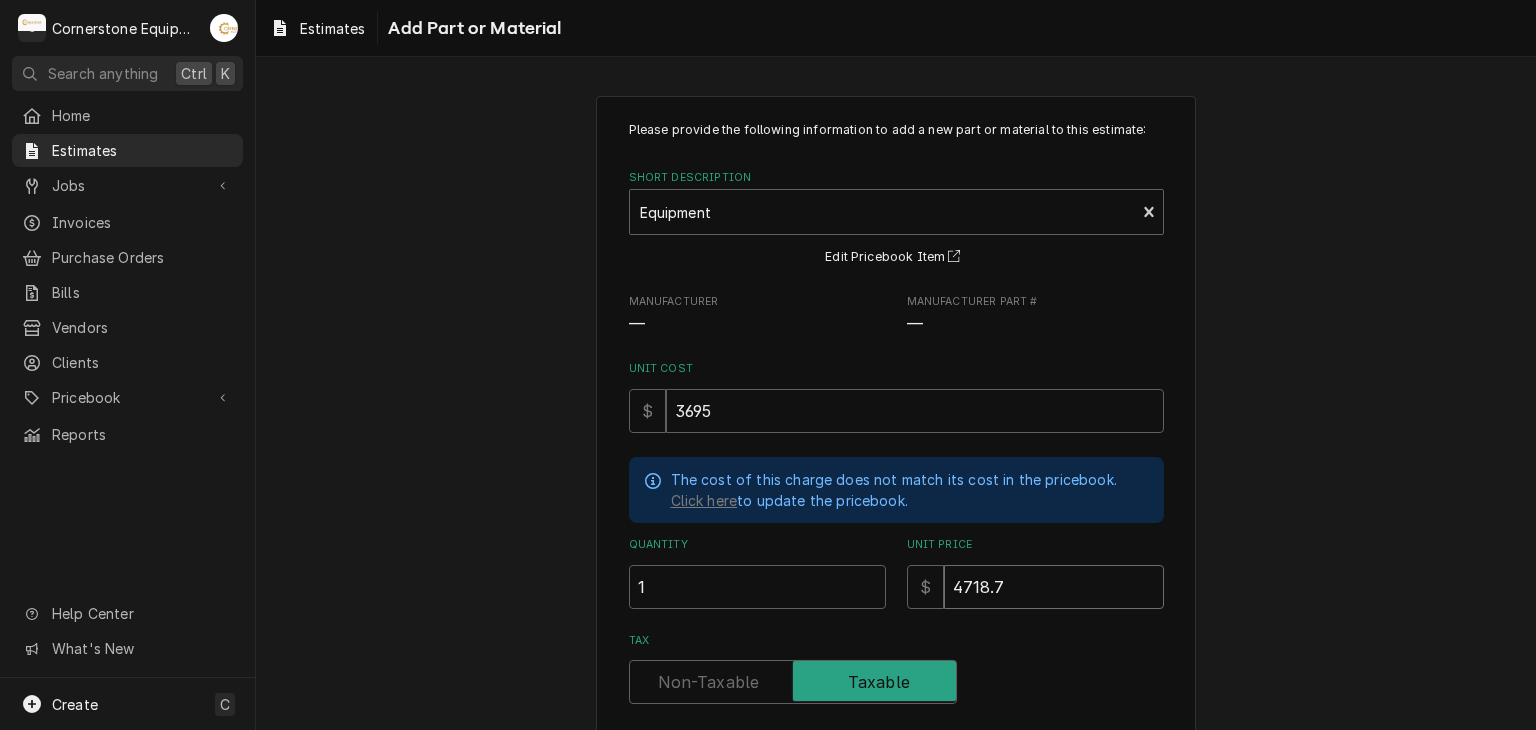 type on "x" 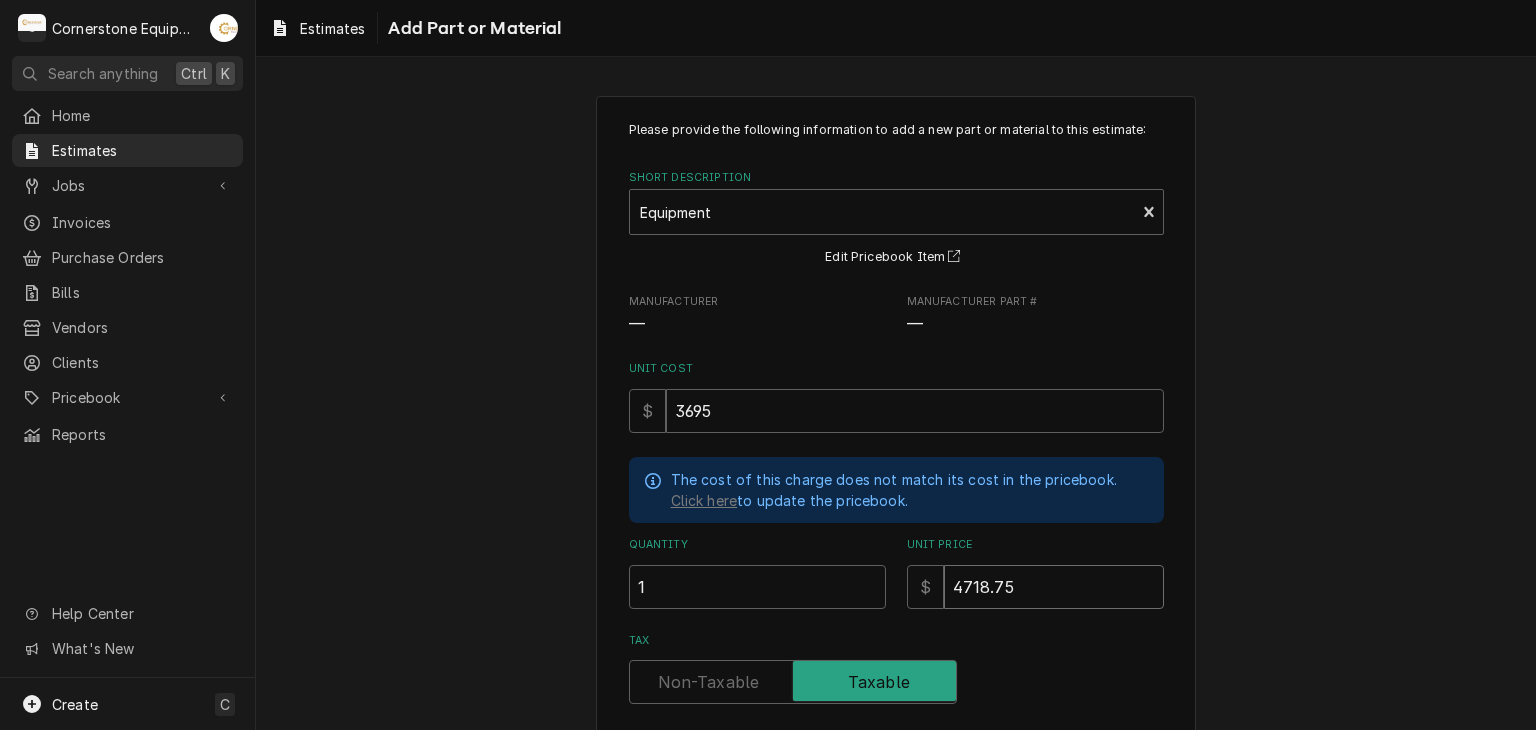 type on "x" 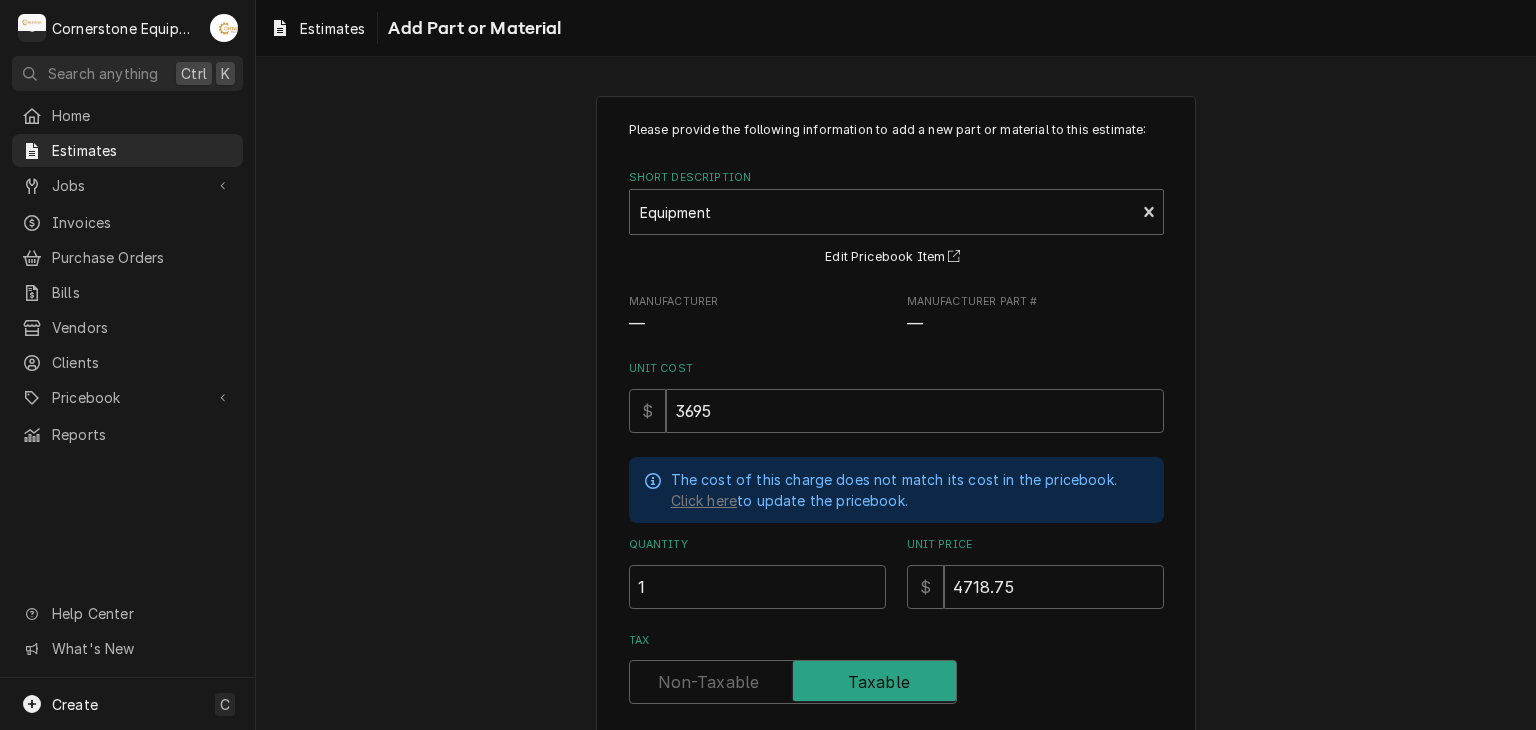 click on "Please provide the following information to add a new part or material to this estimate: Short Description Equipment new equipment Edit Pricebook Item    Manufacturer — Manufacturer Part # — Unit Cost $ 3695 The cost of this charge does not match its cost in the pricebook. Click here  to update the pricebook. Quantity 1 Unit Price $ 4718.75 Tax Detailed Summary  ( optional ) Add Cancel" at bounding box center [896, 523] 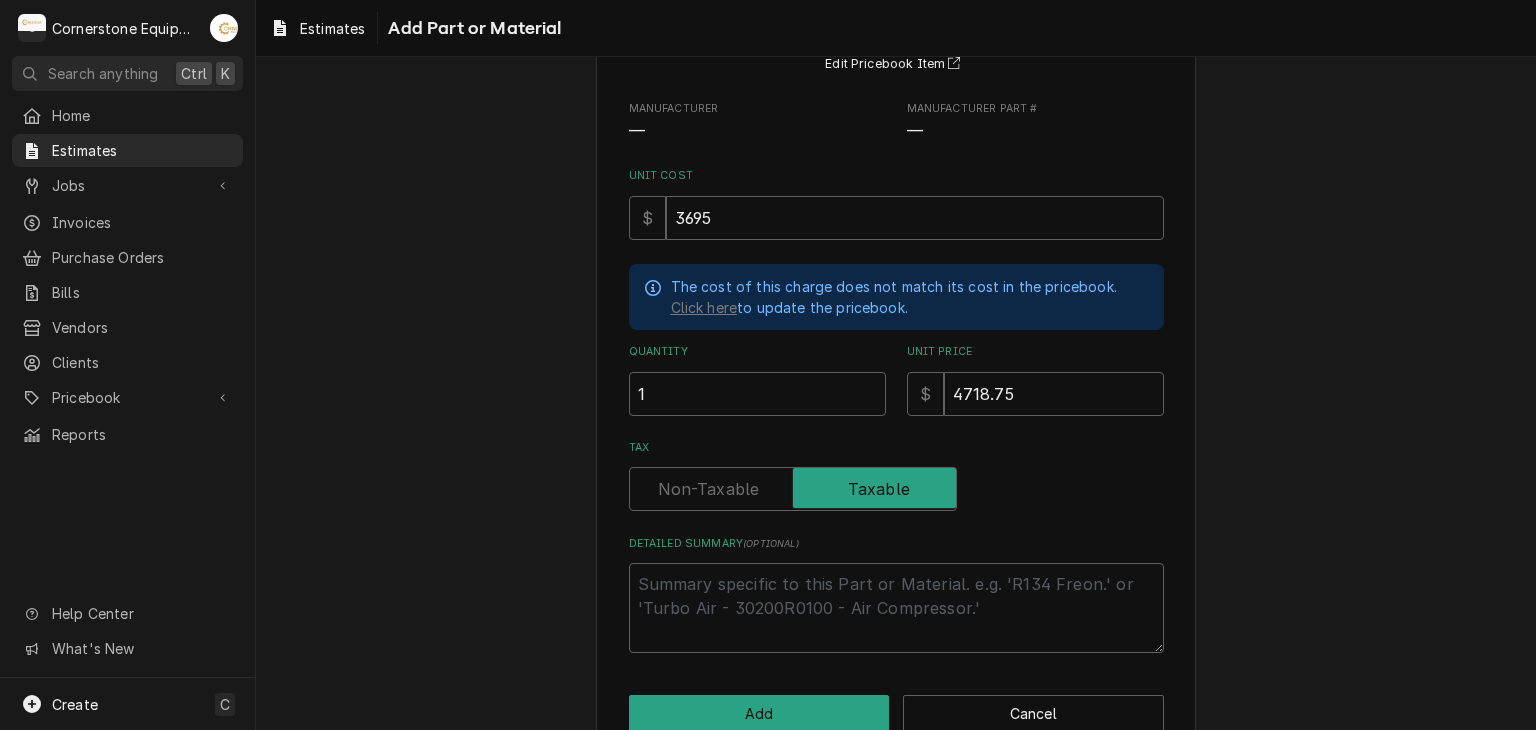 scroll, scrollTop: 235, scrollLeft: 0, axis: vertical 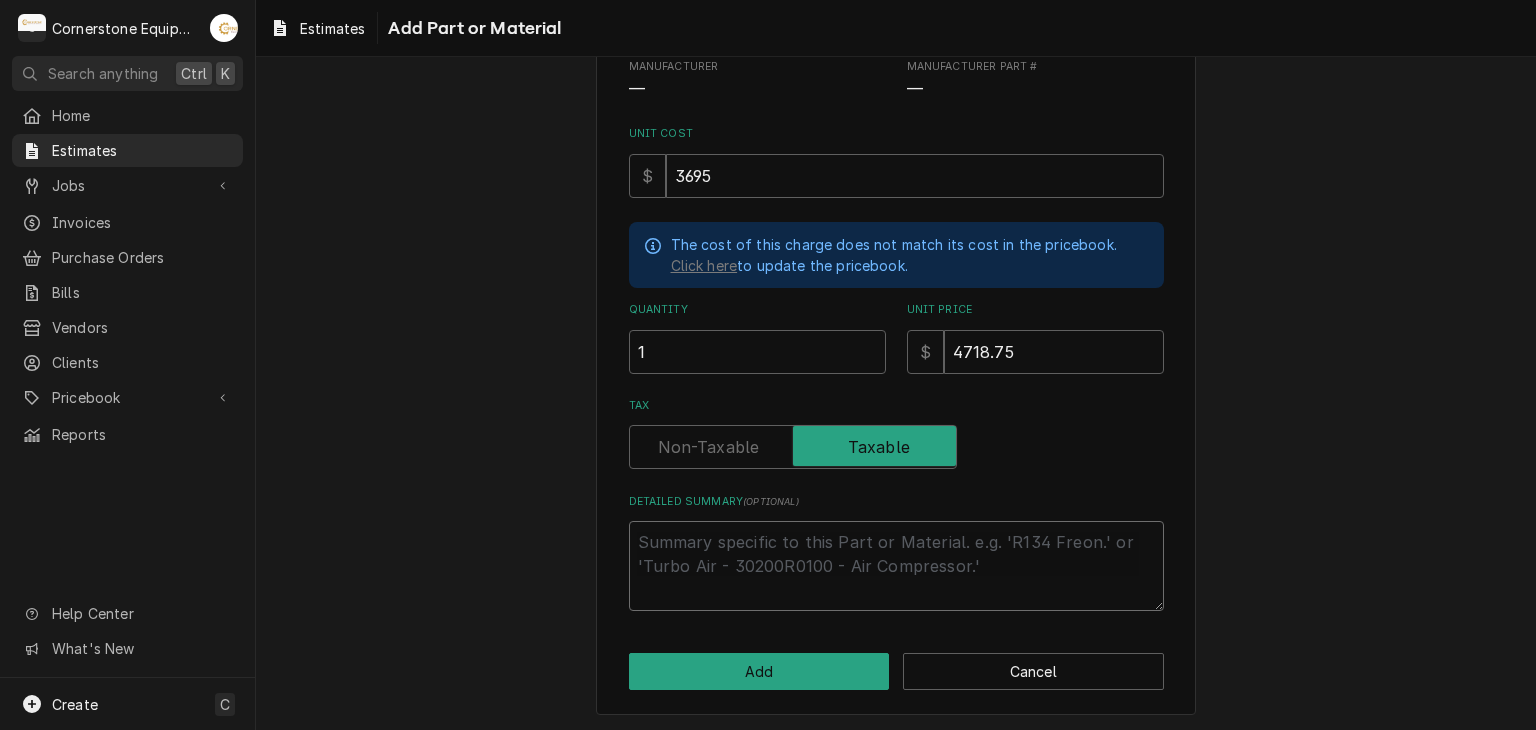 click on "Detailed Summary  ( optional )" at bounding box center (896, 566) 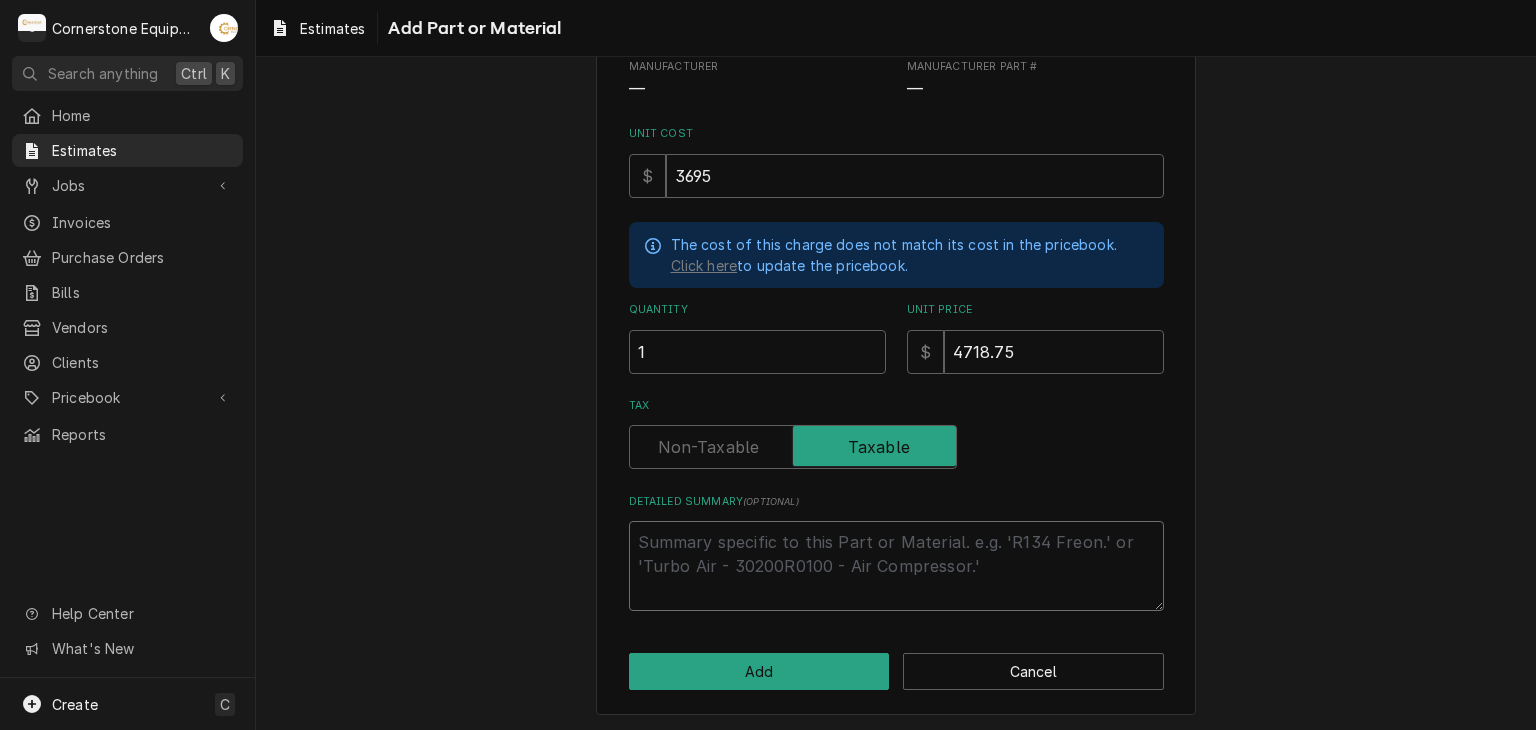 type on "x" 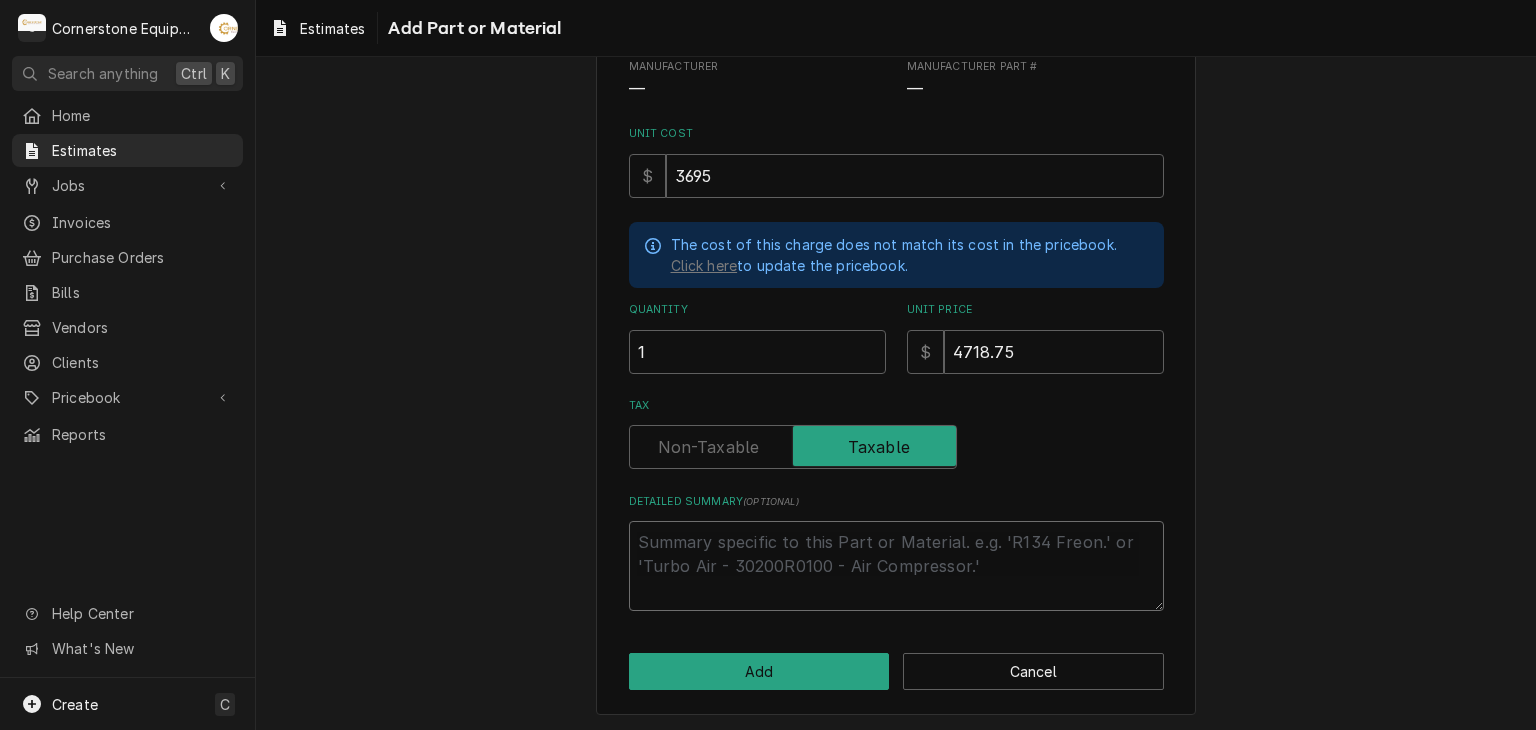 type on "H" 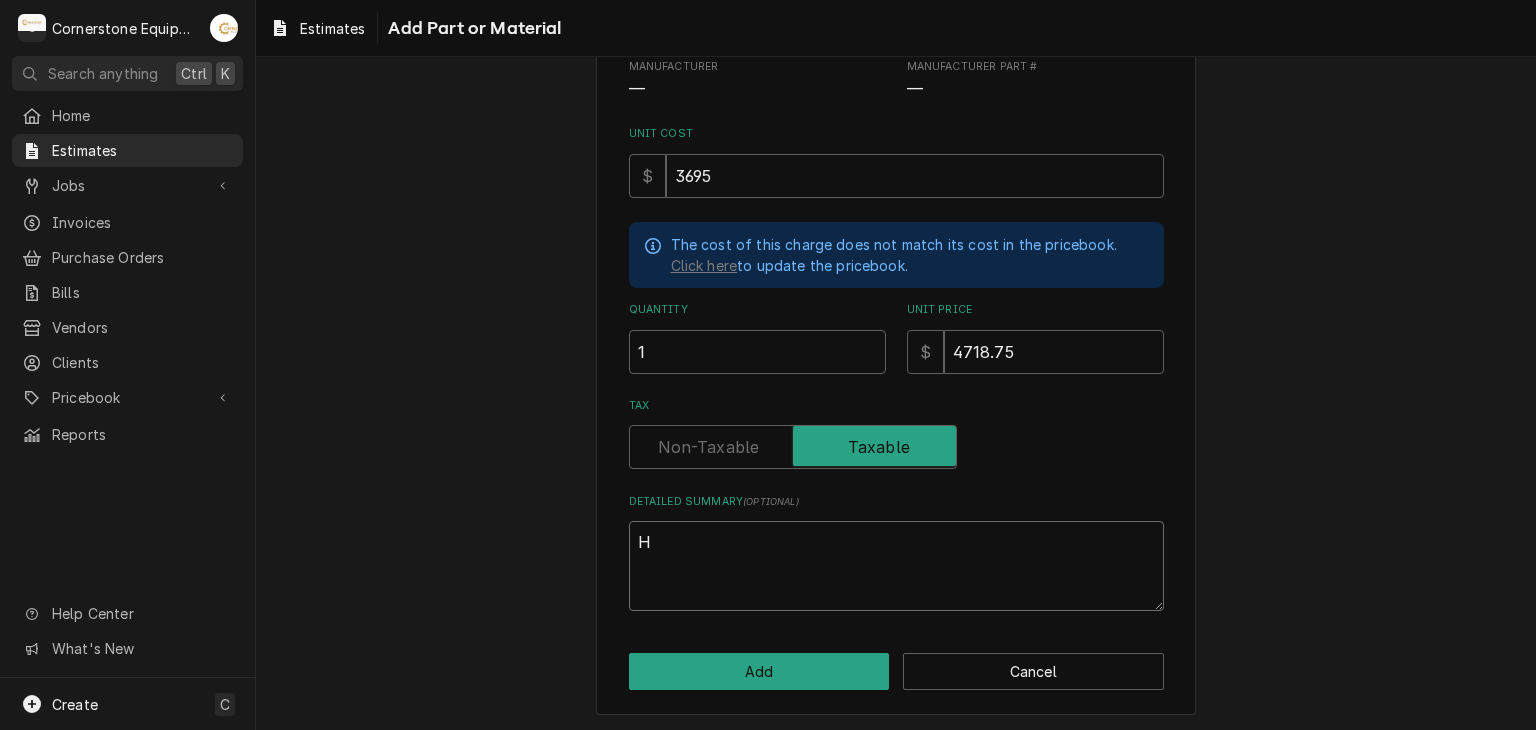 type on "x" 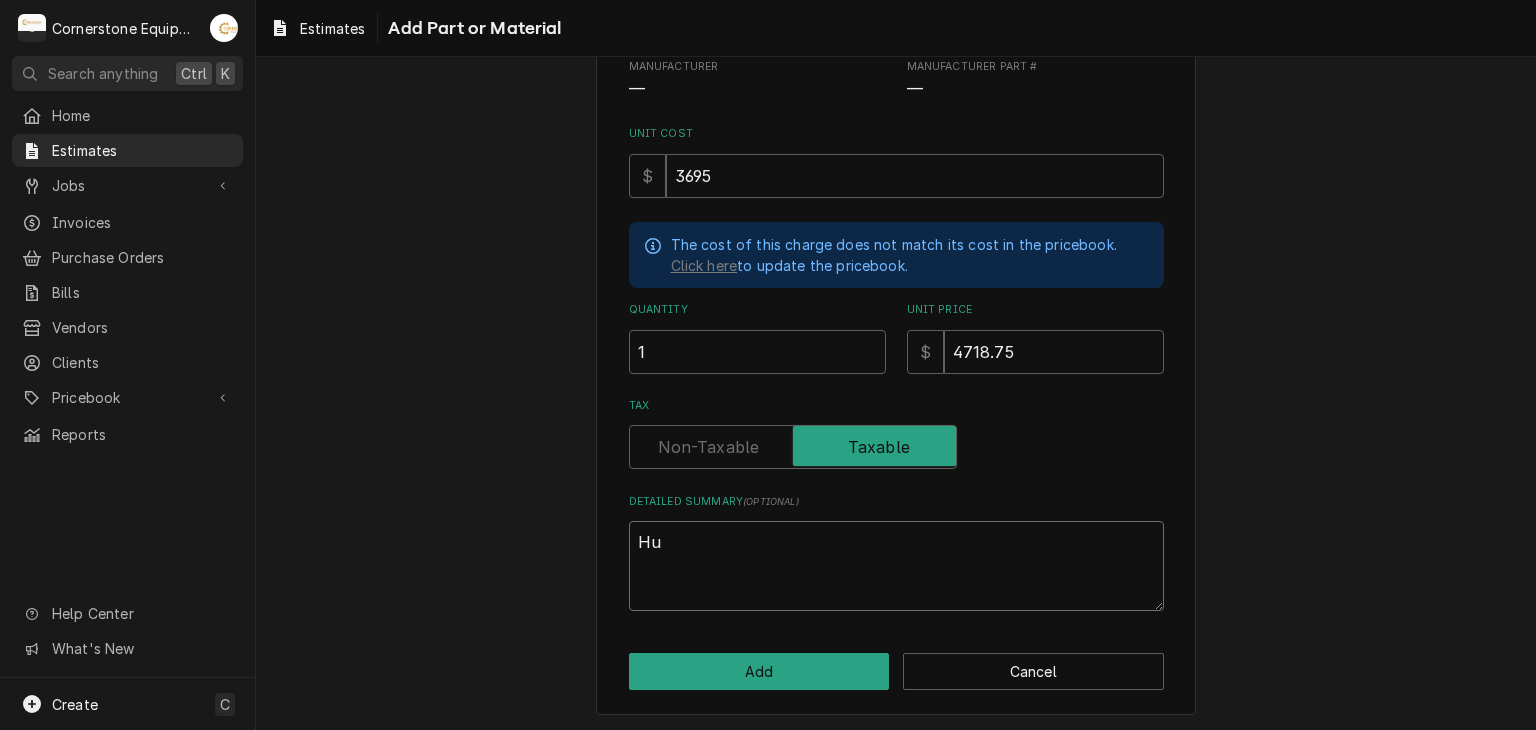 type on "x" 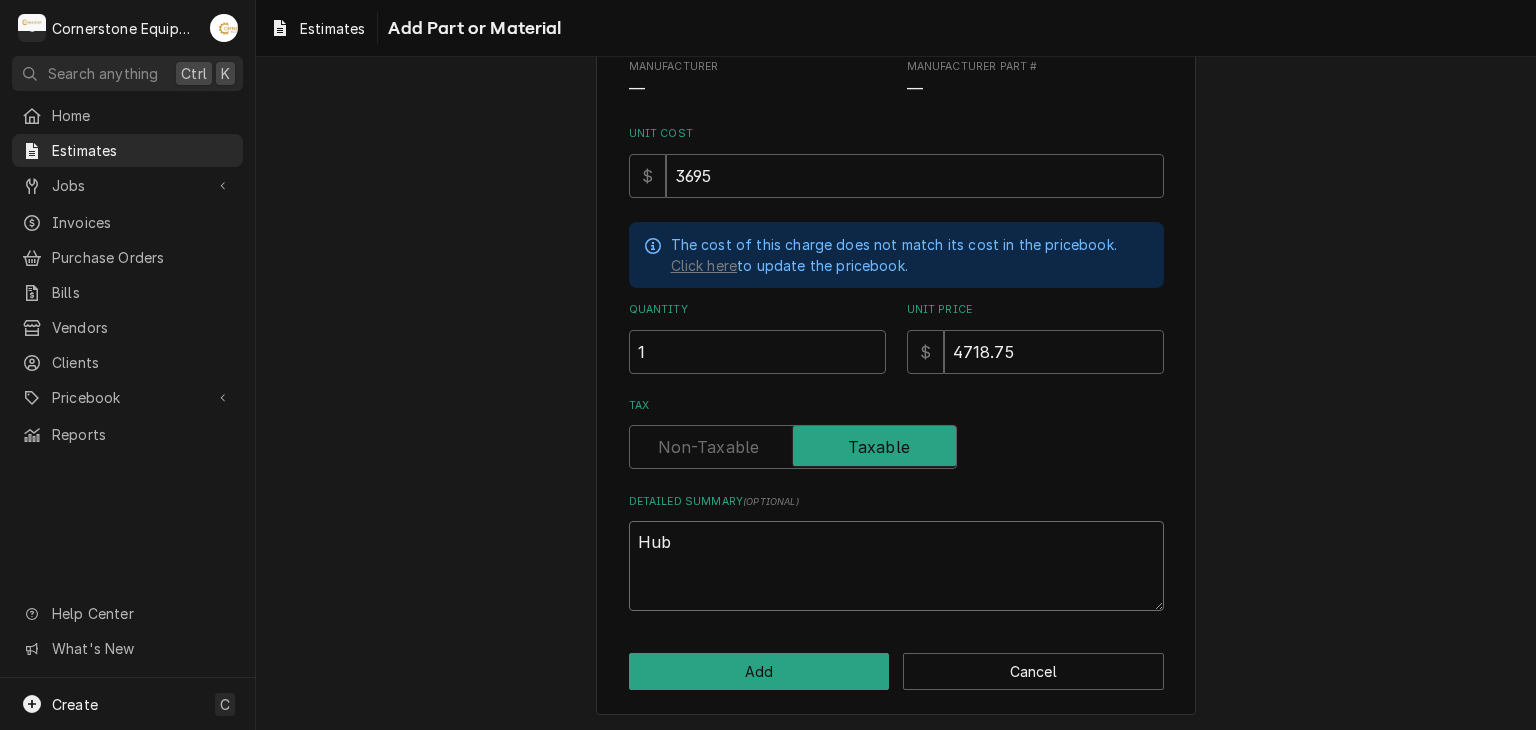 type on "x" 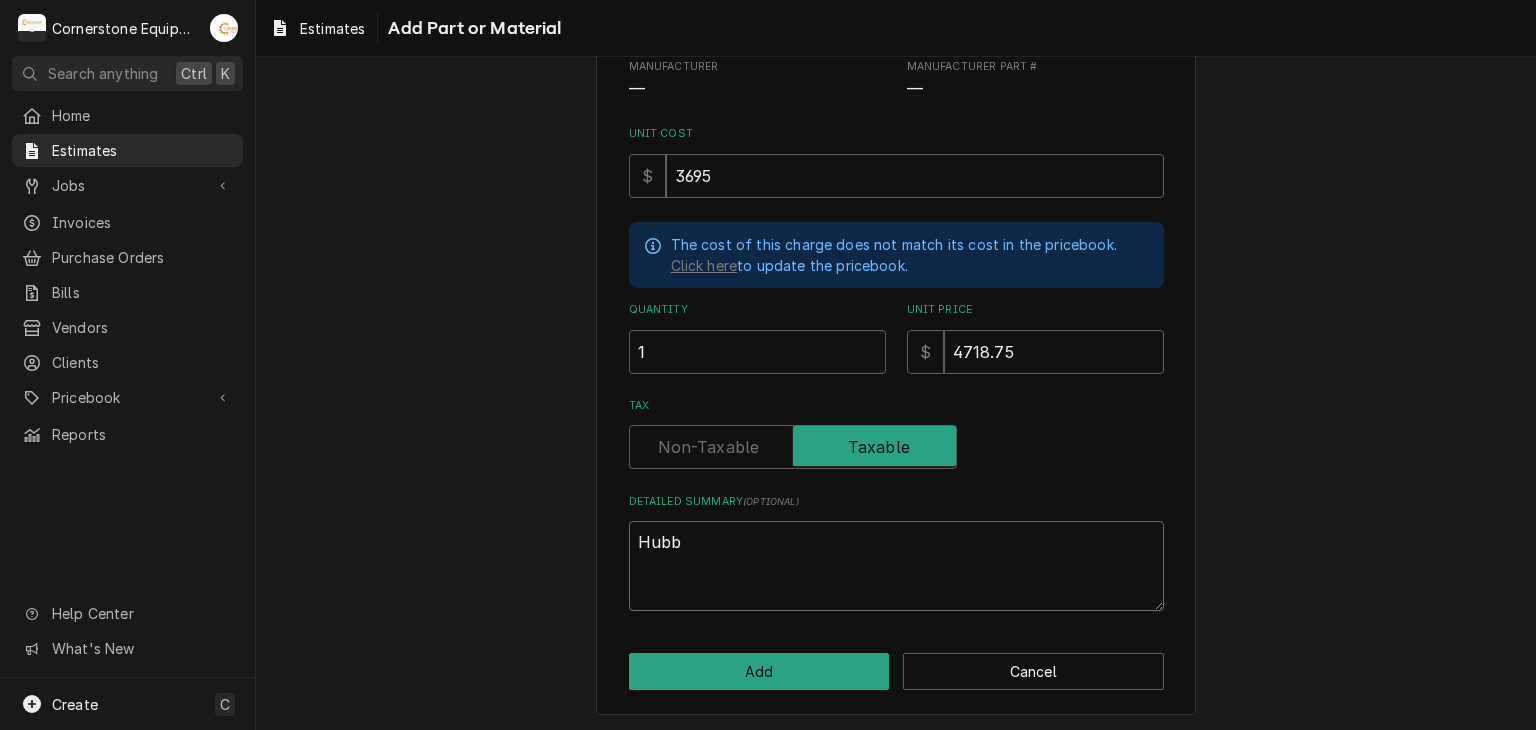 type on "x" 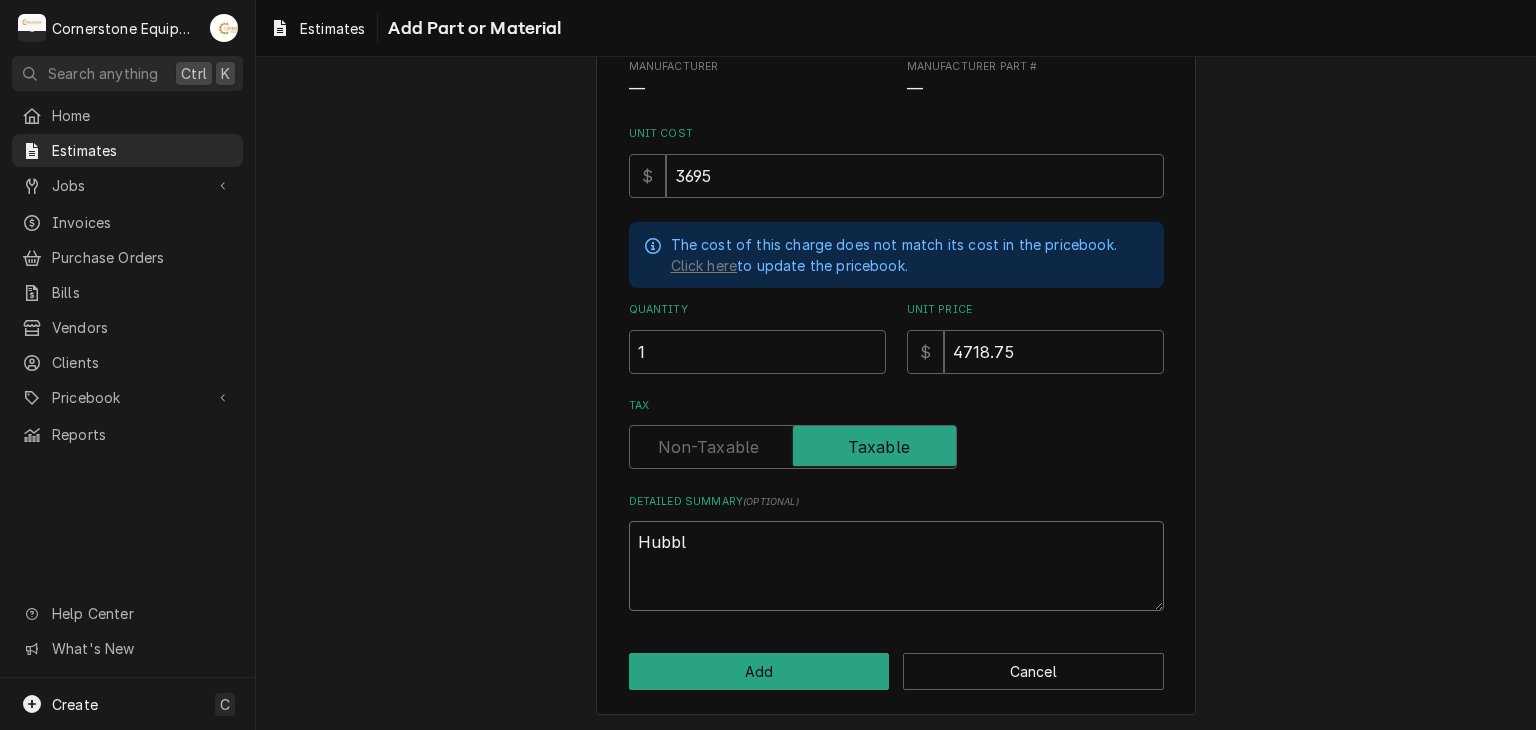 type on "x" 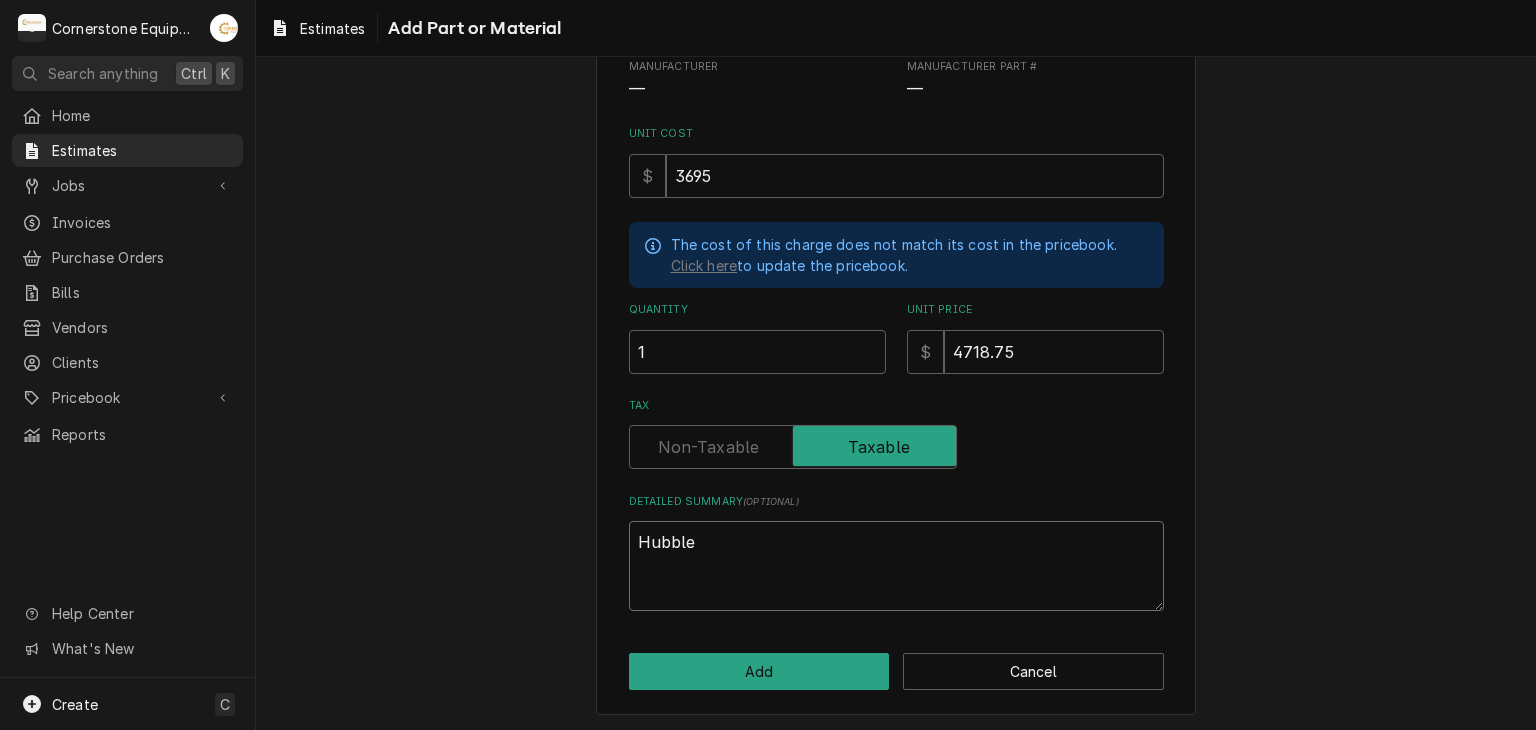 type on "x" 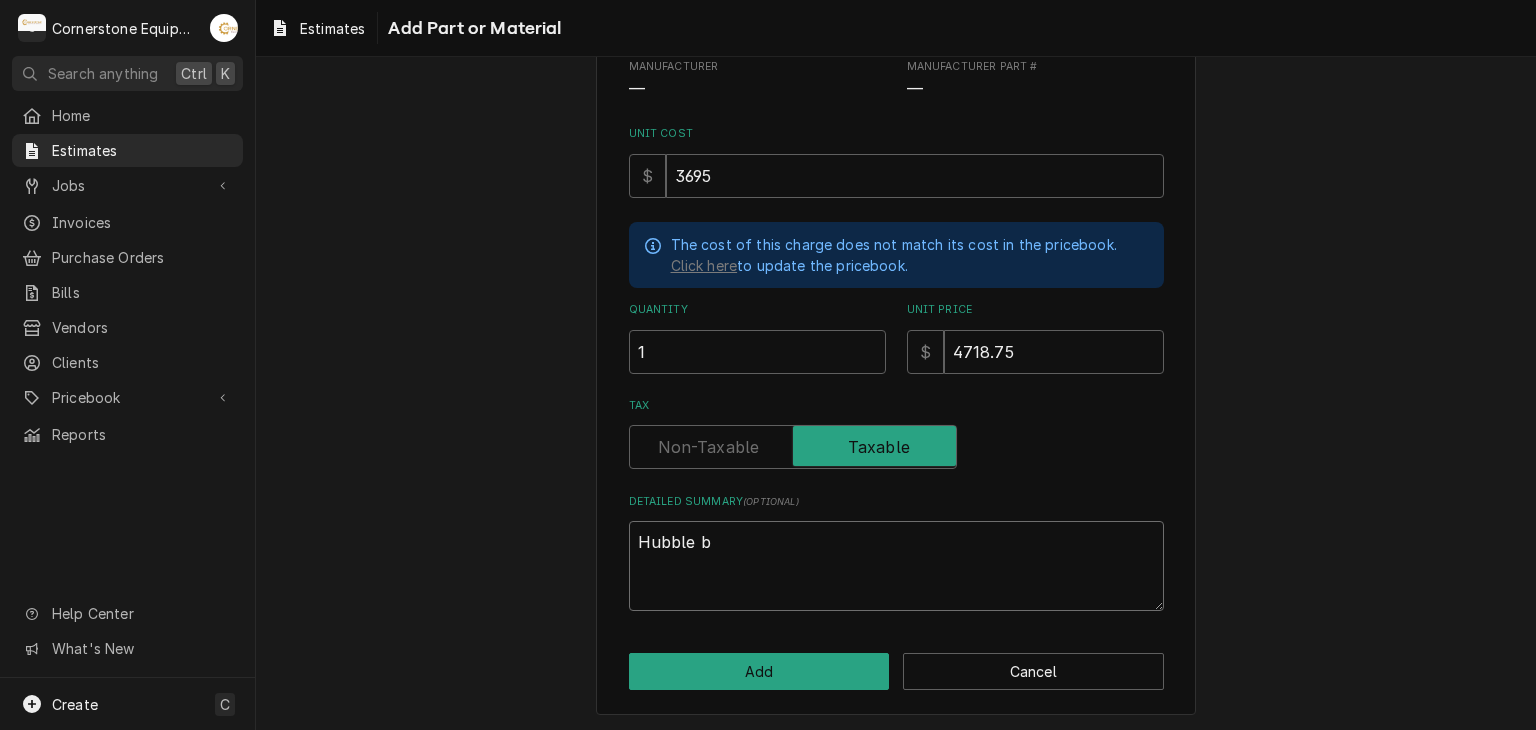 type on "x" 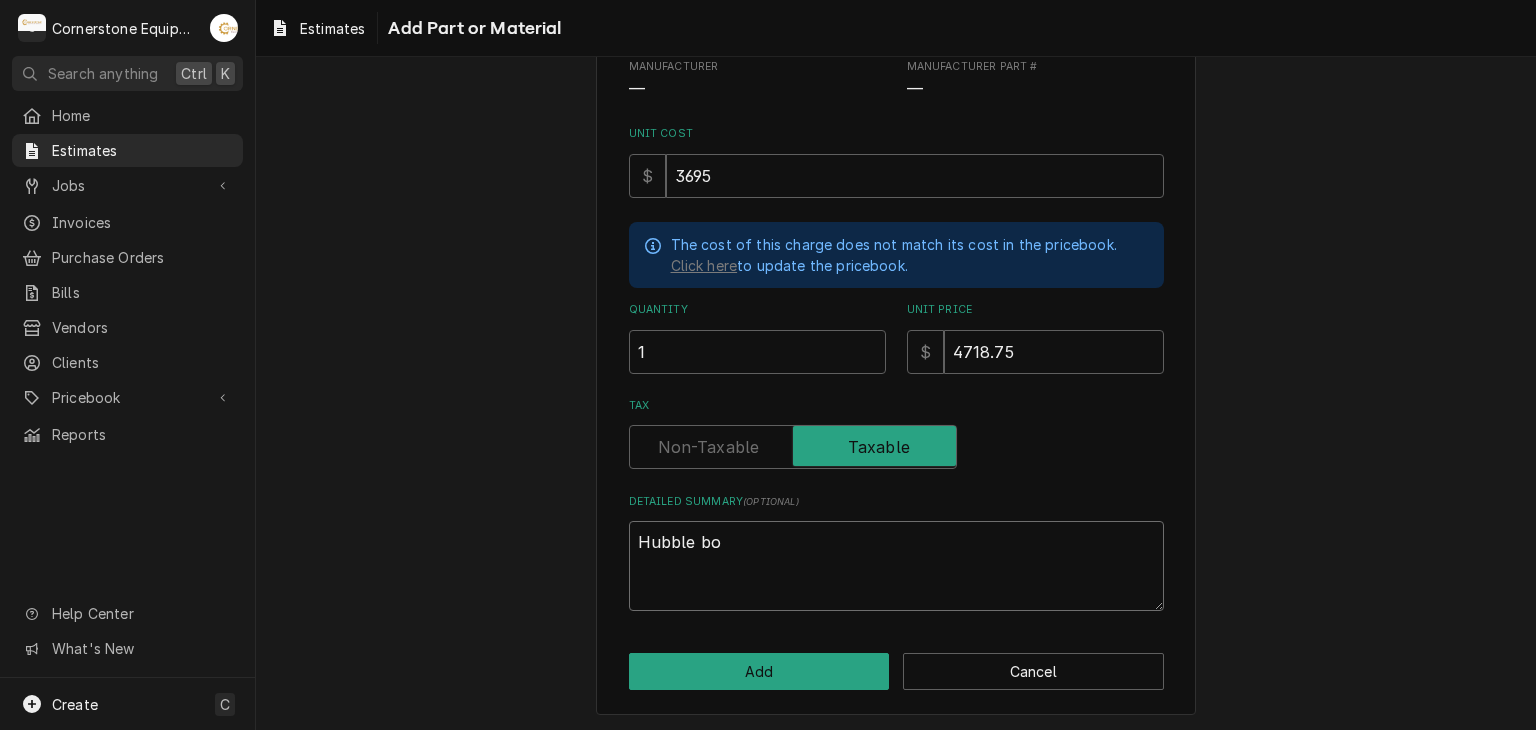 type on "x" 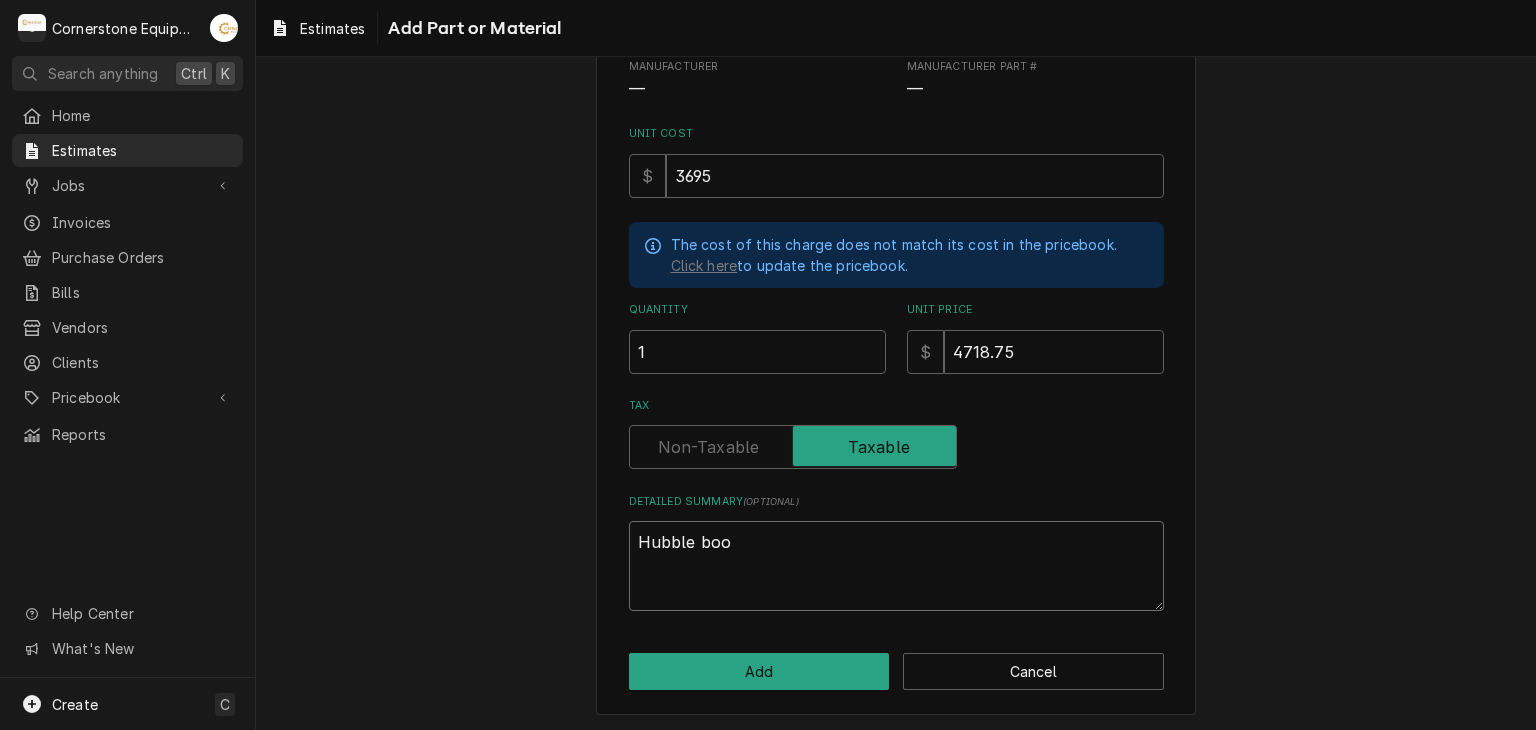 type on "x" 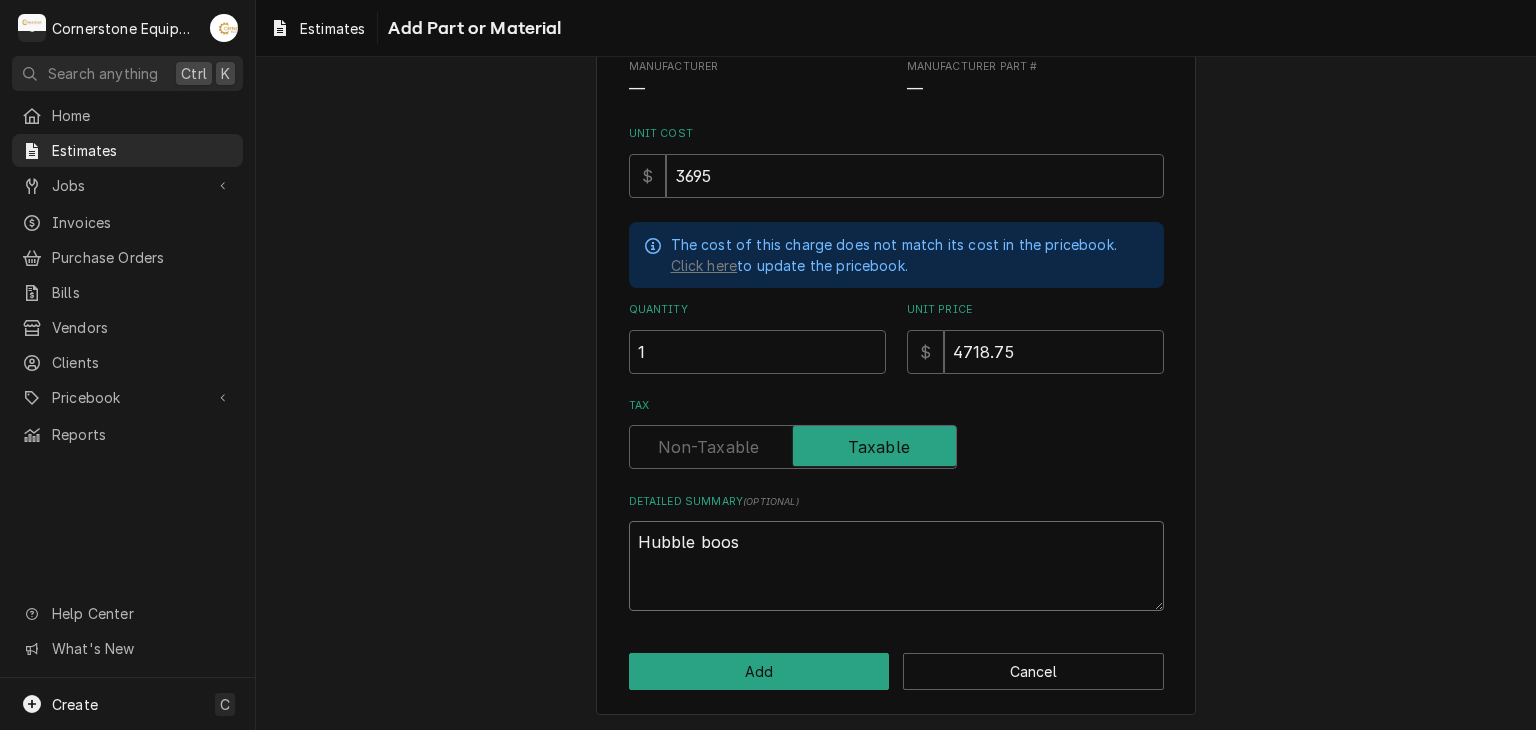 type on "x" 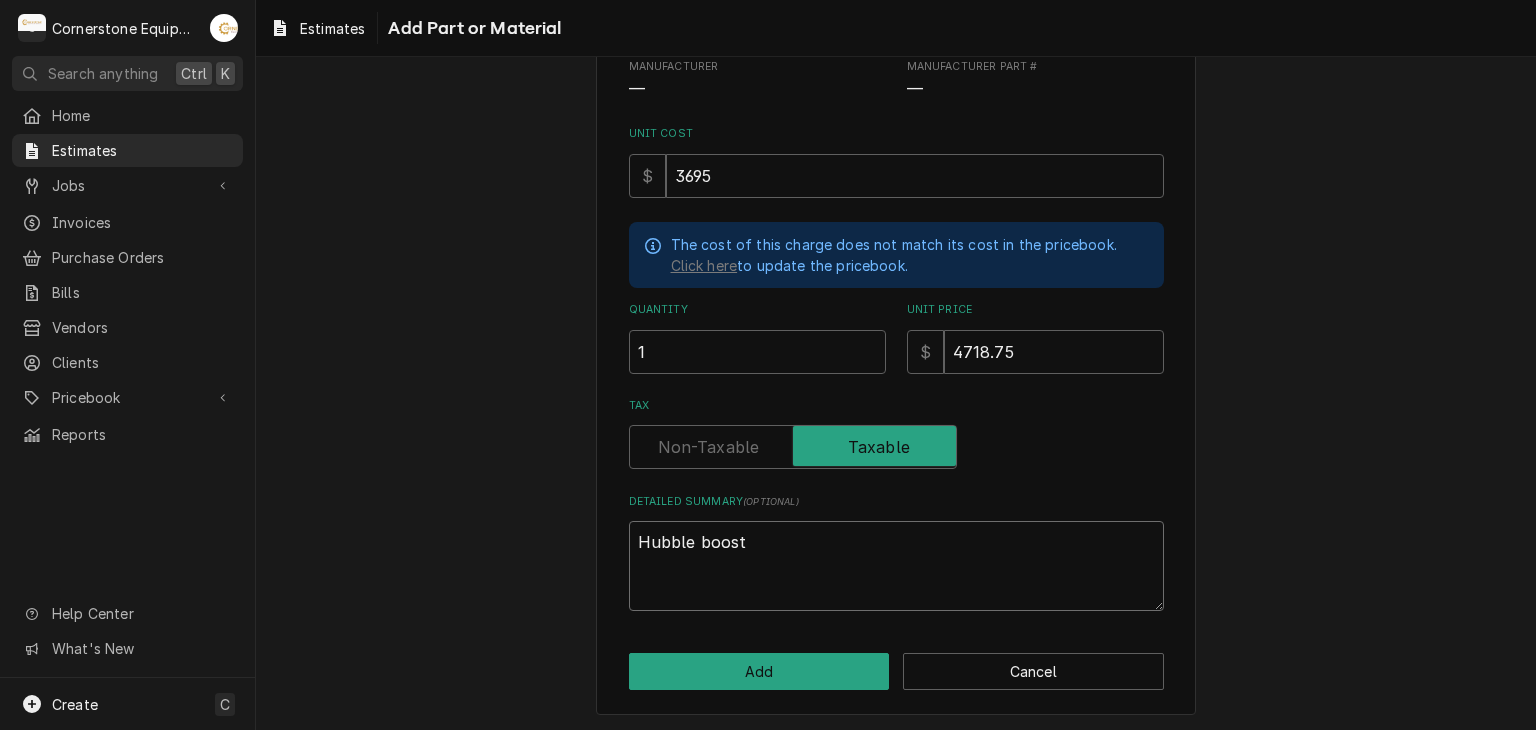 type on "x" 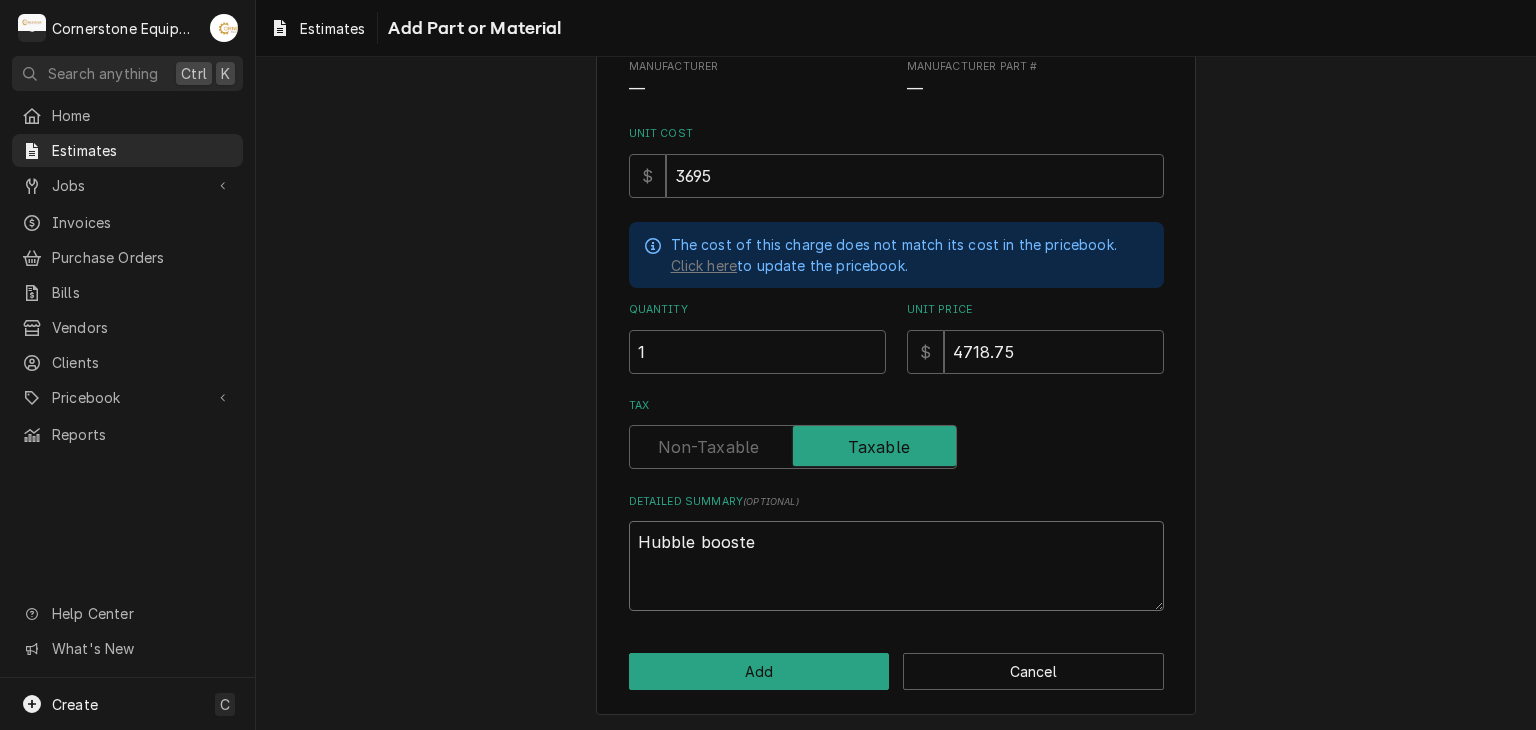 type on "x" 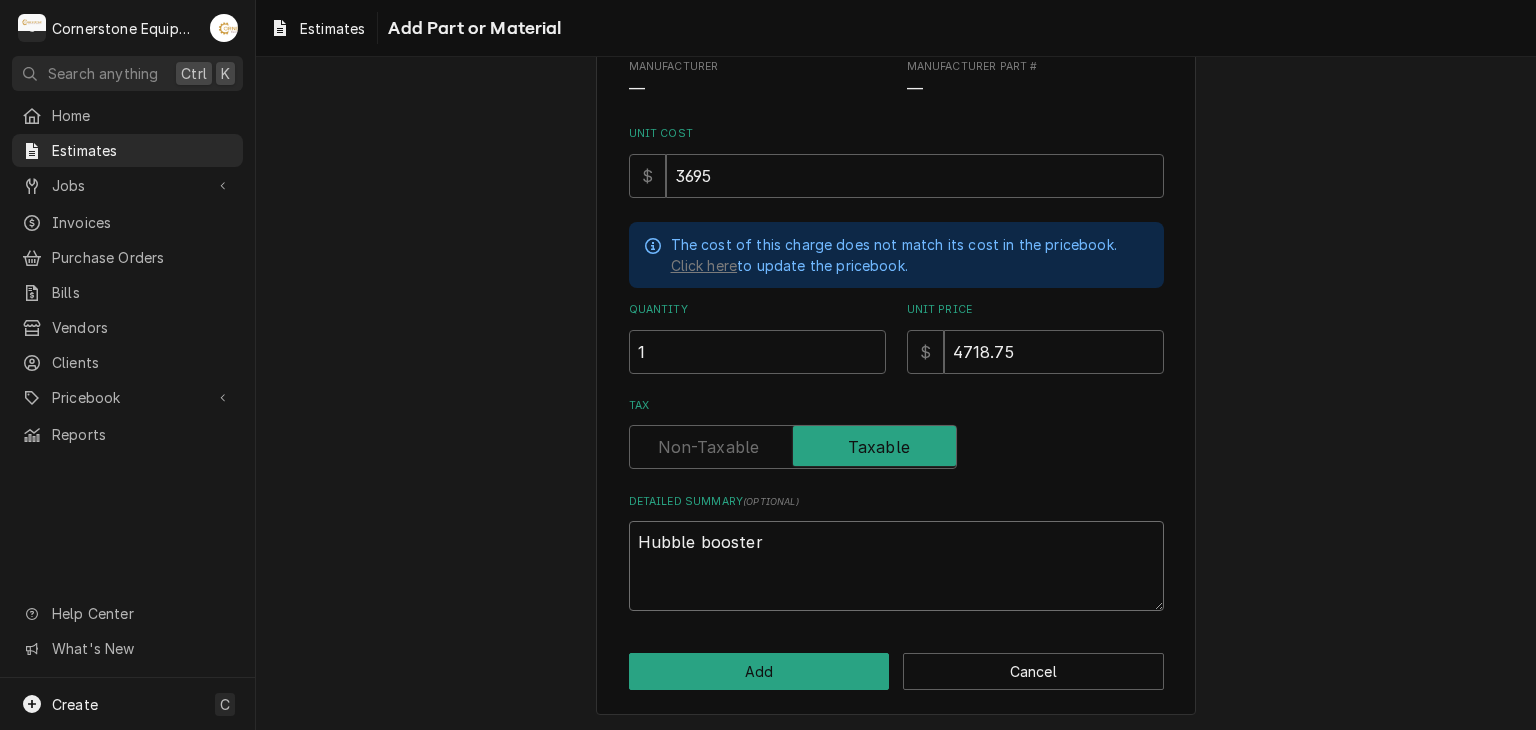 type on "x" 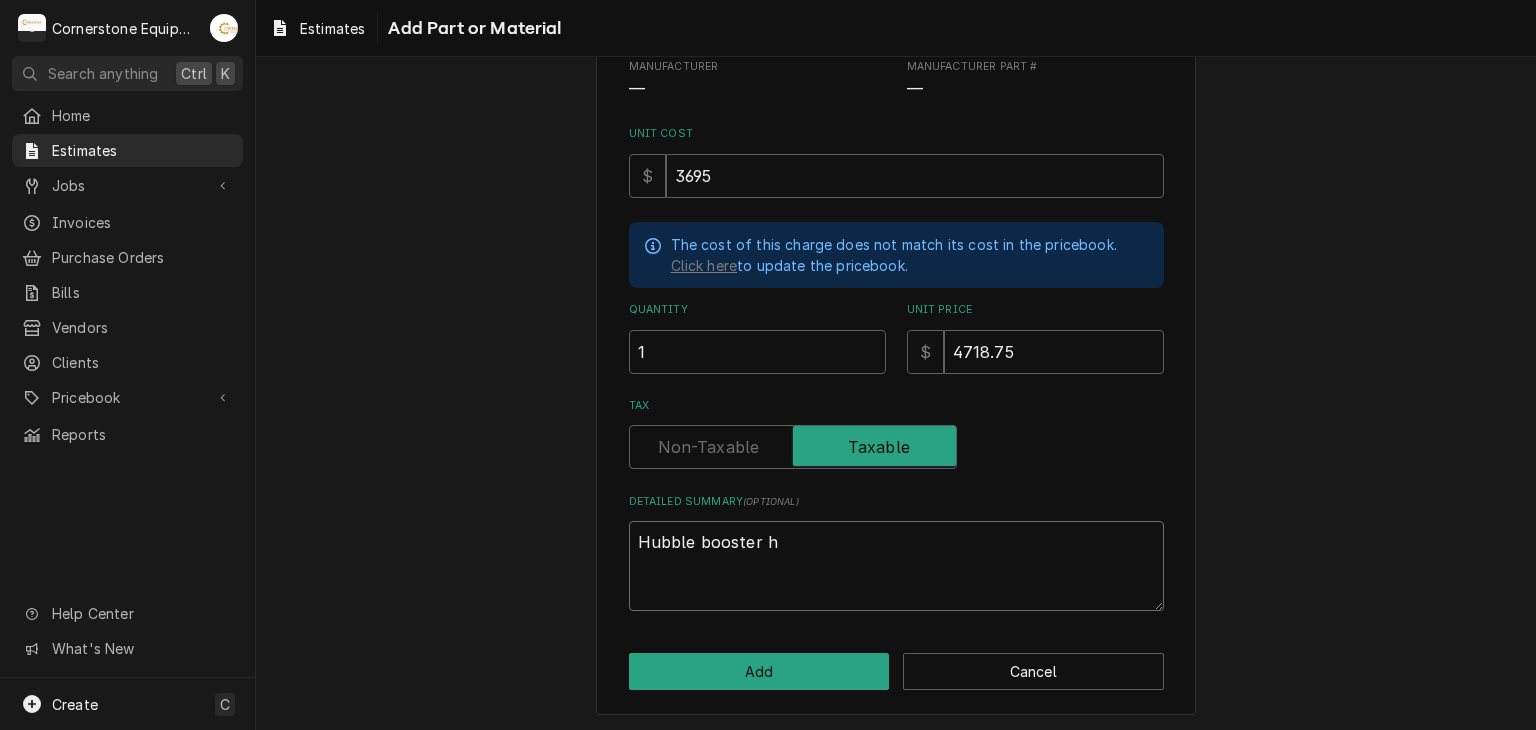 type on "Hubble booster he" 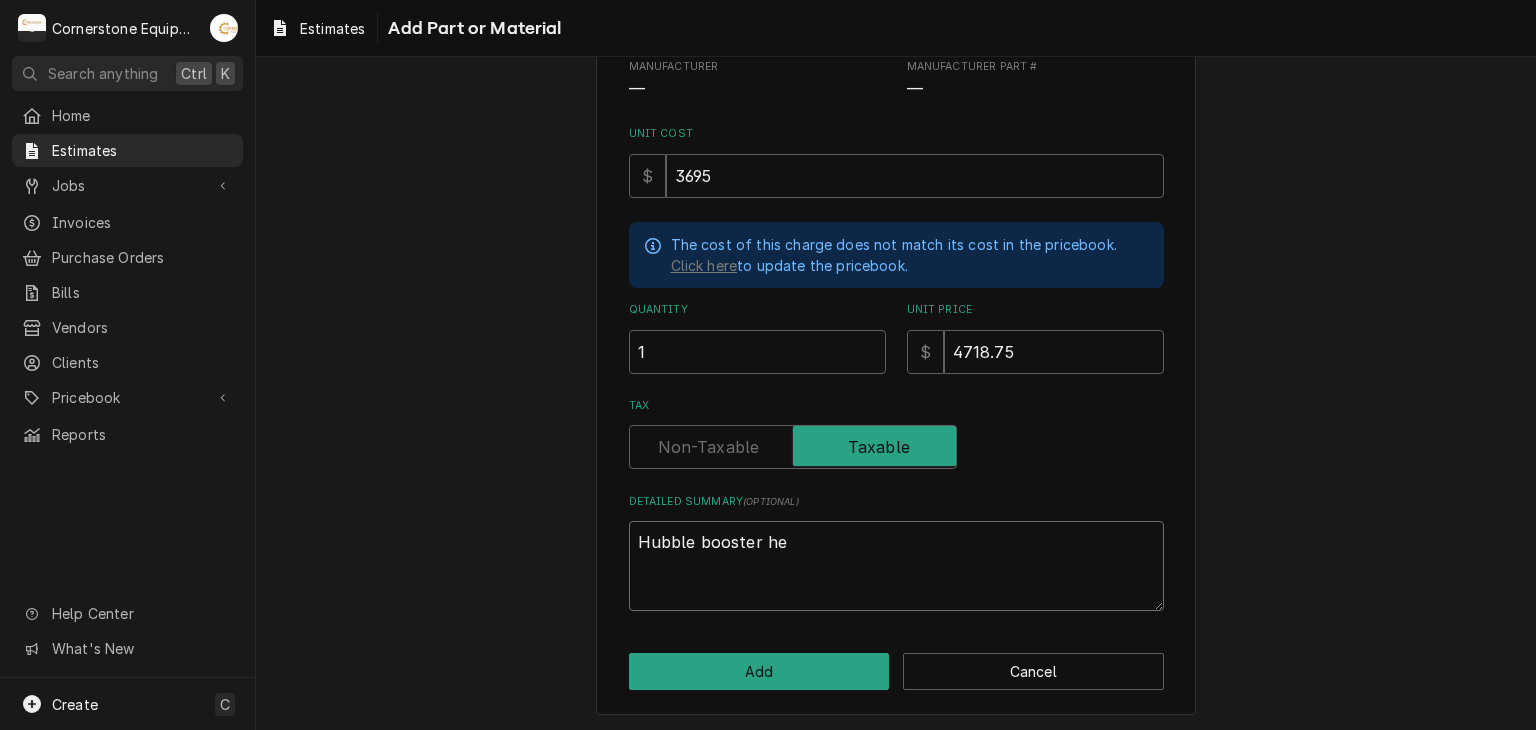 type on "x" 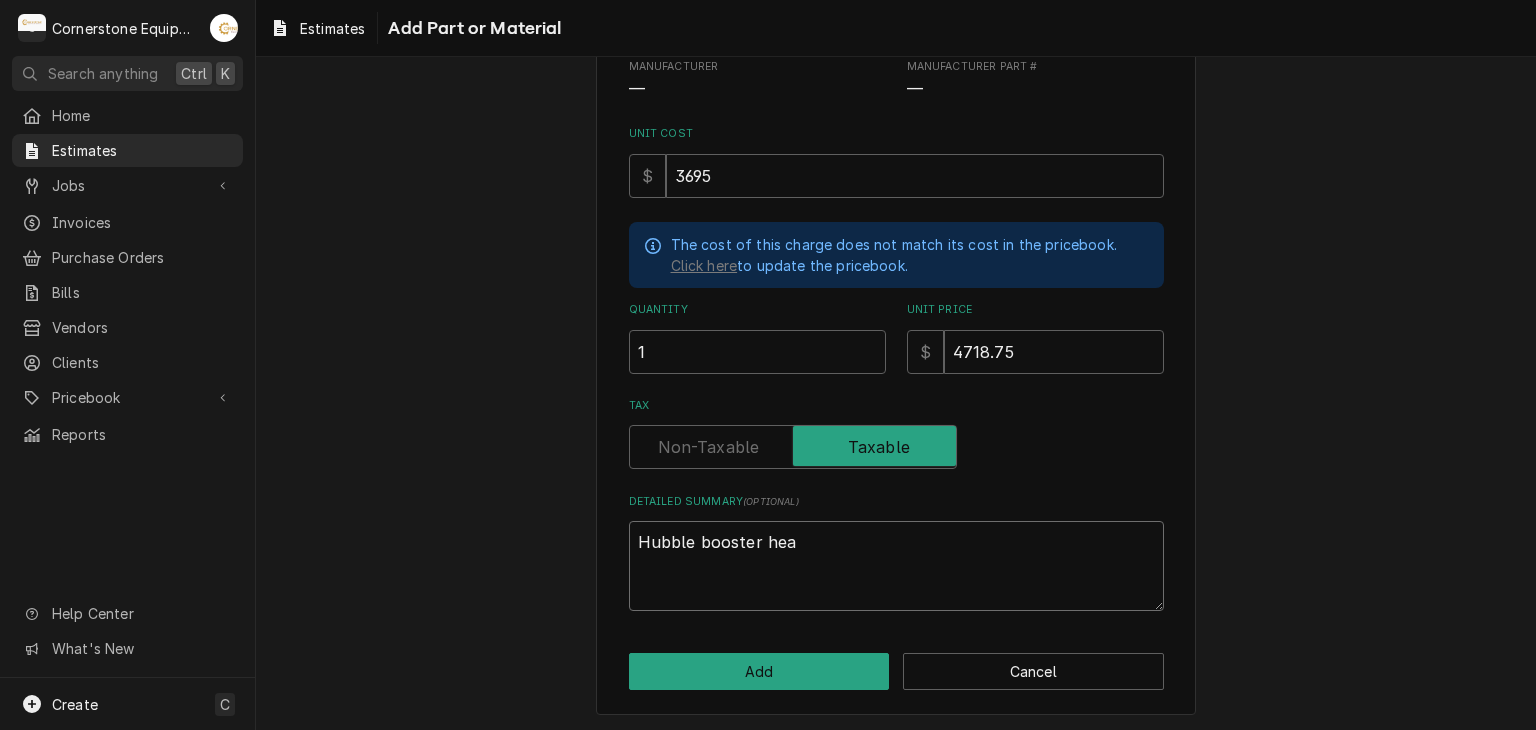 type on "x" 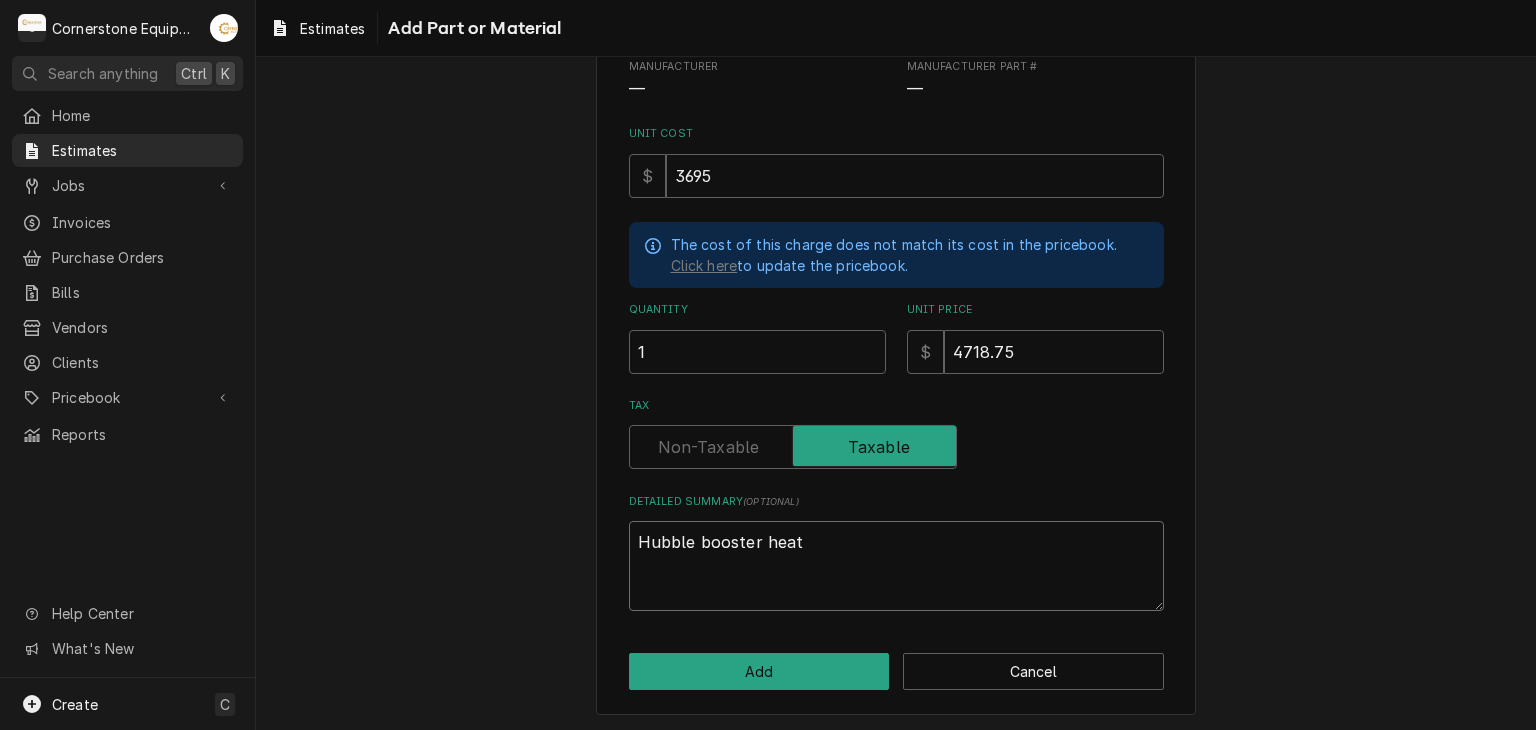 type on "x" 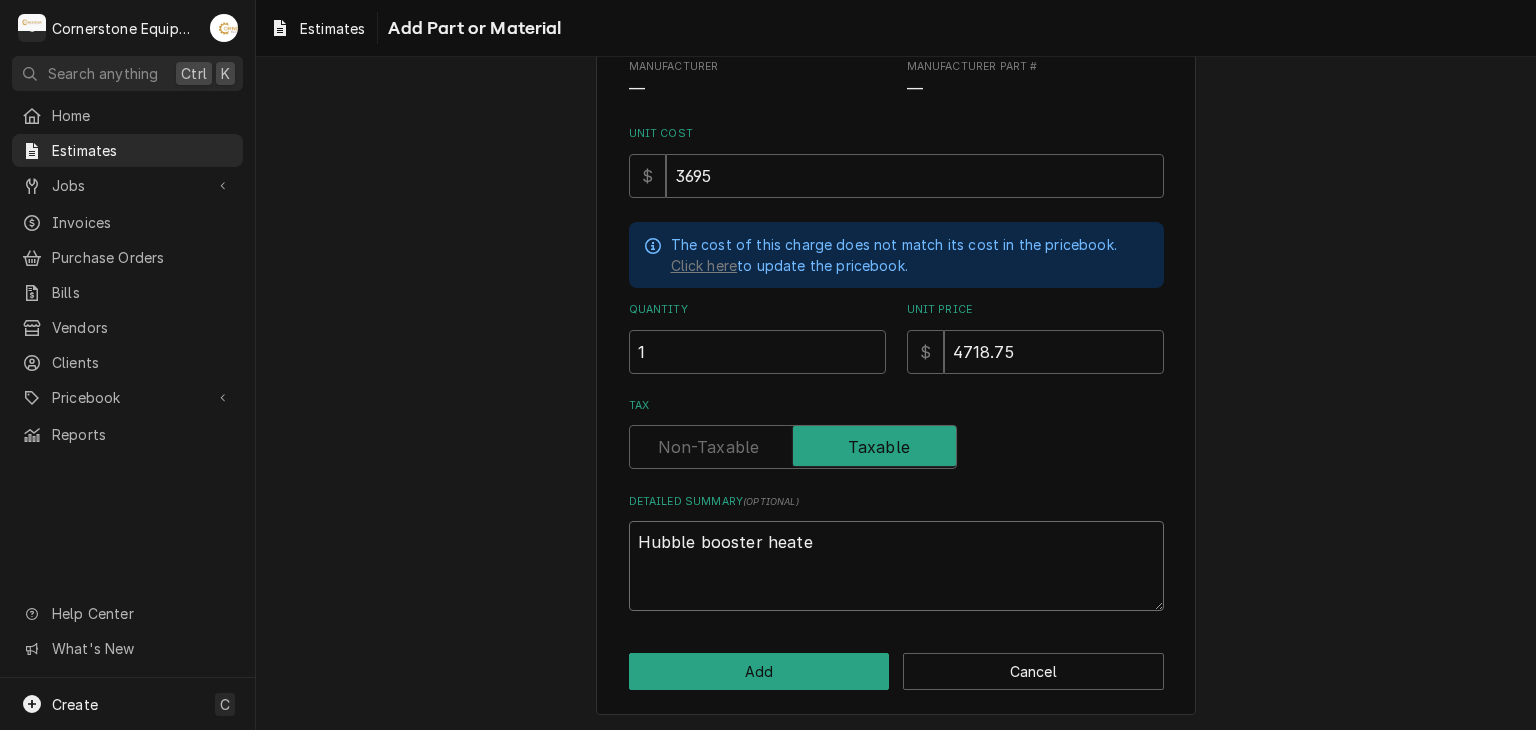 type on "x" 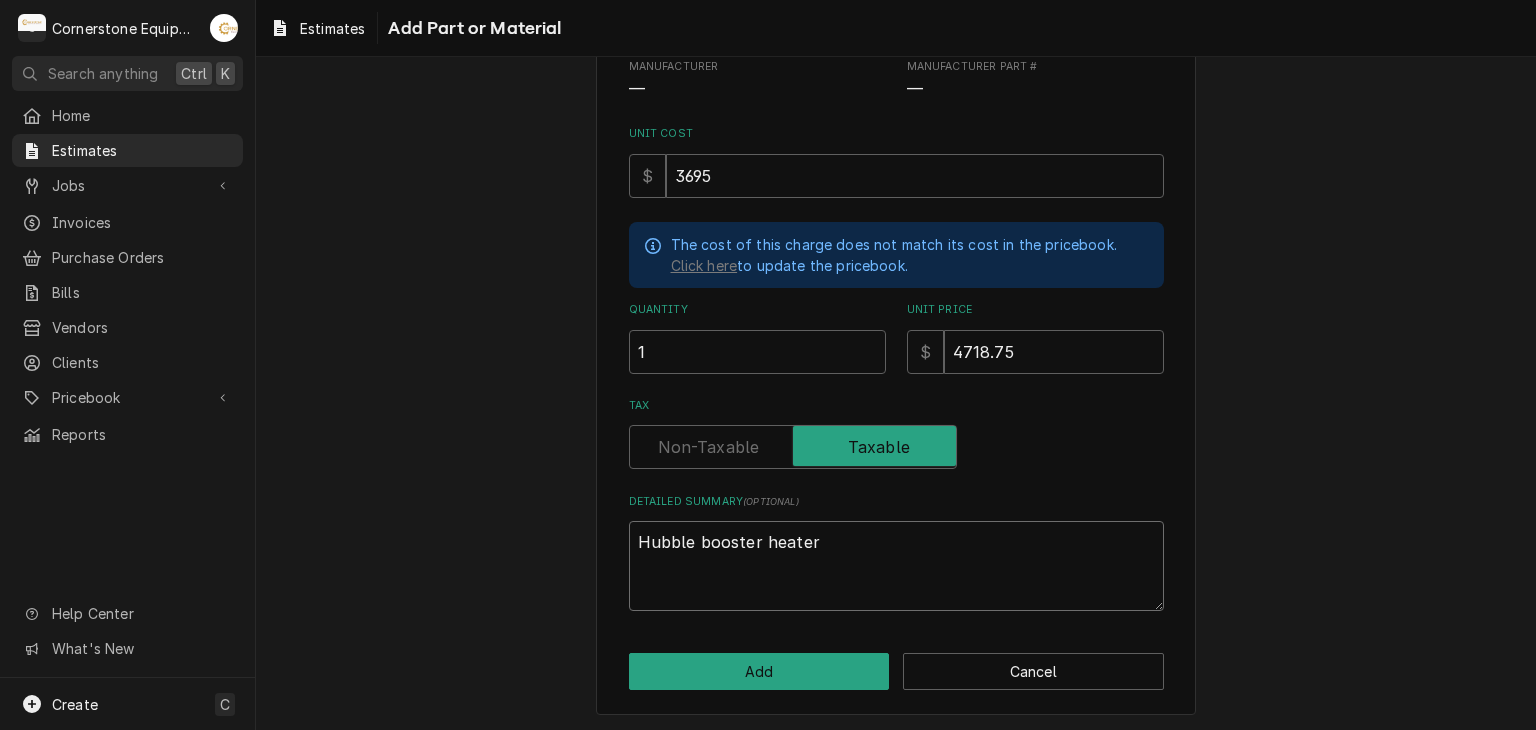 type on "x" 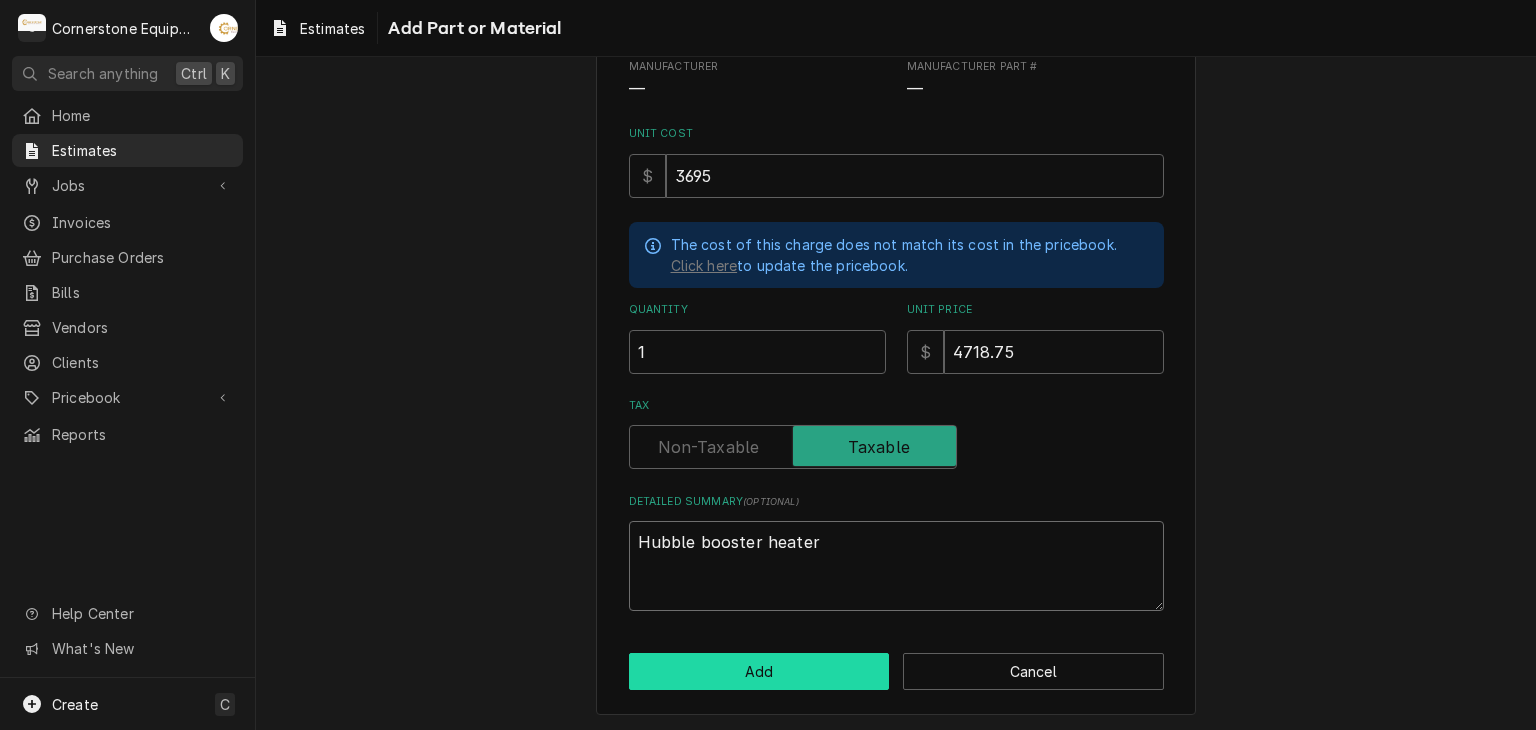 type on "Hubble booster heater" 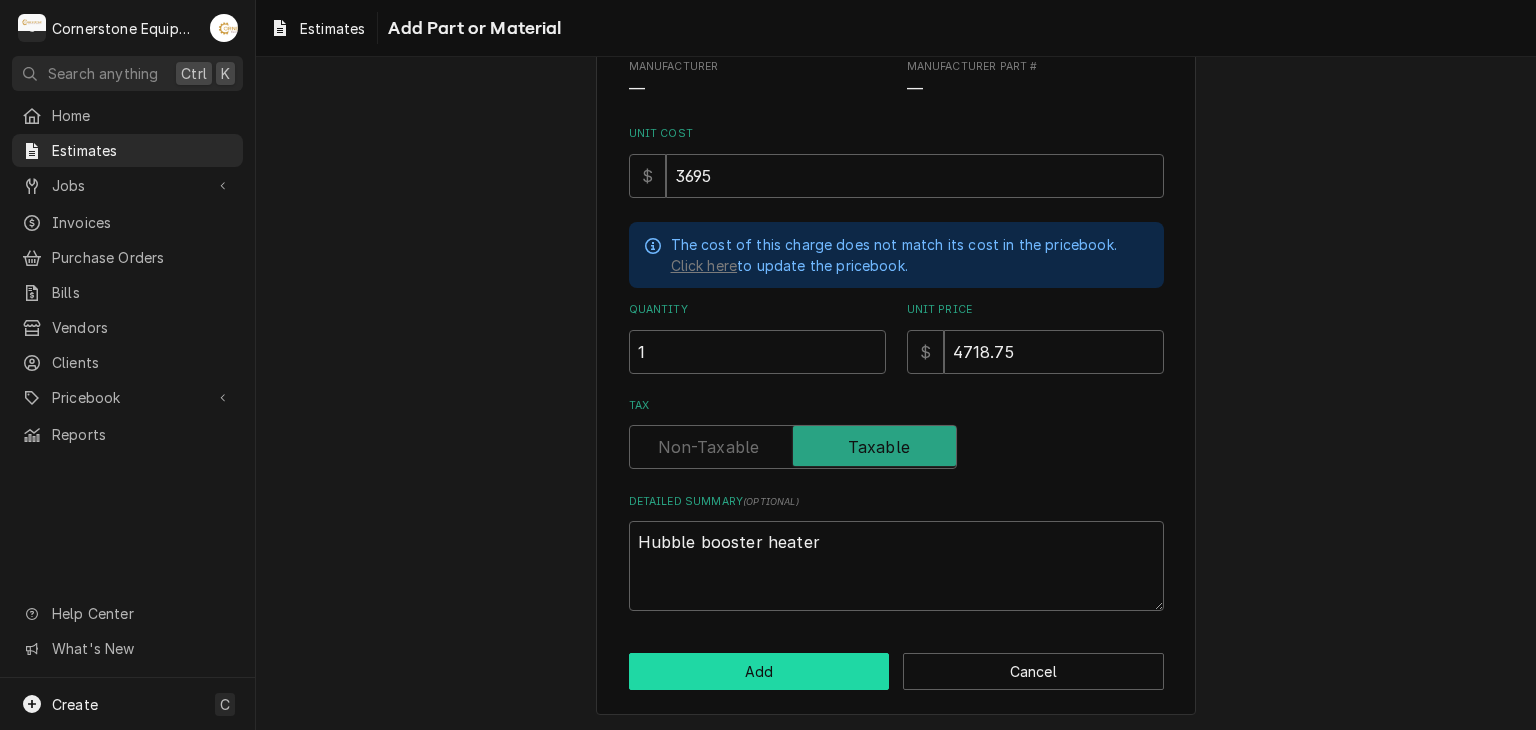 click on "Add" at bounding box center [759, 671] 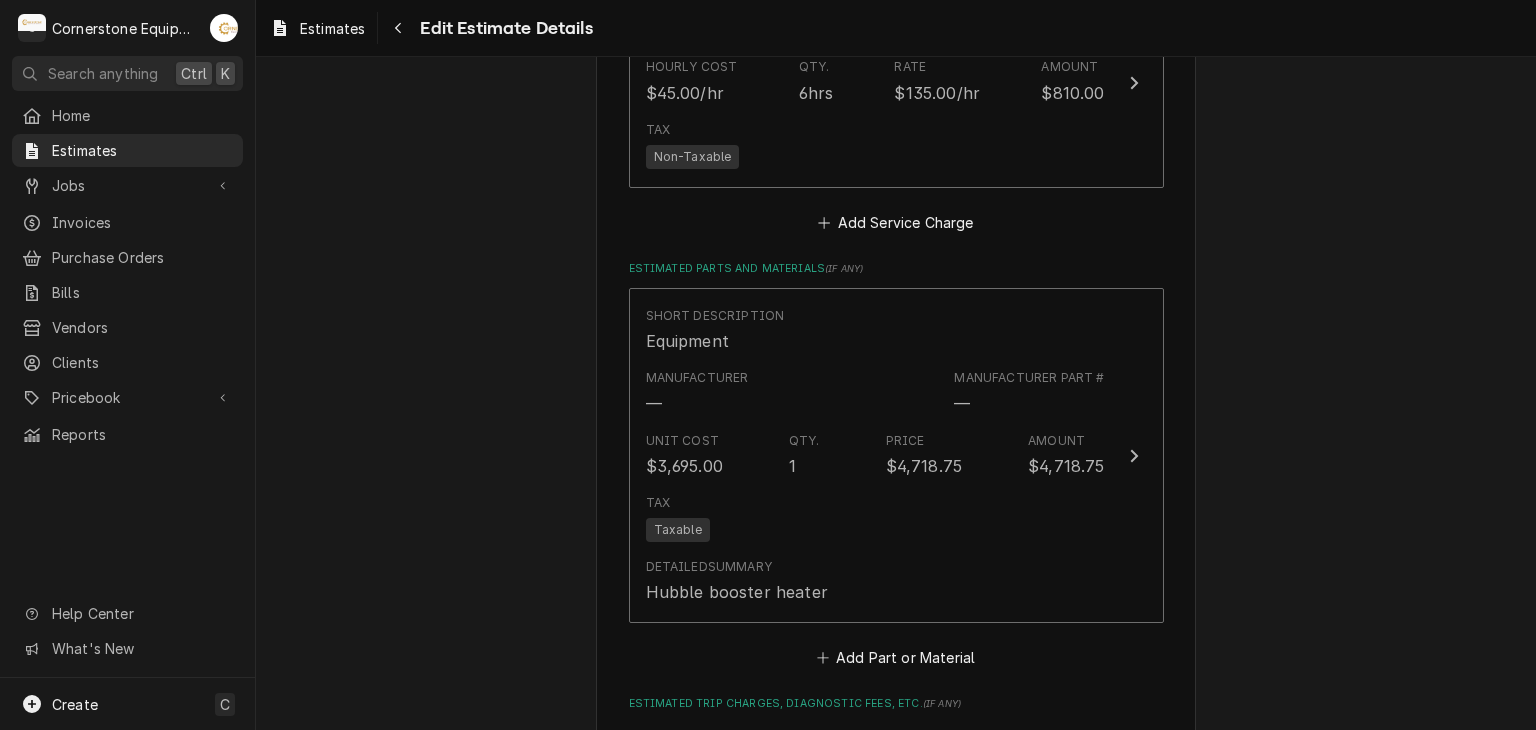 type on "x" 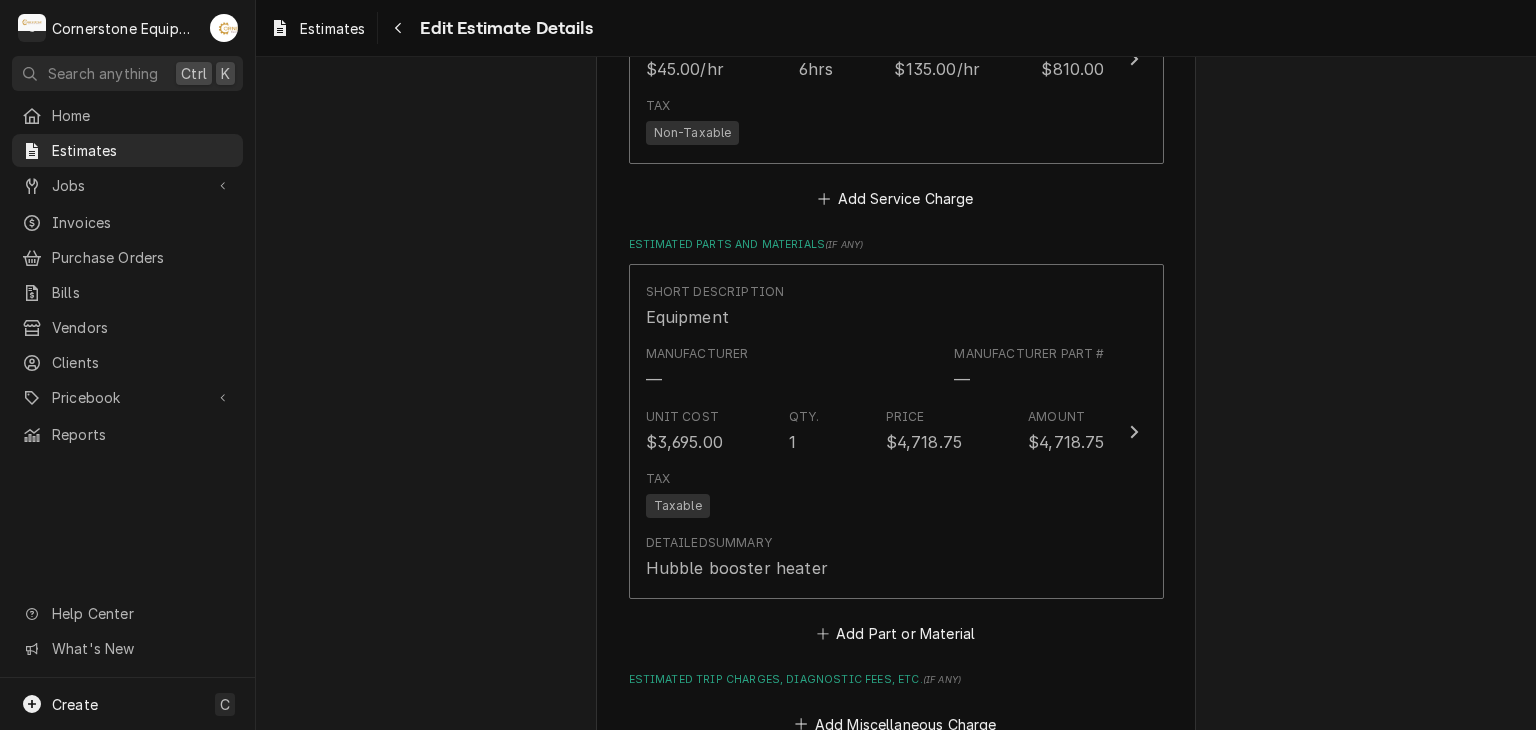 scroll, scrollTop: 1456, scrollLeft: 0, axis: vertical 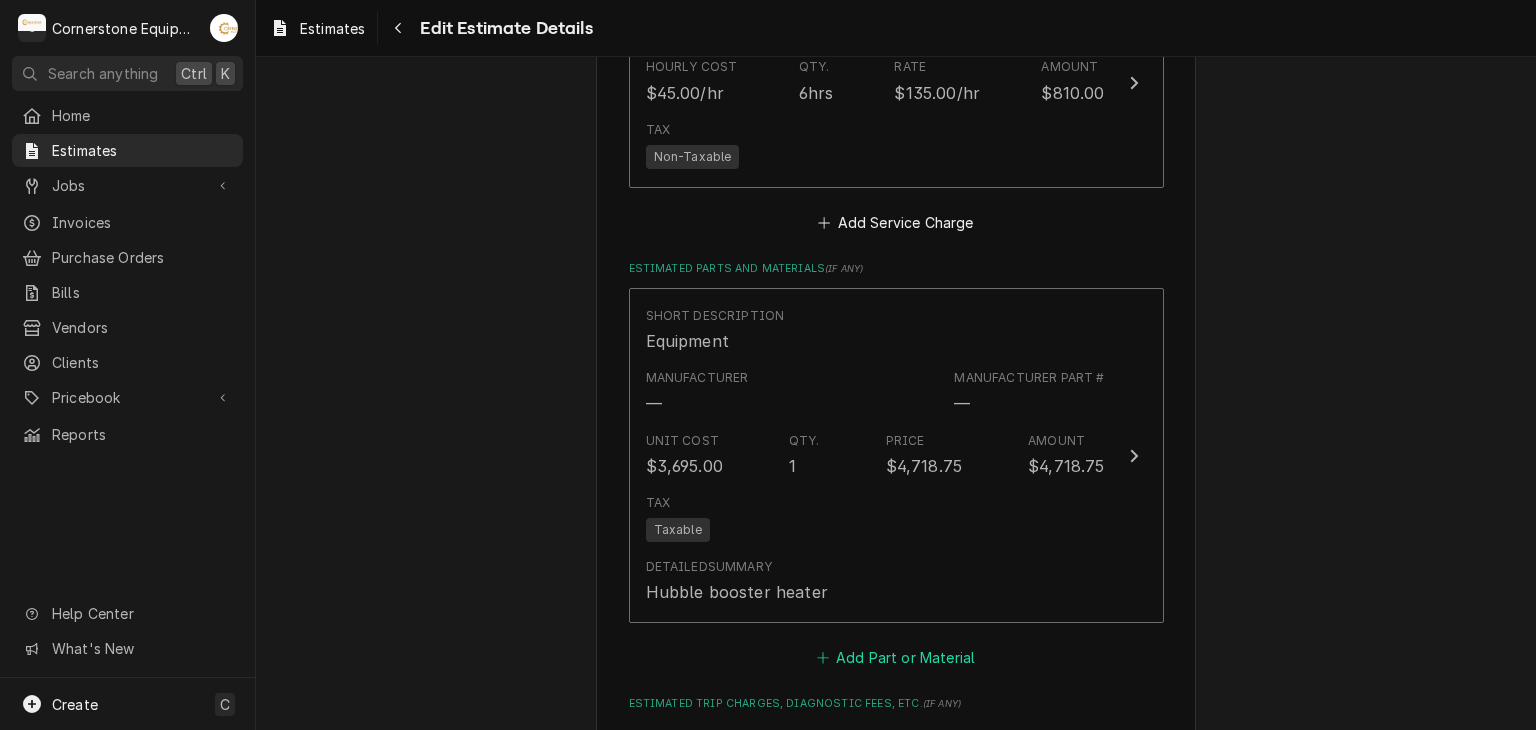 click 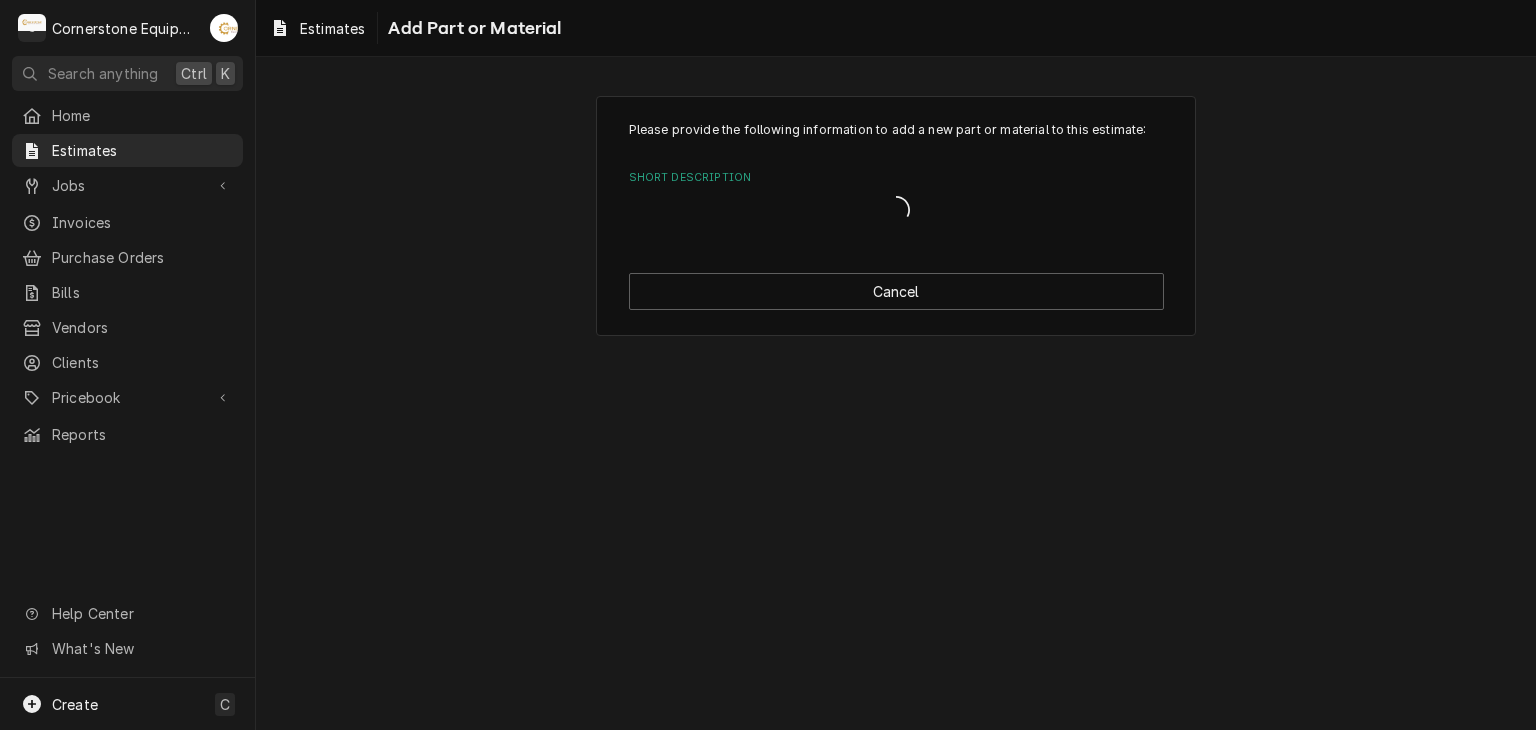 scroll, scrollTop: 0, scrollLeft: 0, axis: both 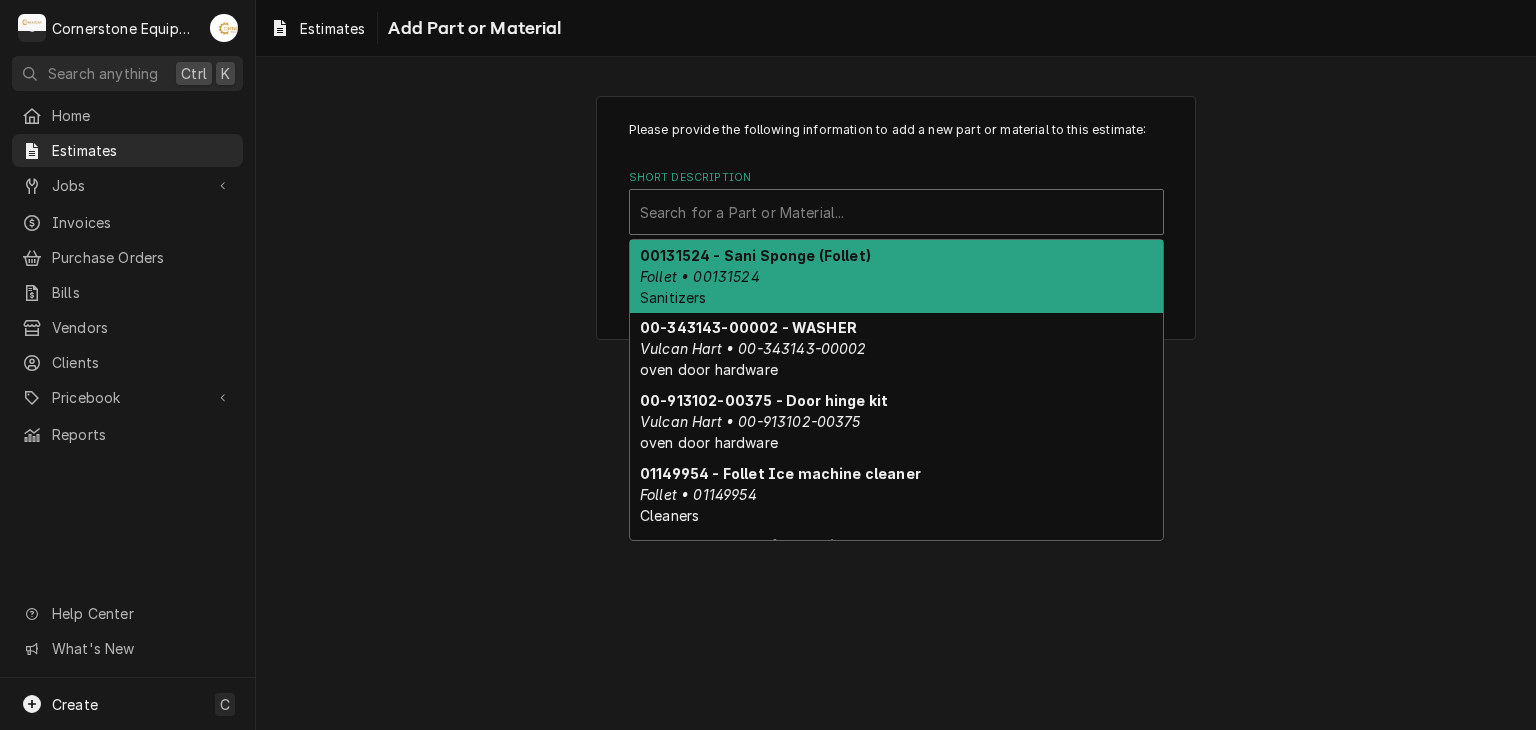click at bounding box center [896, 212] 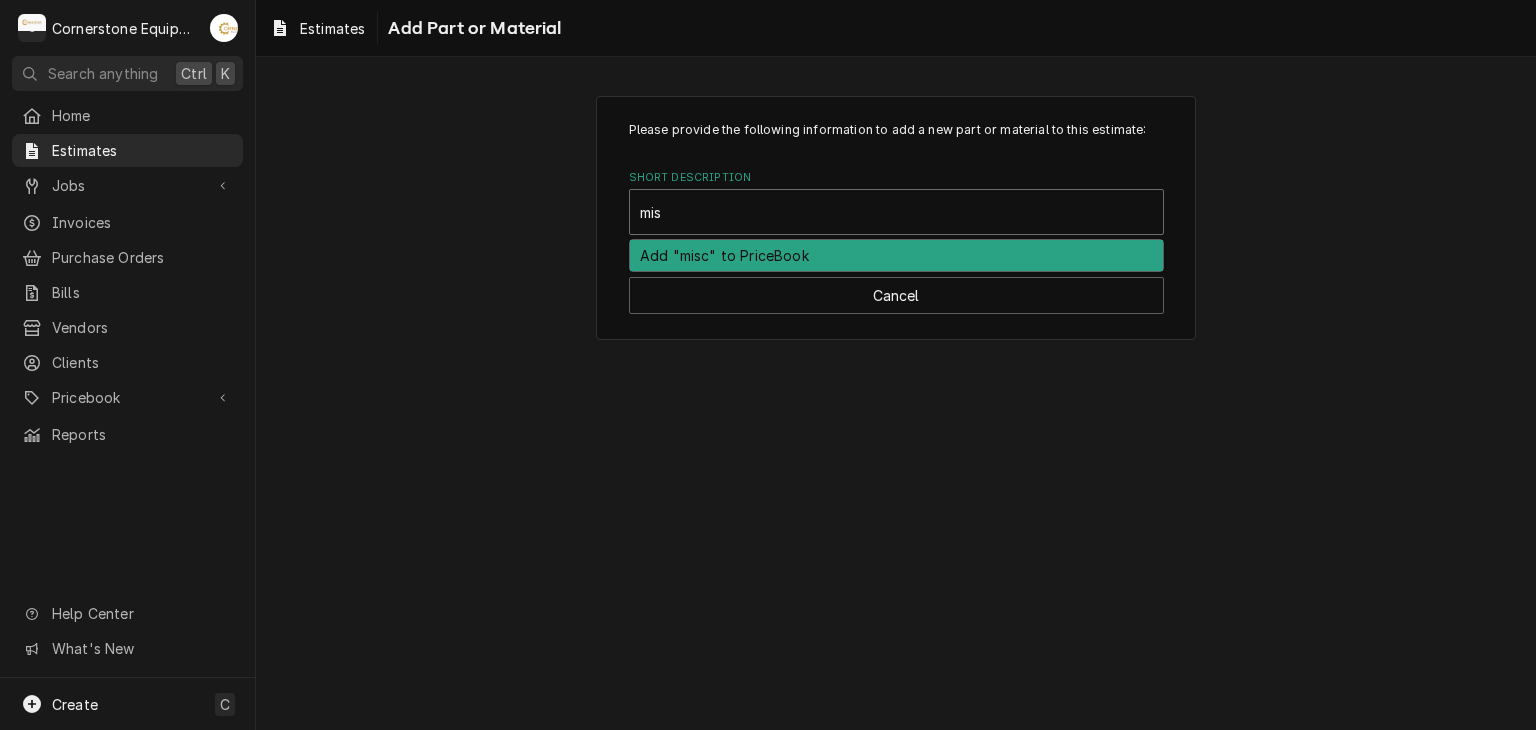 type on "misc" 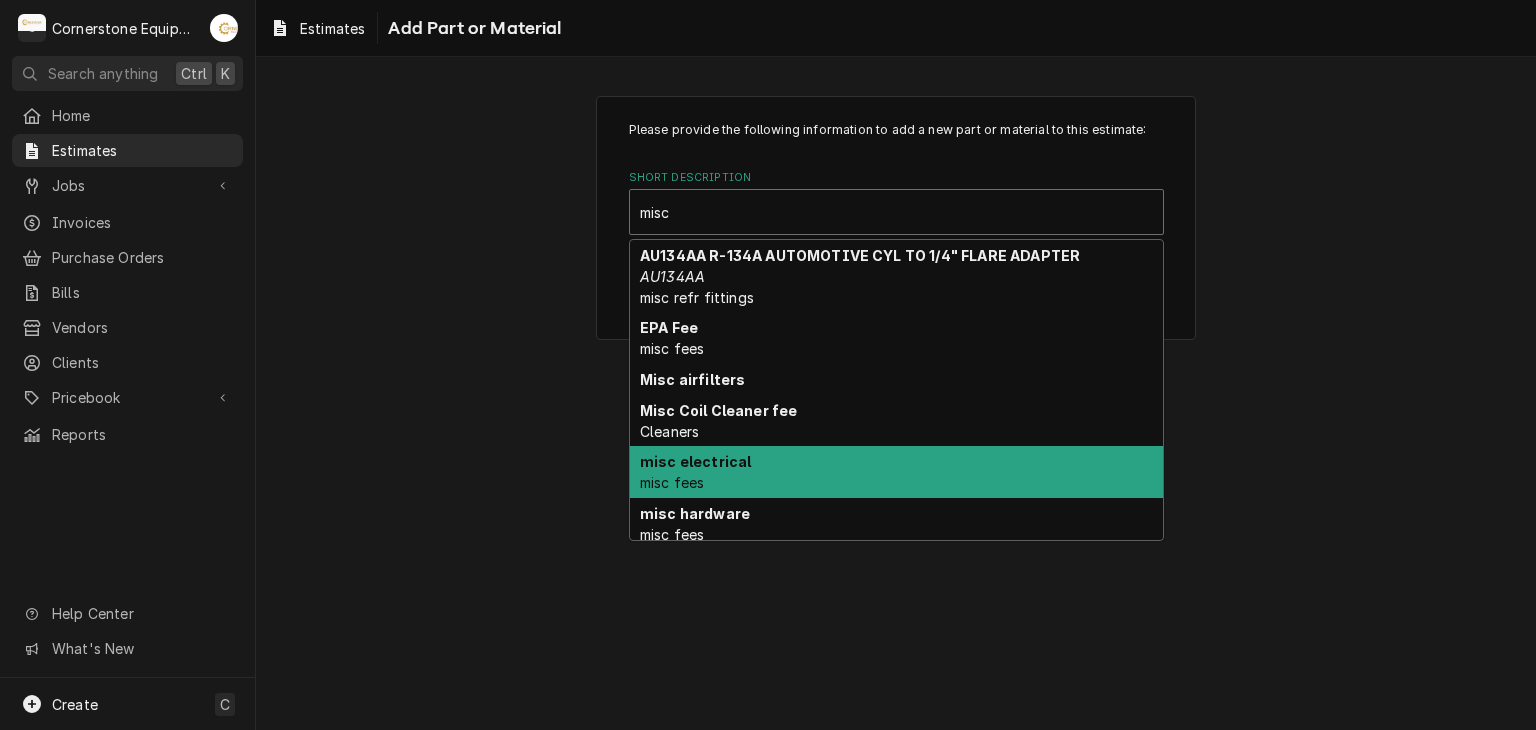 click on "misc electrical misc fees" at bounding box center [896, 472] 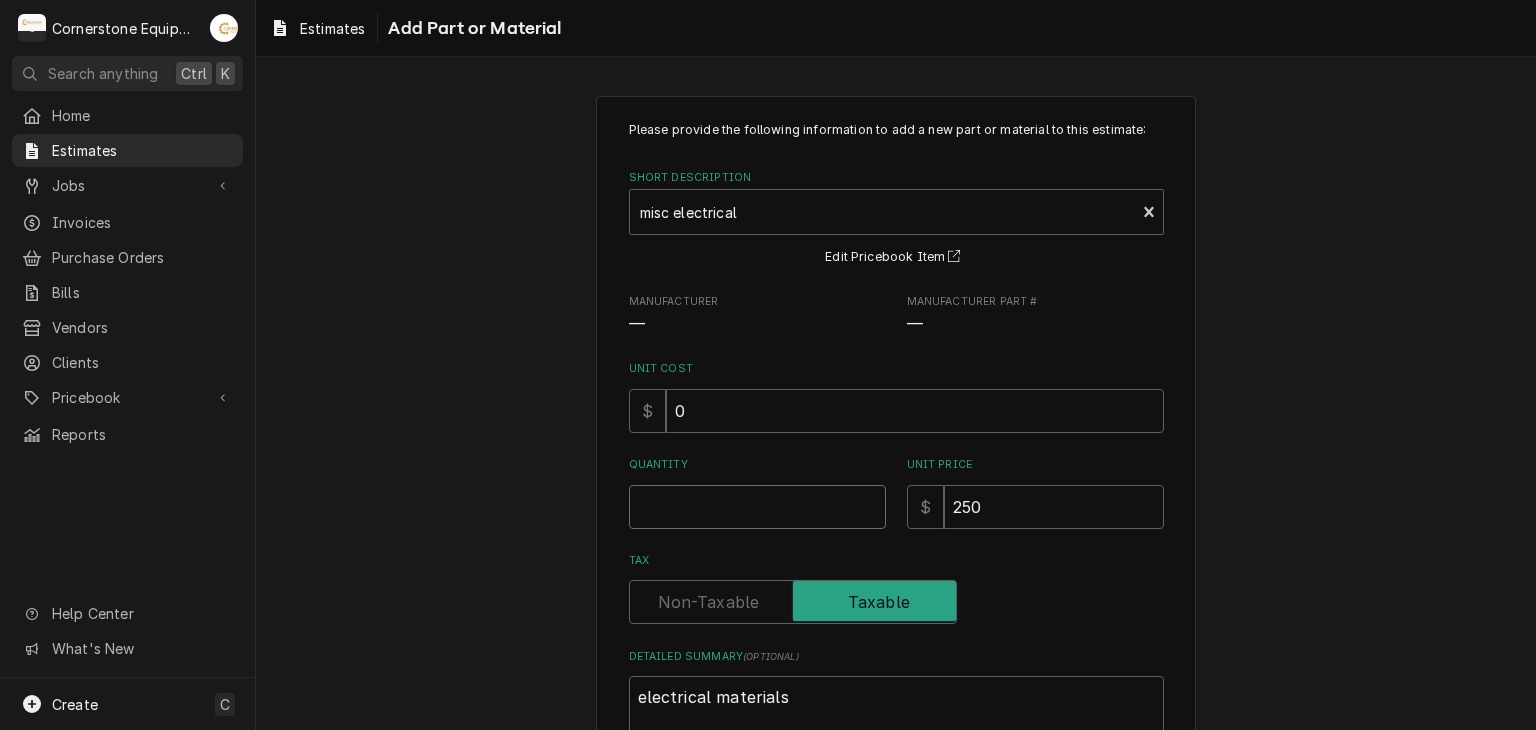 click on "Quantity" at bounding box center (757, 507) 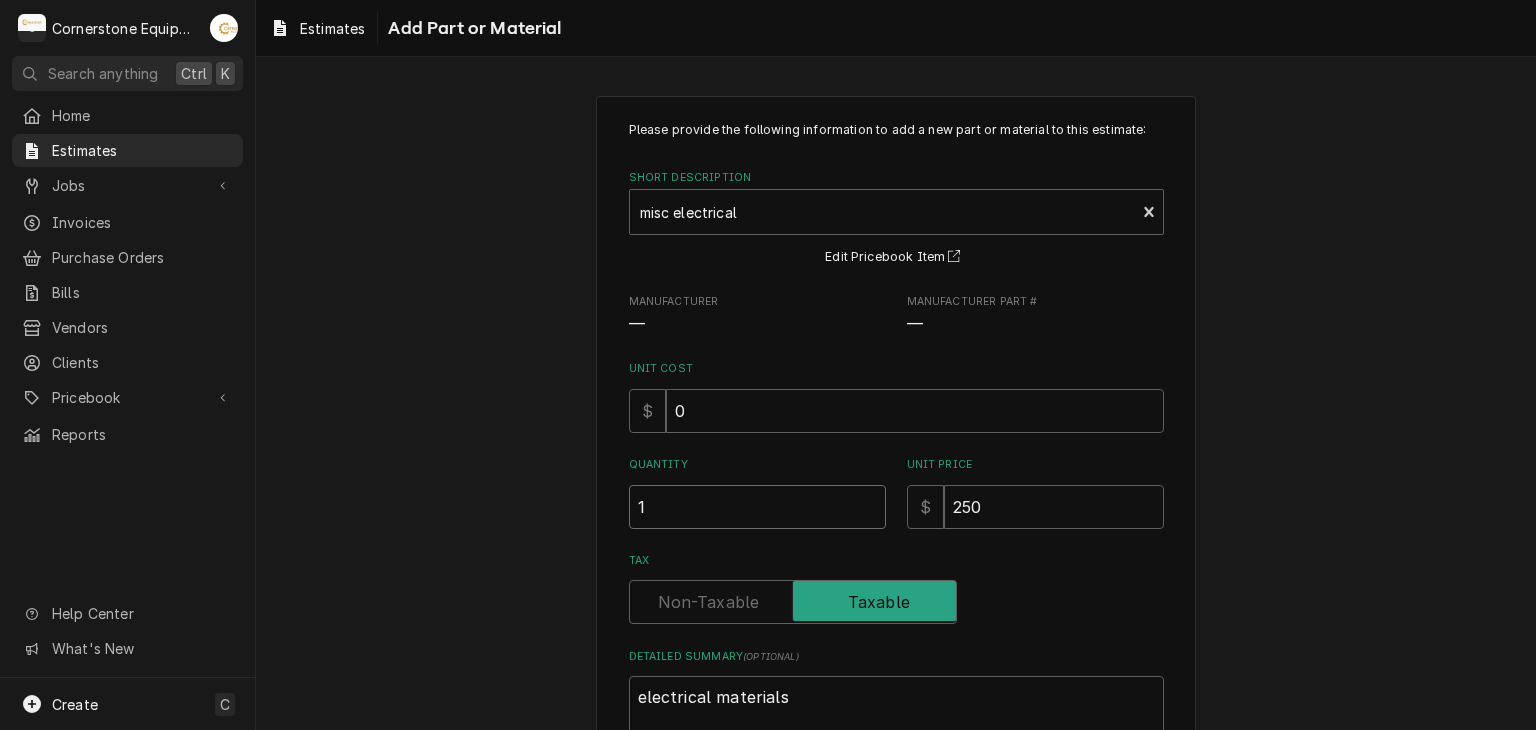 type on "x" 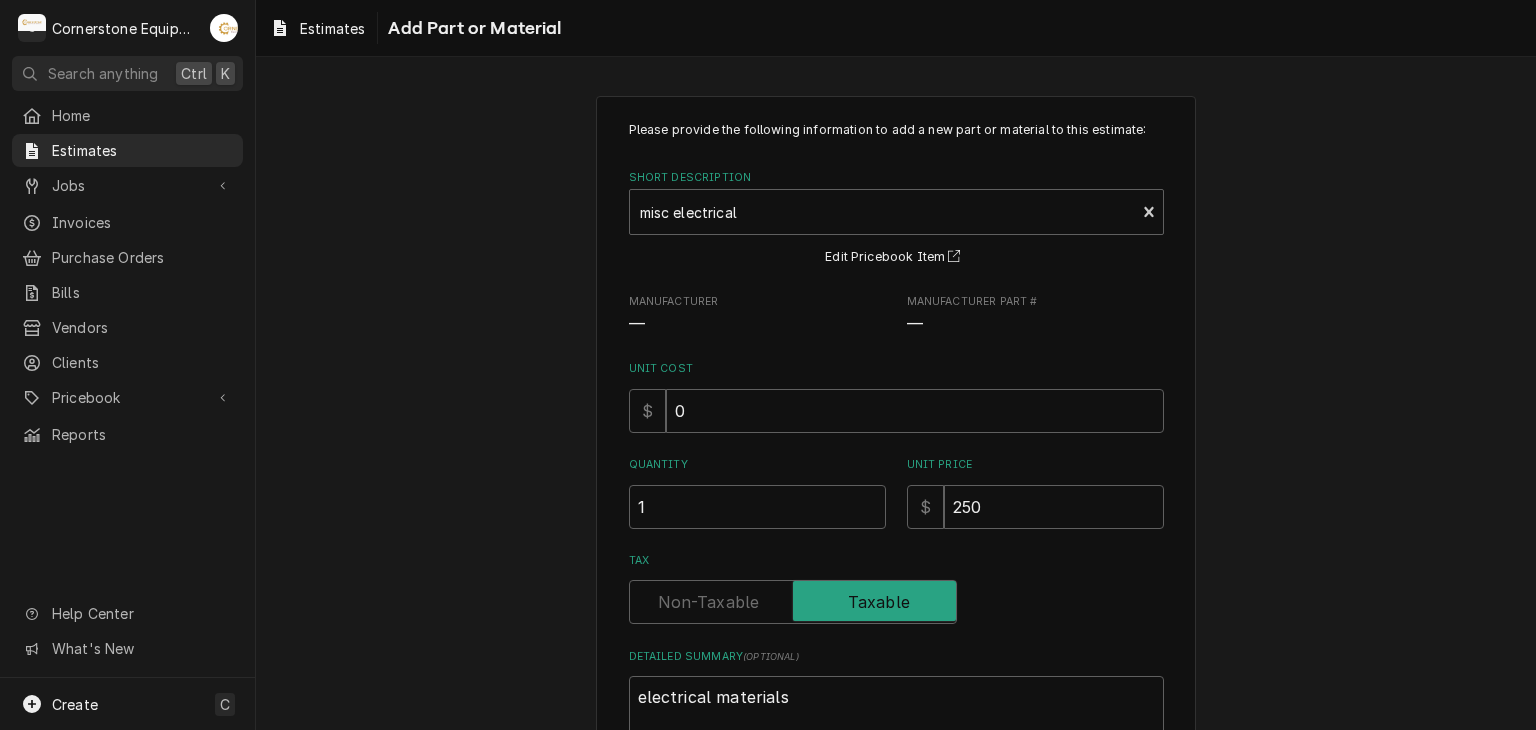 click on "Please provide the following information to add a new part or material to this estimate: Short Description misc electrical misc fees Edit Pricebook Item    Manufacturer — Manufacturer Part # — Unit Cost $ 0 Quantity 1 Unit Price $ 250 Tax Detailed Summary  ( optional ) electrical materials Add Cancel" at bounding box center [896, 483] 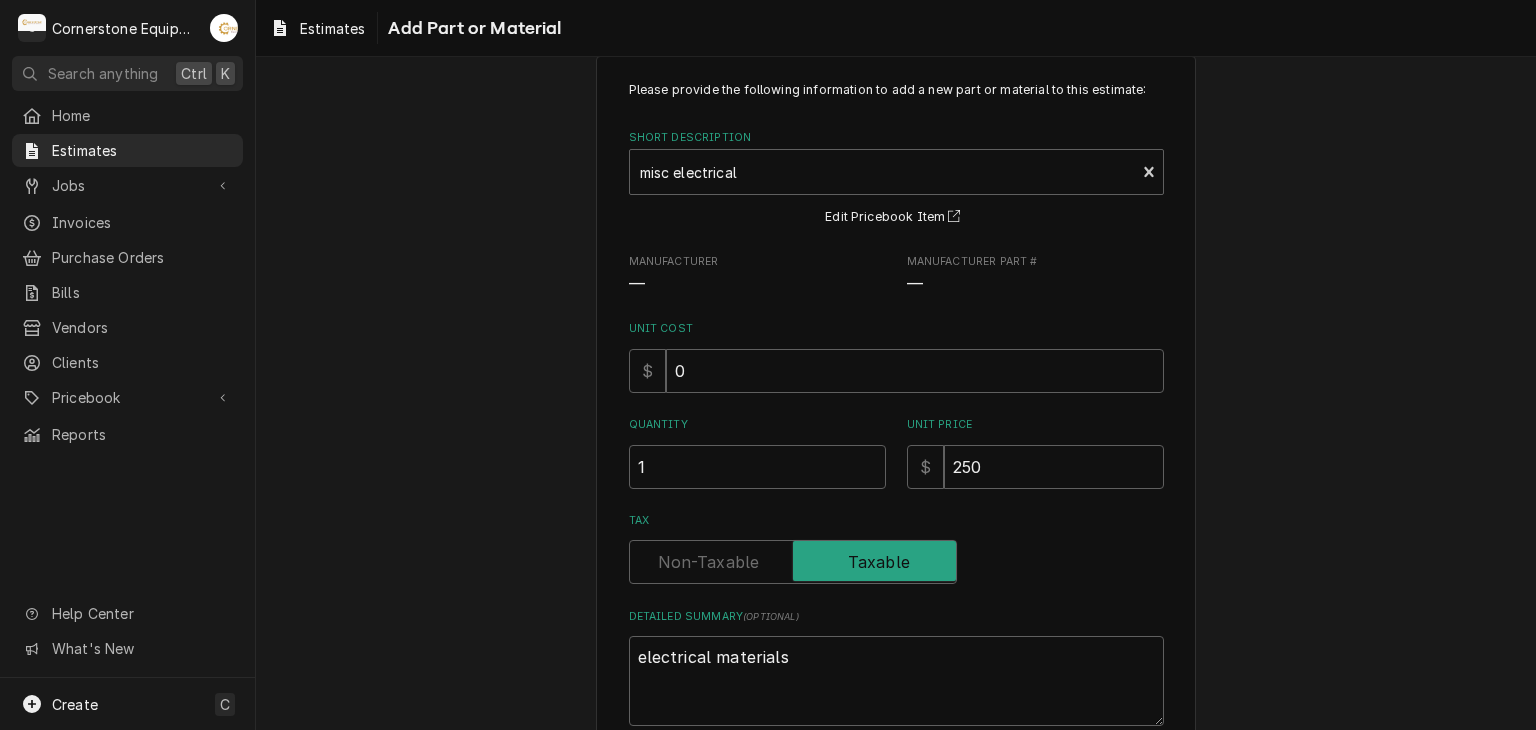 scroll, scrollTop: 156, scrollLeft: 0, axis: vertical 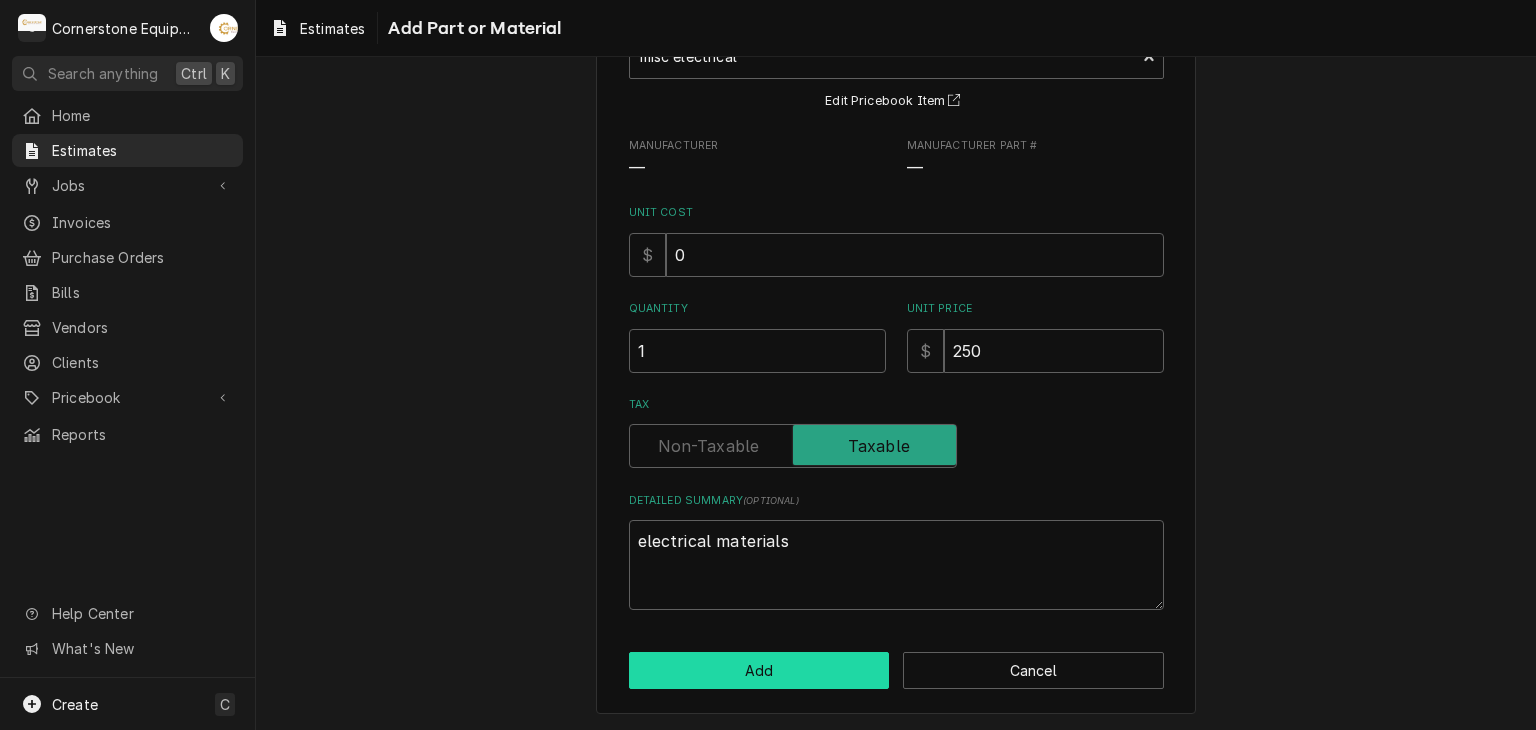click on "Add" at bounding box center (759, 670) 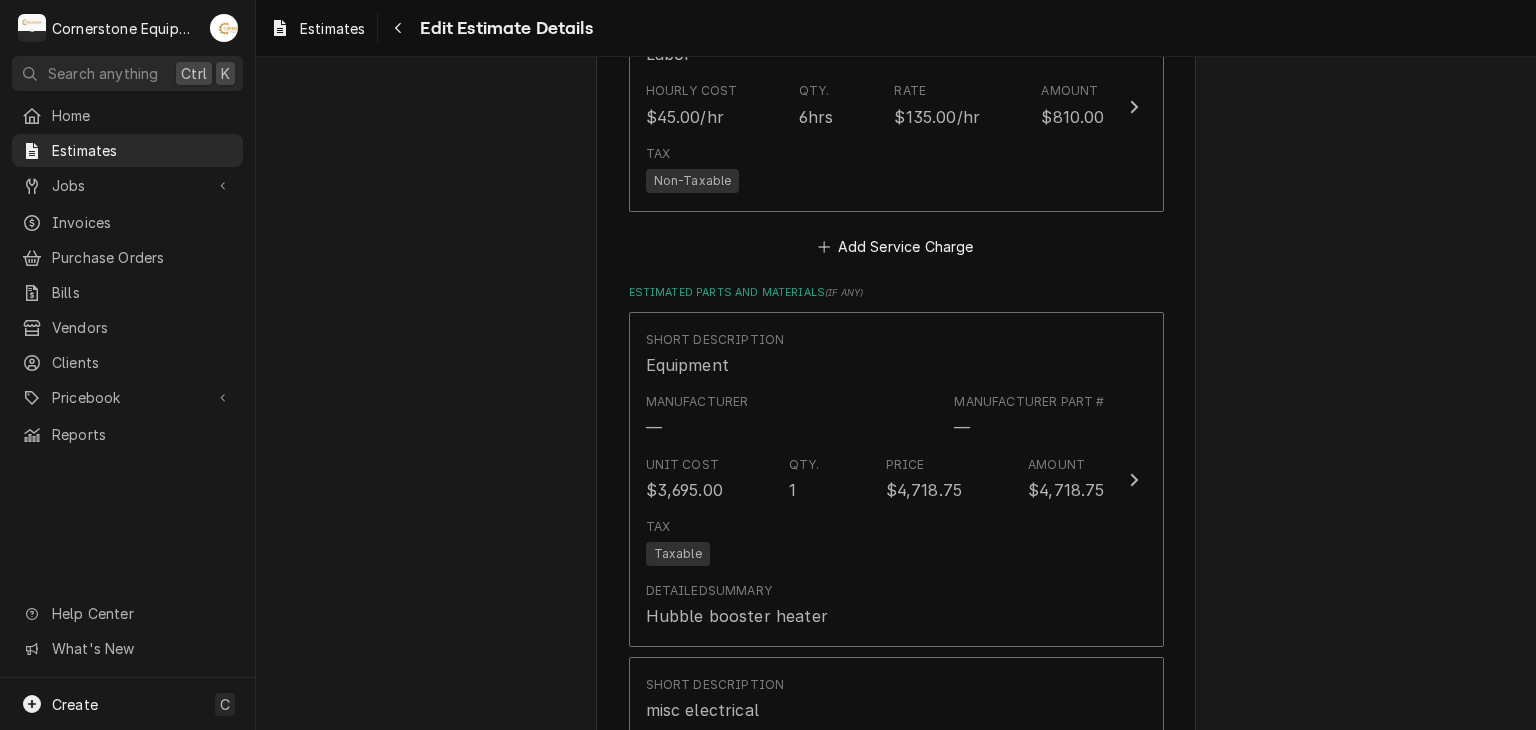 scroll, scrollTop: 1432, scrollLeft: 0, axis: vertical 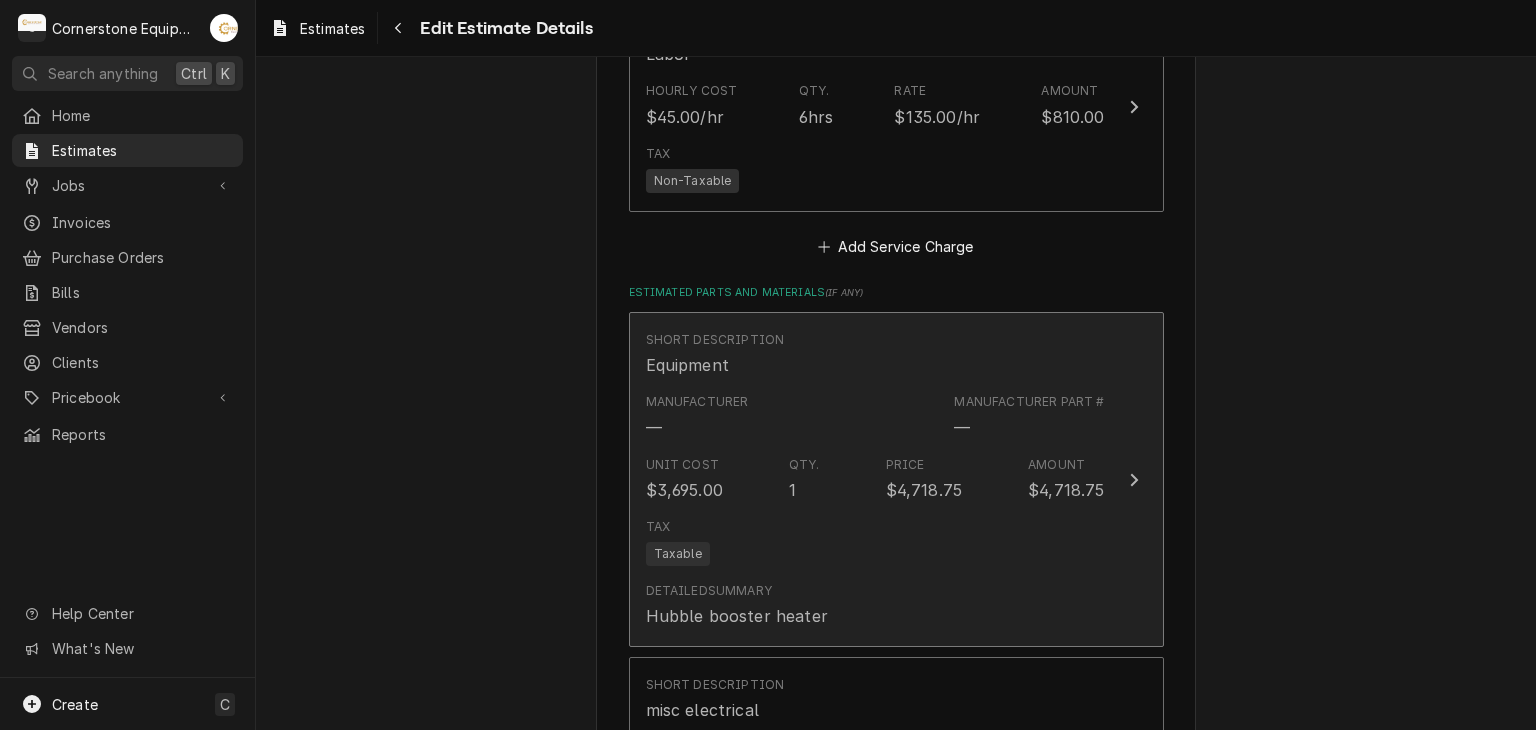 type on "x" 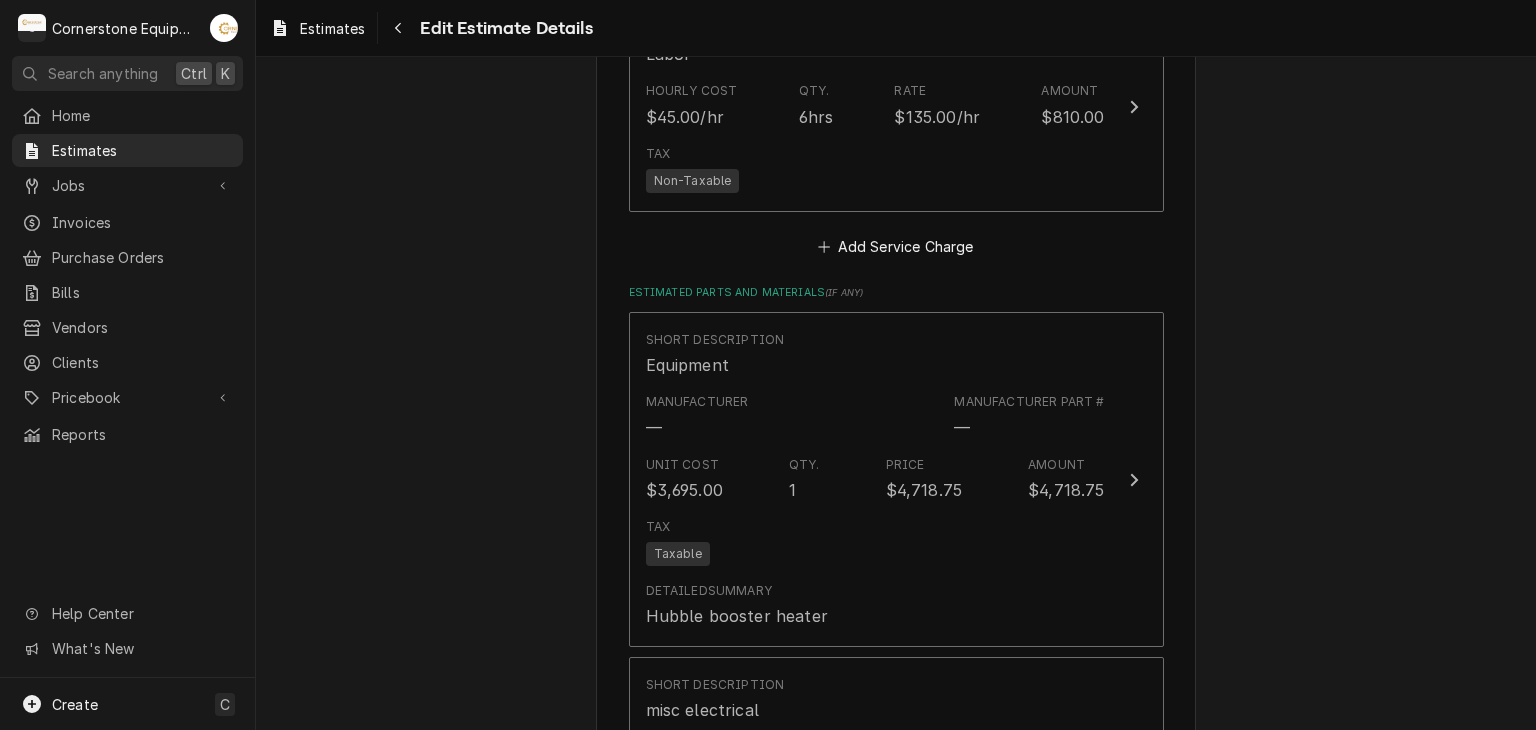 click on "Please provide the following information to create your estimate: Client Details Client Kelly’s steakhouse Edit Client Service Location Kelly’s Steakhouse / Little Hope Rd, Blacksburg, SC 29702 Edit Service Location Basic Details Service Type Labor Edit Service Type Reason For Call estimate to replace booster heater Equipment  ( optional ) Search for Equipment... View/Edit Logged Equipment    Labels  ( optional ) Add Labels... Billing Address Same as service location Issue Date 2025-08-07 Expiration Date 2025-08-15 Payment Methods Accept Online Card Payments Charge Details Estimated Service Charges Short Description Labor Hourly Cost $45.00/hr Qty. 6hrs Rate $135.00/hr Amount $810.00 Tax Non-Taxable Add Service Charge Estimated Parts and Materials  ( if any ) Short Description Equipment Manufacturer — Manufacturer Part # — Unit Cost $3,695.00 Qty. 1 Price $4,718.75 Amount $4,718.75 Tax Taxable Detailed  Summary Hubble booster heater Short Description misc electrical Manufacturer — — Unit Cost Qty." at bounding box center (896, 388) 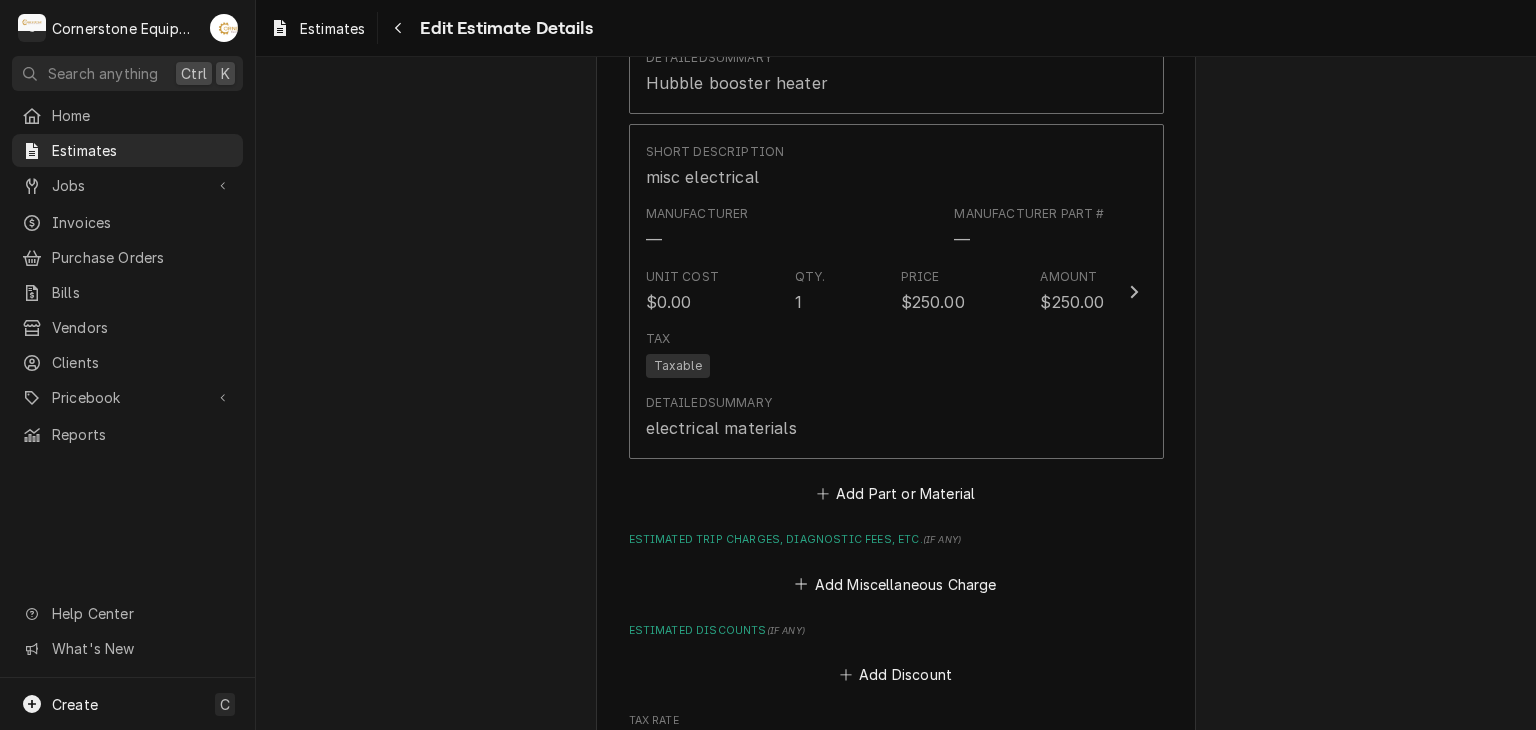 scroll, scrollTop: 1992, scrollLeft: 0, axis: vertical 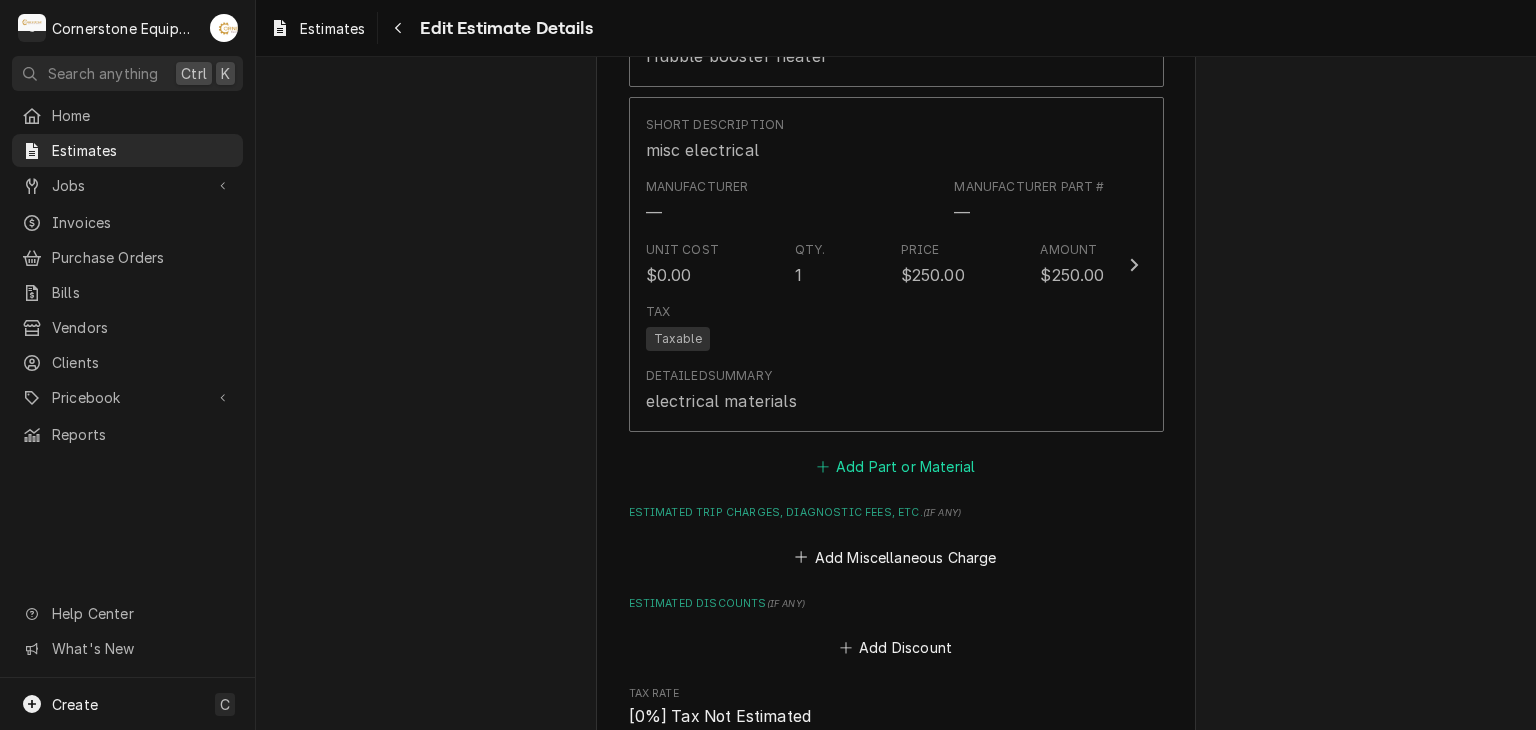 click on "Add Part or Material" at bounding box center [895, 467] 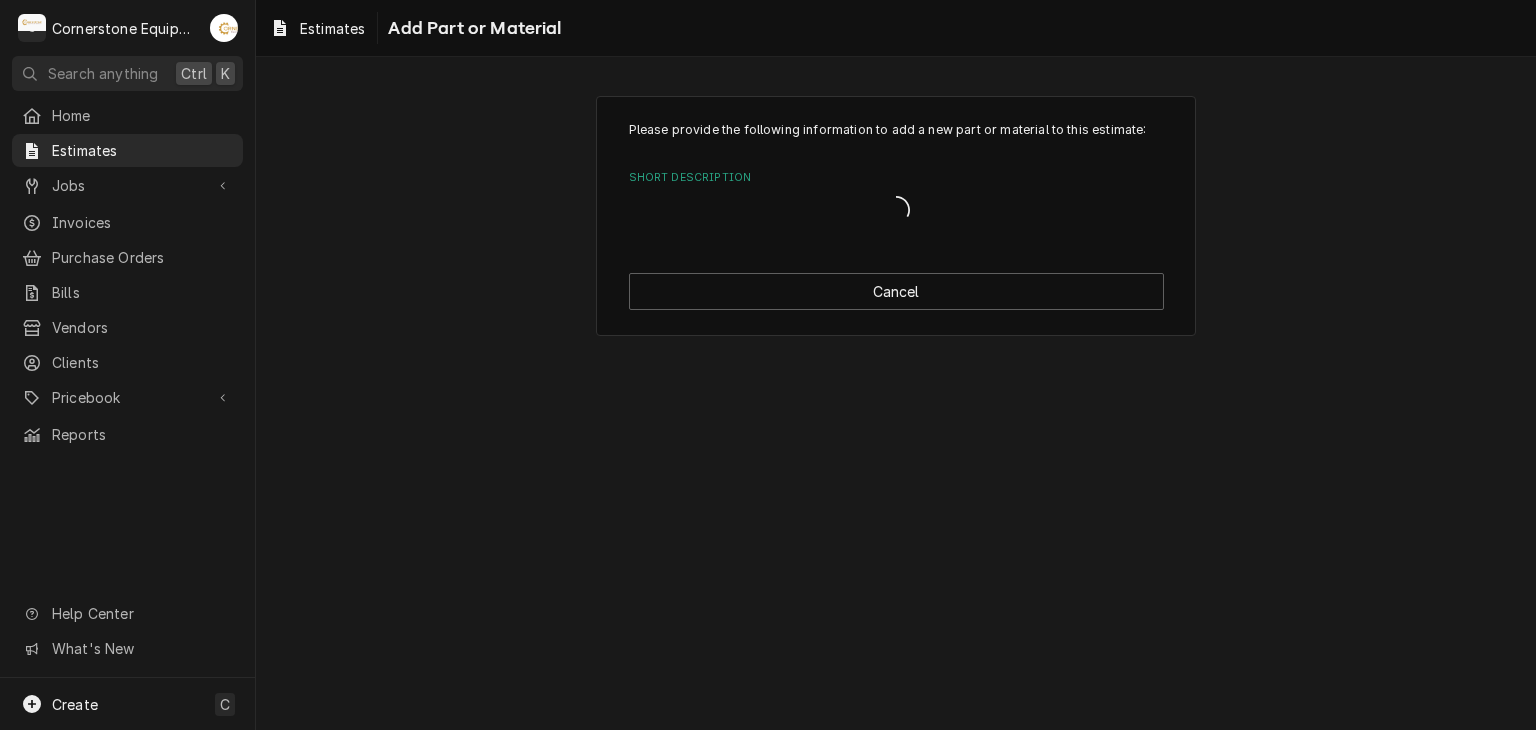 scroll, scrollTop: 0, scrollLeft: 0, axis: both 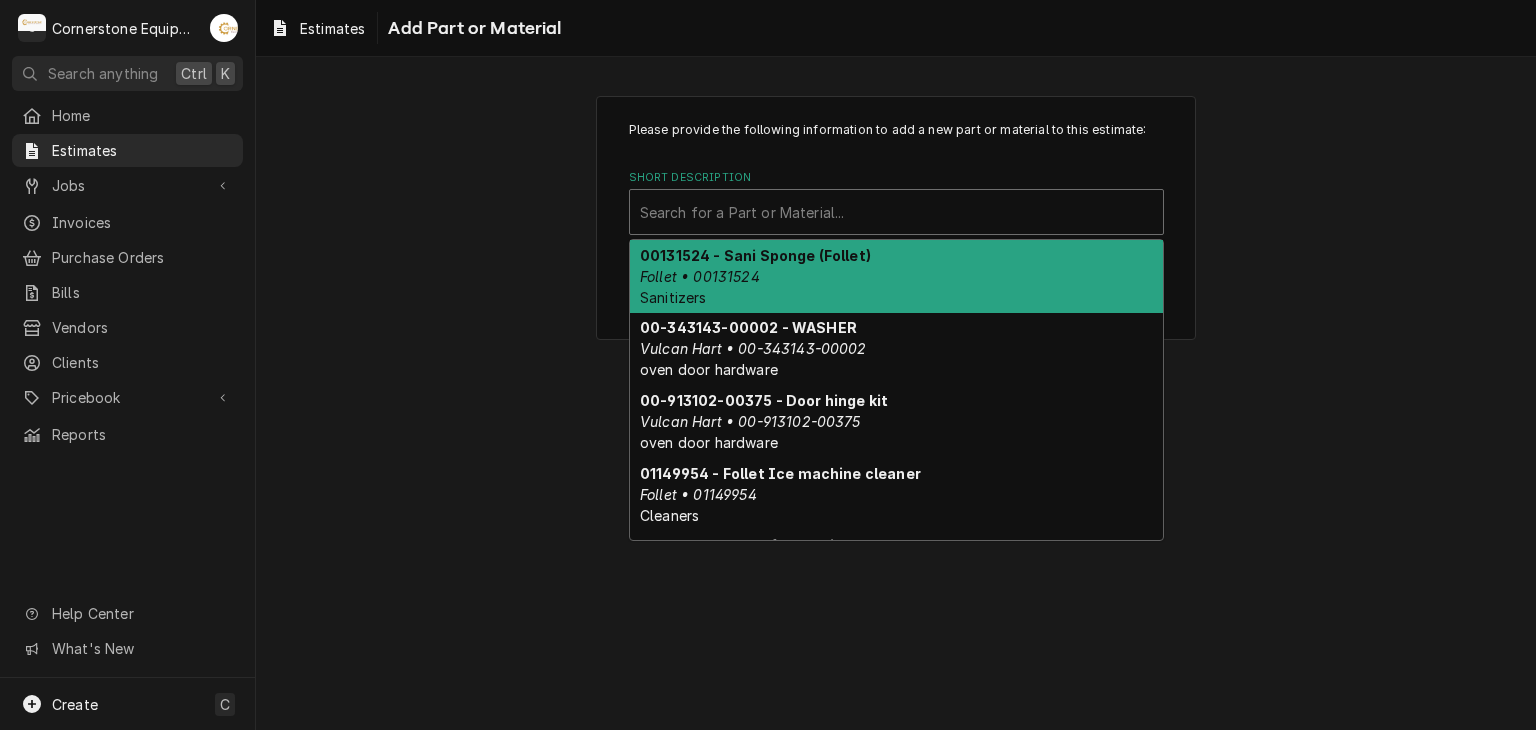 click at bounding box center [896, 212] 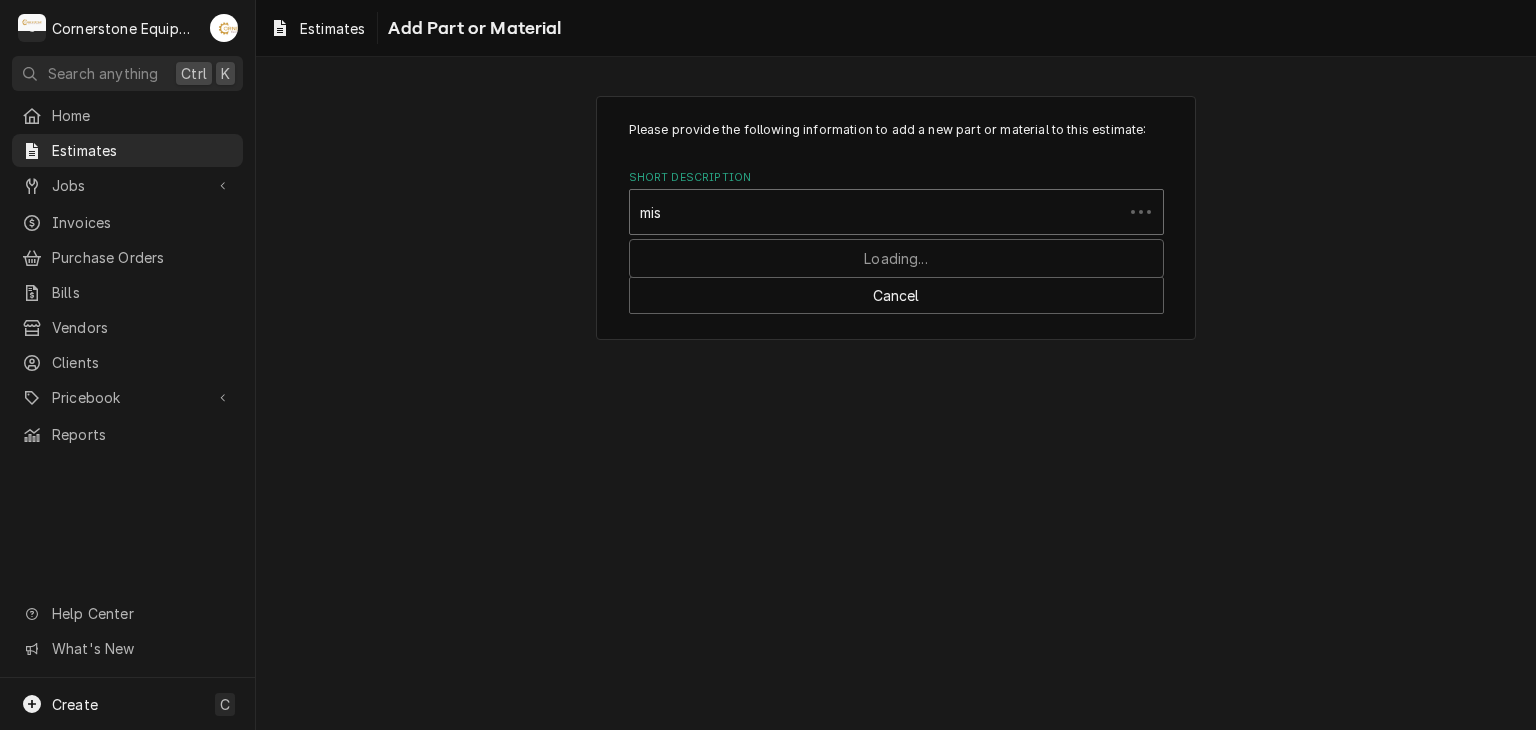 type on "misc" 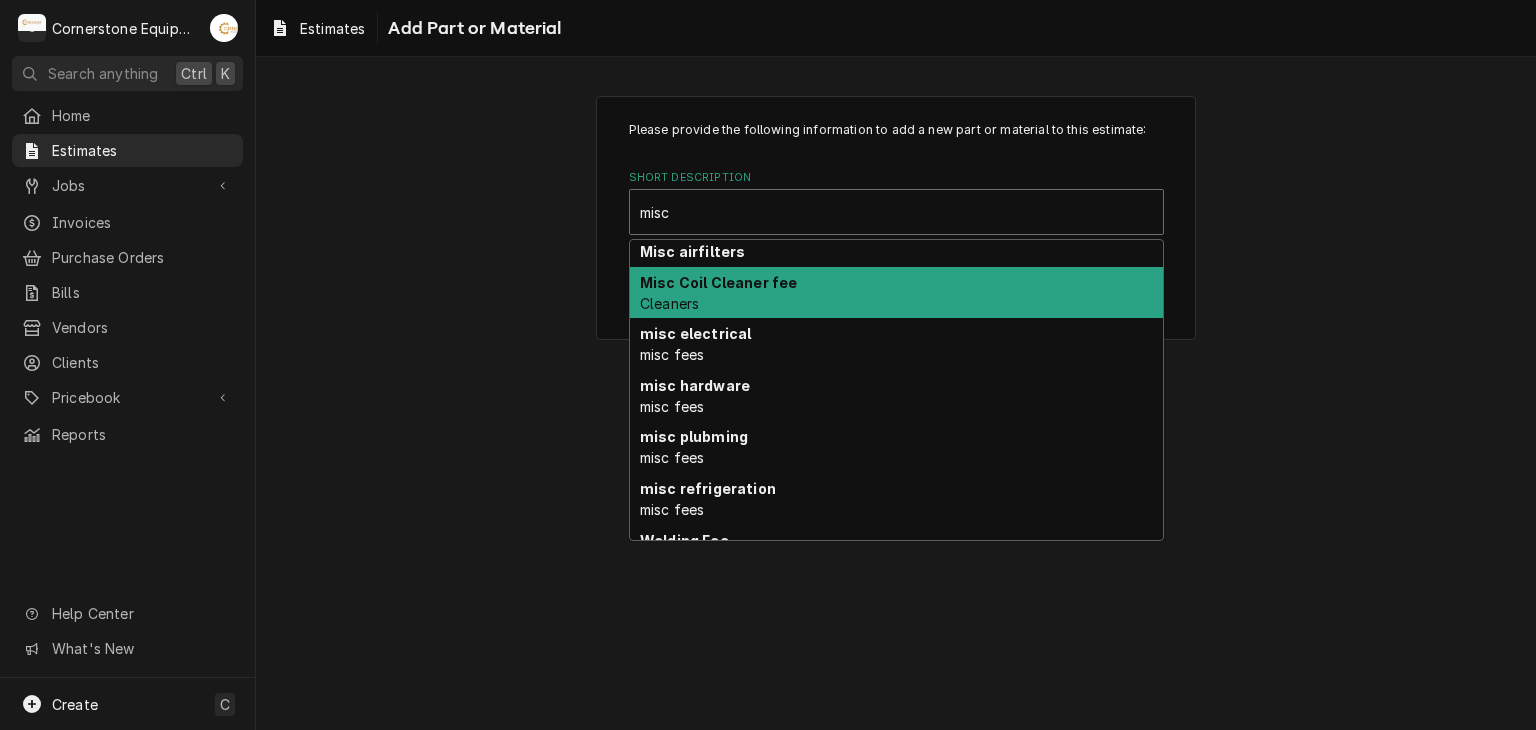 scroll, scrollTop: 132, scrollLeft: 0, axis: vertical 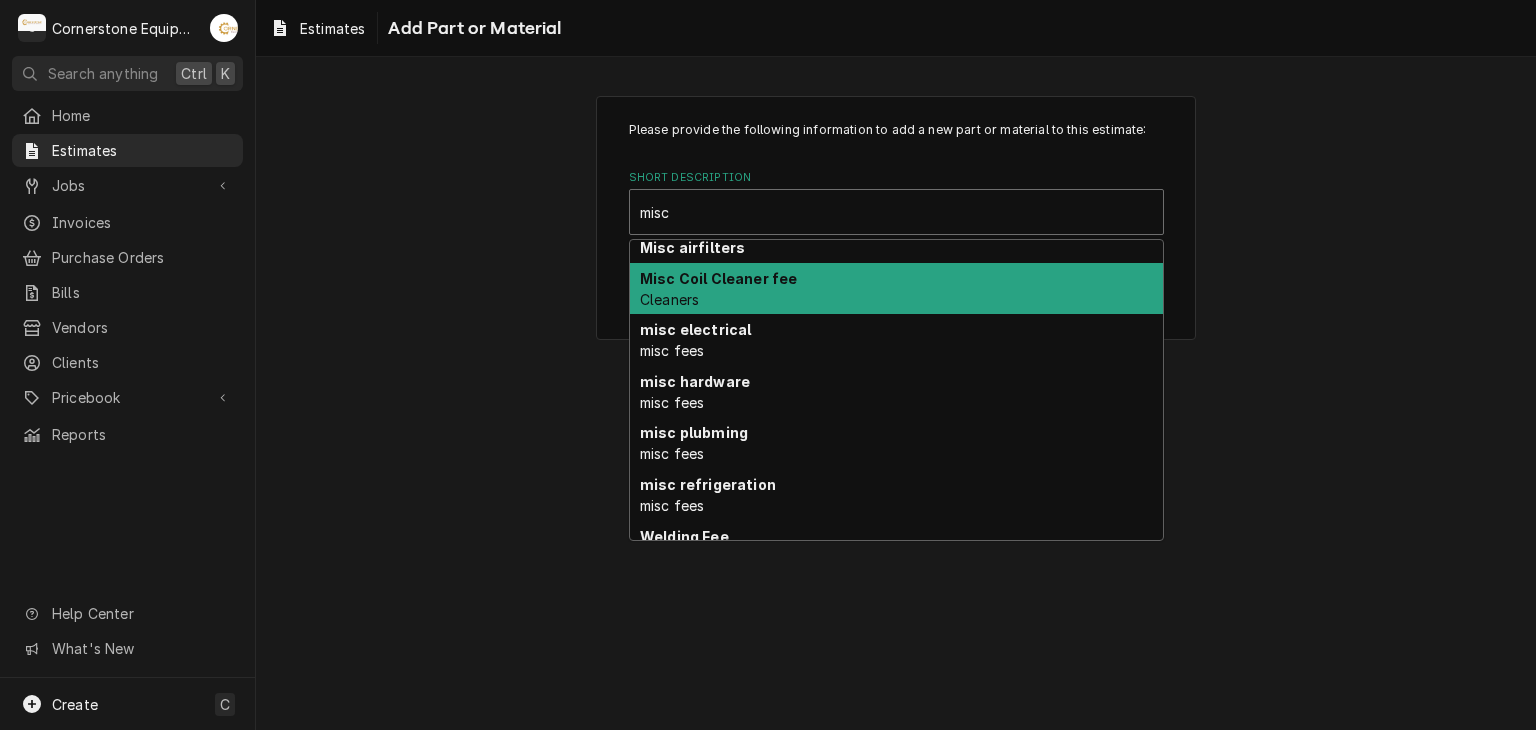 click on "misc refrigeration misc fees" at bounding box center (896, 495) 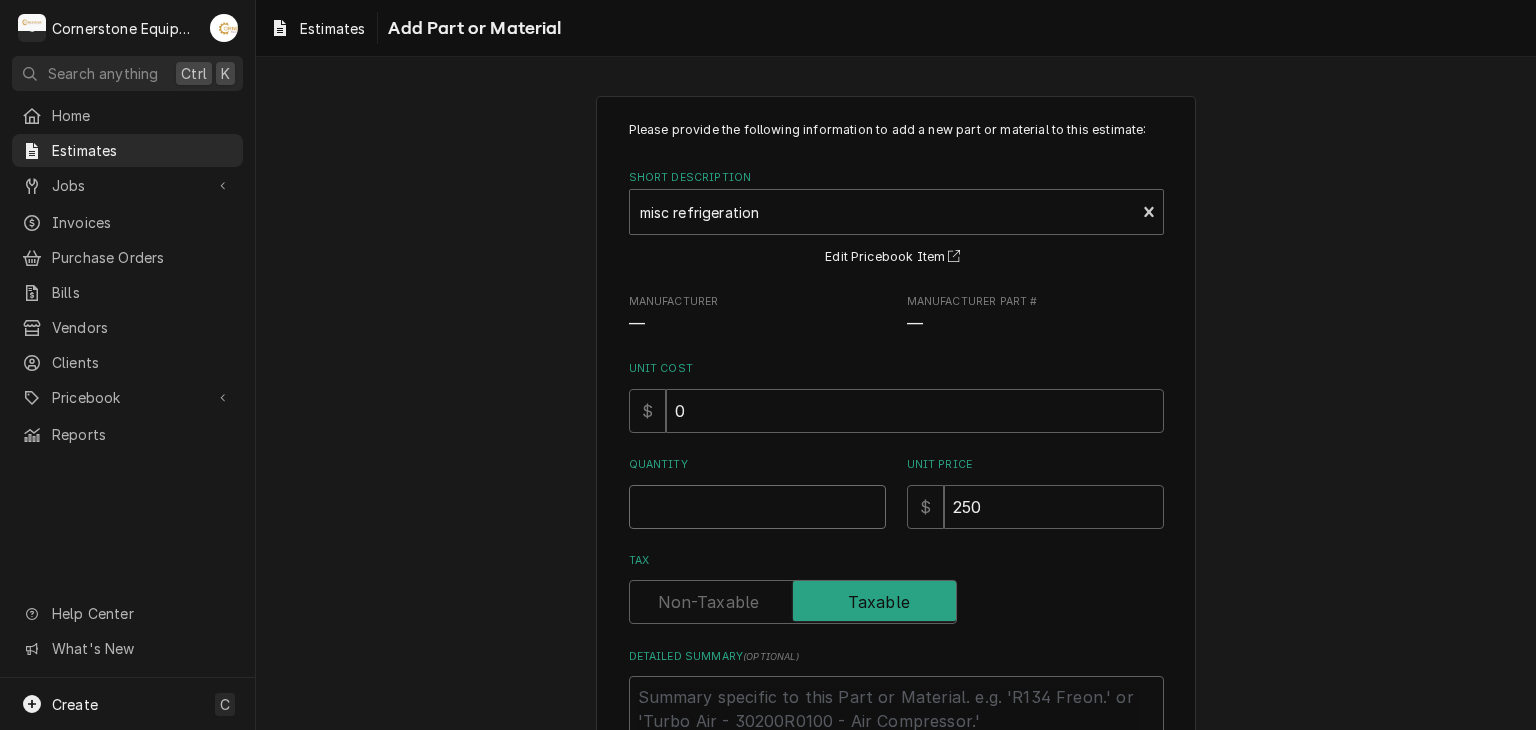click on "Quantity" at bounding box center [757, 507] 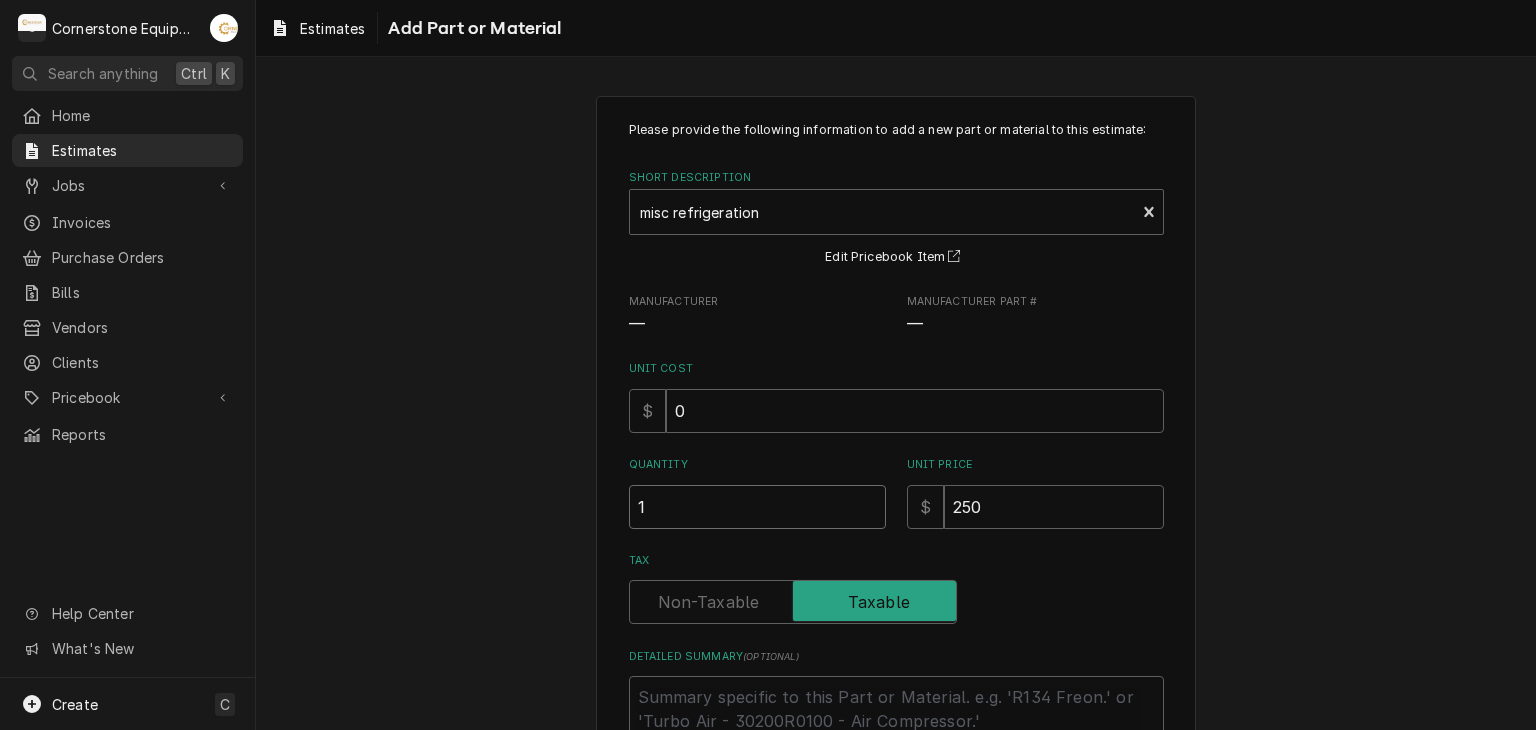 type on "x" 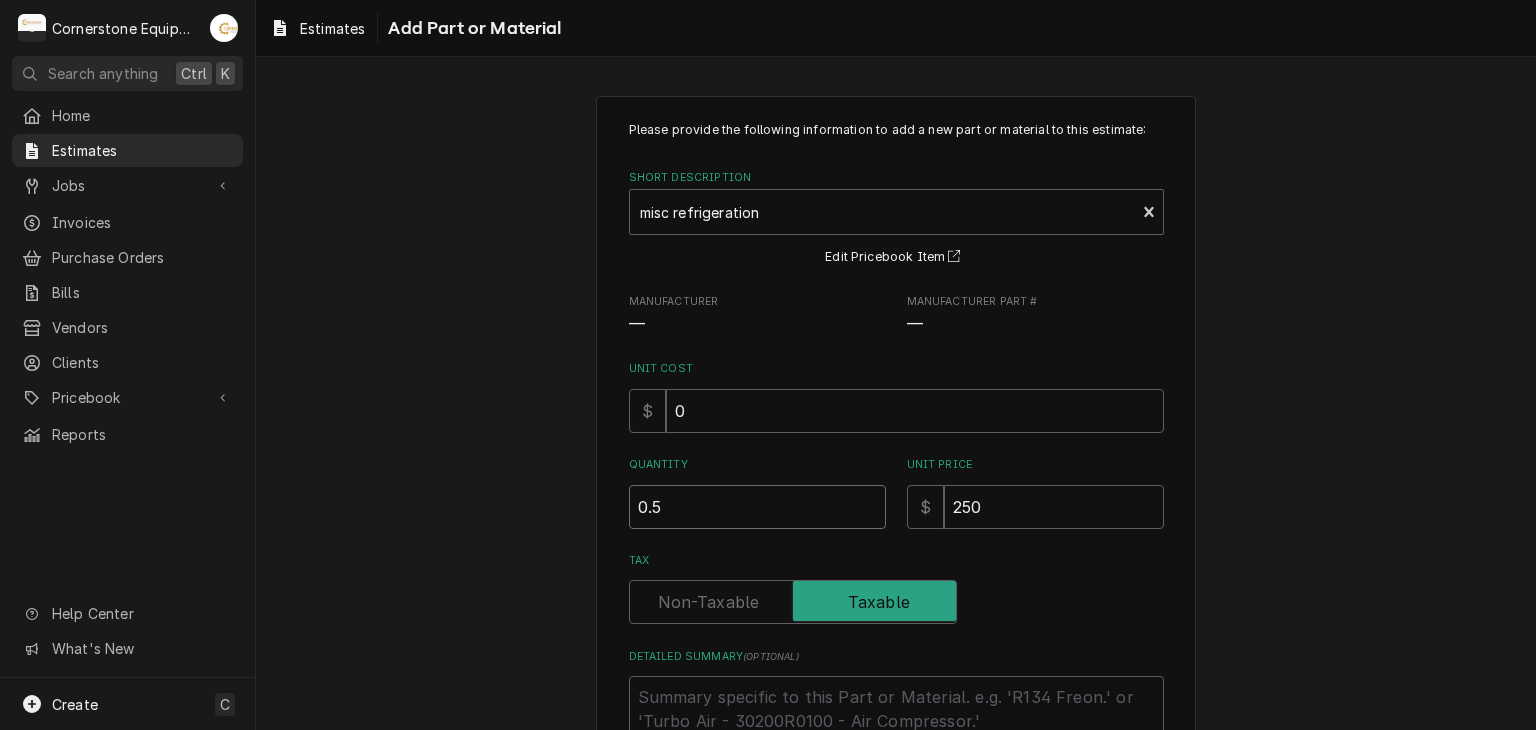 type on "x" 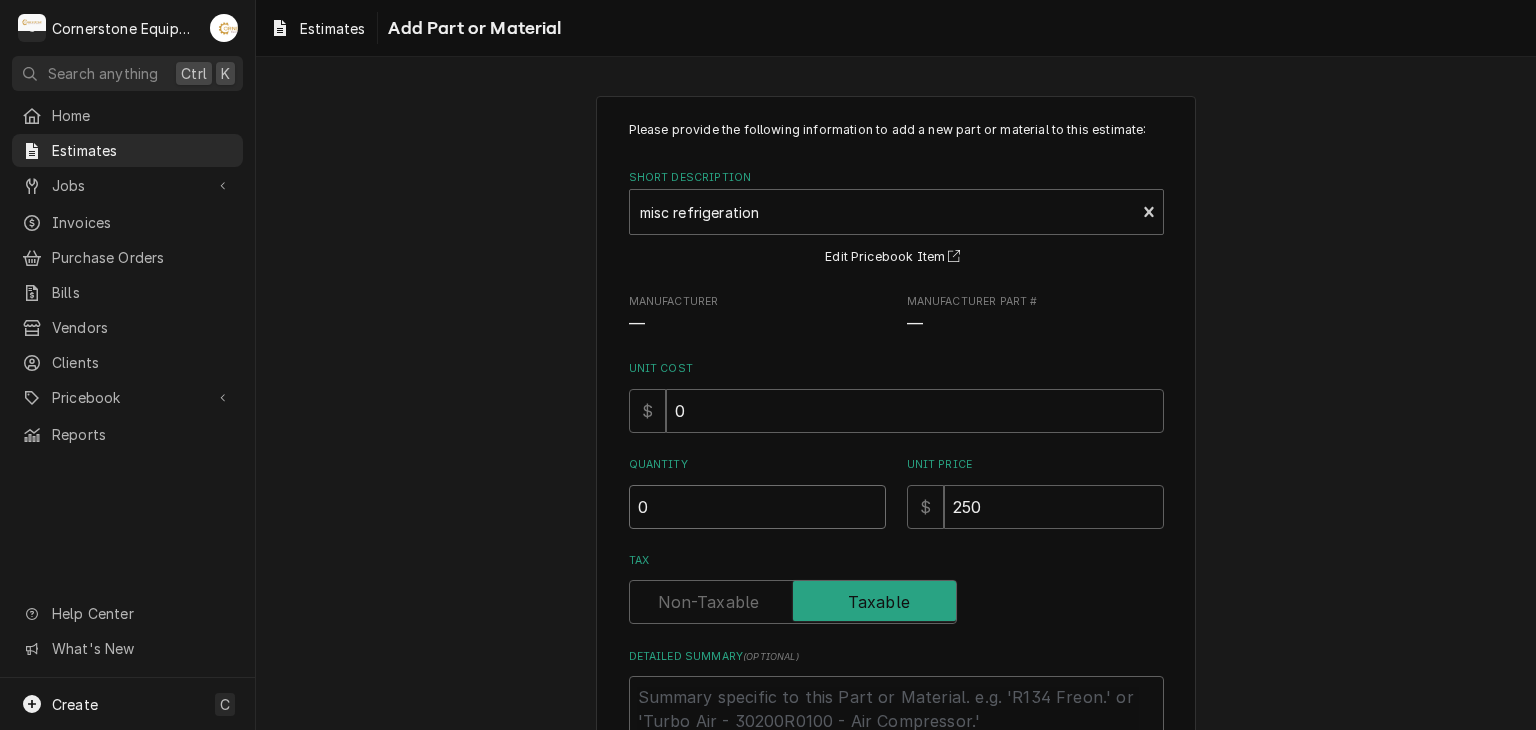 type on "x" 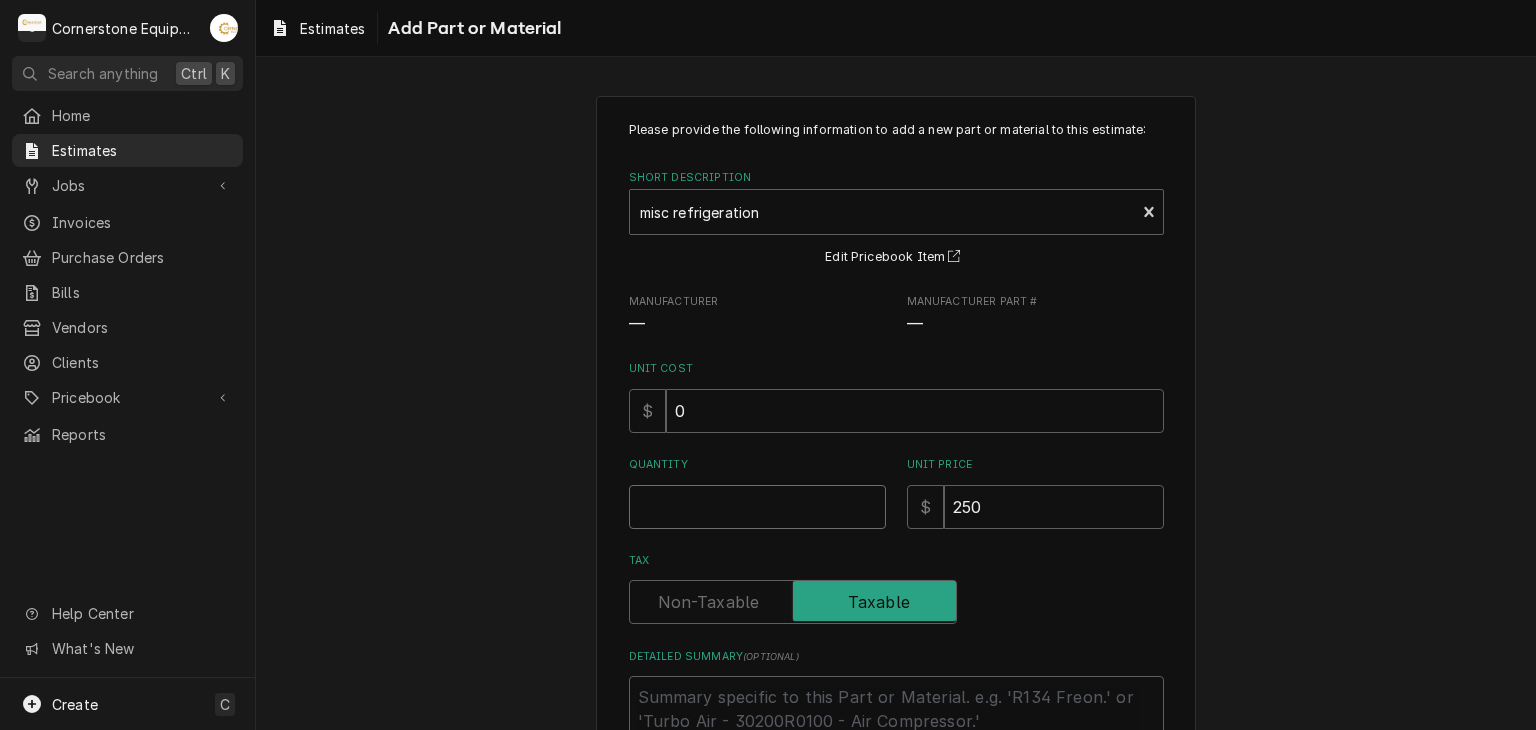 type on "x" 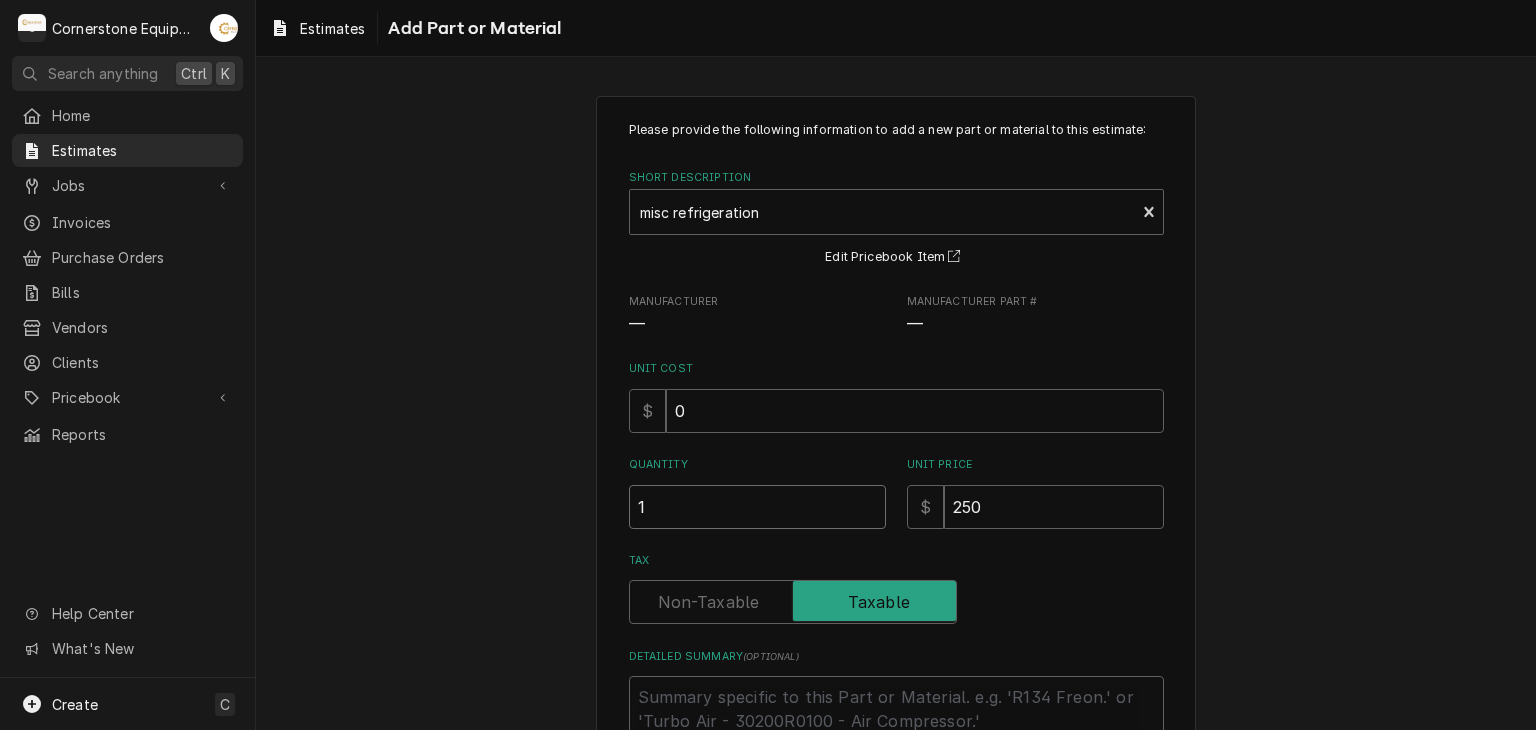 type on "x" 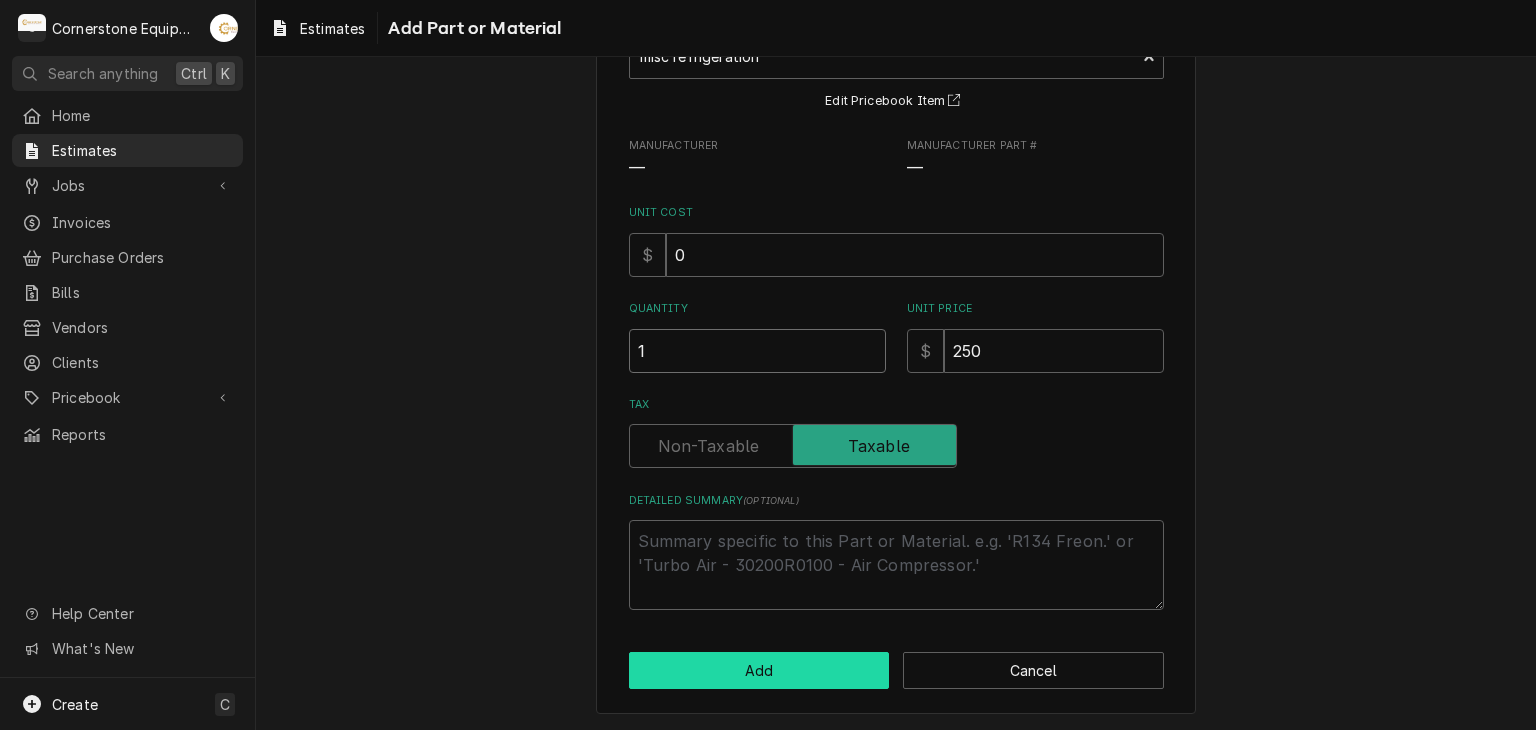 type on "1" 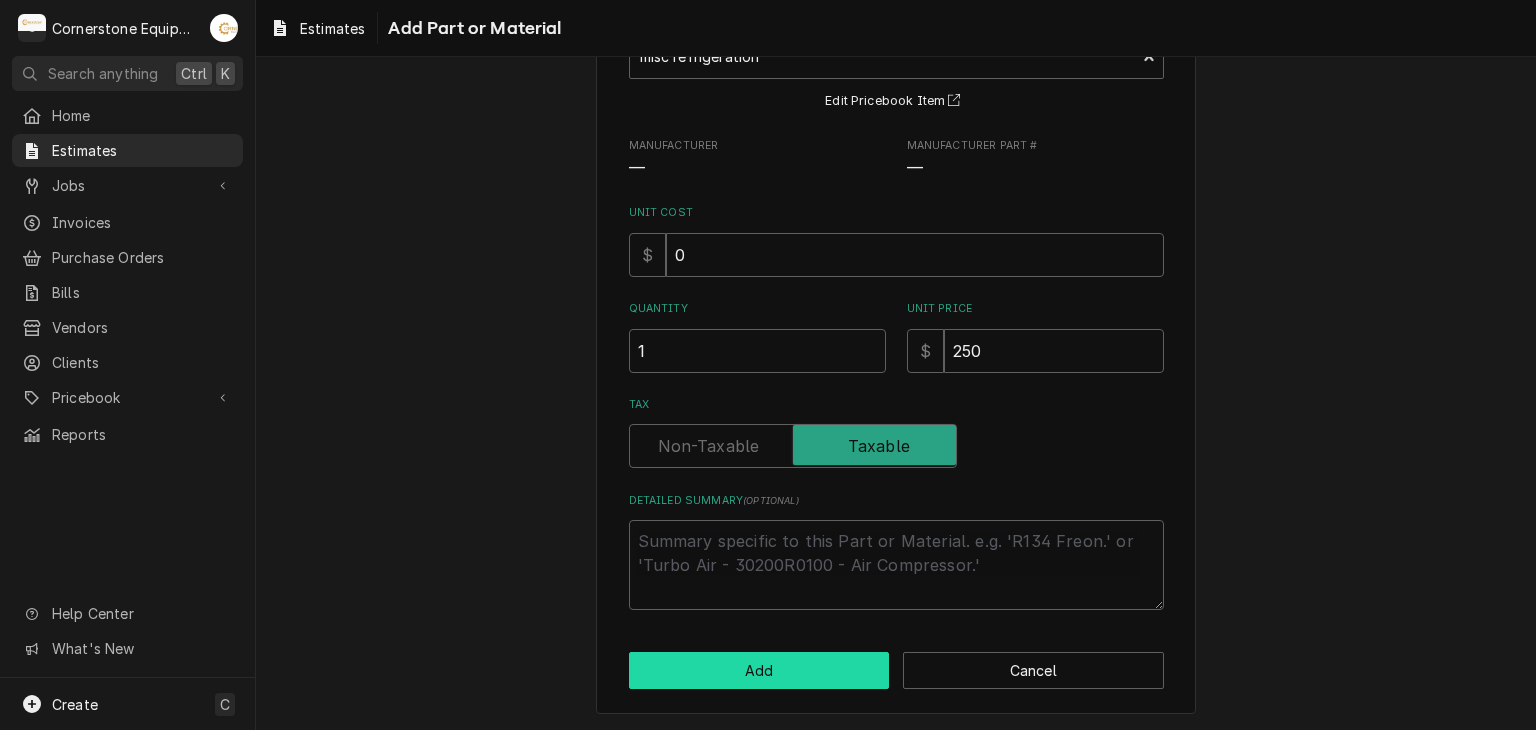 click on "Add" at bounding box center (759, 670) 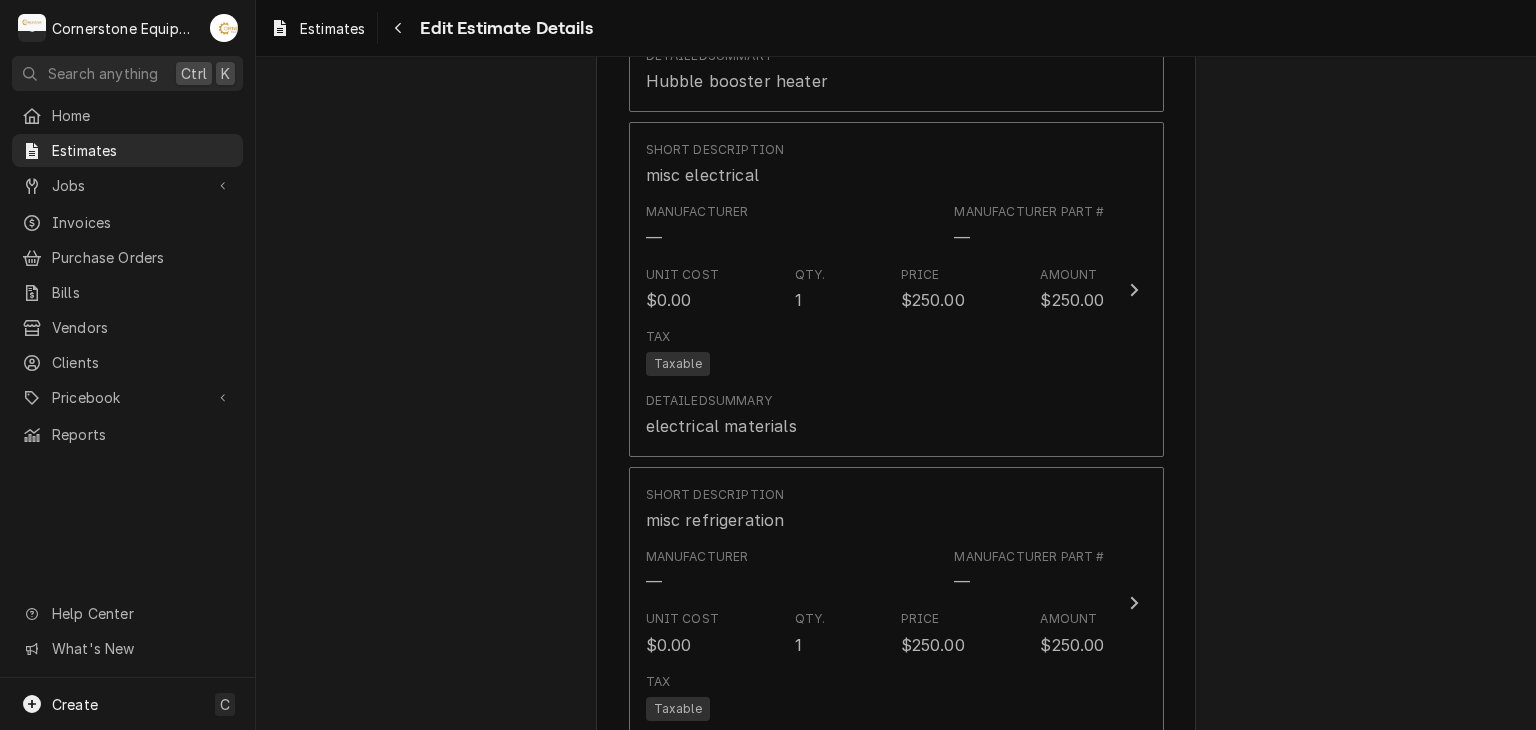 type on "x" 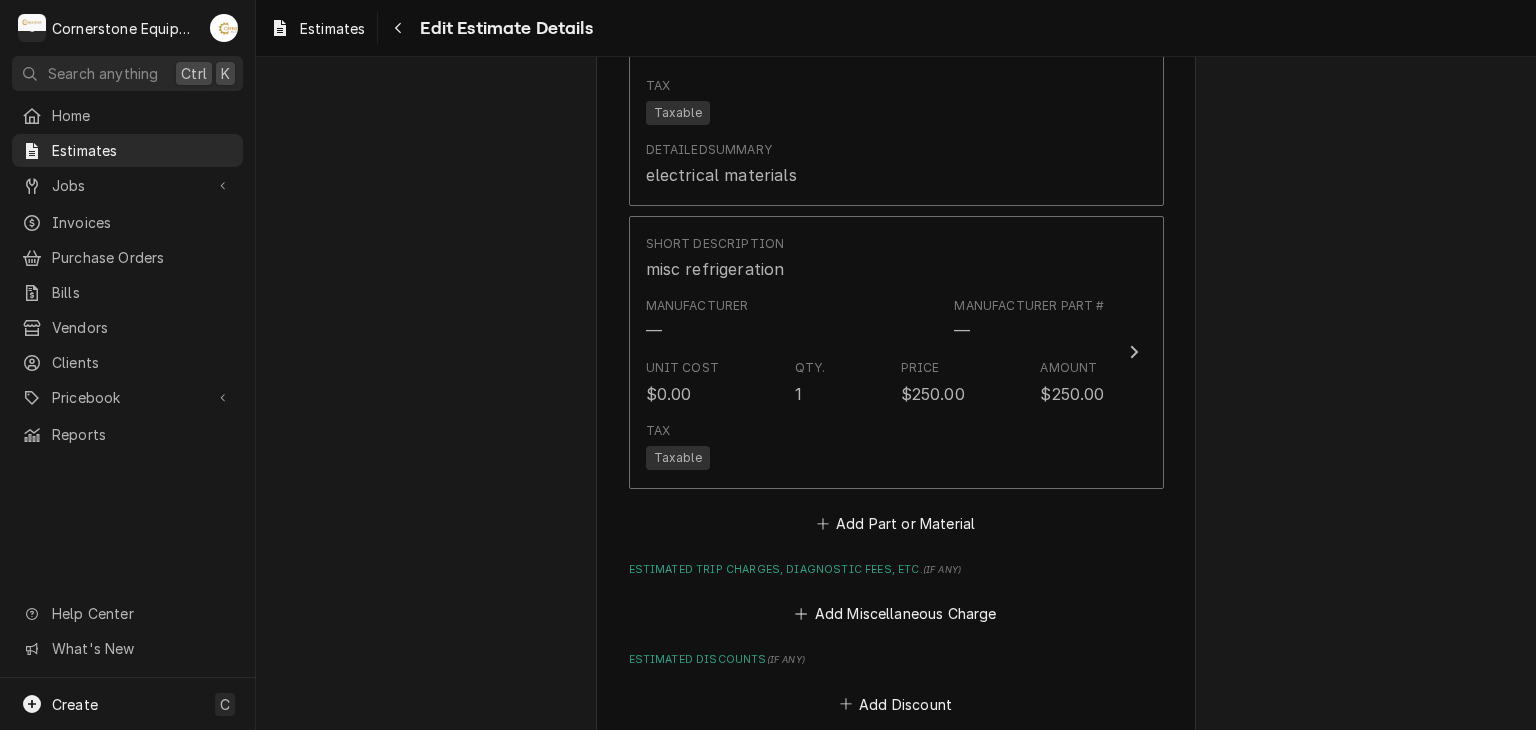 scroll, scrollTop: 2311, scrollLeft: 0, axis: vertical 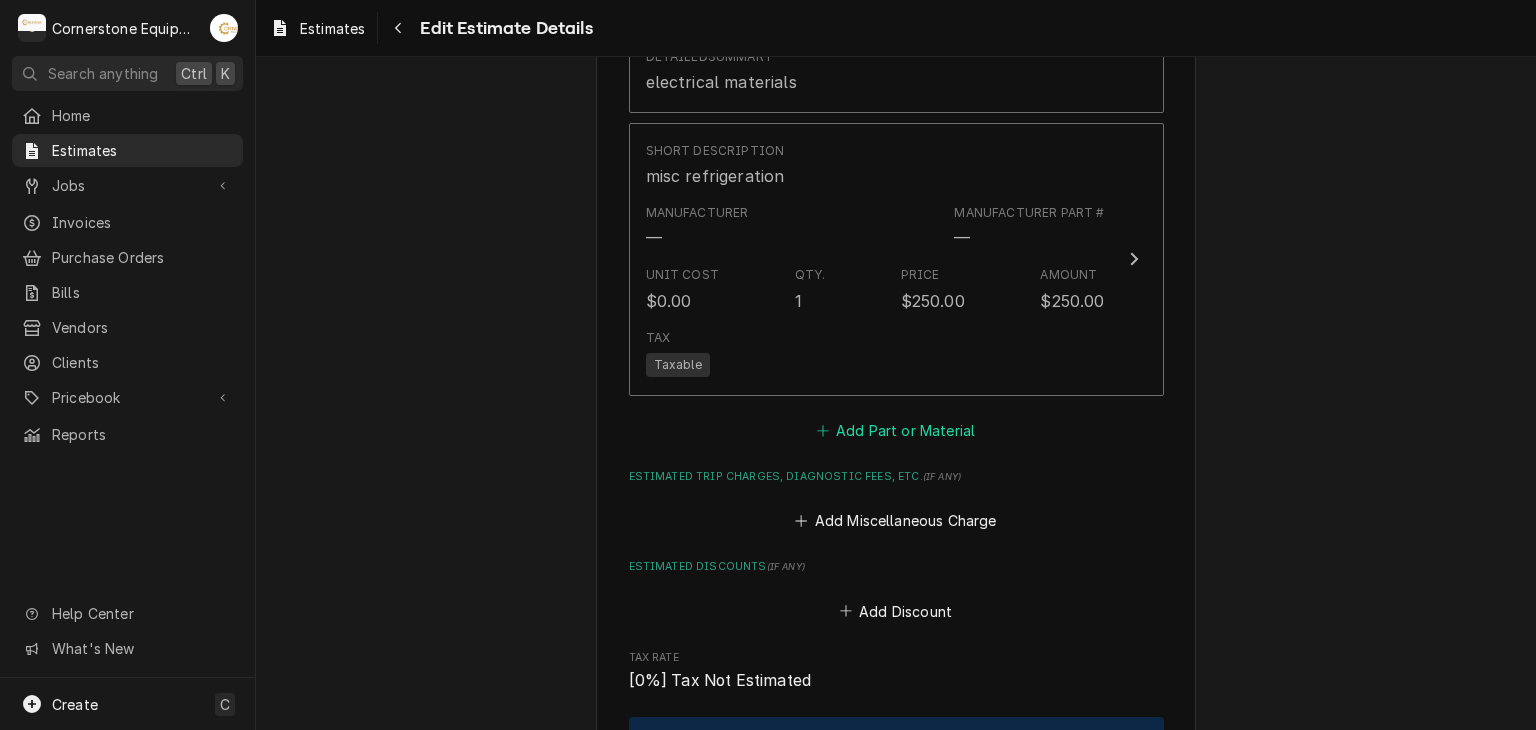 click on "Add Part or Material" at bounding box center (895, 430) 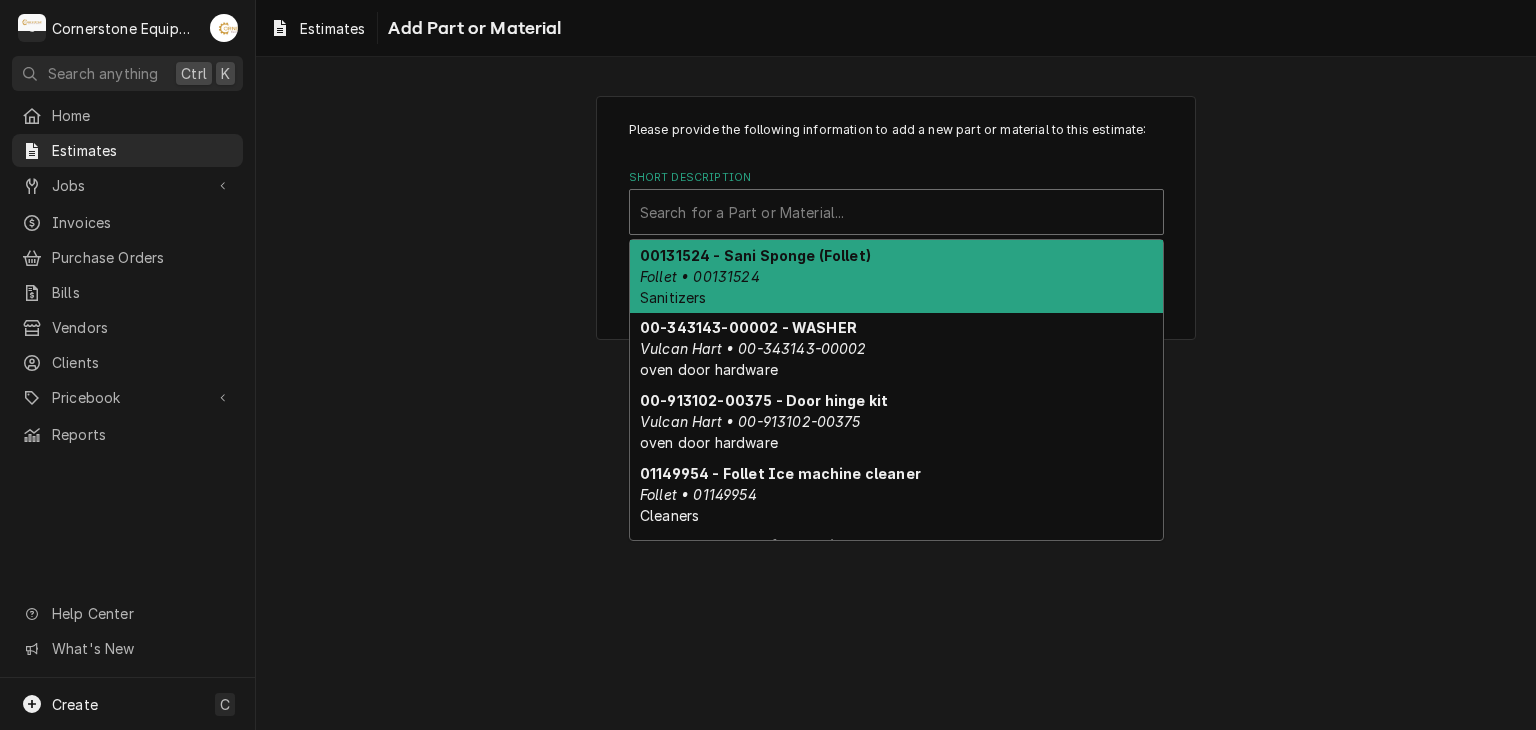 click at bounding box center [896, 212] 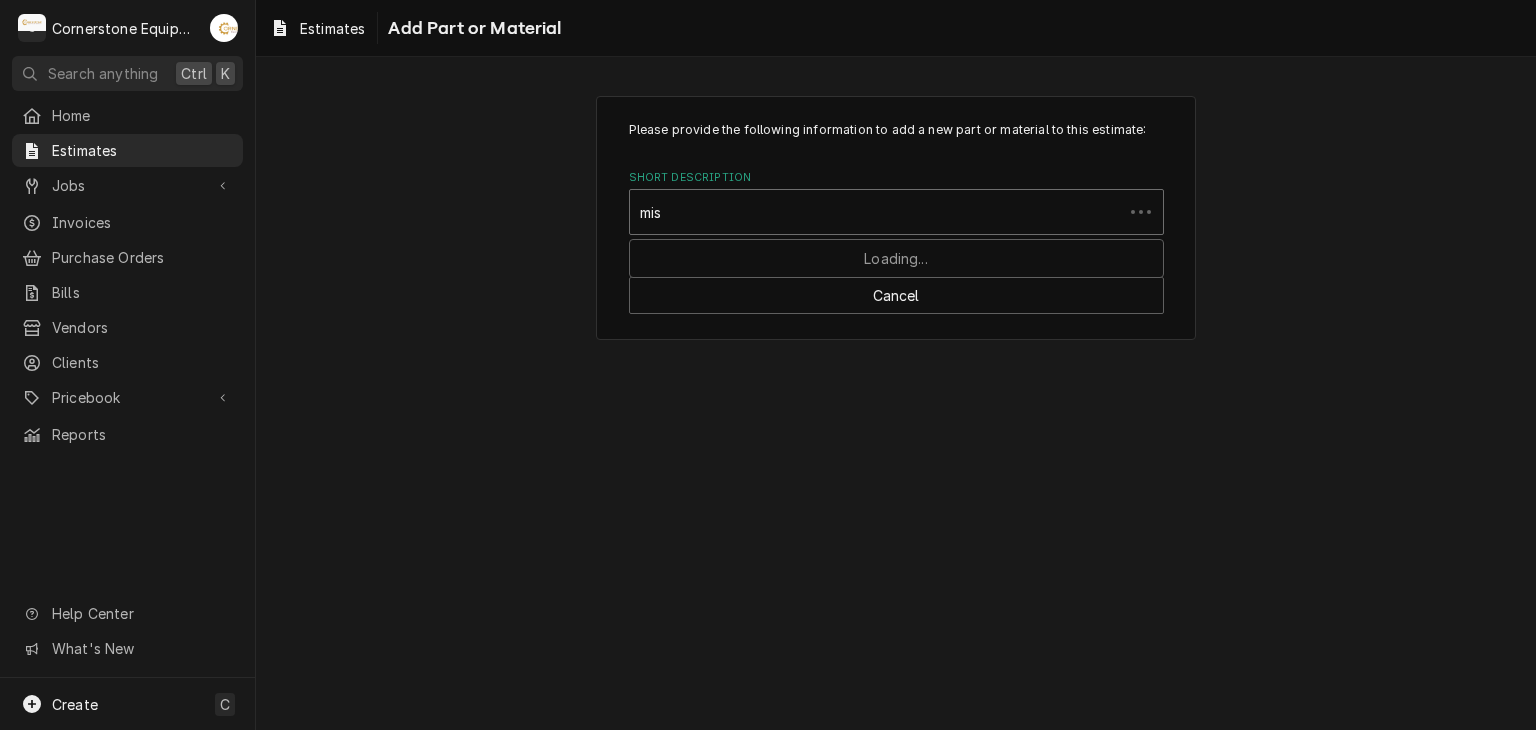 type on "misc" 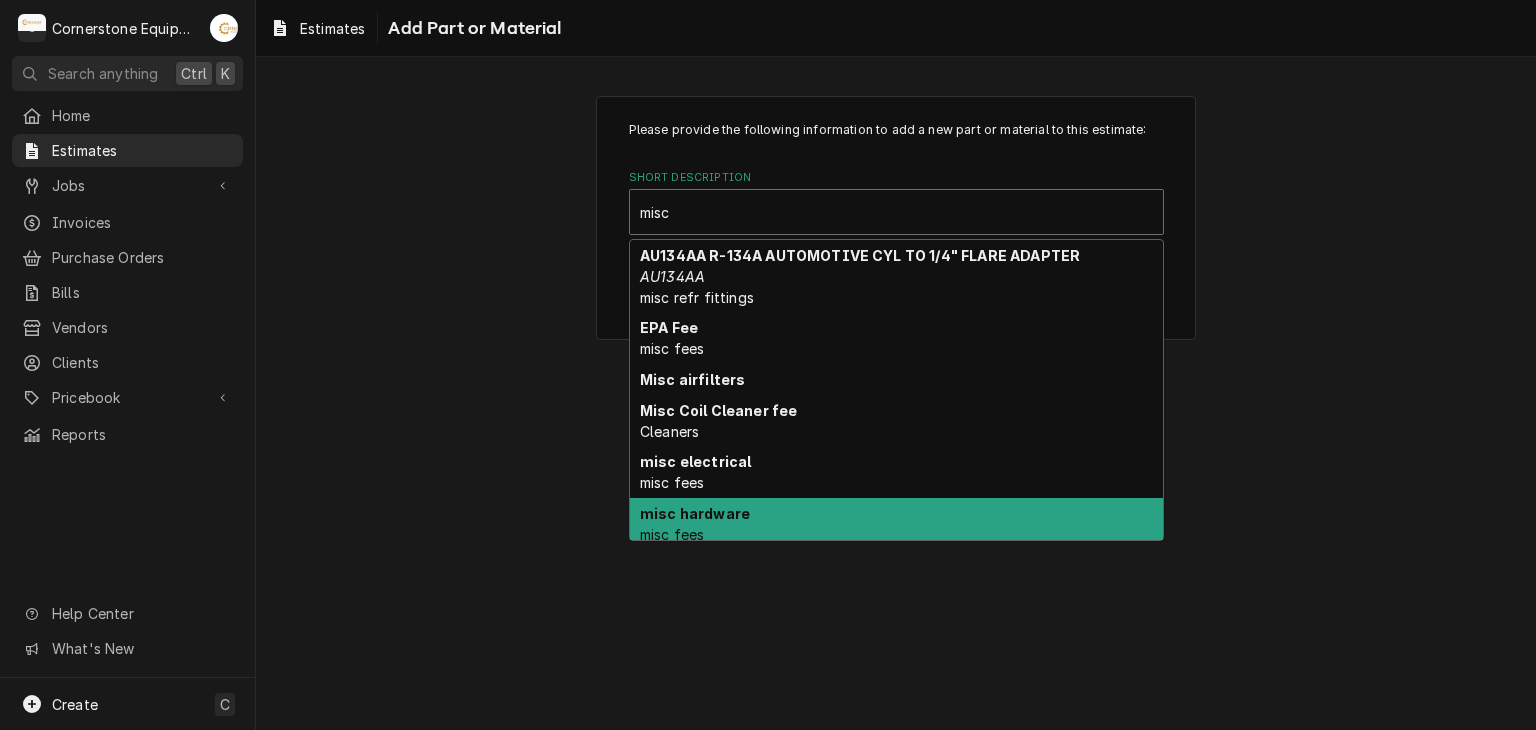 click on "misc hardware misc fees" at bounding box center [896, 524] 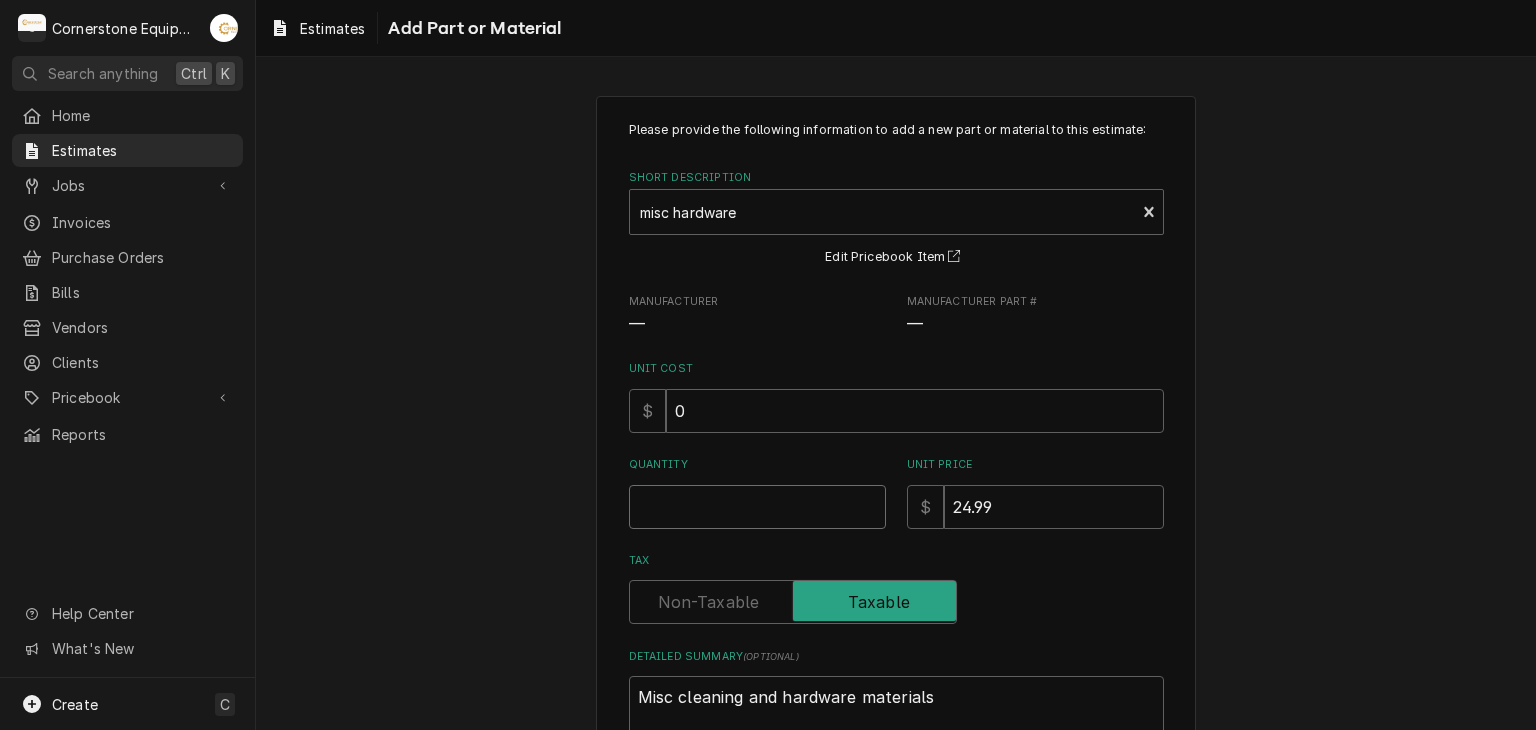 click on "Quantity" at bounding box center (757, 507) 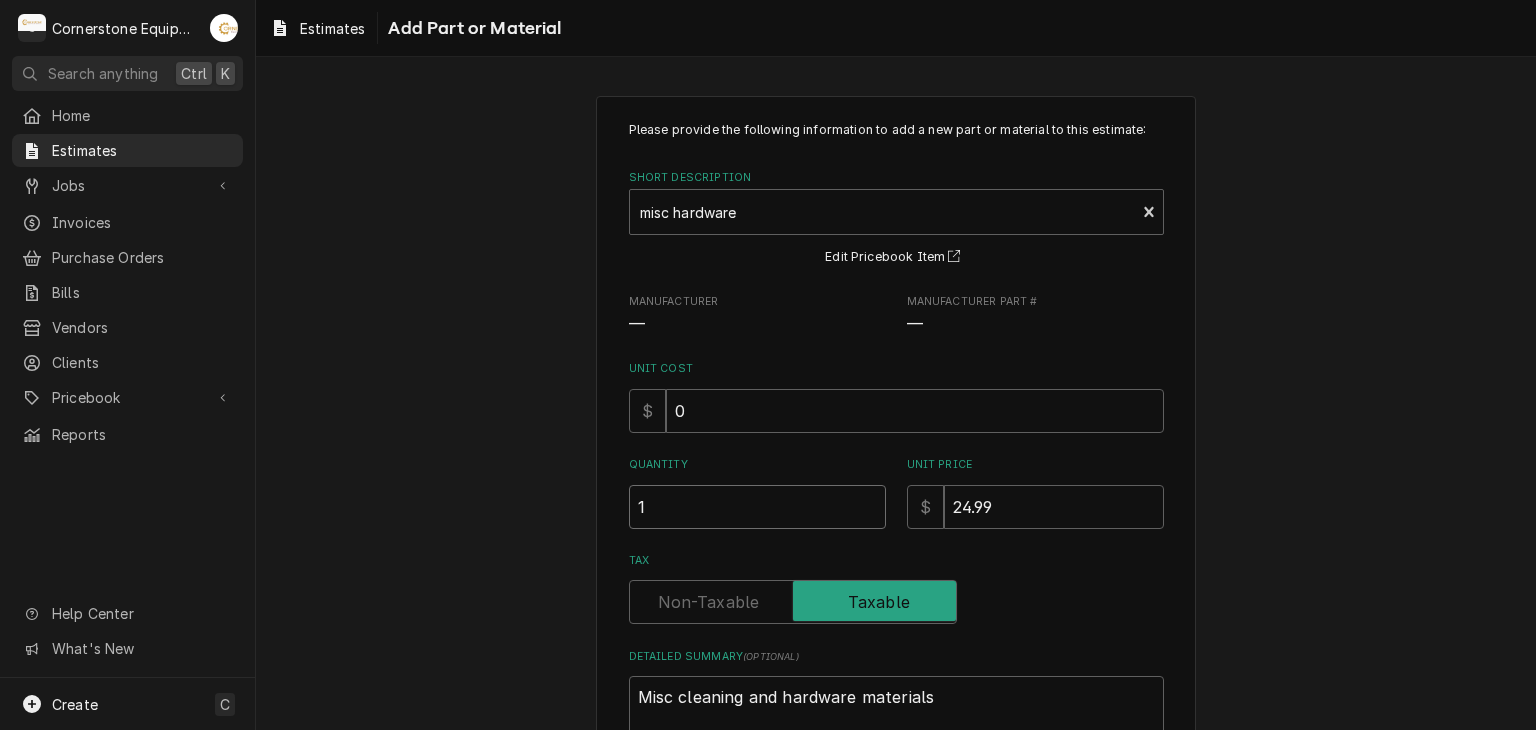 type on "x" 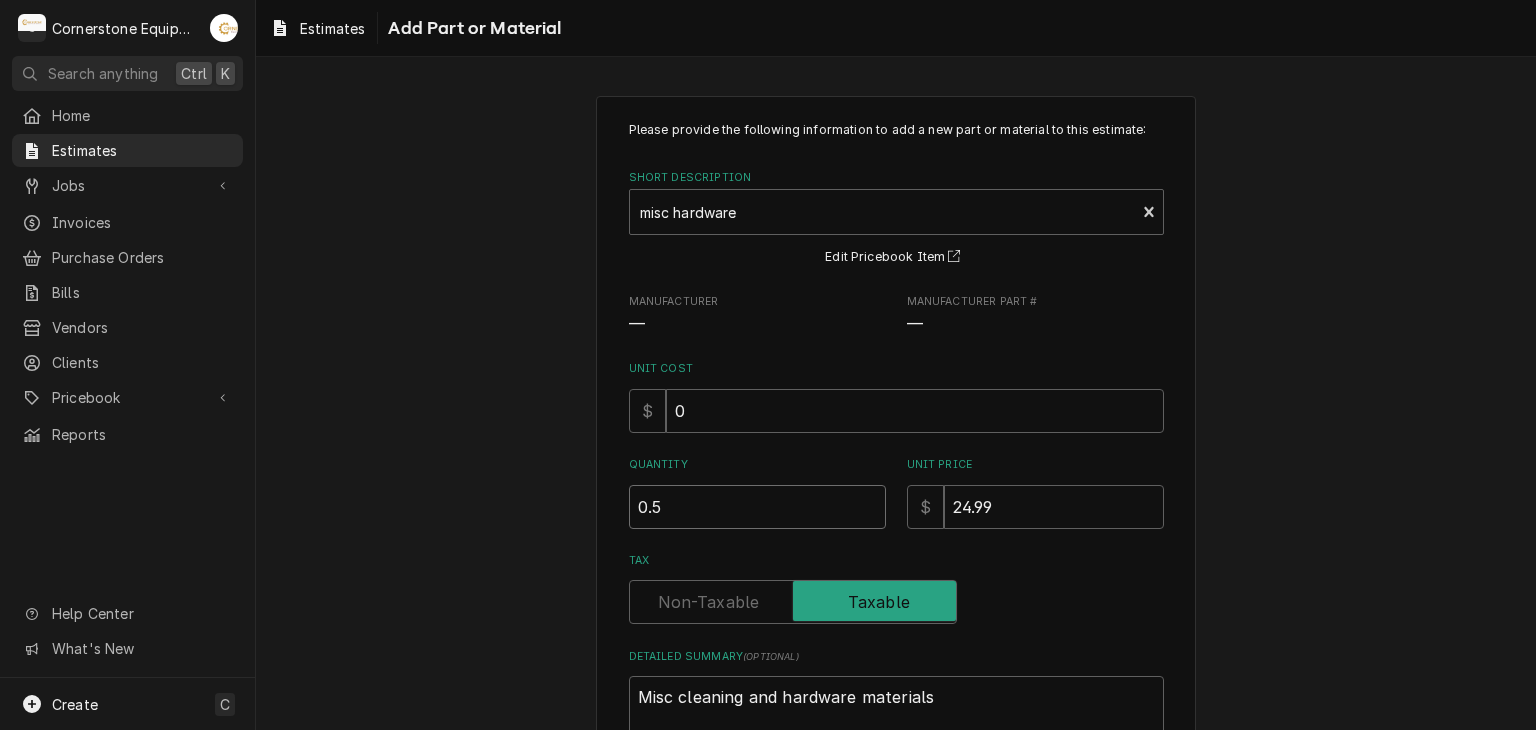 type on "x" 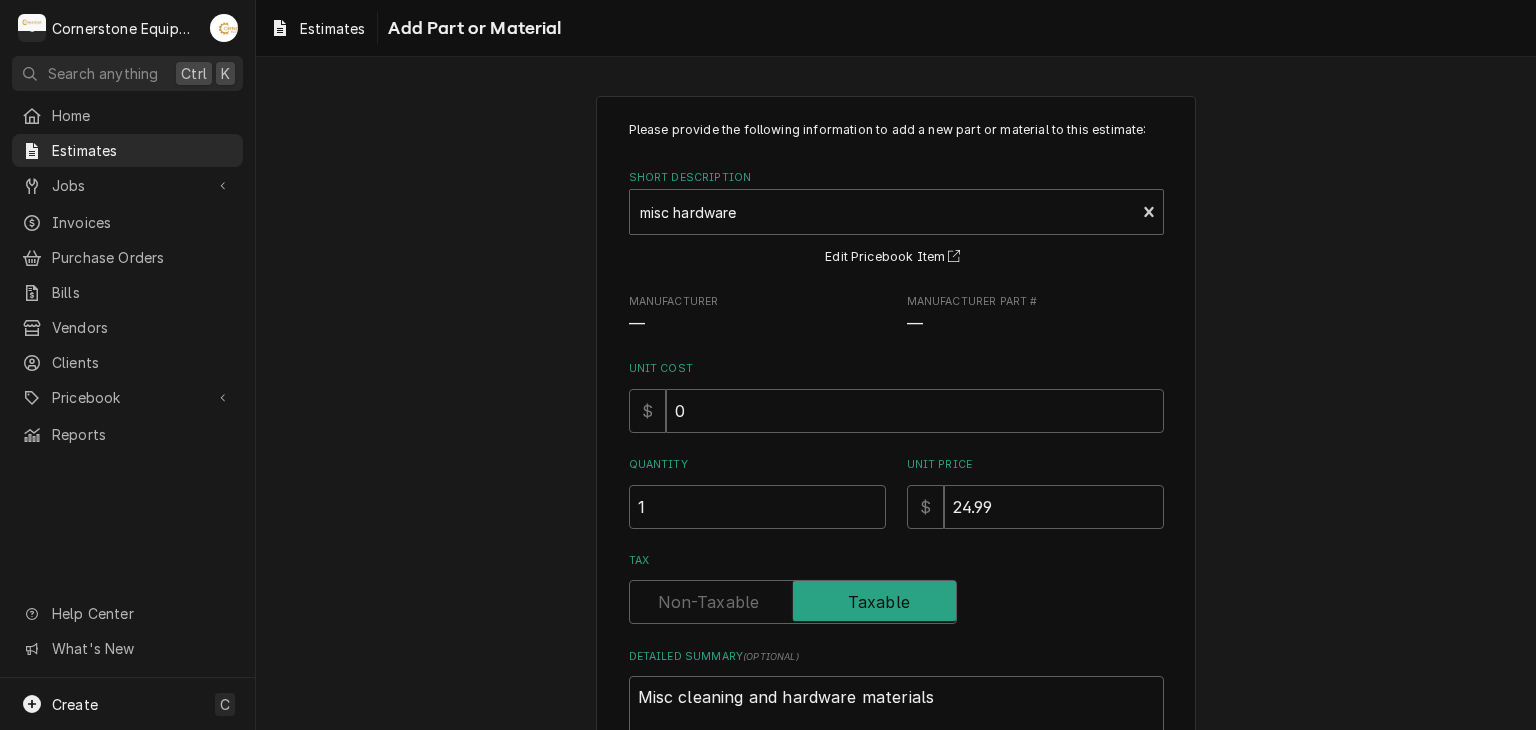 click on "Please provide the following information to add a new part or material to this estimate: Short Description misc hardware misc fees Edit Pricebook Item    Manufacturer — Manufacturer Part # — Unit Cost $ 0 Quantity 1 Unit Price $ 24.99 Tax Detailed Summary  ( optional ) Misc cleaning and hardware materials Add Cancel" at bounding box center [896, 483] 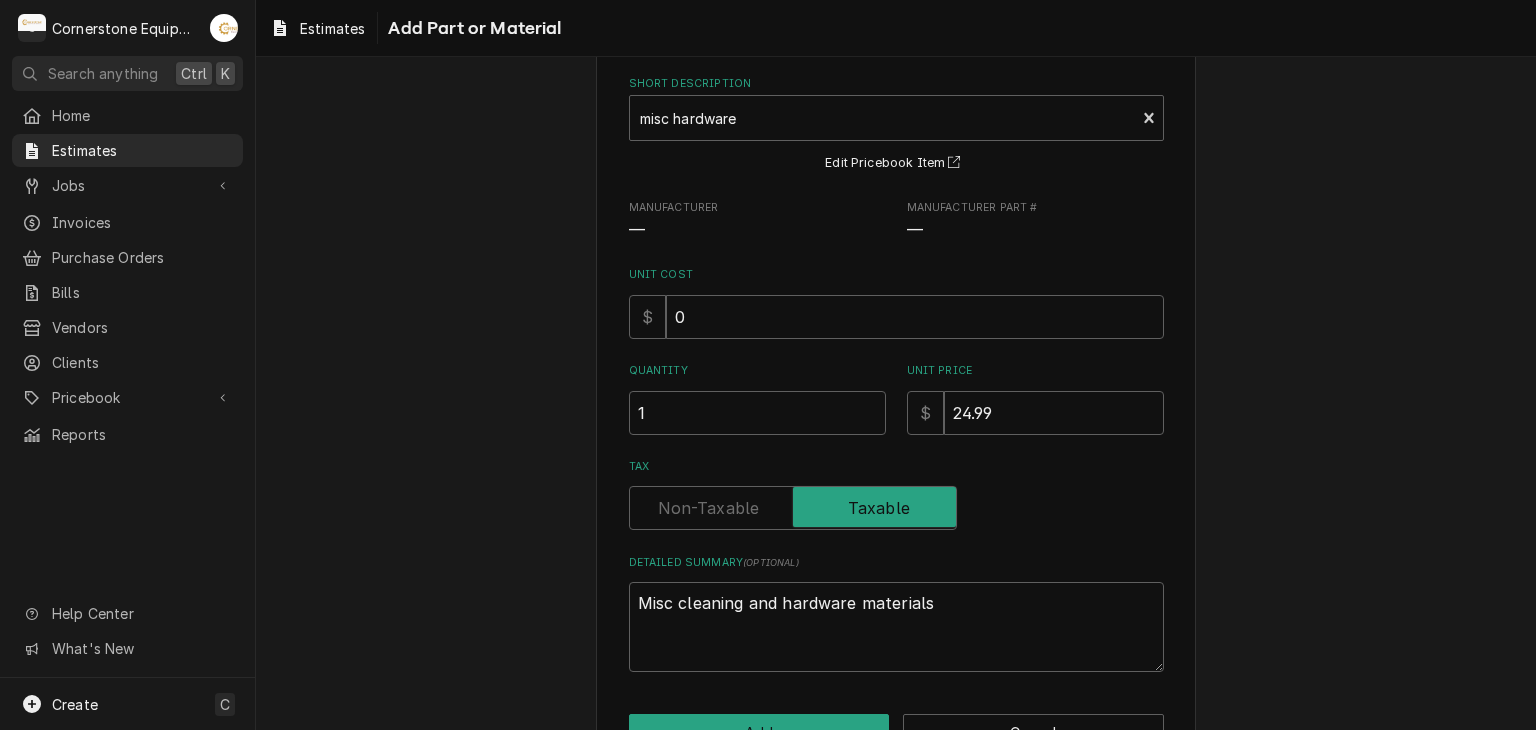 scroll, scrollTop: 156, scrollLeft: 0, axis: vertical 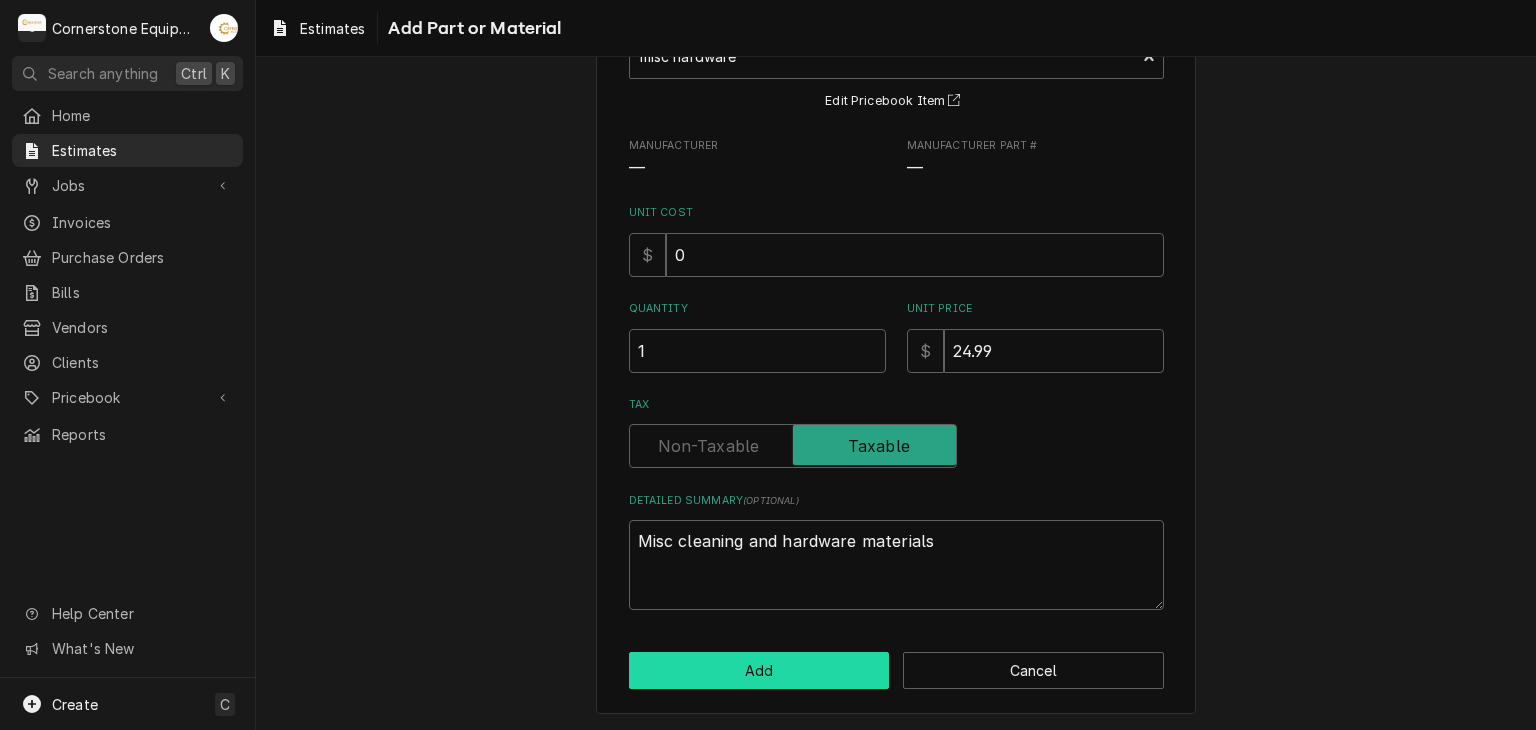 click on "Add" at bounding box center [759, 670] 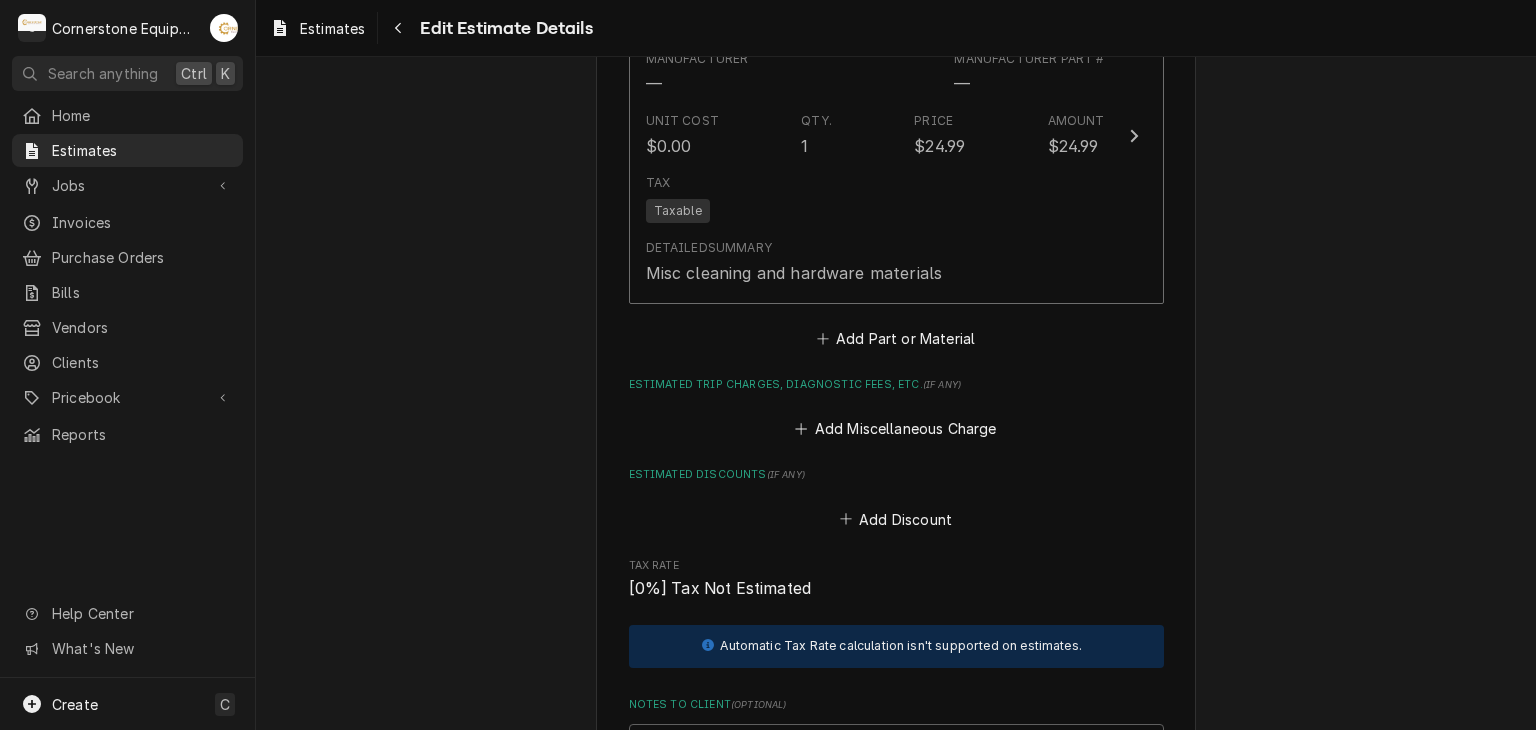 scroll, scrollTop: 2737, scrollLeft: 0, axis: vertical 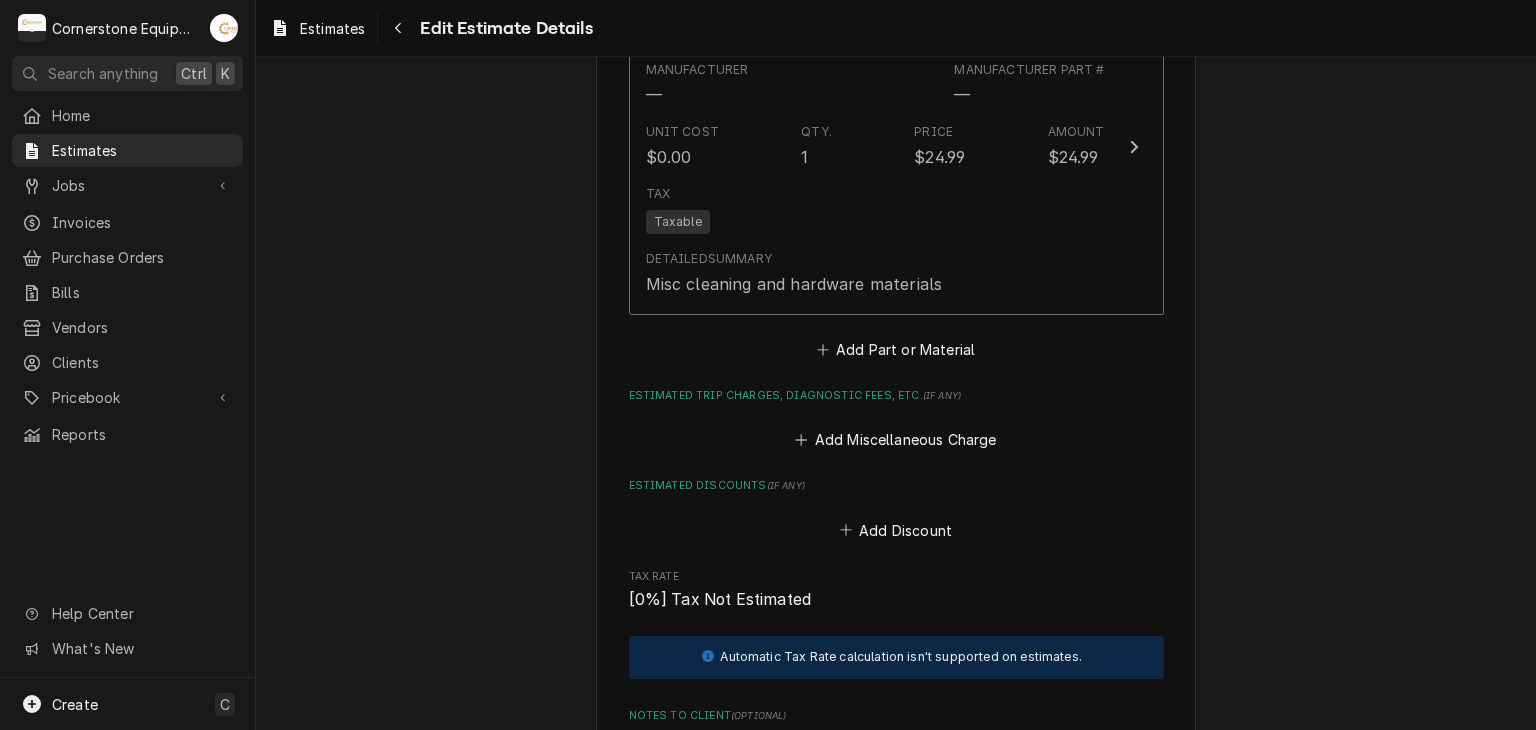 click on "Please provide the following information to create your estimate: Client Details Client Kelly’s steakhouse Edit Client Service Location Kelly’s Steakhouse / Little Hope Rd, Blacksburg, SC 29702 Edit Service Location Basic Details Service Type Labor Edit Service Type Reason For Call estimate to replace booster heater Equipment  ( optional ) Search for Equipment... View/Edit Logged Equipment    Labels  ( optional ) Add Labels... Billing Address Same as service location Issue Date 2025-08-07 Expiration Date 2025-08-15 Payment Methods Accept Online Card Payments Charge Details Estimated Service Charges Short Description Labor Hourly Cost $45.00/hr Qty. 6hrs Rate $135.00/hr Amount $810.00 Tax Non-Taxable Add Service Charge Estimated Parts and Materials  ( if any ) Short Description Equipment Manufacturer — Manufacturer Part # — Unit Cost $3,695.00 Qty. 1 Price $4,718.75 Amount $4,718.75 Tax Taxable Detailed  Summary Hubble booster heater Short Description misc electrical Manufacturer — — Unit Cost Qty." at bounding box center (896, -603) 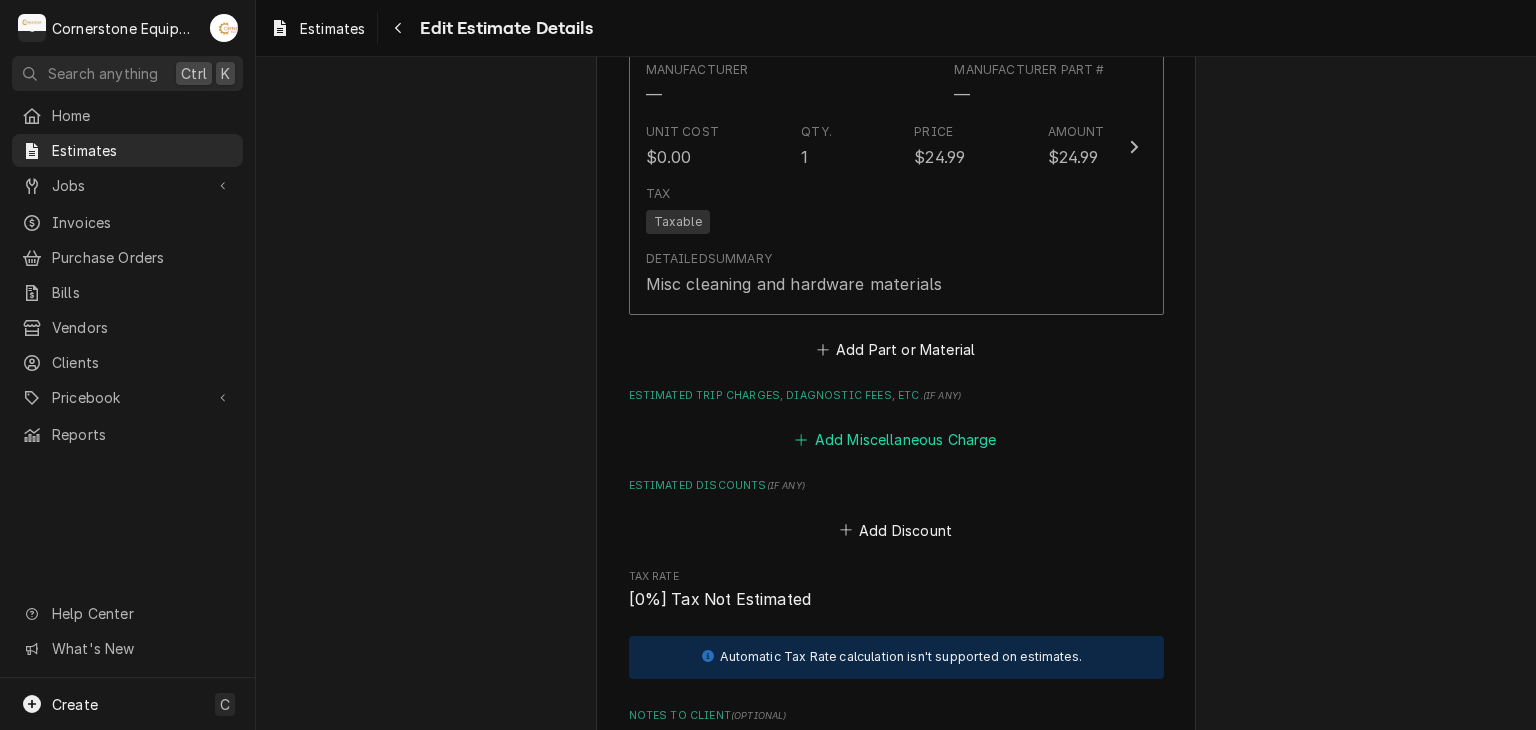 click on "Add Miscellaneous Charge" at bounding box center [896, 440] 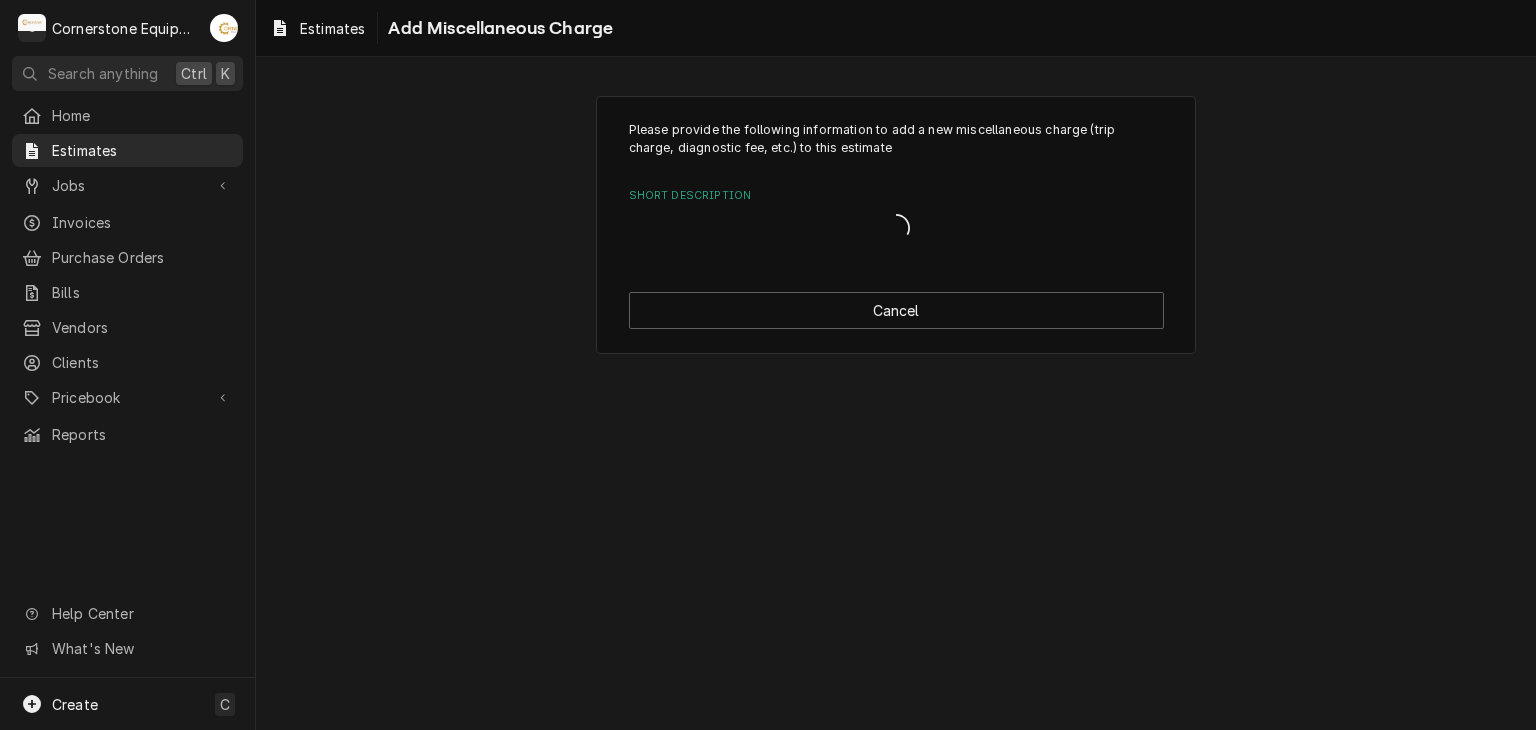 scroll, scrollTop: 0, scrollLeft: 0, axis: both 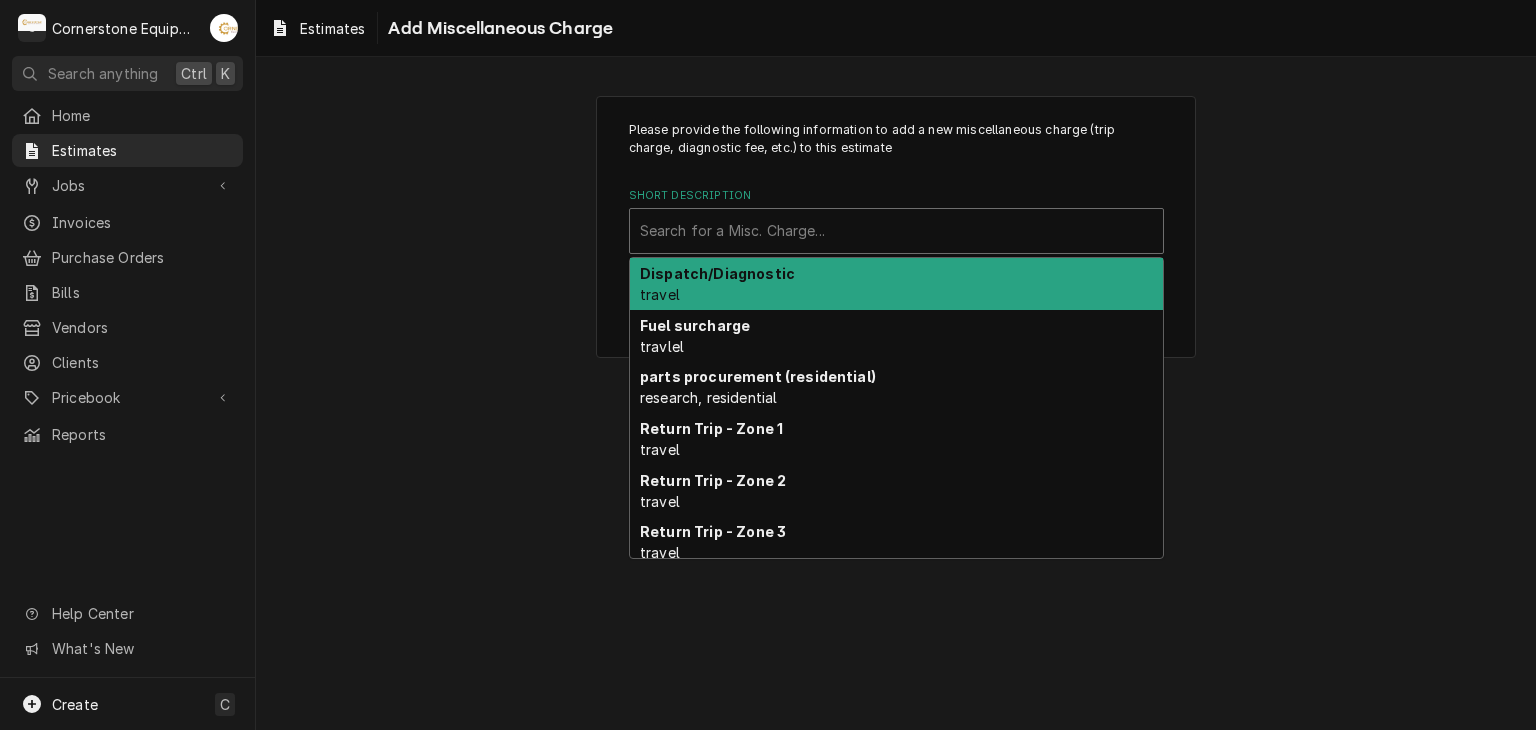 click at bounding box center (896, 231) 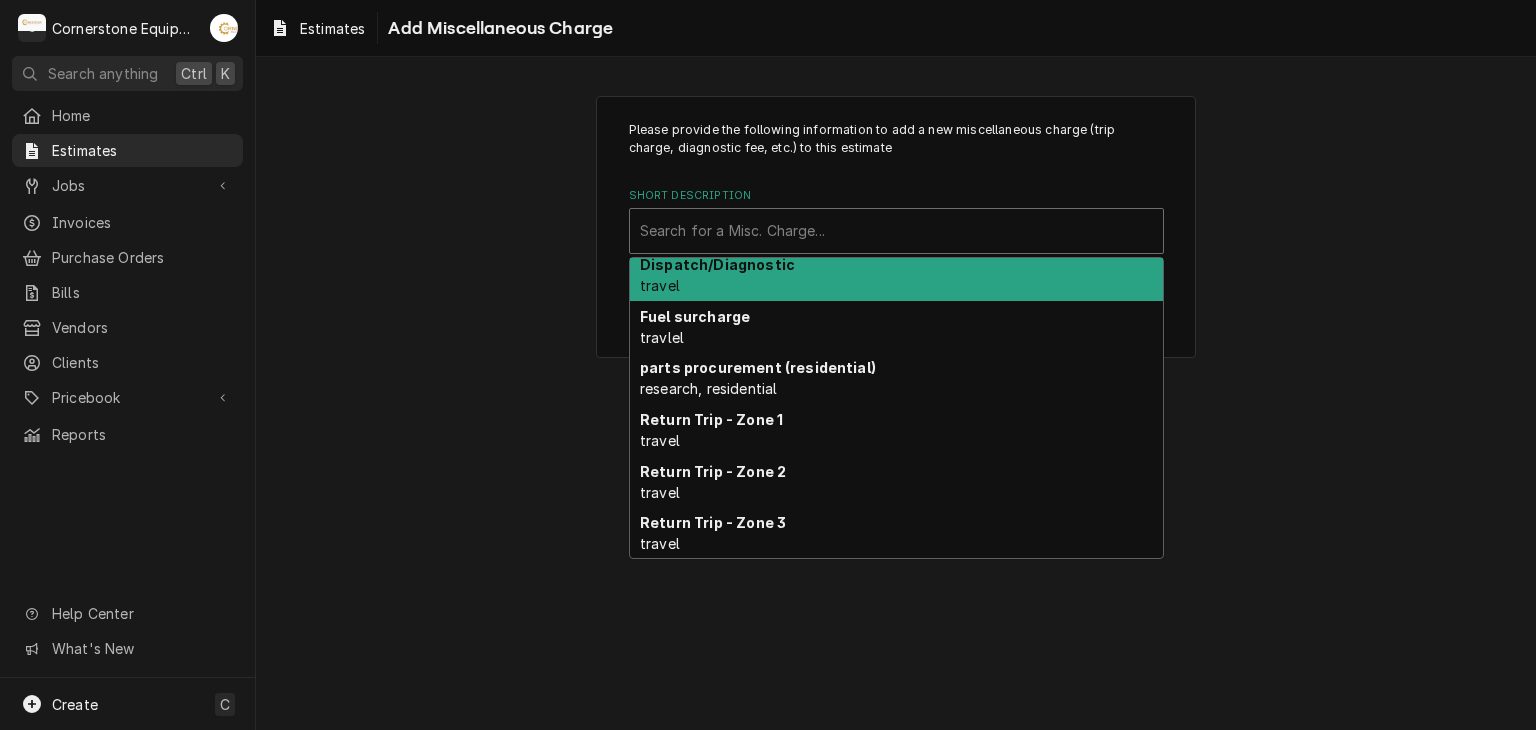 scroll, scrollTop: 0, scrollLeft: 0, axis: both 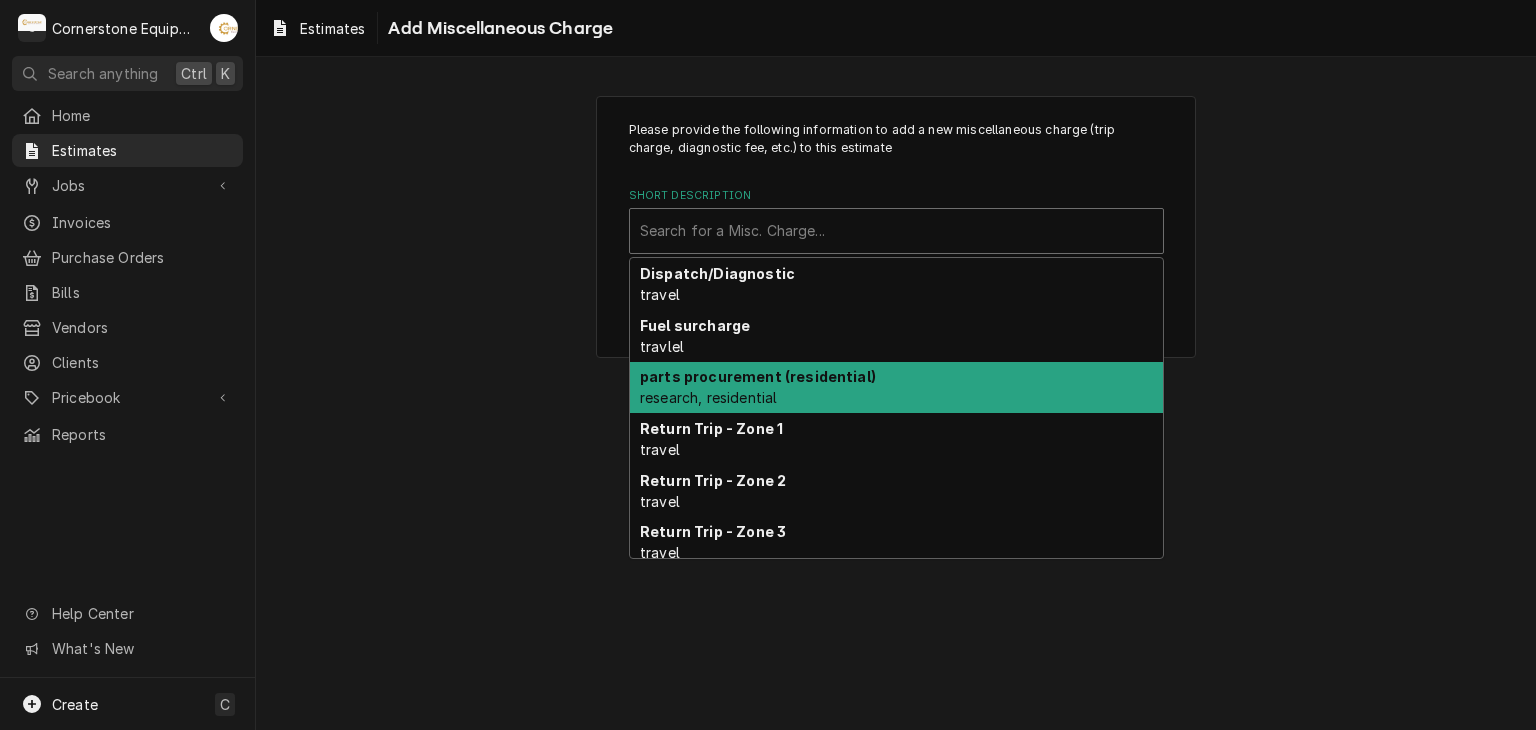click on "Please provide the following information to add a new miscellaneous charge (trip charge, diagnostic fee, etc.) to this estimate Short Description 6 results available. Use Up and Down to choose options, press Enter to select the currently focused option, press Escape to exit the menu, press Tab to select the option and exit the menu. Search for a Misc. Charge... Dispatch/Diagnostic travel Fuel surcharge travlel parts procurement (residential) research, residential Return Trip - Zone 1 travel Return Trip - Zone 2 travel Return Trip - Zone 3 travel Cancel" at bounding box center (896, 227) 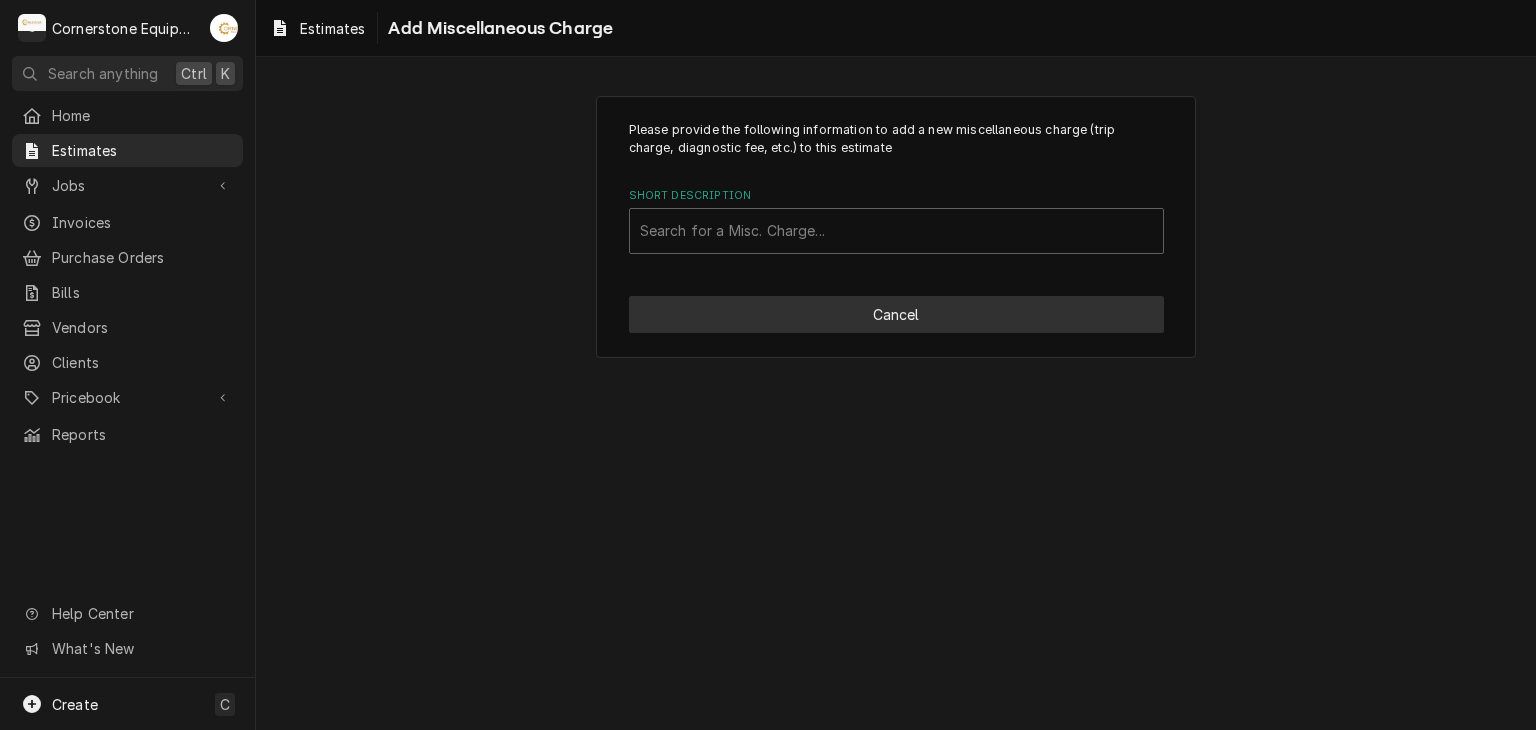 drag, startPoint x: 960, startPoint y: 334, endPoint x: 984, endPoint y: 315, distance: 30.610456 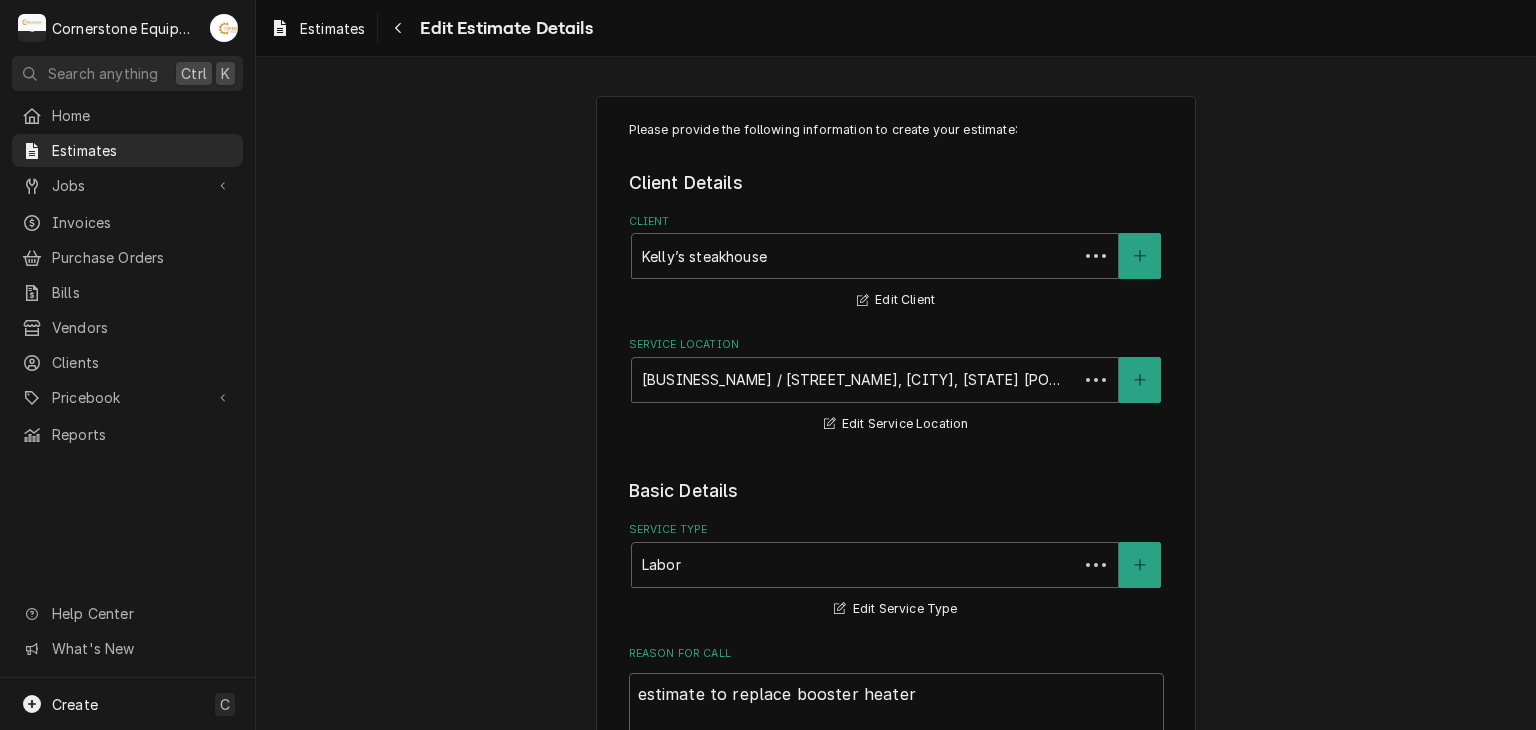 scroll, scrollTop: 2713, scrollLeft: 0, axis: vertical 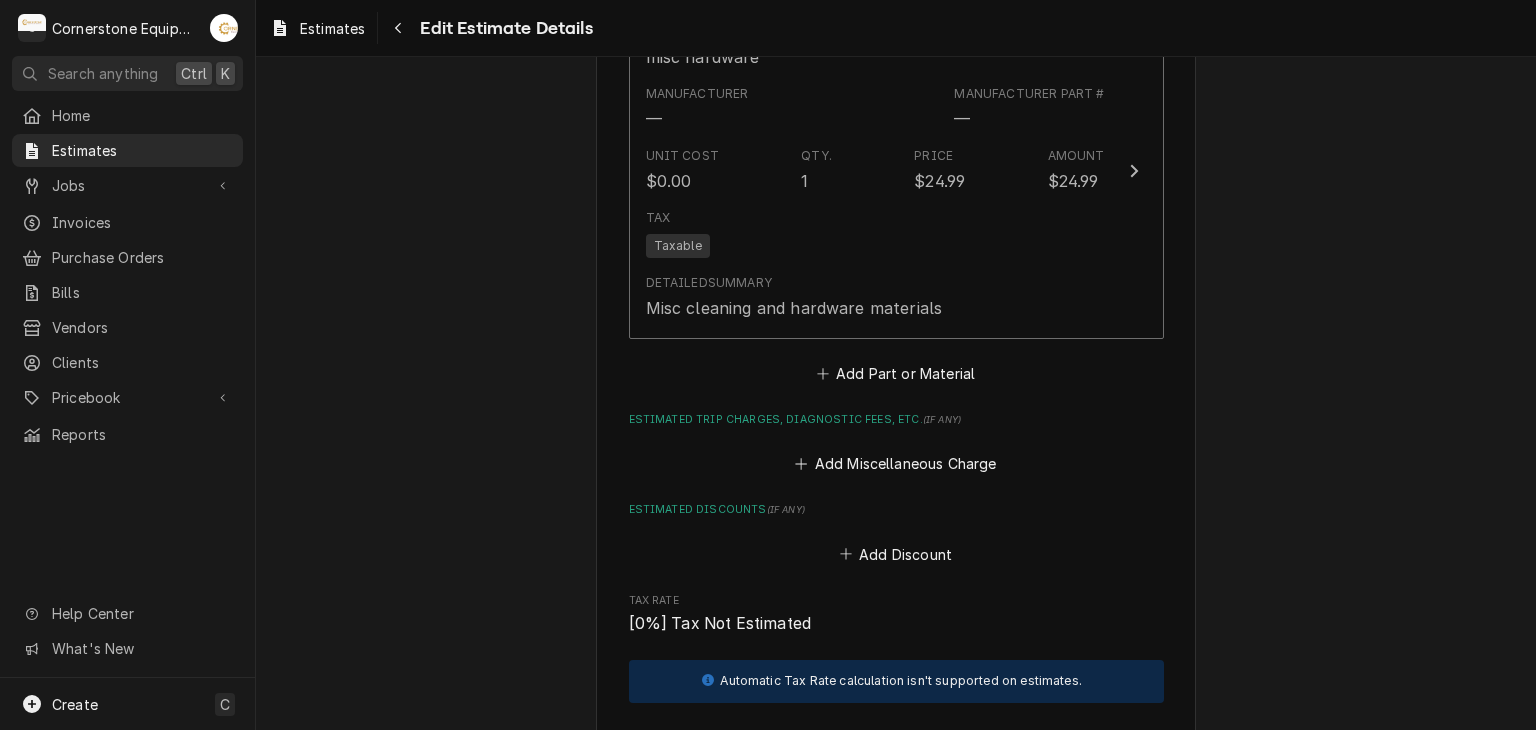 click on "Please provide the following information to create your estimate: Client Details Client Kelly’s steakhouse Edit Client Service Location Kelly’s Steakhouse / Little Hope Rd, Blacksburg, SC 29702 Edit Service Location Basic Details Service Type Labor Edit Service Type Reason For Call estimate to replace booster heater Equipment  ( optional ) Search for Equipment... View/Edit Logged Equipment    Labels  ( optional ) Add Labels... Billing Address Same as service location Issue Date 2025-08-07 Expiration Date 2025-08-15 Payment Methods Accept Online Card Payments Charge Details Estimated Service Charges Short Description Labor Hourly Cost $45.00/hr Qty. 6hrs Rate $135.00/hr Amount $810.00 Tax Non-Taxable Add Service Charge Estimated Parts and Materials  ( if any ) Short Description Equipment Manufacturer — Manufacturer Part # — Unit Cost $3,695.00 Qty. 1 Price $4,718.75 Amount $4,718.75 Tax Taxable Detailed  Summary Hubble booster heater Short Description misc electrical Manufacturer — — Unit Cost Qty." at bounding box center (896, -579) 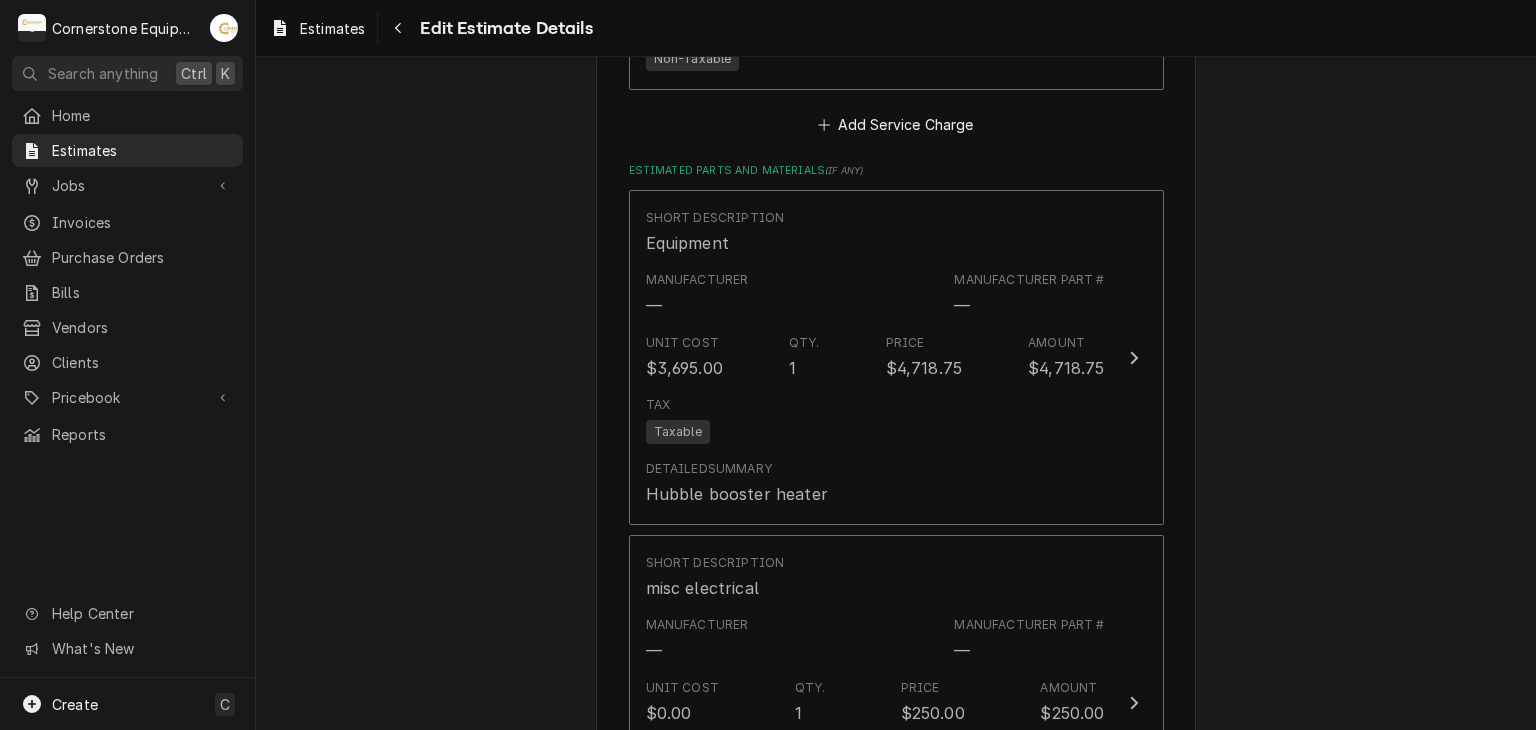 scroll, scrollTop: 1553, scrollLeft: 0, axis: vertical 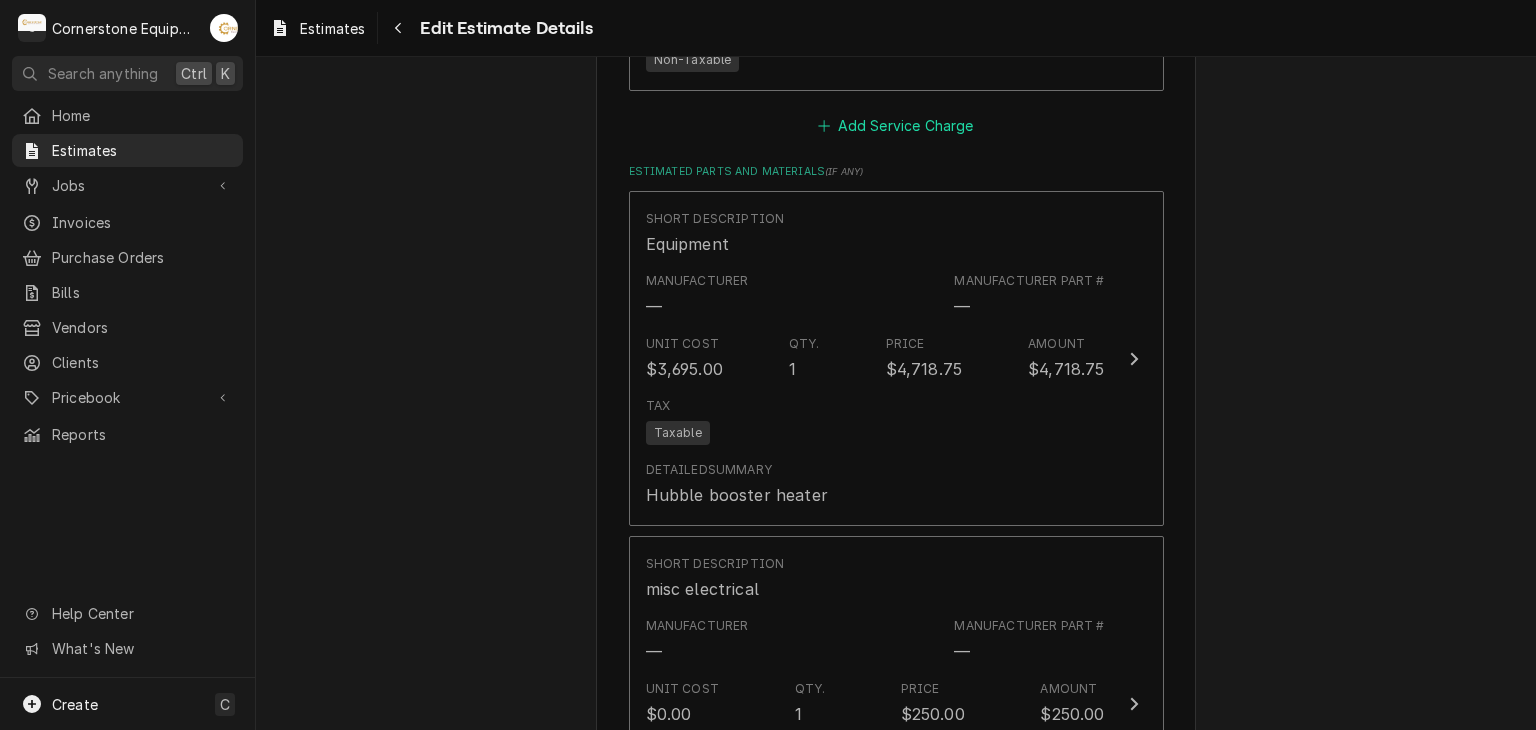 click on "Add Service Charge" at bounding box center (896, 125) 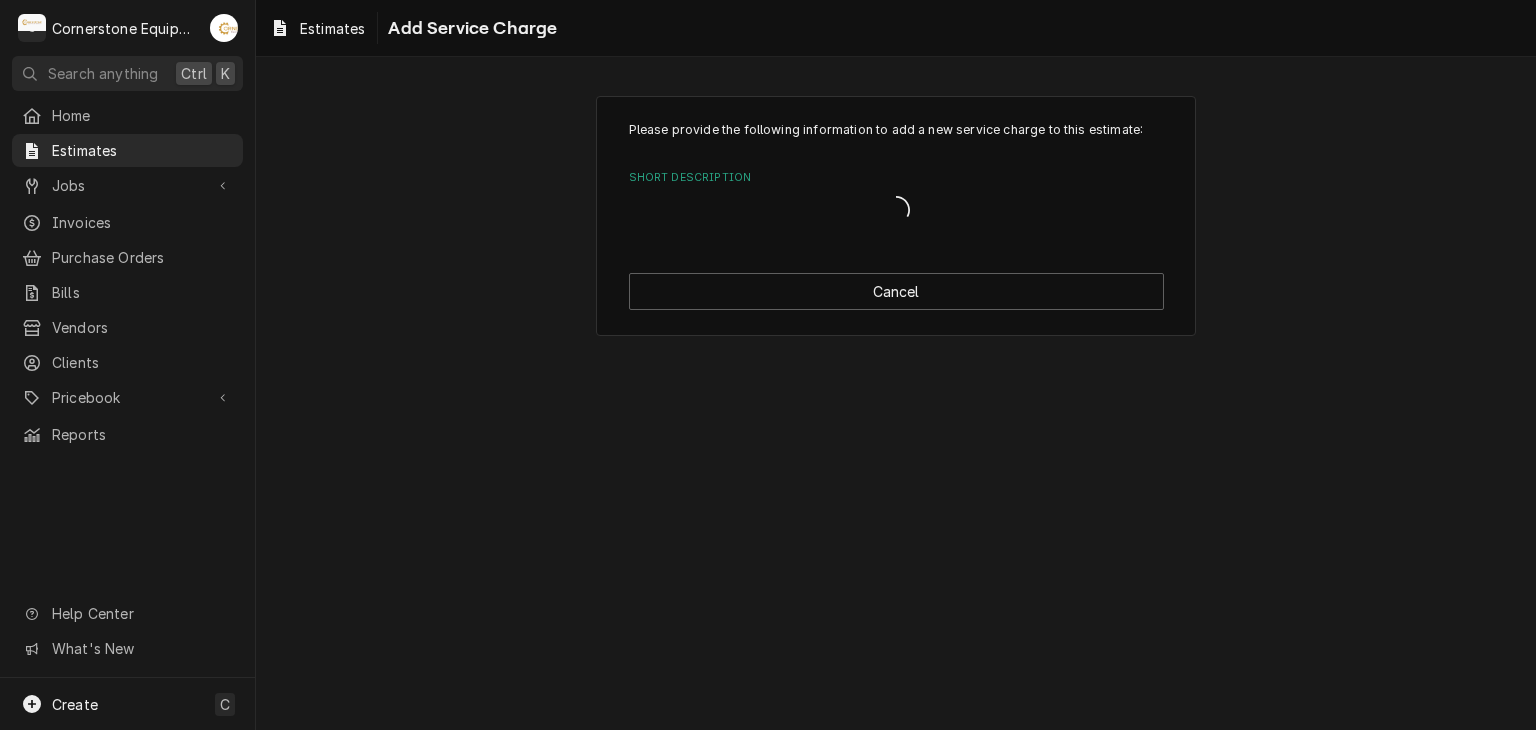 scroll, scrollTop: 0, scrollLeft: 0, axis: both 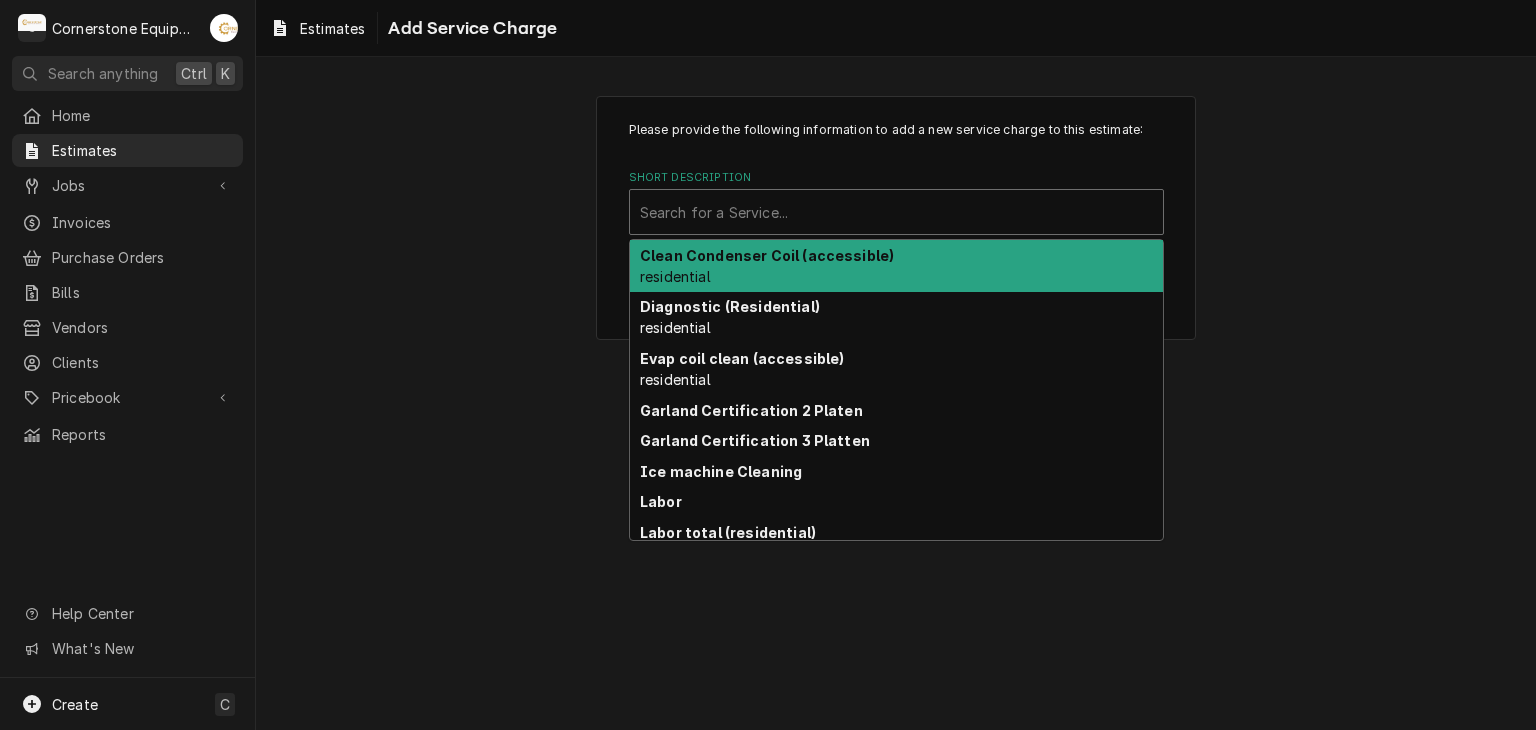 click at bounding box center [896, 212] 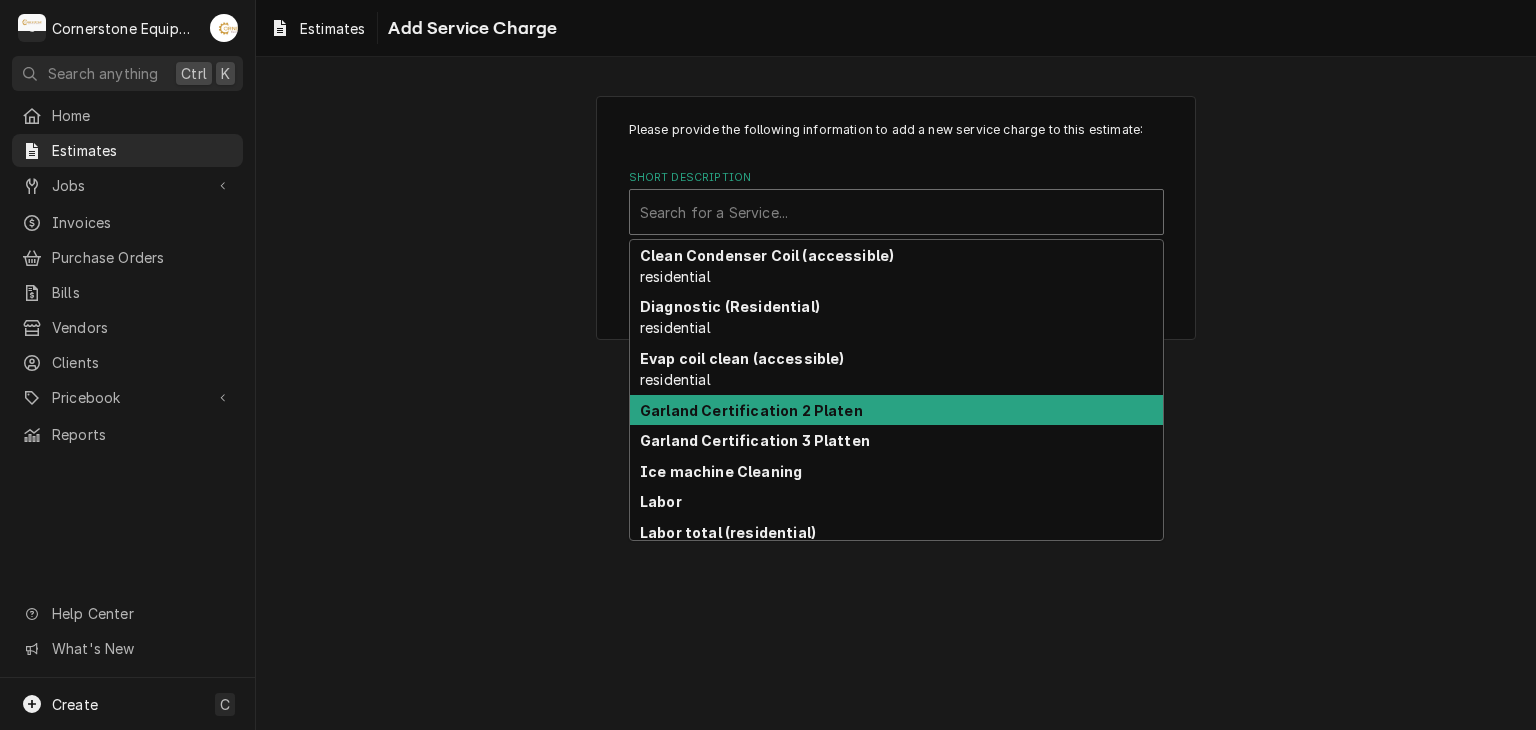 scroll, scrollTop: 98, scrollLeft: 0, axis: vertical 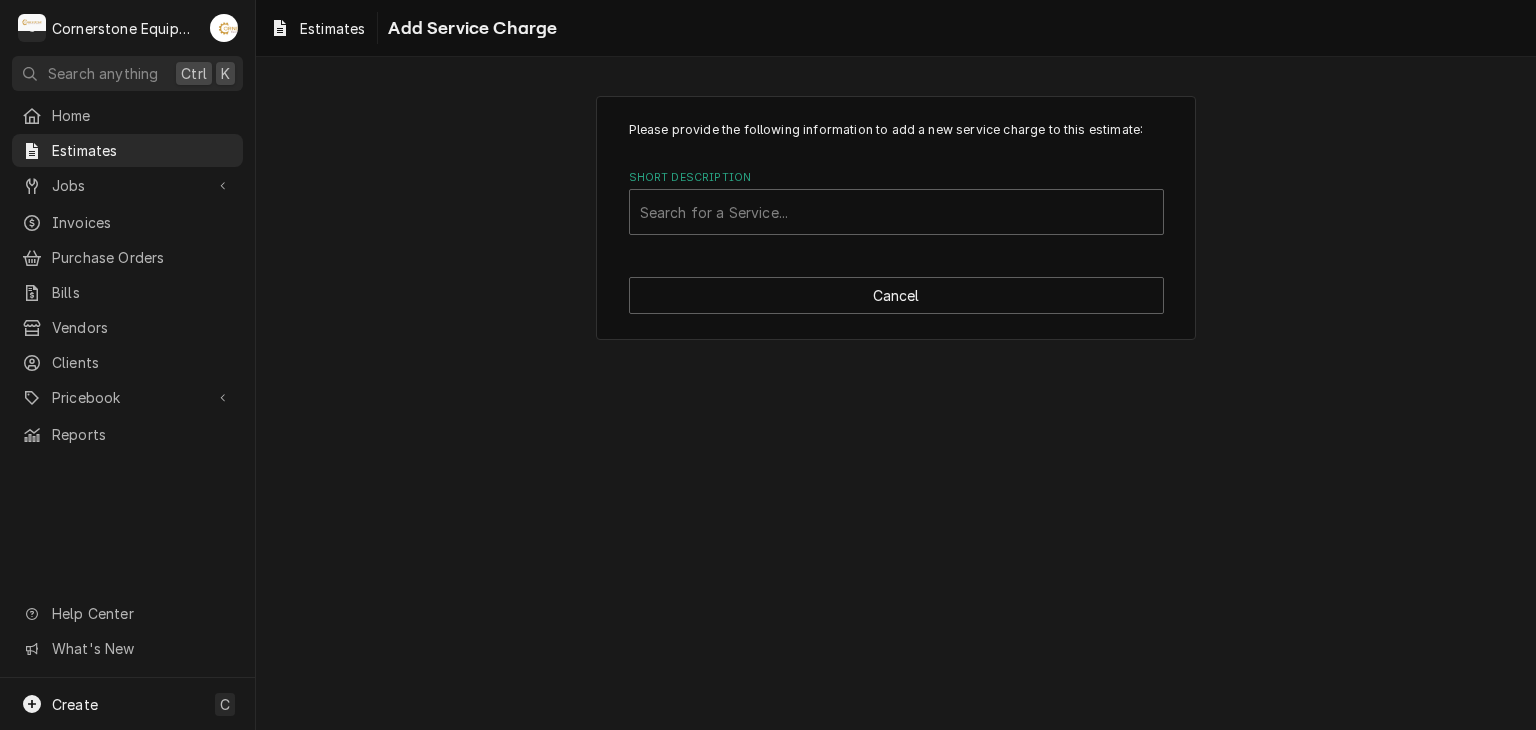 click on "Please provide the following information to add a new service charge to this estimate: Short Description Search for a Service... Cancel" at bounding box center [896, 217] 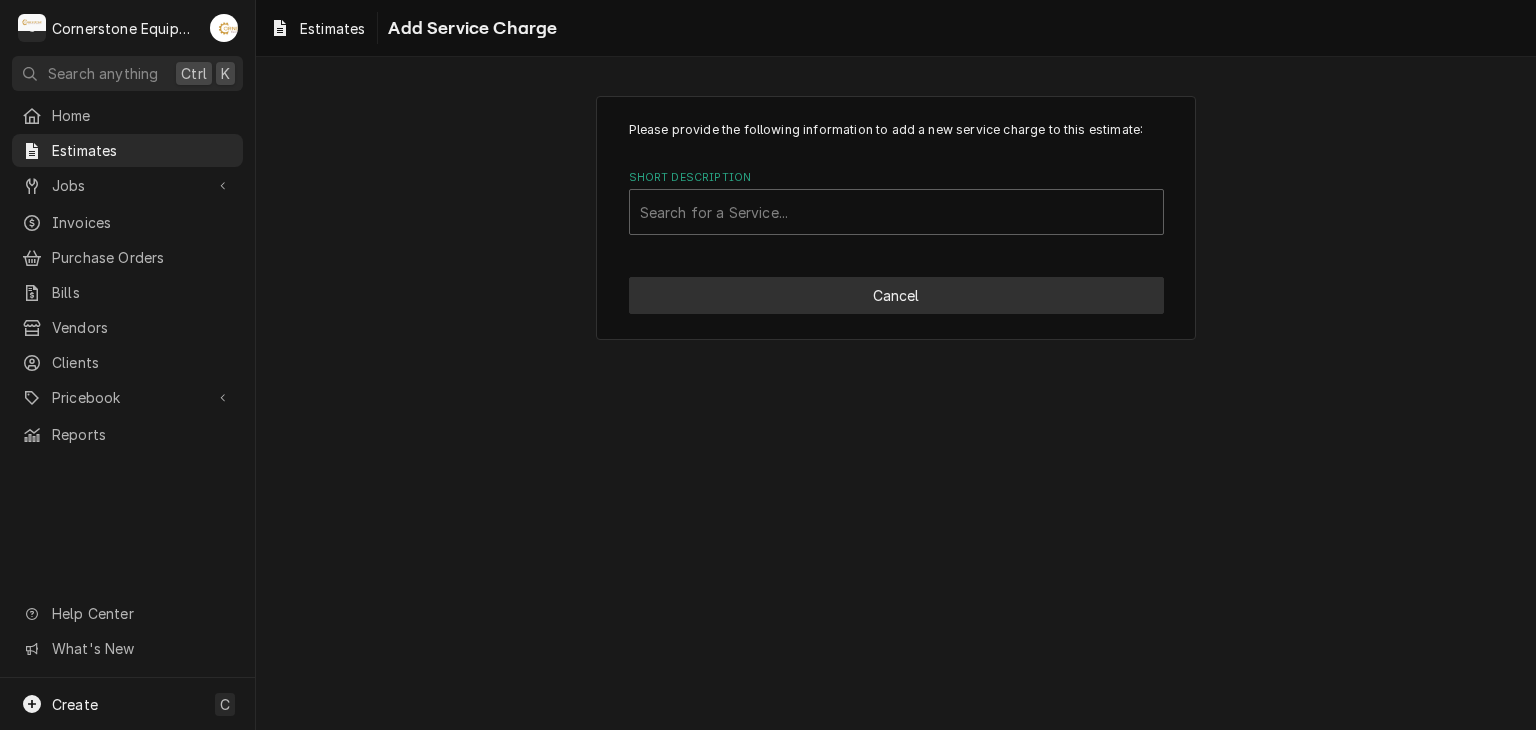 click on "Cancel" at bounding box center (896, 295) 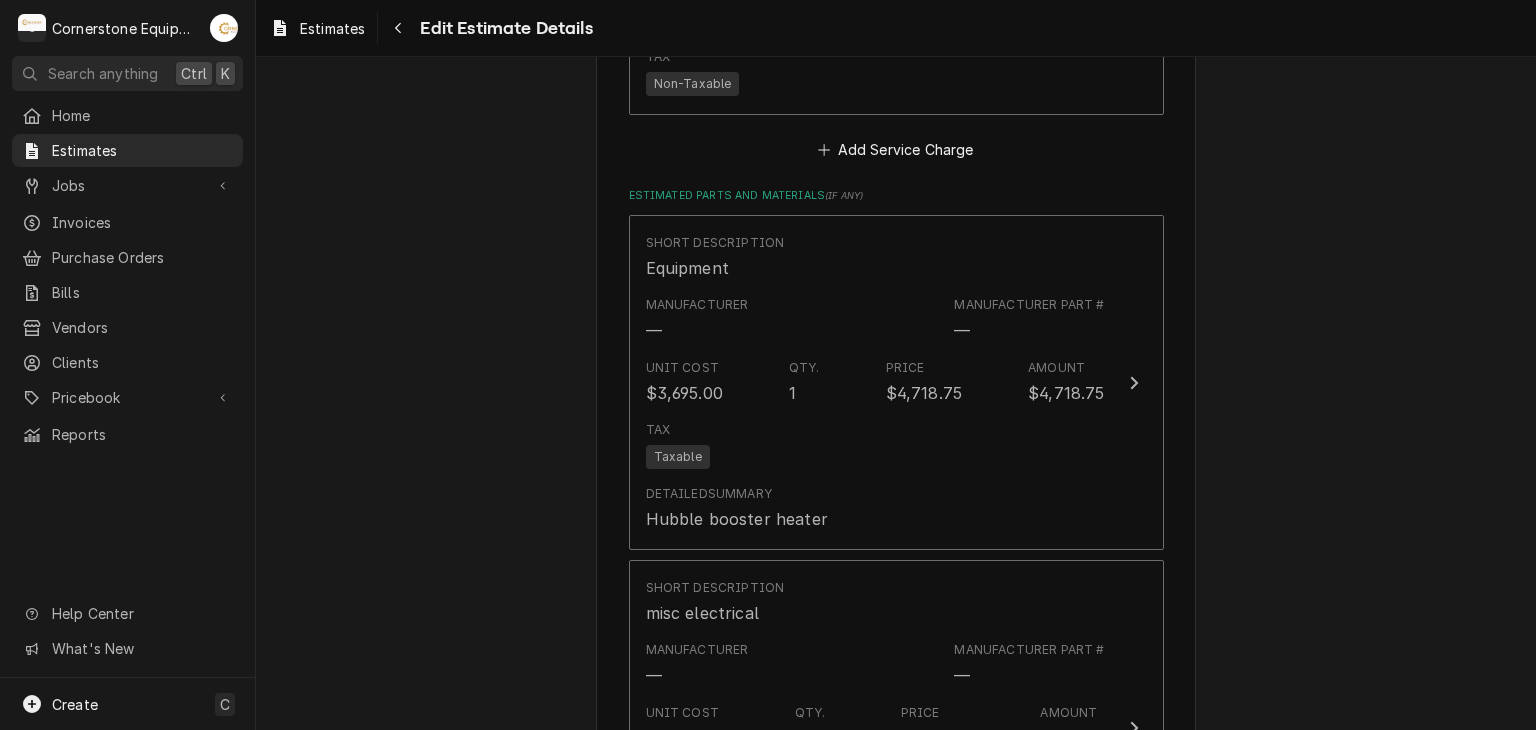 scroll, scrollTop: 1529, scrollLeft: 0, axis: vertical 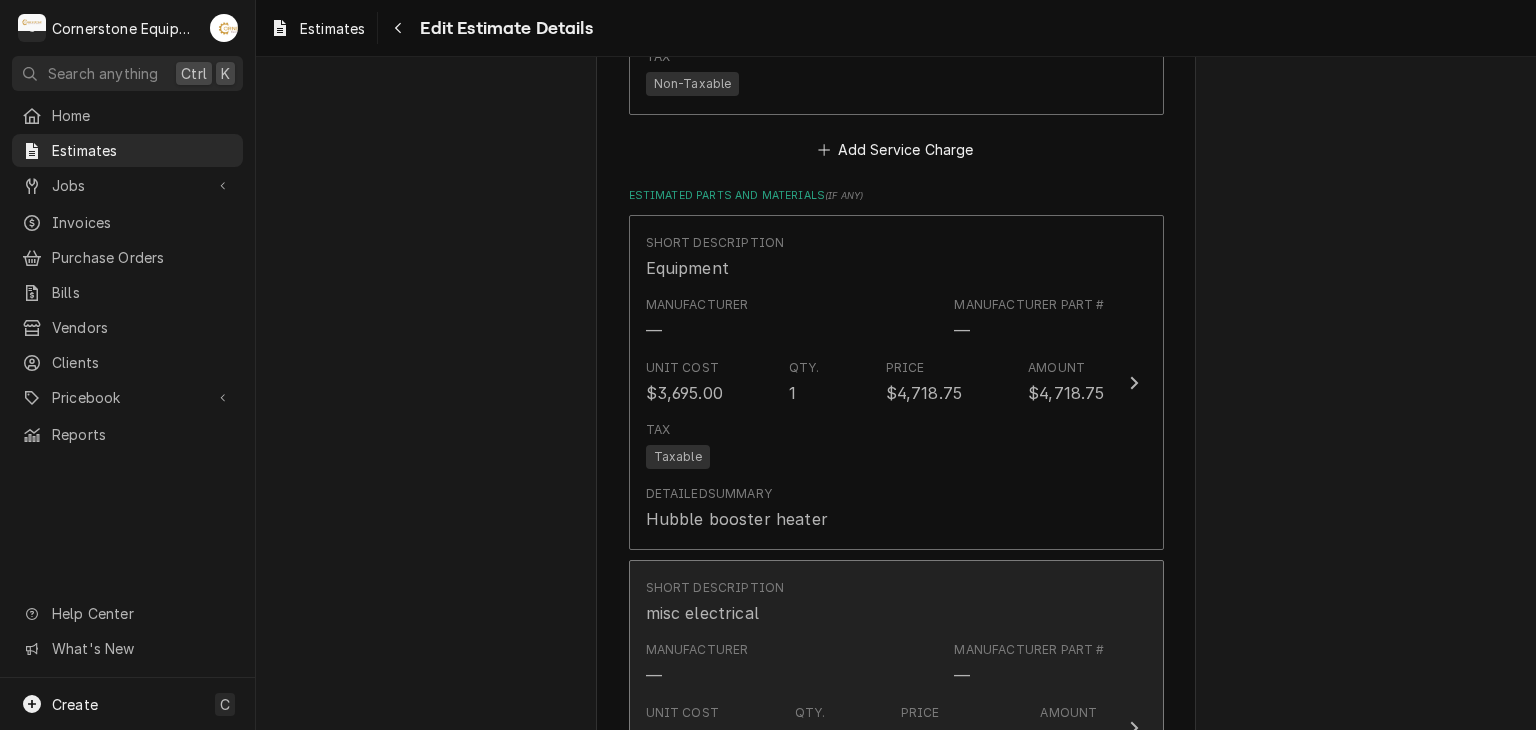type on "x" 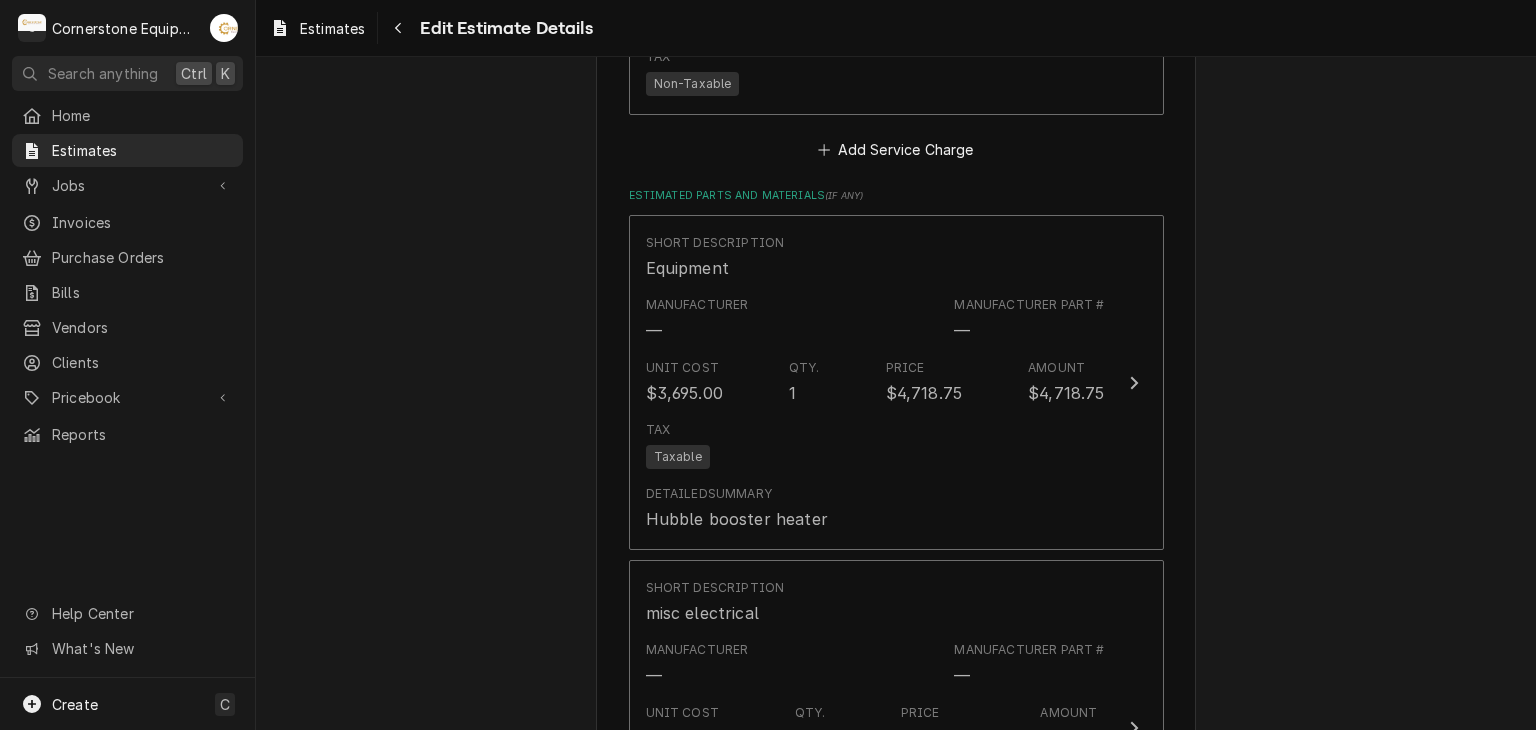 click on "Please provide the following information to create your estimate: Client Details Client Kelly’s steakhouse Edit Client Service Location Kelly’s Steakhouse / Little Hope Rd, Blacksburg, SC 29702 Edit Service Location Basic Details Service Type Labor Edit Service Type Reason For Call estimate to replace booster heater Equipment  ( optional ) Search for Equipment... View/Edit Logged Equipment    Labels  ( optional ) Add Labels... Billing Address Same as service location Issue Date 2025-08-07 Expiration Date 2025-08-15 Payment Methods Accept Online Card Payments Charge Details Estimated Service Charges Short Description Labor Hourly Cost $45.00/hr Qty. 6hrs Rate $135.00/hr Amount $810.00 Tax Non-Taxable Add Service Charge Estimated Parts and Materials  ( if any ) Short Description Equipment Manufacturer — Manufacturer Part # — Unit Cost $3,695.00 Qty. 1 Price $4,718.75 Amount $4,718.75 Tax Taxable Detailed  Summary Hubble booster heater Short Description misc electrical Manufacturer — — Unit Cost Qty." at bounding box center (896, 605) 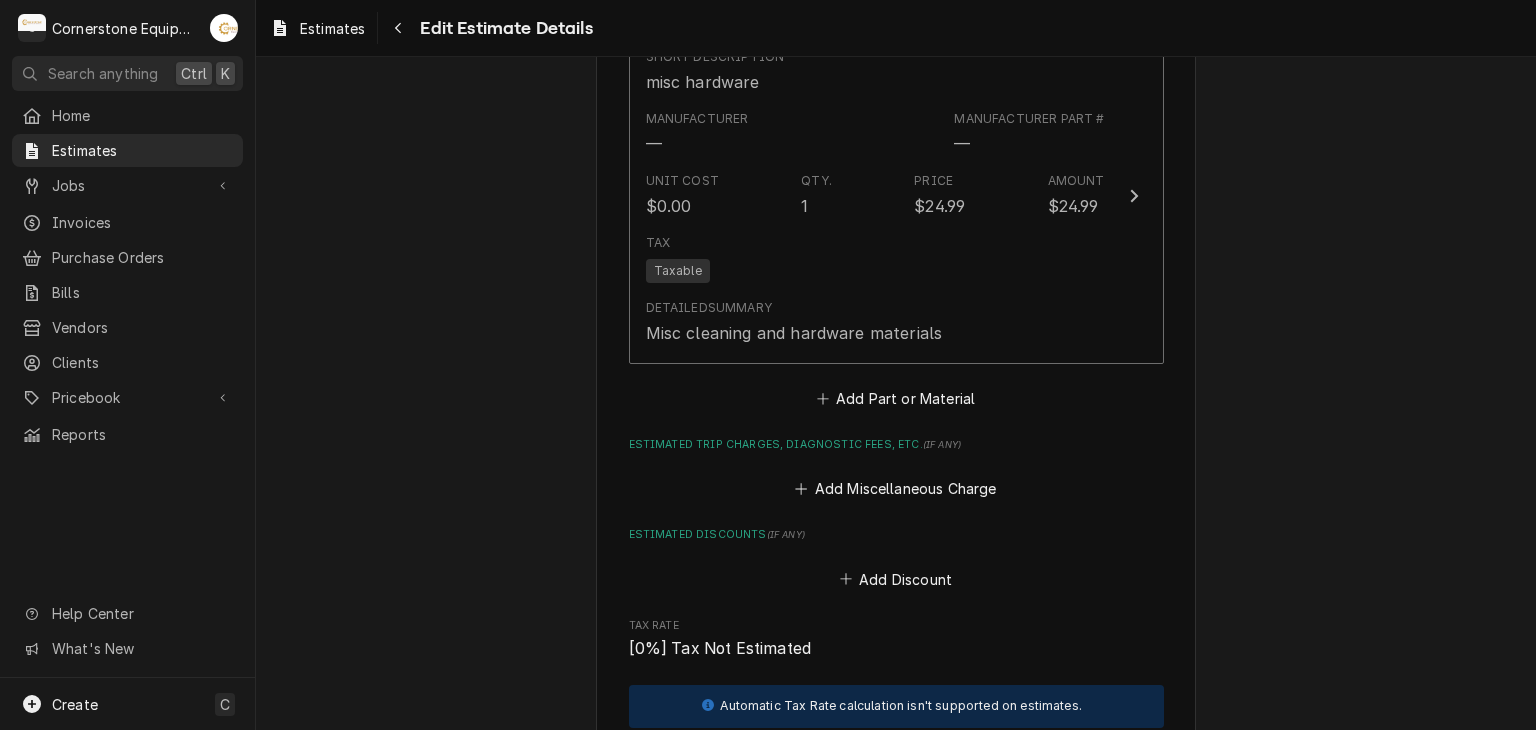 scroll, scrollTop: 2689, scrollLeft: 0, axis: vertical 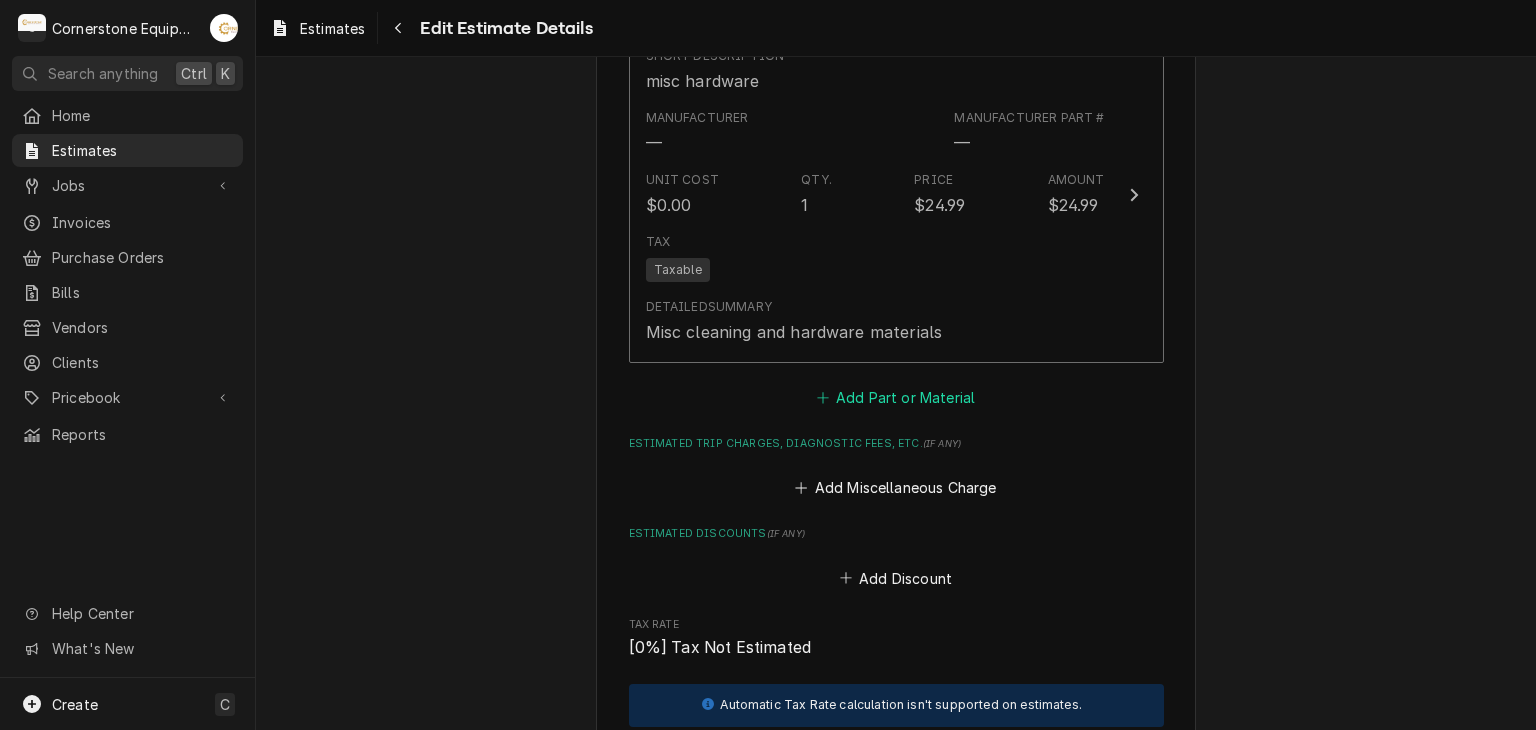 click on "Add Part or Material" at bounding box center [895, 397] 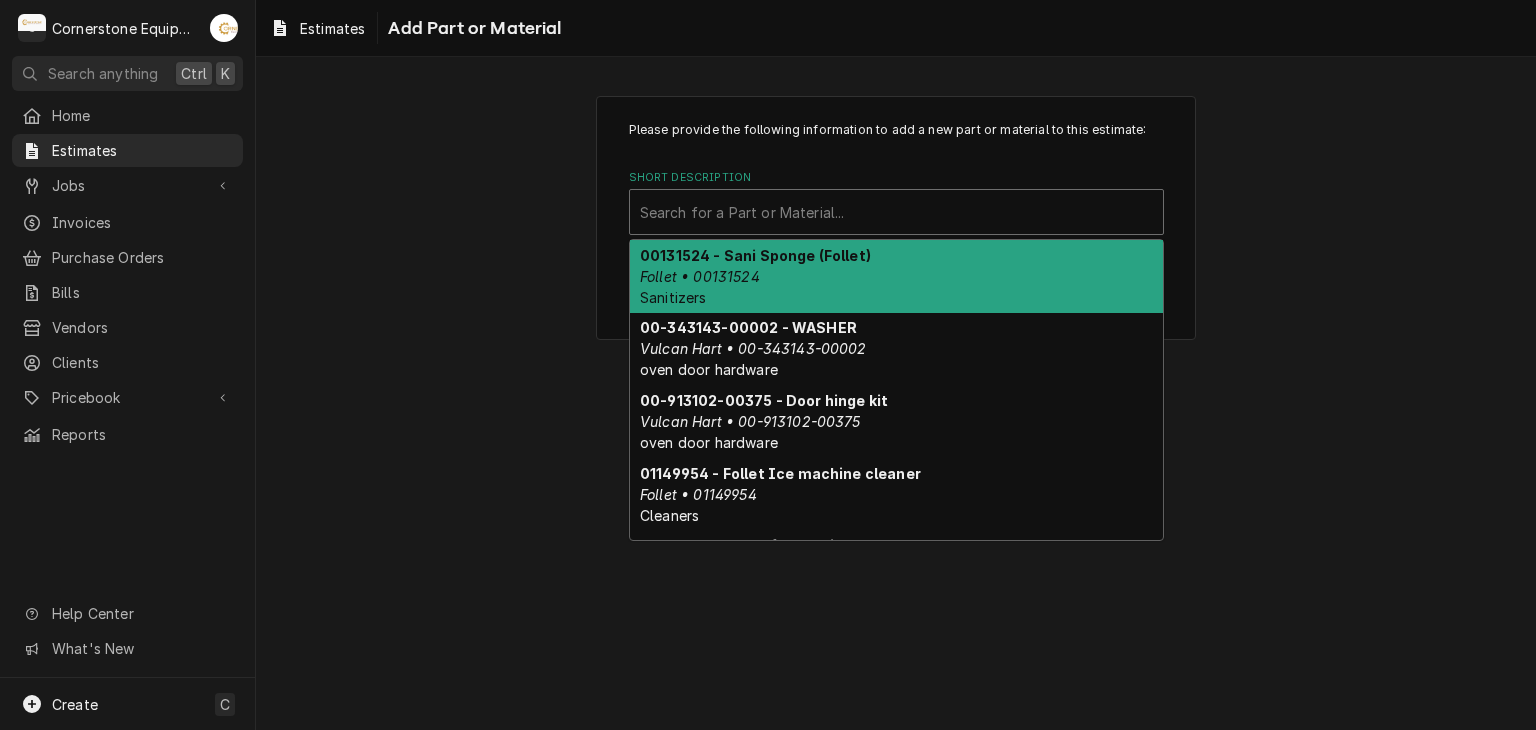 click at bounding box center (896, 212) 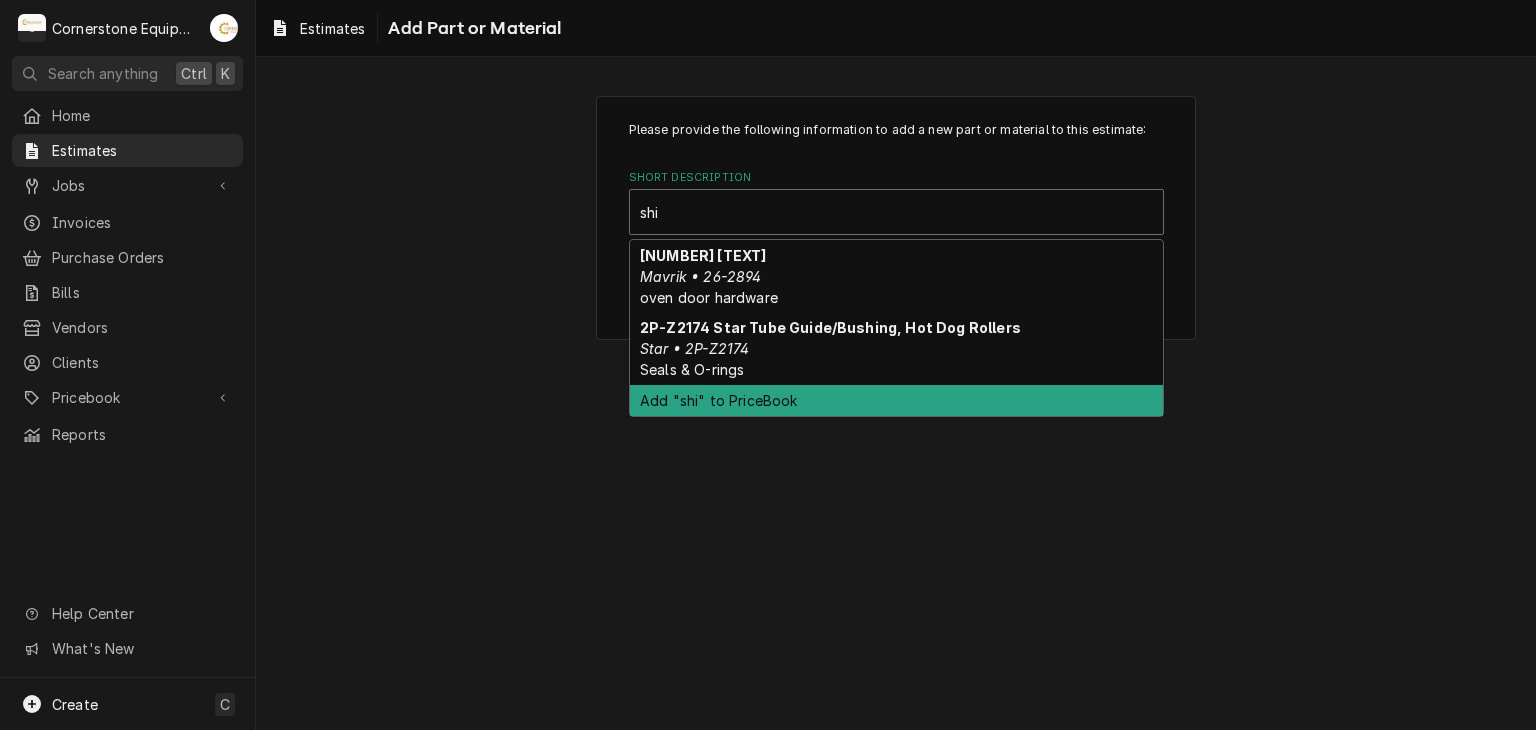 type on "shi" 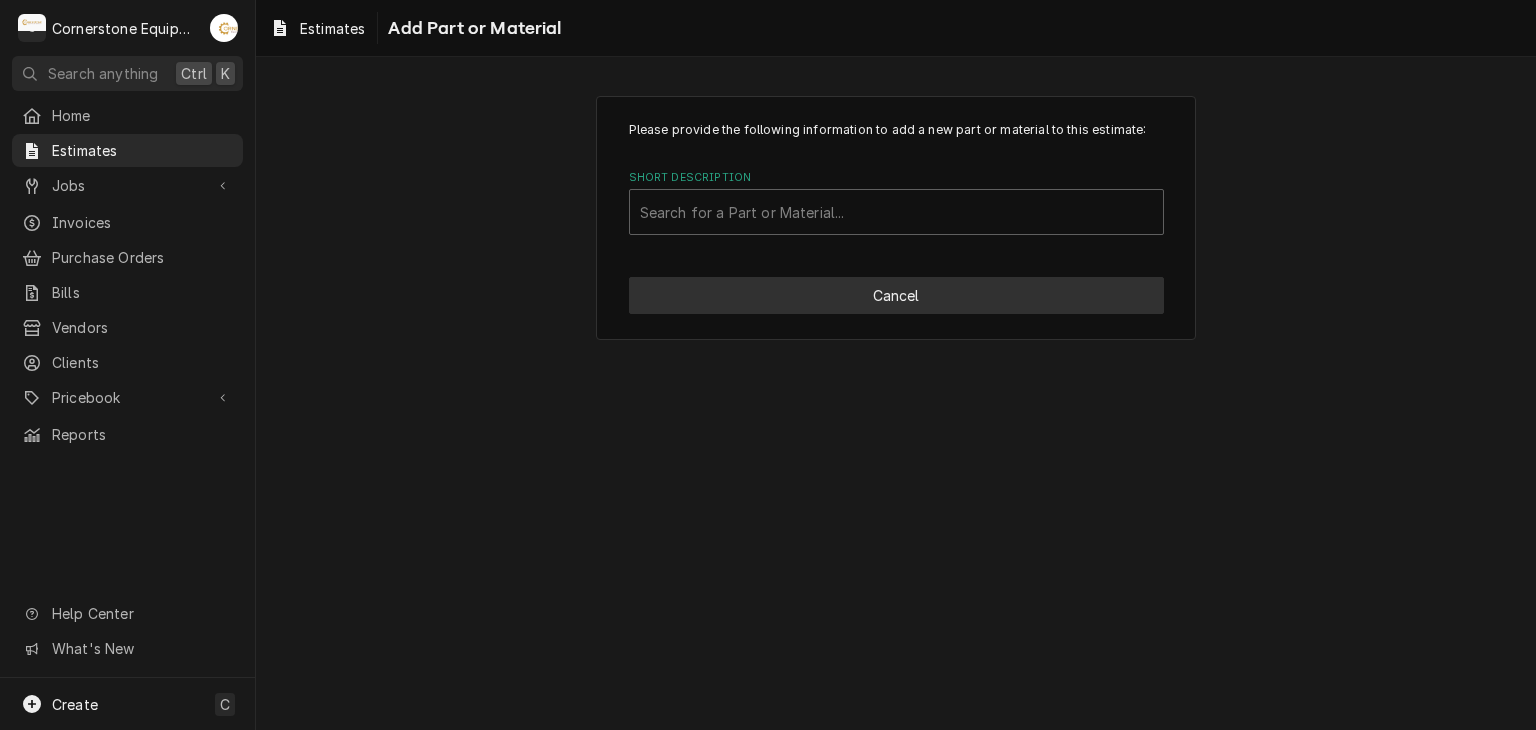drag, startPoint x: 704, startPoint y: 479, endPoint x: 796, endPoint y: 300, distance: 201.25854 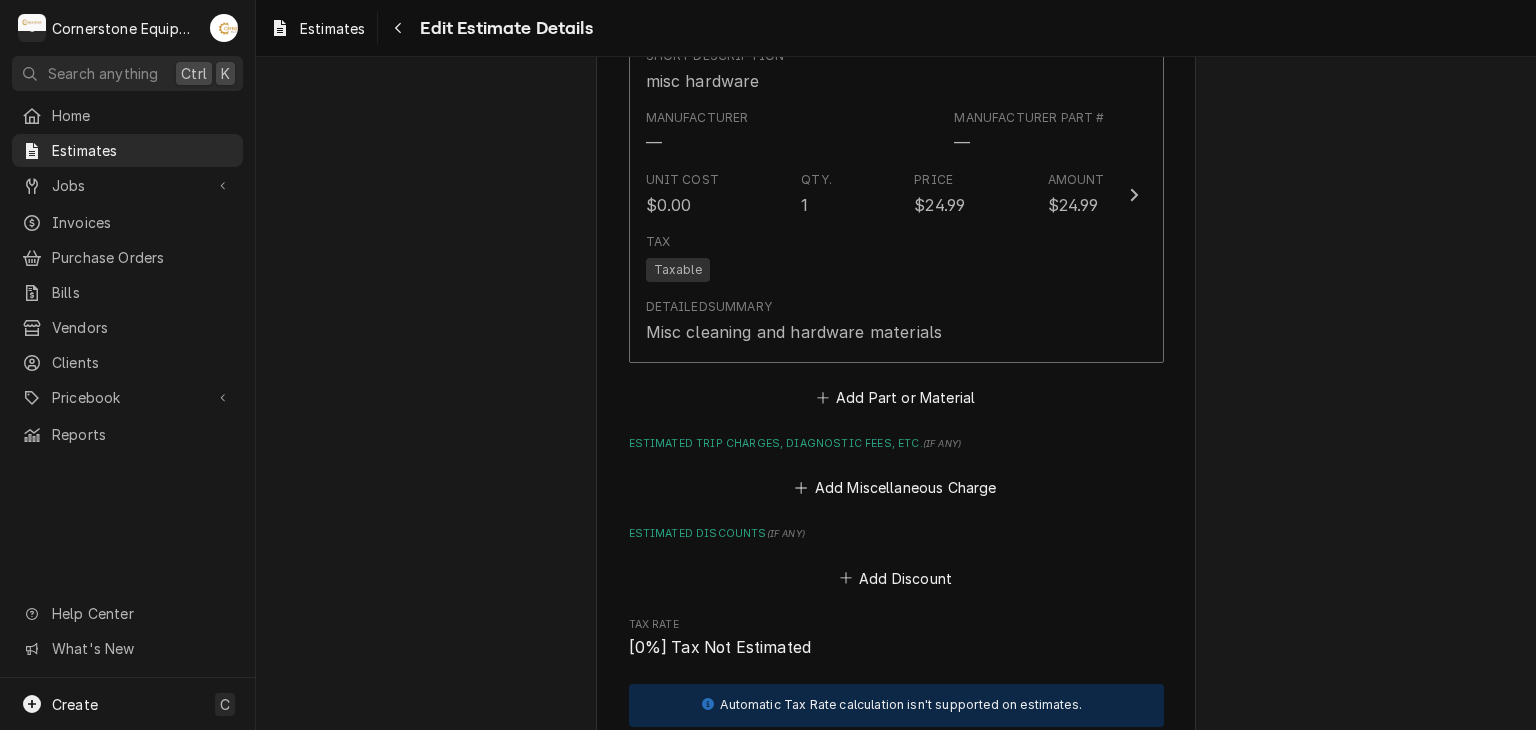 scroll, scrollTop: 2665, scrollLeft: 0, axis: vertical 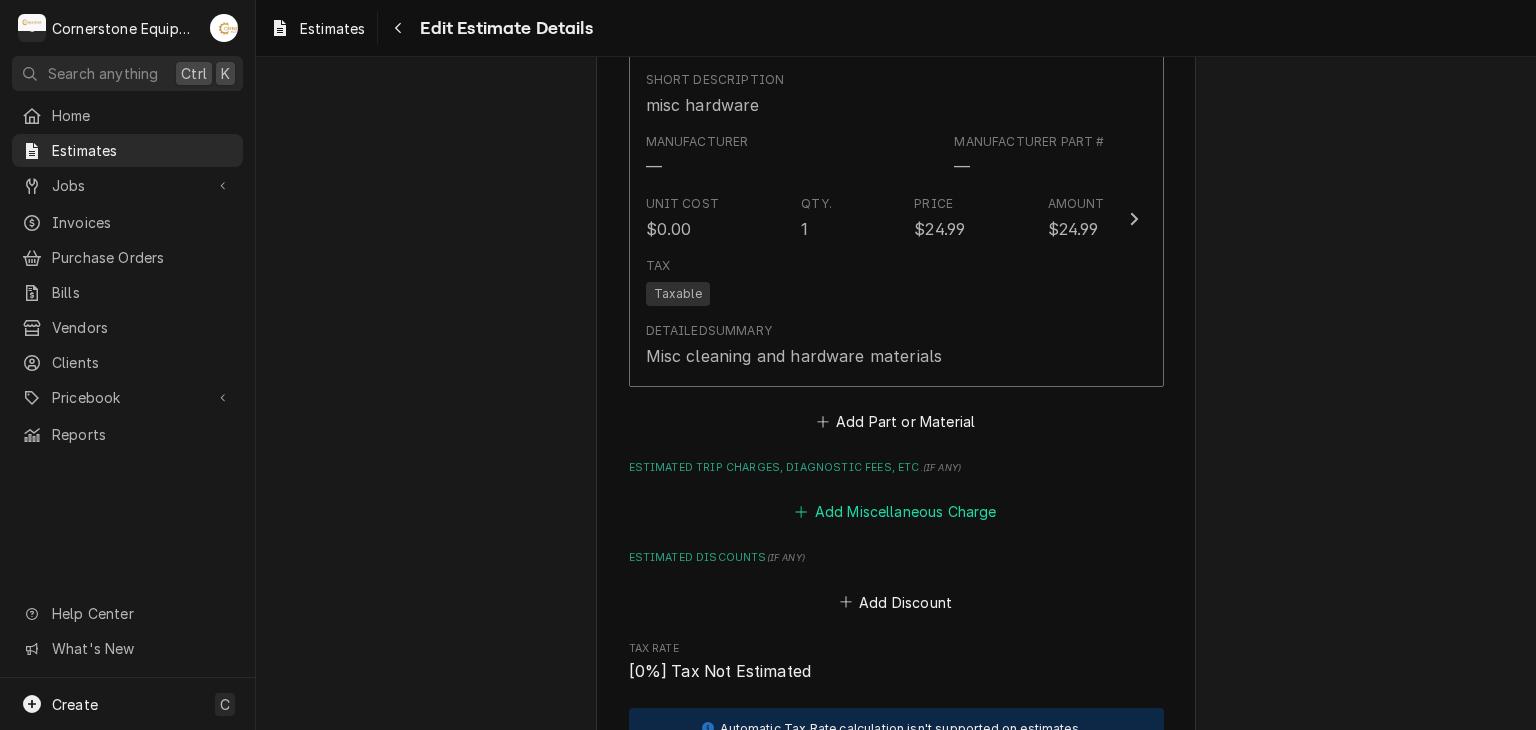 click on "Add Miscellaneous Charge" at bounding box center [896, 512] 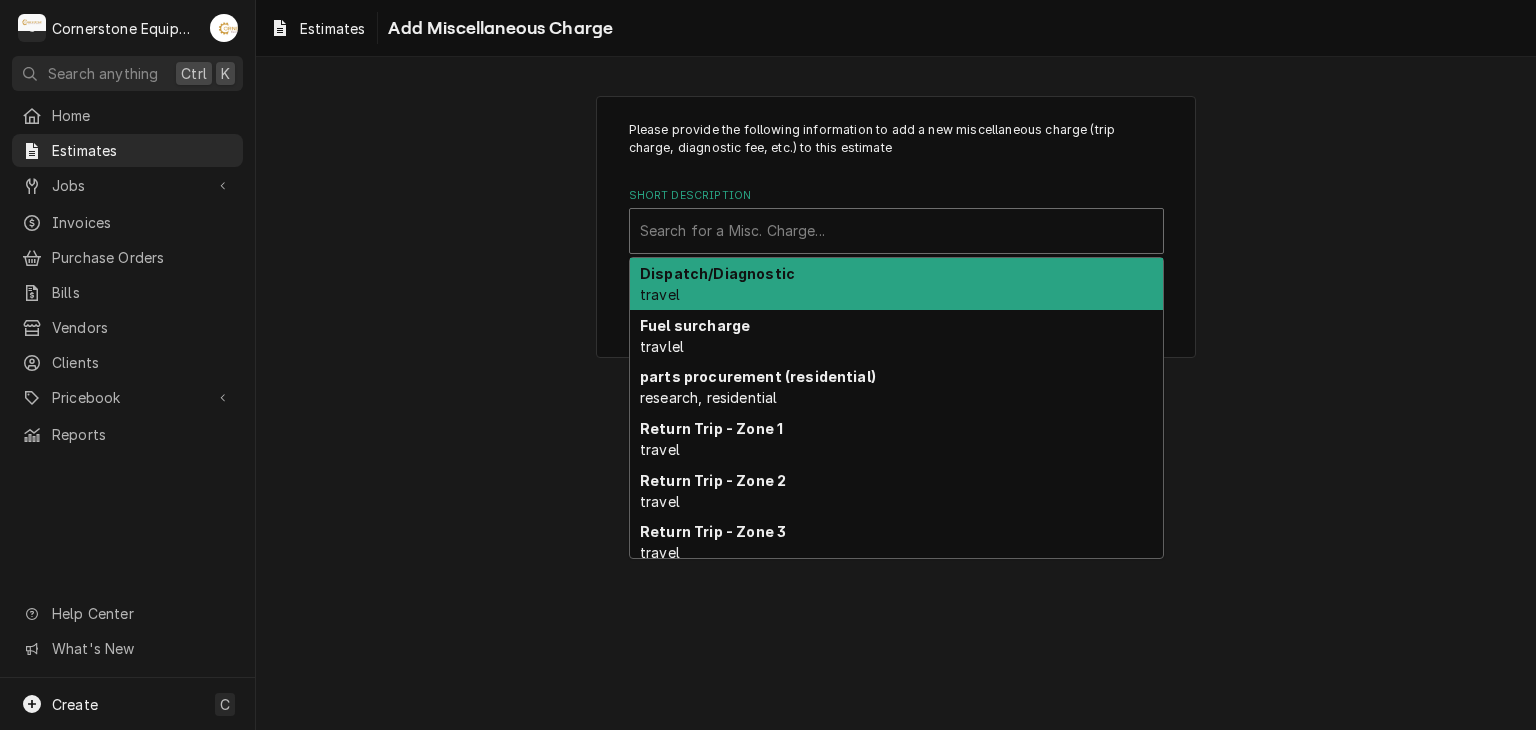 click at bounding box center [896, 231] 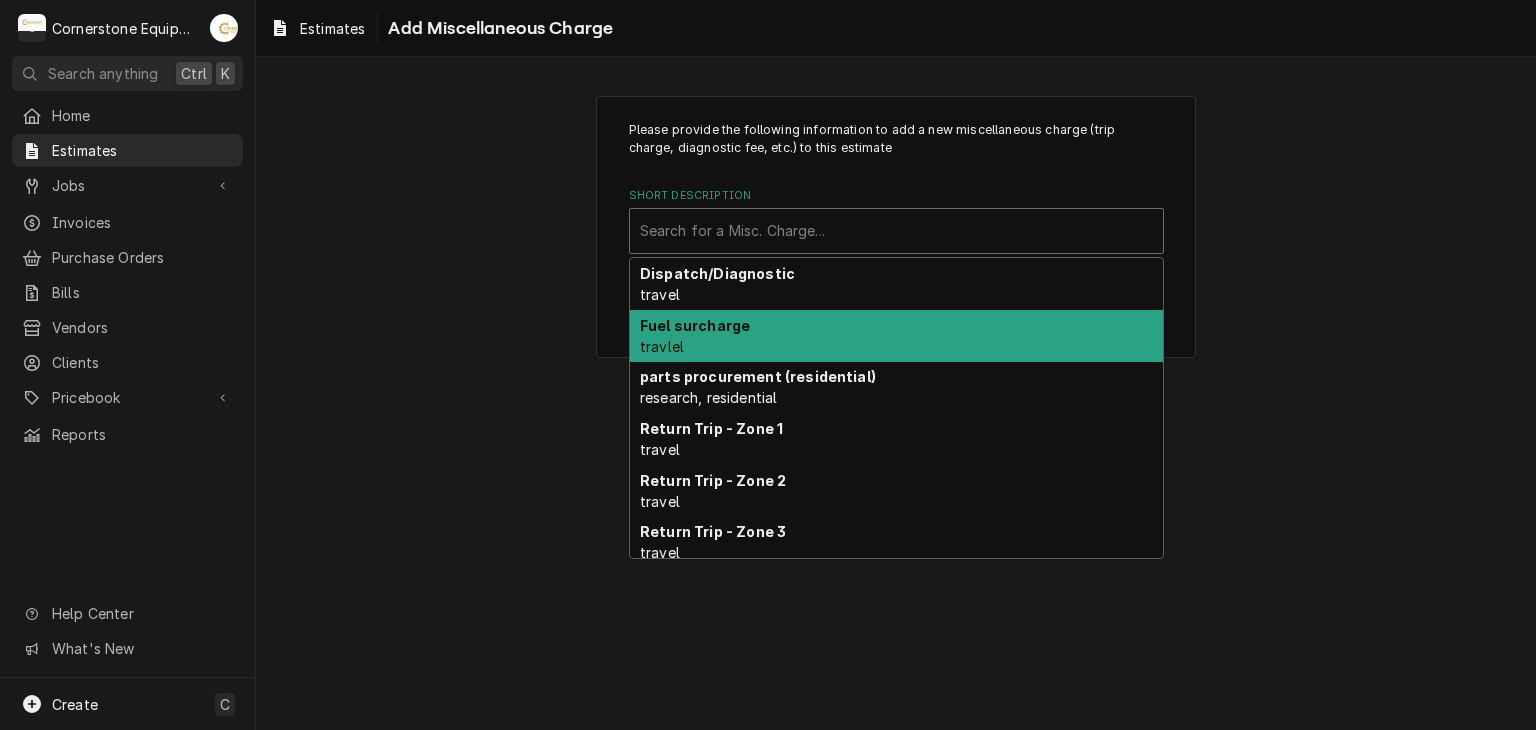 scroll, scrollTop: 0, scrollLeft: 0, axis: both 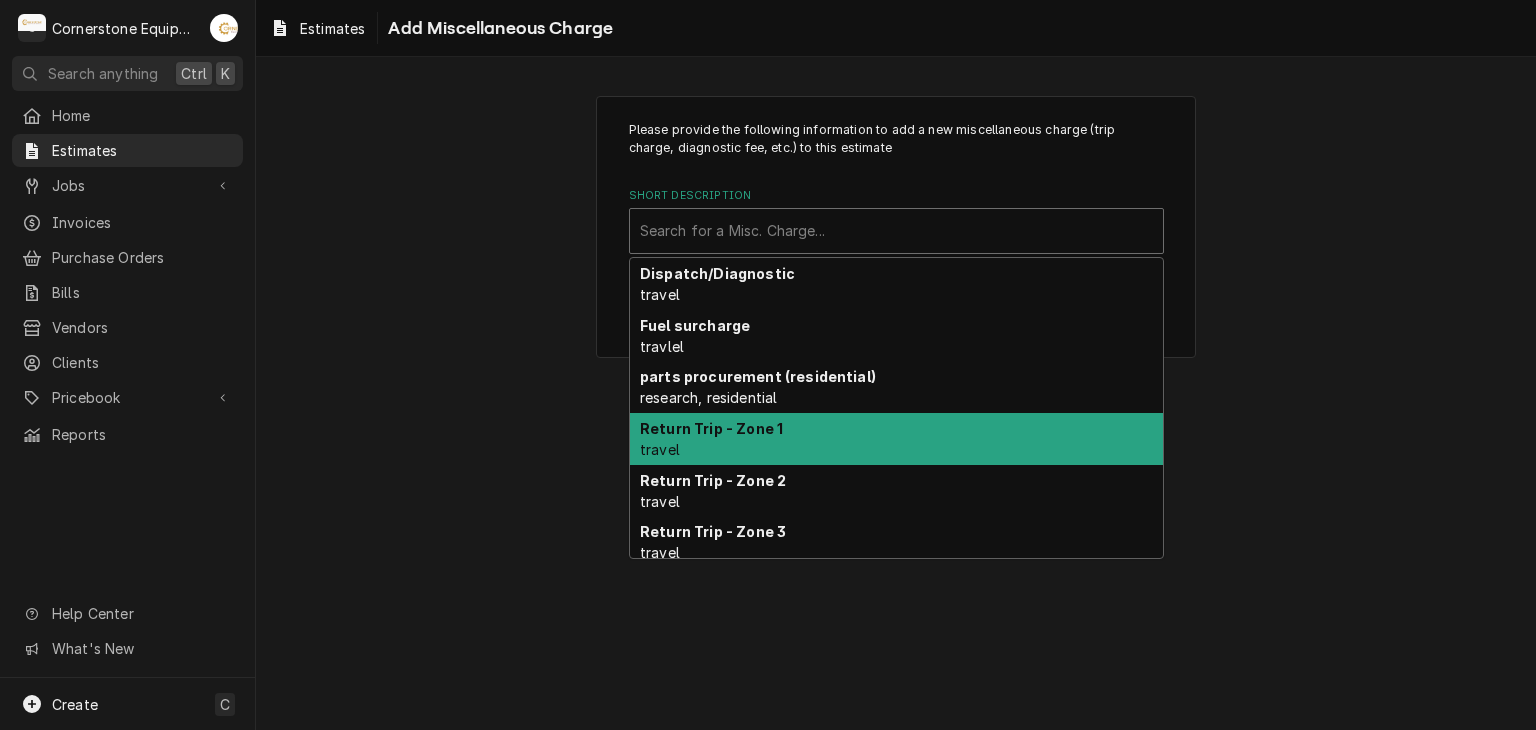 click on "Please provide the following information to add a new miscellaneous charge (trip charge, diagnostic fee, etc.) to this estimate Short Description 6 results available. Use Up and Down to choose options, press Enter to select the currently focused option, press Escape to exit the menu, press Tab to select the option and exit the menu. Search for a Misc. Charge... Dispatch/Diagnostic travel Fuel surcharge travlel parts procurement (residential) research, residential Return Trip - Zone 1 travel Return Trip - Zone 2 travel Return Trip - Zone 3 travel Cancel" at bounding box center (896, 227) 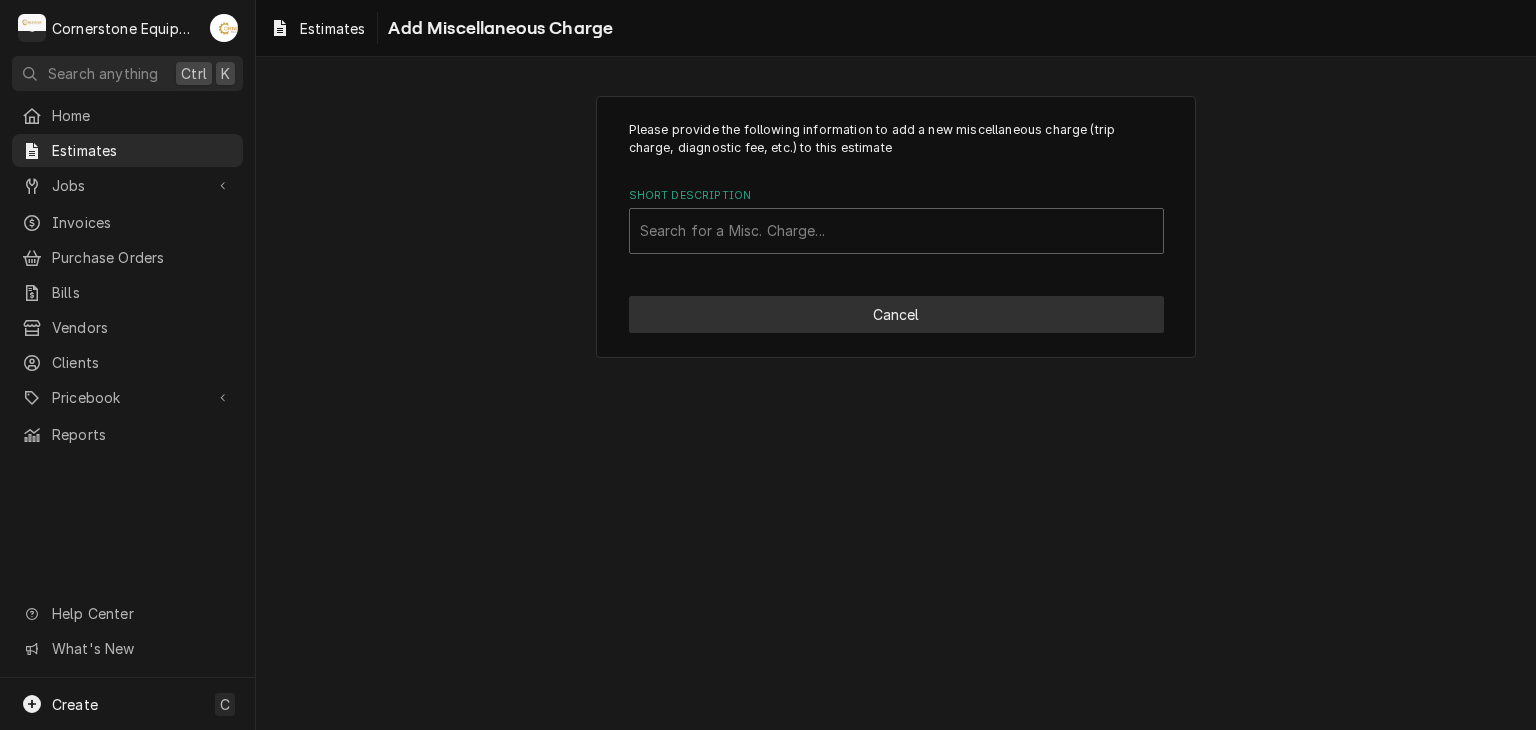 click on "Cancel" at bounding box center (896, 314) 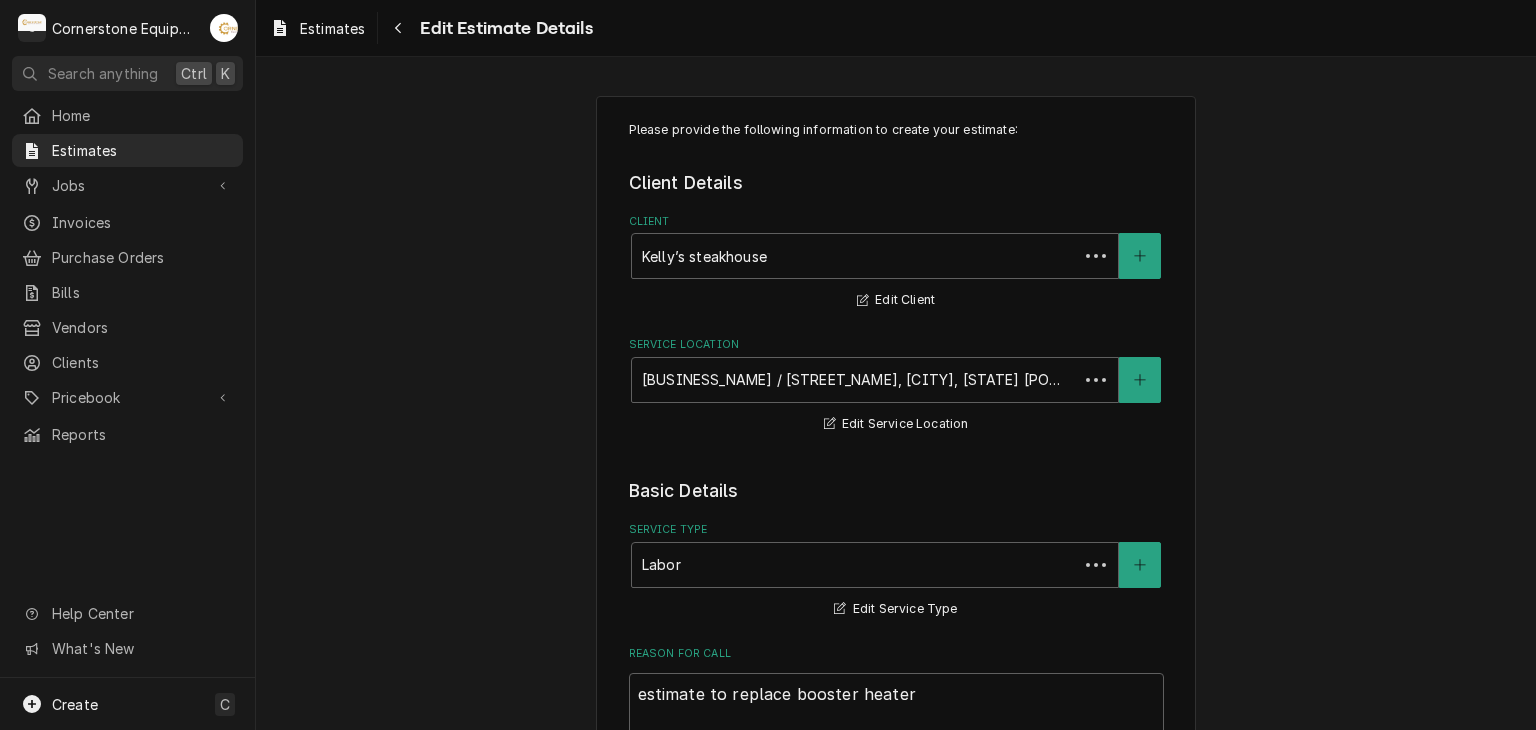 scroll, scrollTop: 2641, scrollLeft: 0, axis: vertical 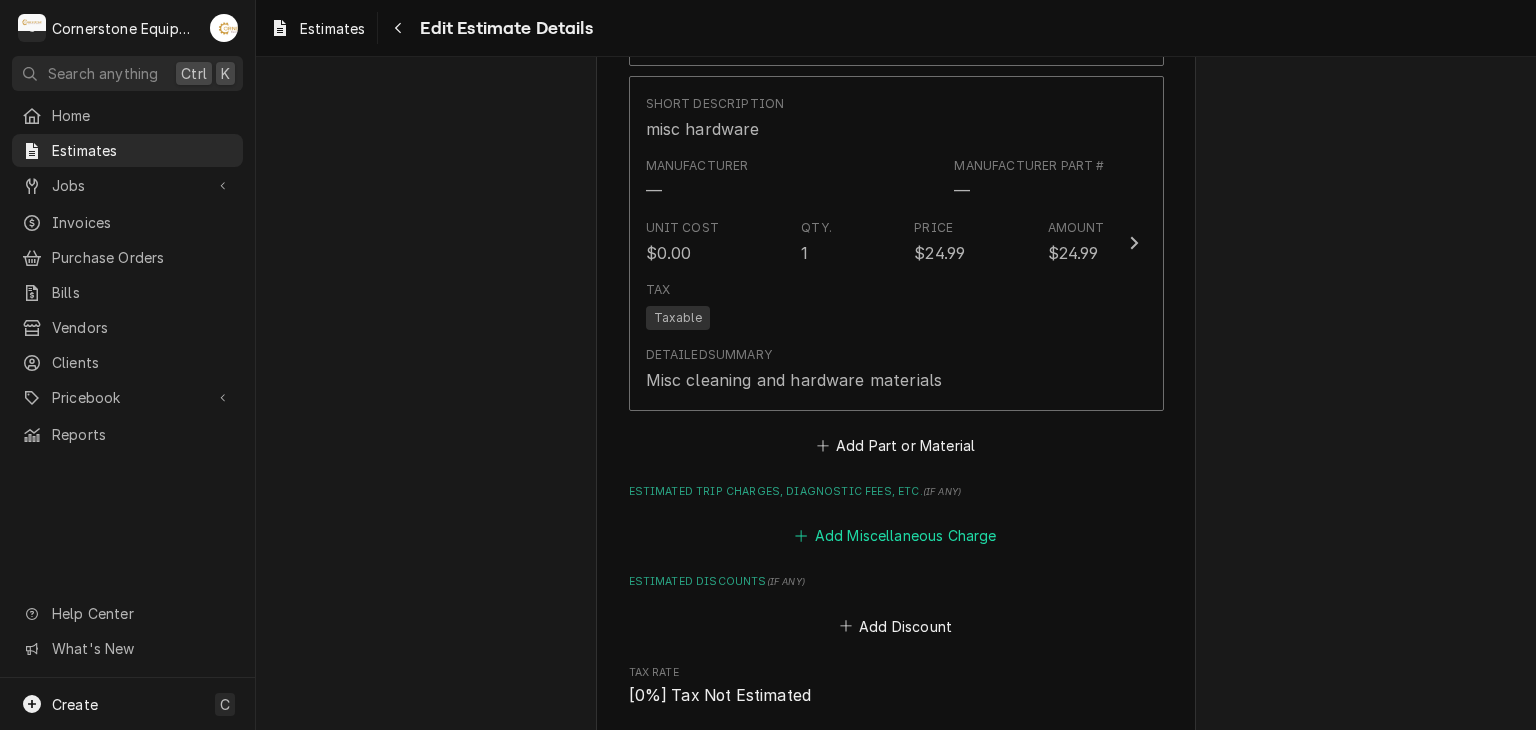 click on "Add Miscellaneous Charge" at bounding box center (896, 536) 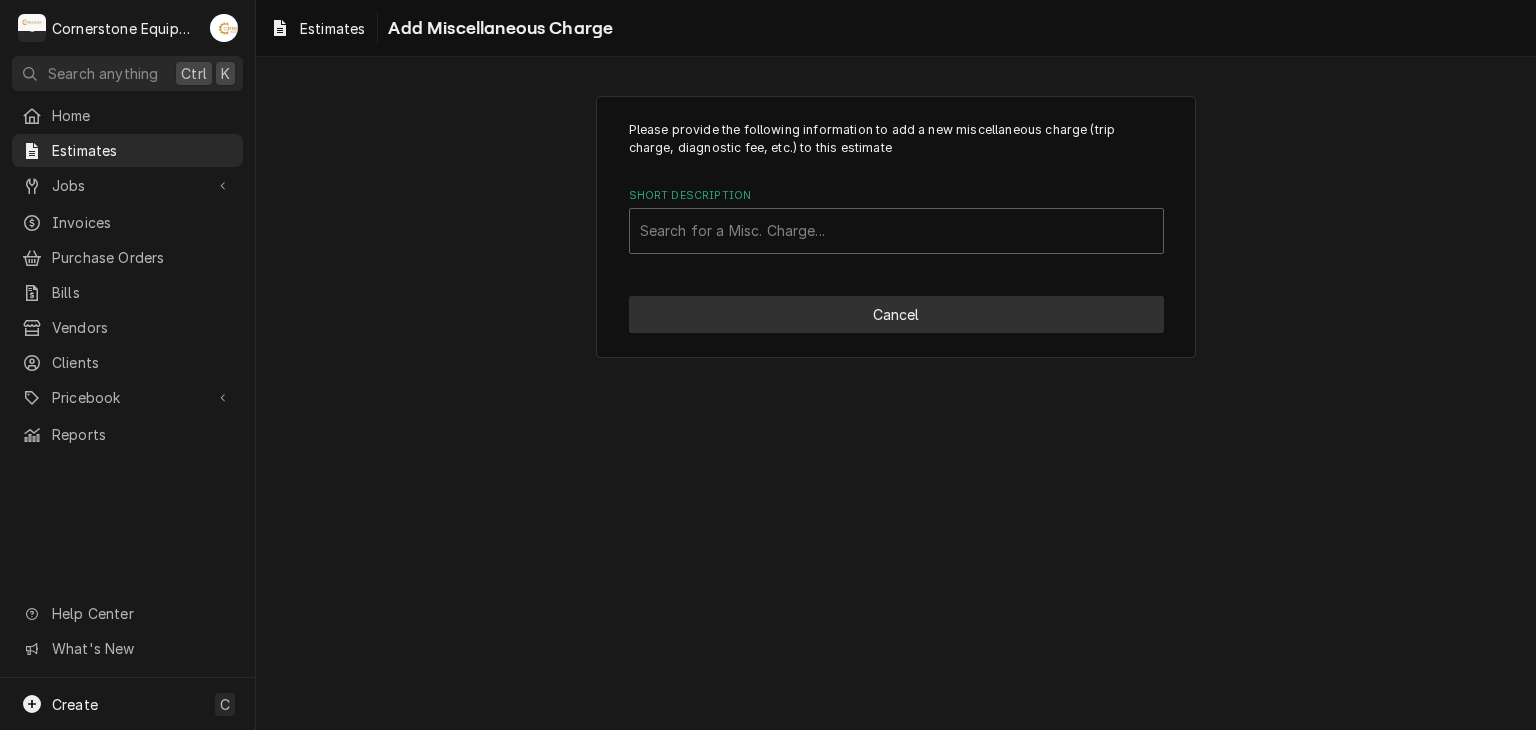 click on "Cancel" at bounding box center [896, 314] 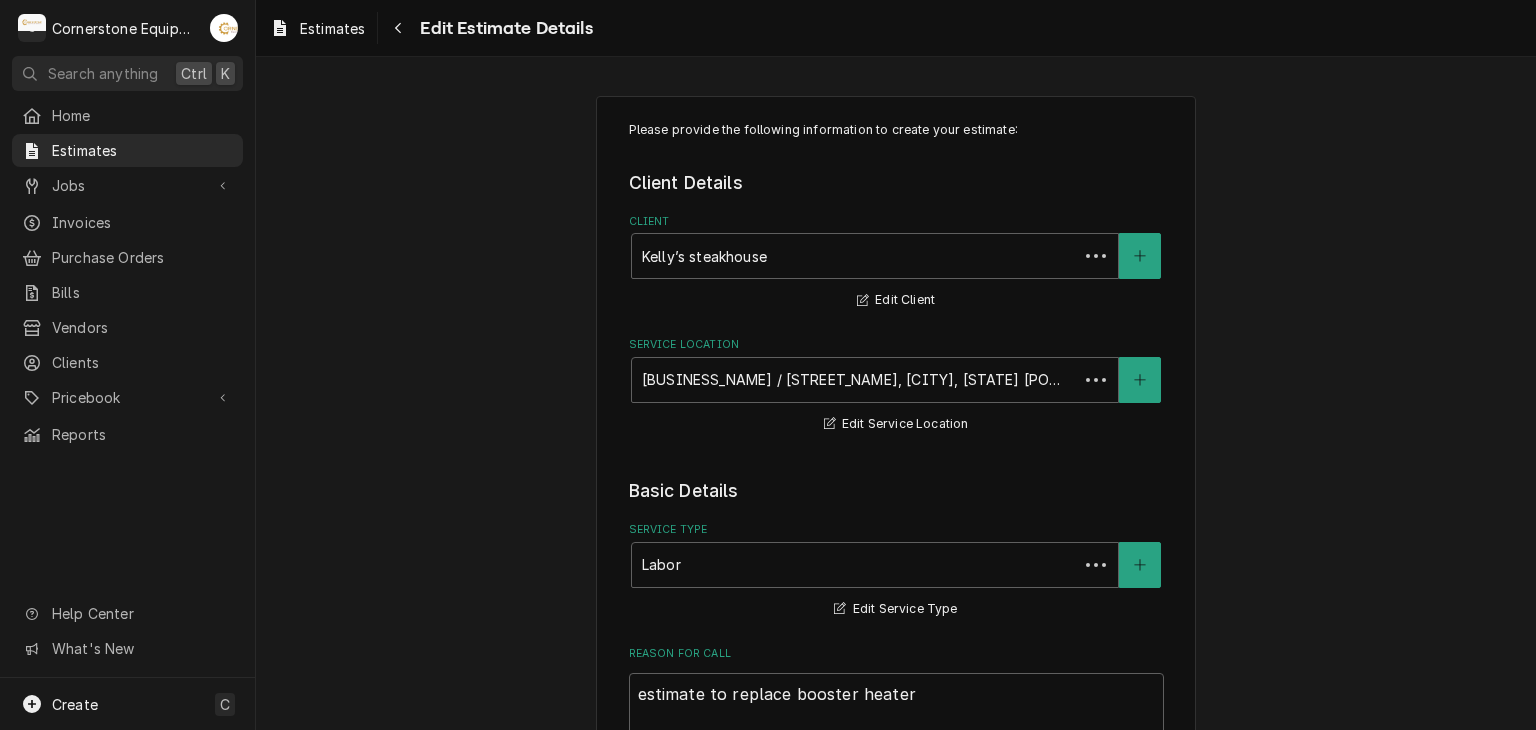 scroll, scrollTop: 2616, scrollLeft: 0, axis: vertical 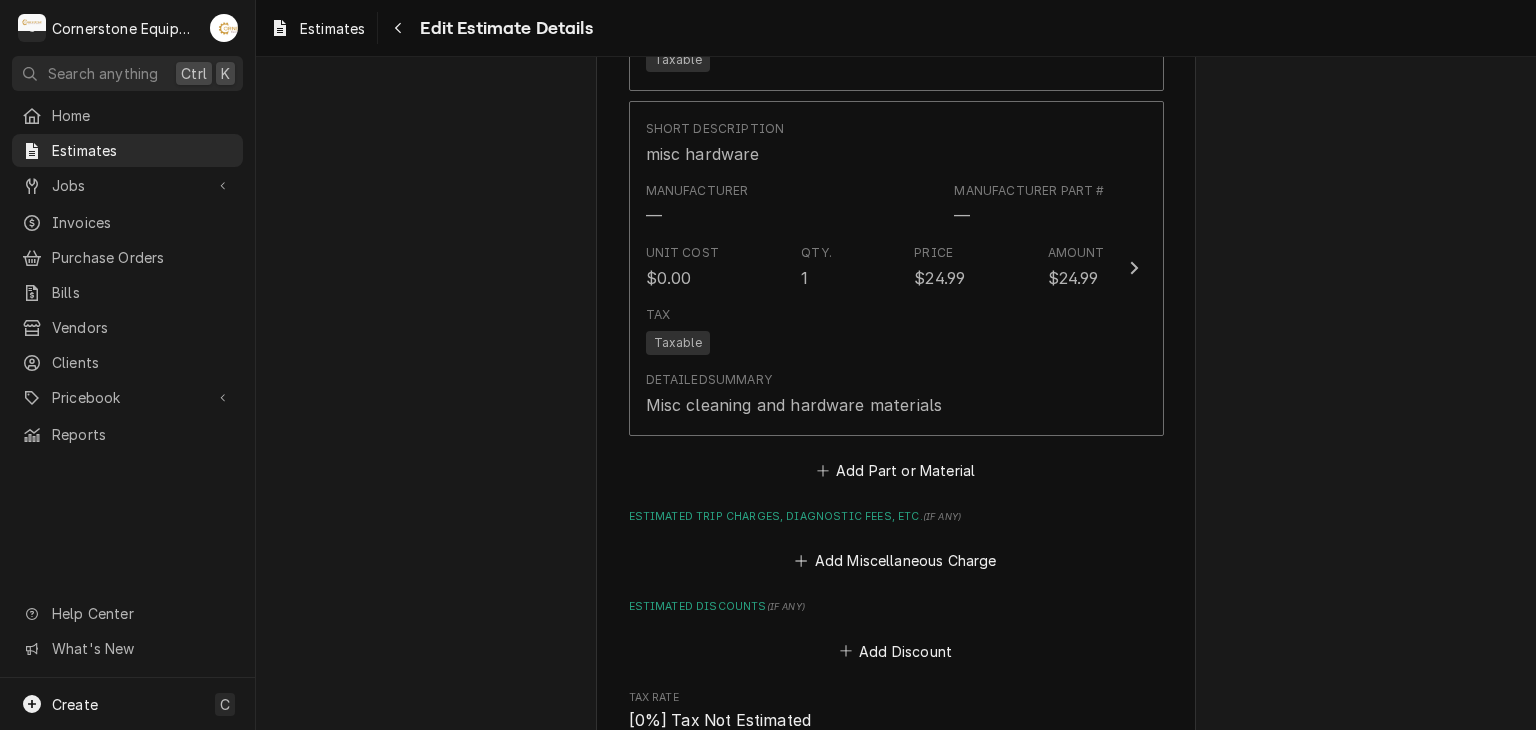 type on "x" 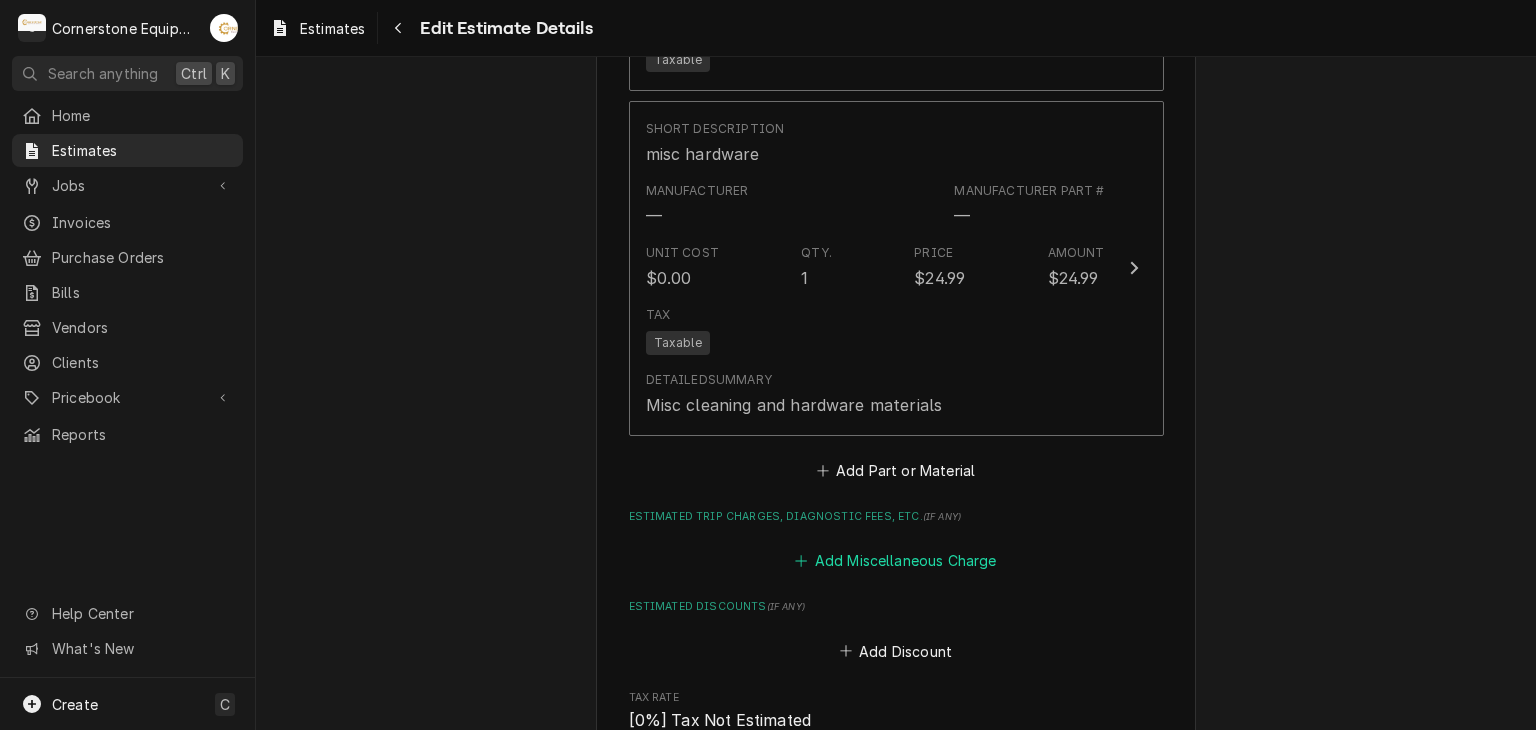 click on "Add Miscellaneous Charge" at bounding box center [896, 561] 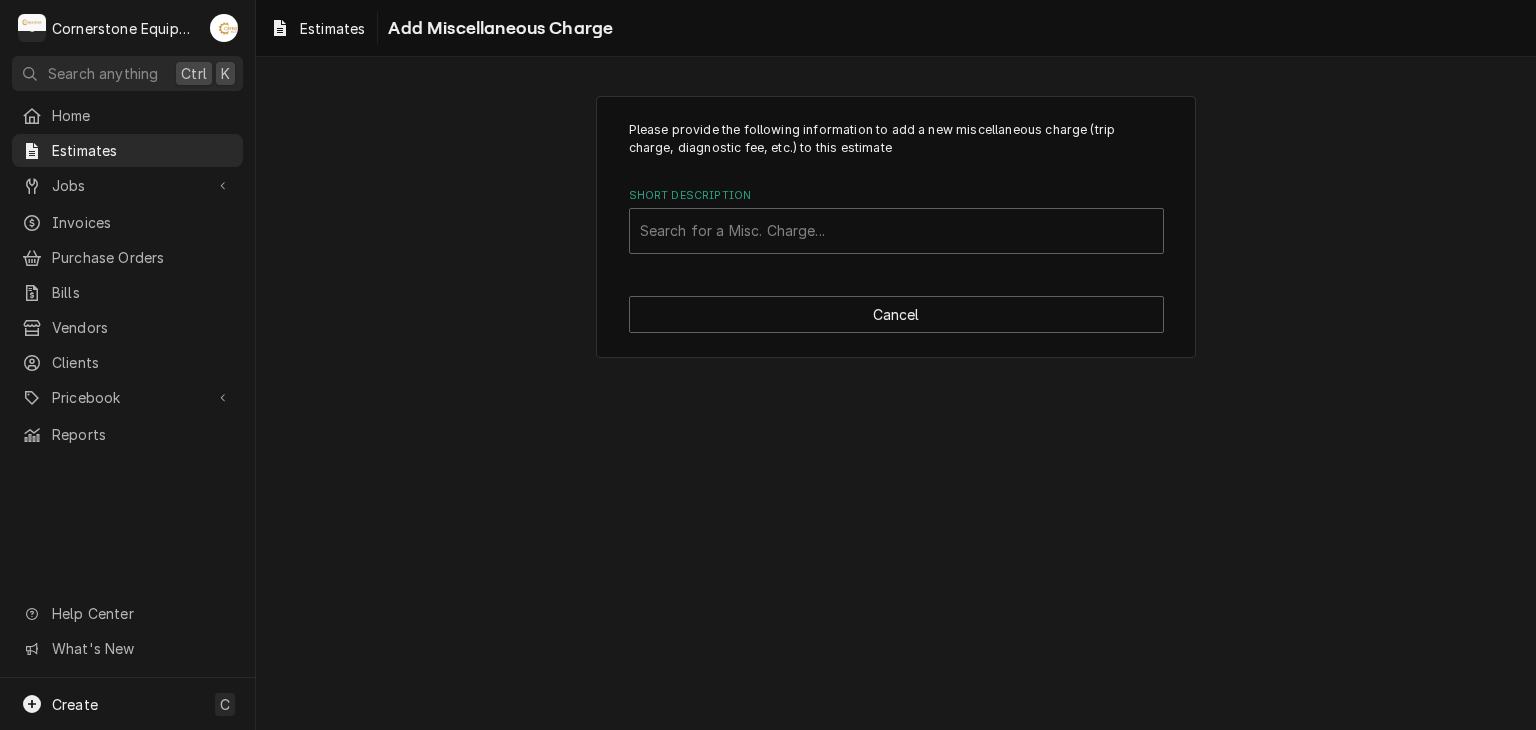 click on "Please provide the following information to add a new miscellaneous charge (trip charge, diagnostic fee, etc.) to this estimate Short Description Search for a Misc. Charge... Cancel" at bounding box center [896, 227] 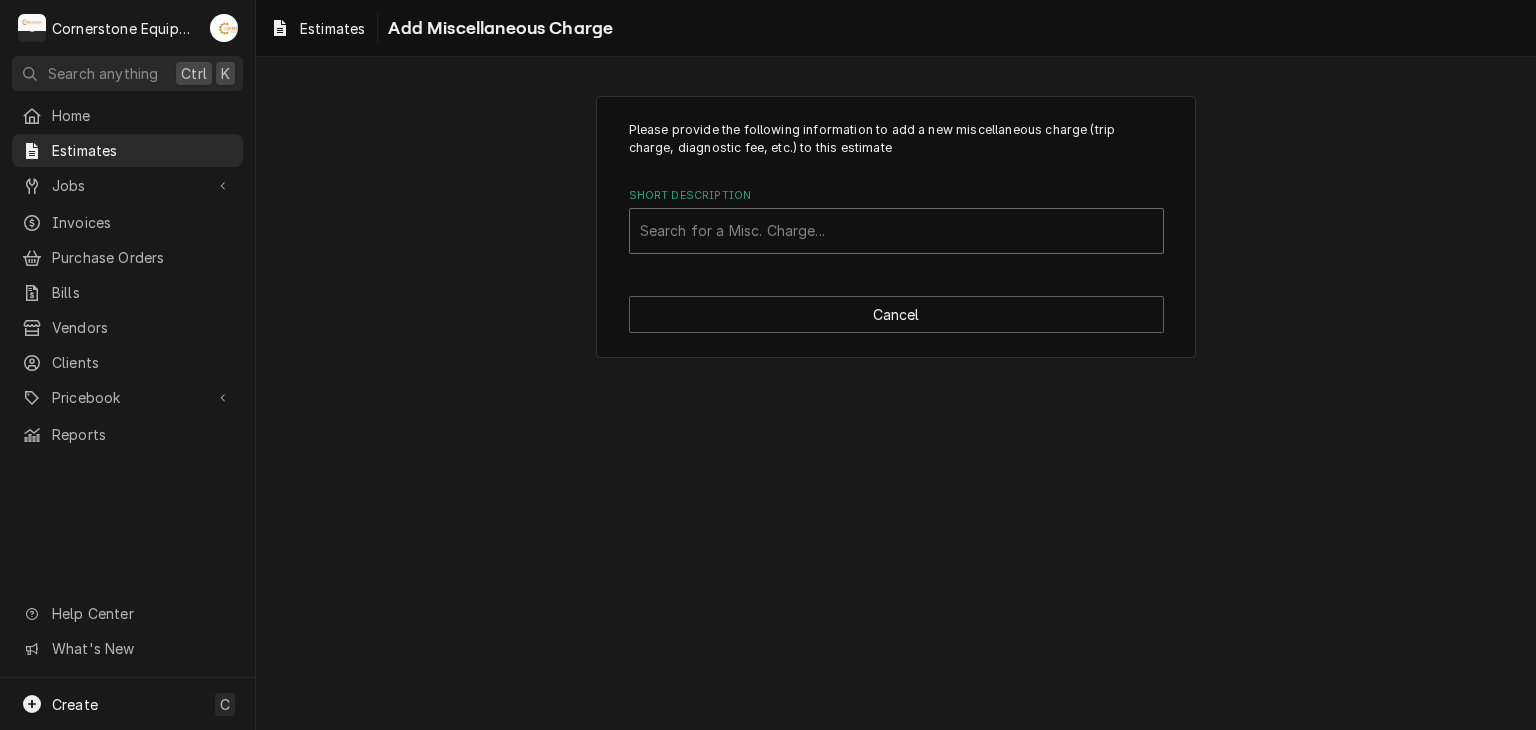 click at bounding box center (896, 231) 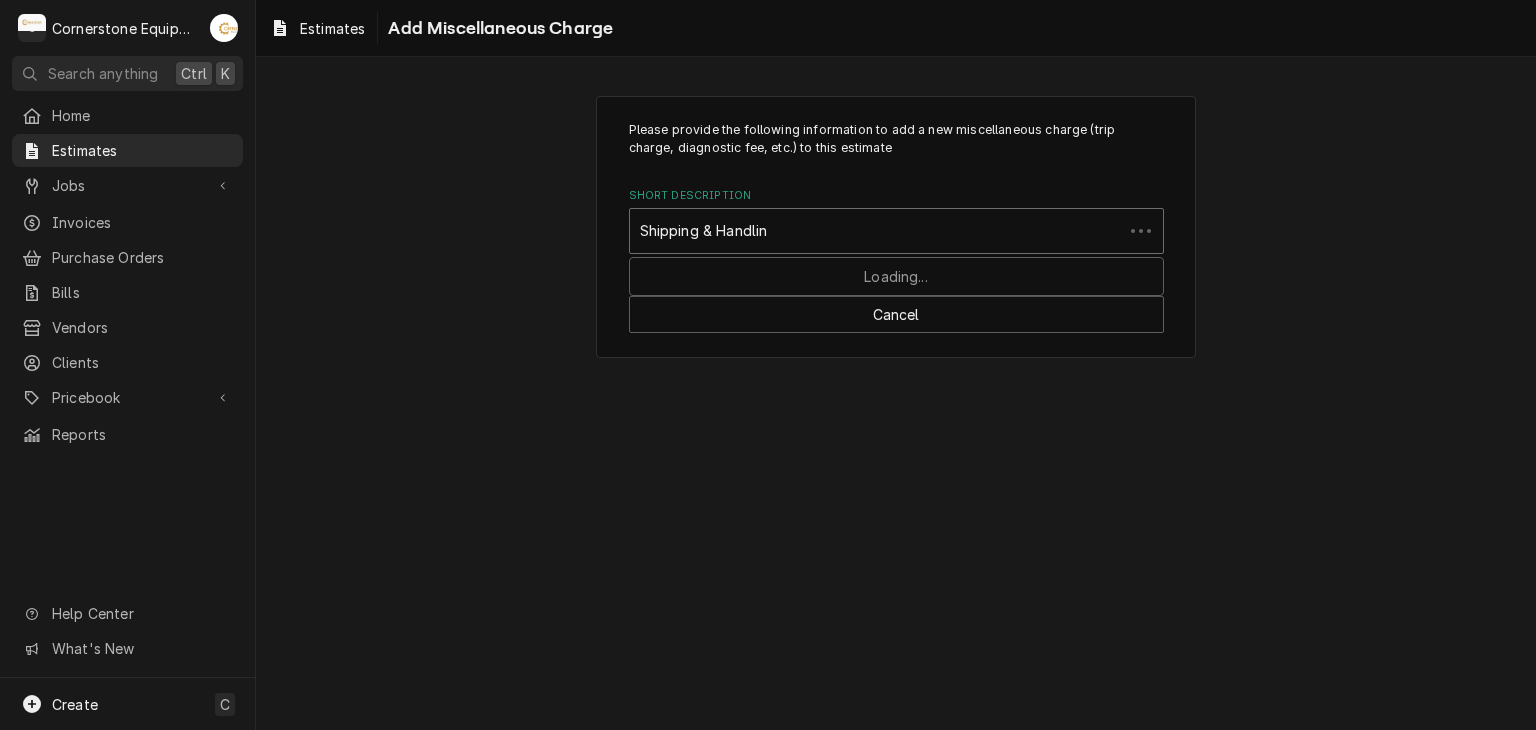 type on "Shipping & Handling" 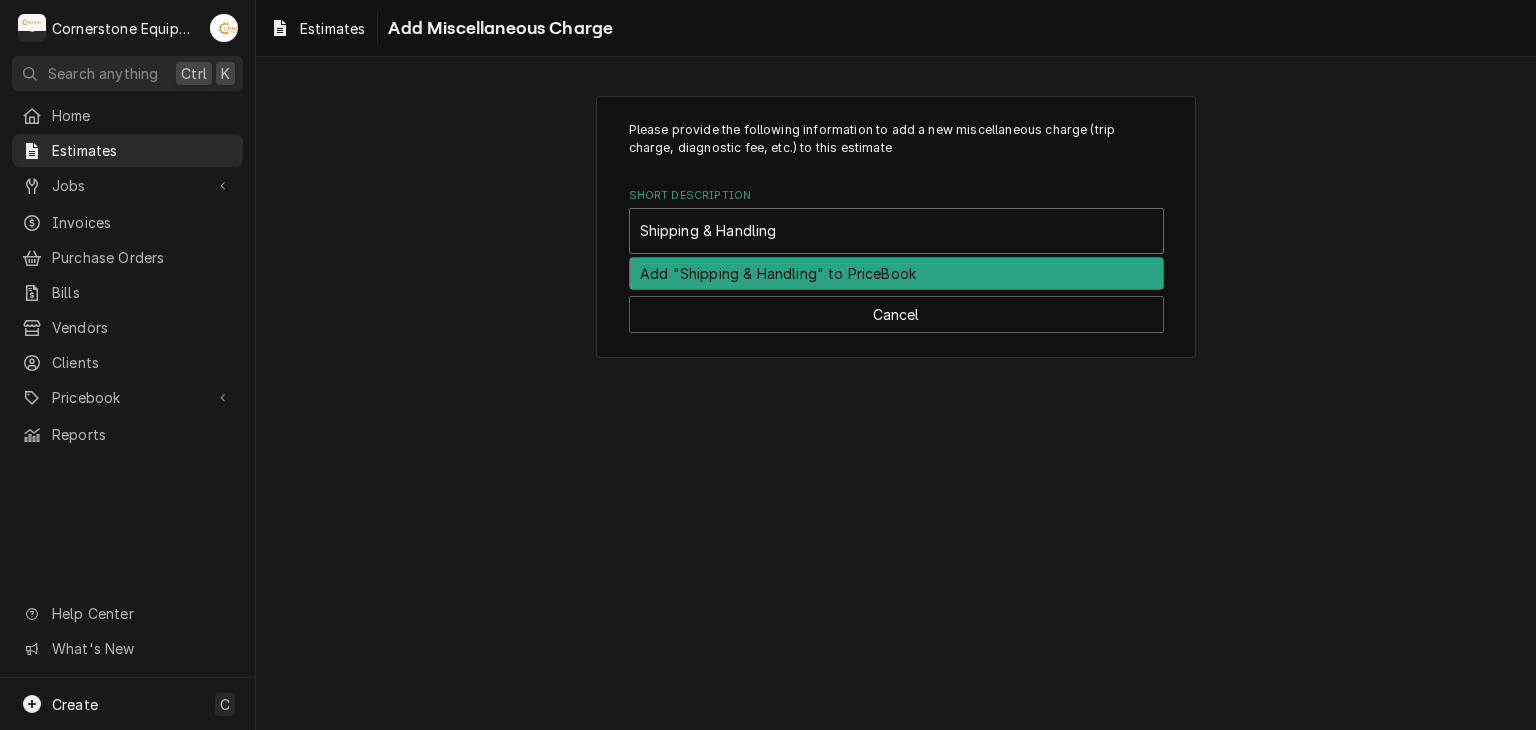 click on "Add "Shipping & Handling" to PriceBook" at bounding box center (896, 273) 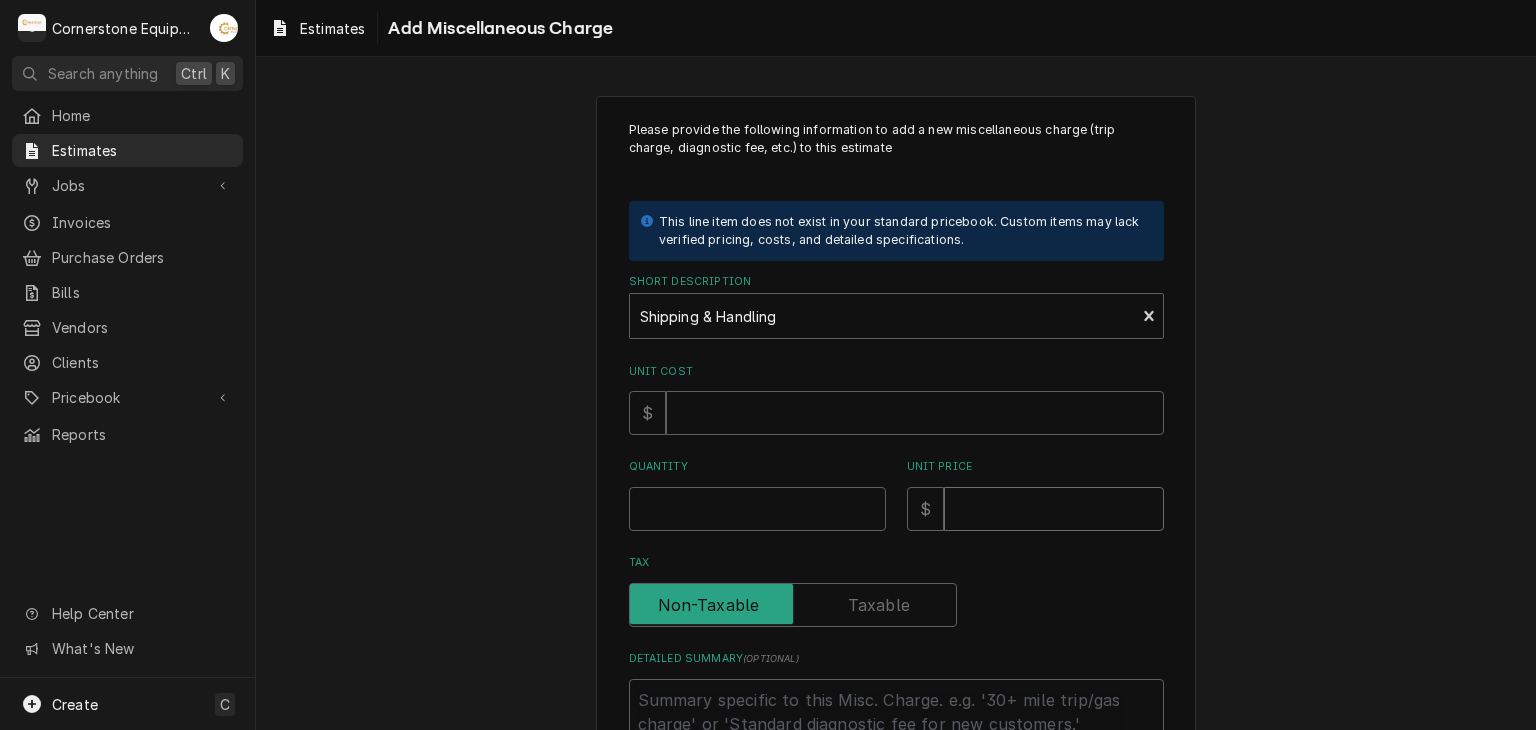 click on "Unit Price" at bounding box center (1054, 509) 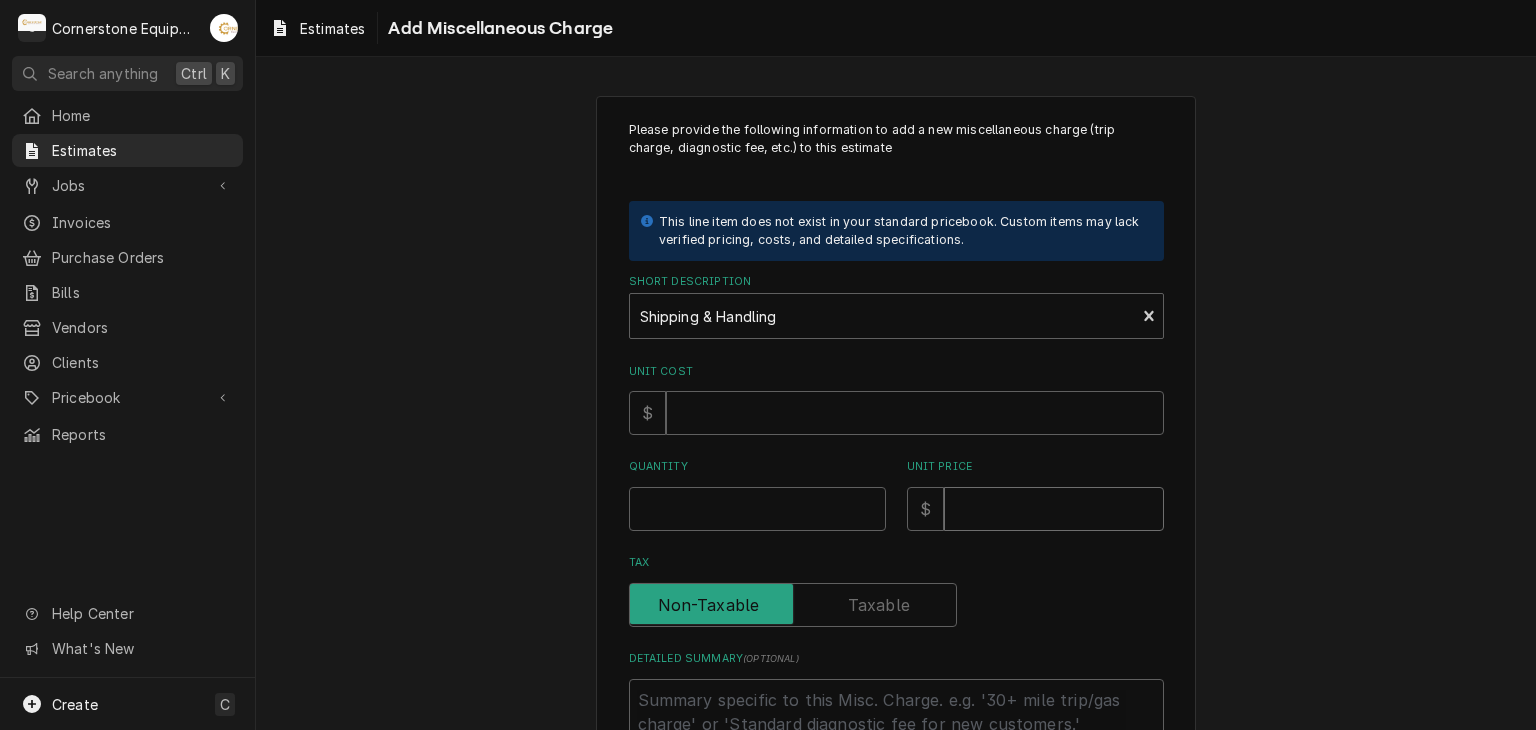 type on "x" 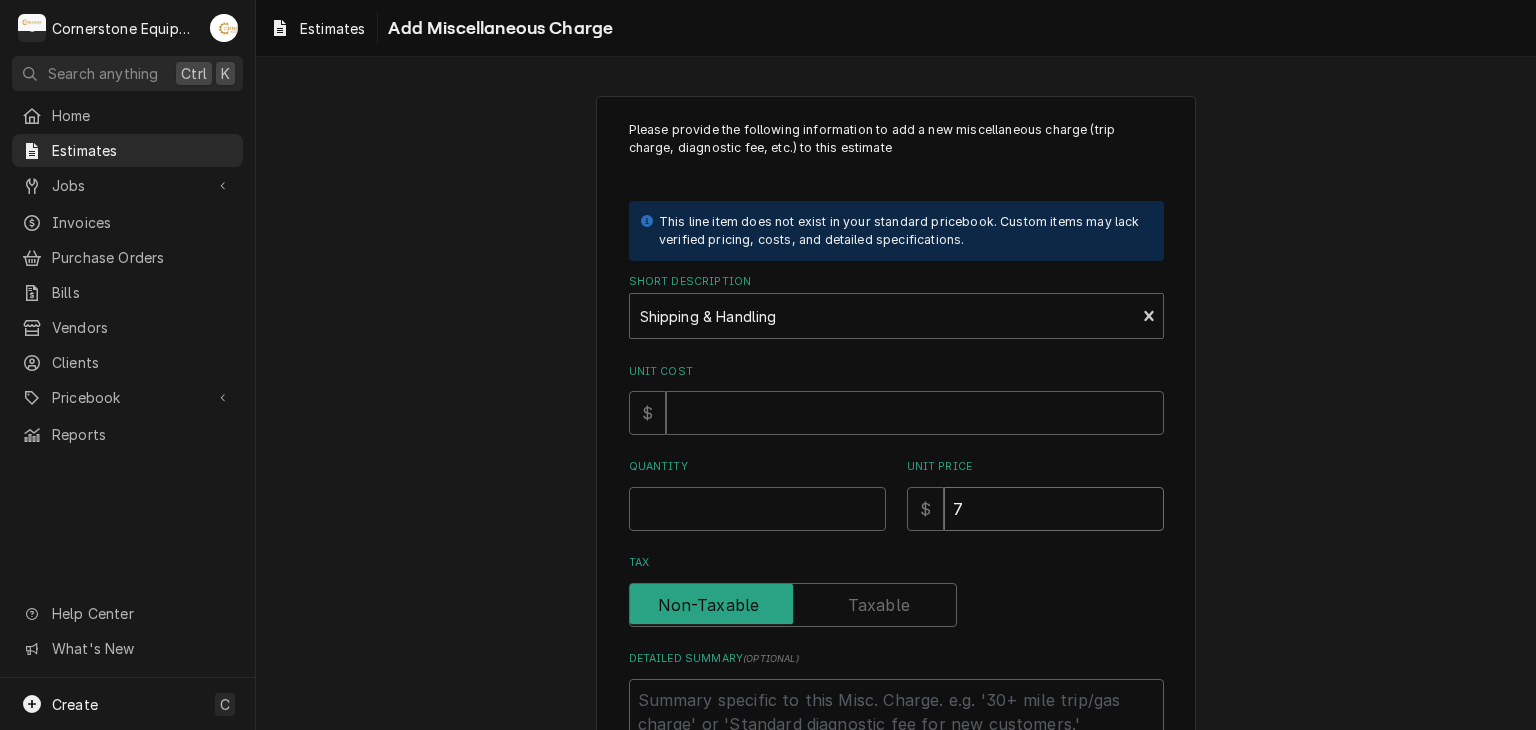 type on "x" 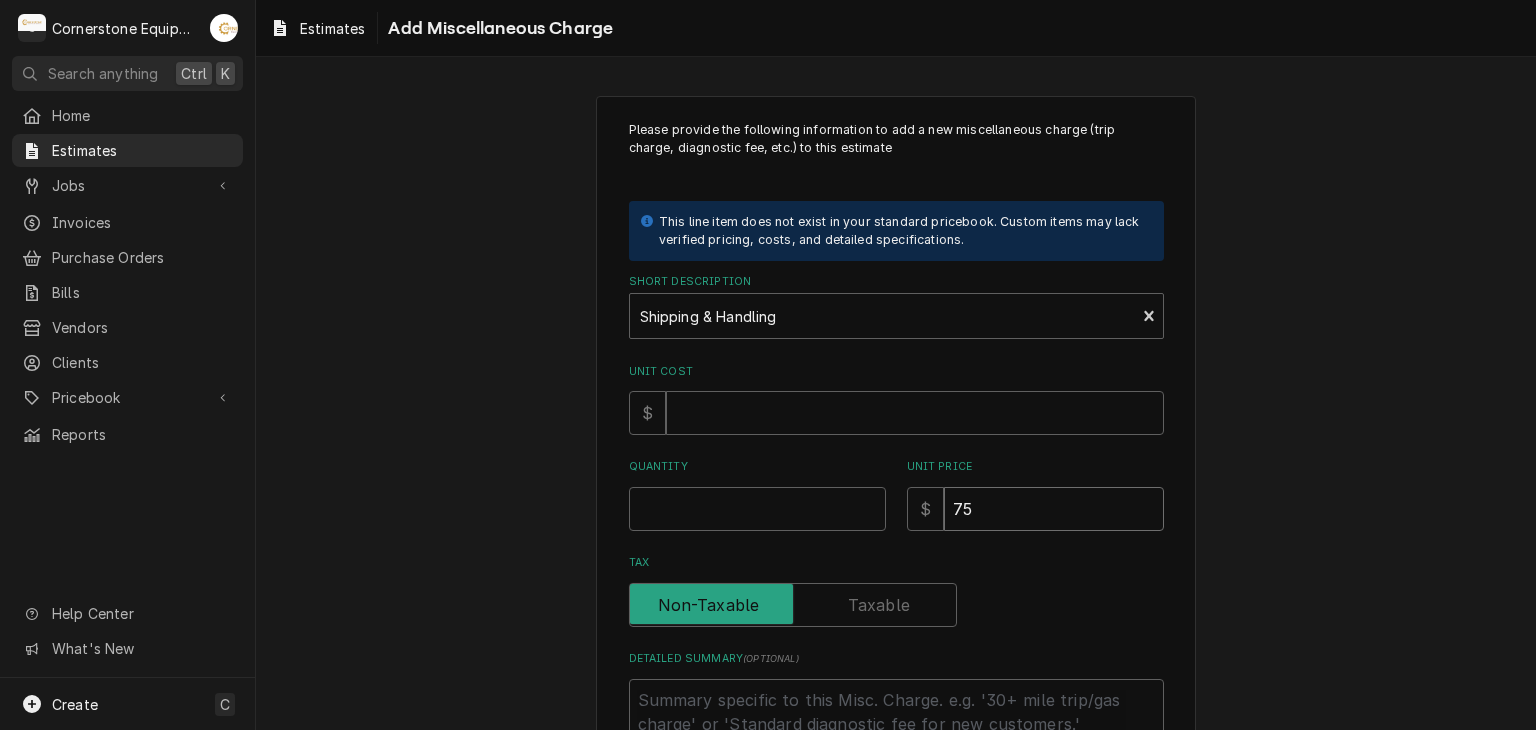 type on "x" 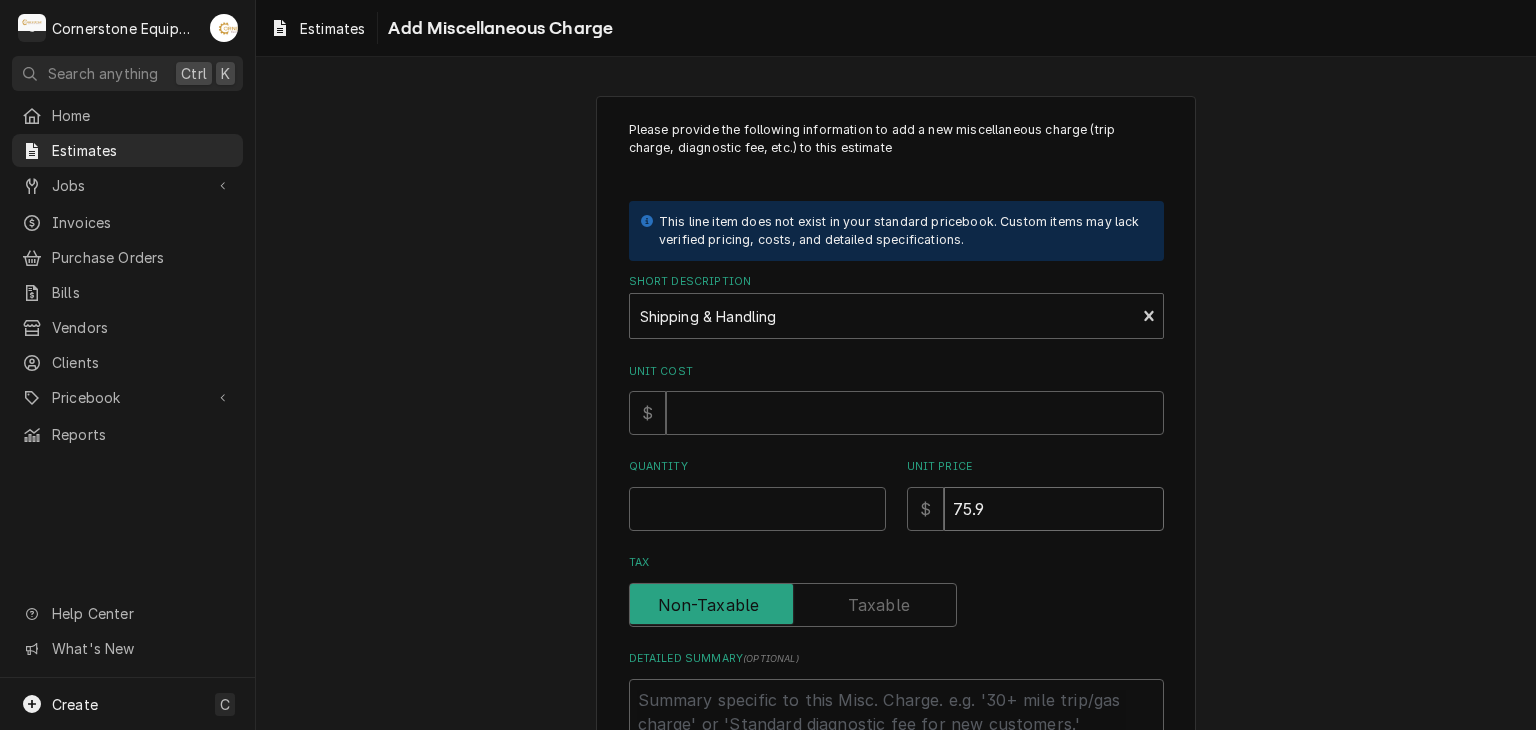 type on "x" 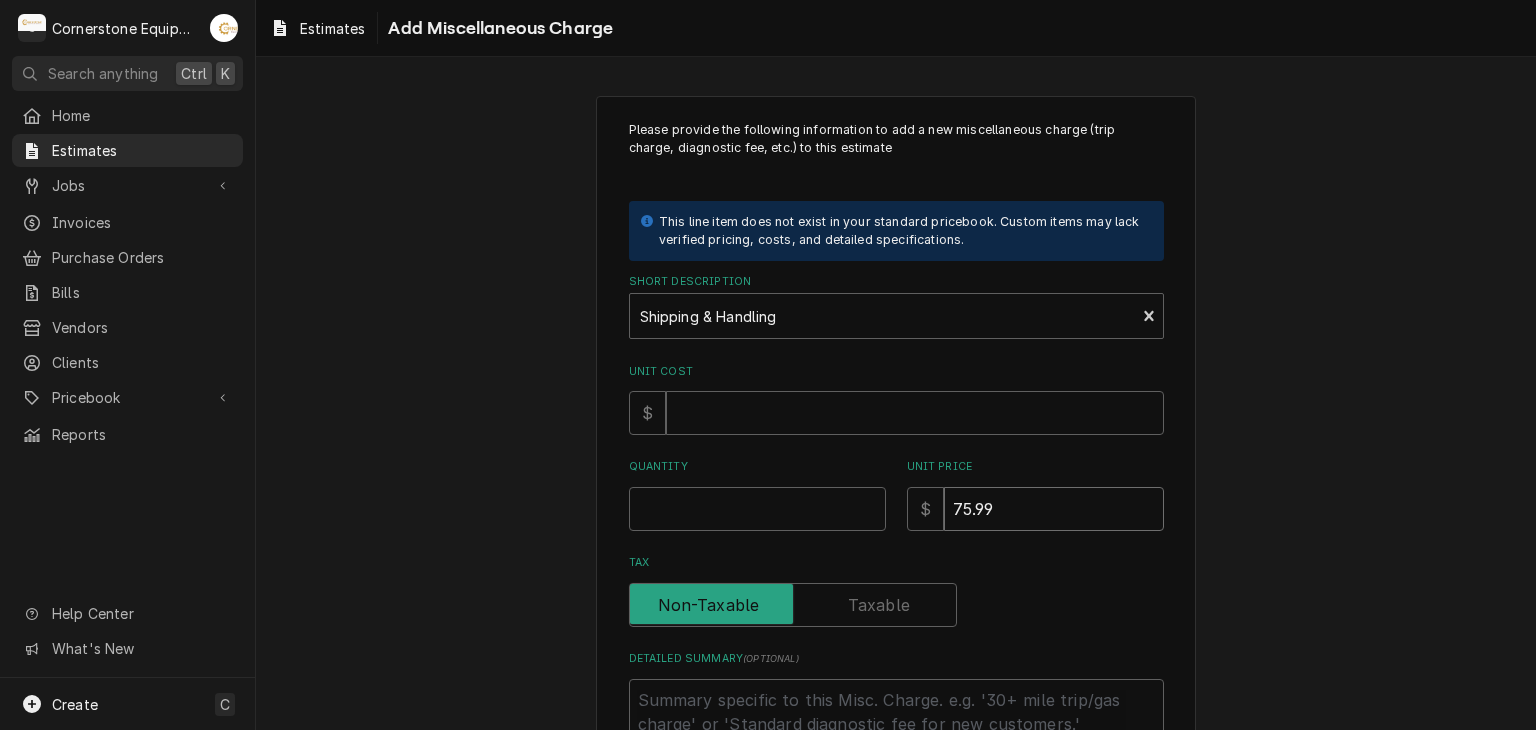 type on "x" 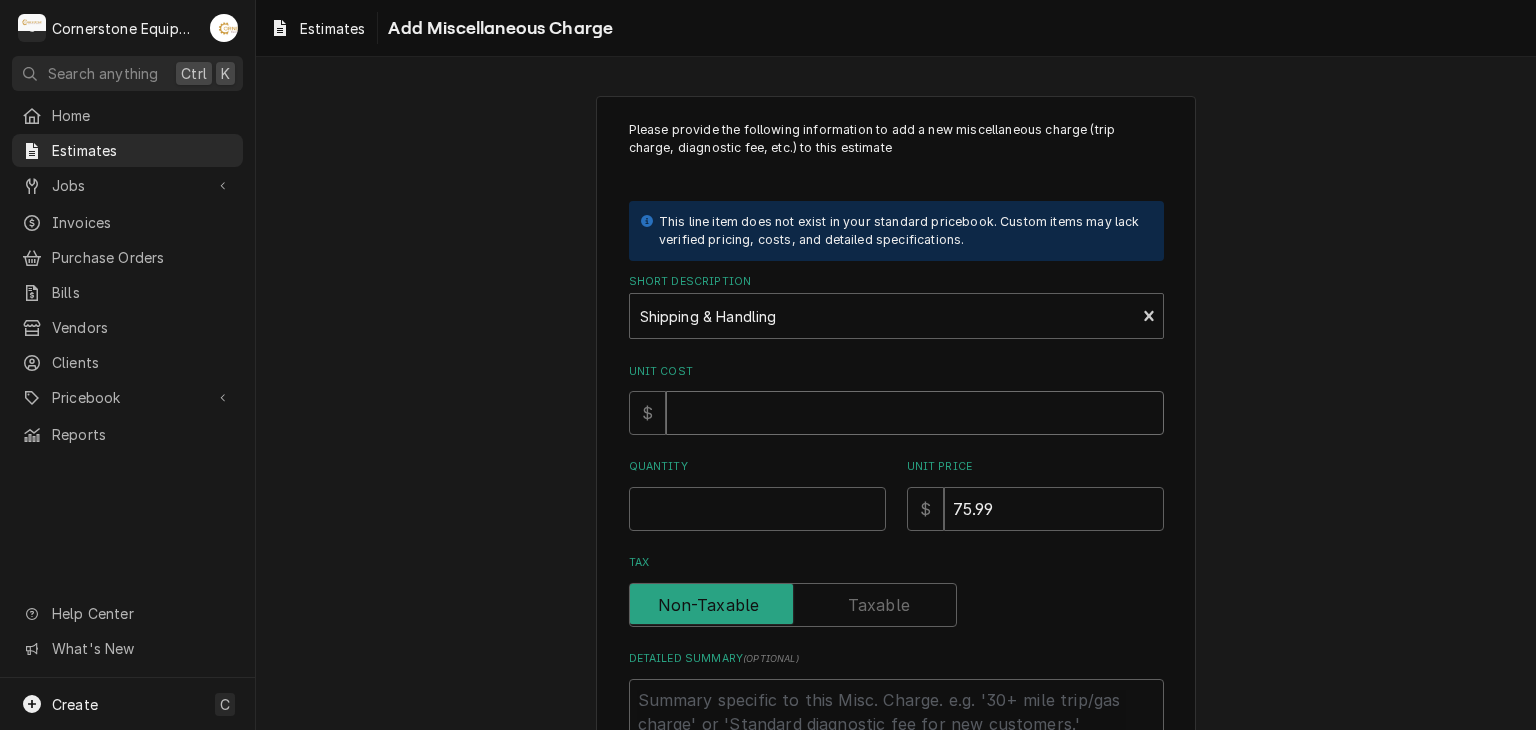 click on "Unit Cost" at bounding box center (915, 413) 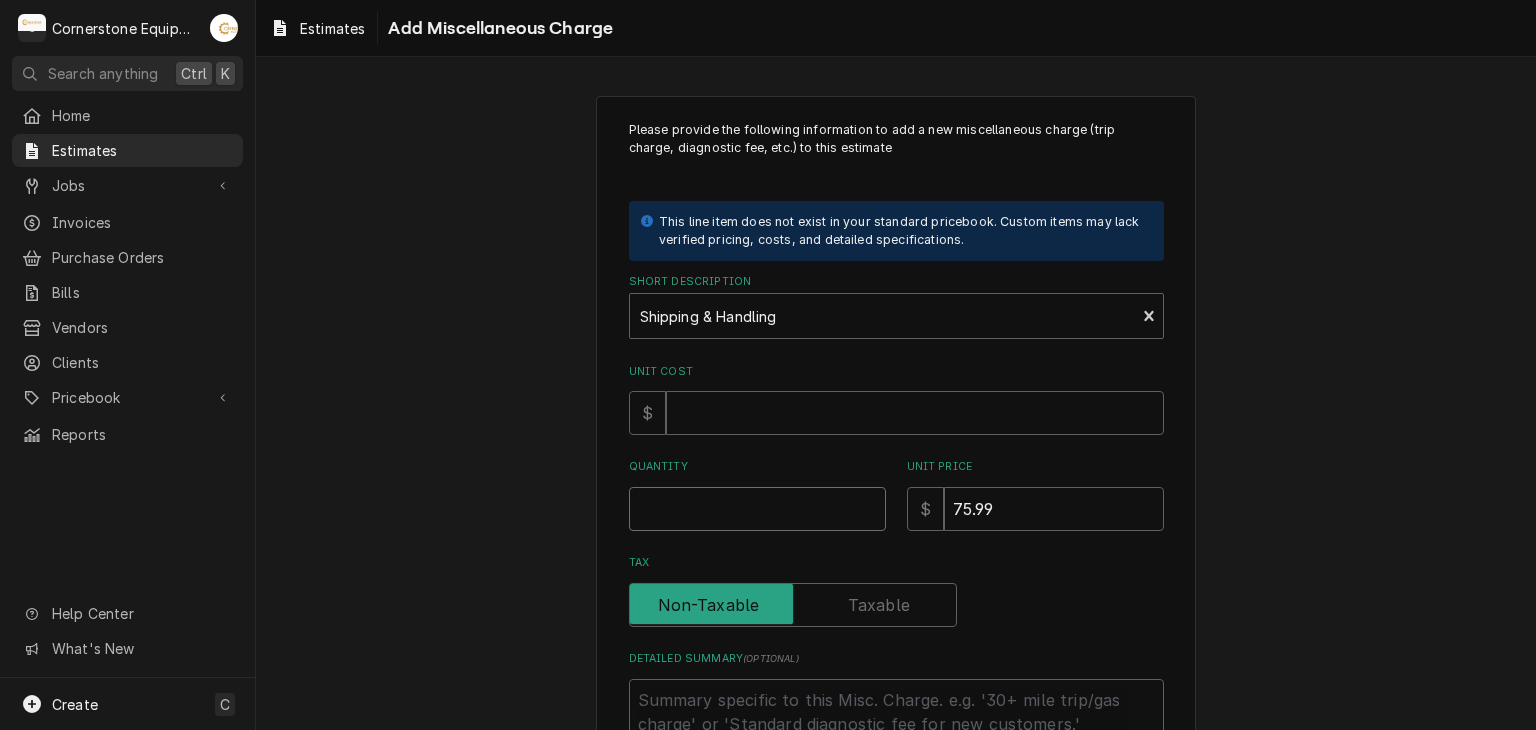 click on "Quantity" at bounding box center [757, 509] 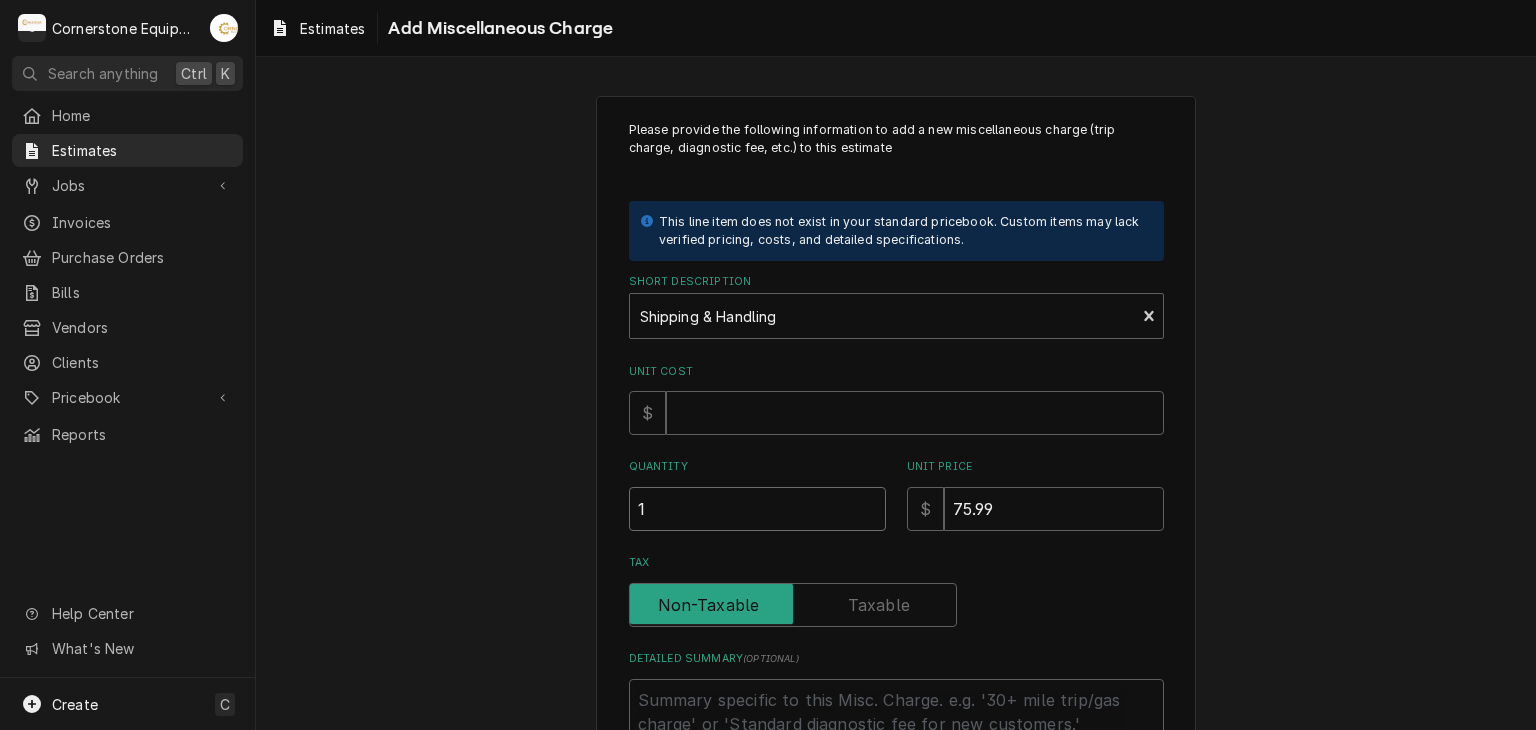 type on "x" 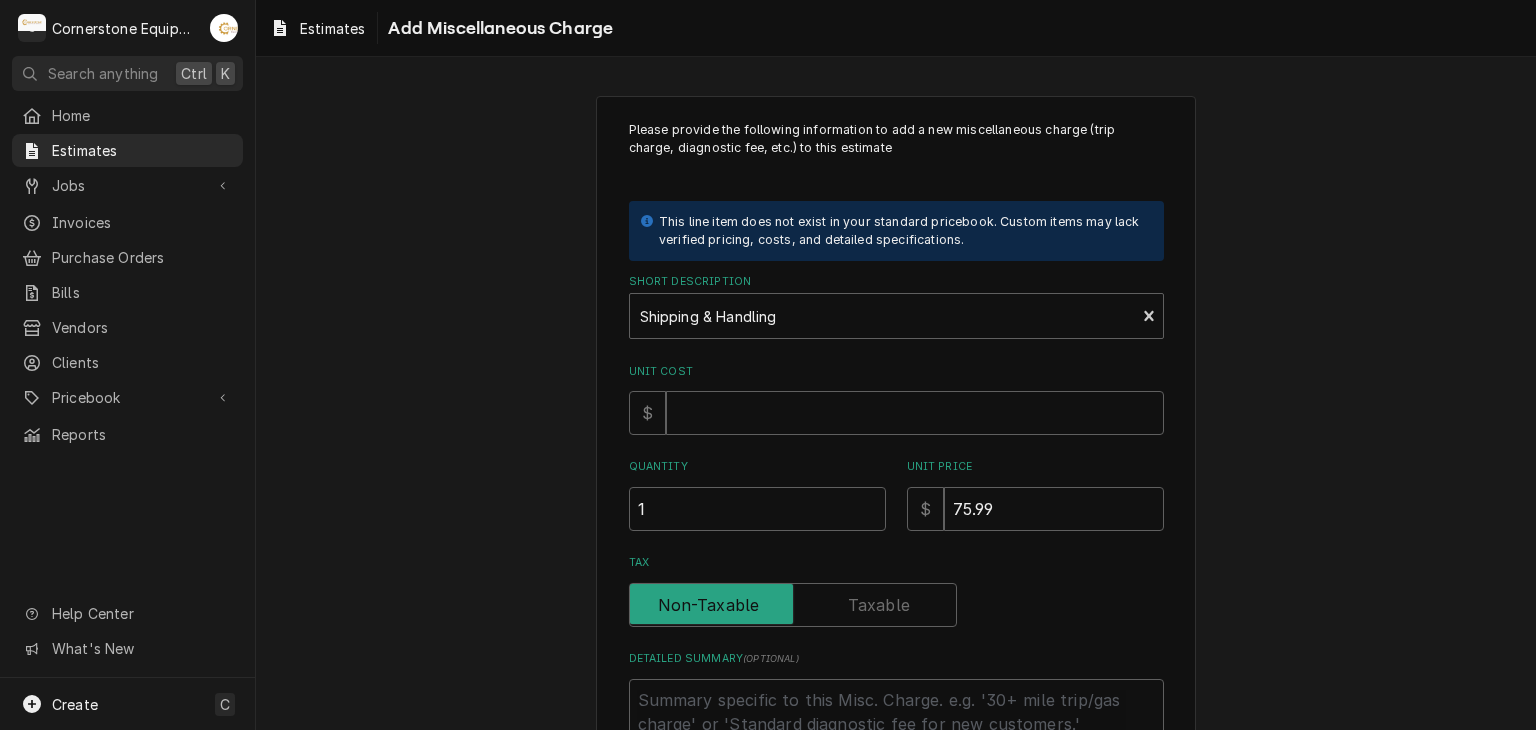 click on "Please provide the following information to add a new miscellaneous charge (trip charge, diagnostic fee, etc.) to this estimate This line item does not exist in your standard pricebook. Custom items may lack verified pricing, costs, and detailed specifications. Short Description Shipping & Handling Unit Cost $ Quantity 1 Unit Price $ 75.99 Tax Detailed Summary  ( optional ) Add Cancel" at bounding box center [896, 484] 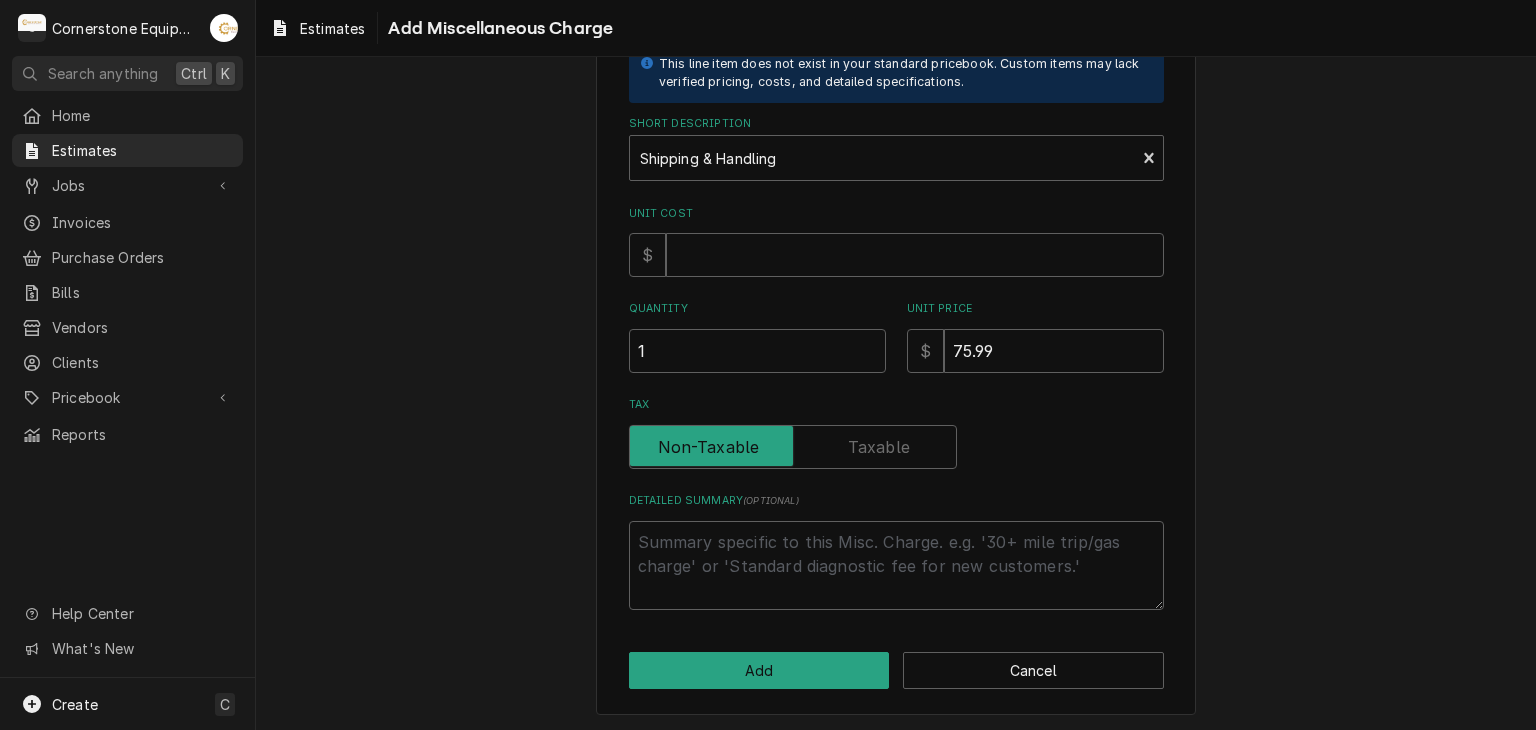 scroll, scrollTop: 159, scrollLeft: 0, axis: vertical 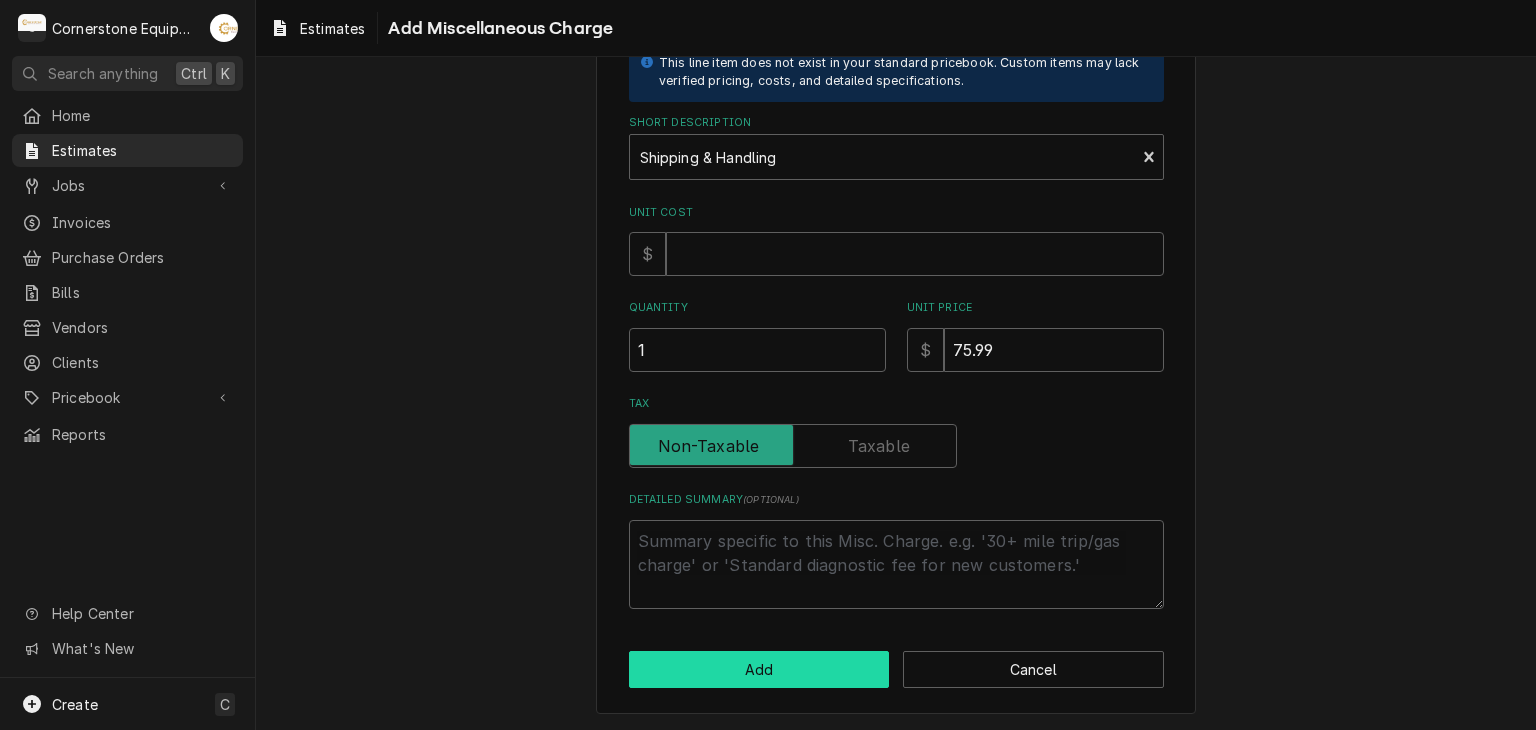 click on "Add" at bounding box center (759, 669) 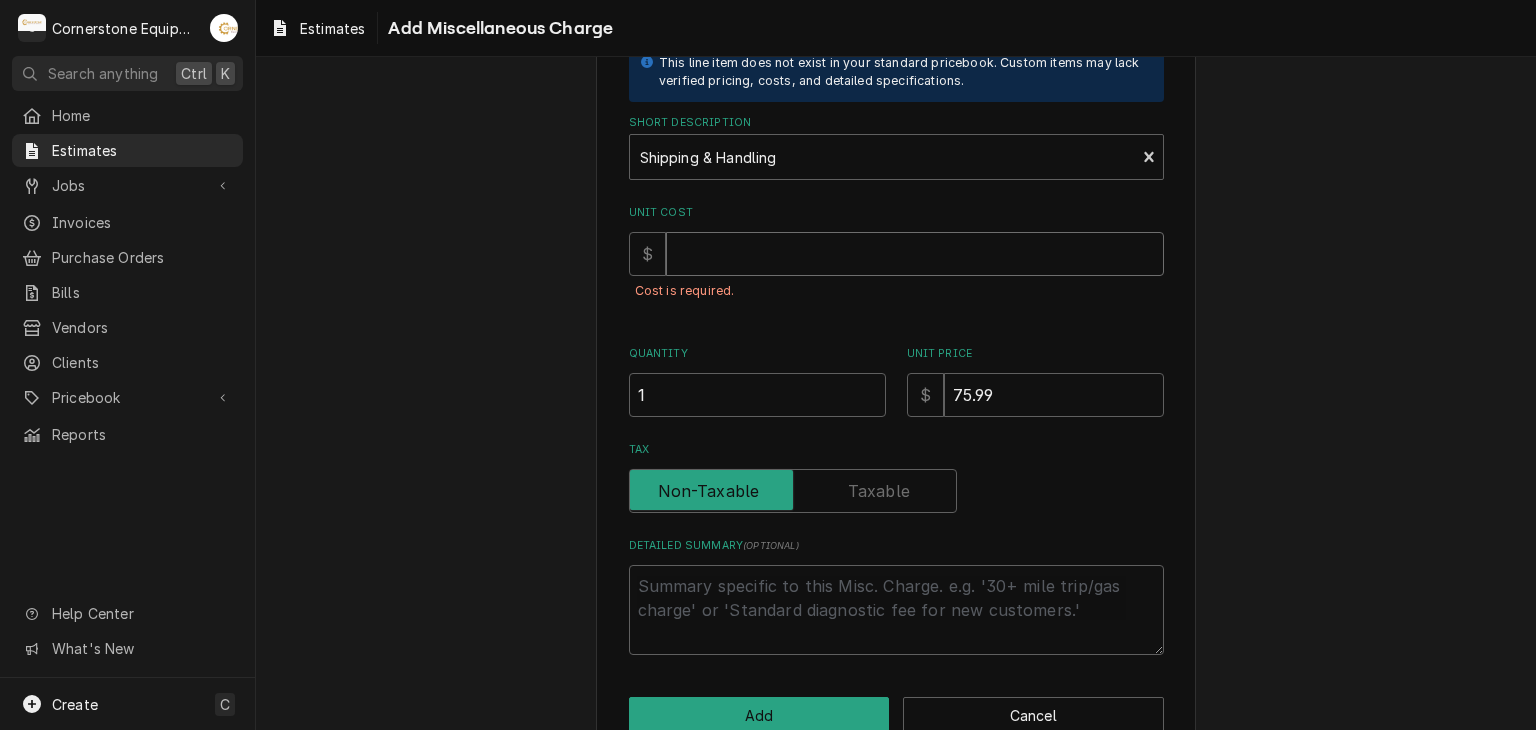 click on "Unit Cost" at bounding box center (915, 254) 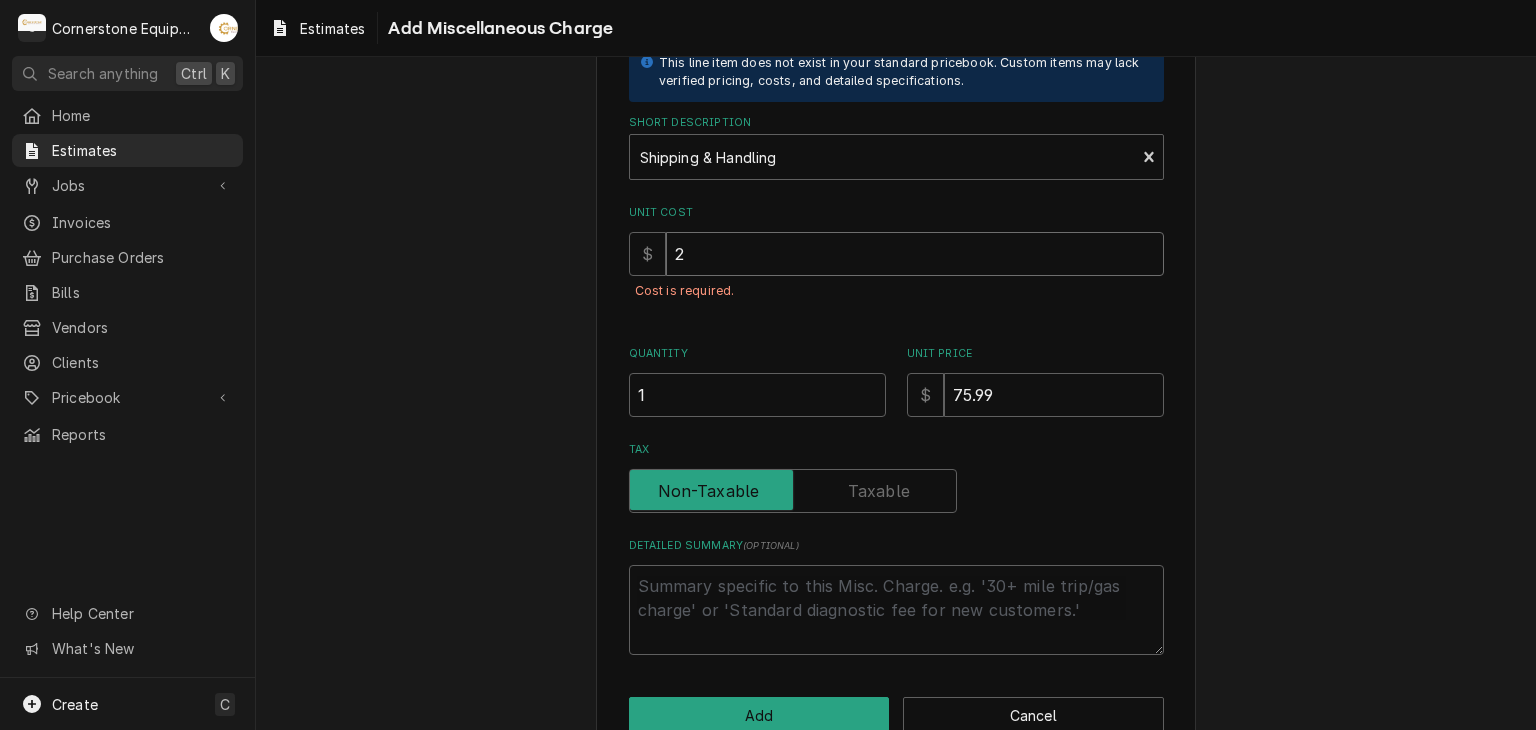 type on "x" 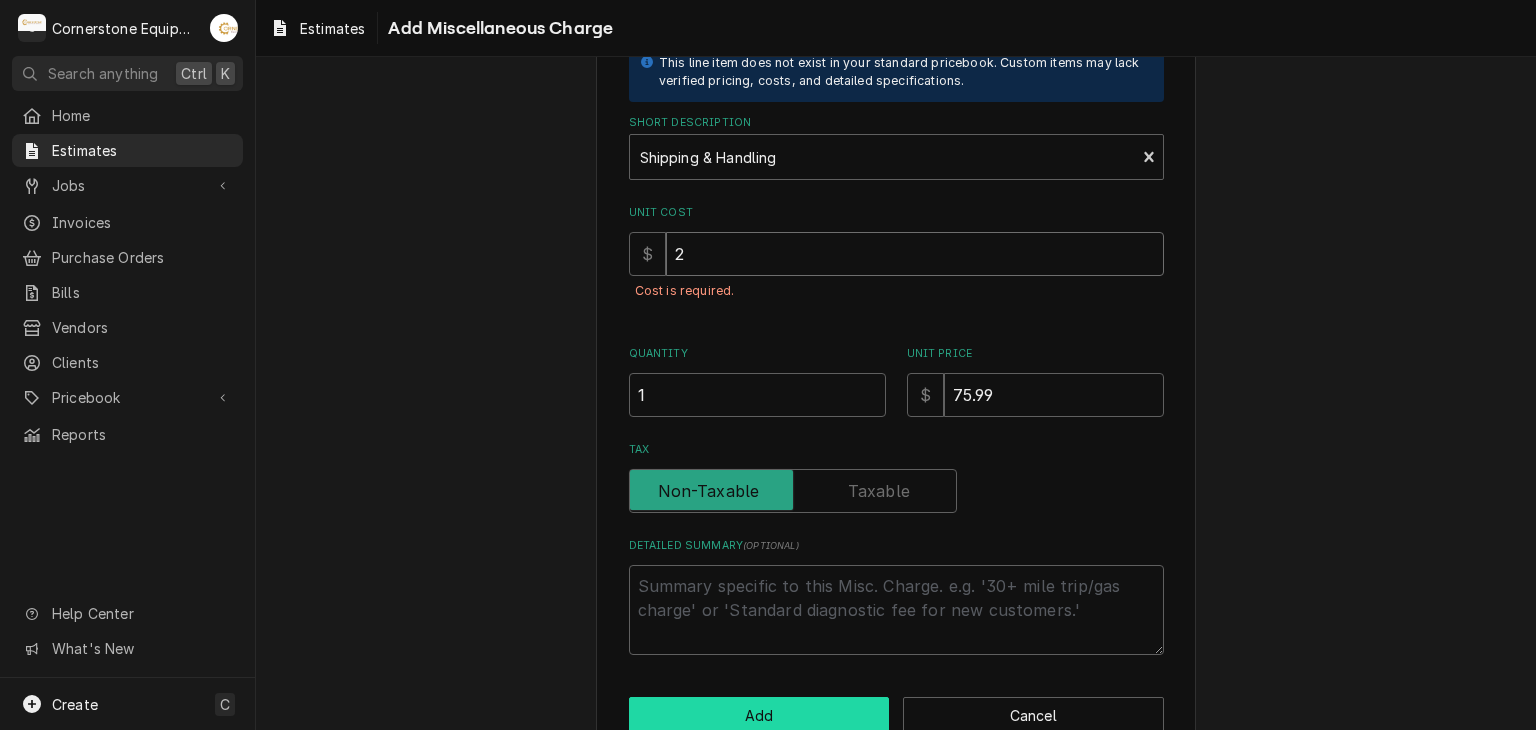 type on "2" 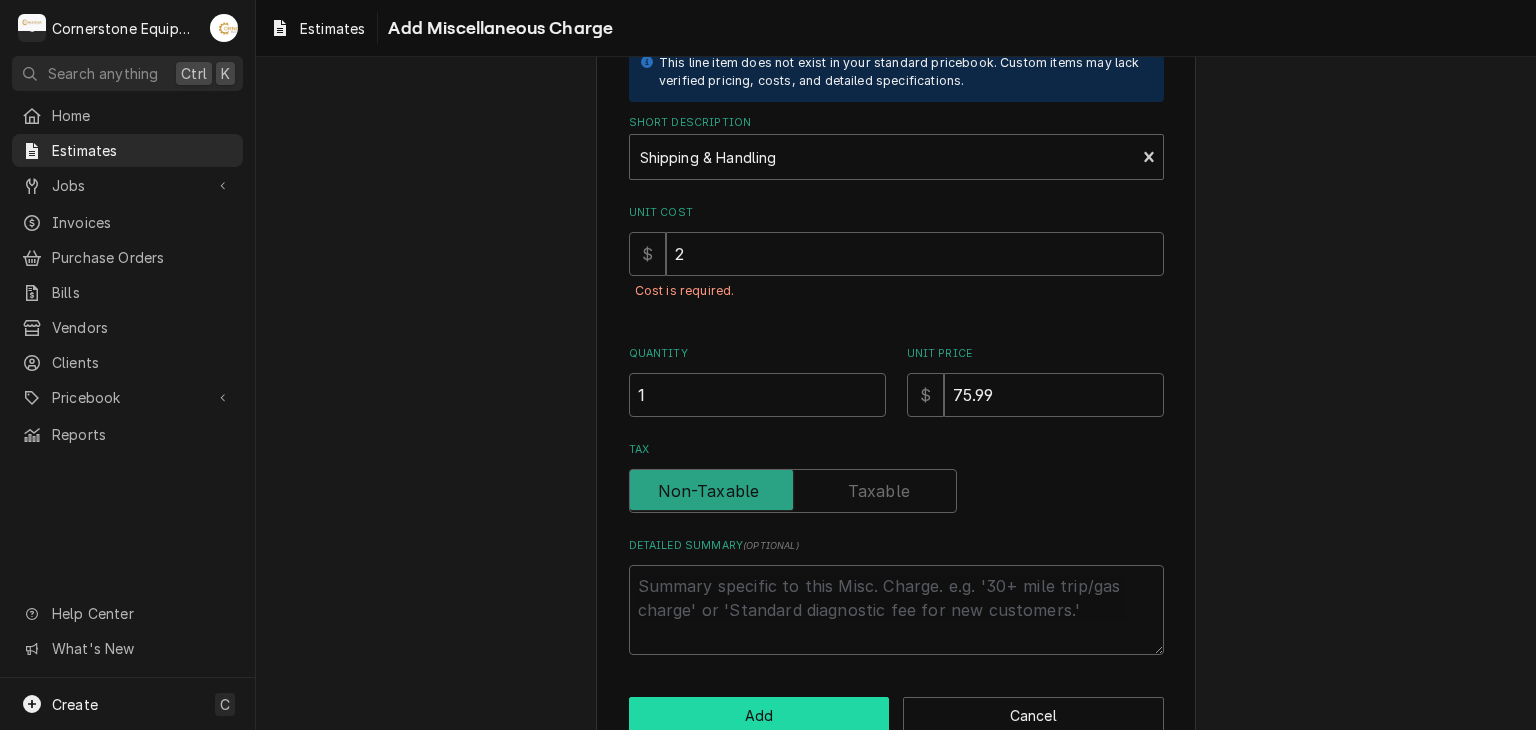 click on "Add" at bounding box center [759, 715] 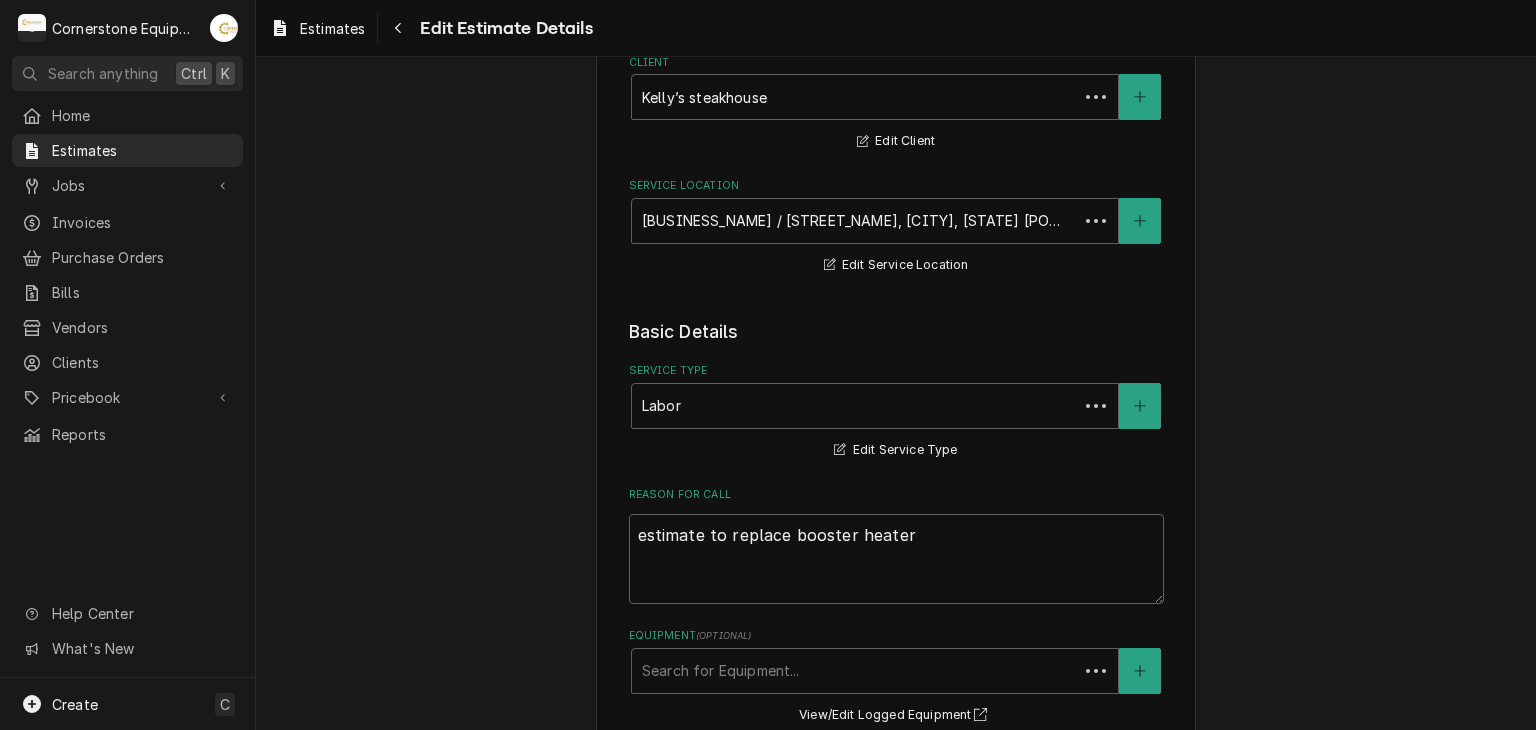 scroll, scrollTop: 2592, scrollLeft: 0, axis: vertical 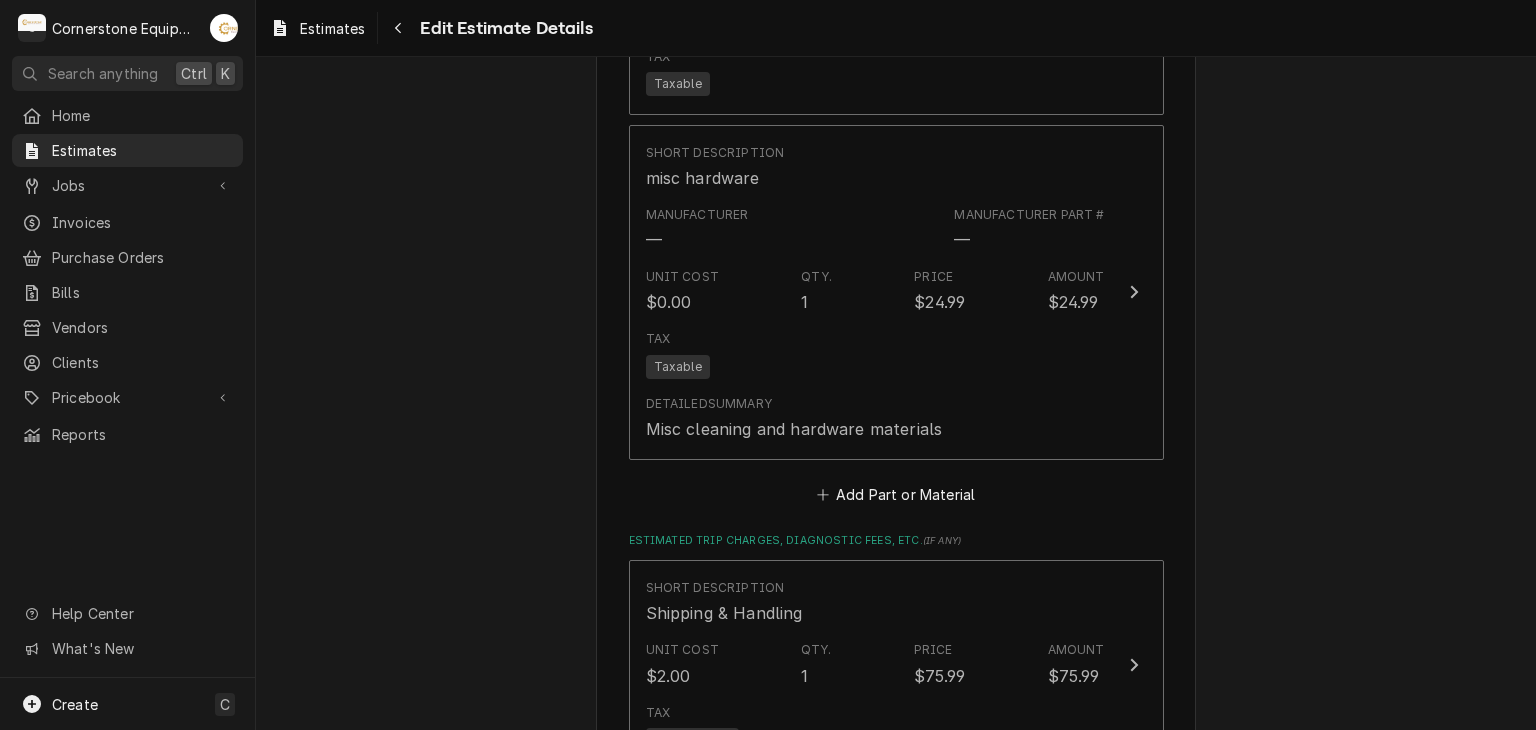 click on "Please provide the following information to create your estimate: Client Details Client Kelly’s steakhouse Edit Client Service Location Kelly’s Steakhouse / Little Hope Rd, Blacksburg, SC 29702 Edit Service Location Basic Details Service Type Labor Edit Service Type Reason For Call estimate to replace booster heater Equipment  ( optional ) Search for Equipment... View/Edit Logged Equipment    Labels  ( optional ) Add Labels... Billing Address Same as service location Issue Date 2025-08-07 Expiration Date 2025-08-15 Payment Methods Accept Online Card Payments Charge Details Estimated Service Charges Short Description Labor Hourly Cost $45.00/hr Qty. 6hrs Rate $135.00/hr Amount $810.00 Tax Non-Taxable Add Service Charge Estimated Parts and Materials  ( if any ) Short Description Equipment Manufacturer — Manufacturer Part # — Unit Cost $3,695.00 Qty. 1 Price $4,718.75 Amount $4,718.75 Tax Taxable Detailed  Summary Hubble booster heater Short Description misc electrical Manufacturer — — Unit Cost Qty." at bounding box center (896, -348) 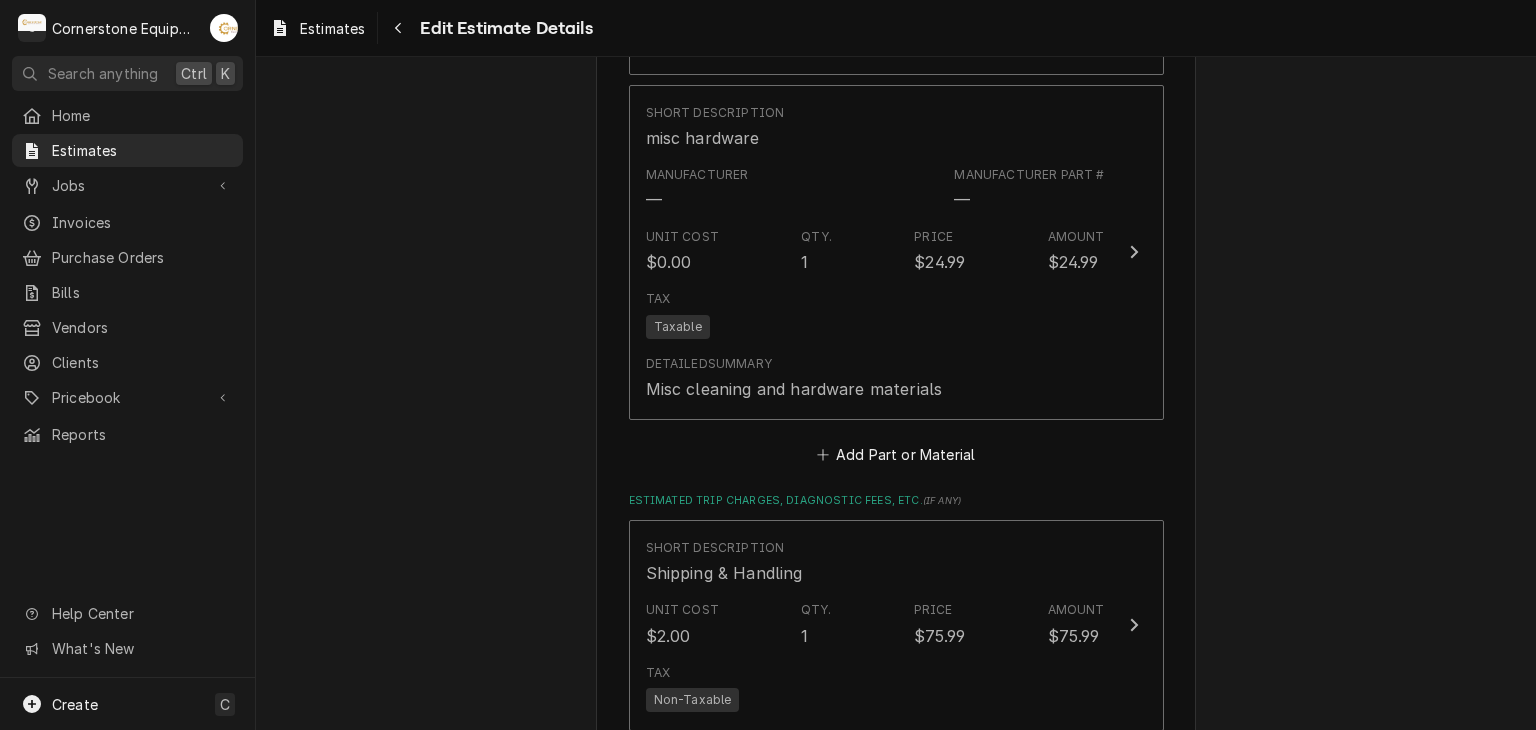 scroll, scrollTop: 2672, scrollLeft: 0, axis: vertical 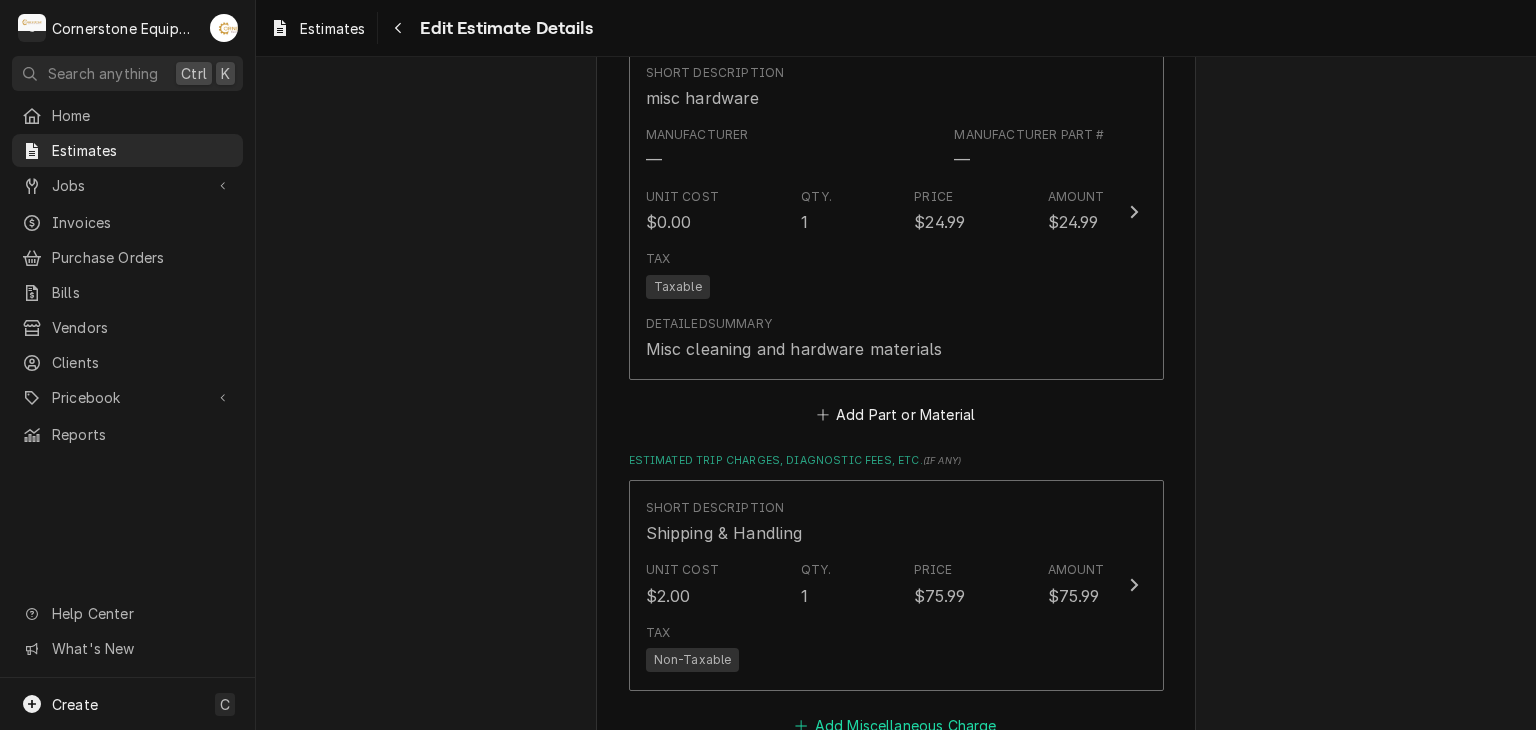 click on "Add Miscellaneous Charge" at bounding box center [896, 725] 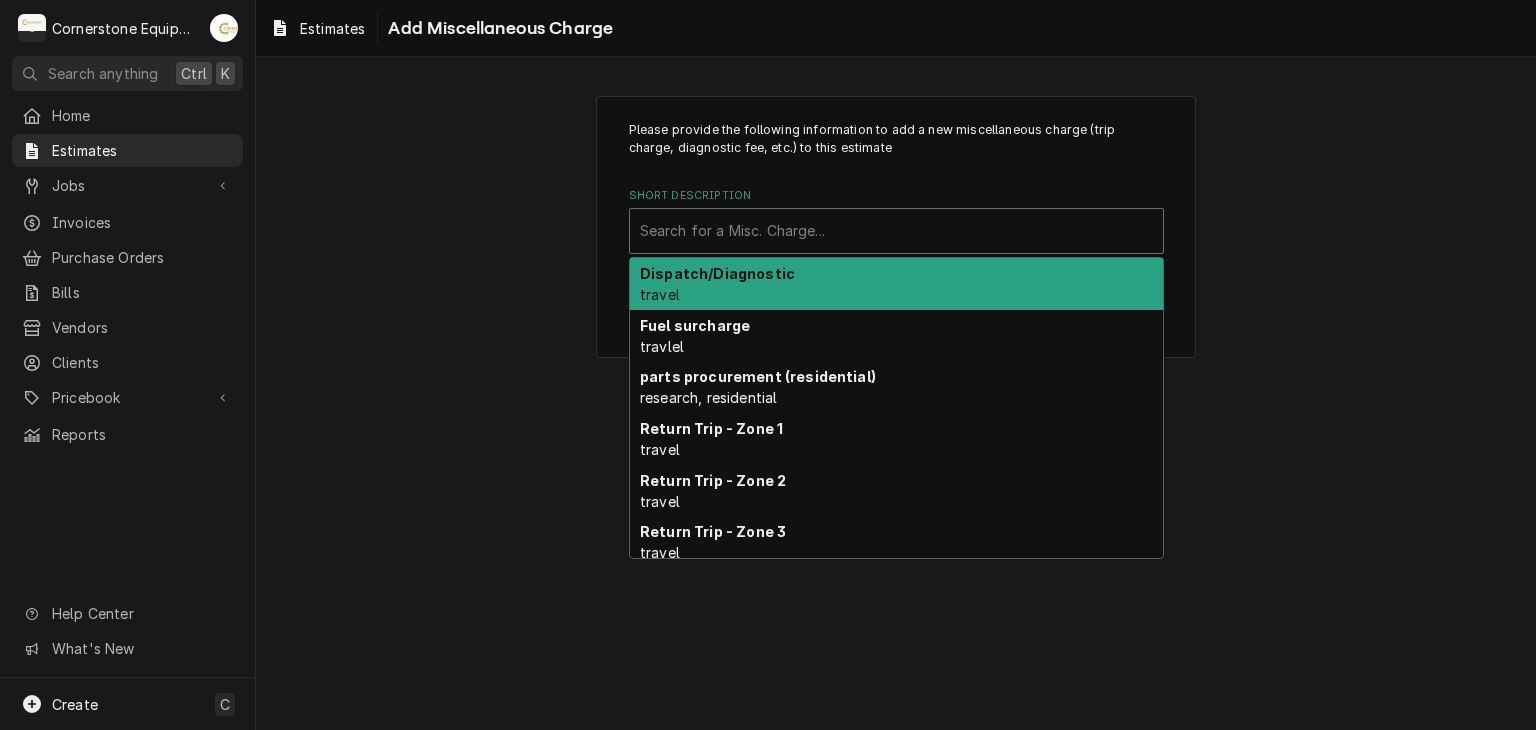 click at bounding box center [896, 231] 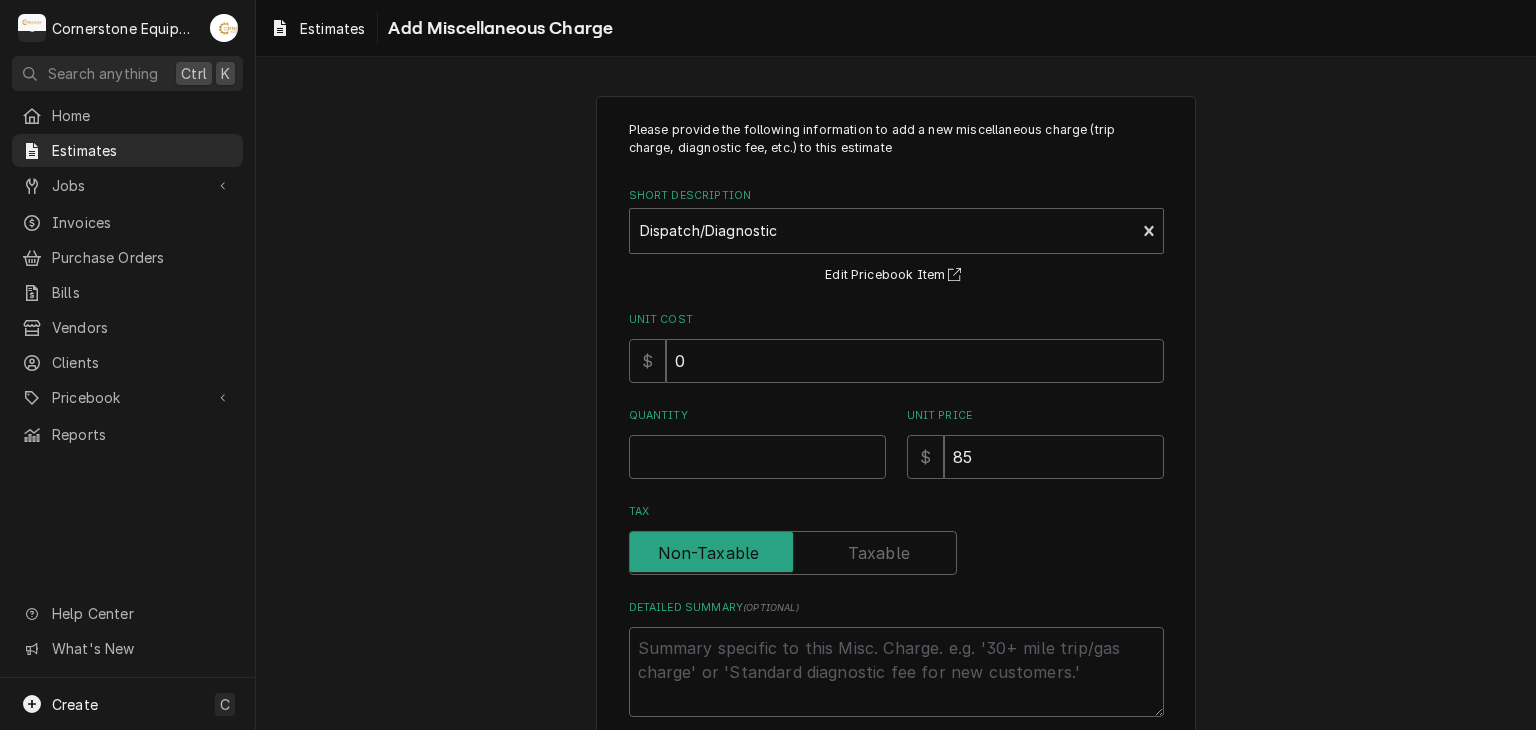 click on "Please provide the following information to add a new miscellaneous charge (trip charge, diagnostic fee, etc.) to this estimate Short Description Dispatch/Diagnostic travel Edit Pricebook Item    Unit Cost $ 0 Quantity Unit Price $ 85 Tax Detailed Summary  ( optional ) Add Cancel" at bounding box center (896, 458) 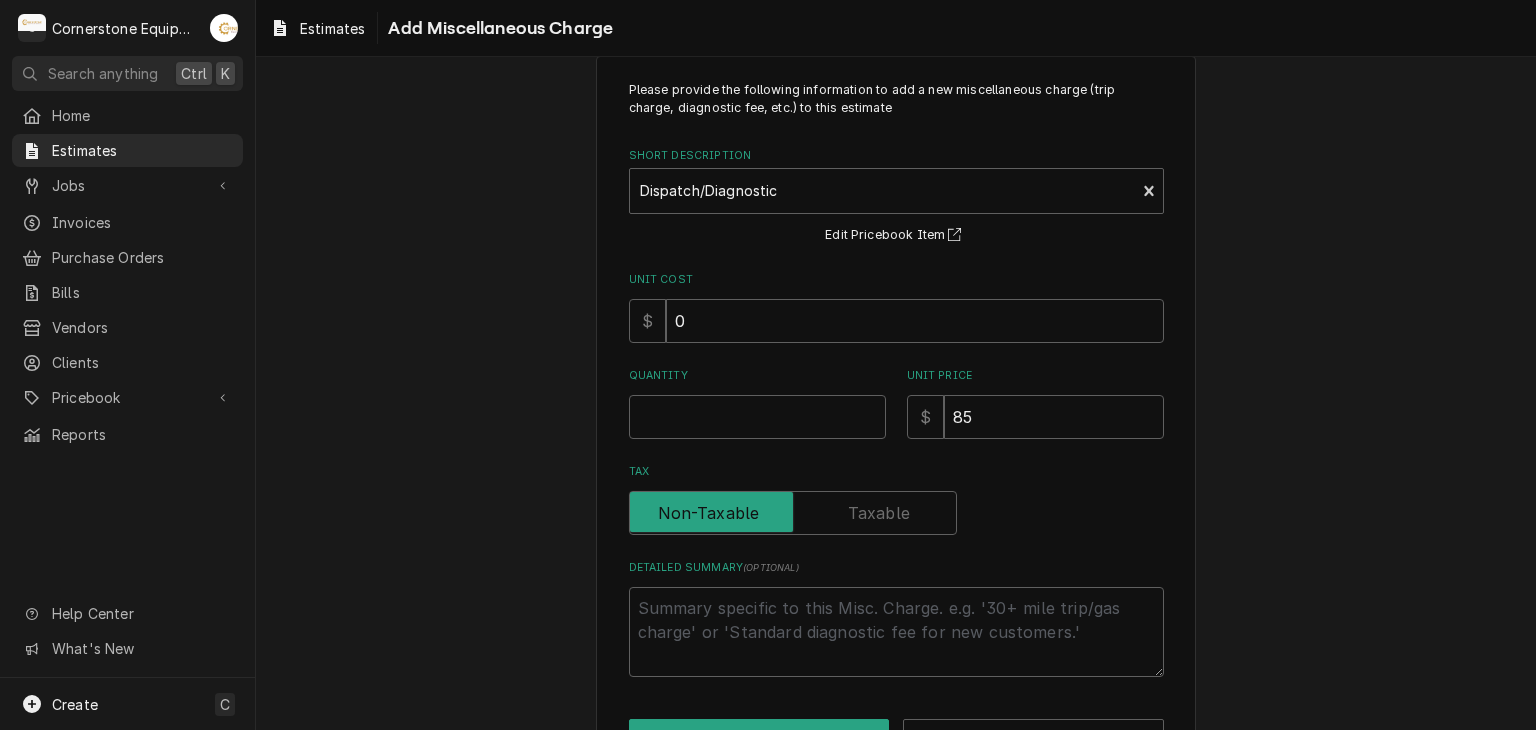 scroll, scrollTop: 108, scrollLeft: 0, axis: vertical 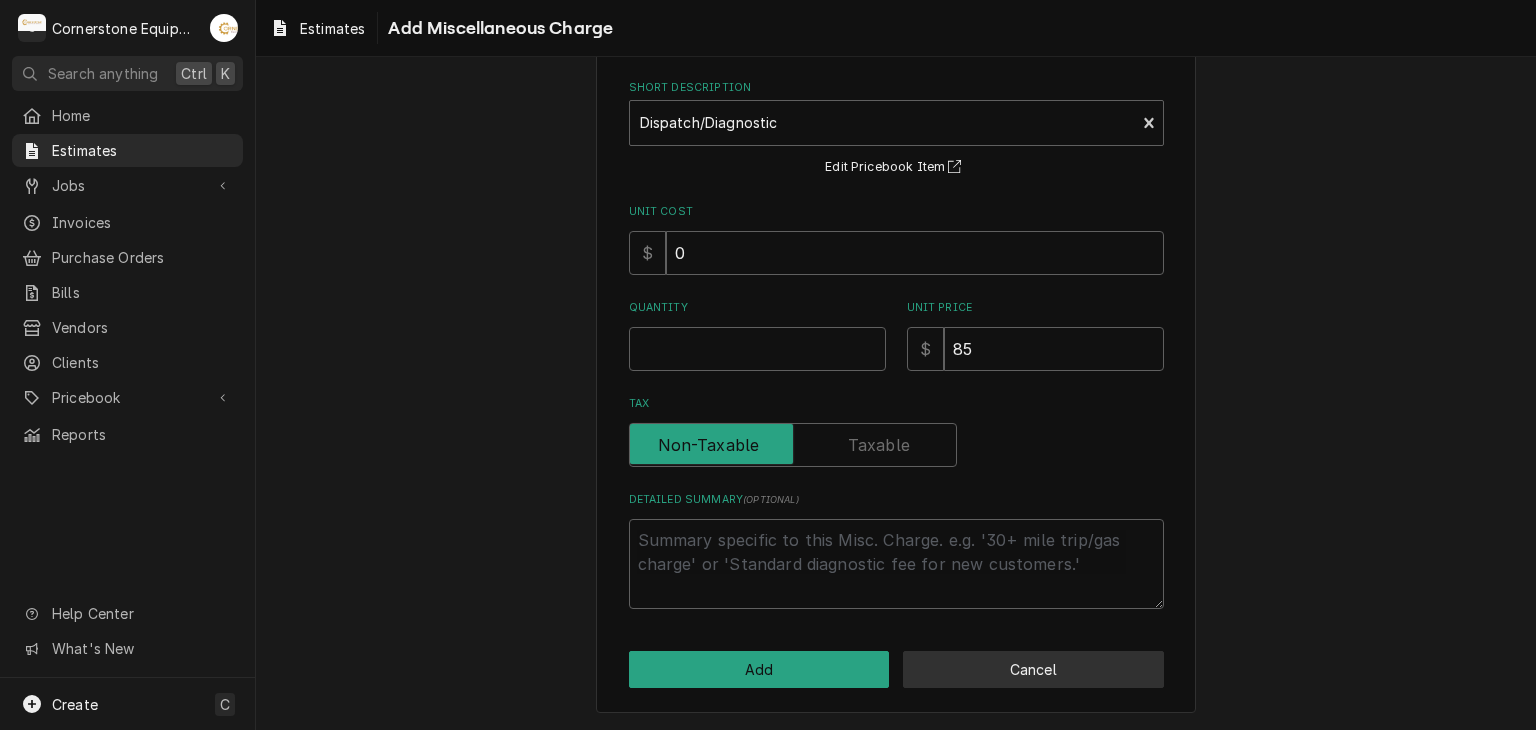 click on "Cancel" at bounding box center (1033, 669) 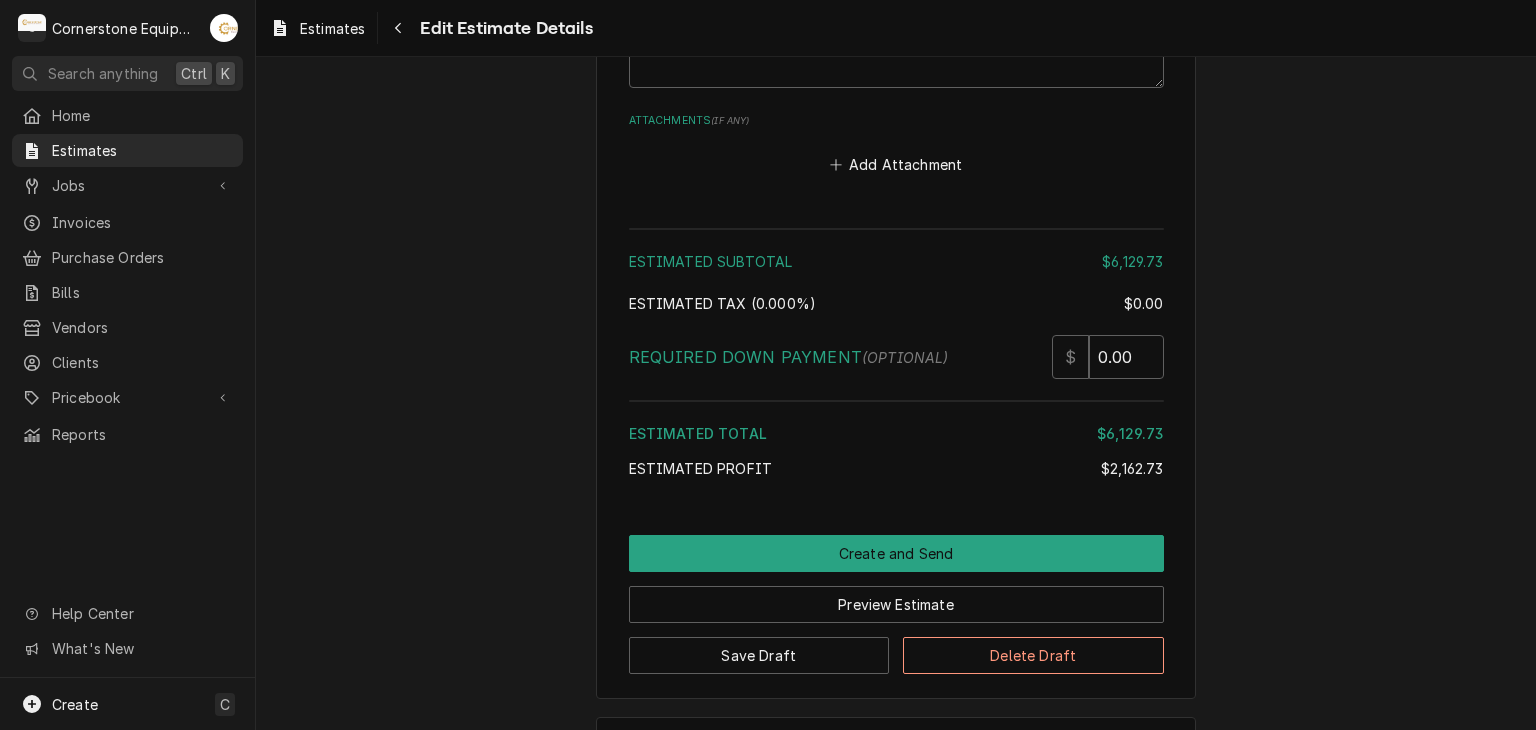 scroll, scrollTop: 3768, scrollLeft: 0, axis: vertical 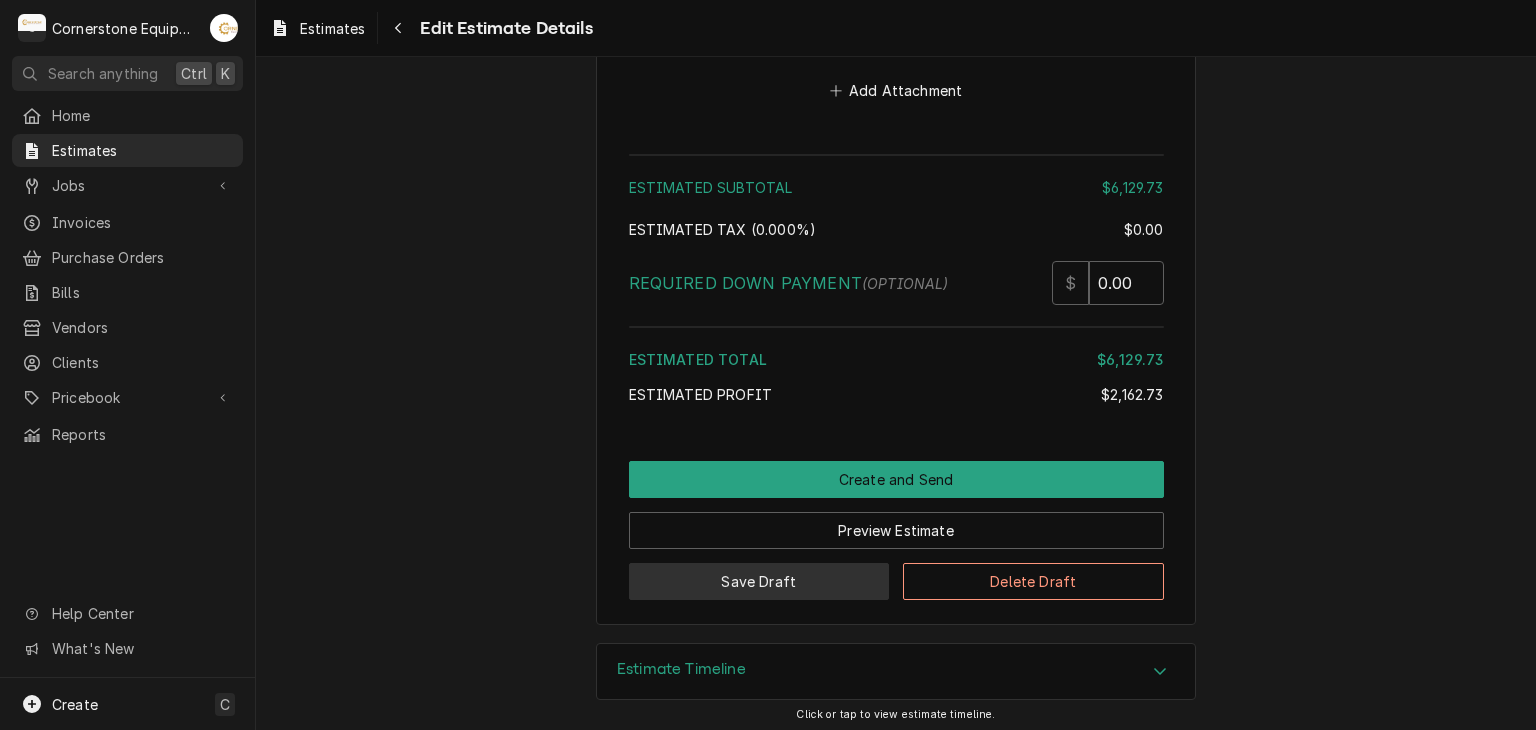 click on "Save Draft" at bounding box center [759, 581] 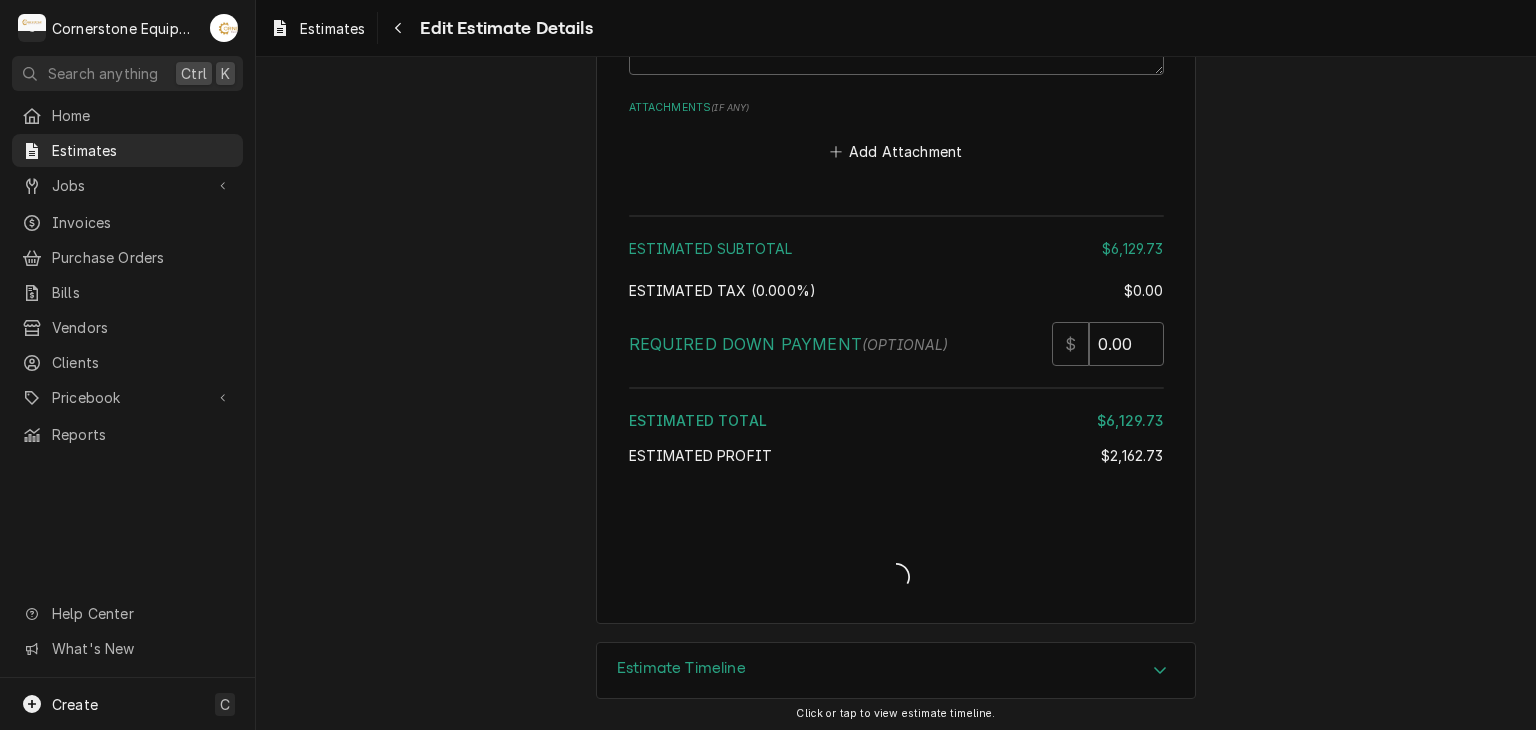 type on "x" 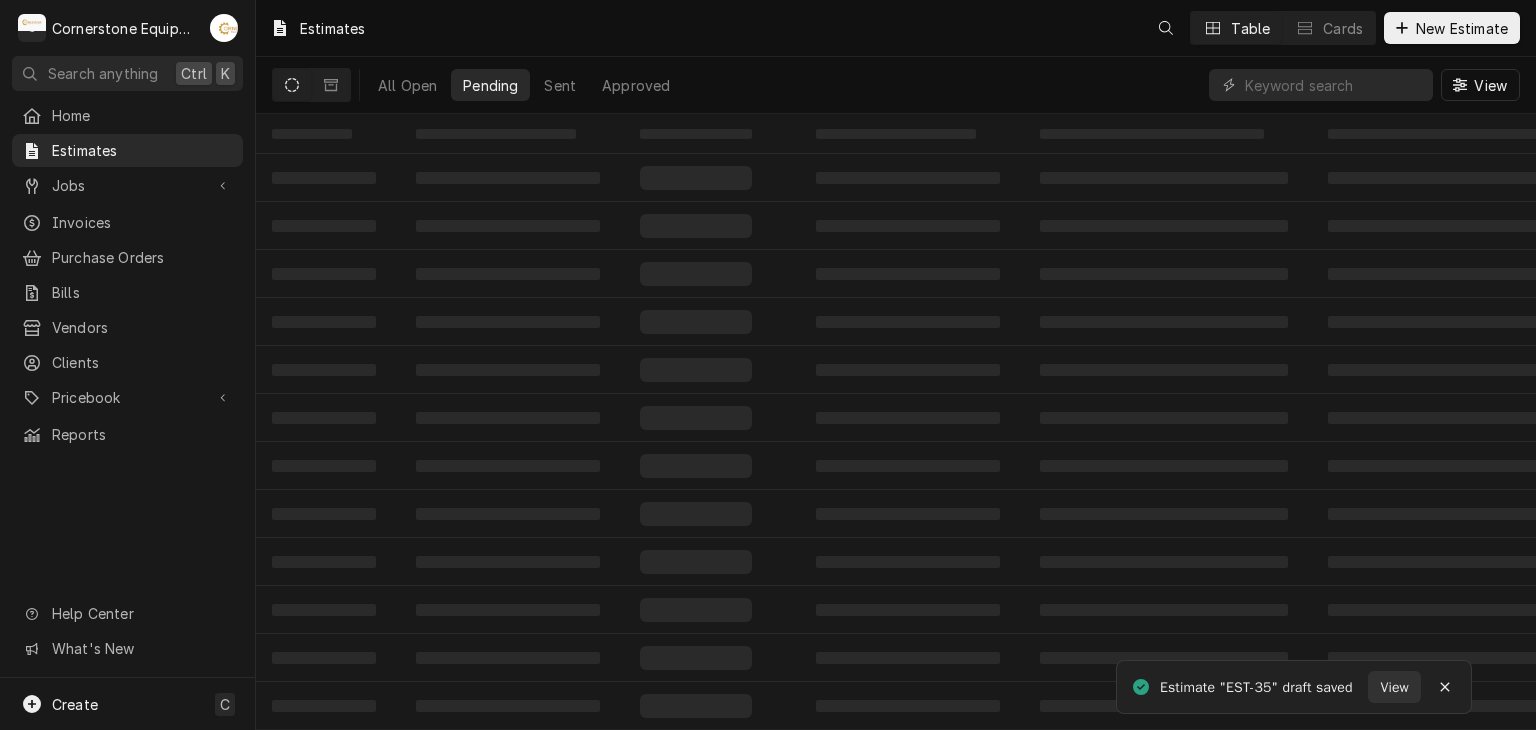 scroll, scrollTop: 0, scrollLeft: 0, axis: both 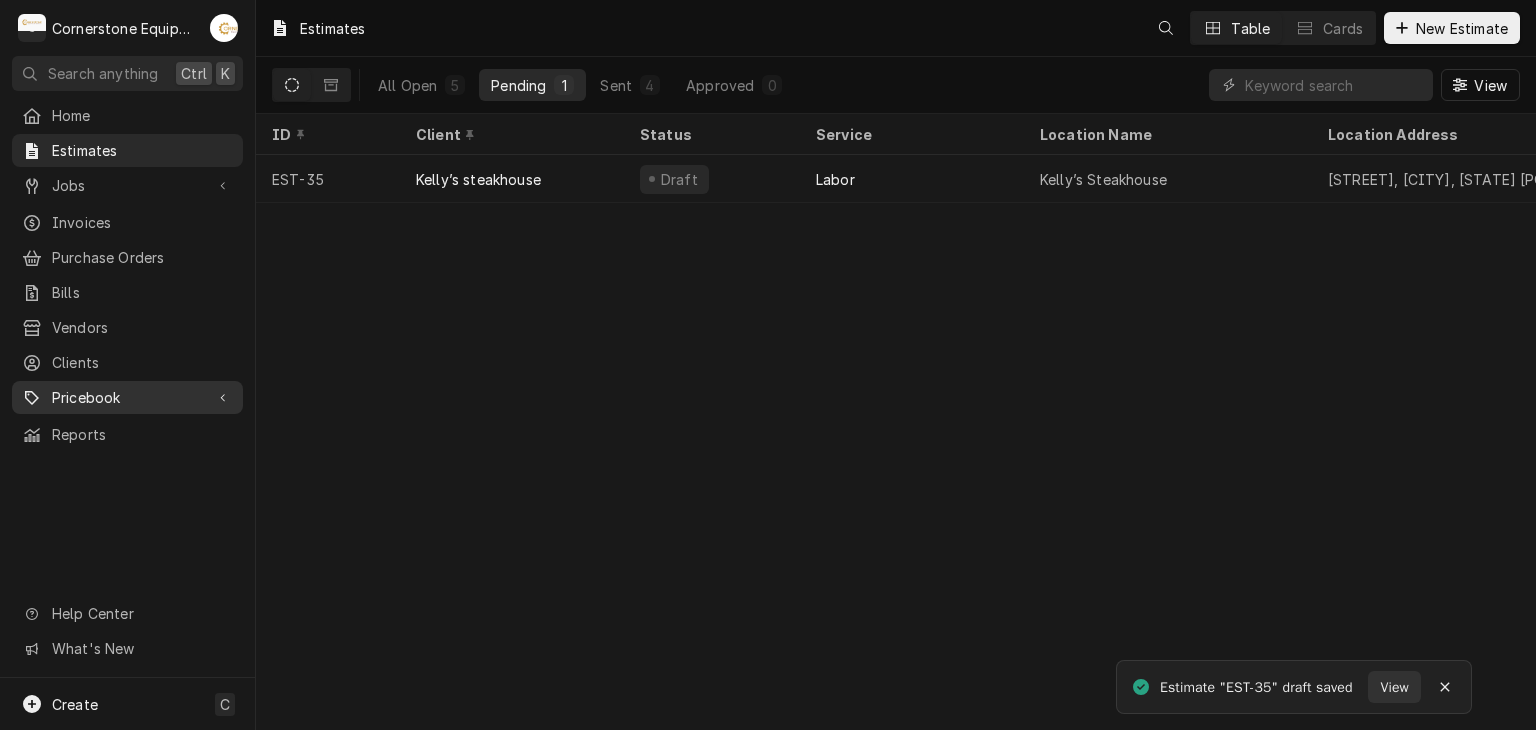 drag, startPoint x: 0, startPoint y: 0, endPoint x: 98, endPoint y: 393, distance: 405.03458 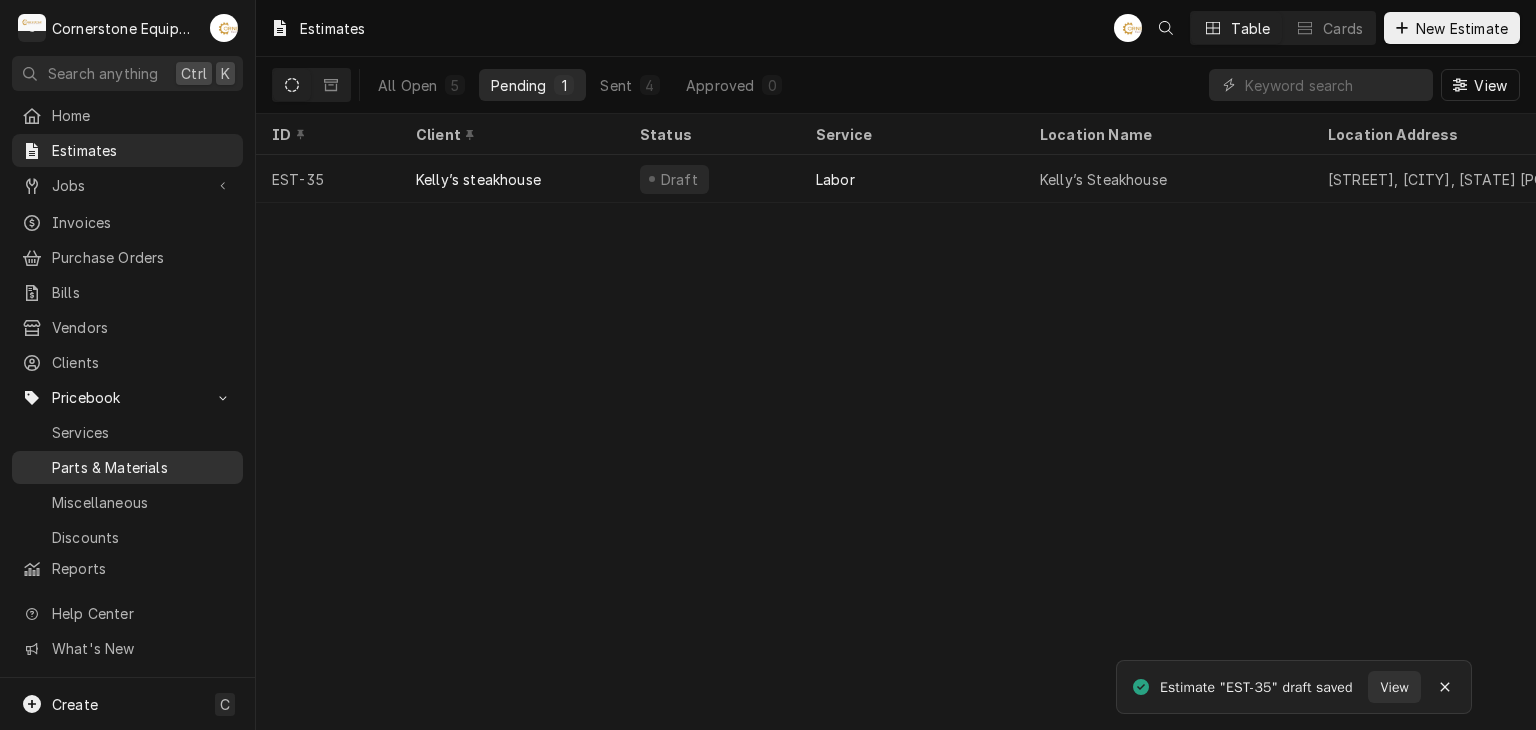 click on "Parts & Materials" at bounding box center [142, 467] 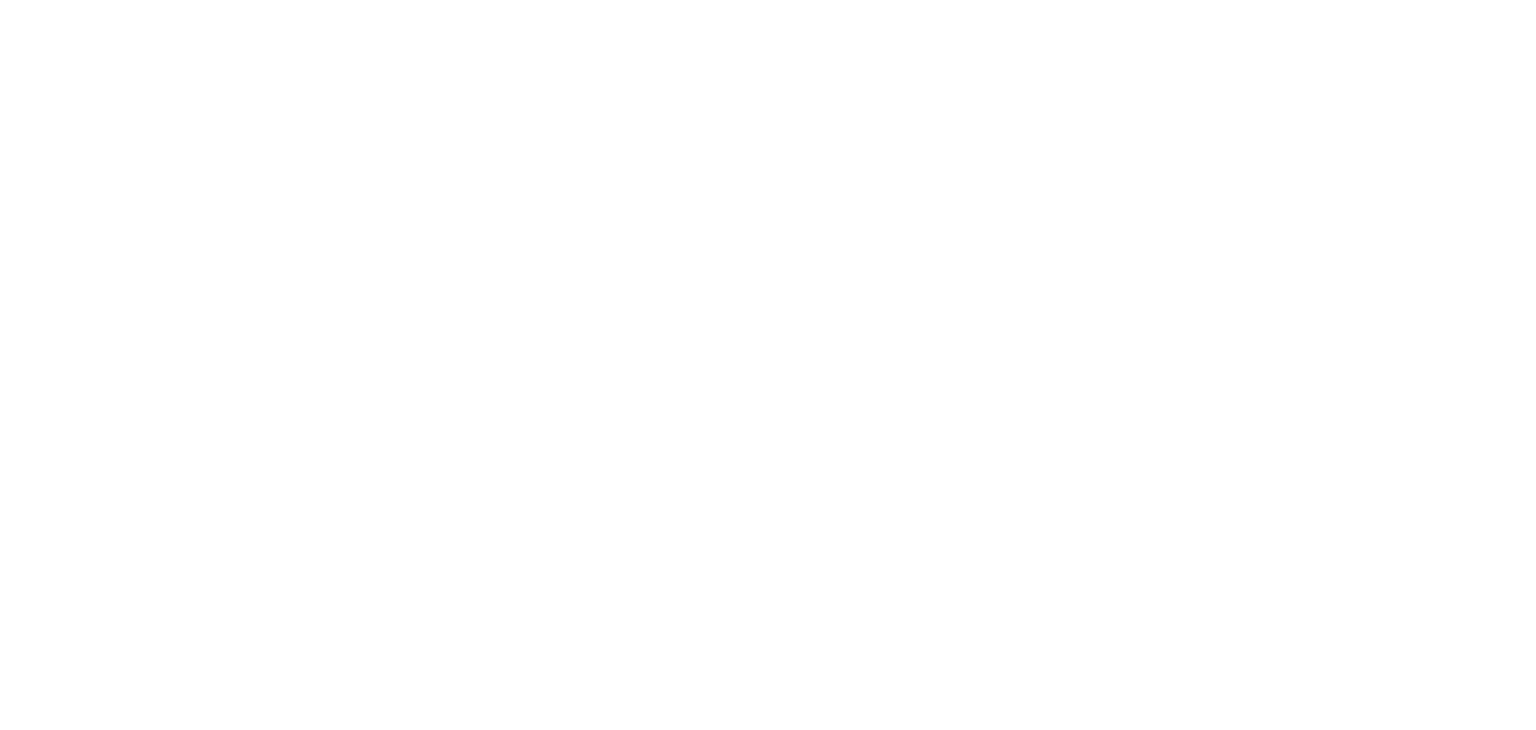 scroll, scrollTop: 0, scrollLeft: 0, axis: both 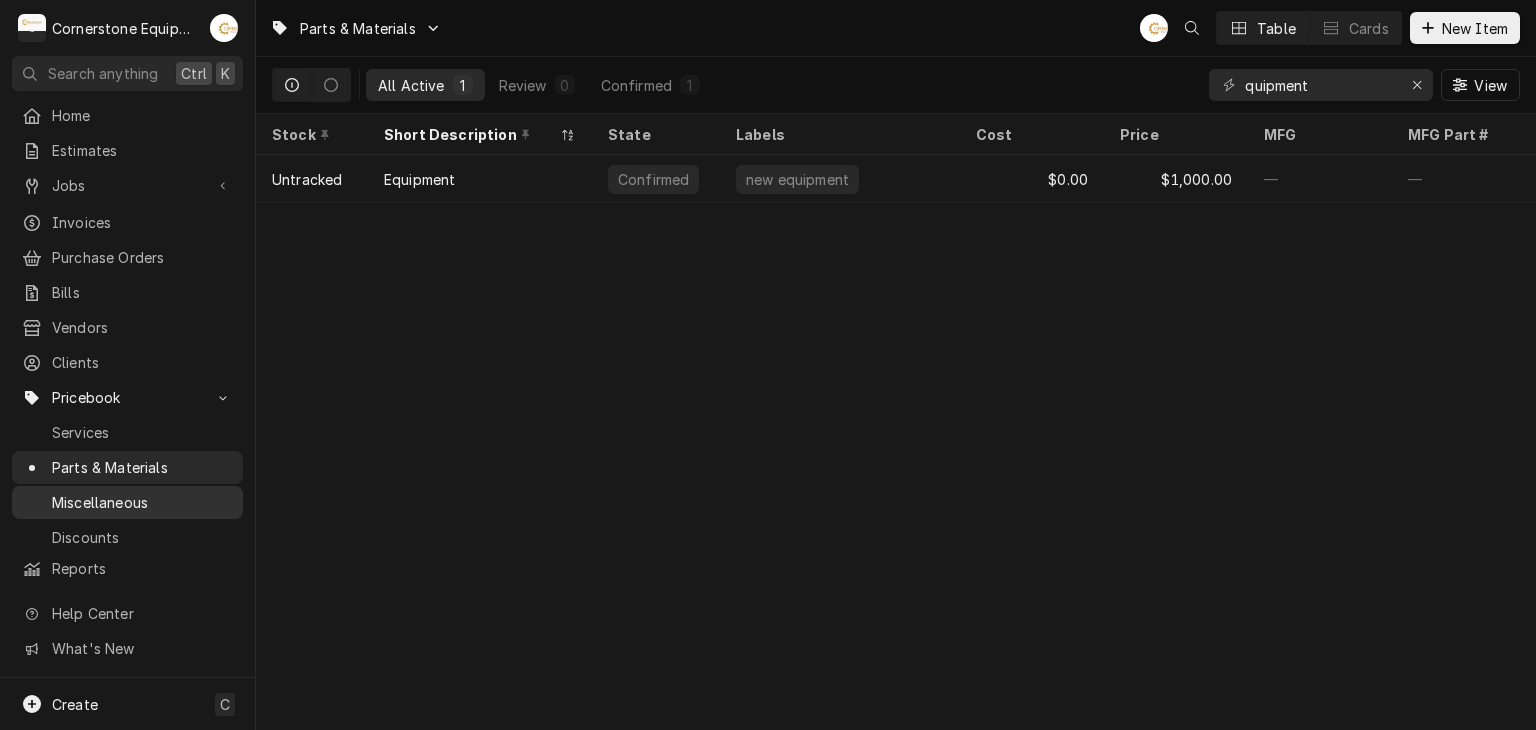 click on "Miscellaneous" at bounding box center [142, 502] 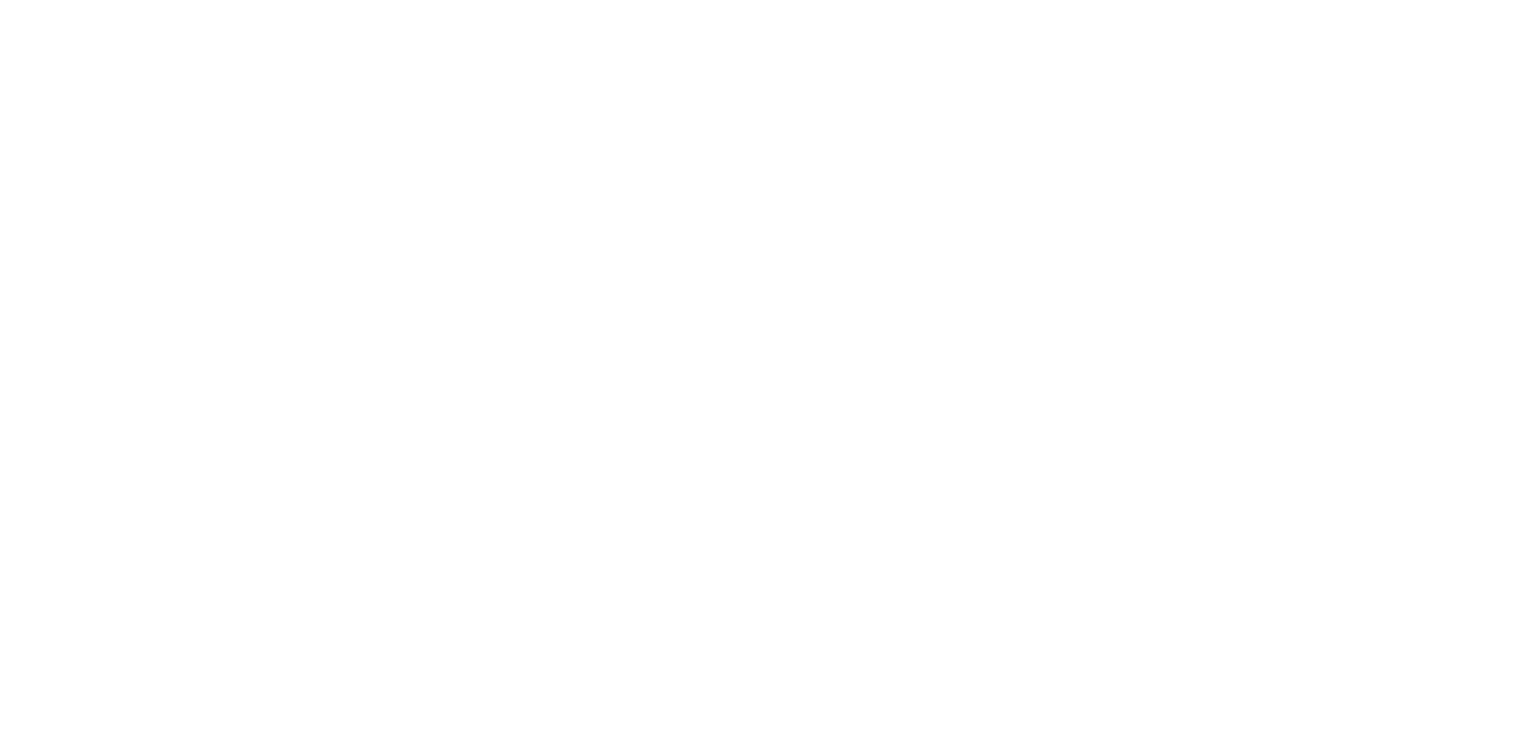 scroll, scrollTop: 0, scrollLeft: 0, axis: both 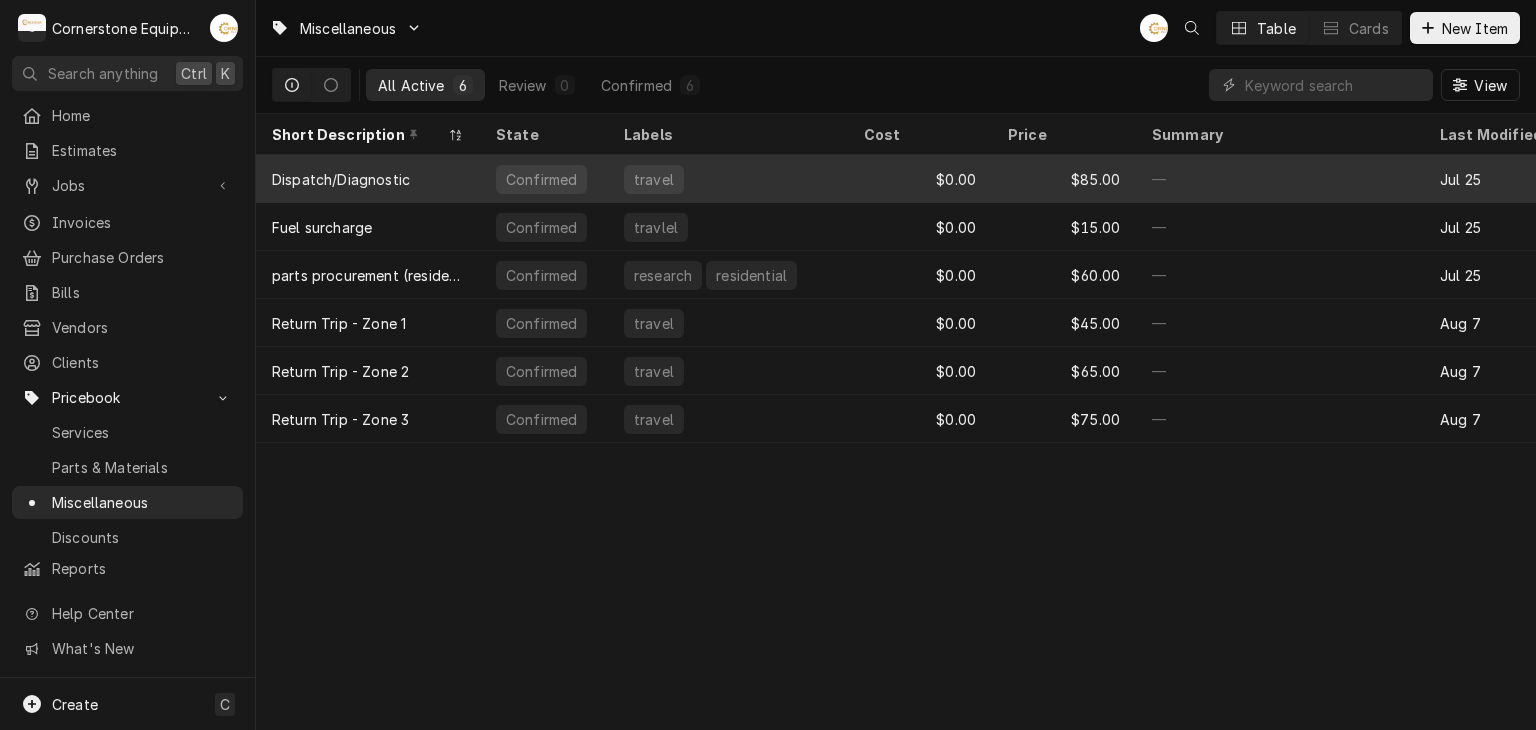 click on "Dispatch/Diagnostic" at bounding box center [368, 179] 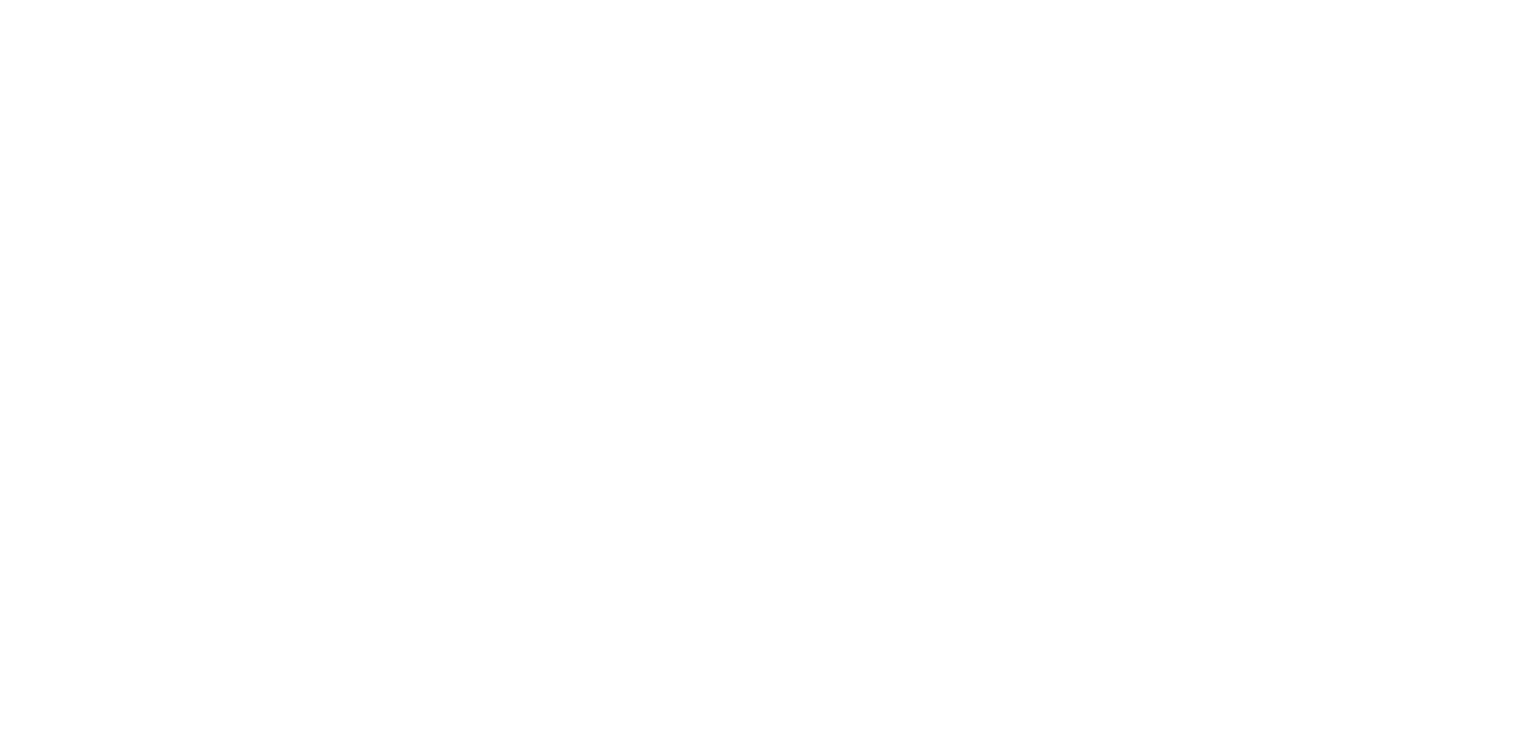 scroll, scrollTop: 0, scrollLeft: 0, axis: both 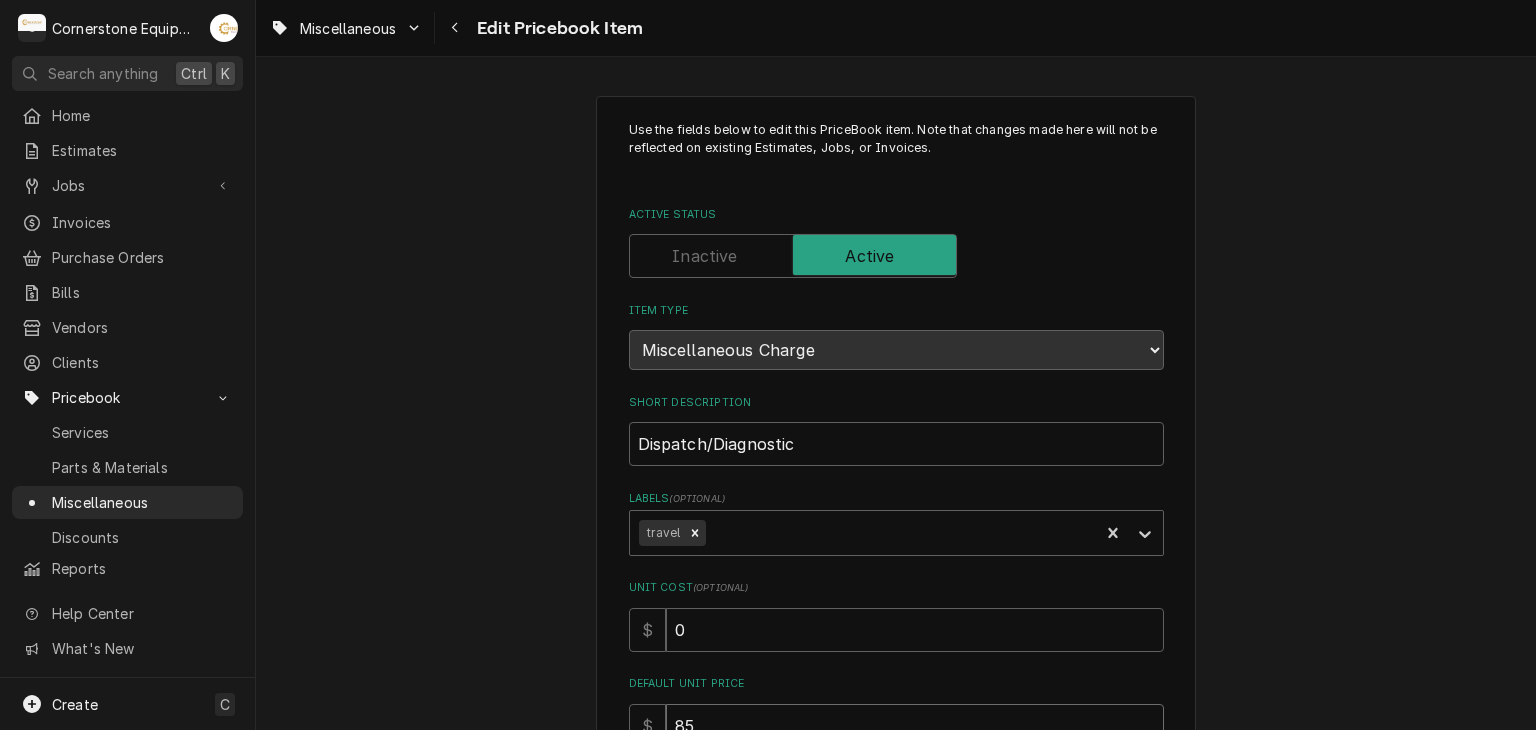 click on "85" at bounding box center [915, 726] 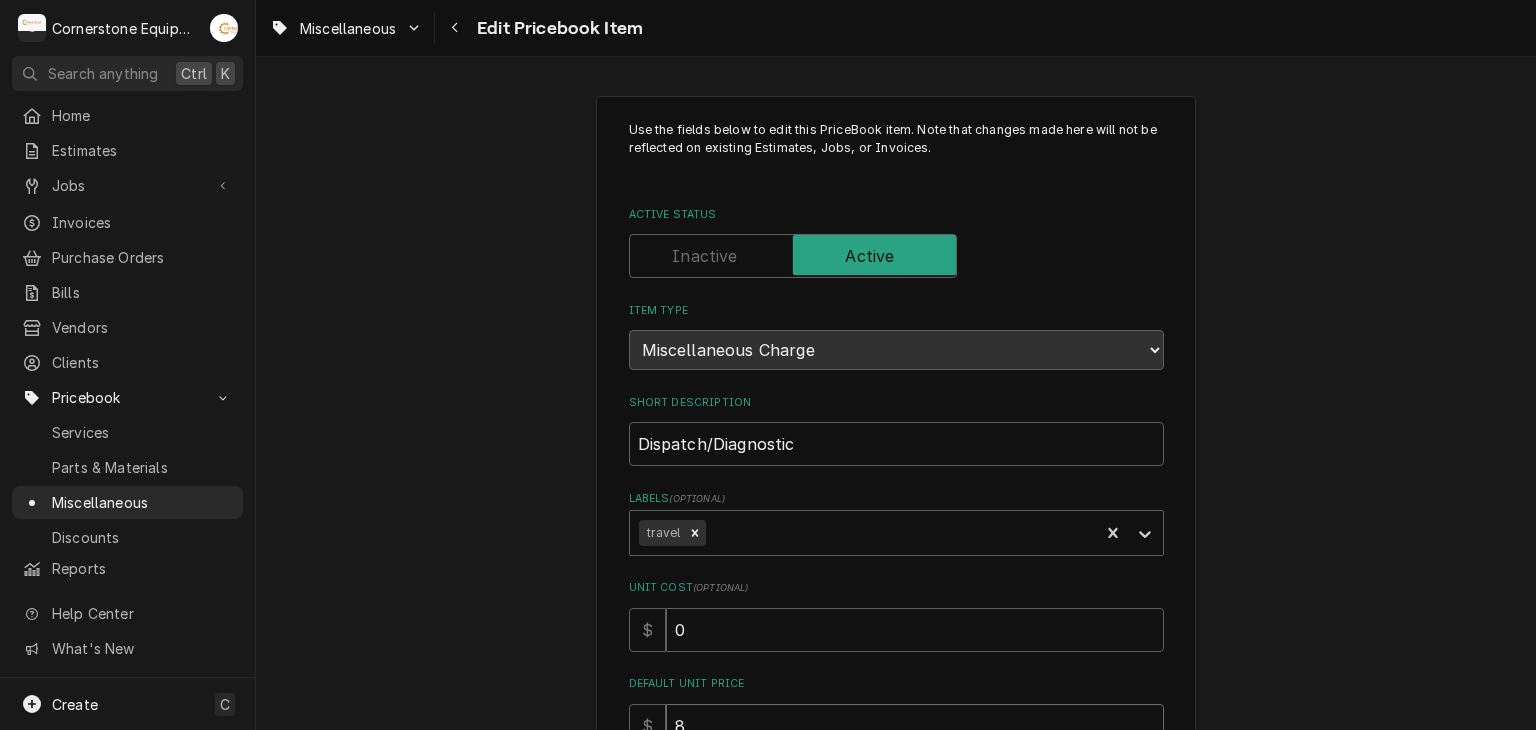 scroll, scrollTop: 3, scrollLeft: 0, axis: vertical 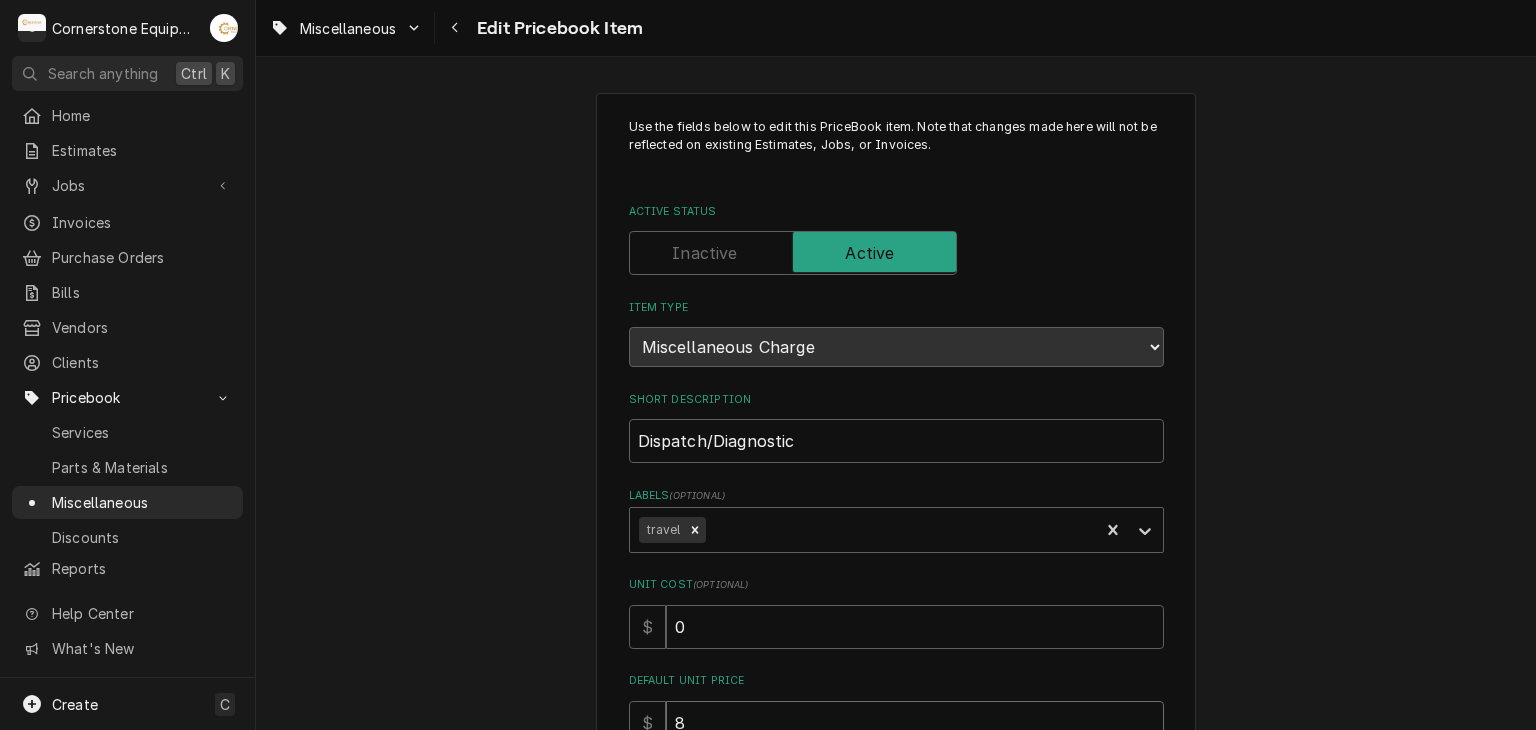 type on "x" 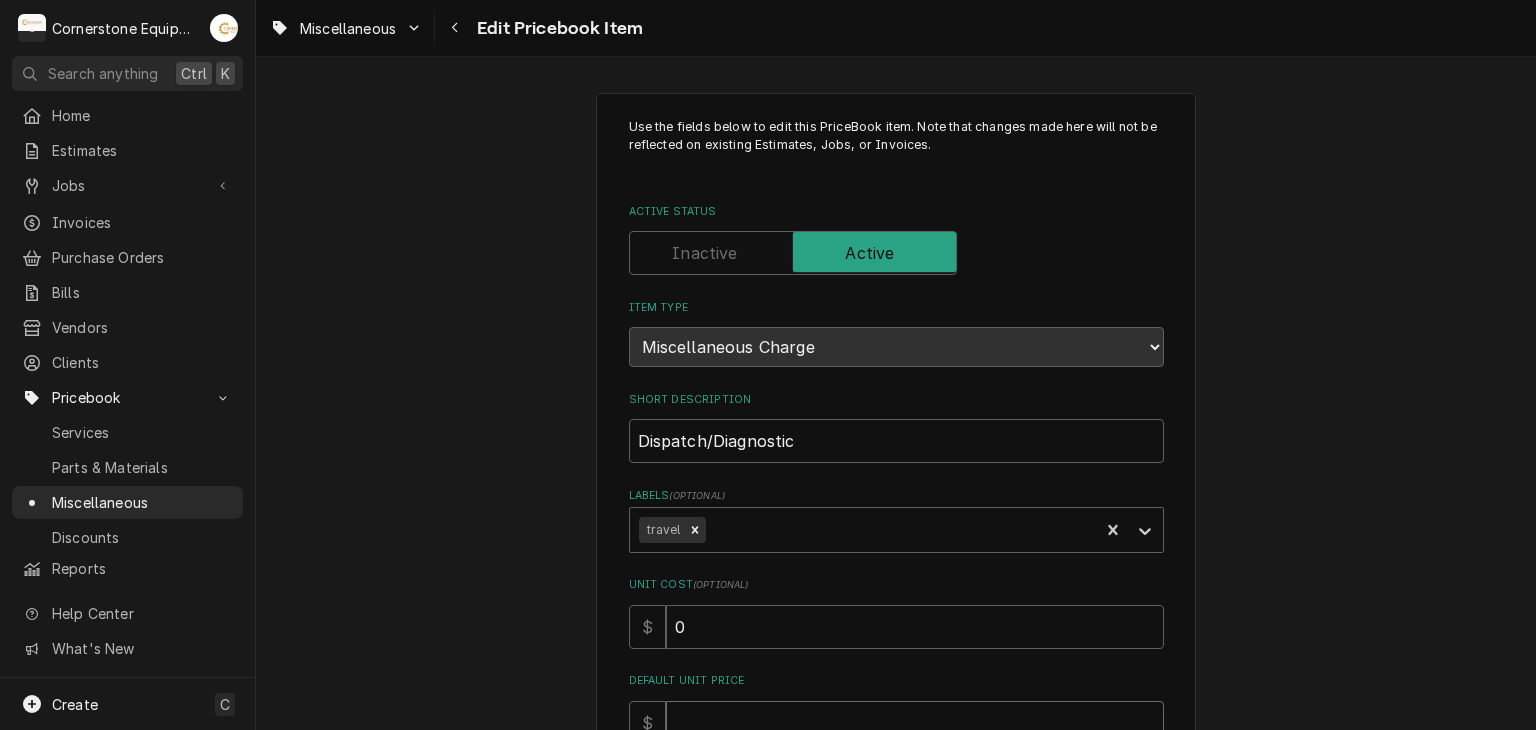 type on "x" 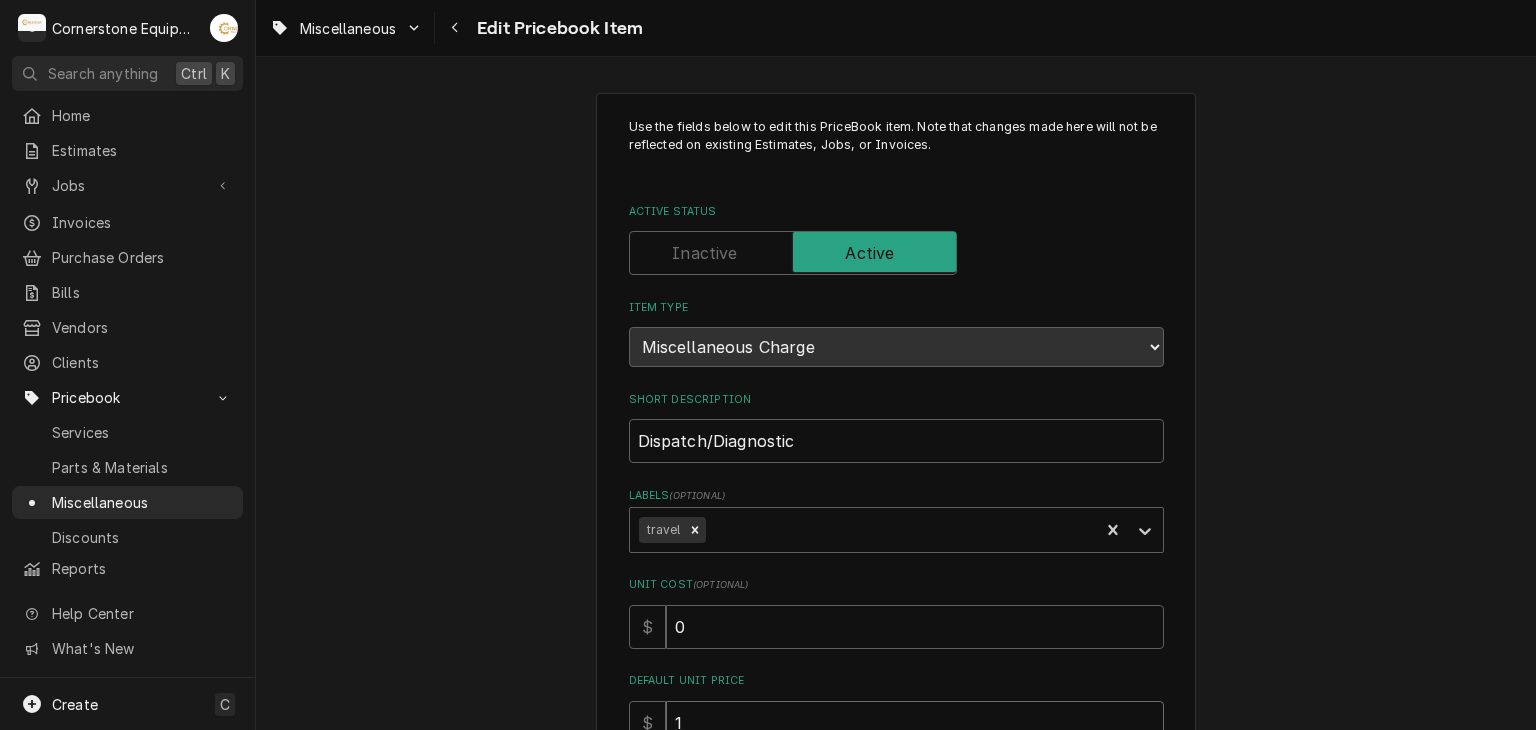 type on "x" 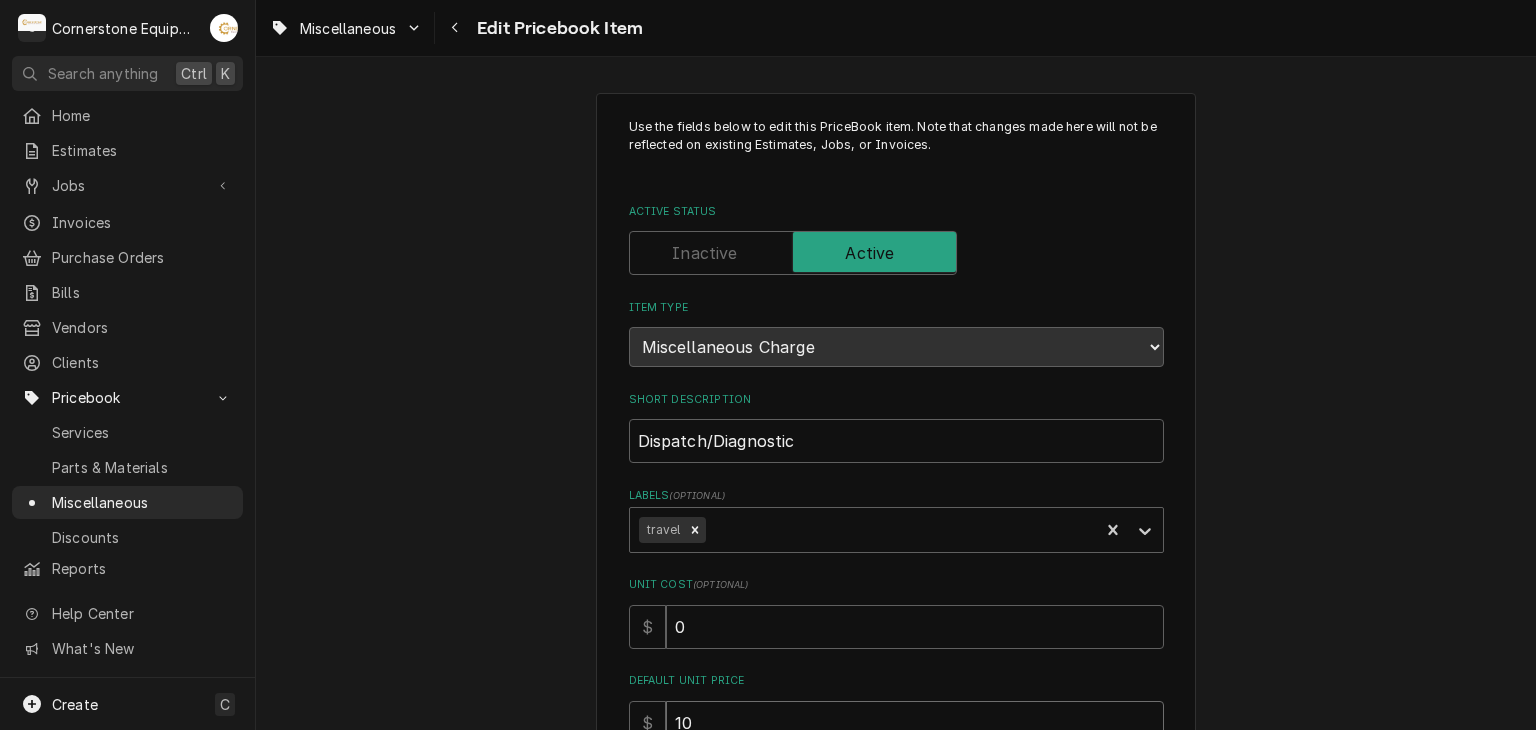 type on "x" 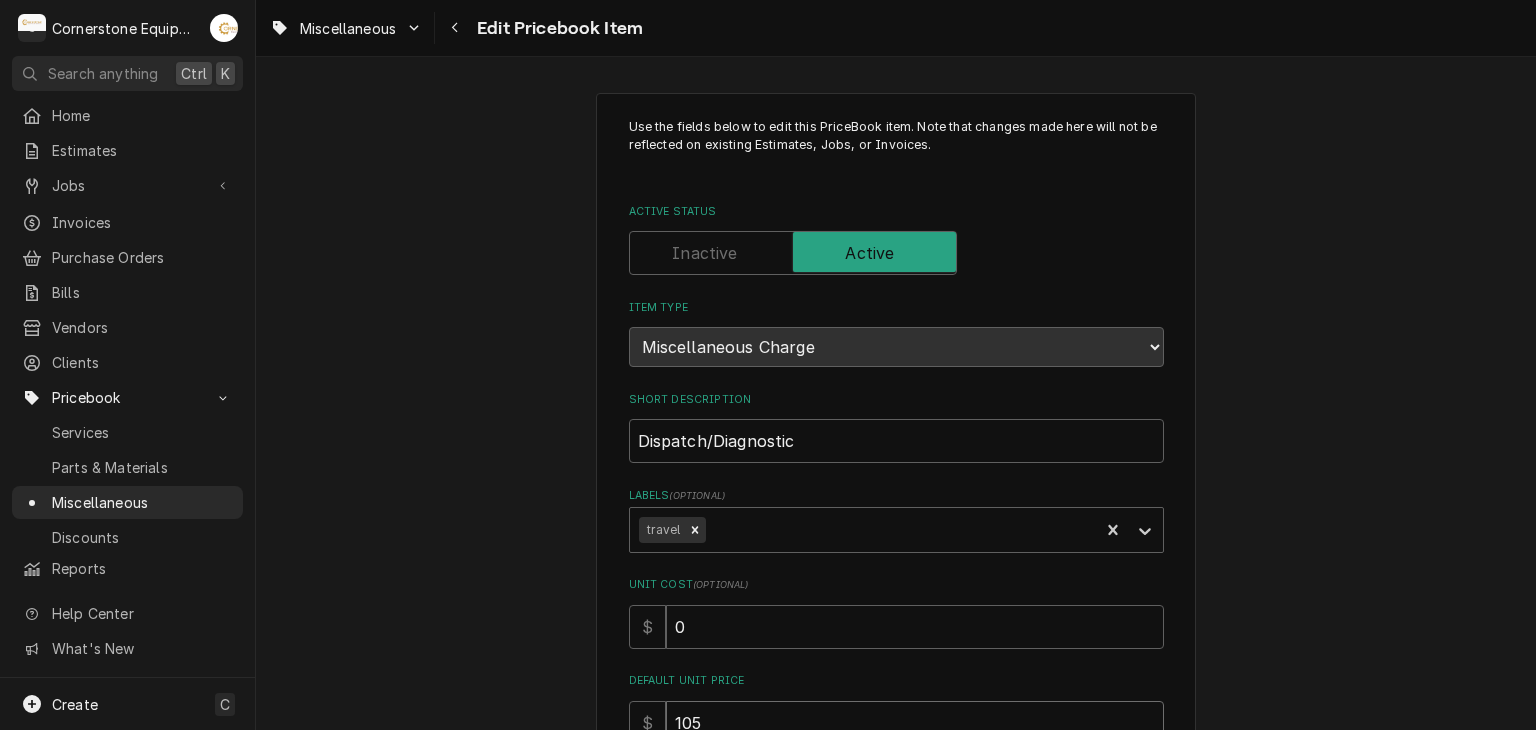 scroll, scrollTop: 591, scrollLeft: 0, axis: vertical 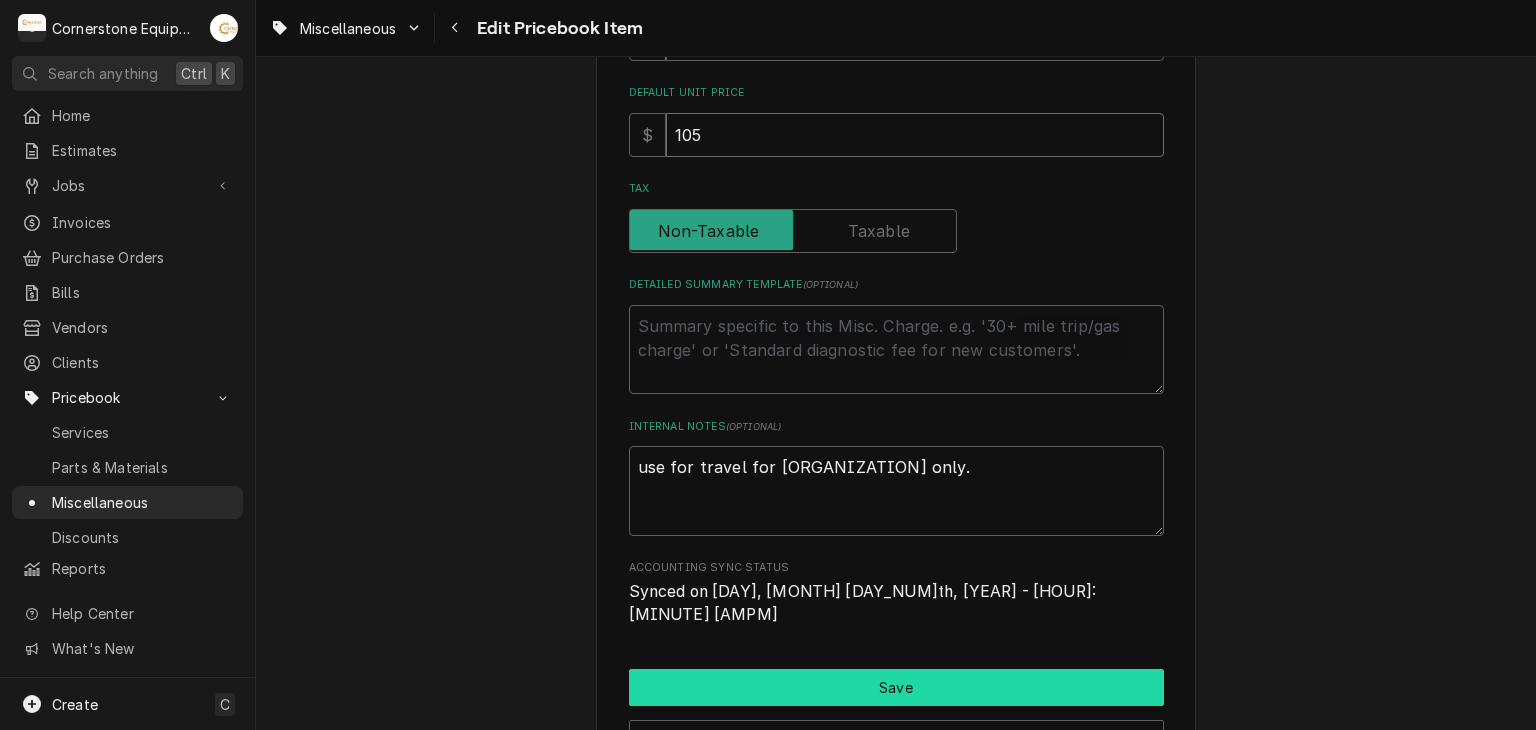 type on "105" 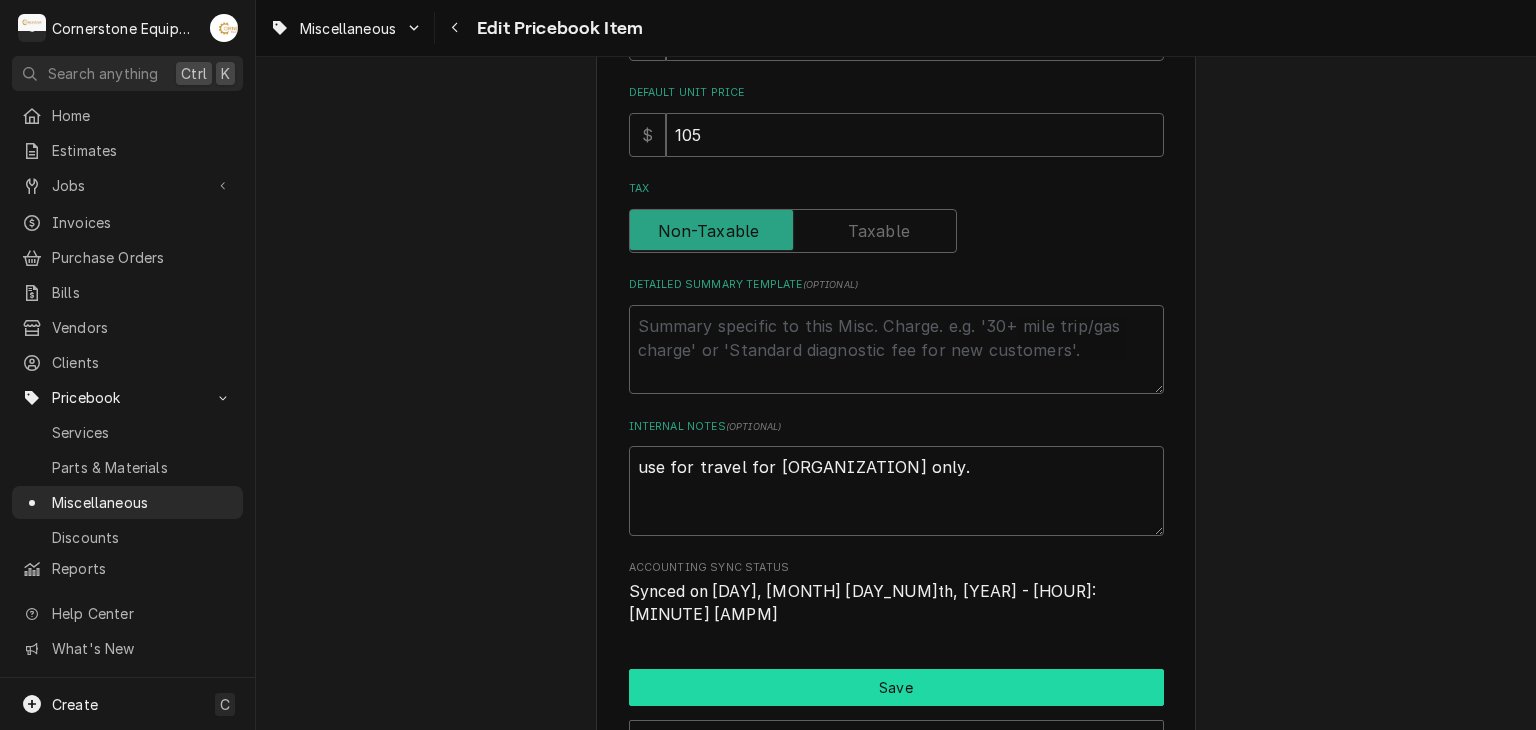 click on "Save" at bounding box center [896, 687] 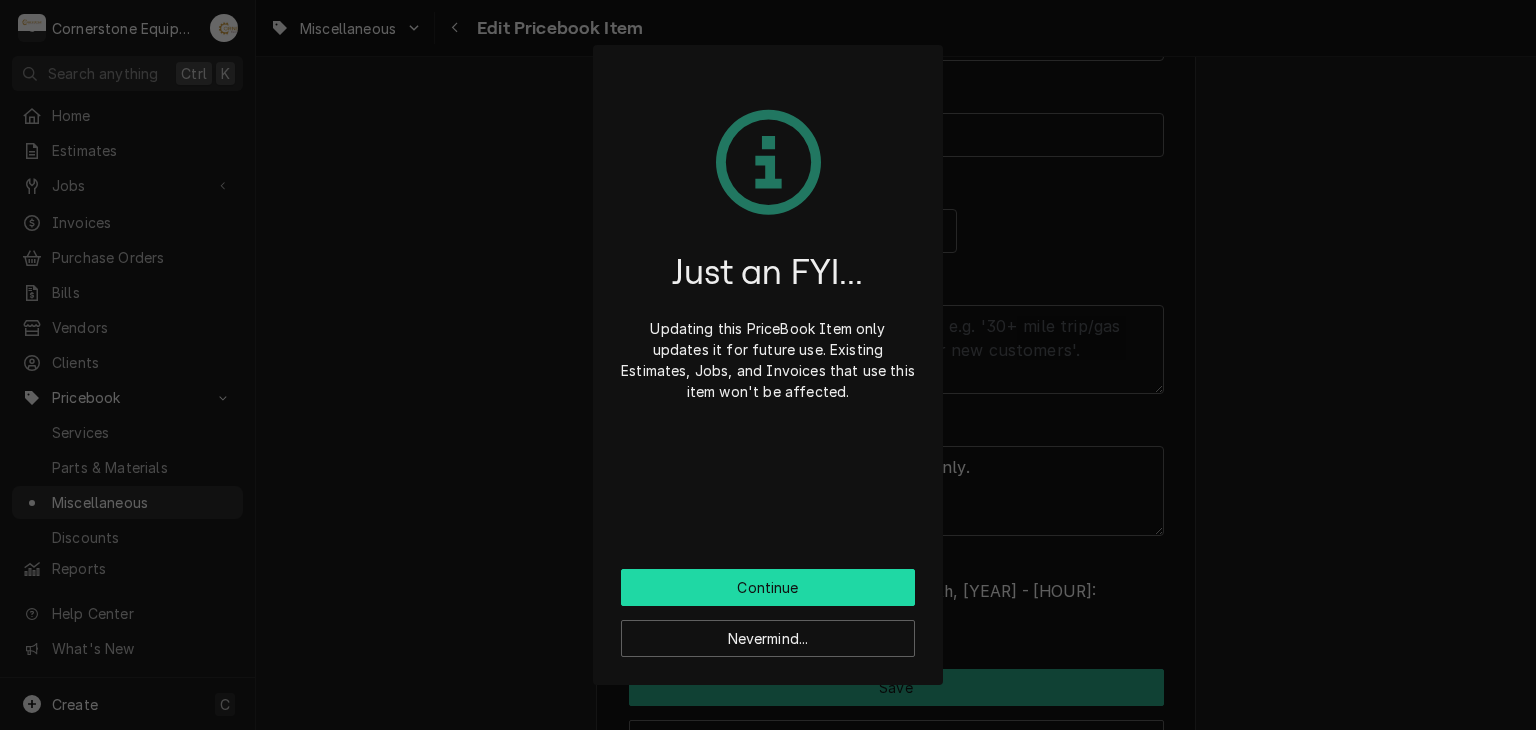 click on "Continue" at bounding box center (768, 587) 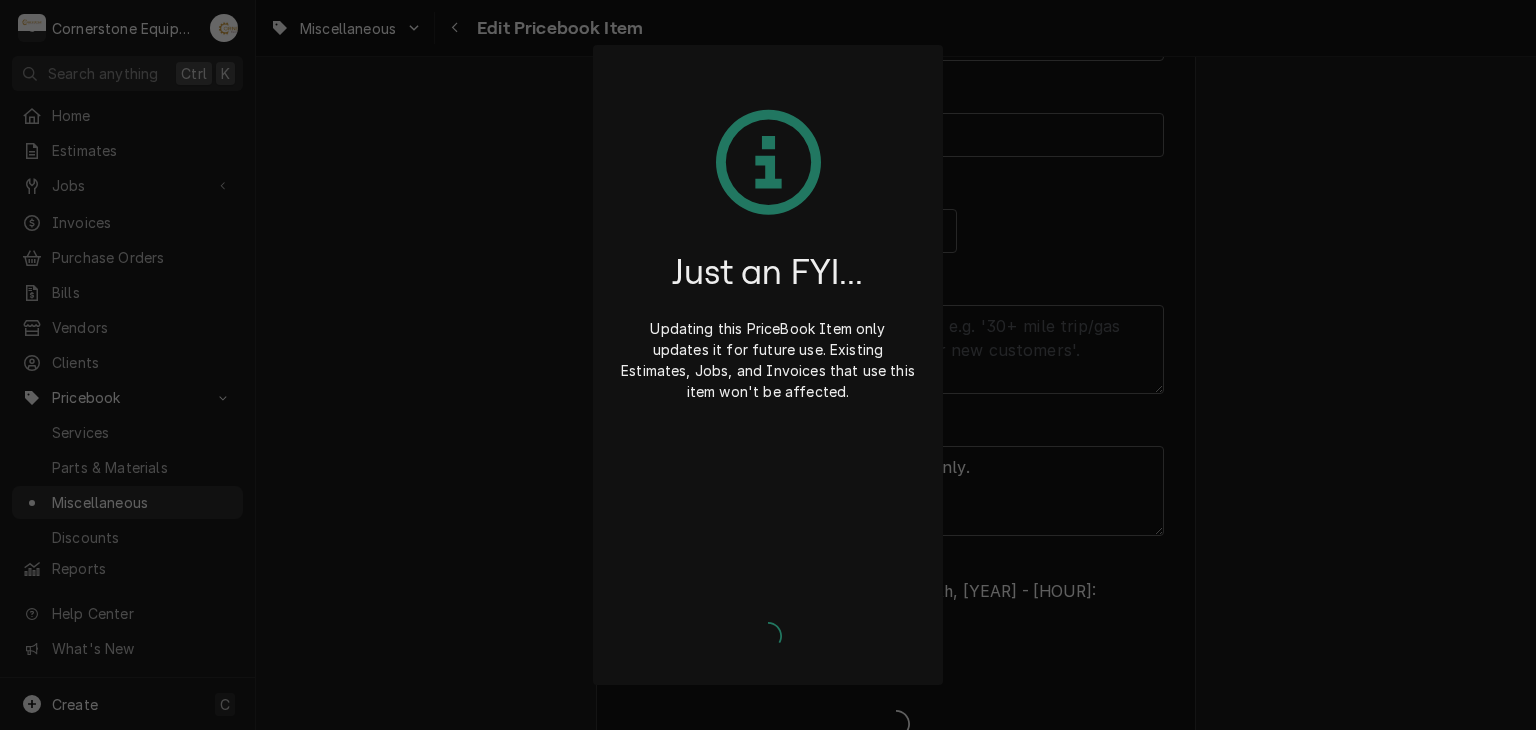 type on "x" 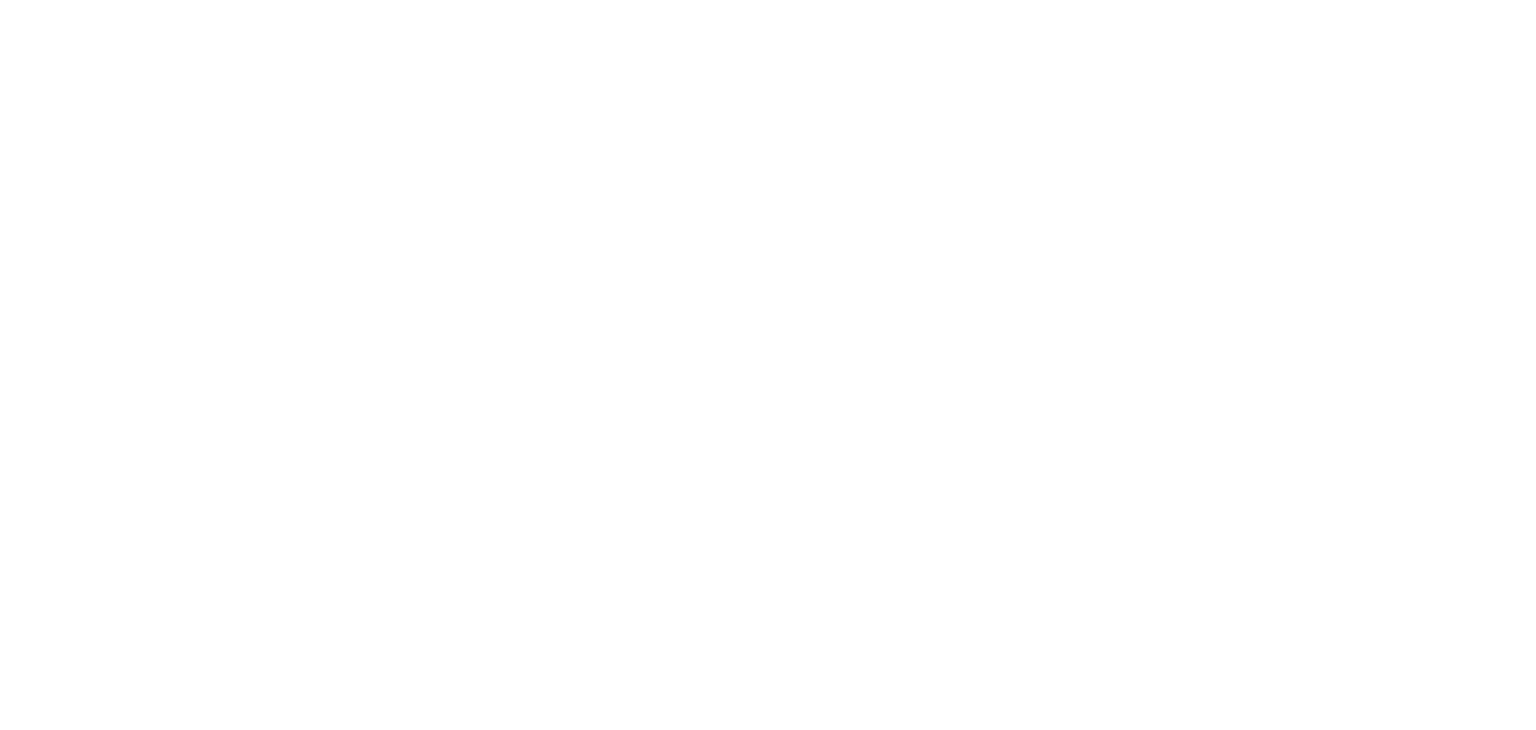 scroll, scrollTop: 0, scrollLeft: 0, axis: both 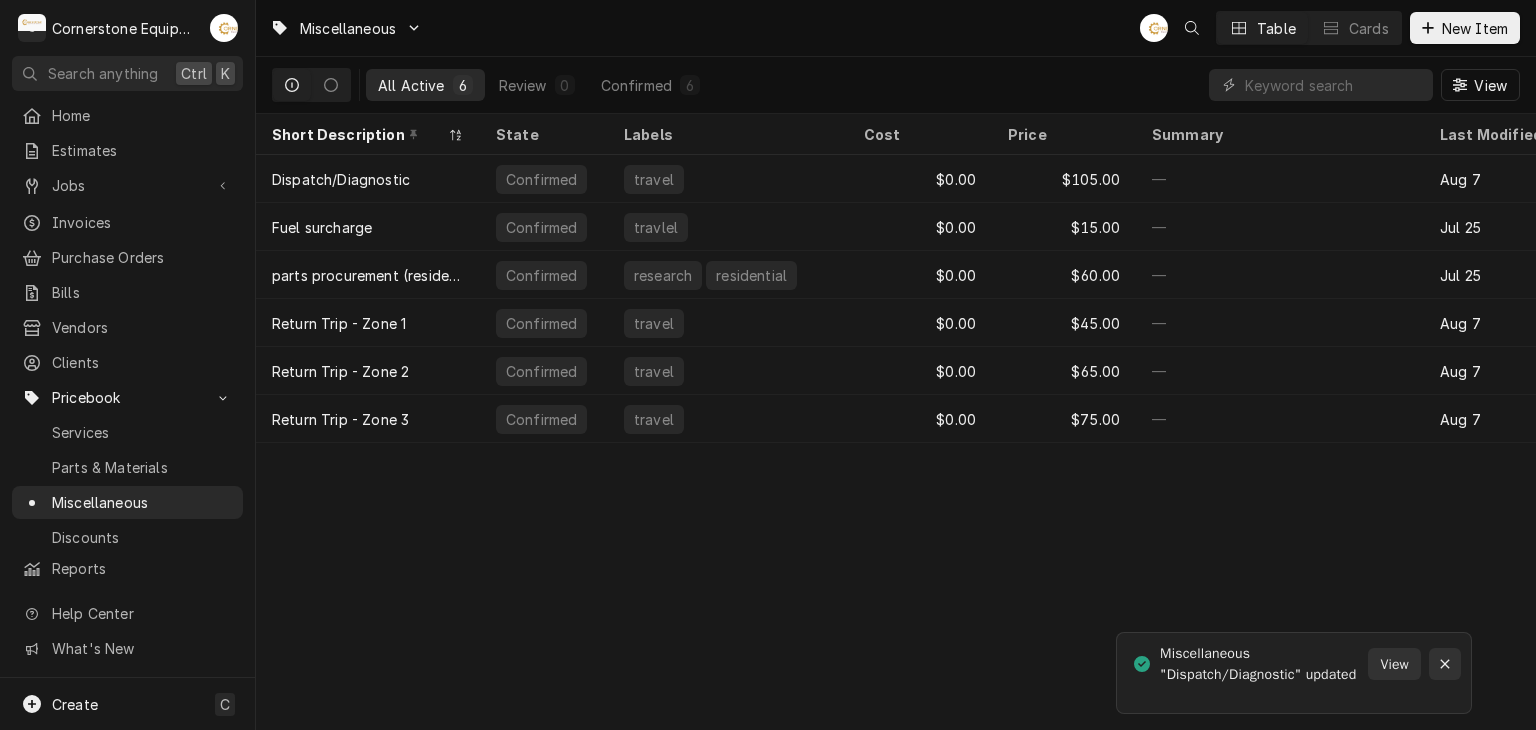 click at bounding box center (1445, 664) 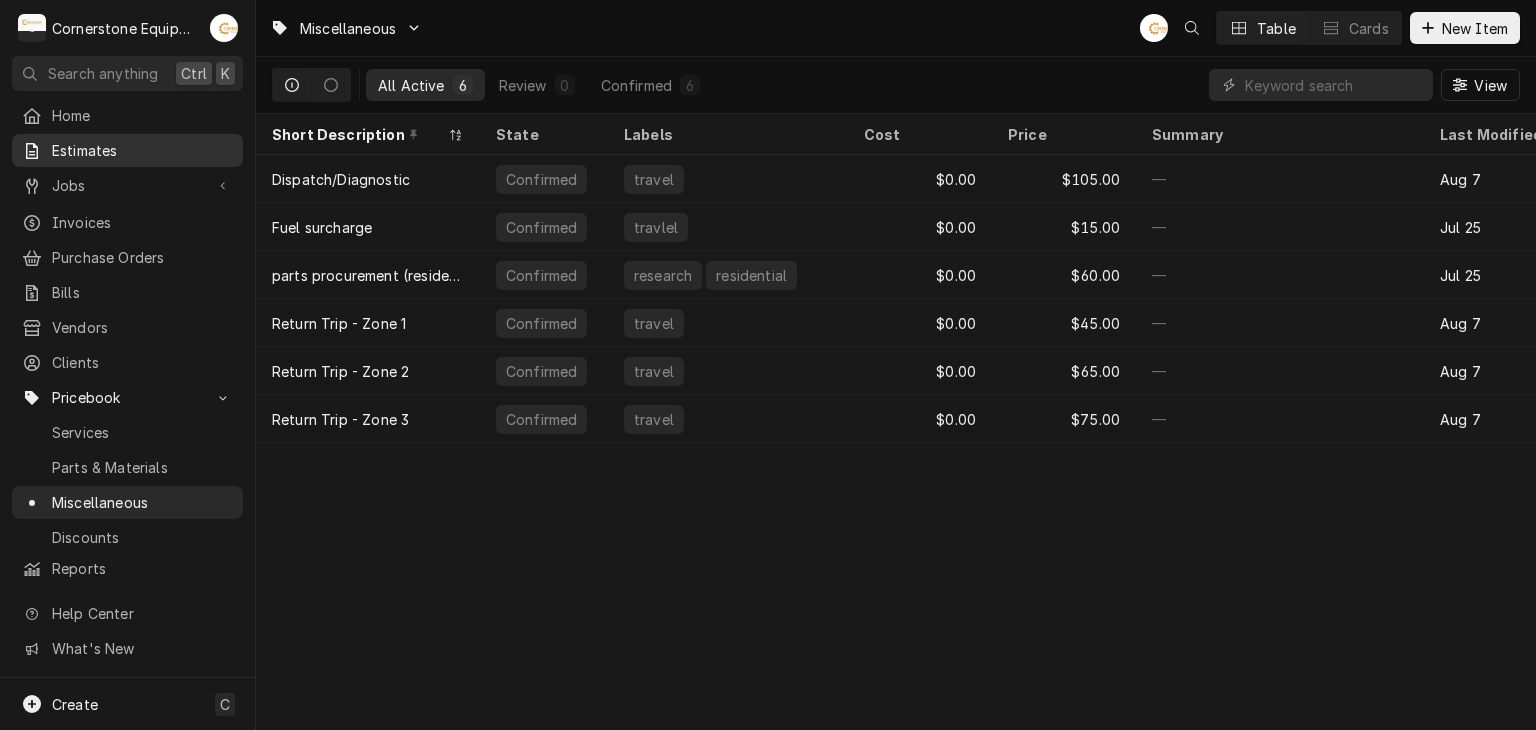 click on "Estimates" at bounding box center (142, 150) 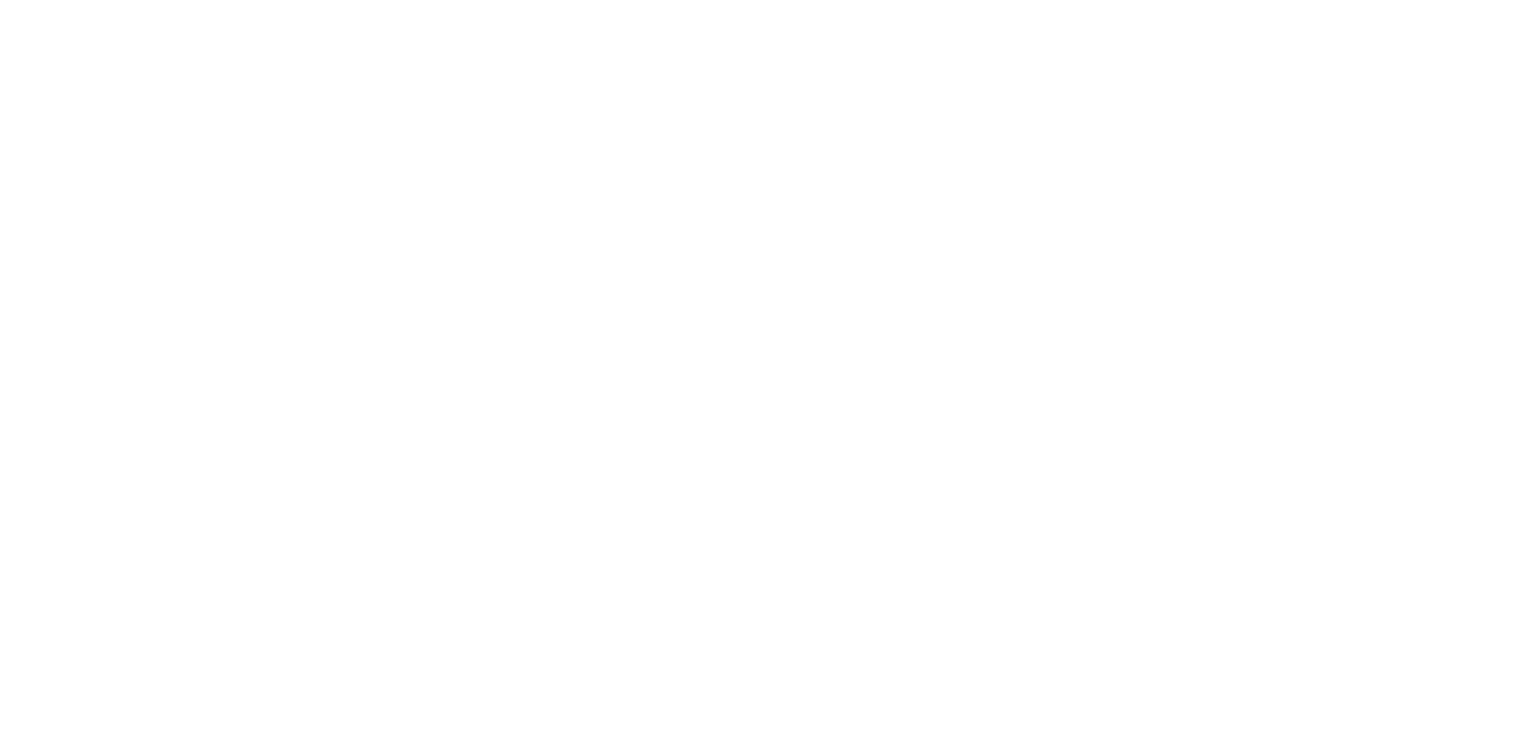 scroll, scrollTop: 0, scrollLeft: 0, axis: both 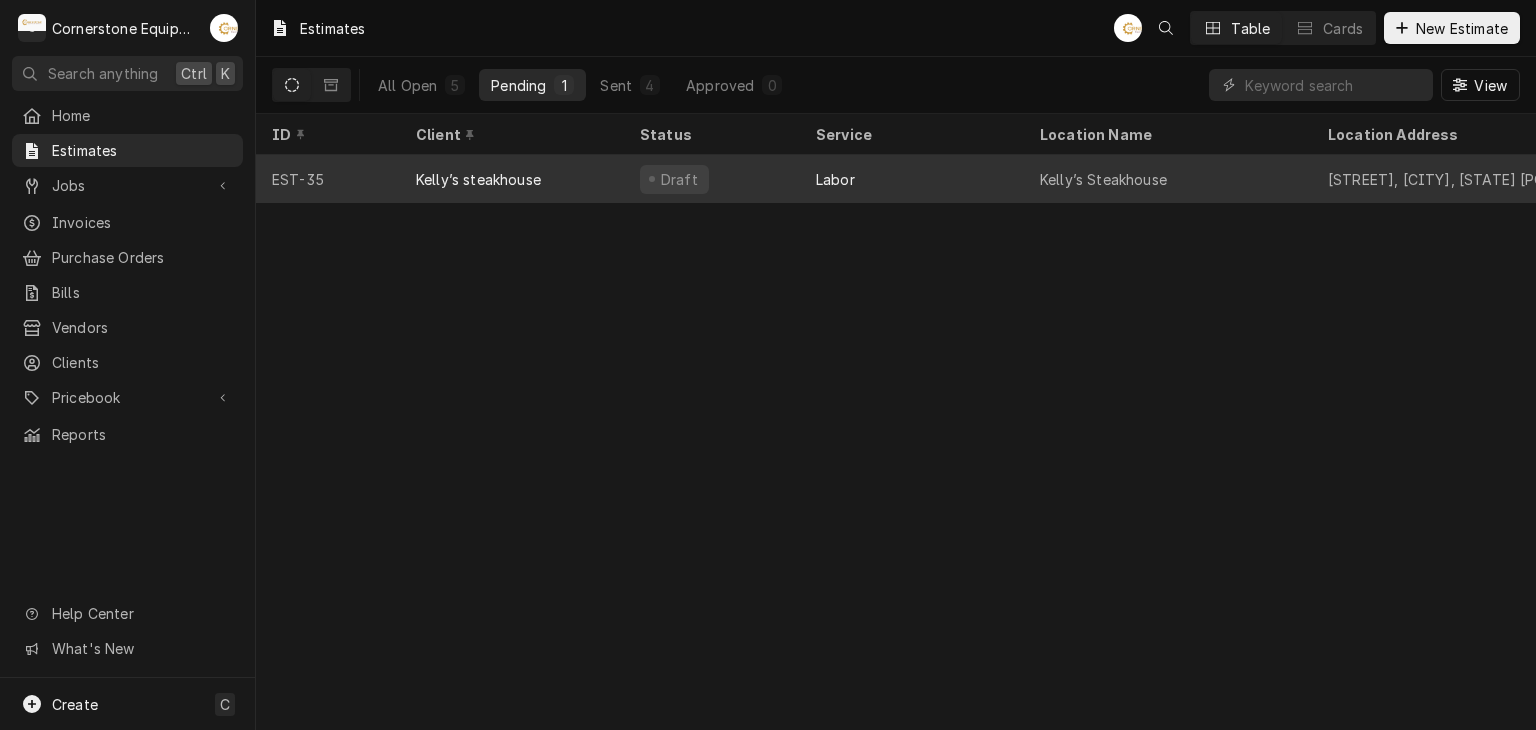 click on "Kelly’s steakhouse" at bounding box center (478, 179) 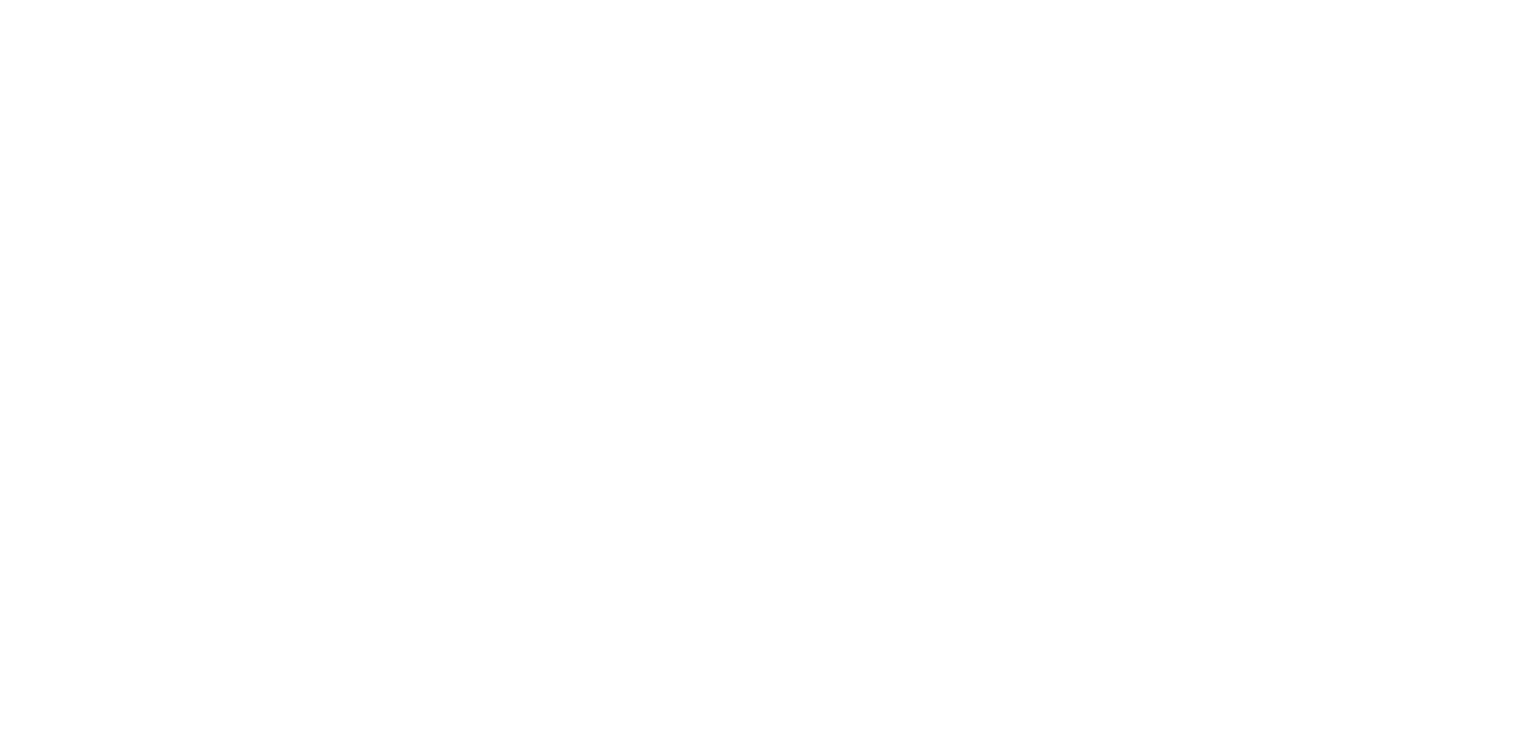 scroll, scrollTop: 0, scrollLeft: 0, axis: both 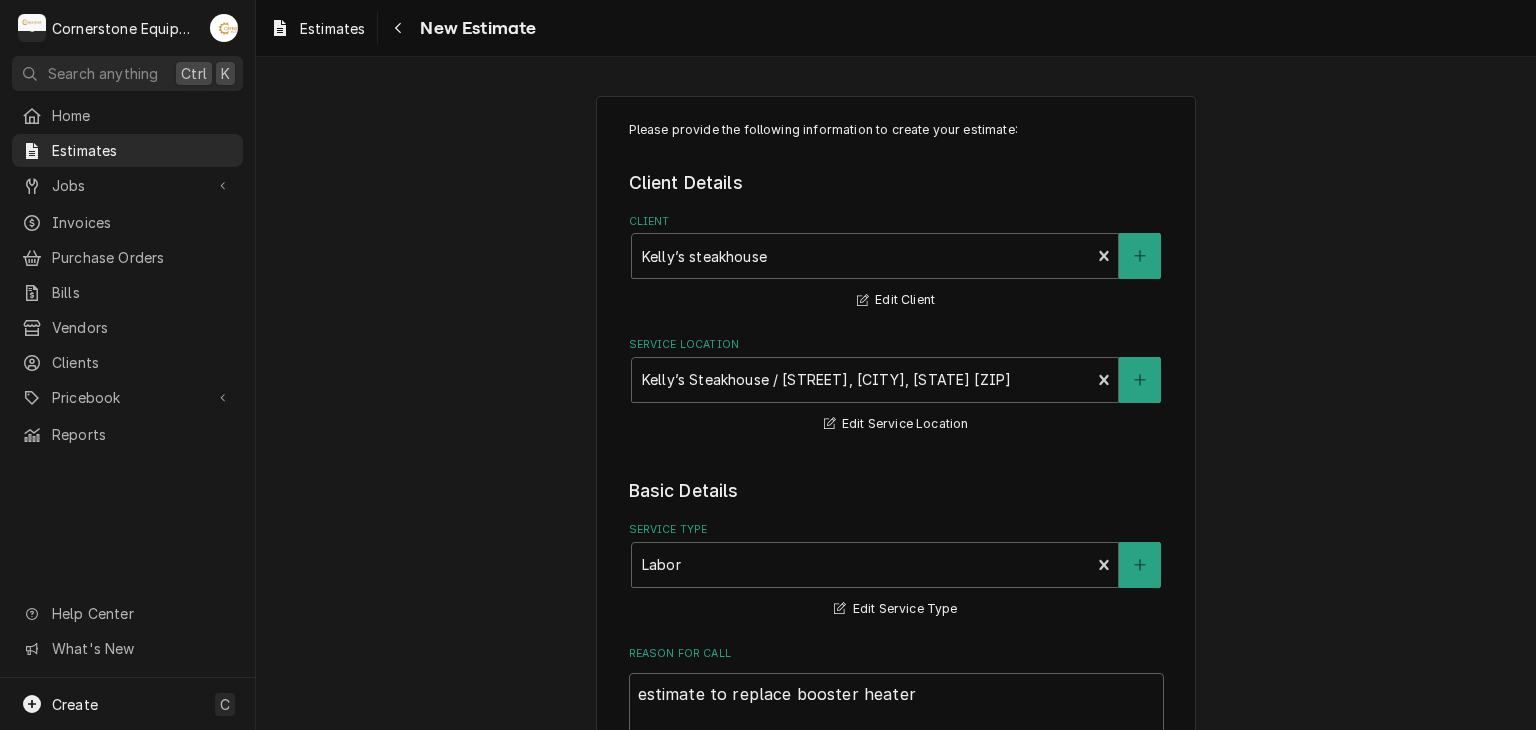 click on "Please provide the following information to create your estimate: Client Details Client Kelly’s steakhouse Edit Client Service Location Kelly’s Steakhouse / Little Hope Rd, Blacksburg, SC 29702 Edit Service Location Basic Details Service Type Labor Edit Service Type Reason For Call estimate to replace booster heater Equipment  ( optional ) Search for Equipment... View/Edit Logged Equipment    Labels  ( optional ) Add Labels... Billing Address Same as service location Issue Date 2025-08-07 Expiration Date 2025-08-15 Payment Methods Accept Online Card Payments Charge Details Estimated Service Charges Short Description Labor Hourly Cost $45.00/hr Qty. 6hrs Rate $135.00/hr Amount $810.00 Tax Non-Taxable Add Service Charge Estimated Parts and Materials  ( if any ) Short Description Equipment Manufacturer — Manufacturer Part # — Unit Cost $3,695.00 Qty. 1 Price $4,718.75 Amount $4,718.75 Tax Taxable Detailed  Summary Hubble booster heater Short Description misc electrical Manufacturer — — Unit Cost Qty." at bounding box center (896, 2244) 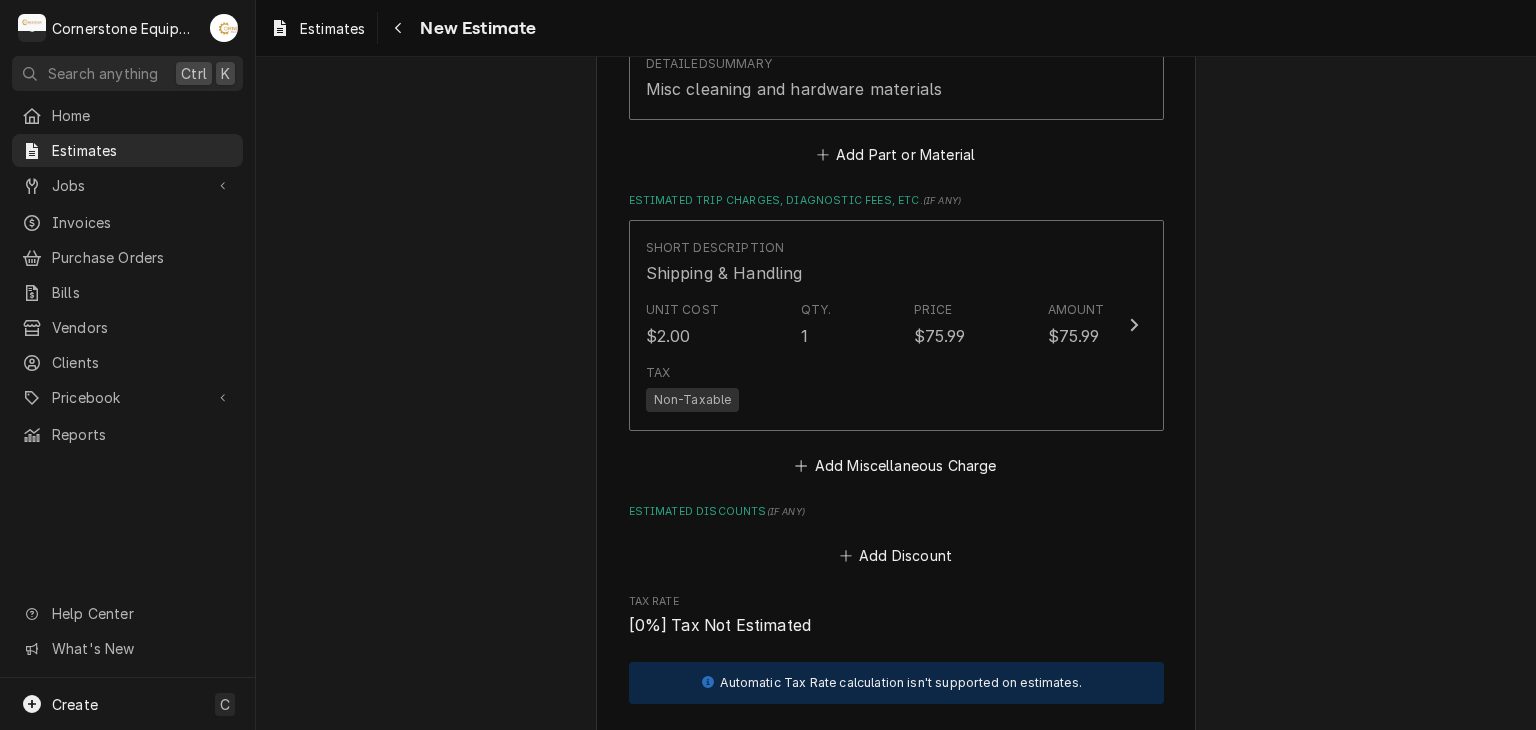 scroll, scrollTop: 3000, scrollLeft: 0, axis: vertical 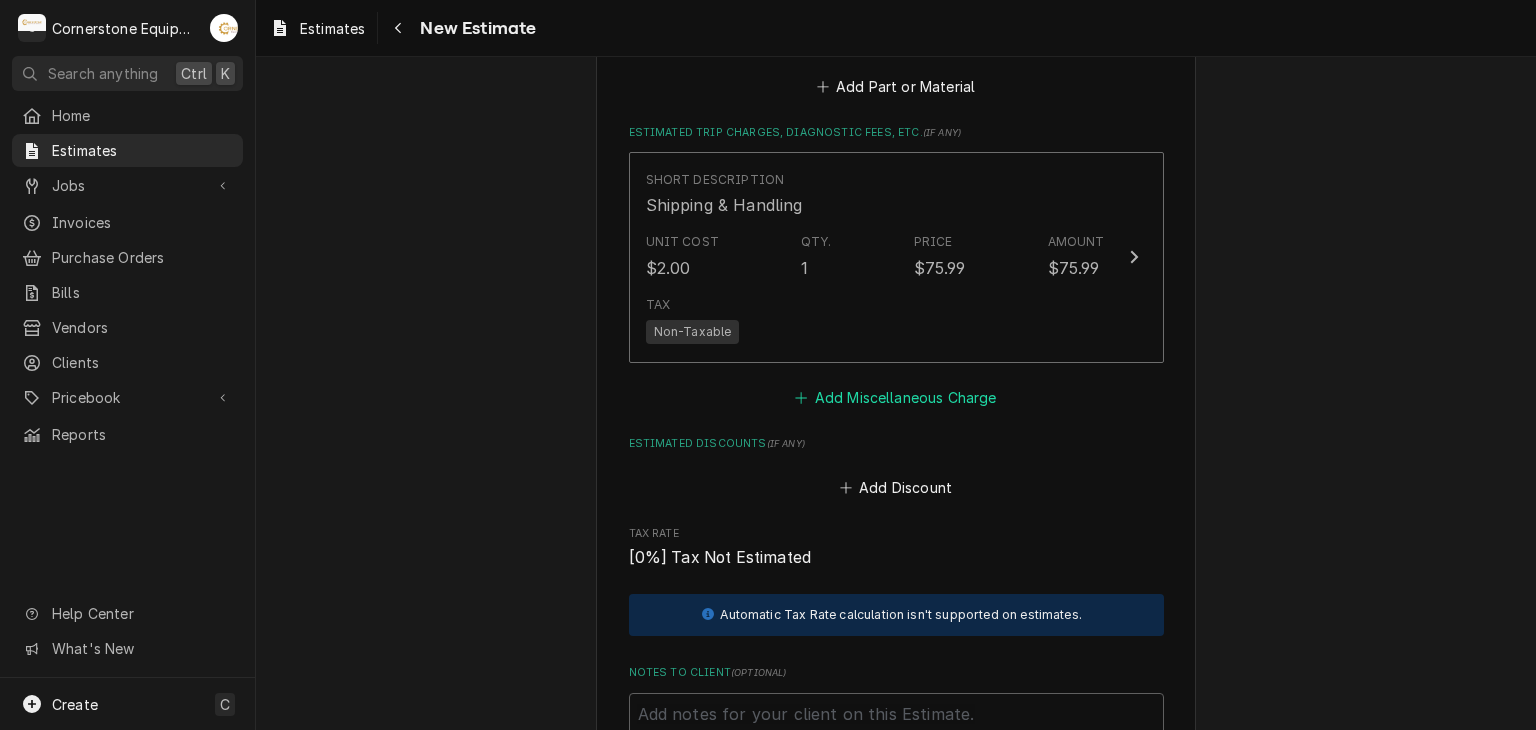 click on "Add Miscellaneous Charge" at bounding box center [896, 397] 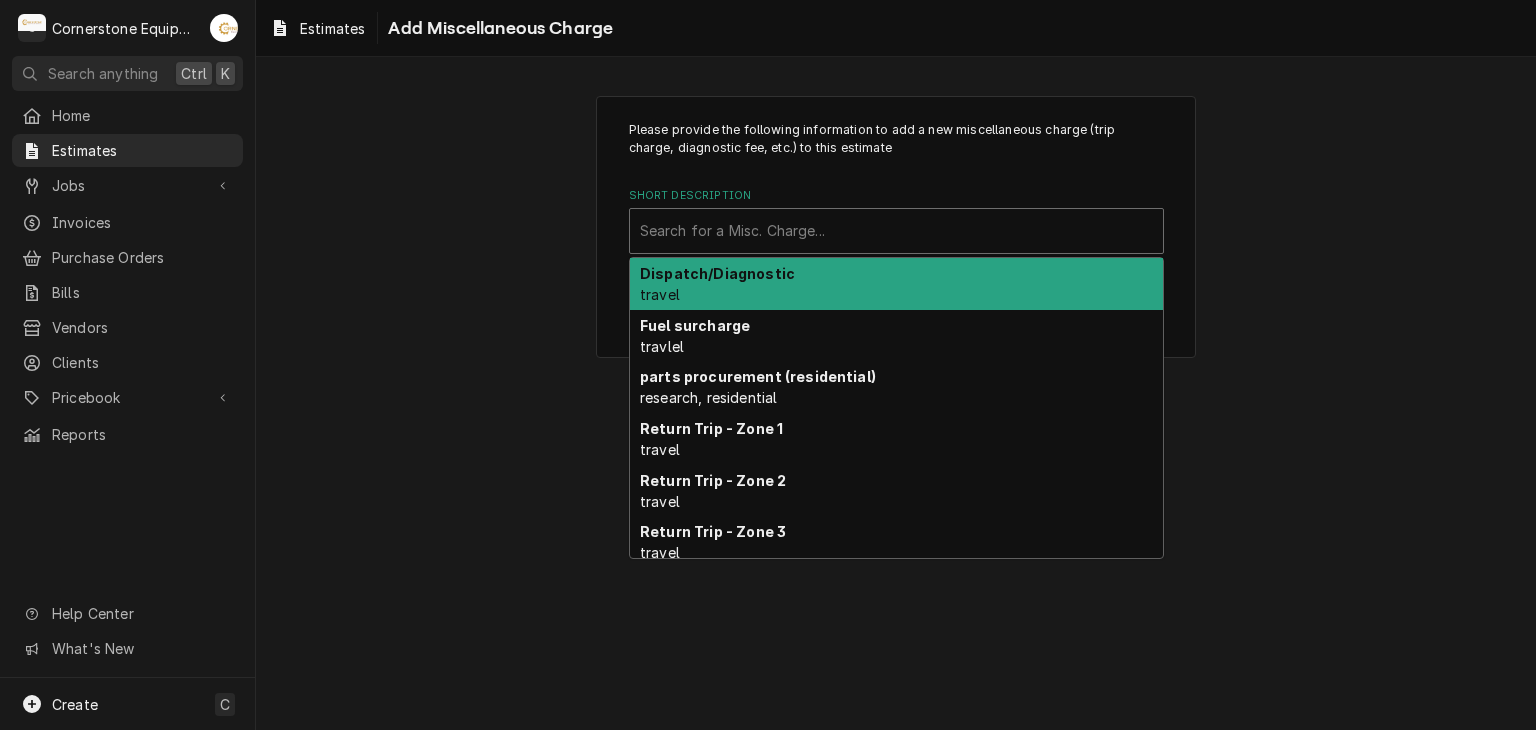 click at bounding box center (896, 231) 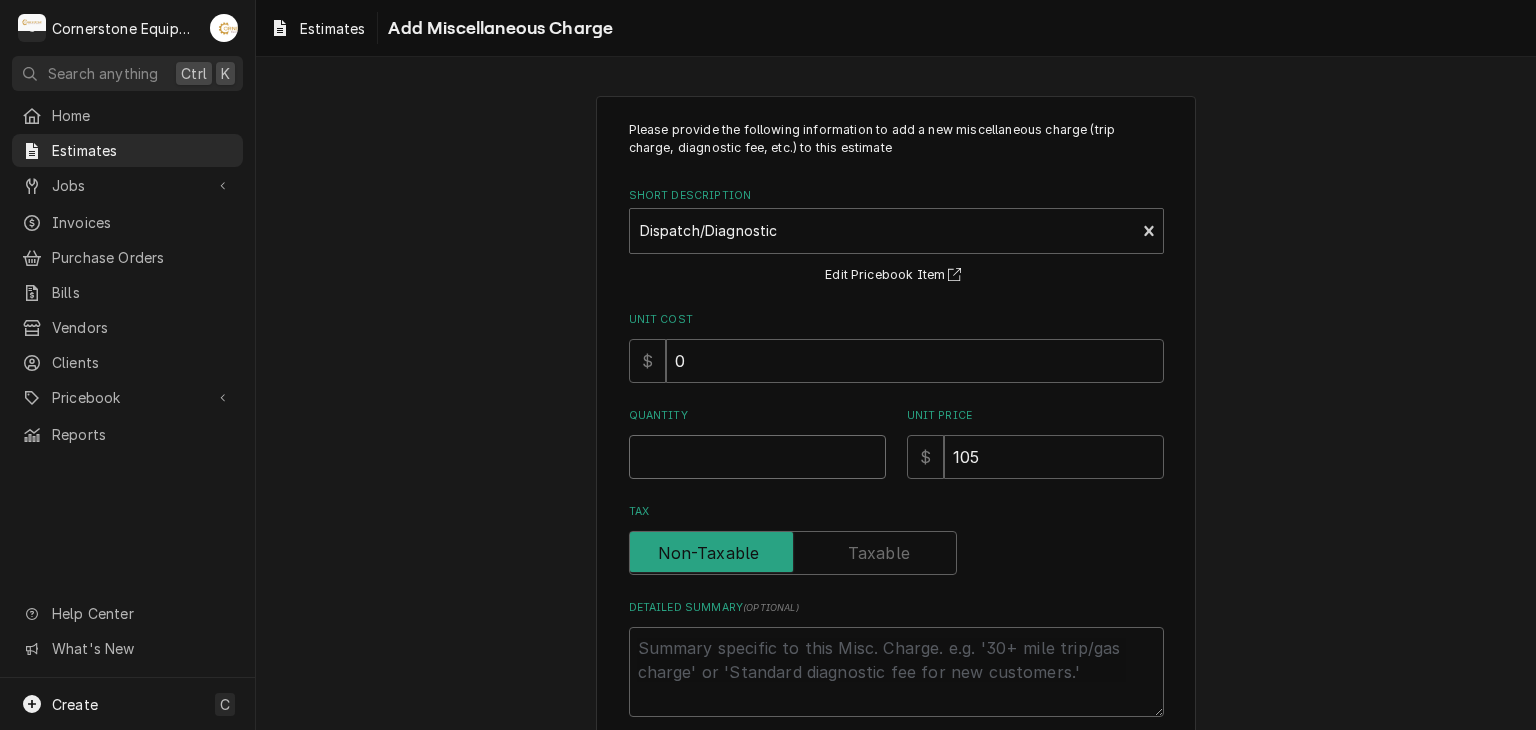 click on "Quantity" at bounding box center (757, 457) 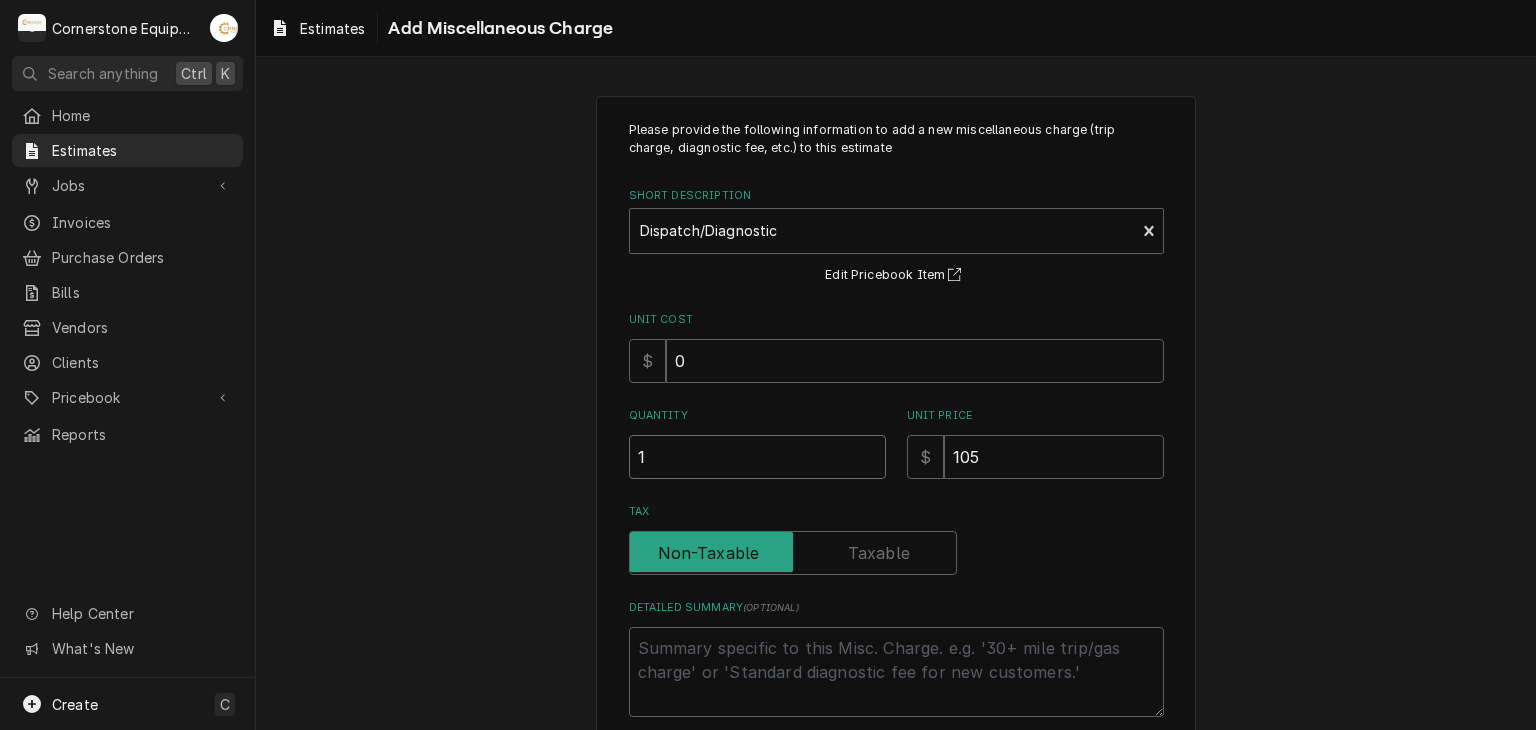 type on "x" 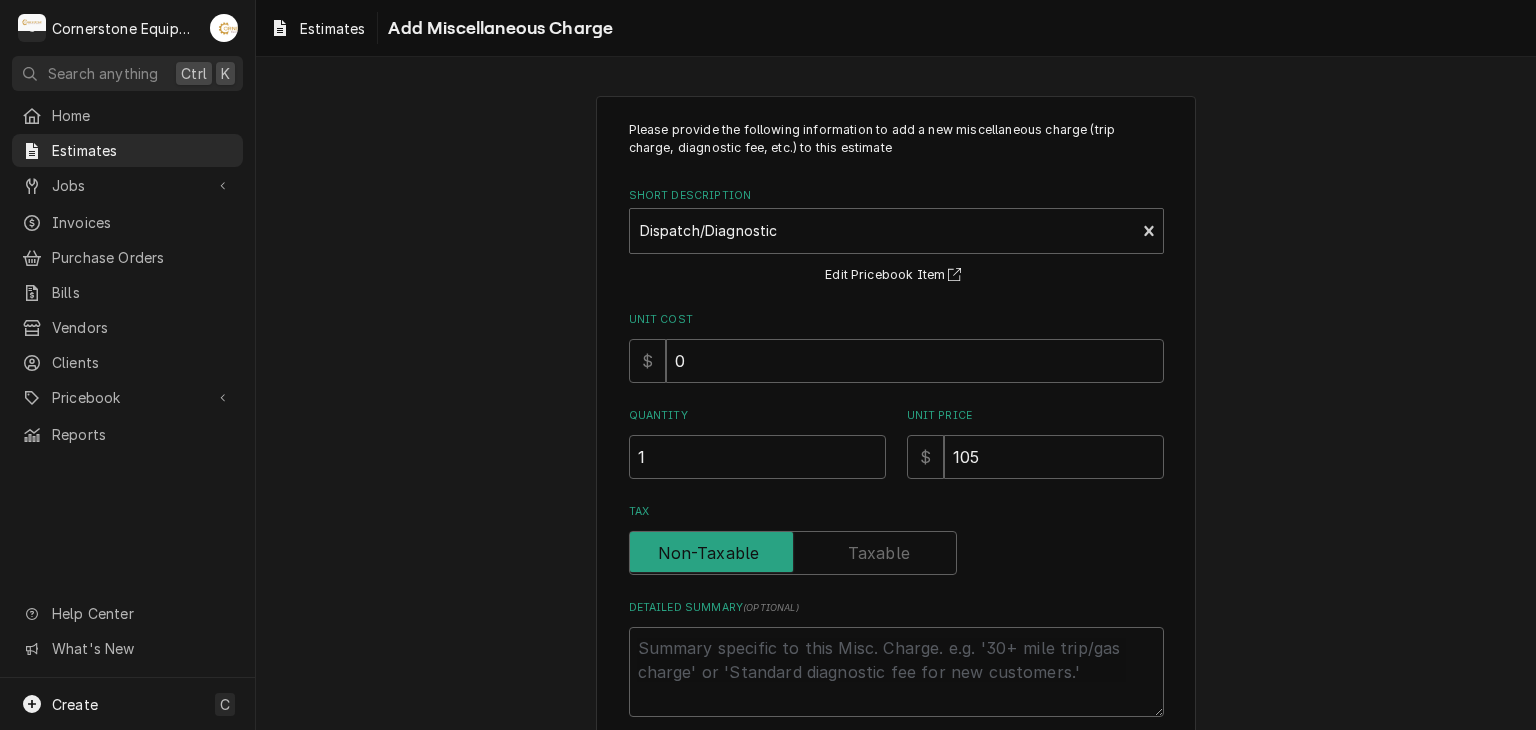 click on "Please provide the following information to add a new miscellaneous charge (trip charge, diagnostic fee, etc.) to this estimate Short Description Dispatch/Diagnostic travel Edit Pricebook Item    Unit Cost $ 0 Quantity 1 Unit Price $ 105 Tax Detailed Summary  ( optional ) Add Cancel" at bounding box center (896, 458) 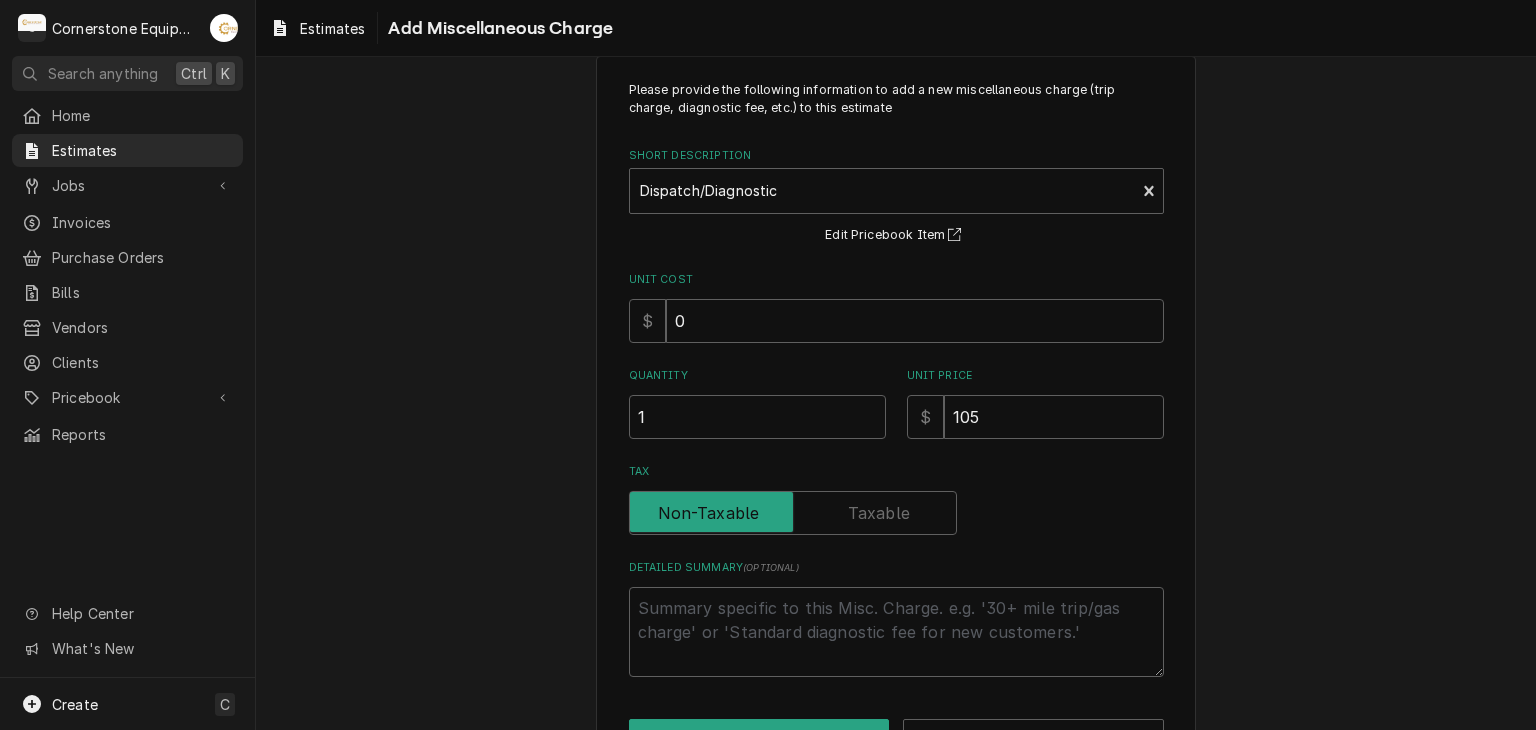 scroll, scrollTop: 108, scrollLeft: 0, axis: vertical 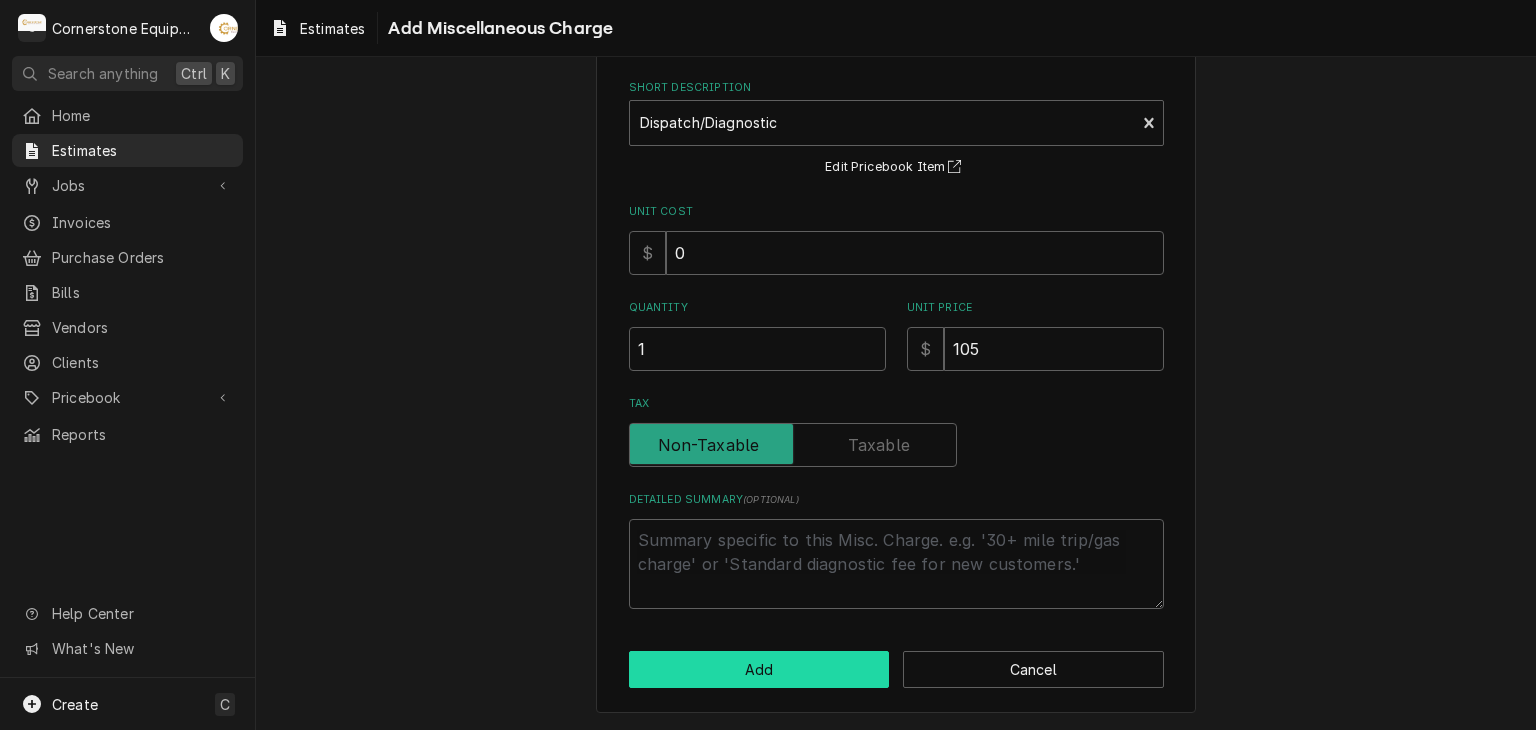 click on "Add" at bounding box center (759, 669) 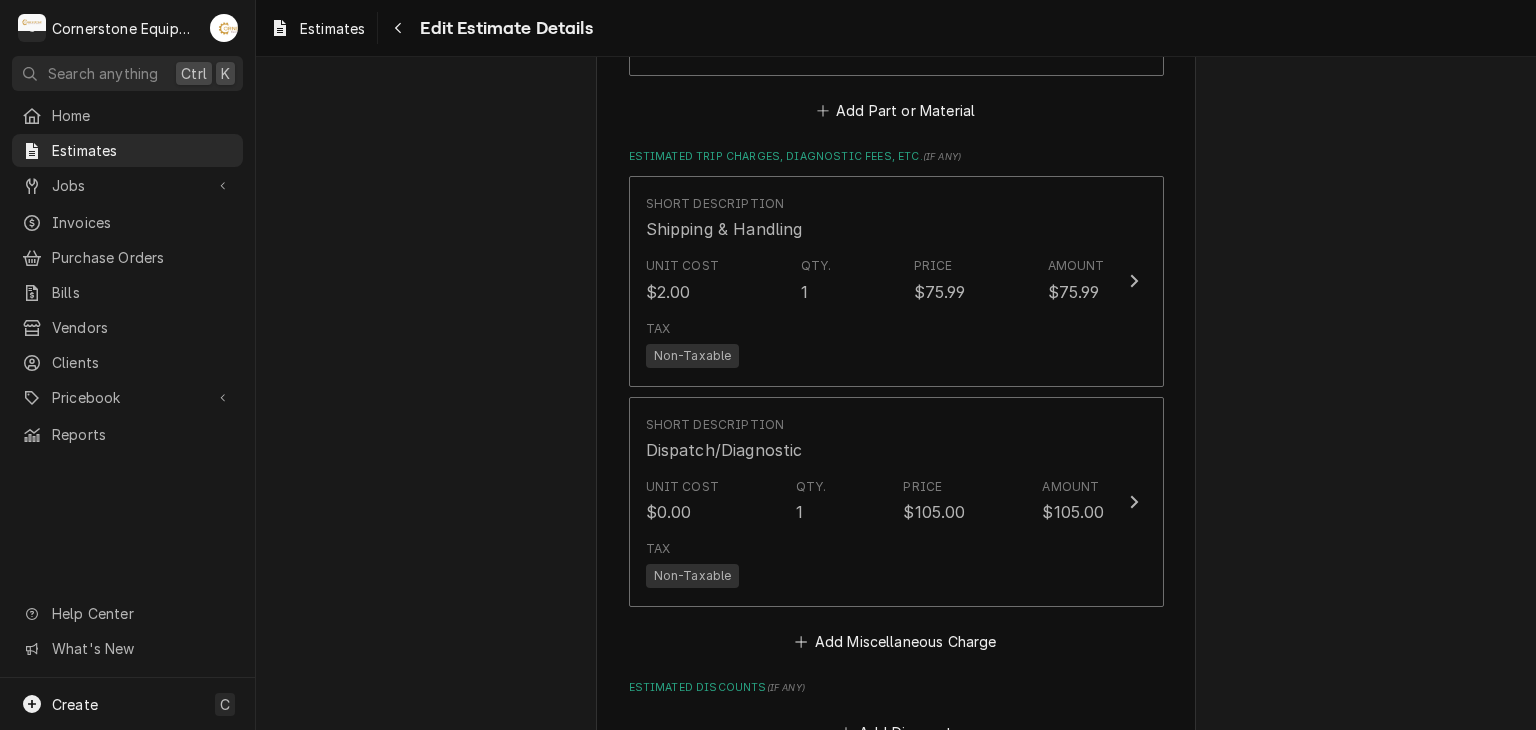 scroll, scrollTop: 2975, scrollLeft: 0, axis: vertical 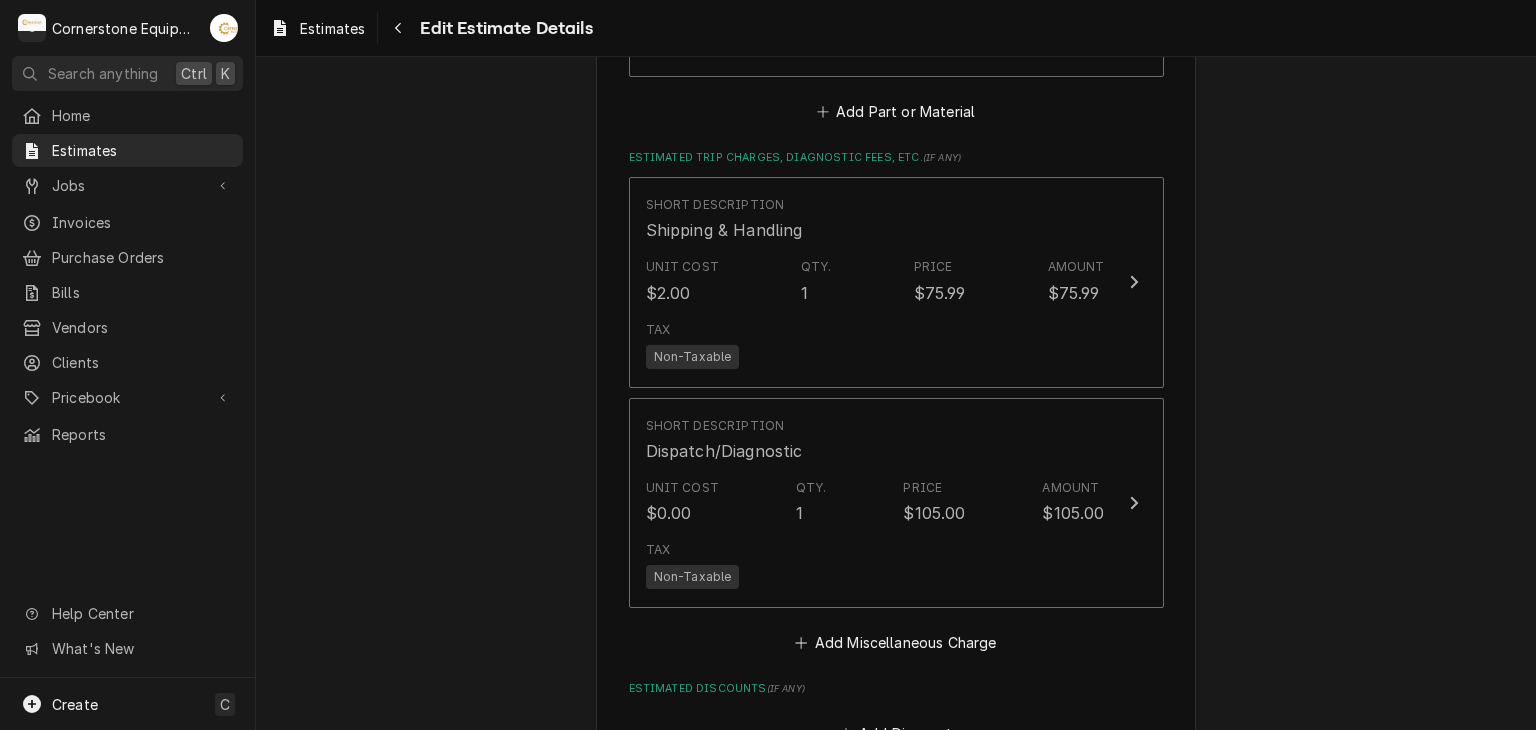 click on "Please provide the following information to create your estimate: Client Details Client Kelly’s steakhouse Edit Client Service Location Kelly’s Steakhouse / Little Hope Rd, Blacksburg, SC 29702 Edit Service Location Basic Details Service Type Labor Edit Service Type Reason For Call estimate to replace booster heater Equipment  ( optional ) Search for Equipment... View/Edit Logged Equipment    Labels  ( optional ) Add Labels... Billing Address Same as service location Issue Date 2025-08-07 Expiration Date 2025-08-15 Payment Methods Accept Online Card Payments Charge Details Estimated Service Charges Short Description Labor Hourly Cost $45.00/hr Qty. 6hrs Rate $135.00/hr Amount $810.00 Tax Non-Taxable Add Service Charge Estimated Parts and Materials  ( if any ) Short Description Equipment Manufacturer — Manufacturer Part # — Unit Cost $3,695.00 Qty. 1 Price $4,718.75 Amount $4,718.75 Tax Taxable Detailed  Summary Hubble booster heater Short Description misc electrical Manufacturer — — Unit Cost Qty." at bounding box center [896, -621] 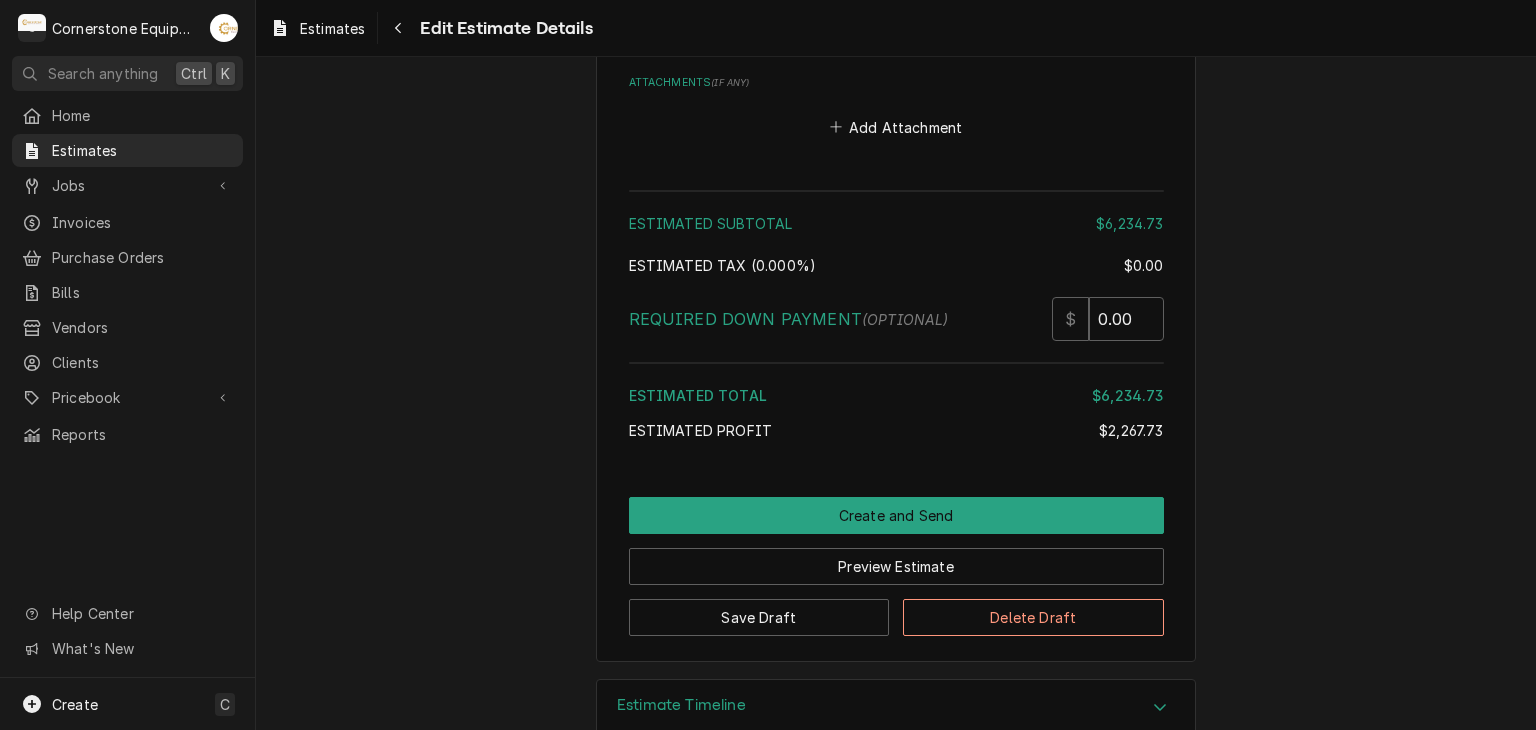 scroll, scrollTop: 3988, scrollLeft: 0, axis: vertical 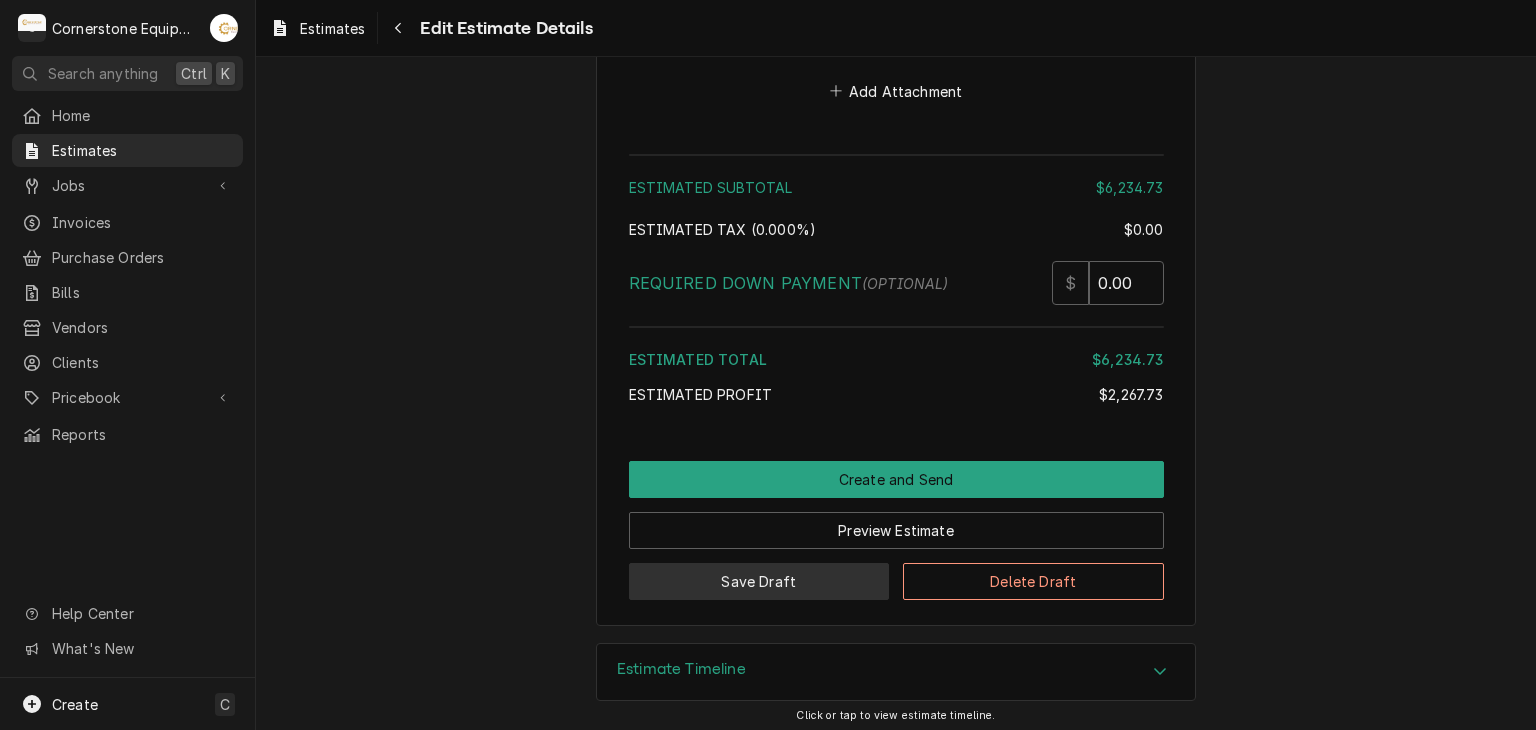 click on "Save Draft" at bounding box center (759, 581) 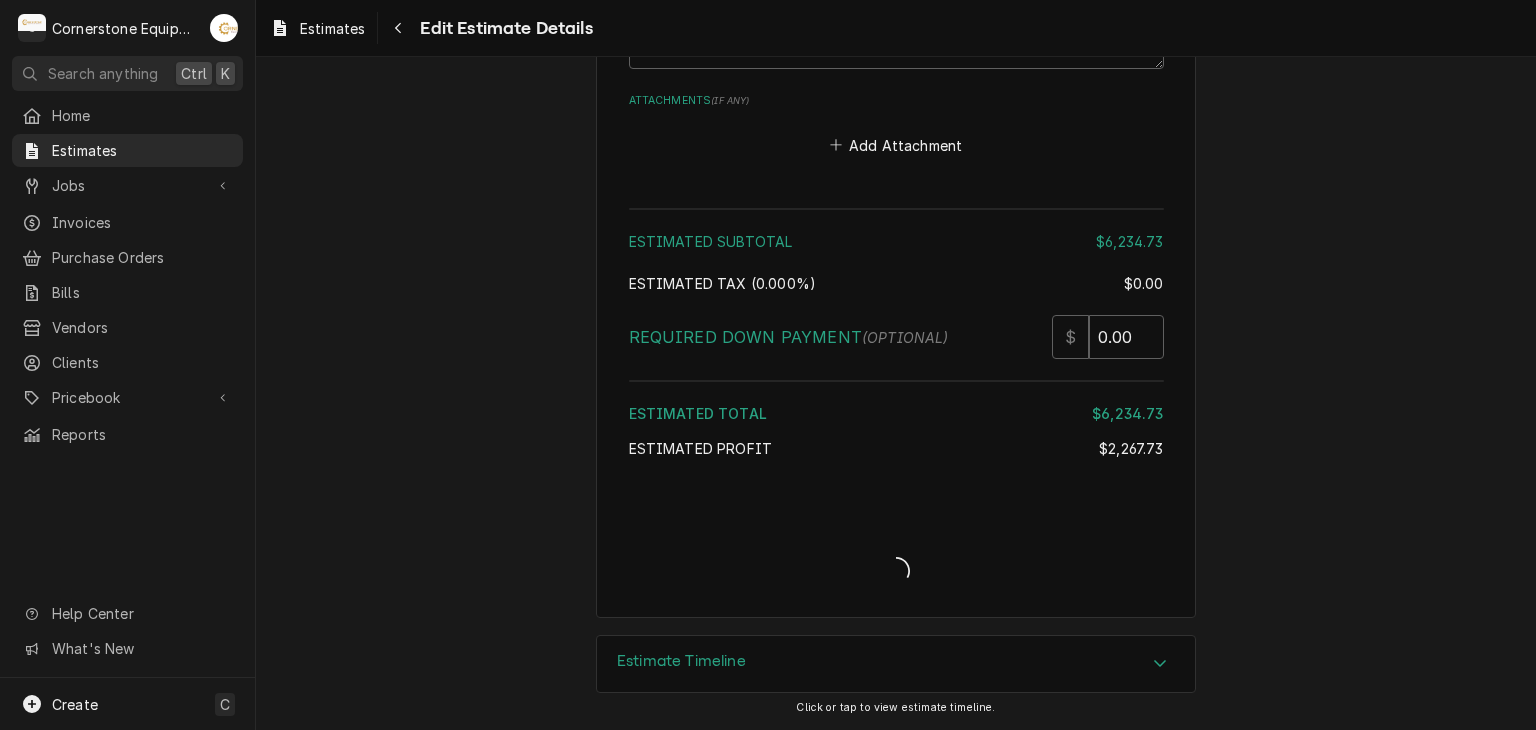 scroll, scrollTop: 3927, scrollLeft: 0, axis: vertical 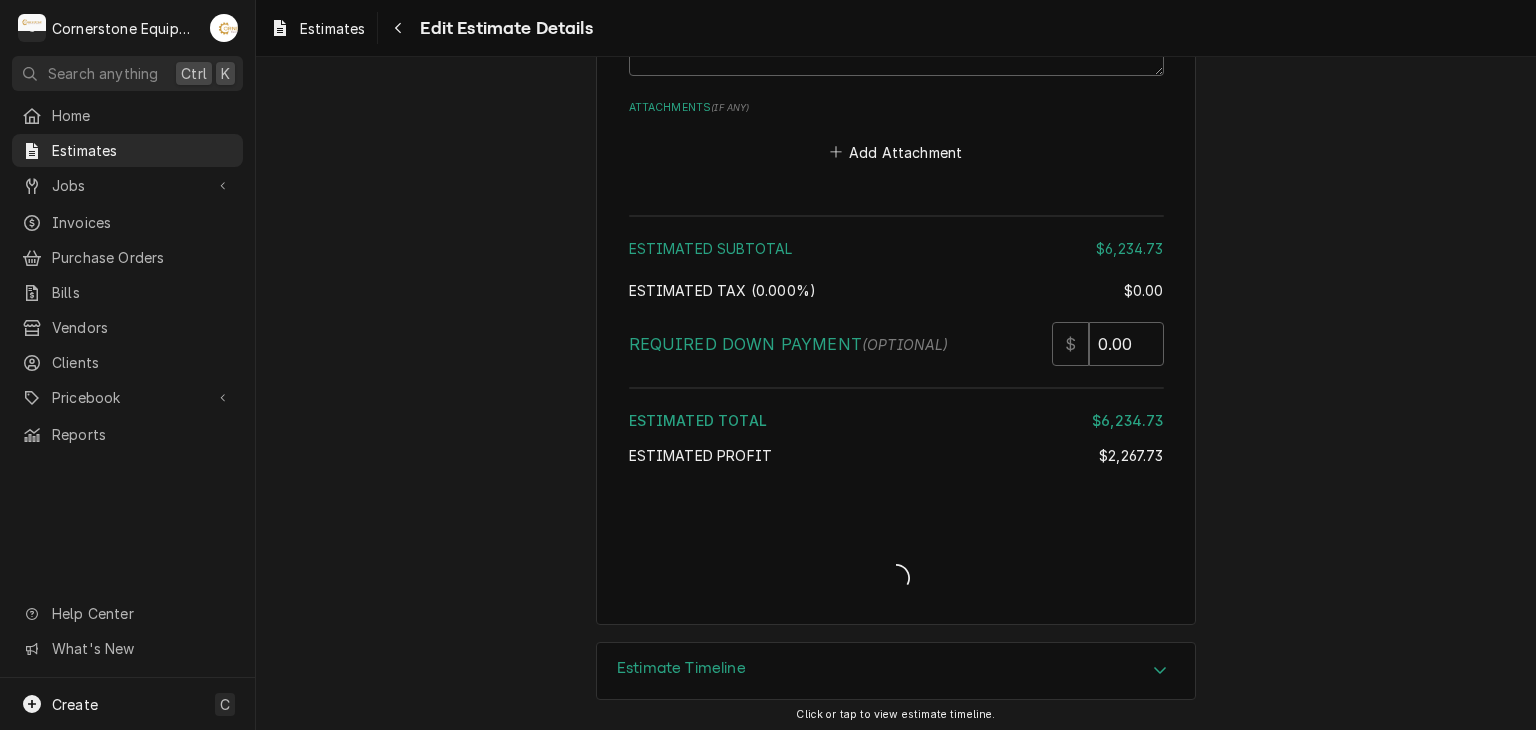 type on "x" 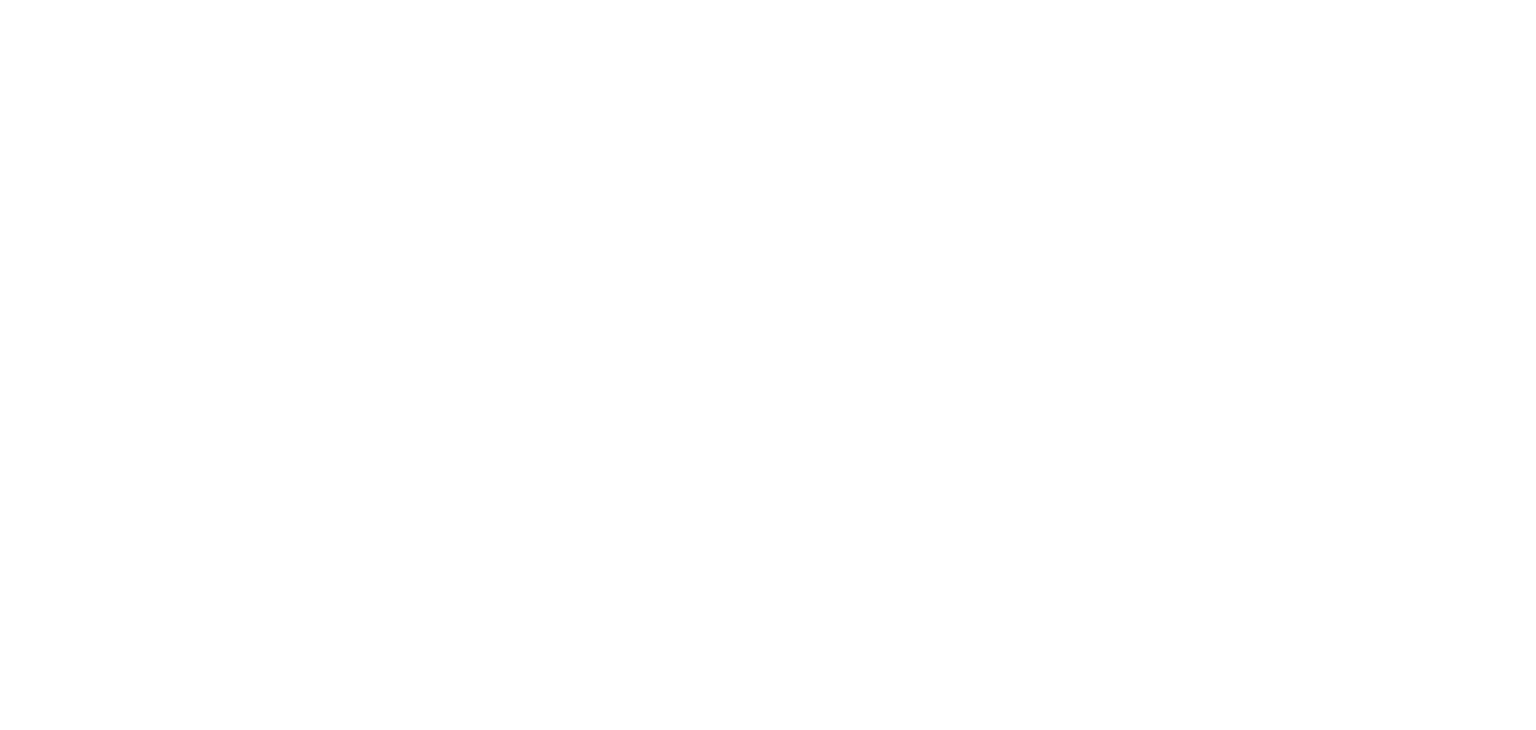 scroll, scrollTop: 0, scrollLeft: 0, axis: both 